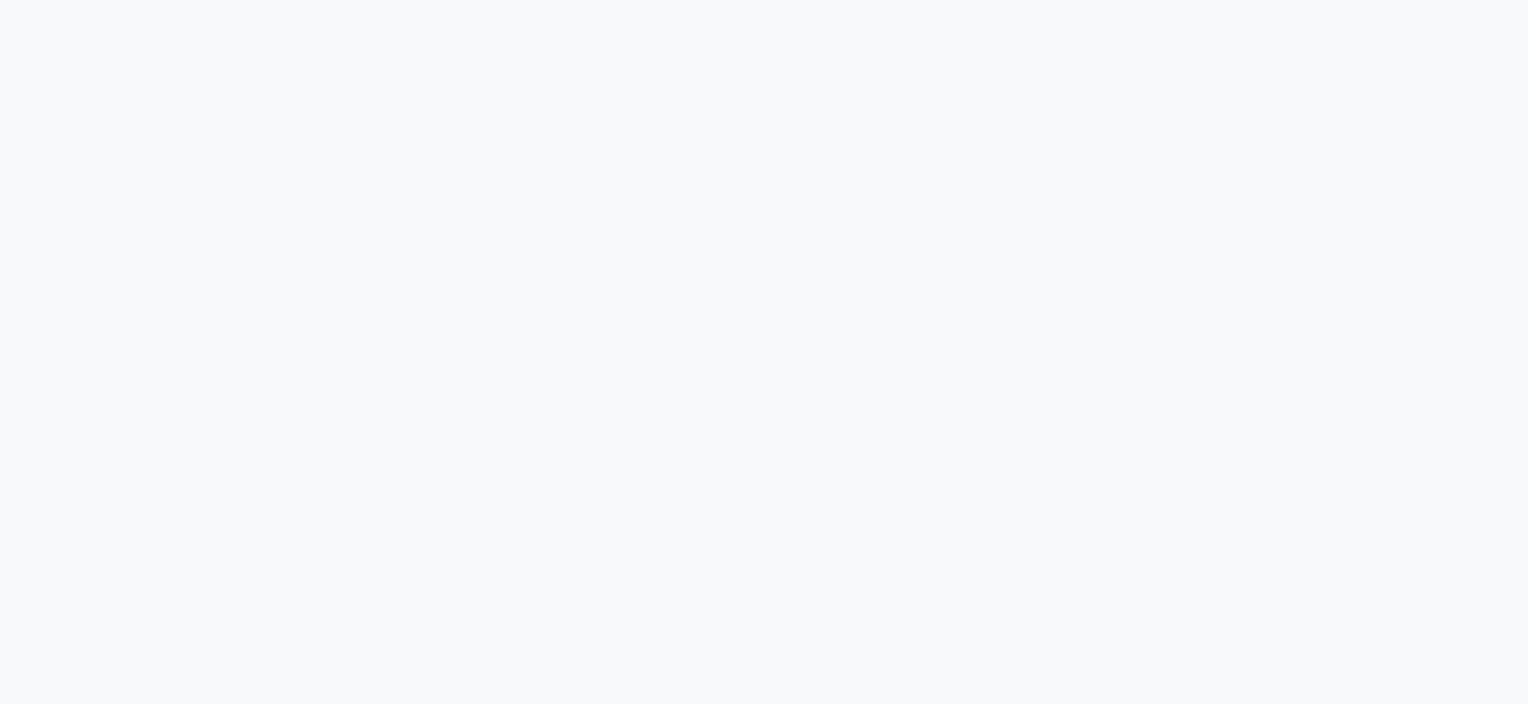scroll, scrollTop: 0, scrollLeft: 0, axis: both 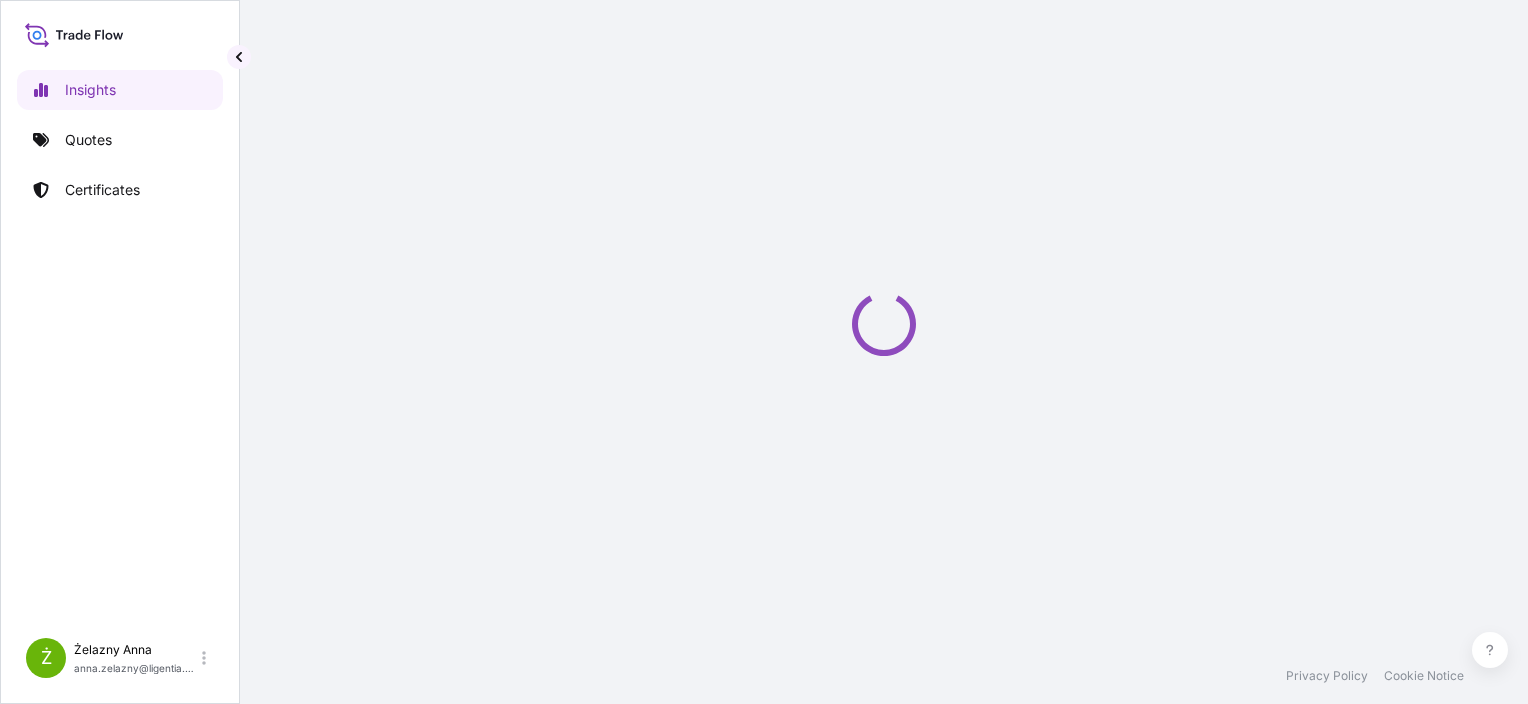 select on "2025" 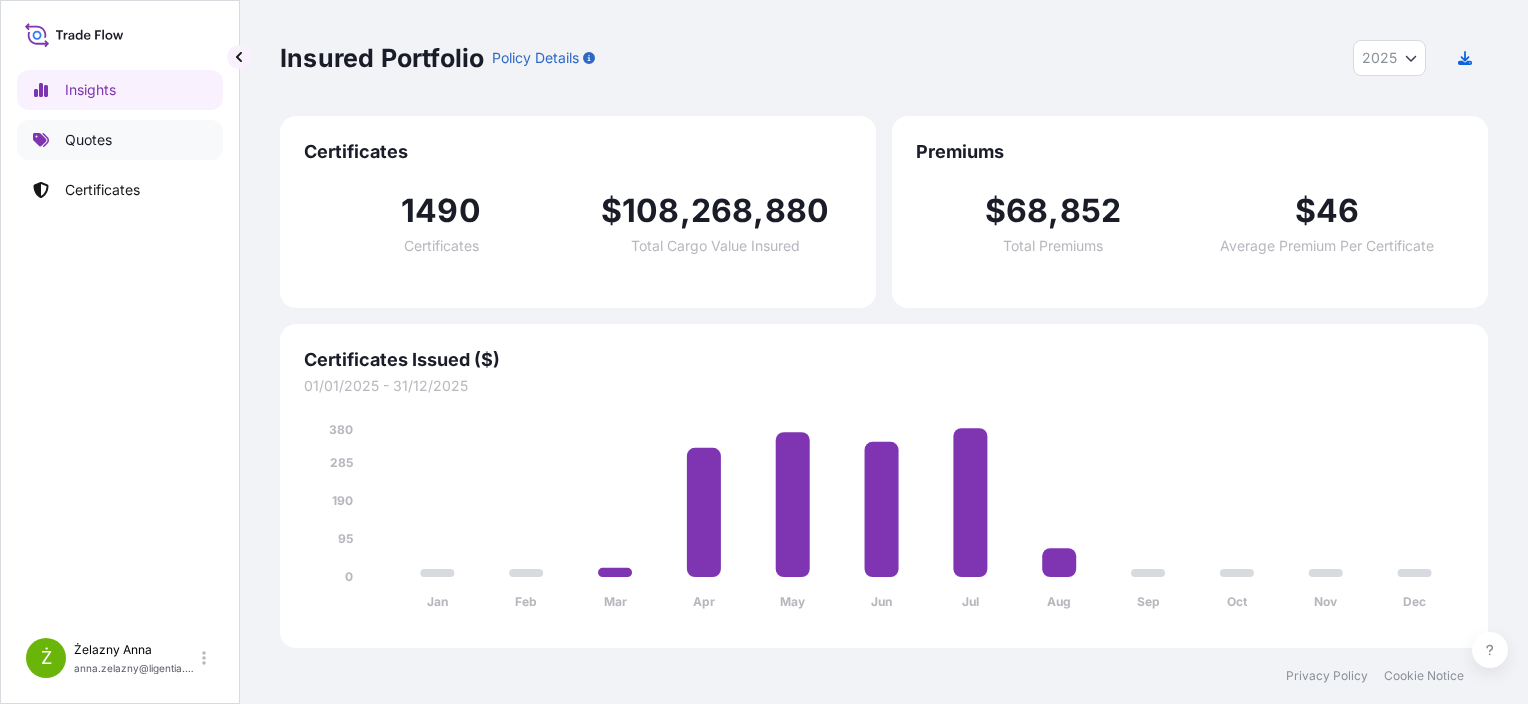 click on "Quotes" at bounding box center (88, 140) 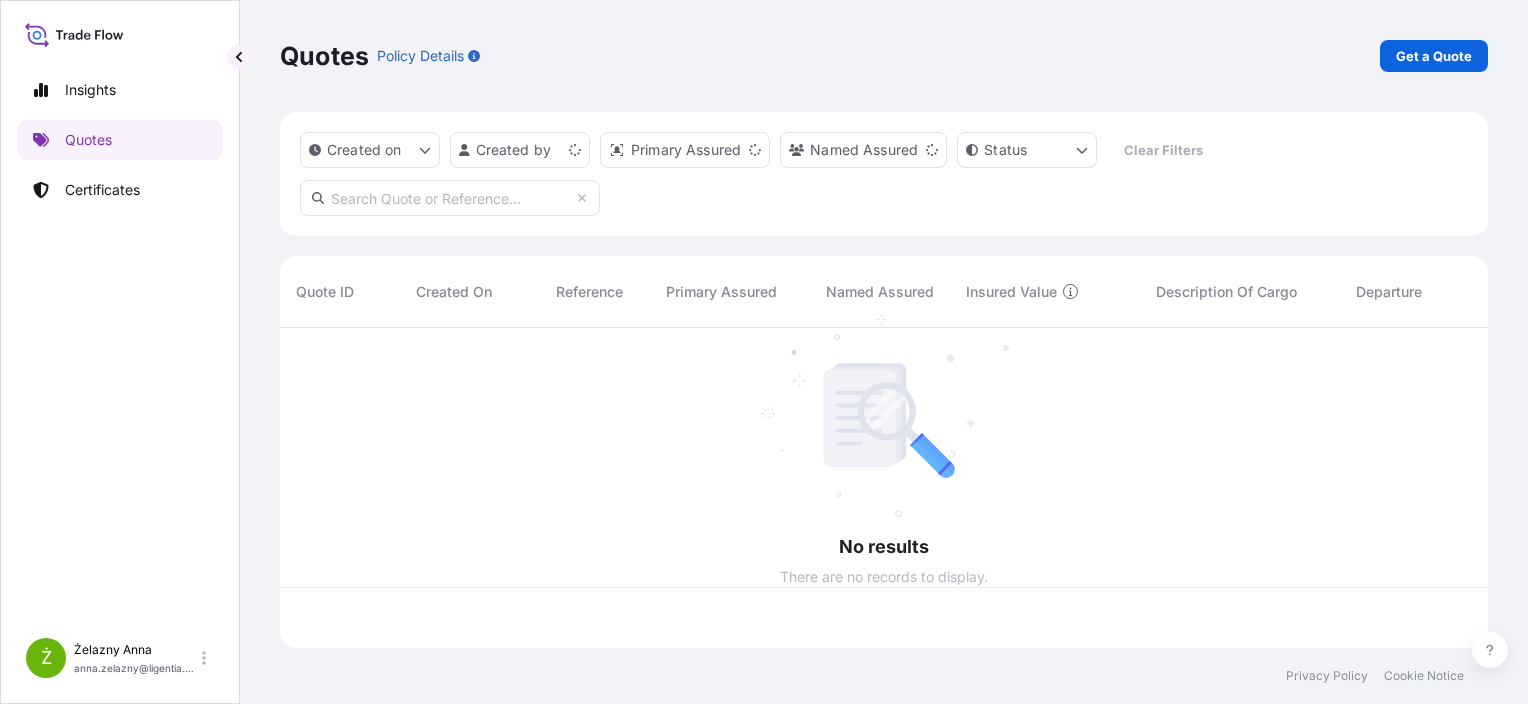 scroll, scrollTop: 16, scrollLeft: 16, axis: both 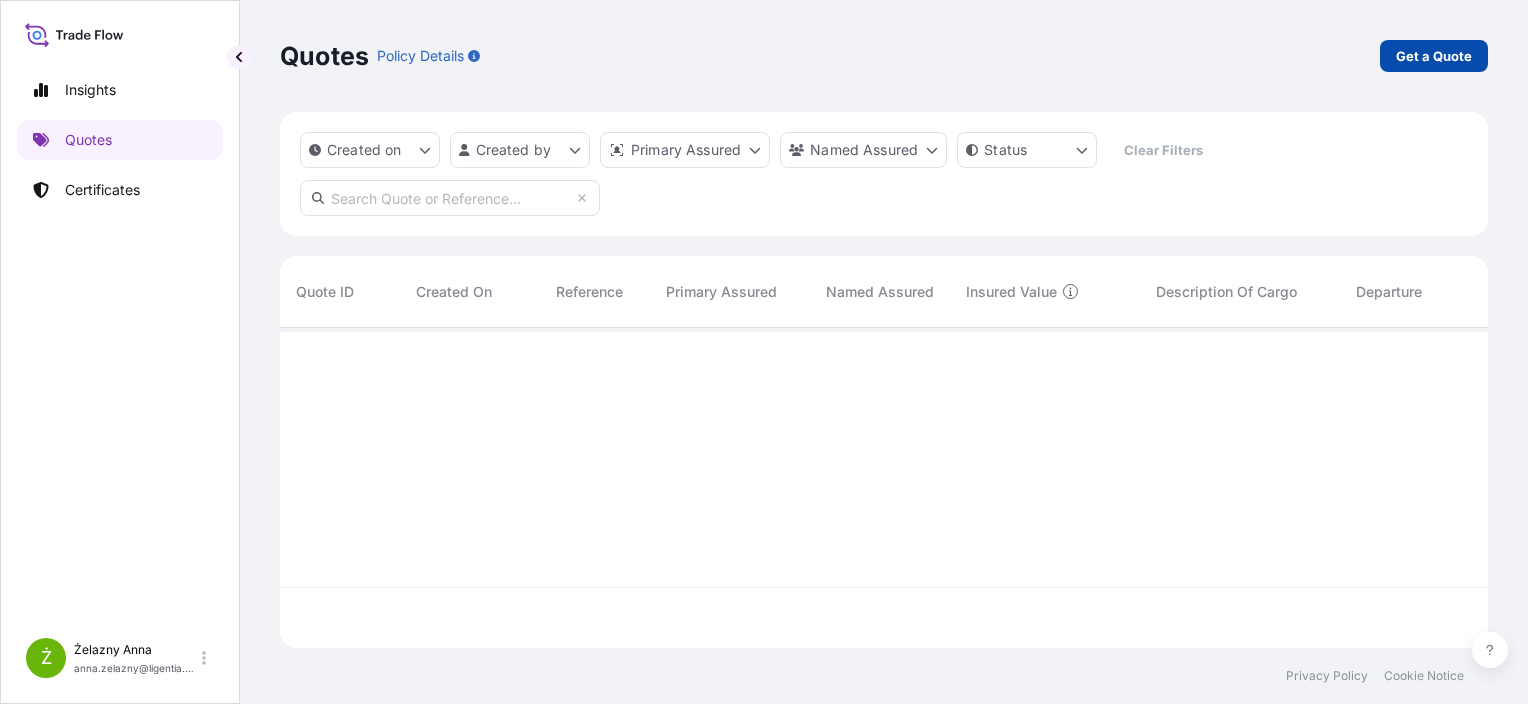 click on "Get a Quote" at bounding box center [1434, 56] 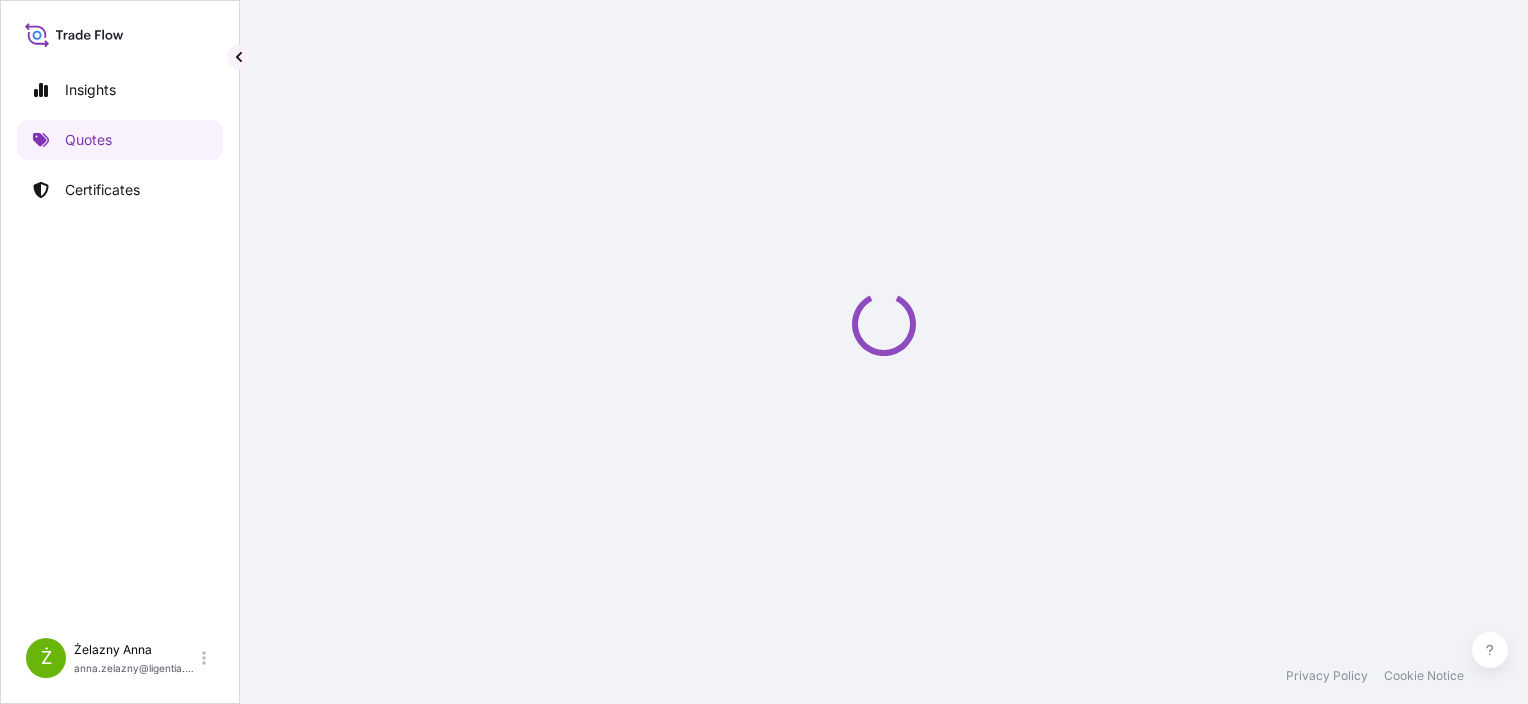 scroll, scrollTop: 32, scrollLeft: 0, axis: vertical 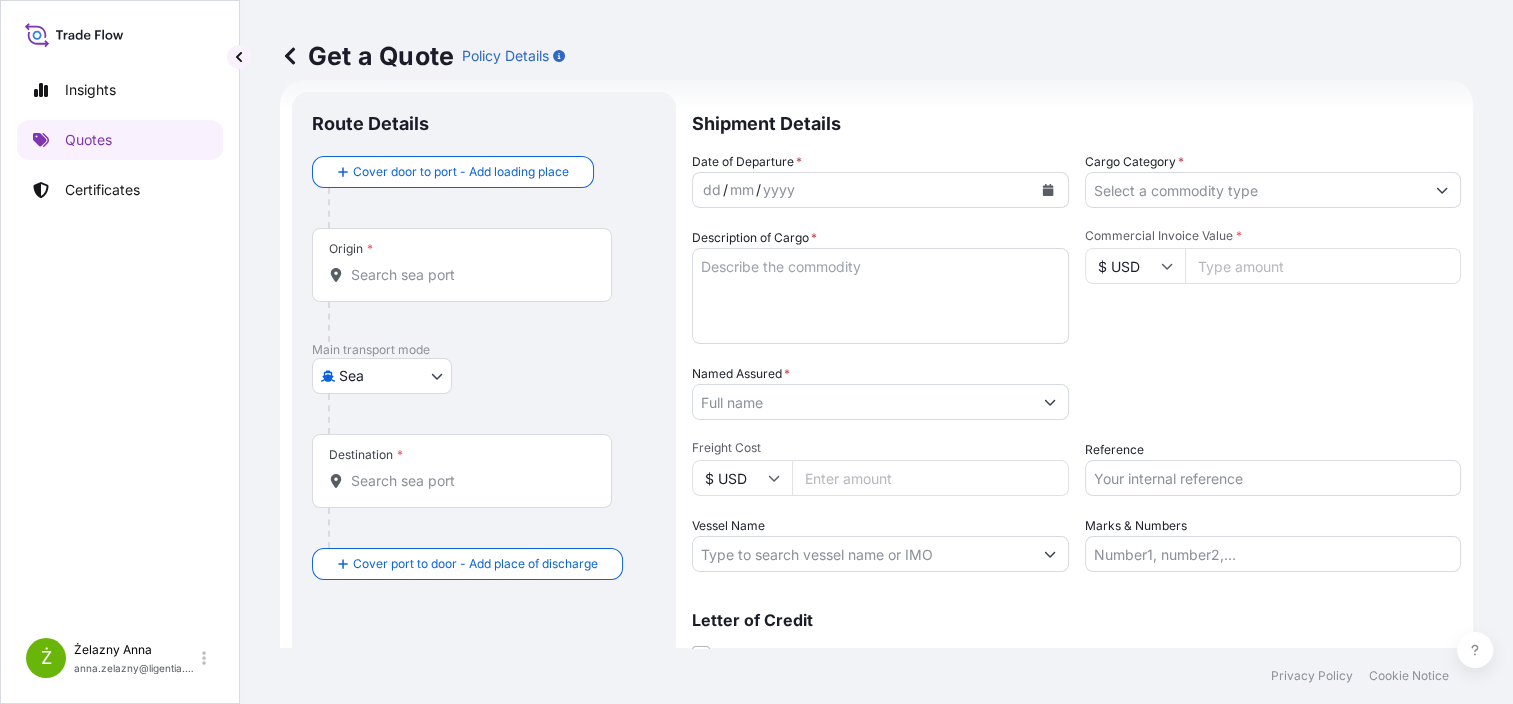 click on "Named Assured *" at bounding box center (862, 402) 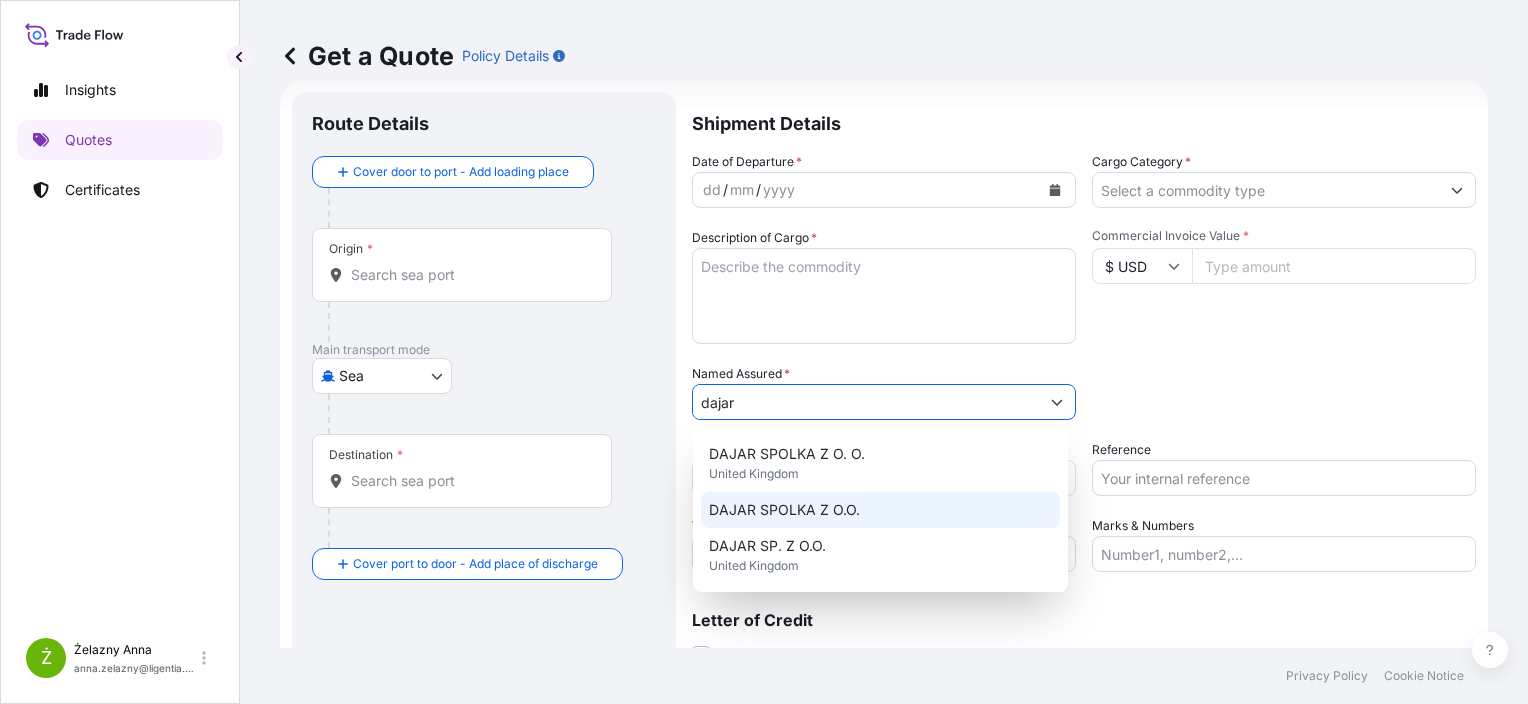 click on "DAJAR SPOLKA Z O.O." at bounding box center (880, 510) 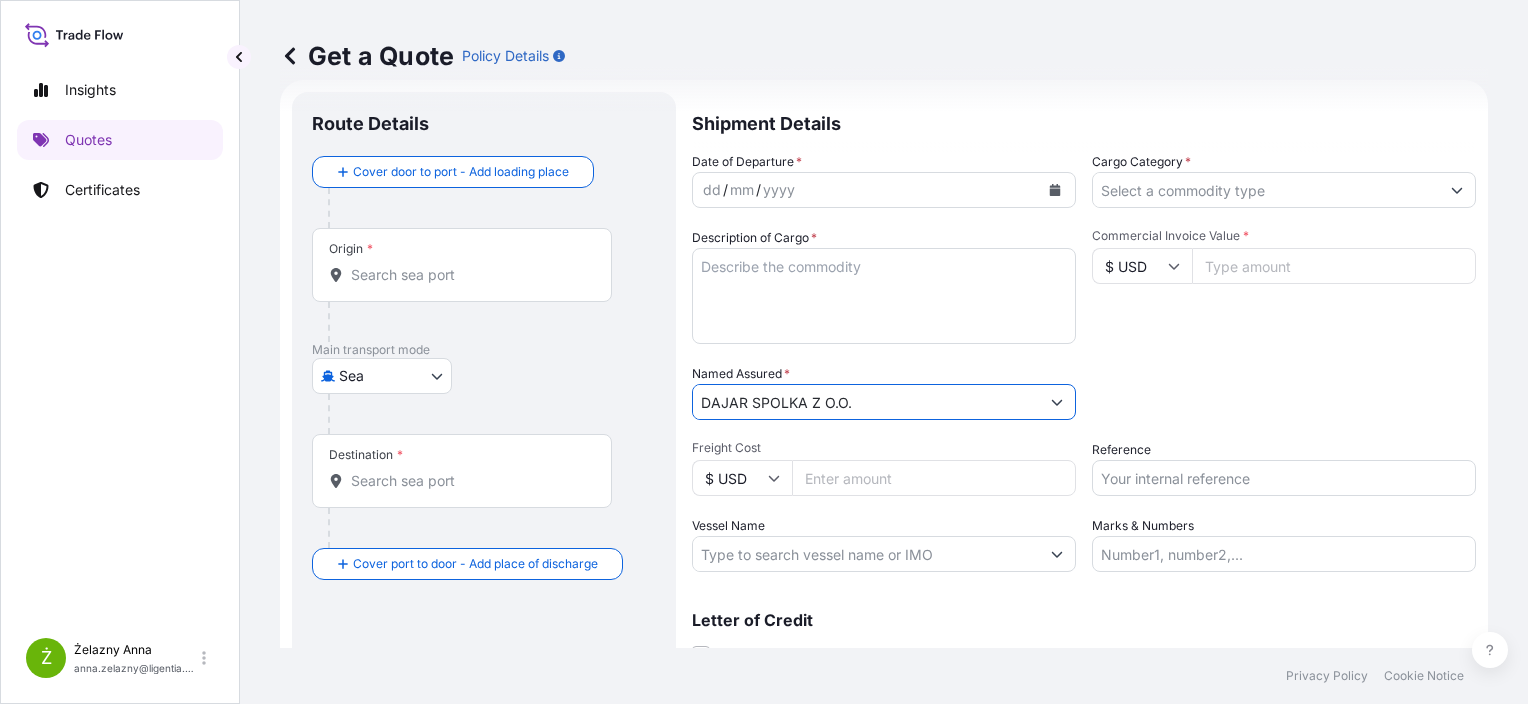 type on "DAJAR SPOLKA Z O.O." 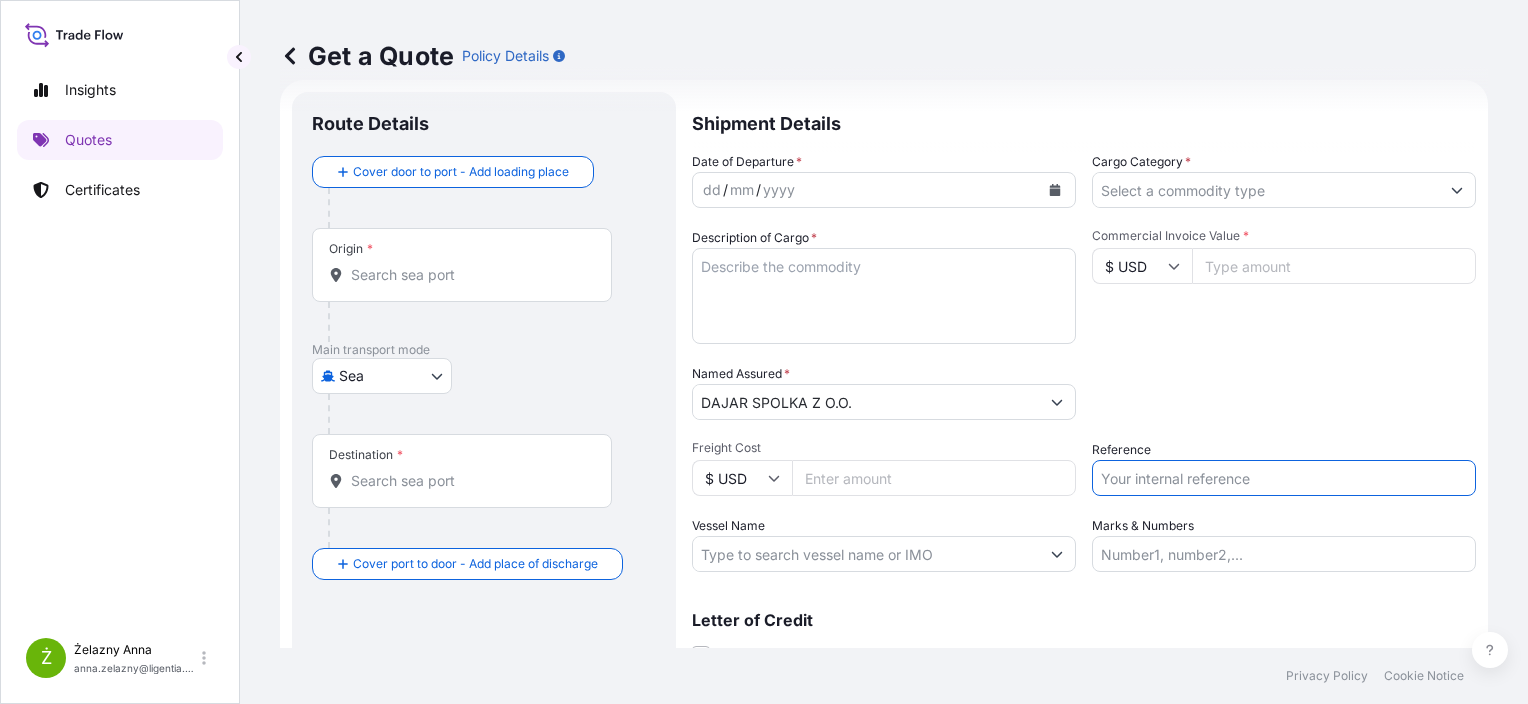 click on "Reference" at bounding box center [1284, 478] 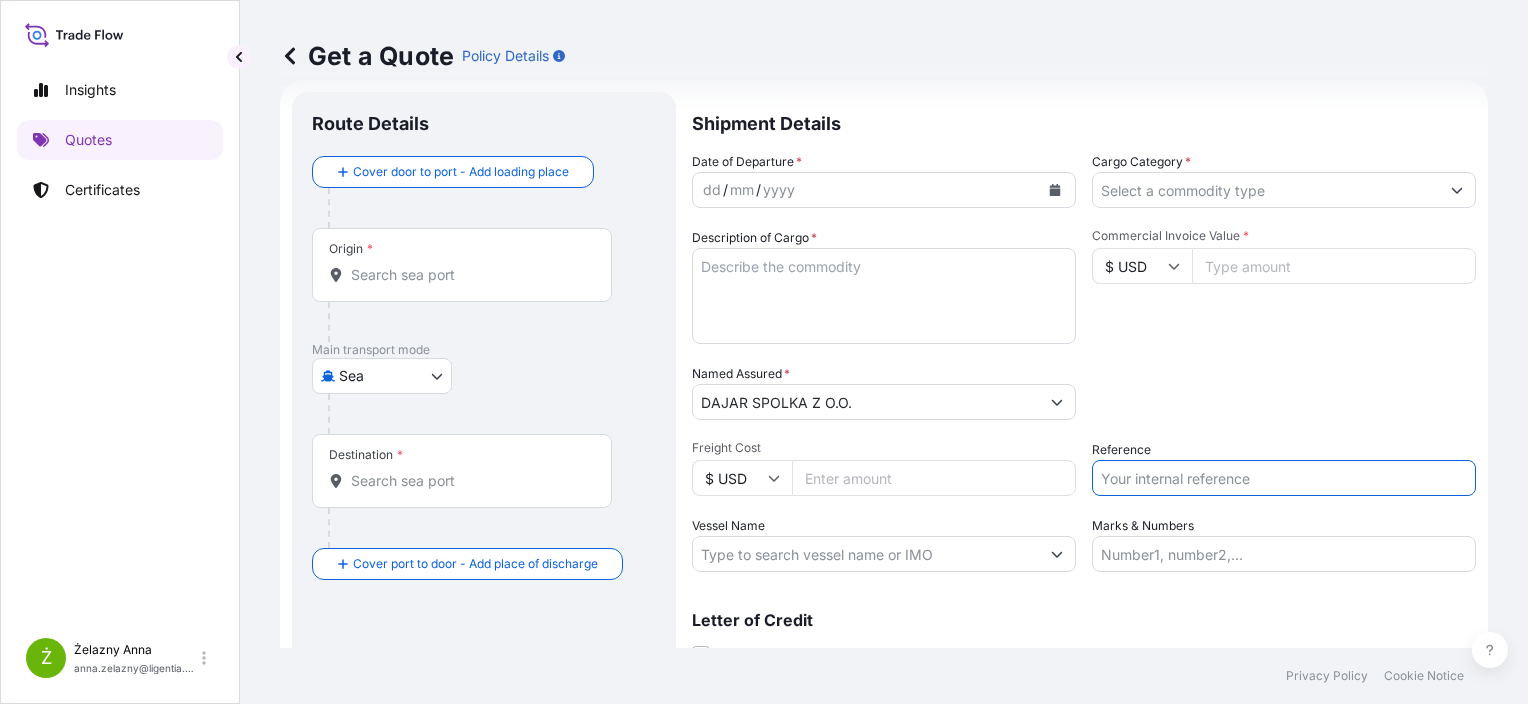 paste on "S02008221" 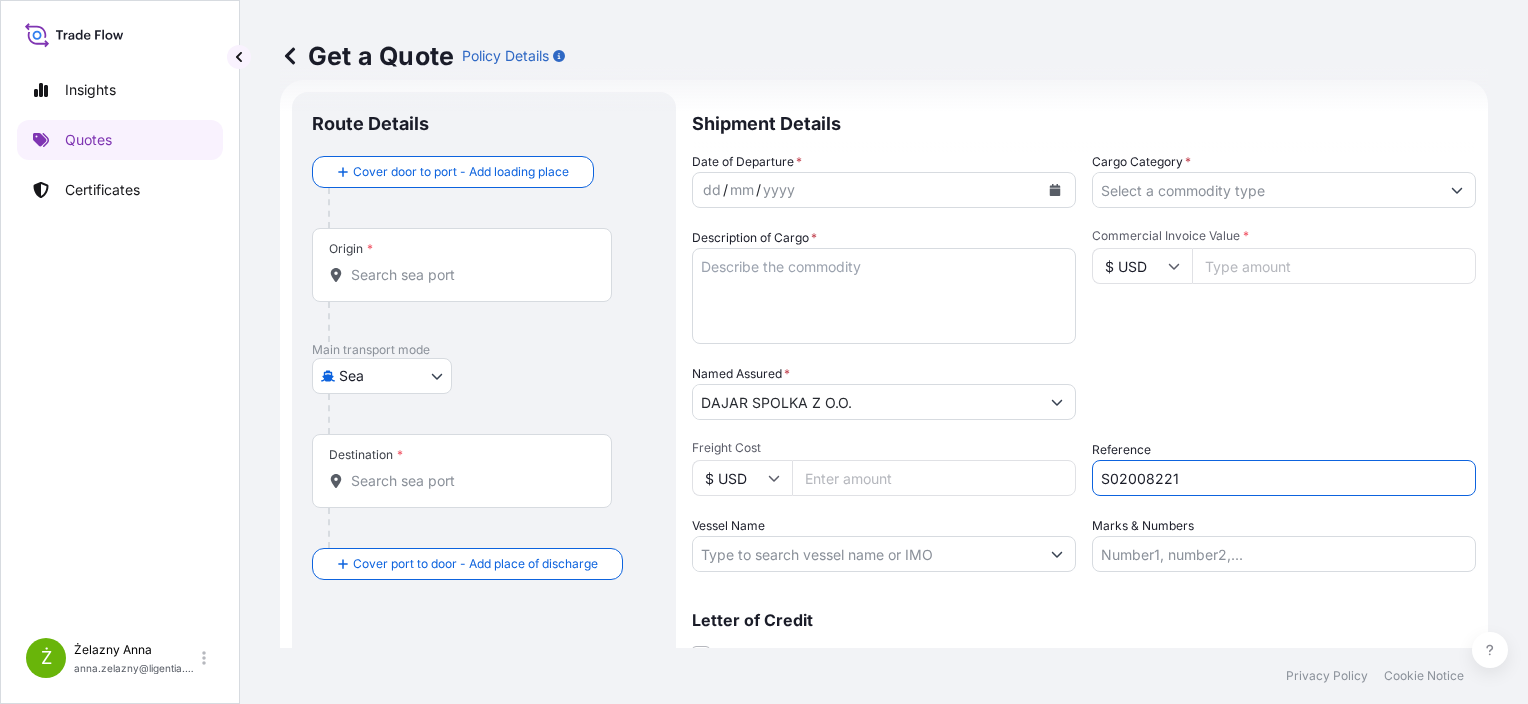 type on "S02008221" 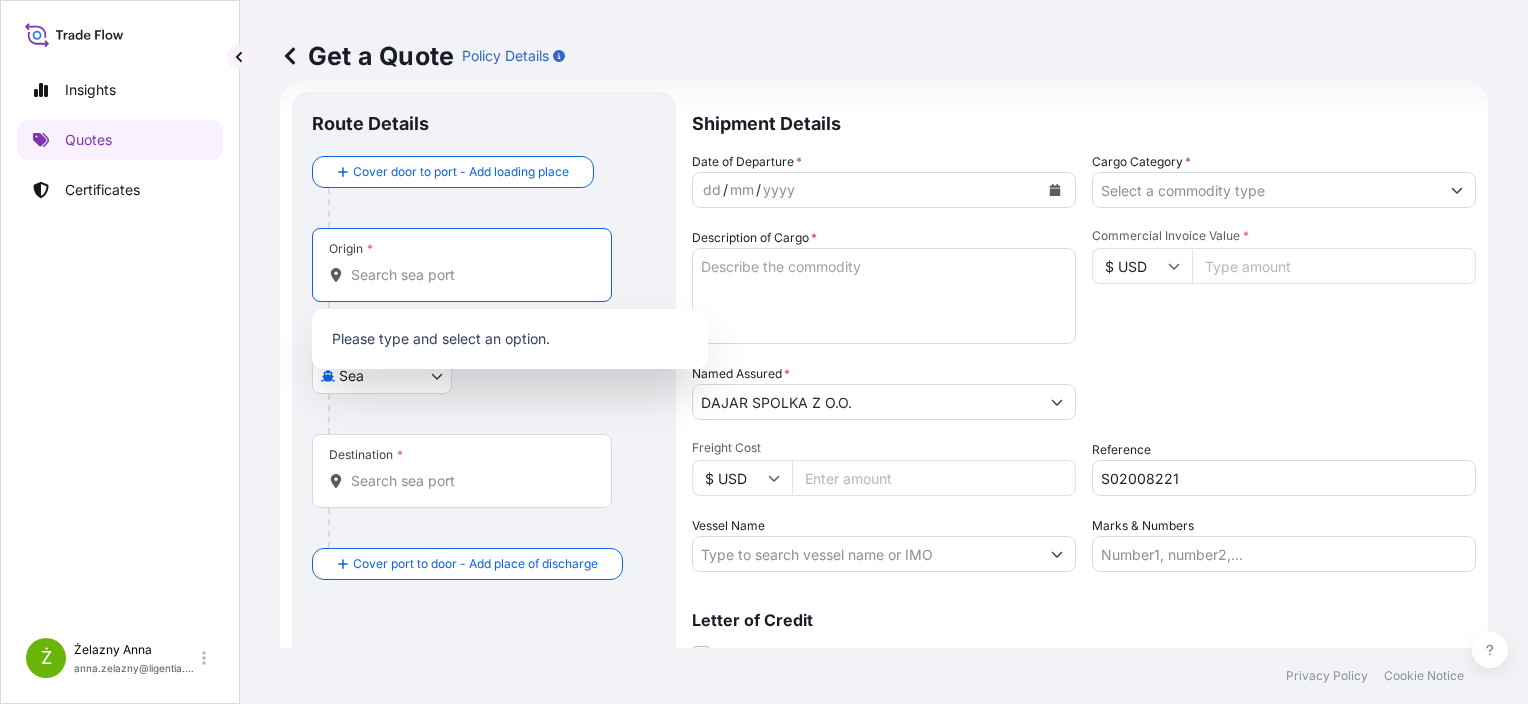 click on "Origin *" at bounding box center (469, 275) 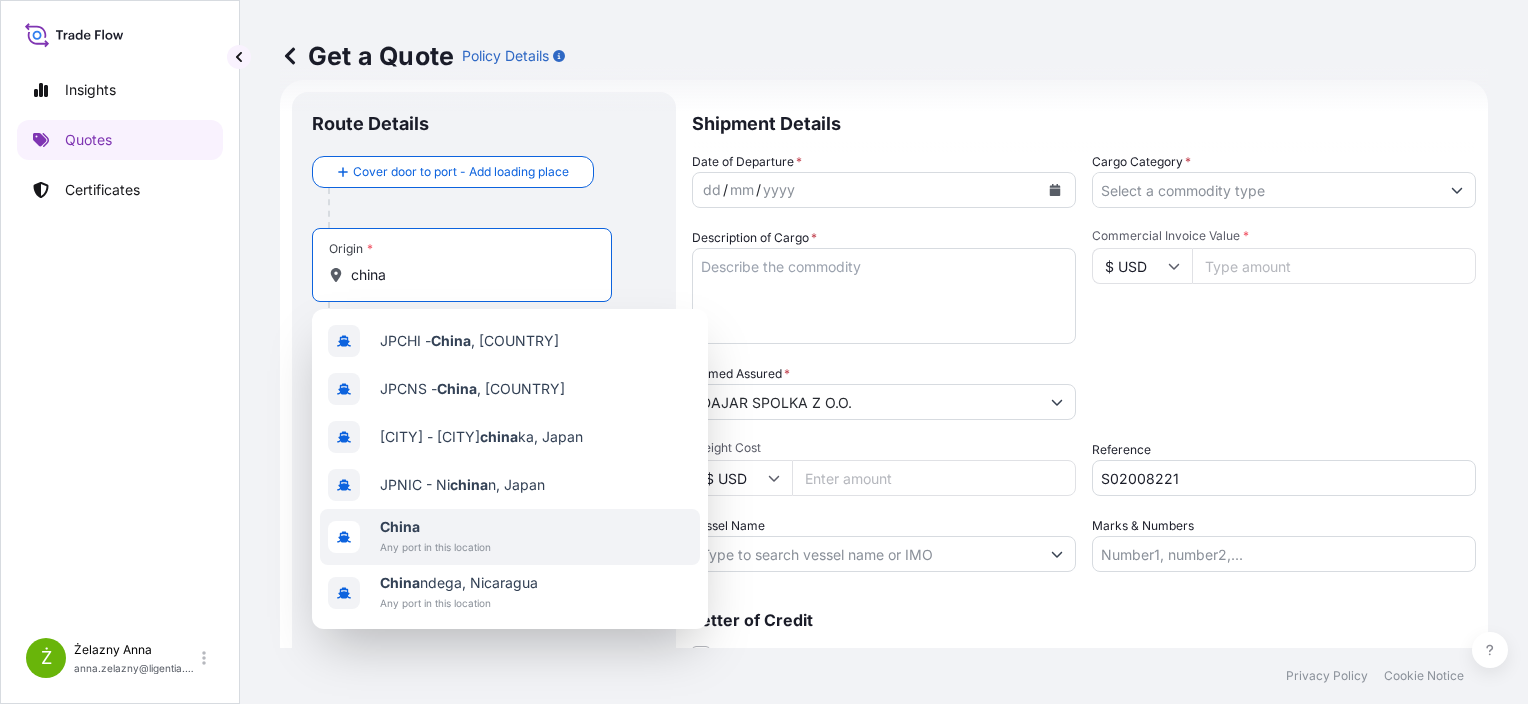 click on "Any port in this location" at bounding box center (435, 547) 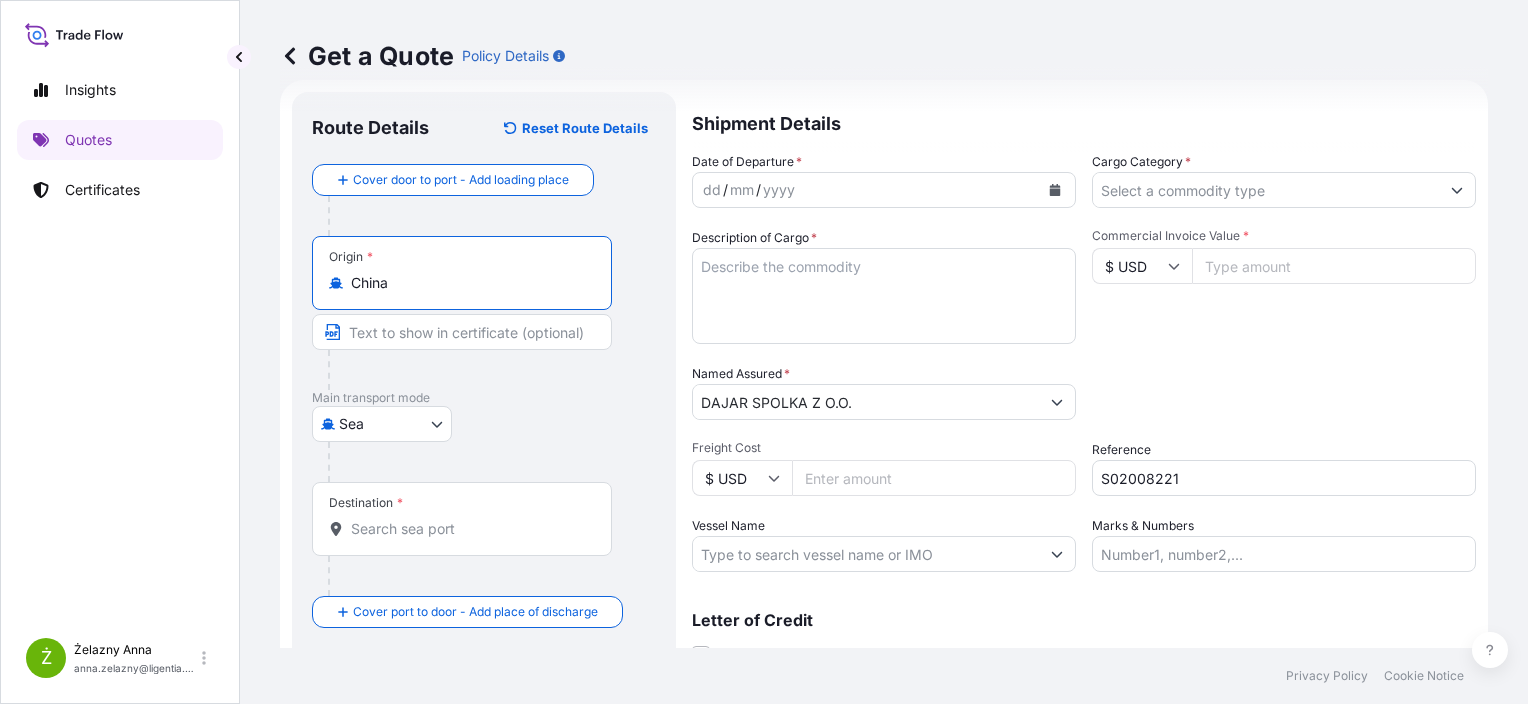 type on "China" 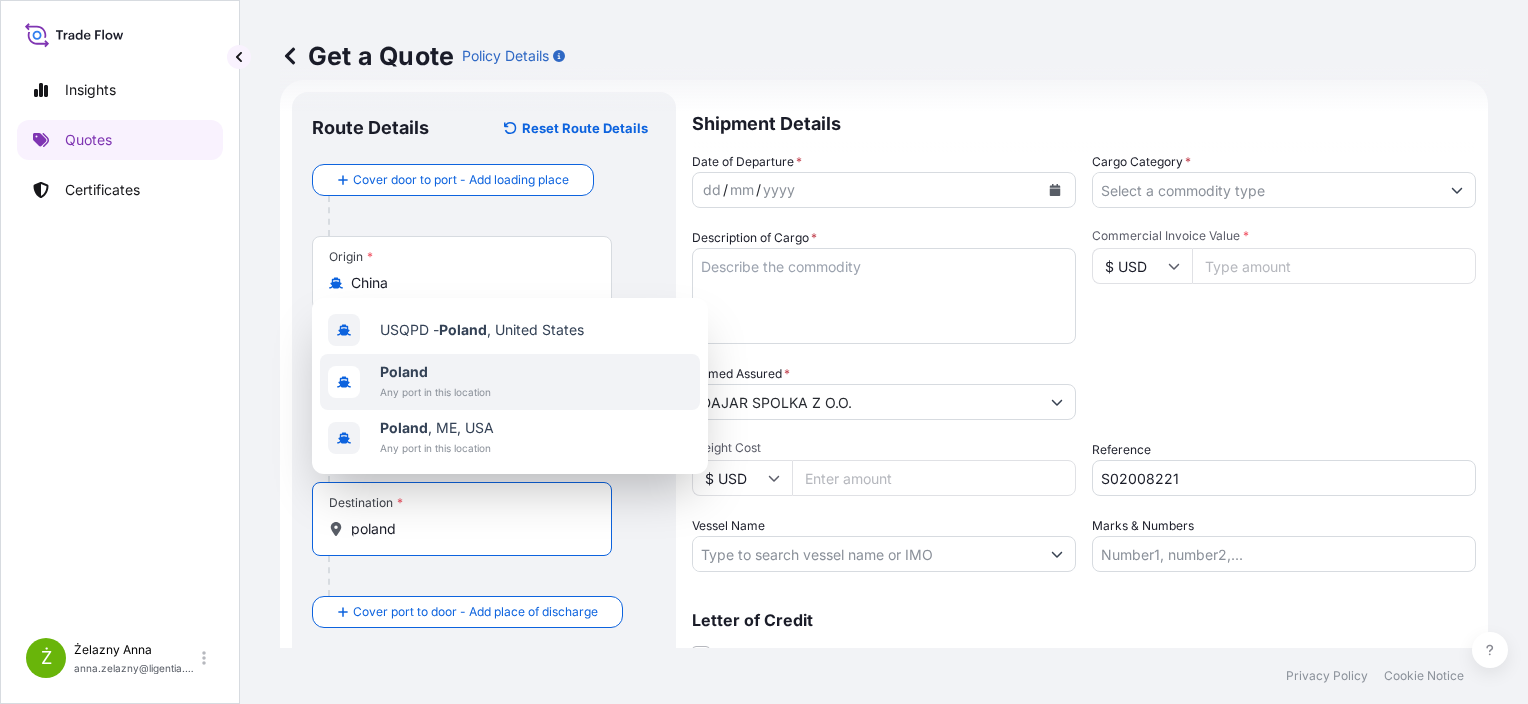 click on "Poland" at bounding box center (435, 372) 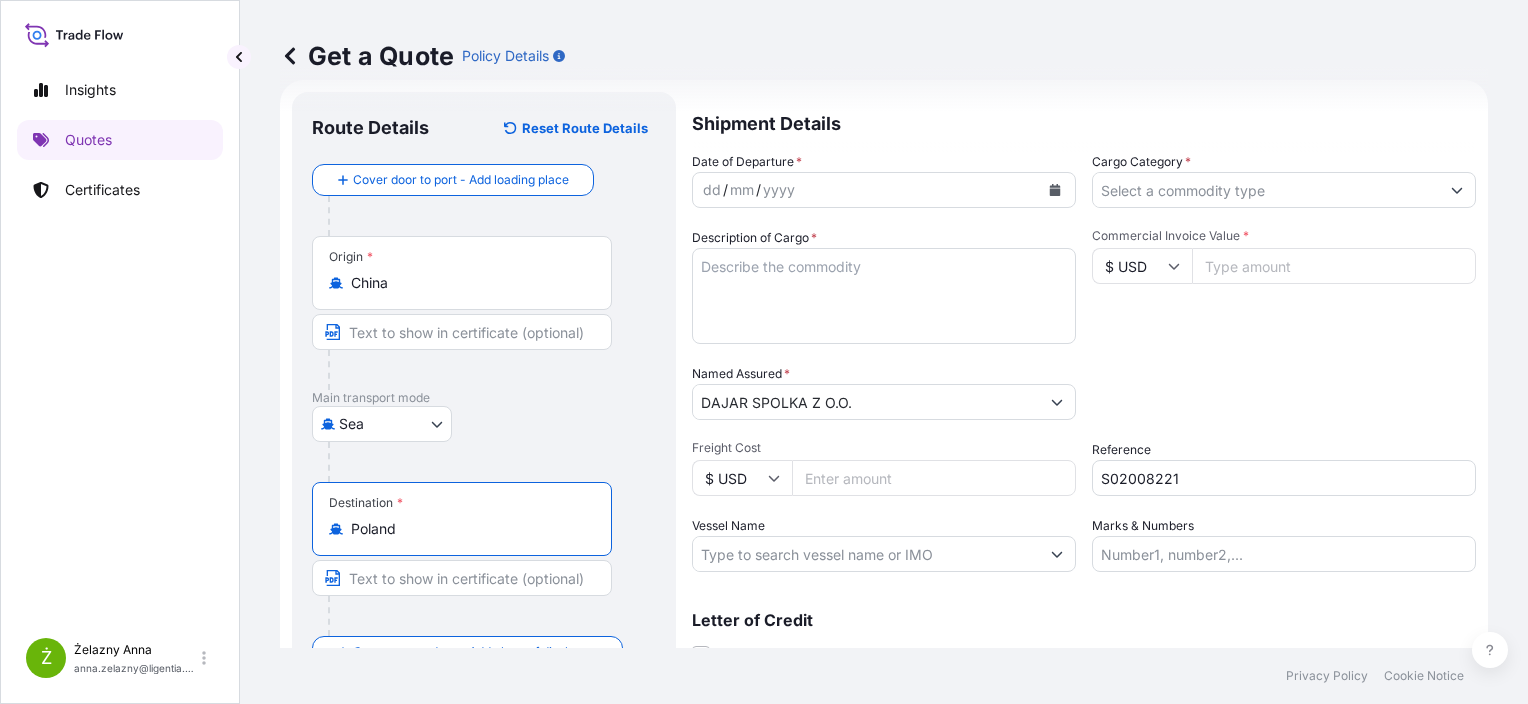 type on "Poland" 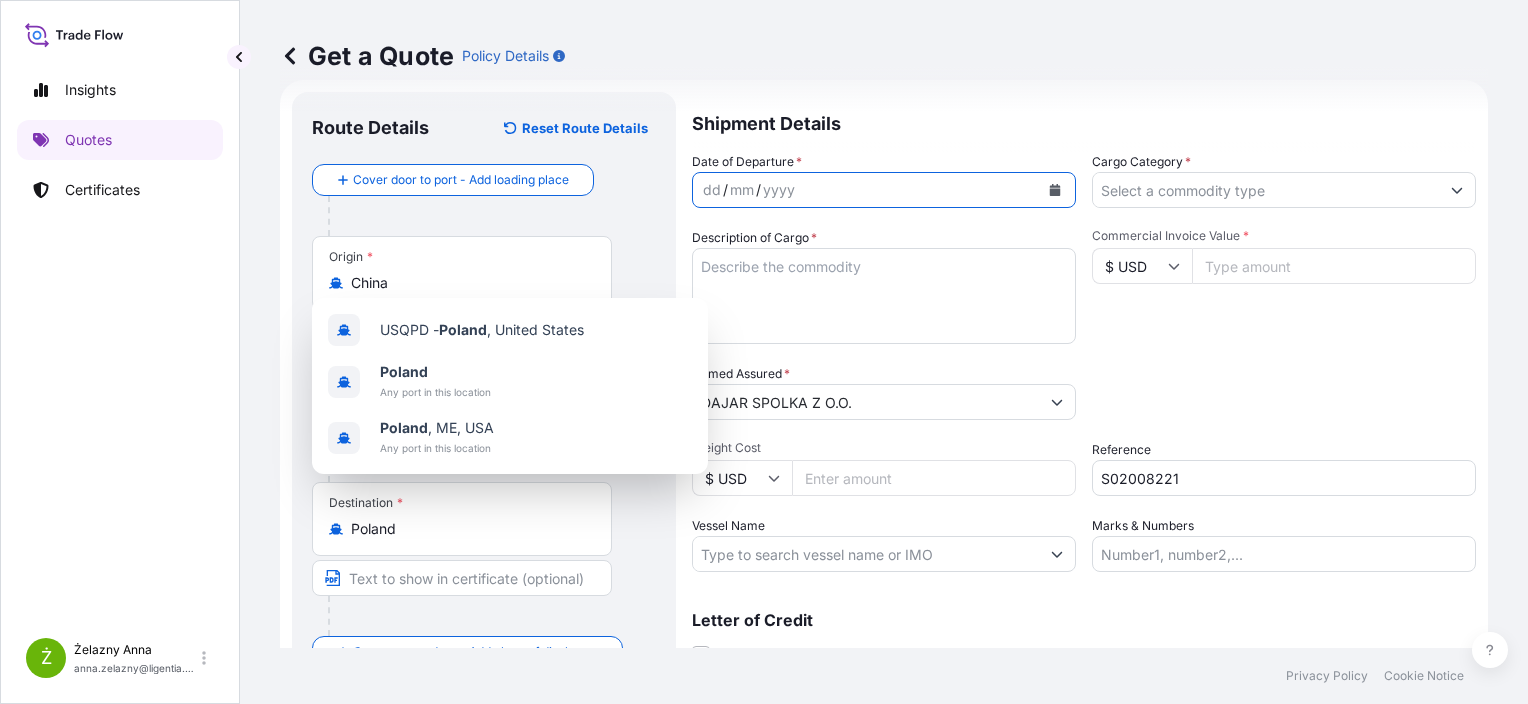 click at bounding box center (1055, 190) 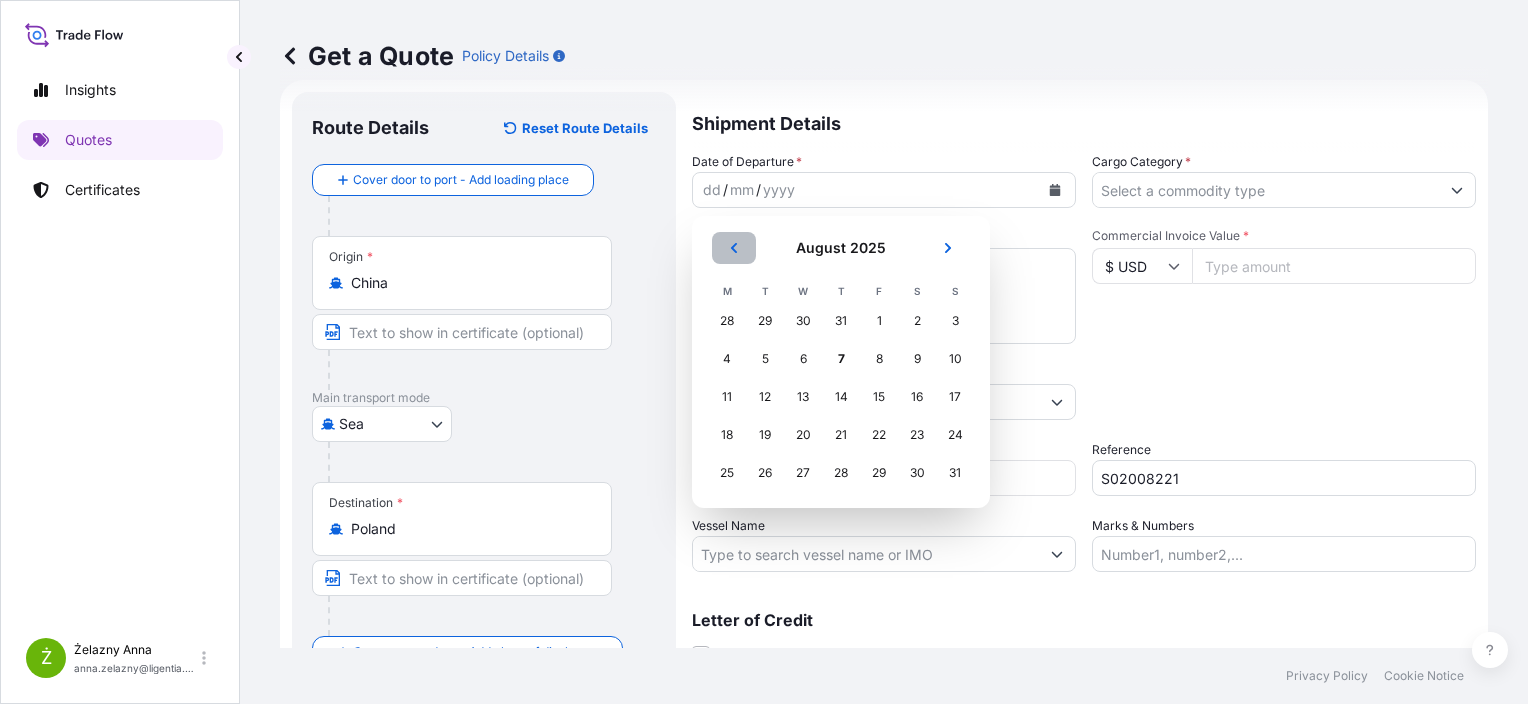 click at bounding box center [734, 248] 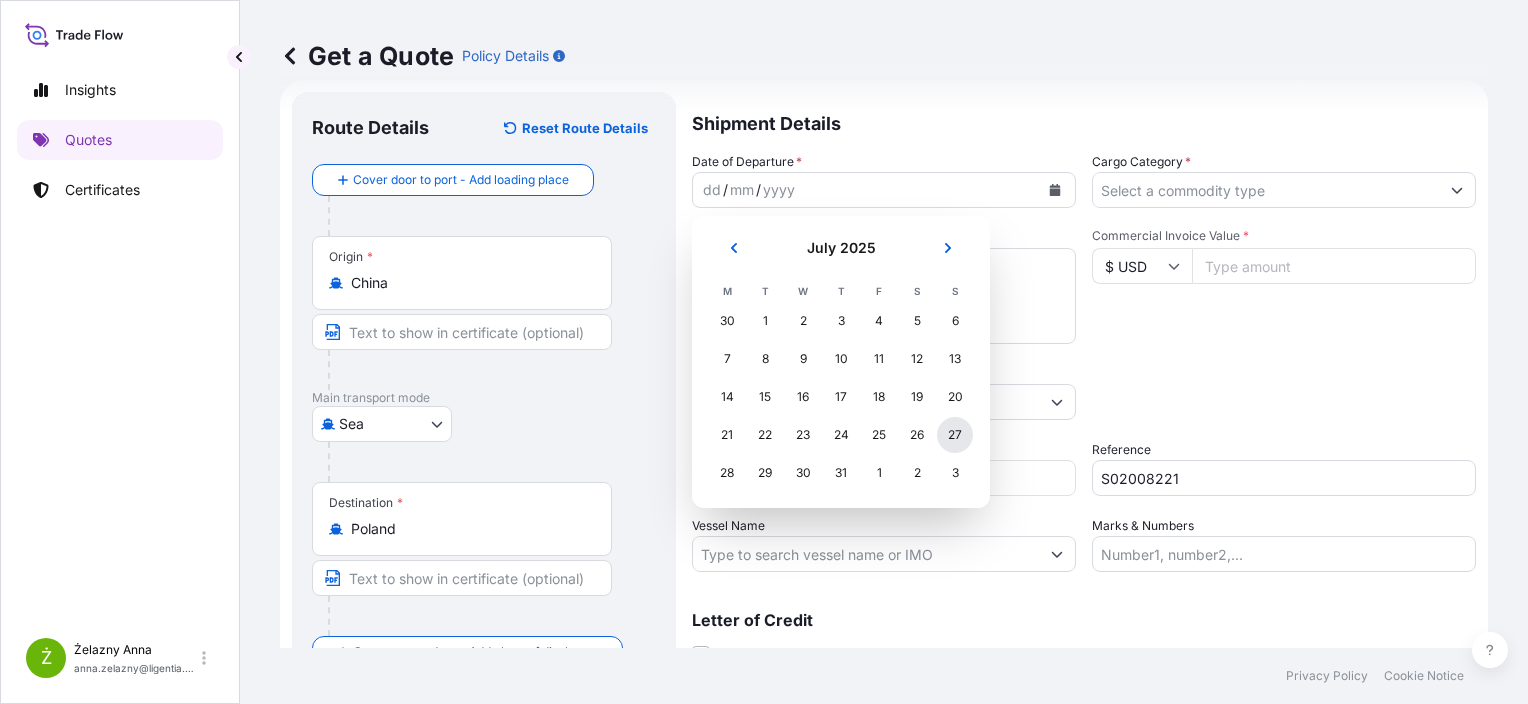 click on "27" at bounding box center (955, 435) 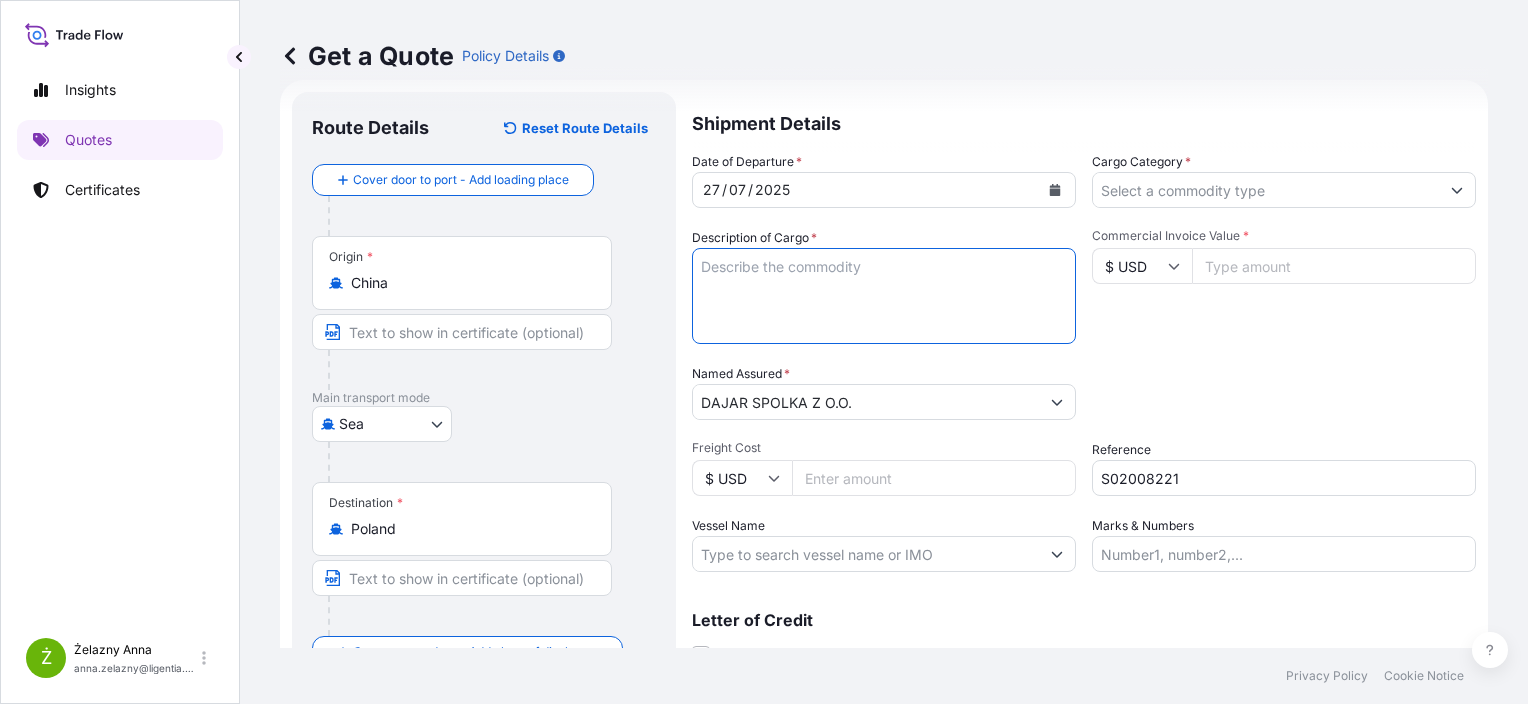 click on "Description of Cargo *" at bounding box center (884, 296) 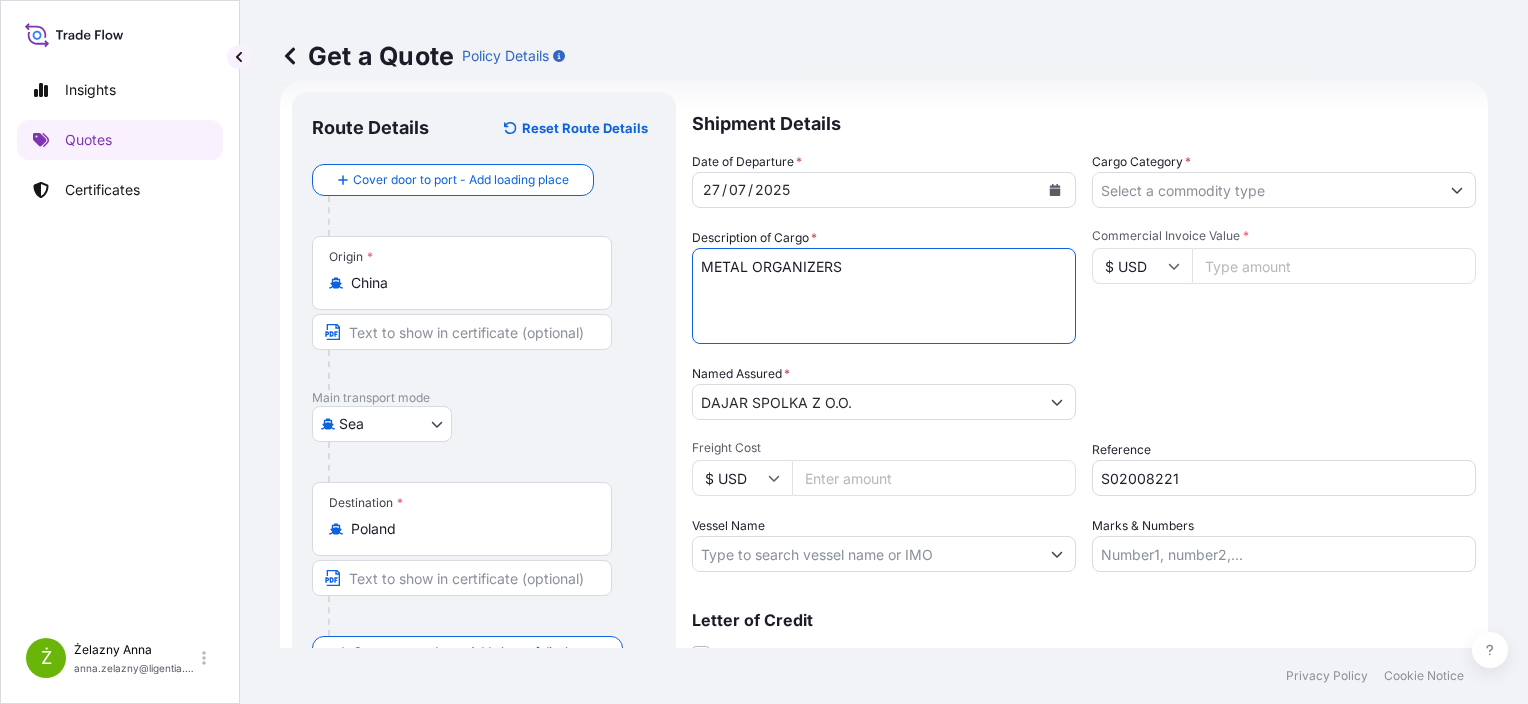 type on "METAL ORGANIZERS" 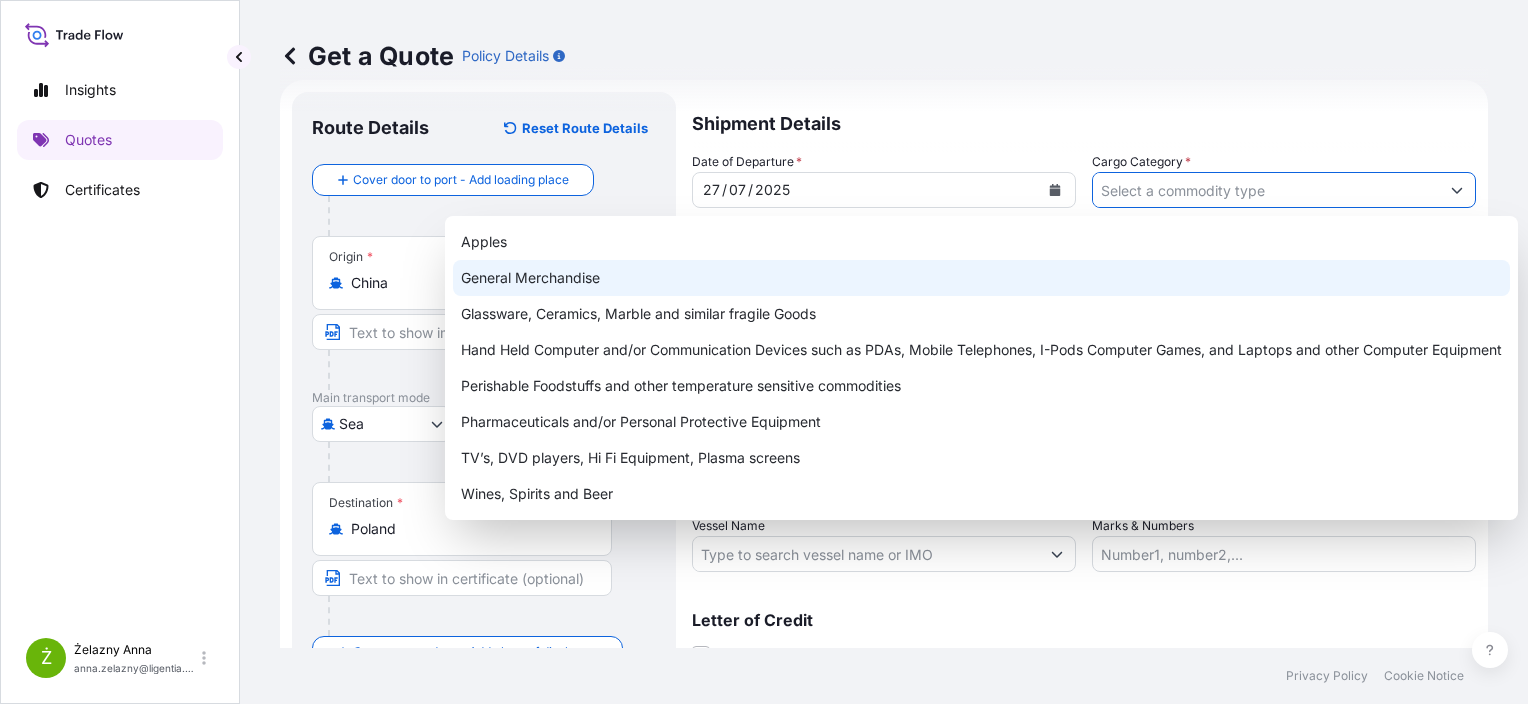 click on "General Merchandise" at bounding box center [981, 278] 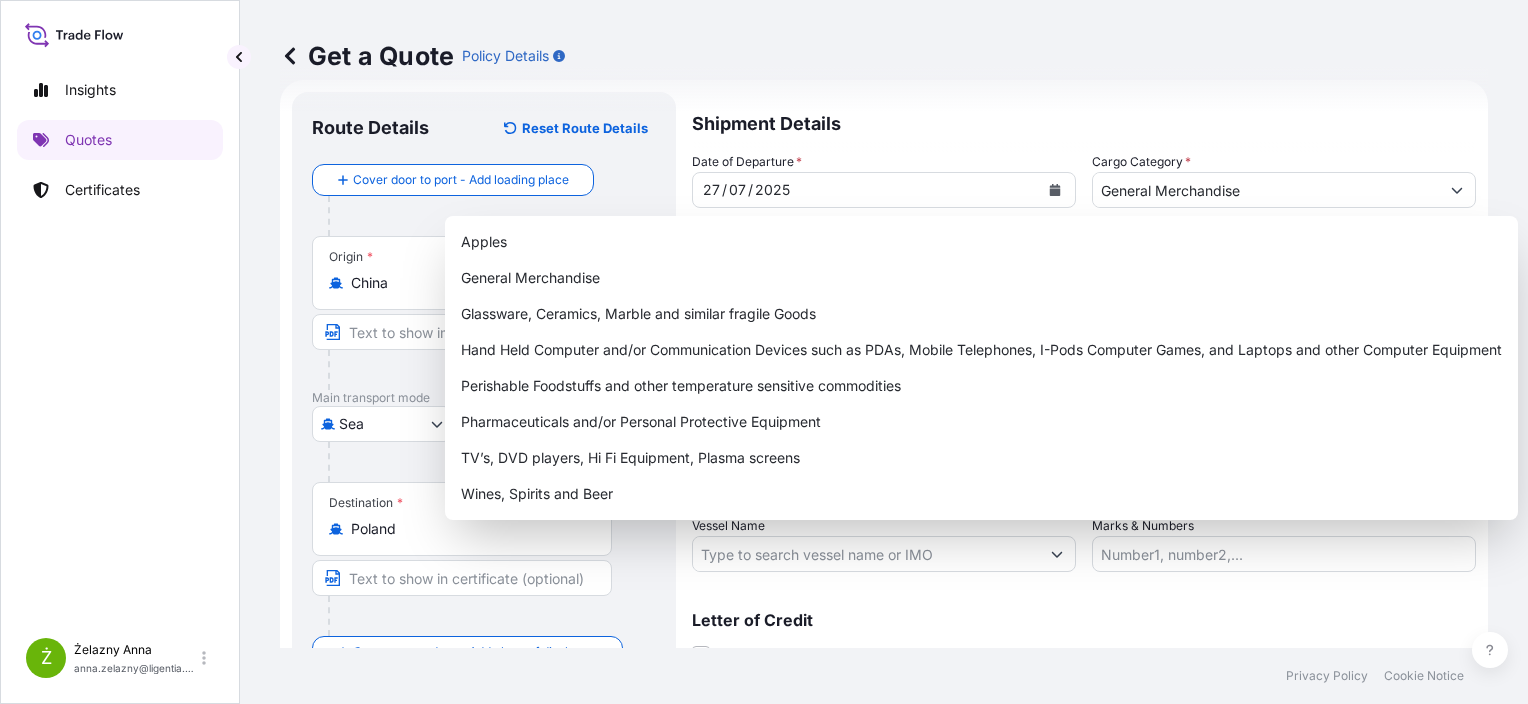 click on "Letter of Credit" at bounding box center [1084, 620] 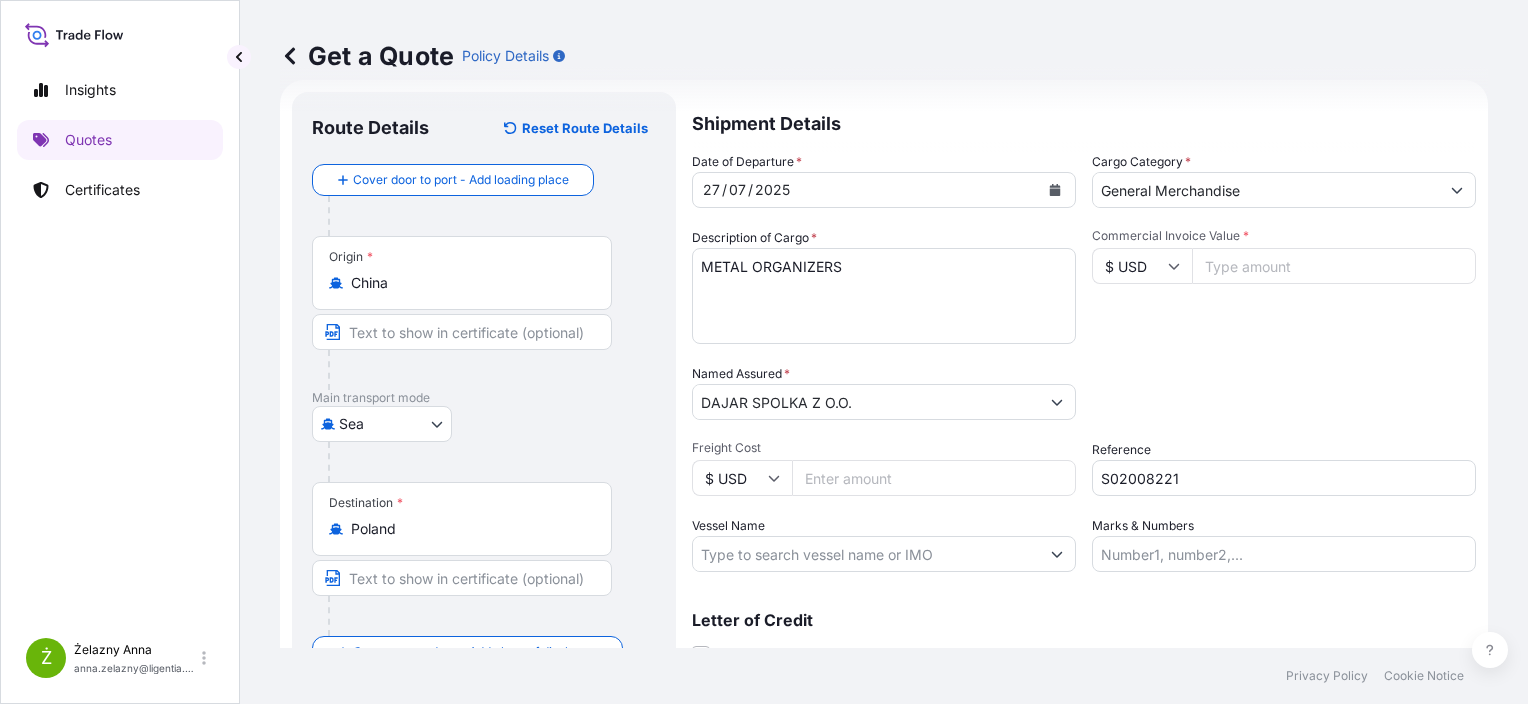 click on "Commercial Invoice Value   *" at bounding box center (1334, 266) 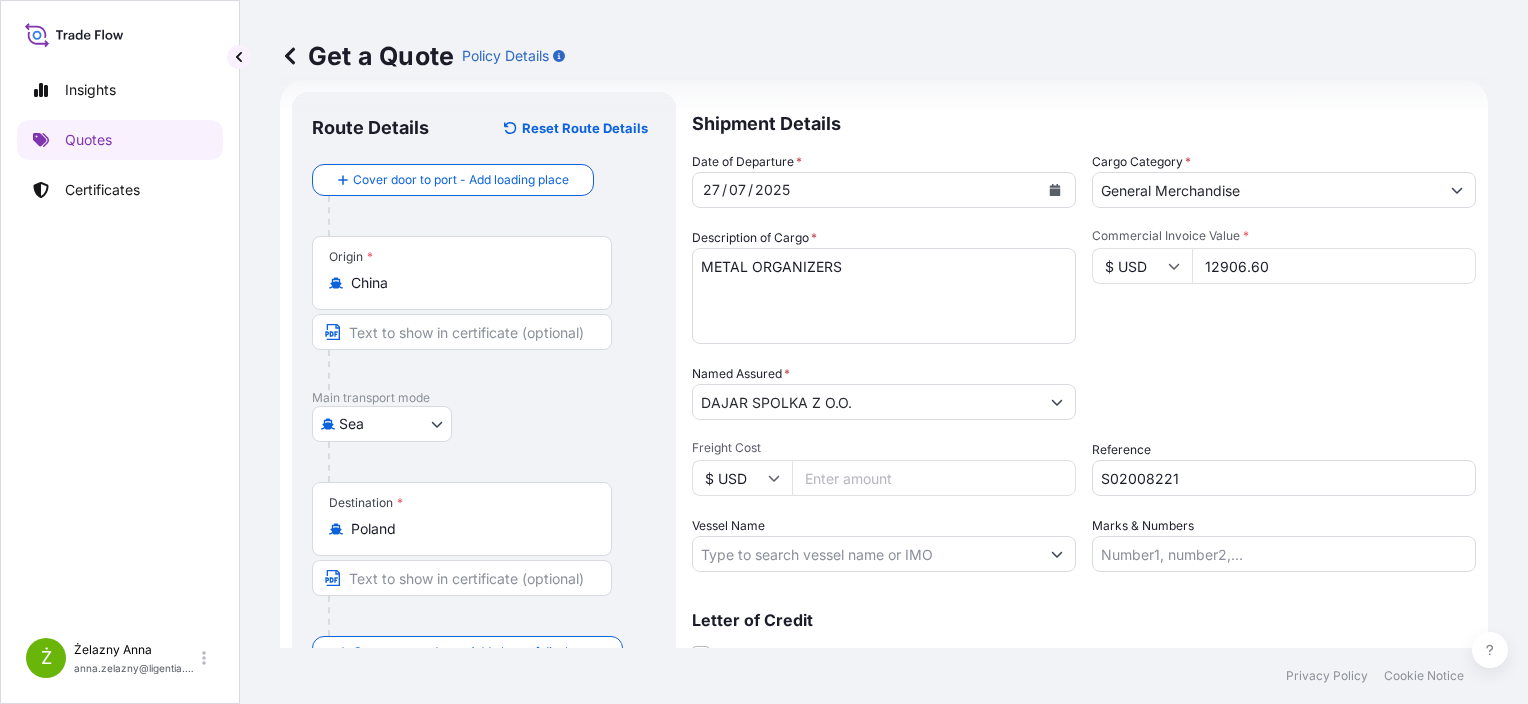 type on "12906.60" 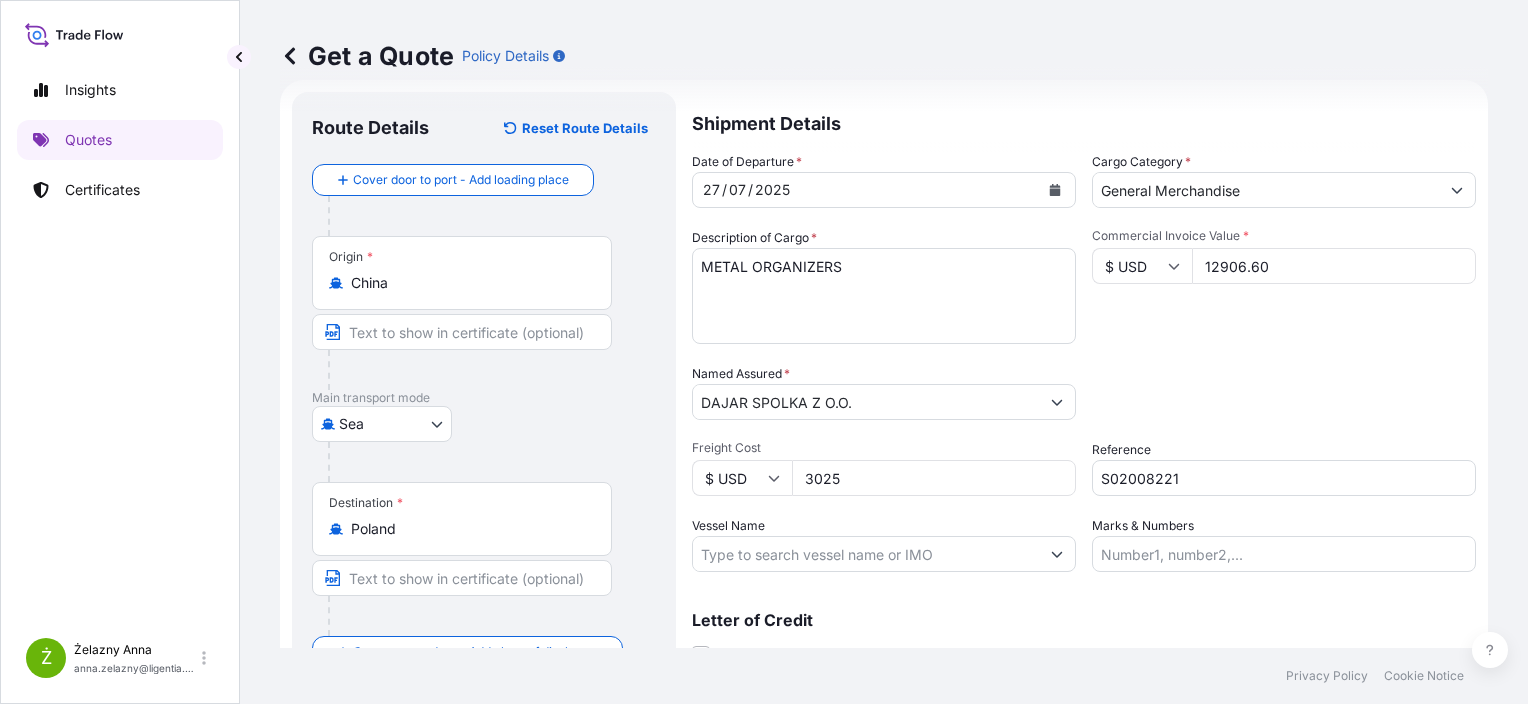 type on "3025" 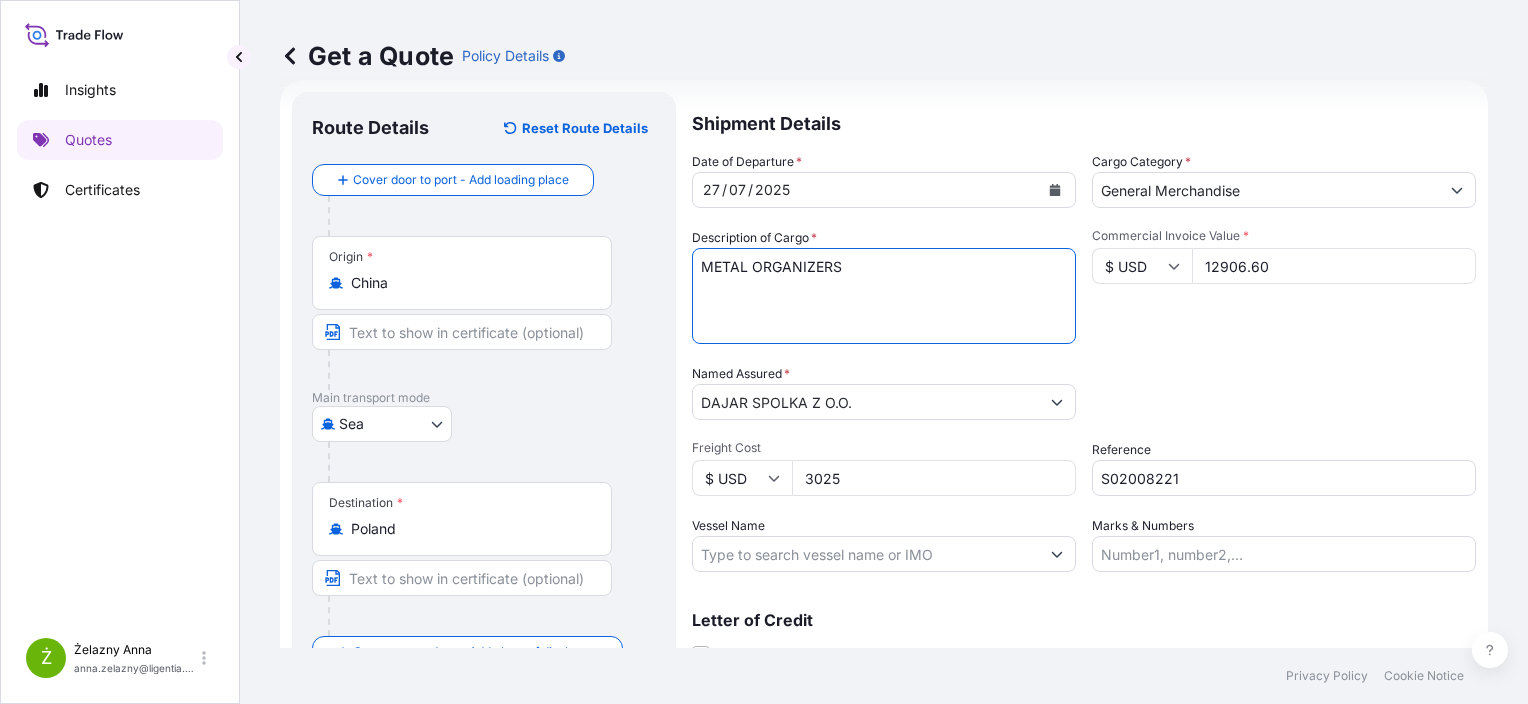 click on "METAL ORGANIZERS" at bounding box center (884, 296) 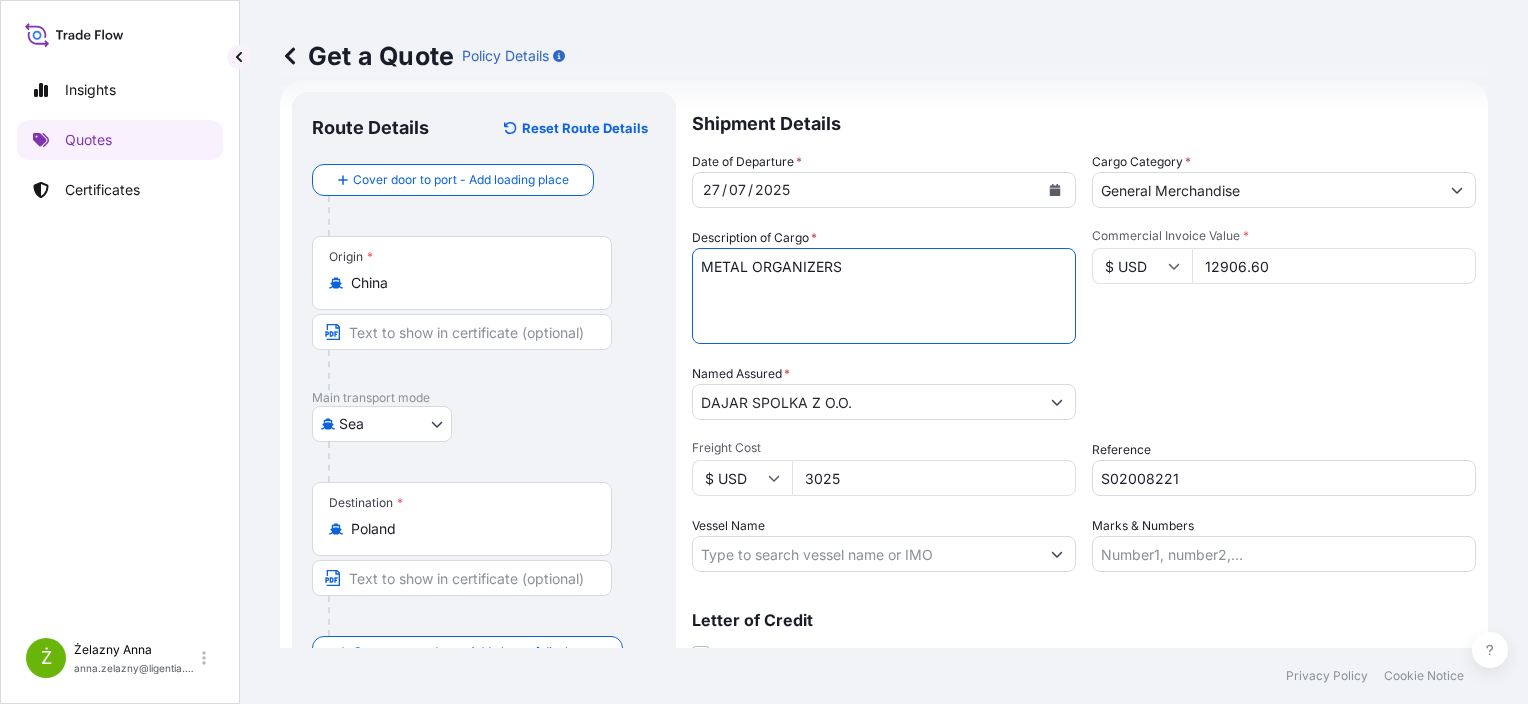 paste on "TXGU4096971 M1434940 40HC 4561.92 KG 65.127 M3 1536 CTN" 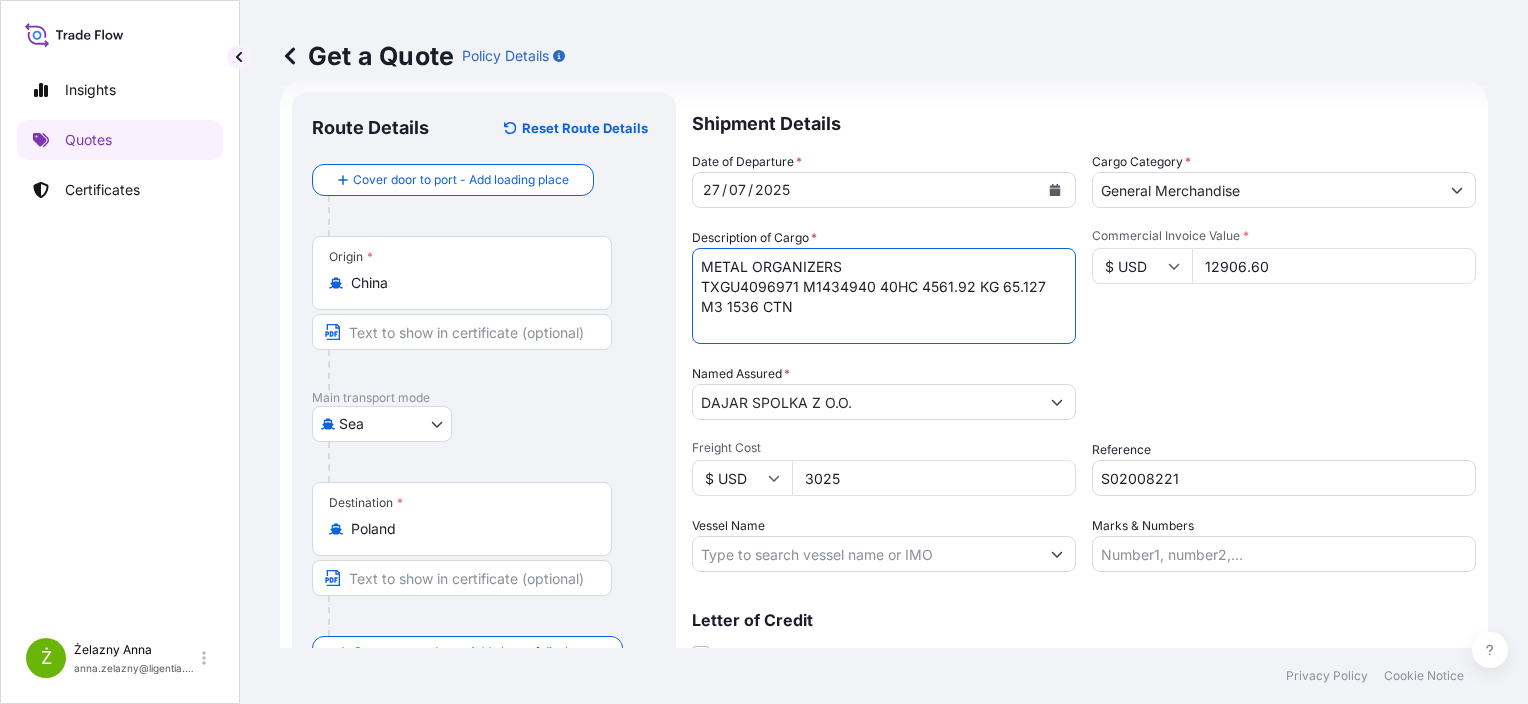 scroll, scrollTop: 116, scrollLeft: 0, axis: vertical 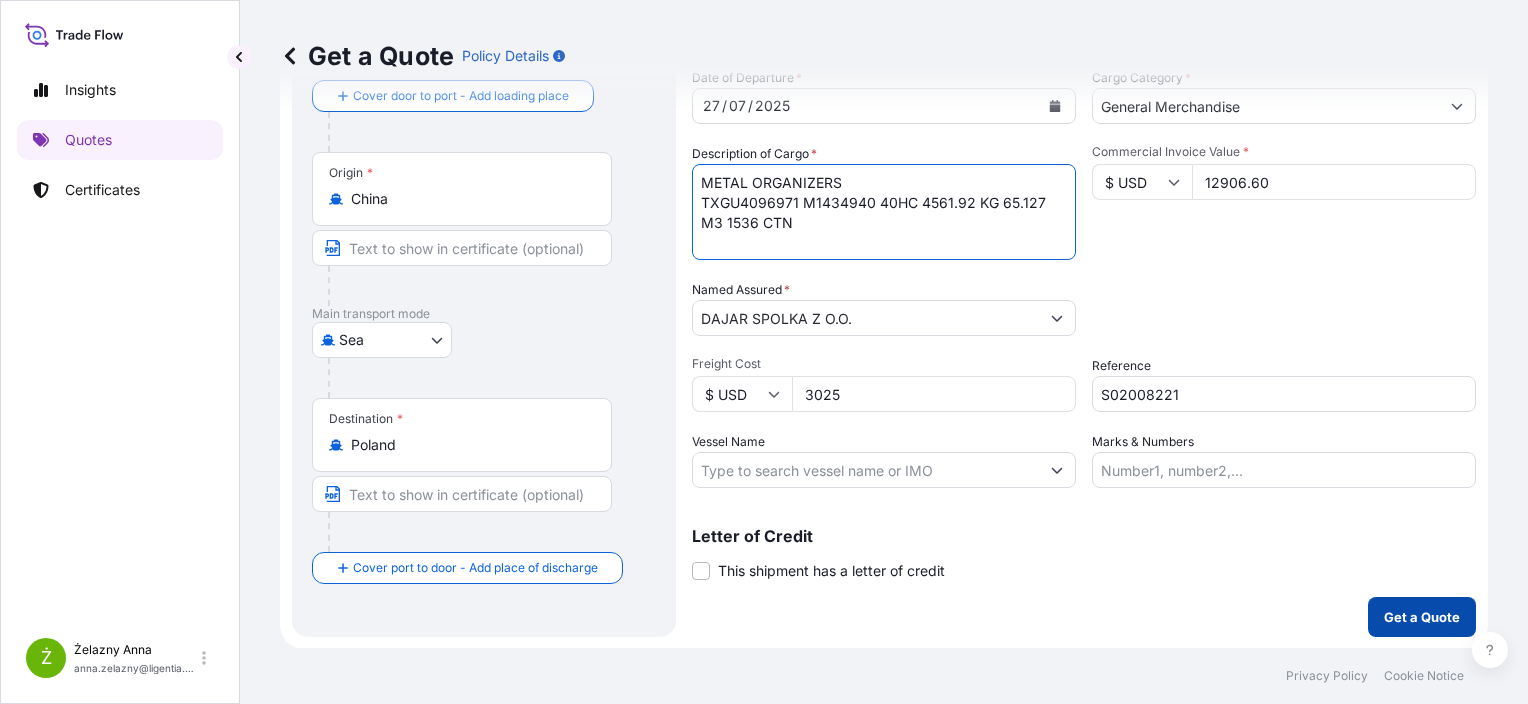 type on "METAL ORGANIZERS
TXGU4096971 M1434940 40HC 4561.92 KG 65.127 M3 1536 CTN" 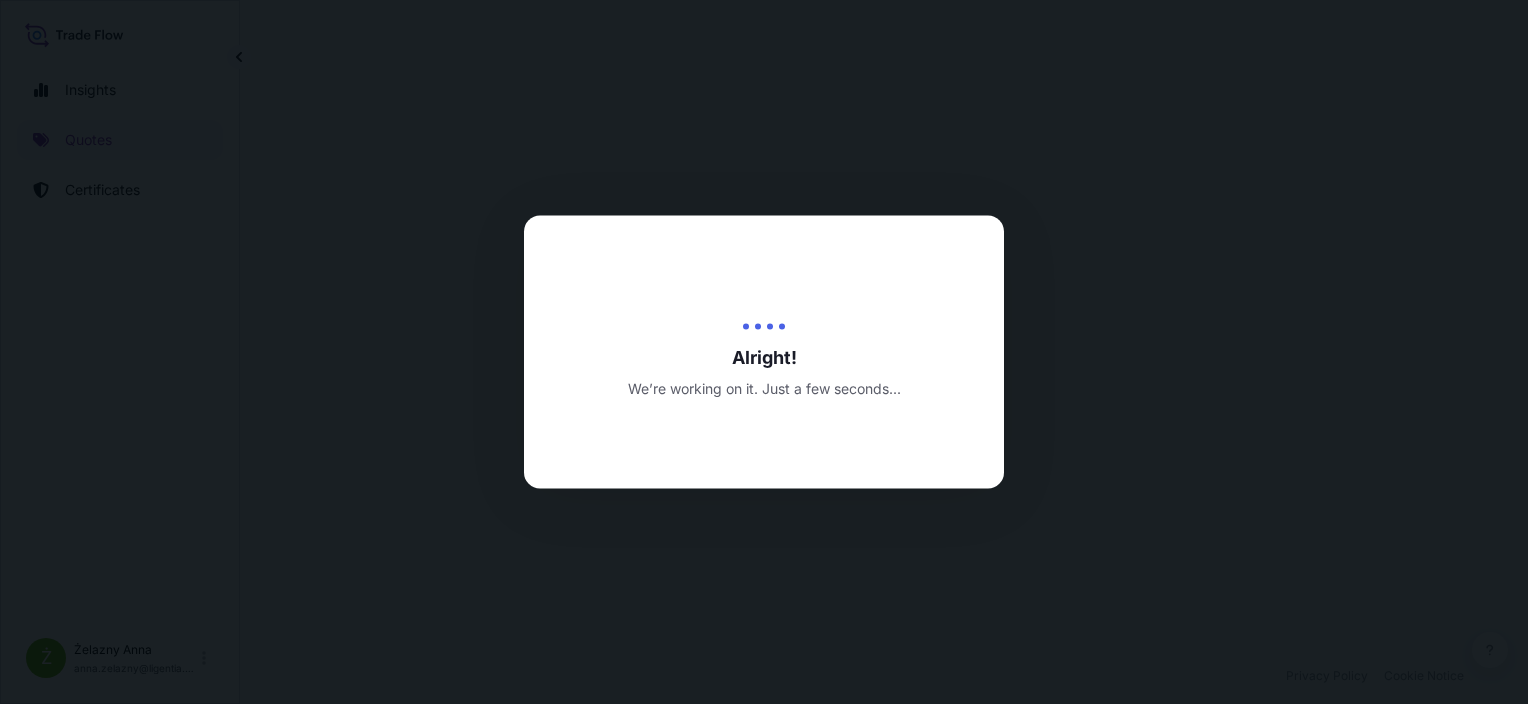 scroll, scrollTop: 0, scrollLeft: 0, axis: both 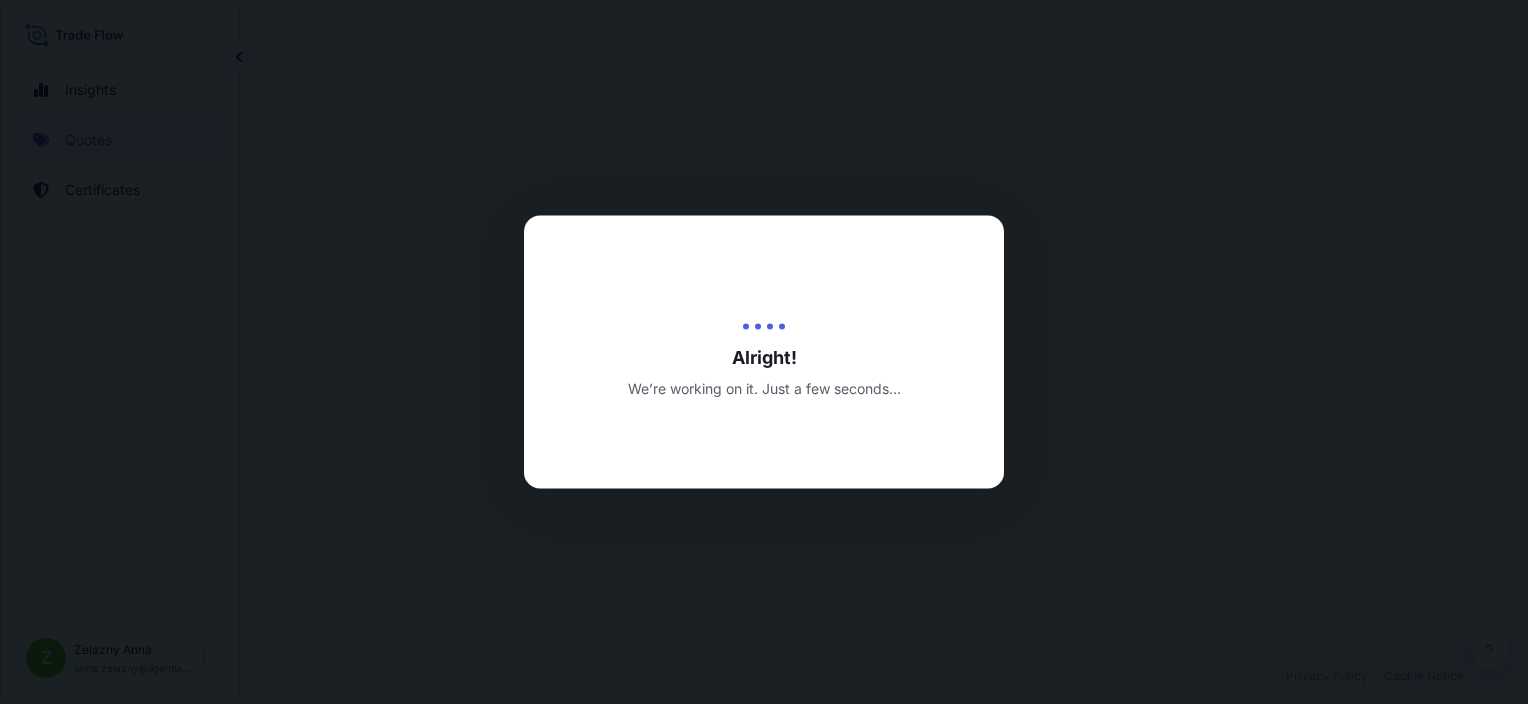 select on "Sea" 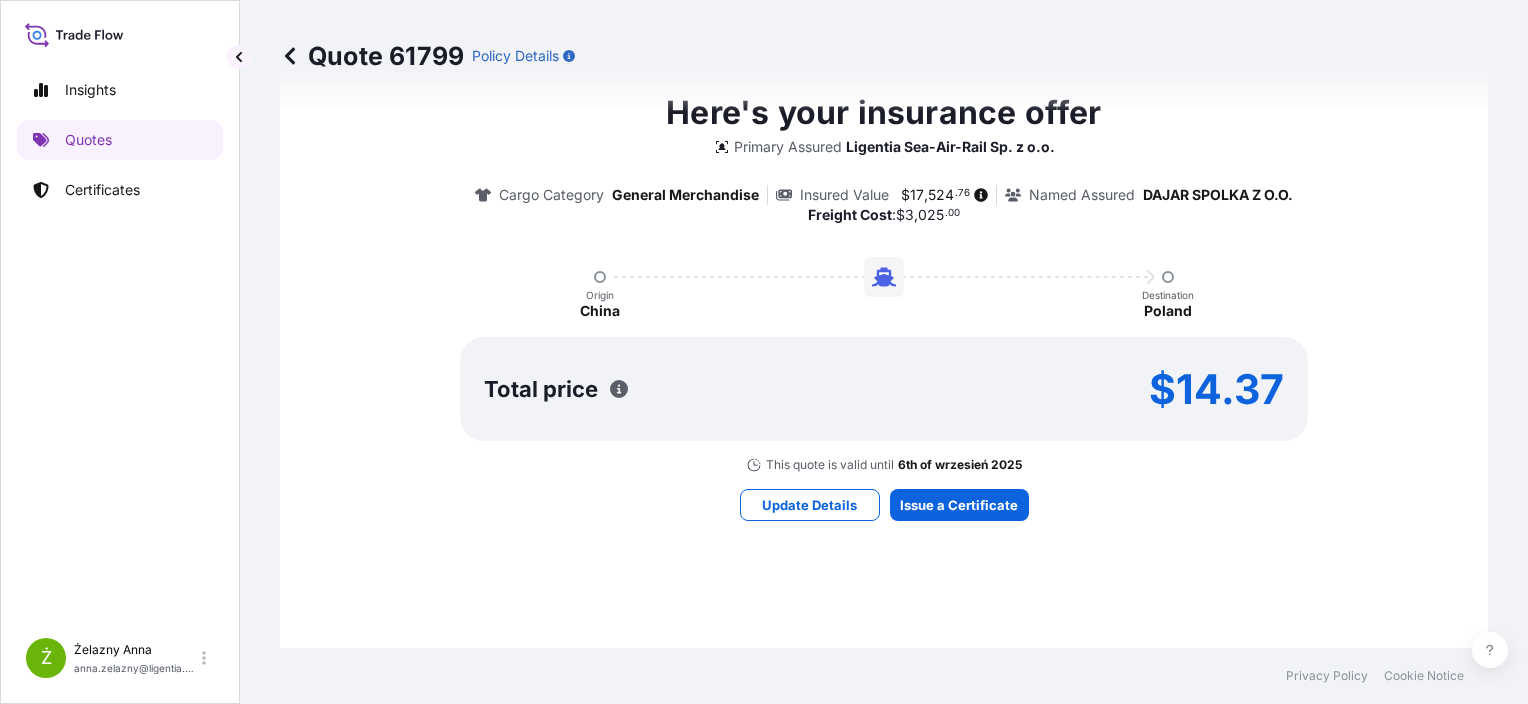scroll, scrollTop: 1276, scrollLeft: 0, axis: vertical 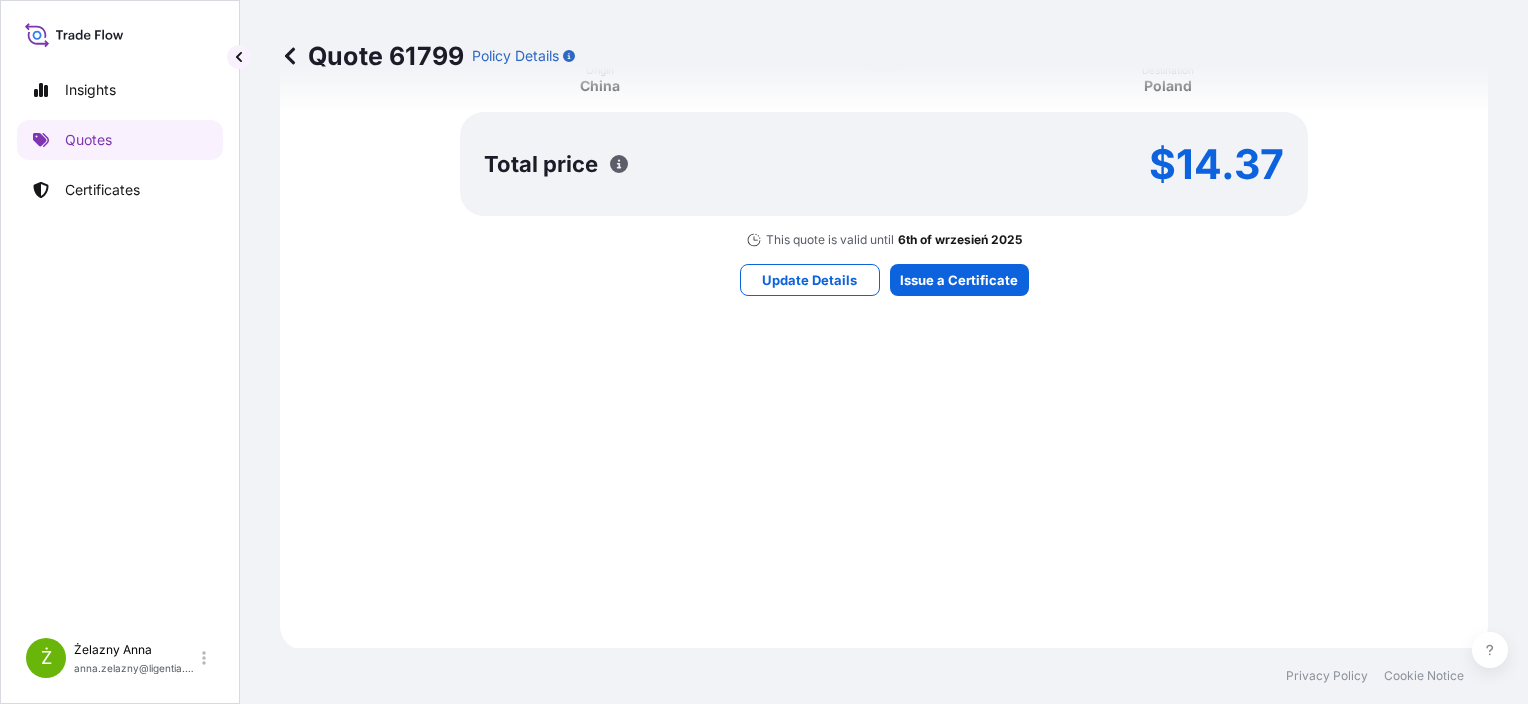 click on "Here's your insurance offer Primary Assured Ligentia Sea-Air-Rail Sp. z o.o. Cargo Category General Merchandise Insured Value $ 17 , 524 . 76 Named Assured DAJAR SPOLKA Z O.O. Freight Cost :  $ 3 , 025 . 00 Origin China Destination Poland Total price $14.37 This quote is valid until 6th of wrzesień 2025 Update Details Issue a Certificate" at bounding box center (884, 79) 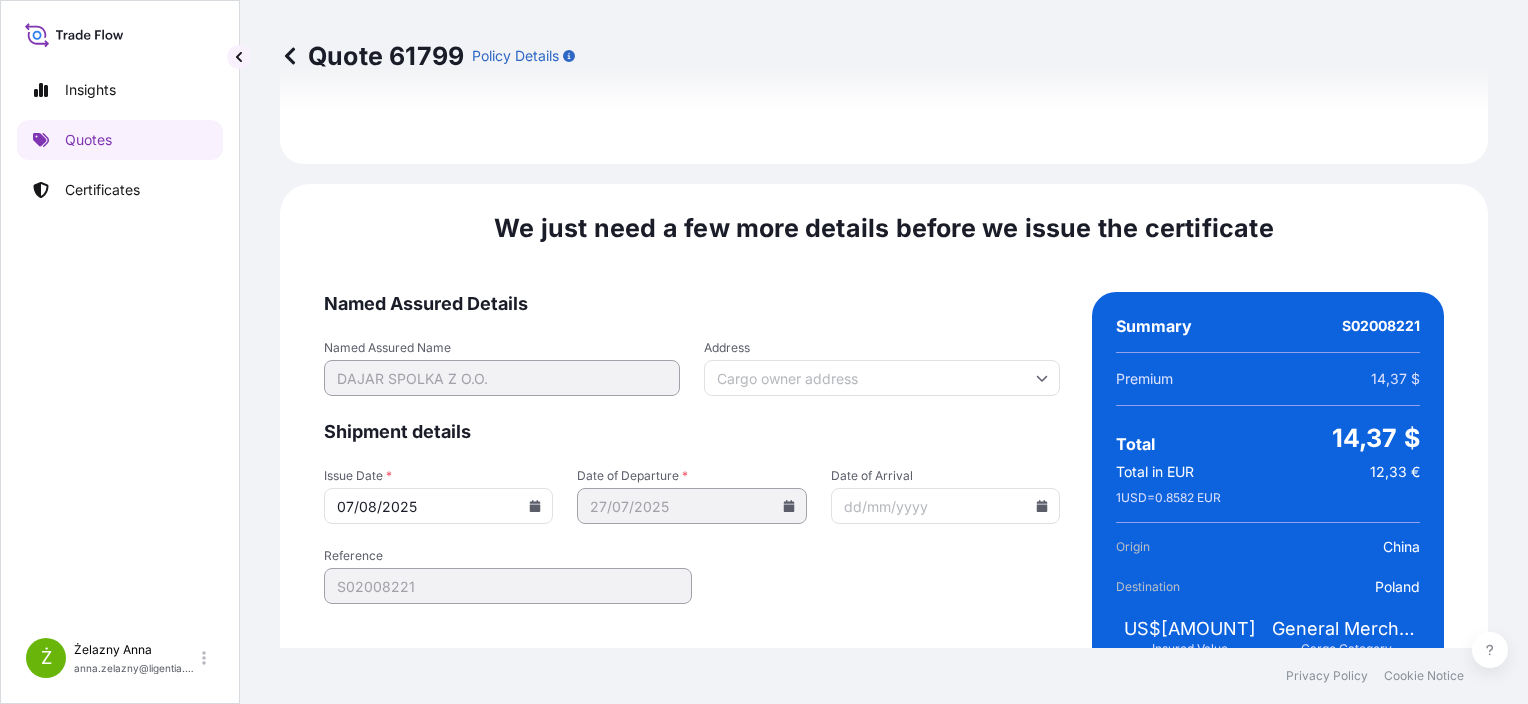 scroll, scrollTop: 2364, scrollLeft: 0, axis: vertical 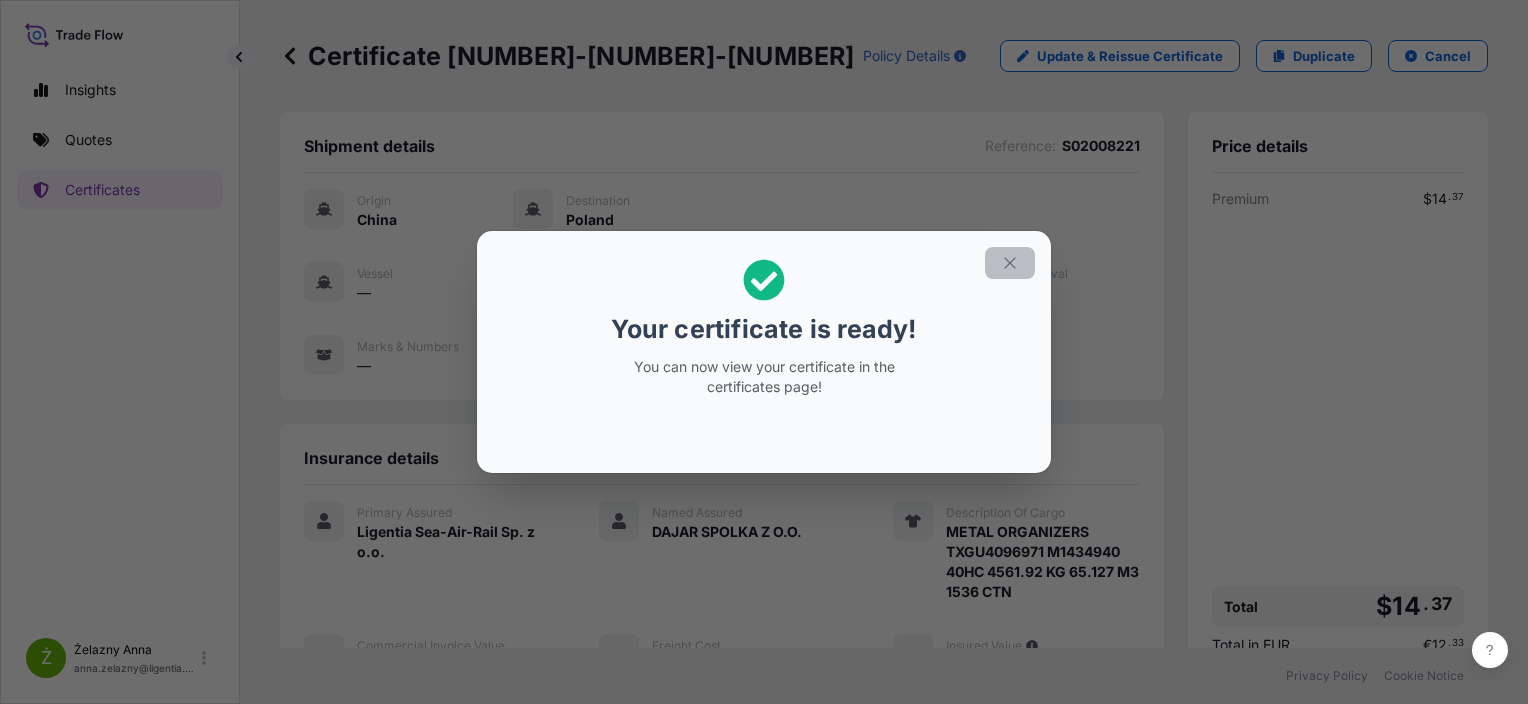 click at bounding box center (1010, 263) 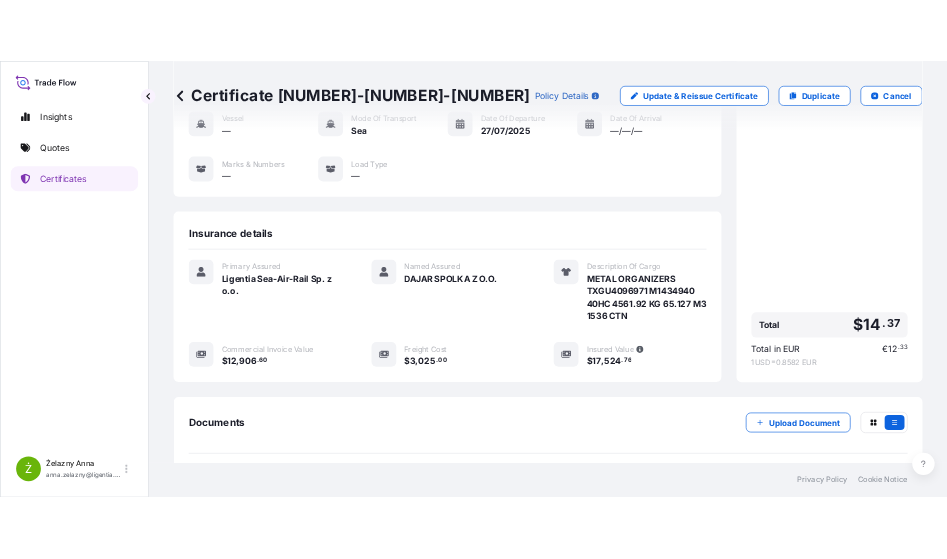 scroll, scrollTop: 344, scrollLeft: 0, axis: vertical 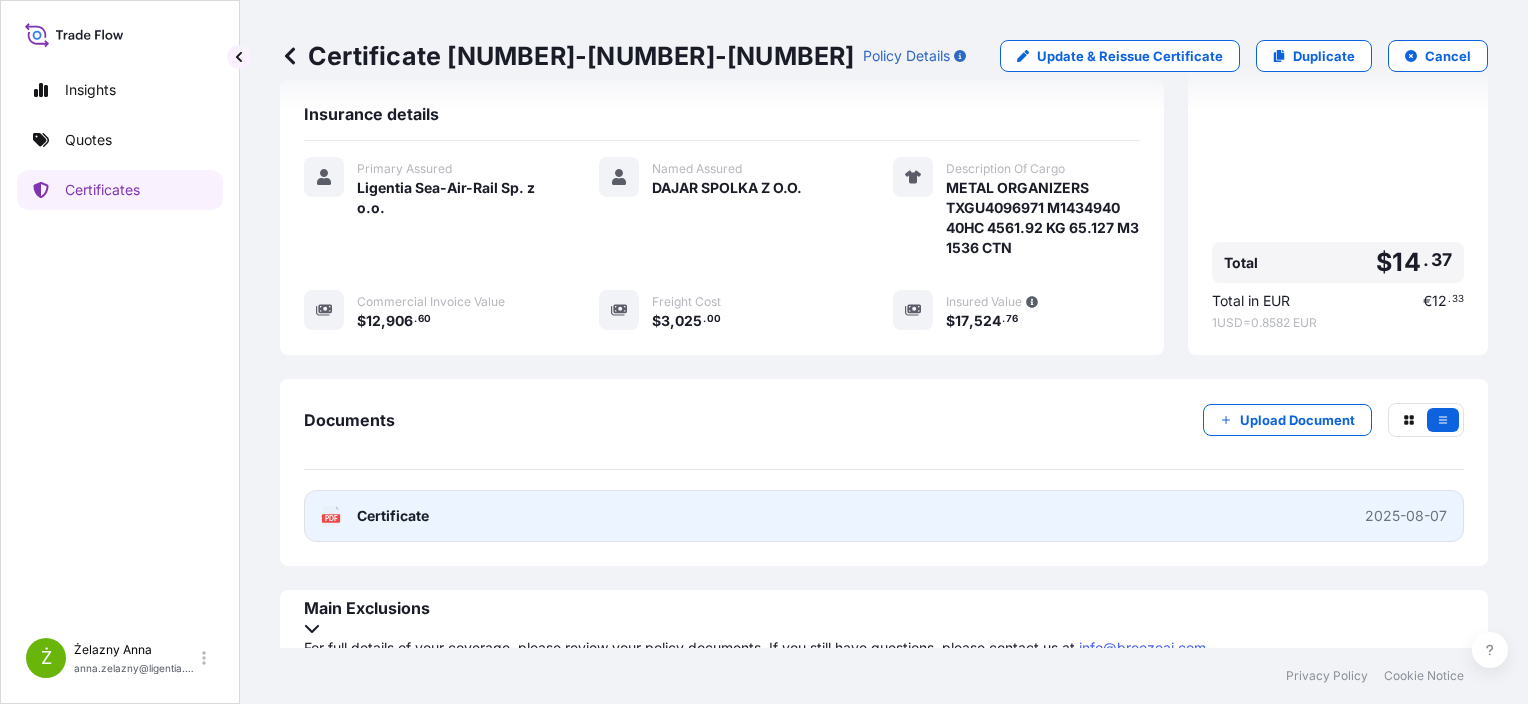 click on "PDF Certificate 2025-08-07" at bounding box center (884, 516) 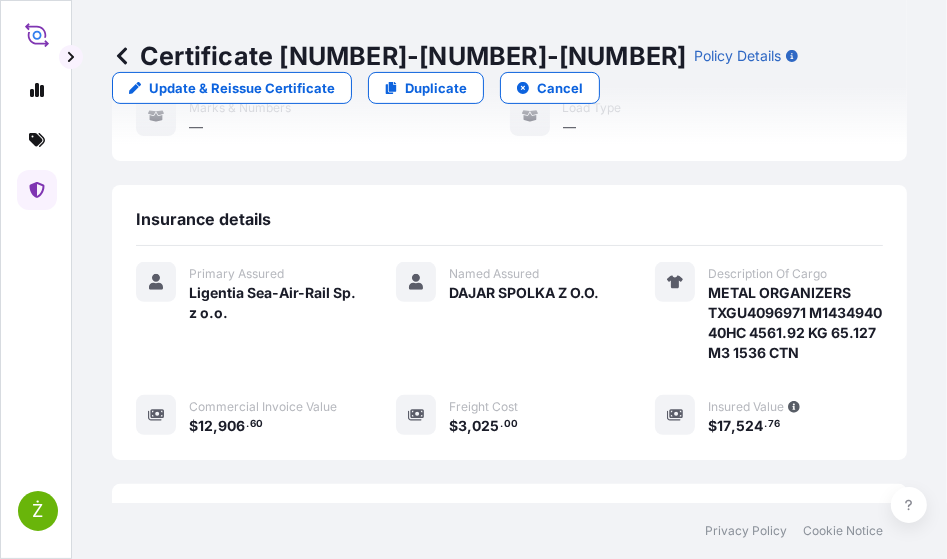 scroll, scrollTop: 448, scrollLeft: 0, axis: vertical 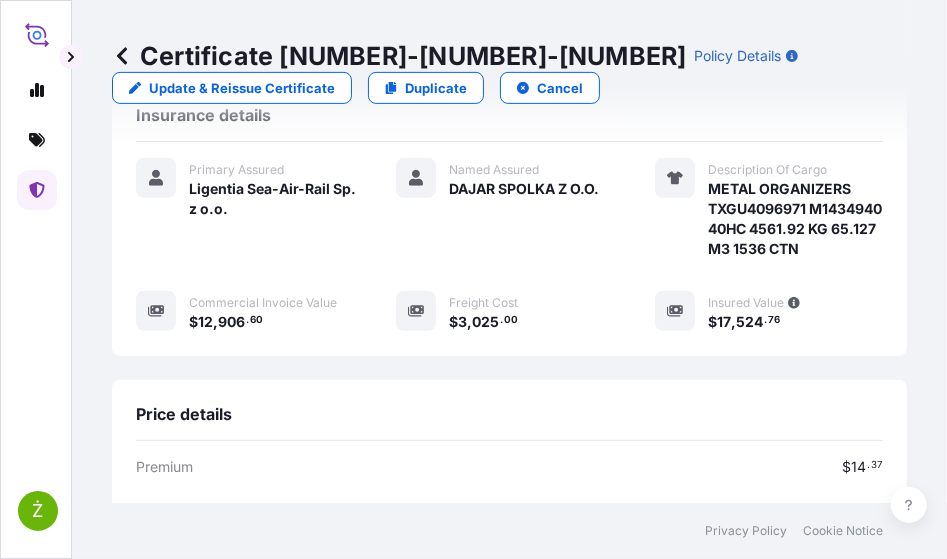 click on "Certificate 31440-1524-1" at bounding box center [399, 56] 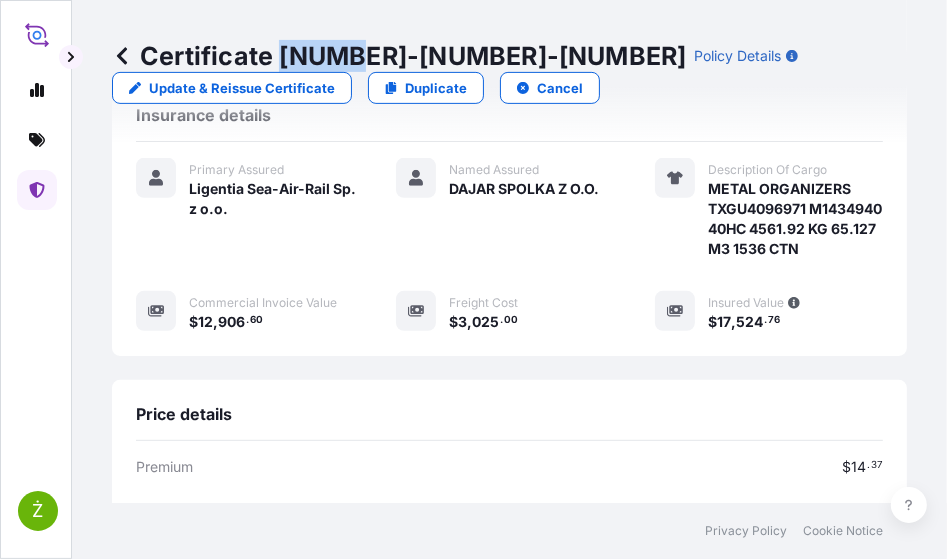 click on "Certificate 31440-1524-1" at bounding box center (399, 56) 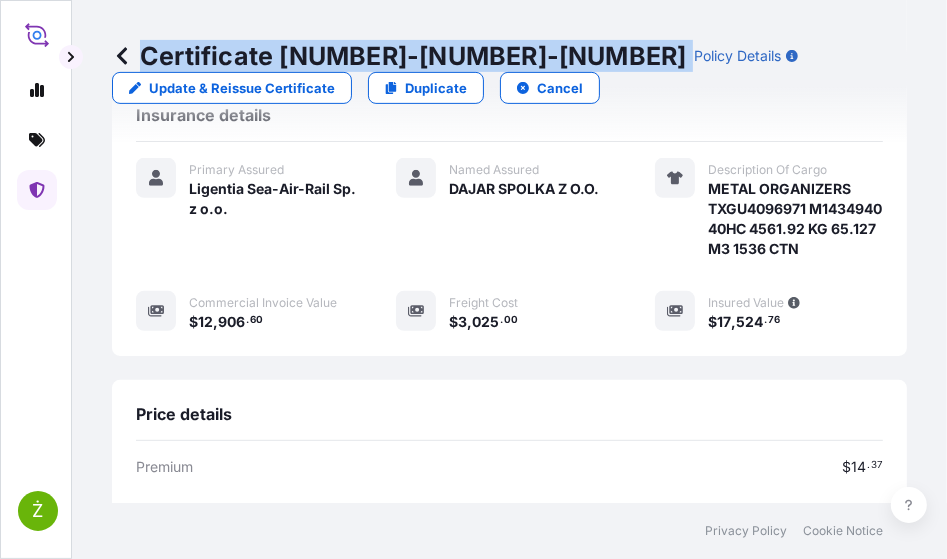 click on "Certificate 31440-1524-1" at bounding box center (399, 56) 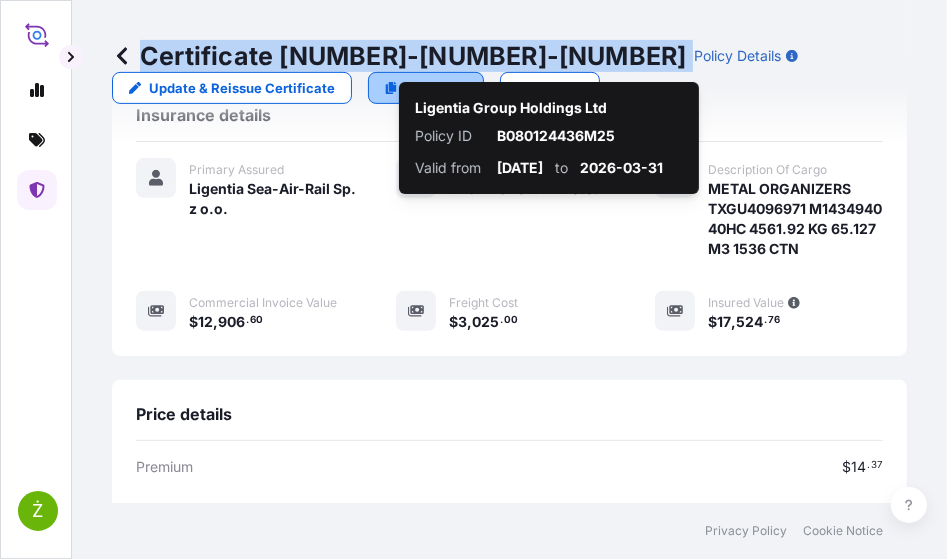 click 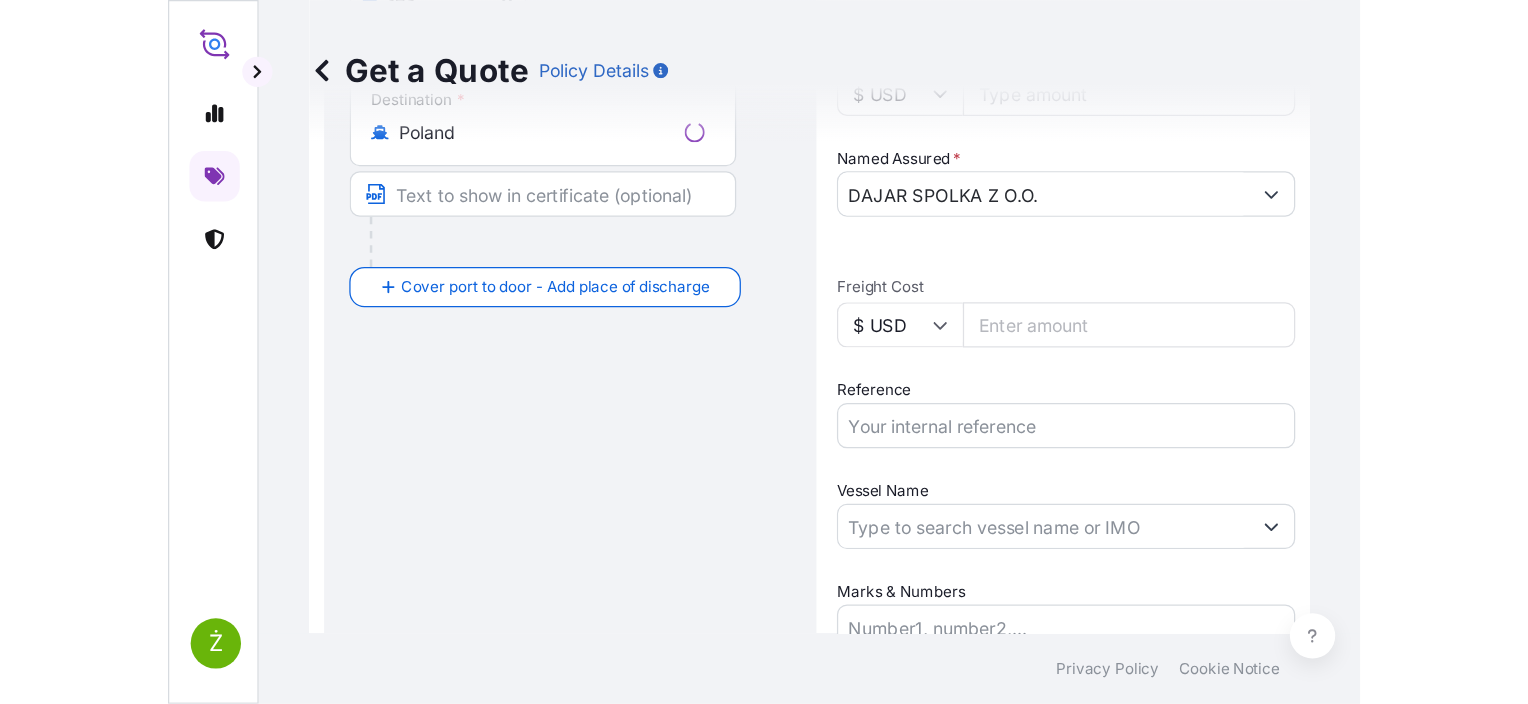 scroll, scrollTop: 32, scrollLeft: 0, axis: vertical 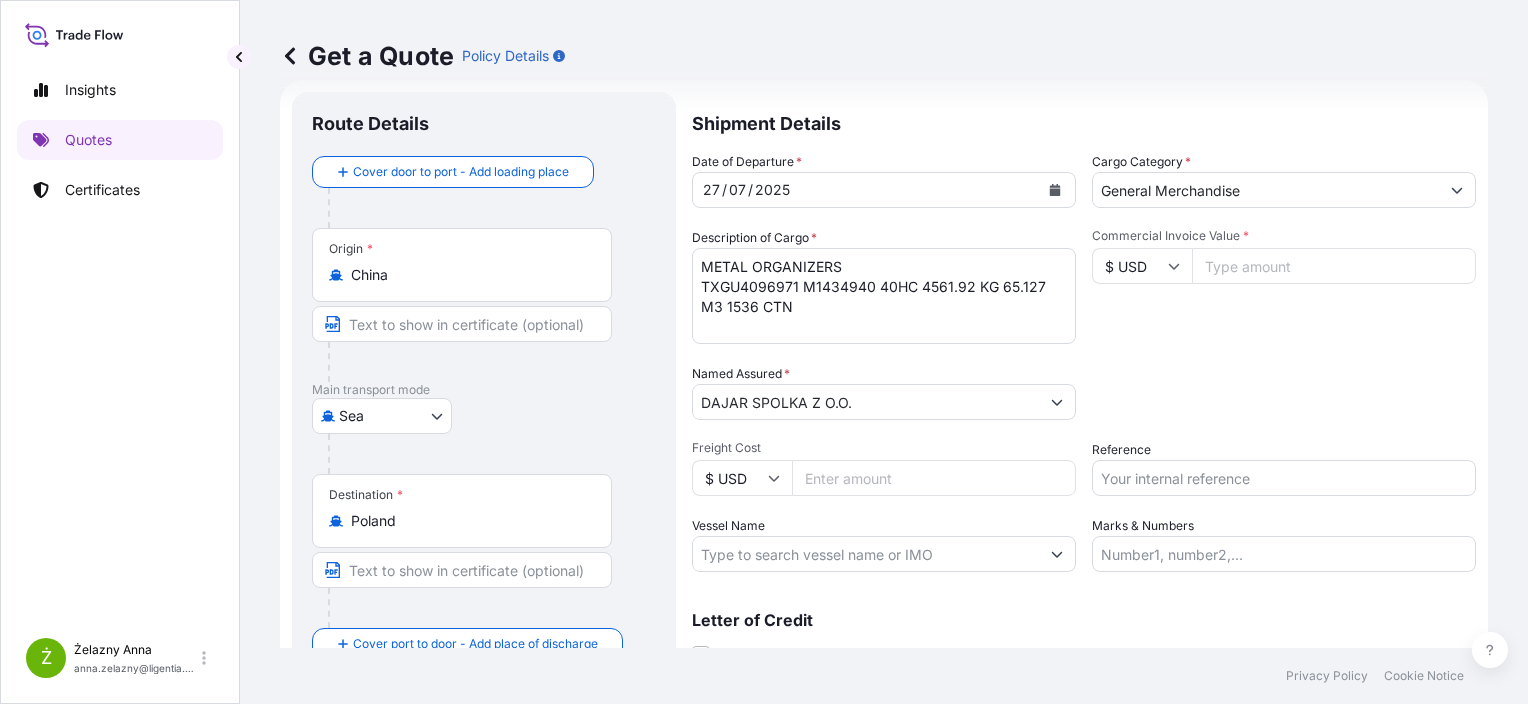 click on "Reference" at bounding box center (1284, 478) 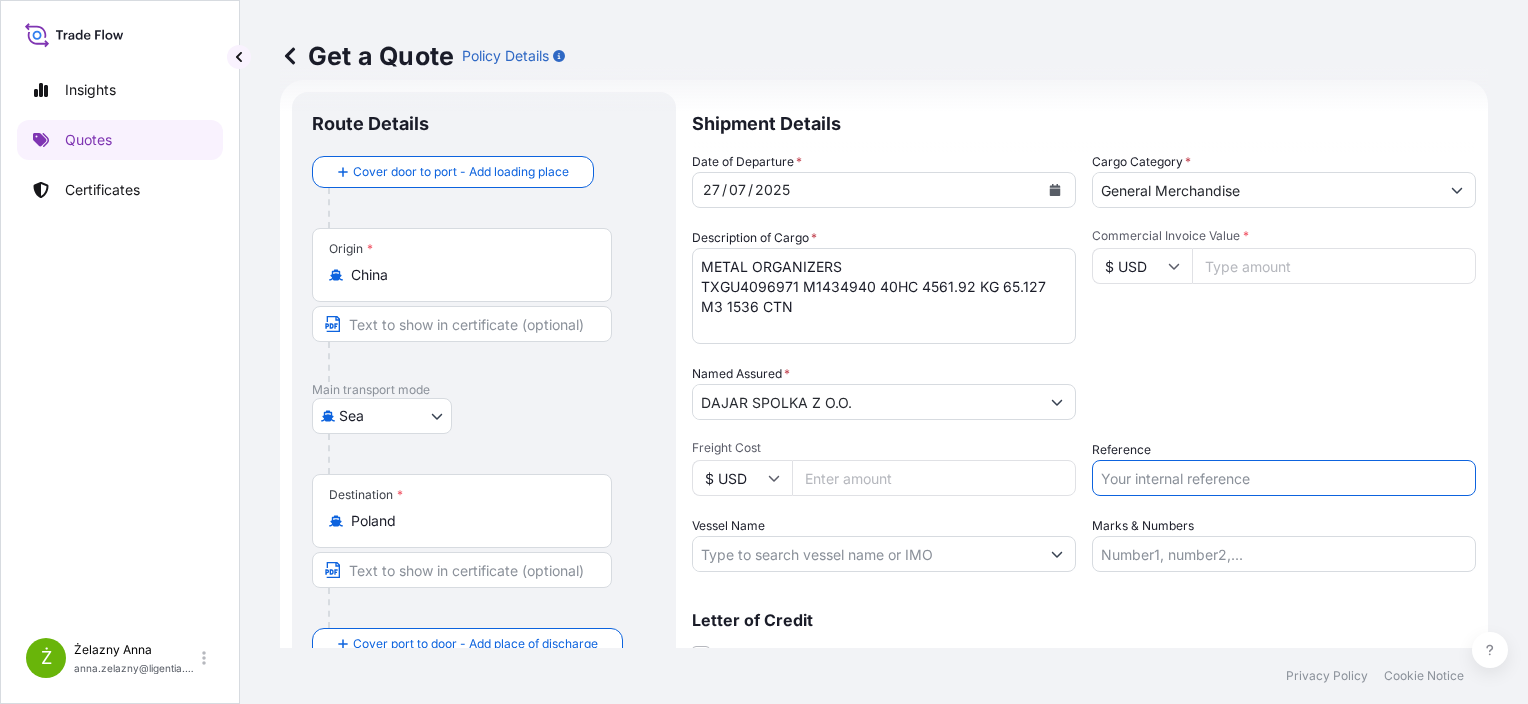 paste on "S02006102" 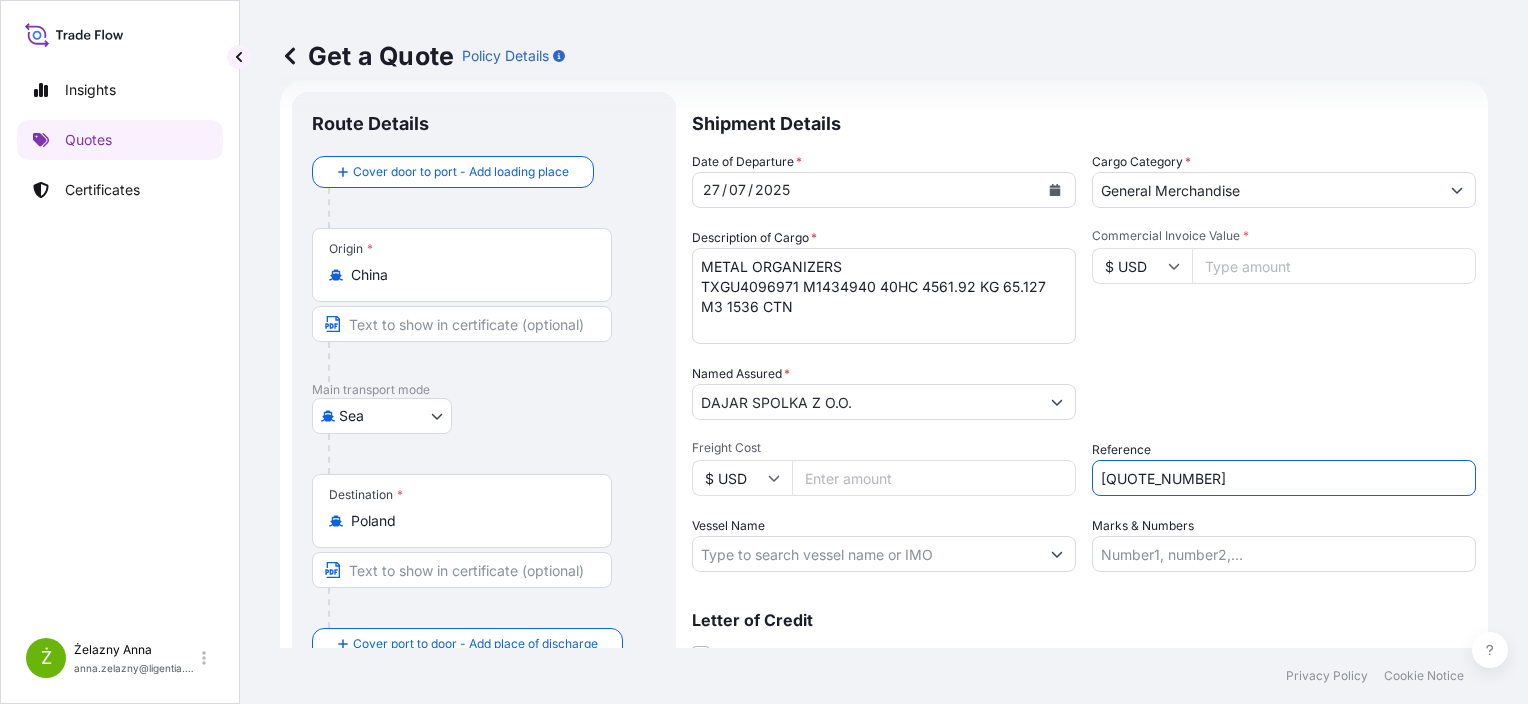 type on "S02006102" 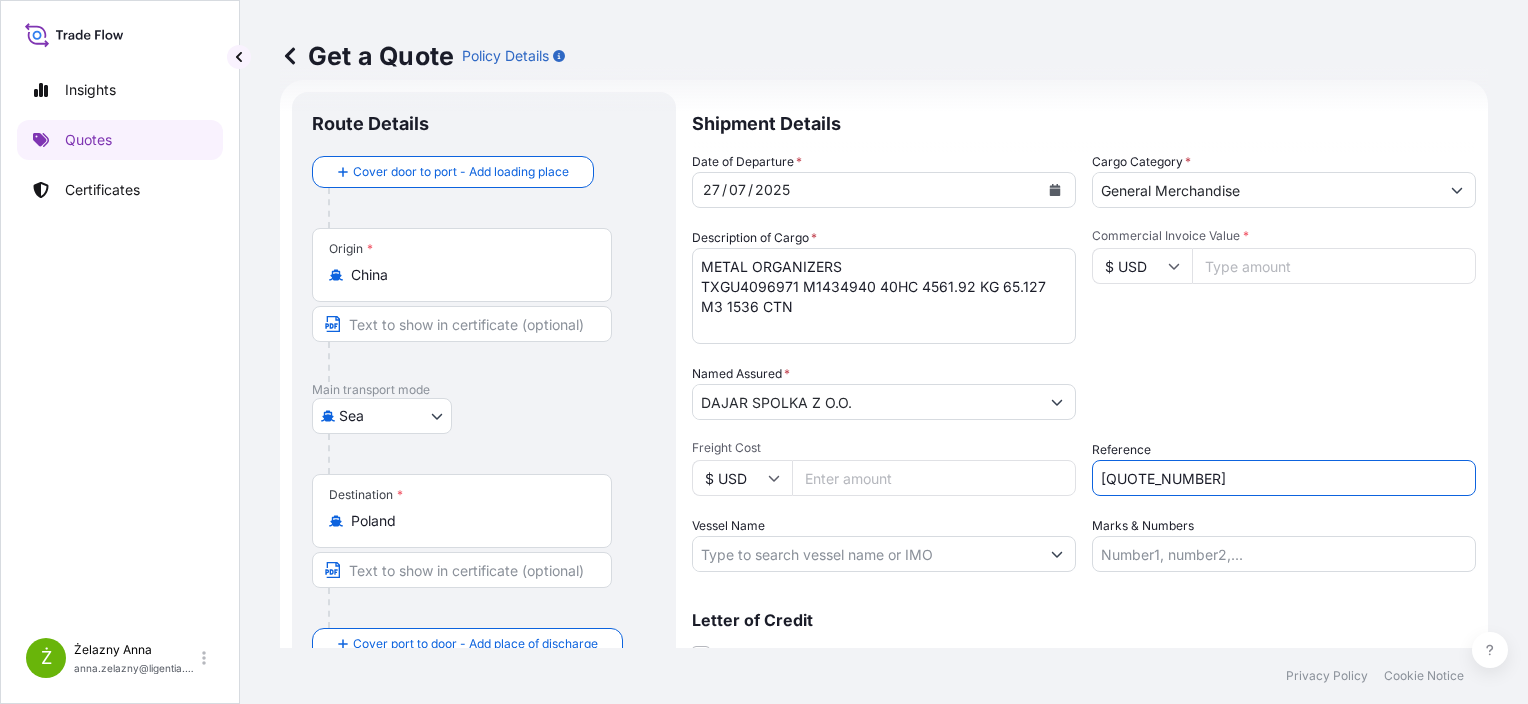 click 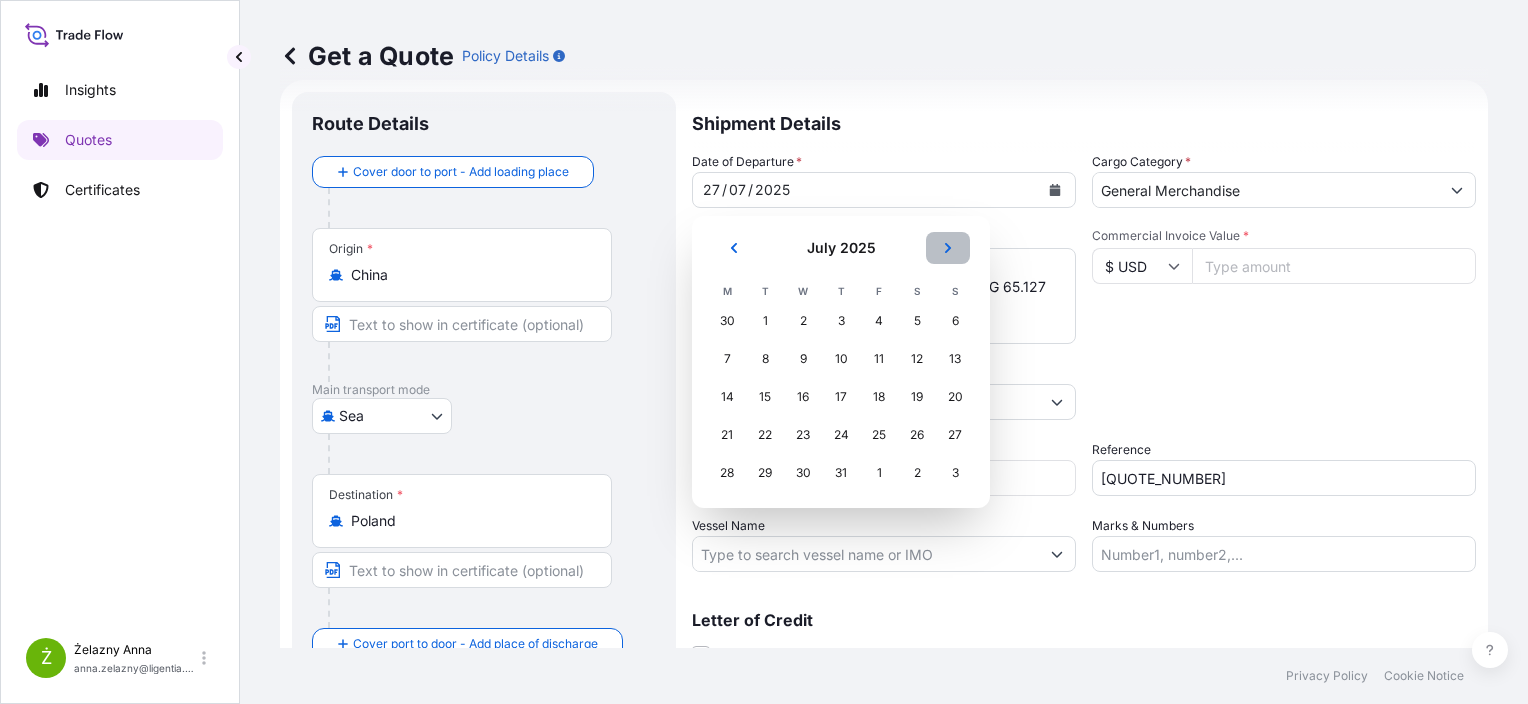click 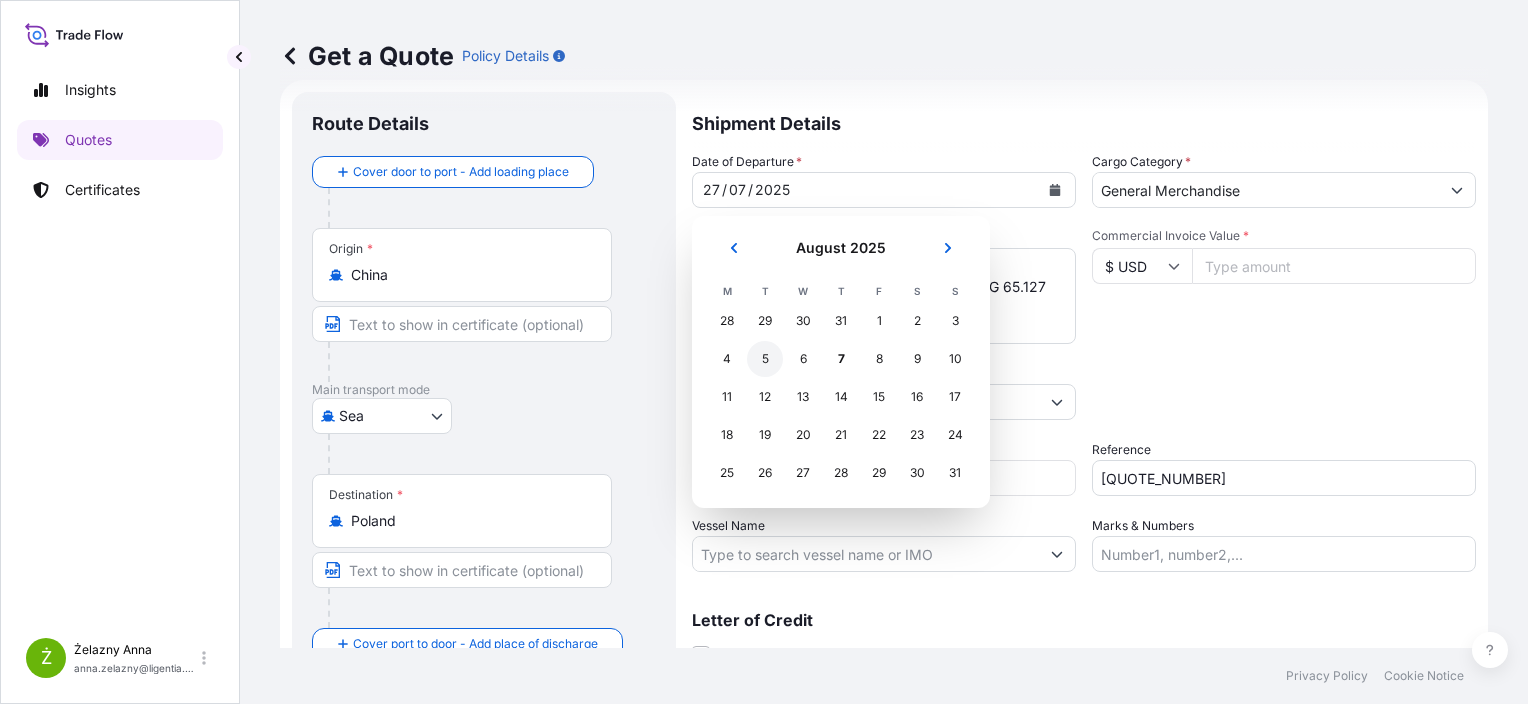click on "5" at bounding box center (765, 359) 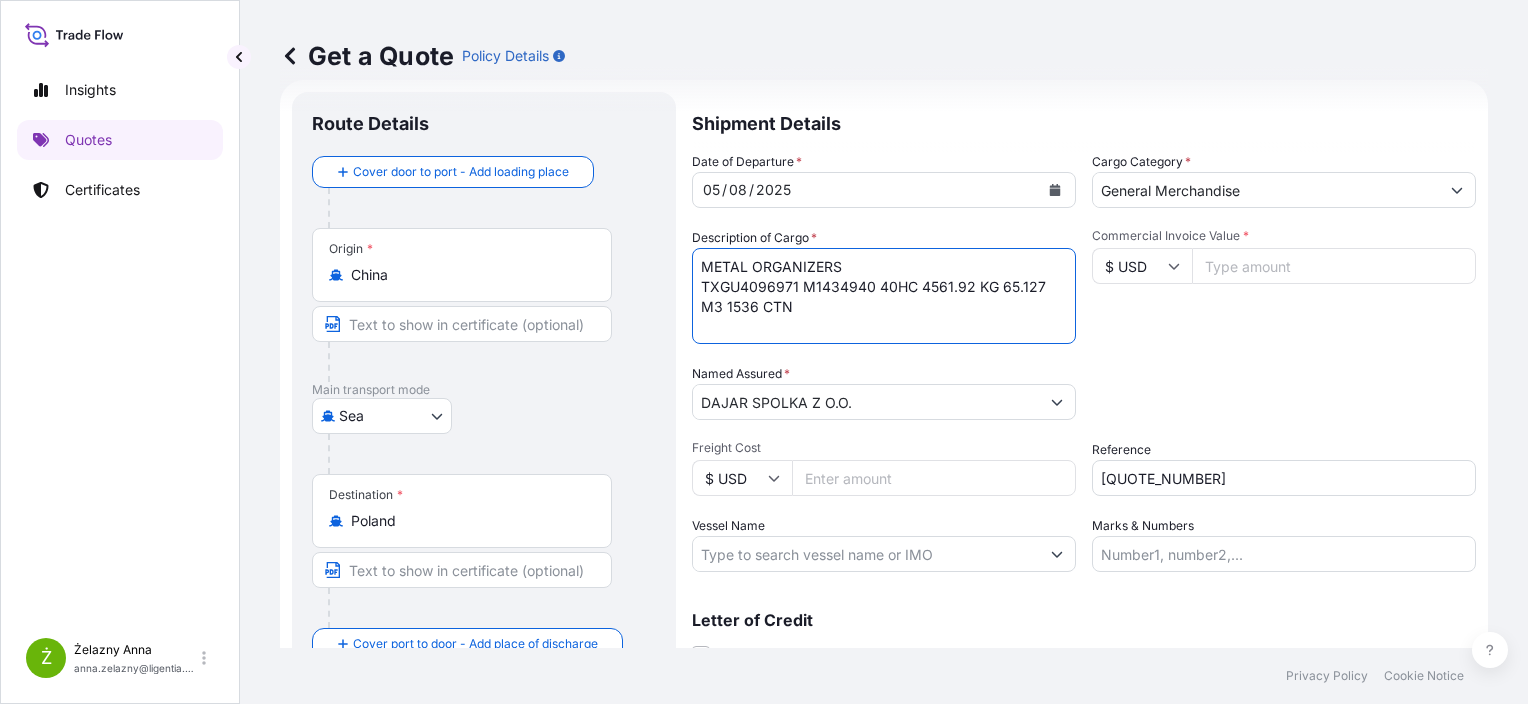 drag, startPoint x: 892, startPoint y: 328, endPoint x: 690, endPoint y: 258, distance: 213.78494 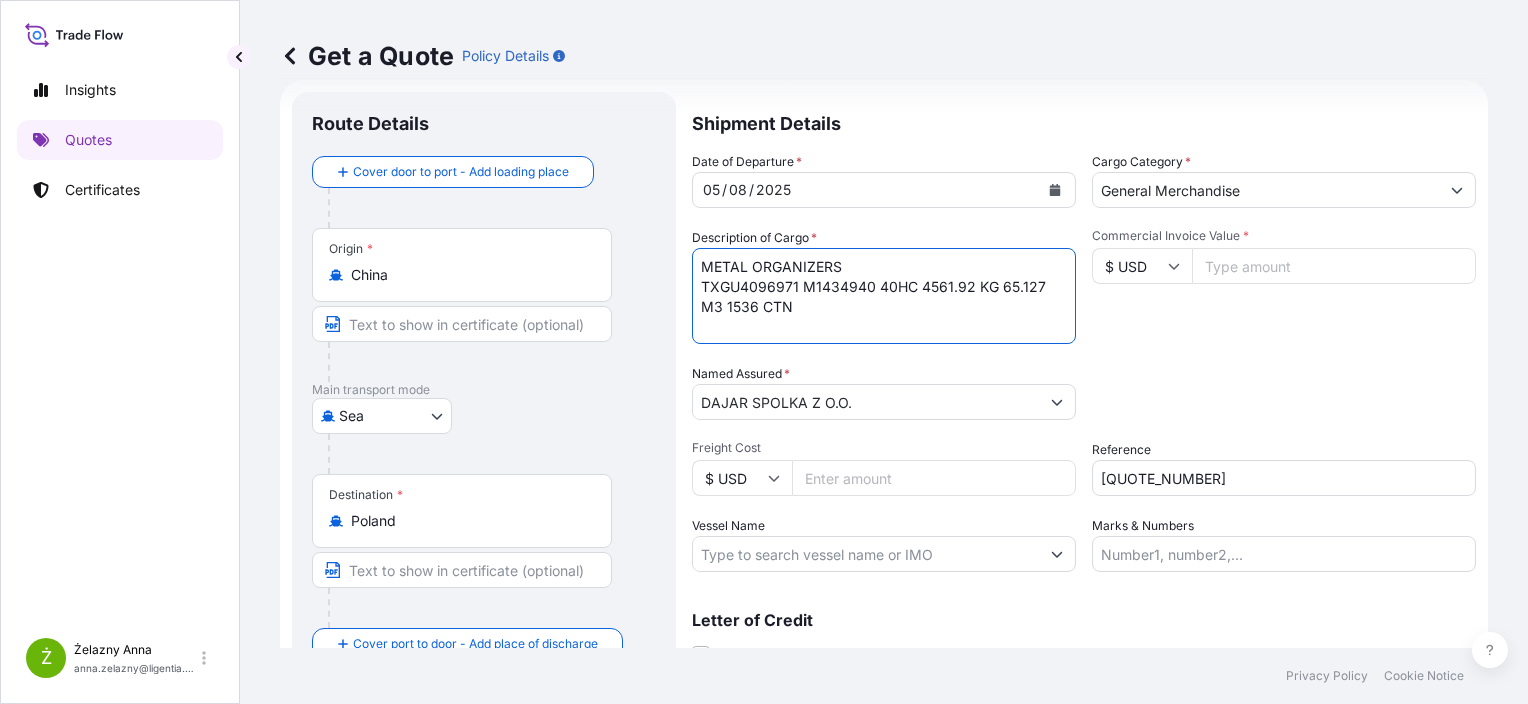 paste on "CERAMIC CUP PLASTIC TABLE PLATE" 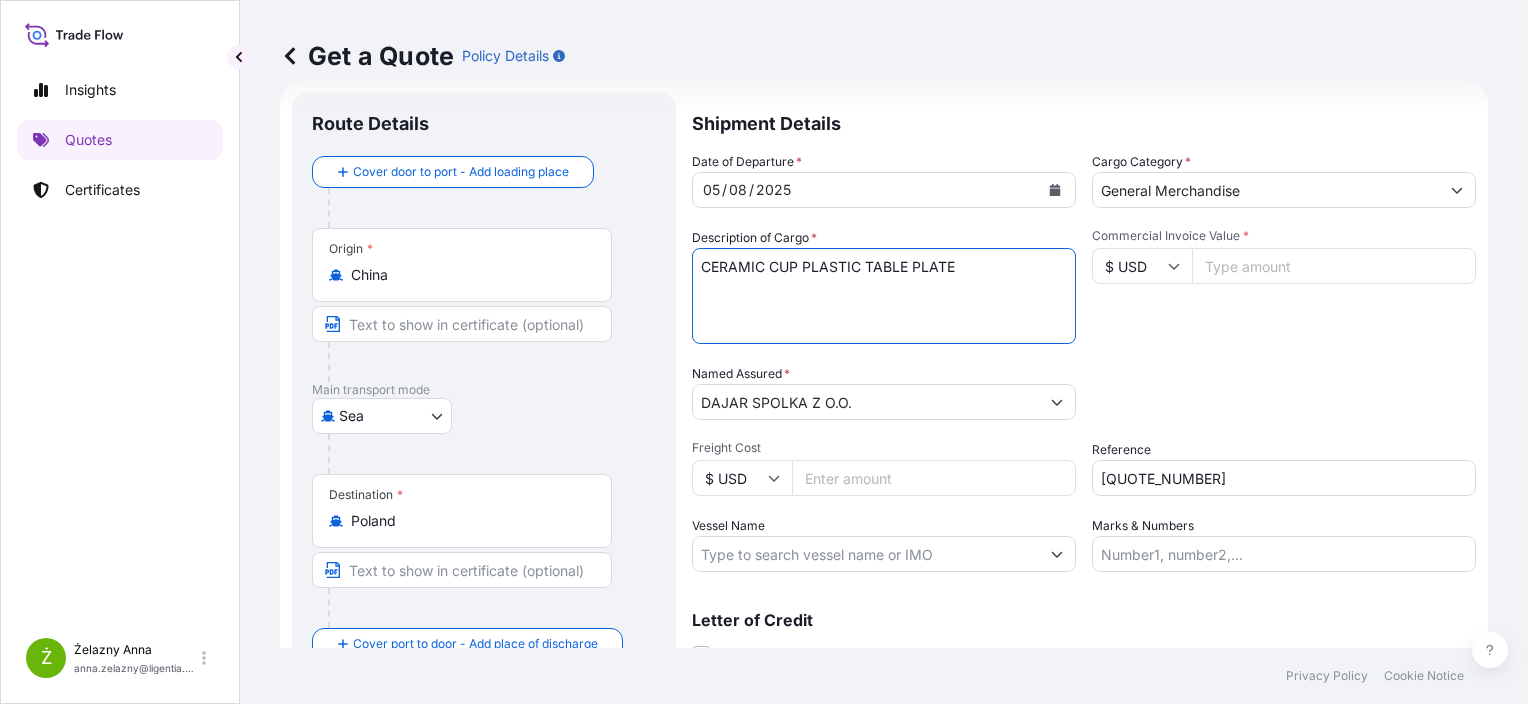 paste on "APHU7302570 R8153809 40HC 21150.16 KG 64.666 M3 2819 CTN" 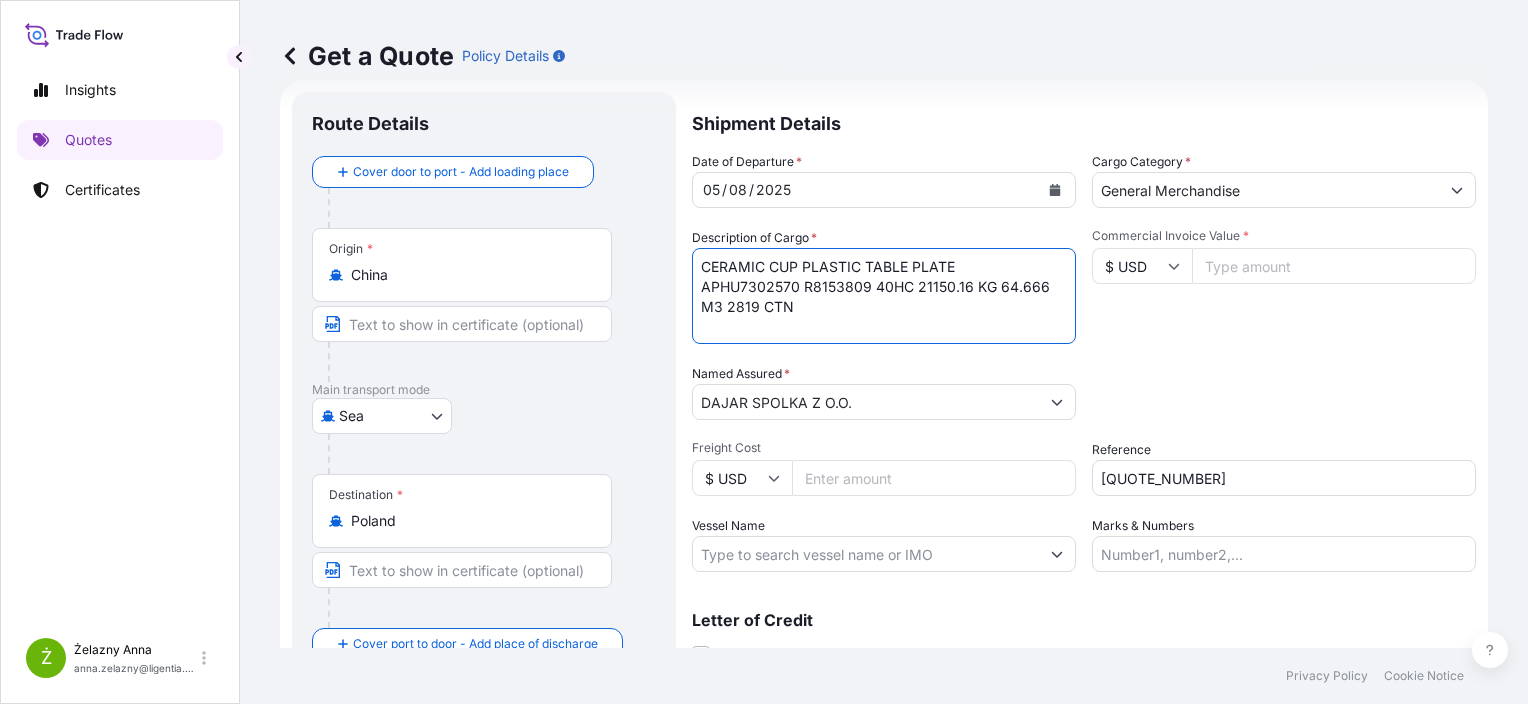 type on "CERAMIC CUP PLASTIC TABLE PLATE
APHU7302570 R8153809 40HC 21150.16 KG 64.666 M3 2819 CTN" 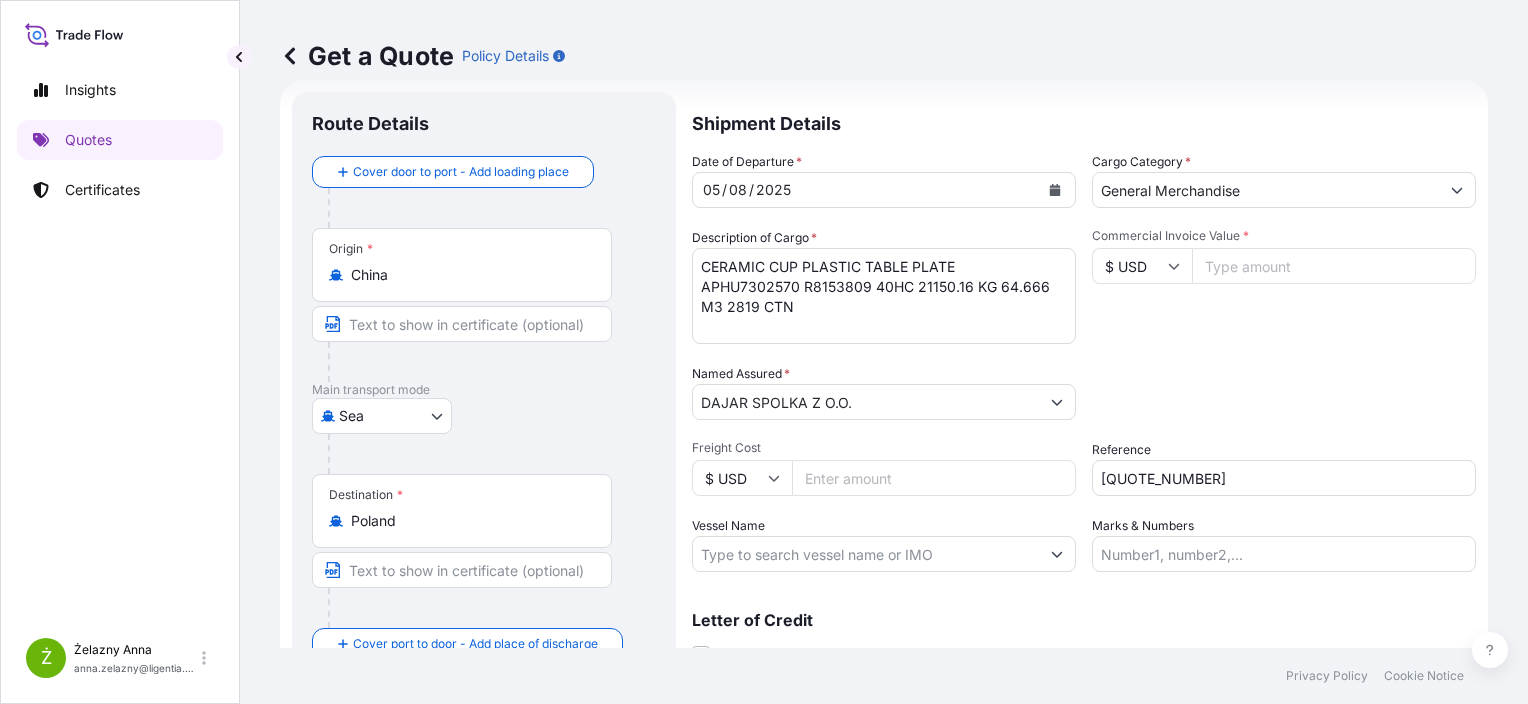 click on "Commercial Invoice Value   *" at bounding box center (1334, 266) 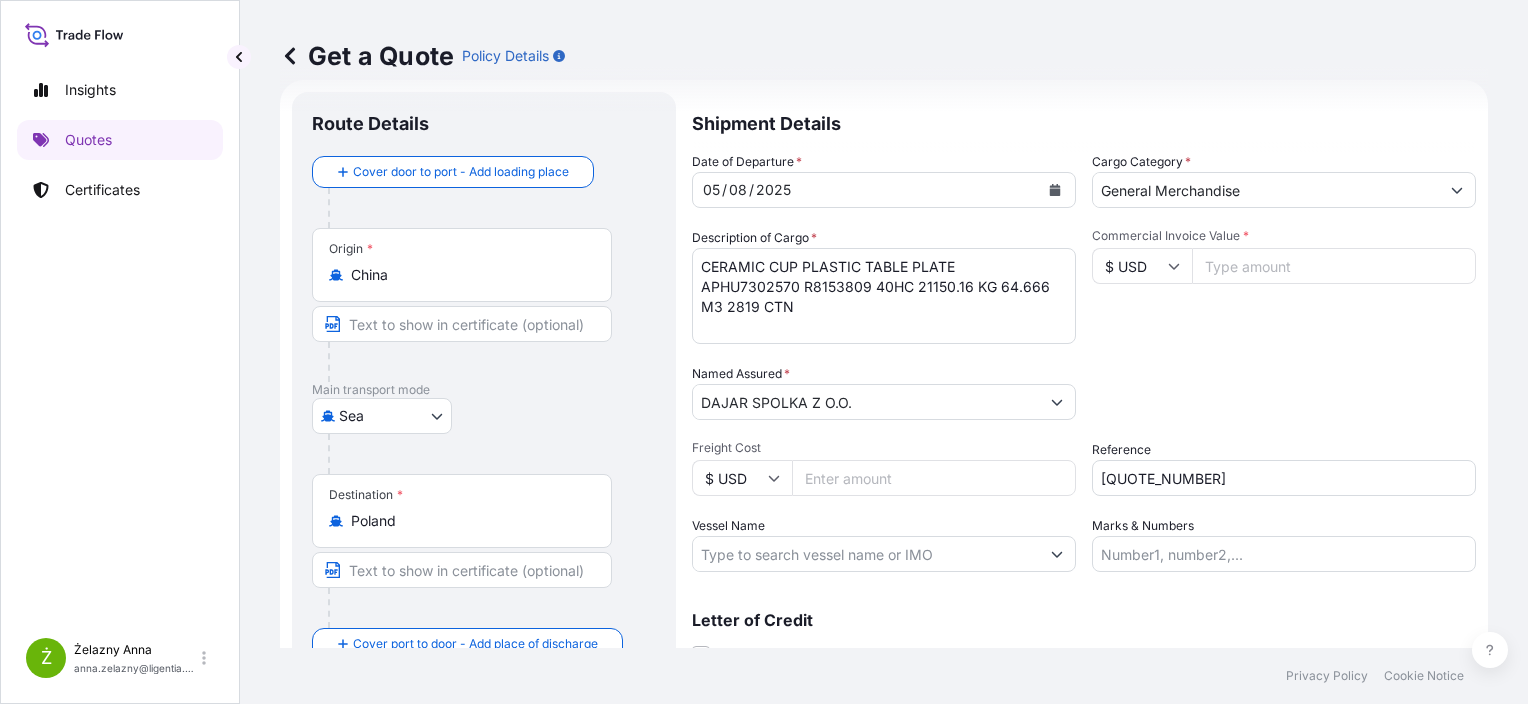 paste on "17884.80" 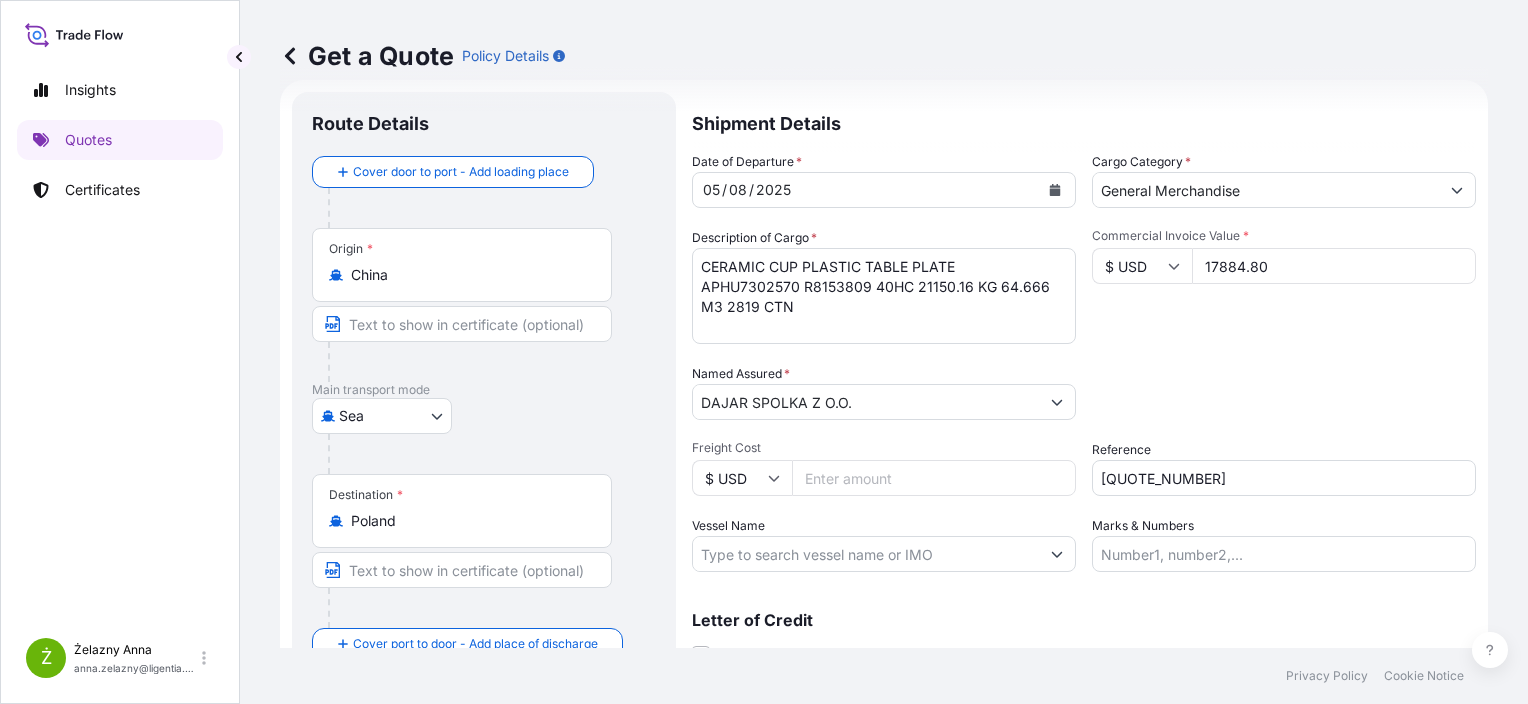 type on "17884.80" 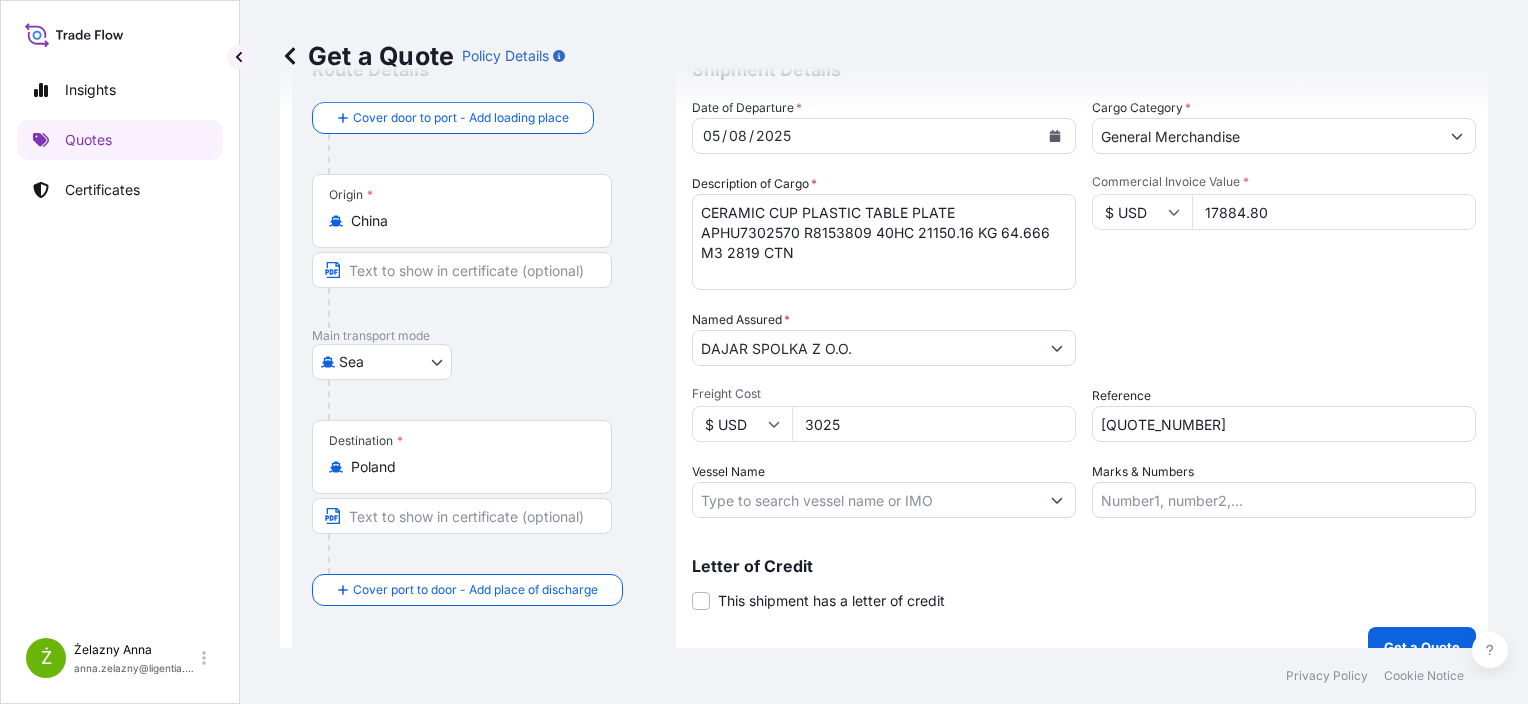 scroll, scrollTop: 116, scrollLeft: 0, axis: vertical 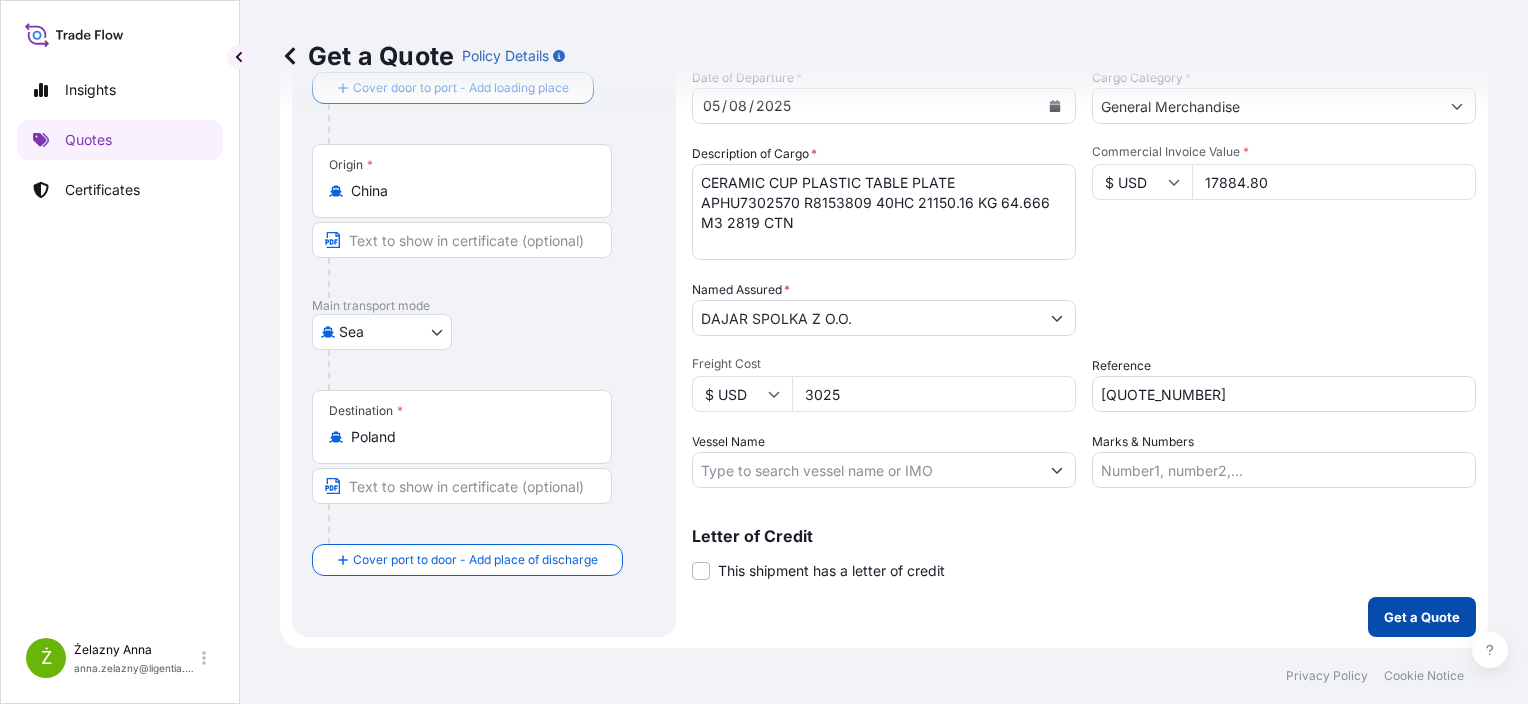 type on "3025" 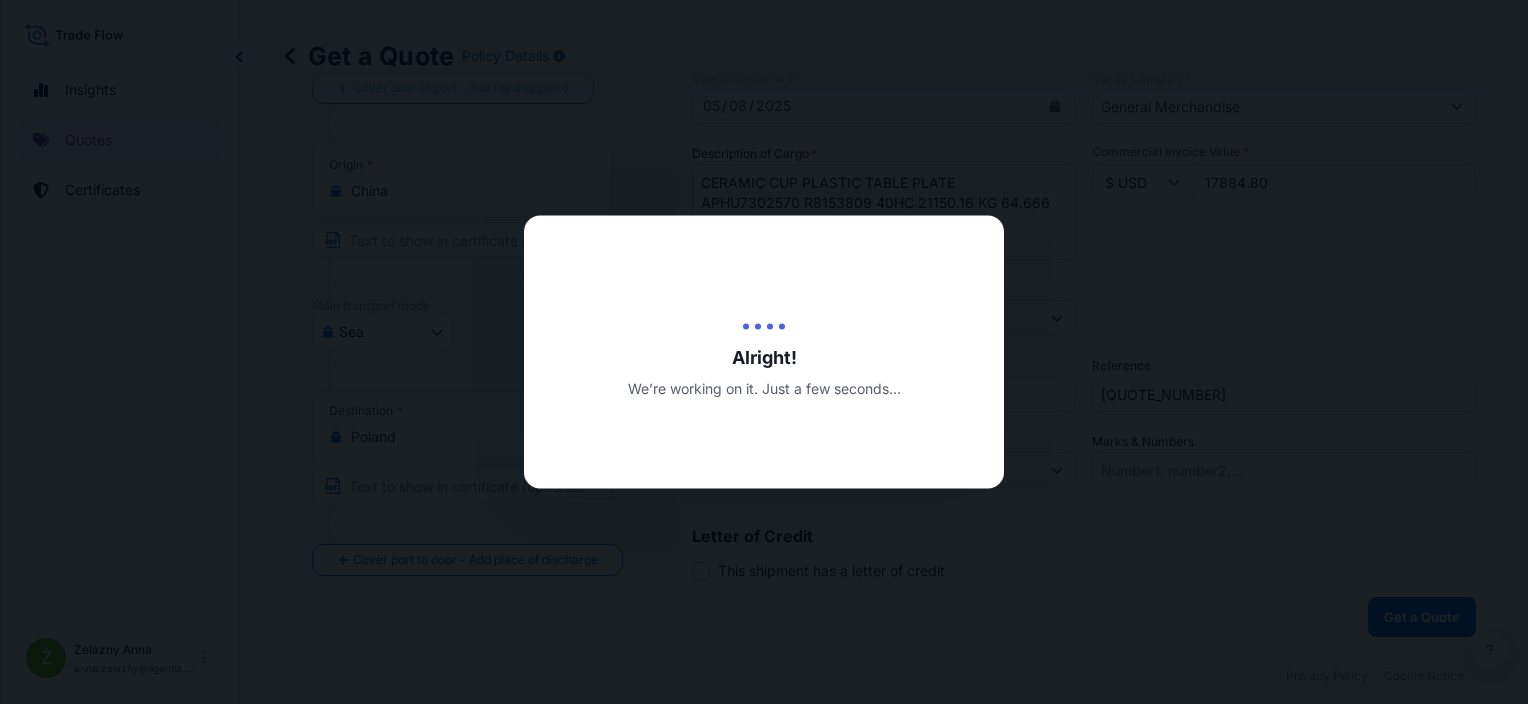 scroll, scrollTop: 0, scrollLeft: 0, axis: both 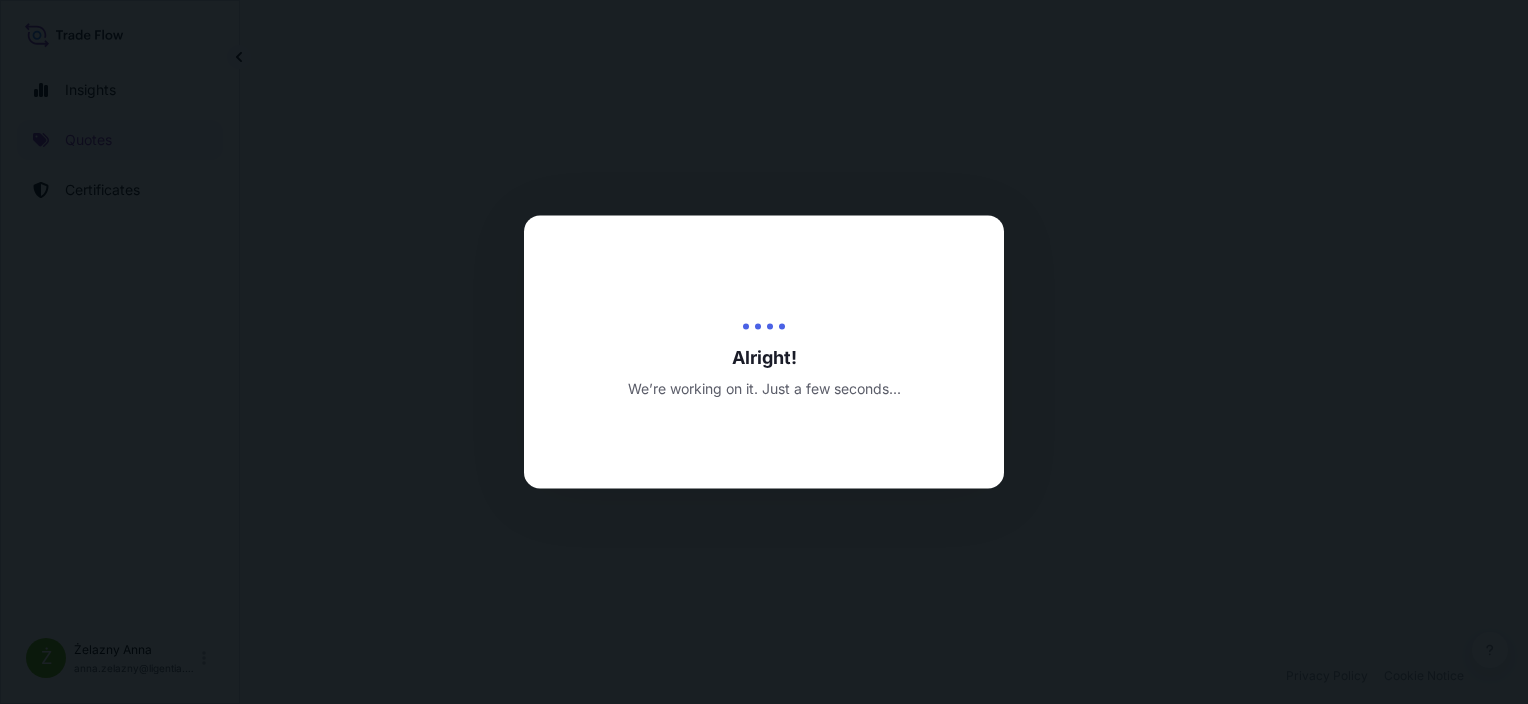 select on "Sea" 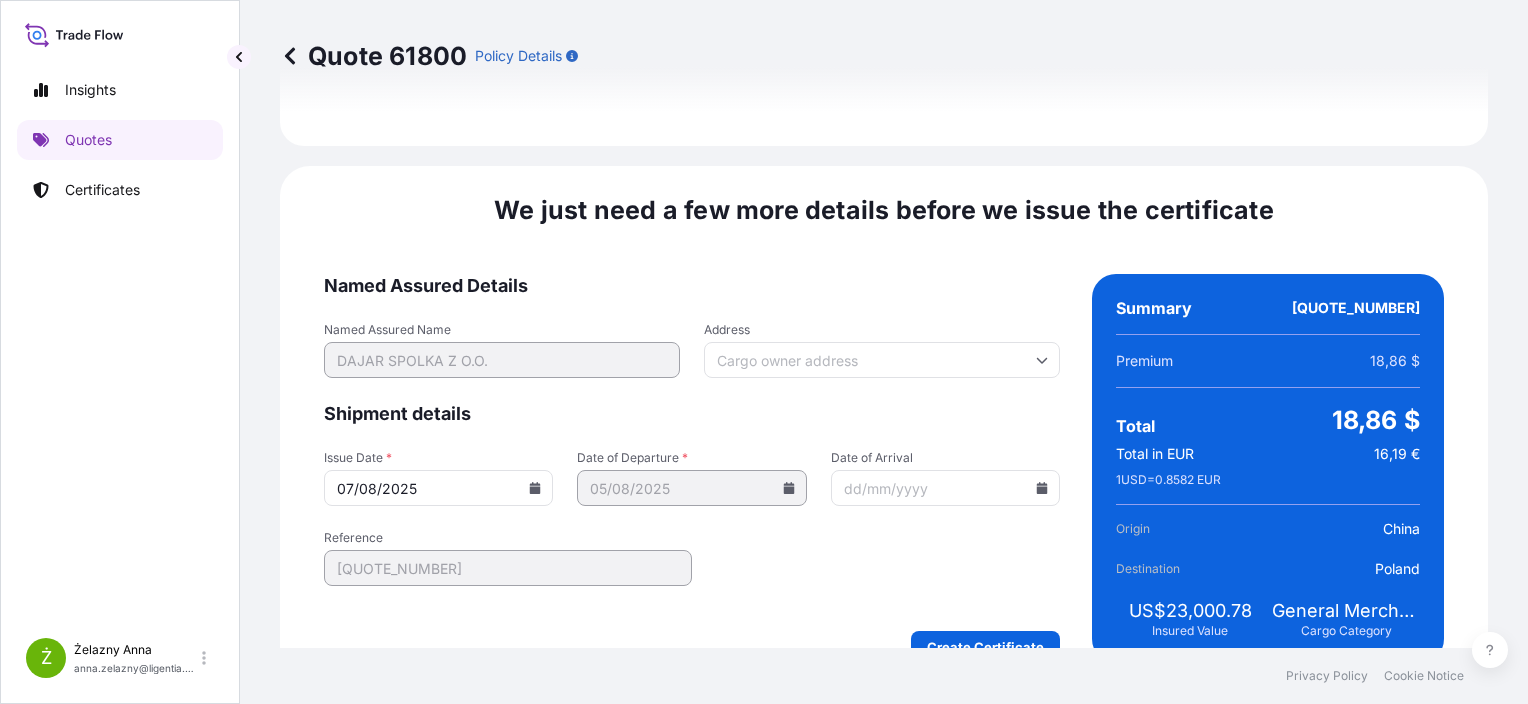 scroll, scrollTop: 2364, scrollLeft: 0, axis: vertical 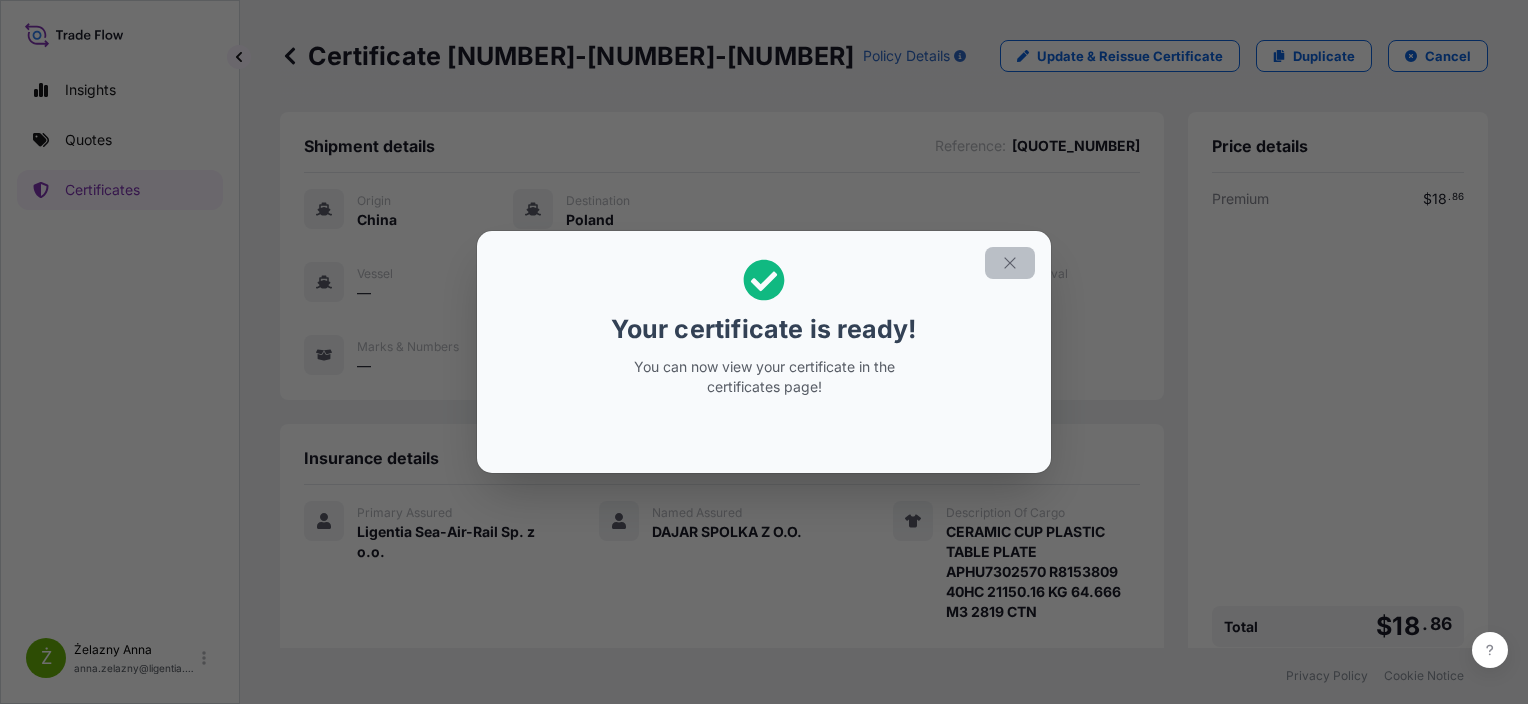 click 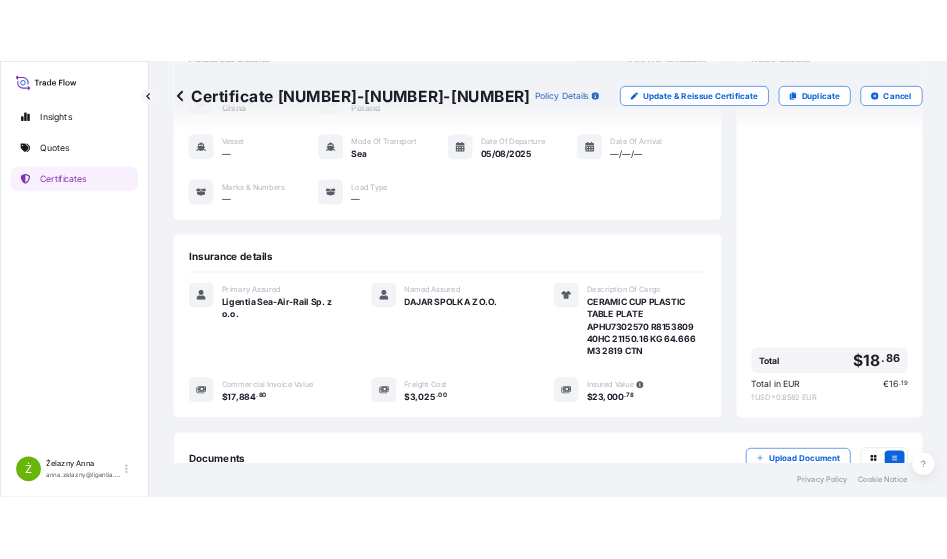 scroll, scrollTop: 364, scrollLeft: 0, axis: vertical 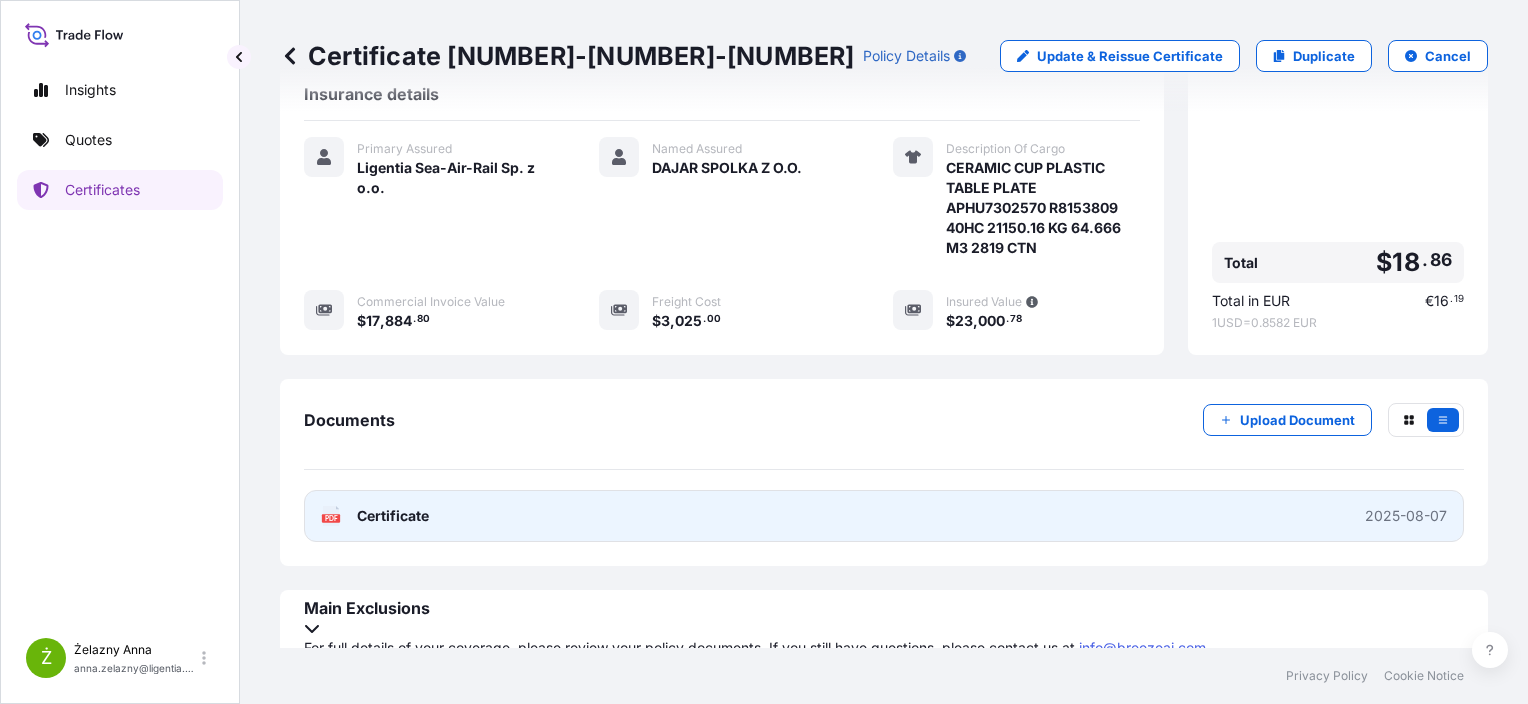 click on "PDF Certificate 2025-08-07" at bounding box center [884, 516] 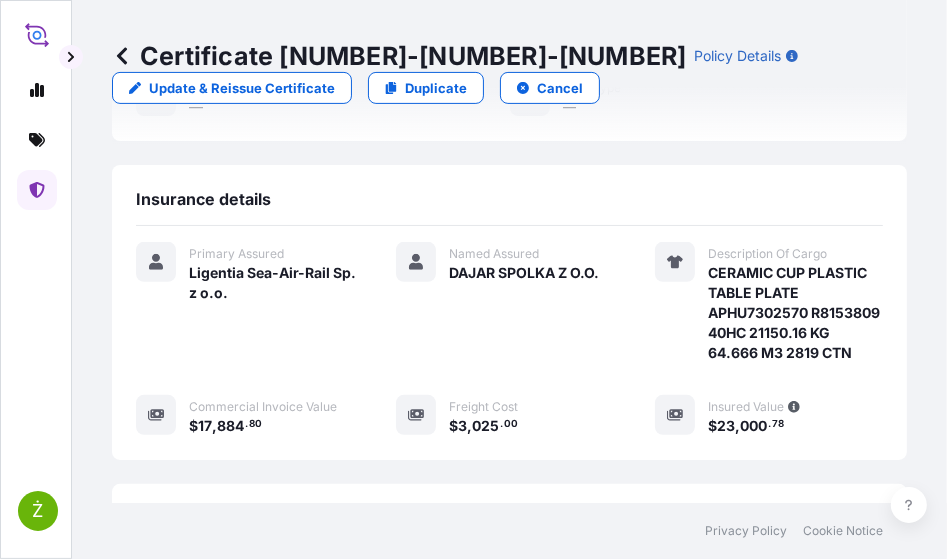 scroll, scrollTop: 468, scrollLeft: 0, axis: vertical 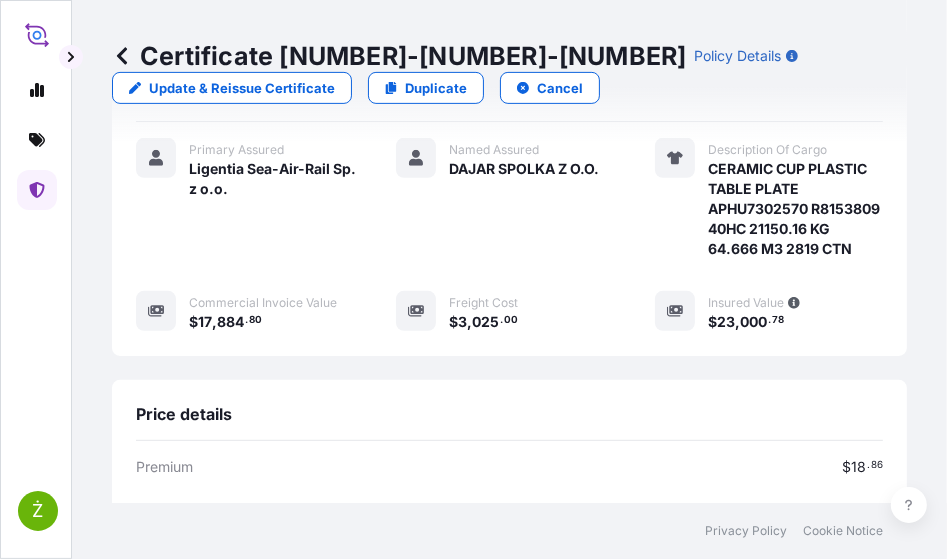 click on "Certificate 31440-1525-1" at bounding box center [399, 56] 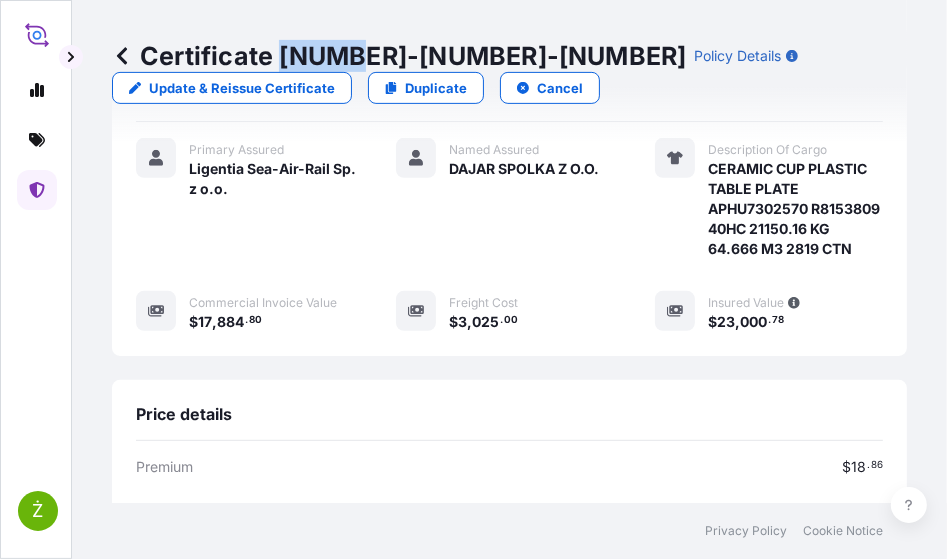 click on "Certificate 31440-1525-1" at bounding box center (399, 56) 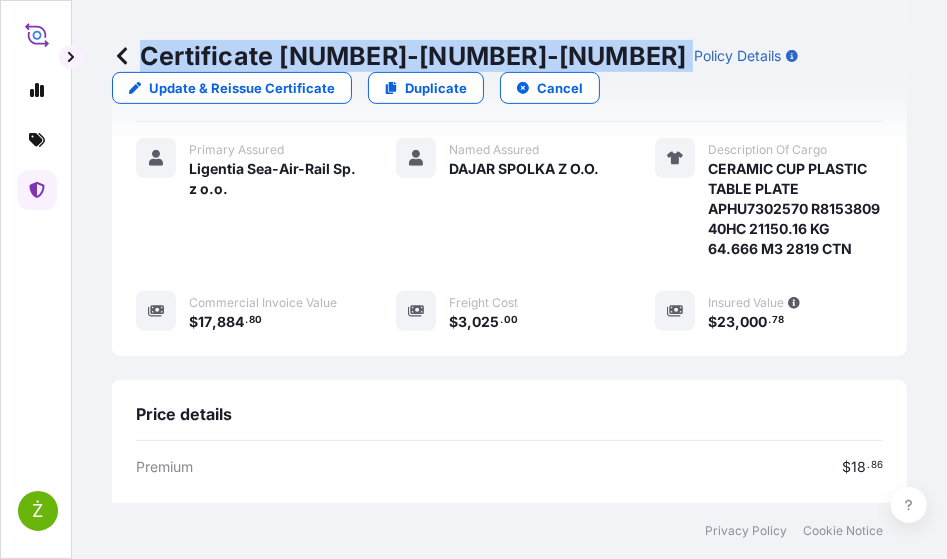 click on "Certificate 31440-1525-1" at bounding box center [399, 56] 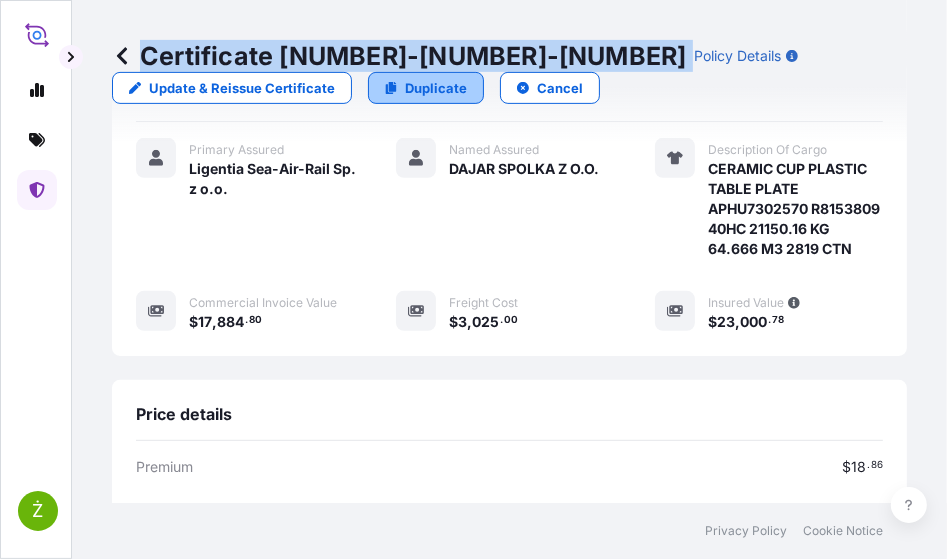 click on "Duplicate" at bounding box center (436, 88) 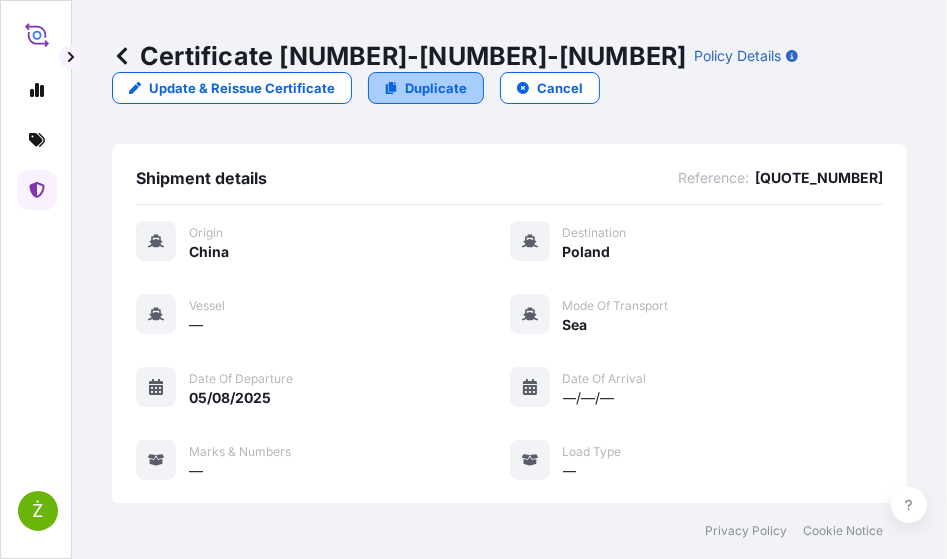 select on "Sea" 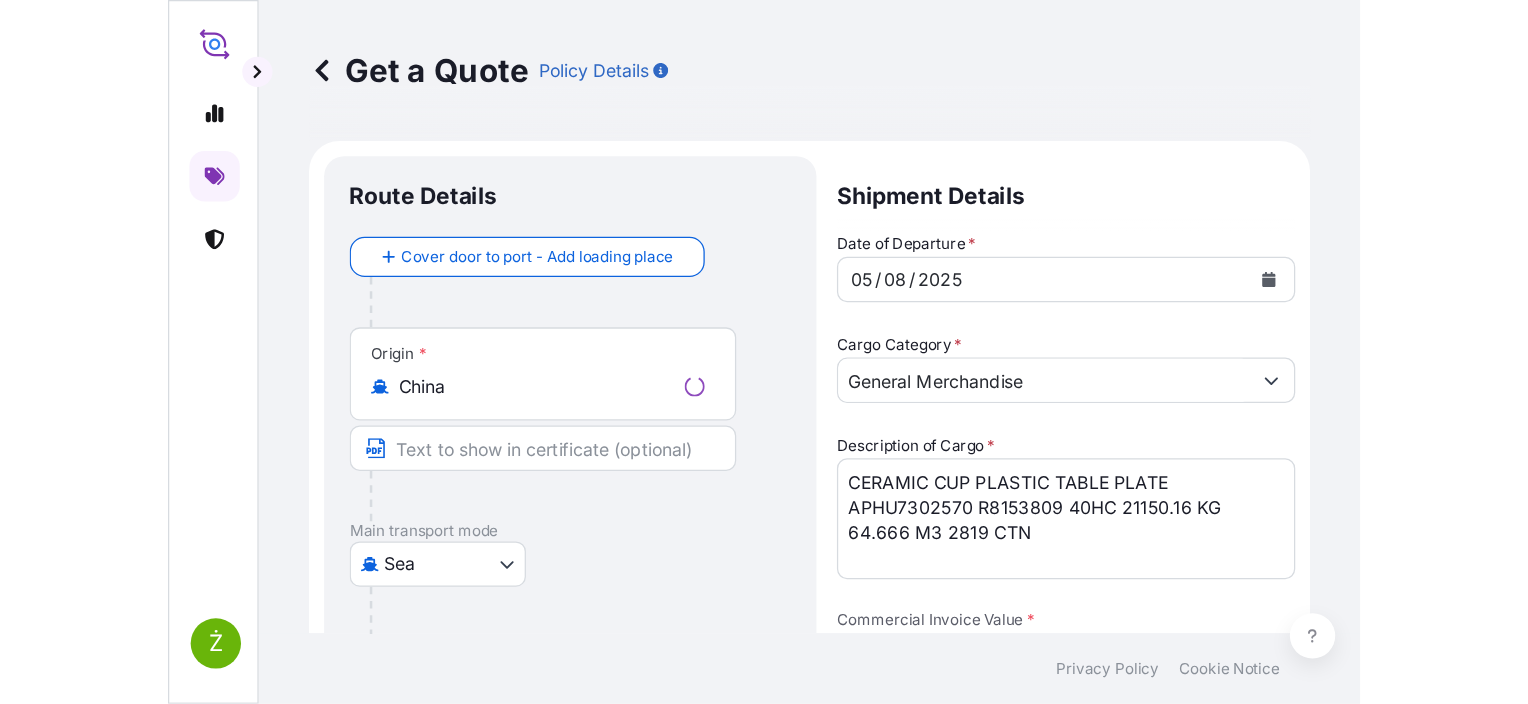 scroll, scrollTop: 32, scrollLeft: 0, axis: vertical 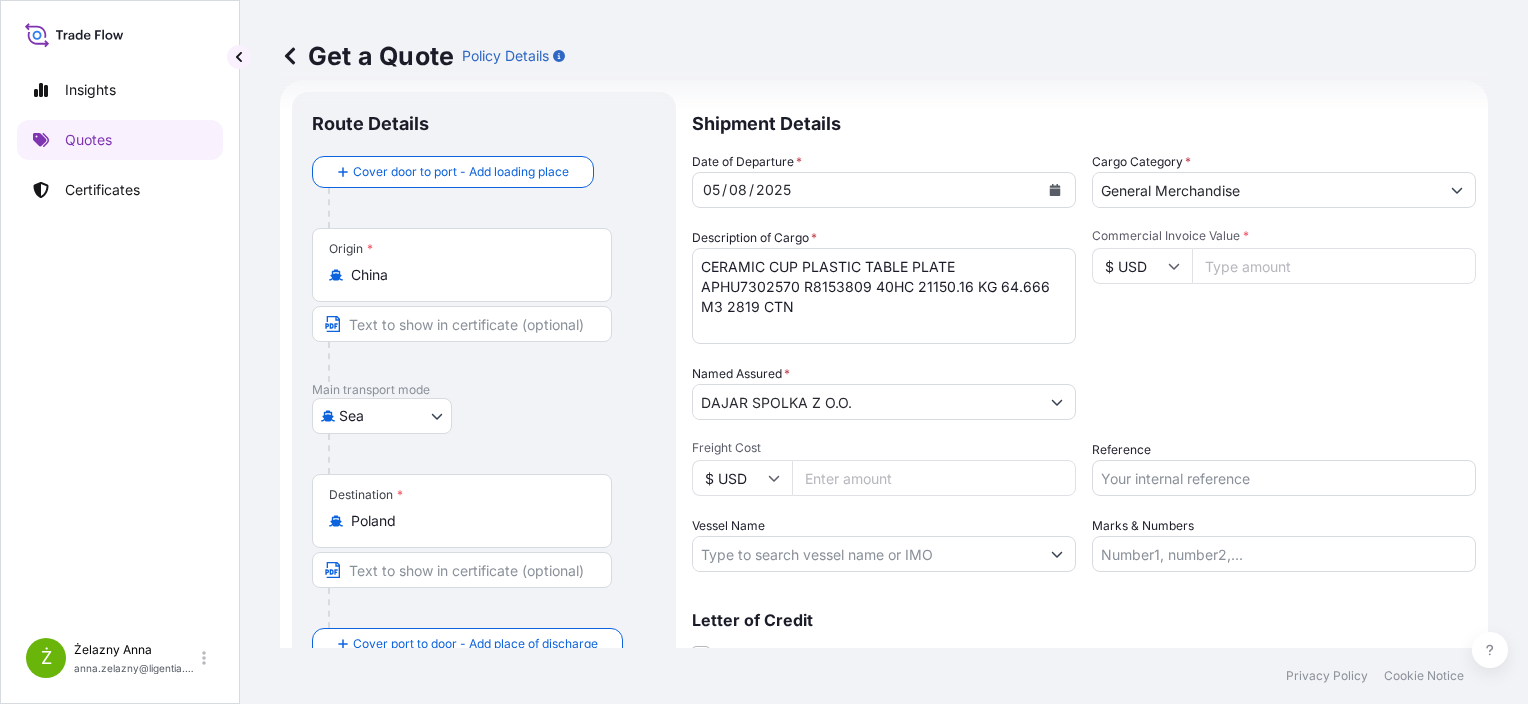 click on "Reference" at bounding box center [1284, 478] 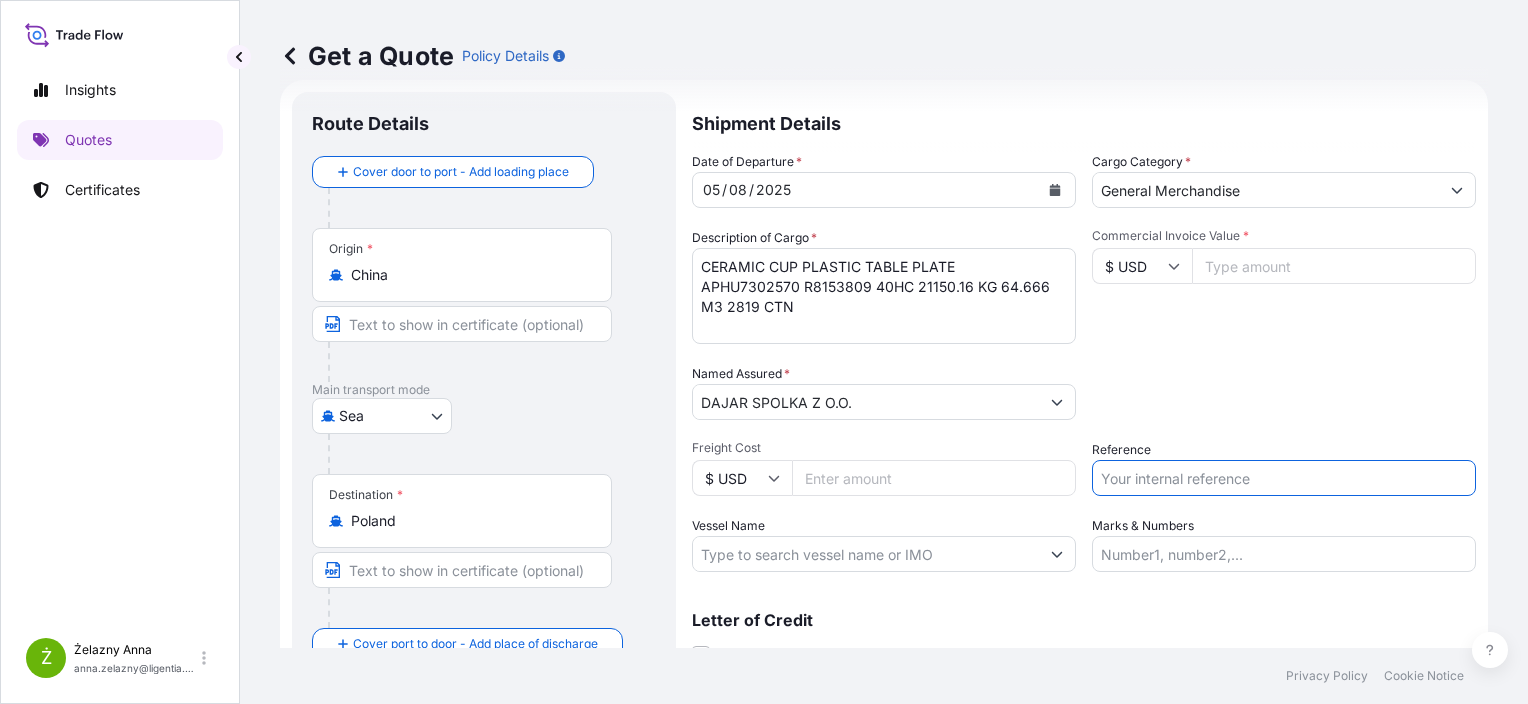 paste on "S02021628" 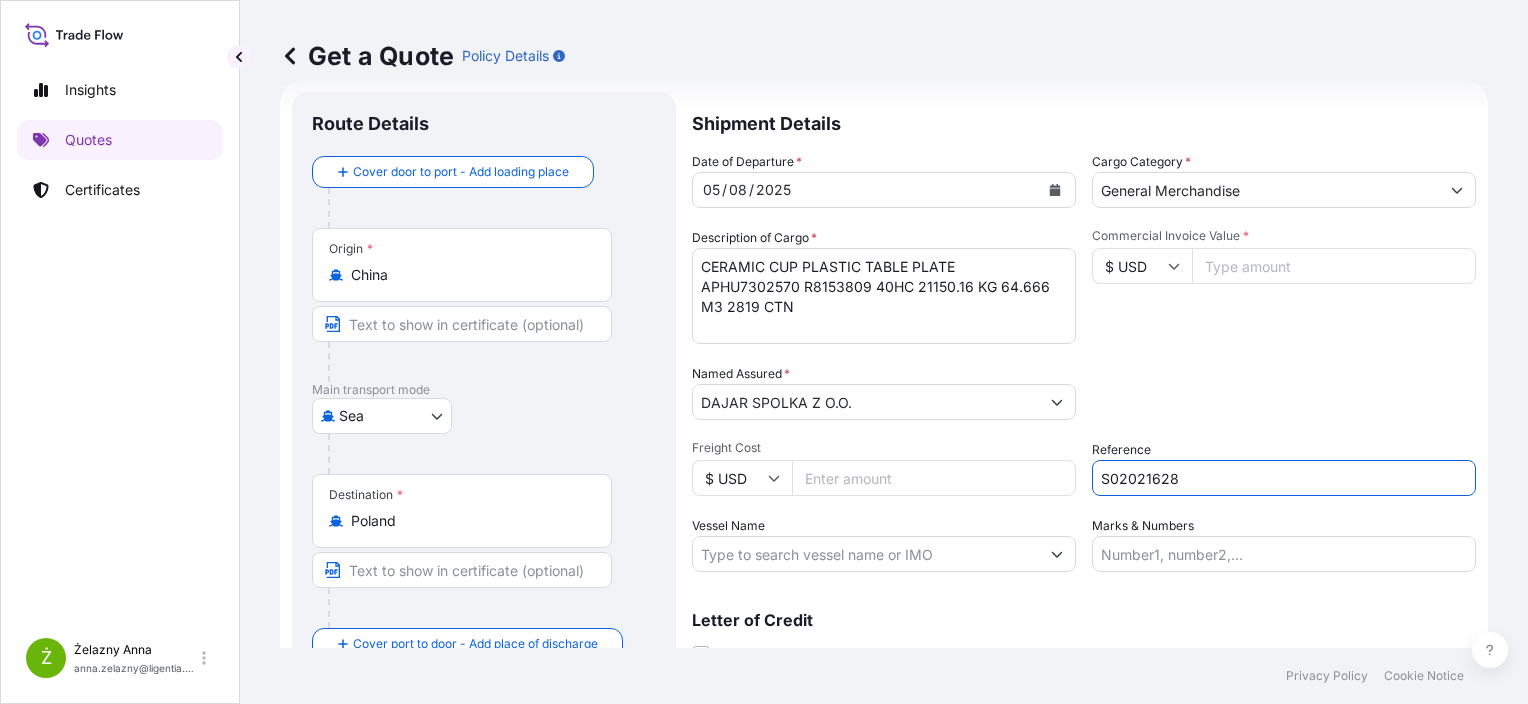 type on "S02021628" 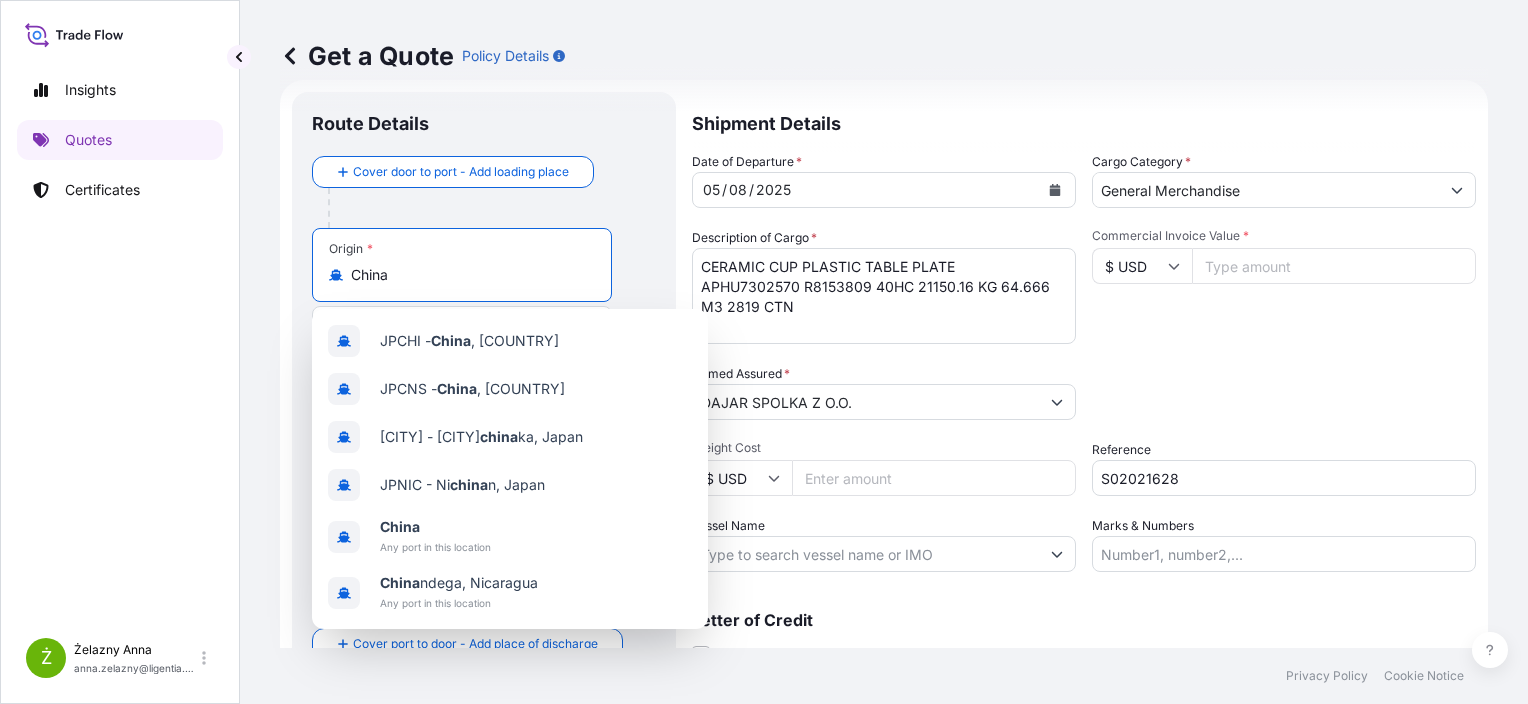 drag, startPoint x: 480, startPoint y: 274, endPoint x: 172, endPoint y: 273, distance: 308.00162 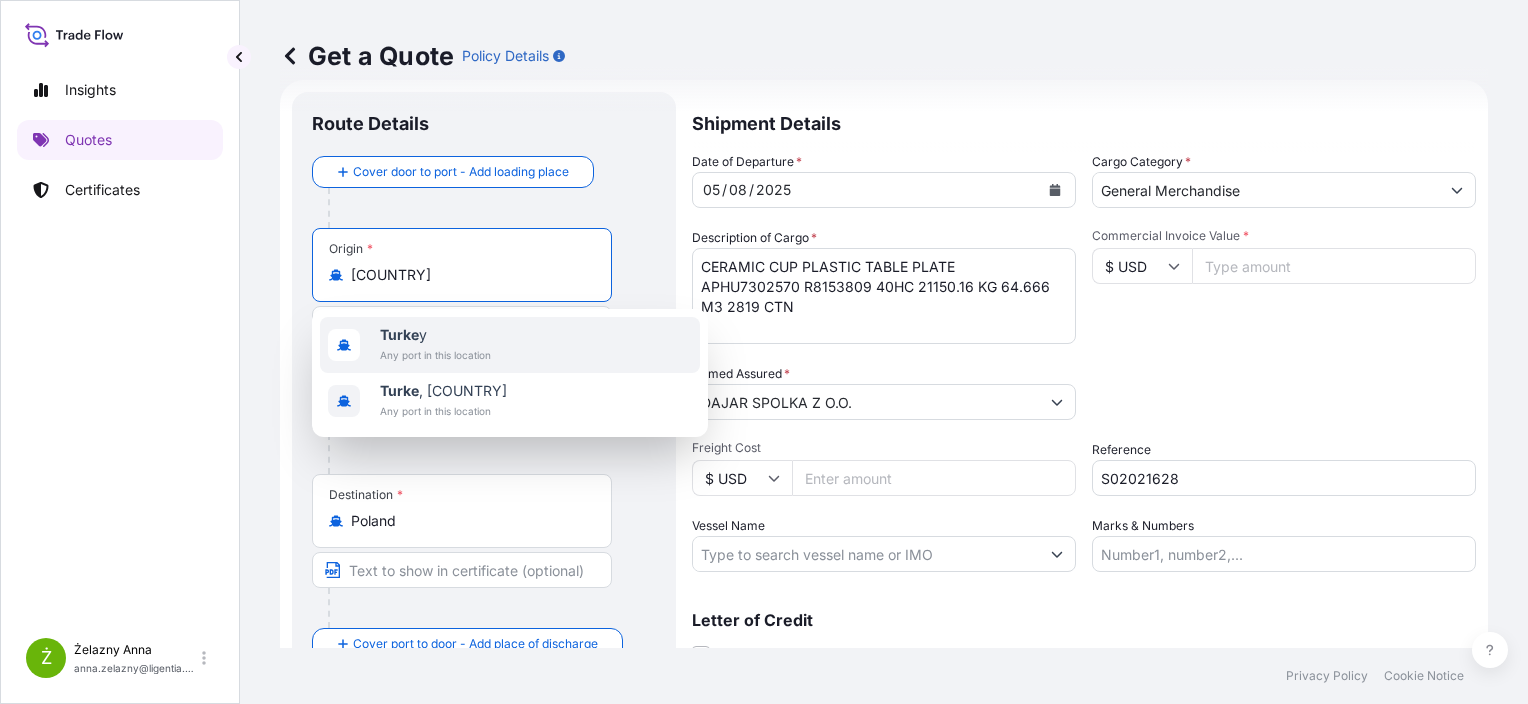 click on "Any port in this location" at bounding box center (435, 355) 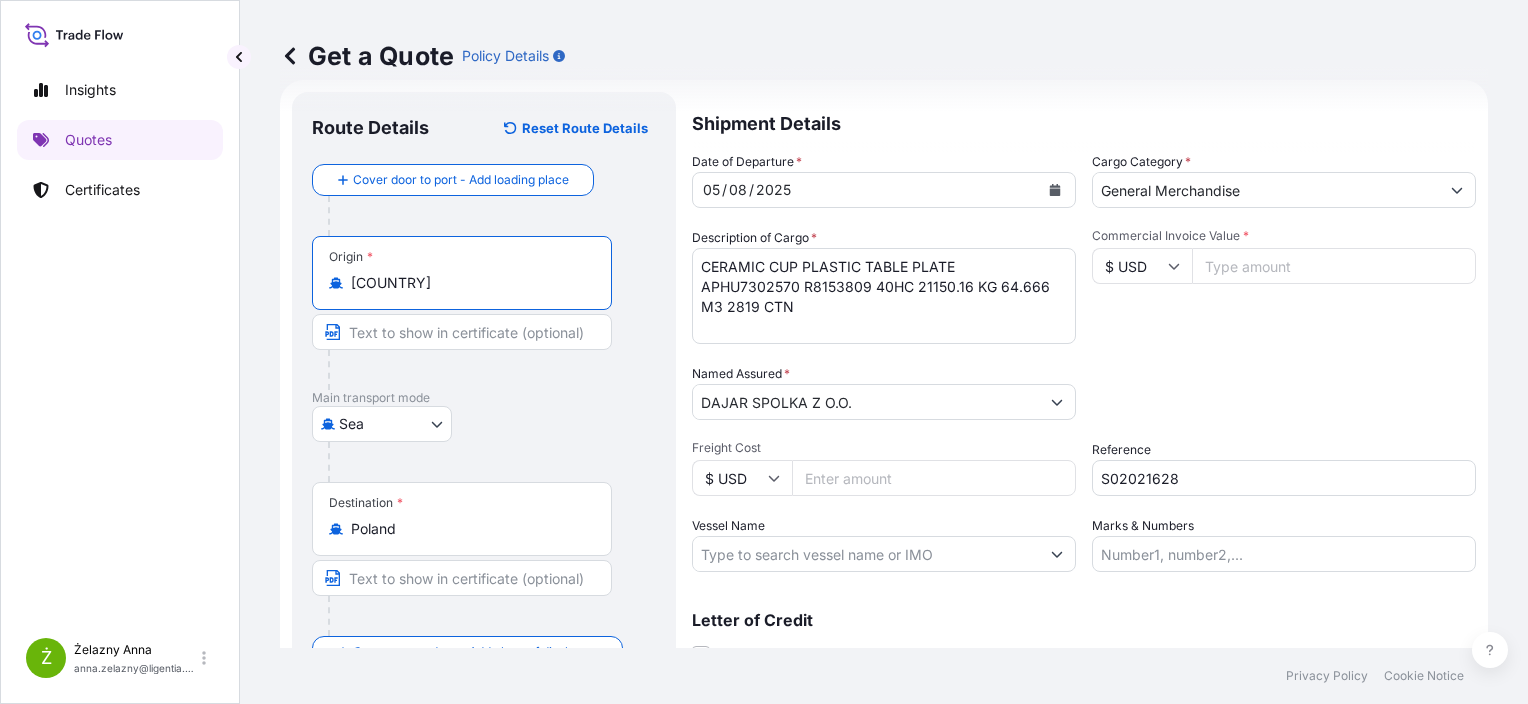 type on "Turkey" 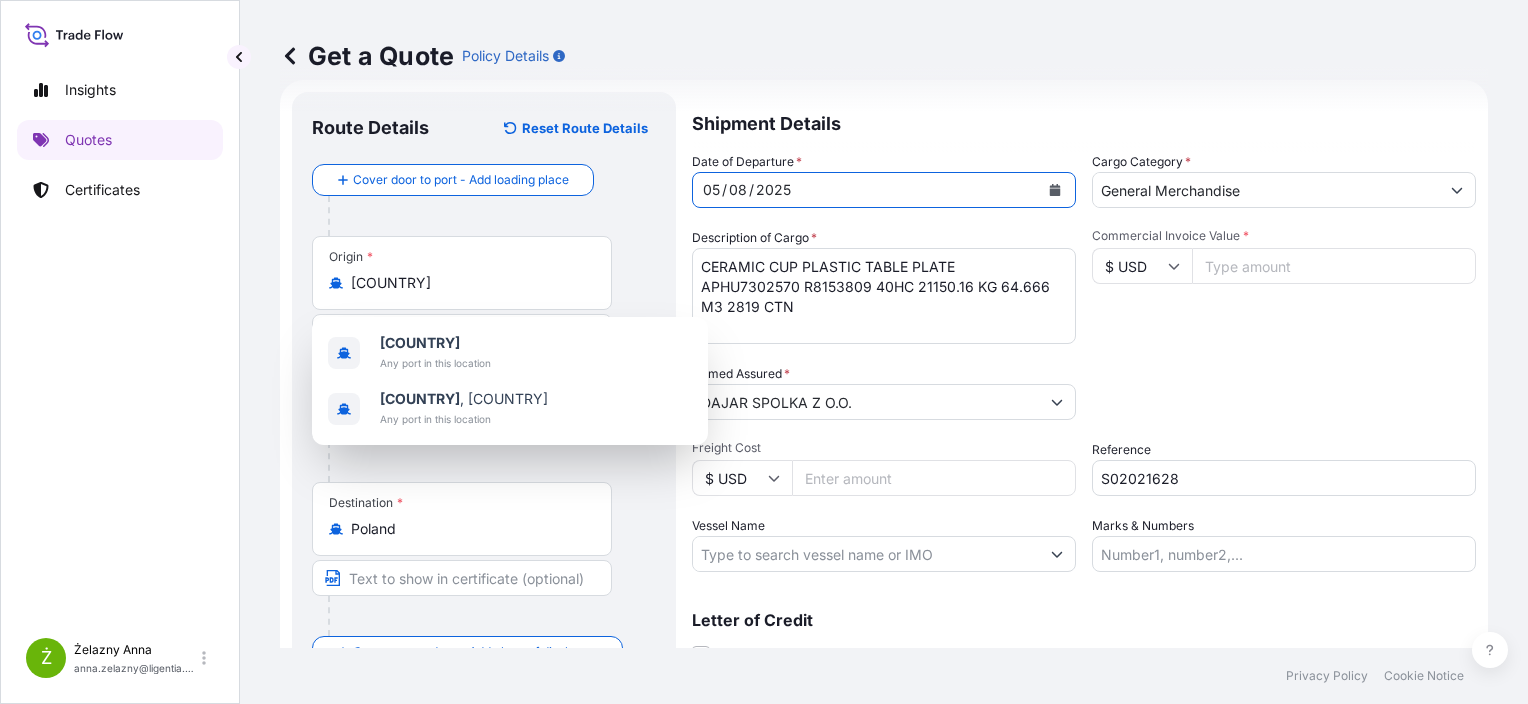 click at bounding box center (1055, 190) 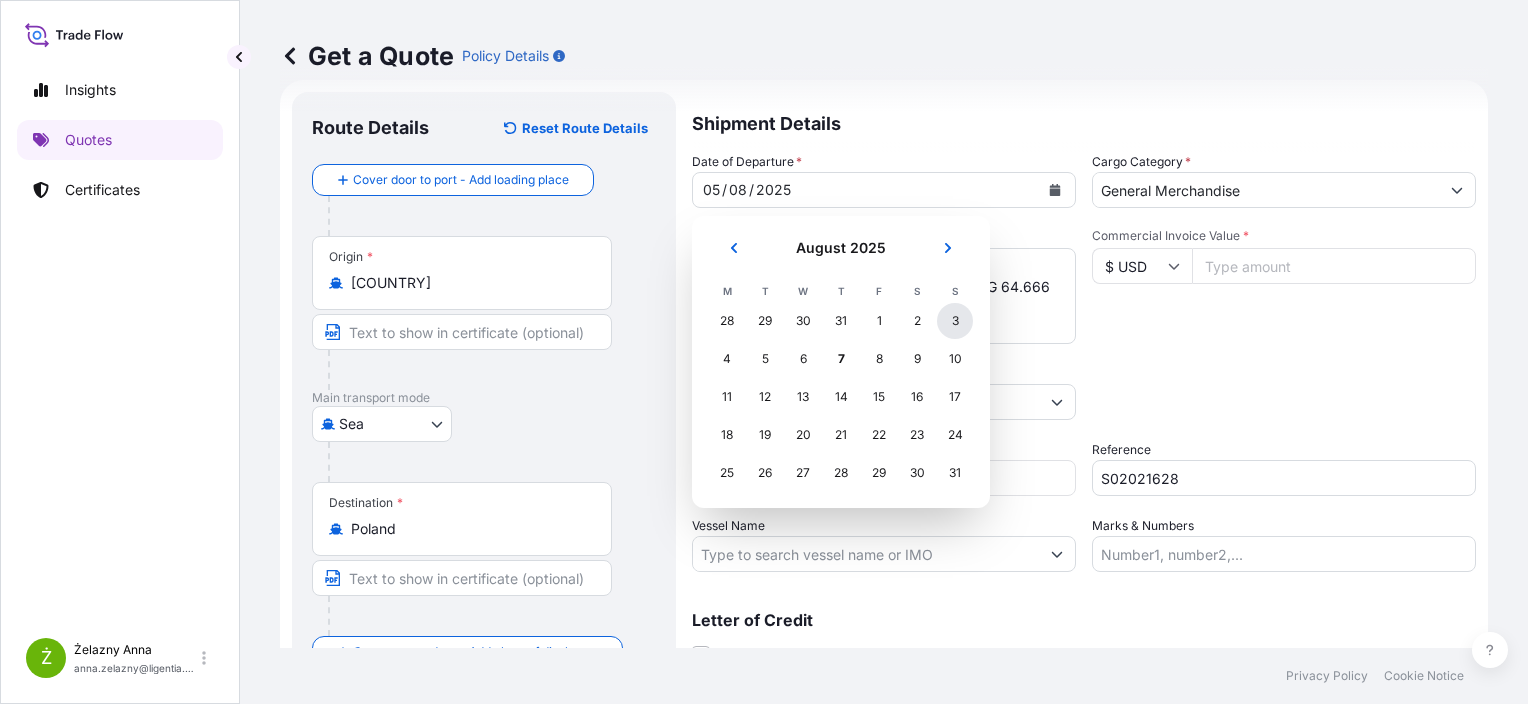 click on "3" at bounding box center (955, 321) 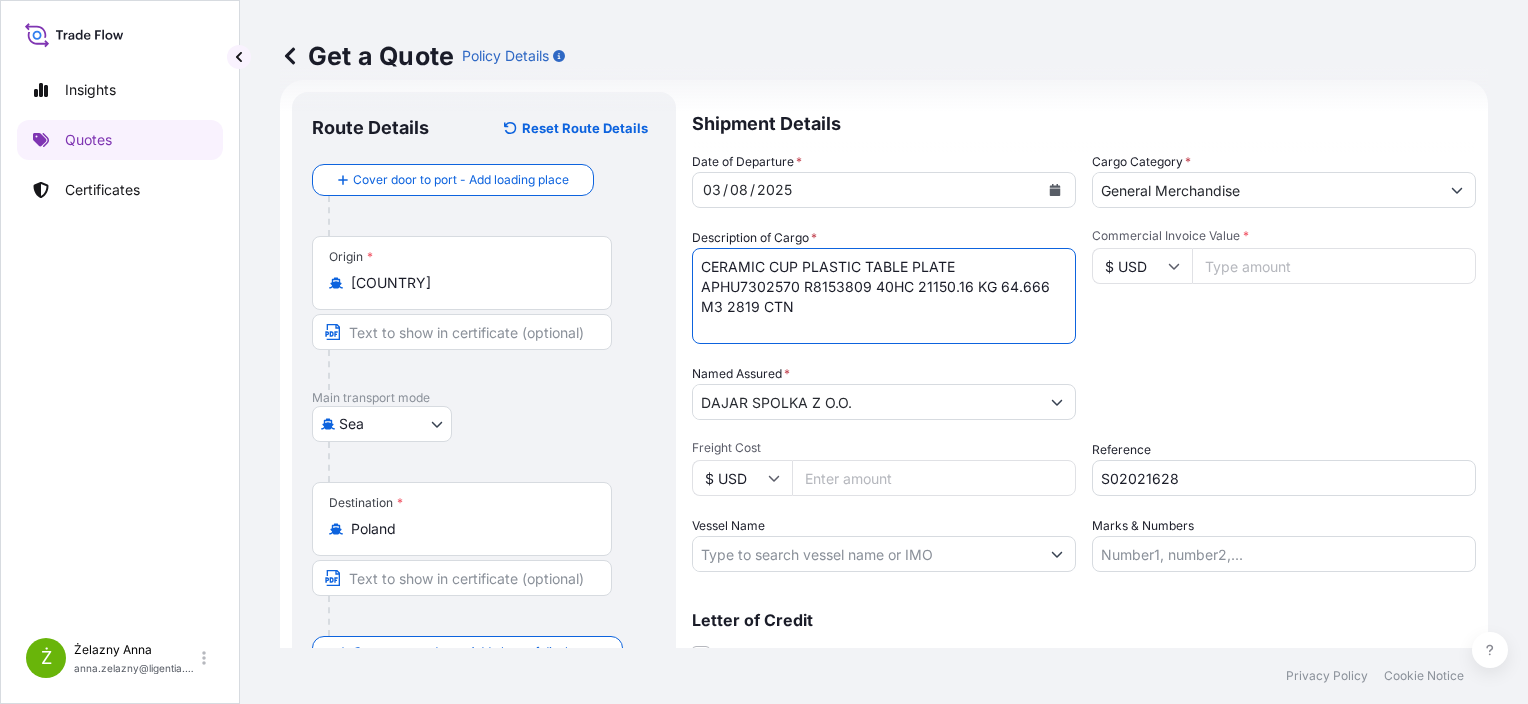 drag, startPoint x: 762, startPoint y: 294, endPoint x: 648, endPoint y: 247, distance: 123.308556 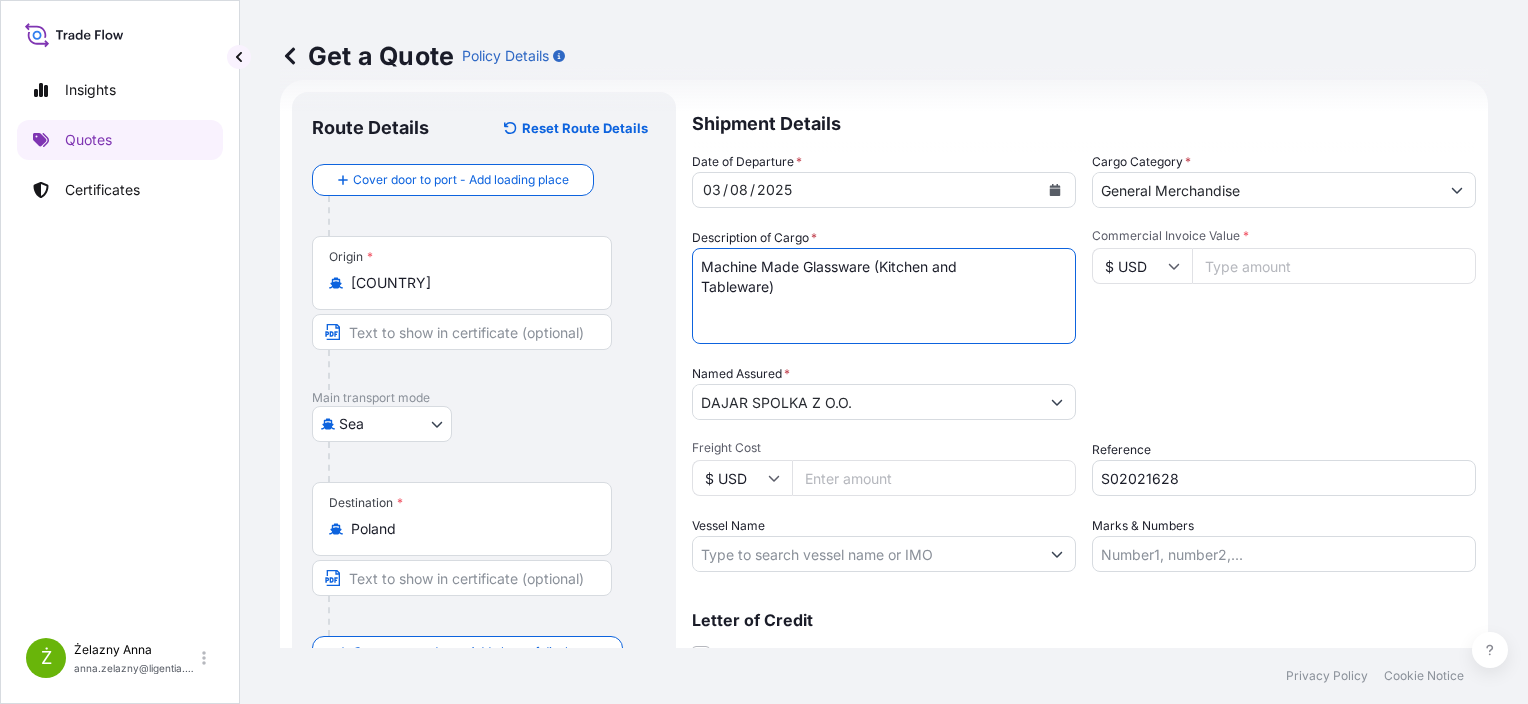 type on "Machine Made Glassware (Kitchen and
Tableware)" 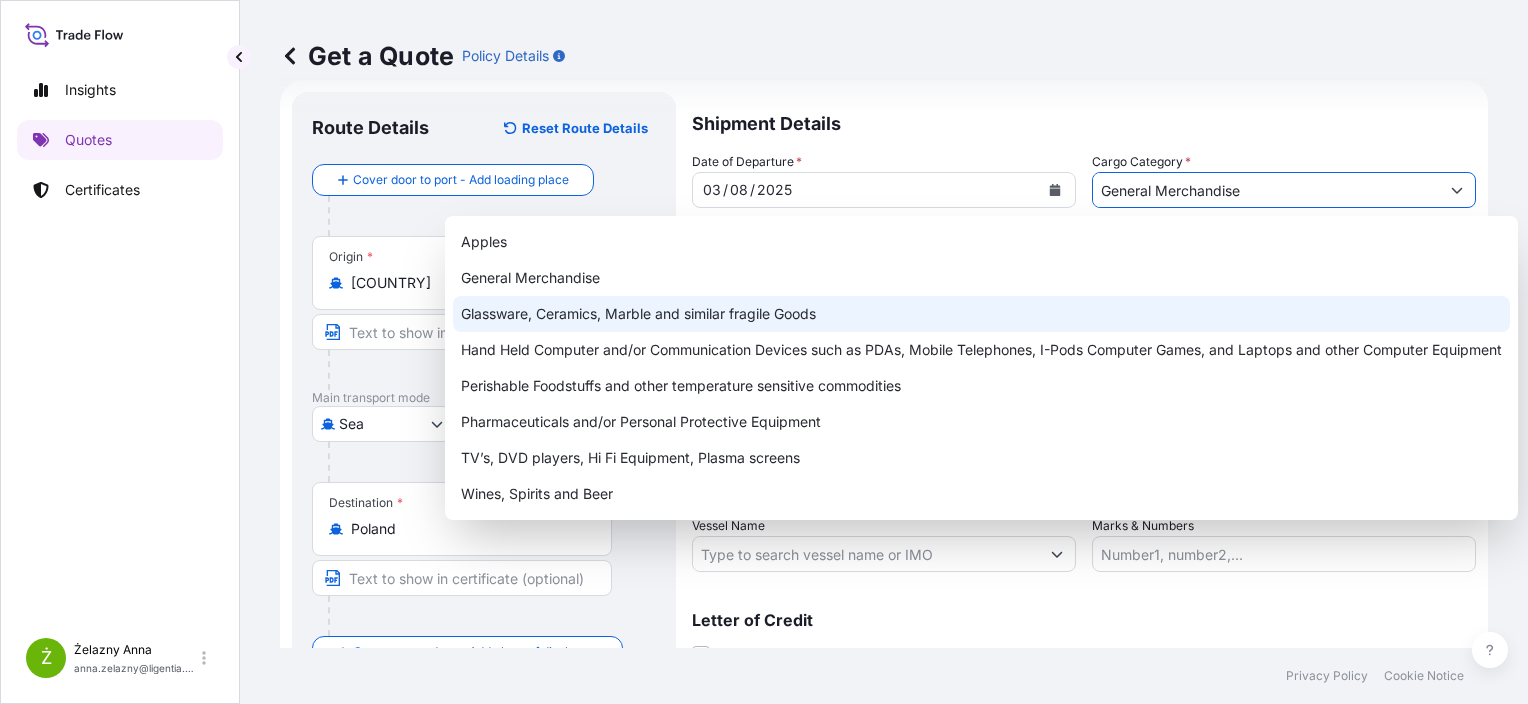 click on "Glassware, Ceramics, Marble and similar fragile Goods" at bounding box center (981, 314) 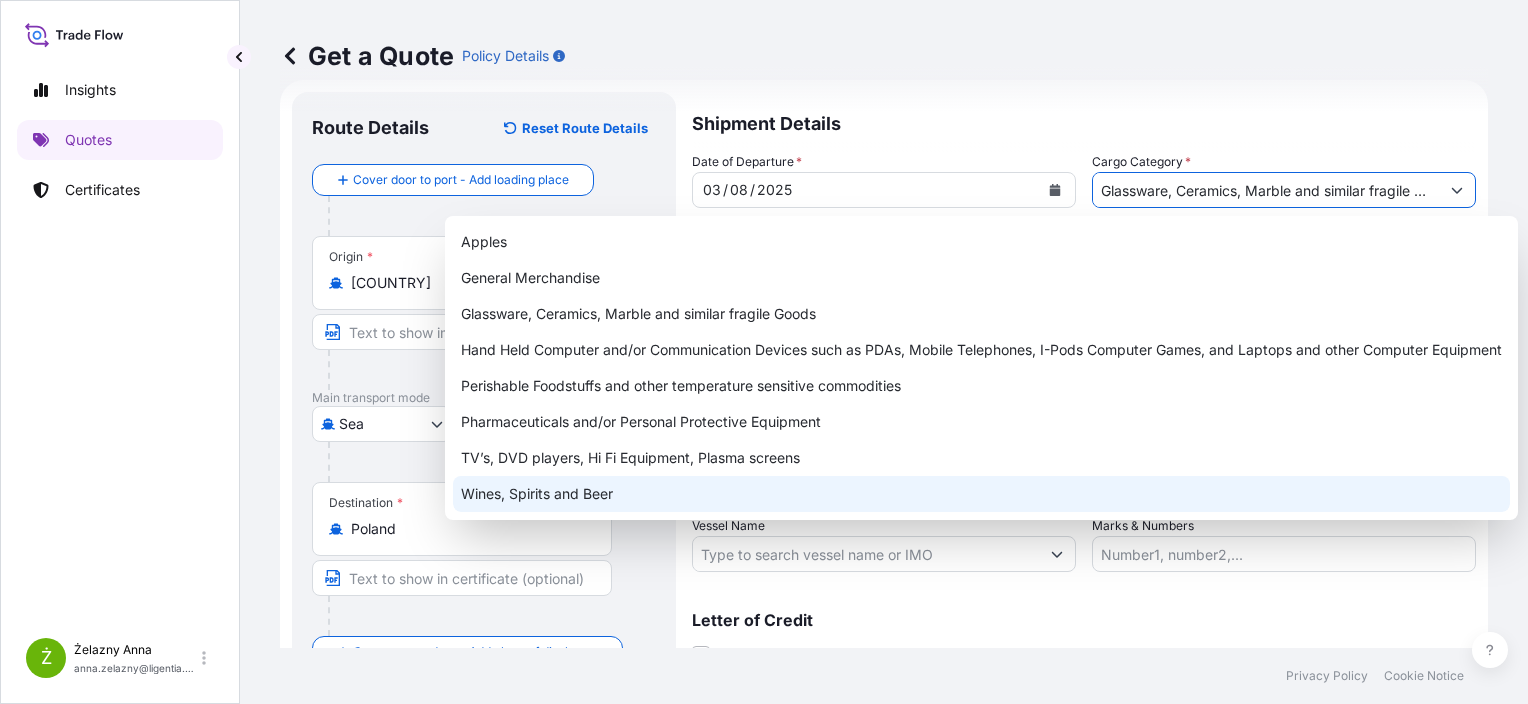 click on "Letter of Credit This shipment has a letter of credit Letter of credit * Letter of credit may not exceed 12000 characters" at bounding box center [1084, 626] 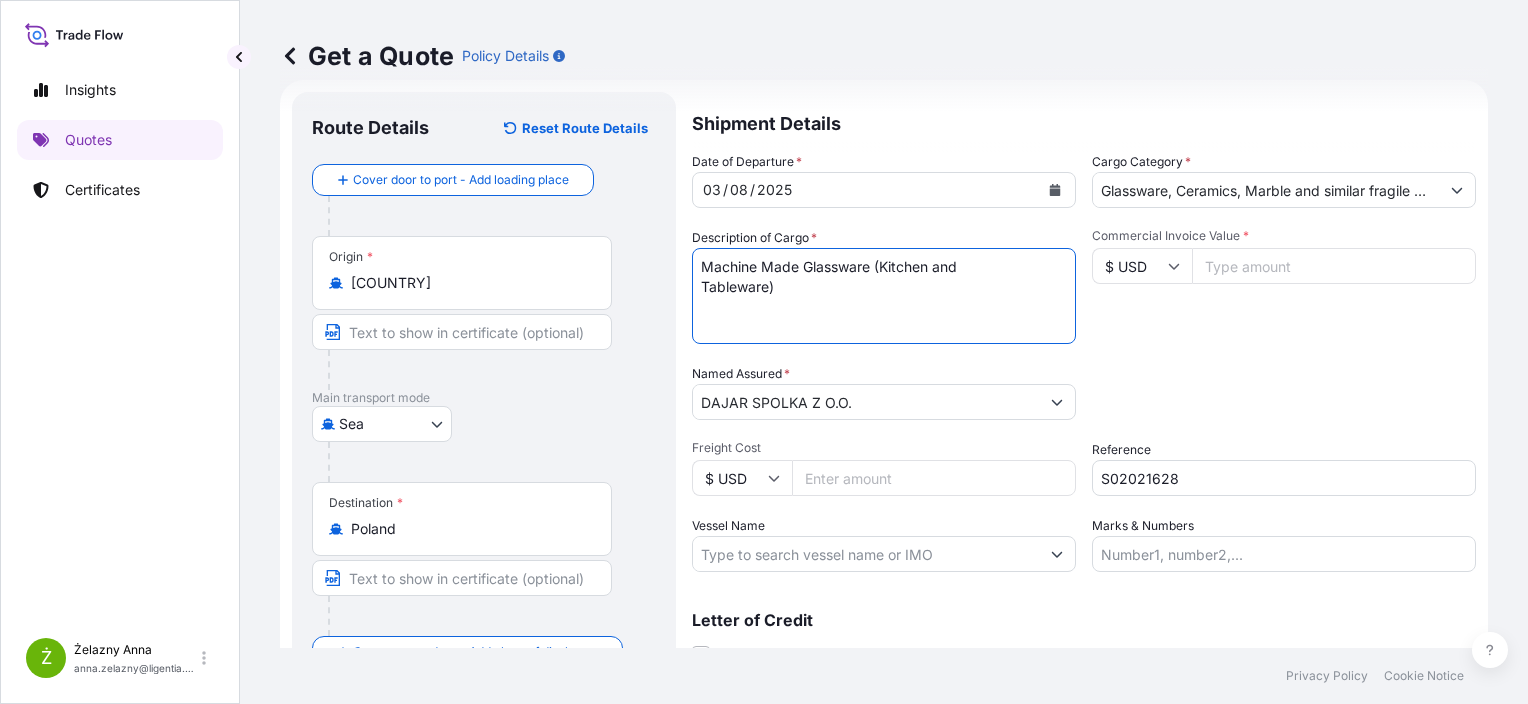 click on "CERAMIC CUP PLASTIC TABLE PLATE
APHU7302570 R8153809 40HC 21150.16 KG 64.666 M3 2819 CTN" at bounding box center [884, 296] 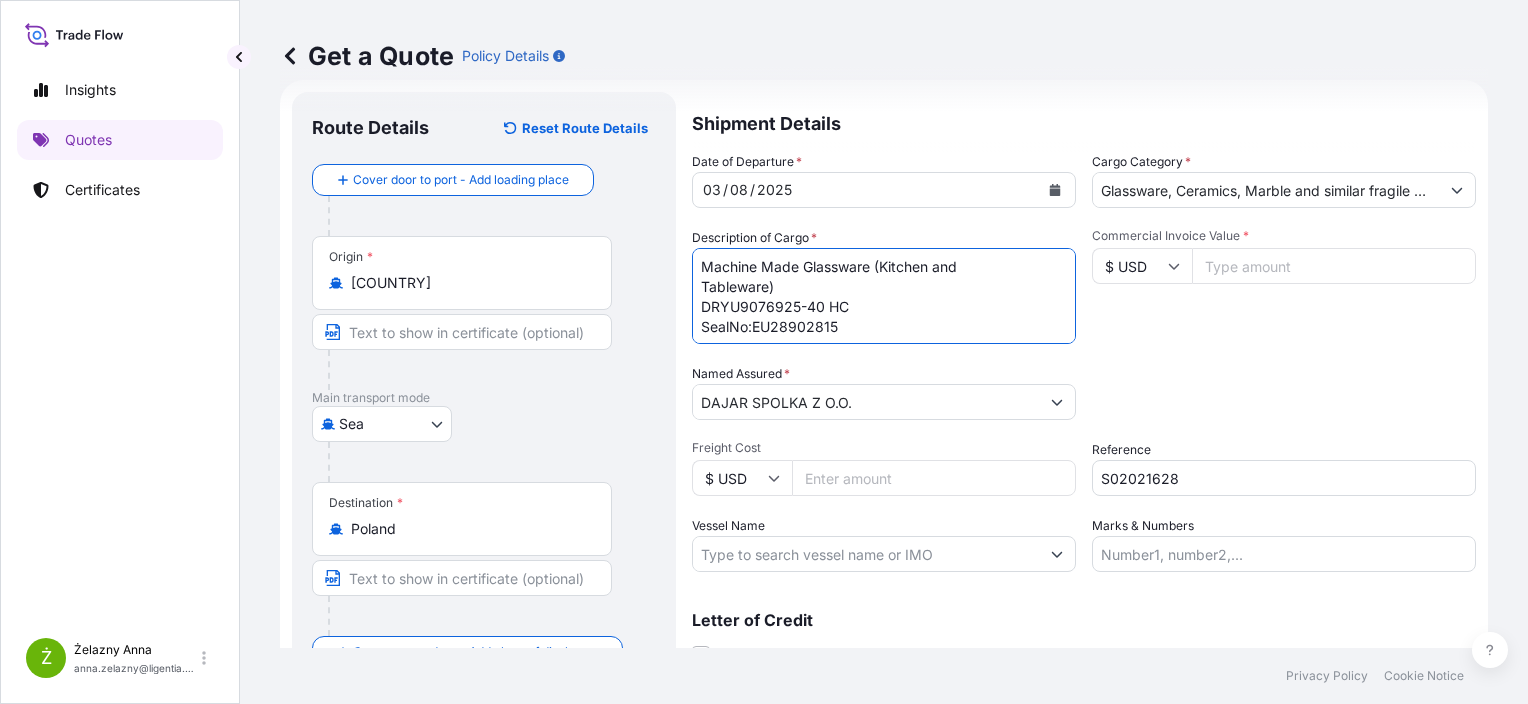 scroll, scrollTop: 1, scrollLeft: 0, axis: vertical 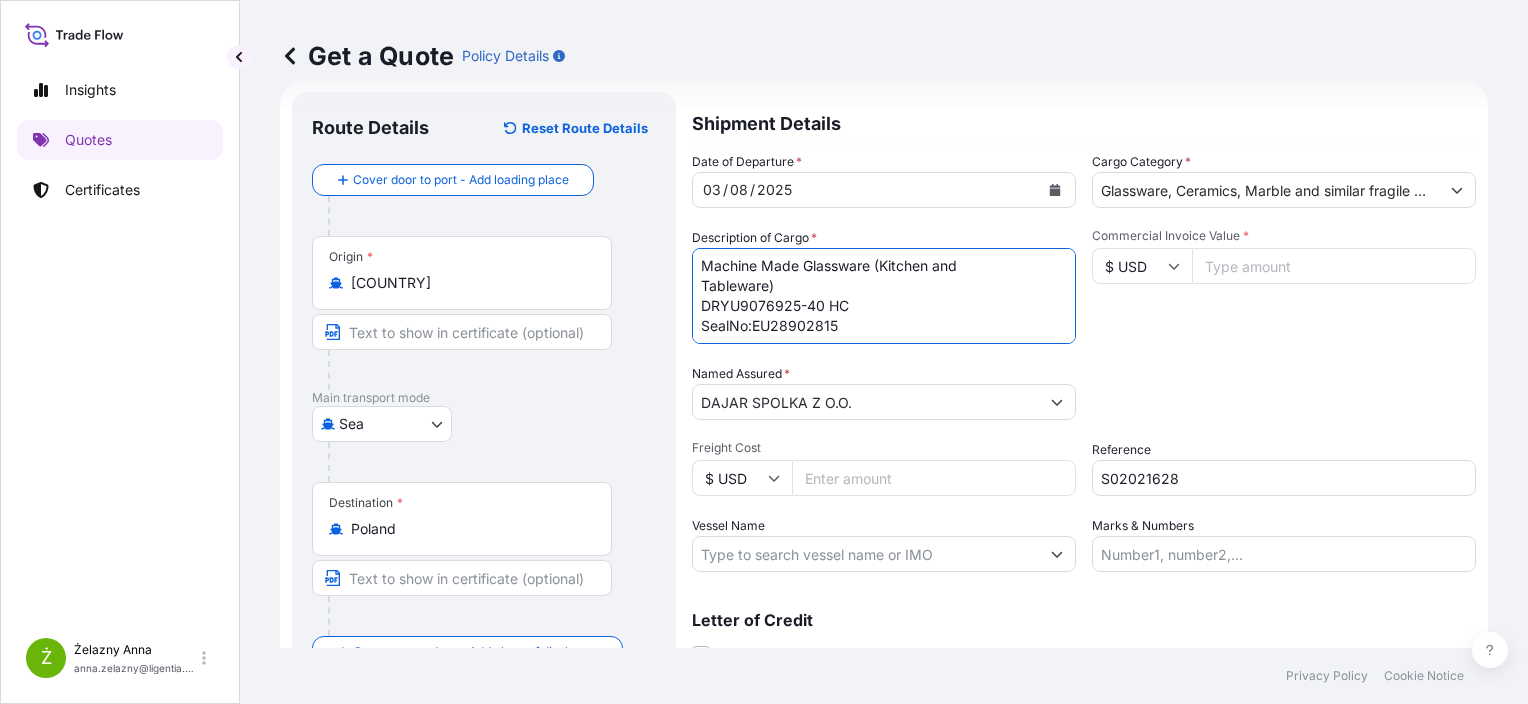drag, startPoint x: 750, startPoint y: 330, endPoint x: 697, endPoint y: 330, distance: 53 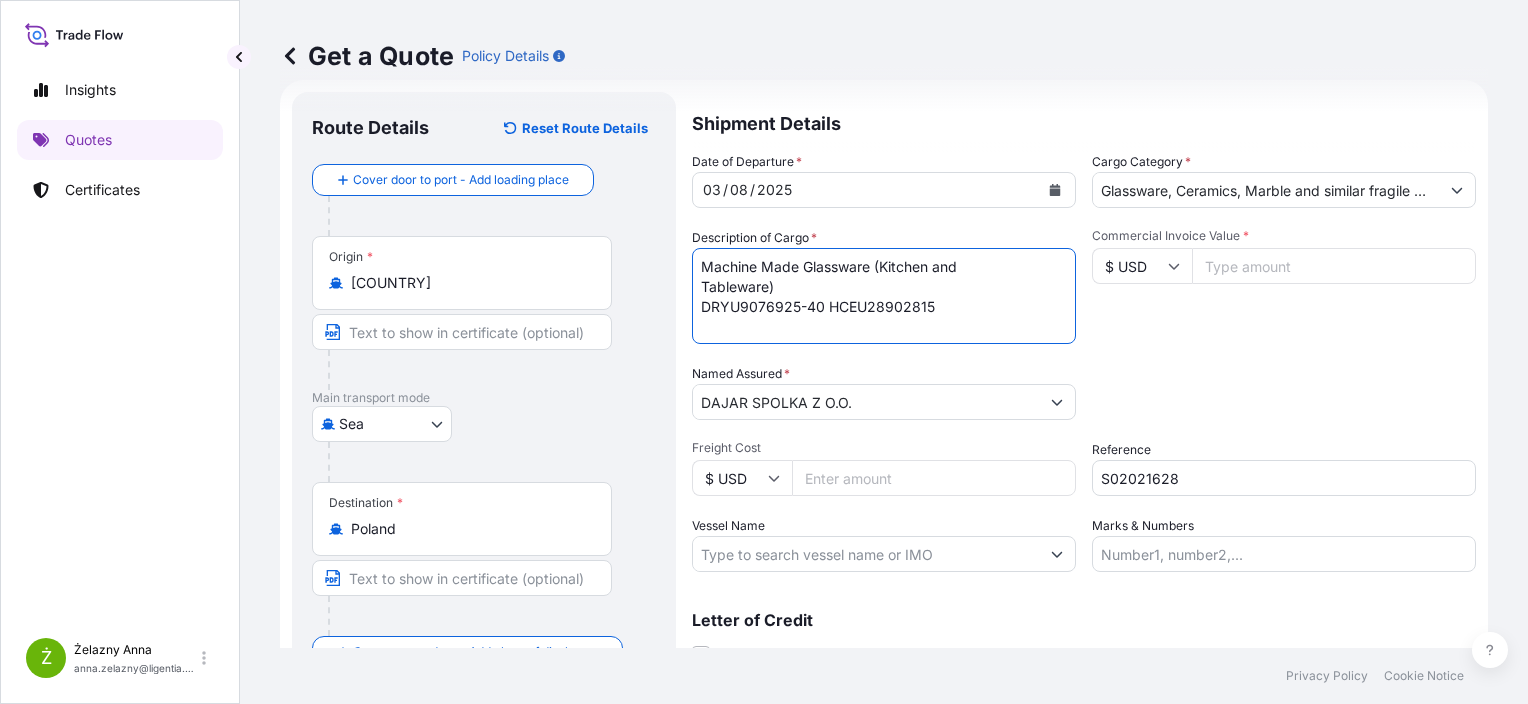 scroll, scrollTop: 0, scrollLeft: 0, axis: both 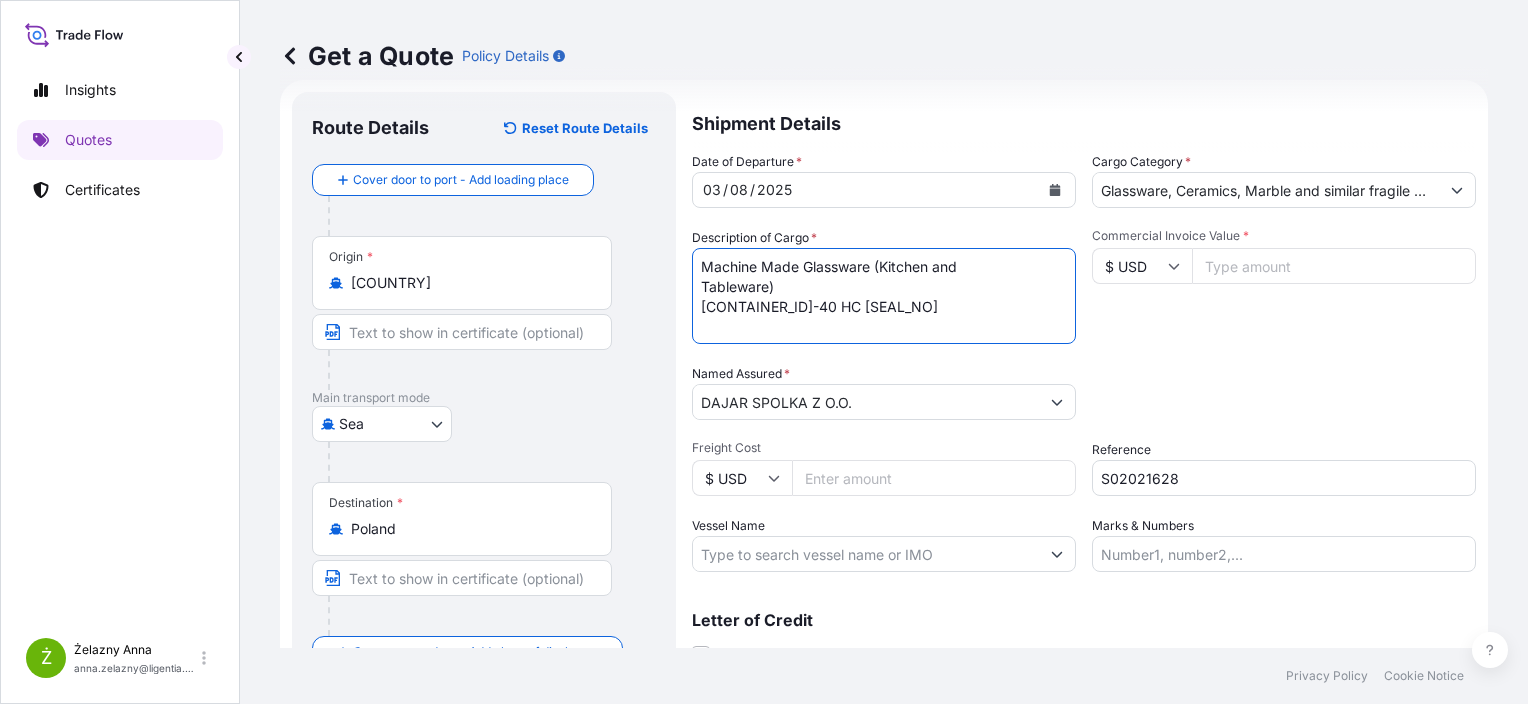 click on "CERAMIC CUP PLASTIC TABLE PLATE
APHU7302570 R8153809 40HC 21150.16 KG 64.666 M3 2819 CTN" at bounding box center [884, 296] 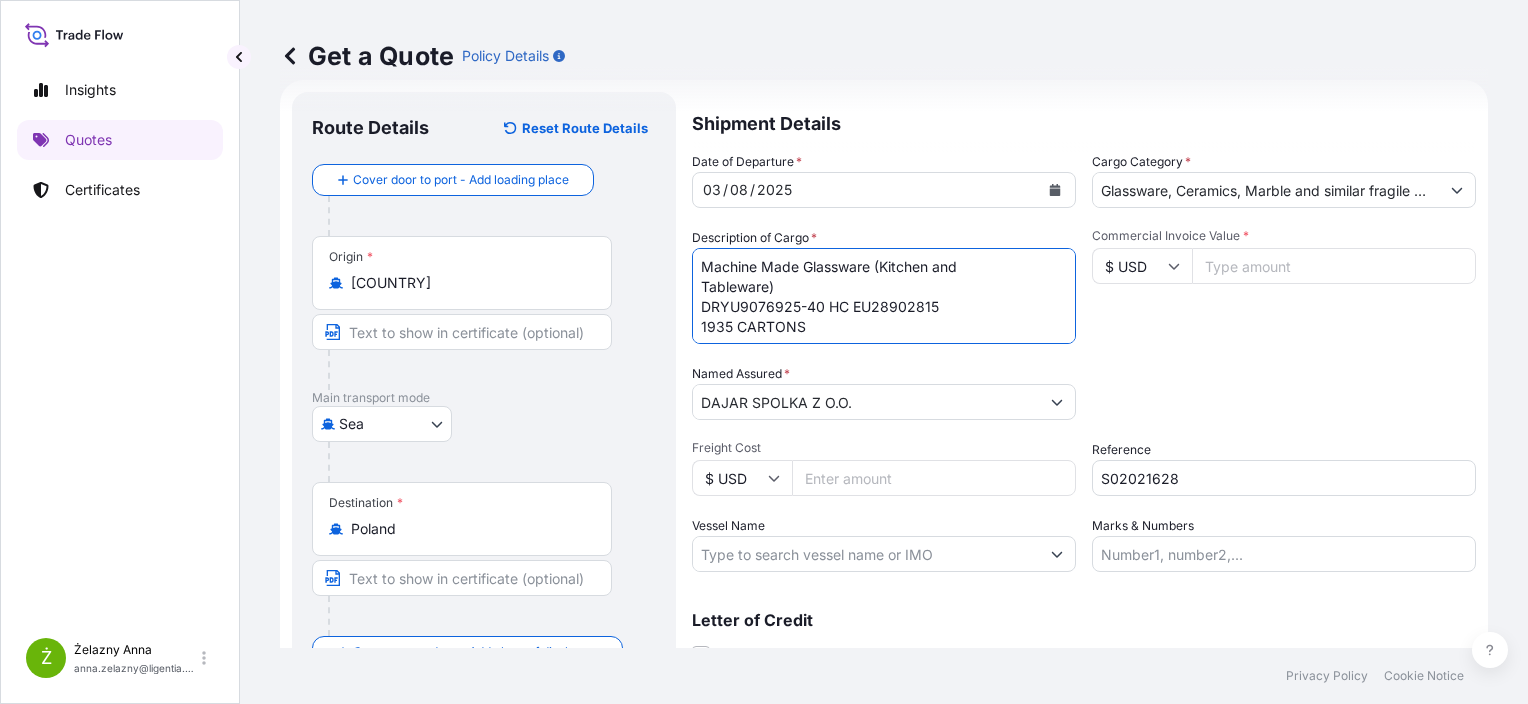 click on "CERAMIC CUP PLASTIC TABLE PLATE
APHU7302570 R8153809 40HC 21150.16 KG 64.666 M3 2819 CTN" at bounding box center [884, 296] 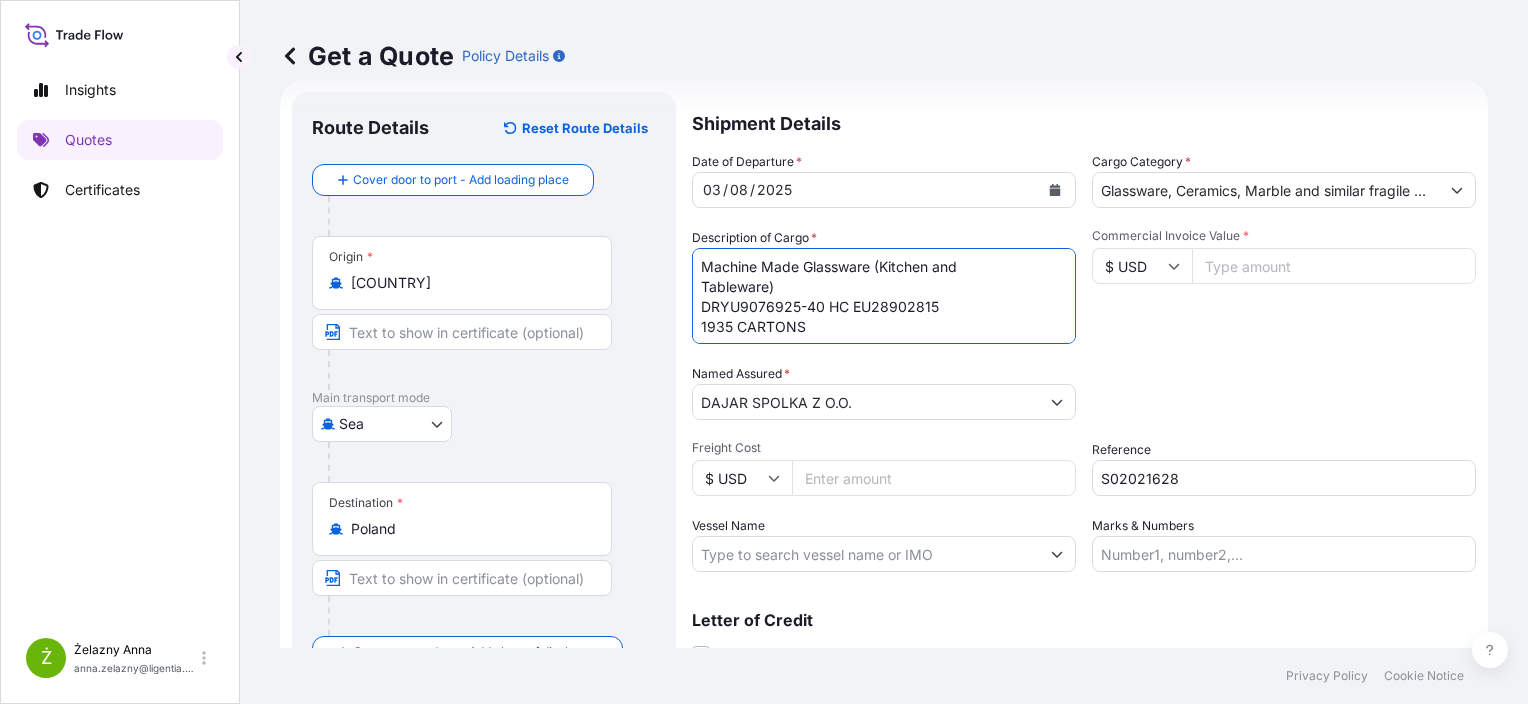click on "CERAMIC CUP PLASTIC TABLE PLATE
APHU7302570 R8153809 40HC 21150.16 KG 64.666 M3 2819 CTN" at bounding box center (884, 296) 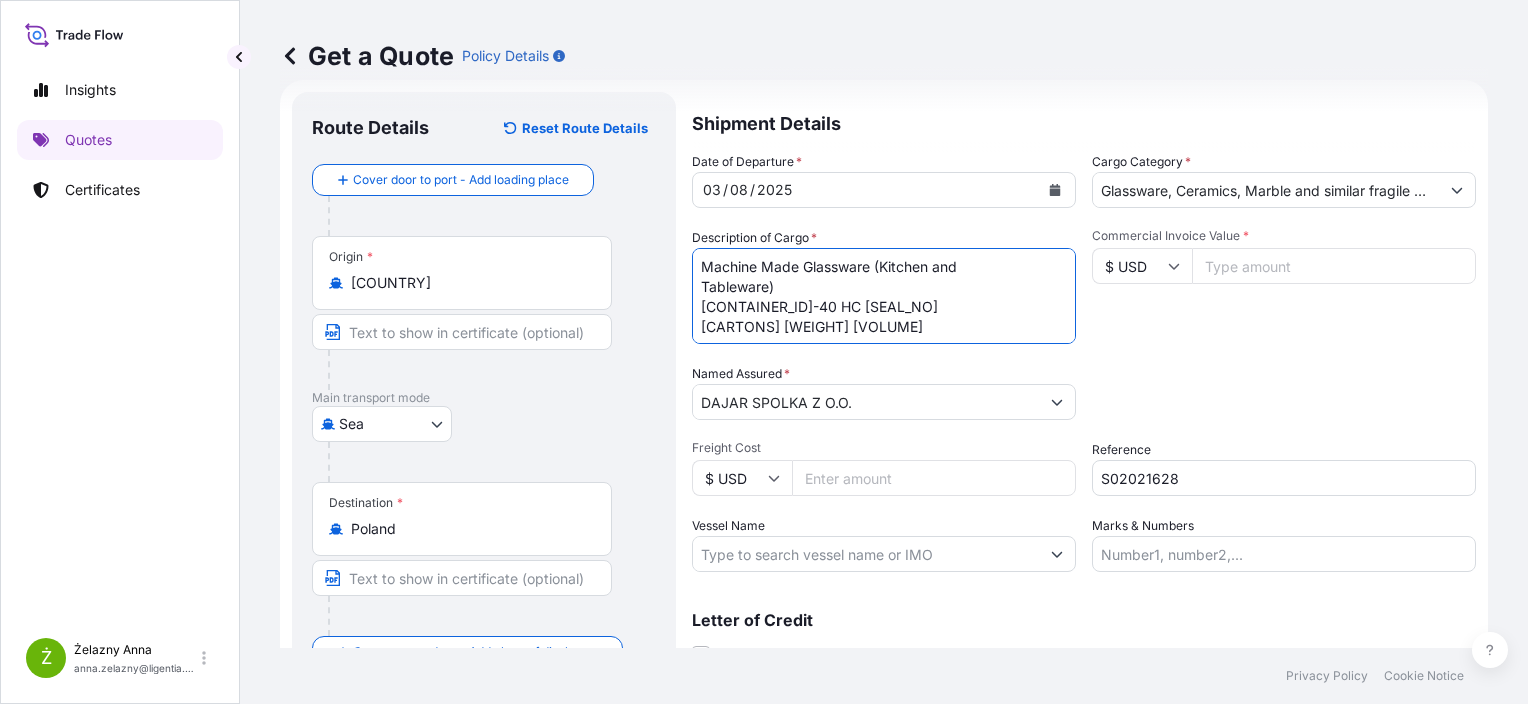 type on "Machine Made Glassware (Kitchen and
Tableware)
DRYU9076925-40 HC EU28902815
1935 CARTONS 7710 kg 67,26 cbm" 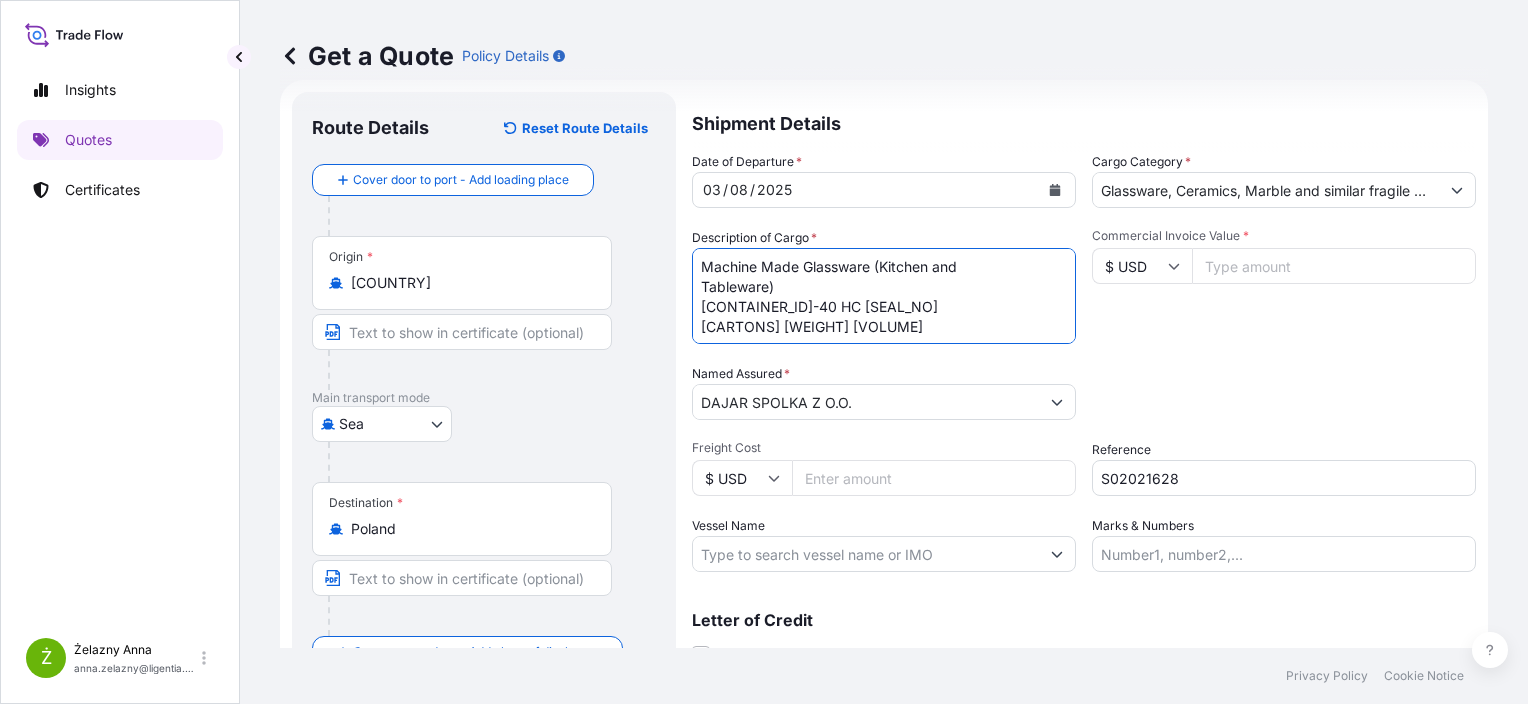 click on "$ USD" at bounding box center [1142, 266] 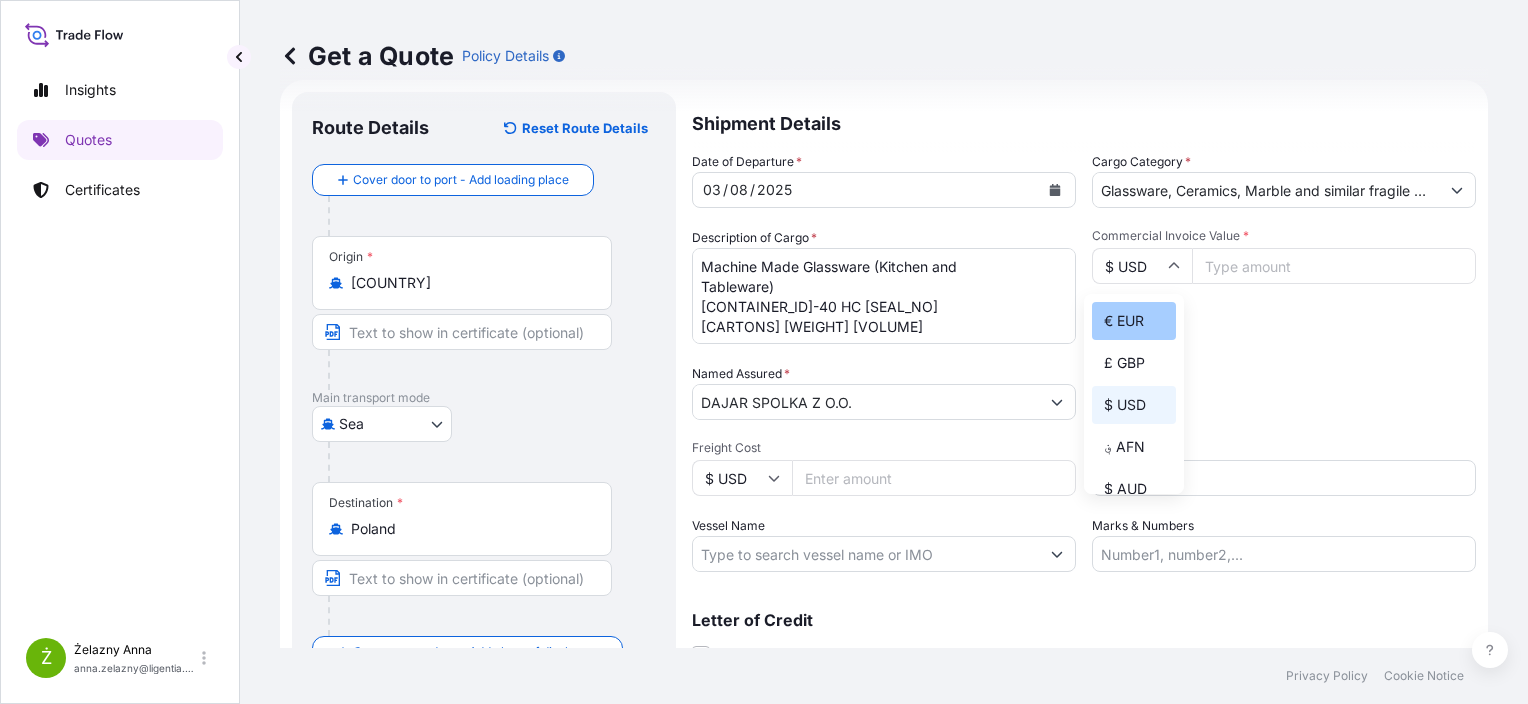 click on "€ EUR" at bounding box center [1134, 321] 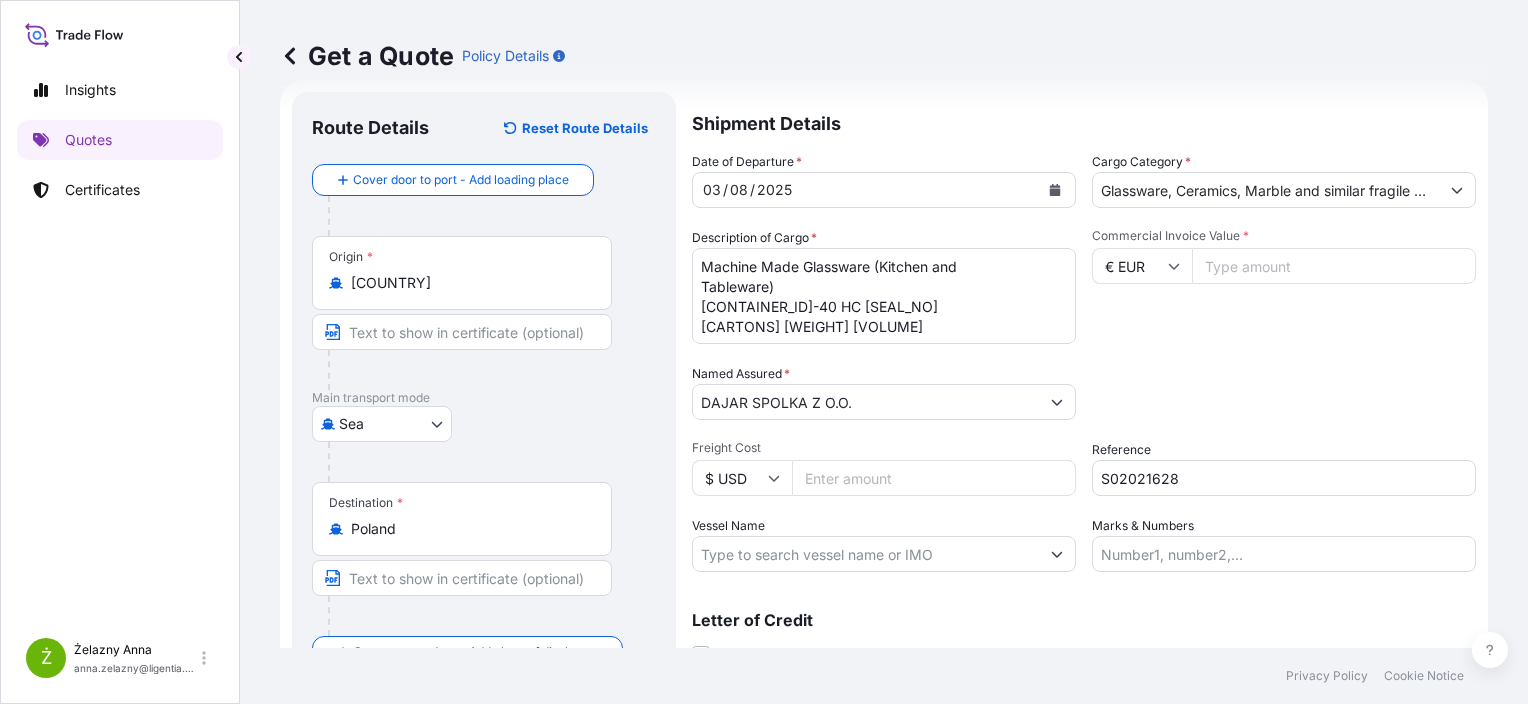 click on "Commercial Invoice Value   *" at bounding box center [1334, 266] 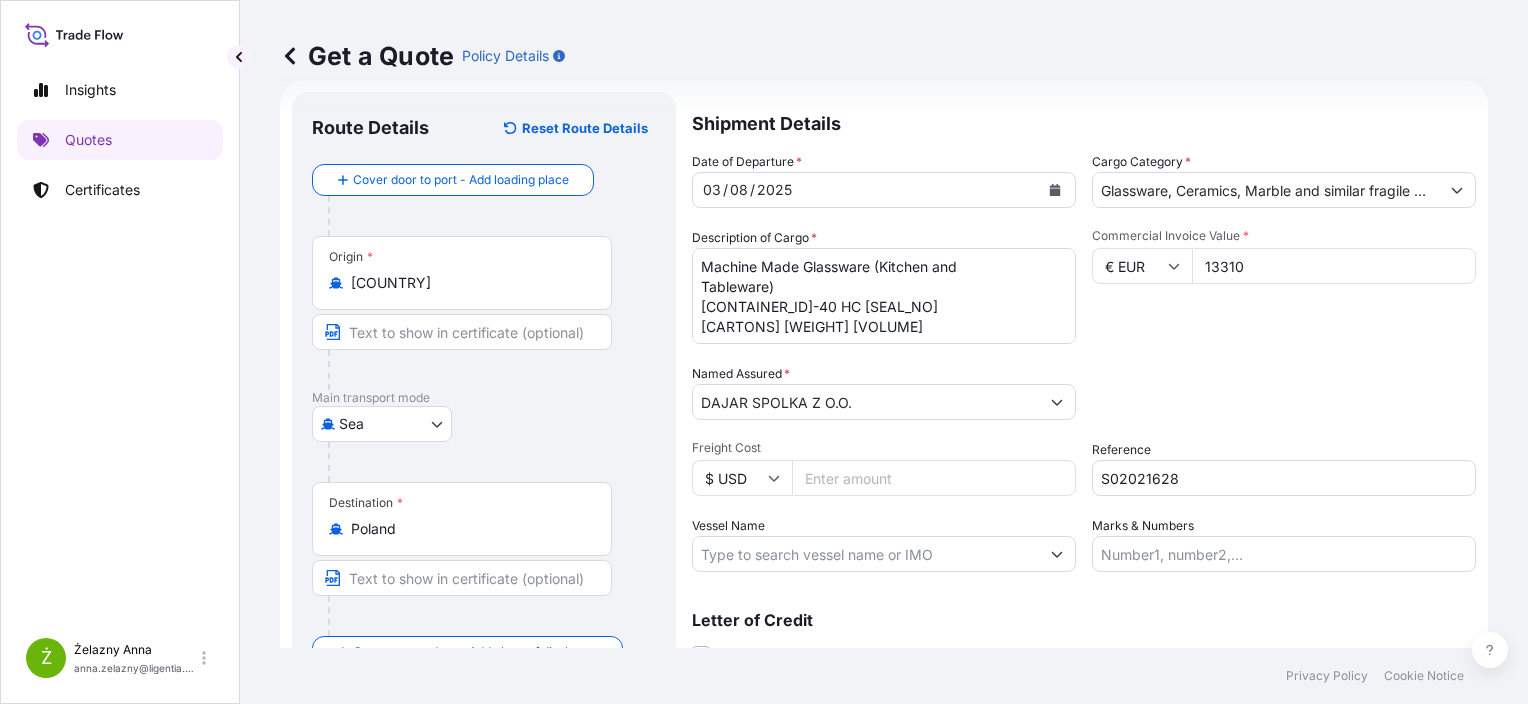 type on "13310" 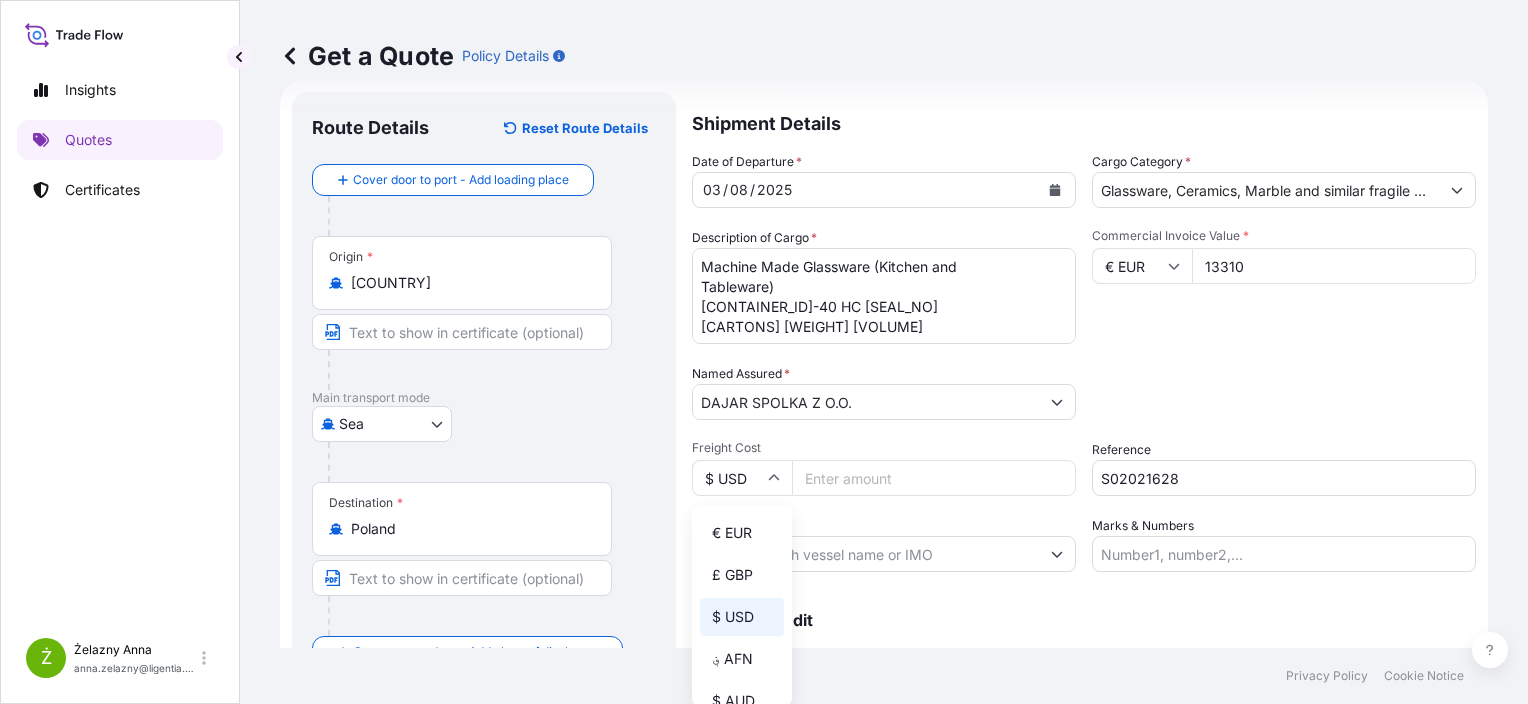 click on "€ EUR" at bounding box center [742, 533] 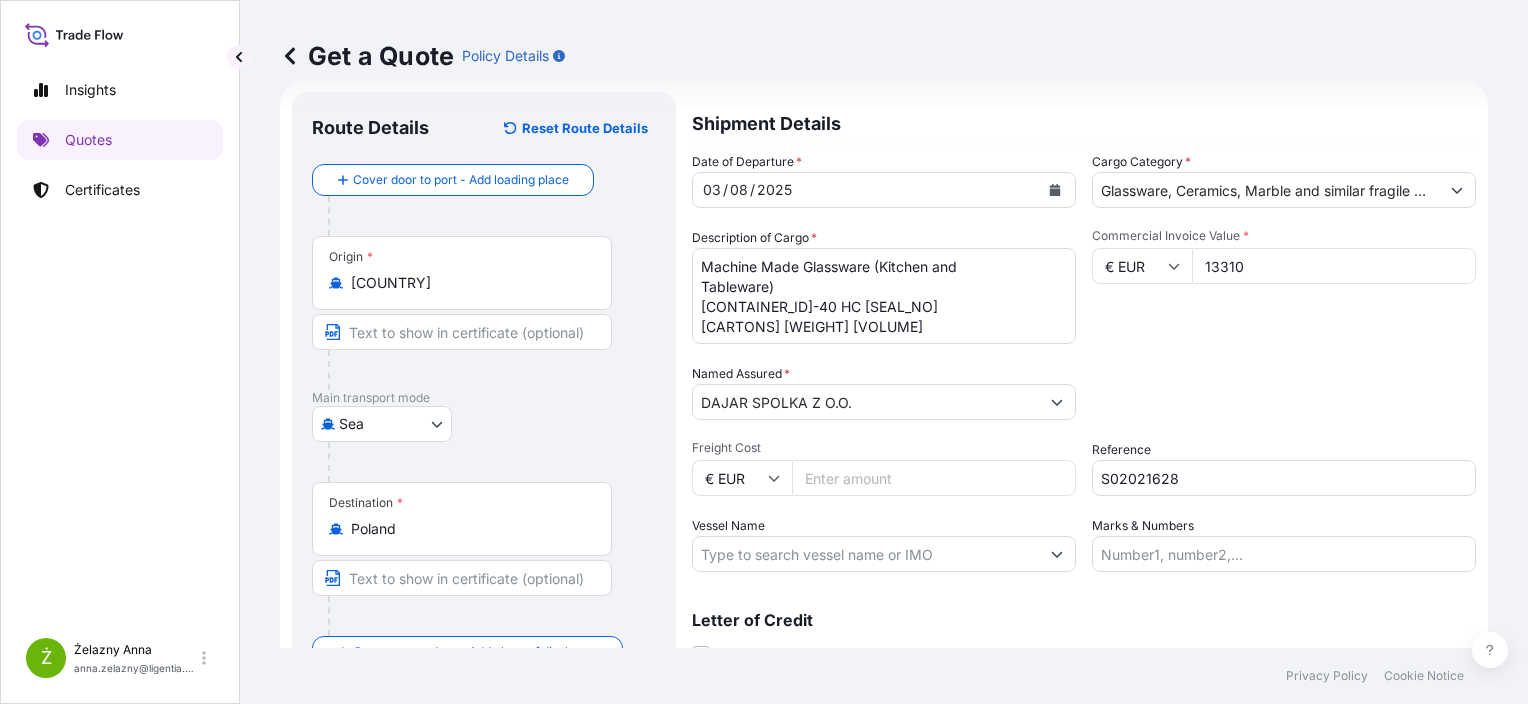 click on "Freight Cost" at bounding box center [934, 478] 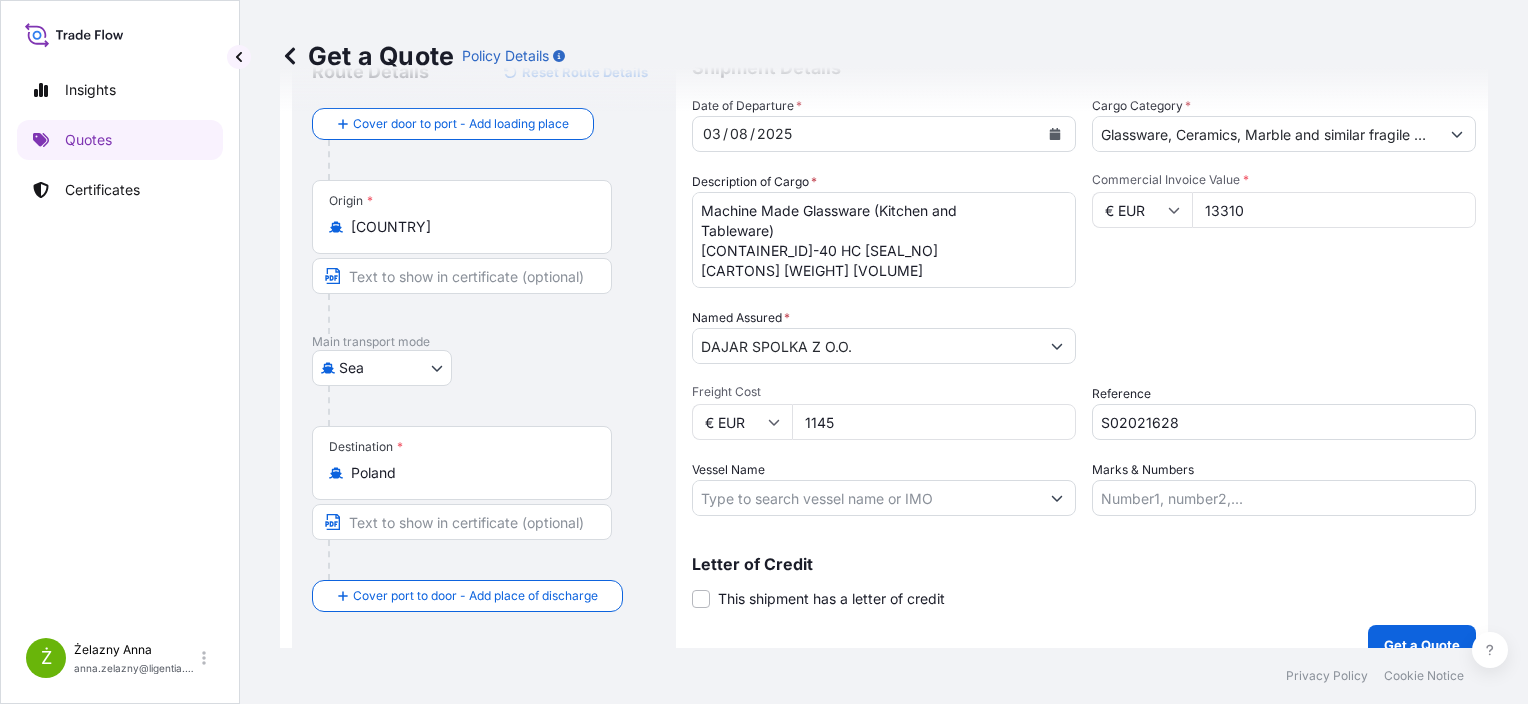 scroll, scrollTop: 116, scrollLeft: 0, axis: vertical 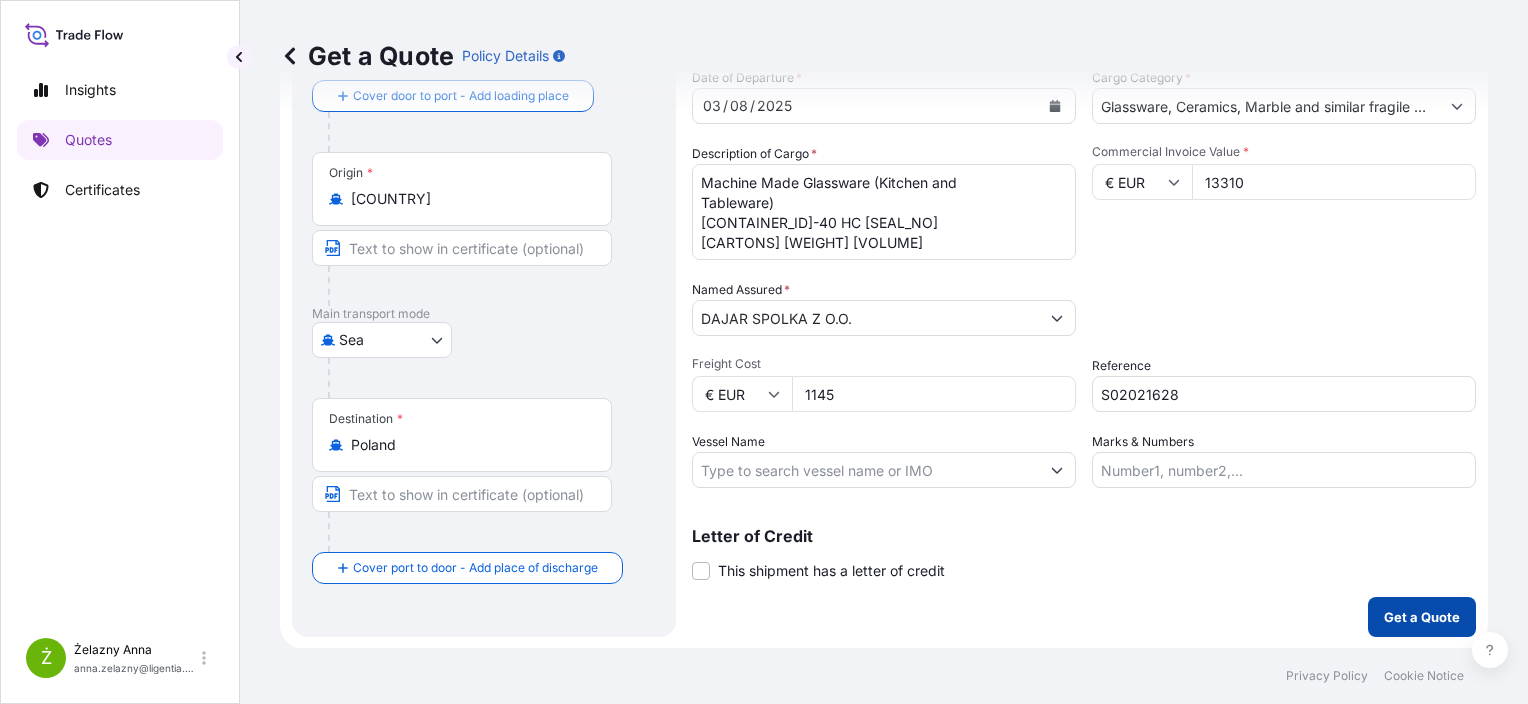 type on "1145" 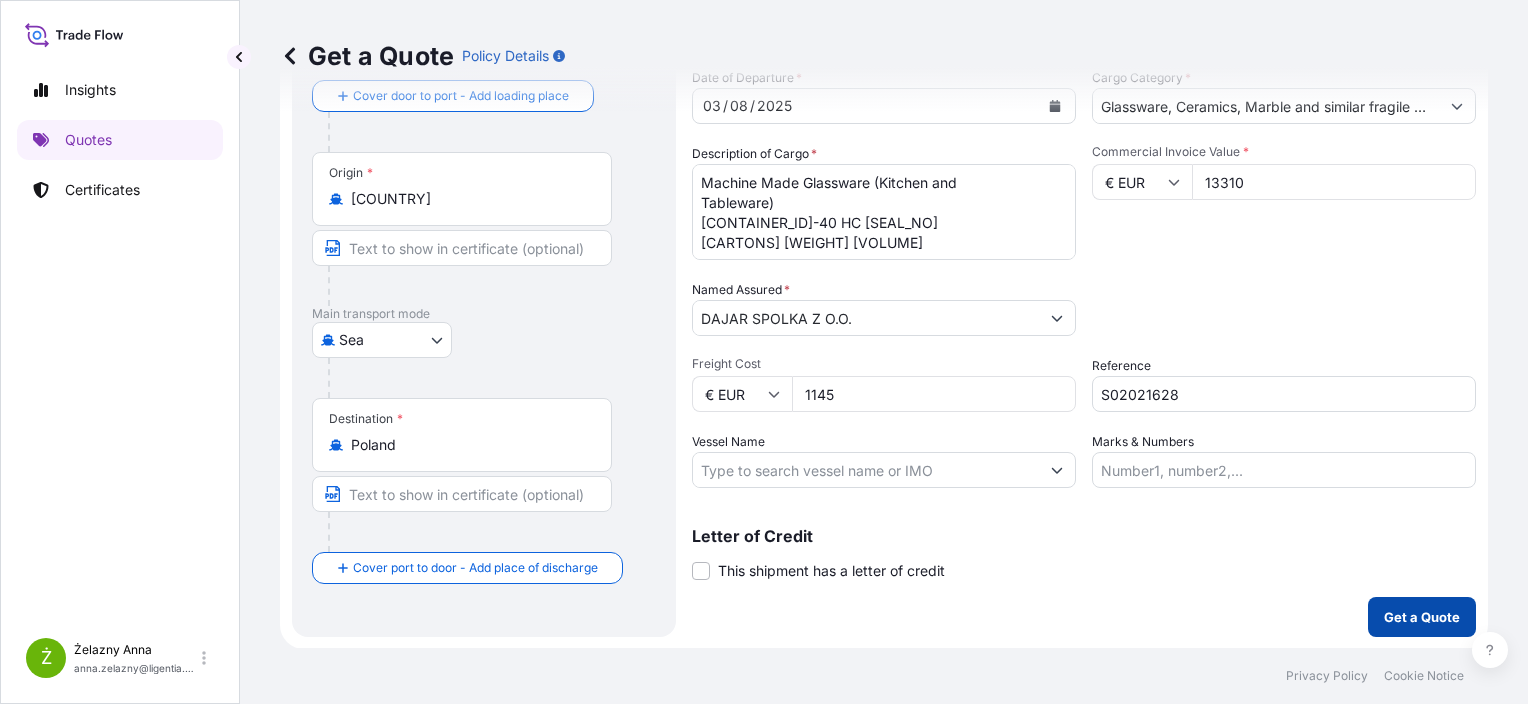 click on "Get a Quote" at bounding box center (1422, 617) 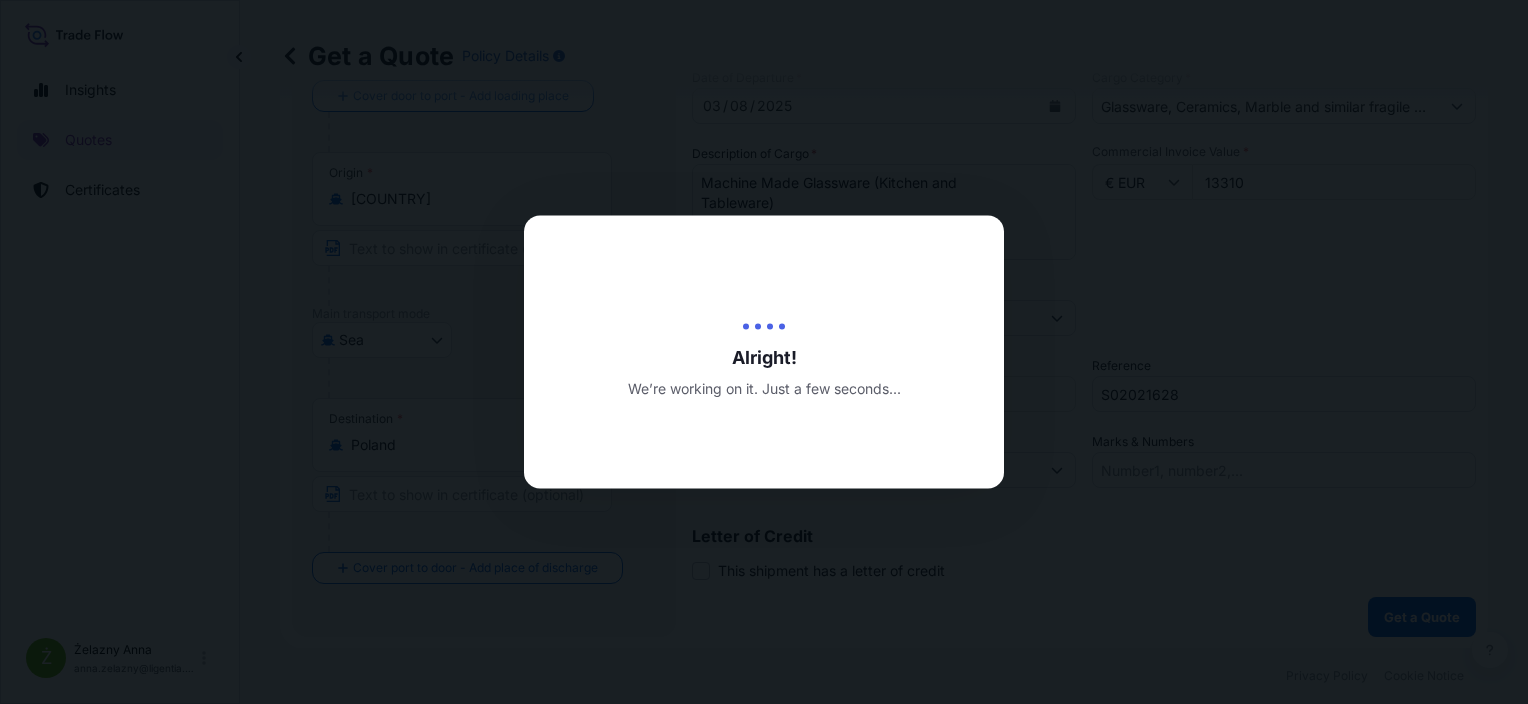 type on "07/08/2025" 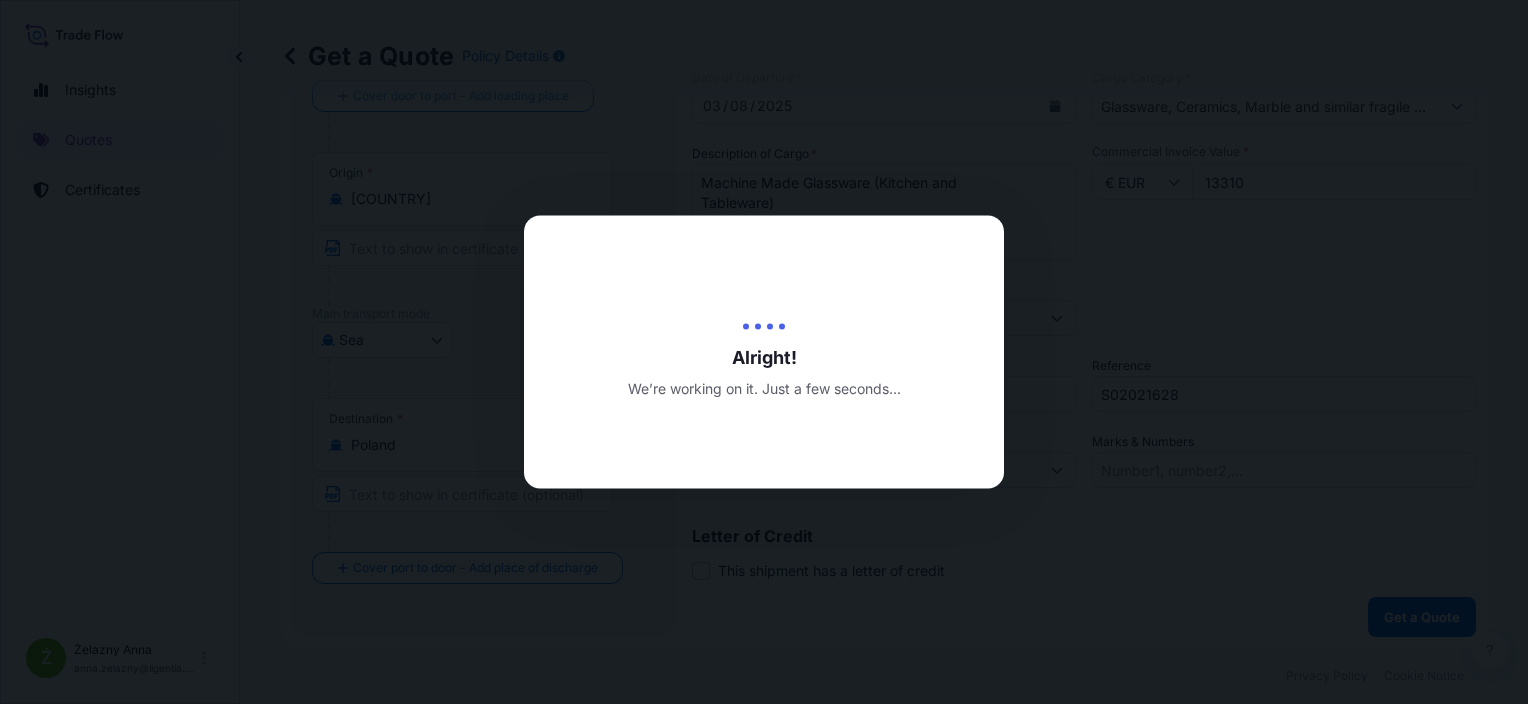 scroll, scrollTop: 0, scrollLeft: 0, axis: both 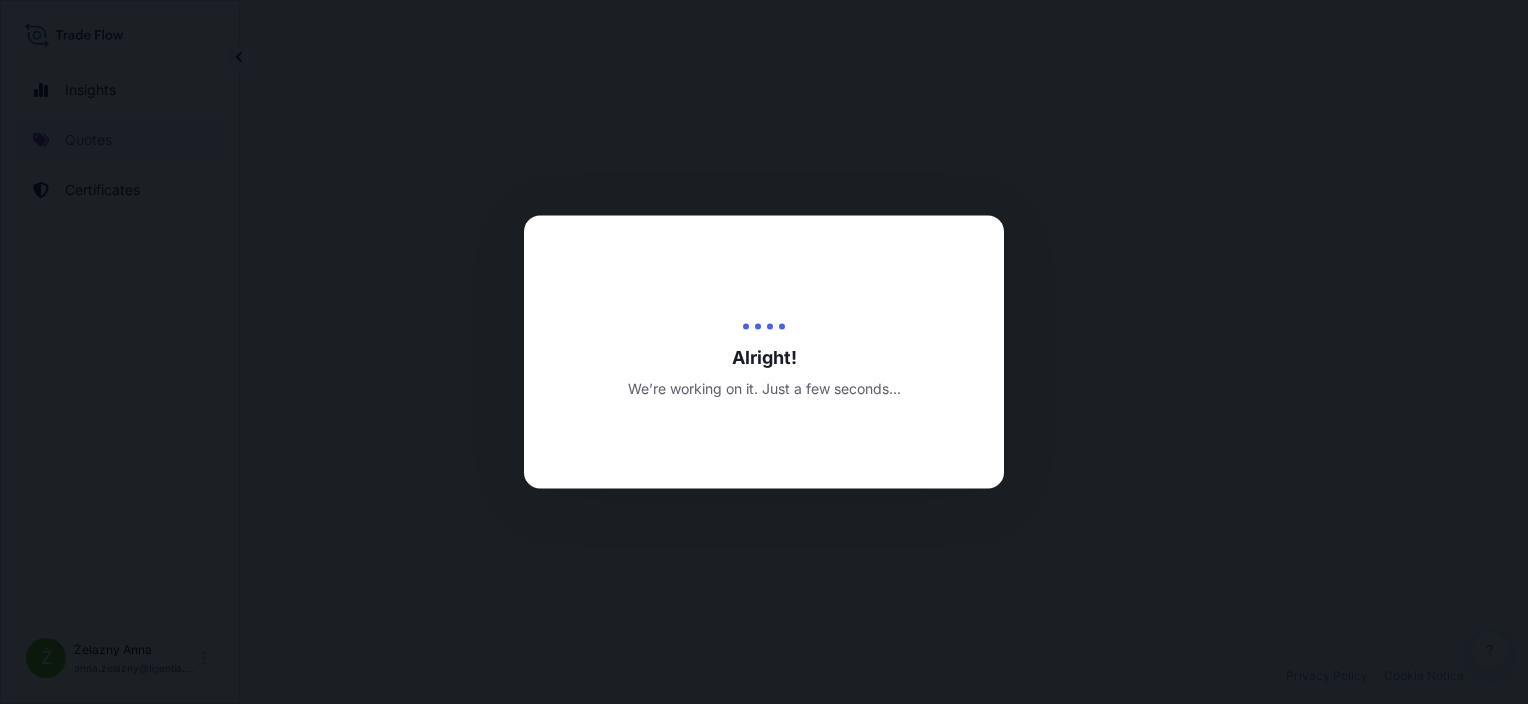 select on "Sea" 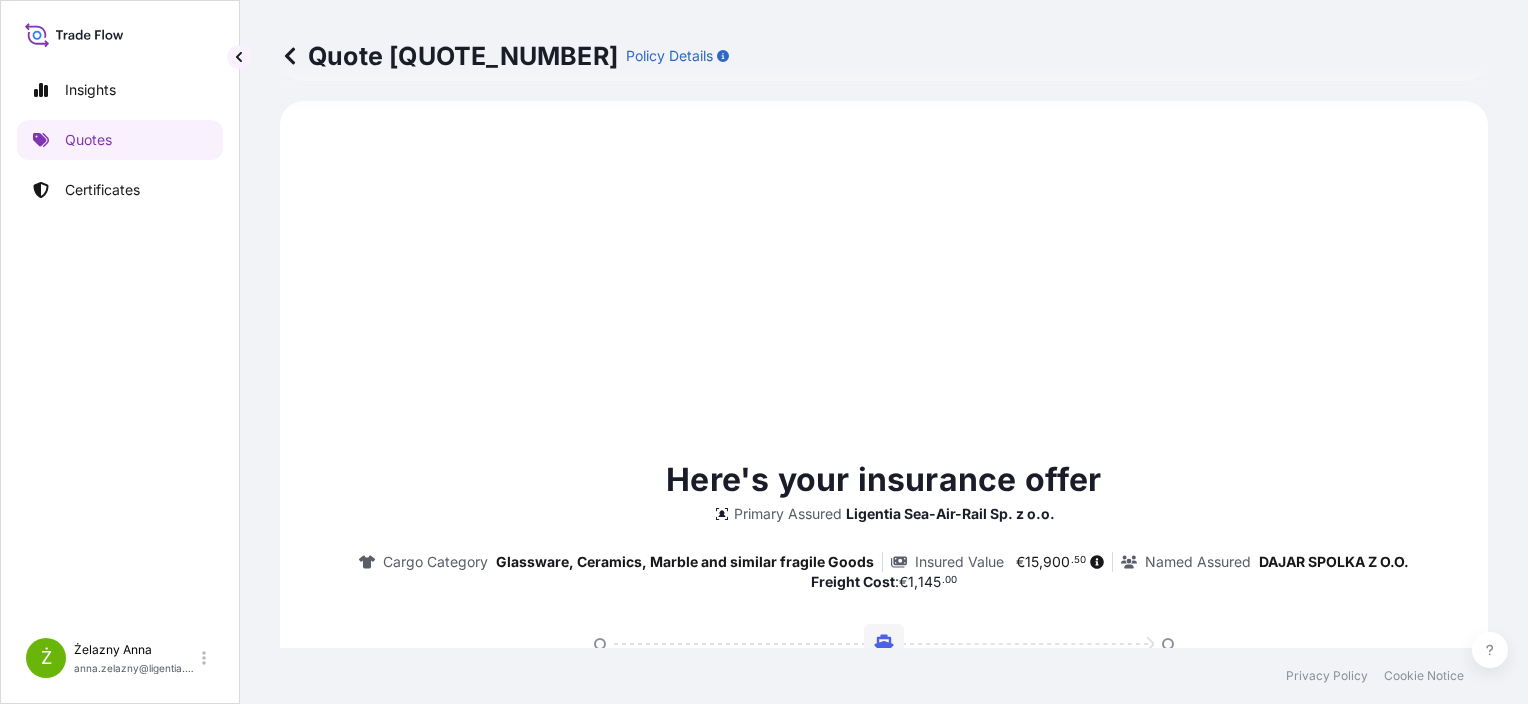 scroll, scrollTop: 1276, scrollLeft: 0, axis: vertical 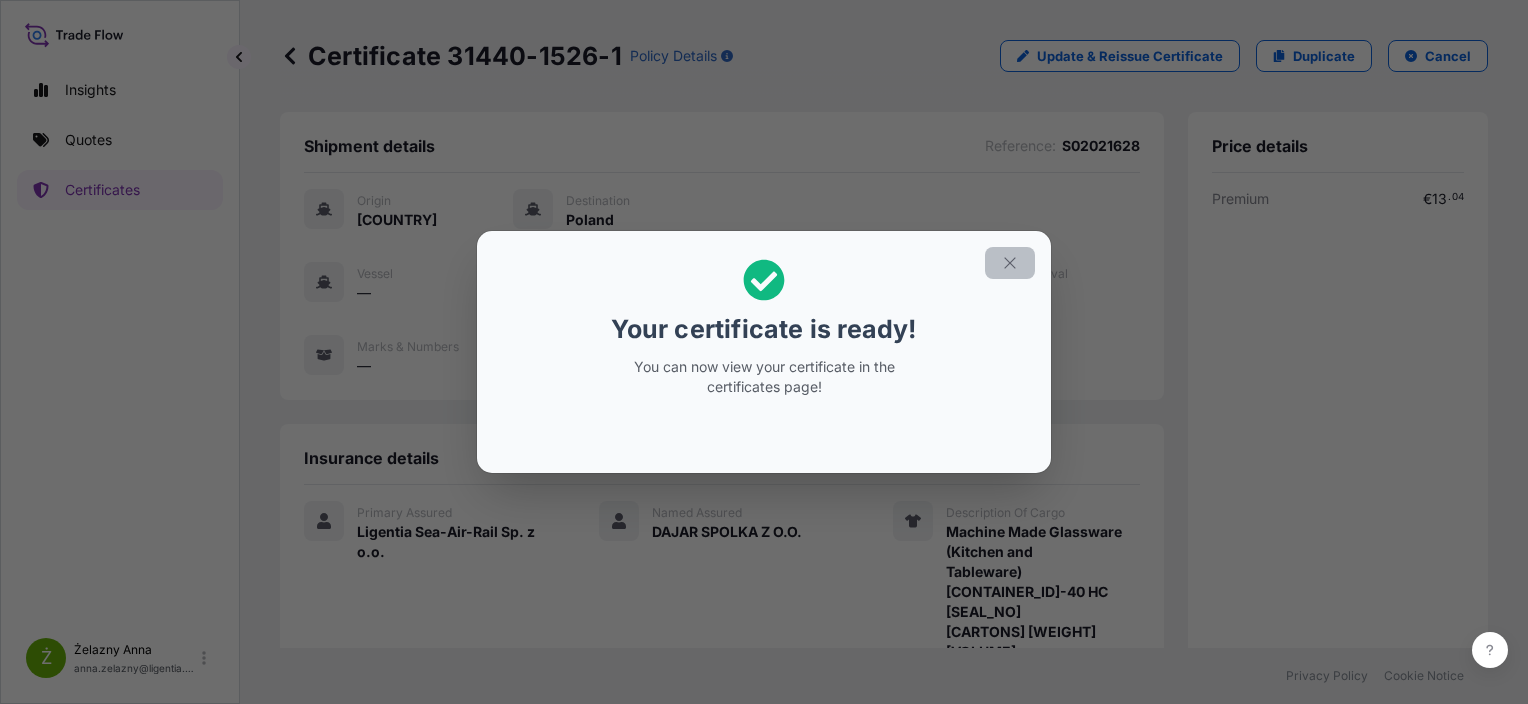 click at bounding box center (1010, 263) 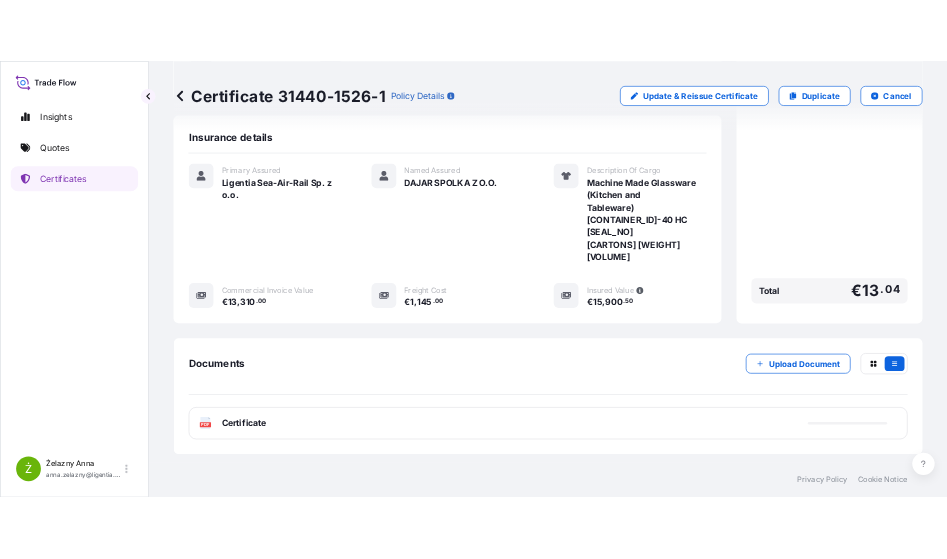 scroll, scrollTop: 404, scrollLeft: 0, axis: vertical 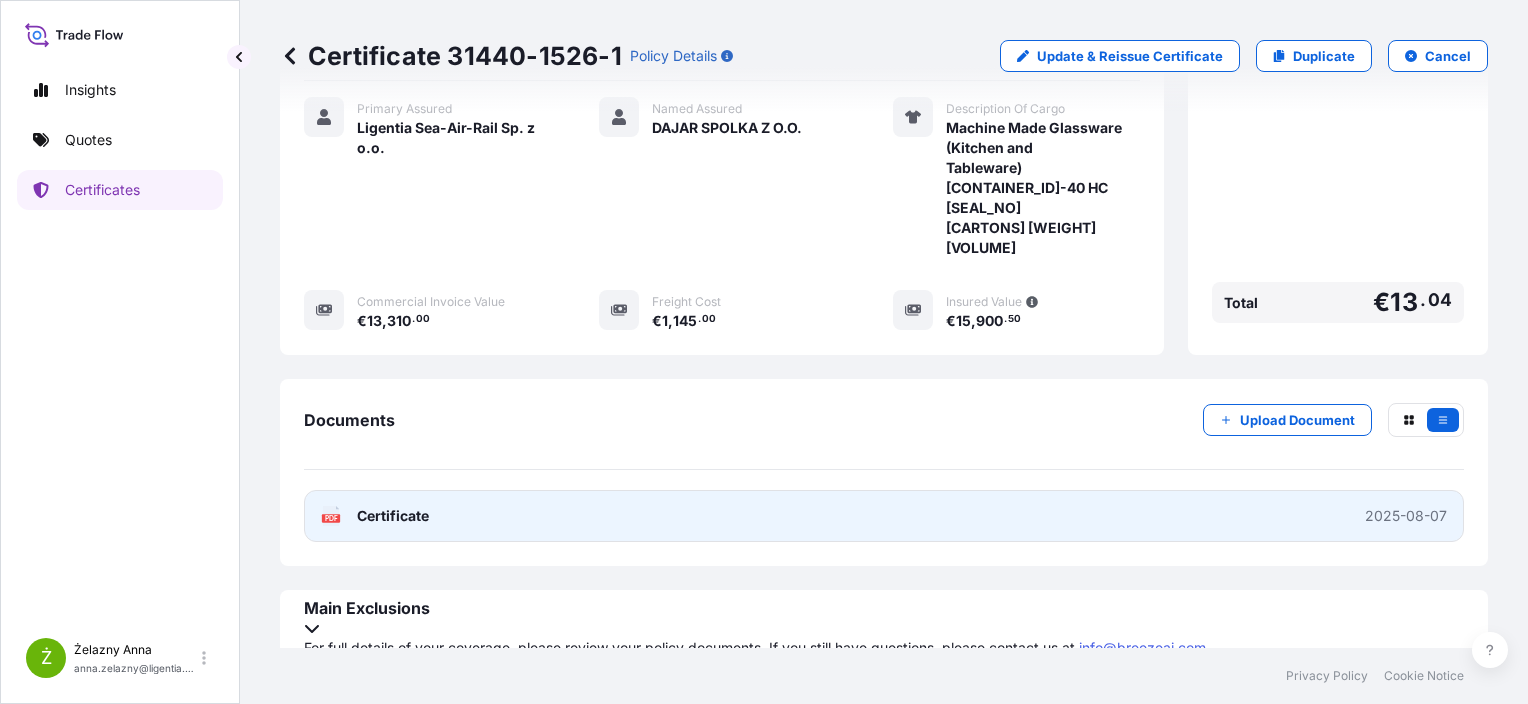 click on "PDF Certificate 2025-08-07" at bounding box center [884, 516] 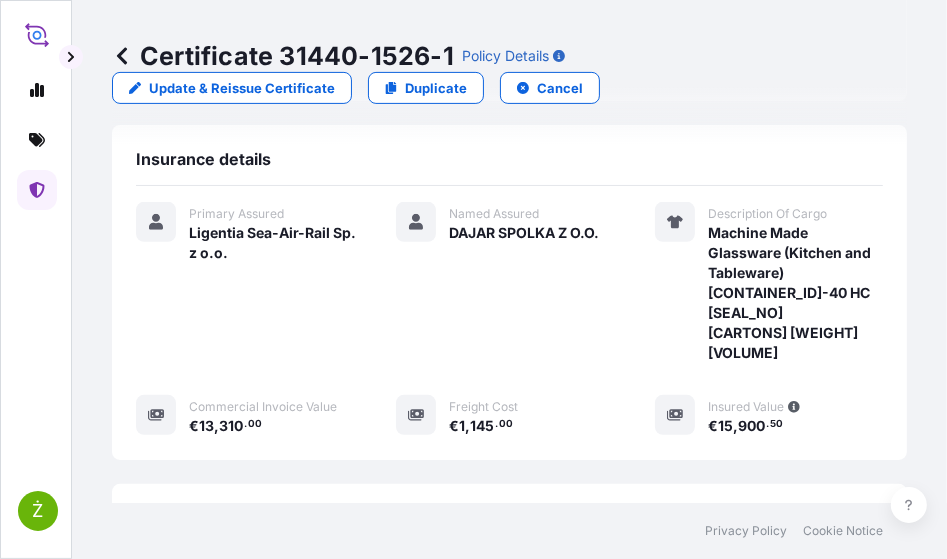 scroll, scrollTop: 436, scrollLeft: 0, axis: vertical 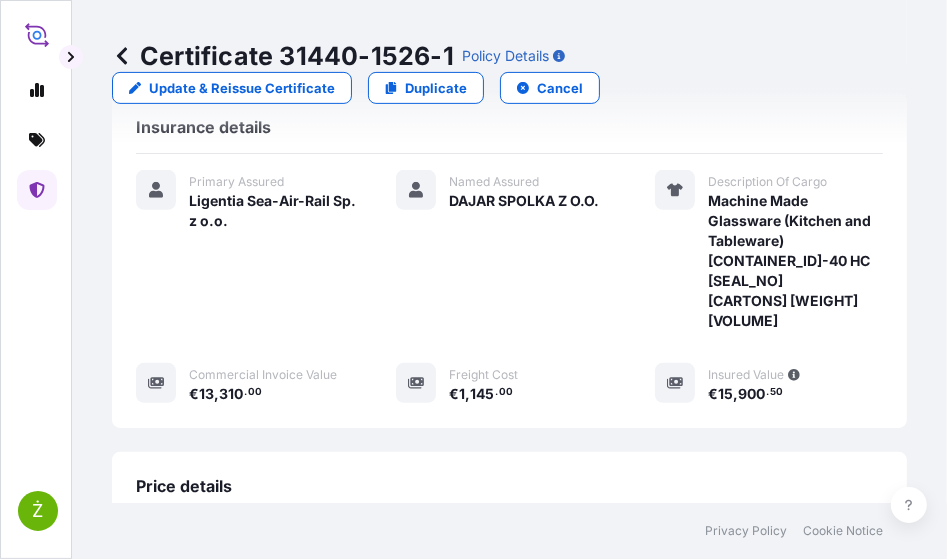 click on "Certificate 31440-1526-1" at bounding box center (283, 56) 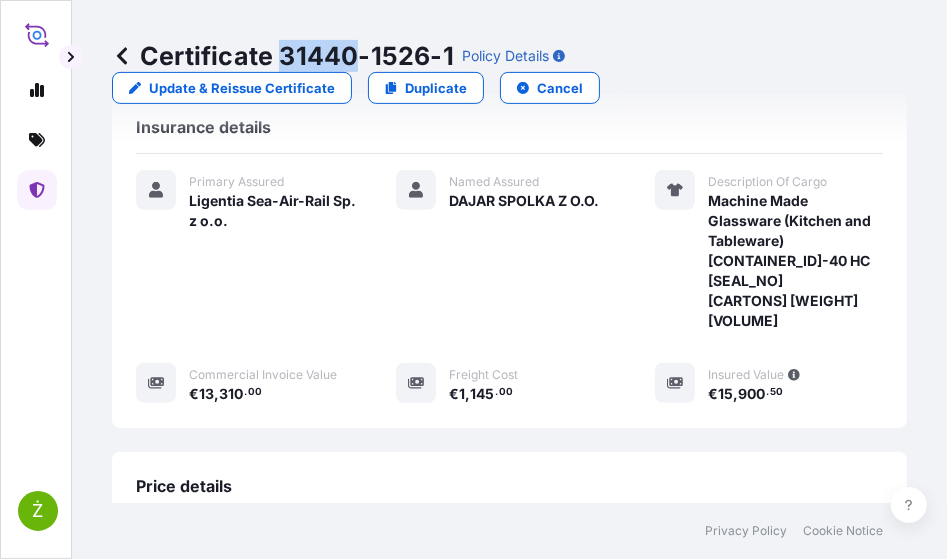 click on "Certificate 31440-1526-1" at bounding box center (283, 56) 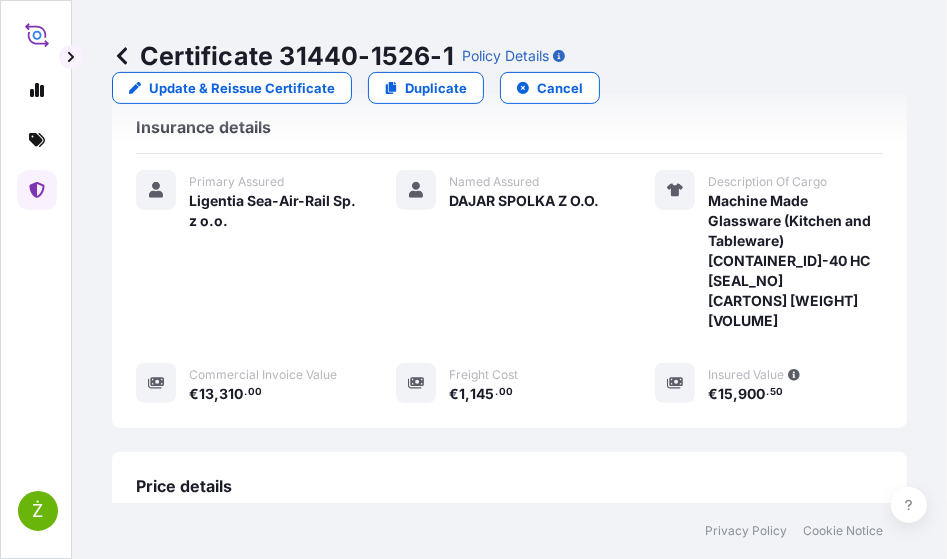 click on "Certificate 31440-1526-1" at bounding box center [283, 56] 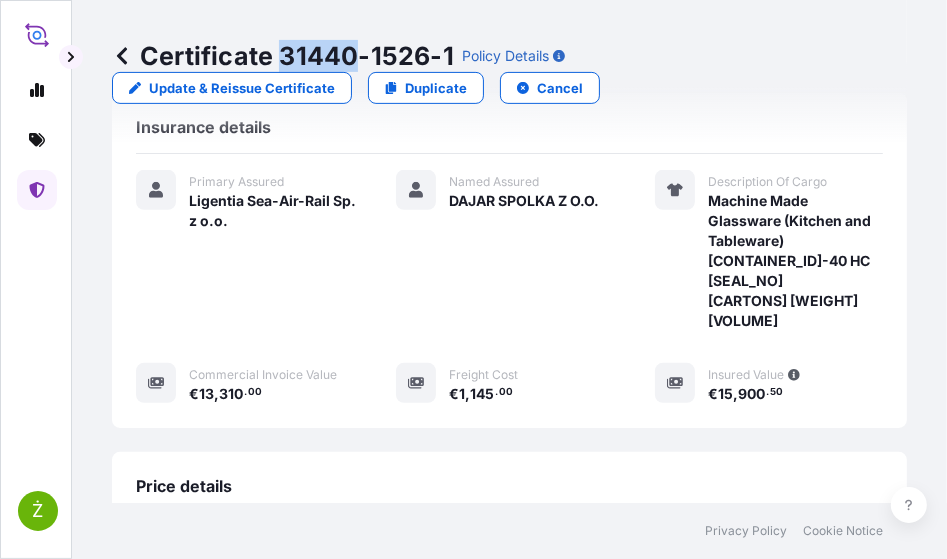 click on "Certificate 31440-1526-1" at bounding box center (283, 56) 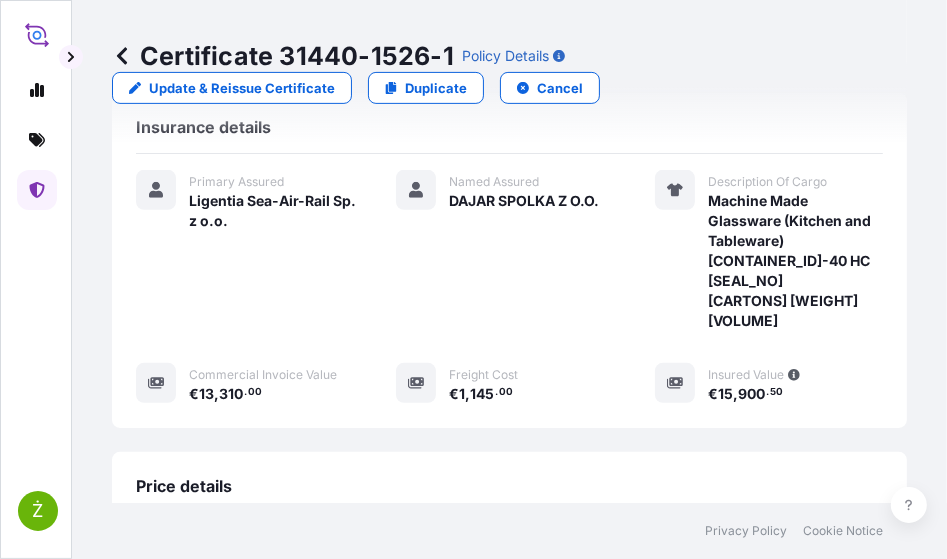 click on "Certificate 31440-1526-1 Policy Details Update & Reissue Certificate Duplicate Cancel" at bounding box center [509, 72] 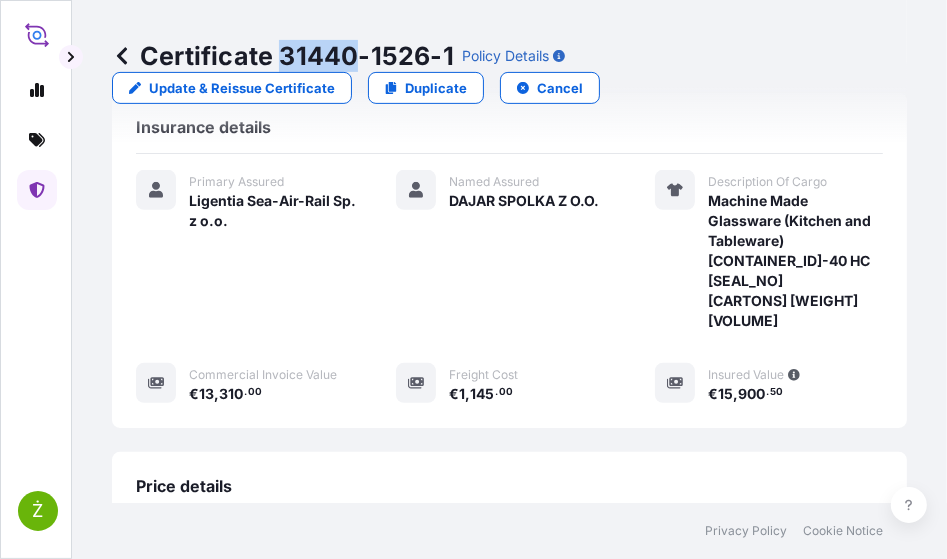 click on "Certificate 31440-1526-1" at bounding box center [283, 56] 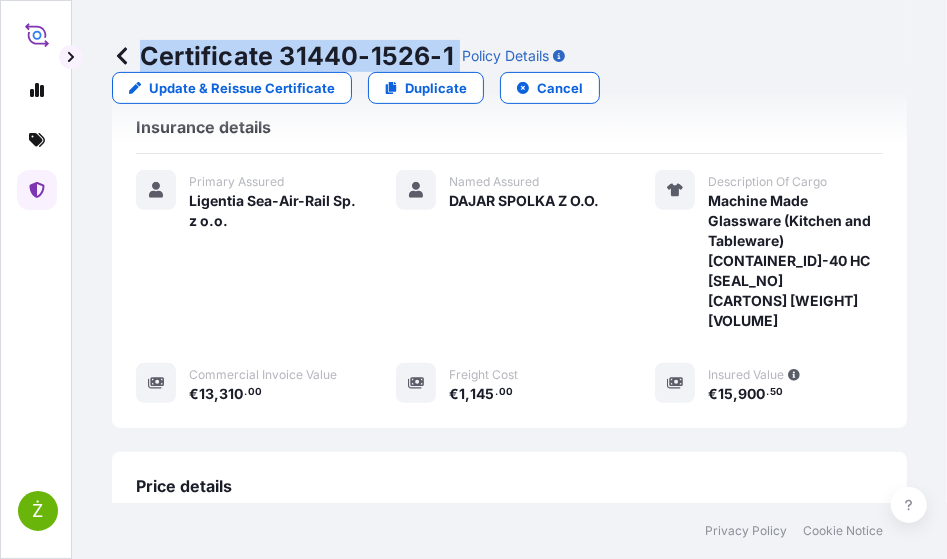 click on "Certificate 31440-1526-1" at bounding box center [283, 56] 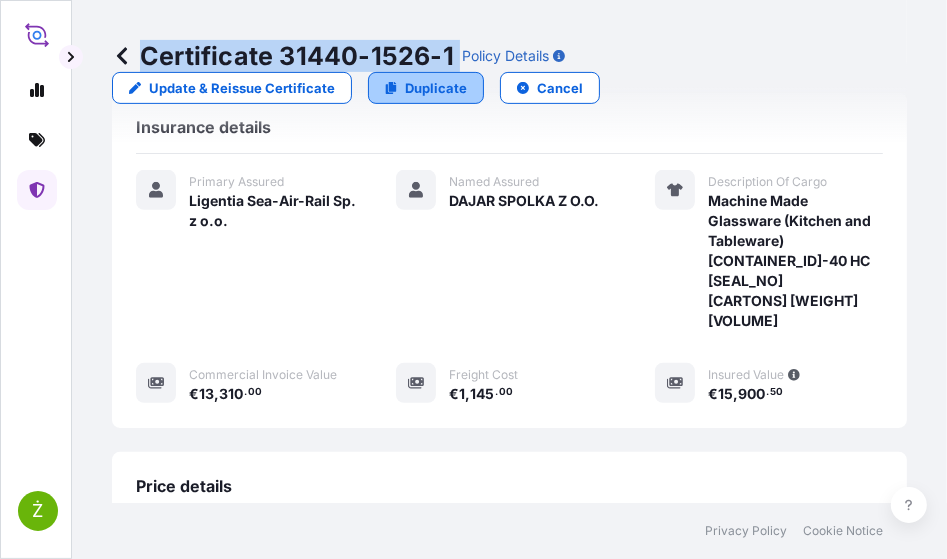 click on "Duplicate" at bounding box center [436, 88] 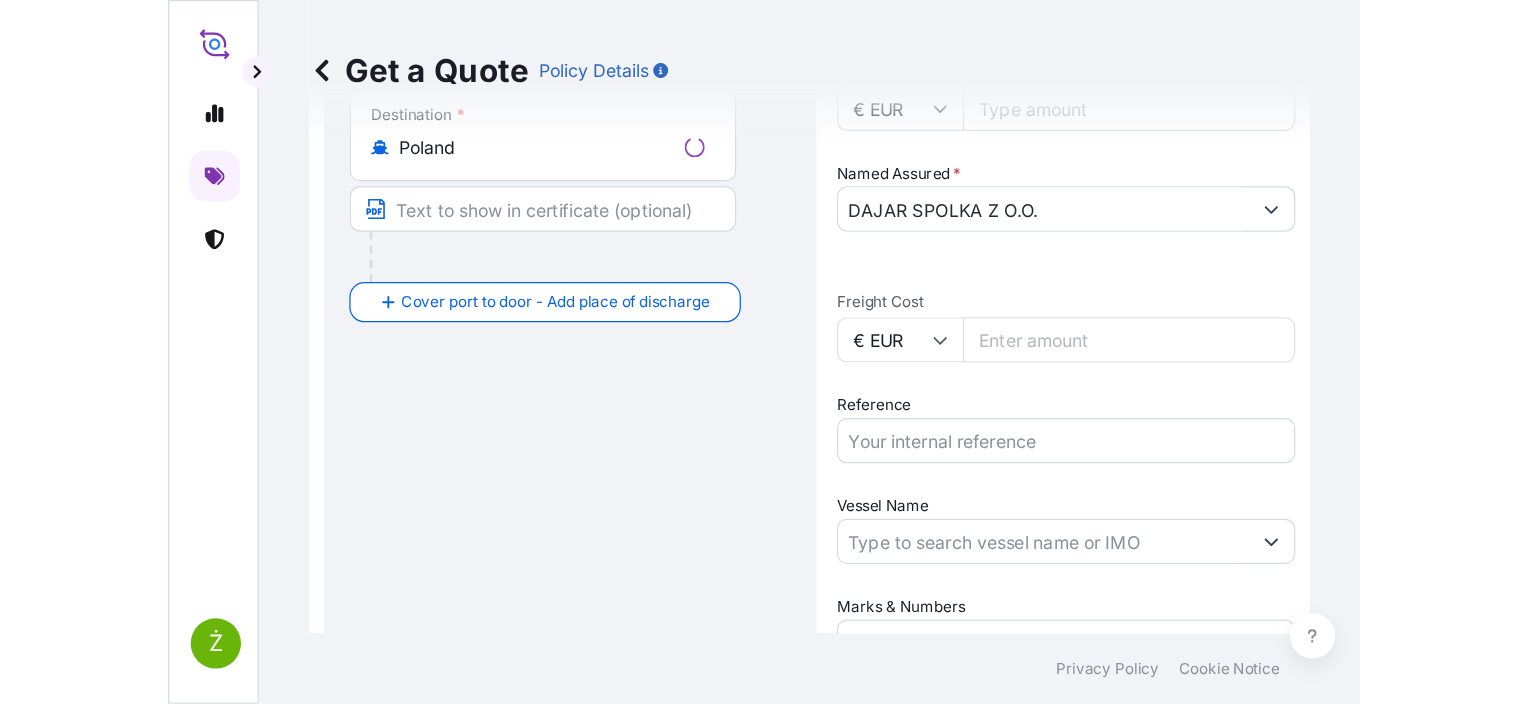 scroll, scrollTop: 32, scrollLeft: 0, axis: vertical 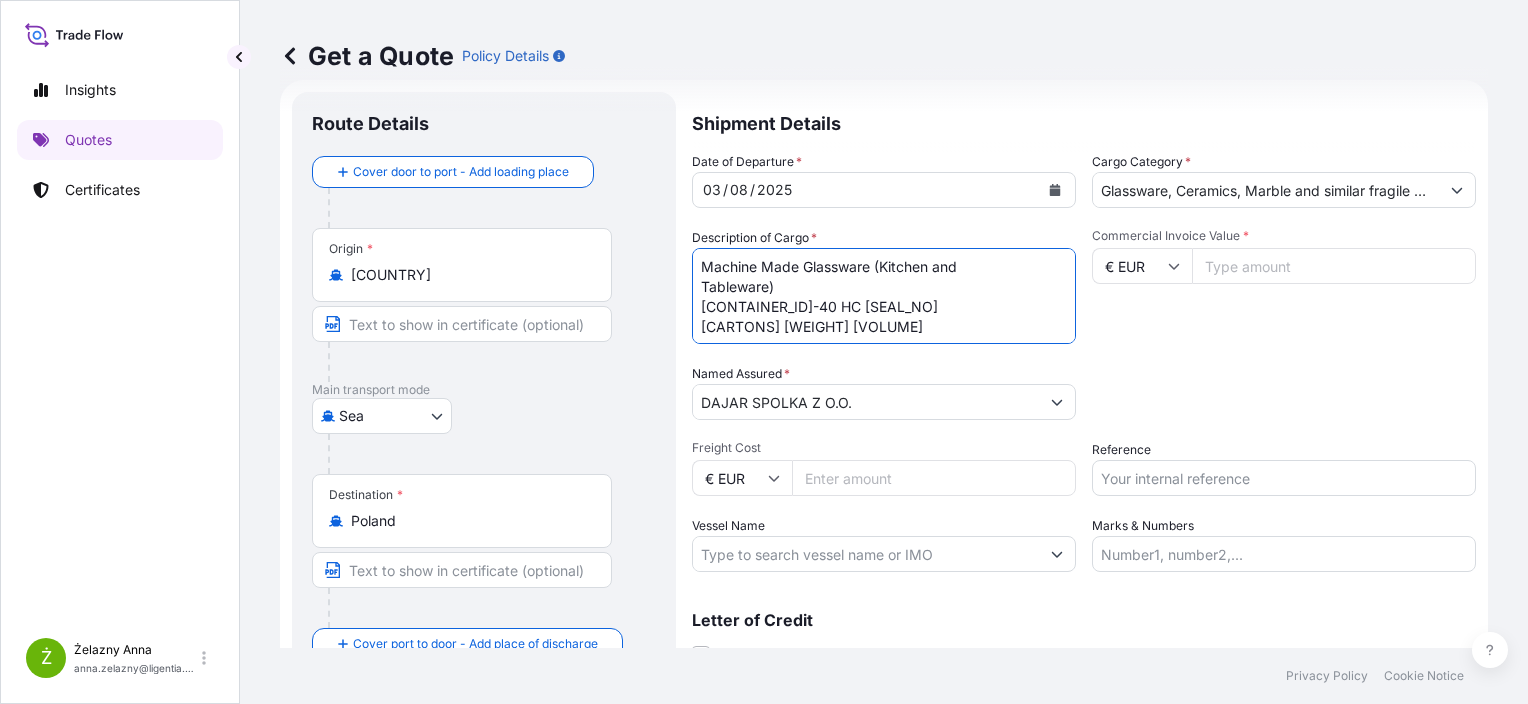 drag, startPoint x: 946, startPoint y: 340, endPoint x: 704, endPoint y: 242, distance: 261.09003 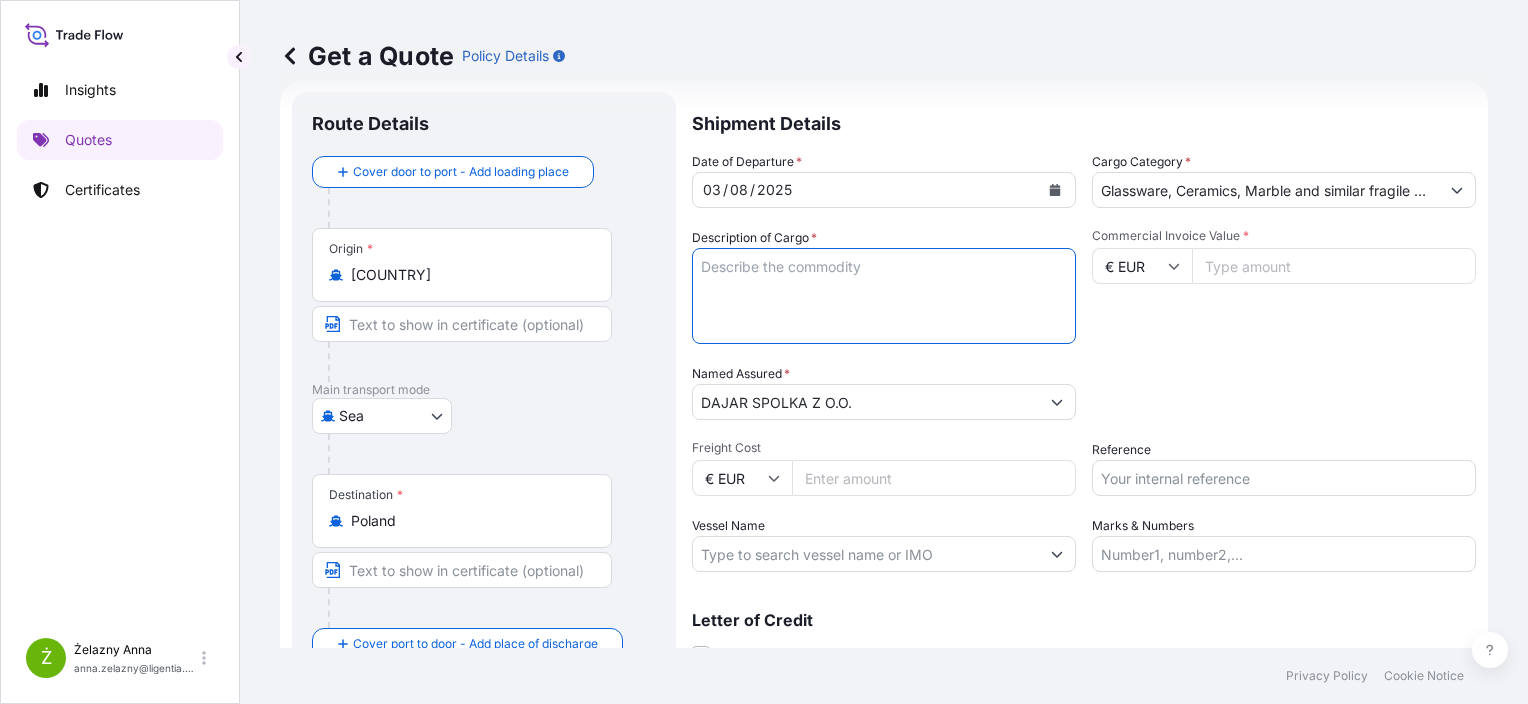 type 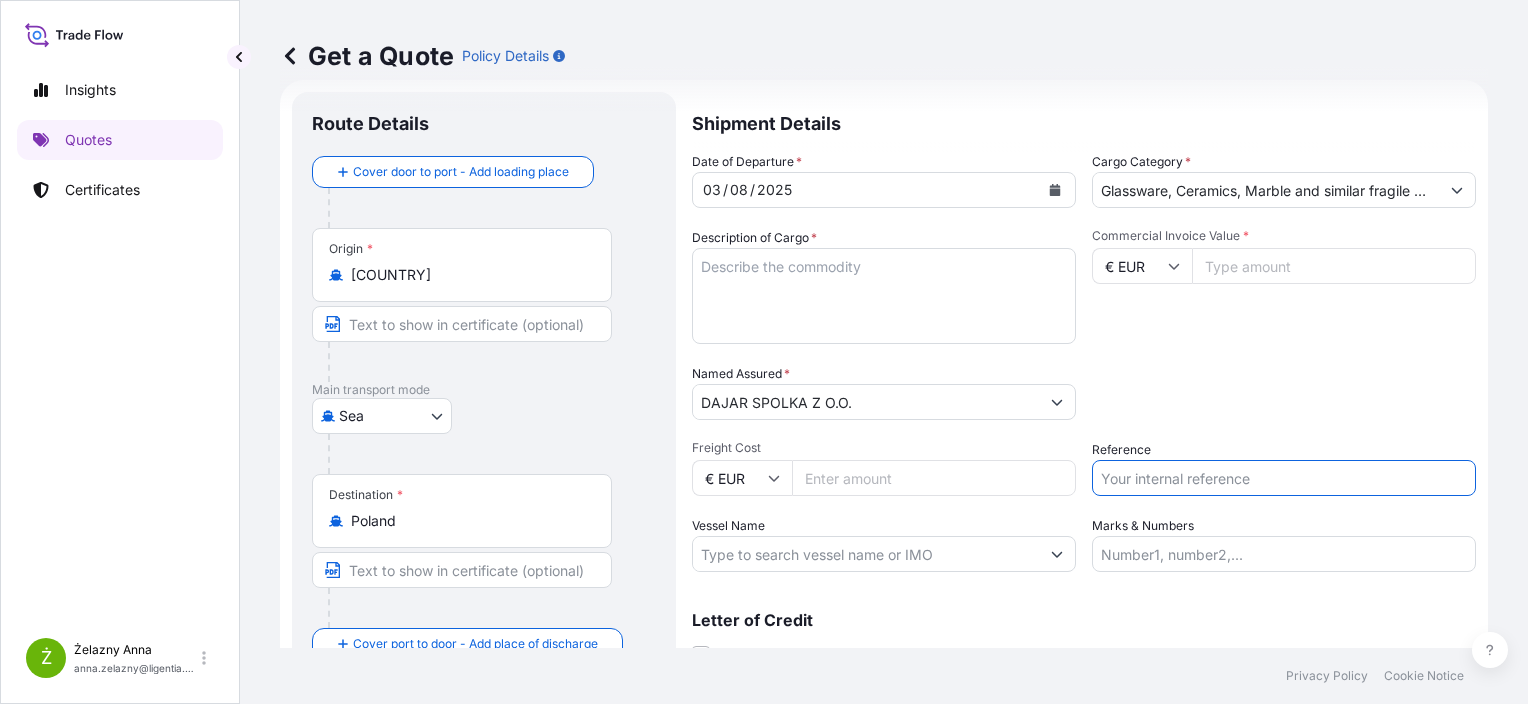 paste on "[NUMBER]" 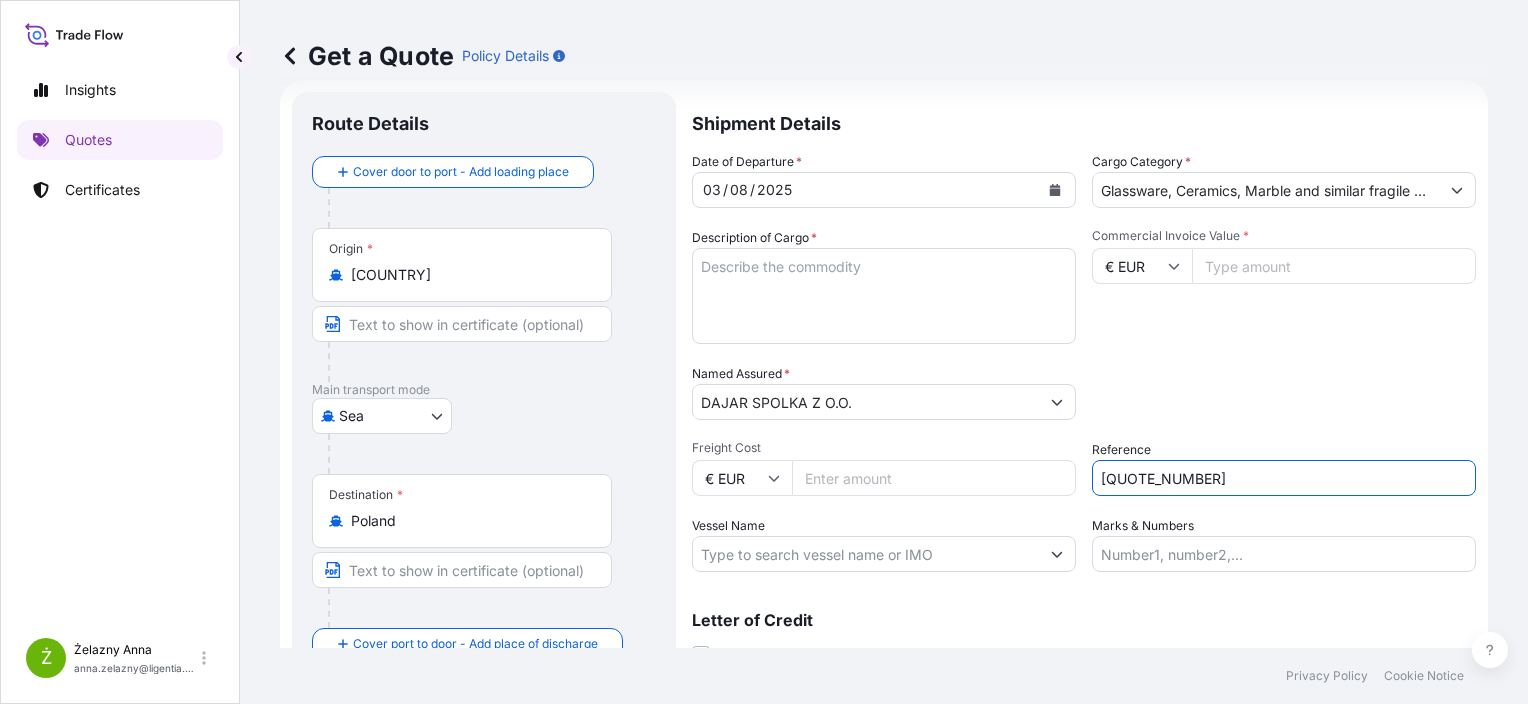 type on "[NUMBER]" 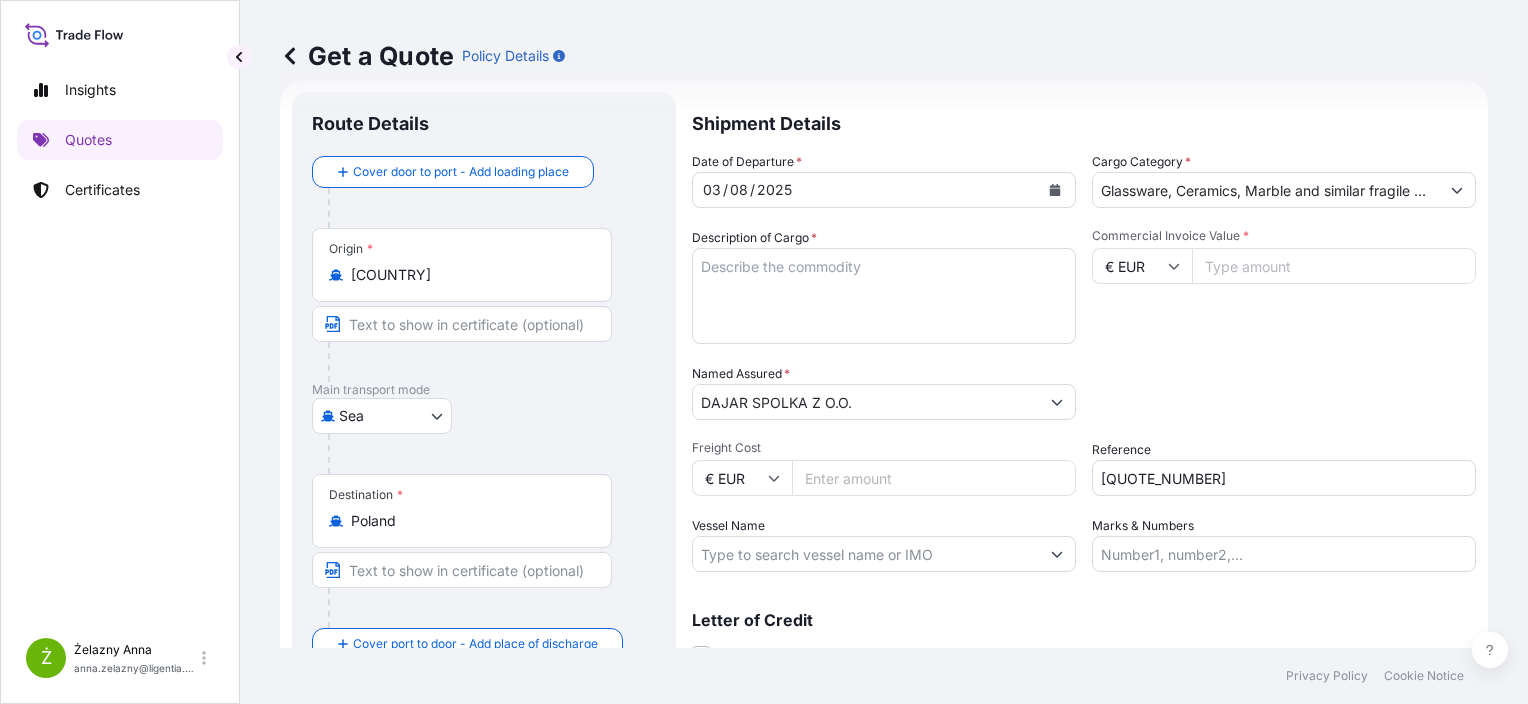 click on "Commercial Invoice Value   *" at bounding box center [1334, 266] 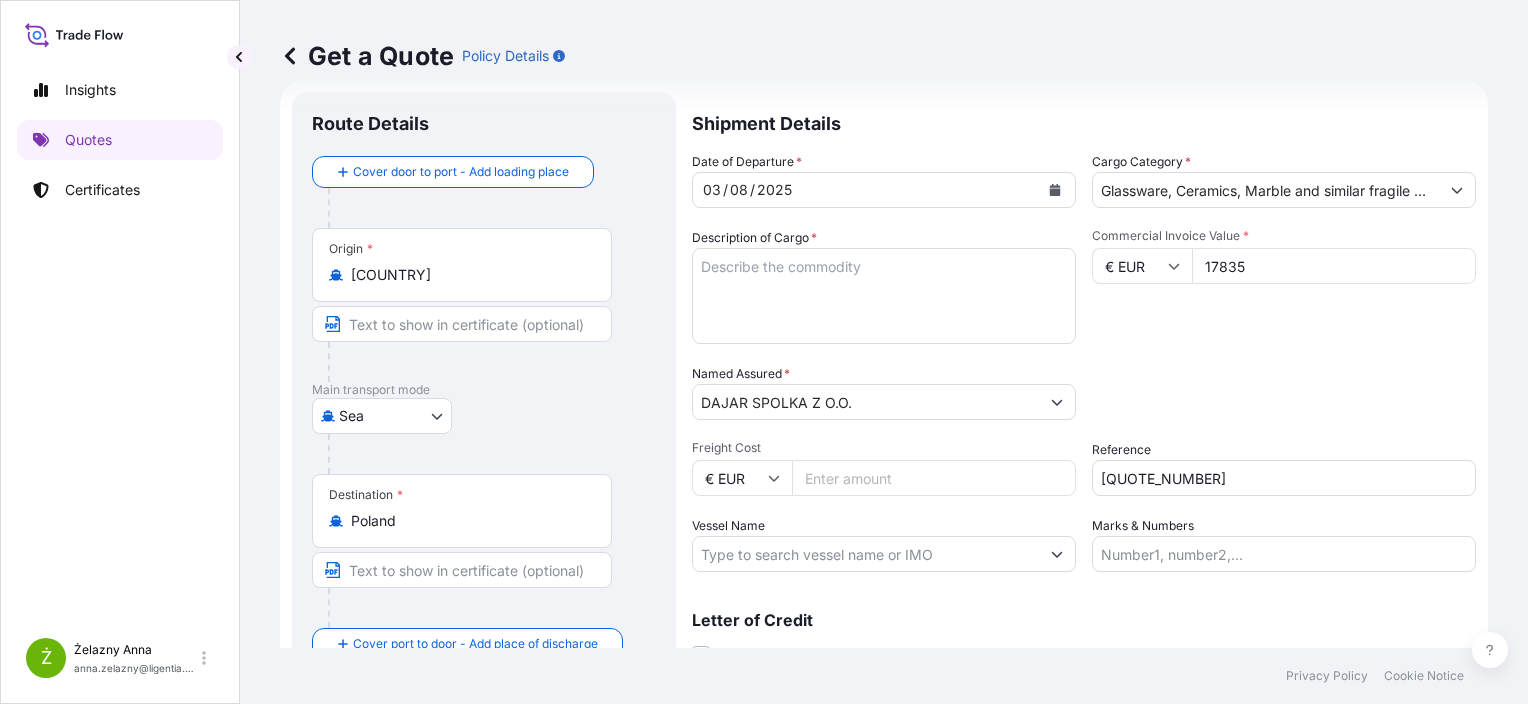 type on "17835" 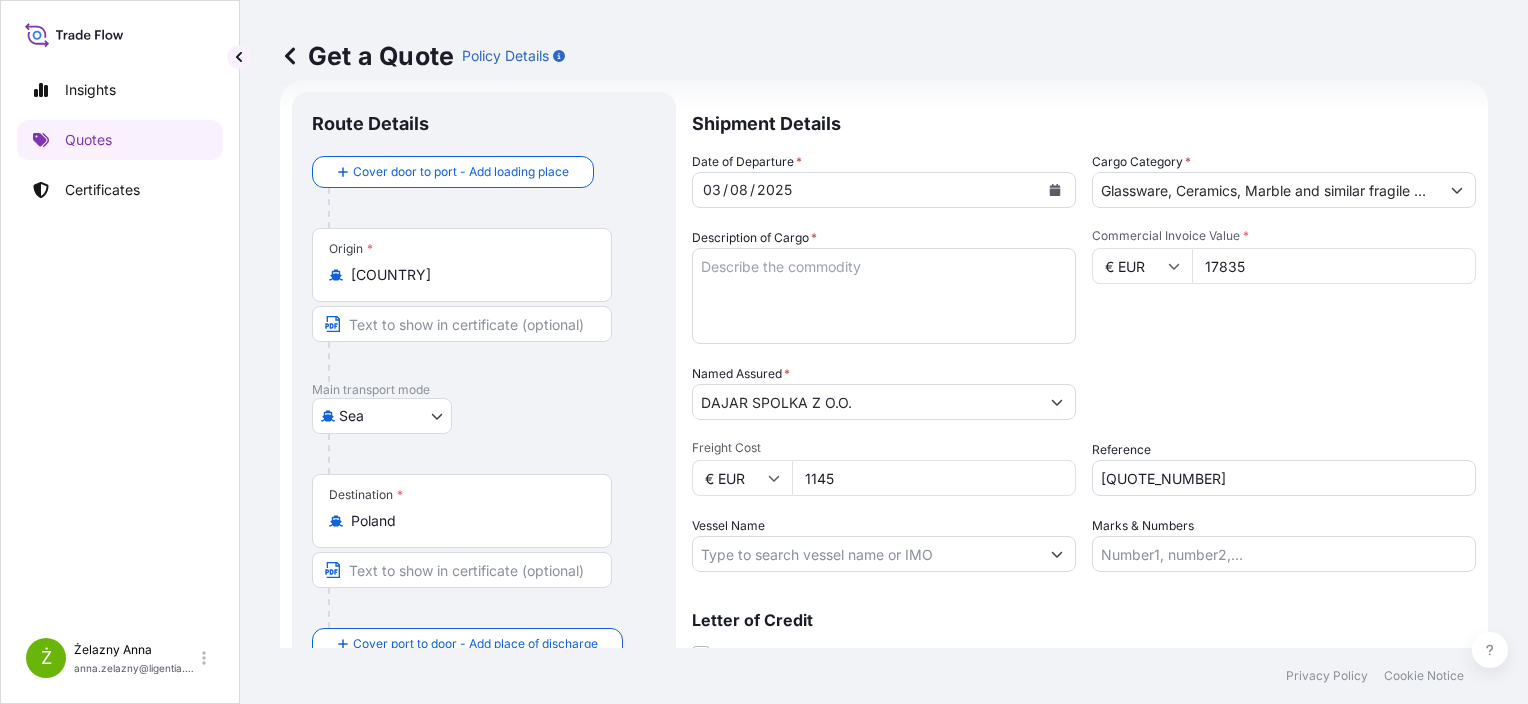 type on "1145" 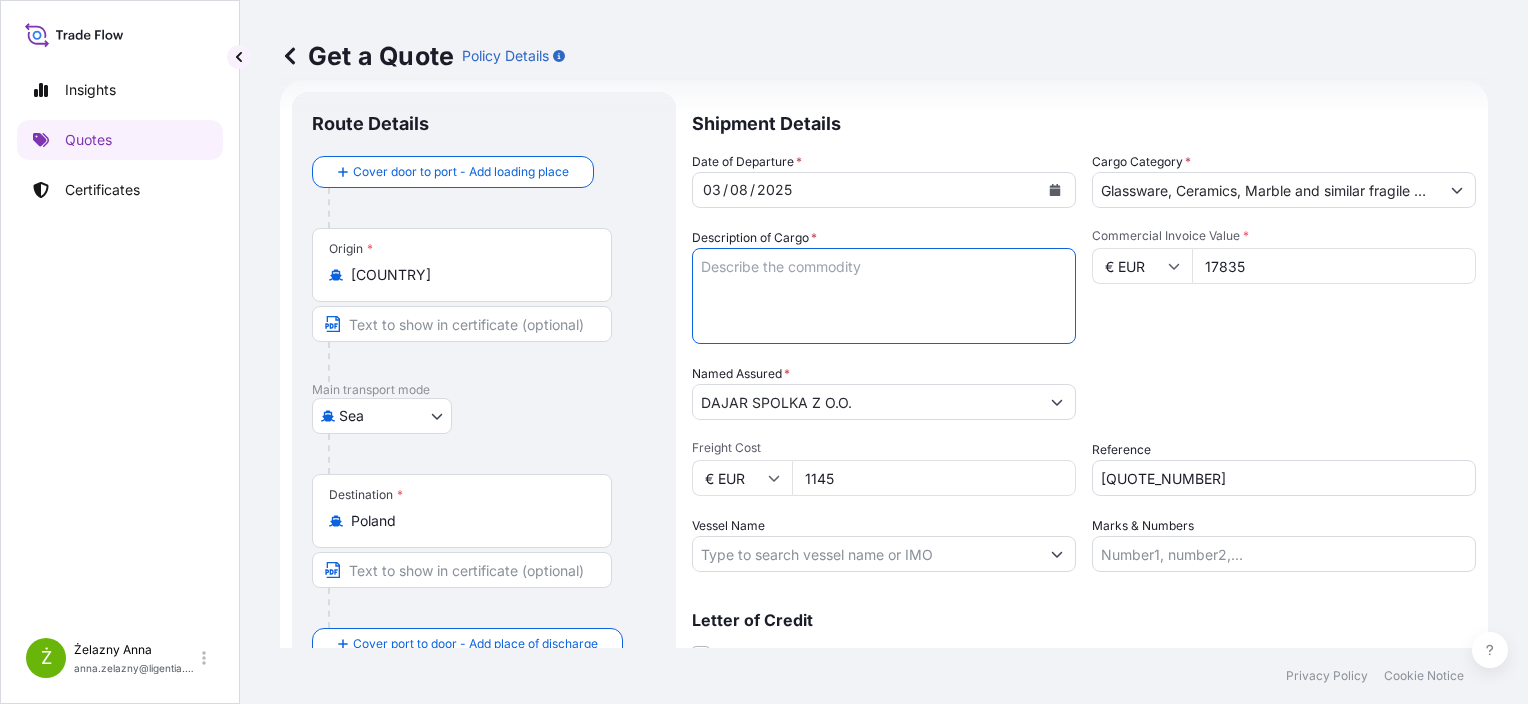 click on "Machine Made Glassware (Kitchen and
Tableware)
DRYU9076925-40 HC EU28902815
1935 CARTONS 7710 kg 67,26 cbm" at bounding box center (884, 296) 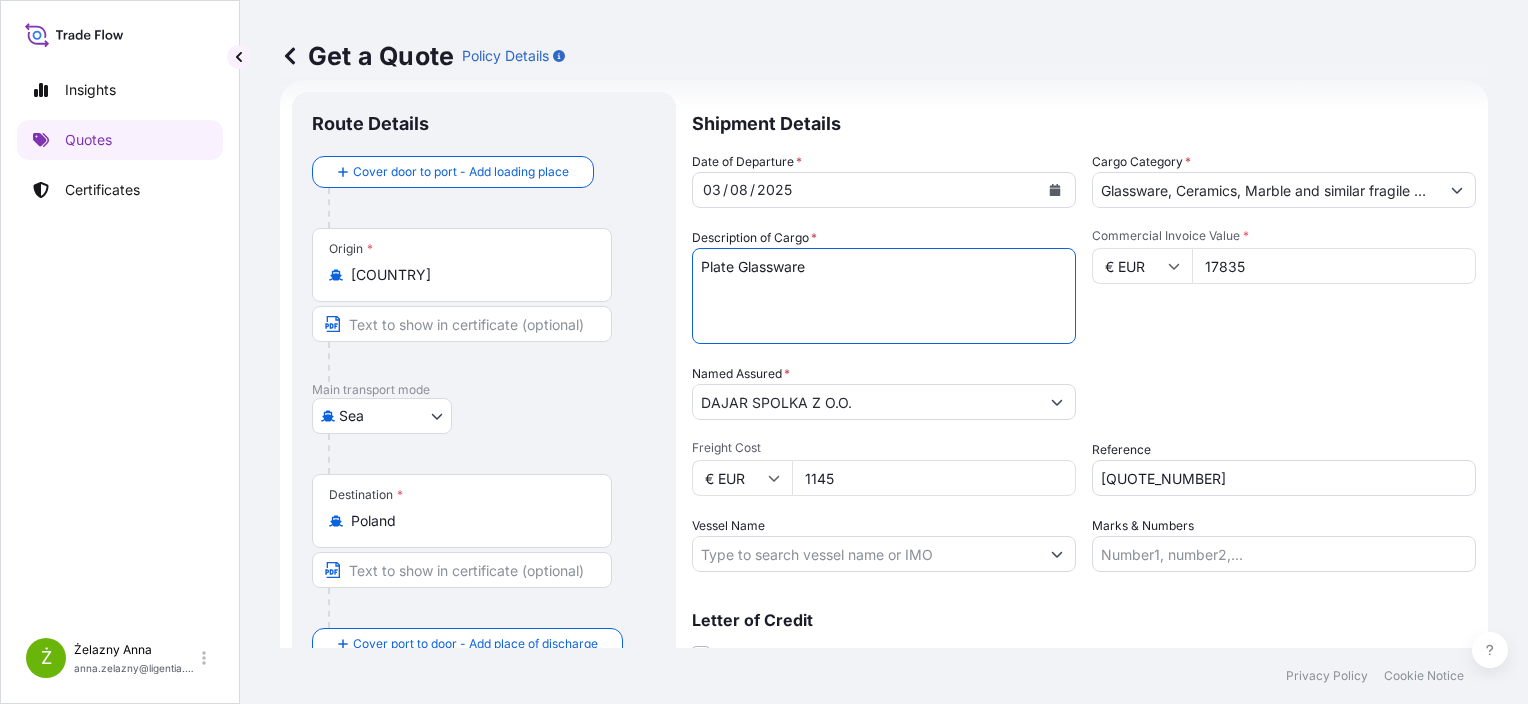 paste on "UETU7406307" 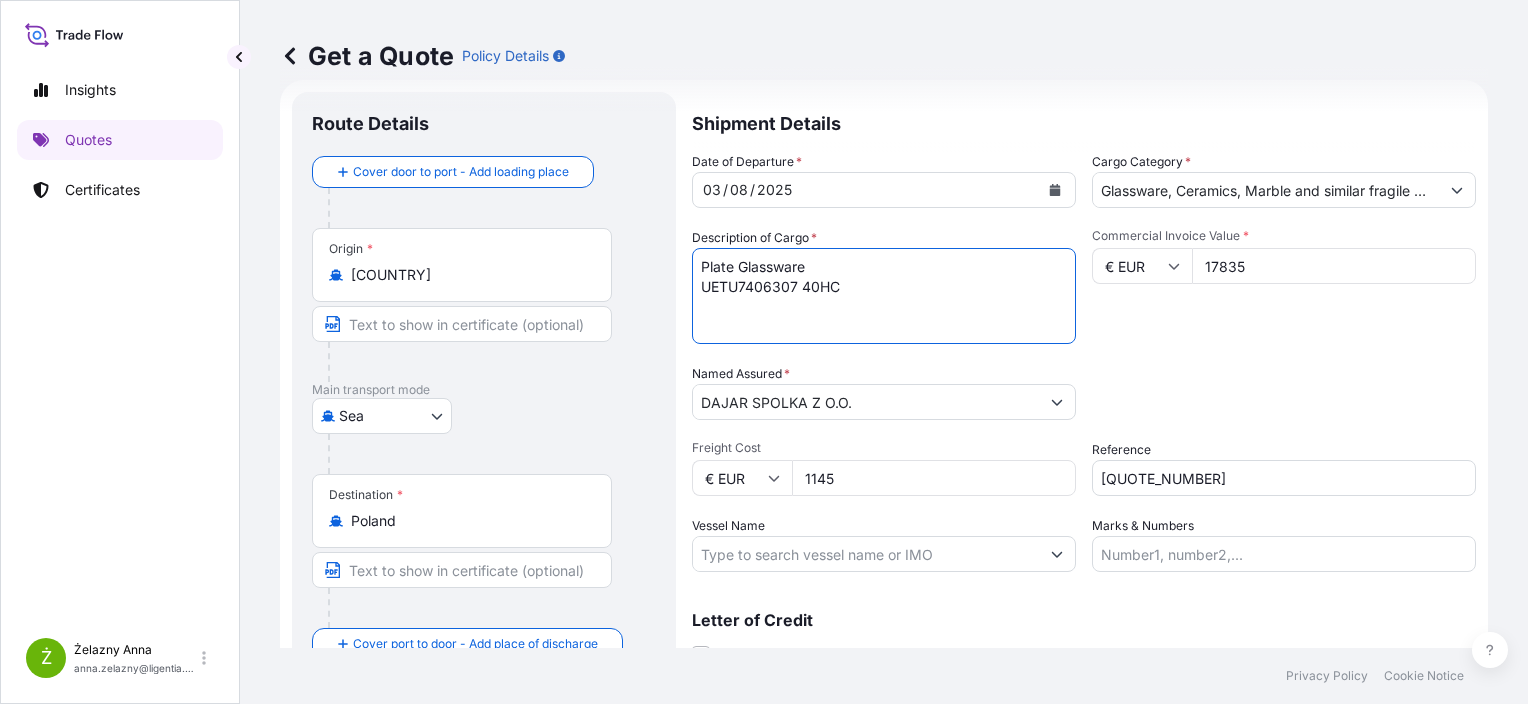 paste on "1465 CARTON" 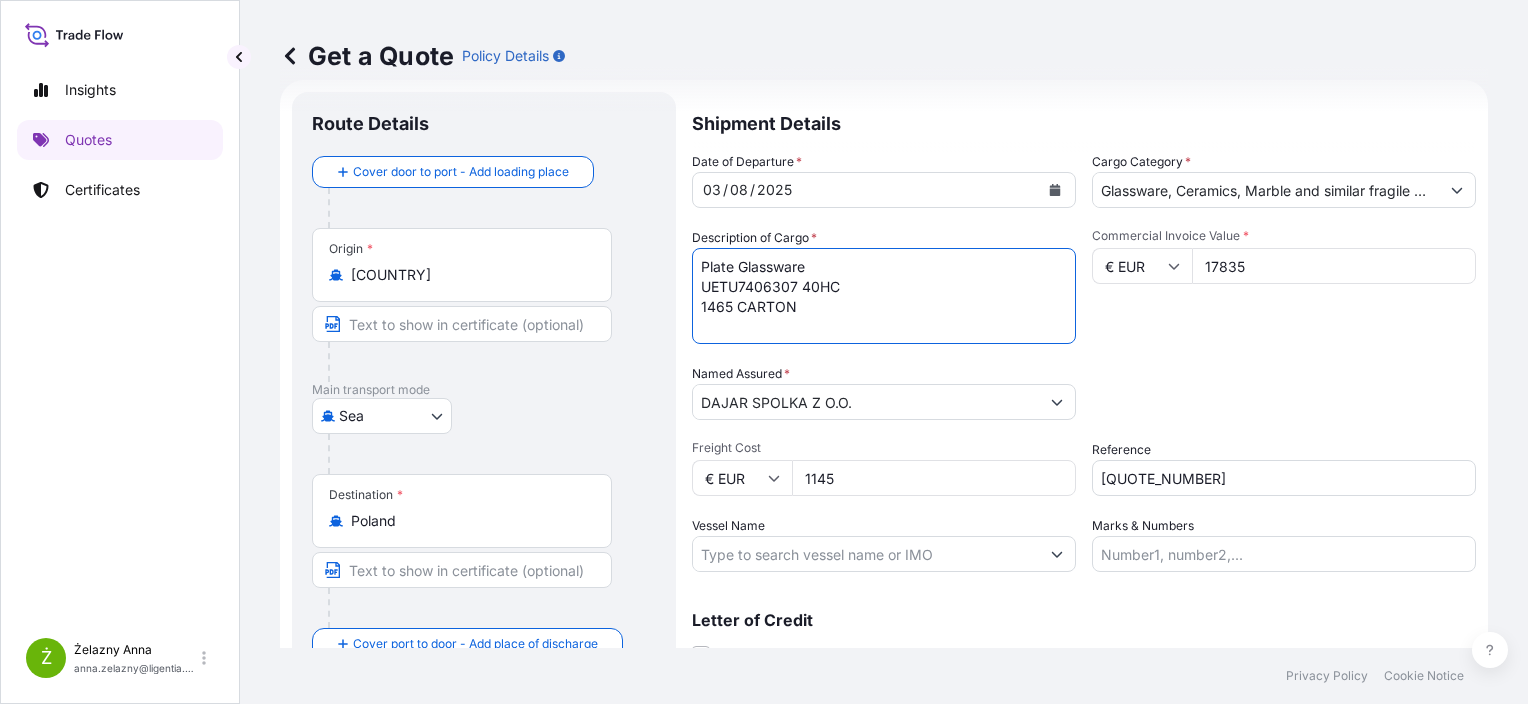 paste on "9,490.000 kgs. 66.660cu" 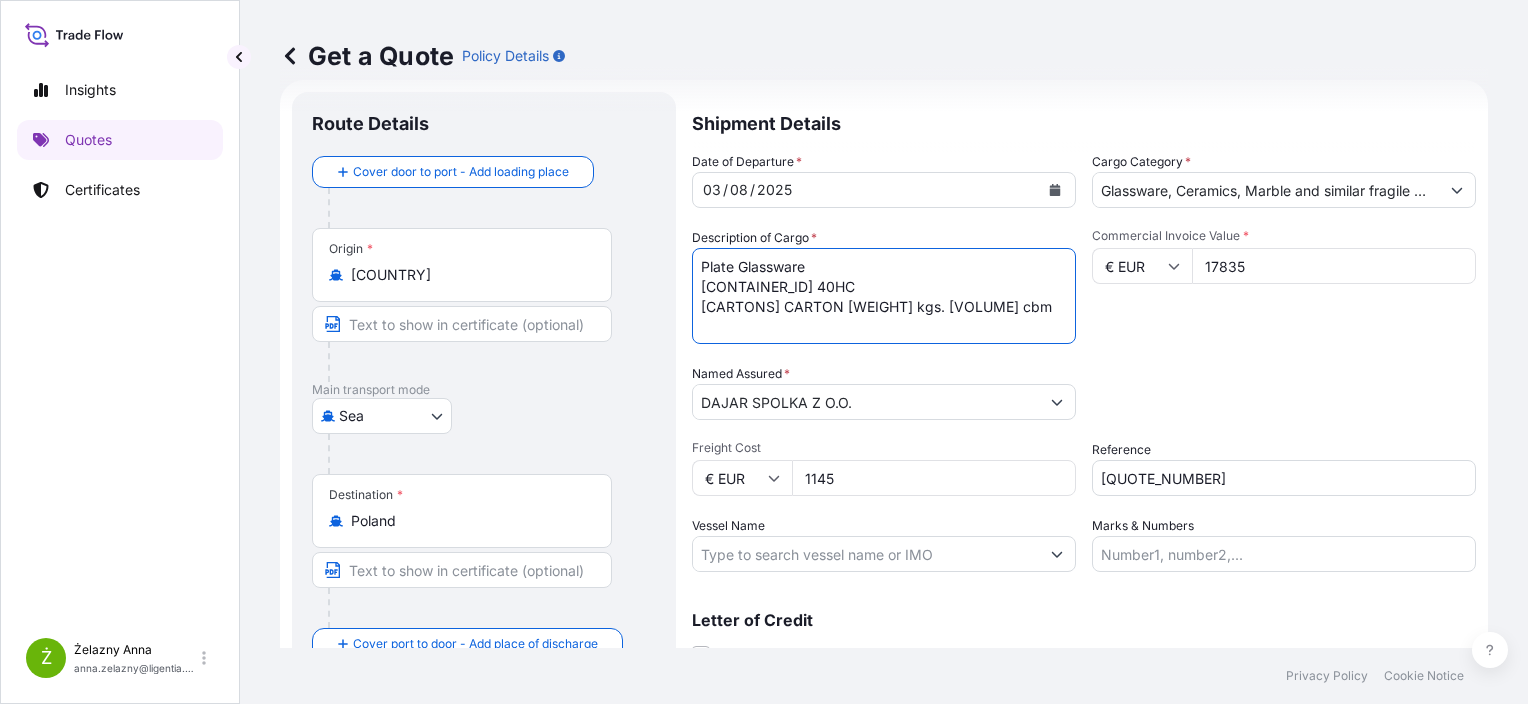 click on "Machine Made Glassware (Kitchen and
Tableware)
DRYU9076925-40 HC EU28902815
1935 CARTONS 7710 kg 67,26 cbm" at bounding box center [884, 296] 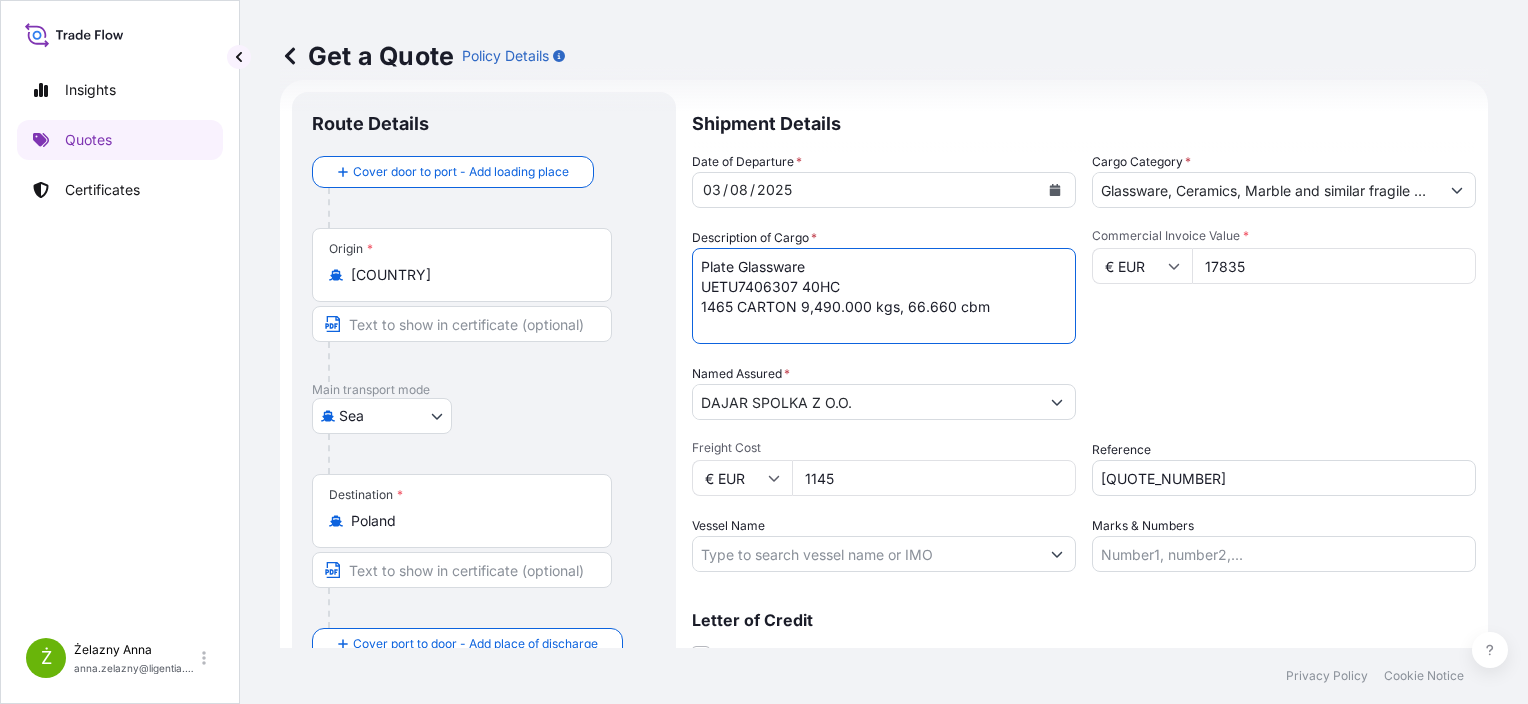 type on "Plate Glassware
UETU7406307 40HC
1465 CARTON 9,490.000 kgs, 66.660 cbm" 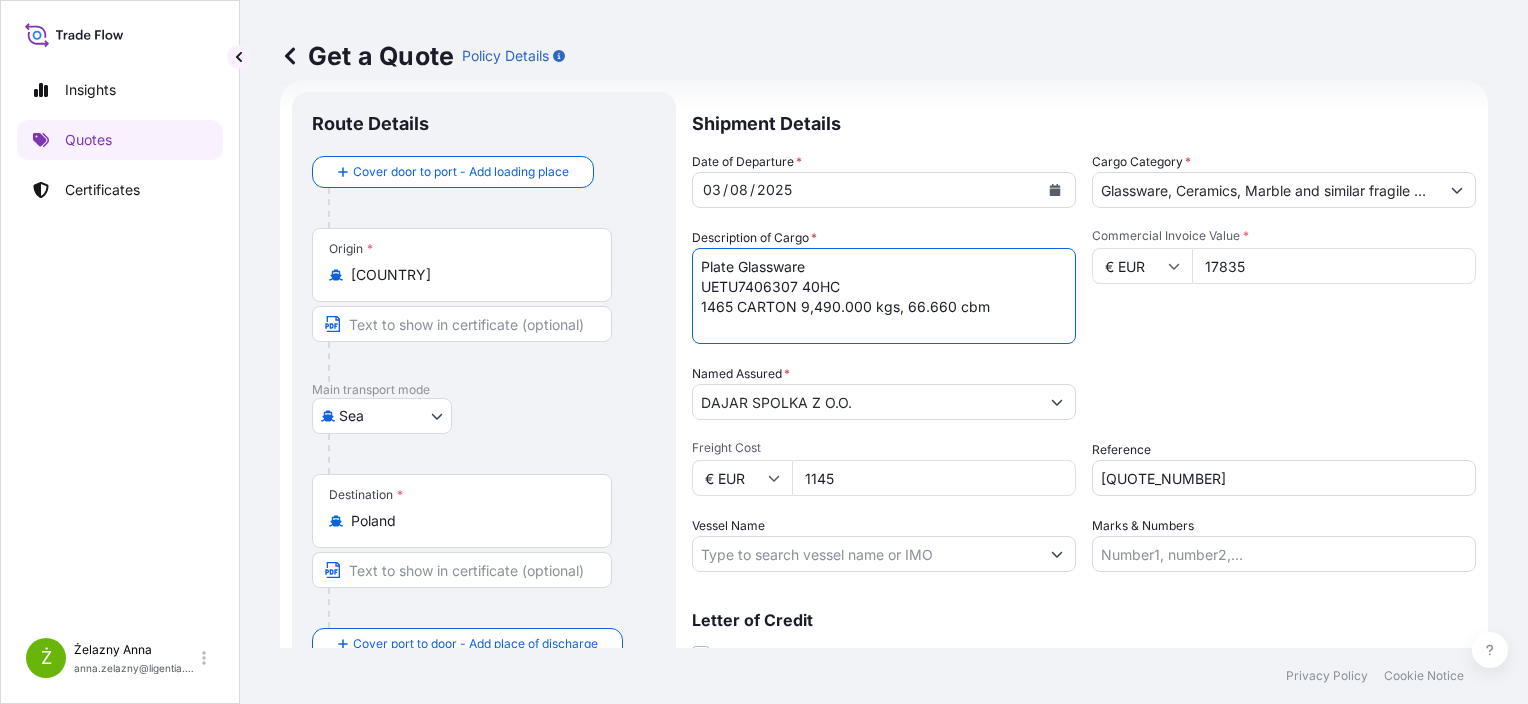 scroll, scrollTop: 116, scrollLeft: 0, axis: vertical 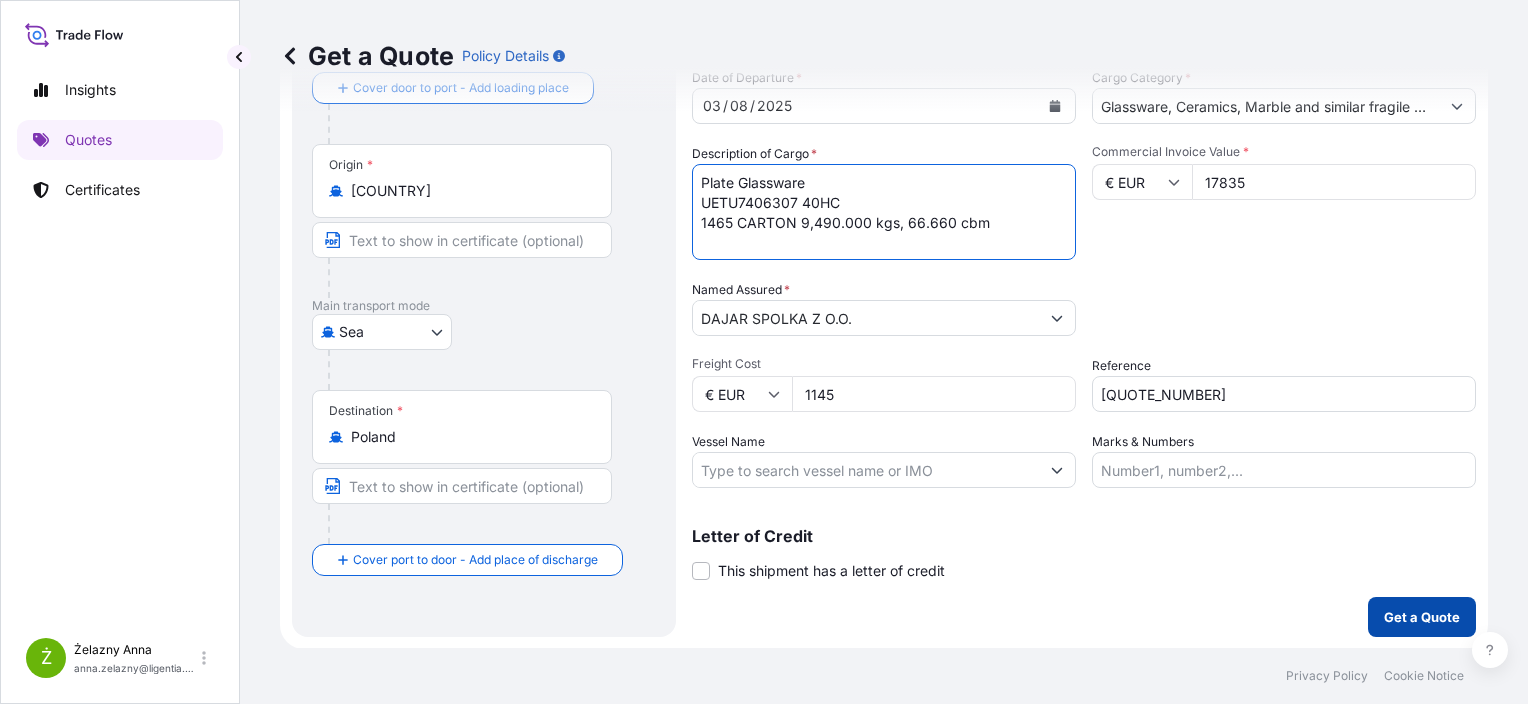click on "Get a Quote" at bounding box center [1422, 617] 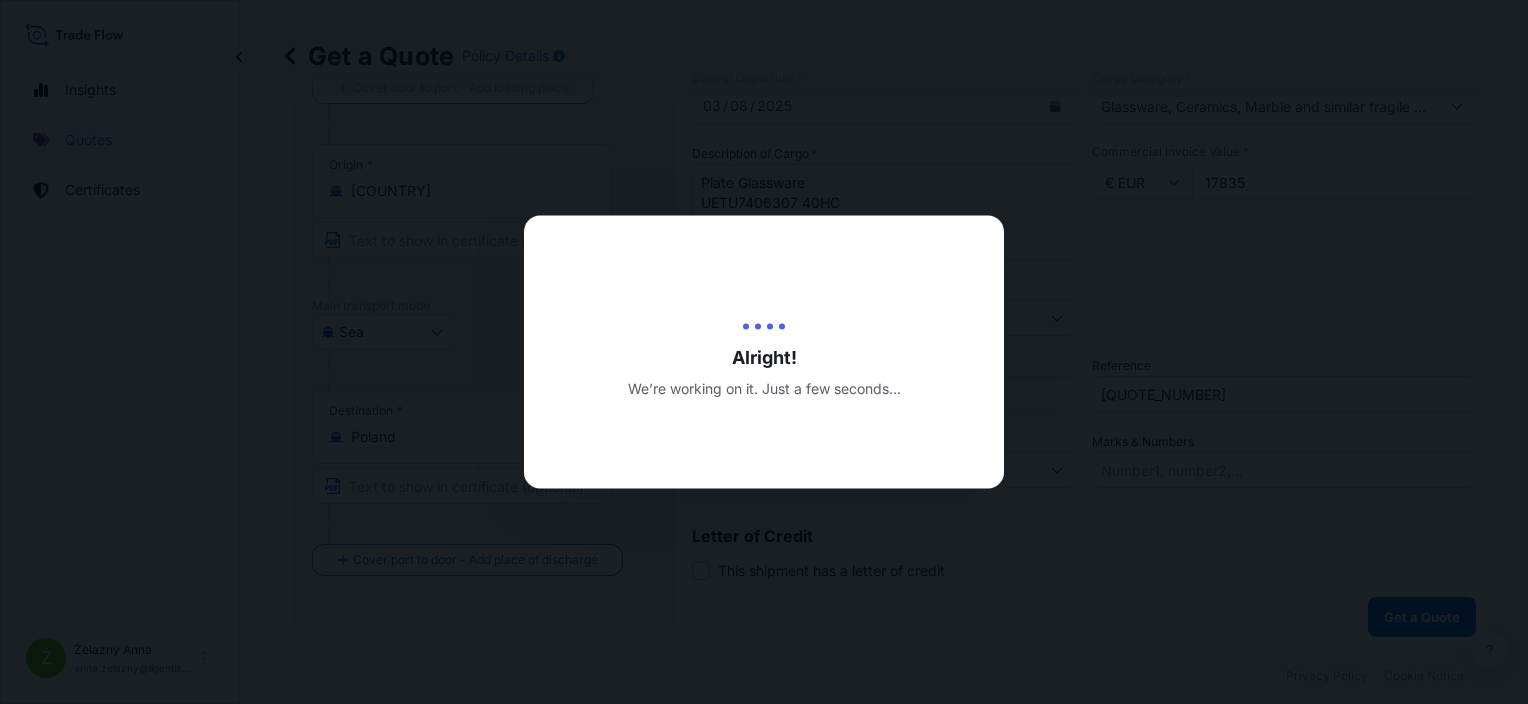type on "07/08/2025" 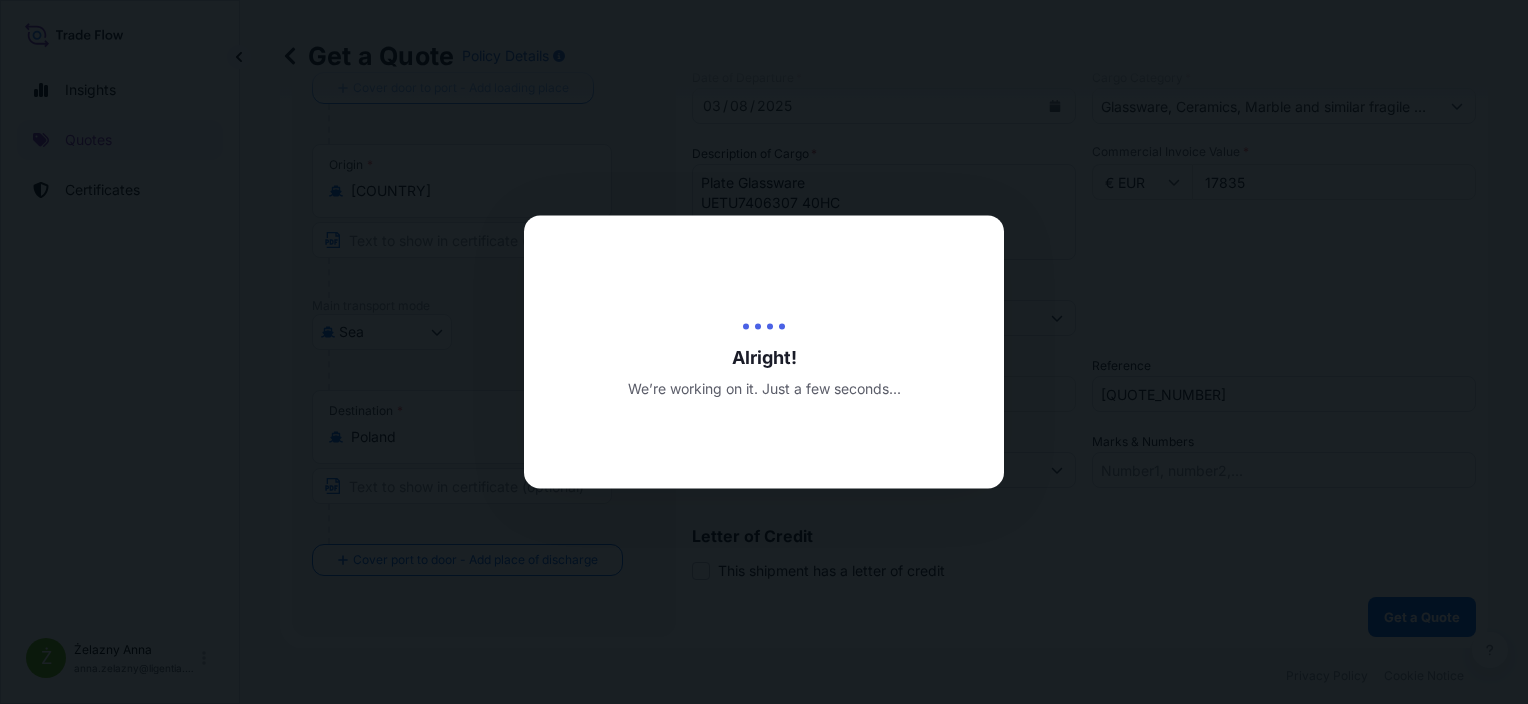 scroll, scrollTop: 0, scrollLeft: 0, axis: both 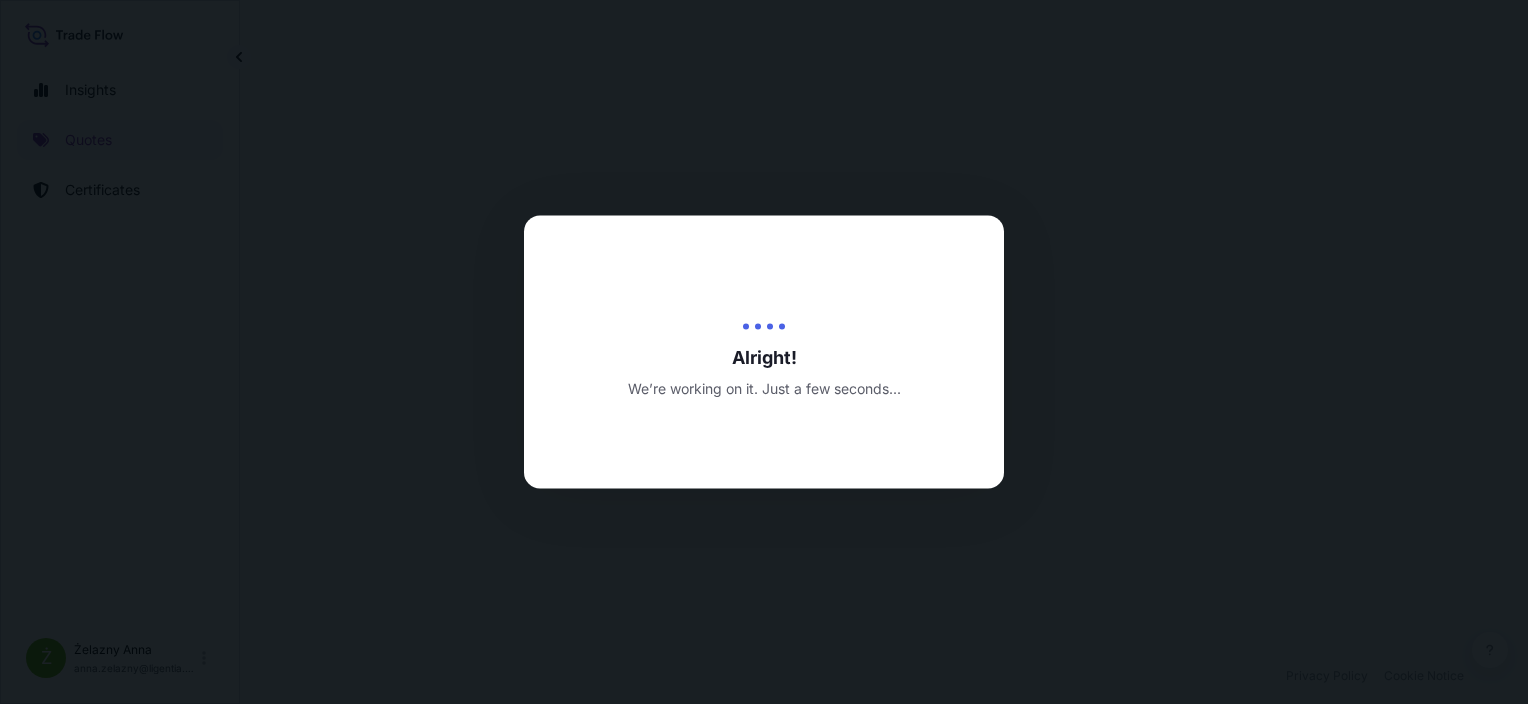 select on "Sea" 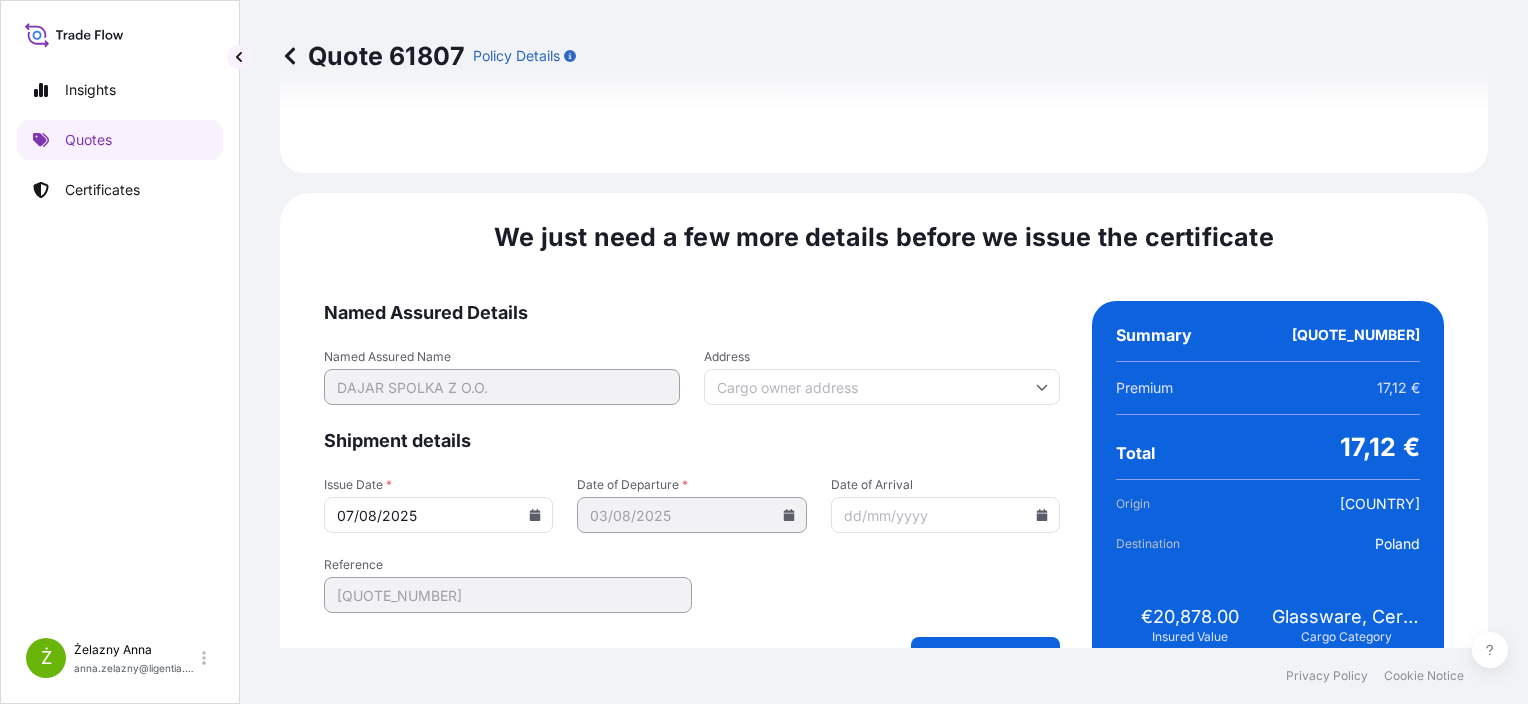 scroll, scrollTop: 2324, scrollLeft: 0, axis: vertical 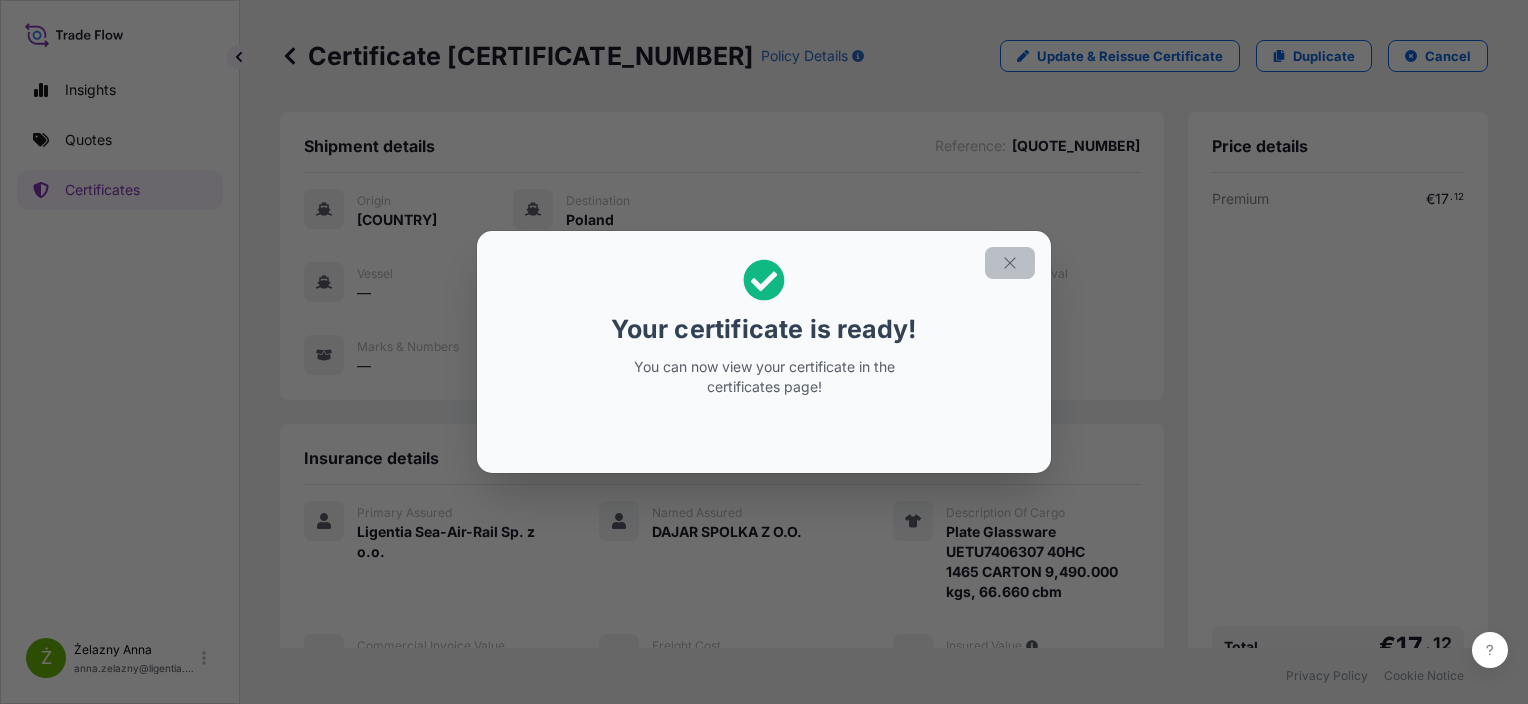 click at bounding box center (1010, 263) 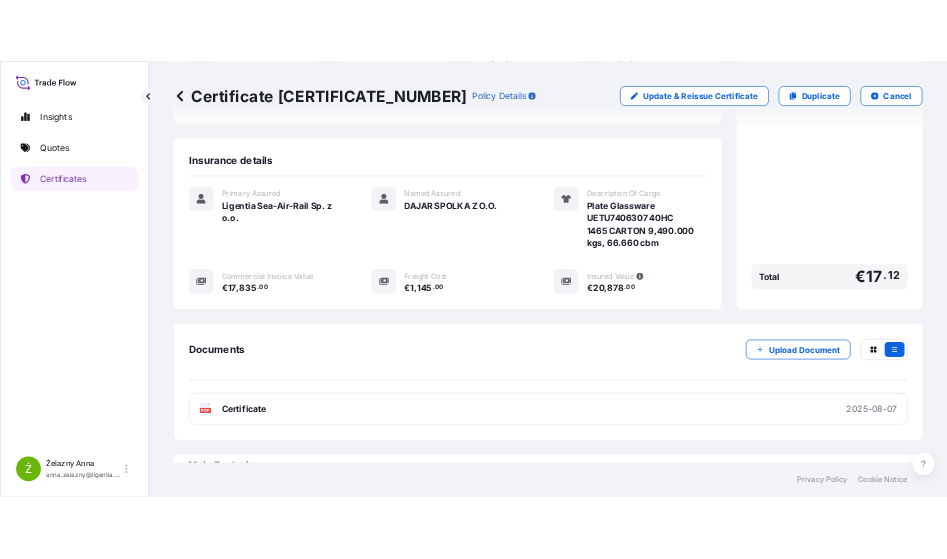 scroll, scrollTop: 300, scrollLeft: 0, axis: vertical 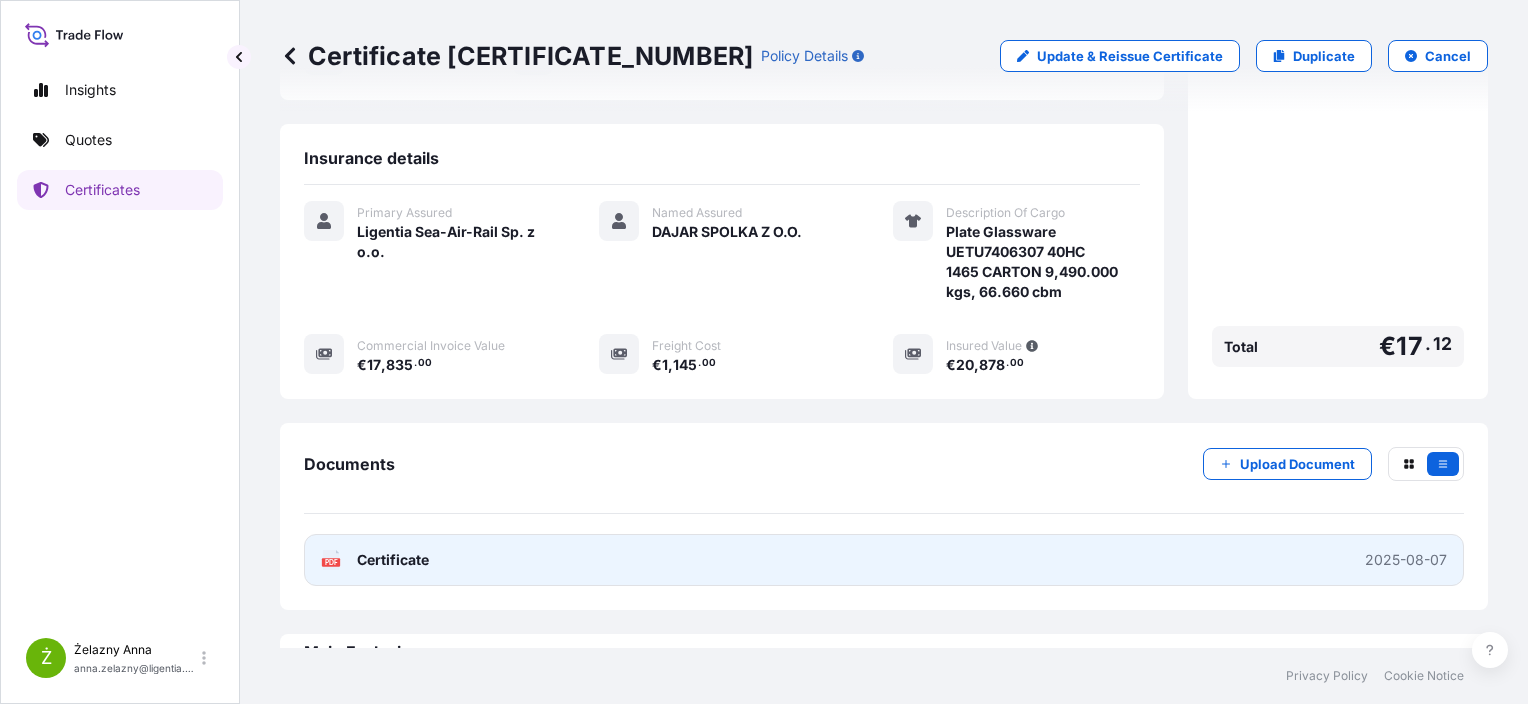 click on "PDF Certificate 2025-08-07" at bounding box center [884, 560] 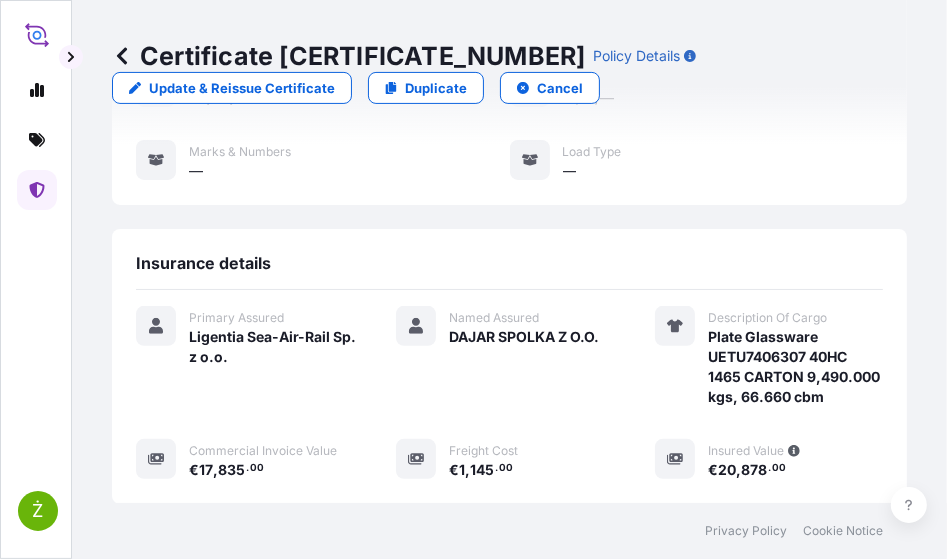 scroll, scrollTop: 332, scrollLeft: 0, axis: vertical 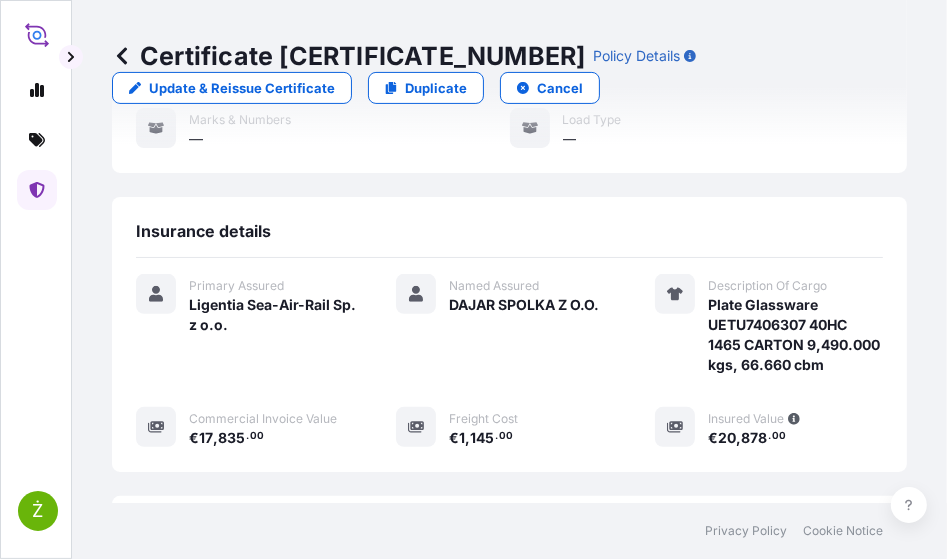 click on "Certificate 31440-1527-1" at bounding box center [348, 56] 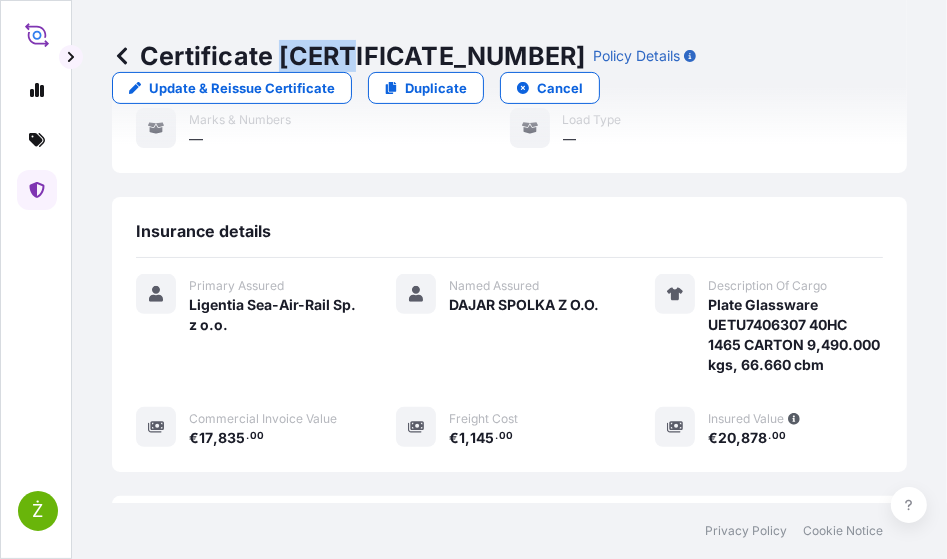 click on "Certificate 31440-1527-1" at bounding box center [348, 56] 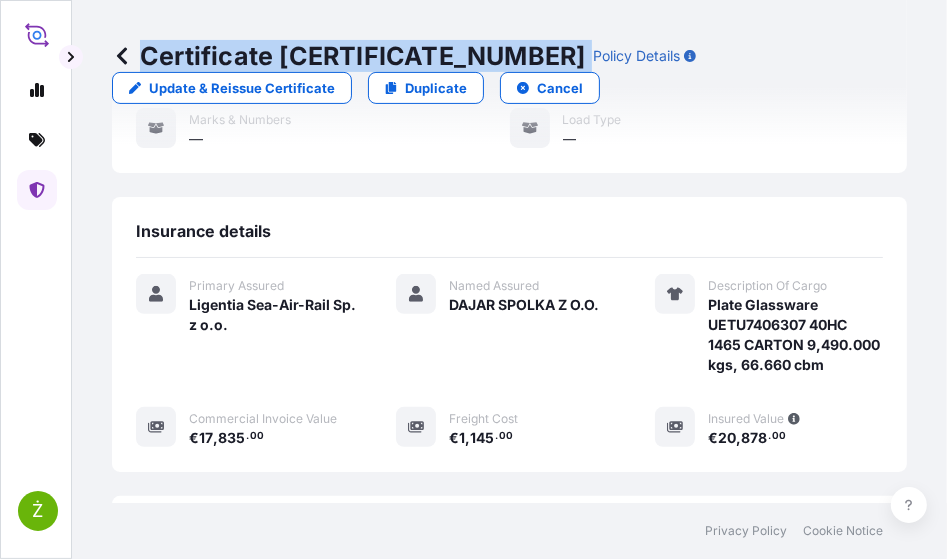 click on "Certificate 31440-1527-1" at bounding box center (348, 56) 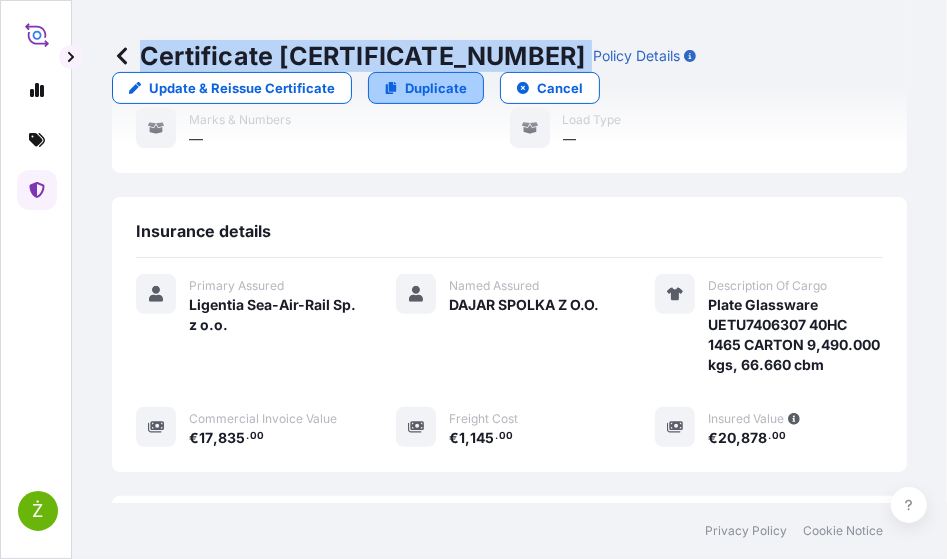 click on "Duplicate" at bounding box center (436, 88) 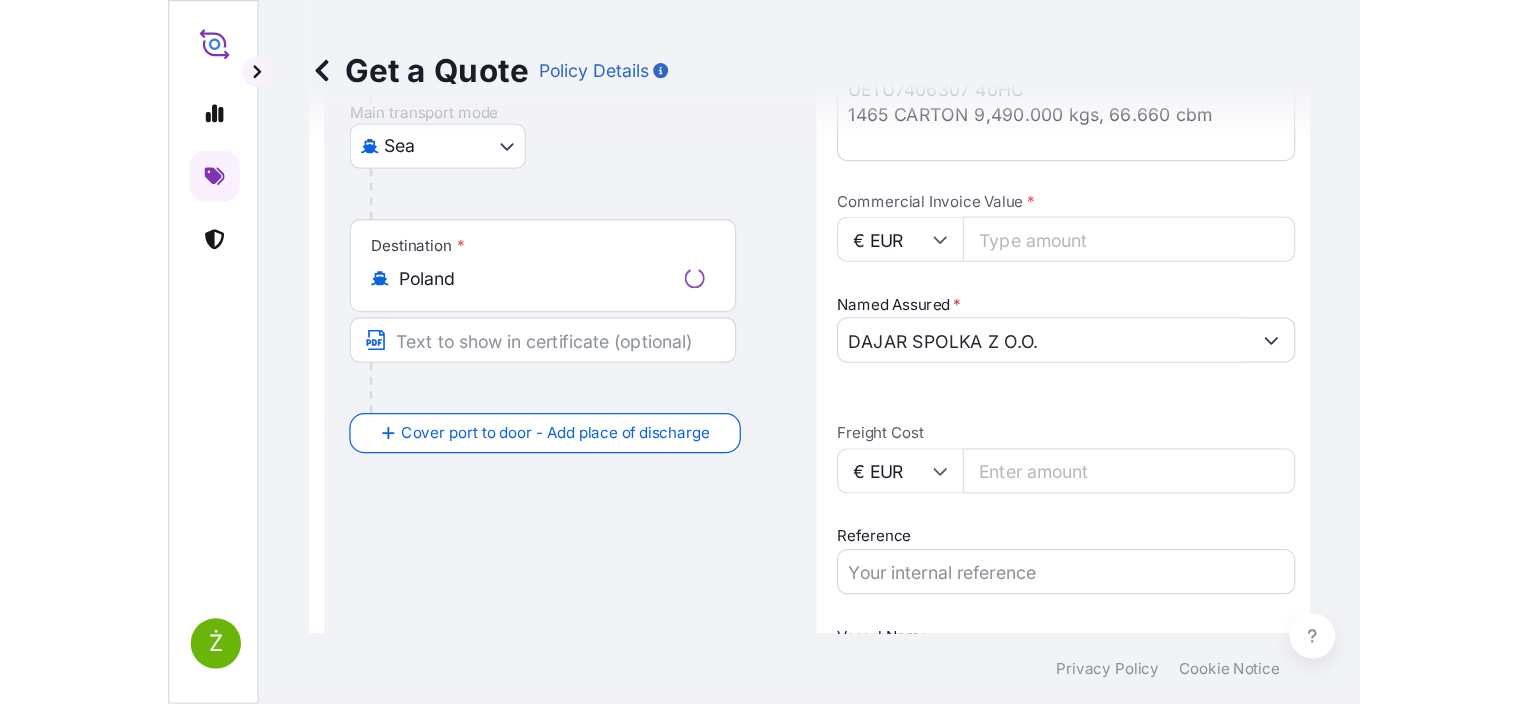 scroll, scrollTop: 32, scrollLeft: 0, axis: vertical 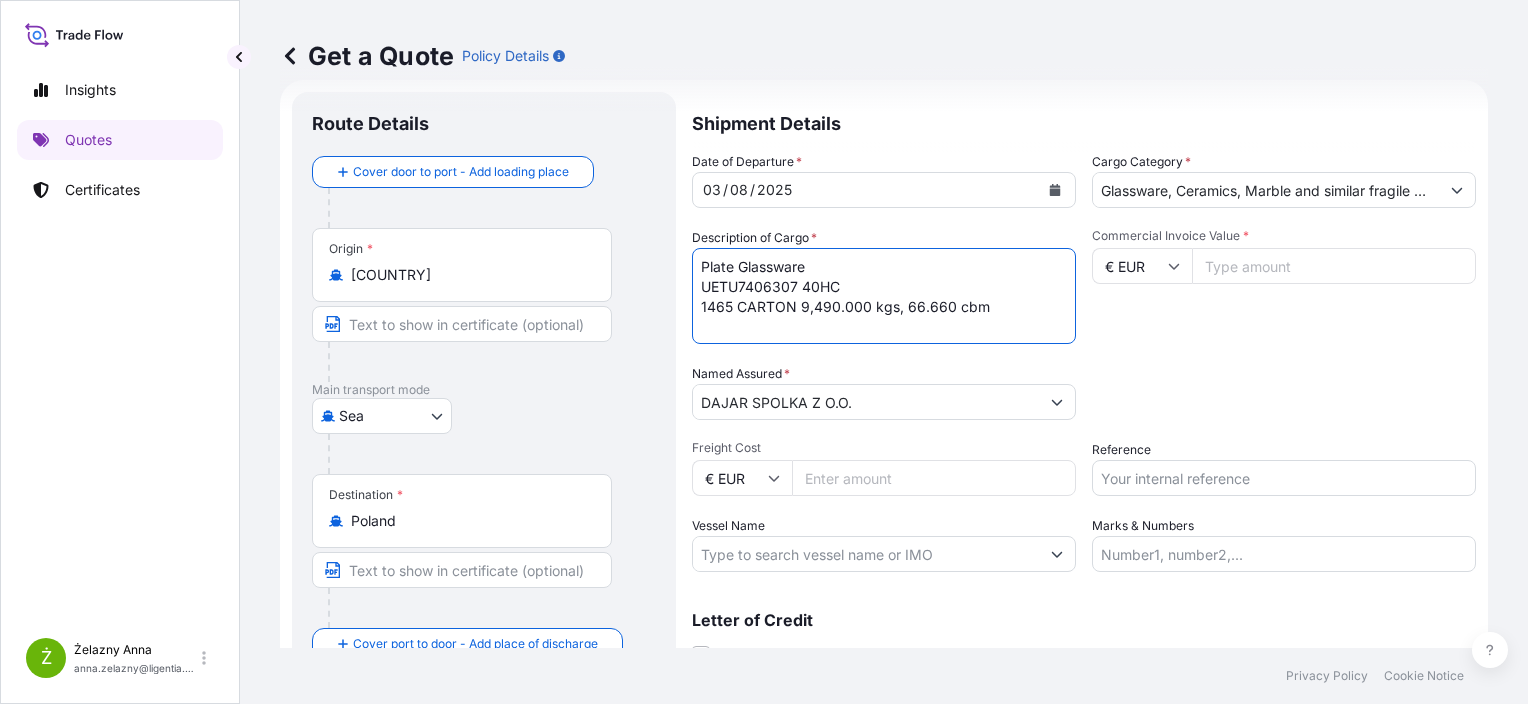 drag, startPoint x: 973, startPoint y: 313, endPoint x: 697, endPoint y: 259, distance: 281.233 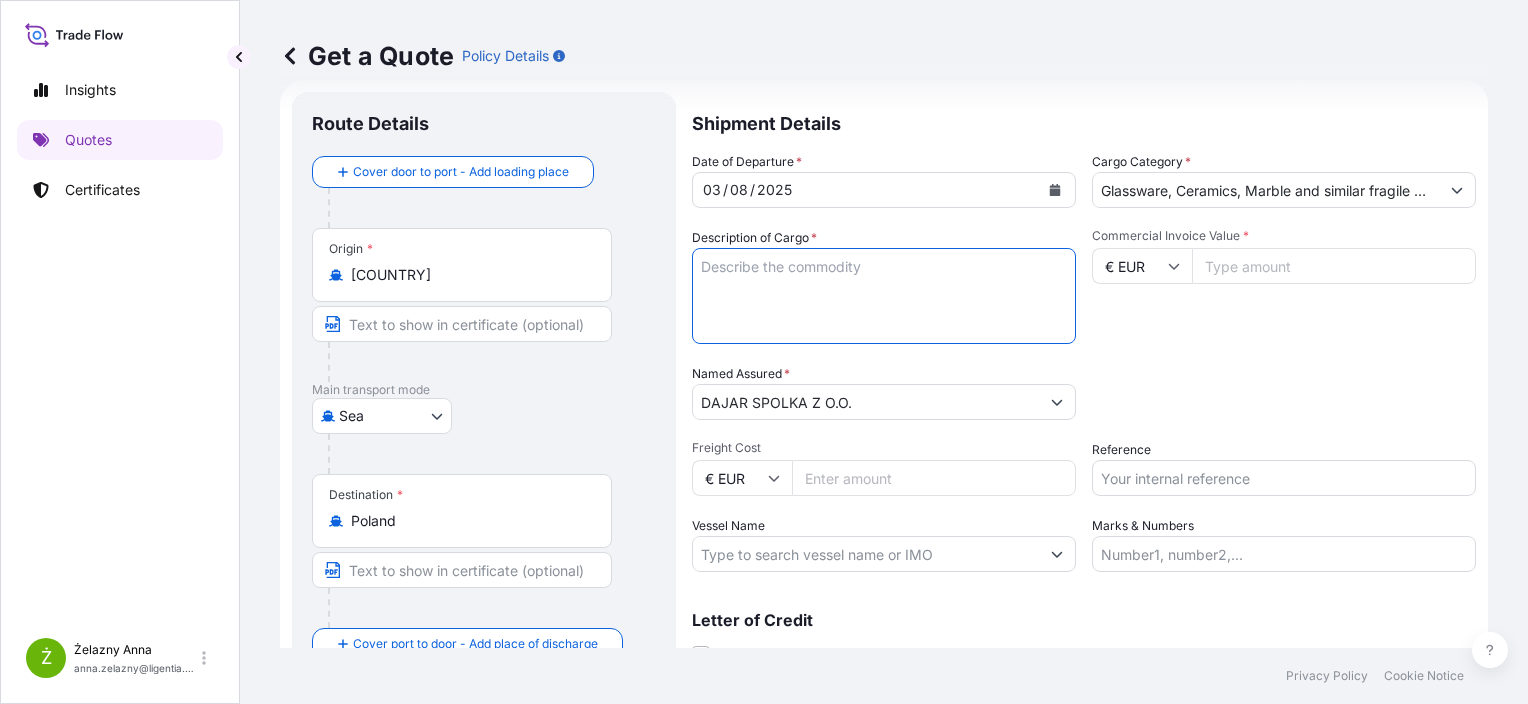 type 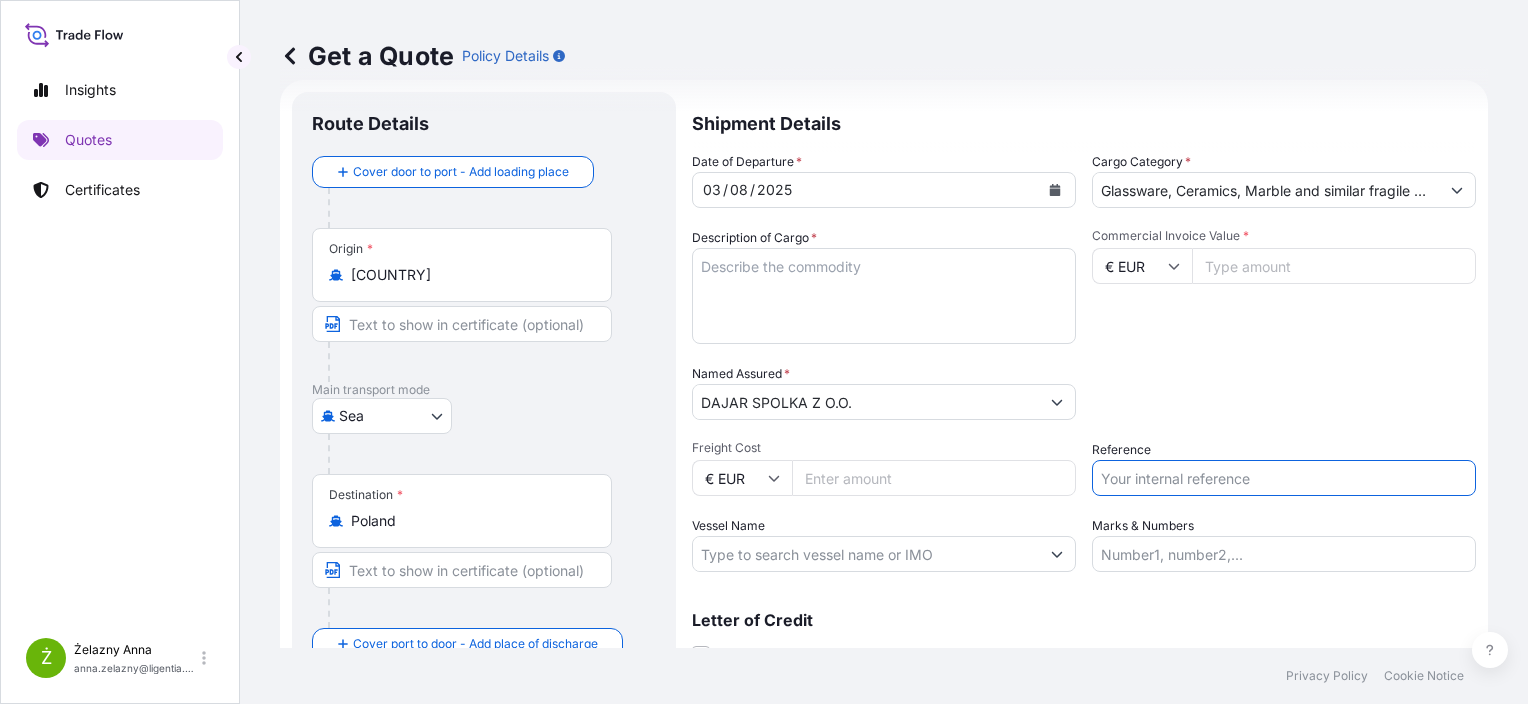 click on "Reference" at bounding box center [1284, 478] 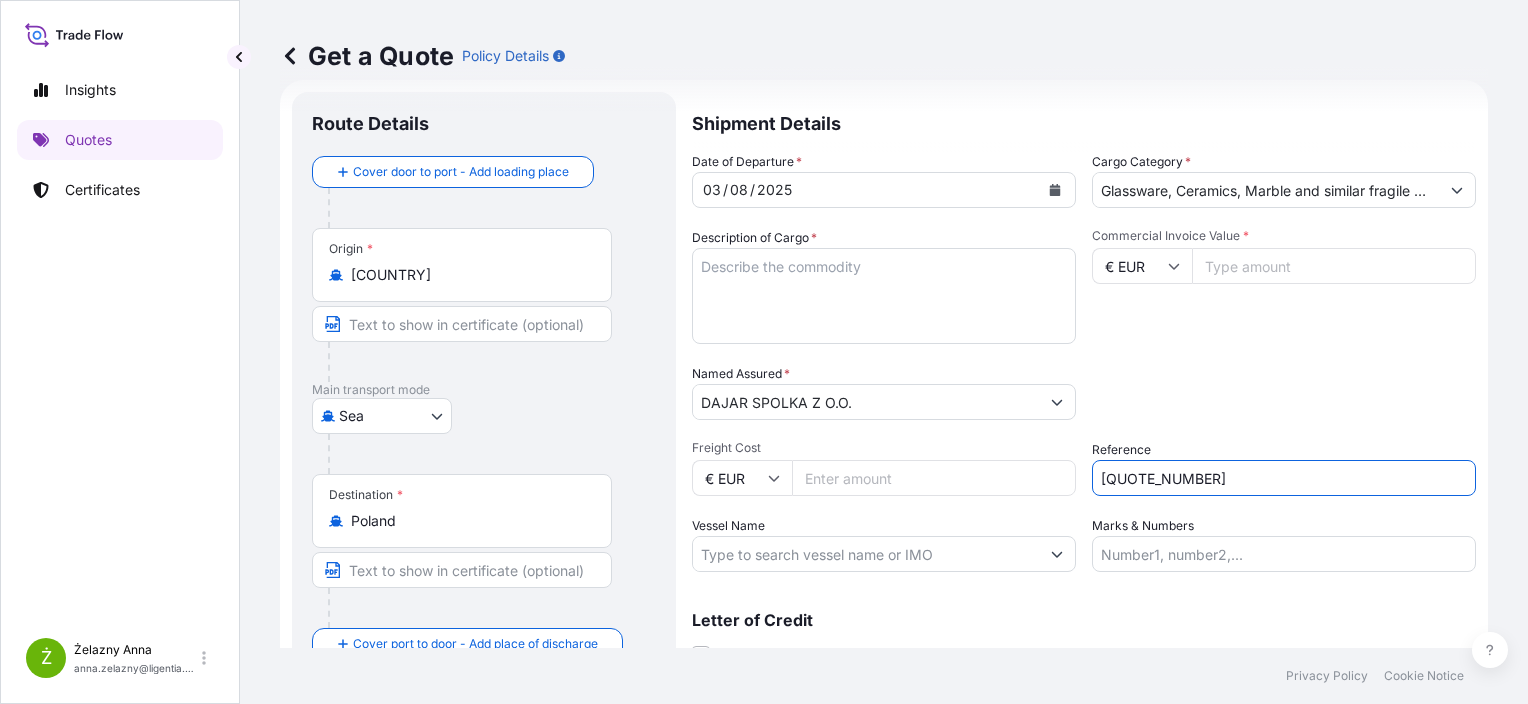 type on "[NUMBER]" 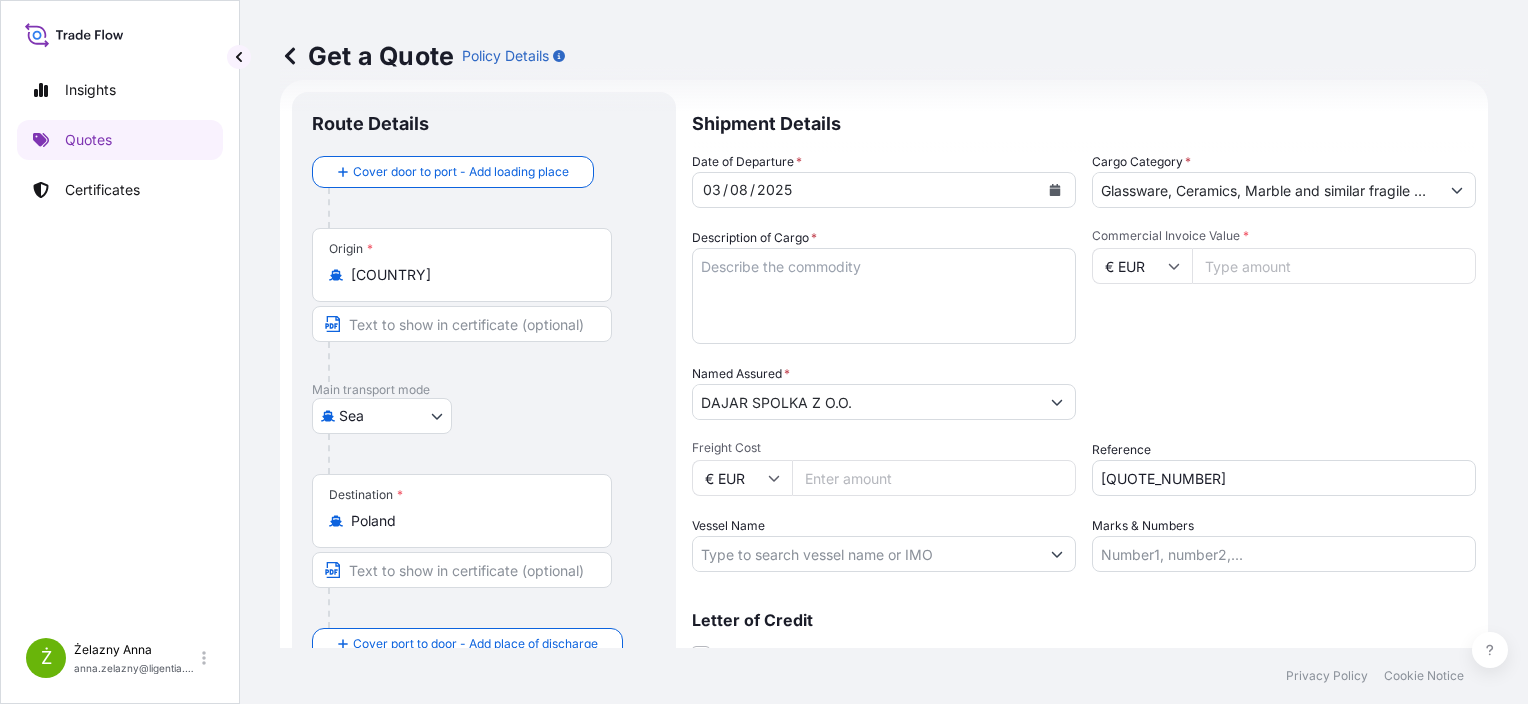 click on "Commercial Invoice Value   * € EUR" at bounding box center [1284, 286] 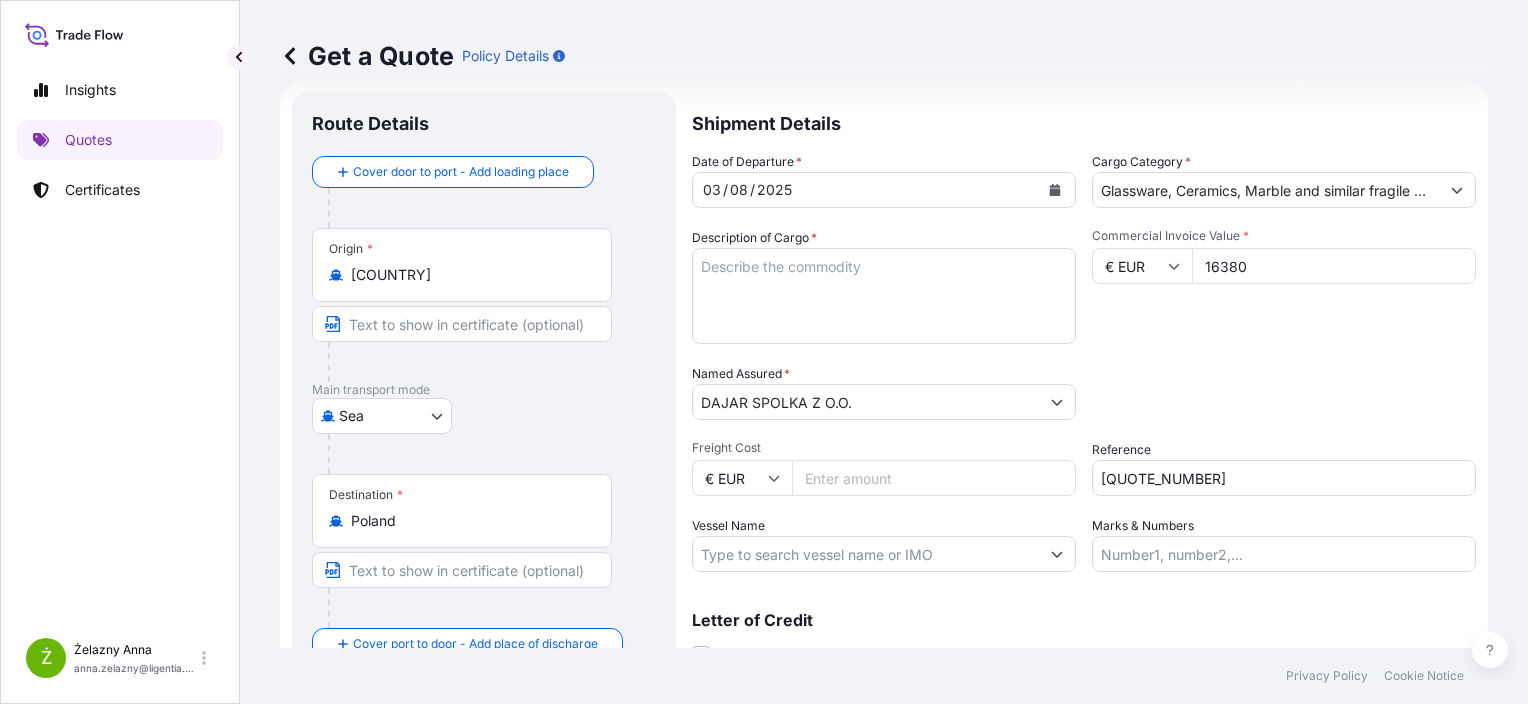 type on "16380" 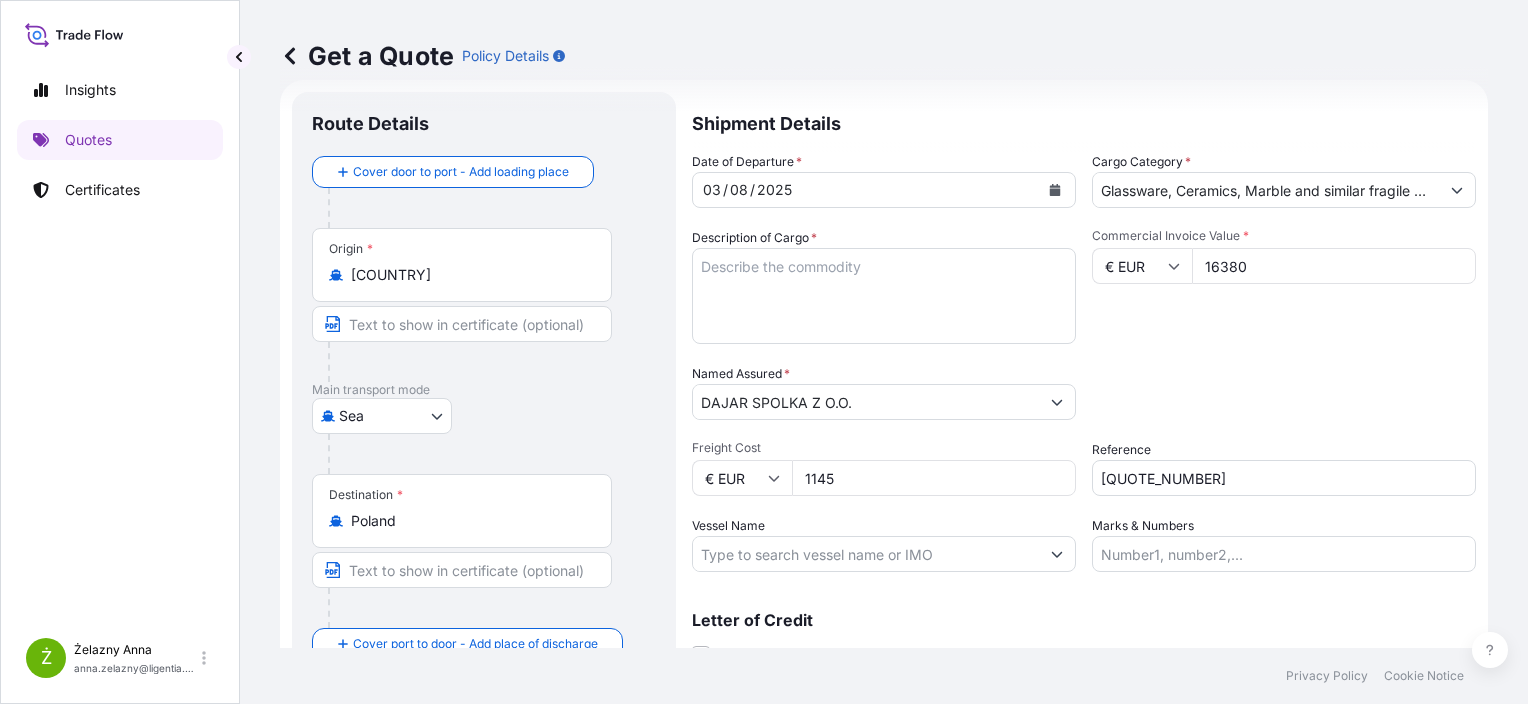 type on "1145" 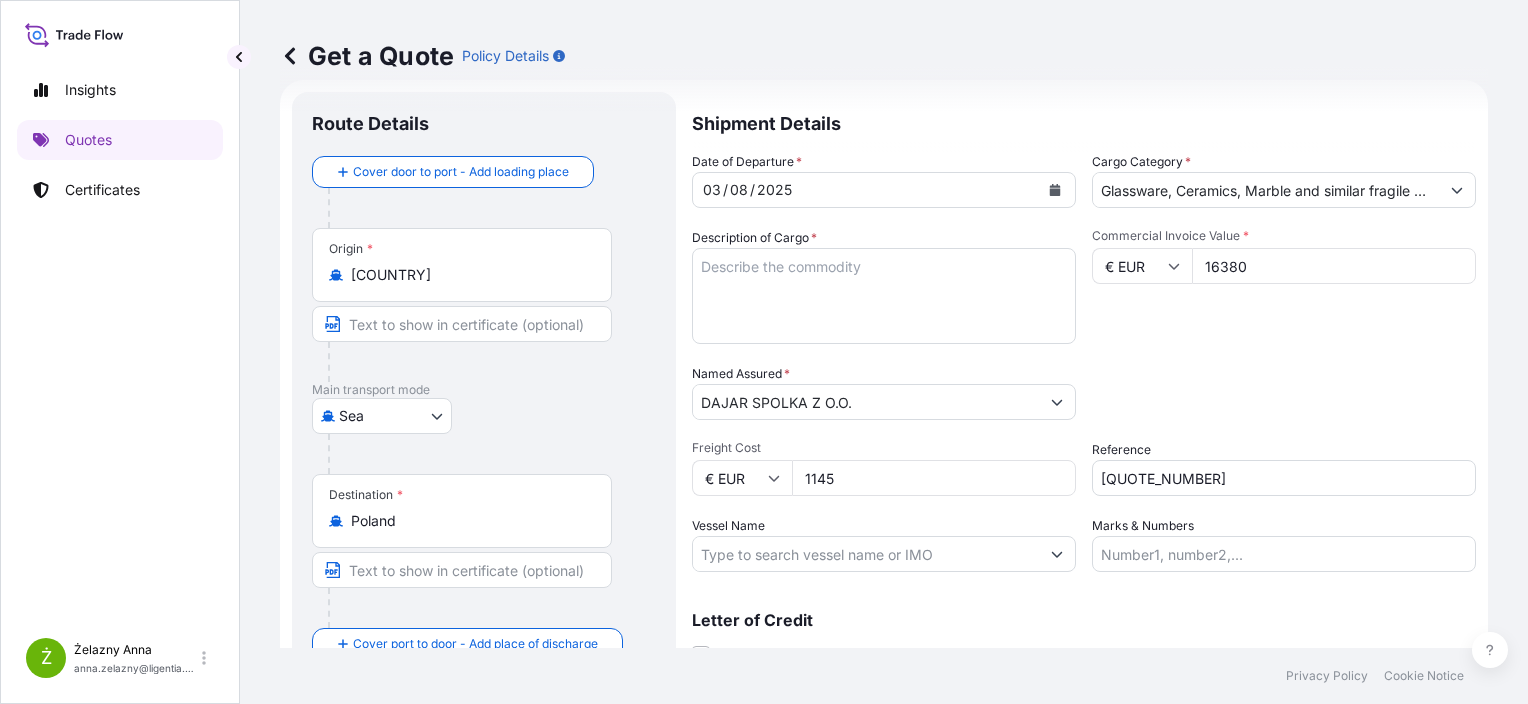 click on "Plate Glassware
UETU7406307 40HC
1465 CARTON 9,490.000 kgs, 66.660 cbm" at bounding box center [884, 296] 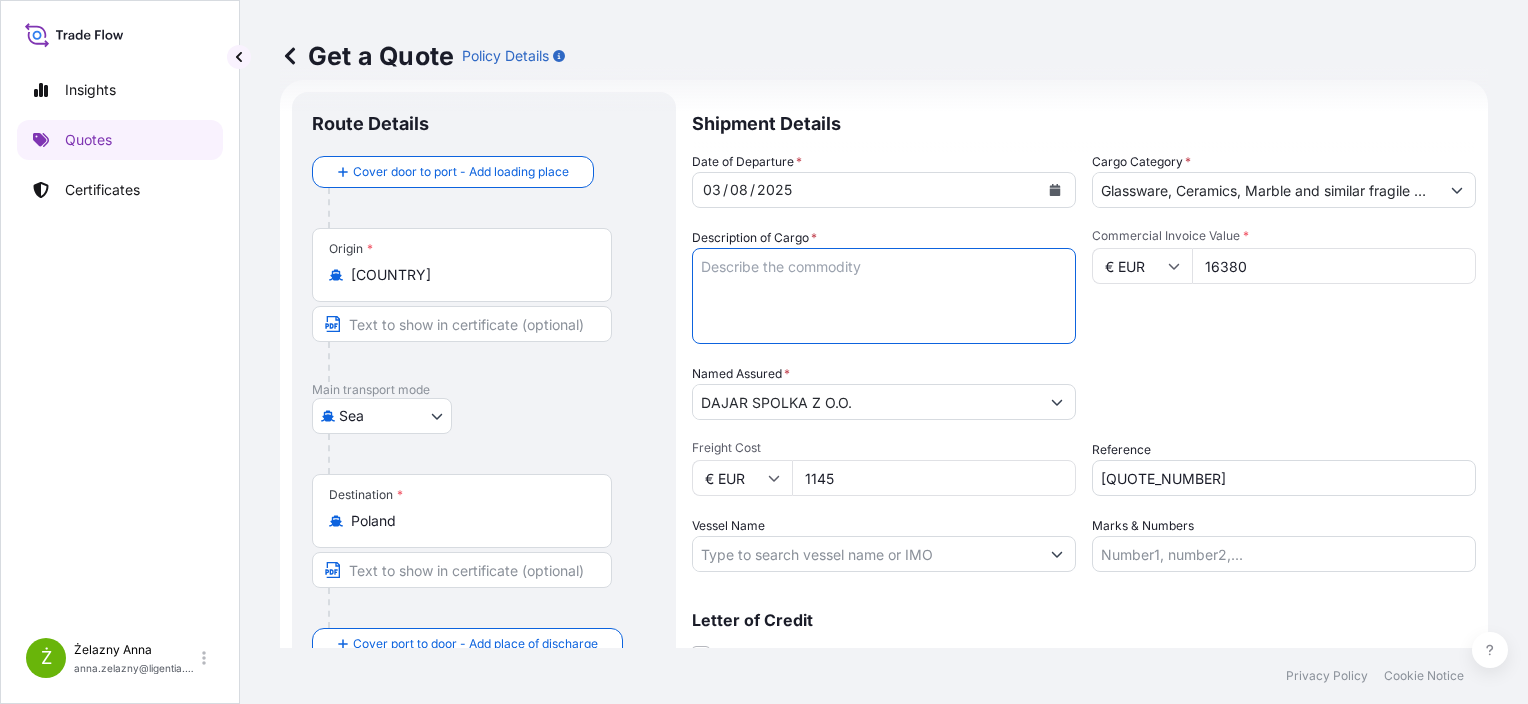 paste on "MACHINE MADE GLASSWARE" 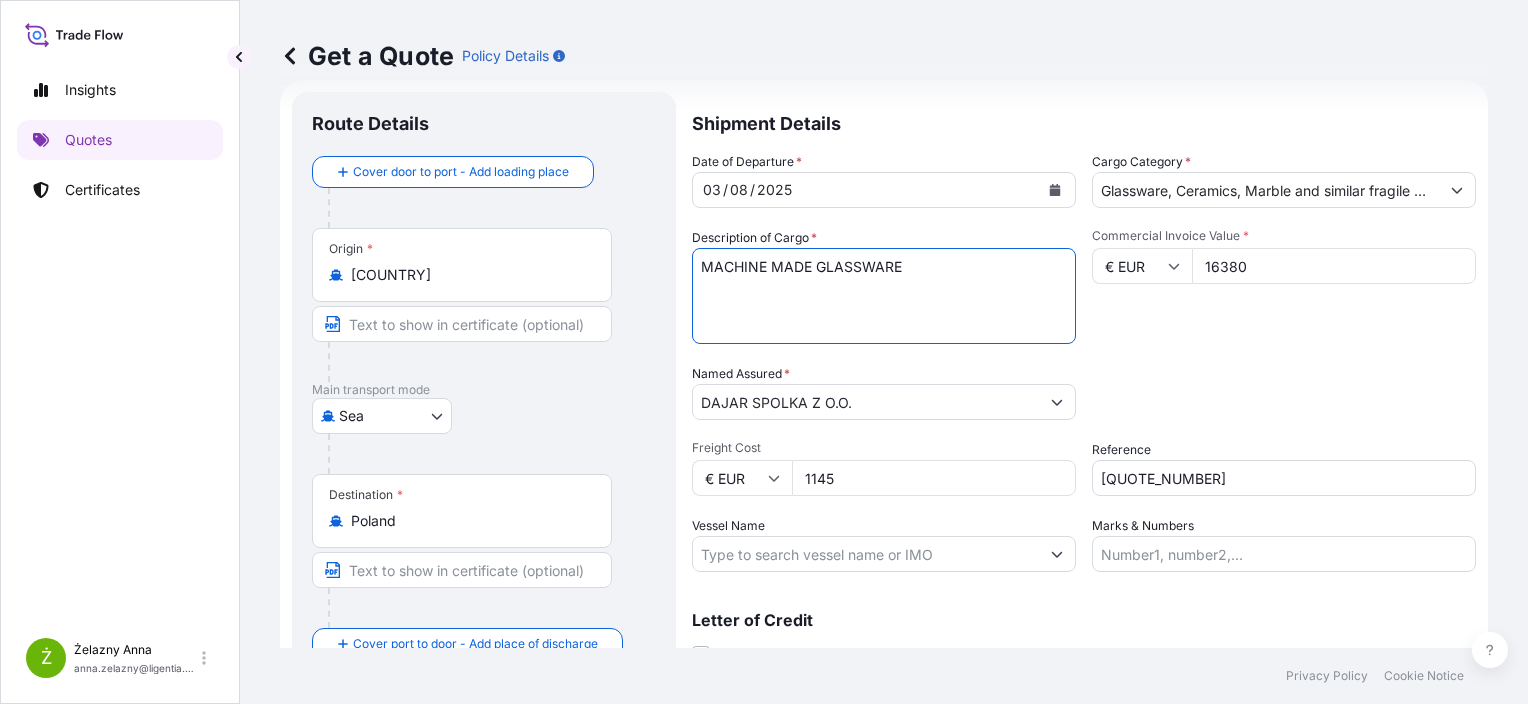 paste on "FFAU1994288" 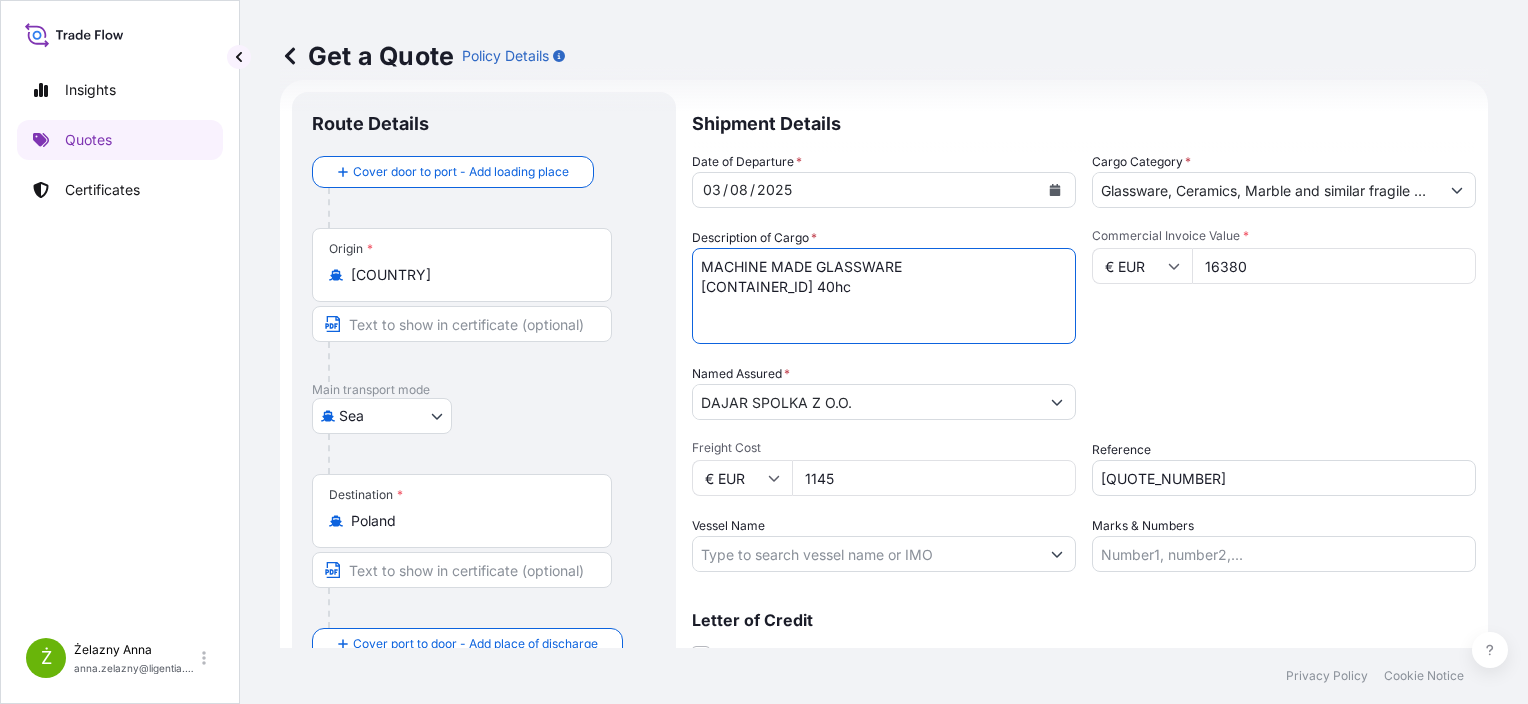 paste on "1770" 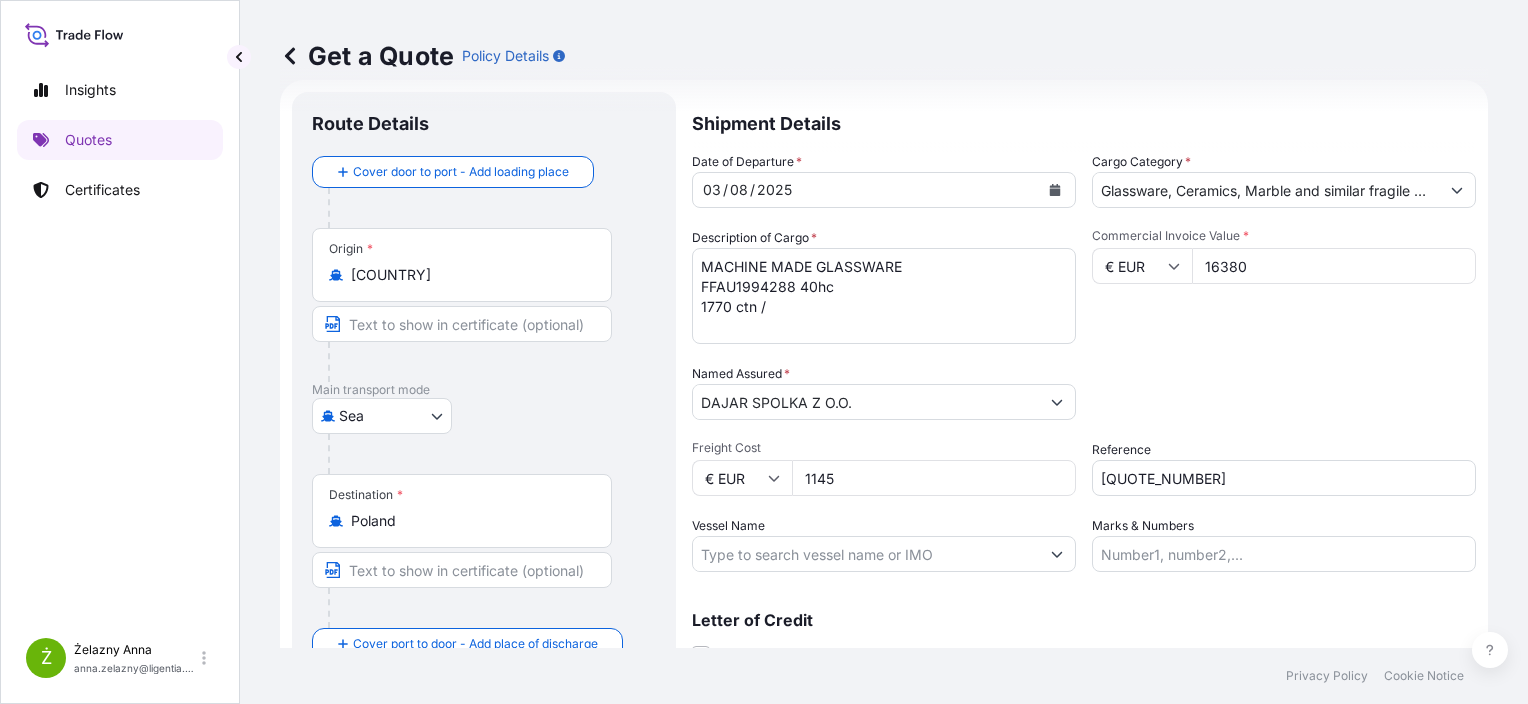 click on "Plate Glassware
UETU7406307 40HC
1465 CARTON 9,490.000 kgs, 66.660 cbm" at bounding box center (884, 296) 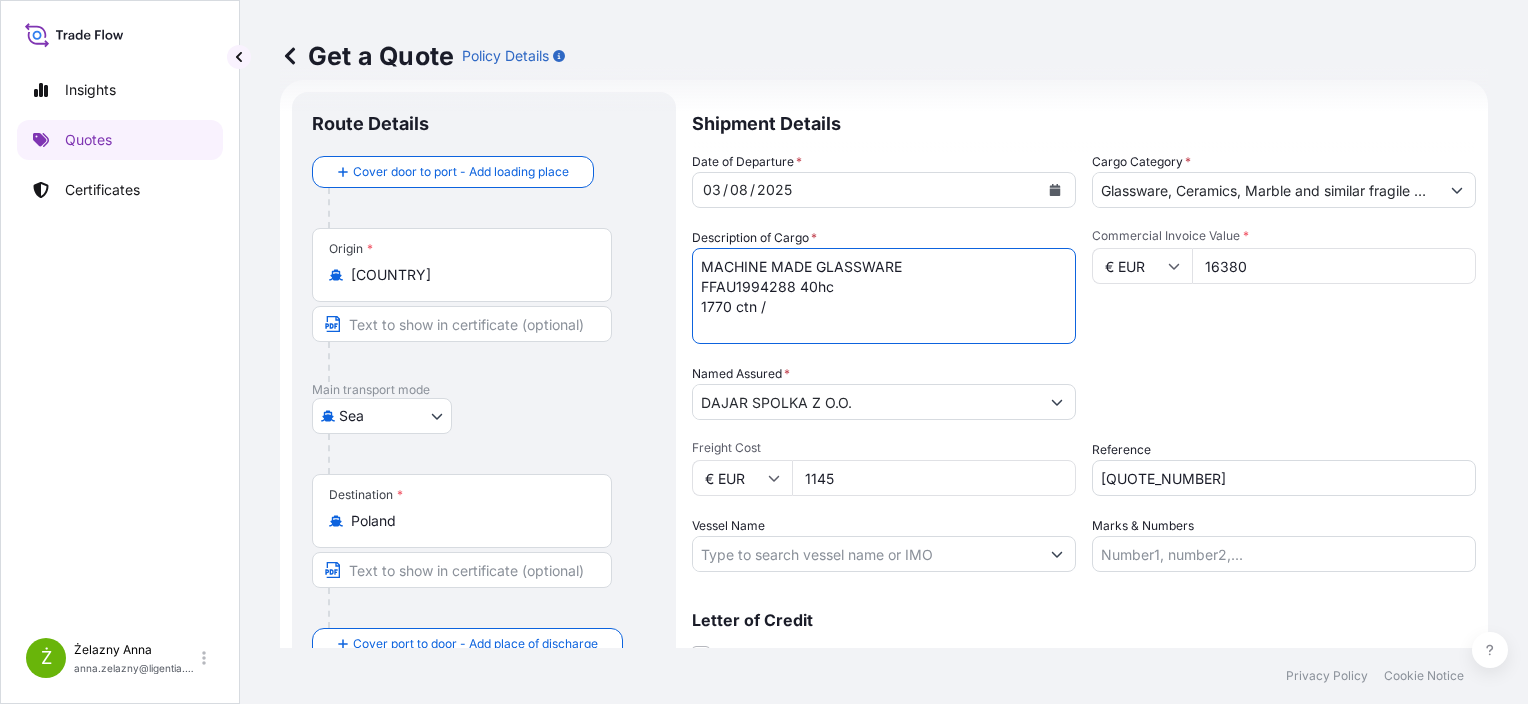 paste on "8,680.000 kgs. 68.630cu" 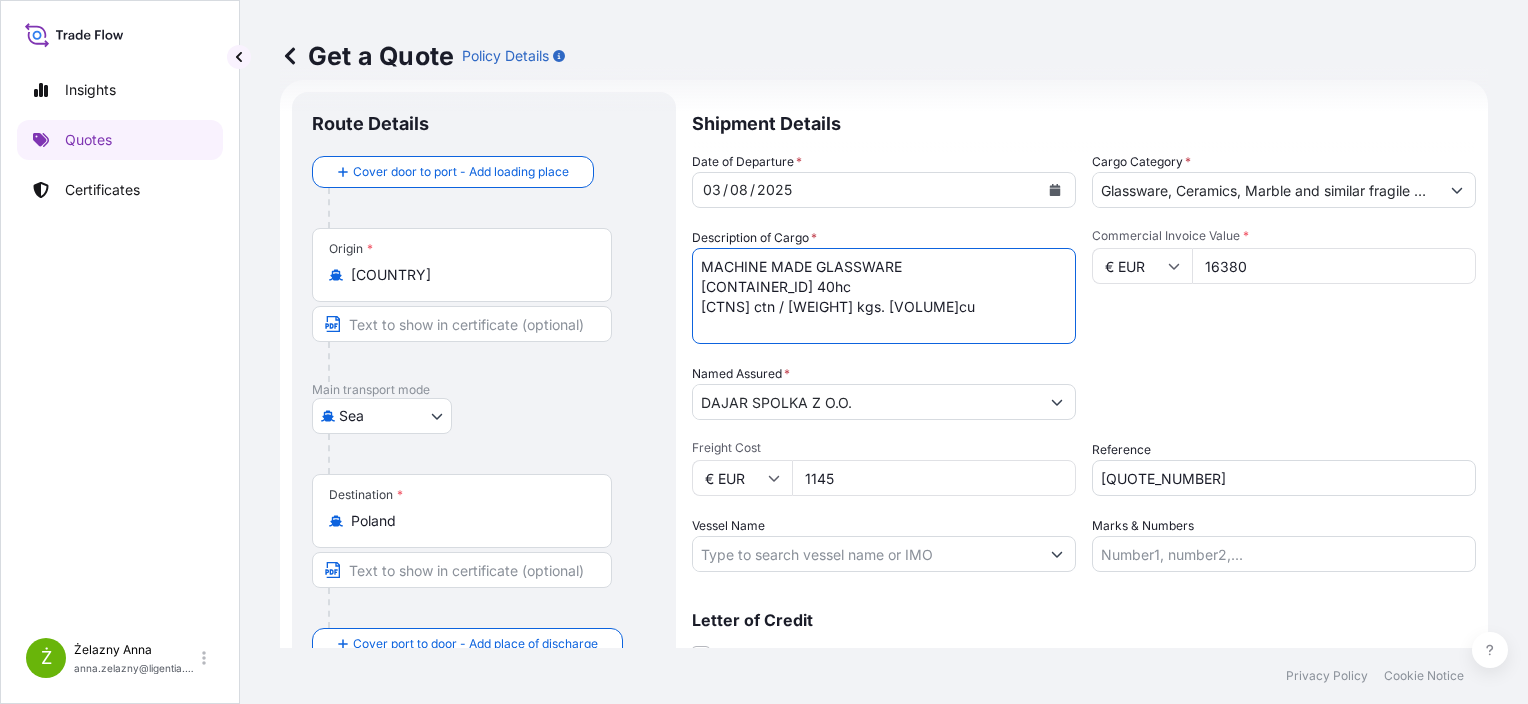 click on "Plate Glassware
UETU7406307 40HC
1465 CARTON 9,490.000 kgs, 66.660 cbm" at bounding box center [884, 296] 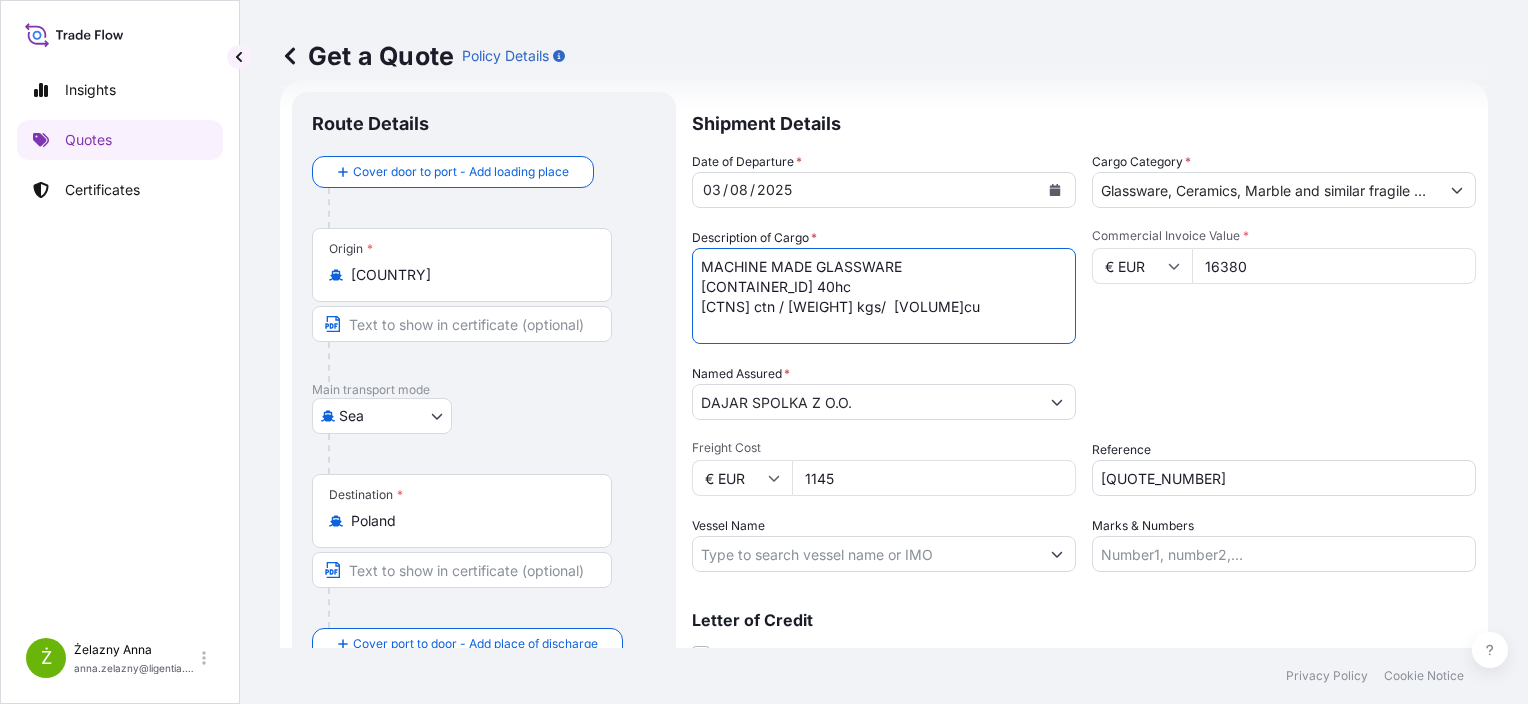 click on "Plate Glassware
UETU7406307 40HC
1465 CARTON 9,490.000 kgs, 66.660 cbm" at bounding box center (884, 296) 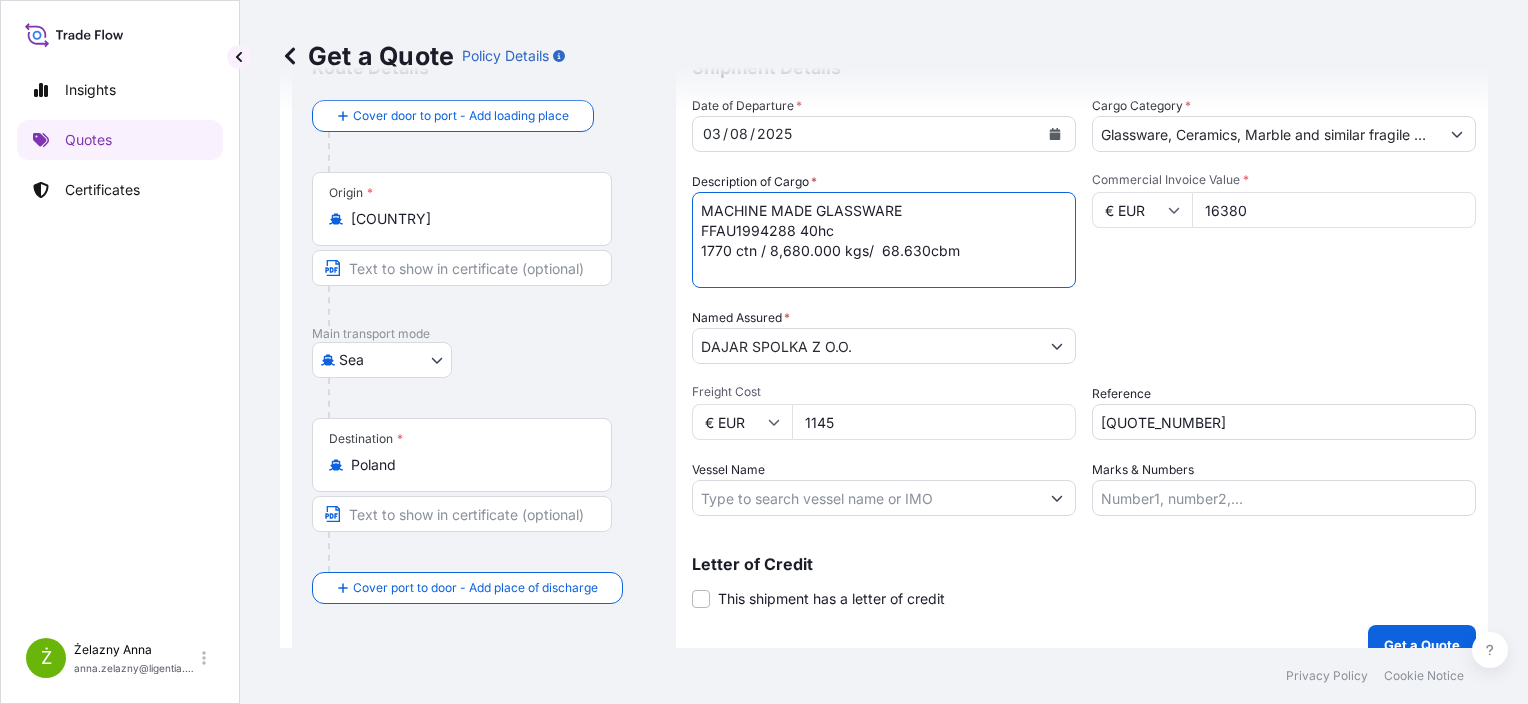 scroll, scrollTop: 116, scrollLeft: 0, axis: vertical 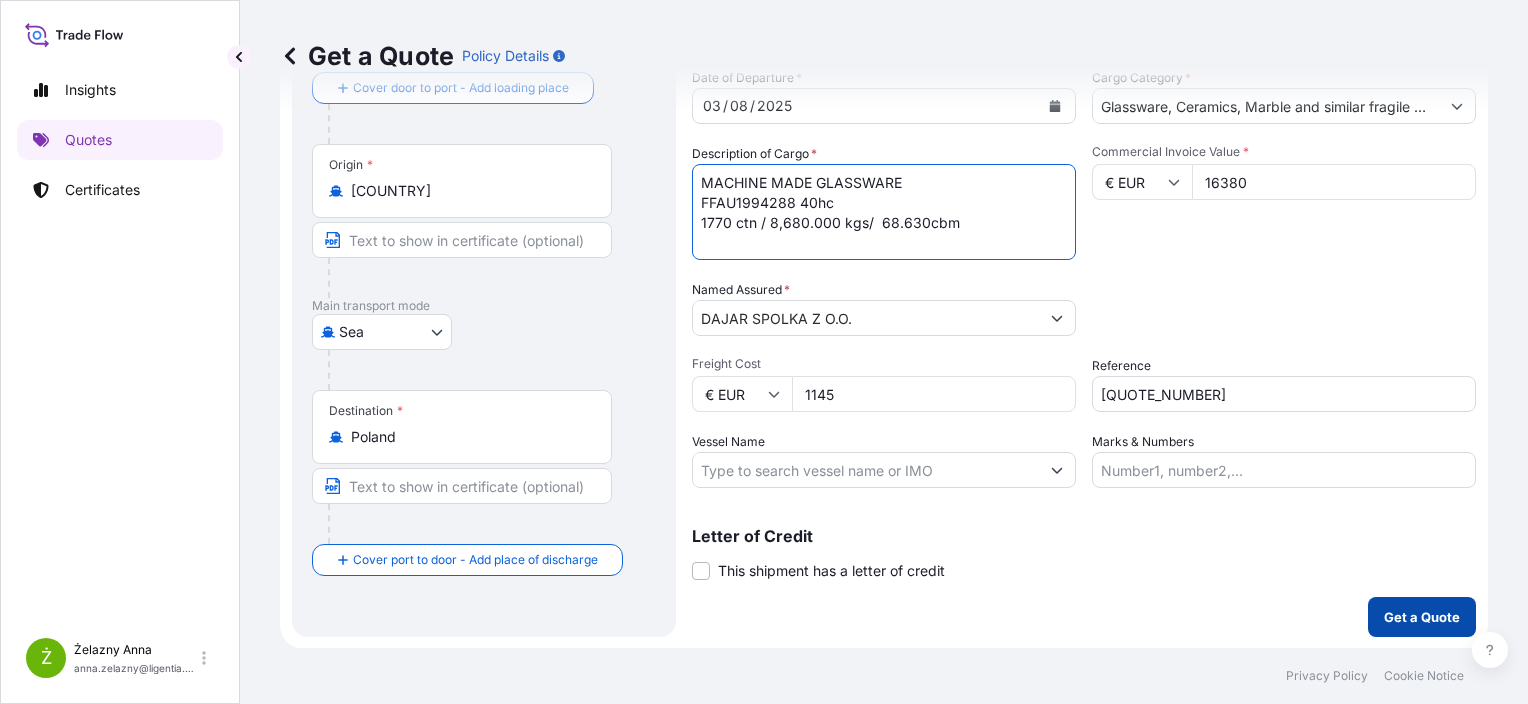 type on "MACHINE MADE GLASSWARE
FFAU1994288 40hc
1770 ctn / 8,680.000 kgs/  68.630cbm" 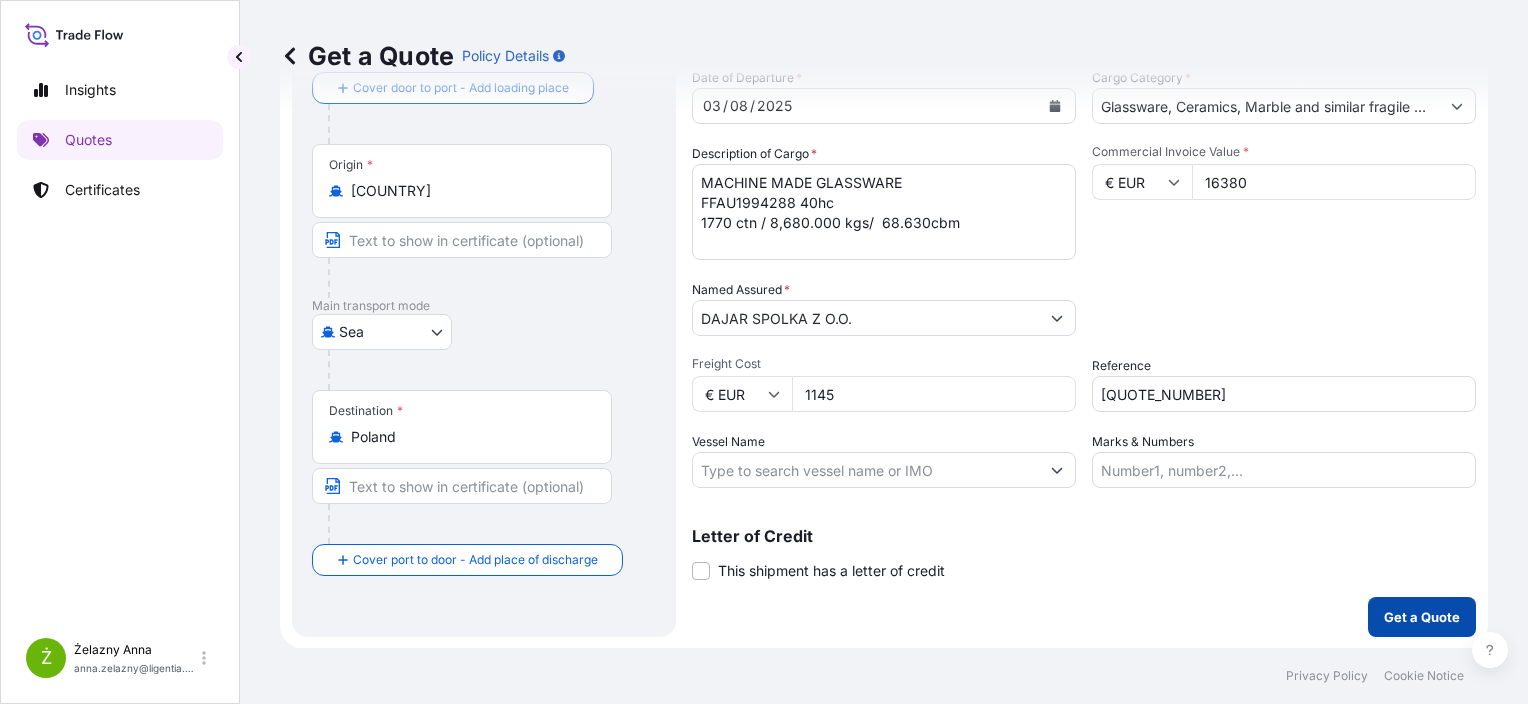 click on "Get a Quote" at bounding box center [1422, 617] 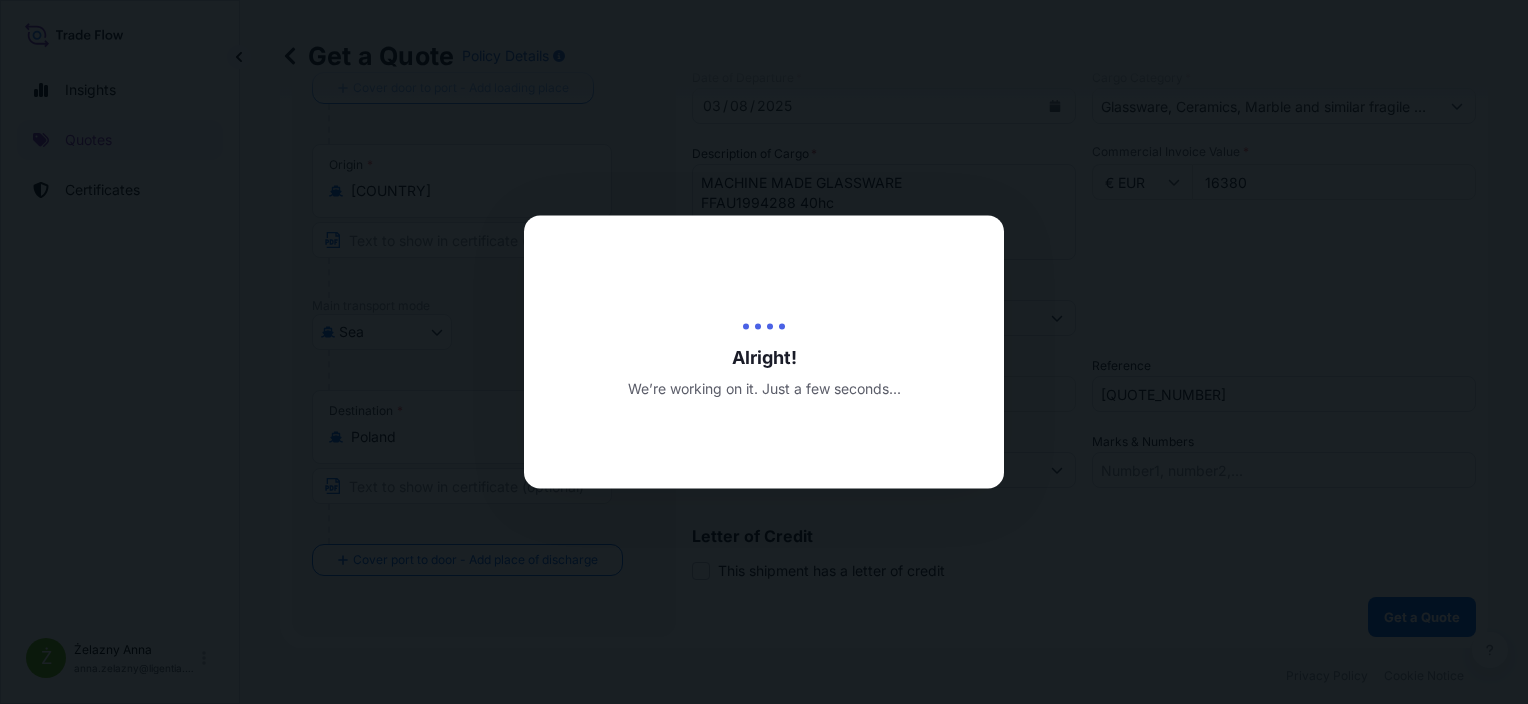 scroll, scrollTop: 0, scrollLeft: 0, axis: both 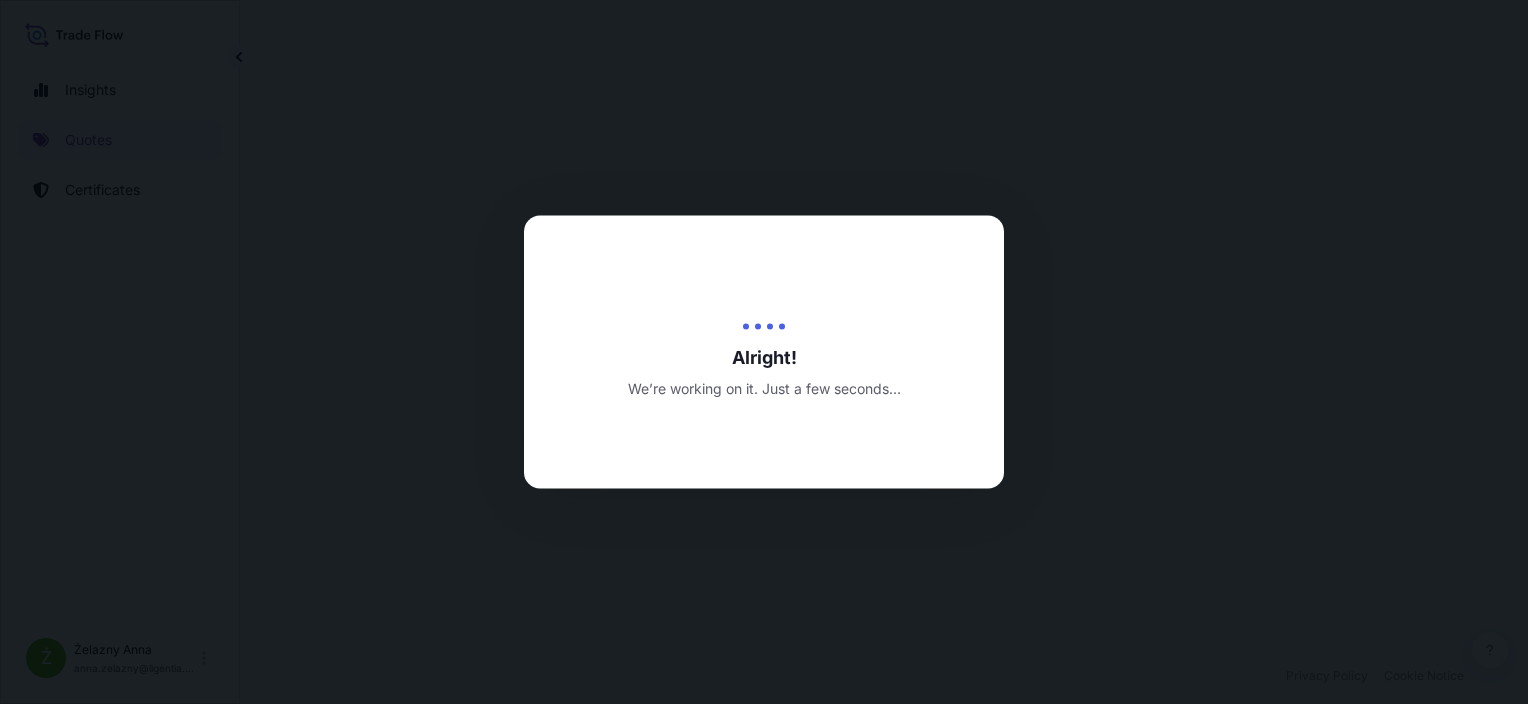 select on "Sea" 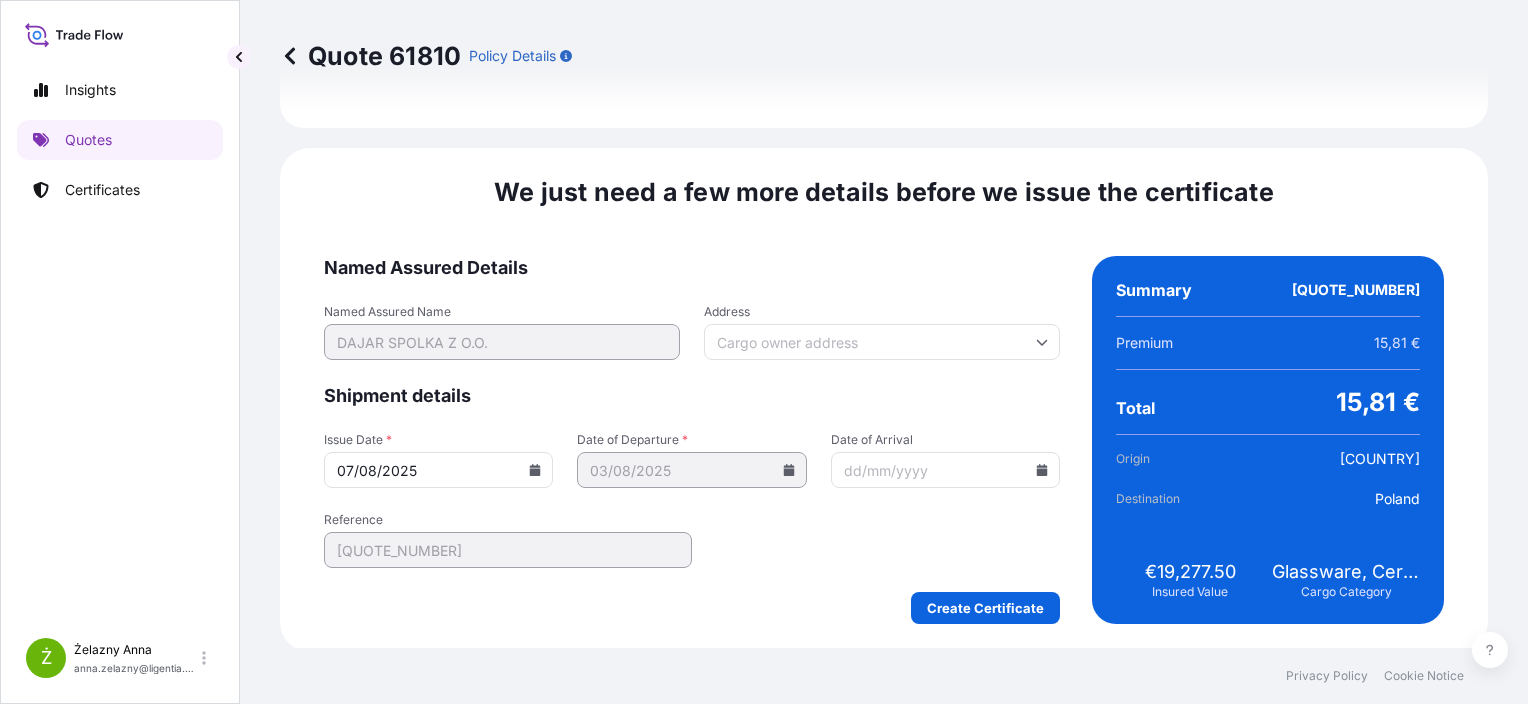 scroll, scrollTop: 2324, scrollLeft: 0, axis: vertical 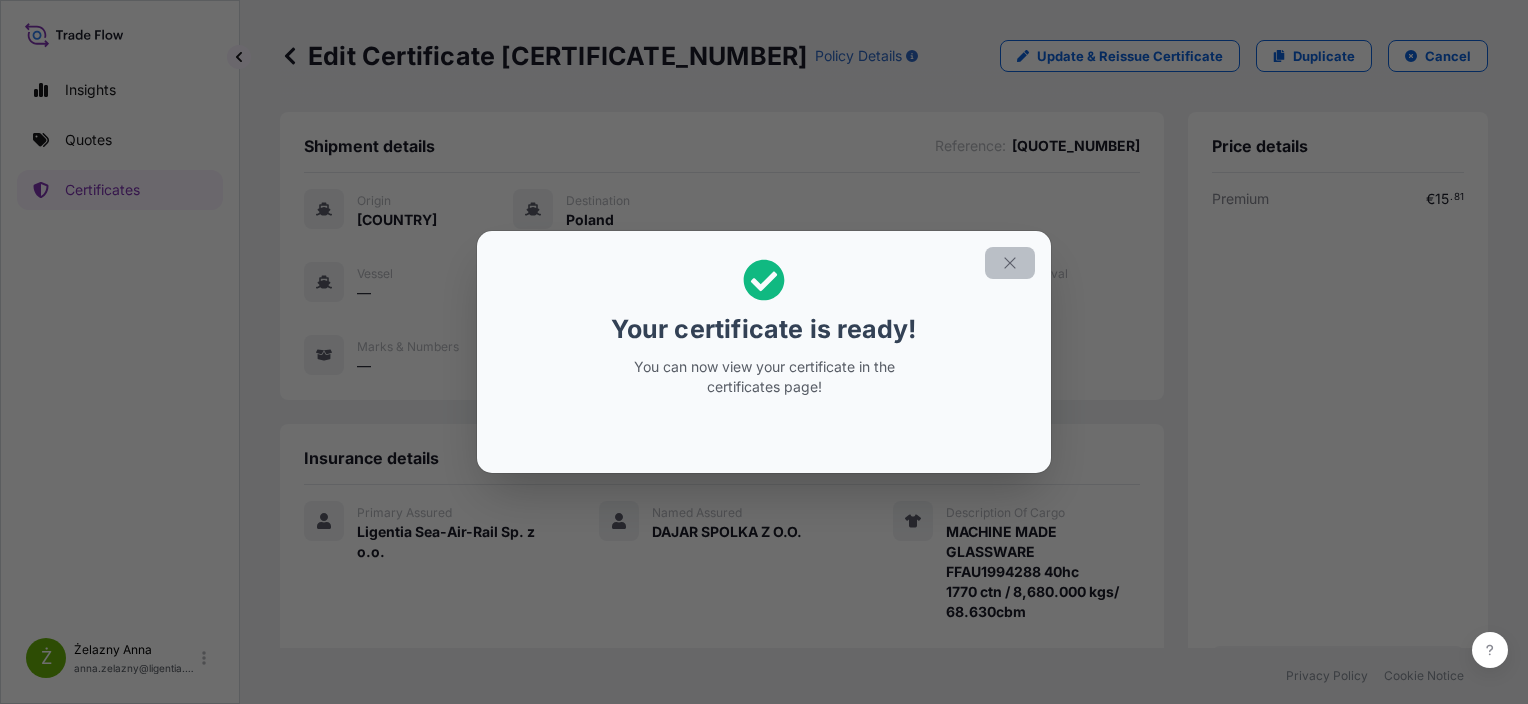 click 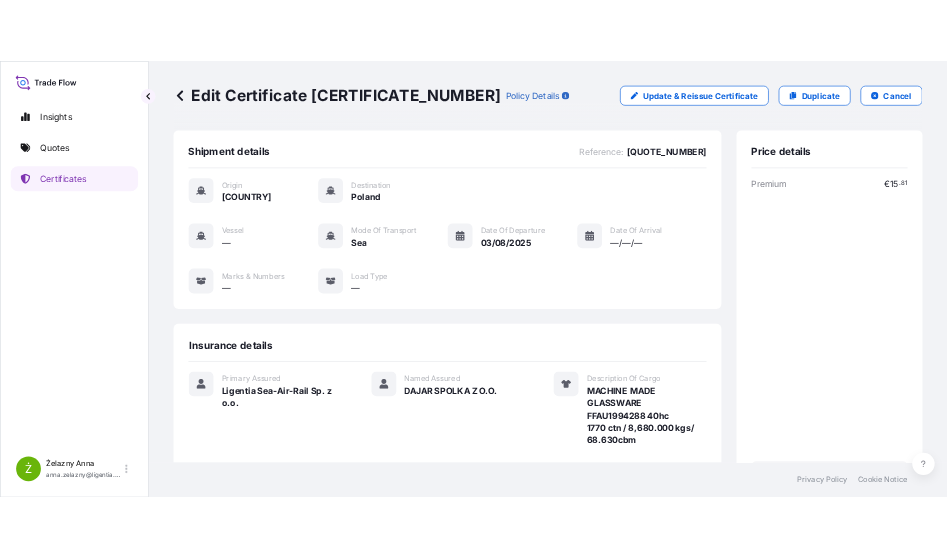 scroll, scrollTop: 364, scrollLeft: 0, axis: vertical 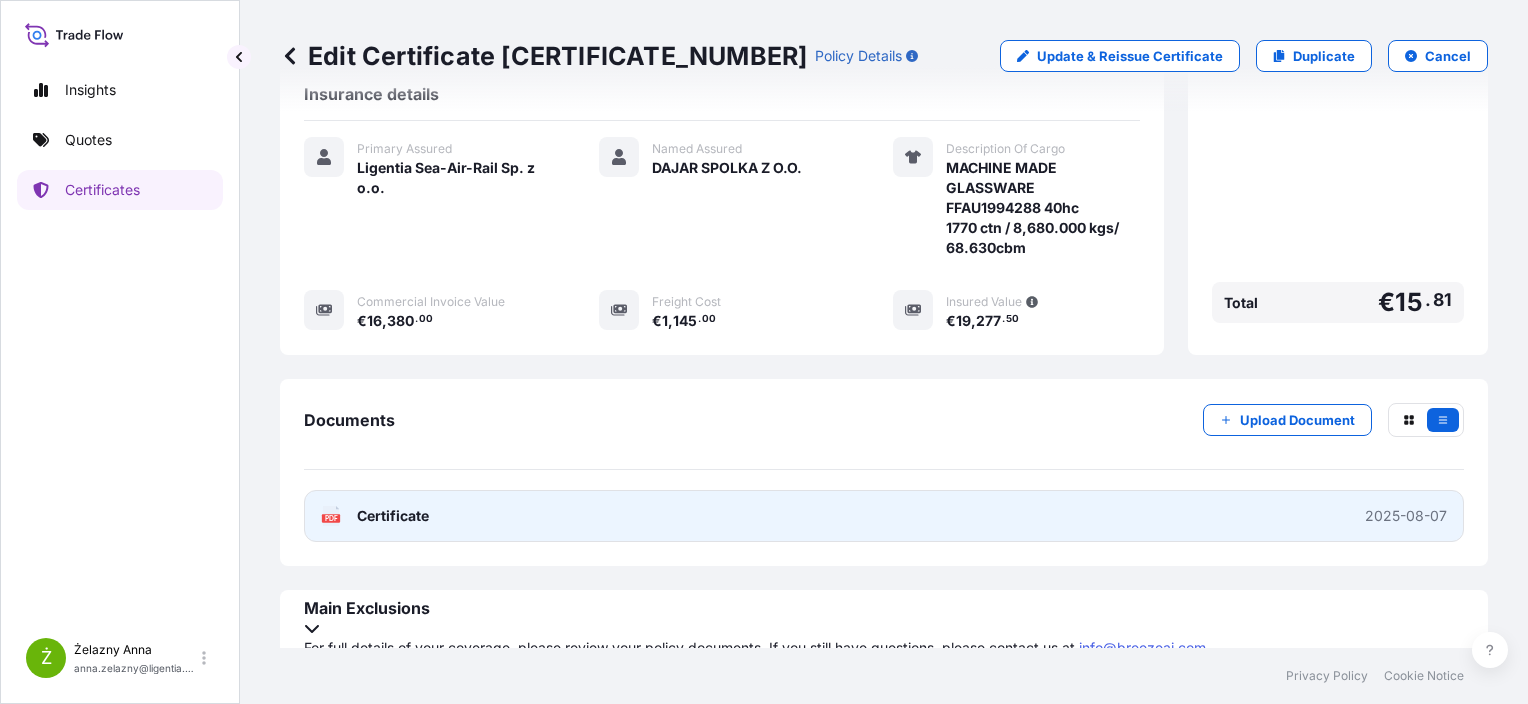 click on "PDF Certificate 2025-08-07" at bounding box center (884, 516) 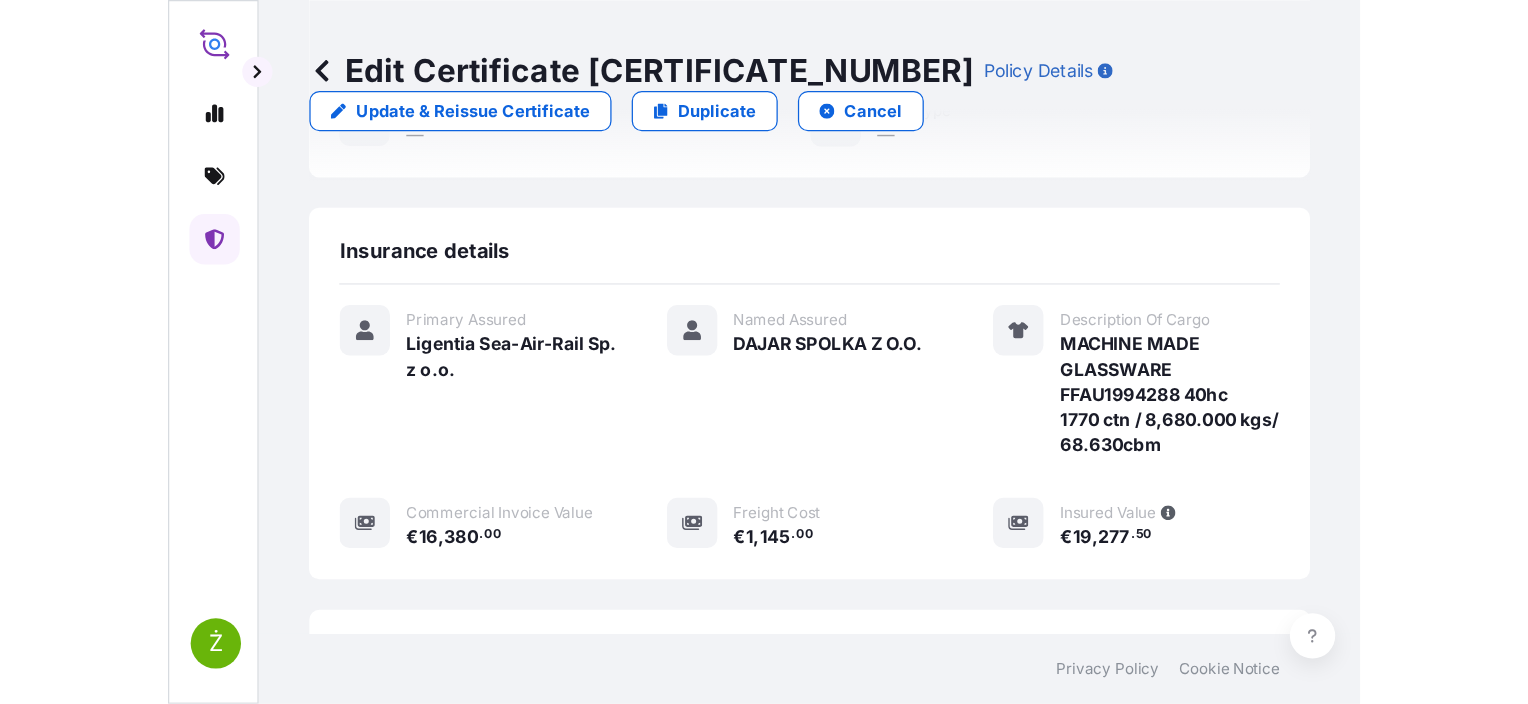 scroll, scrollTop: 468, scrollLeft: 0, axis: vertical 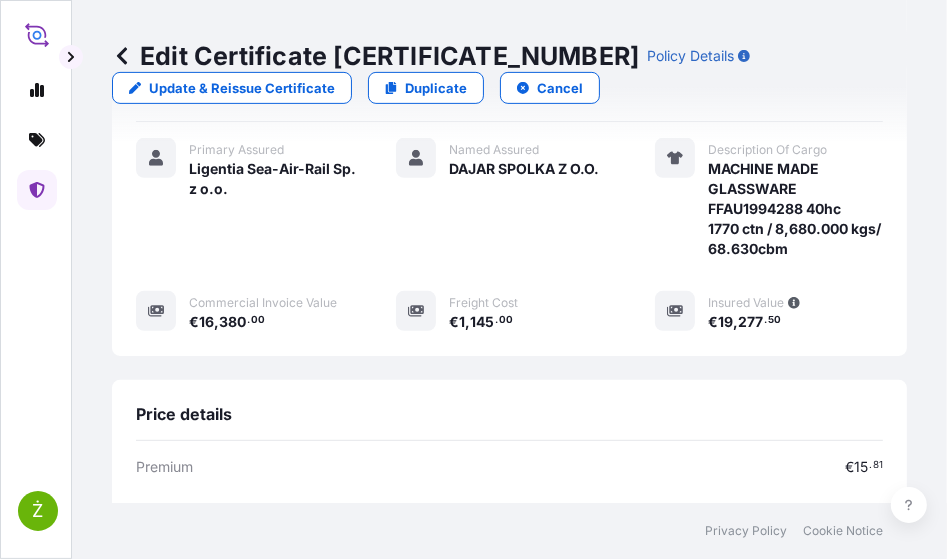 click on "Certificate 31440-1528-1" at bounding box center [375, 56] 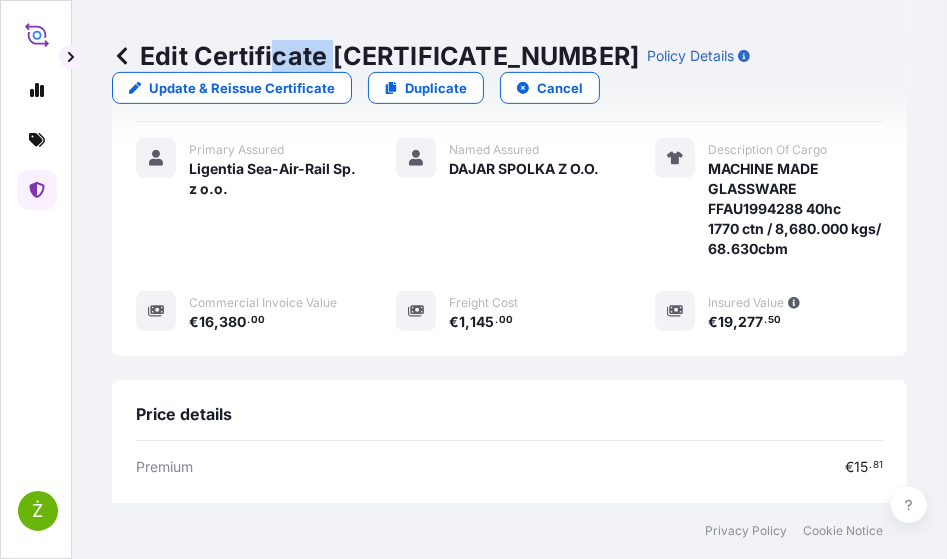 click on "Certificate 31440-1528-1" at bounding box center [375, 56] 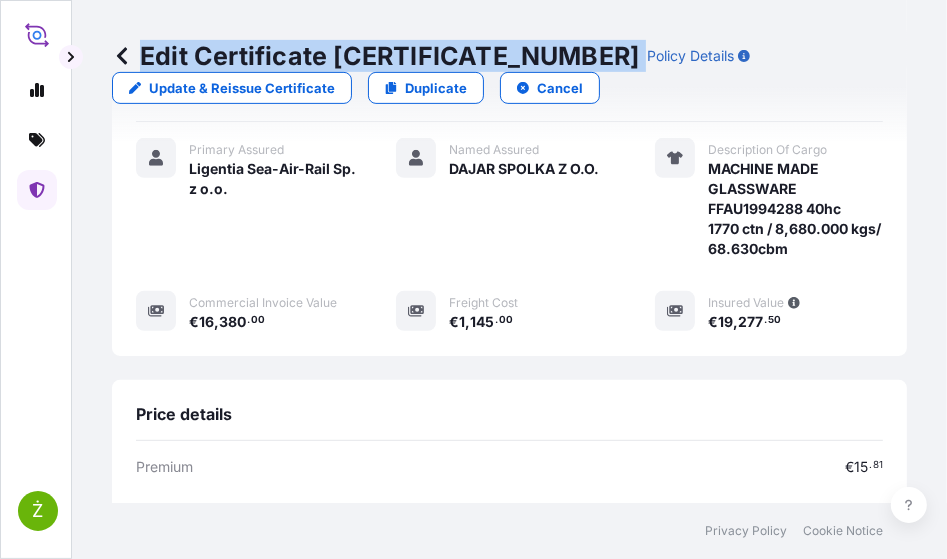 click on "Certificate 31440-1528-1" at bounding box center (375, 56) 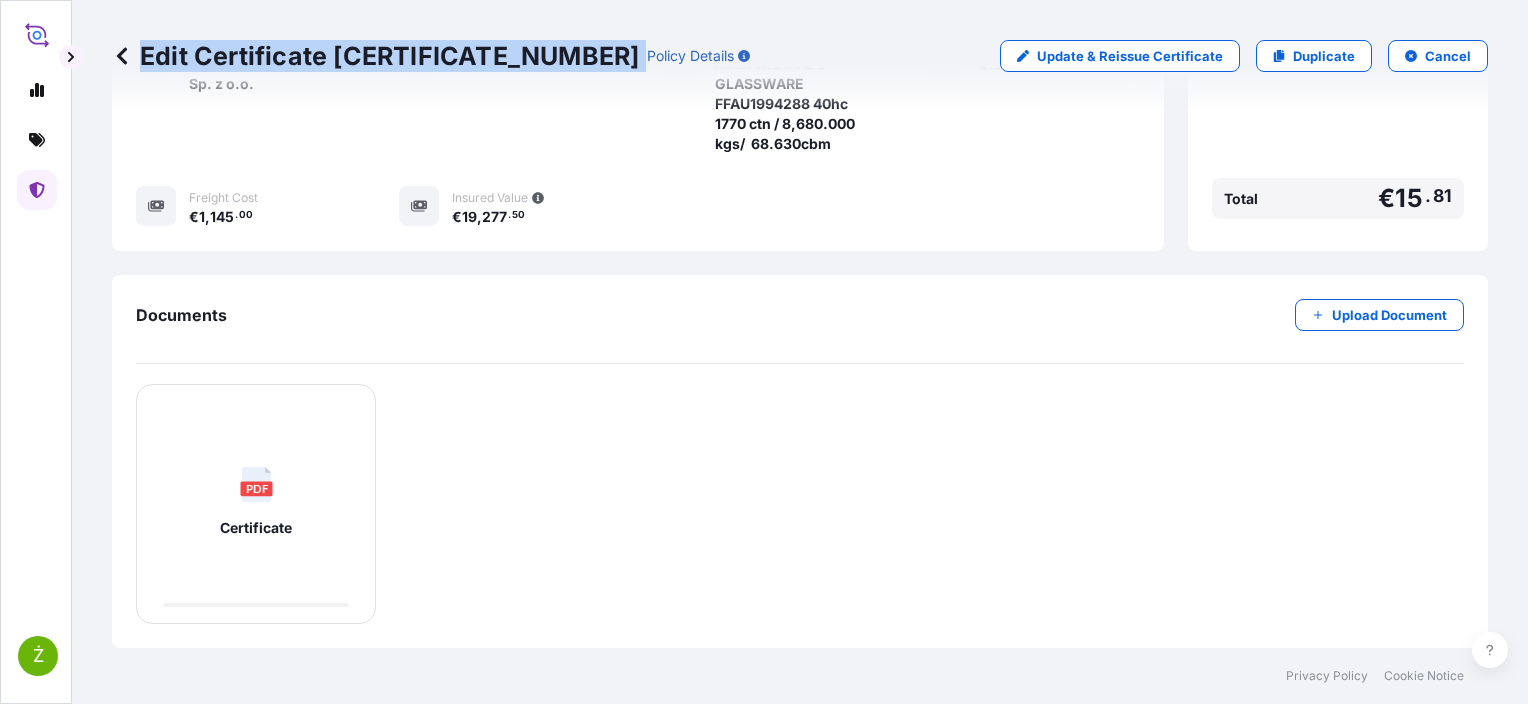 scroll, scrollTop: 364, scrollLeft: 0, axis: vertical 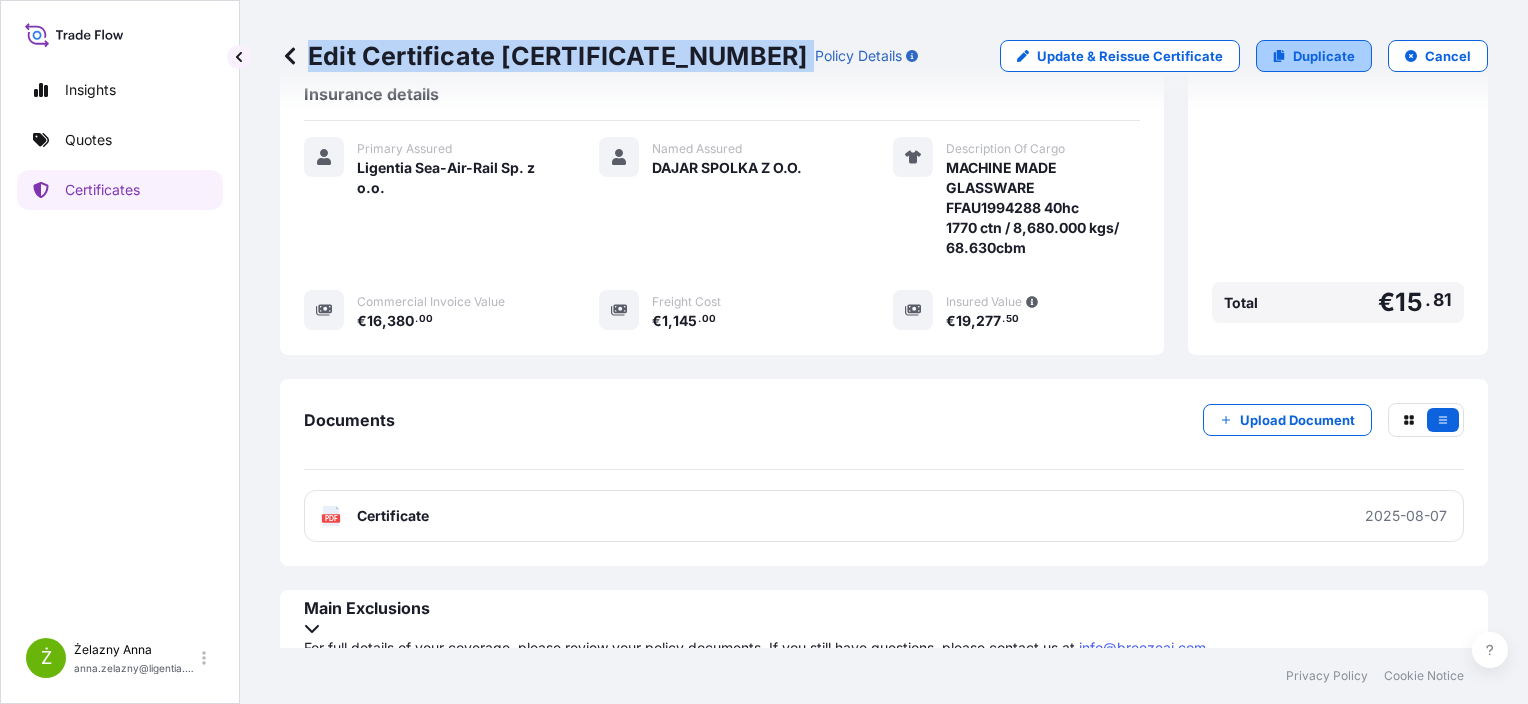 click on "Duplicate" at bounding box center (1314, 56) 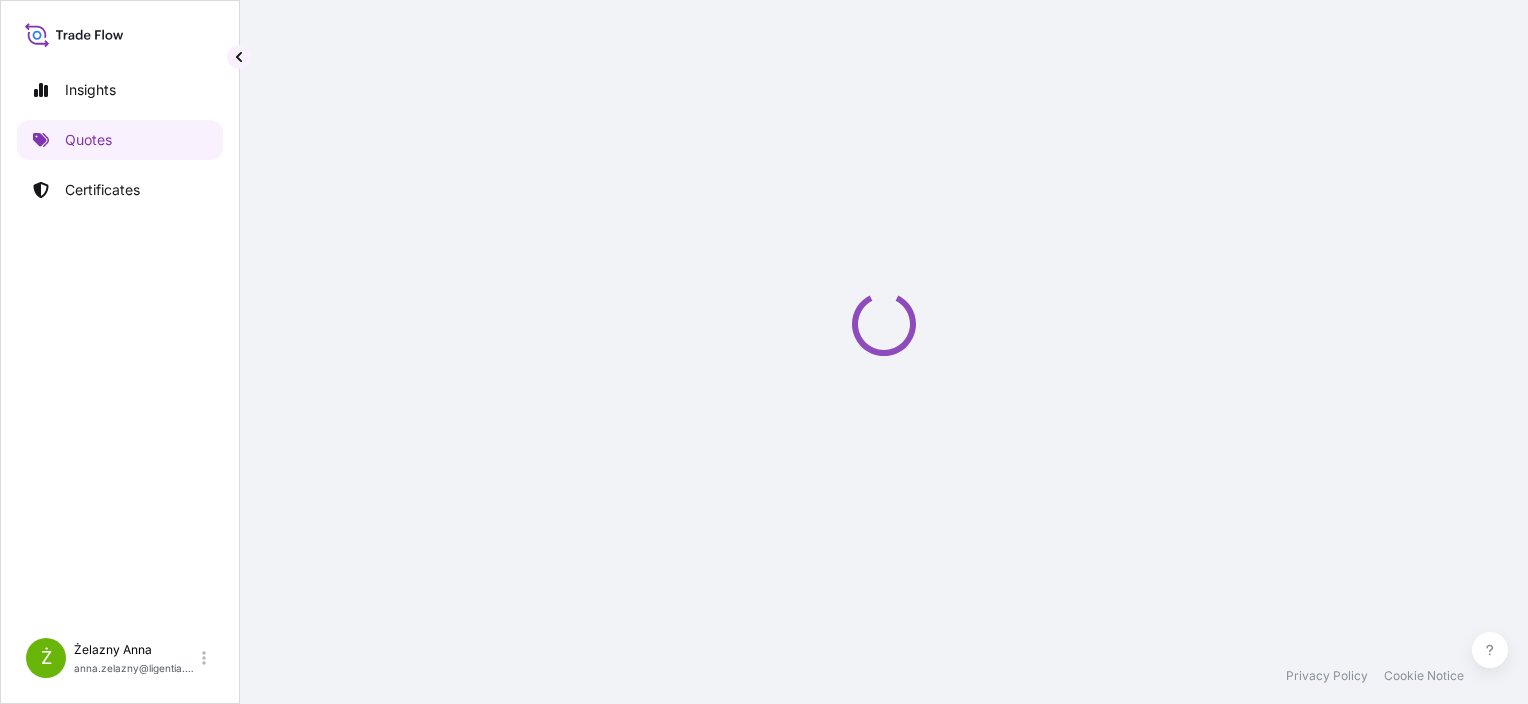 select on "Sea" 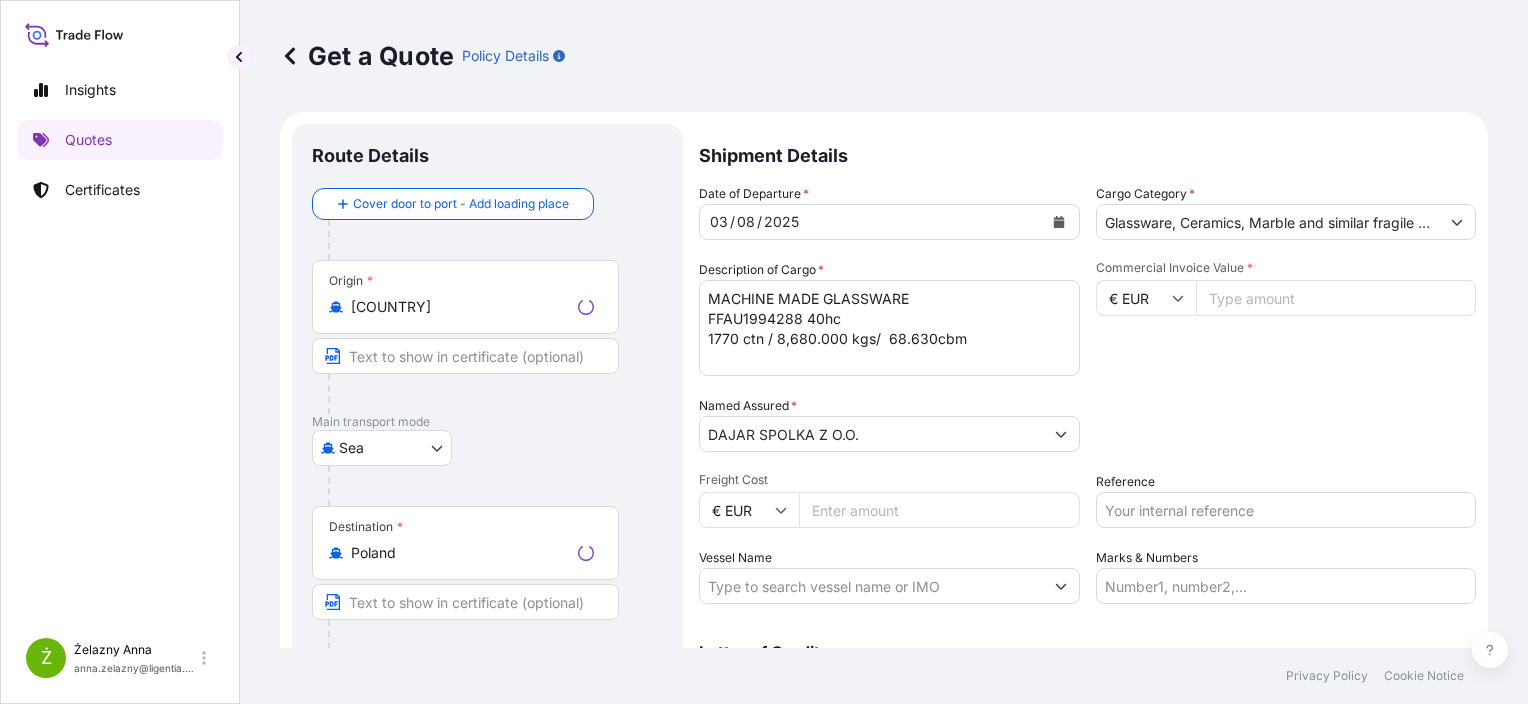 scroll, scrollTop: 32, scrollLeft: 0, axis: vertical 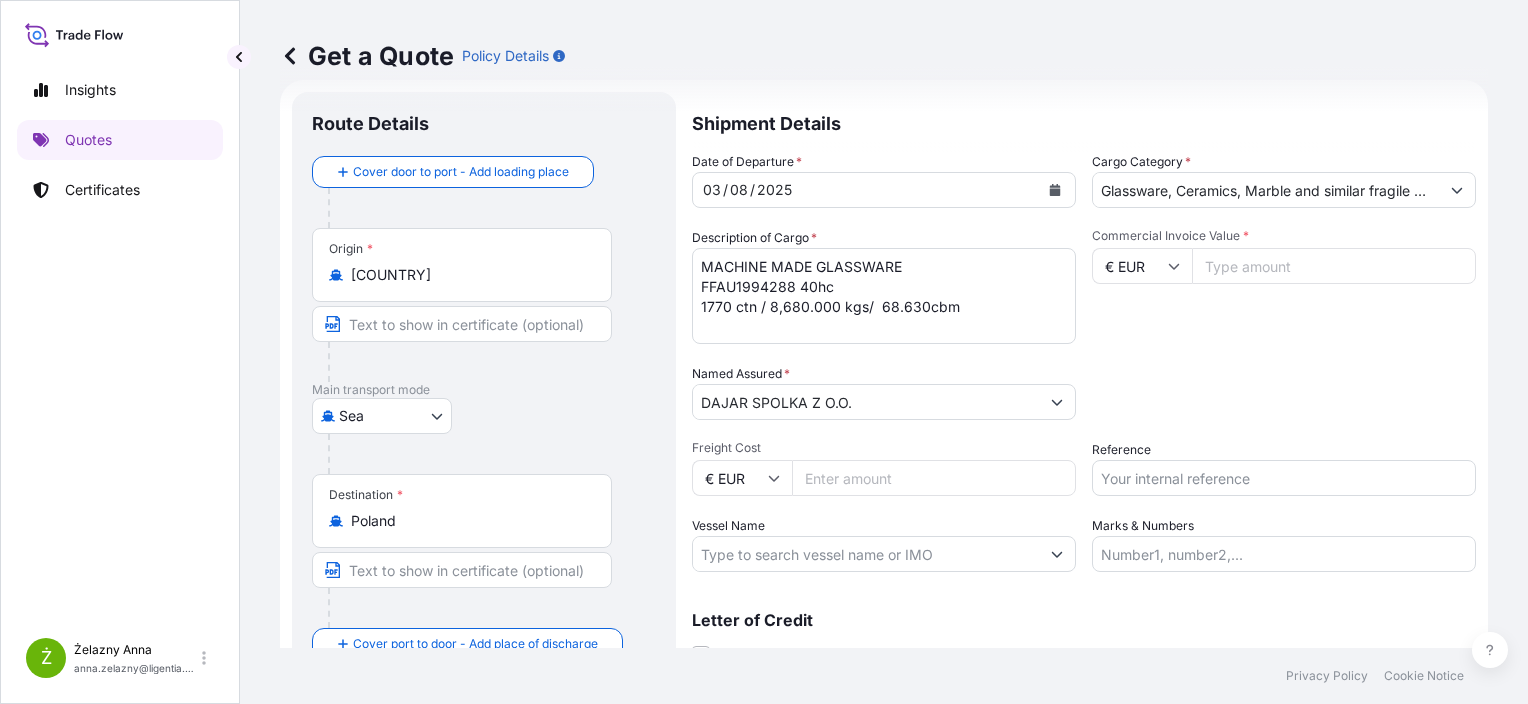 click on "Reference" at bounding box center (1284, 478) 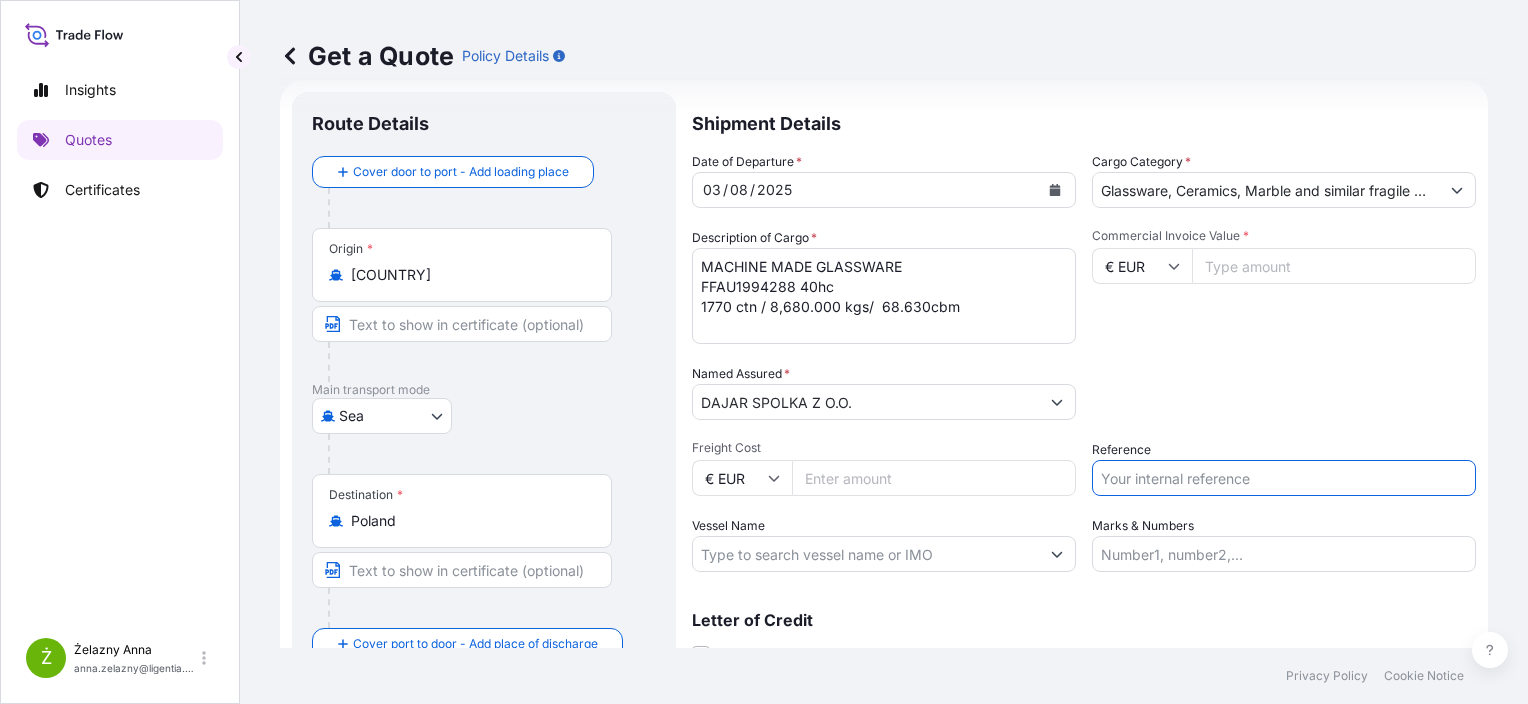 paste on "S02014241" 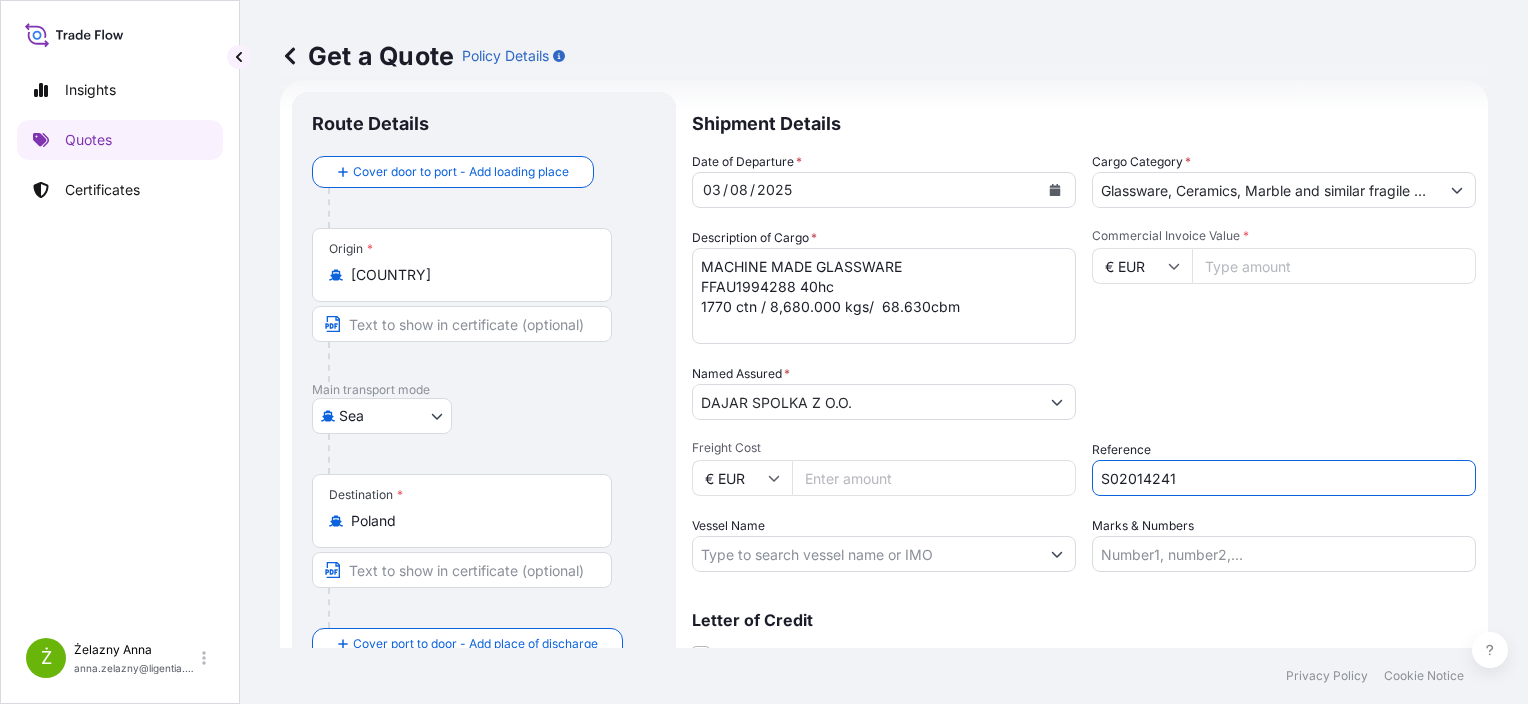 type on "S02014241" 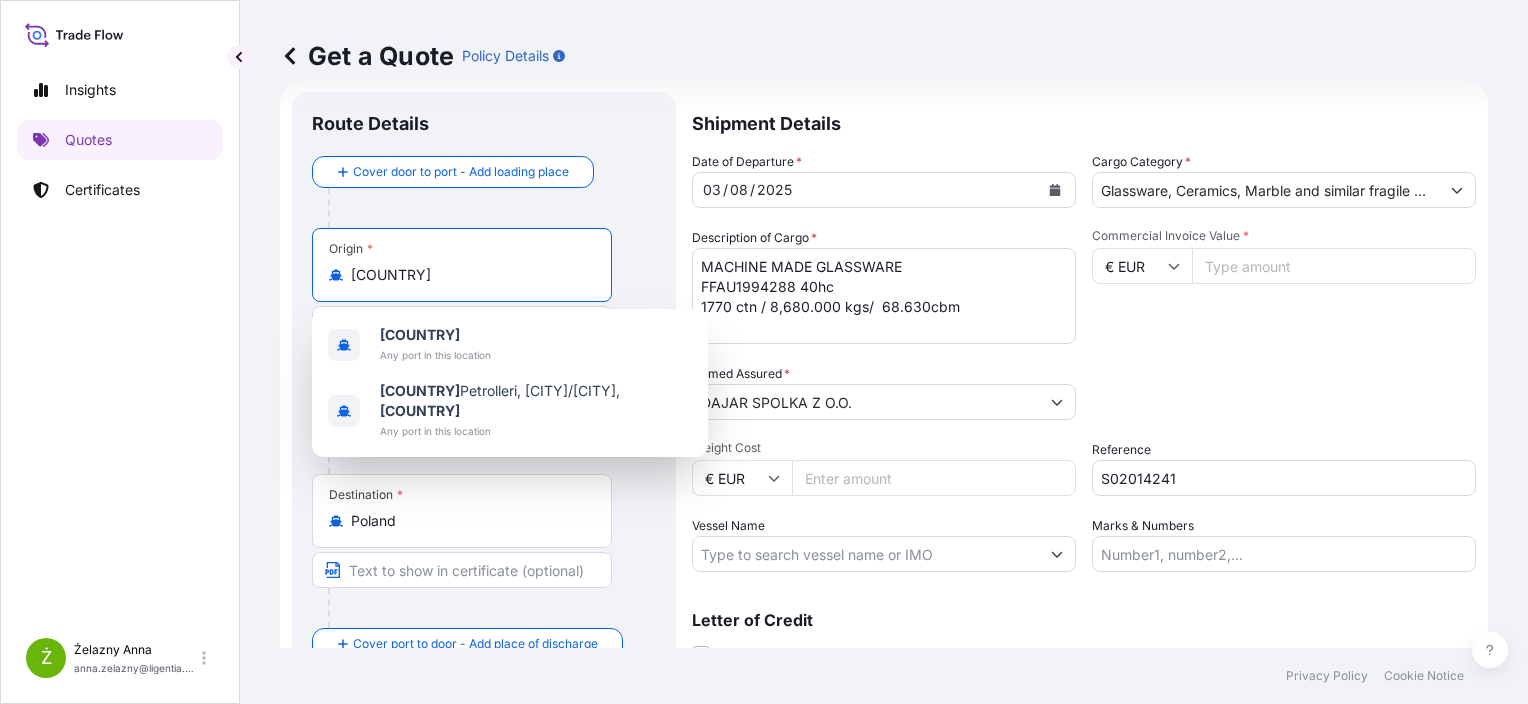 click on "[COUNTRY]" at bounding box center [469, 275] 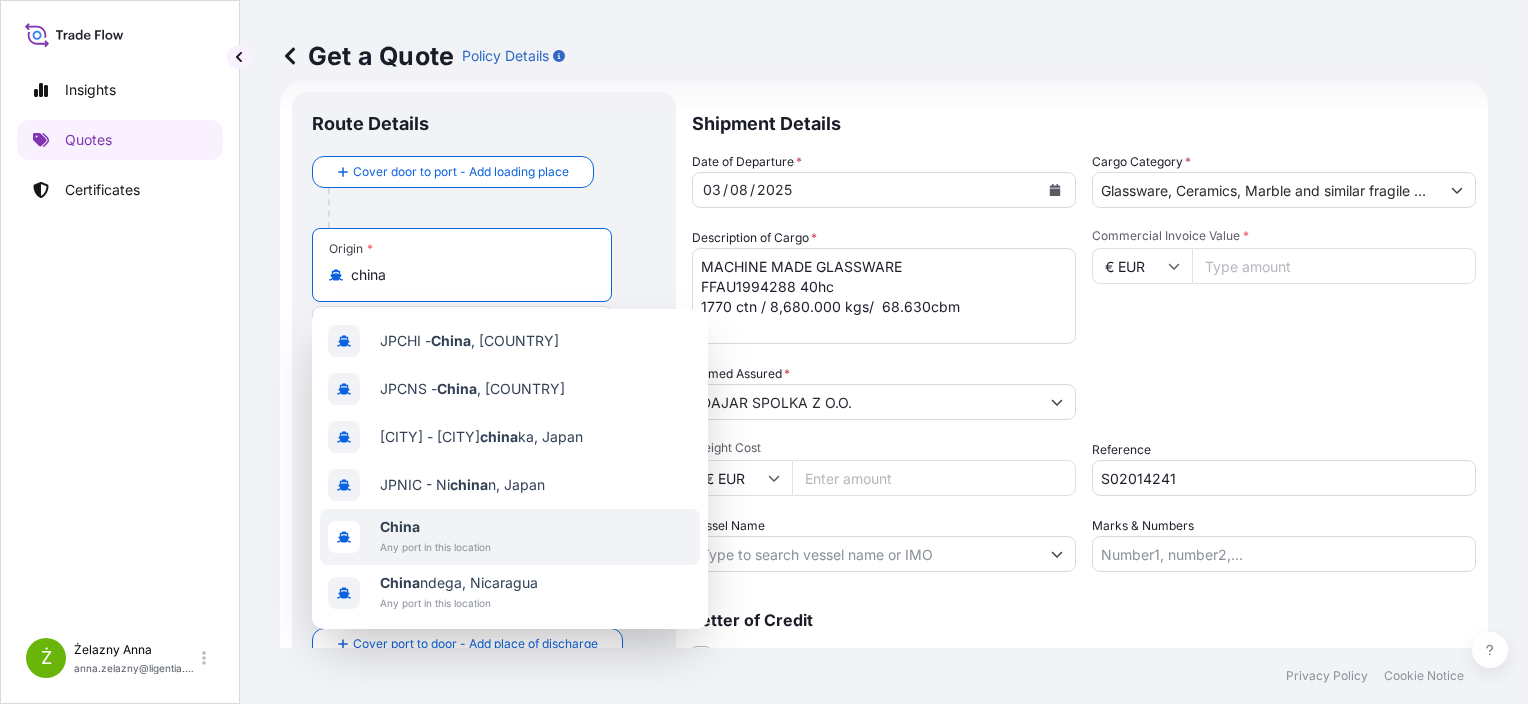 click on "Any port in this location" at bounding box center (435, 547) 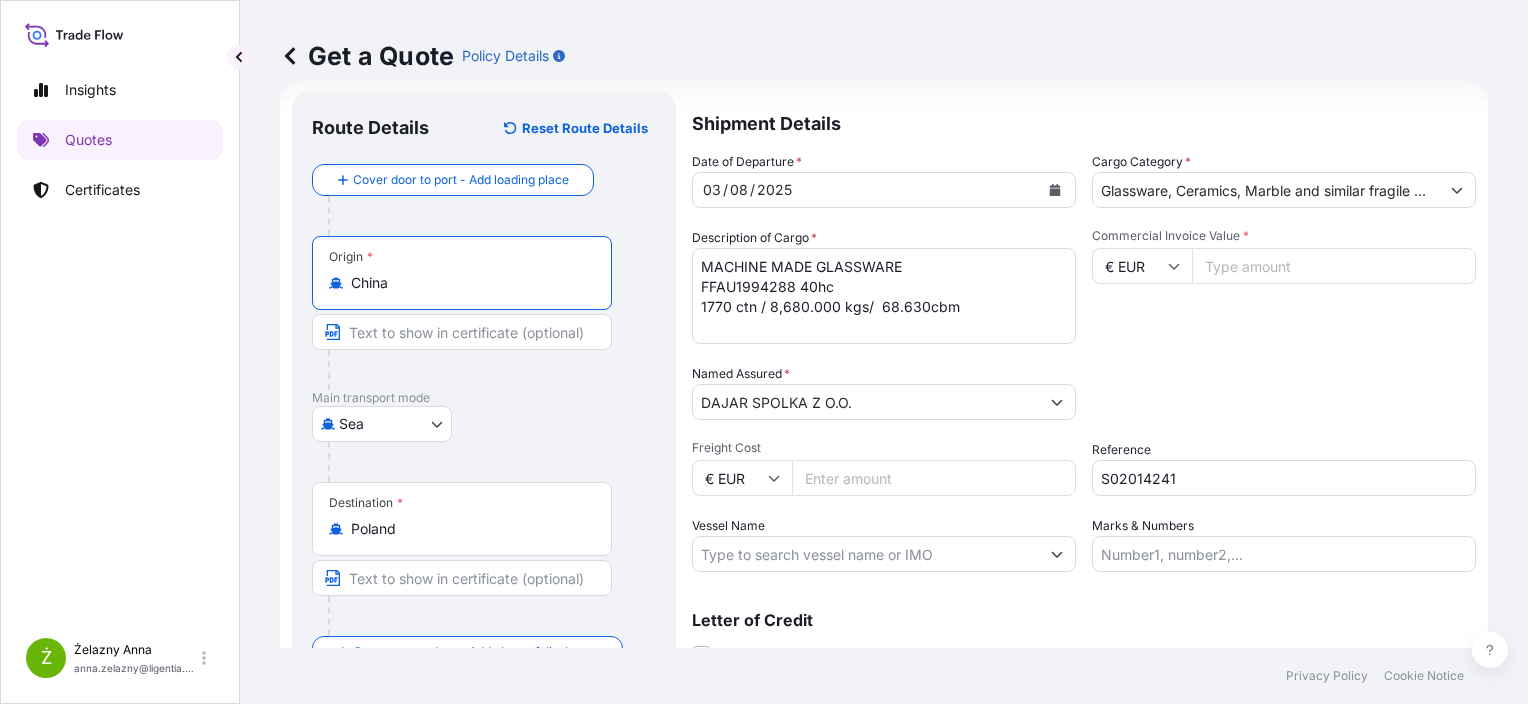 type on "China" 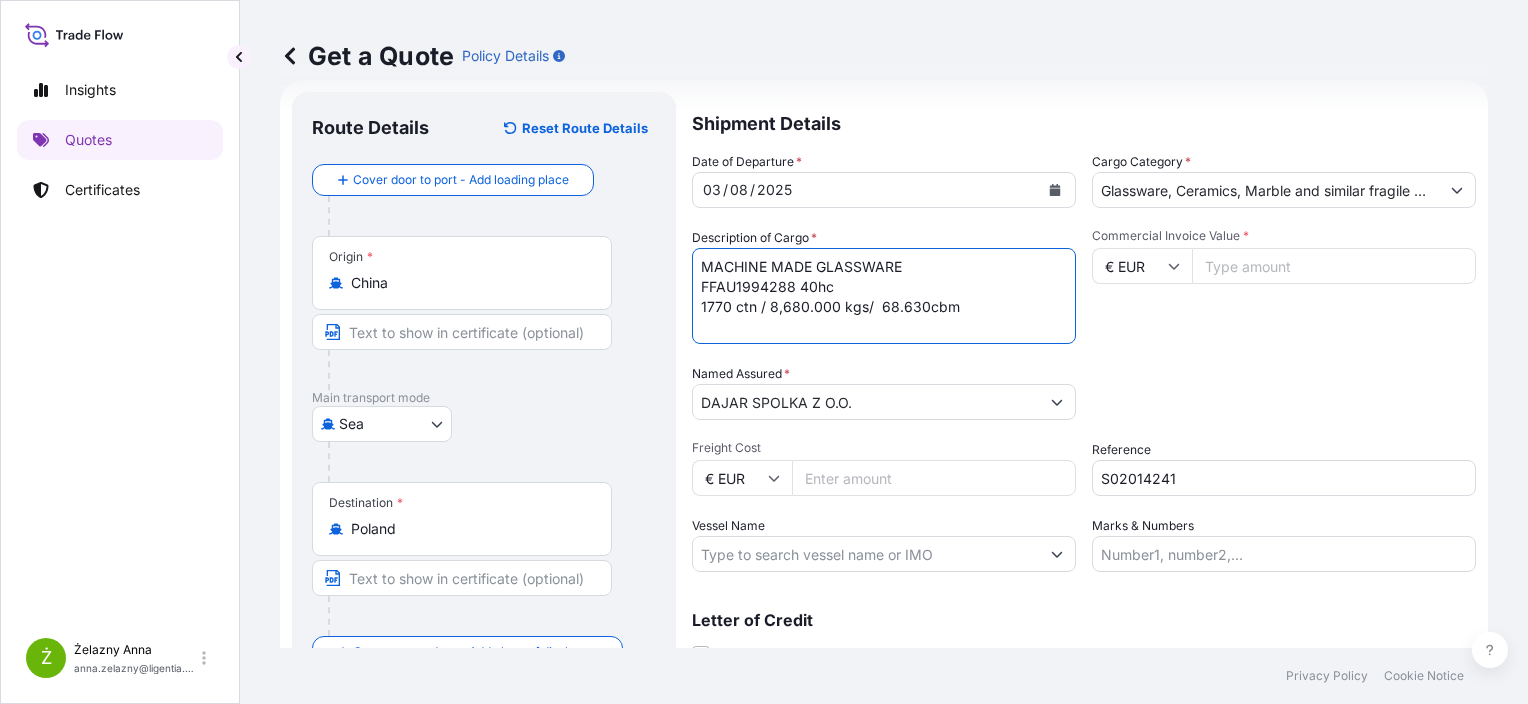 drag, startPoint x: 995, startPoint y: 322, endPoint x: 715, endPoint y: 252, distance: 288.6174 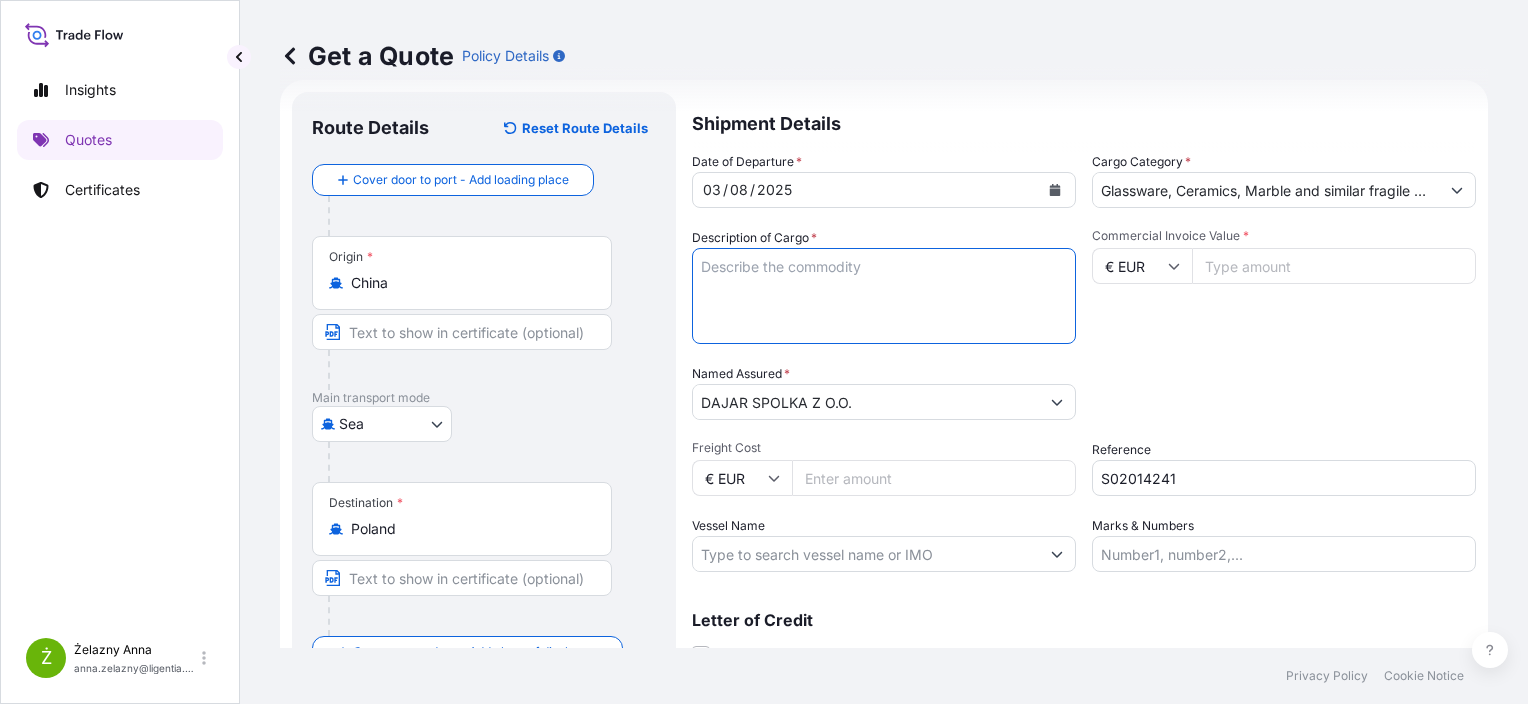 type 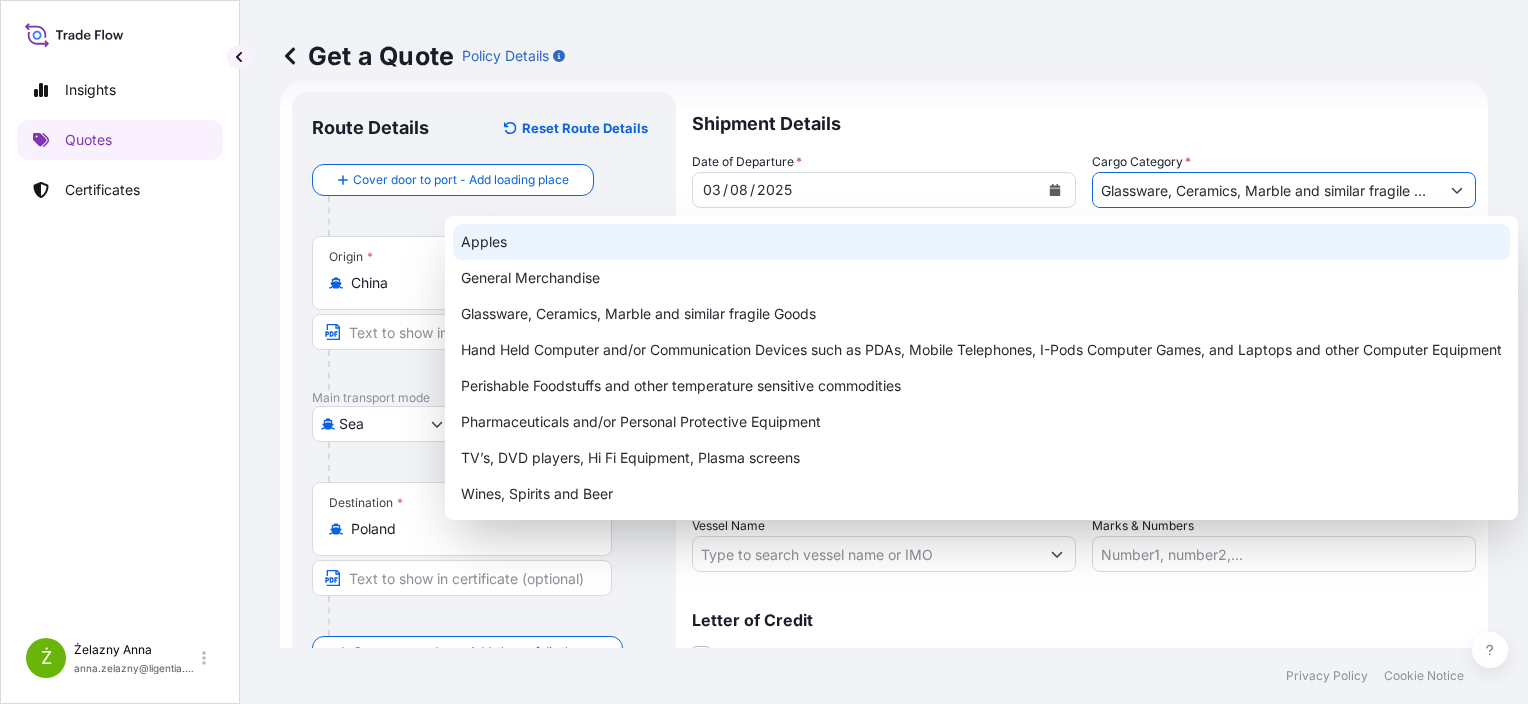 click 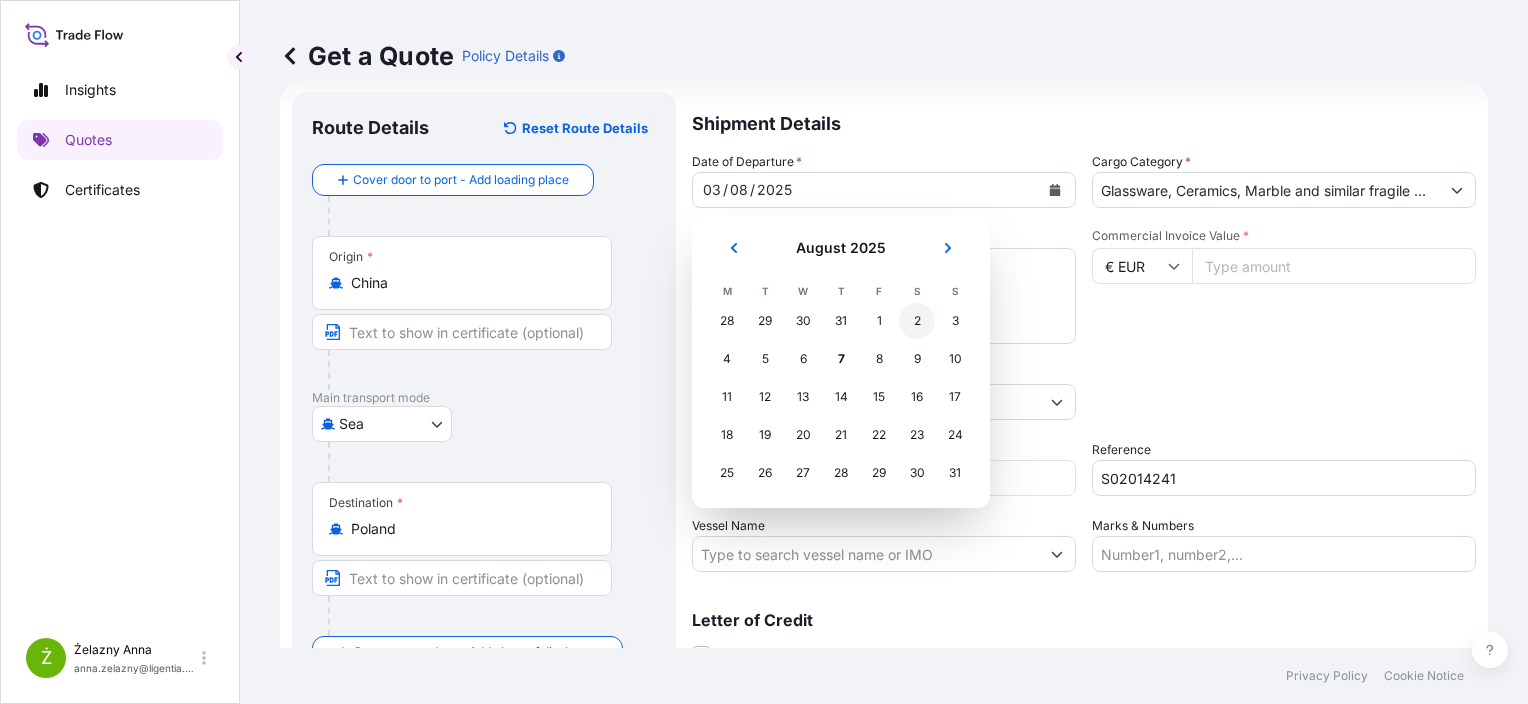 click on "2" at bounding box center (917, 321) 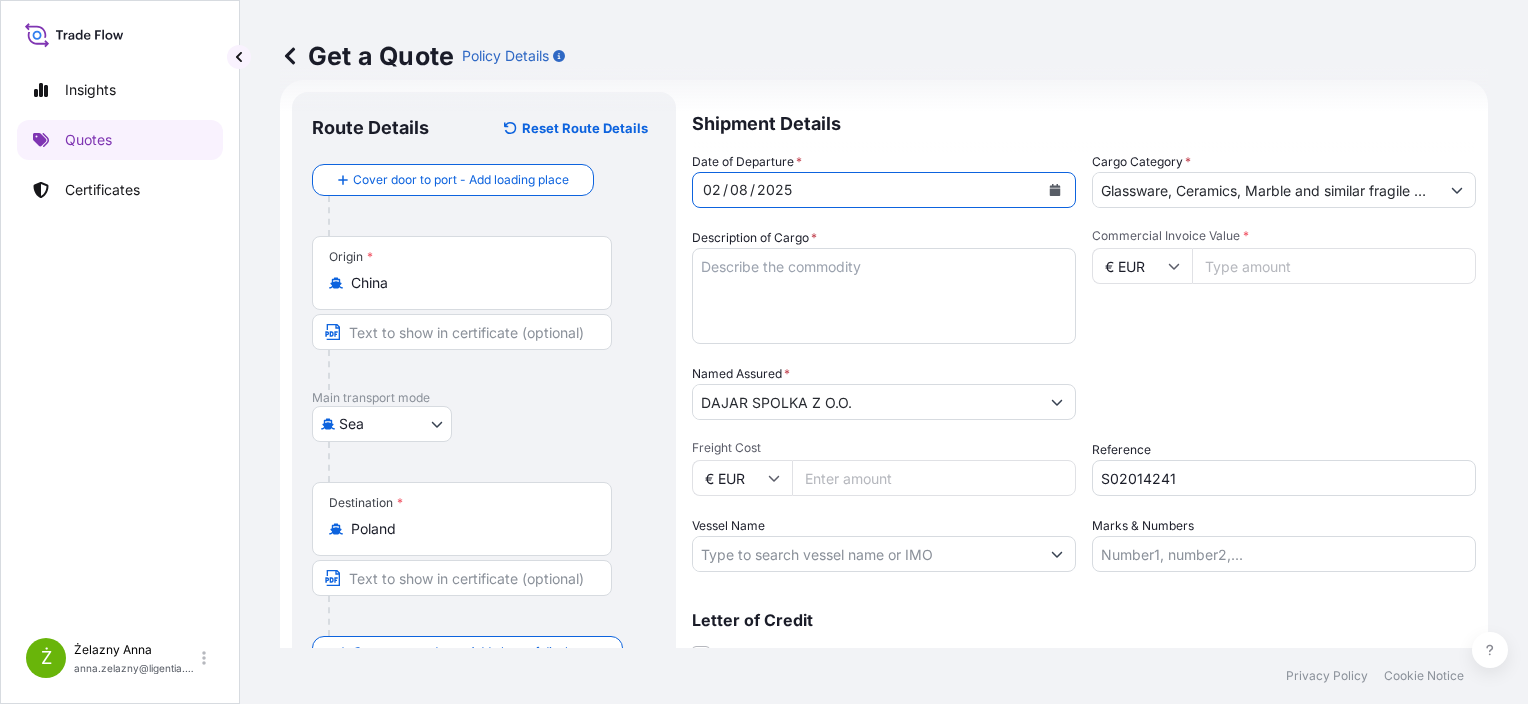 click on "€ EUR" at bounding box center [1142, 266] 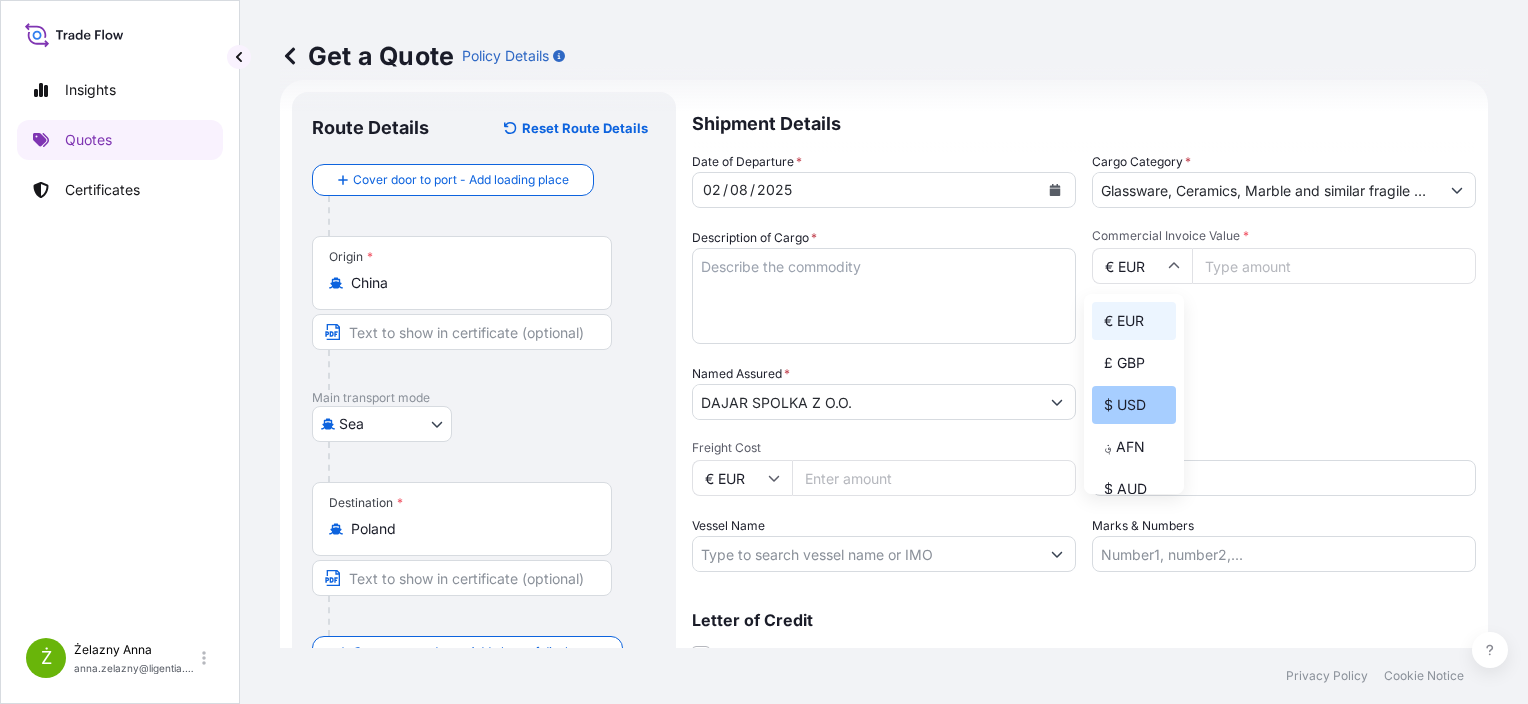 click on "$ USD" at bounding box center (1134, 405) 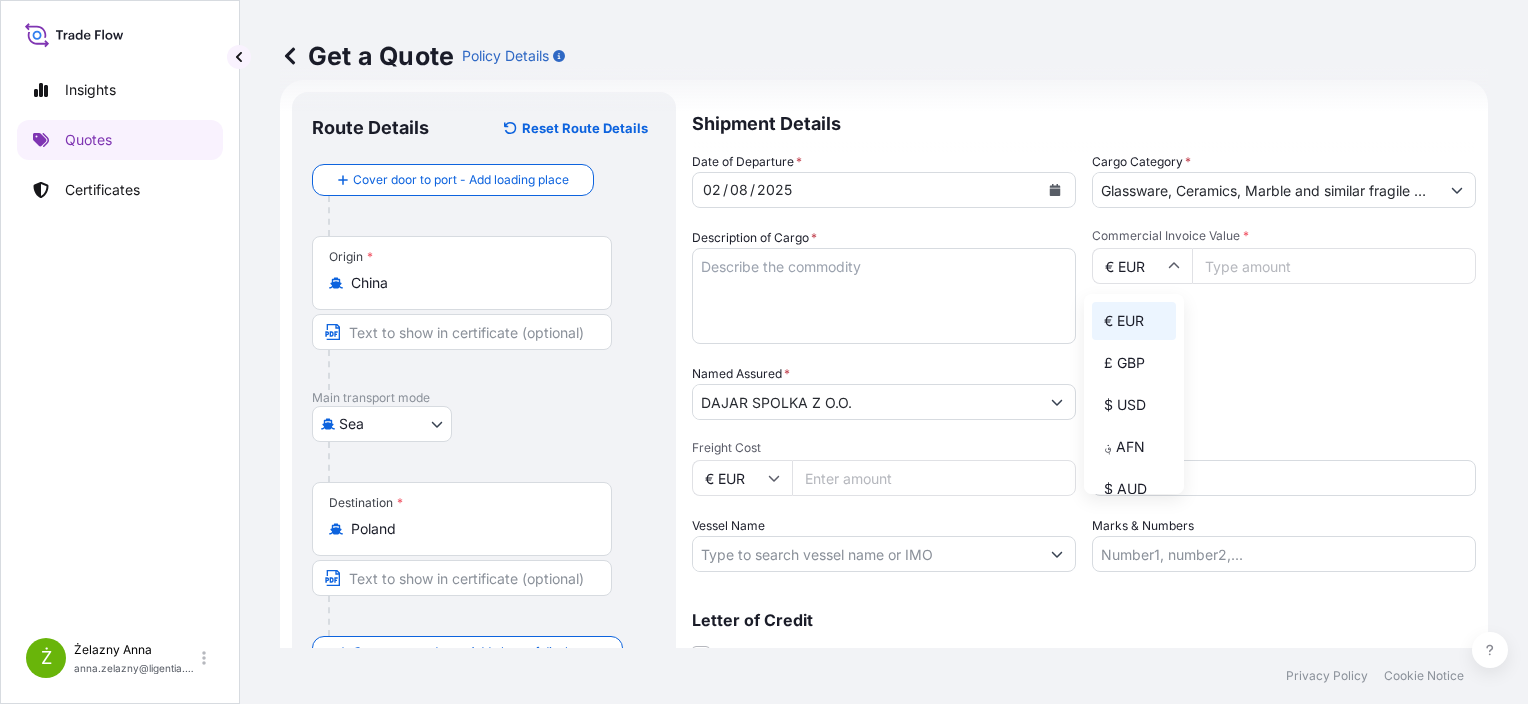 type on "$ USD" 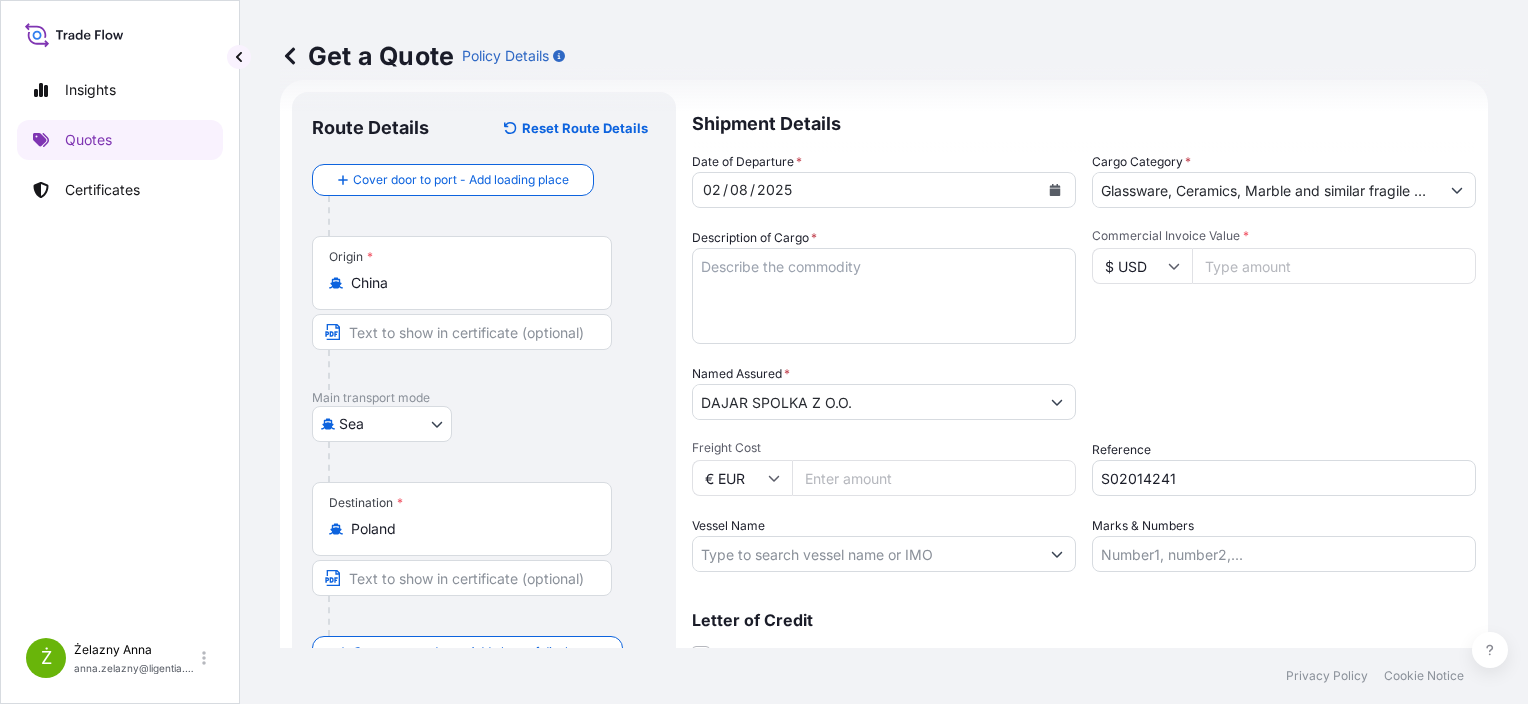 click on "Commercial Invoice Value   *" at bounding box center (1334, 266) 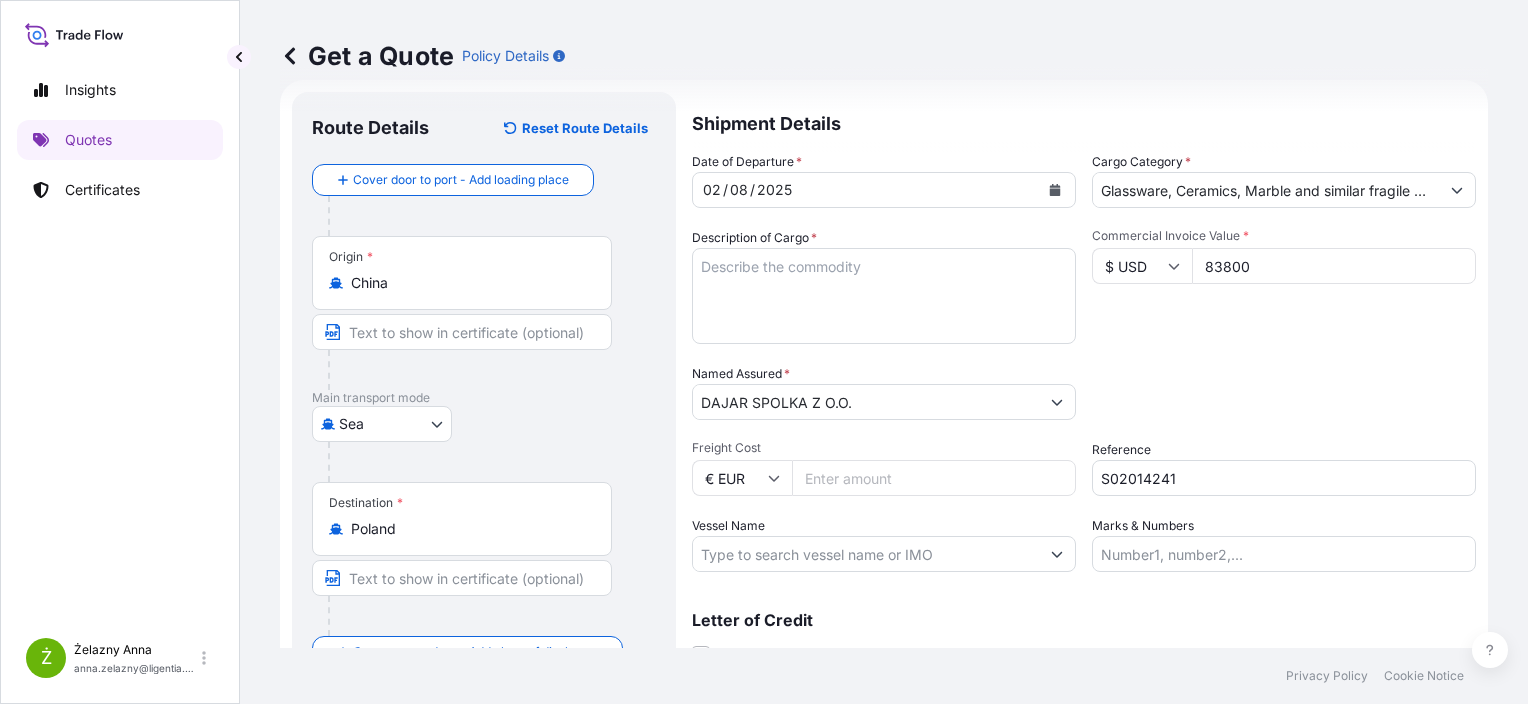 type on "83800" 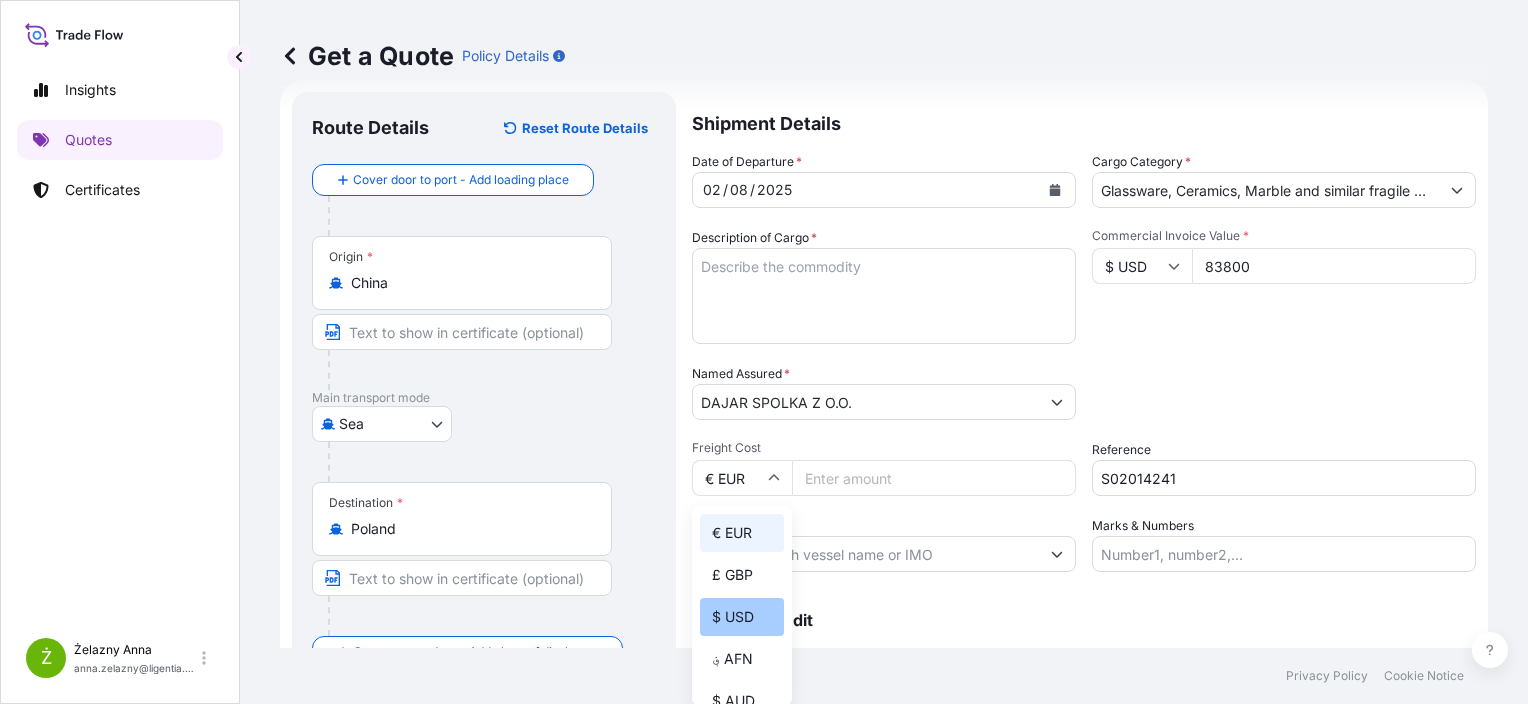 click on "$ USD" at bounding box center (742, 617) 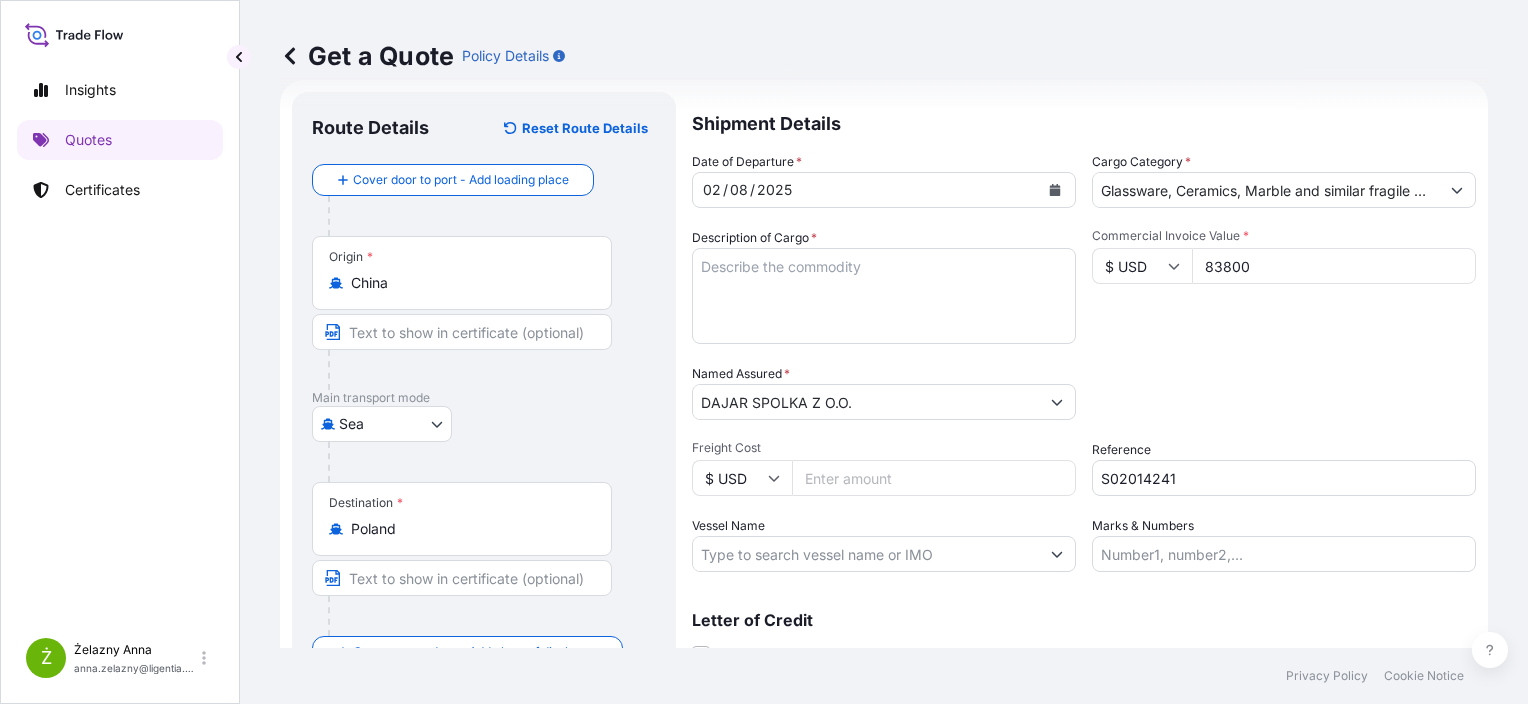 click on "Freight Cost" at bounding box center [934, 478] 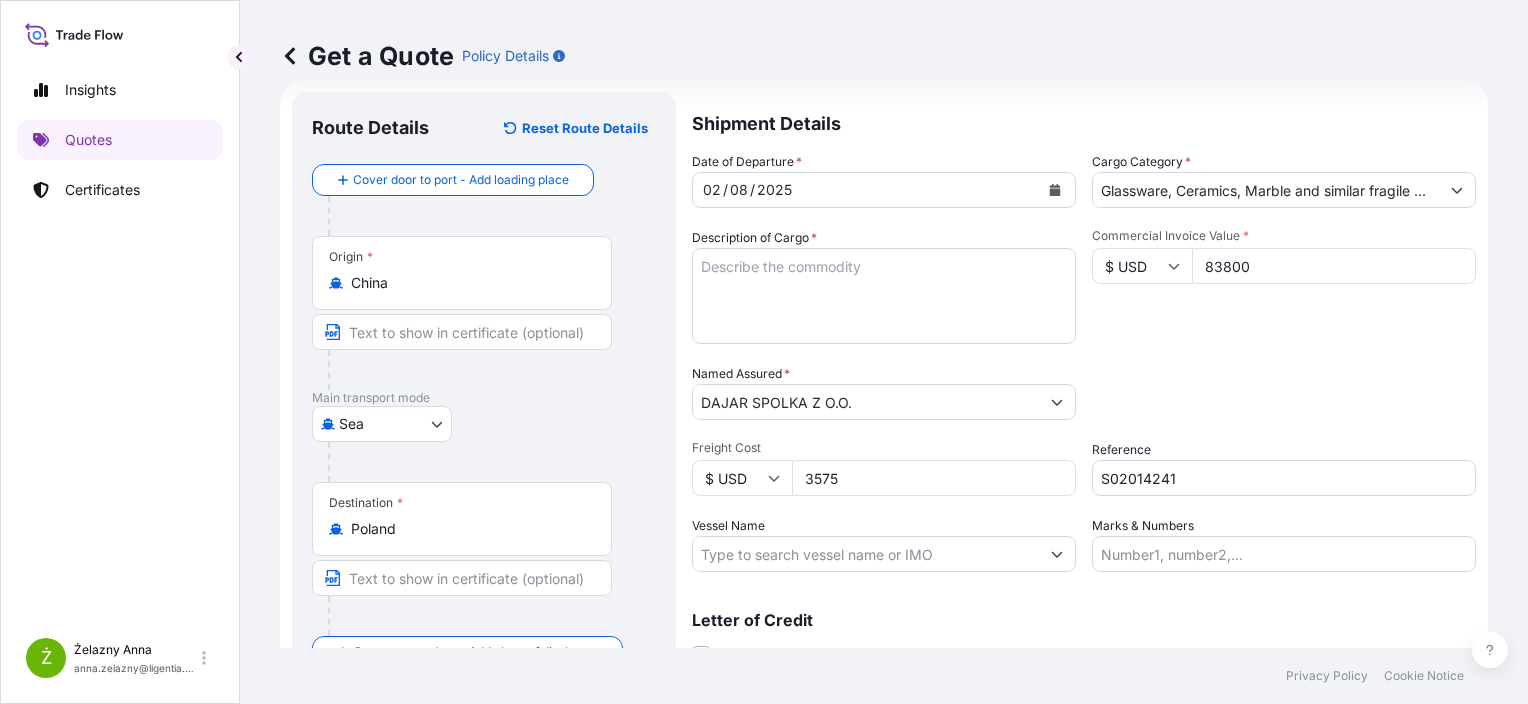 type on "3575" 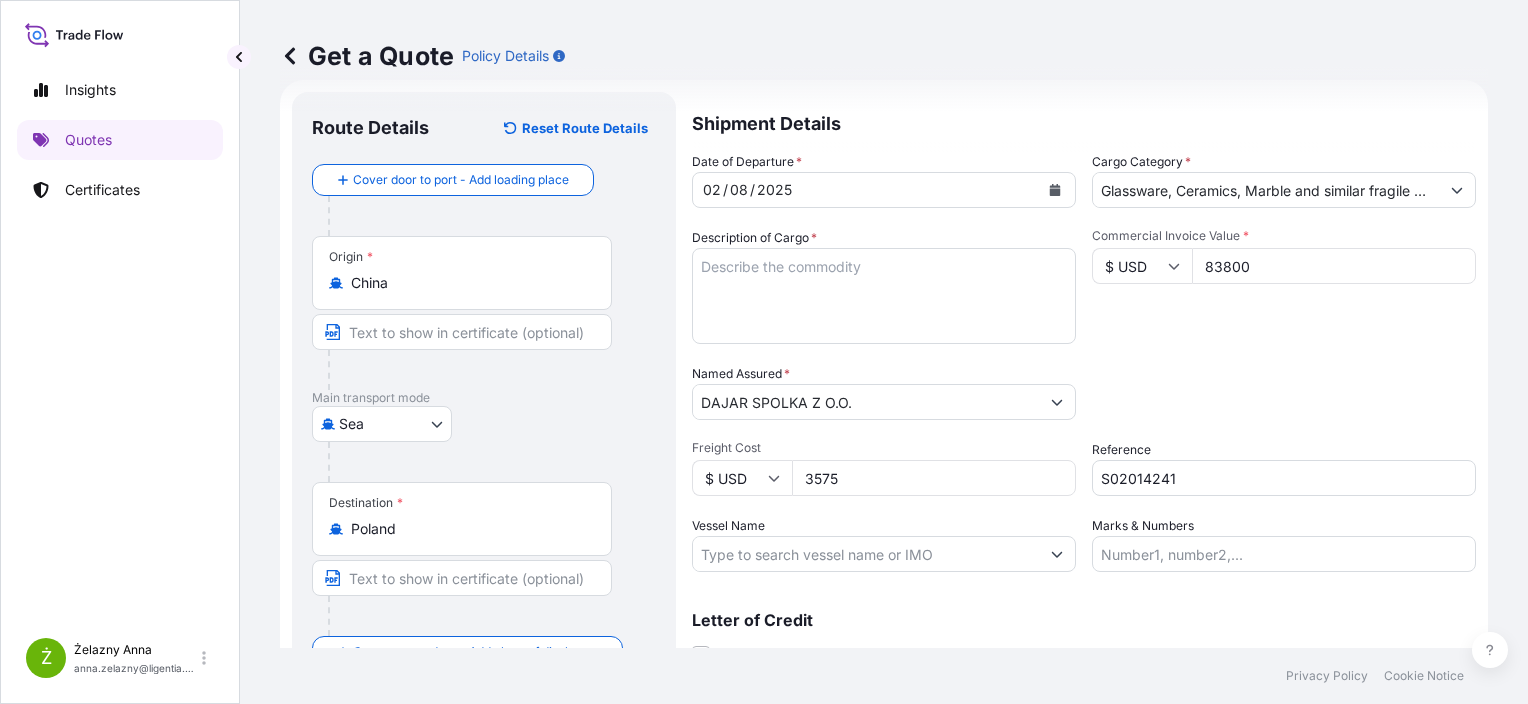 click on "MACHINE MADE GLASSWARE
FFAU1994288 40hc
1770 ctn / 8,680.000 kgs/  68.630cbm" at bounding box center (884, 296) 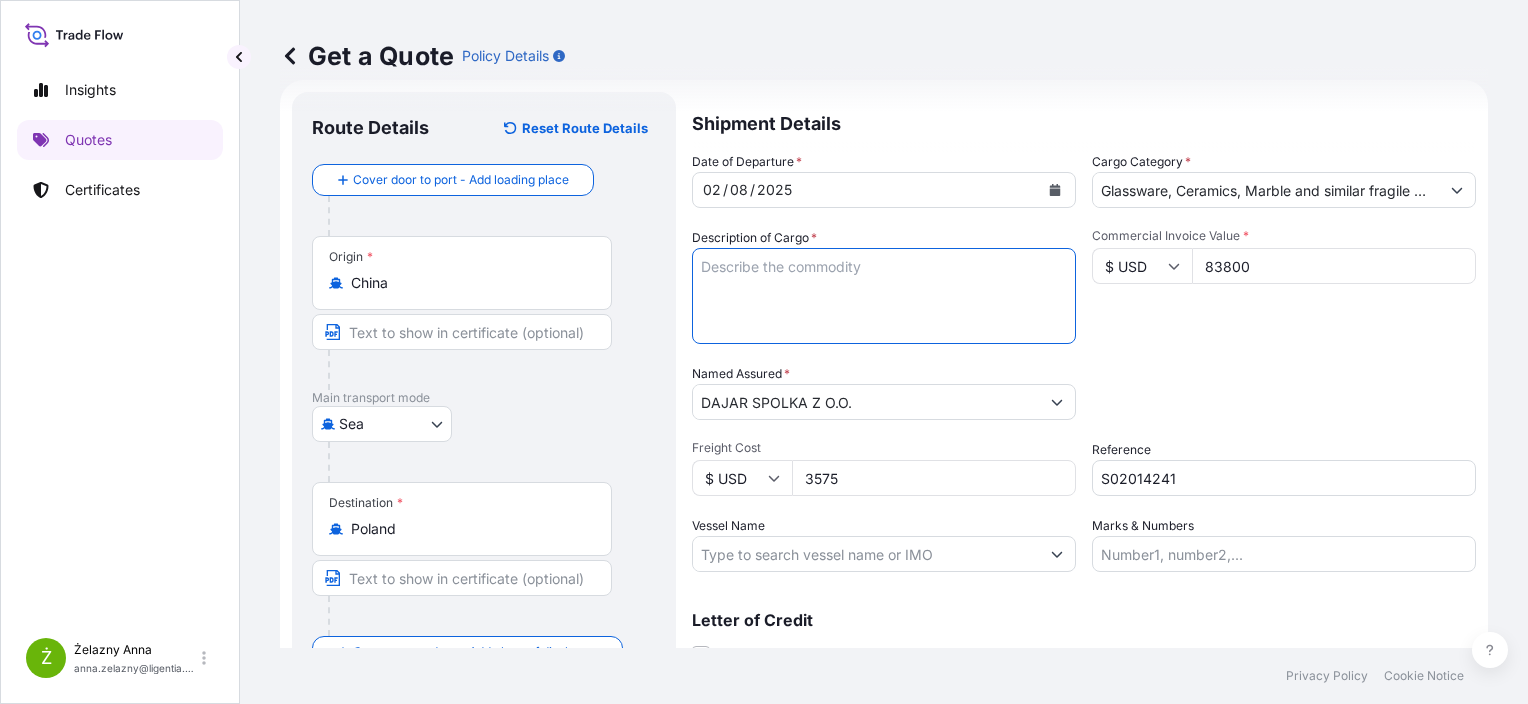paste on "EGHU9862858/40H/EMCWBU4734/2123 CARTONS" 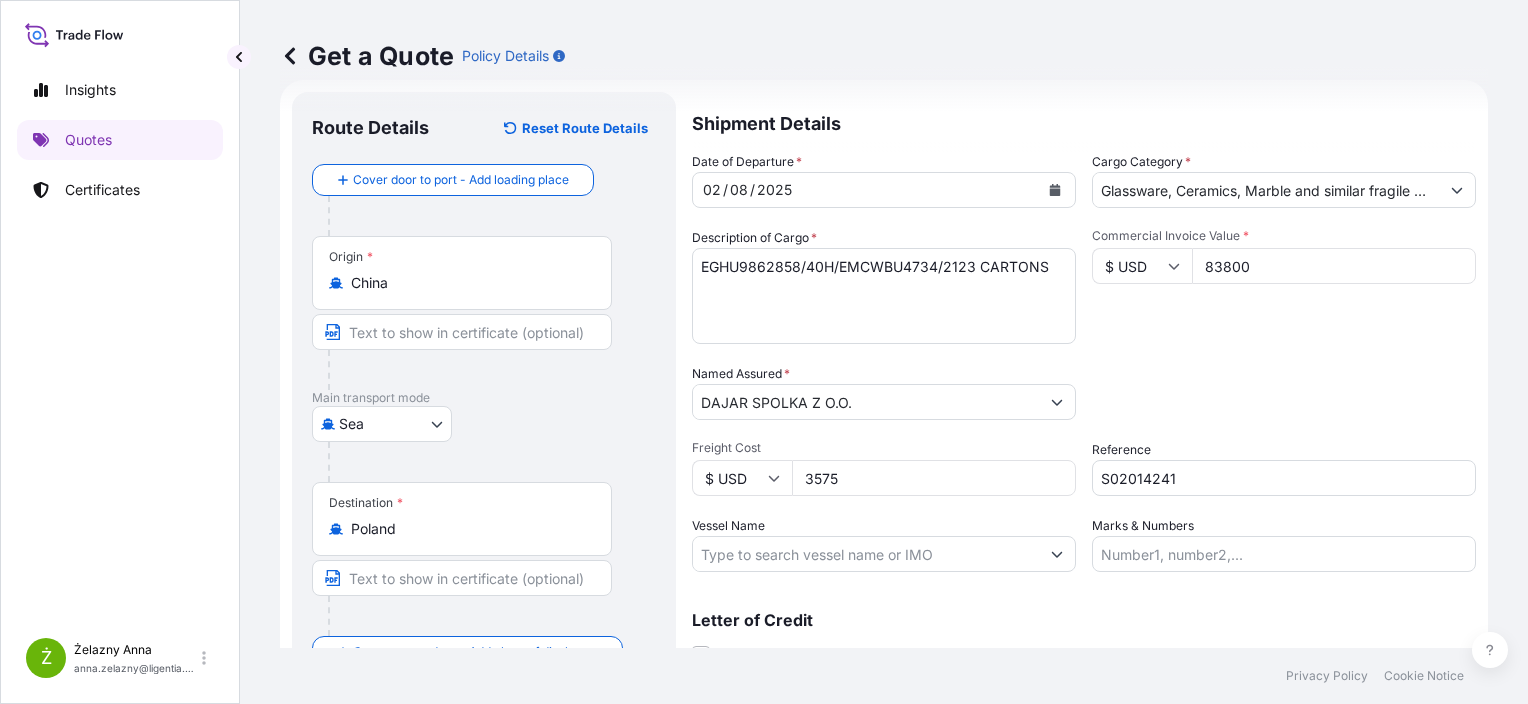 click on "Packing Category Type to search a container mode Please select a primary mode of transportation first." at bounding box center [1284, 392] 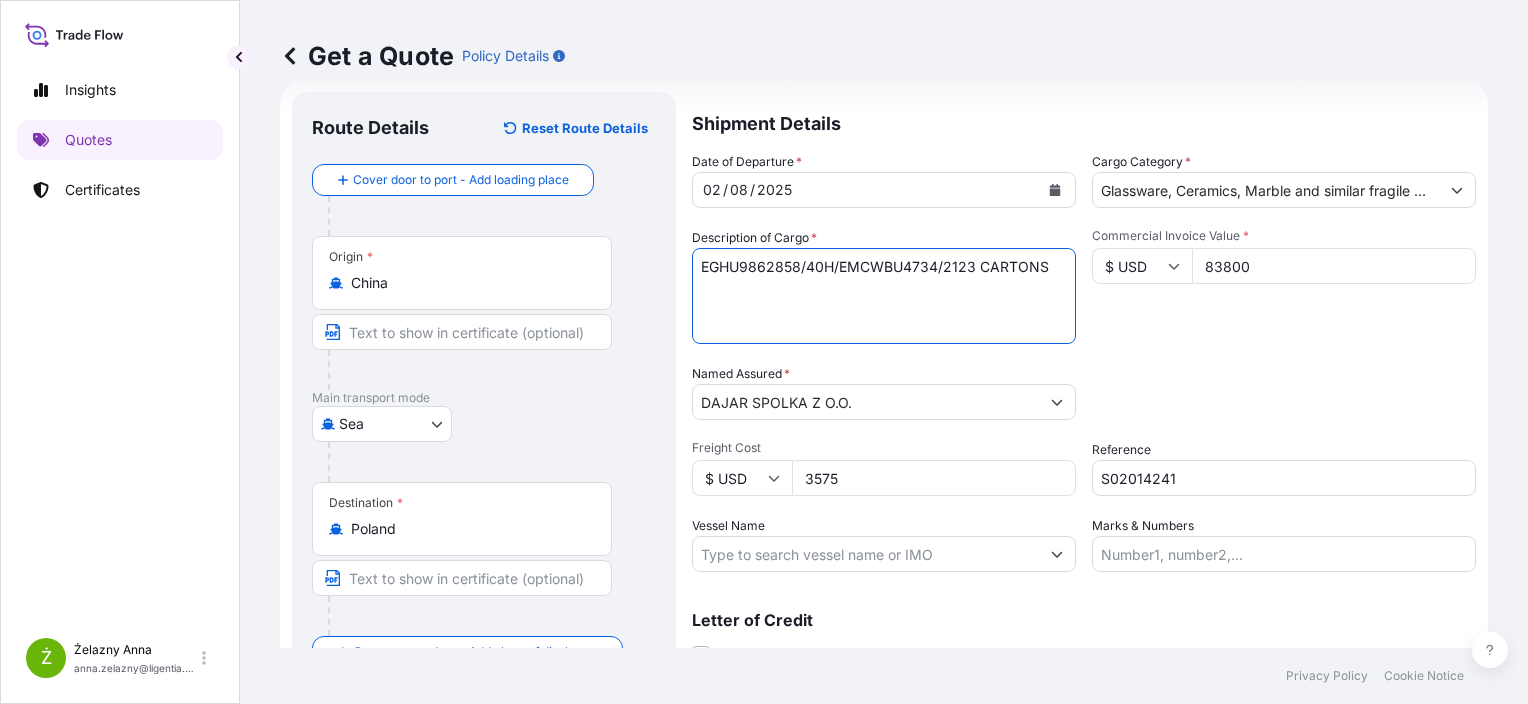 click on "MACHINE MADE GLASSWARE
FFAU1994288 40hc
1770 ctn / 8,680.000 kgs/  68.630cbm" at bounding box center [884, 296] 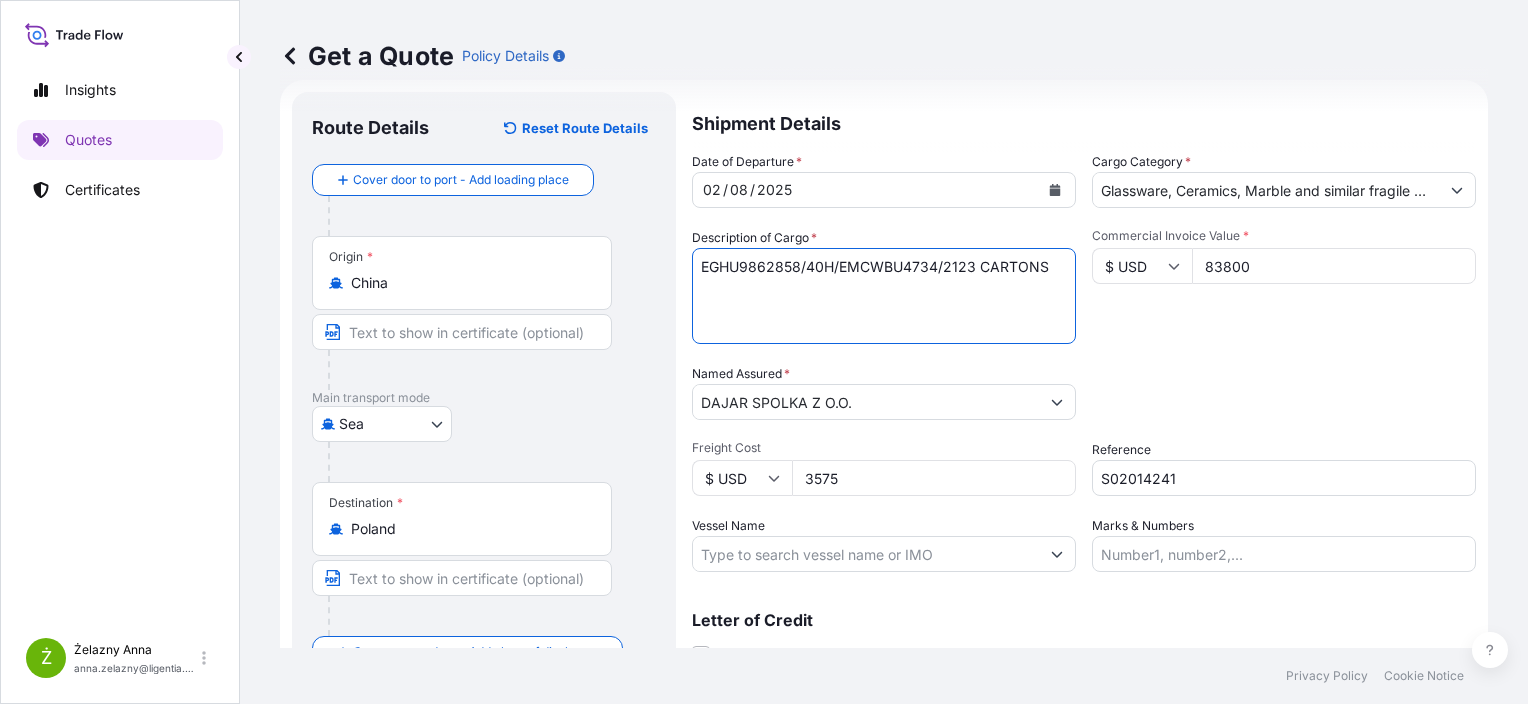 paste on "11161.000 KGS 60.7680 CBM" 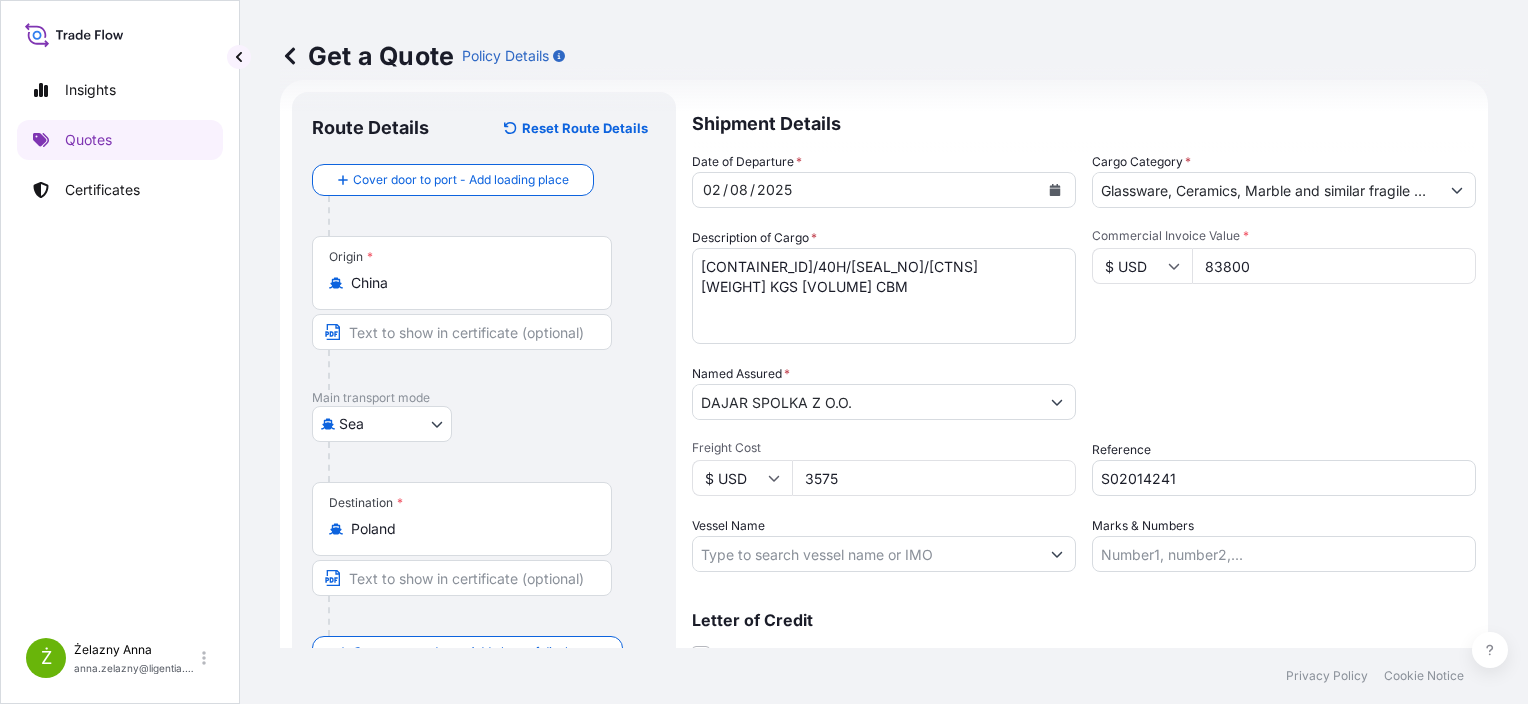 click on "MACHINE MADE GLASSWARE
FFAU1994288 40hc
1770 ctn / 8,680.000 kgs/  68.630cbm" at bounding box center (884, 296) 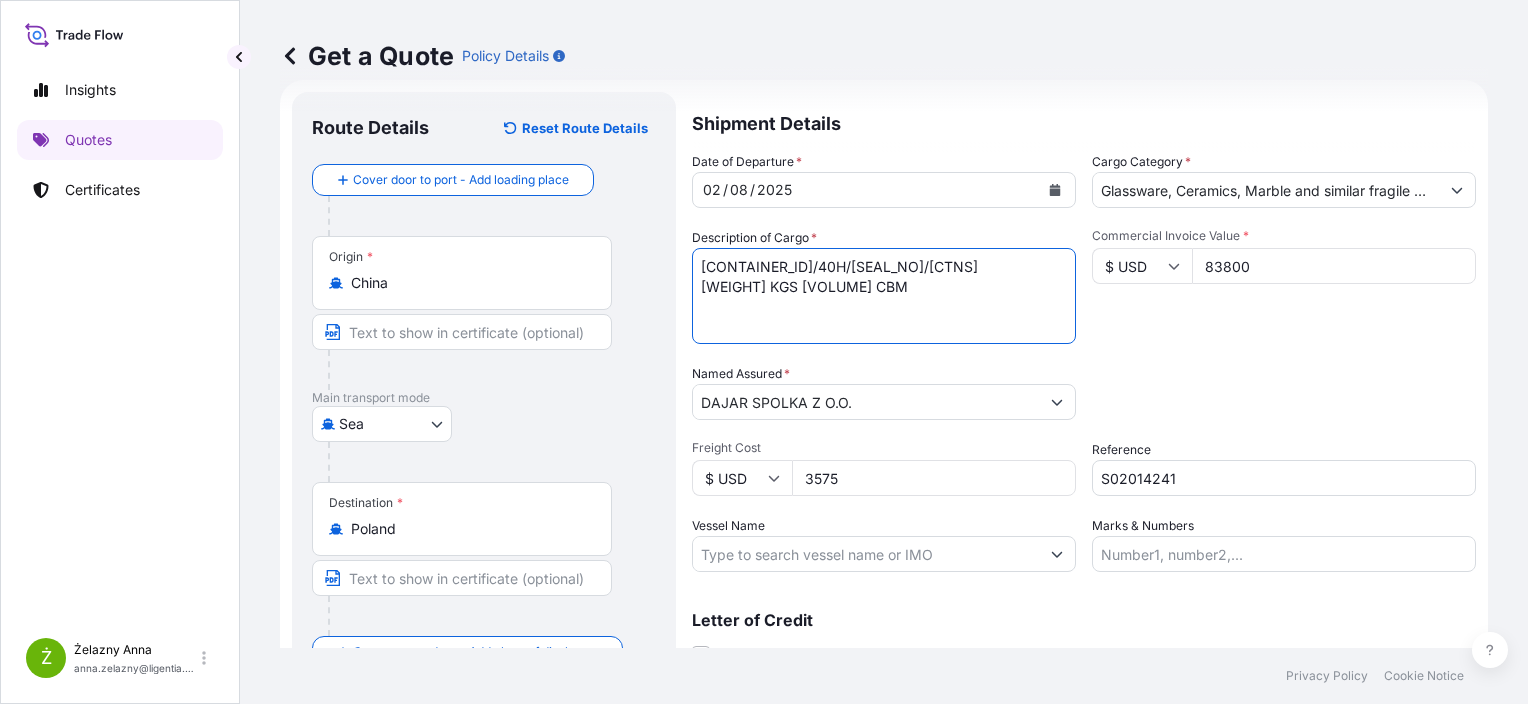 paste on "ALUMINIUM COOKWARE" 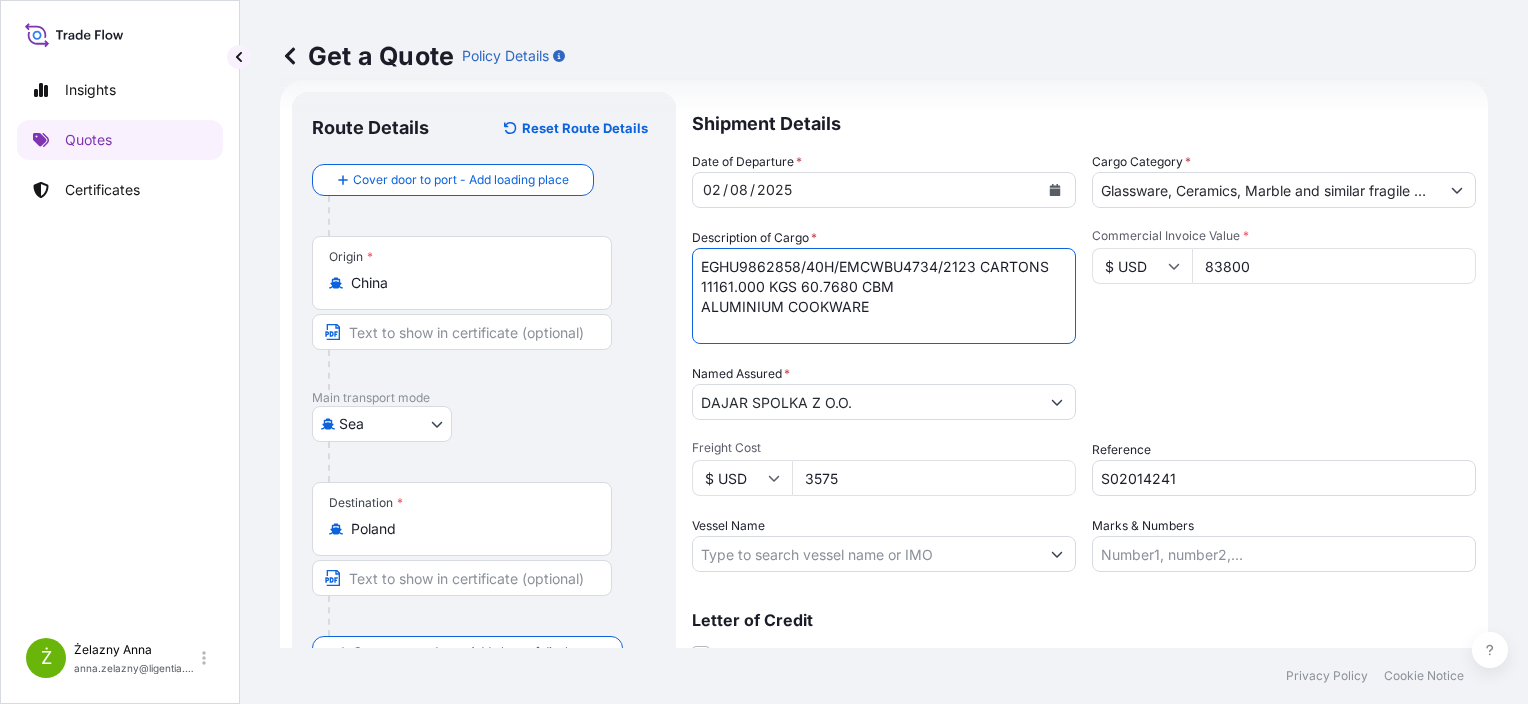type on "EGHU9862858/40H/EMCWBU4734/2123 CARTONS
11161.000 KGS 60.7680 CBM
ALUMINIUM COOKWARE" 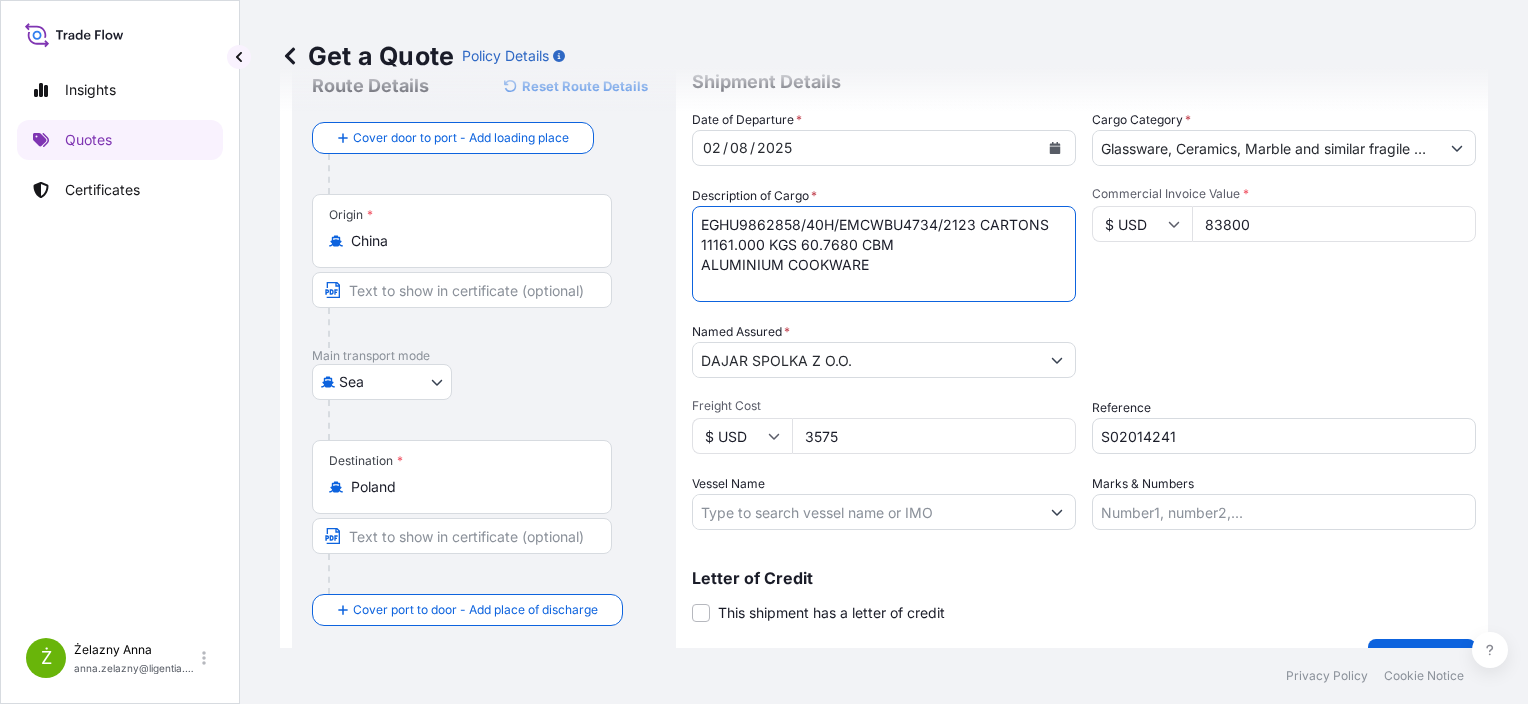 scroll, scrollTop: 116, scrollLeft: 0, axis: vertical 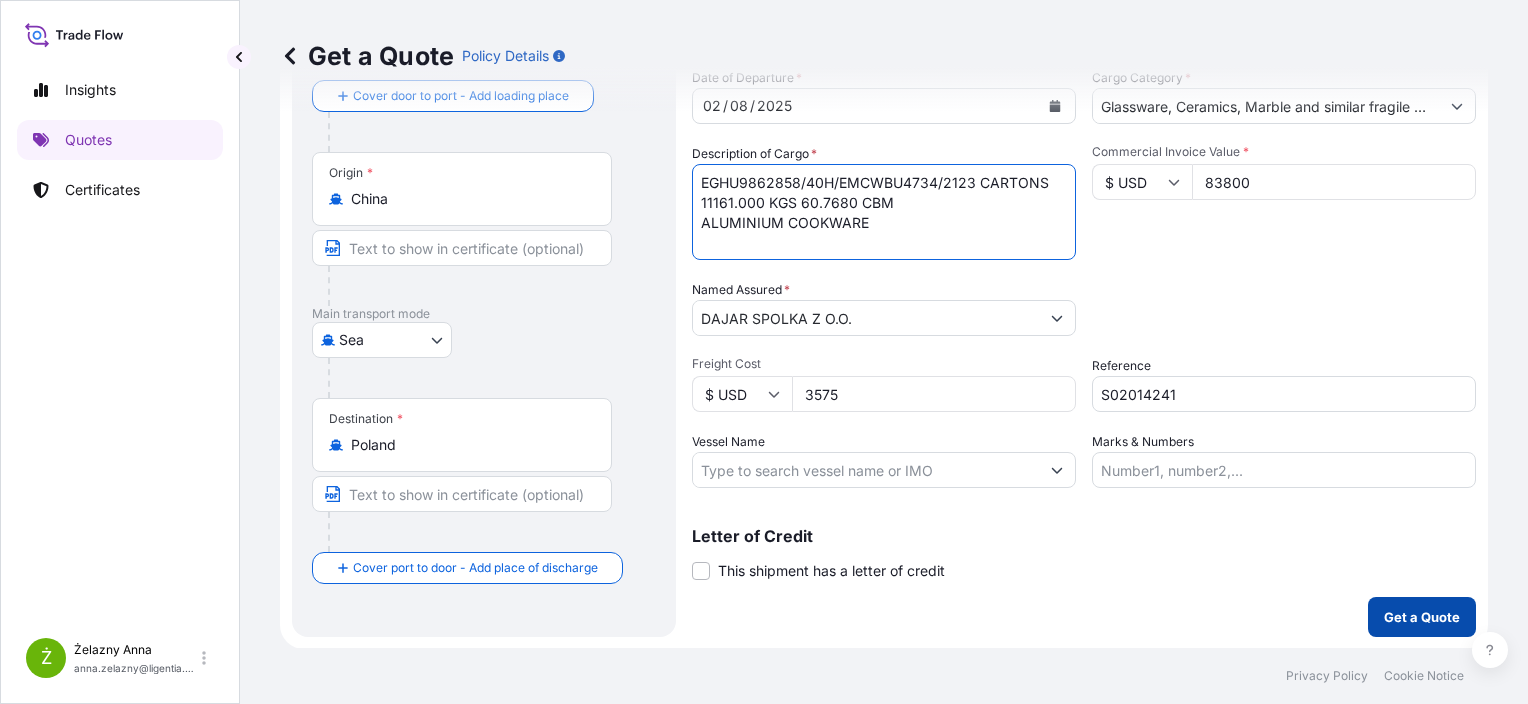 click on "Get a Quote" at bounding box center (1422, 617) 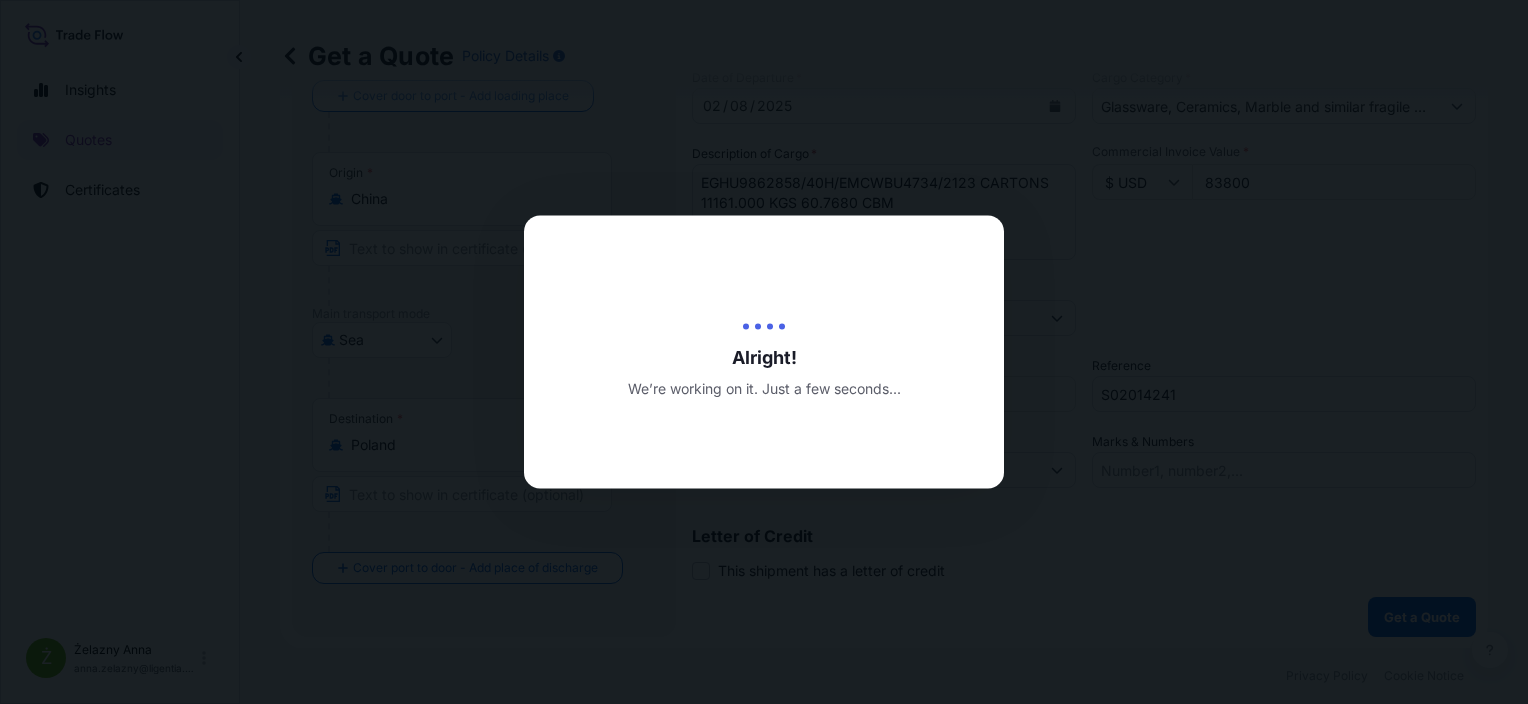 type on "07/08/2025" 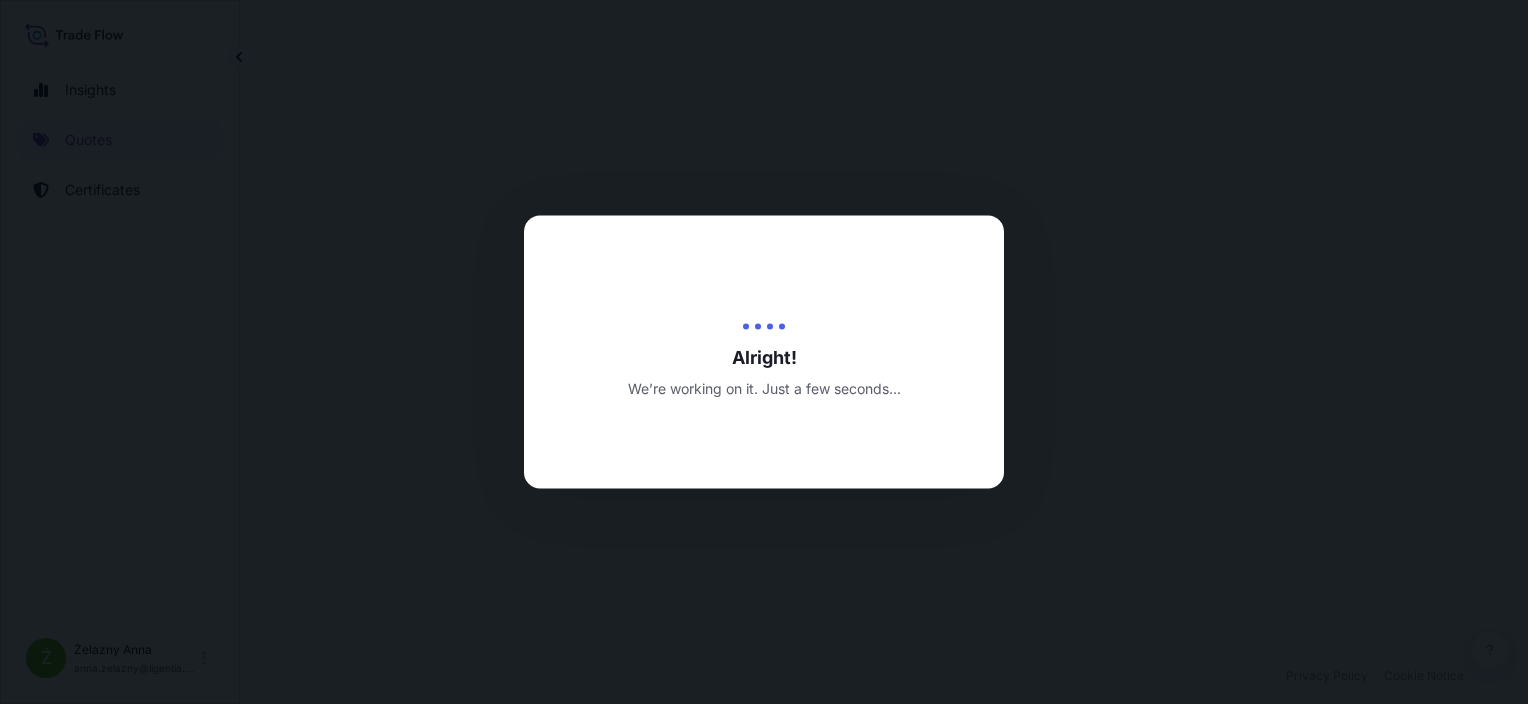 scroll, scrollTop: 0, scrollLeft: 0, axis: both 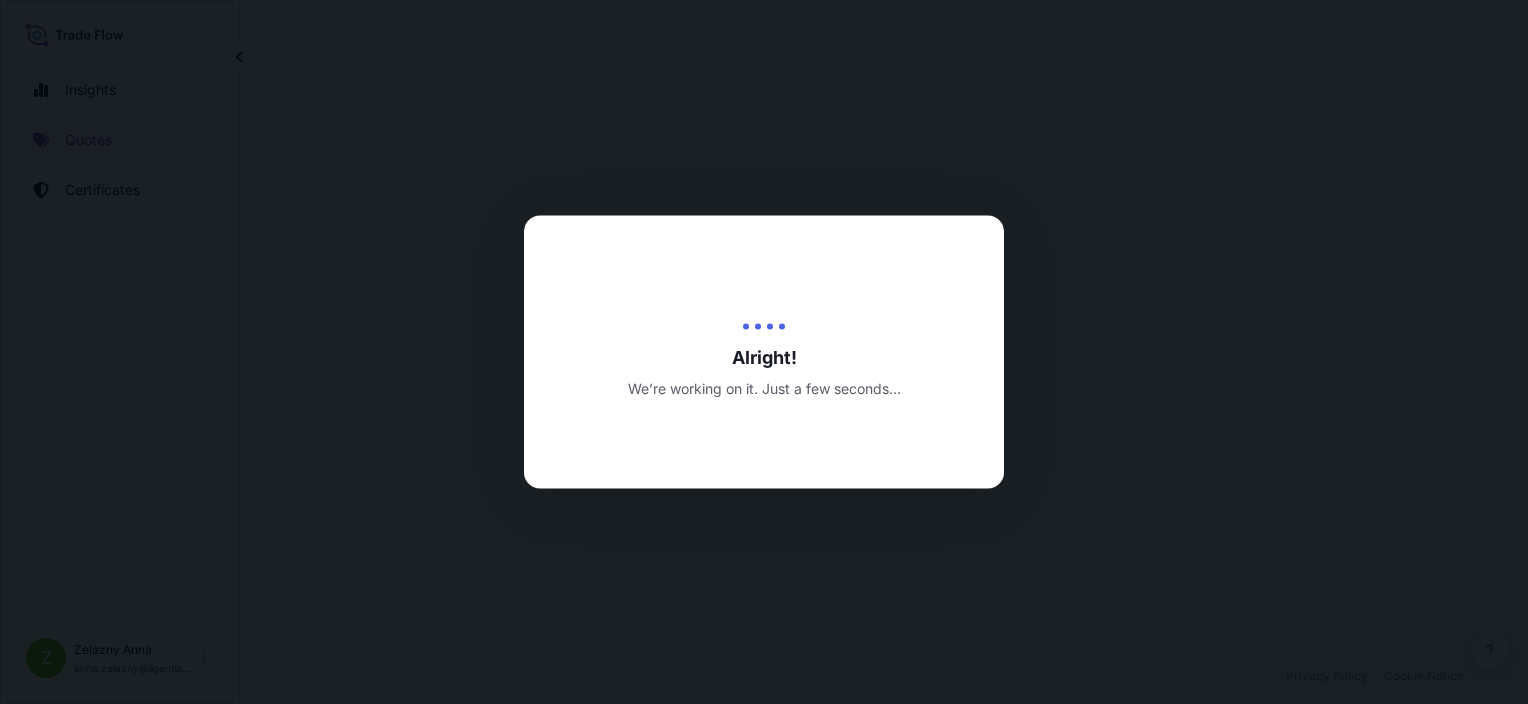 select on "Sea" 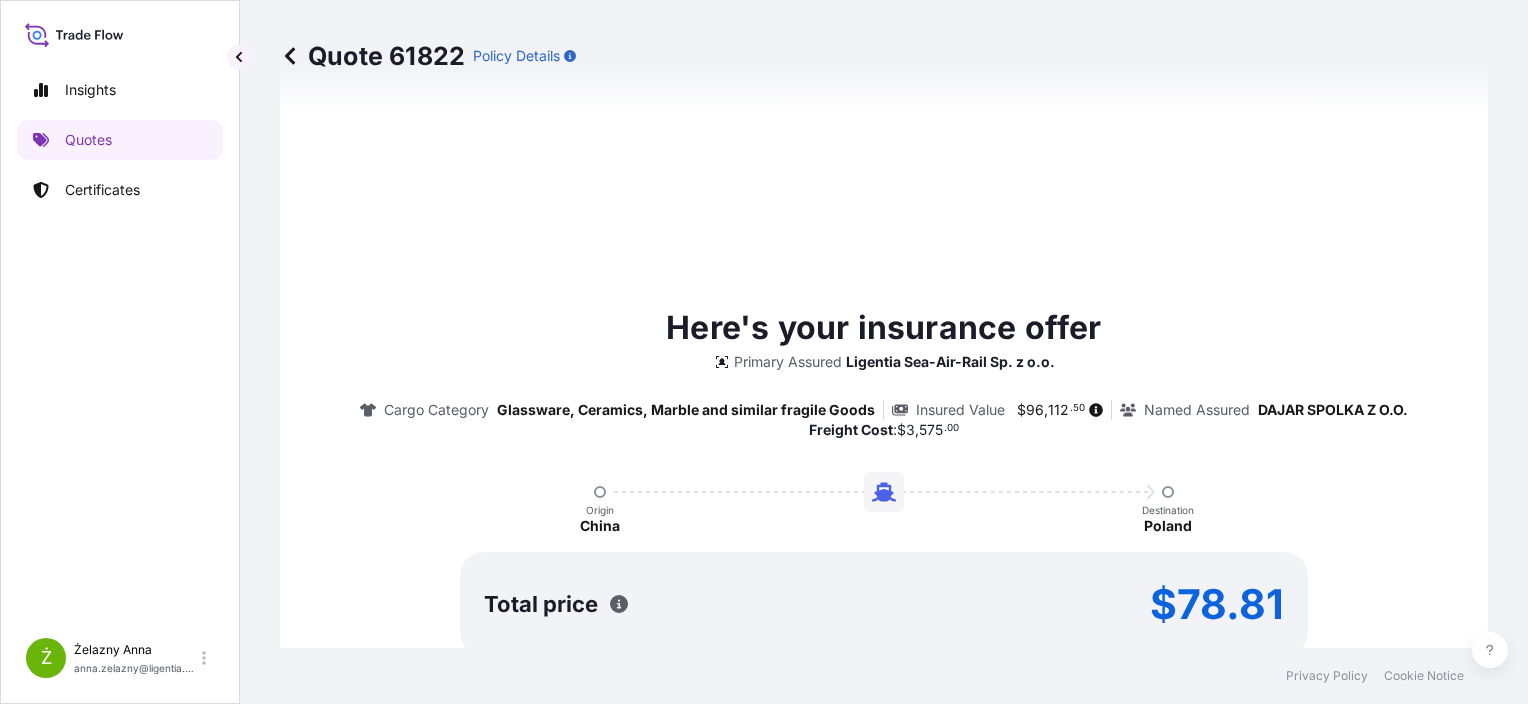 scroll, scrollTop: 1184, scrollLeft: 0, axis: vertical 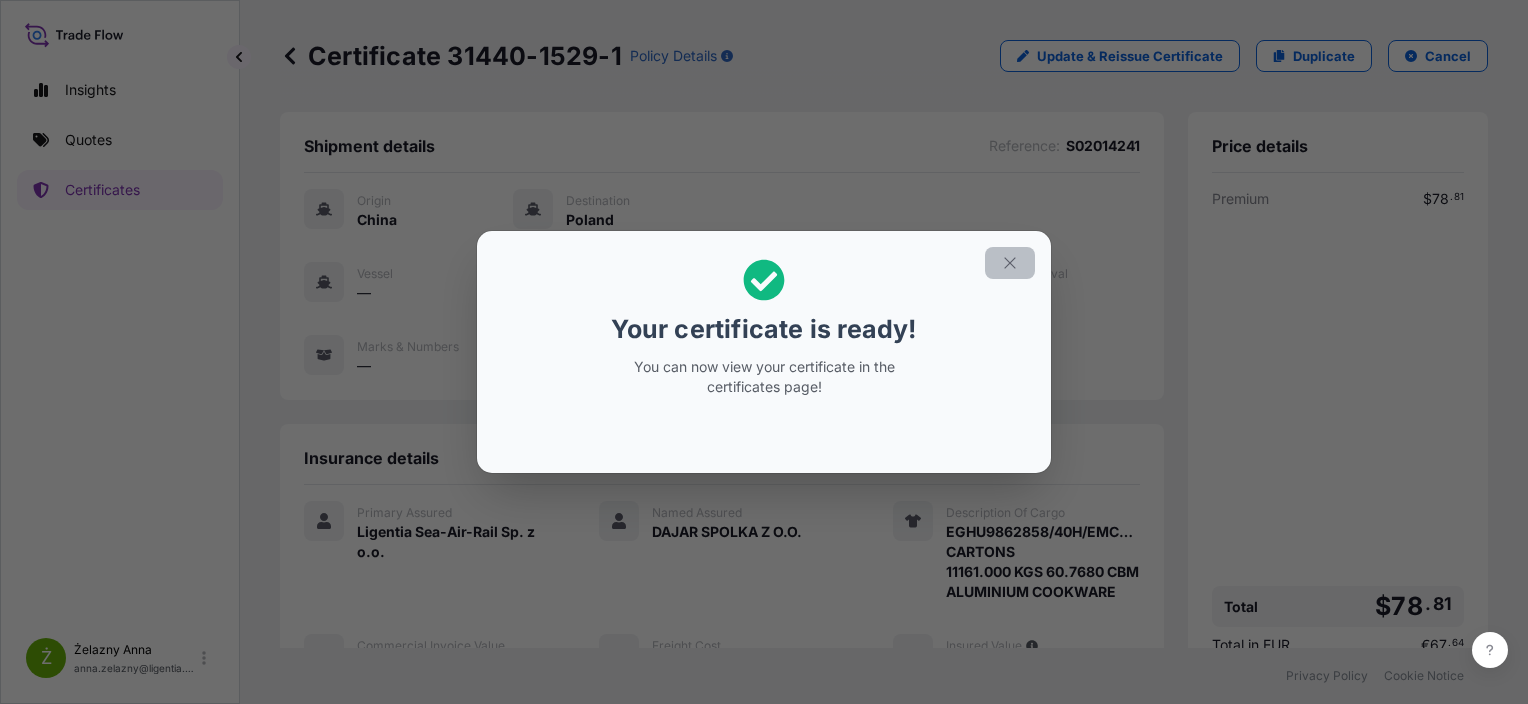 click 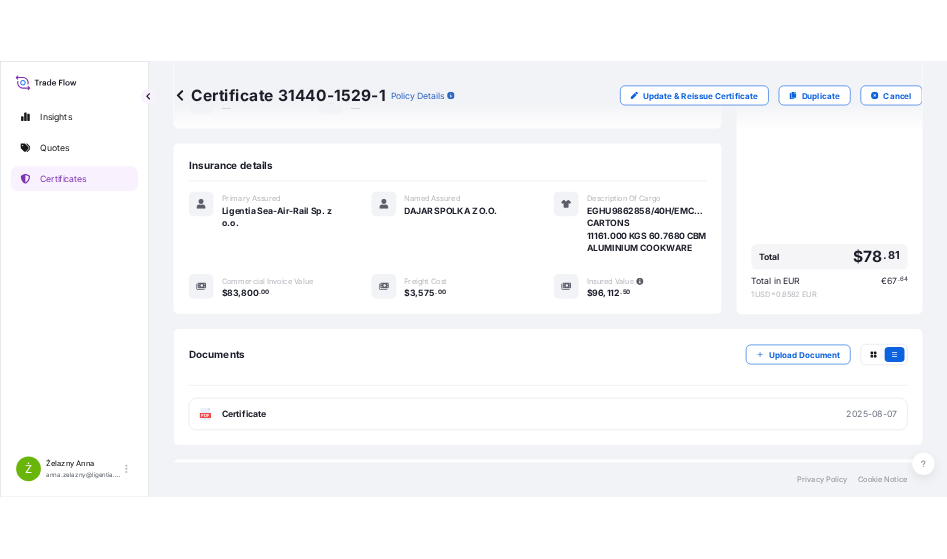 scroll, scrollTop: 364, scrollLeft: 0, axis: vertical 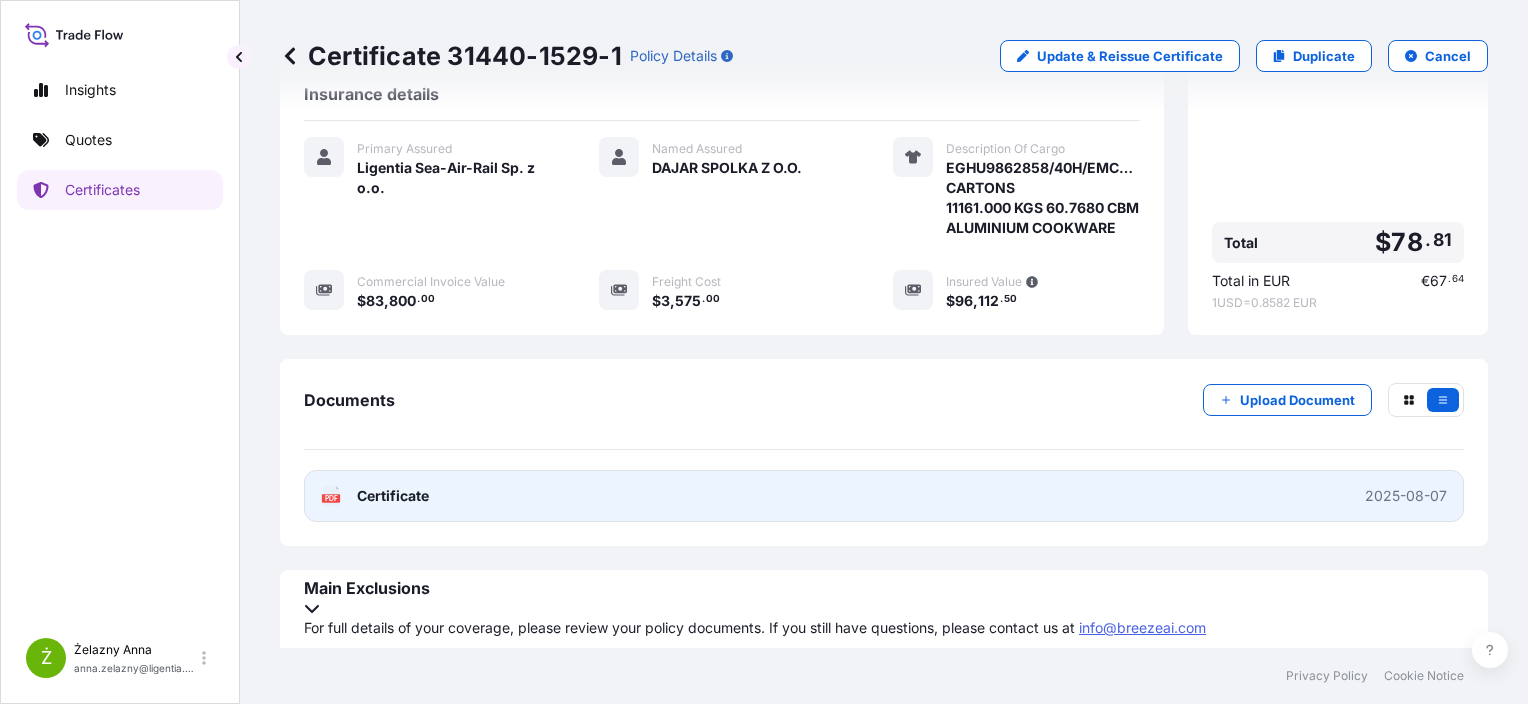 click on "PDF Certificate 2025-08-07" at bounding box center (884, 496) 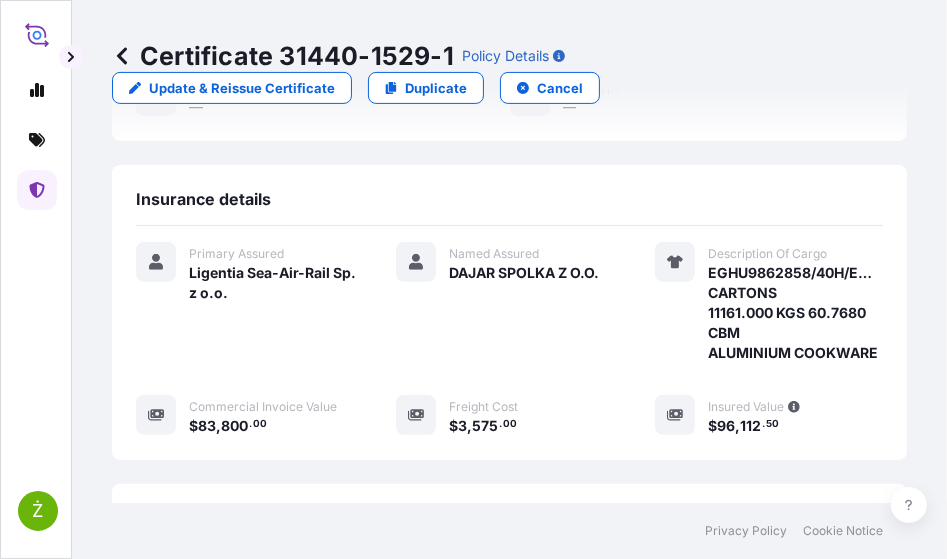 scroll, scrollTop: 468, scrollLeft: 0, axis: vertical 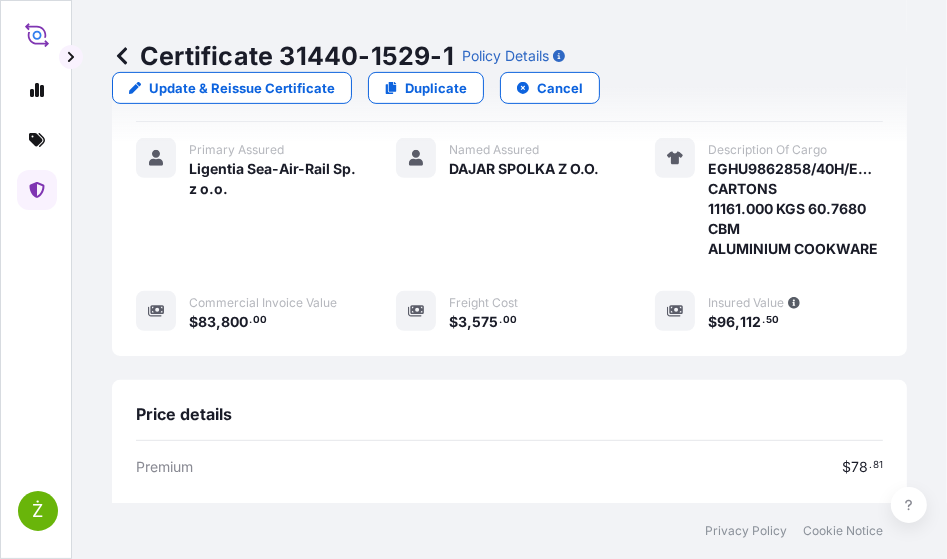 click on "Certificate [NUMBER]-[NUMBER]-" at bounding box center [283, 56] 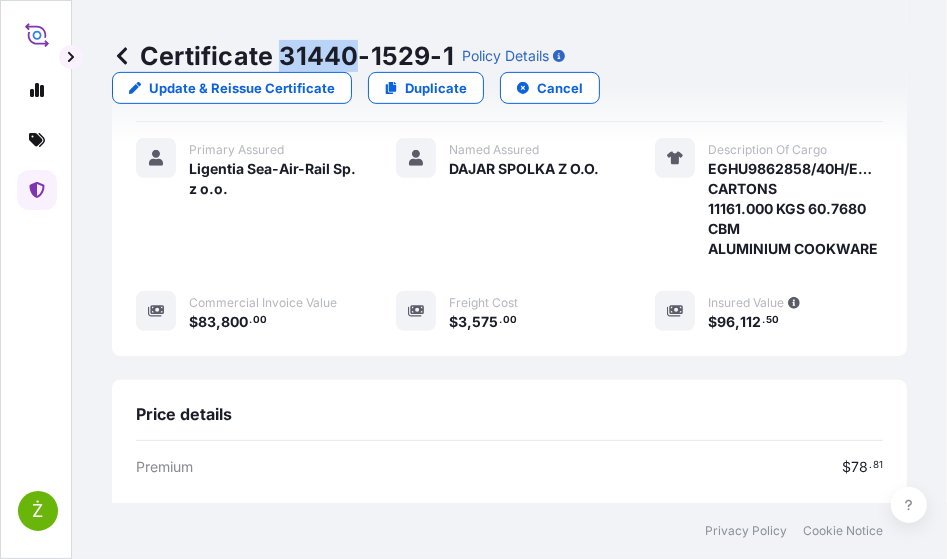 click on "Certificate [NUMBER]-[NUMBER]-" at bounding box center [283, 56] 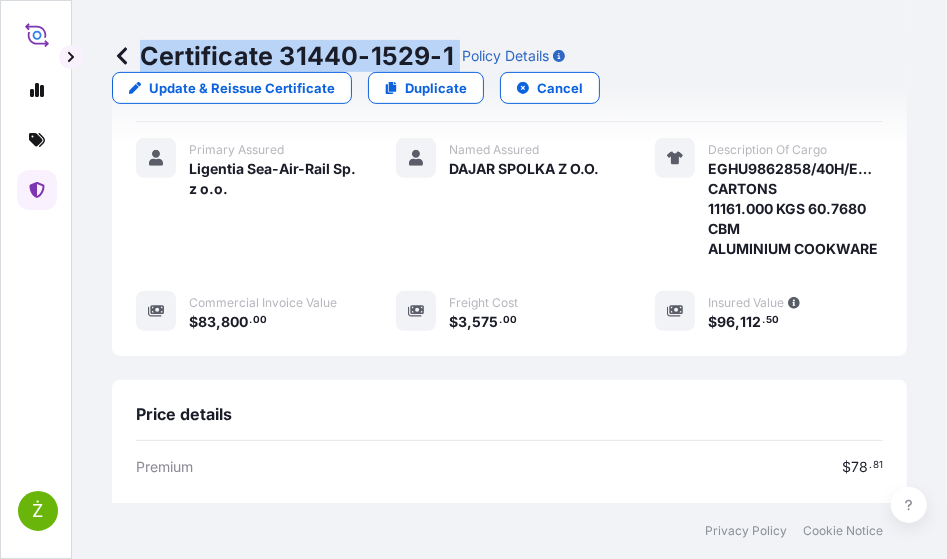 click on "Certificate [NUMBER]-[NUMBER]-" at bounding box center [283, 56] 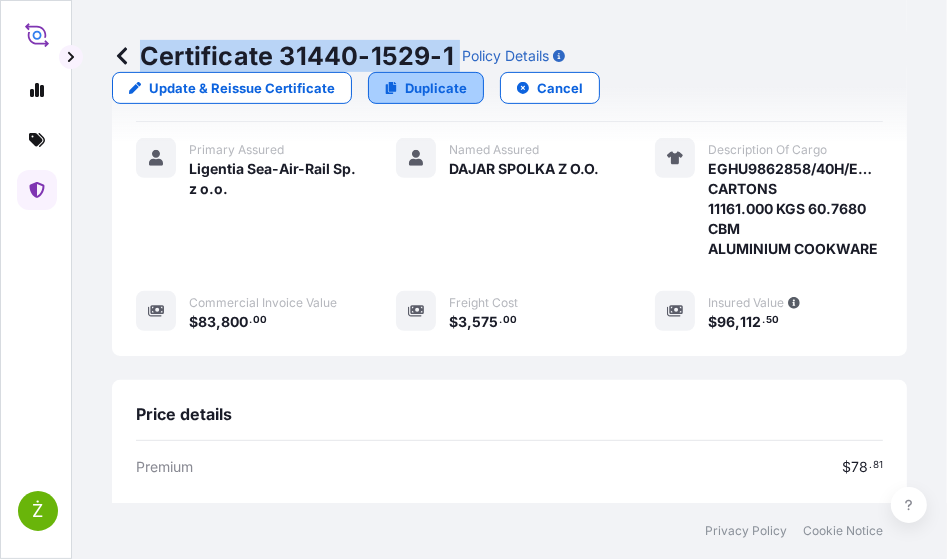 click on "Duplicate" at bounding box center [436, 88] 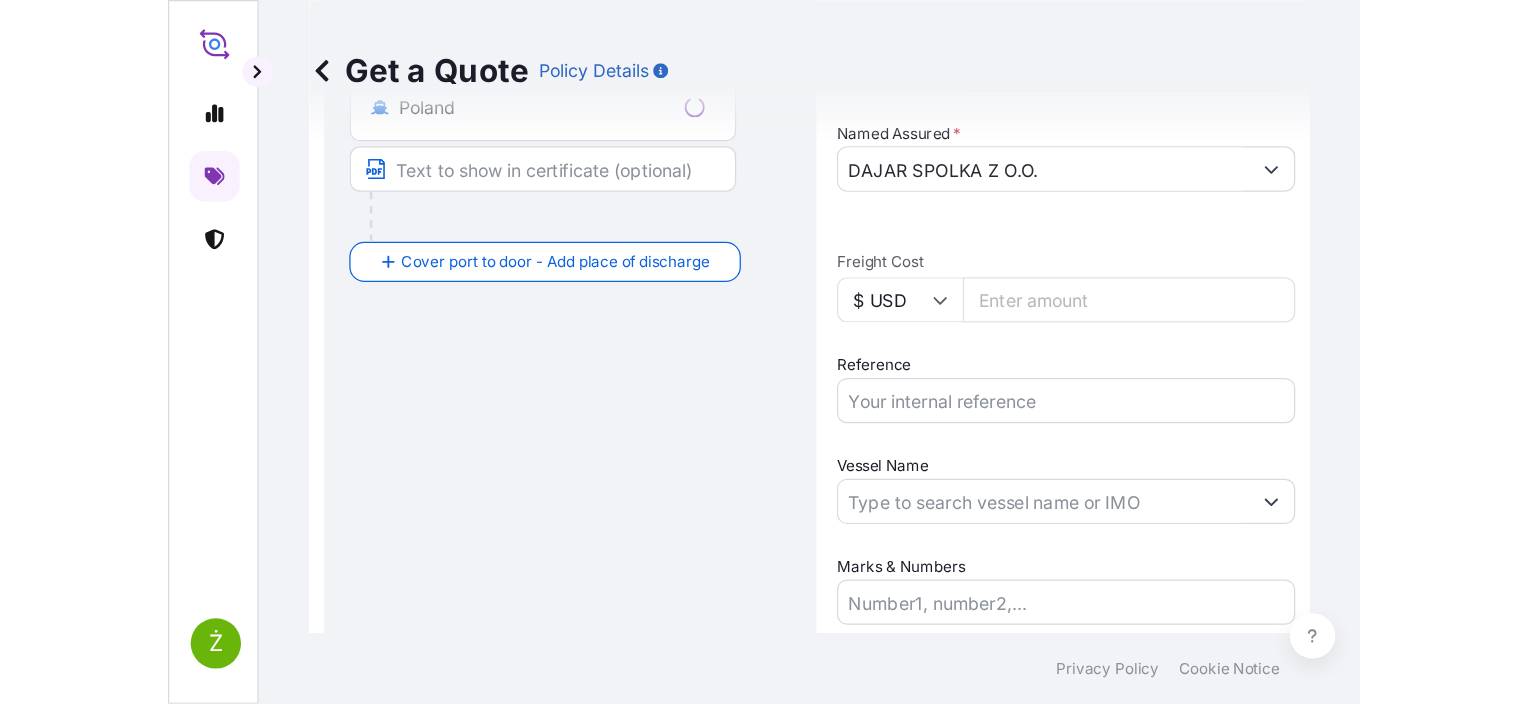 scroll, scrollTop: 32, scrollLeft: 0, axis: vertical 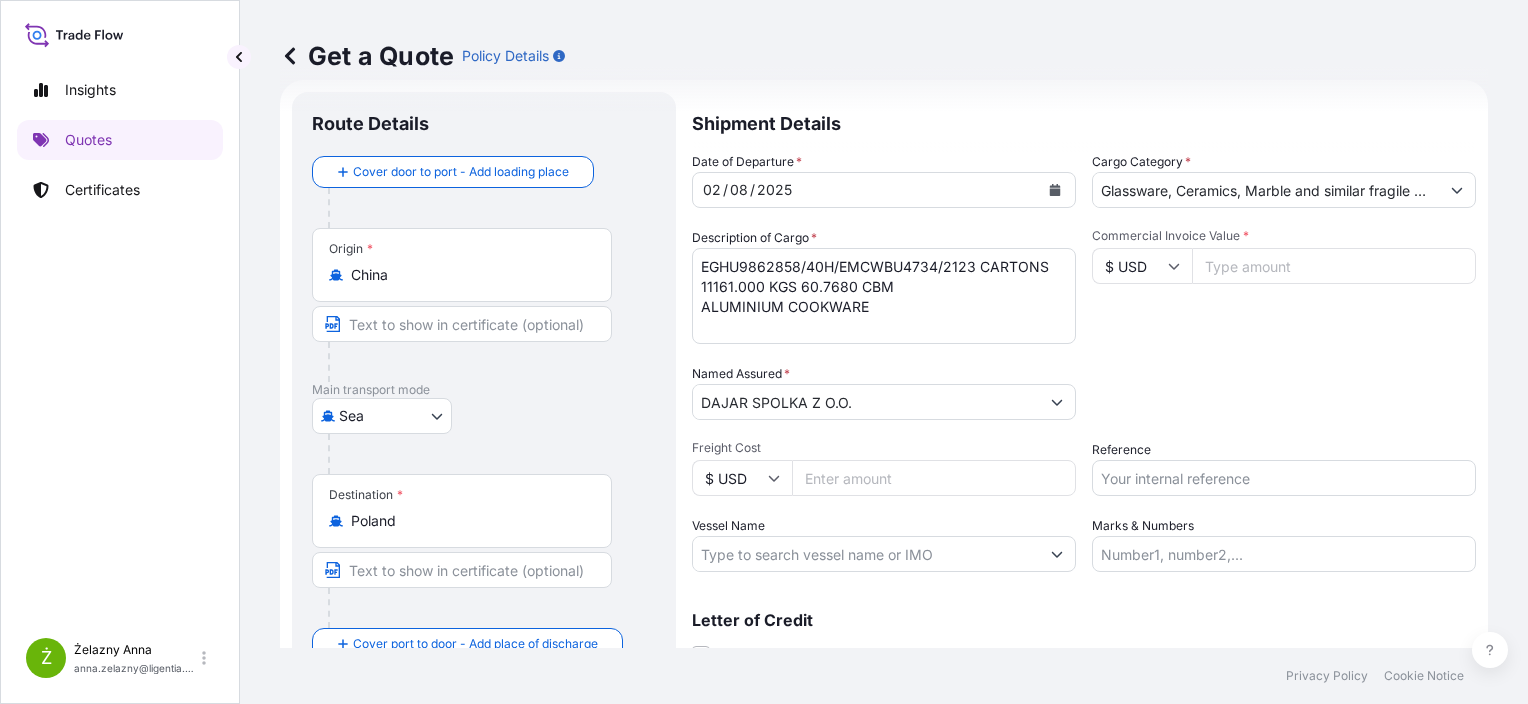 click on "Glassware, Ceramics, Marble and similar fragile Goods" at bounding box center [1266, 190] 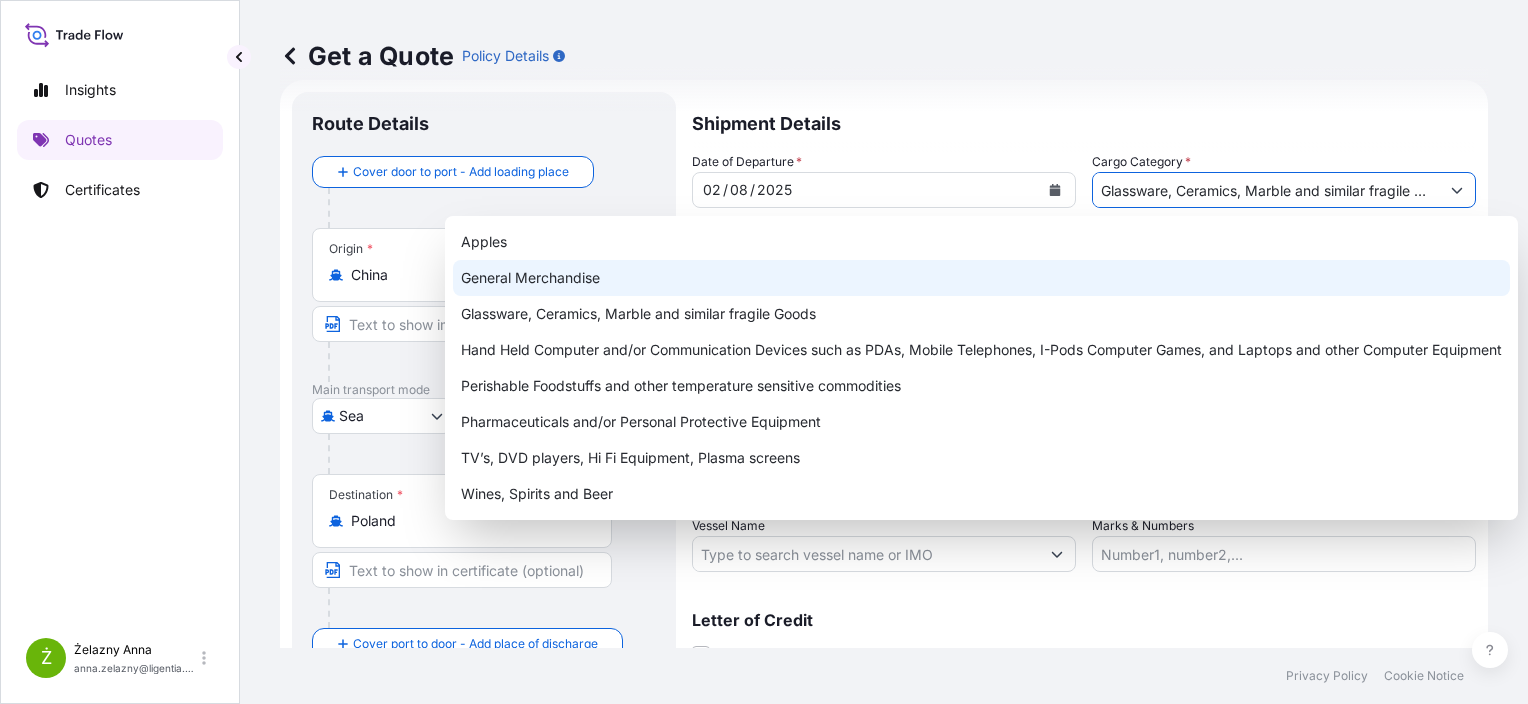 click on "General Merchandise" at bounding box center [981, 278] 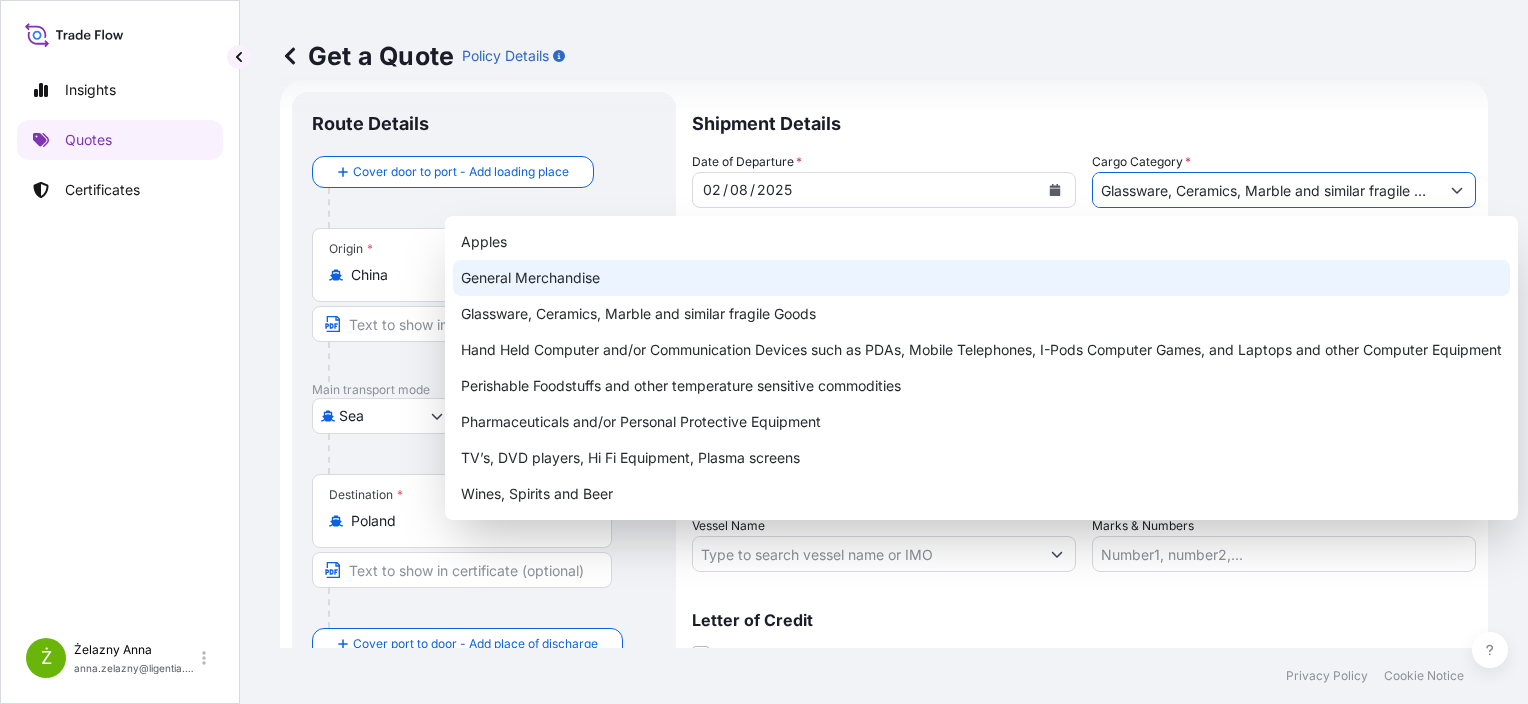 type on "General Merchandise" 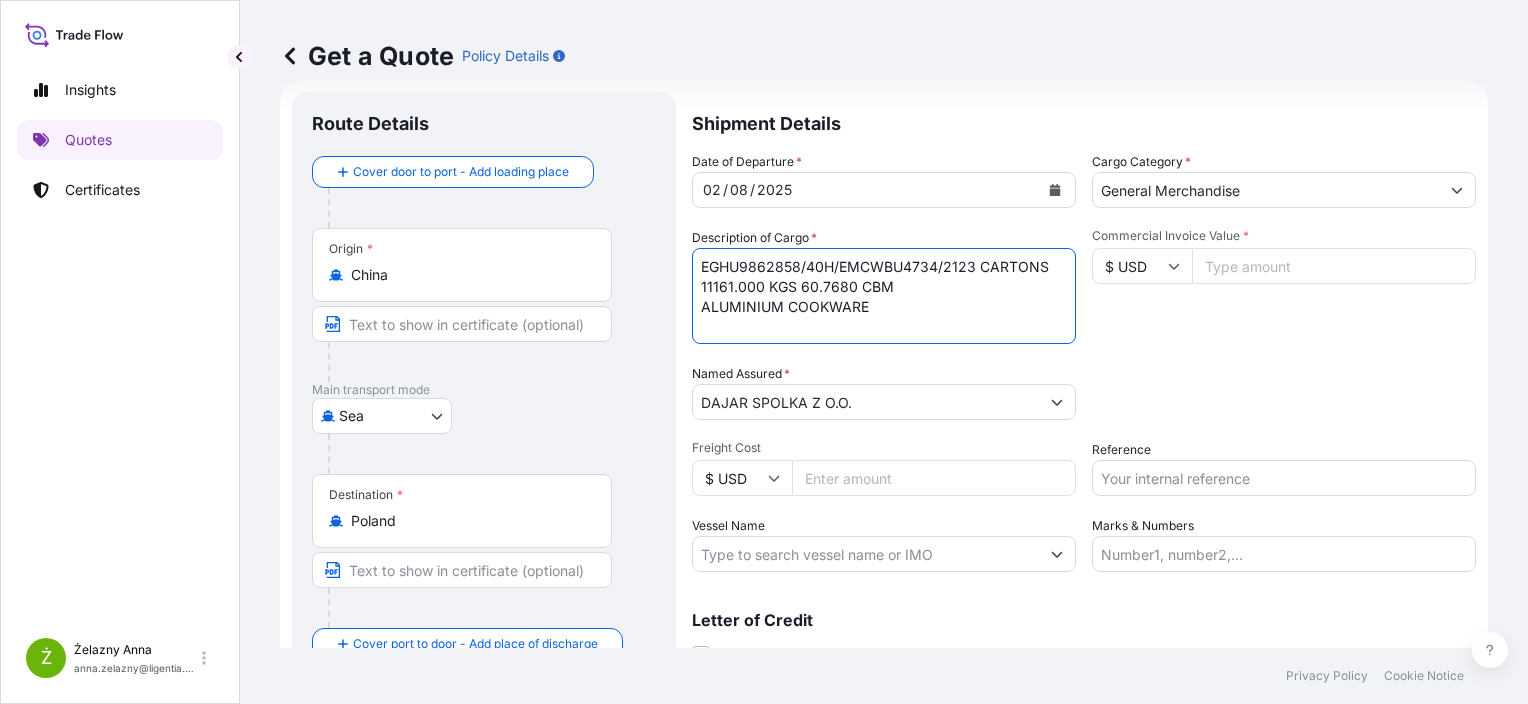 drag, startPoint x: 889, startPoint y: 326, endPoint x: 688, endPoint y: 255, distance: 213.1713 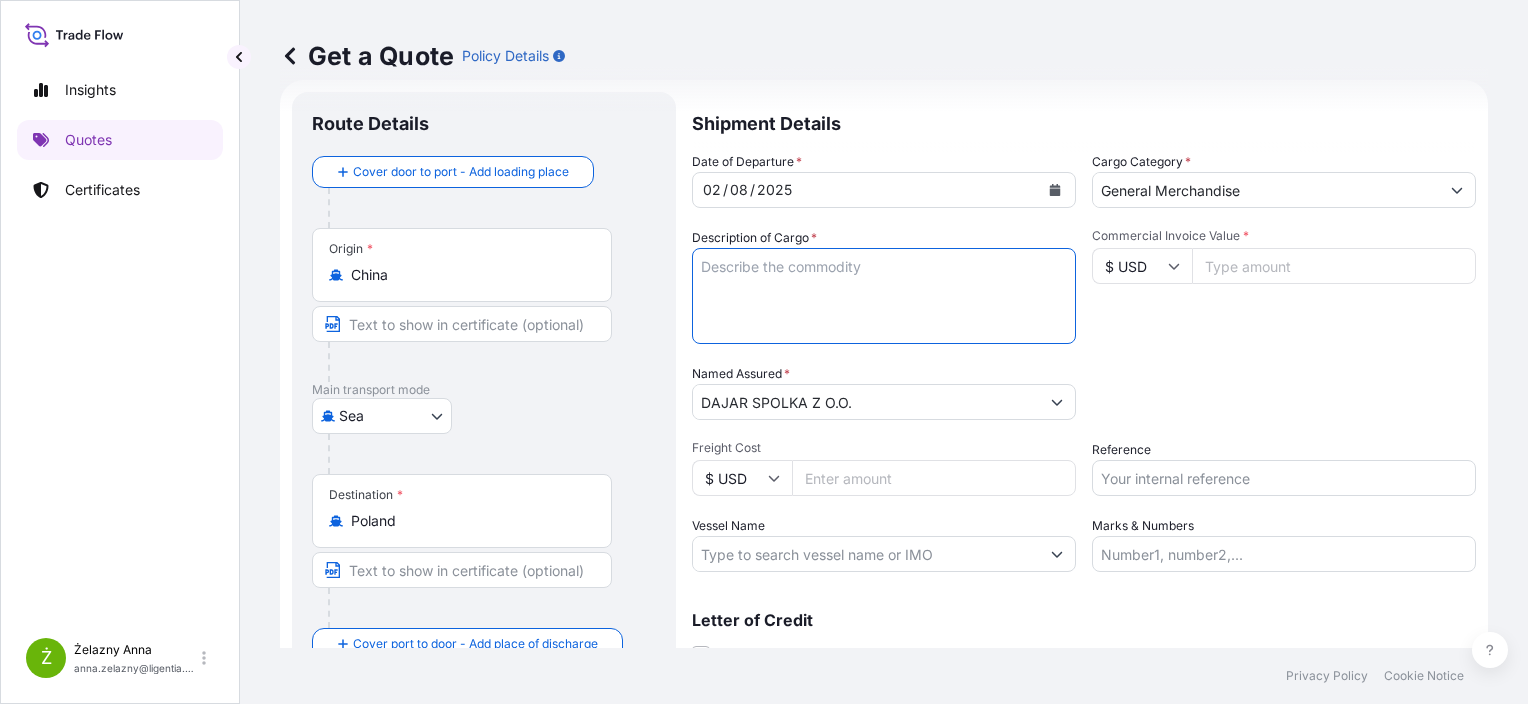 type 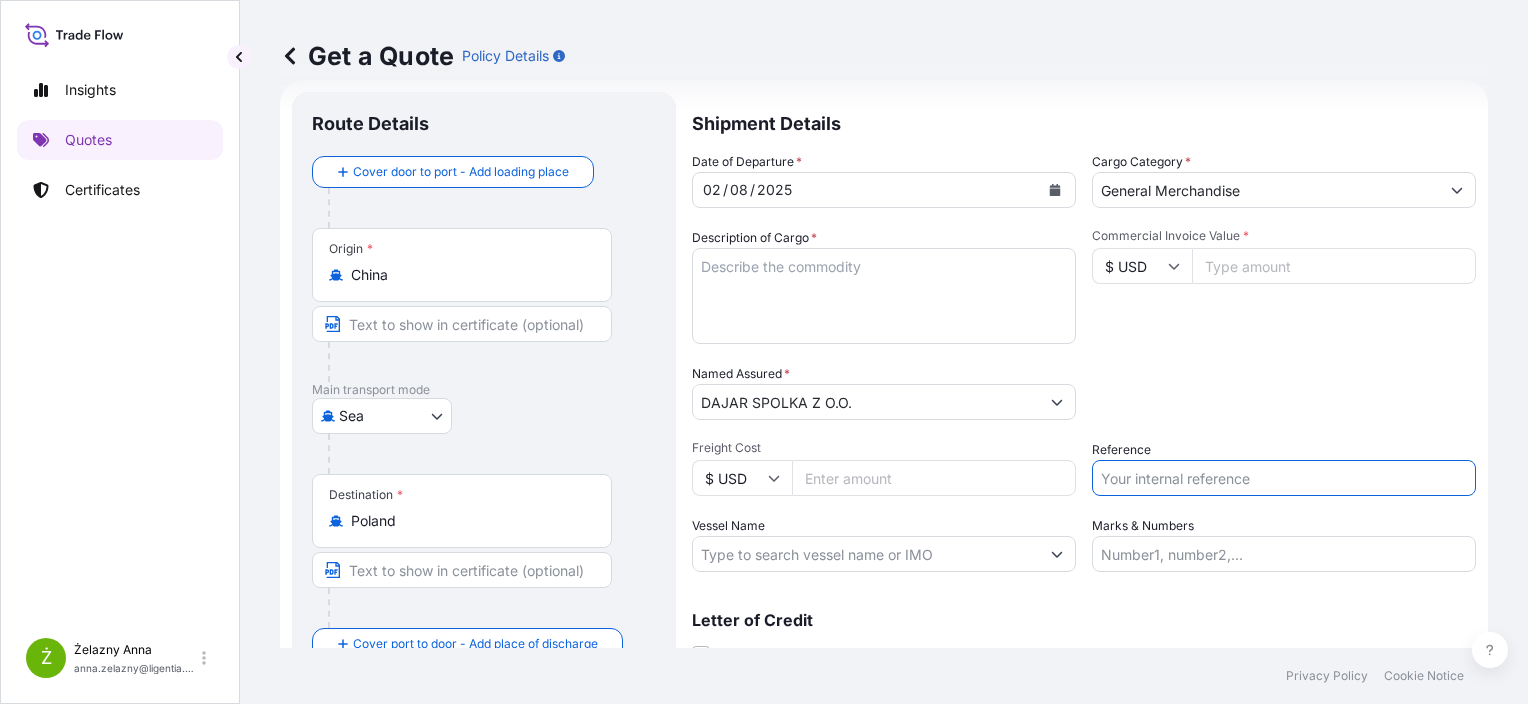 click on "Reference" at bounding box center (1284, 478) 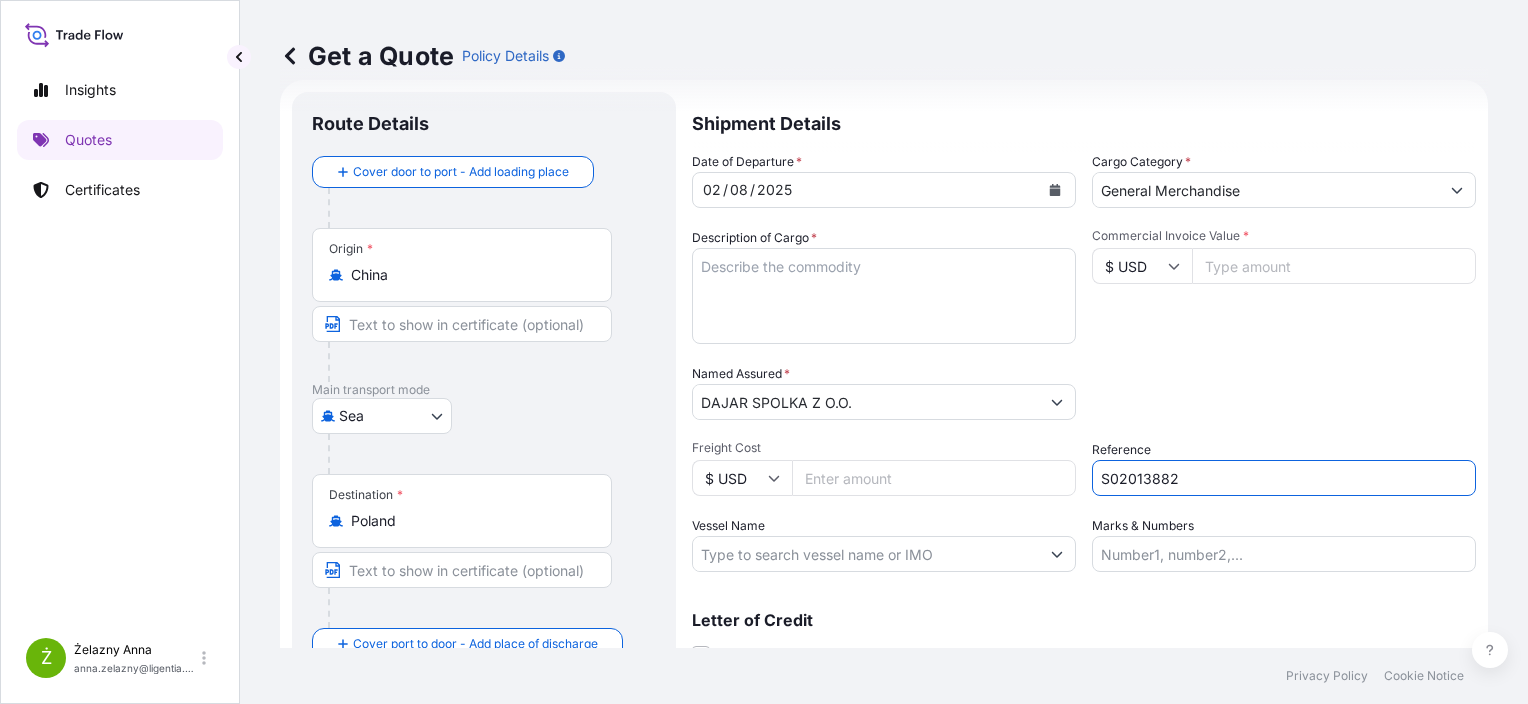 type on "[NUMBER]" 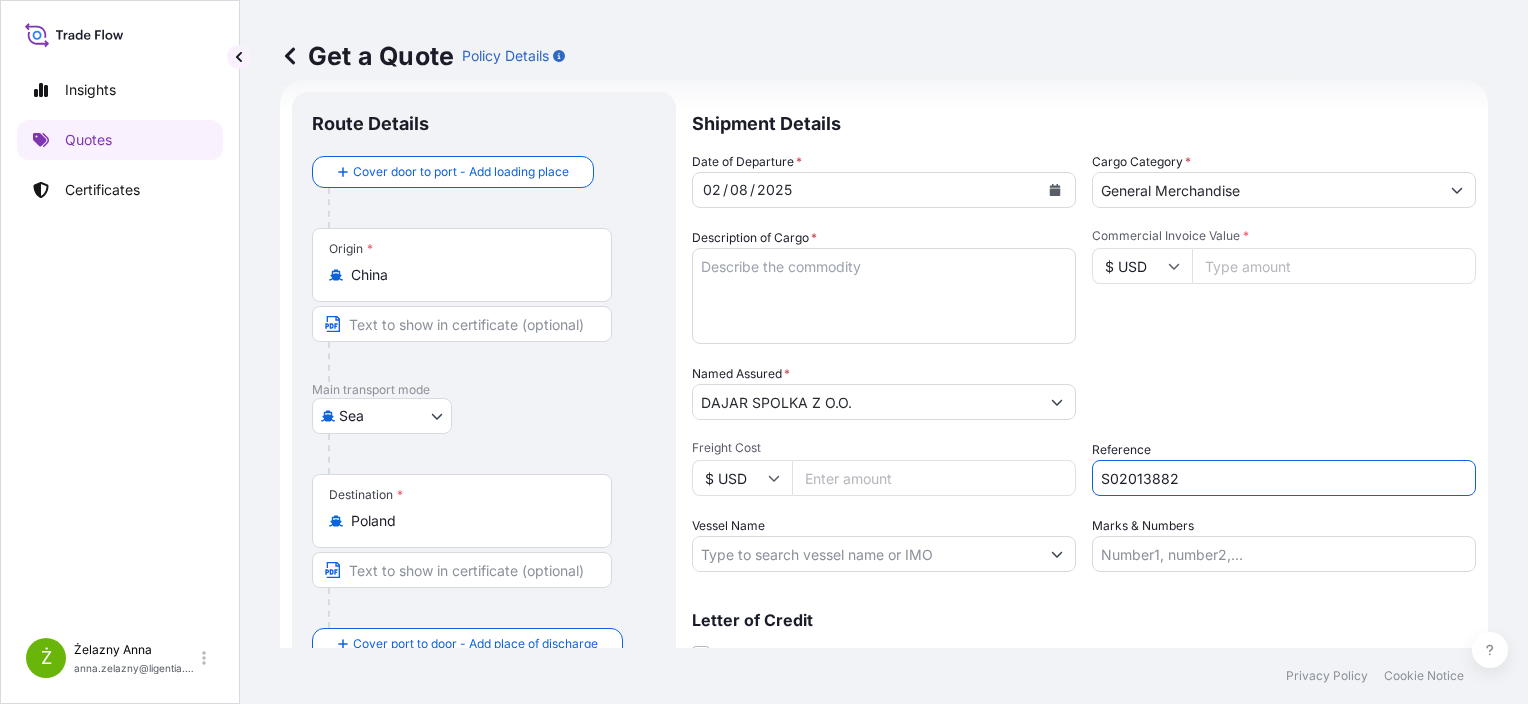 click on "Commercial Invoice Value   *" at bounding box center (1334, 266) 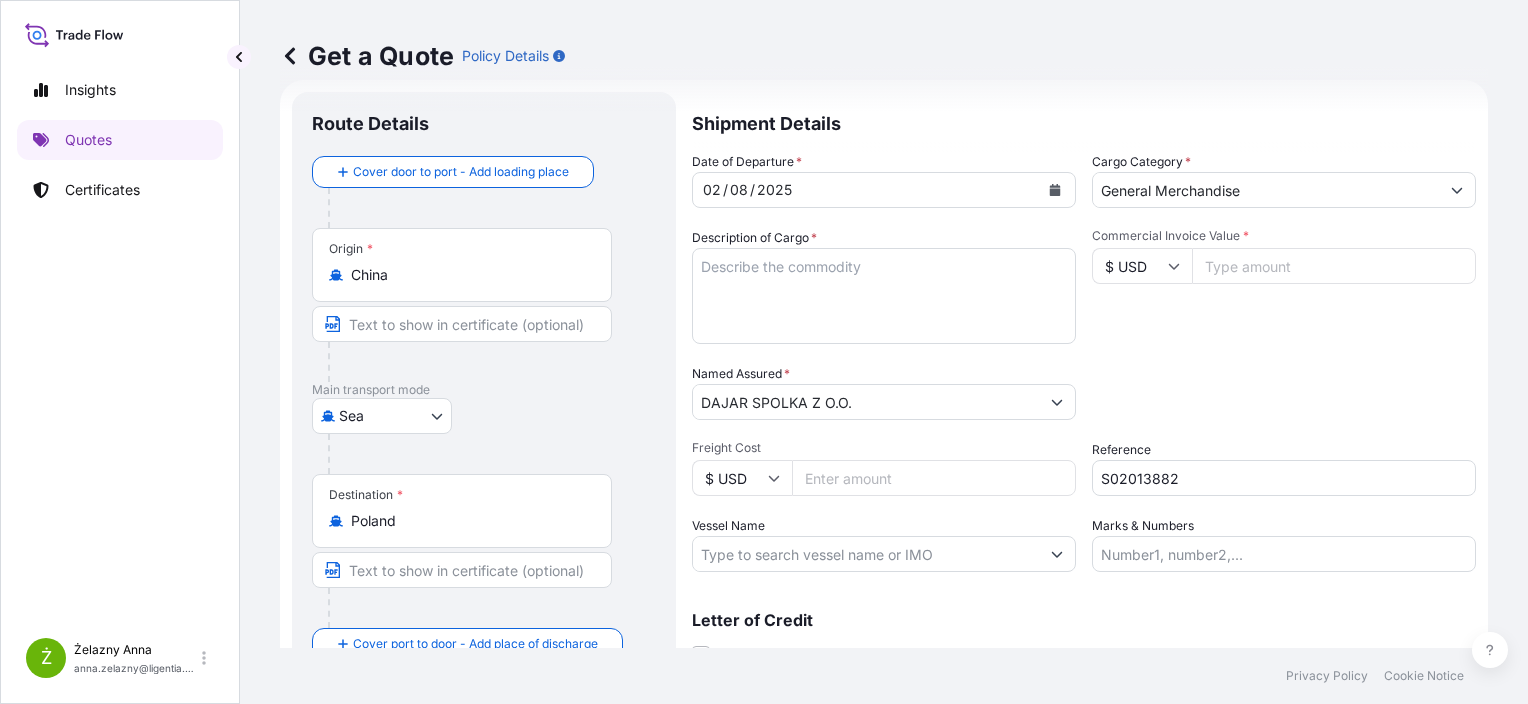 paste on "51370.56" 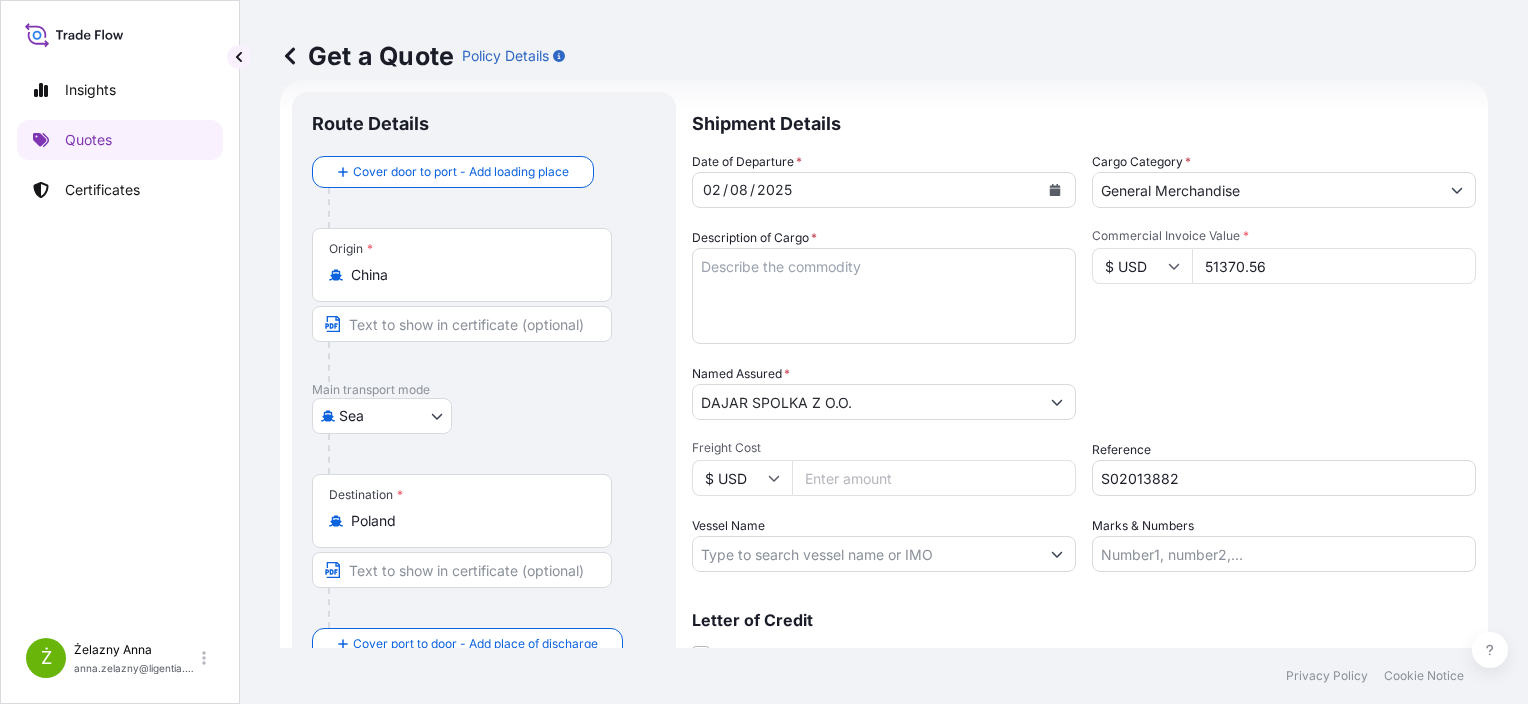 type on "51370.56" 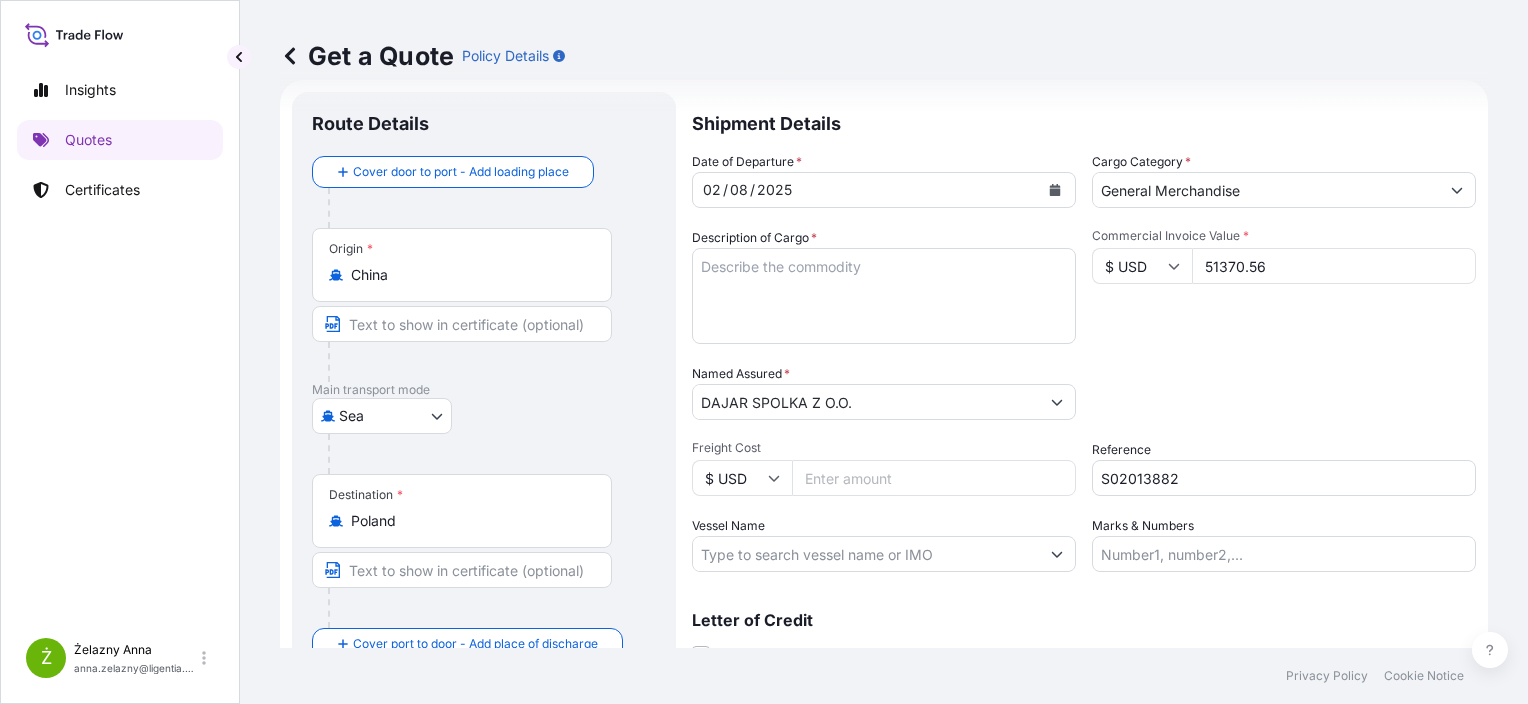 click on "Freight Cost" at bounding box center [934, 478] 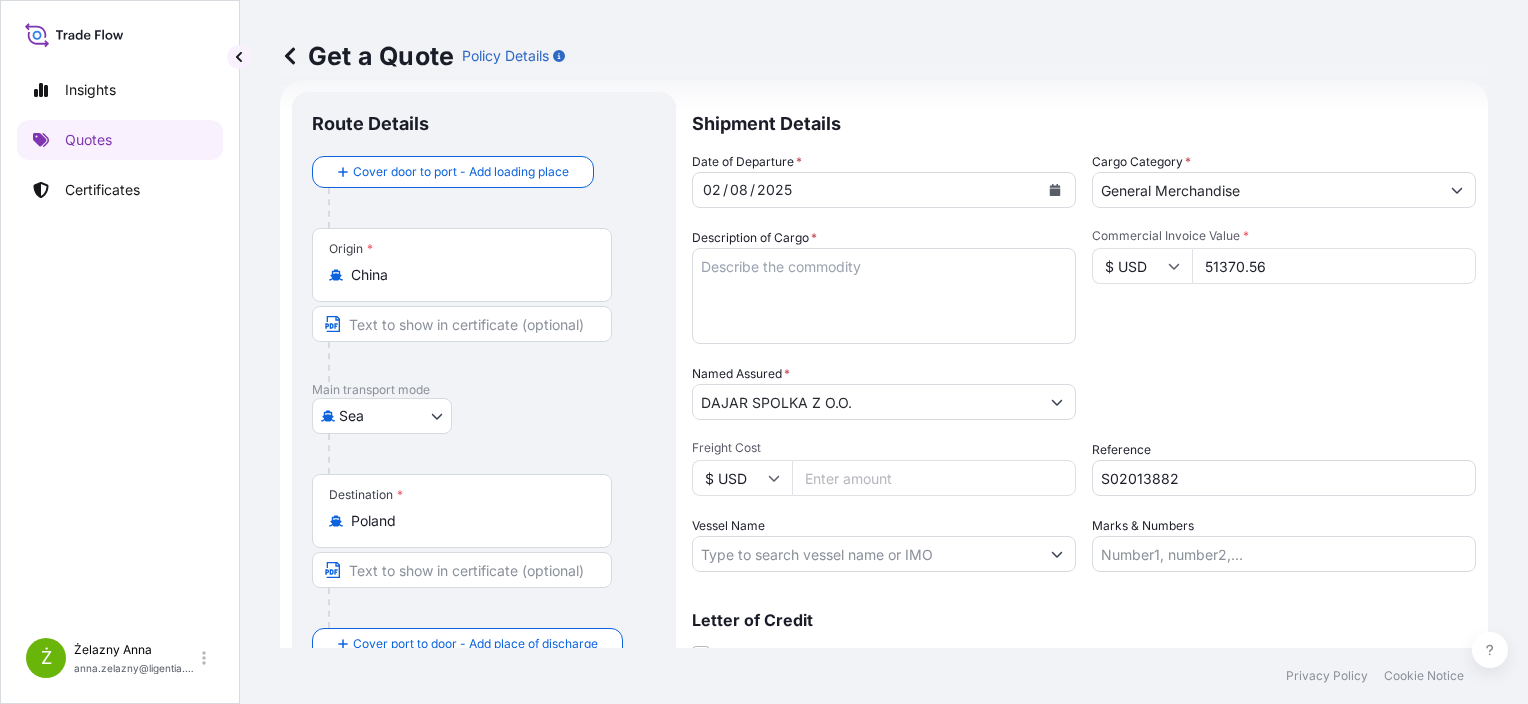 paste on "9075" 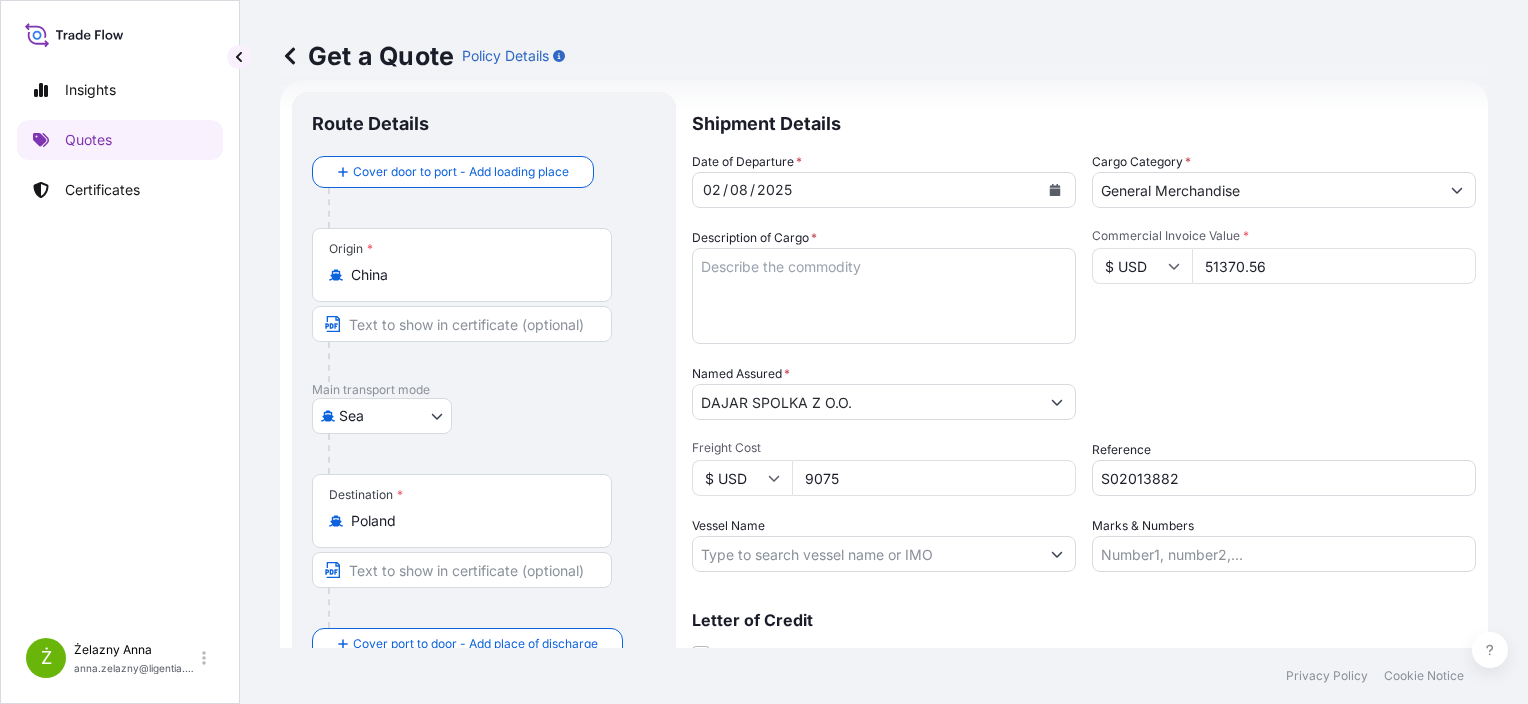 type on "9075" 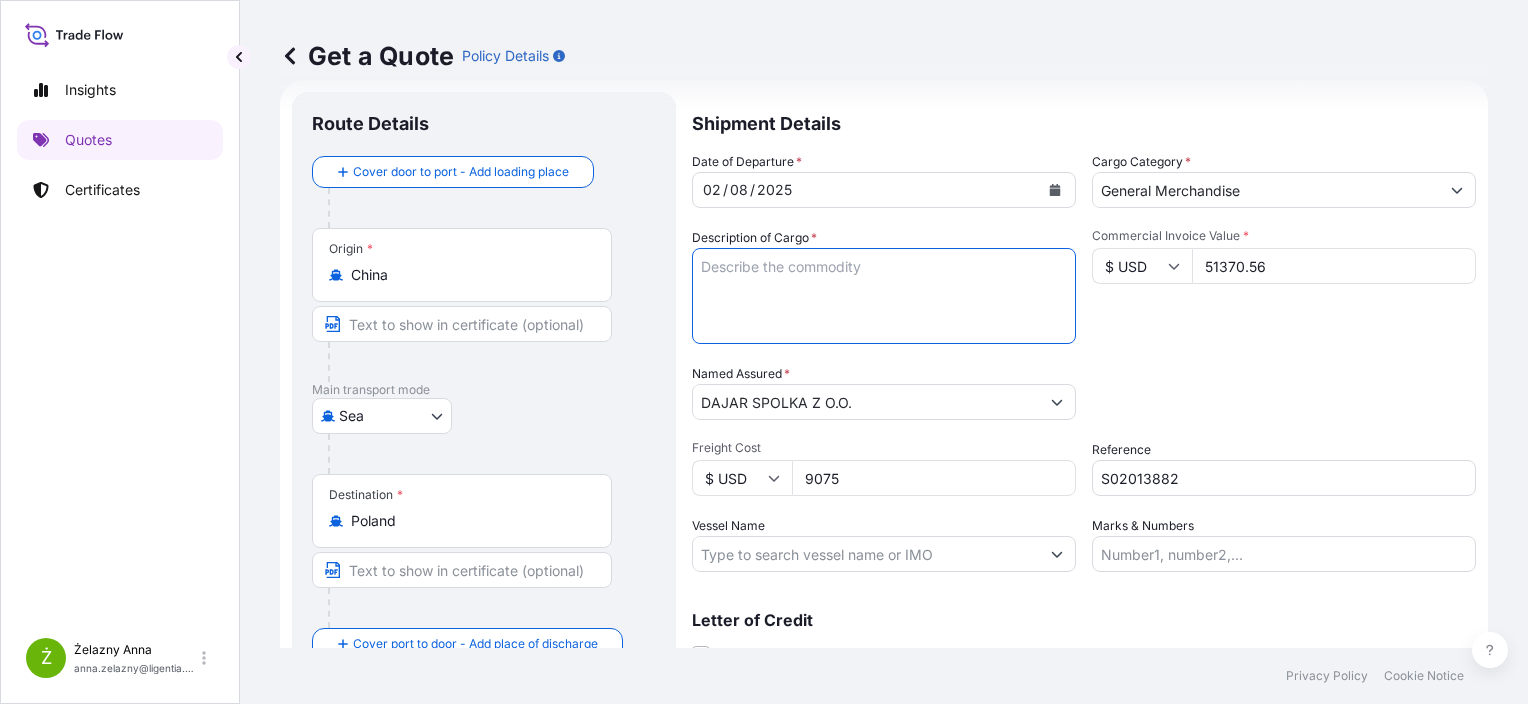 click on "EGHU9862858/40H/EMCWBU4734/2123 CARTONS
11161.000 KGS 60.7680 CBM
ALUMINIUM COOKWARE" at bounding box center [884, 296] 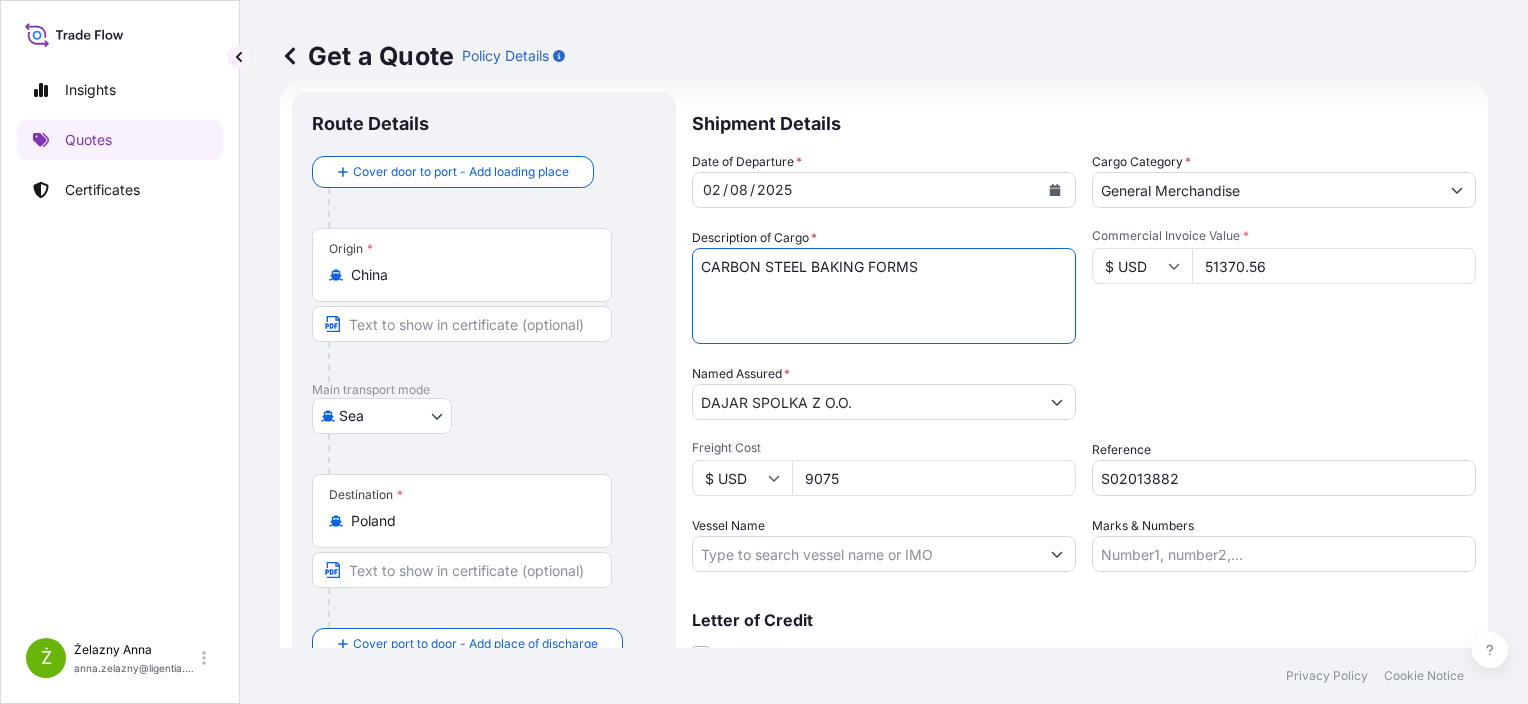 paste on "CMAU8767082 M5269665 40HC 7445.14 KG 53.80 M3 920 CTN CY/CY* 920 CTN 7445.14 KGCMAU9212319 M5272053 40HC 5807.40 KG 65.94 M3 906 CTN CY/CY* 906 CTN 5807.40 KGTLLU7811691 M5272454 40HC 8879.64 KG 65.43 M3 2130 CTN" 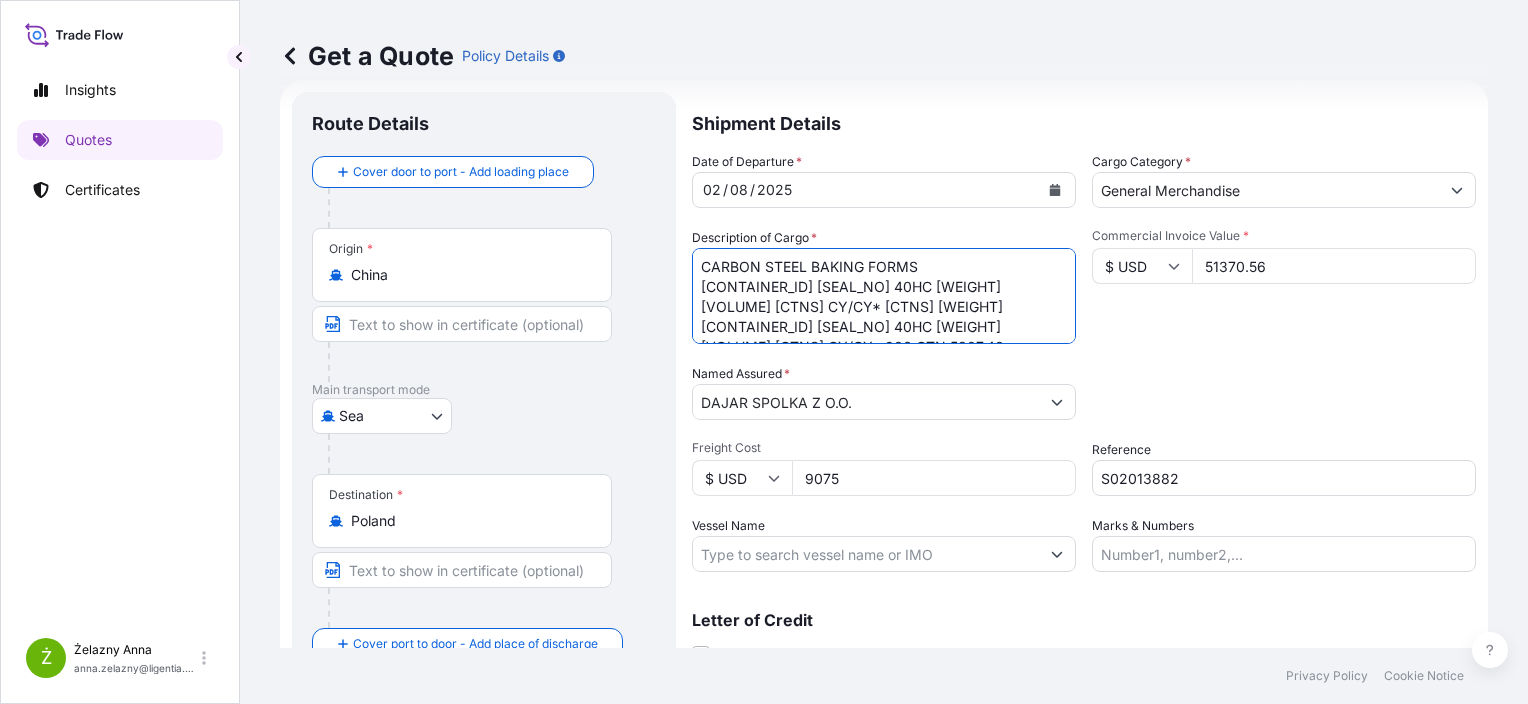 scroll, scrollTop: 52, scrollLeft: 0, axis: vertical 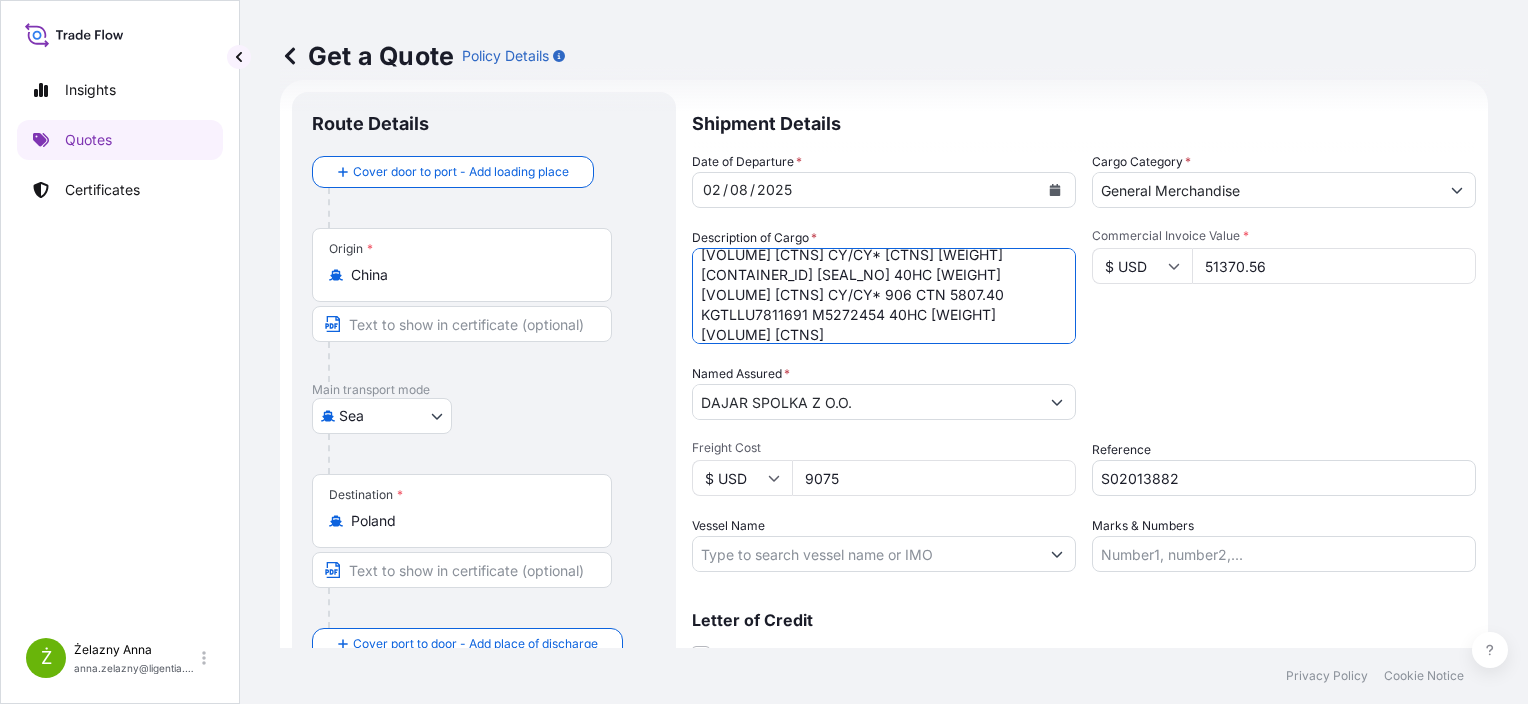 click on "EGHU9862858/40H/EMCWBU4734/2123 CARTONS
11161.000 KGS 60.7680 CBM
ALUMINIUM COOKWARE" at bounding box center [884, 296] 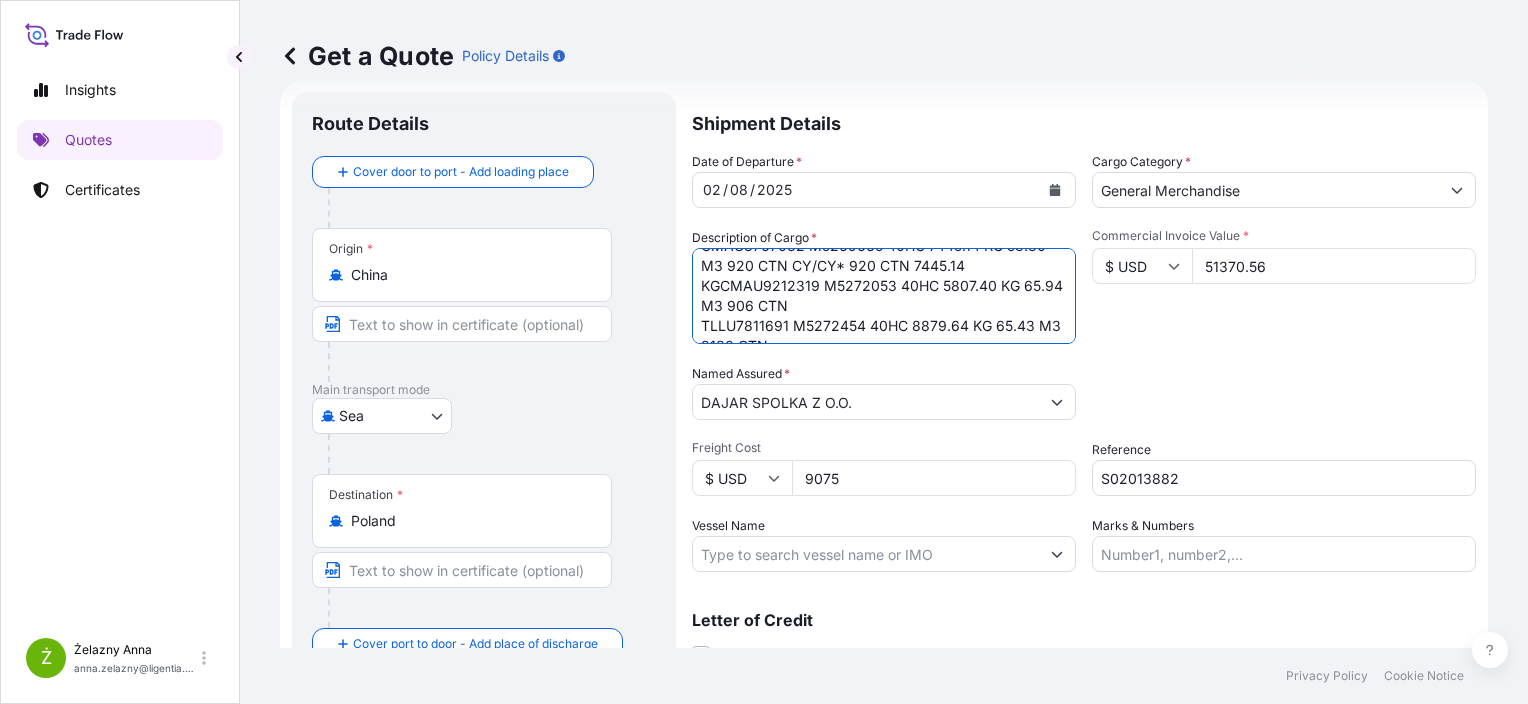 scroll, scrollTop: 61, scrollLeft: 0, axis: vertical 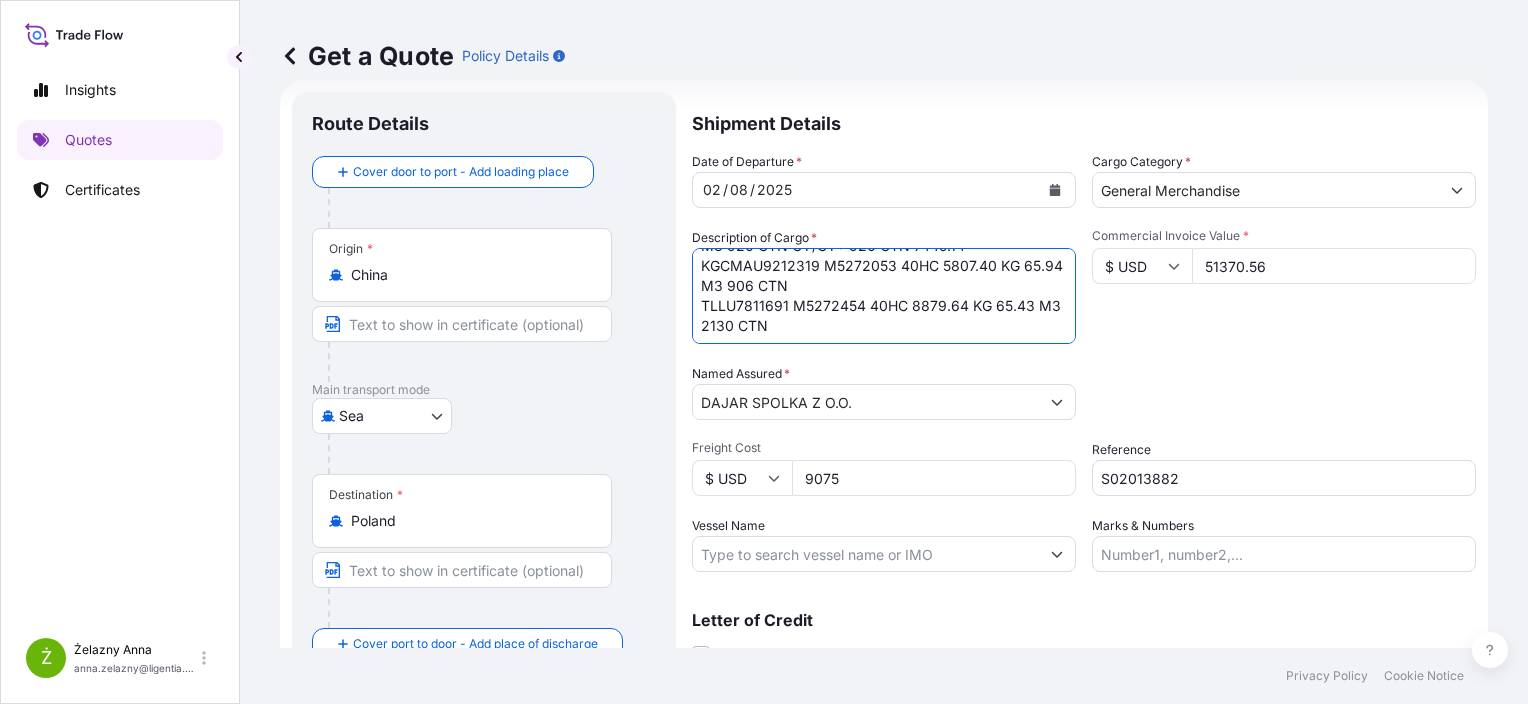 click on "EGHU9862858/40H/EMCWBU4734/2123 CARTONS
11161.000 KGS 60.7680 CBM
ALUMINIUM COOKWARE" at bounding box center [884, 296] 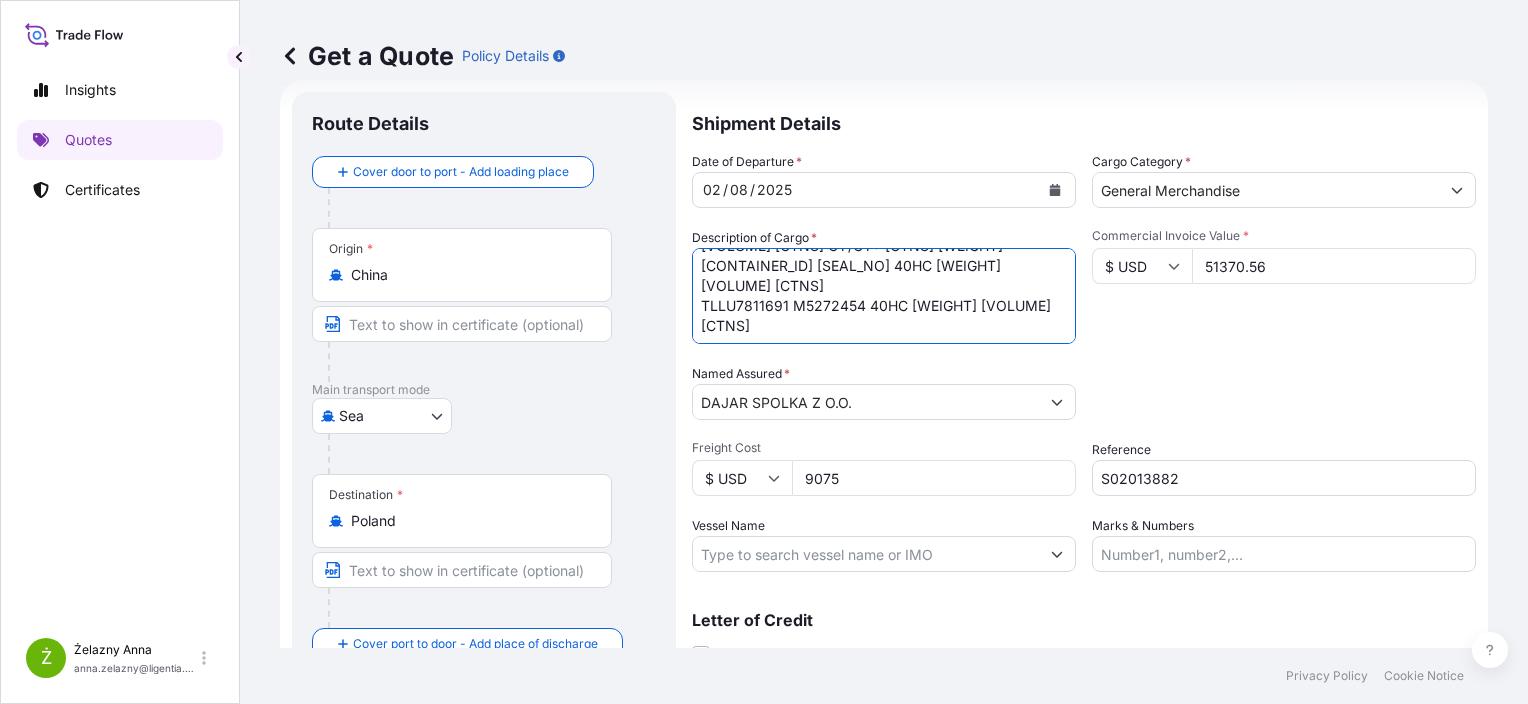 scroll, scrollTop: 0, scrollLeft: 0, axis: both 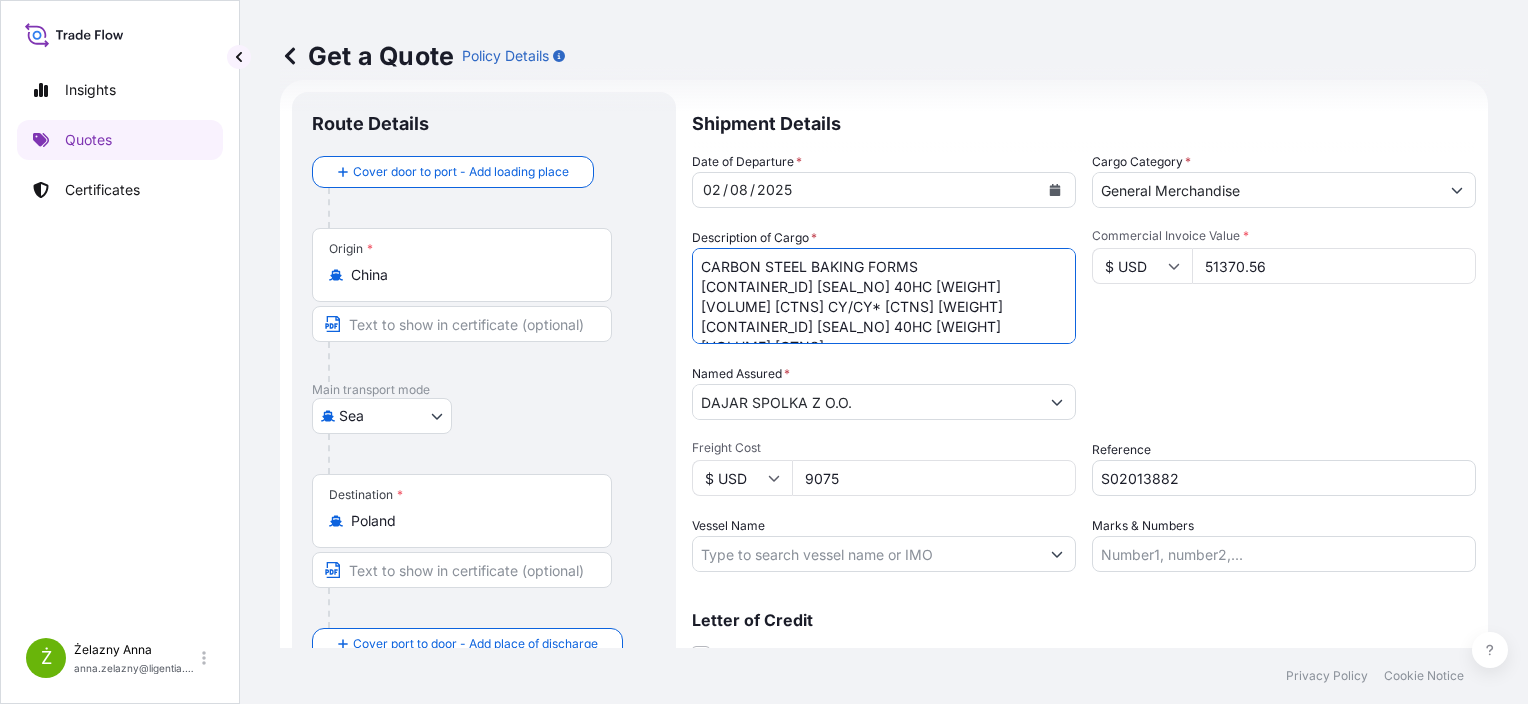drag, startPoint x: 784, startPoint y: 305, endPoint x: 989, endPoint y: 302, distance: 205.02196 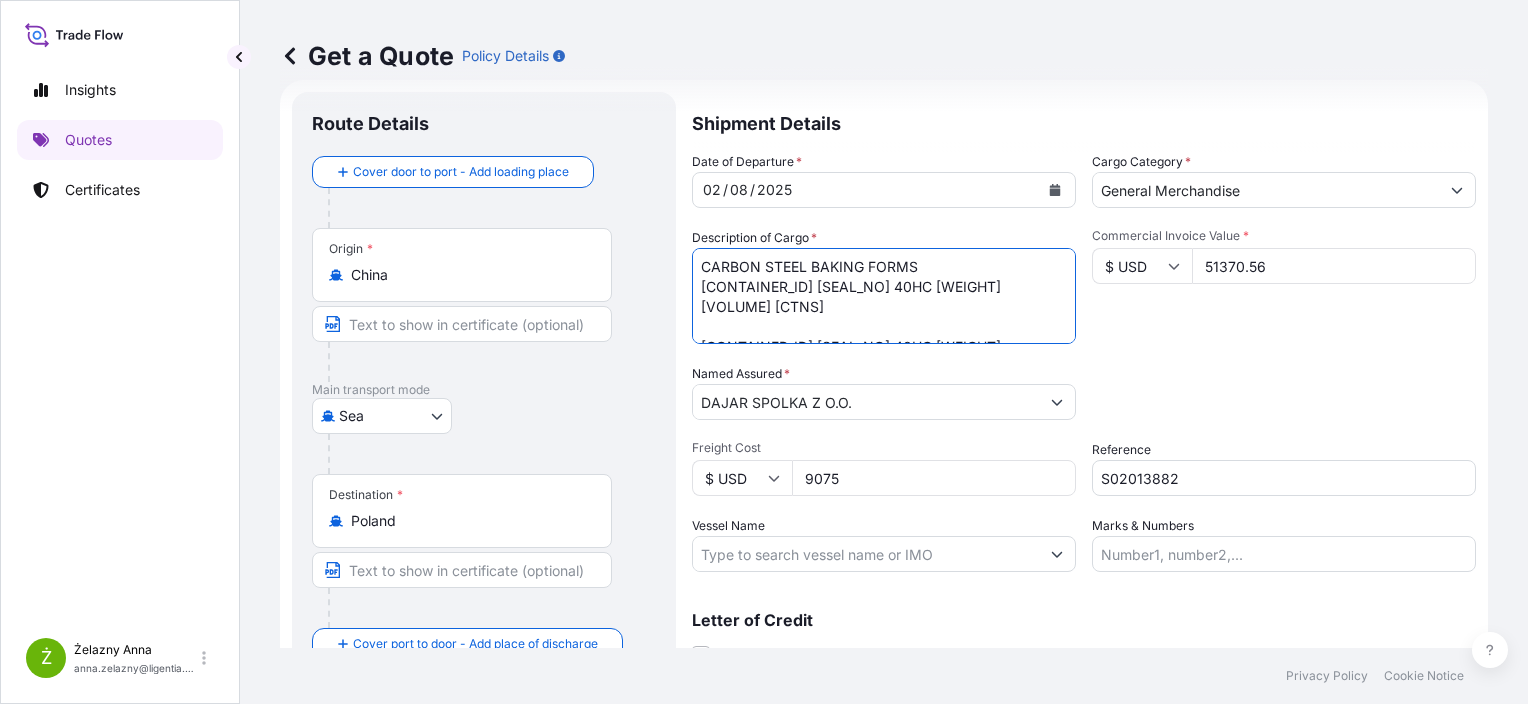 paste on "CMAU8767082 M5269665 40HC 1837.60 KG 13.67 M3 144 CTN" 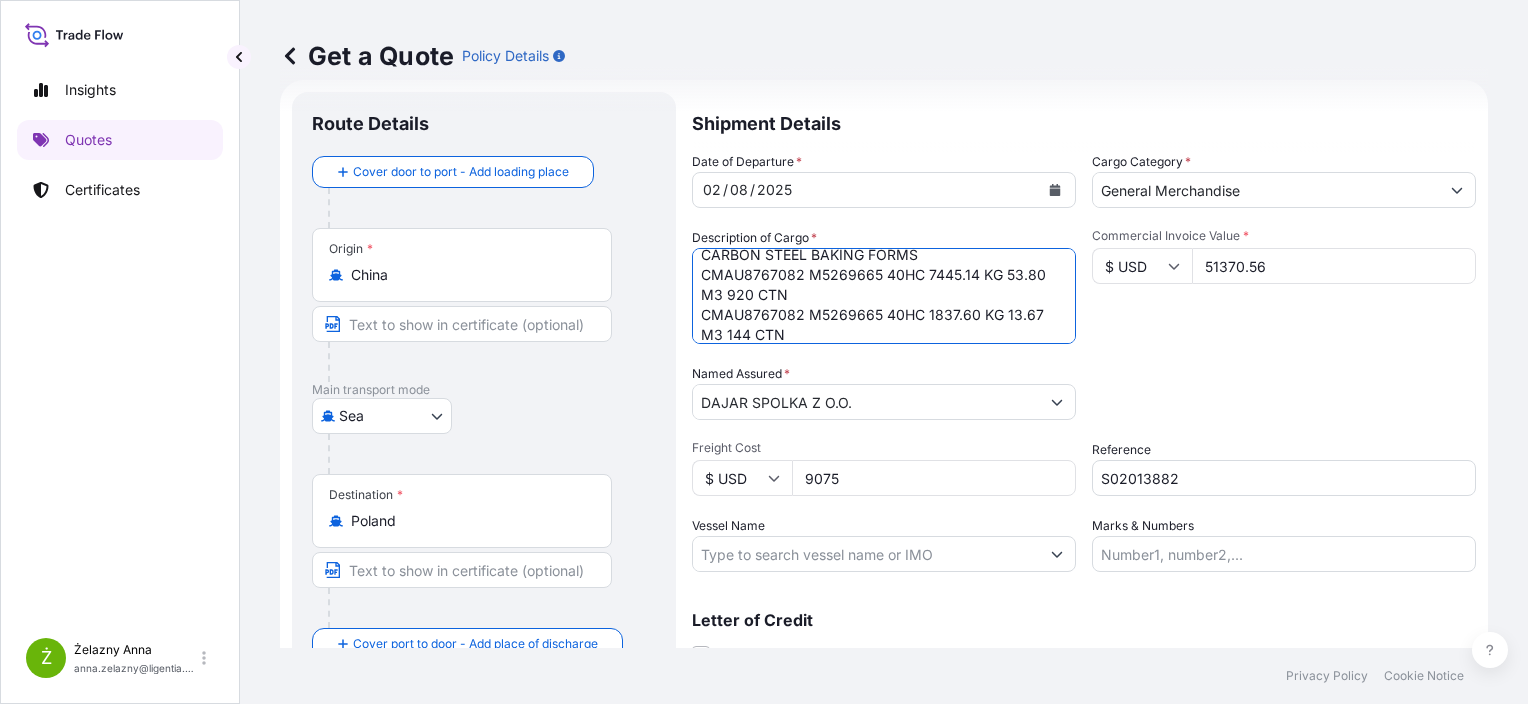 scroll, scrollTop: 0, scrollLeft: 0, axis: both 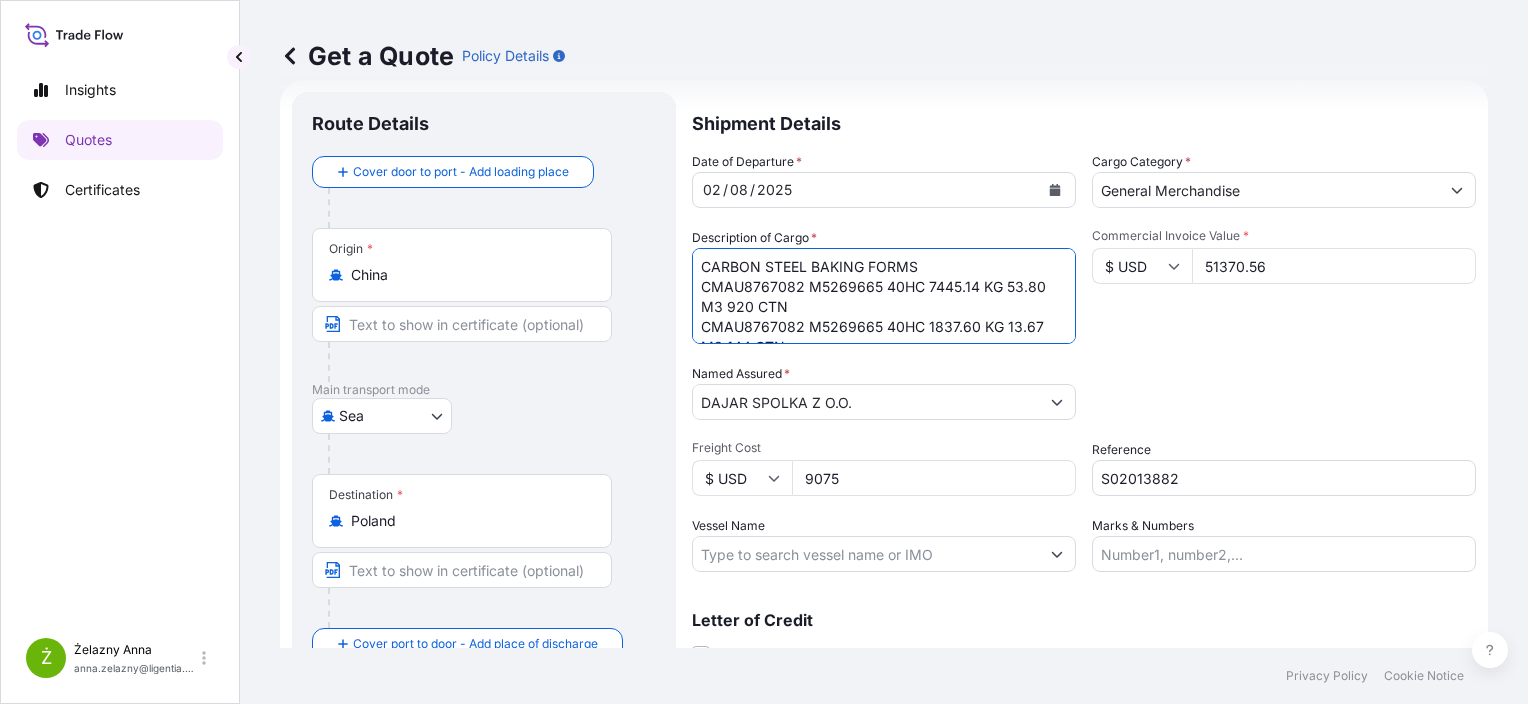 click on "EGHU9862858/40H/EMCWBU4734/2123 CARTONS
11161.000 KGS 60.7680 CBM
ALUMINIUM COOKWARE" at bounding box center (884, 296) 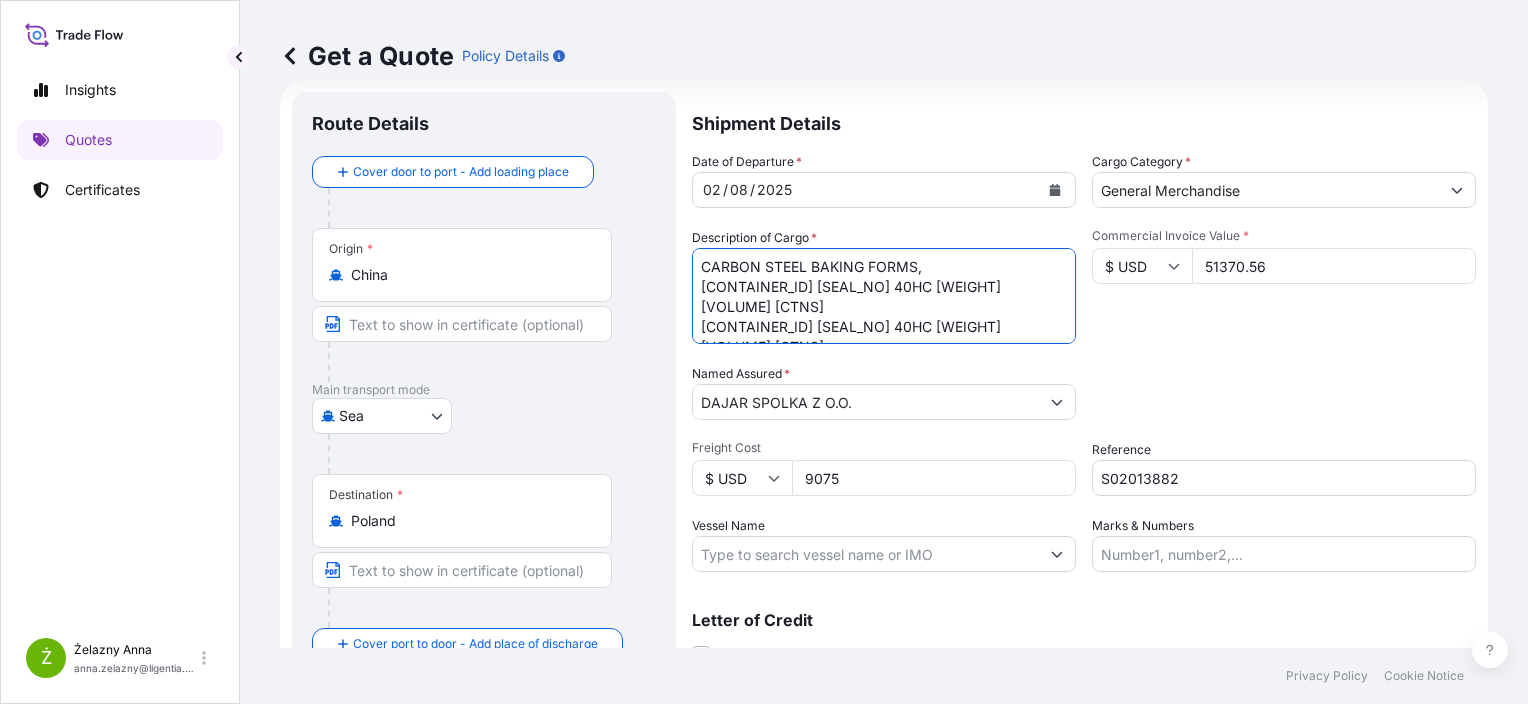 click on "EGHU9862858/40H/EMCWBU4734/2123 CARTONS
11161.000 KGS 60.7680 CBM
ALUMINIUM COOKWARE" at bounding box center [884, 296] 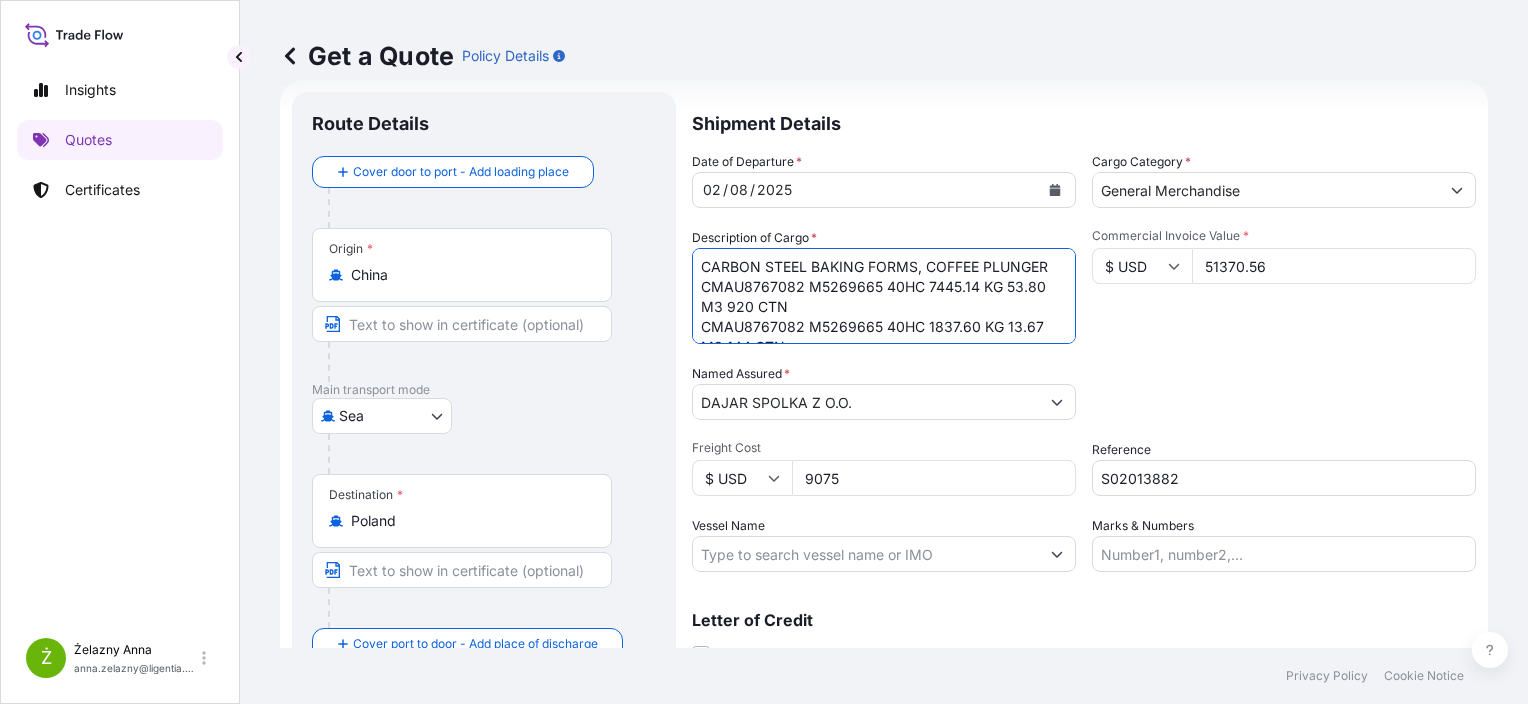 scroll, scrollTop: 116, scrollLeft: 0, axis: vertical 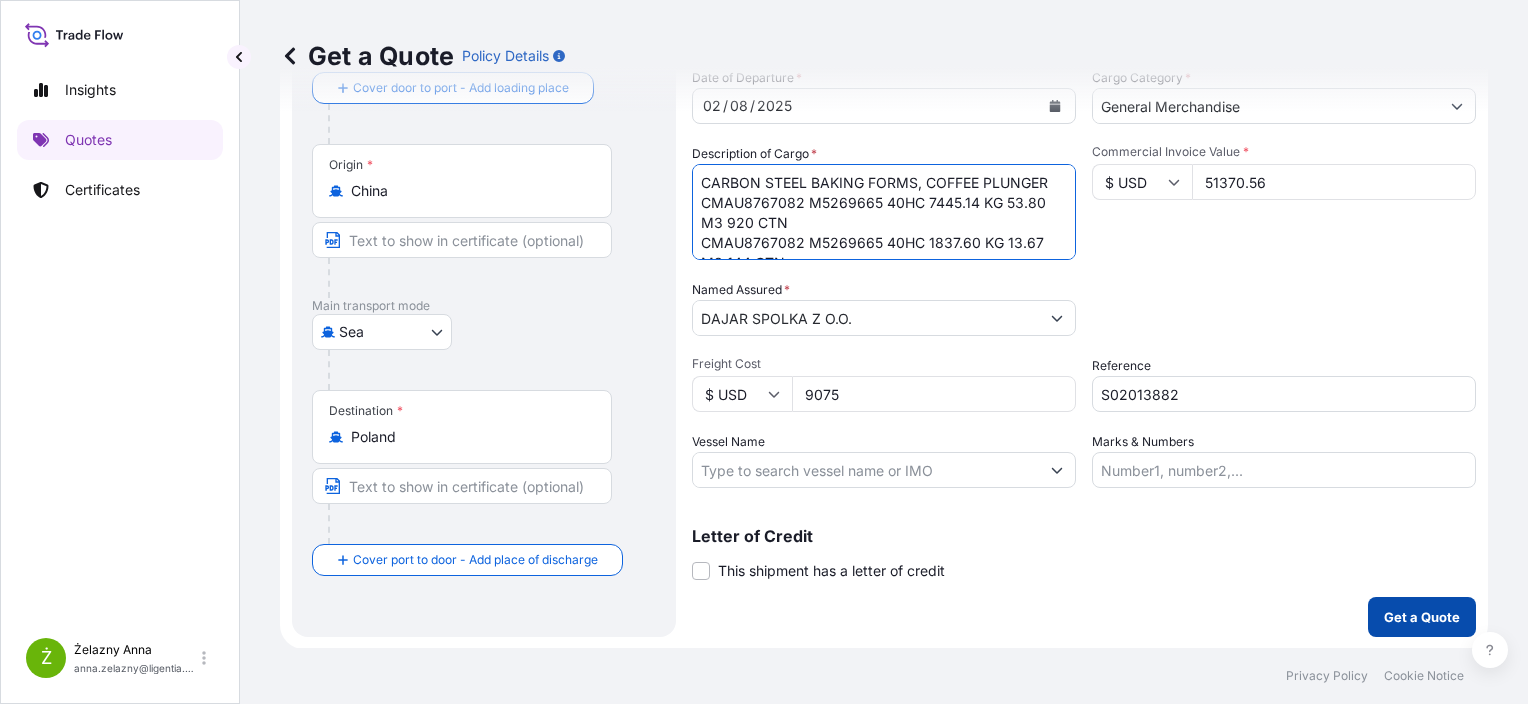 type on "CARBON STEEL BAKING FORMS, COFFEE PLUNGER
CMAU8767082 M5269665 40HC 7445.14 KG 53.80 M3 920 CTN
CMAU8767082 M5269665 40HC 1837.60 KG 13.67 M3 144 CTN
CMAU9212319 M5272053 40HC 5807.40 KG 65.94 M3 906 CTN
TLLU7811691 M5272454 40HC 8879.64 KG 65.43 M3 2130 CTN" 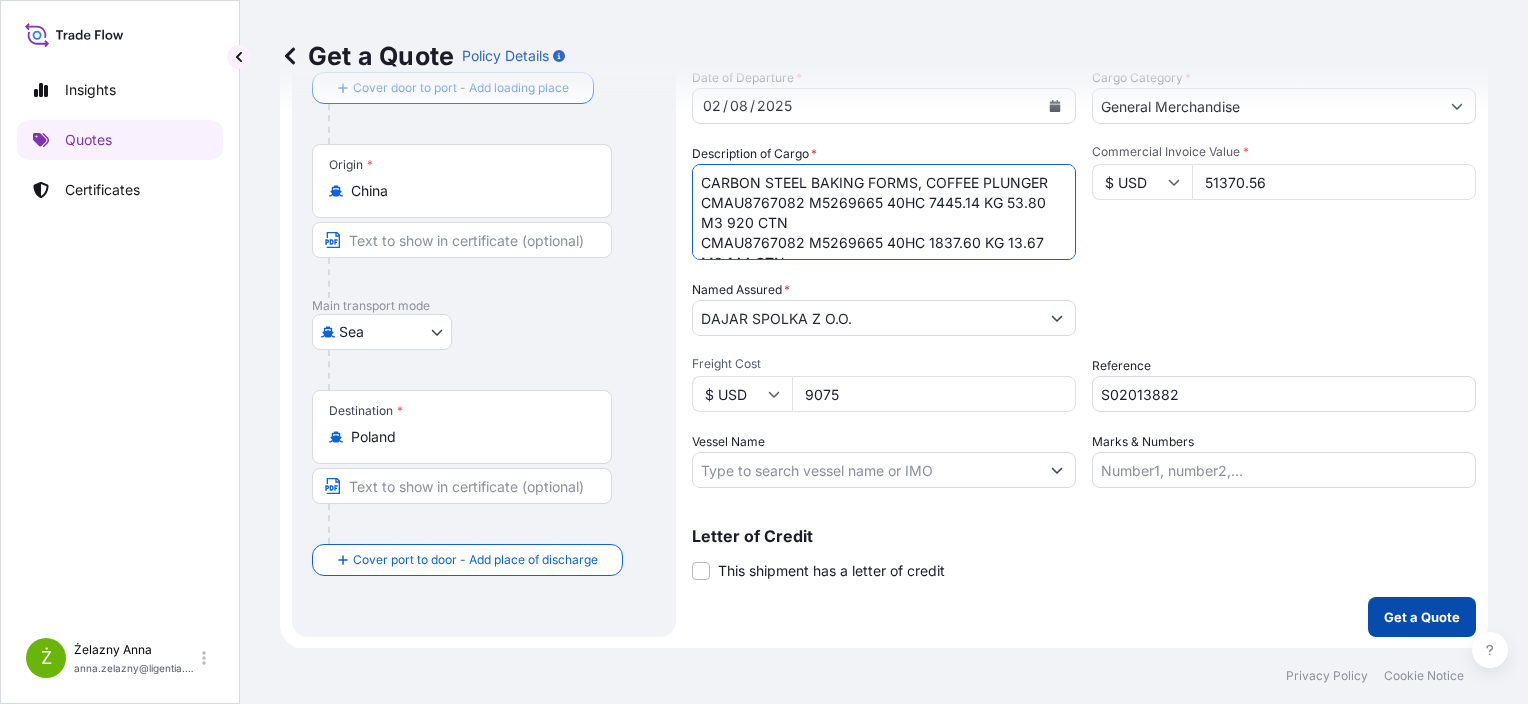 click on "Get a Quote" at bounding box center (1422, 617) 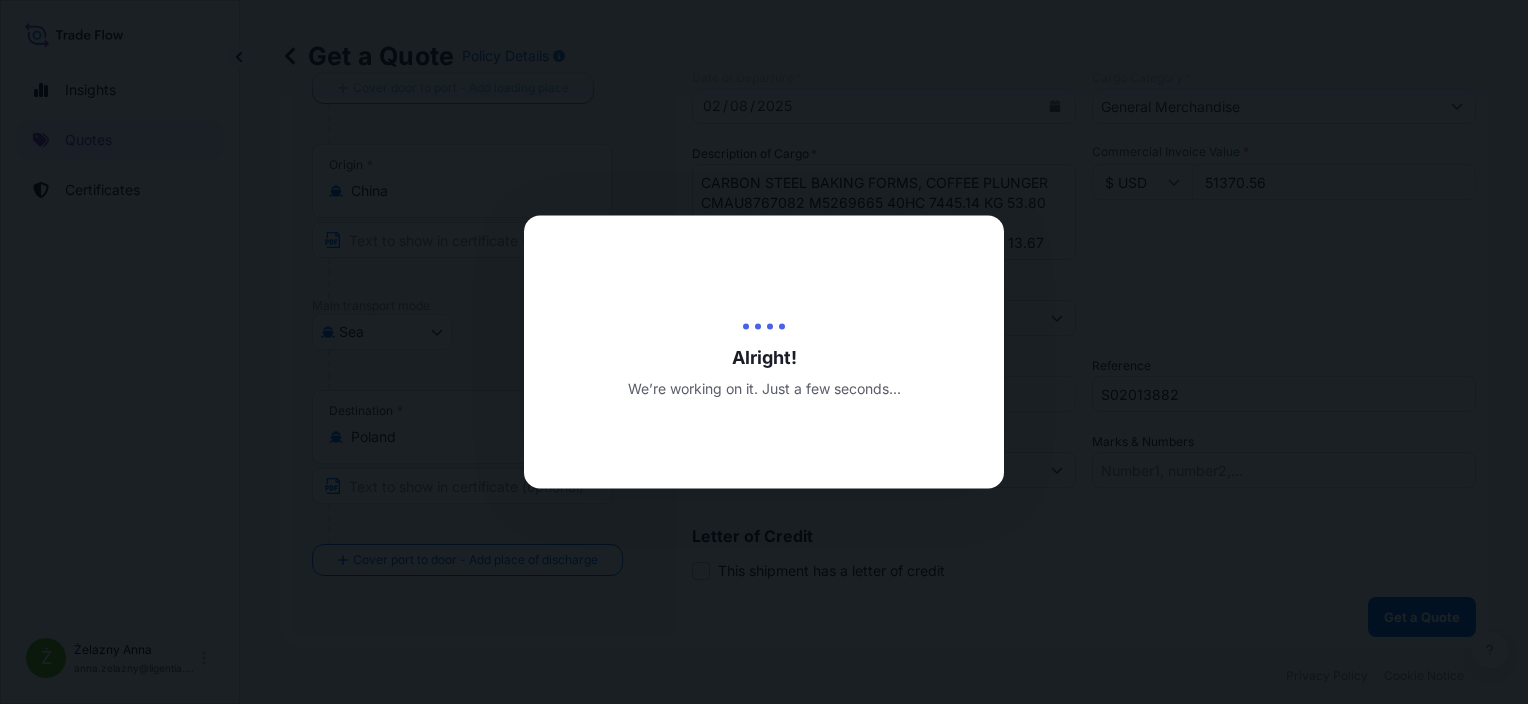 type on "07/08/2025" 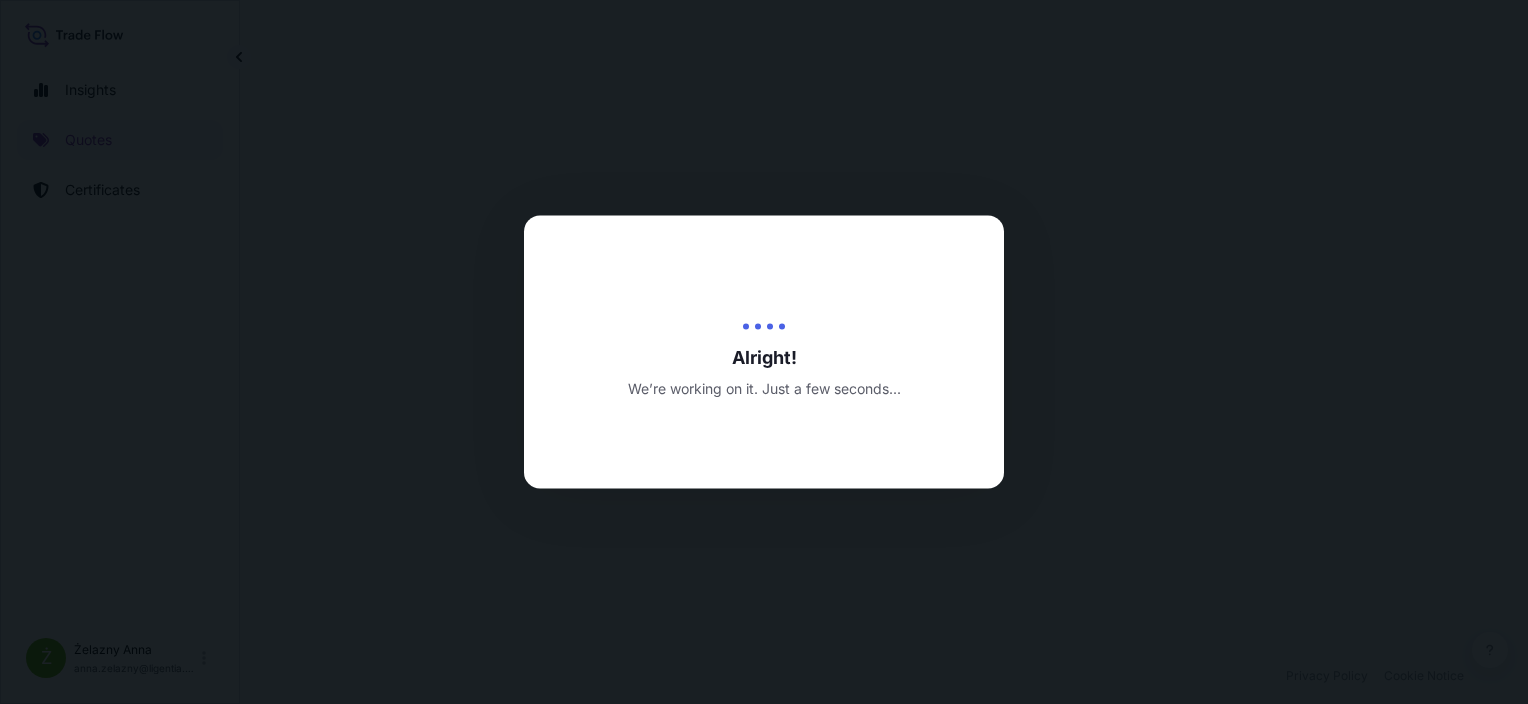 scroll, scrollTop: 0, scrollLeft: 0, axis: both 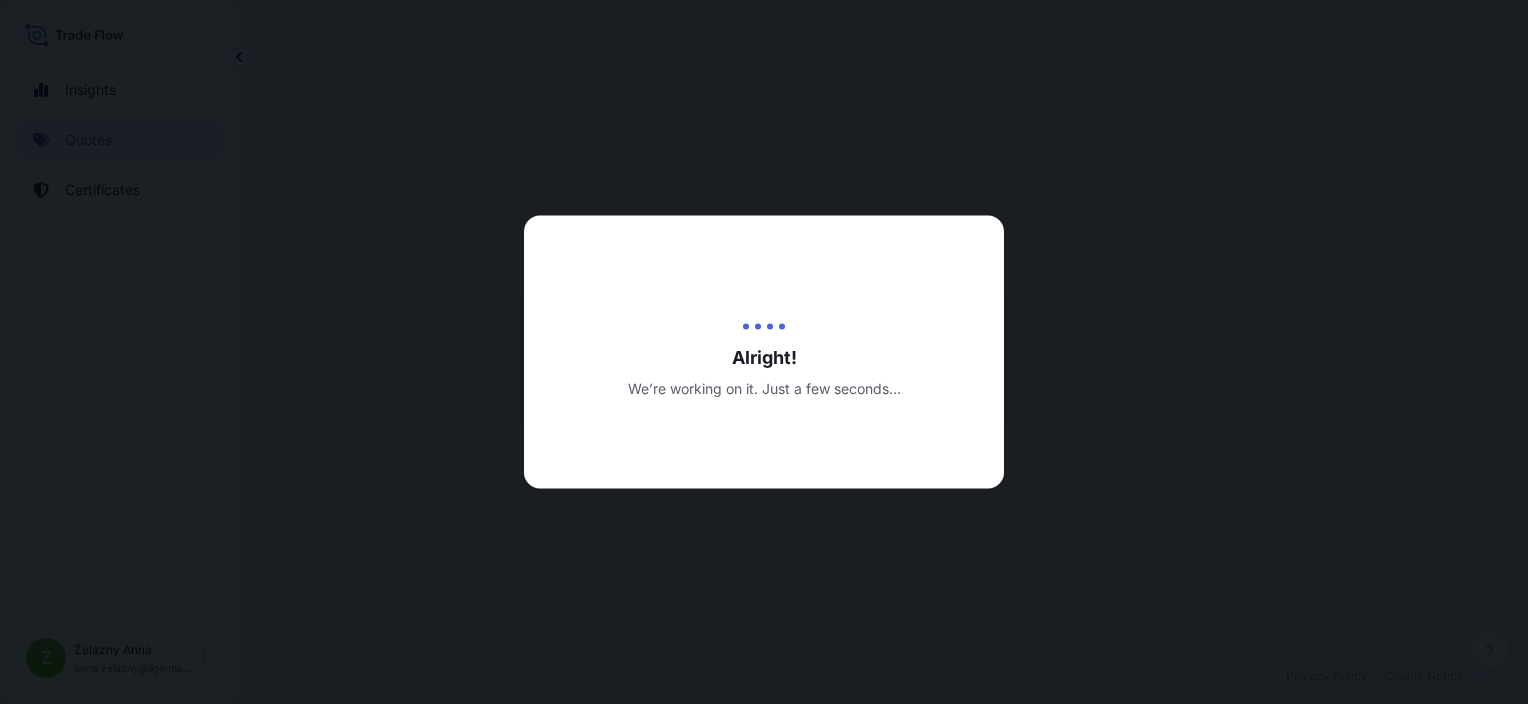 select on "Sea" 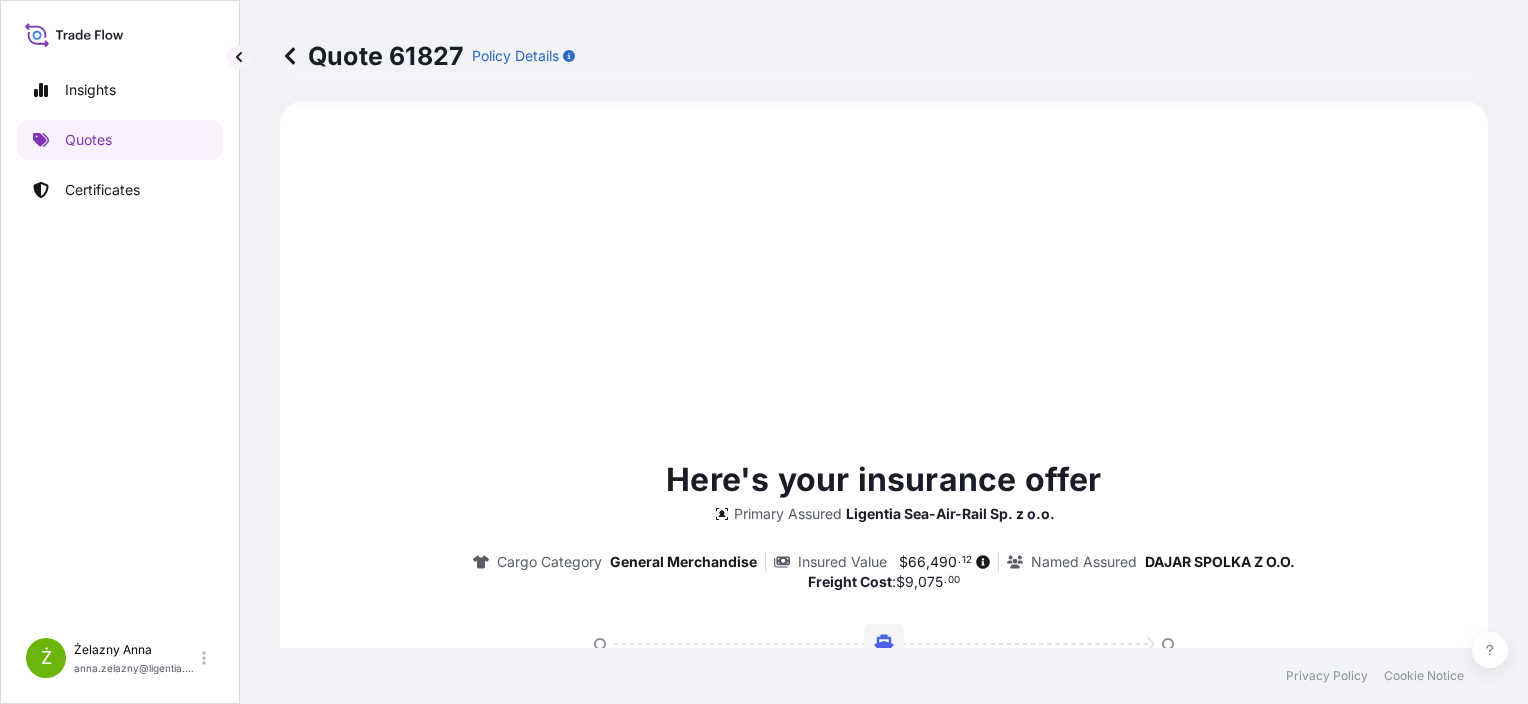 scroll, scrollTop: 1276, scrollLeft: 0, axis: vertical 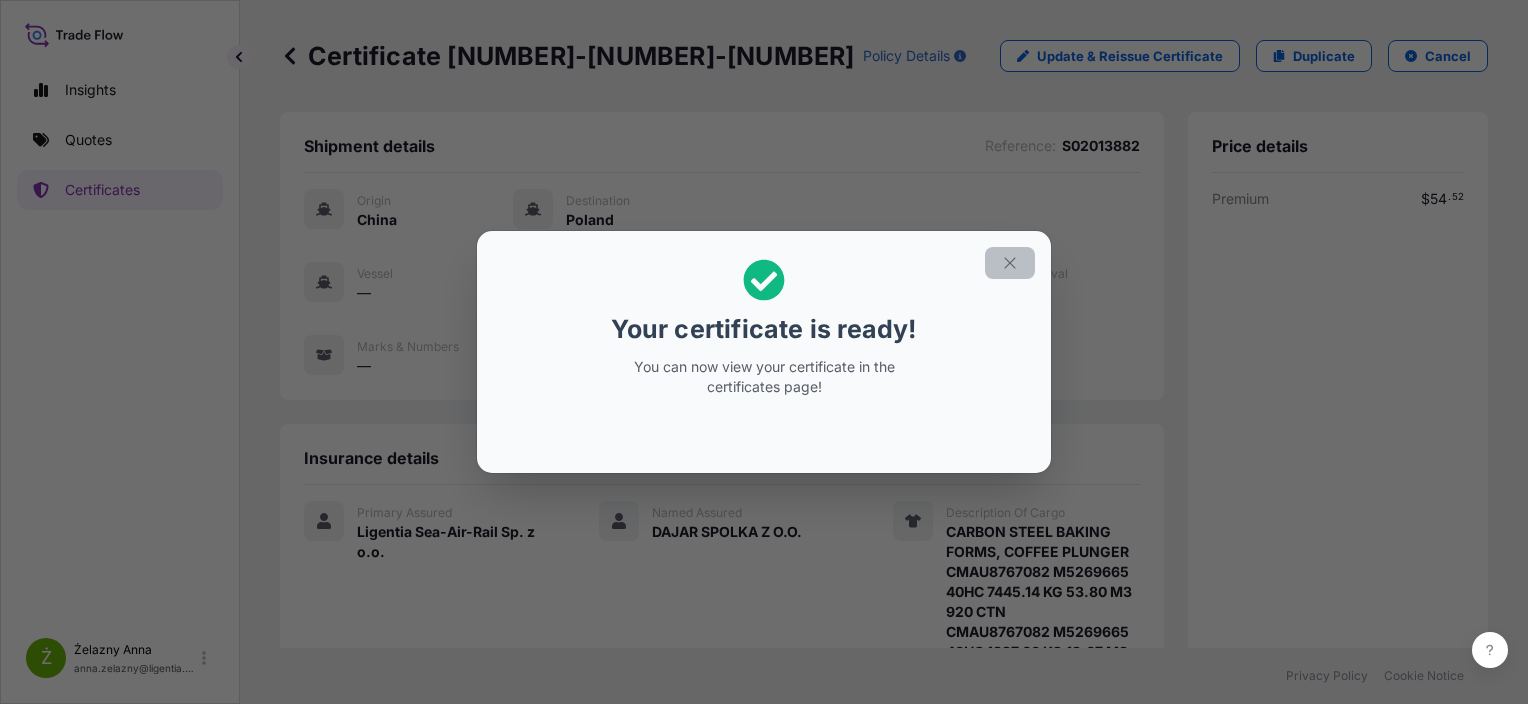click 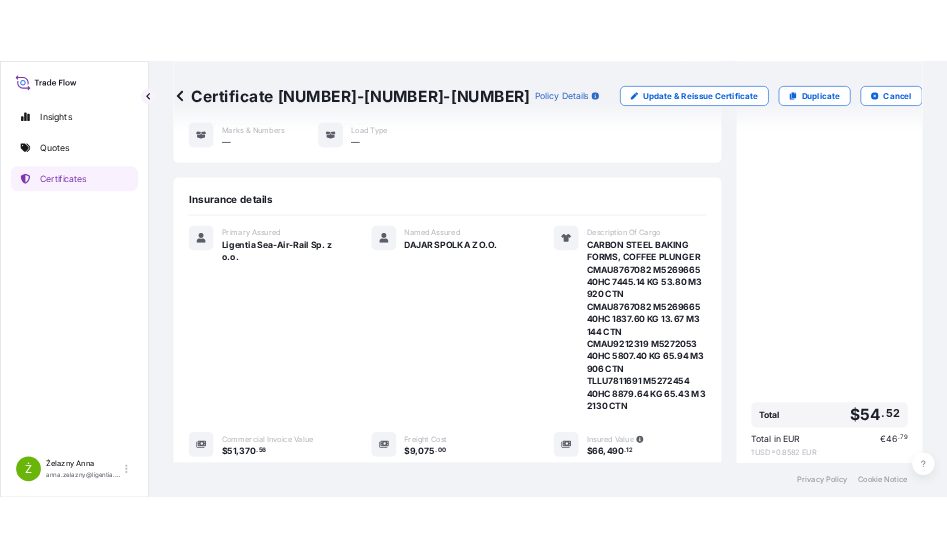 scroll, scrollTop: 544, scrollLeft: 0, axis: vertical 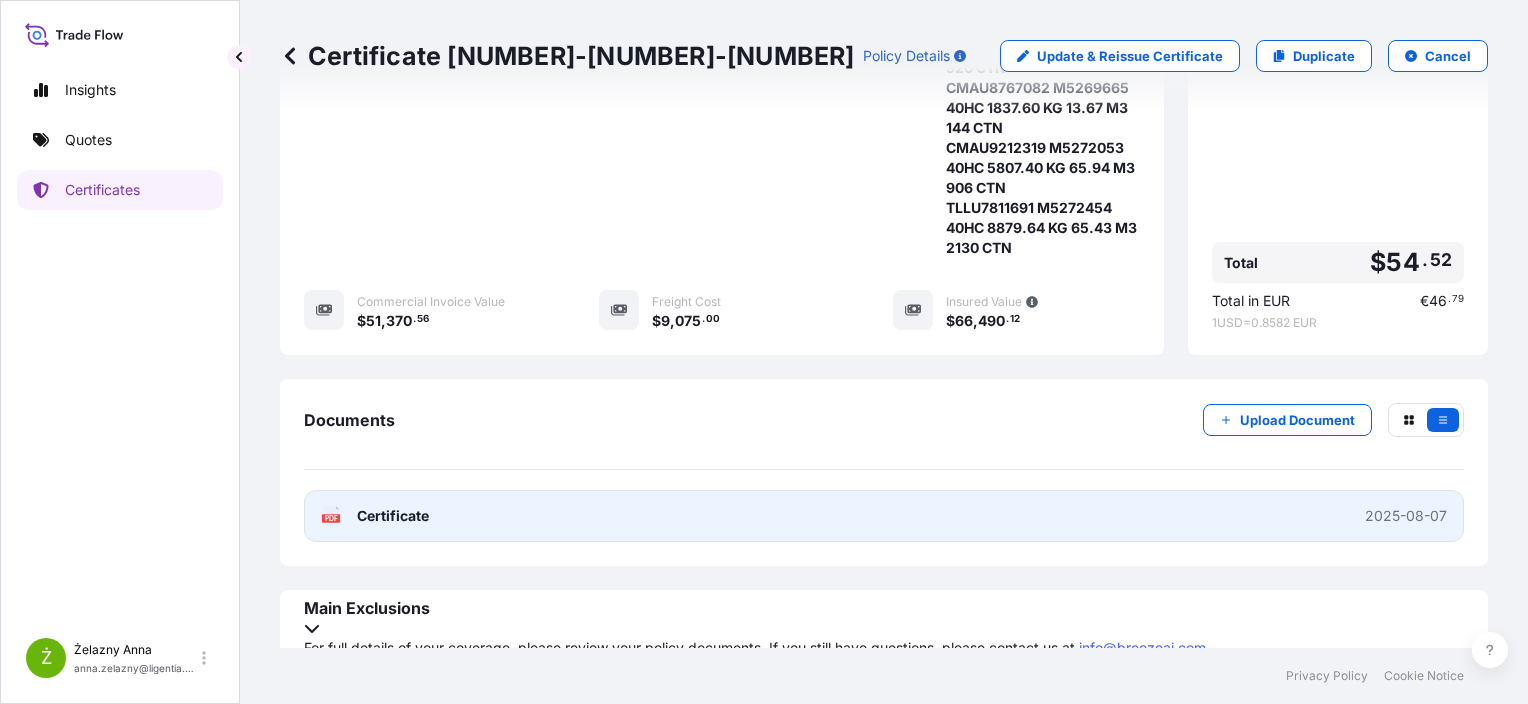 click on "PDF Certificate 2025-08-07" at bounding box center [884, 516] 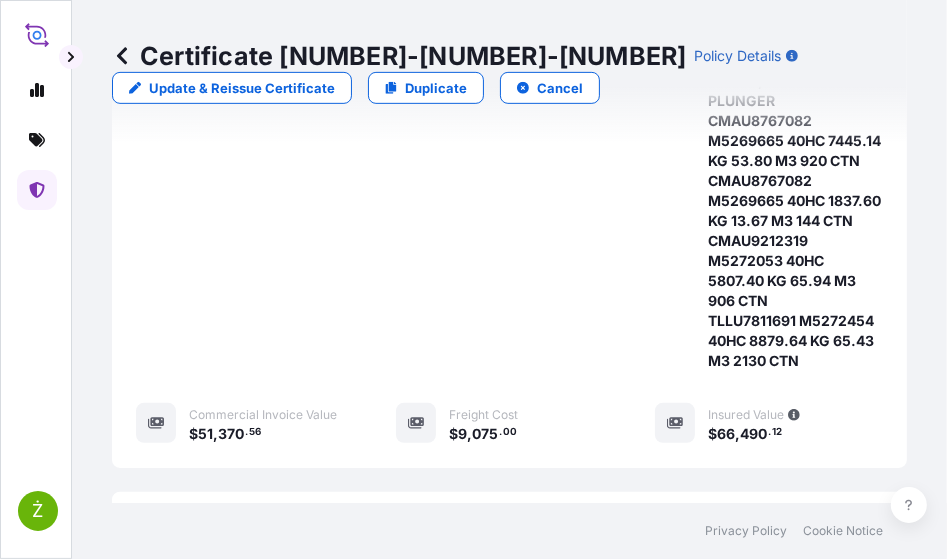 scroll, scrollTop: 576, scrollLeft: 0, axis: vertical 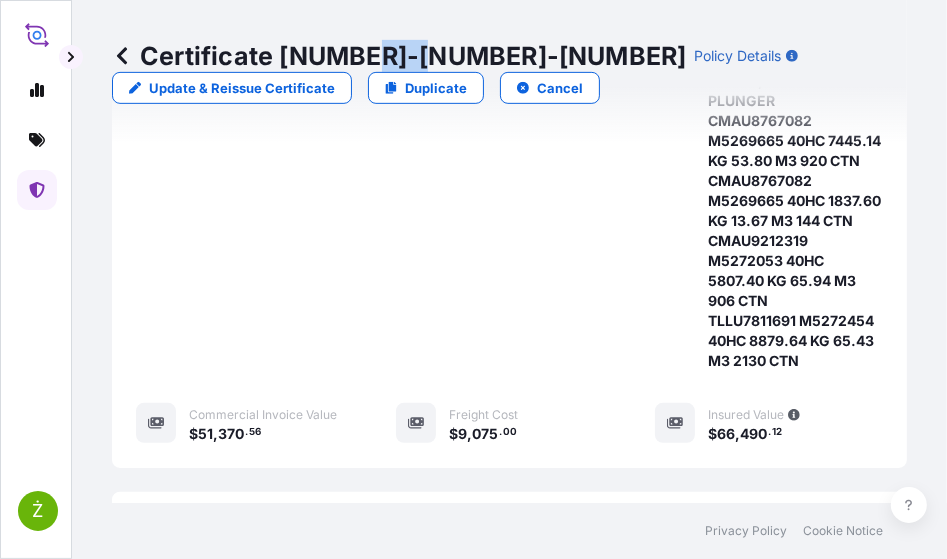 click on "Certificate 31440-1530-1" at bounding box center (399, 56) 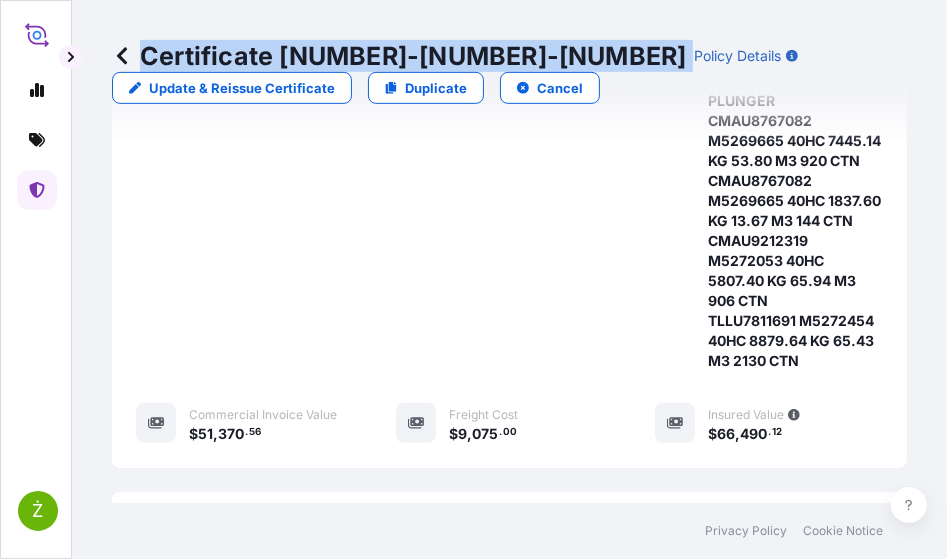 click on "Certificate 31440-1530-1" at bounding box center [399, 56] 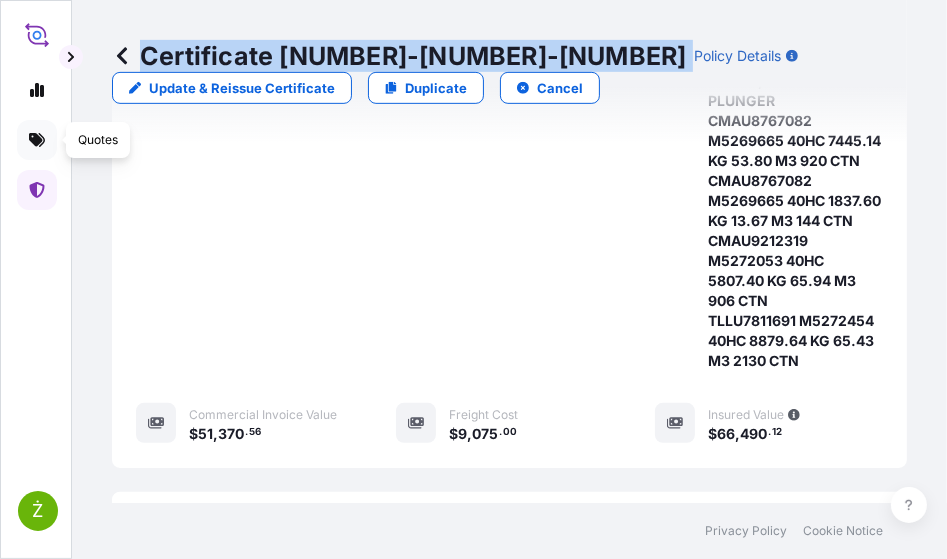 click 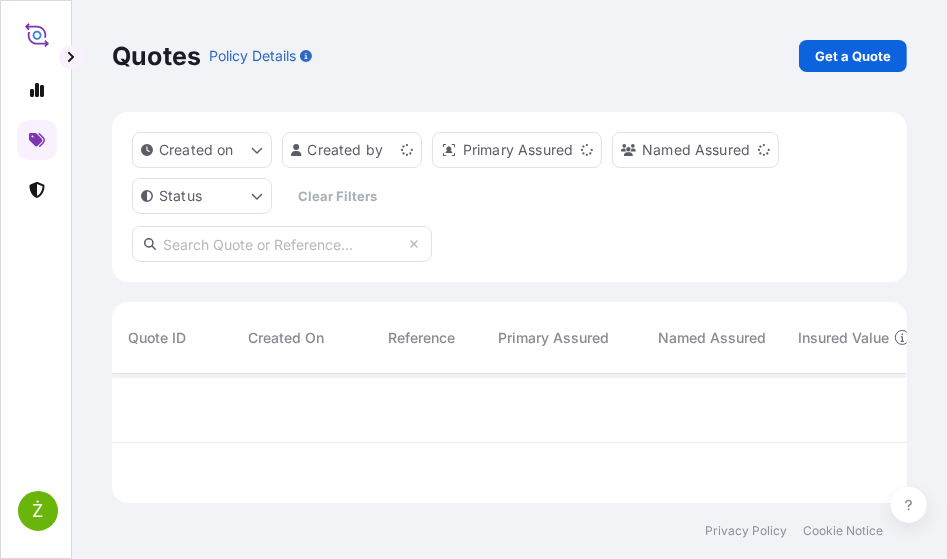 scroll, scrollTop: 0, scrollLeft: 0, axis: both 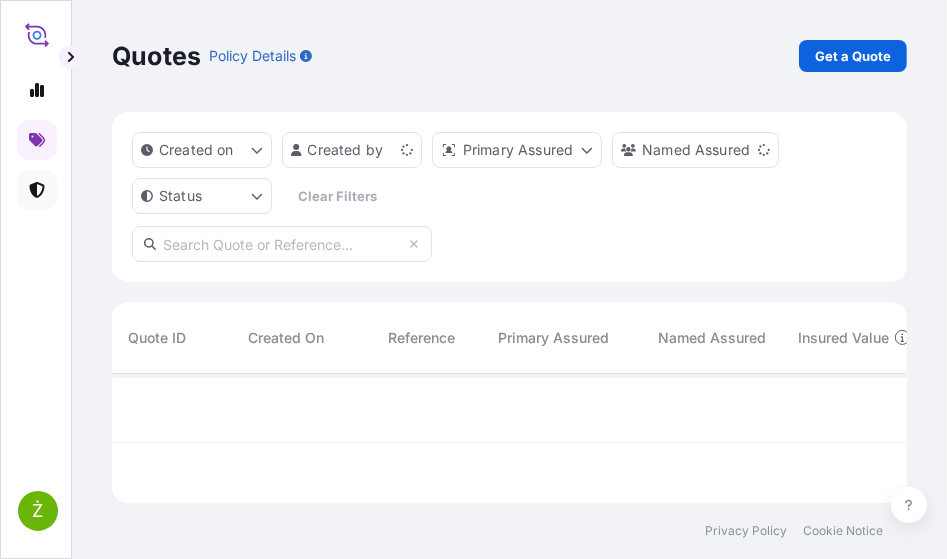 click at bounding box center (37, 190) 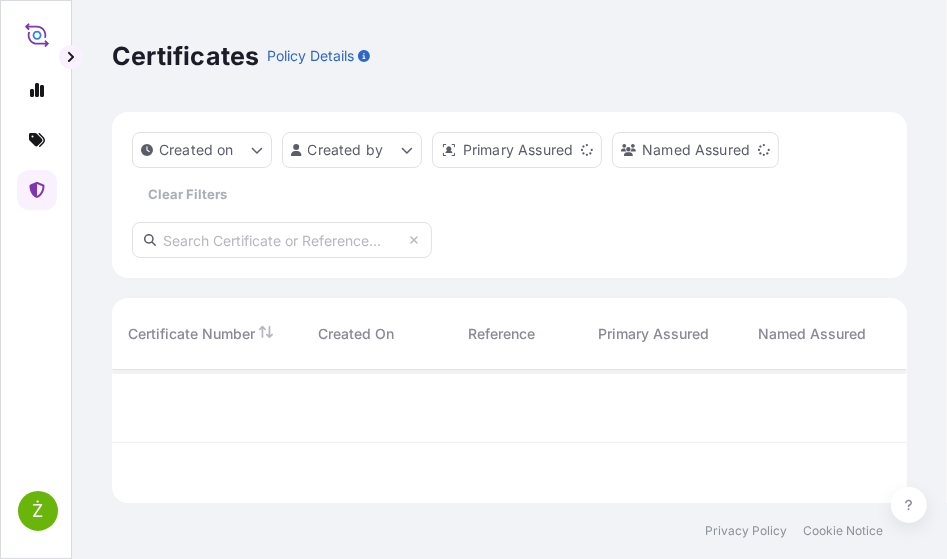 scroll, scrollTop: 15, scrollLeft: 16, axis: both 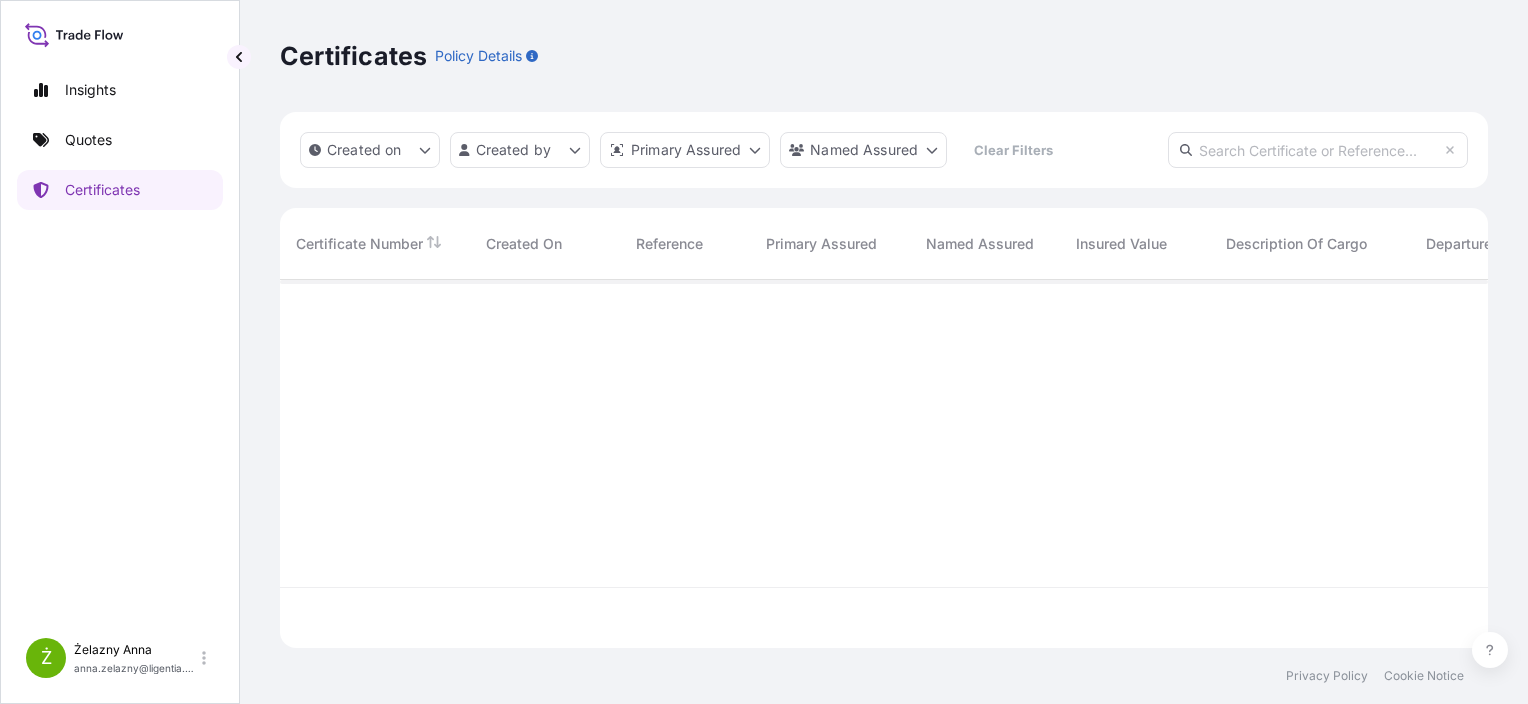 click at bounding box center [1318, 150] 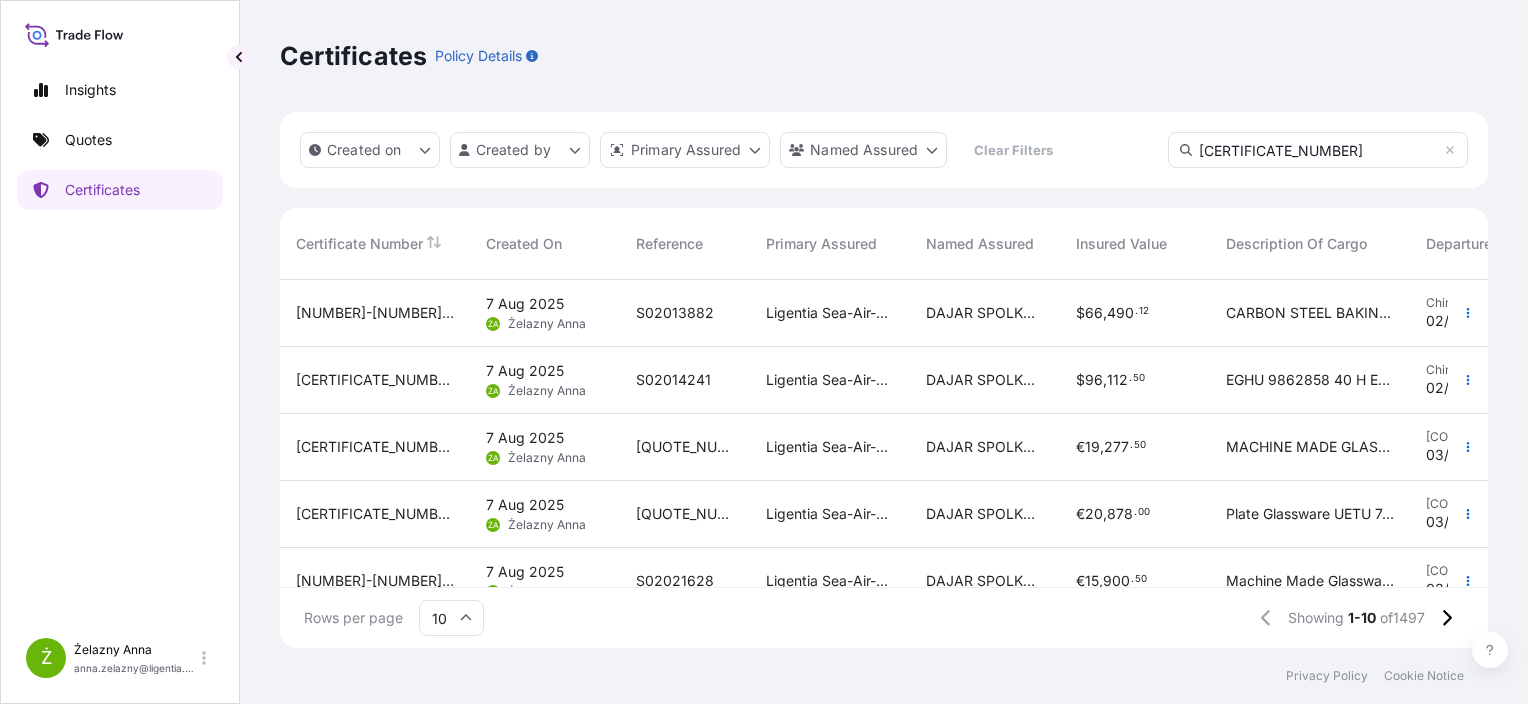 click on "[NUMBER]-[NUMBER]-" at bounding box center [1318, 150] 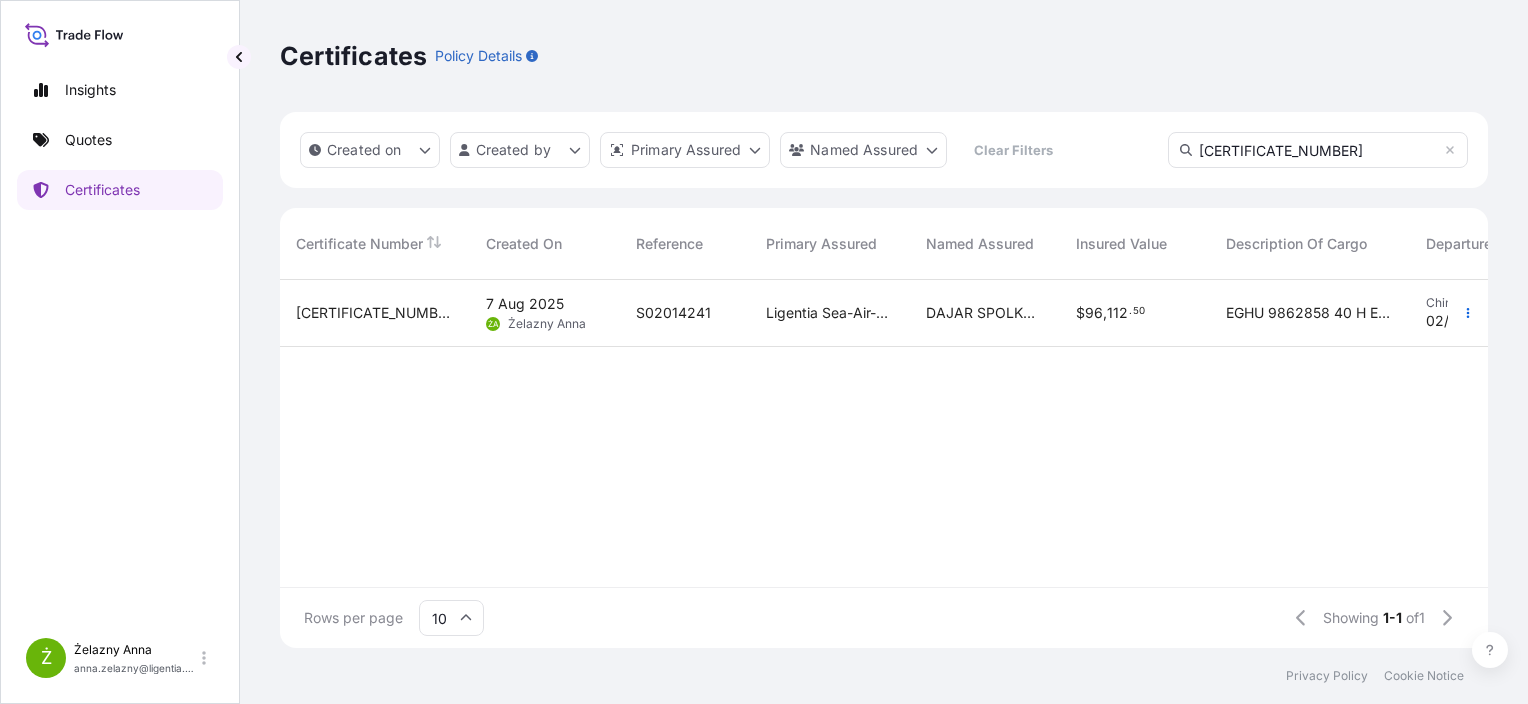 type on "[NUMBER]-[NUMBER]-" 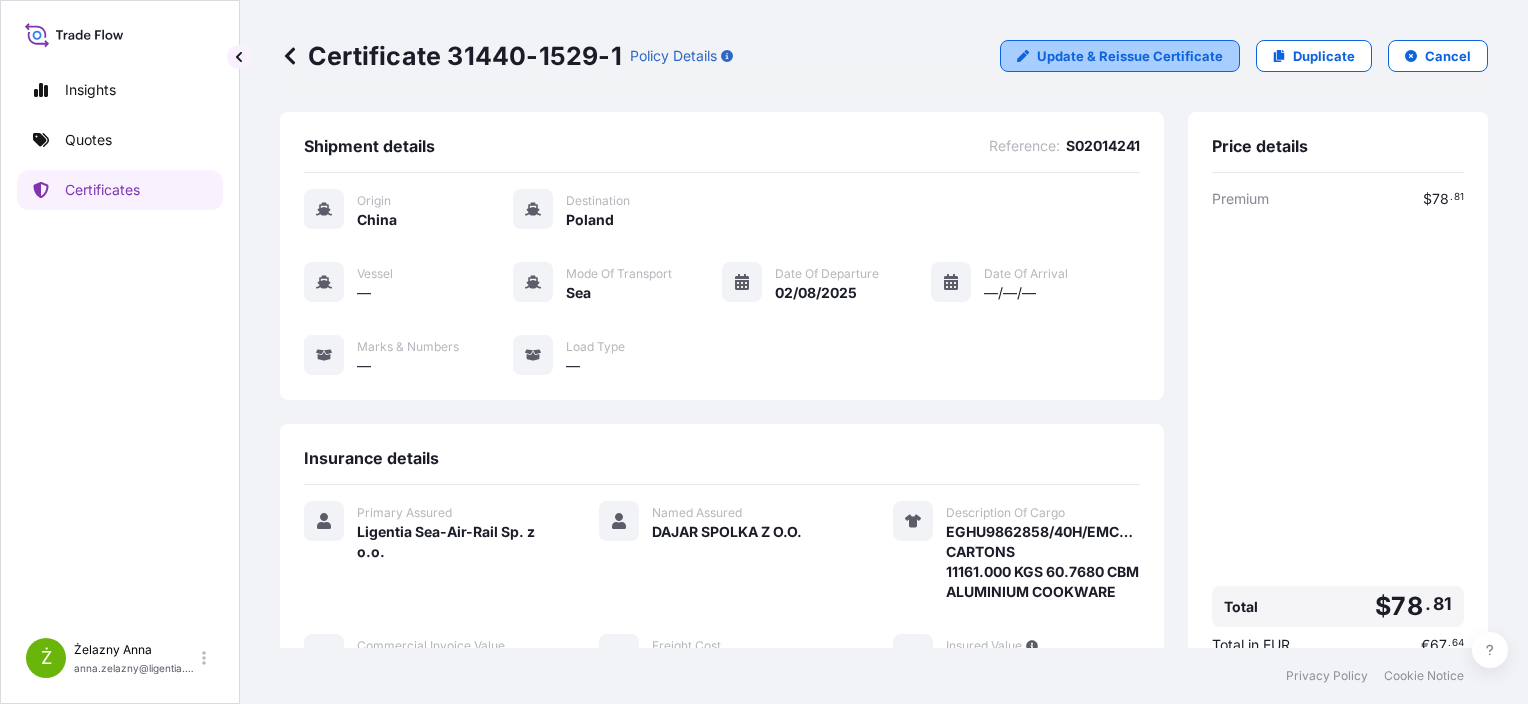 click on "Update & Reissue Certificate" at bounding box center (1130, 56) 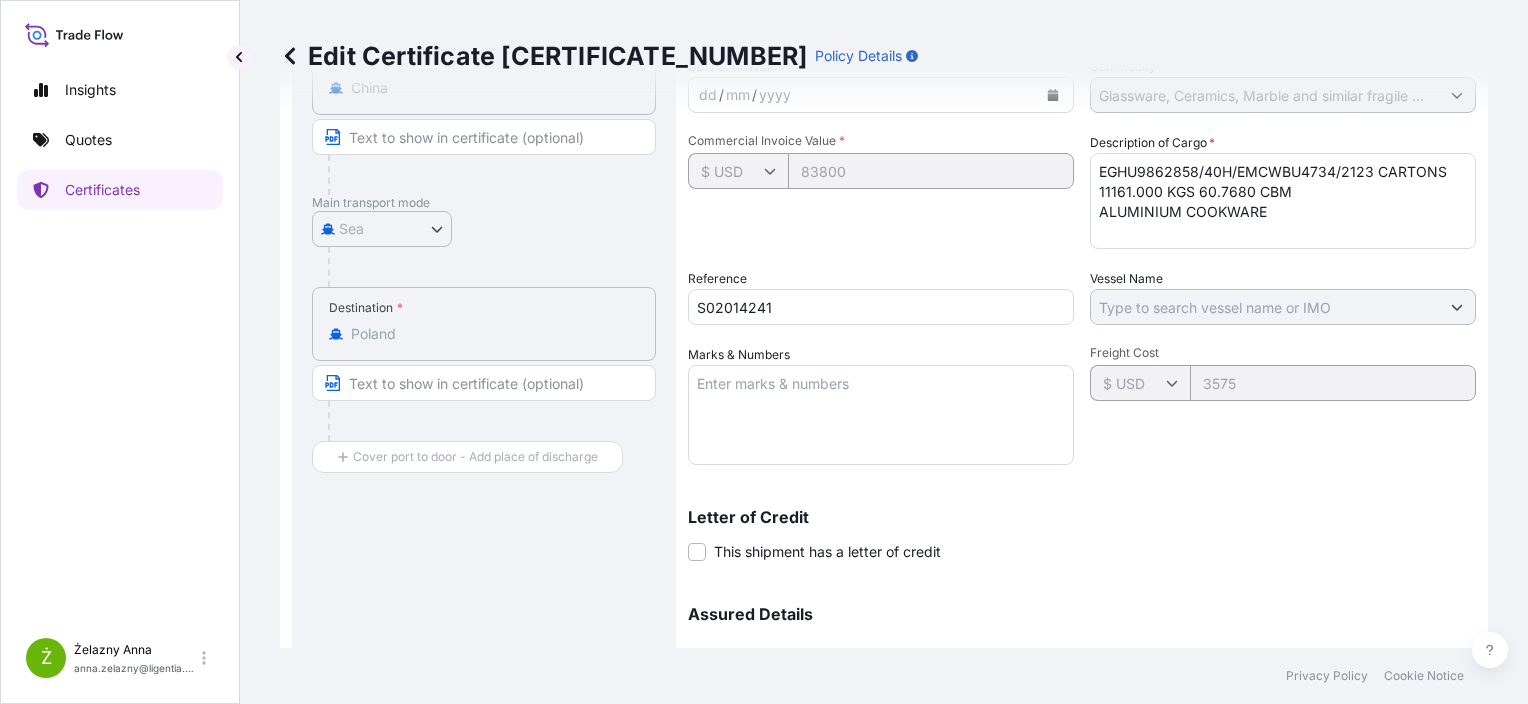 scroll, scrollTop: 187, scrollLeft: 0, axis: vertical 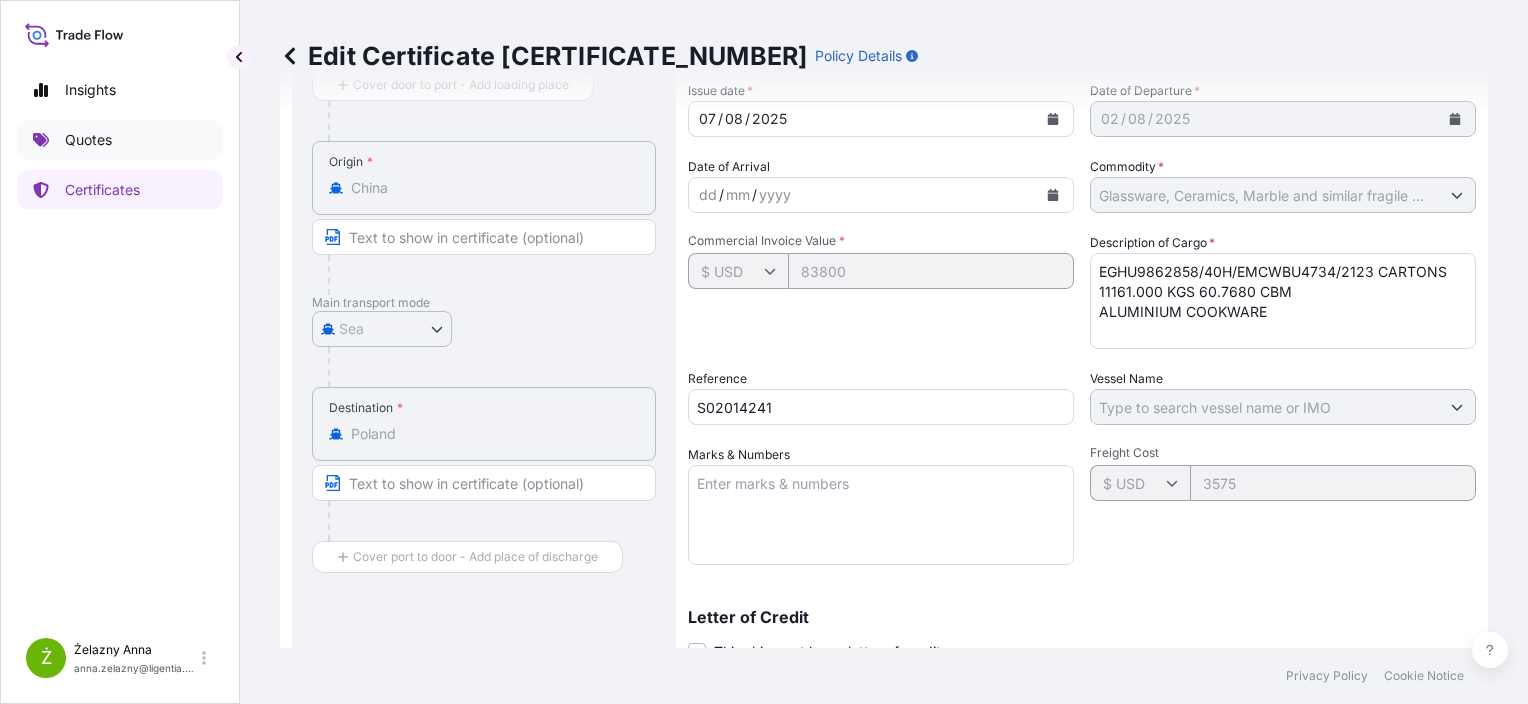 click on "Quotes" at bounding box center (88, 140) 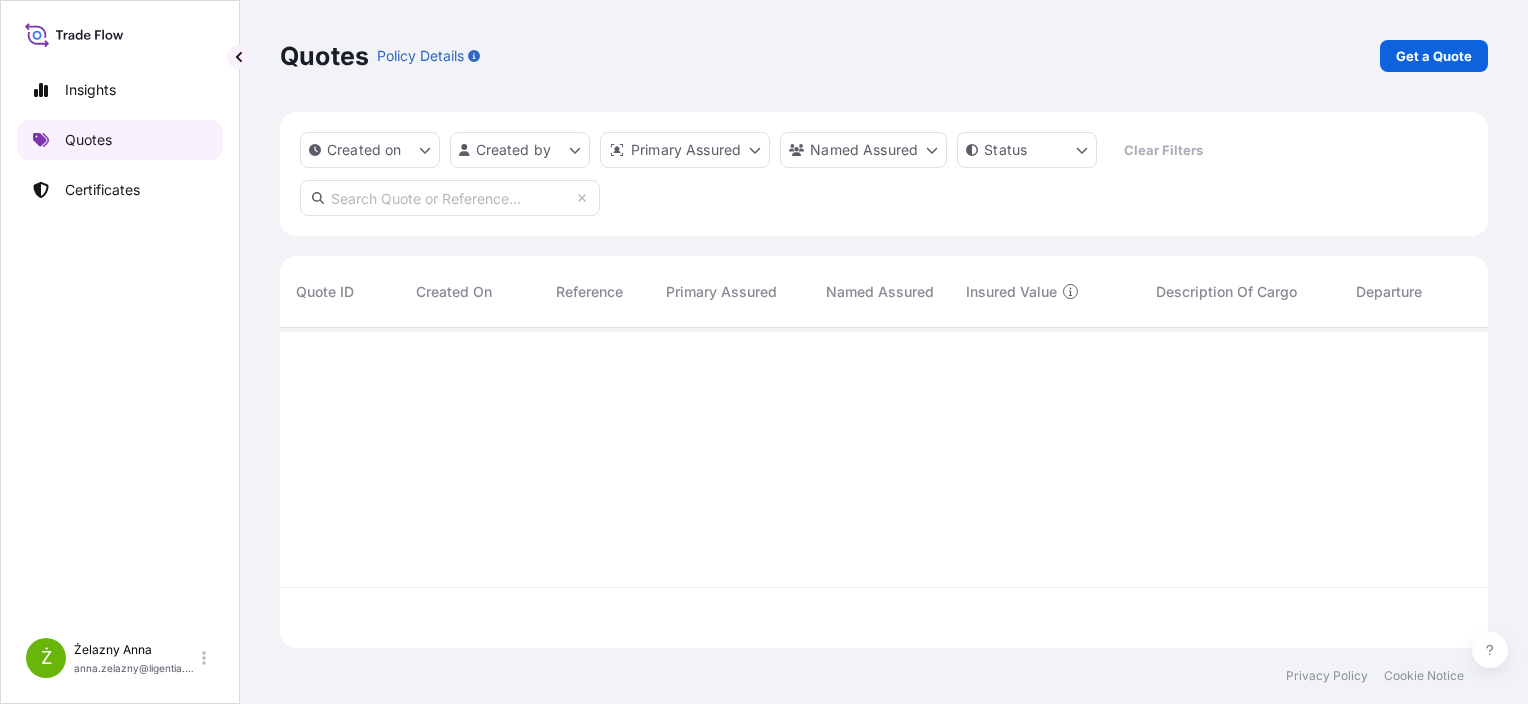 scroll, scrollTop: 0, scrollLeft: 0, axis: both 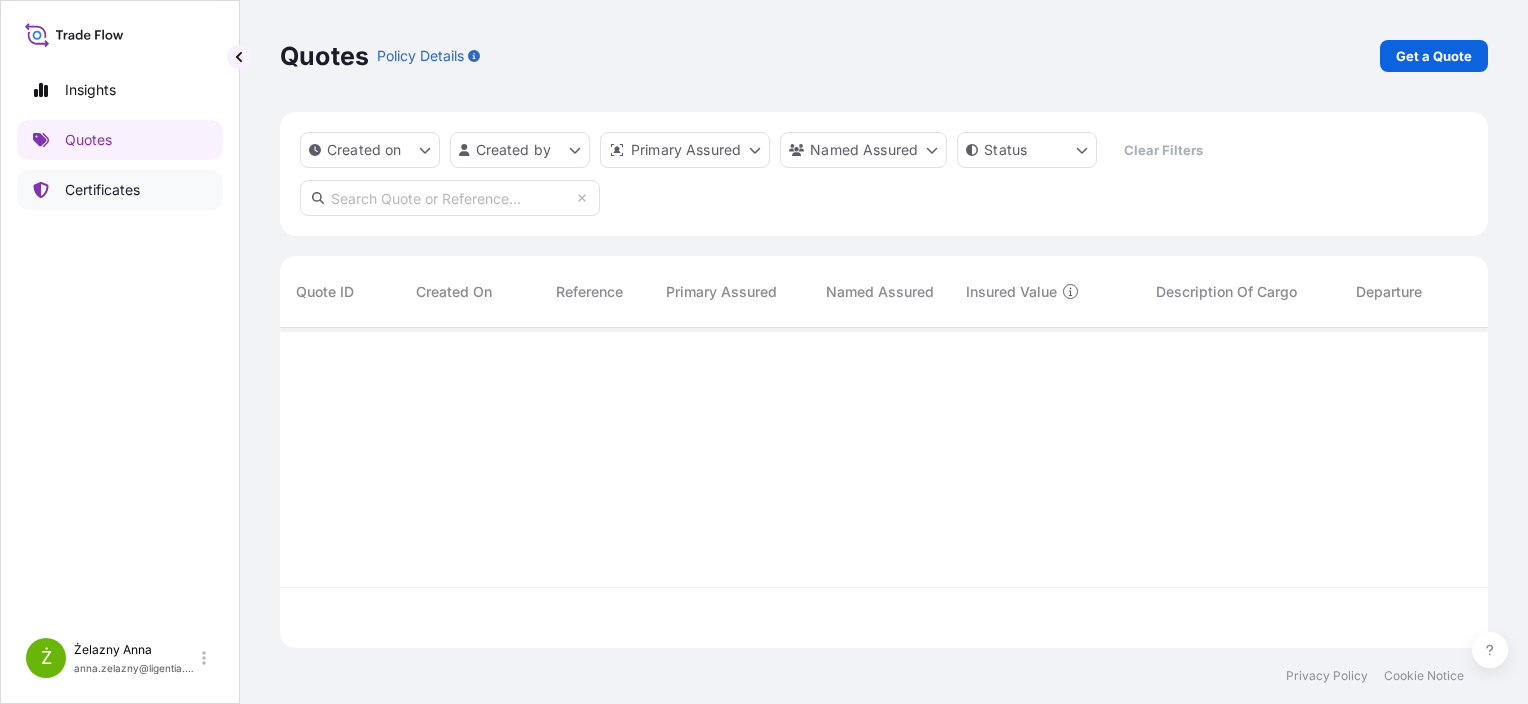 click on "Certificates" at bounding box center [102, 190] 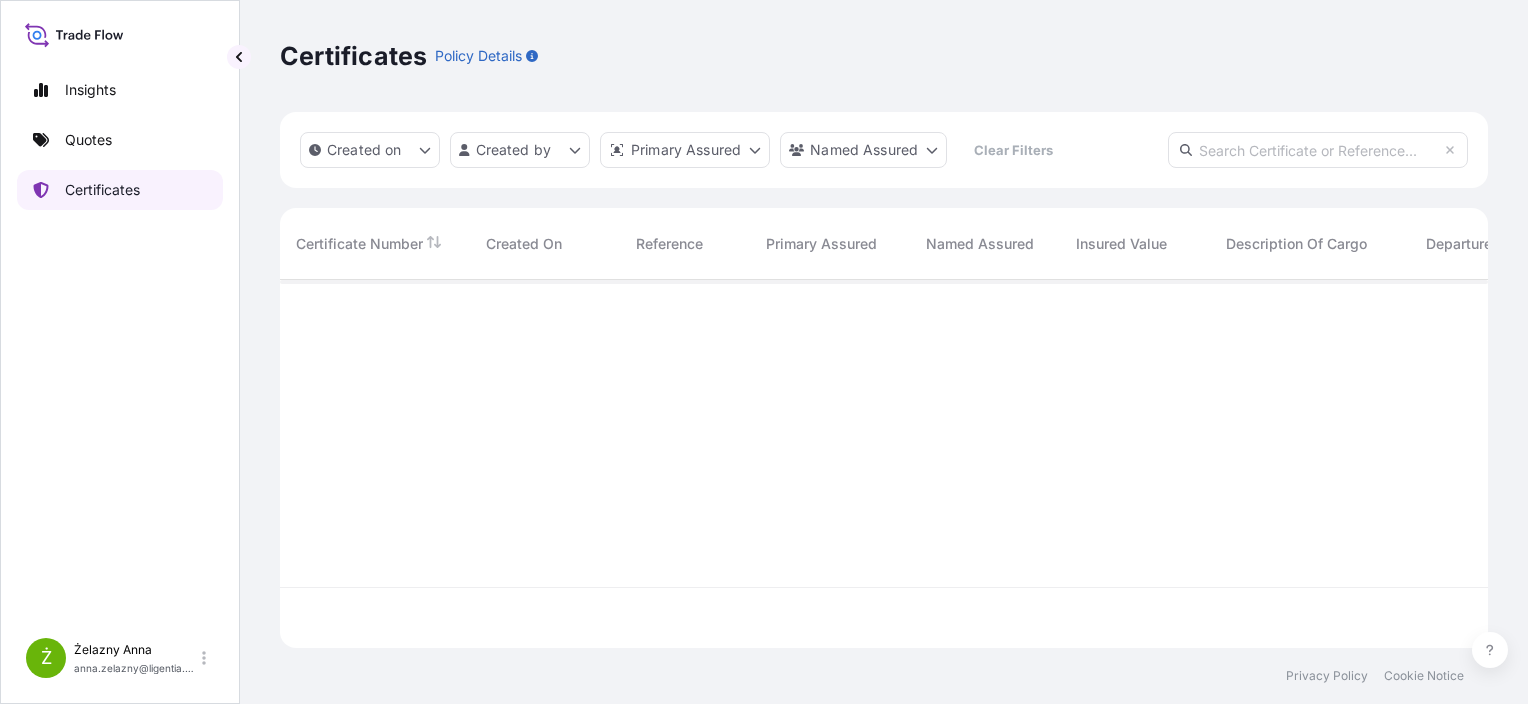 scroll, scrollTop: 16, scrollLeft: 16, axis: both 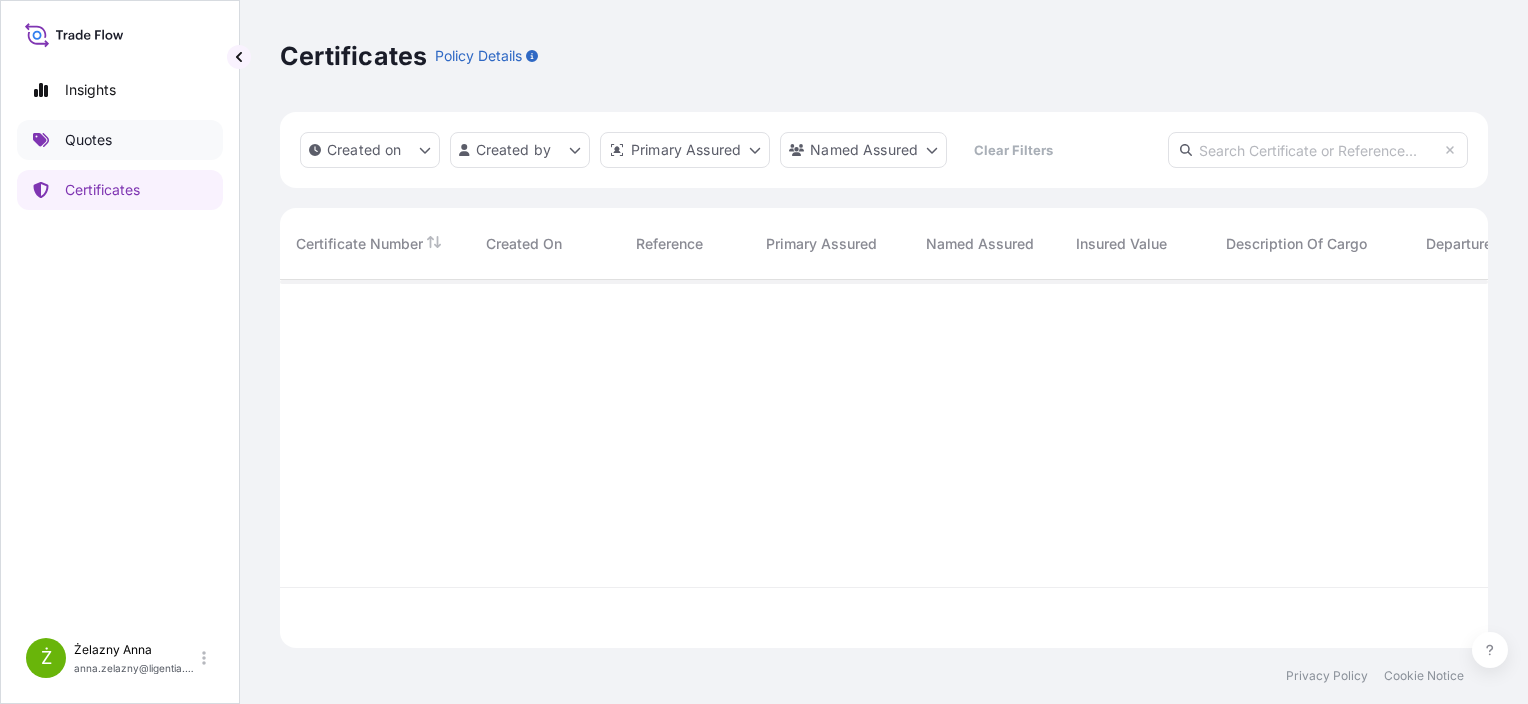 click on "Quotes" at bounding box center [120, 140] 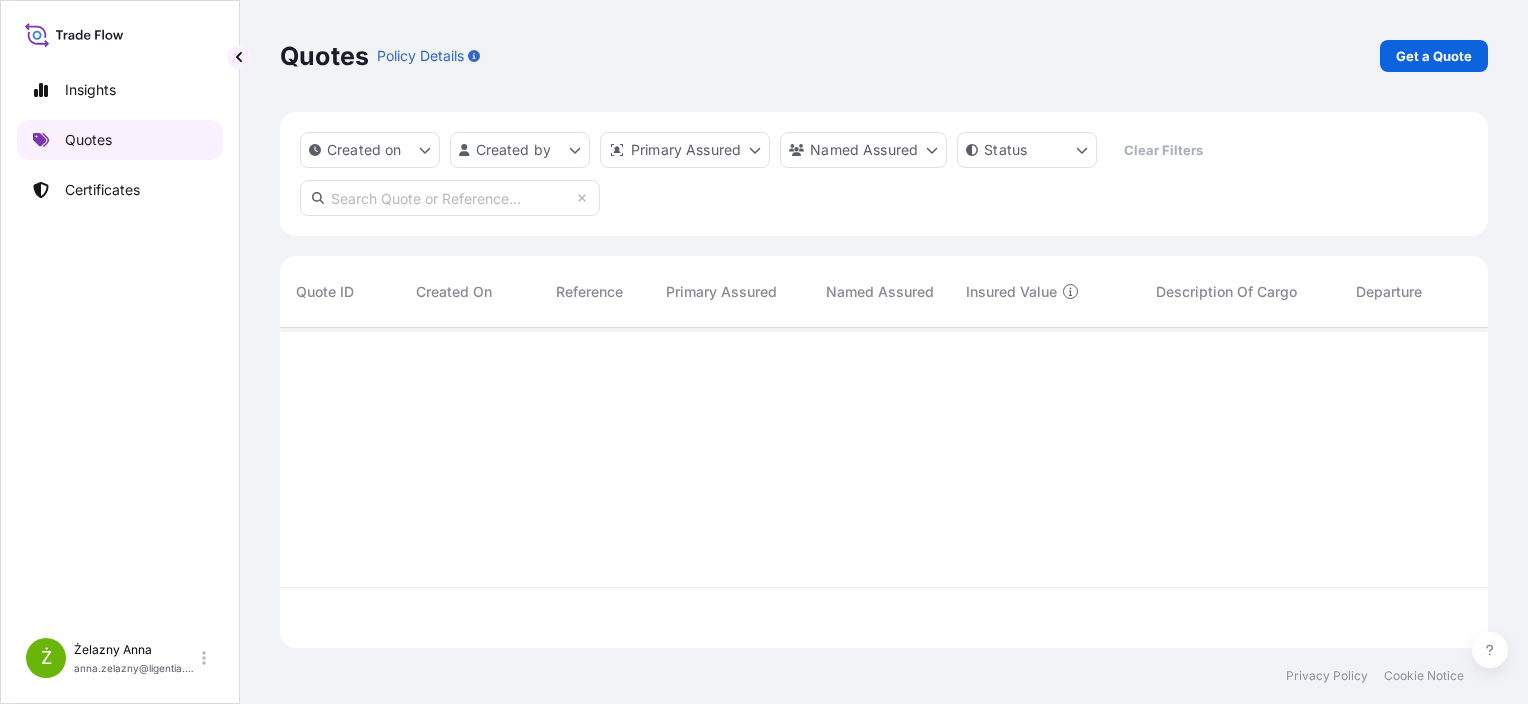 scroll, scrollTop: 16, scrollLeft: 16, axis: both 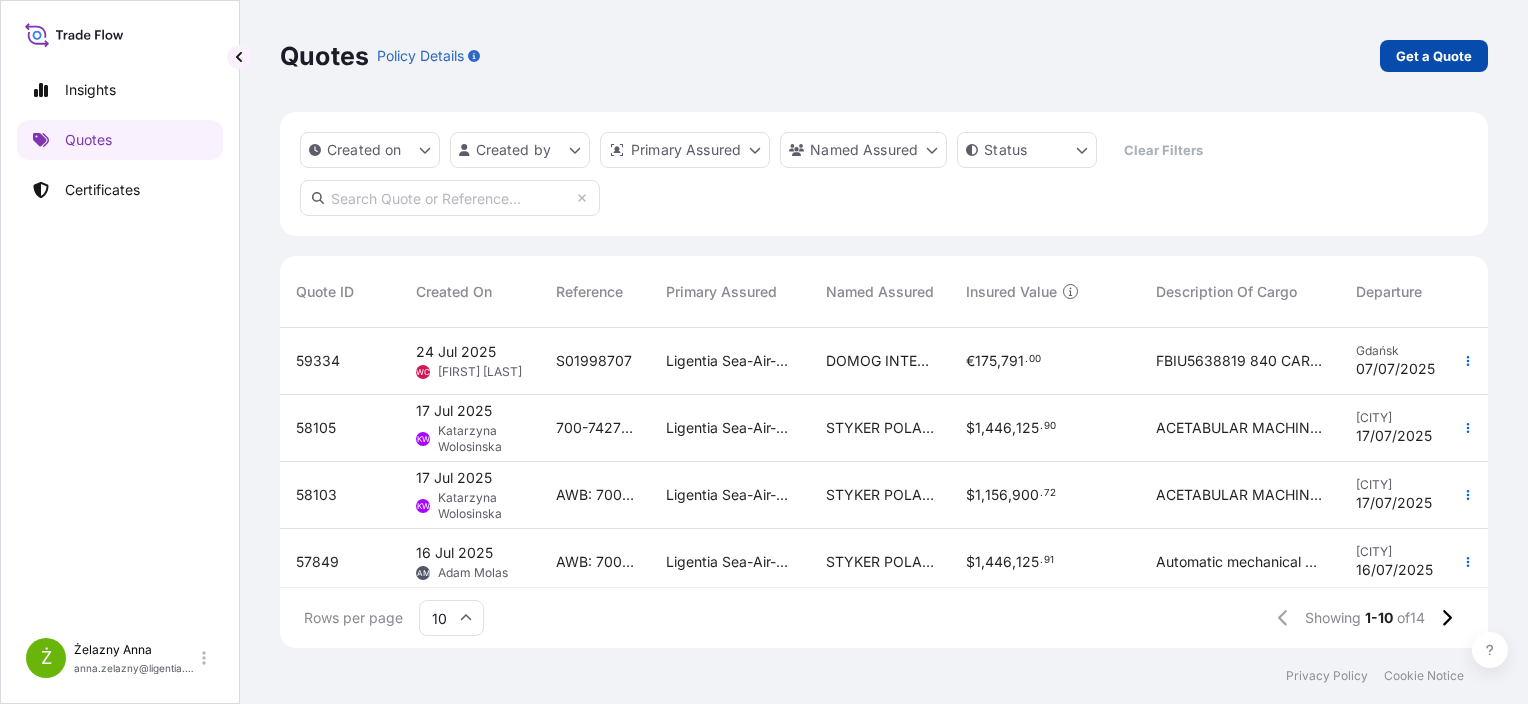 click on "Get a Quote" at bounding box center [1434, 56] 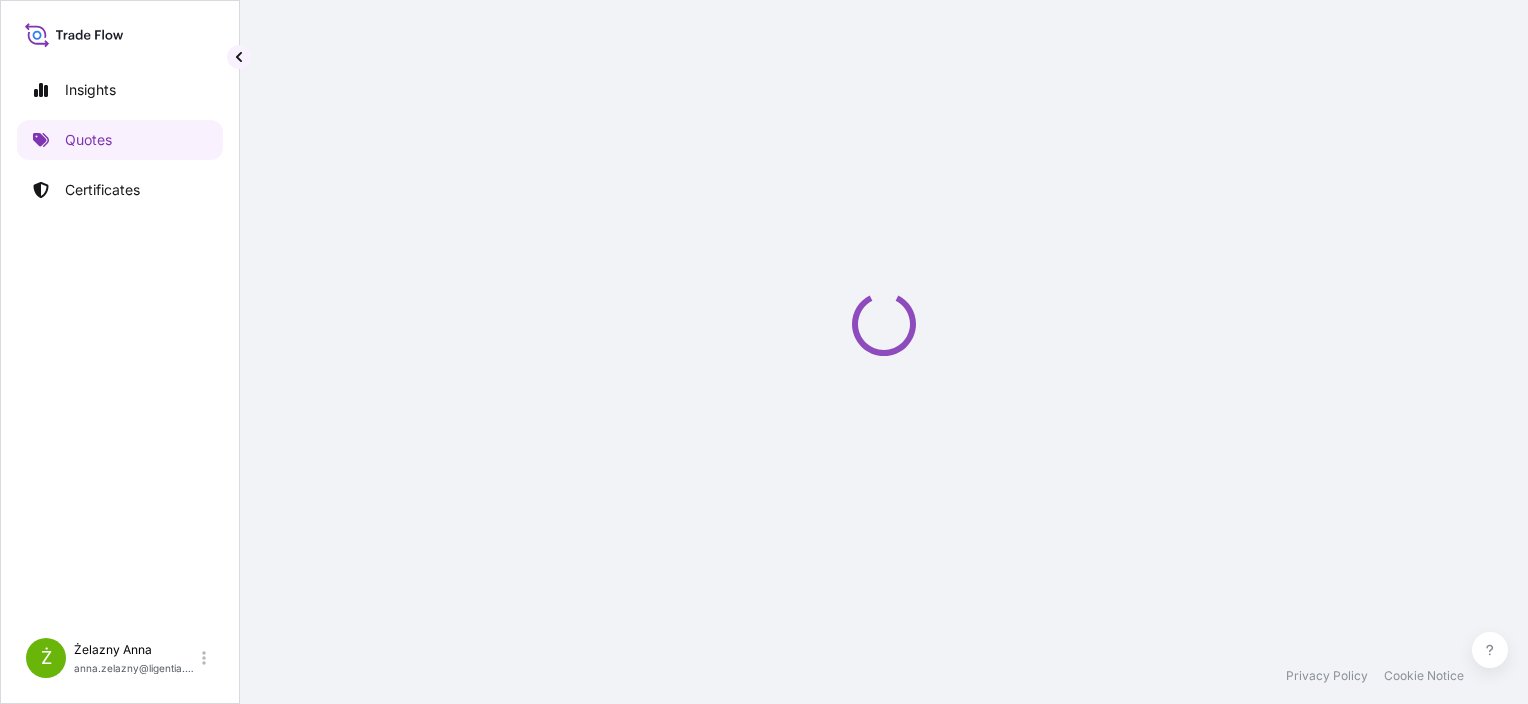 select on "Sea" 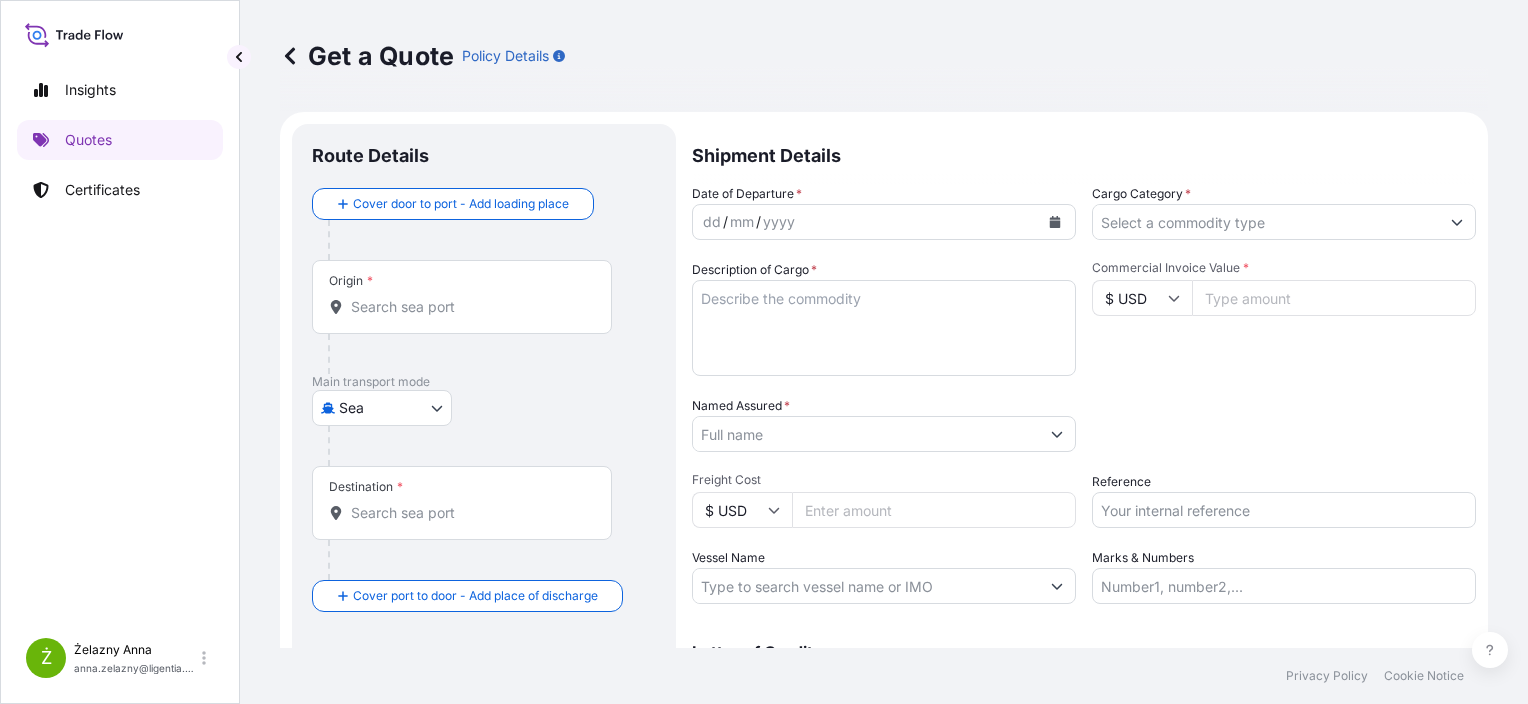 scroll, scrollTop: 32, scrollLeft: 0, axis: vertical 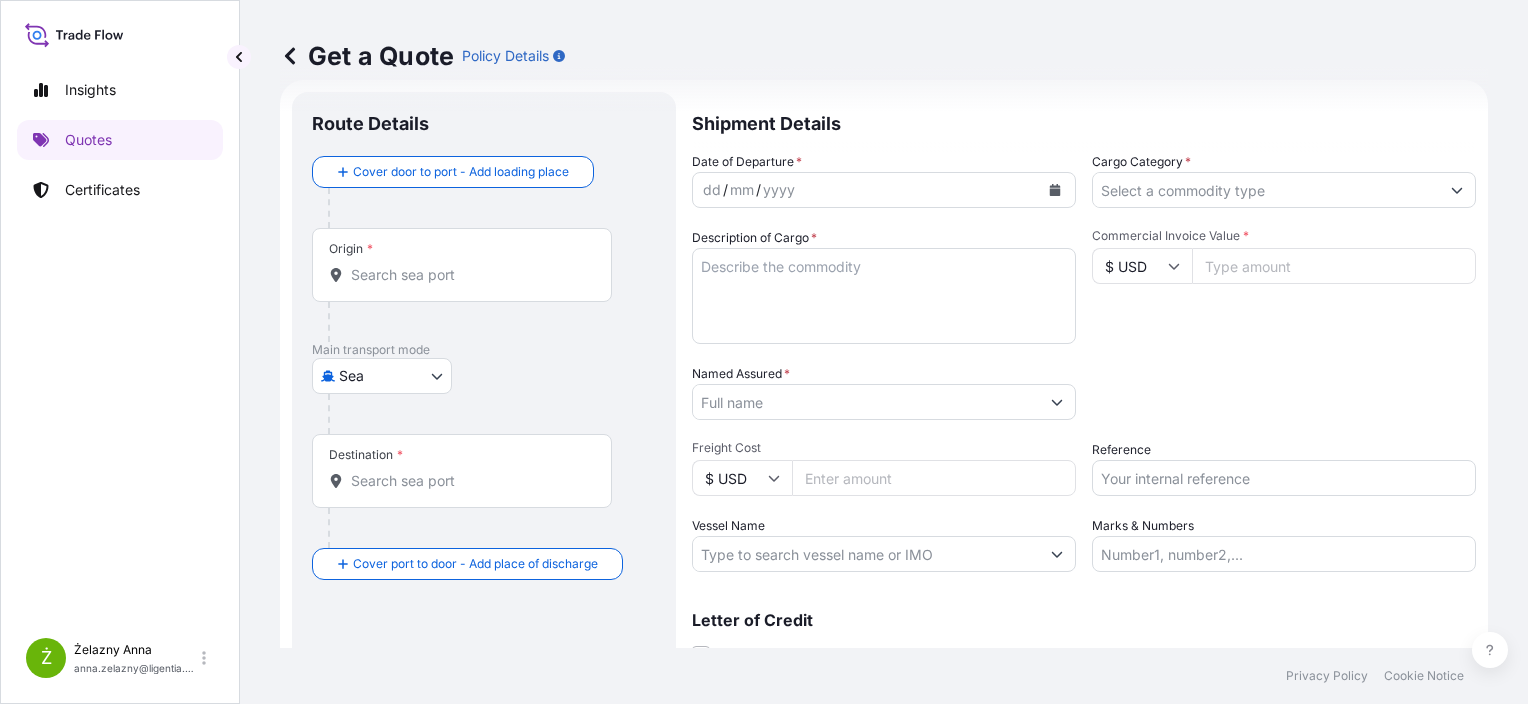 click on "Reference" at bounding box center [1284, 478] 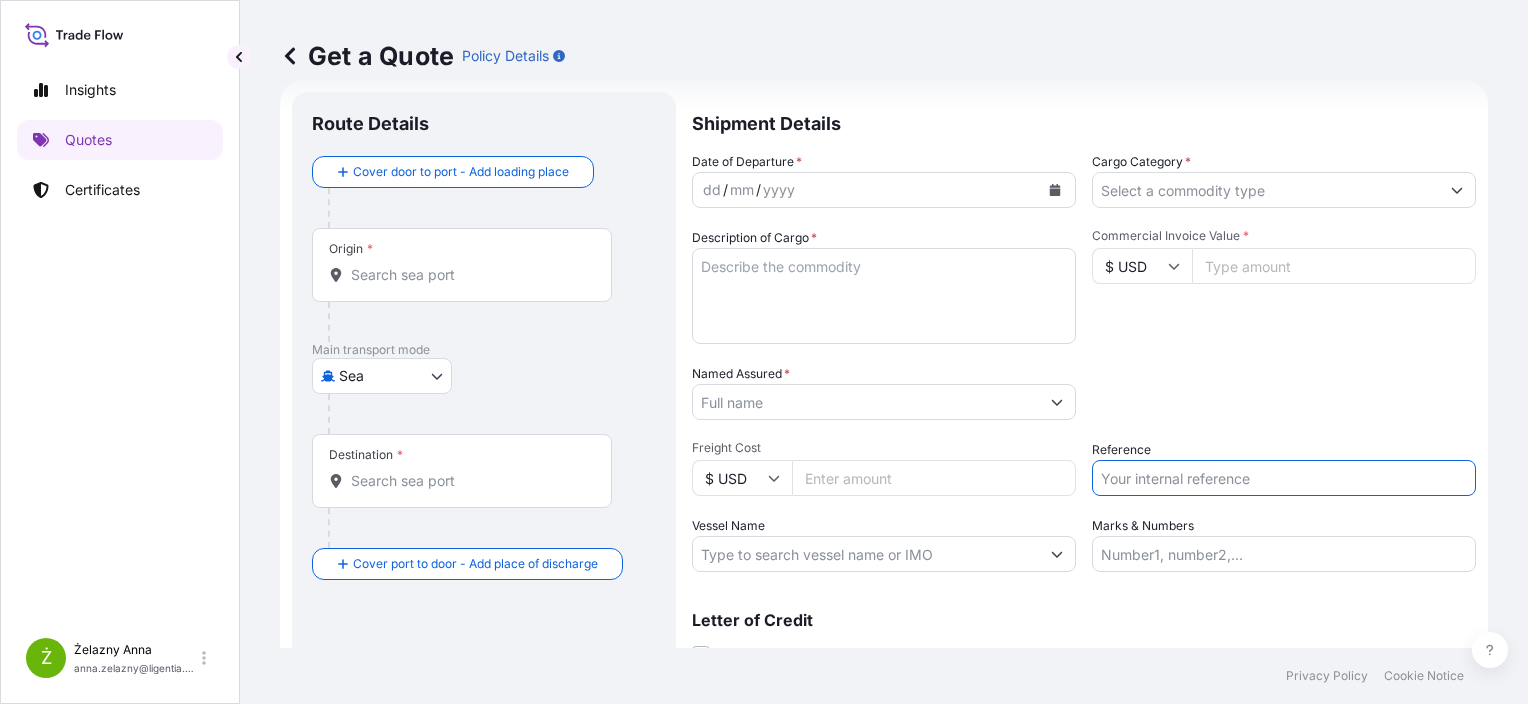 paste on "[NUMBER]" 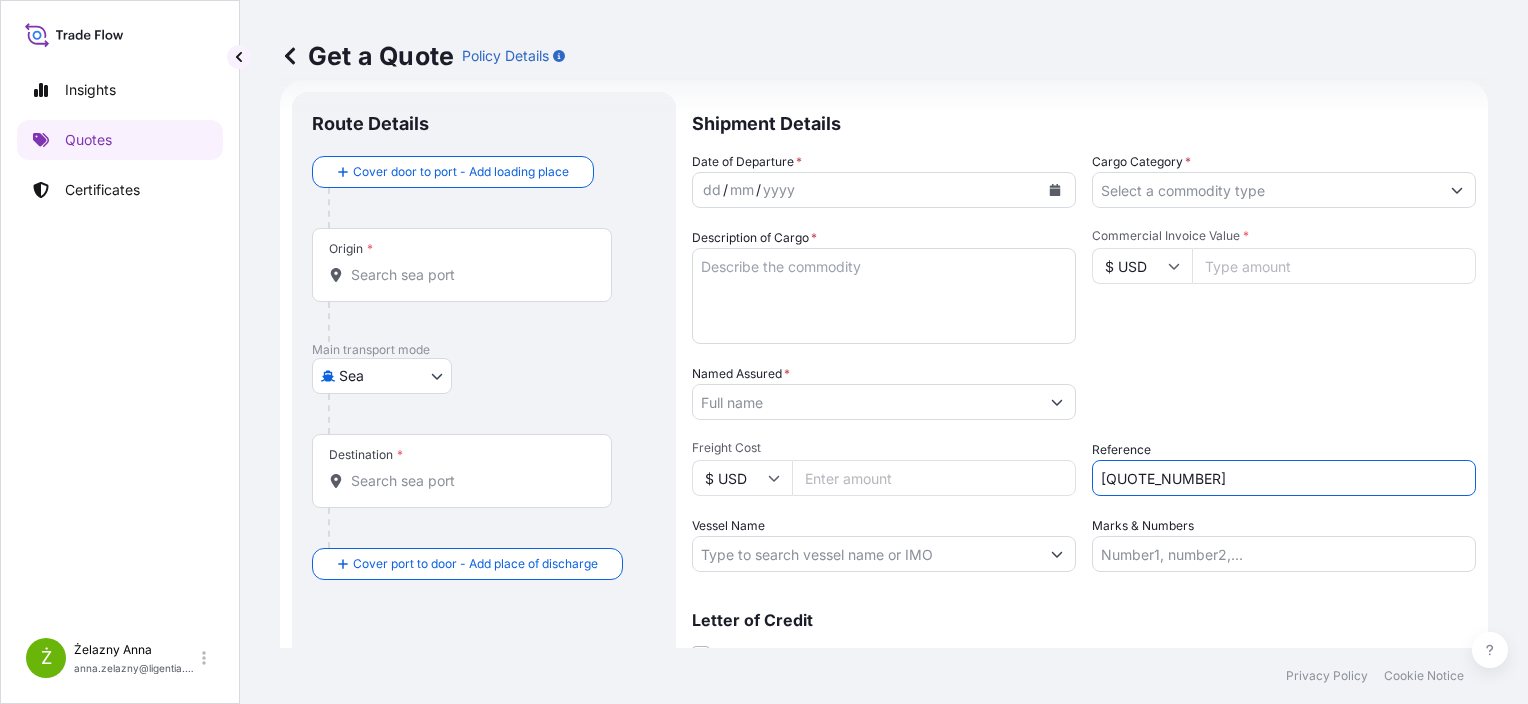 type on "[NUMBER]" 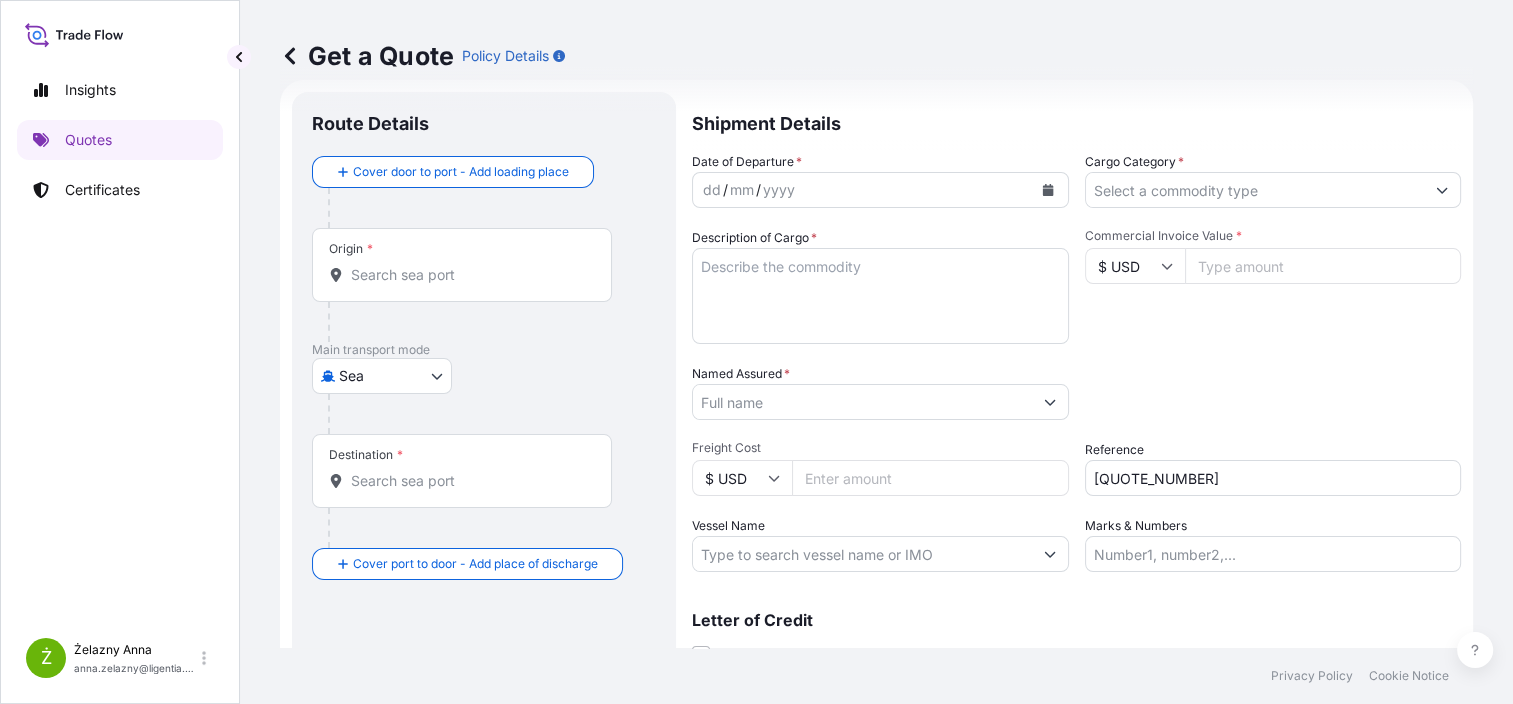 click on "Named Assured *" at bounding box center [862, 402] 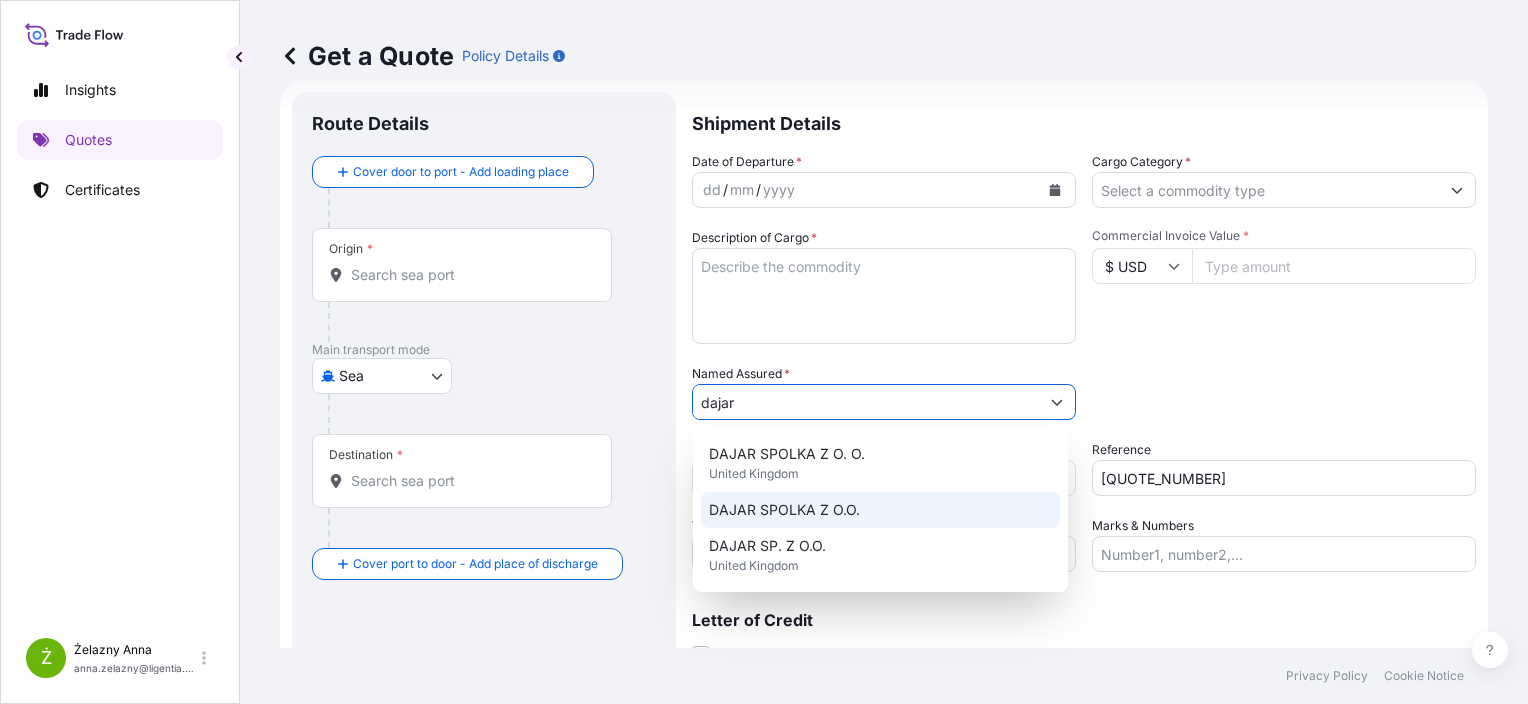click on "DAJAR SPOLKA Z O.O." at bounding box center (784, 510) 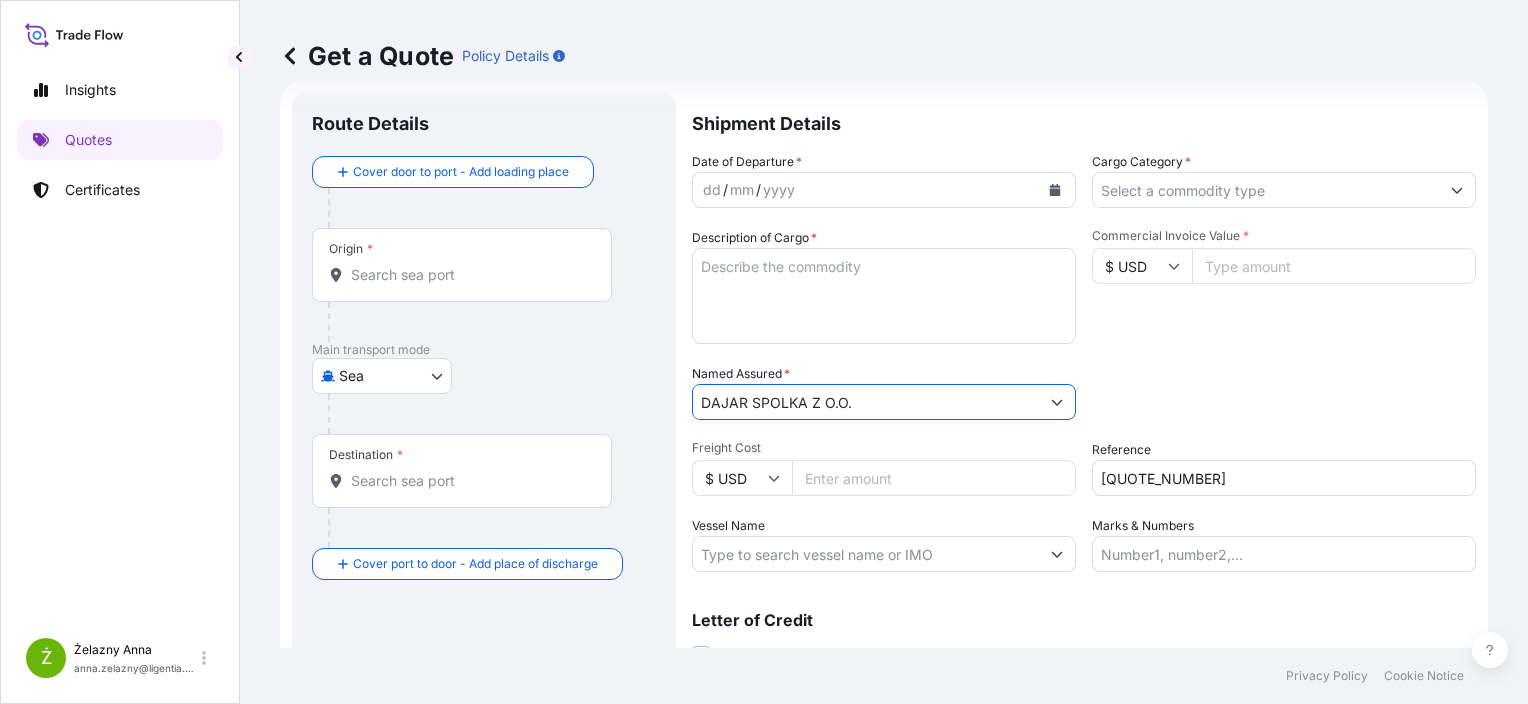 type on "DAJAR SPOLKA Z O.O." 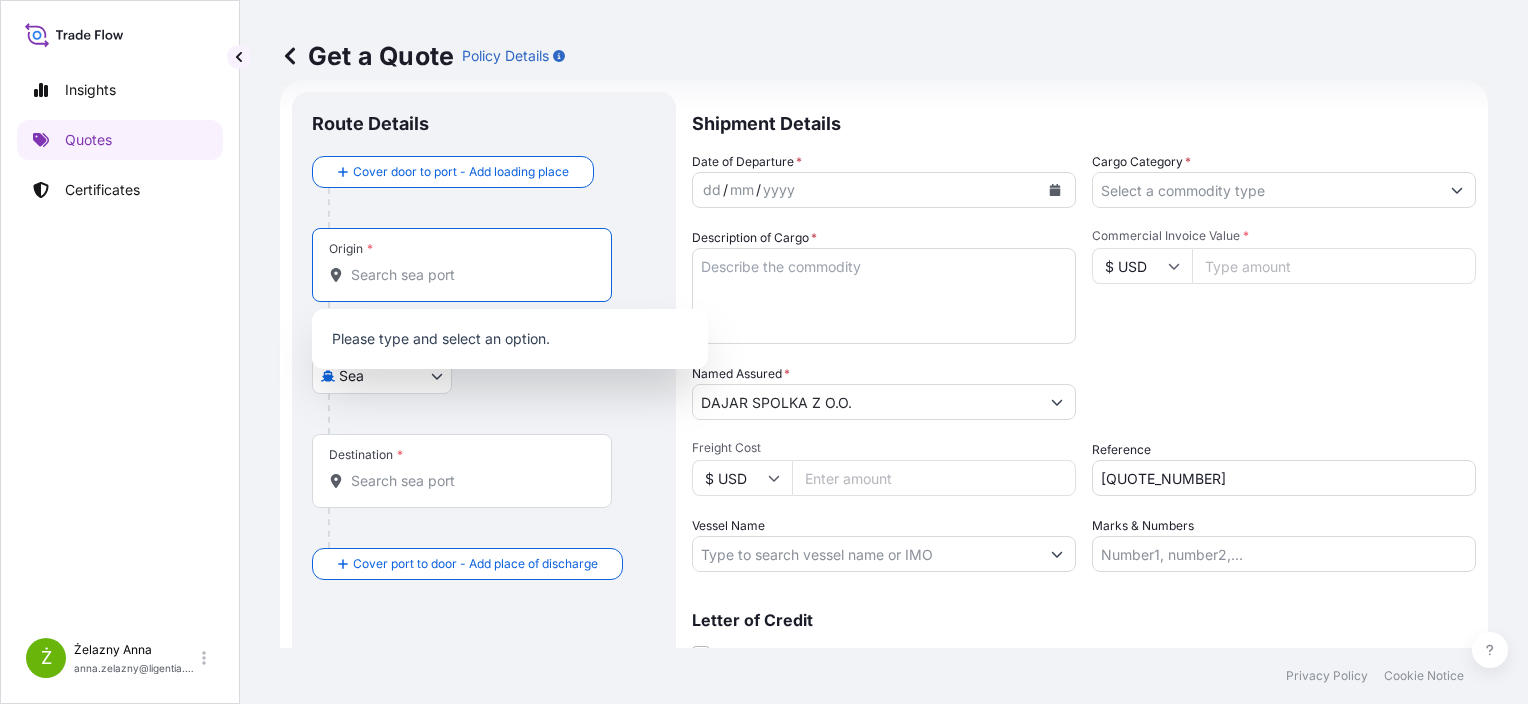 click on "Origin *" at bounding box center (469, 275) 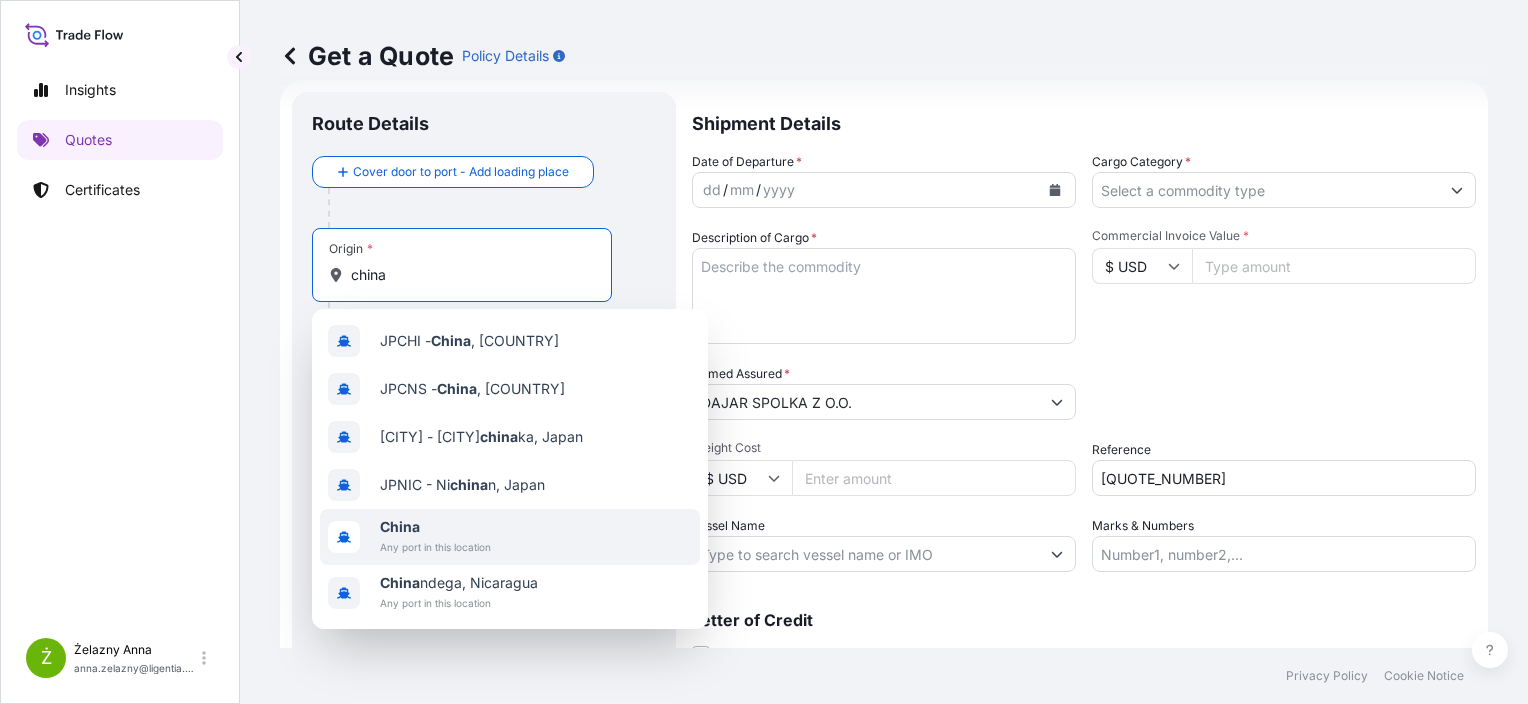click on "Any port in this location" at bounding box center (435, 547) 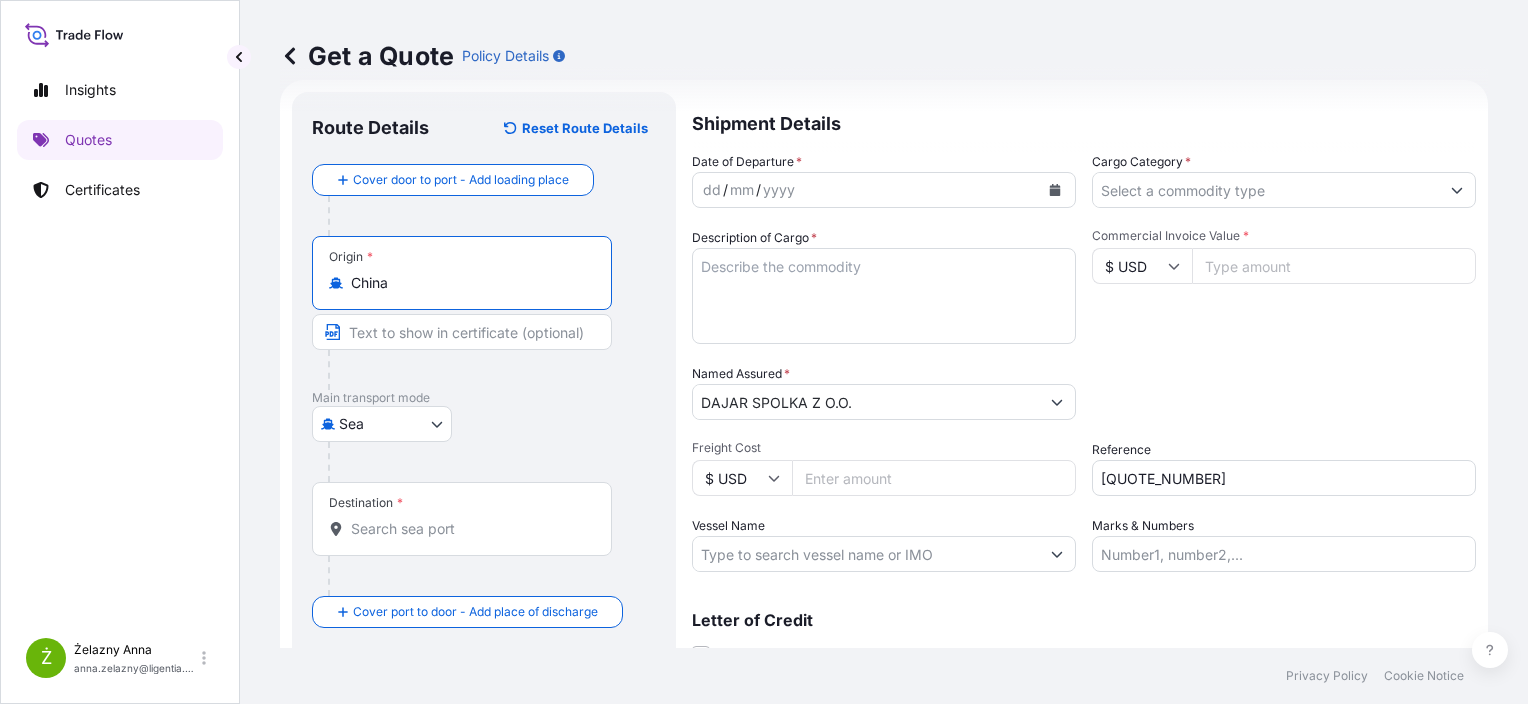type on "China" 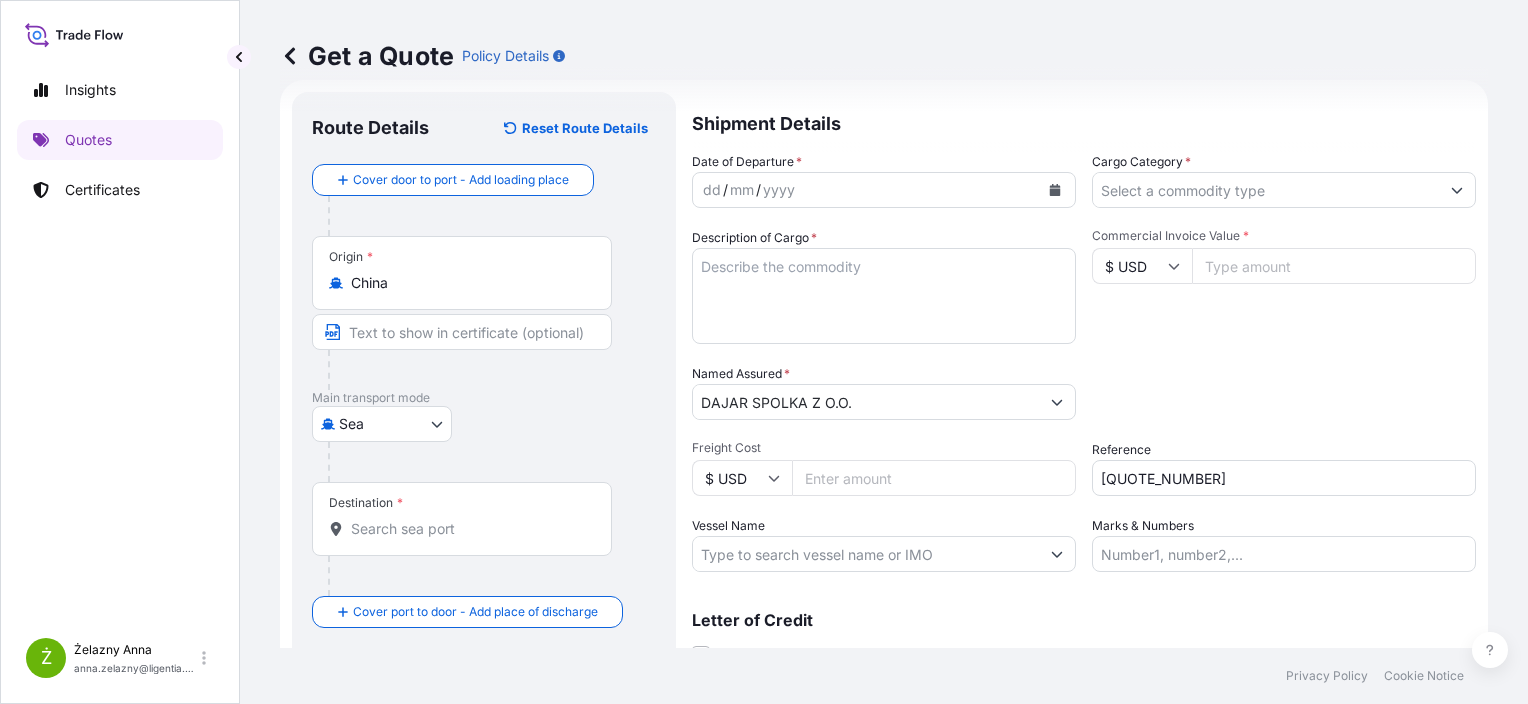 click on "Destination *" at bounding box center [462, 519] 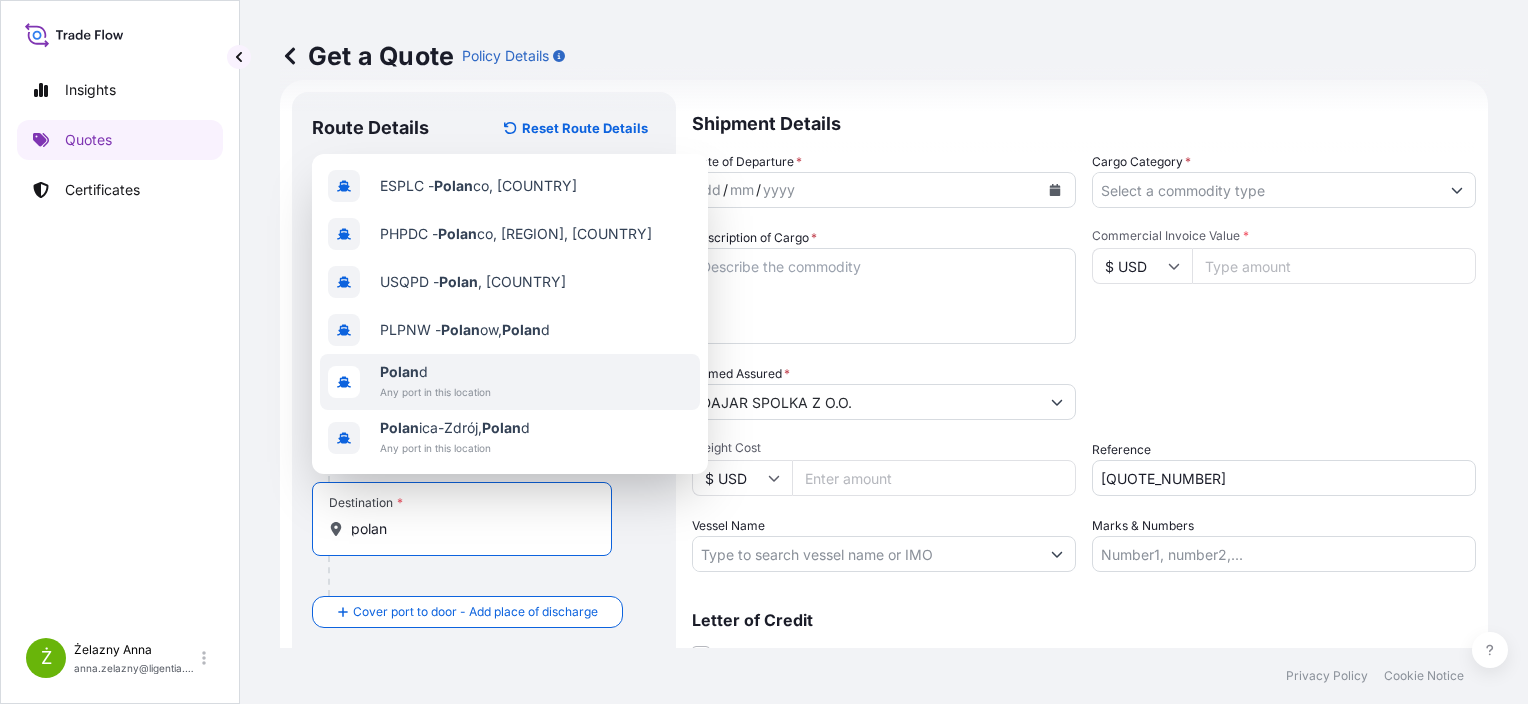 click on "Any port in this location" at bounding box center (435, 392) 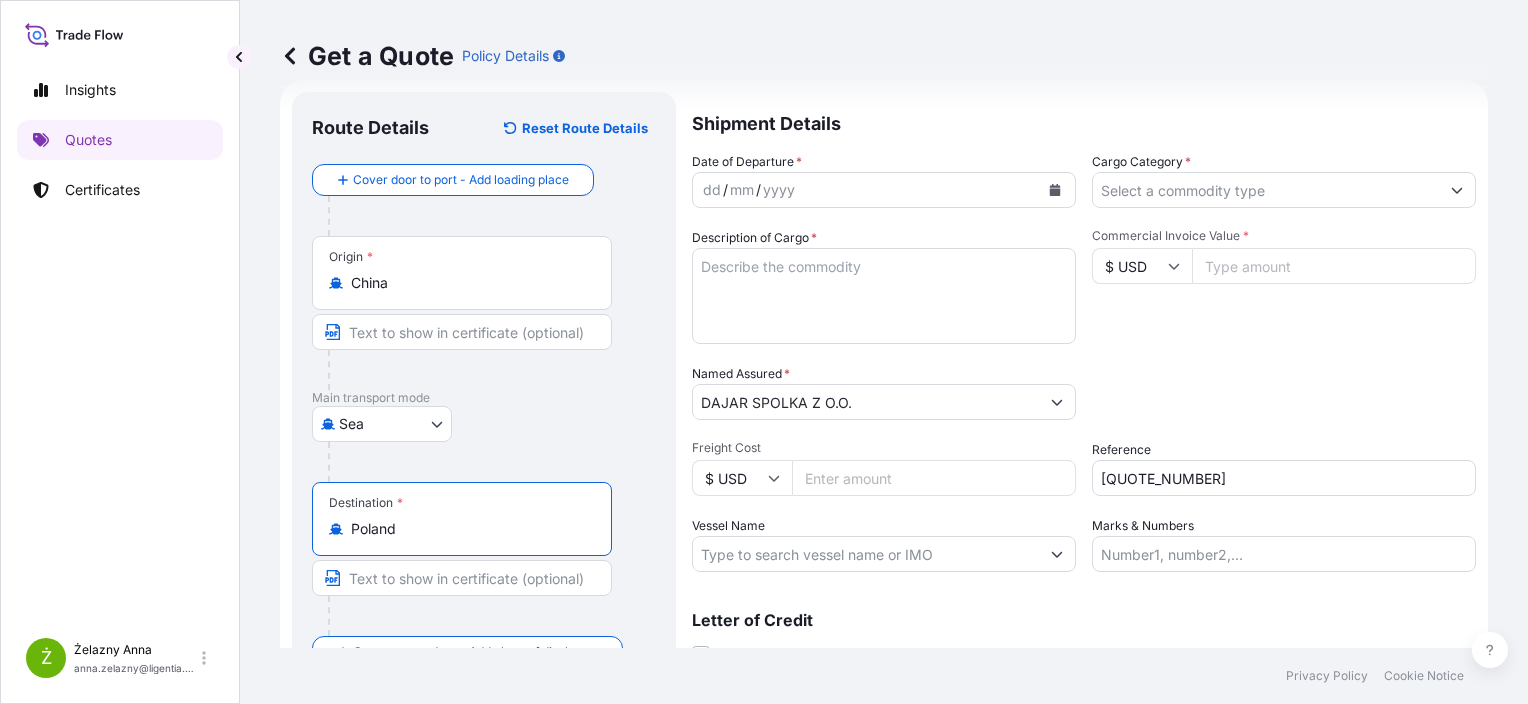 type on "Poland" 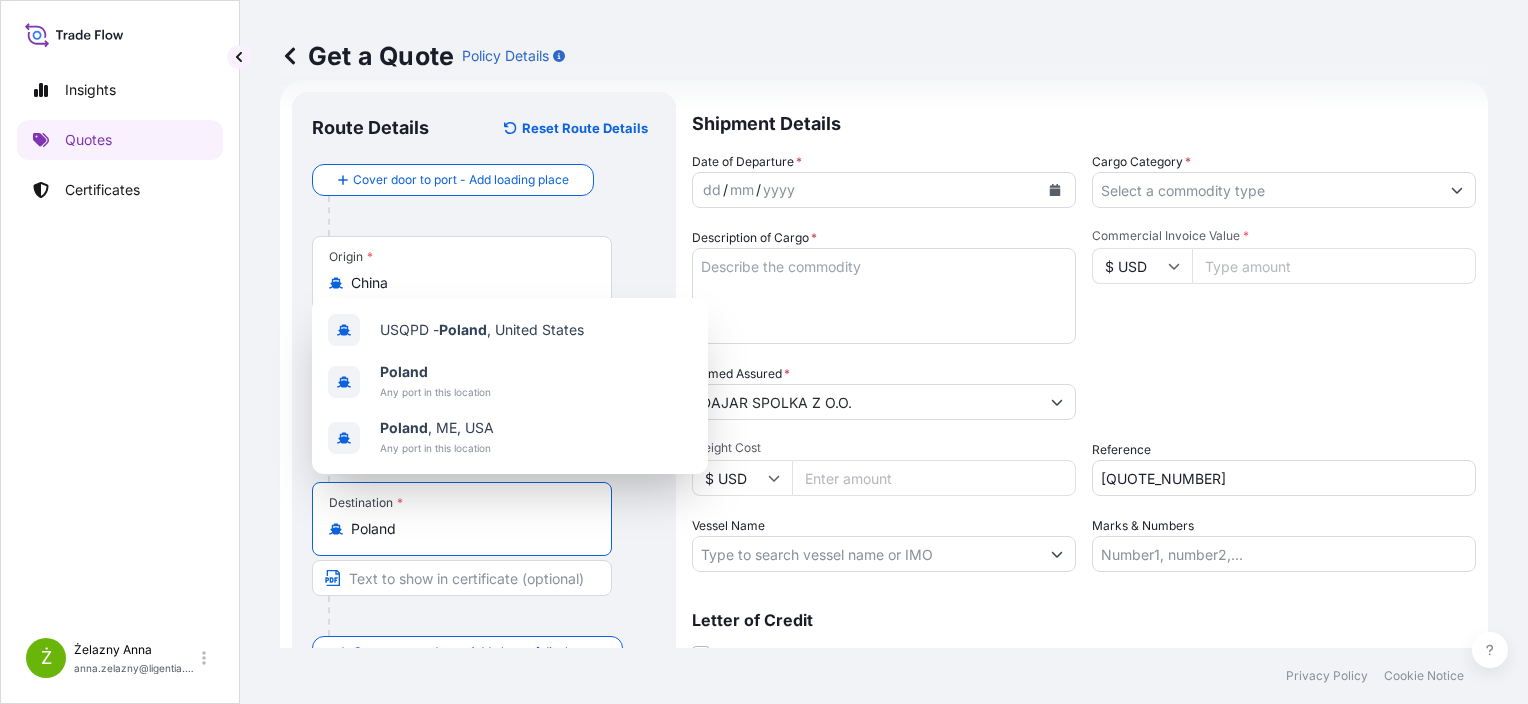 click at bounding box center [1055, 190] 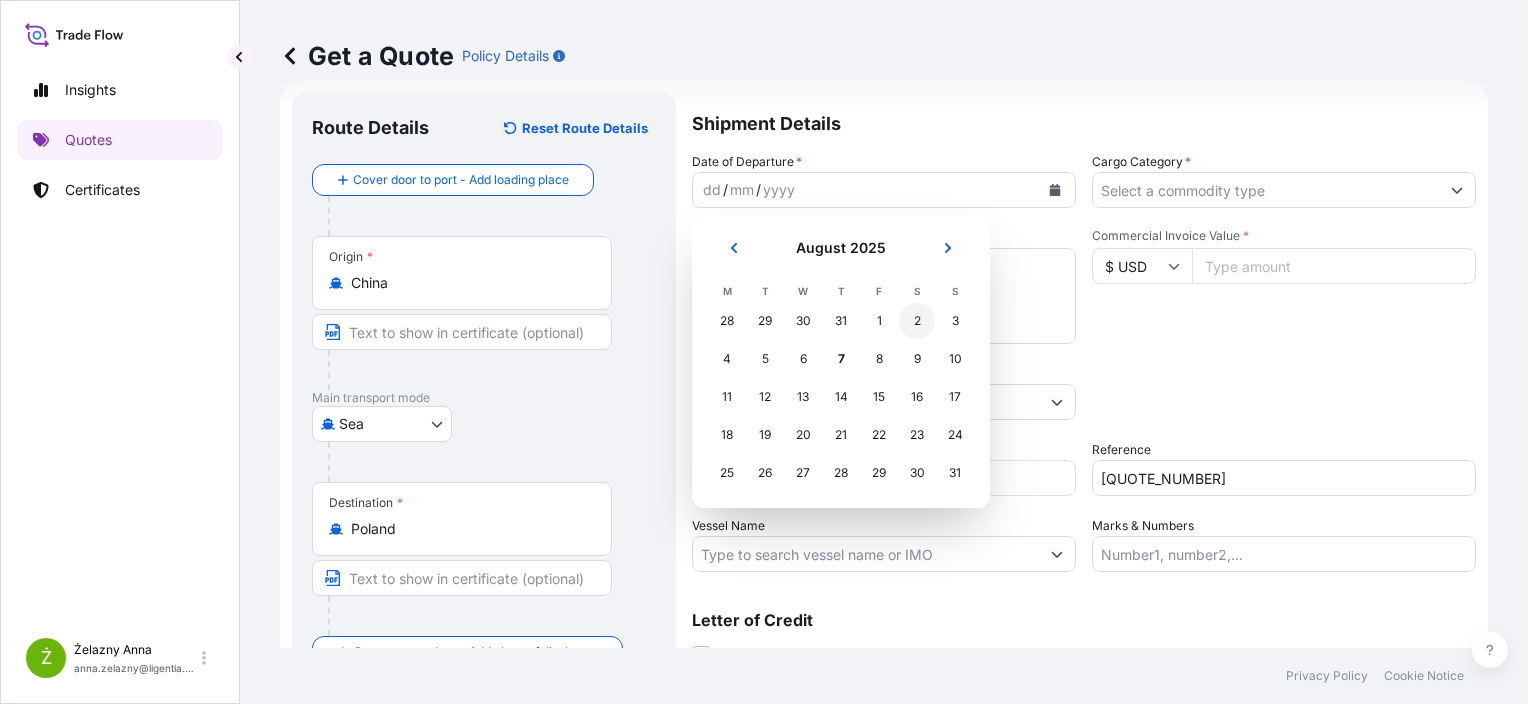click on "2" at bounding box center (917, 321) 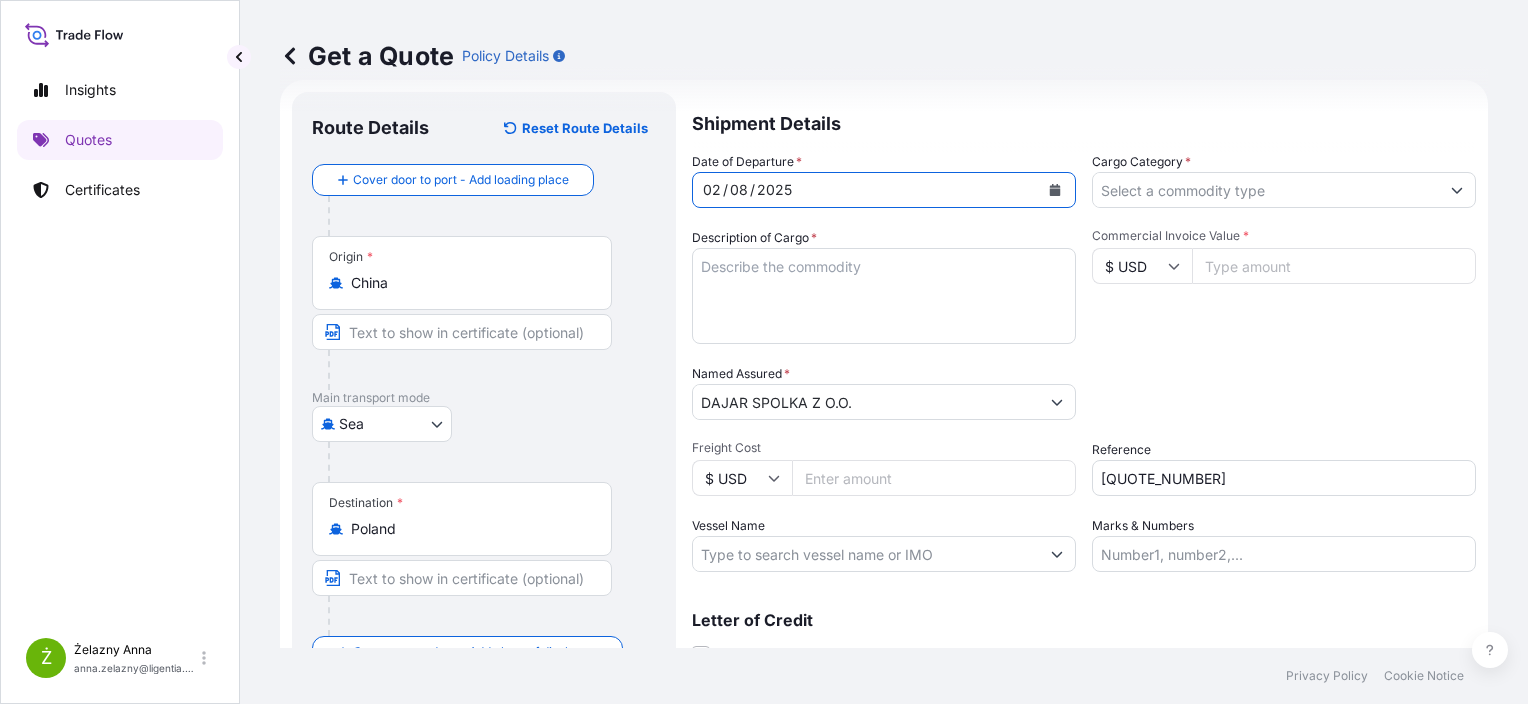 click on "Cargo Category *" at bounding box center [1266, 190] 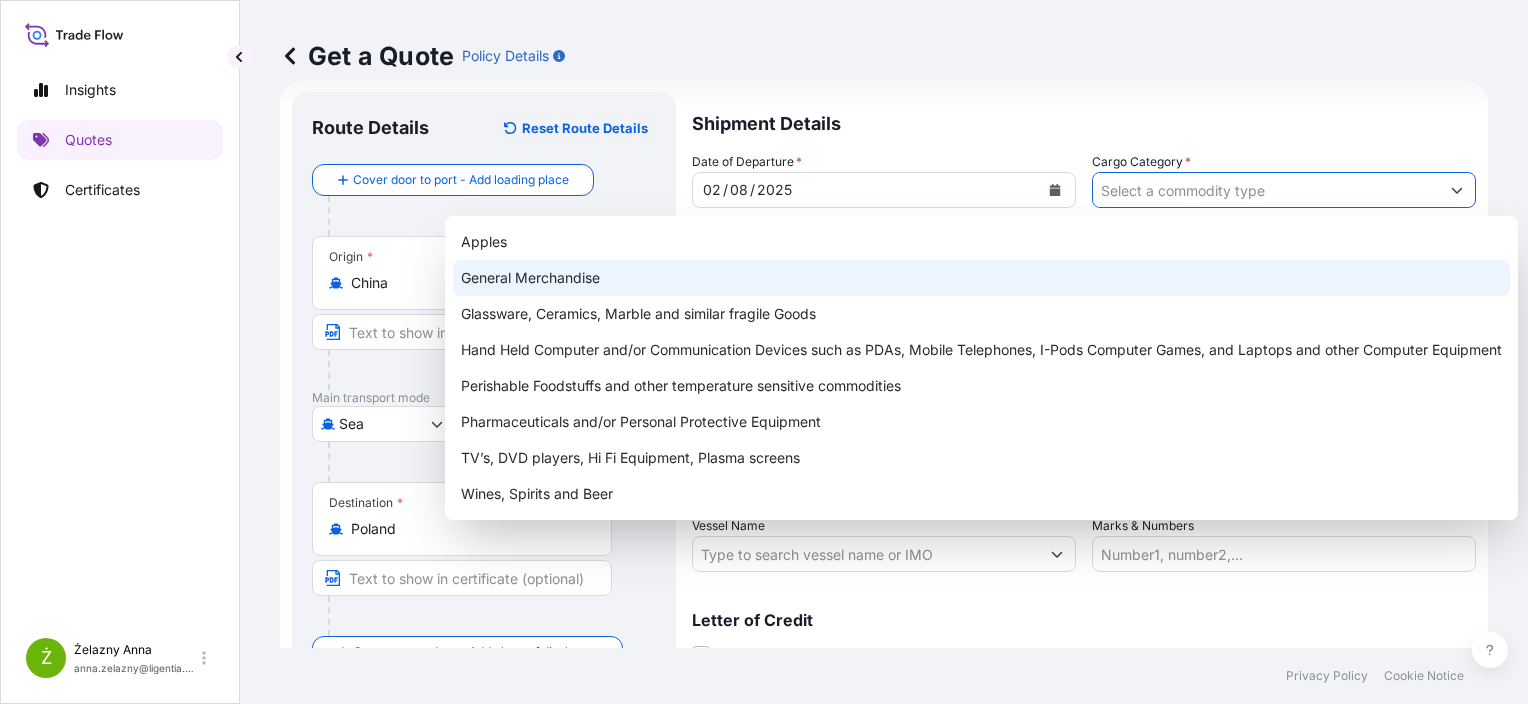 click on "General Merchandise" at bounding box center (981, 278) 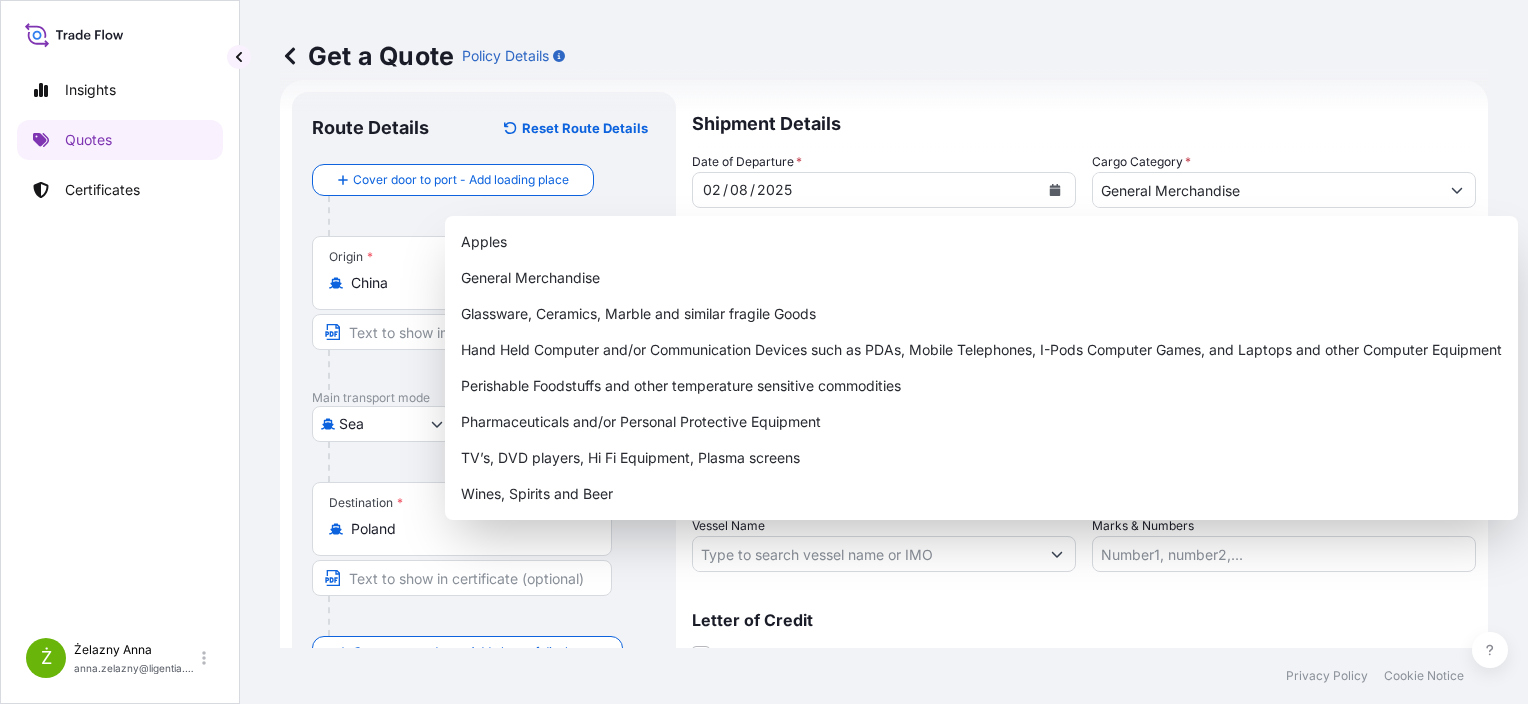click on "Shipment Details Date of Departure * 02 / 08 / 2025 Cargo Category * General Merchandise Description of Cargo * Commercial Invoice Value   * $ USD Named Assured * DAJAR SPOLKA Z O.O. Packing Category Type to search a container mode Please select a primary mode of transportation first. Freight Cost   $ USD Reference S02013878 Vessel Name Marks & Numbers Letter of Credit This shipment has a letter of credit Letter of credit * Letter of credit may not exceed 12000 characters Get a Quote" at bounding box center (1084, 406) 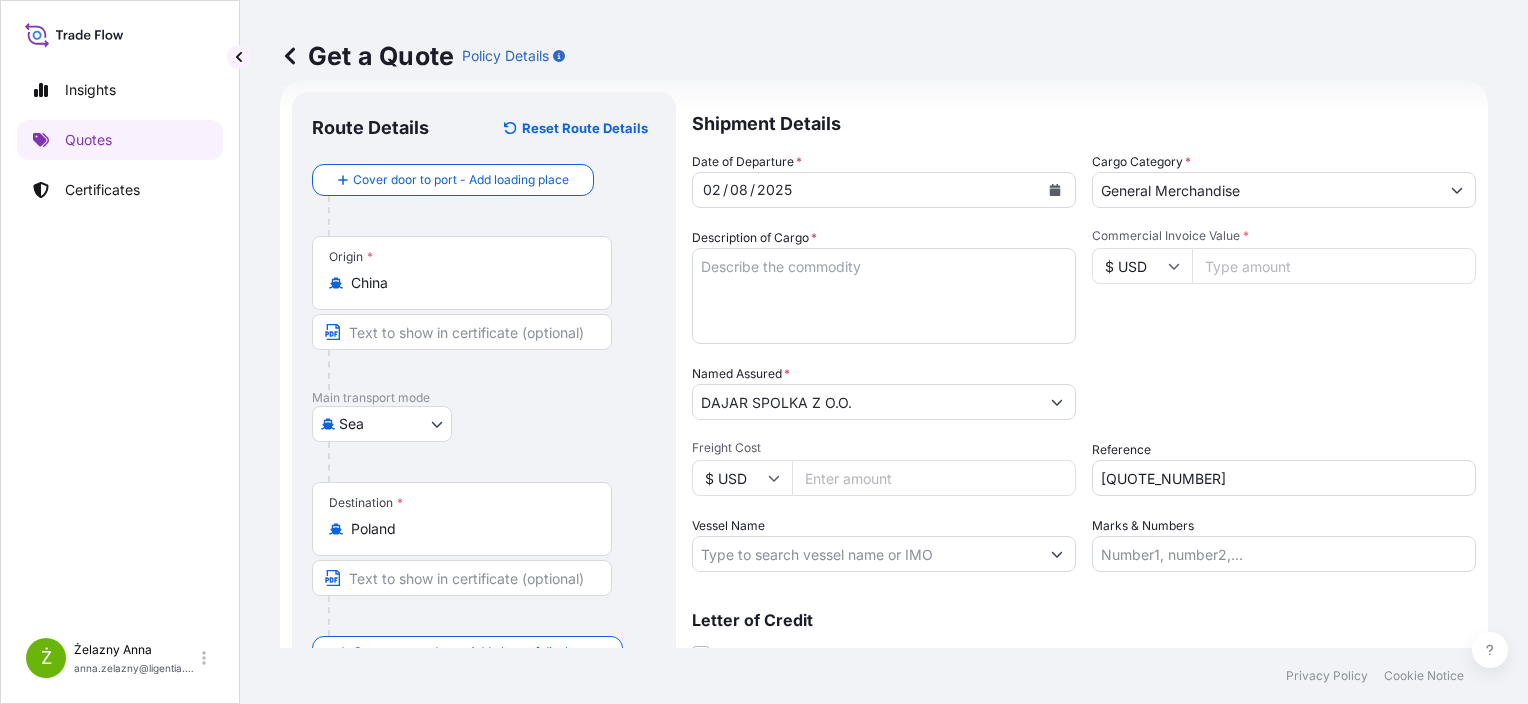 click on "Commercial Invoice Value   *" at bounding box center [1334, 266] 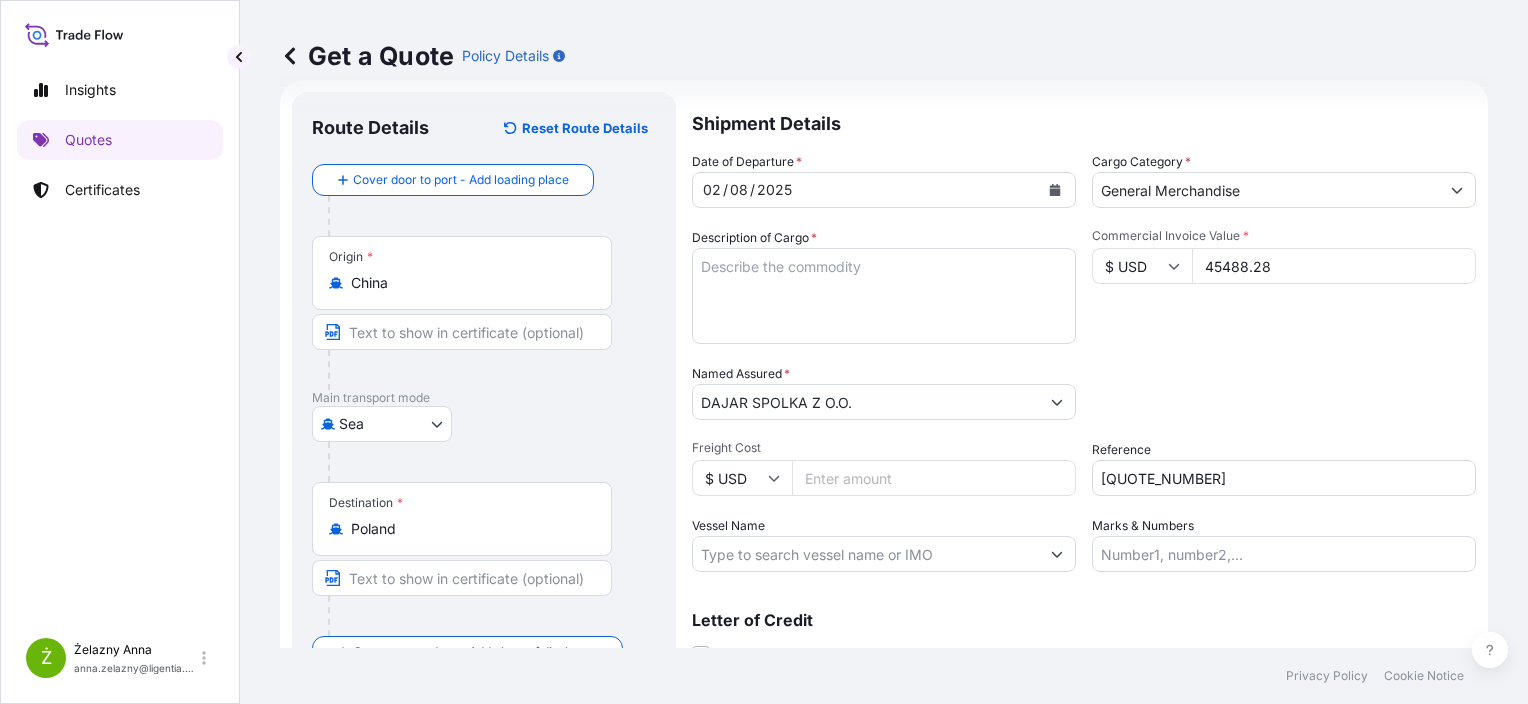 type on "45488.28" 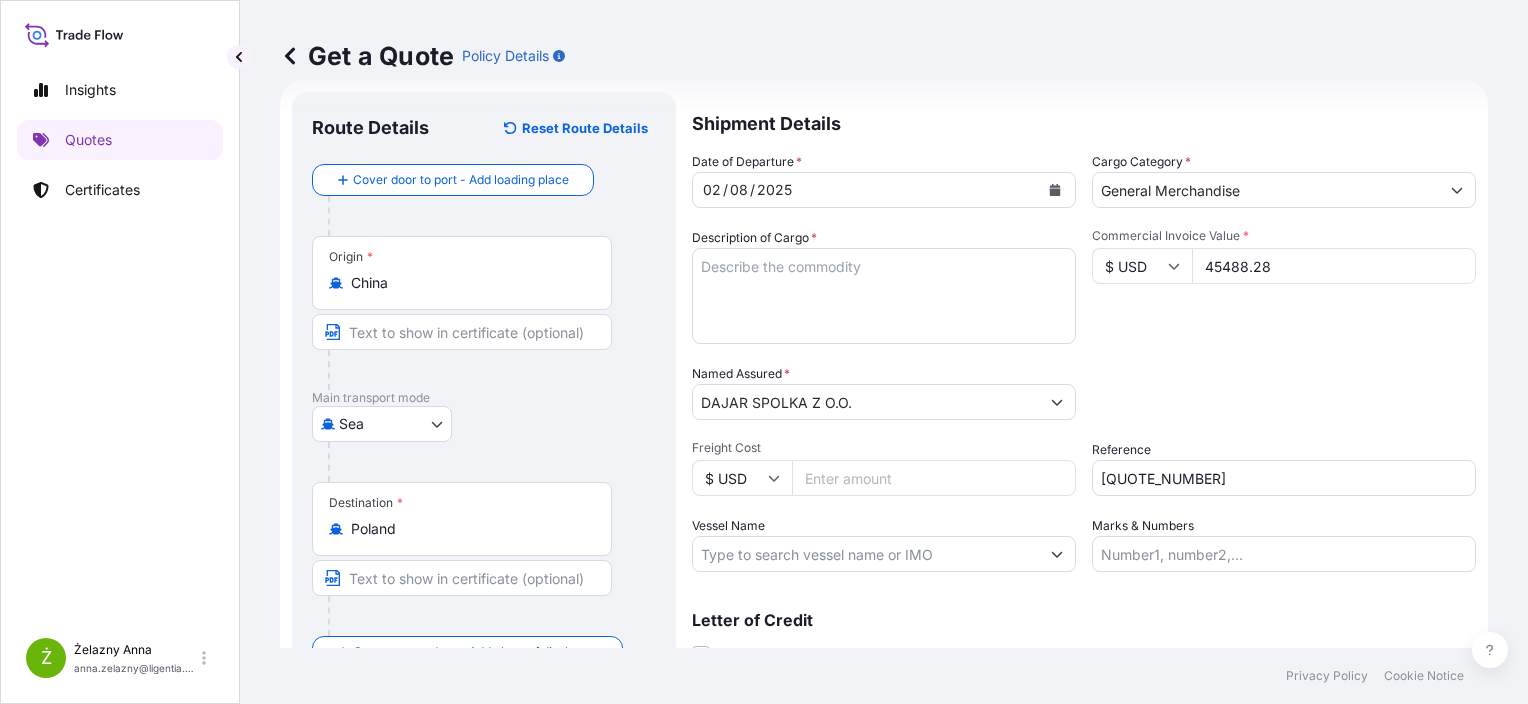 click on "Freight Cost" at bounding box center [934, 478] 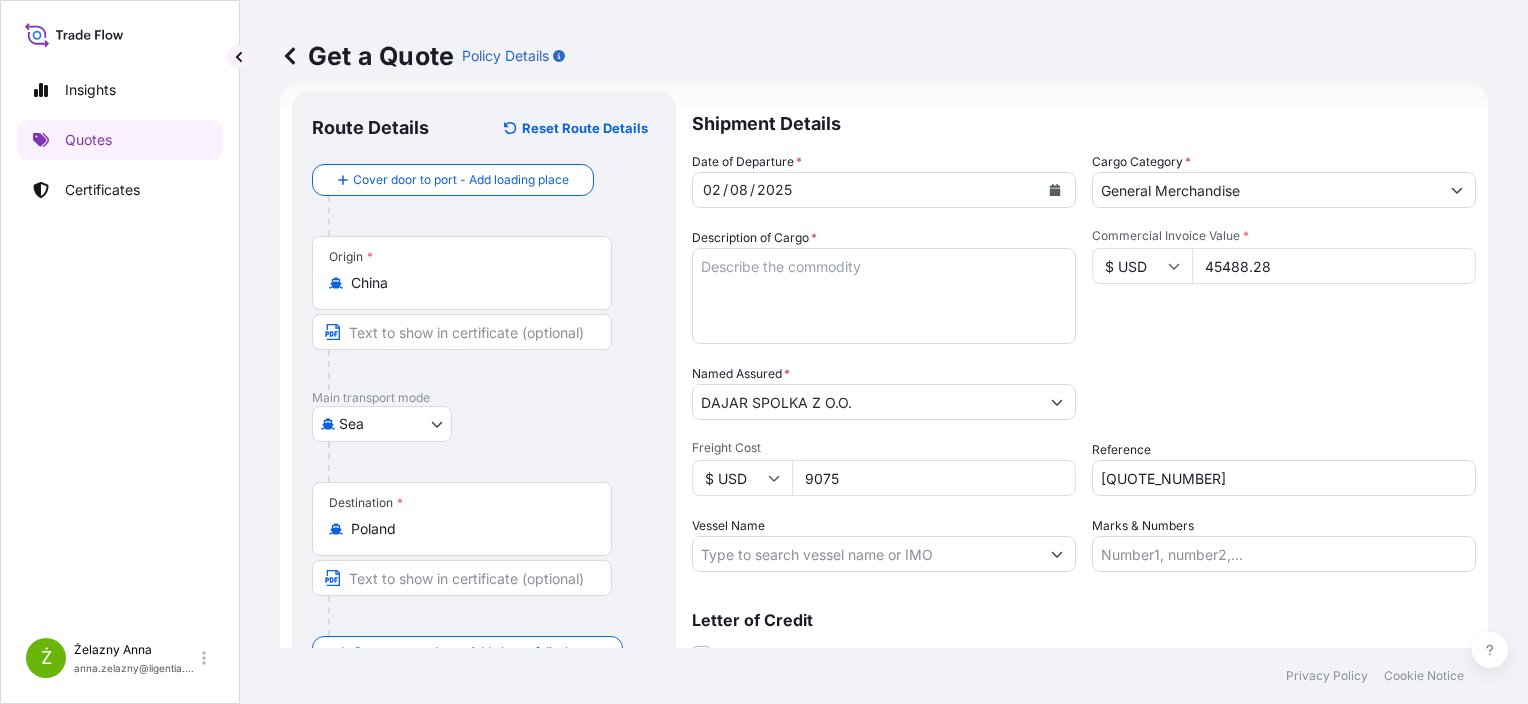 type on "9075" 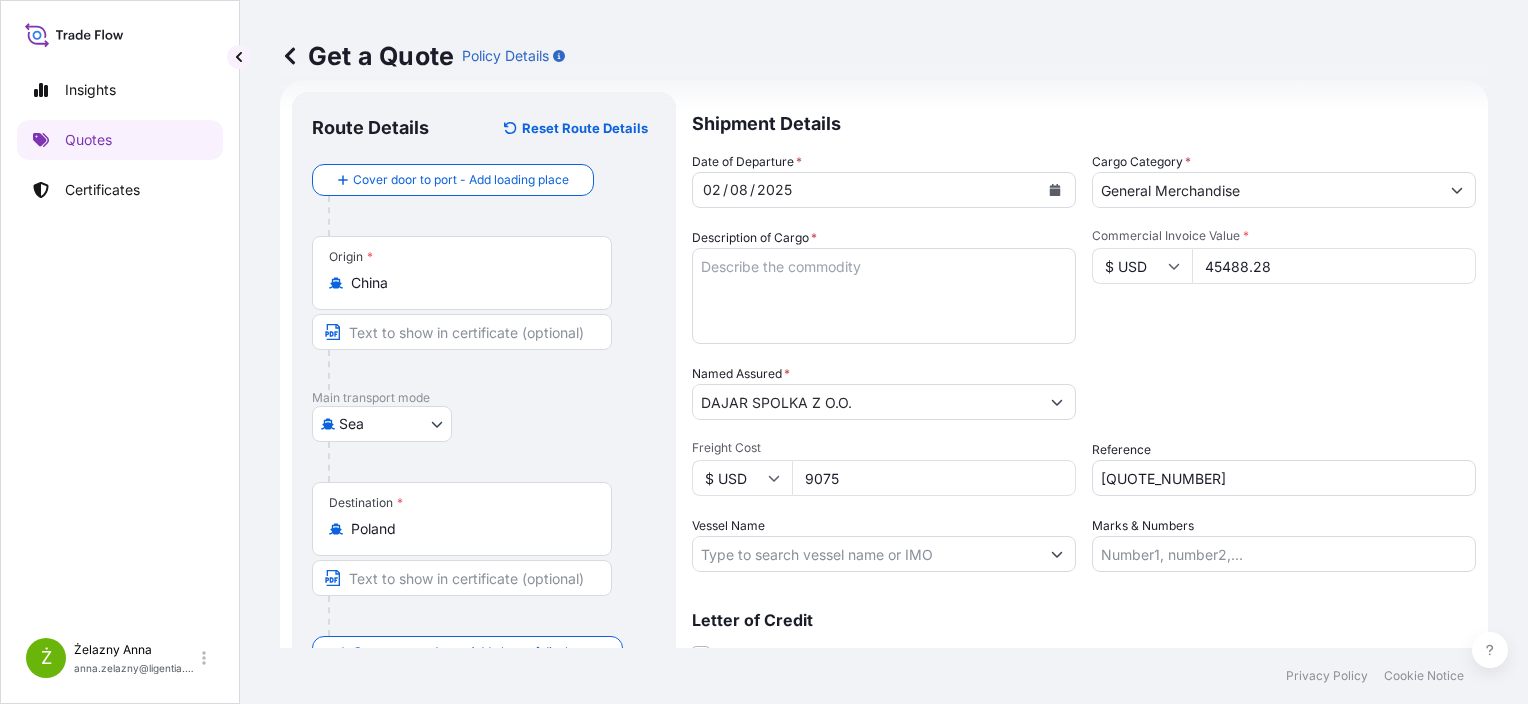 click on "Description of Cargo *" at bounding box center [884, 296] 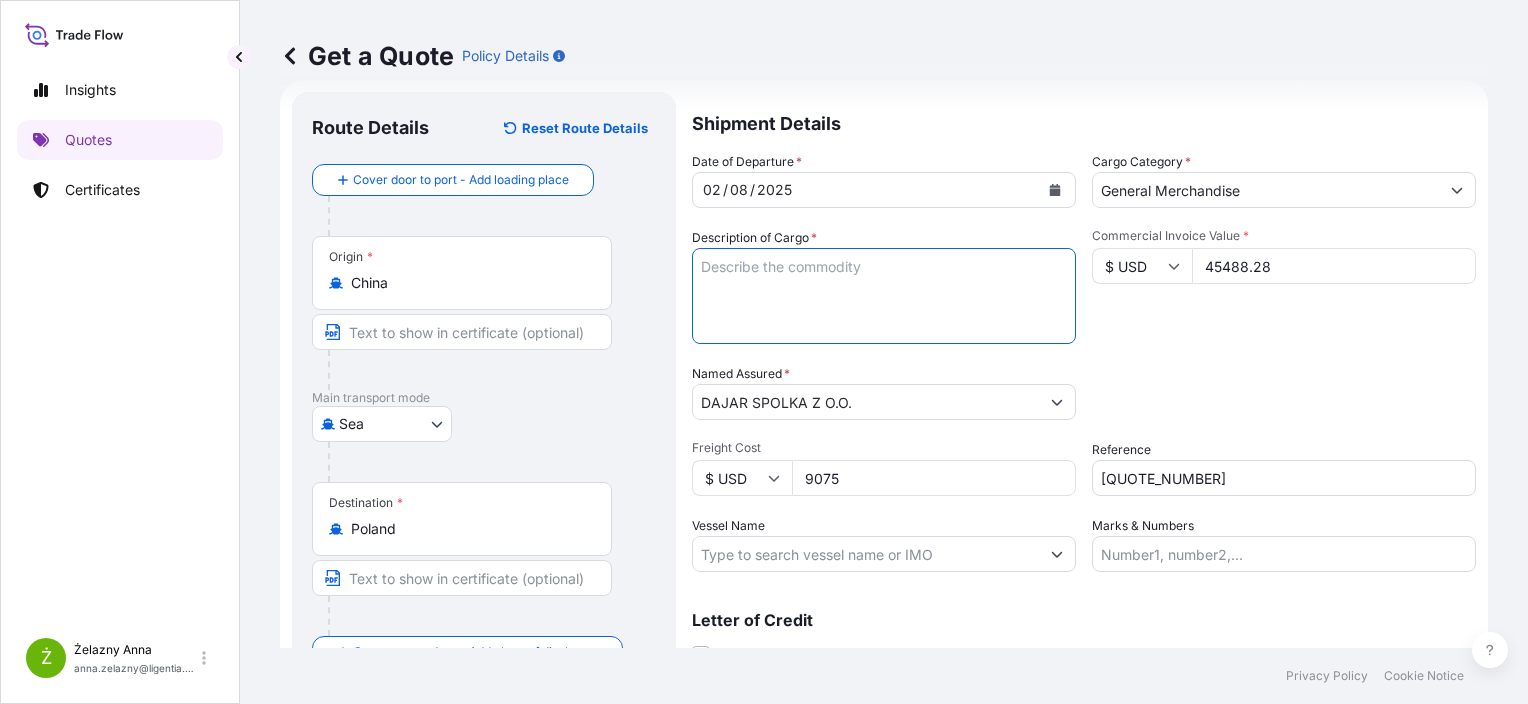 paste on "FOLDABLE COLANDER 1300ML SIPPY CUP" 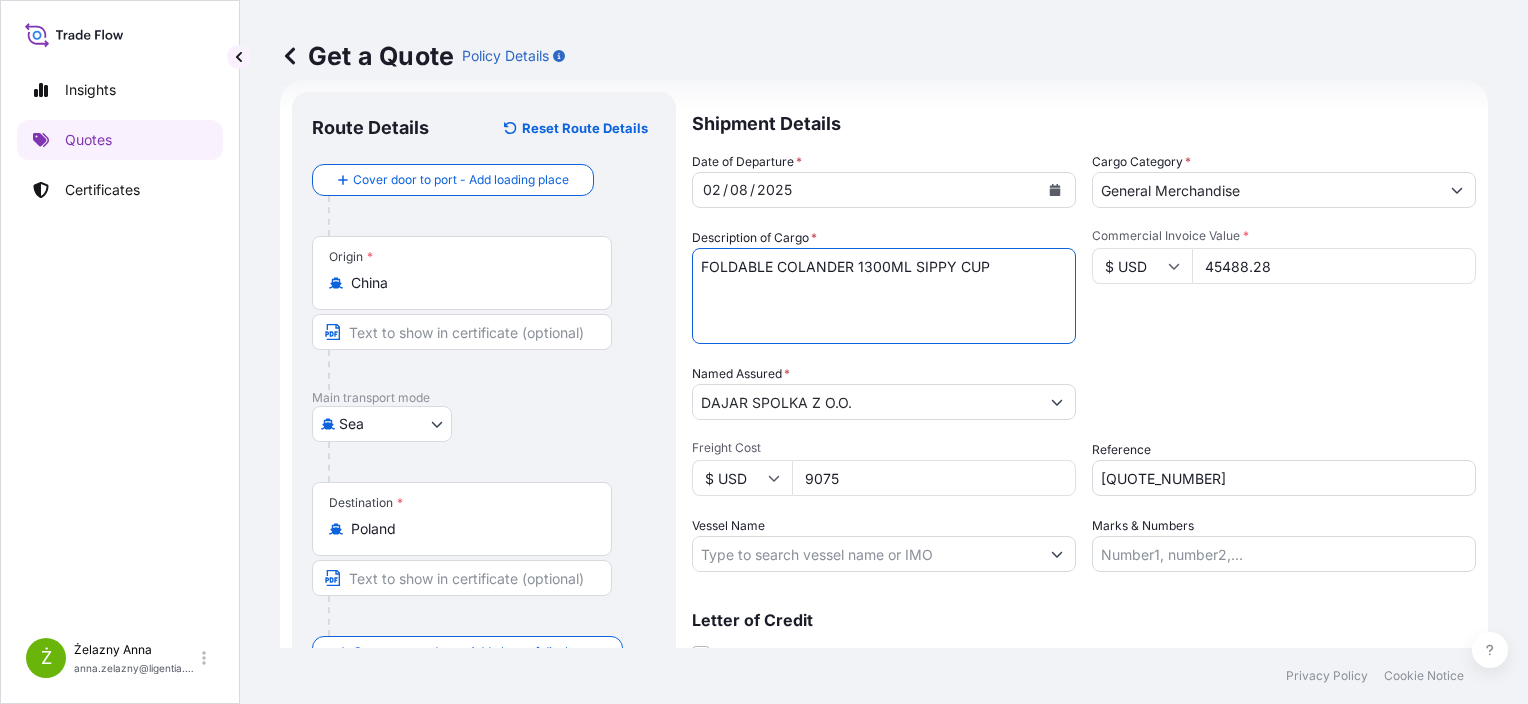 paste on "BEAU6100447 M5272307 40HC 5266.80 KG 68.957 M3 1254 CTN CY/CY* 1254 CTN 5266.80 KGCMAU7294215 M5266209 40HC 7810.24 KG 69.257 M3 3380 CTN CY/CY* 2984 CTN 6147.04 KG 396 CTN 1663.20 KGTRHU4963137 M5272255 40HC 5266.80 KG 68.957 M3 1254 CTN" 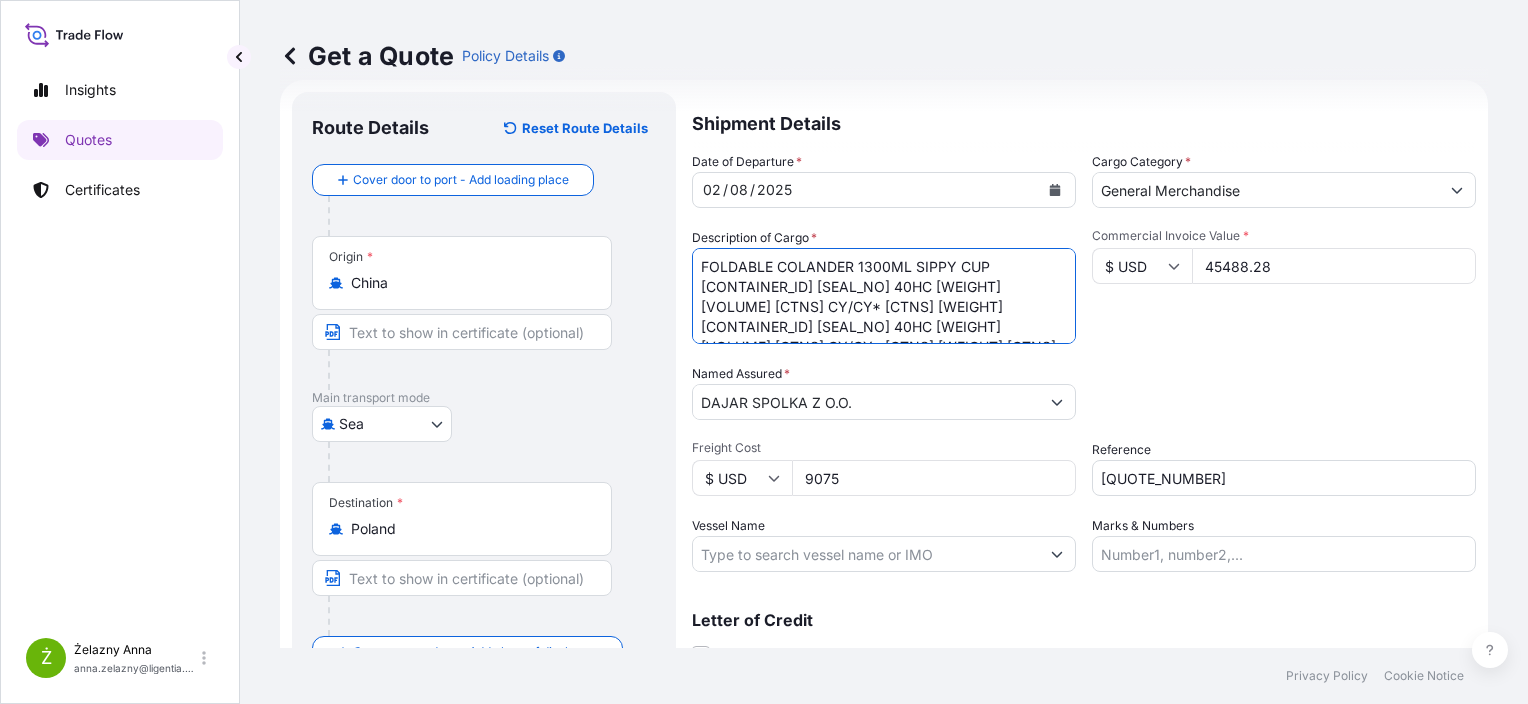 scroll, scrollTop: 52, scrollLeft: 0, axis: vertical 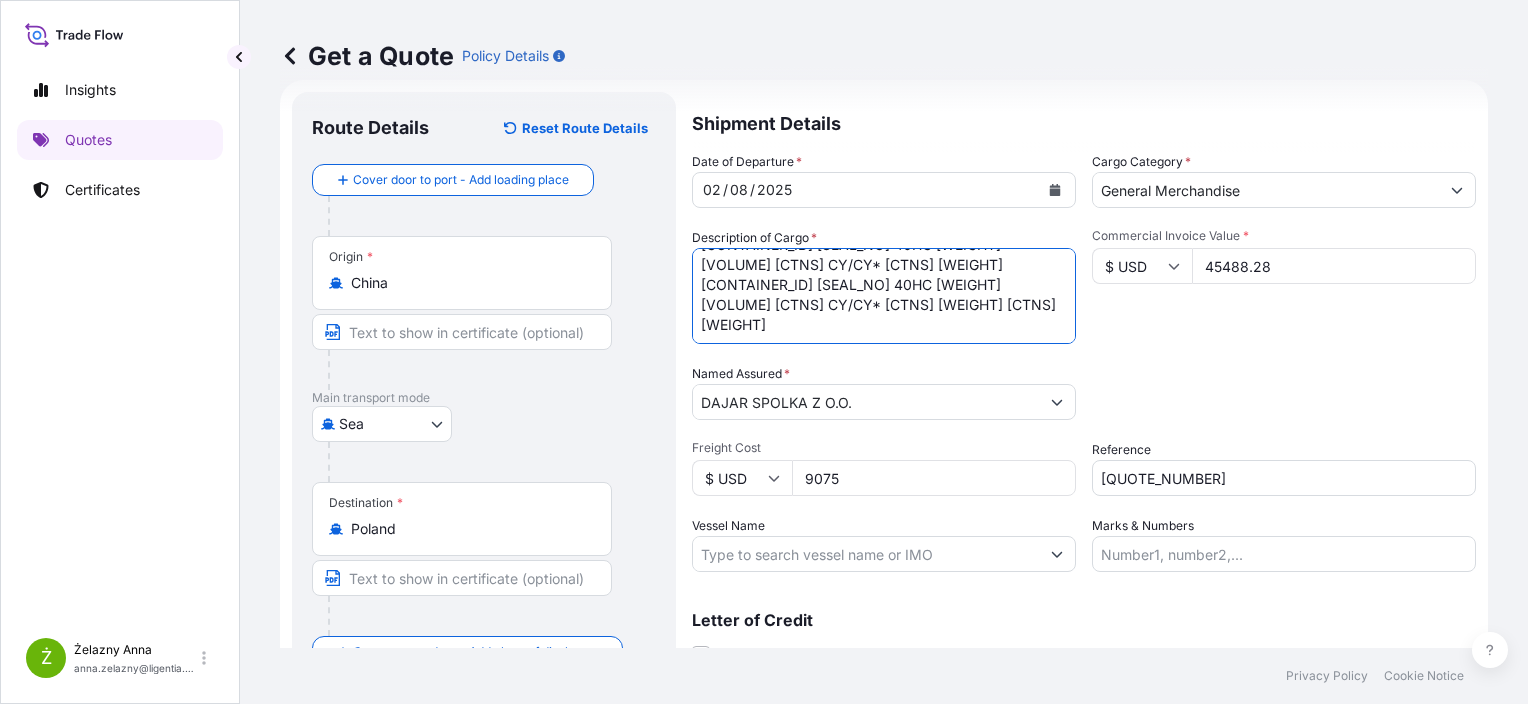 click on "FOLDABLE COLANDER 1300ML SIPPY CUP
BEAU6100447 M5272307 40HC 5266.80 KG 68.957 M3 1254 CTN CY/CY* 1254 CTN 5266.80 KGCMAU7294215 M5266209 40HC 7810.24 KG 69.257 M3 3380 CTN CY/CY* 2984 CTN 6147.04 KG 396 CTN 1663.20 KGTRHU4963137 M5272255 40HC 5266.80 KG 68.957 M3 1254 CTN" at bounding box center (884, 296) 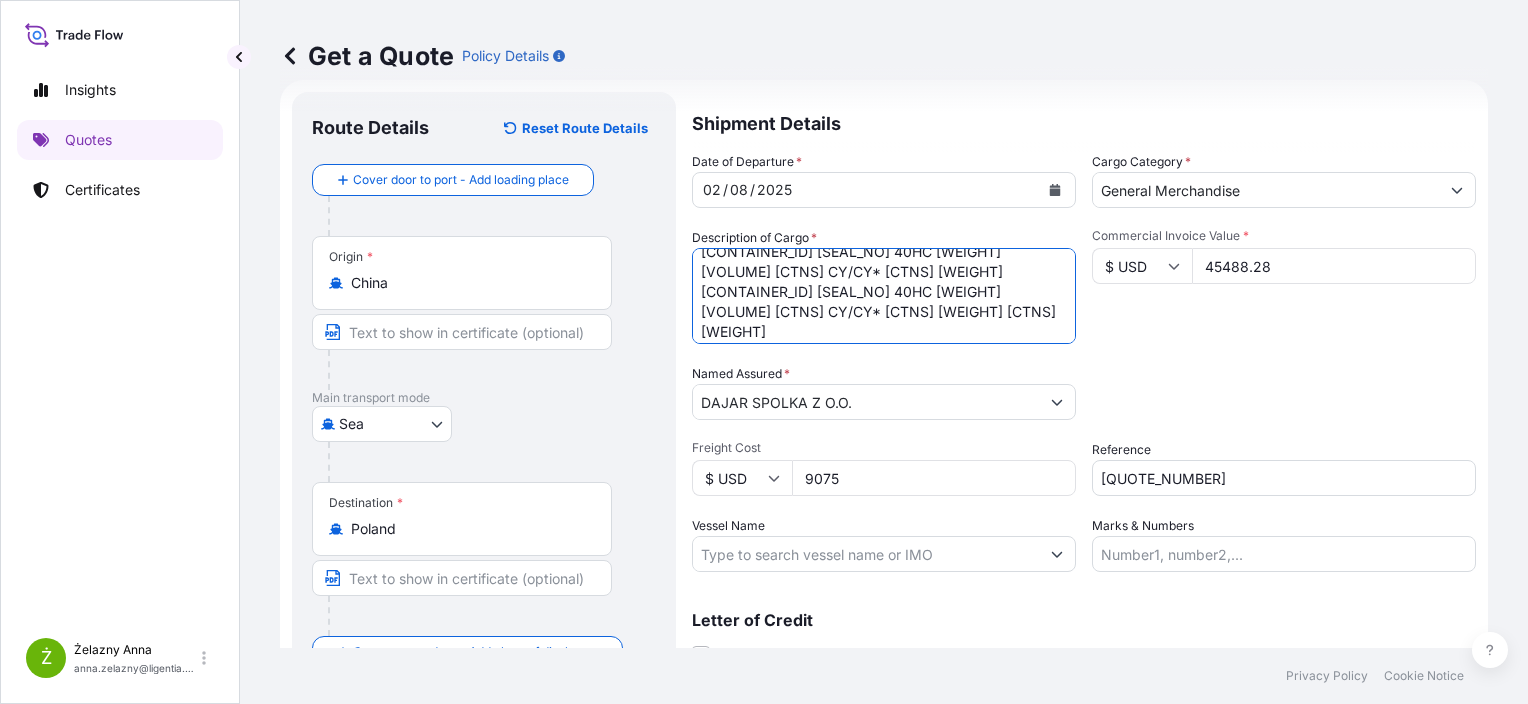 scroll, scrollTop: 20, scrollLeft: 0, axis: vertical 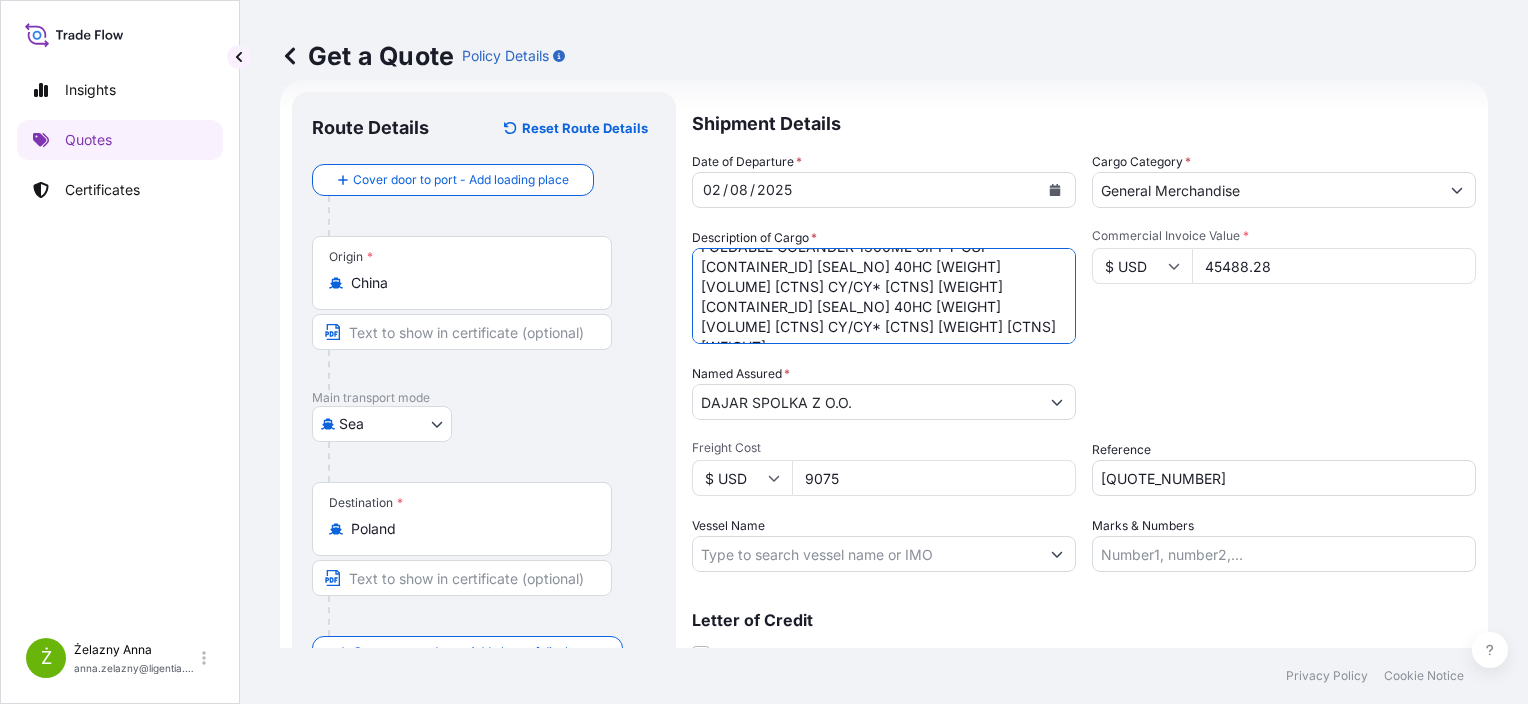 drag, startPoint x: 880, startPoint y: 280, endPoint x: 843, endPoint y: 320, distance: 54.48853 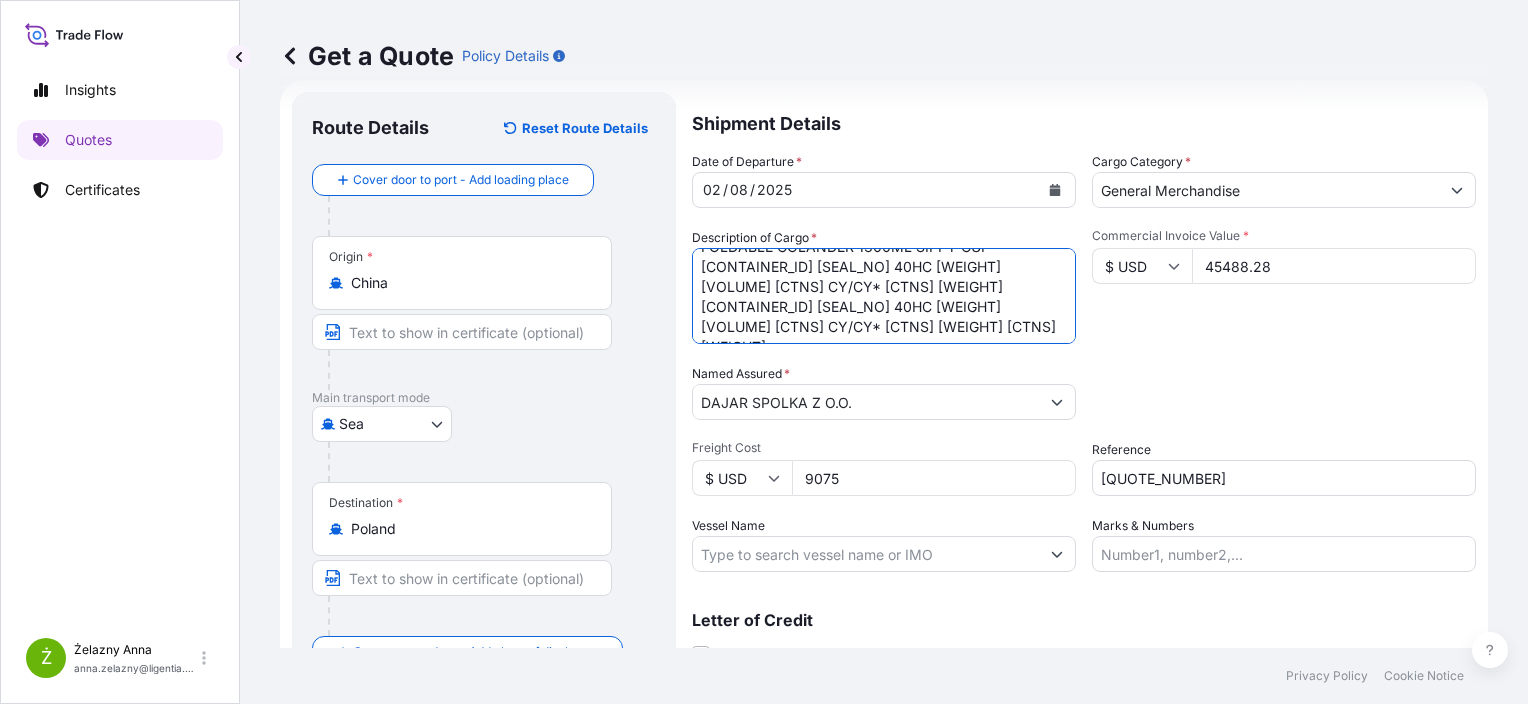 click on "FOLDABLE COLANDER 1300ML SIPPY CUP
BEAU6100447 M5272307 40HC 5266.80 KG 68.957 M3 1254 CTN CY/CY* 1254 CTN 5266.80 KGCMAU7294215 M5266209 40HC 7810.24 KG 69.257 M3 3380 CTN CY/CY* 2984 CTN 6147.04 KG 396 CTN 1663.20 KG
TRHU4963137 M5272255 40HC 5266.80 KG 68.957 M3 1254 CTN" at bounding box center [884, 296] 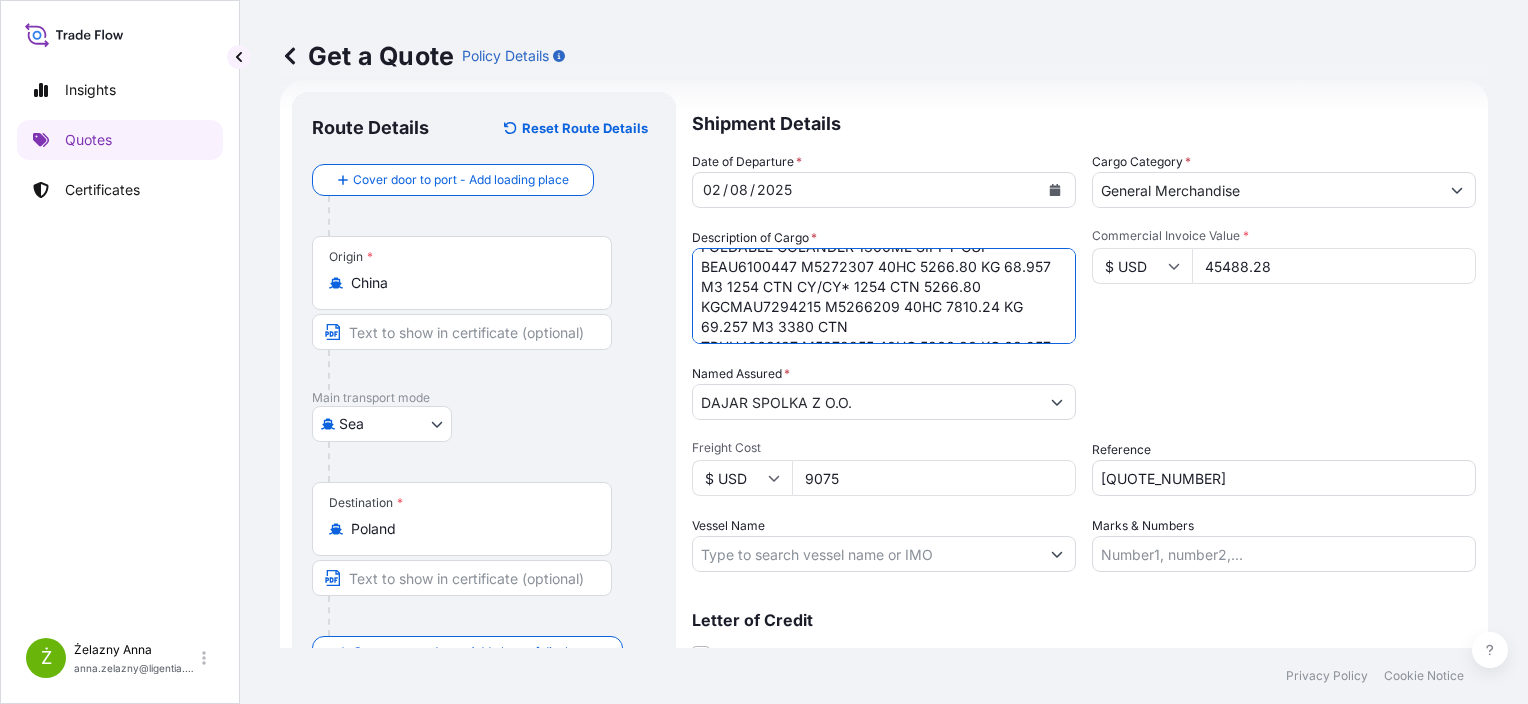 click on "FOLDABLE COLANDER 1300ML SIPPY CUP
BEAU6100447 M5272307 40HC 5266.80 KG 68.957 M3 1254 CTN CY/CY* 1254 CTN 5266.80 KGCMAU7294215 M5266209 40HC 7810.24 KG 69.257 M3 3380 CTN
TRHU4963137 M5272255 40HC 5266.80 KG 68.957 M3 1254 CTN" at bounding box center [884, 296] 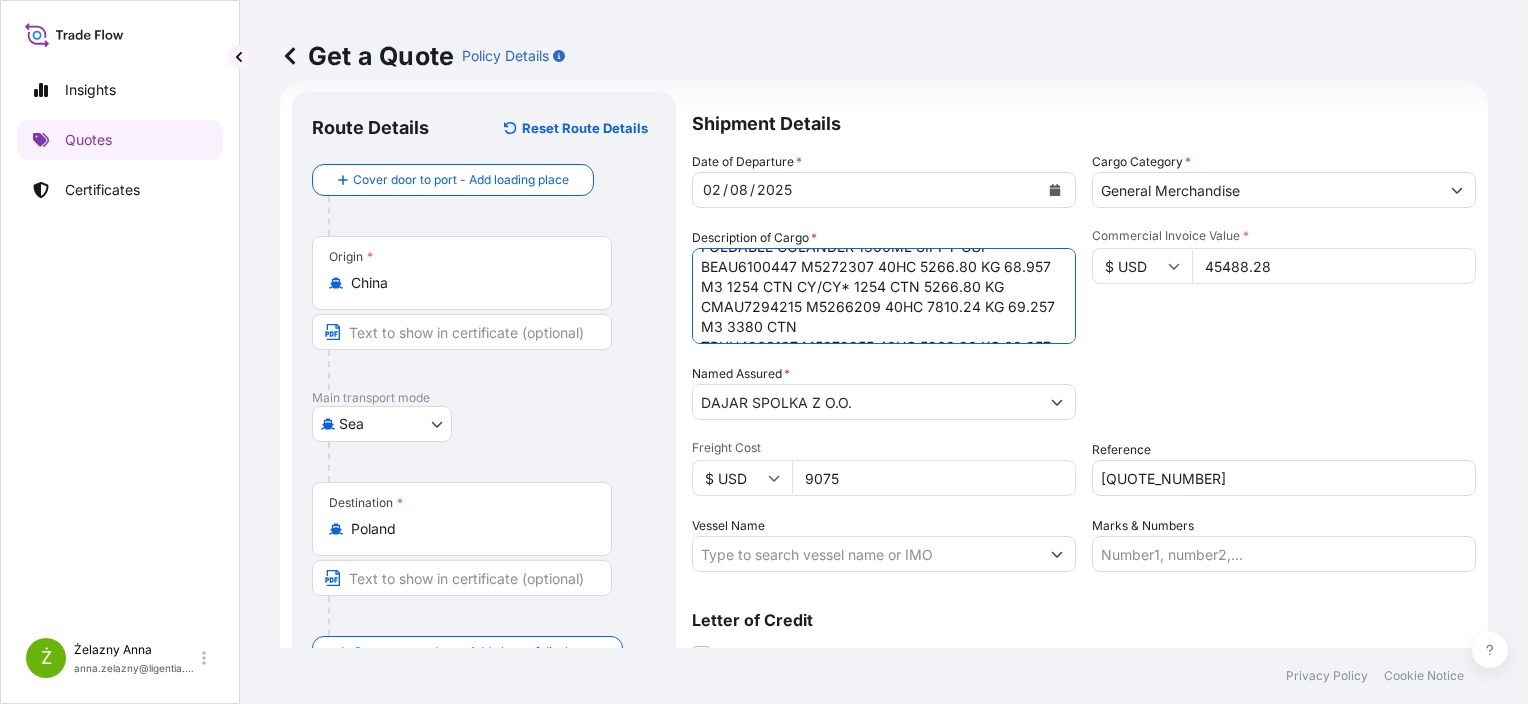drag, startPoint x: 728, startPoint y: 301, endPoint x: 852, endPoint y: 286, distance: 124.90396 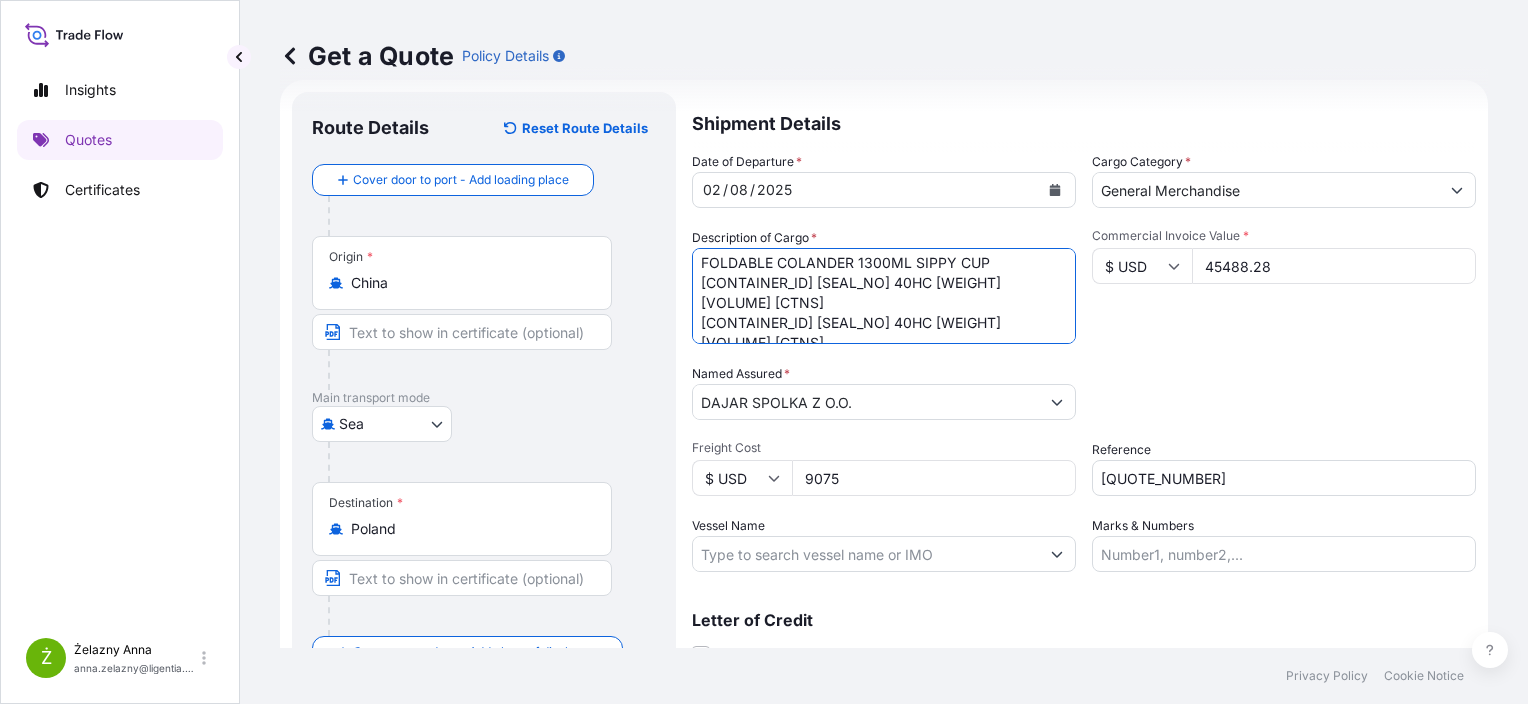 scroll, scrollTop: 0, scrollLeft: 0, axis: both 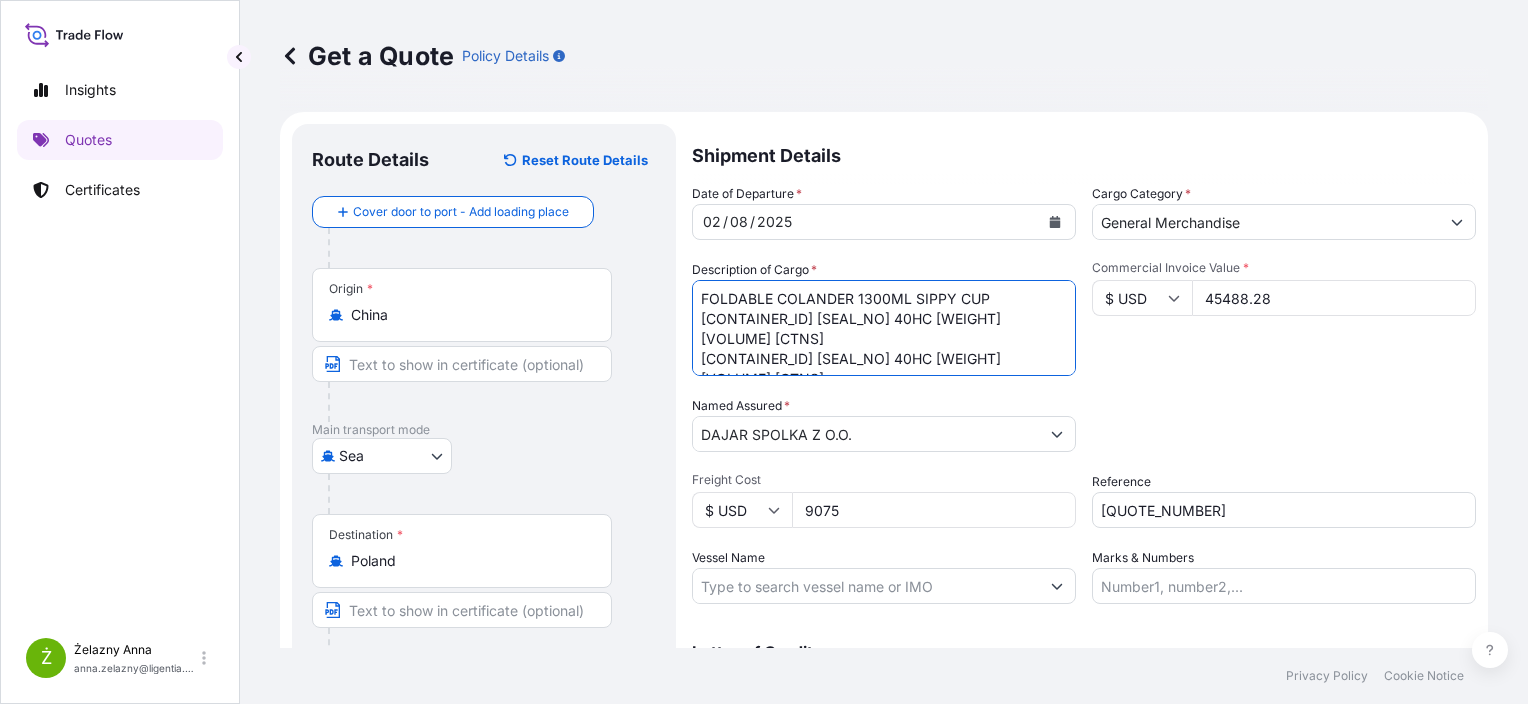 type on "FOLDABLE COLANDER 1300ML SIPPY CUP
BEAU6100447 M5272307 40HC 5266.80 KG 68.957 M3 1254 CTN
CMAU7294215 M5266209 40HC 7810.24 KG 69.257 M3 3380 CTN
TRHU4963137 M5272255 40HC 5266.80 KG 68.957 M3 1254 CTN" 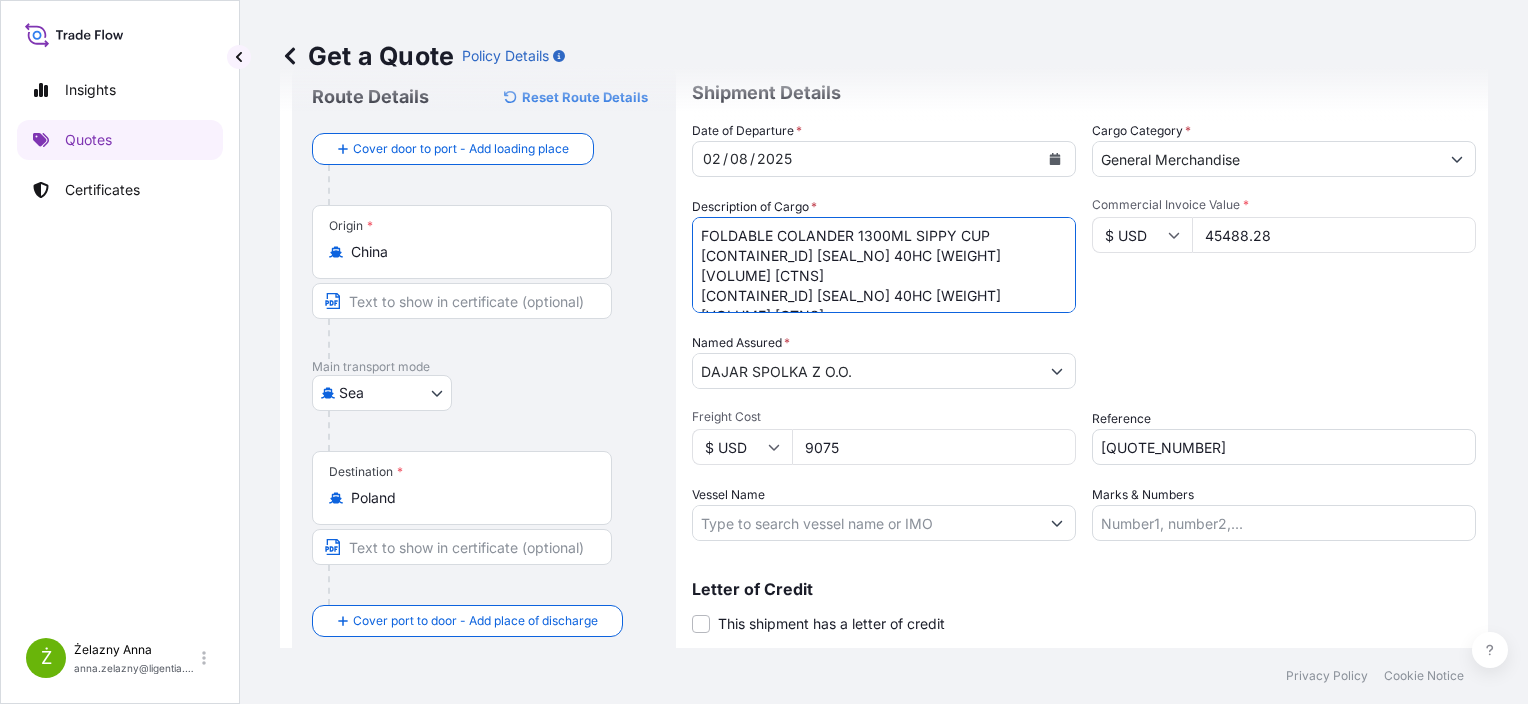 scroll, scrollTop: 116, scrollLeft: 0, axis: vertical 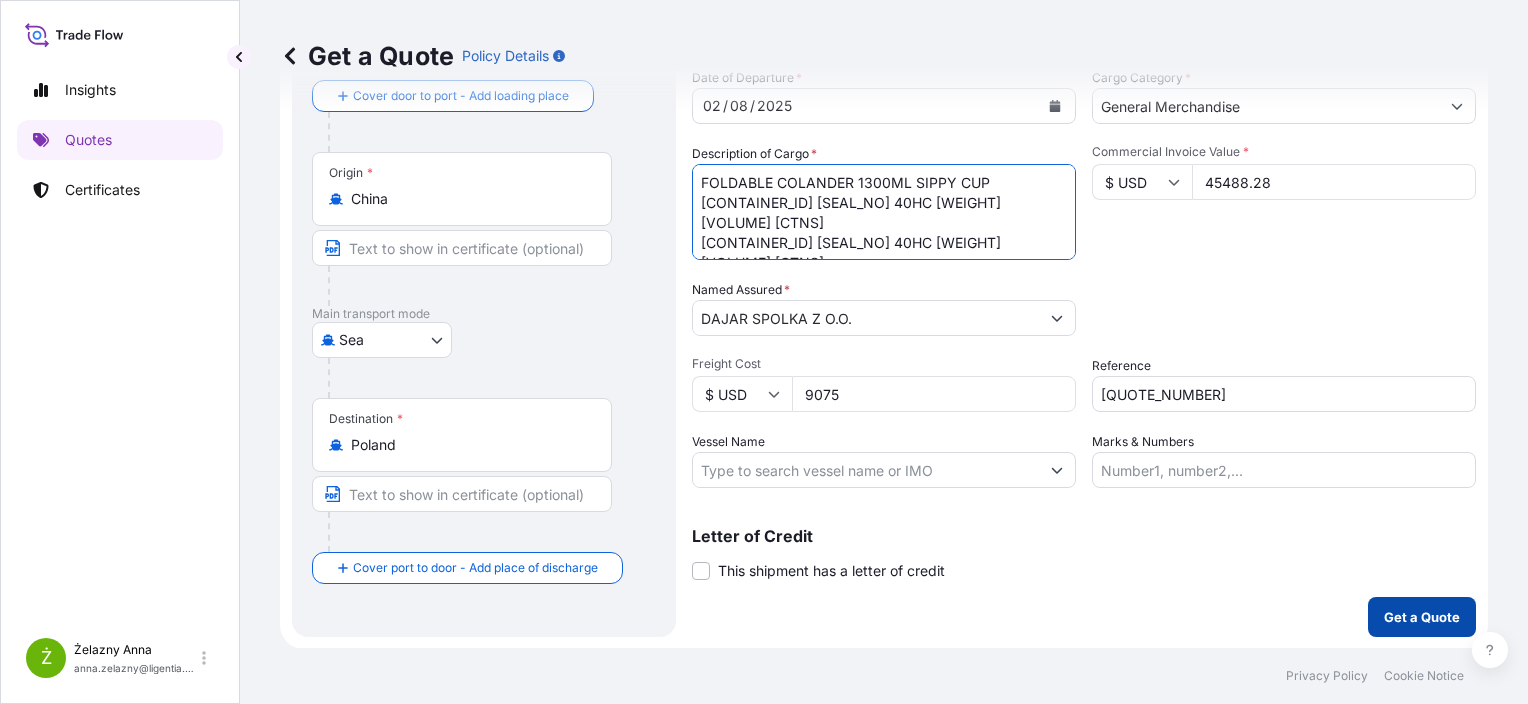 click on "Get a Quote" at bounding box center [1422, 617] 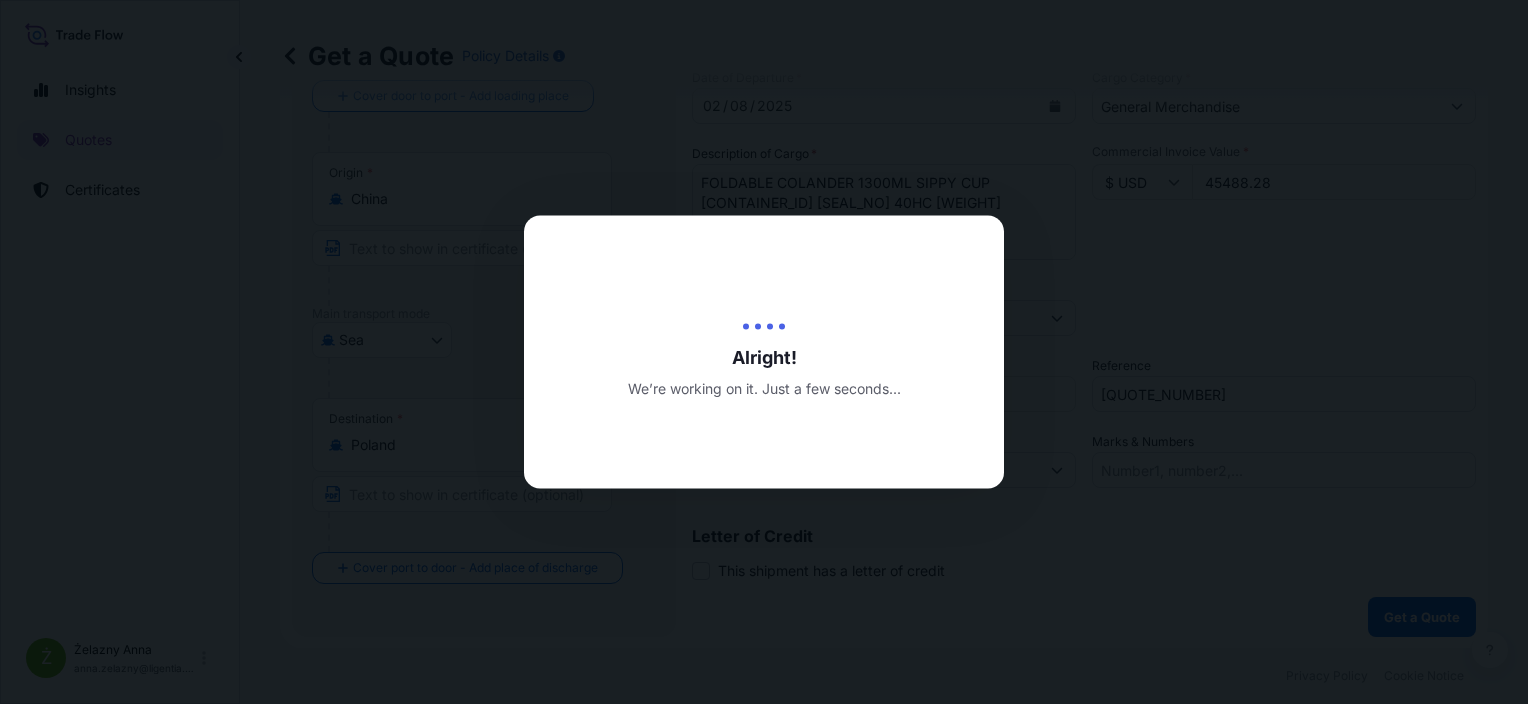 scroll, scrollTop: 0, scrollLeft: 0, axis: both 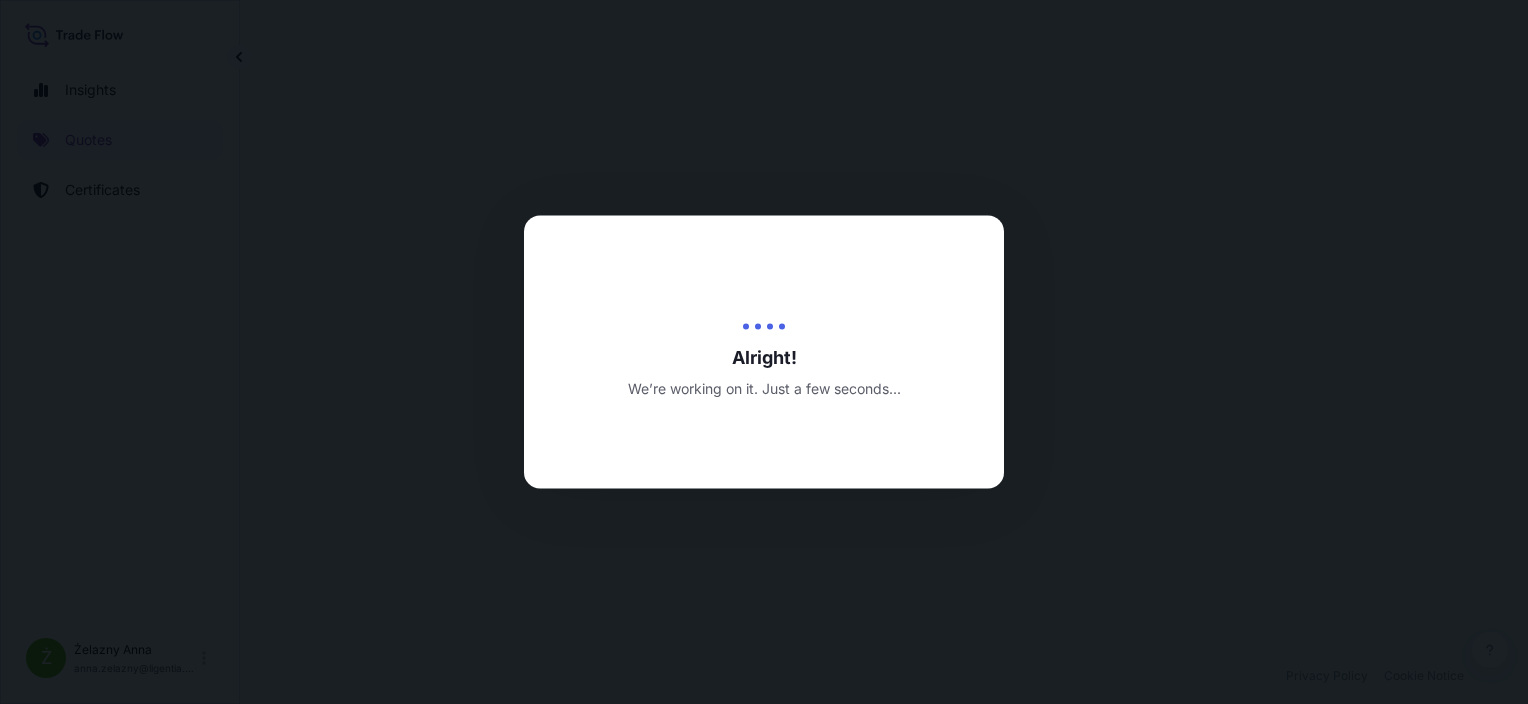 select on "Sea" 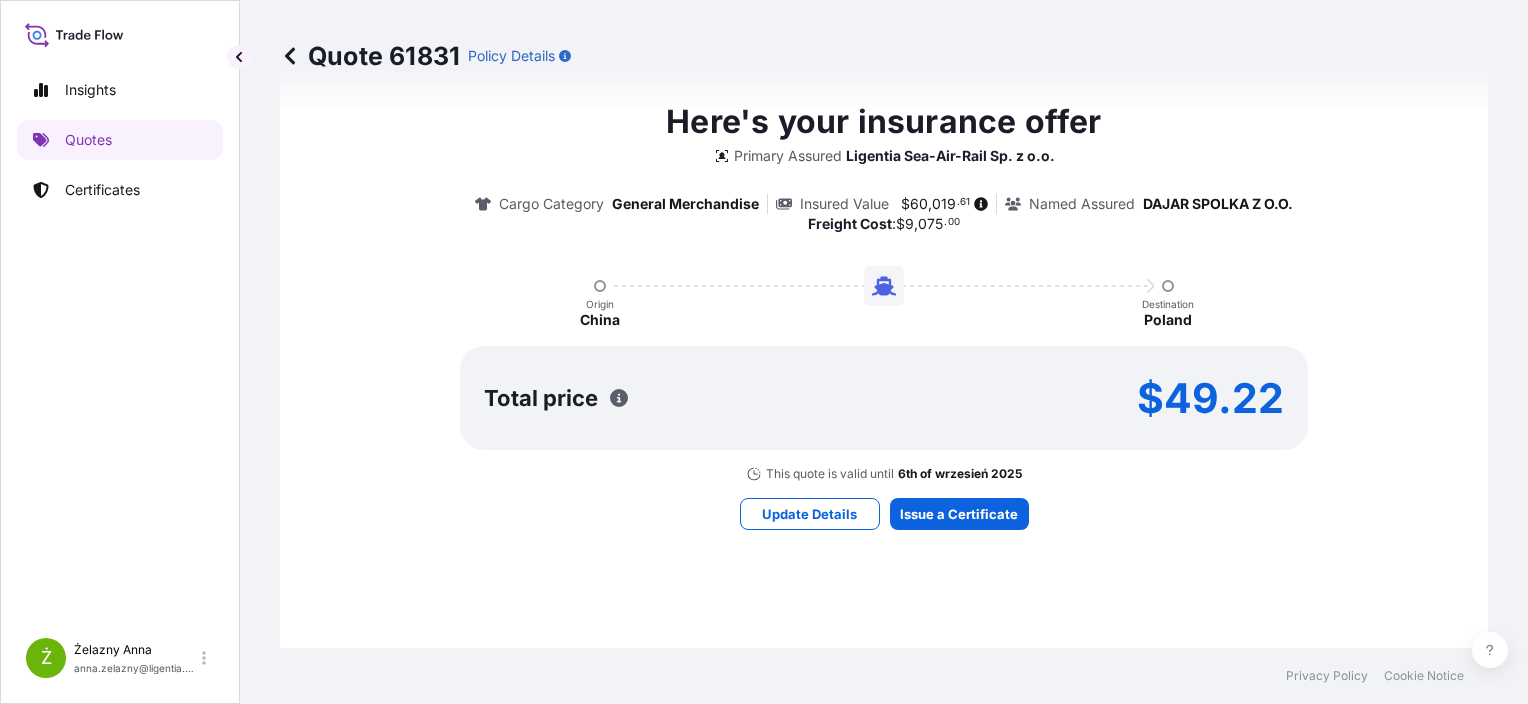 scroll, scrollTop: 1084, scrollLeft: 0, axis: vertical 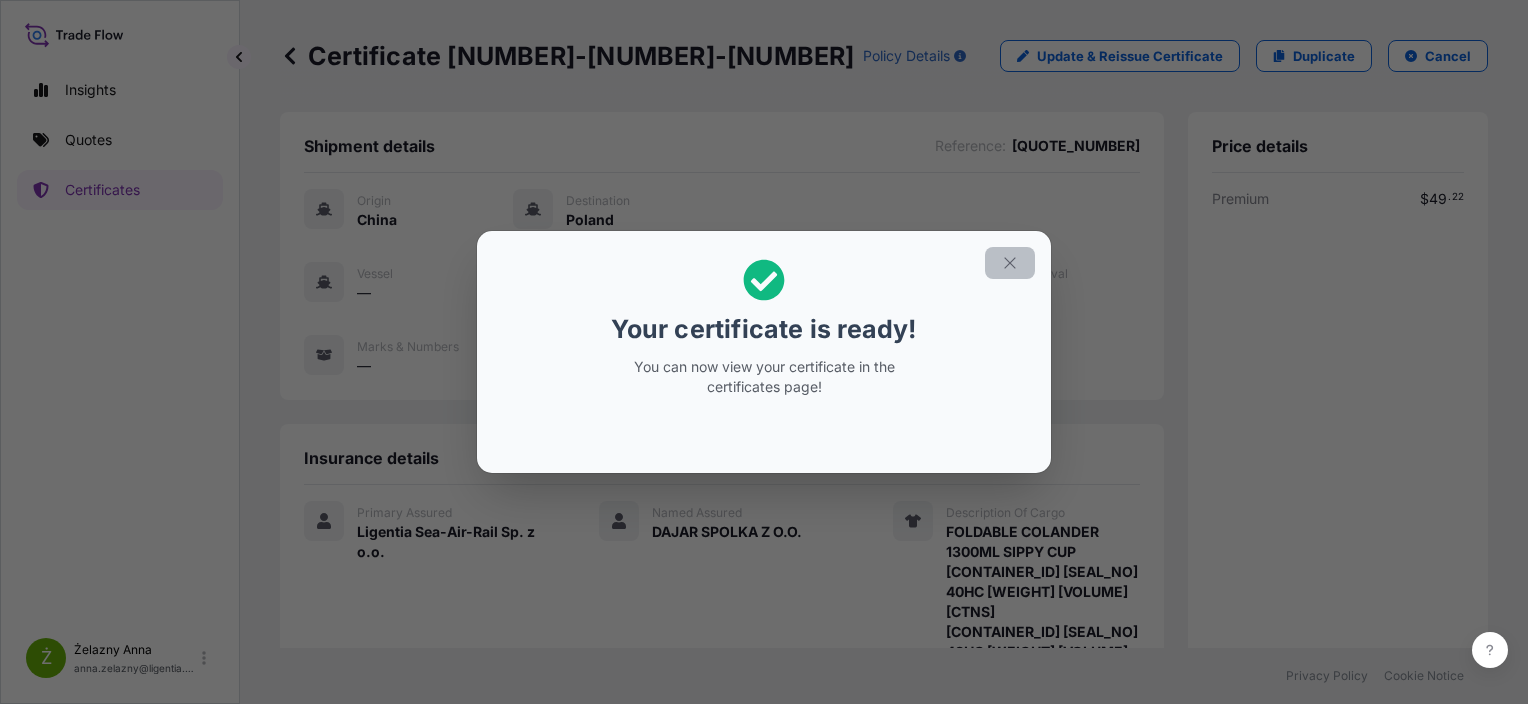 click 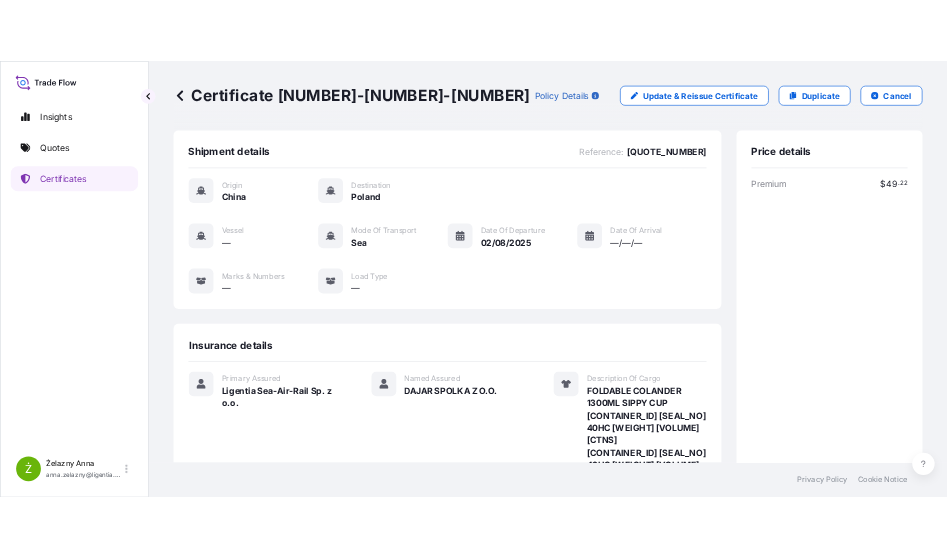 scroll, scrollTop: 484, scrollLeft: 0, axis: vertical 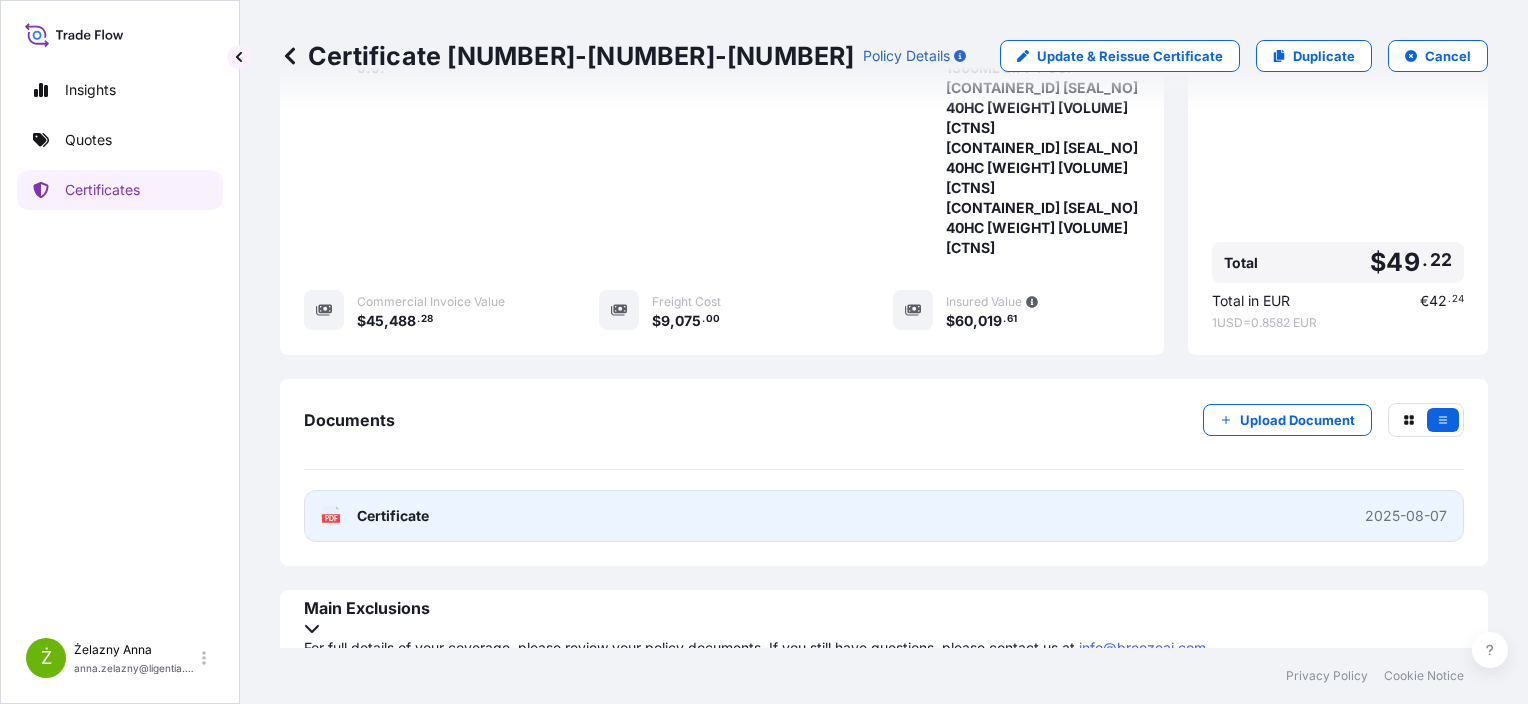click on "PDF Certificate 2025-08-07" at bounding box center [884, 516] 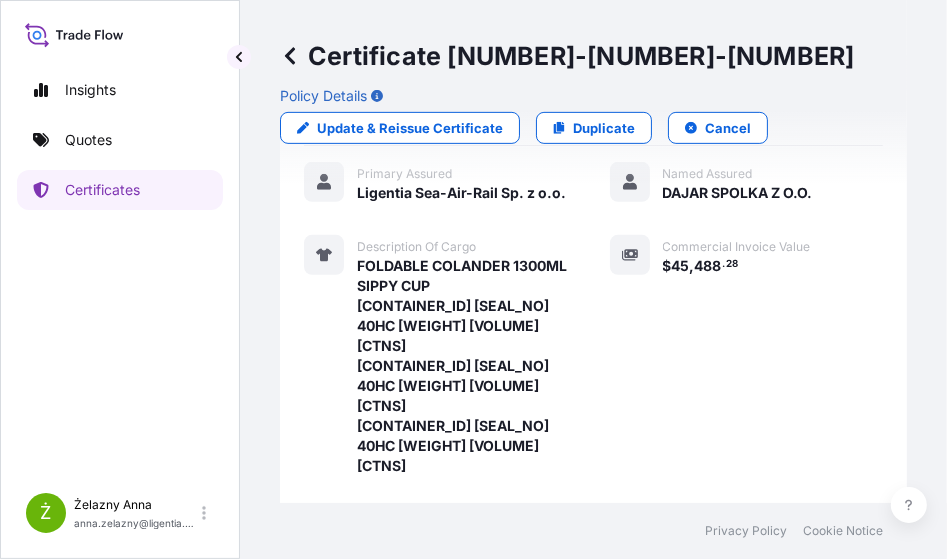 scroll, scrollTop: 588, scrollLeft: 0, axis: vertical 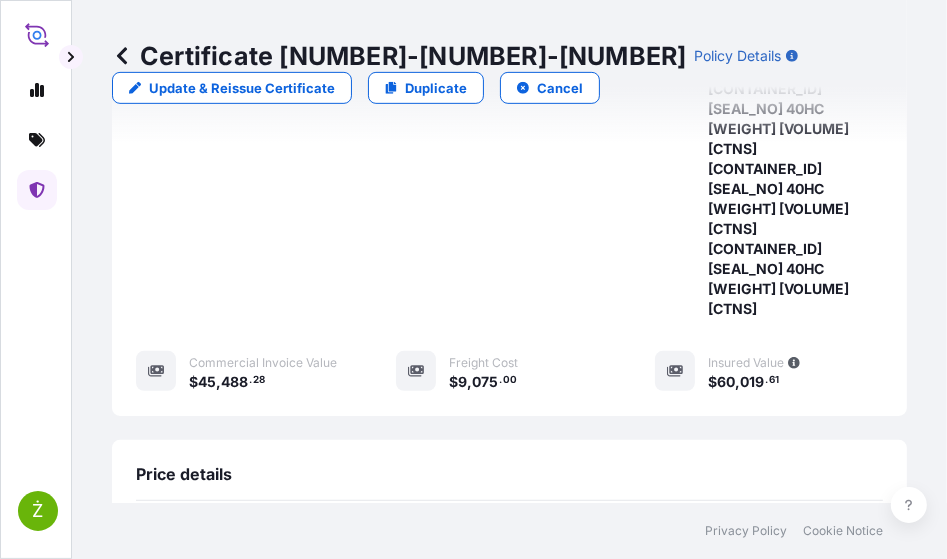 click on "Certificate 31440-1531-1" at bounding box center (399, 56) 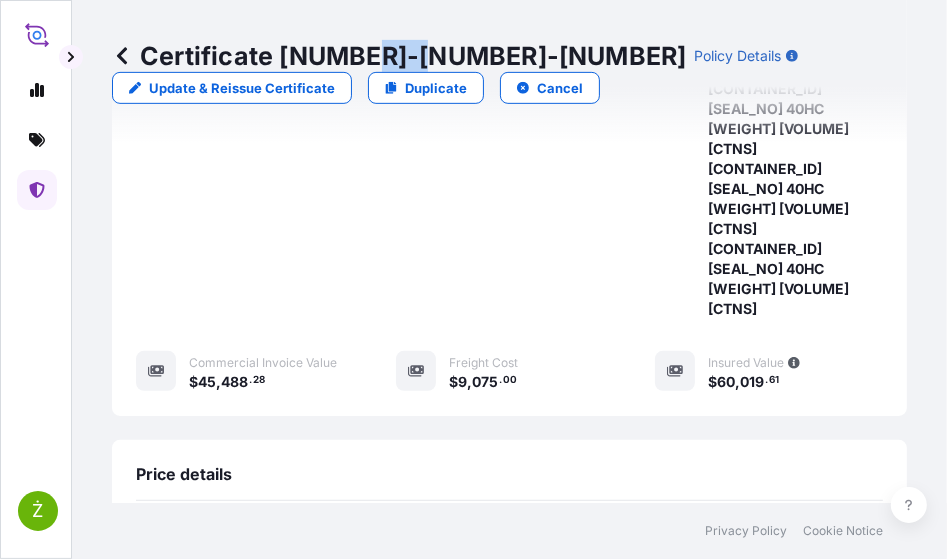 click on "Certificate 31440-1531-1" at bounding box center [399, 56] 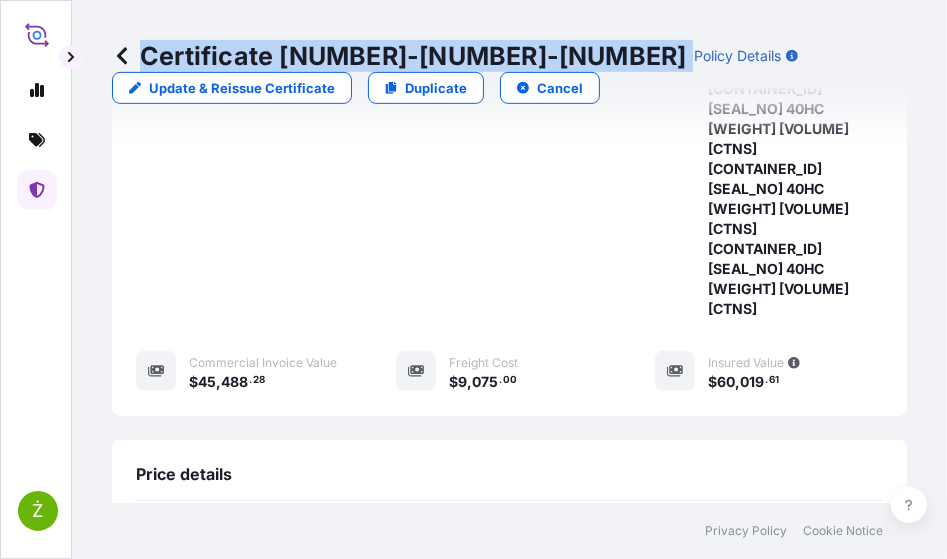 click on "Certificate 31440-1531-1" at bounding box center (399, 56) 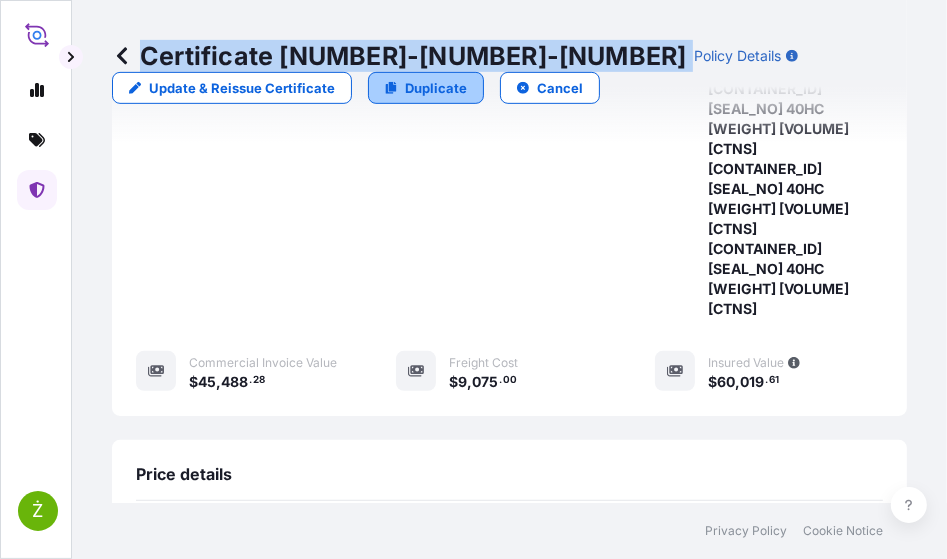 click on "Duplicate" at bounding box center [436, 88] 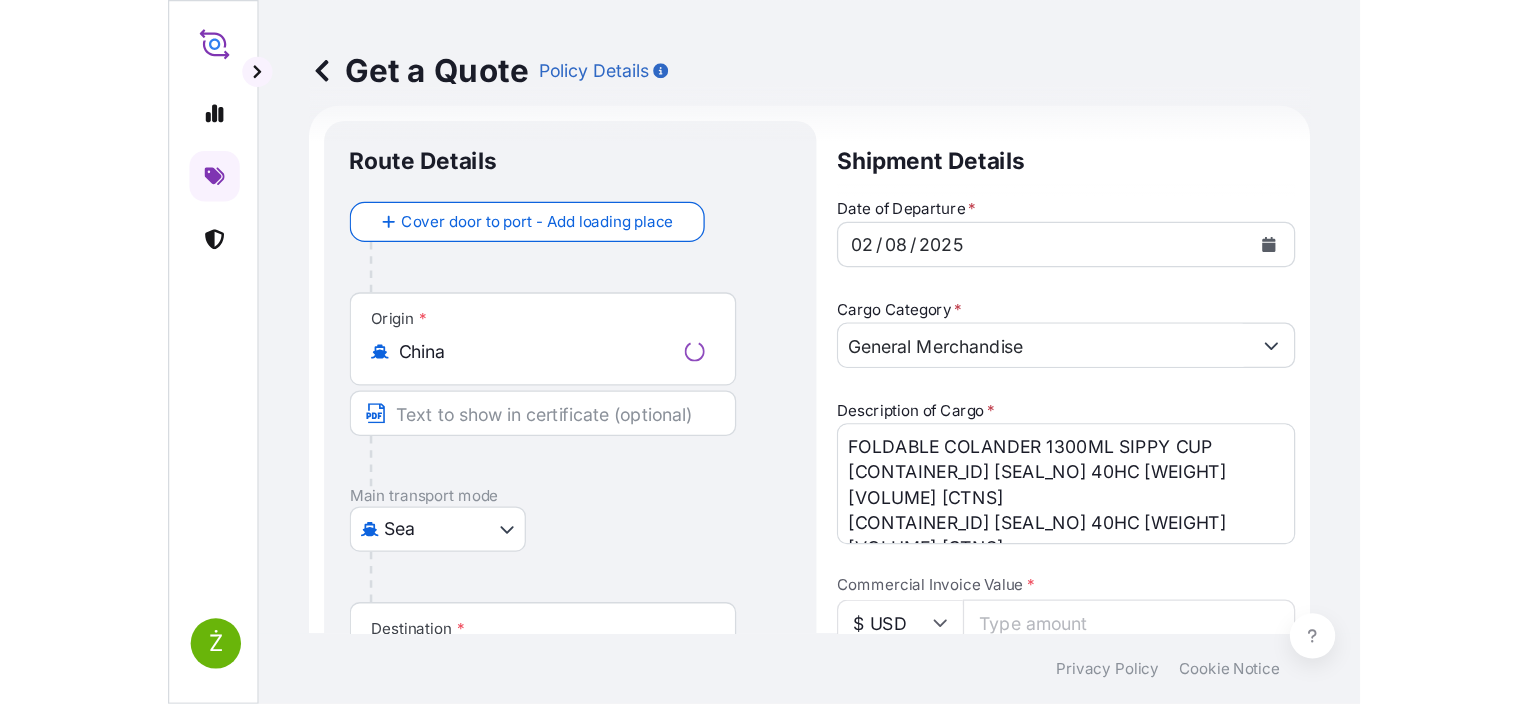 scroll, scrollTop: 32, scrollLeft: 0, axis: vertical 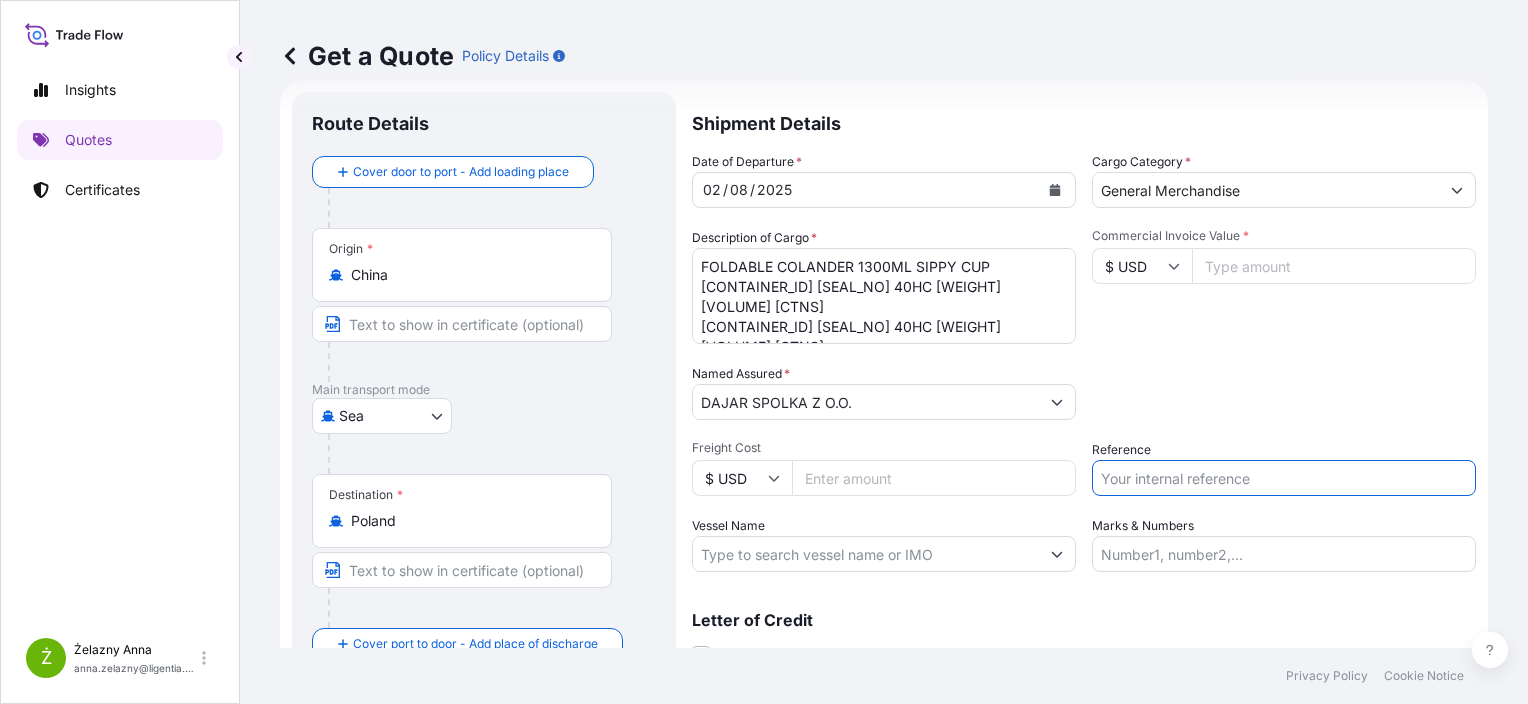 click on "Reference" at bounding box center [1284, 478] 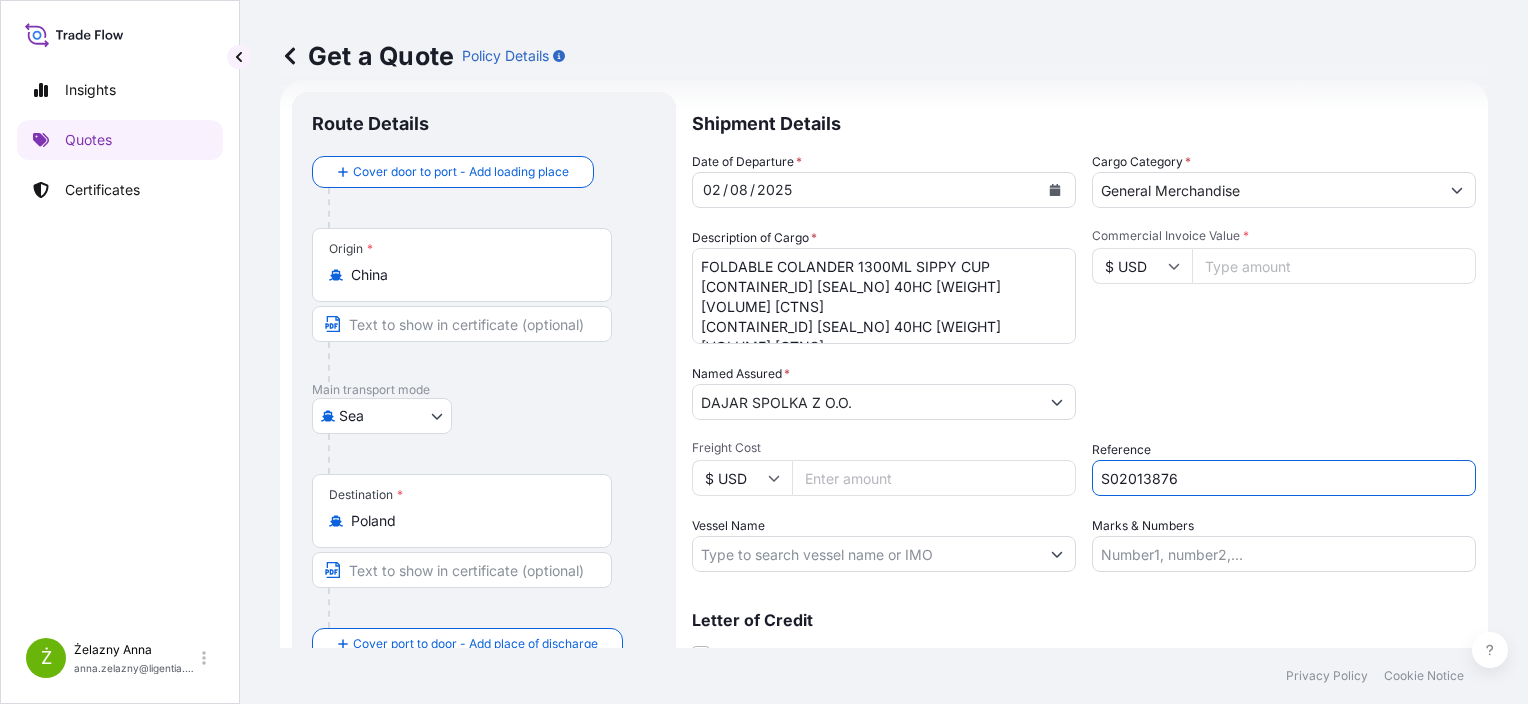 type on "[NUMBER]" 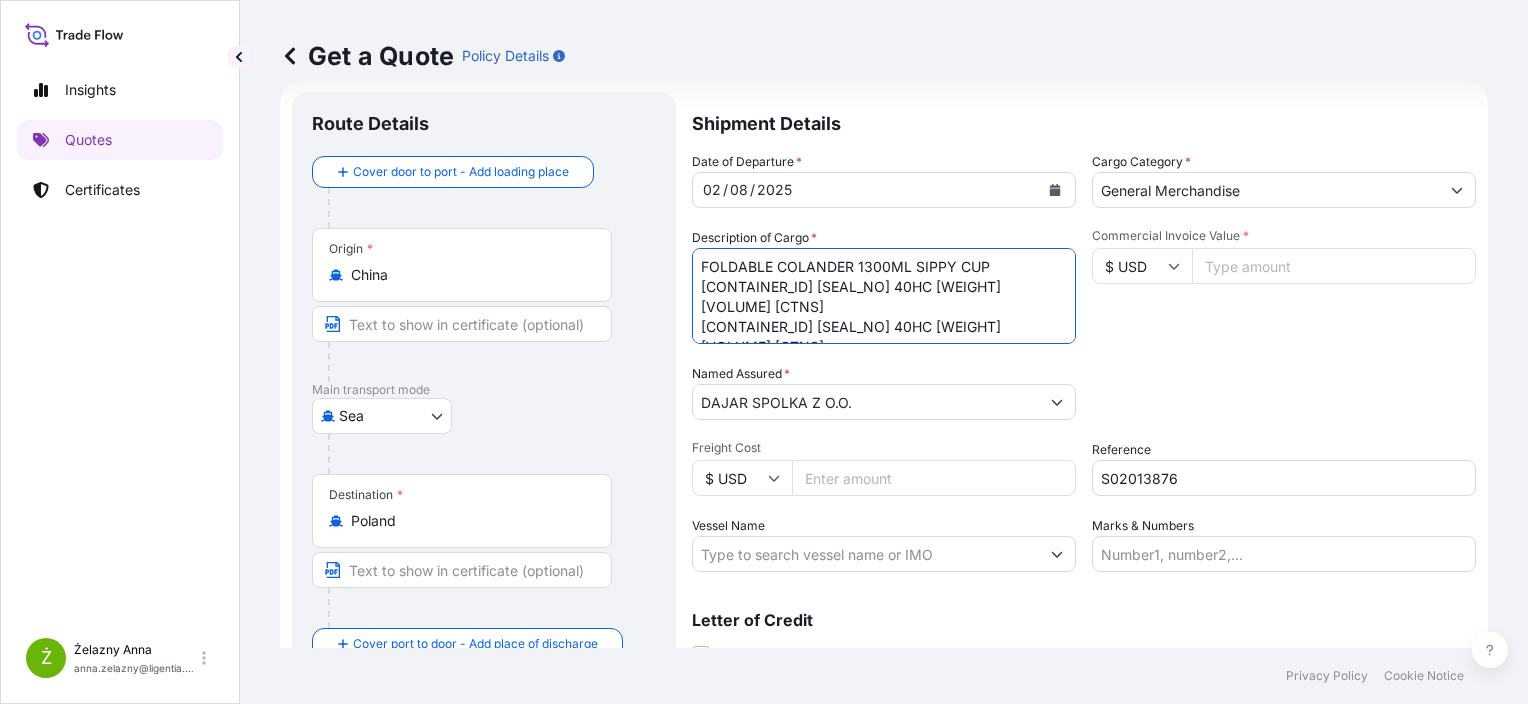scroll, scrollTop: 61, scrollLeft: 0, axis: vertical 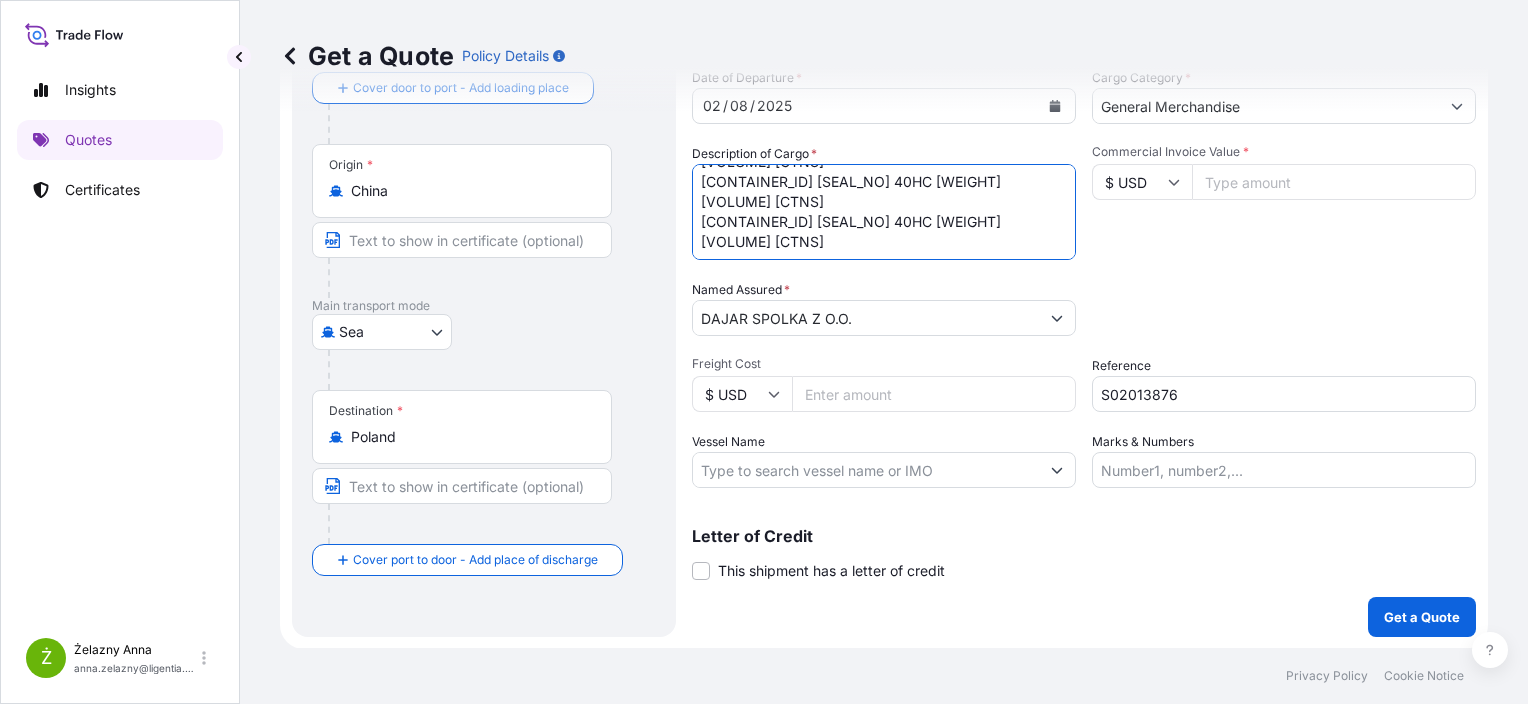 drag, startPoint x: 692, startPoint y: 264, endPoint x: 1223, endPoint y: 755, distance: 723.21643 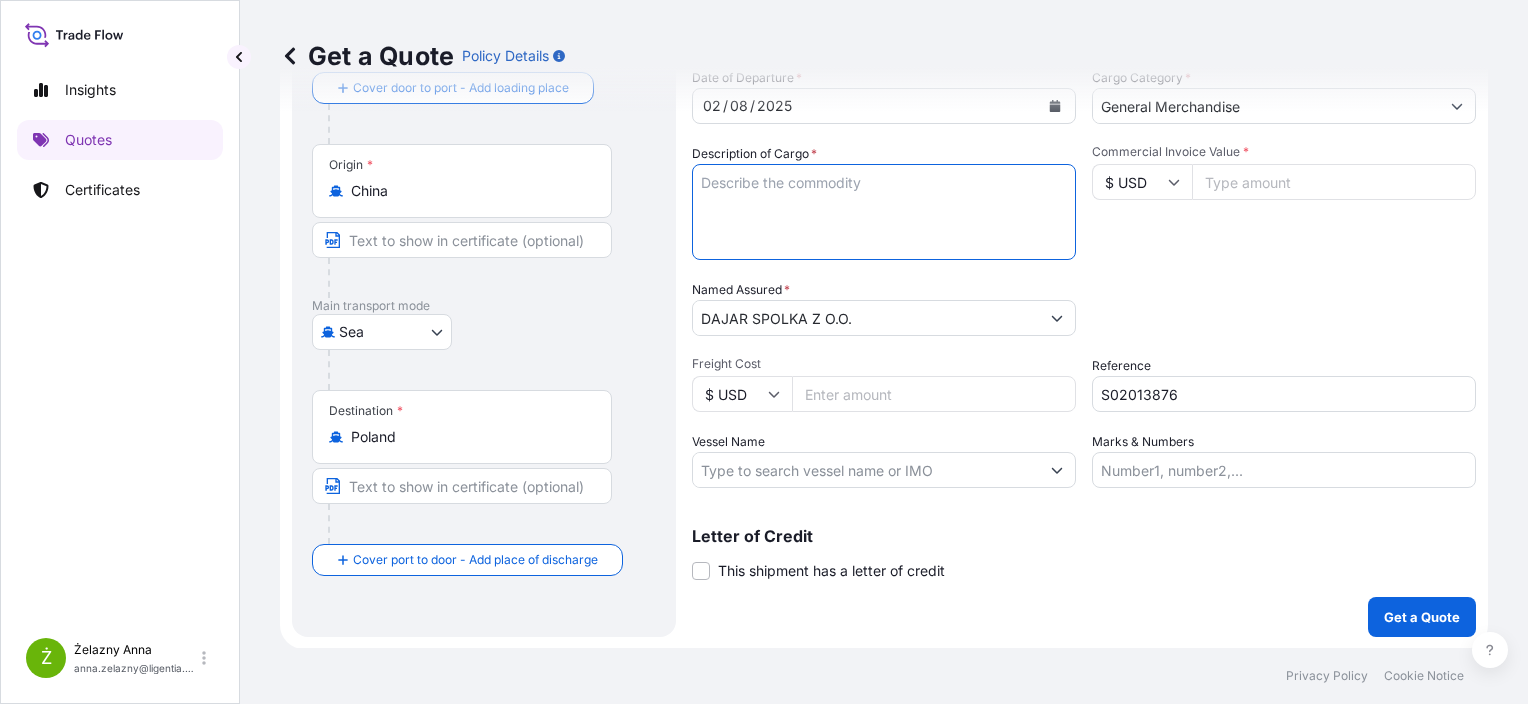 scroll, scrollTop: 0, scrollLeft: 0, axis: both 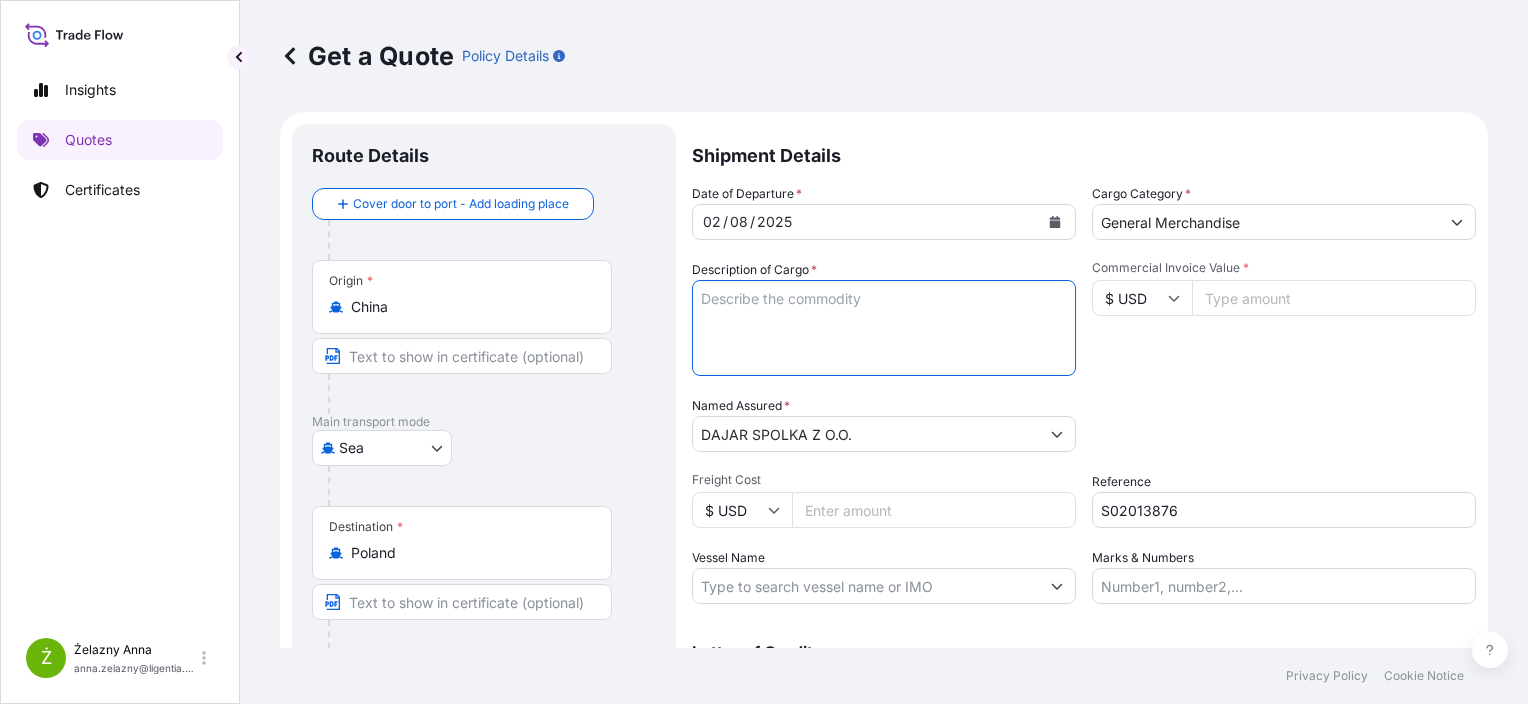 paste on "ELECTRIC HAND MIXERS AND HAND BLENDERS" 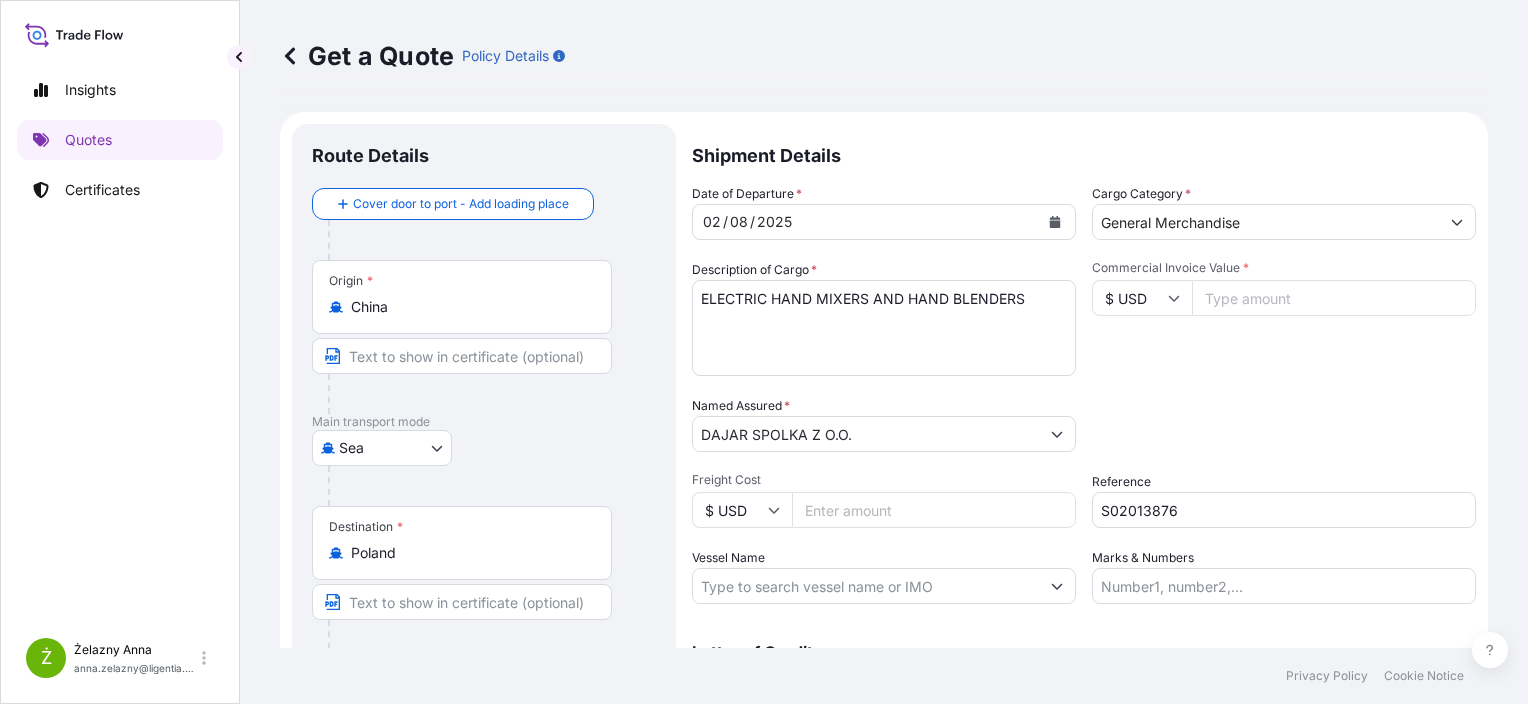 click on "FOLDABLE COLANDER 1300ML SIPPY CUP
BEAU6100447 M5272307 40HC 5266.80 KG 68.957 M3 1254 CTN
CMAU7294215 M5266209 40HC 7810.24 KG 69.257 M3 3380 CTN
TRHU4963137 M5272255 40HC 5266.80 KG 68.957 M3 1254 CTN" at bounding box center [884, 328] 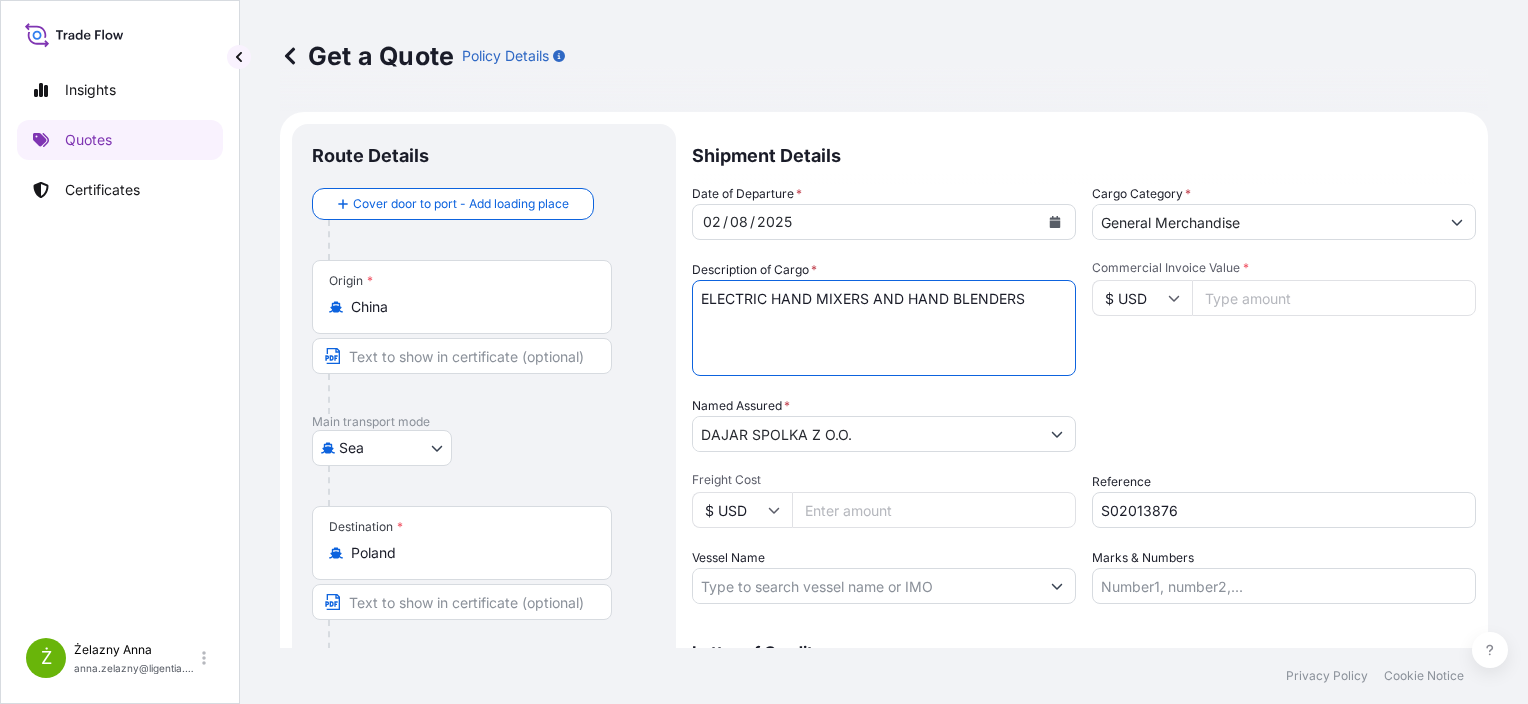 click on "FOLDABLE COLANDER 1300ML SIPPY CUP
BEAU6100447 M5272307 40HC 5266.80 KG 68.957 M3 1254 CTN
CMAU7294215 M5266209 40HC 7810.24 KG 69.257 M3 3380 CTN
TRHU4963137 M5272255 40HC 5266.80 KG 68.957 M3 1254 CTN" at bounding box center [884, 328] 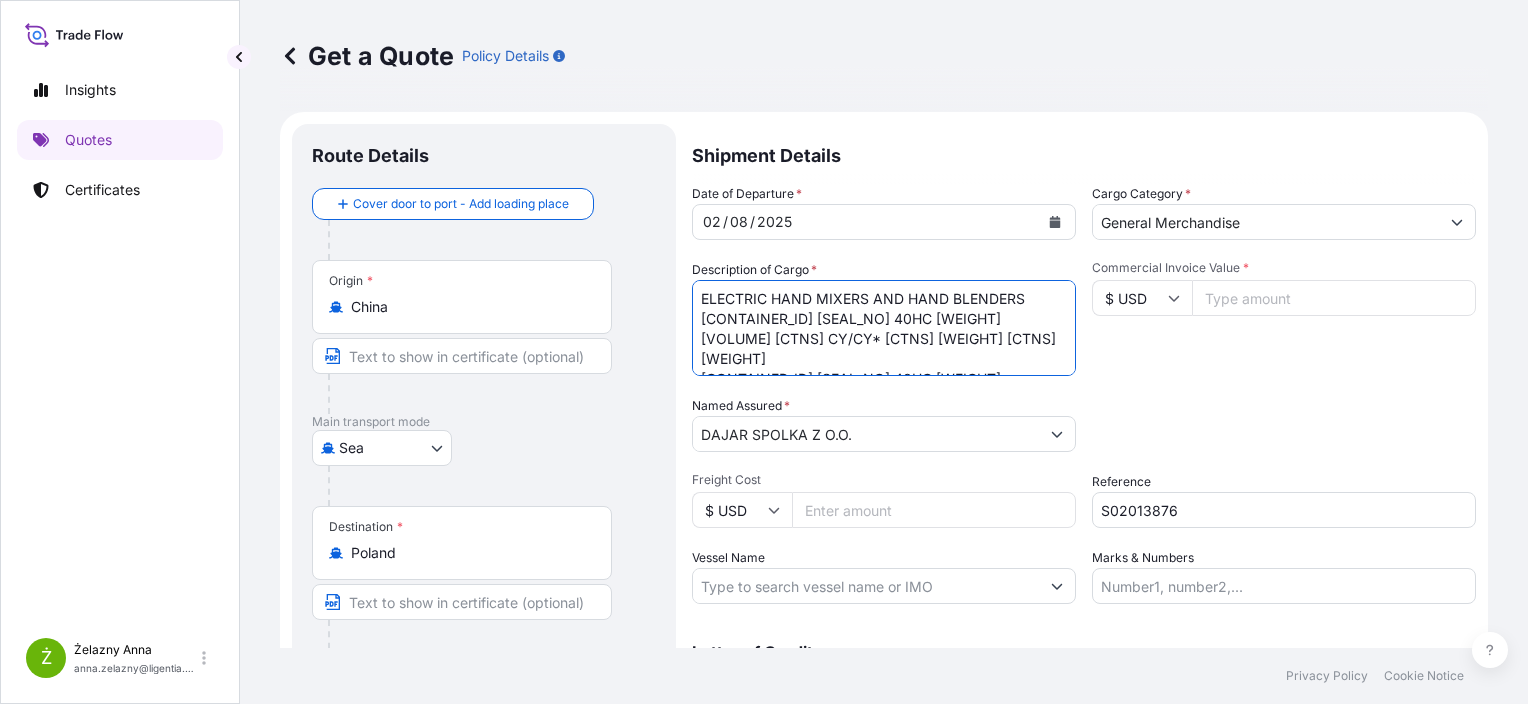 scroll, scrollTop: 12, scrollLeft: 0, axis: vertical 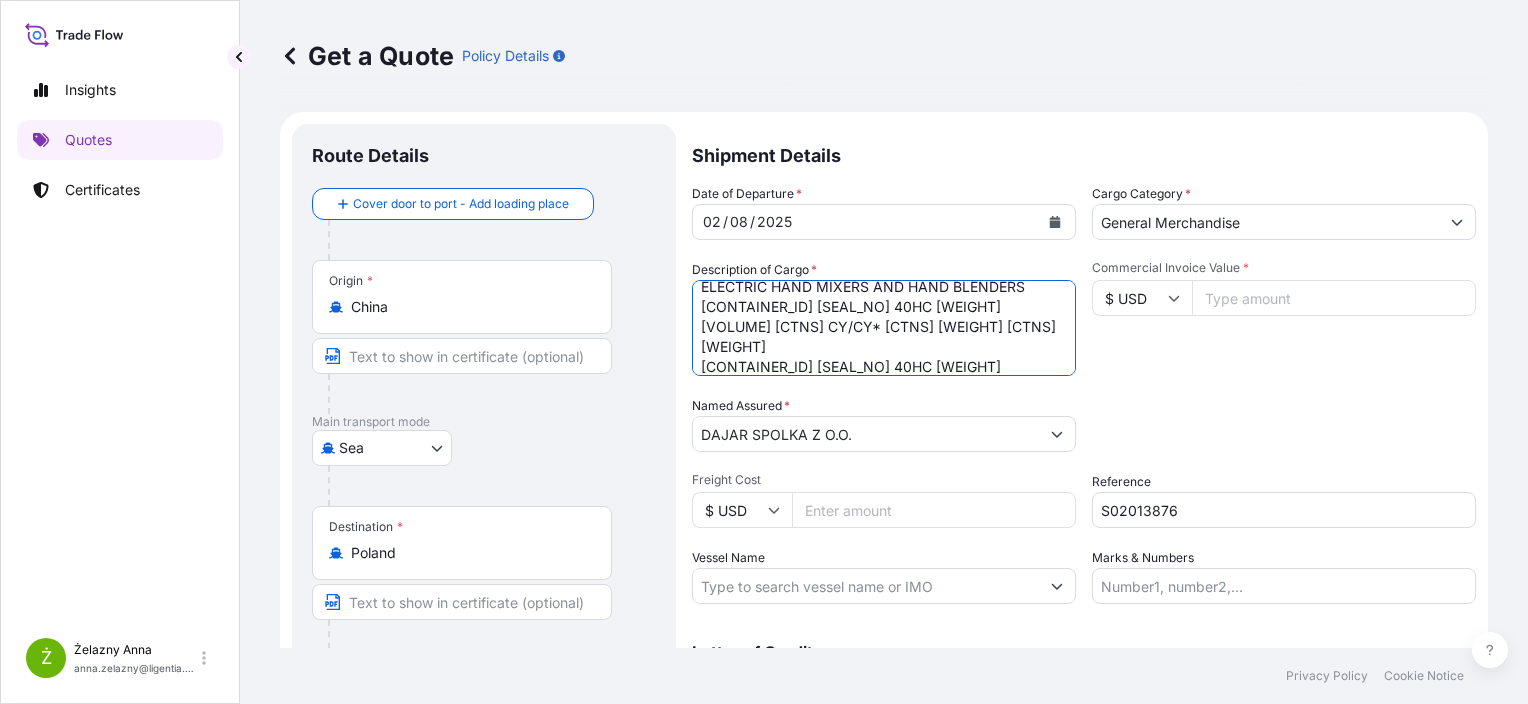 click on "FOLDABLE COLANDER 1300ML SIPPY CUP
BEAU6100447 M5272307 40HC 5266.80 KG 68.957 M3 1254 CTN
CMAU7294215 M5266209 40HC 7810.24 KG 69.257 M3 3380 CTN
TRHU4963137 M5272255 40HC 5266.80 KG 68.957 M3 1254 CTN" at bounding box center (884, 328) 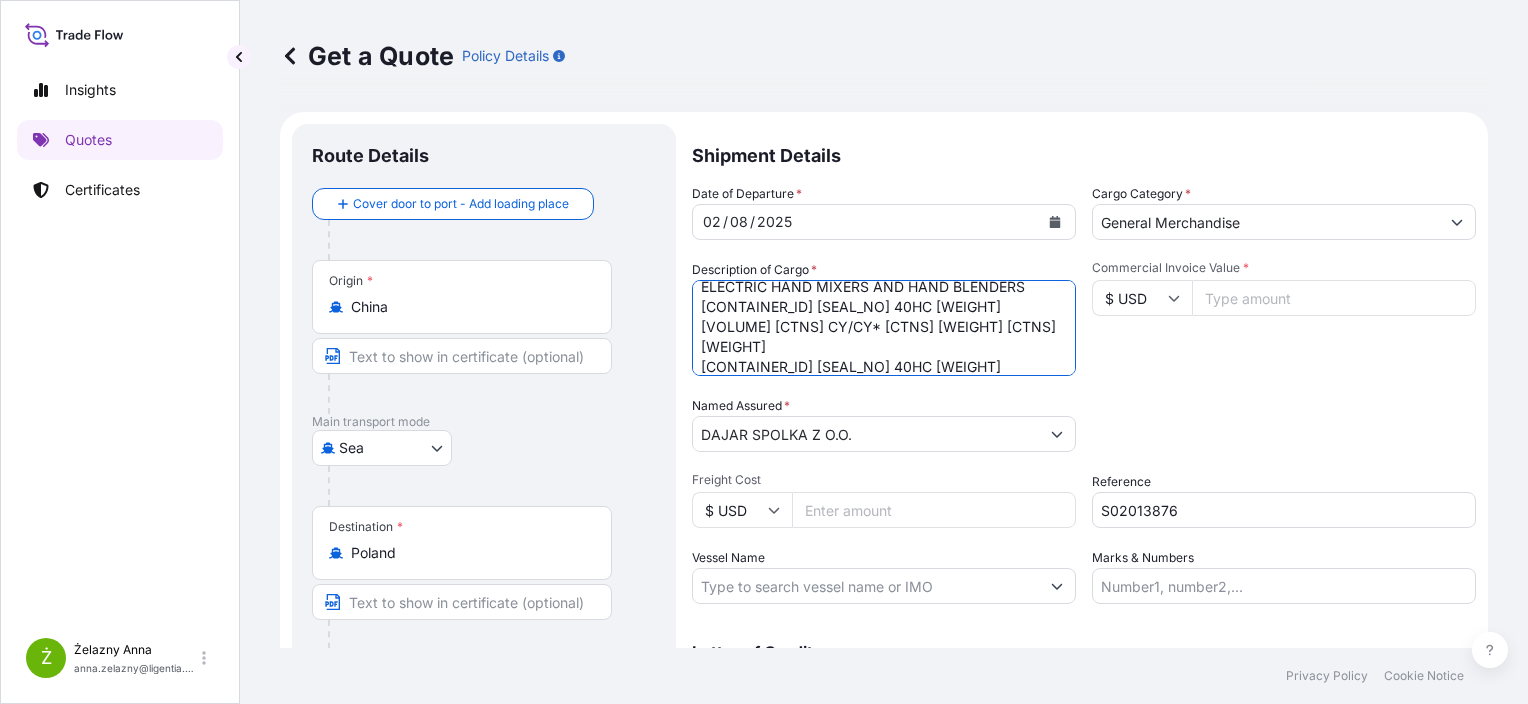drag, startPoint x: 801, startPoint y: 330, endPoint x: 811, endPoint y: 345, distance: 18.027756 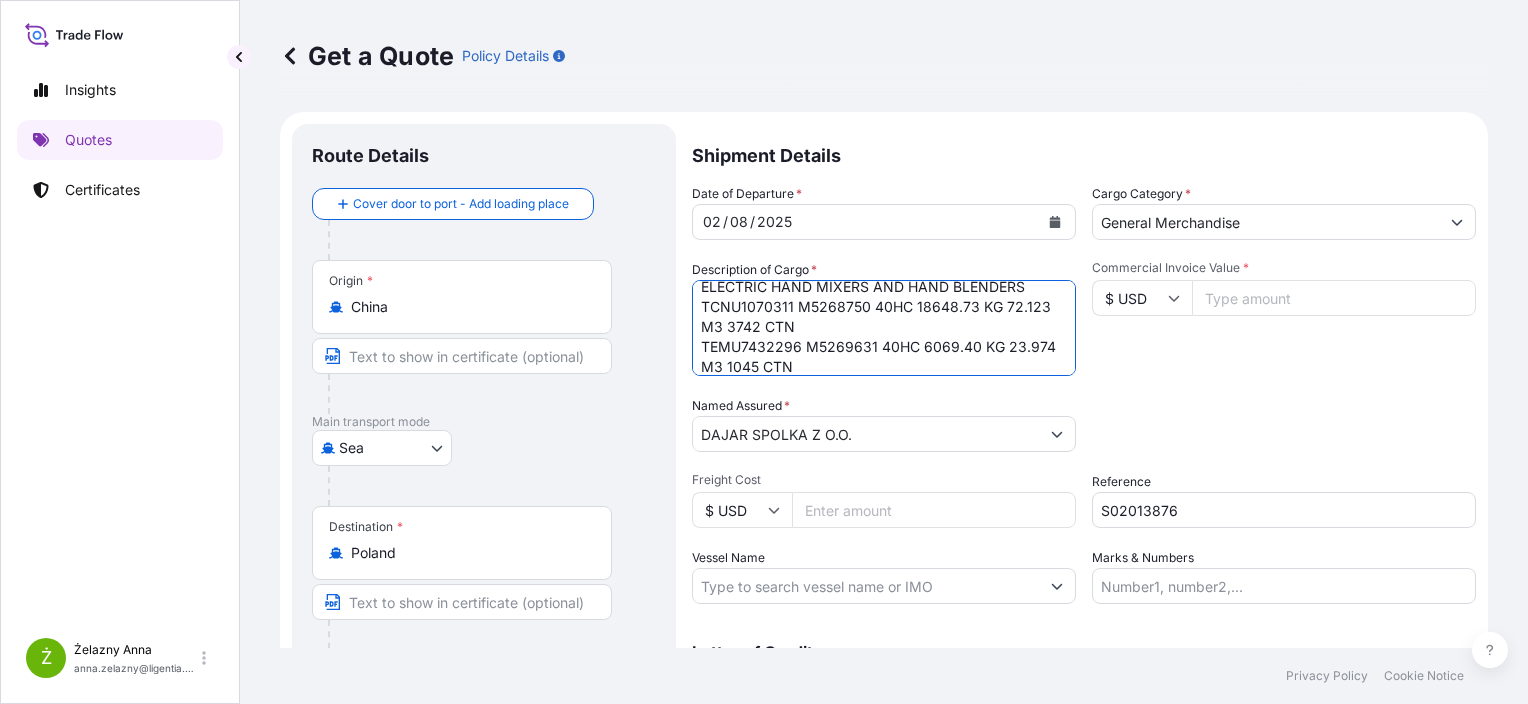 type on "ELECTRIC HAND MIXERS AND HAND BLENDERS
TCNU1070311 M5268750 40HC 18648.73 KG 72.123 M3 3742 CTN
TEMU7432296 M5269631 40HC 6069.40 KG 23.974 M3 1045 CTN" 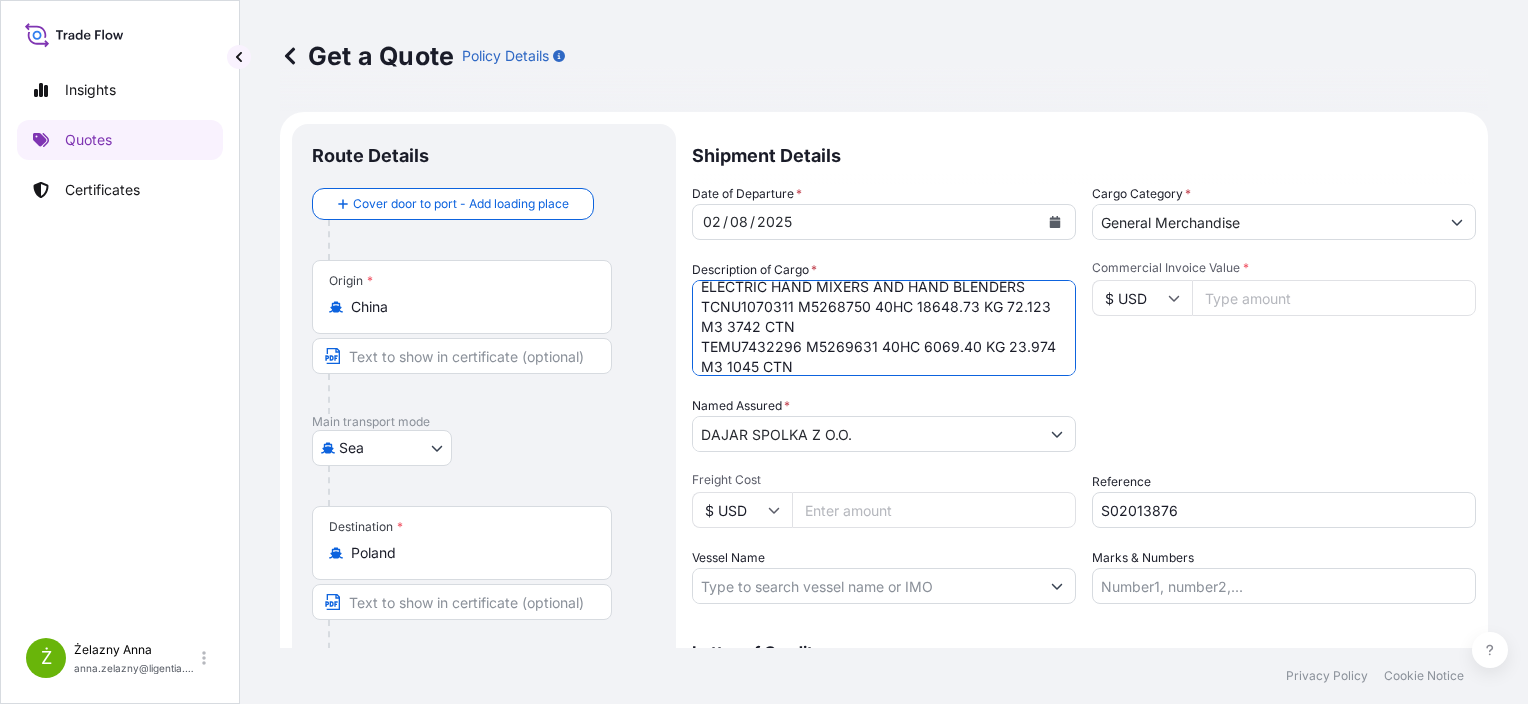 click on "Commercial Invoice Value   *" at bounding box center (1334, 298) 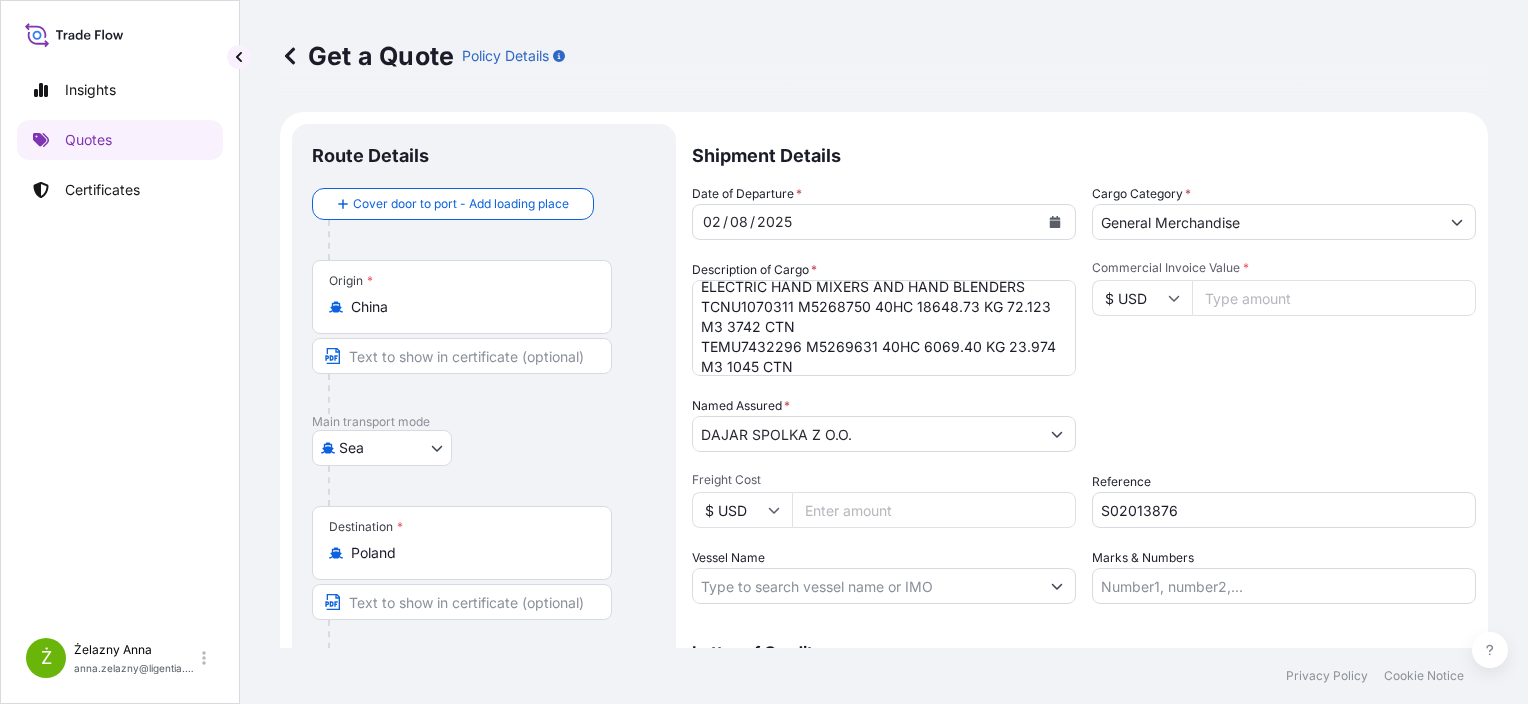 paste on "38946.40" 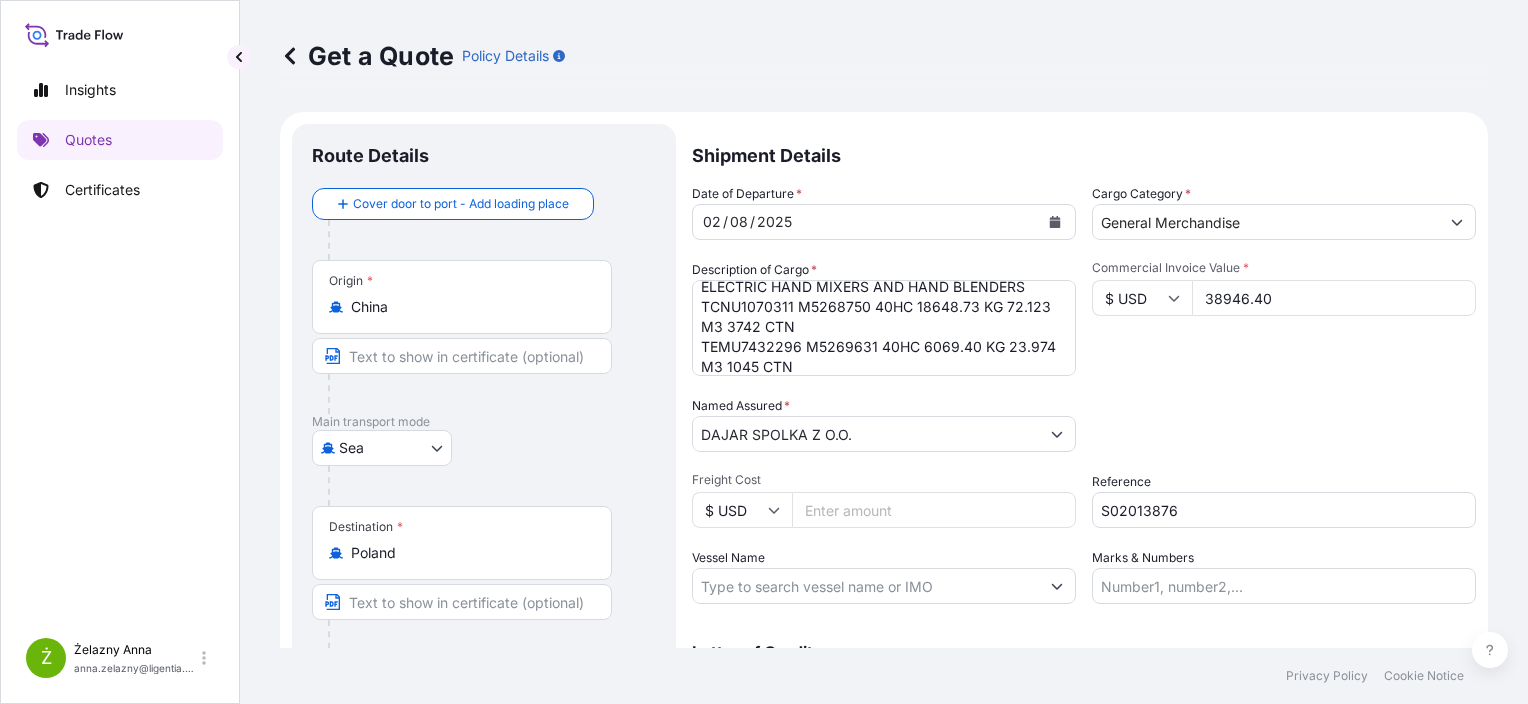 type on "38946.40" 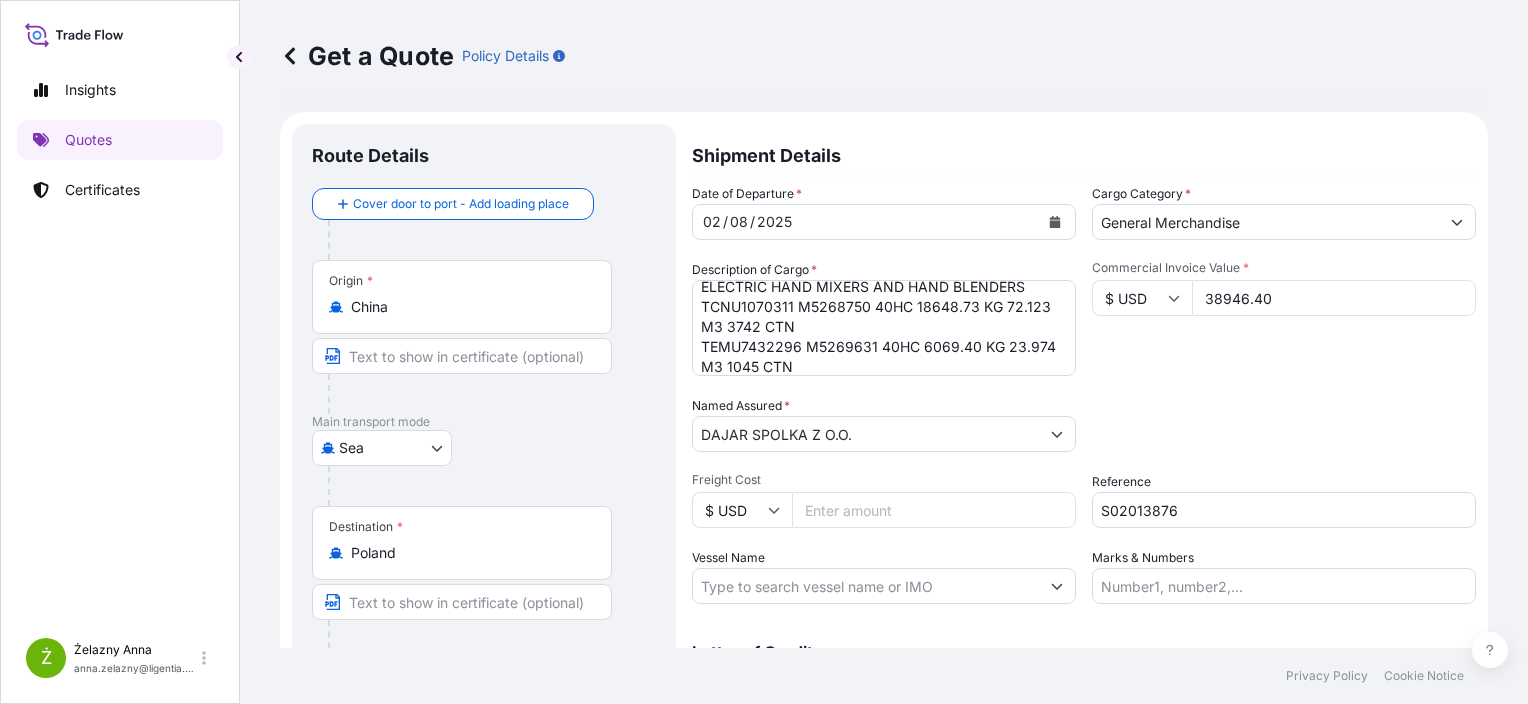 click on "Freight Cost" at bounding box center (934, 510) 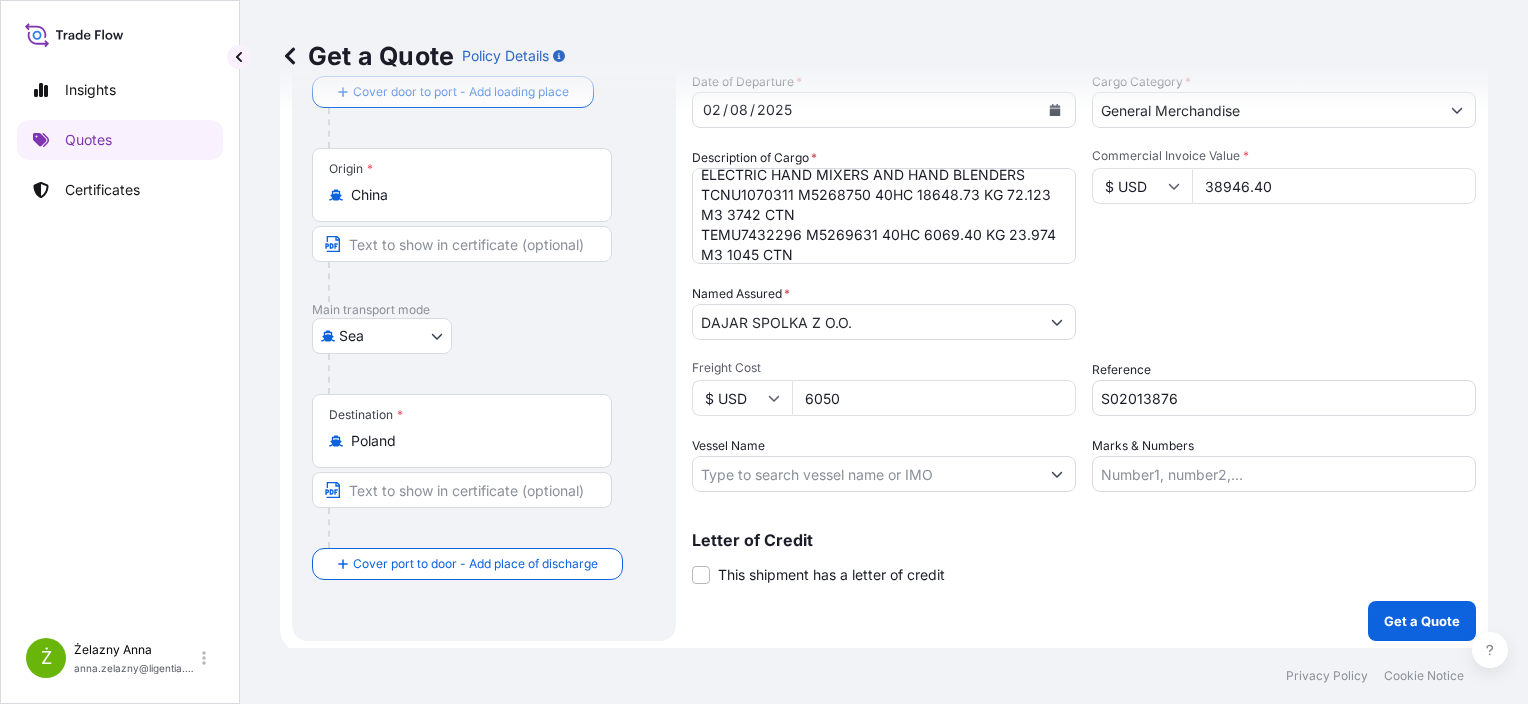 scroll, scrollTop: 116, scrollLeft: 0, axis: vertical 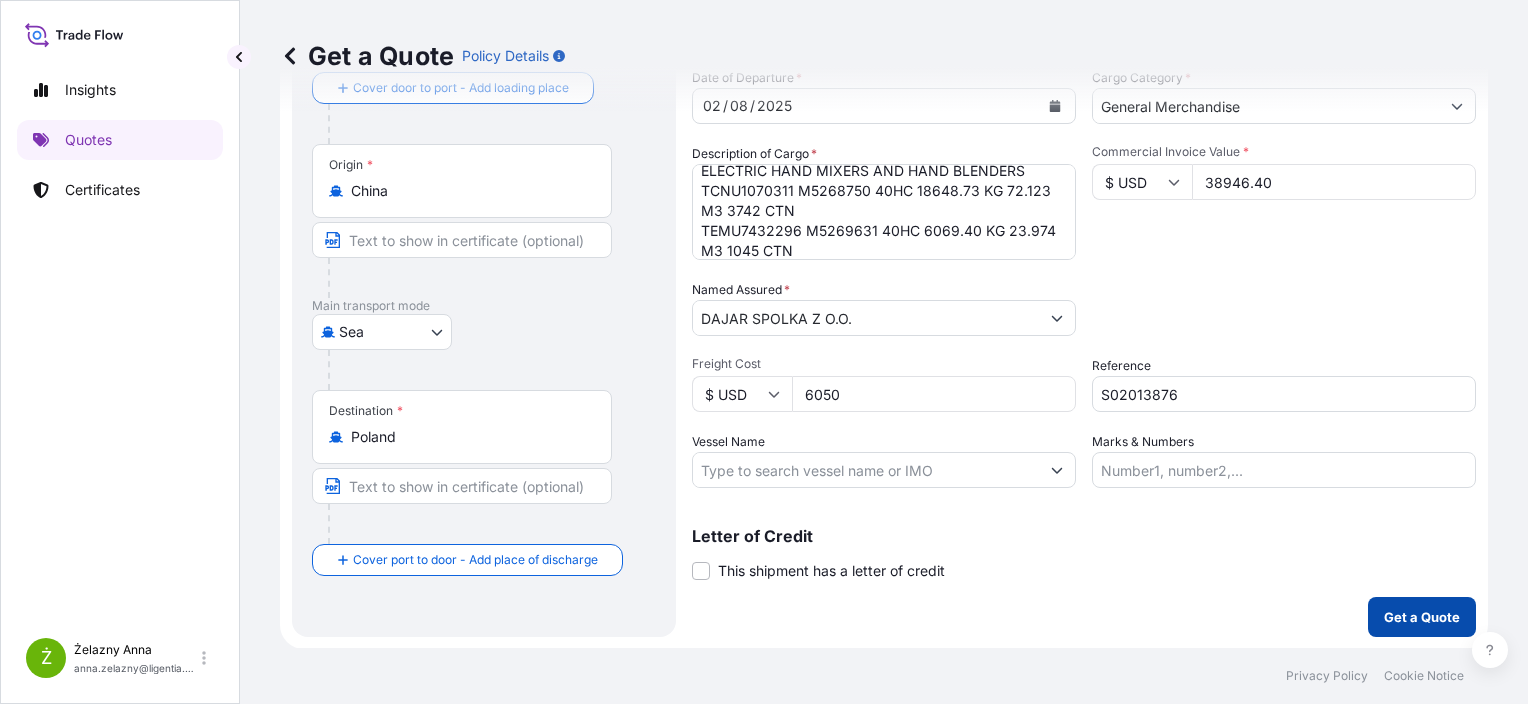 type on "6050" 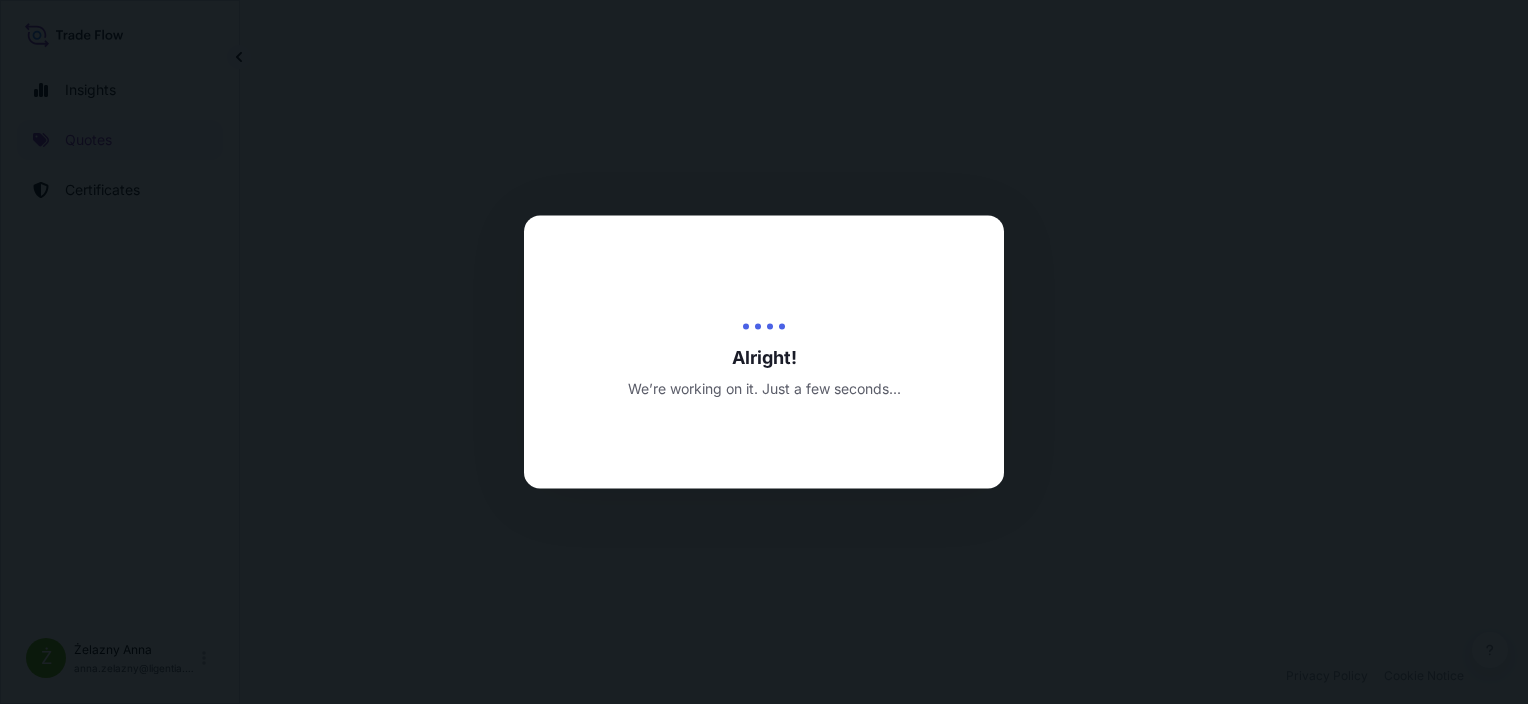 scroll, scrollTop: 0, scrollLeft: 0, axis: both 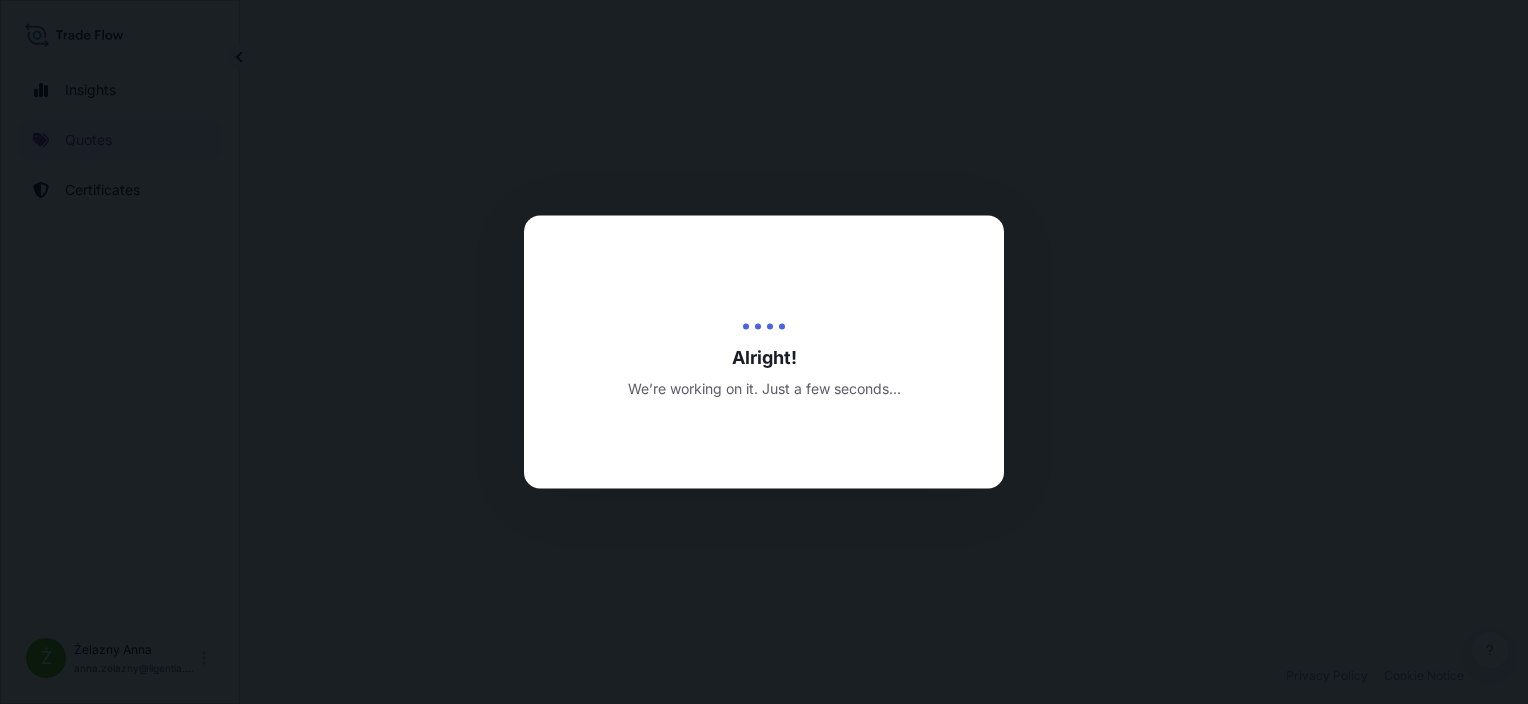 select on "Sea" 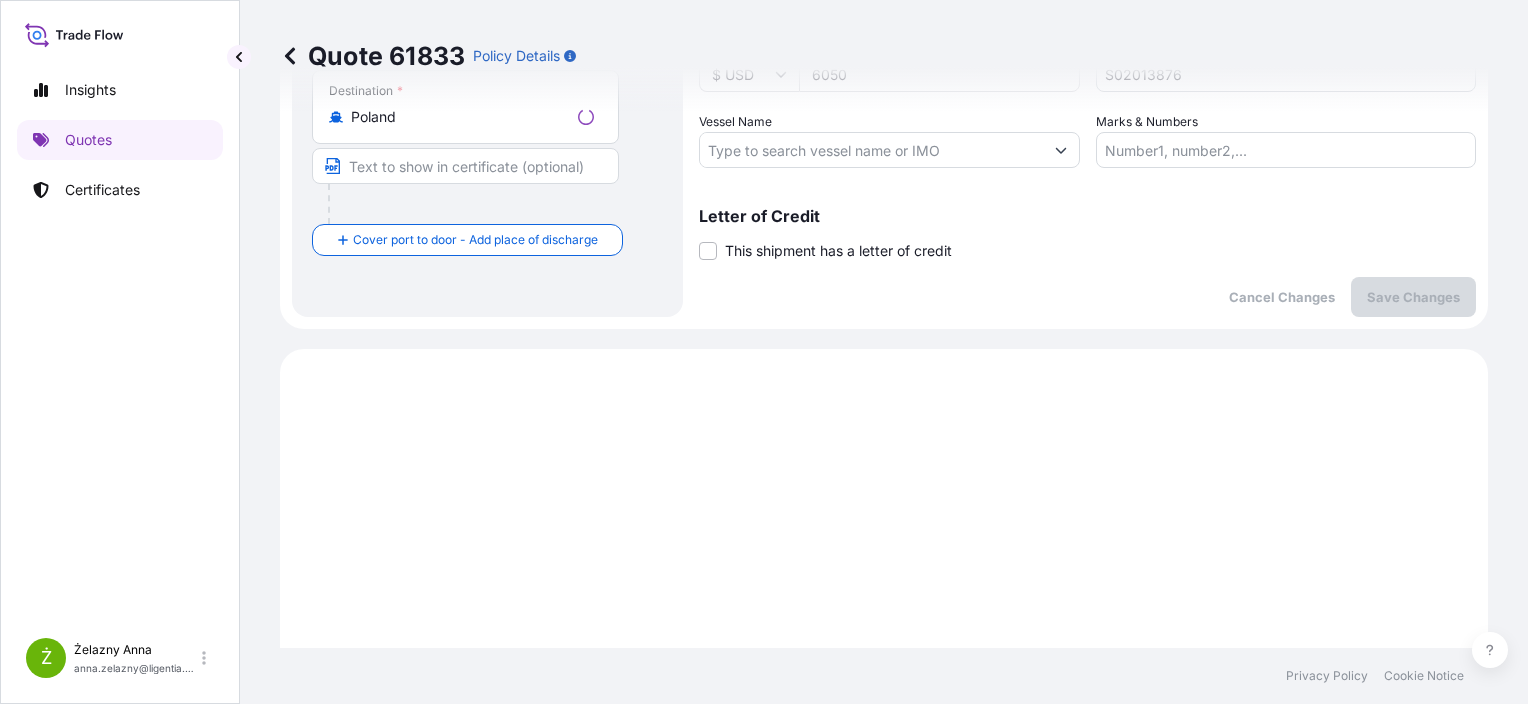 scroll, scrollTop: 684, scrollLeft: 0, axis: vertical 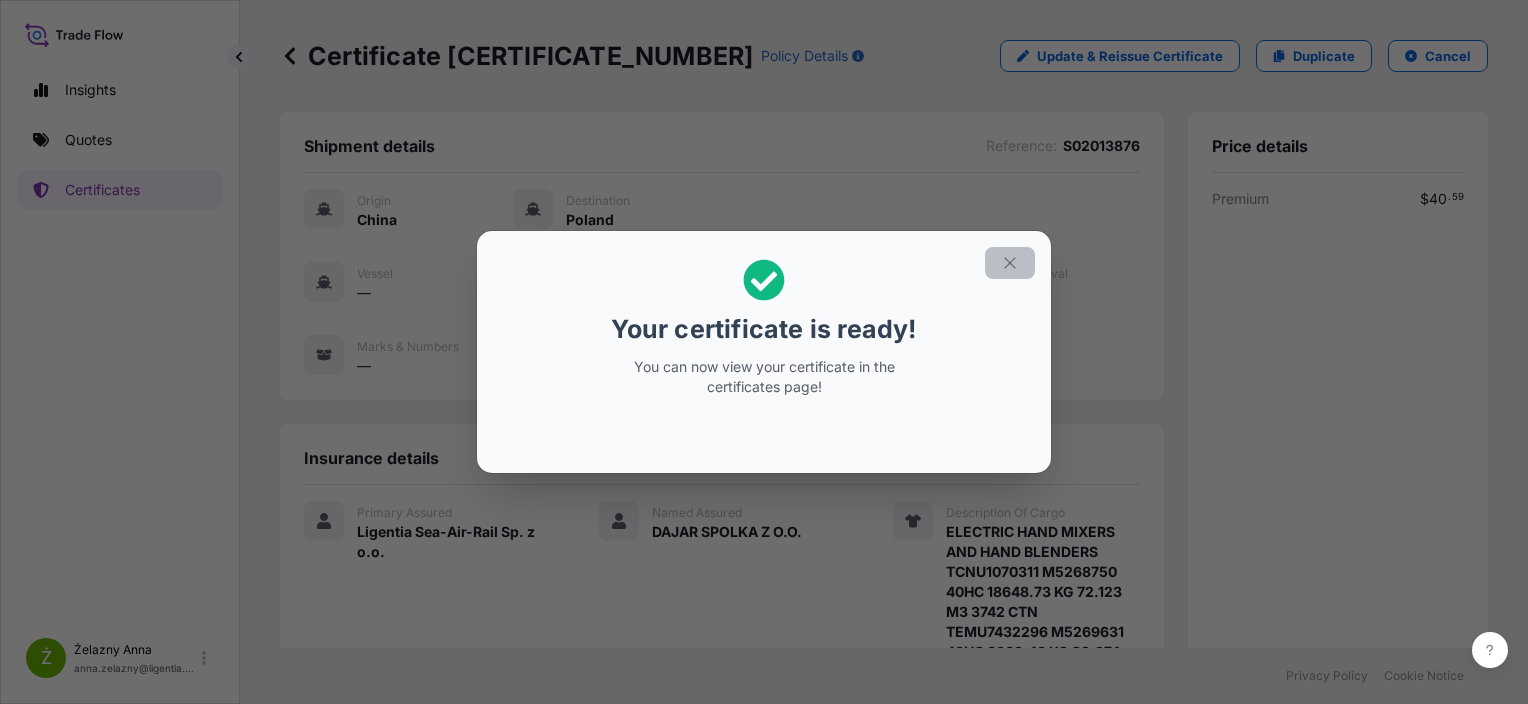 click 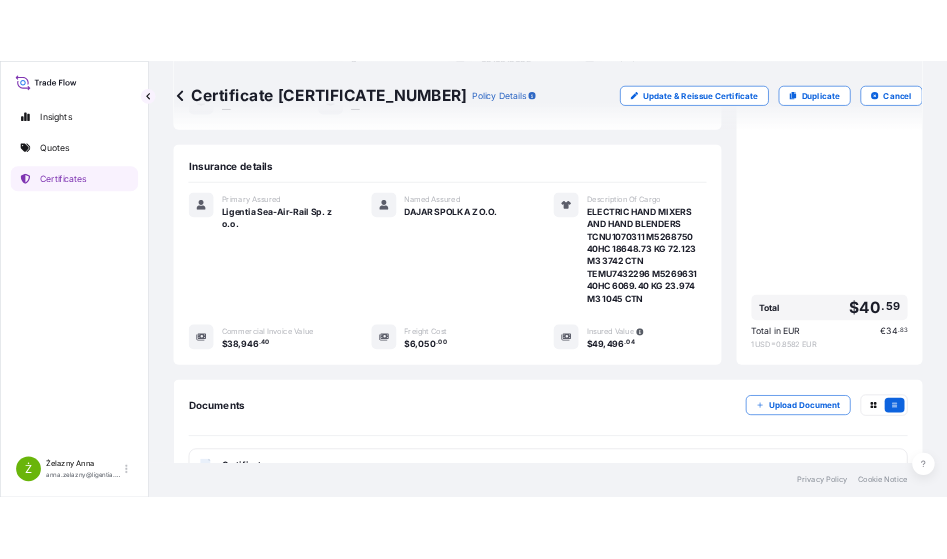 scroll, scrollTop: 424, scrollLeft: 0, axis: vertical 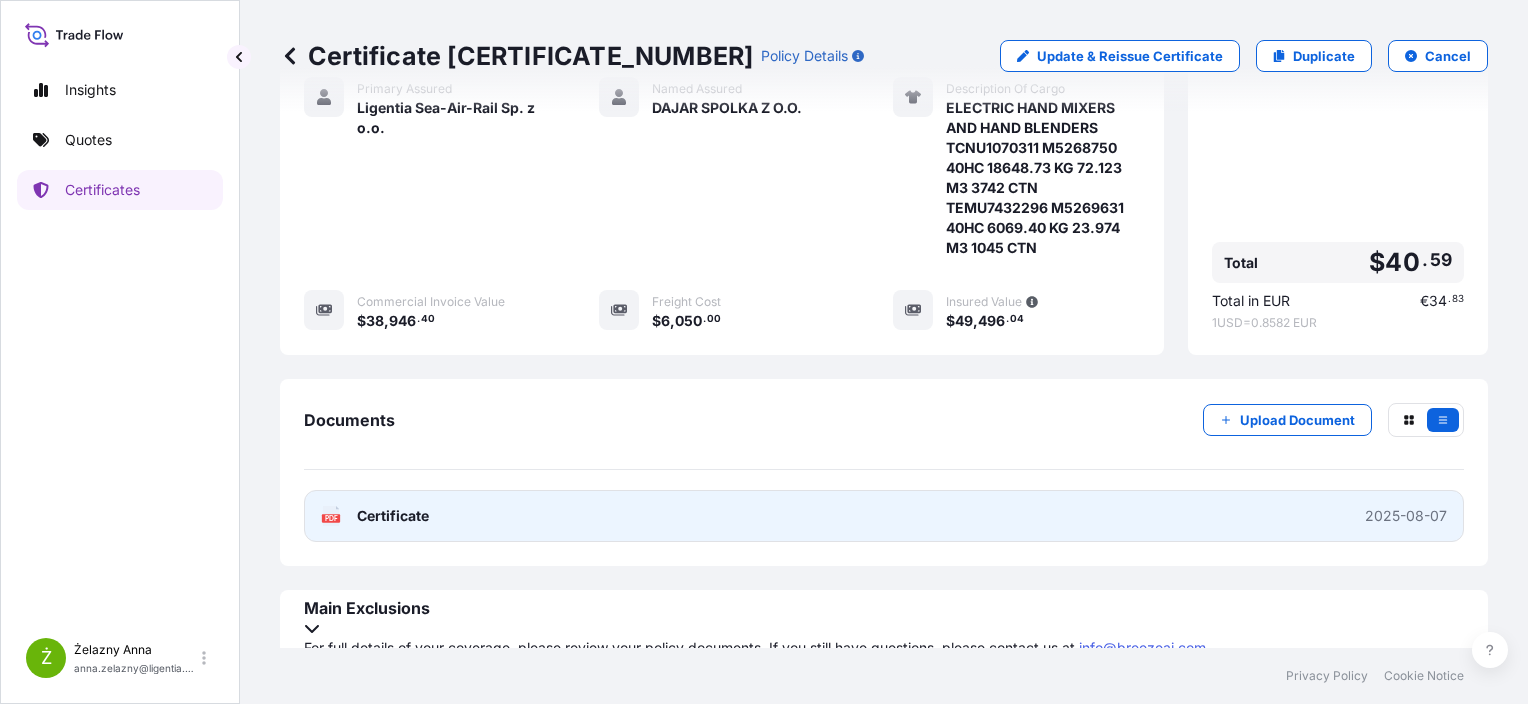 click on "PDF Certificate 2025-08-07" at bounding box center [884, 516] 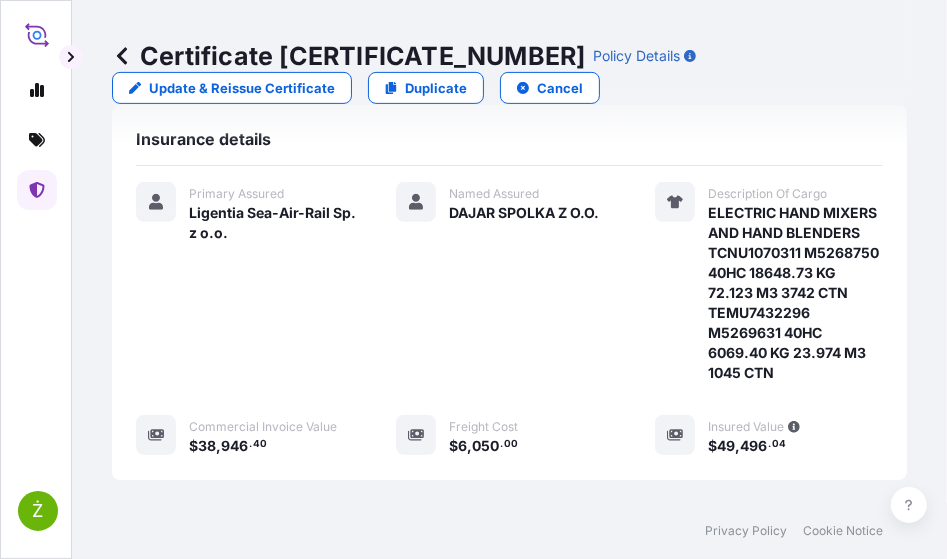 scroll, scrollTop: 528, scrollLeft: 0, axis: vertical 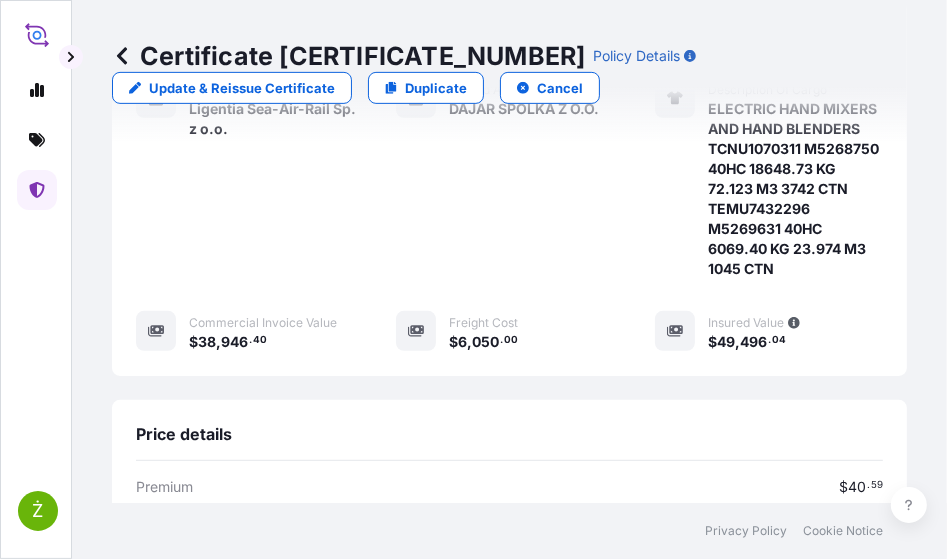 click on "Certificate 31440-1532-1" at bounding box center [348, 56] 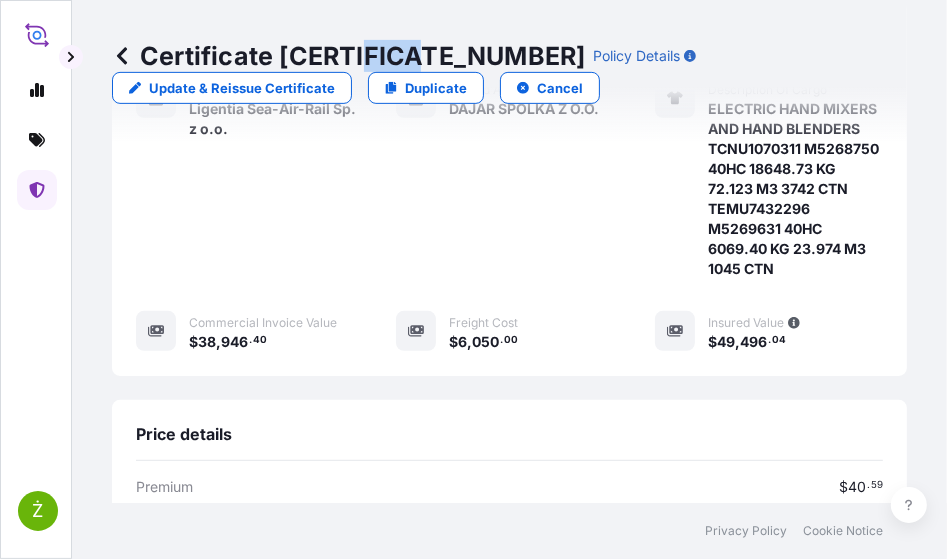 click on "Certificate 31440-1532-1" at bounding box center (348, 56) 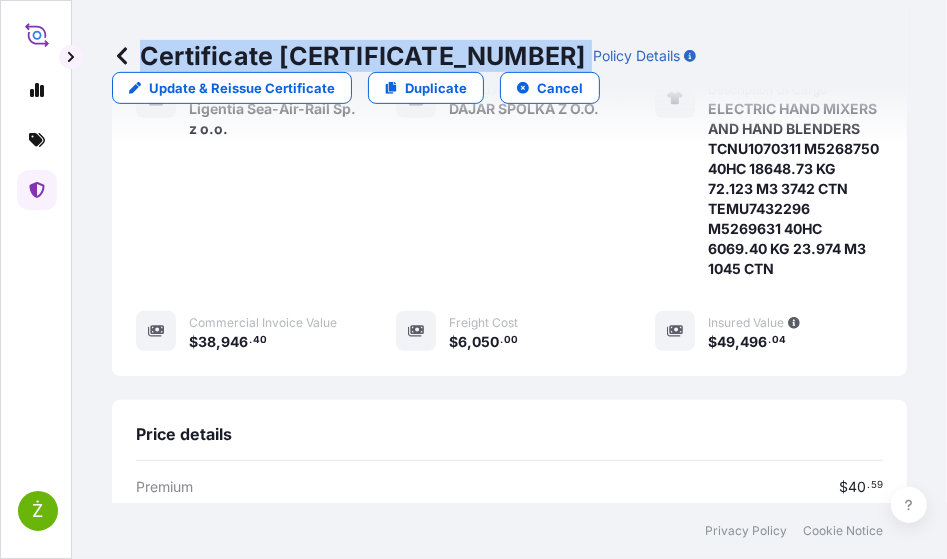 click on "Certificate 31440-1532-1" at bounding box center [348, 56] 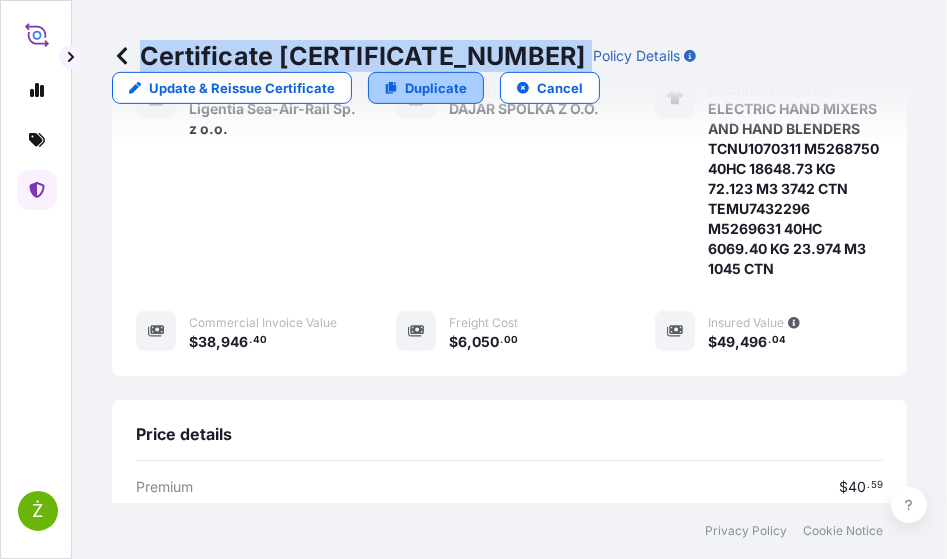 click on "Duplicate" at bounding box center (436, 88) 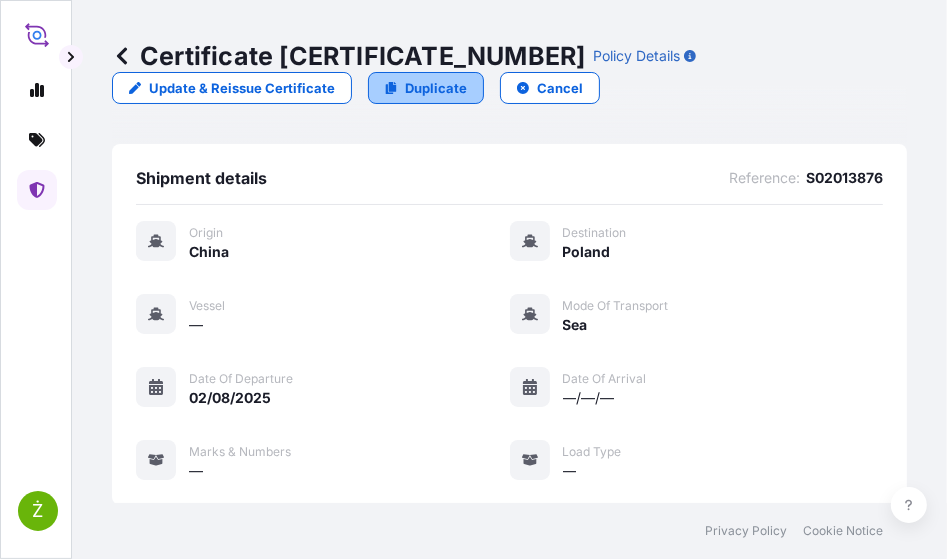 select on "Sea" 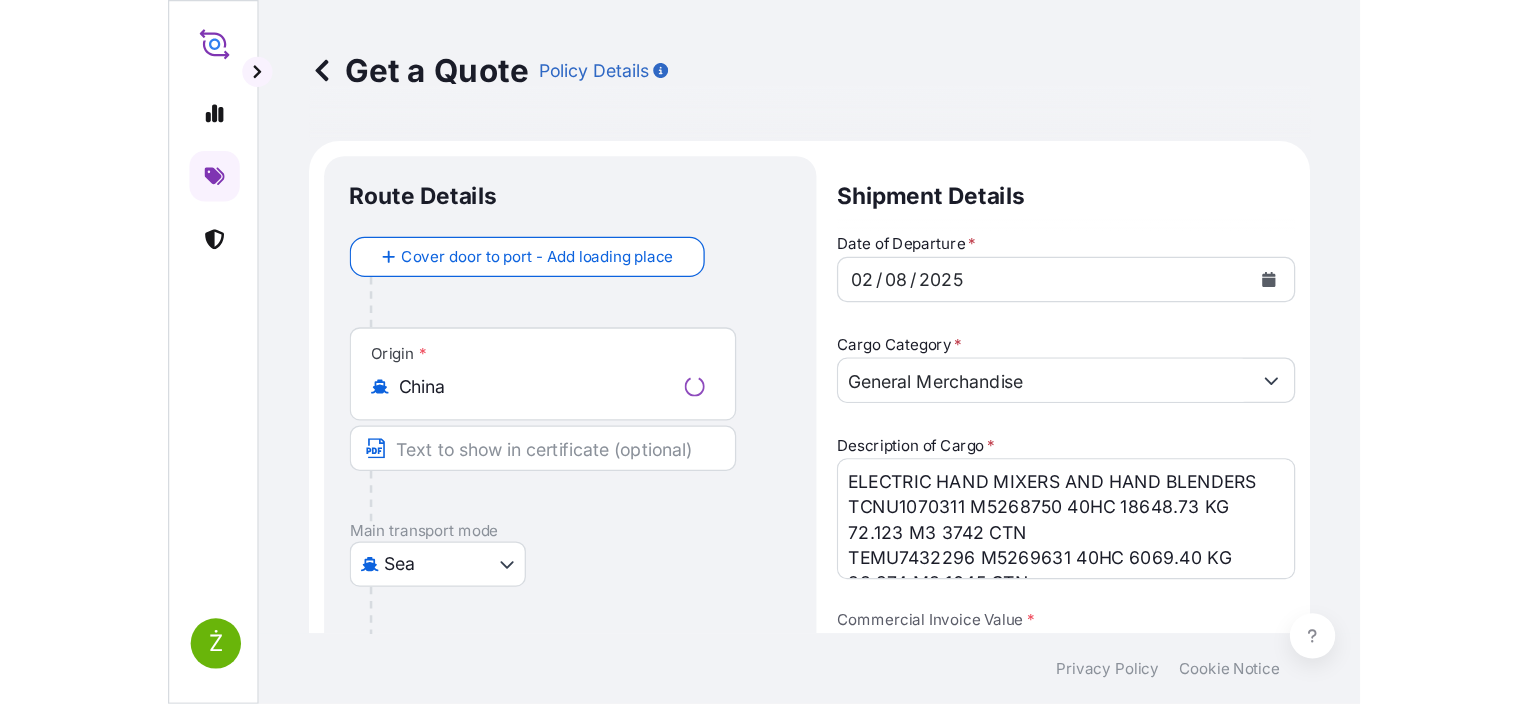 scroll, scrollTop: 32, scrollLeft: 0, axis: vertical 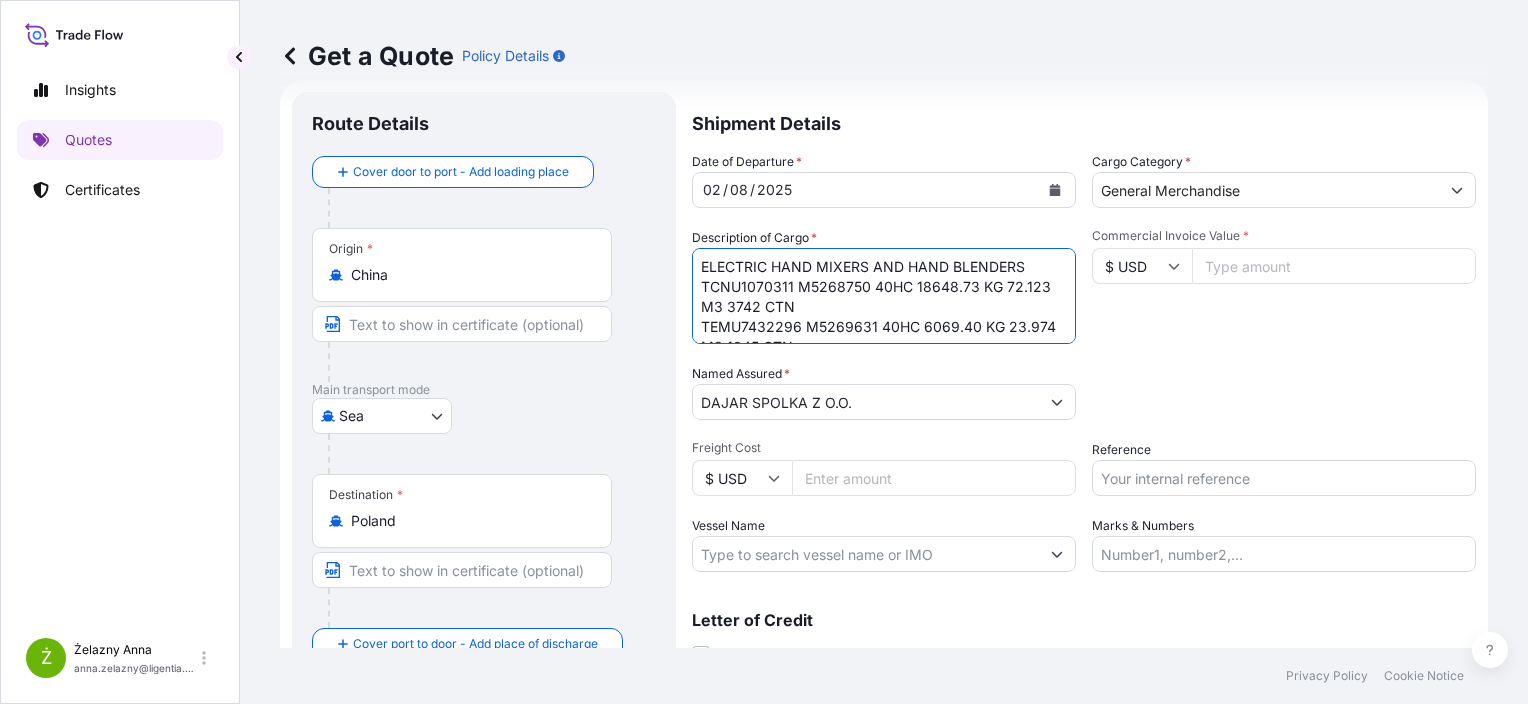drag, startPoint x: 1028, startPoint y: 327, endPoint x: 676, endPoint y: 237, distance: 363.32355 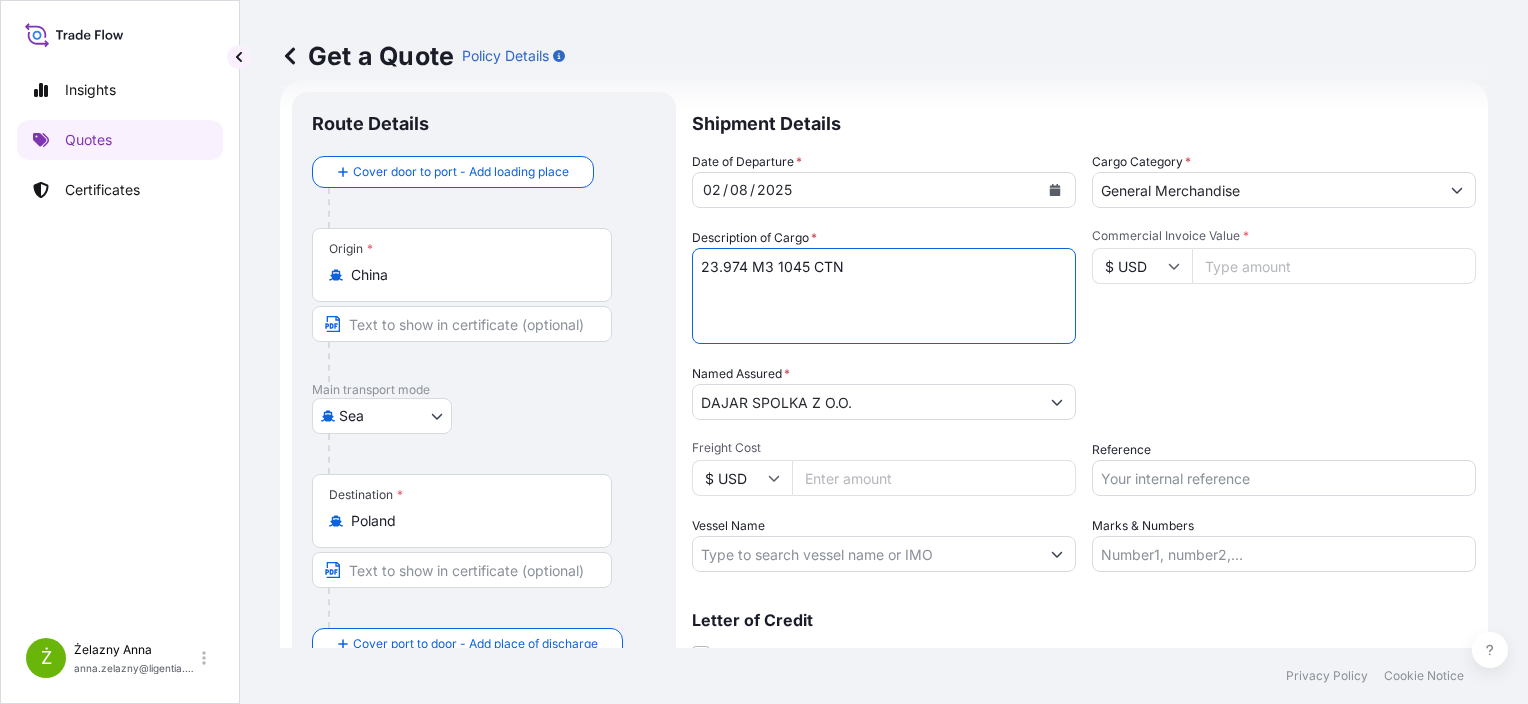 drag, startPoint x: 898, startPoint y: 297, endPoint x: 673, endPoint y: 248, distance: 230.27374 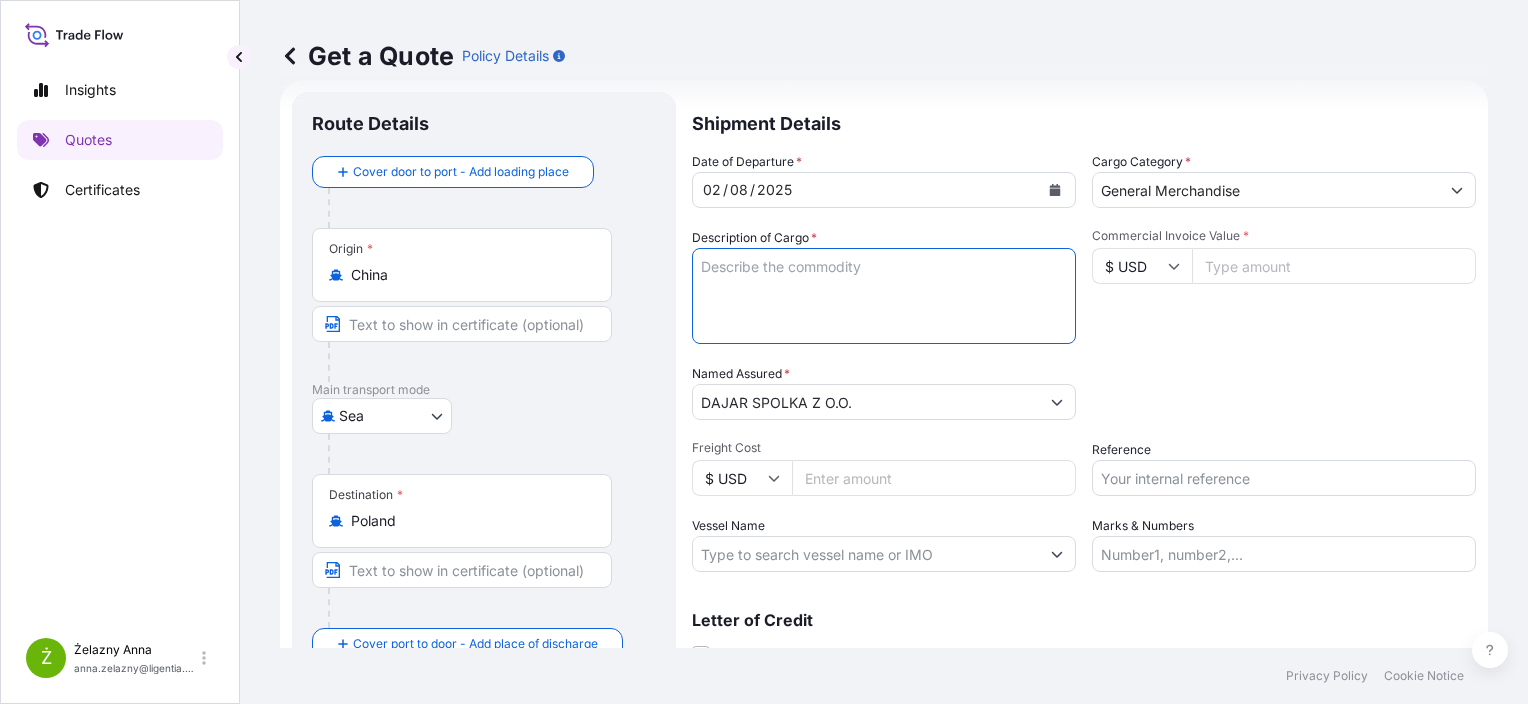 type 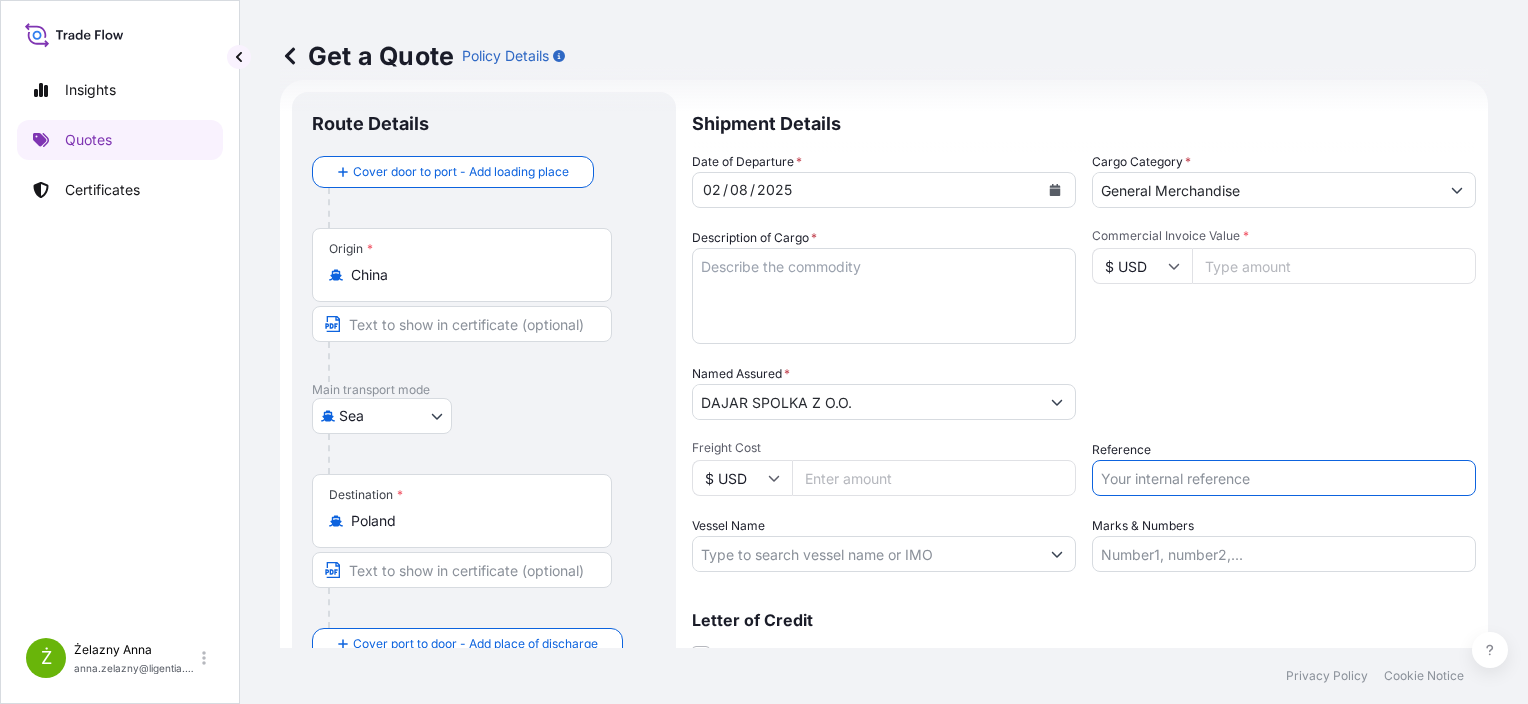 click on "Reference" at bounding box center [1284, 478] 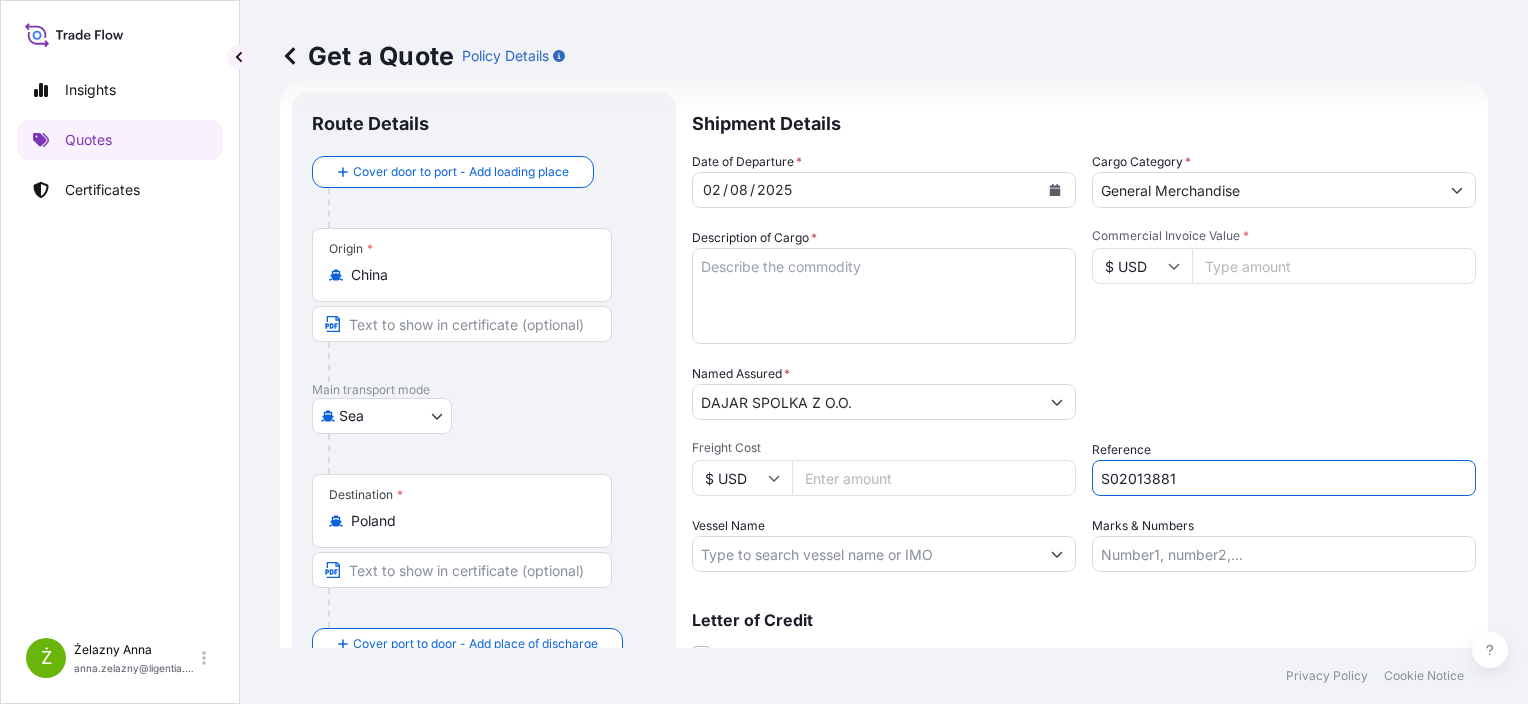 type on "S02013881" 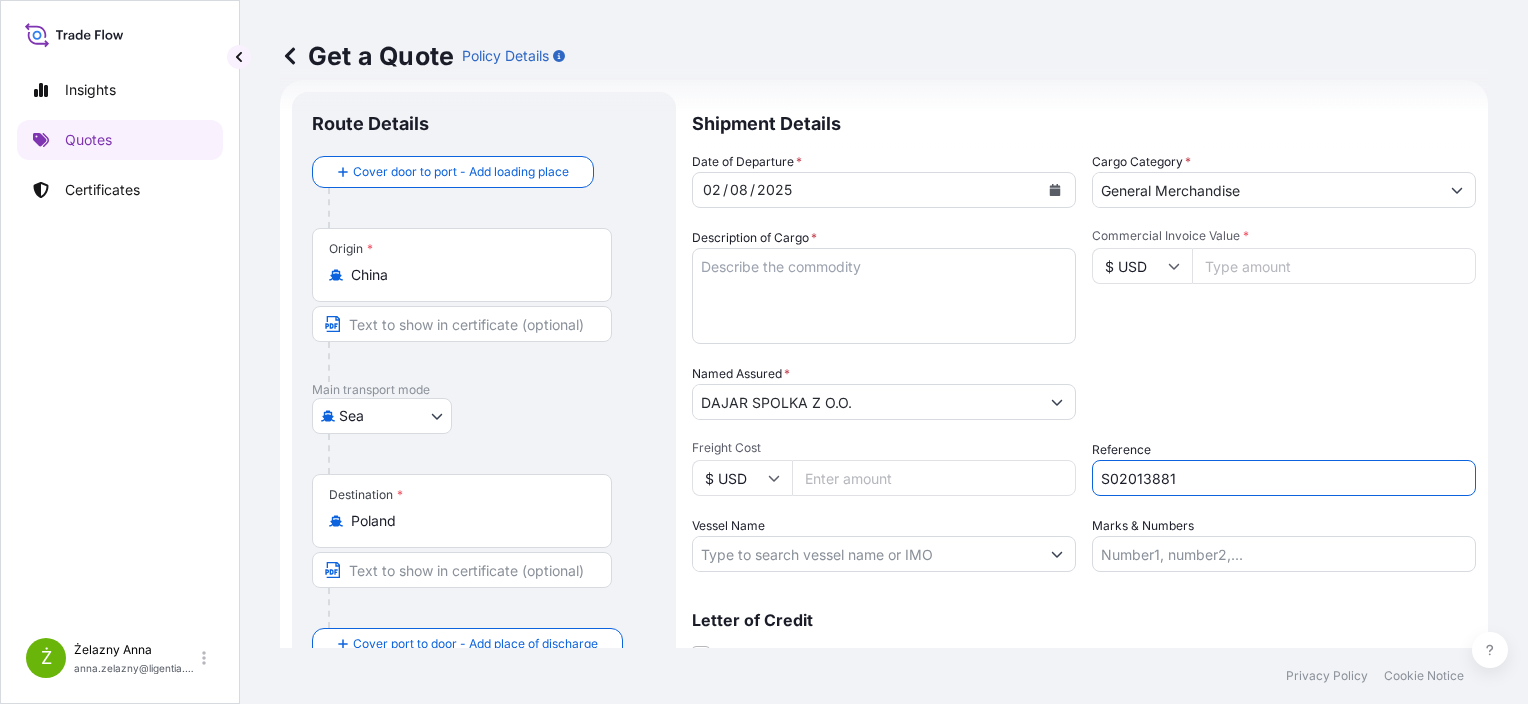click on "ELECTRIC HAND MIXERS AND HAND BLENDERS
TCNU1070311 M5268750 40HC 18648.73 KG 72.123 M3 3742 CTN
TEMU7432296 M5269631 40HC 6069.40 KG 23.974 M3 1045 CTN" at bounding box center (884, 296) 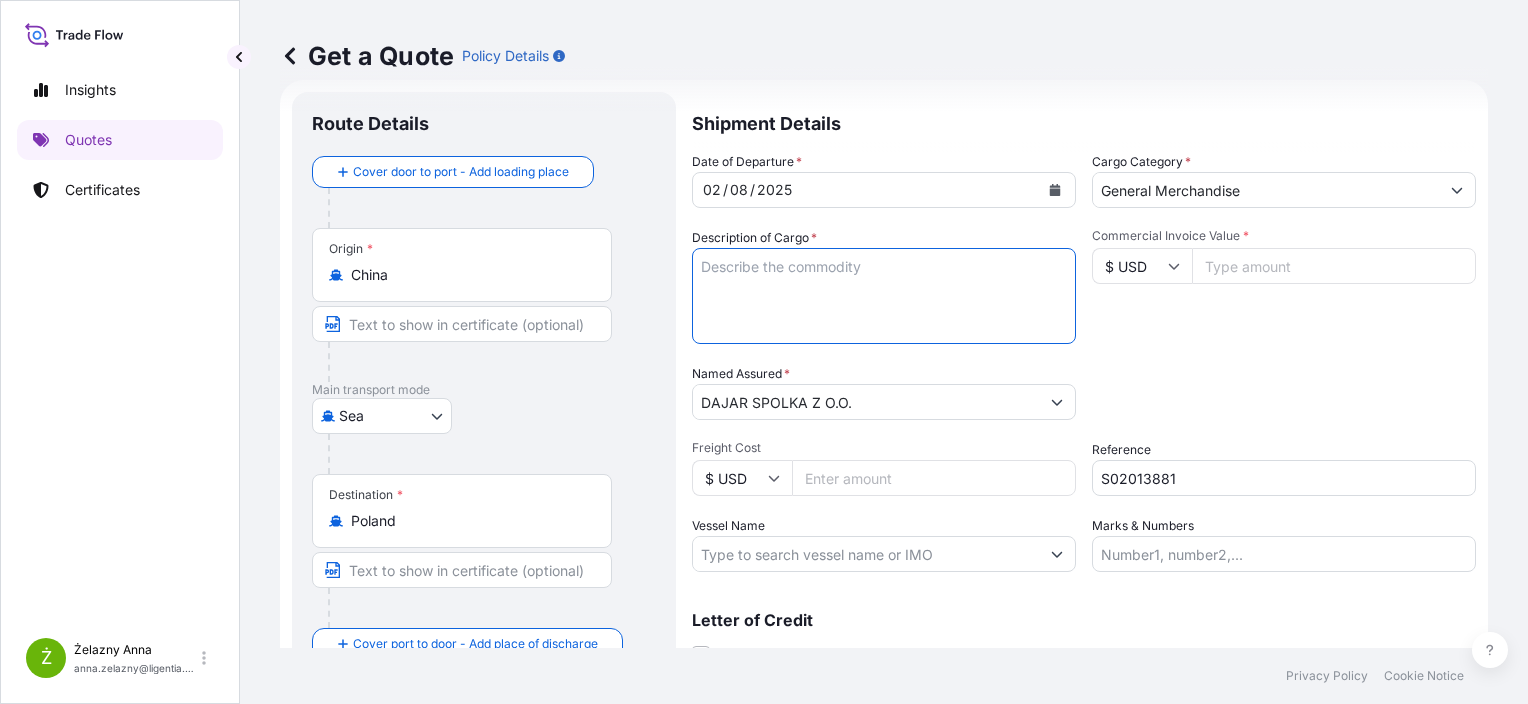 paste on "3 SECTION CANISTER FOOD CANISTER" 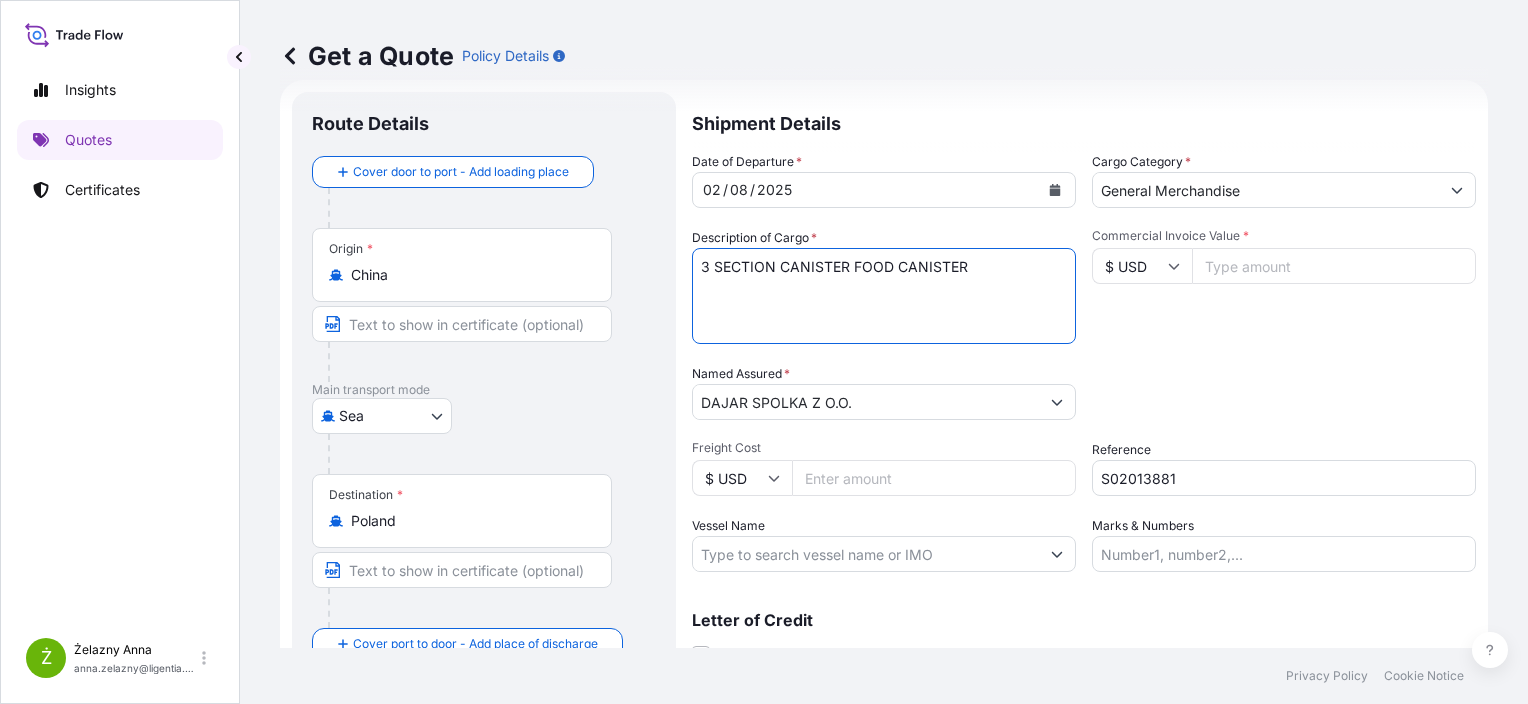click on "ELECTRIC HAND MIXERS AND HAND BLENDERS
TCNU1070311 M5268750 40HC 18648.73 KG 72.123 M3 3742 CTN
TEMU7432296 M5269631 40HC 6069.40 KG 23.974 M3 1045 CTN" at bounding box center (884, 296) 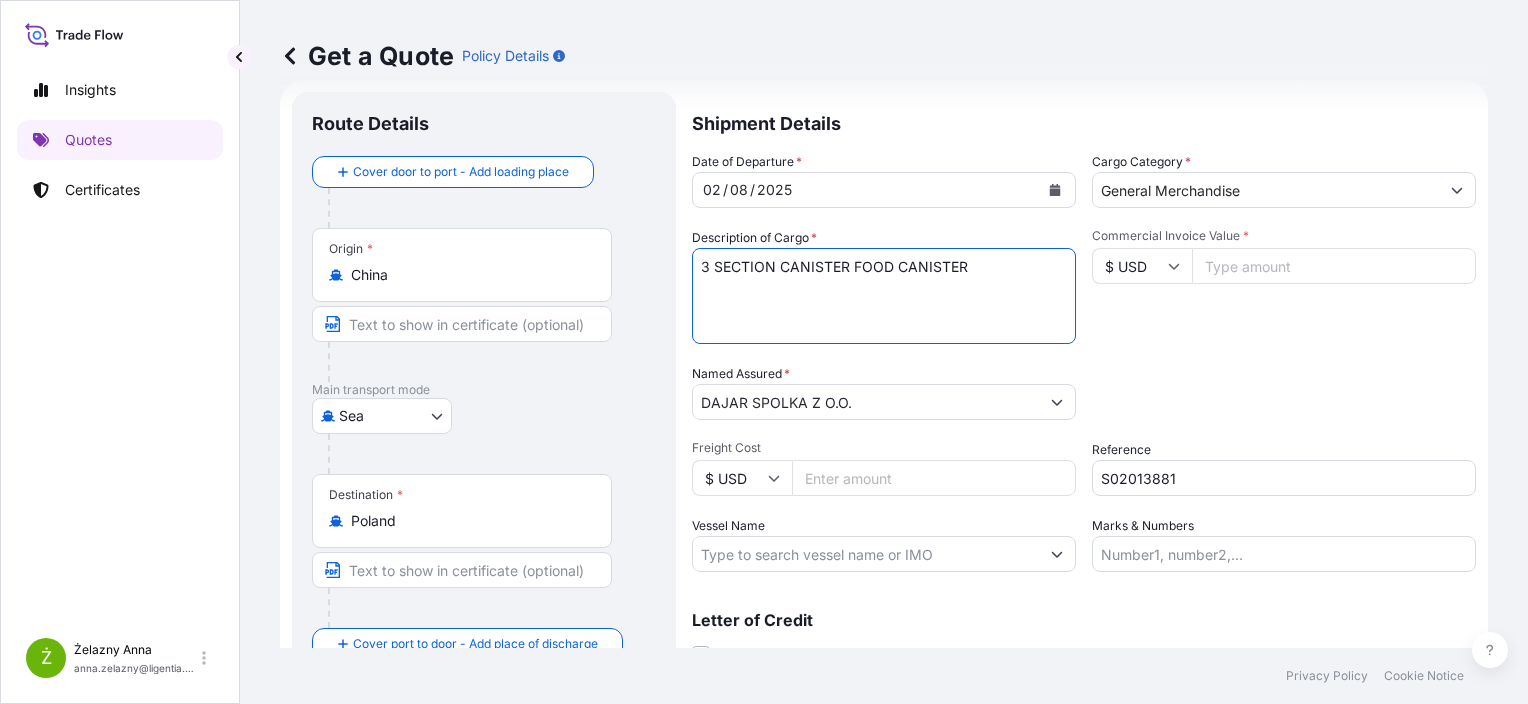 paste on "CMAU4464560 M0465457 40HC 4452.40 KG 61.399 M3 2228 CTN CY/CY* 1150 CTN 2242.50 KG 1078 CTN 2209.90 KGTCNU6466202 M5269748 40HC 4213.95 KG 60.681 M3 2161 CTN" 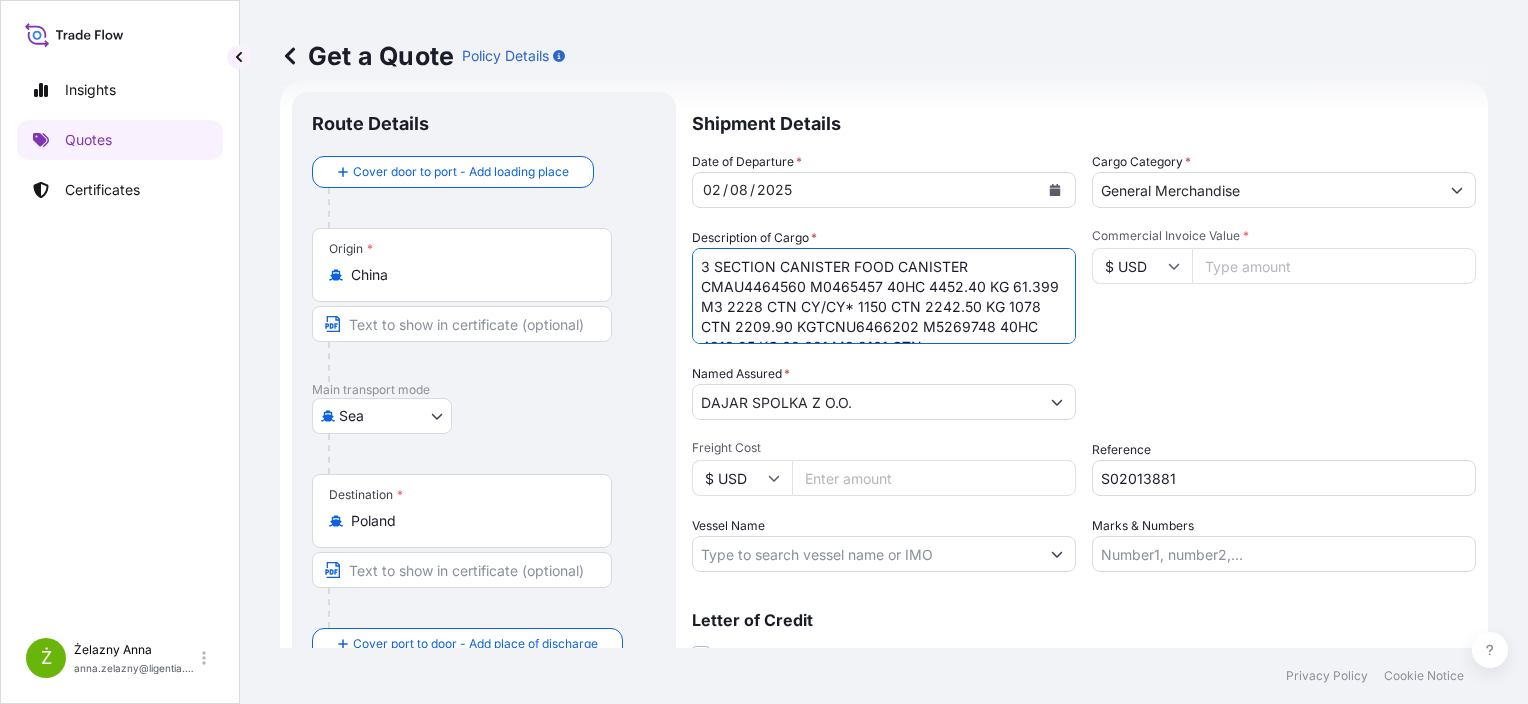 scroll, scrollTop: 12, scrollLeft: 0, axis: vertical 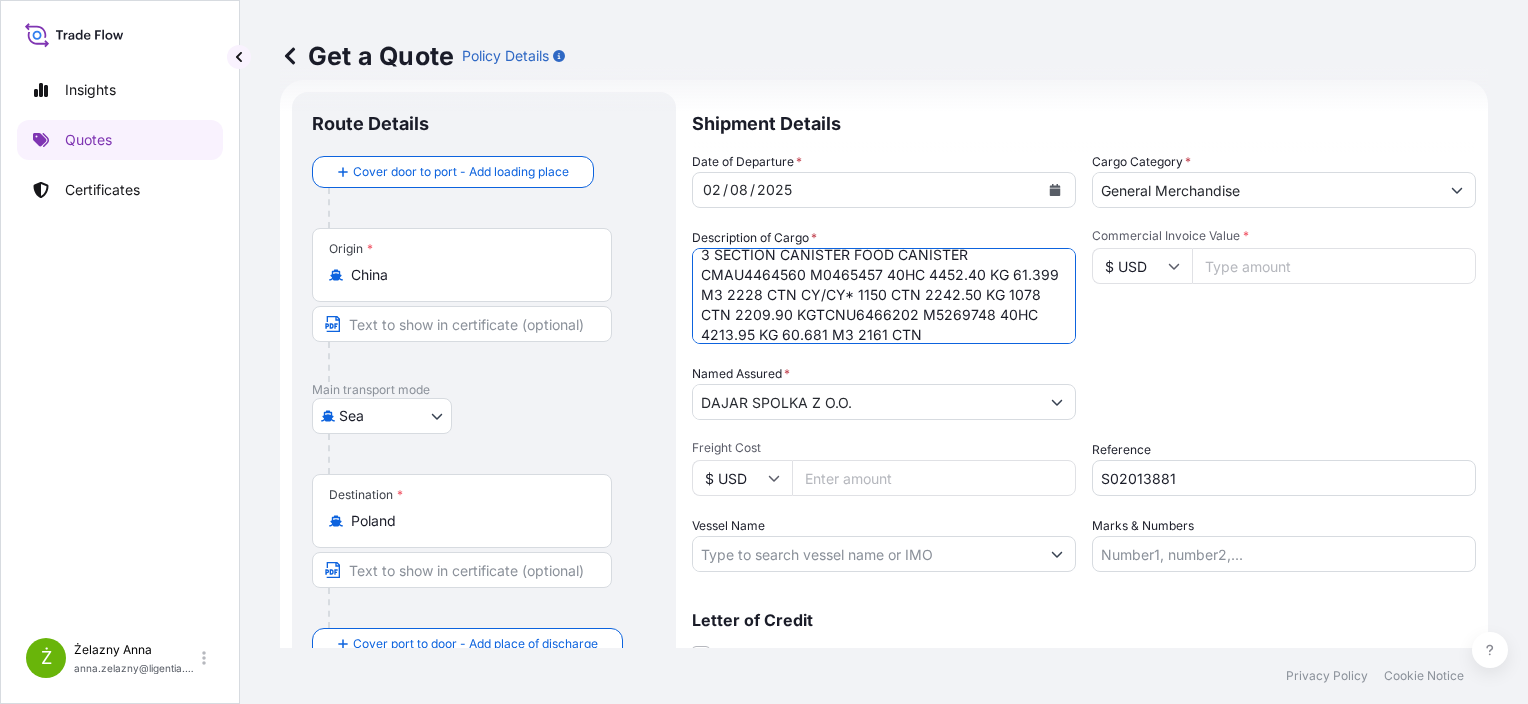 click on "ELECTRIC HAND MIXERS AND HAND BLENDERS
TCNU1070311 M5268750 40HC 18648.73 KG 72.123 M3 3742 CTN
TEMU7432296 M5269631 40HC 6069.40 KG 23.974 M3 1045 CTN" at bounding box center [884, 296] 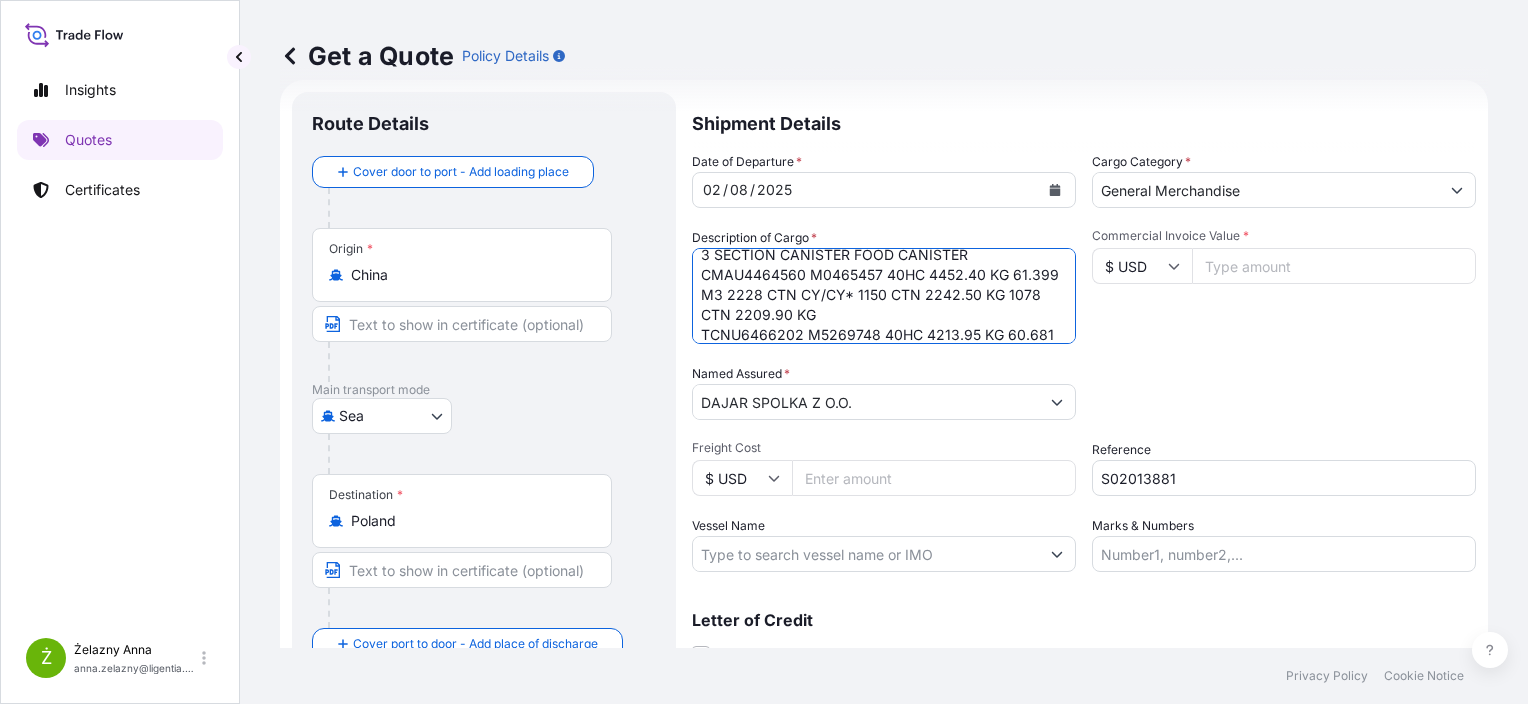 drag, startPoint x: 872, startPoint y: 313, endPoint x: 848, endPoint y: 295, distance: 30 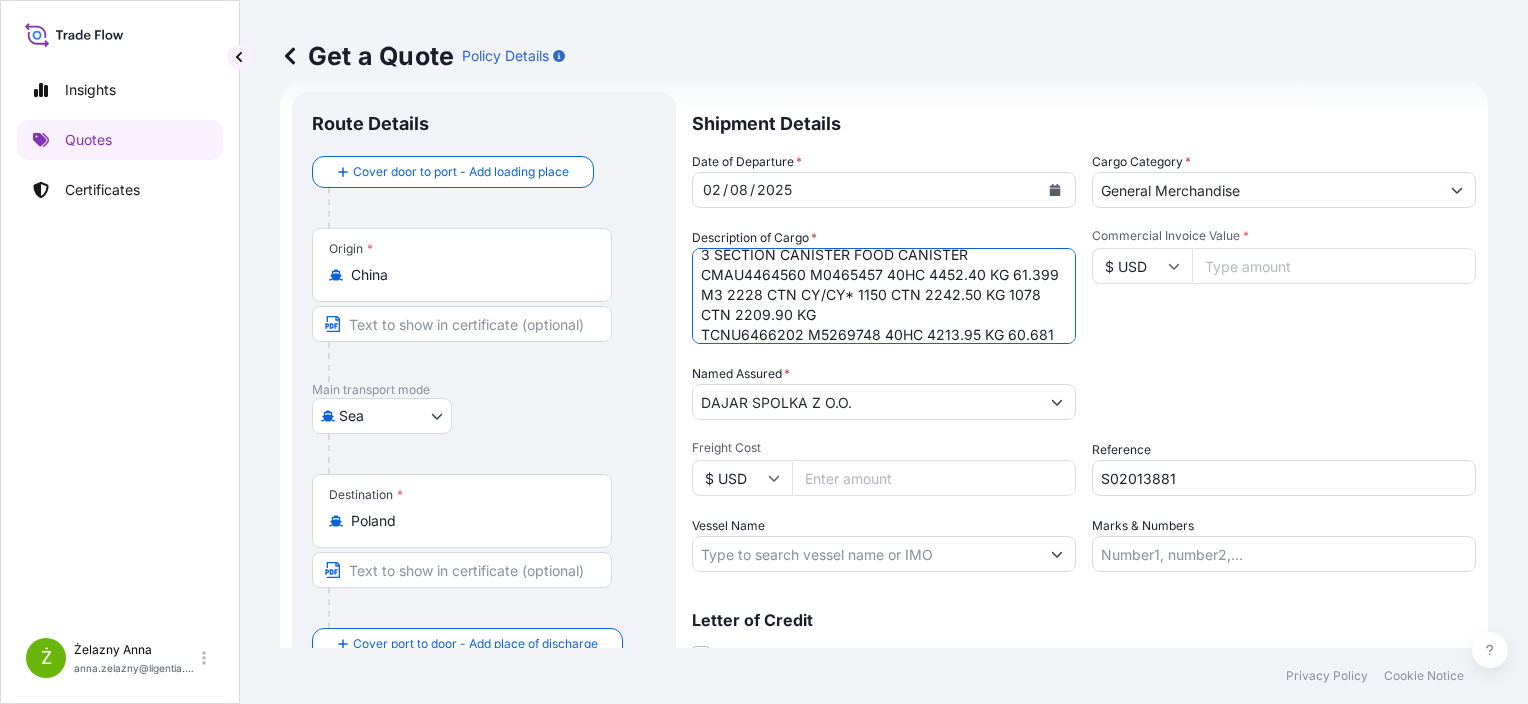 click on "ELECTRIC HAND MIXERS AND HAND BLENDERS
TCNU1070311 M5268750 40HC 18648.73 KG 72.123 M3 3742 CTN
TEMU7432296 M5269631 40HC 6069.40 KG 23.974 M3 1045 CTN" at bounding box center [884, 296] 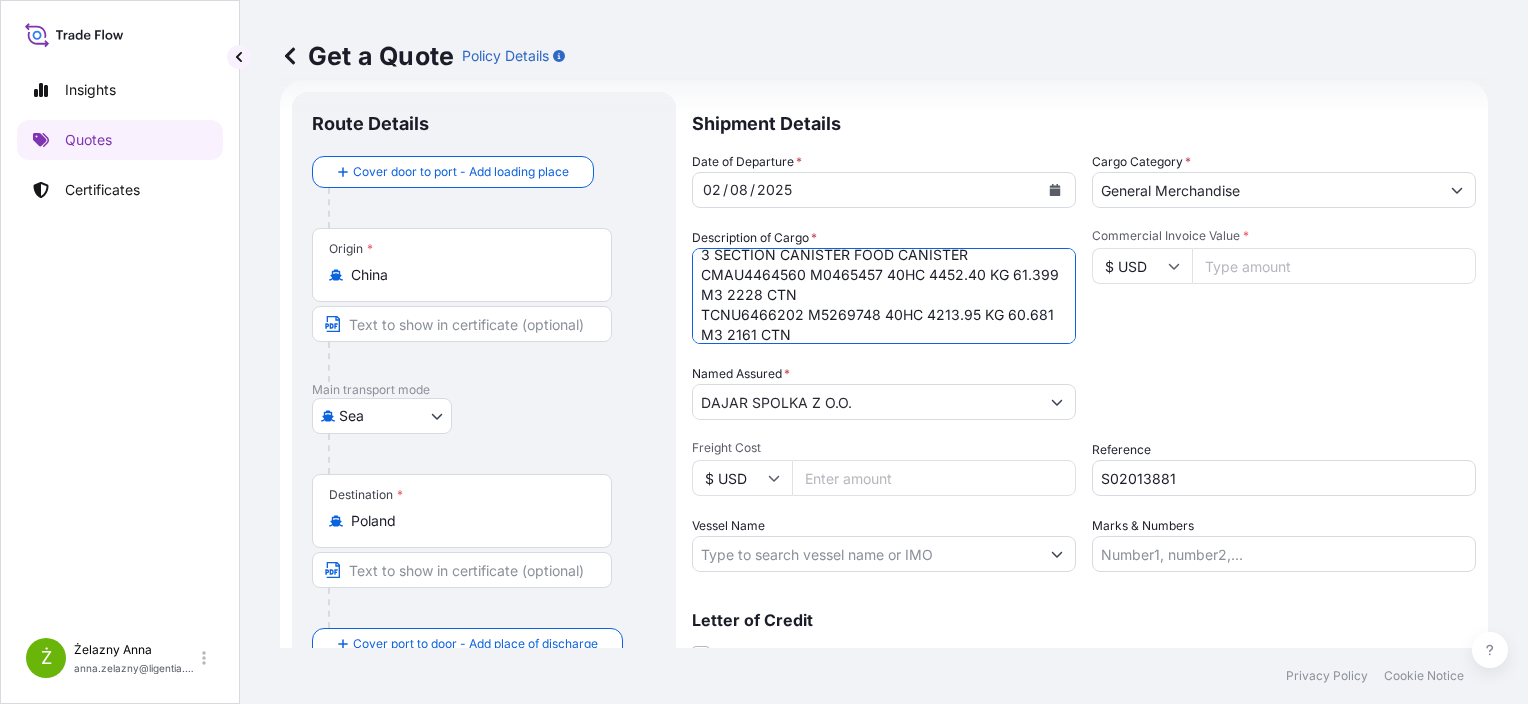 type on "3 SECTION CANISTER FOOD CANISTER
CMAU4464560 M0465457 40HC 4452.40 KG 61.399 M3 2228 CTN
TCNU6466202 M5269748 40HC 4213.95 KG 60.681 M3 2161 CTN" 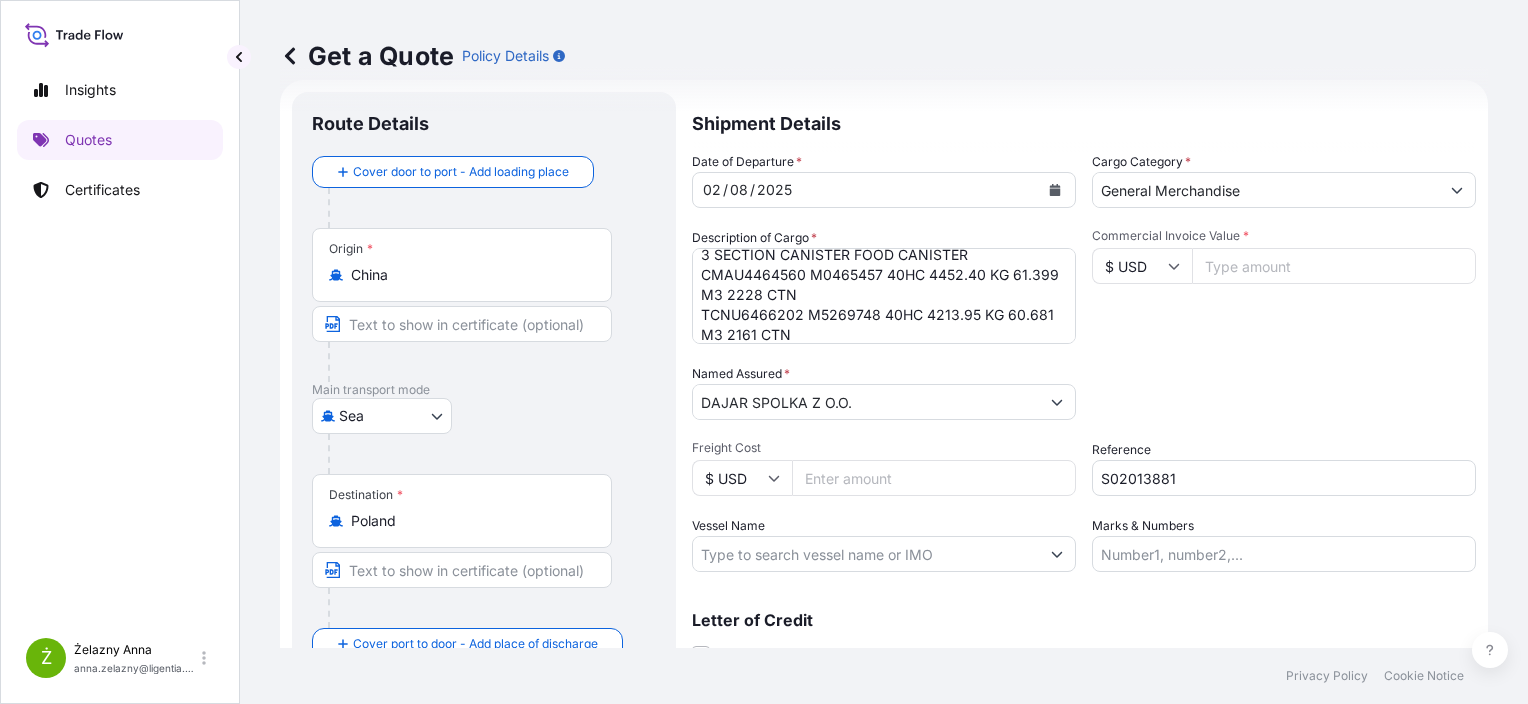 click on "Commercial Invoice Value   *" at bounding box center [1334, 266] 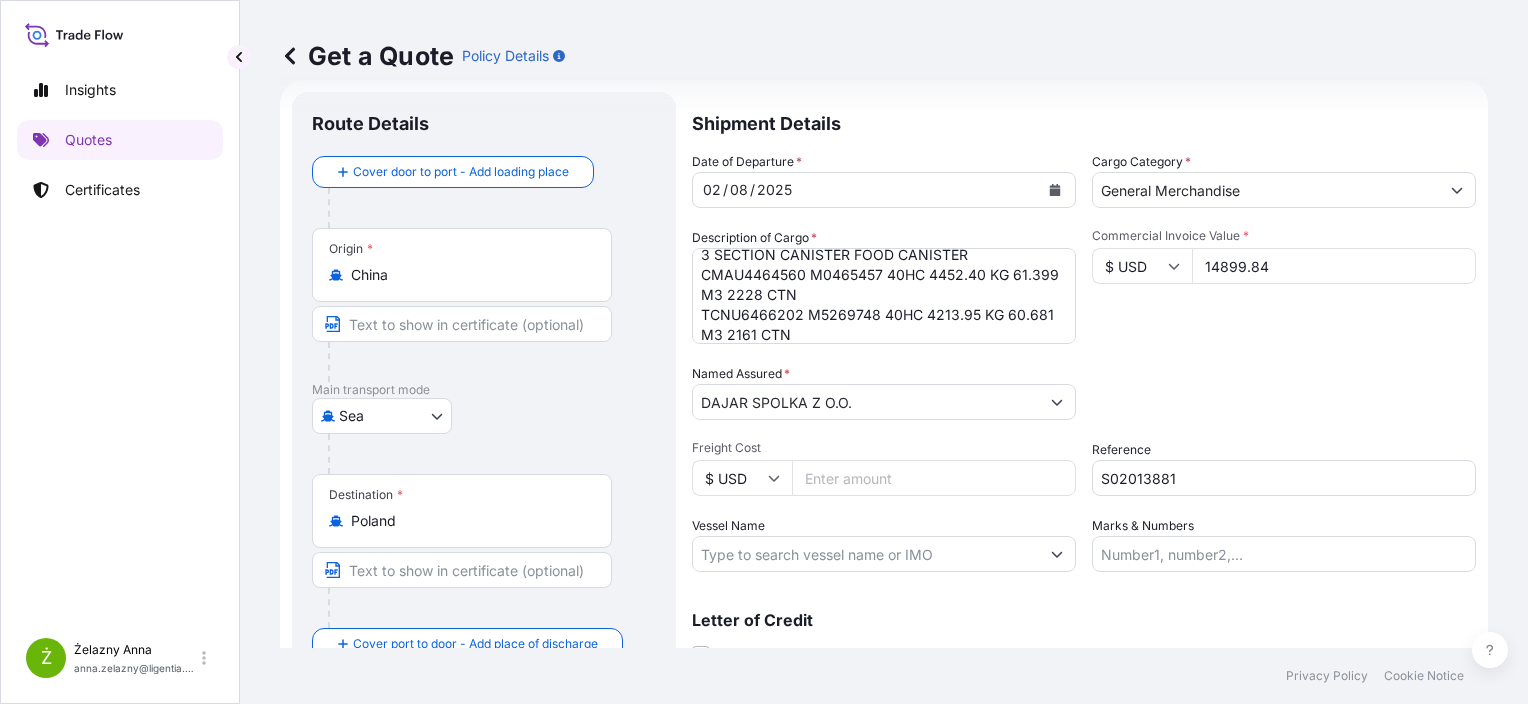 type on "14899.84" 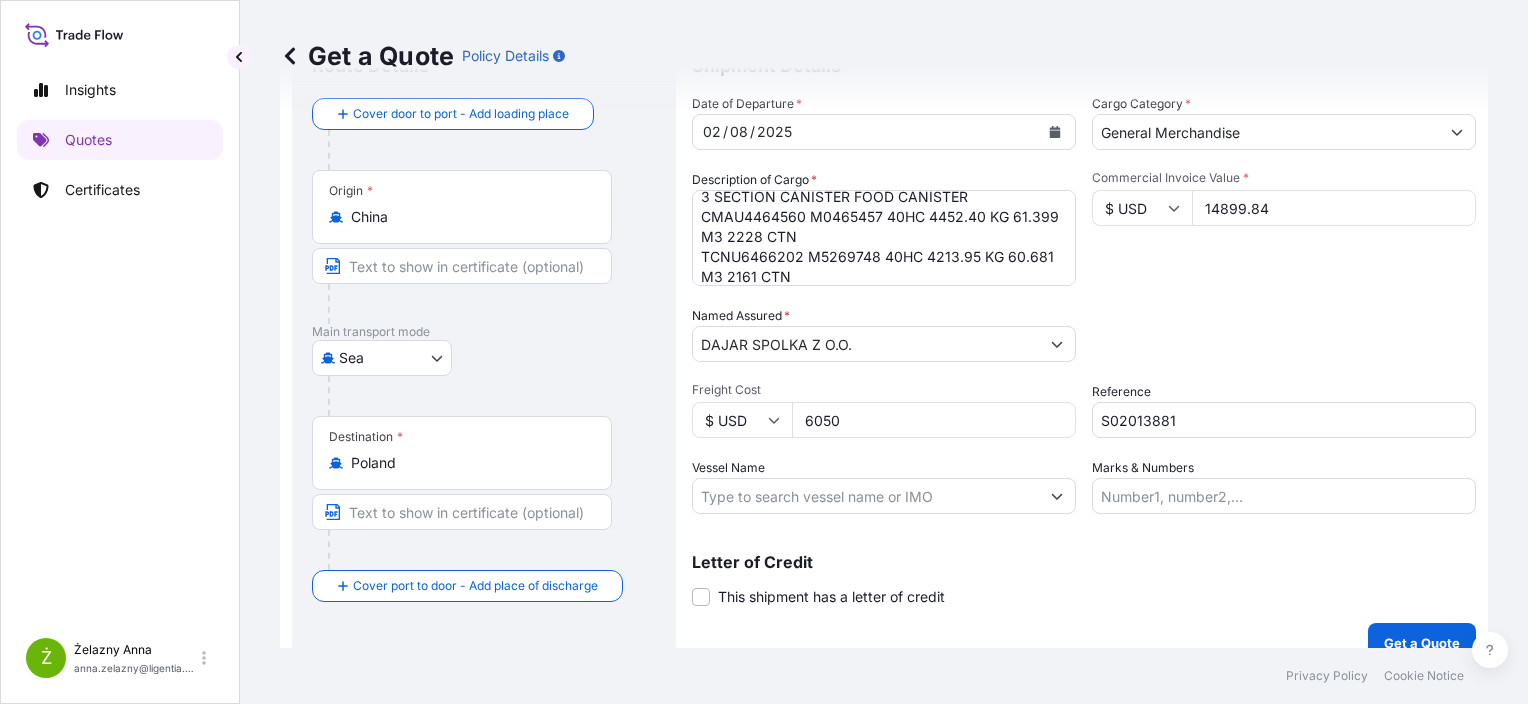 scroll, scrollTop: 116, scrollLeft: 0, axis: vertical 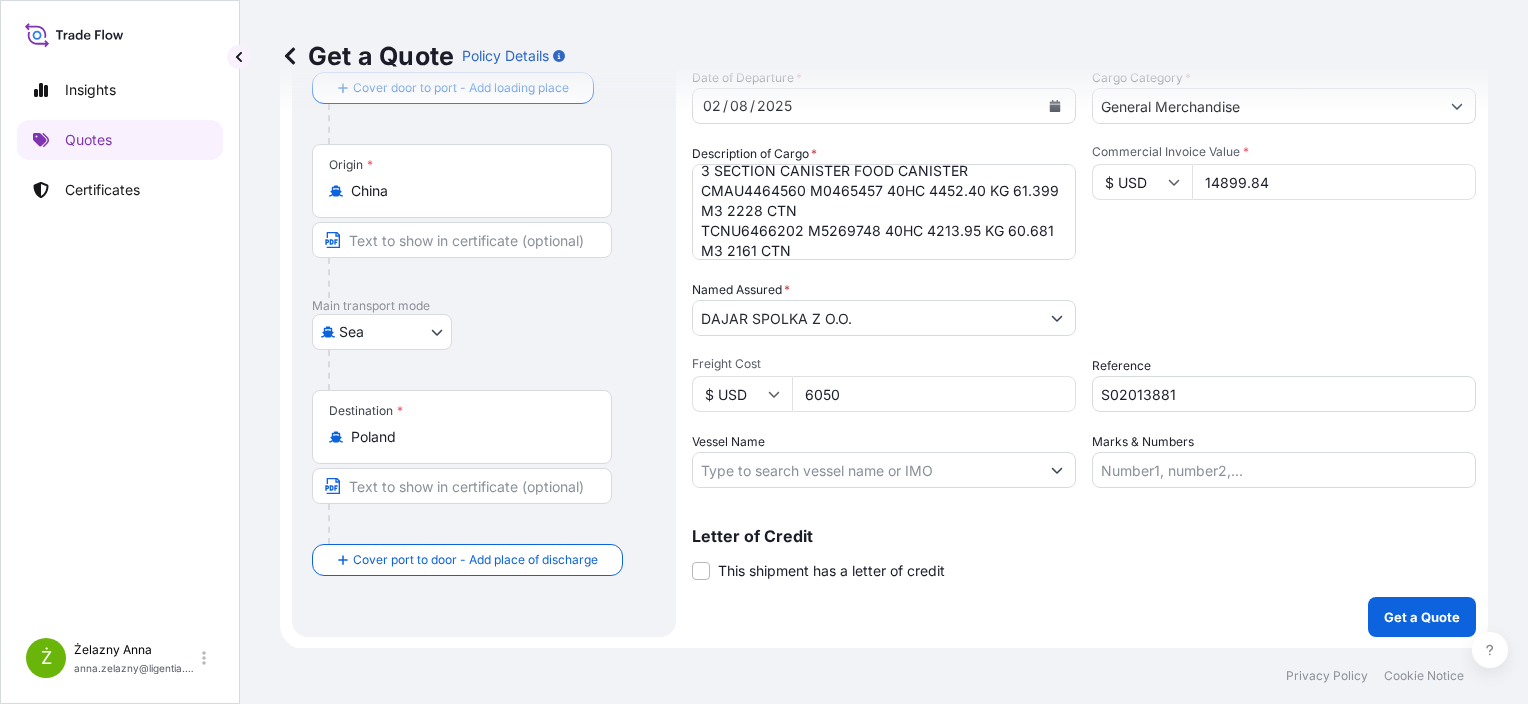 type on "6050" 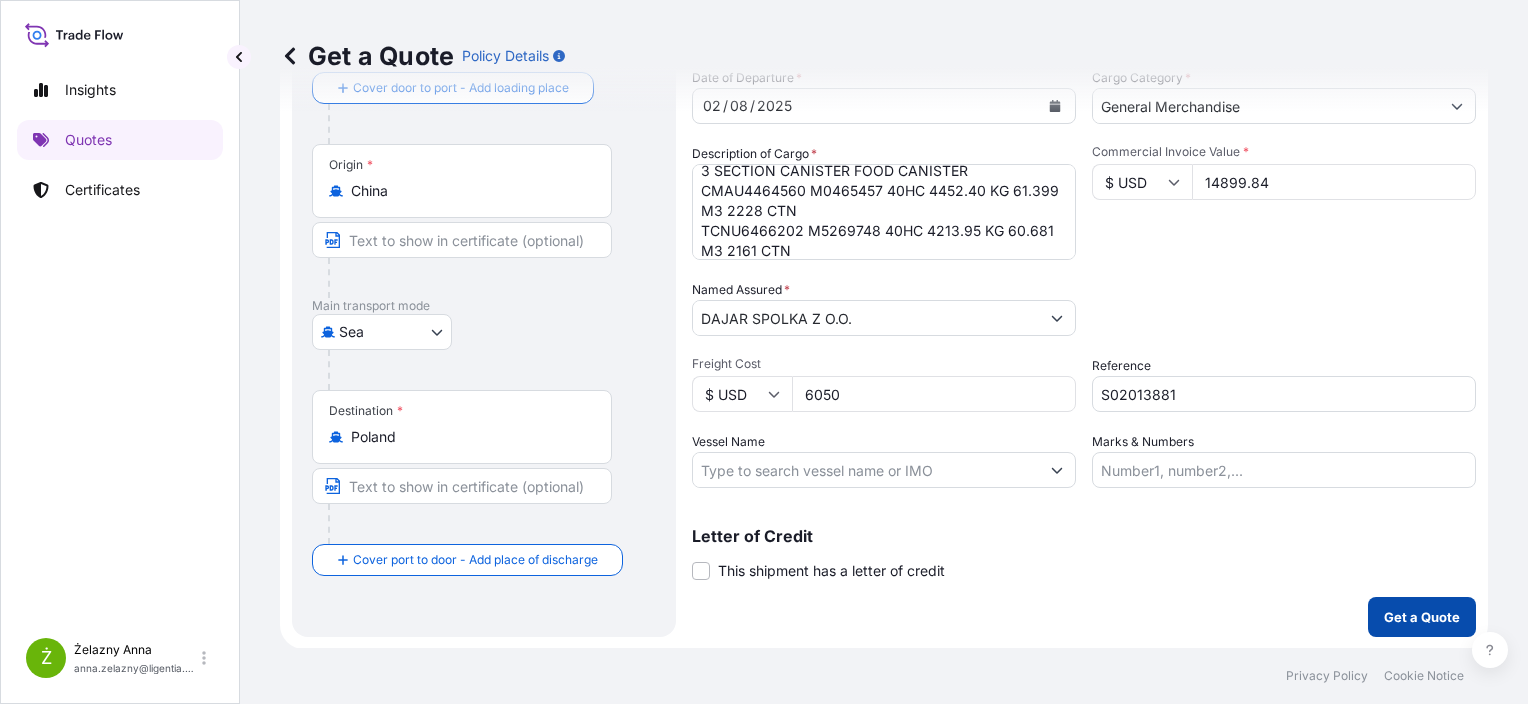 click on "Get a Quote" at bounding box center (1422, 617) 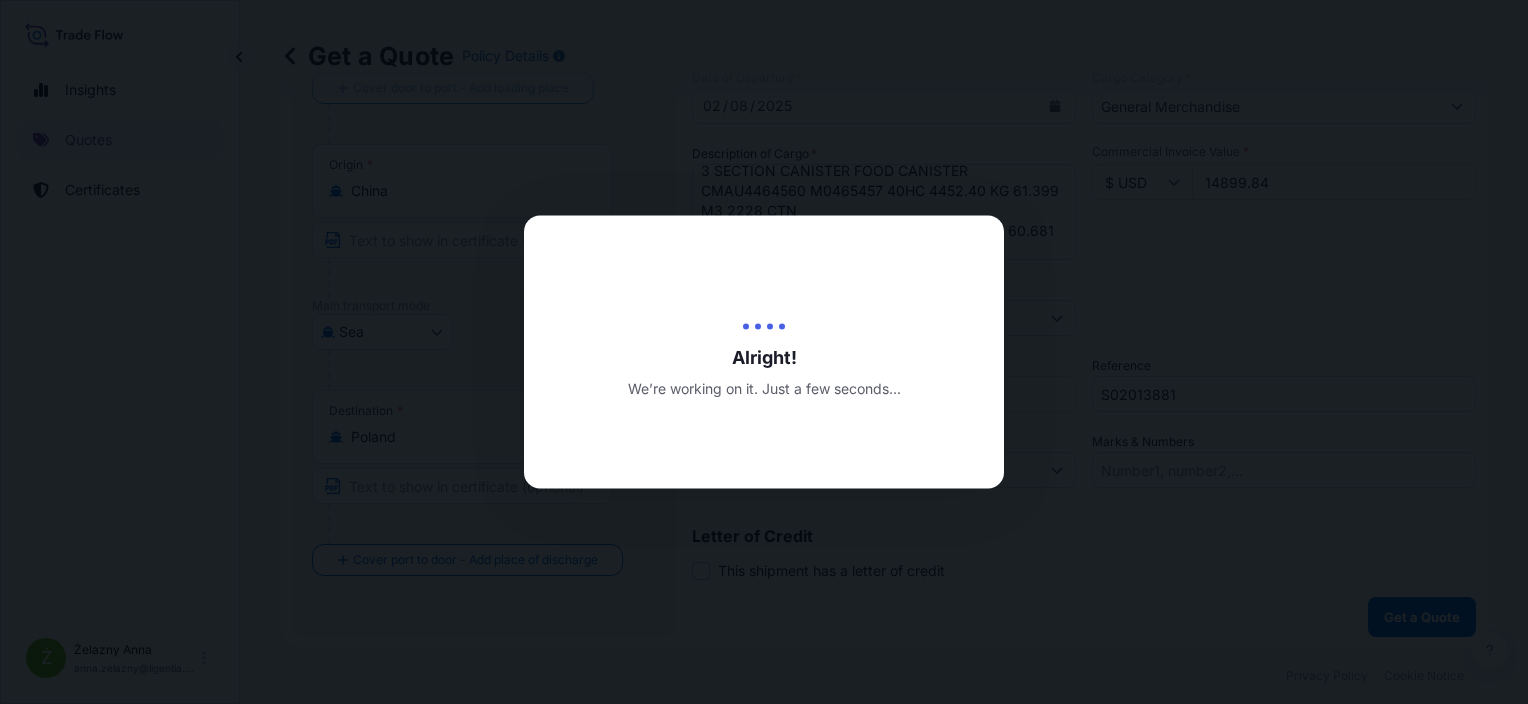 type on "07/08/2025" 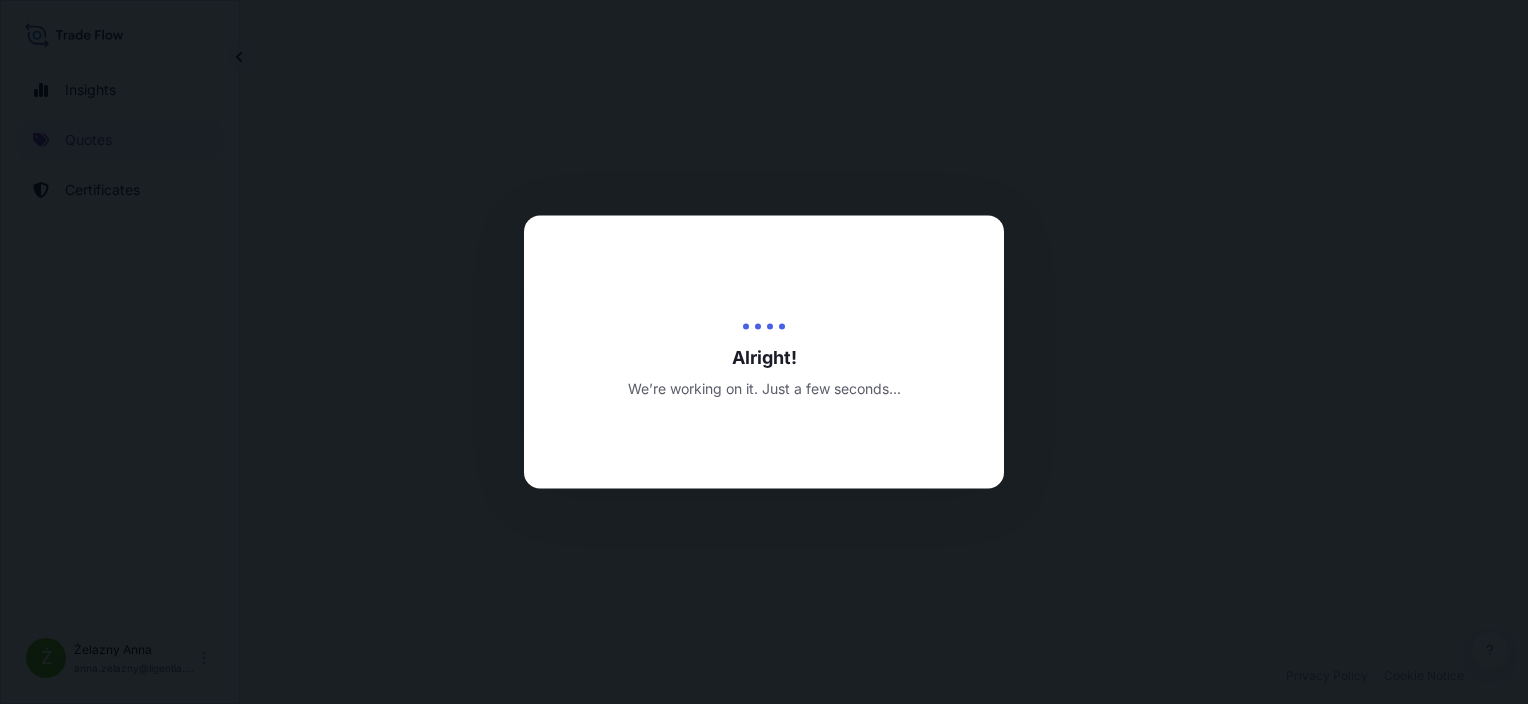 scroll, scrollTop: 0, scrollLeft: 0, axis: both 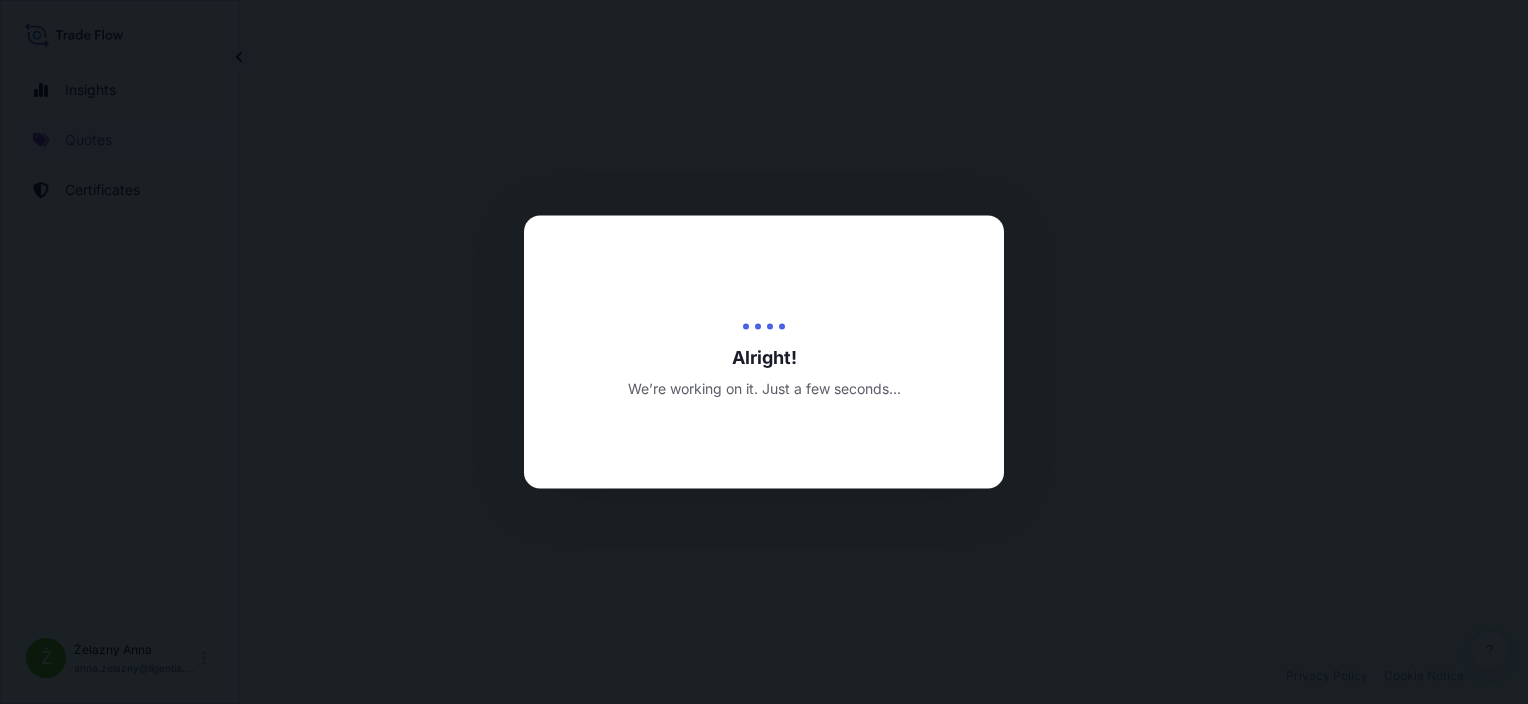 select on "Sea" 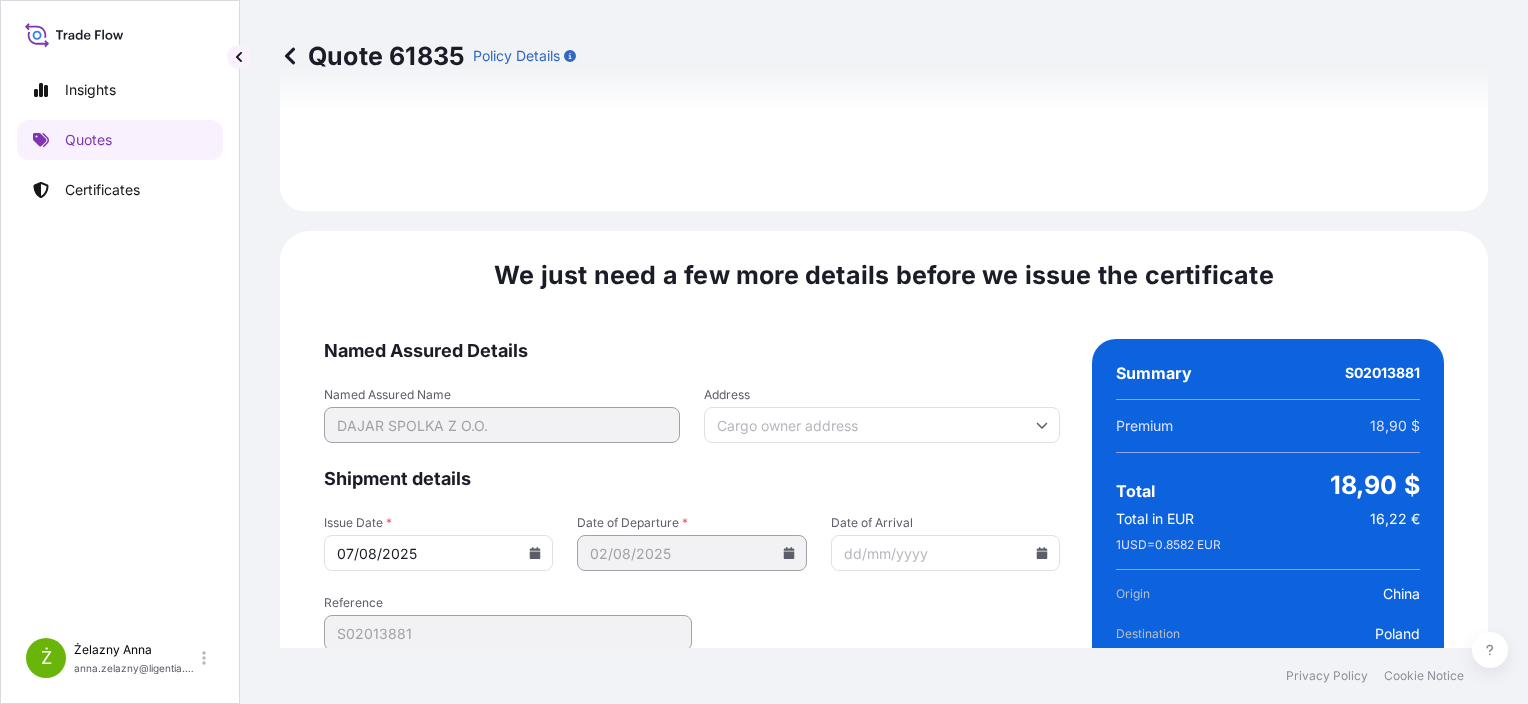 scroll, scrollTop: 2364, scrollLeft: 0, axis: vertical 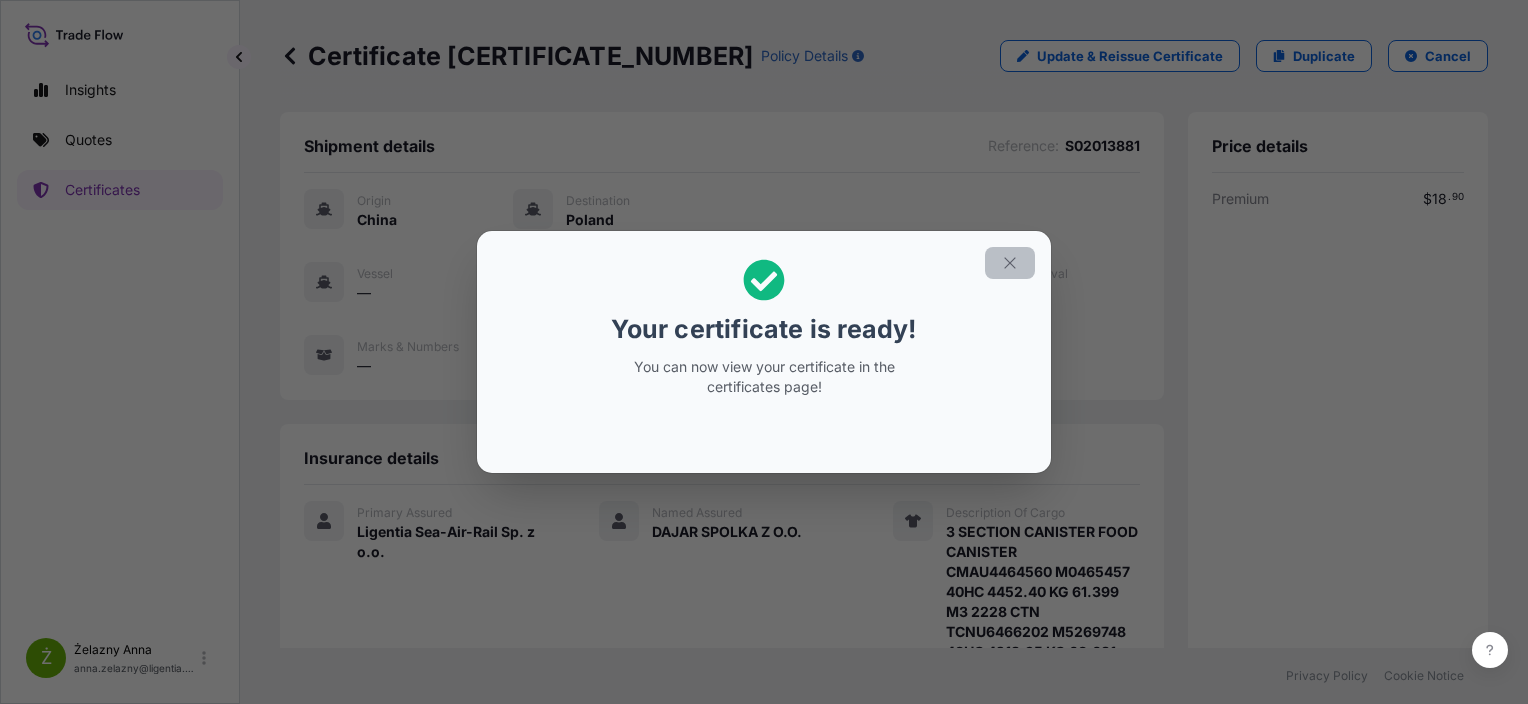 click 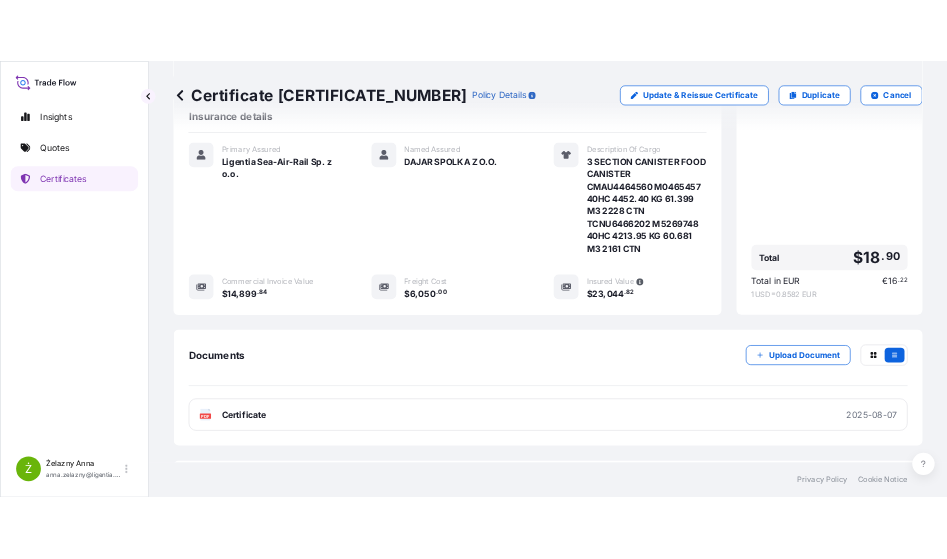 scroll, scrollTop: 424, scrollLeft: 0, axis: vertical 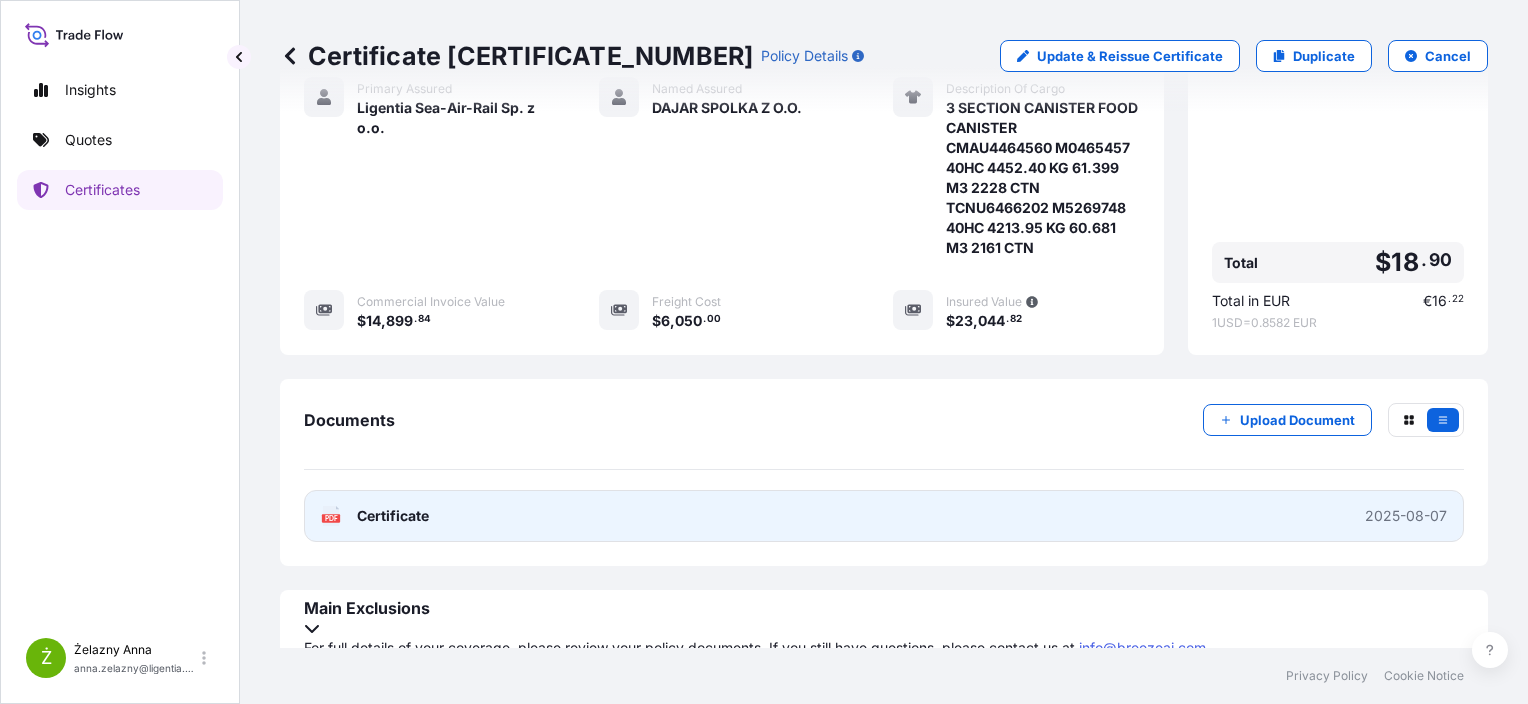 drag, startPoint x: 1190, startPoint y: 537, endPoint x: 1192, endPoint y: 513, distance: 24.083189 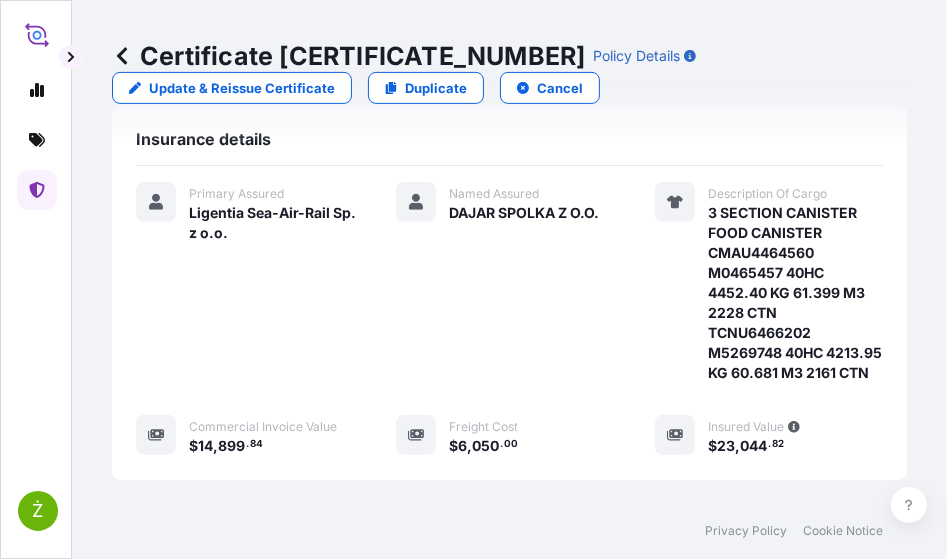 scroll, scrollTop: 528, scrollLeft: 0, axis: vertical 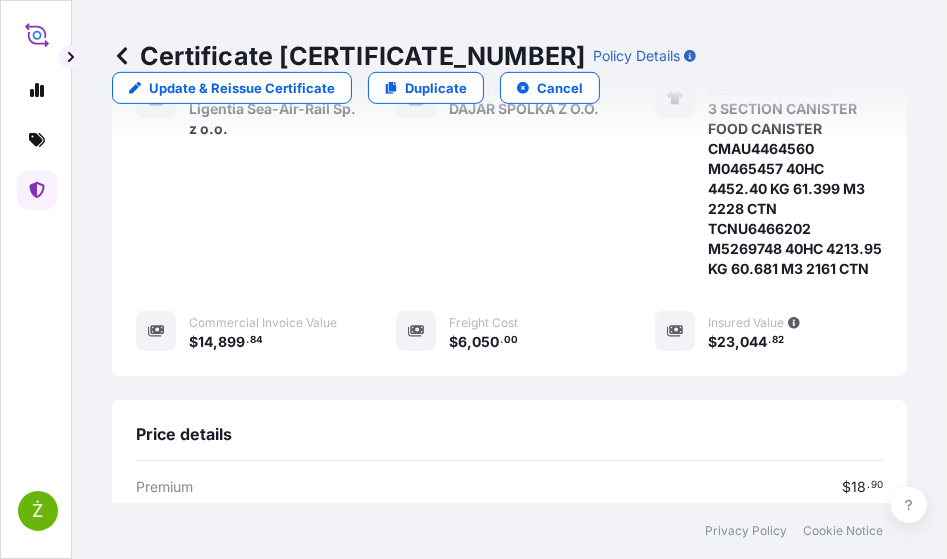 click on "Certificate 31440-1533-1" at bounding box center [348, 56] 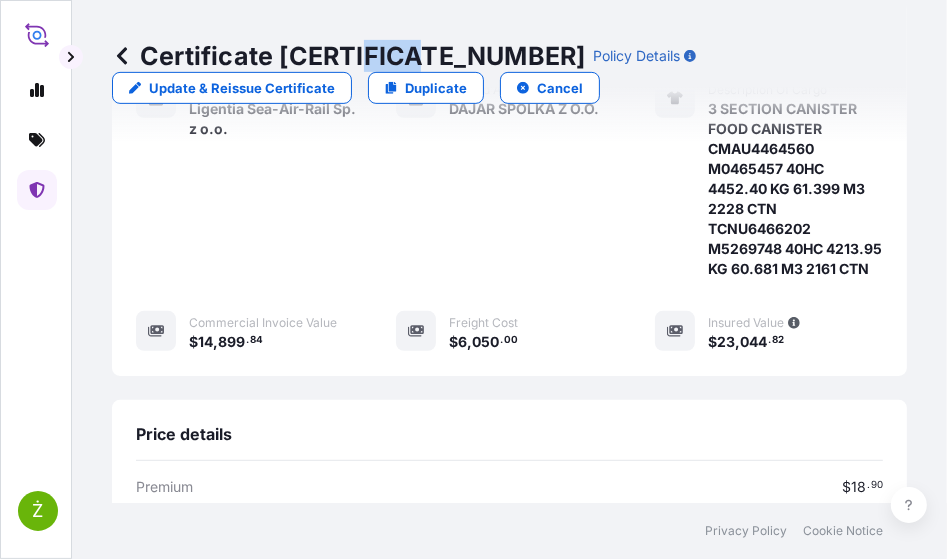 click on "Certificate 31440-1533-1" at bounding box center (348, 56) 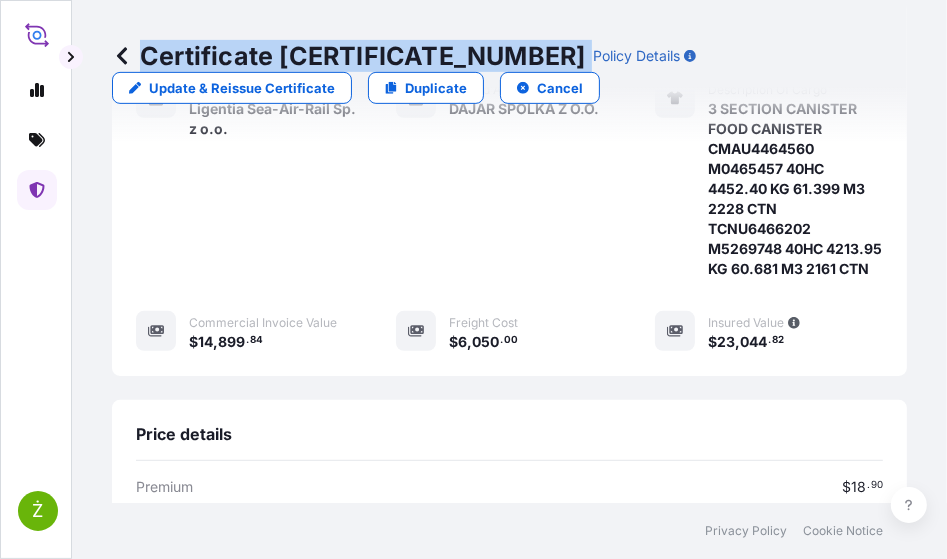 click on "Certificate 31440-1533-1" at bounding box center [348, 56] 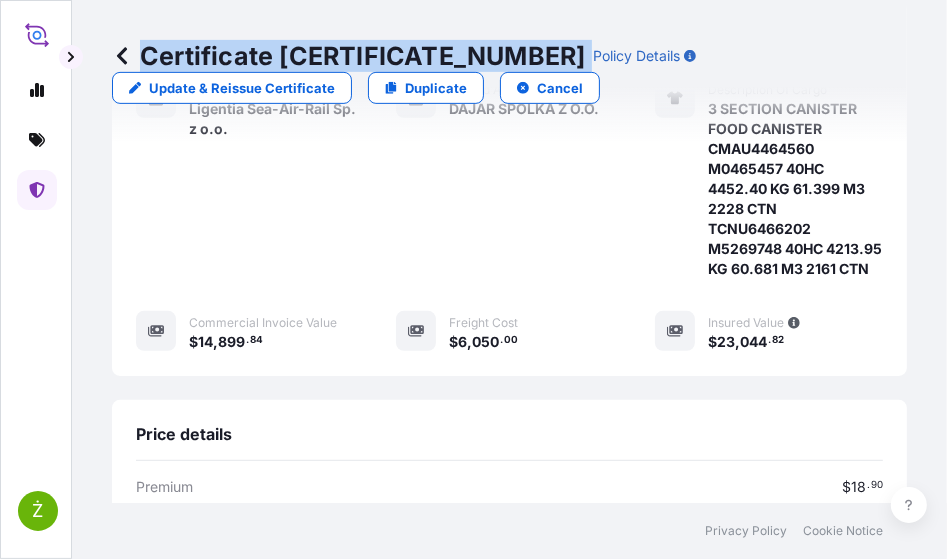 copy on "Certificate 31440-1533-1" 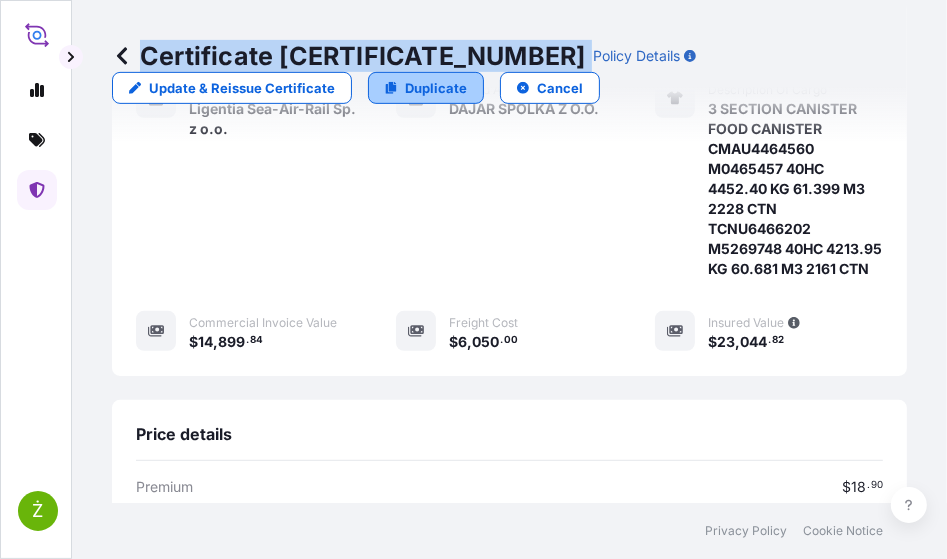 click on "Duplicate" at bounding box center [436, 88] 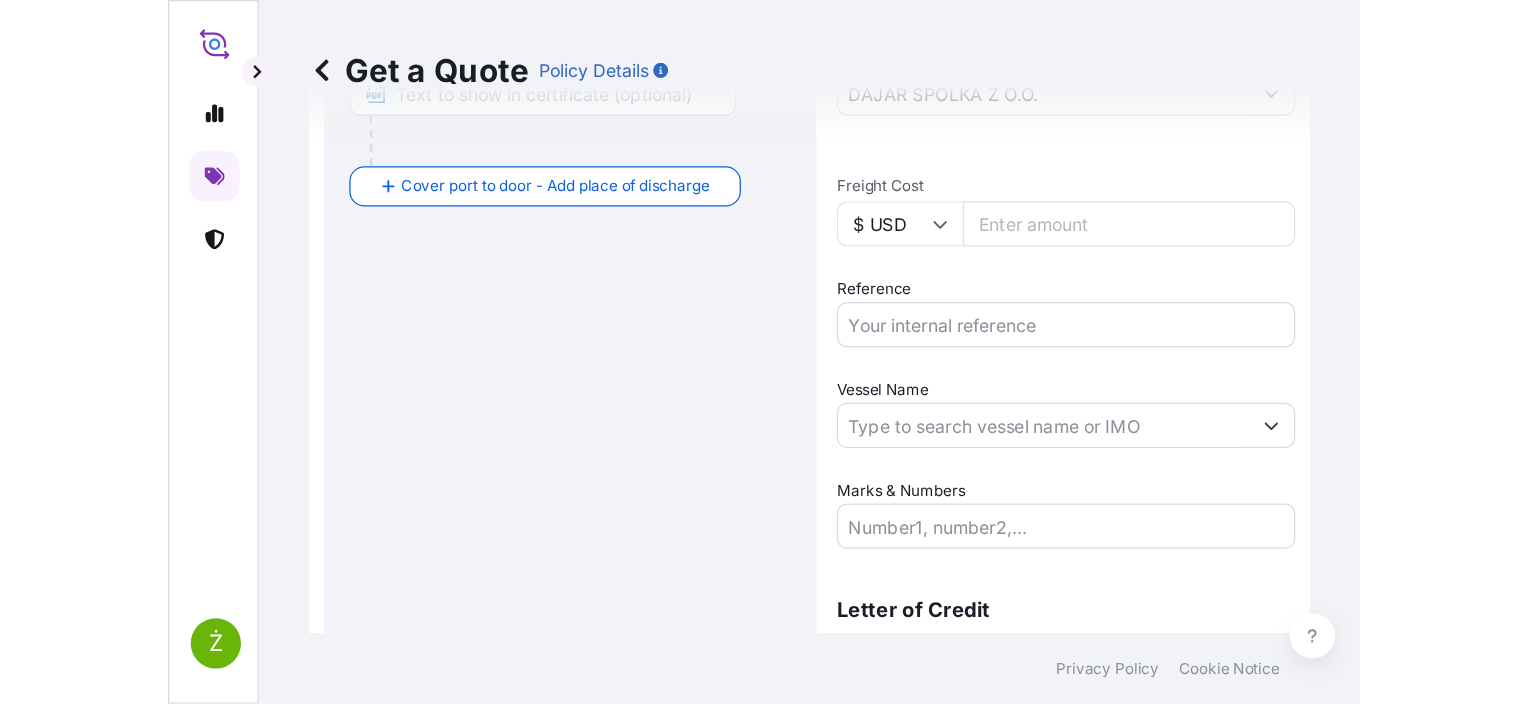 scroll, scrollTop: 32, scrollLeft: 0, axis: vertical 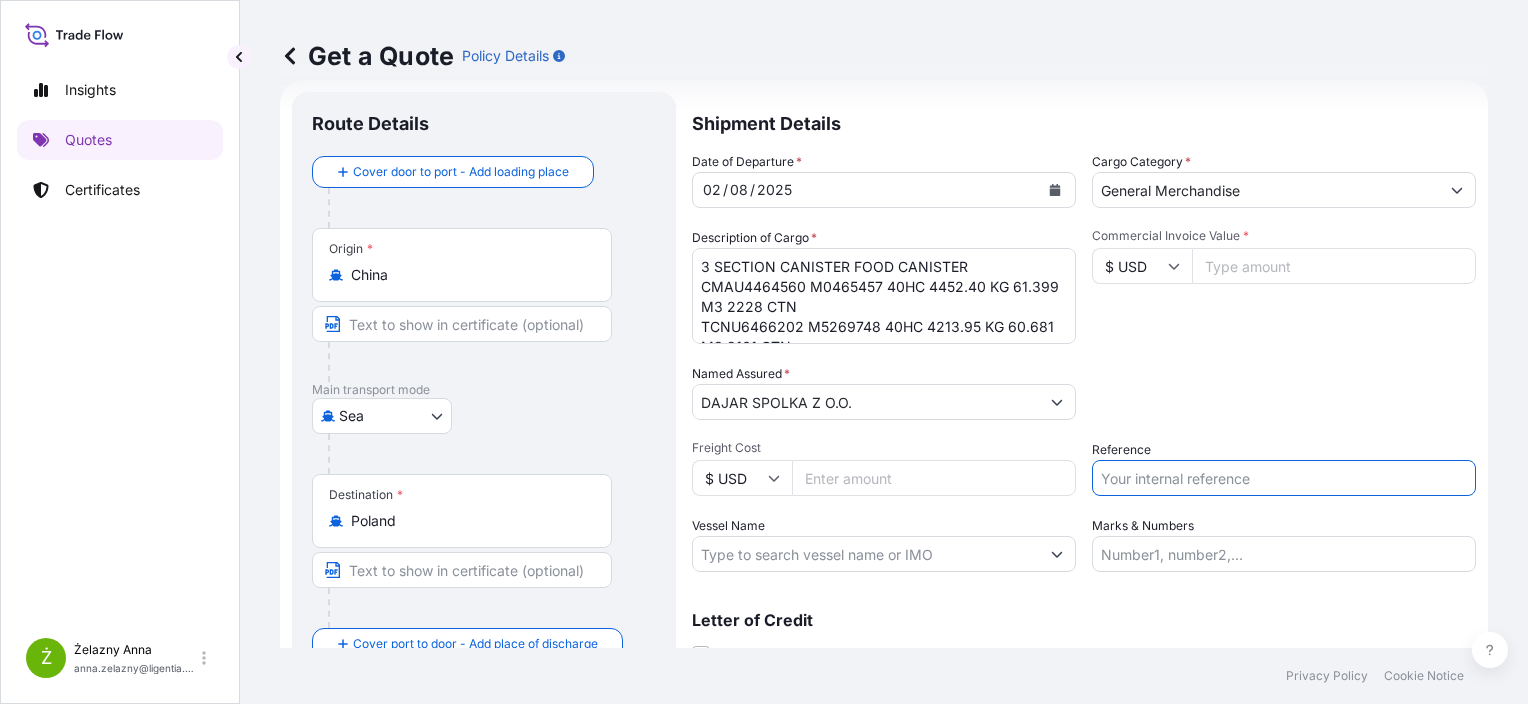 click on "Reference" at bounding box center [1284, 478] 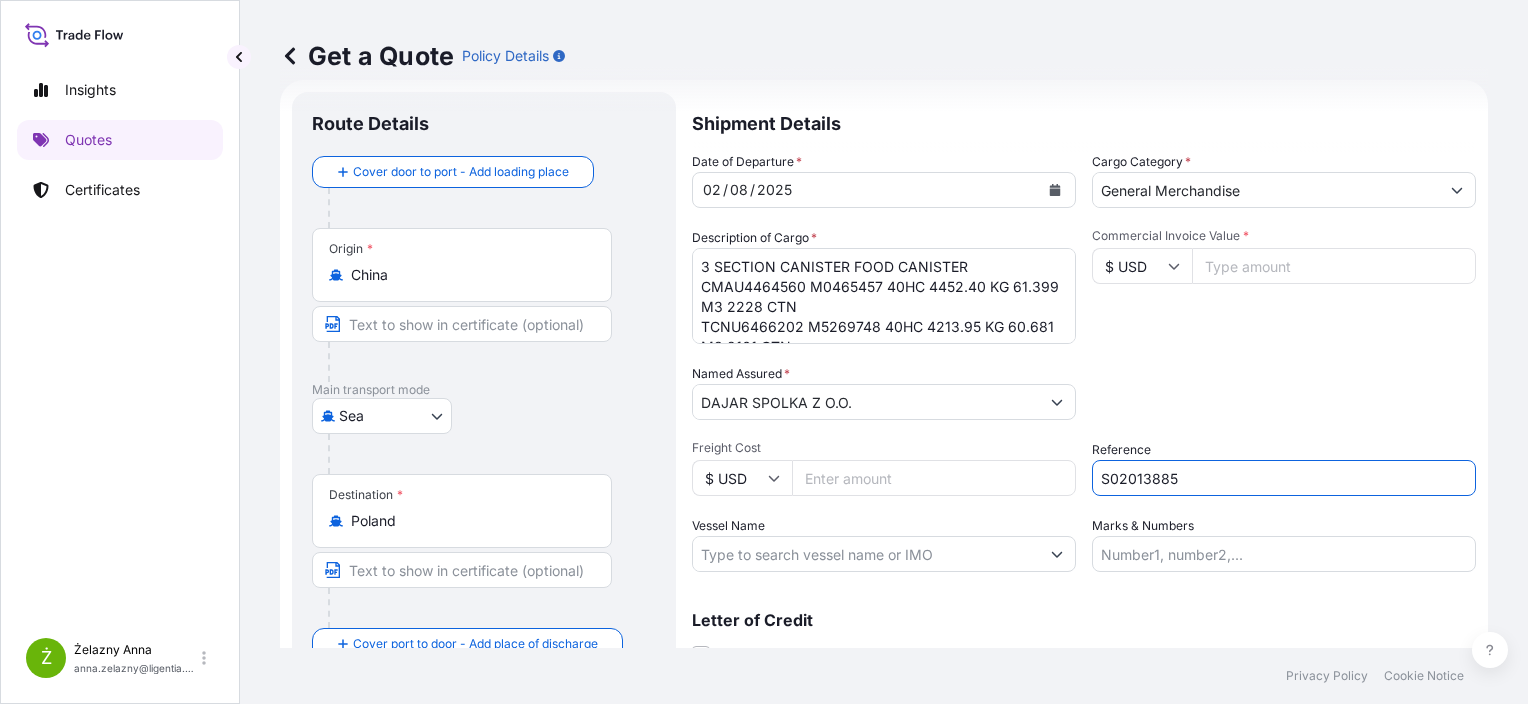 type on "S02013885" 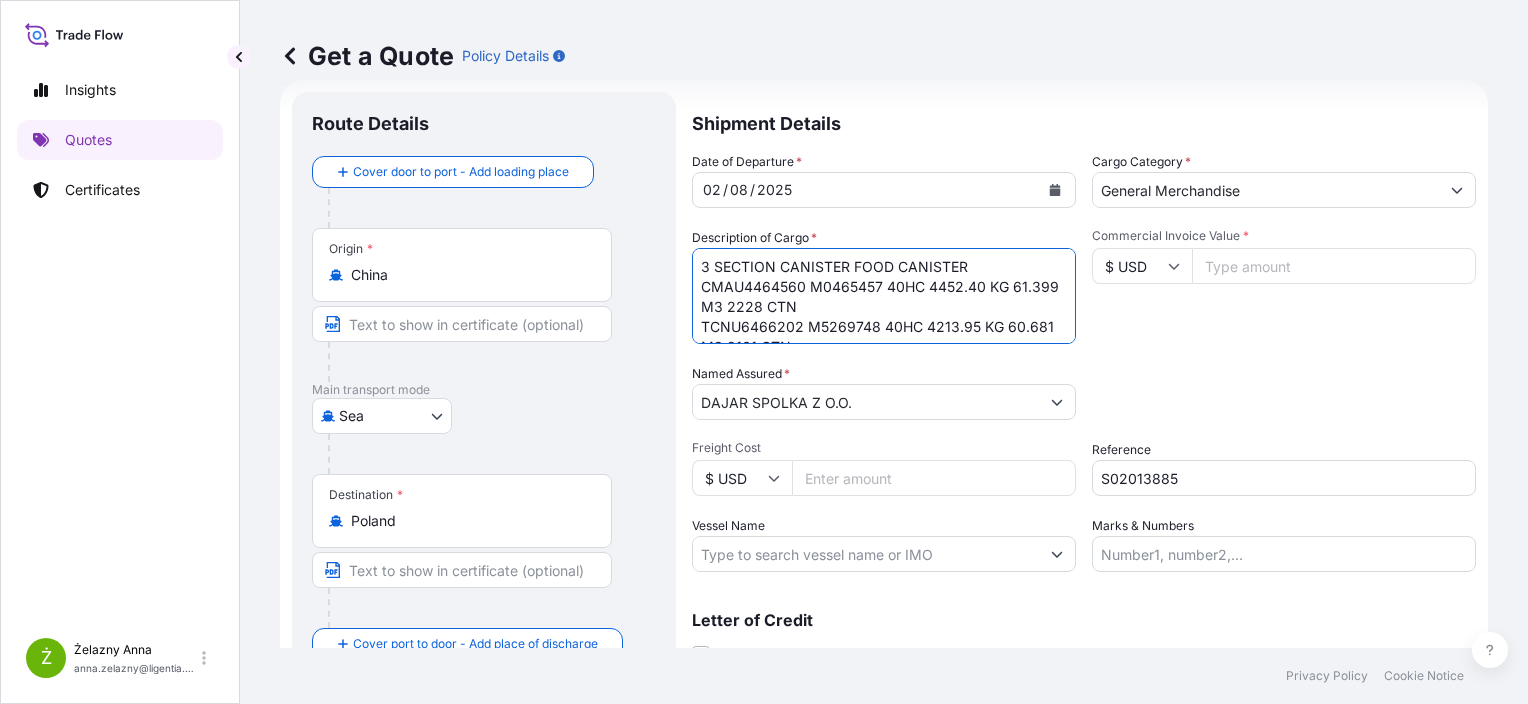 scroll, scrollTop: 21, scrollLeft: 0, axis: vertical 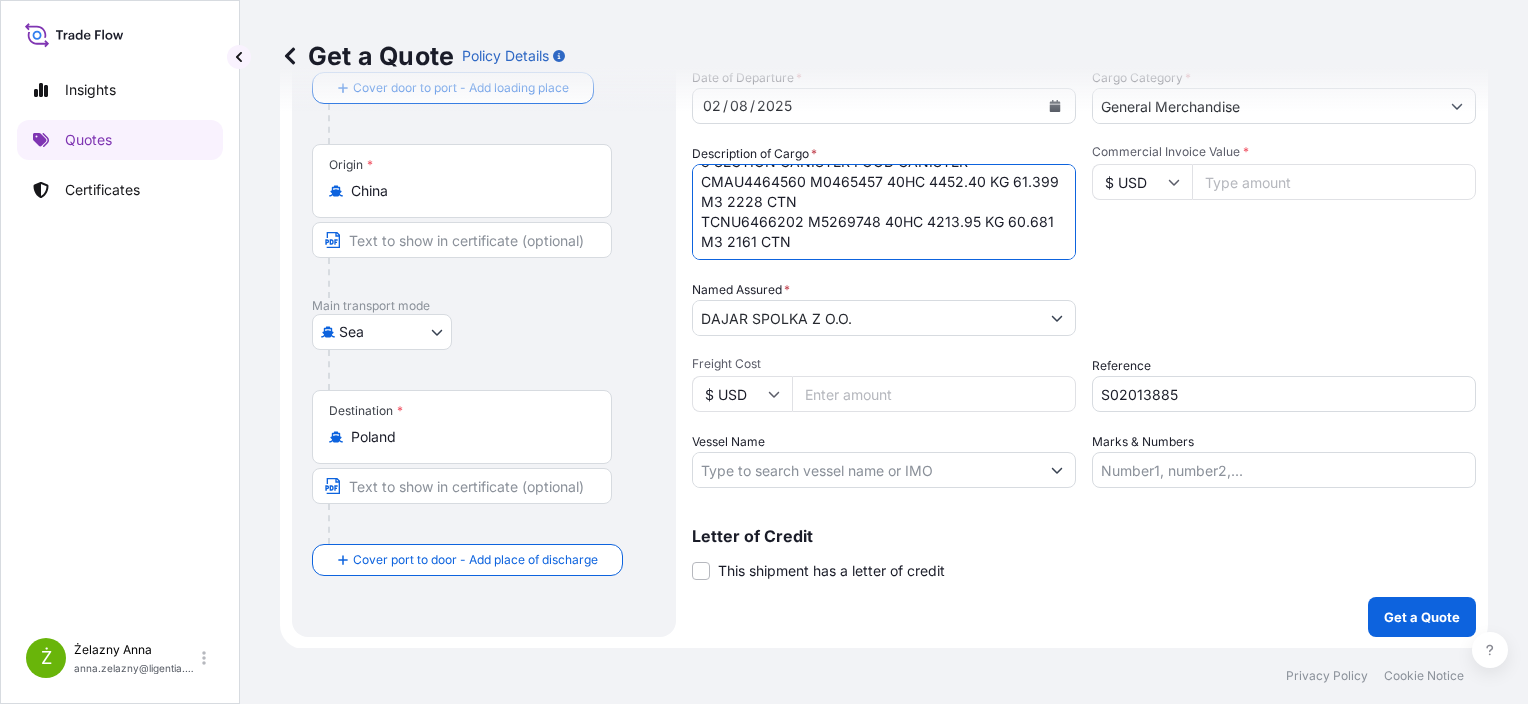 drag, startPoint x: 700, startPoint y: 264, endPoint x: 1367, endPoint y: 755, distance: 828.23303 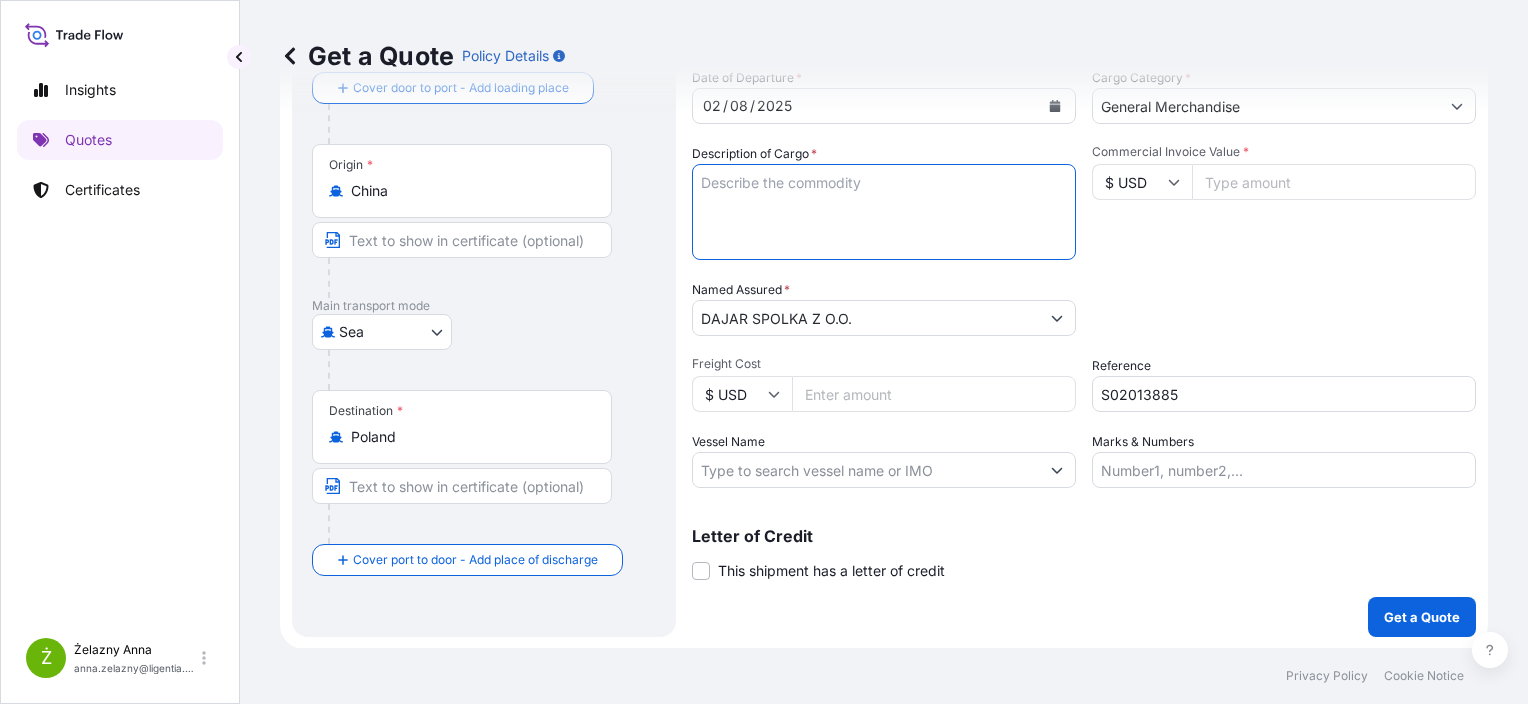scroll, scrollTop: 0, scrollLeft: 0, axis: both 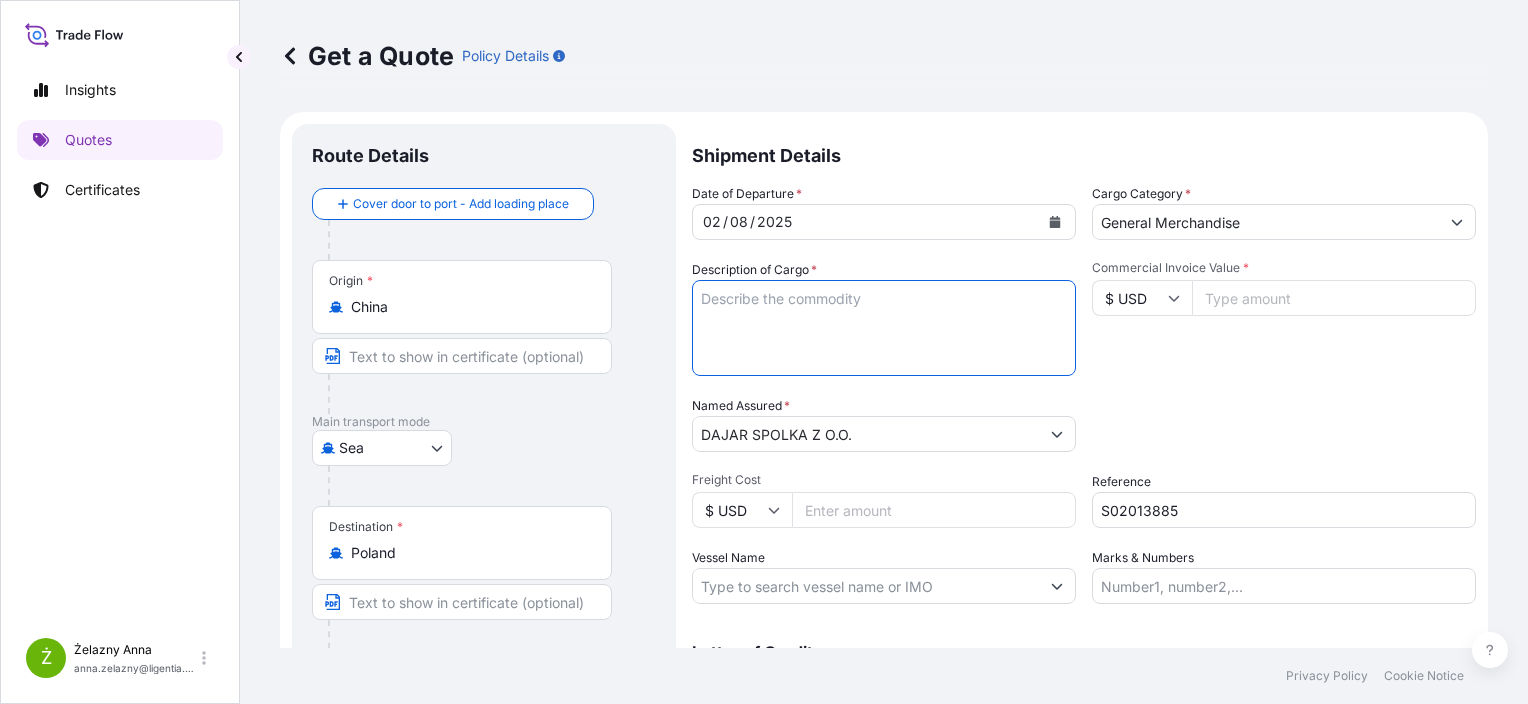 click on "3 SECTION CANISTER FOOD CANISTER
CMAU4464560 M0465457 40HC 4452.40 KG 61.399 M3 2228 CTN
TCNU6466202 M5269748 40HC 4213.95 KG 60.681 M3 2161 CTN" at bounding box center [884, 328] 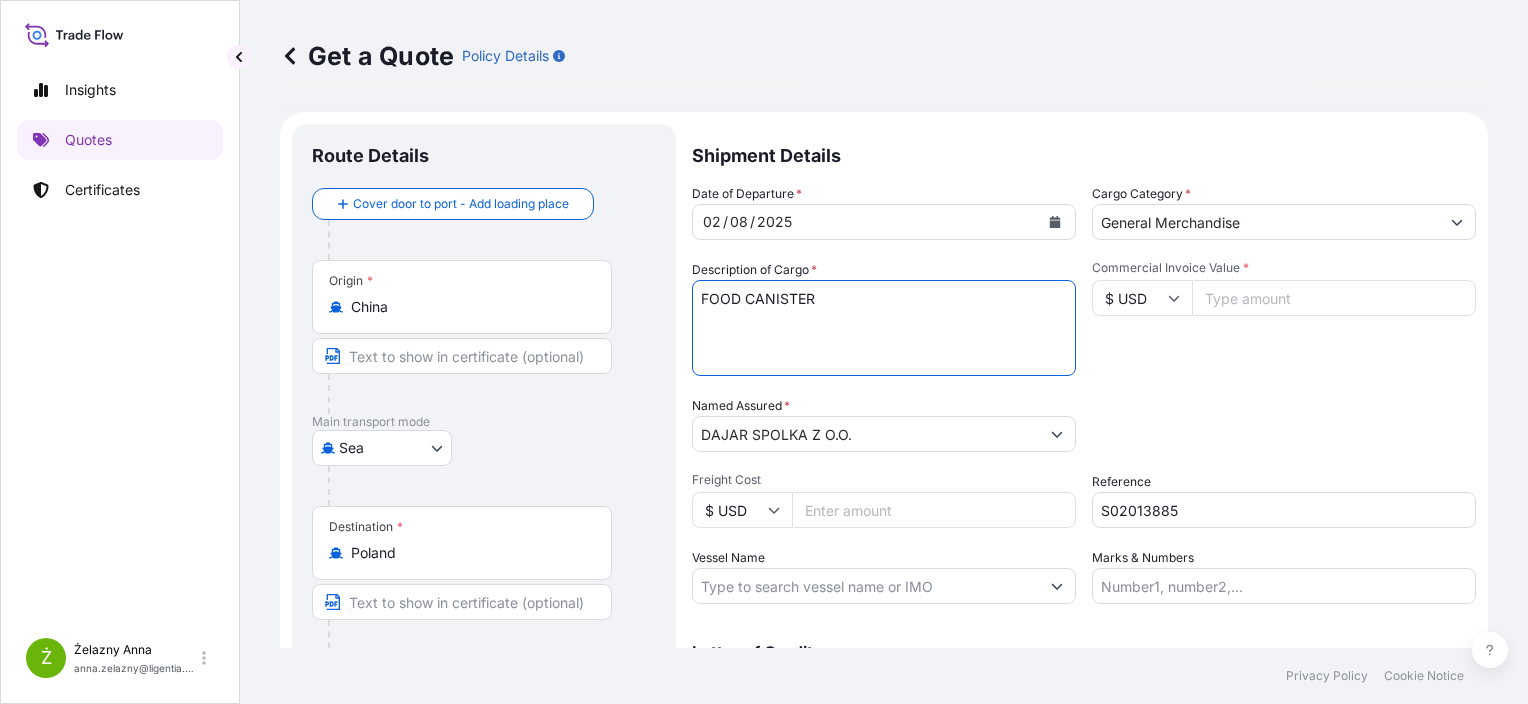 click on "3 SECTION CANISTER FOOD CANISTER
CMAU4464560 M0465457 40HC 4452.40 KG 61.399 M3 2228 CTN
TCNU6466202 M5269748 40HC 4213.95 KG 60.681 M3 2161 CTN" at bounding box center (884, 328) 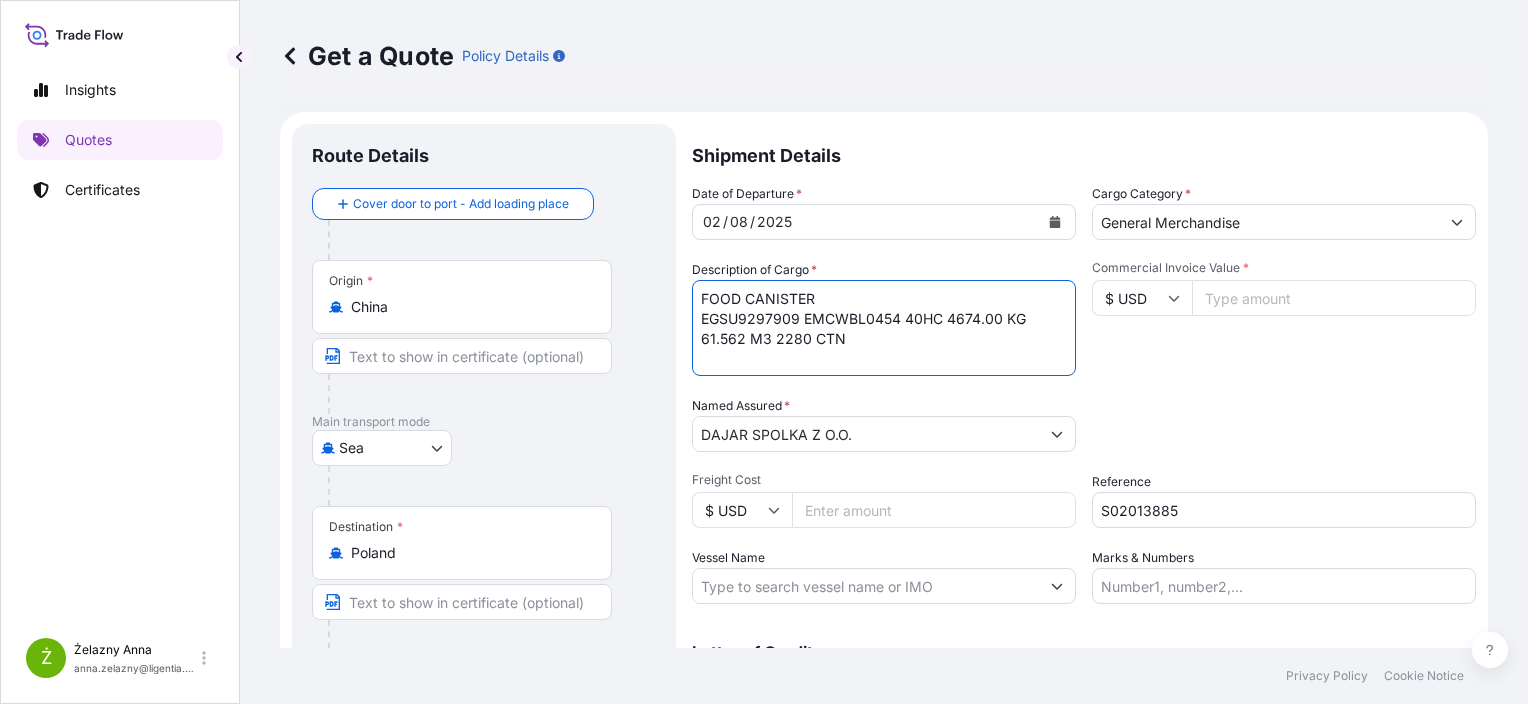 type on "FOOD CANISTER
EGSU9297909 EMCWBL0454 40HC 4674.00 KG 61.562 M3 2280 CTN" 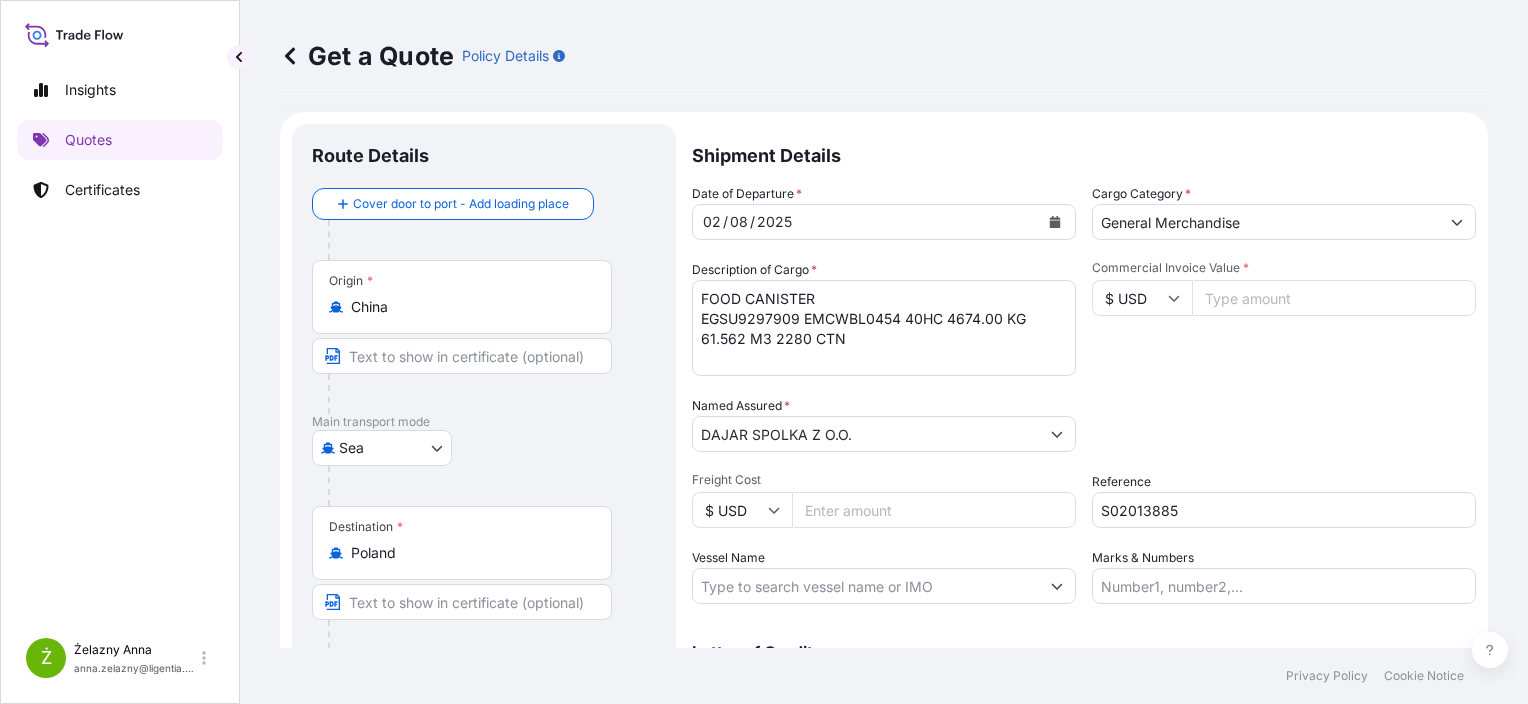 paste on "15111.00" 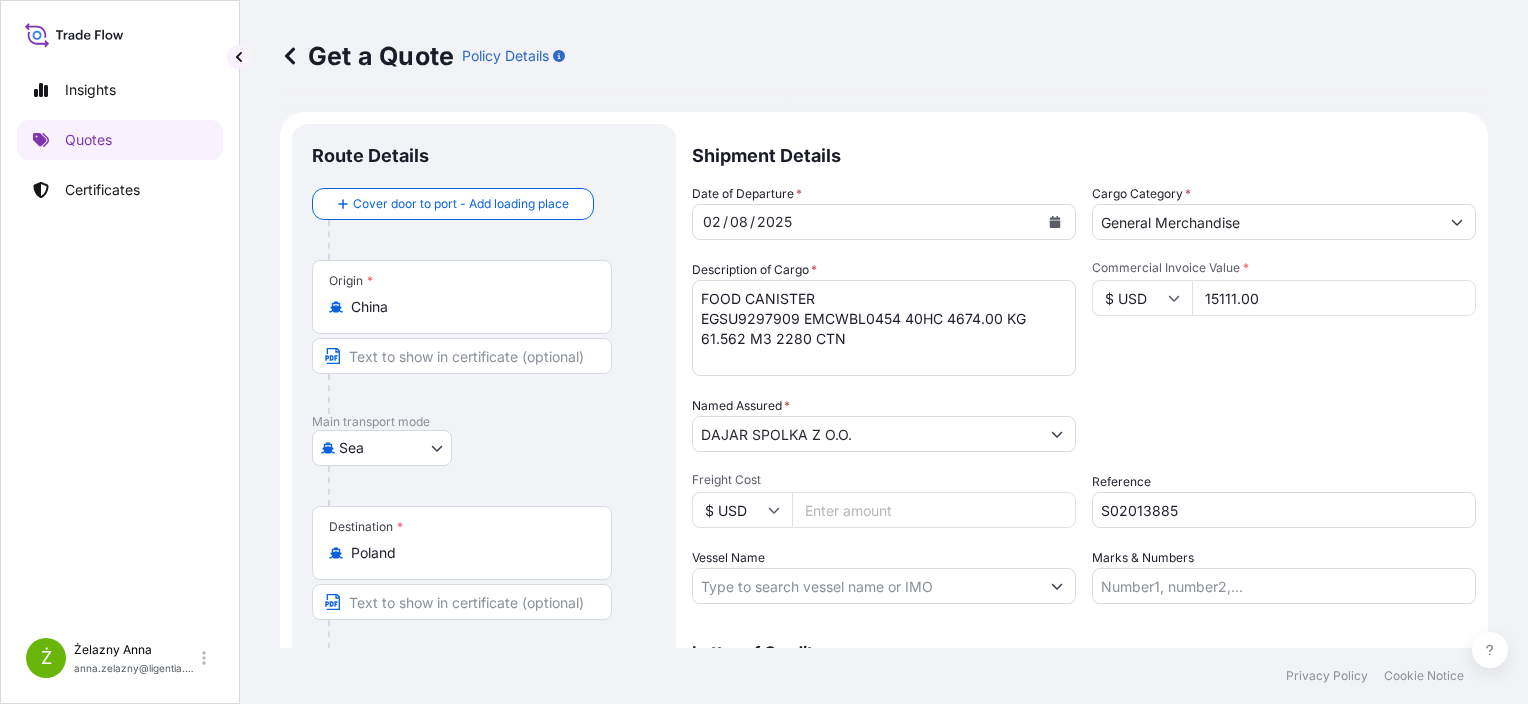 type on "15111.00" 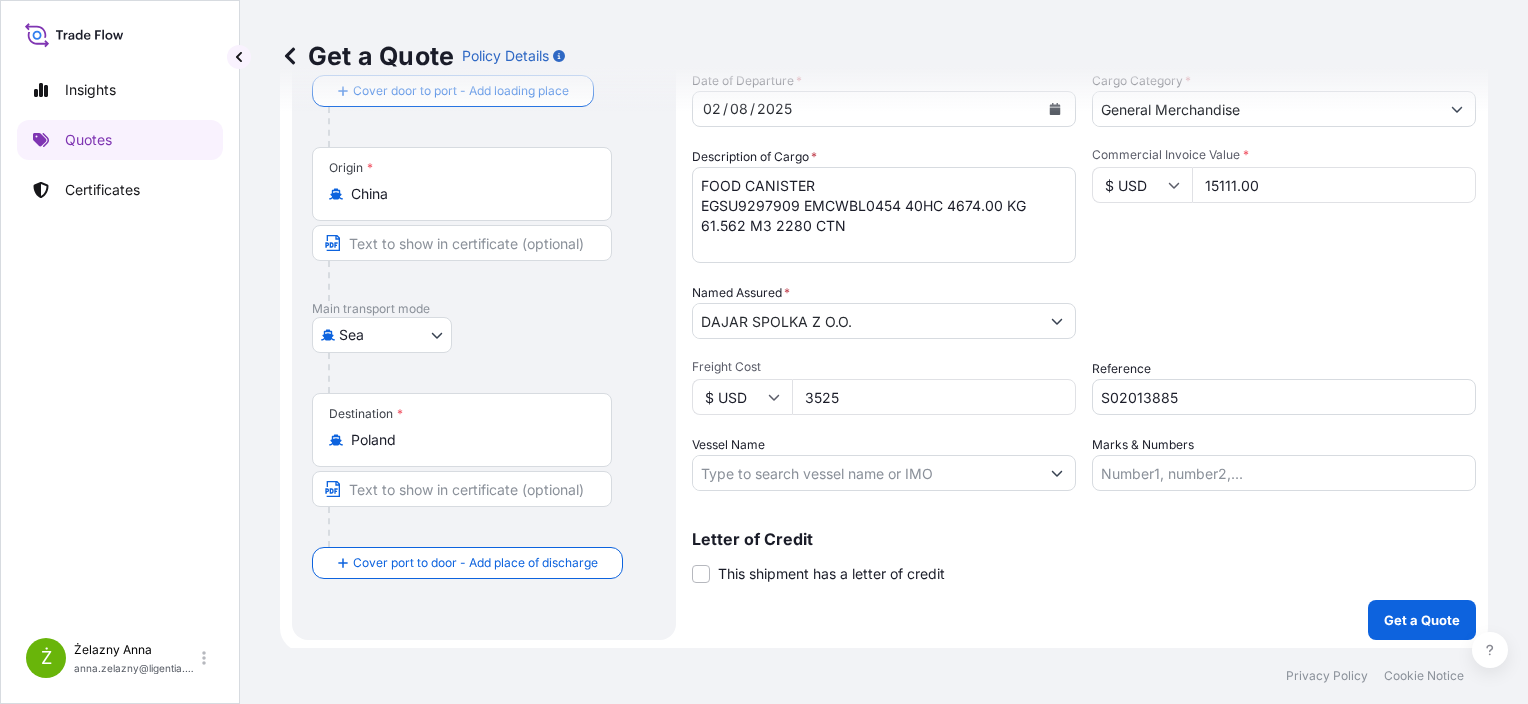 scroll, scrollTop: 116, scrollLeft: 0, axis: vertical 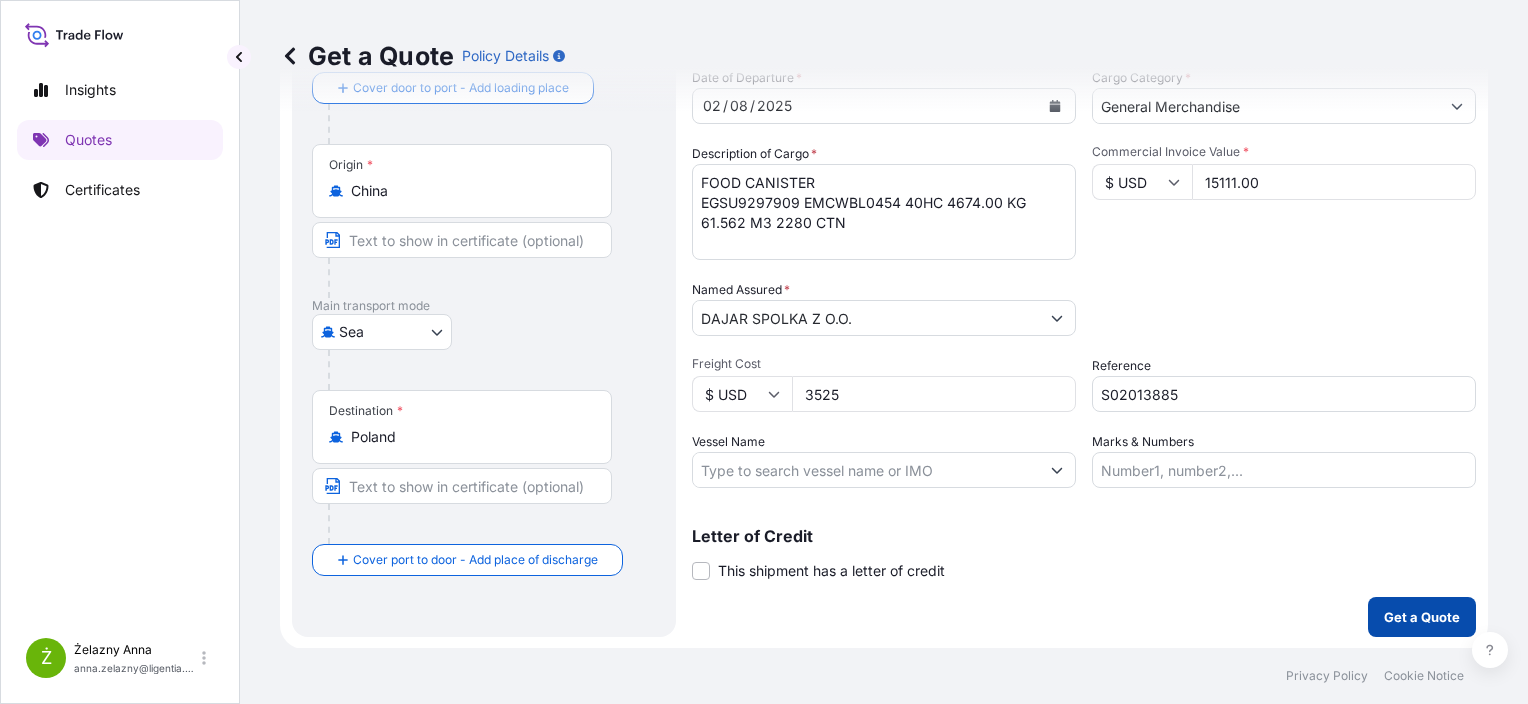 type on "3525" 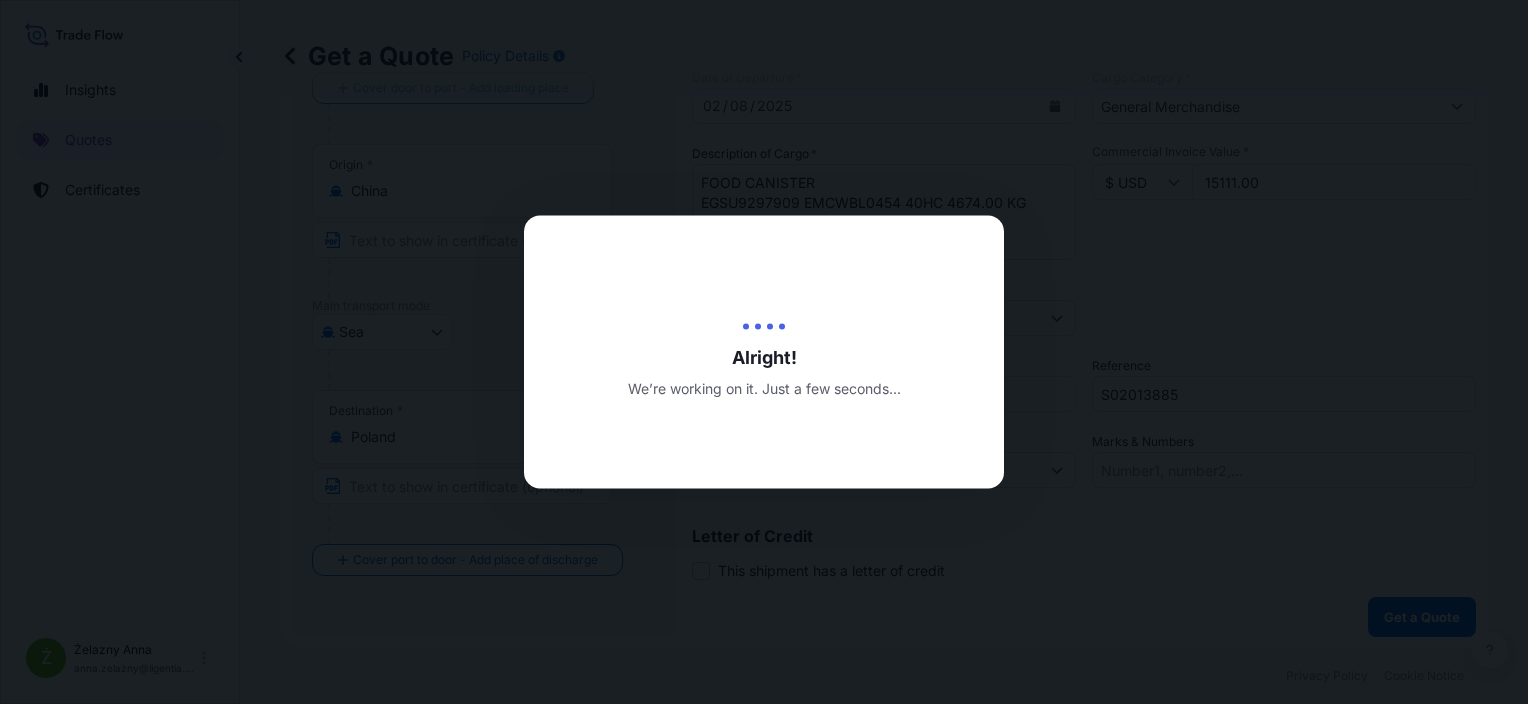 type on "07/08/2025" 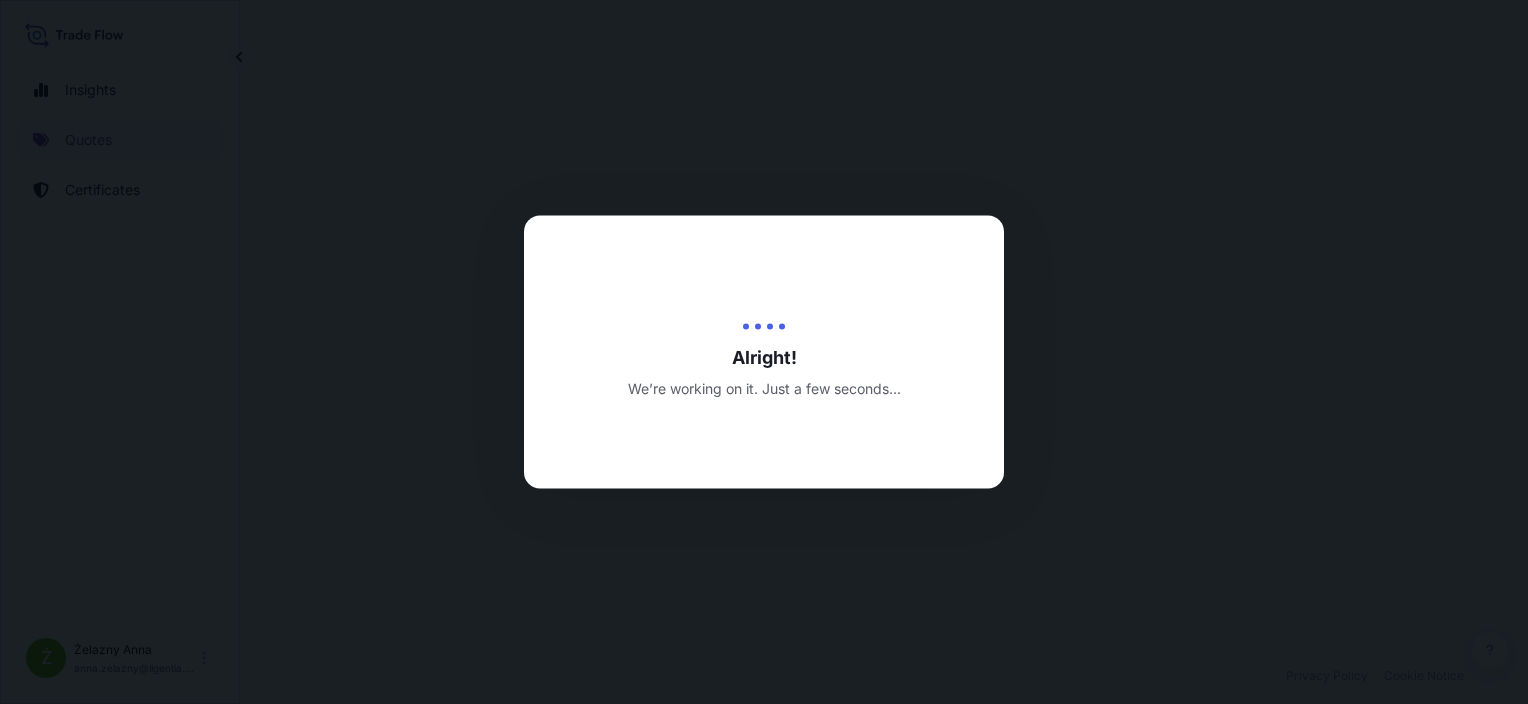 scroll, scrollTop: 0, scrollLeft: 0, axis: both 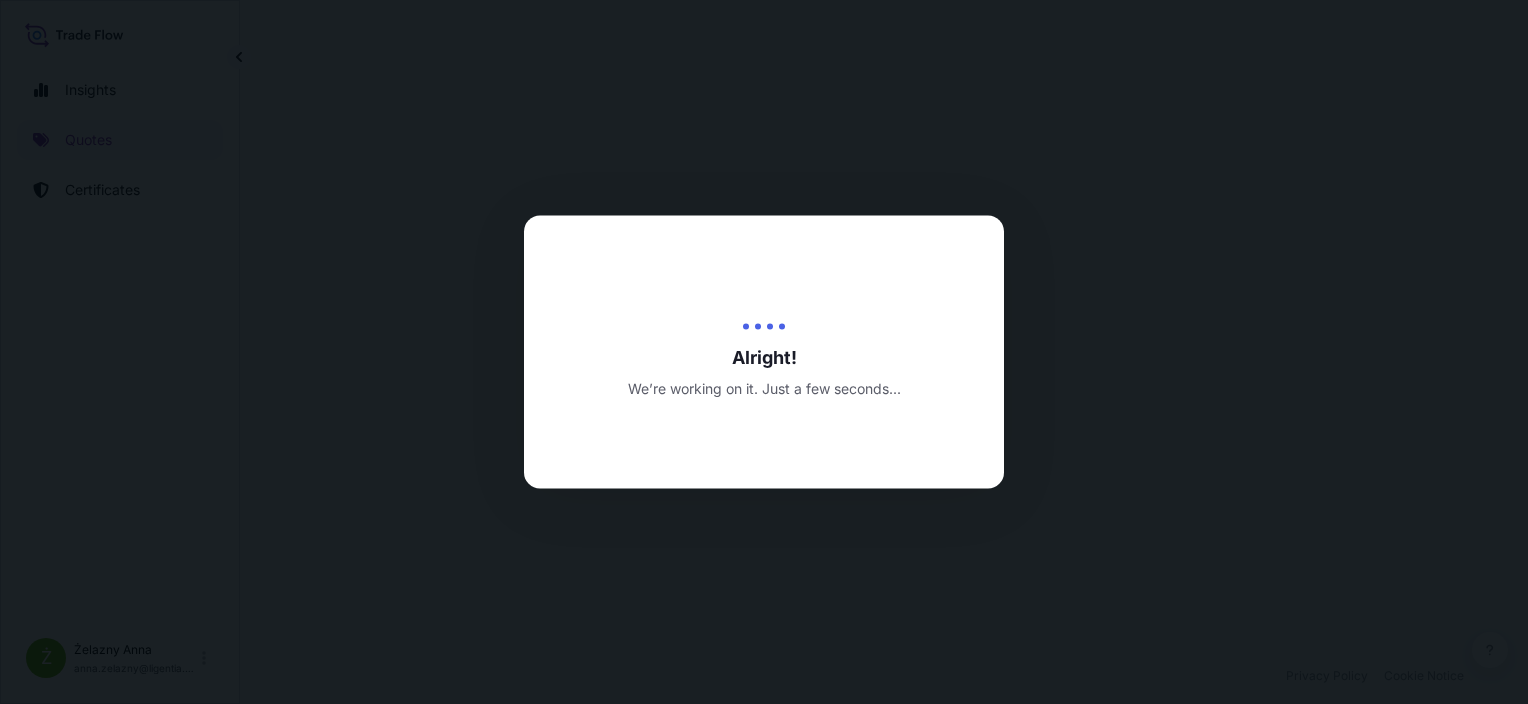select on "Sea" 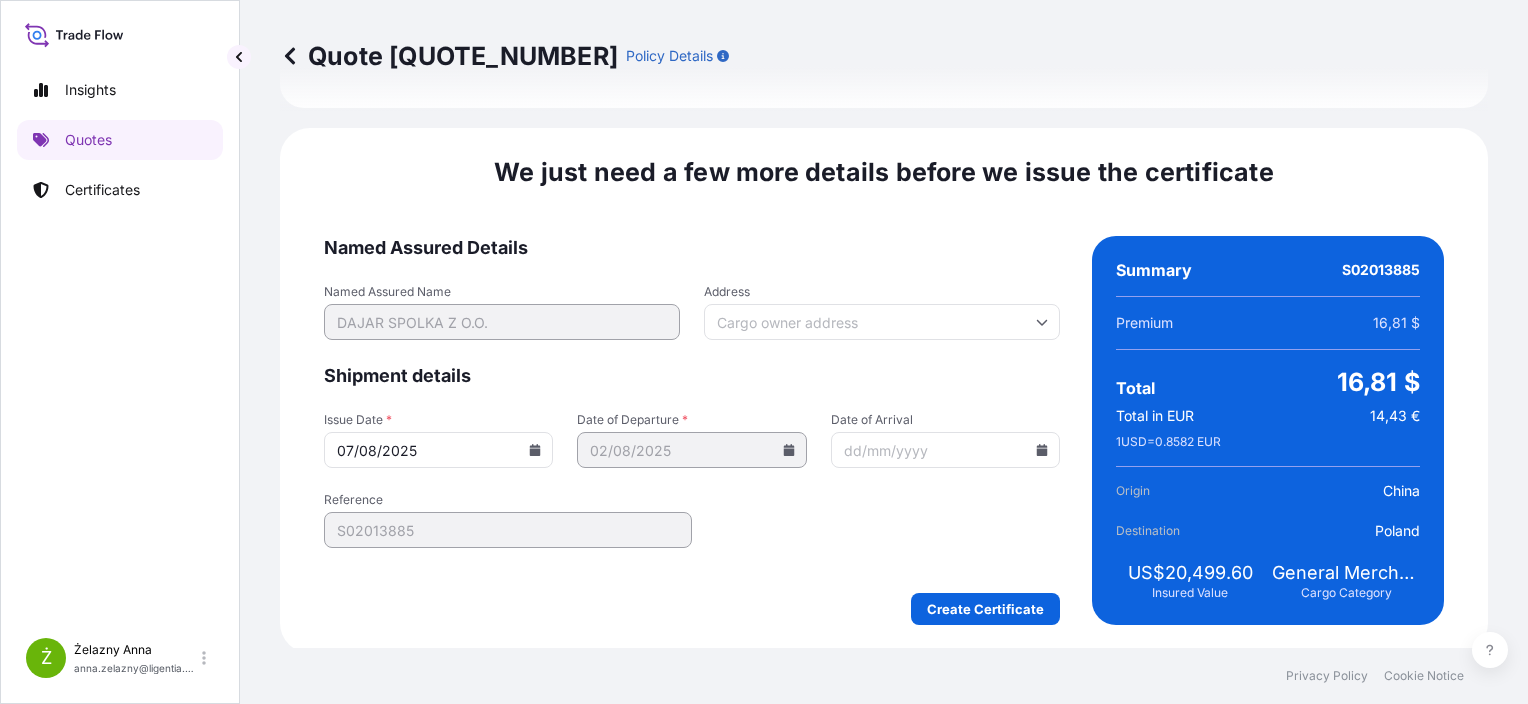 scroll, scrollTop: 2364, scrollLeft: 0, axis: vertical 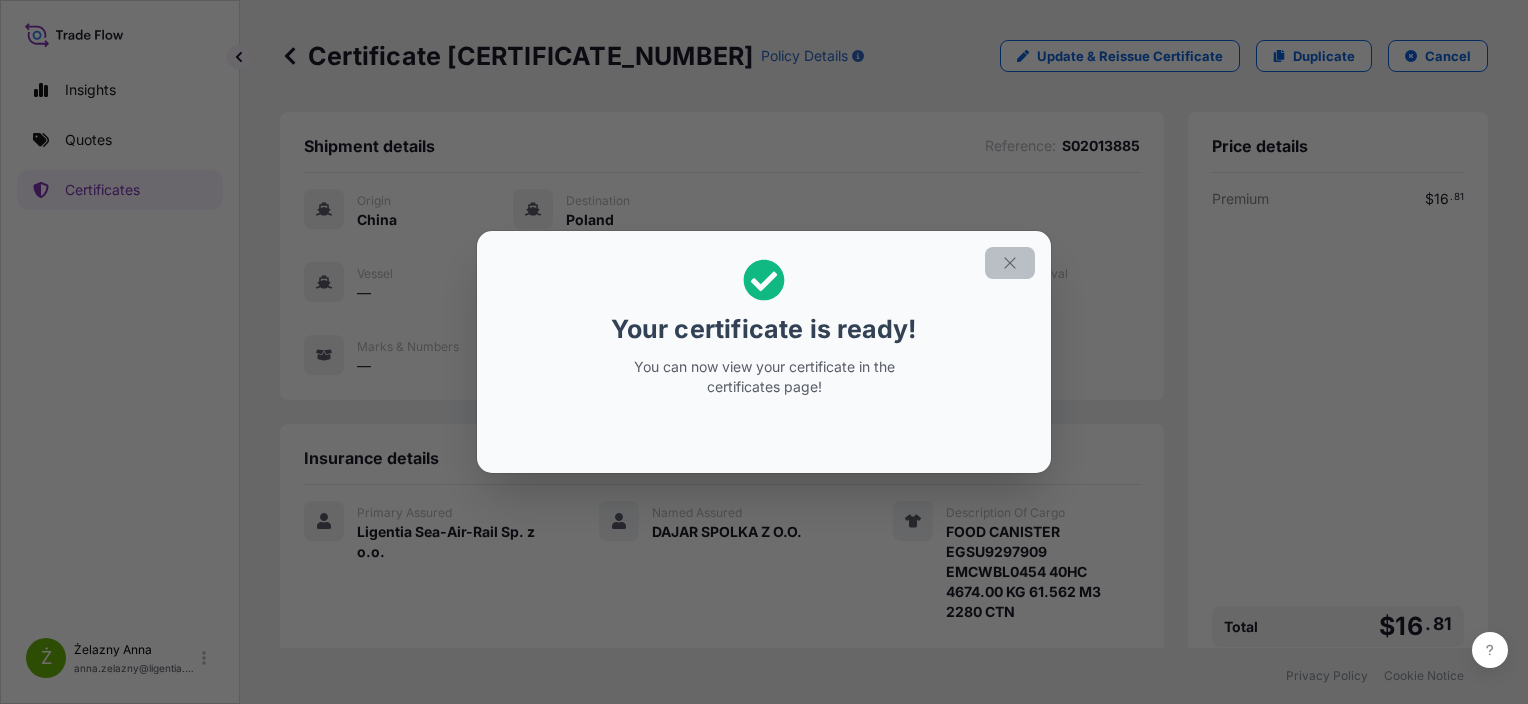click 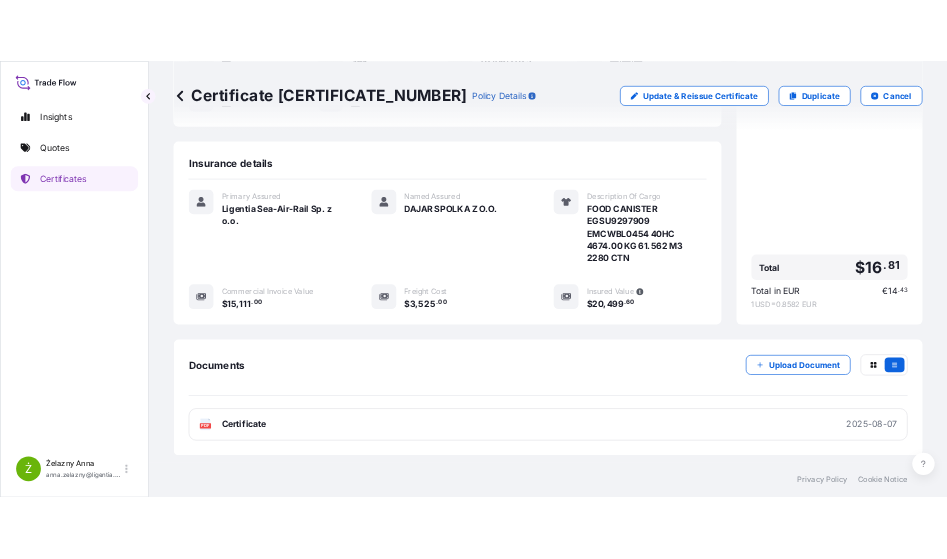 scroll, scrollTop: 364, scrollLeft: 0, axis: vertical 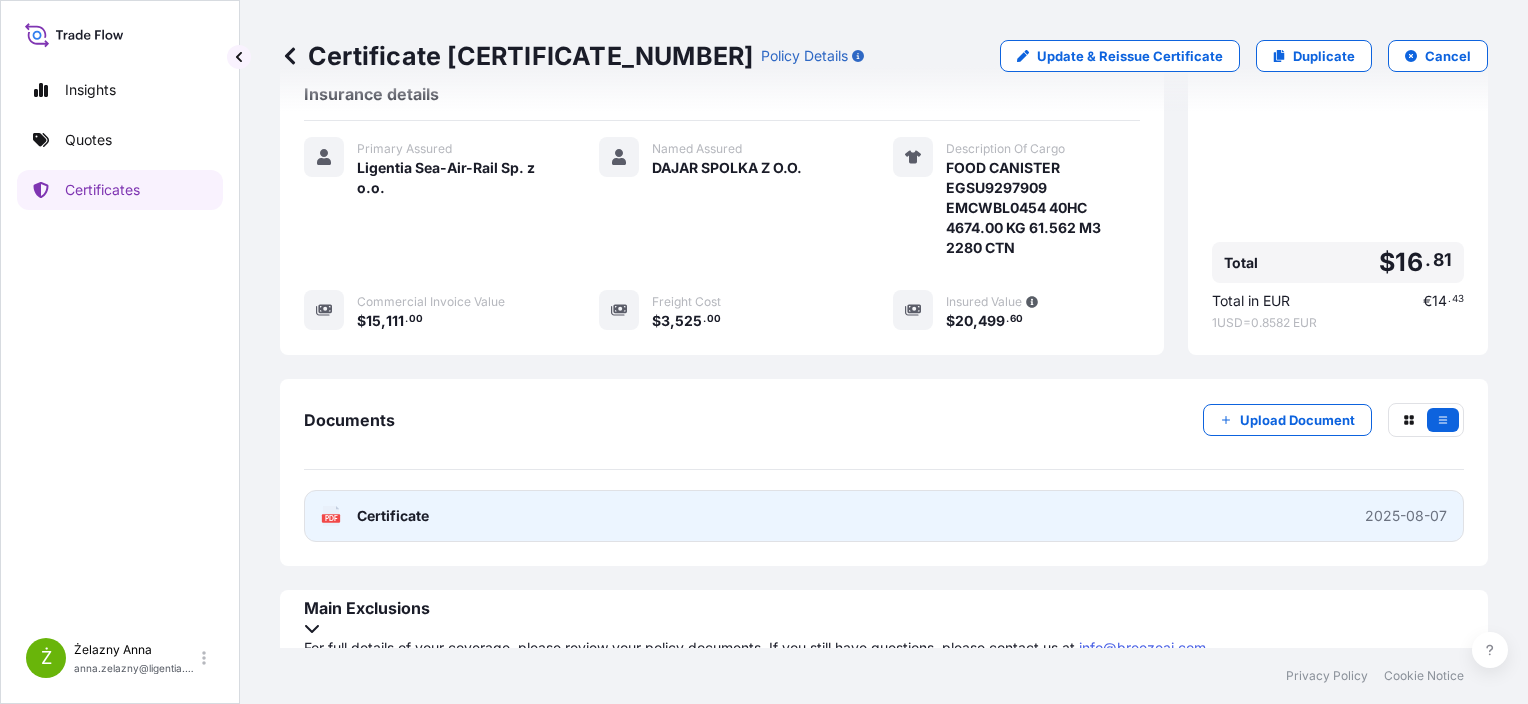 click on "PDF Certificate 2025-08-07" at bounding box center (884, 516) 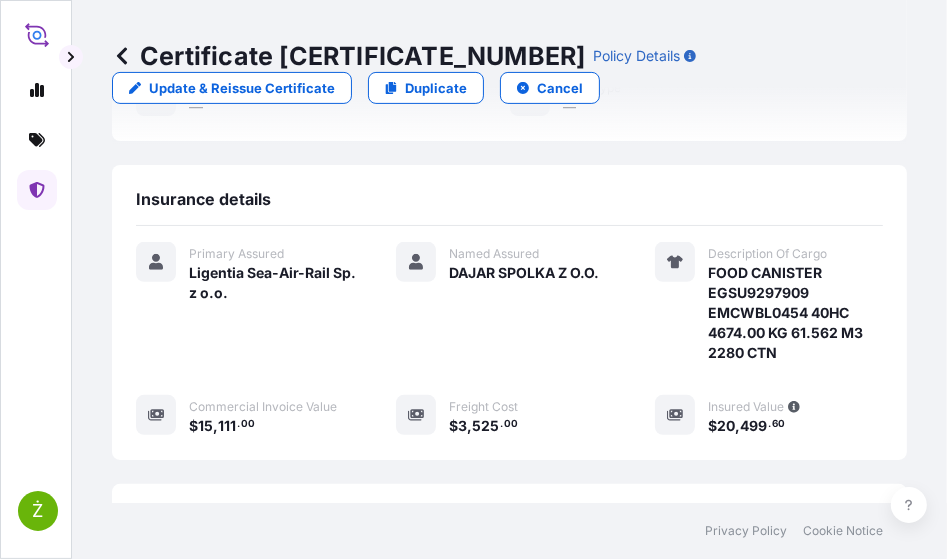 scroll, scrollTop: 468, scrollLeft: 0, axis: vertical 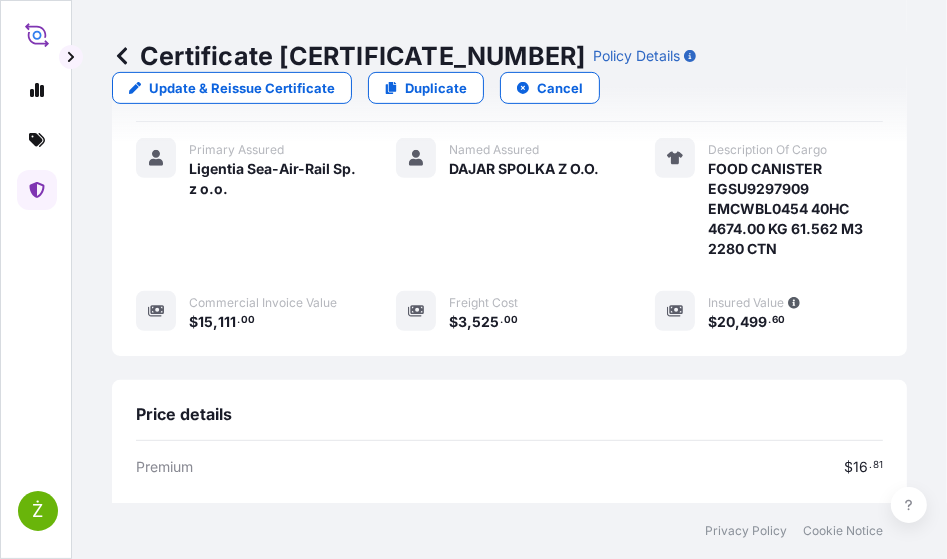 click on "Certificate 31440-1534-1" at bounding box center (348, 56) 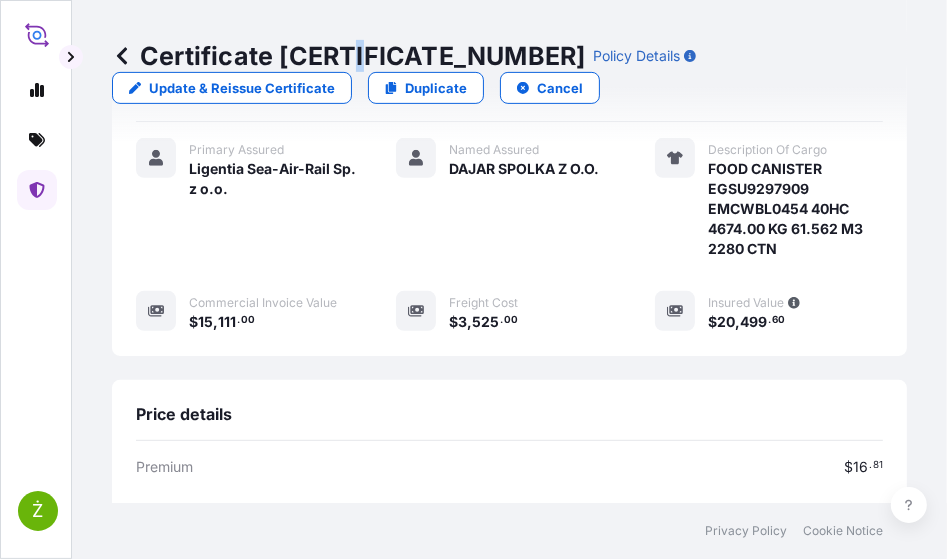 click on "Certificate 31440-1534-1" at bounding box center [348, 56] 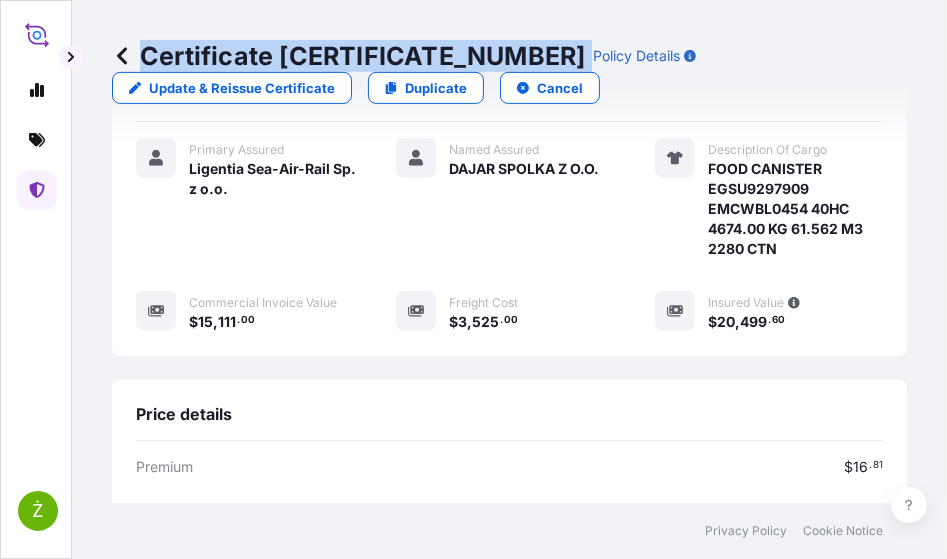 click on "Certificate 31440-1534-1" at bounding box center (348, 56) 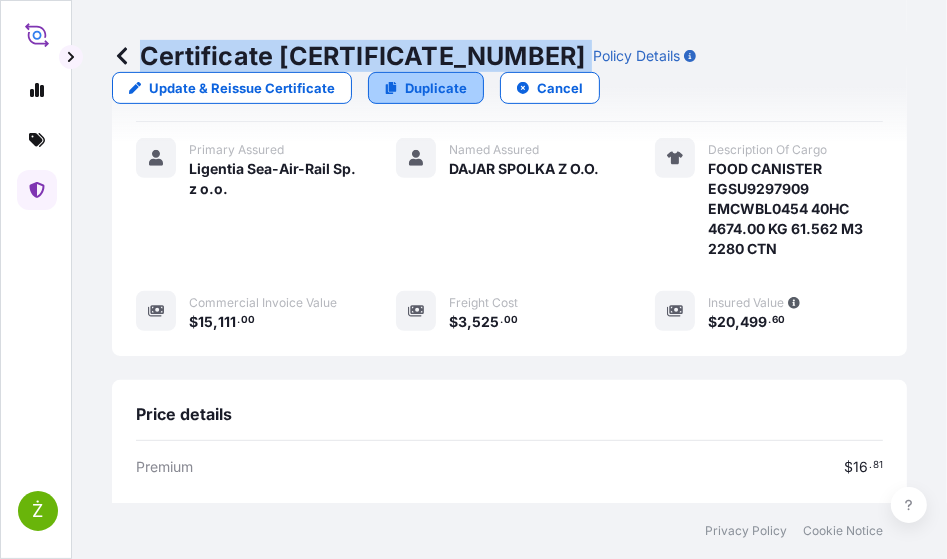 click on "Duplicate" at bounding box center (436, 88) 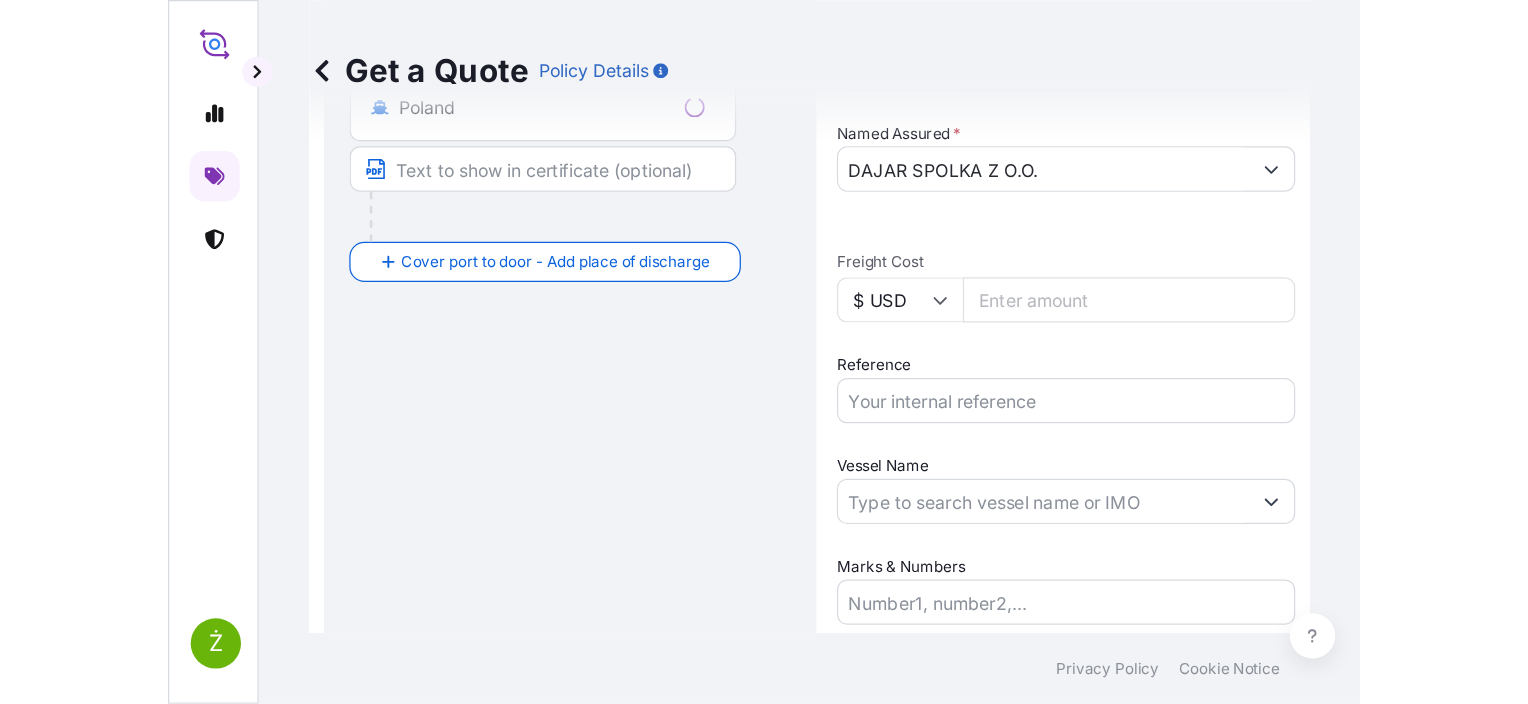 scroll, scrollTop: 32, scrollLeft: 0, axis: vertical 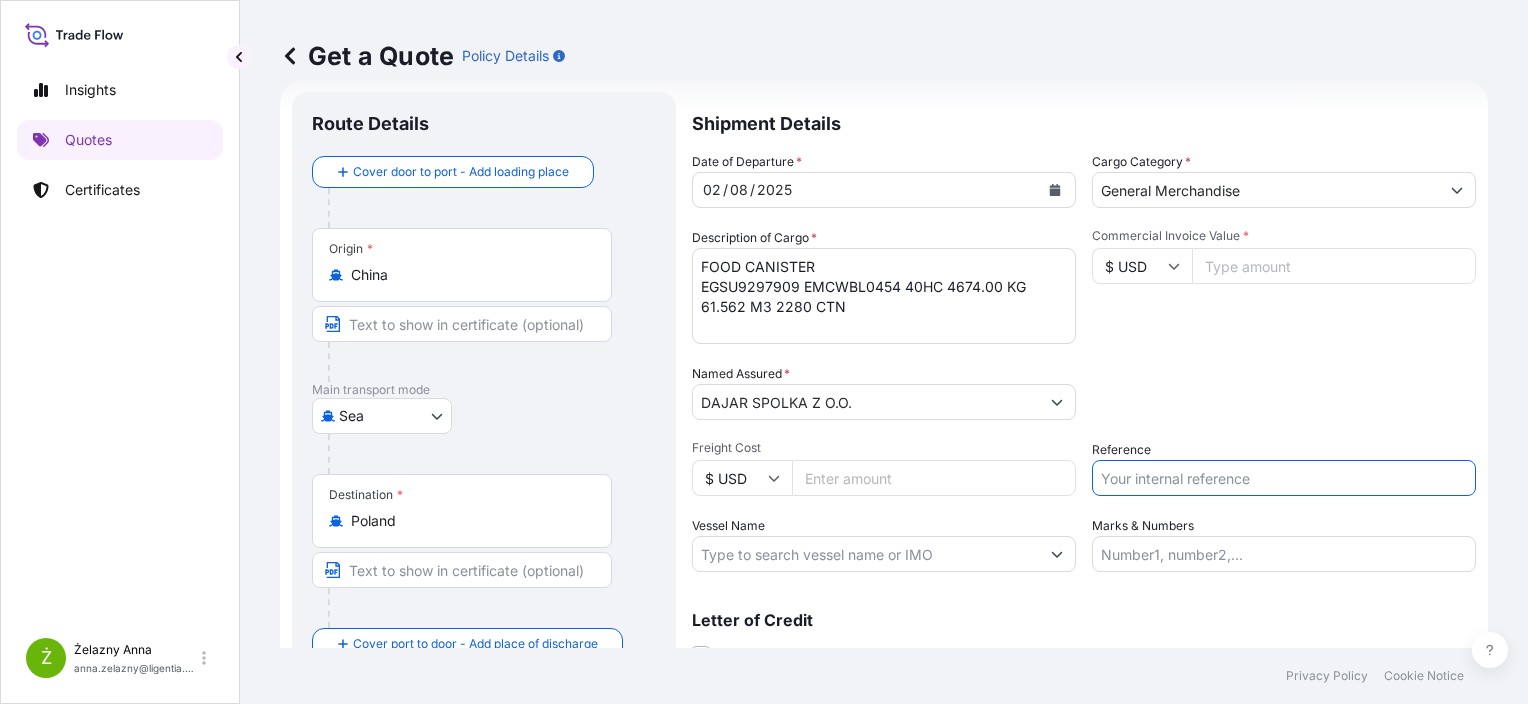 click on "Reference" at bounding box center (1284, 478) 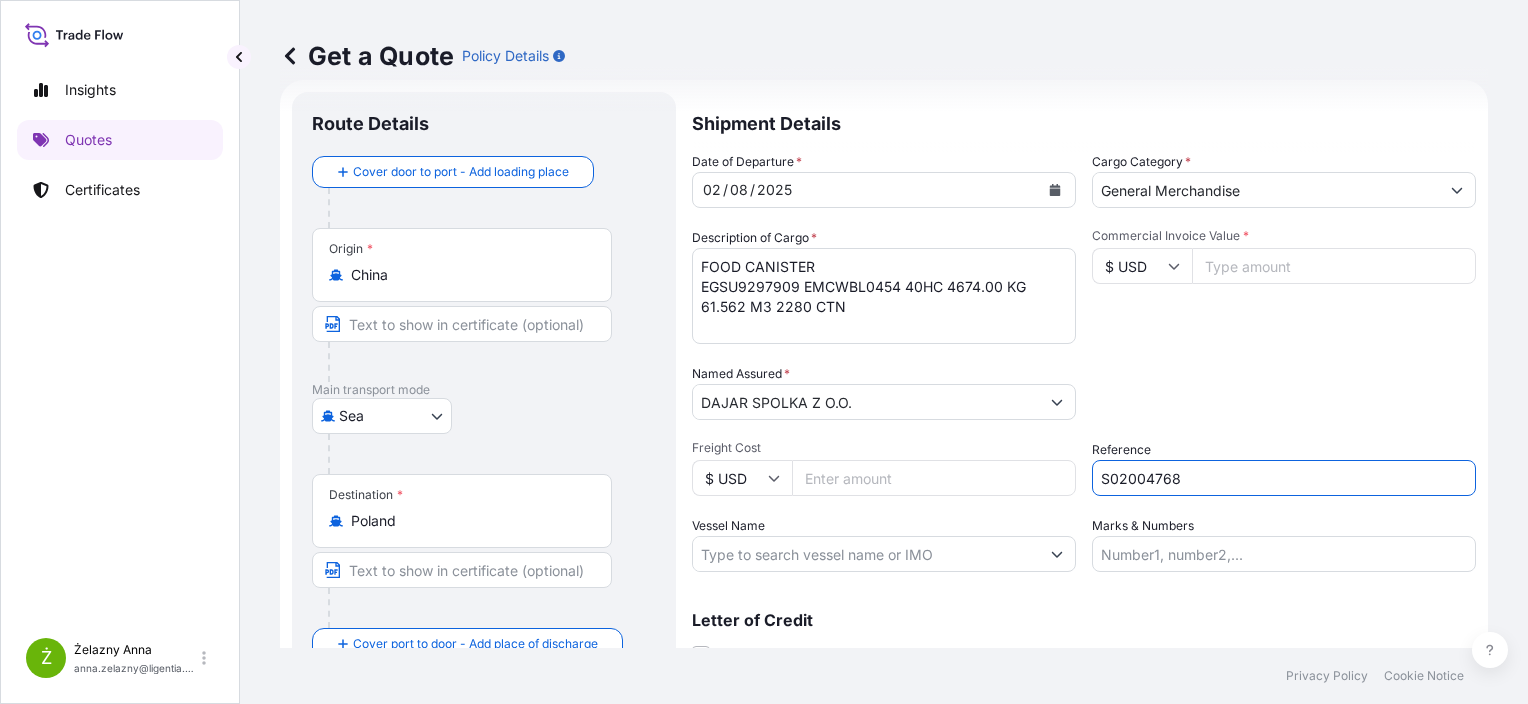 type on "S02004768" 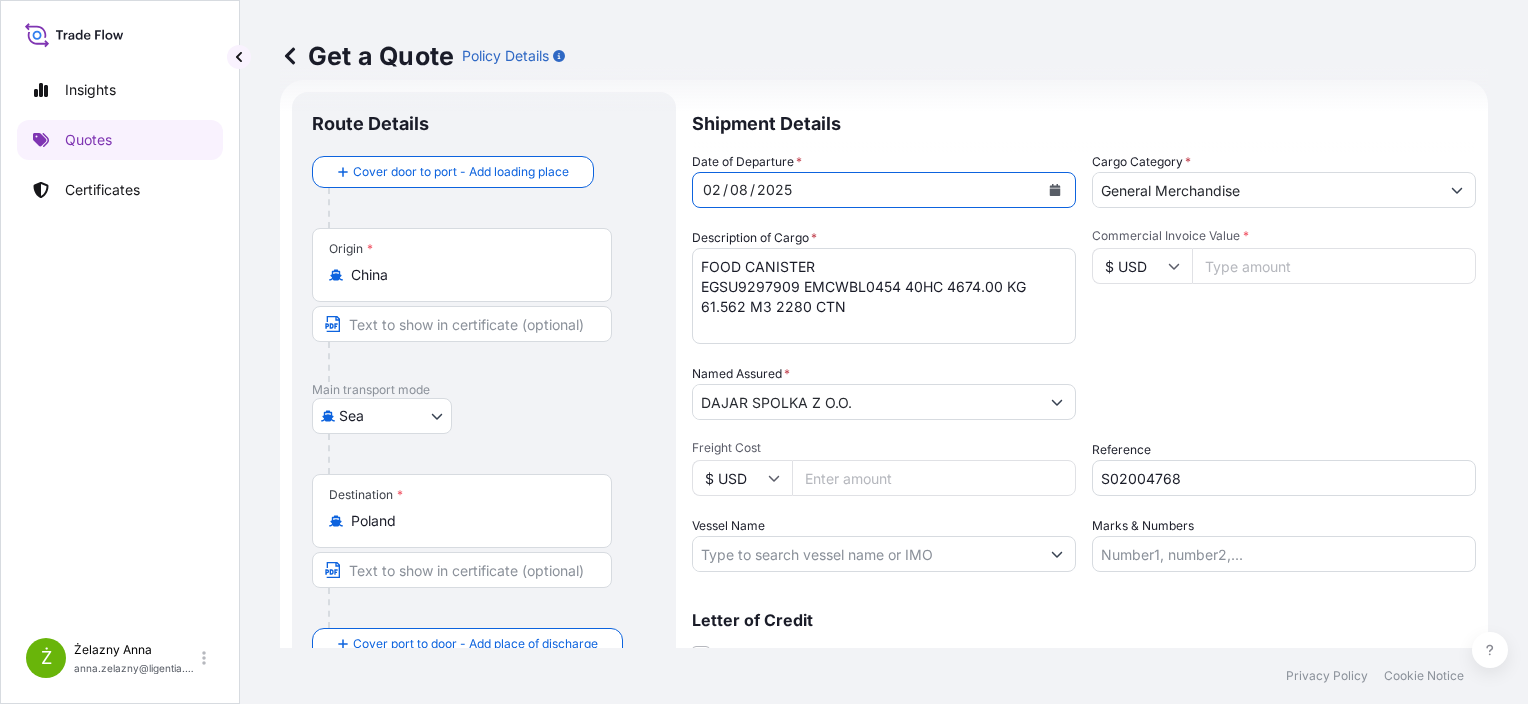 click at bounding box center [1055, 190] 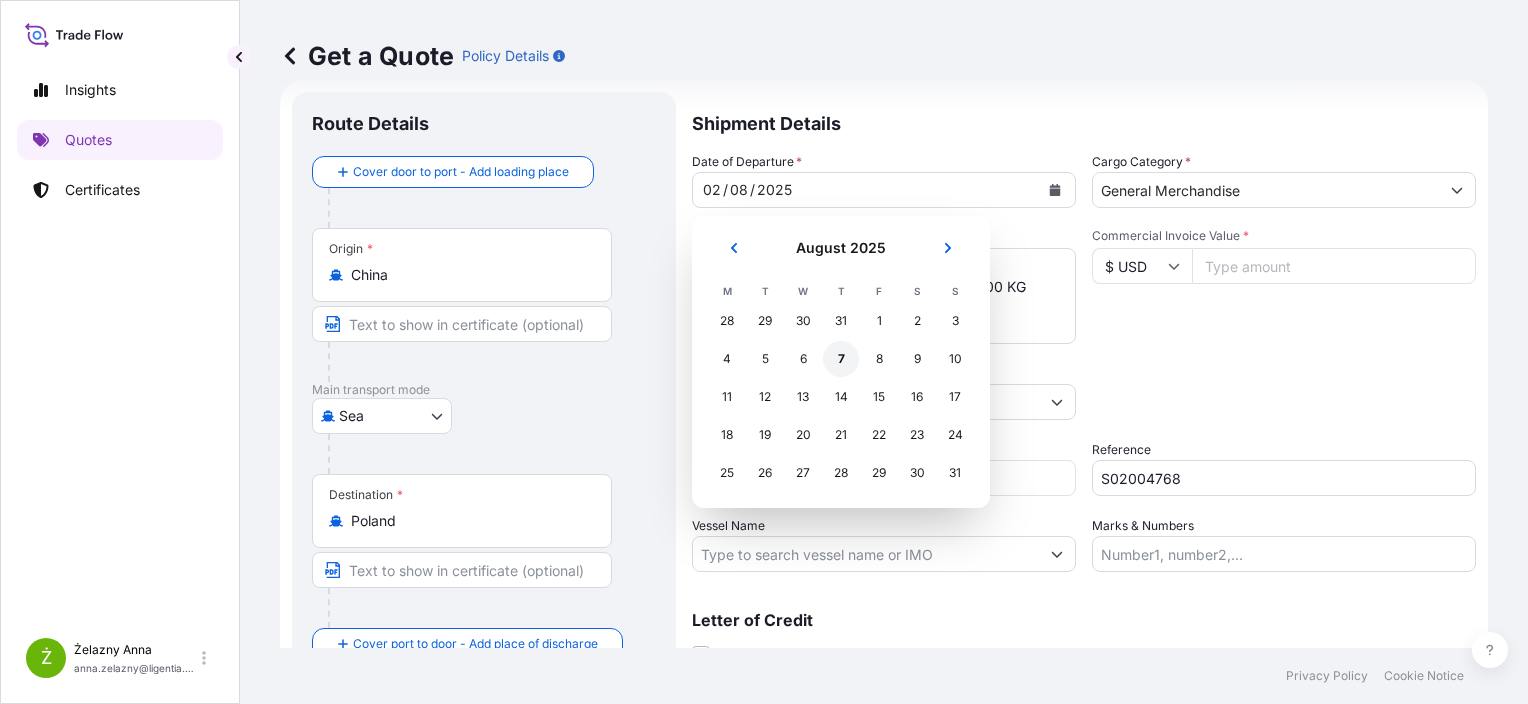 click on "7" at bounding box center (841, 359) 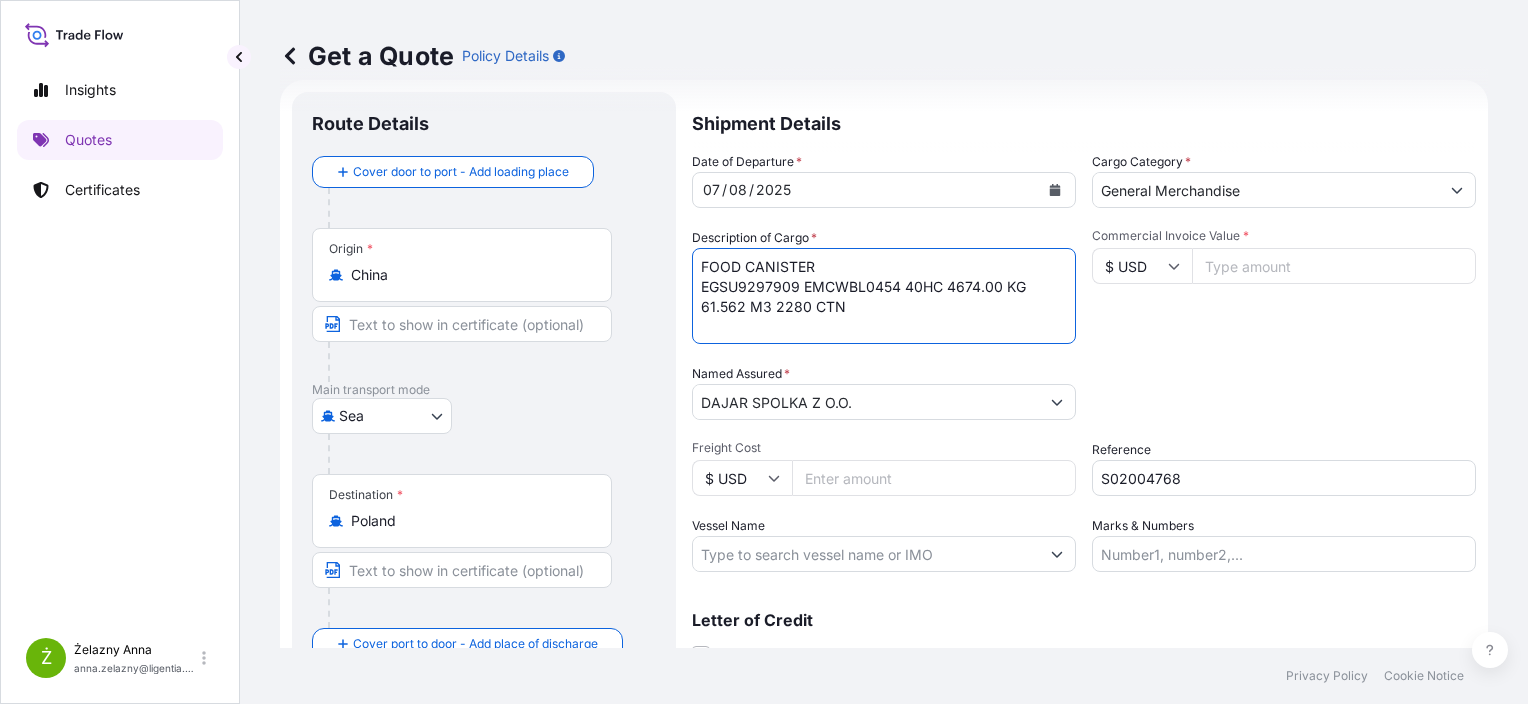 drag, startPoint x: 842, startPoint y: 308, endPoint x: 685, endPoint y: 217, distance: 181.46625 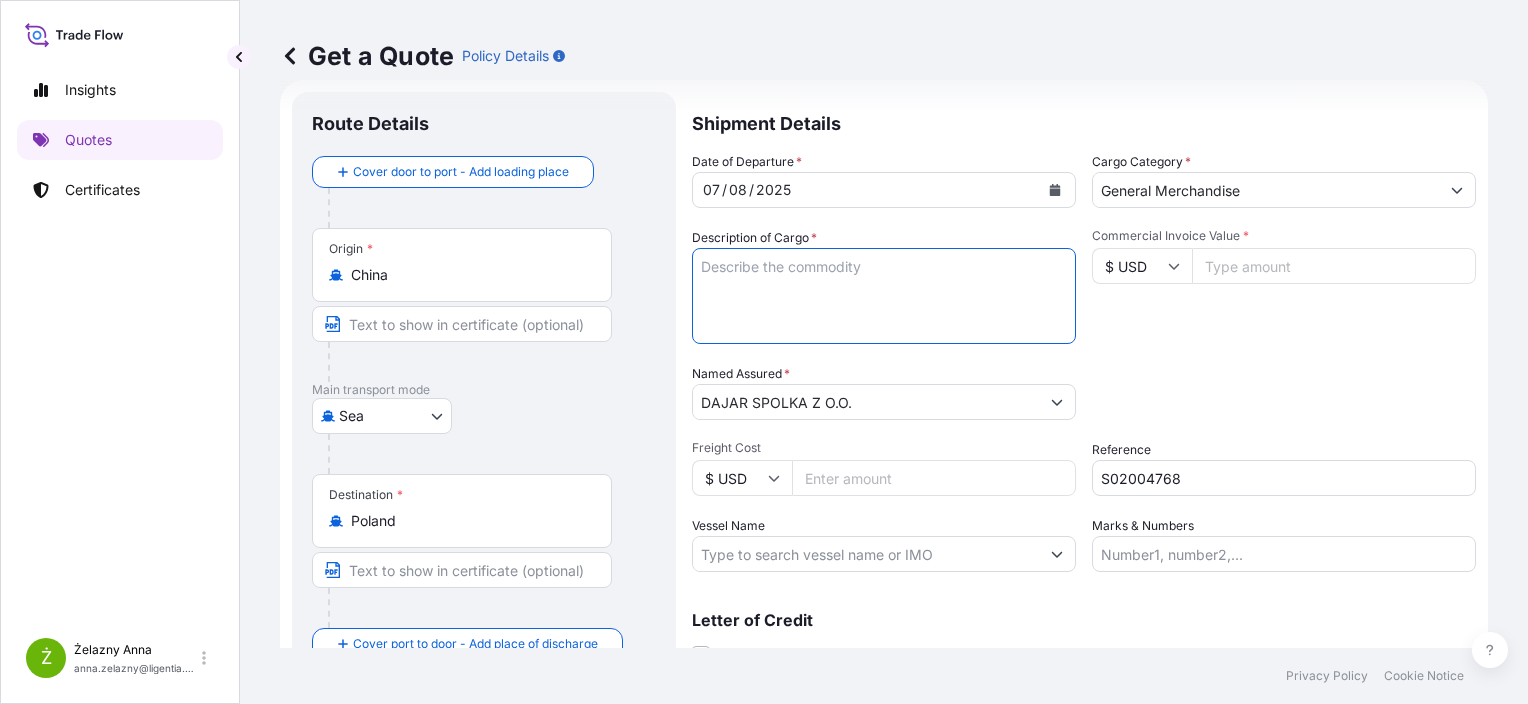 paste on "STAINLESS STEEL CUTLERY SETS" 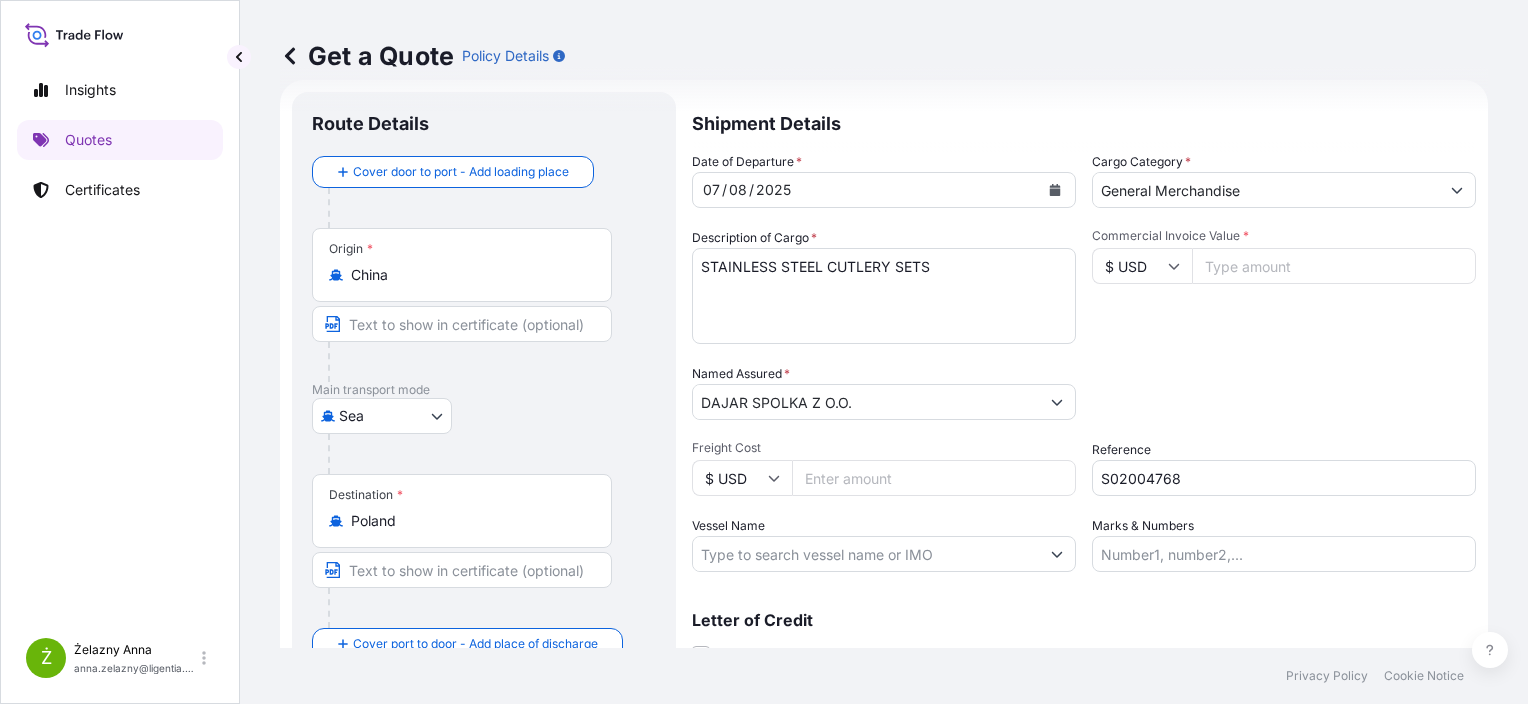 click on "FOOD CANISTER
EGSU9297909 EMCWBL0454 40HC 4674.00 KG 61.562 M3 2280 CTN" at bounding box center (884, 296) 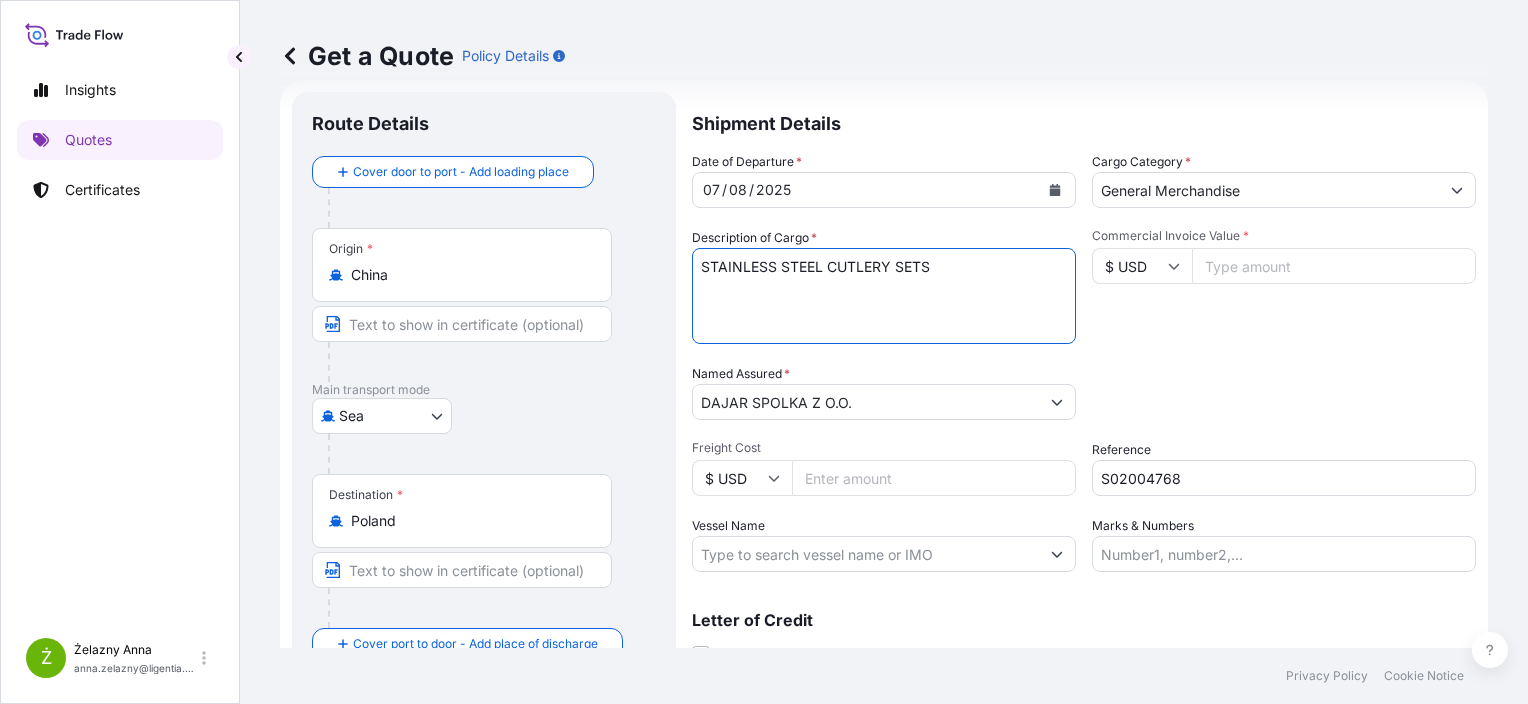 paste on "CAAU6187330 M4447000 40HC 21425.00 KG 60.49 M3 2410 CTN" 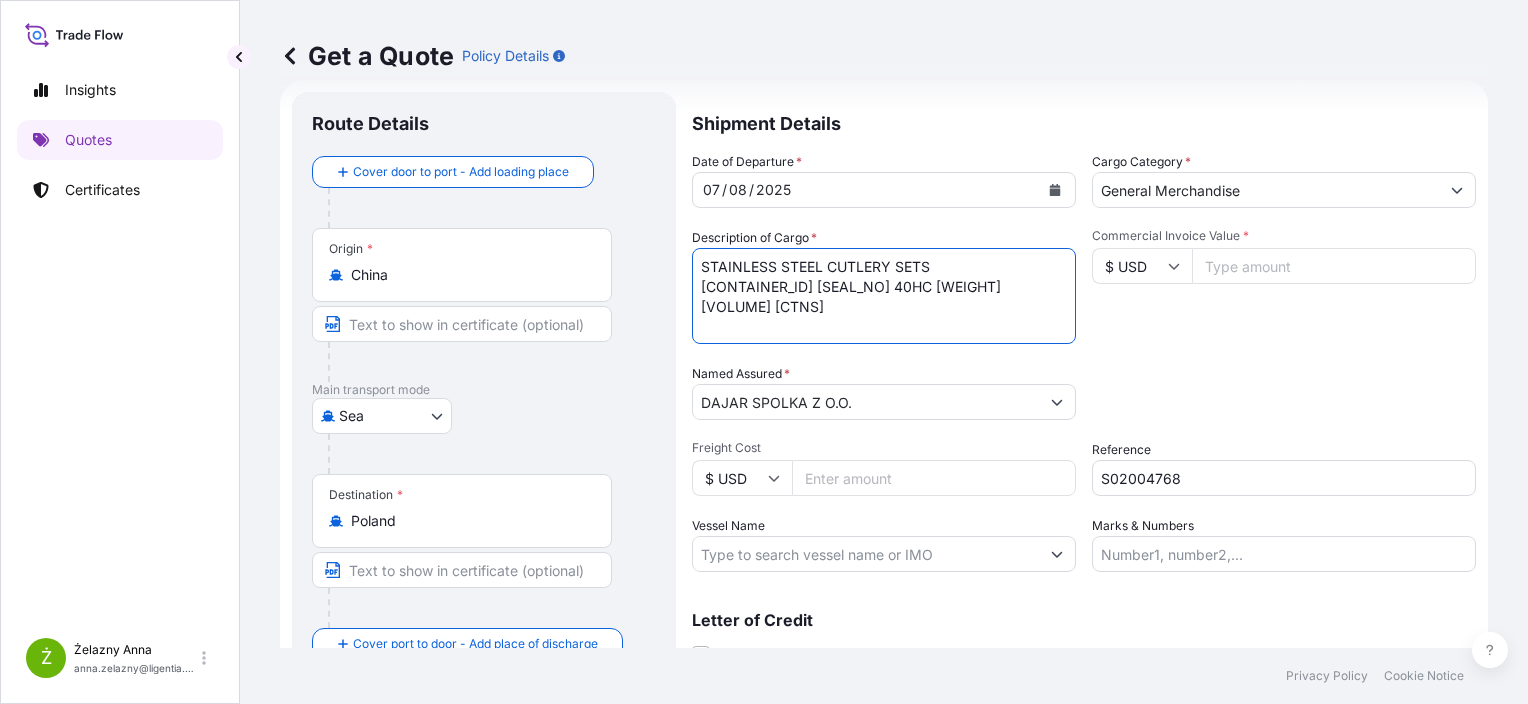 type on "STAINLESS STEEL CUTLERY SETS
CAAU6187330 M4447000 40HC 21425.00 KG 60.49 M3 2410 CTN" 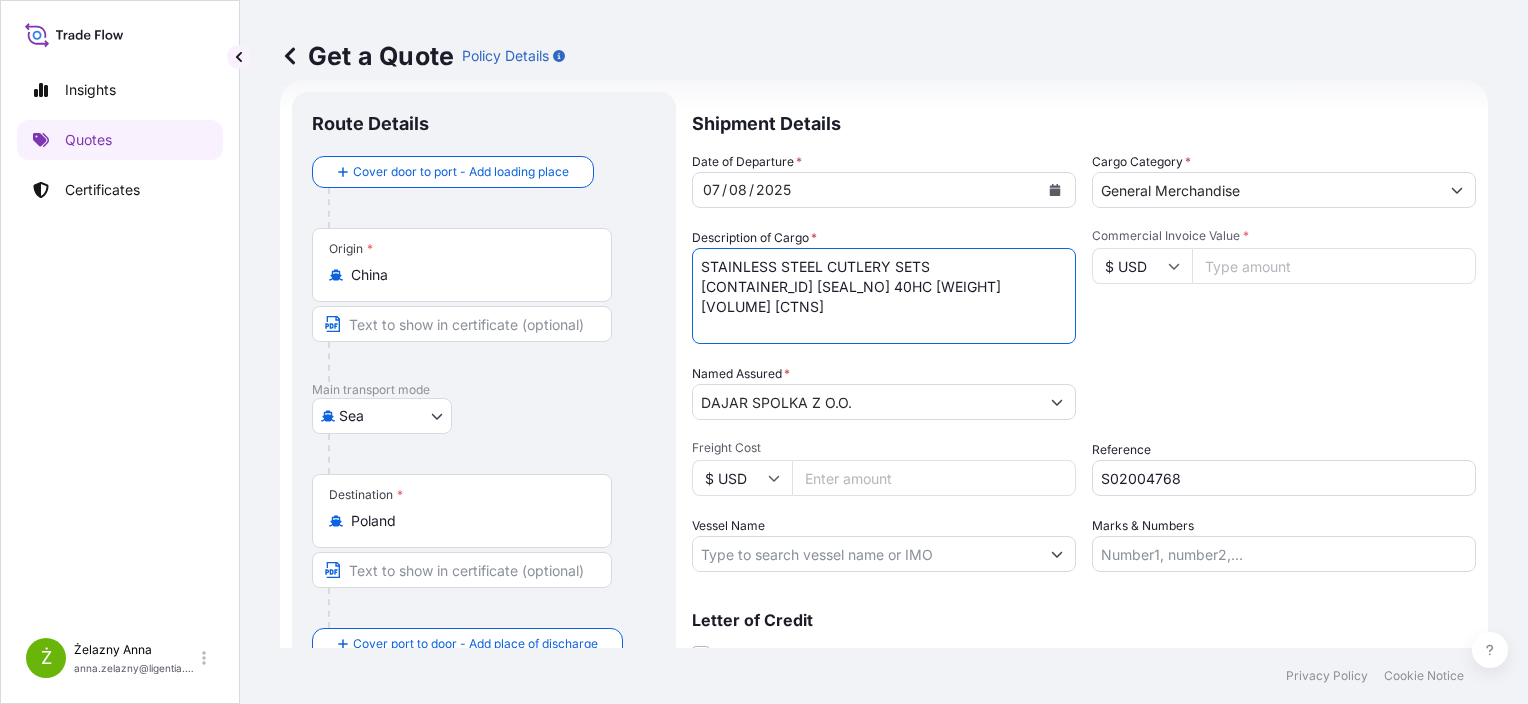 click on "Commercial Invoice Value   *" at bounding box center [1334, 266] 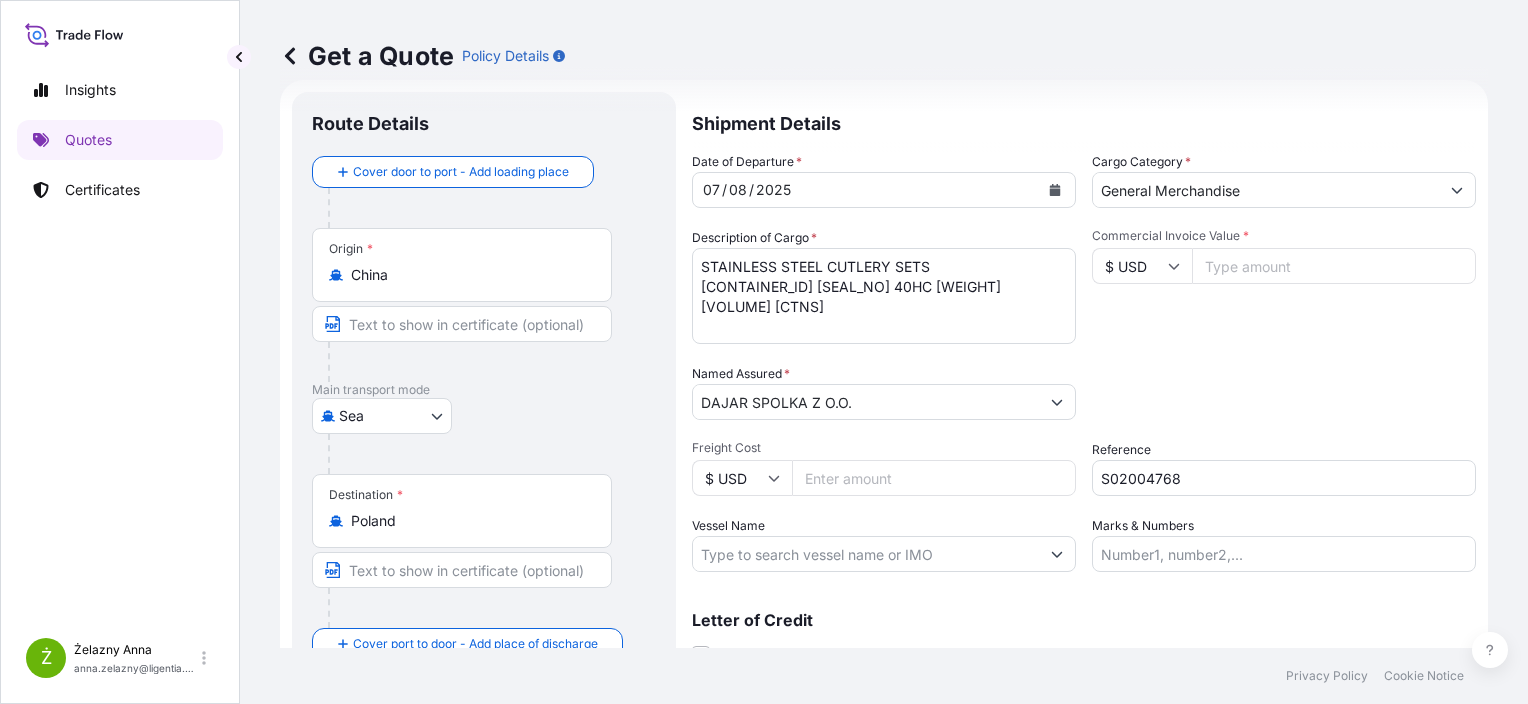 paste on "189102" 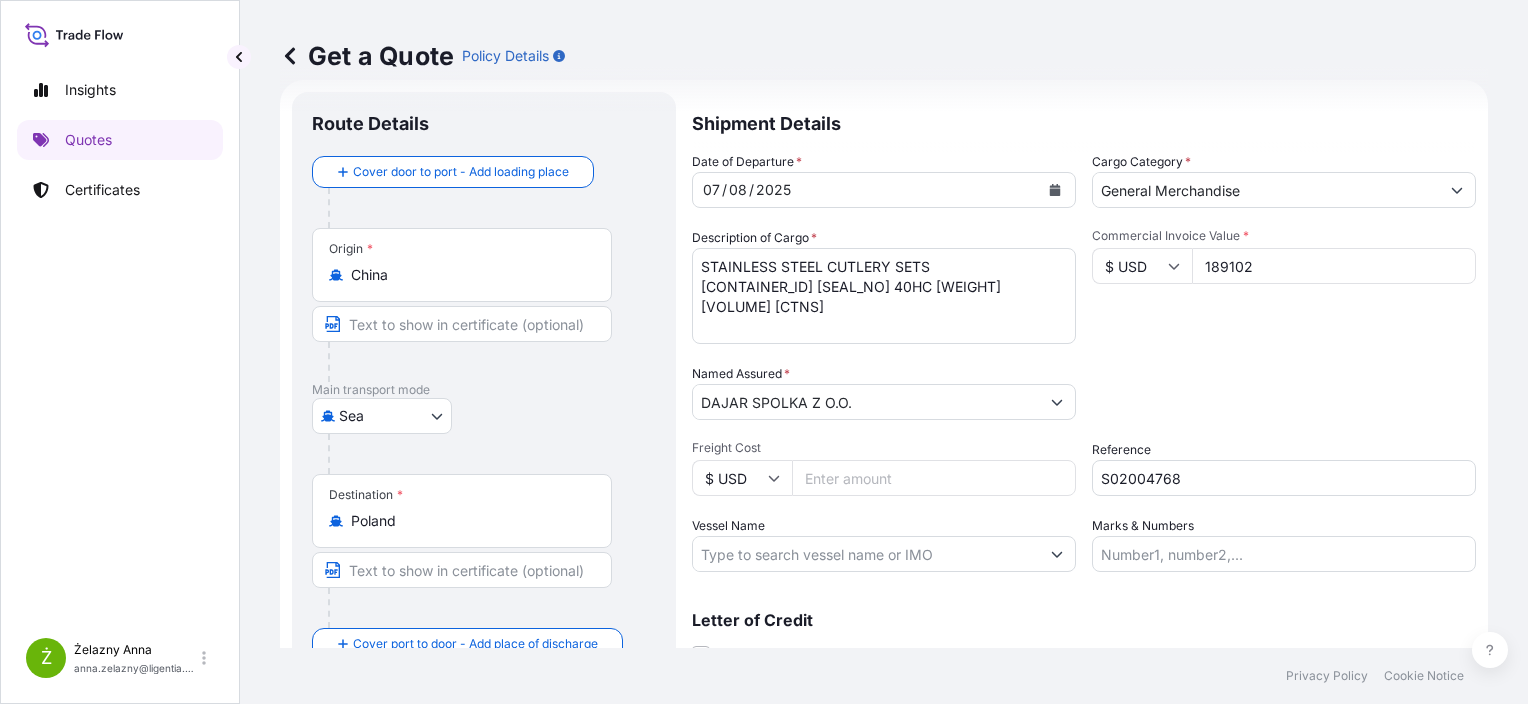 type on "189102" 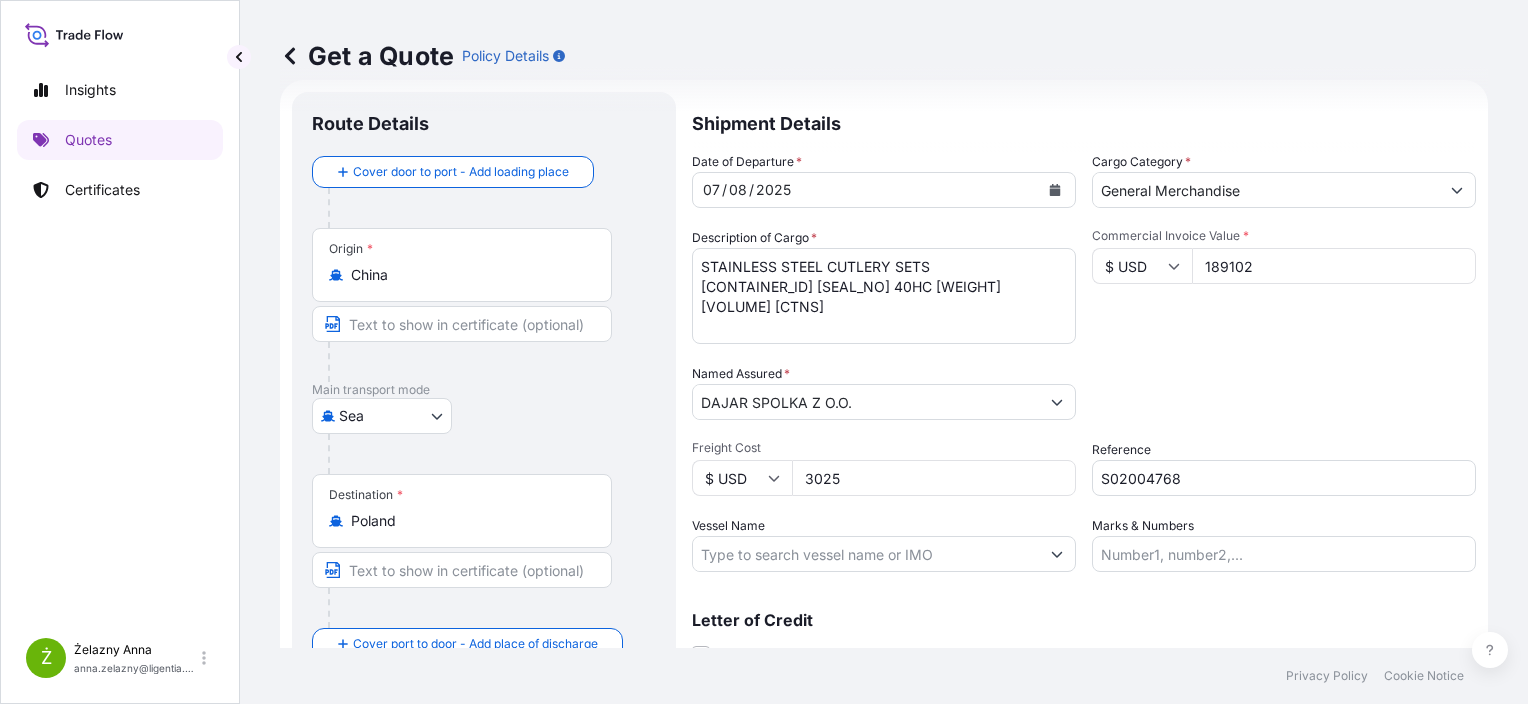type on "3025" 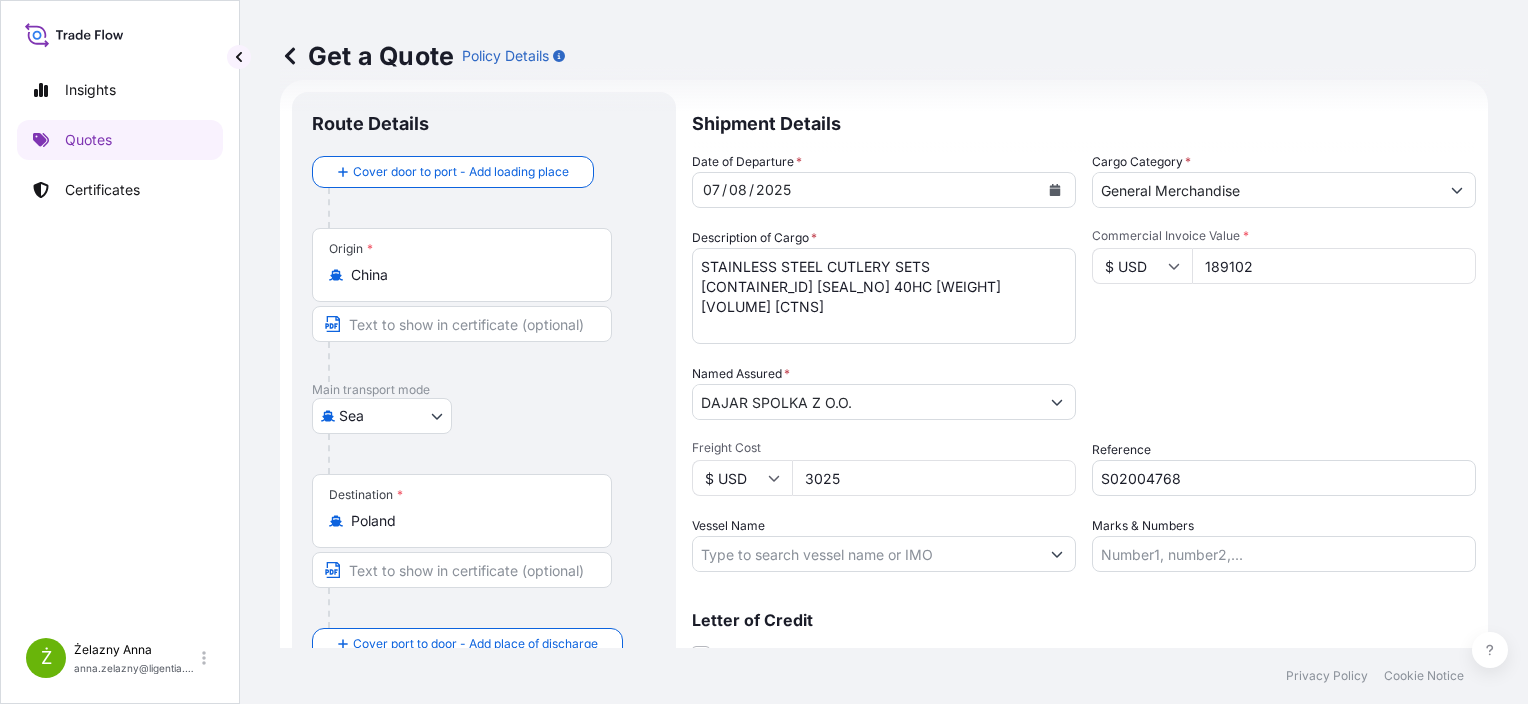 scroll, scrollTop: 116, scrollLeft: 0, axis: vertical 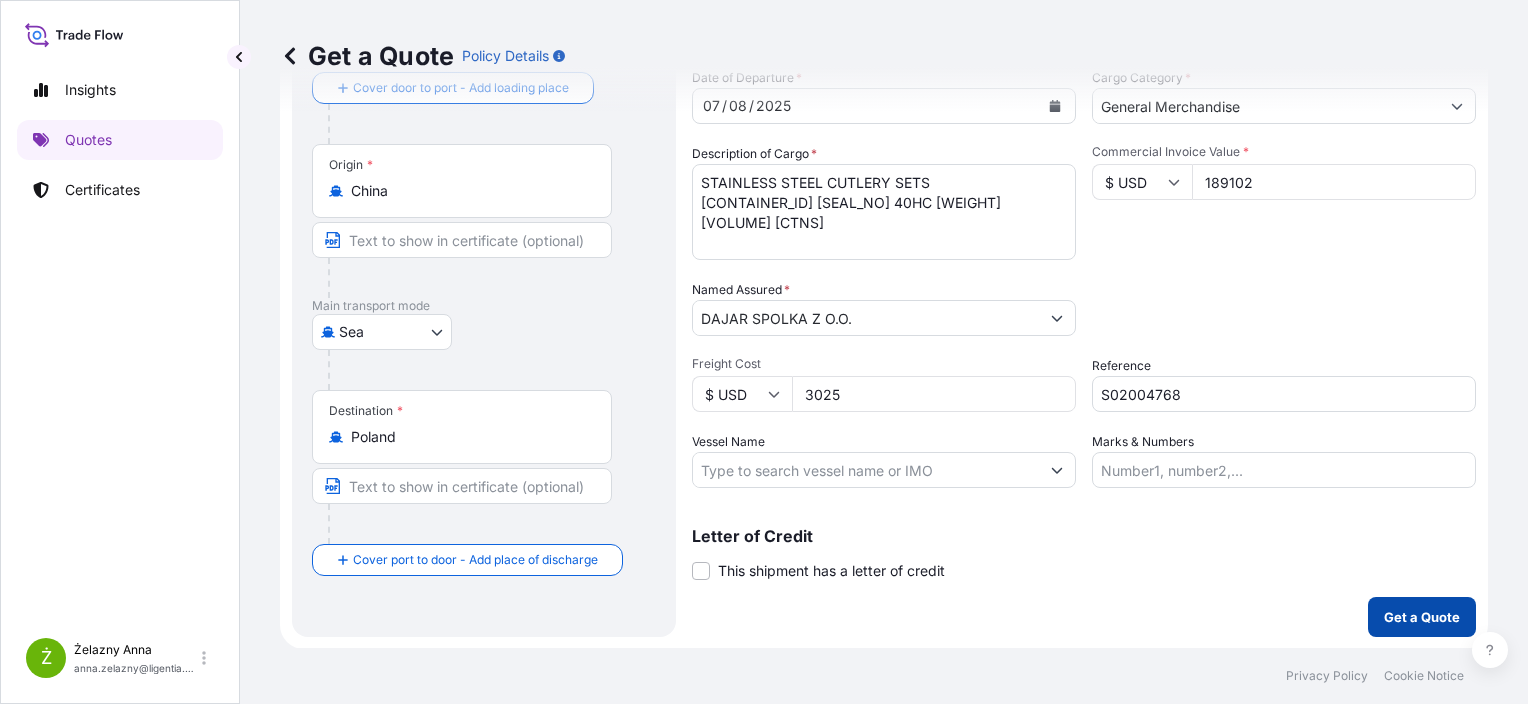 click on "Get a Quote" at bounding box center [1422, 617] 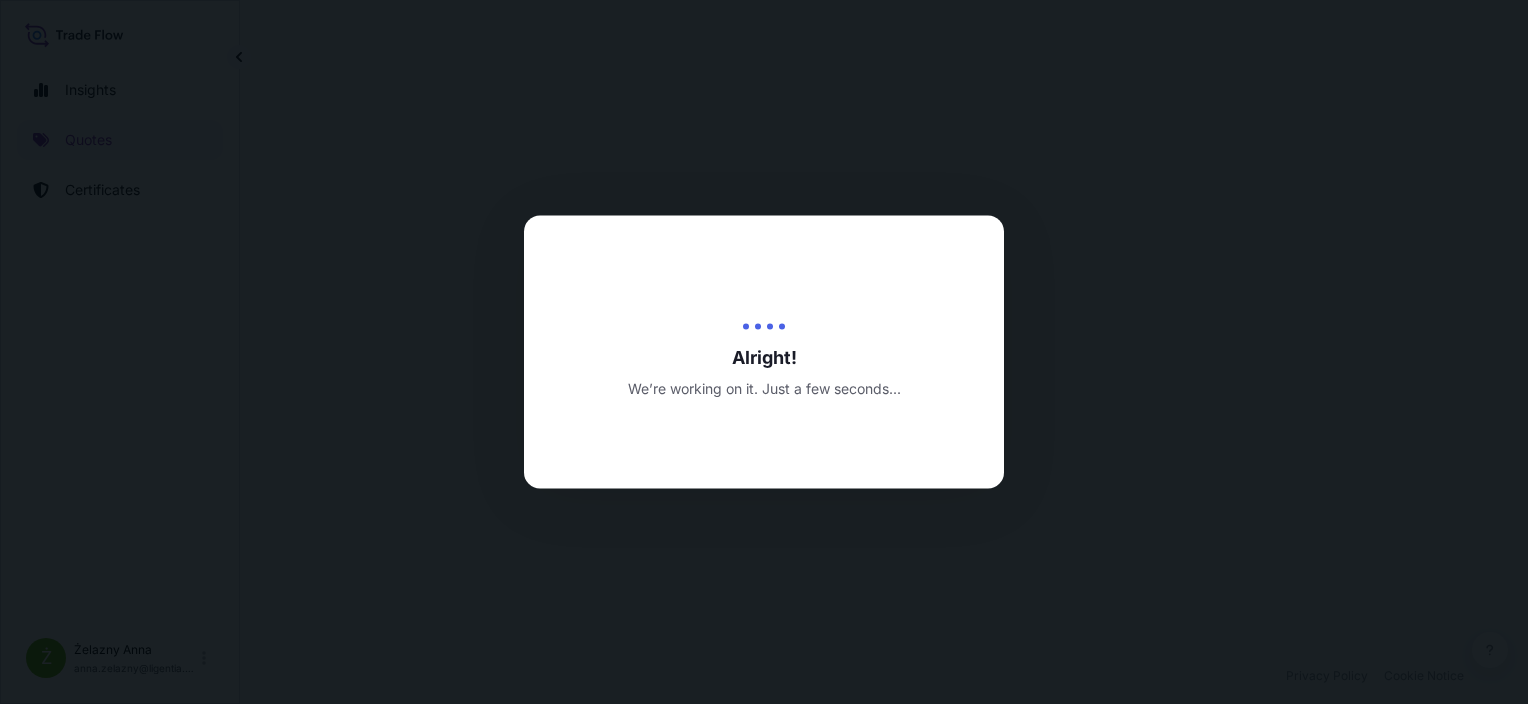 scroll, scrollTop: 0, scrollLeft: 0, axis: both 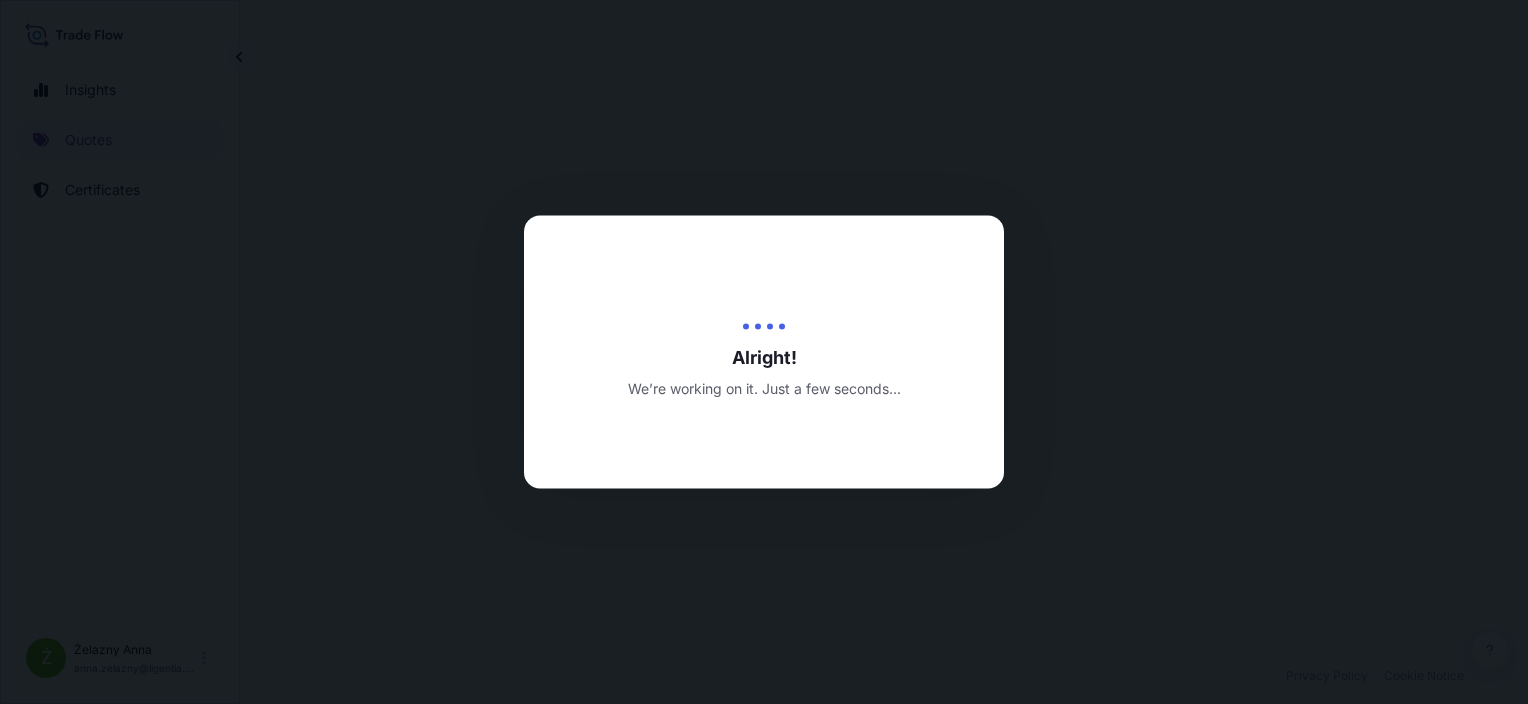 select on "Sea" 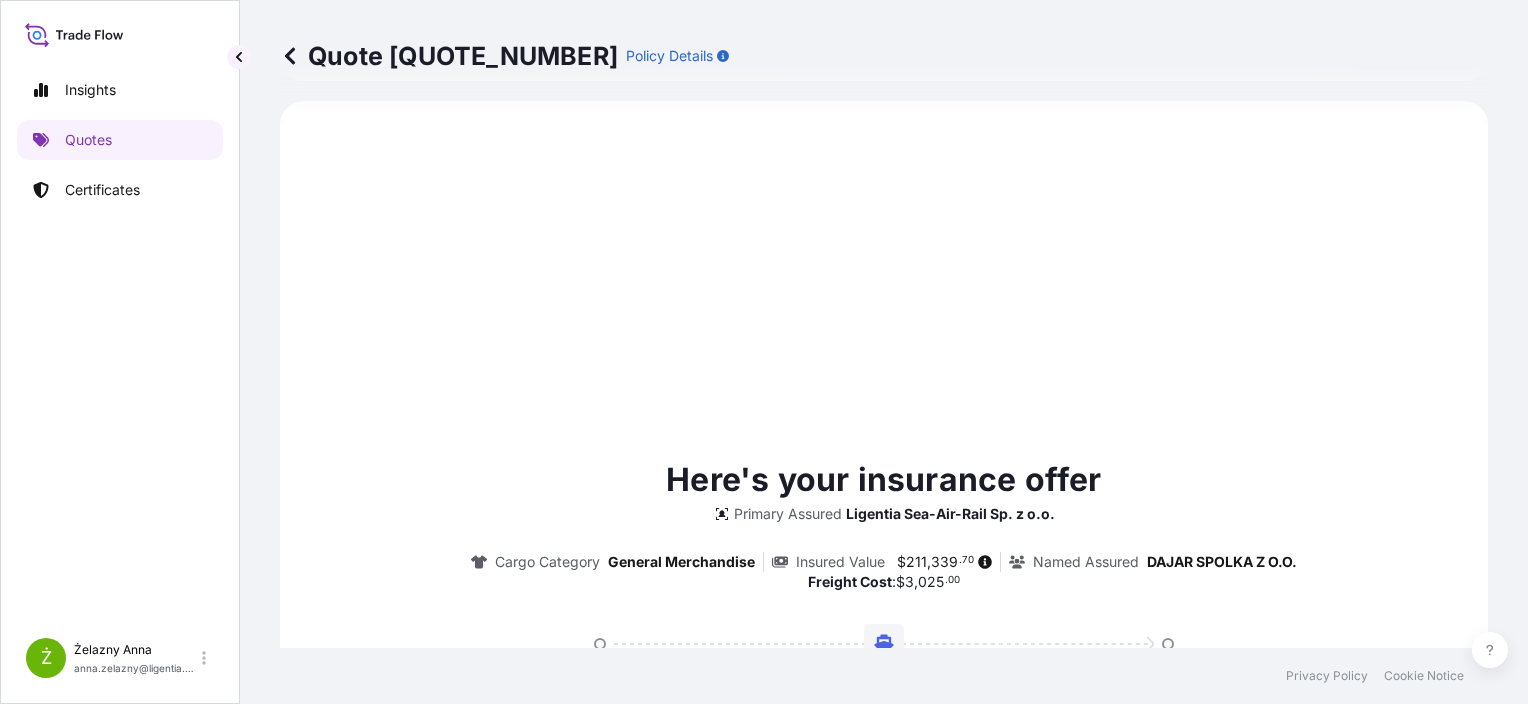 scroll, scrollTop: 1276, scrollLeft: 0, axis: vertical 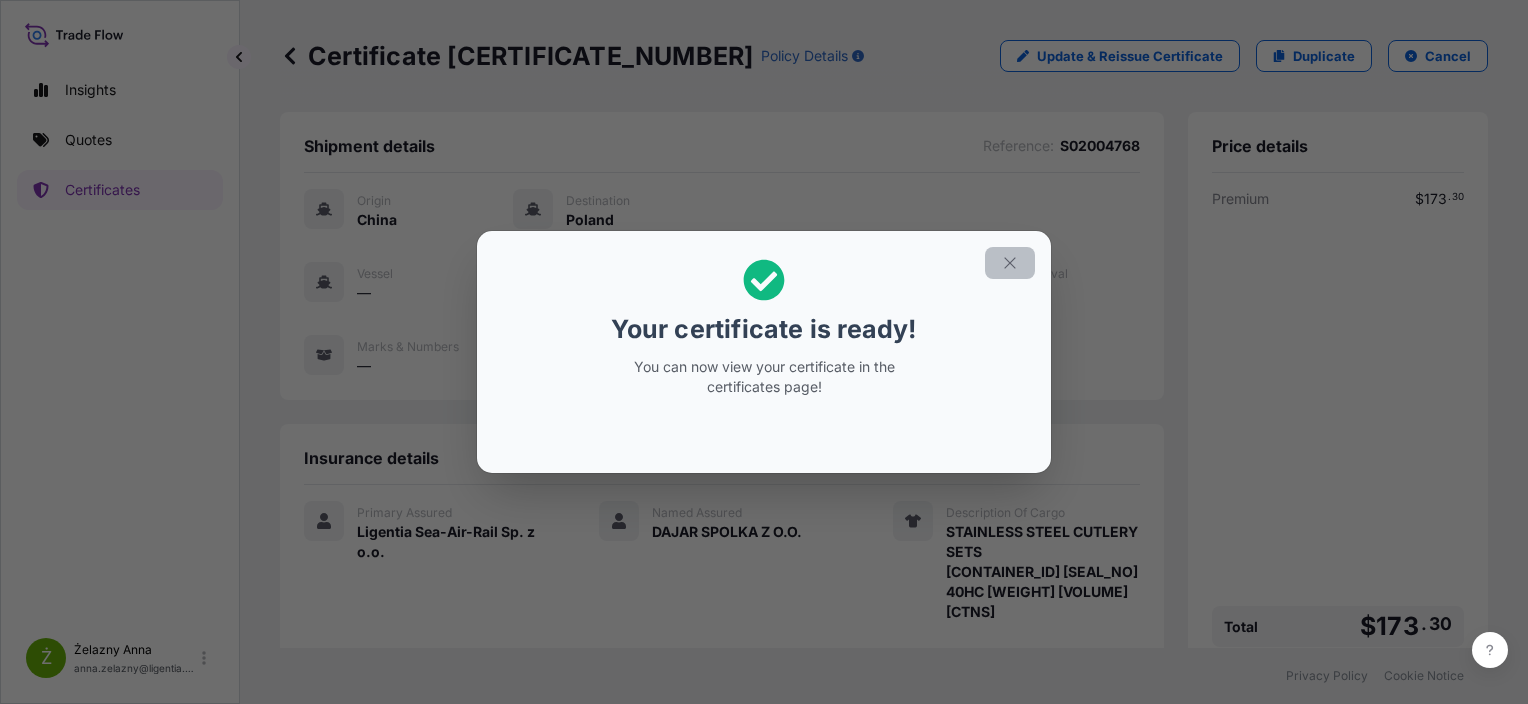 click at bounding box center [1010, 263] 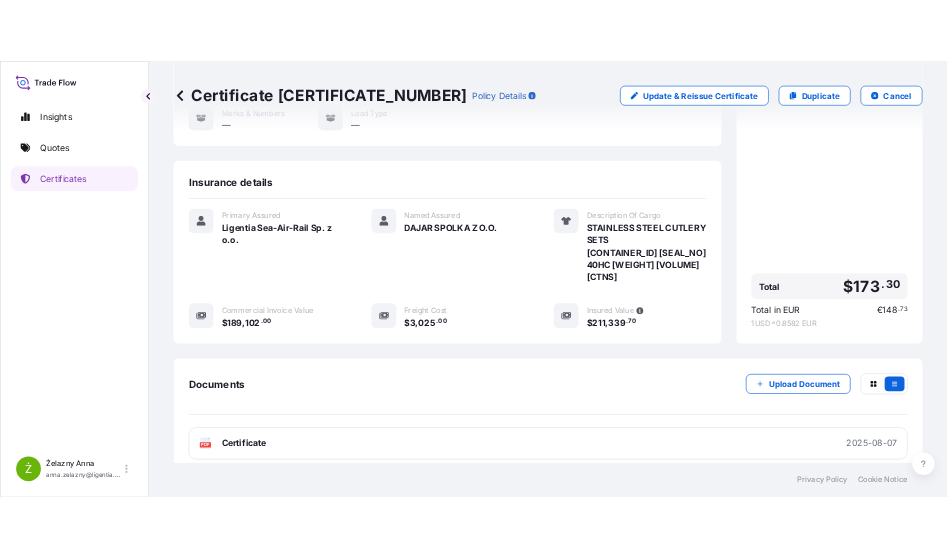 scroll, scrollTop: 364, scrollLeft: 0, axis: vertical 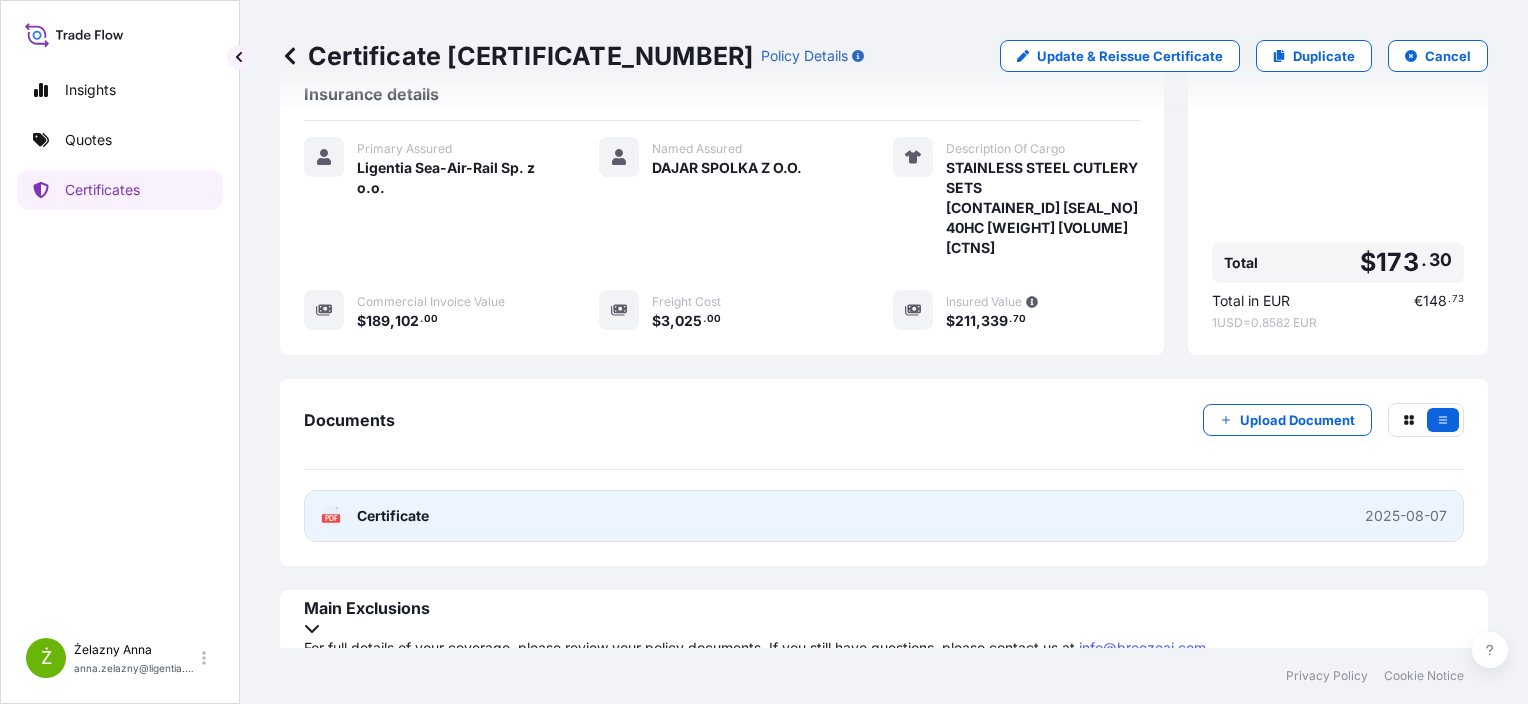 click on "PDF Certificate 2025-08-07" at bounding box center [884, 516] 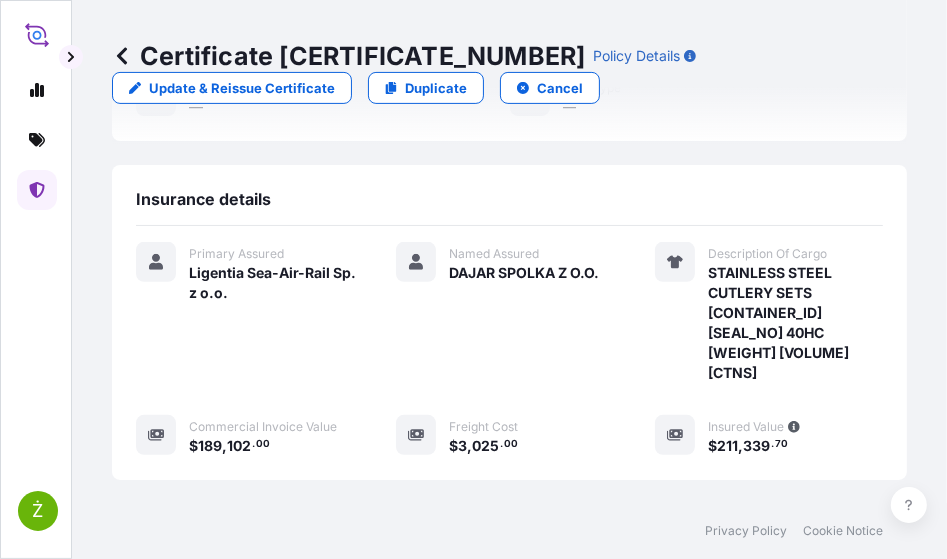 scroll, scrollTop: 468, scrollLeft: 0, axis: vertical 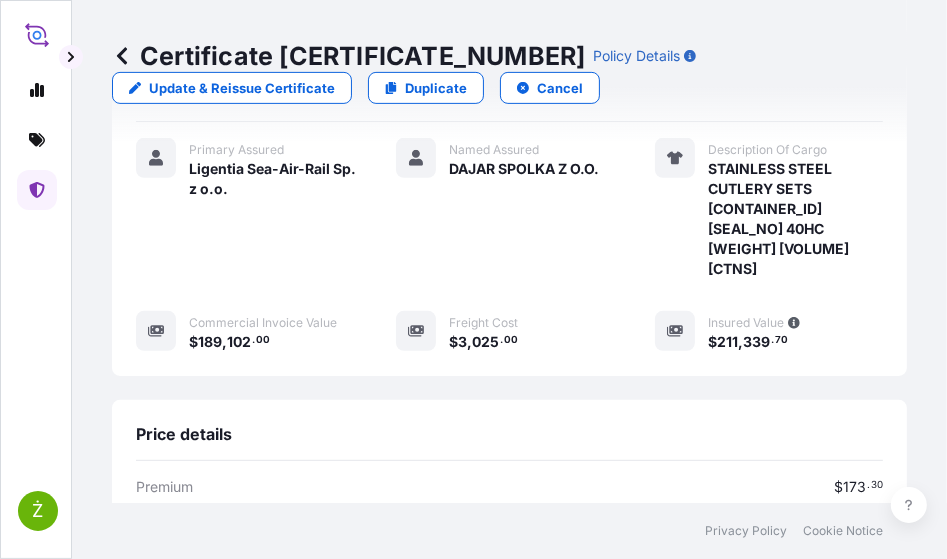 click on "Certificate 31440-1535-1" at bounding box center [348, 56] 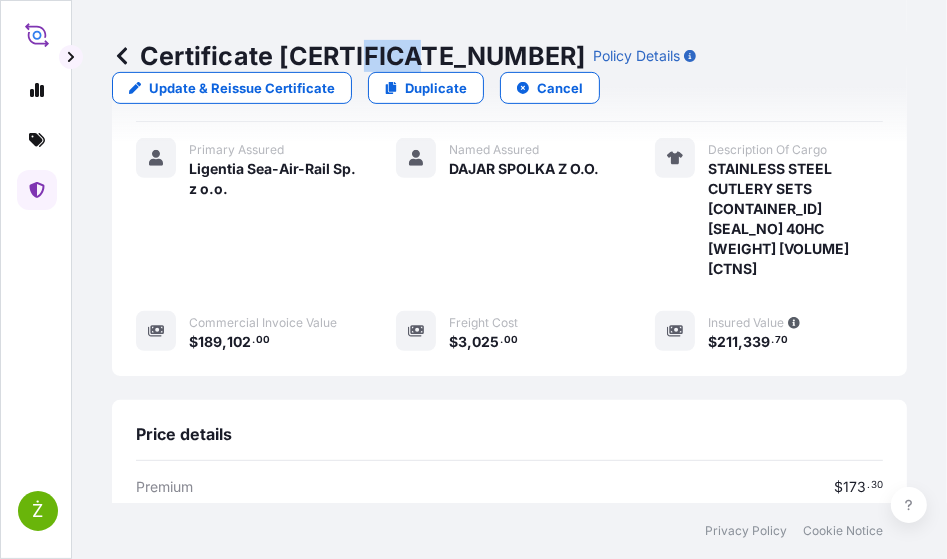 click on "Certificate 31440-1535-1" at bounding box center (348, 56) 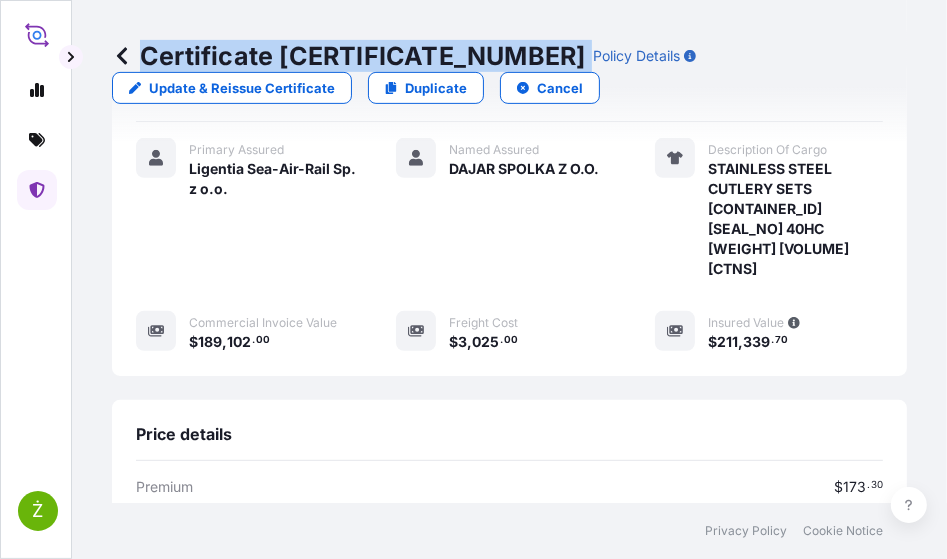 click on "Certificate 31440-1535-1" at bounding box center [348, 56] 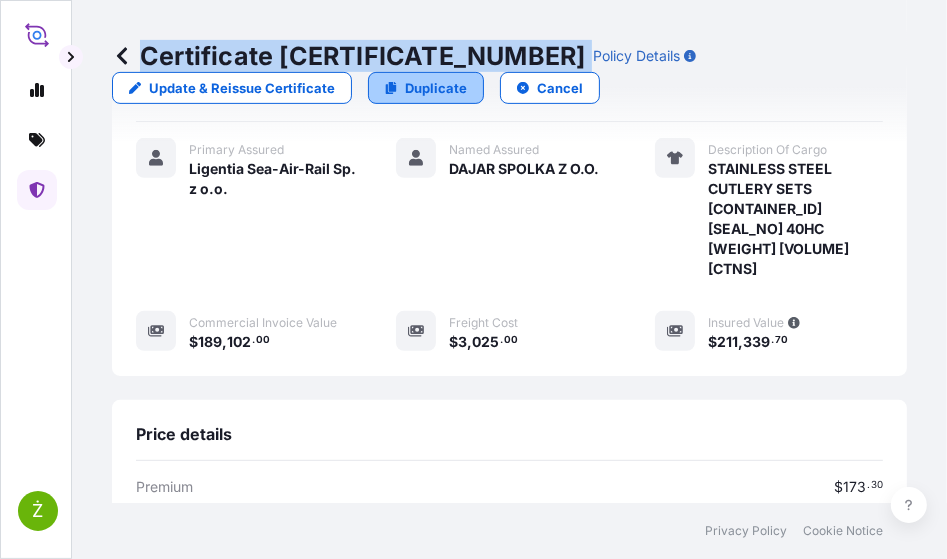 click on "Duplicate" at bounding box center (436, 88) 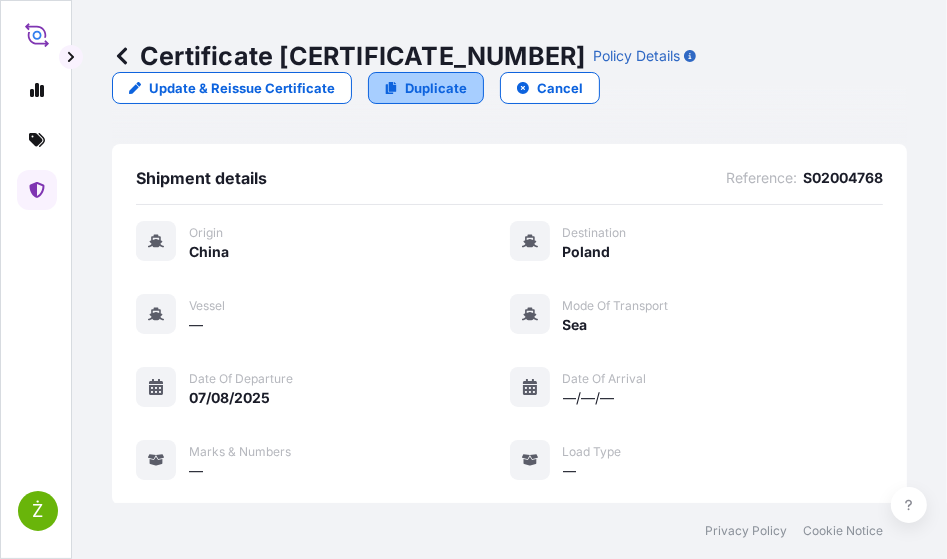 select on "Sea" 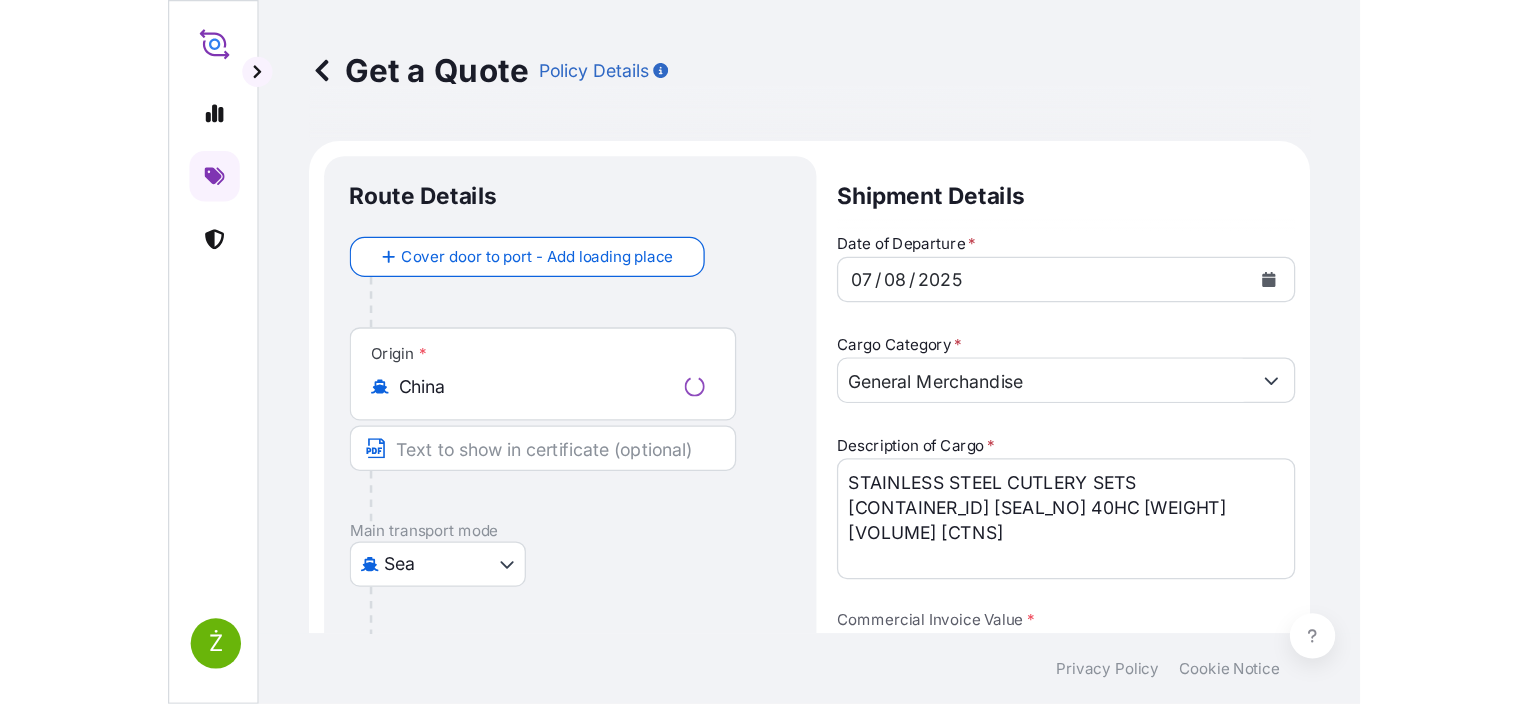 scroll, scrollTop: 32, scrollLeft: 0, axis: vertical 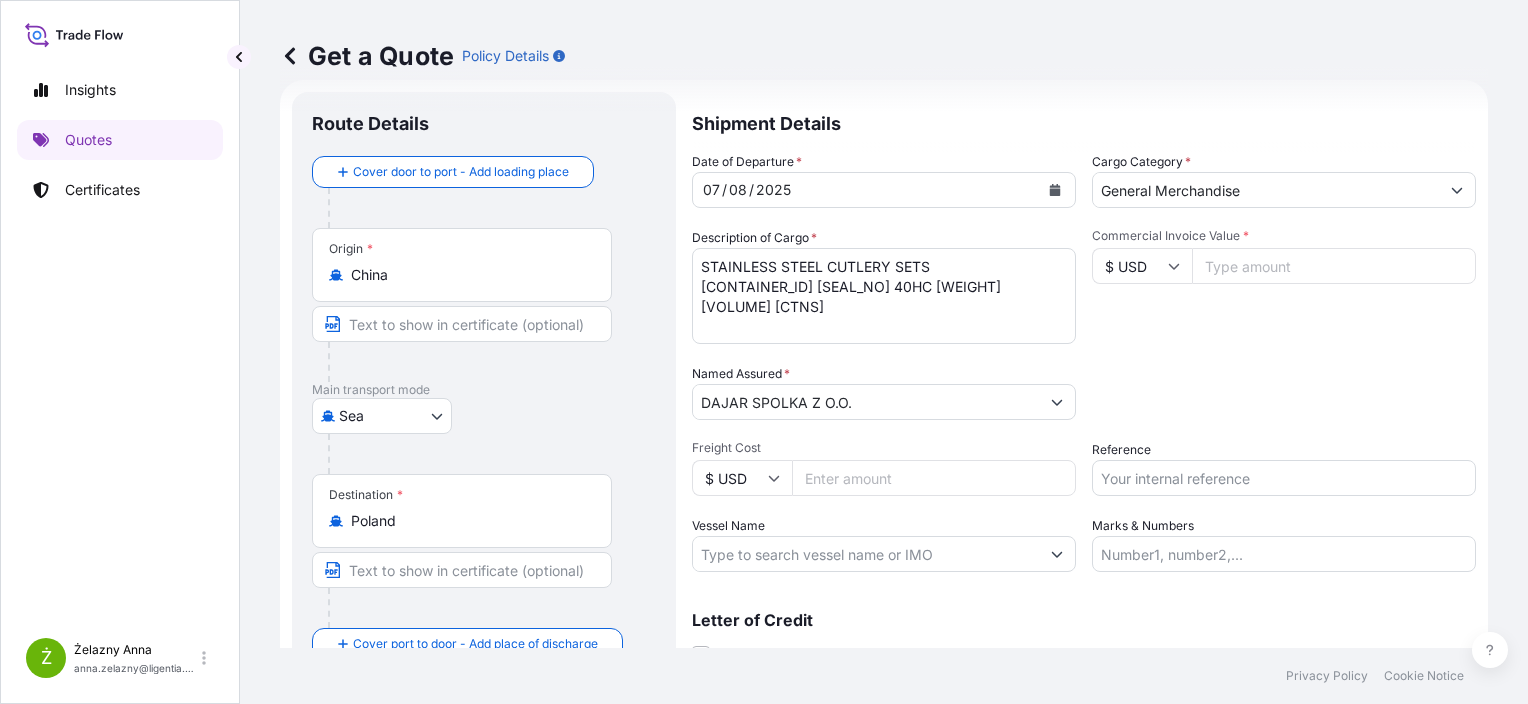 click at bounding box center [1055, 190] 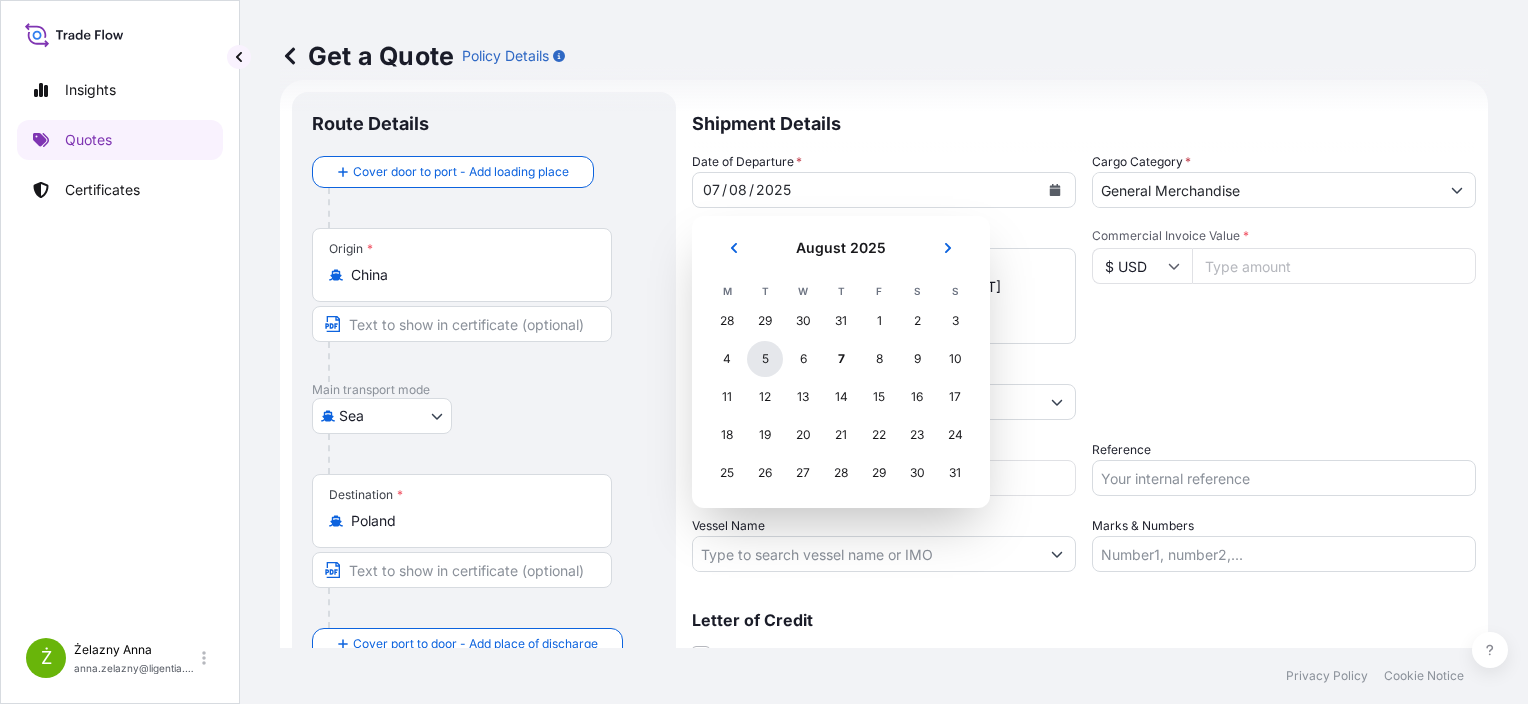 click on "5" at bounding box center (765, 359) 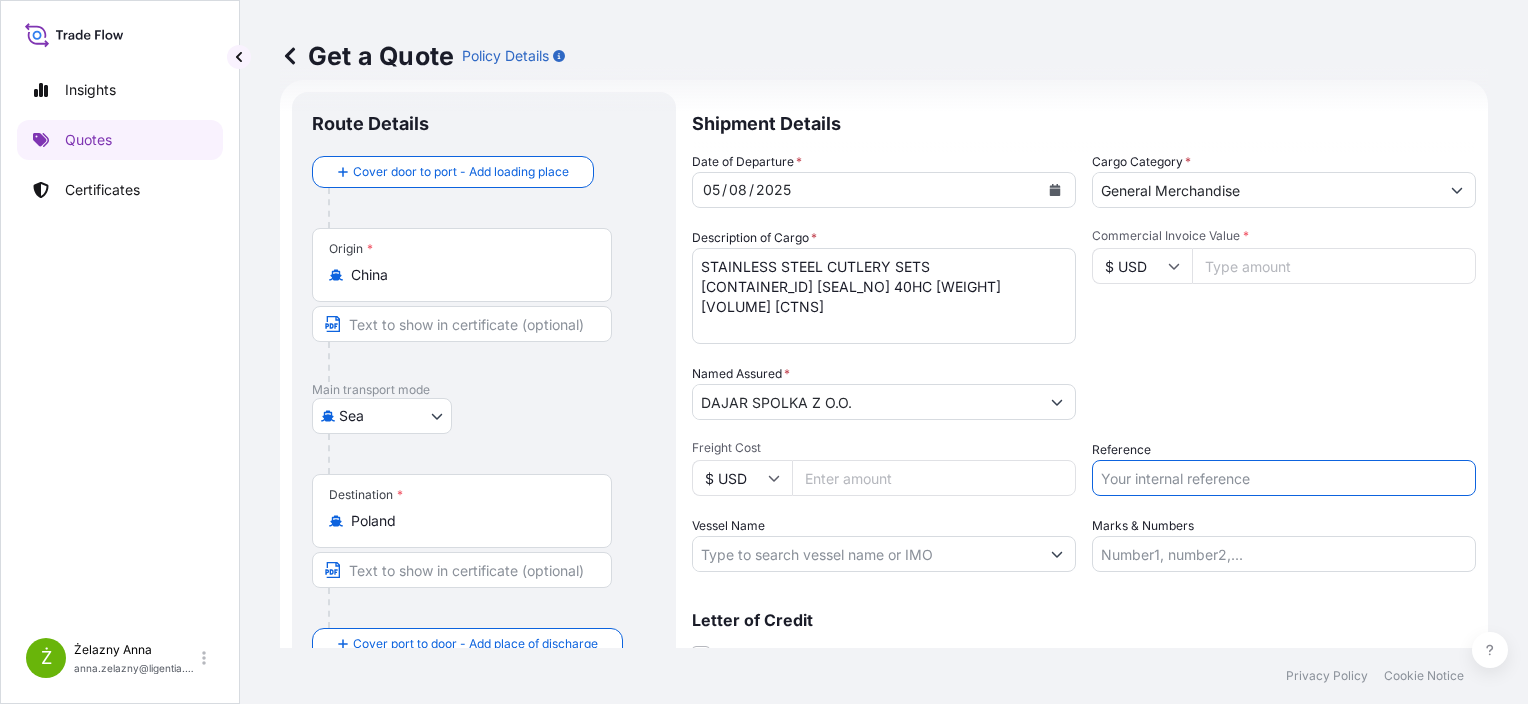 click on "Reference" at bounding box center [1284, 478] 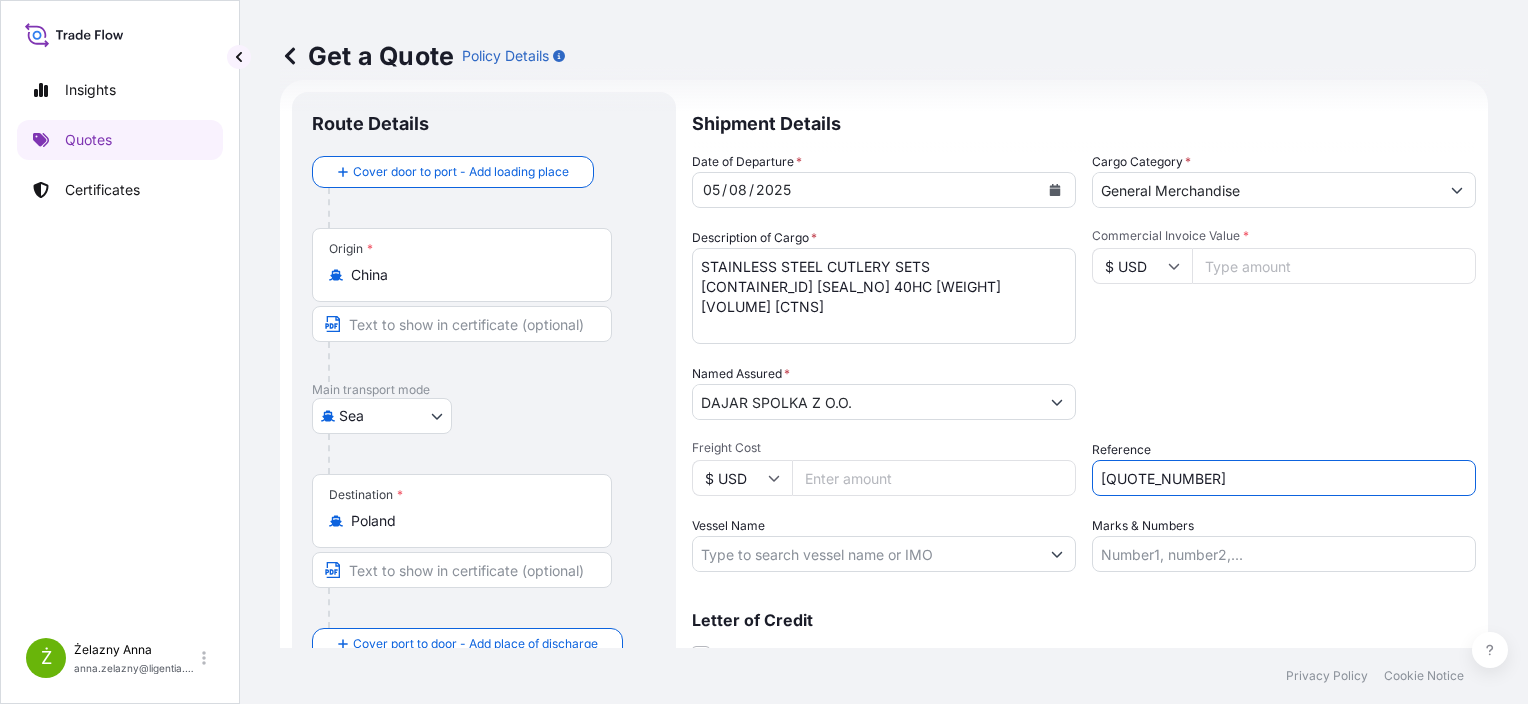 type on "[NUMBER]" 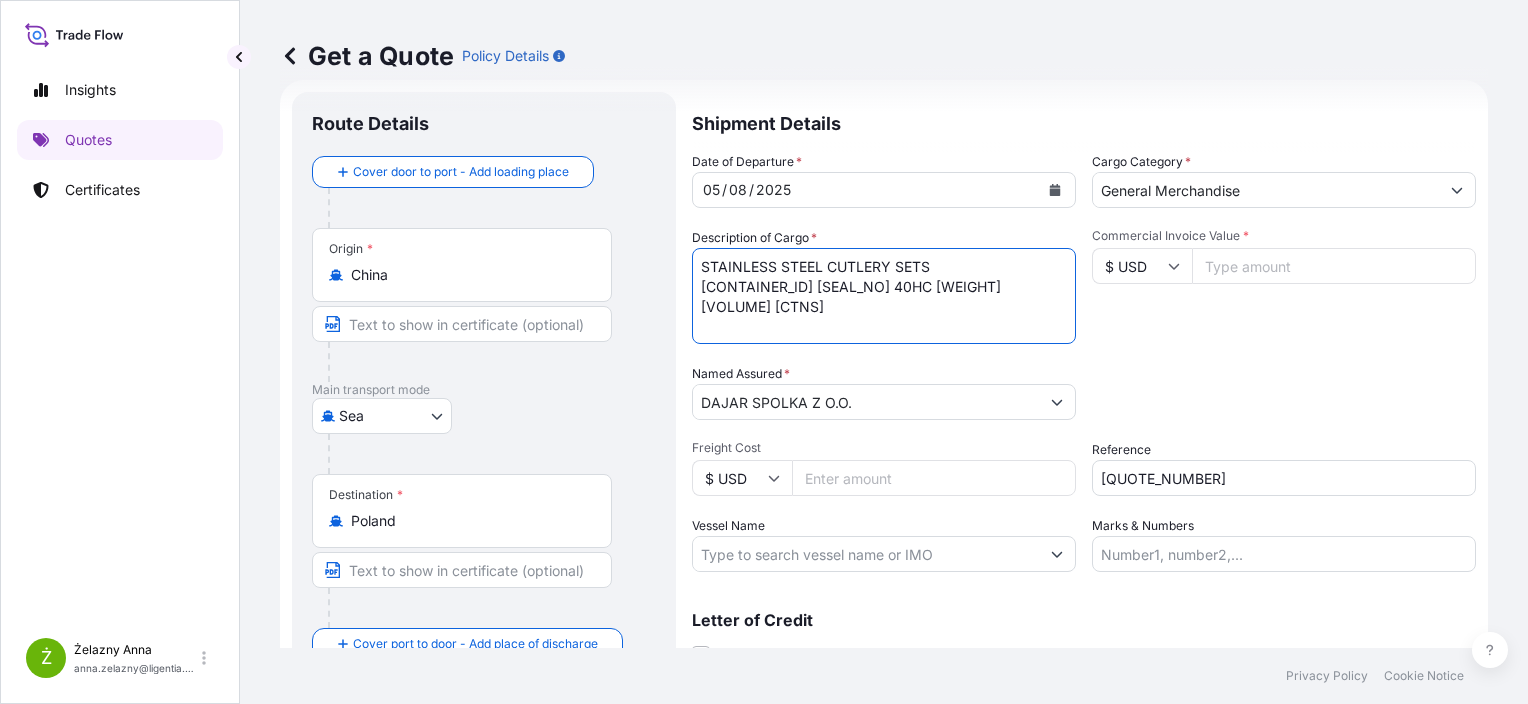 drag, startPoint x: 819, startPoint y: 305, endPoint x: 692, endPoint y: 256, distance: 136.12494 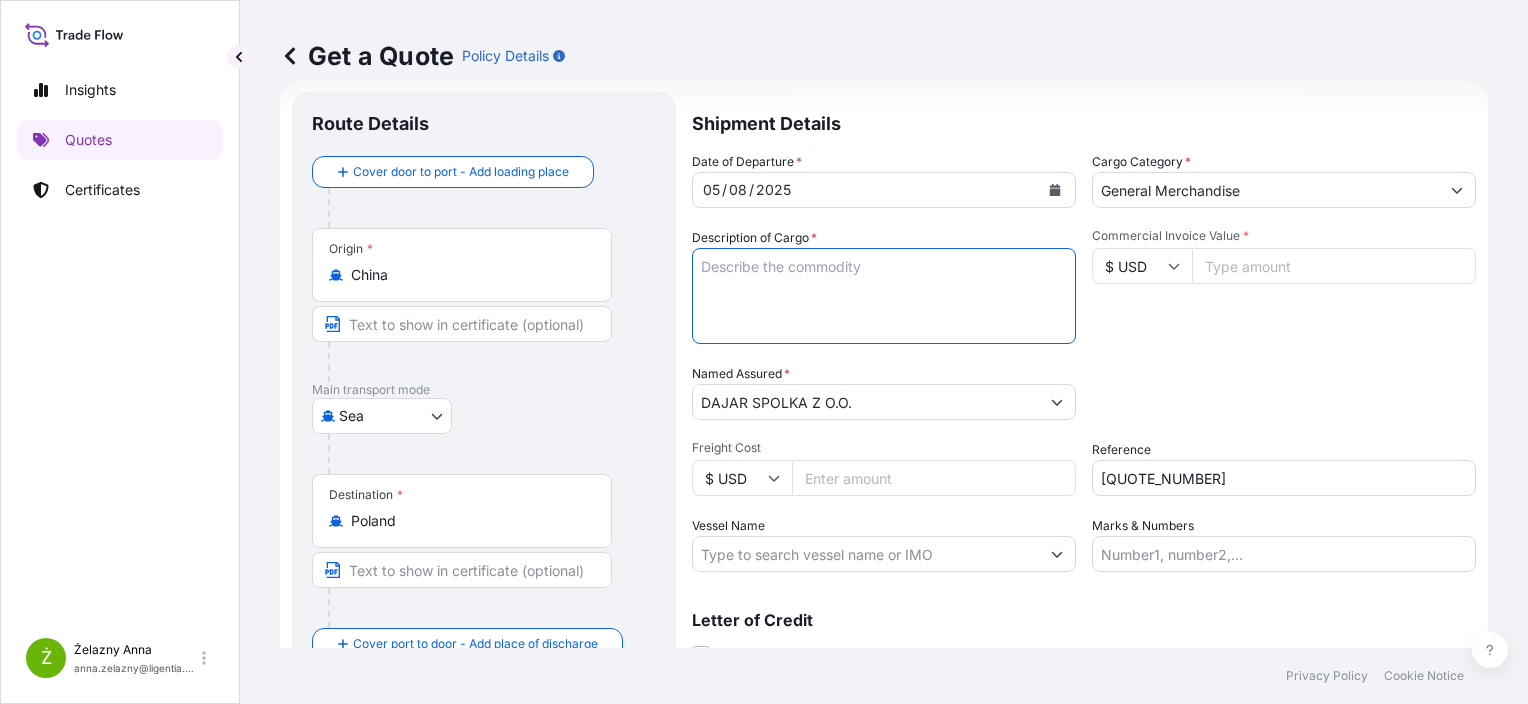 type 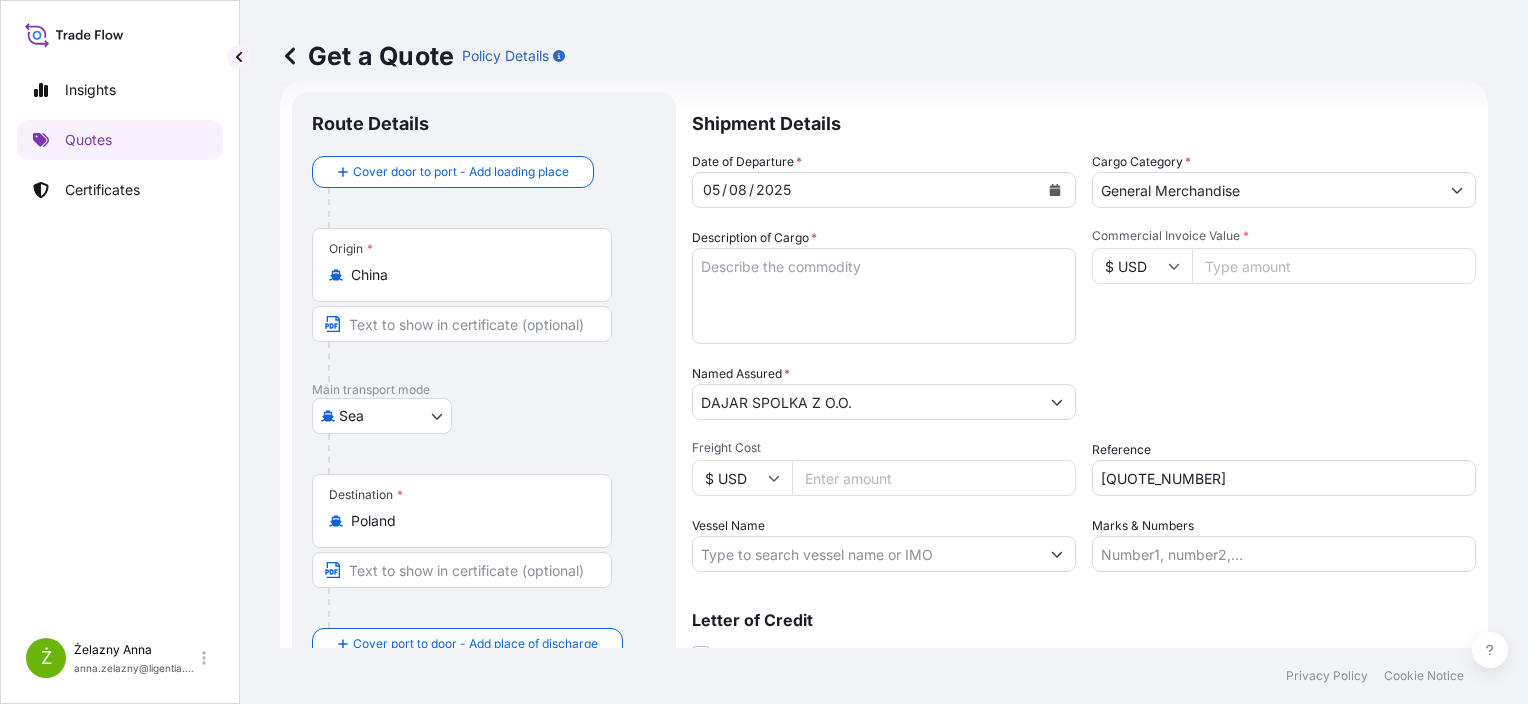 click on "Commercial Invoice Value   *" at bounding box center (1334, 266) 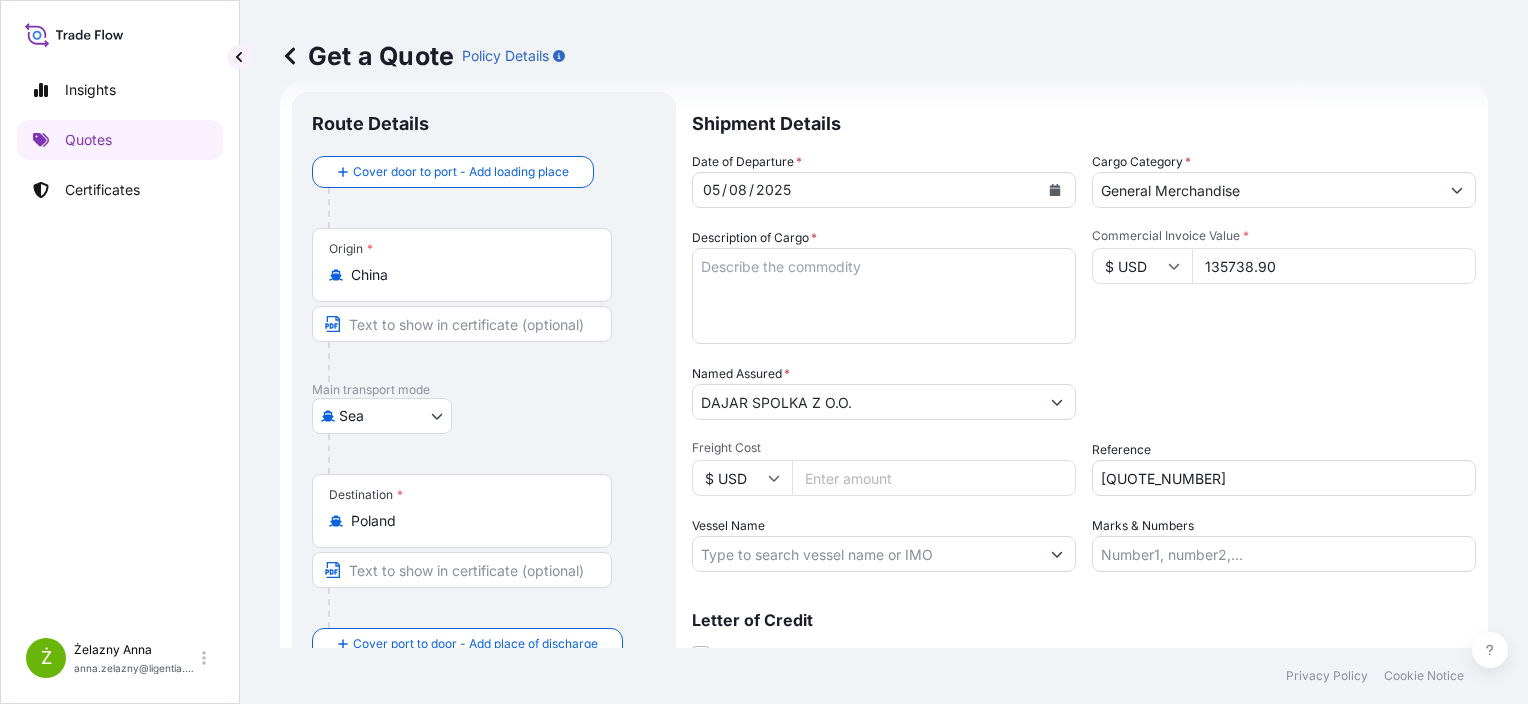 type on "135738.90" 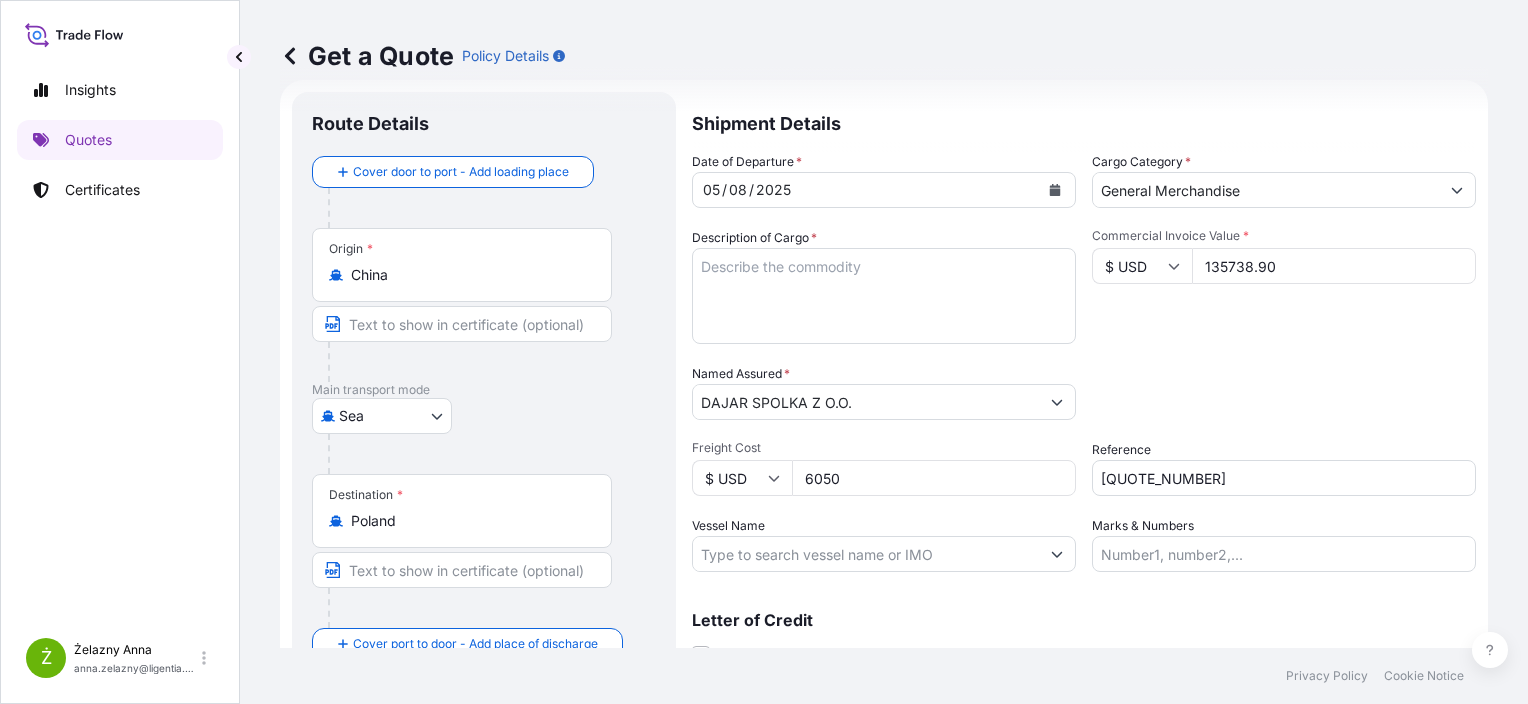 type on "6050" 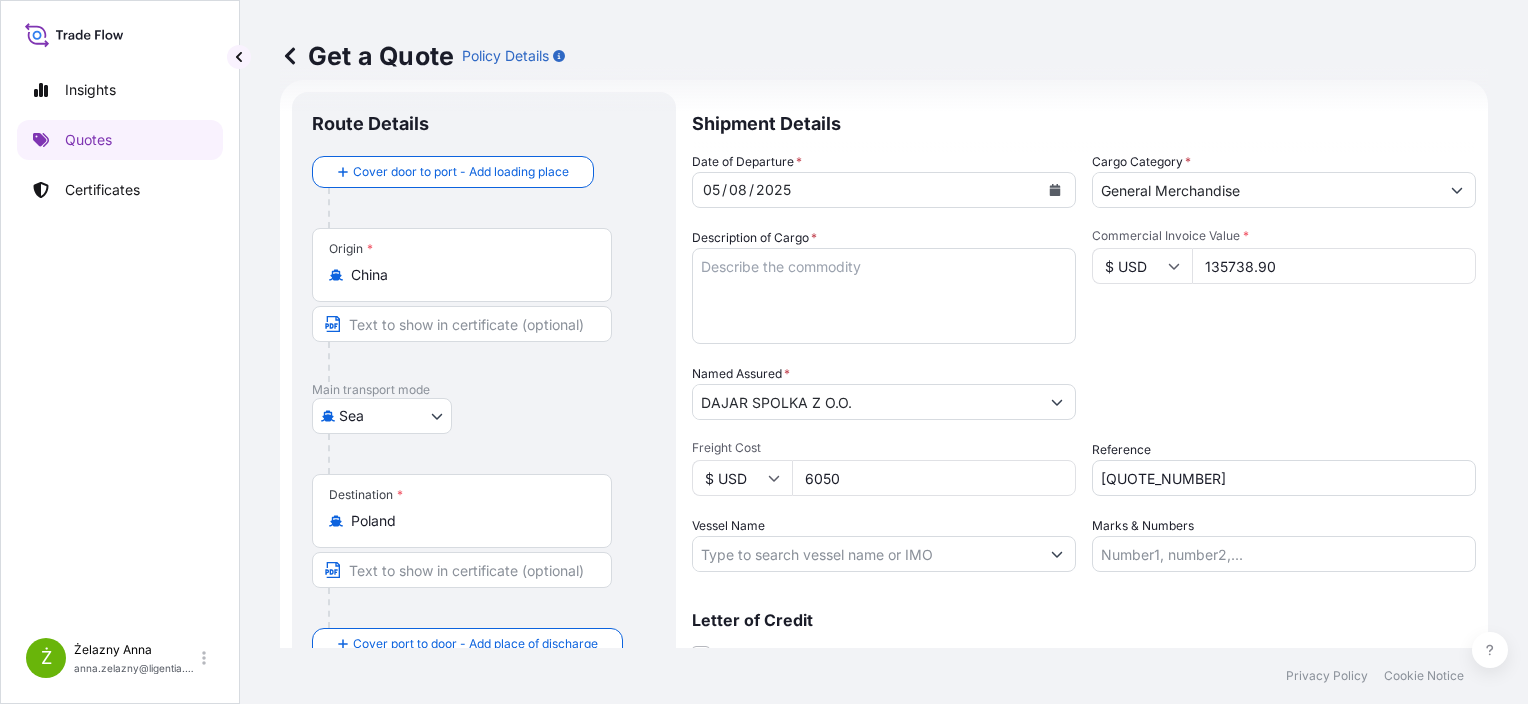 click on "Privacy Policy Cookie Notice" at bounding box center (884, 676) 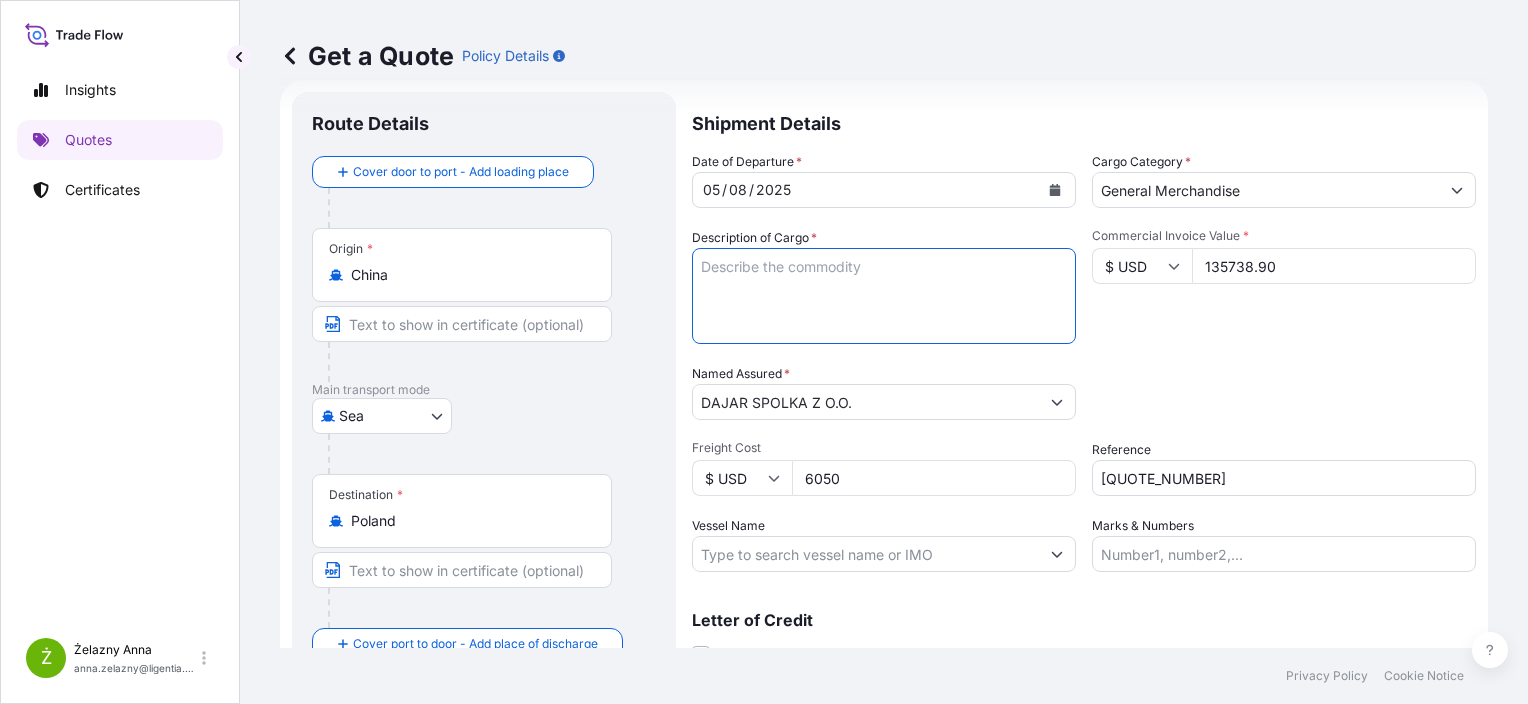 paste on "KITCHEN TOOLS" 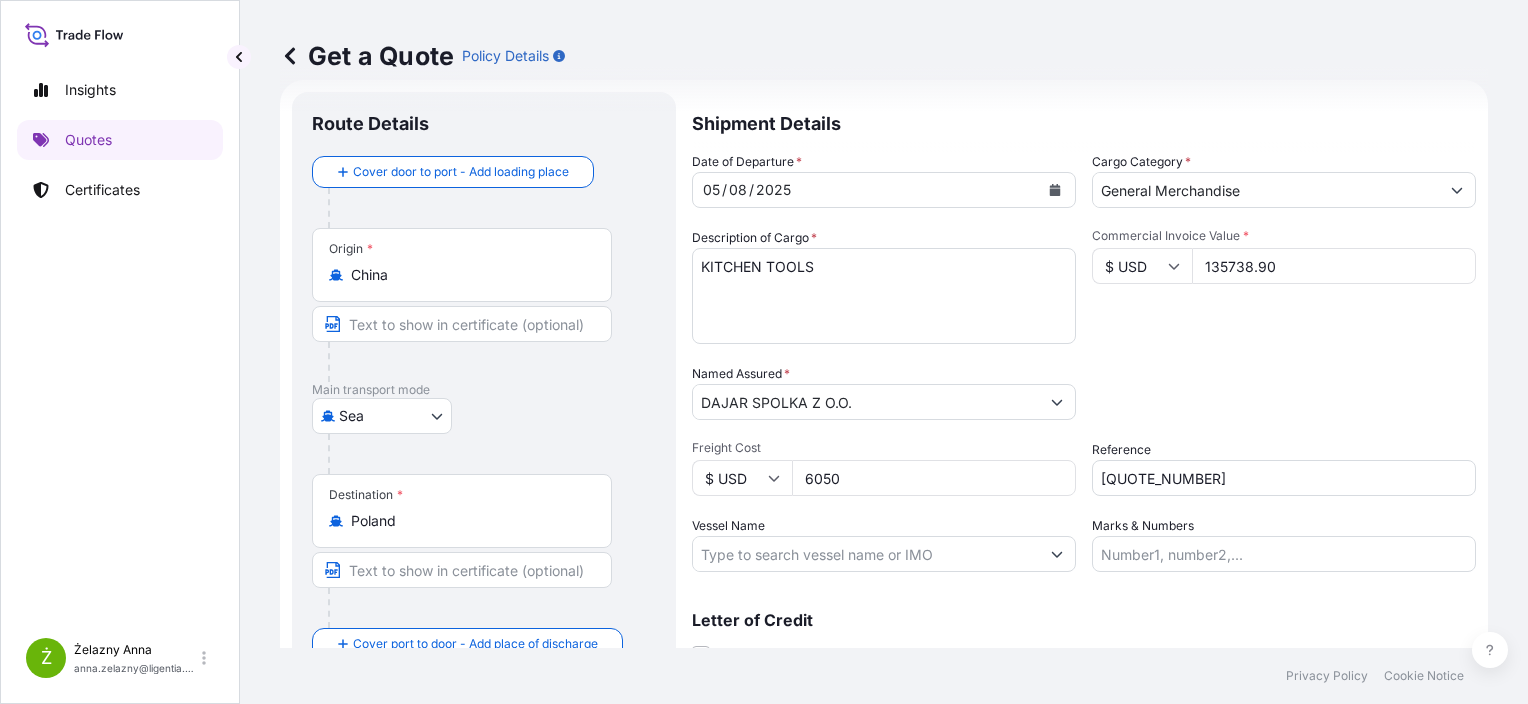 click on "STAINLESS STEEL CUTLERY SETS
CAAU6187330 M4447000 40HC 21425.00 KG 60.49 M3 2410 CTN" at bounding box center [884, 296] 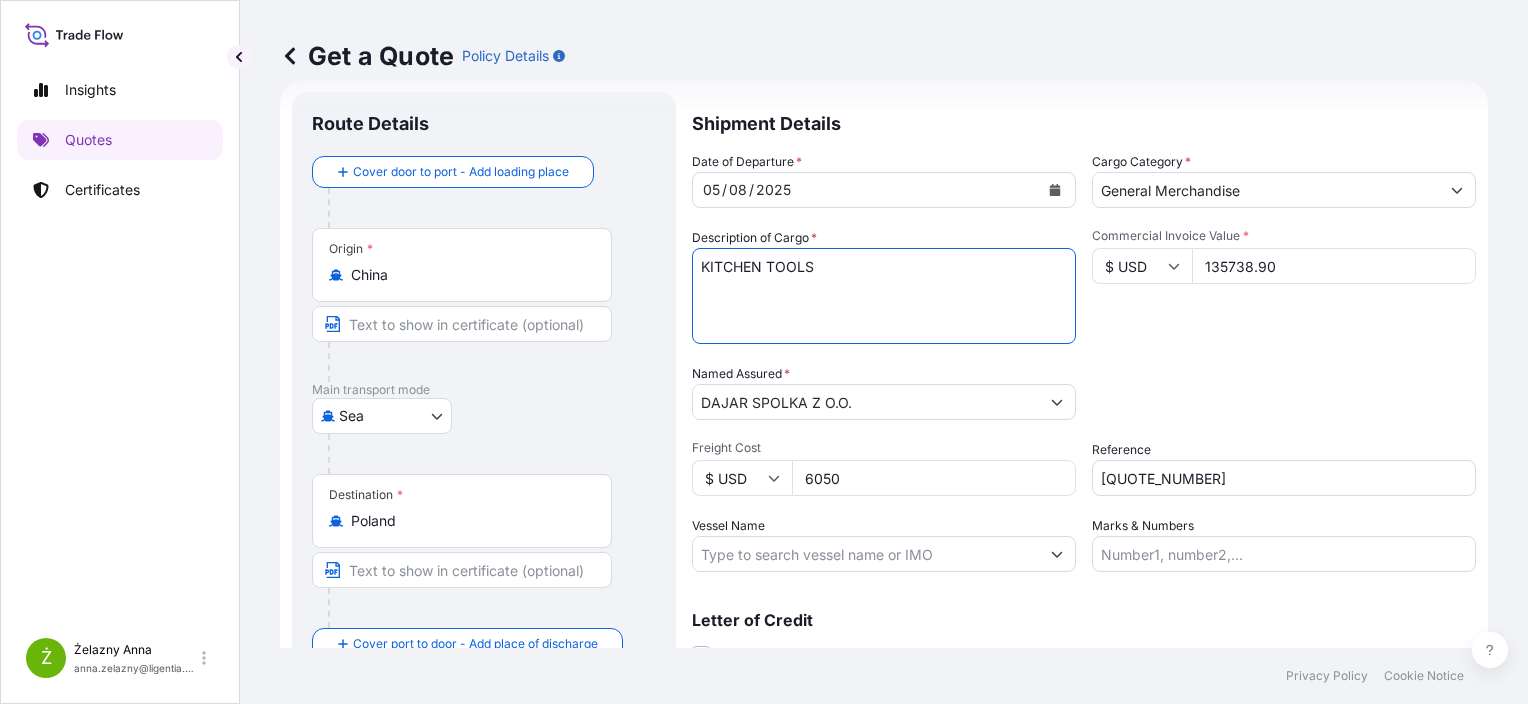 click on "STAINLESS STEEL CUTLERY SETS
CAAU6187330 M4447000 40HC 21425.00 KG 60.49 M3 2410 CTN" at bounding box center (884, 296) 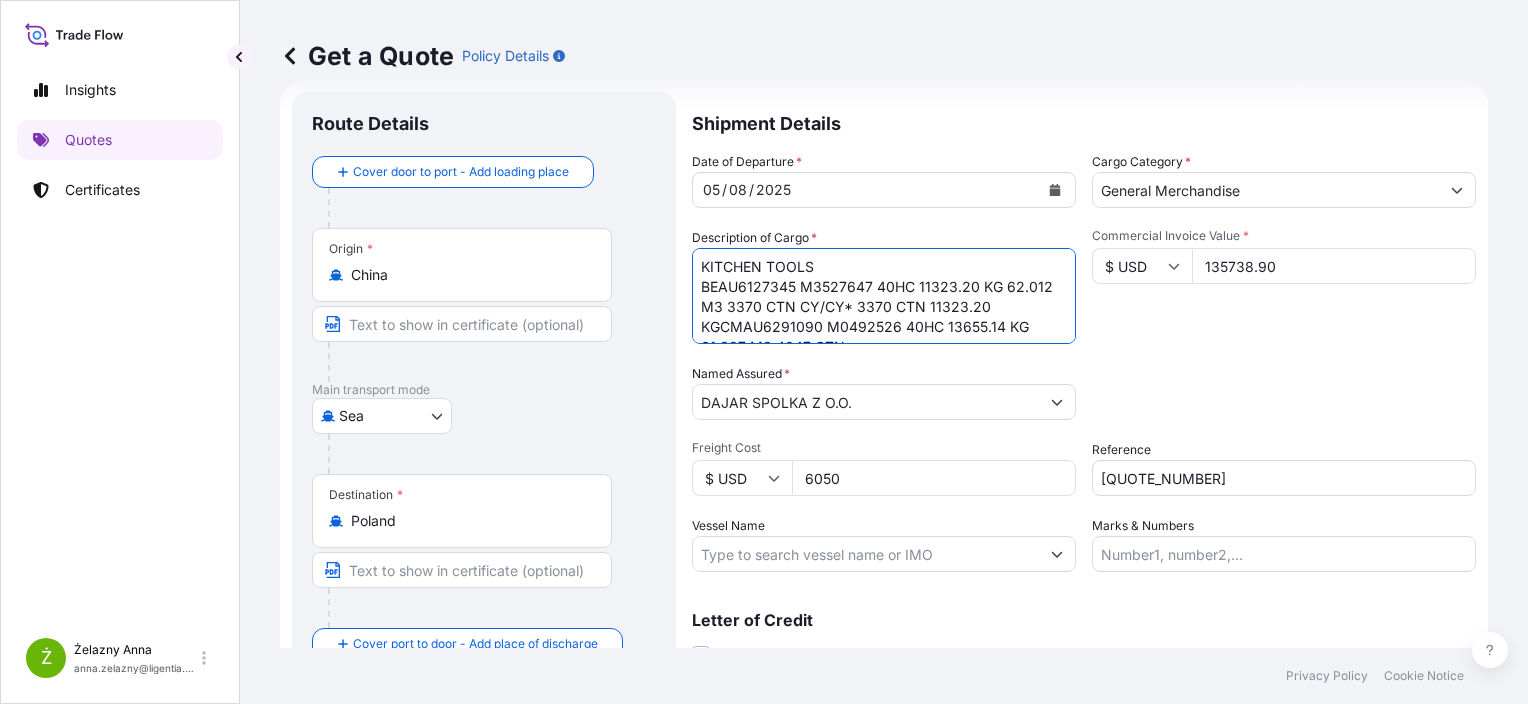 scroll, scrollTop: 12, scrollLeft: 0, axis: vertical 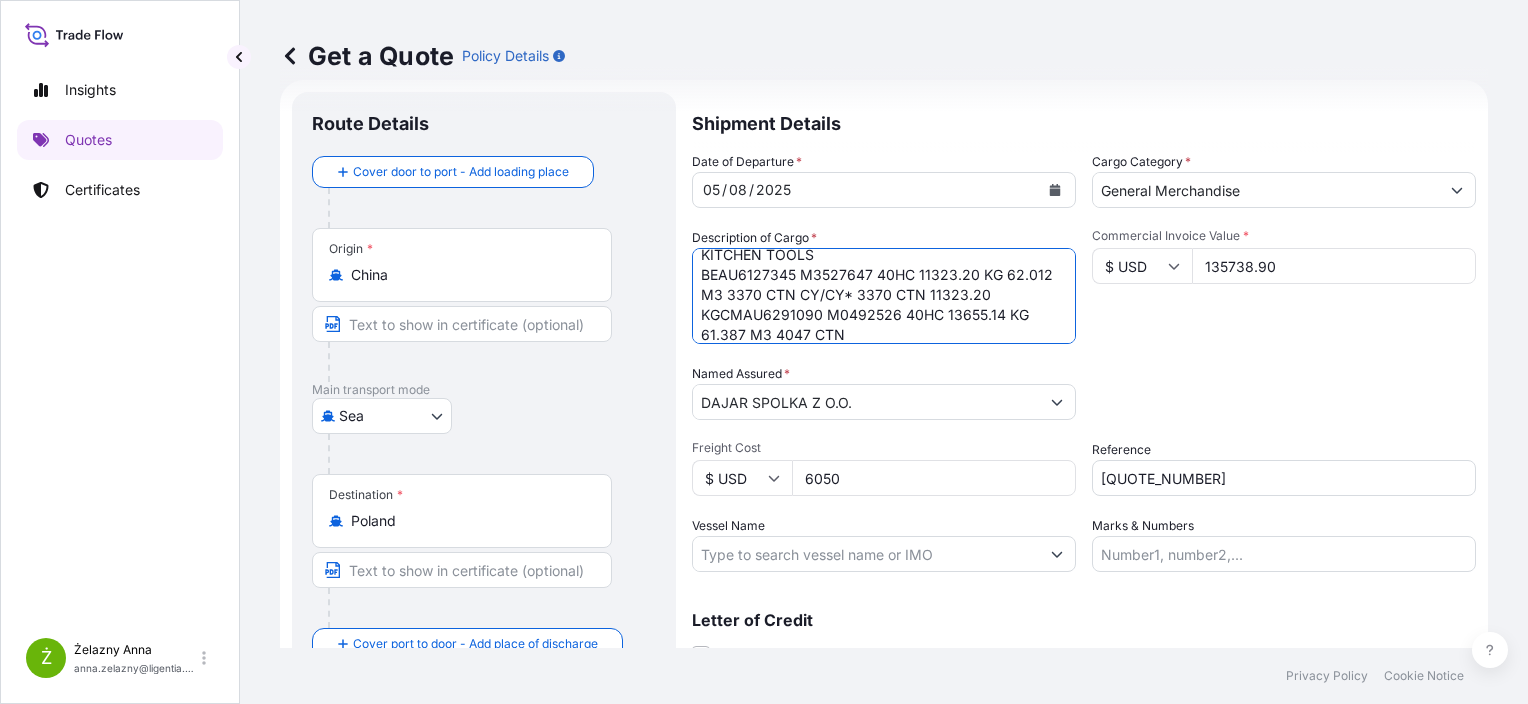 click on "STAINLESS STEEL CUTLERY SETS
CAAU6187330 M4447000 40HC 21425.00 KG 60.49 M3 2410 CTN" at bounding box center (884, 296) 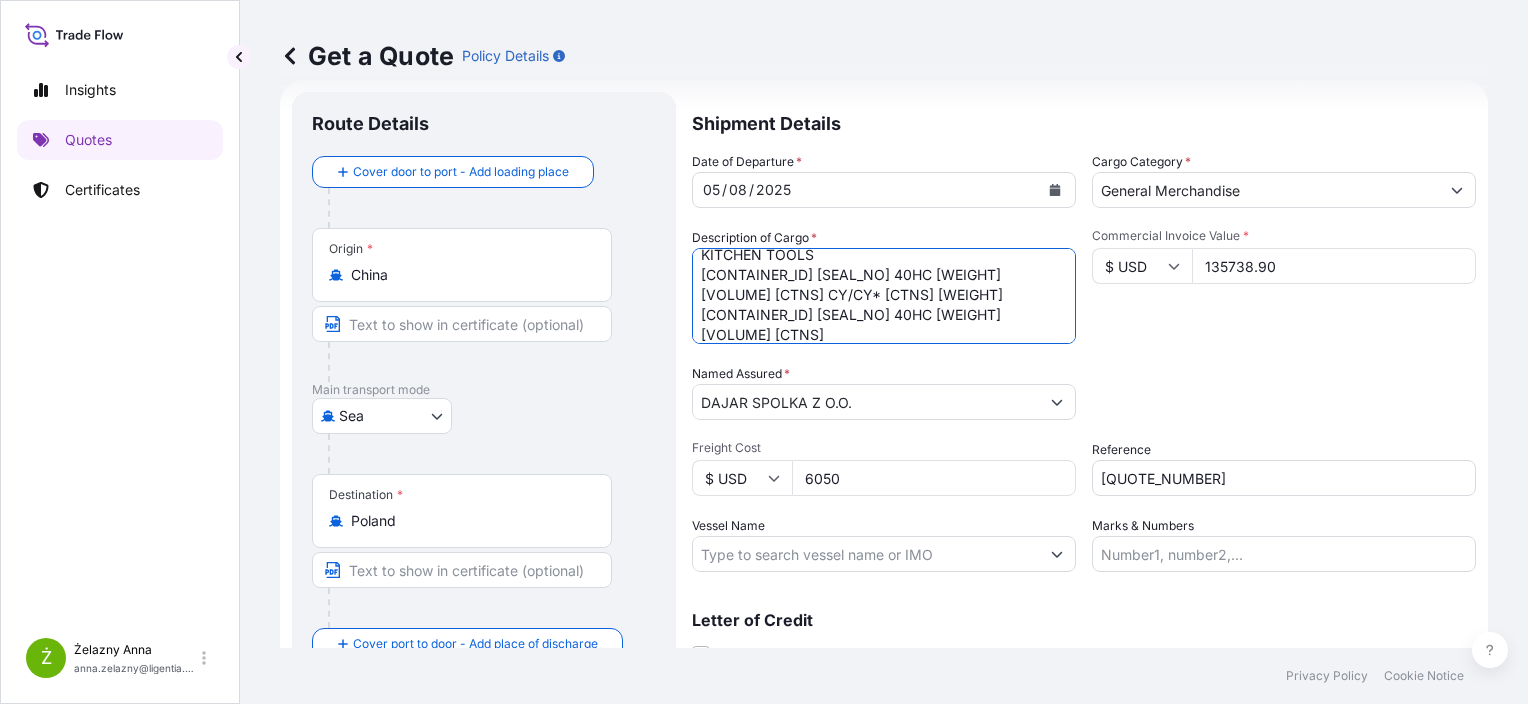 drag, startPoint x: 785, startPoint y: 303, endPoint x: 838, endPoint y: 300, distance: 53.08484 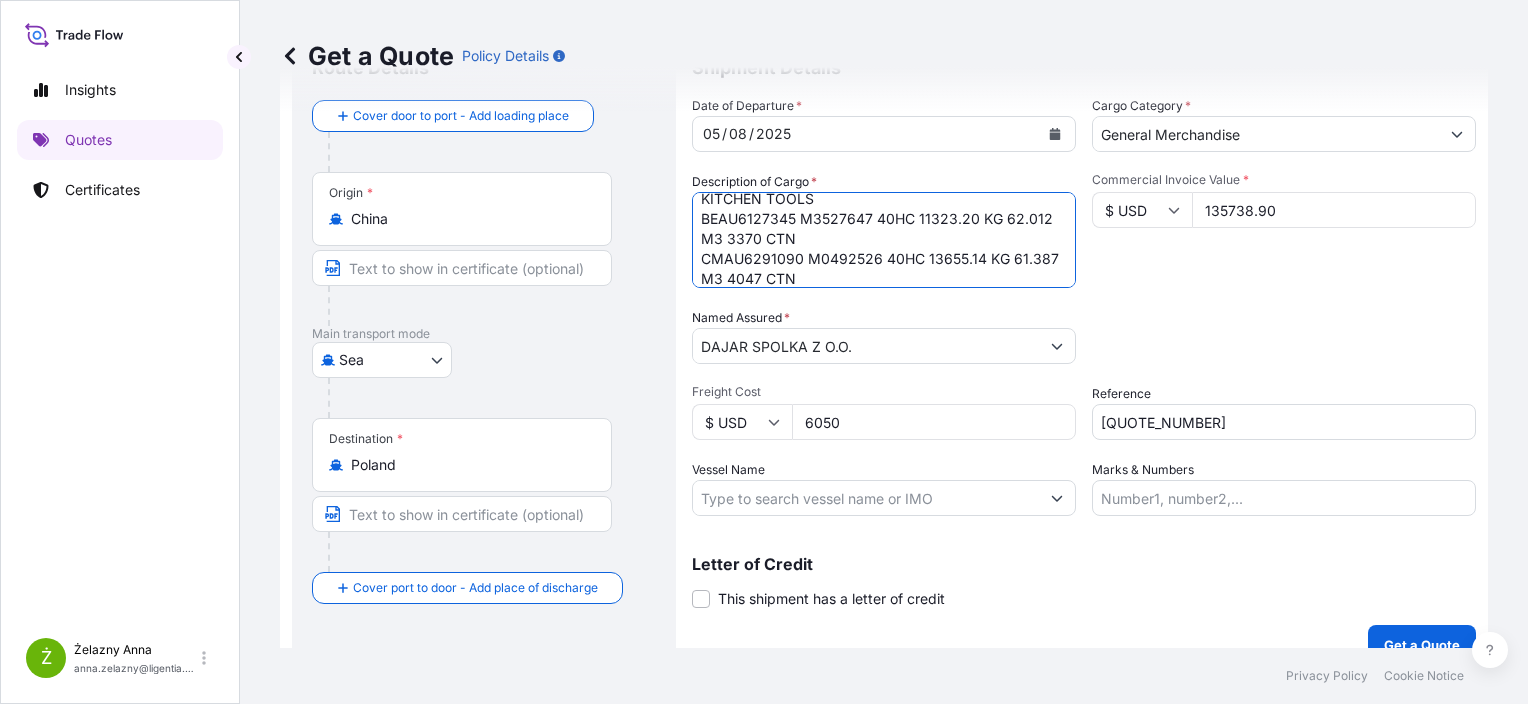 scroll, scrollTop: 116, scrollLeft: 0, axis: vertical 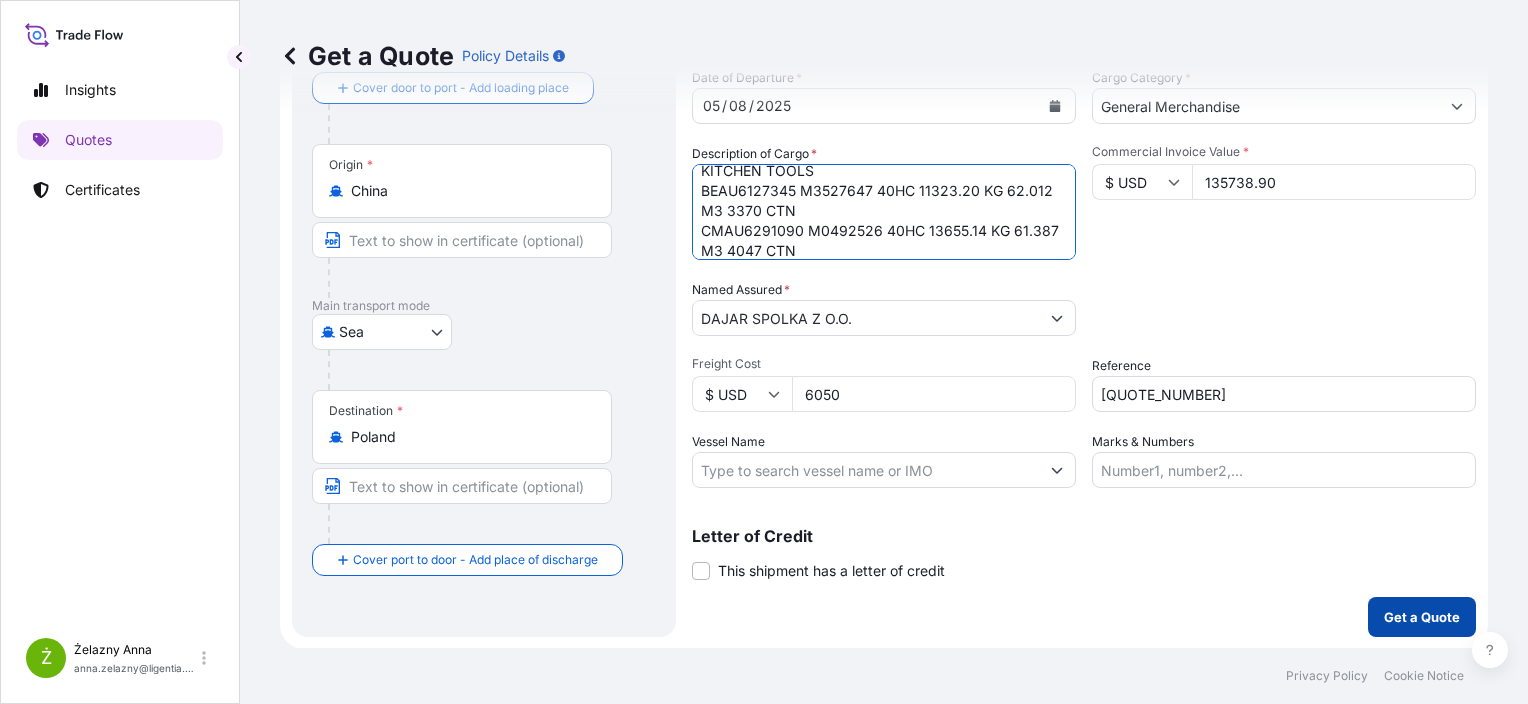 type on "KITCHEN TOOLS
BEAU6127345 M3527647 40HC 11323.20 KG 62.012 M3 3370 CTN
CMAU6291090 M0492526 40HC 13655.14 KG 61.387 M3 4047 CTN" 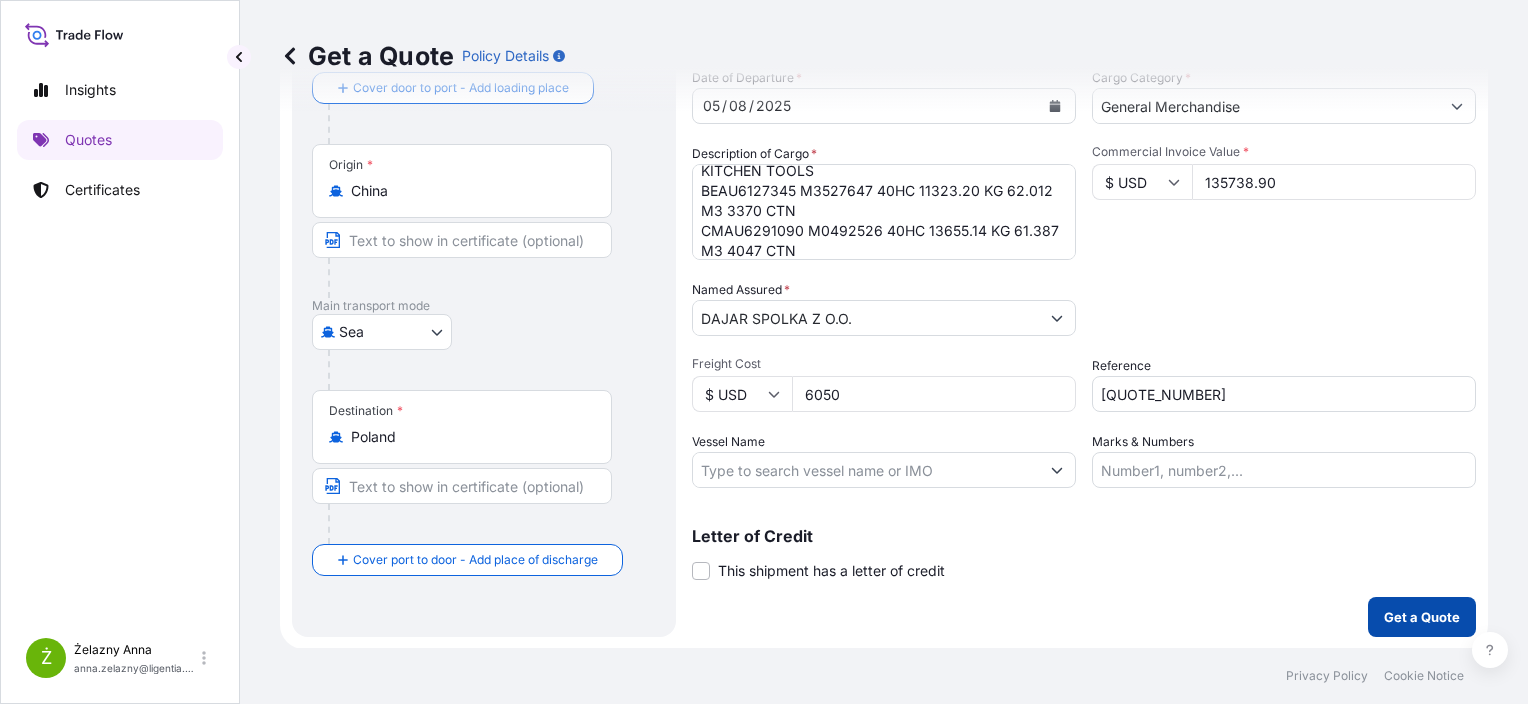 click on "Get a Quote" at bounding box center [1422, 617] 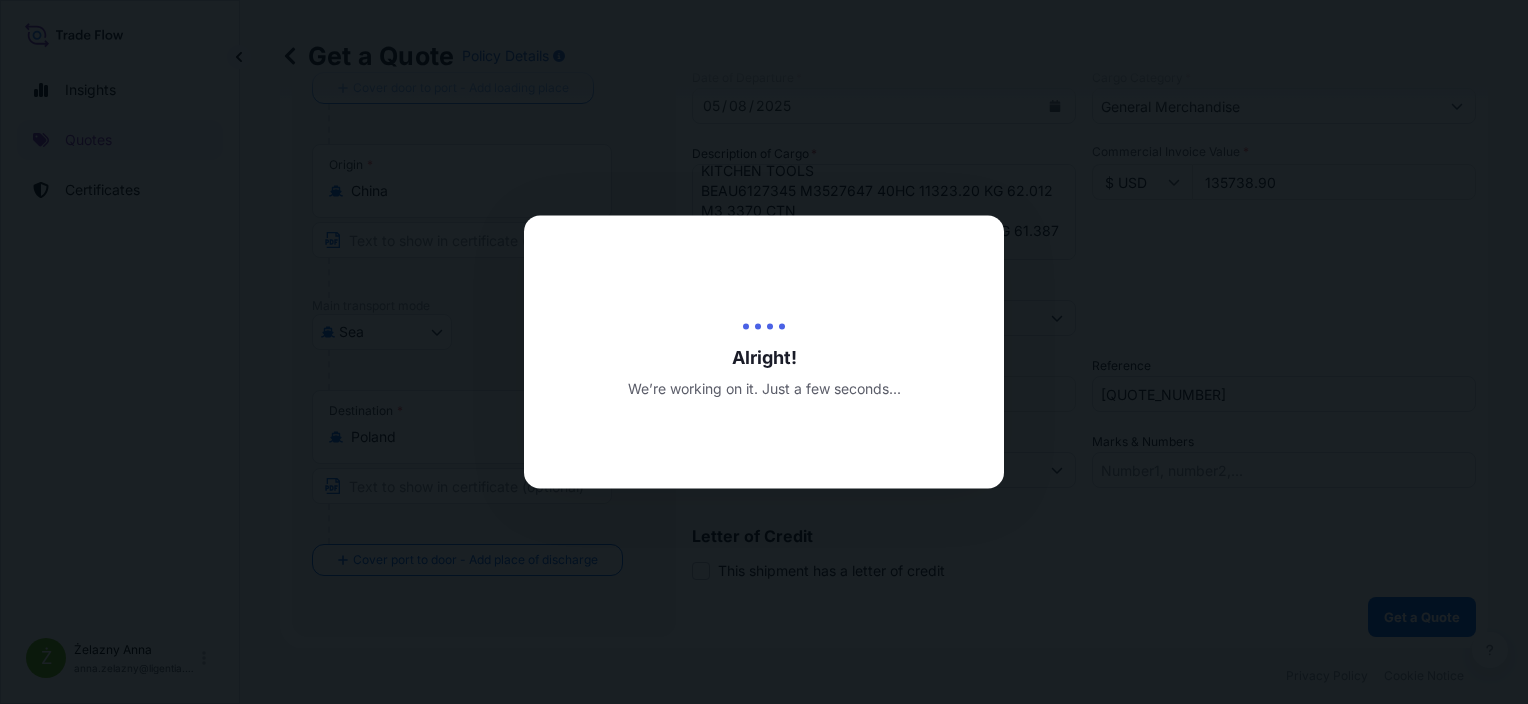 scroll, scrollTop: 0, scrollLeft: 0, axis: both 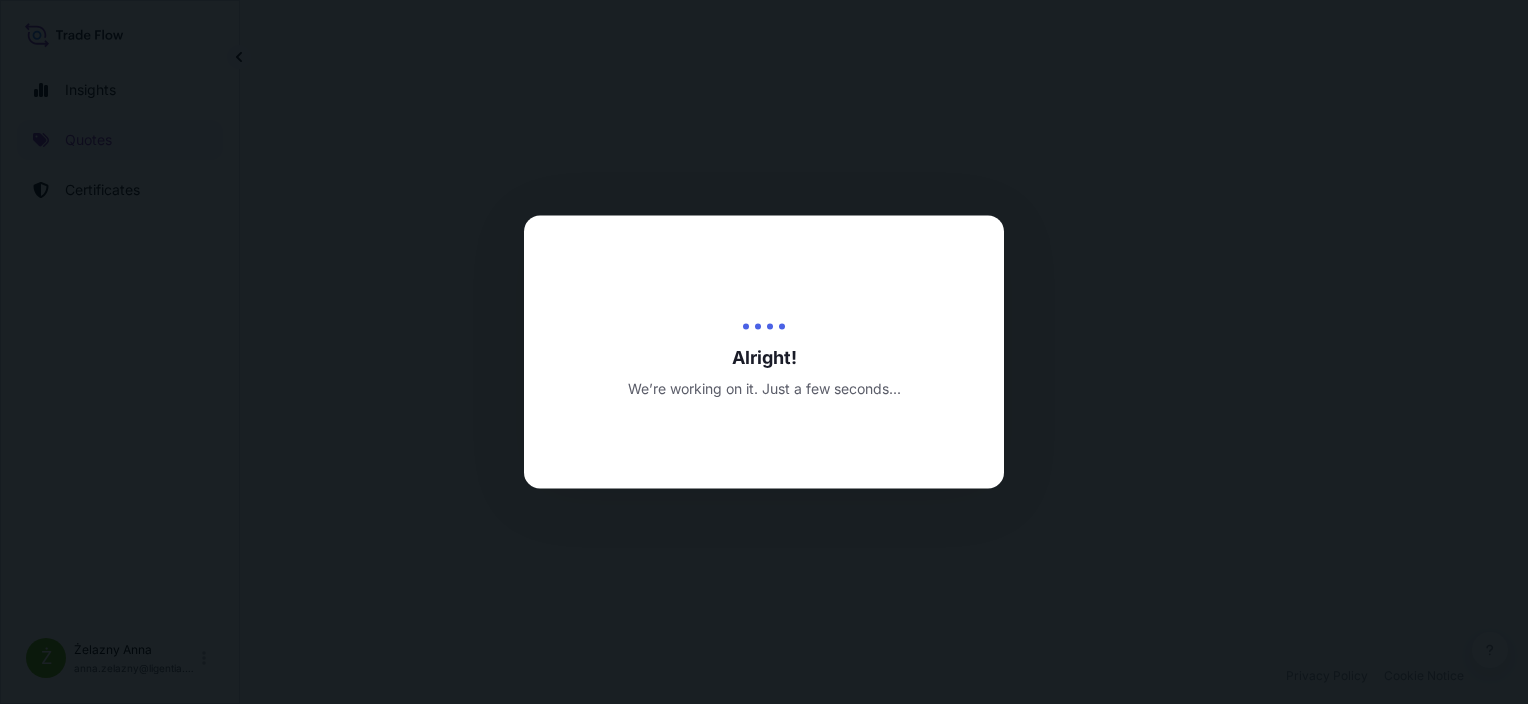 select on "Sea" 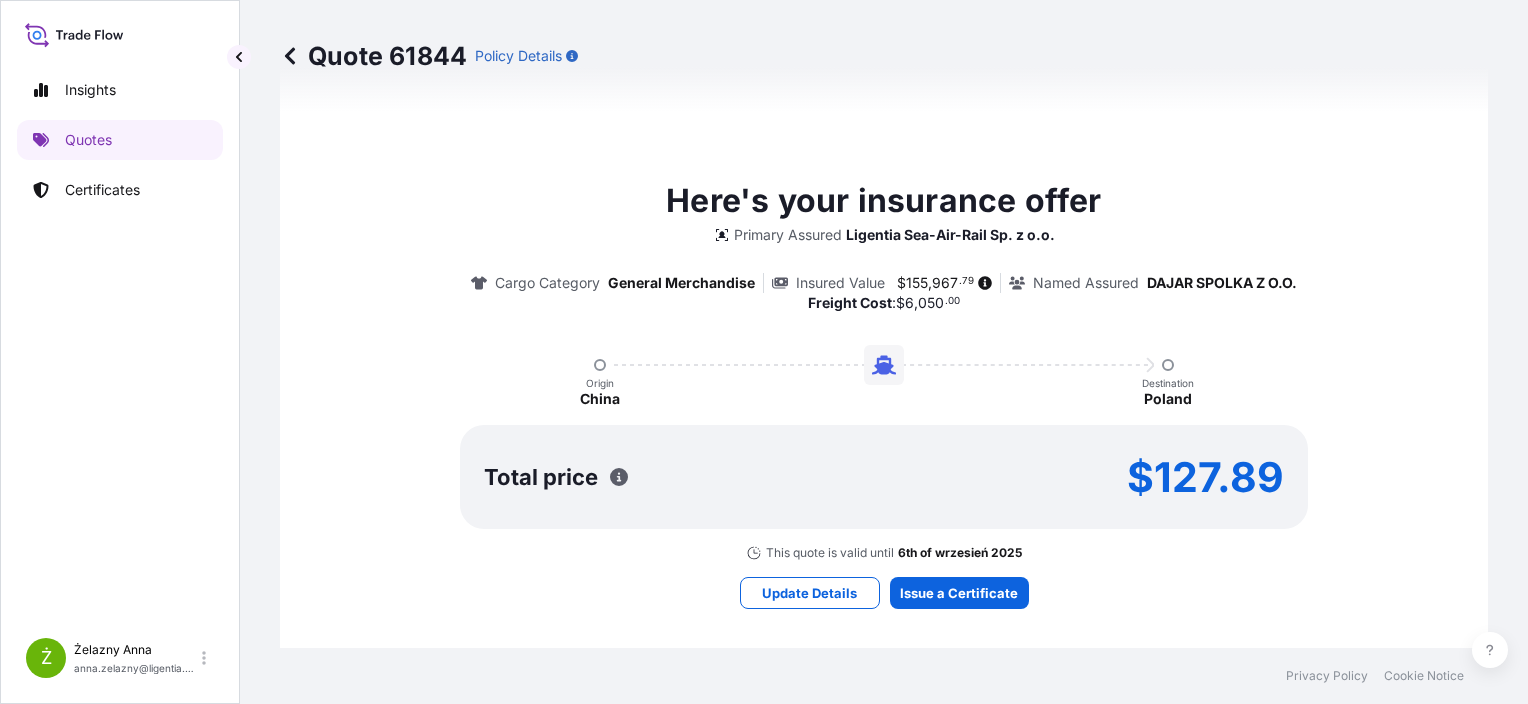 scroll, scrollTop: 1276, scrollLeft: 0, axis: vertical 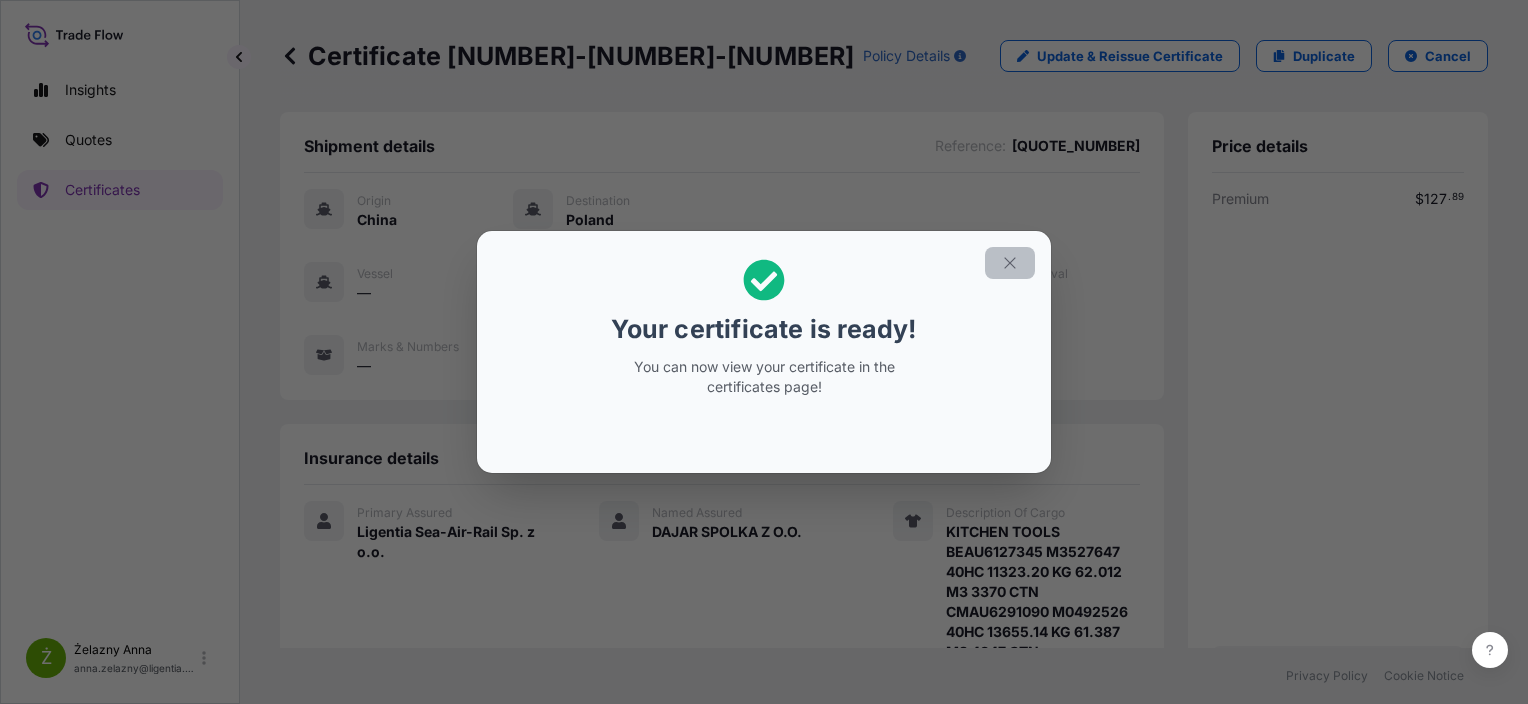 click 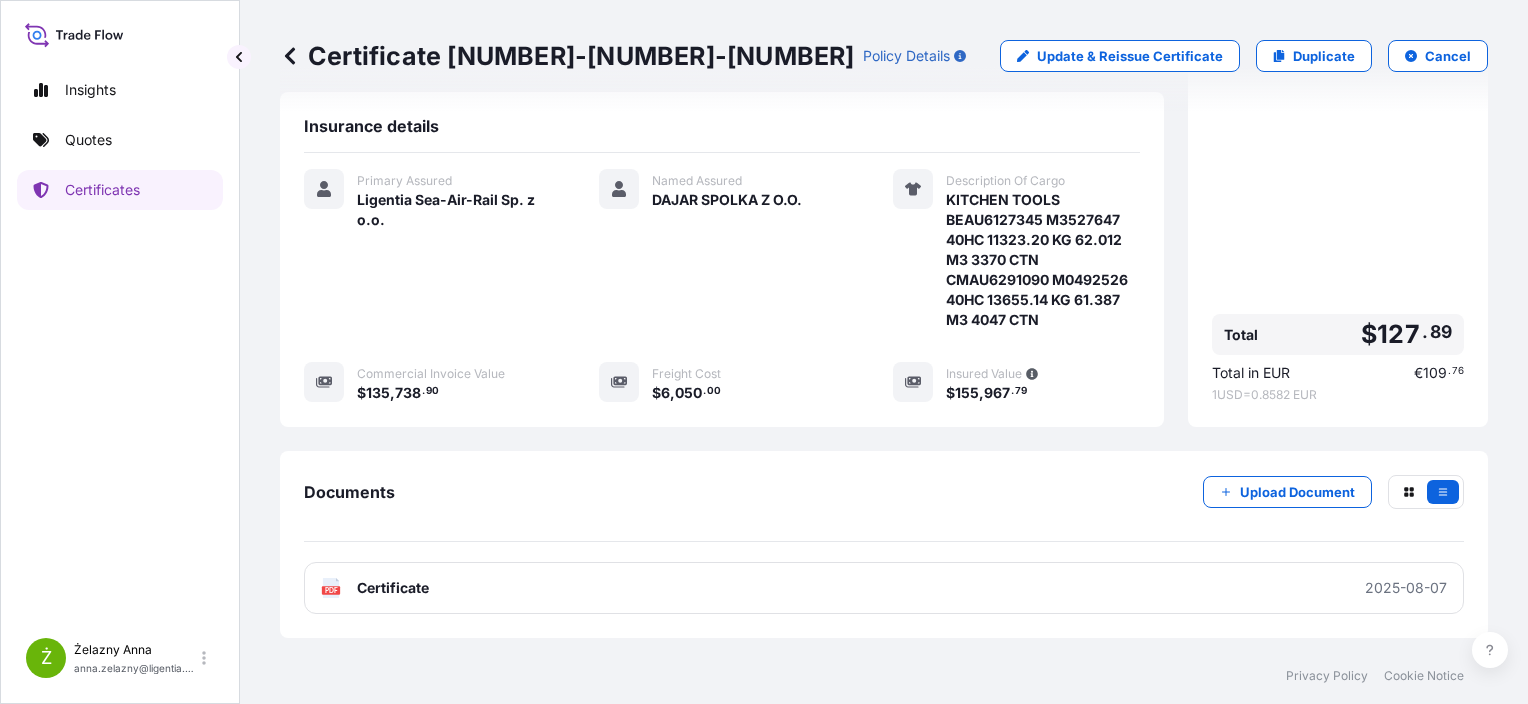 scroll, scrollTop: 404, scrollLeft: 0, axis: vertical 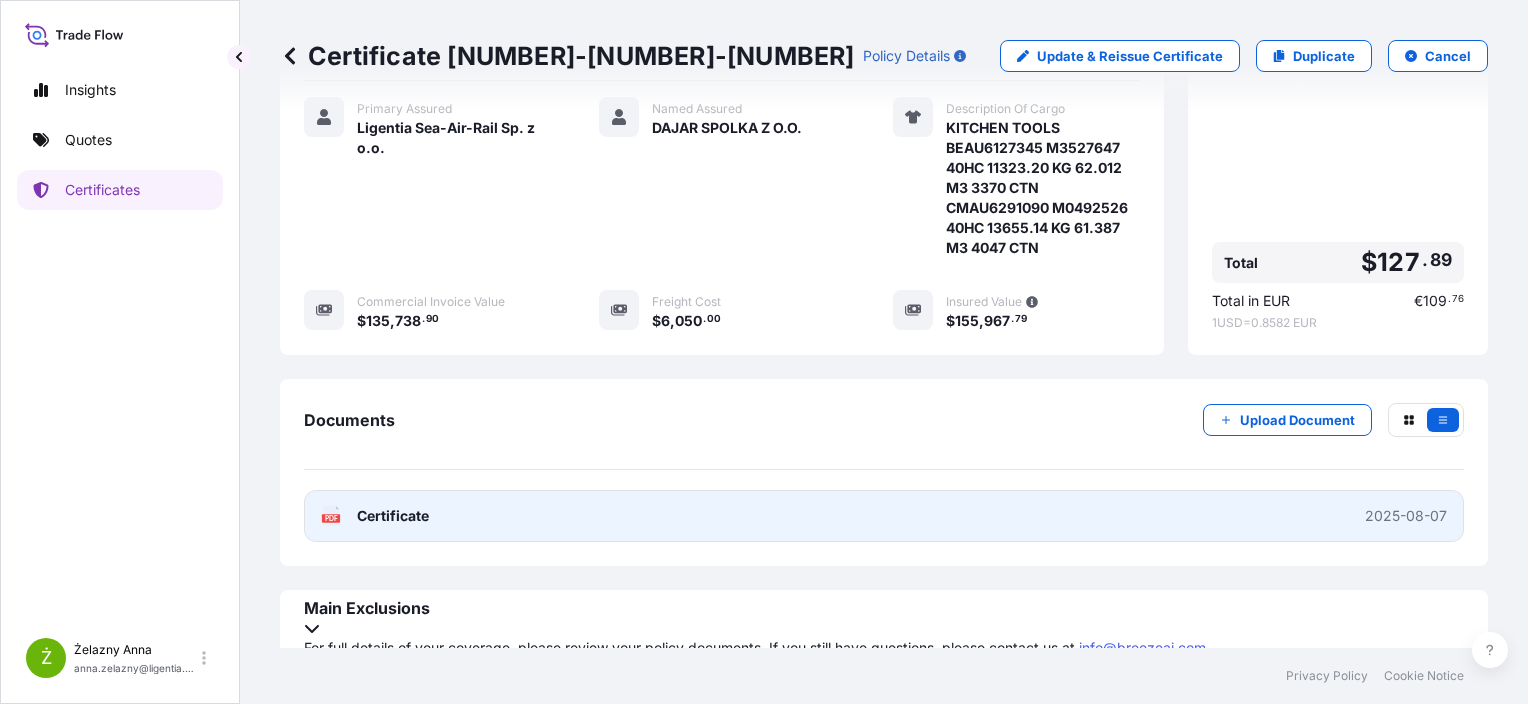 click on "PDF Certificate 2025-08-07" at bounding box center (884, 516) 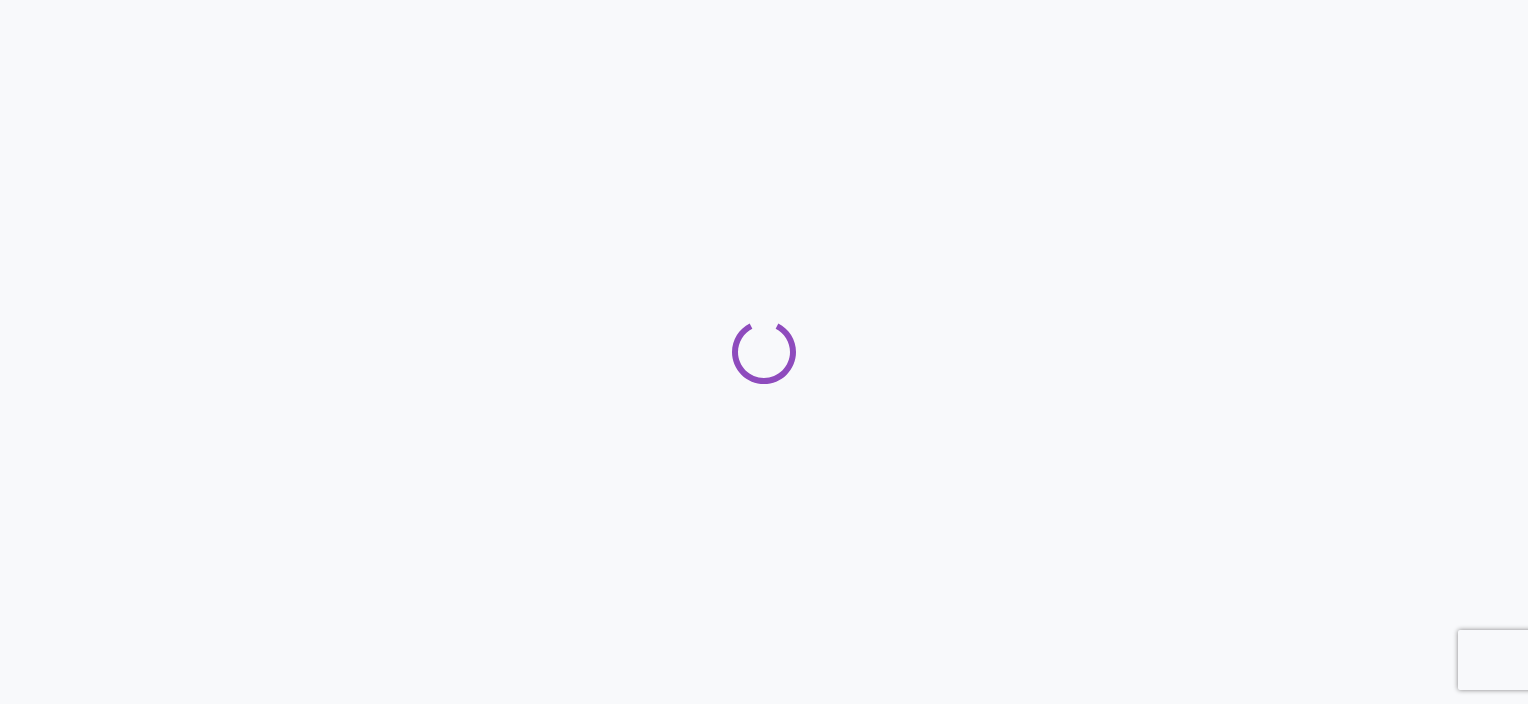 scroll, scrollTop: 0, scrollLeft: 0, axis: both 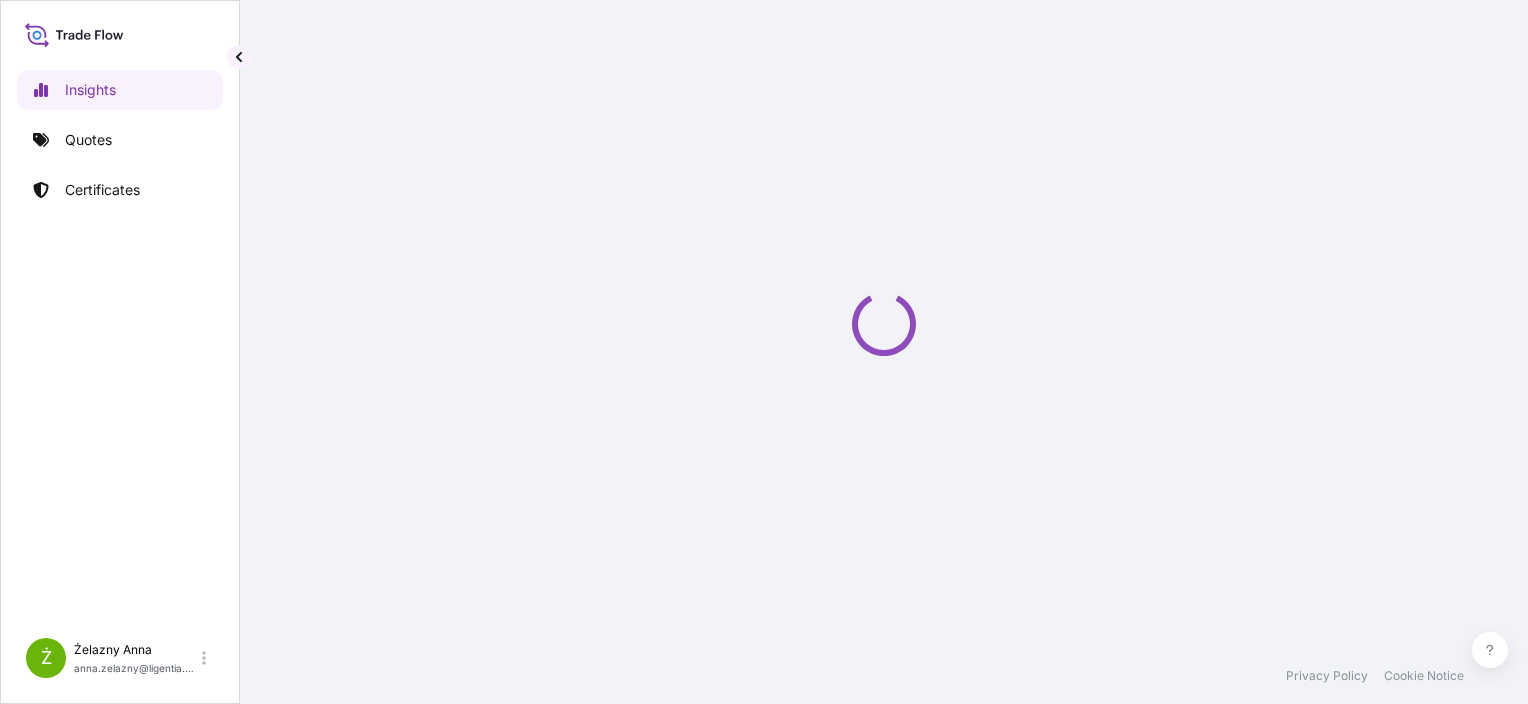 select on "2025" 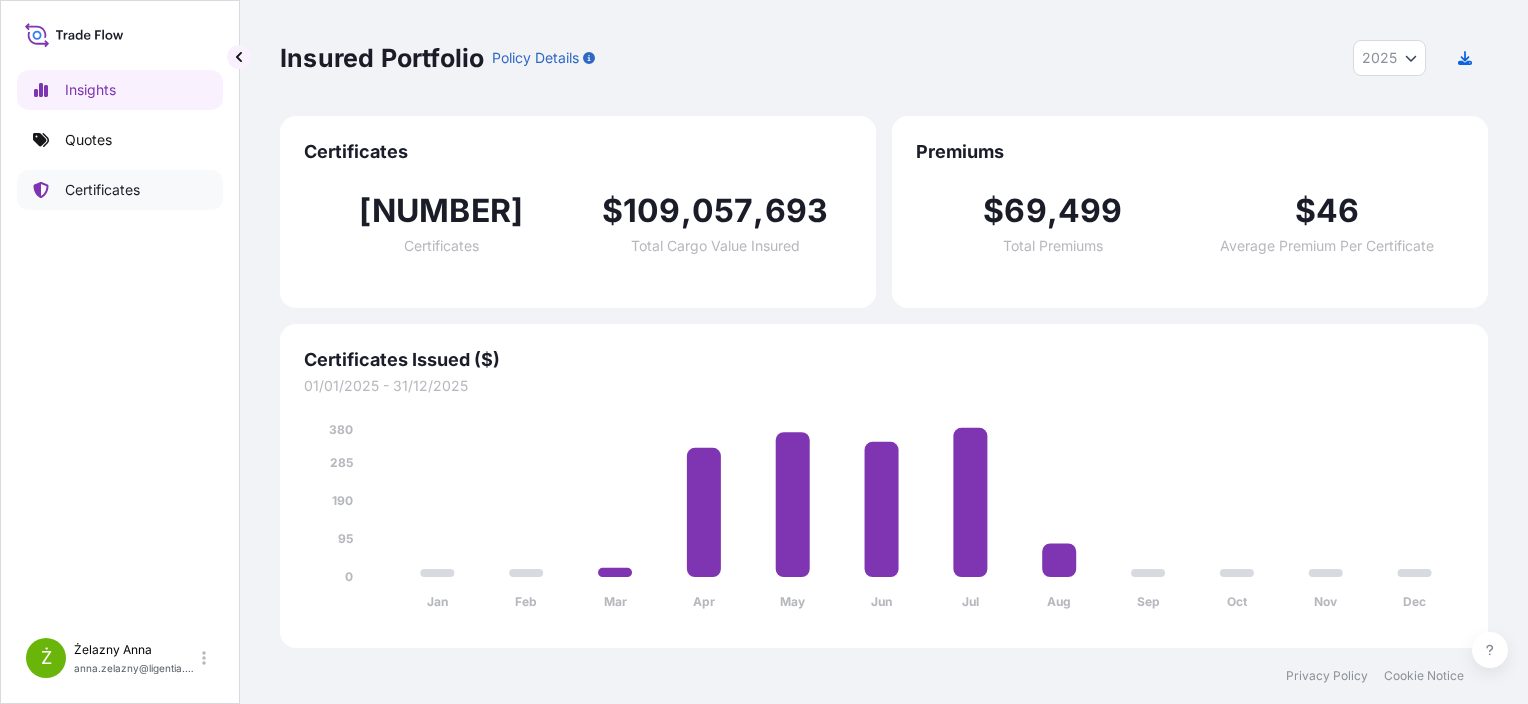click on "Certificates" at bounding box center (102, 190) 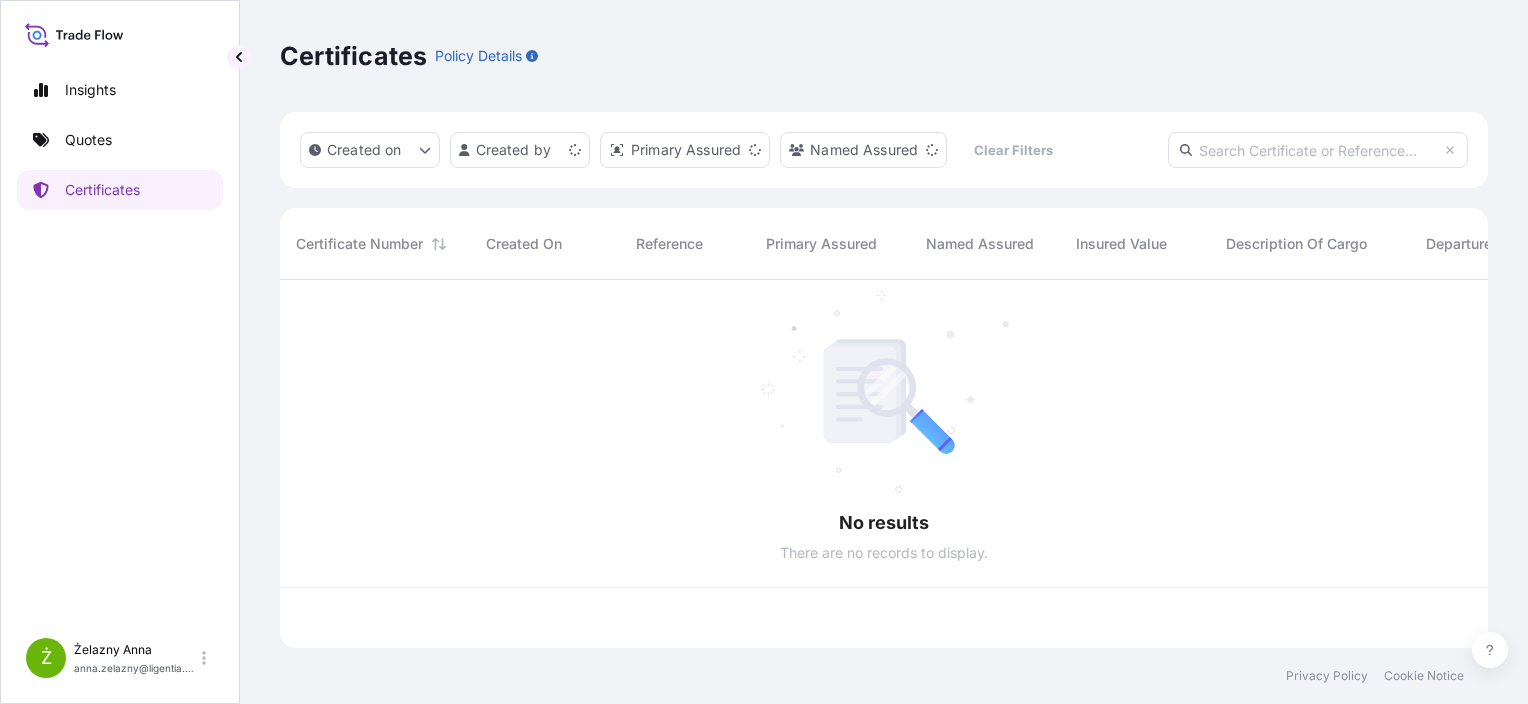 scroll, scrollTop: 16, scrollLeft: 16, axis: both 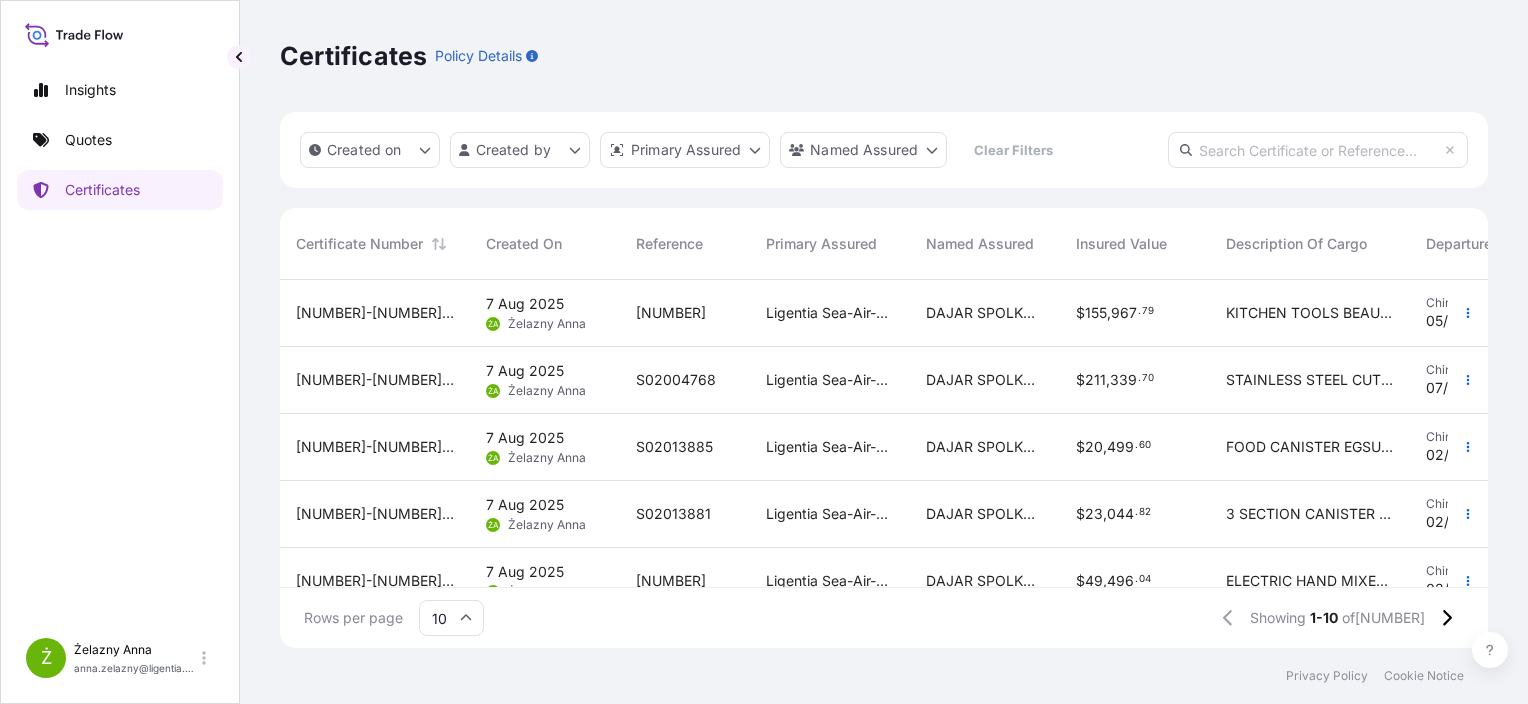 click on "[NUMBER]" at bounding box center [685, 313] 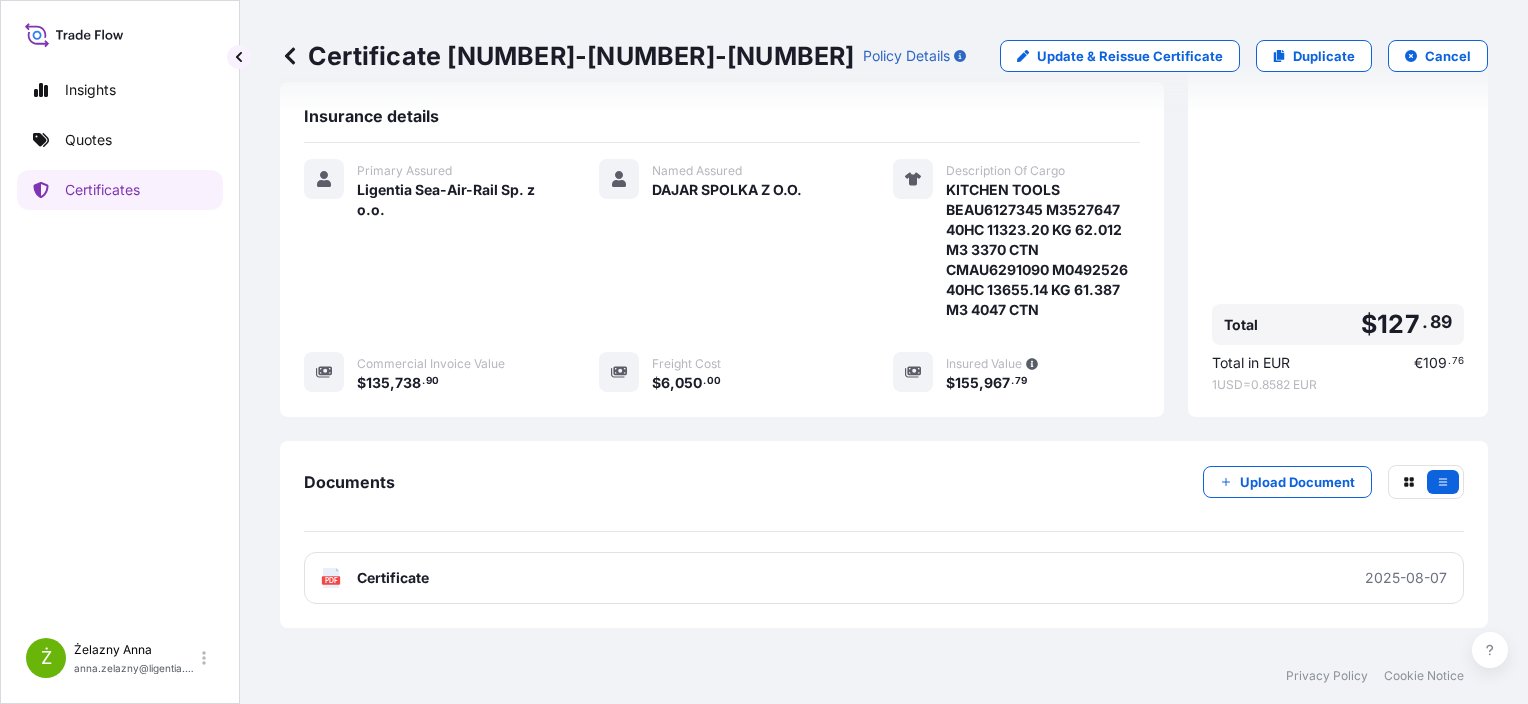 scroll, scrollTop: 404, scrollLeft: 0, axis: vertical 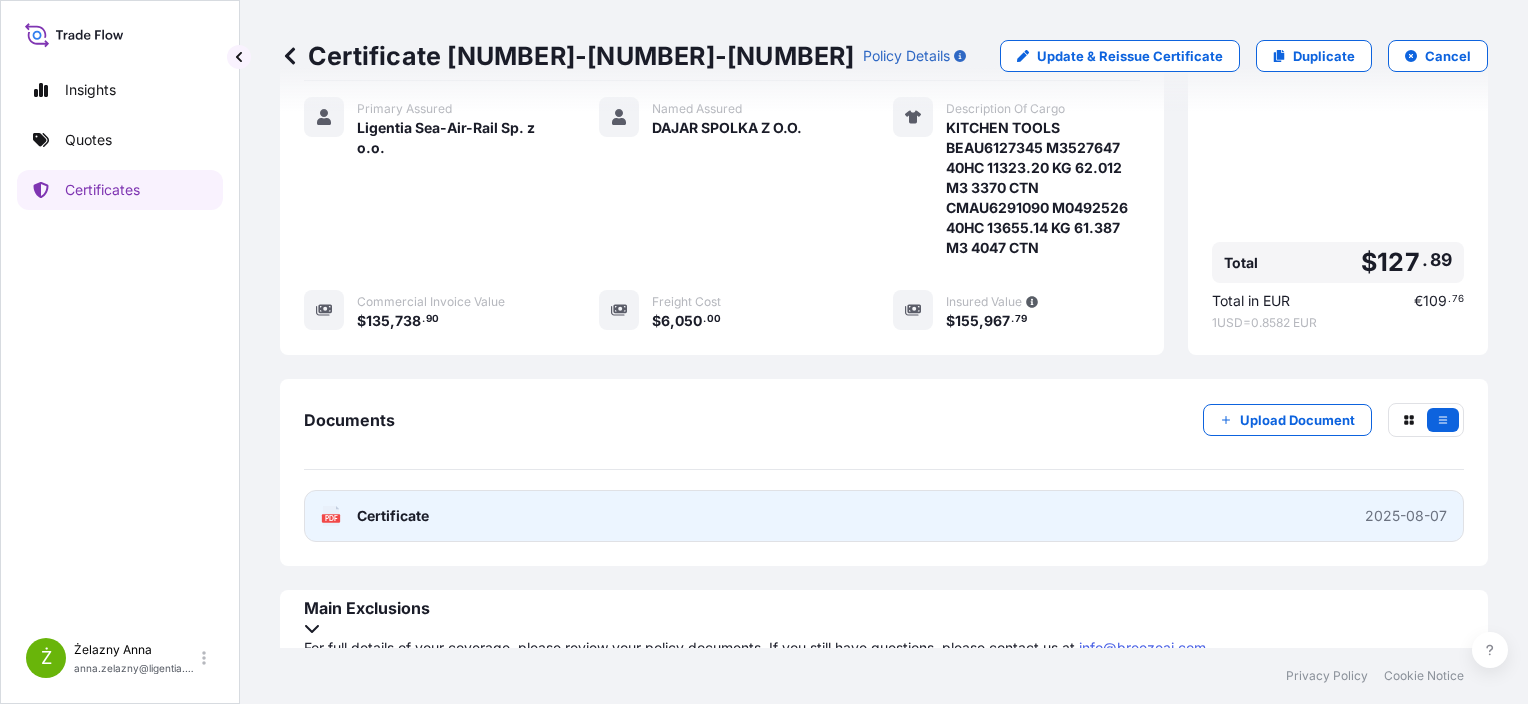 click on "PDF Certificate 2025-08-07" at bounding box center (884, 516) 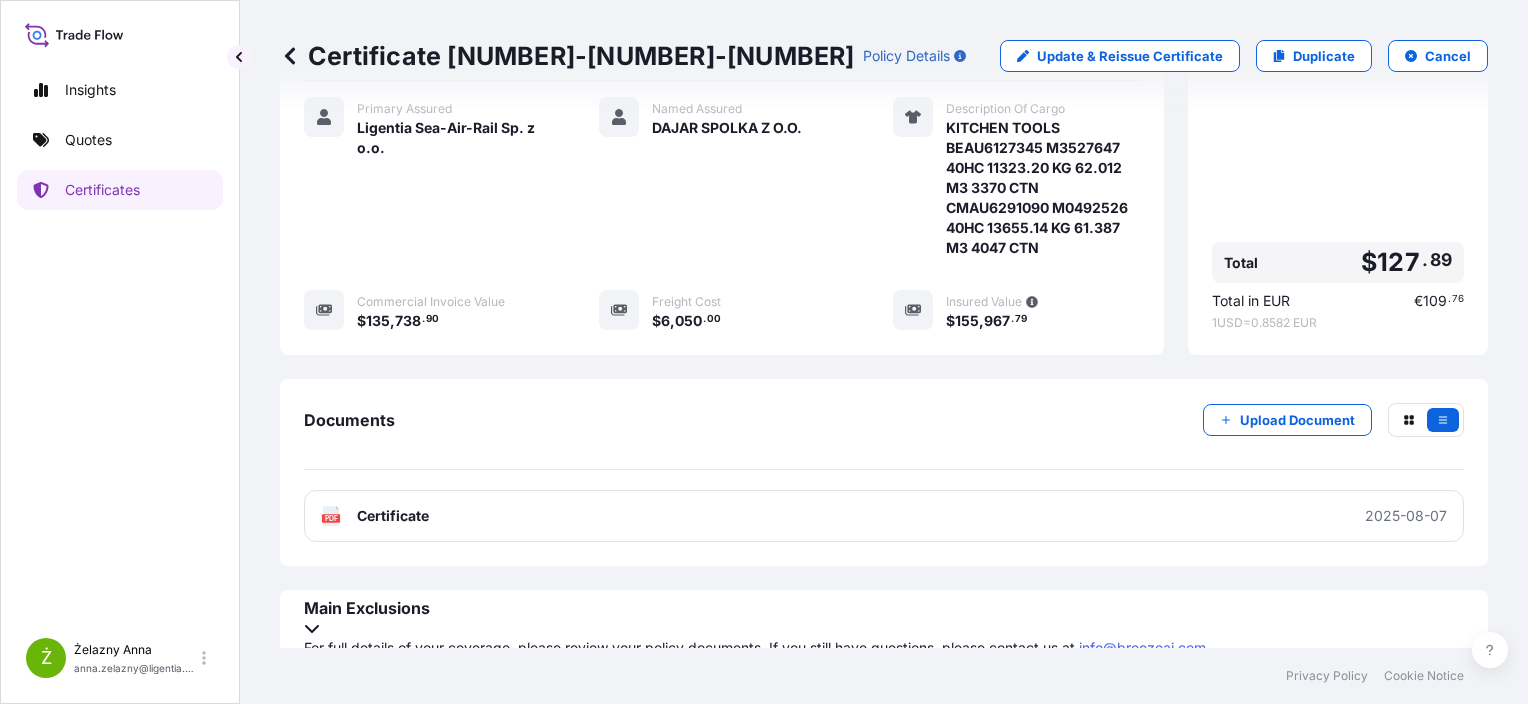 click on "Certificate [NUMBER]-[NUMBER]-[NUMBER]" at bounding box center (567, 56) 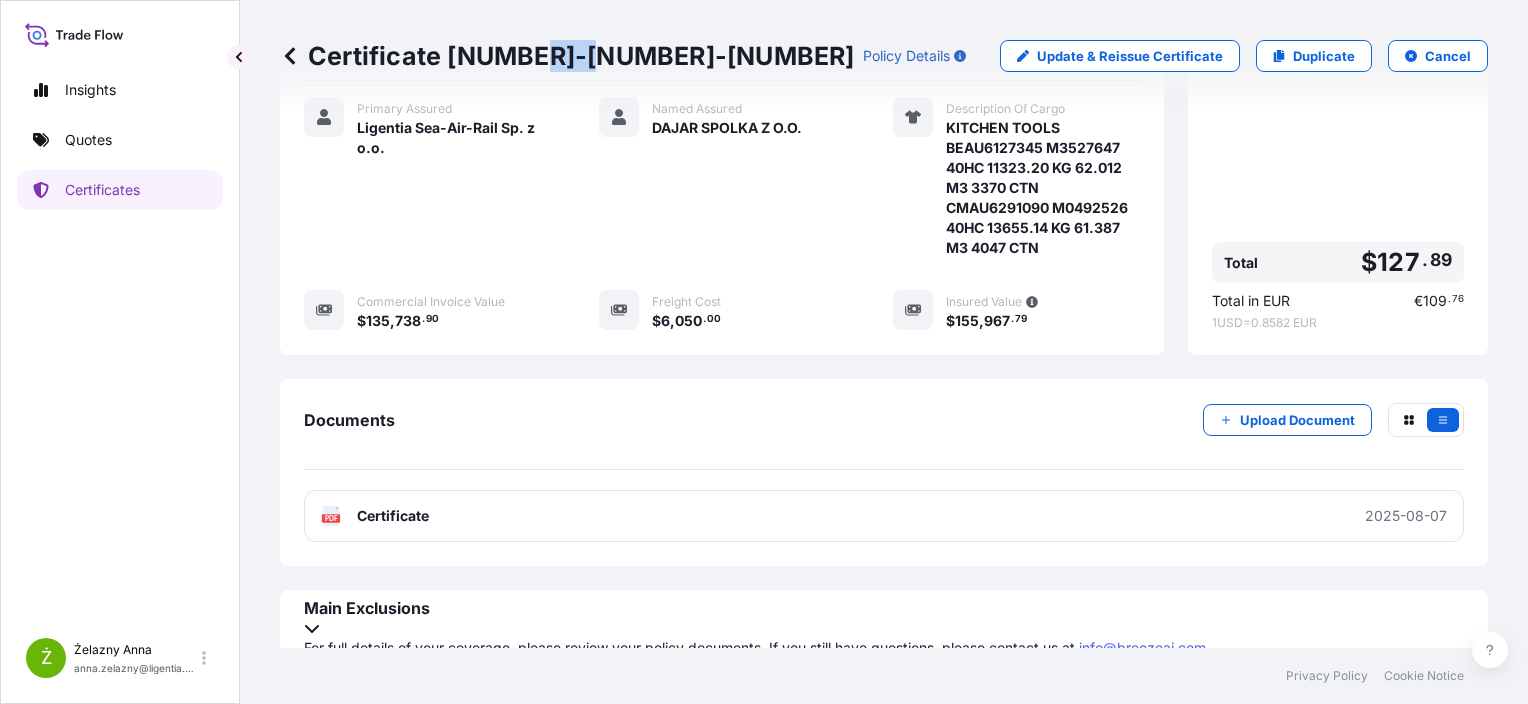 click on "Certificate [NUMBER]-[NUMBER]-[NUMBER]" at bounding box center (567, 56) 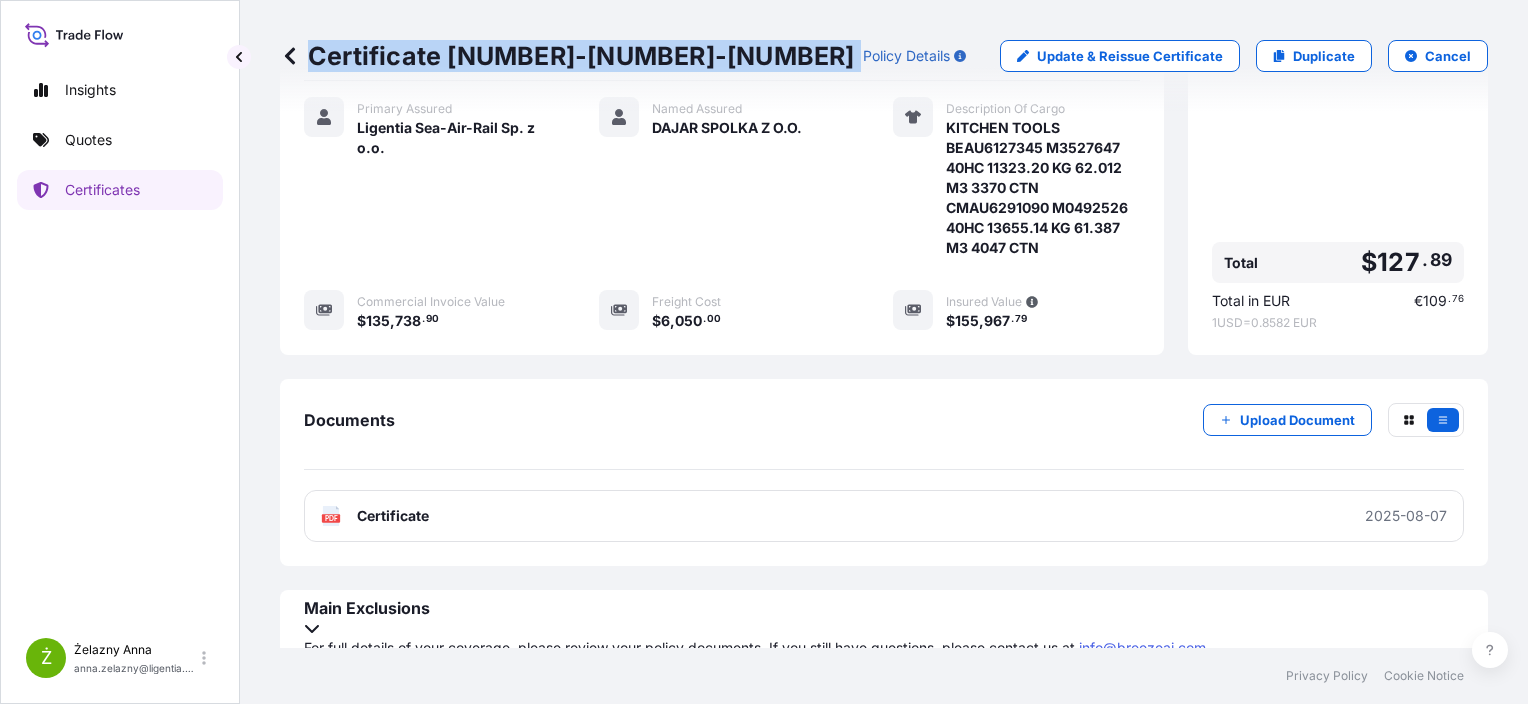 click on "Certificate [NUMBER]-[NUMBER]-[NUMBER]" at bounding box center (567, 56) 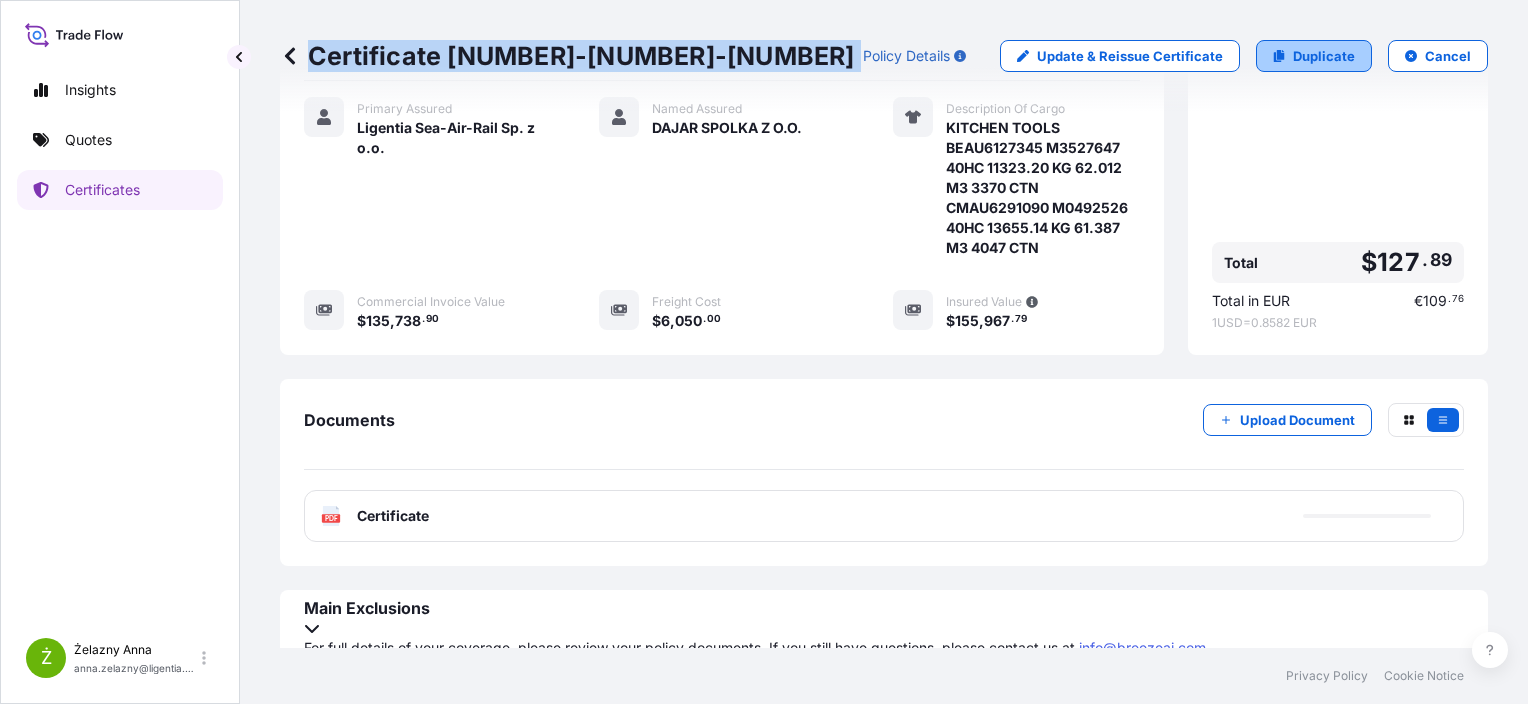 click on "Duplicate" at bounding box center (1324, 56) 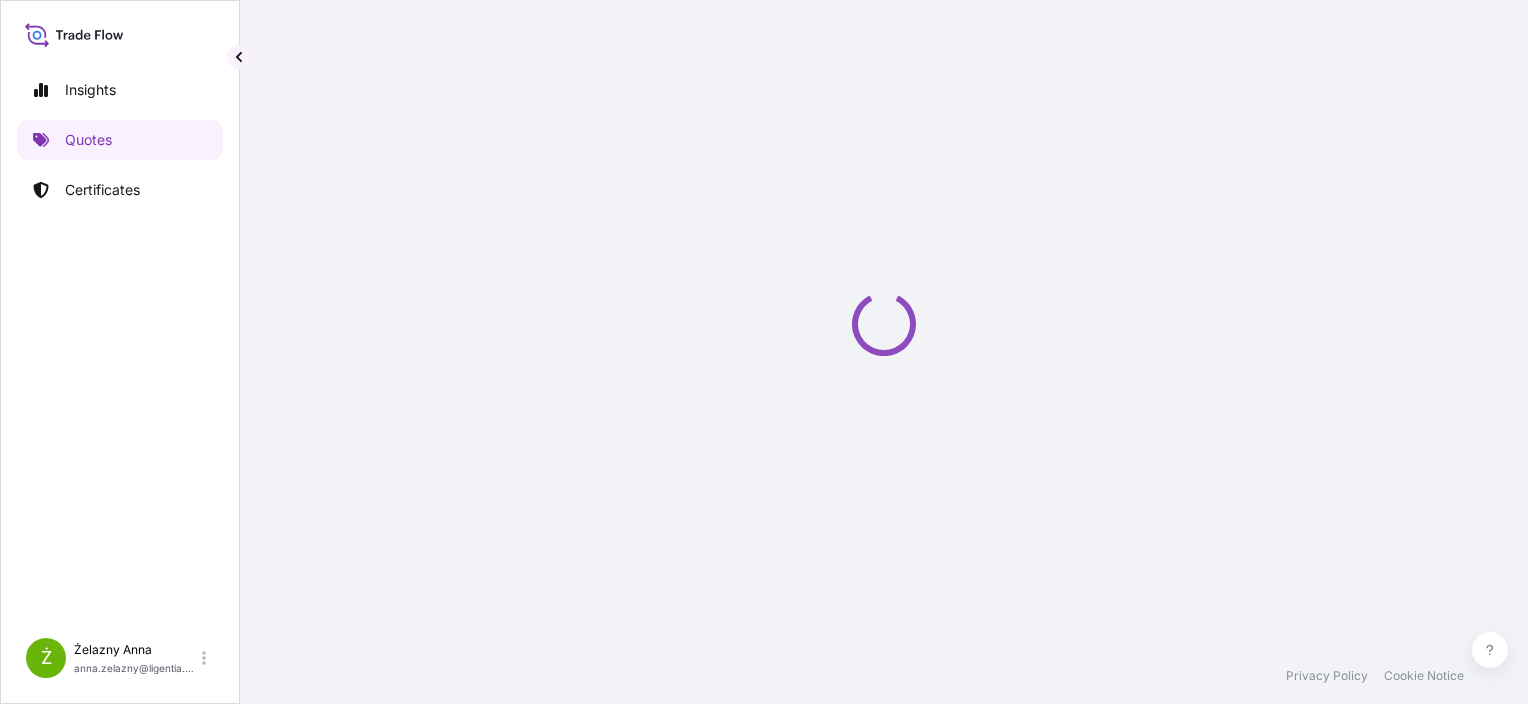 scroll, scrollTop: 32, scrollLeft: 0, axis: vertical 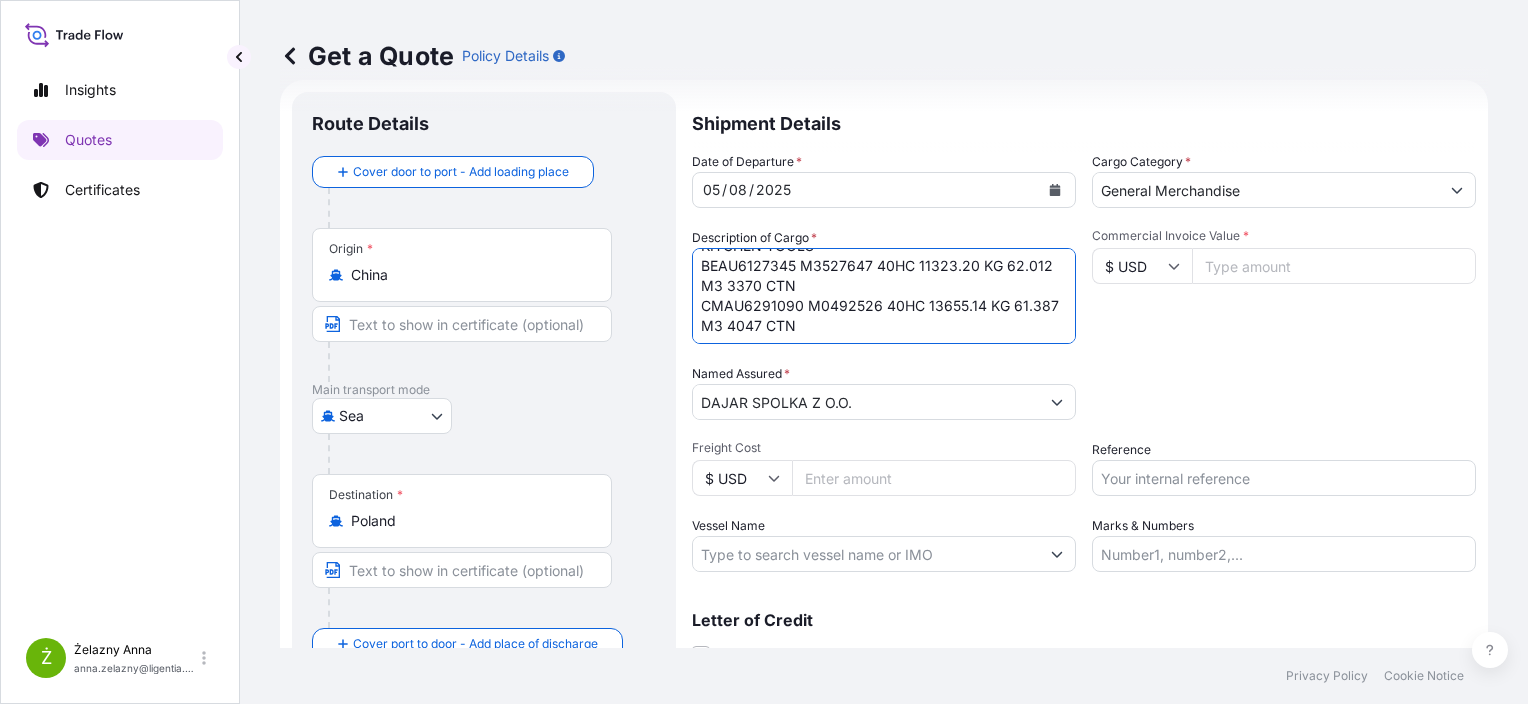 drag, startPoint x: 695, startPoint y: 259, endPoint x: 1144, endPoint y: 562, distance: 541.67334 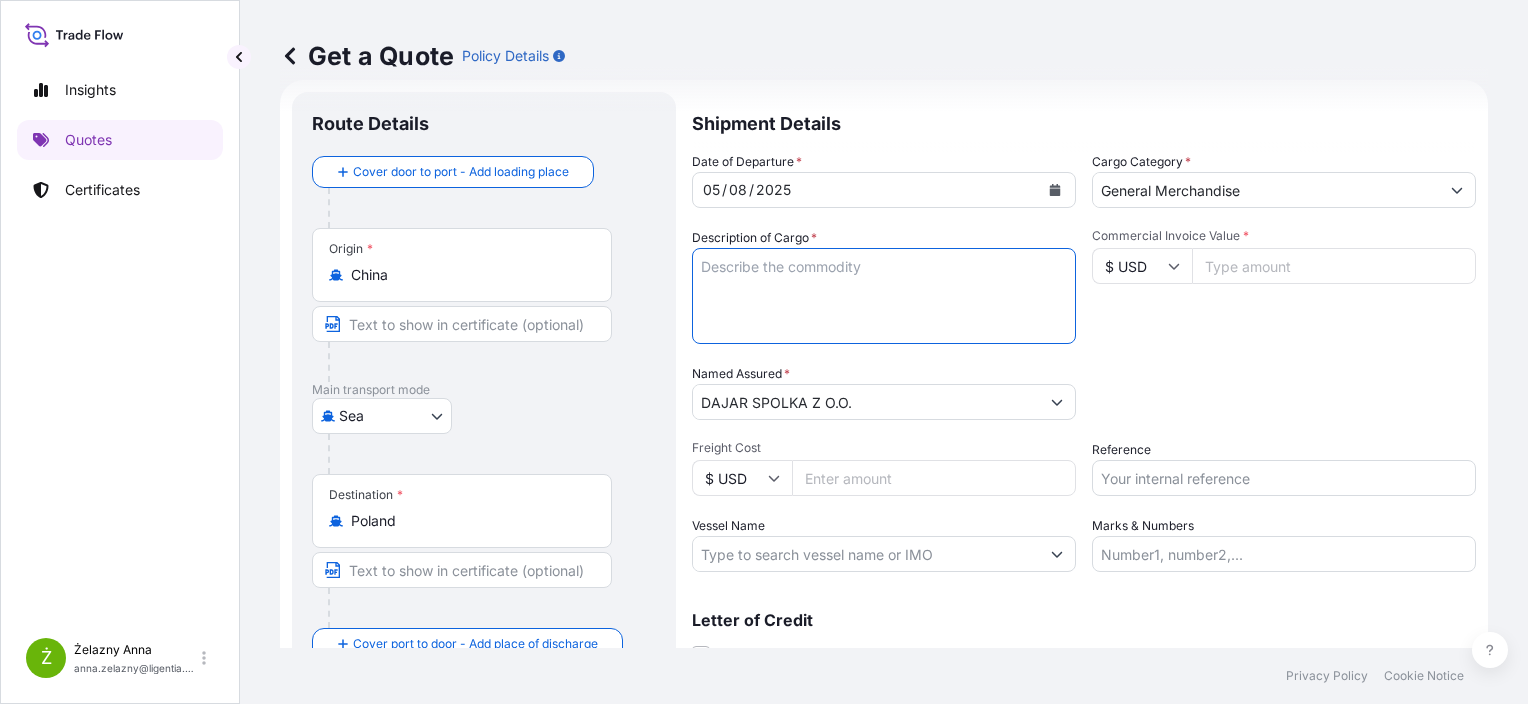 scroll, scrollTop: 0, scrollLeft: 0, axis: both 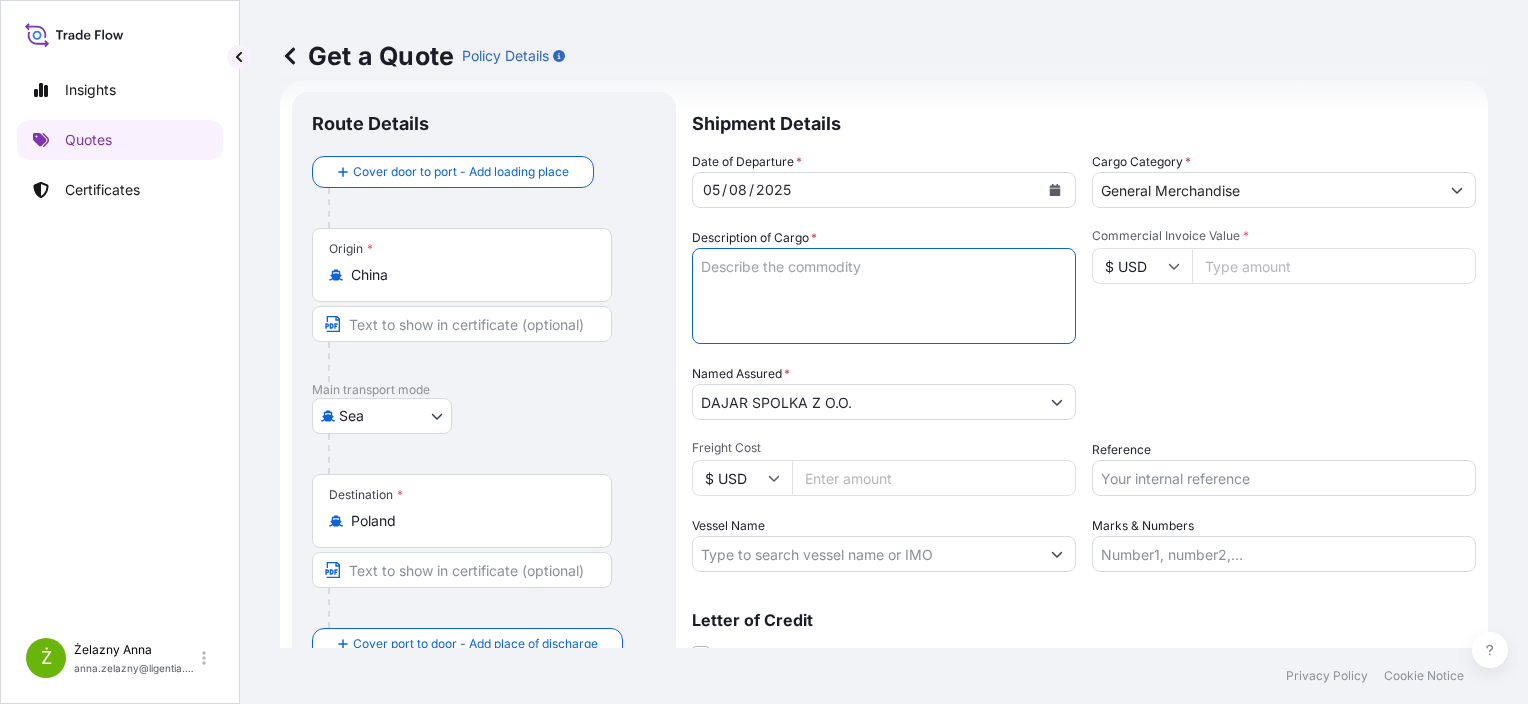 type 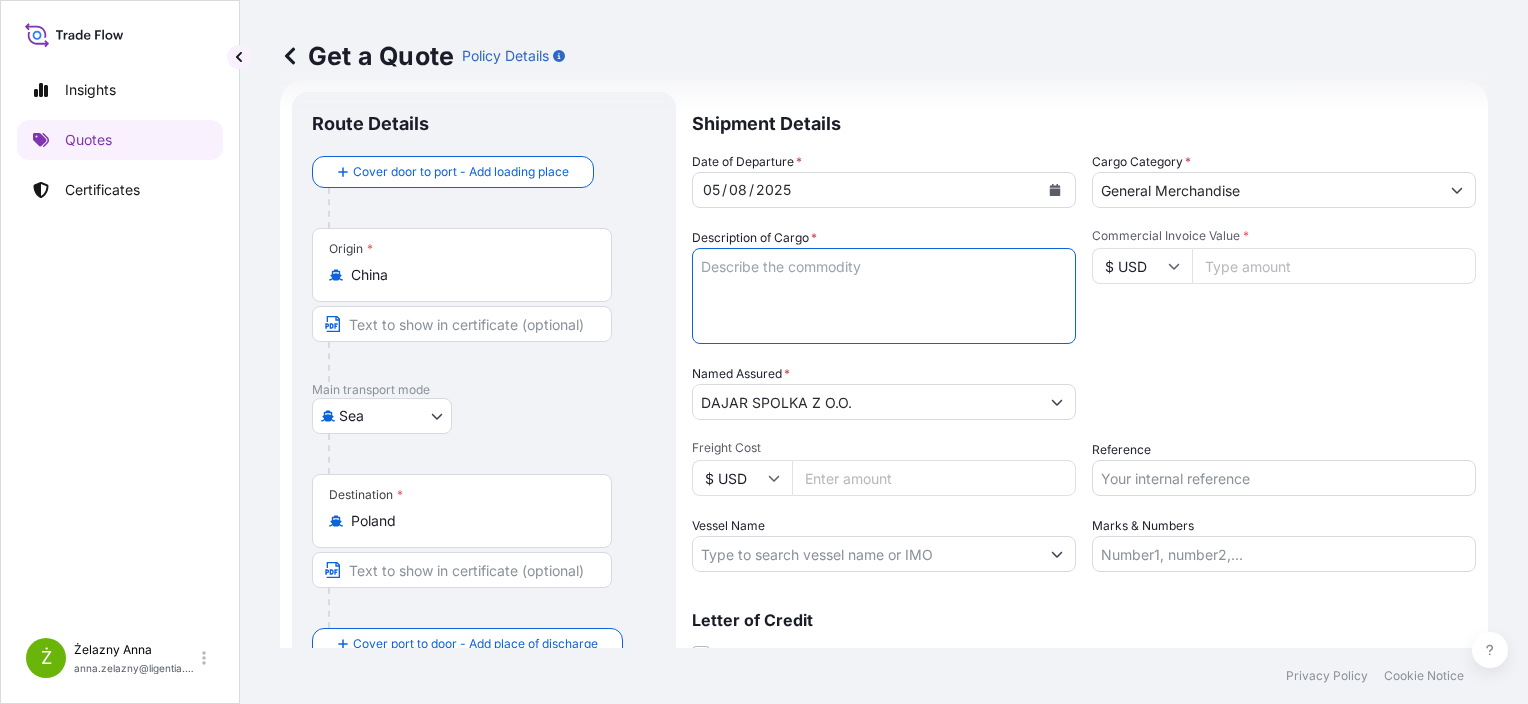 click on "Reference" at bounding box center (1284, 478) 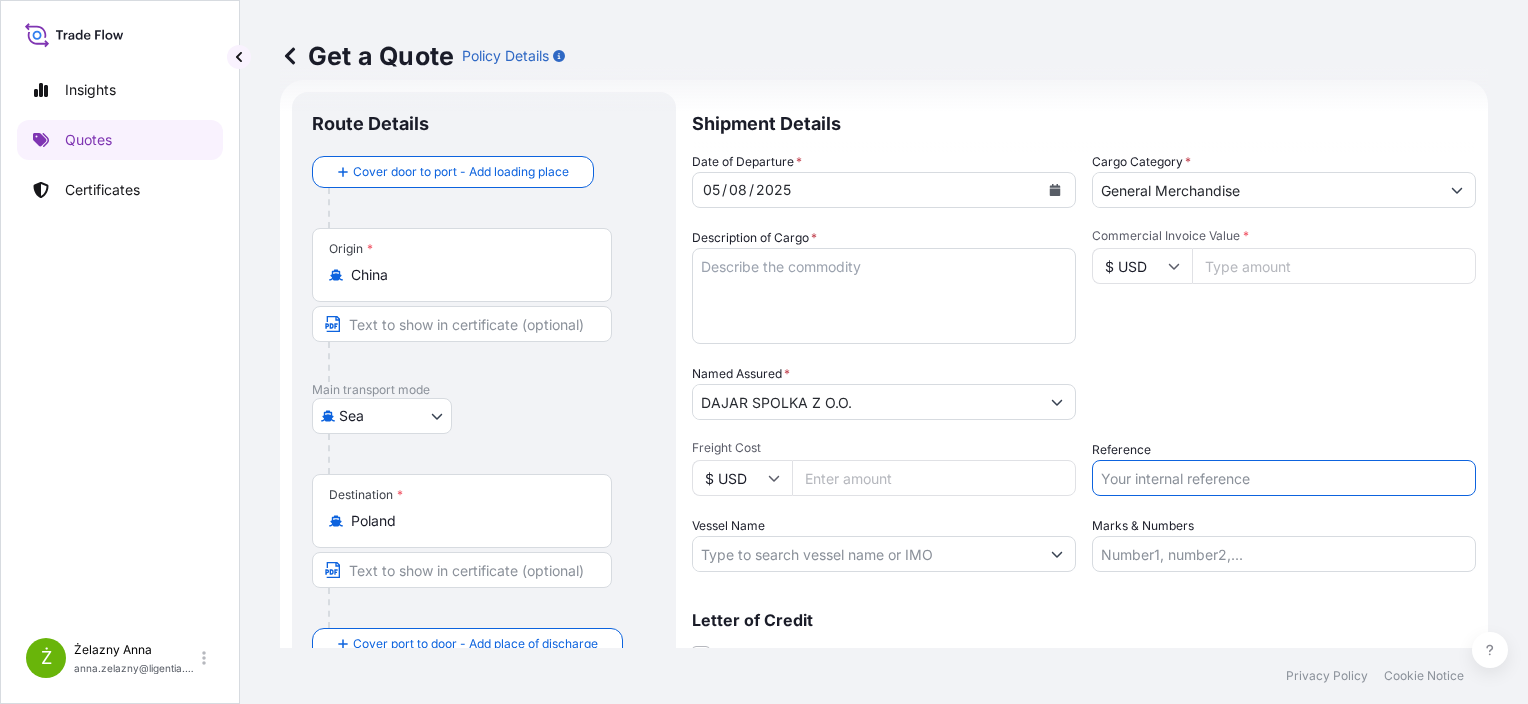 paste on "[NUMBER]" 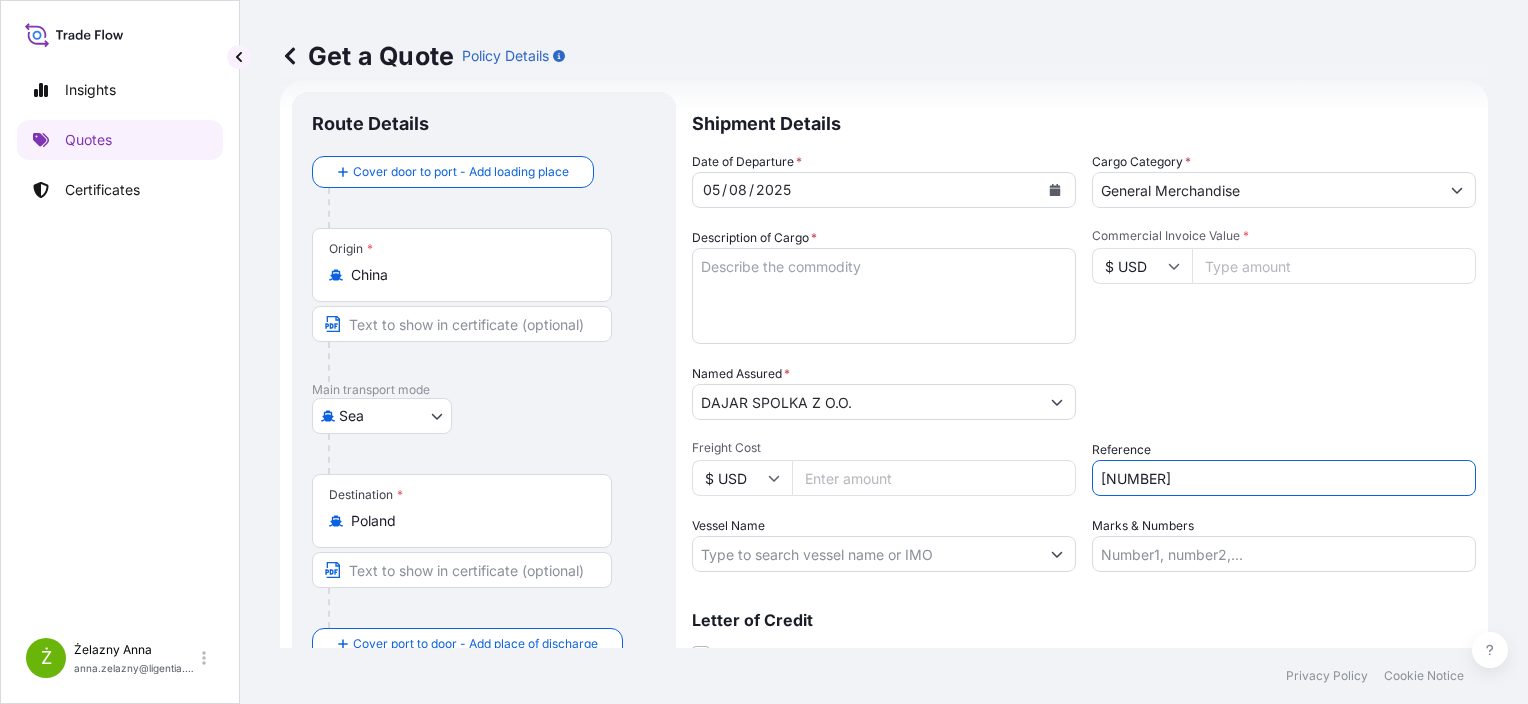 type on "[NUMBER]" 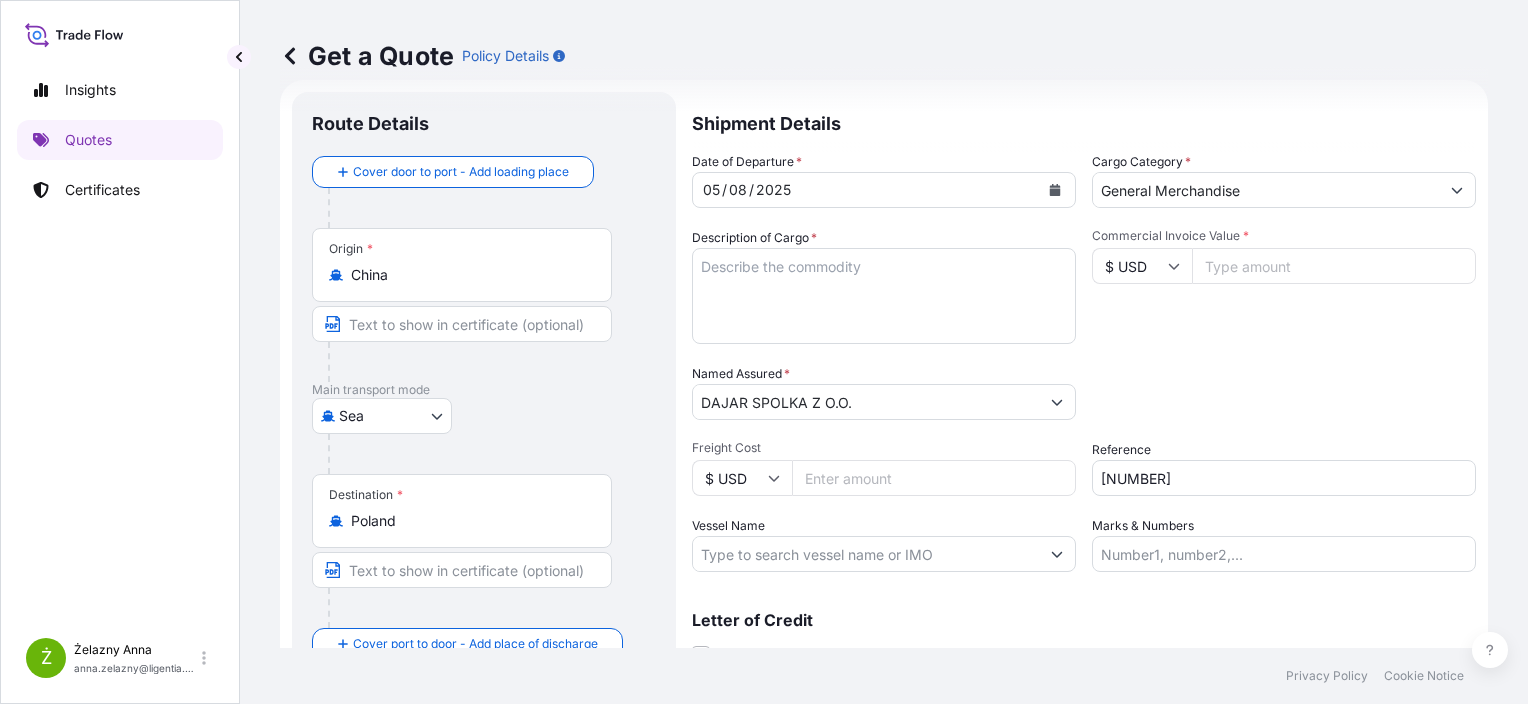 click on "Commercial Invoice Value   *" at bounding box center [1334, 266] 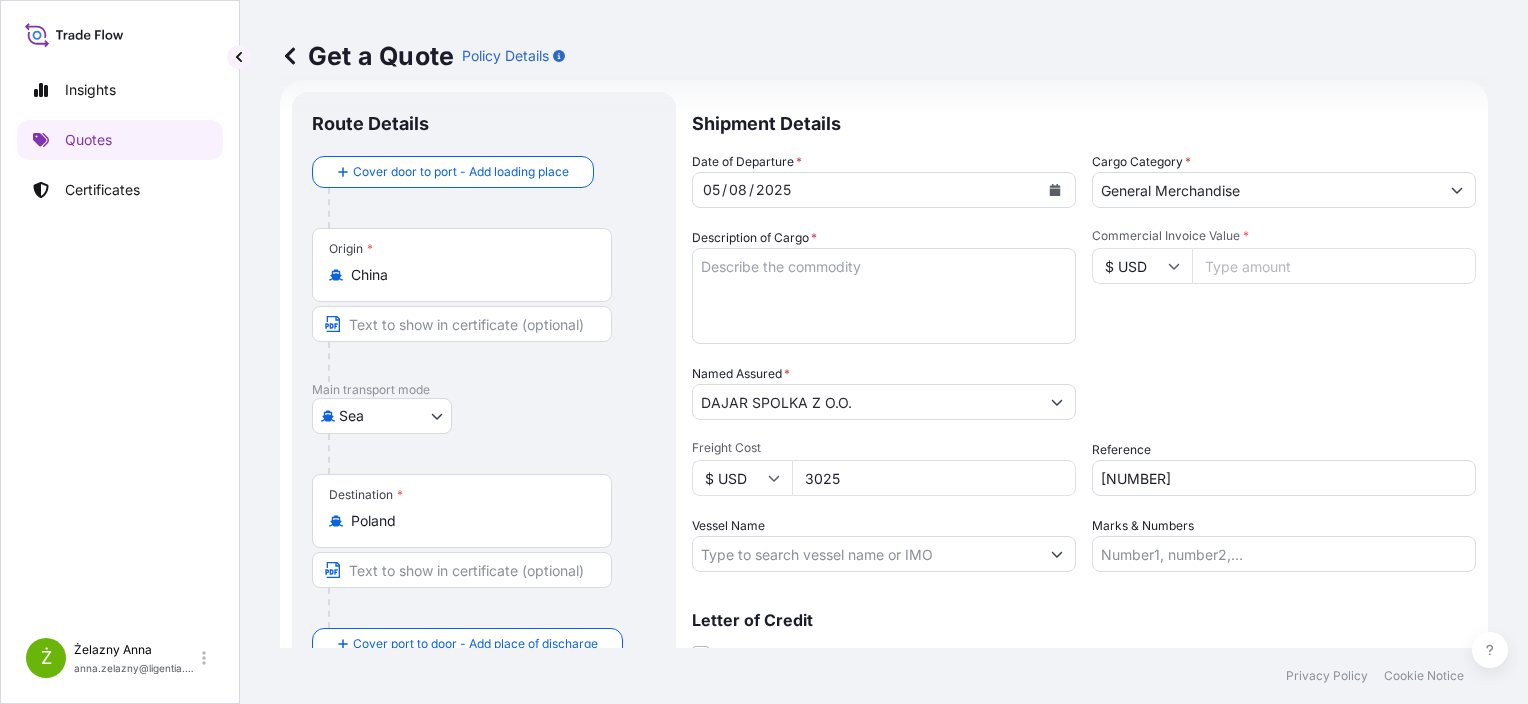 type on "3025" 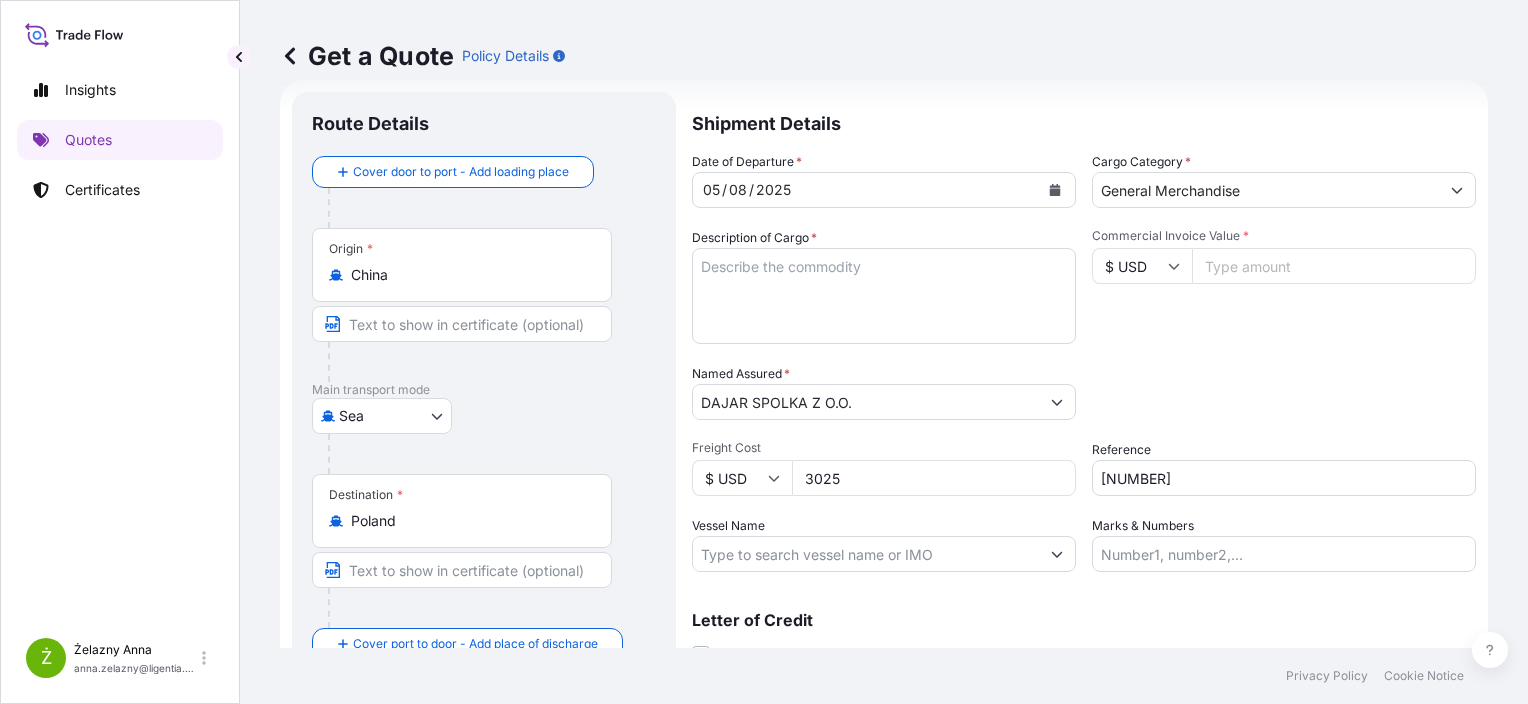 click 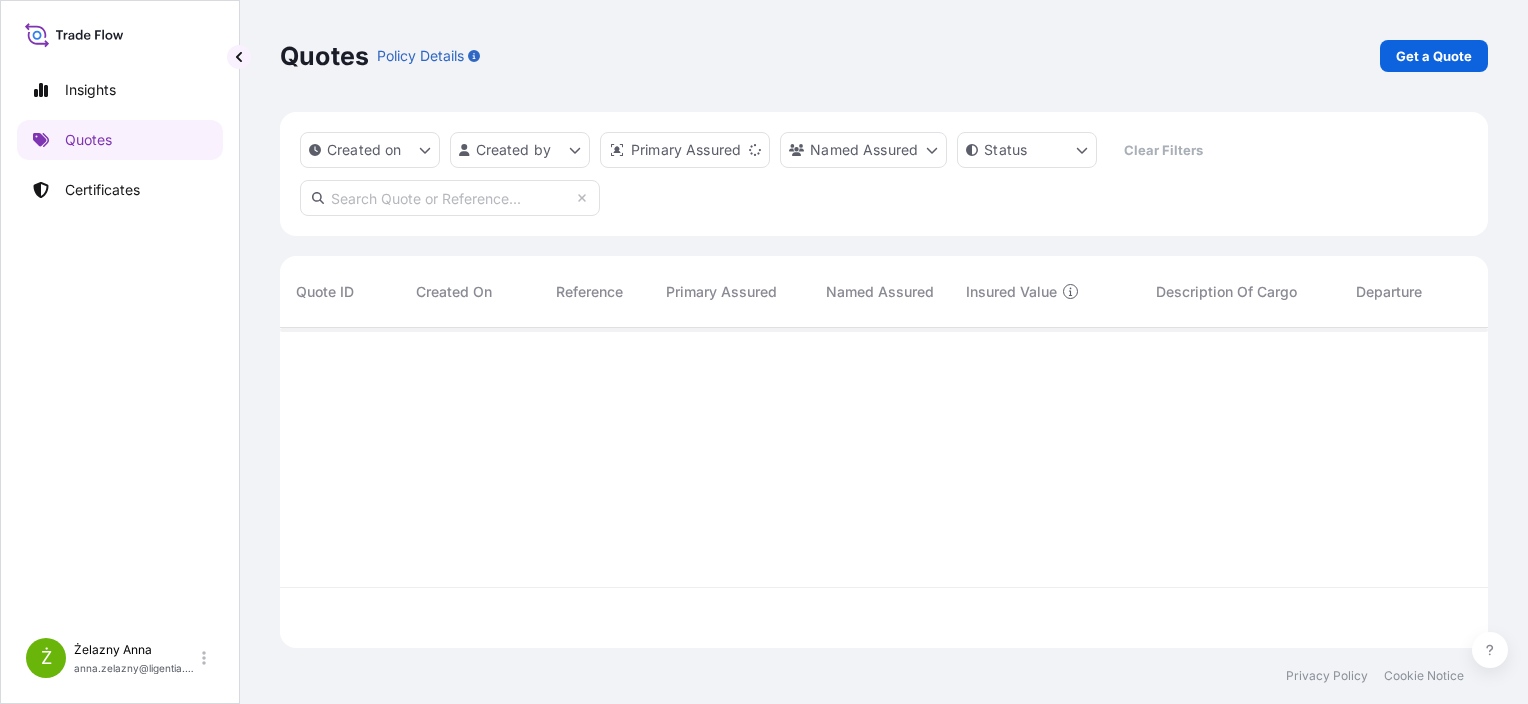 scroll, scrollTop: 0, scrollLeft: 0, axis: both 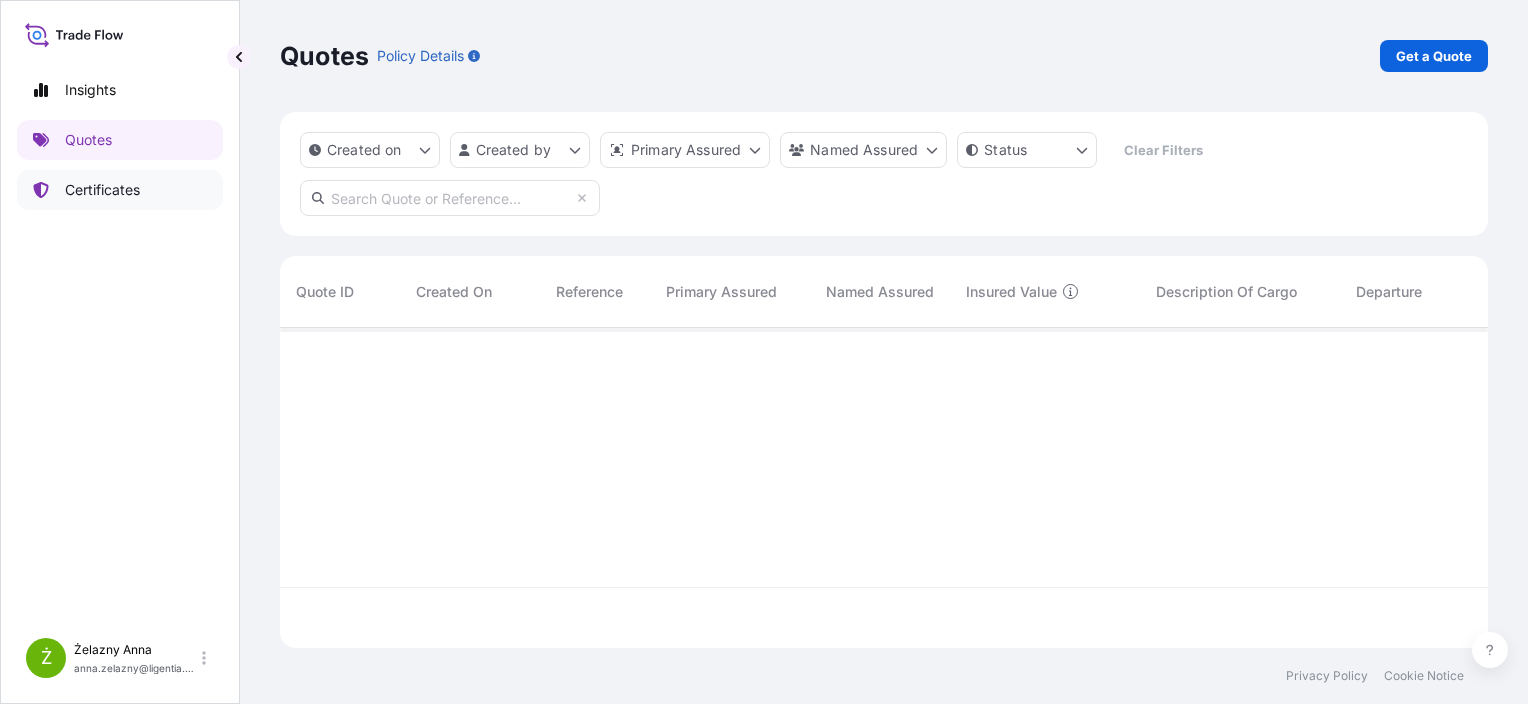 click on "Certificates" at bounding box center (102, 190) 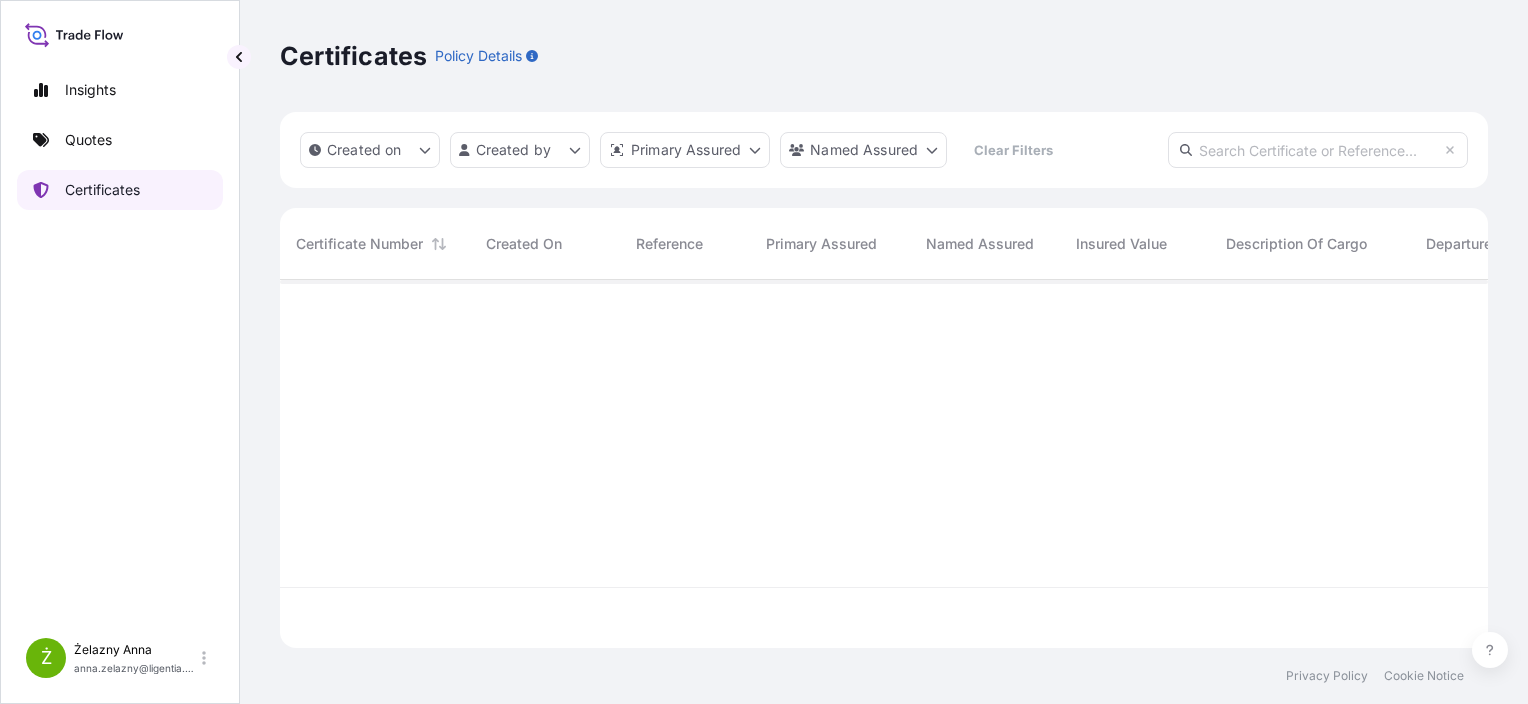scroll, scrollTop: 16, scrollLeft: 16, axis: both 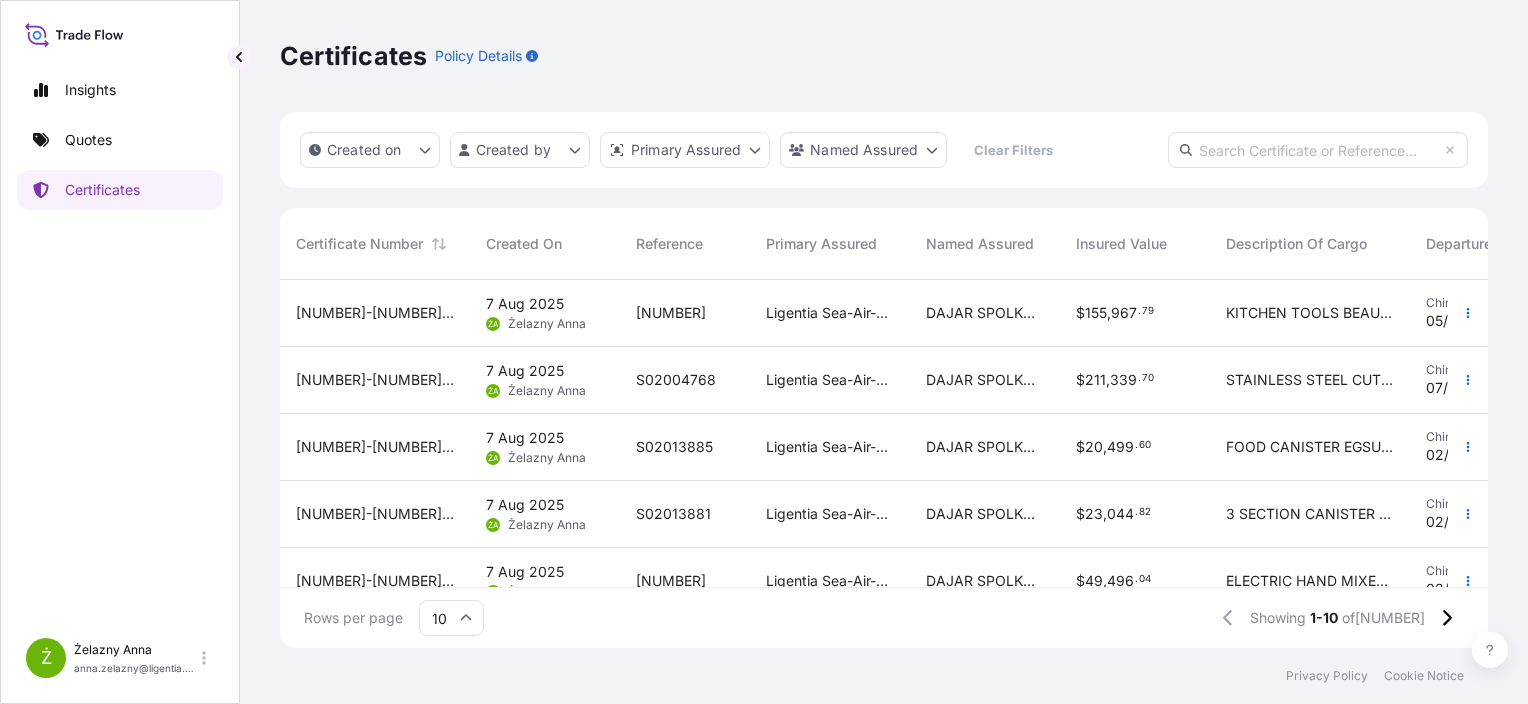 click on "[NUMBER]" at bounding box center [685, 313] 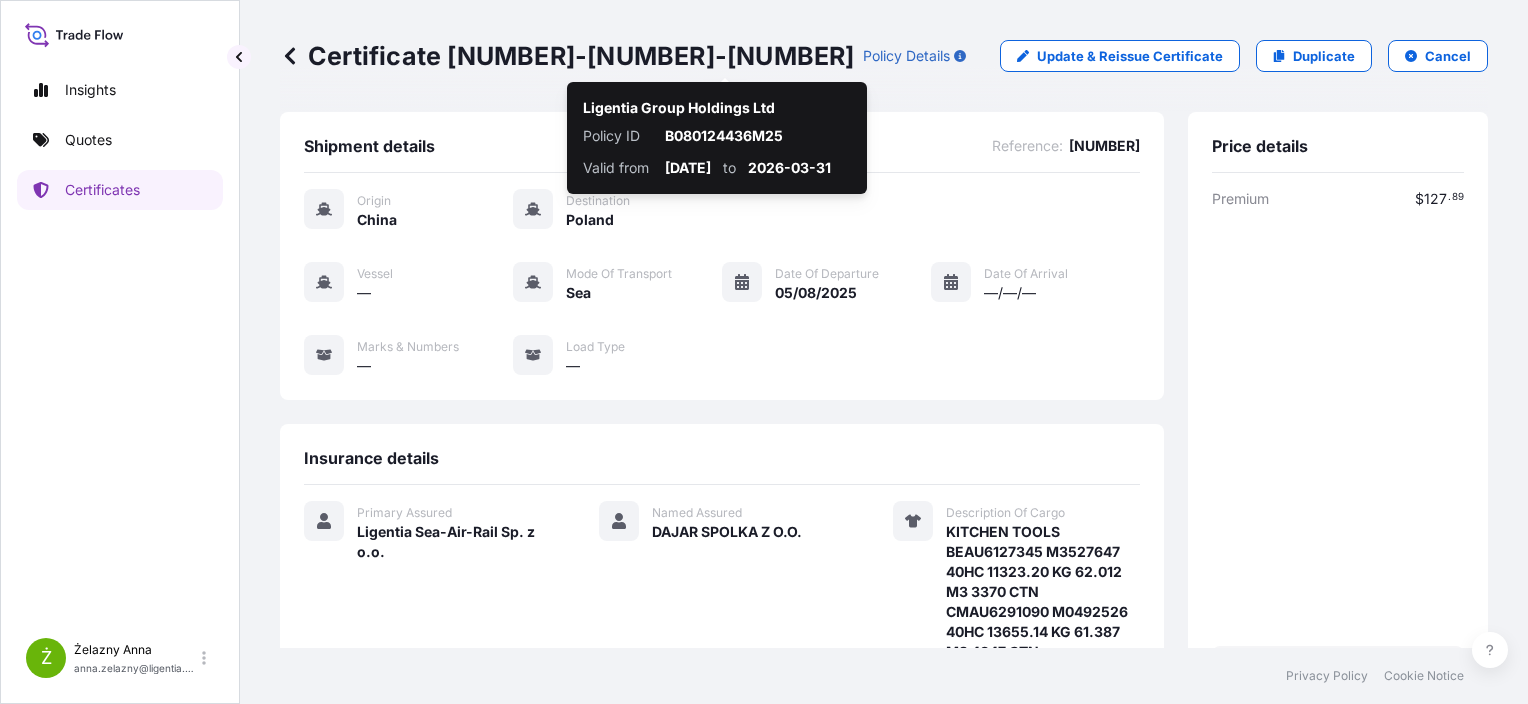 click on "Certificate [NUMBER]-[NUMBER]-[NUMBER]" at bounding box center (567, 56) 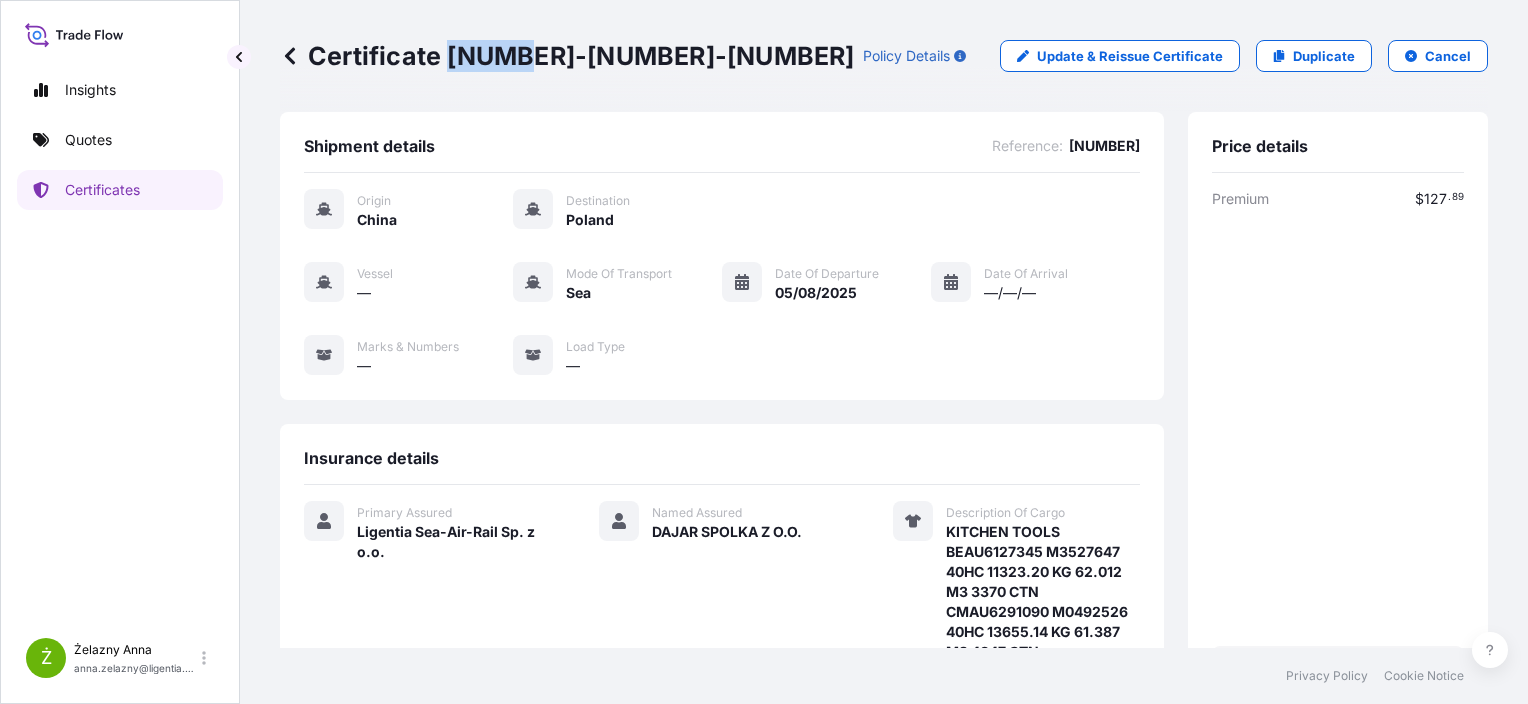 click on "Certificate [NUMBER]-[NUMBER]-[NUMBER]" at bounding box center (567, 56) 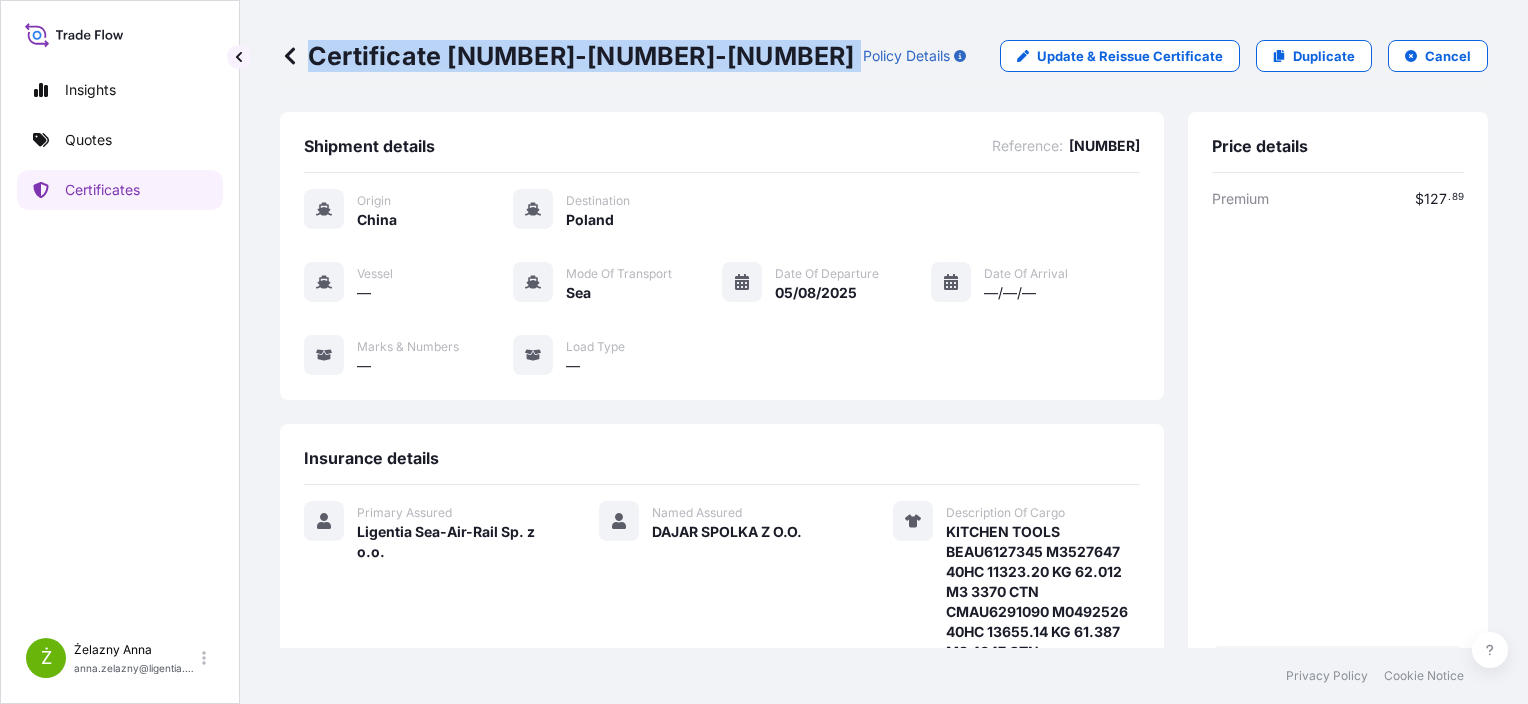 click on "Certificate [NUMBER]-[NUMBER]-[NUMBER]" at bounding box center (567, 56) 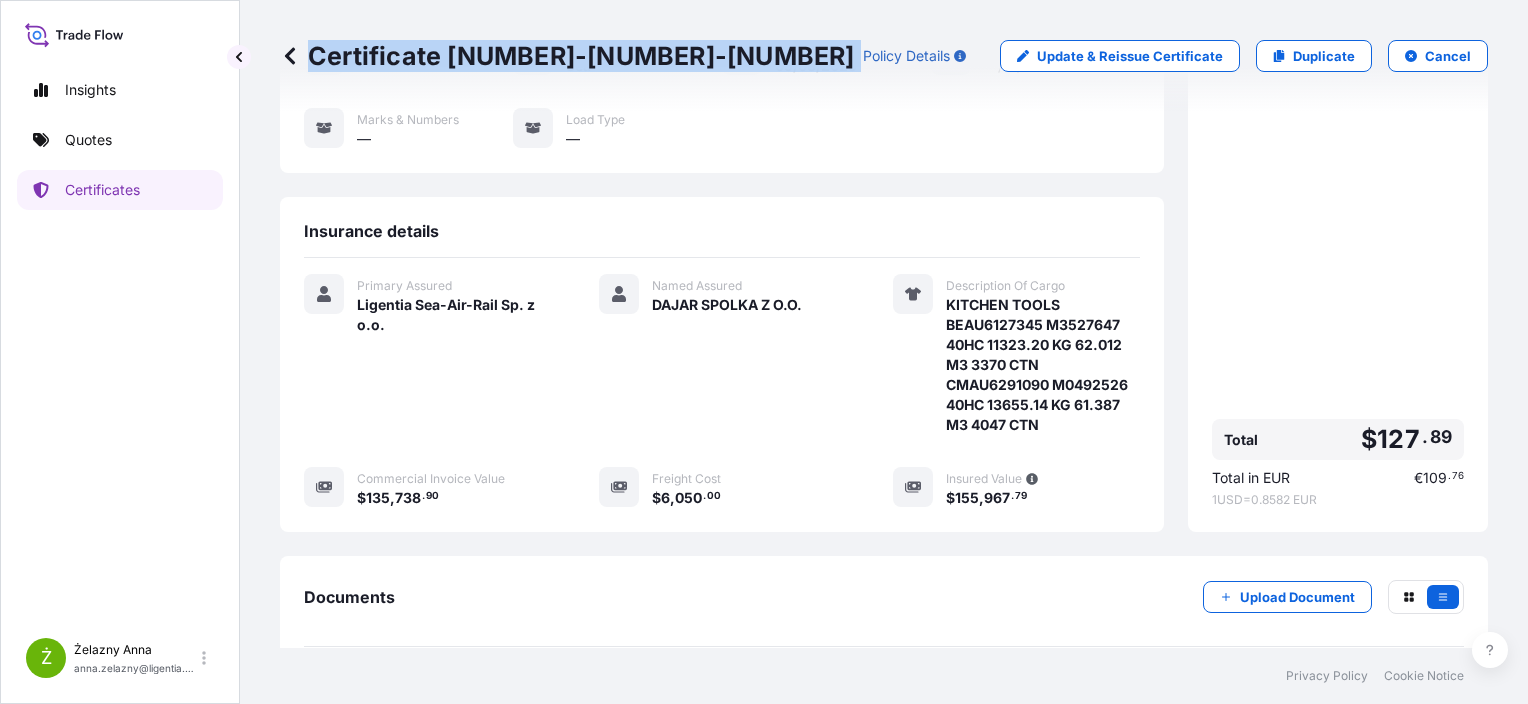 scroll, scrollTop: 104, scrollLeft: 0, axis: vertical 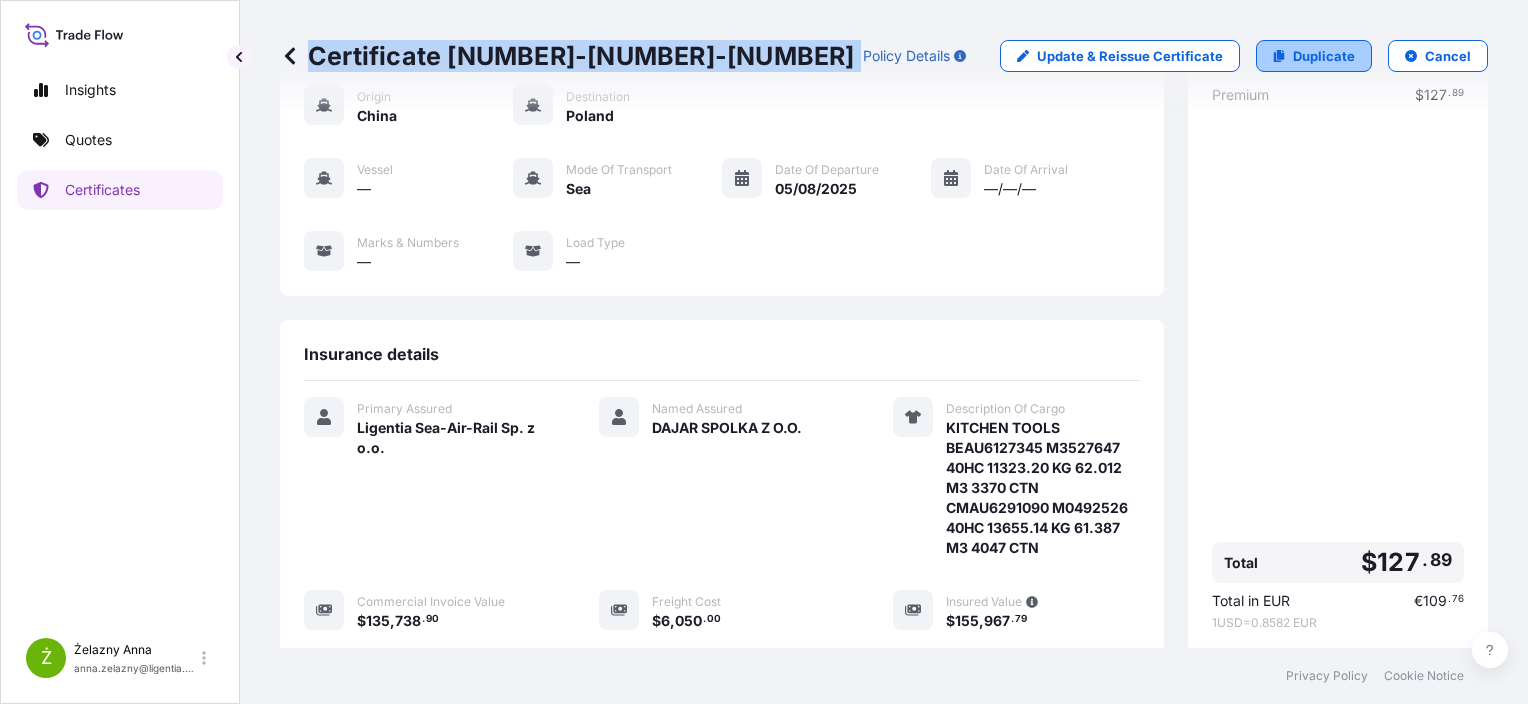 click on "Duplicate" at bounding box center (1324, 56) 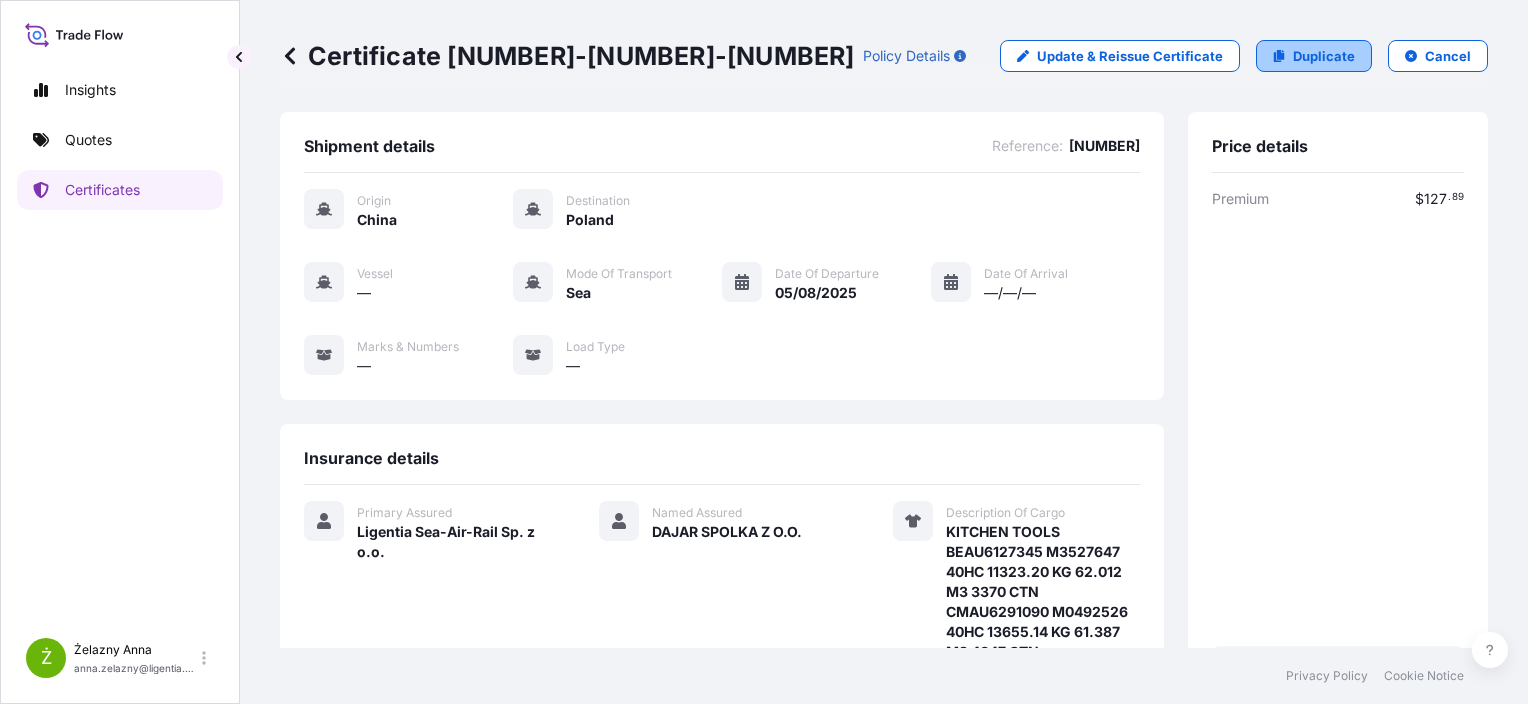 select on "Sea" 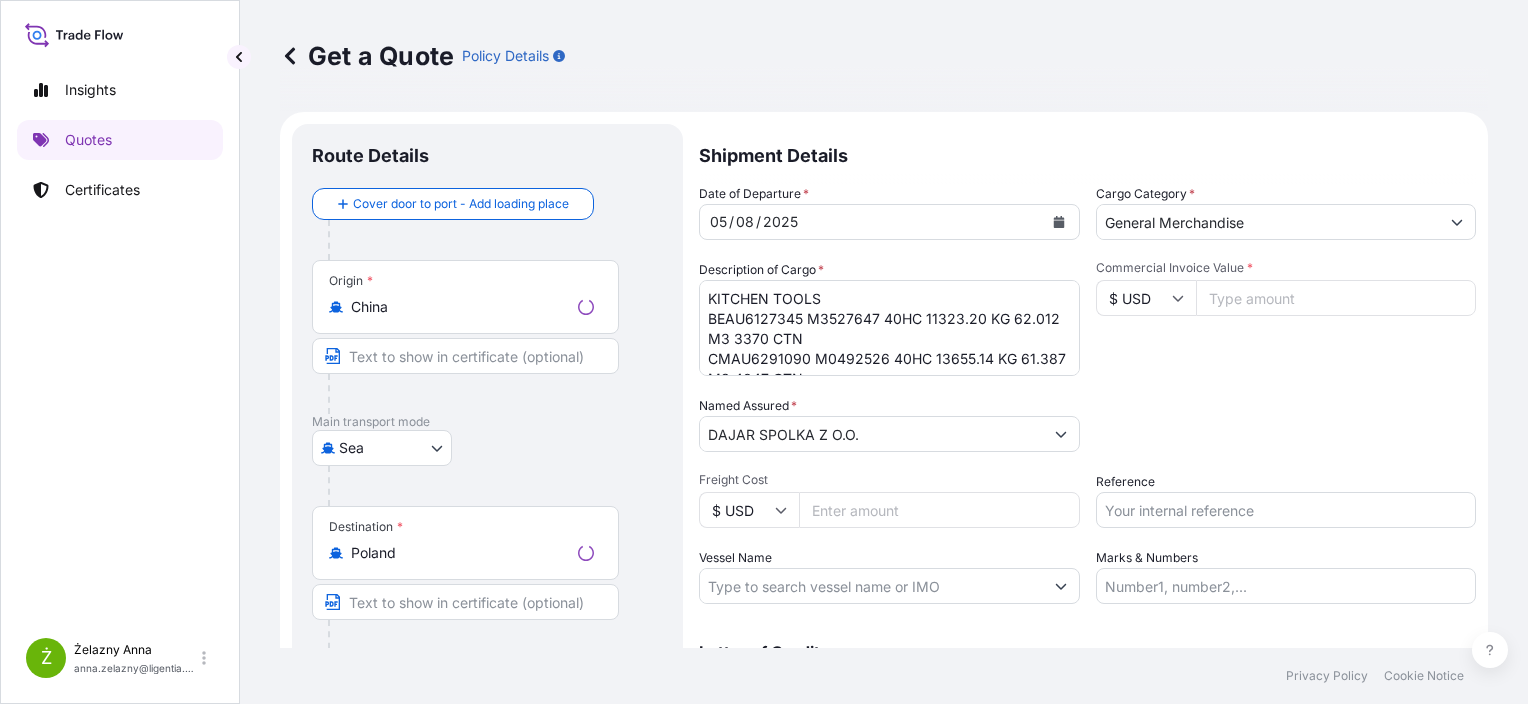 scroll, scrollTop: 32, scrollLeft: 0, axis: vertical 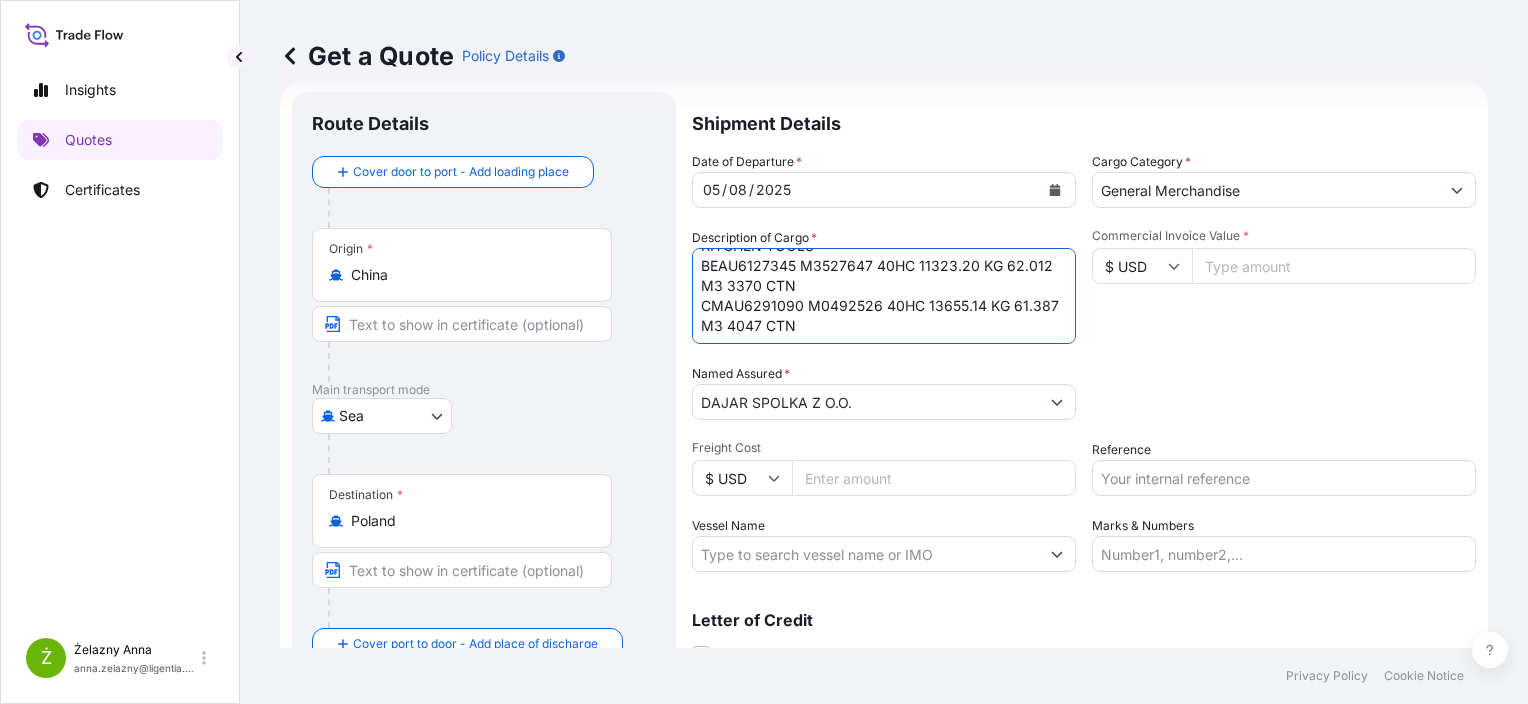 drag, startPoint x: 696, startPoint y: 272, endPoint x: 895, endPoint y: 425, distance: 251.01793 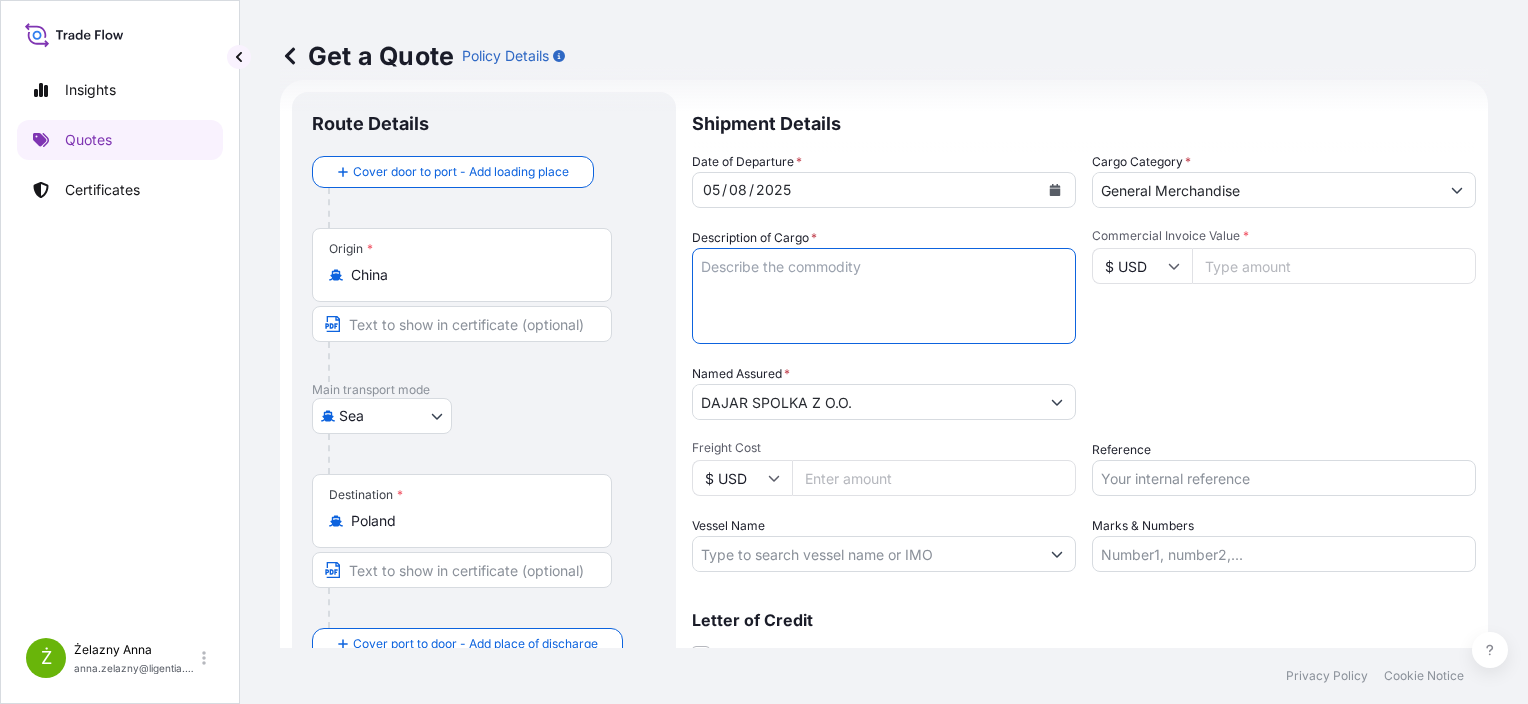 scroll, scrollTop: 0, scrollLeft: 0, axis: both 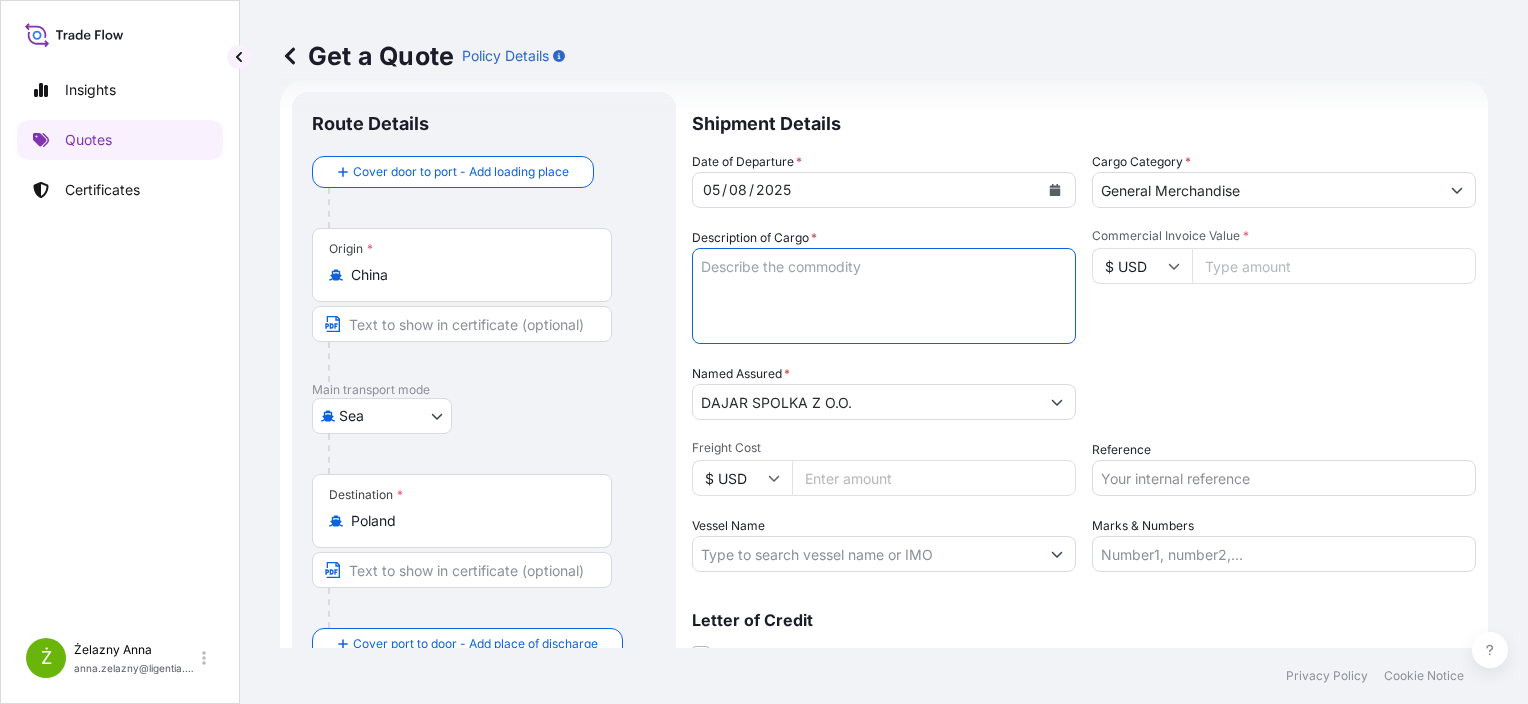 type 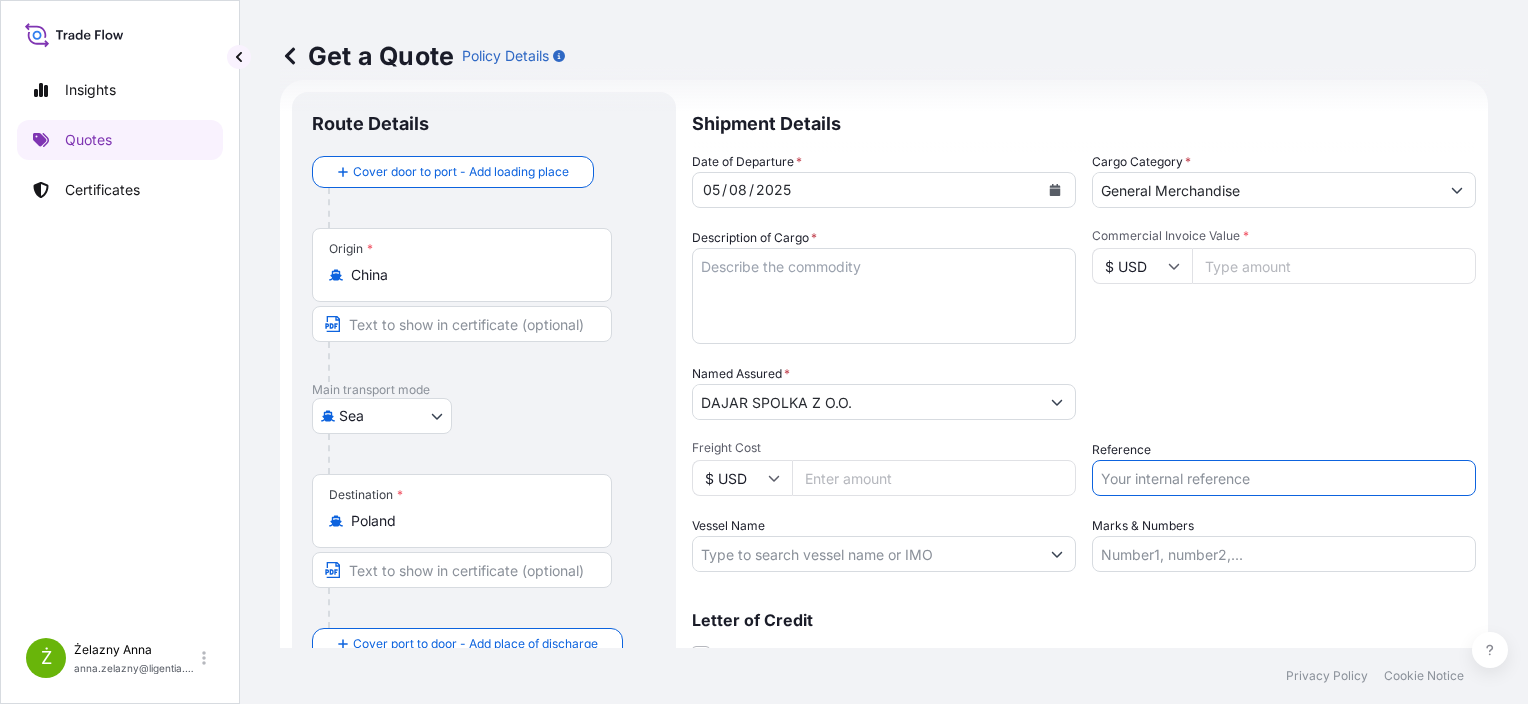 click on "Reference" at bounding box center (1284, 478) 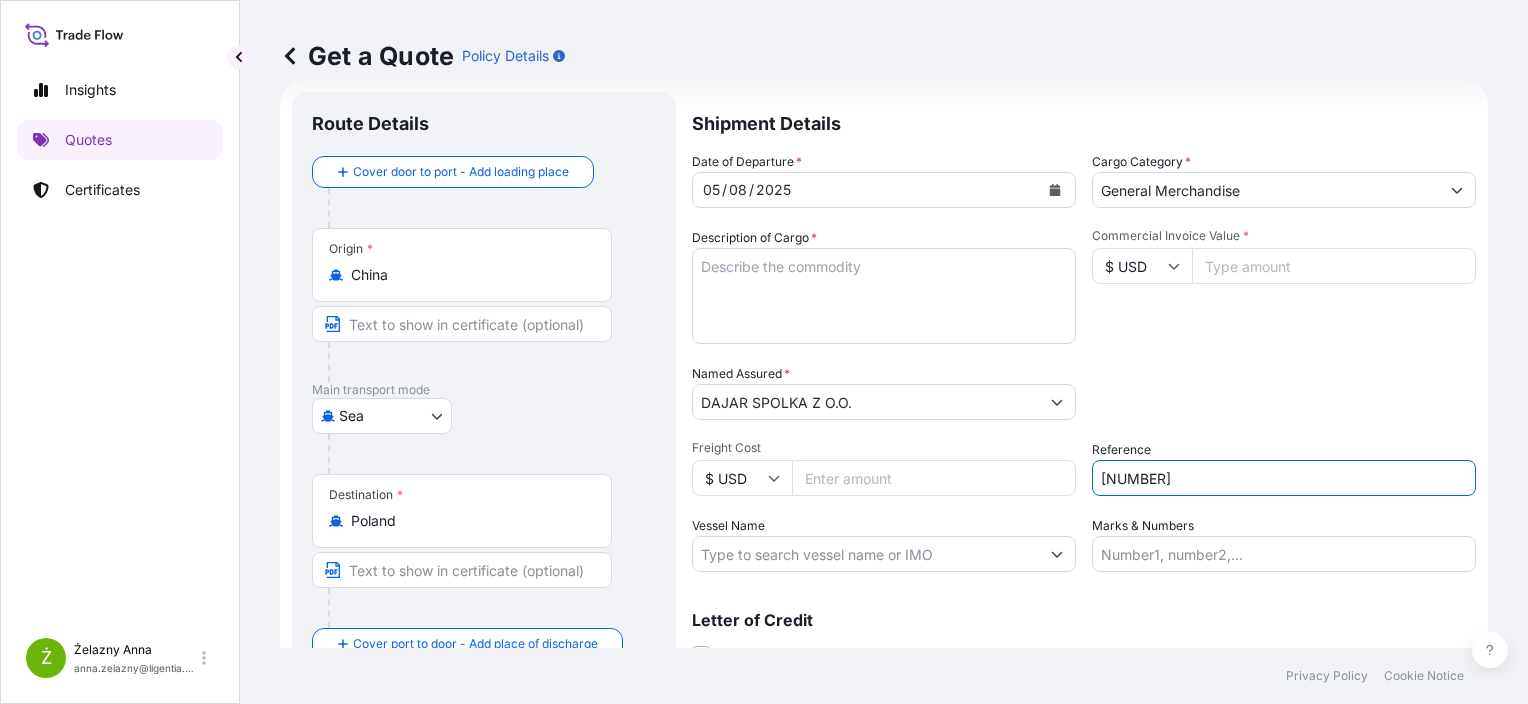 type on "[NUMBER]" 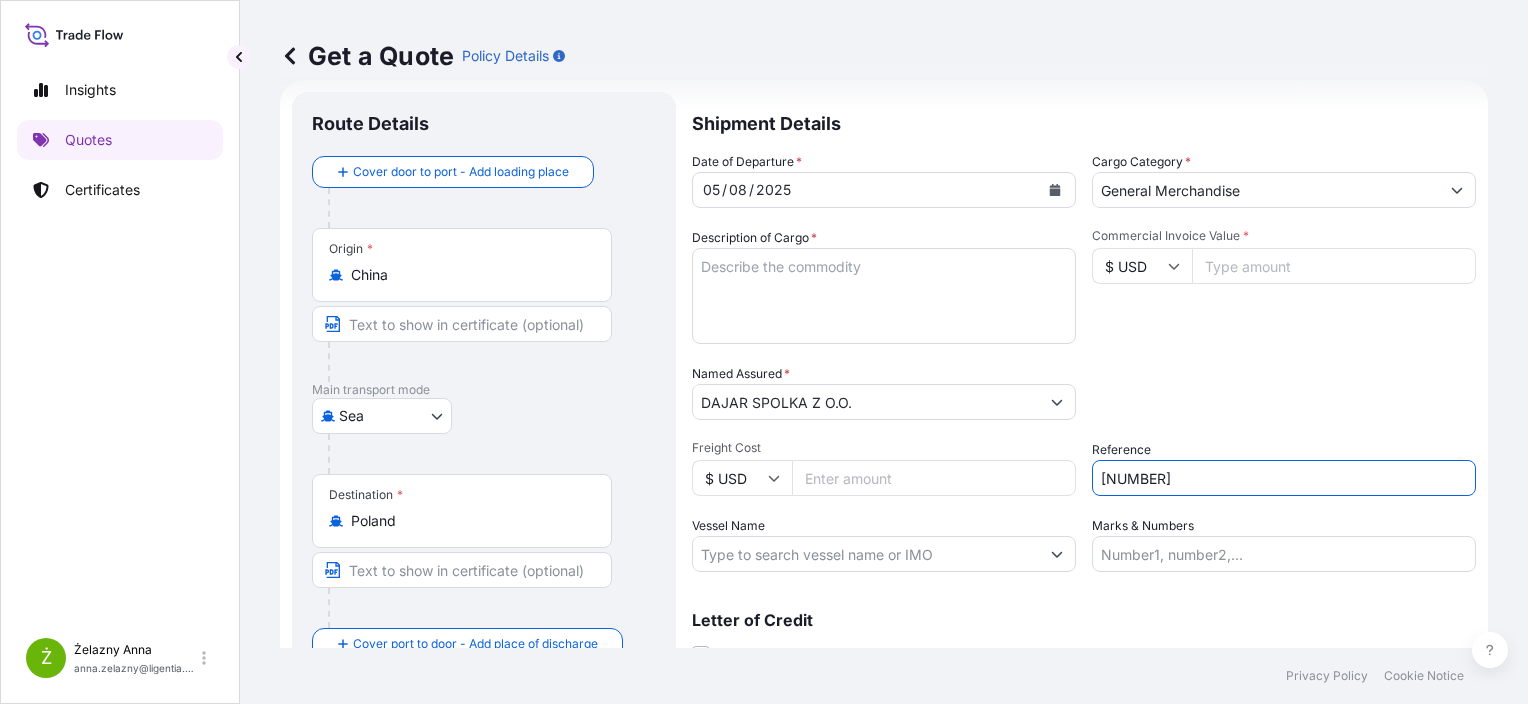 click on "Commercial Invoice Value   *" at bounding box center [1334, 266] 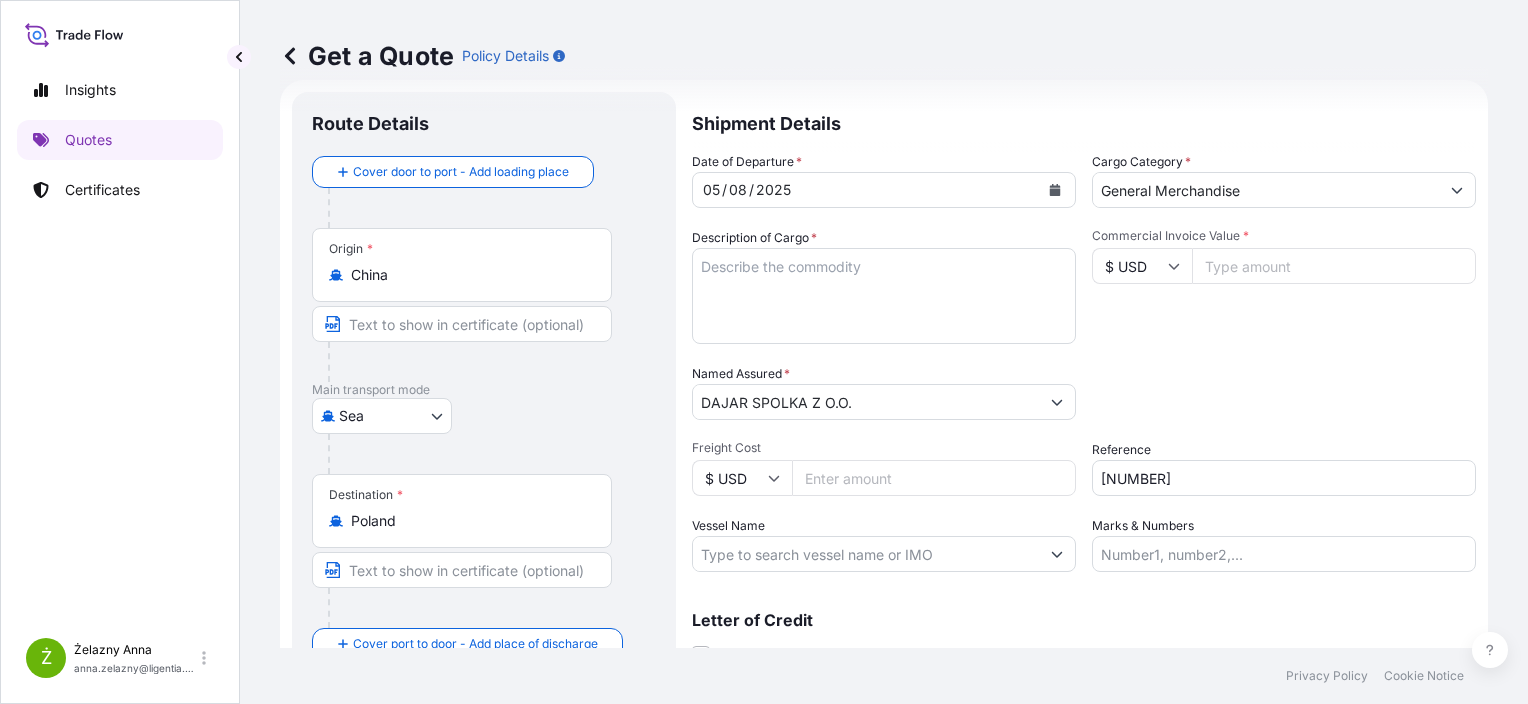 paste on "[NUMBER].[NUMBER]" 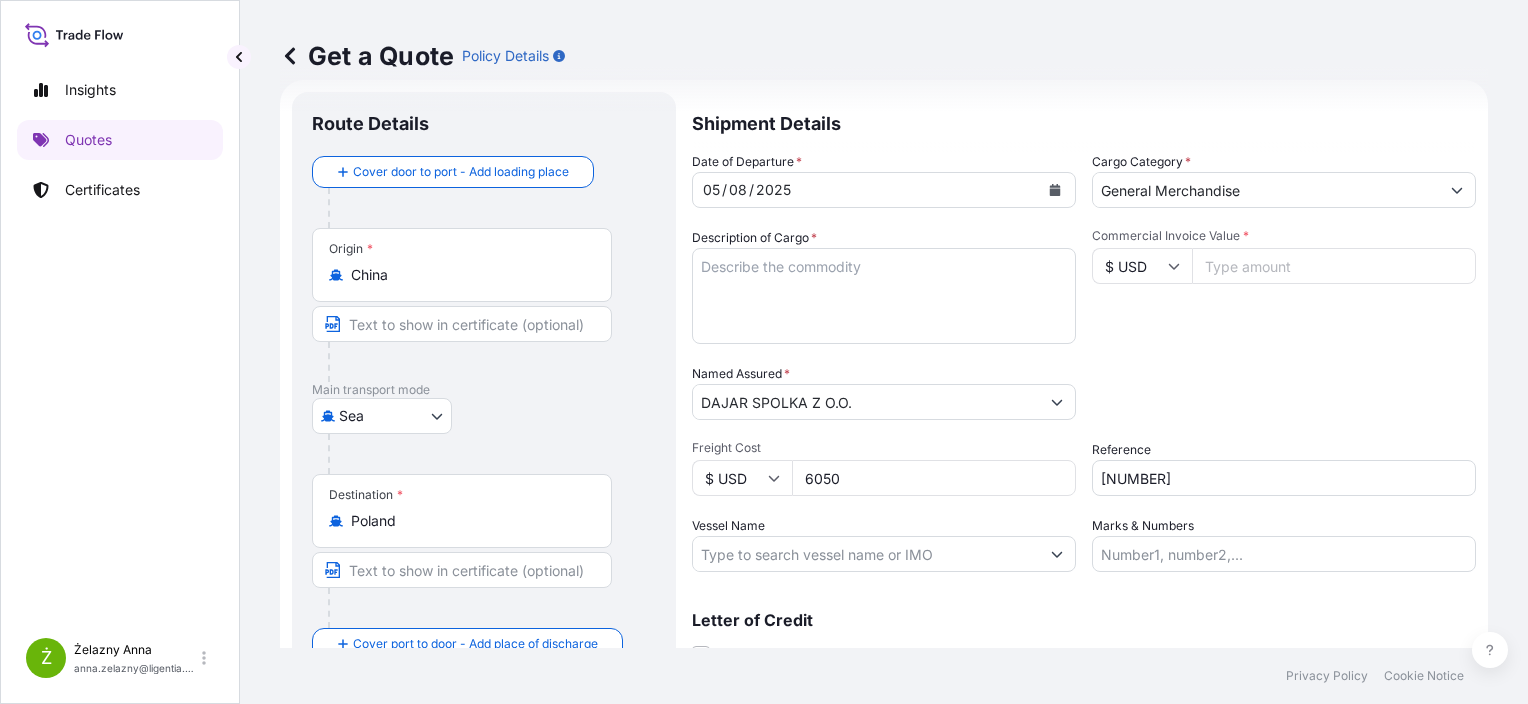 type on "6050" 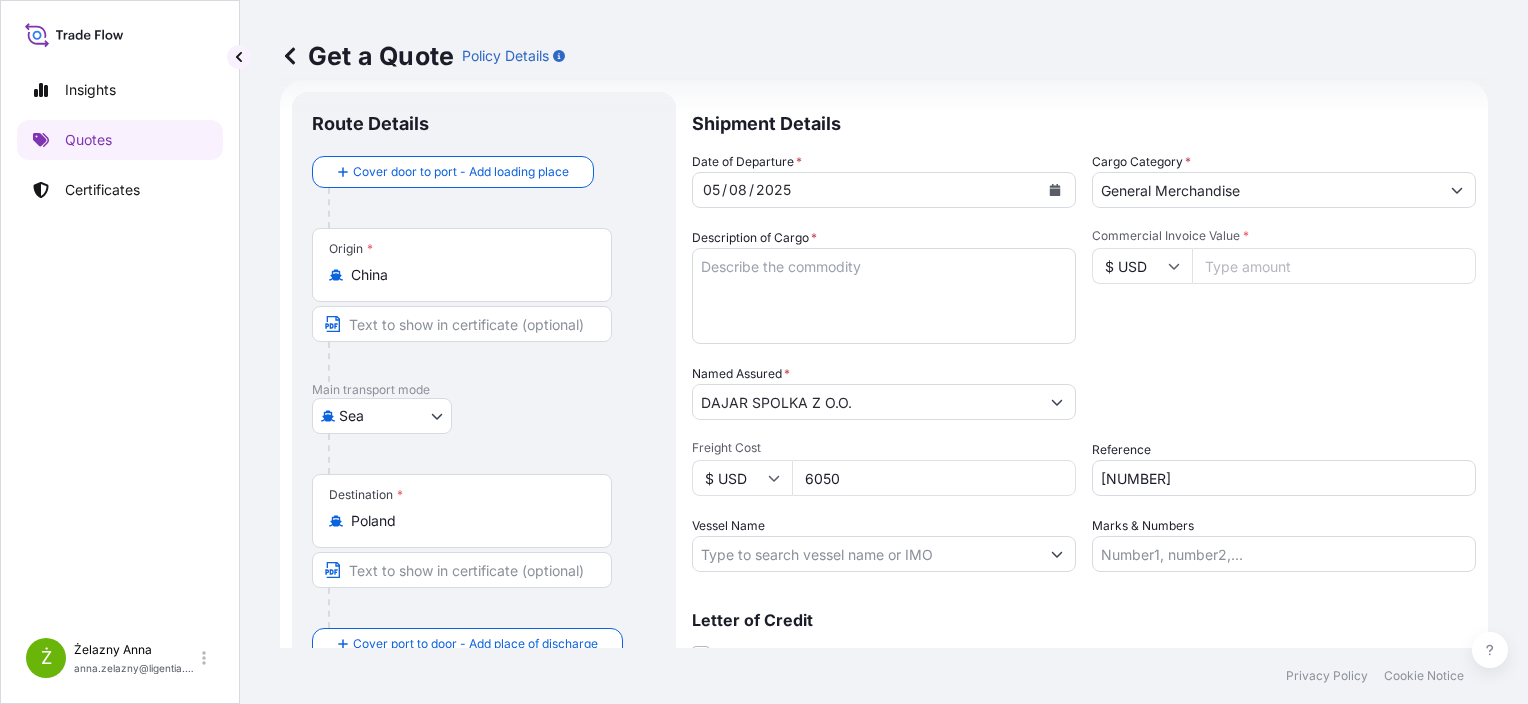 click 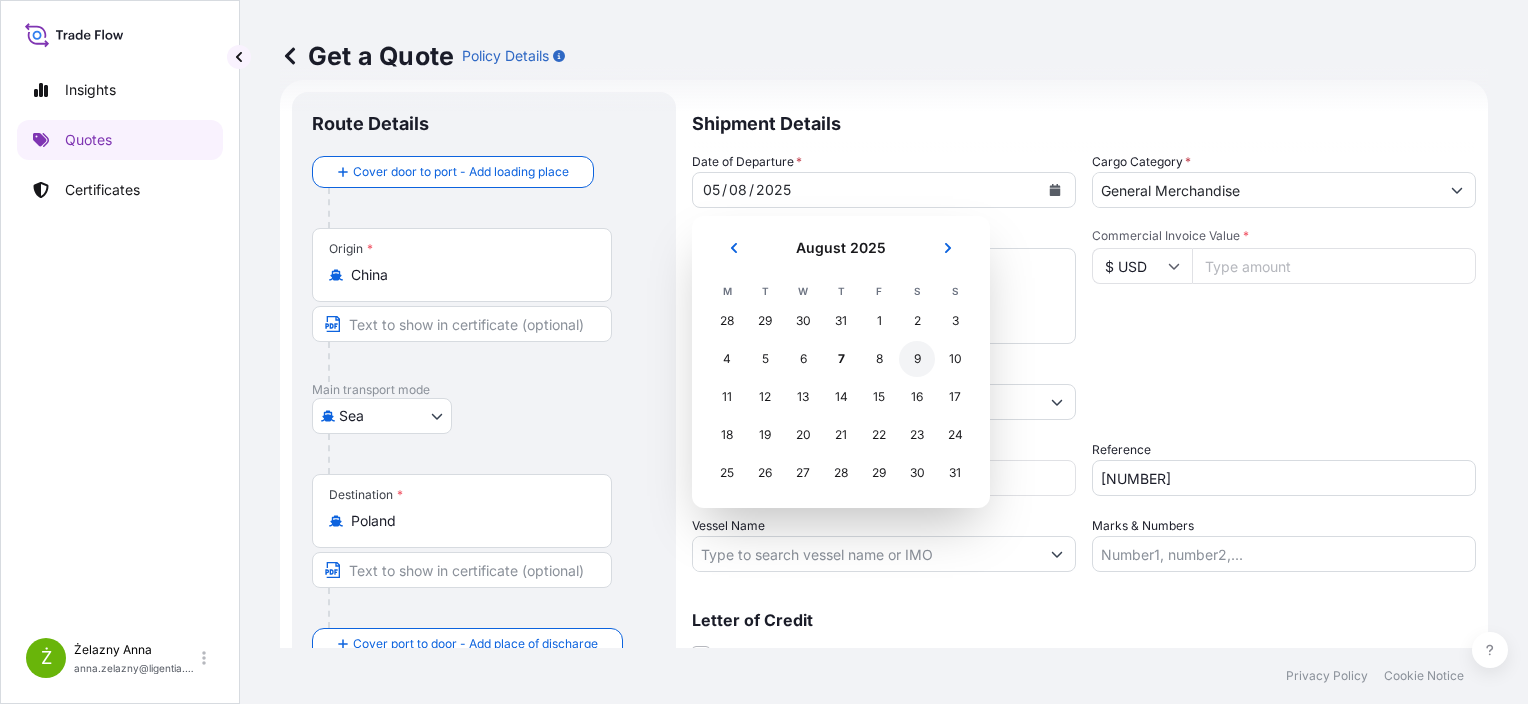 click on "9" at bounding box center (917, 359) 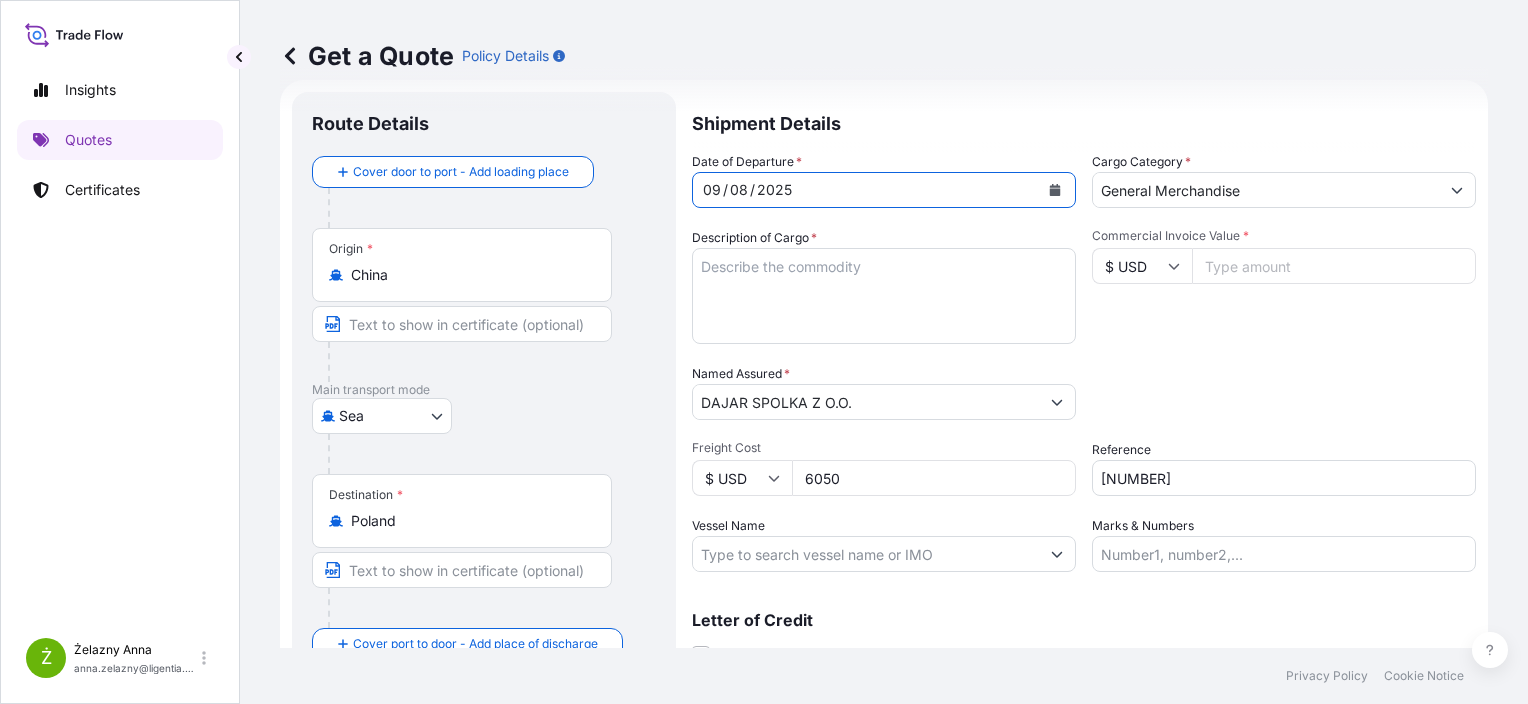 click on "KITCHEN TOOLS
BEAU6127345 M3527647 40HC 11323.20 KG 62.012 M3 3370 CTN
CMAU6291090 M0492526 40HC 13655.14 KG 61.387 M3 4047 CTN" at bounding box center [884, 296] 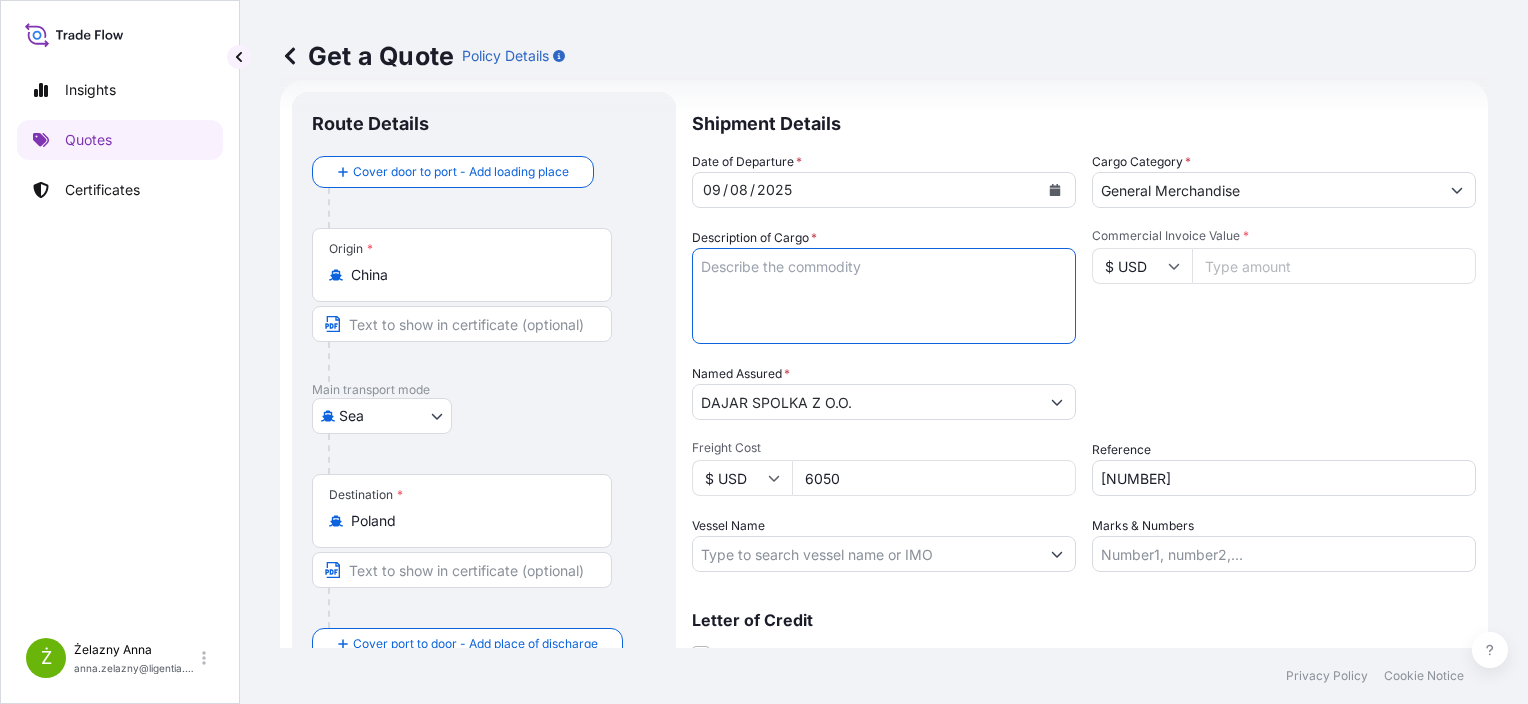 paste on "STAINLESS STEEL KETTLES" 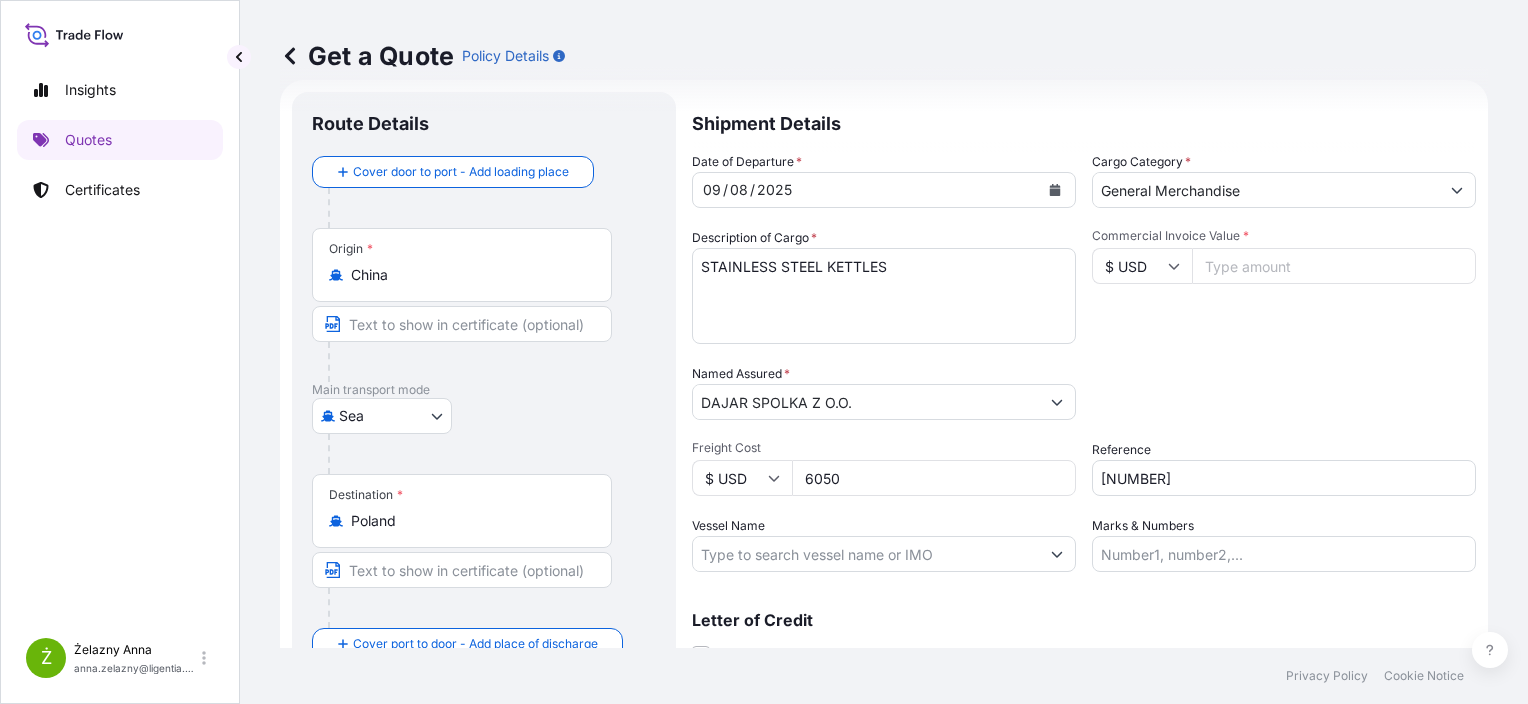 click on "KITCHEN TOOLS
BEAU6127345 M3527647 40HC 11323.20 KG 62.012 M3 3370 CTN
CMAU6291090 M0492526 40HC 13655.14 KG 61.387 M3 4047 CTN" at bounding box center [884, 296] 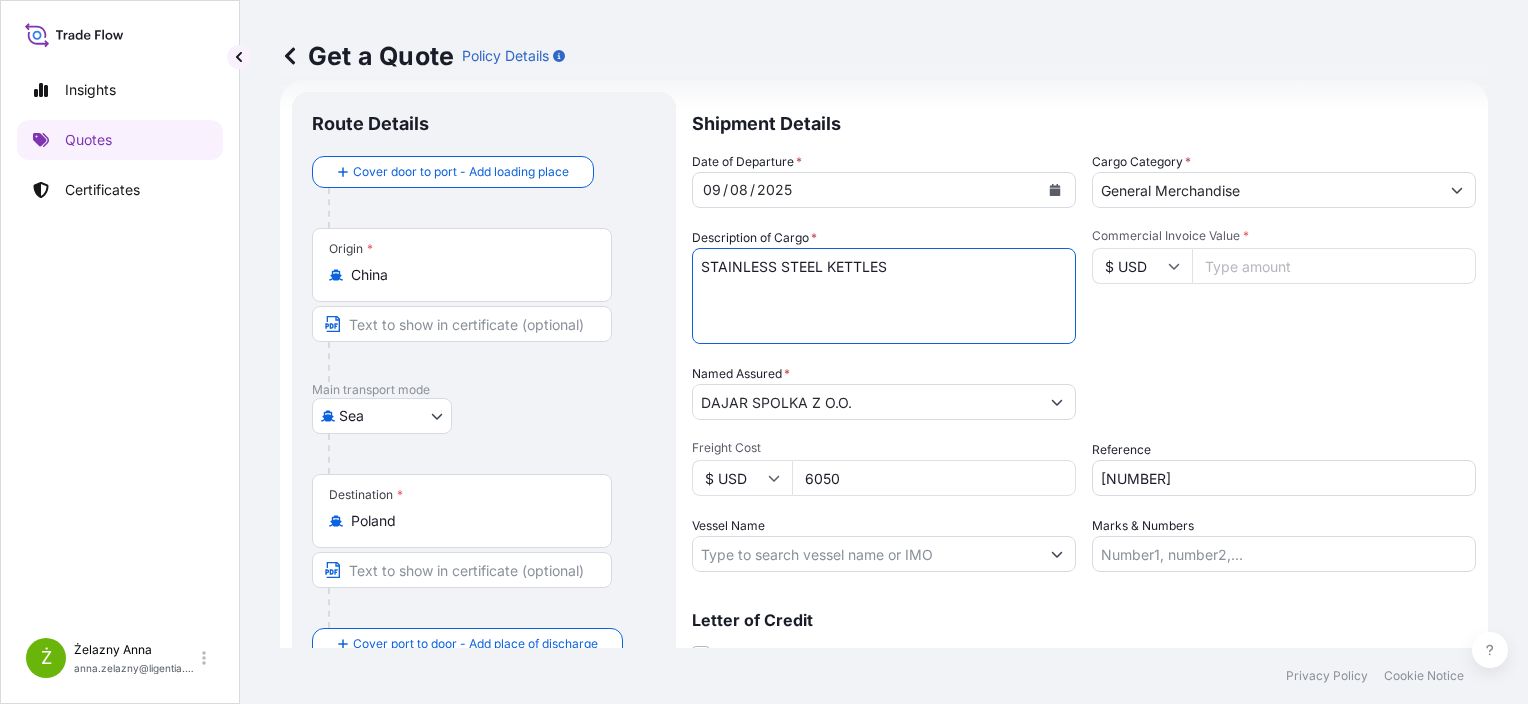 paste on "ECMU7670146 M0192593 40HC 4979.40 KG 68.53 M3 1158 CTN CY/CY* 1158 CTN 4979.40 KGTCNU2652282 M4428715 40HC 4979.40 KG 68.53 M3 1158 CTN" 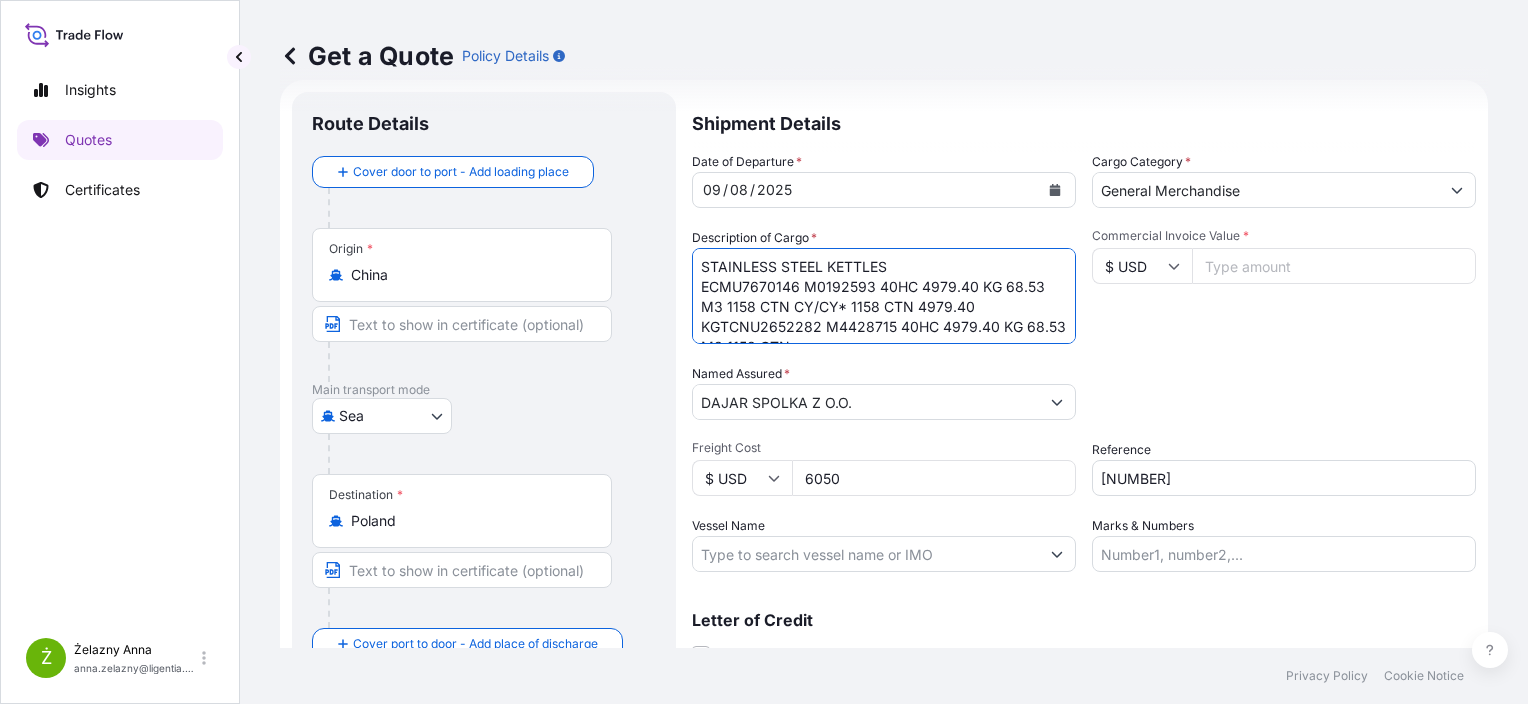 scroll, scrollTop: 12, scrollLeft: 0, axis: vertical 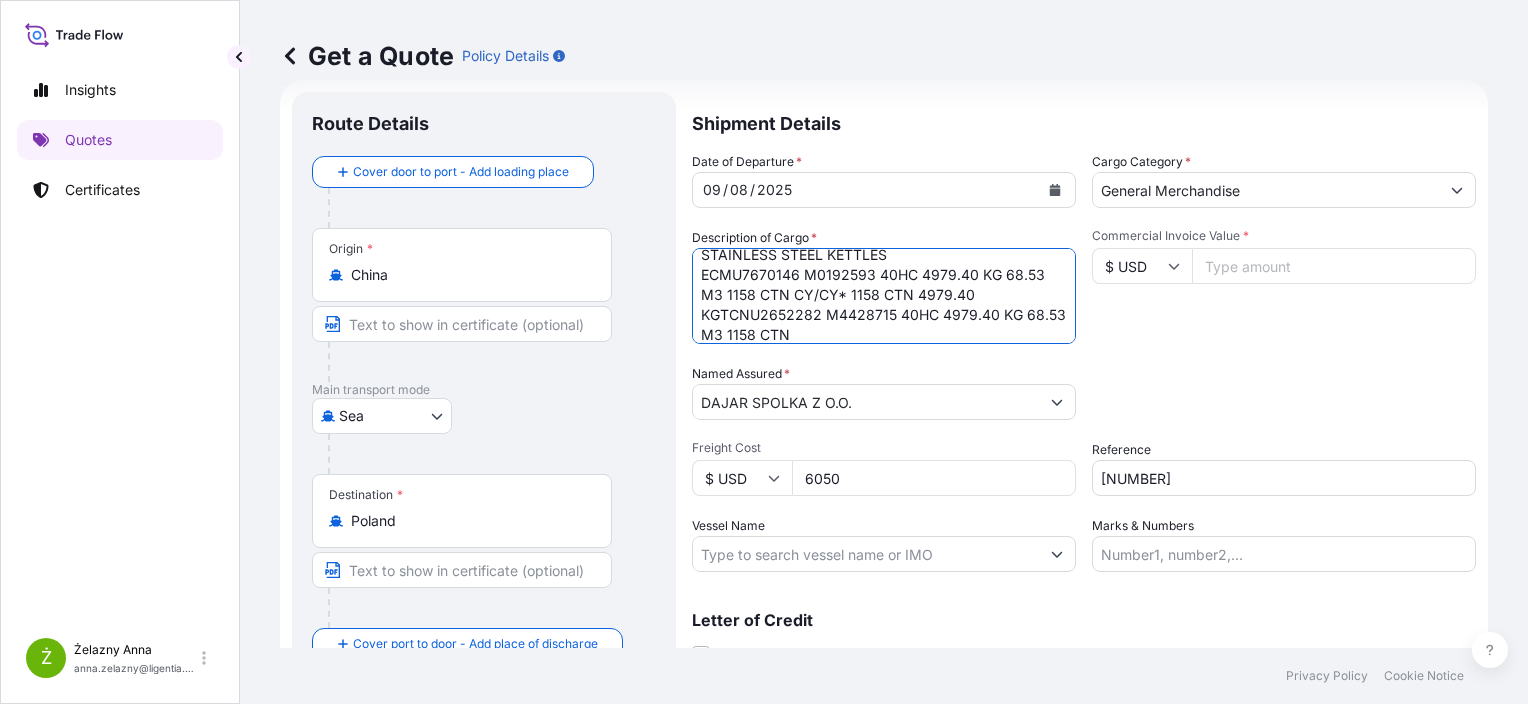 click on "KITCHEN TOOLS
BEAU6127345 M3527647 40HC 11323.20 KG 62.012 M3 3370 CTN
CMAU6291090 M0492526 40HC 13655.14 KG 61.387 M3 4047 CTN" at bounding box center (884, 296) 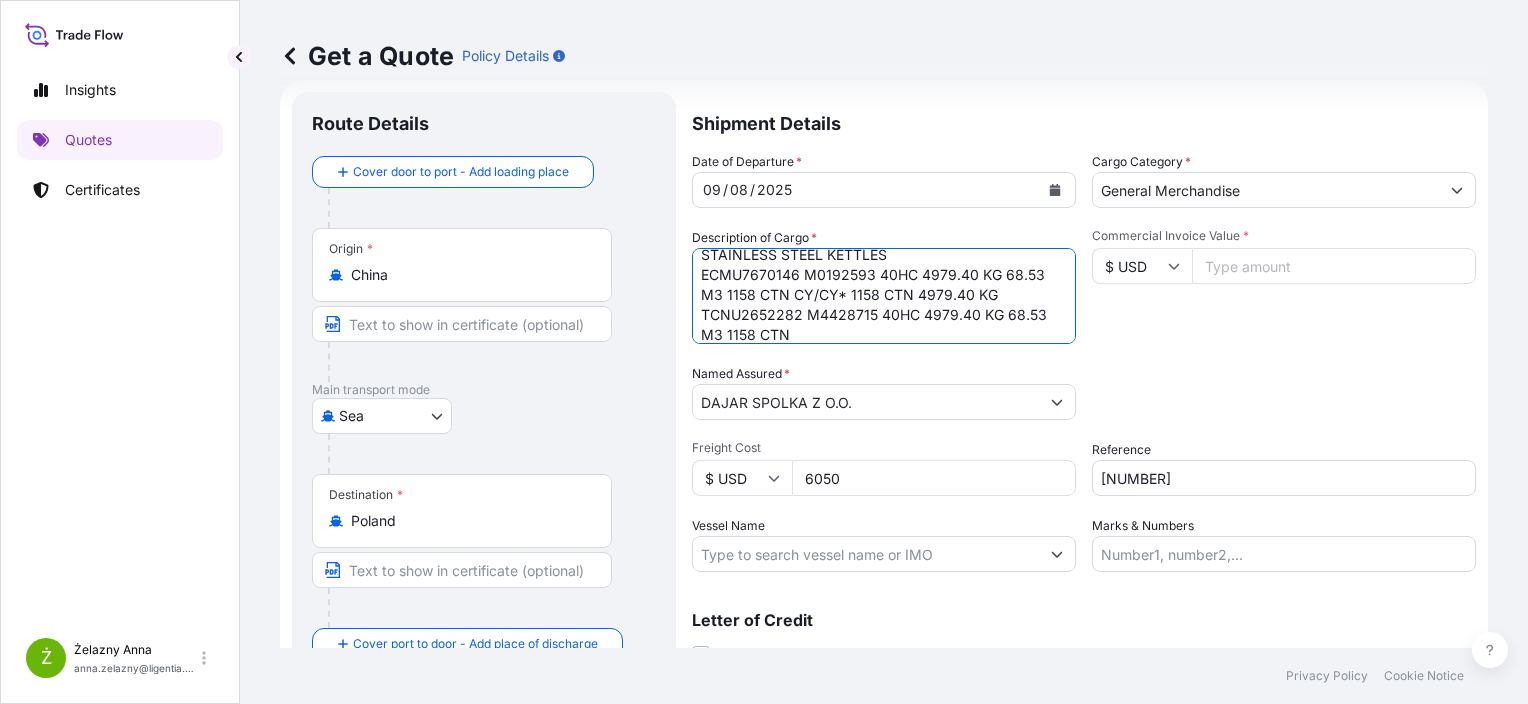 drag, startPoint x: 1011, startPoint y: 301, endPoint x: 793, endPoint y: 291, distance: 218.22923 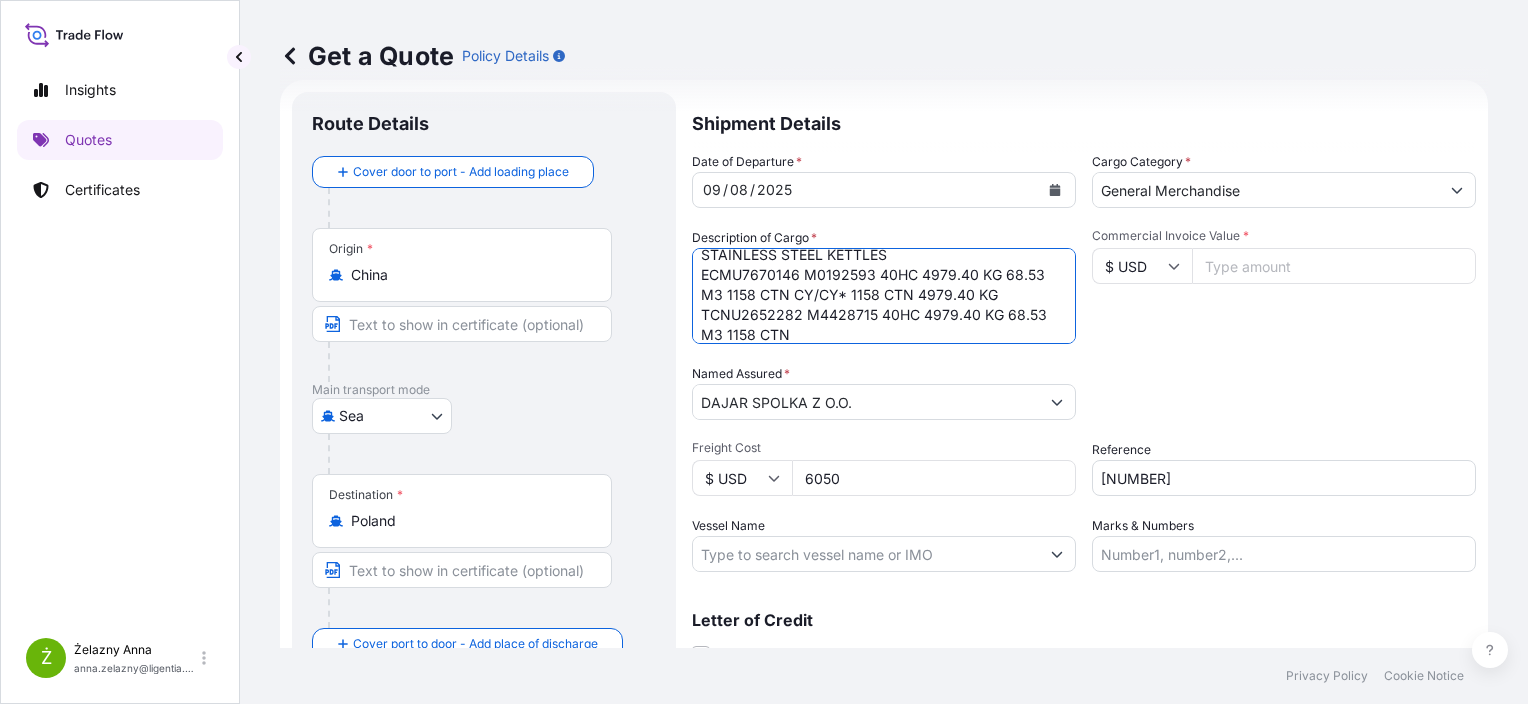 click on "KITCHEN TOOLS
BEAU6127345 M3527647 40HC 11323.20 KG 62.012 M3 3370 CTN
CMAU6291090 M0492526 40HC 13655.14 KG 61.387 M3 4047 CTN" at bounding box center [884, 296] 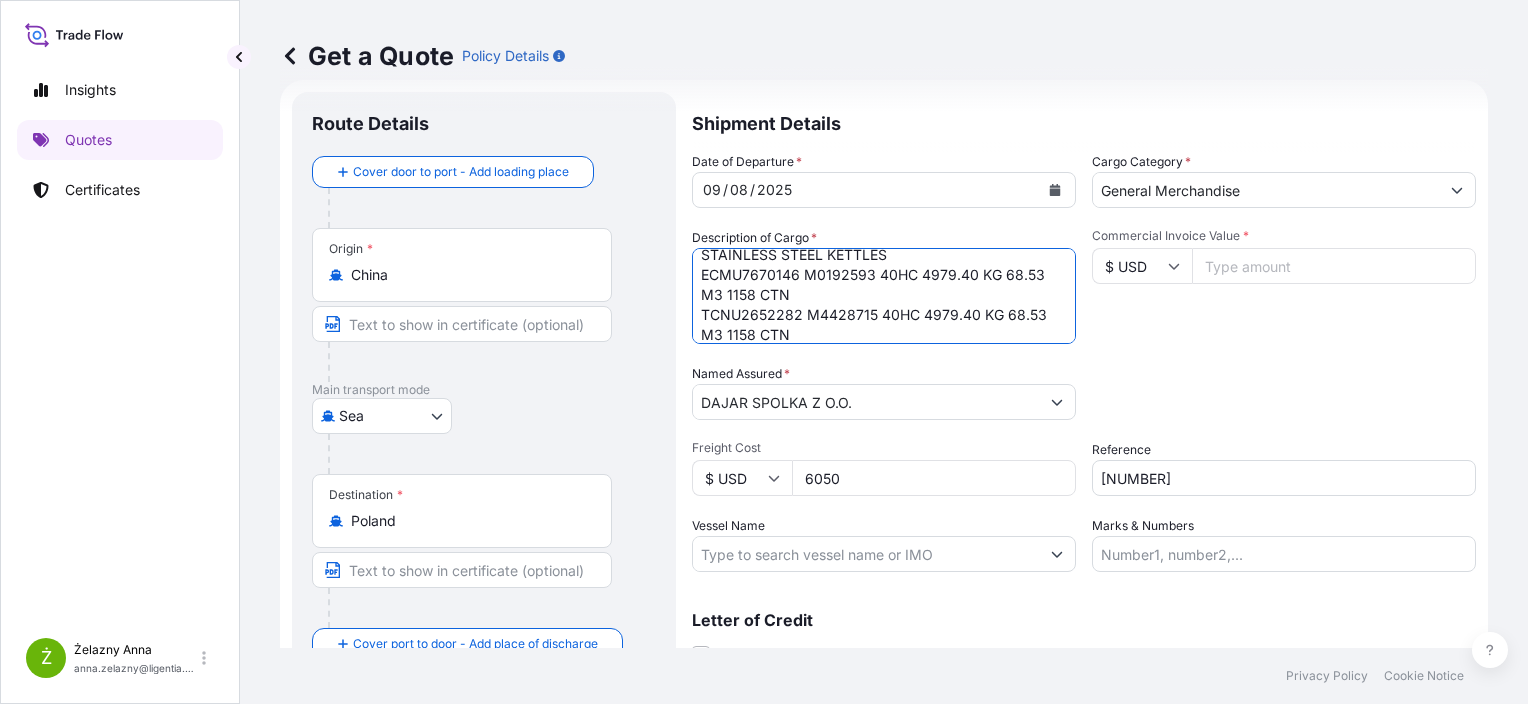 scroll, scrollTop: 116, scrollLeft: 0, axis: vertical 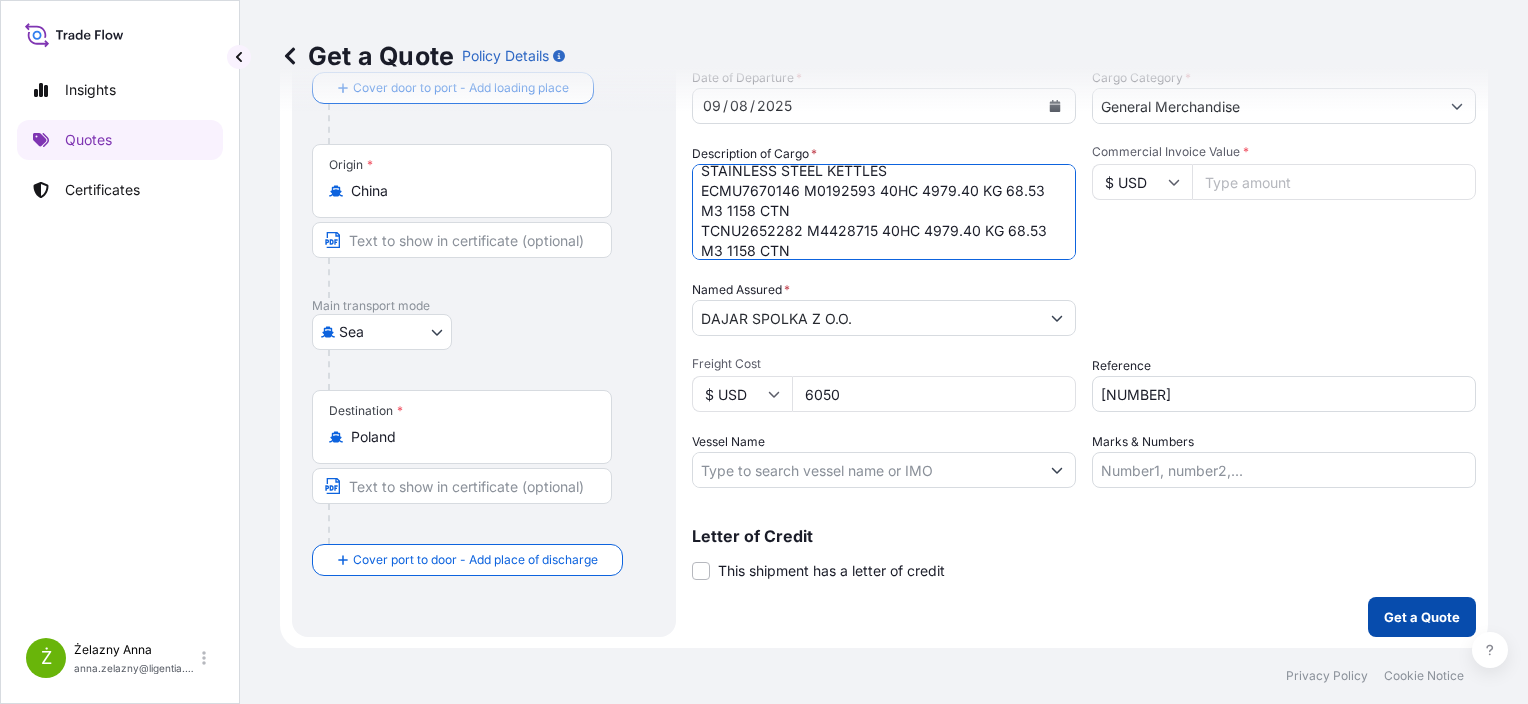 type on "STAINLESS STEEL KETTLES
ECMU7670146 M0192593 40HC 4979.40 KG 68.53 M3 1158 CTN
TCNU2652282 M4428715 40HC 4979.40 KG 68.53 M3 1158 CTN" 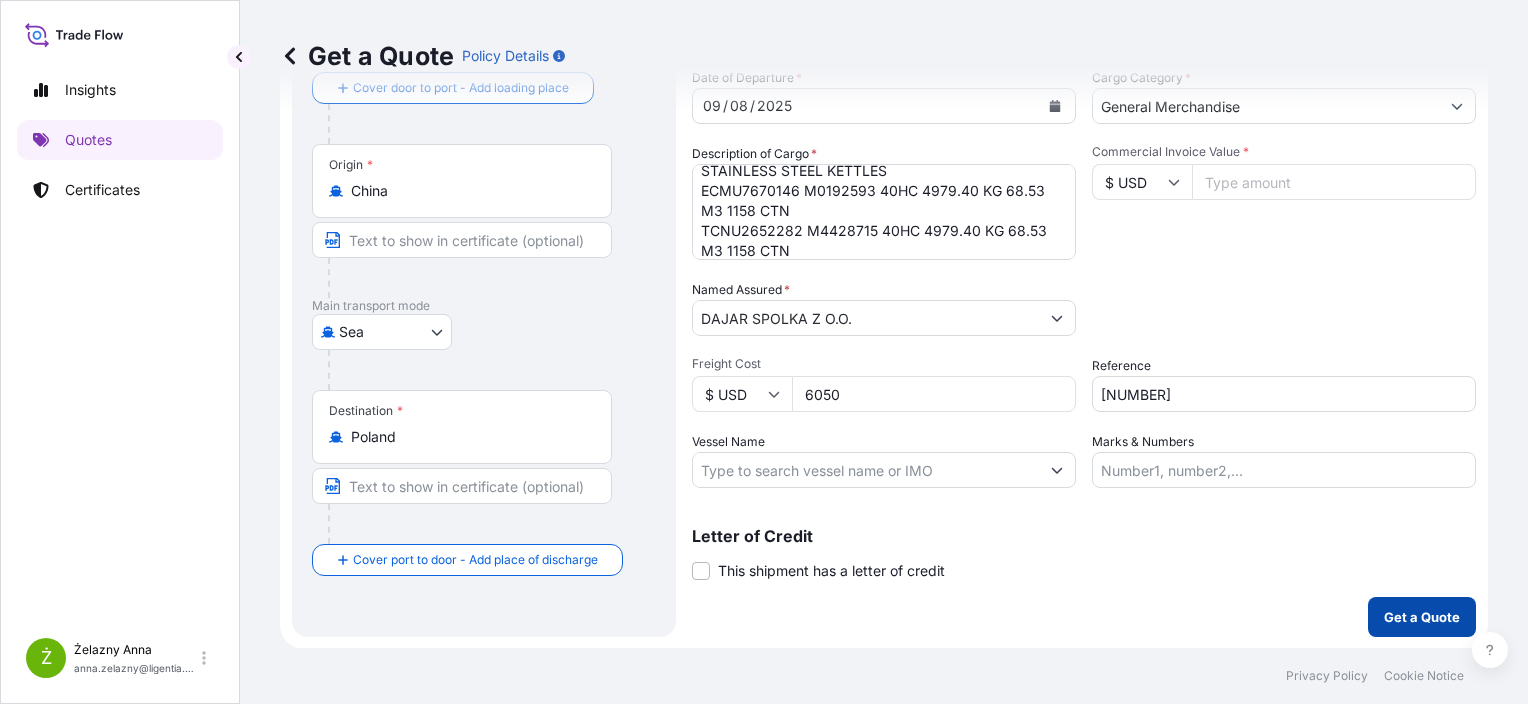 click on "Get a Quote" at bounding box center [1422, 617] 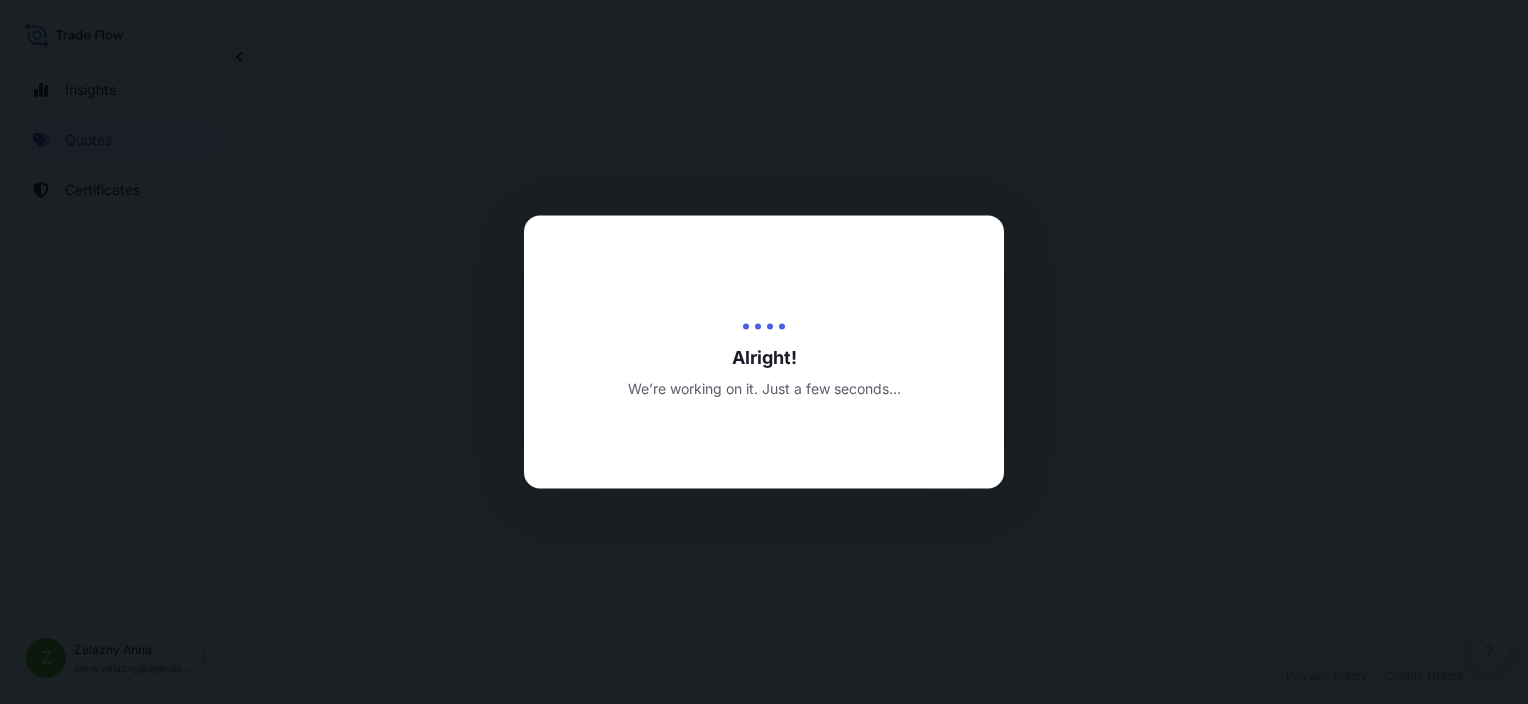 scroll, scrollTop: 0, scrollLeft: 0, axis: both 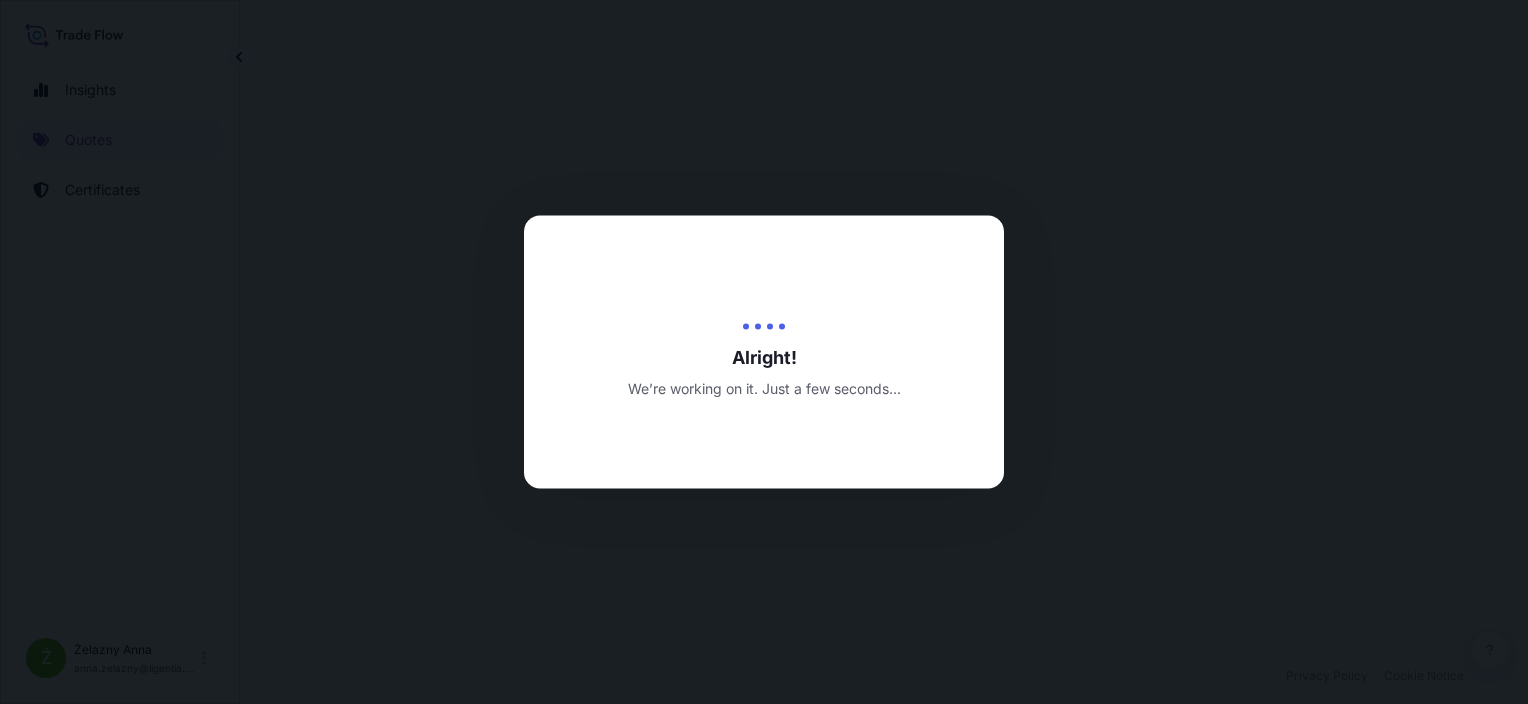 select on "Sea" 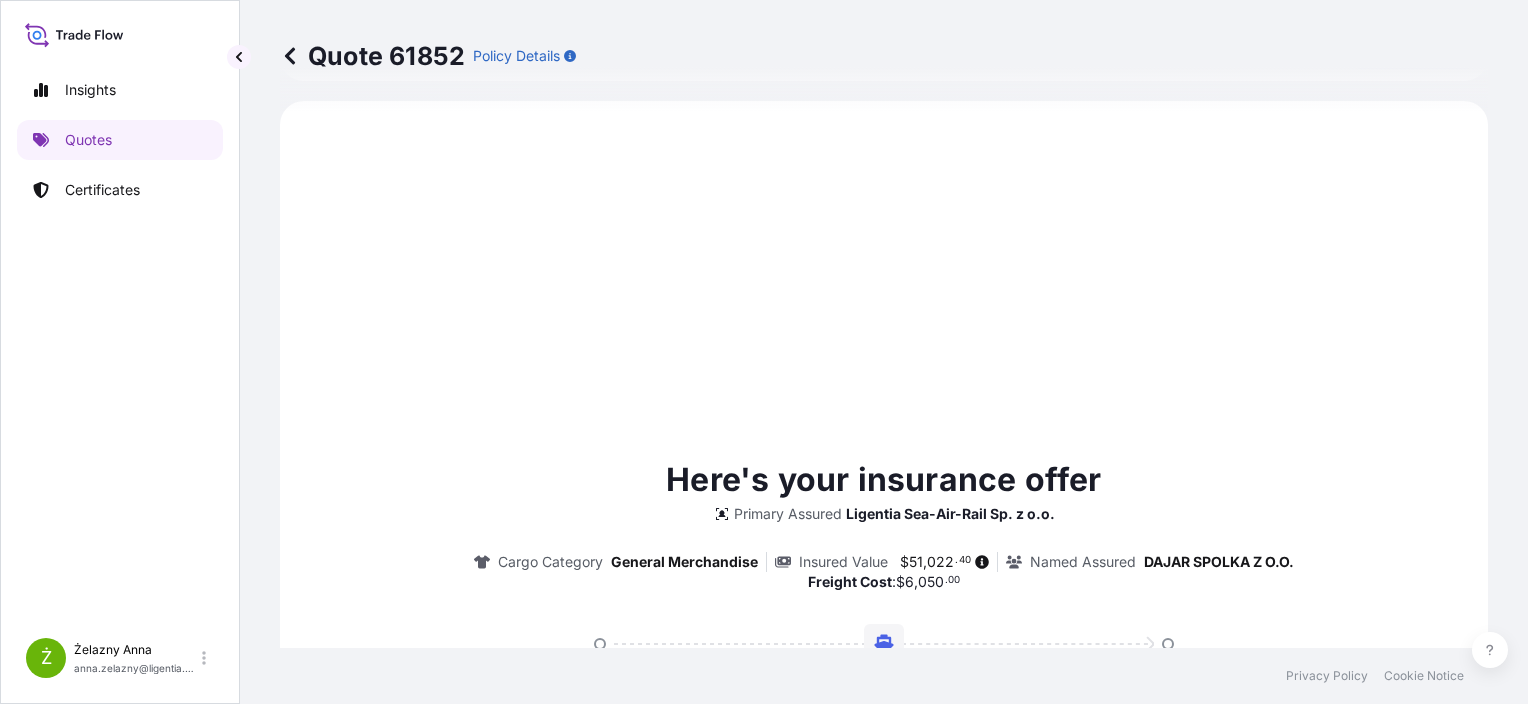 scroll, scrollTop: 1276, scrollLeft: 0, axis: vertical 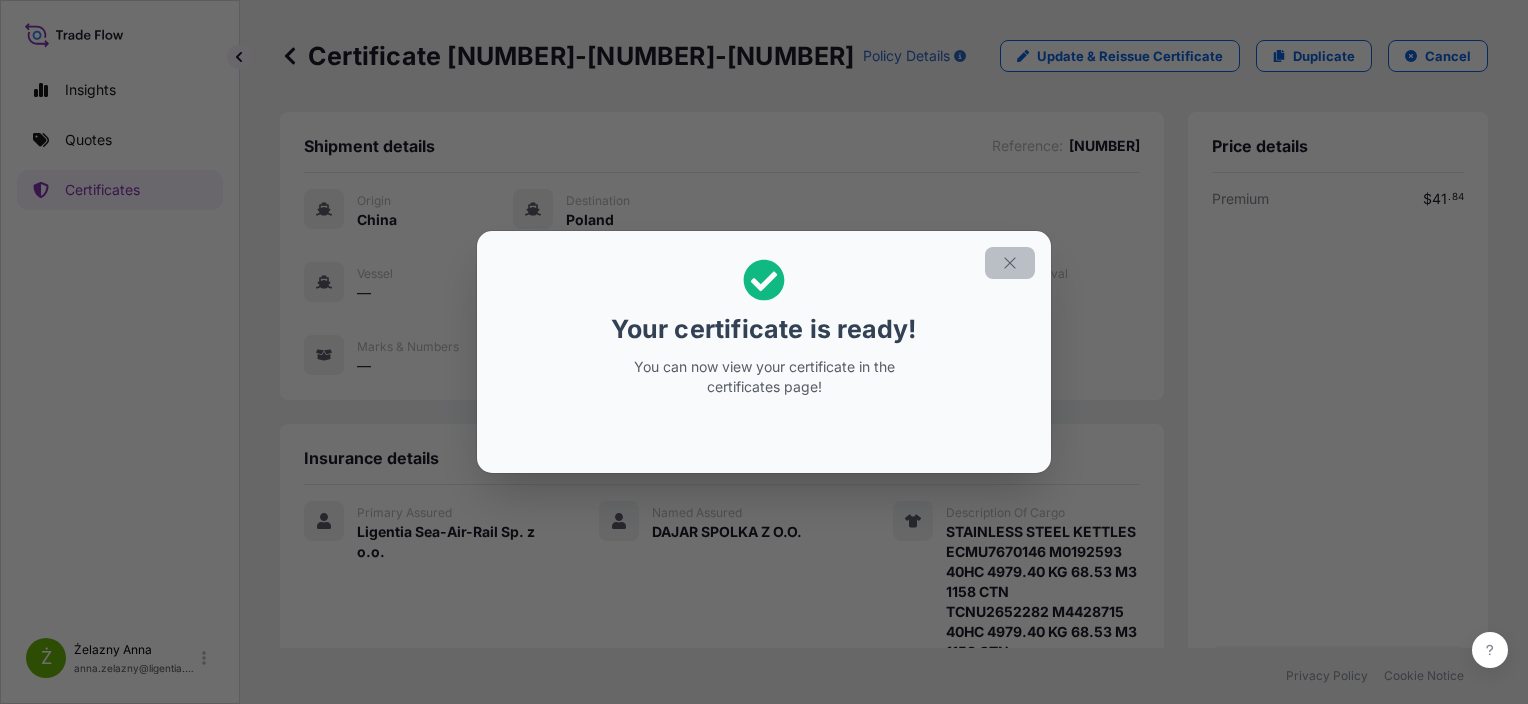 click at bounding box center (1010, 263) 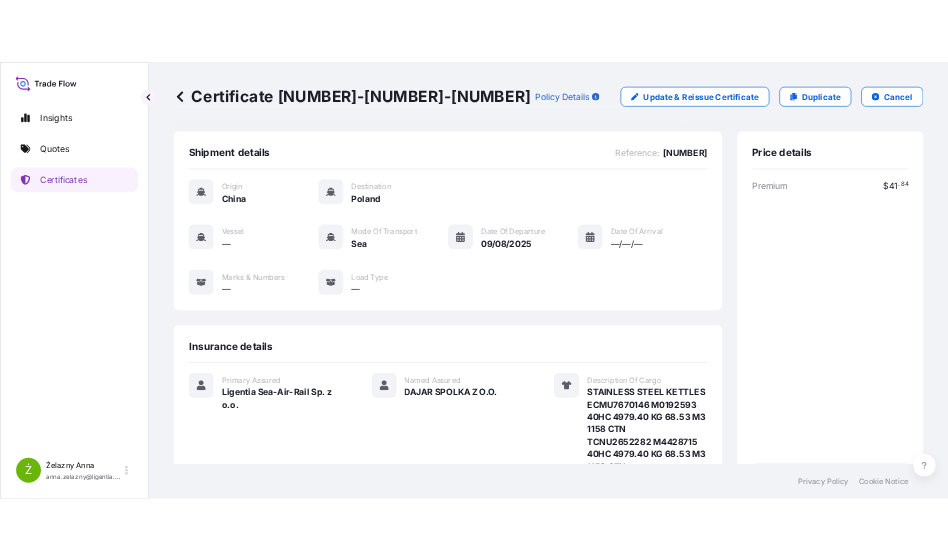 scroll, scrollTop: 424, scrollLeft: 0, axis: vertical 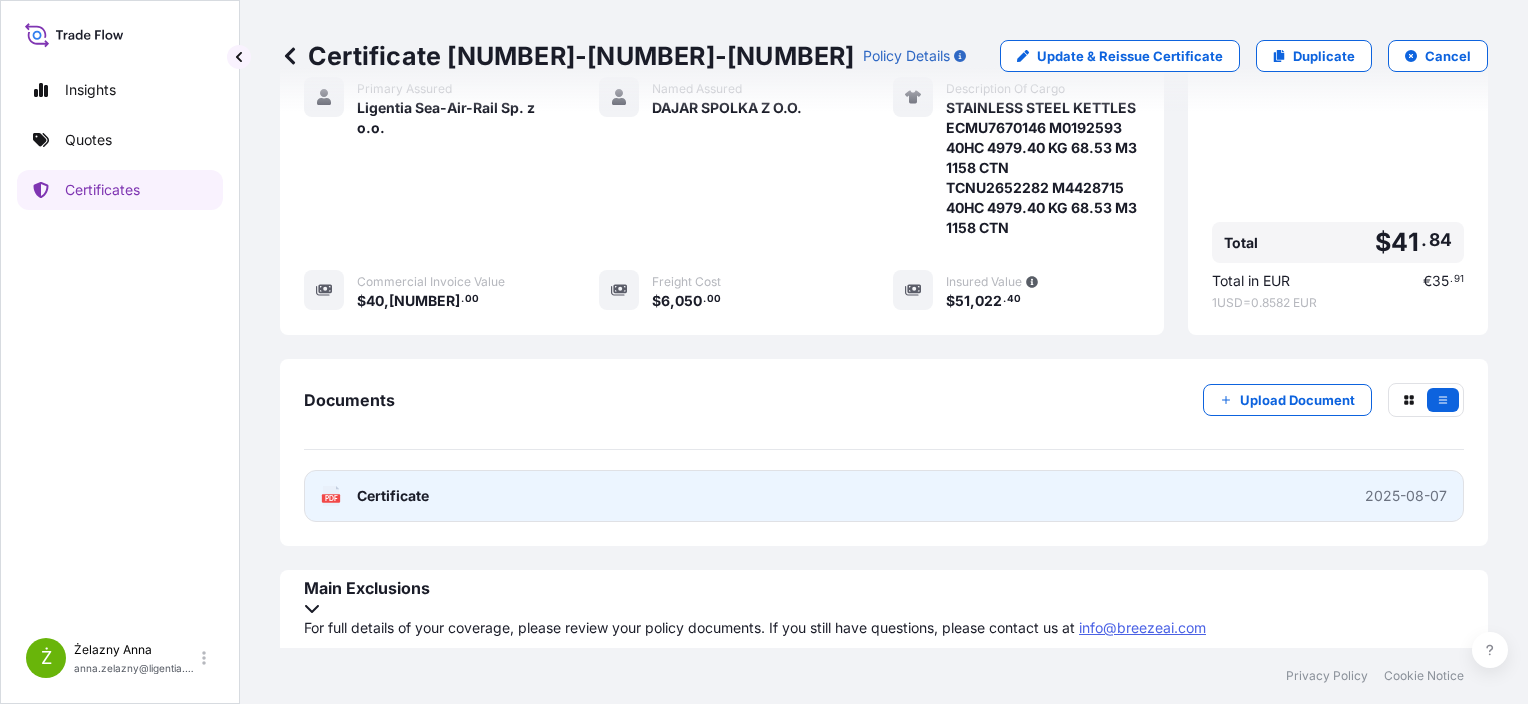 click on "PDF Certificate 2025-08-07" at bounding box center (884, 496) 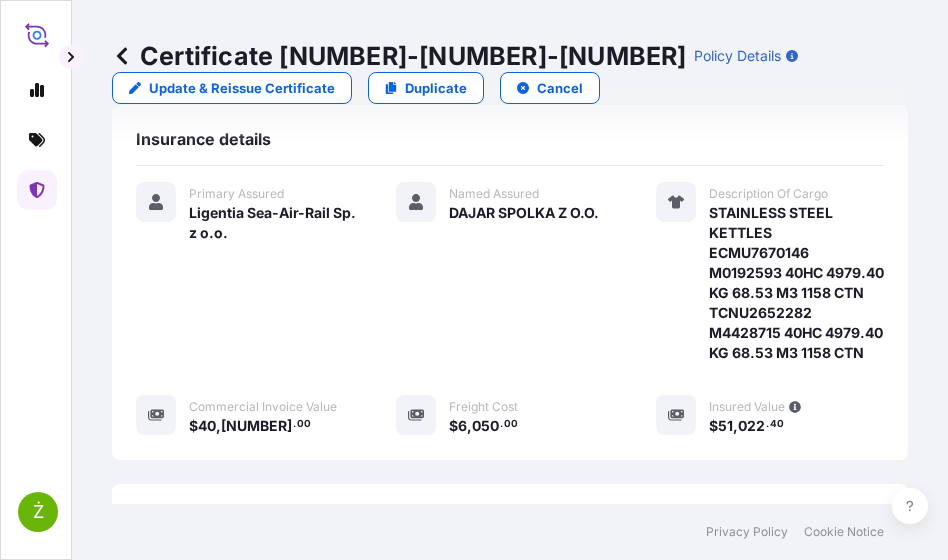 scroll, scrollTop: 528, scrollLeft: 0, axis: vertical 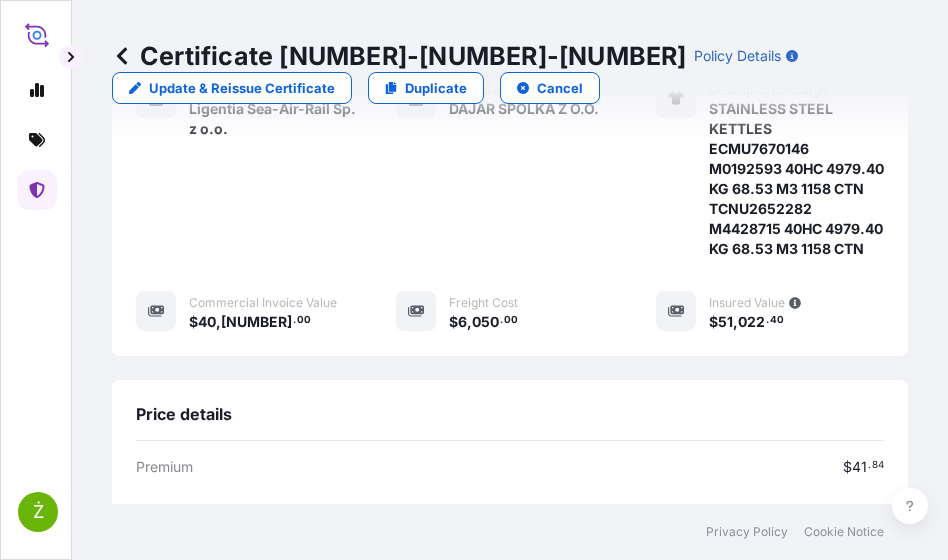 click on "Certificate [NUMBER]-[NUMBER]-[NUMBER]" at bounding box center [399, 56] 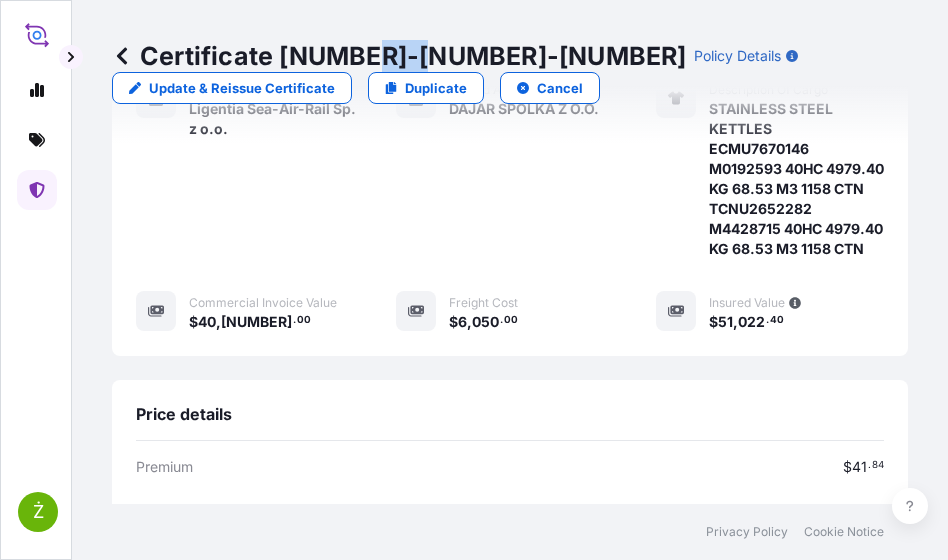 click on "Certificate [NUMBER]-[NUMBER]-[NUMBER]" at bounding box center [399, 56] 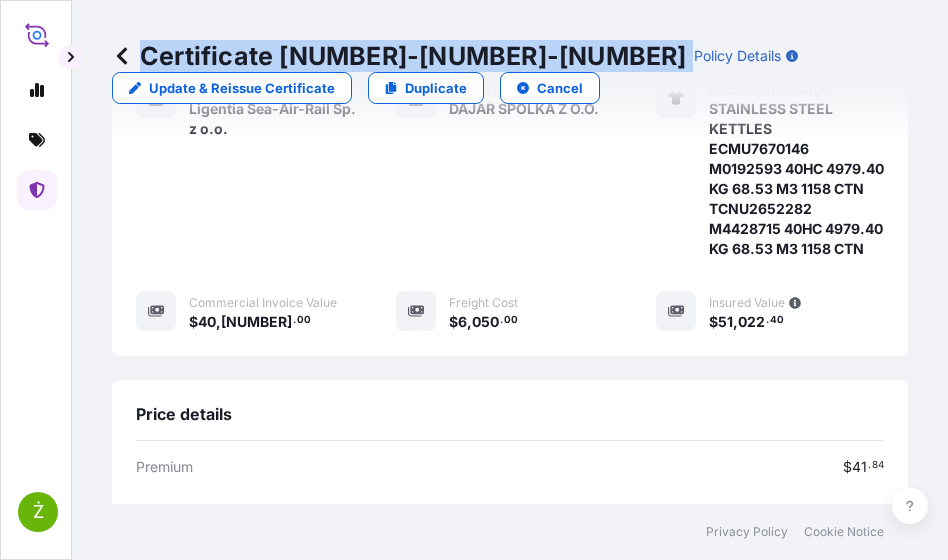 click on "Certificate [NUMBER]-[NUMBER]-[NUMBER]" at bounding box center (399, 56) 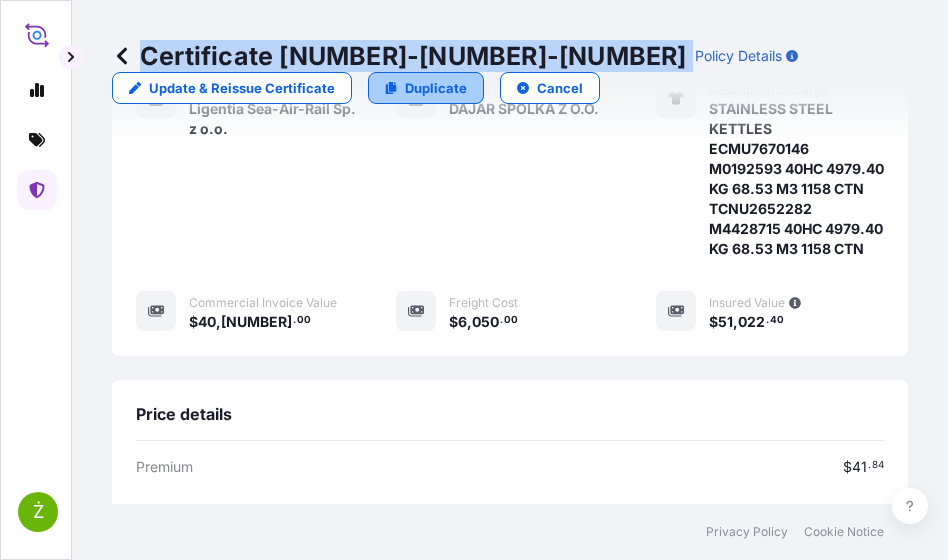 click on "Duplicate" at bounding box center (436, 88) 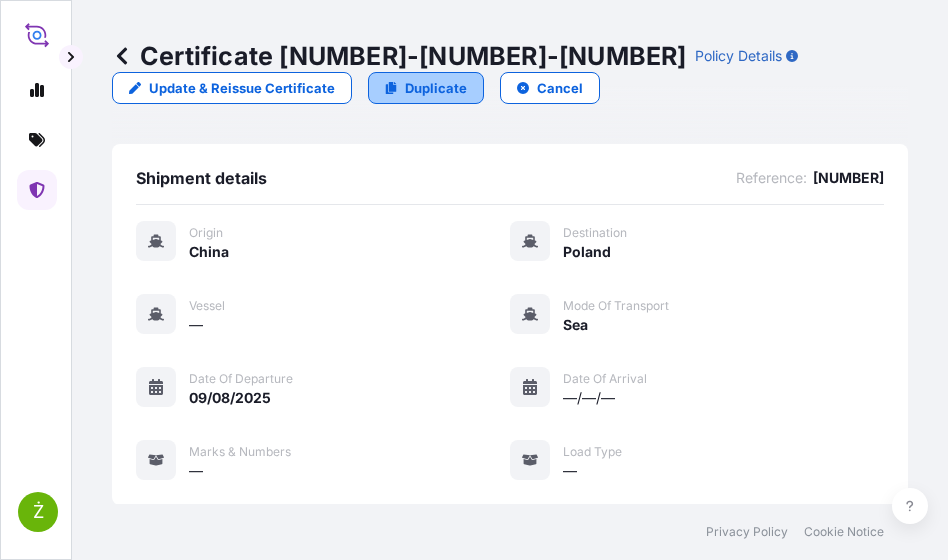 select on "Sea" 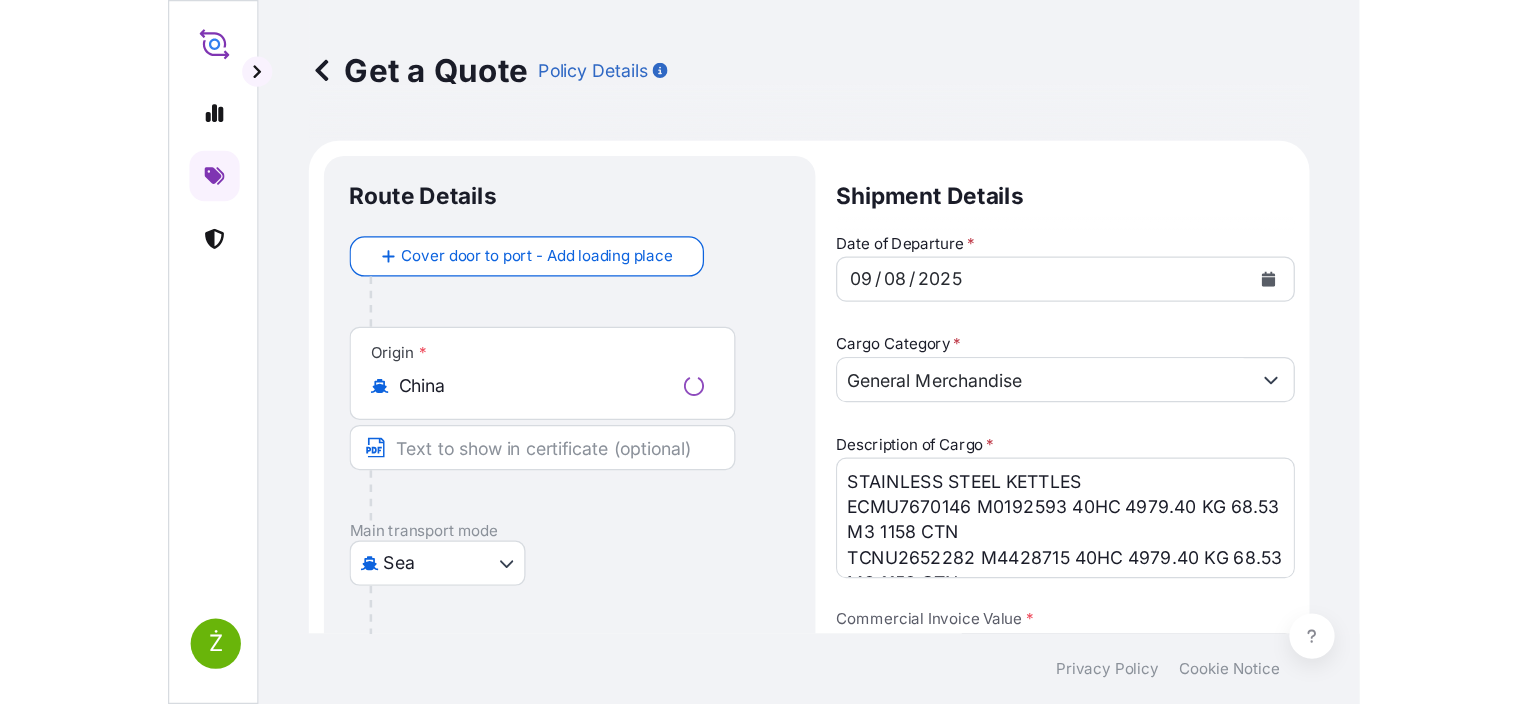 scroll, scrollTop: 32, scrollLeft: 0, axis: vertical 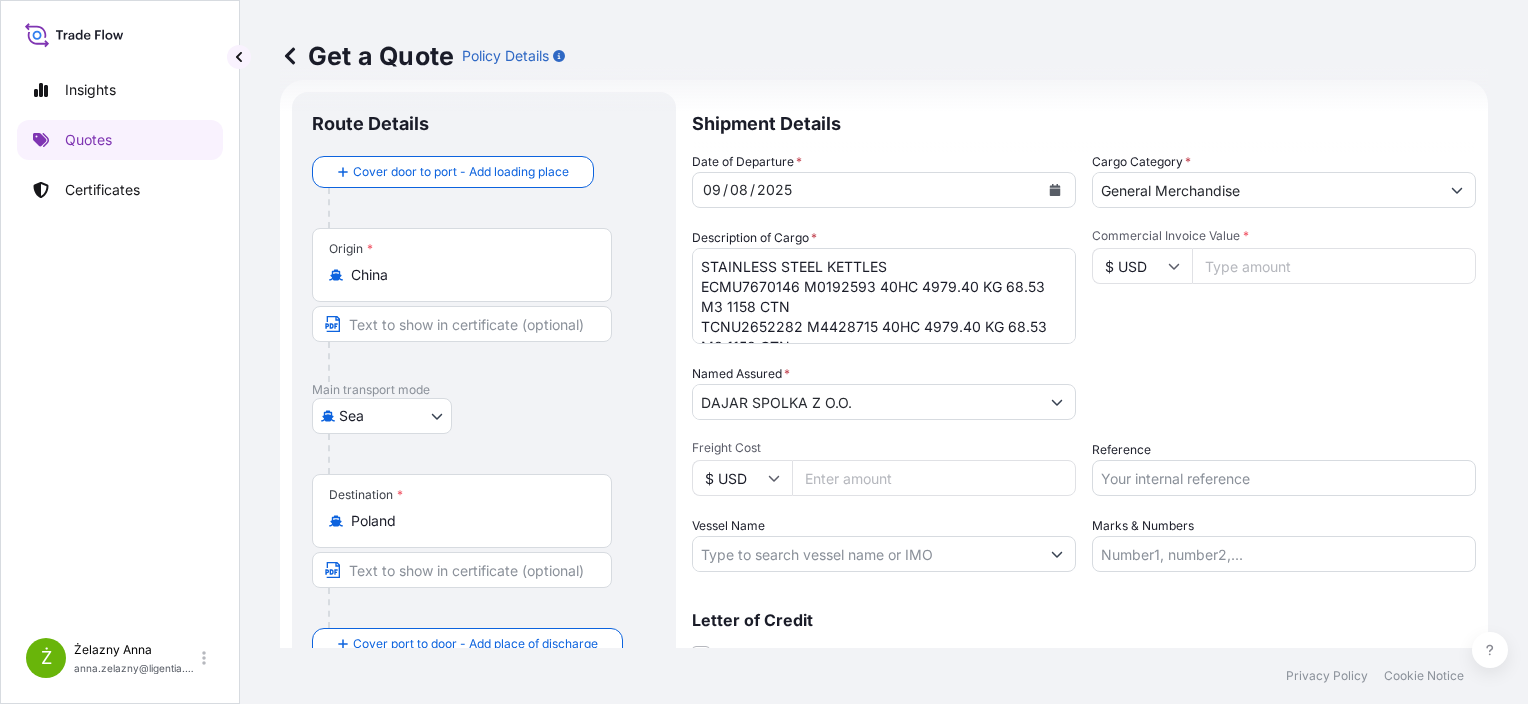 click on "Insights Quotes Certificates Ż Żelazny   Anna anna.zelazny@ligentia.global Get a Quote Policy Details Route Details   Cover door to port - Add loading place Place of loading Road / Inland Road / Inland Origin * China Main transport mode Sea Air Sea Road Destination * Poland Cover port to door - Add place of discharge Road / Inland Road / Inland Place of Discharge Shipment Details Date of Departure * 09 / 08 / 2025 Cargo Category * General Merchandise Description of Cargo * STAINLESS STEEL KETTLES
ECMU7670146 M0192593 40HC 4979.40 KG 68.53 M3 1158 CTN
TCNU2652282 M4428715 40HC 4979.40 KG 68.53 M3 1158 CTN Commercial Invoice Value   * $ USD Named Assured * DAJAR SPOLKA Z O.O. Packing Category Type to search a container mode Please select a primary mode of transportation first. Freight Cost   $ USD Reference Vessel Name Marks & Numbers Letter of Credit This shipment has a letter of credit Letter of credit * Letter of credit may not exceed 12000 characters Get a Quote Privacy Policy Cookie Notice
0" at bounding box center (764, 352) 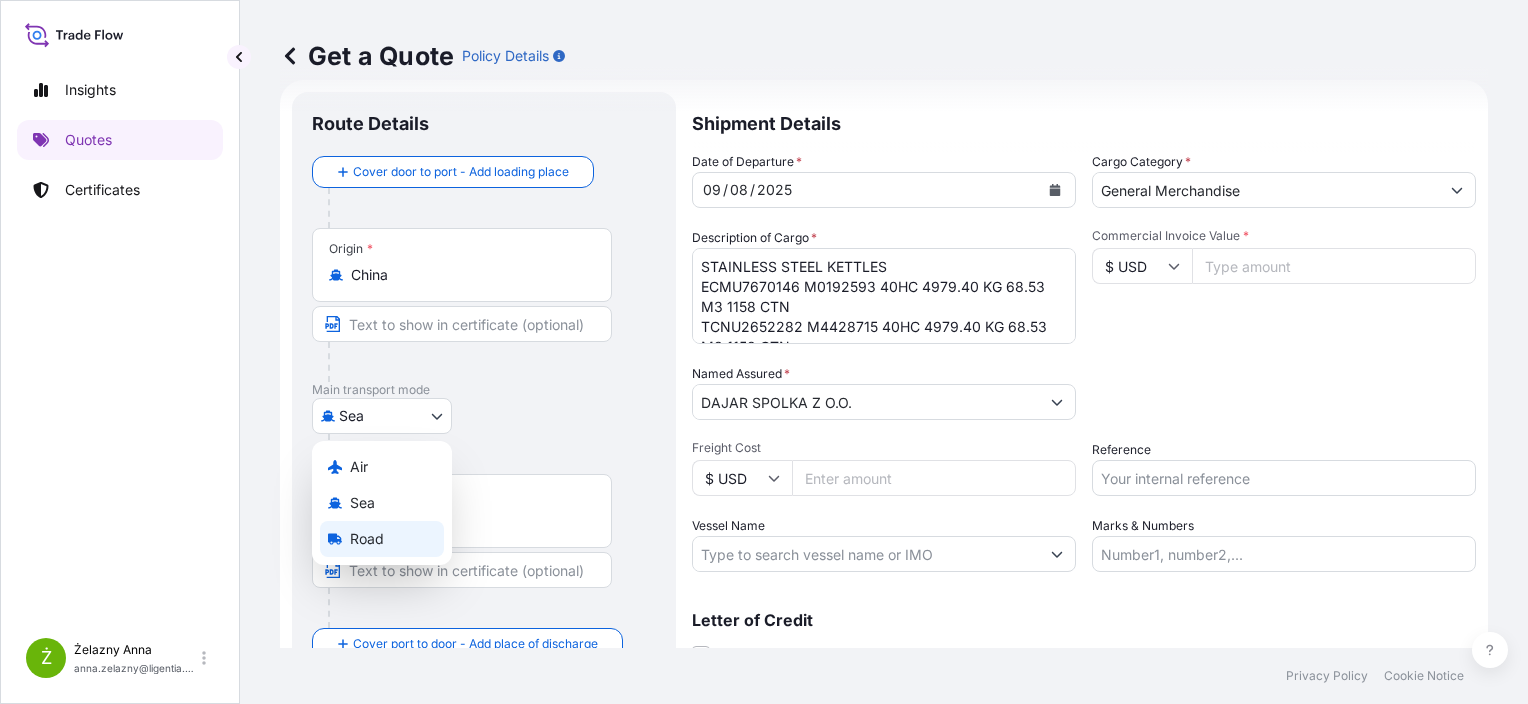 click on "Road" at bounding box center [367, 539] 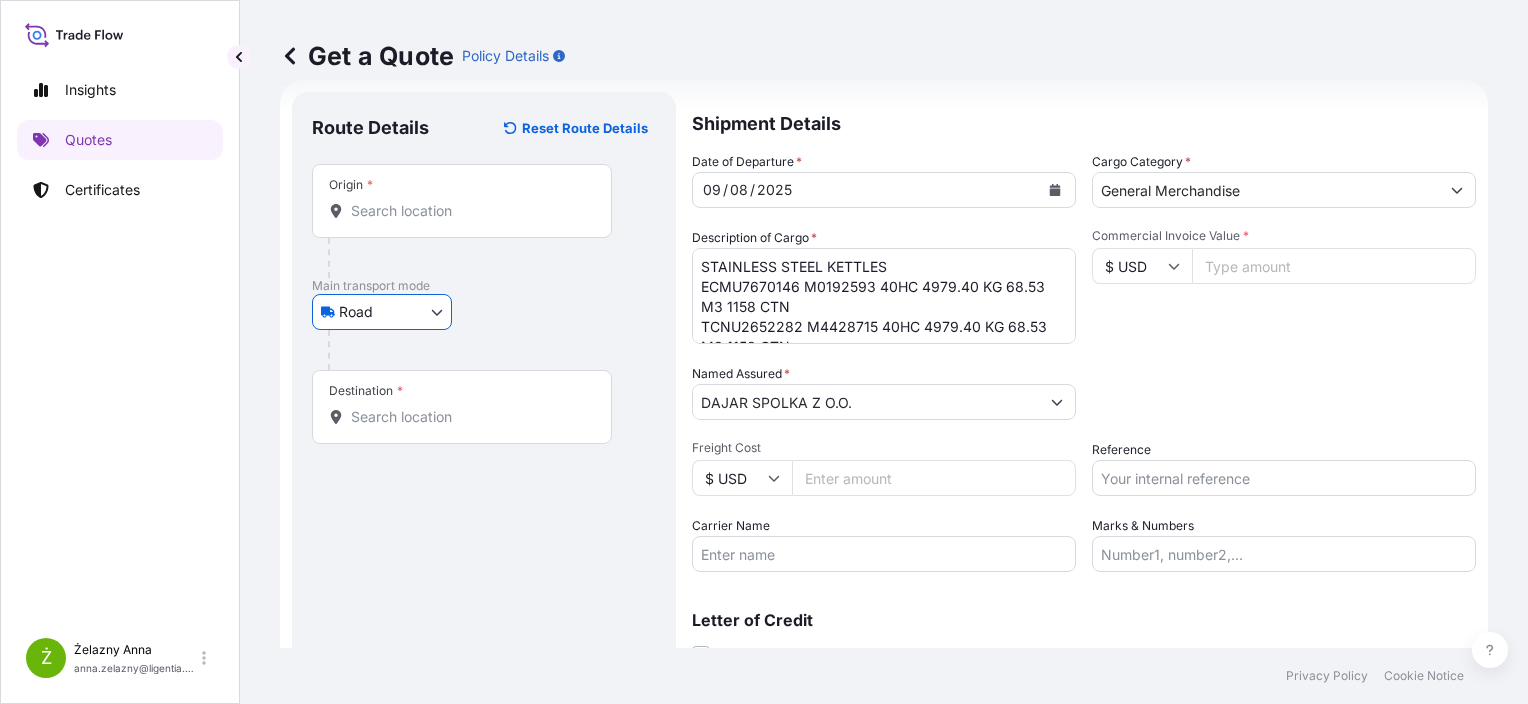 click on "Origin *" at bounding box center [462, 201] 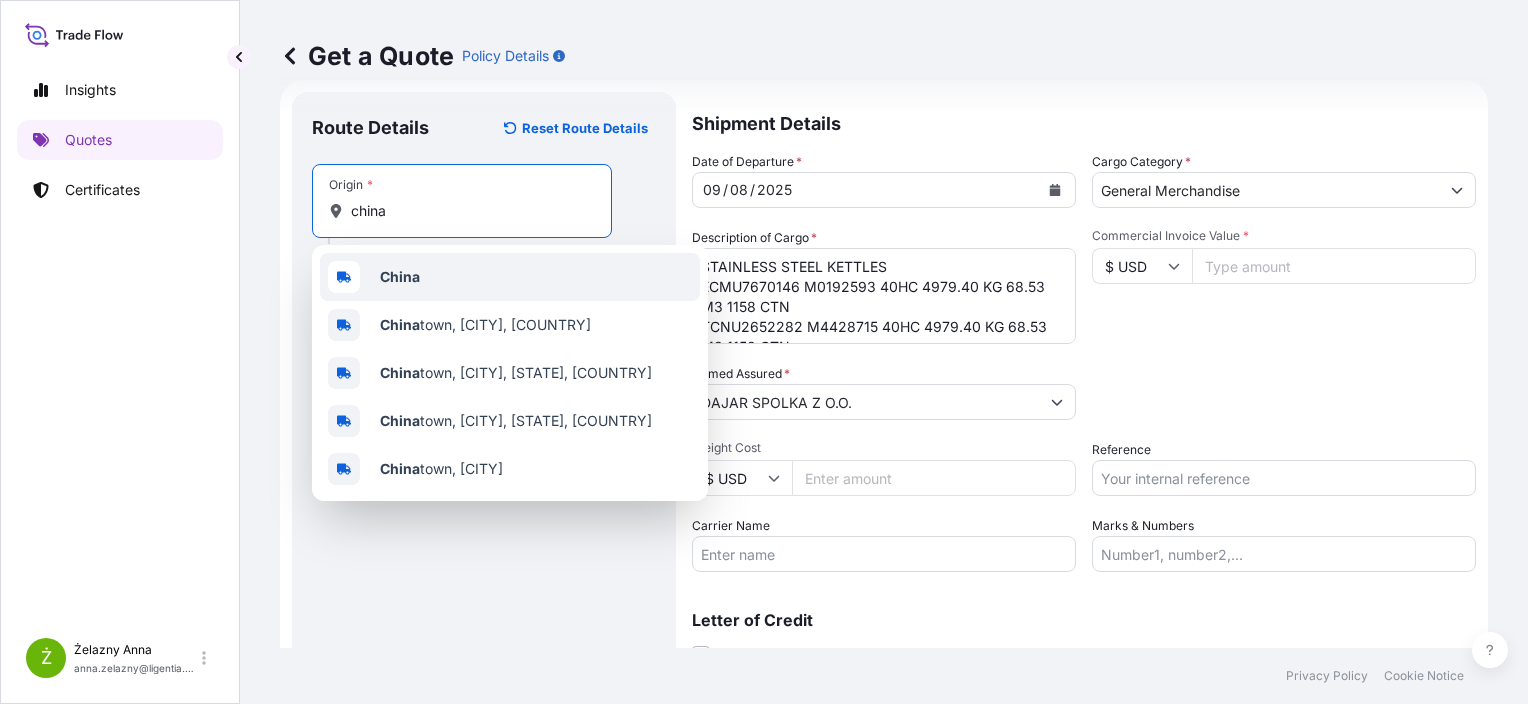 click on "China" at bounding box center (510, 277) 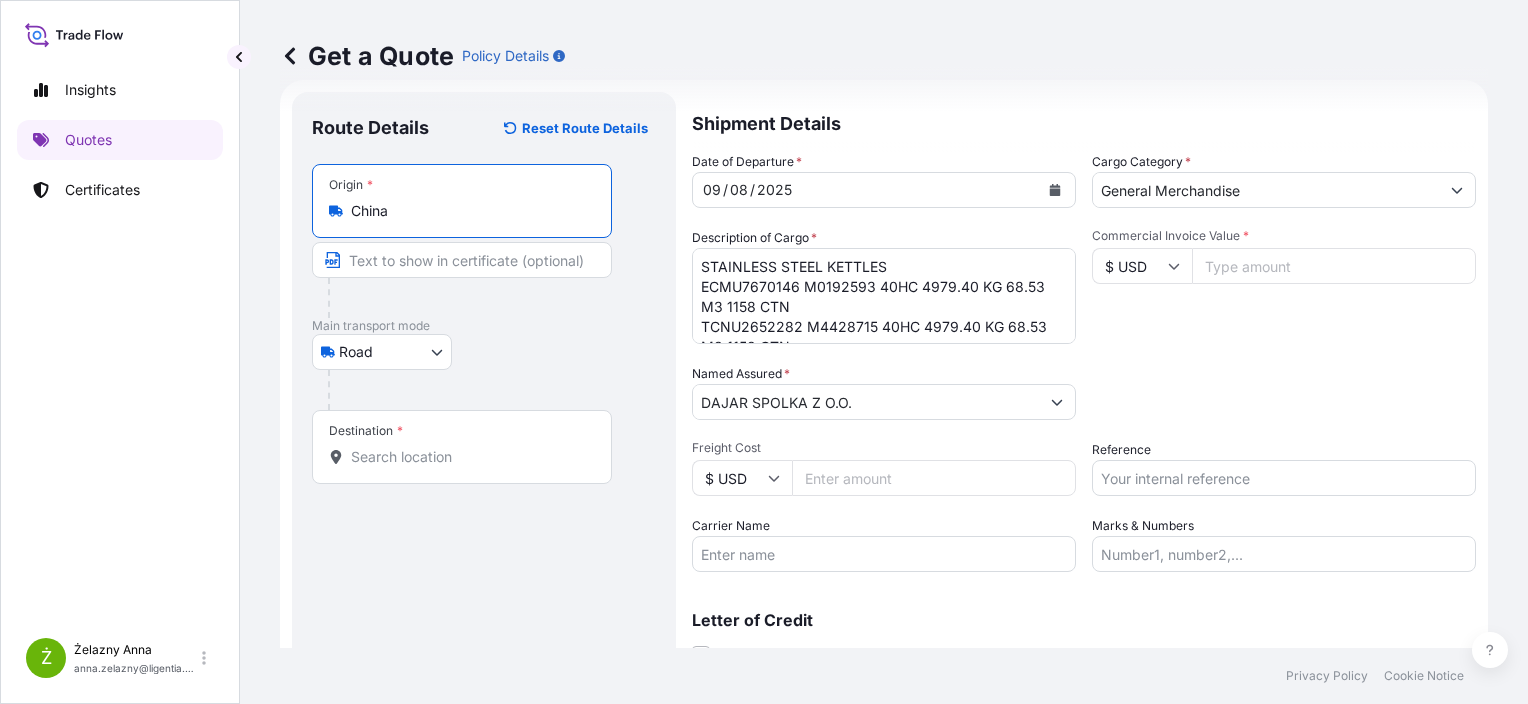 type on "China" 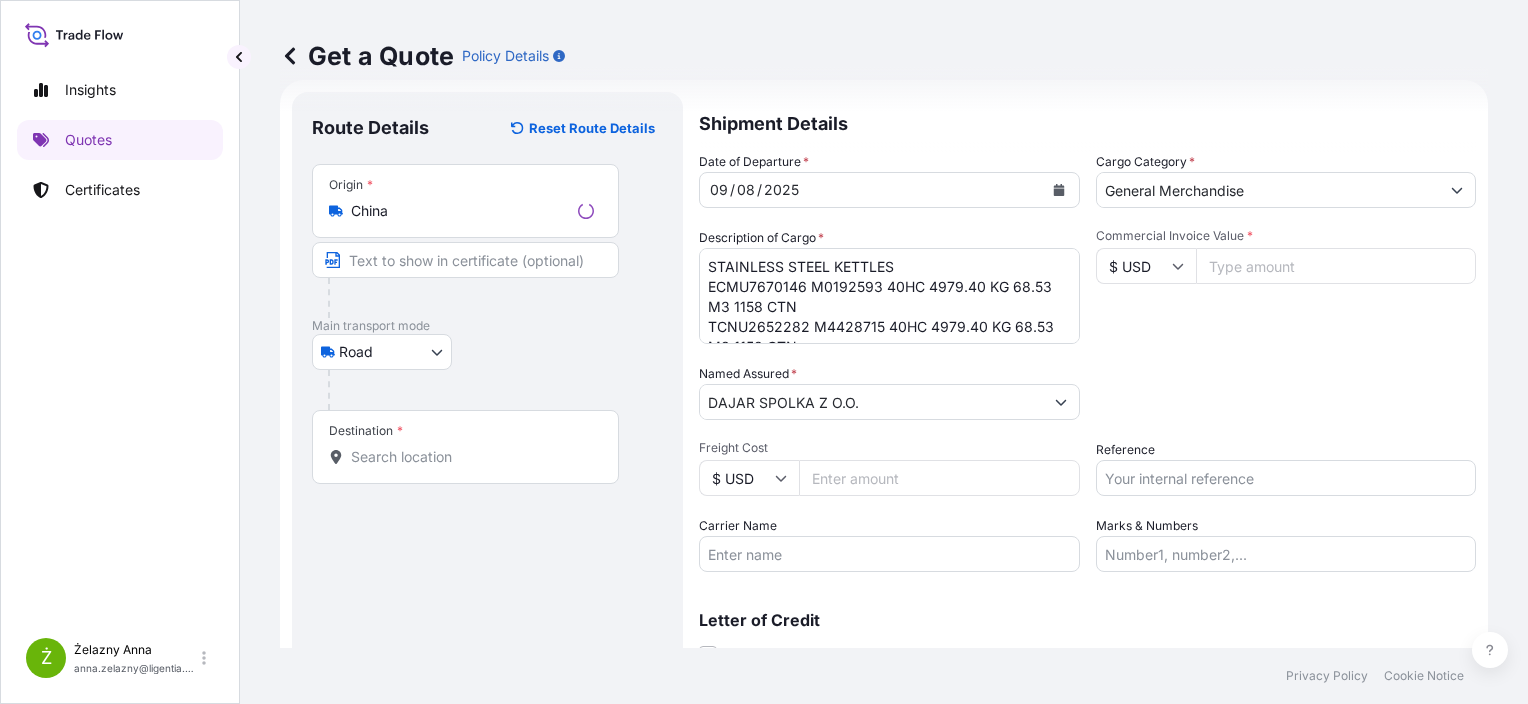 click on "Destination *" at bounding box center [465, 447] 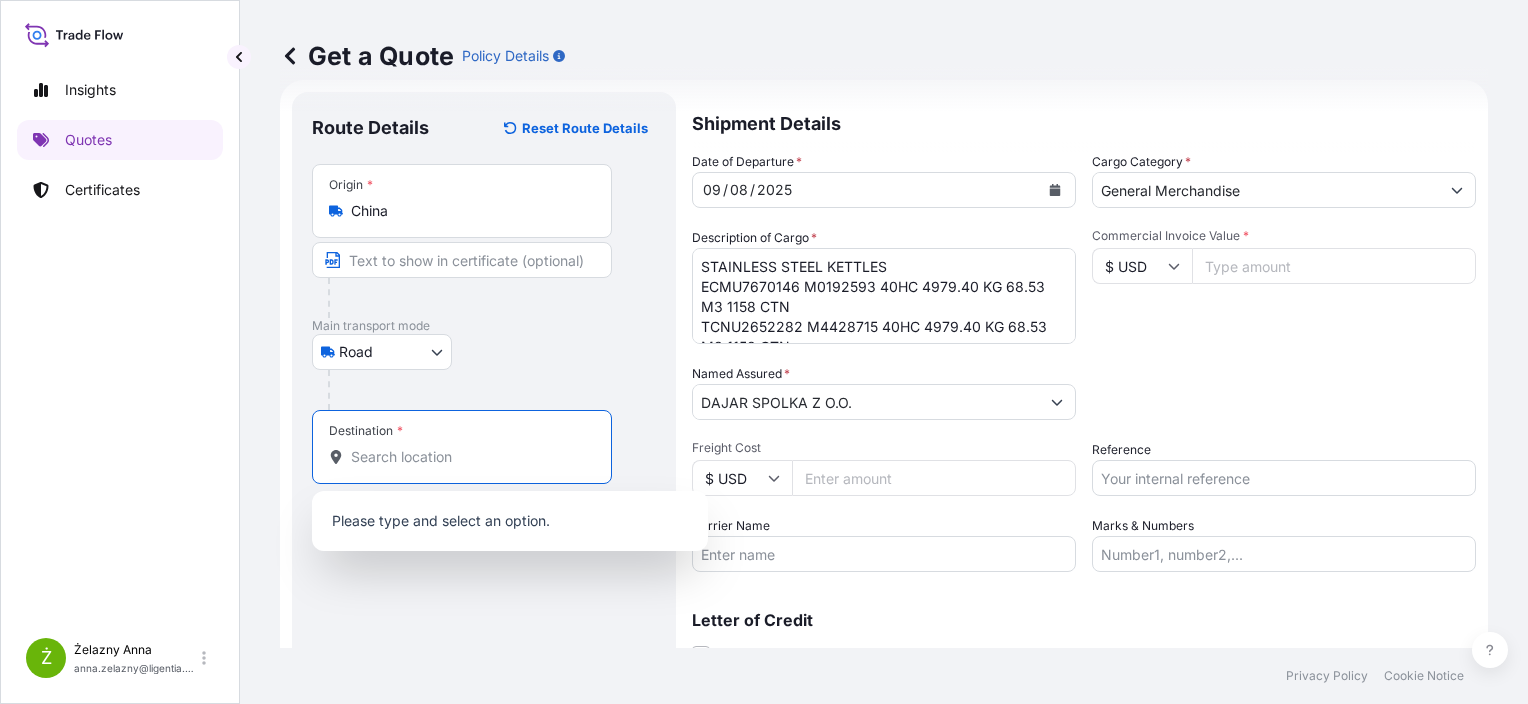 click on "Destination *" at bounding box center [469, 457] 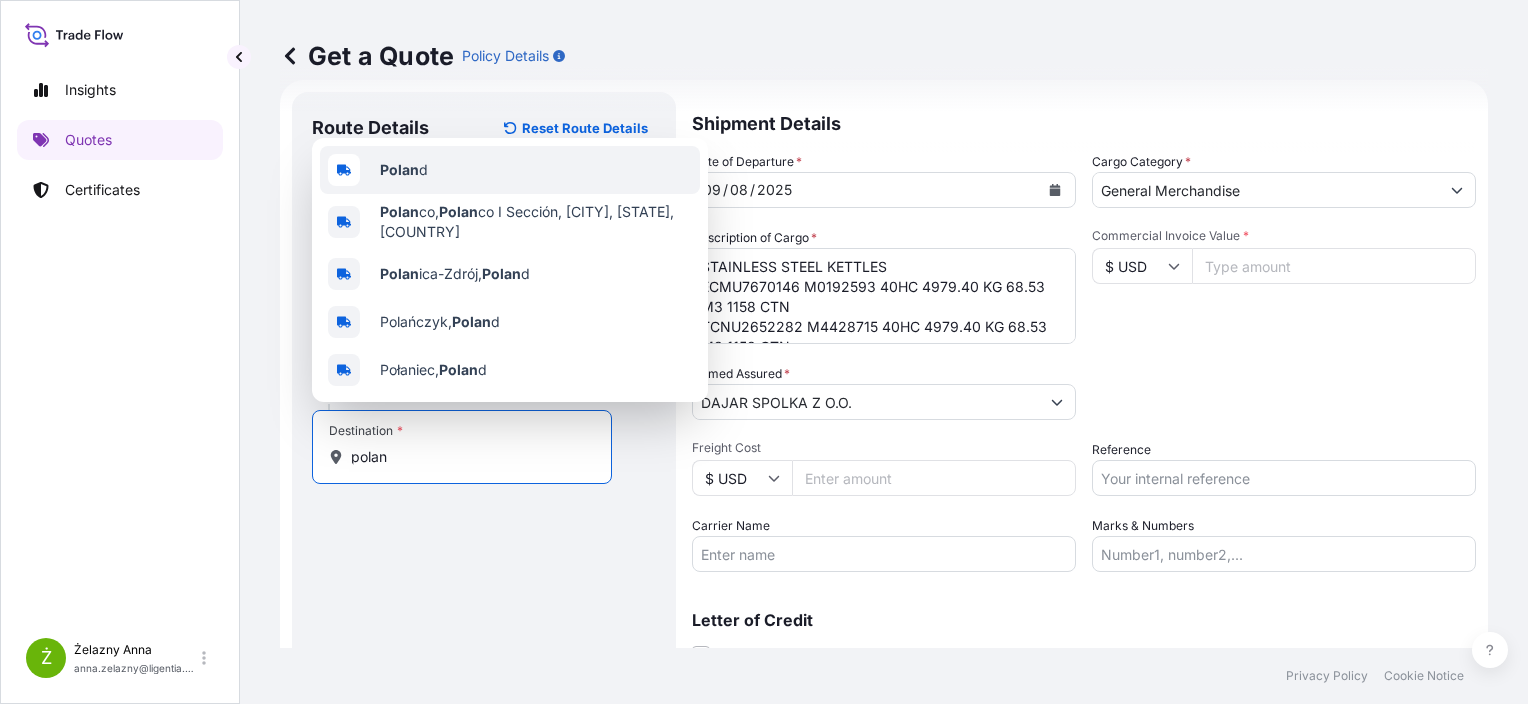 click on "Polan d" at bounding box center [510, 170] 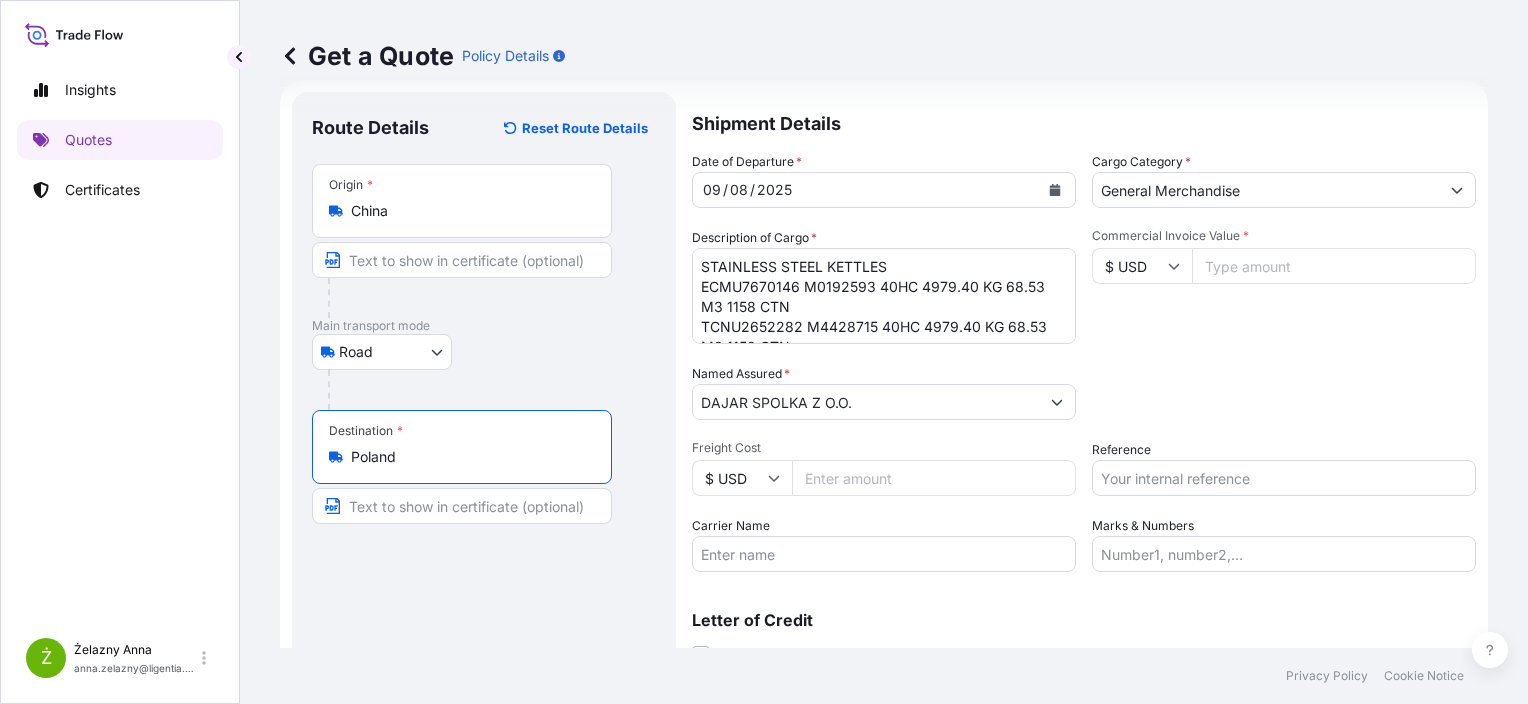 type on "Poland" 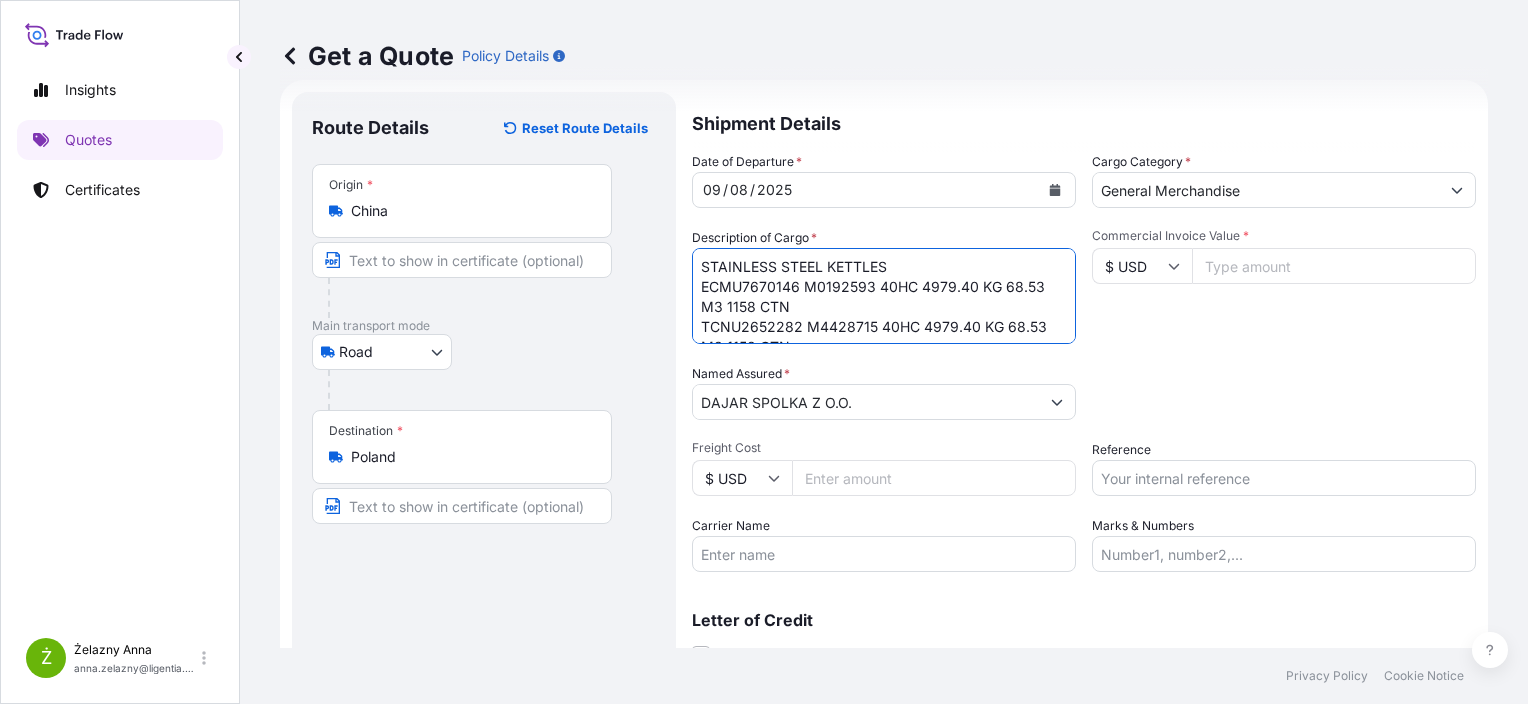 scroll, scrollTop: 21, scrollLeft: 0, axis: vertical 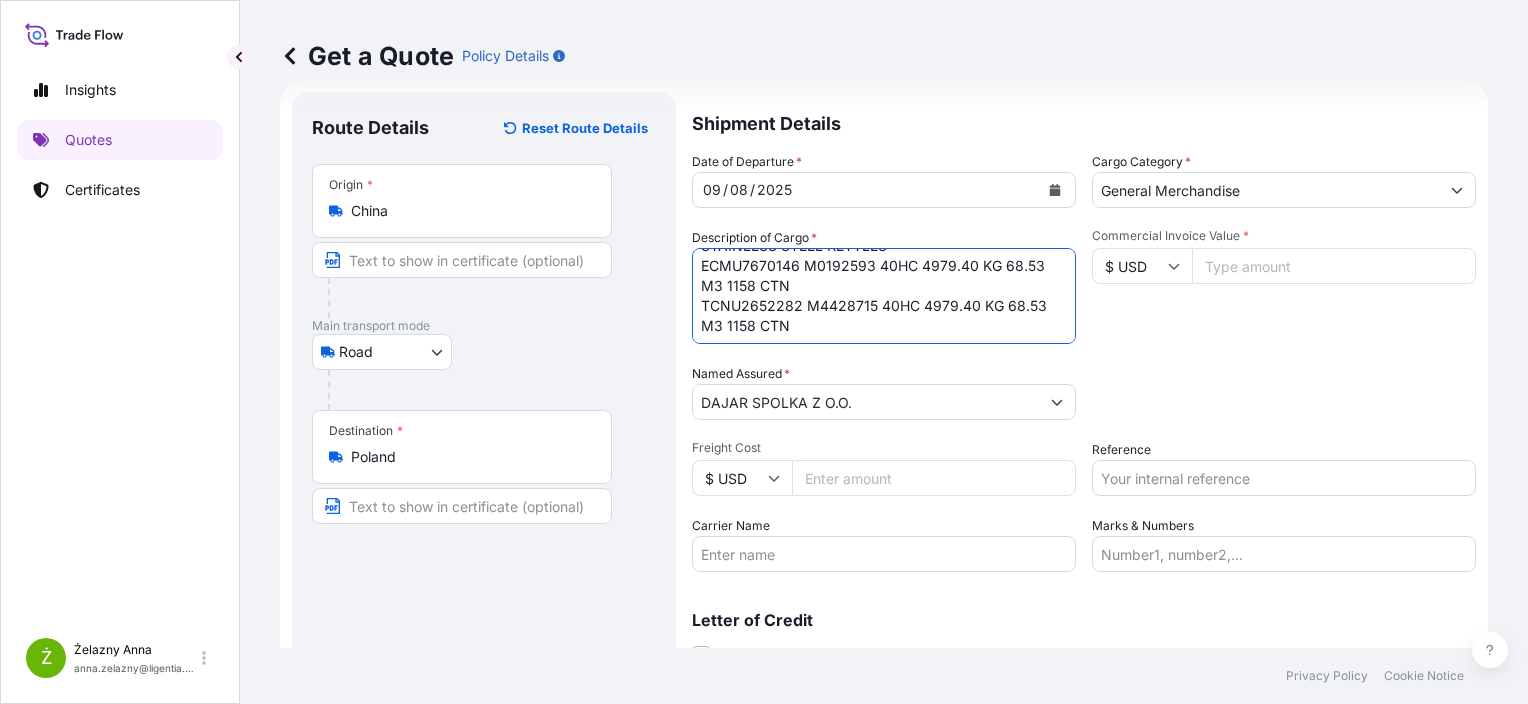 drag, startPoint x: 704, startPoint y: 272, endPoint x: 920, endPoint y: 392, distance: 247.09512 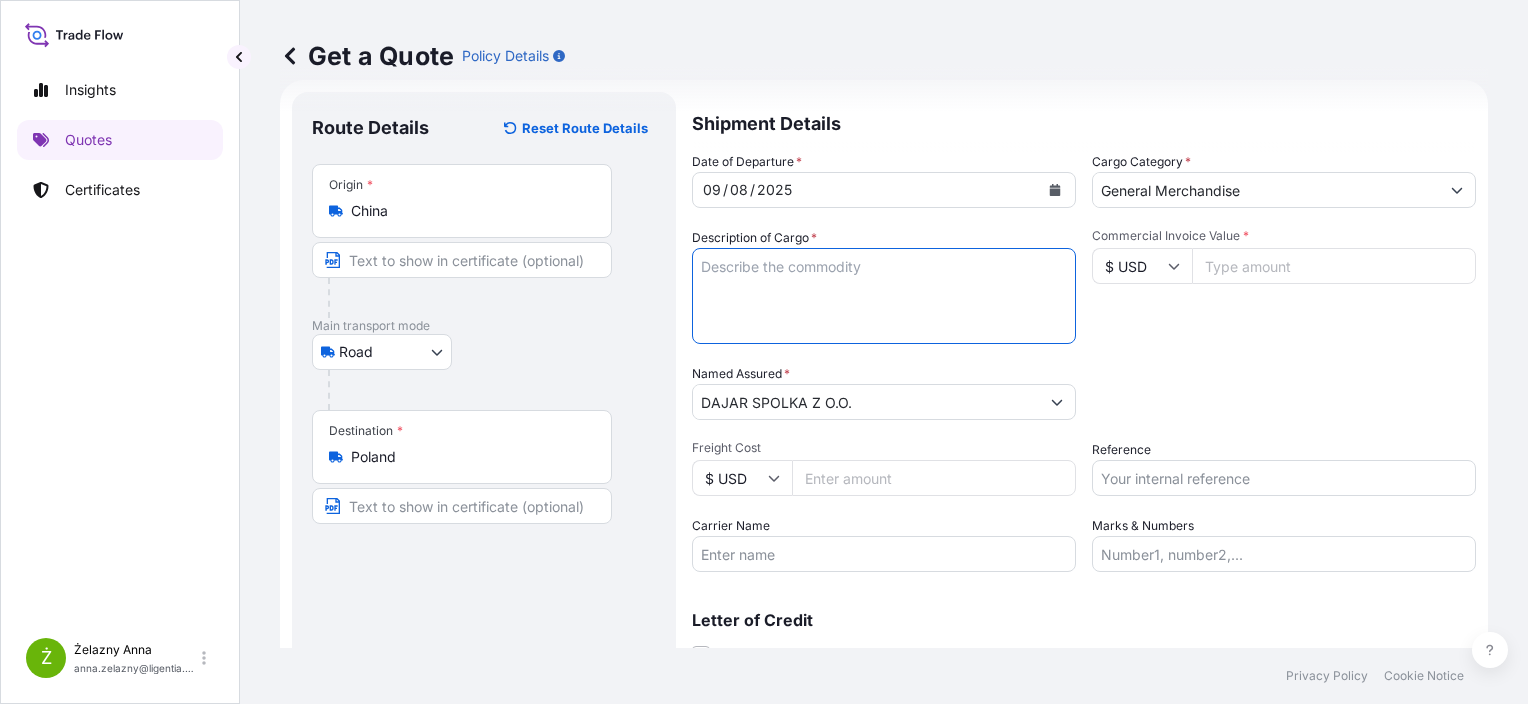 scroll, scrollTop: 0, scrollLeft: 0, axis: both 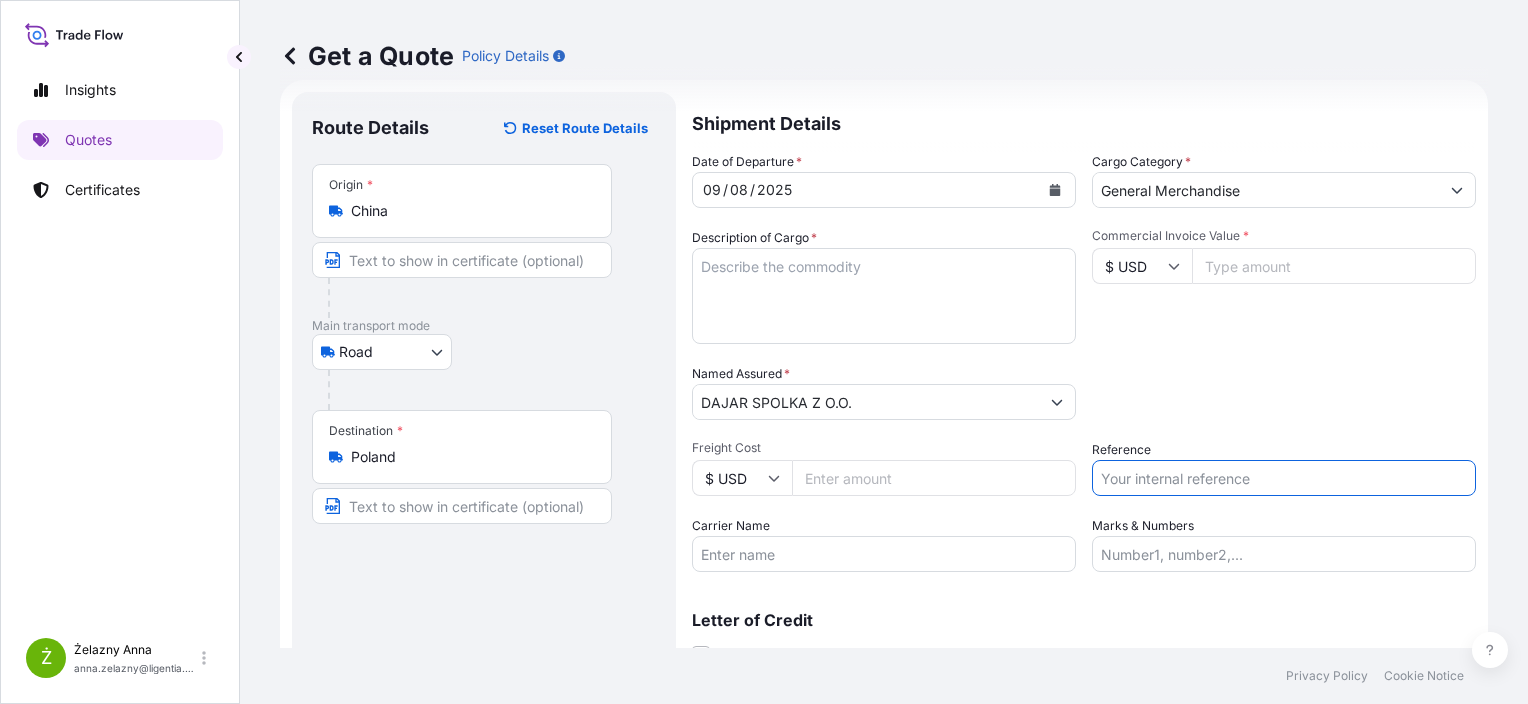 click on "Reference" at bounding box center [1284, 478] 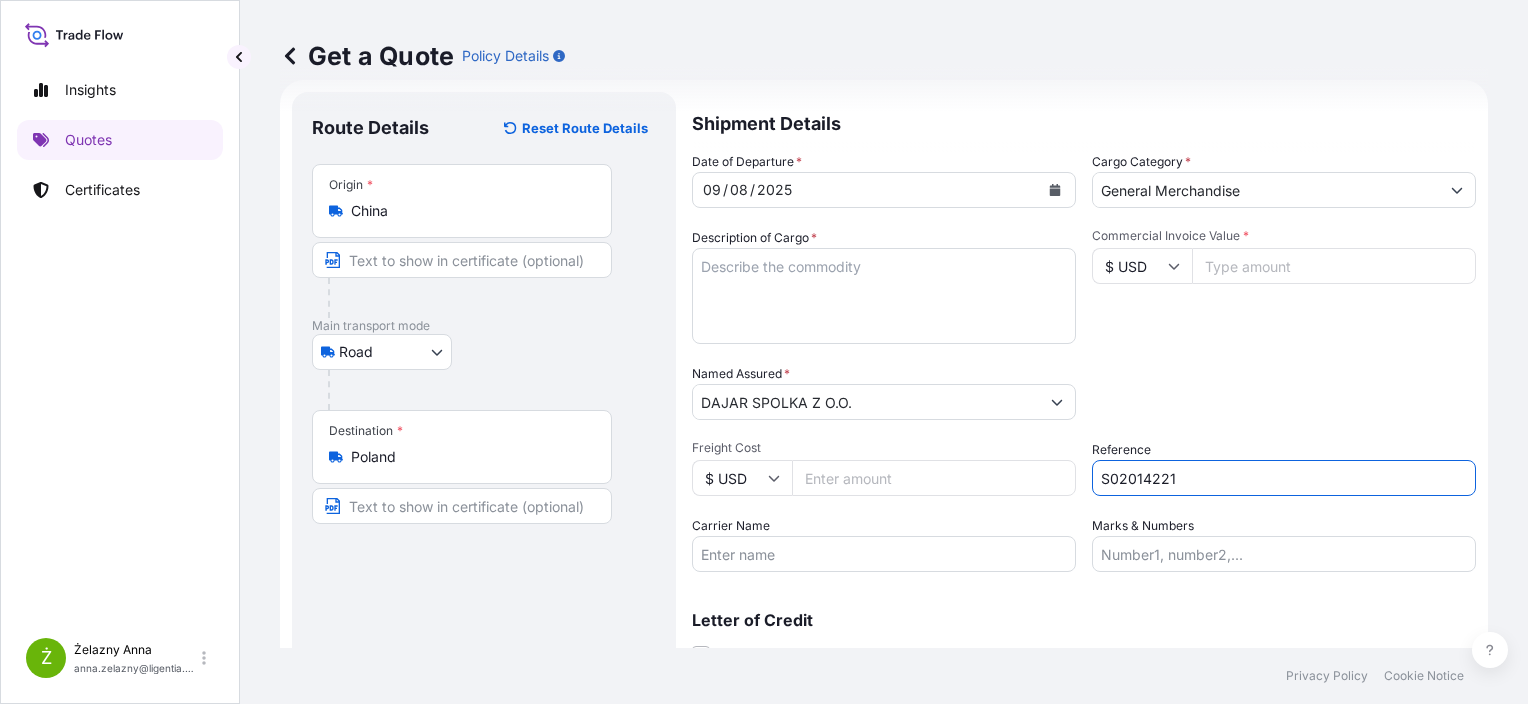 type on "S02014221" 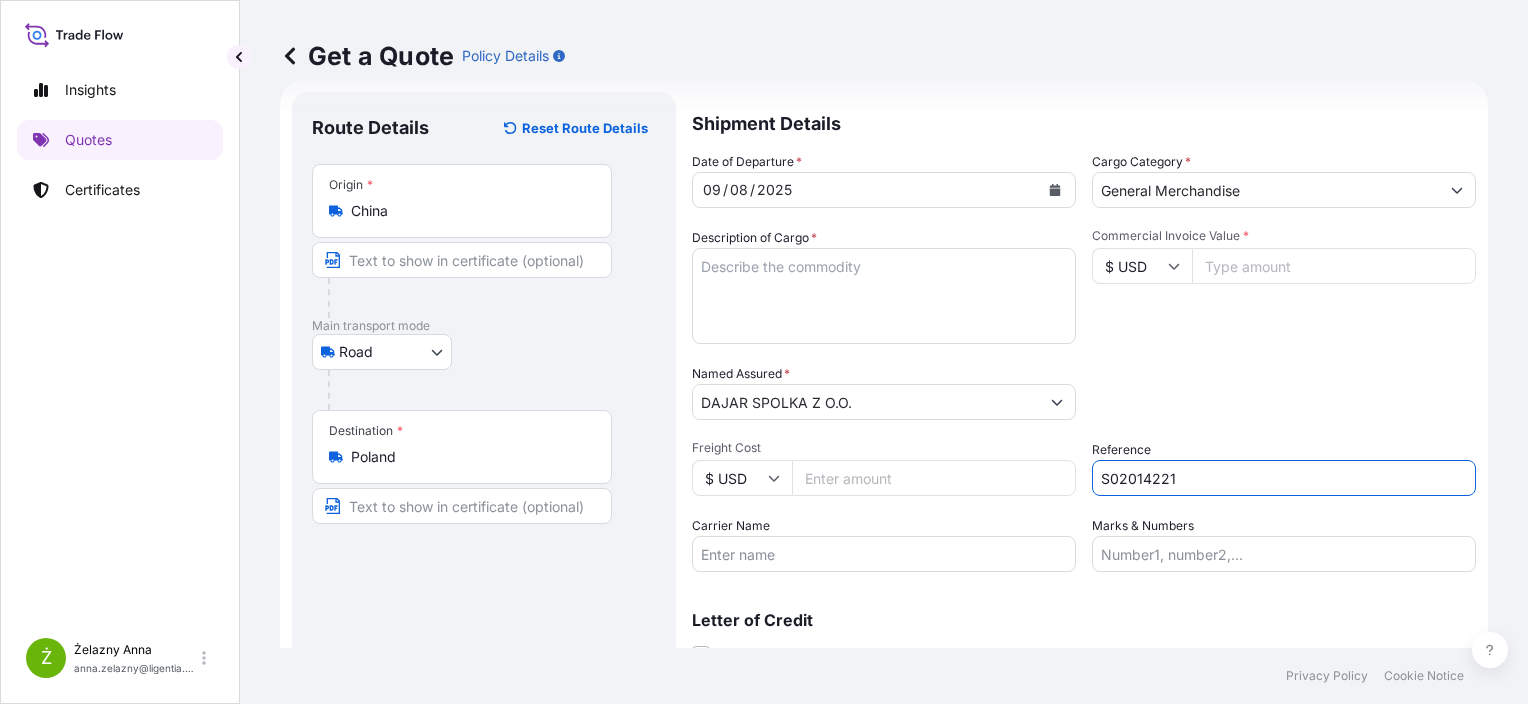 click on "Commercial Invoice Value   *" at bounding box center [1334, 266] 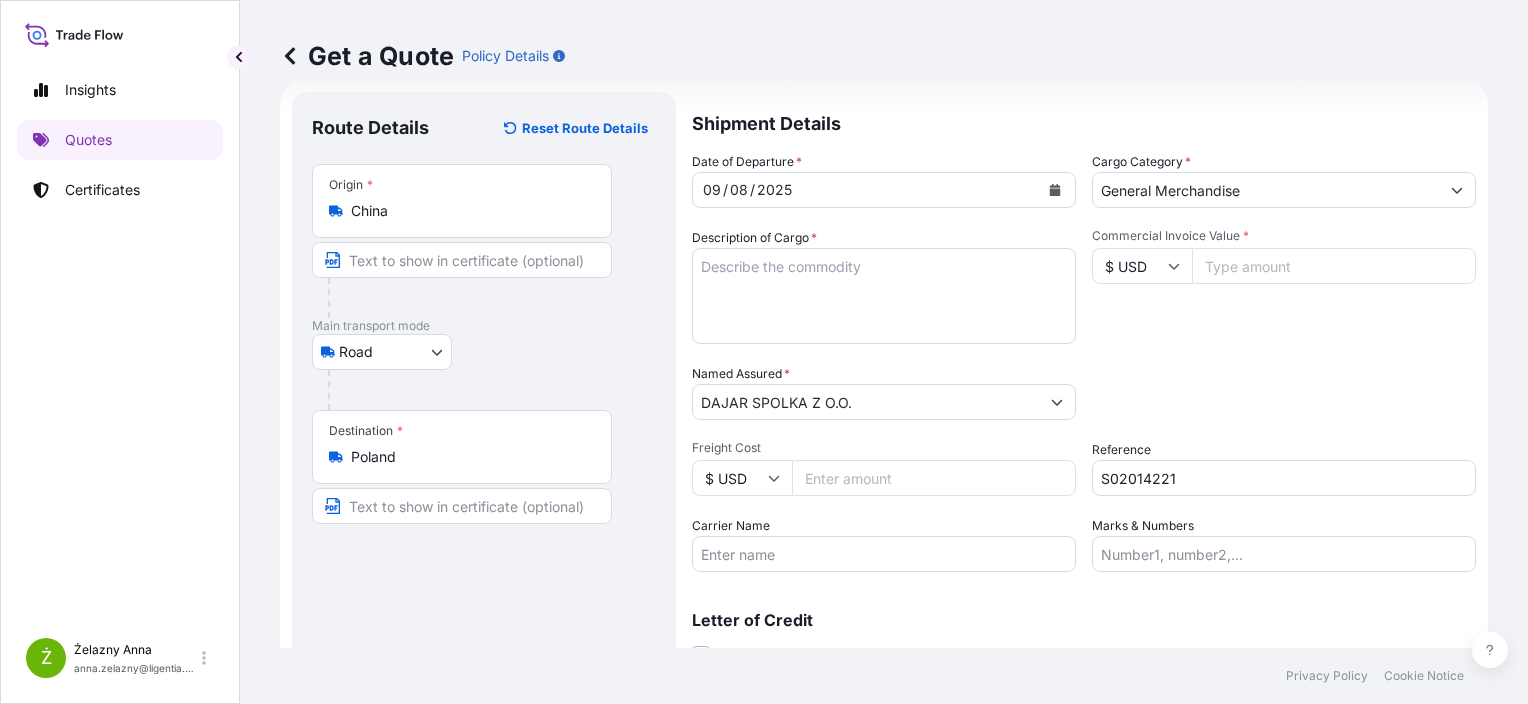 paste on "[NUMBER].[NUMBER]" 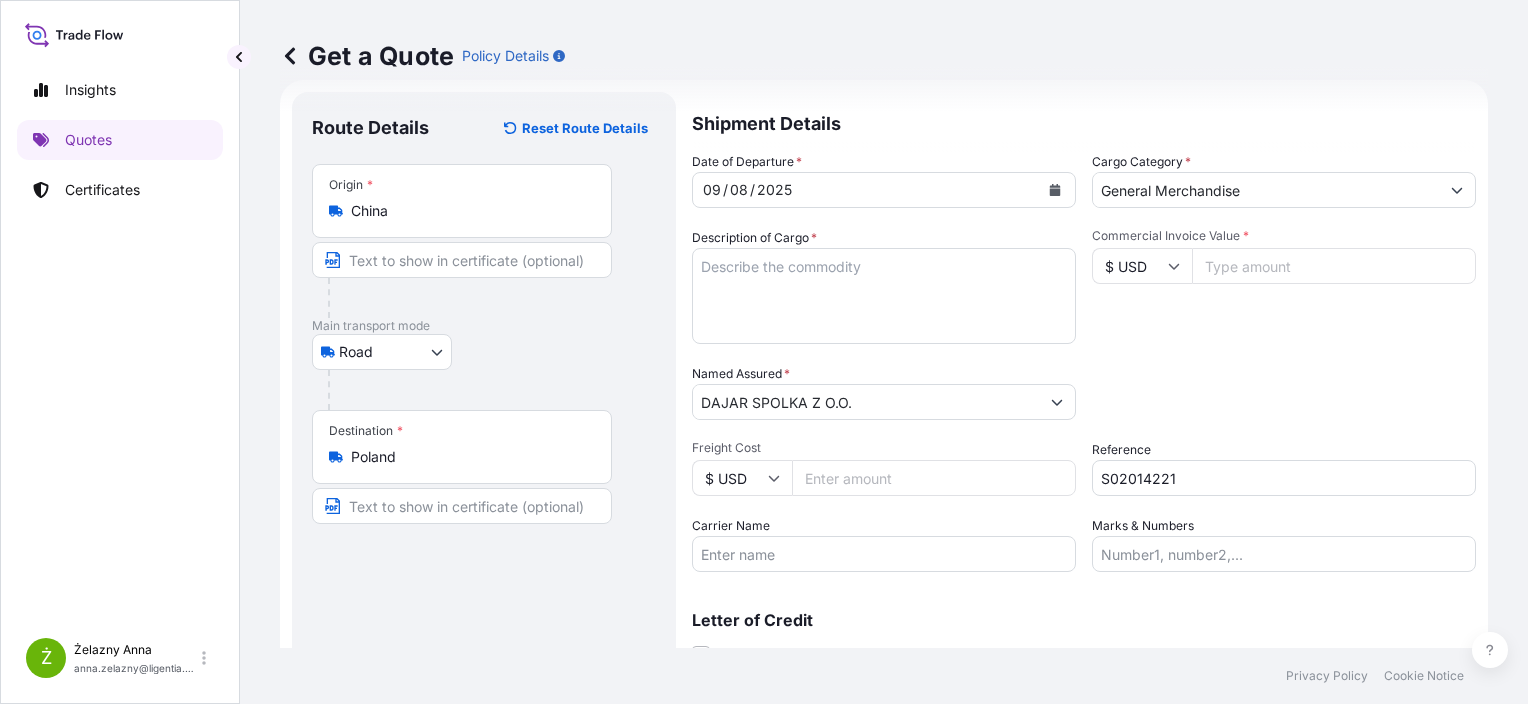 type on "[NUMBER].[NUMBER]" 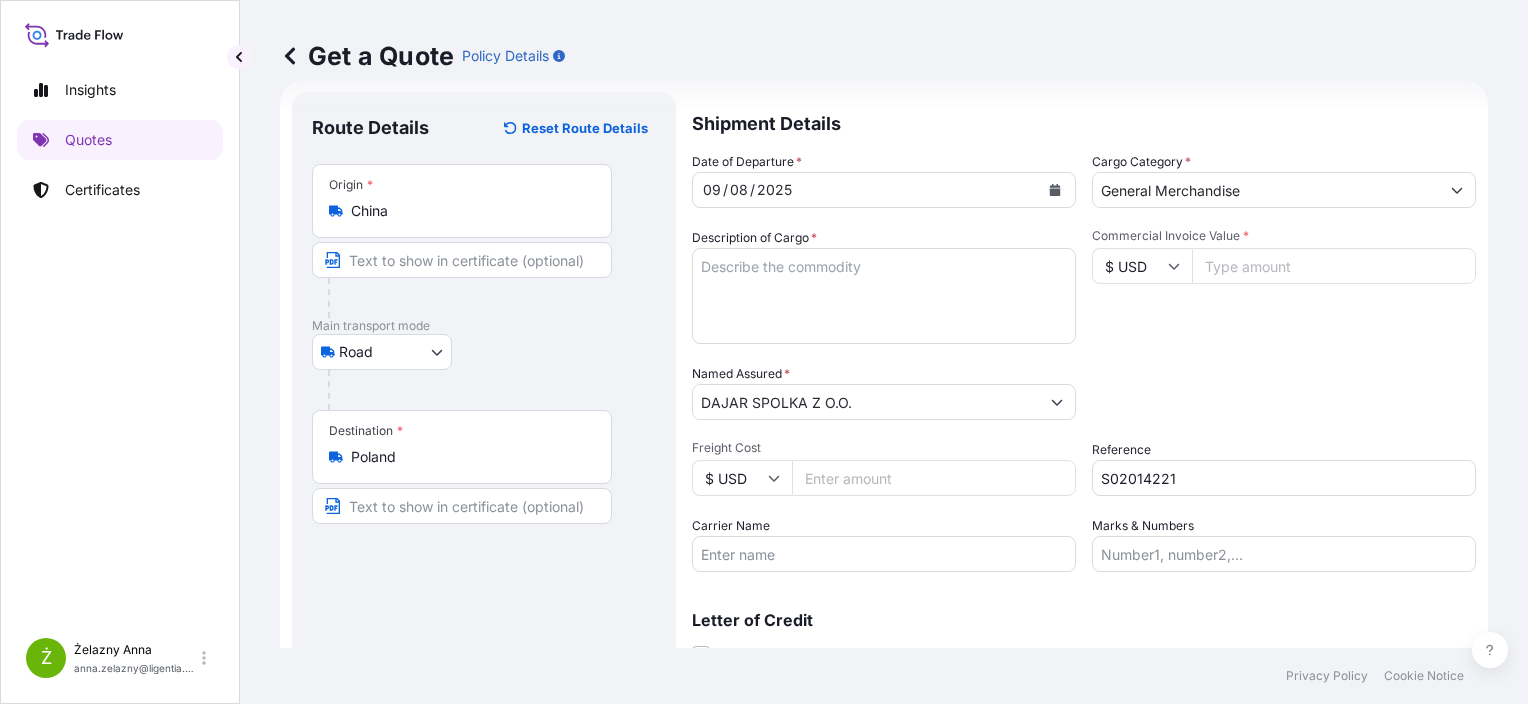 click on "Freight Cost" at bounding box center [934, 478] 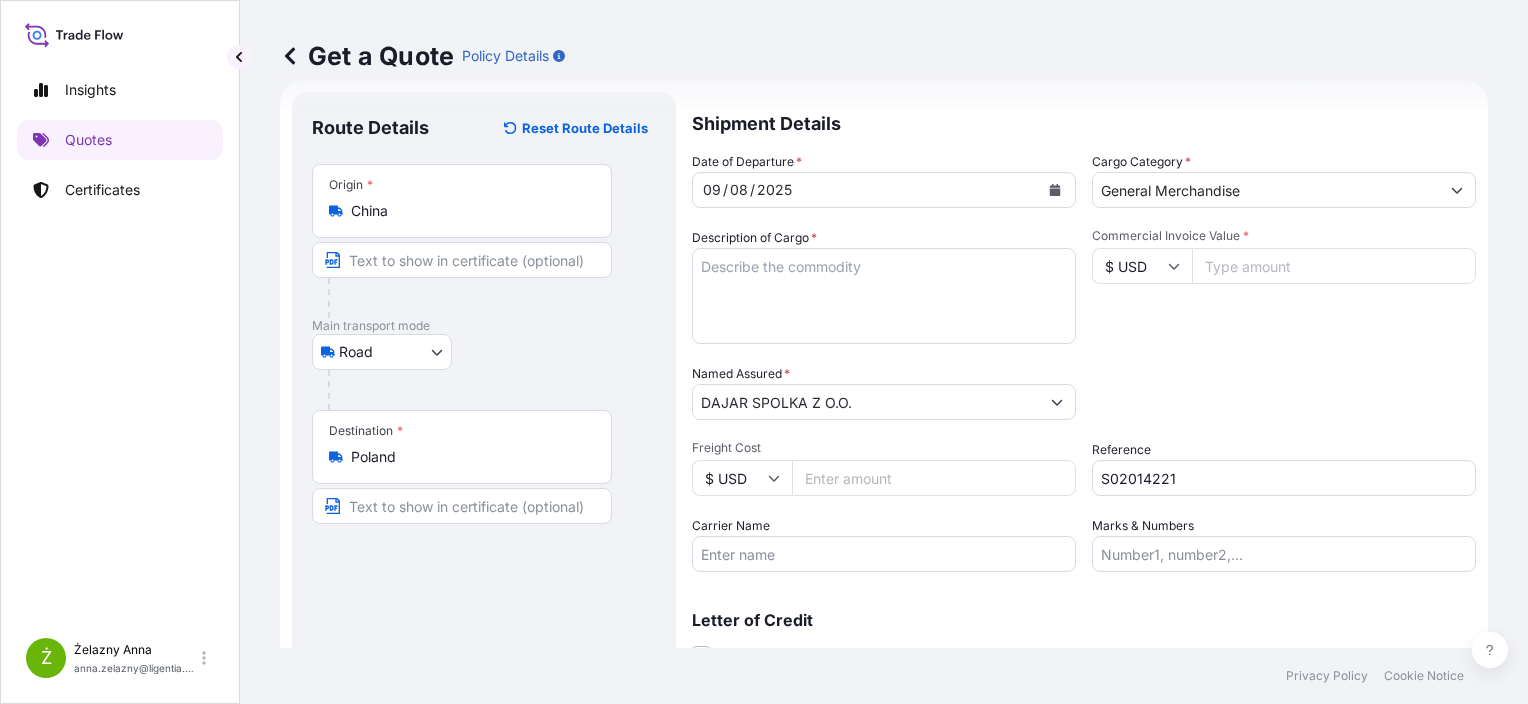 type on "[NUMBER]" 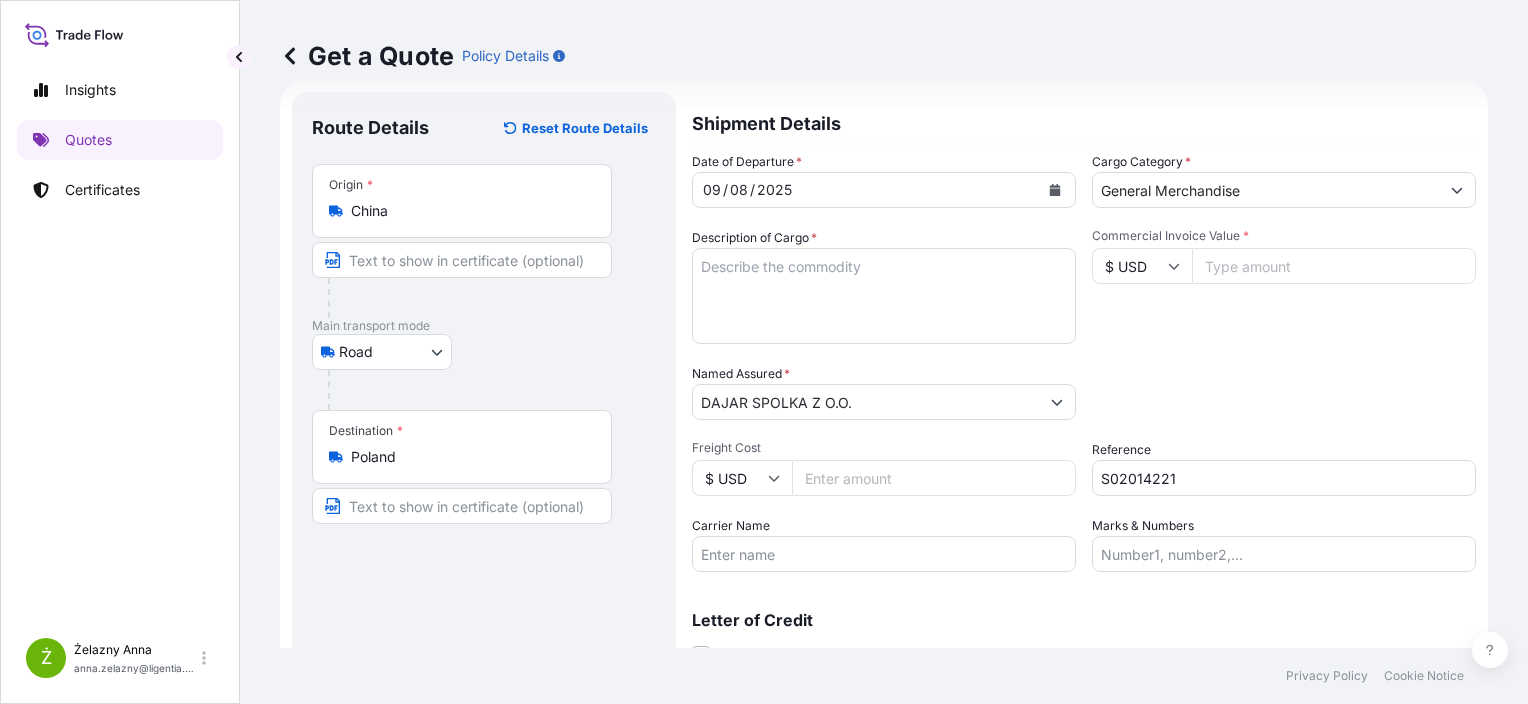 click 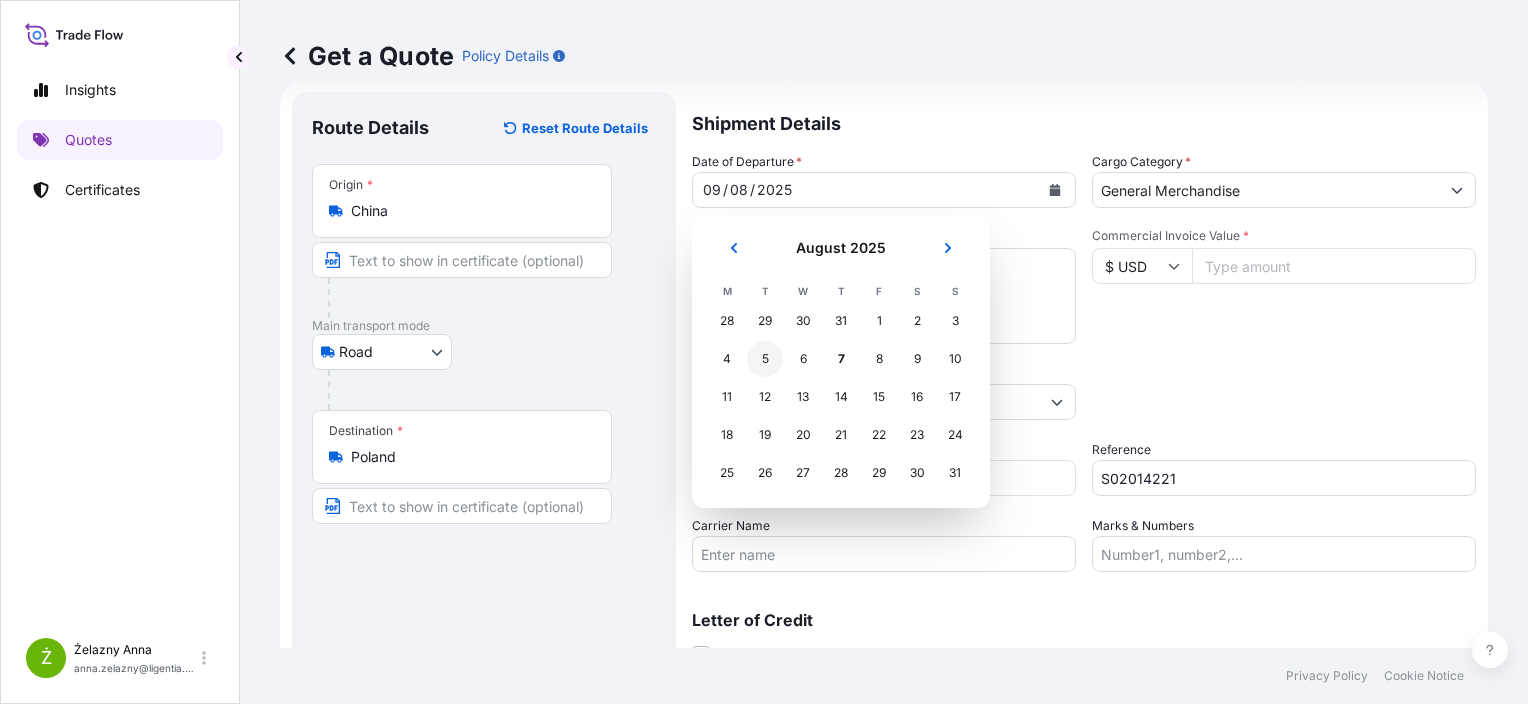 click on "5" at bounding box center [765, 359] 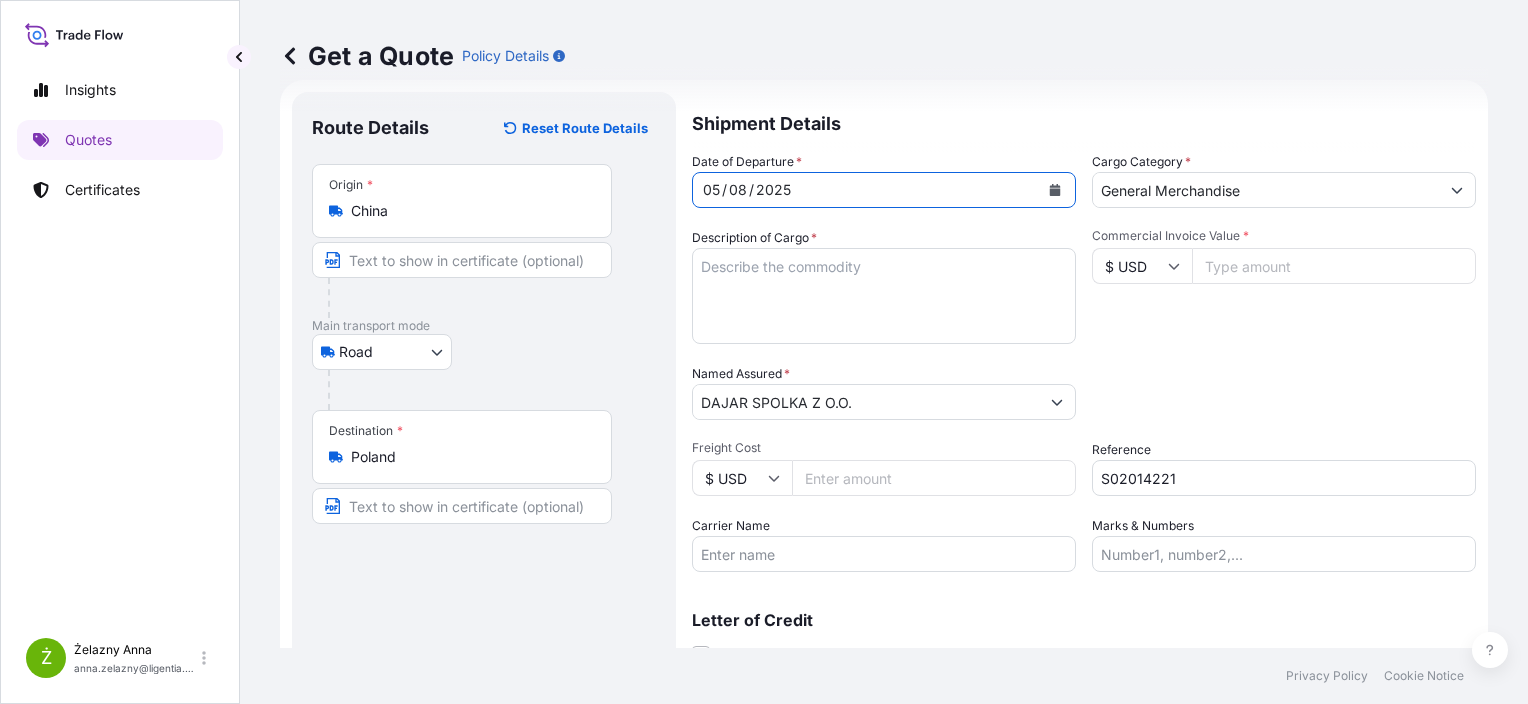 click on "STAINLESS STEEL KETTLES
ECMU7670146 M0192593 40HC 4979.40 KG 68.53 M3 1158 CTN
TCNU2652282 M4428715 40HC 4979.40 KG 68.53 M3 1158 CTN" at bounding box center (884, 296) 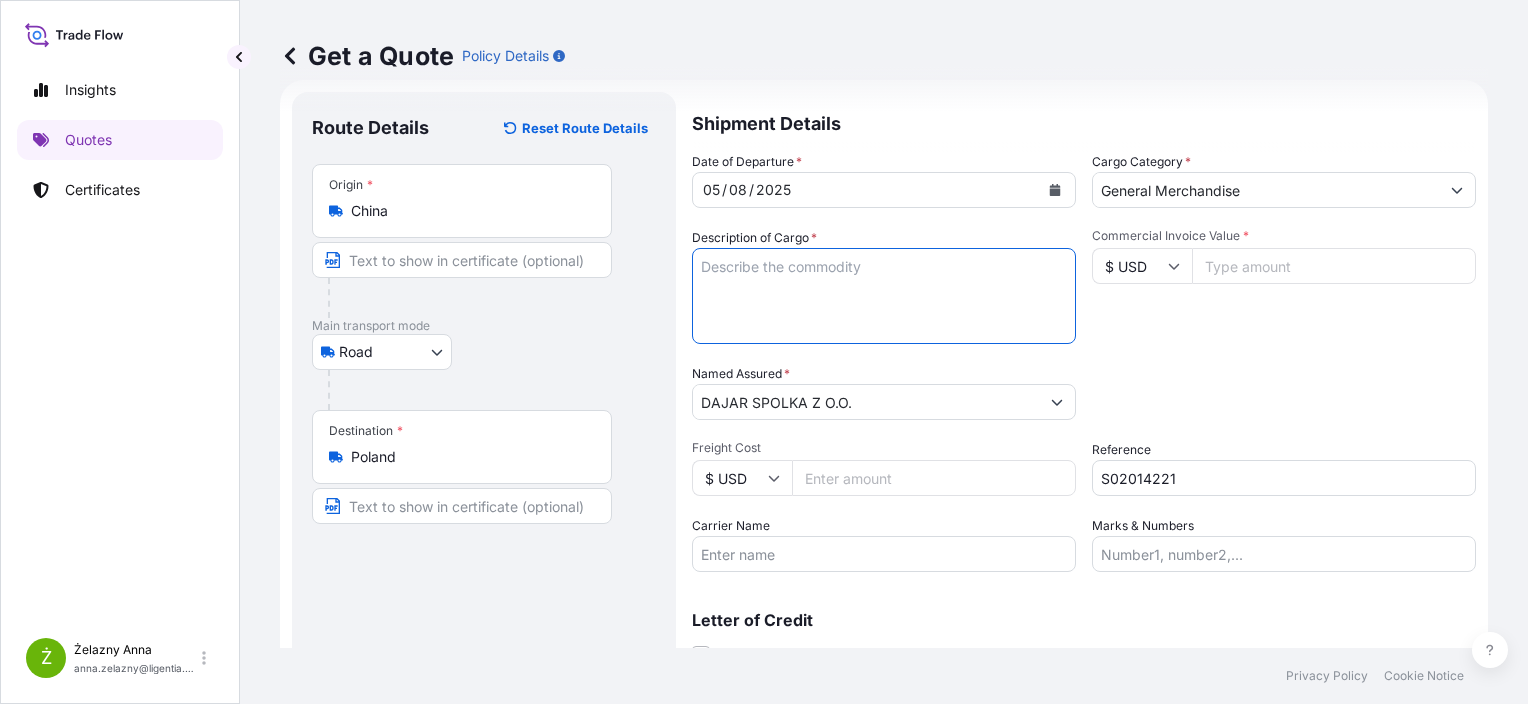 paste on "ROASTERS" 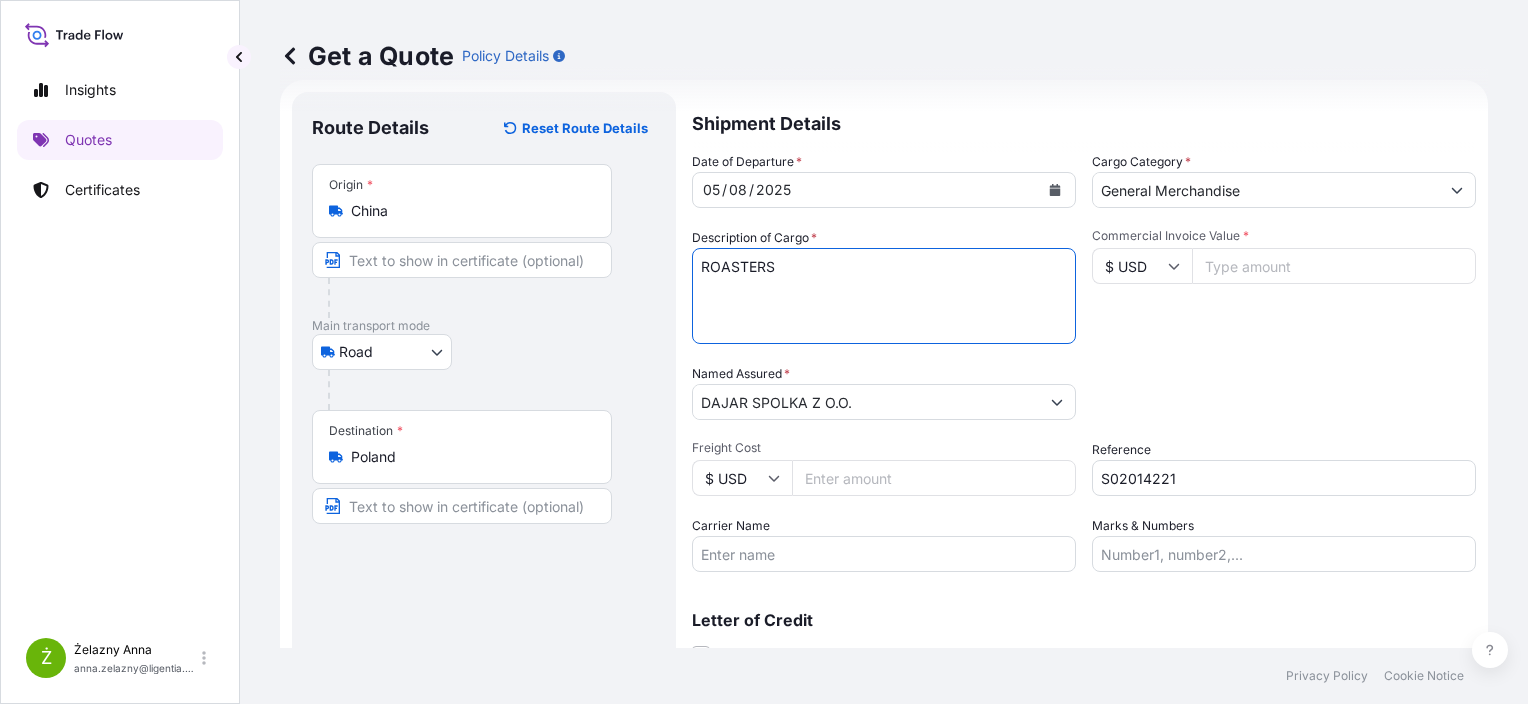 paste on "DFSU6719607 4862749 40HC 10212.00 70.964 851 CTN CY/CY* 851 CTN - 10212 KG - GENDFSU6840476 AR125079630 40HC 10188.00 70.798 849 CTN" 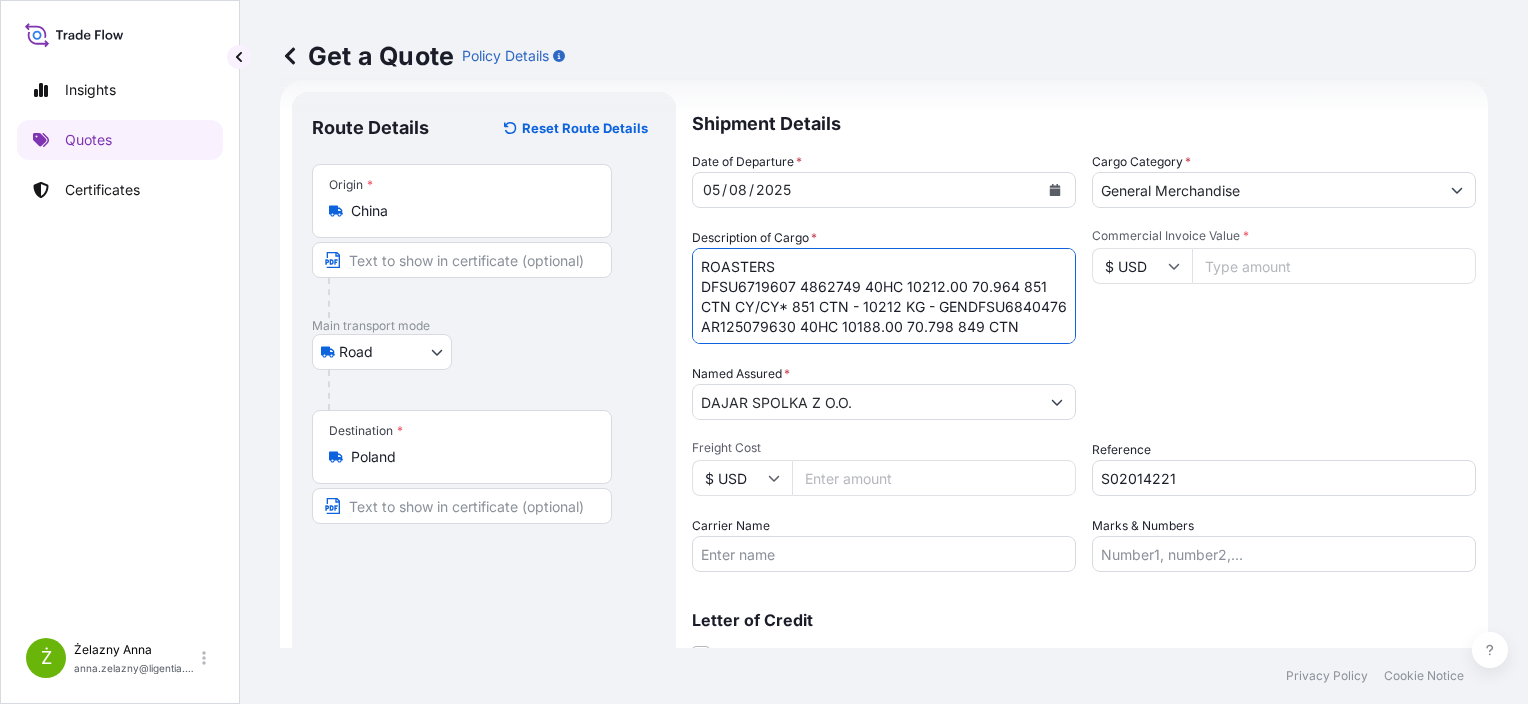 scroll, scrollTop: 12, scrollLeft: 0, axis: vertical 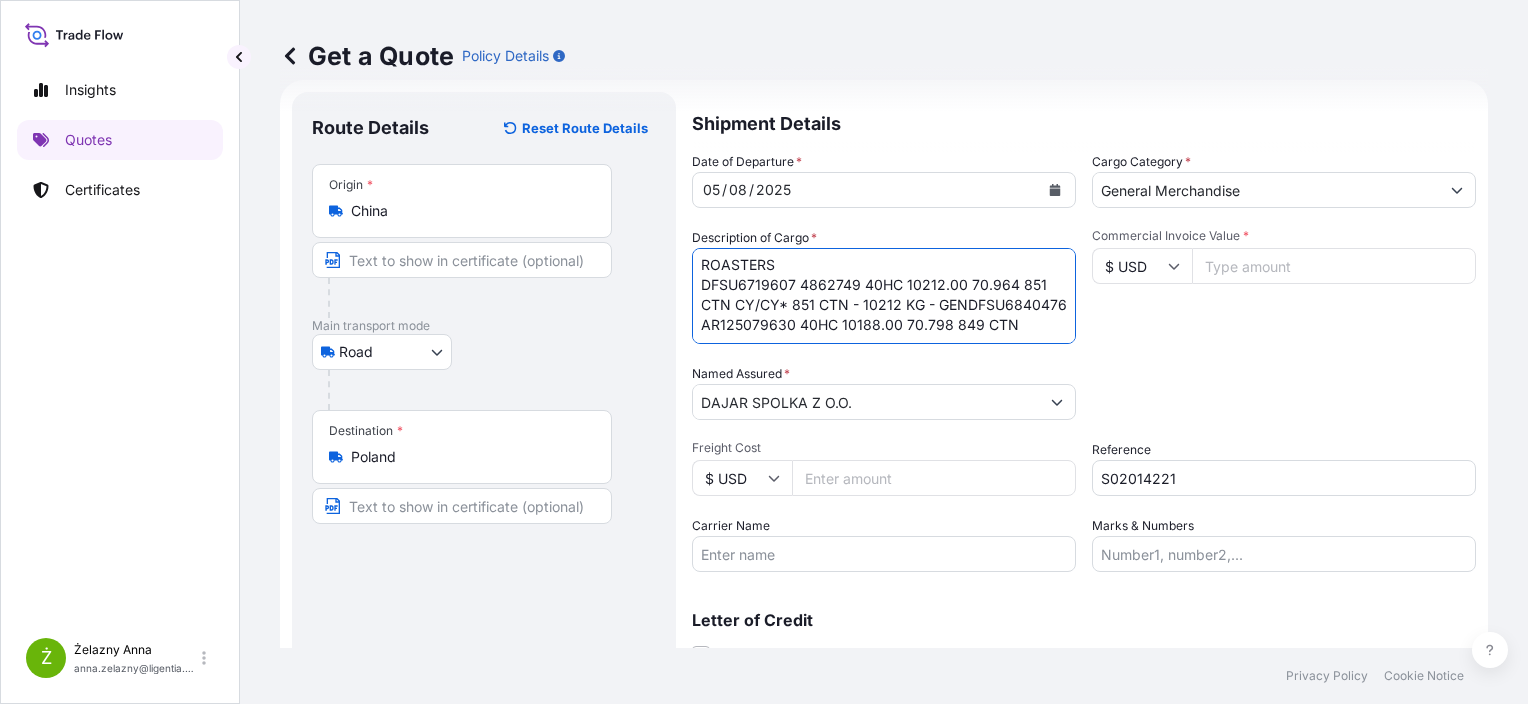 click on "STAINLESS STEEL KETTLES
ECMU7670146 M0192593 40HC 4979.40 KG 68.53 M3 1158 CTN
TCNU2652282 M4428715 40HC 4979.40 KG 68.53 M3 1158 CTN" at bounding box center [884, 296] 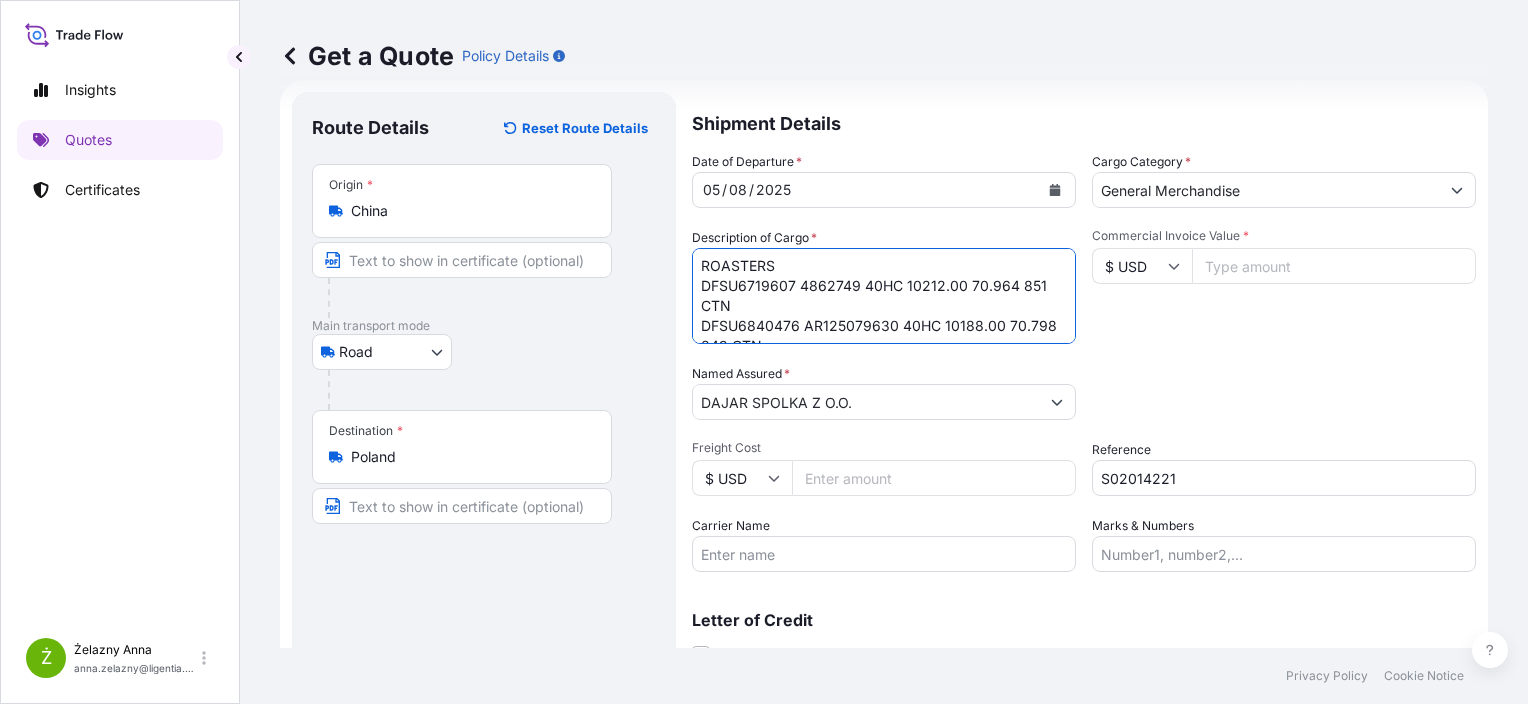 scroll, scrollTop: 12, scrollLeft: 0, axis: vertical 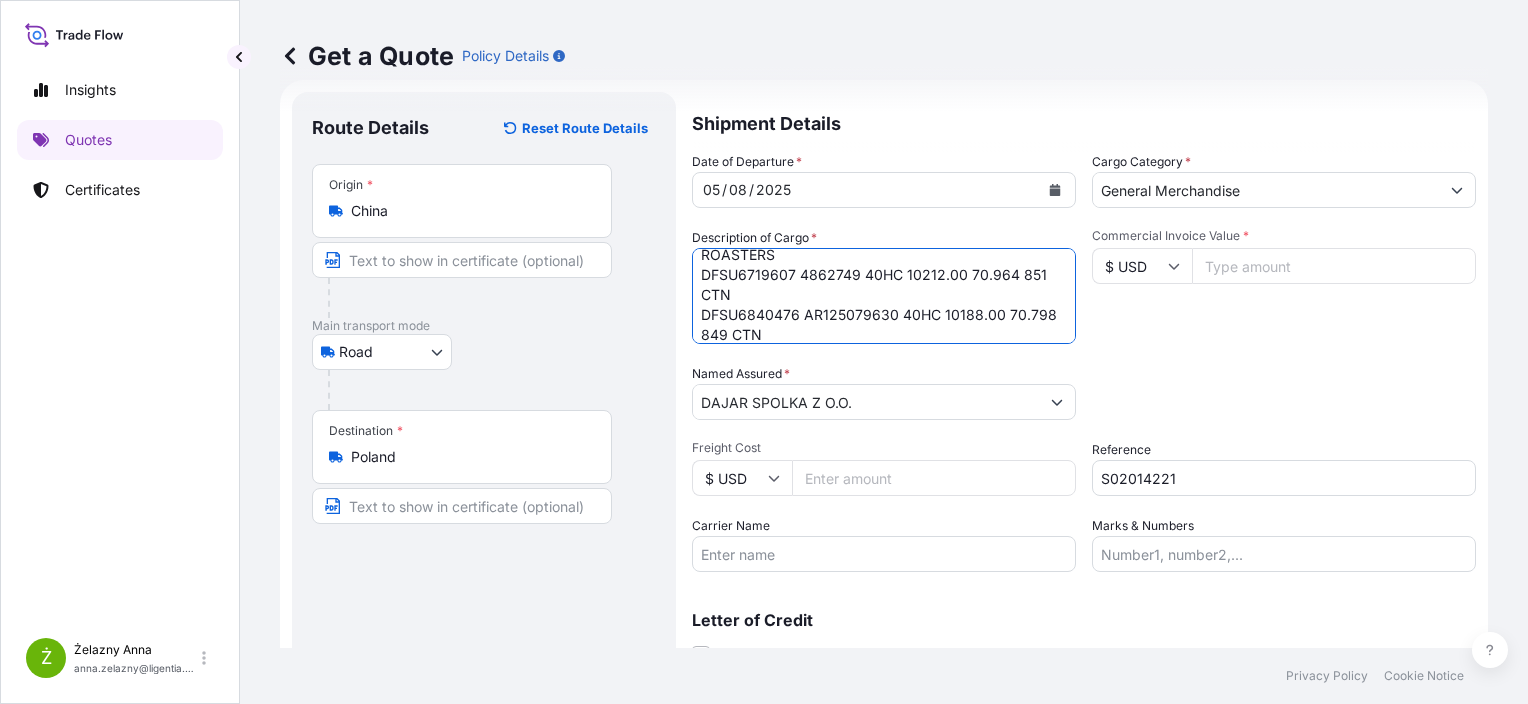 click on "STAINLESS STEEL KETTLES
ECMU7670146 M0192593 40HC 4979.40 KG 68.53 M3 1158 CTN
TCNU2652282 M4428715 40HC 4979.40 KG 68.53 M3 1158 CTN" at bounding box center (884, 296) 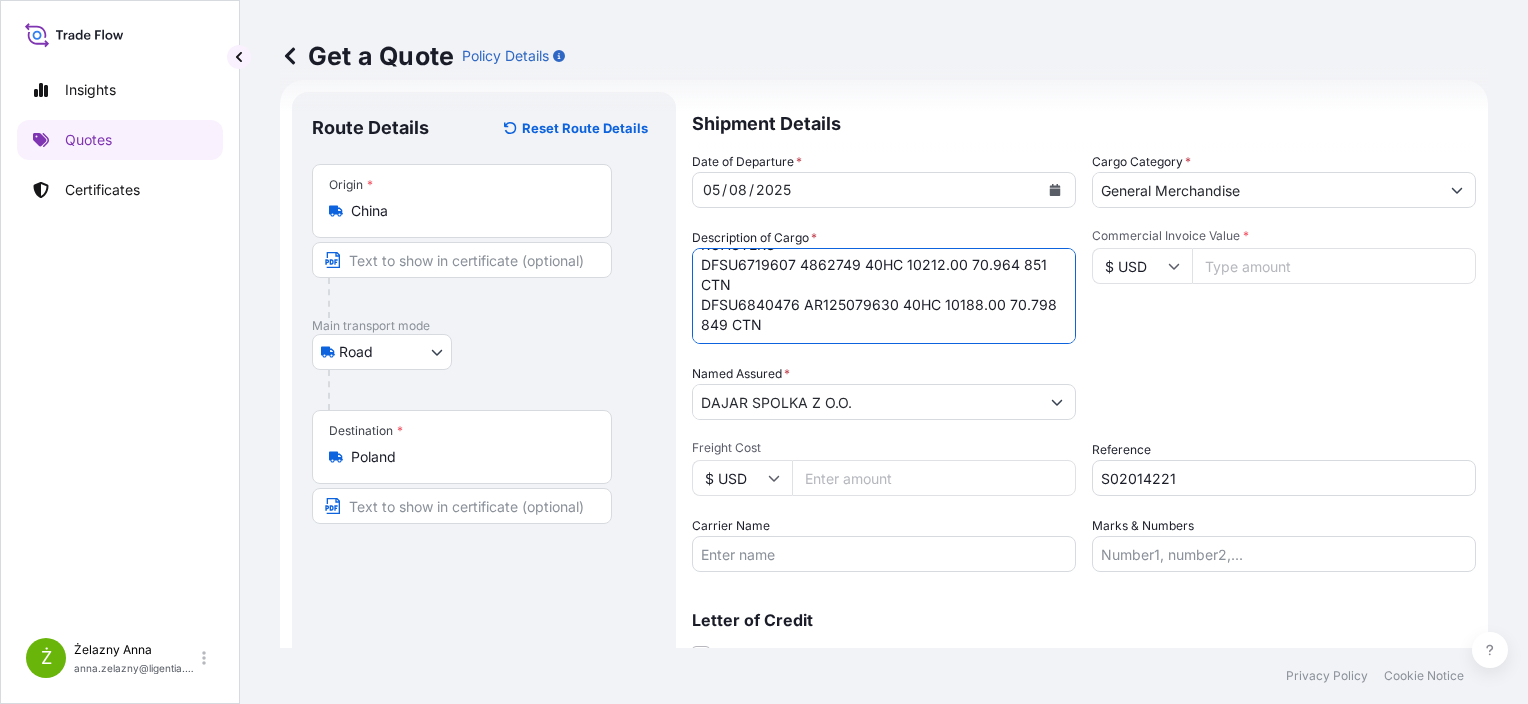click on "STAINLESS STEEL KETTLES
ECMU7670146 M0192593 40HC 4979.40 KG 68.53 M3 1158 CTN
TCNU2652282 M4428715 40HC 4979.40 KG 68.53 M3 1158 CTN" at bounding box center (884, 296) 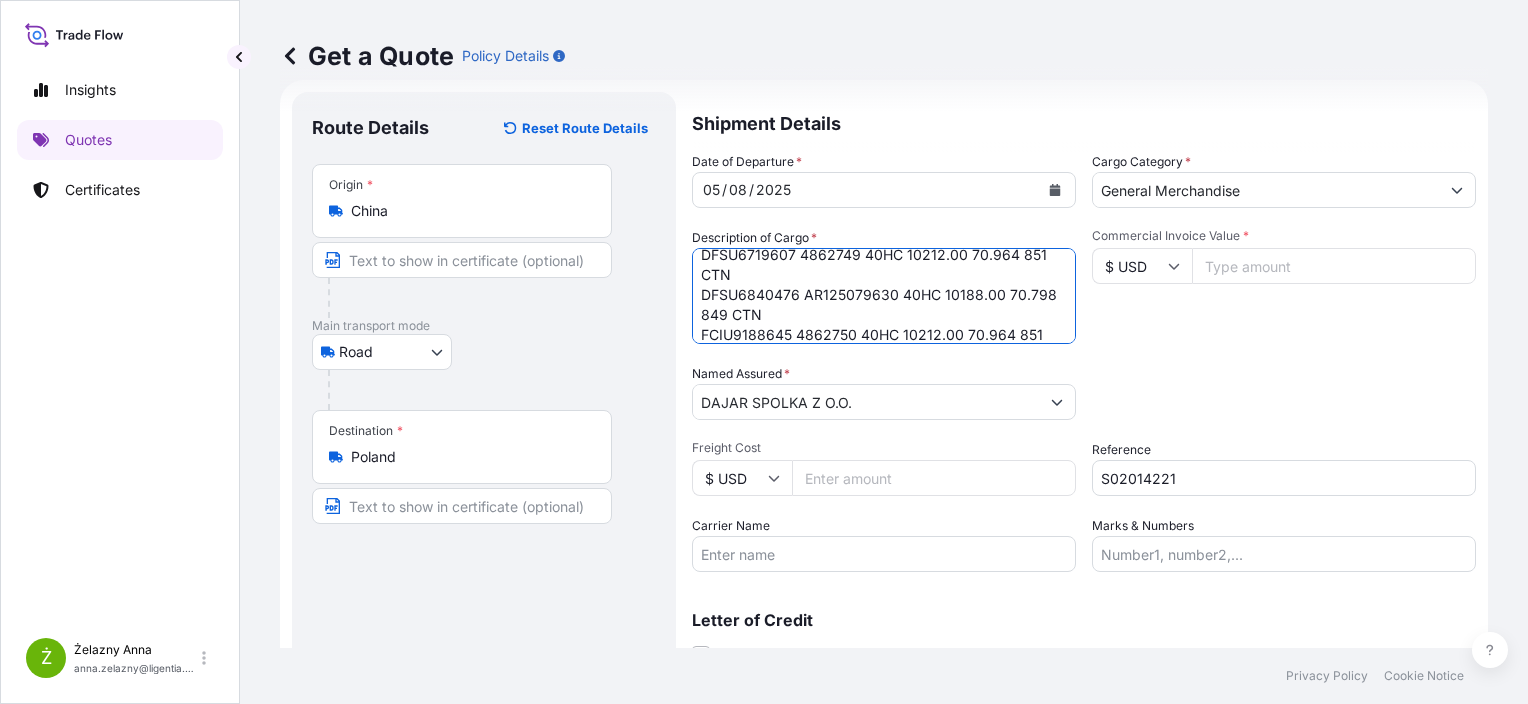 scroll, scrollTop: 52, scrollLeft: 0, axis: vertical 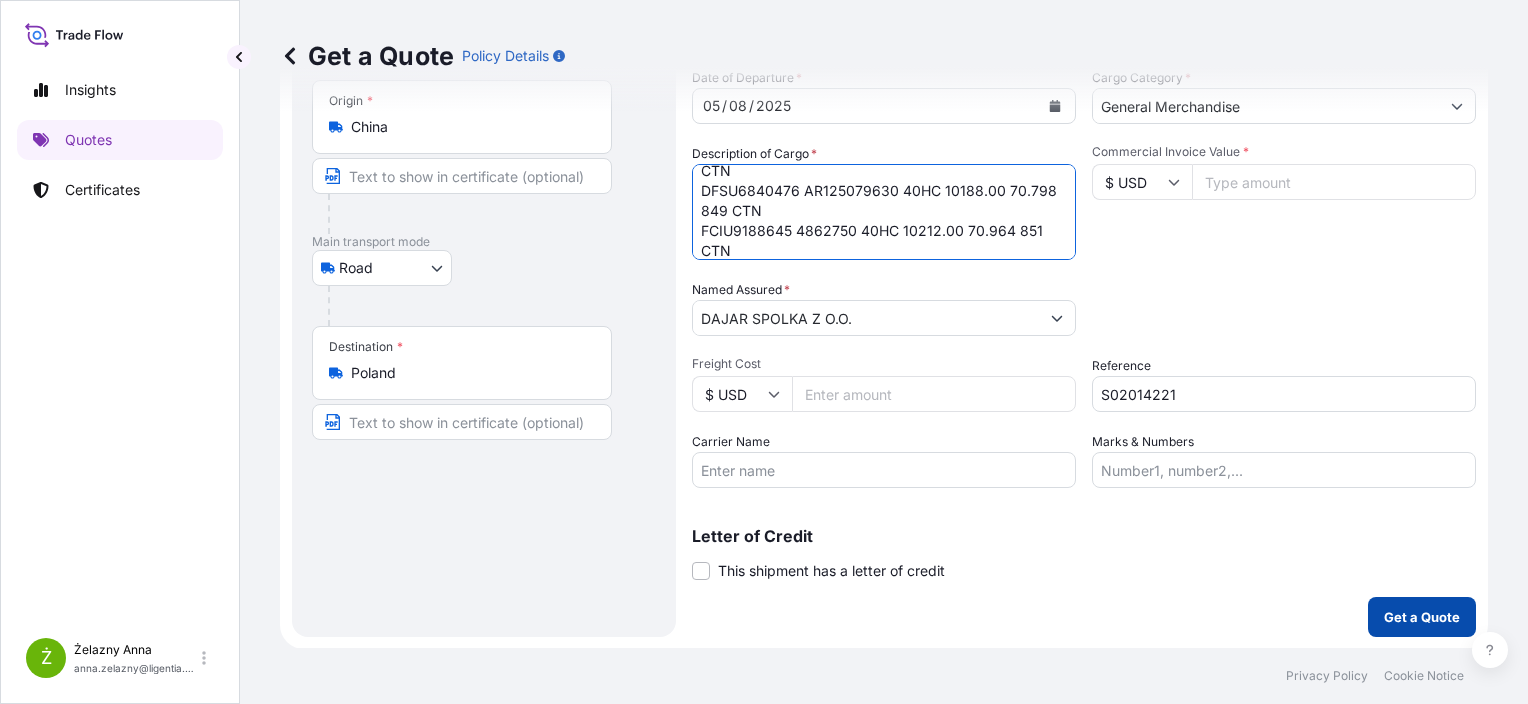 type on "ROASTERS
DFSU6719607 4862749 40HC 10212.00 70.964 851 CTN
DFSU6840476 AR125079630 40HC 10188.00 70.798 849 CTN
FCIU9188645 4862750 40HC 10212.00 70.964 851 CTN" 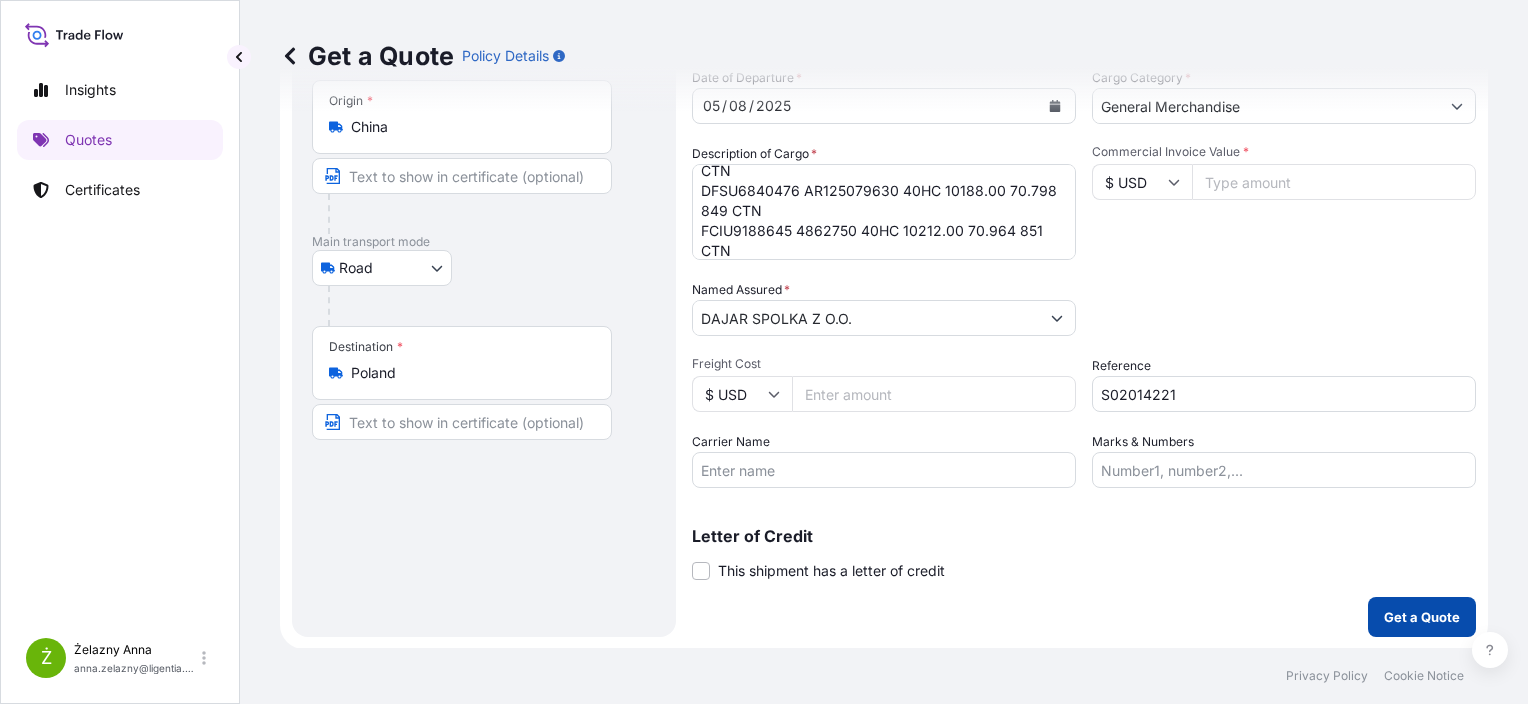 click on "Get a Quote" at bounding box center [1422, 617] 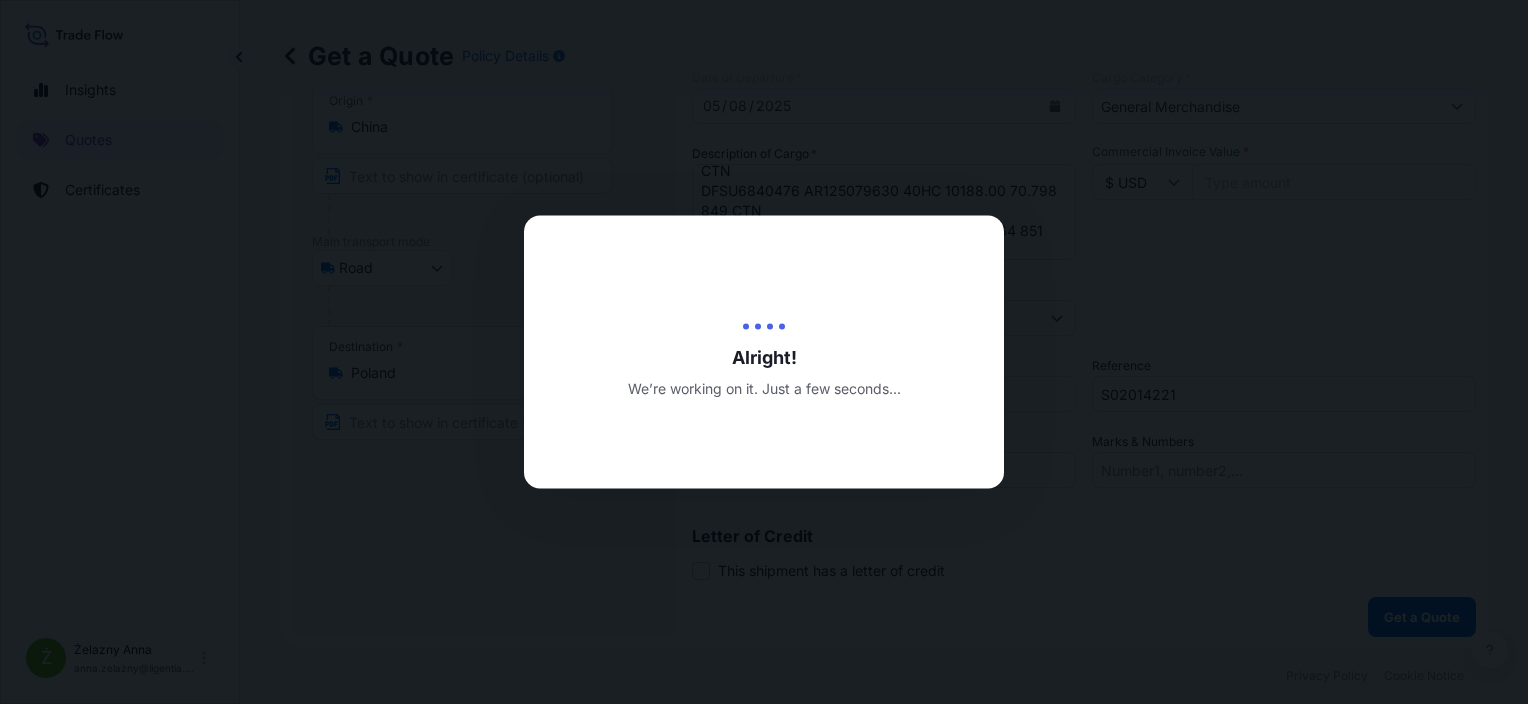 scroll, scrollTop: 0, scrollLeft: 0, axis: both 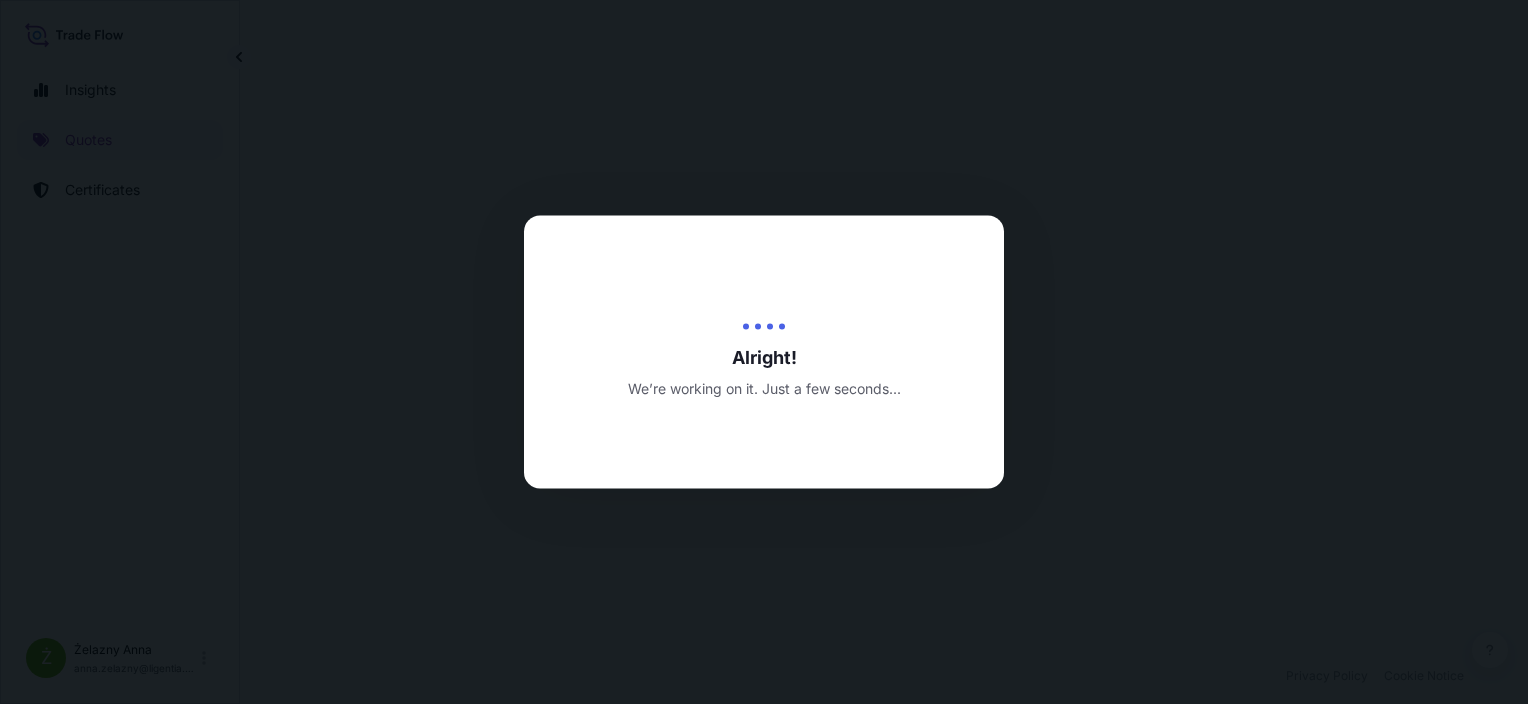 select on "Road" 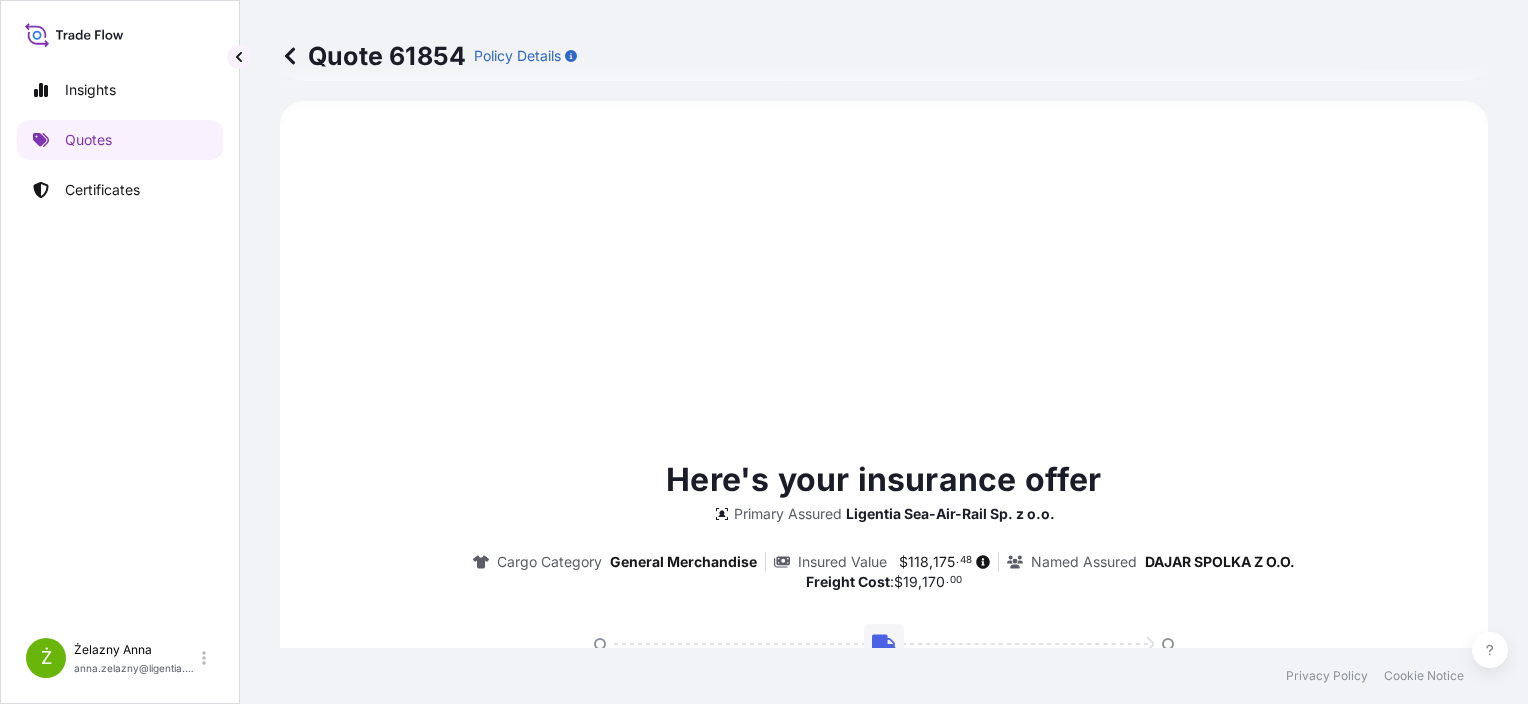 scroll, scrollTop: 1276, scrollLeft: 0, axis: vertical 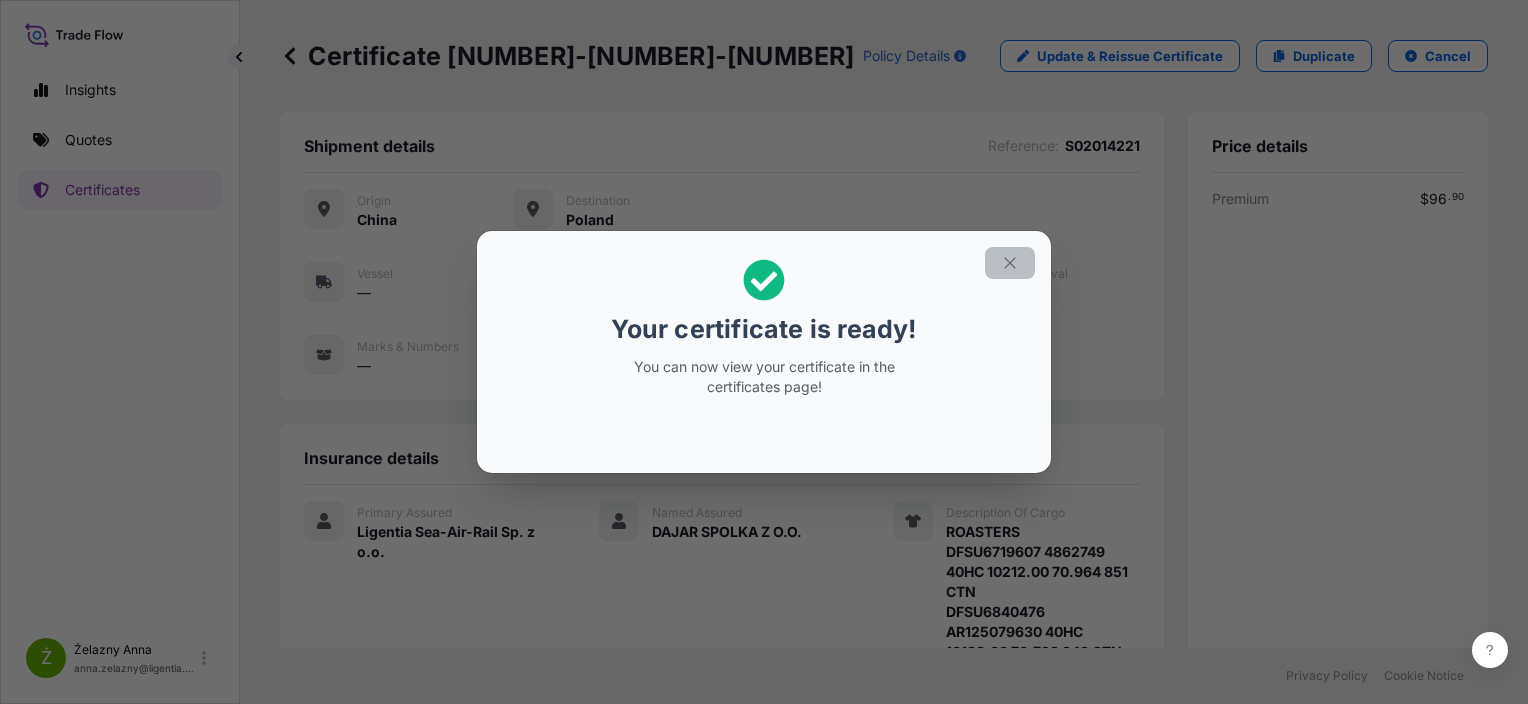 click at bounding box center (1010, 263) 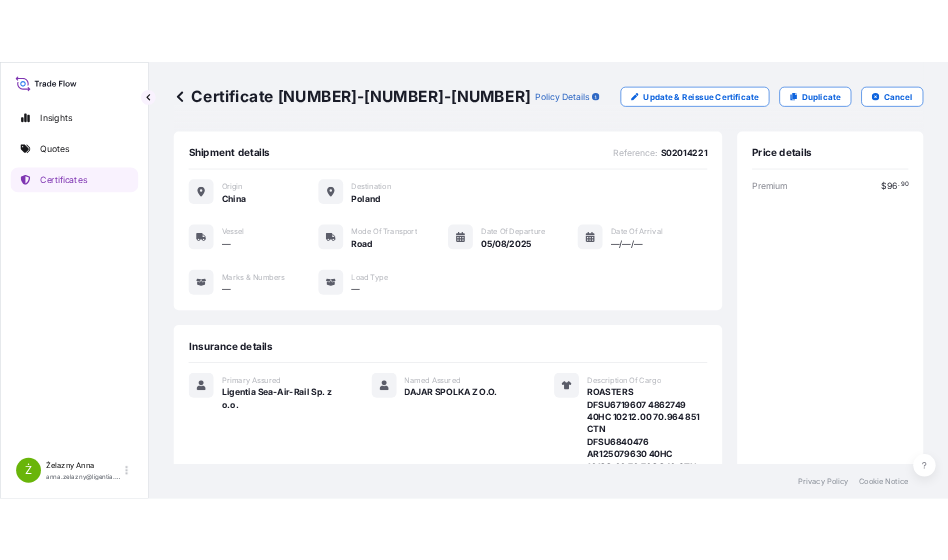 scroll, scrollTop: 464, scrollLeft: 0, axis: vertical 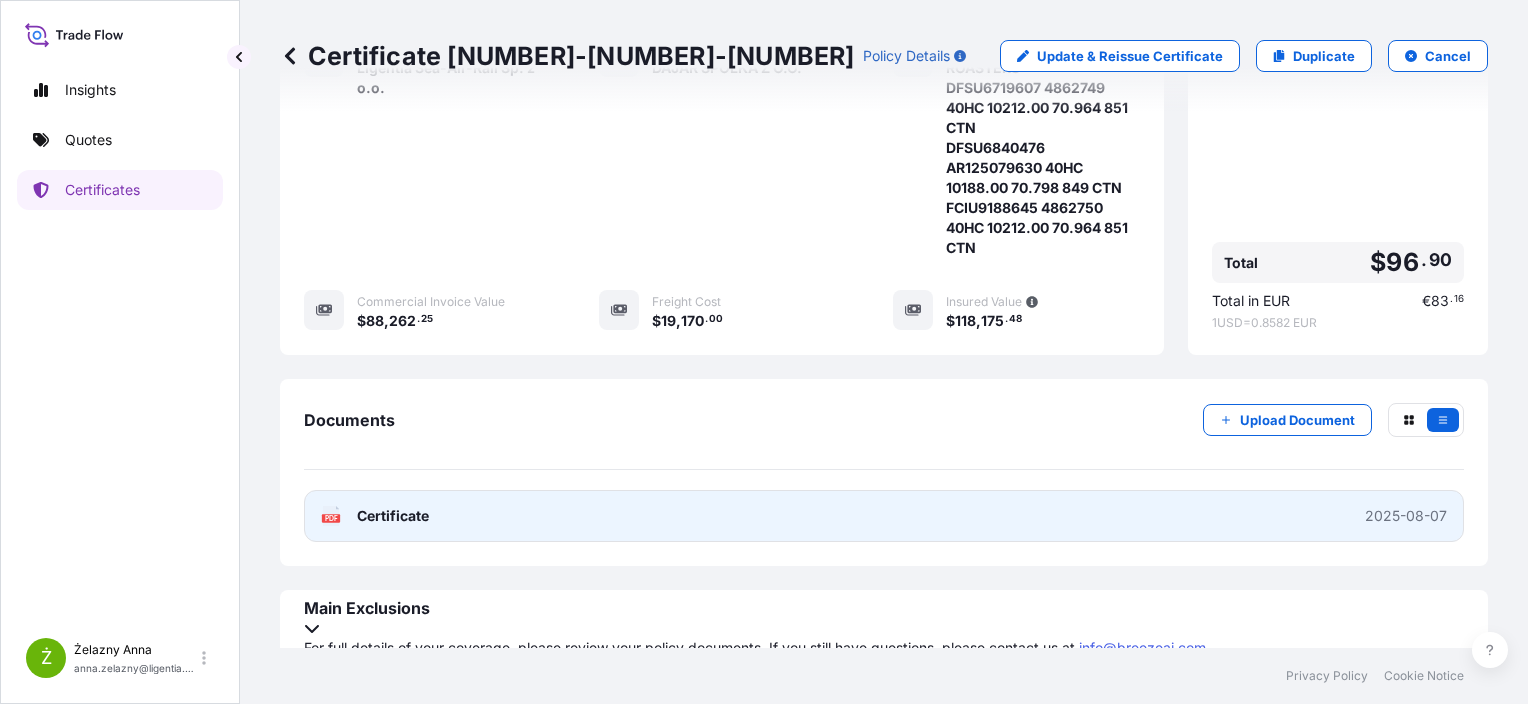 click on "PDF Certificate 2025-08-07" at bounding box center [884, 516] 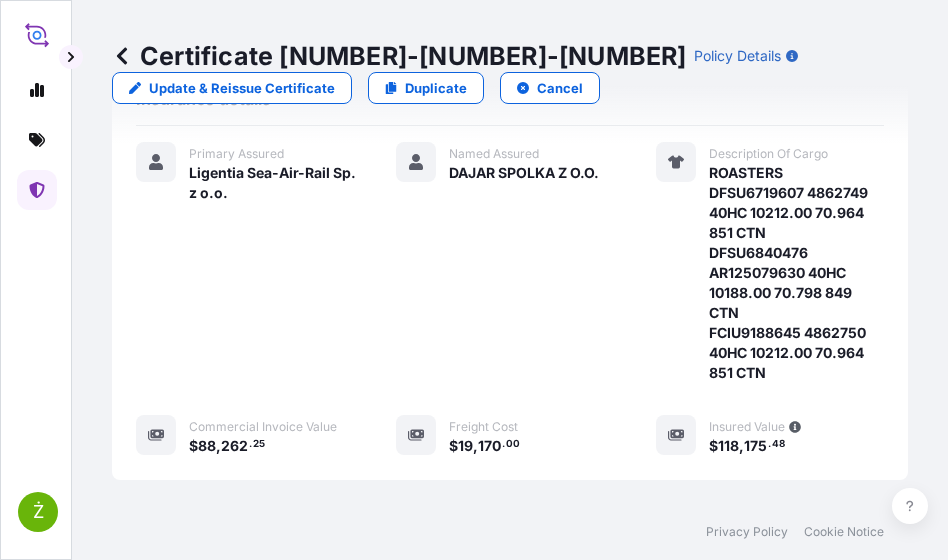 scroll, scrollTop: 568, scrollLeft: 0, axis: vertical 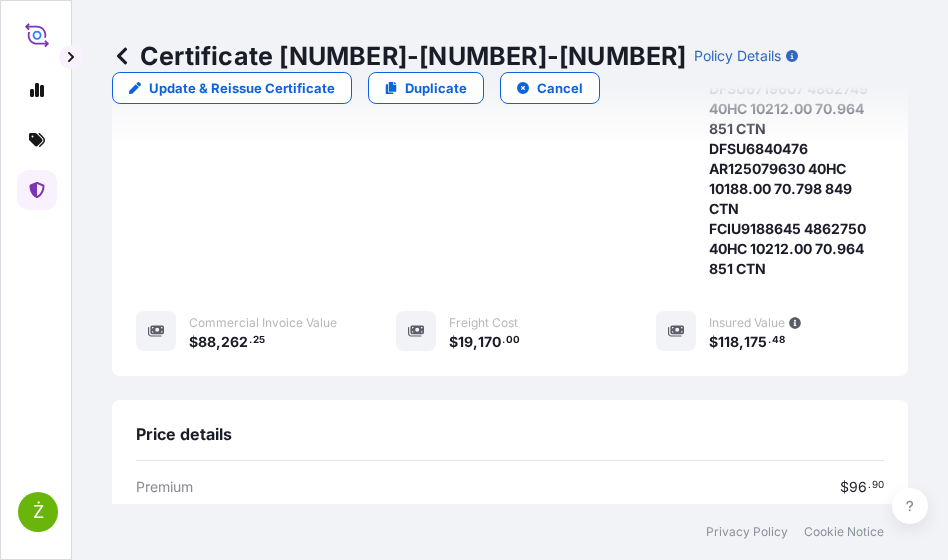 click on "Certificate [NUMBER]-[NUMBER]-[NUMBER]" at bounding box center (399, 56) 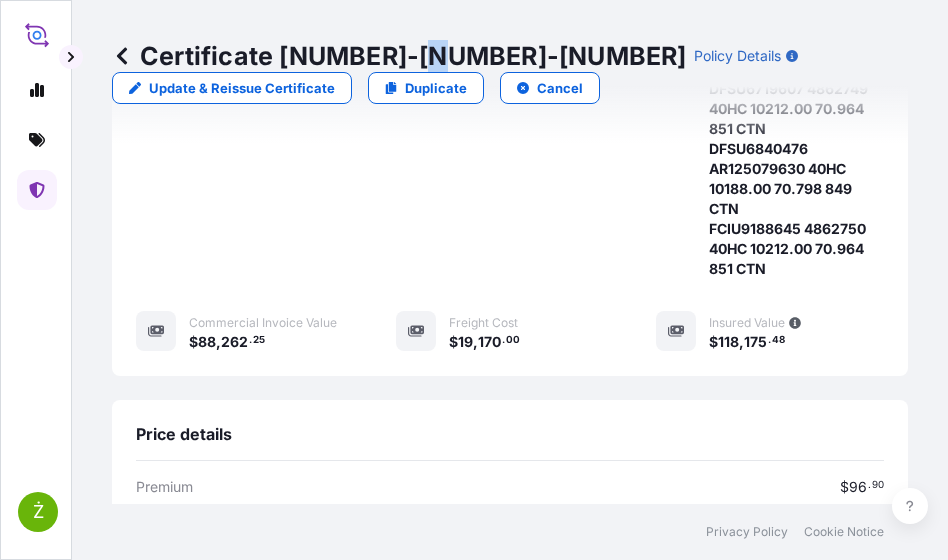 click on "Certificate [NUMBER]-[NUMBER]-[NUMBER]" at bounding box center [399, 56] 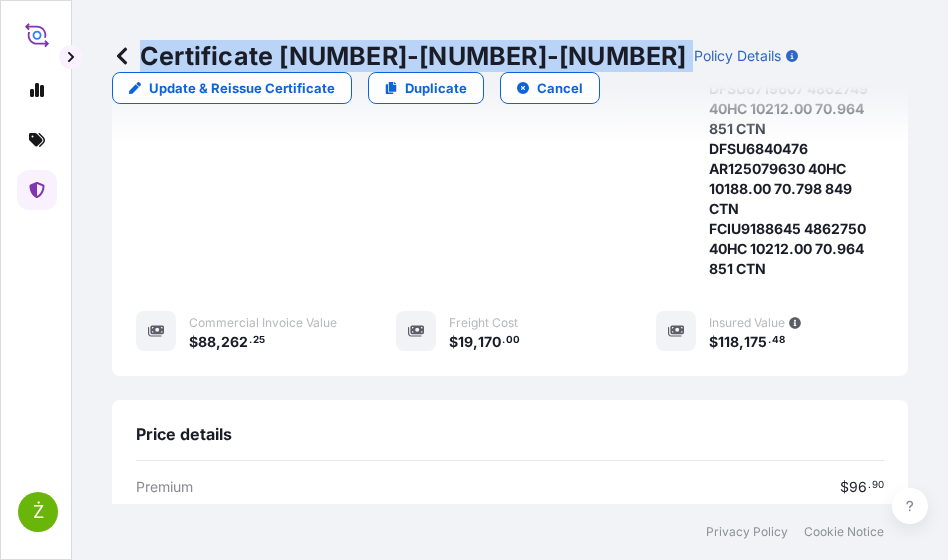 click on "Certificate [NUMBER]-[NUMBER]-[NUMBER]" at bounding box center [399, 56] 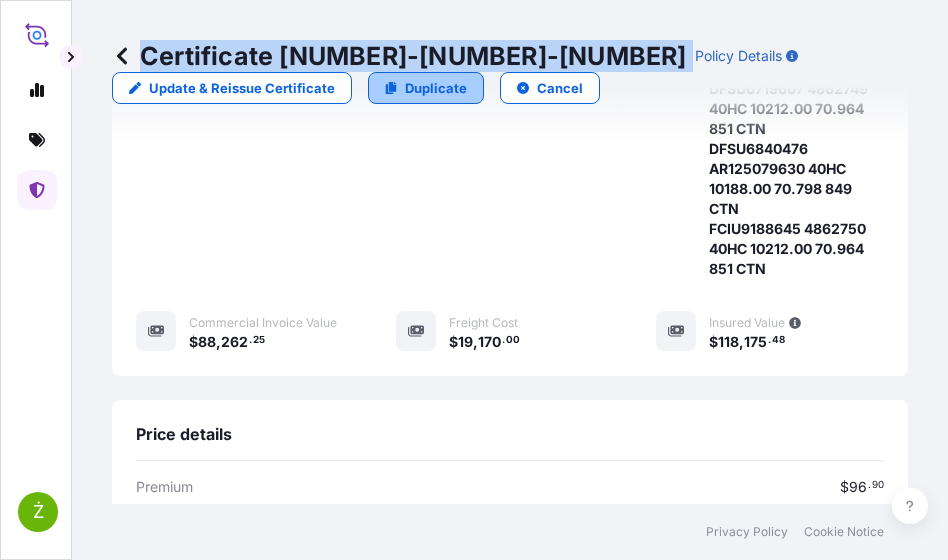 click on "Duplicate" at bounding box center (436, 88) 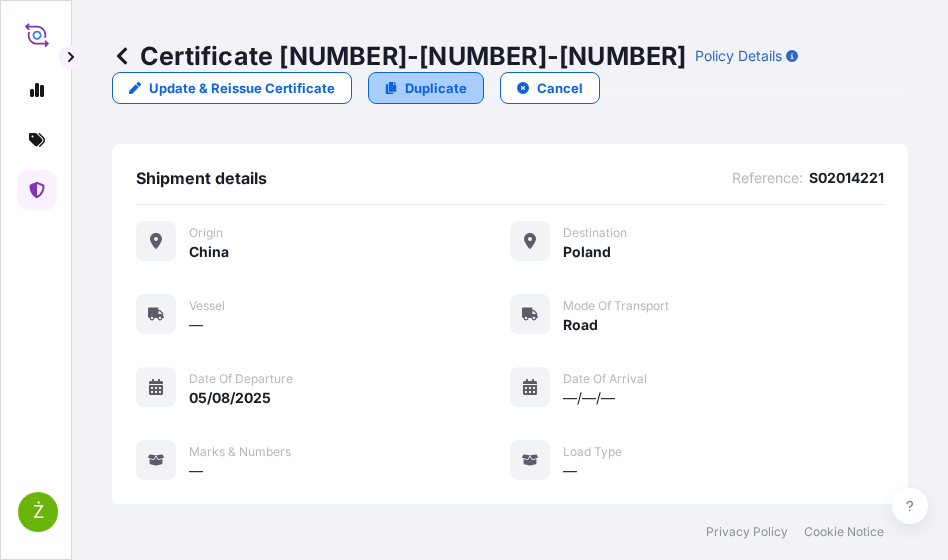 select on "Road" 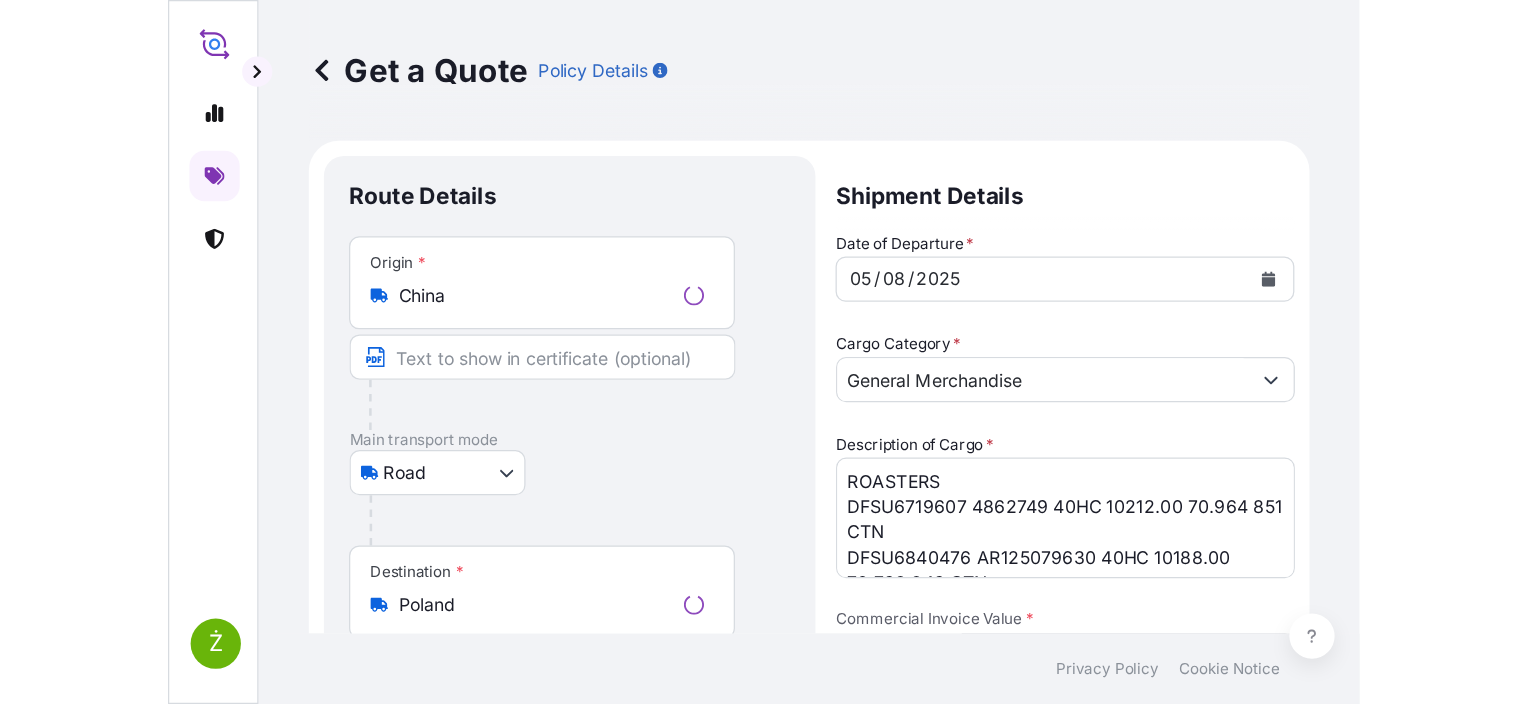 scroll, scrollTop: 32, scrollLeft: 0, axis: vertical 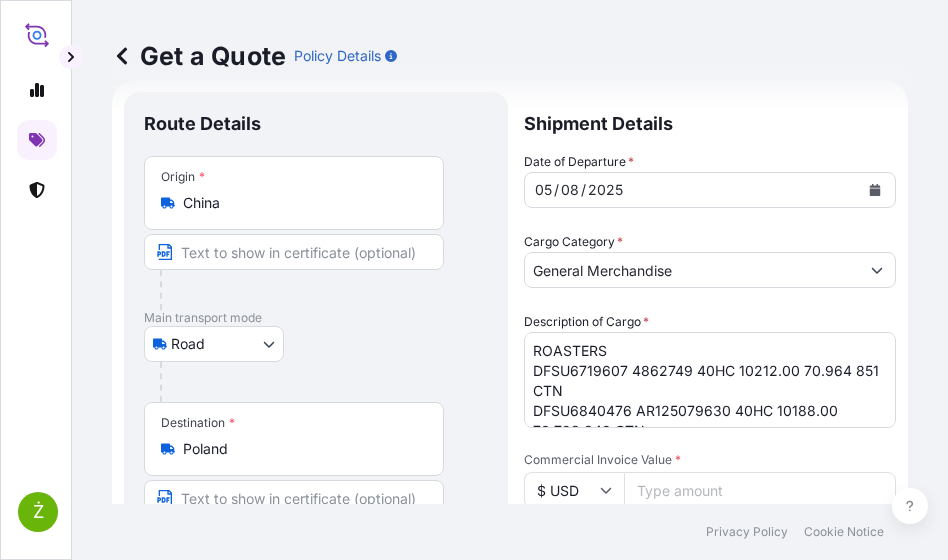 click on "Ż Get a Quote Policy Details Route Details Place of loading Road / Inland Road / Inland Origin * China Main transport mode Road Air Sea Road Destination * Poland Road / Inland Road / Inland Place of Discharge Shipment Details Date of Departure * 05 / 08 / 2025 Cargo Category * General Merchandise Description of Cargo * ROASTERS
DFSU6719607 4862749 40HC 10212.00 70.964 851 CTN
DFSU6840476 AR125079630 40HC 10188.00 70.798 849 CTN
FCIU9188645 4862750 40HC 10212.00 70.964 851 CTN Commercial Invoice Value   * $ USD Named Assured * DAJAR SPOLKA Z O.O. Packing Category Type to search a container mode Please select a primary mode of transportation first. Freight Cost   $ USD Reference Carrier Name Marks & Numbers Letter of Credit This shipment has a letter of credit Letter of credit * Letter of credit may not exceed 12000 characters Get a Quote Privacy Policy Cookie Notice
0 Selected Date: 5 August 2025" at bounding box center (474, 280) 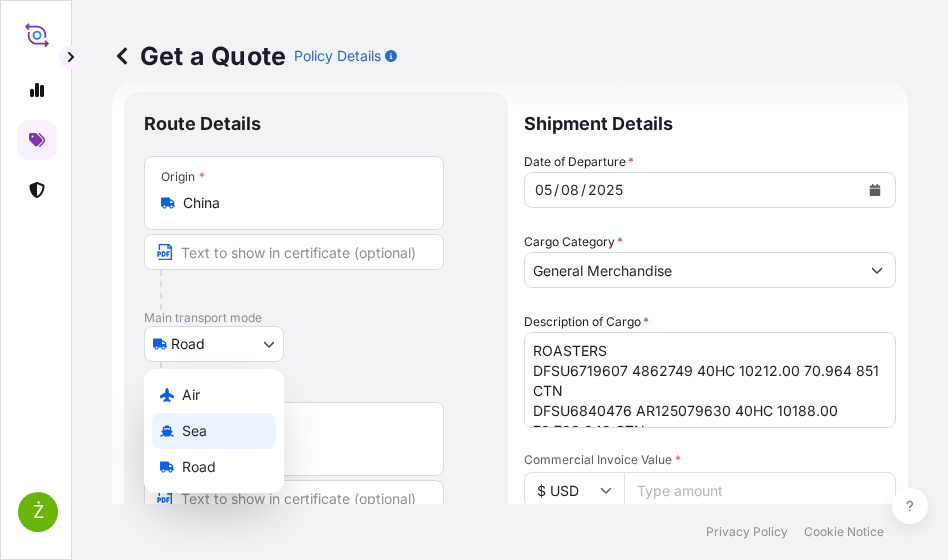 click on "Sea" at bounding box center [214, 431] 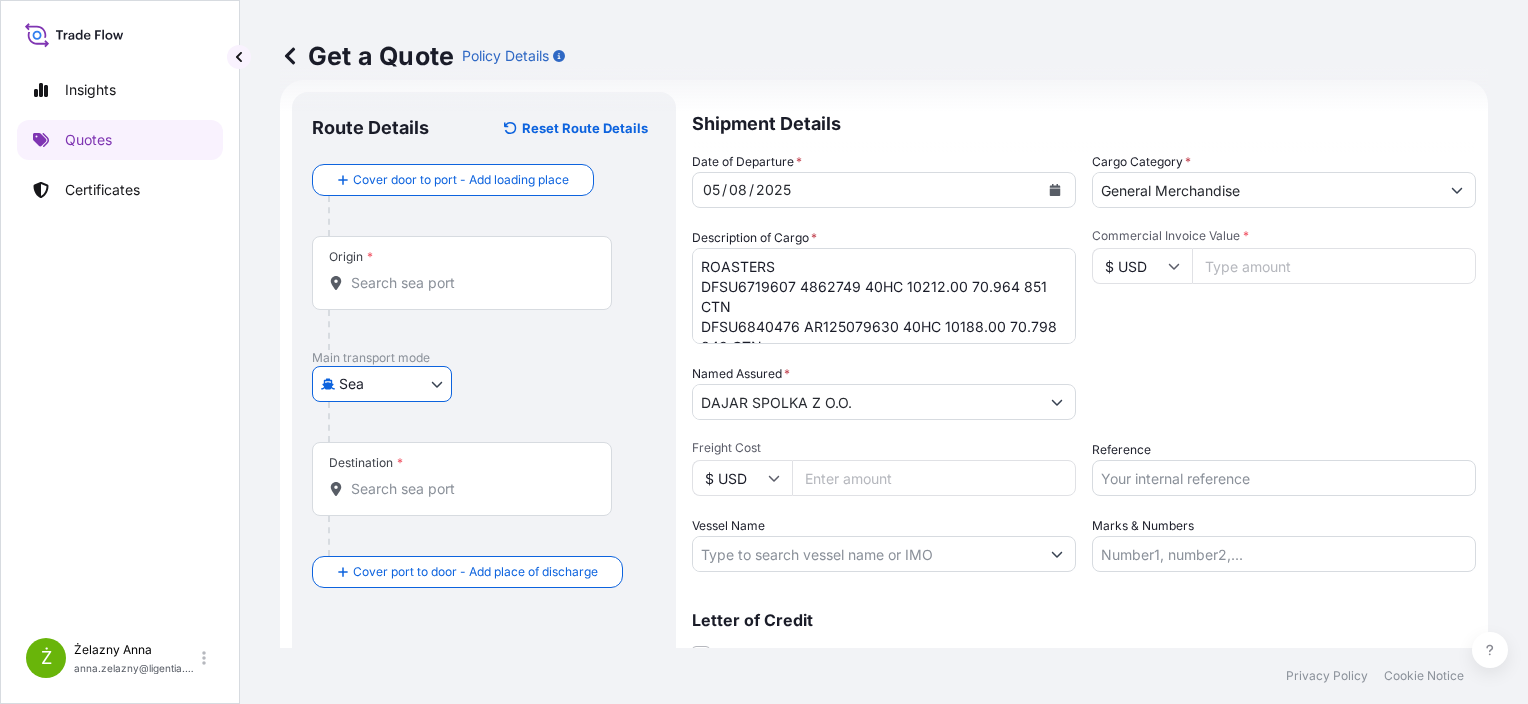 click on "Reference" at bounding box center [1284, 478] 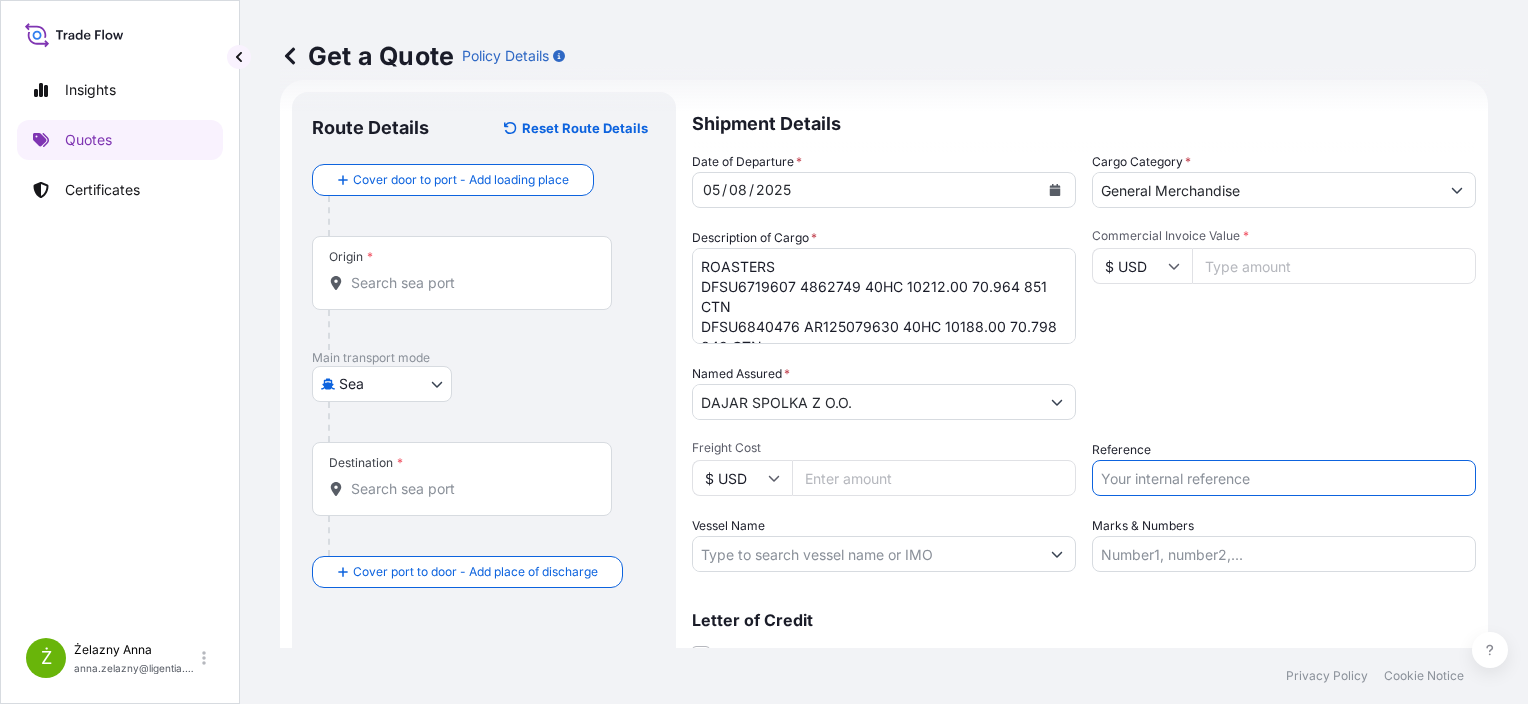 paste on "[NUMBER]" 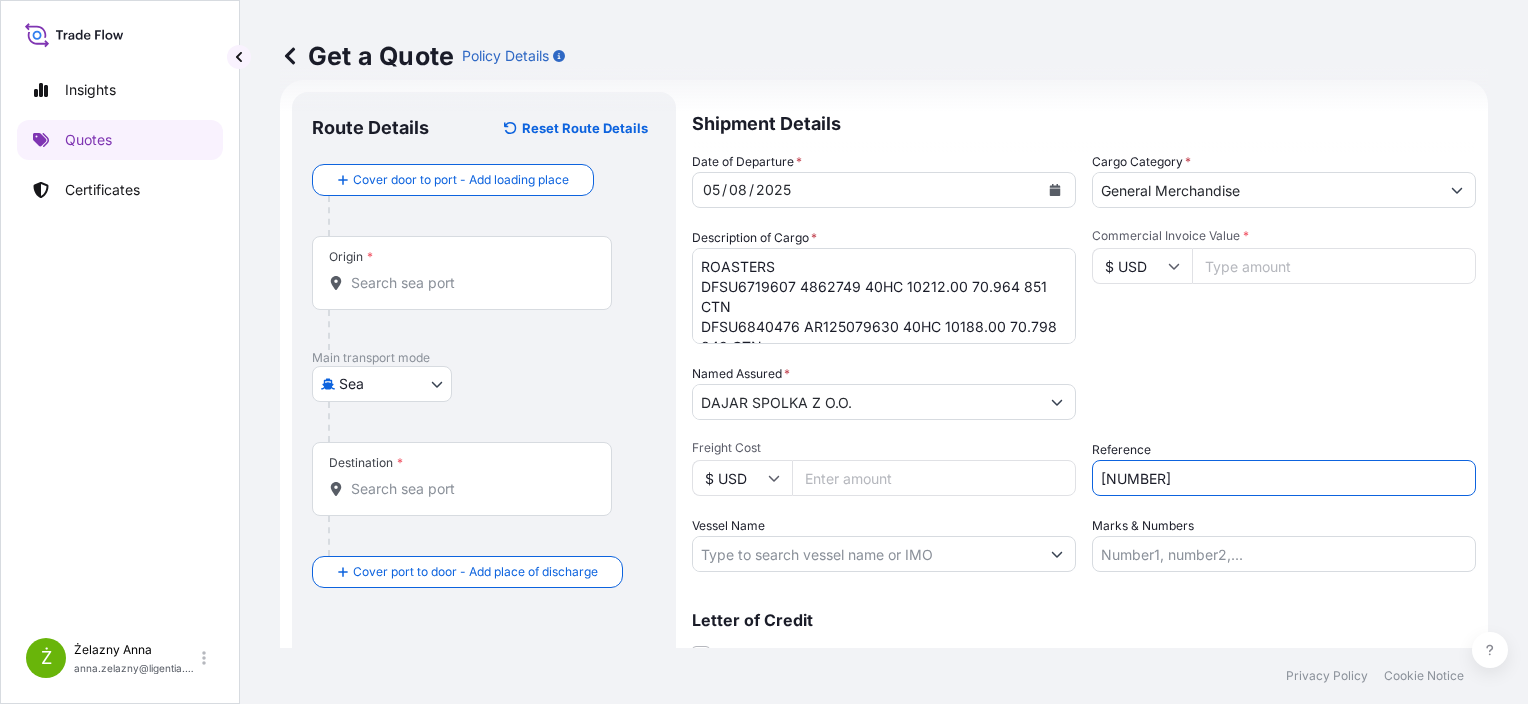 type on "[NUMBER]" 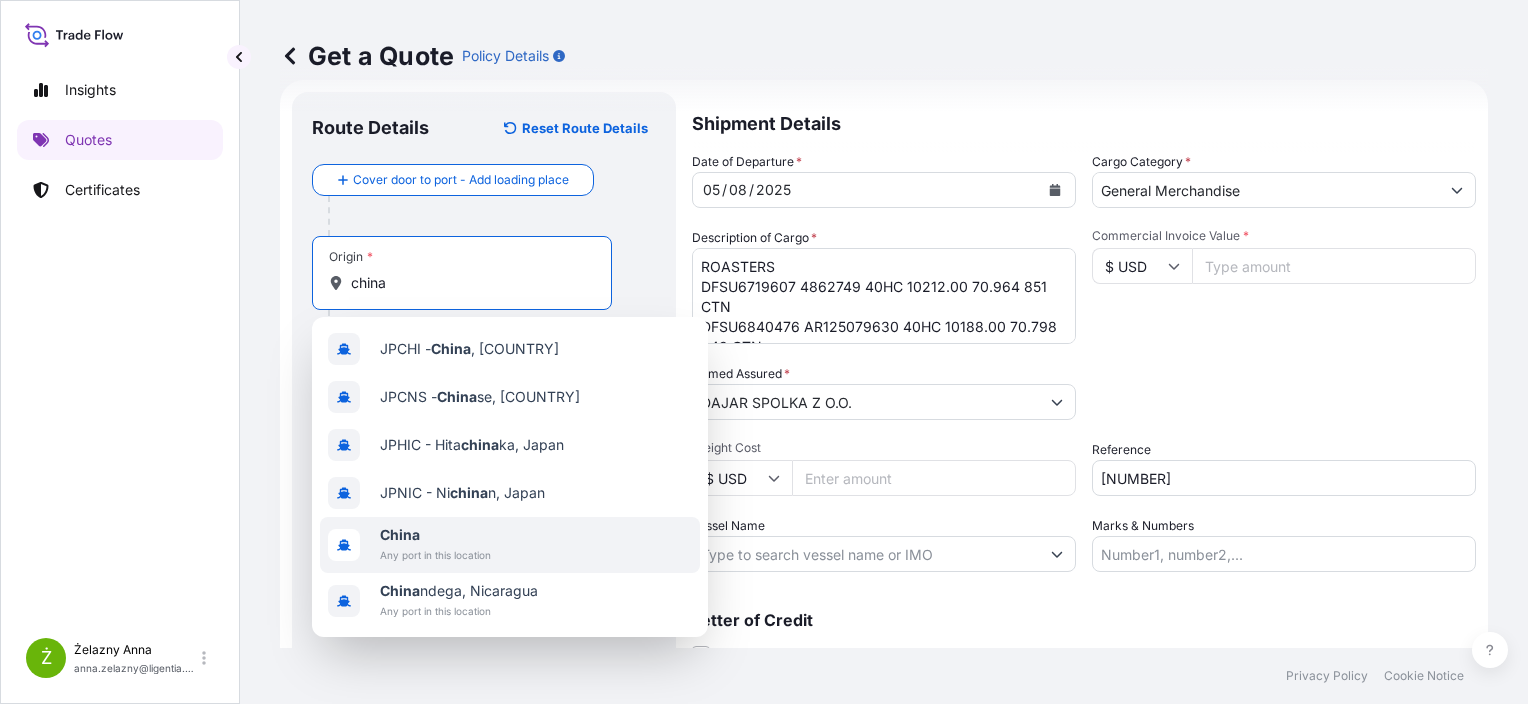 click on "Any port in this location" at bounding box center [435, 555] 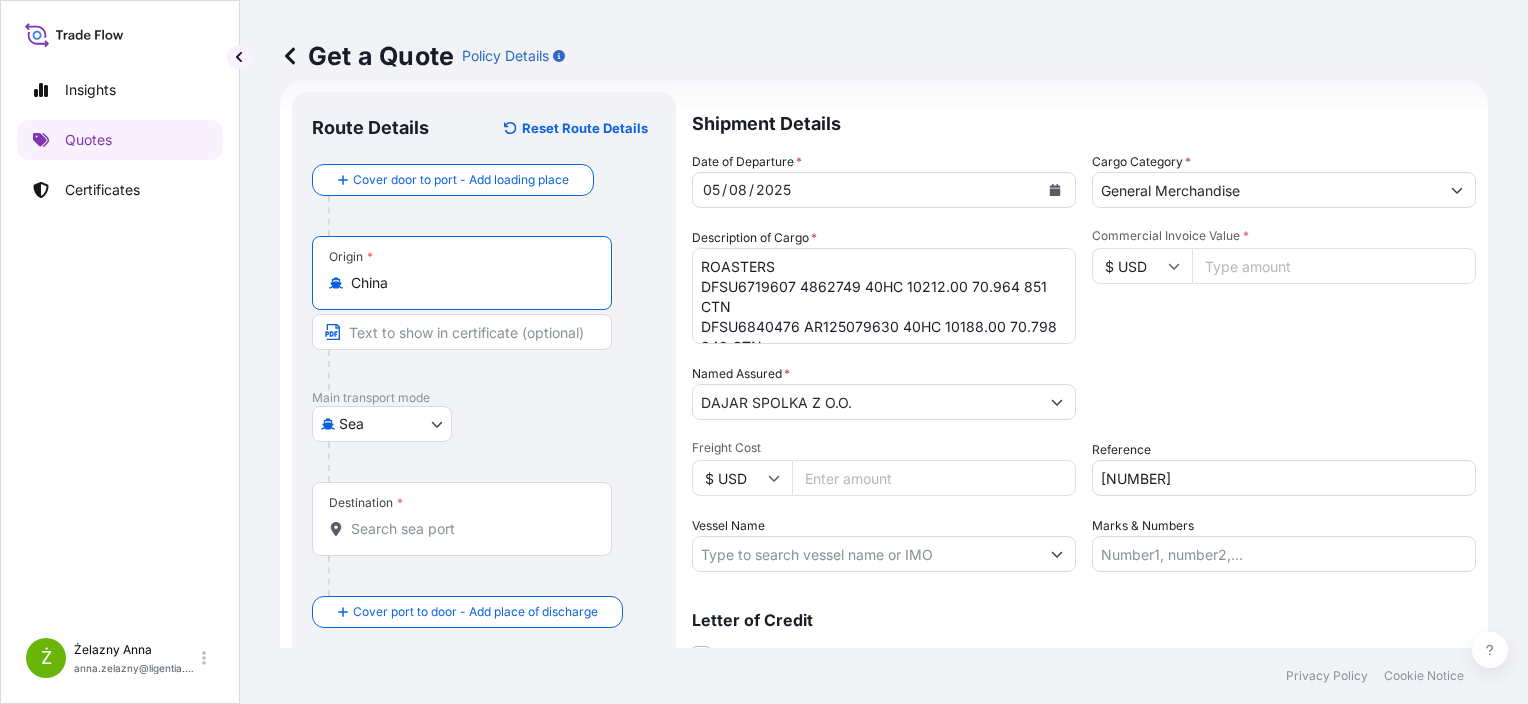 type on "China" 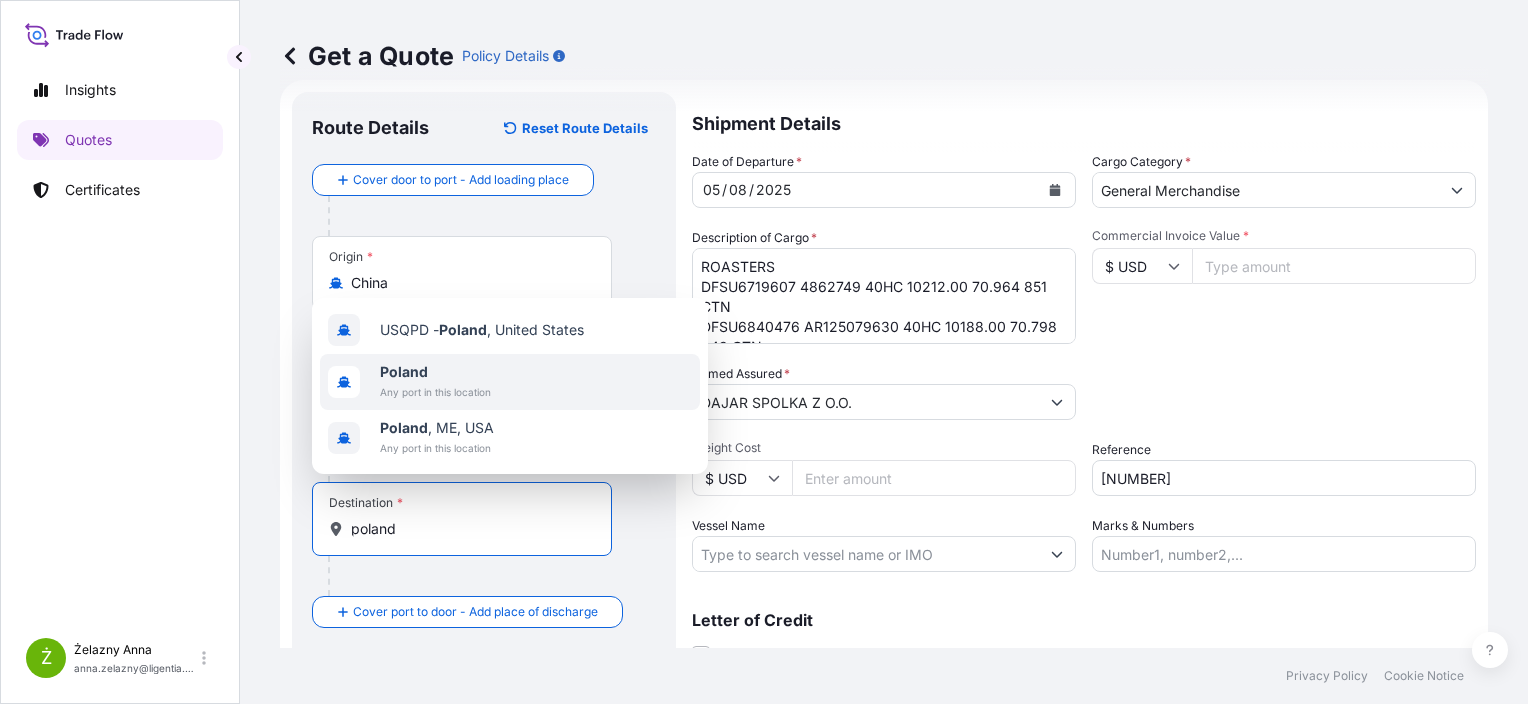 click on "Any port in this location" at bounding box center (435, 392) 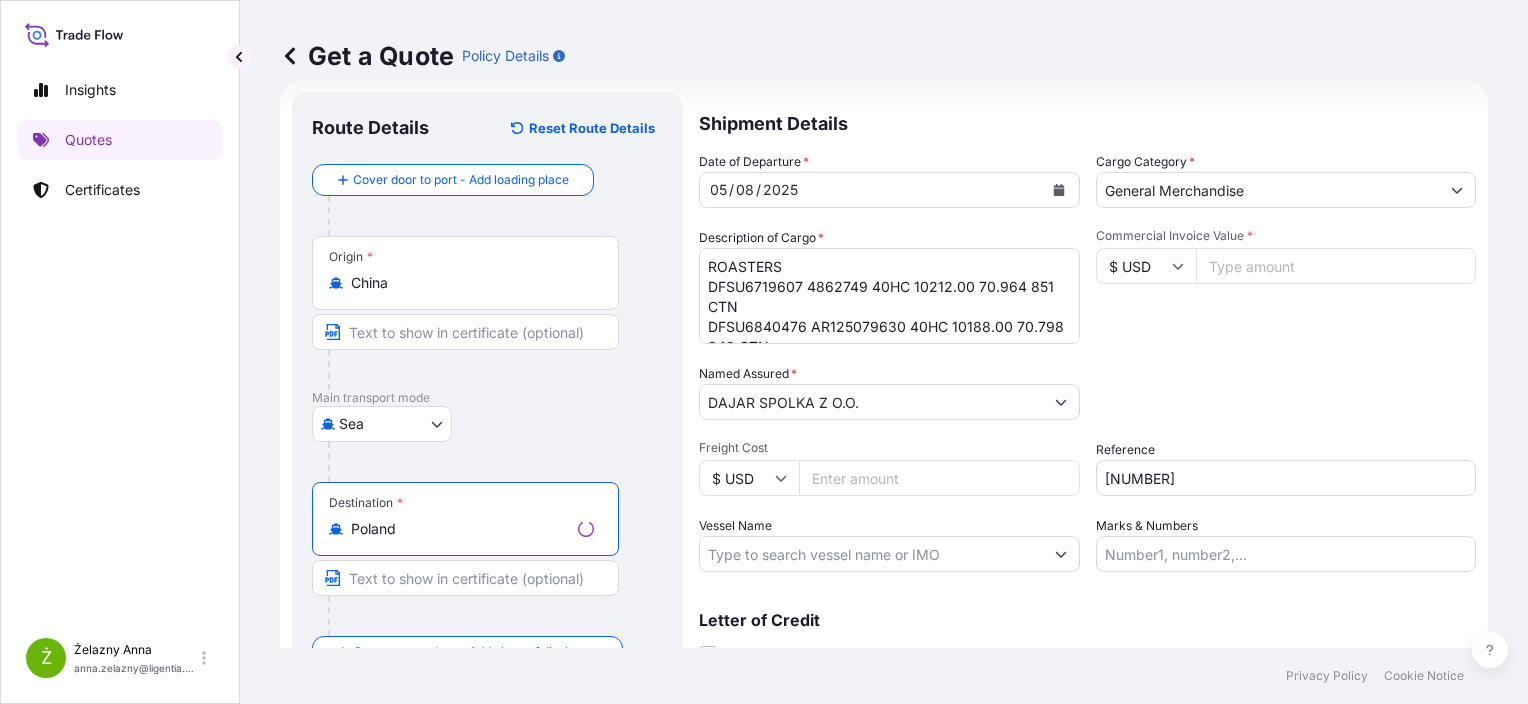 type on "Poland" 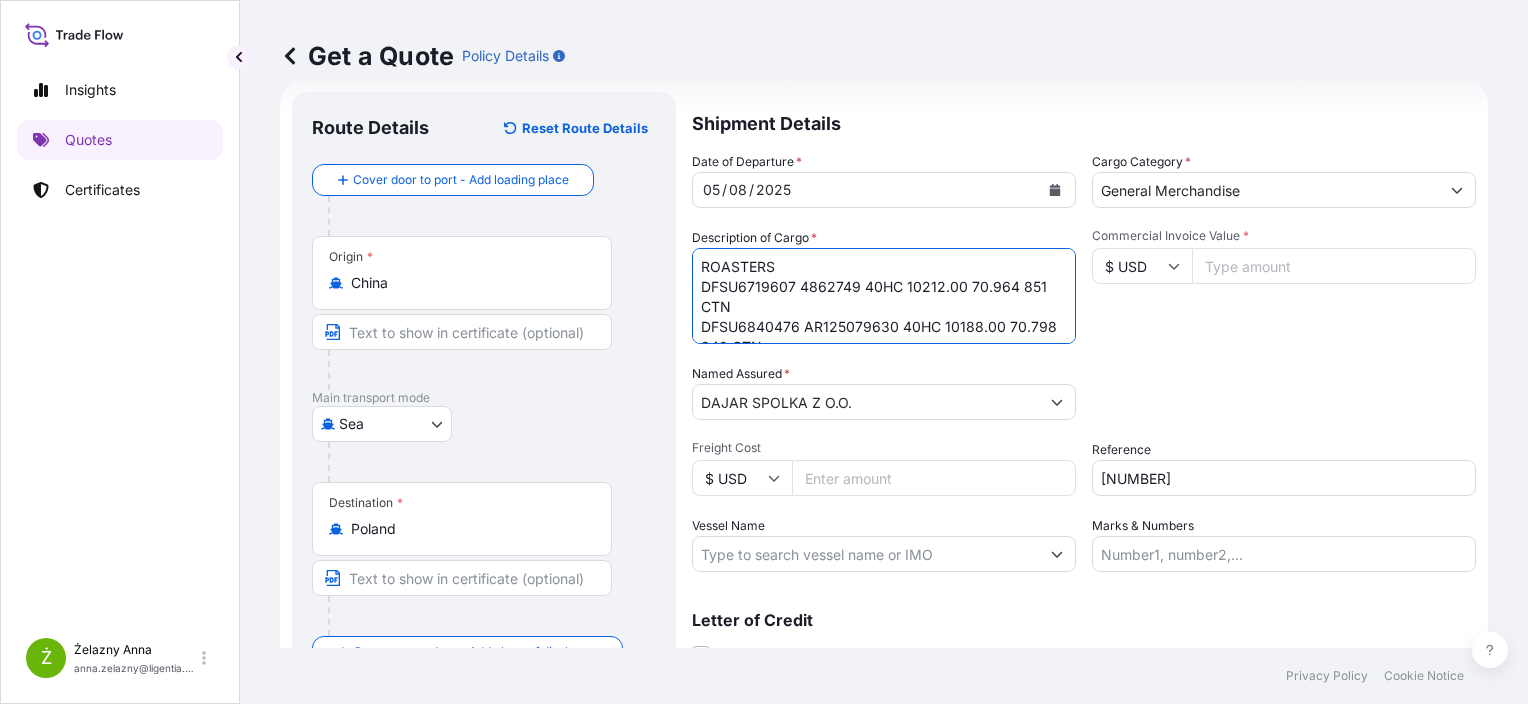scroll, scrollTop: 61, scrollLeft: 0, axis: vertical 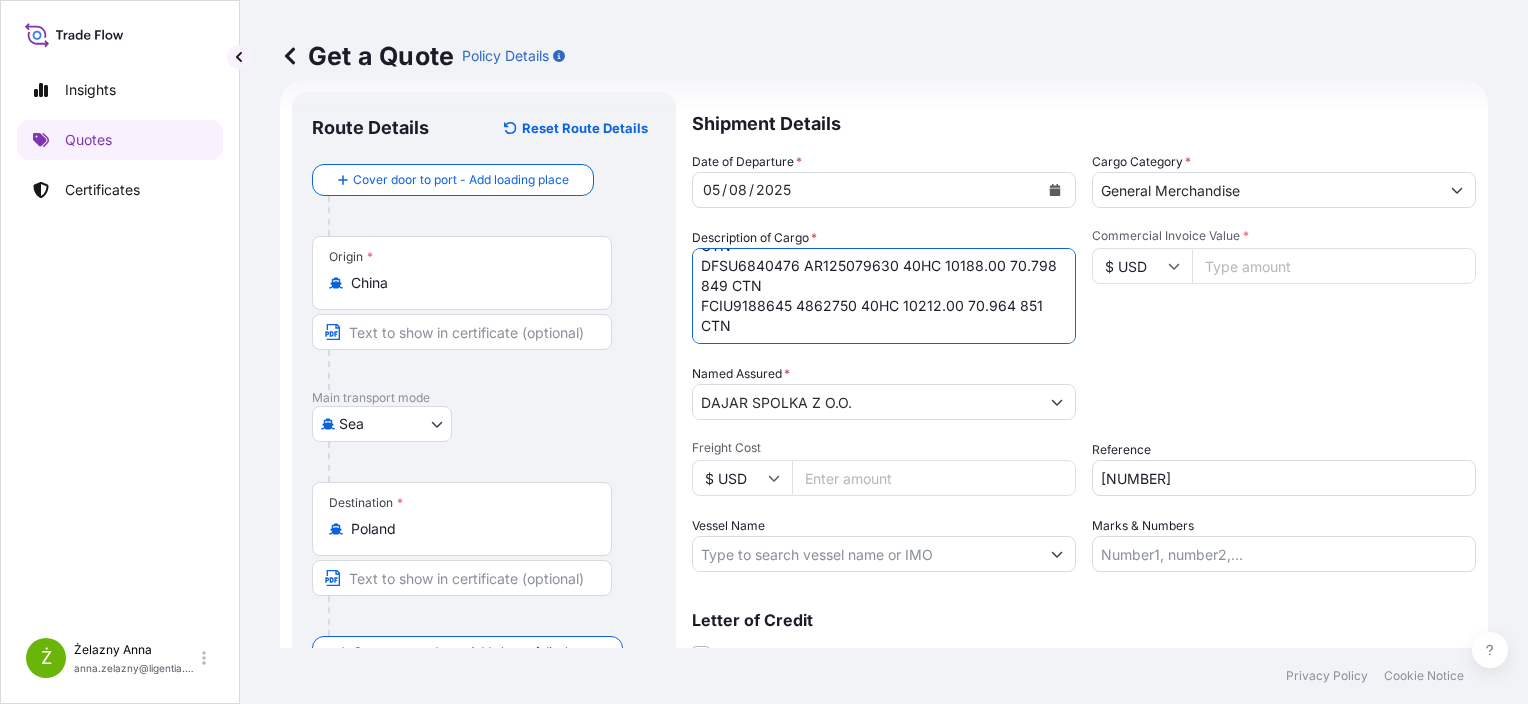 drag, startPoint x: 705, startPoint y: 260, endPoint x: 976, endPoint y: 477, distance: 347.17432 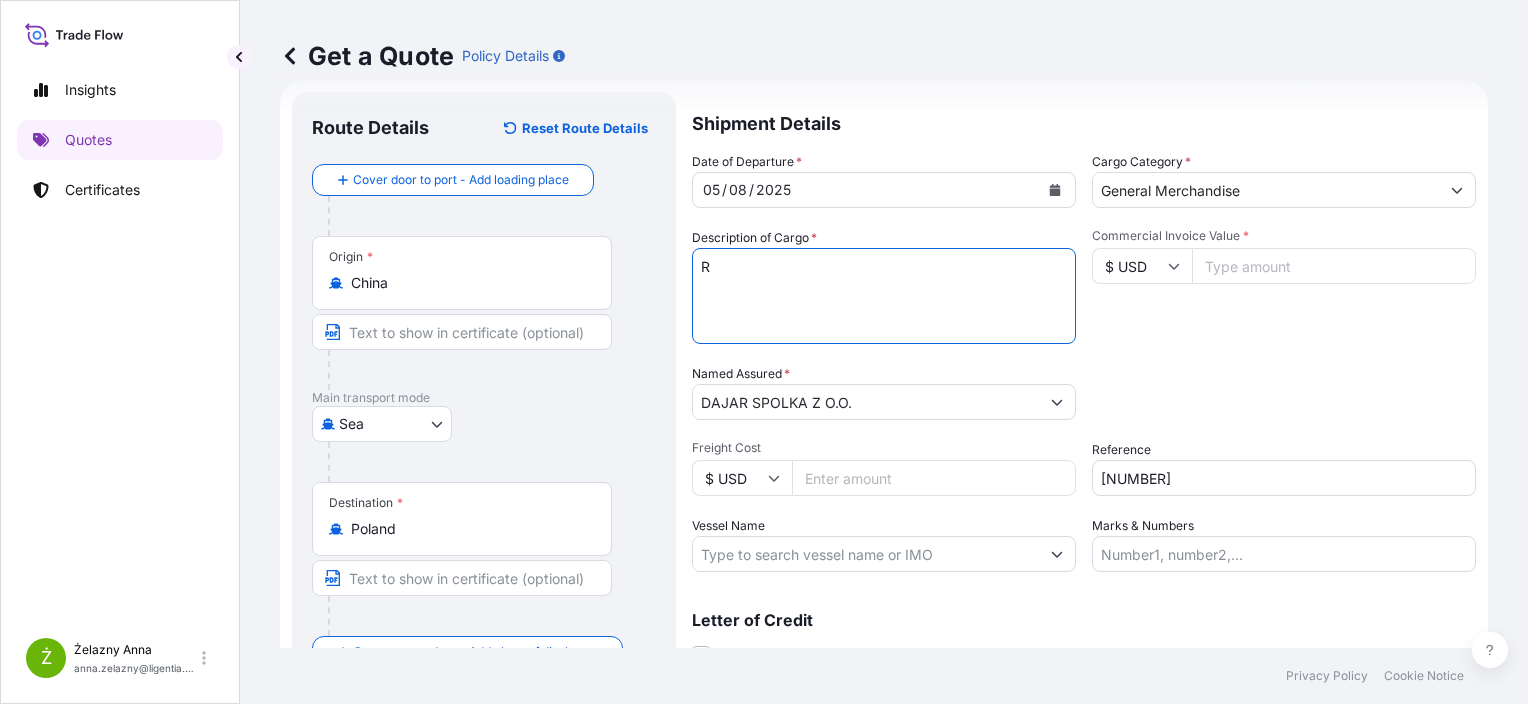 scroll, scrollTop: 0, scrollLeft: 0, axis: both 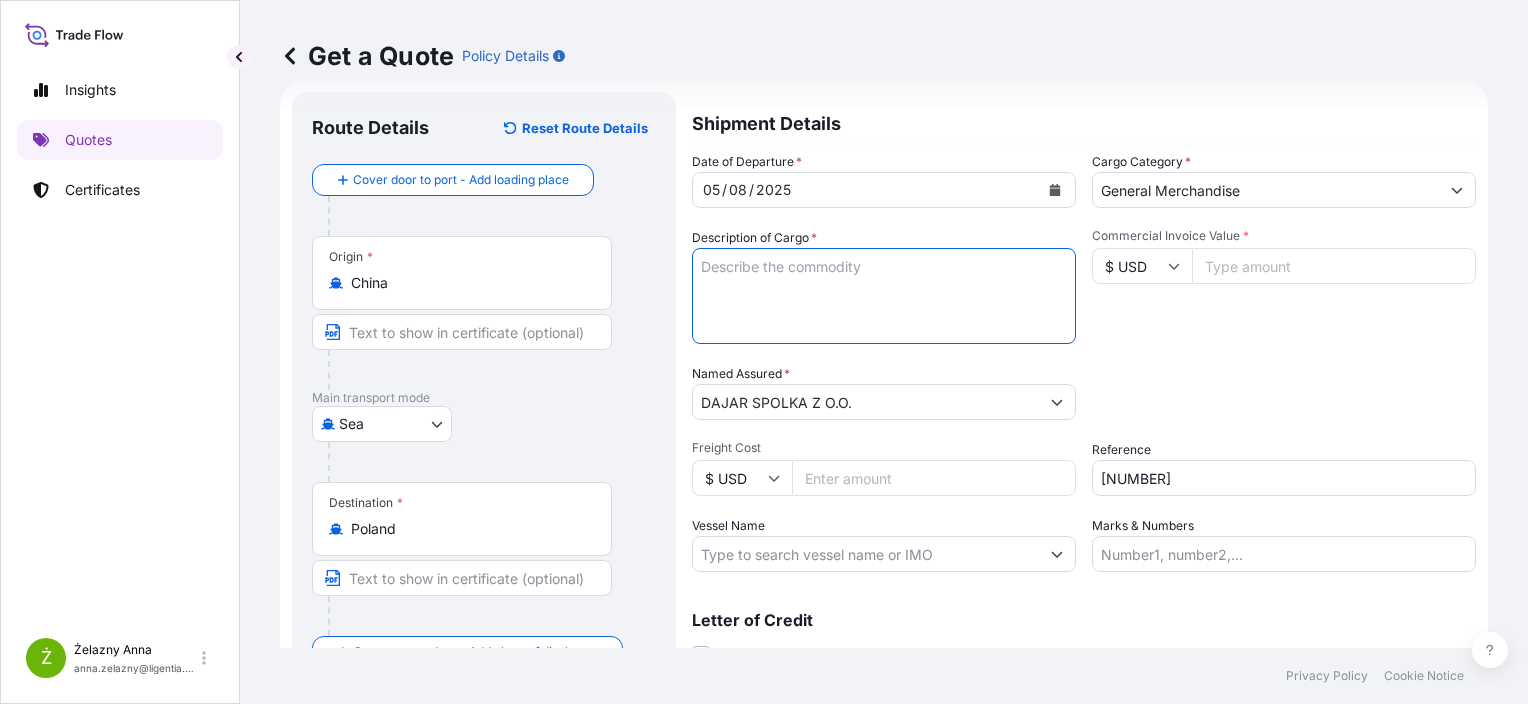 type 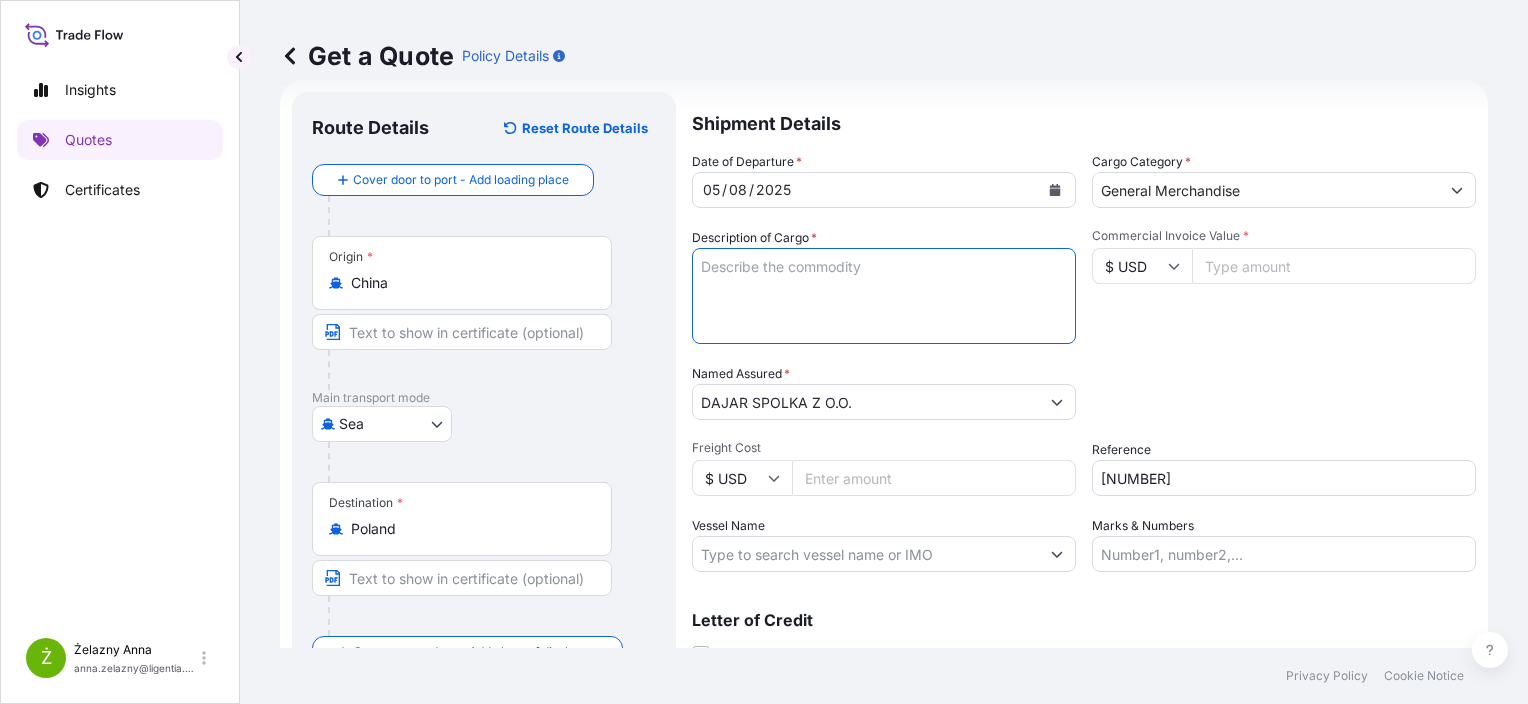 click on "Commercial Invoice Value   *" at bounding box center [1334, 266] 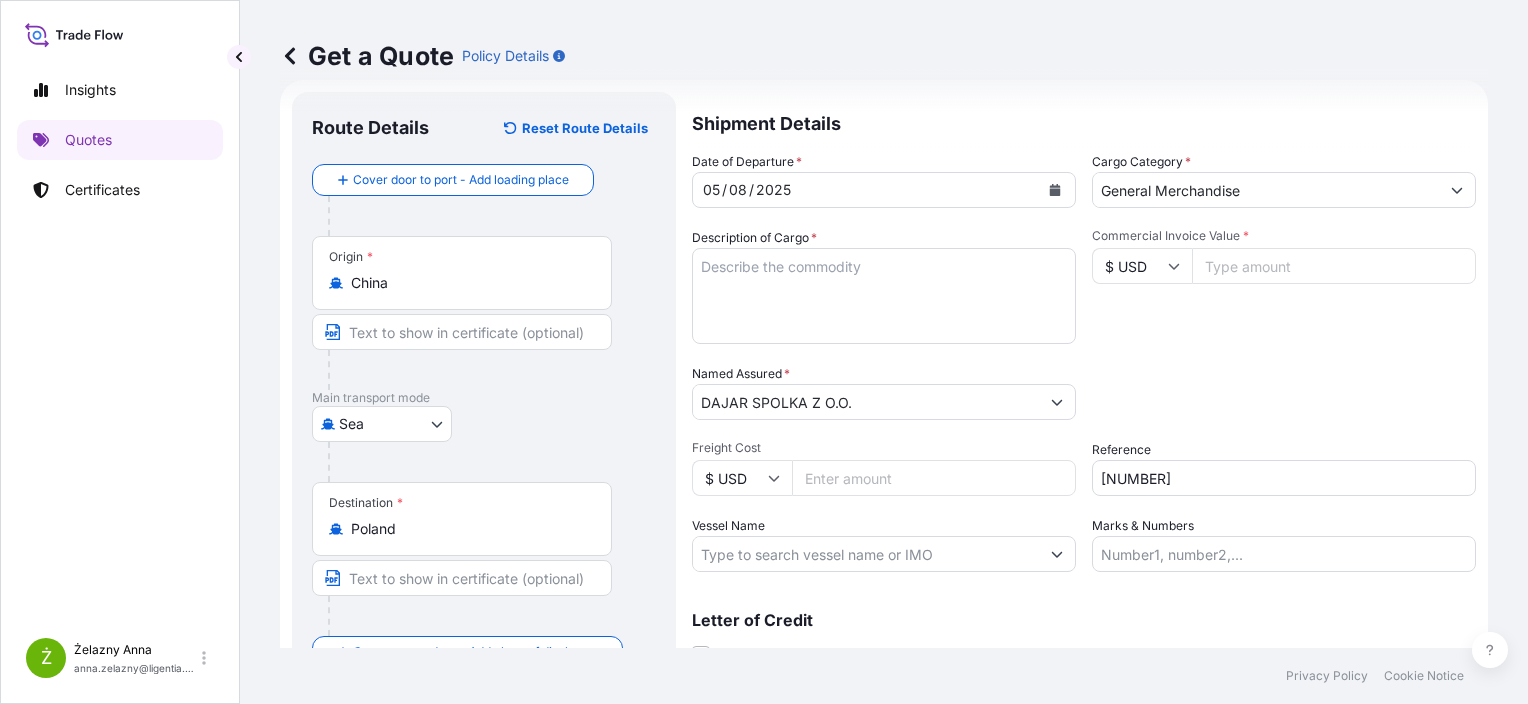 paste on "94000" 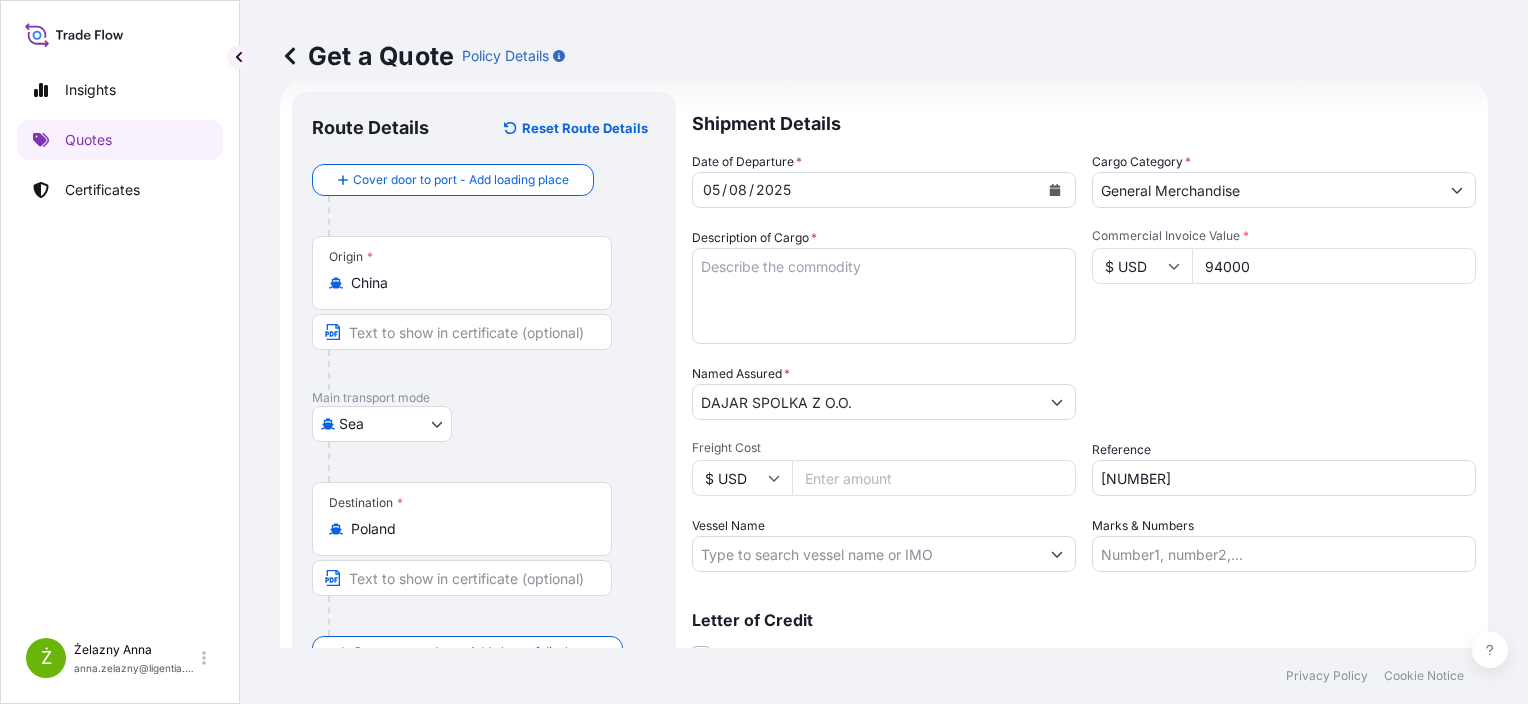 type on "94000" 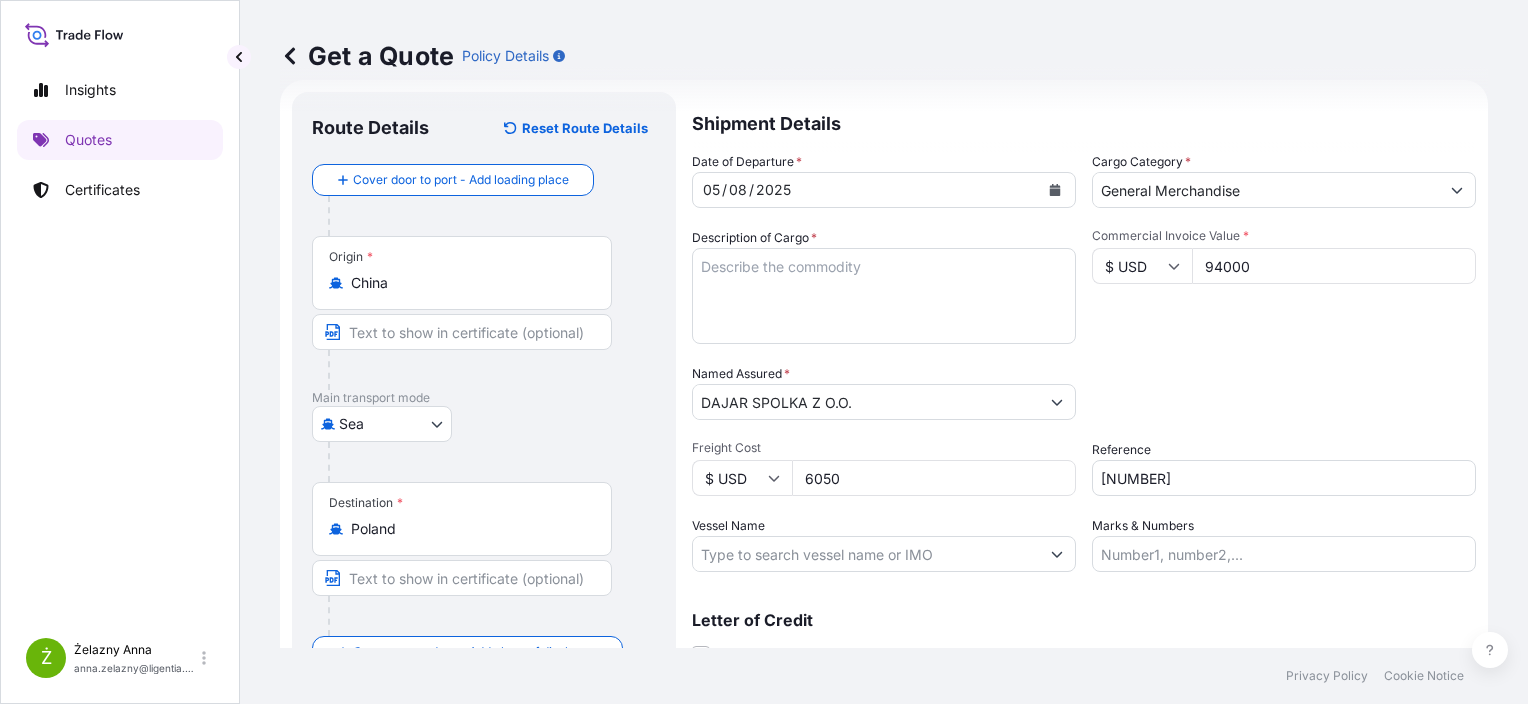 type on "6050" 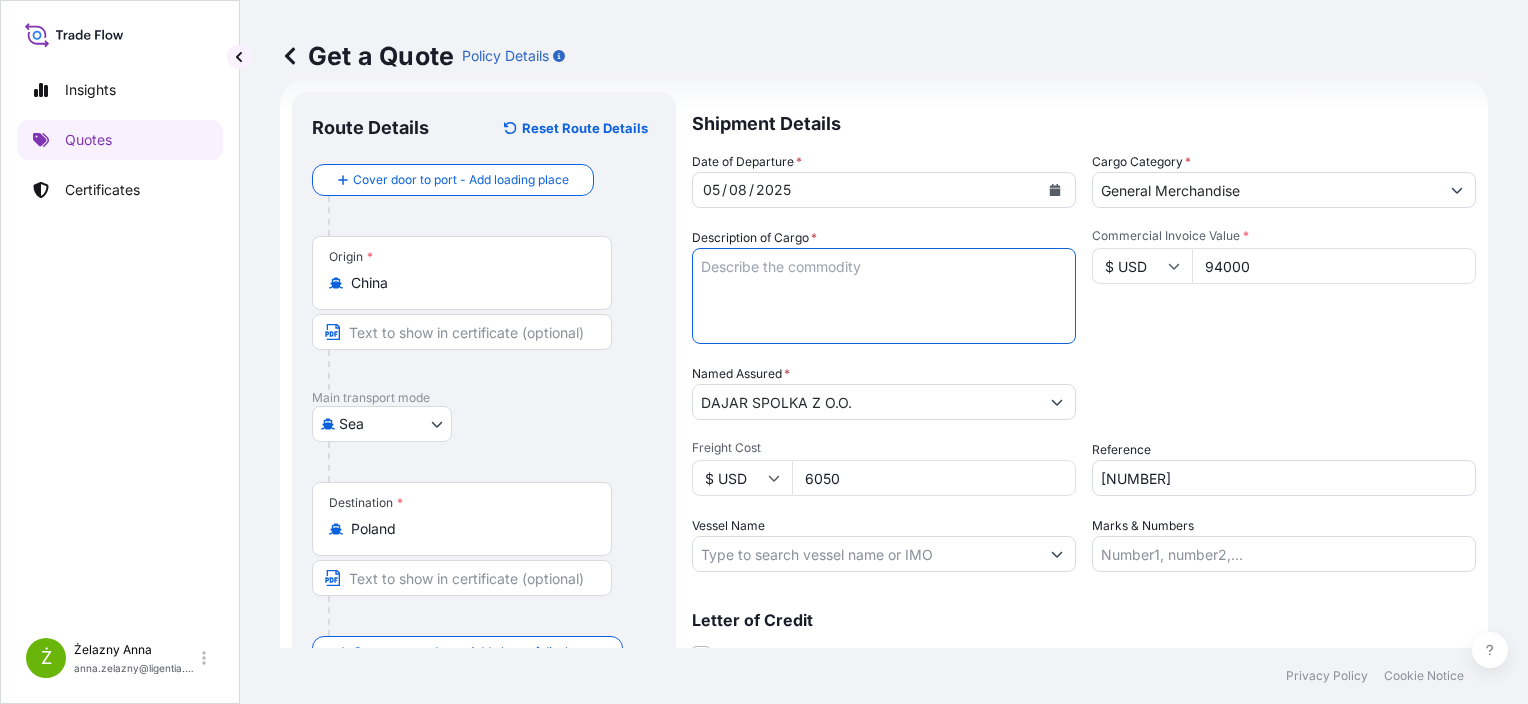 click on "ROASTERS
DFSU6719607 4862749 40HC 10212.00 70.964 851 CTN
DFSU6840476 AR125079630 40HC 10188.00 70.798 849 CTN
FCIU9188645 4862750 40HC 10212.00 70.964 851 CTN" at bounding box center (884, 296) 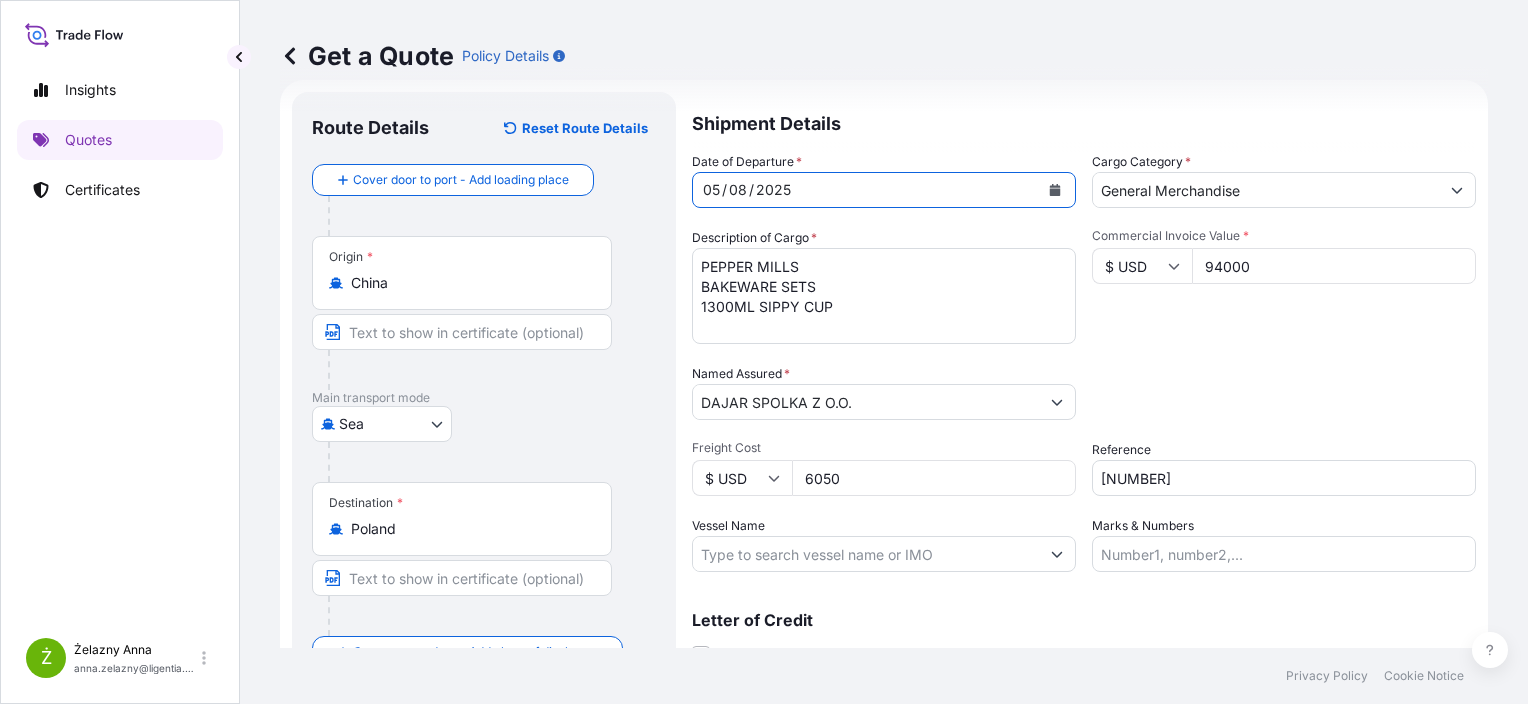 click at bounding box center (1055, 190) 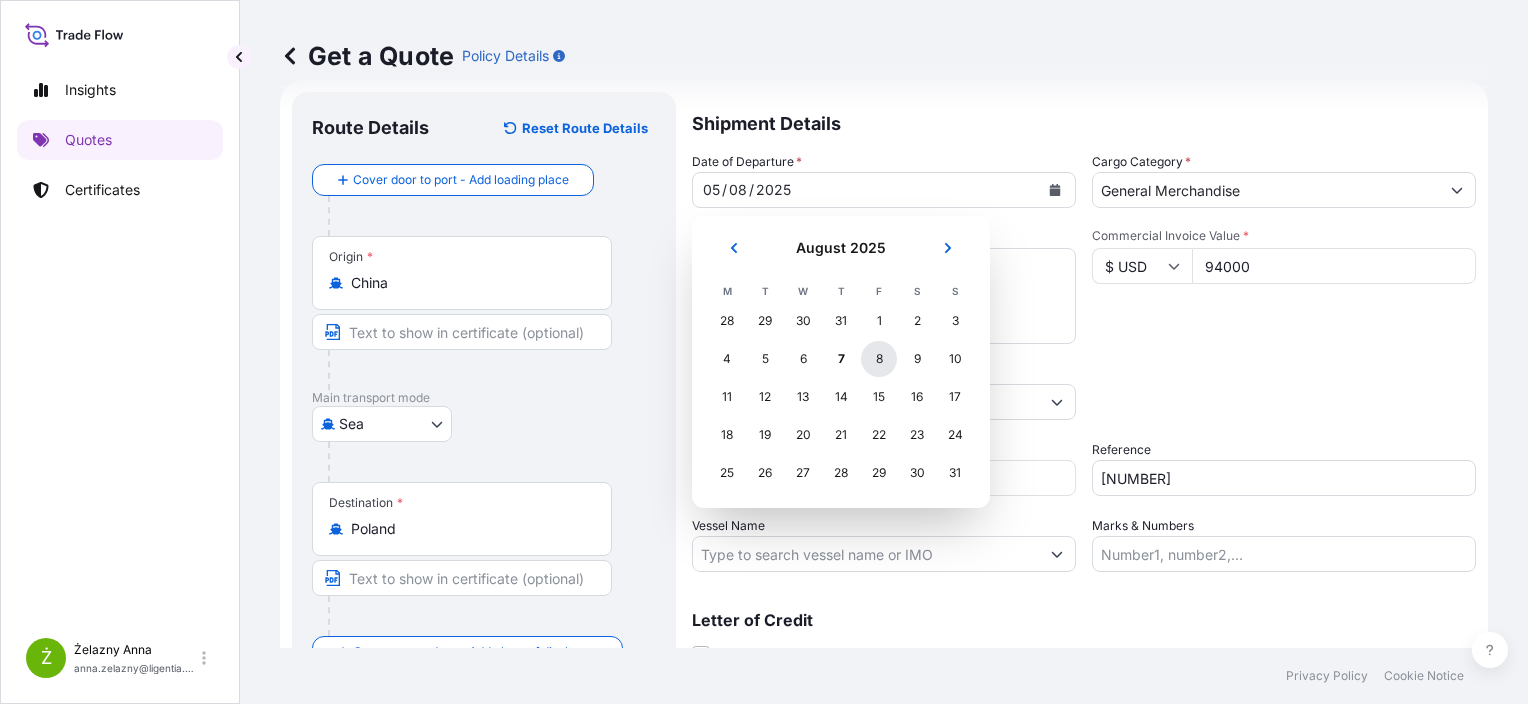 click on "8" at bounding box center (879, 359) 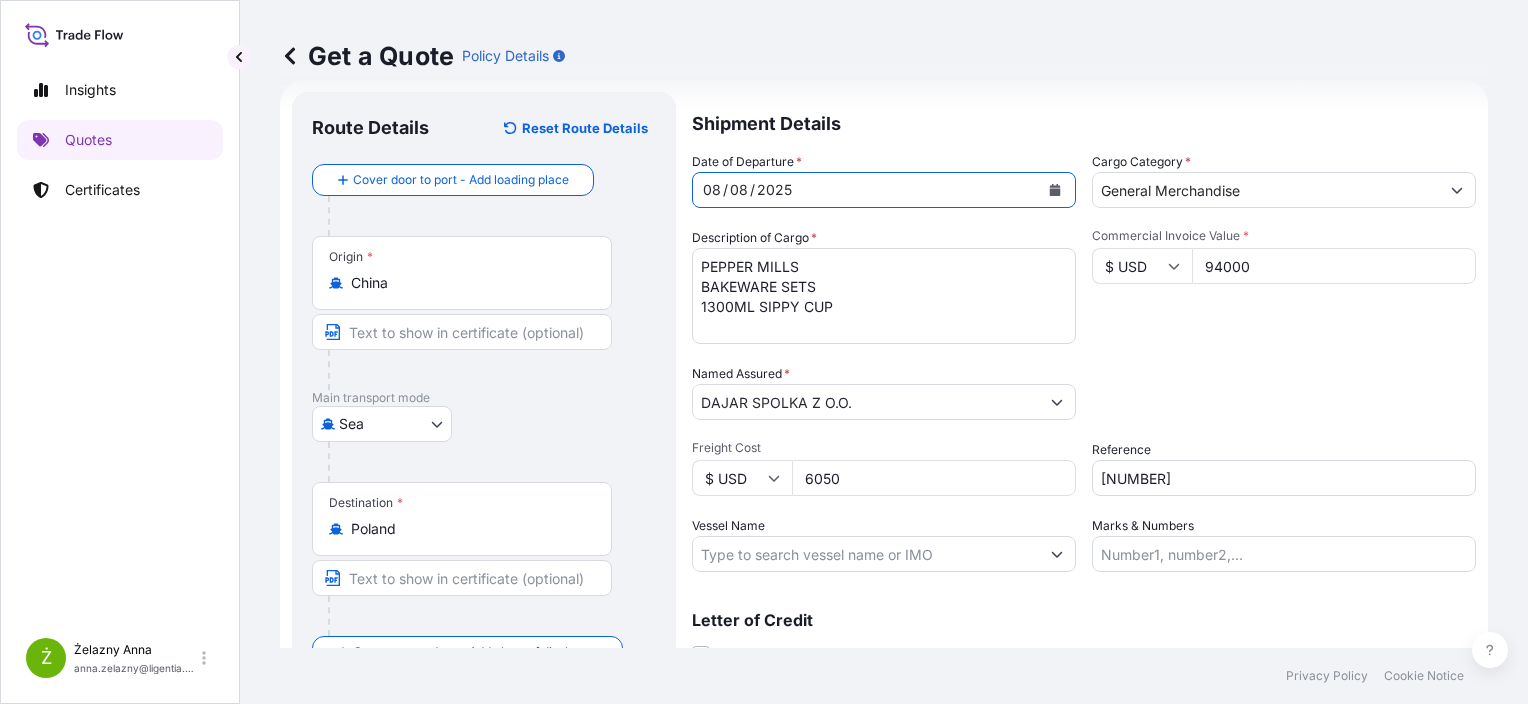 click on "ROASTERS
DFSU6719607 4862749 40HC 10212.00 70.964 851 CTN
DFSU6840476 AR125079630 40HC 10188.00 70.798 849 CTN
FCIU9188645 4862750 40HC 10212.00 70.964 851 CTN" at bounding box center [884, 296] 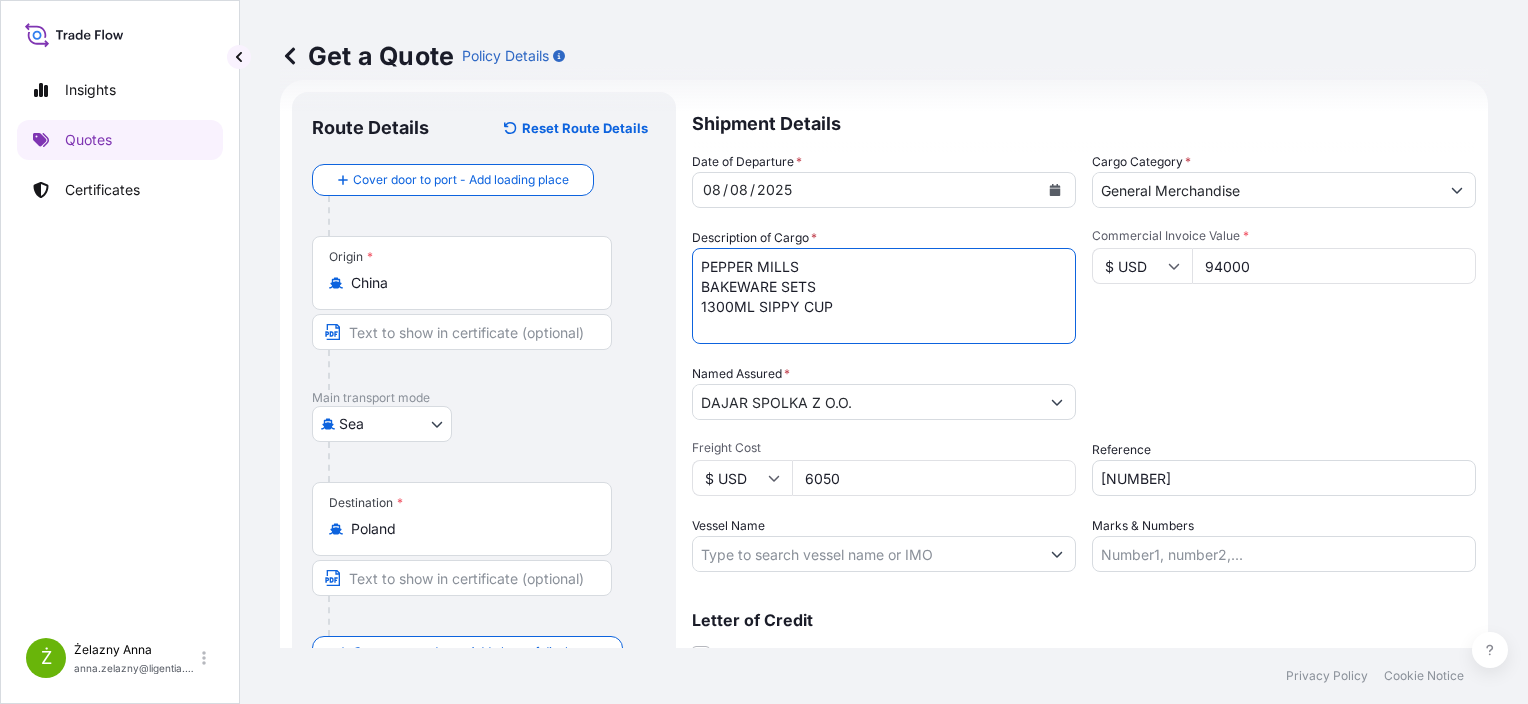 click on "ROASTERS
DFSU6719607 4862749 40HC 10212.00 70.964 851 CTN
DFSU6840476 AR125079630 40HC 10188.00 70.798 849 CTN
FCIU9188645 4862750 40HC 10212.00 70.964 851 CTN" at bounding box center (884, 296) 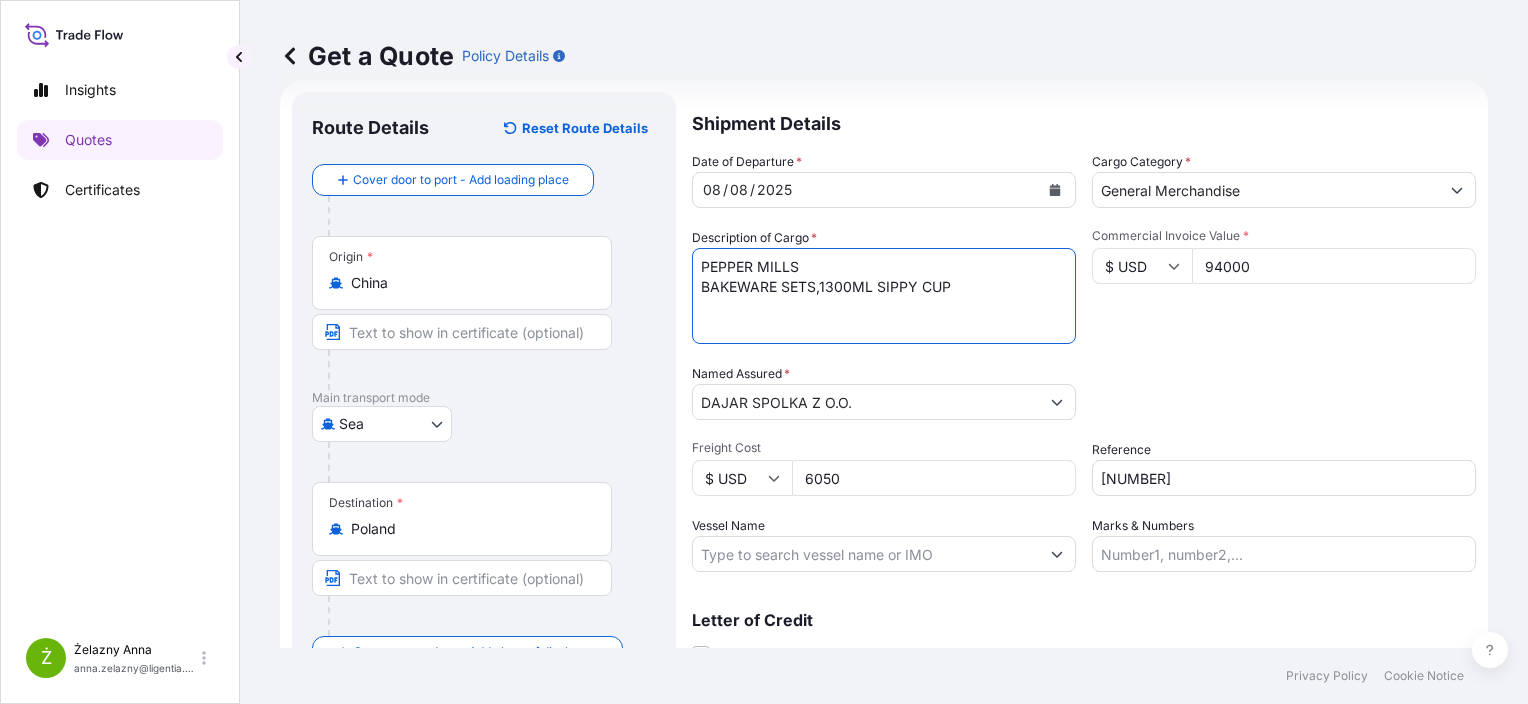 click on "ROASTERS
DFSU6719607 4862749 40HC 10212.00 70.964 851 CTN
DFSU6840476 AR125079630 40HC 10188.00 70.798 849 CTN
FCIU9188645 4862750 40HC 10212.00 70.964 851 CTN" at bounding box center [884, 296] 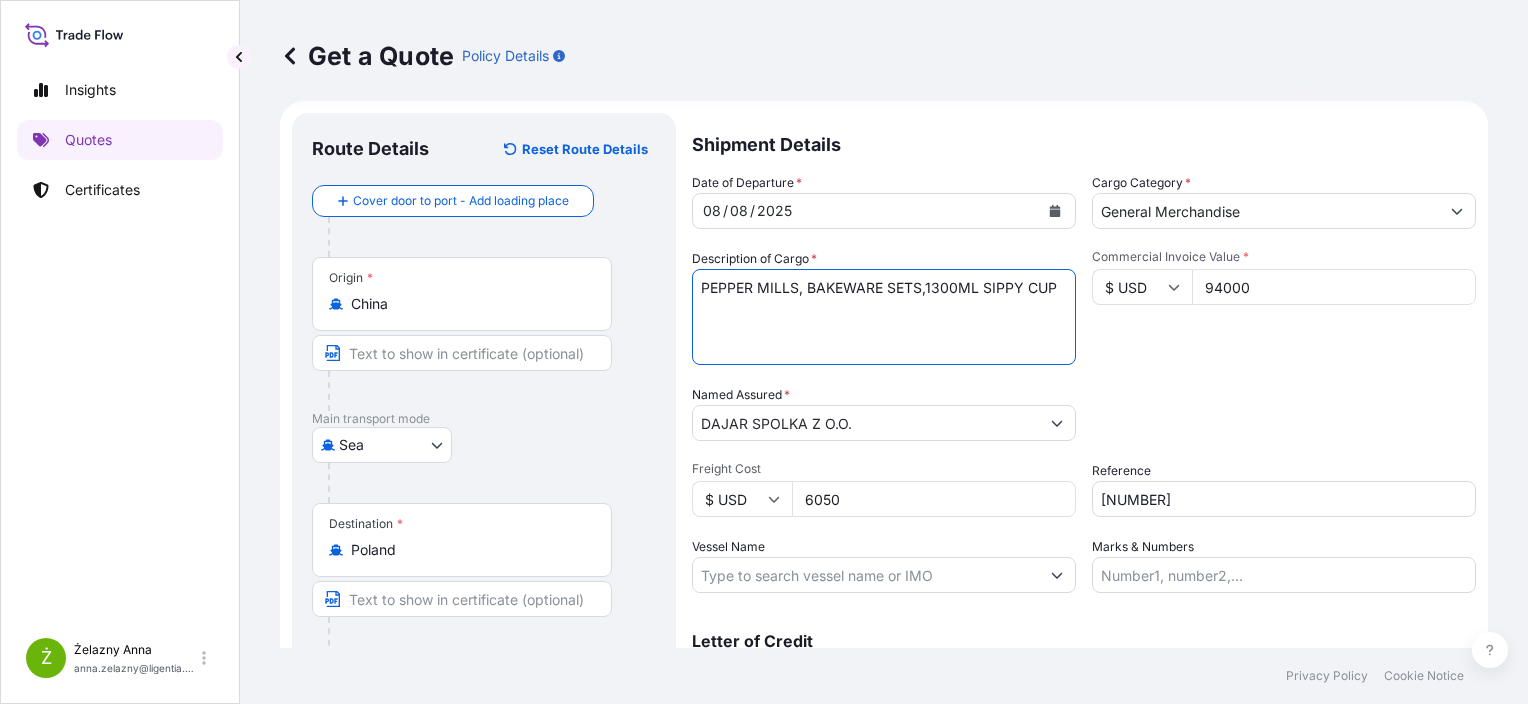 scroll, scrollTop: 0, scrollLeft: 0, axis: both 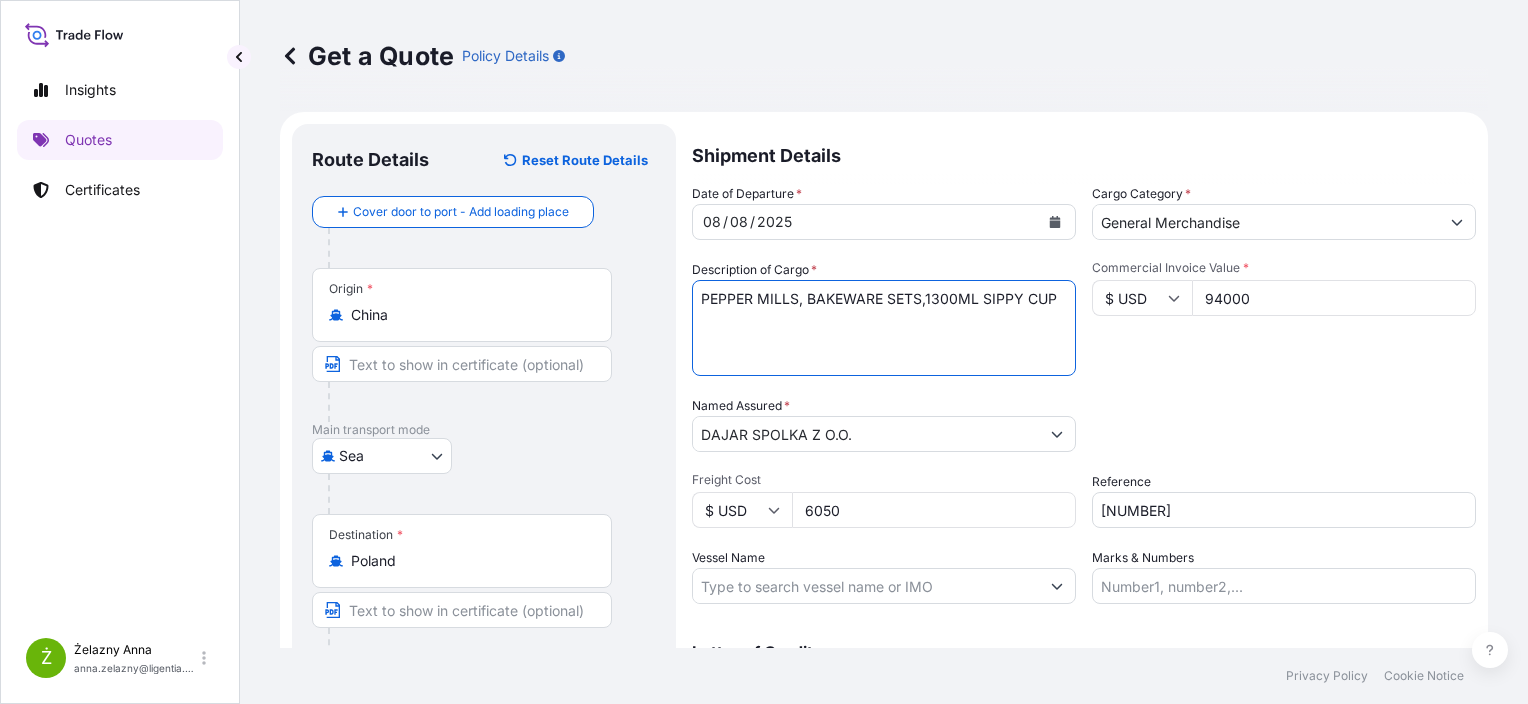 click on "ROASTERS
DFSU6719607 4862749 40HC 10212.00 70.964 851 CTN
DFSU6840476 AR125079630 40HC 10188.00 70.798 849 CTN
FCIU9188645 4862750 40HC 10212.00 70.964 851 CTN" at bounding box center [884, 328] 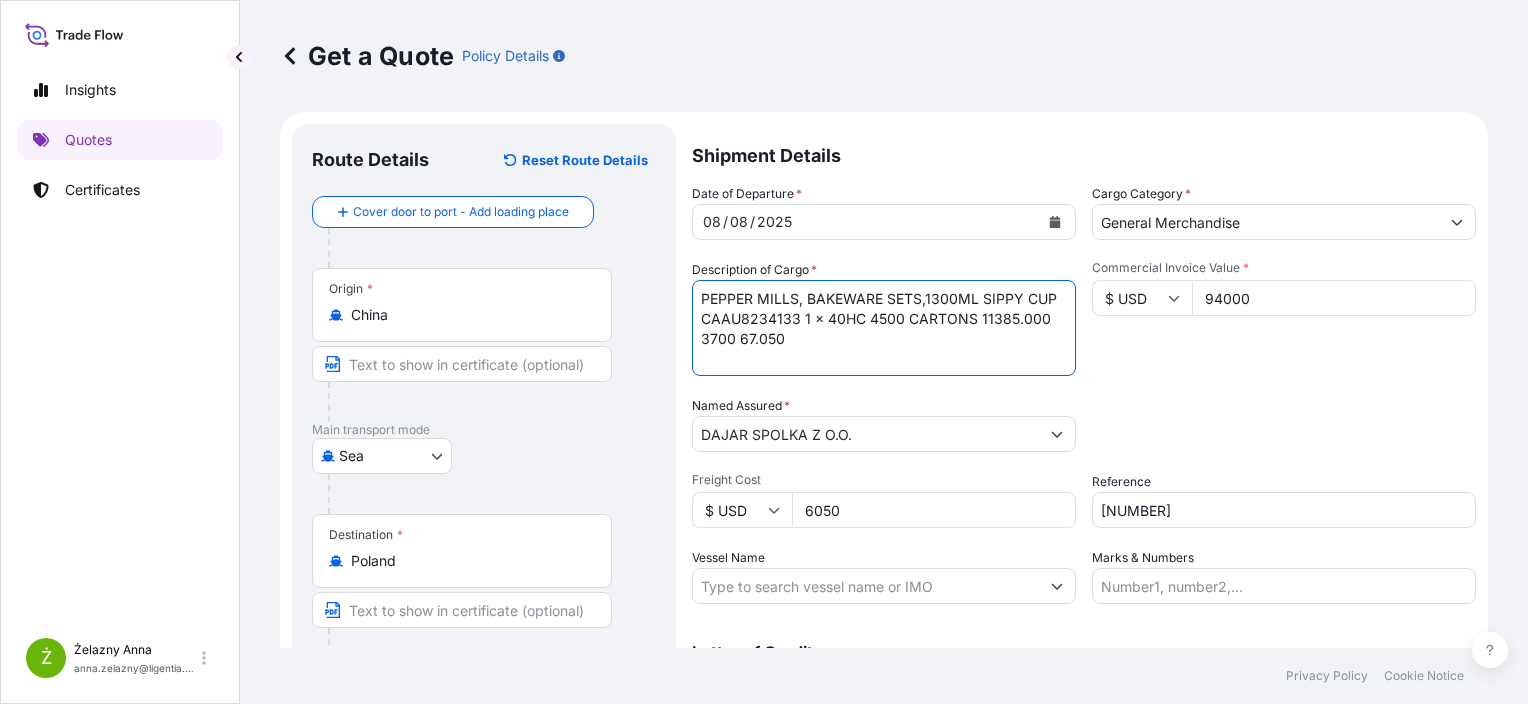 paste on "CMAU7881927 1 x 40HC 2798 CARTONS 6640.740 3700 60.081" 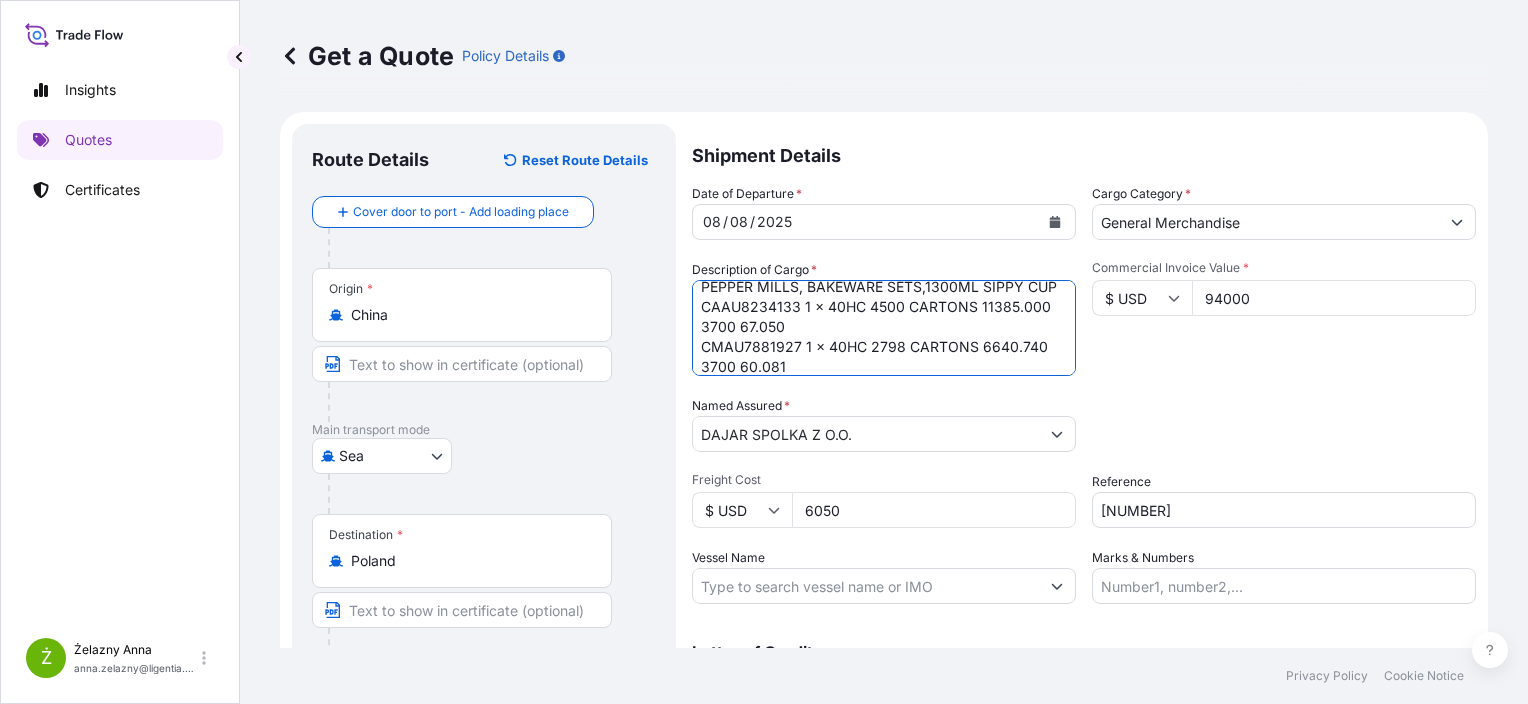 scroll, scrollTop: 32, scrollLeft: 0, axis: vertical 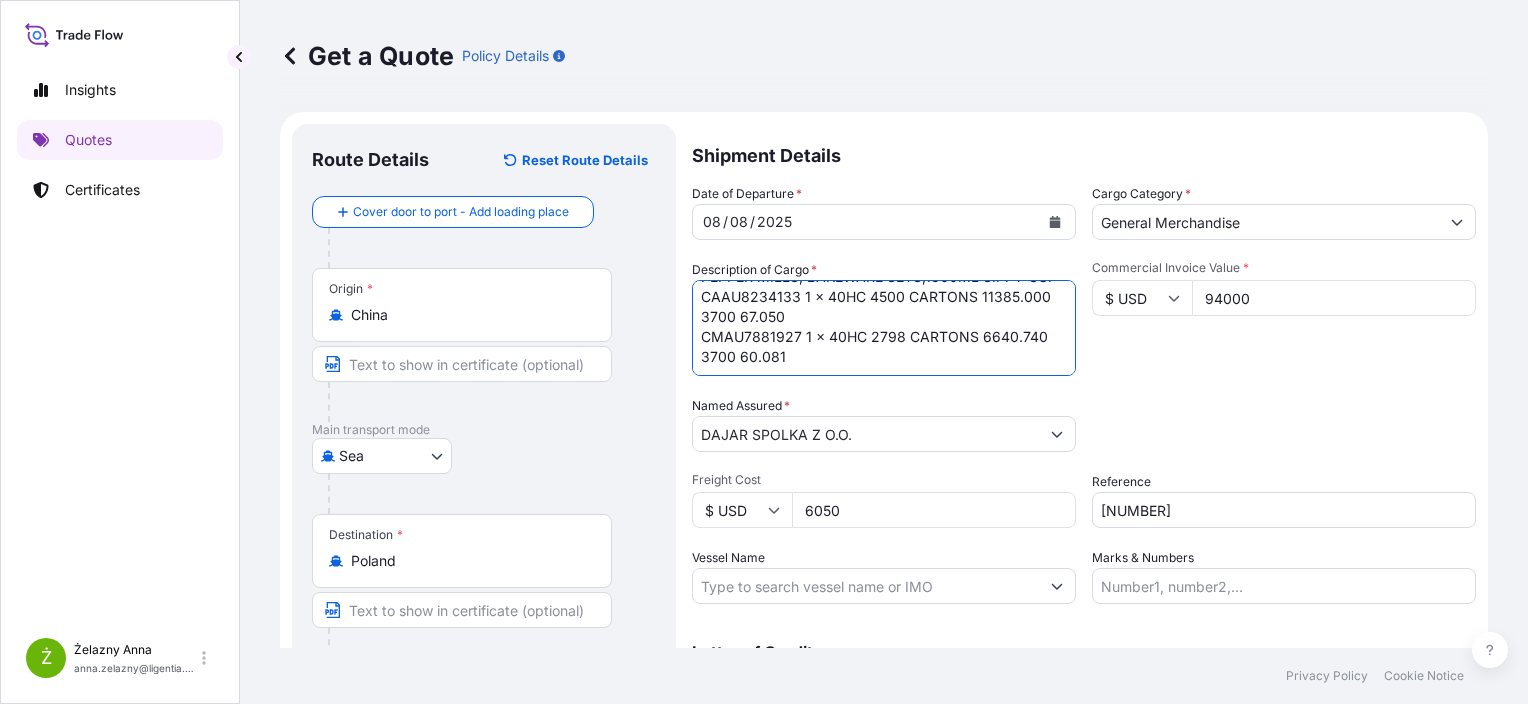 click on "ROASTERS
DFSU6719607 4862749 40HC 10212.00 70.964 851 CTN
DFSU6840476 AR125079630 40HC 10188.00 70.798 849 CTN
FCIU9188645 4862750 40HC 10212.00 70.964 851 CTN" at bounding box center (884, 328) 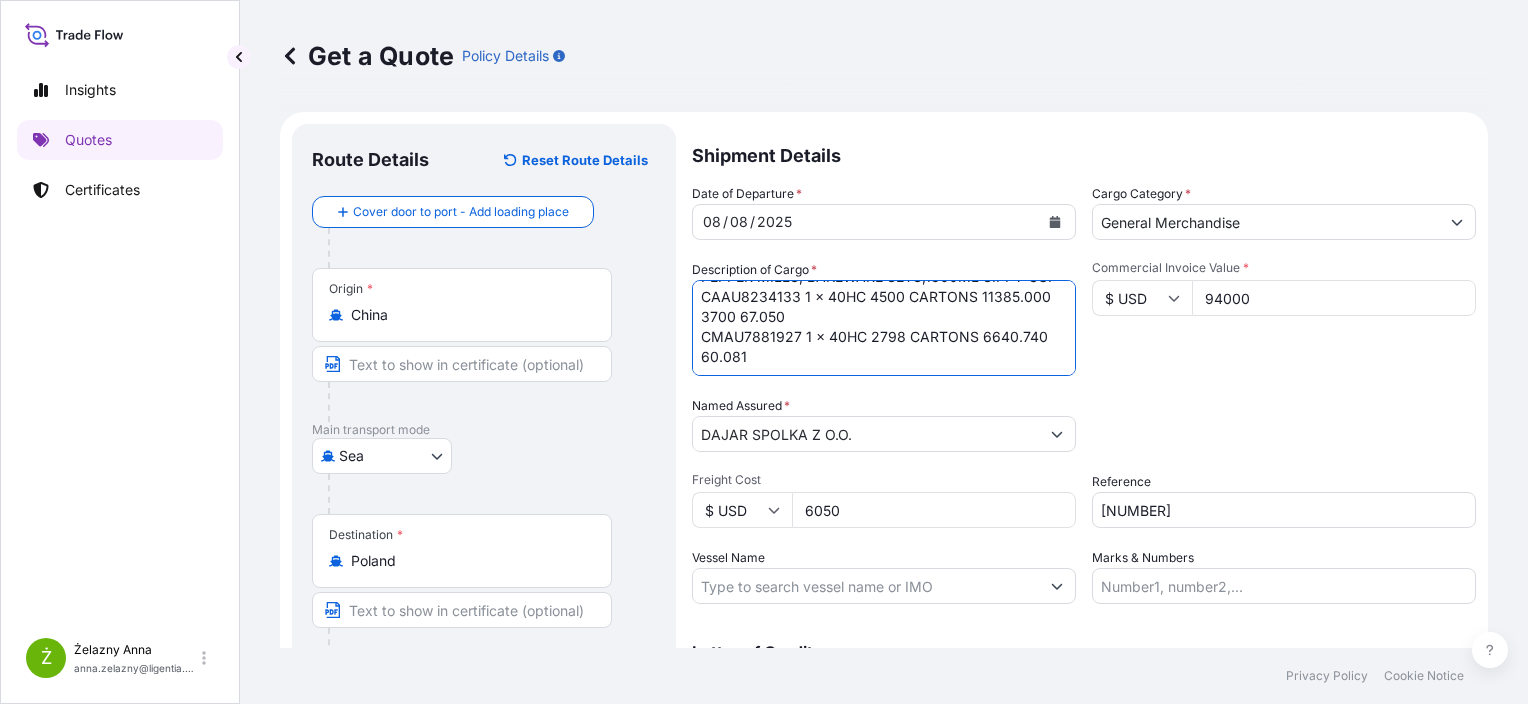 click on "ROASTERS
DFSU6719607 4862749 40HC 10212.00 70.964 851 CTN
DFSU6840476 AR125079630 40HC 10188.00 70.798 849 CTN
FCIU9188645 4862750 40HC 10212.00 70.964 851 CTN" at bounding box center [884, 328] 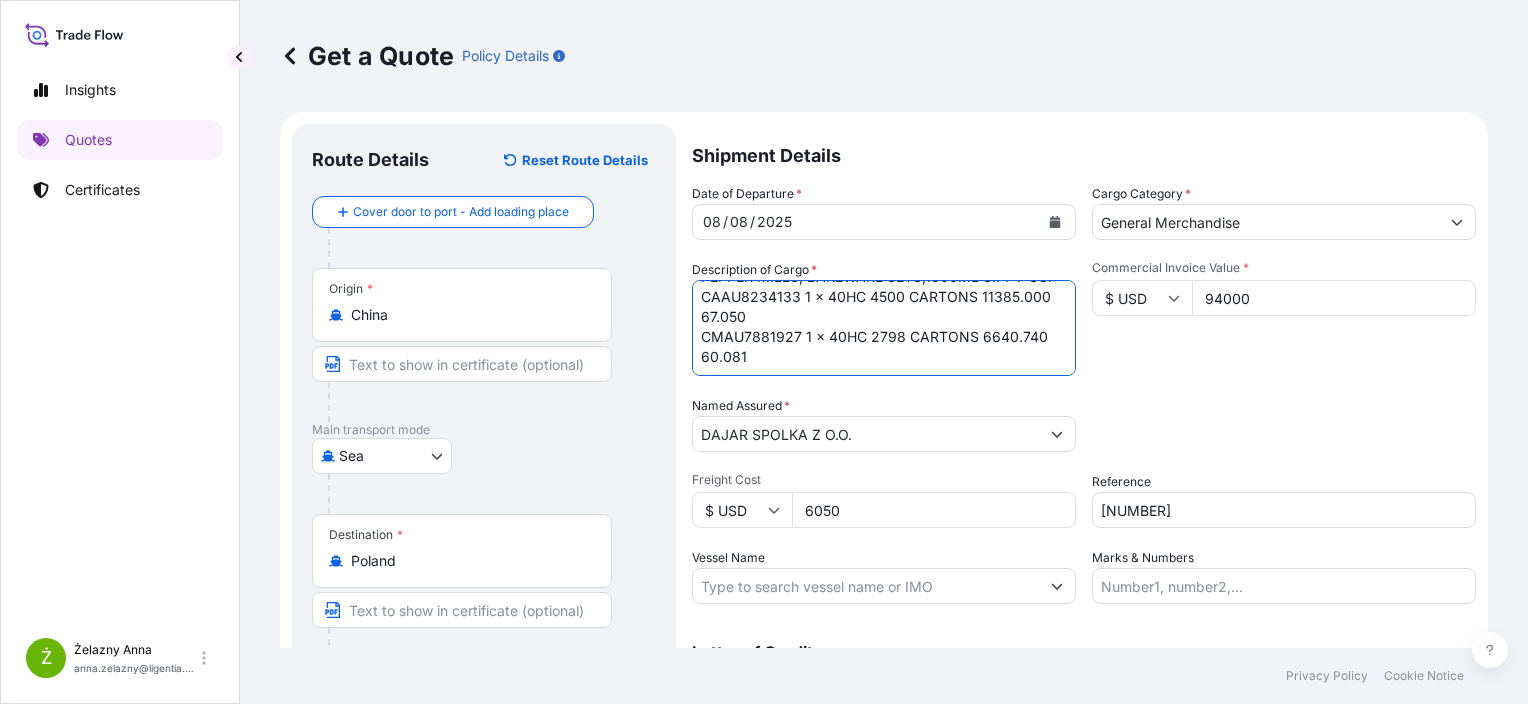 scroll, scrollTop: 116, scrollLeft: 0, axis: vertical 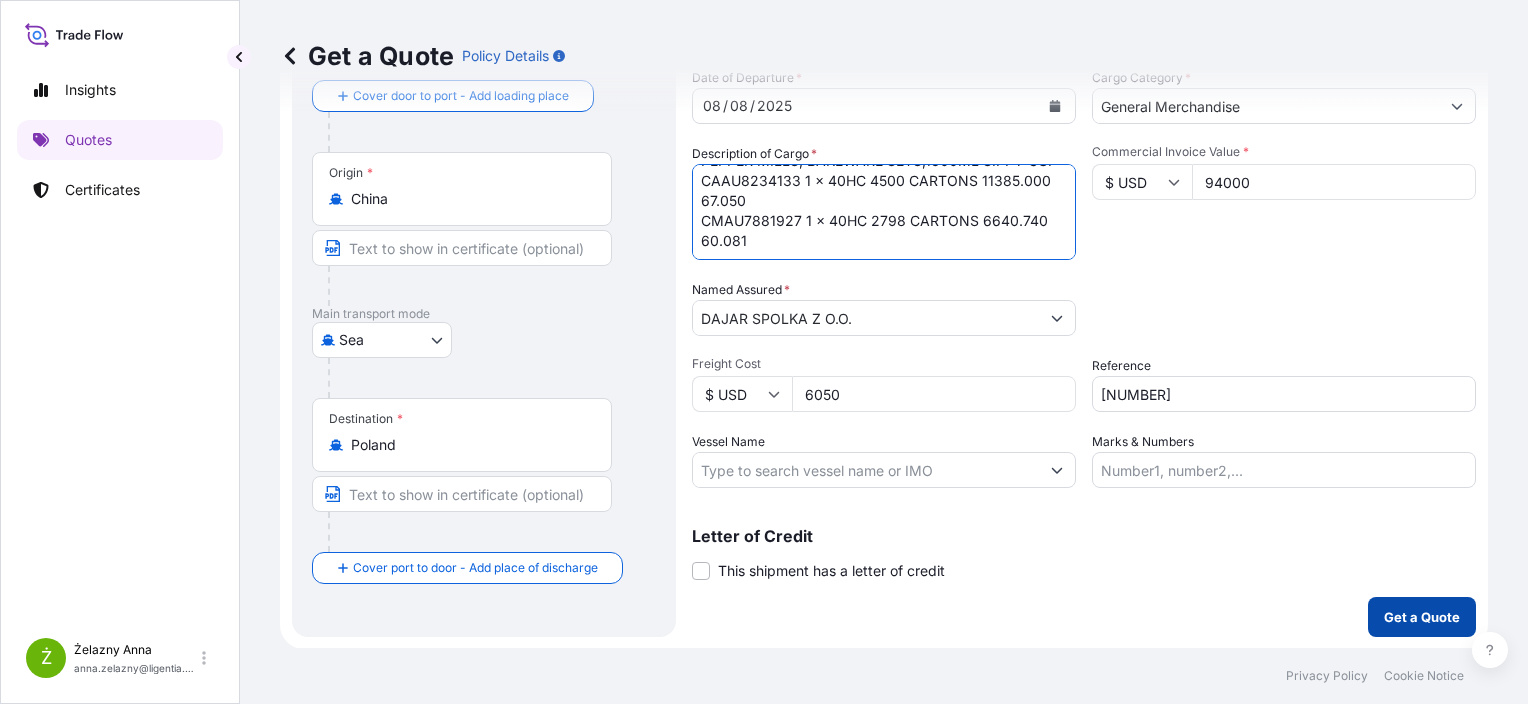 type on "PEPPER MILLS, BAKEWARE SETS,1300ML SIPPY CUP
CAAU8234133 1 x 40HC 4500 CARTONS 11385.000 67.050
CMAU7881927 1 x 40HC 2798 CARTONS 6640.740 60.081" 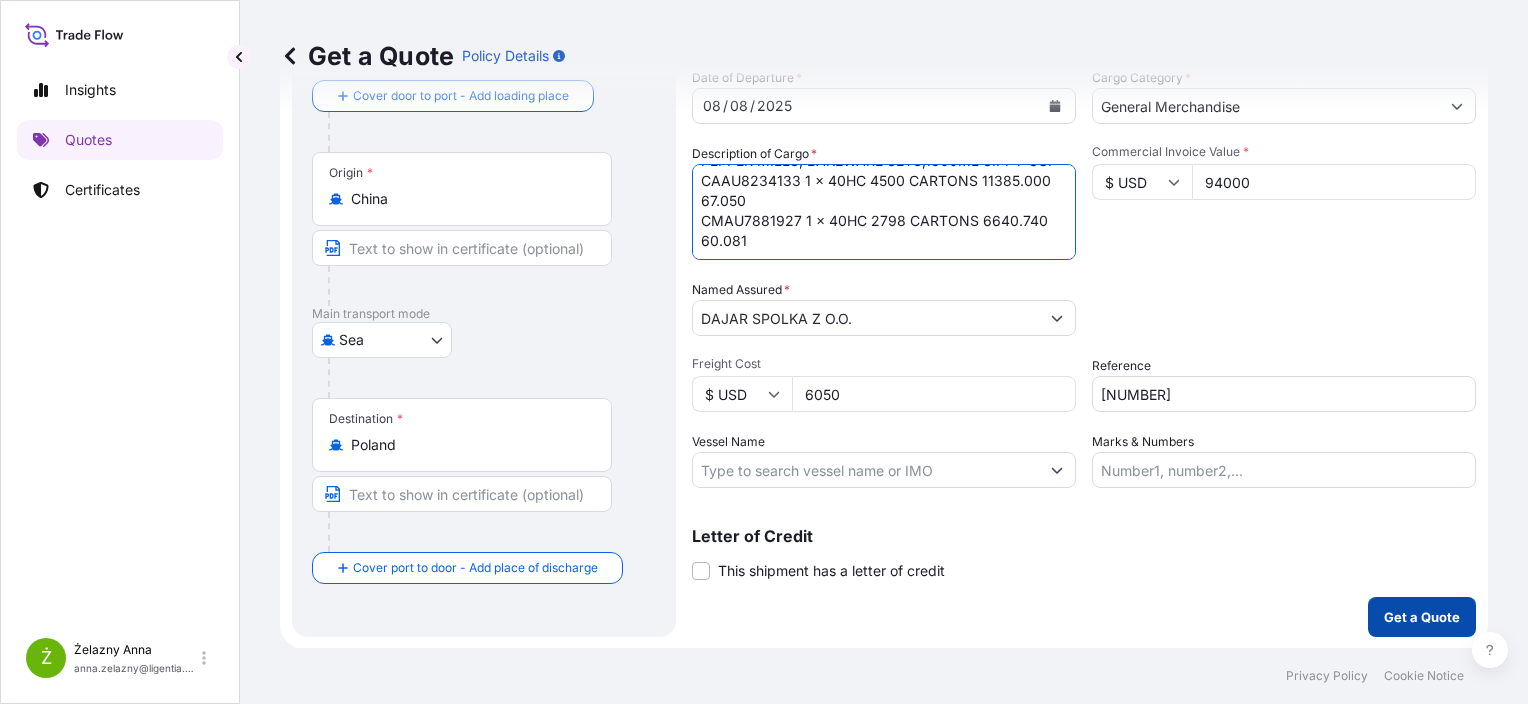 click on "Get a Quote" at bounding box center [1422, 617] 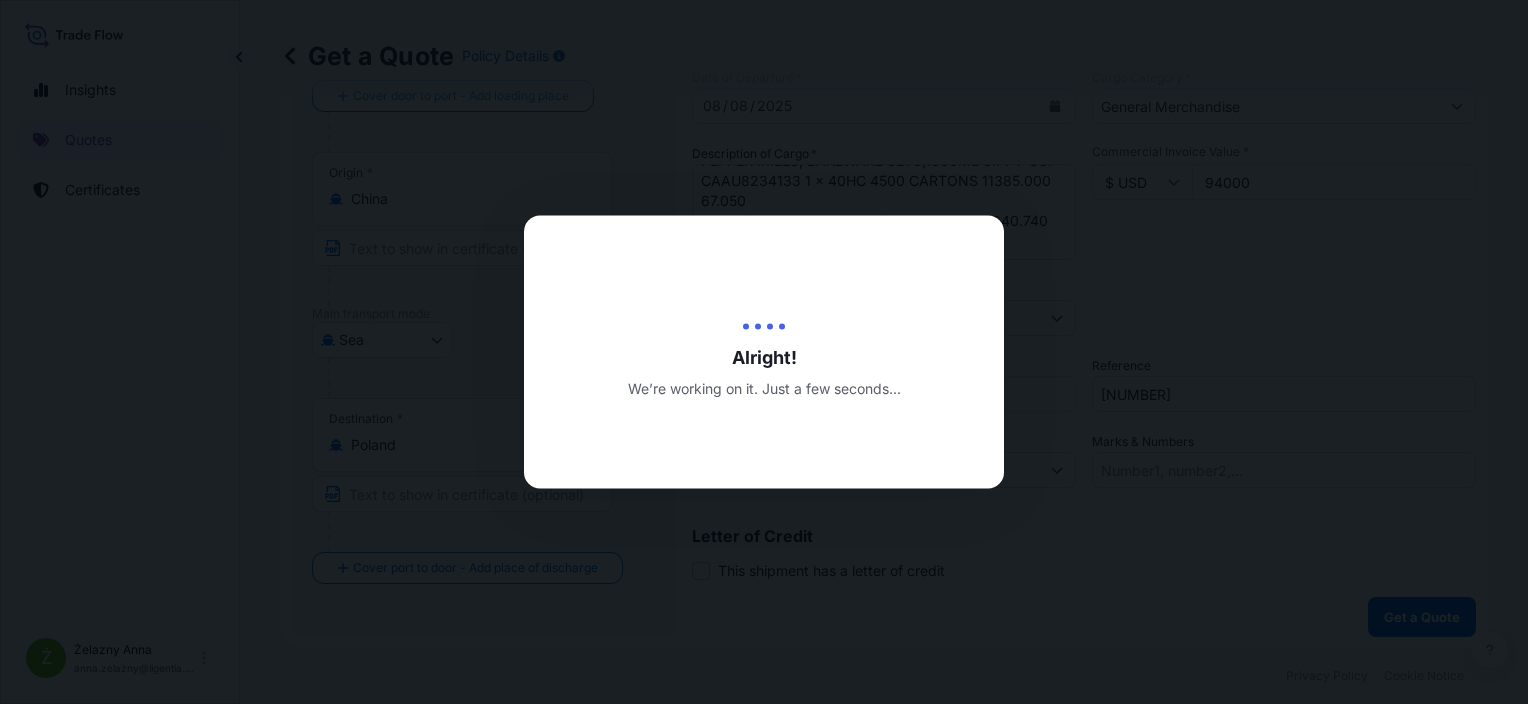 type on "07/08/2025" 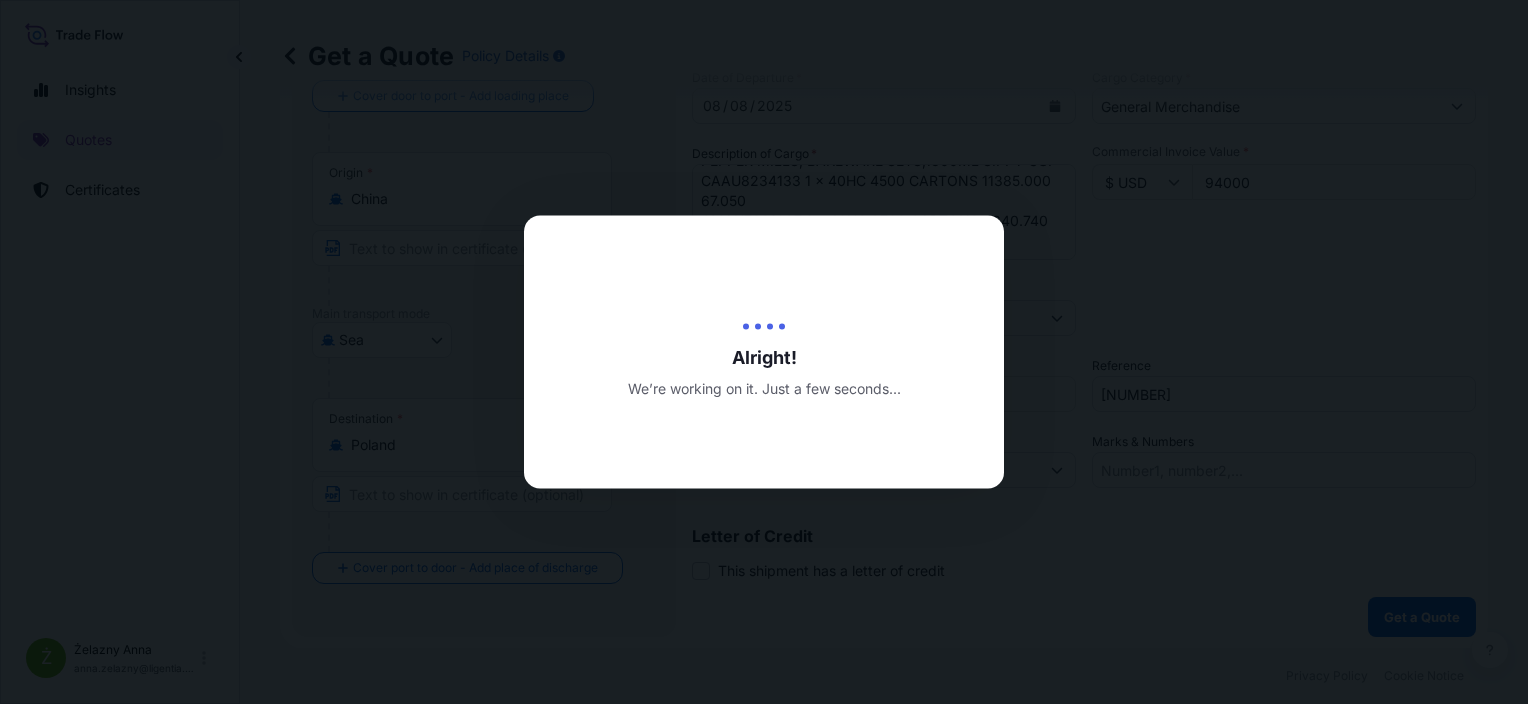 scroll, scrollTop: 0, scrollLeft: 0, axis: both 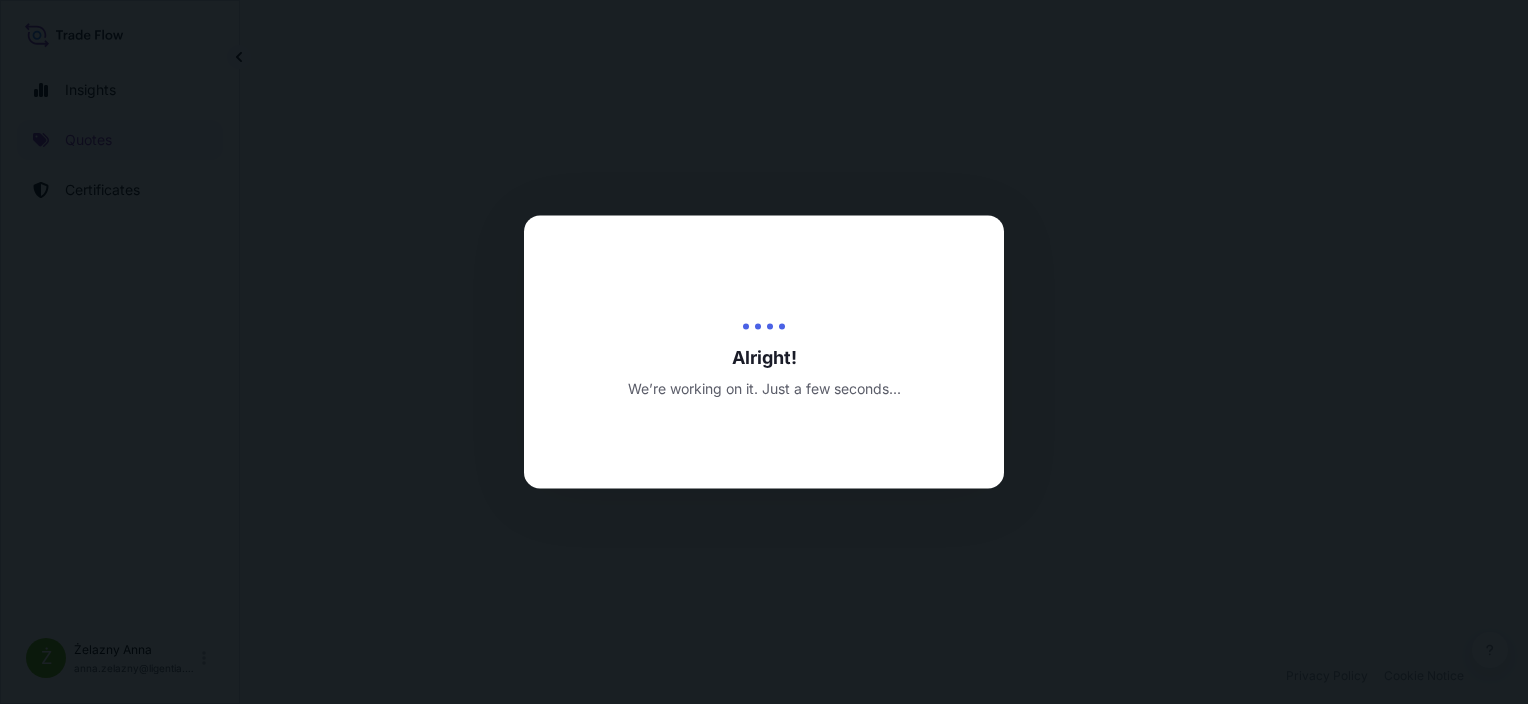 select on "Sea" 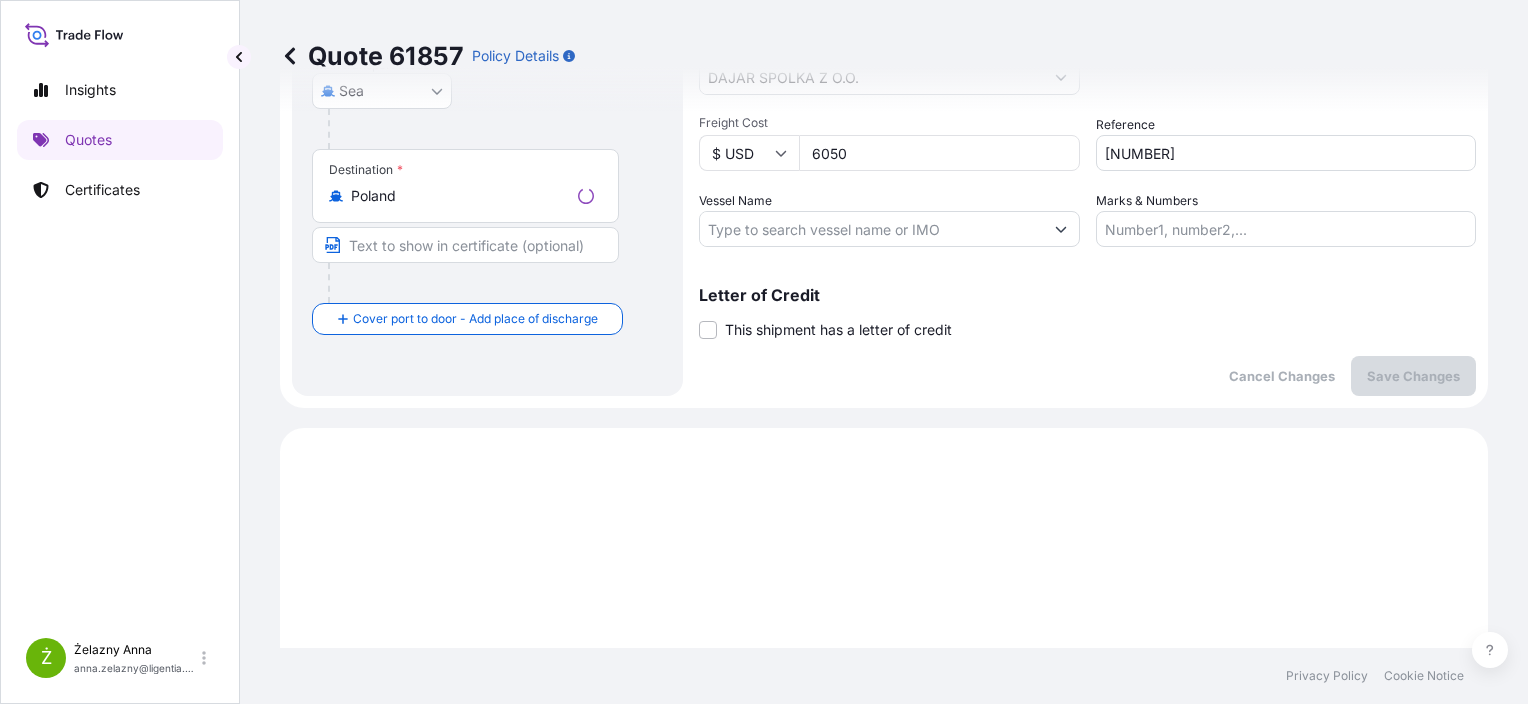 scroll, scrollTop: 684, scrollLeft: 0, axis: vertical 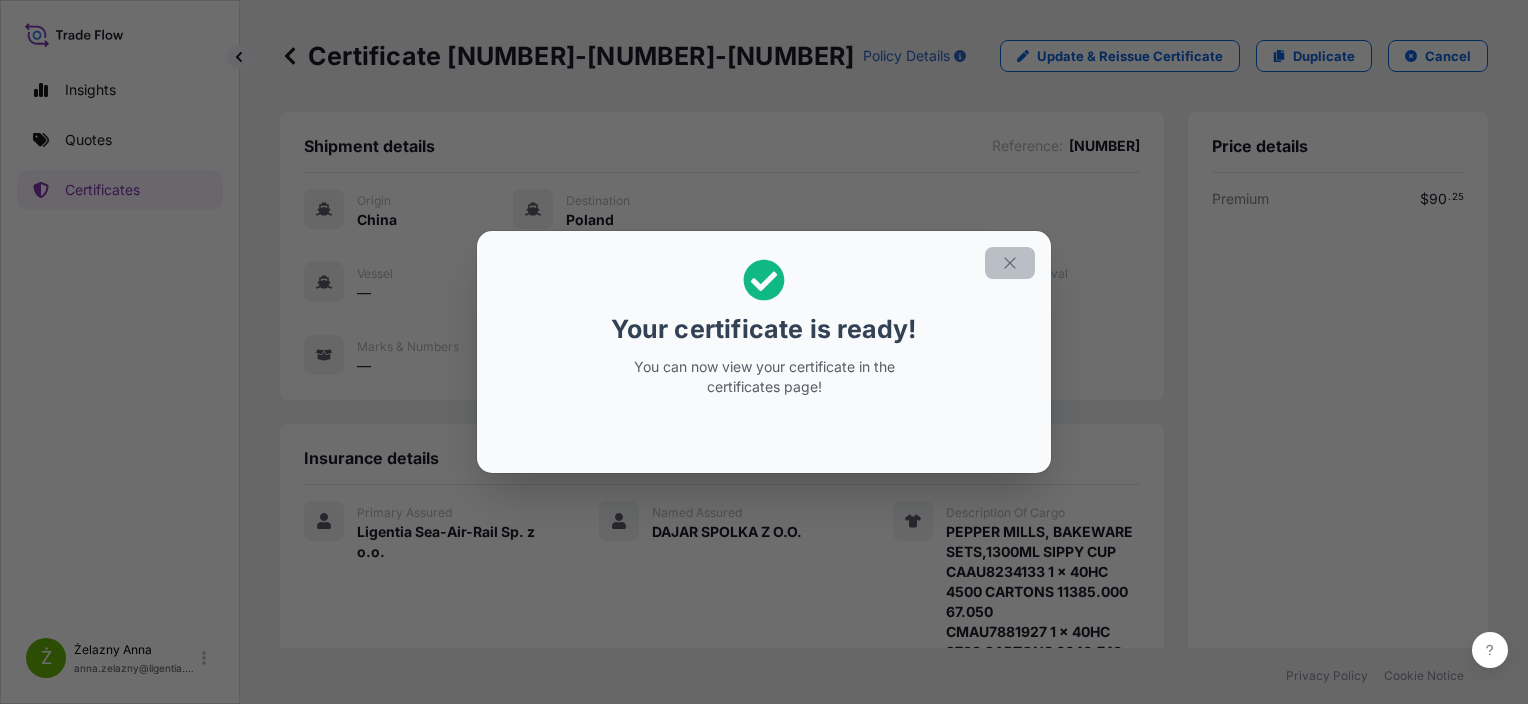 click 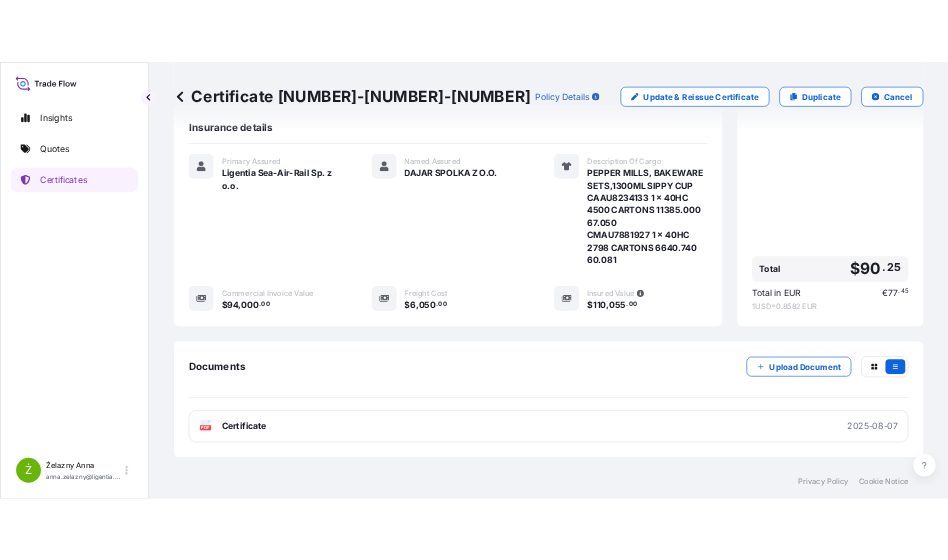 scroll, scrollTop: 424, scrollLeft: 0, axis: vertical 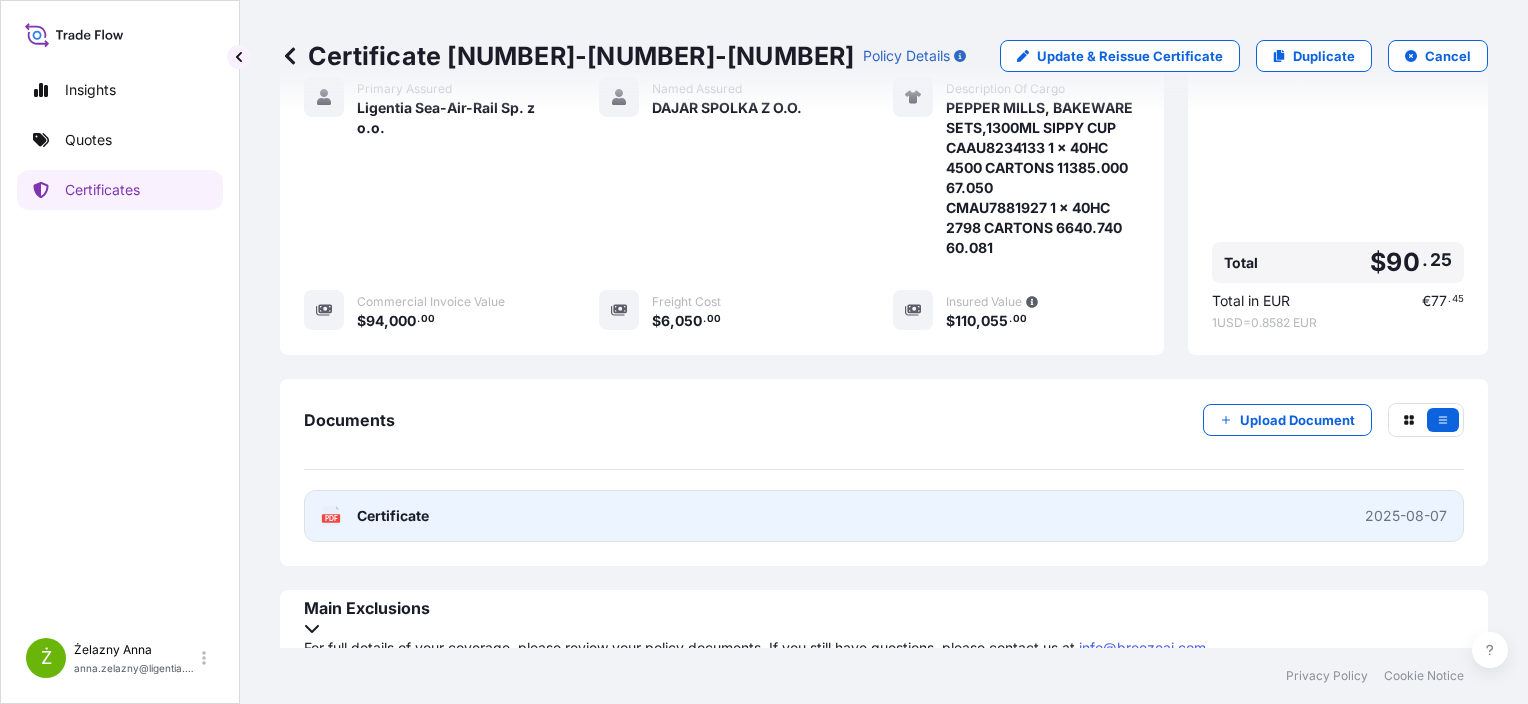 click on "PDF Certificate 2025-08-07" at bounding box center (884, 516) 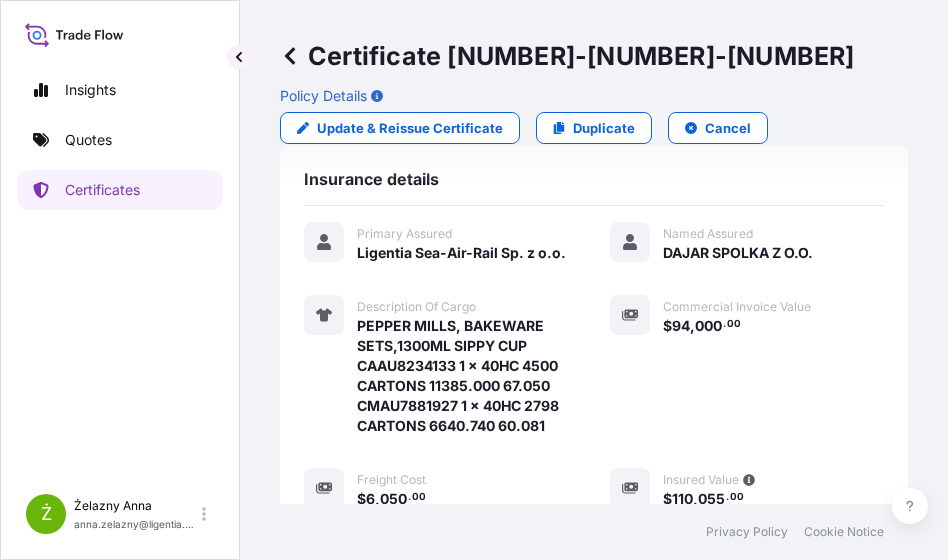 scroll, scrollTop: 528, scrollLeft: 0, axis: vertical 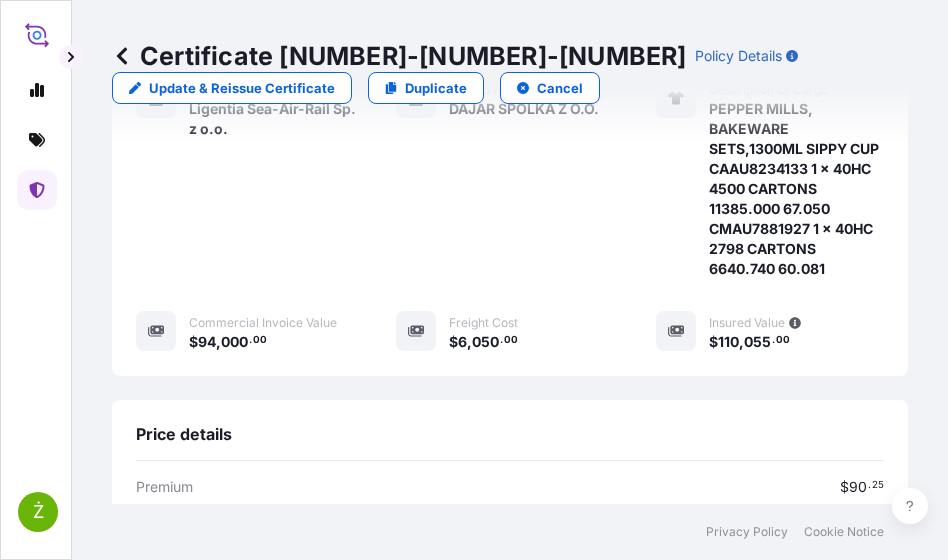 click on "Certificate [NUMBER]-[NUMBER]-[NUMBER]" at bounding box center (399, 56) 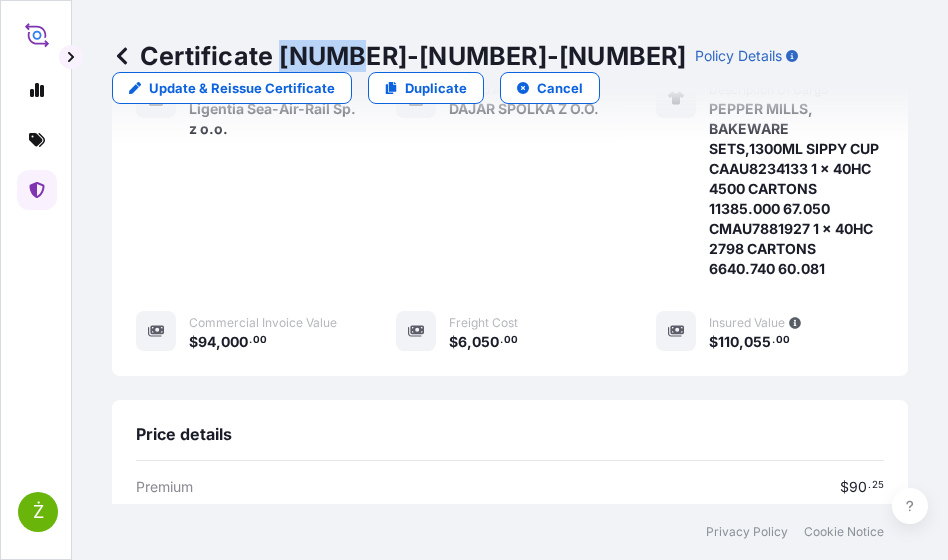 click on "Certificate [NUMBER]-[NUMBER]-[NUMBER]" at bounding box center [399, 56] 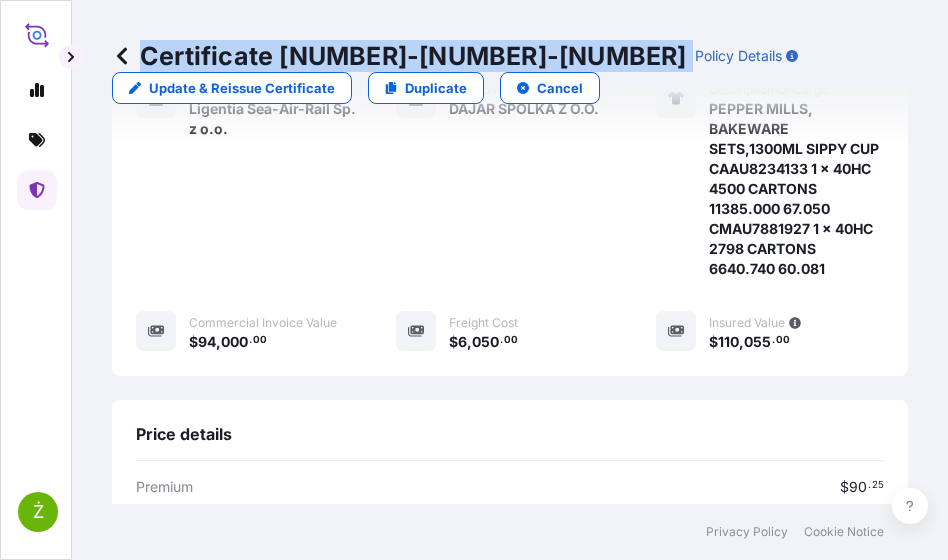 click on "Certificate [NUMBER]-[NUMBER]-[NUMBER]" at bounding box center [399, 56] 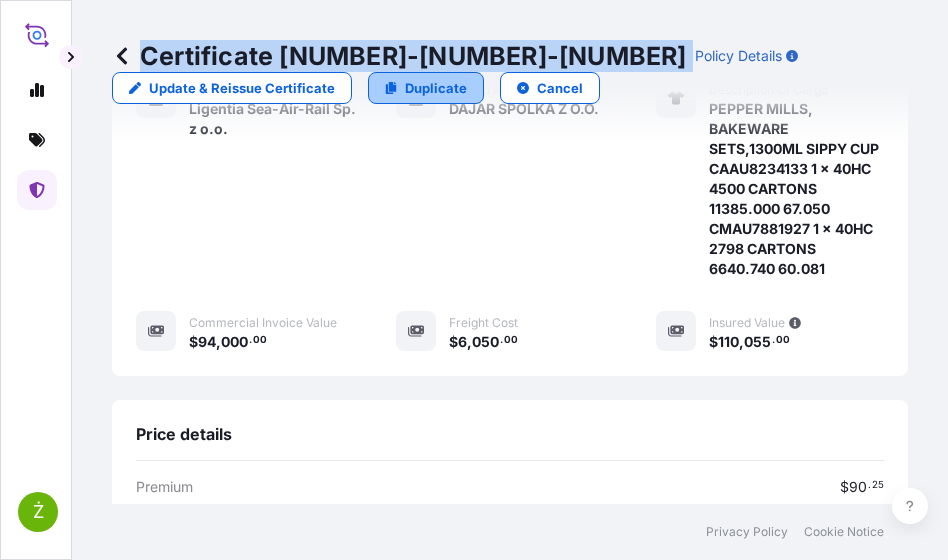 click on "Duplicate" at bounding box center (436, 88) 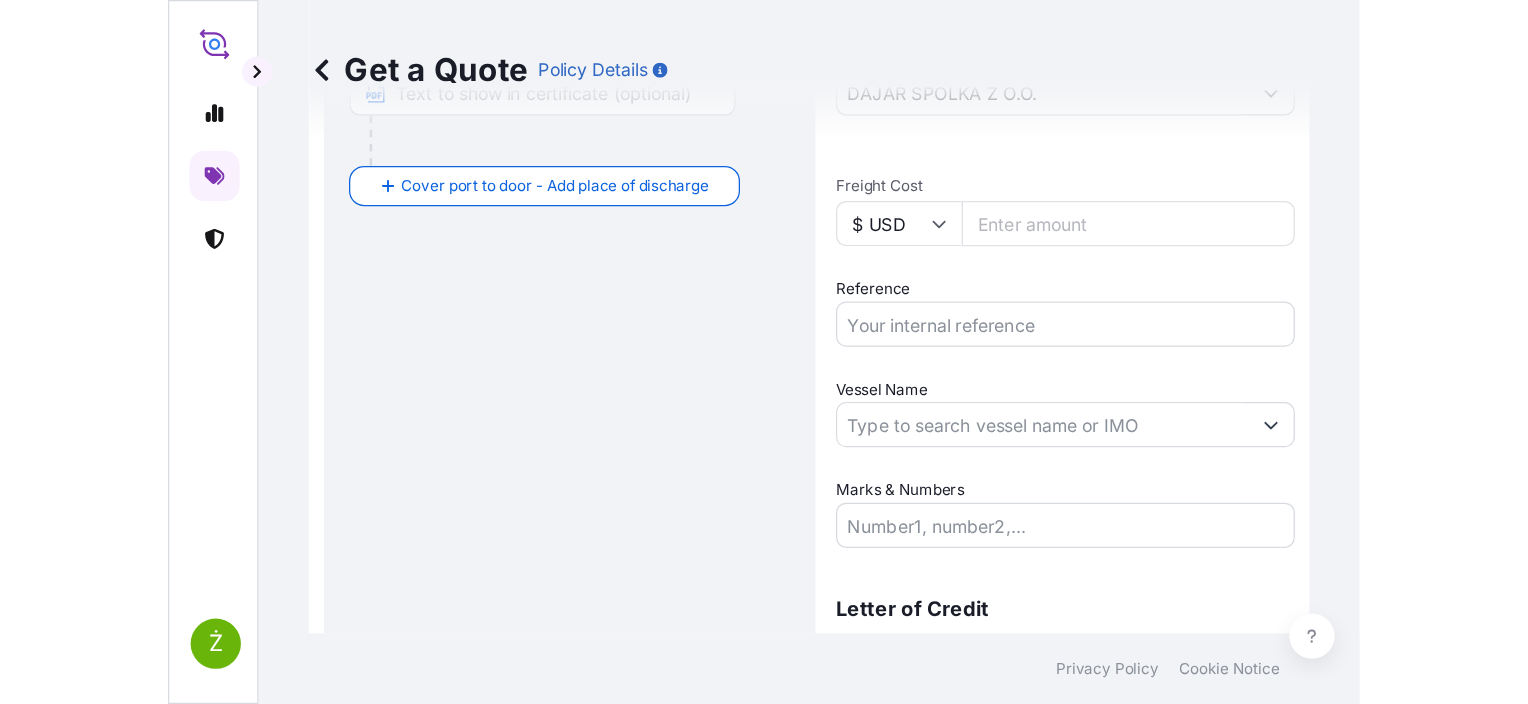 scroll, scrollTop: 32, scrollLeft: 0, axis: vertical 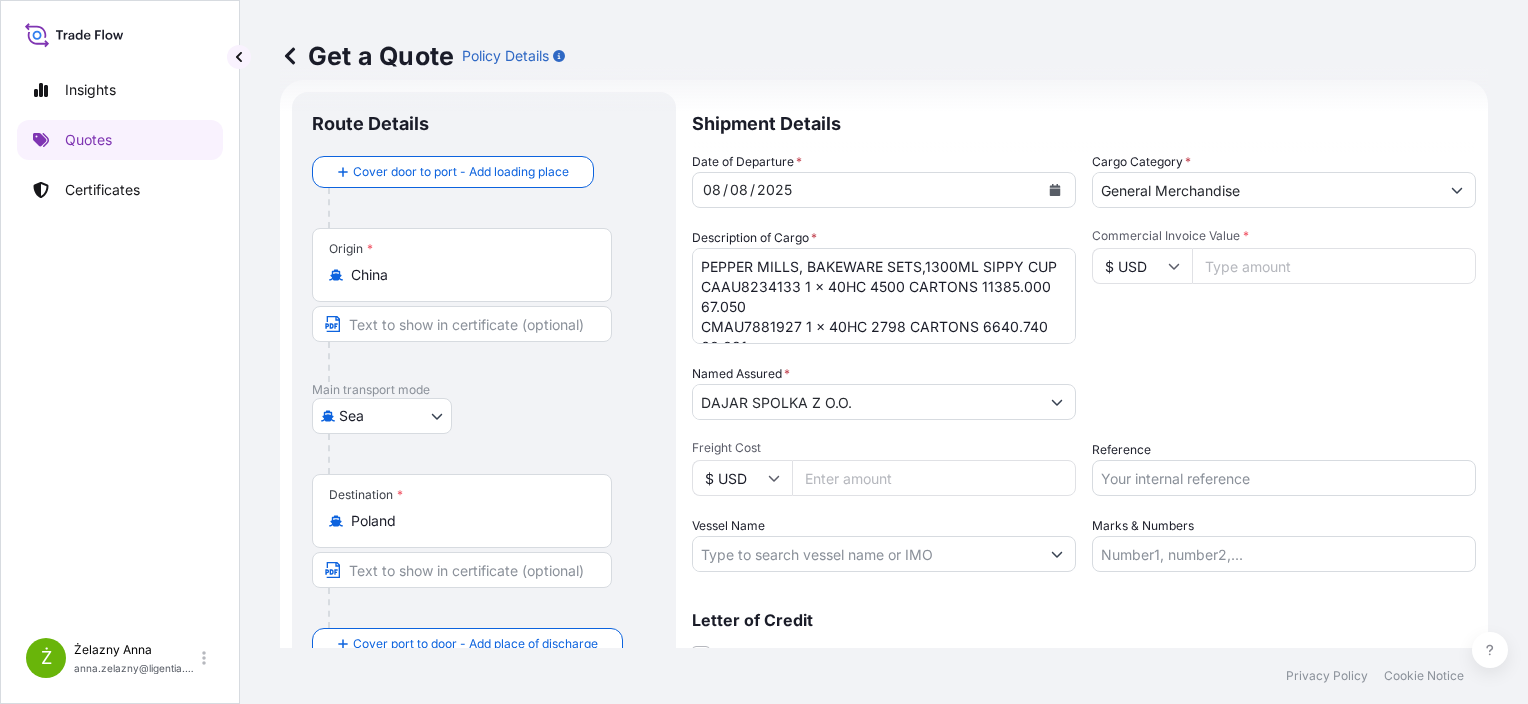 click on "Reference" at bounding box center [1284, 478] 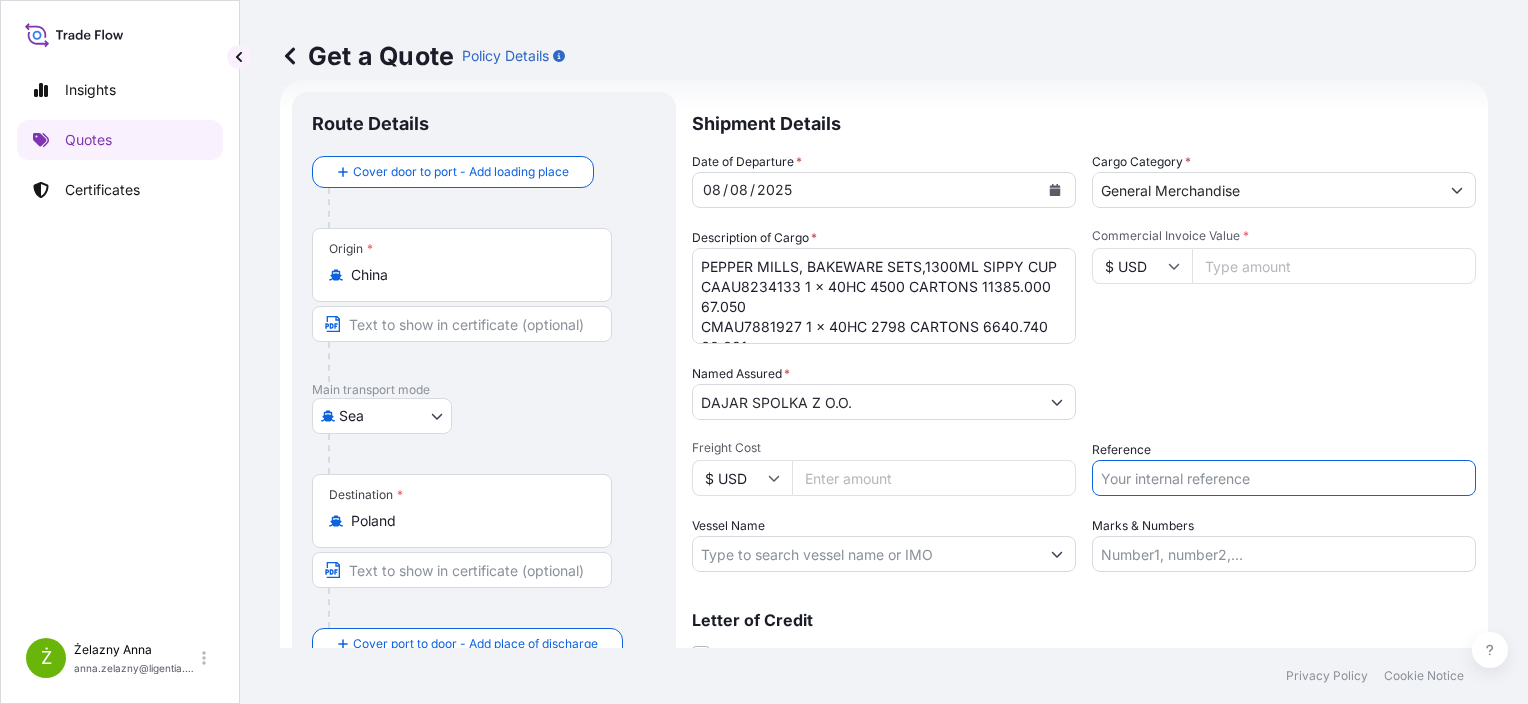 paste on "S02018922" 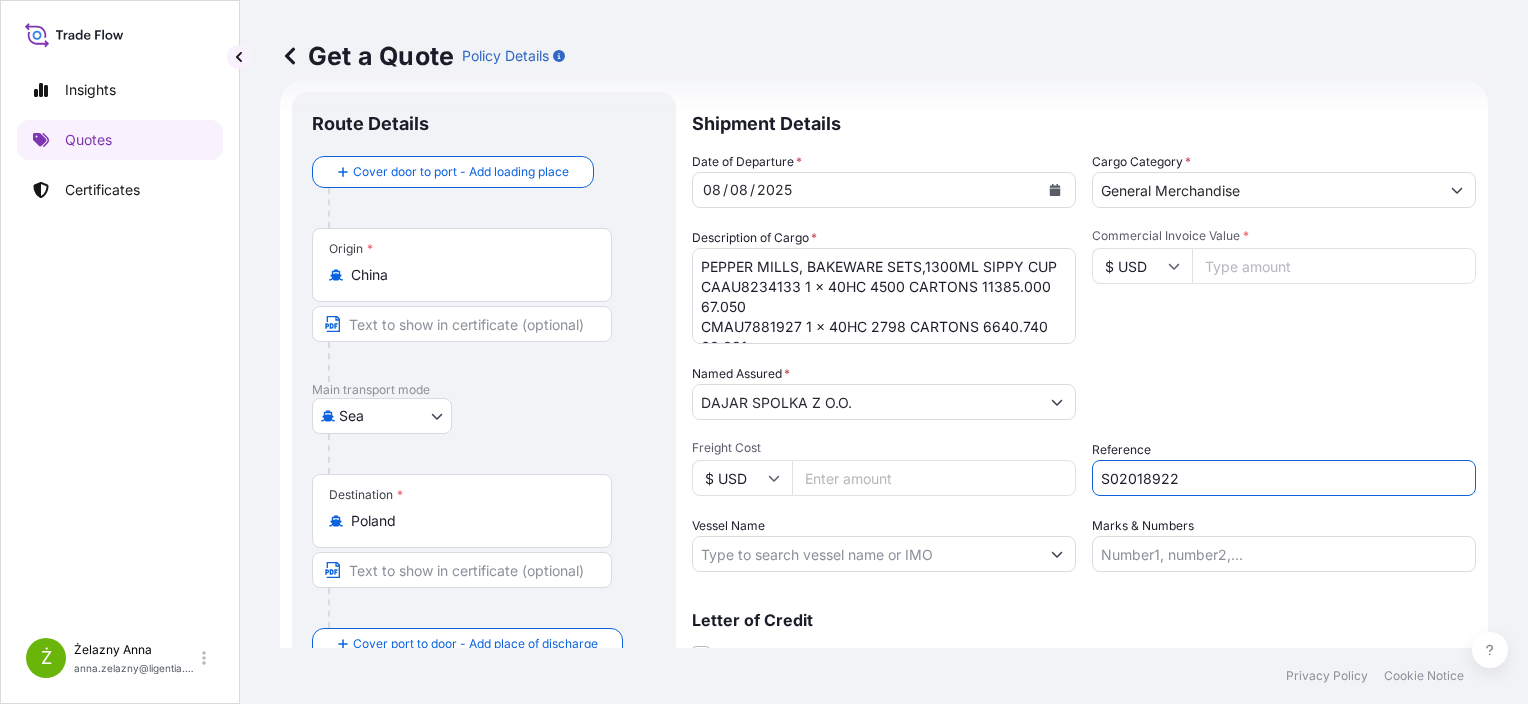 type on "S02018922" 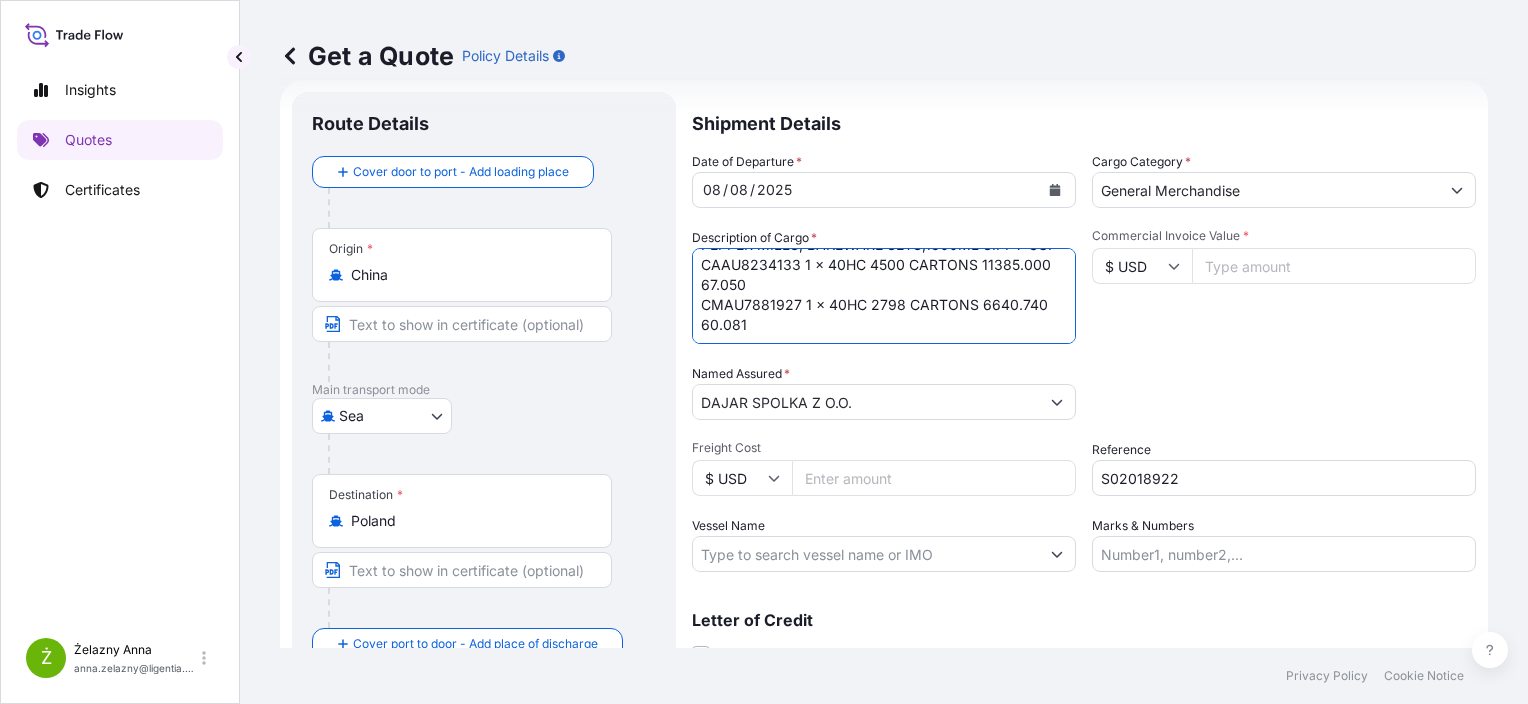 drag, startPoint x: 700, startPoint y: 269, endPoint x: 958, endPoint y: 506, distance: 350.3327 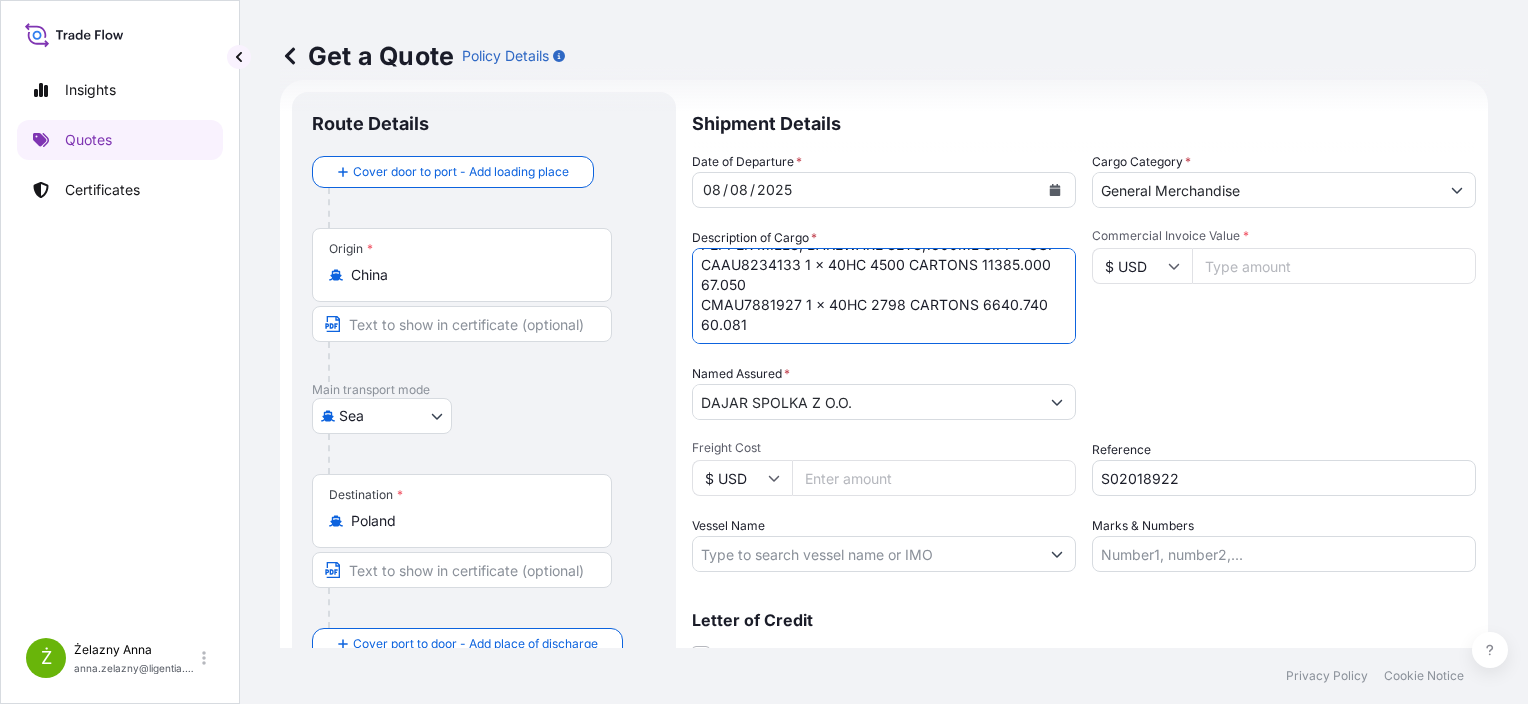 click on "Date of Departure * 08 / 08 / 2025 Cargo Category * General Merchandise Description of Cargo * PEPPER MILLS, BAKEWARE SETS,1300ML SIPPY CUP
CAAU8234133 1 x 40HC 4500 CARTONS 11385.000 67.050
CMAU7881927 1 x 40HC 2798 CARTONS 6640.740 60.081 Commercial Invoice Value   * $ USD Named Assured * DAJAR SPOLKA Z O.O. Packing Category Type to search a container mode Please select a primary mode of transportation first. Freight Cost   $ USD Reference S02018922 Vessel Name Marks & Numbers" at bounding box center [1084, 362] 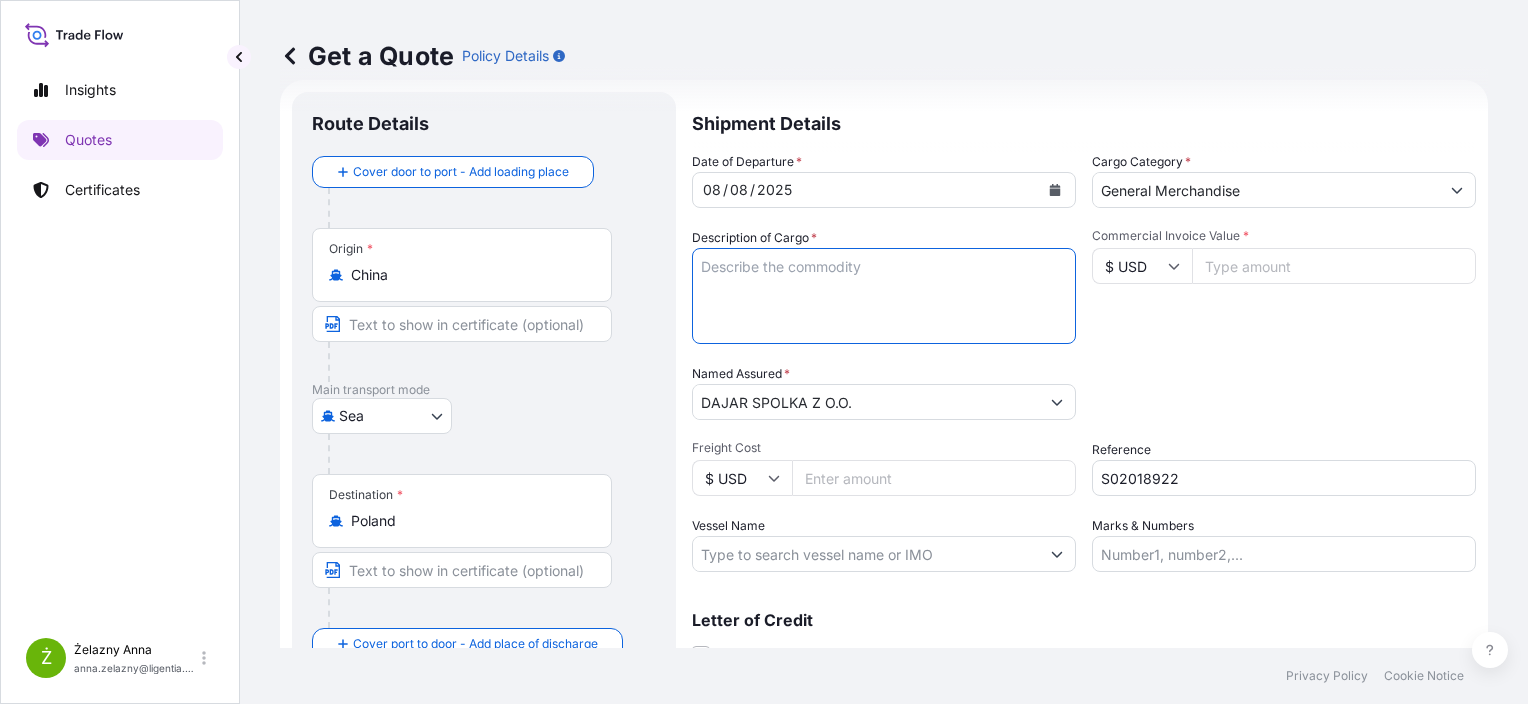 scroll, scrollTop: 0, scrollLeft: 0, axis: both 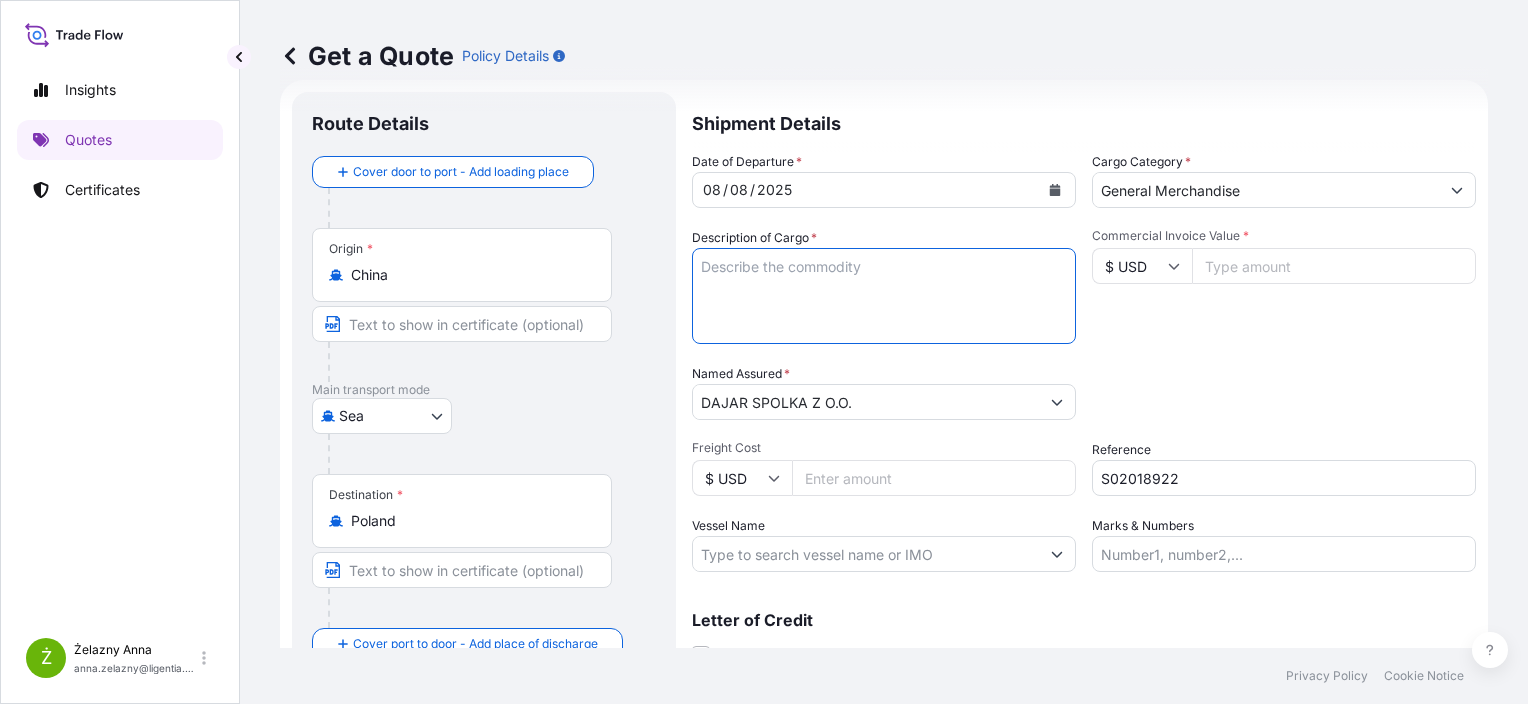 type 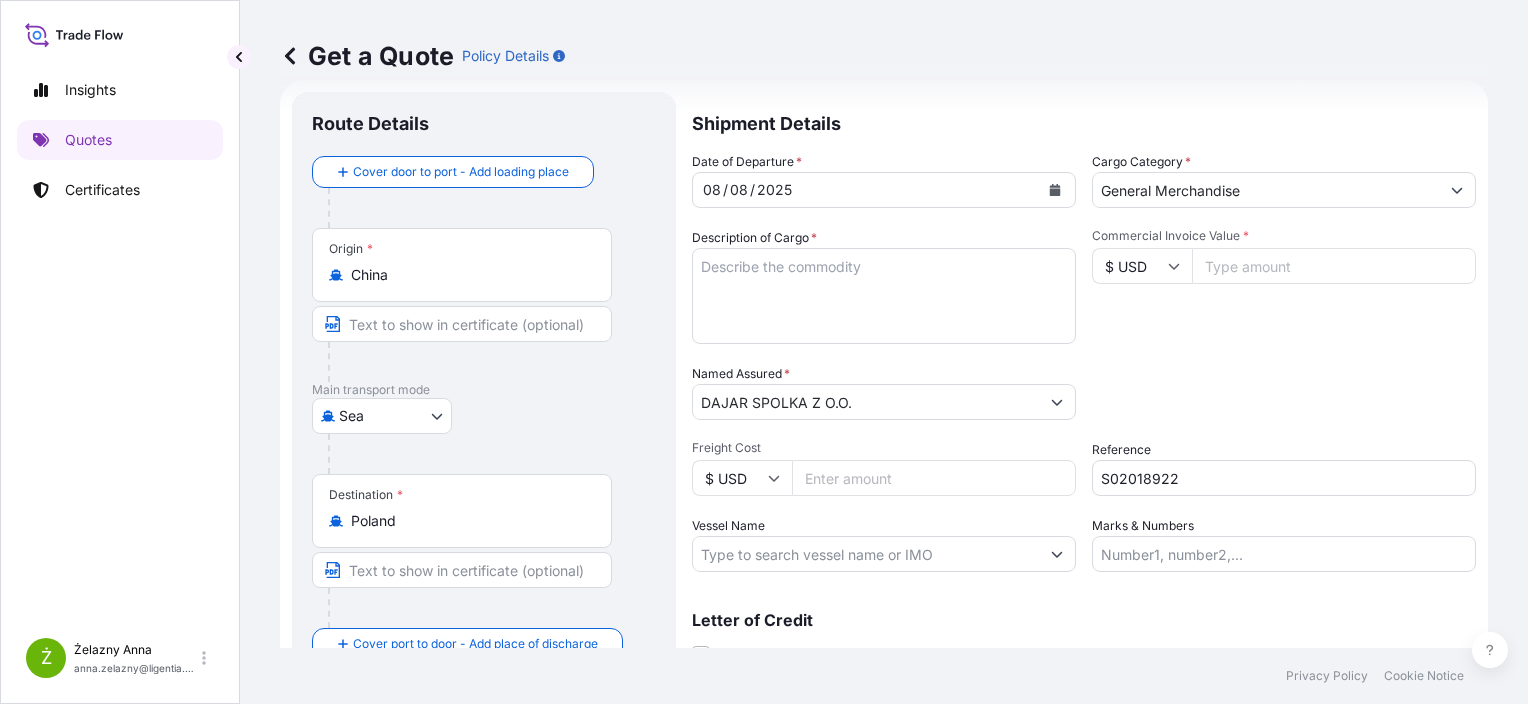 click on "Commercial Invoice Value   *" at bounding box center [1334, 266] 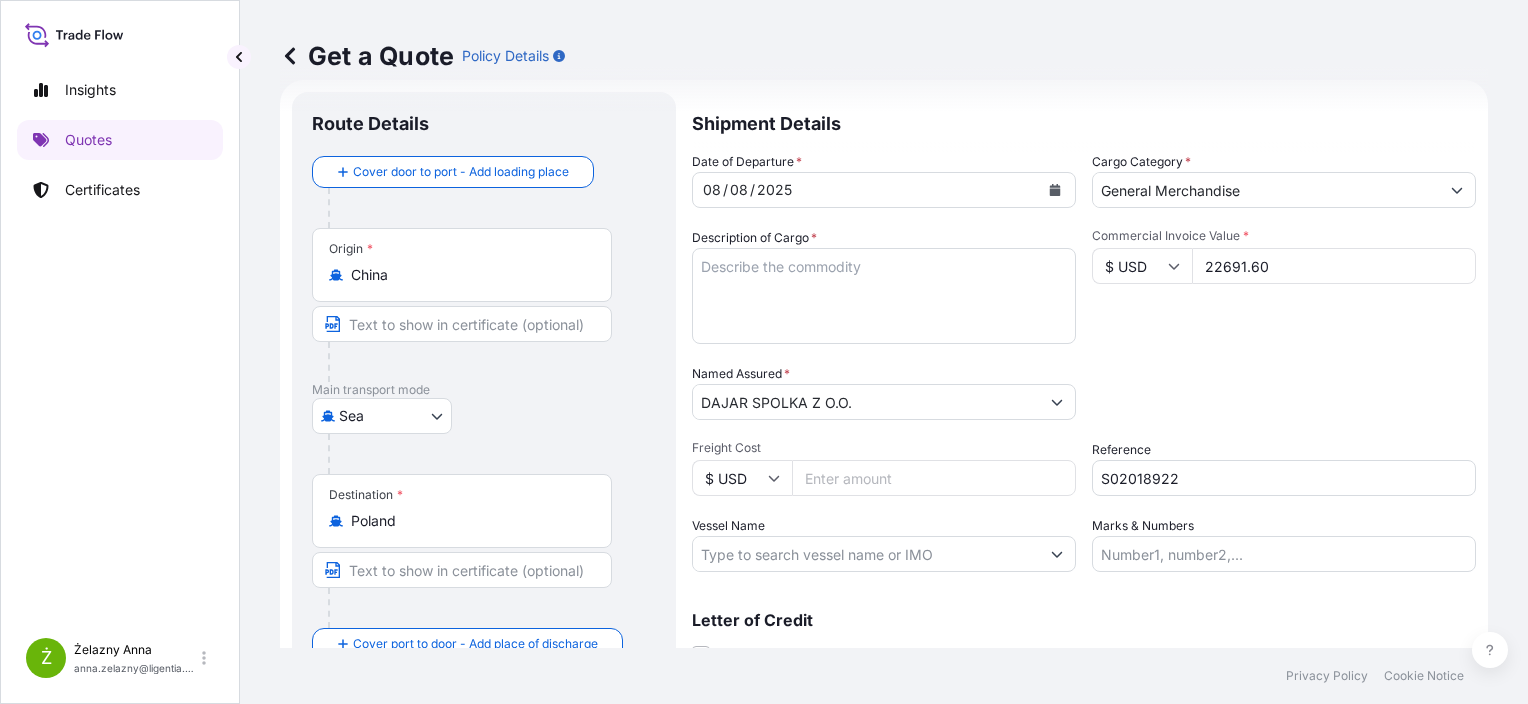 type on "22691.60" 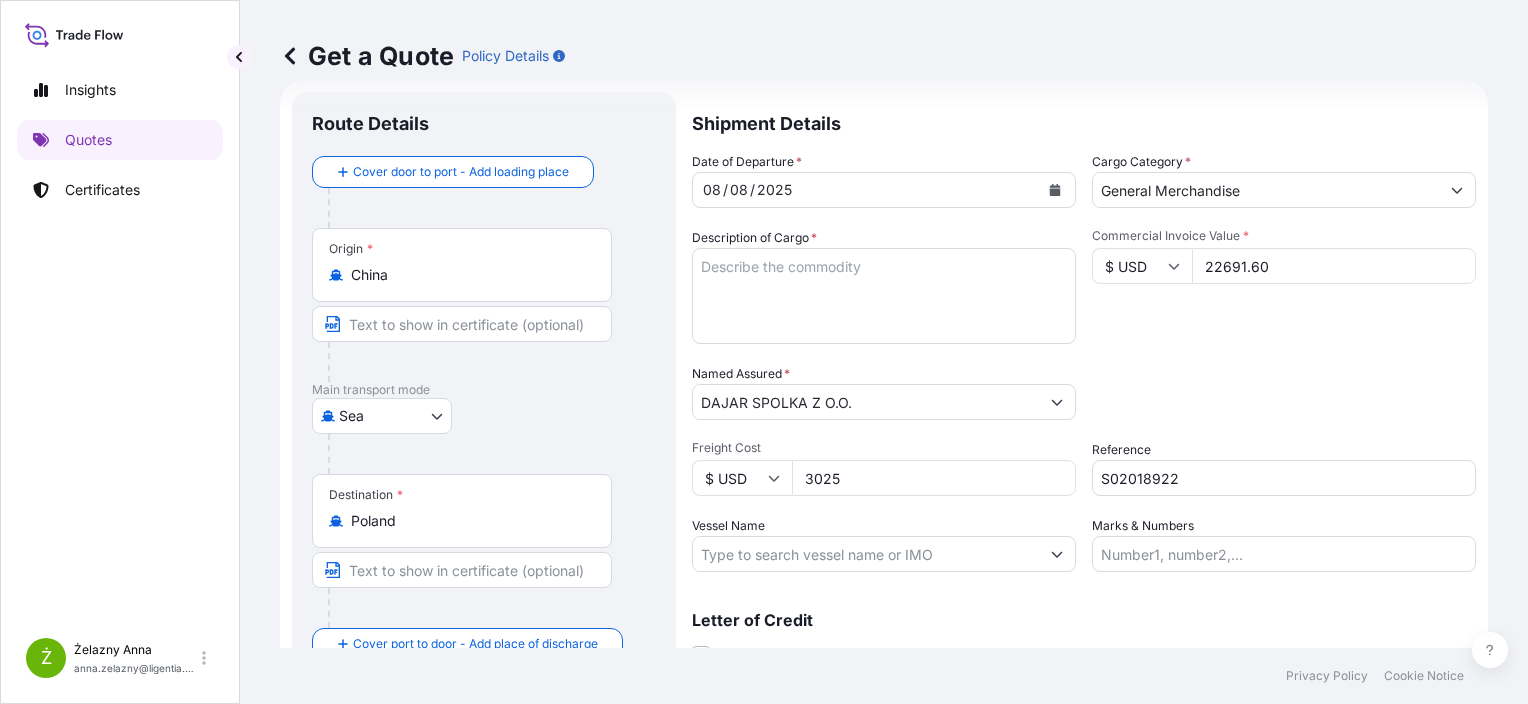 type on "3025" 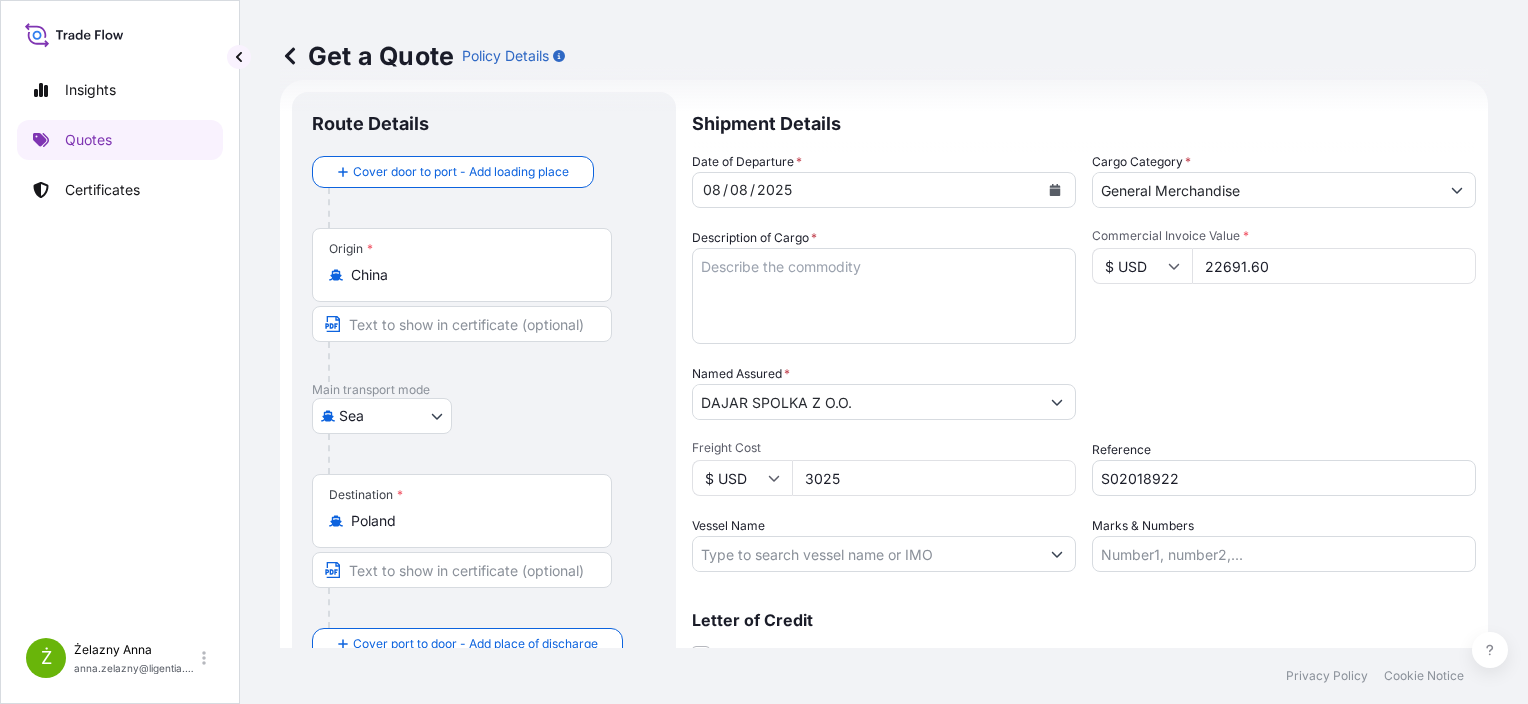 click on "PEPPER MILLS, BAKEWARE SETS,1300ML SIPPY CUP
CAAU8234133 1 x 40HC 4500 CARTONS 11385.000 67.050
CMAU7881927 1 x 40HC 2798 CARTONS 6640.740 60.081" at bounding box center (884, 296) 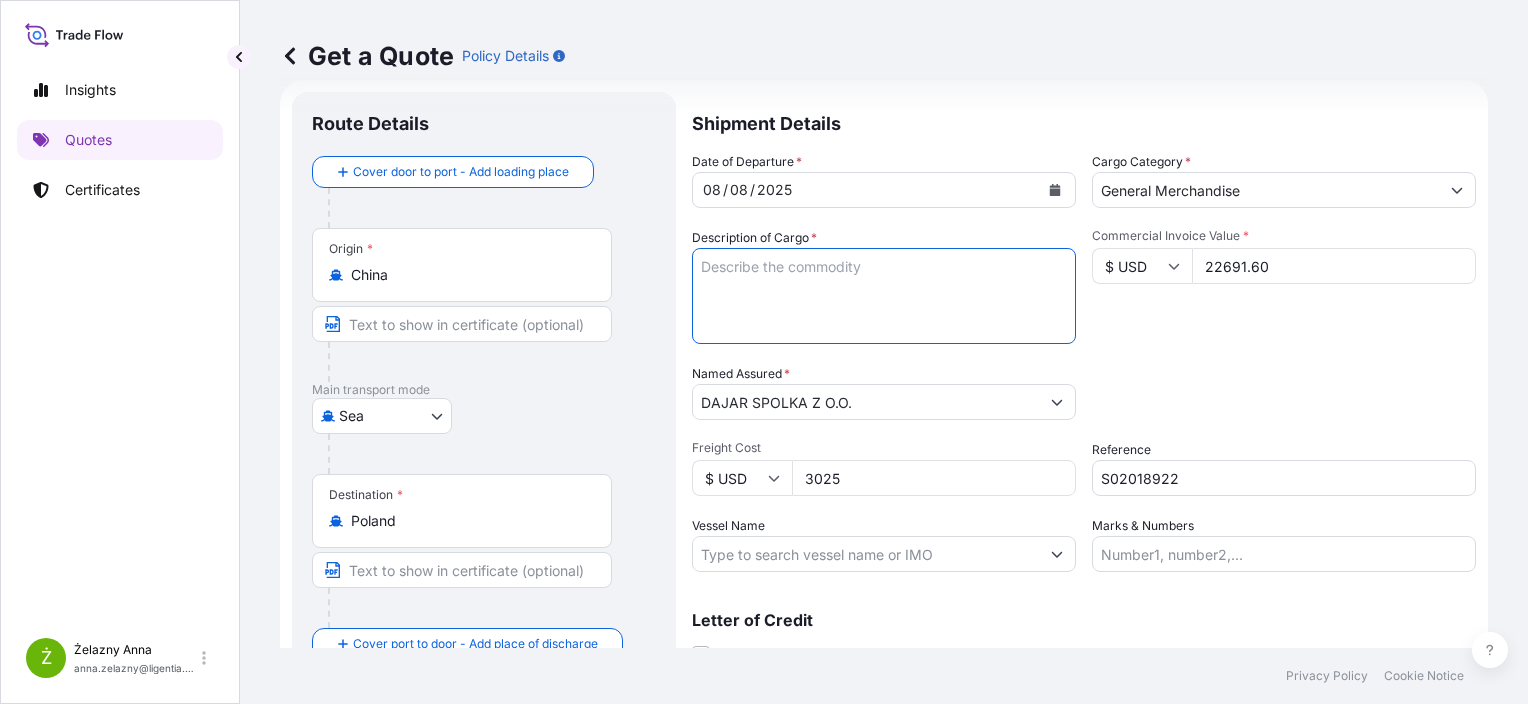 paste on "BAMBOO KITCHENWARE" 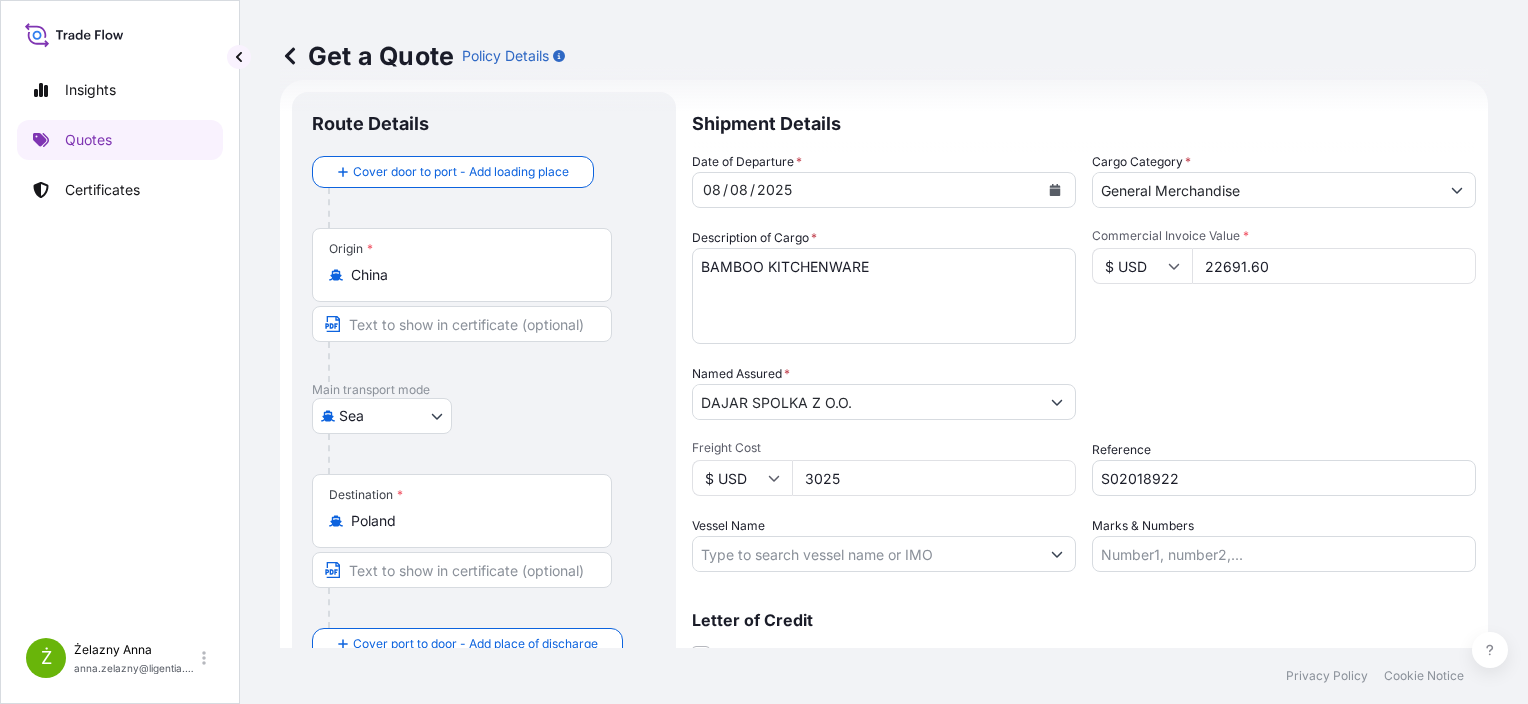 click on "PEPPER MILLS, BAKEWARE SETS,1300ML SIPPY CUP
CAAU8234133 1 x 40HC 4500 CARTONS 11385.000 67.050
CMAU7881927 1 x 40HC 2798 CARTONS 6640.740 60.081" at bounding box center [884, 296] 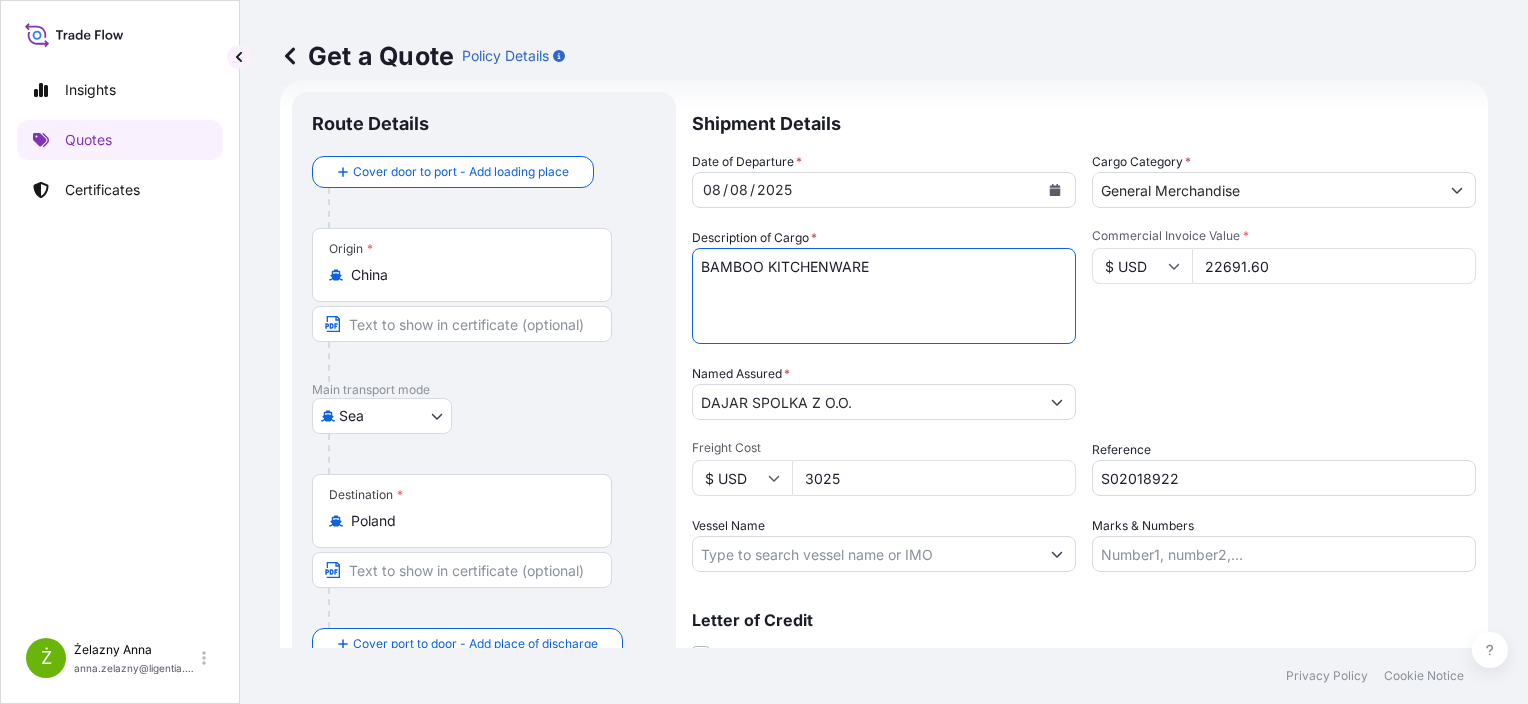 click on "PEPPER MILLS, BAKEWARE SETS,1300ML SIPPY CUP
CAAU8234133 1 x 40HC 4500 CARTONS 11385.000 67.050
CMAU7881927 1 x 40HC 2798 CARTONS 6640.740 60.081" at bounding box center (884, 296) 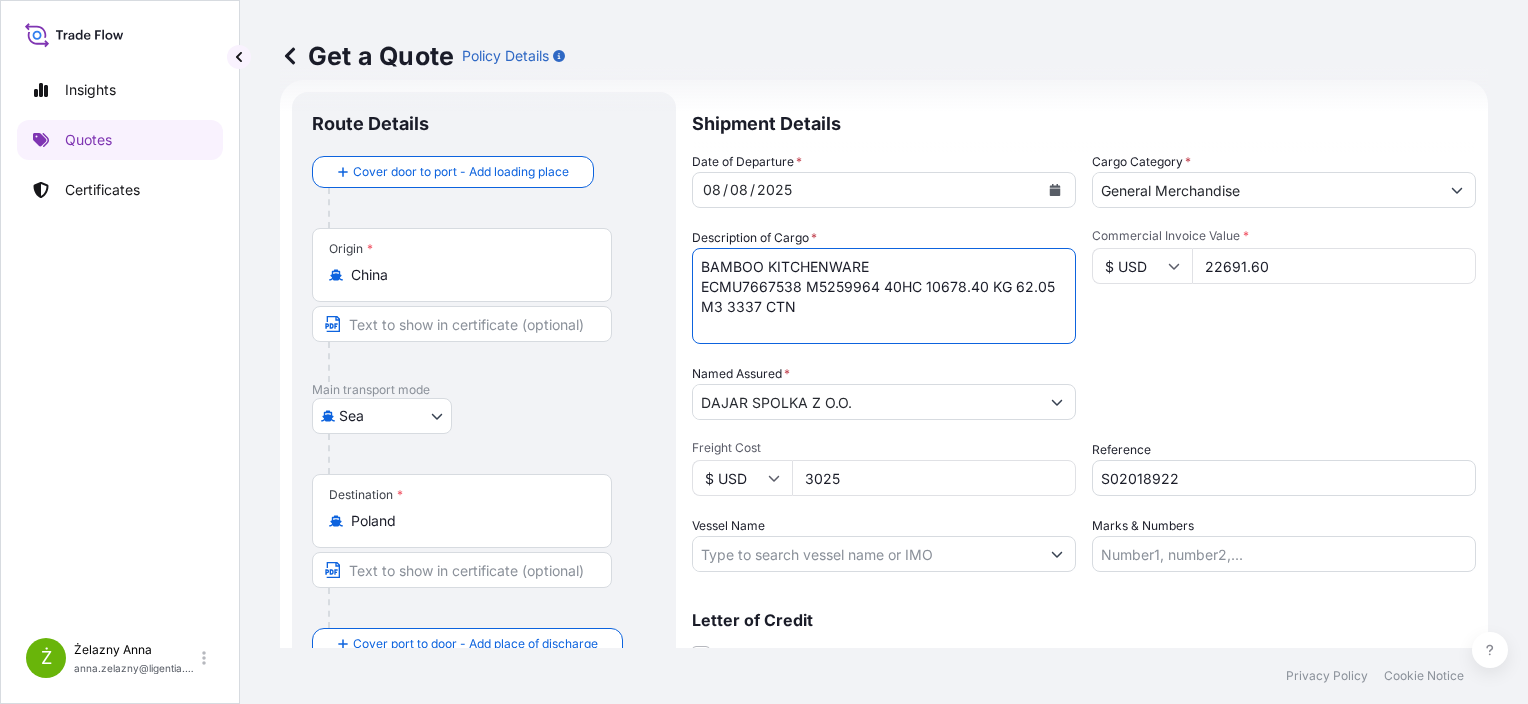 type on "BAMBOO KITCHENWARE
ECMU7667538 M5259964 40HC 10678.40 KG 62.05 M3 3337 CTN" 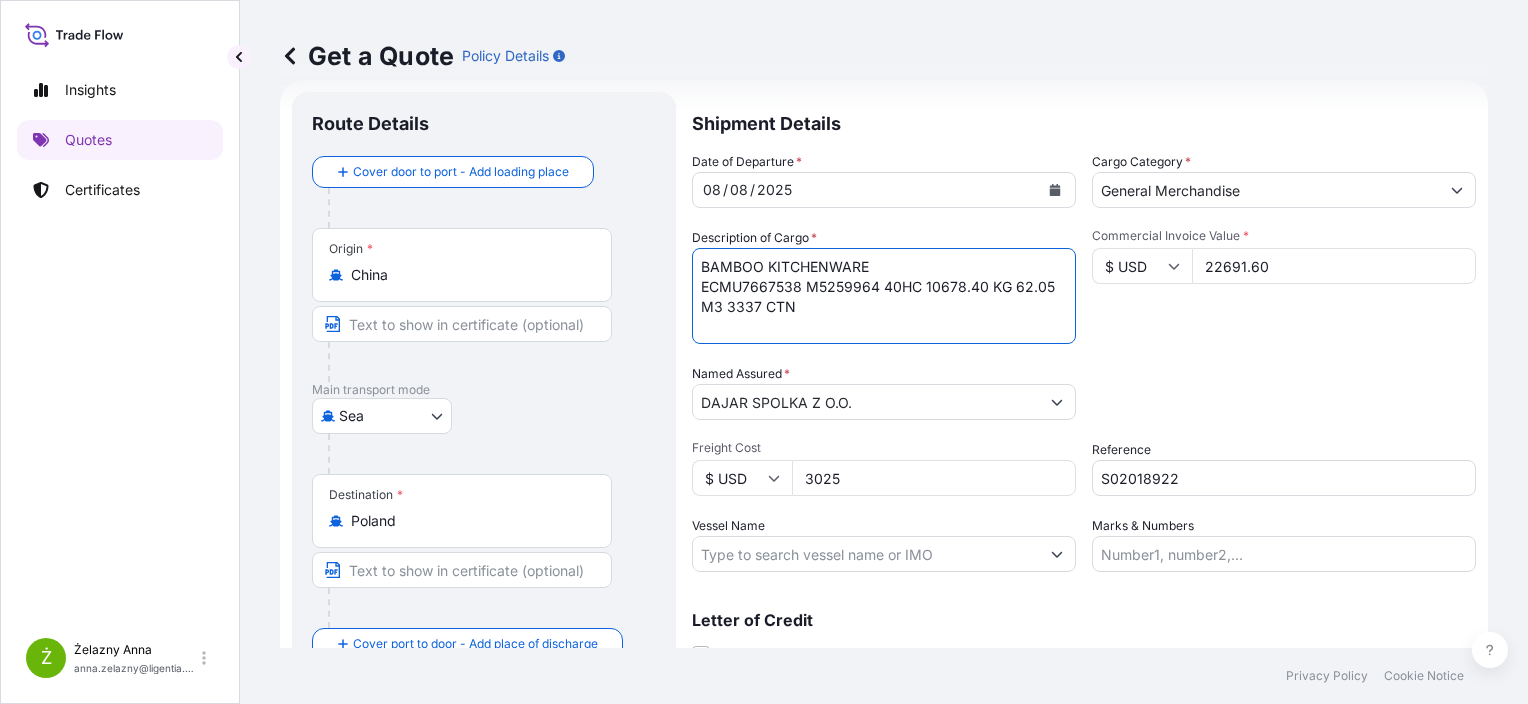 scroll, scrollTop: 116, scrollLeft: 0, axis: vertical 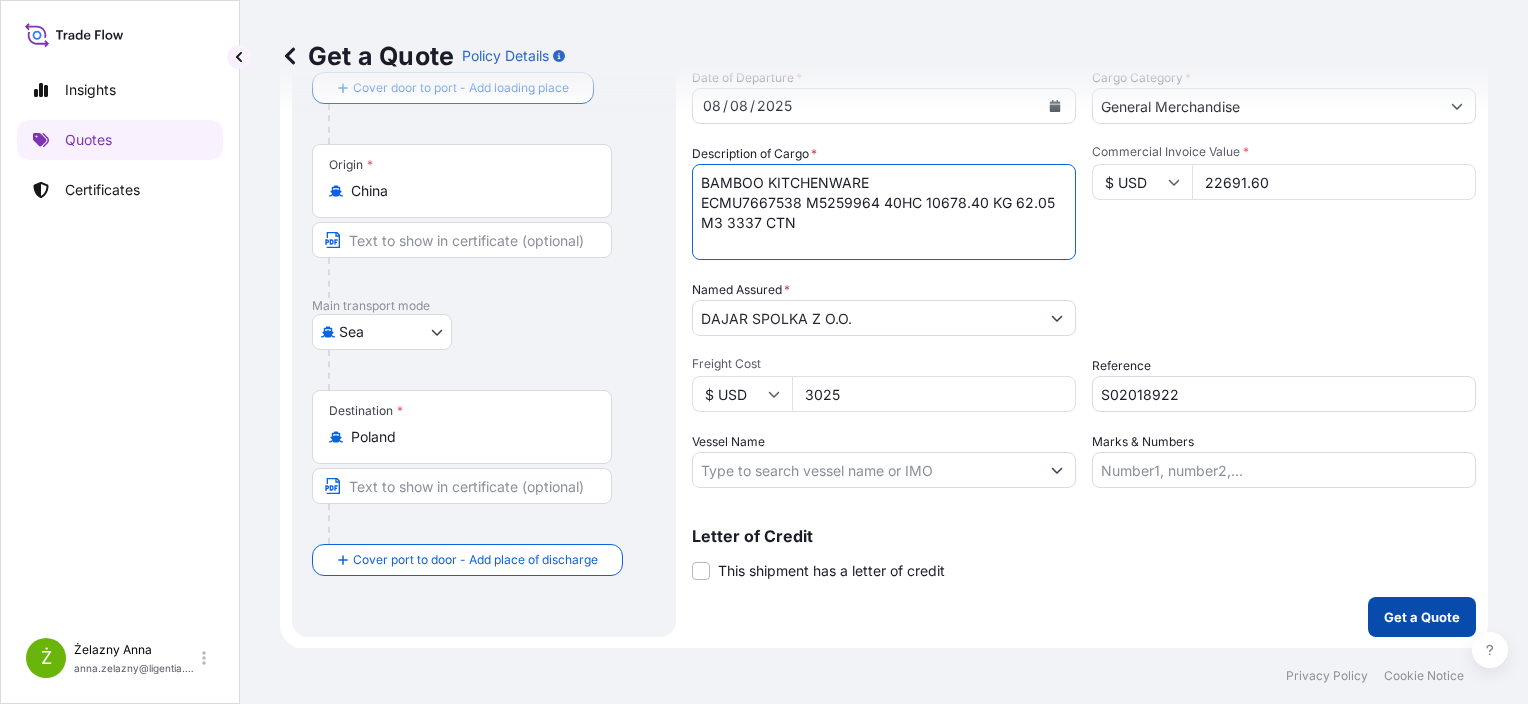 click on "Get a Quote" at bounding box center [1422, 617] 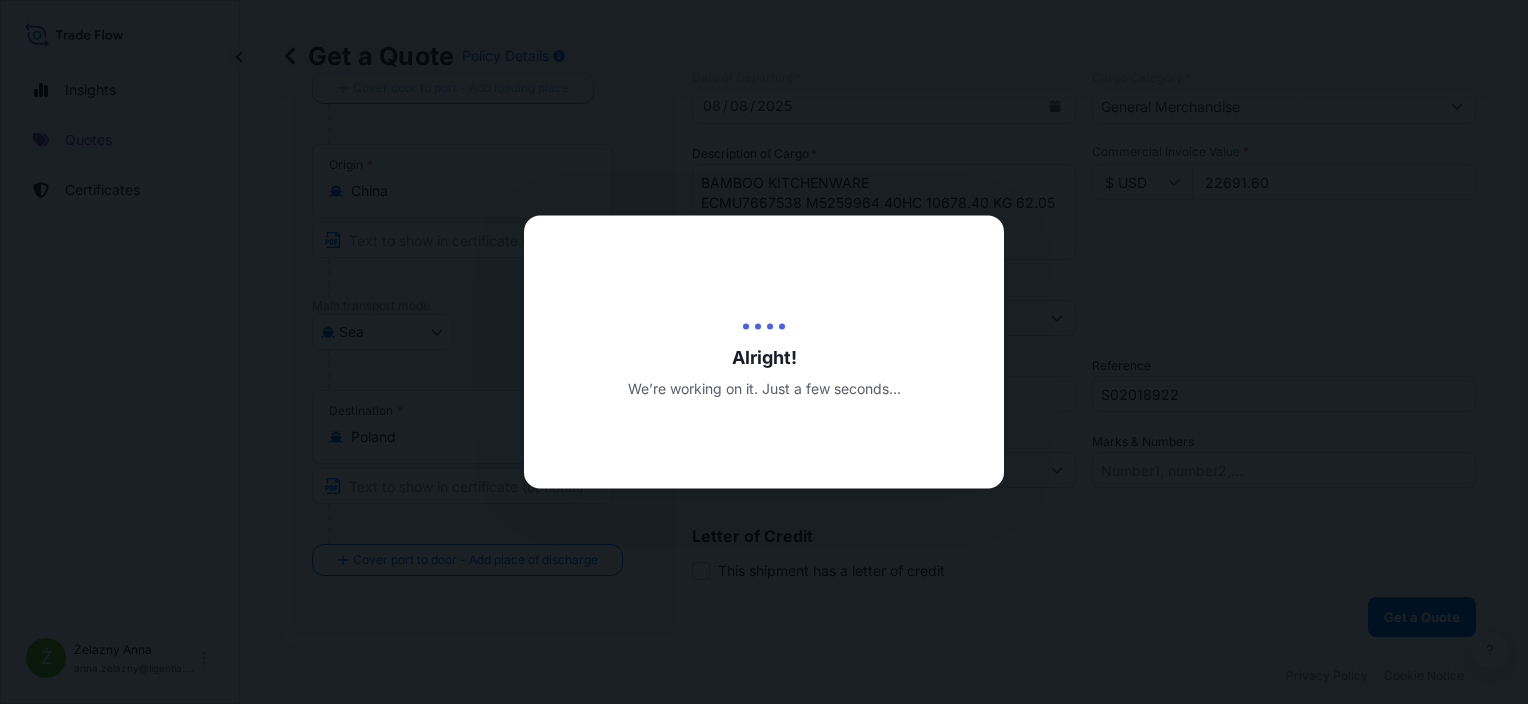 type on "07/08/2025" 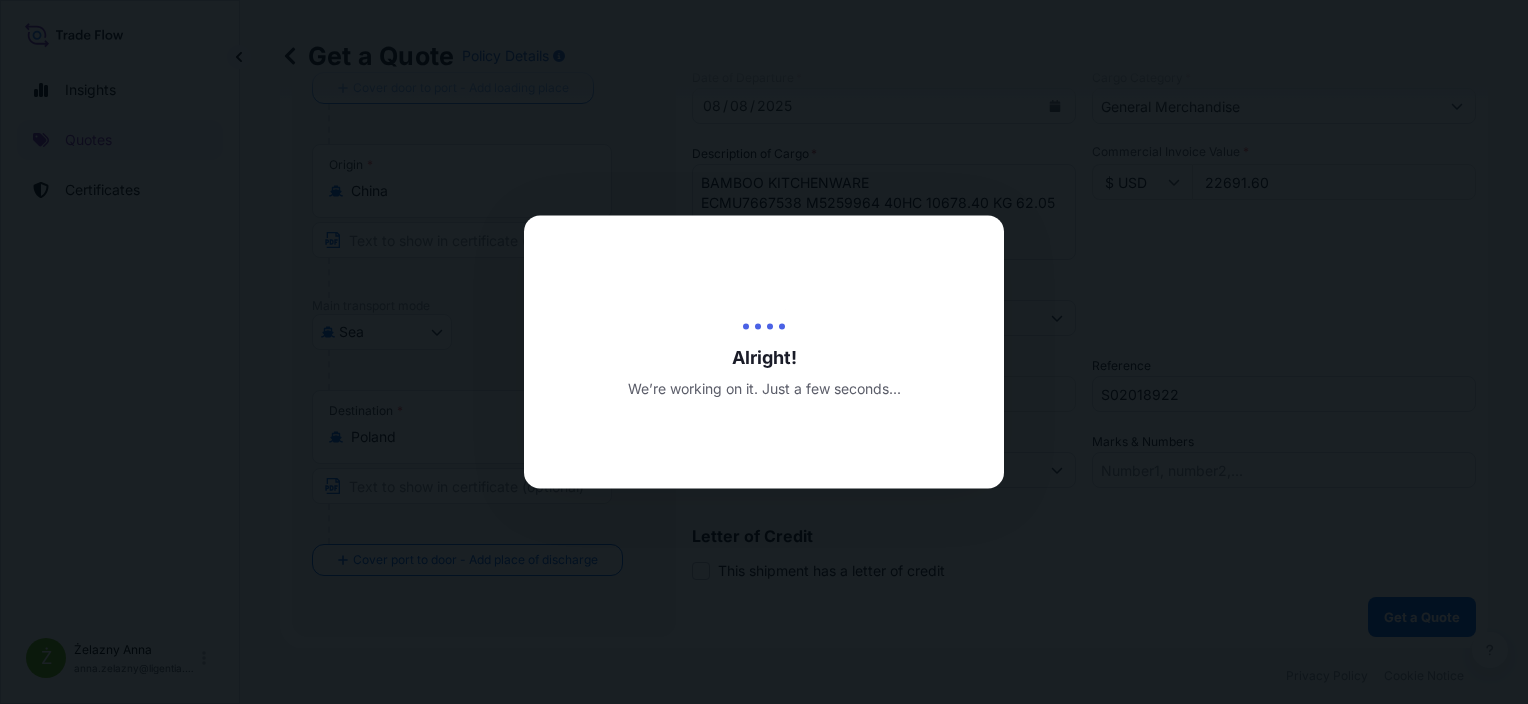 scroll, scrollTop: 0, scrollLeft: 0, axis: both 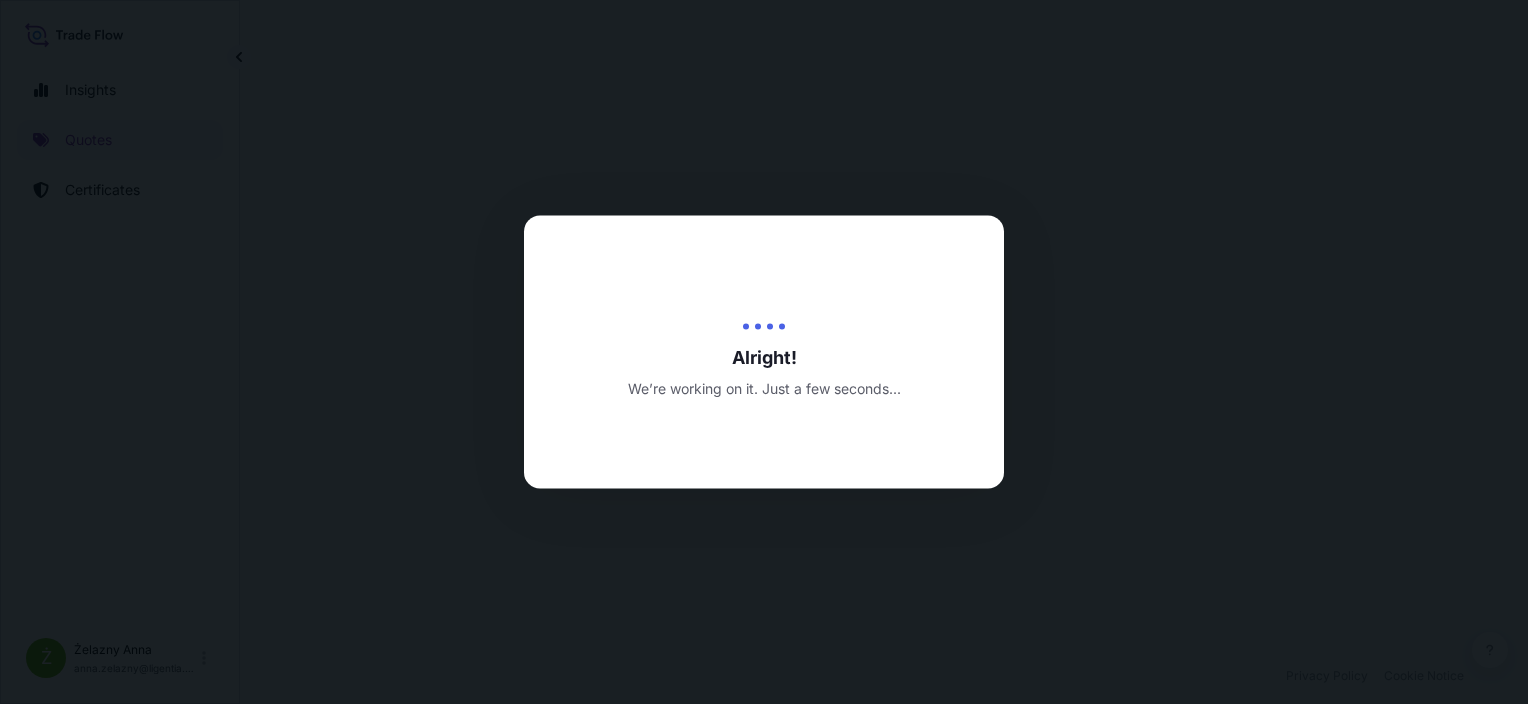 select on "Sea" 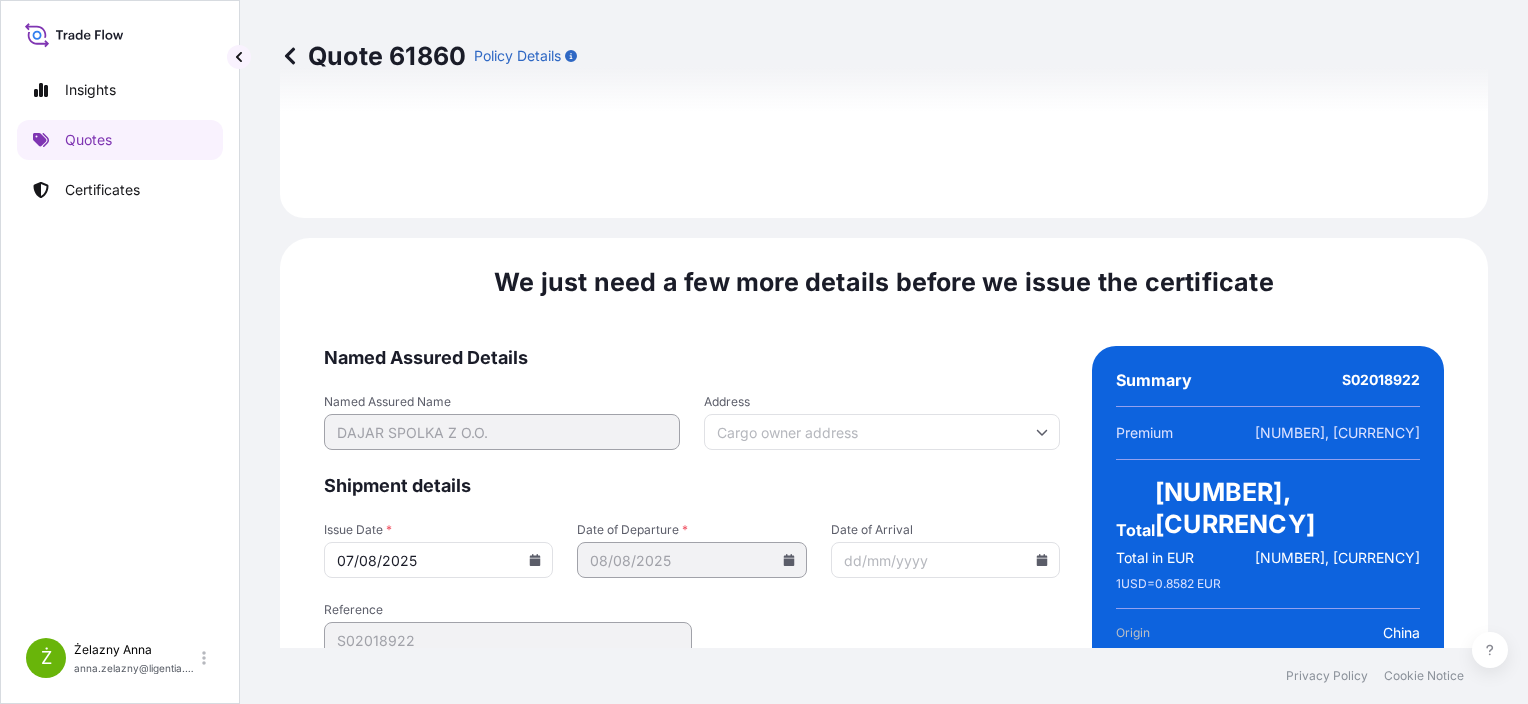 scroll, scrollTop: 2364, scrollLeft: 0, axis: vertical 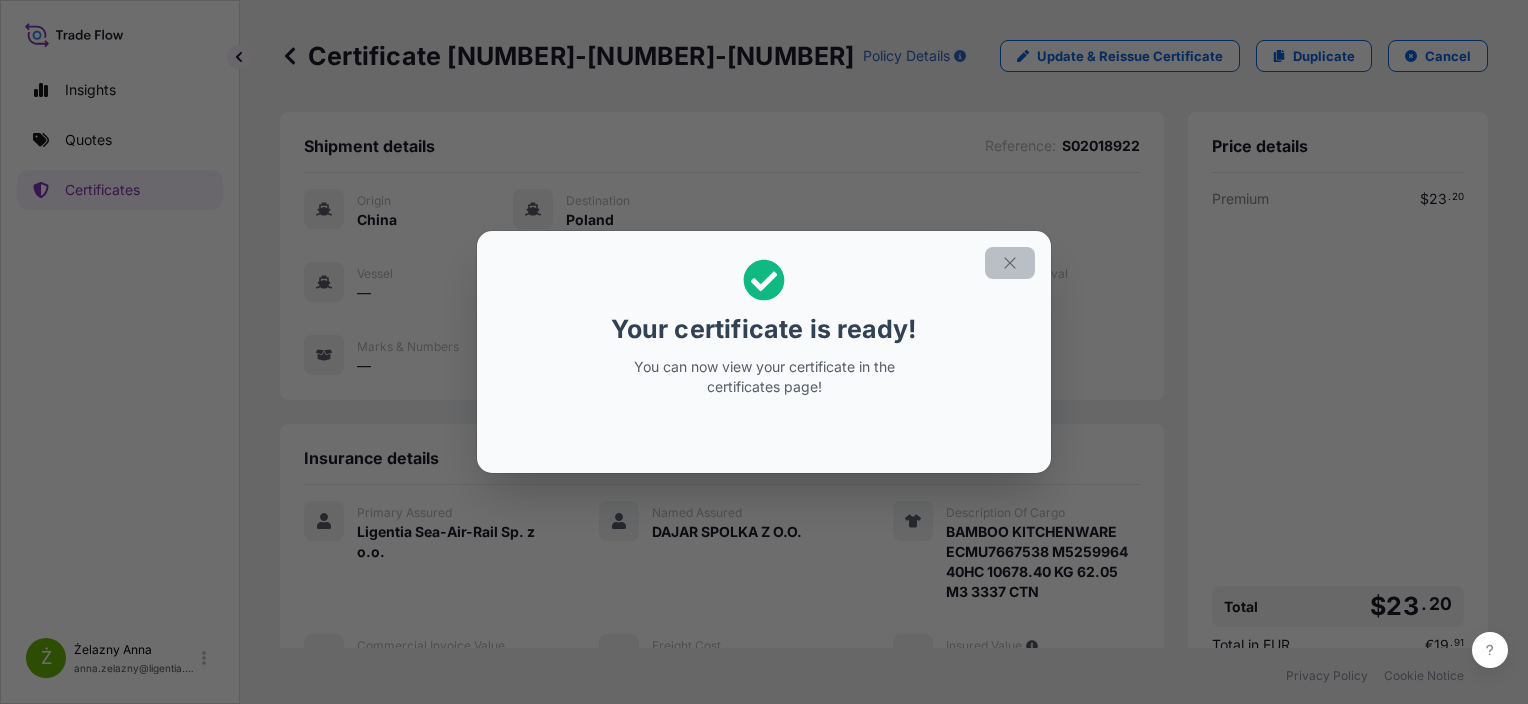 click at bounding box center [1010, 263] 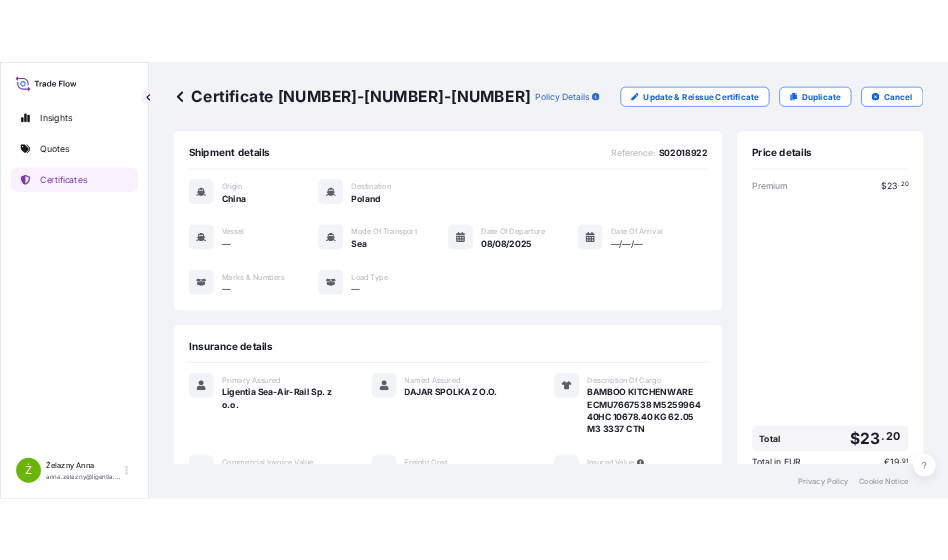 scroll, scrollTop: 344, scrollLeft: 0, axis: vertical 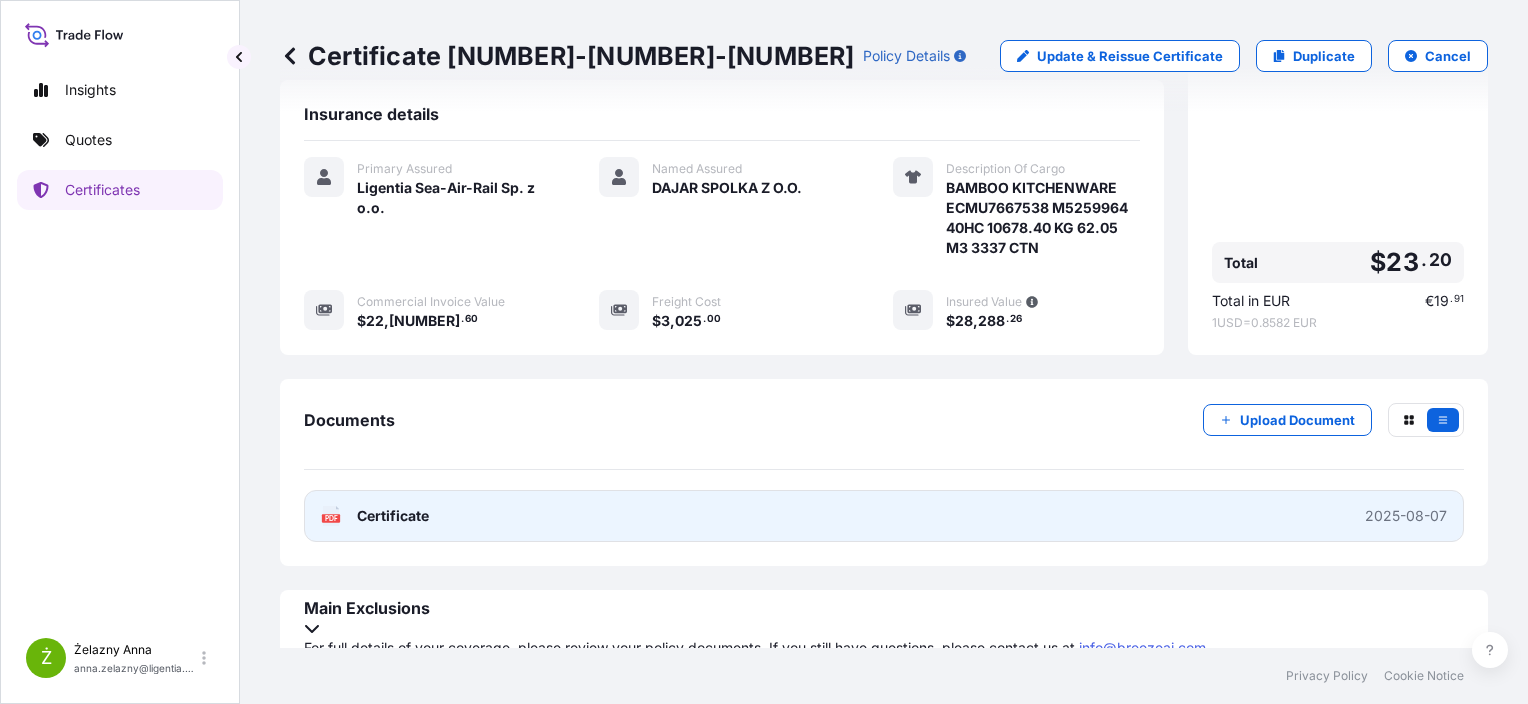 click on "PDF Certificate 2025-08-07" at bounding box center [884, 516] 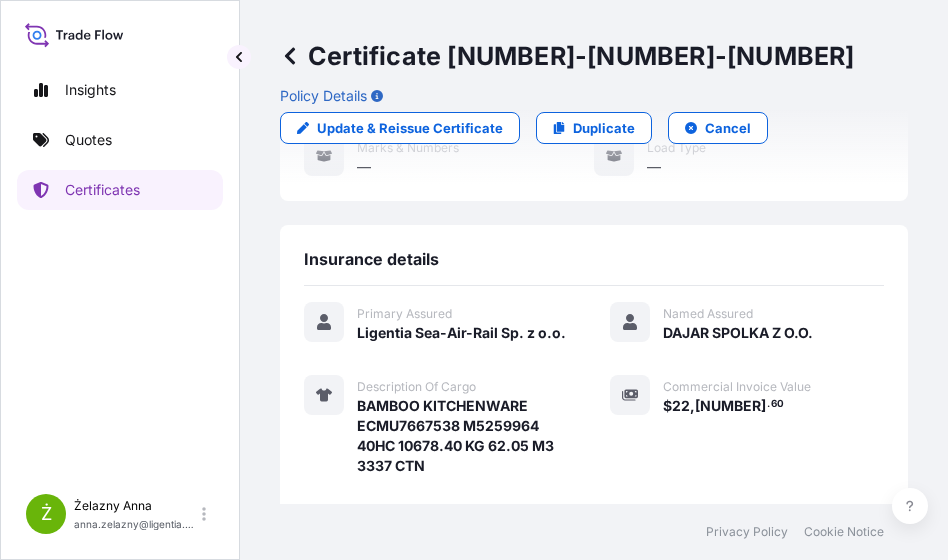 scroll, scrollTop: 448, scrollLeft: 0, axis: vertical 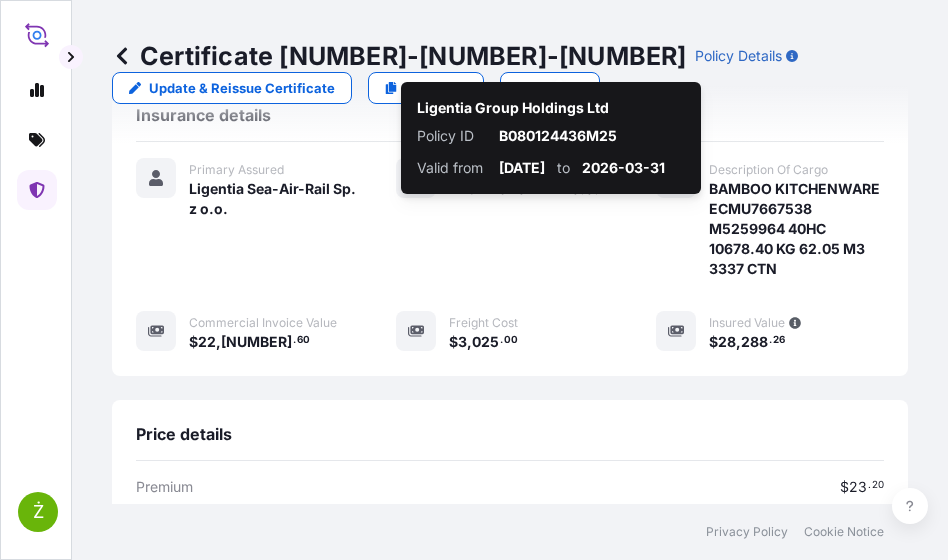 click on "Certificate [NUMBER]-[NUMBER]-[NUMBER]" at bounding box center (399, 56) 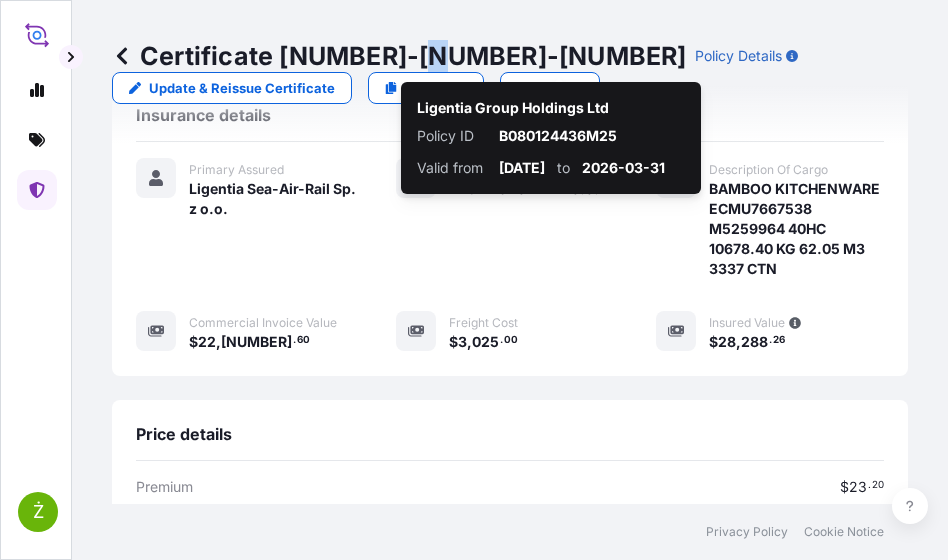click on "Certificate [NUMBER]-[NUMBER]-[NUMBER]" at bounding box center (399, 56) 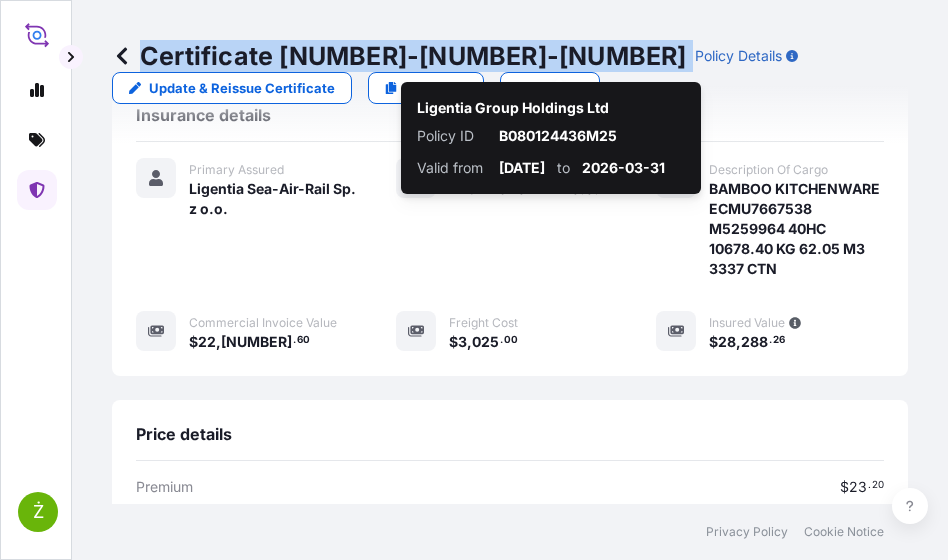 click on "Certificate [NUMBER]-[NUMBER]-[NUMBER]" at bounding box center [399, 56] 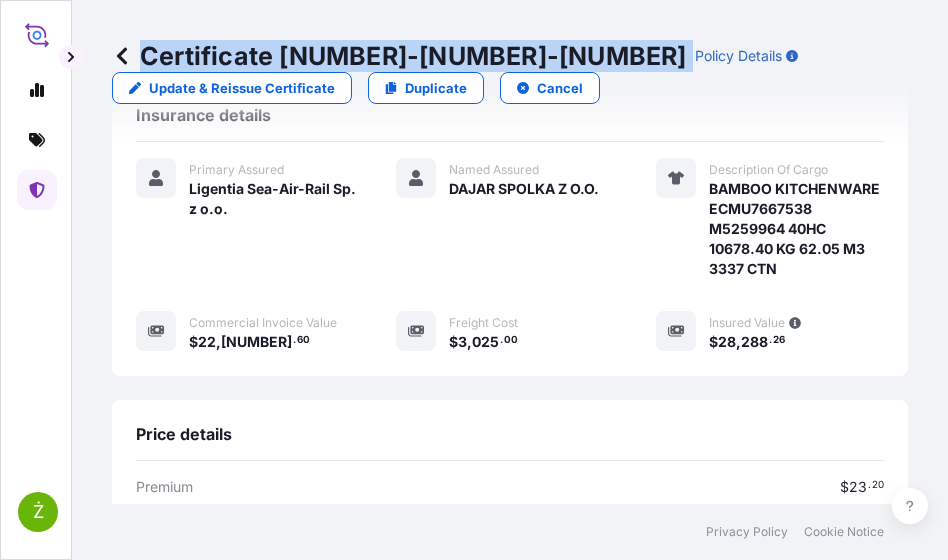 copy on "Certificate [NUMBER]-[NUMBER]-[NUMBER]" 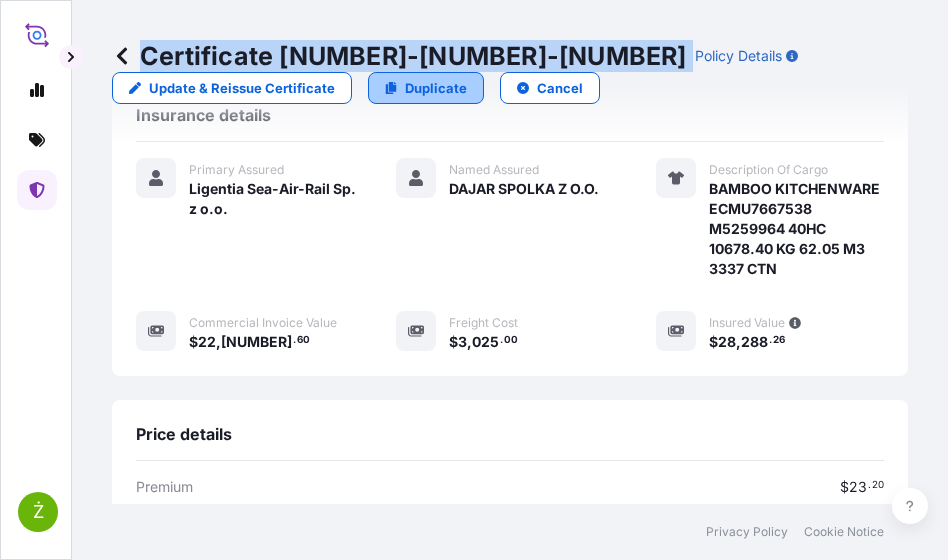 click on "Duplicate" at bounding box center (426, 88) 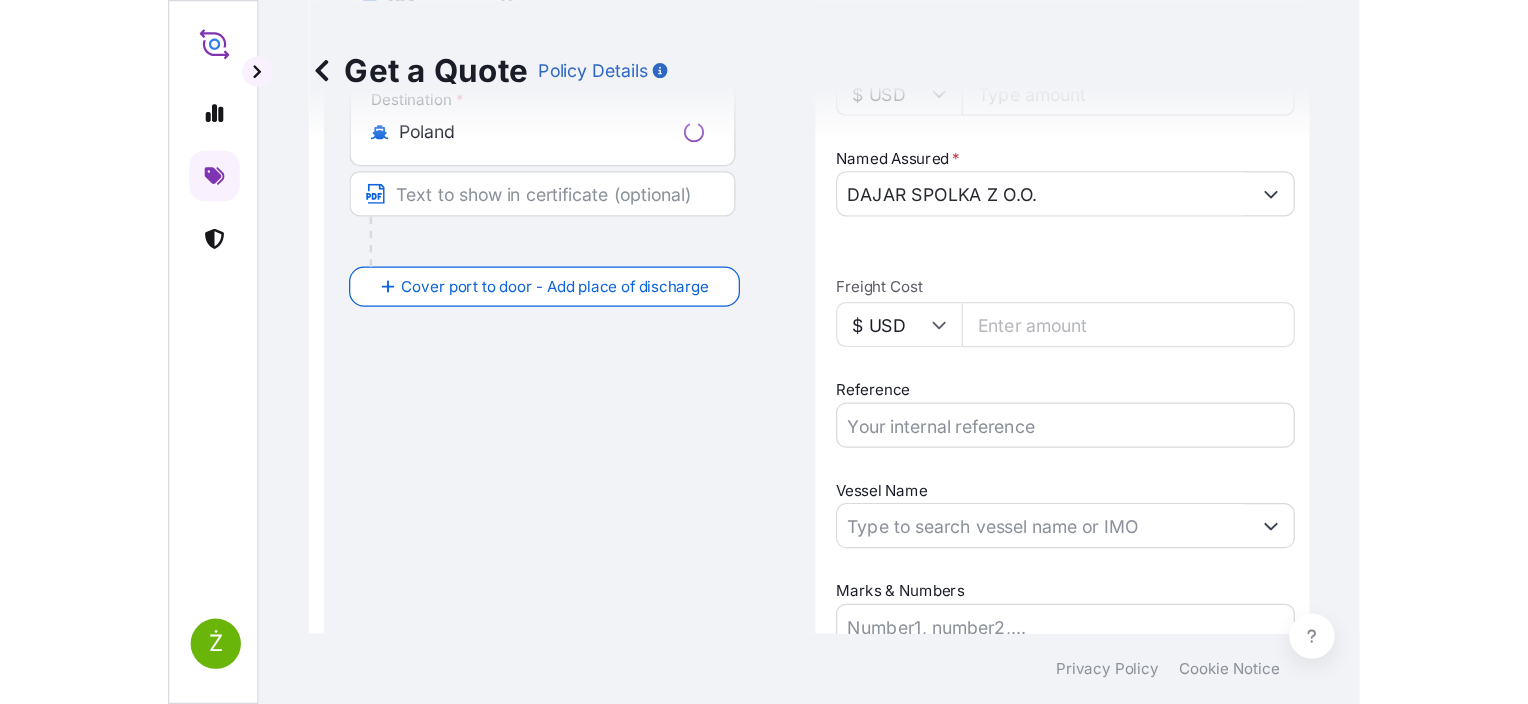 scroll, scrollTop: 32, scrollLeft: 0, axis: vertical 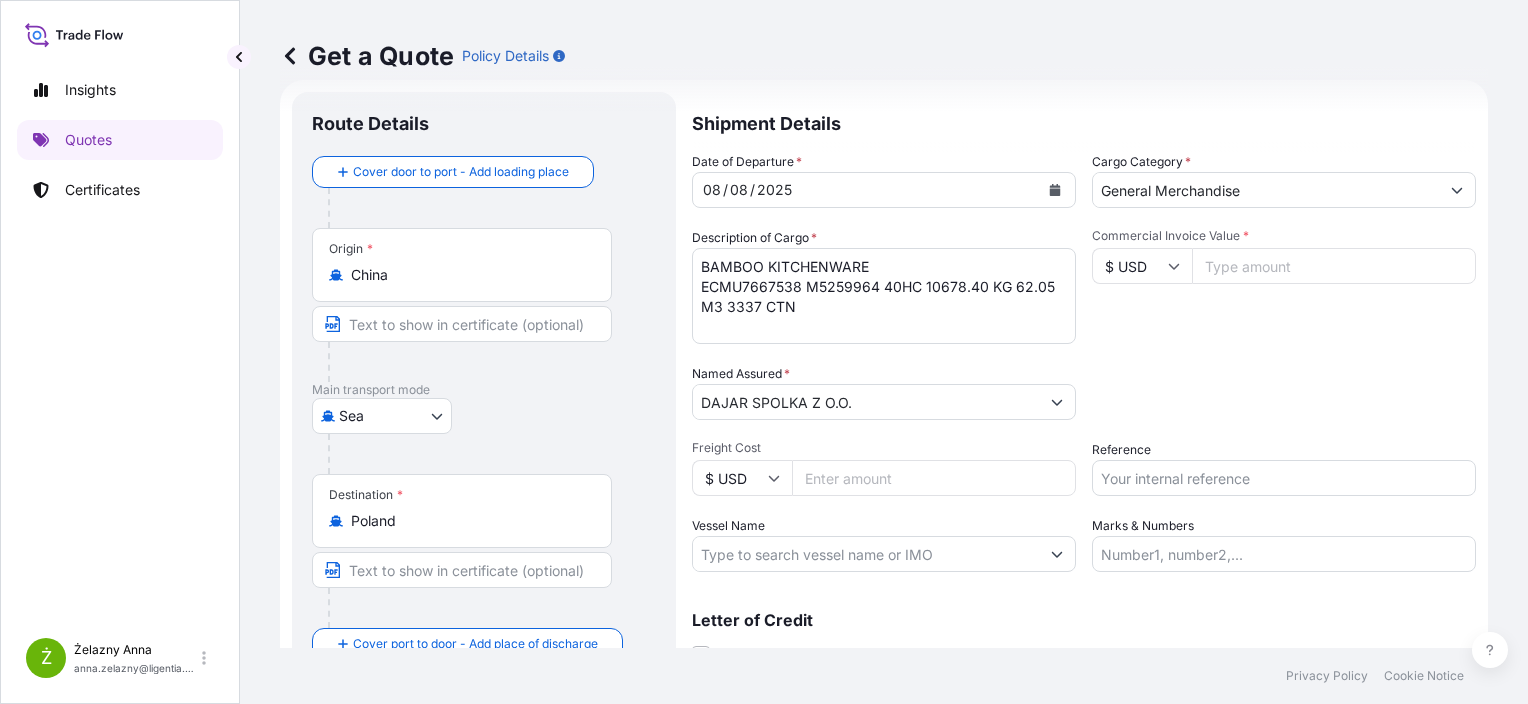 click on "Reference" at bounding box center (1284, 478) 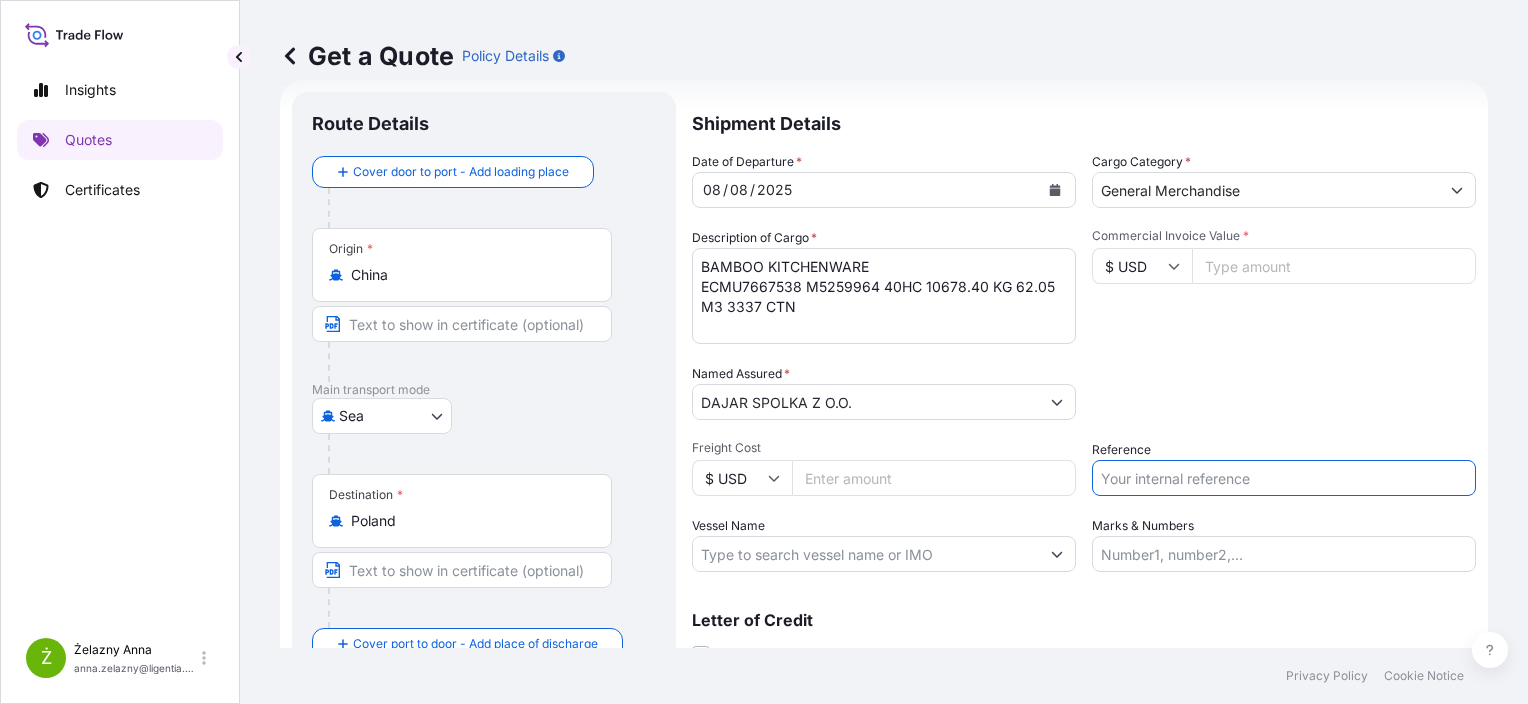 paste on "S02020400" 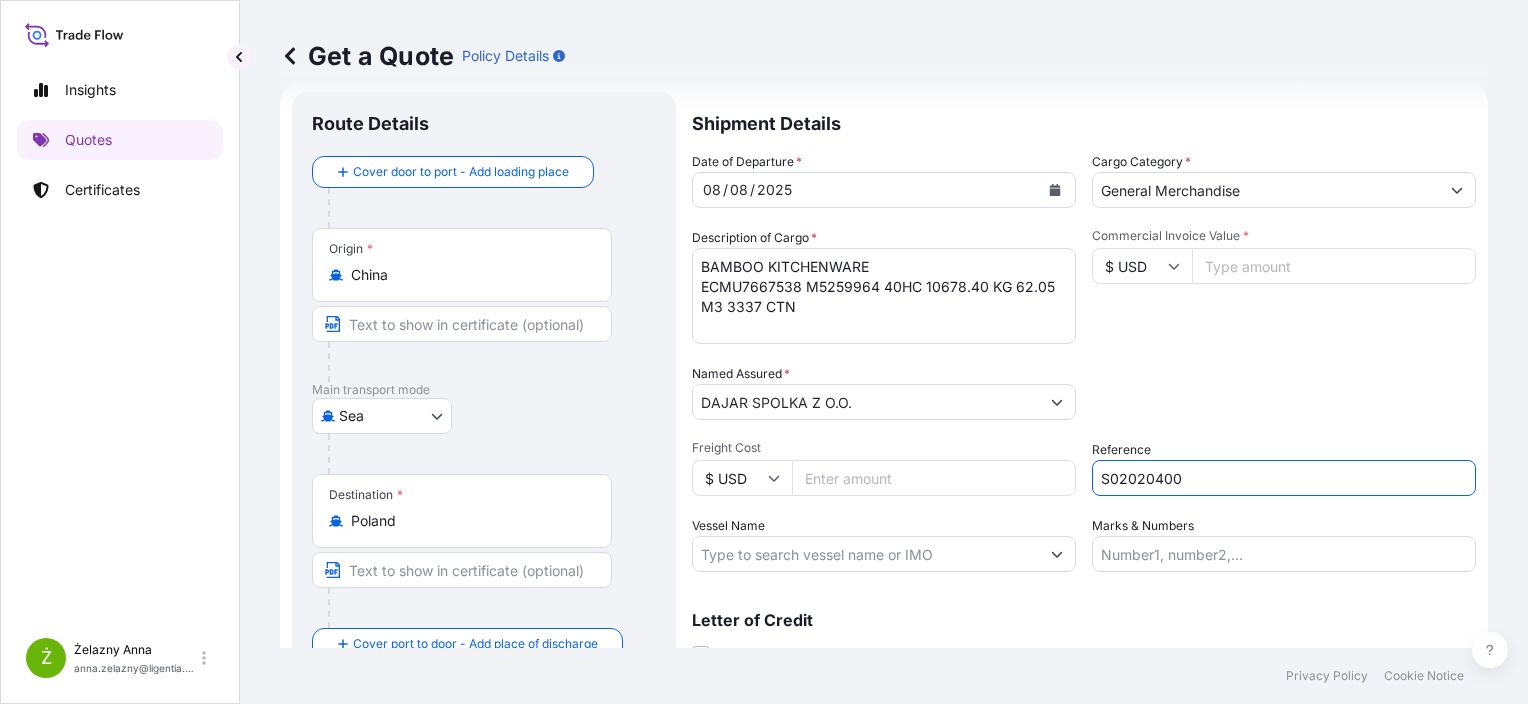 type on "S02020400" 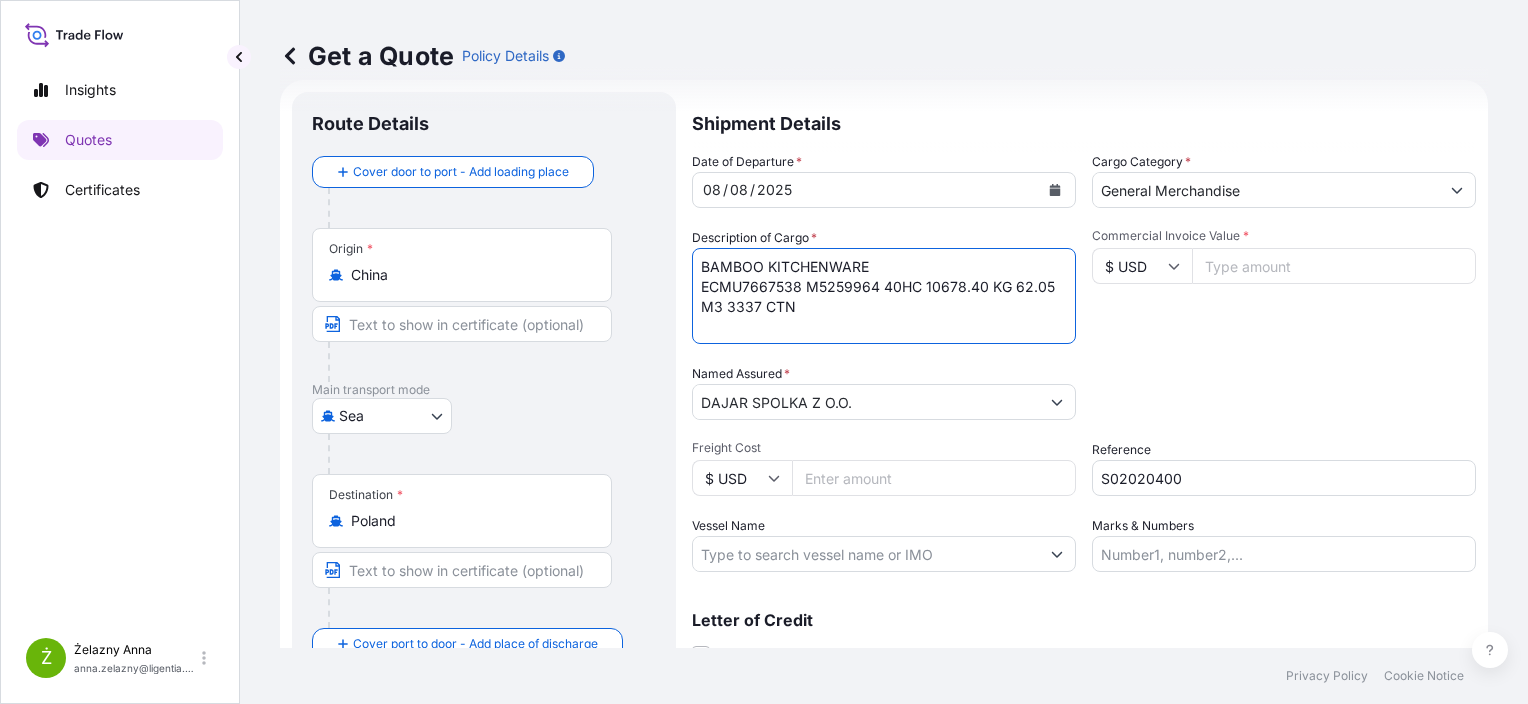 drag, startPoint x: 816, startPoint y: 334, endPoint x: 660, endPoint y: 255, distance: 174.86281 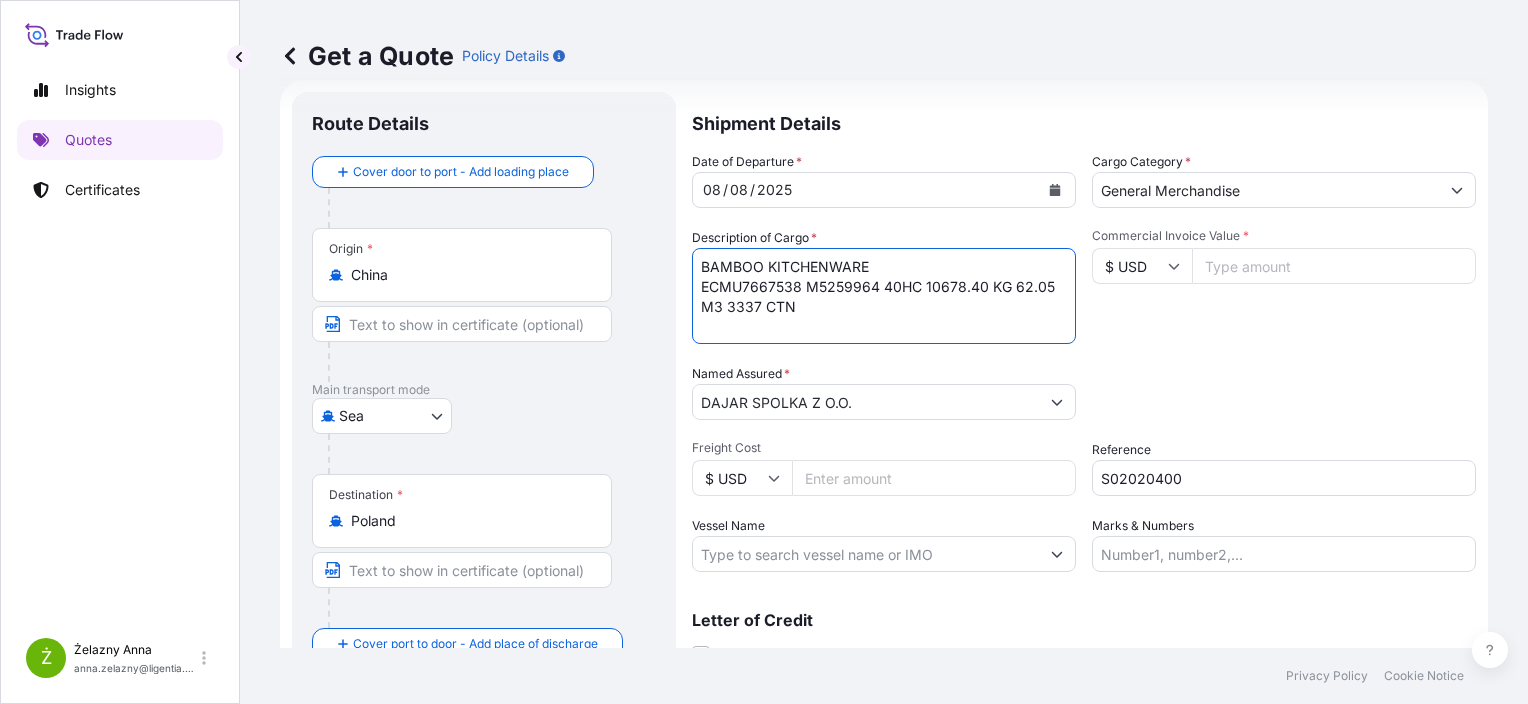 click on "Route Details   Cover door to port - Add loading place Place of loading Road / Inland Road / Inland Origin * China Main transport mode Sea Air Sea Road Destination * Poland Cover port to door - Add place of discharge Road / Inland Road / Inland Place of Discharge Shipment Details Date of Departure * 08 / 08 / 2025 Cargo Category * General Merchandise Description of Cargo * BAMBOO KITCHENWARE
ECMU7667538 M5259964 40HC 10678.40 KG 62.05 M3 3337 CTN Commercial Invoice Value   * $ USD Named Assured * DAJAR SPOLKA Z O.O. Packing Category Type to search a container mode Please select a primary mode of transportation first. Freight Cost   $ USD Reference S02020400 Vessel Name Marks & Numbers Letter of Credit This shipment has a letter of credit Letter of credit * Letter of credit may not exceed 12000 characters Get a Quote" at bounding box center (884, 406) 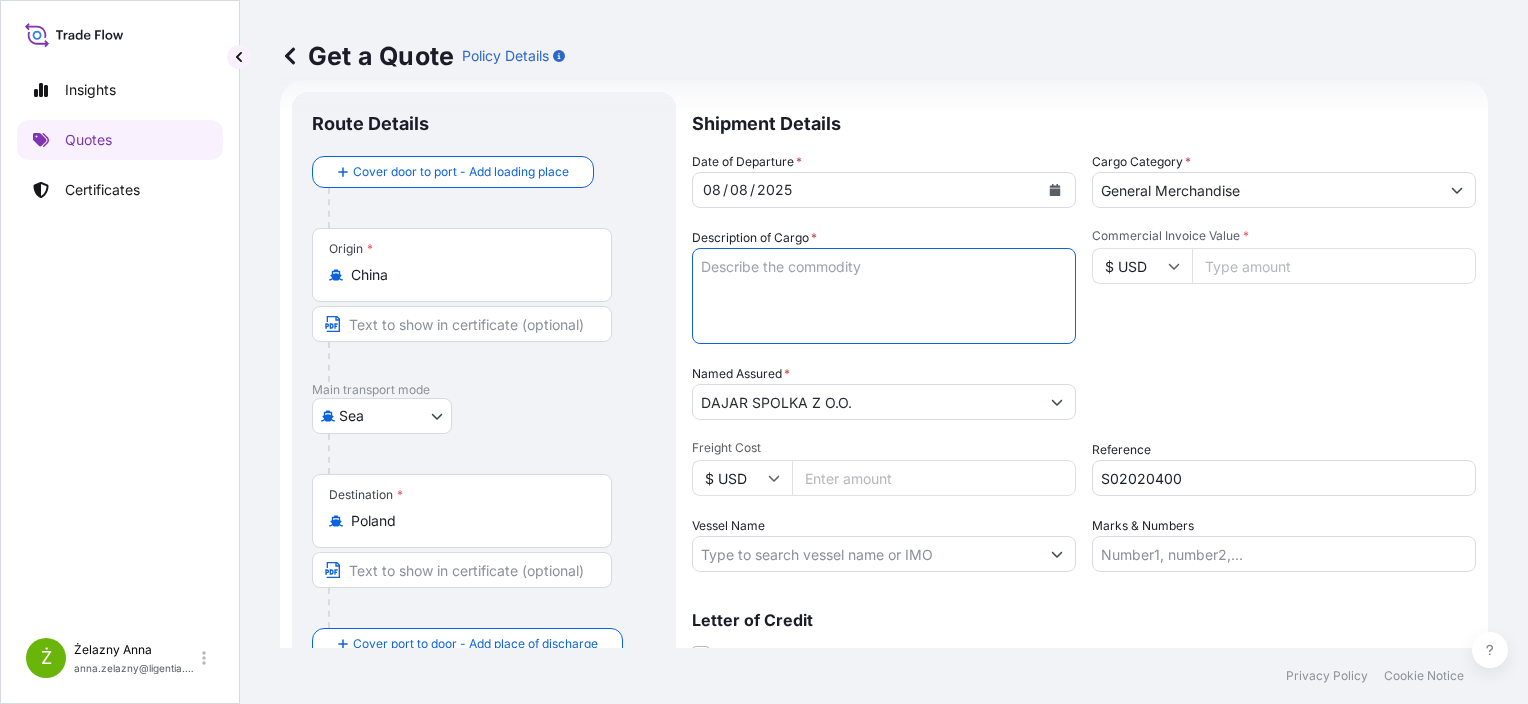 paste on "STONEWARE MIX-MUG 350ML, BOWL 500ML, DESSERT PLATE" 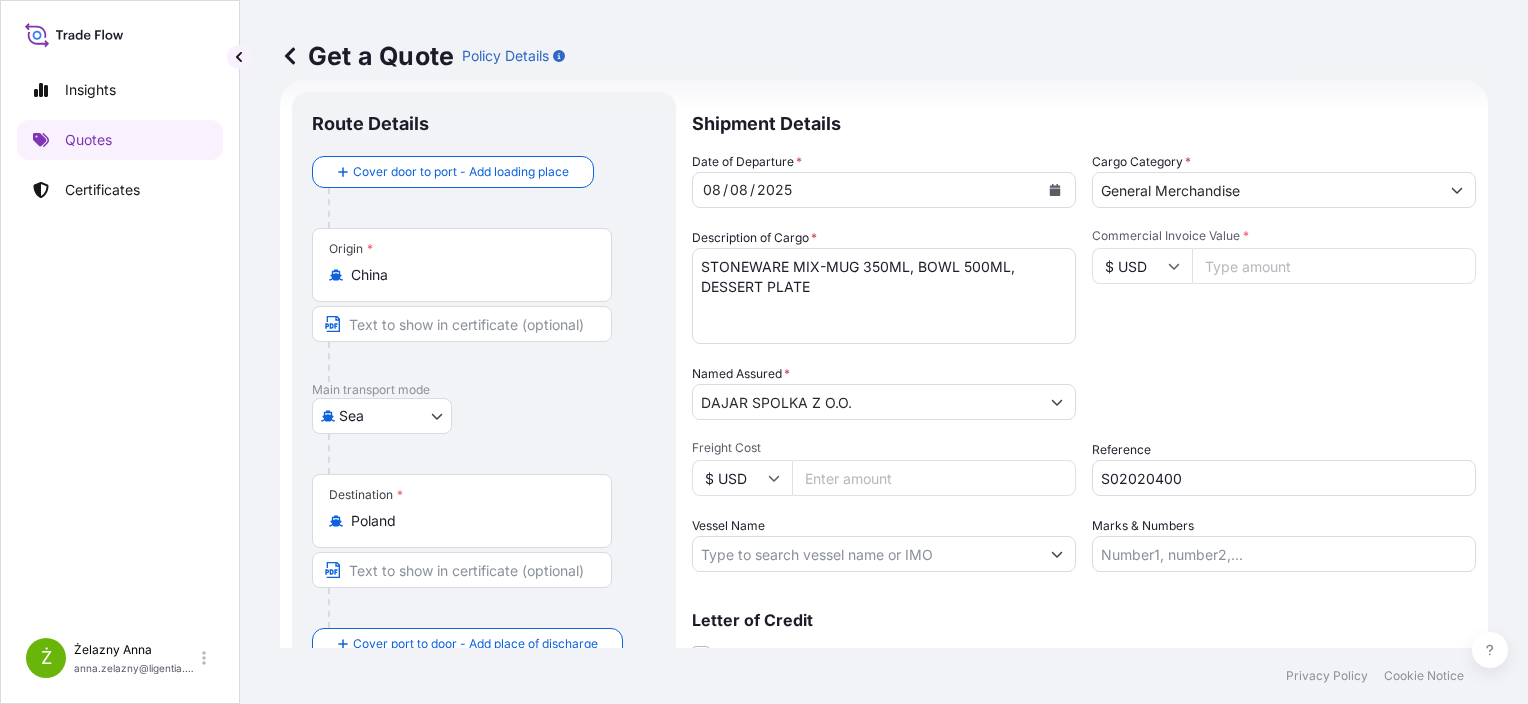 click on "BAMBOO KITCHENWARE
ECMU7667538 M5259964 40HC 10678.40 KG 62.05 M3 3337 CTN" at bounding box center (884, 296) 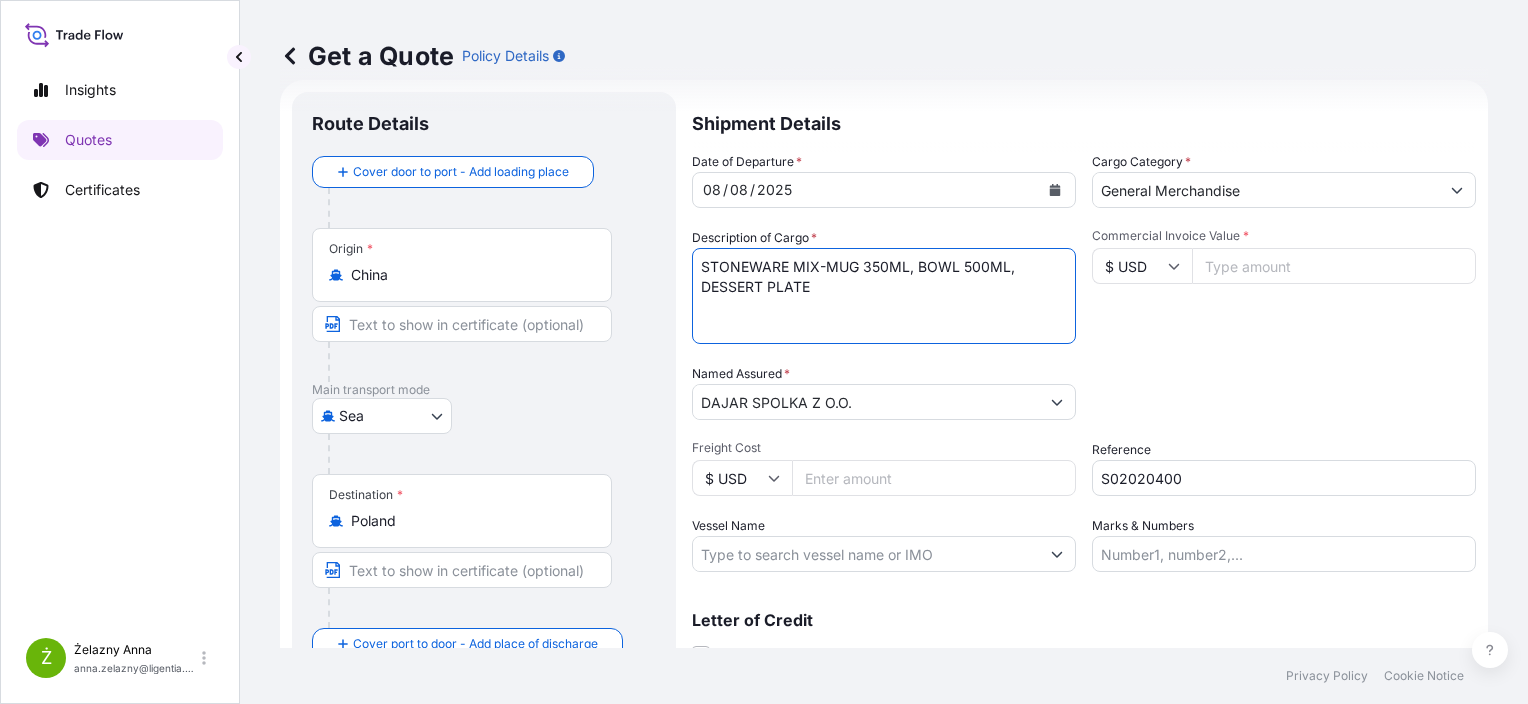 paste on "CBHU7069736 OOLKPC9924 40HC 22905.00 KG 58.127 M3 4497 CTN CY/CY* 4497 CTN 22905.00 KGFFAU3330483 COLKPM1083 40HC 25595.80 KG 57.305 M3 4887 CTN" 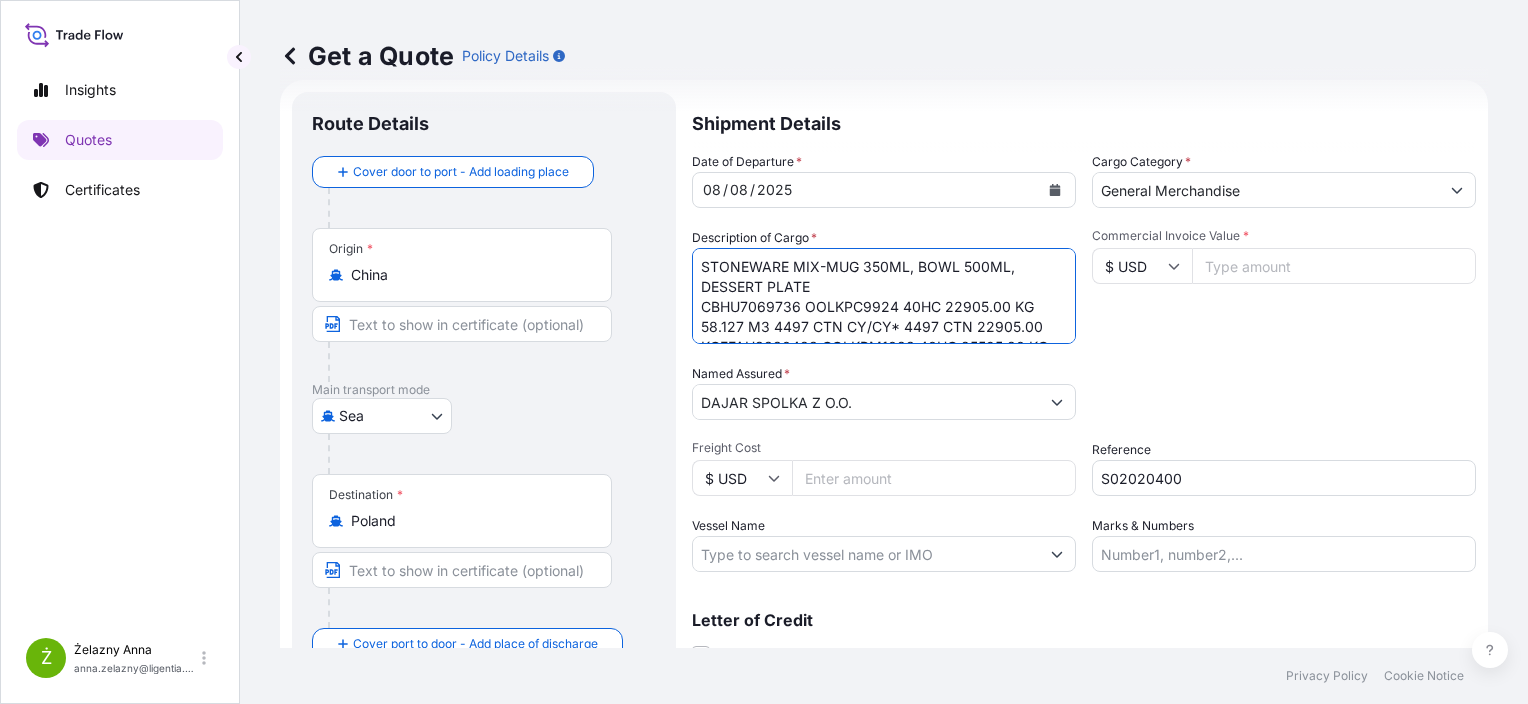 scroll, scrollTop: 32, scrollLeft: 0, axis: vertical 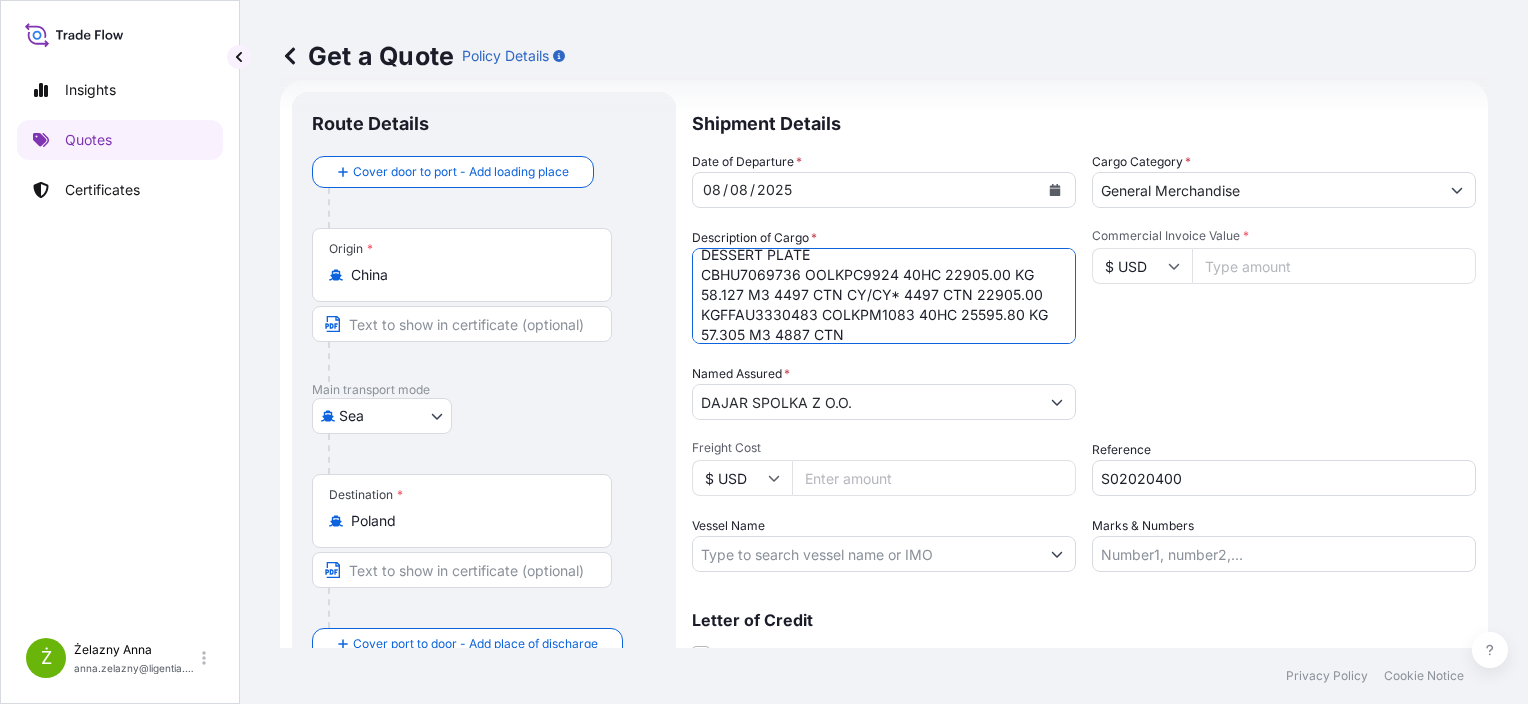 click on "BAMBOO KITCHENWARE
ECMU7667538 M5259964 40HC 10678.40 KG 62.05 M3 3337 CTN" at bounding box center [884, 296] 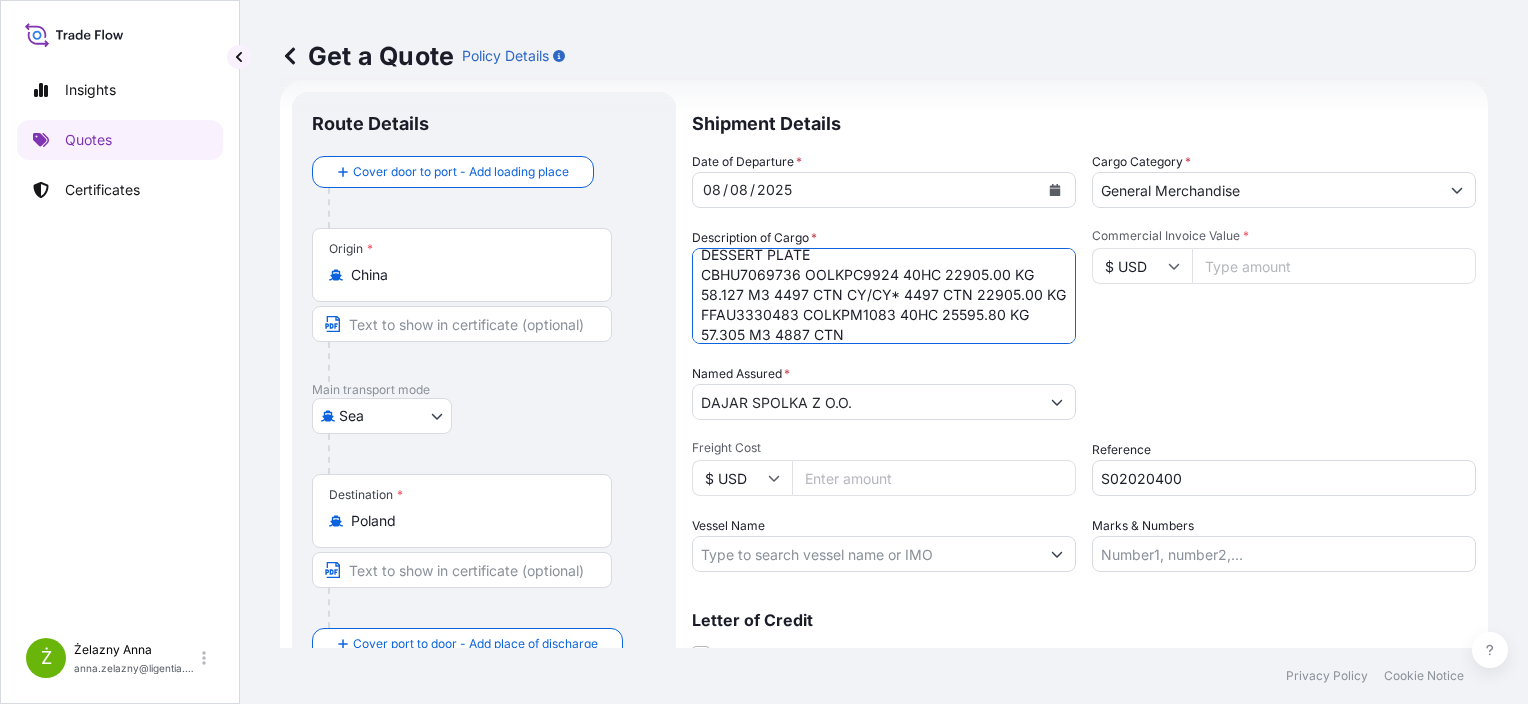 drag, startPoint x: 824, startPoint y: 316, endPoint x: 852, endPoint y: 296, distance: 34.4093 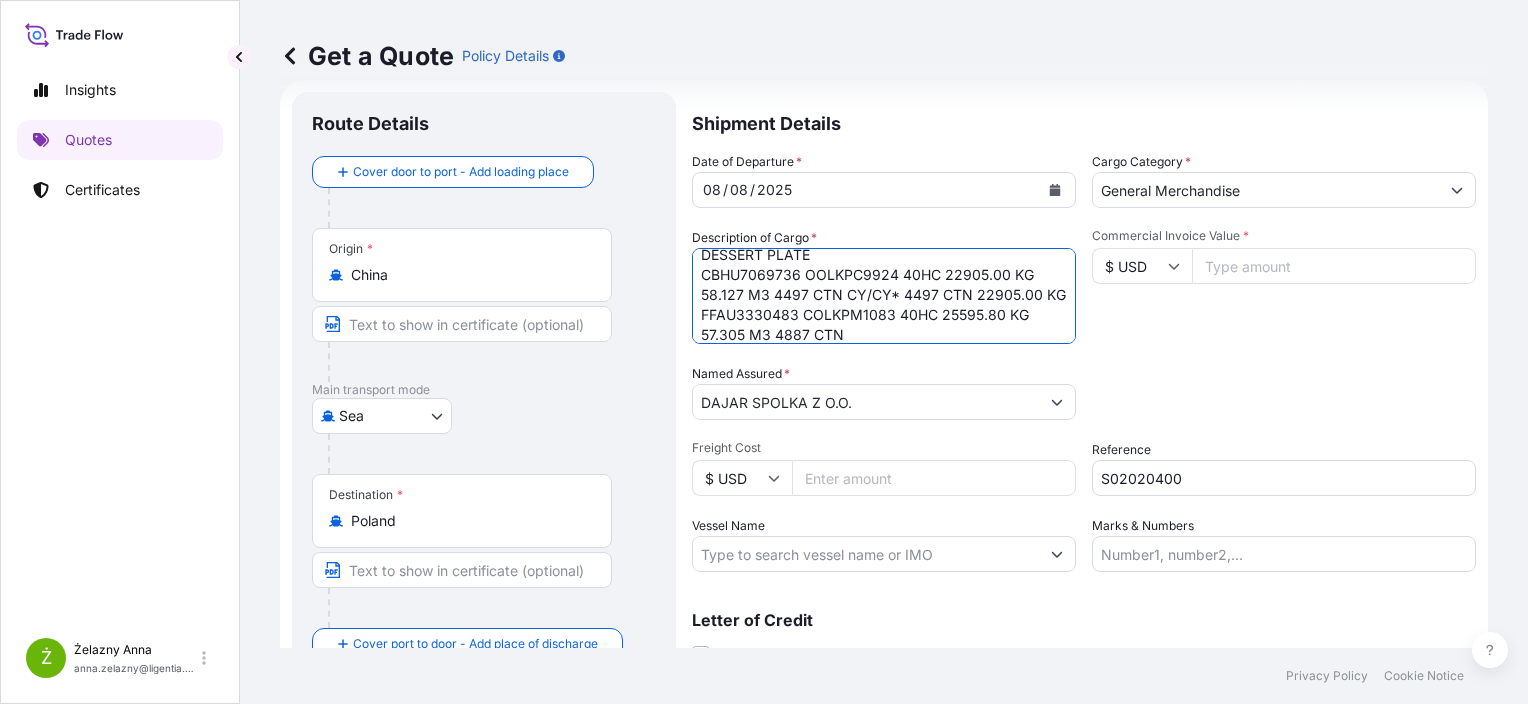 click on "BAMBOO KITCHENWARE
ECMU7667538 M5259964 40HC 10678.40 KG 62.05 M3 3337 CTN" at bounding box center [884, 296] 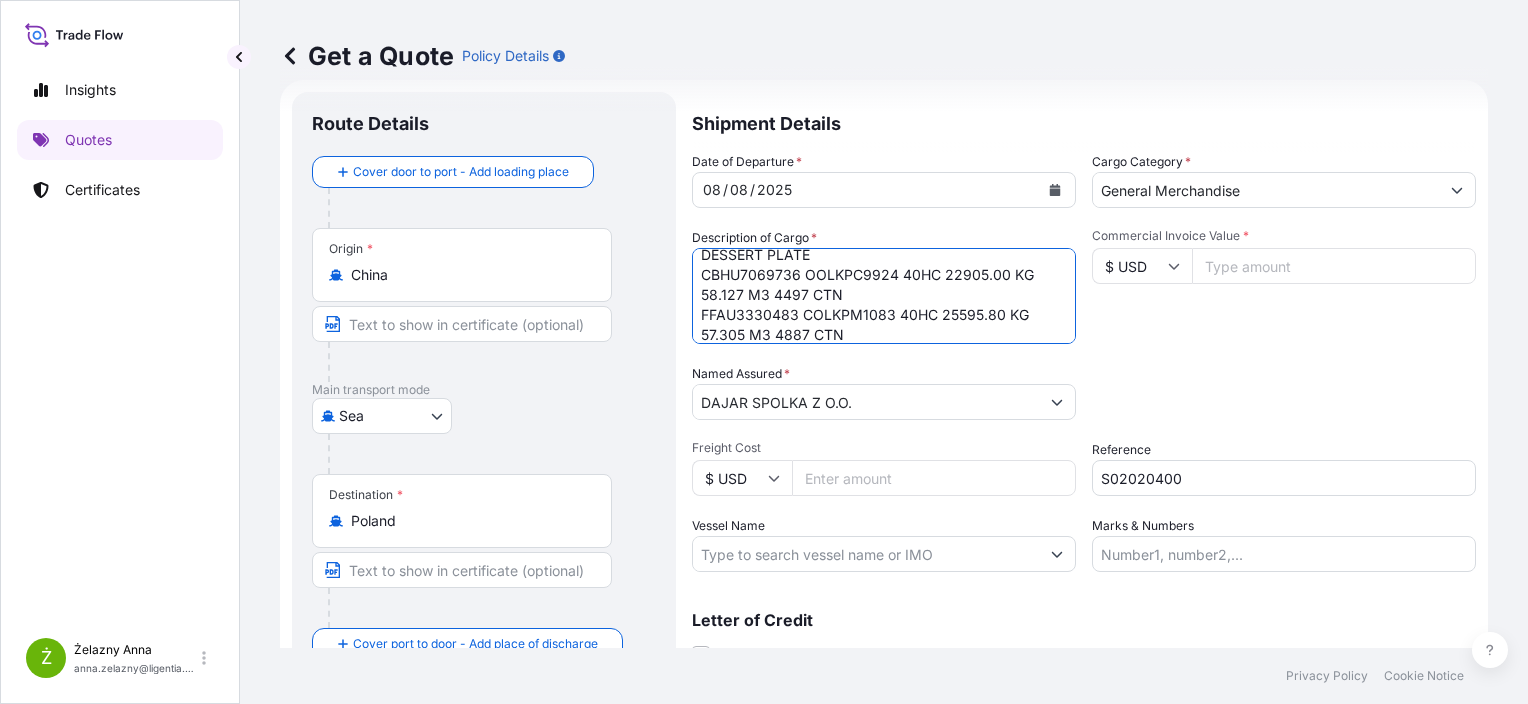 type on "STONEWARE MIX-MUG 350ML, BOWL 500ML, DESSERT PLATE
CBHU7069736 OOLKPC9924 40HC 22905.00 KG 58.127 M3 4497 CTN
FFAU3330483 COLKPM1083 40HC 25595.80 KG 57.305 M3 4887 CTN" 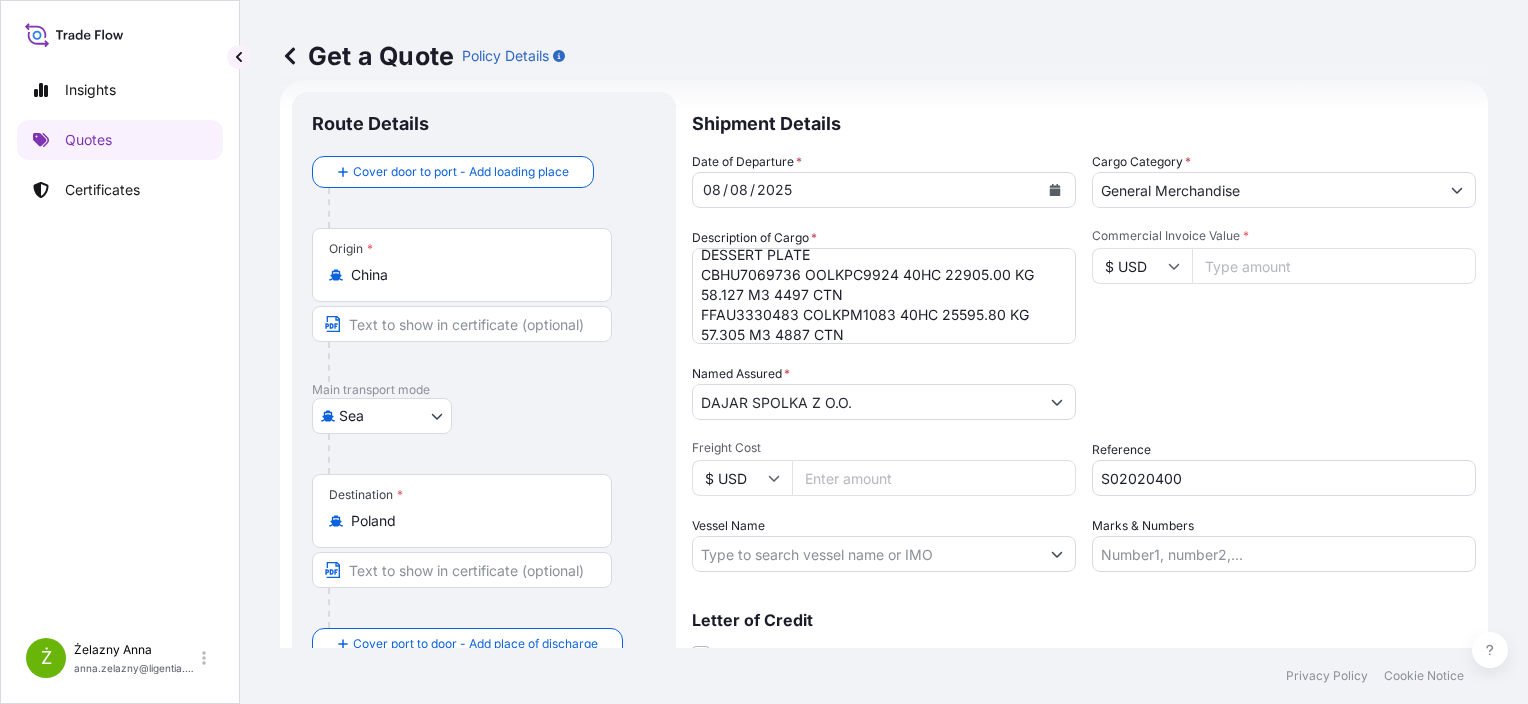 click on "Commercial Invoice Value   *" at bounding box center [1334, 266] 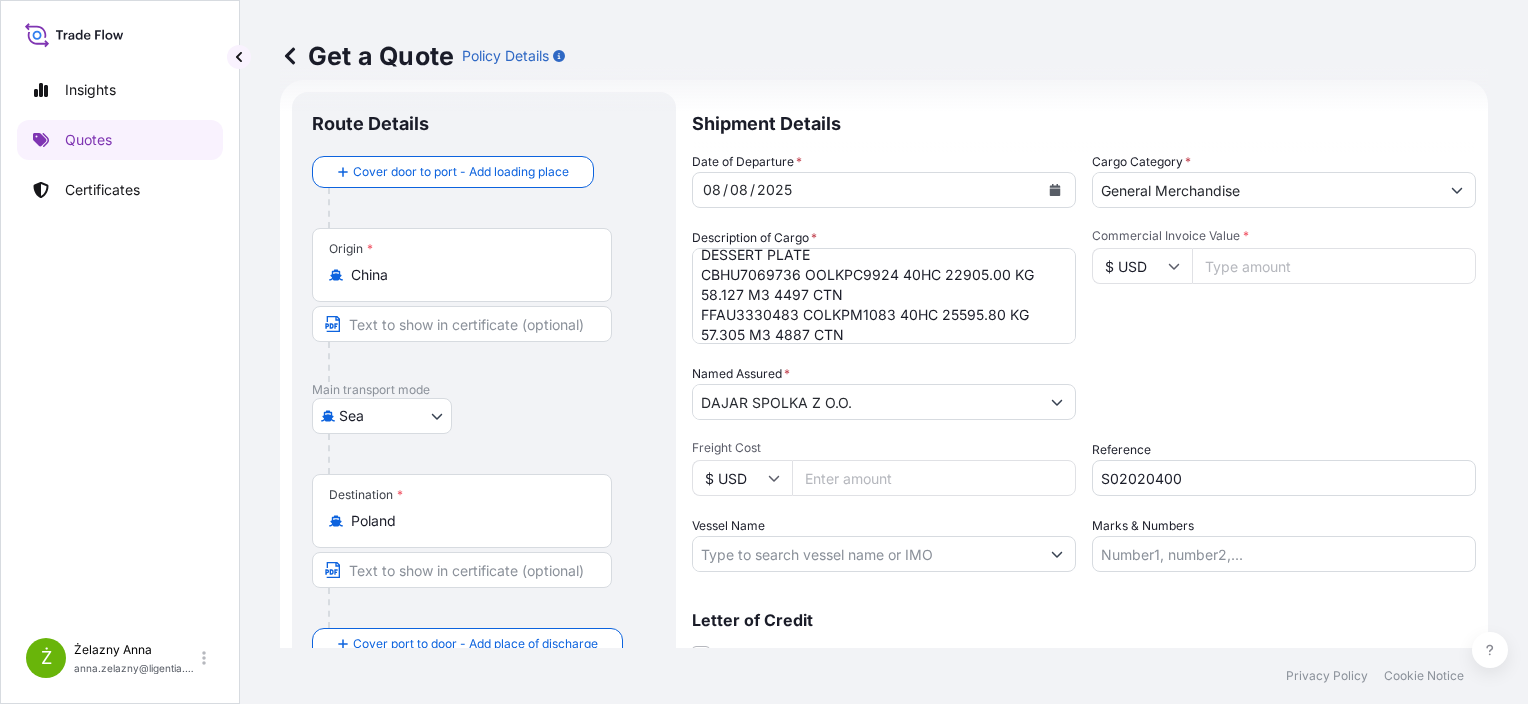 paste on "46968.40" 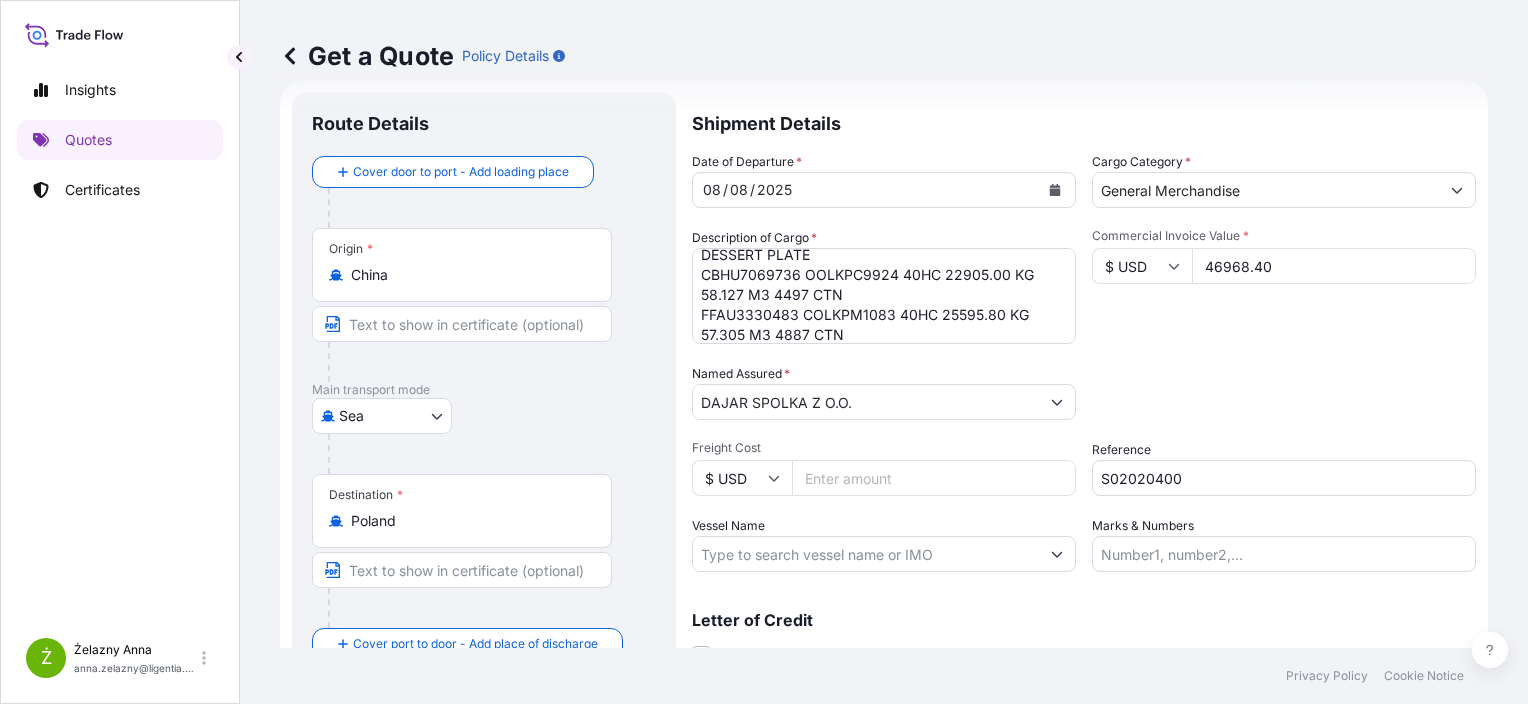 type on "46968.40" 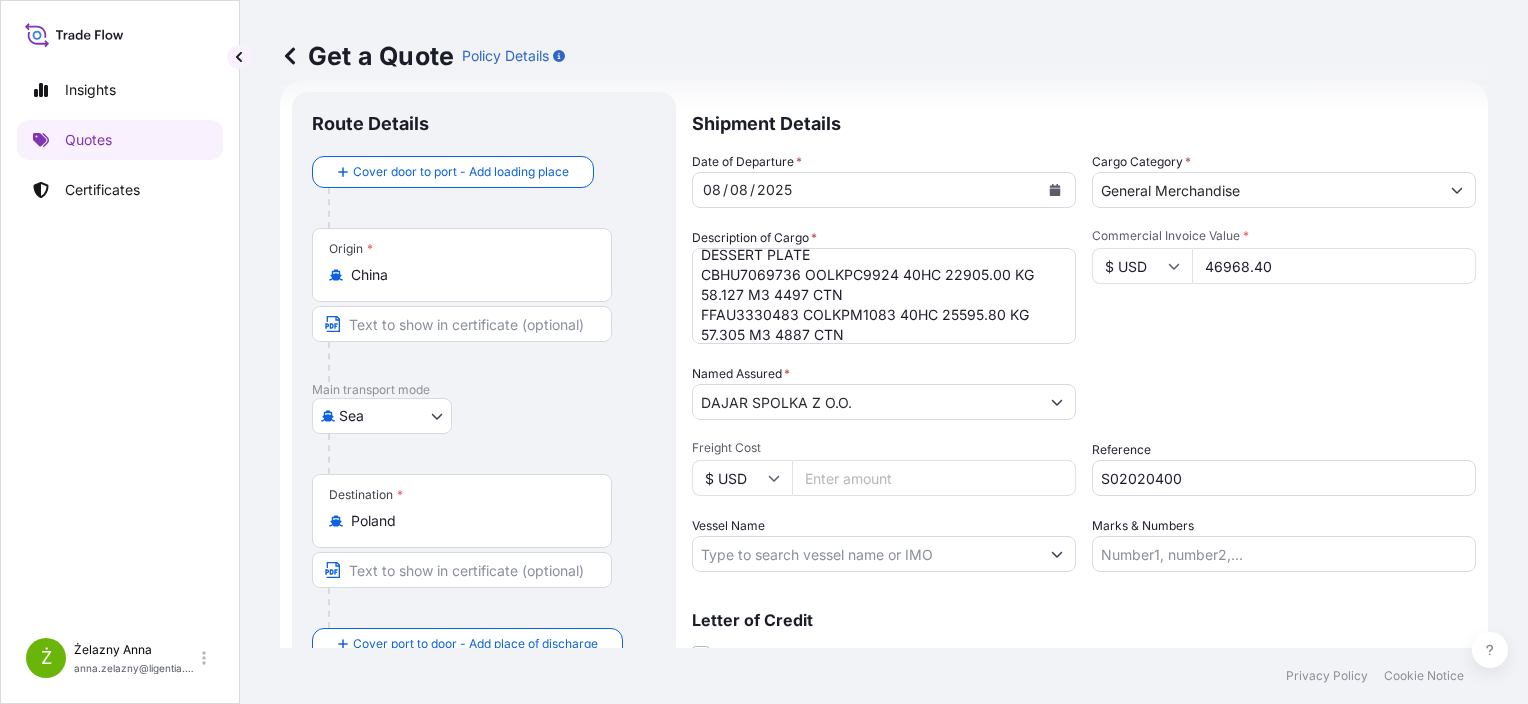 click on "Freight Cost" at bounding box center (934, 478) 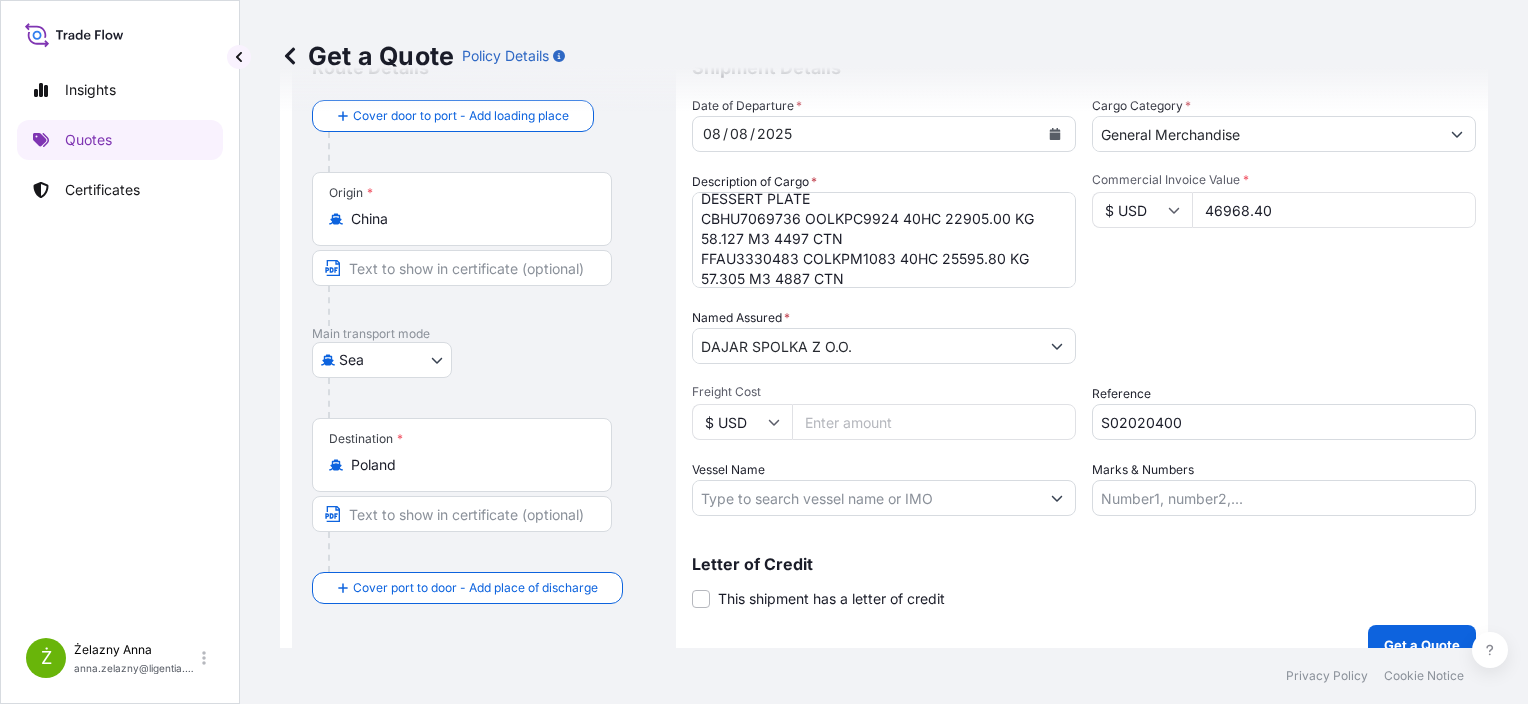 scroll, scrollTop: 116, scrollLeft: 0, axis: vertical 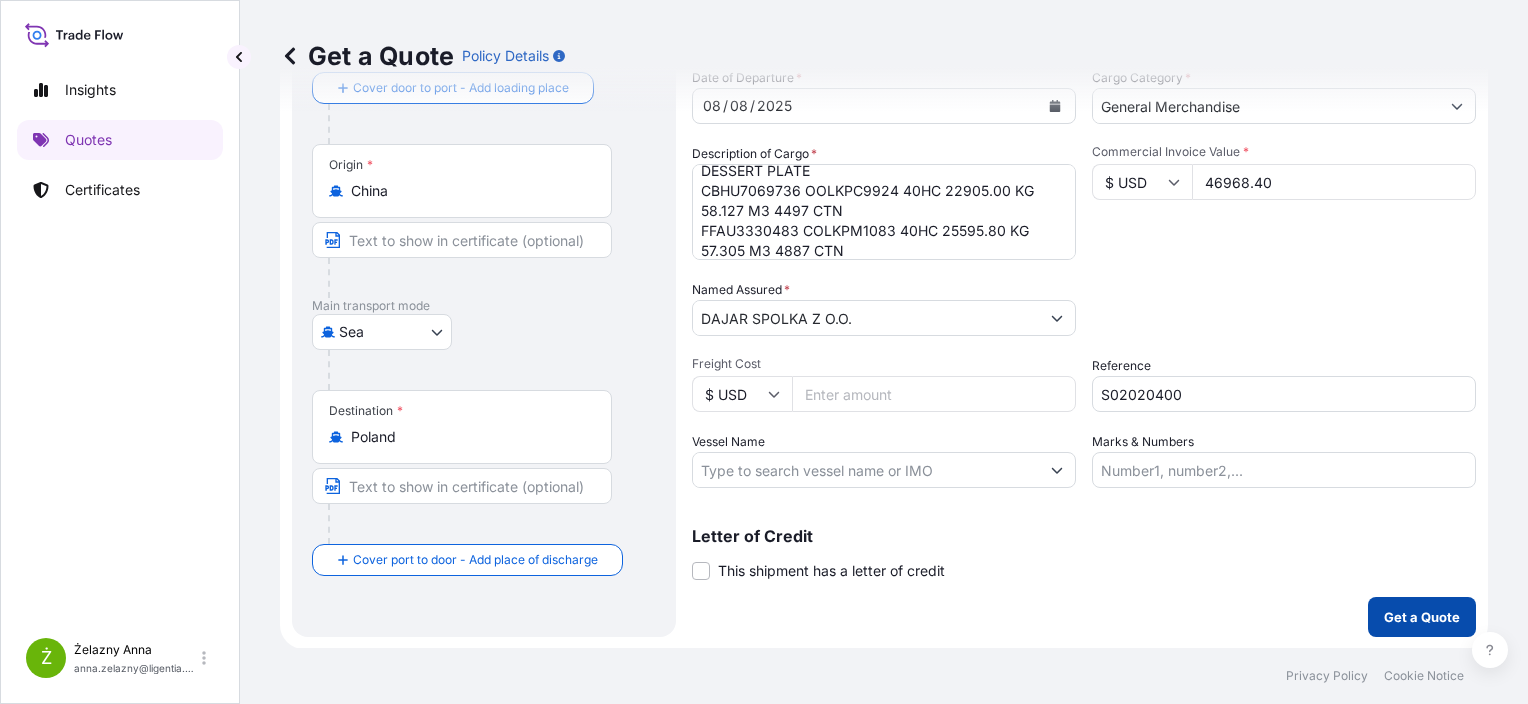 type on "[NUMBER]" 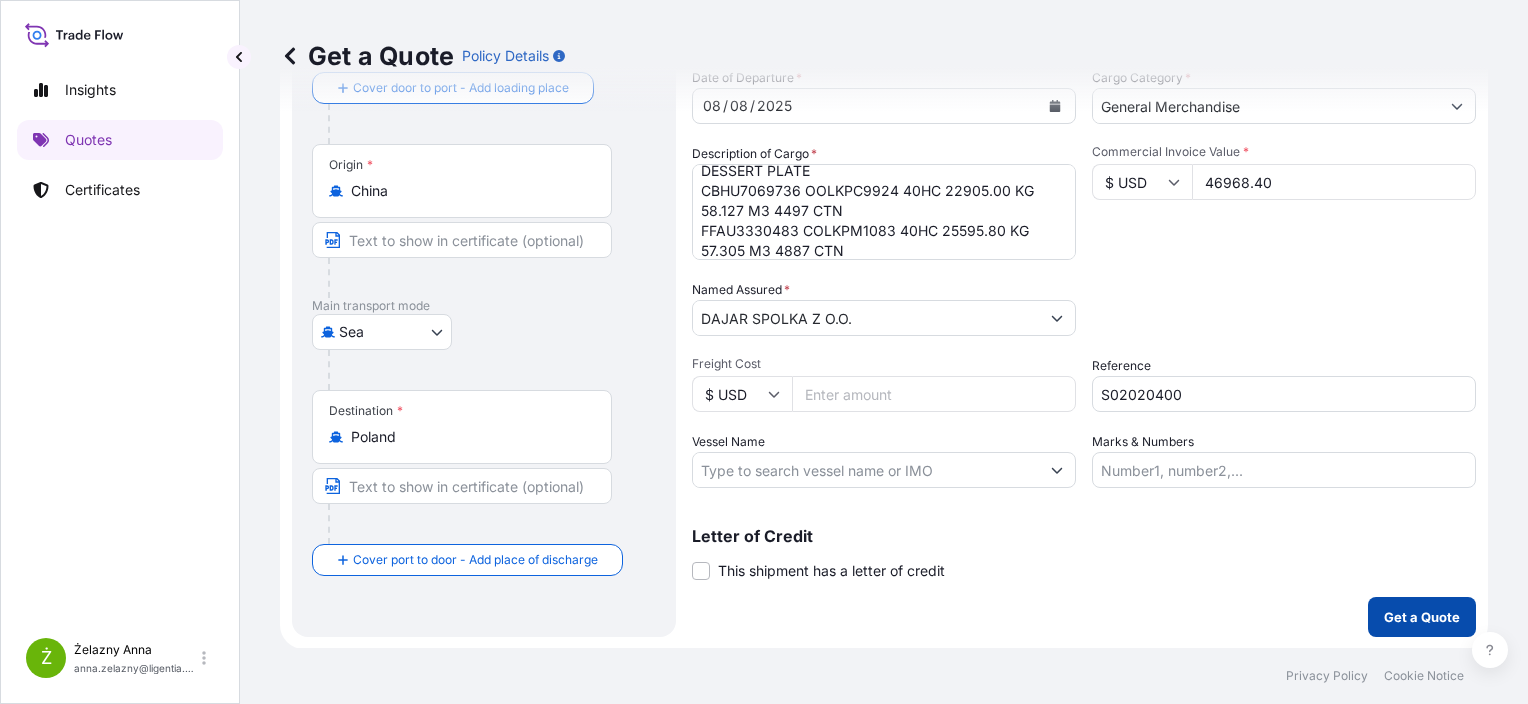 click on "Get a Quote" at bounding box center (1422, 617) 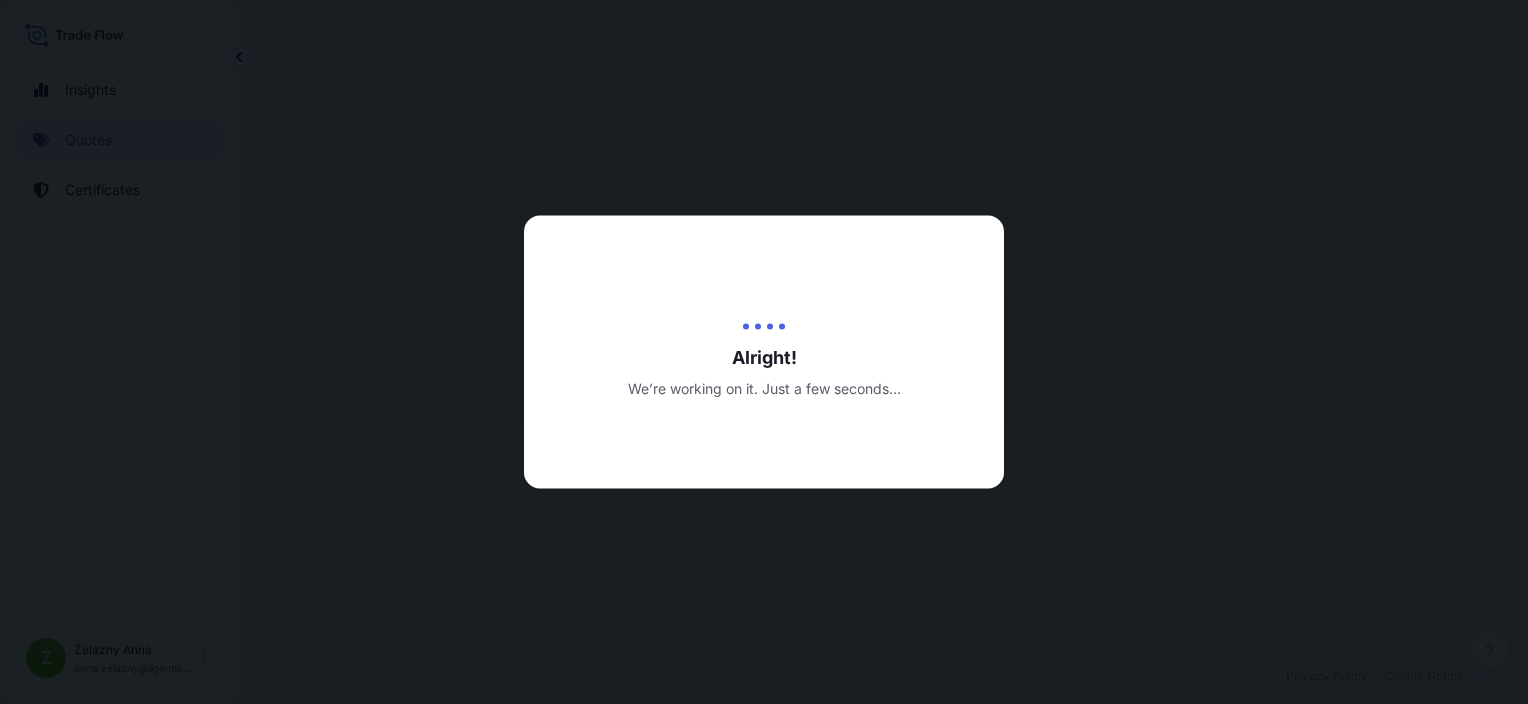 scroll, scrollTop: 0, scrollLeft: 0, axis: both 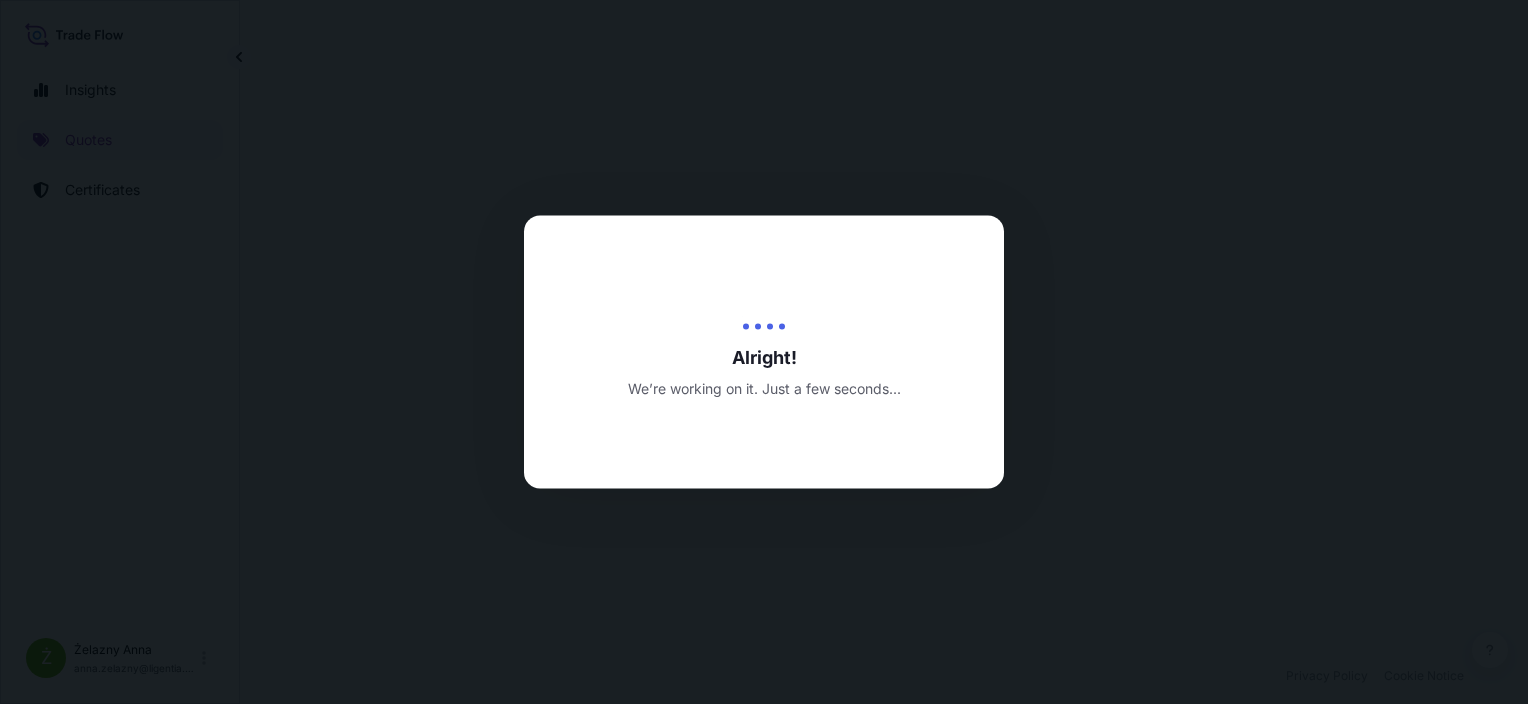 select on "Sea" 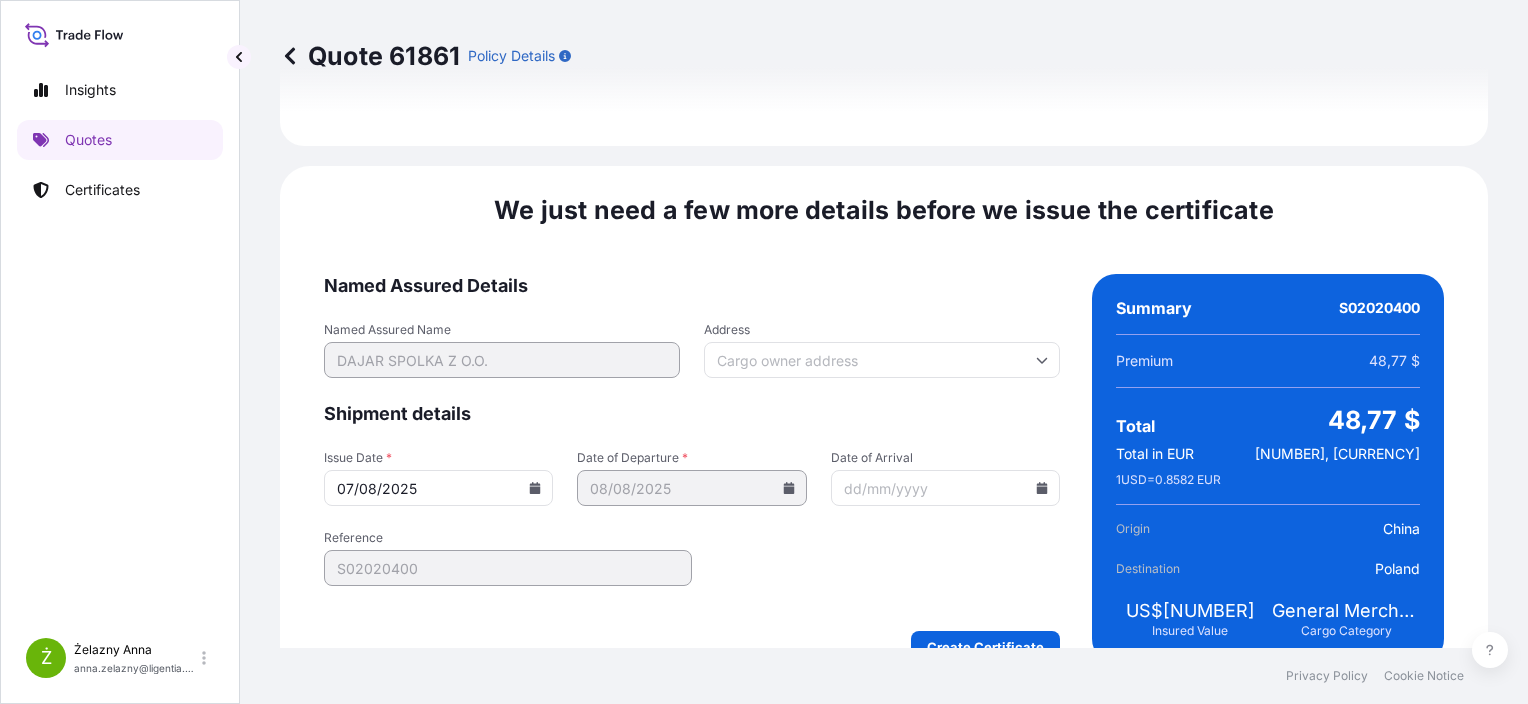 scroll, scrollTop: 2364, scrollLeft: 0, axis: vertical 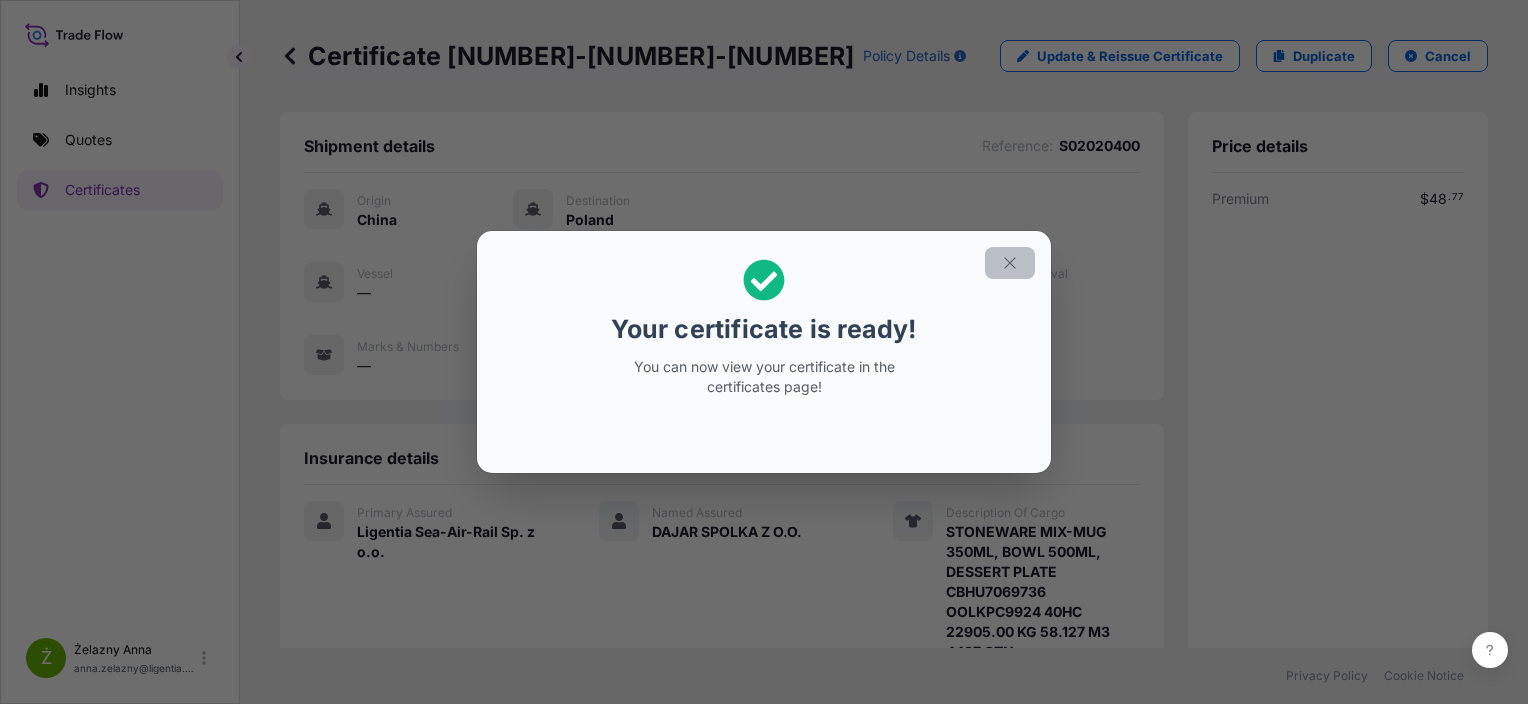 click at bounding box center (1010, 263) 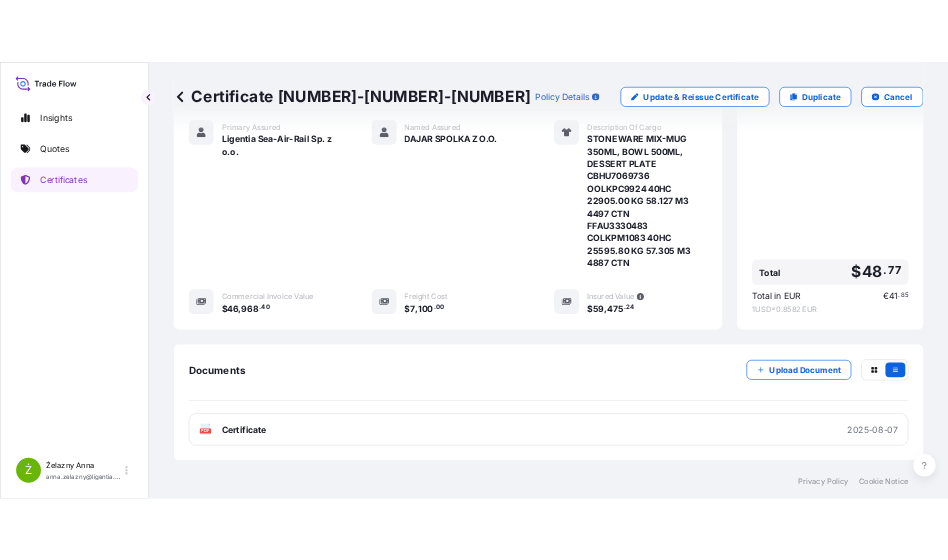 scroll, scrollTop: 484, scrollLeft: 0, axis: vertical 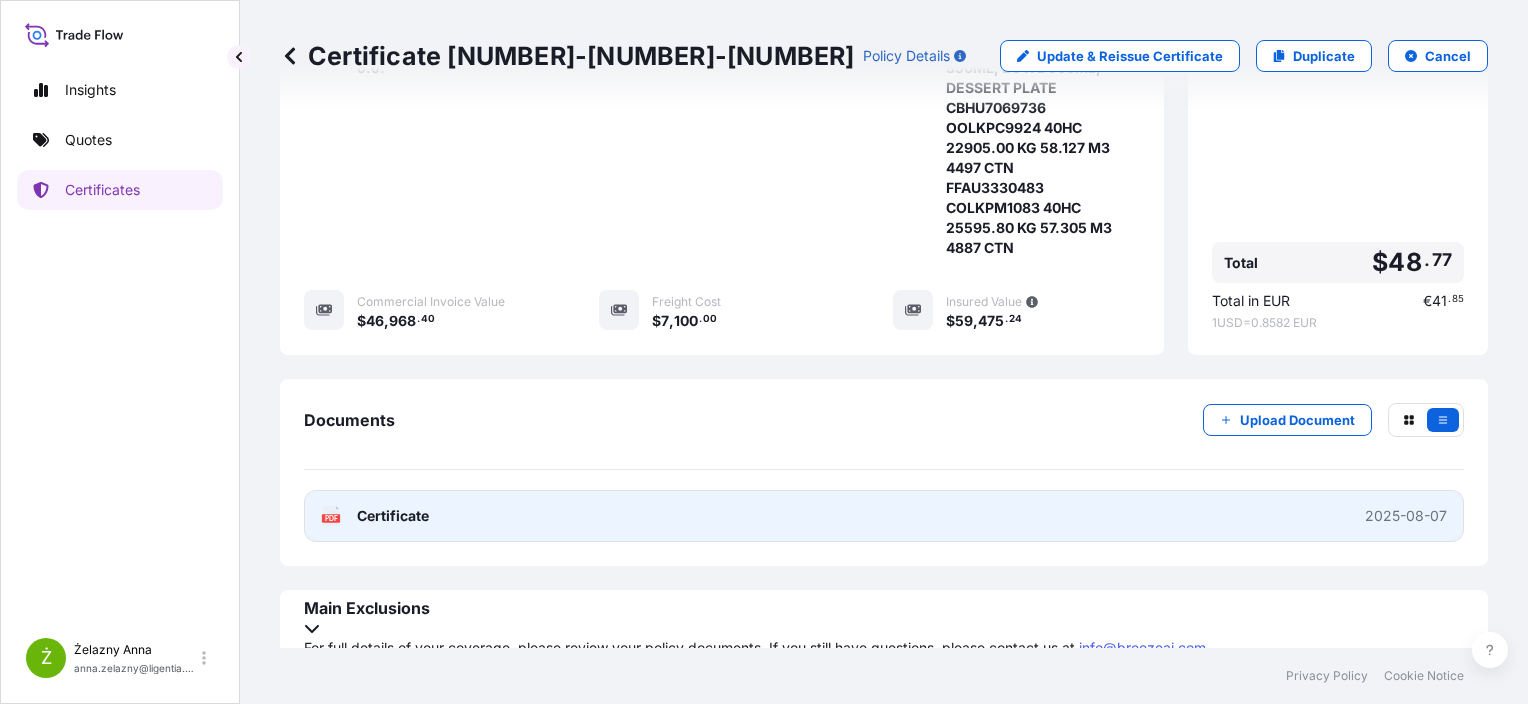 click on "PDF Certificate 2025-08-07" at bounding box center (884, 516) 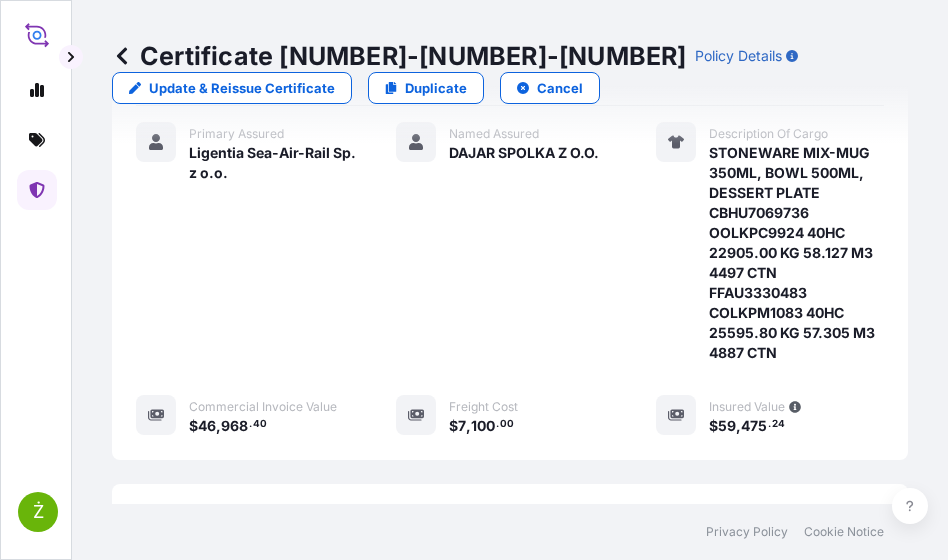 scroll, scrollTop: 588, scrollLeft: 0, axis: vertical 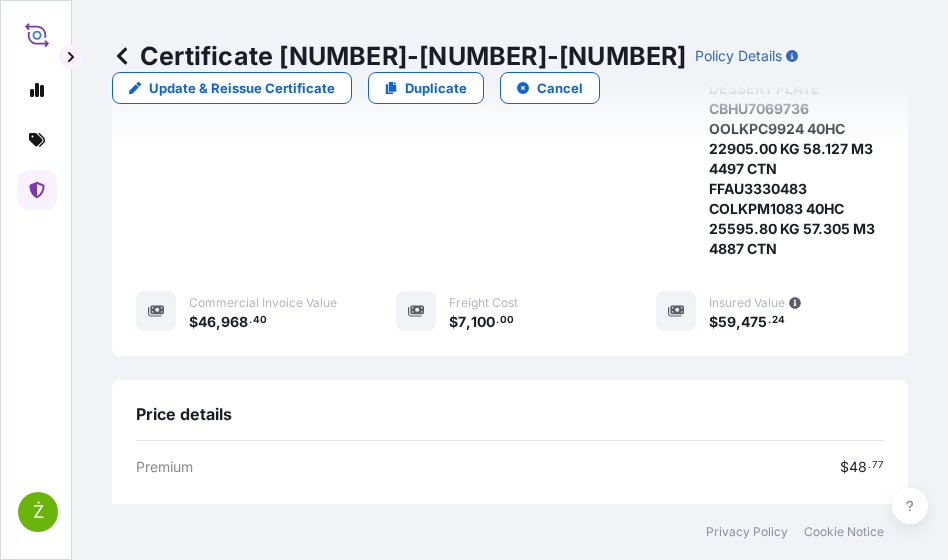 click on "Certificate [NUMBER]-[NUMBER]-[NUMBER]" at bounding box center (399, 56) 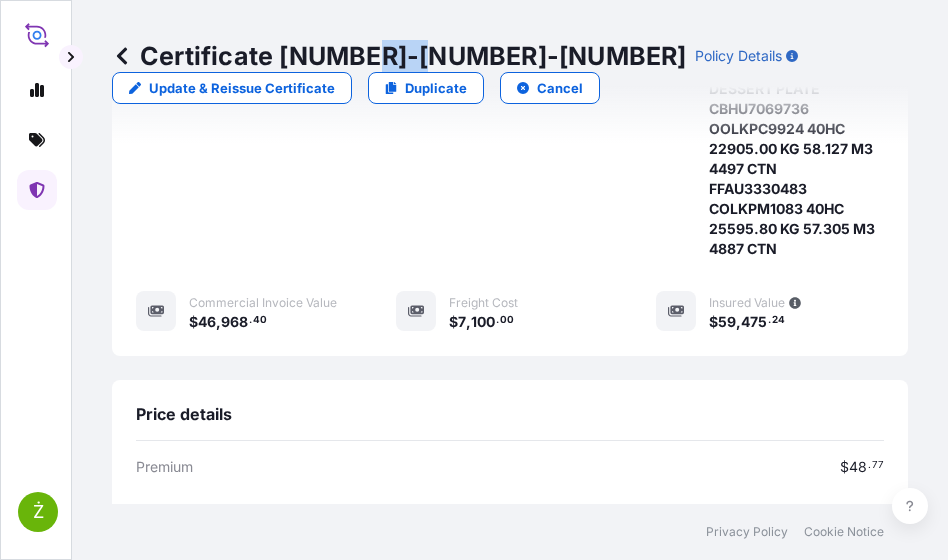 click on "Certificate [NUMBER]-[NUMBER]-[NUMBER]" at bounding box center (399, 56) 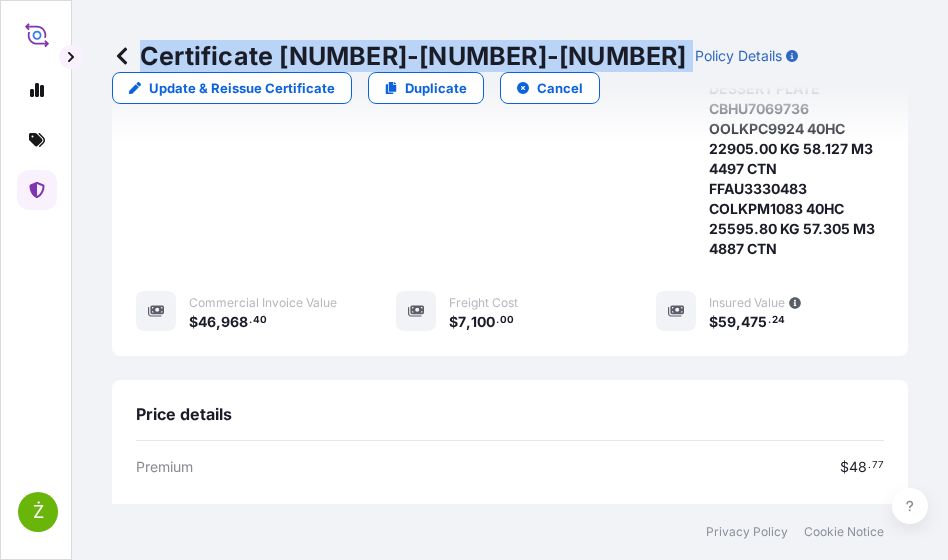 click on "Certificate [NUMBER]-[NUMBER]-[NUMBER]" at bounding box center [399, 56] 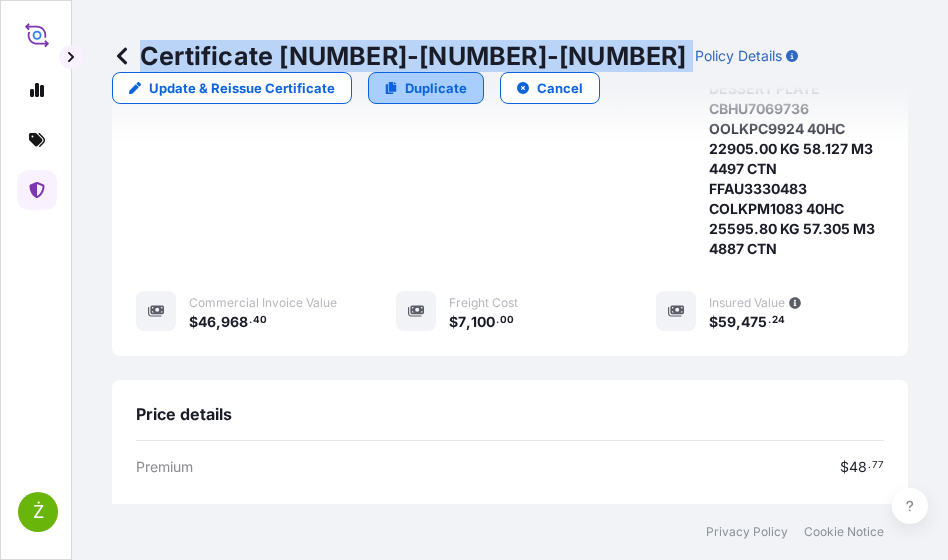 click 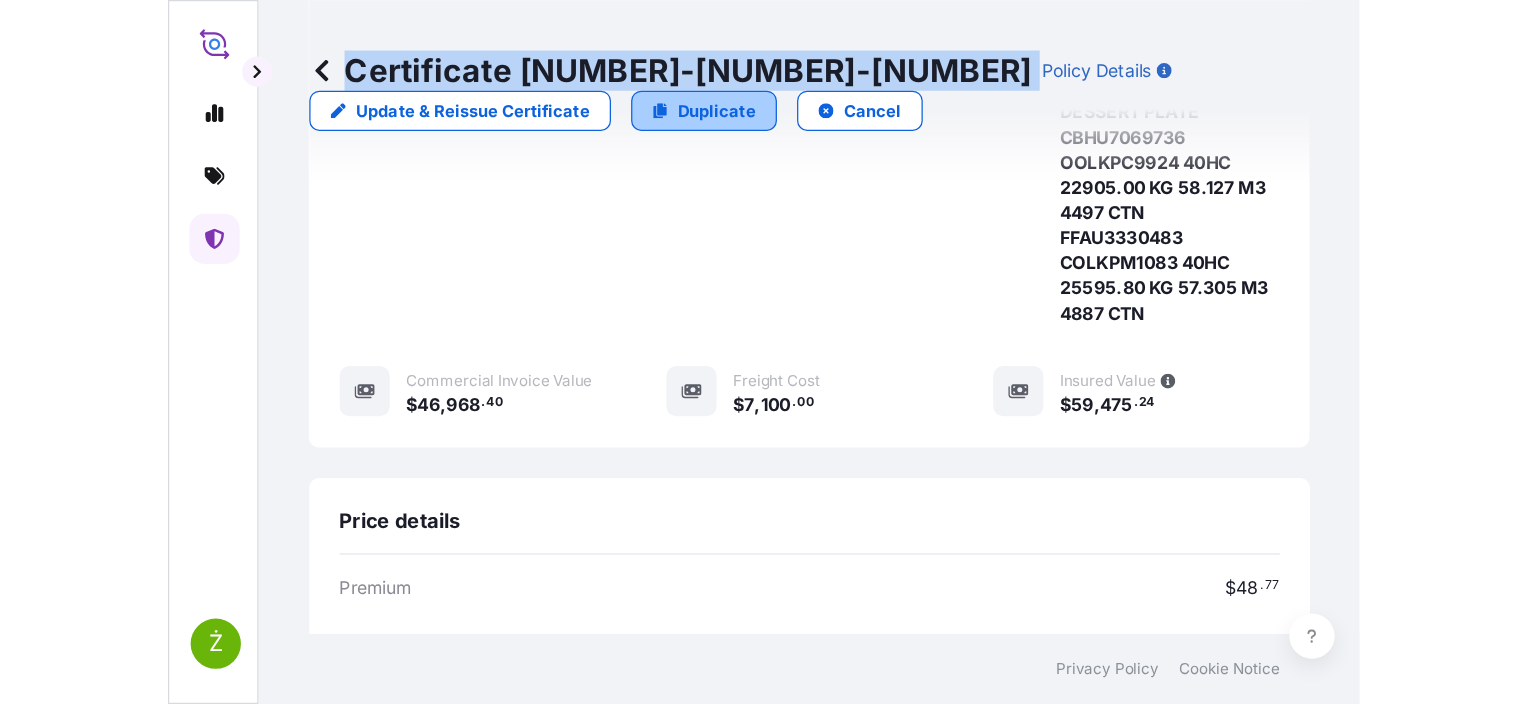 scroll, scrollTop: 32, scrollLeft: 0, axis: vertical 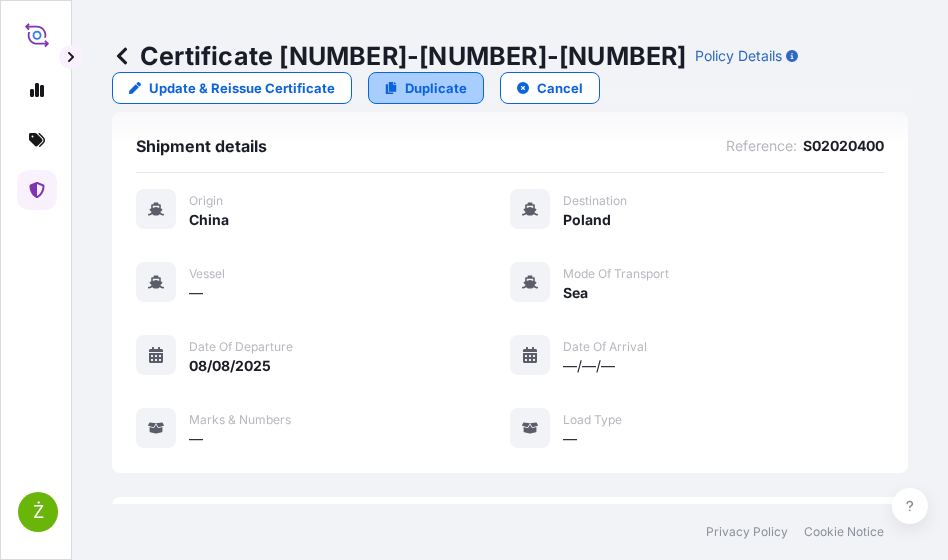 select on "Sea" 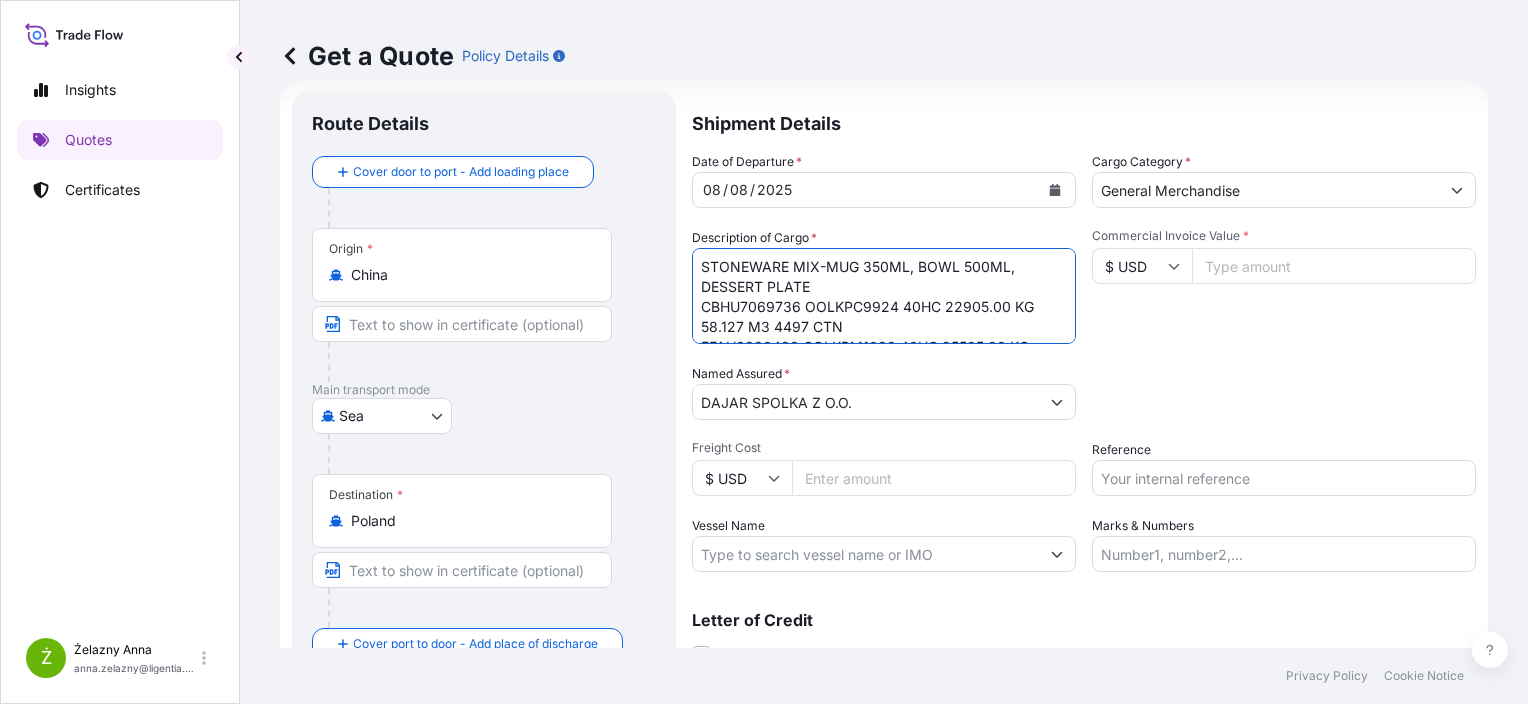scroll, scrollTop: 61, scrollLeft: 0, axis: vertical 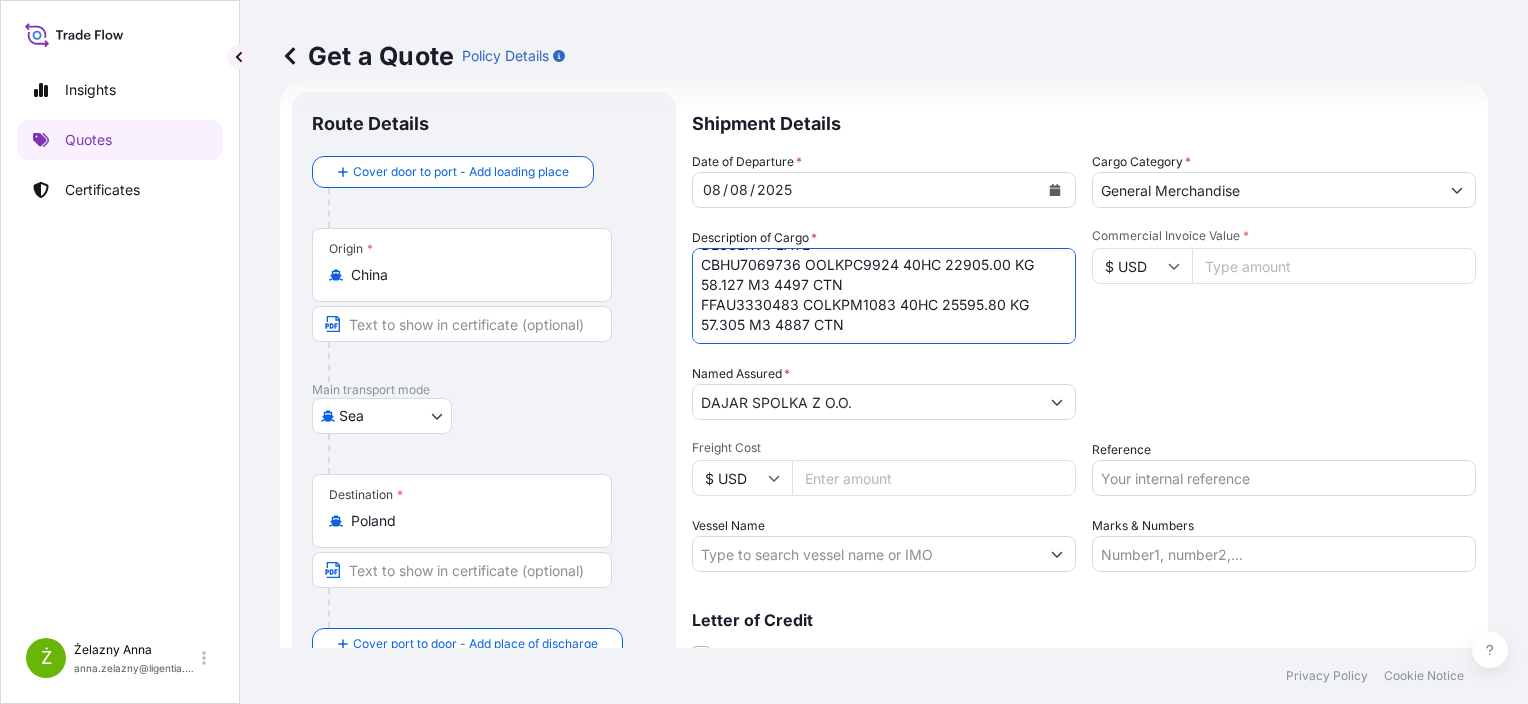 drag, startPoint x: 697, startPoint y: 264, endPoint x: 905, endPoint y: 432, distance: 267.3724 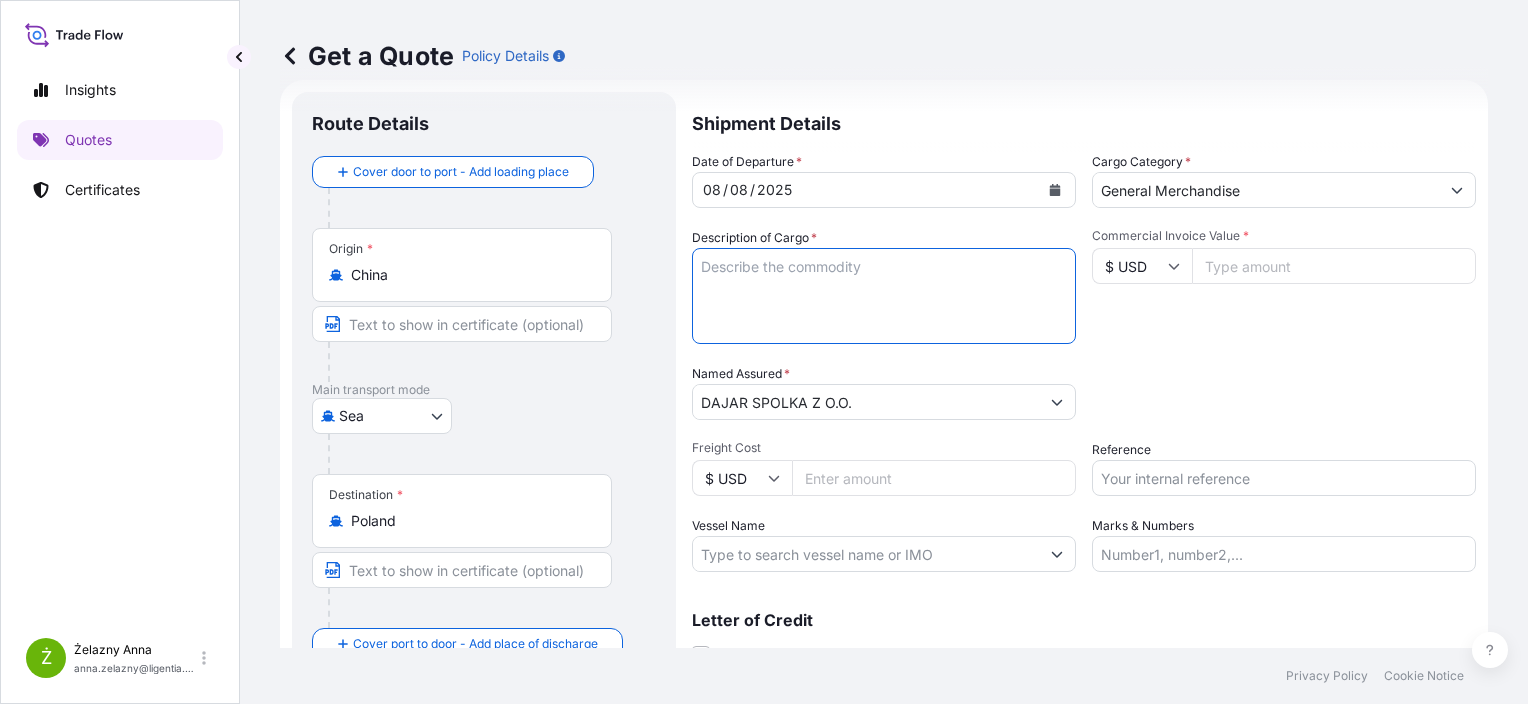 scroll, scrollTop: 0, scrollLeft: 0, axis: both 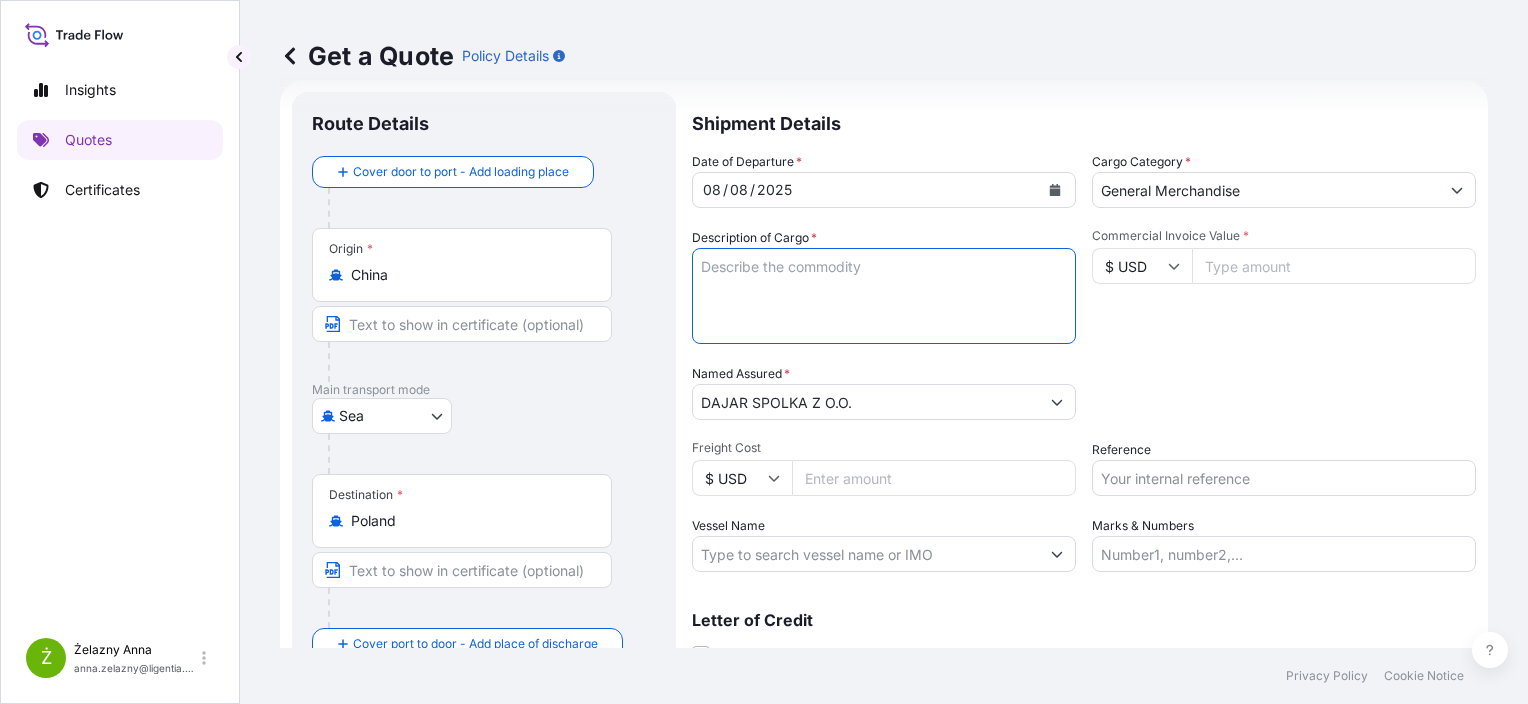 type 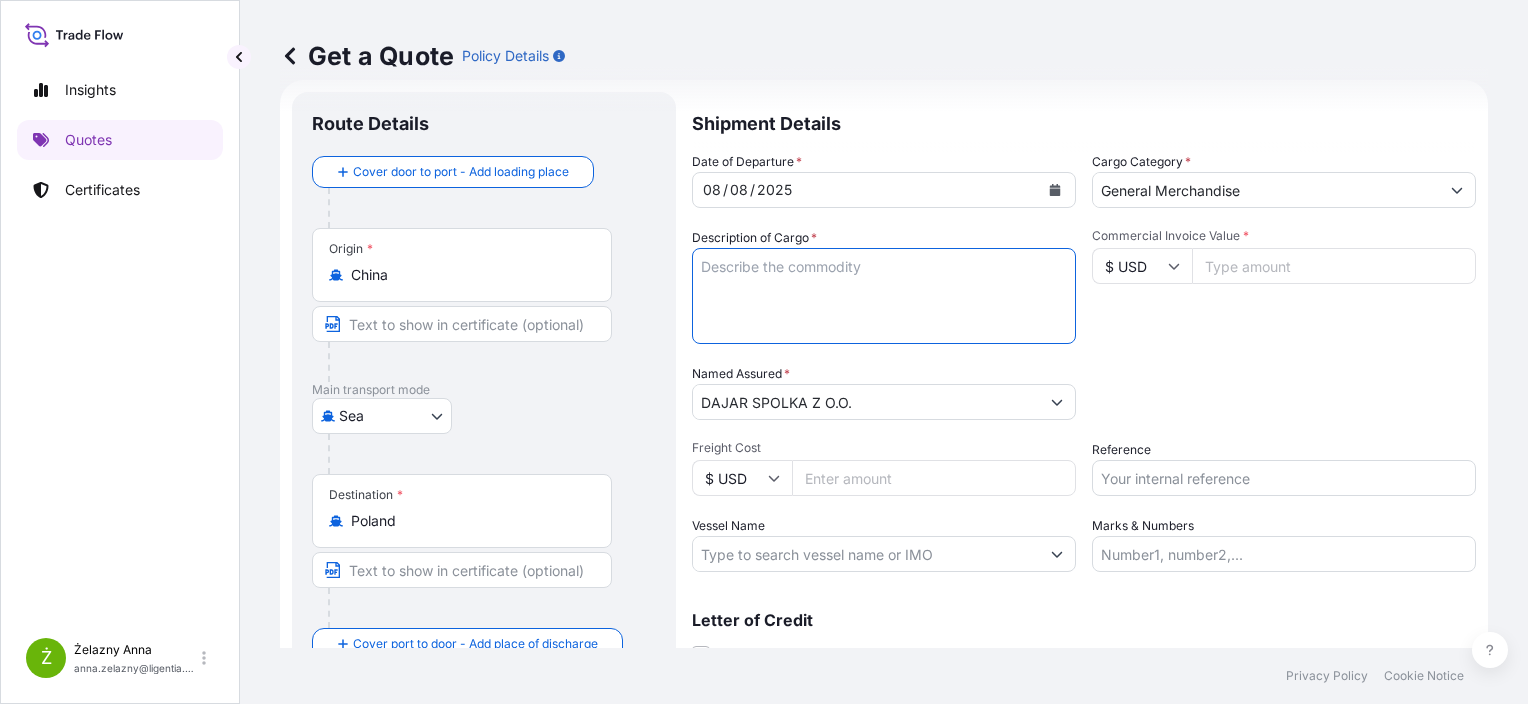 click 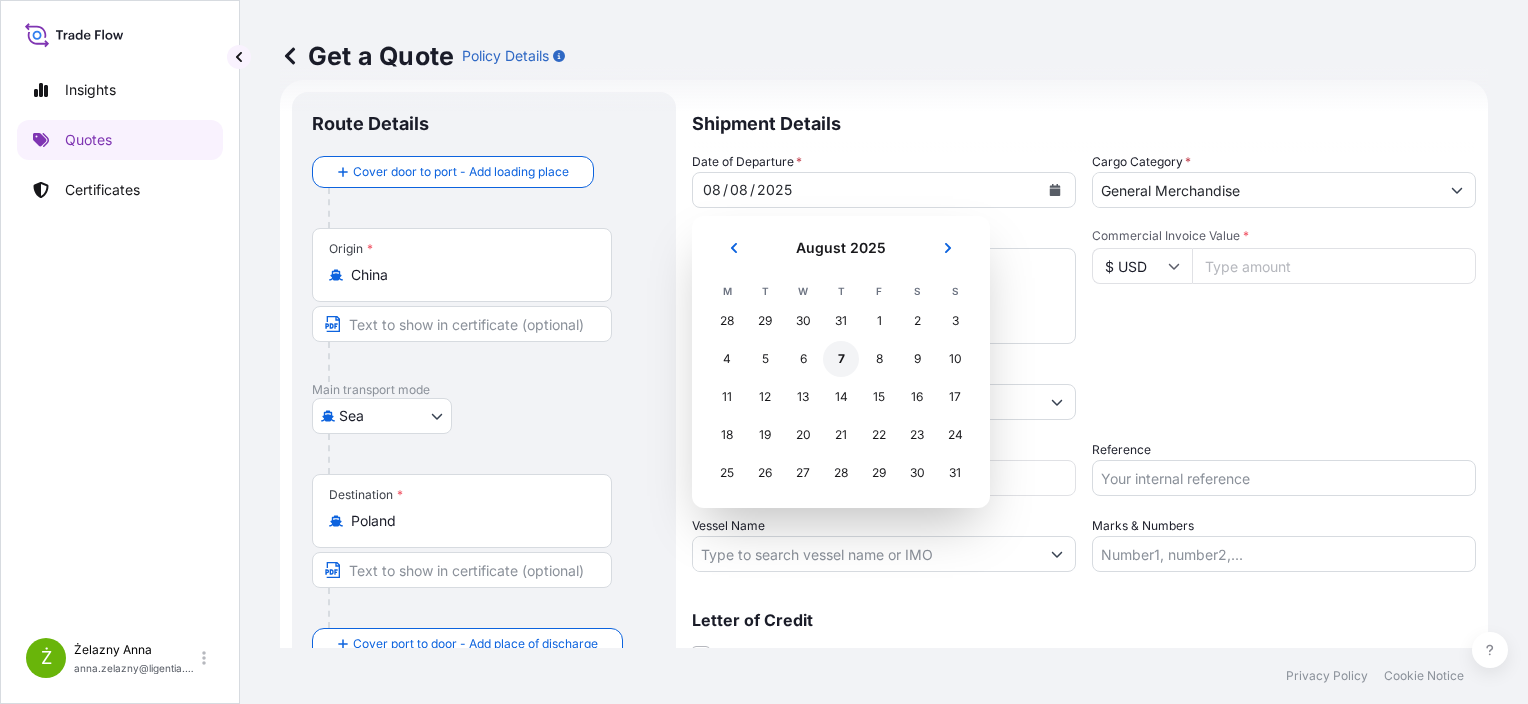 click on "7" at bounding box center (841, 359) 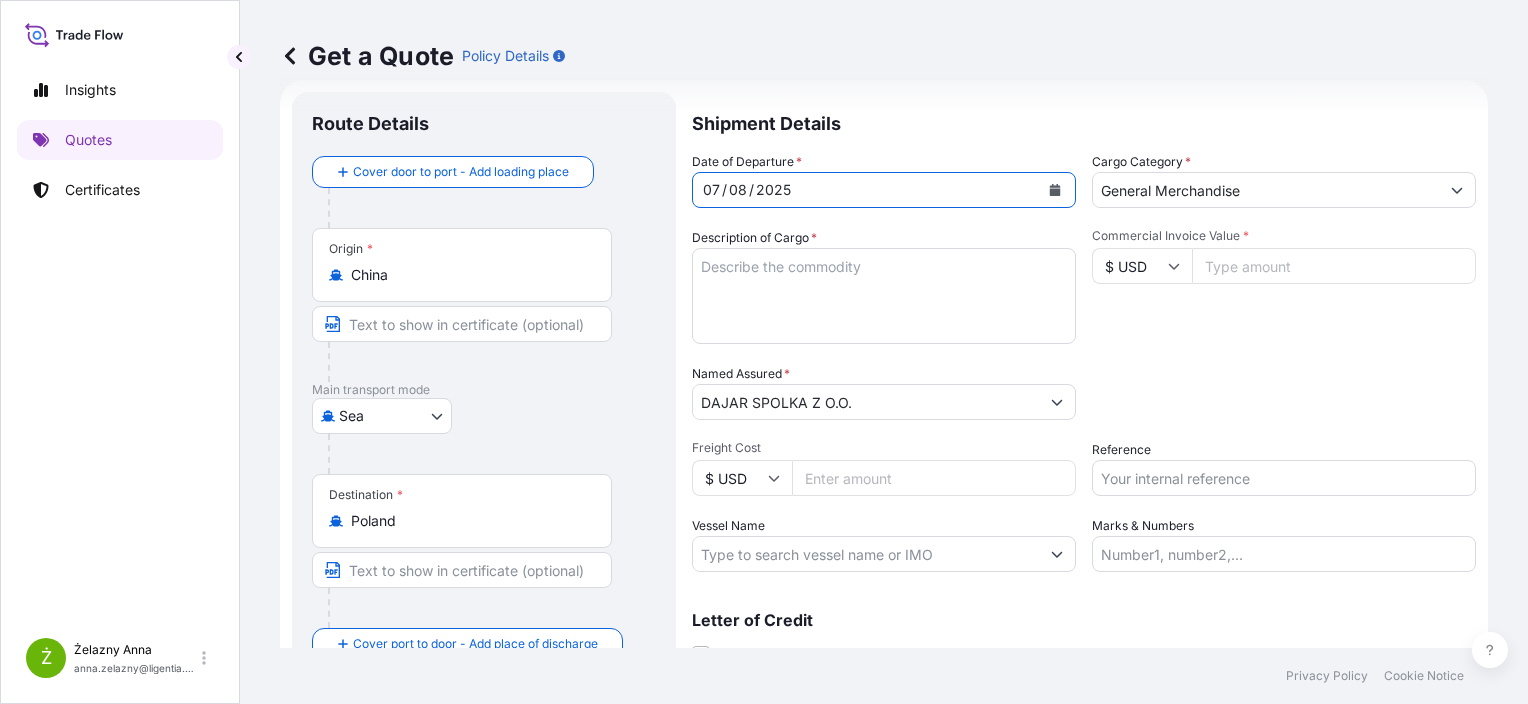 click on "Reference" at bounding box center [1284, 478] 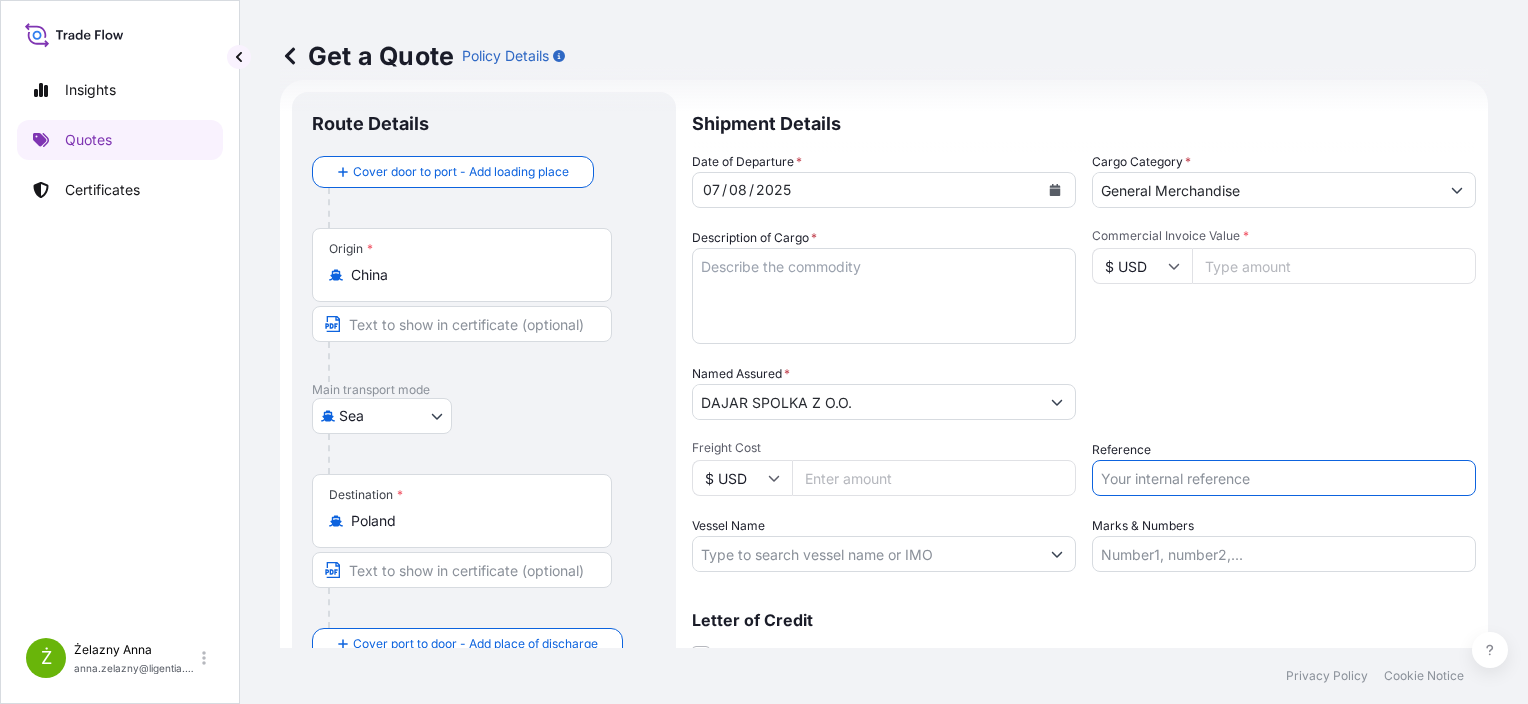paste on "S02020395" 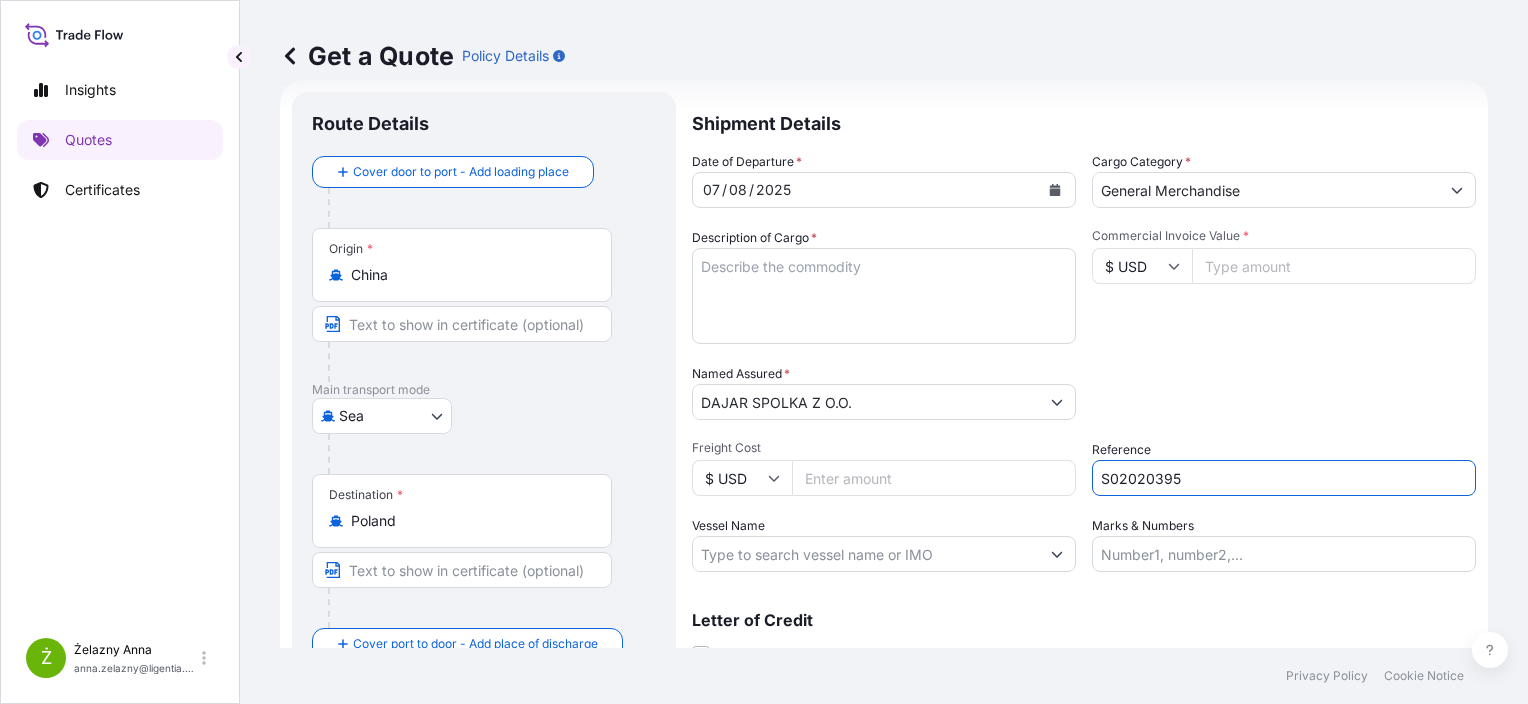 type on "S02020395" 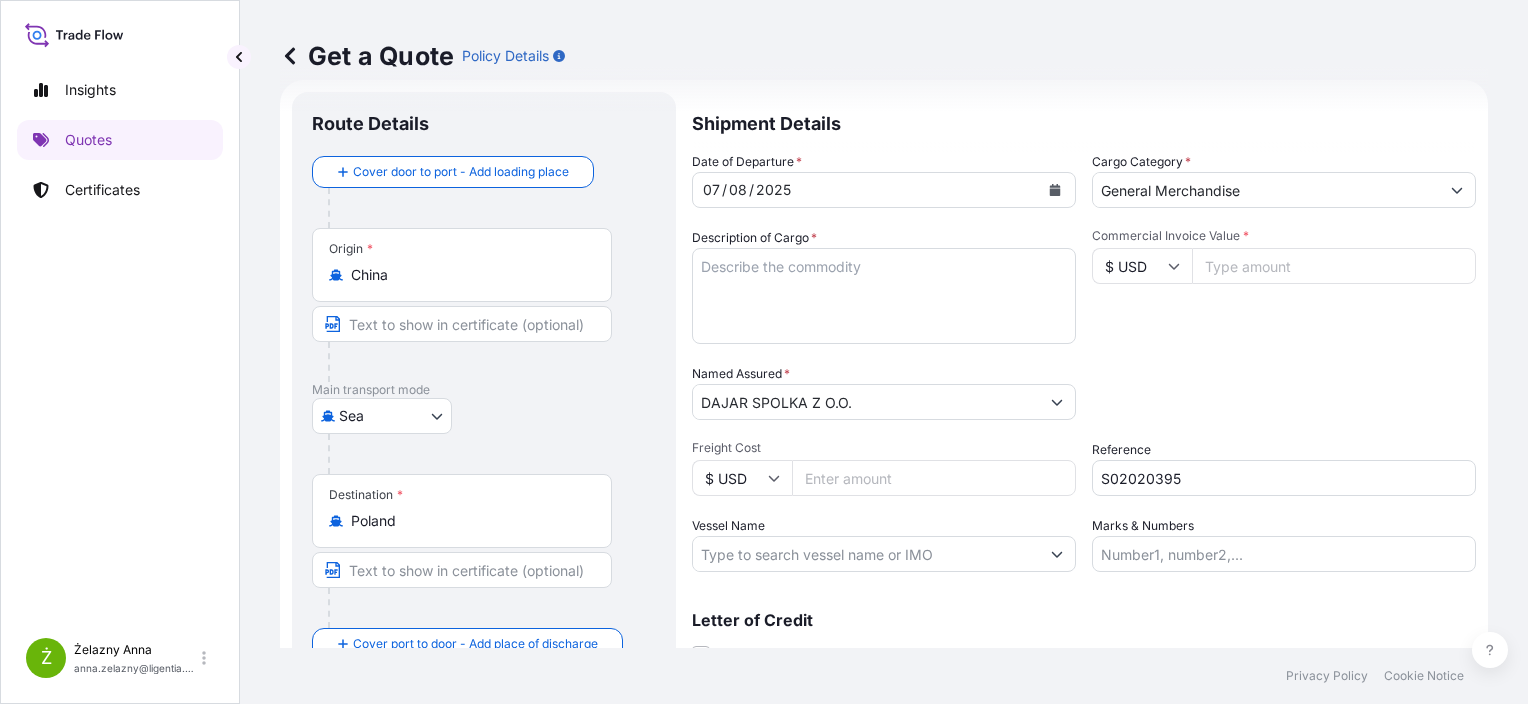 click on "Commercial Invoice Value   *" at bounding box center (1334, 266) 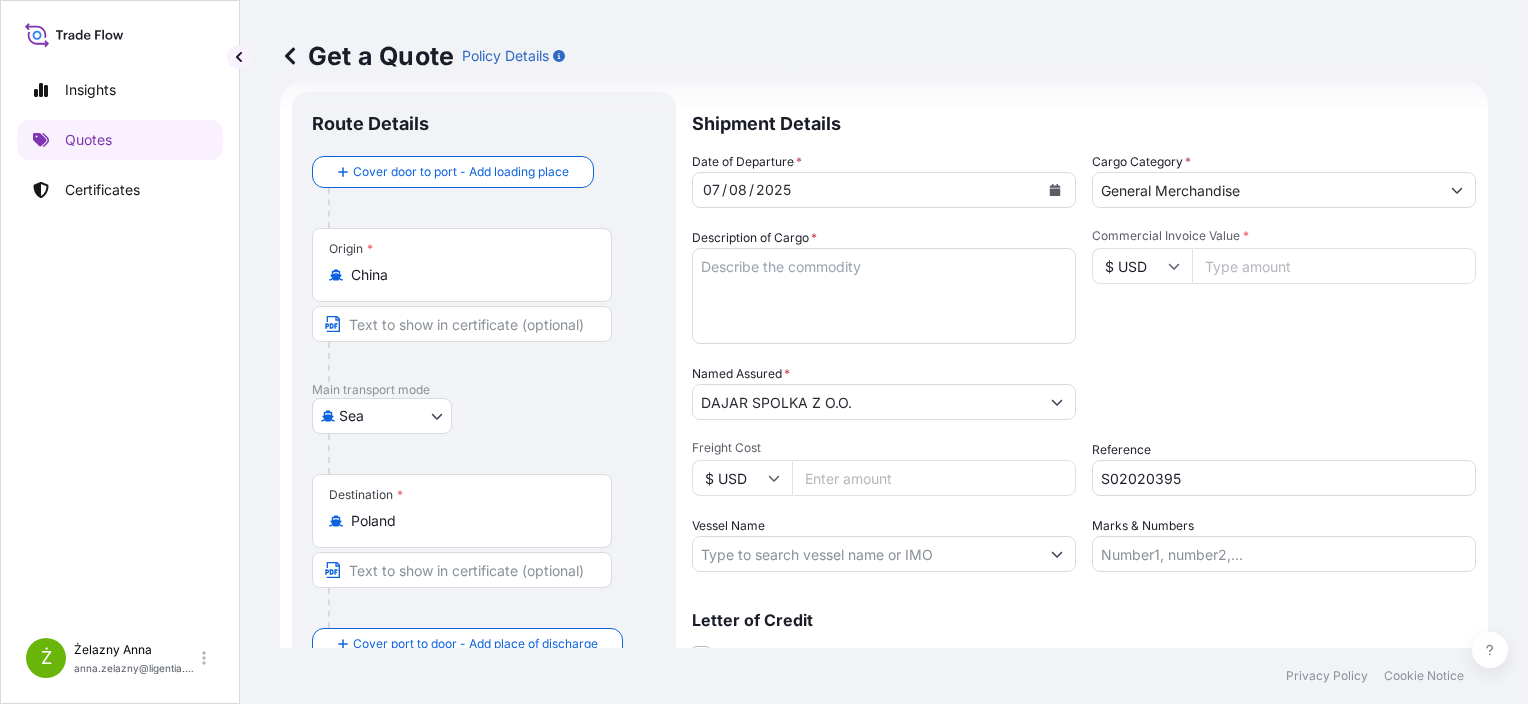 type on "[NUMBER].[NUMBER]" 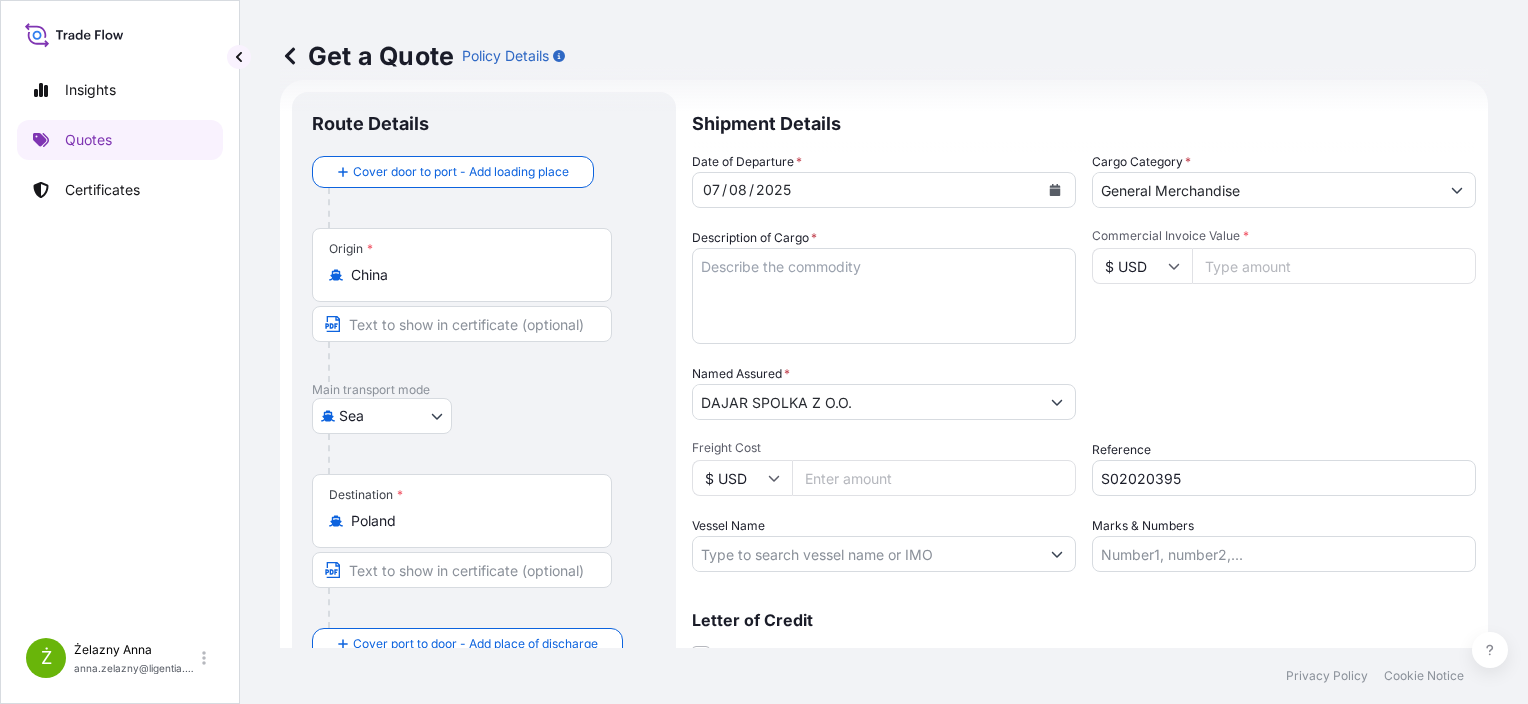 click on "Freight Cost" at bounding box center (934, 478) 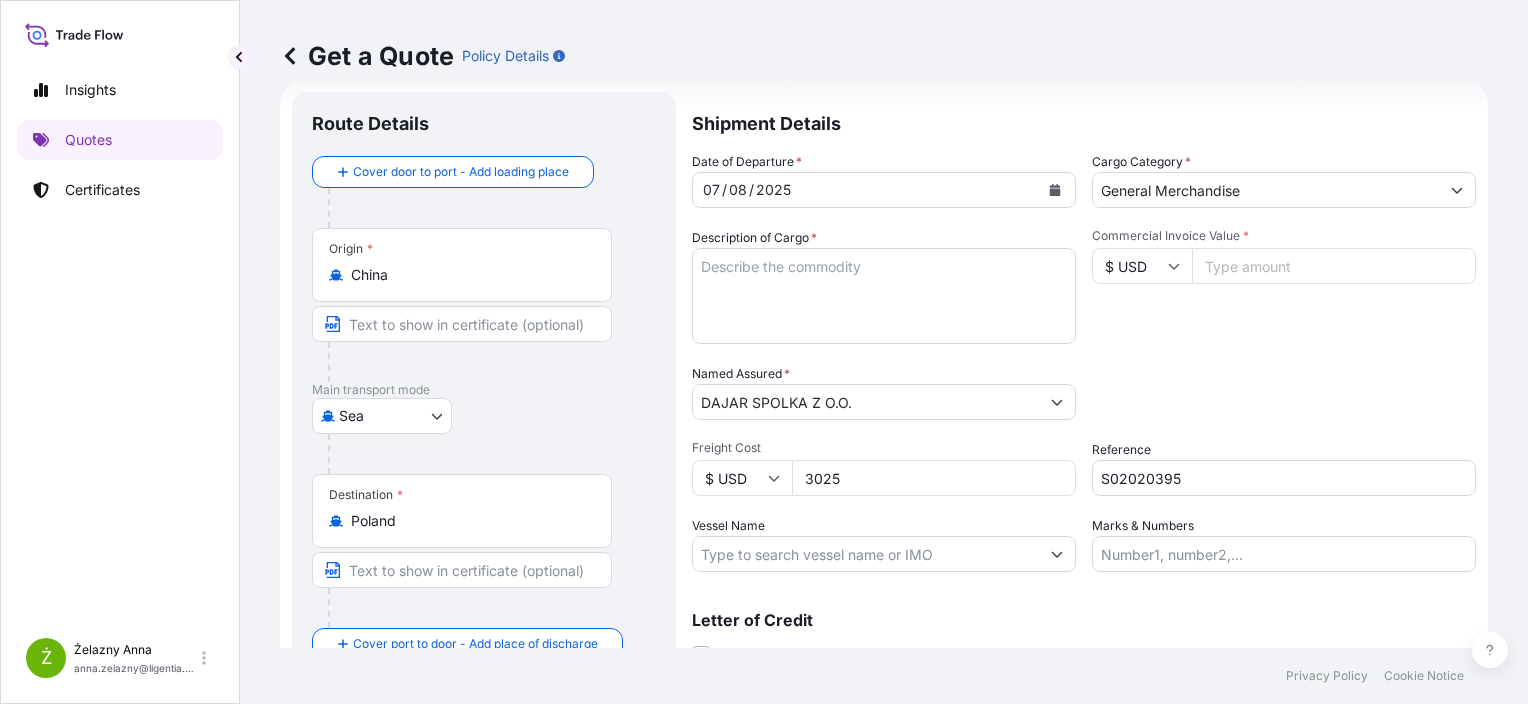 type on "3025" 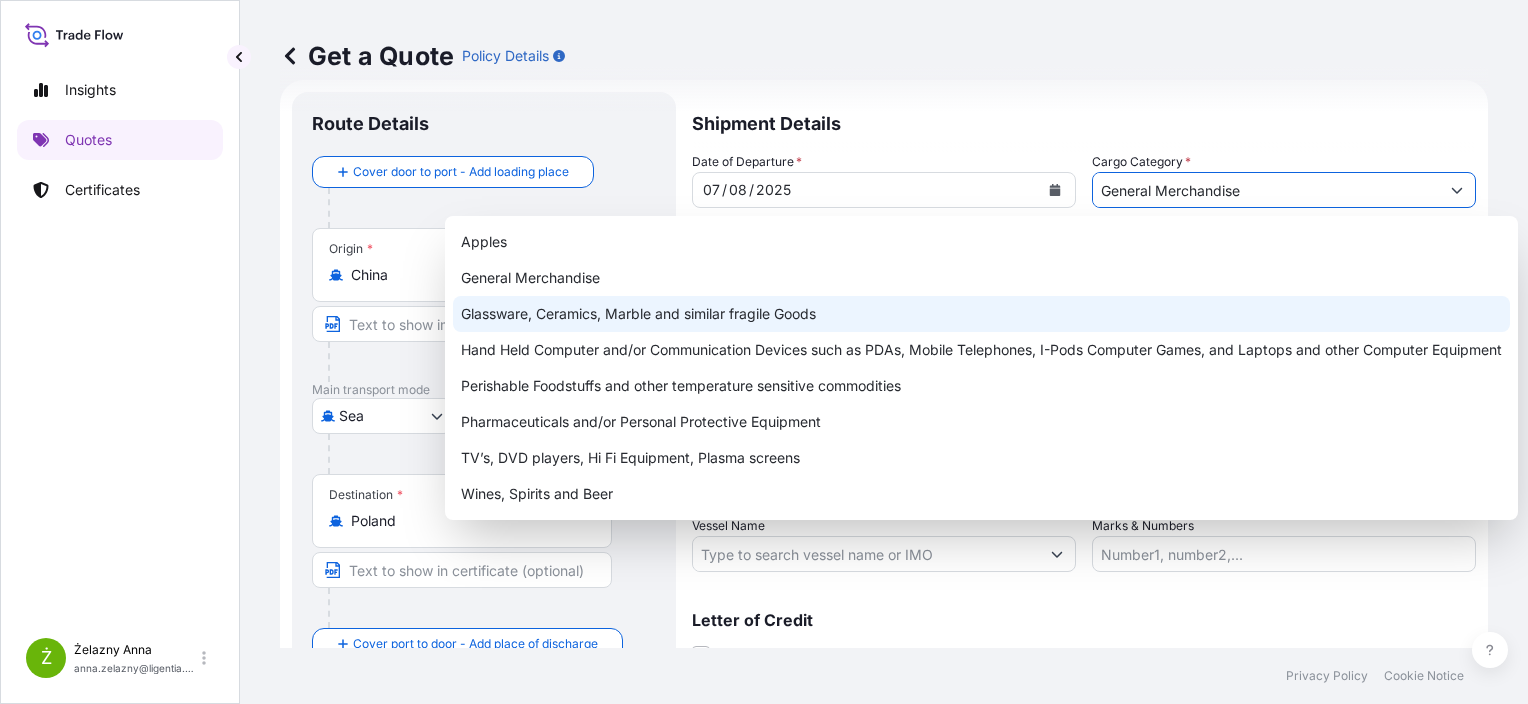 click on "Glassware, Ceramics, Marble and similar fragile Goods" at bounding box center [981, 314] 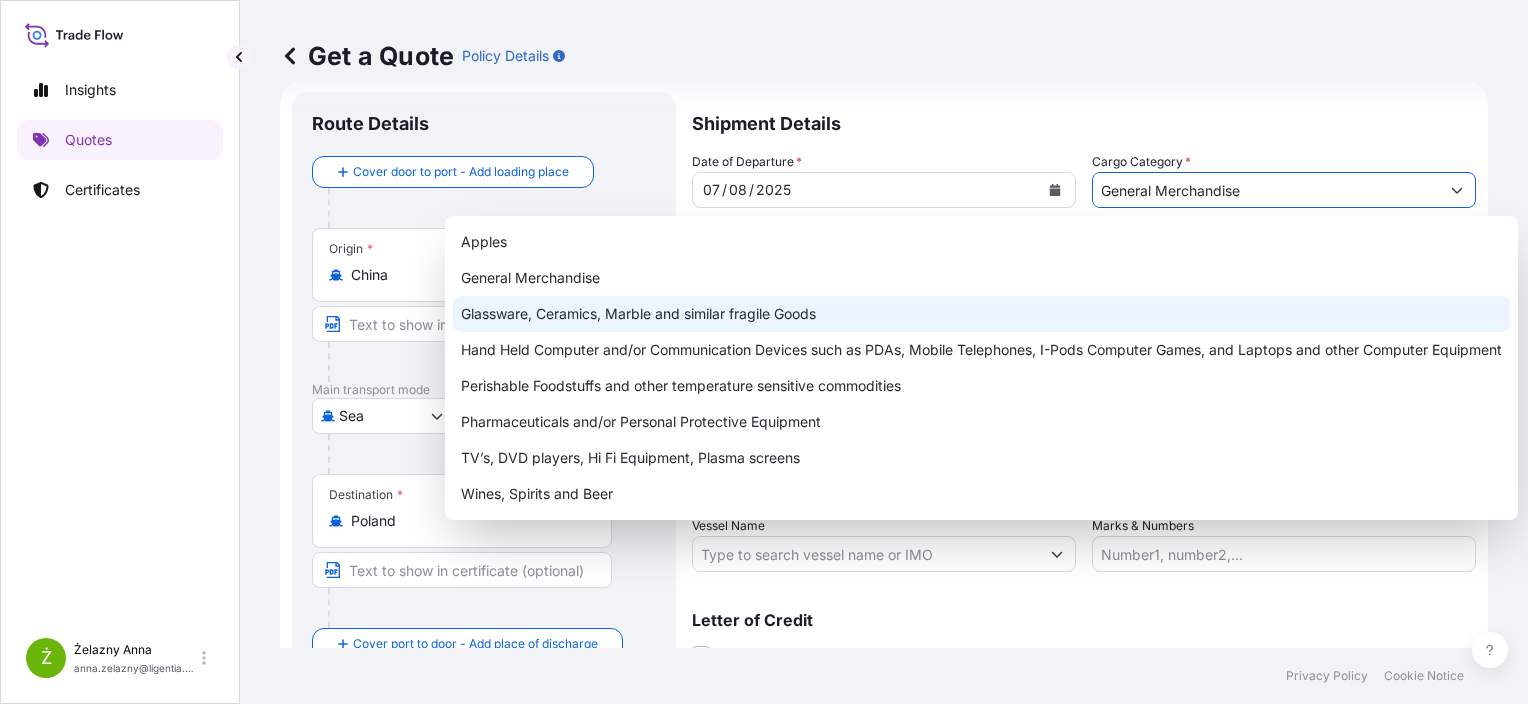 type on "Glassware, Ceramics, Marble and similar fragile Goods" 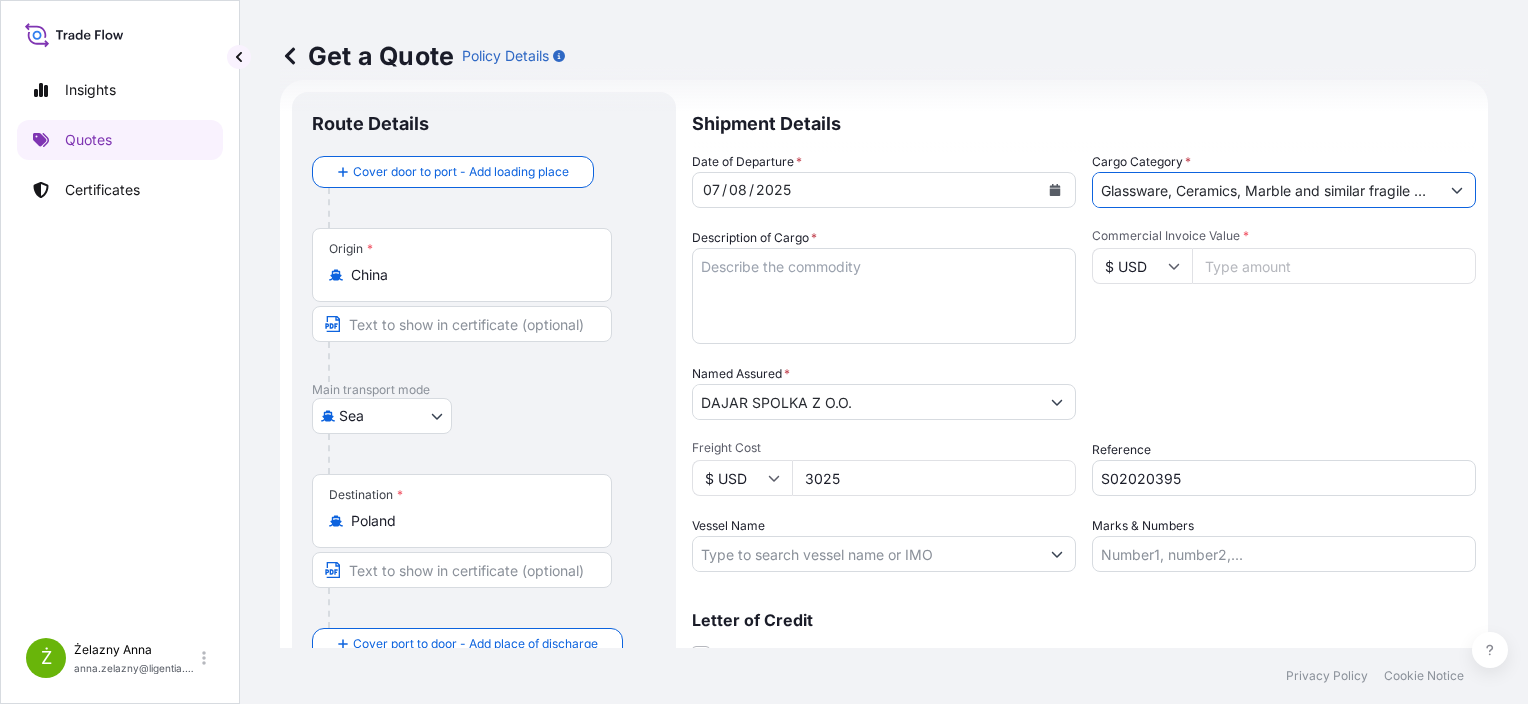 click on "STONEWARE MIX-MUG 350ML, BOWL 500ML, DESSERT PLATE
CBHU7069736 OOLKPC9924 40HC 22905.00 KG 58.127 M3 4497 CTN
FFAU3330483 COLKPM1083 40HC 25595.80 KG 57.305 M3 4887 CTN" at bounding box center (884, 296) 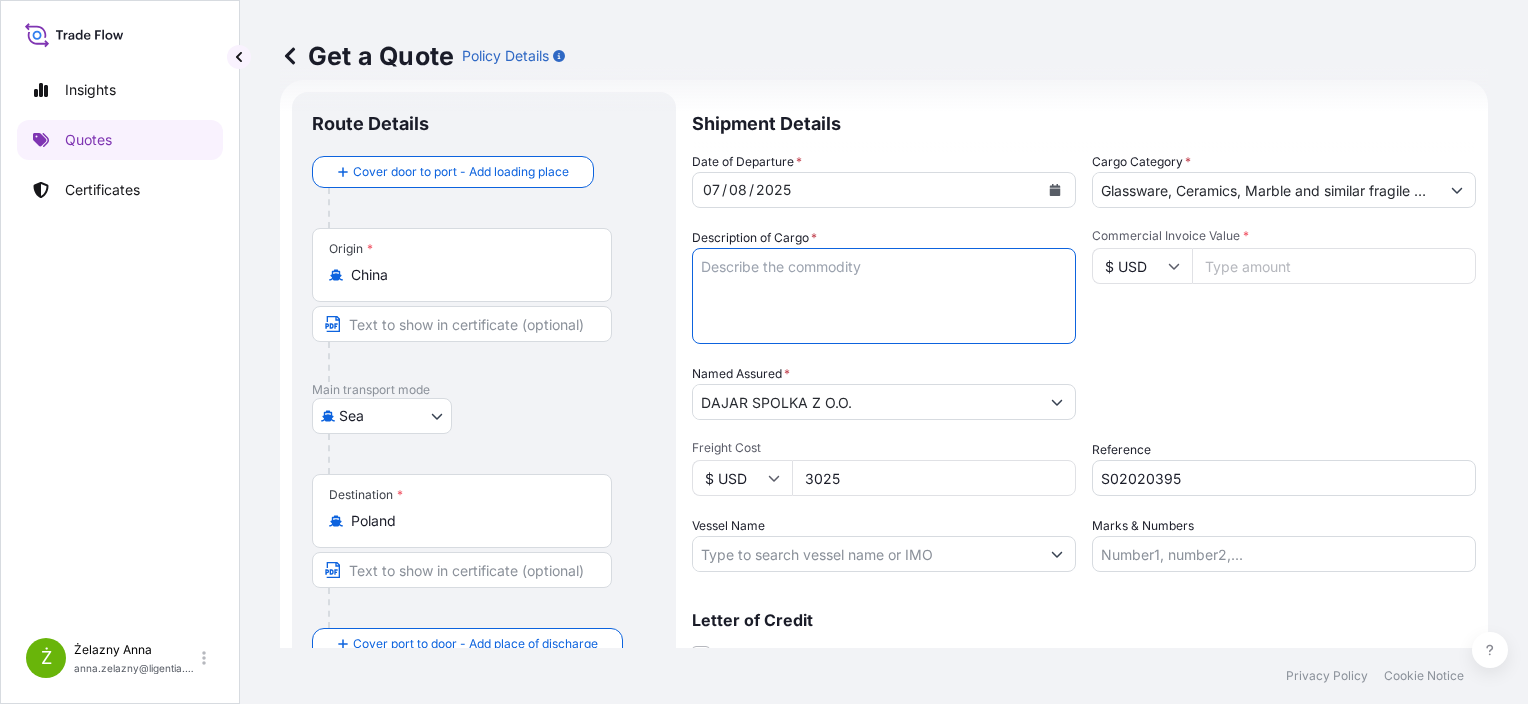paste on "GLASS JAR" 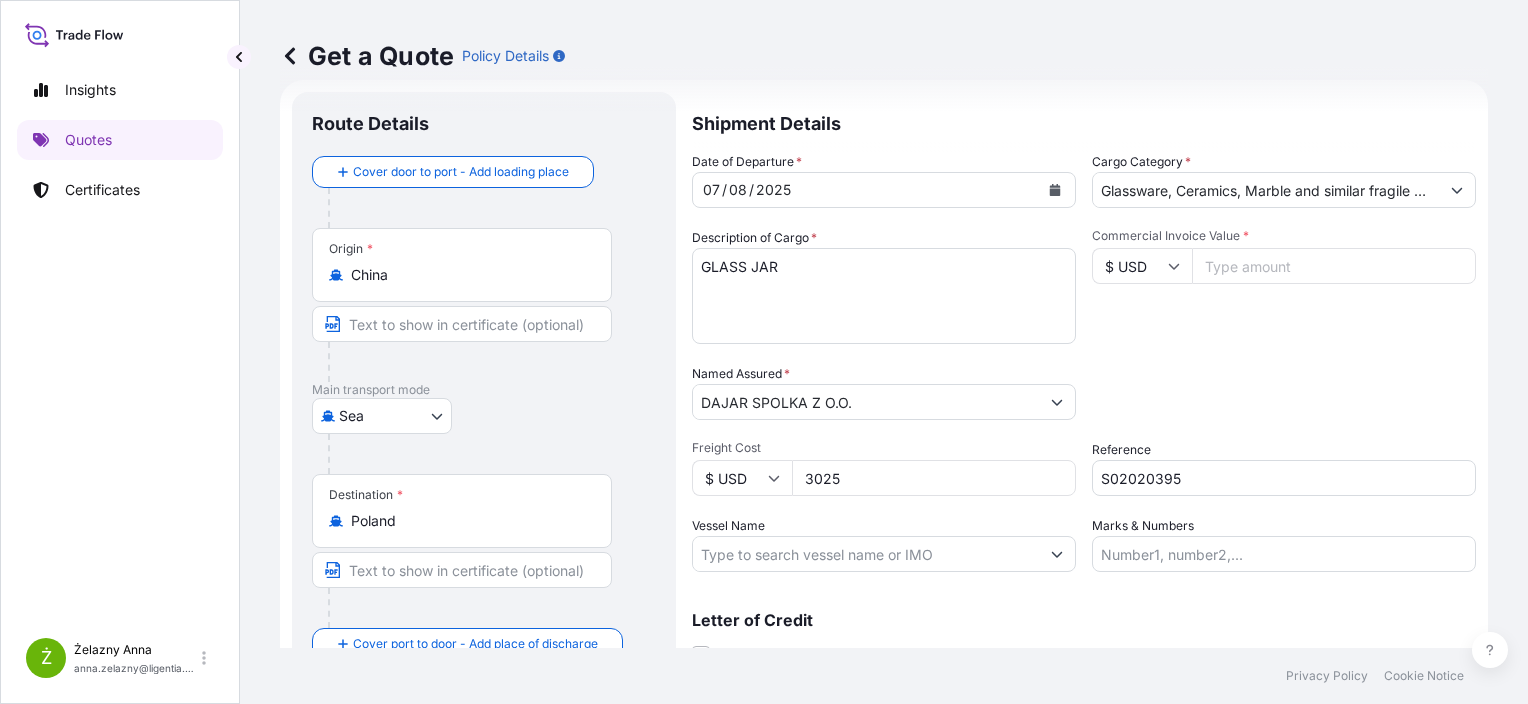 click on "STONEWARE MIX-MUG 350ML, BOWL 500ML, DESSERT PLATE
CBHU7069736 OOLKPC9924 40HC 22905.00 KG 58.127 M3 4497 CTN
FFAU3330483 COLKPM1083 40HC 25595.80 KG 57.305 M3 4887 CTN" at bounding box center (884, 296) 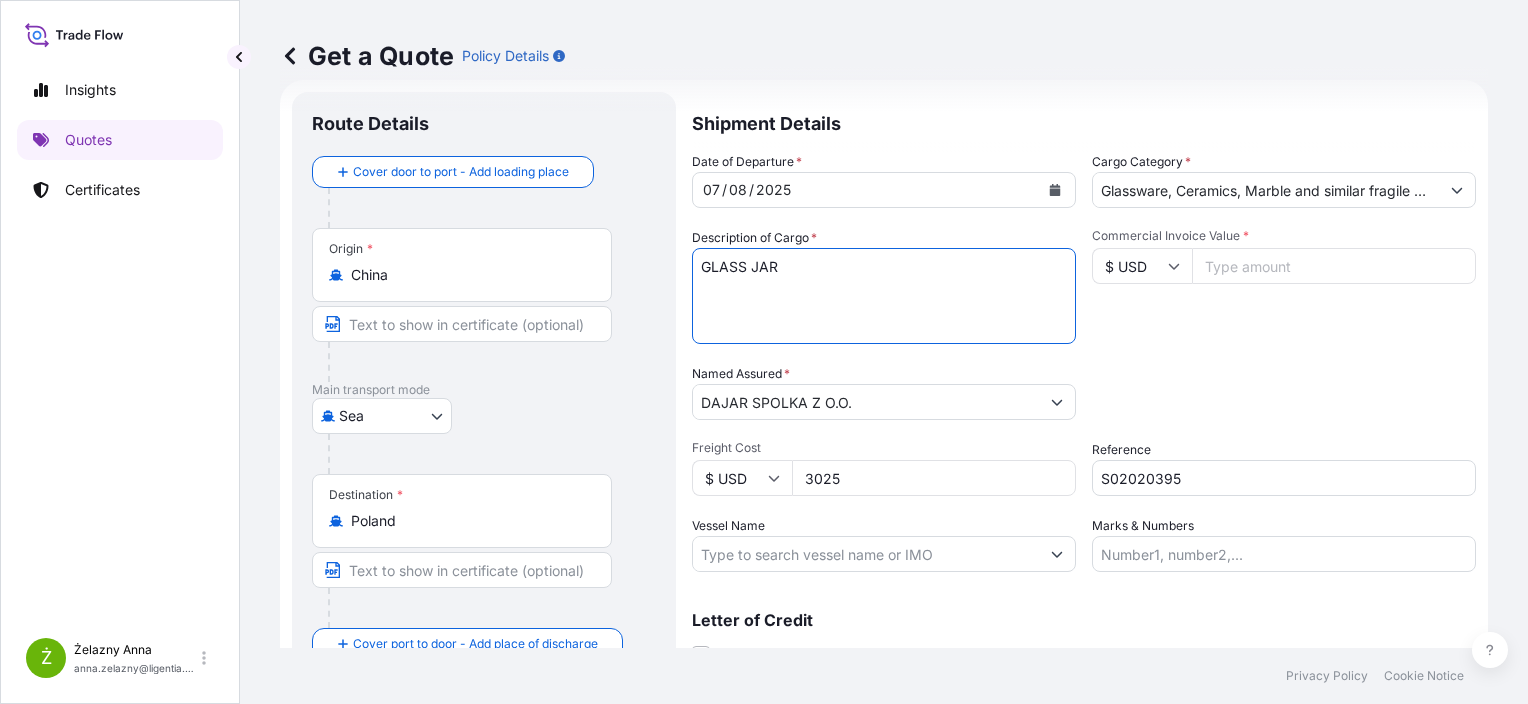 paste on "FFAU4798587 M2524424 40HC 16397.71 KG 63.65 M3 3031 CTN" 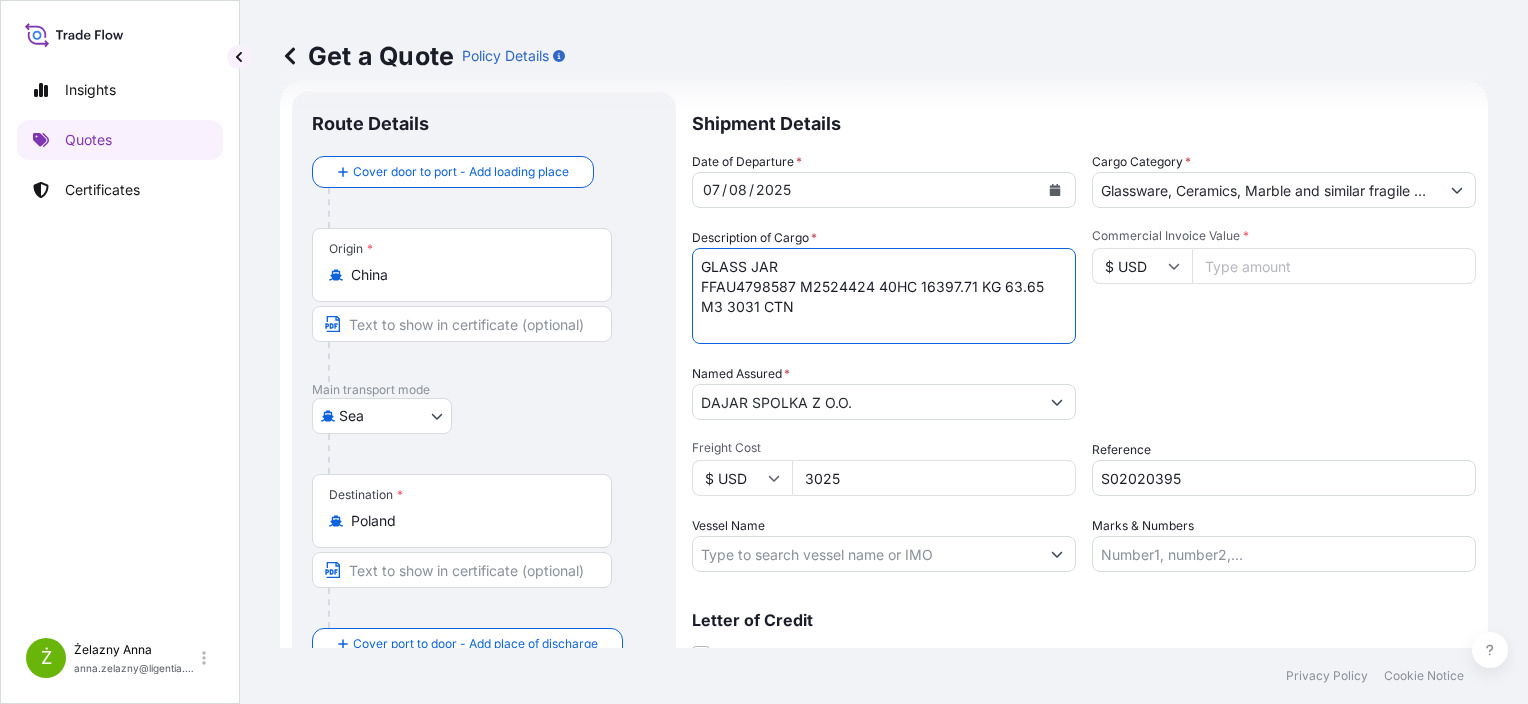 type on "GLASS JAR
FFAU4798587 M2524424 40HC 16397.71 KG 63.65 M3 3031 CTN" 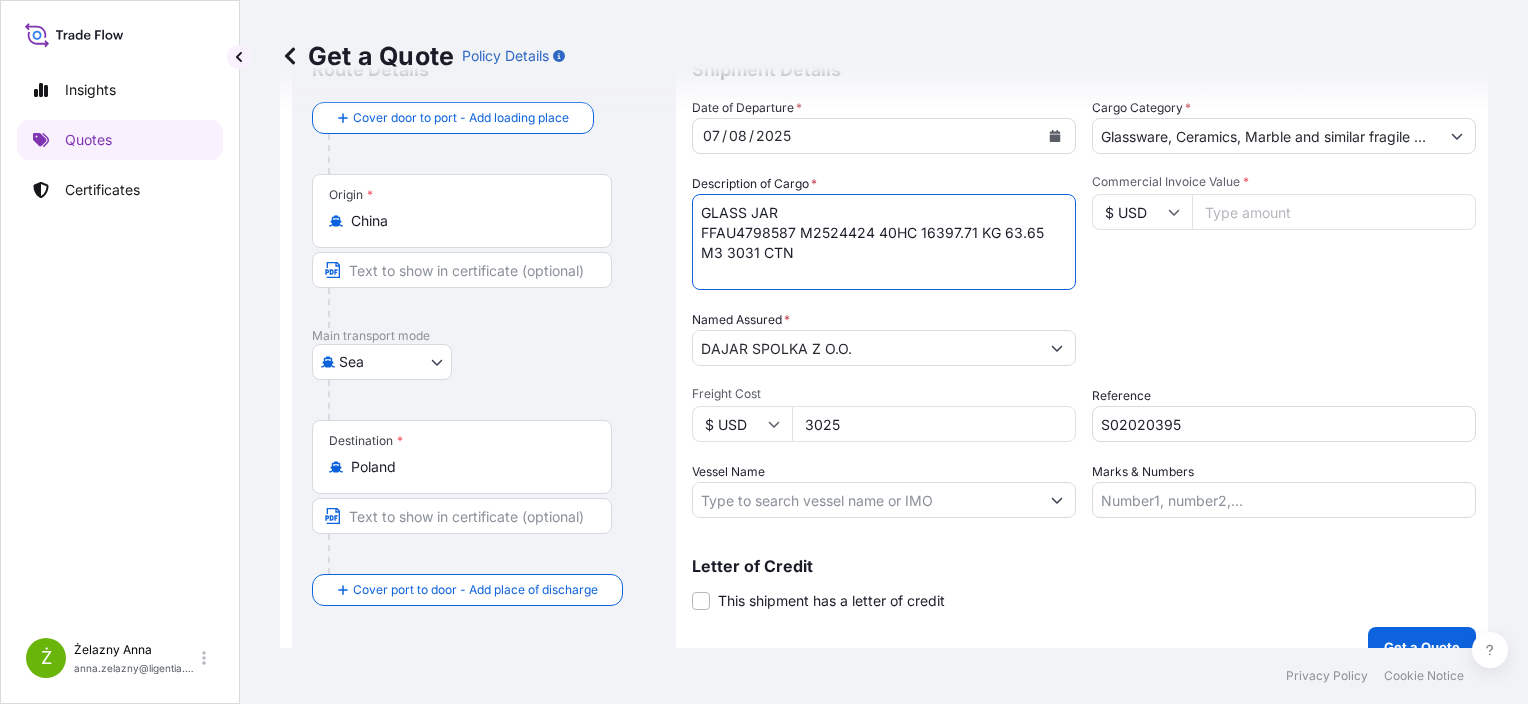 scroll, scrollTop: 116, scrollLeft: 0, axis: vertical 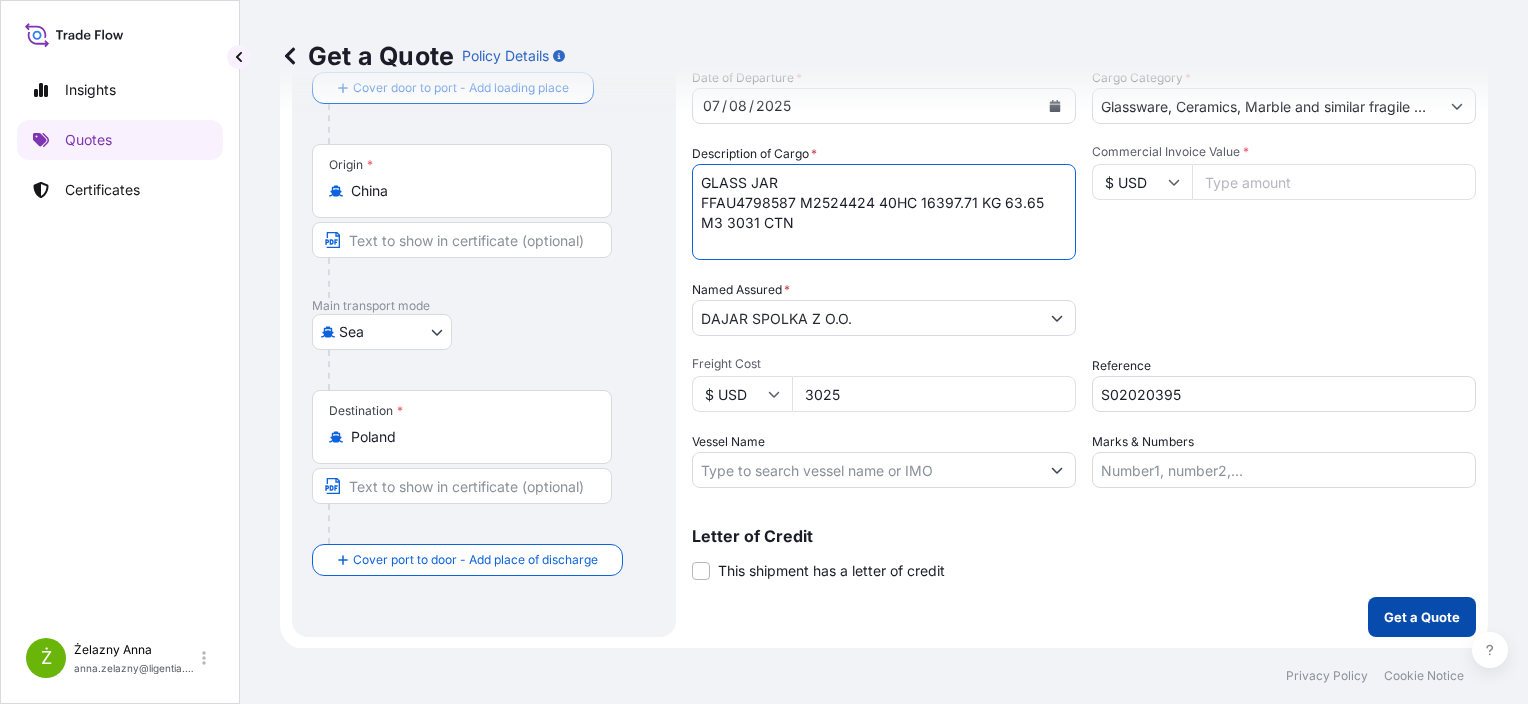 click on "Get a Quote" at bounding box center (1422, 617) 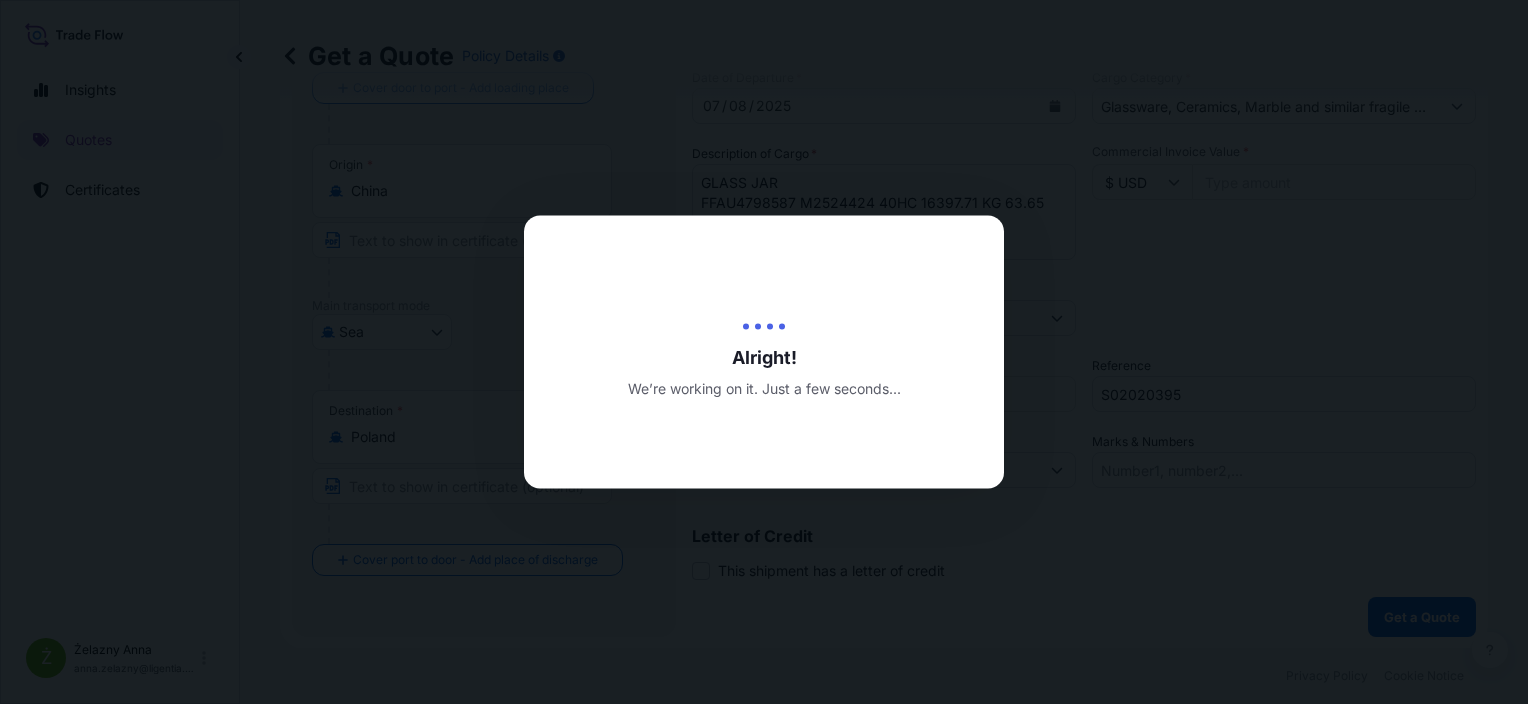 type on "07/08/2025" 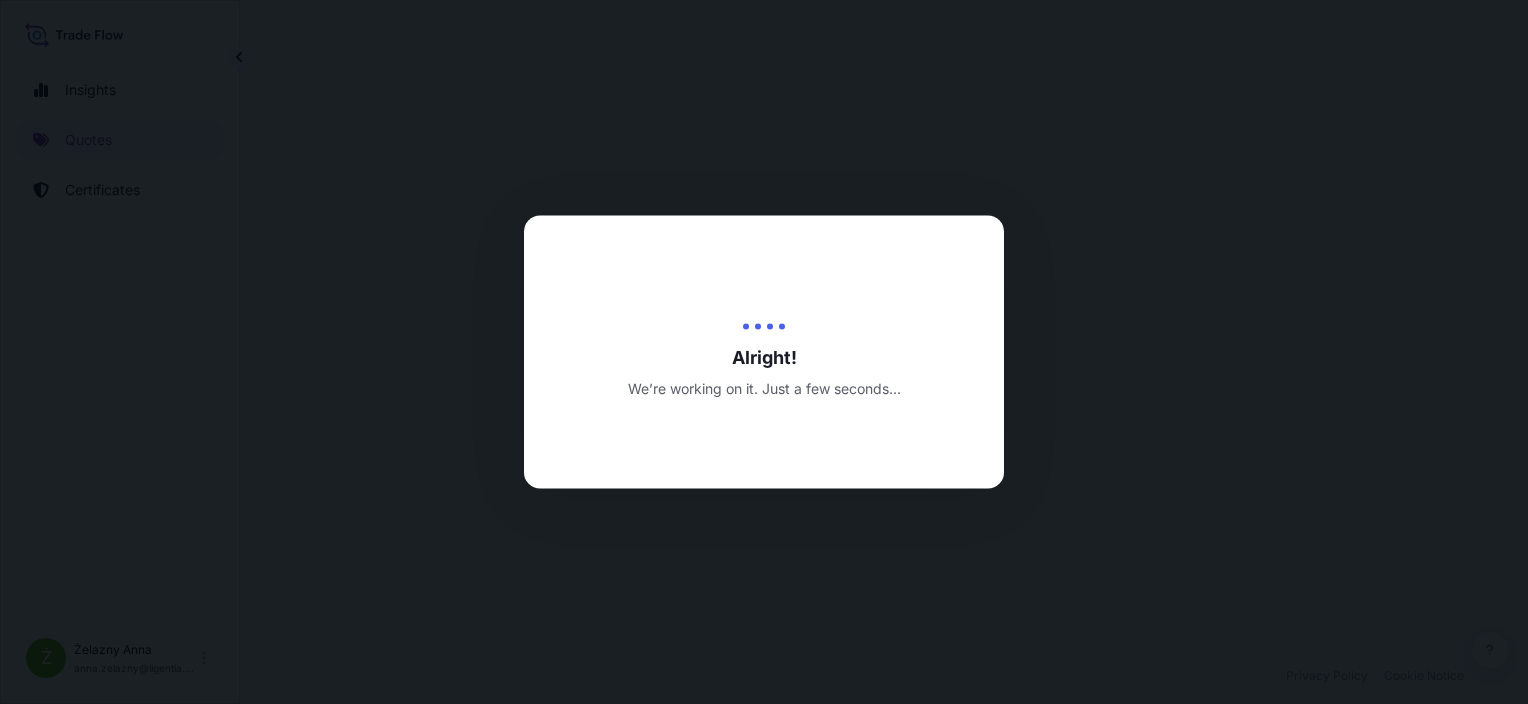 scroll, scrollTop: 0, scrollLeft: 0, axis: both 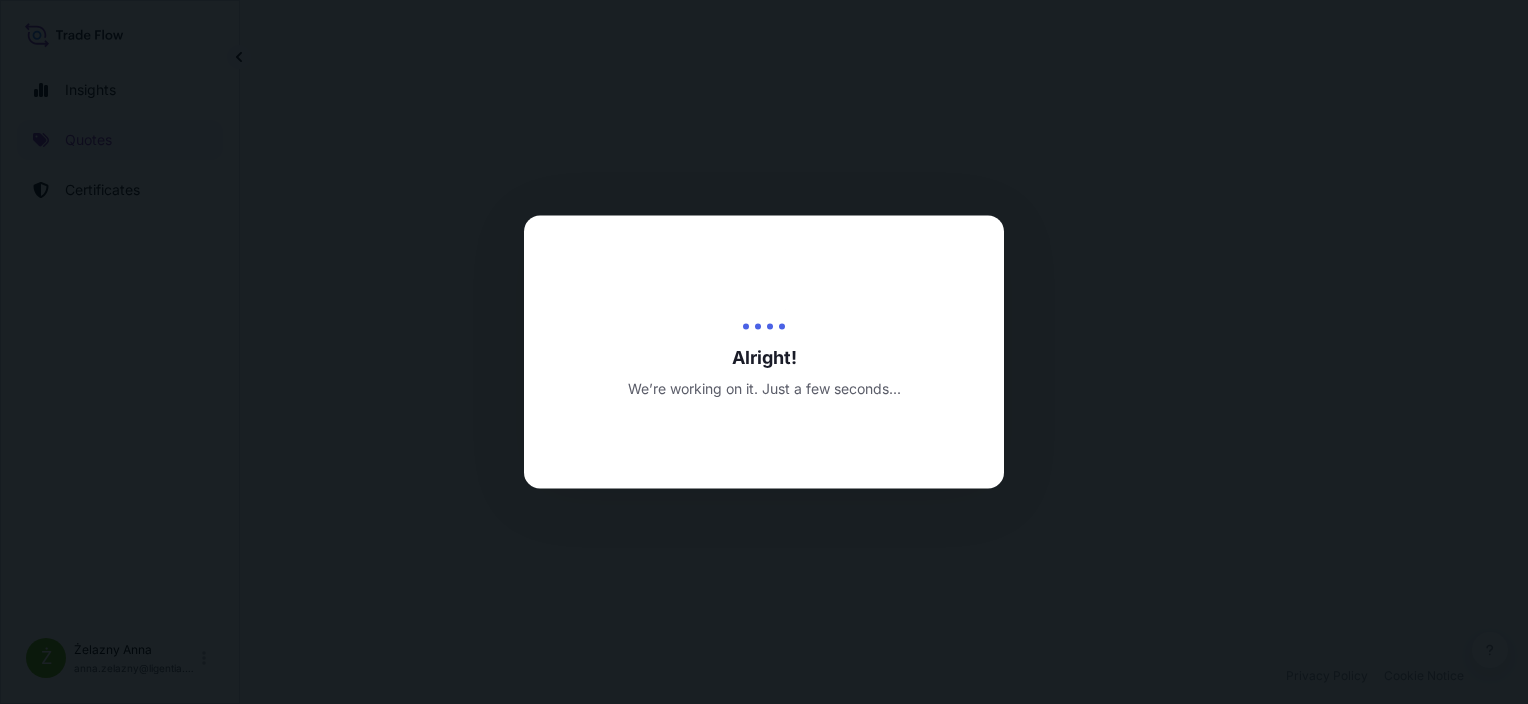 select on "Sea" 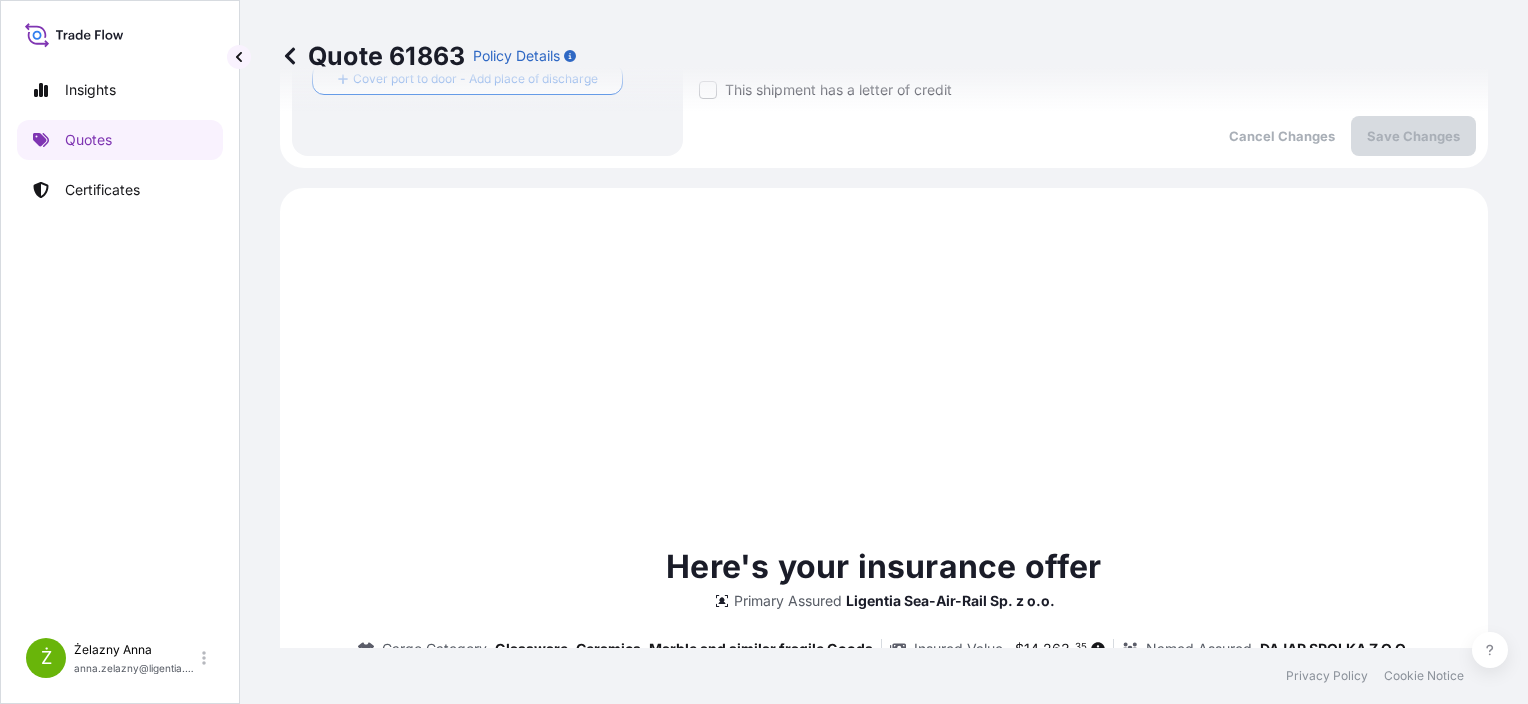 scroll, scrollTop: 684, scrollLeft: 0, axis: vertical 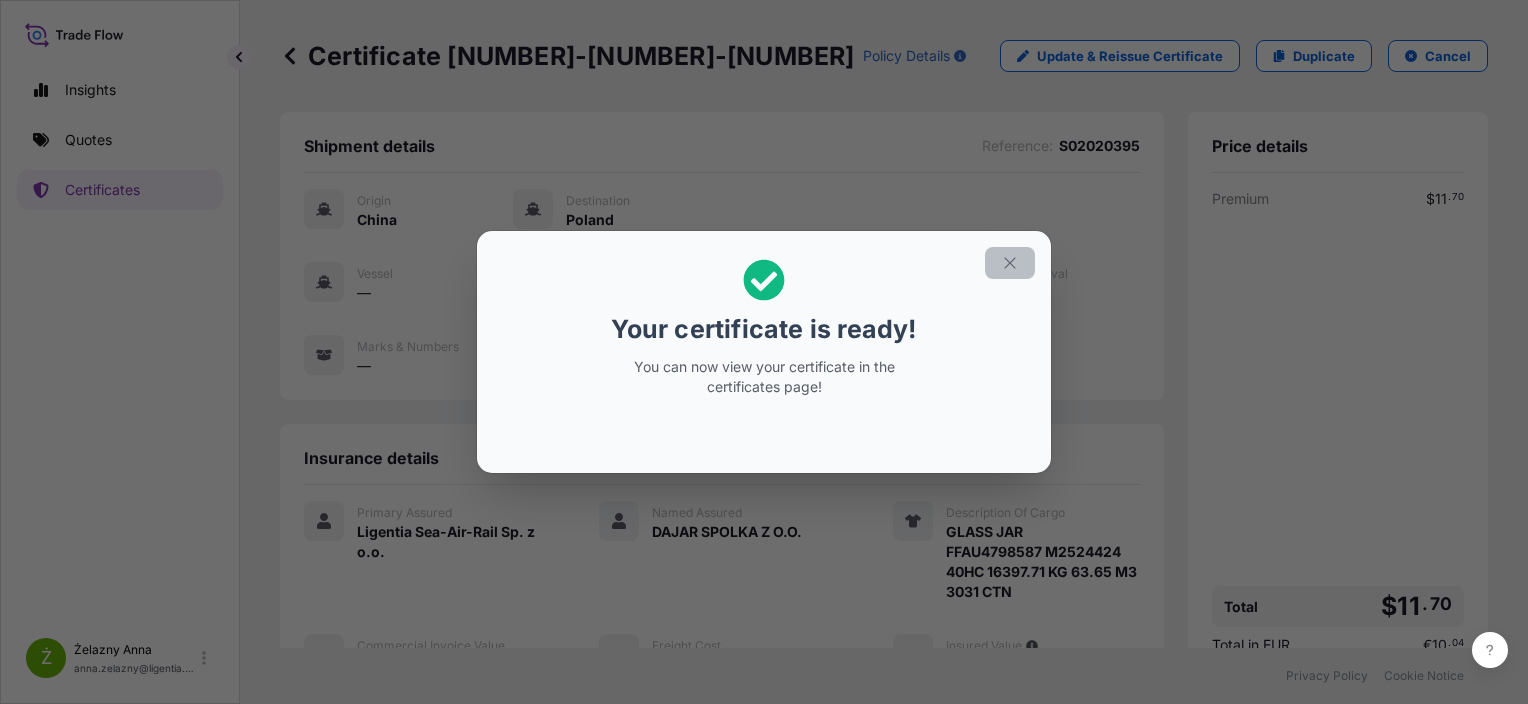 click 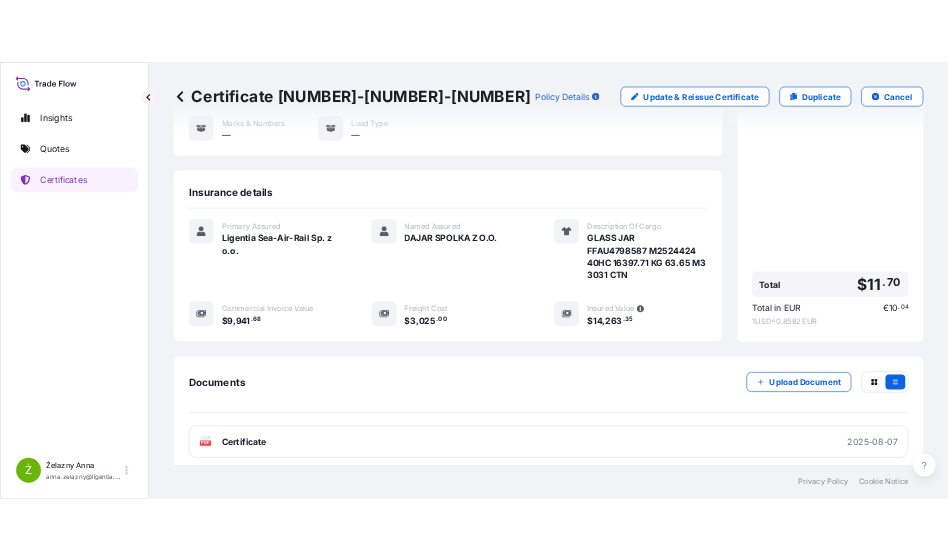 scroll, scrollTop: 344, scrollLeft: 0, axis: vertical 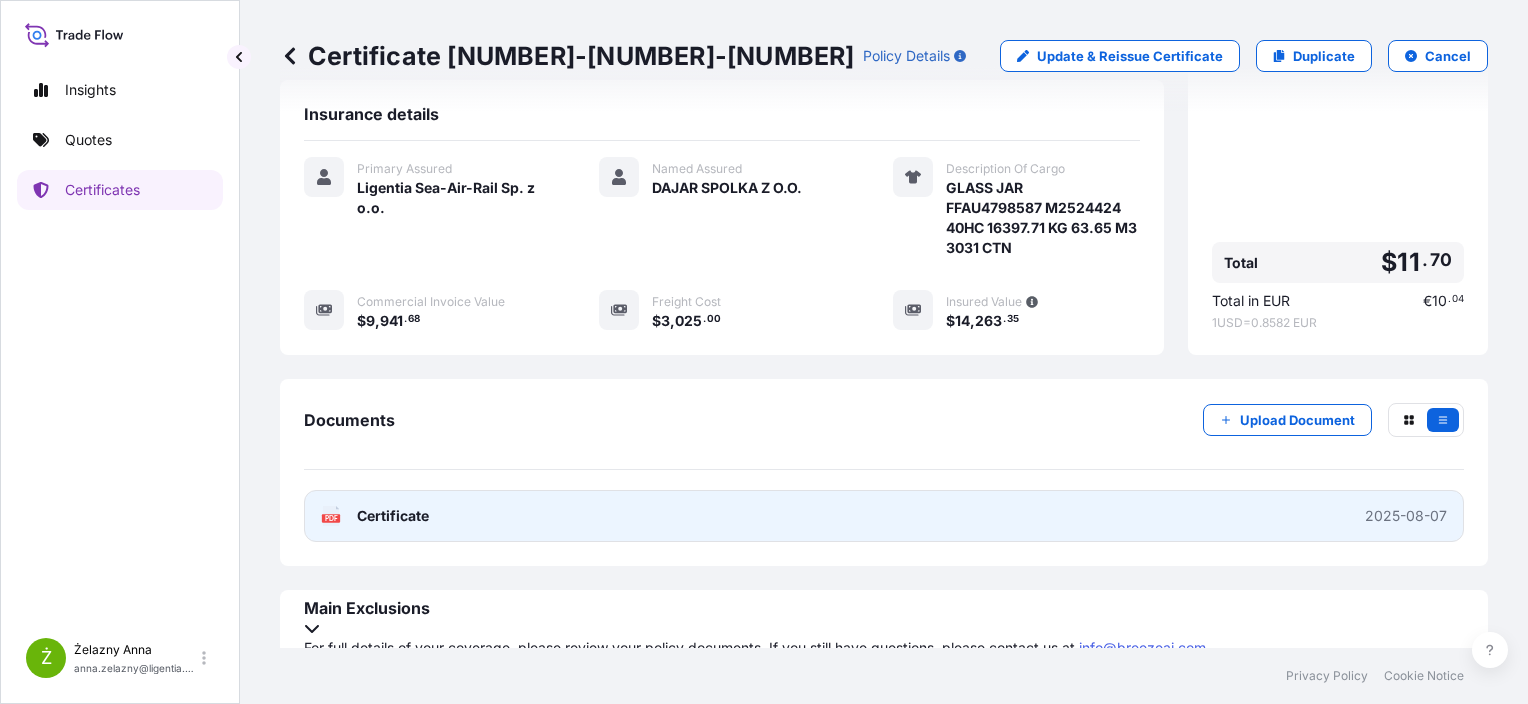 click on "PDF Certificate 2025-08-07" at bounding box center [884, 516] 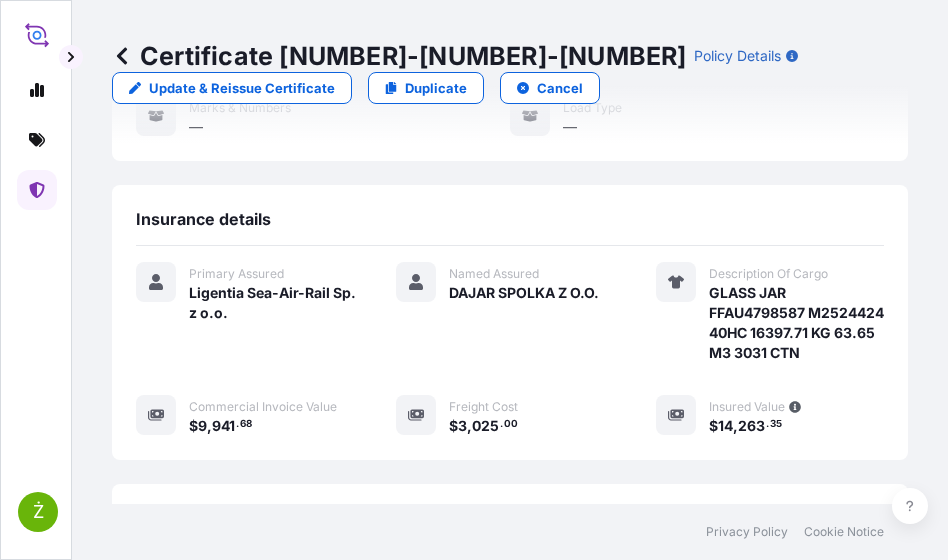 scroll, scrollTop: 448, scrollLeft: 0, axis: vertical 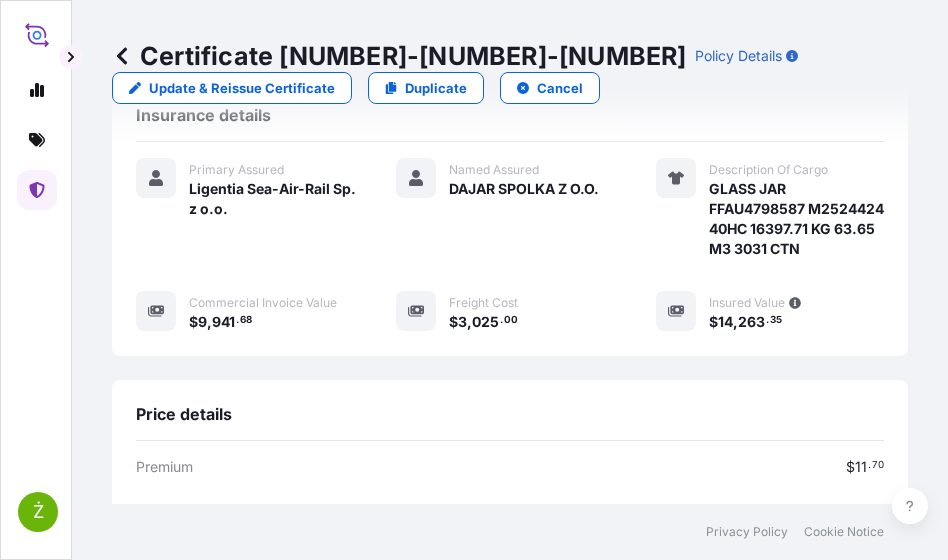click on "Certificate [NUMBER]-[NUMBER]-[NUMBER]" at bounding box center [399, 56] 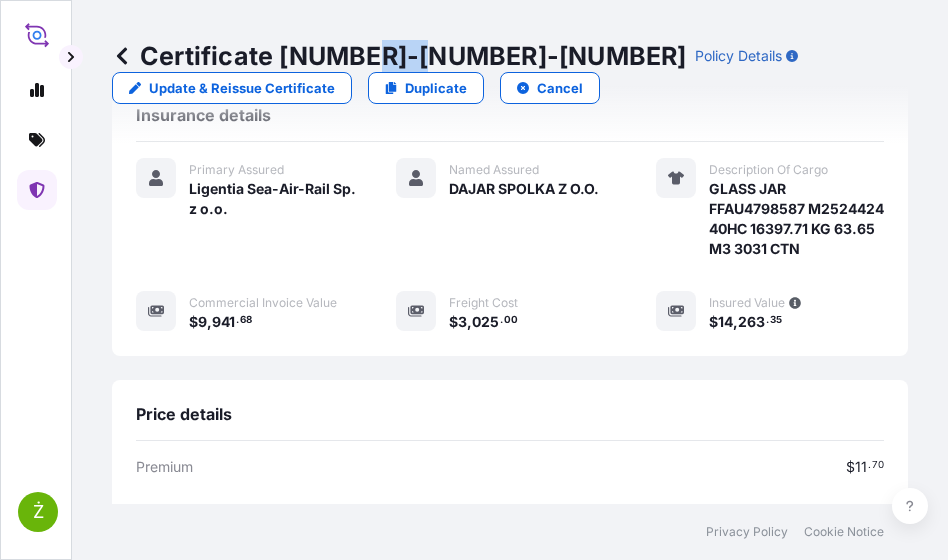 click on "Certificate [NUMBER]-[NUMBER]-[NUMBER]" at bounding box center [399, 56] 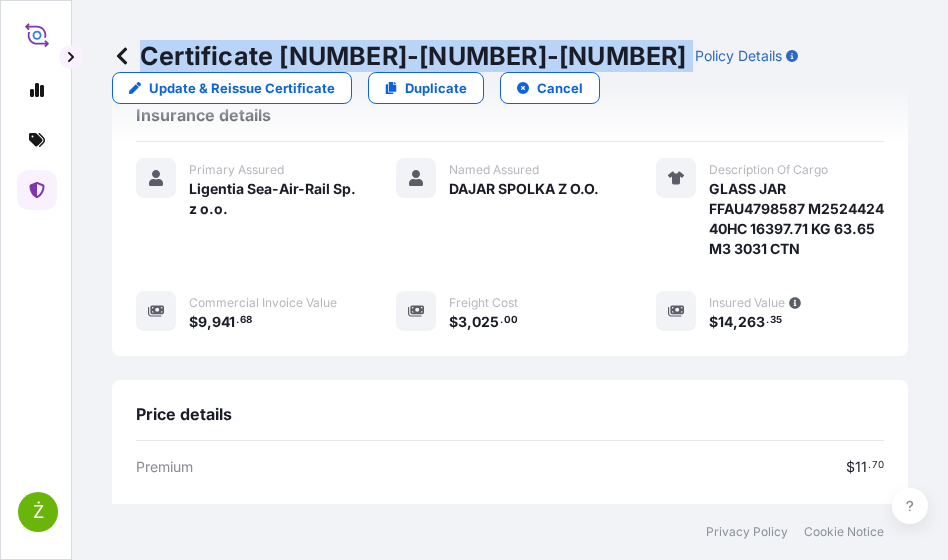 click on "Certificate [NUMBER]-[NUMBER]-[NUMBER]" at bounding box center [399, 56] 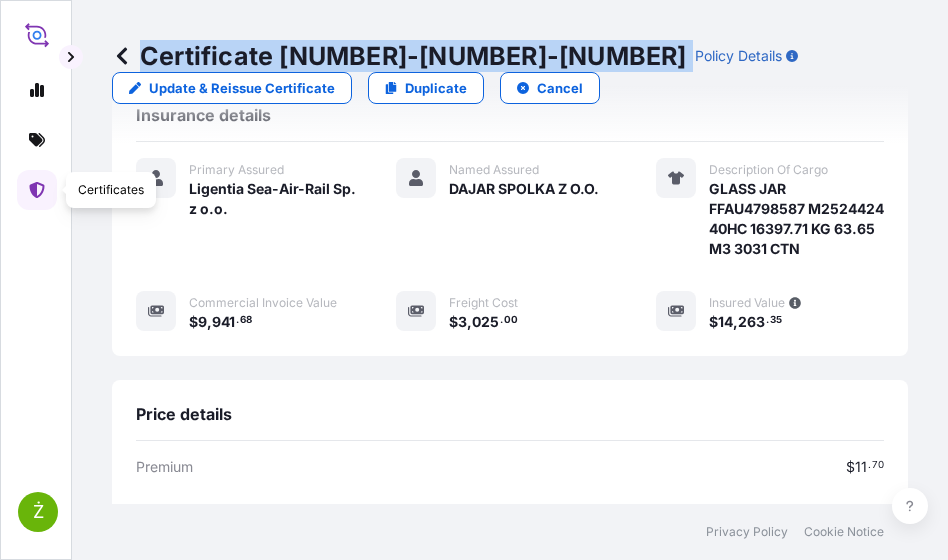 click 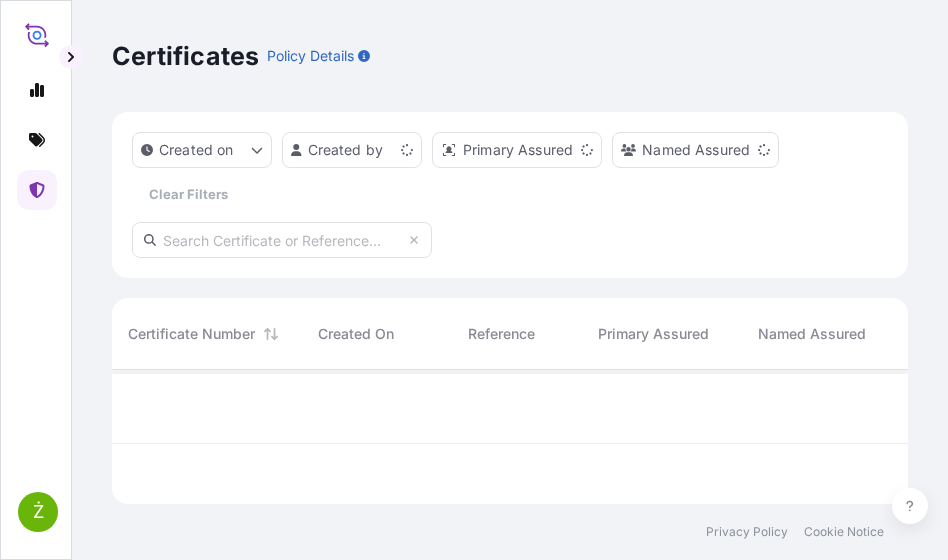 scroll, scrollTop: 16, scrollLeft: 16, axis: both 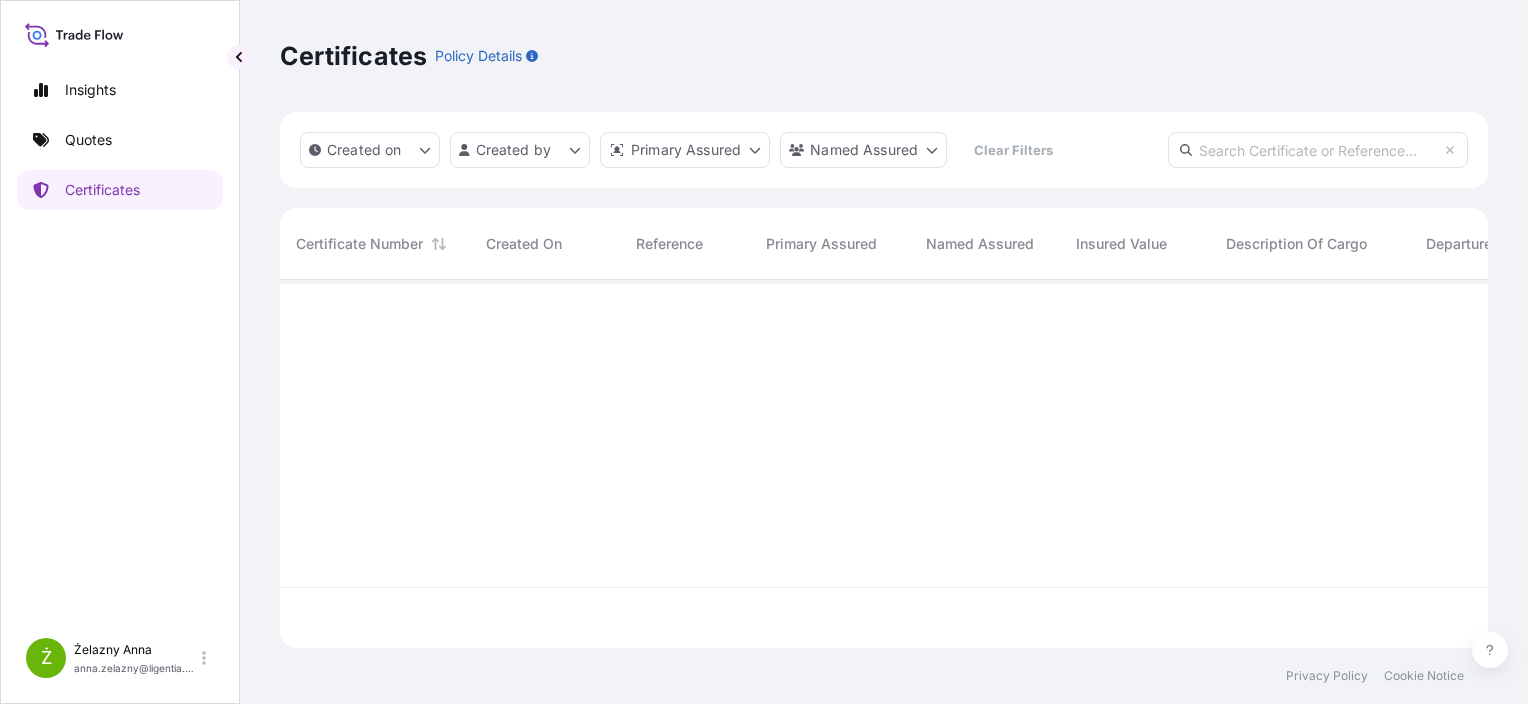click at bounding box center (1318, 150) 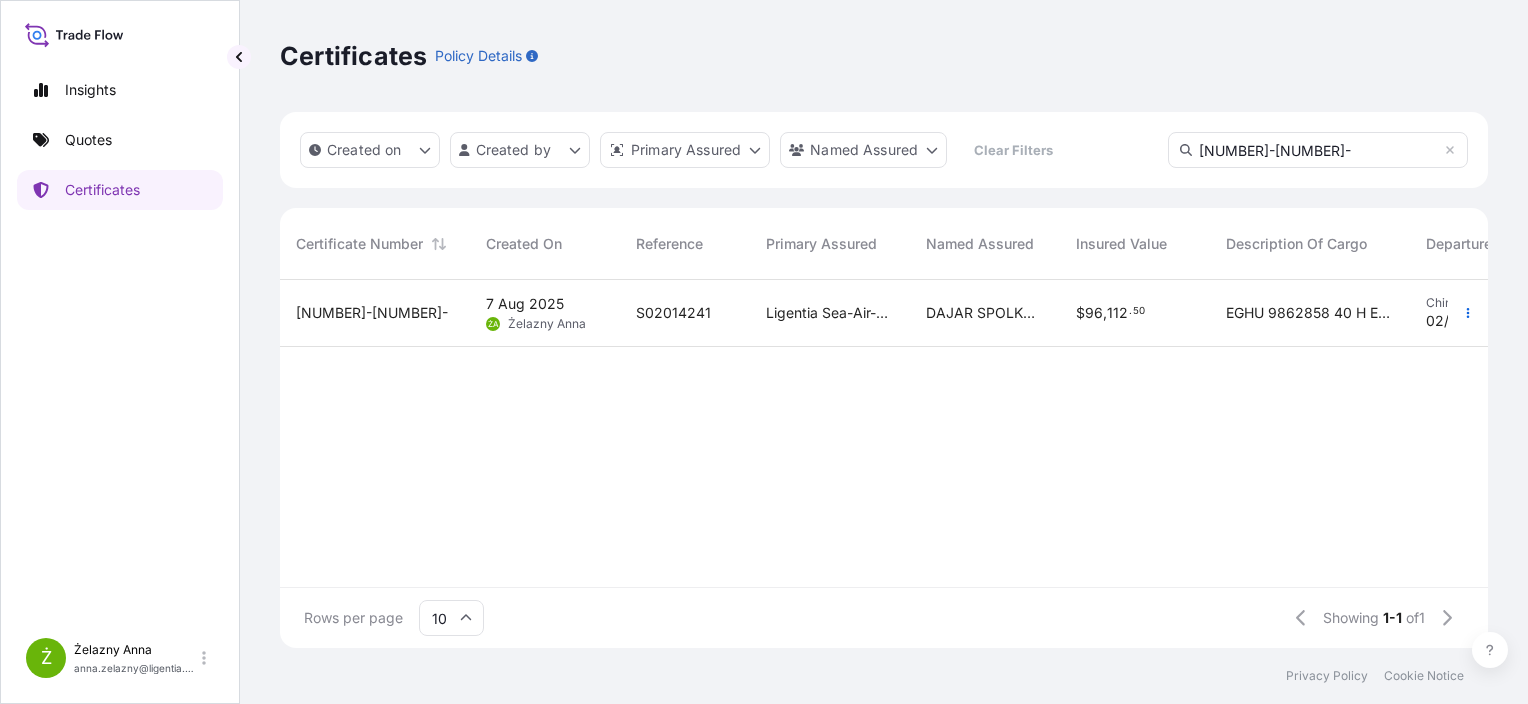 type on "[NUMBER]-[NUMBER]-" 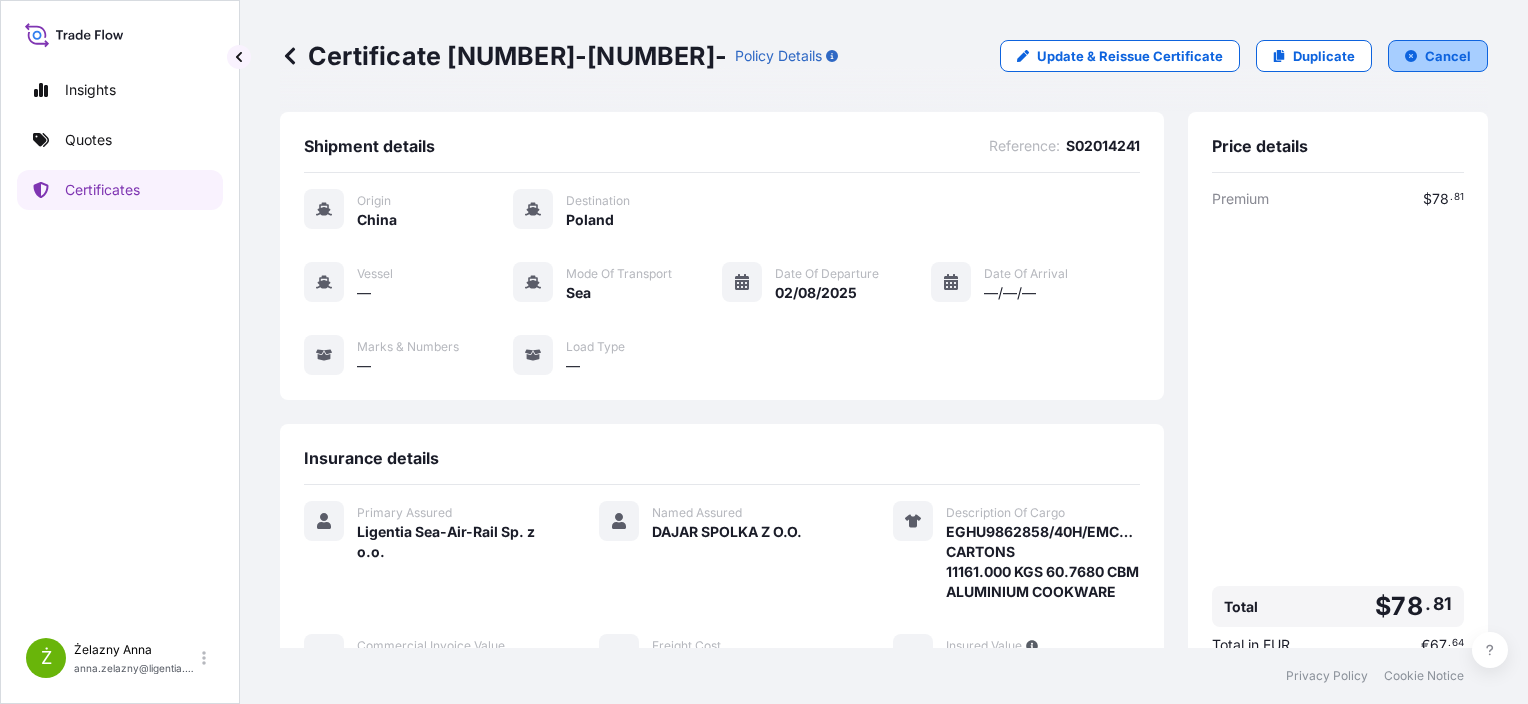 click on "Cancel" at bounding box center [1438, 56] 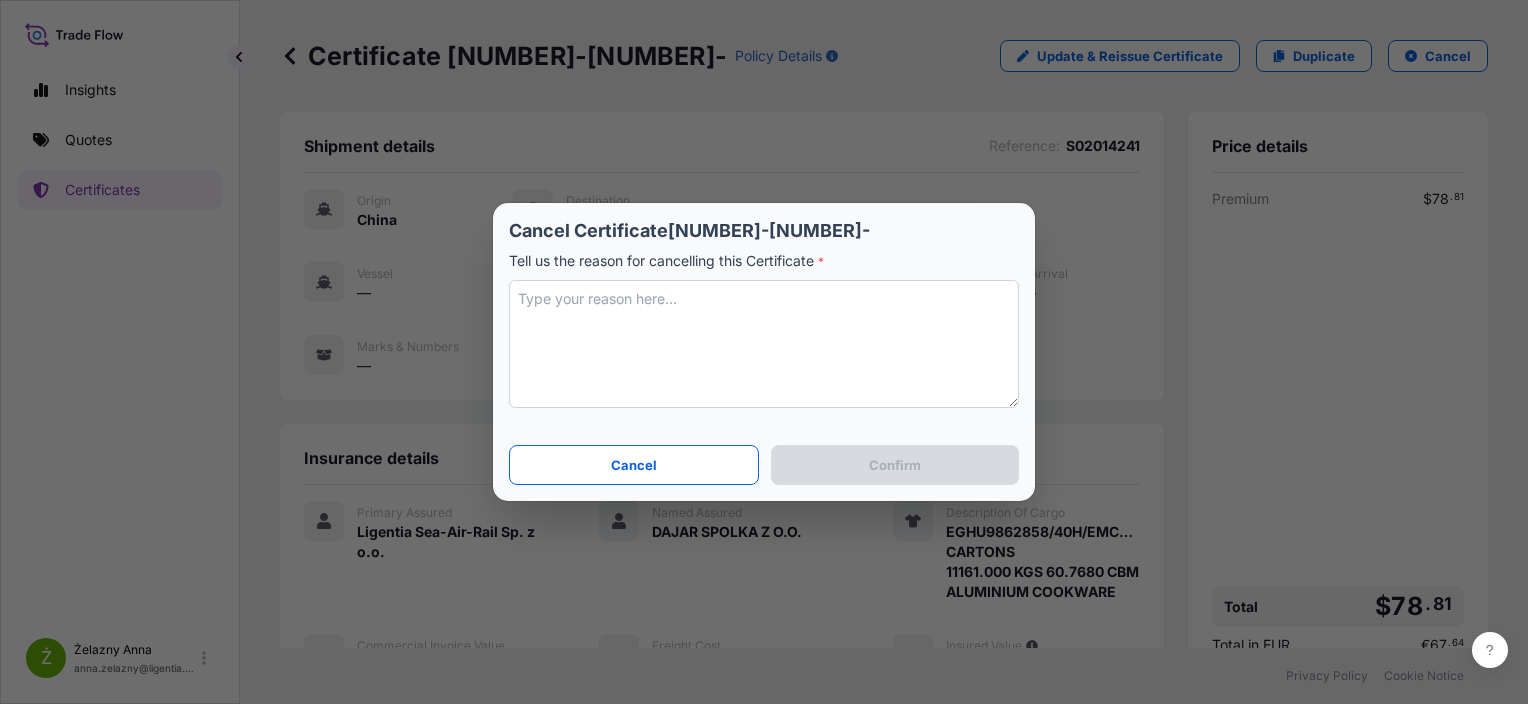 click at bounding box center [764, 344] 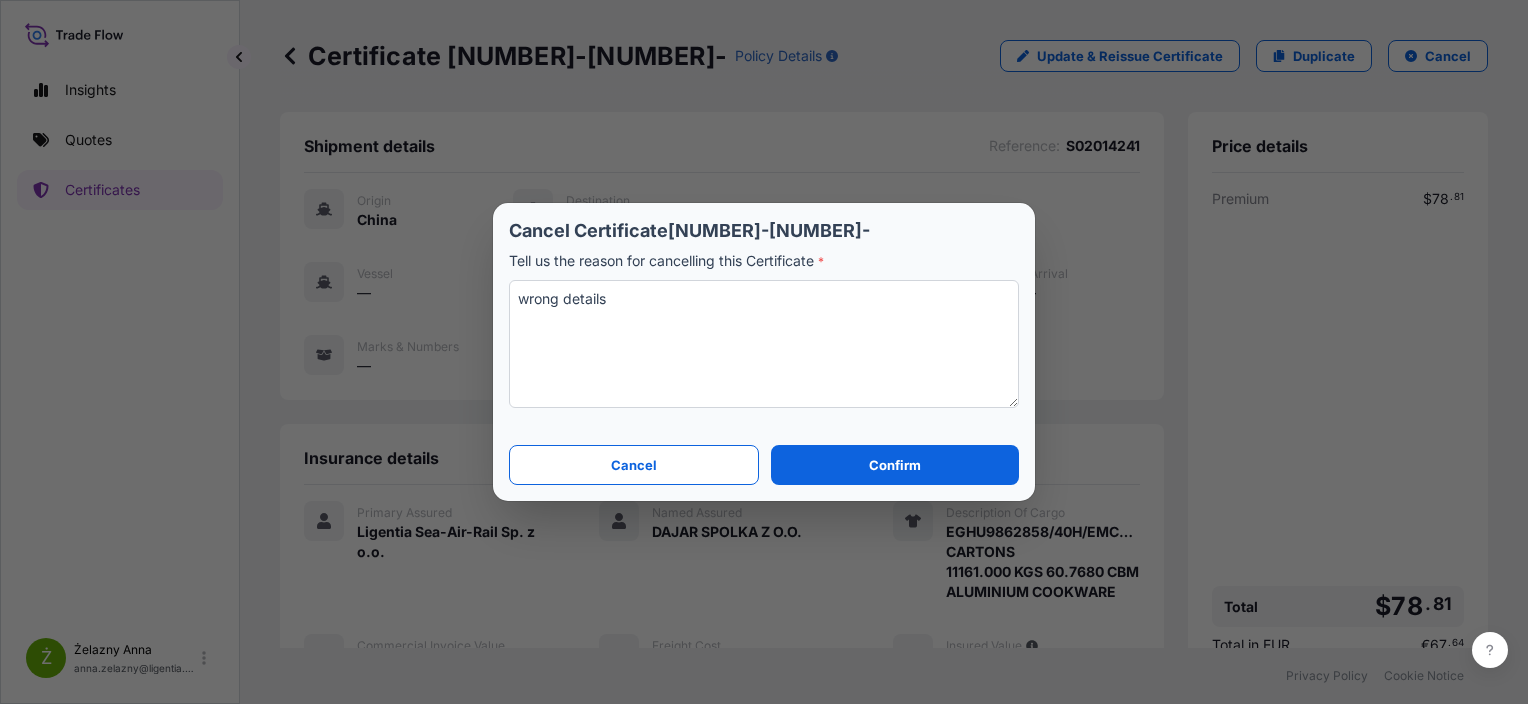 type on "wrong details" 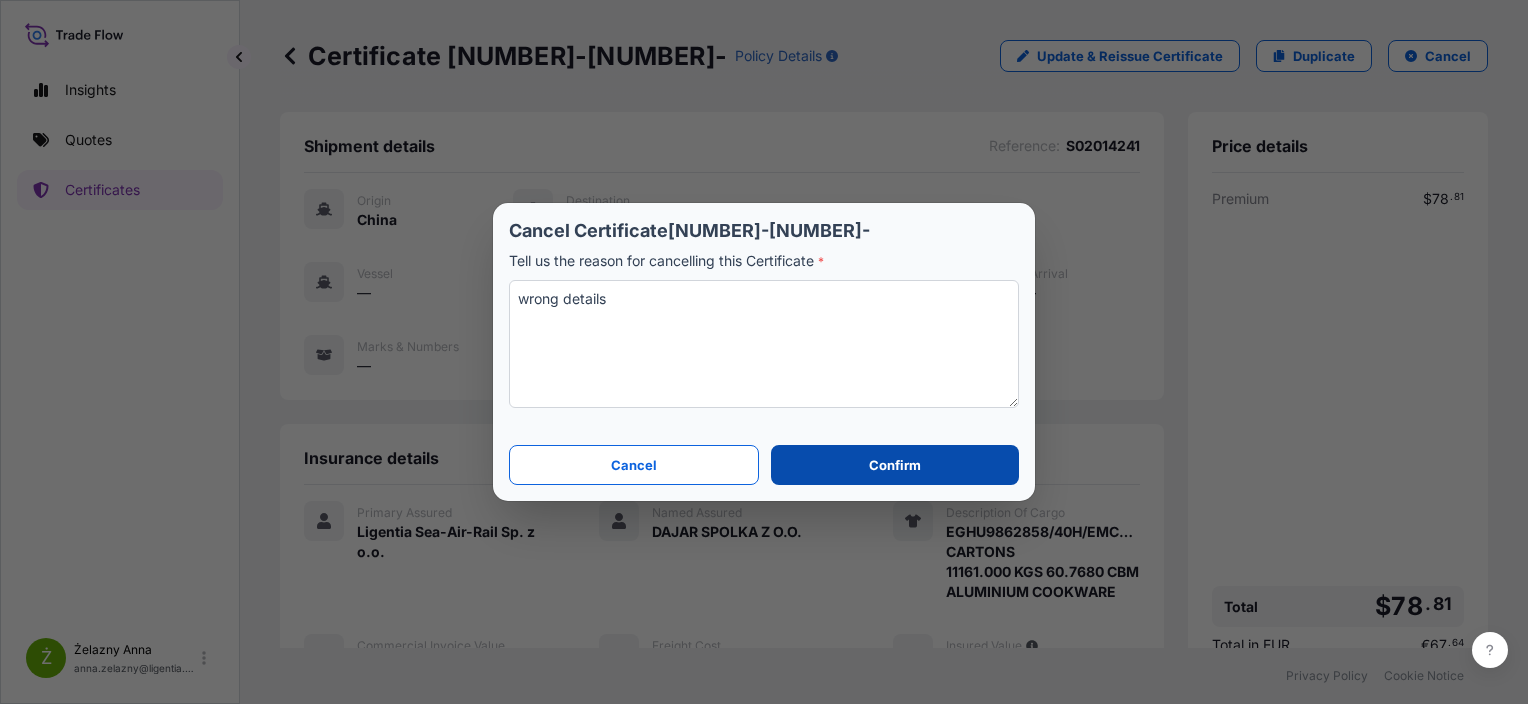 click on "Confirm" at bounding box center [895, 465] 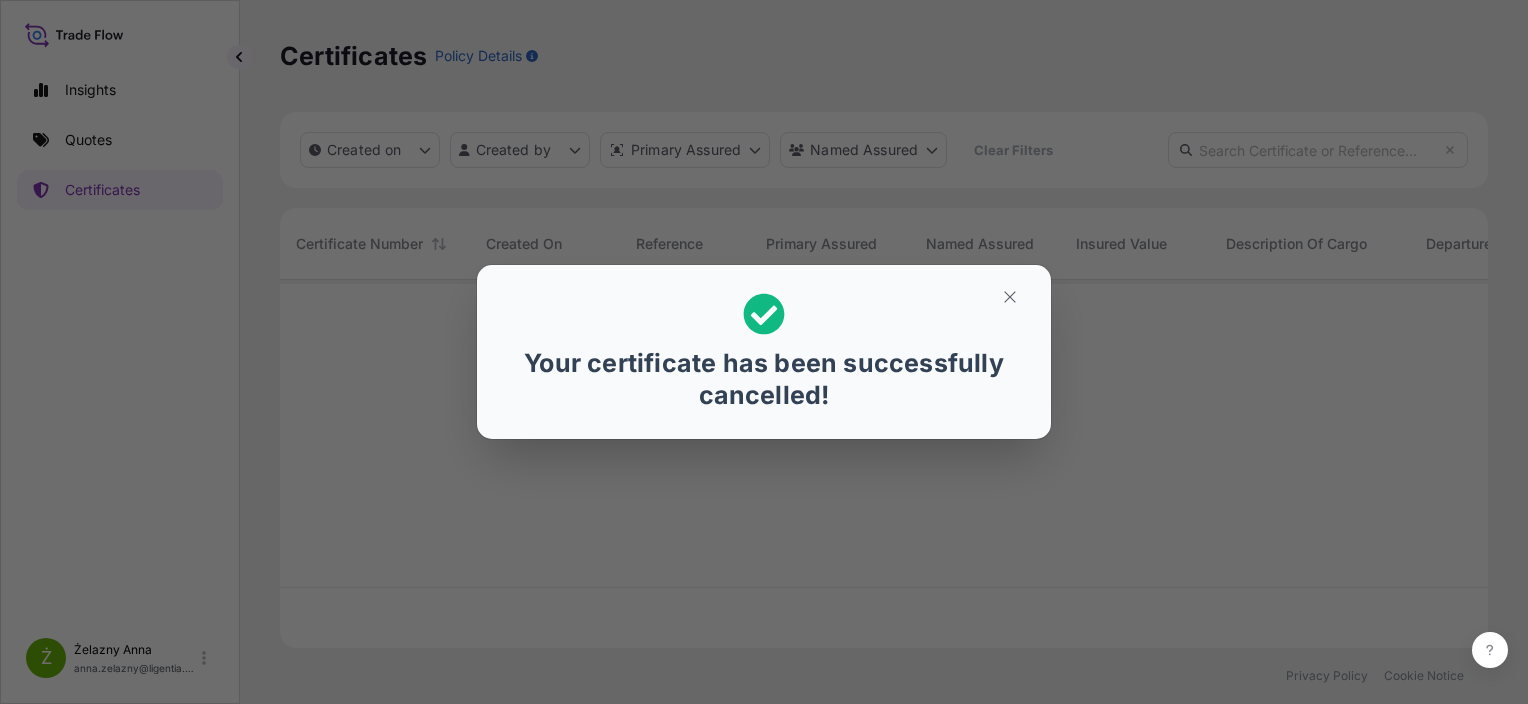 scroll, scrollTop: 16, scrollLeft: 16, axis: both 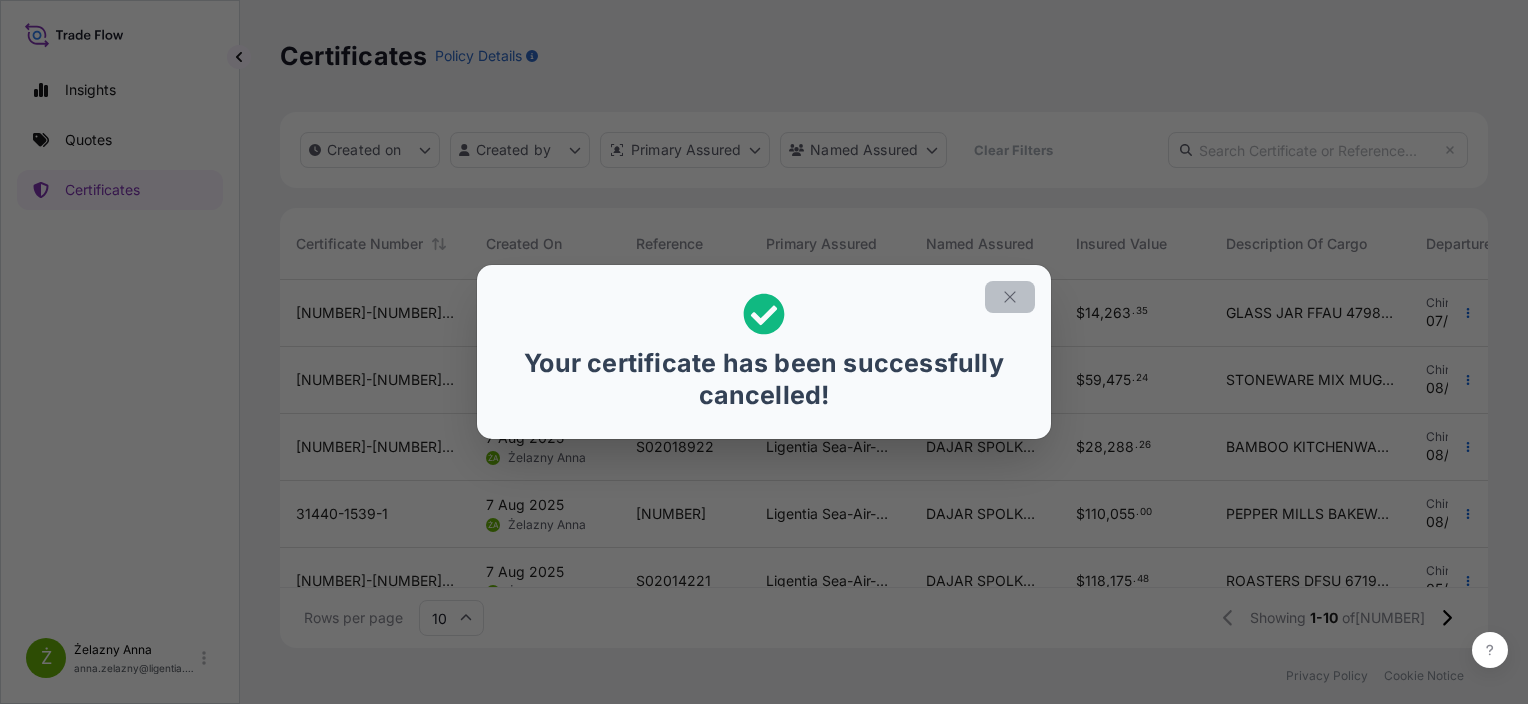 click 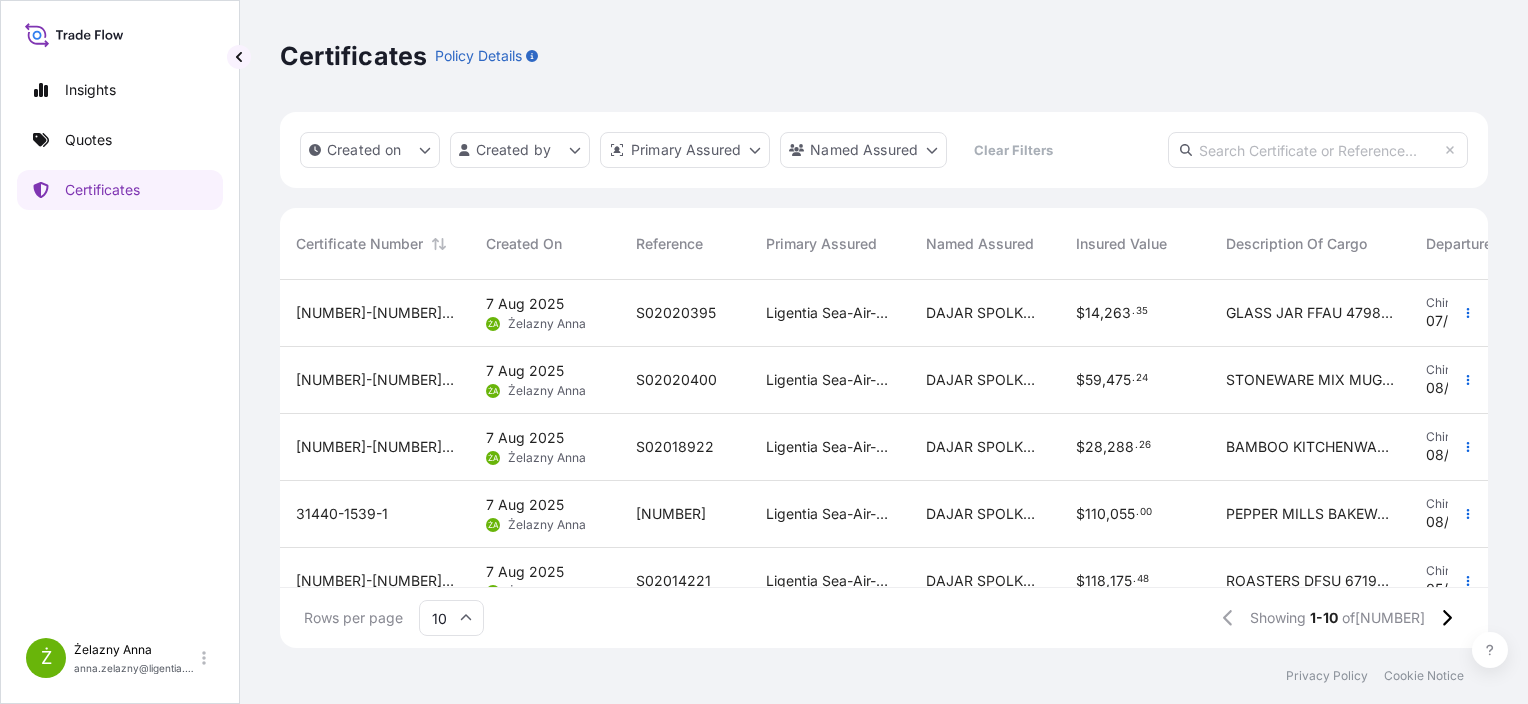 click on "Insights Quotes Certificates" at bounding box center (120, 340) 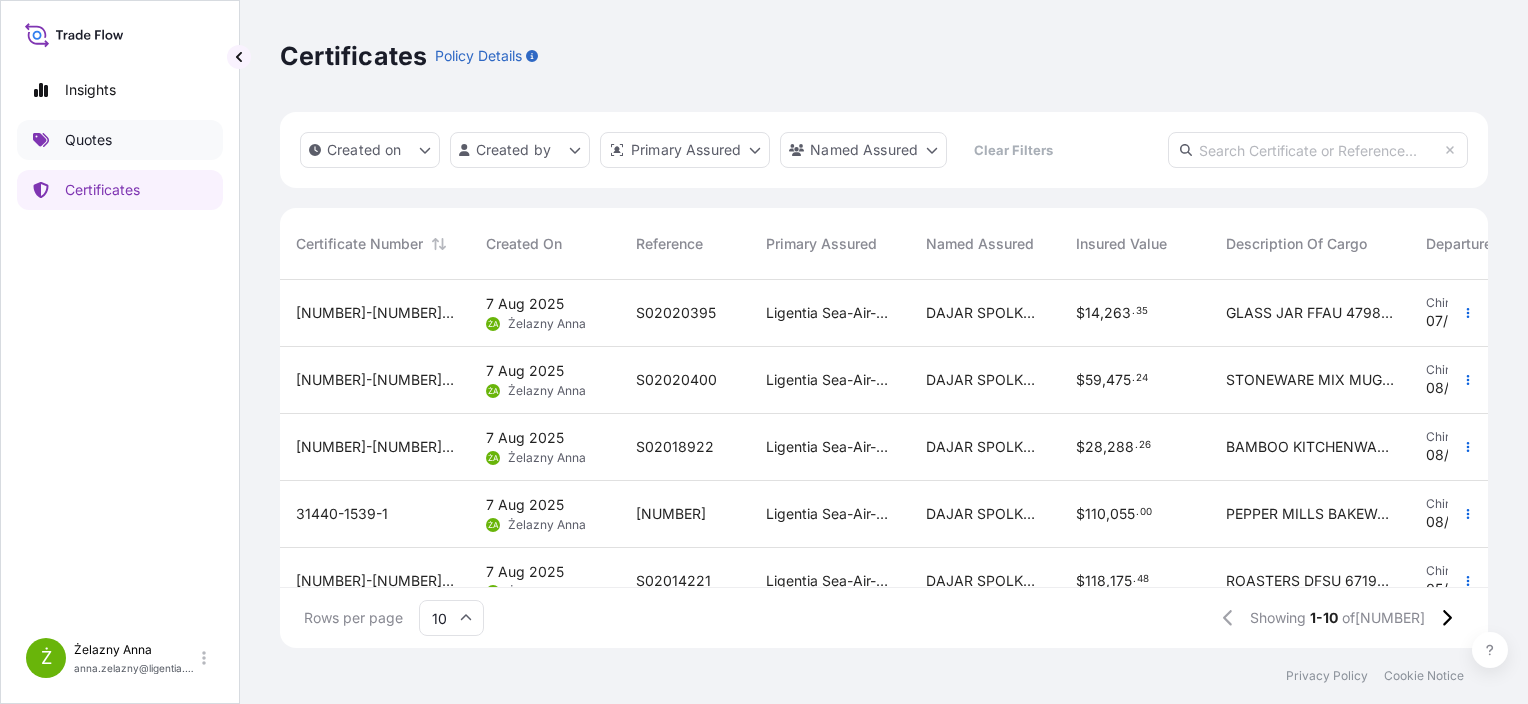 click on "Quotes" at bounding box center [120, 140] 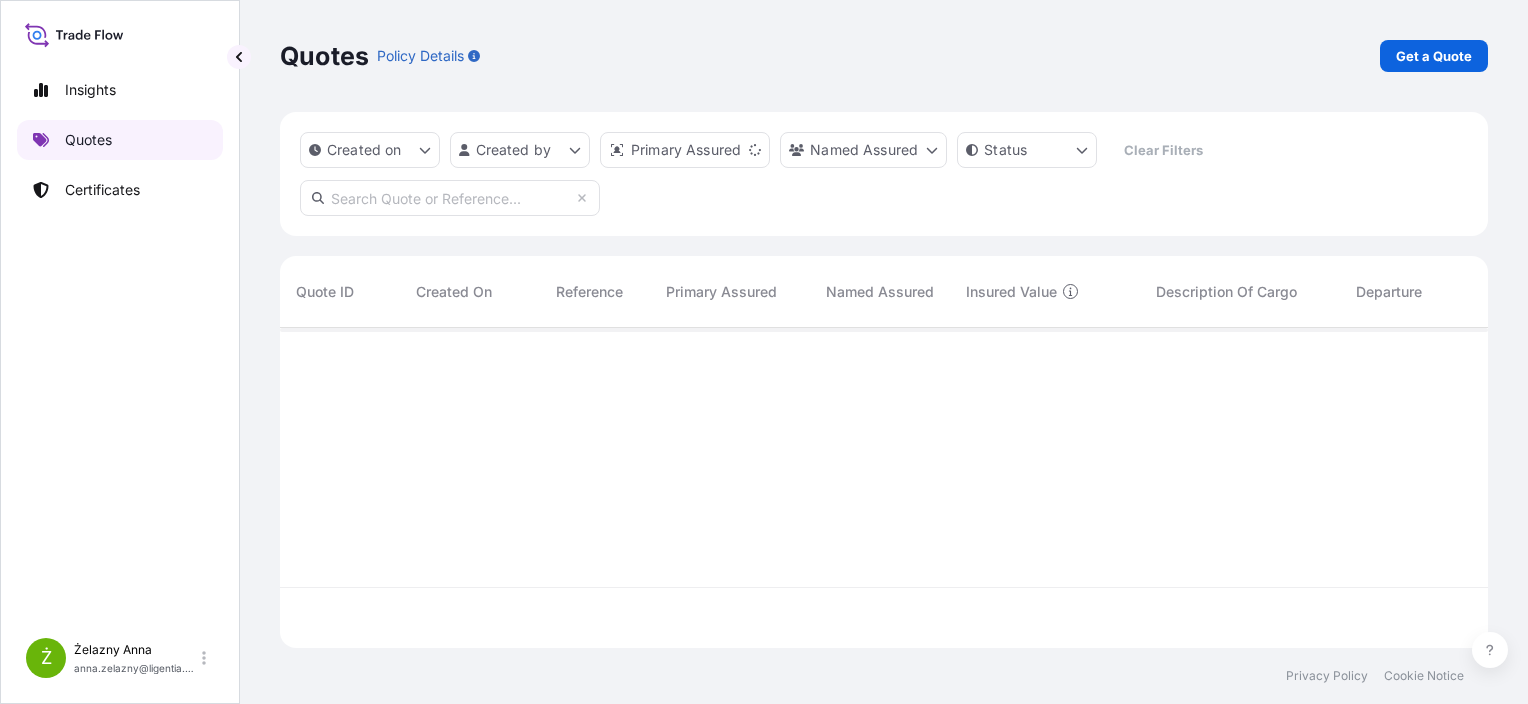 scroll, scrollTop: 16, scrollLeft: 16, axis: both 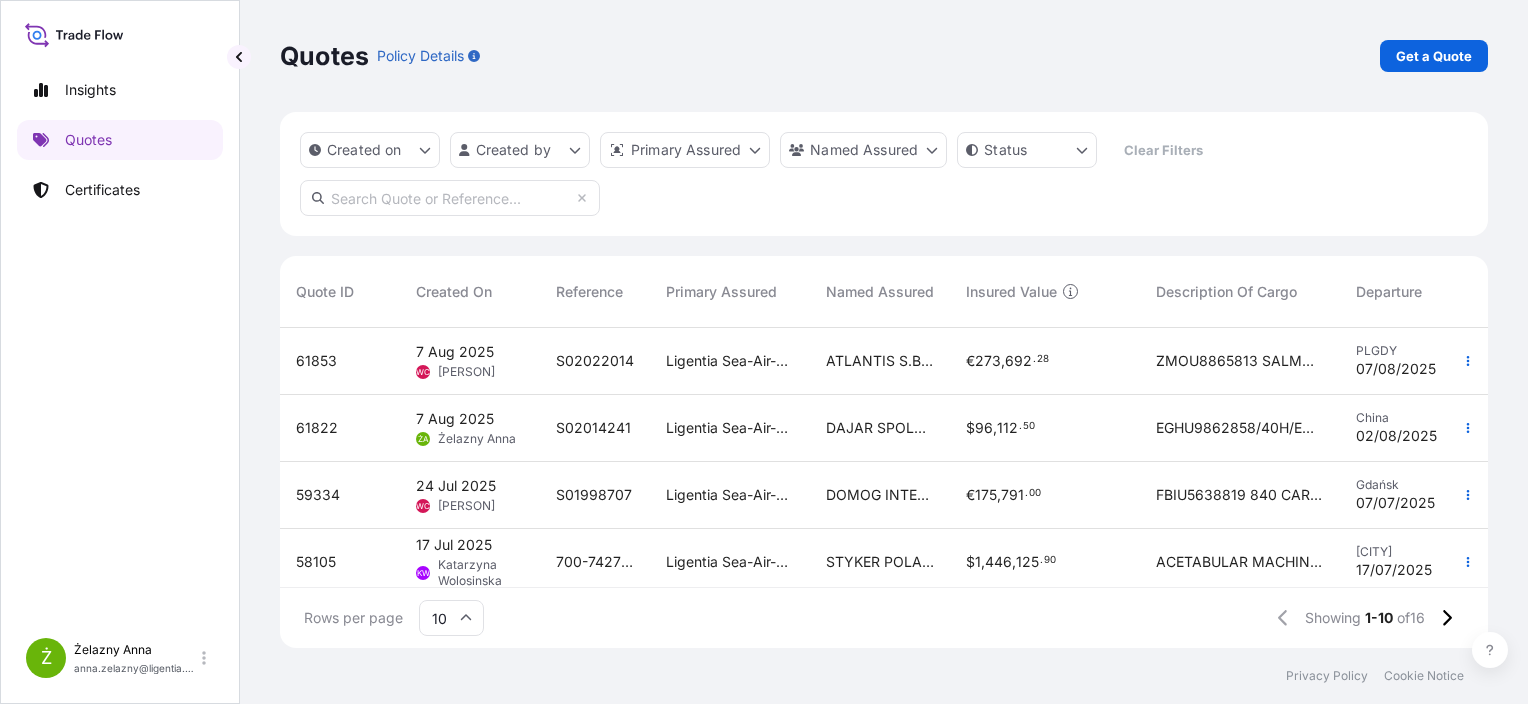 click on "S02014241" at bounding box center (595, 428) 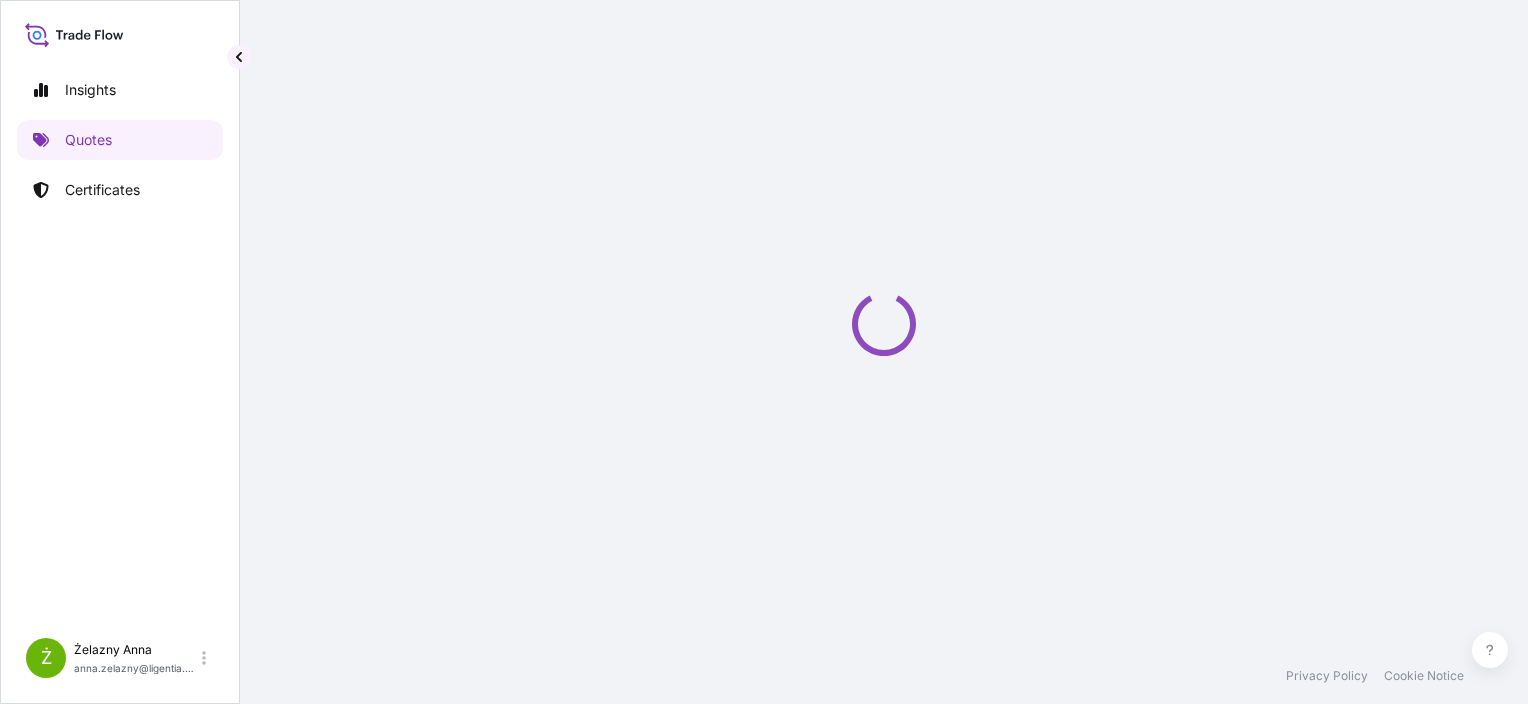select on "Sea" 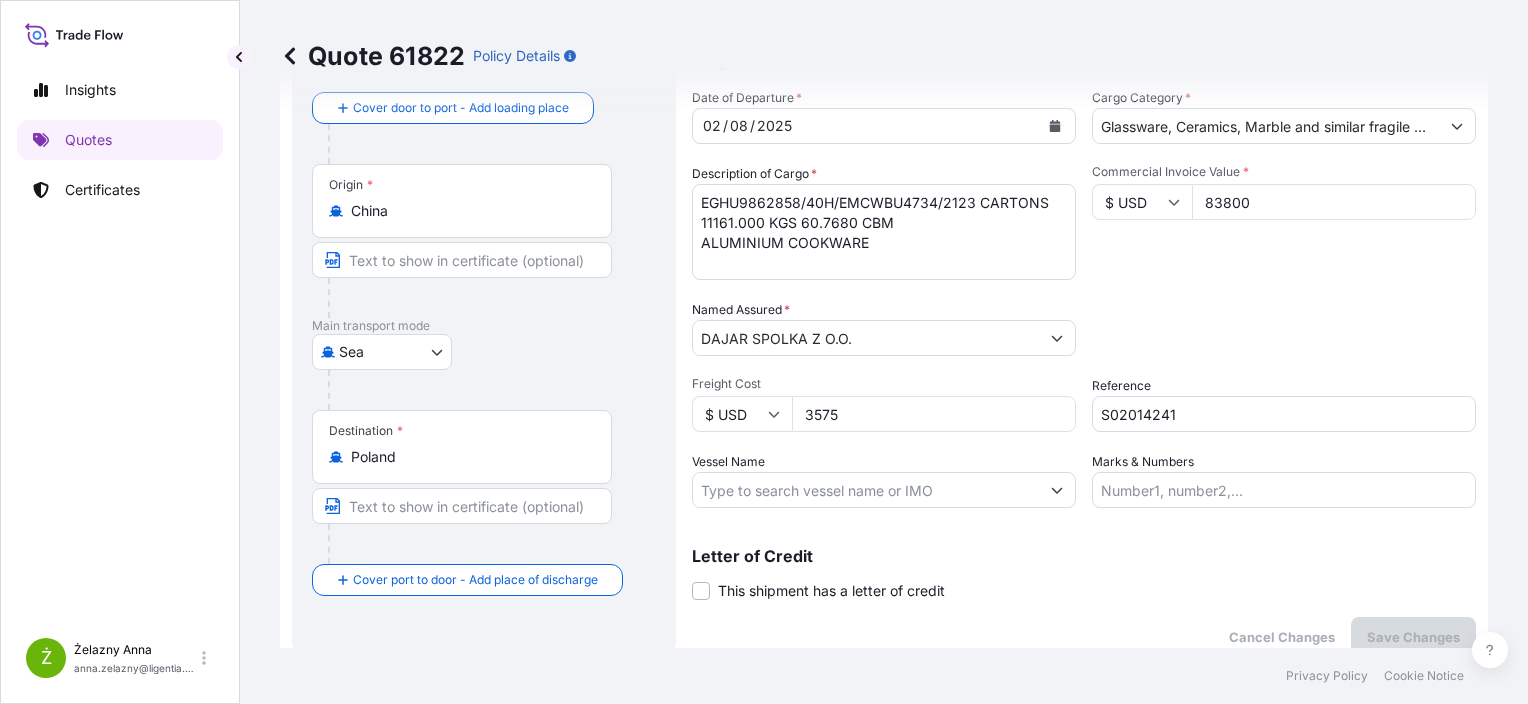 scroll, scrollTop: 0, scrollLeft: 0, axis: both 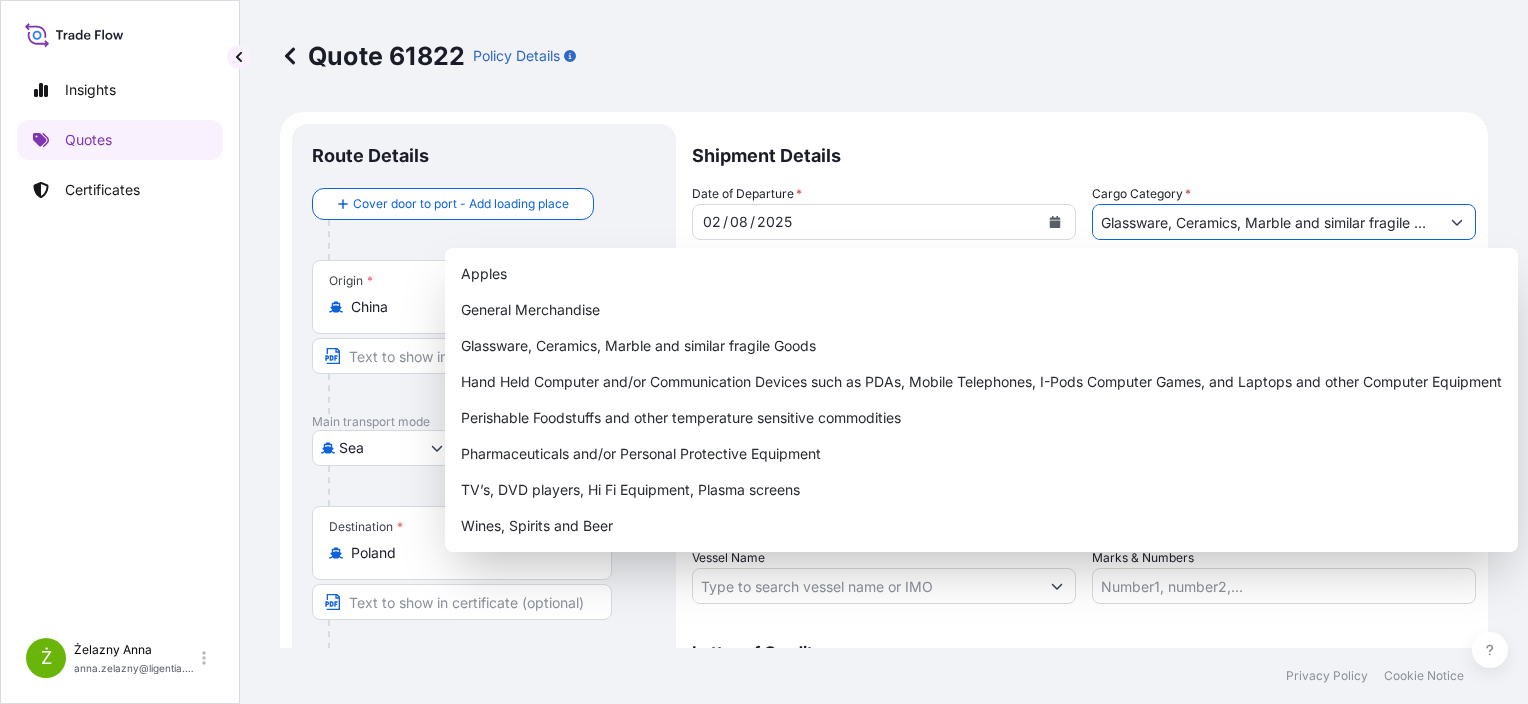 click on "Glassware, Ceramics, Marble and similar fragile Goods" at bounding box center [1266, 222] 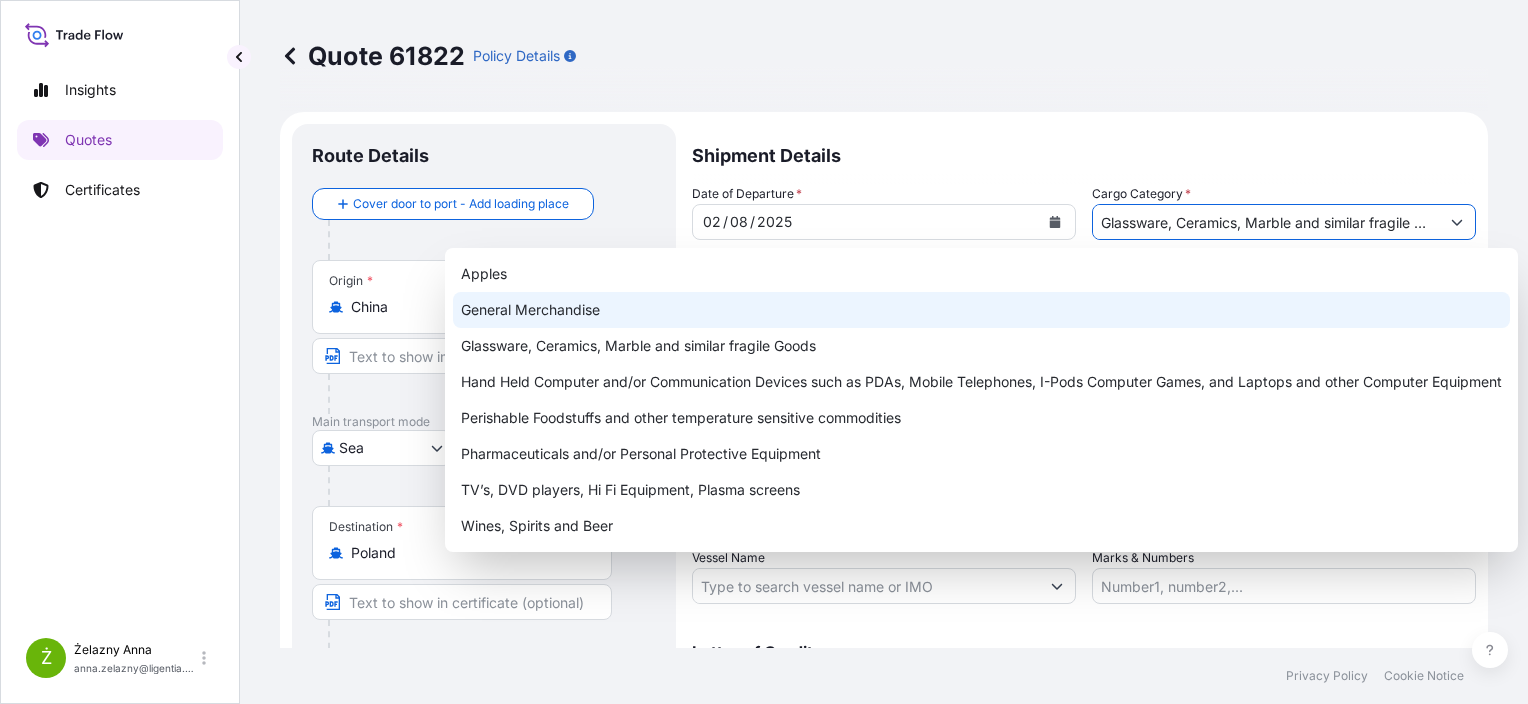click on "General Merchandise" at bounding box center (981, 310) 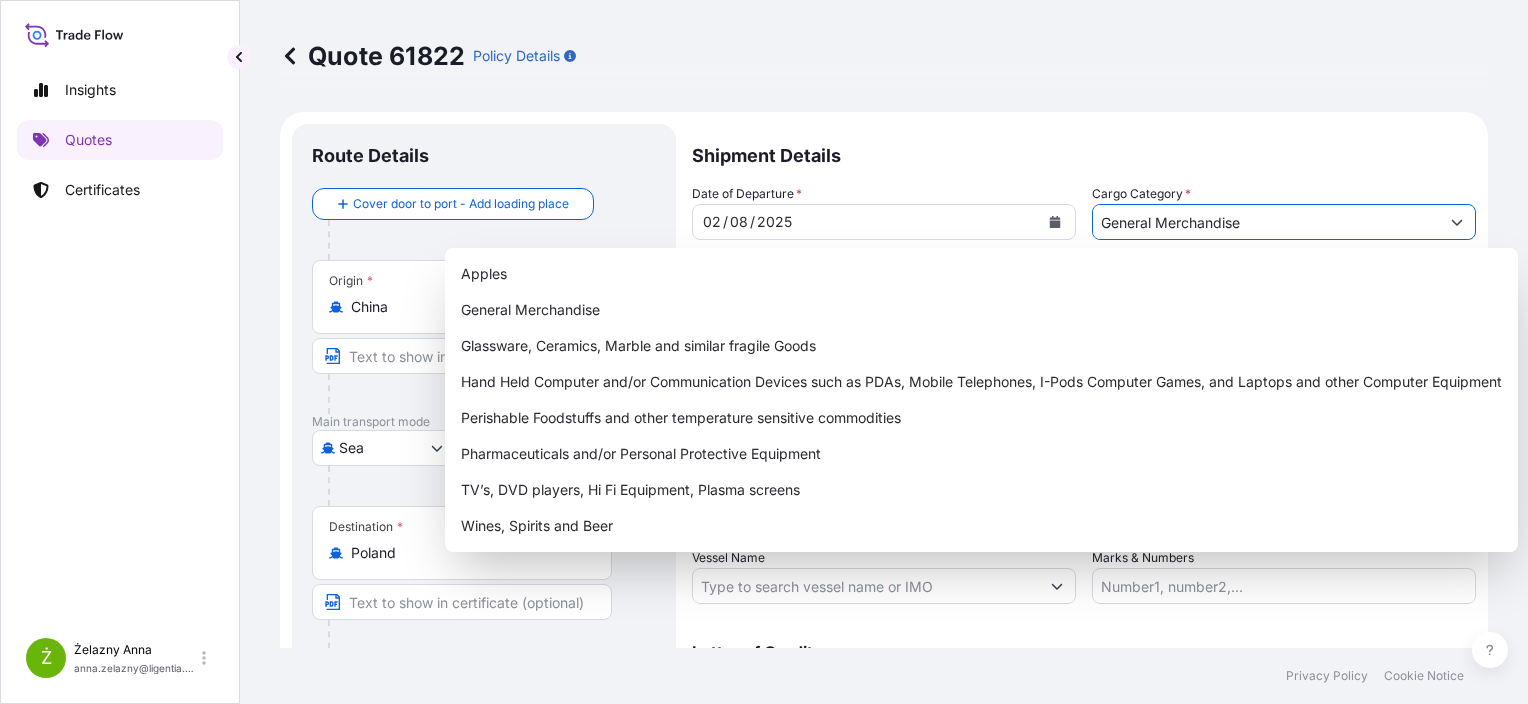 click on "Letter of Credit This shipment has a letter of credit Letter of credit * Letter of credit may not exceed 12000 characters" at bounding box center [1084, 658] 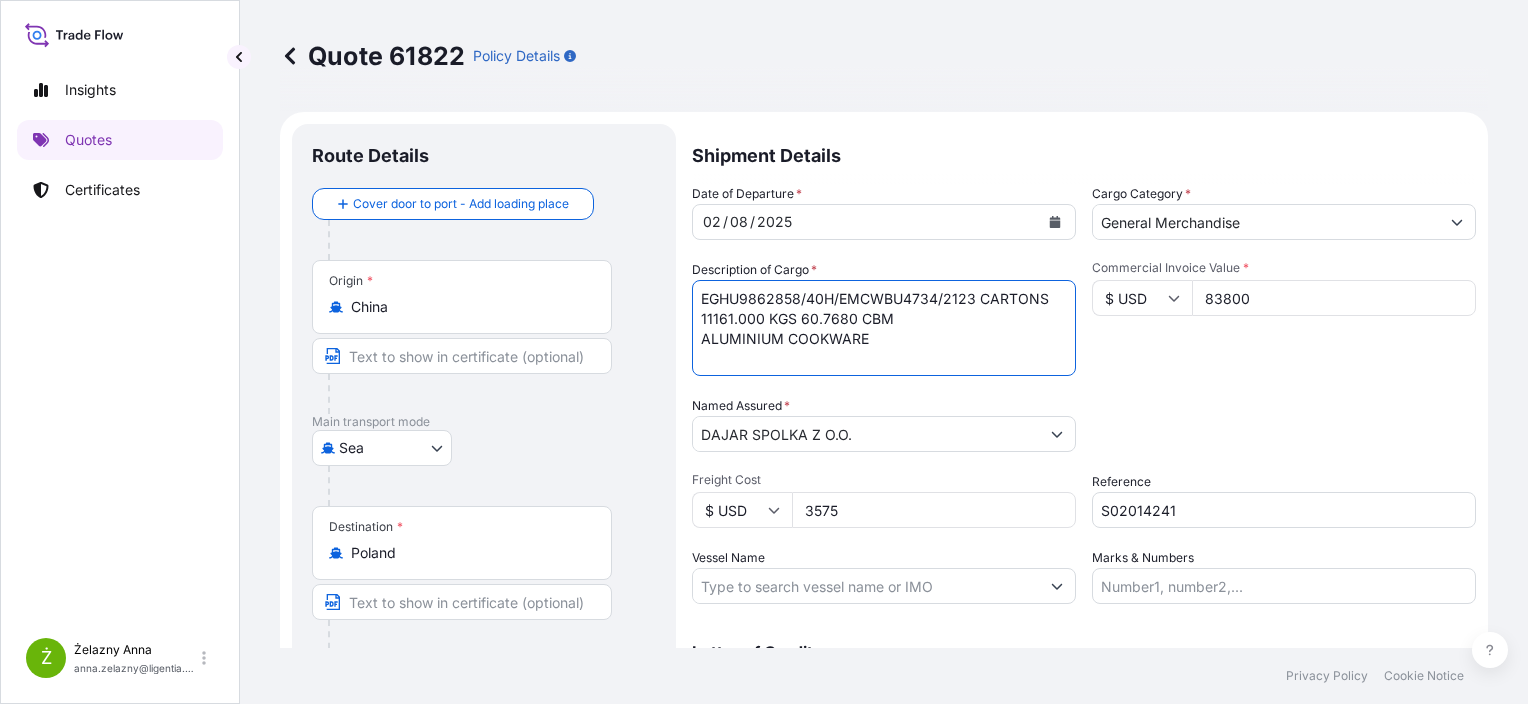 click on "EGHU9862858/40H/EMCWBU4734/2123 CARTONS
11161.000 KGS 60.7680 CBM
ALUMINIUM COOKWARE" at bounding box center [884, 328] 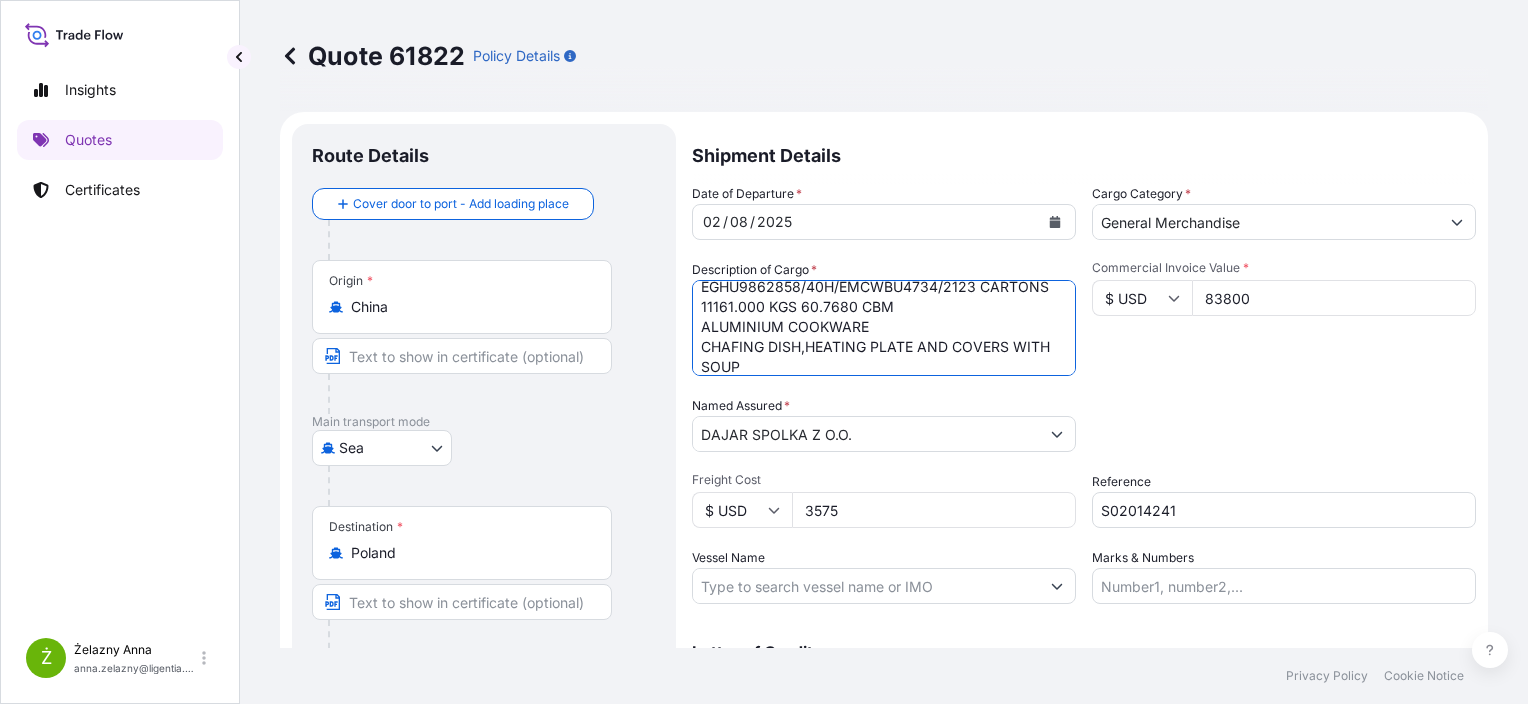 scroll, scrollTop: 32, scrollLeft: 0, axis: vertical 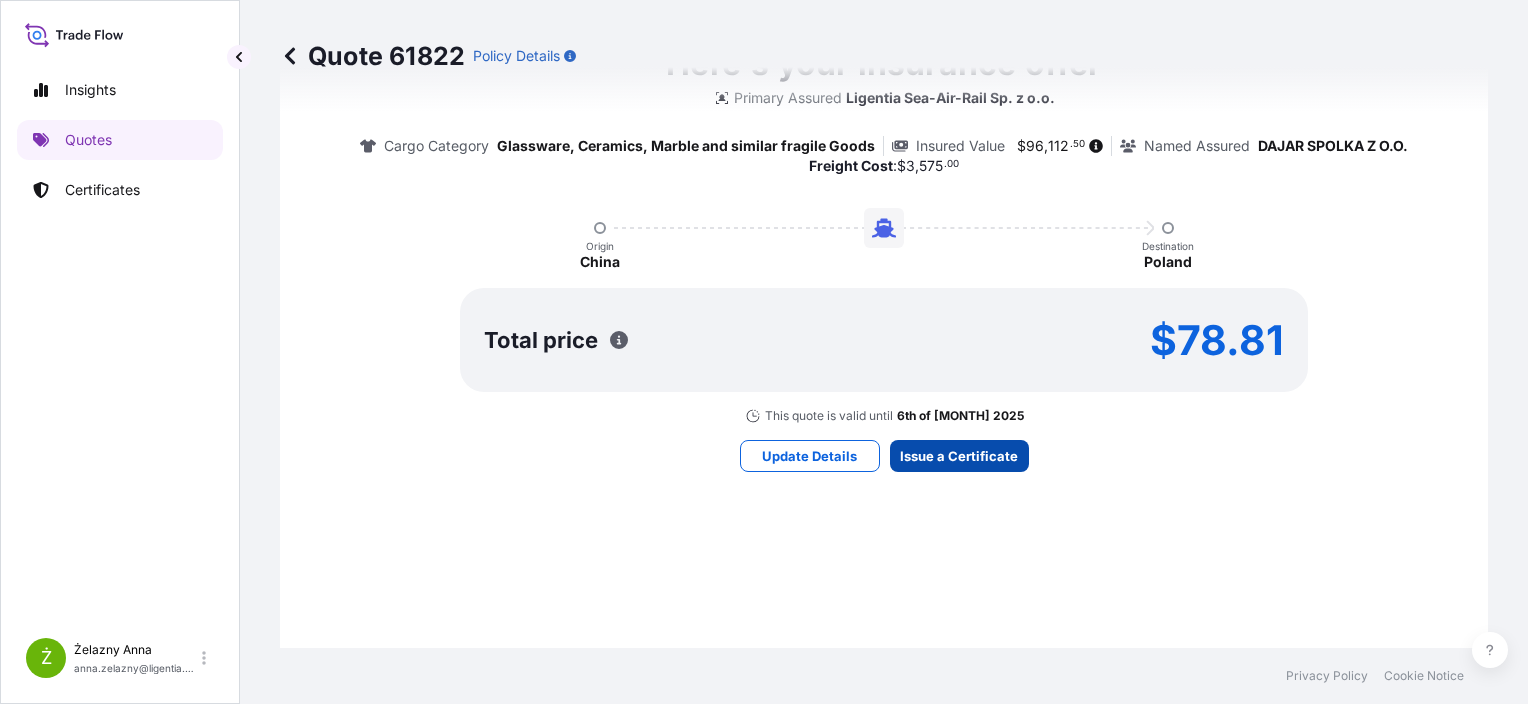 type on "EGHU9862858/40H/EMCWBU4734/2123 CARTONS
11161.000 KGS 60.7680 CBM
ALUMINIUM COOKWARE
CHAFING DISH,HEATING PLATE AND COVERS WITH SOUP" 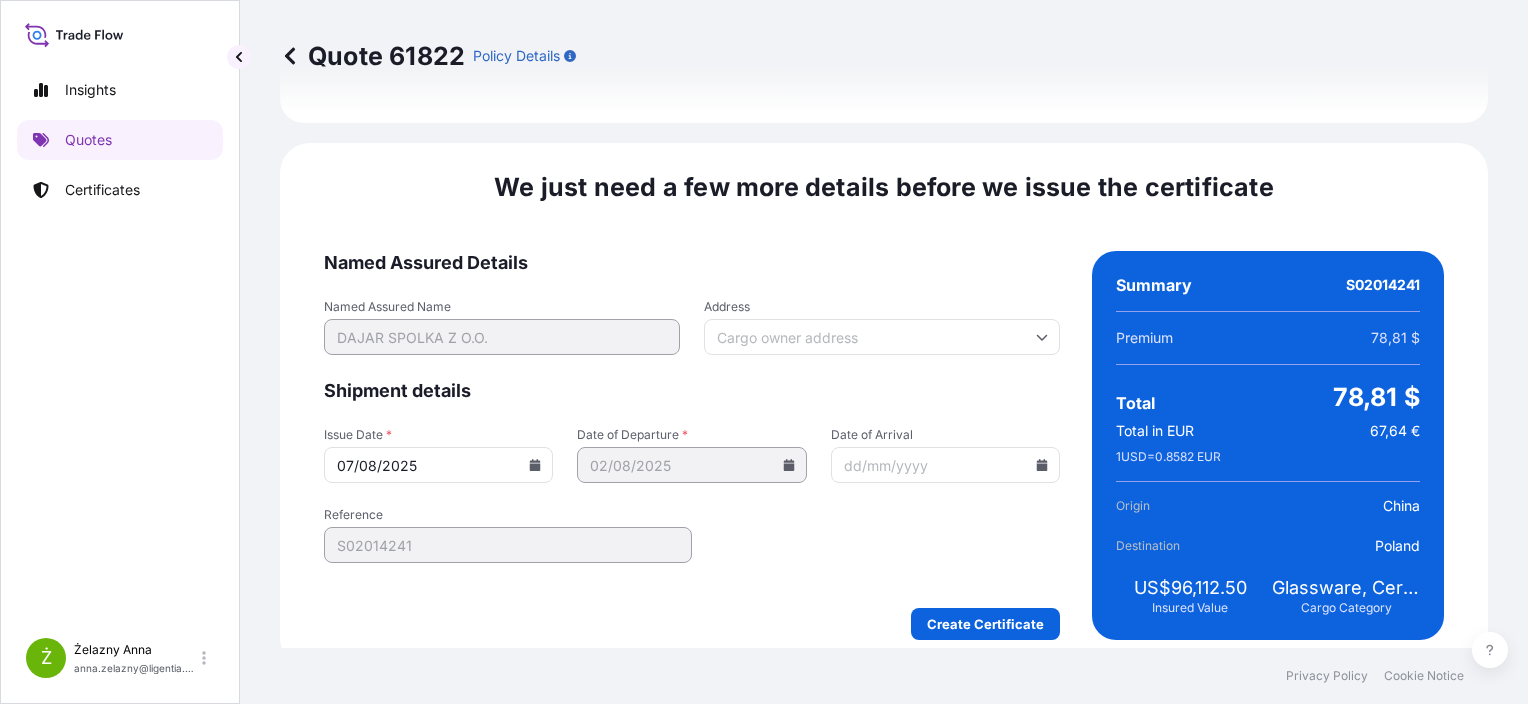 scroll, scrollTop: 2364, scrollLeft: 0, axis: vertical 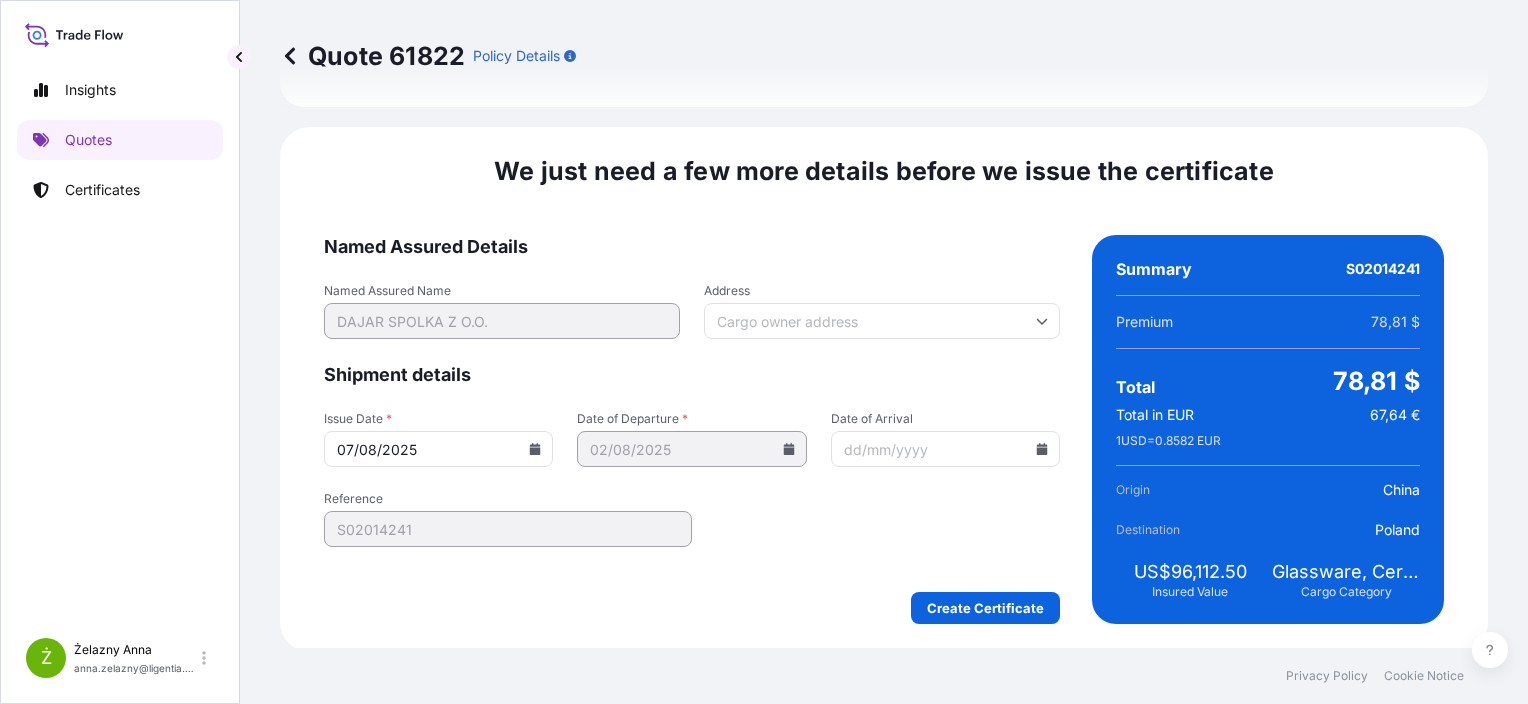 click on "We just need a few more details before we issue the certificate   Named Assured Details Named Assured Name   DAJAR SPOLKA Z O.O. Address   Shipment details Issue Date   * 07/08/2025 Date of Departure   * 02/08/2025 Date of Arrival   Reference   S02014241 Create Certificate Summary S02014241 Premium 78,81 $ Total 78,81 $ Total in EUR 67,64 € 1  USD  =  0.8582   EUR Origin China Destination Poland US$96,112.50 Insured Value Glassware, Ceramics, Marble and similar fragile Goods Cargo Category" at bounding box center [884, 389] 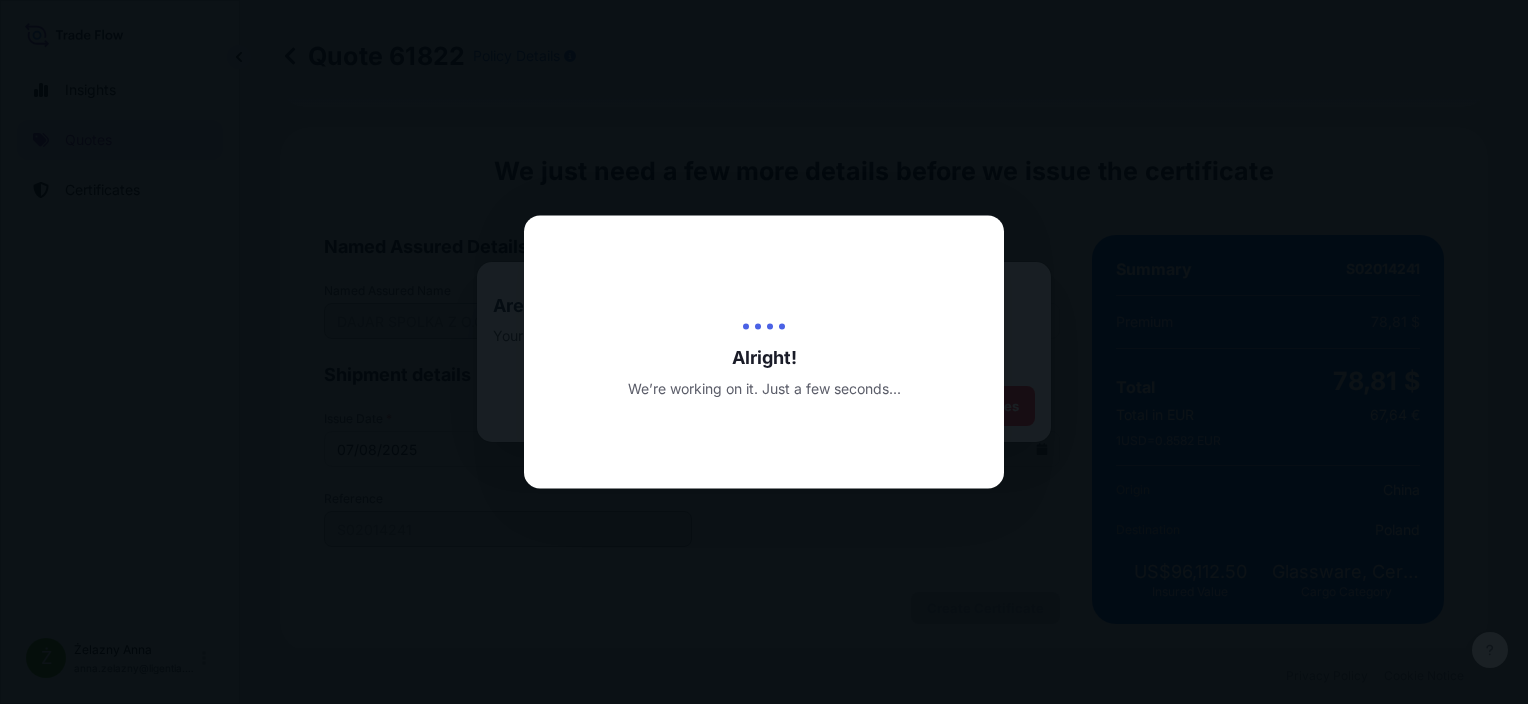 click at bounding box center [764, 352] 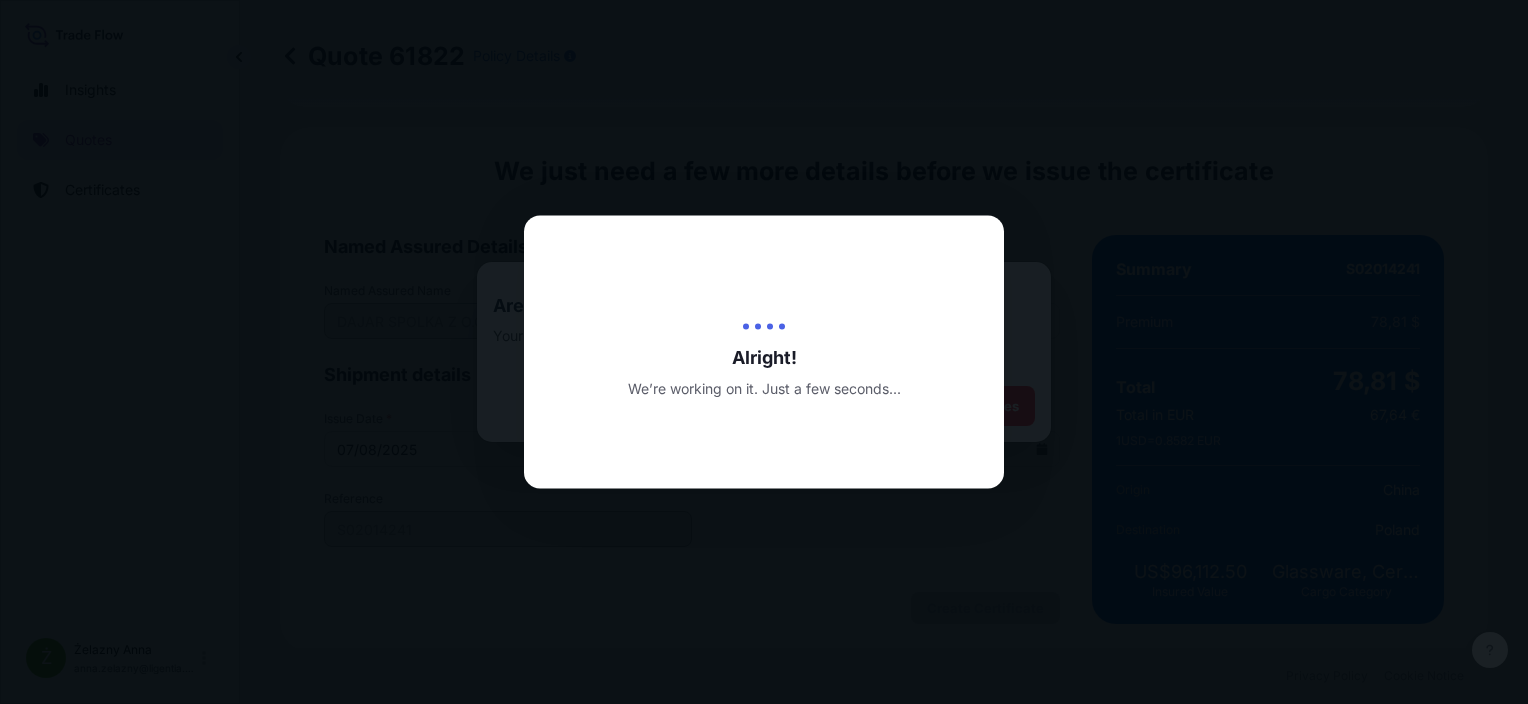 click on "We’re working on it. Just a few seconds..." at bounding box center (764, 389) 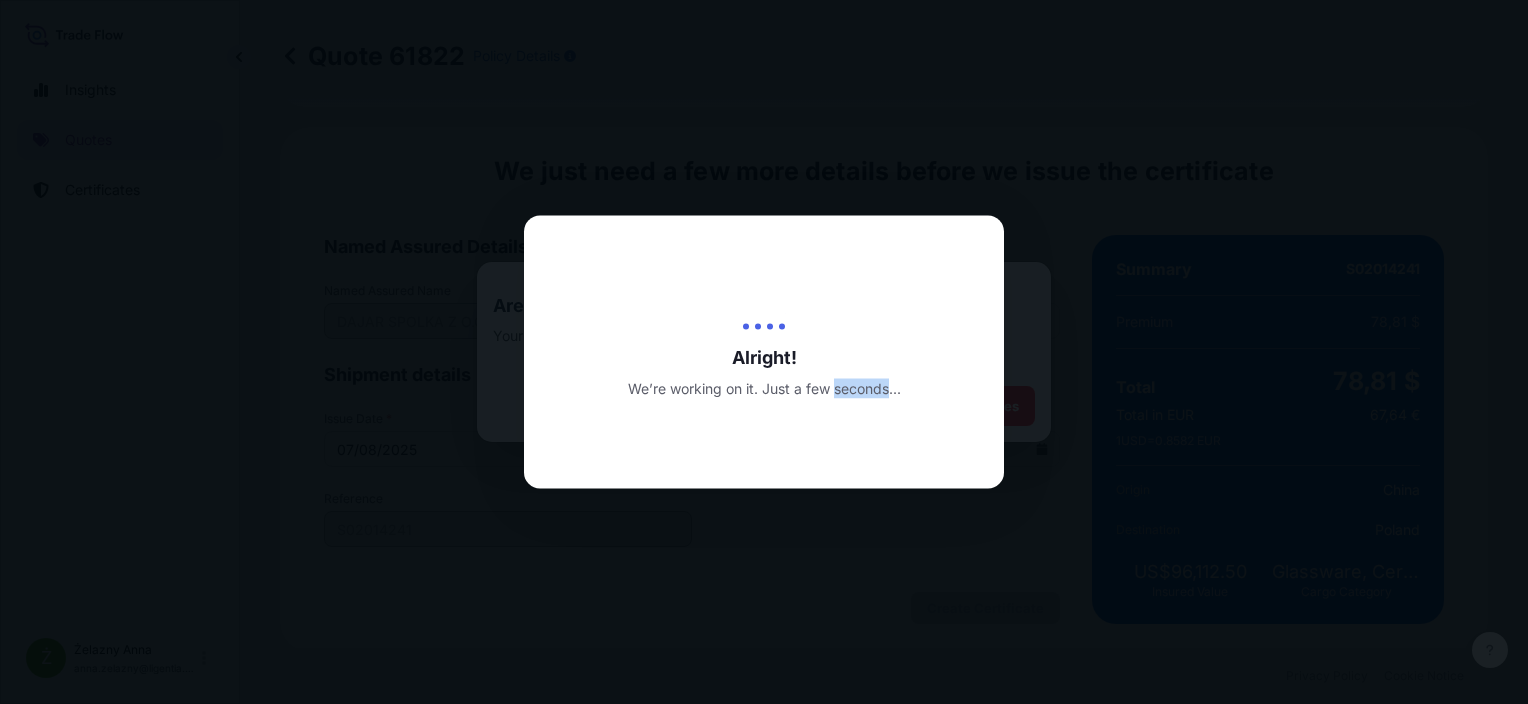 click on "We’re working on it. Just a few seconds..." at bounding box center (764, 389) 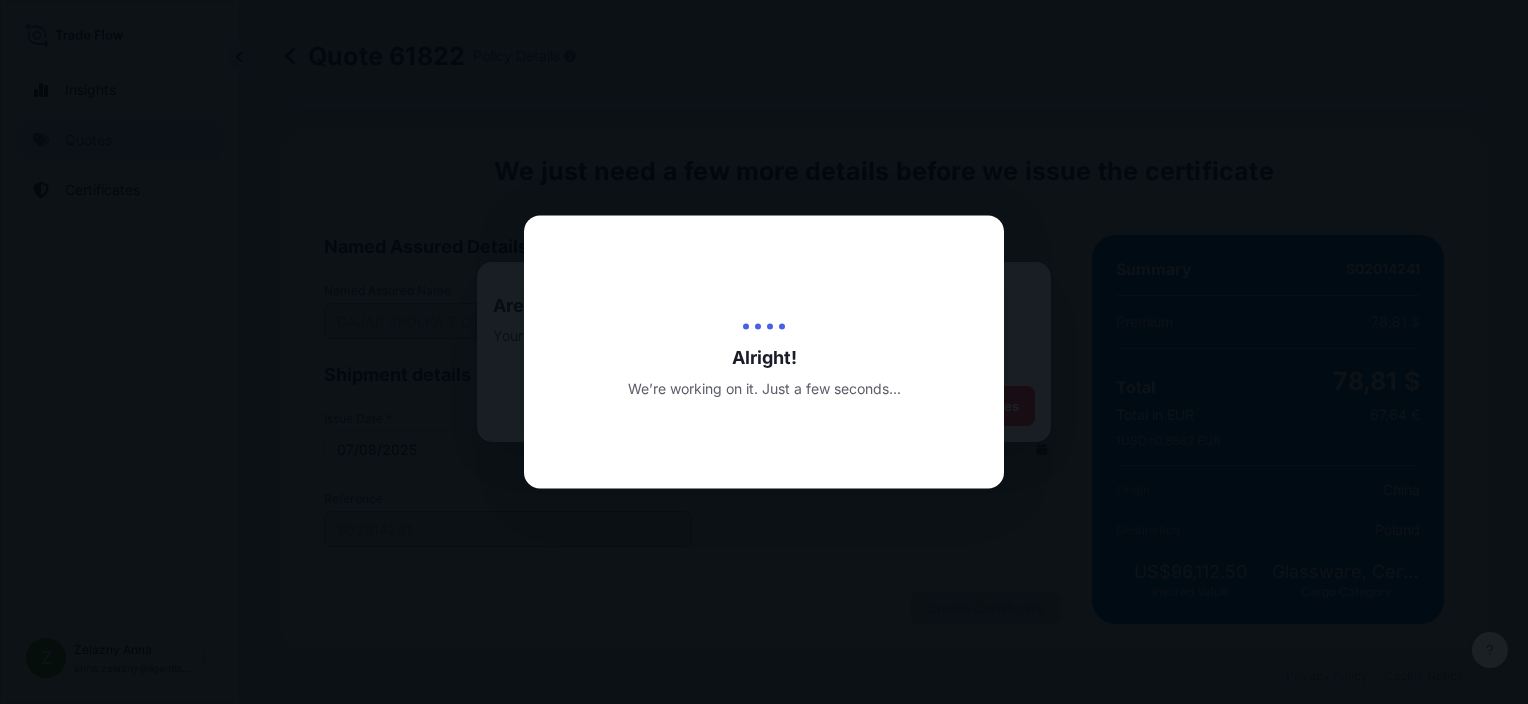 click at bounding box center [764, 352] 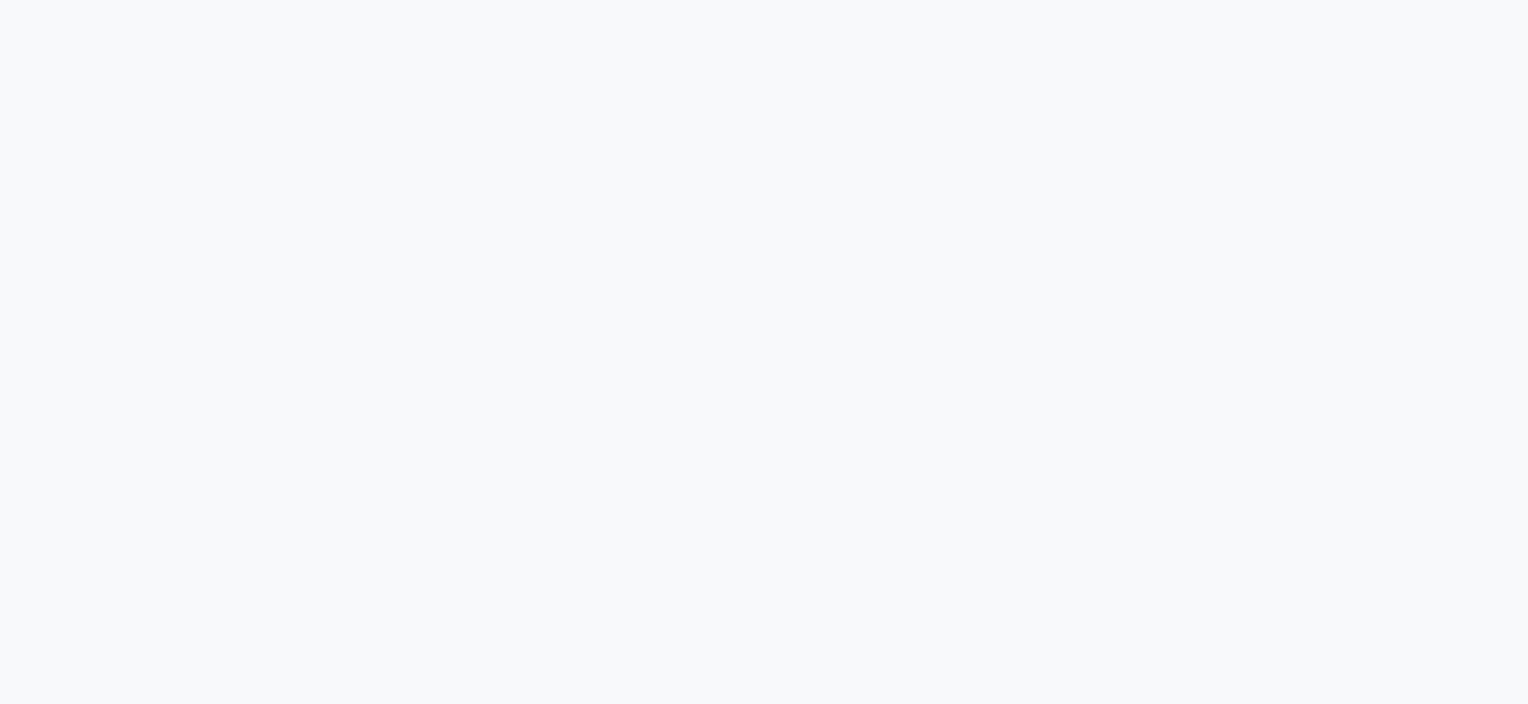 scroll, scrollTop: 0, scrollLeft: 0, axis: both 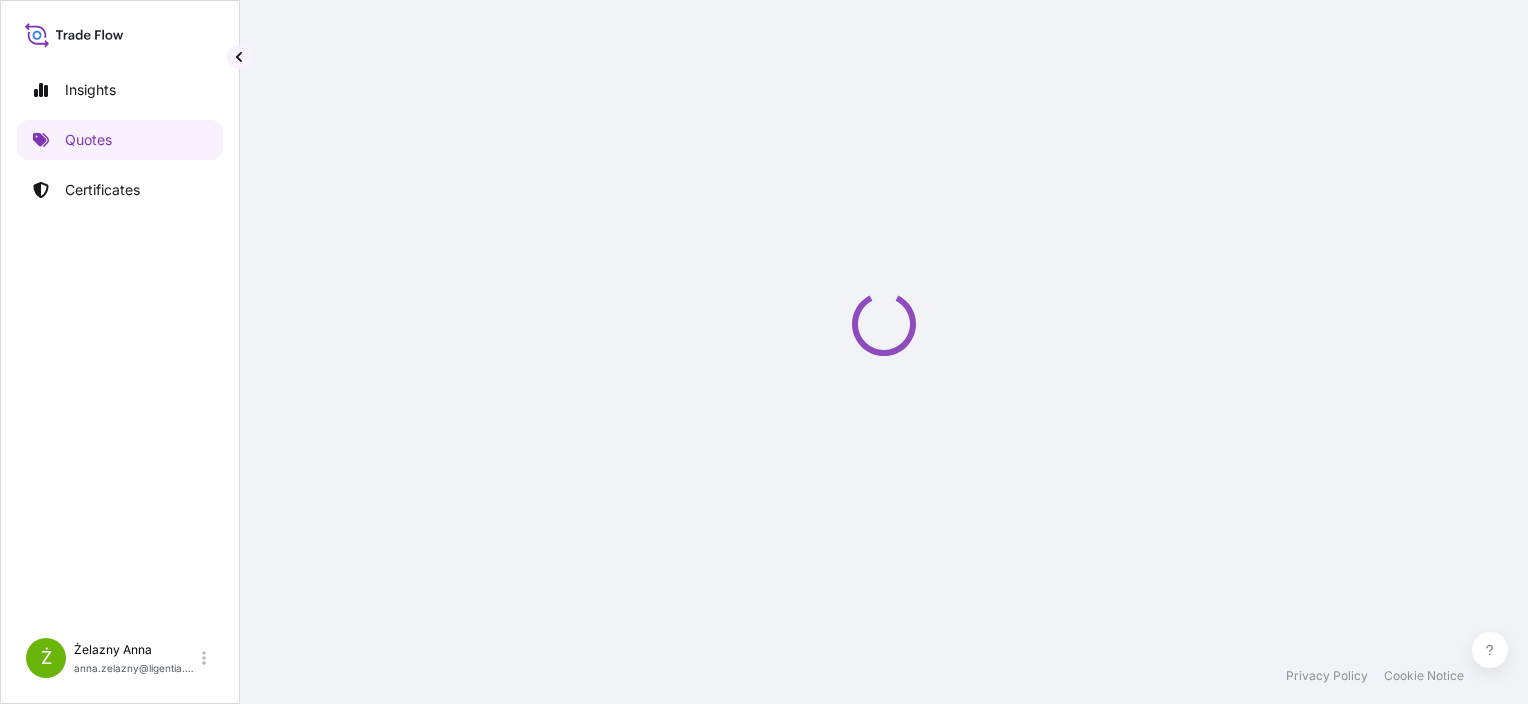select on "Sea" 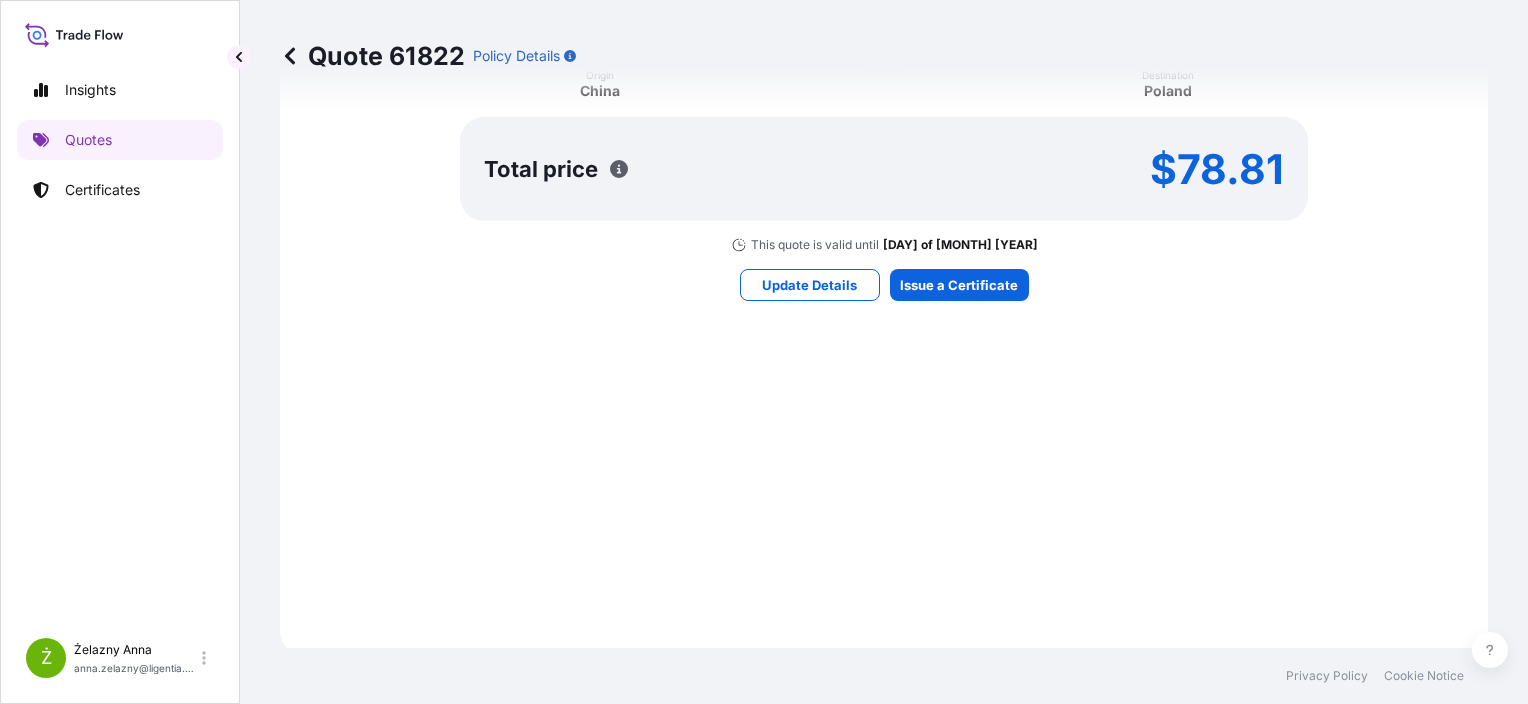 scroll, scrollTop: 1276, scrollLeft: 0, axis: vertical 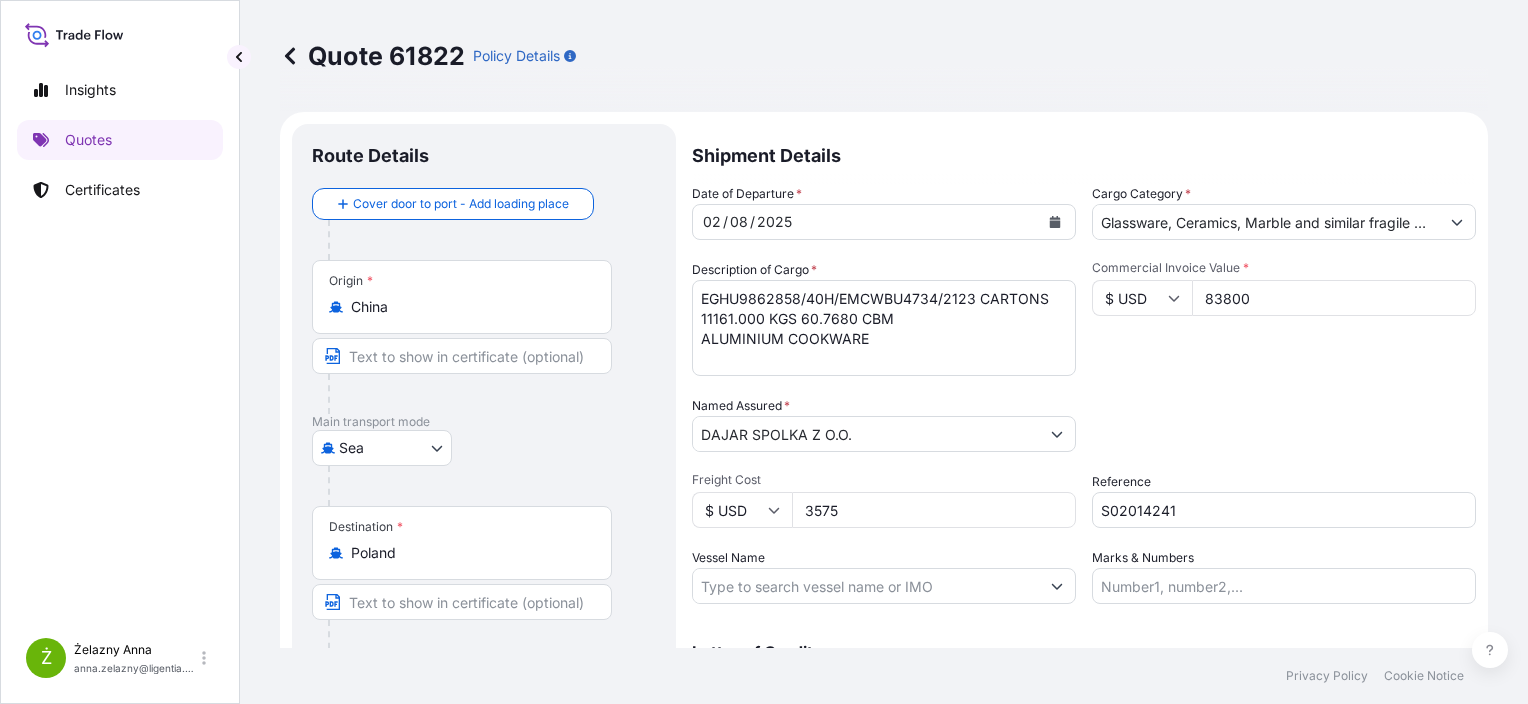 click on "Glassware, Ceramics, Marble and similar fragile Goods" at bounding box center (1266, 222) 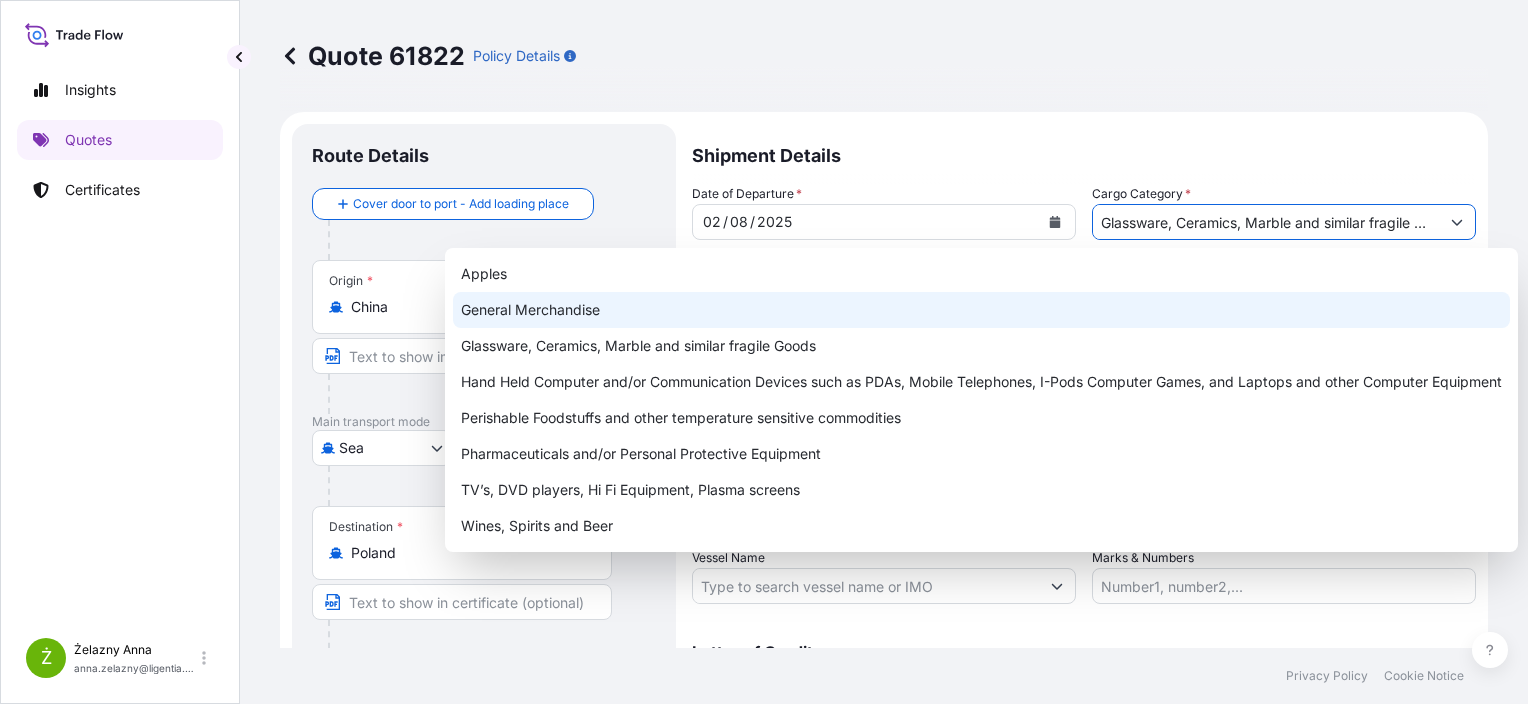 click on "General Merchandise" at bounding box center (981, 310) 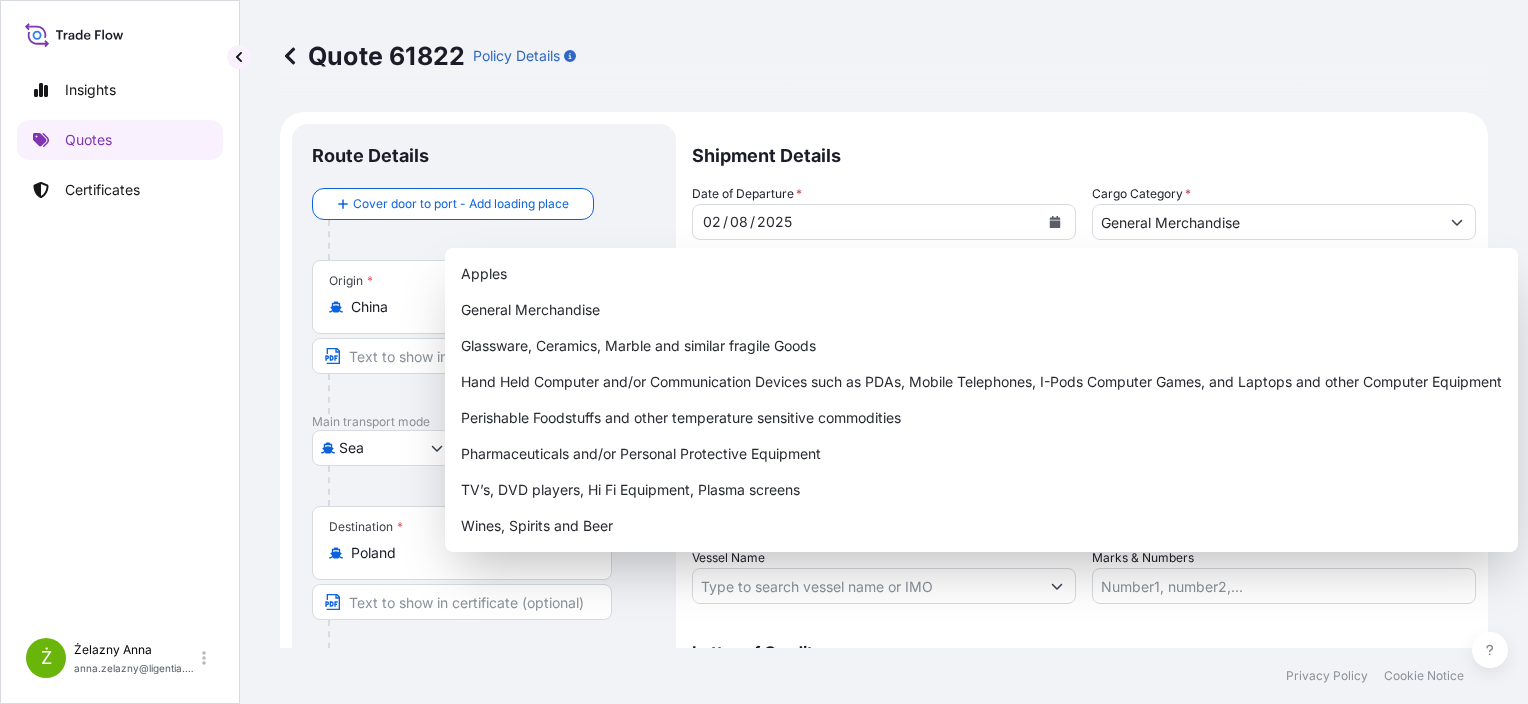 click on "Letter of Credit This shipment has a letter of credit Letter of credit * Letter of credit may not exceed 12000 characters" at bounding box center (1084, 658) 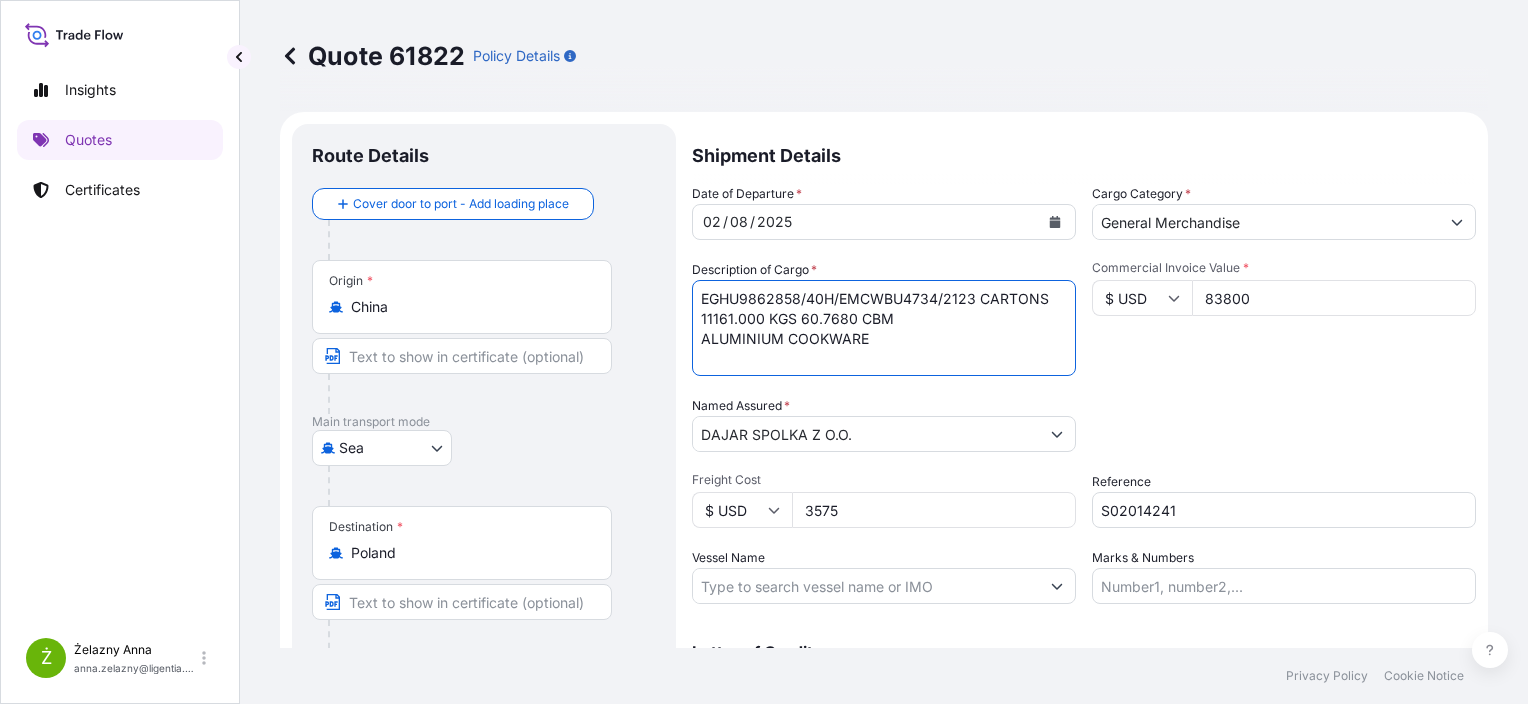 click on "EGHU9862858/40H/EMCWBU4734/2123 CARTONS
11161.000 KGS 60.7680 CBM
ALUMINIUM COOKWARE" at bounding box center [884, 328] 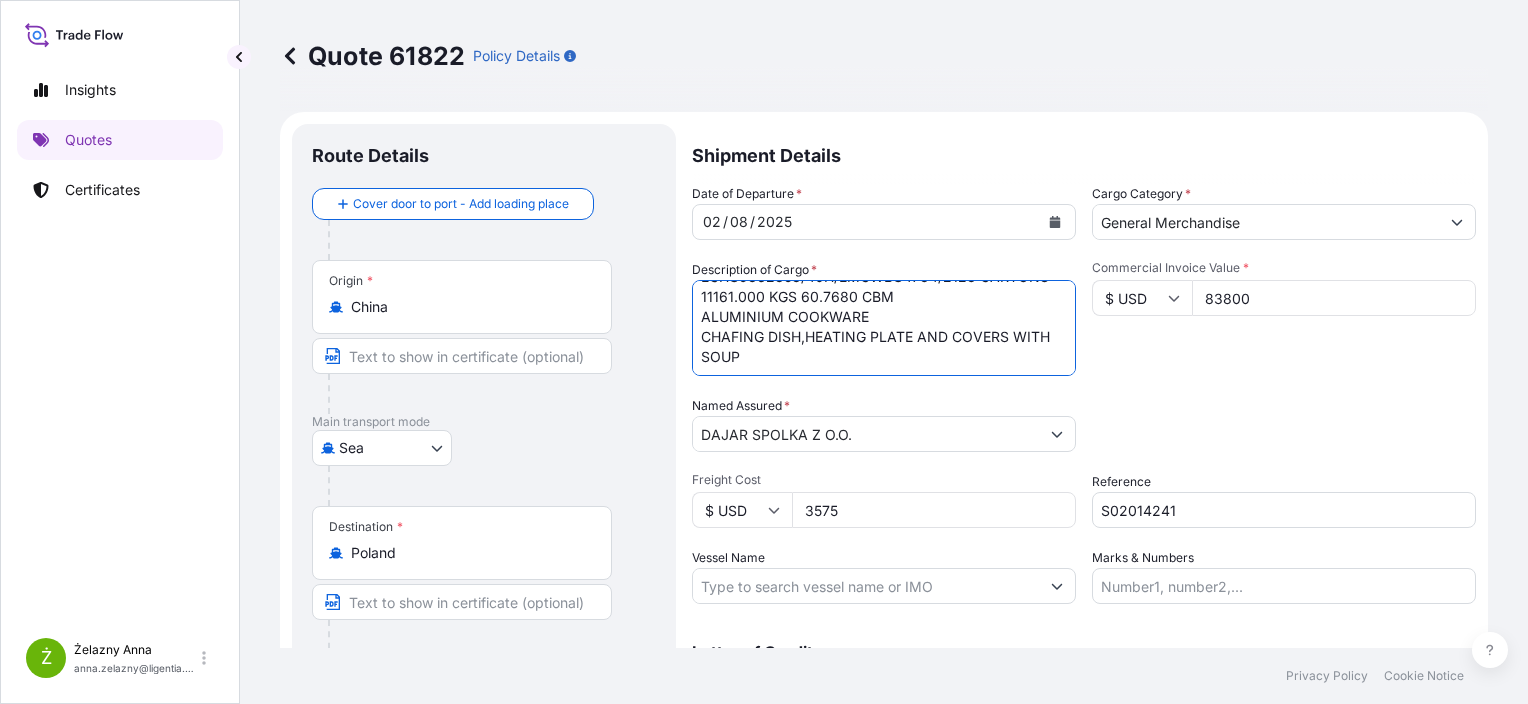 scroll, scrollTop: 41, scrollLeft: 0, axis: vertical 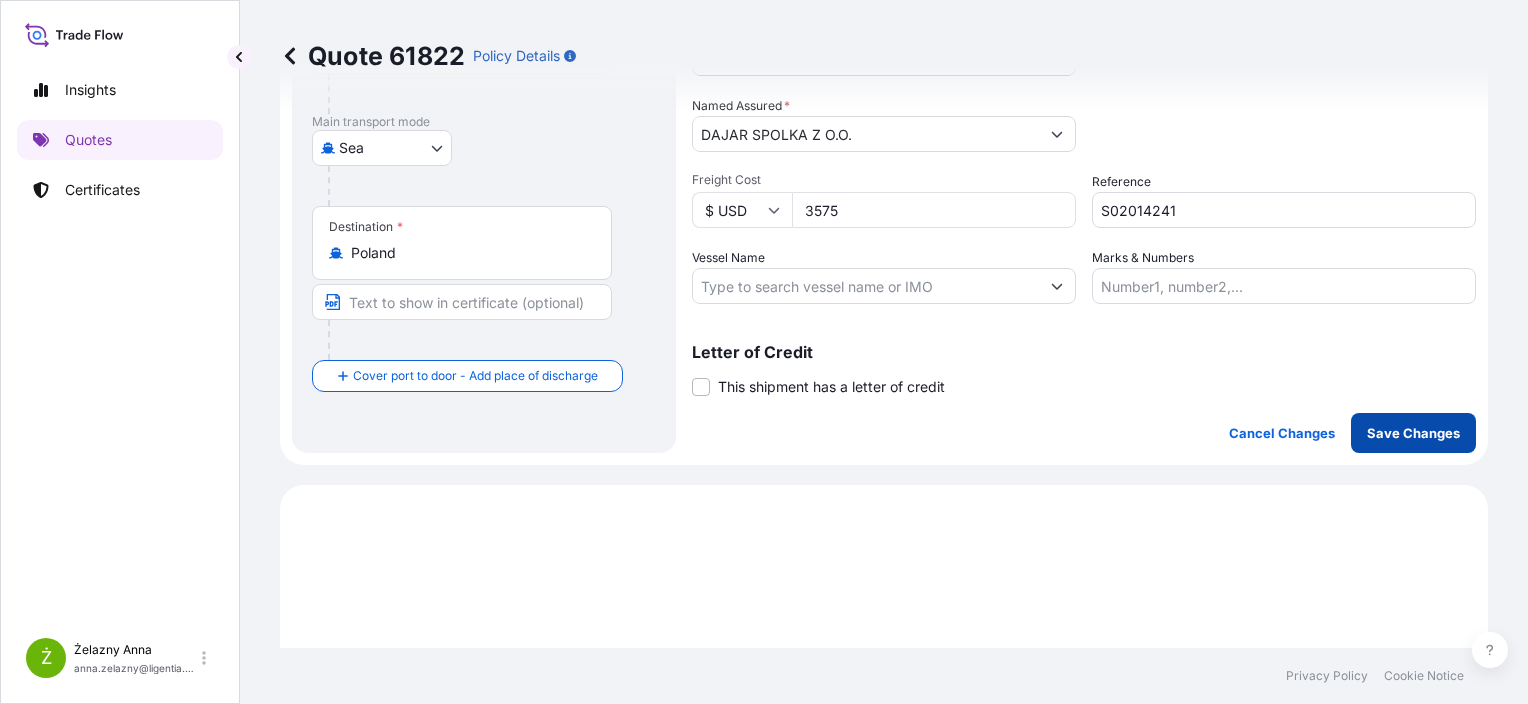 type on "EGHU9862858/40H/EMCWBU4734/2123 CARTONS
11161.000 KGS 60.7680 CBM
ALUMINIUM COOKWARE
CHAFING DISH,HEATING PLATE AND COVERS WITH SOUP" 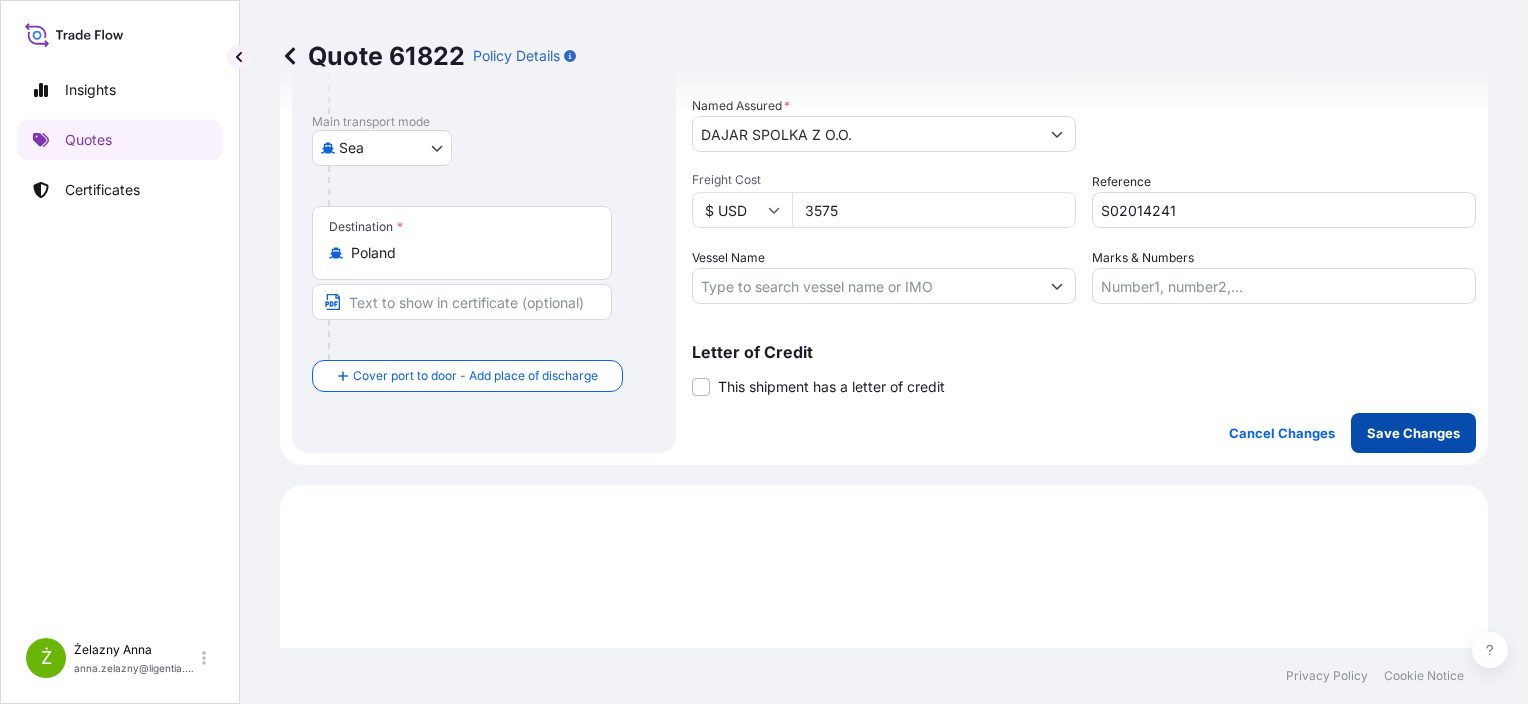 click on "Save Changes" at bounding box center [1413, 433] 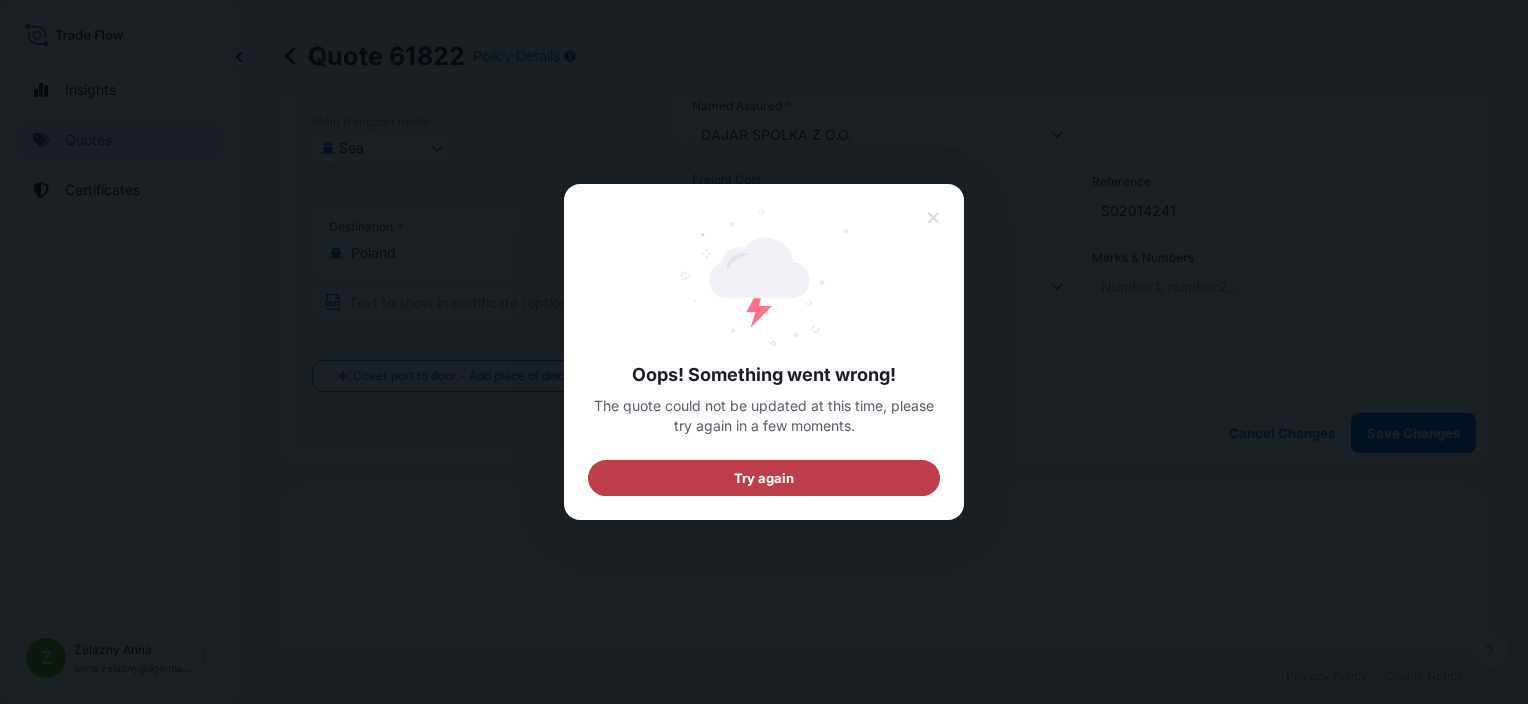 click on "Try again" at bounding box center [764, 478] 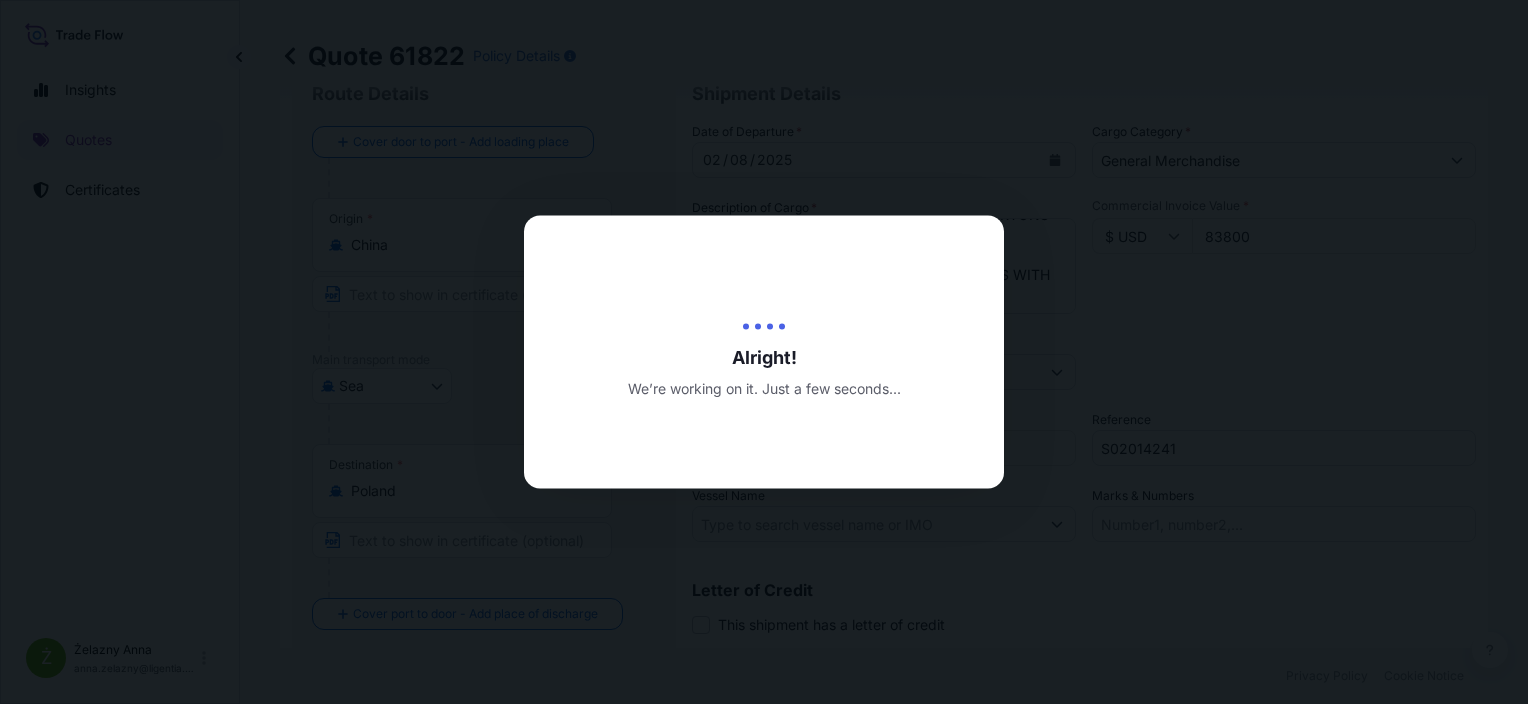 scroll, scrollTop: 32, scrollLeft: 0, axis: vertical 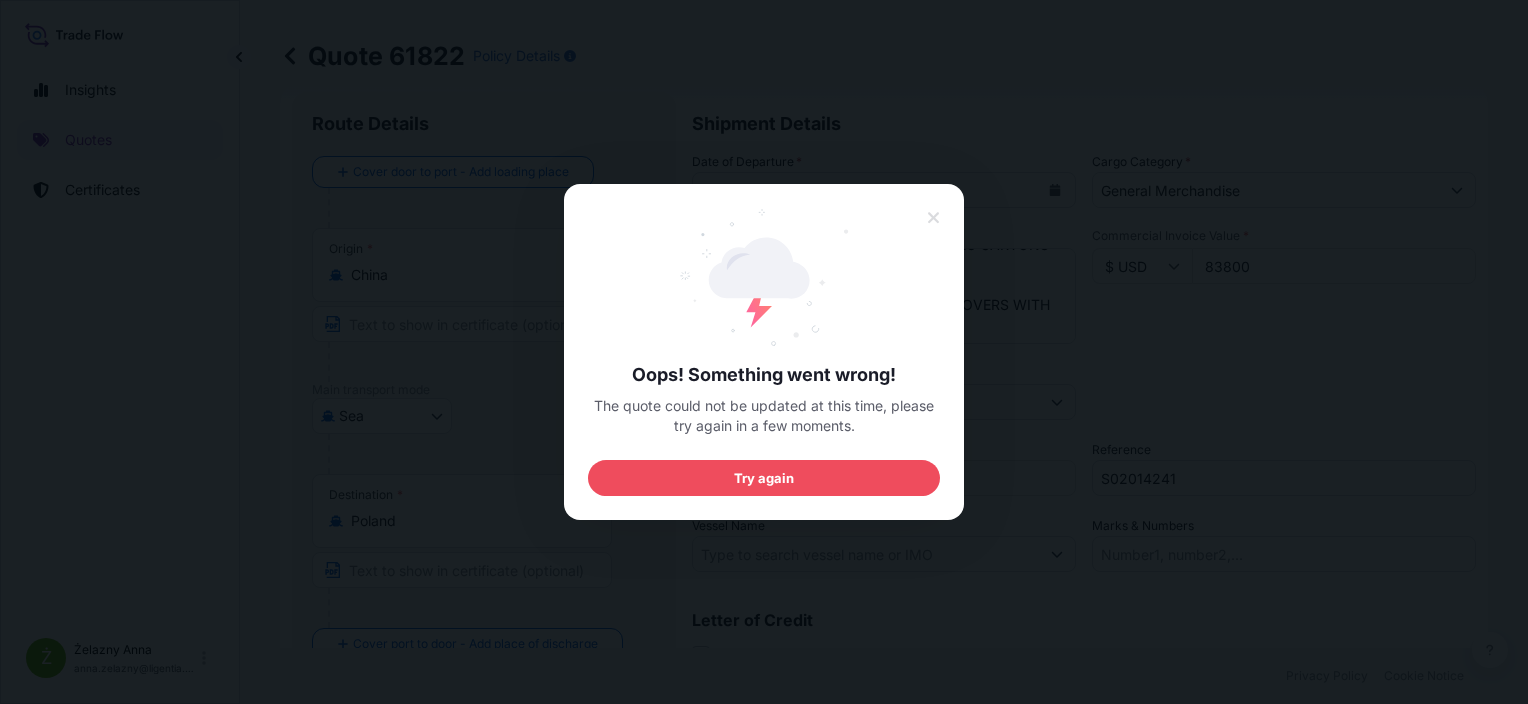 click on "Try again" at bounding box center (764, 478) 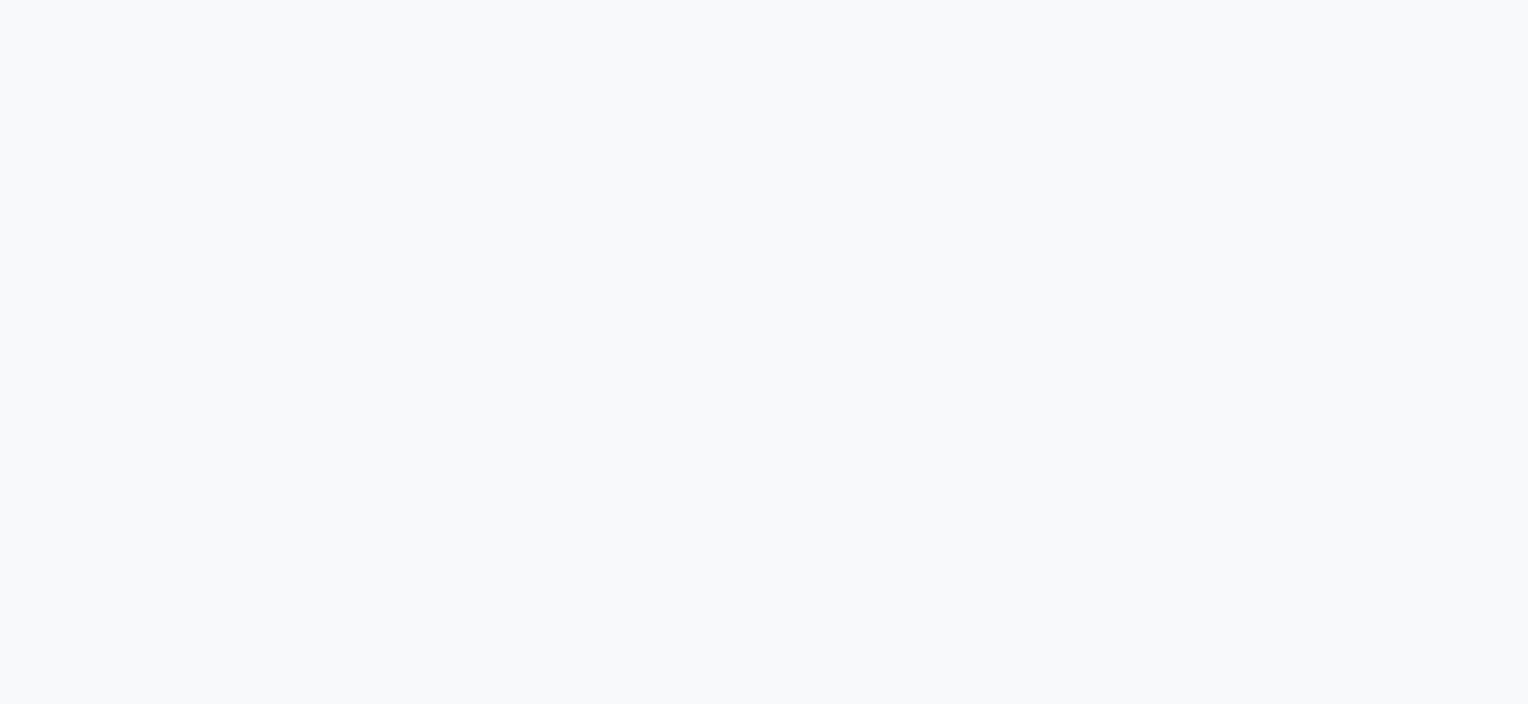 scroll, scrollTop: 0, scrollLeft: 0, axis: both 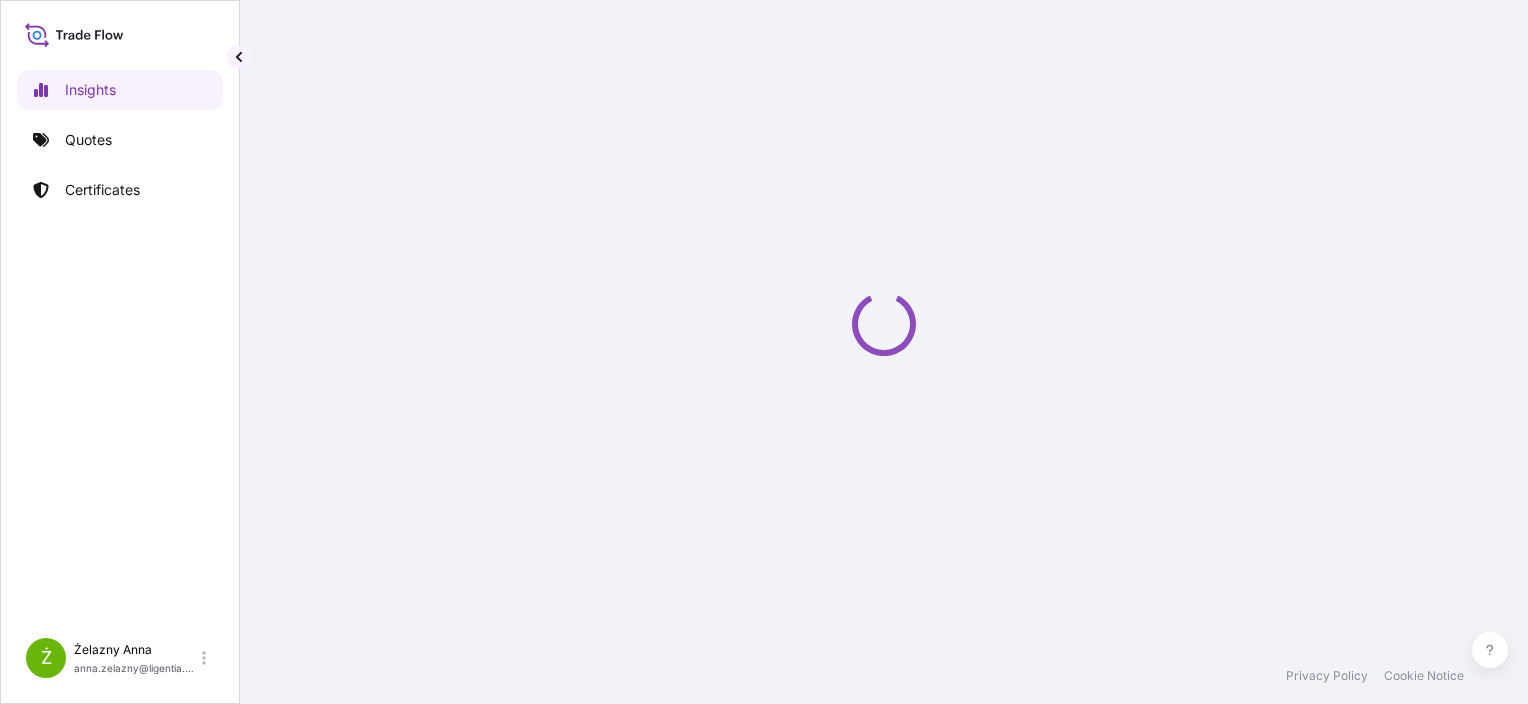 select on "2025" 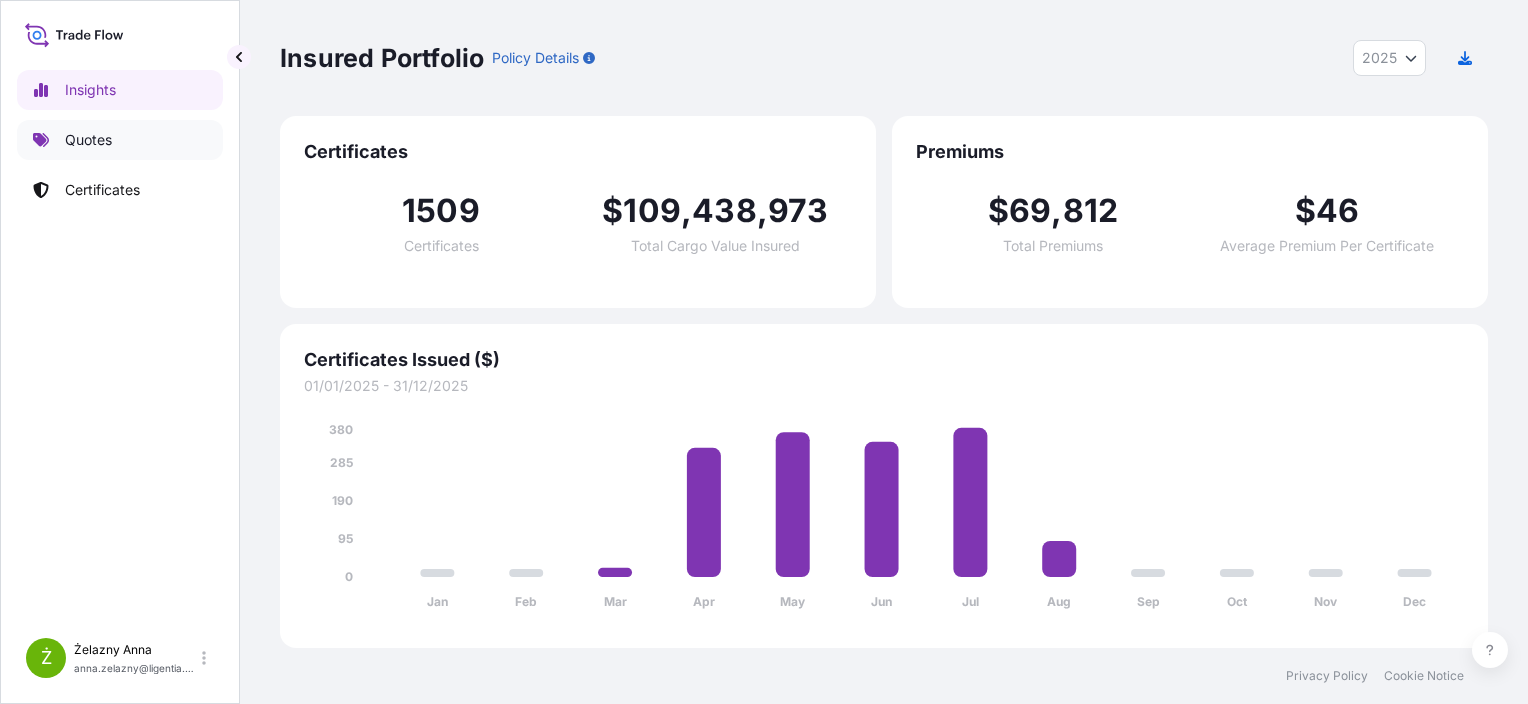 click on "Quotes" at bounding box center [120, 140] 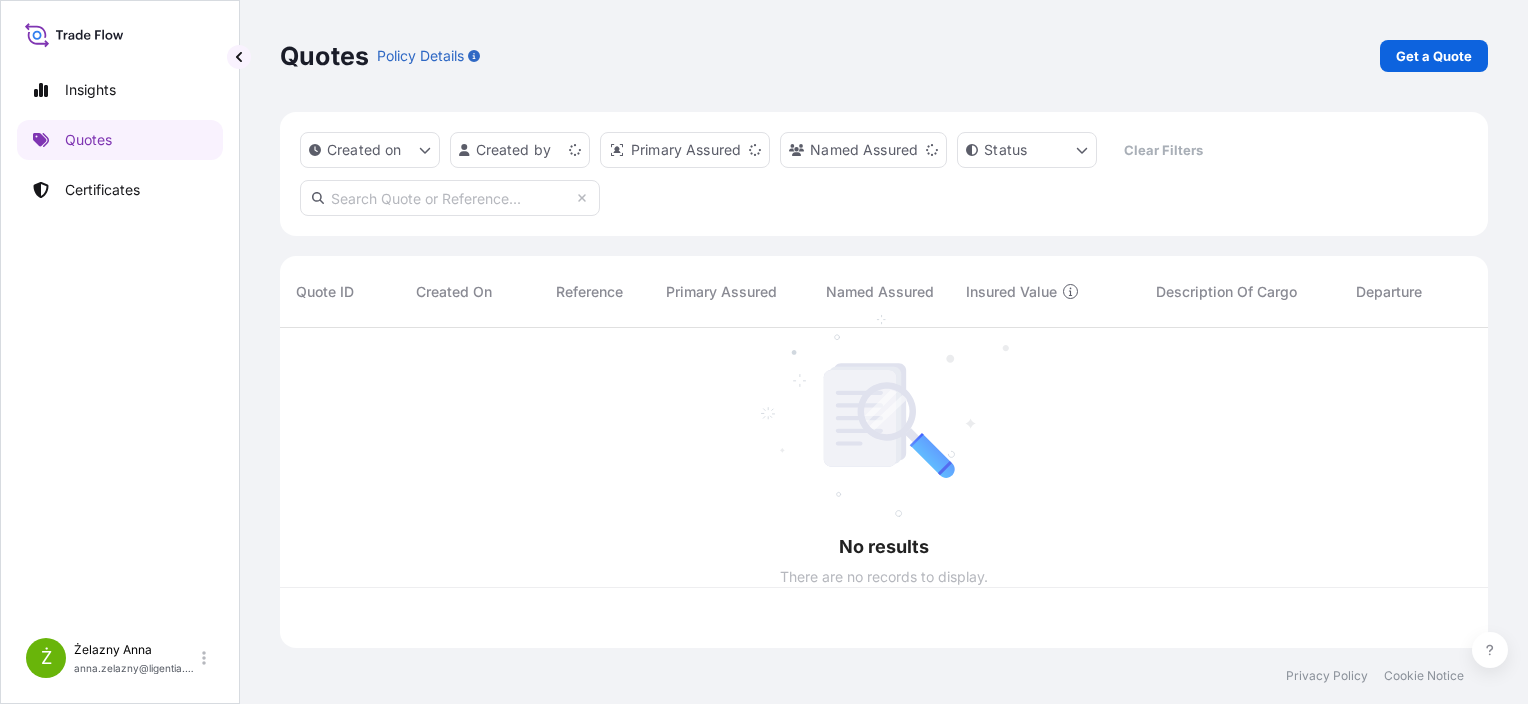 scroll, scrollTop: 16, scrollLeft: 16, axis: both 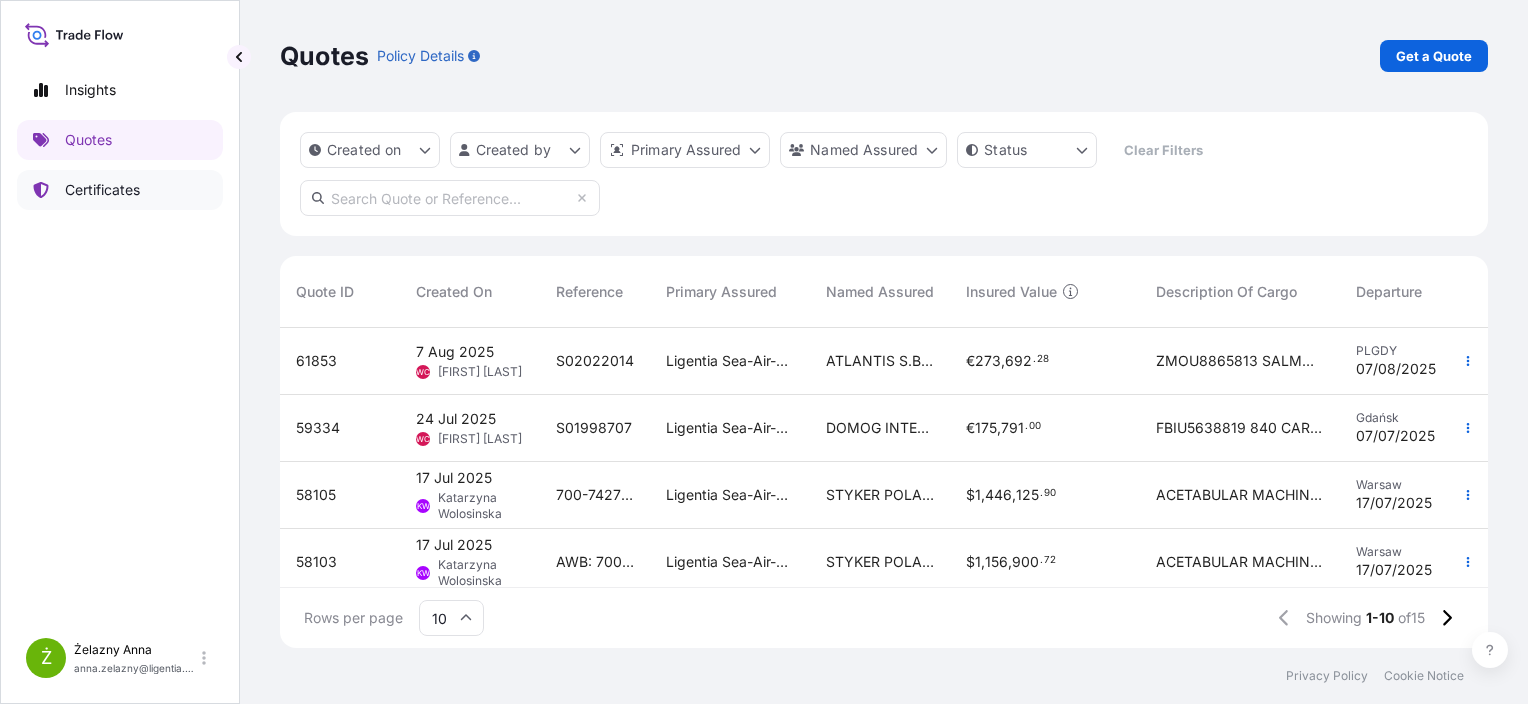 click on "Certificates" at bounding box center [120, 190] 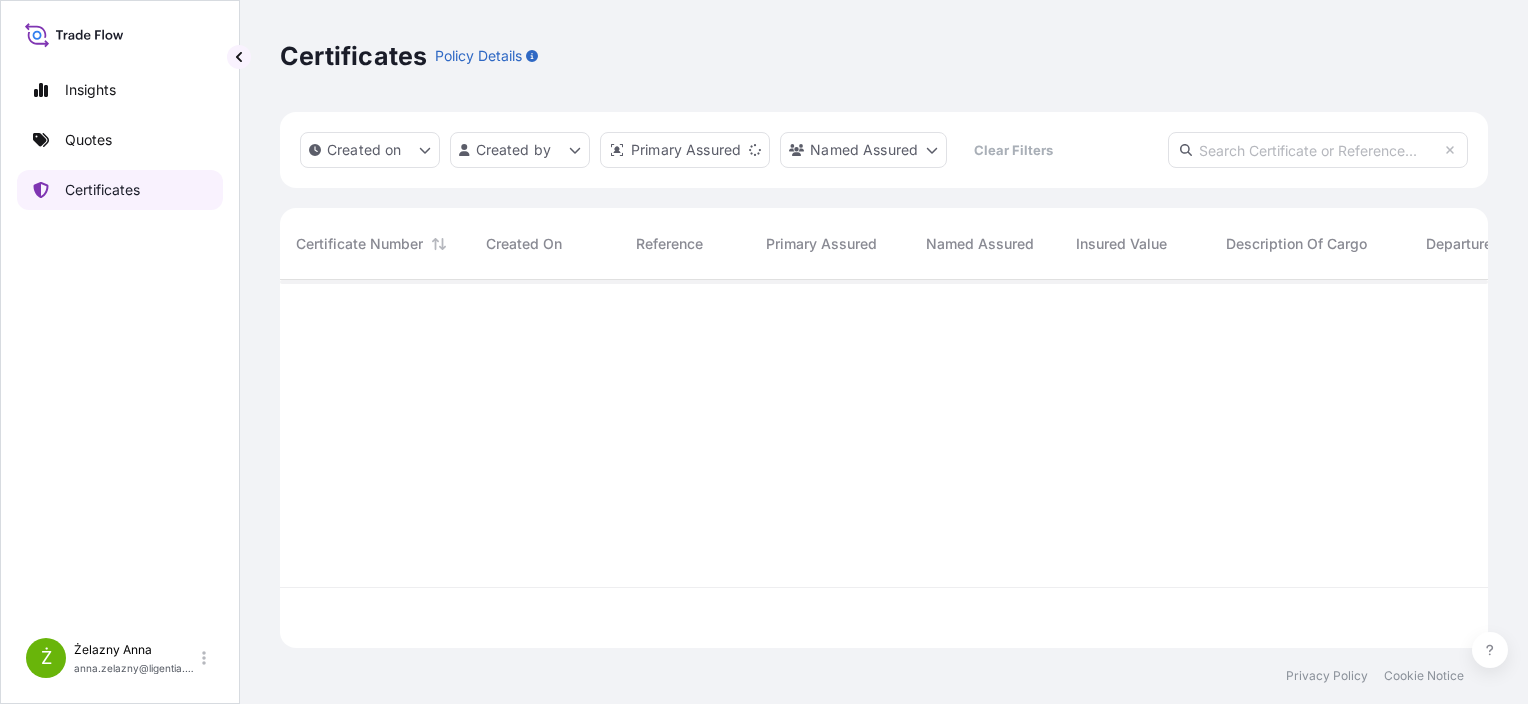 scroll, scrollTop: 16, scrollLeft: 16, axis: both 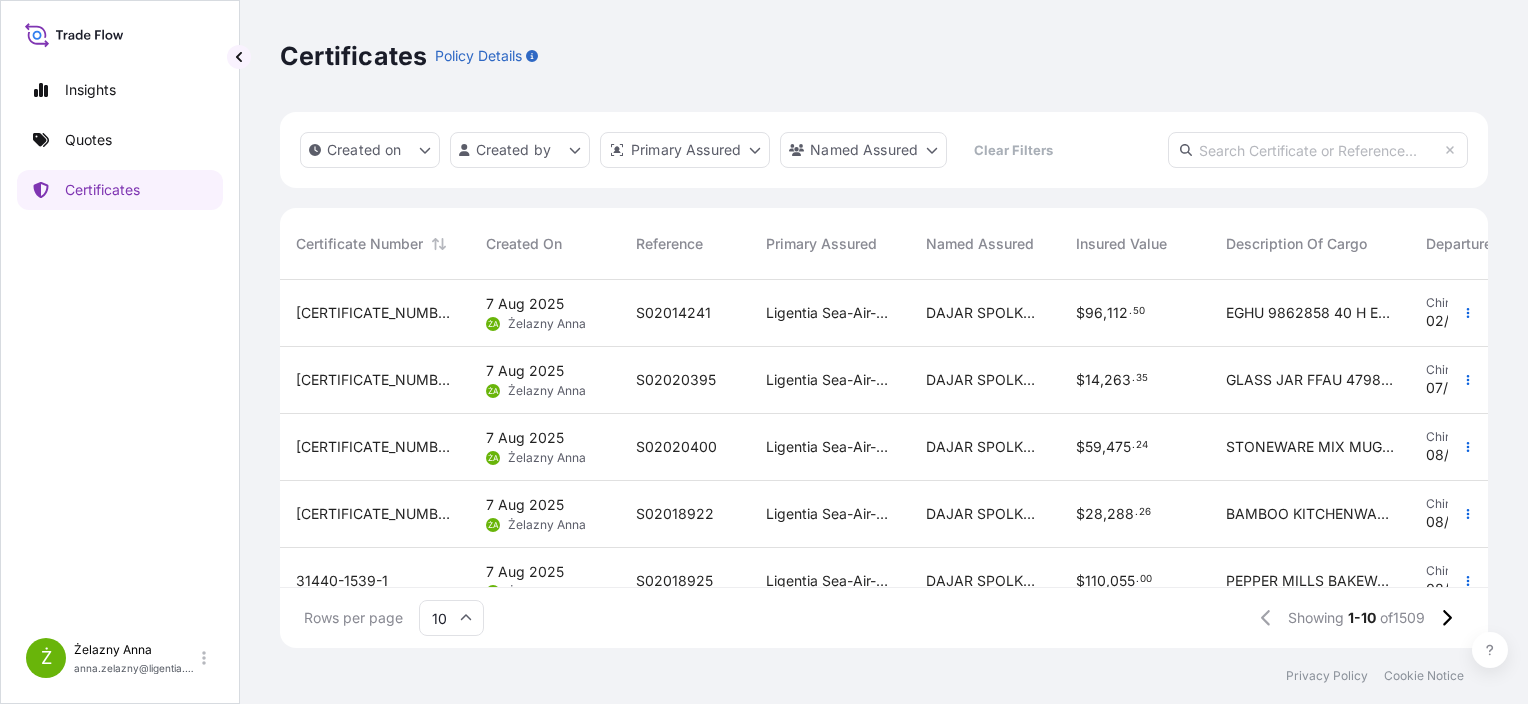 click on "S02014241" at bounding box center [673, 313] 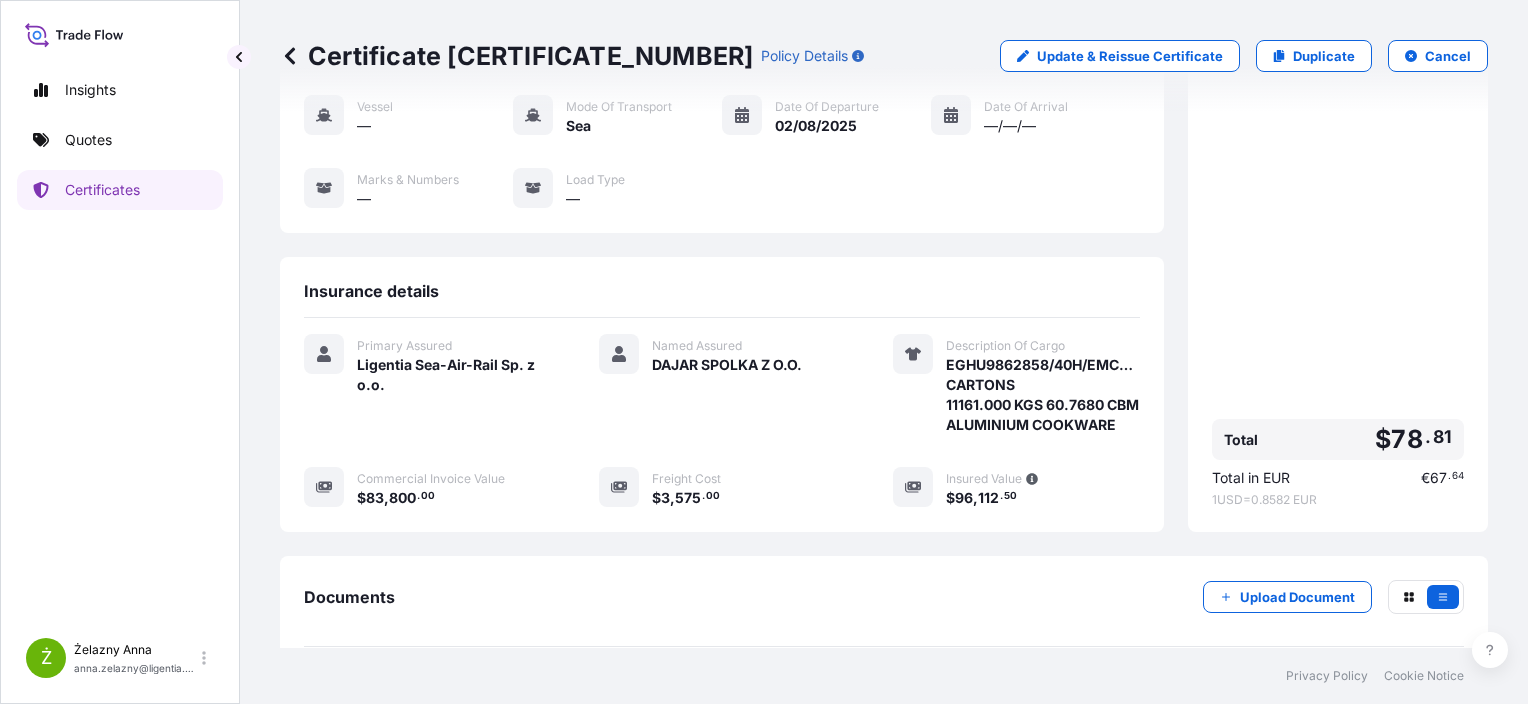 scroll, scrollTop: 364, scrollLeft: 0, axis: vertical 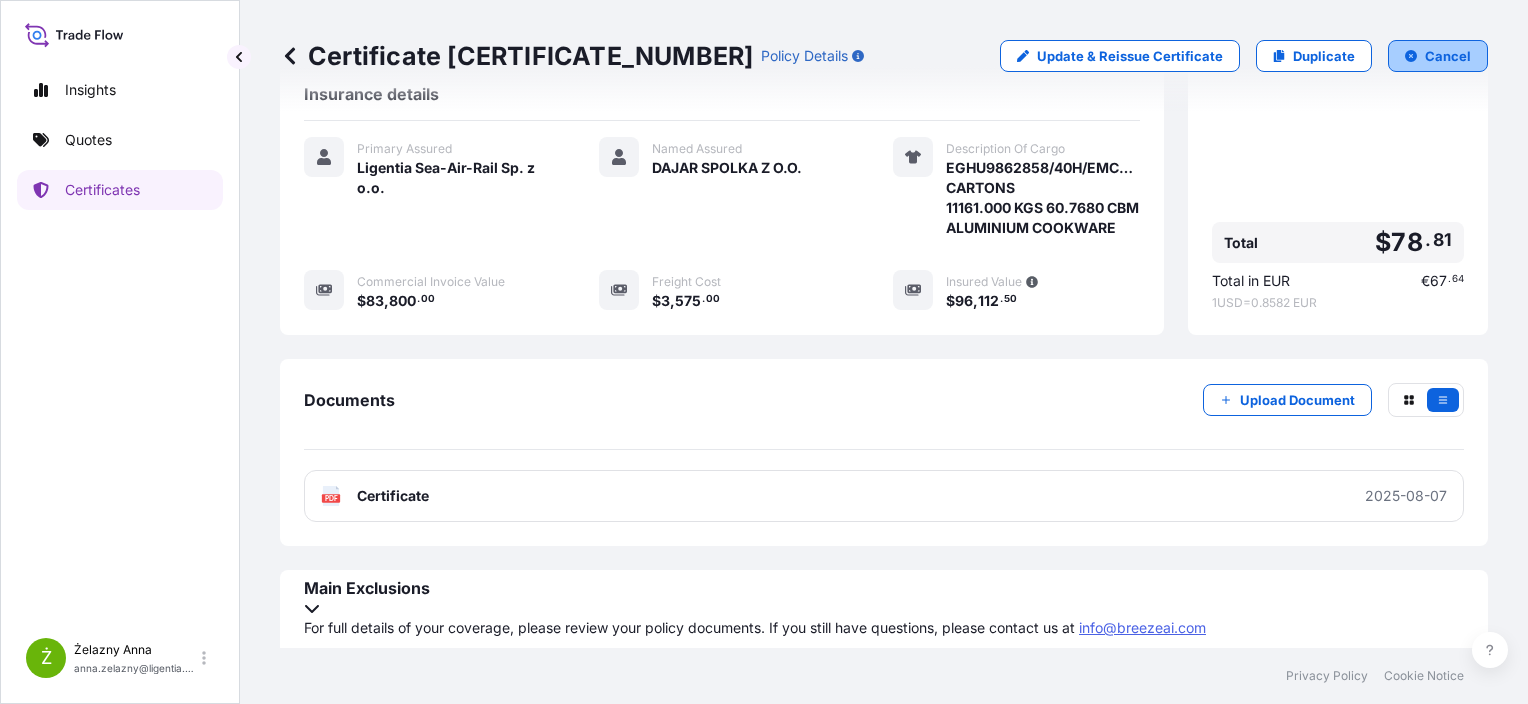 click on "Cancel" at bounding box center (1438, 56) 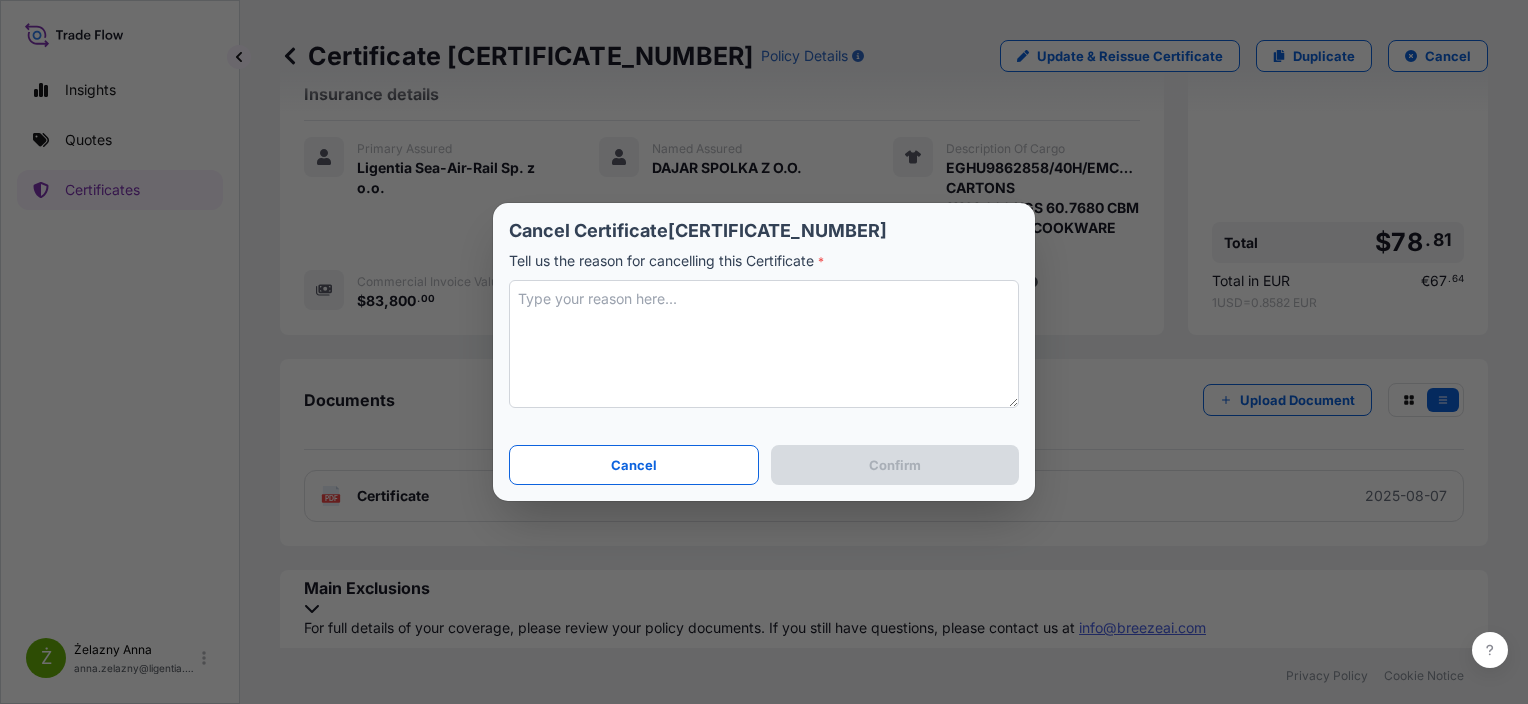 click at bounding box center [764, 344] 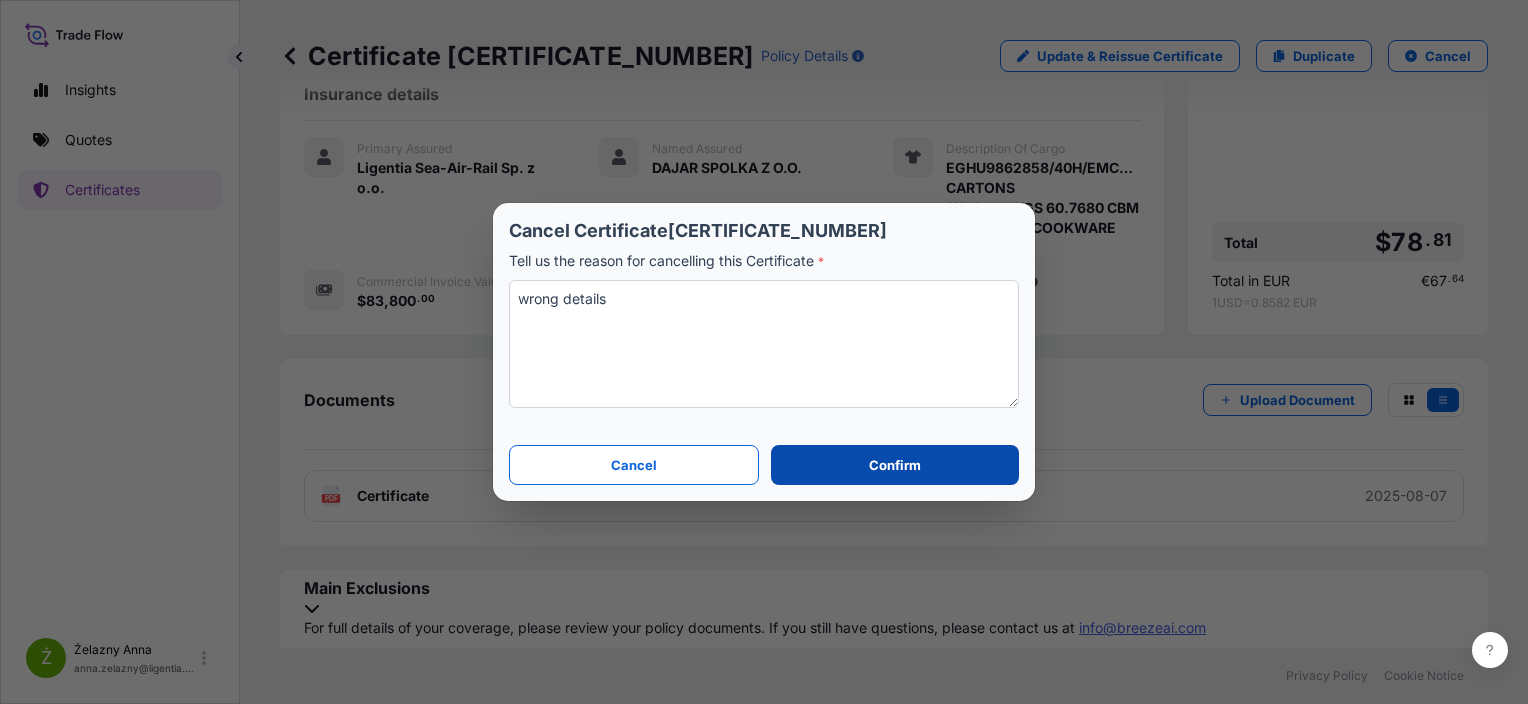 type on "wrong details" 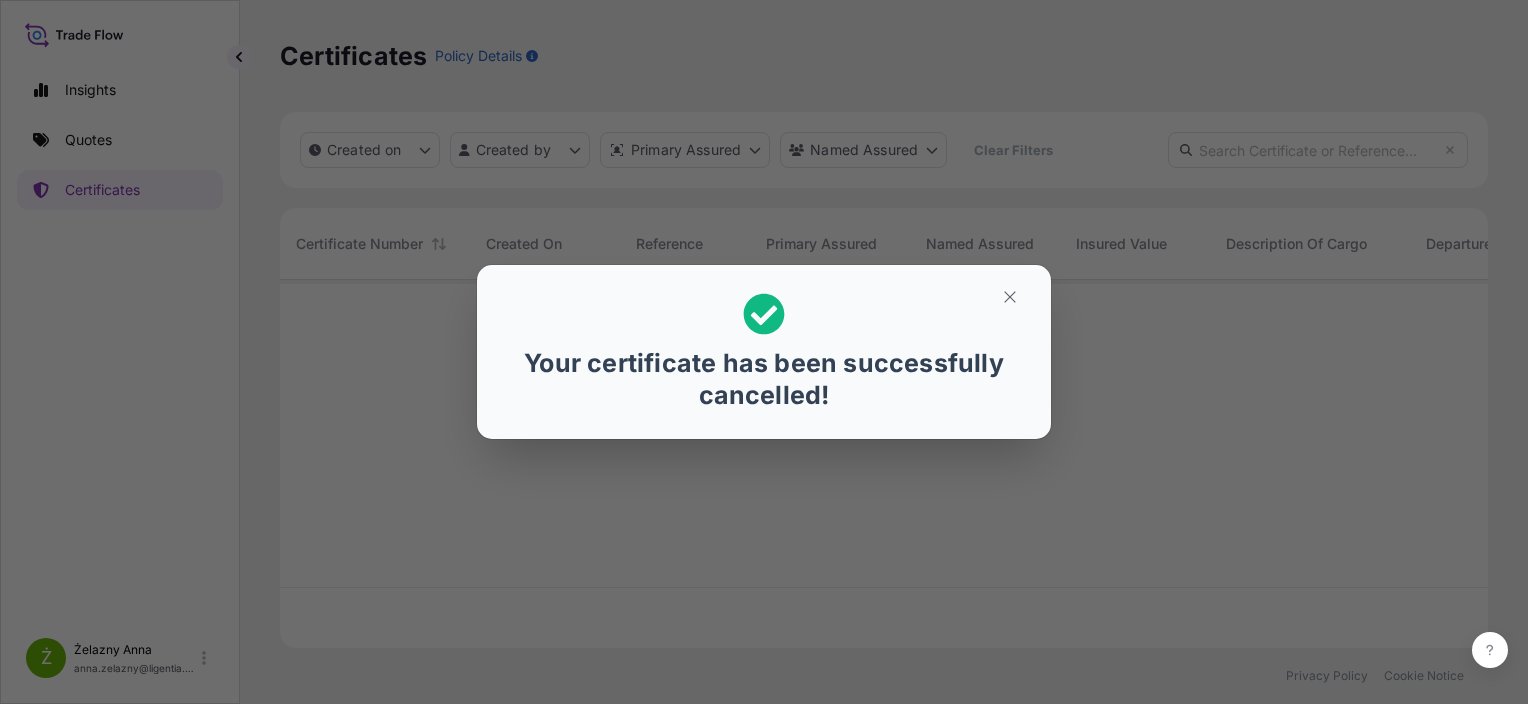 scroll, scrollTop: 0, scrollLeft: 0, axis: both 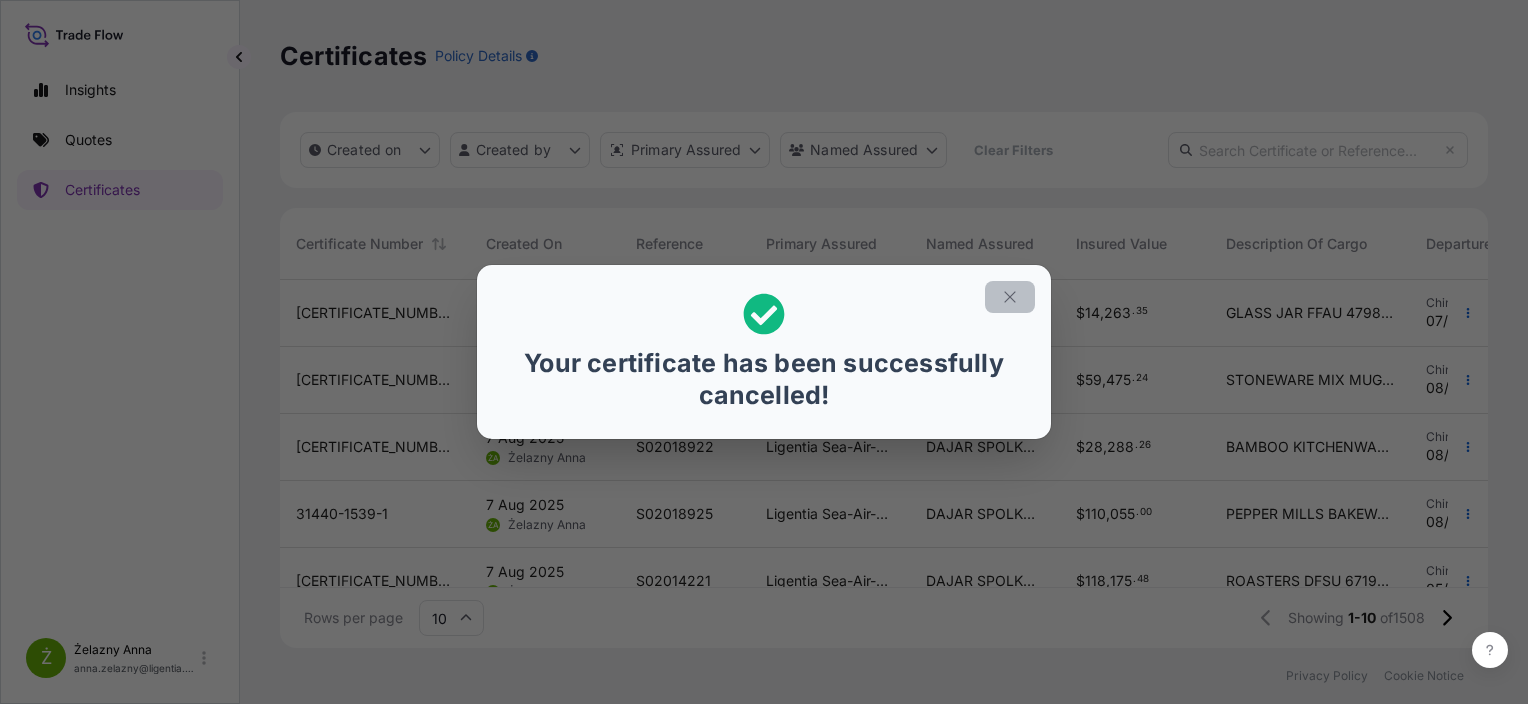 click 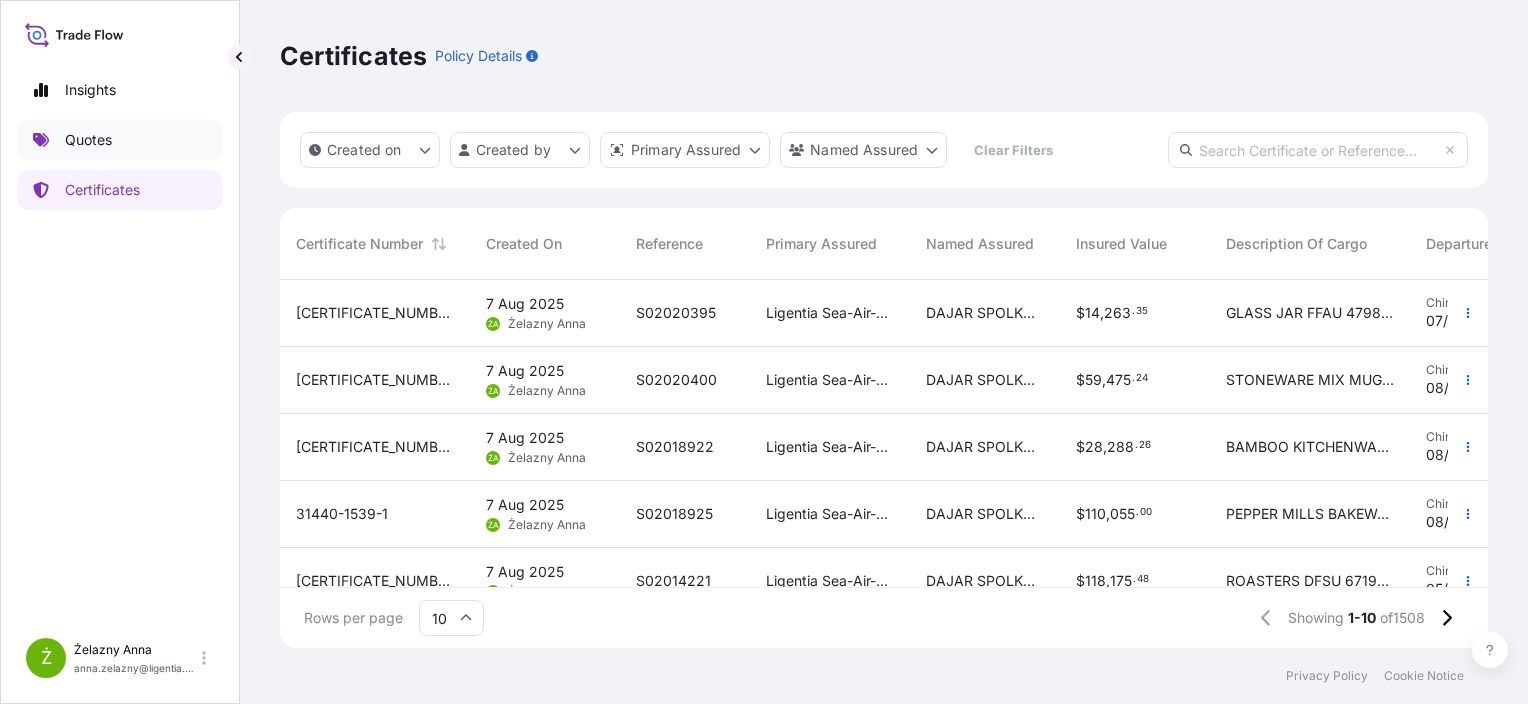 click on "Quotes" at bounding box center [88, 140] 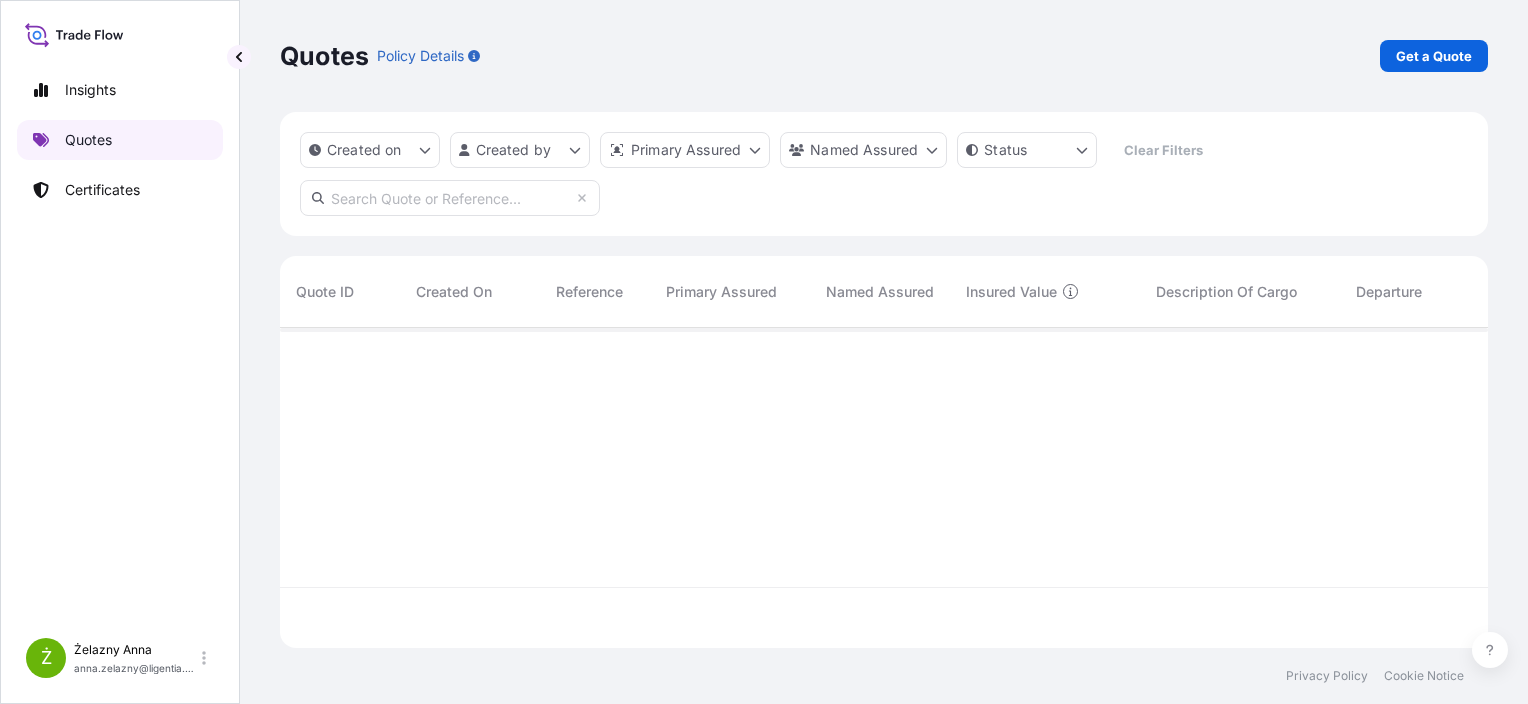 scroll, scrollTop: 16, scrollLeft: 16, axis: both 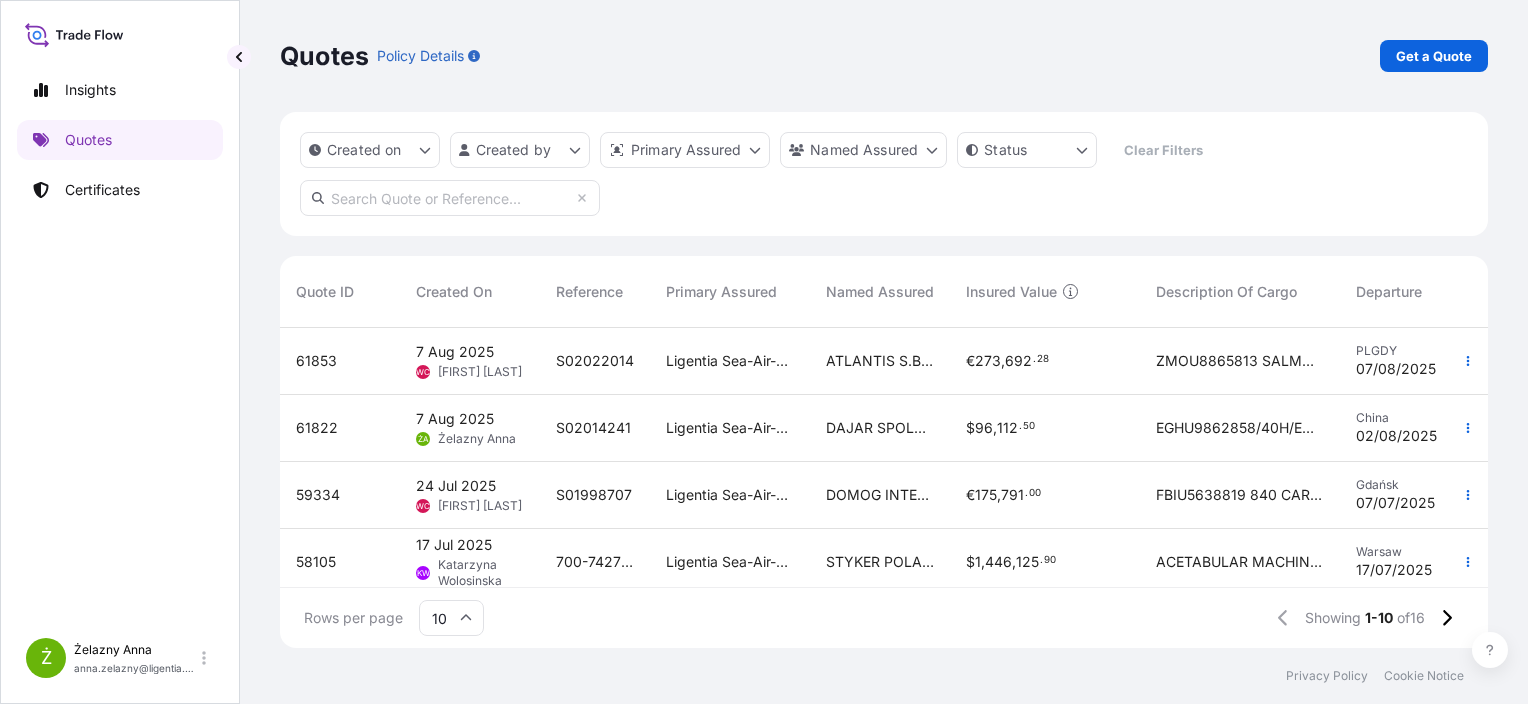 click on "S02014241" at bounding box center [593, 428] 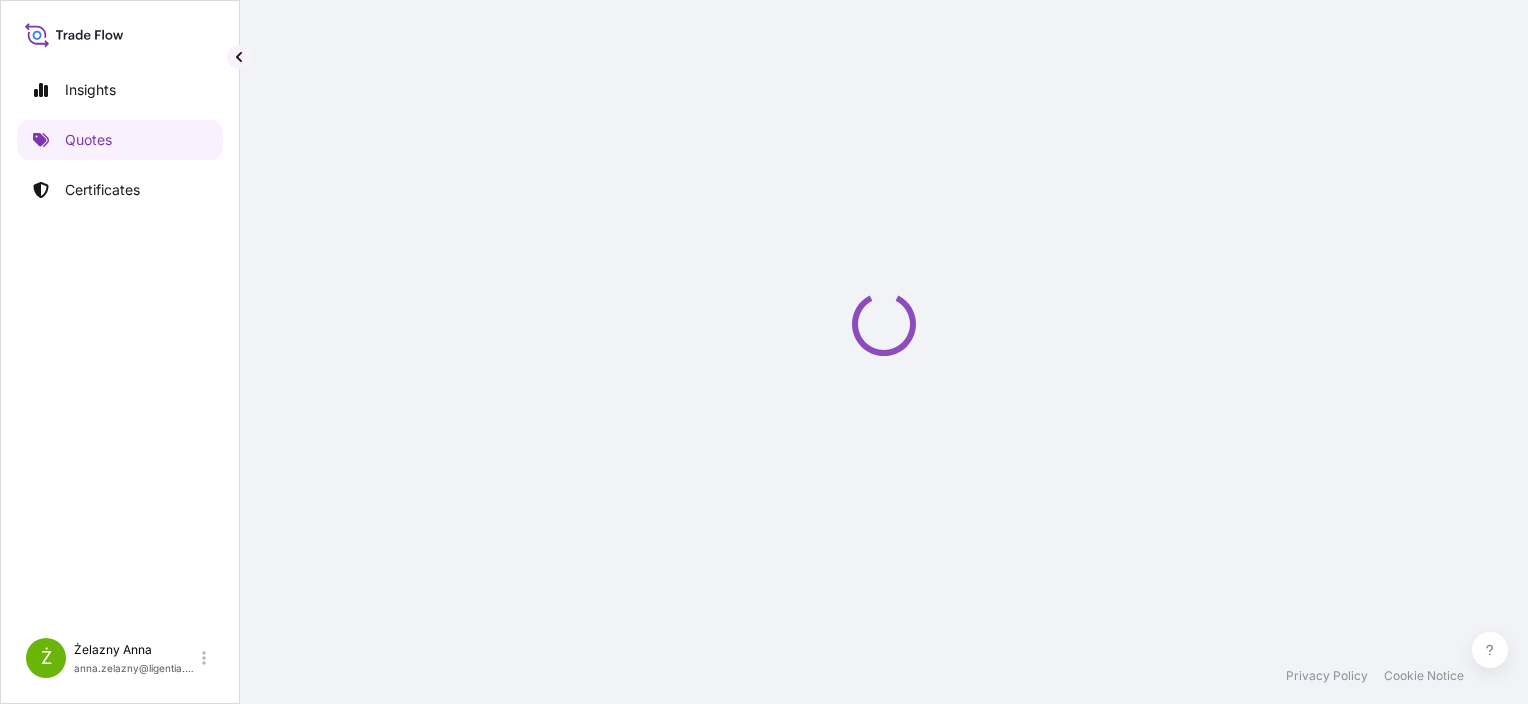 select on "Sea" 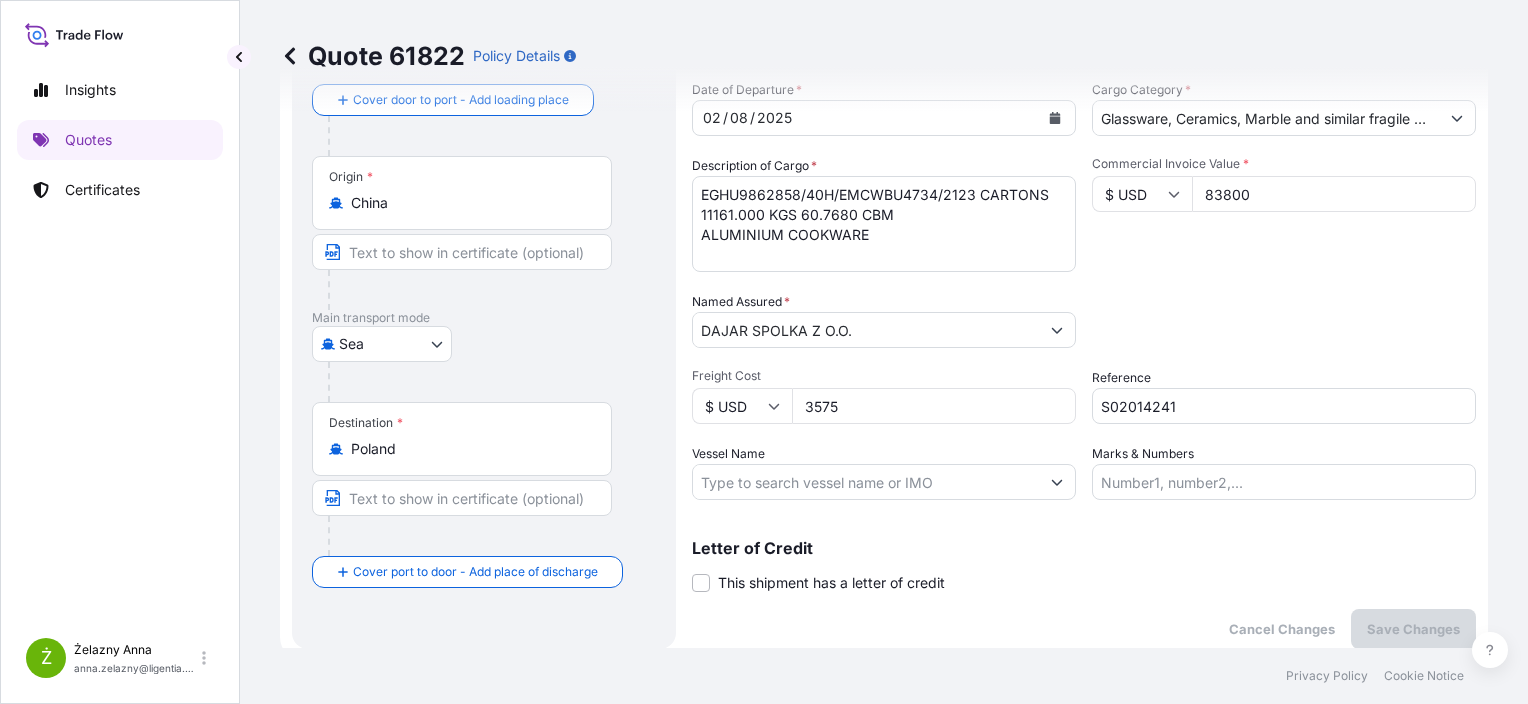 scroll, scrollTop: 0, scrollLeft: 0, axis: both 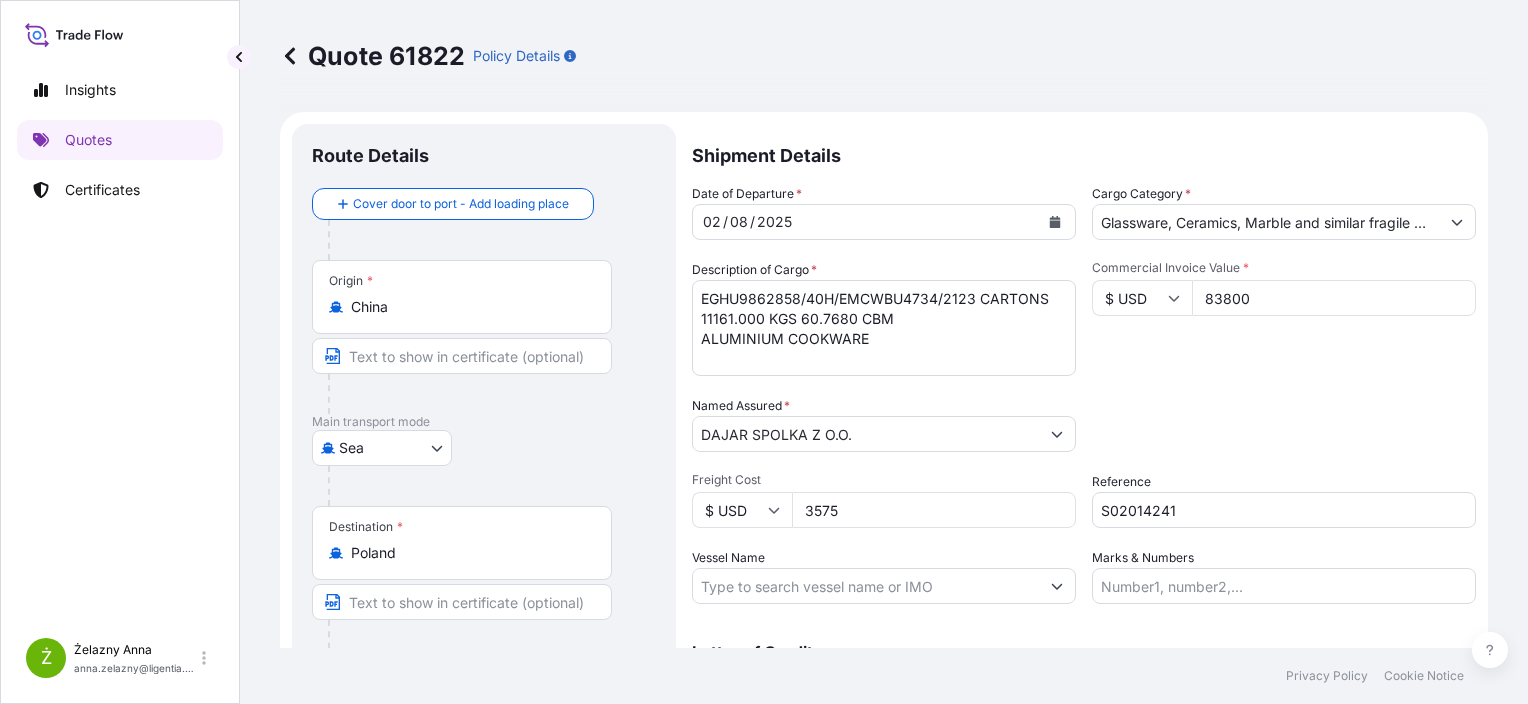 click on "EGHU9862858/40H/EMCWBU4734/2123 CARTONS
11161.000 KGS 60.7680 CBM
ALUMINIUM COOKWARE" at bounding box center [884, 328] 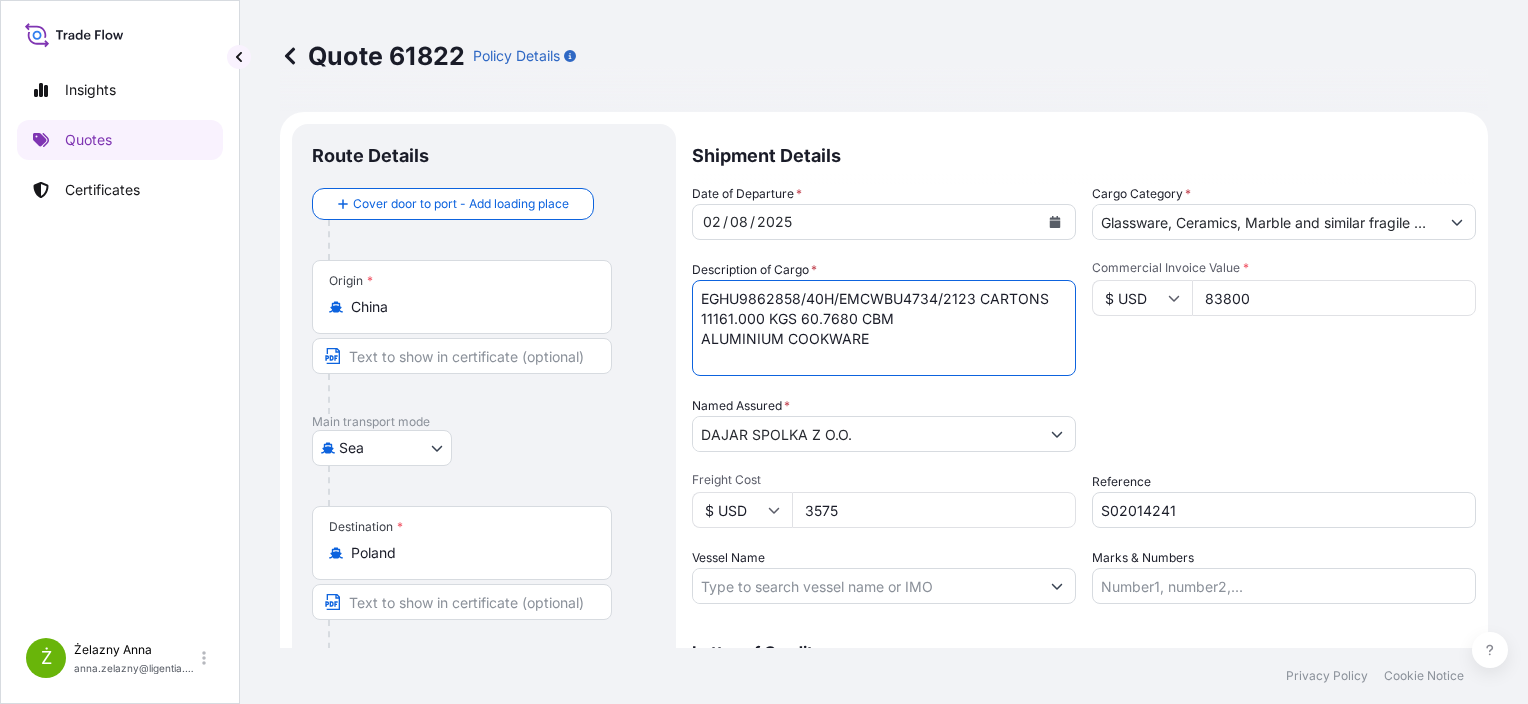 paste on "CHAFING DISH,HEATING PLATE AND COVERS WITH SOUP INSERTS" 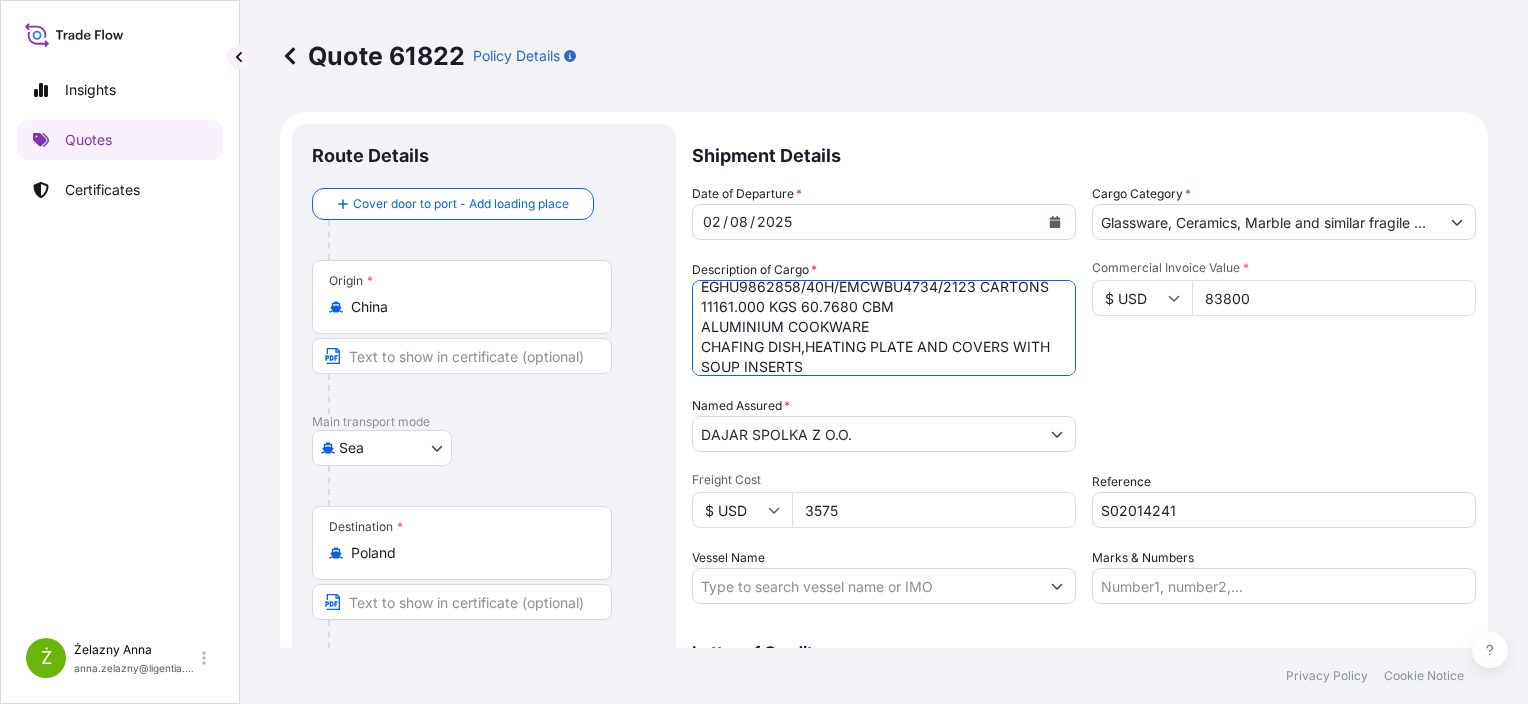 scroll, scrollTop: 32, scrollLeft: 0, axis: vertical 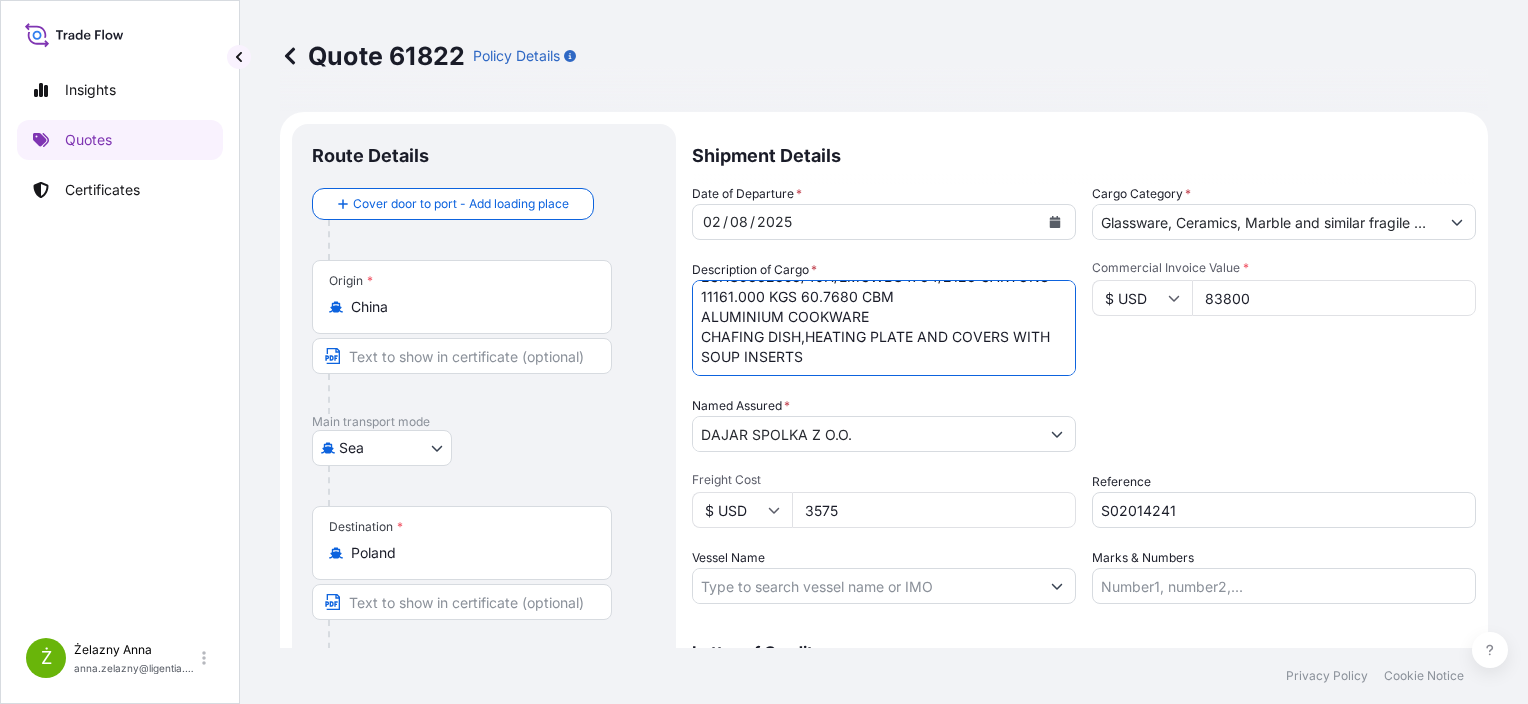 type on "EGHU9862858/40H/EMCWBU4734/2123 CARTONS
11161.000 KGS 60.7680 CBM
ALUMINIUM COOKWARE
CHAFING DISH,HEATING PLATE AND COVERS WITH SOUP INSERTS" 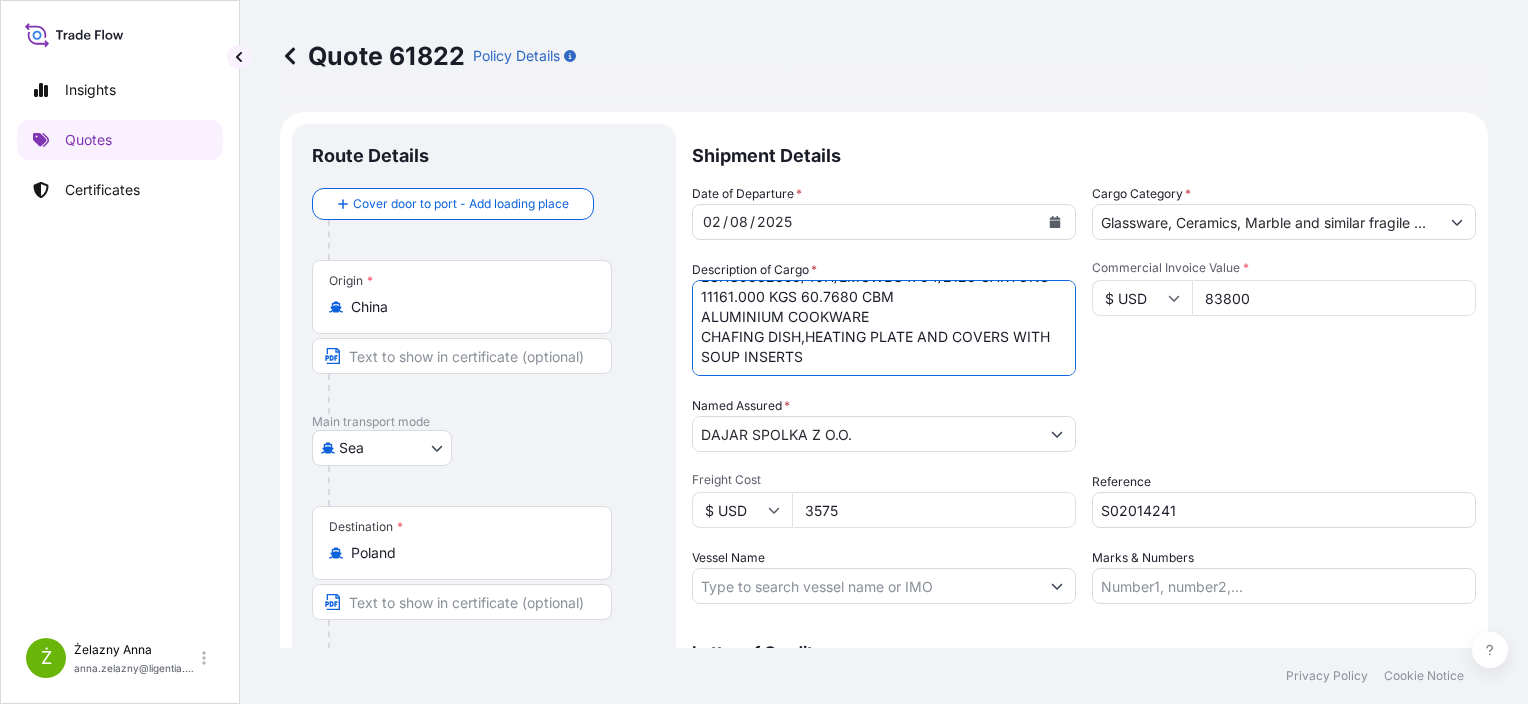 click on "Glassware, Ceramics, Marble and similar fragile Goods" at bounding box center (1266, 222) 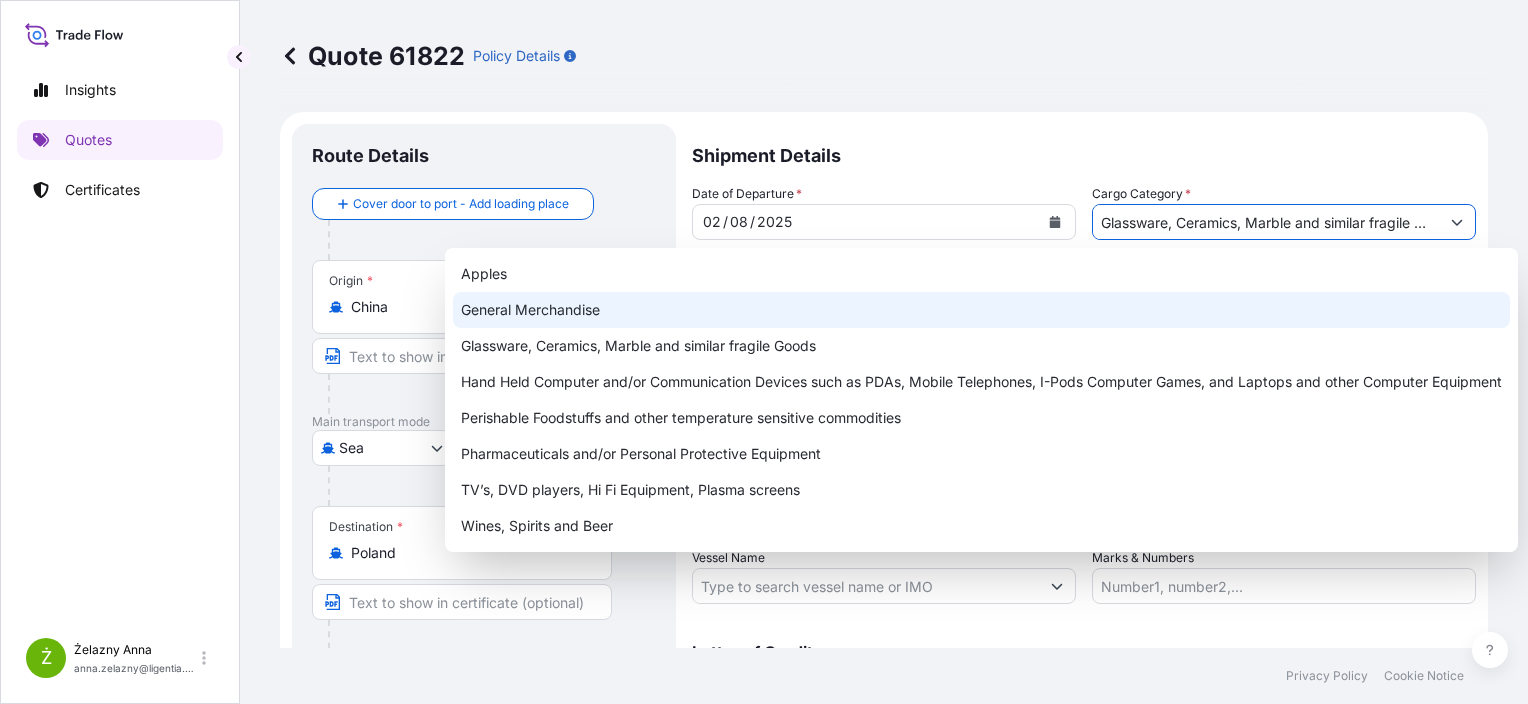 click on "General Merchandise" at bounding box center (981, 310) 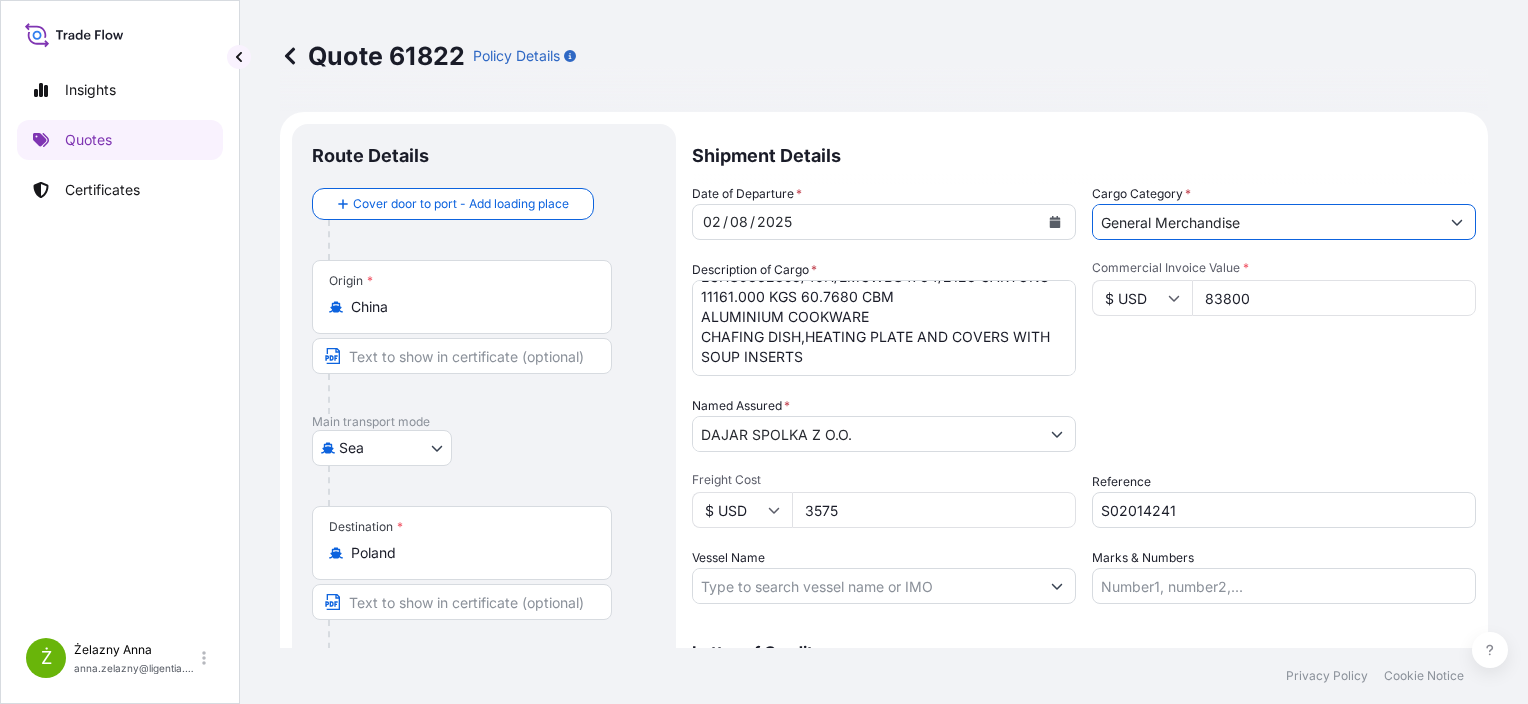 click on "Date of Departure * 02 / 08 / 2025 Cargo Category * General Merchandise Description of Cargo * EGHU9862858/40H/EMCWBU4734/2123 CARTONS
11161.000 KGS 60.7680 CBM
ALUMINIUM COOKWARE Commercial Invoice Value   * $ USD 83800 Named Assured * DAJAR SPOLKA Z O.O. Packing Category Type to search a container mode Please select a primary mode of transportation first. Freight Cost   $ USD 3575 Reference S02014241 Vessel Name Marks & Numbers" at bounding box center (1084, 394) 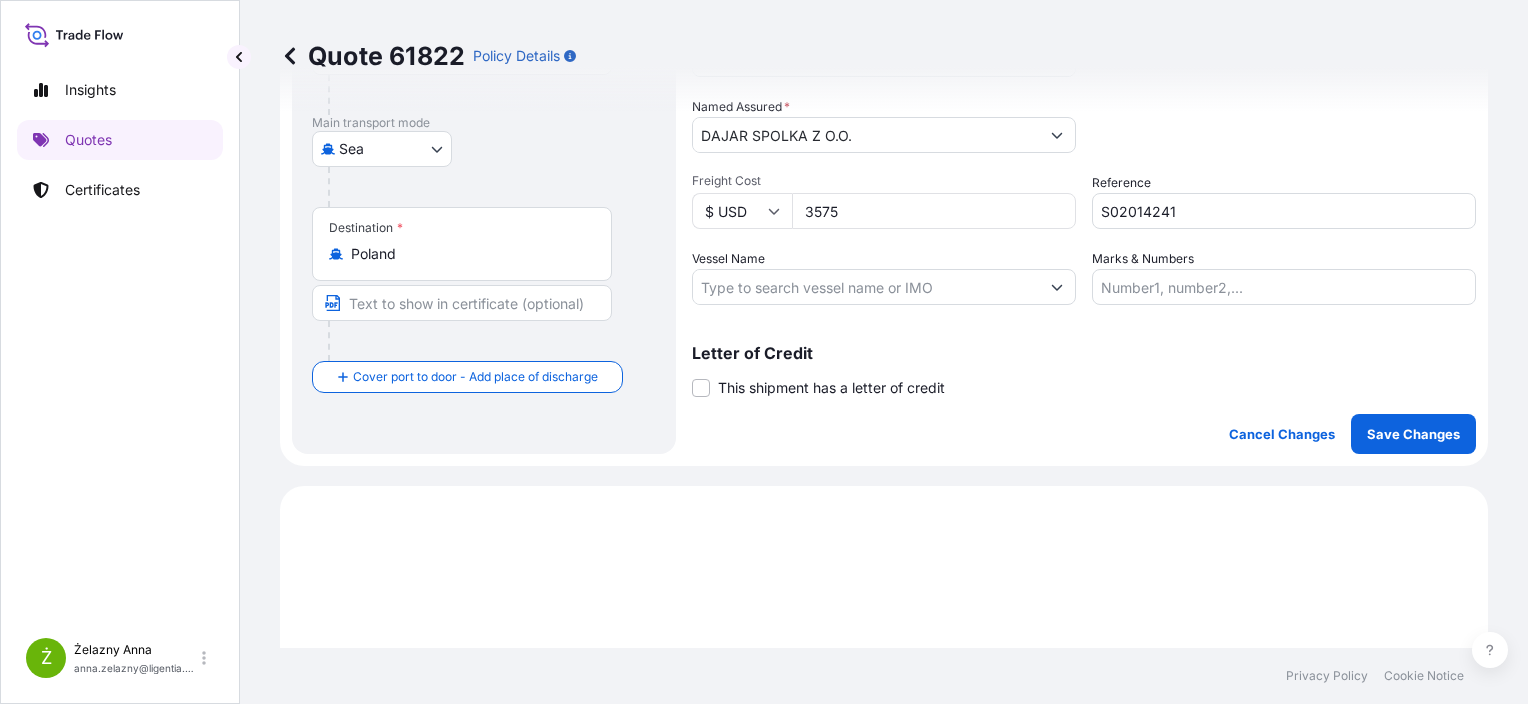 scroll, scrollTop: 300, scrollLeft: 0, axis: vertical 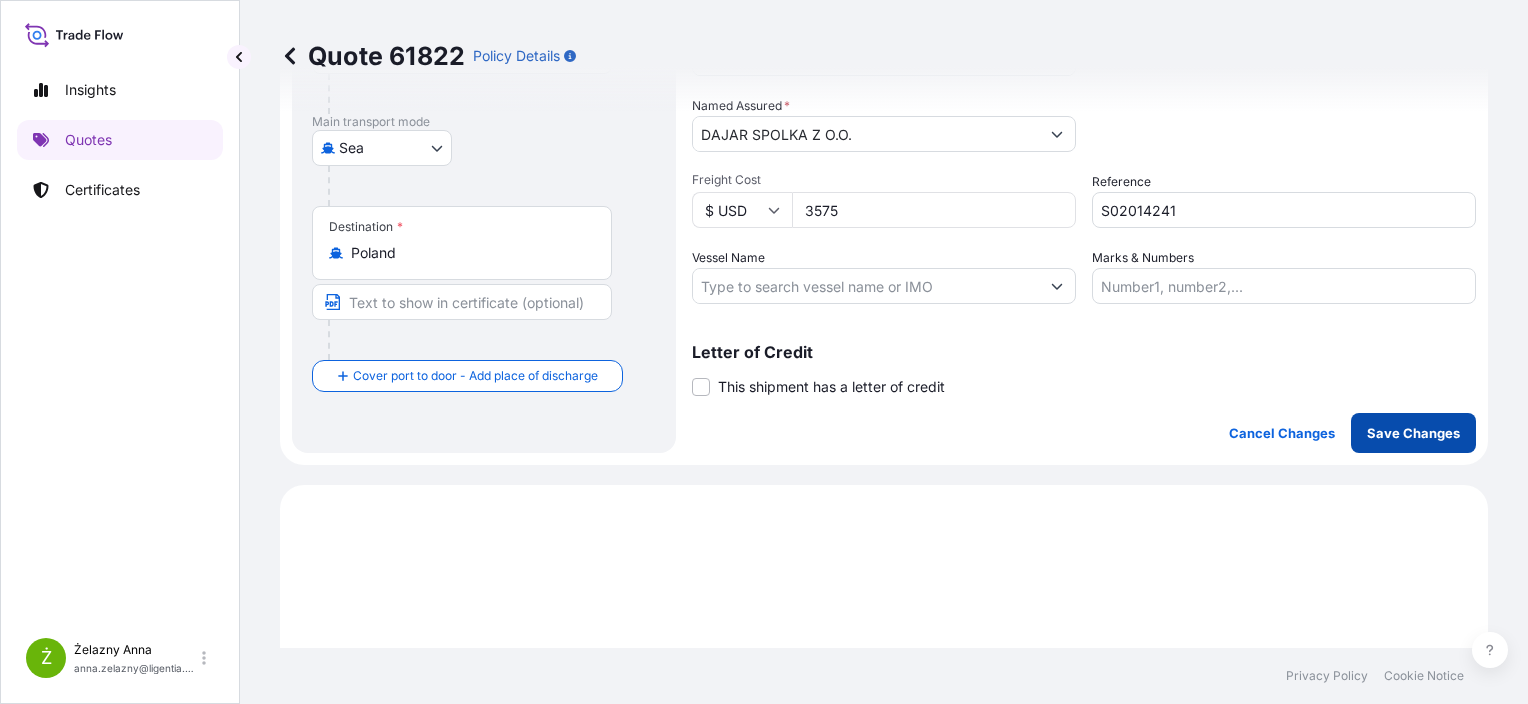 click on "Save Changes" at bounding box center [1413, 433] 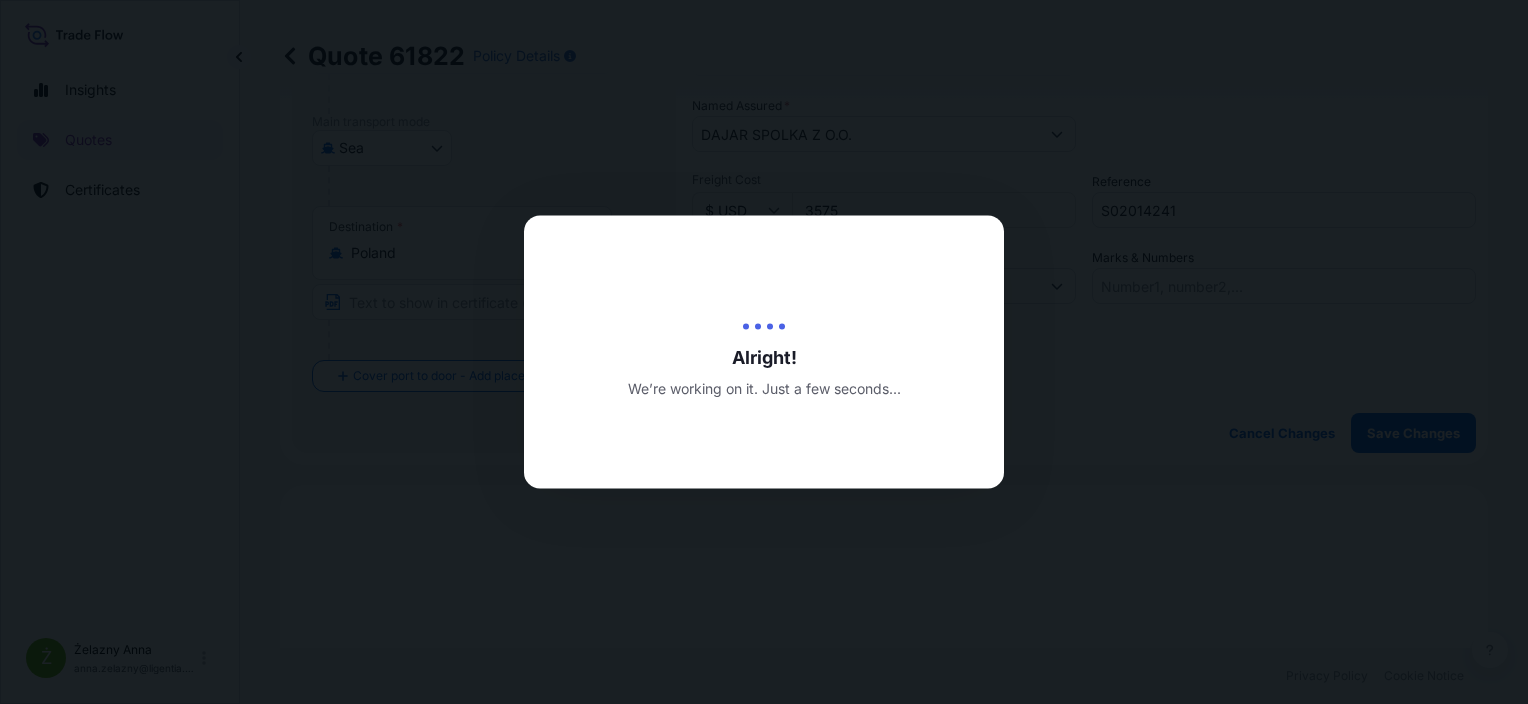 type on "07/08/2025" 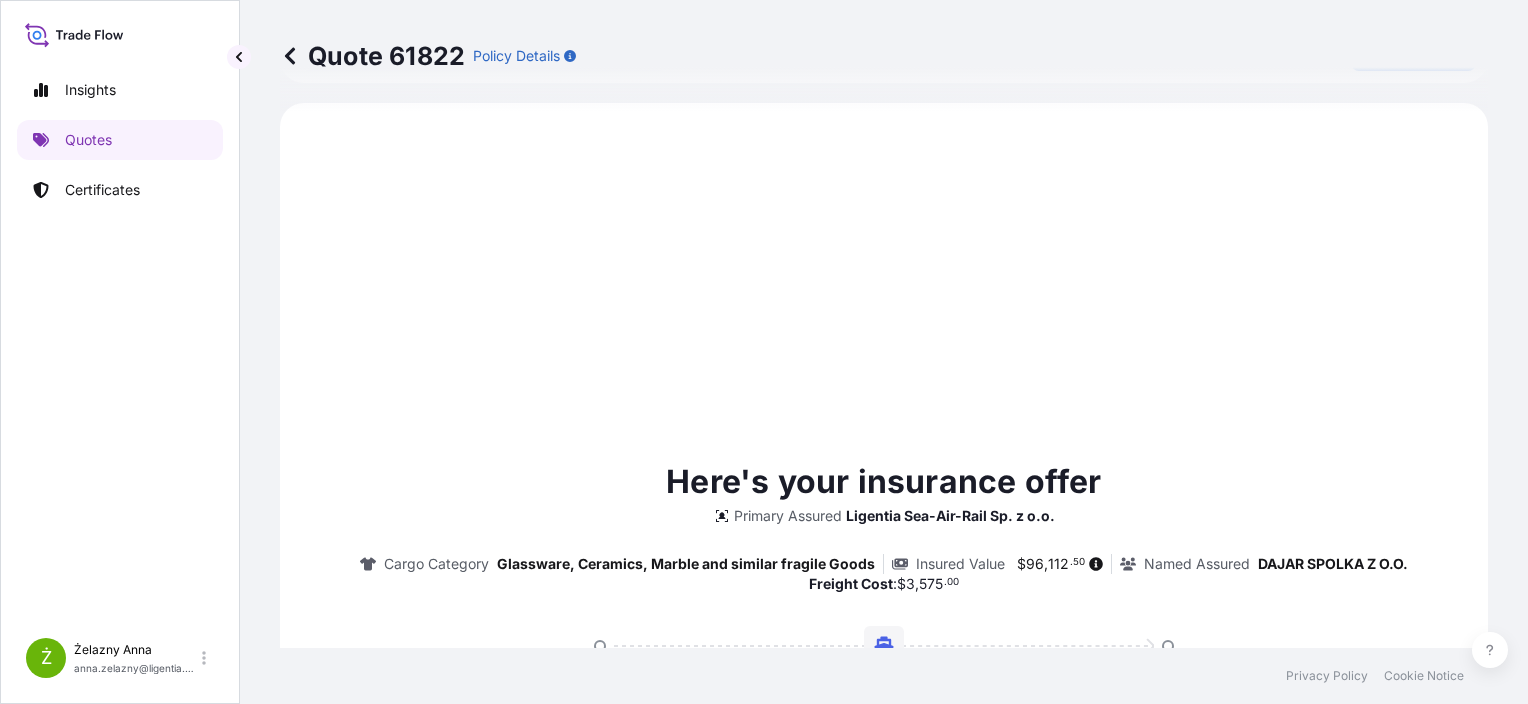 scroll, scrollTop: 684, scrollLeft: 0, axis: vertical 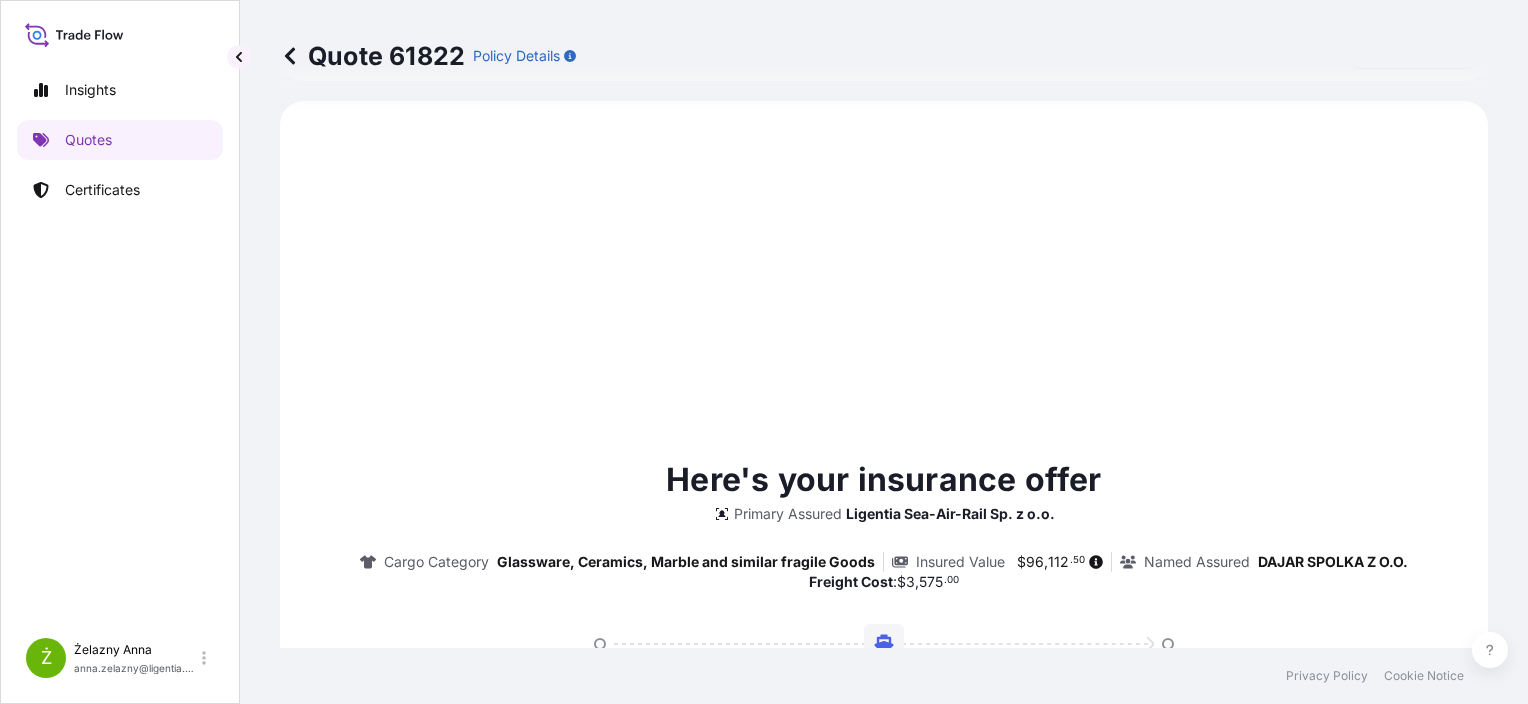 select on "Sea" 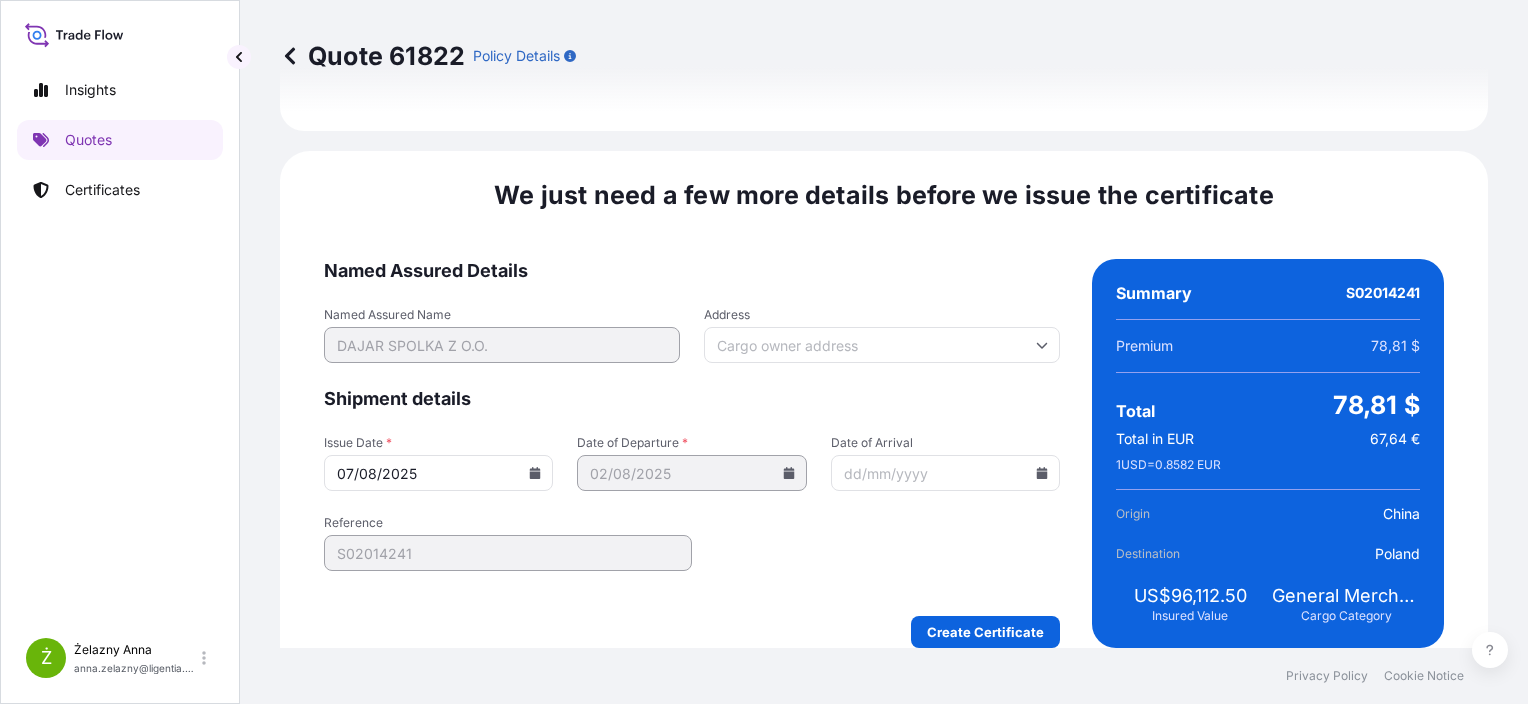scroll, scrollTop: 2364, scrollLeft: 0, axis: vertical 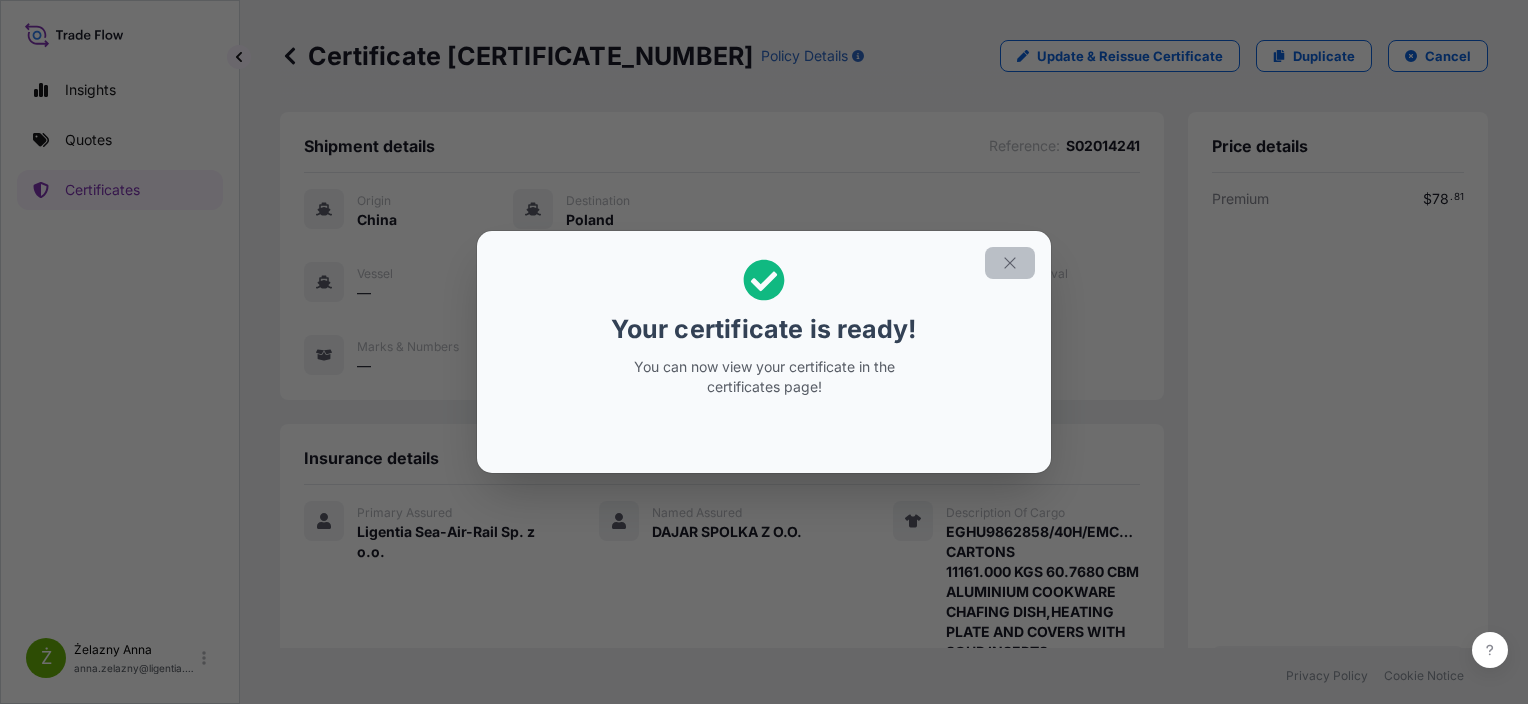 click at bounding box center [1010, 263] 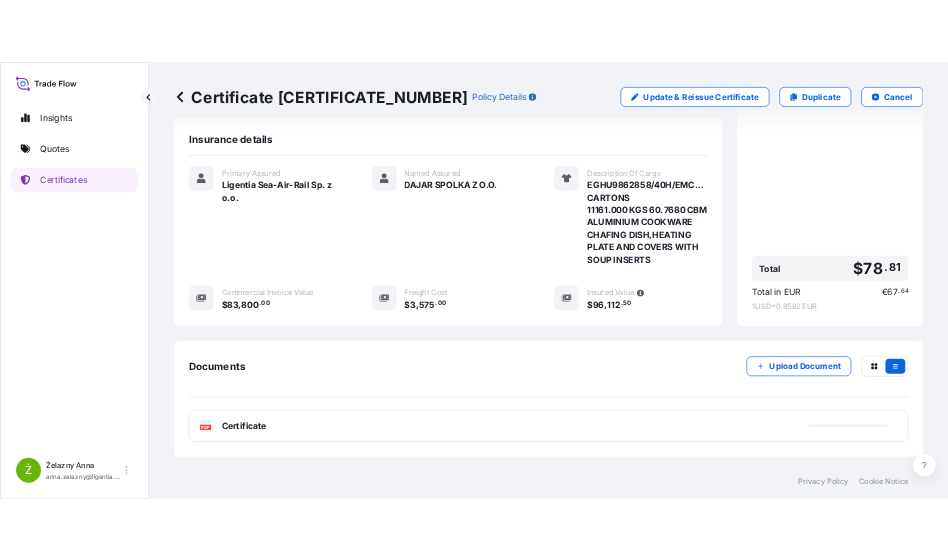 scroll, scrollTop: 424, scrollLeft: 0, axis: vertical 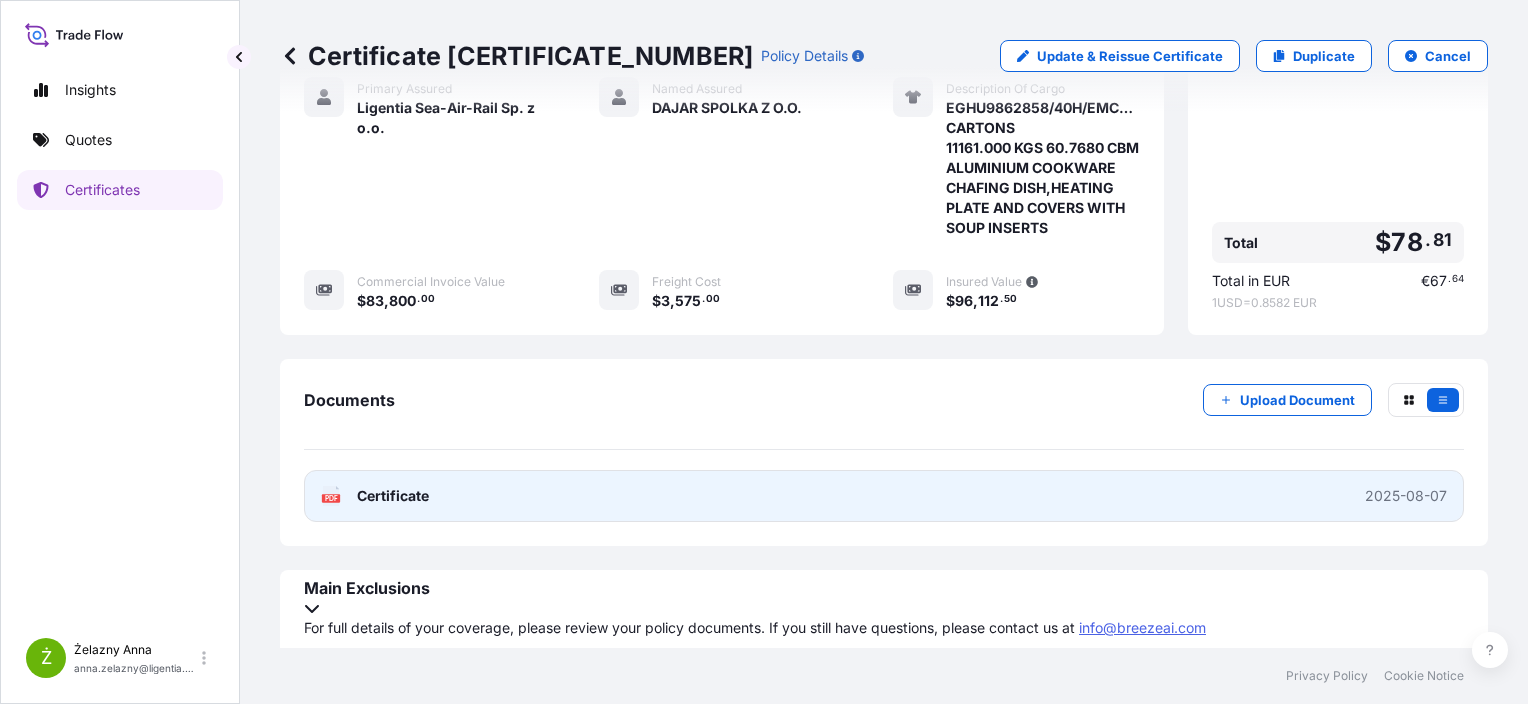 click on "PDF Certificate 2025-08-07" at bounding box center (884, 496) 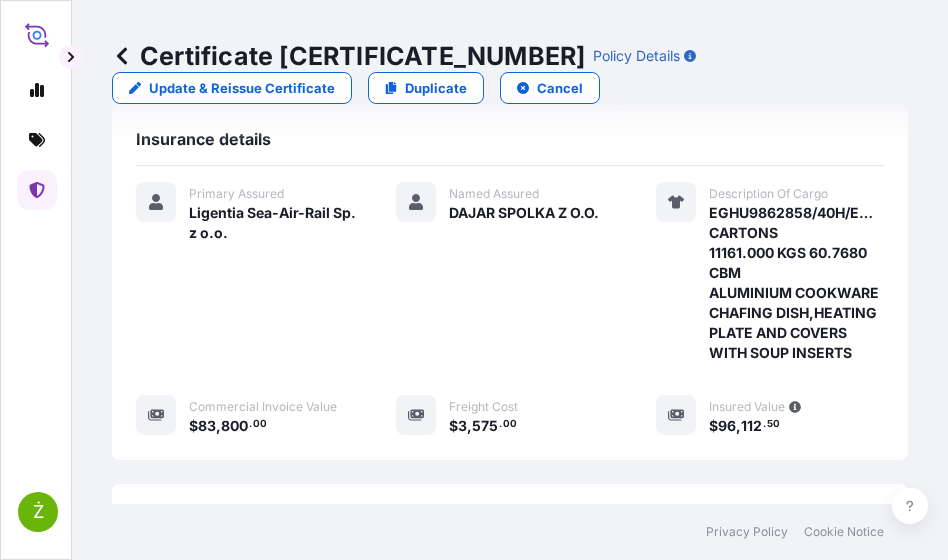 scroll, scrollTop: 528, scrollLeft: 0, axis: vertical 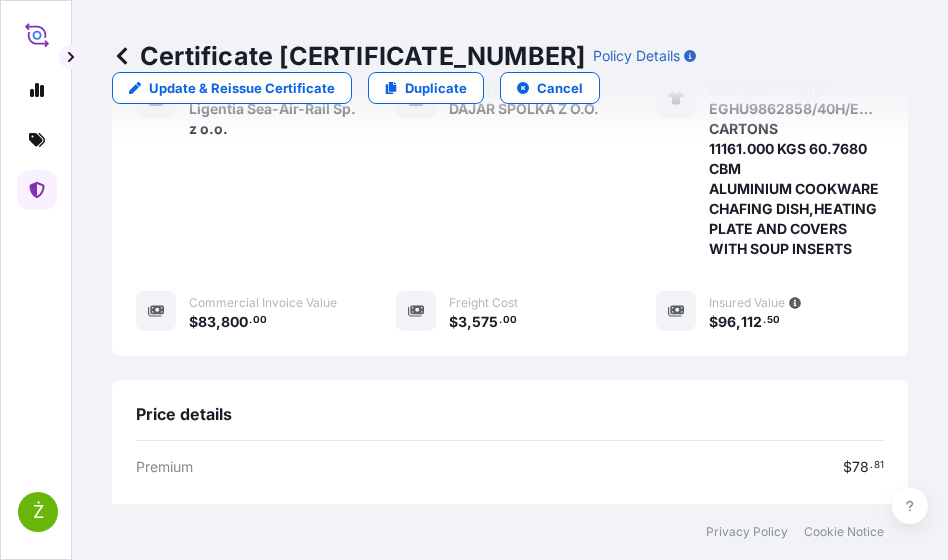 click on "Certificate 31440-1529-3" at bounding box center (348, 56) 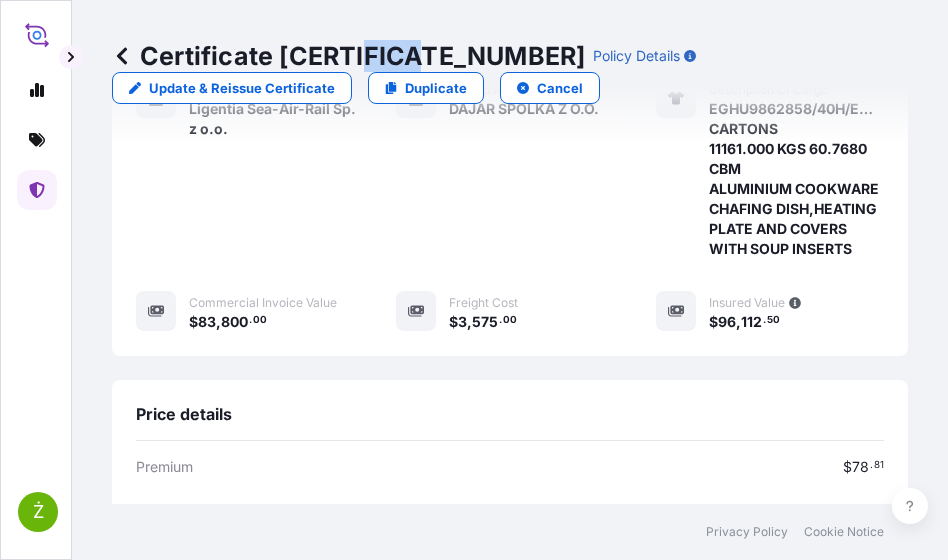click on "Certificate 31440-1529-3" at bounding box center [348, 56] 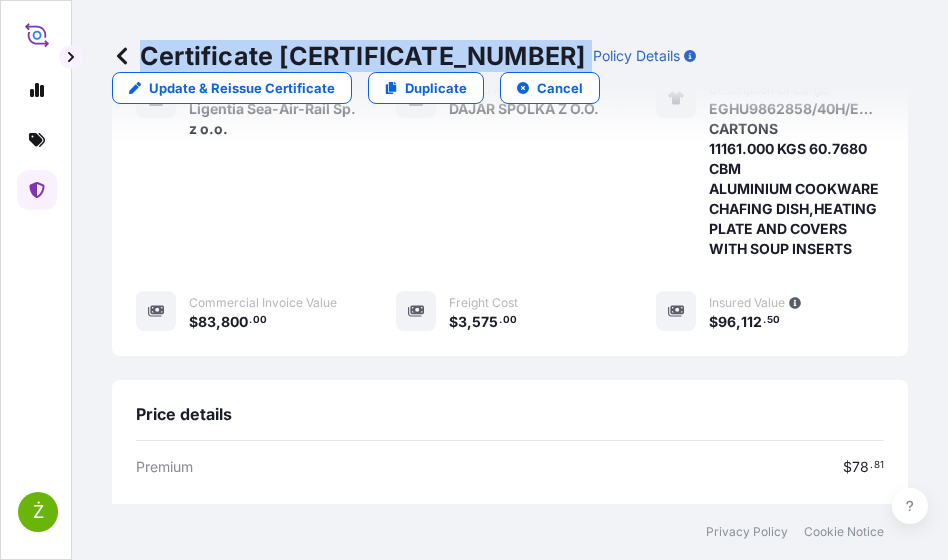 click on "Certificate 31440-1529-3" at bounding box center (348, 56) 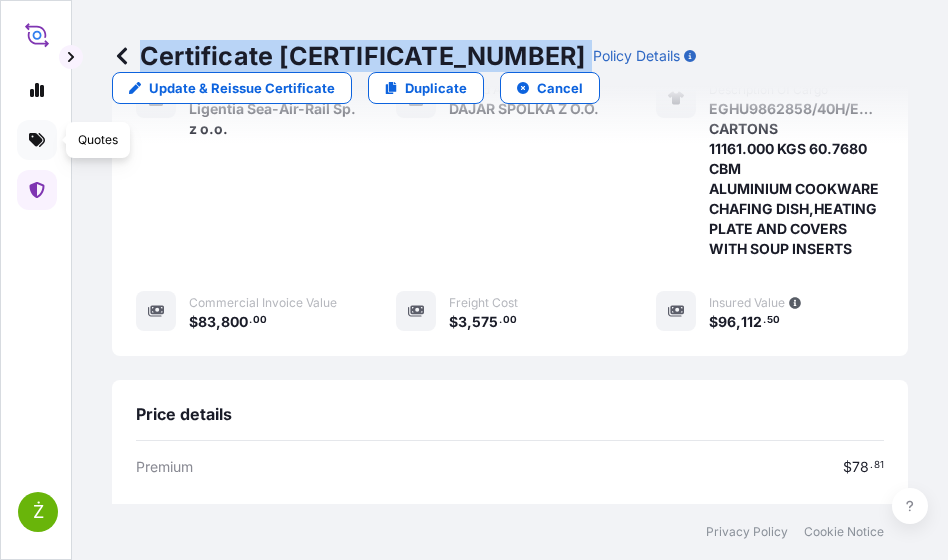 click at bounding box center (37, 140) 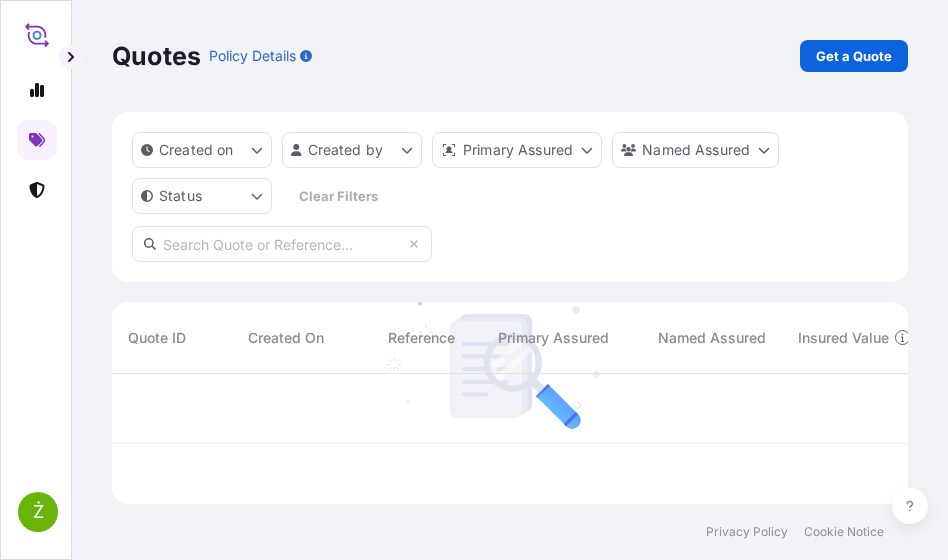scroll, scrollTop: 0, scrollLeft: 0, axis: both 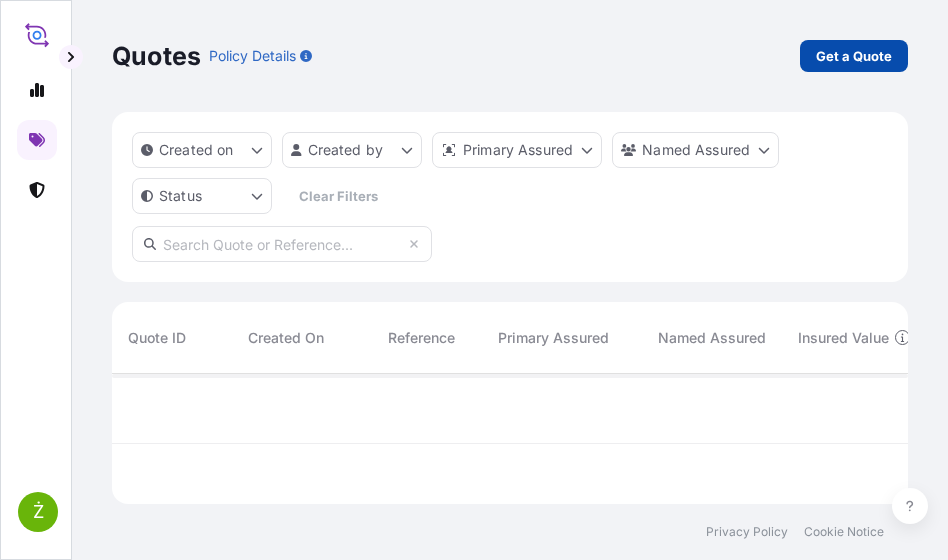 click on "Get a Quote" at bounding box center [854, 56] 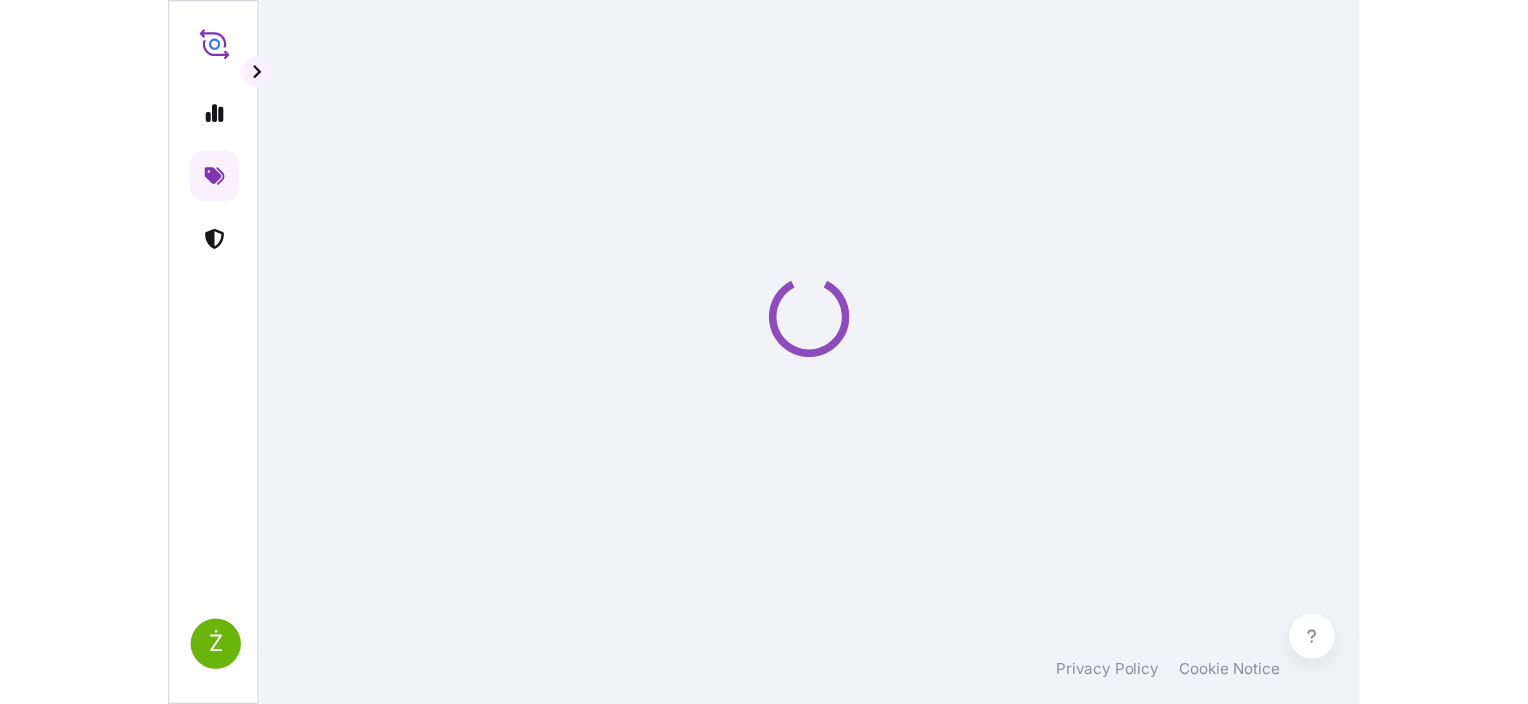 scroll, scrollTop: 32, scrollLeft: 0, axis: vertical 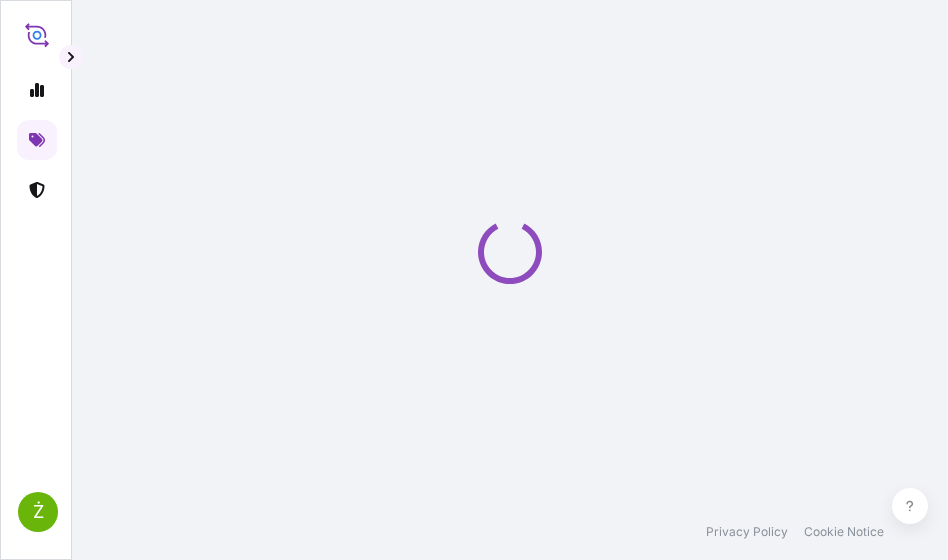 select on "Sea" 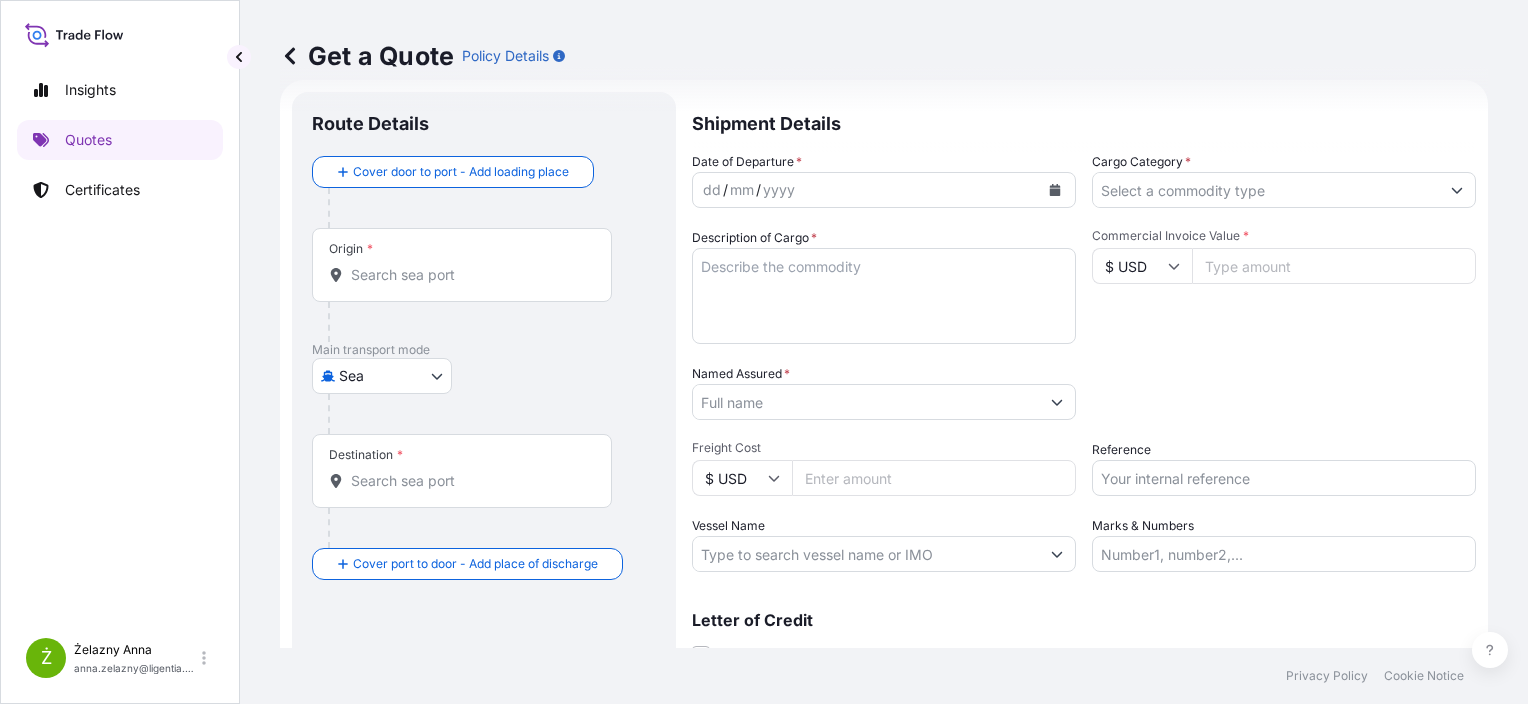 click on "Insights Quotes Certificates Ż Żelazny   Anna anna.zelazny@ligentia.global Get a Quote Policy Details Route Details   Cover door to port - Add loading place Place of loading Road / Inland Road / Inland Origin * Main transport mode Sea Air Sea Road Destination * Cover port to door - Add place of discharge Road / Inland Road / Inland Place of Discharge Shipment Details Date of Departure * dd / mm / yyyy Cargo Category * Description of Cargo * Commercial Invoice Value   * $ USD Named Assured * Packing Category Type to search a container mode Please select a primary mode of transportation first. Freight Cost   $ USD Reference Vessel Name Marks & Numbers Letter of Credit This shipment has a letter of credit Letter of credit * Letter of credit may not exceed 12000 characters Get a Quote Privacy Policy Cookie Notice
0" at bounding box center [764, 352] 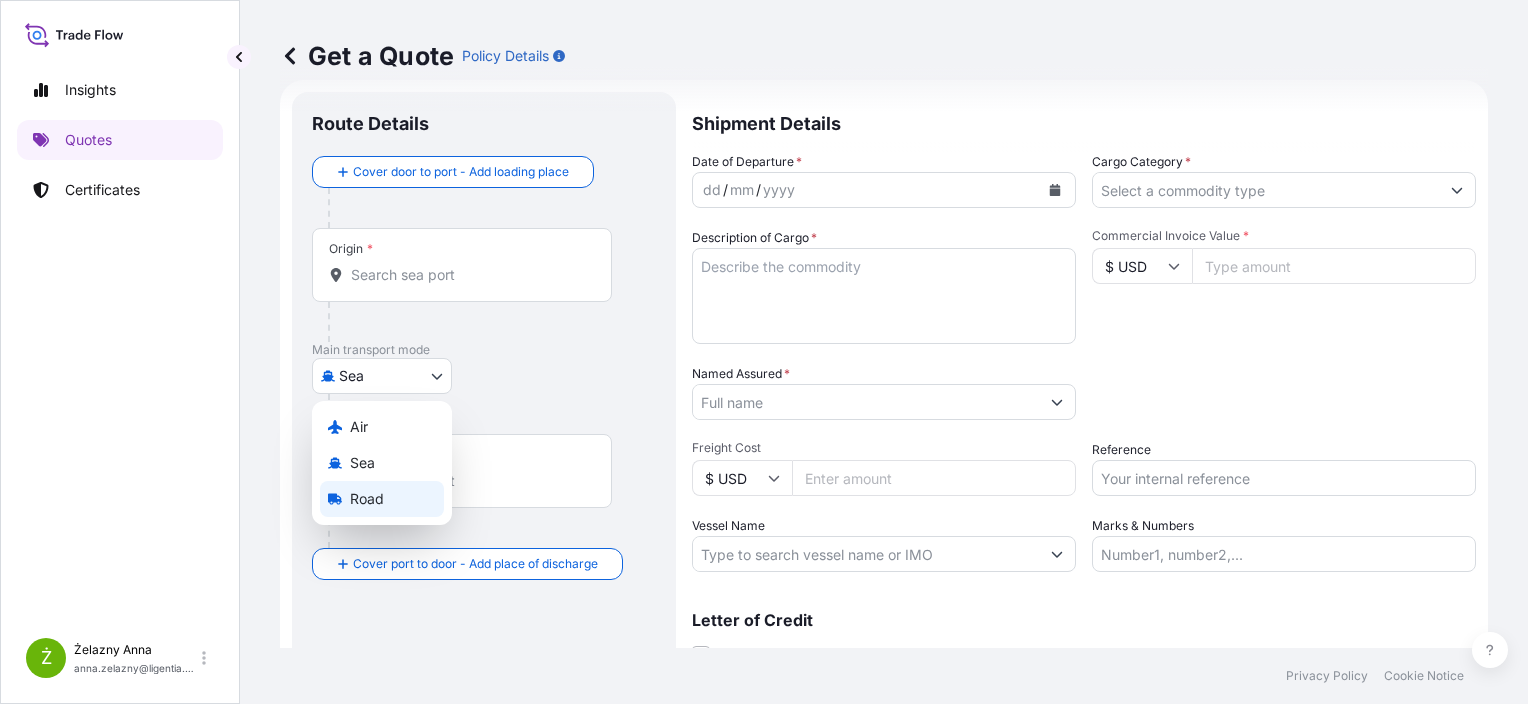 click on "Road" at bounding box center [382, 499] 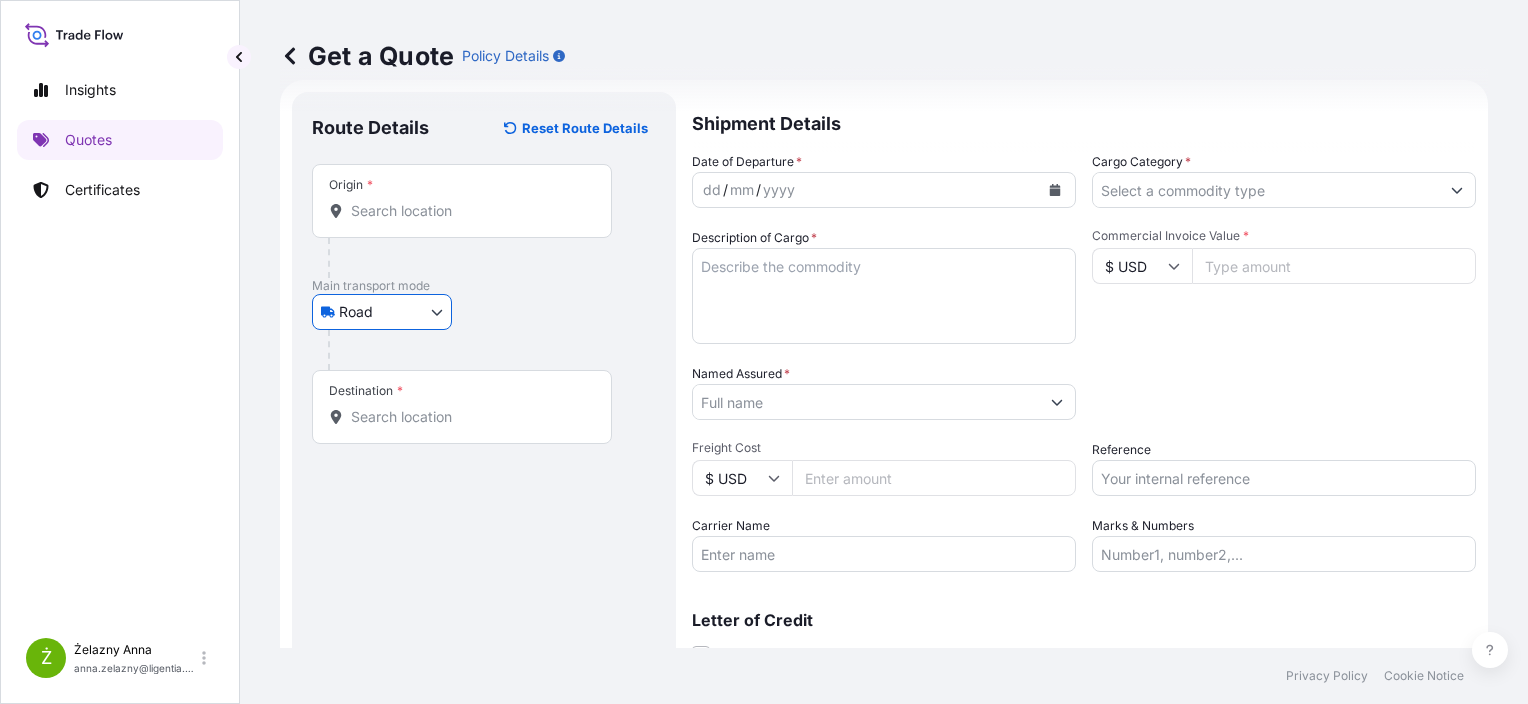 click on "Reference" at bounding box center [1284, 478] 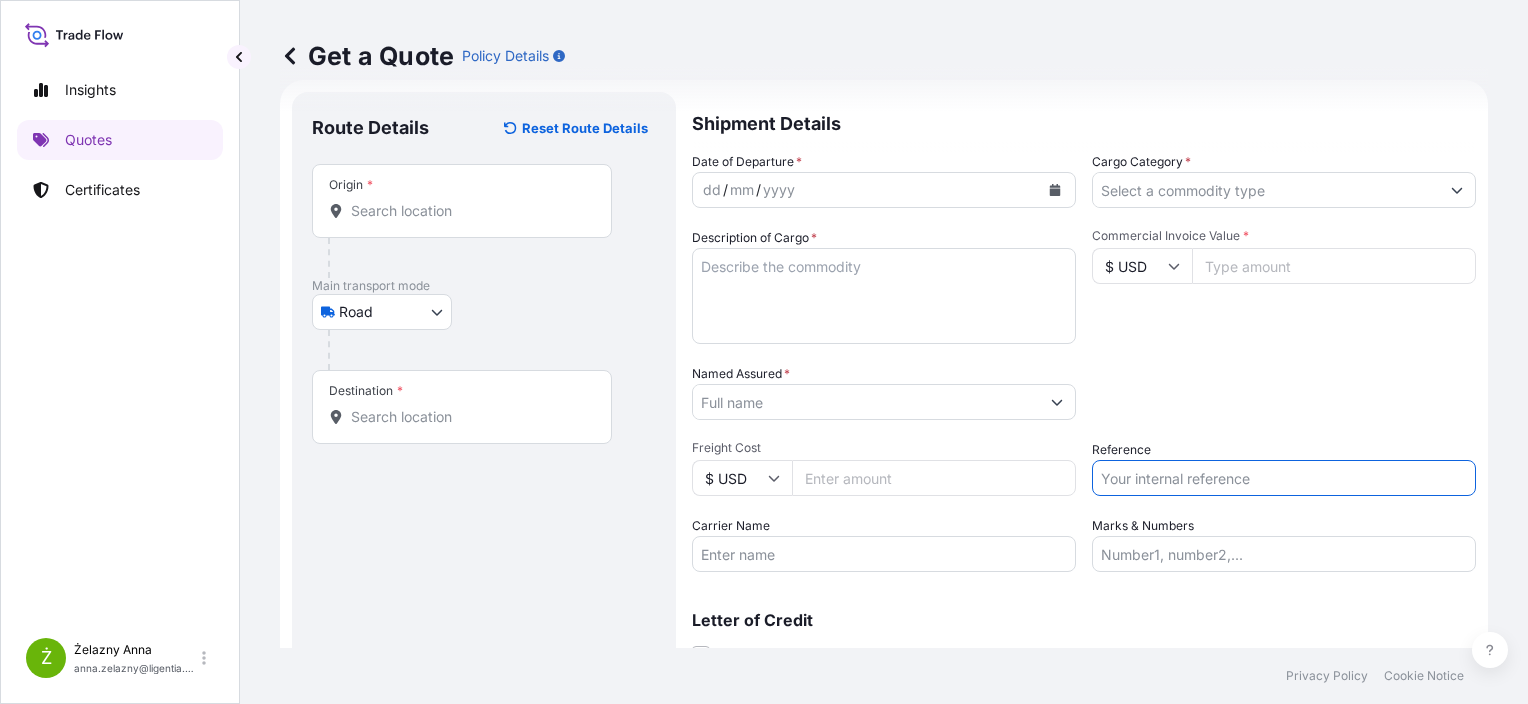 paste on "S02007491" 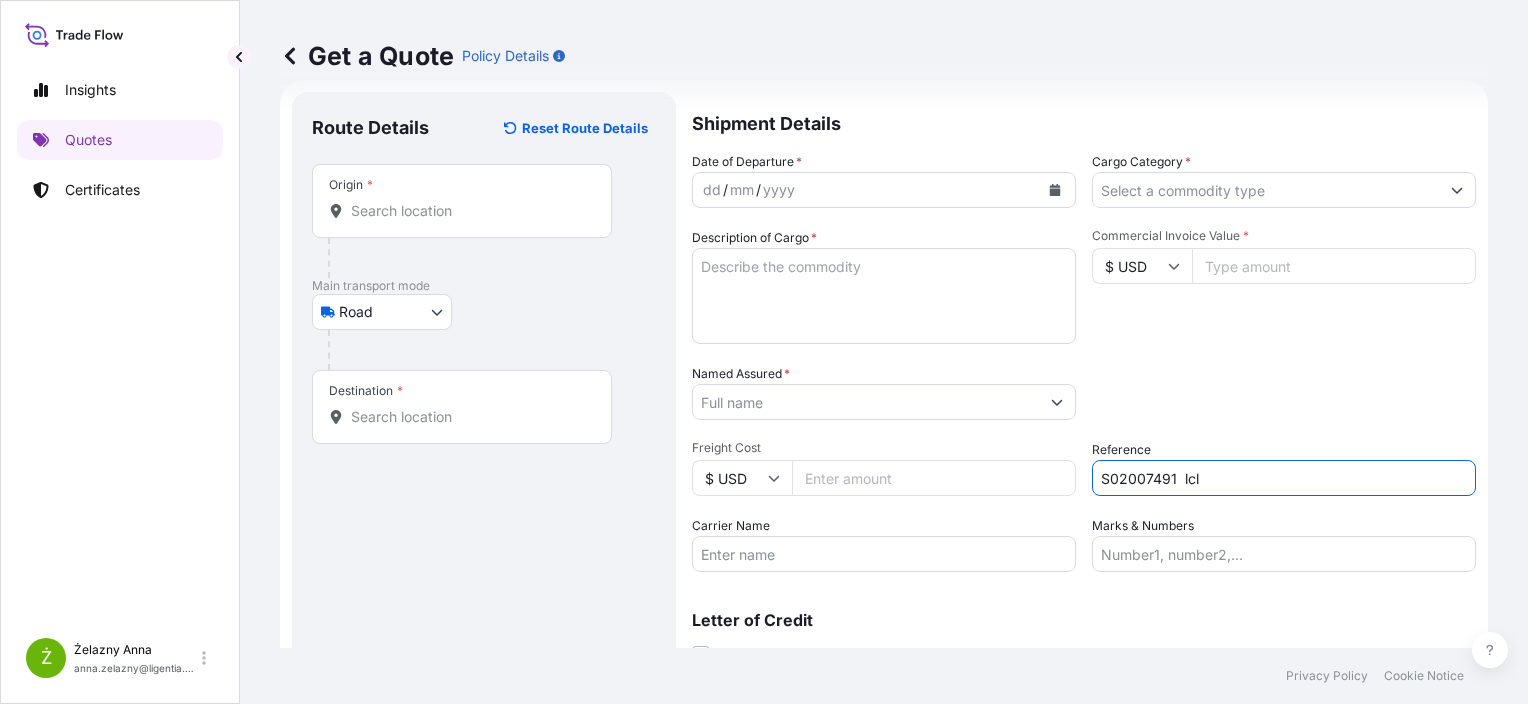 type on "S02007491  lcl" 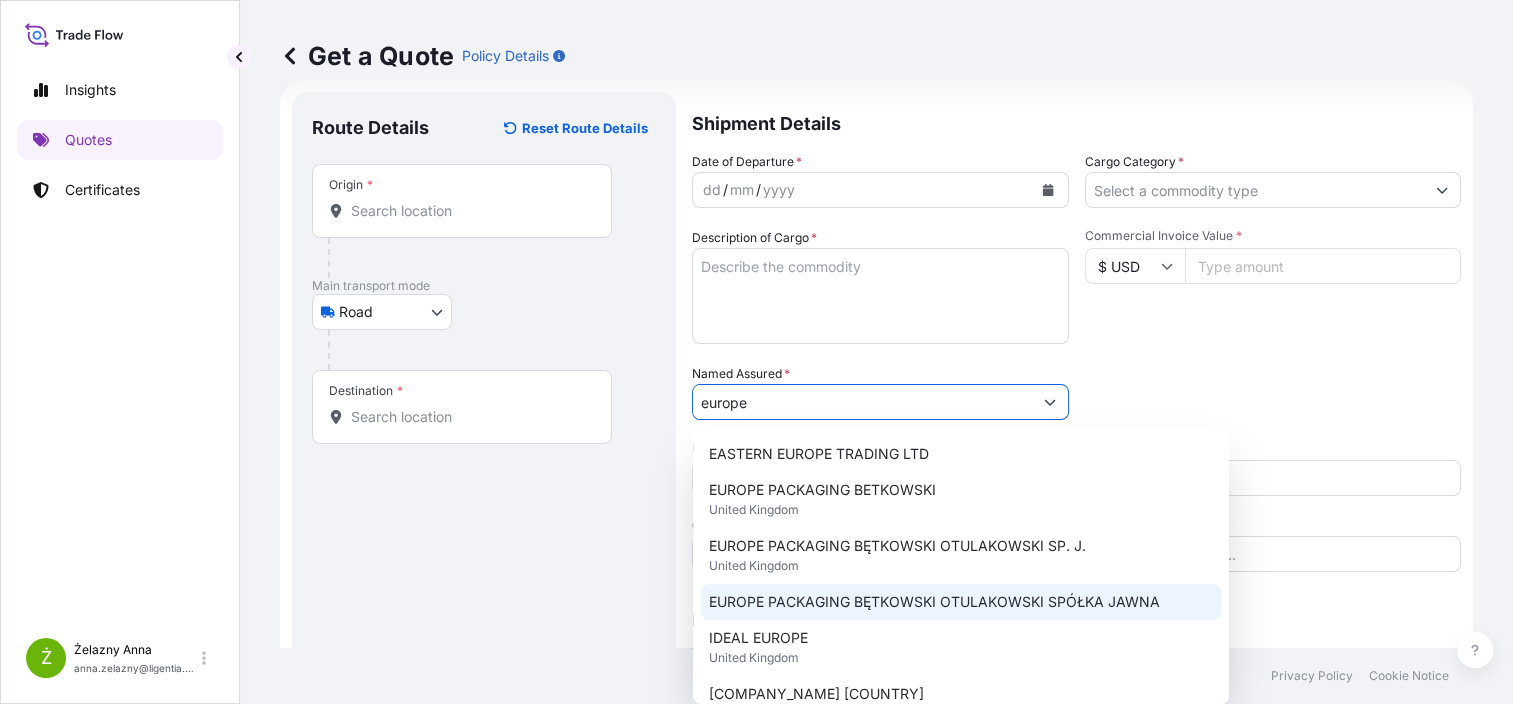 click on "EUROPE PACKAGING BĘTKOWSKI OTULAKOWSKI SPÓŁKA JAWNA" at bounding box center (934, 602) 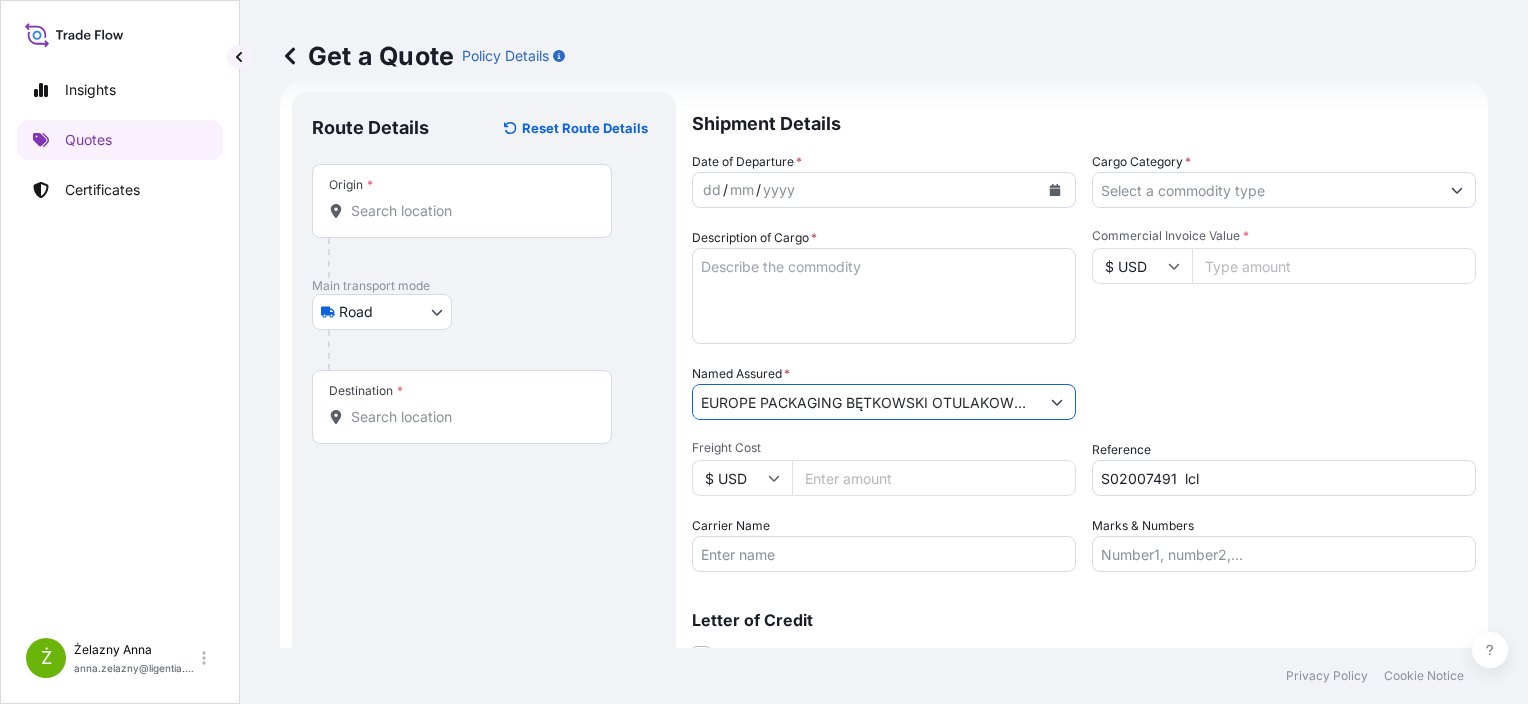 type on "EUROPE PACKAGING BĘTKOWSKI OTULAKOWSKI SPÓŁKA JAWNA" 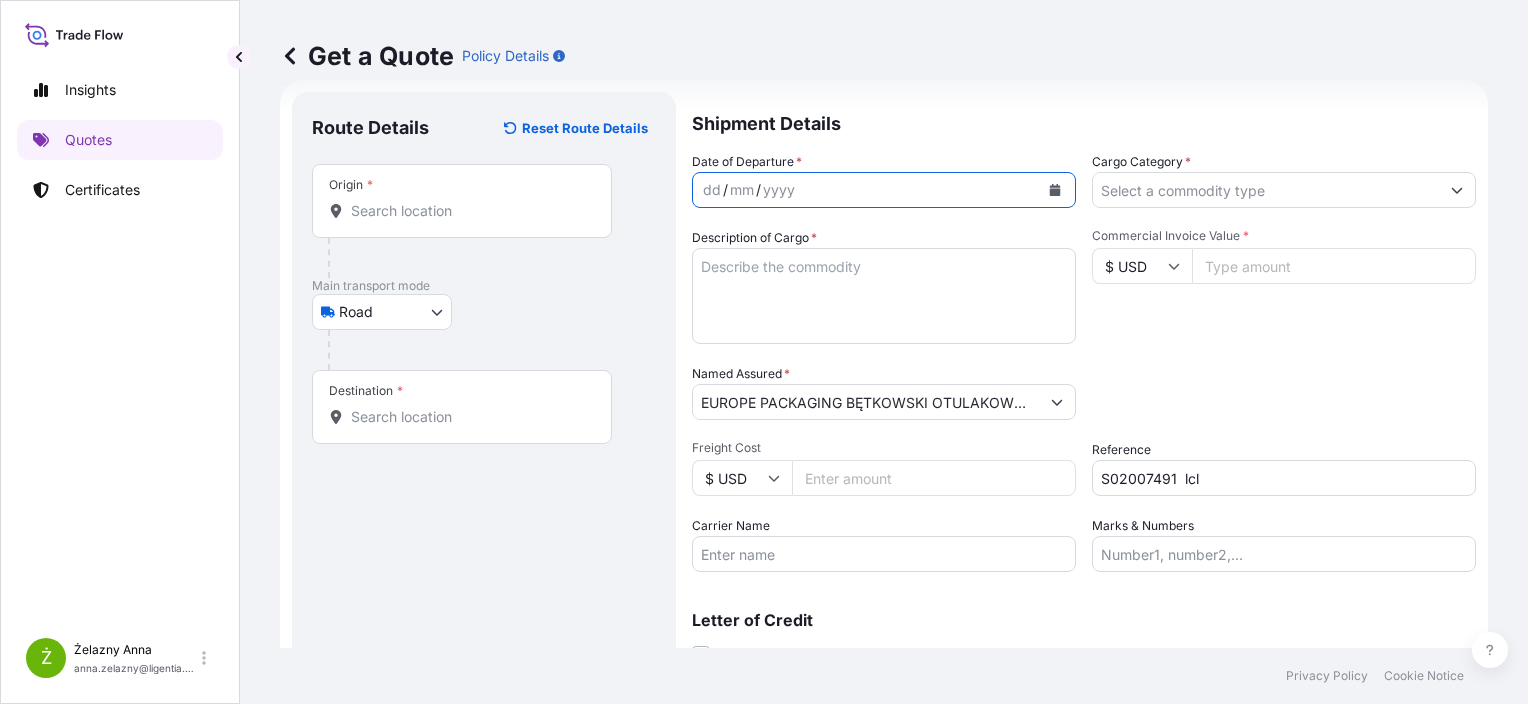 click 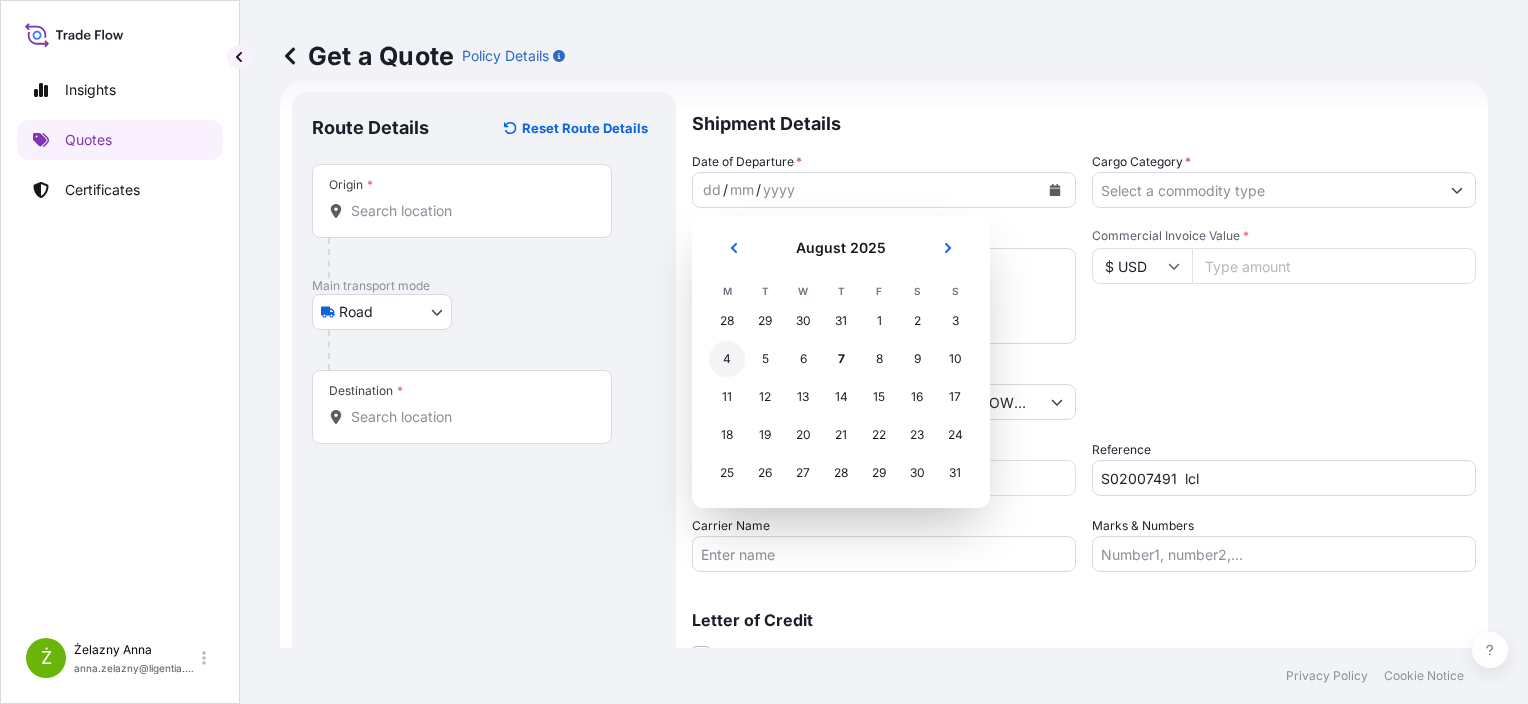 click on "4" at bounding box center [727, 359] 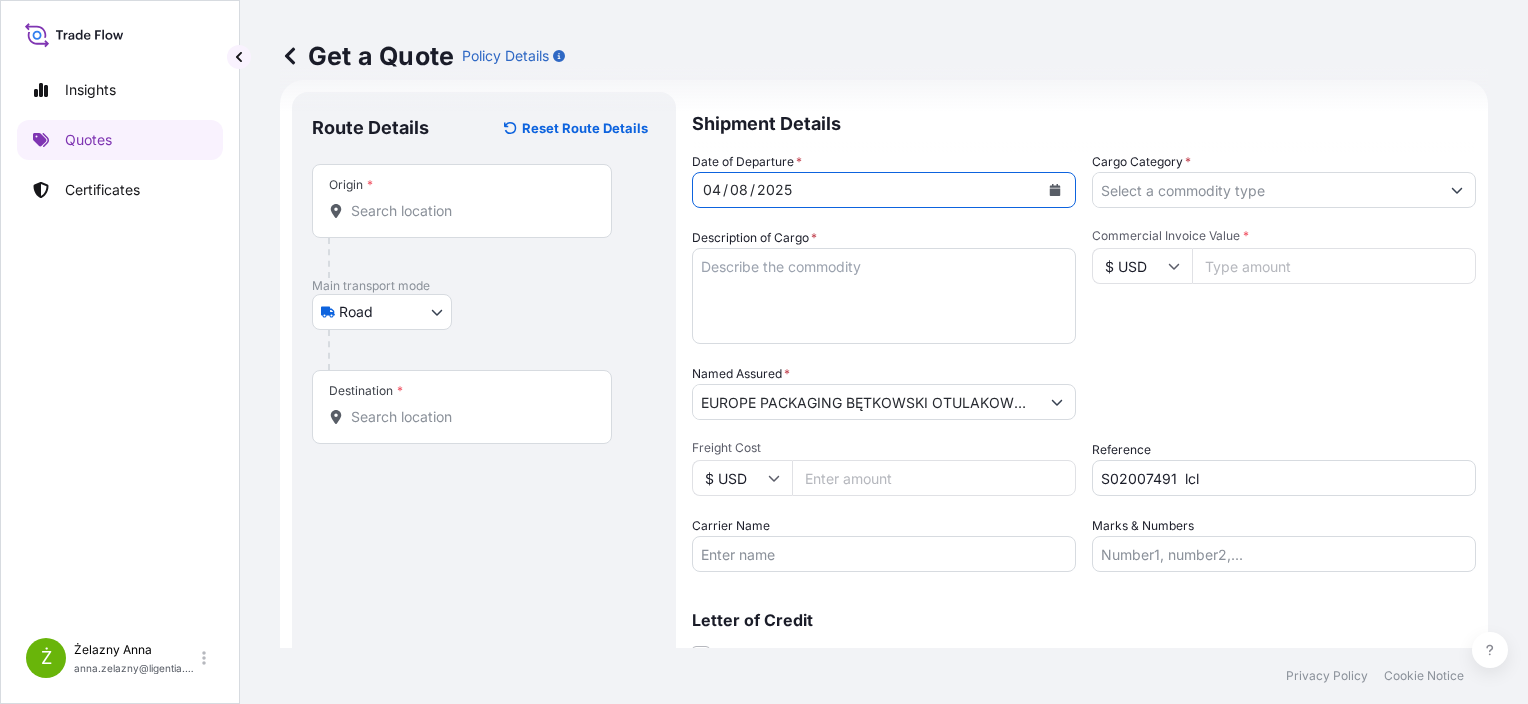 click on "Origin *" at bounding box center [462, 201] 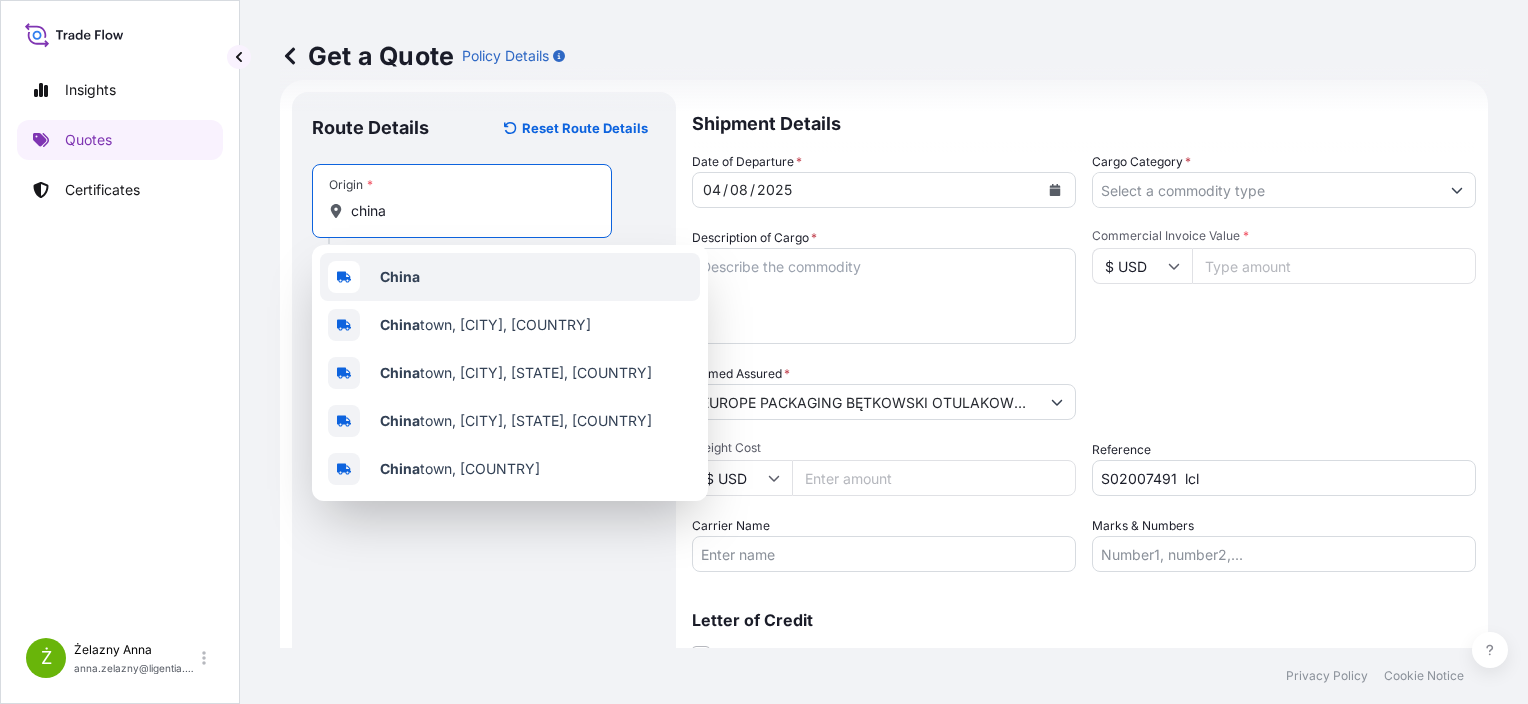 click on "China" at bounding box center (510, 277) 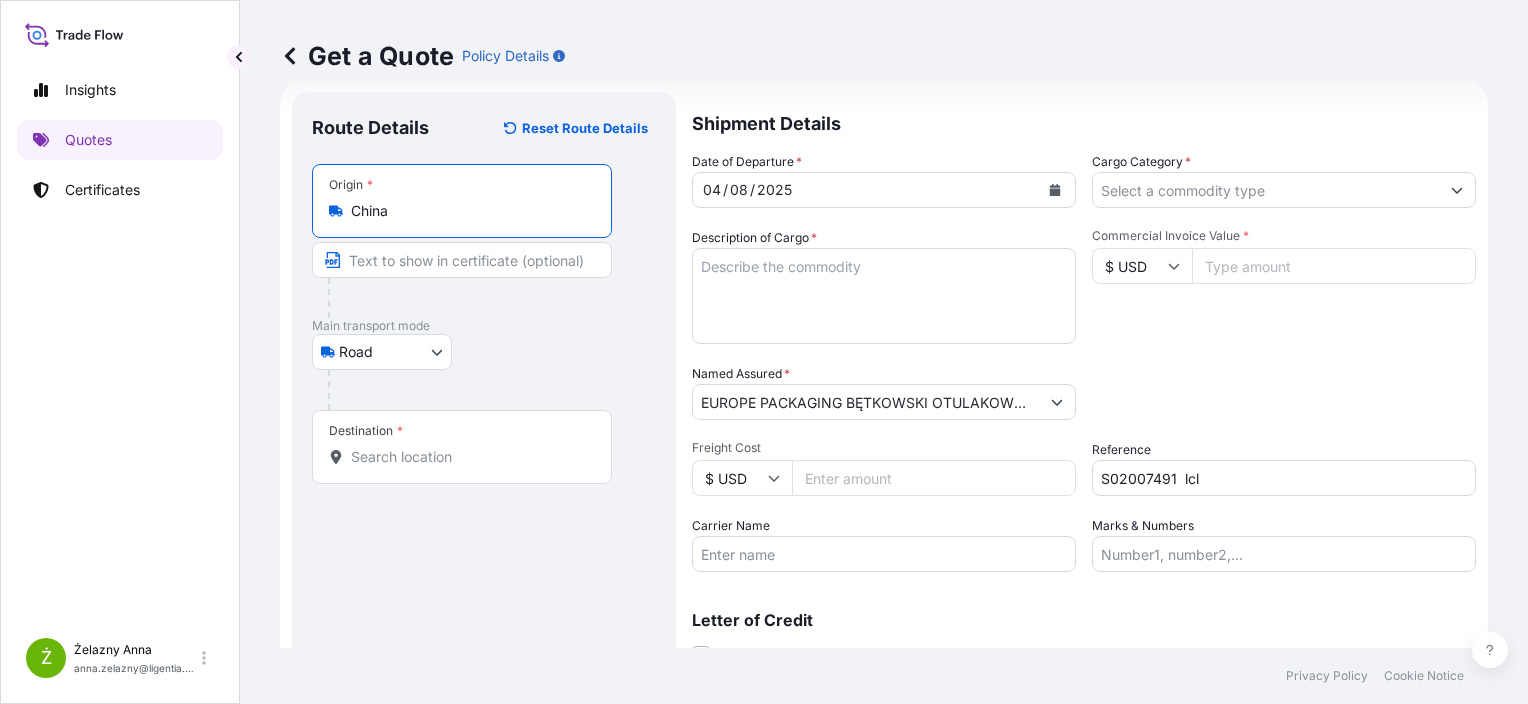 type on "China" 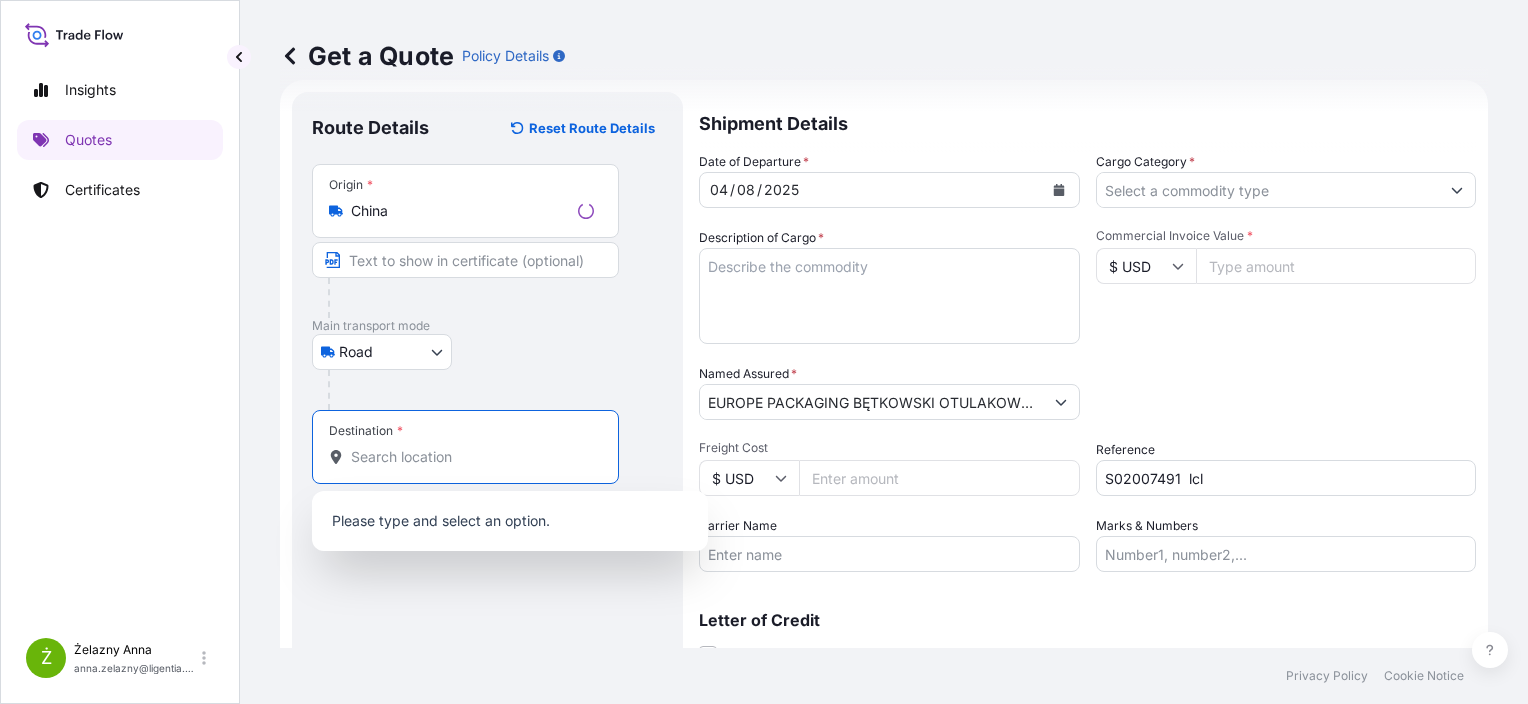 click on "Destination *" at bounding box center [472, 457] 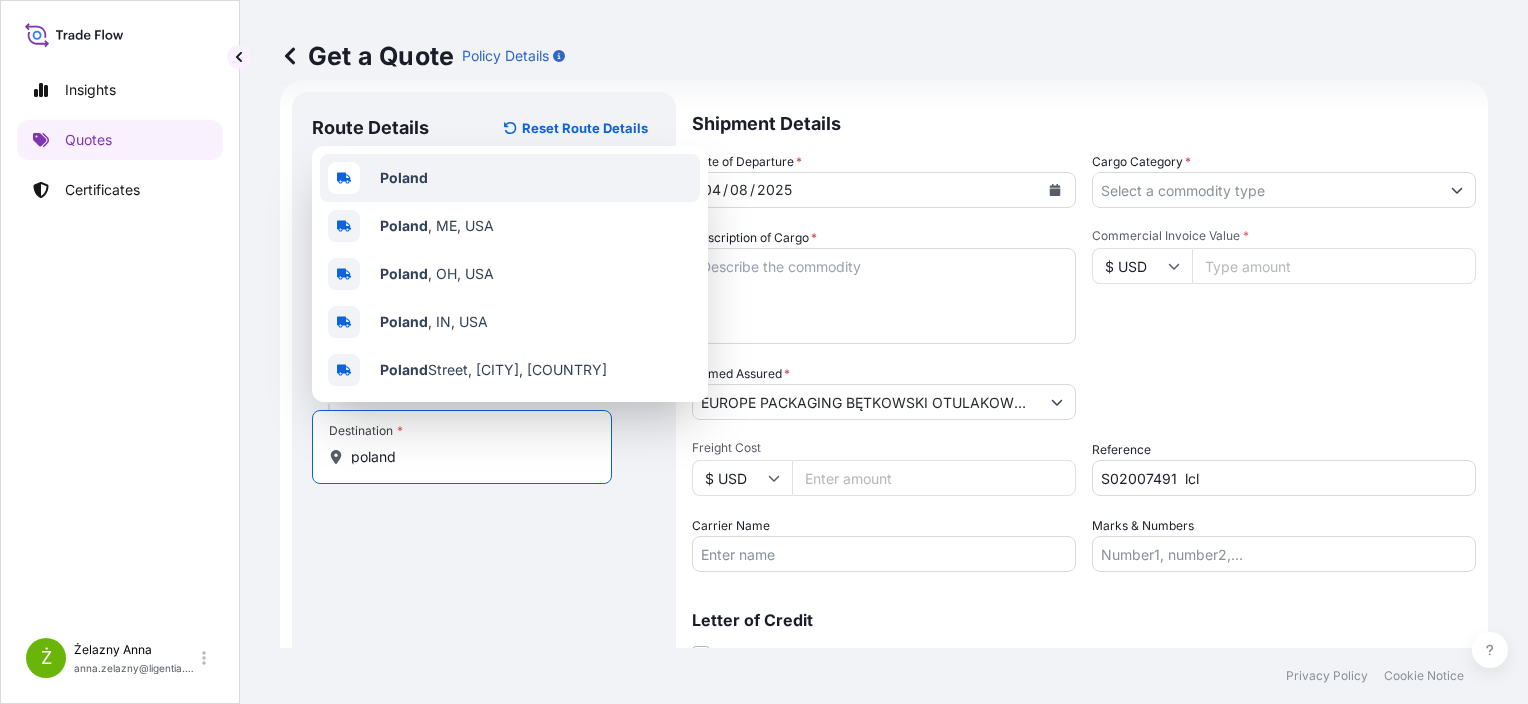 click on "Poland" at bounding box center [510, 178] 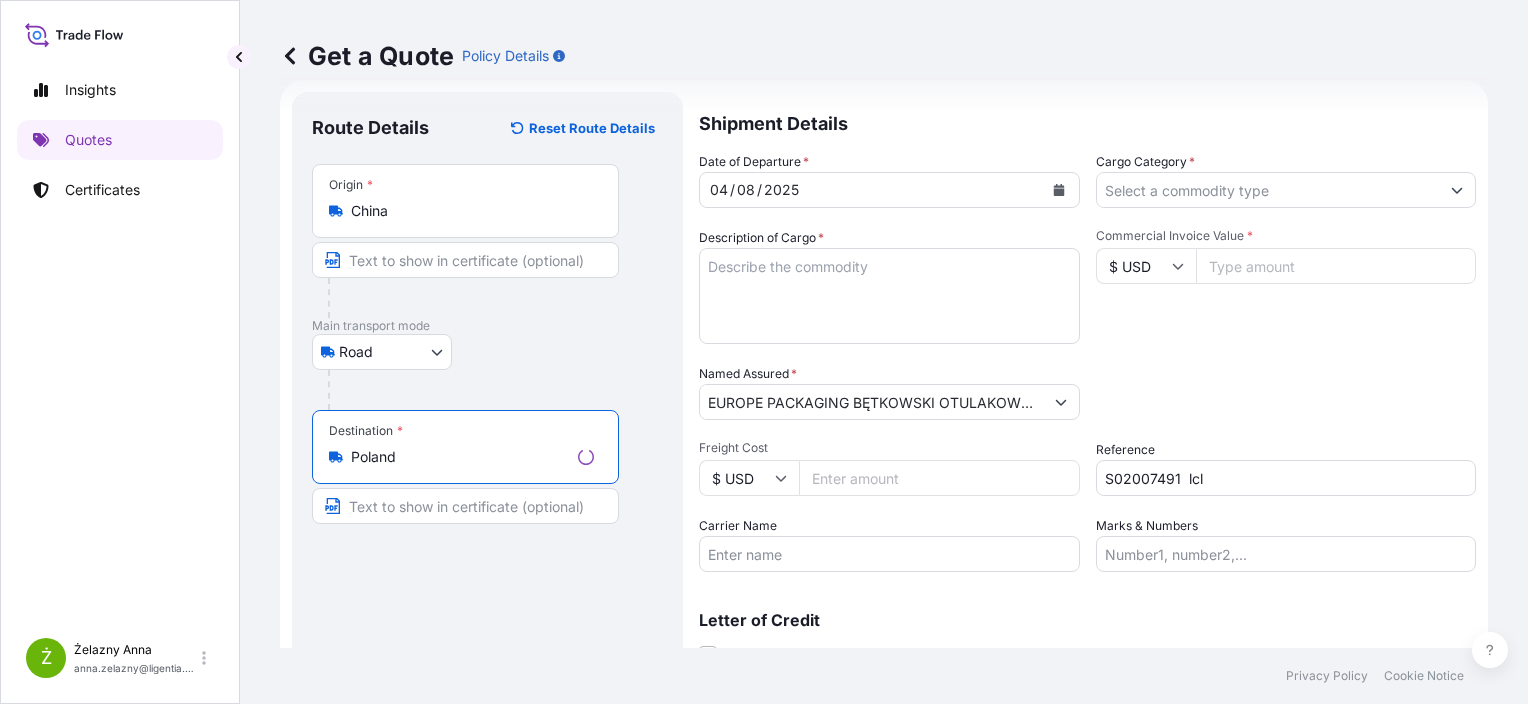 type on "Poland" 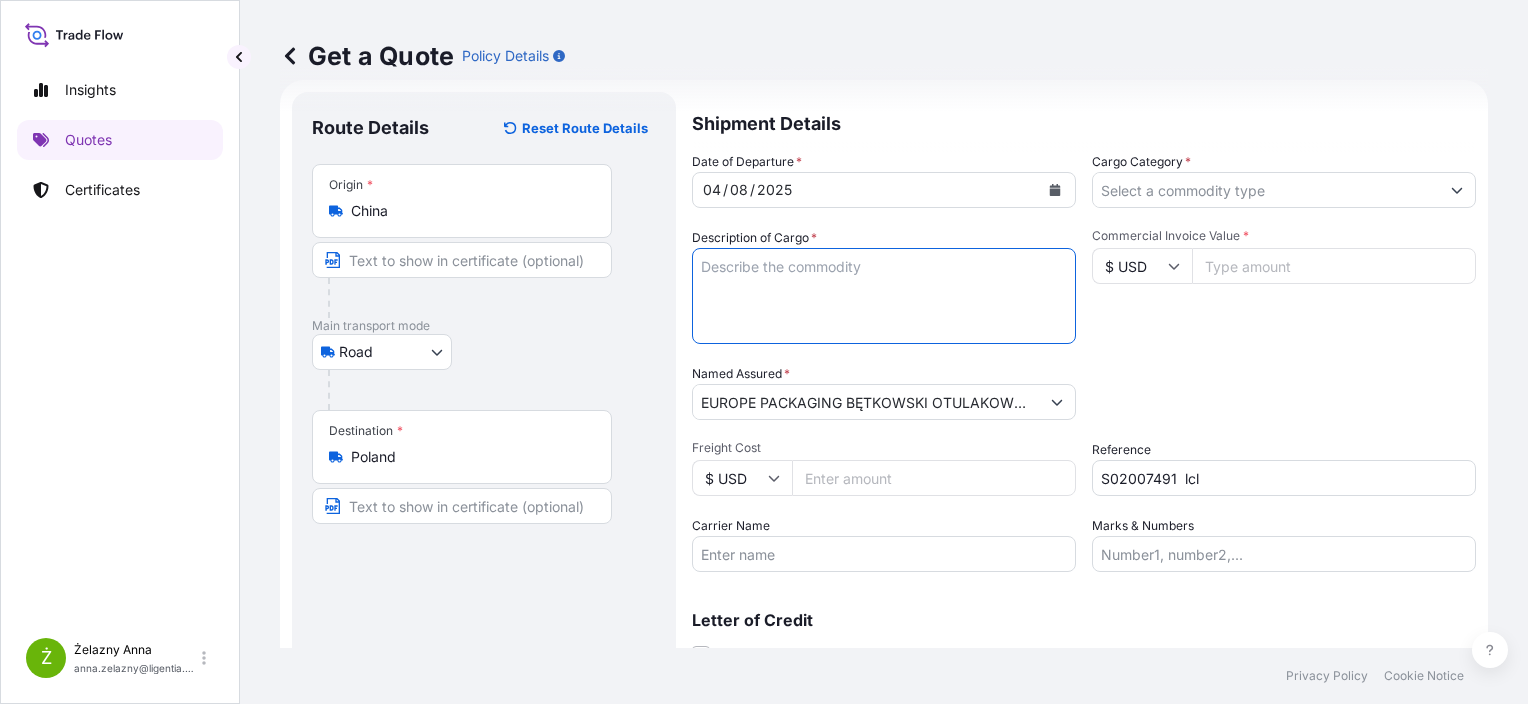 paste on "PUMP" 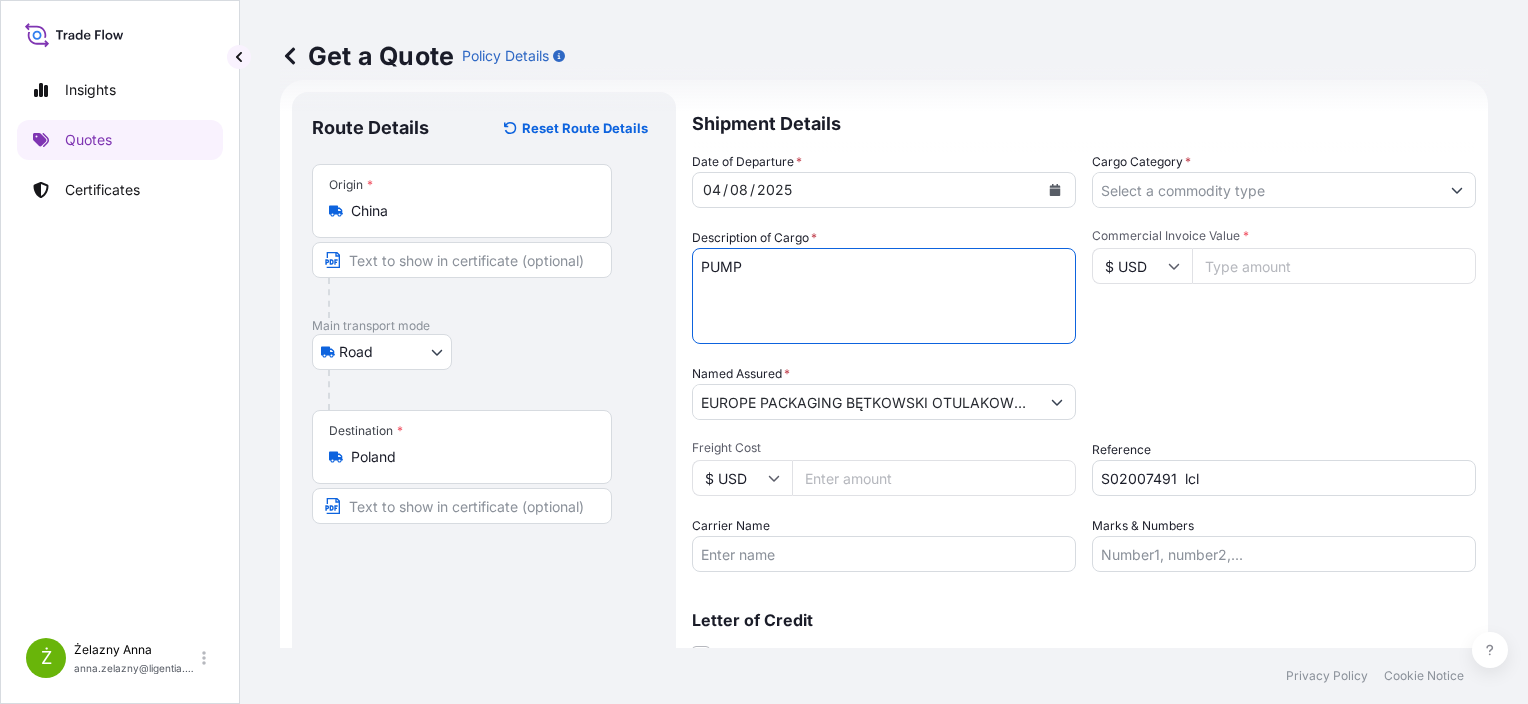 type on "PUMP" 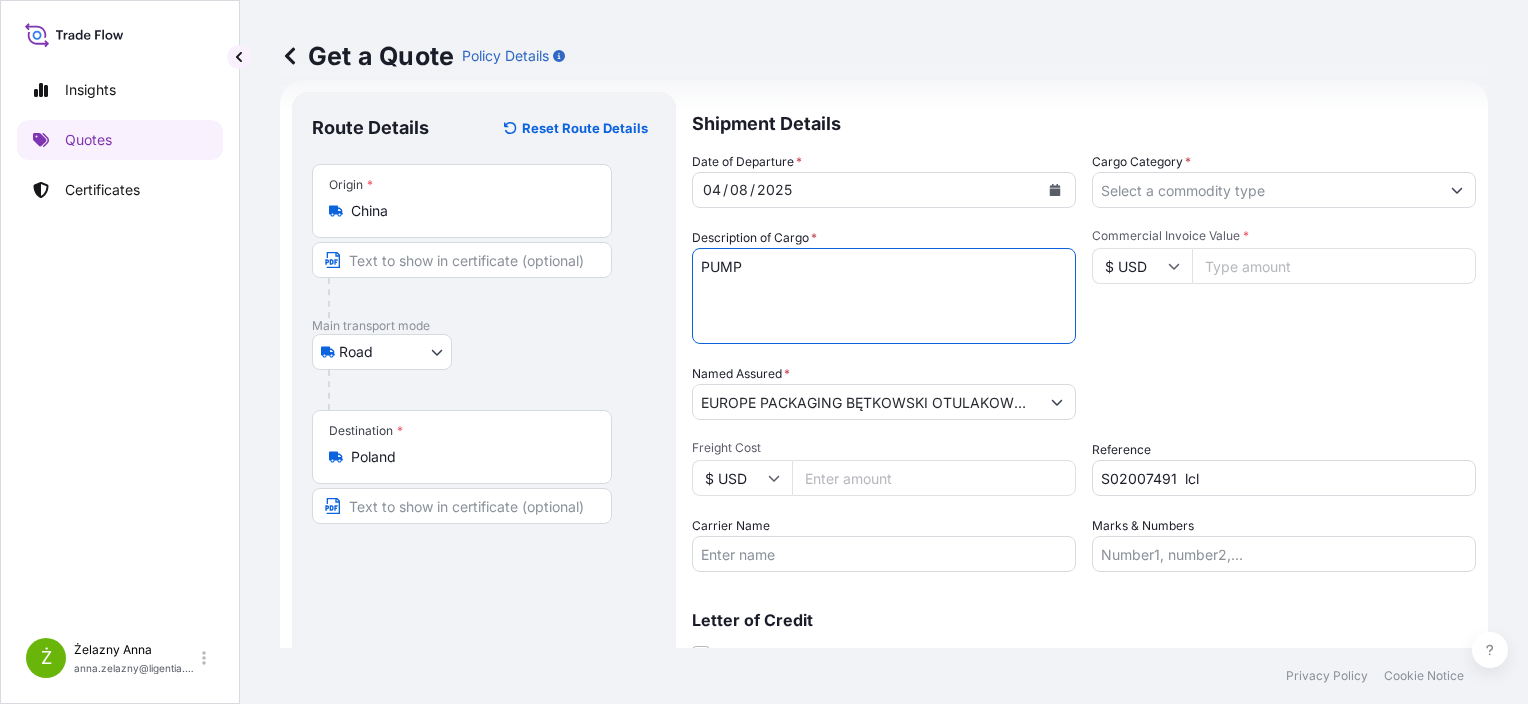 click on "Cargo Category *" at bounding box center (1266, 190) 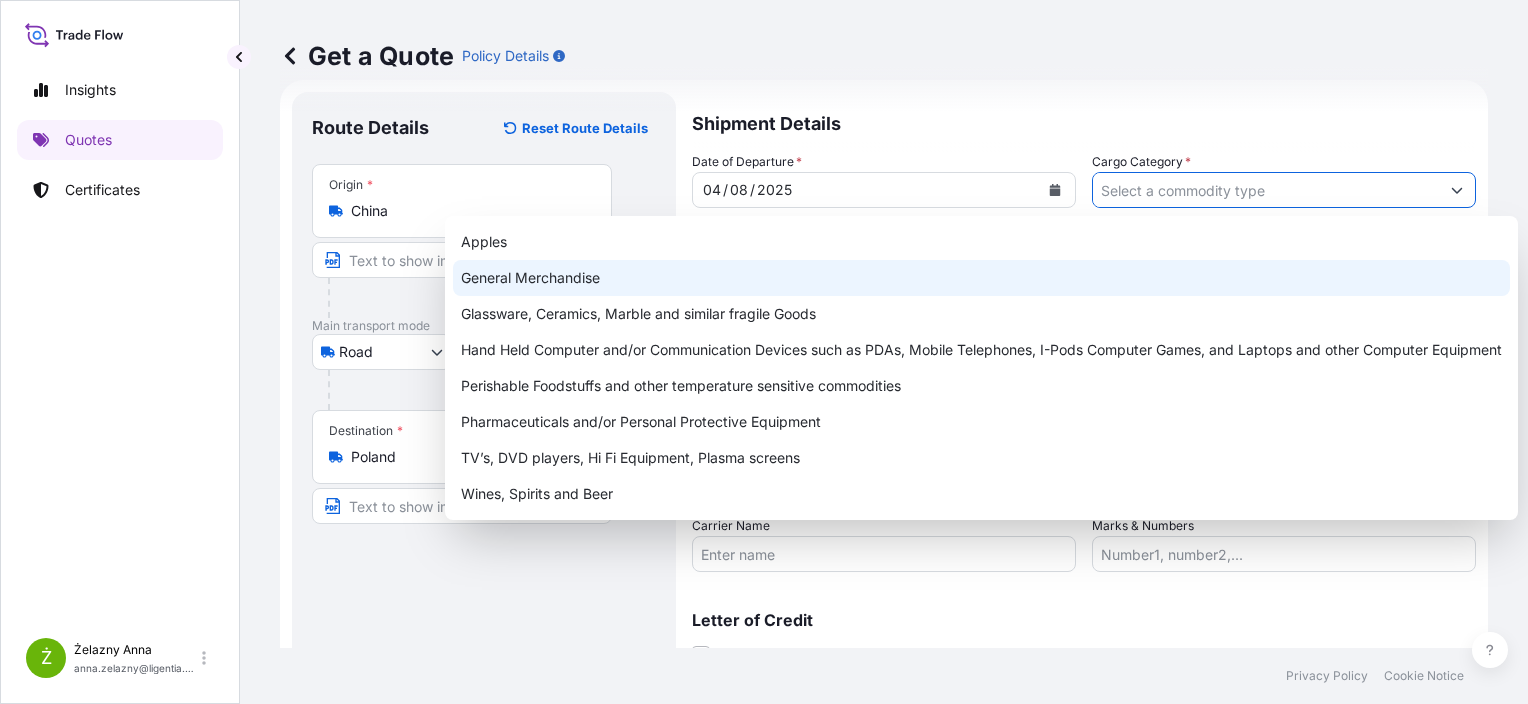 click on "General Merchandise" at bounding box center (981, 278) 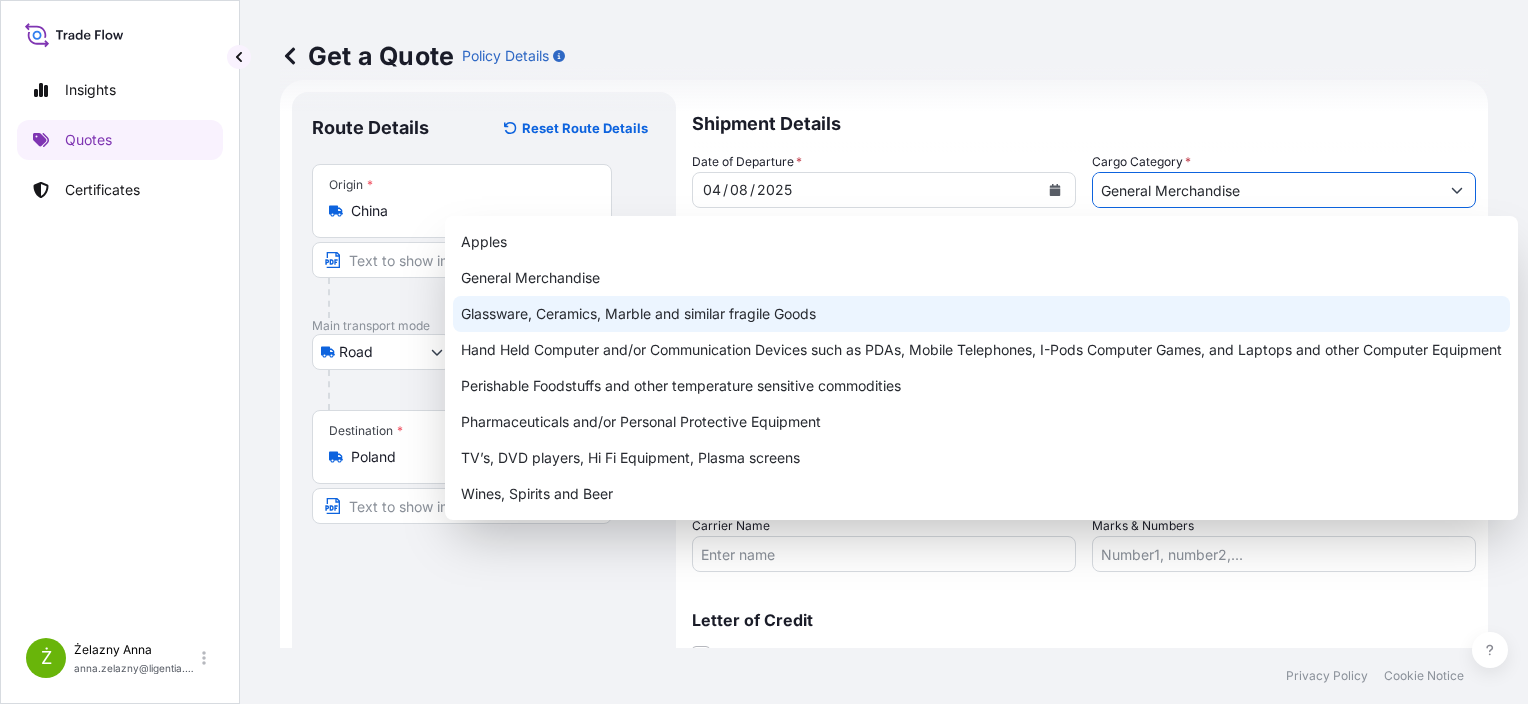 click on "Glassware, Ceramics, Marble and similar fragile Goods" at bounding box center (981, 314) 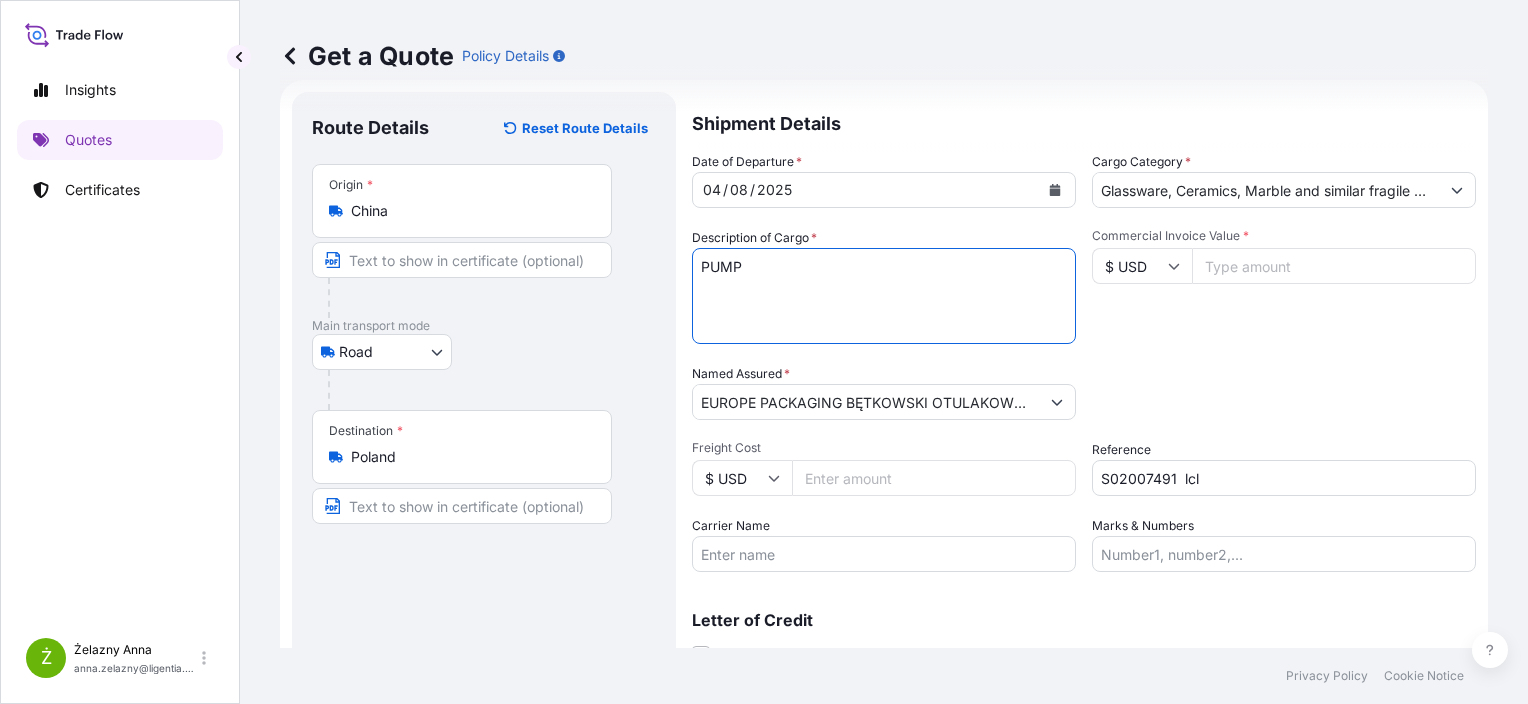 click on "PUMP" at bounding box center [884, 296] 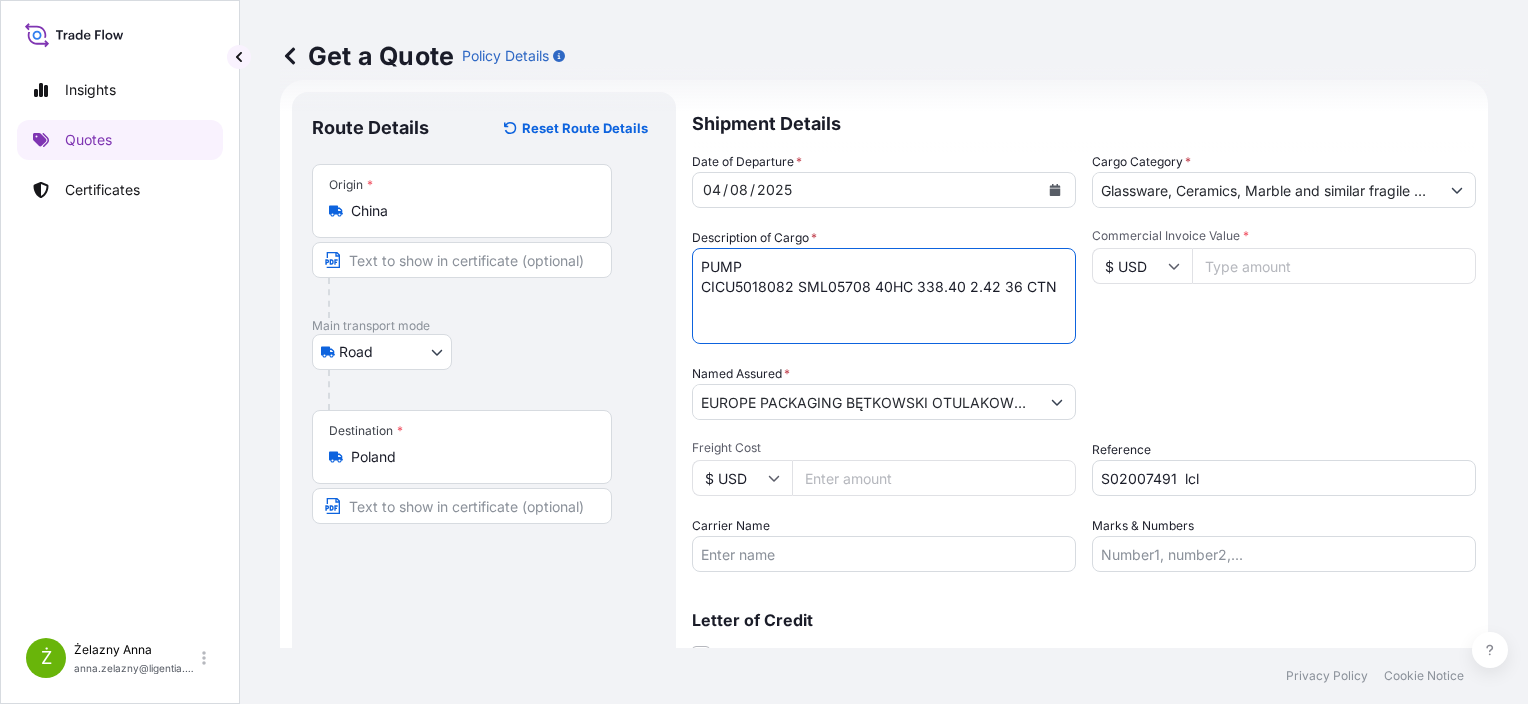 type on "PUMP
CICU5018082 SML05708 40HC 338.40 2.42 36 CTN" 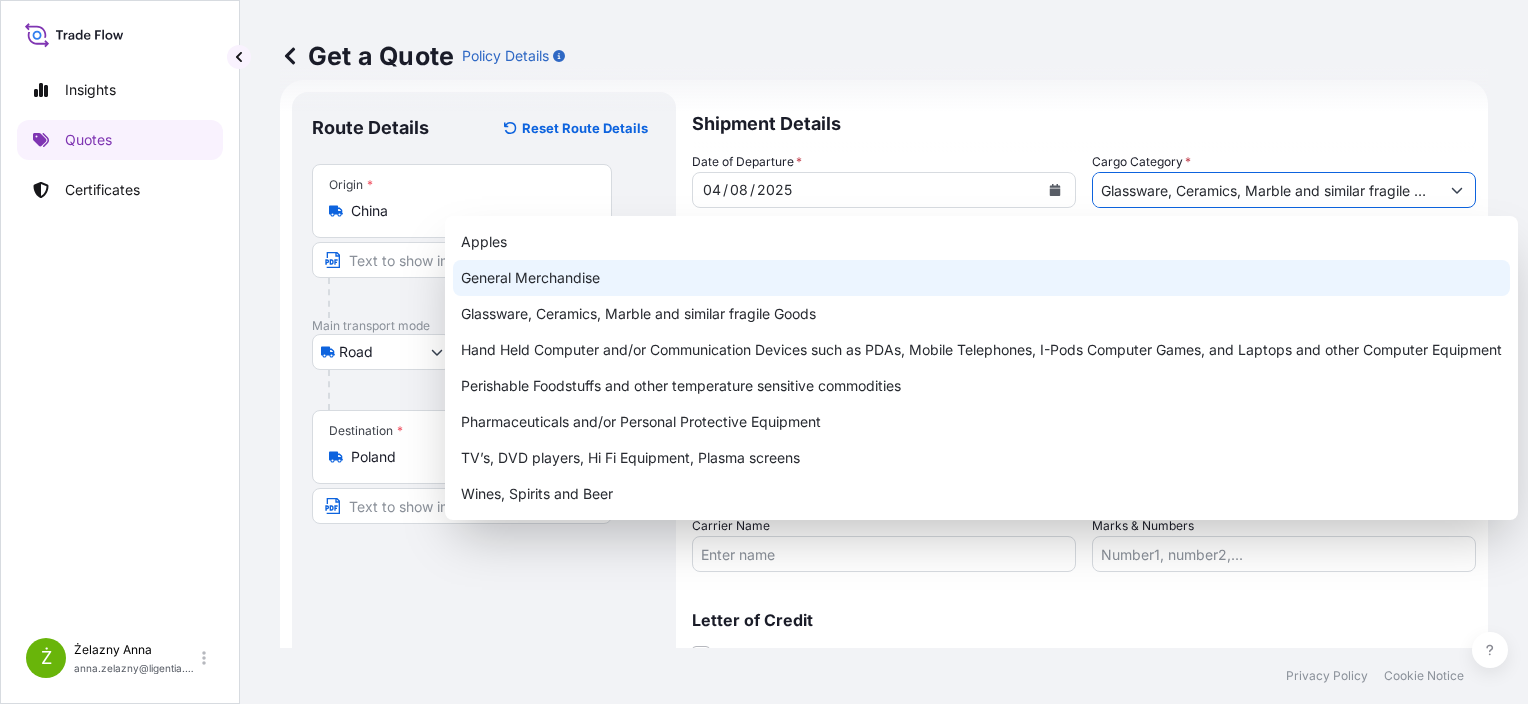 click on "General Merchandise" at bounding box center [981, 278] 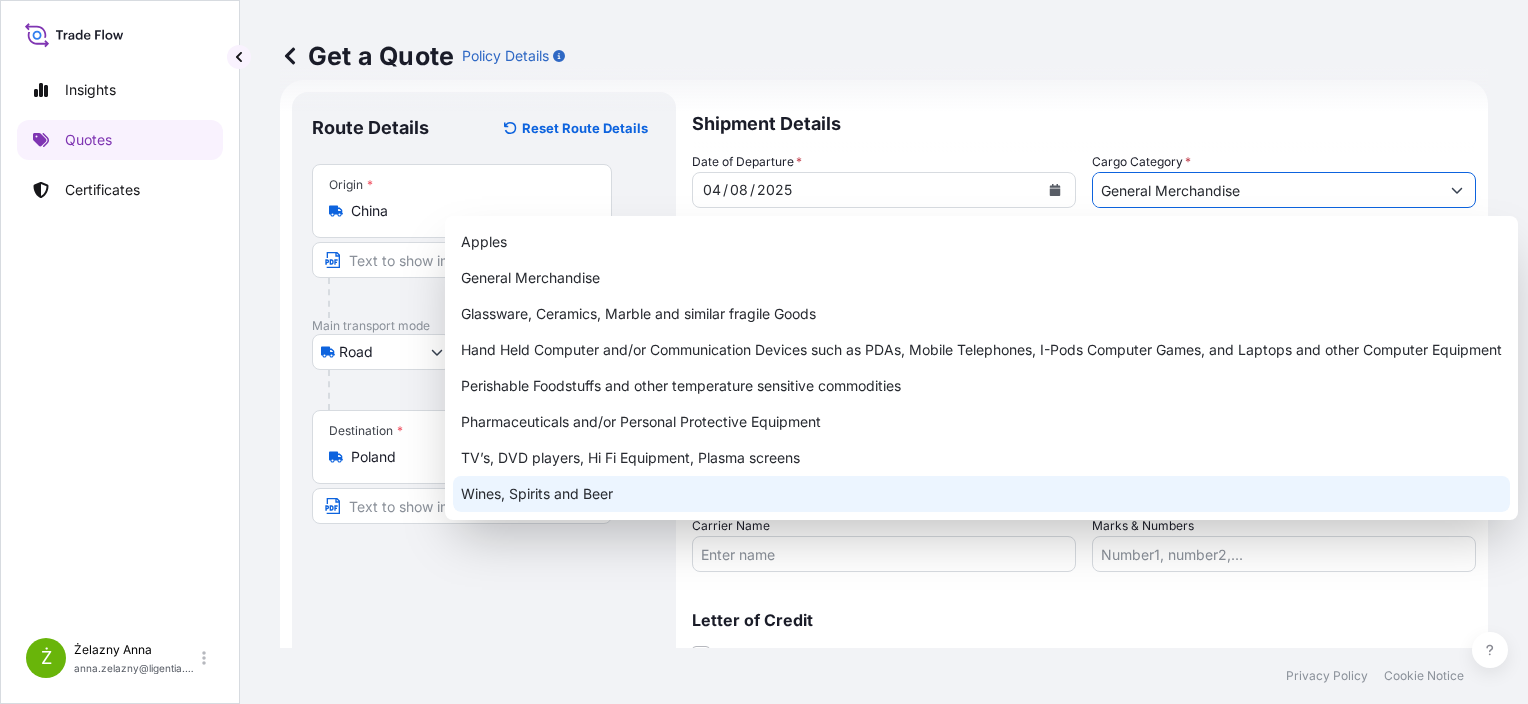 click on "Letter of Credit" at bounding box center (1084, 620) 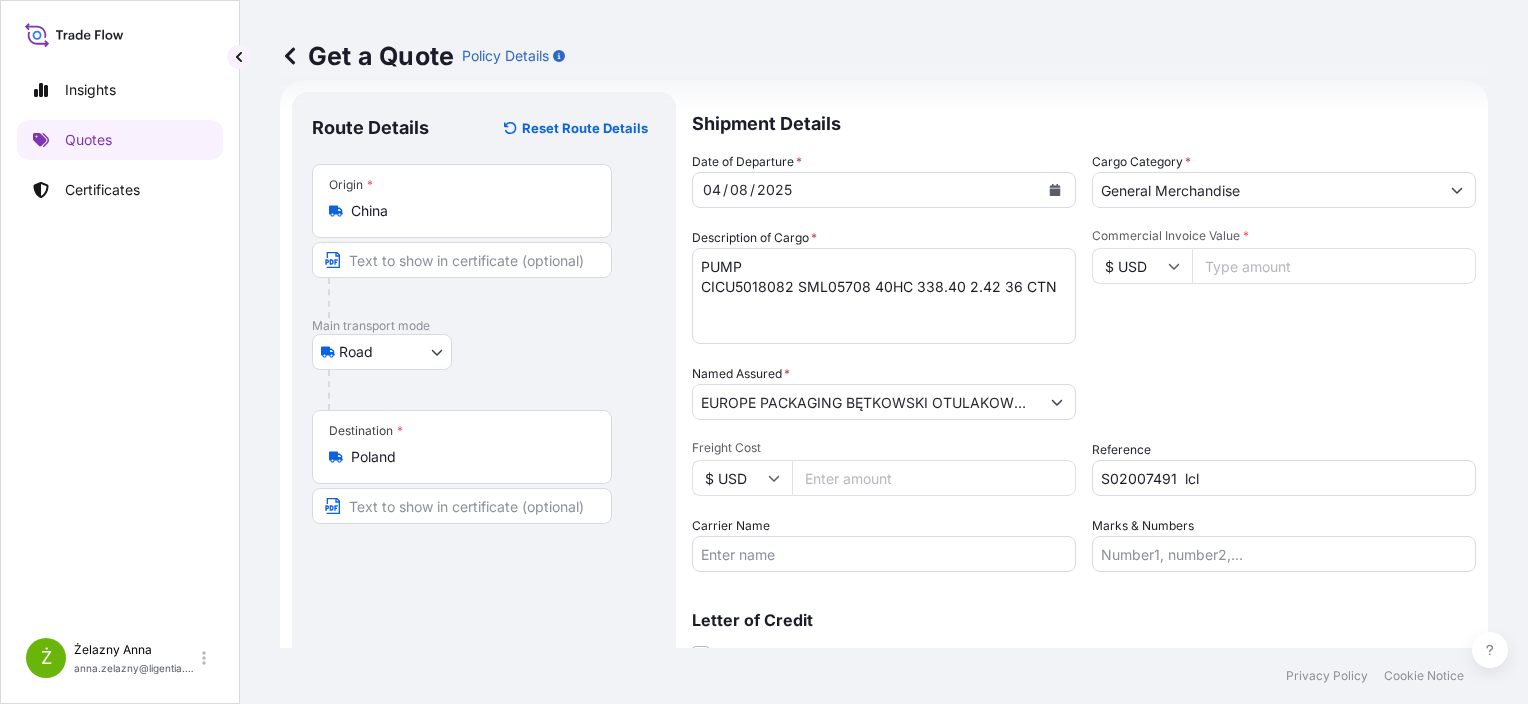 click on "Commercial Invoice Value   *" at bounding box center [1334, 266] 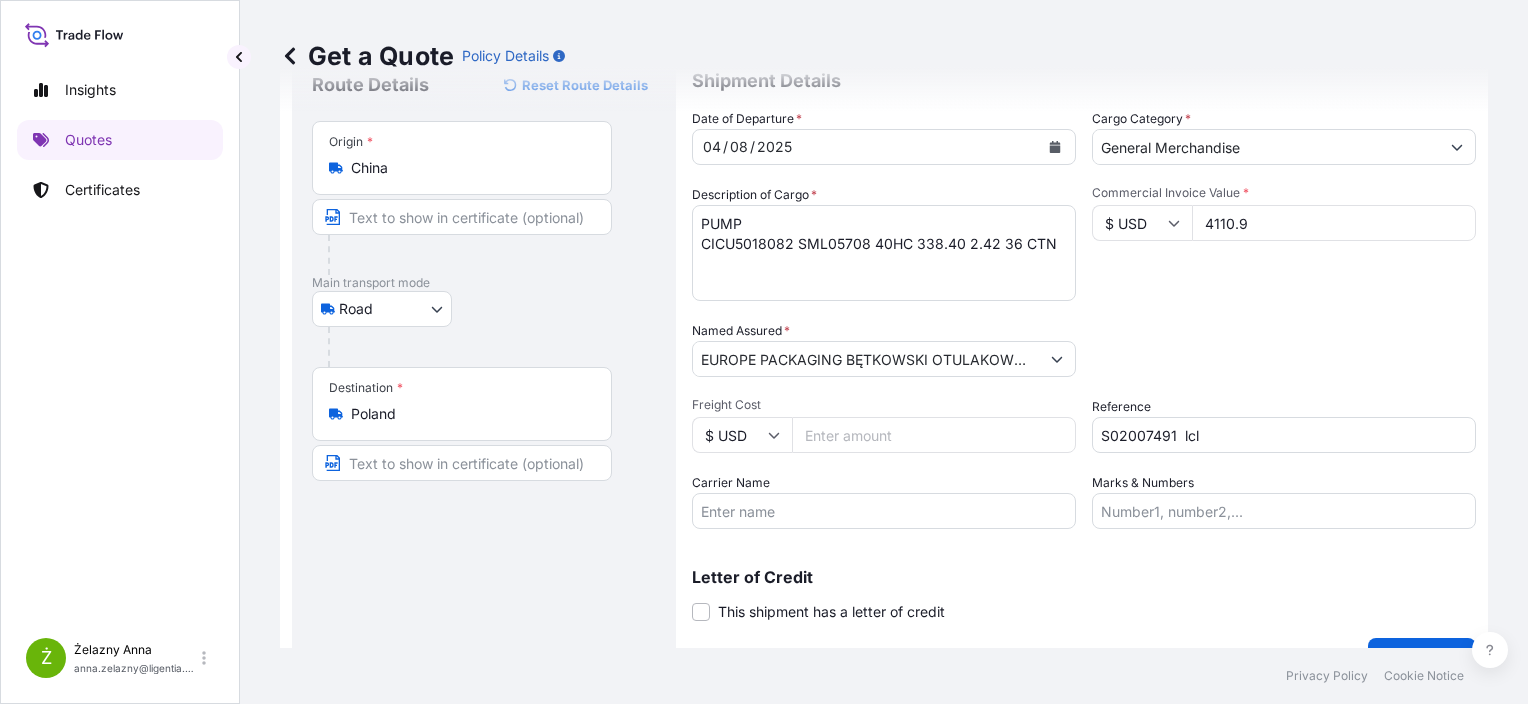 scroll, scrollTop: 116, scrollLeft: 0, axis: vertical 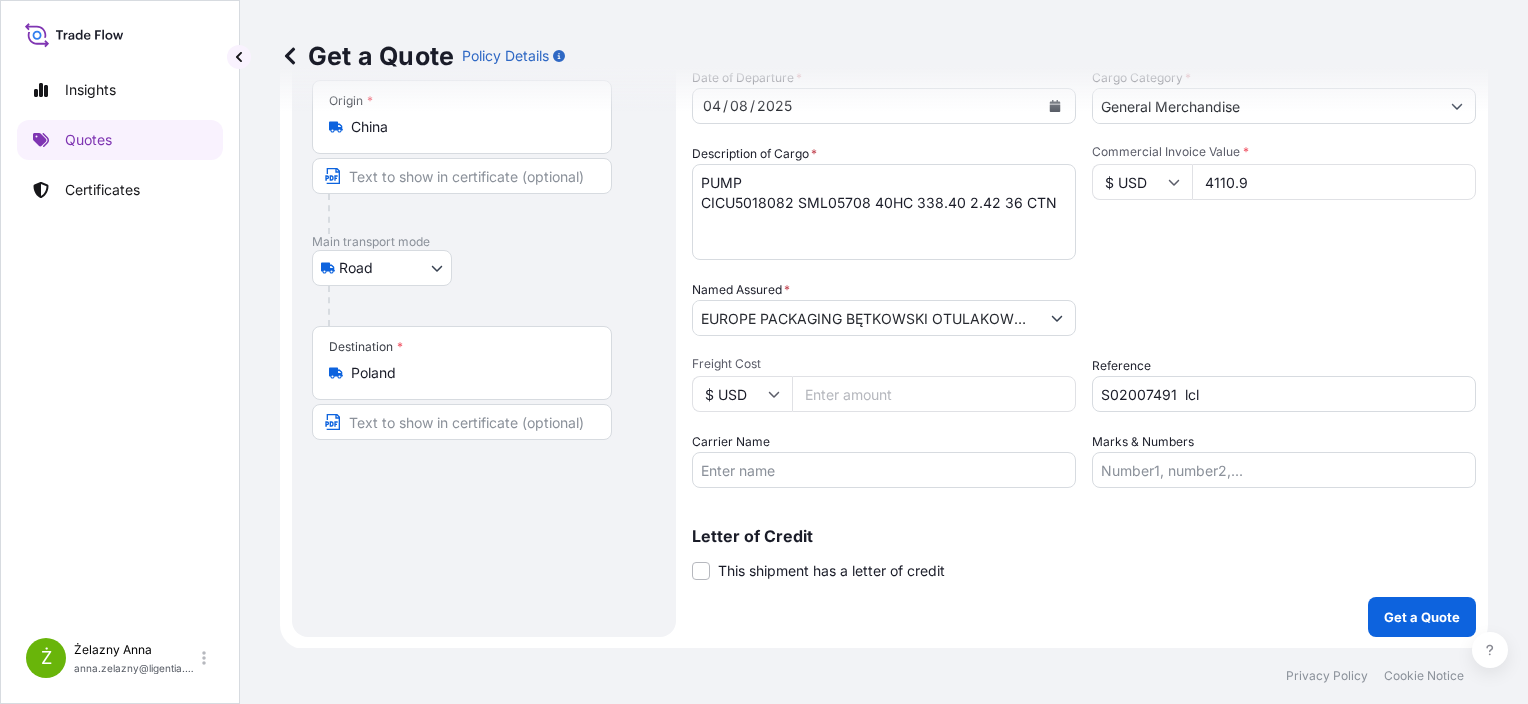 type on "4110.9" 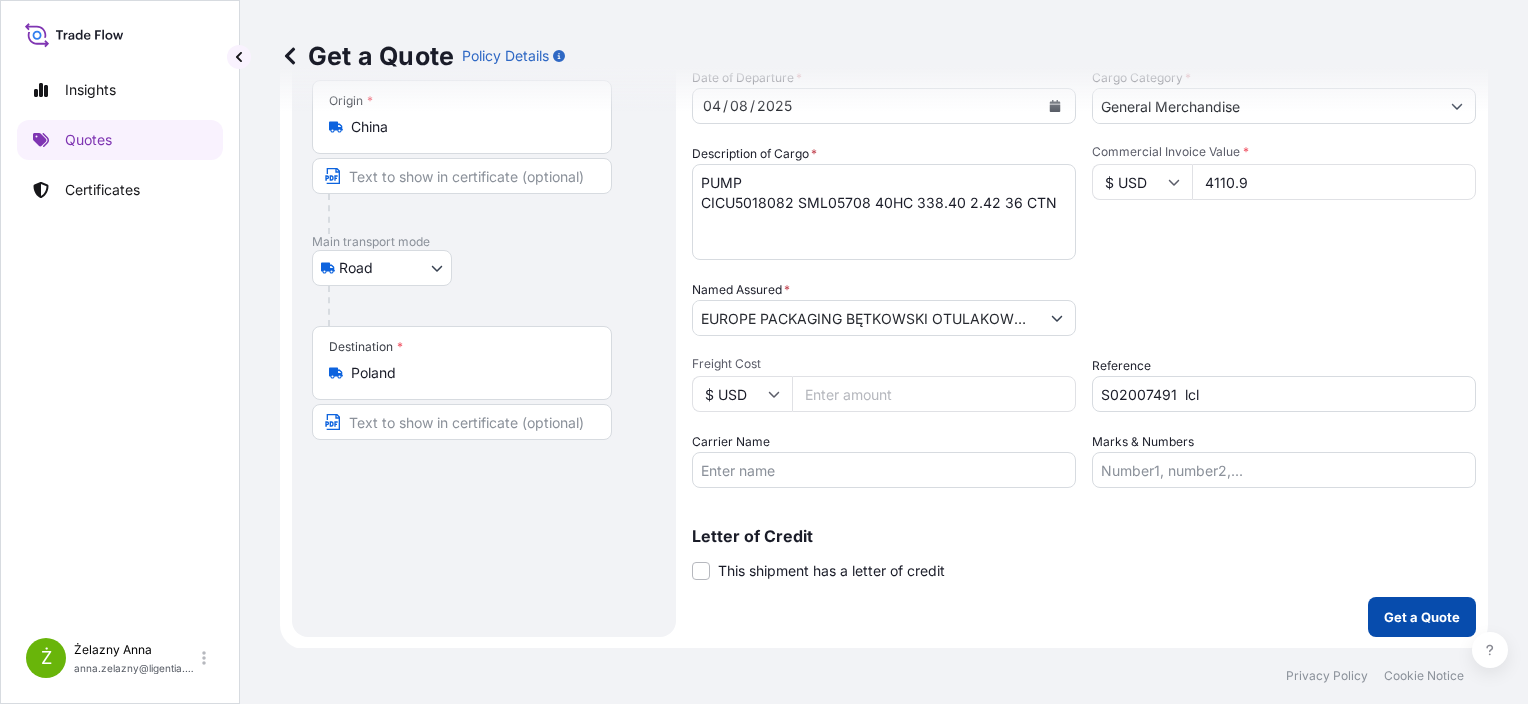 click on "Get a Quote" at bounding box center (1422, 617) 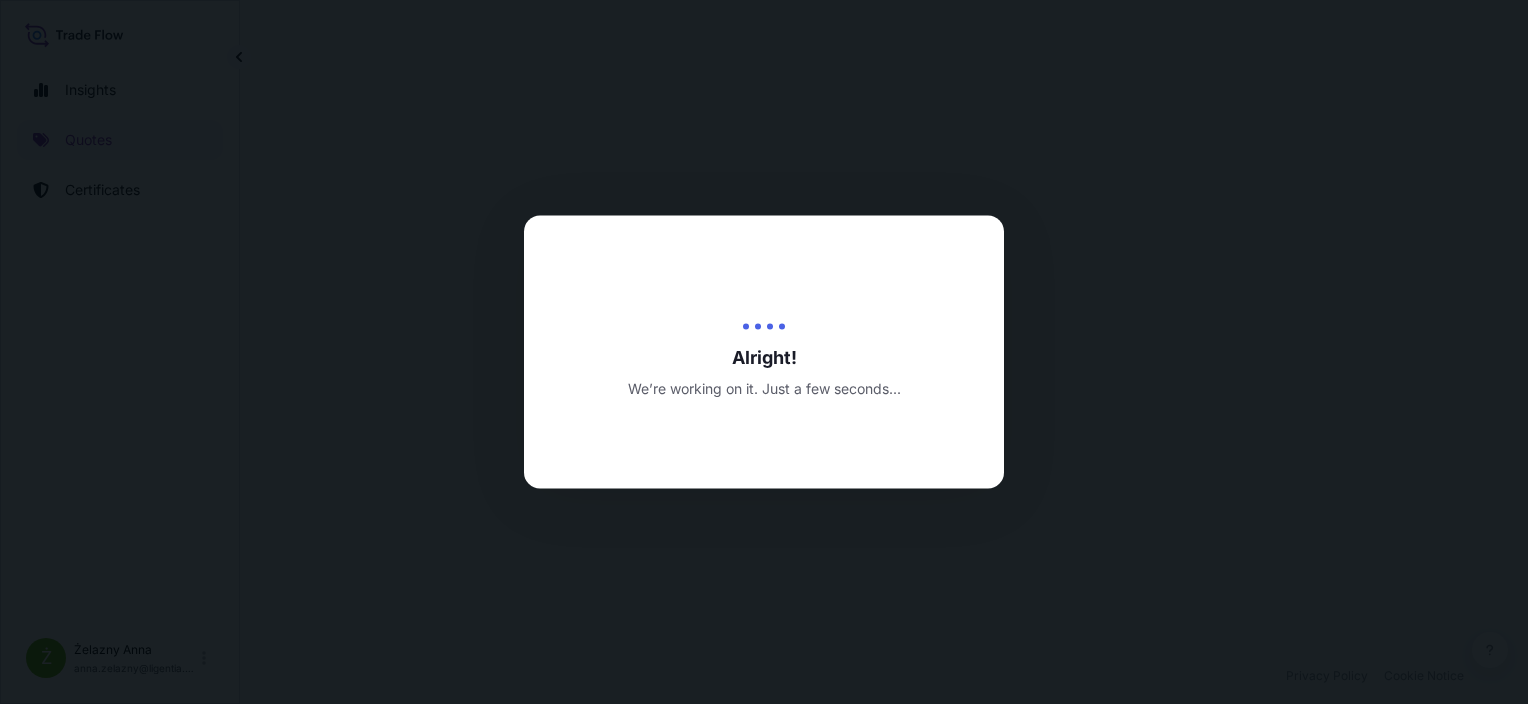 scroll, scrollTop: 0, scrollLeft: 0, axis: both 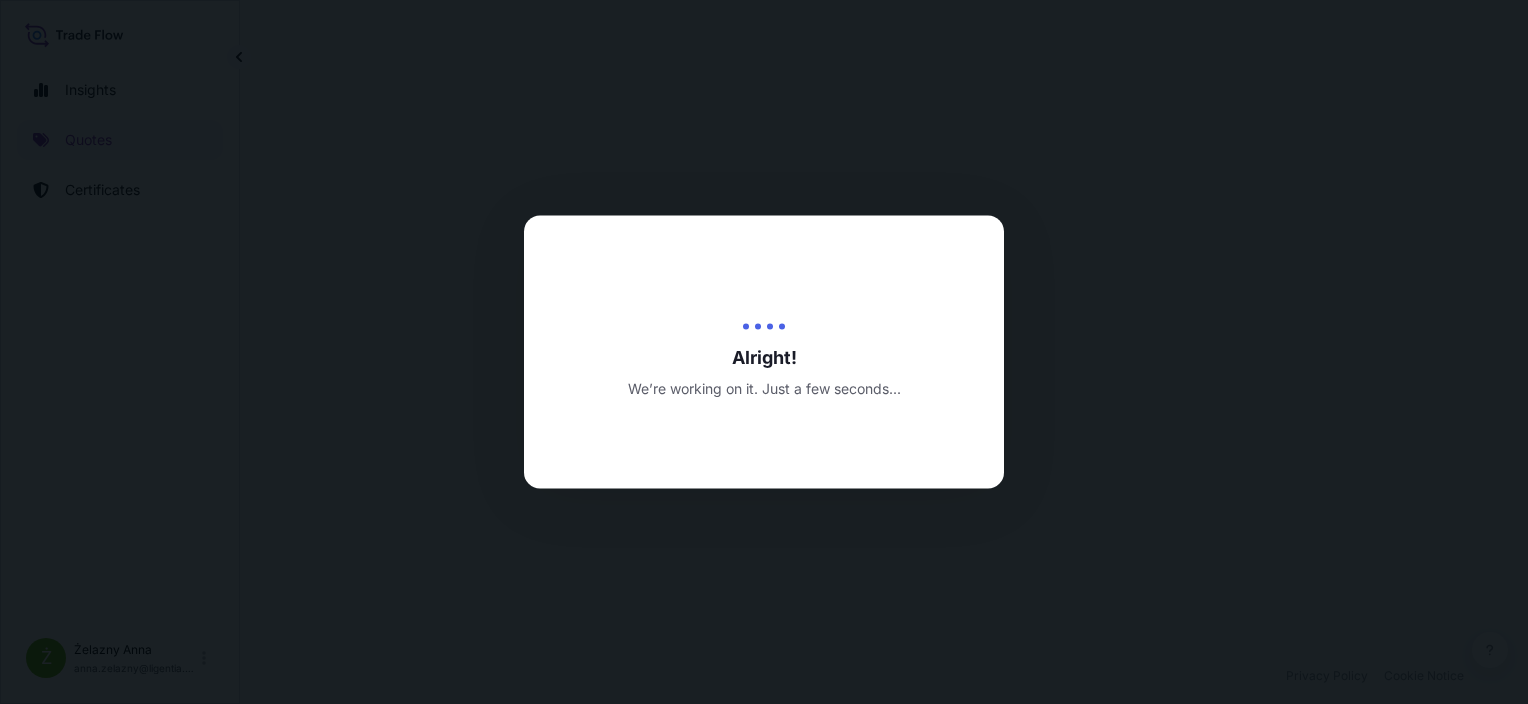 select on "Road" 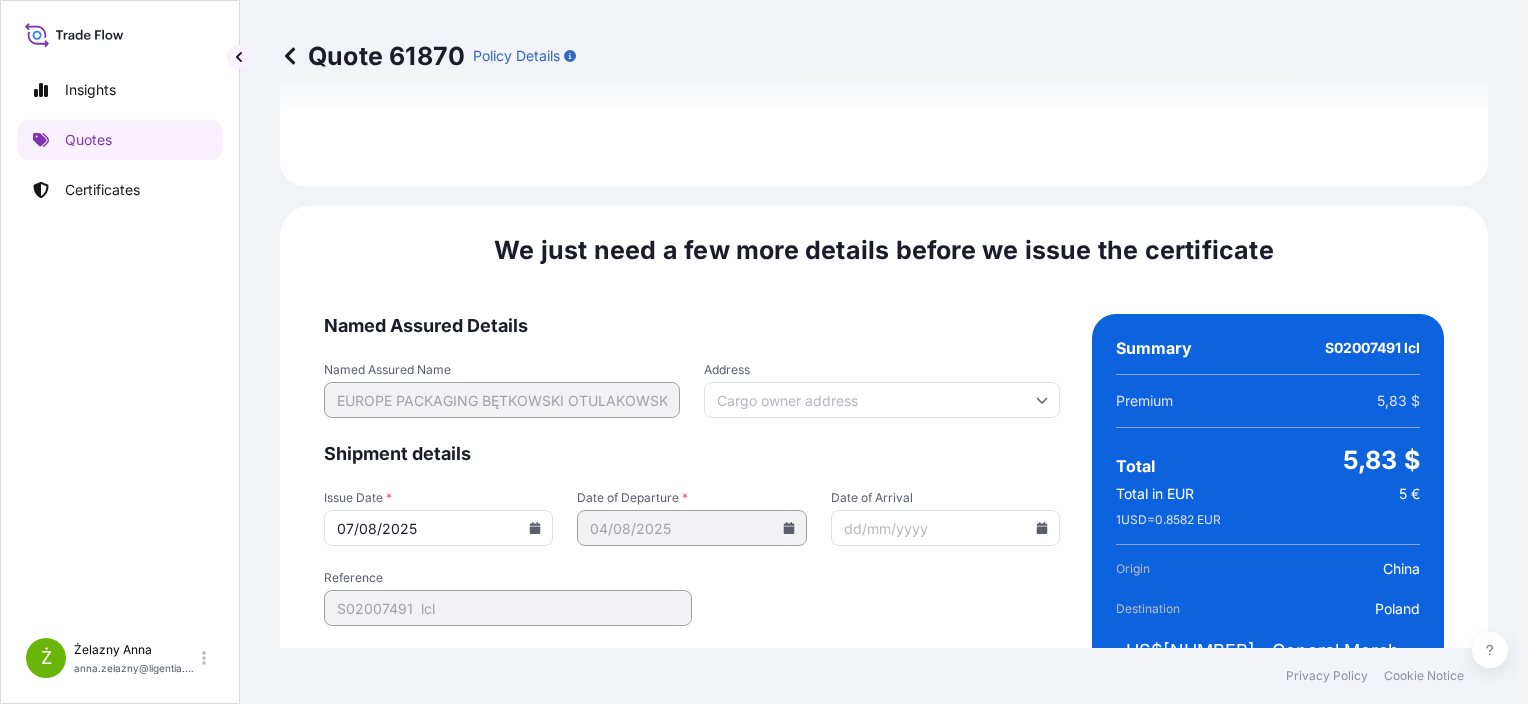 scroll, scrollTop: 2344, scrollLeft: 0, axis: vertical 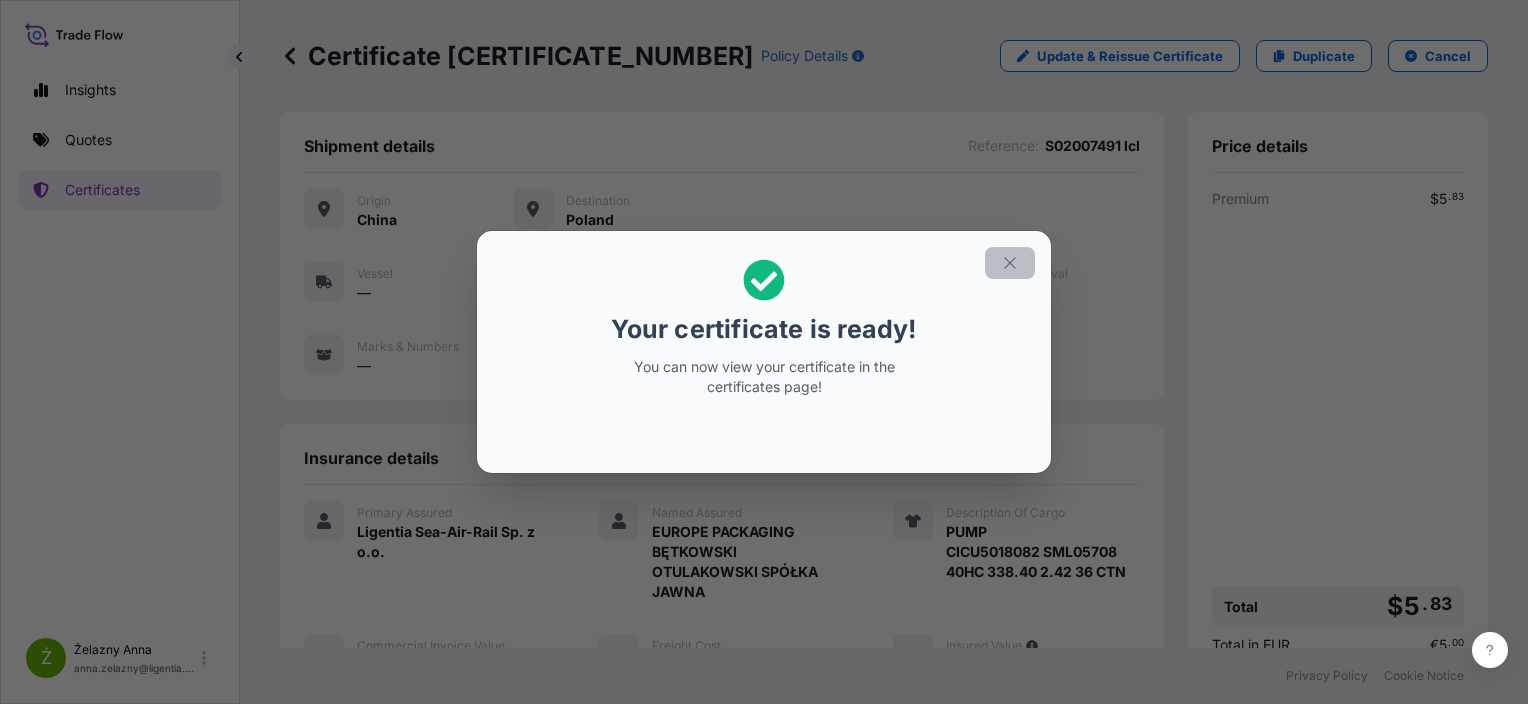 click at bounding box center (1010, 263) 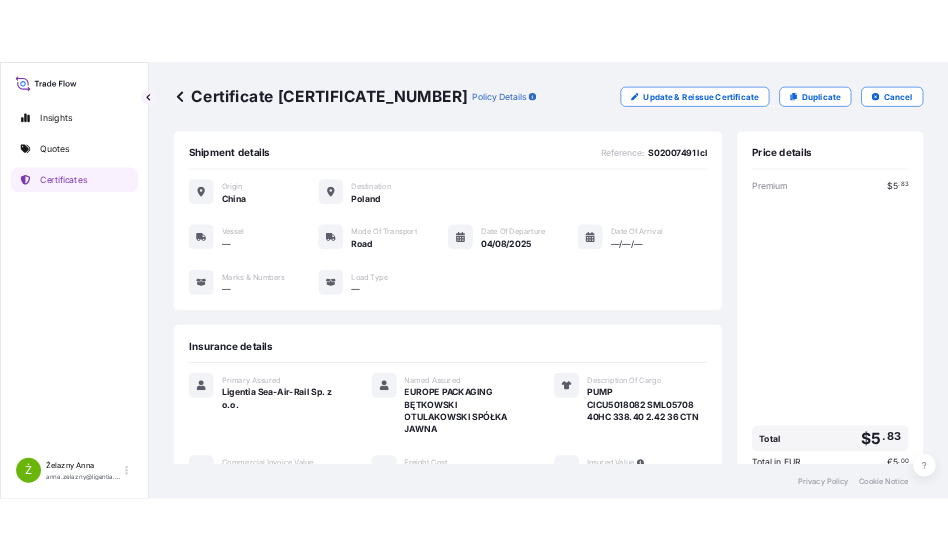 scroll, scrollTop: 344, scrollLeft: 0, axis: vertical 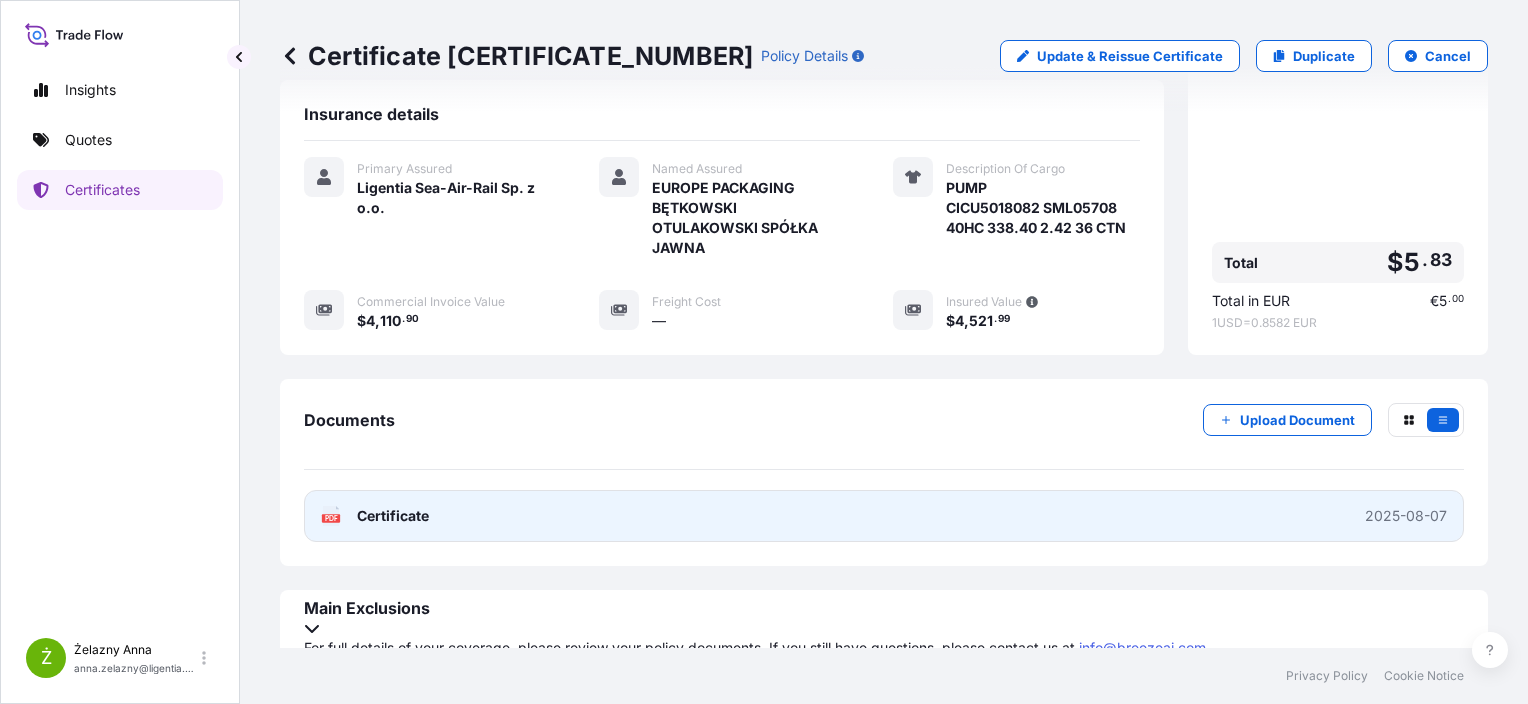 click on "PDF Certificate 2025-08-07" at bounding box center [884, 516] 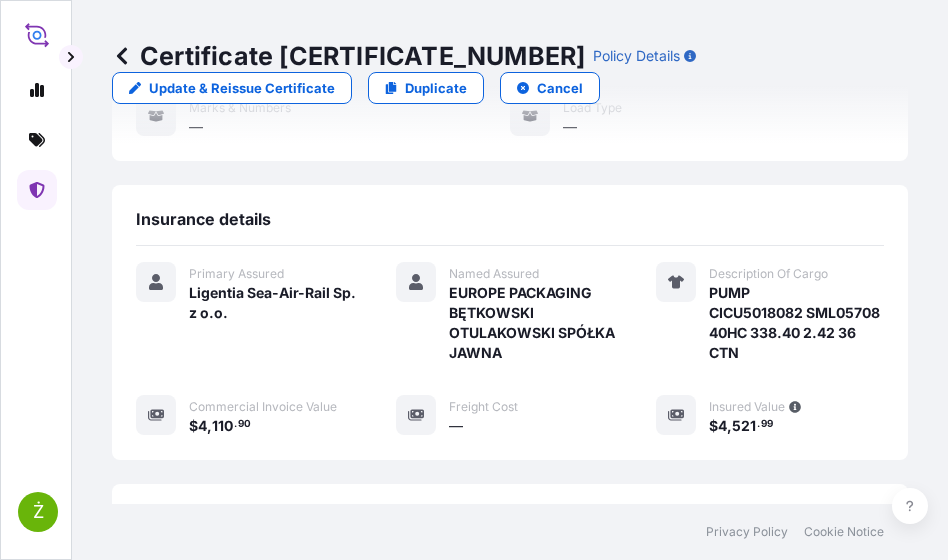 scroll, scrollTop: 448, scrollLeft: 0, axis: vertical 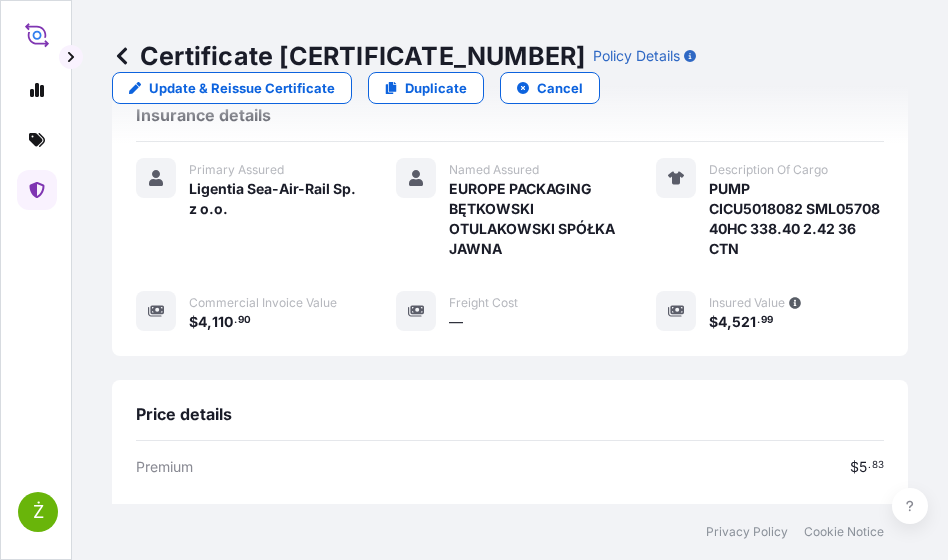click on "Certificate 31440-1543-1" at bounding box center (348, 56) 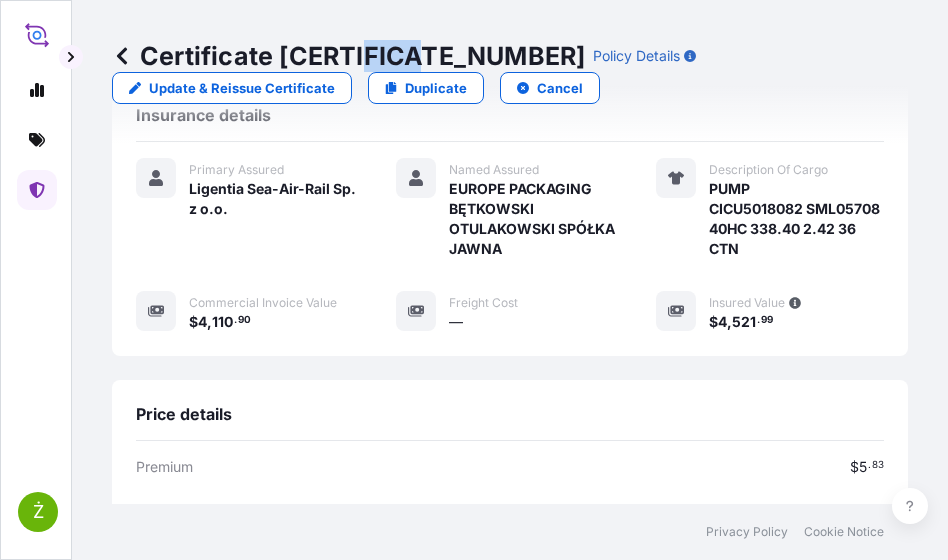 click on "Certificate 31440-1543-1" at bounding box center [348, 56] 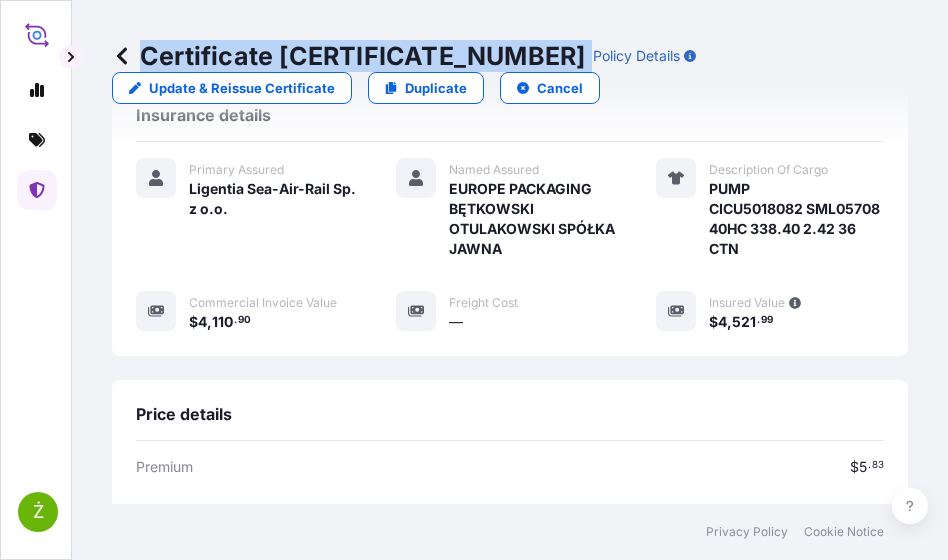 click on "Certificate 31440-1543-1" at bounding box center (348, 56) 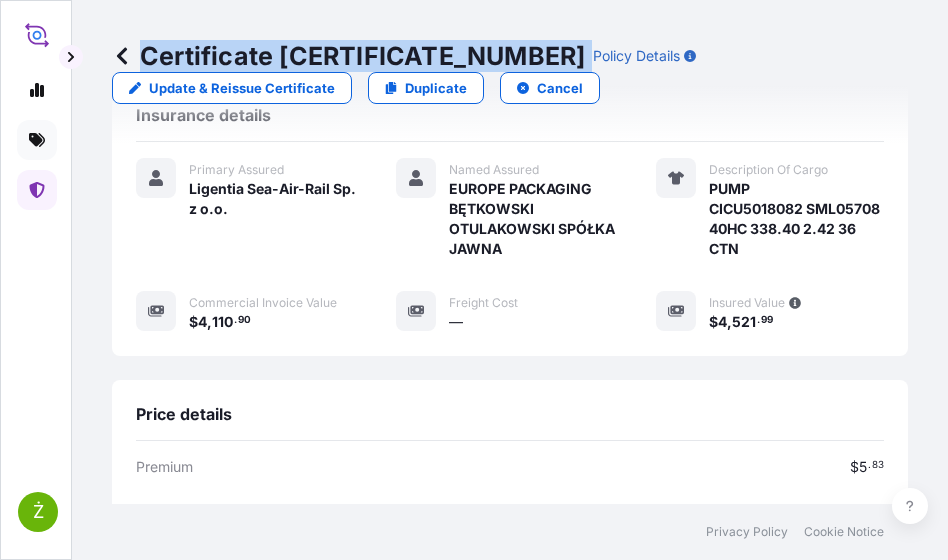 click 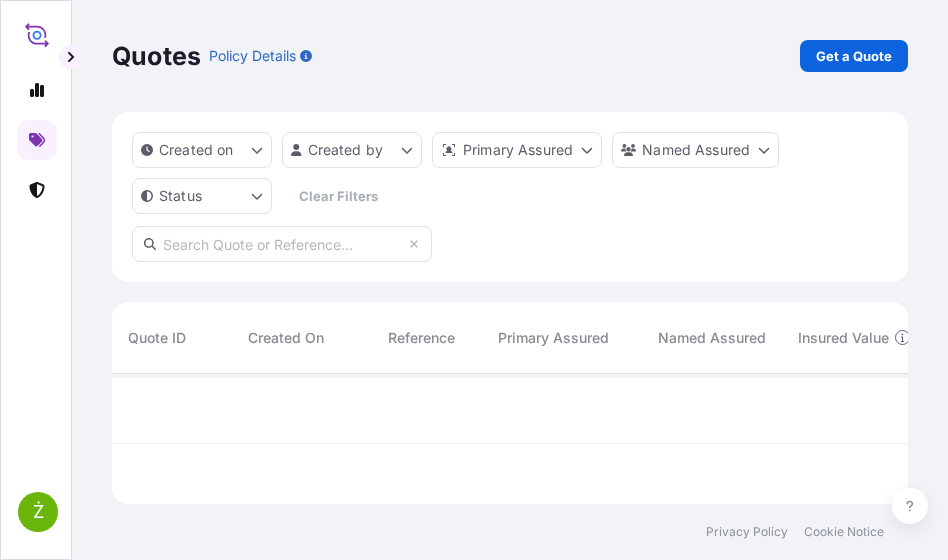 scroll, scrollTop: 16, scrollLeft: 16, axis: both 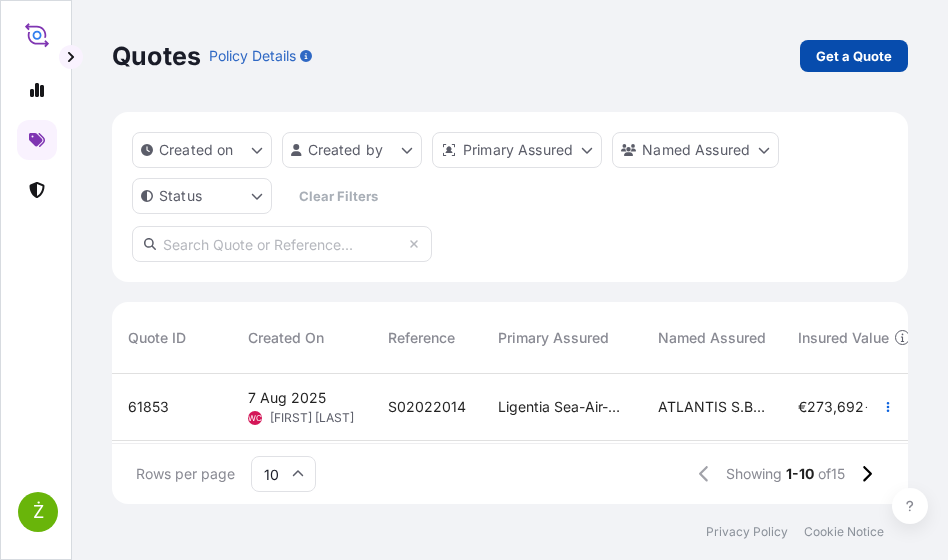 click on "Get a Quote" at bounding box center [854, 56] 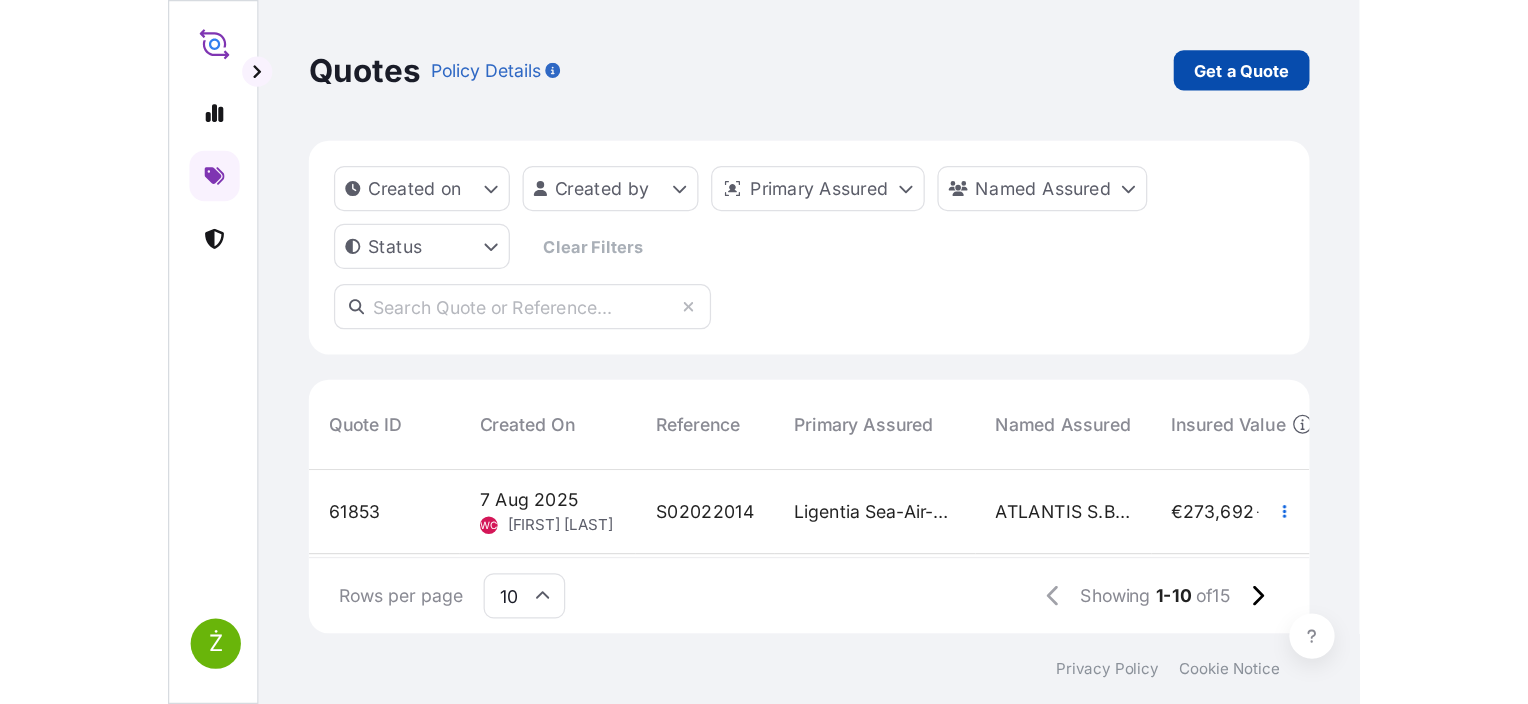 scroll, scrollTop: 32, scrollLeft: 0, axis: vertical 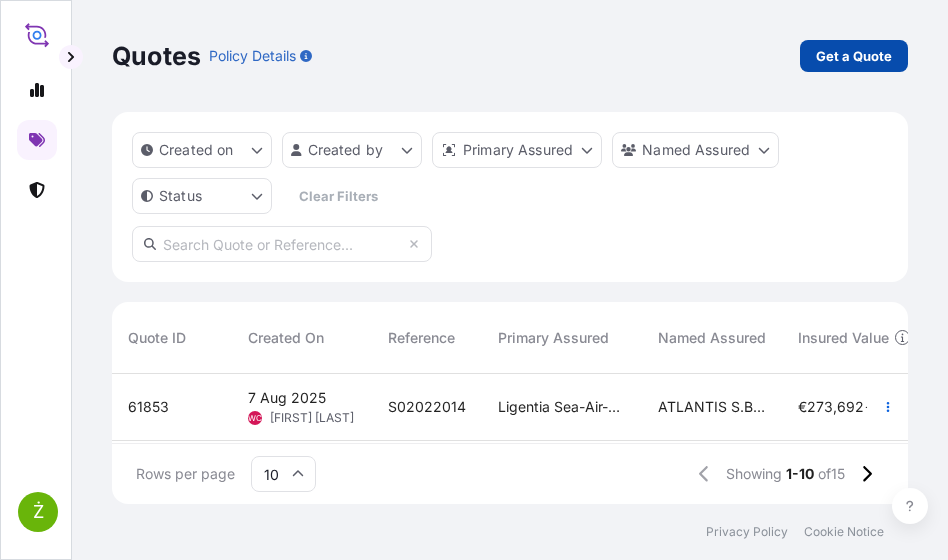 select on "Sea" 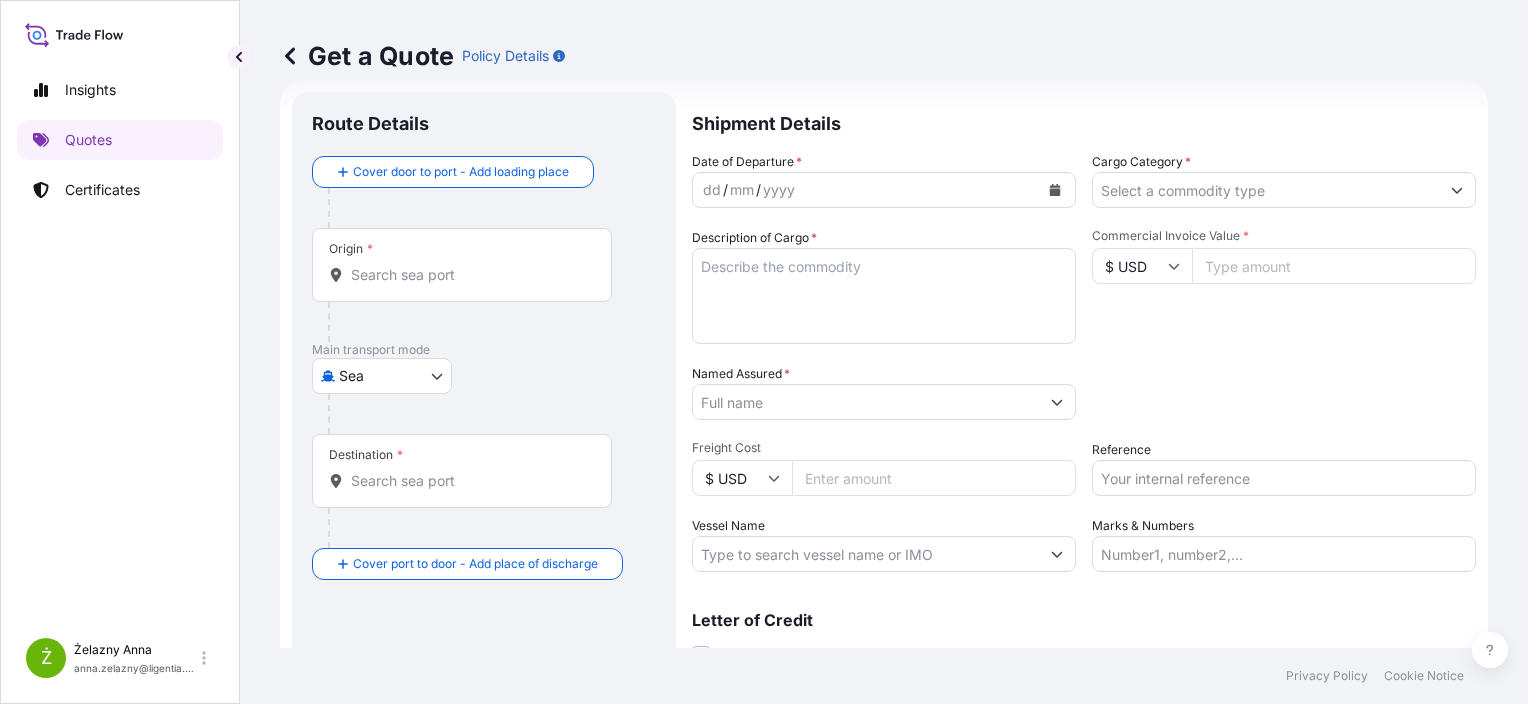 click on "Origin *" at bounding box center (462, 265) 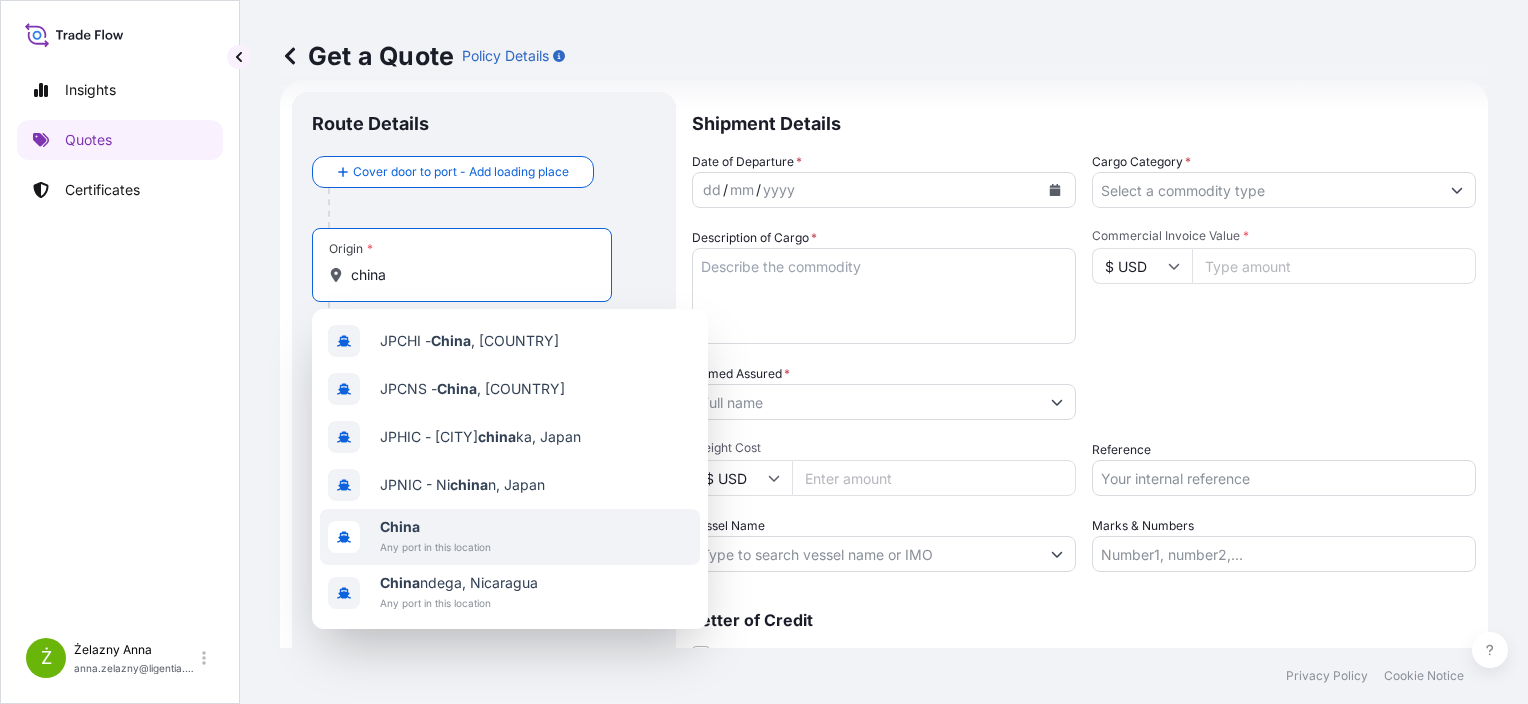 click on "China" at bounding box center (435, 527) 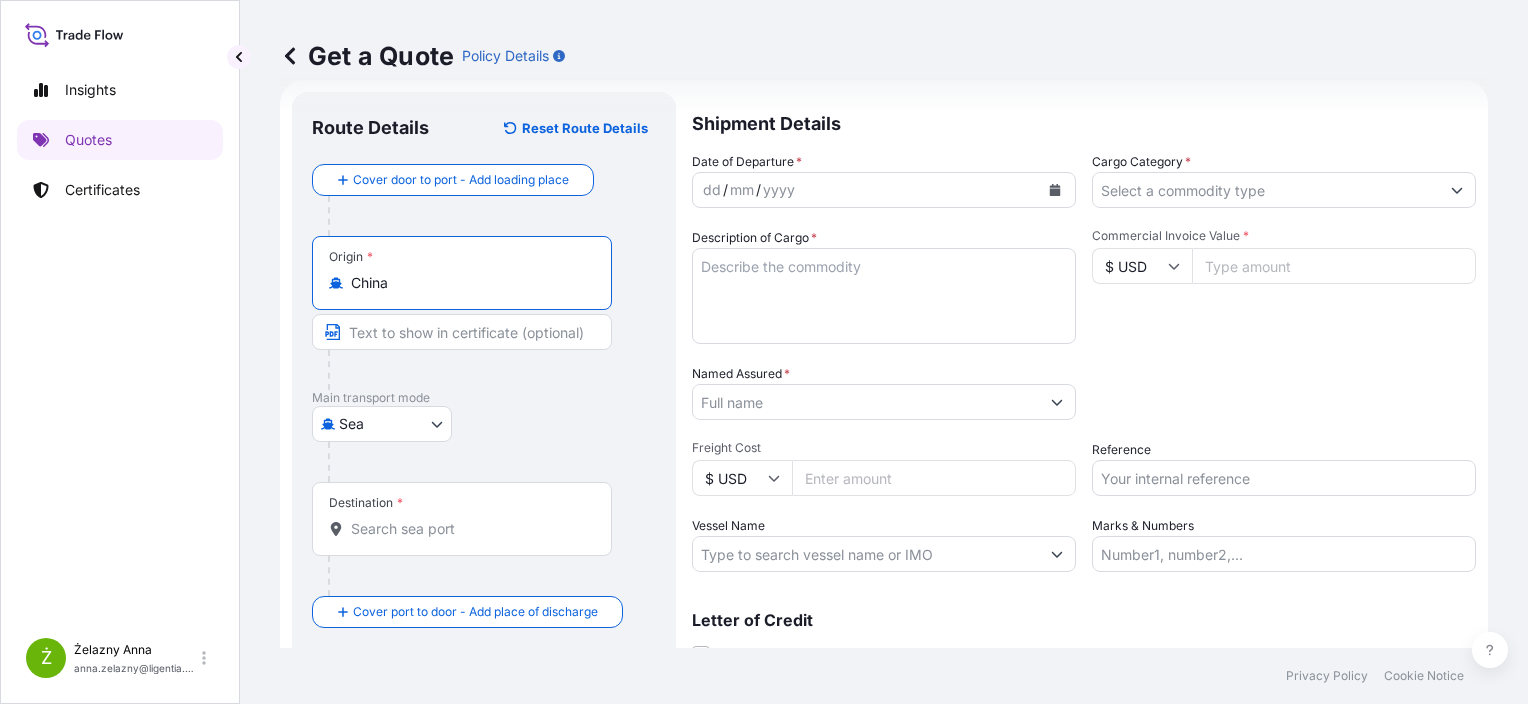 type on "China" 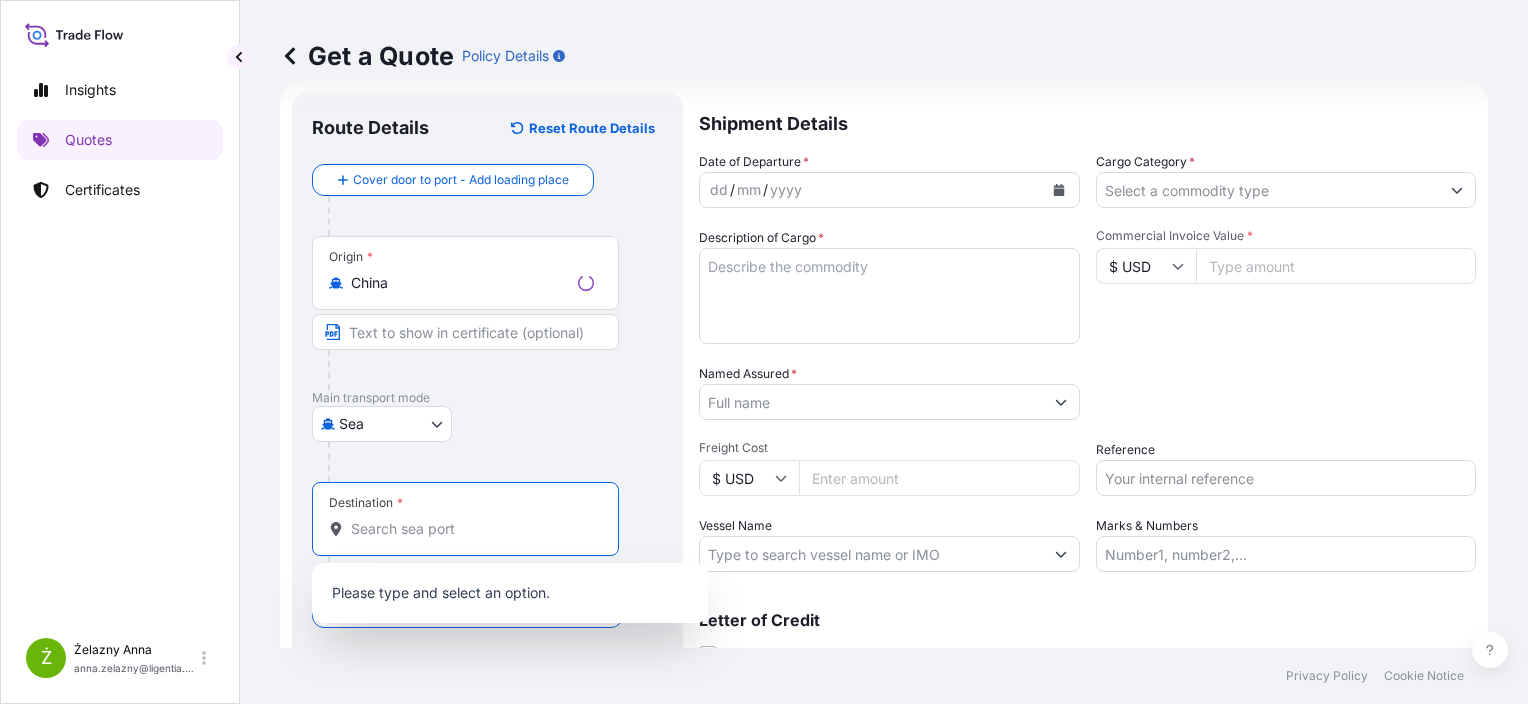 click on "Destination *" at bounding box center (472, 529) 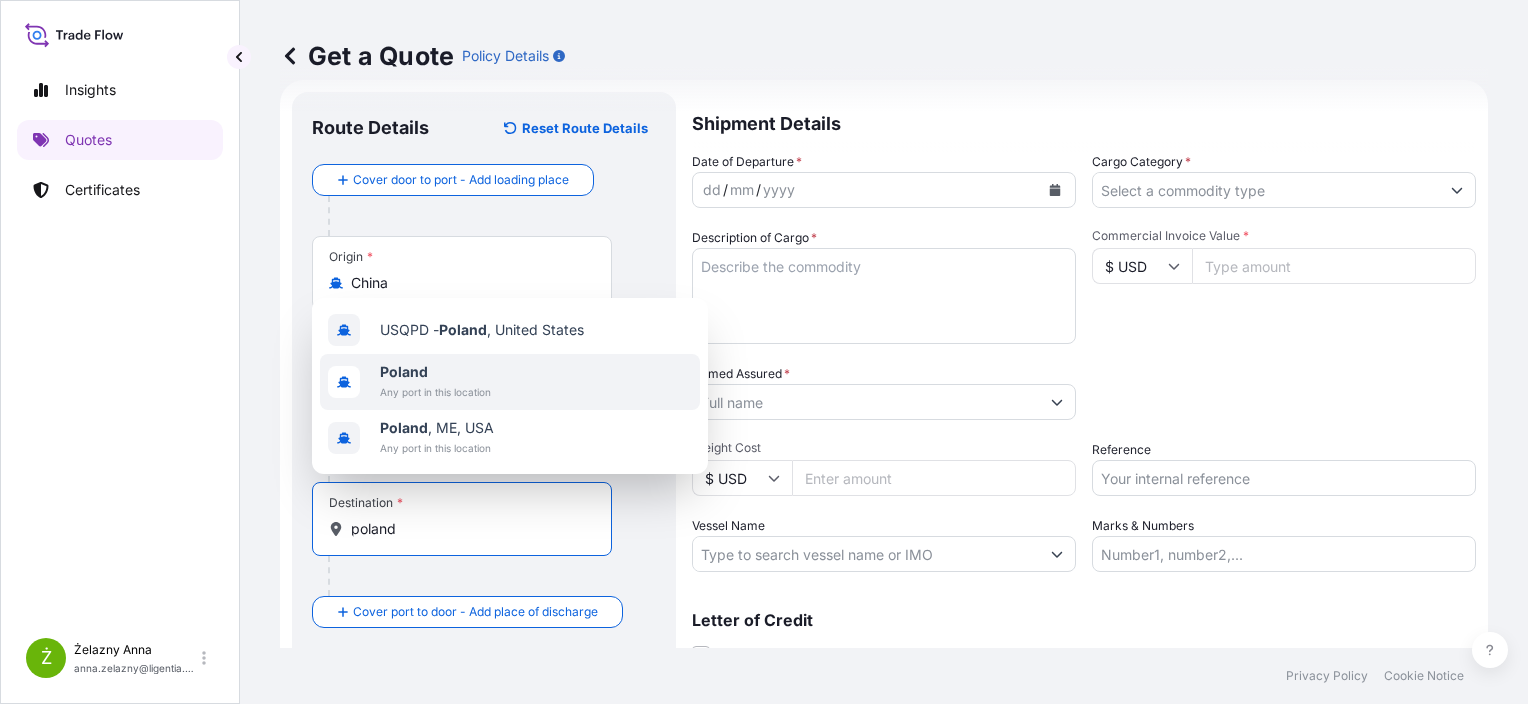 click on "Poland" at bounding box center (435, 372) 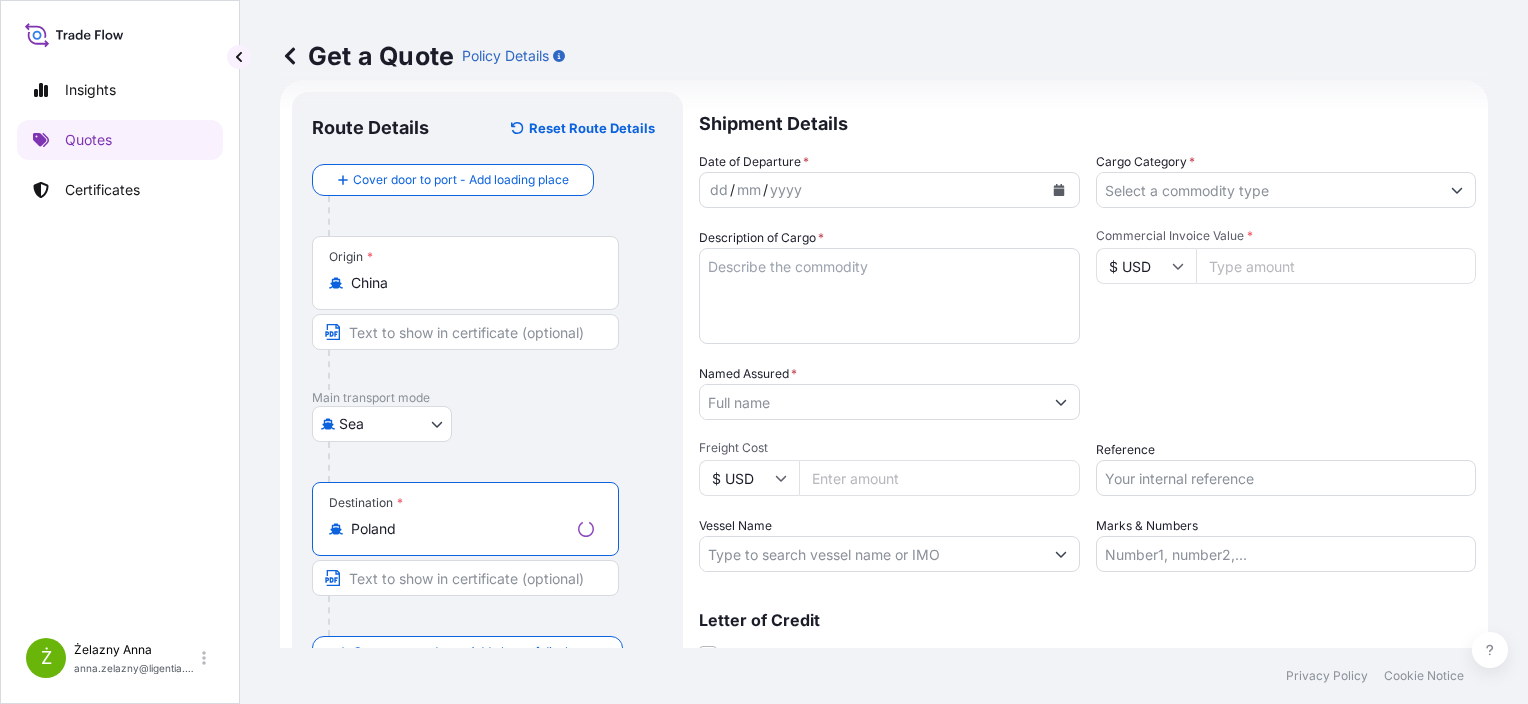 type on "Poland" 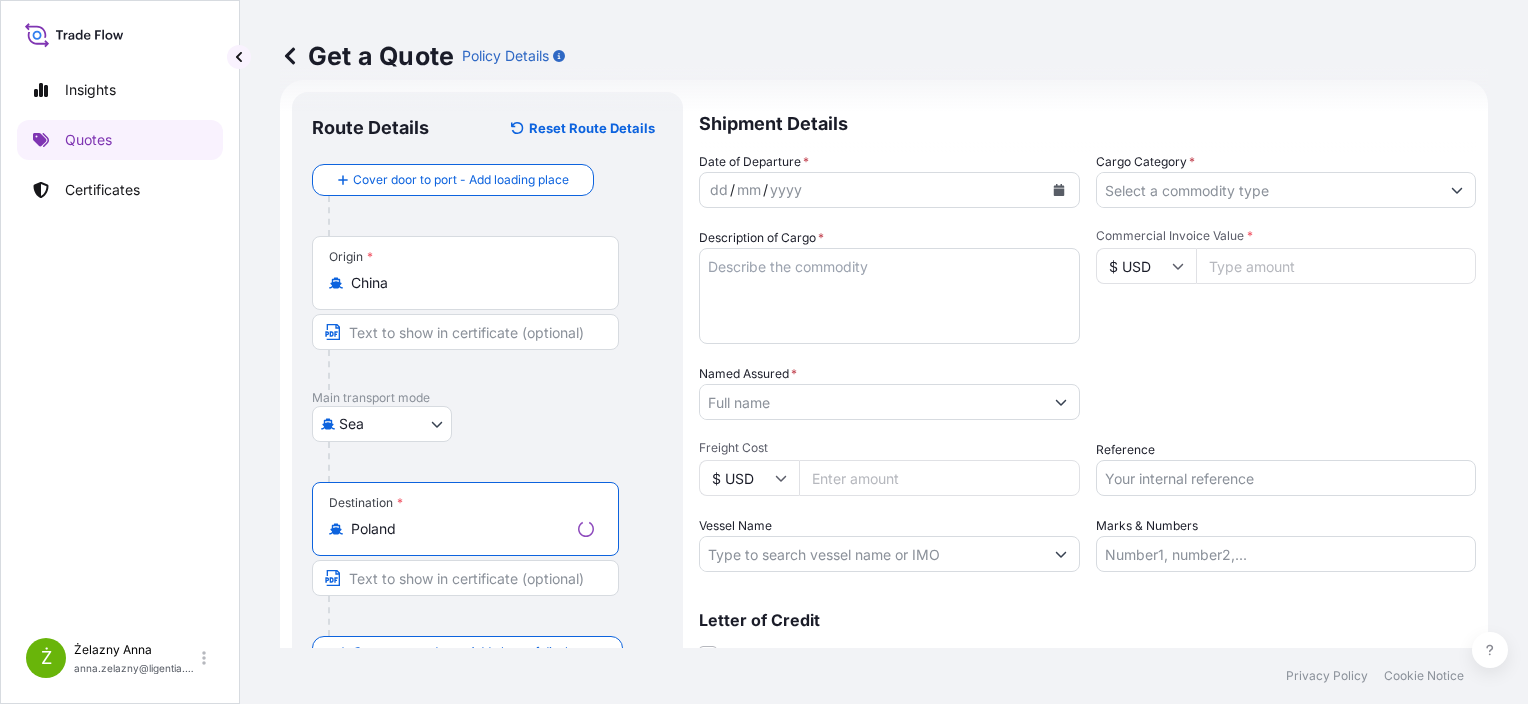 click on "dd / mm / yyyy" at bounding box center (889, 190) 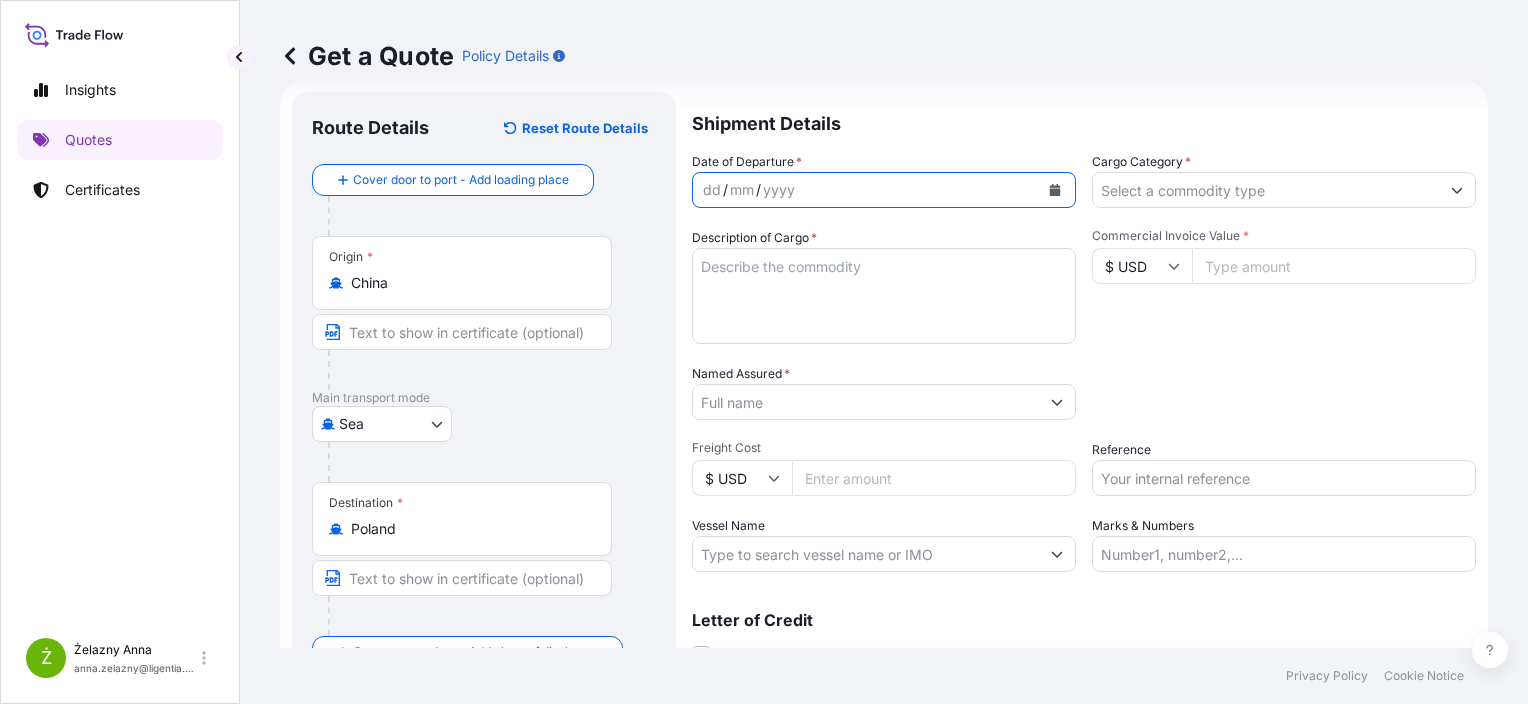 click at bounding box center (1055, 190) 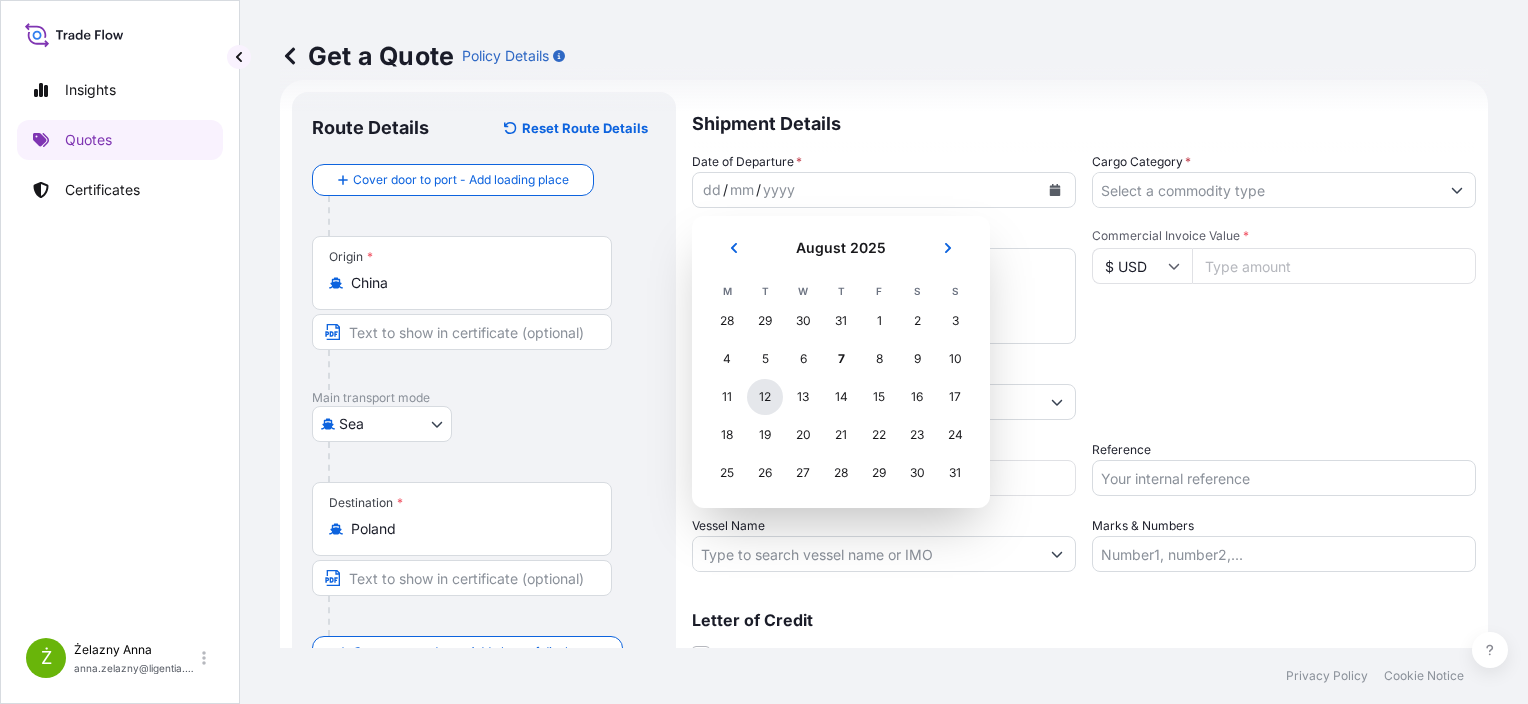 click on "12" at bounding box center (765, 397) 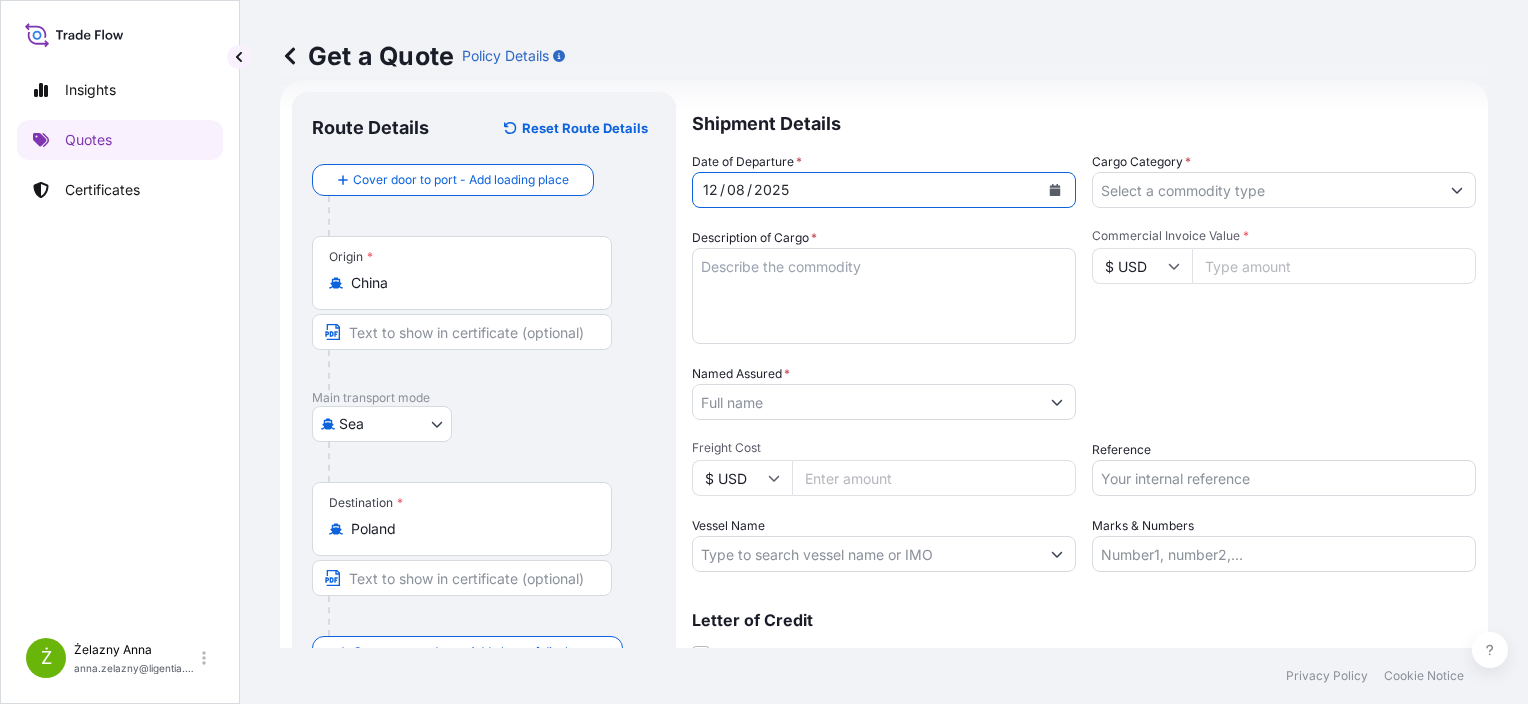 click on "Reference" at bounding box center (1121, 450) 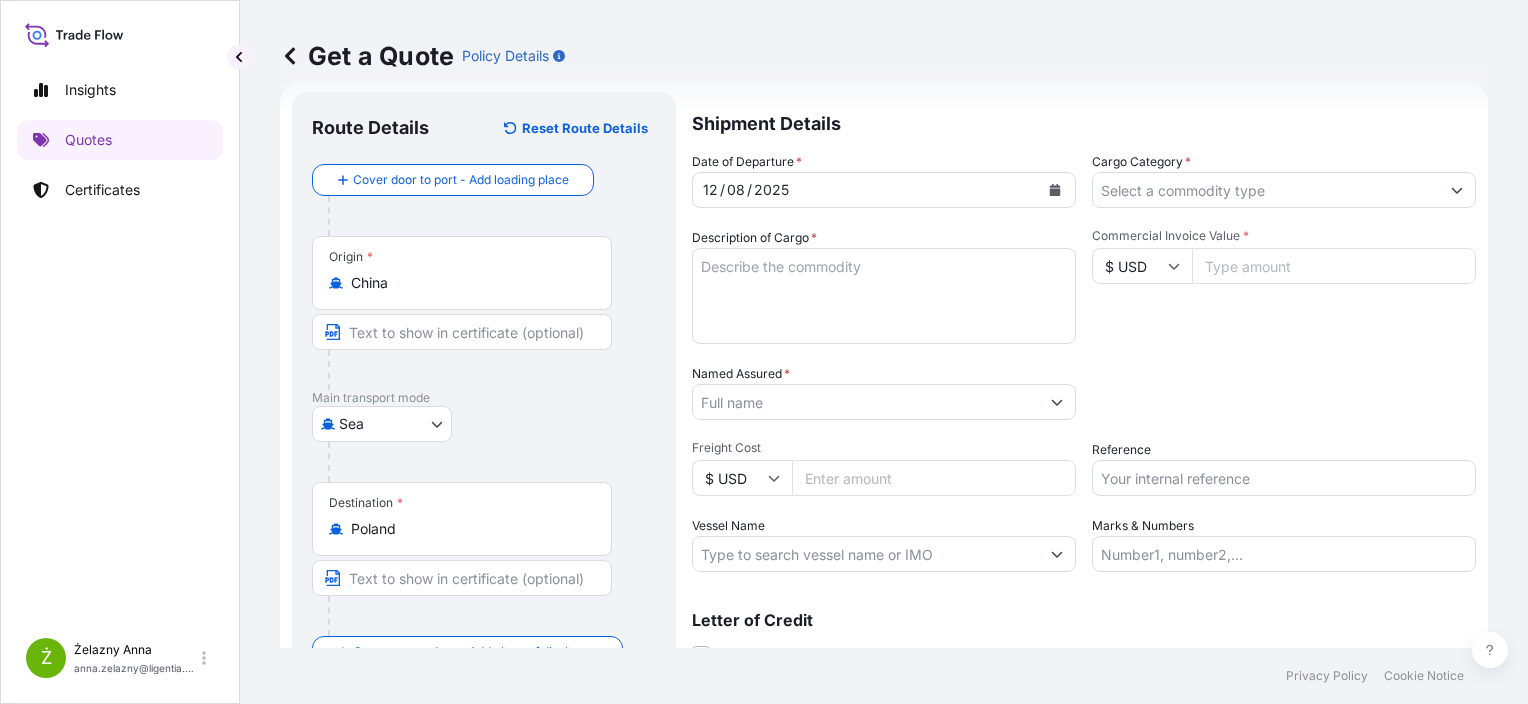 drag, startPoint x: 1113, startPoint y: 456, endPoint x: 1120, endPoint y: 474, distance: 19.313208 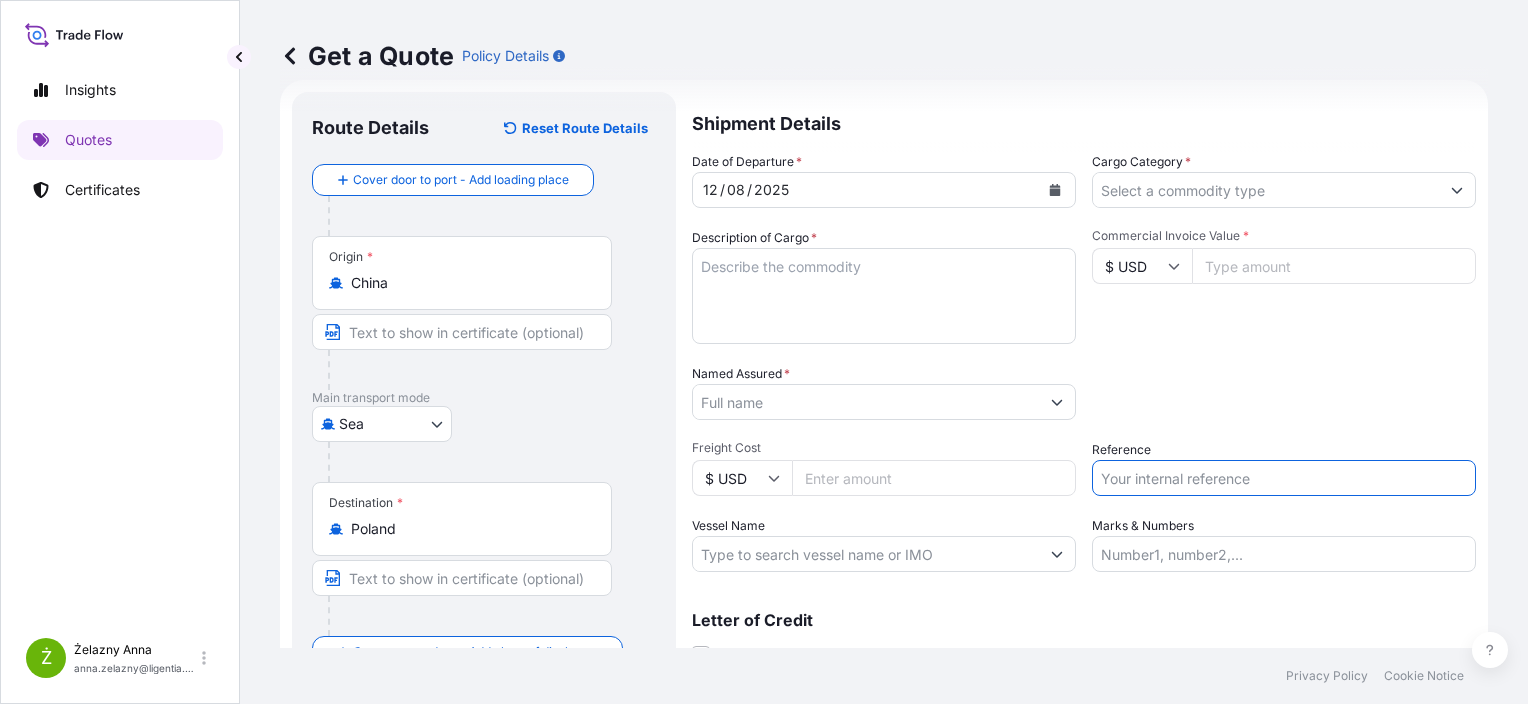 paste on "S02019307" 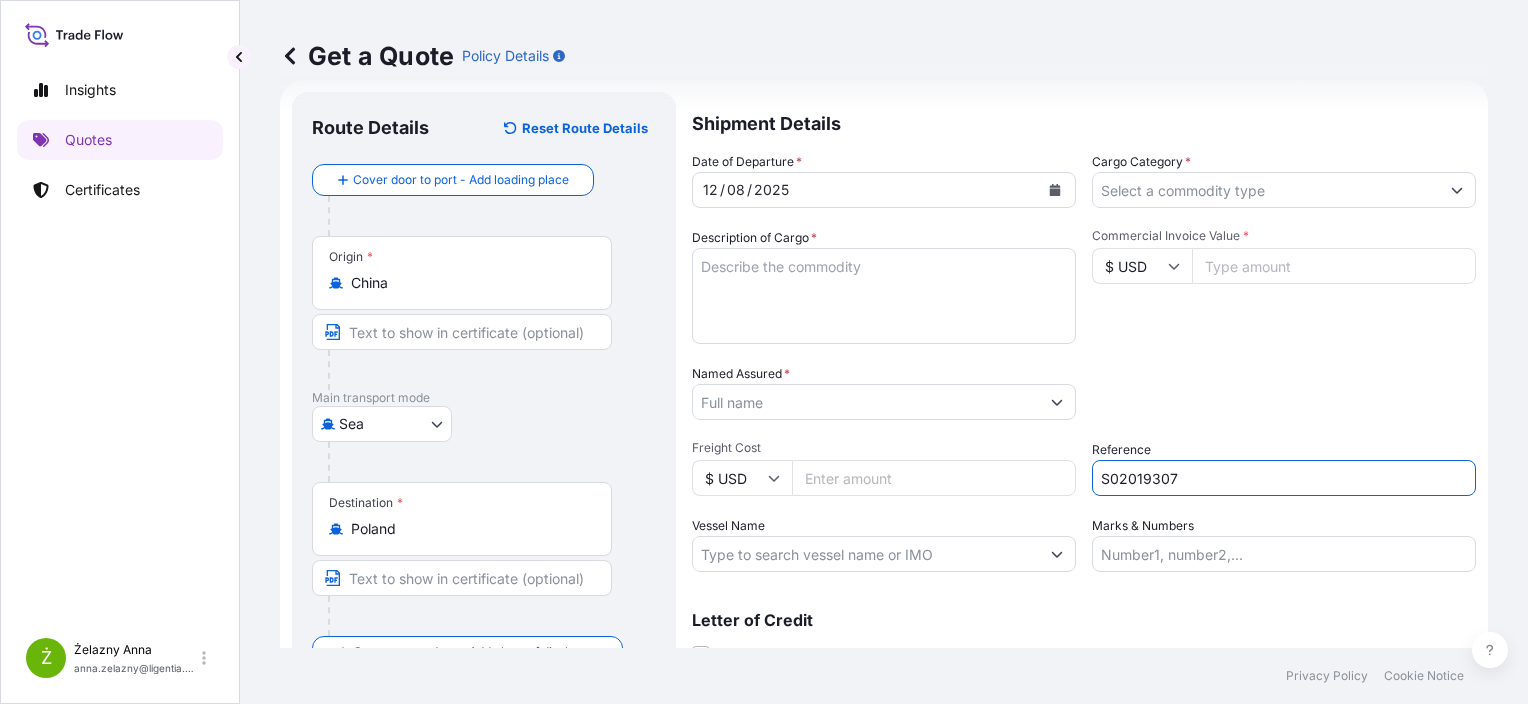 type on "S02019307" 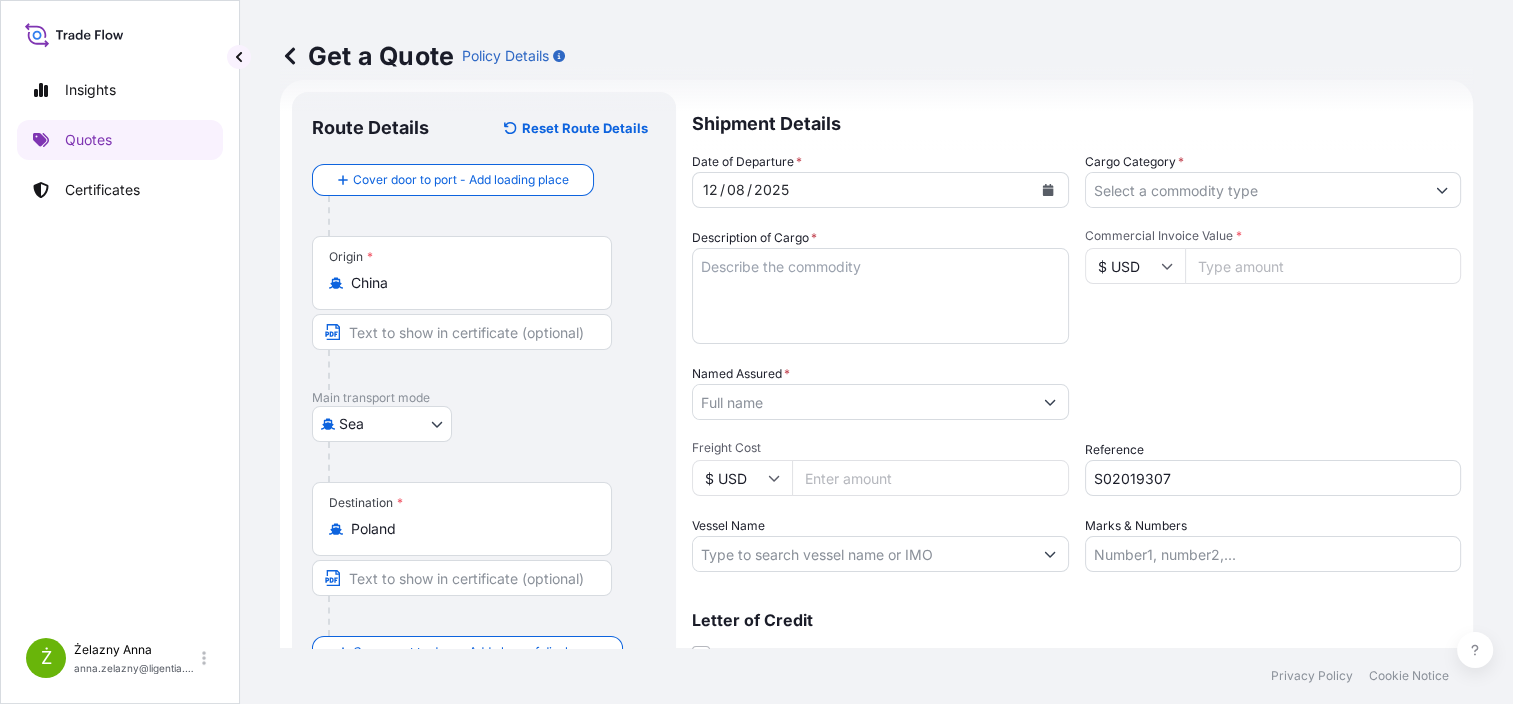 click on "Named Assured *" at bounding box center (862, 402) 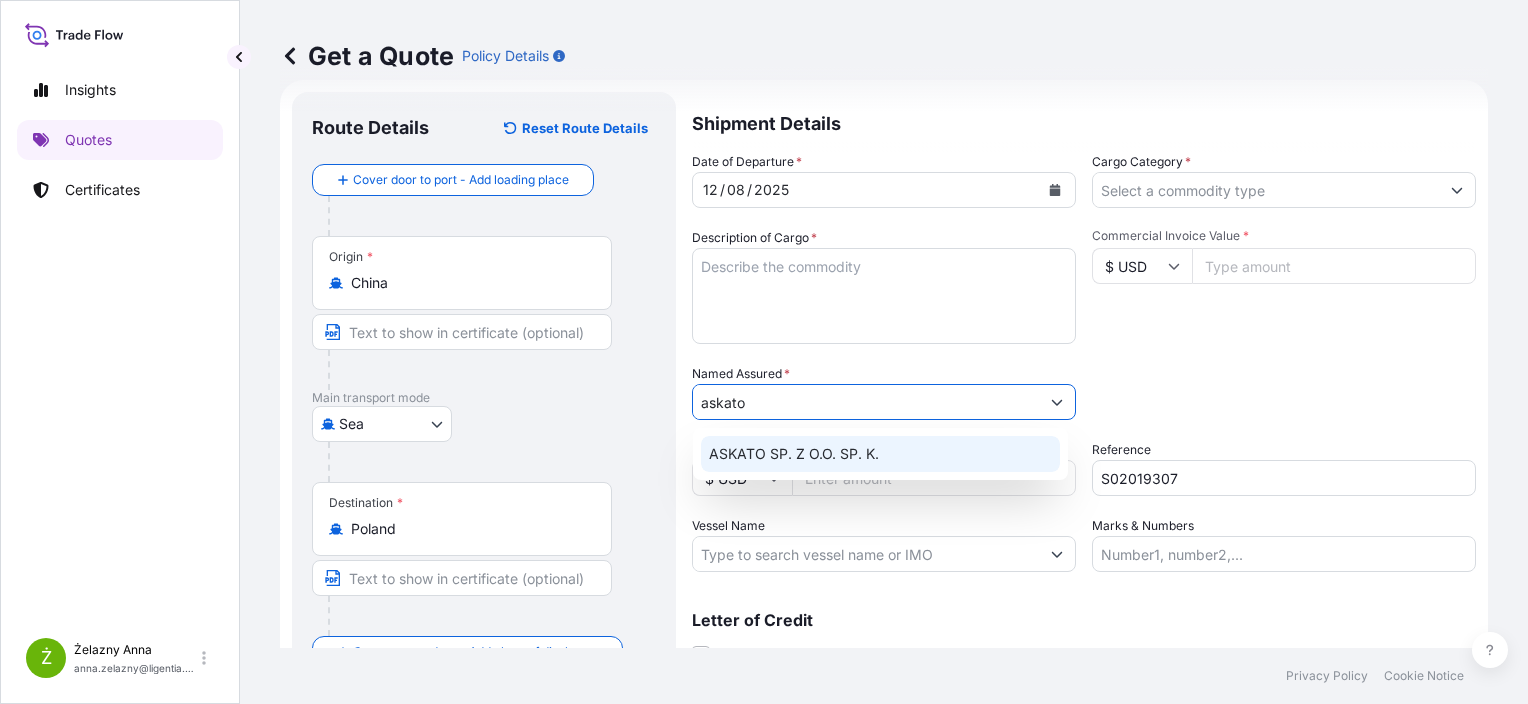 click on "ASKATO SP. Z O.O. SP. K." at bounding box center [794, 454] 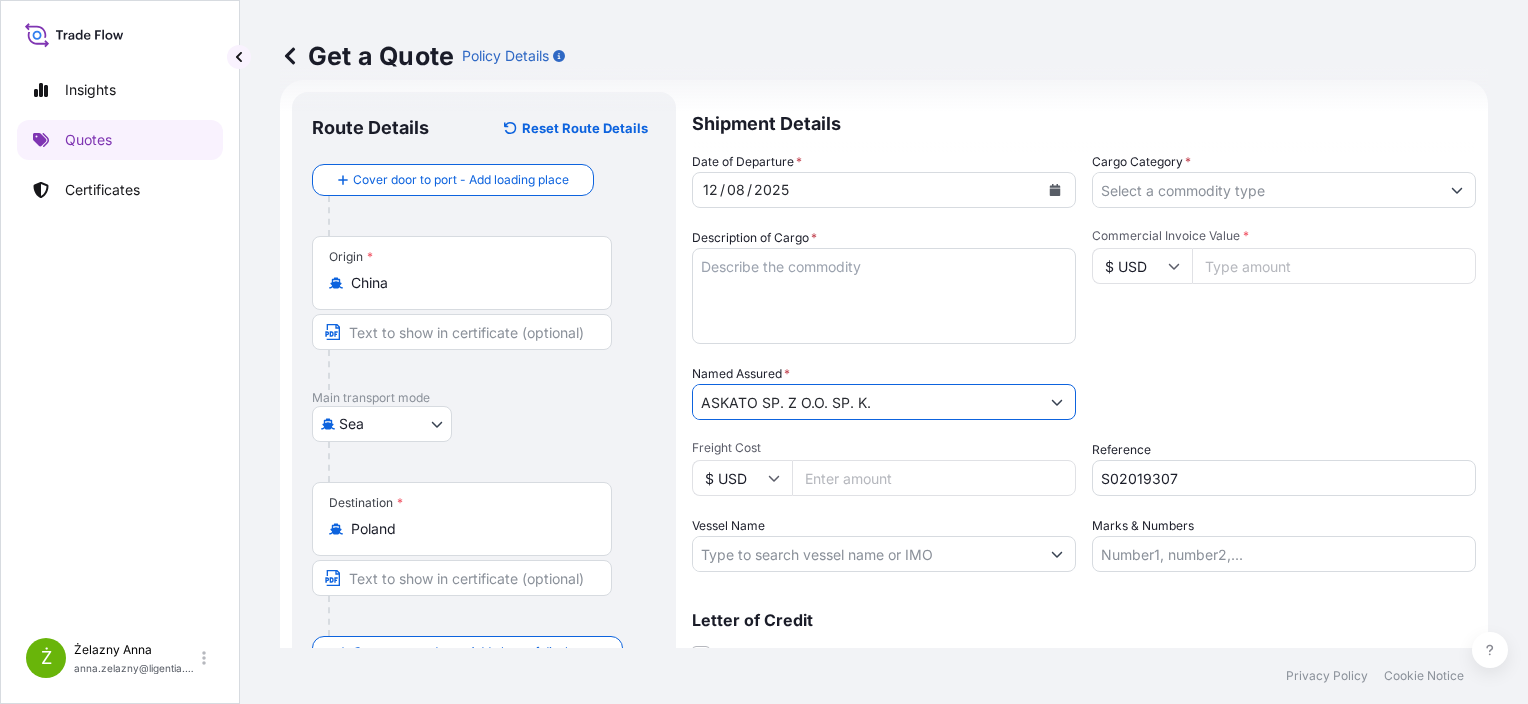 type on "ASKATO SP. Z O.O. SP. K." 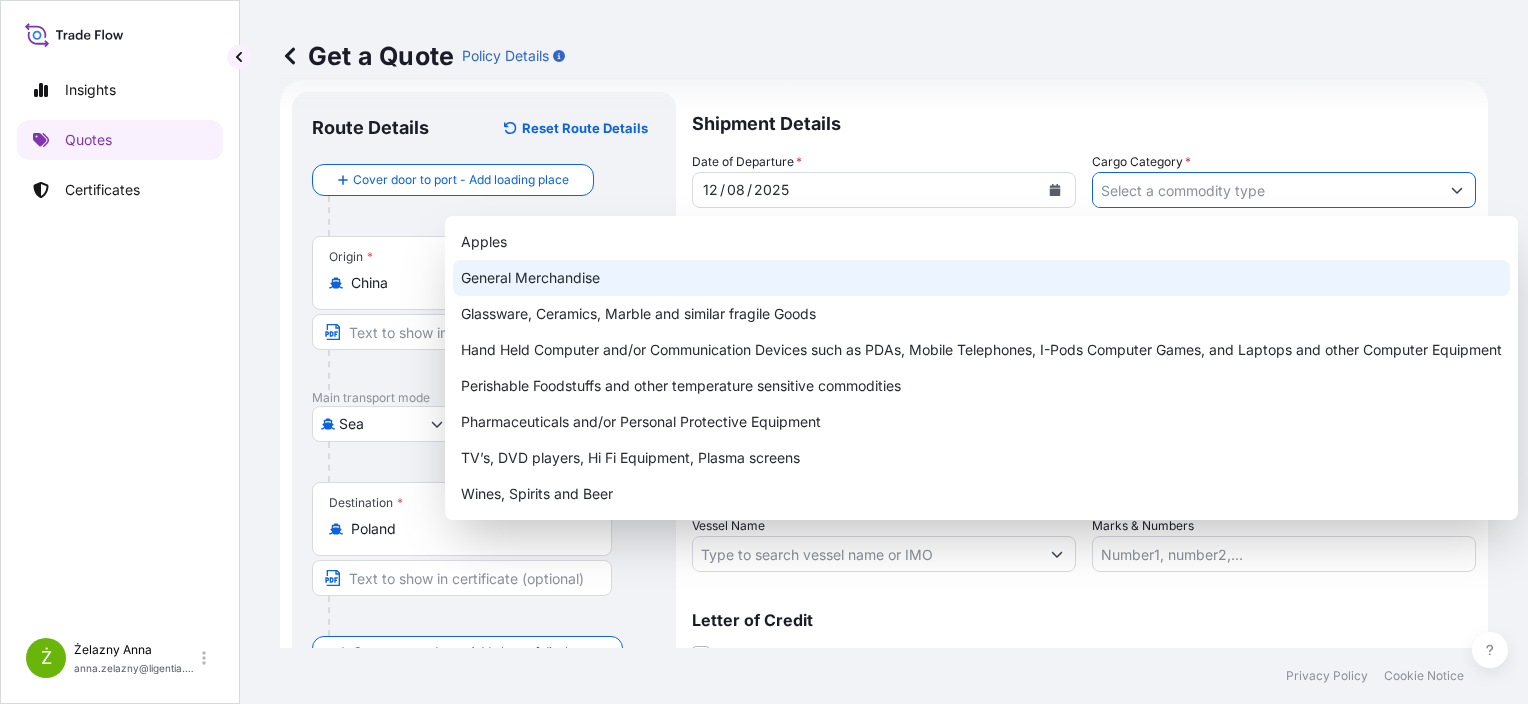click on "General Merchandise" at bounding box center (981, 278) 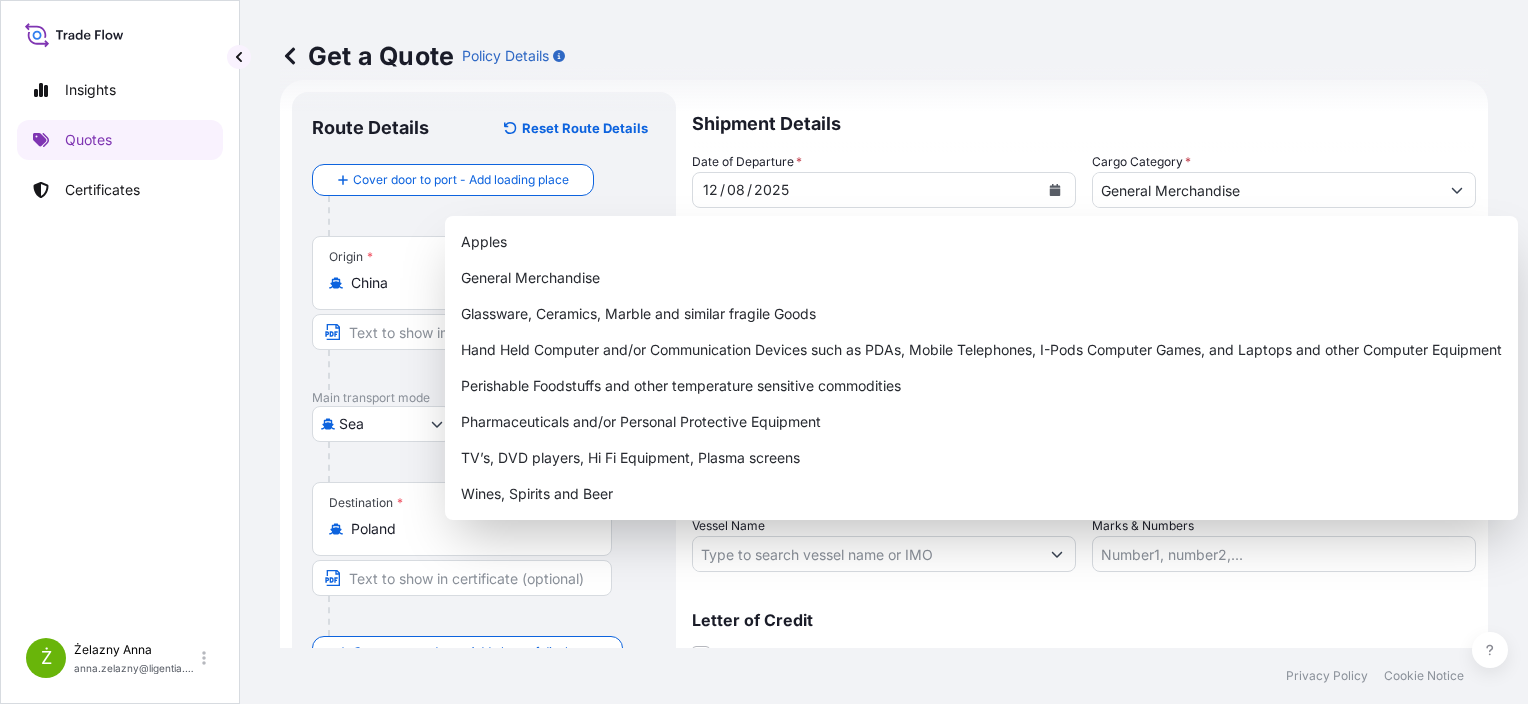 click on "Letter of Credit This shipment has a letter of credit Letter of credit * Letter of credit may not exceed 12000 characters" at bounding box center [1084, 626] 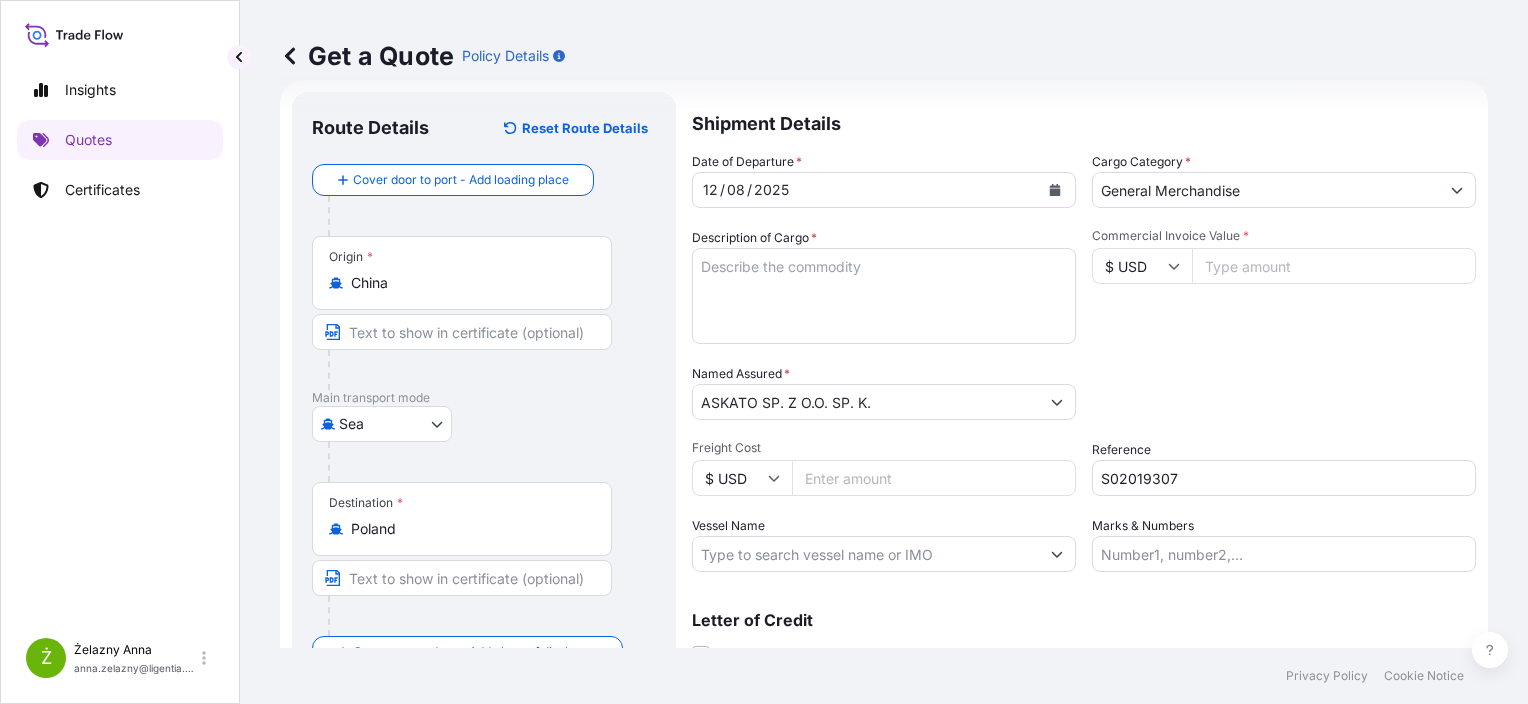 click on "Commercial Invoice Value   *" at bounding box center (1334, 266) 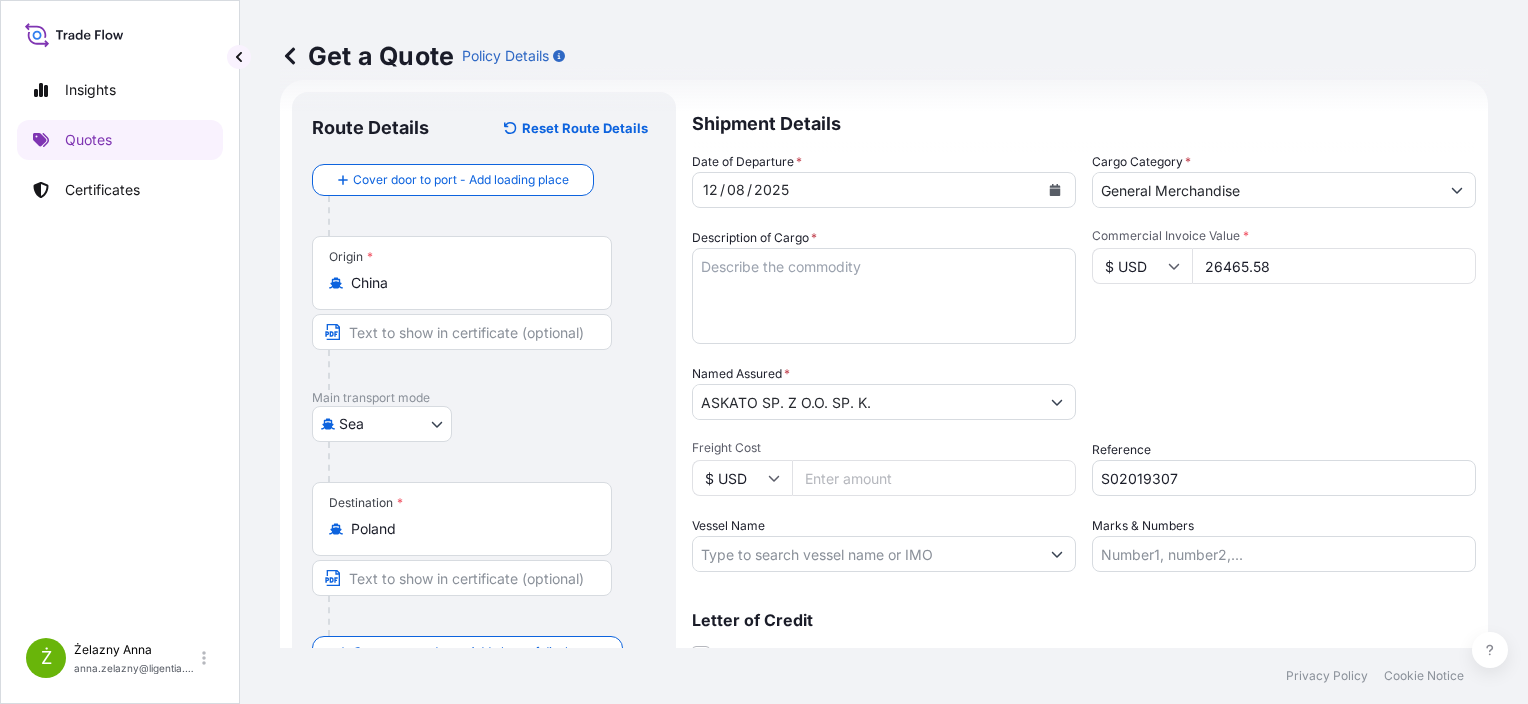 type on "26465.58" 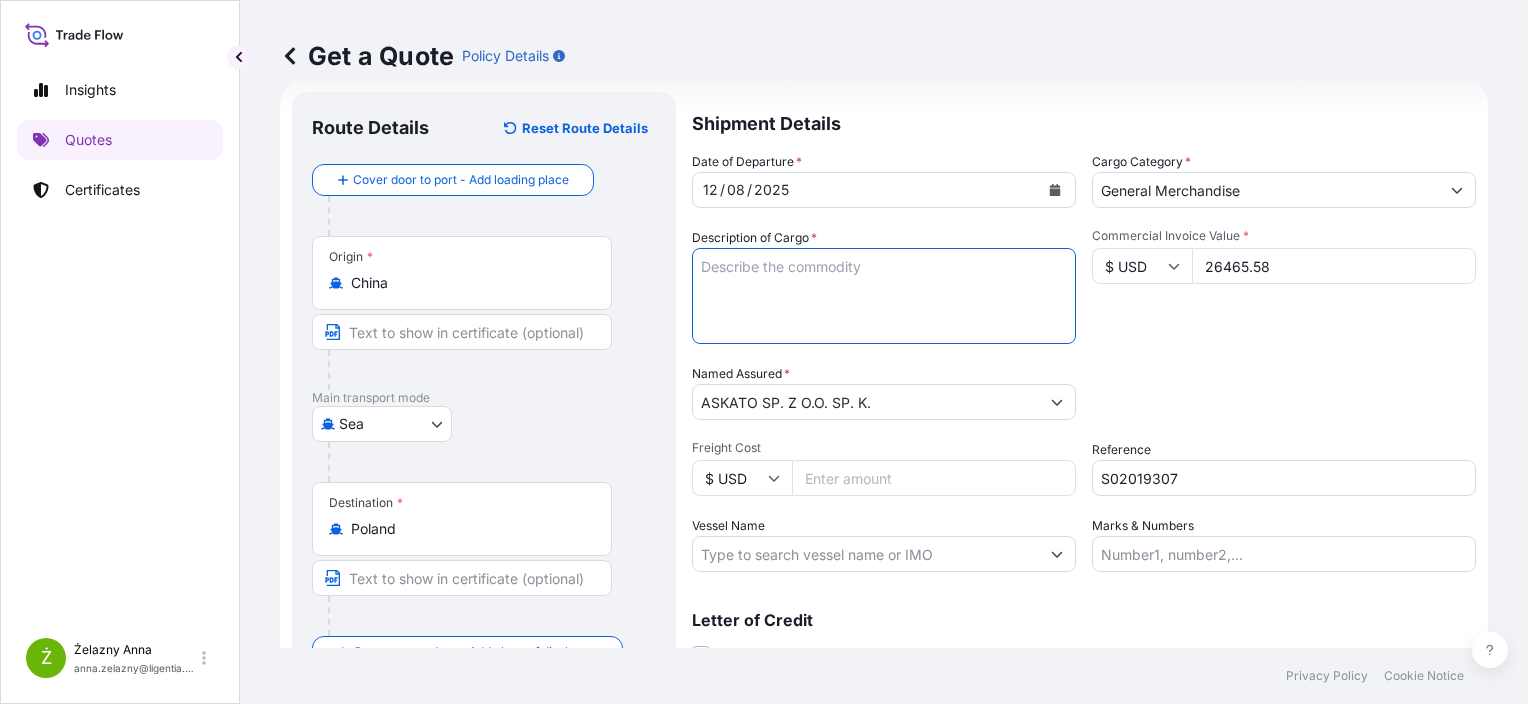 paste on "CHILDREN TOYS" 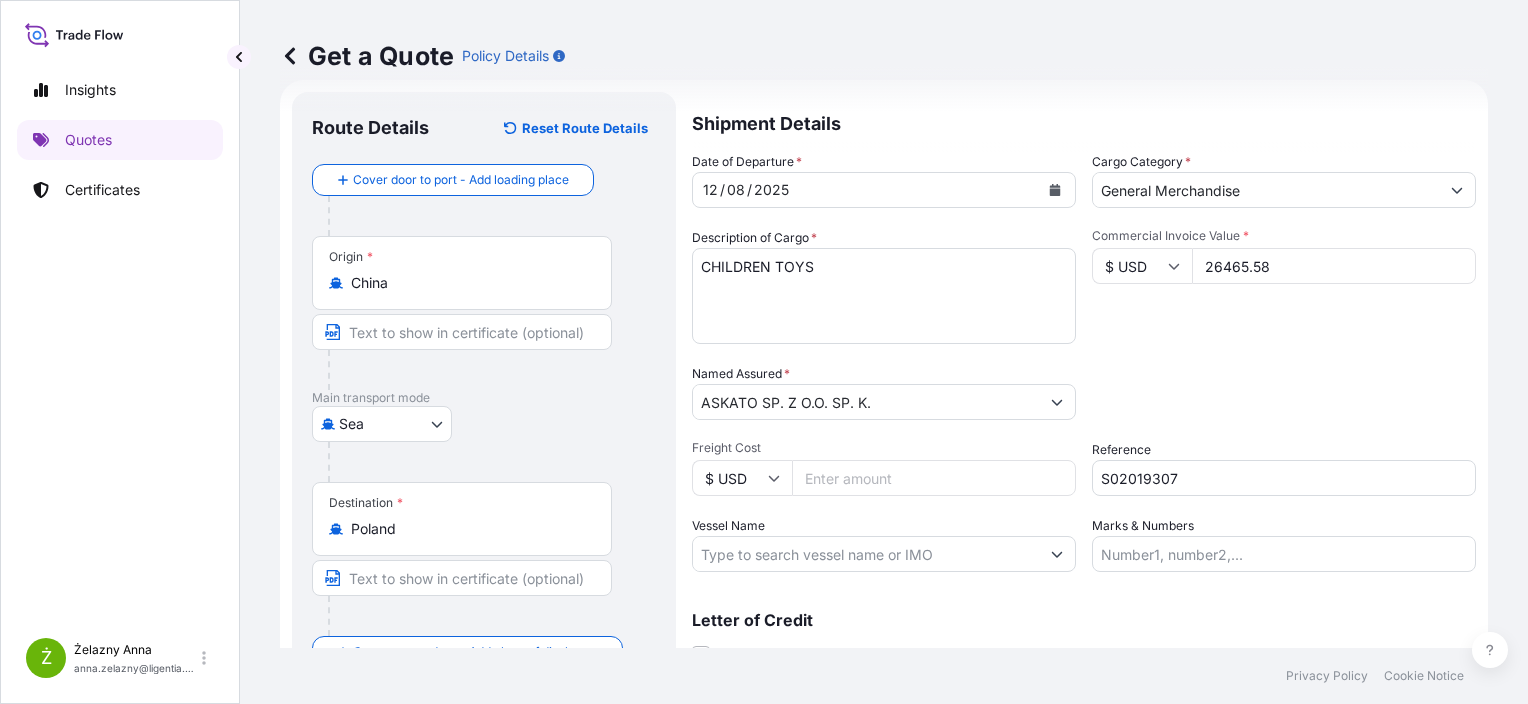 click on "CHILDREN TOYS" at bounding box center (884, 296) 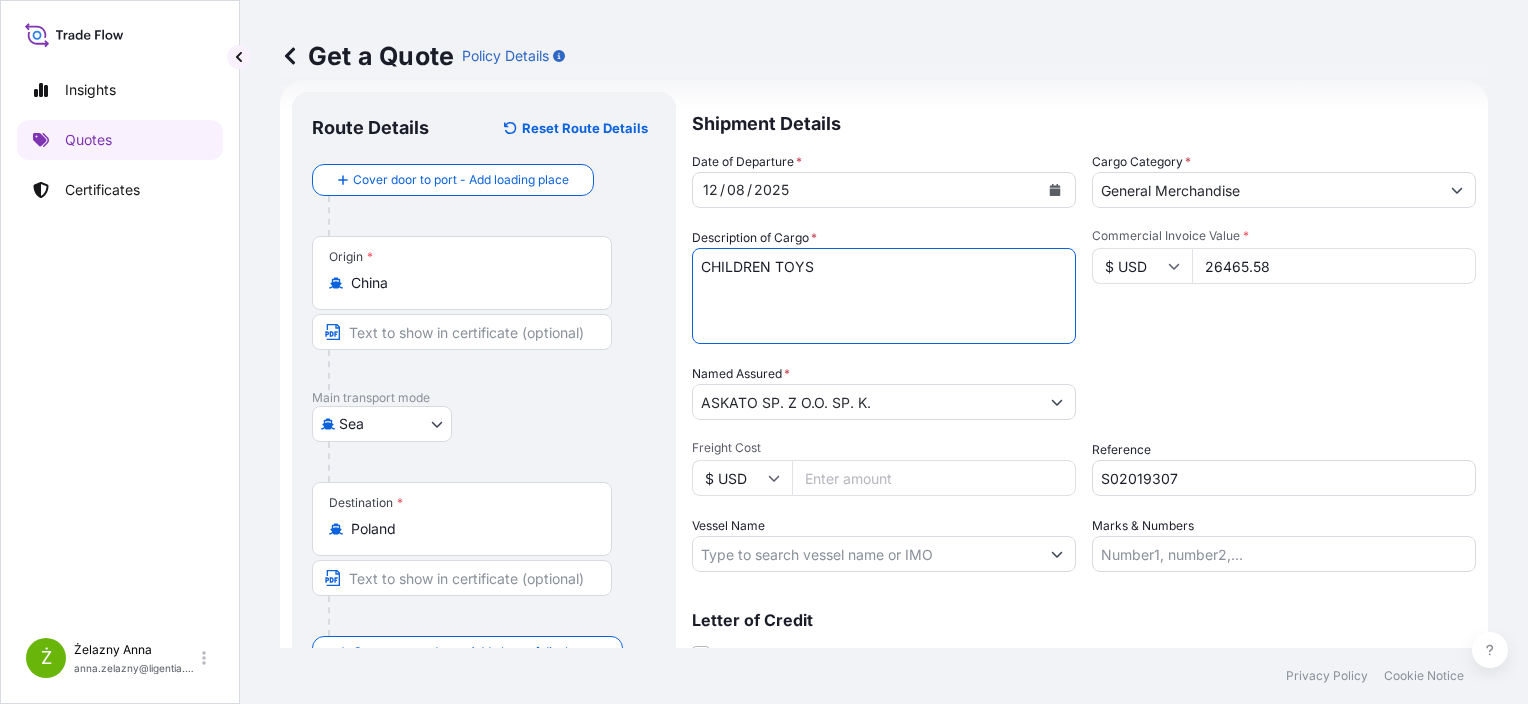paste on "OOCU9410964 SYA4287065 40HC 6800.00 KG 61.883 M3 1556 CTN" 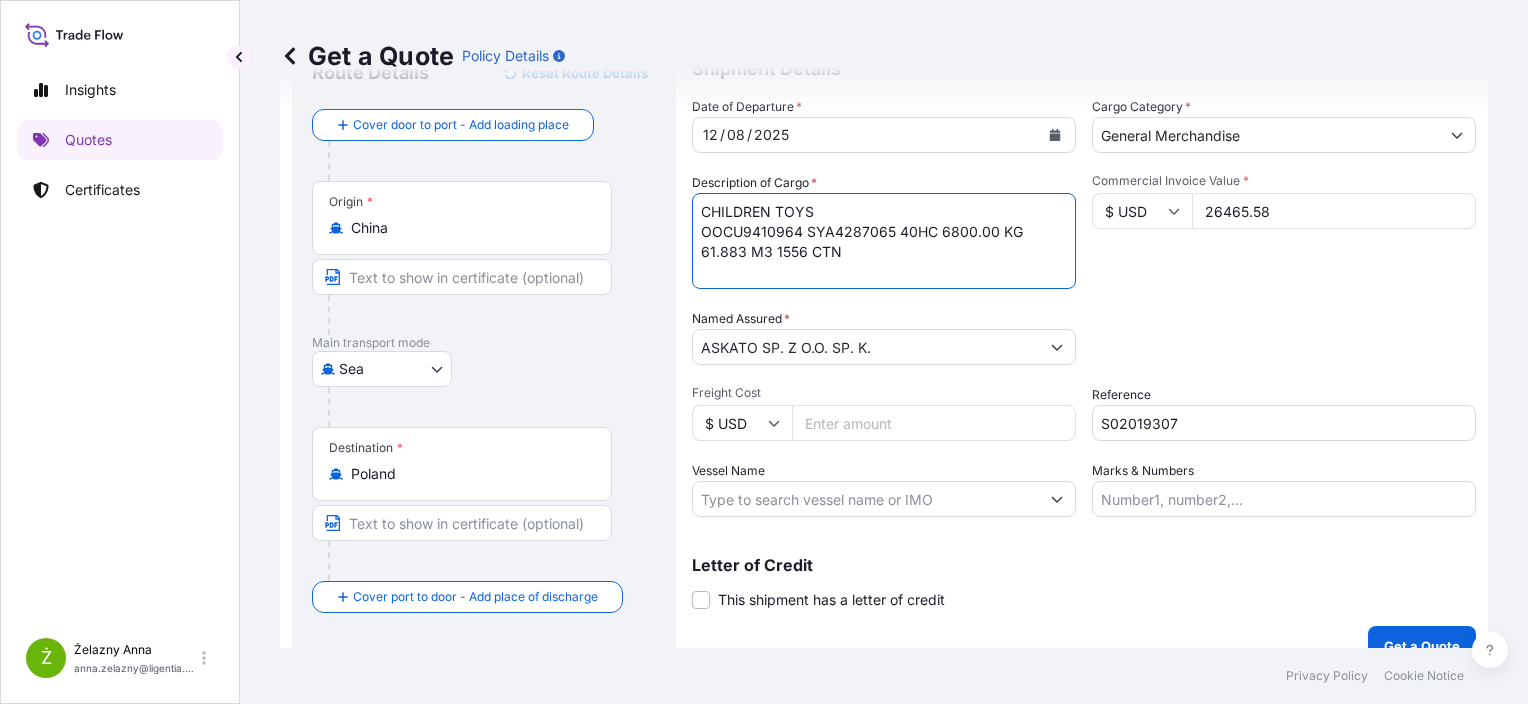 scroll, scrollTop: 116, scrollLeft: 0, axis: vertical 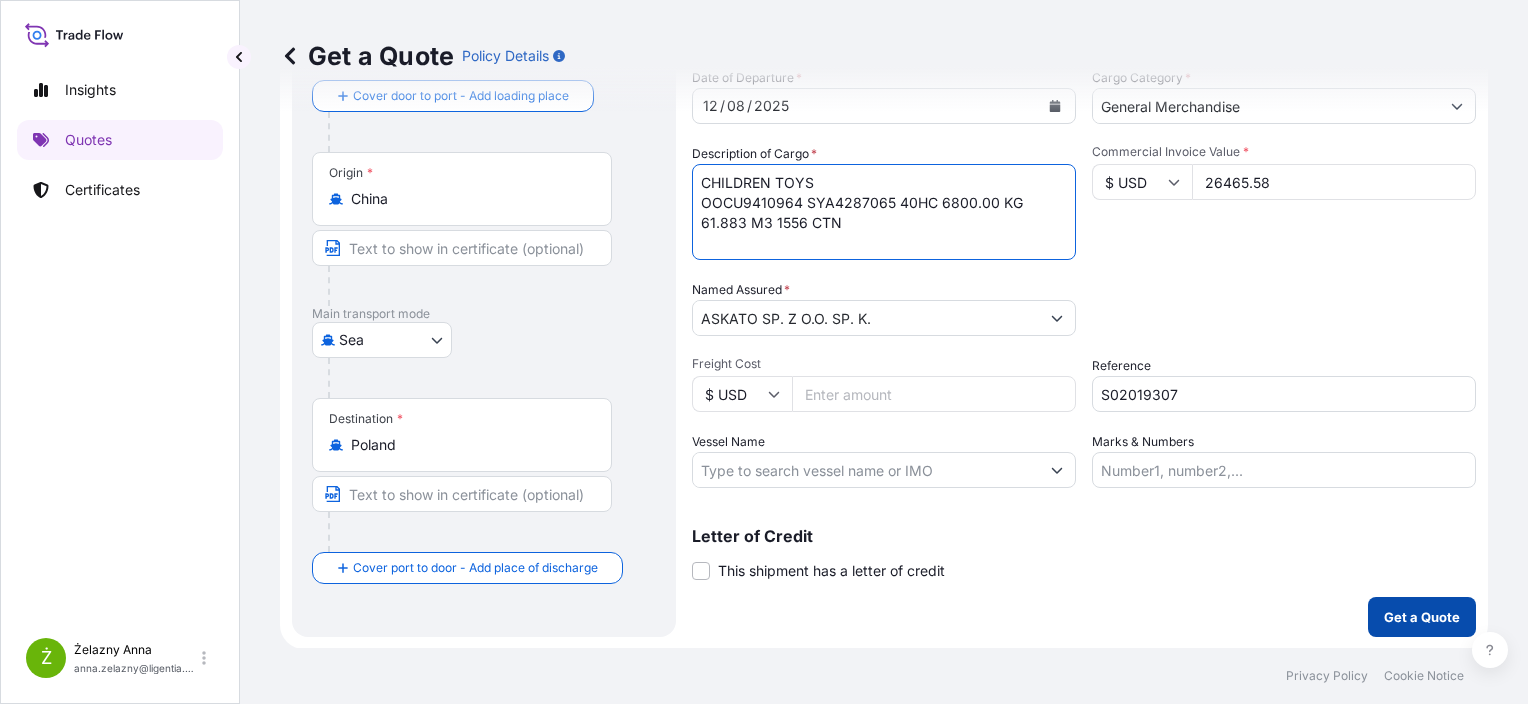 type on "CHILDREN TOYS
OOCU9410964 SYA4287065 40HC 6800.00 KG 61.883 M3 1556 CTN" 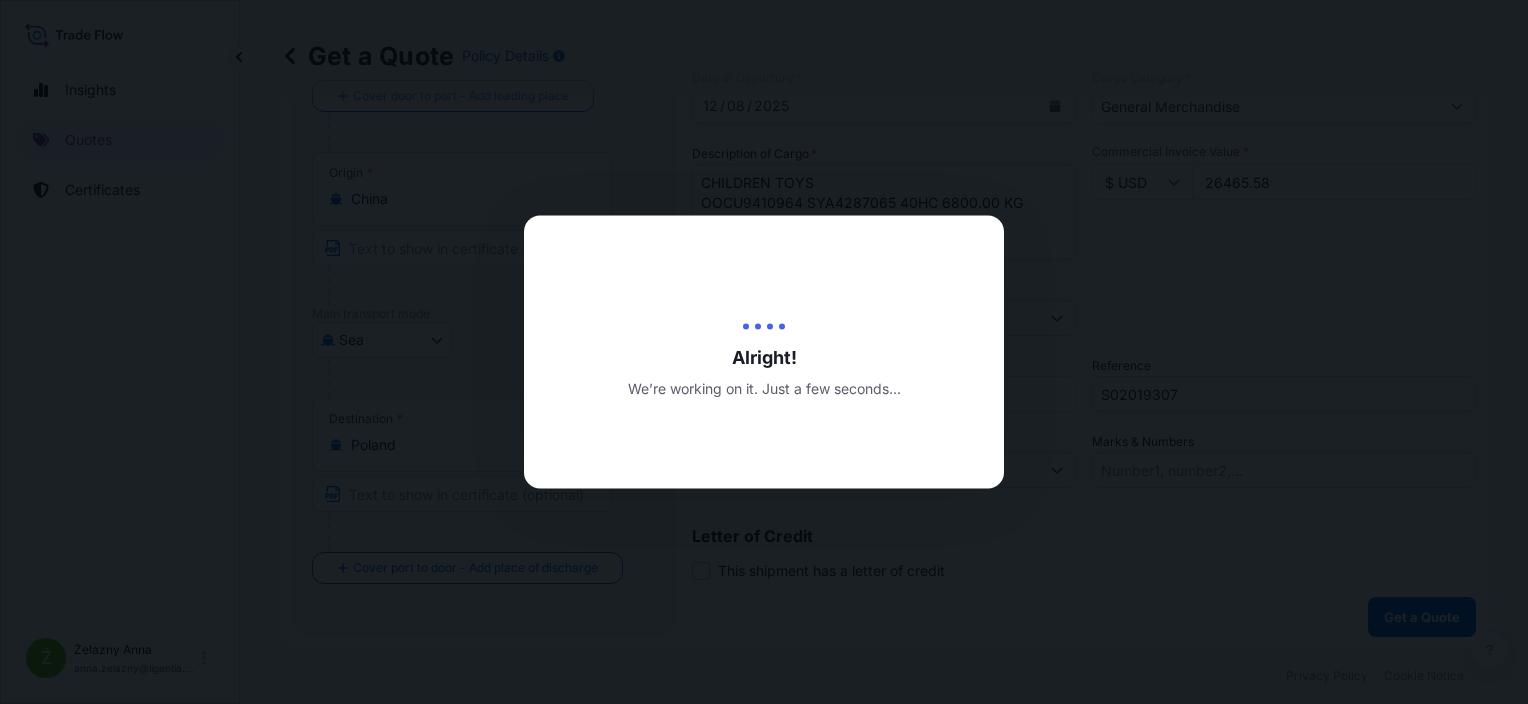 scroll, scrollTop: 0, scrollLeft: 0, axis: both 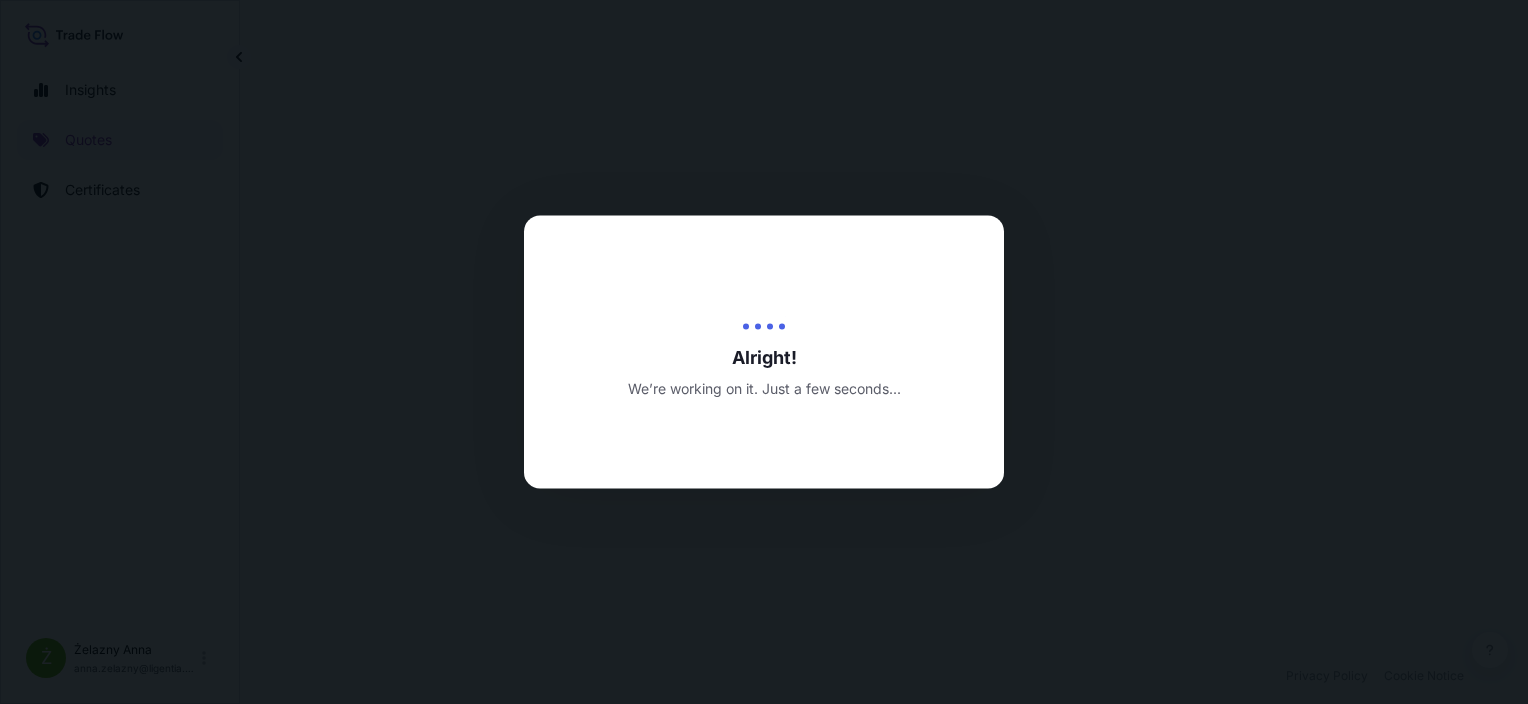 select on "Sea" 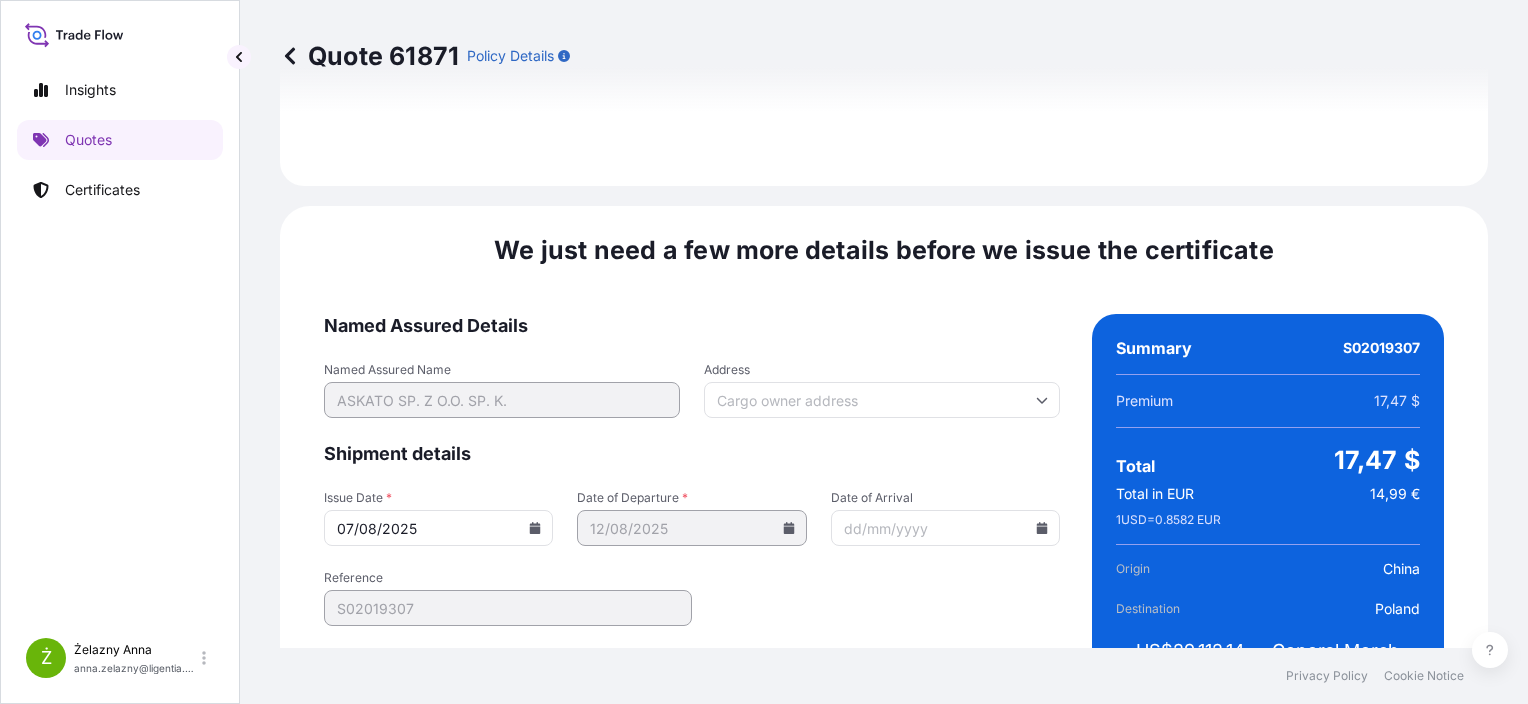 scroll, scrollTop: 2344, scrollLeft: 0, axis: vertical 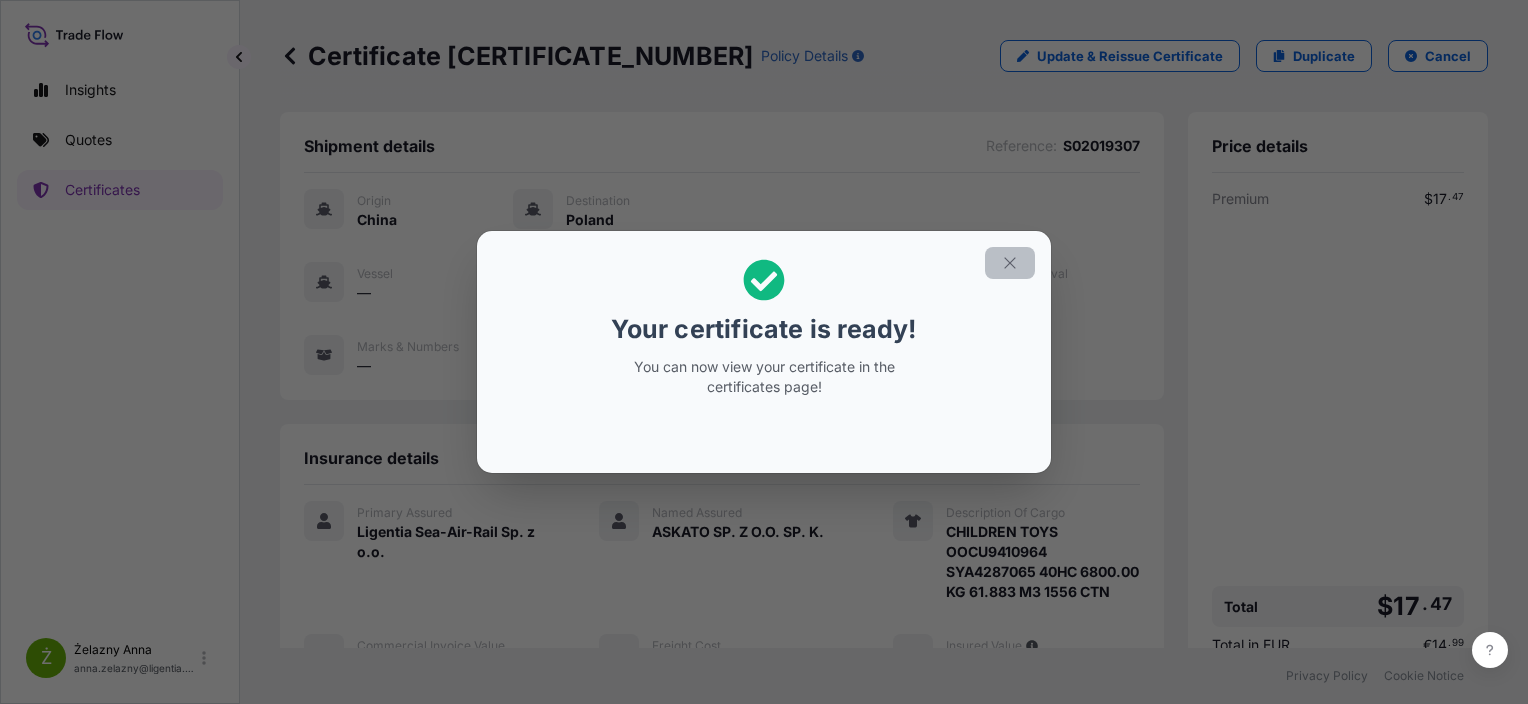 click at bounding box center (1010, 263) 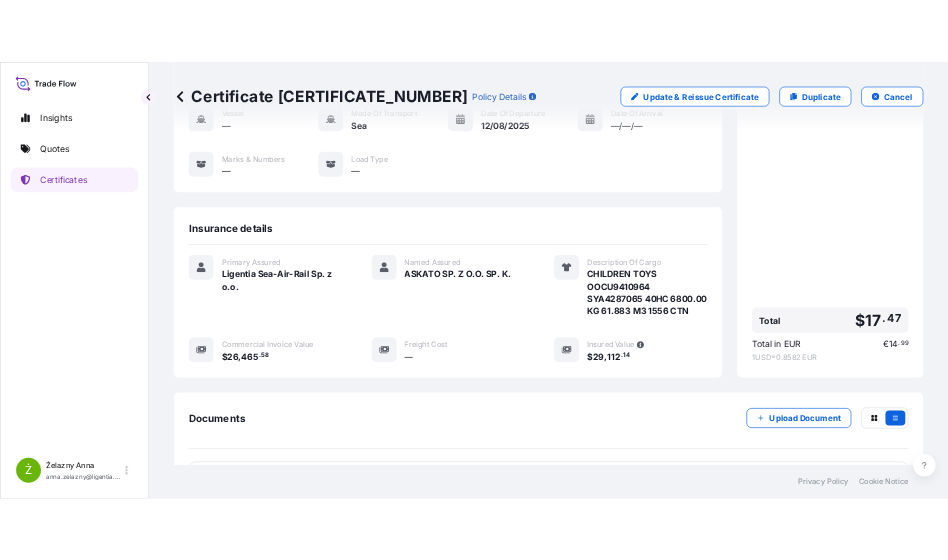 scroll, scrollTop: 364, scrollLeft: 0, axis: vertical 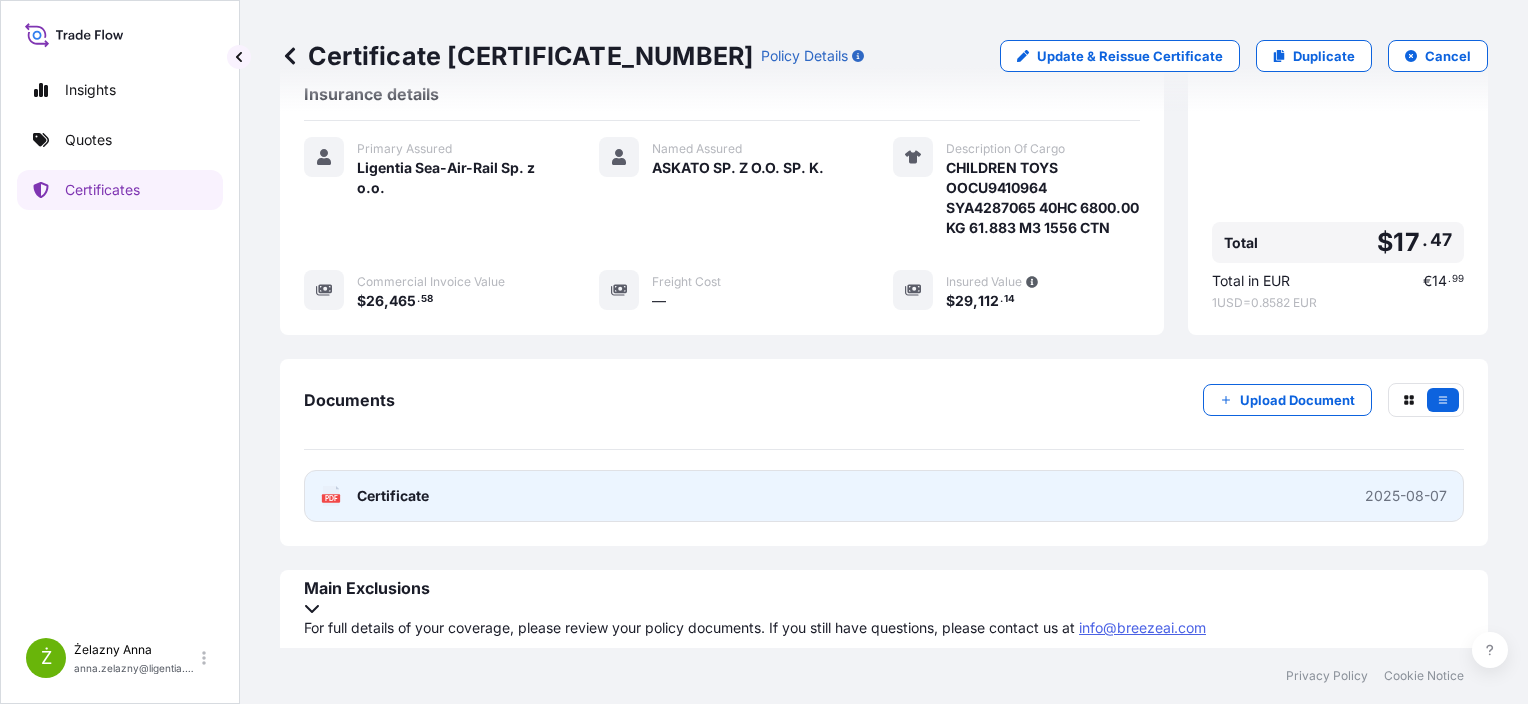 click on "PDF Certificate 2025-08-07" at bounding box center (884, 496) 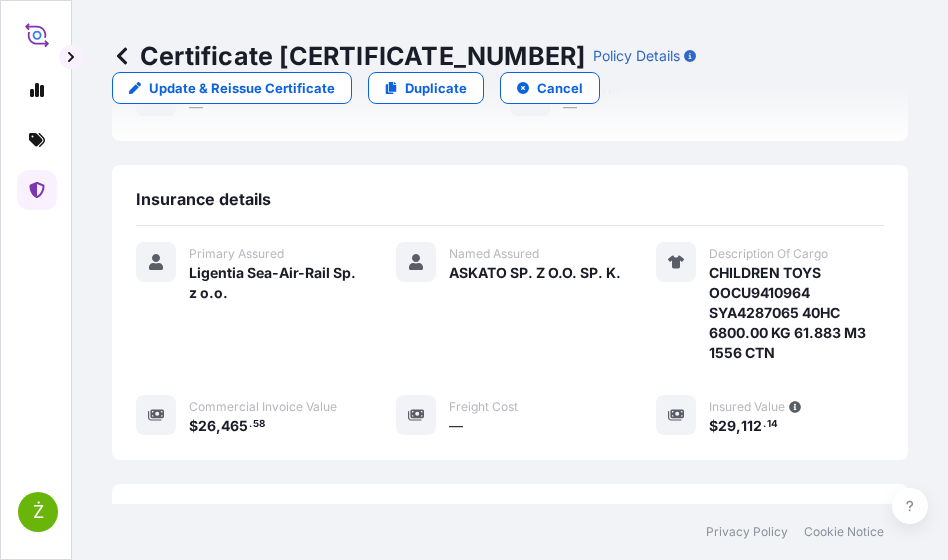 scroll, scrollTop: 468, scrollLeft: 0, axis: vertical 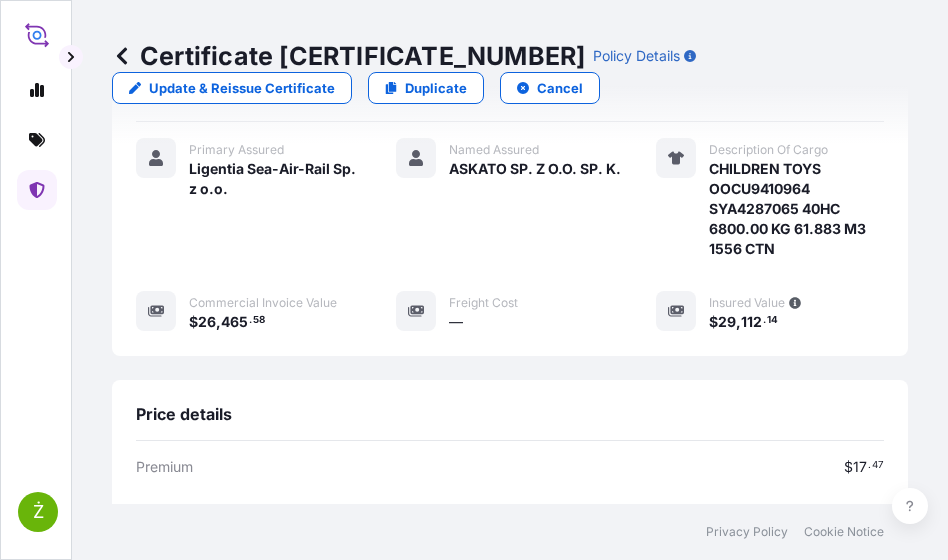 click on "Certificate 31440-1544-1" at bounding box center [348, 56] 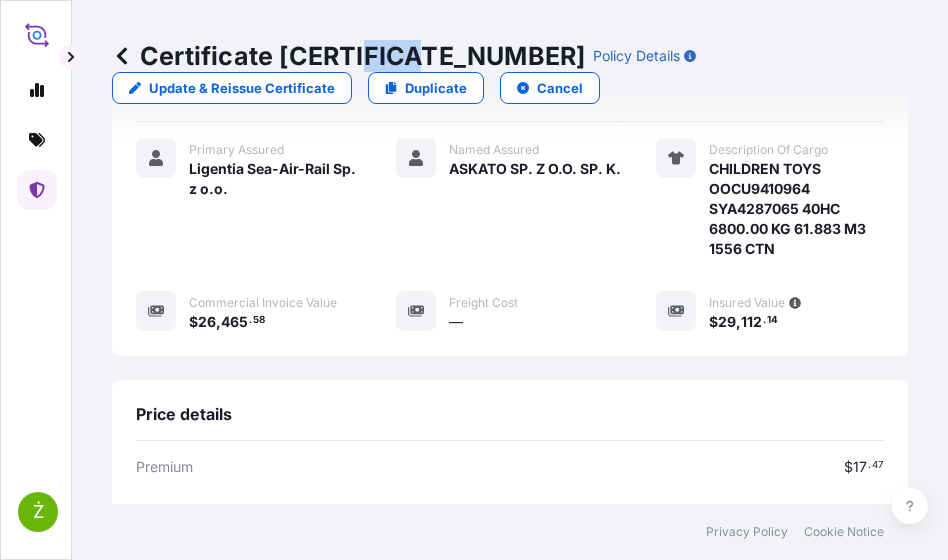 click on "Certificate 31440-1544-1" at bounding box center (348, 56) 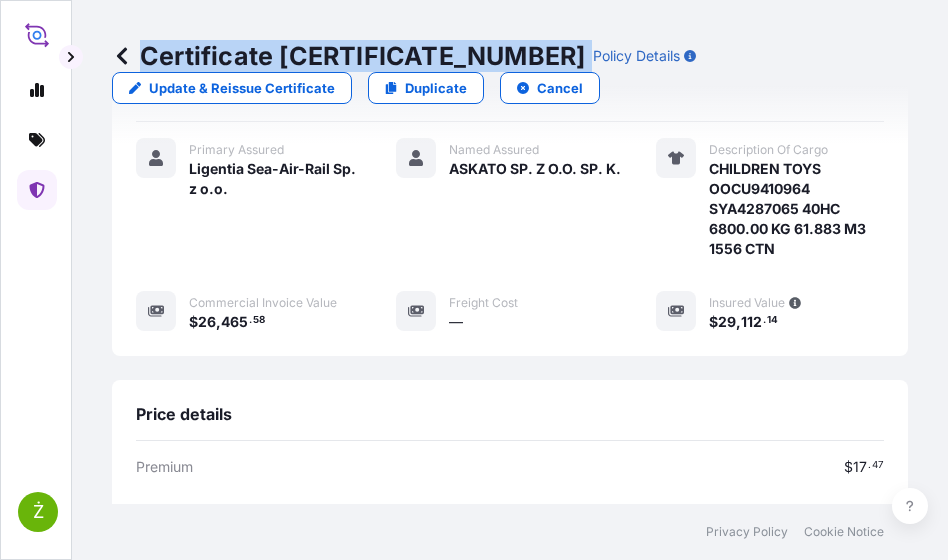 click on "Certificate 31440-1544-1" at bounding box center (348, 56) 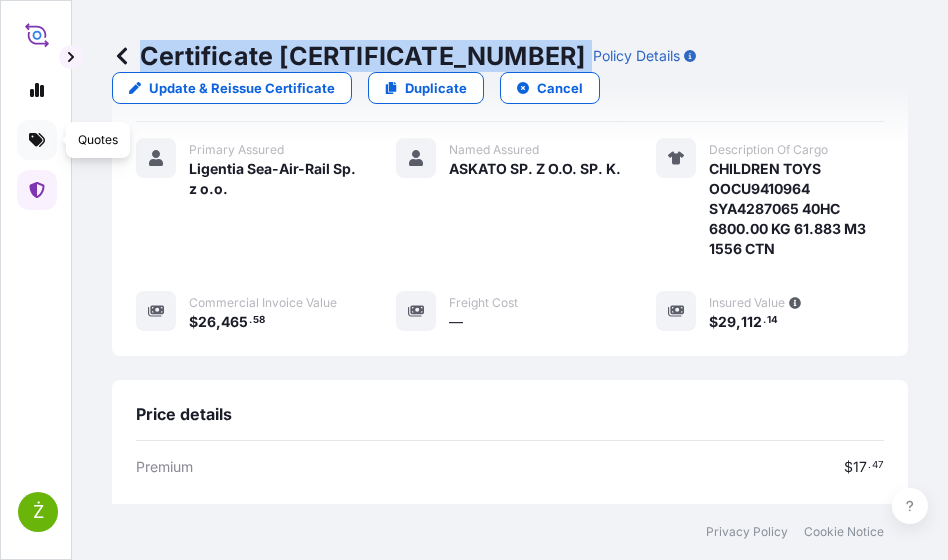 click 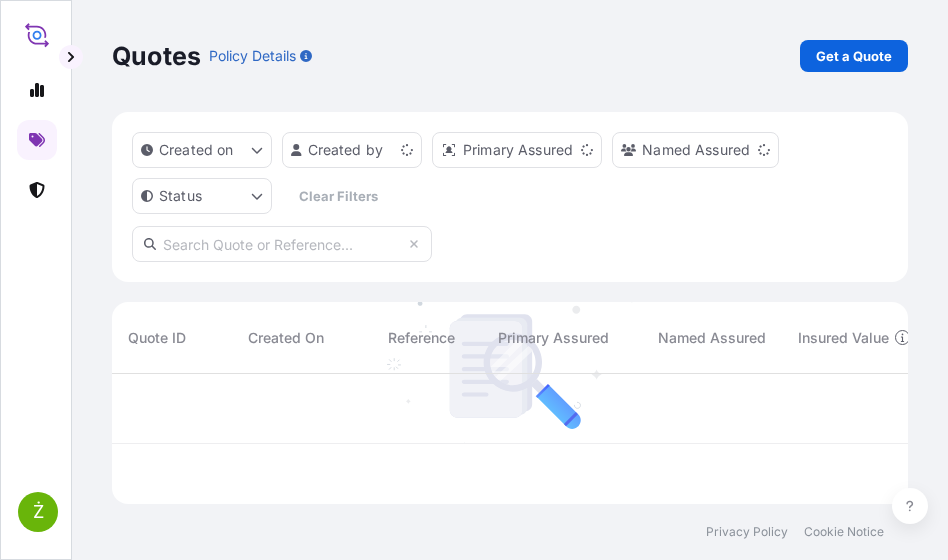 scroll, scrollTop: 0, scrollLeft: 0, axis: both 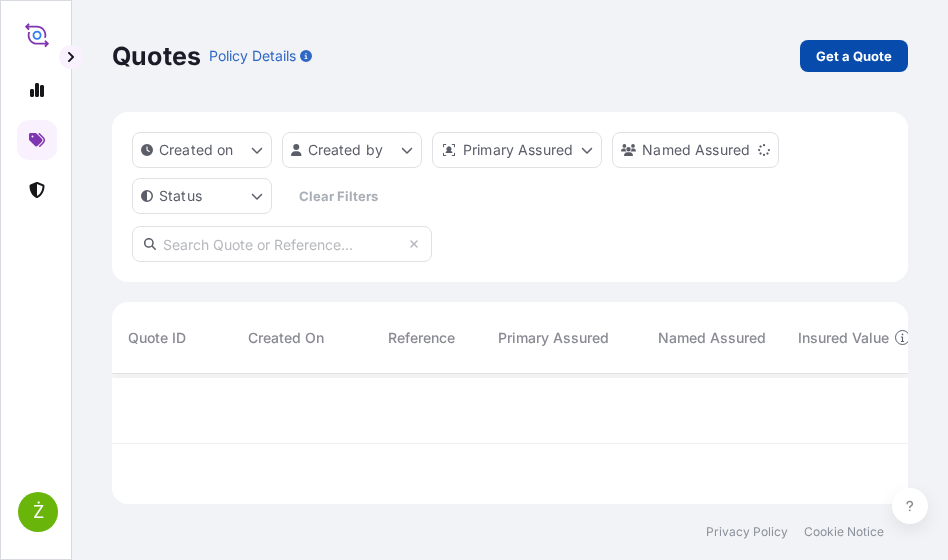 click on "Get a Quote" at bounding box center [854, 56] 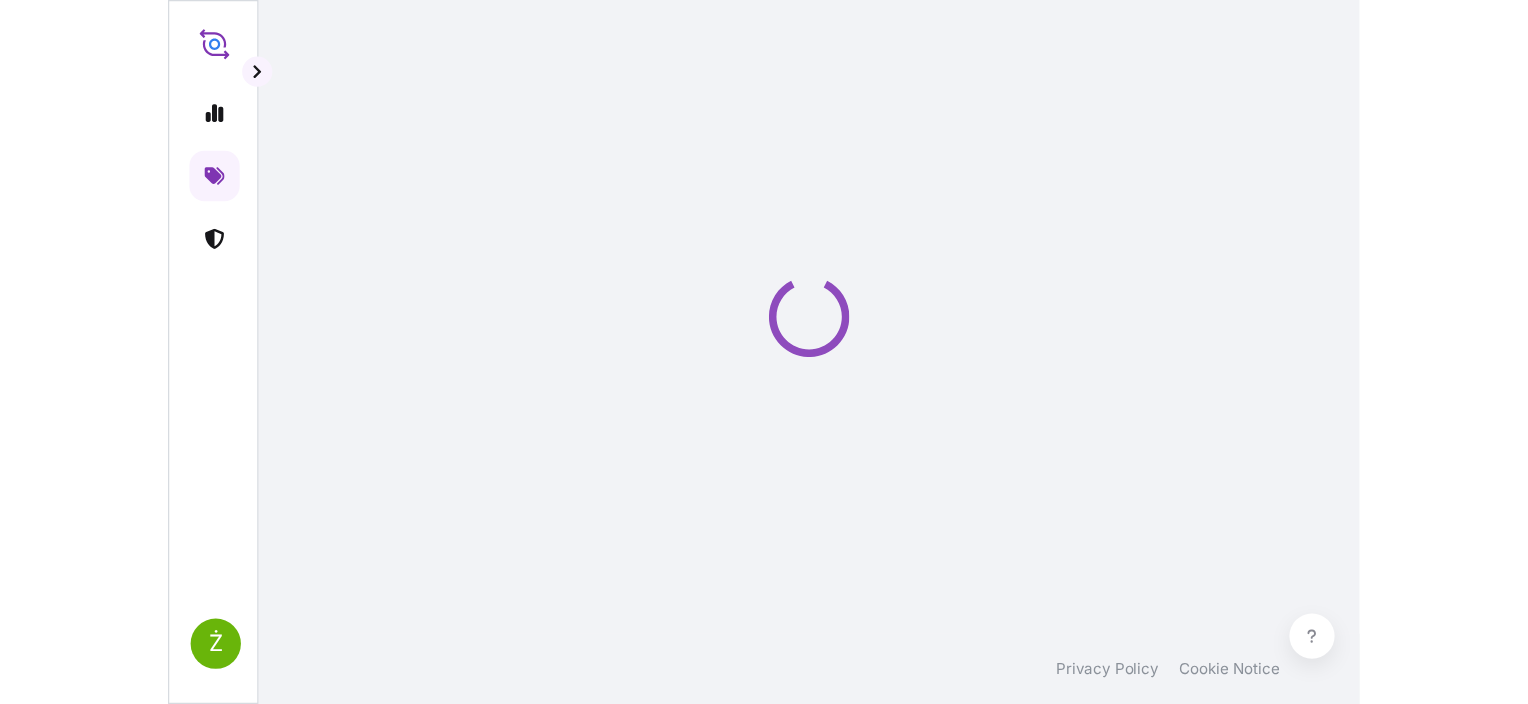 scroll, scrollTop: 32, scrollLeft: 0, axis: vertical 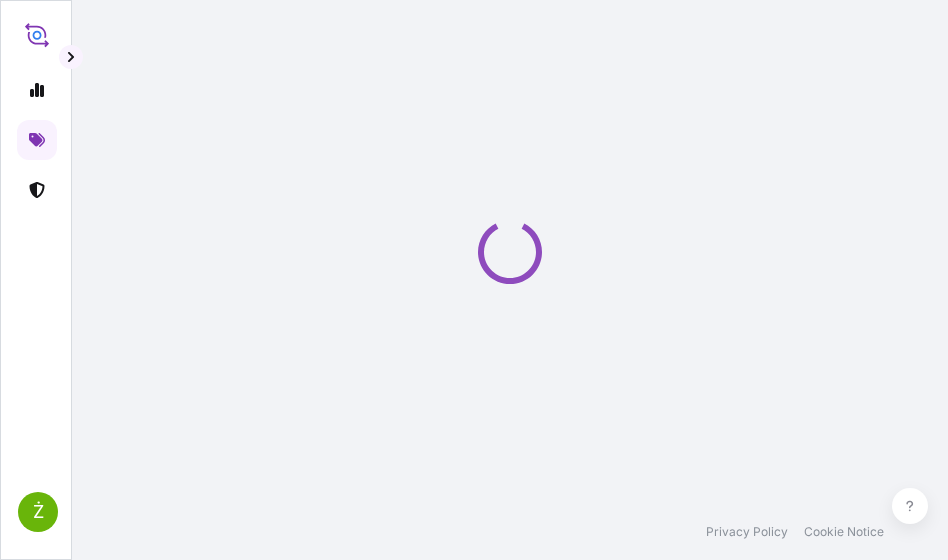select on "Sea" 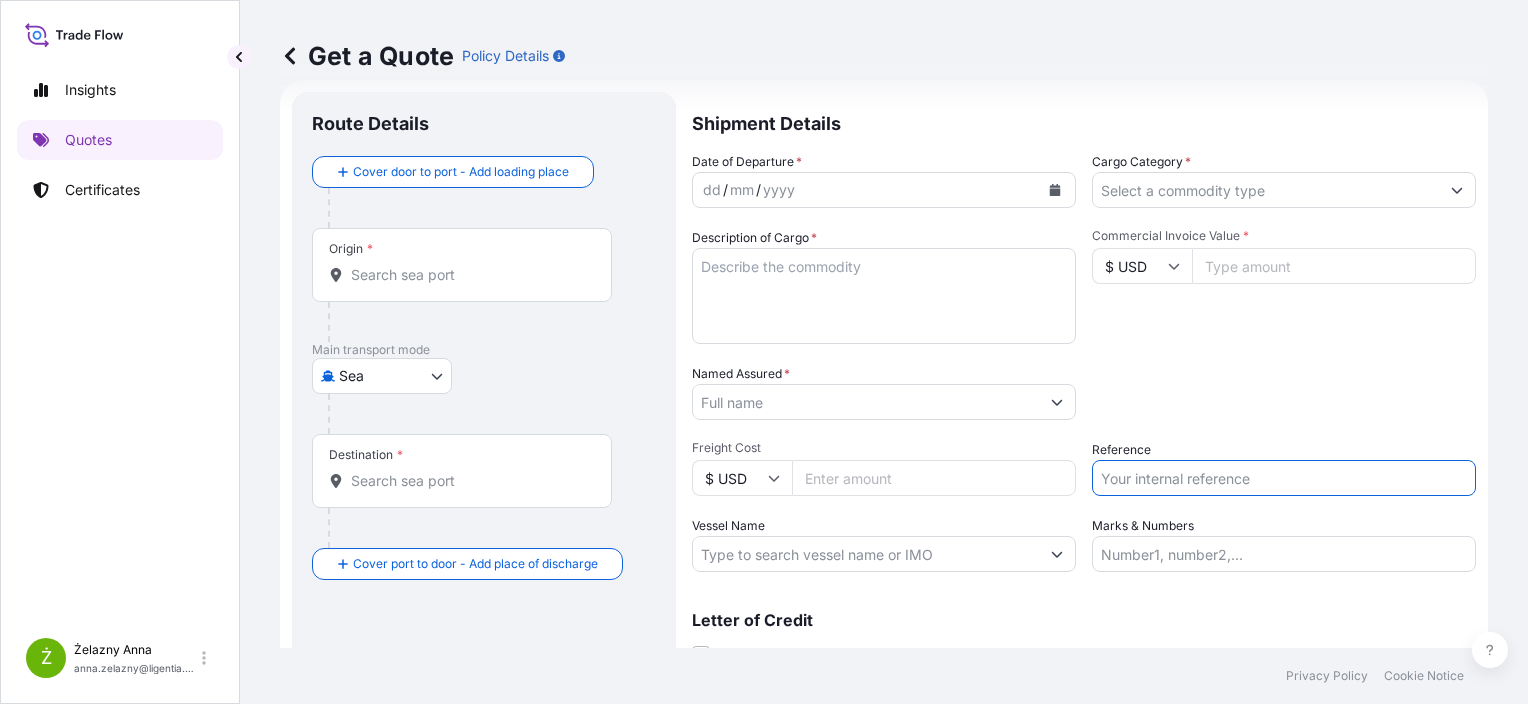 click on "Reference" at bounding box center (1284, 478) 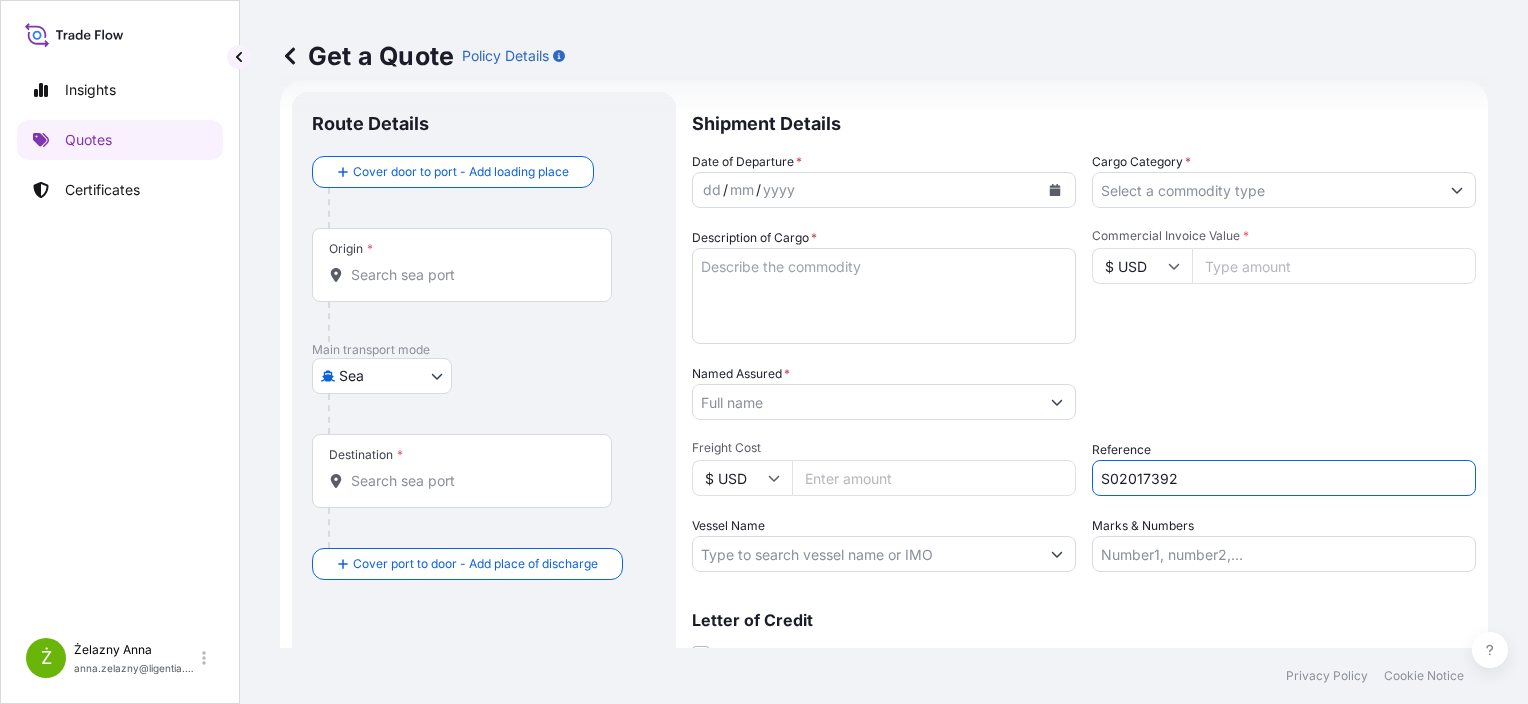 type on "S02017392" 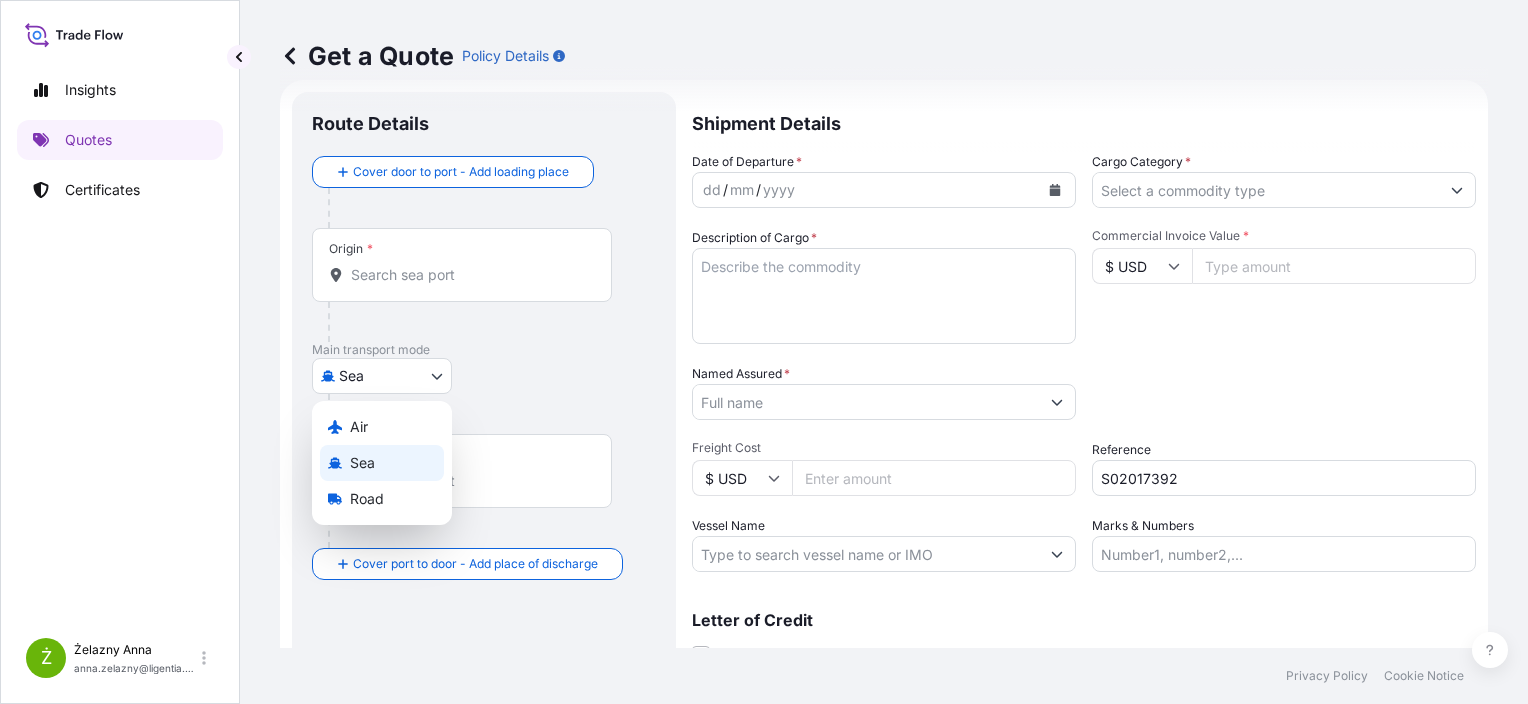 click on "Insights Quotes Certificates Ż Żelazny   Anna anna.zelazny@ligentia.global Get a Quote Policy Details Route Details   Cover door to port - Add loading place Place of loading Road / Inland Road / Inland Origin * Main transport mode Sea Air Sea Road Destination * Cover port to door - Add place of discharge Road / Inland Road / Inland Place of Discharge Shipment Details Date of Departure * dd / mm / yyyy Cargo Category * Description of Cargo * Commercial Invoice Value   * $ USD Named Assured * Packing Category Type to search a container mode Please select a primary mode of transportation first. Freight Cost   $ USD Reference S02017392 Vessel Name Marks & Numbers Letter of Credit This shipment has a letter of credit Letter of credit * Letter of credit may not exceed 12000 characters Get a Quote Privacy Policy Cookie Notice
0 Air Sea Road" at bounding box center (764, 352) 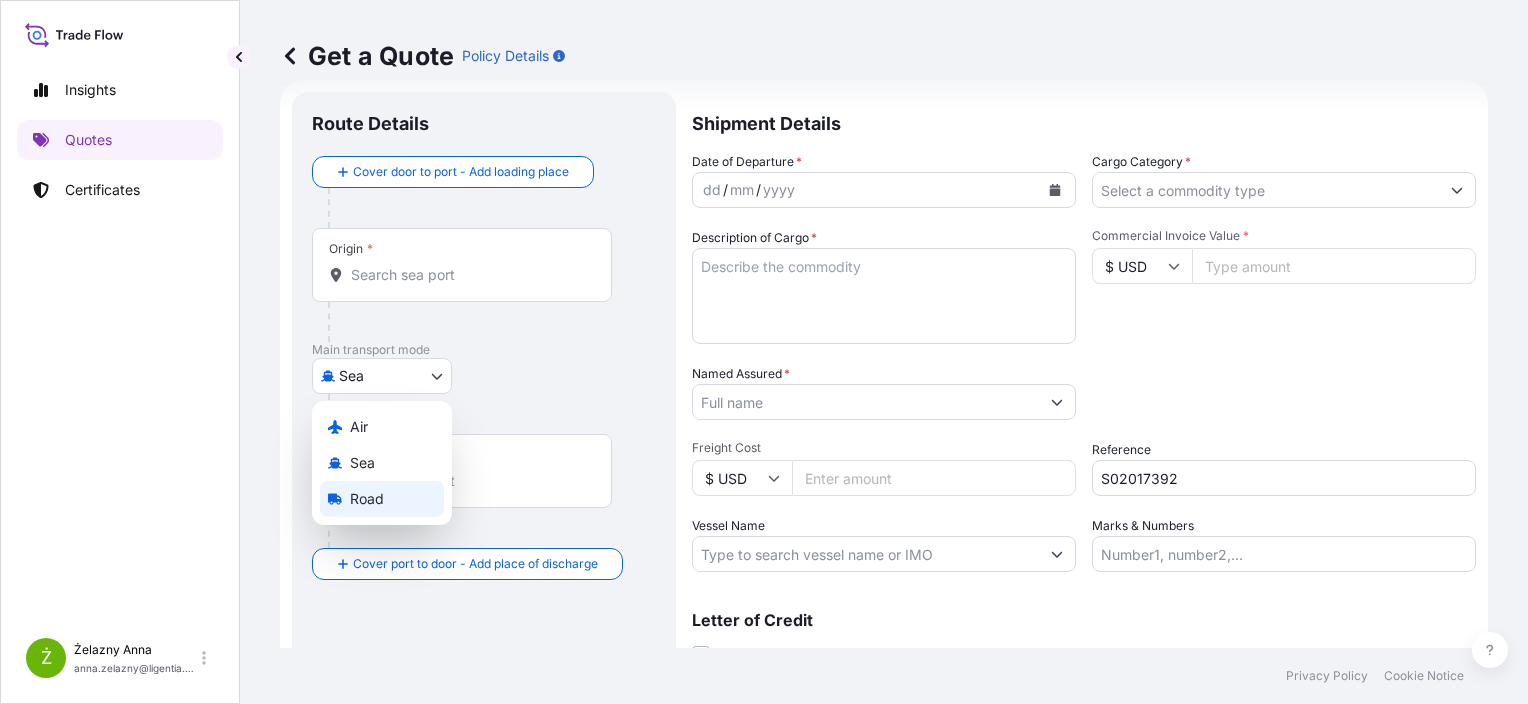 click on "Road" at bounding box center [382, 499] 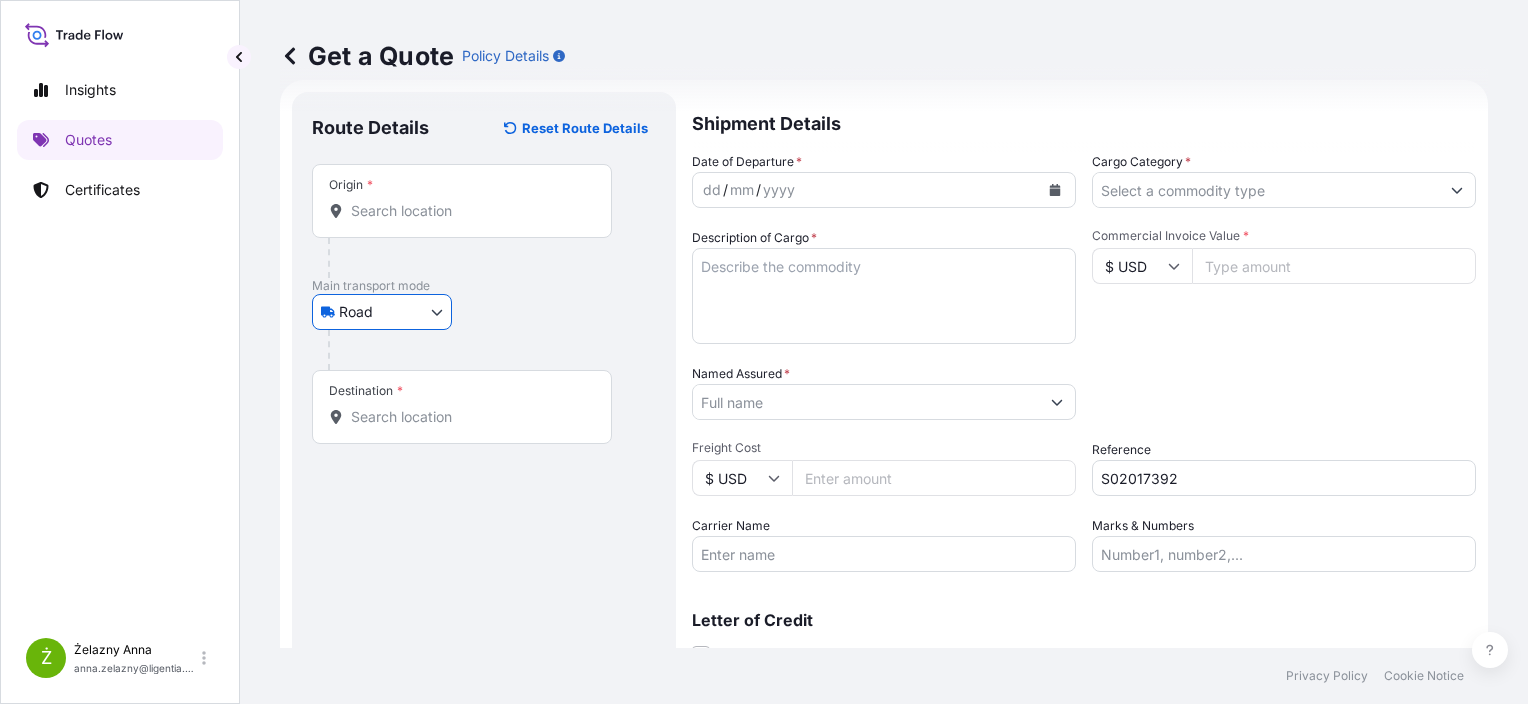 click on "Origin *" at bounding box center (462, 201) 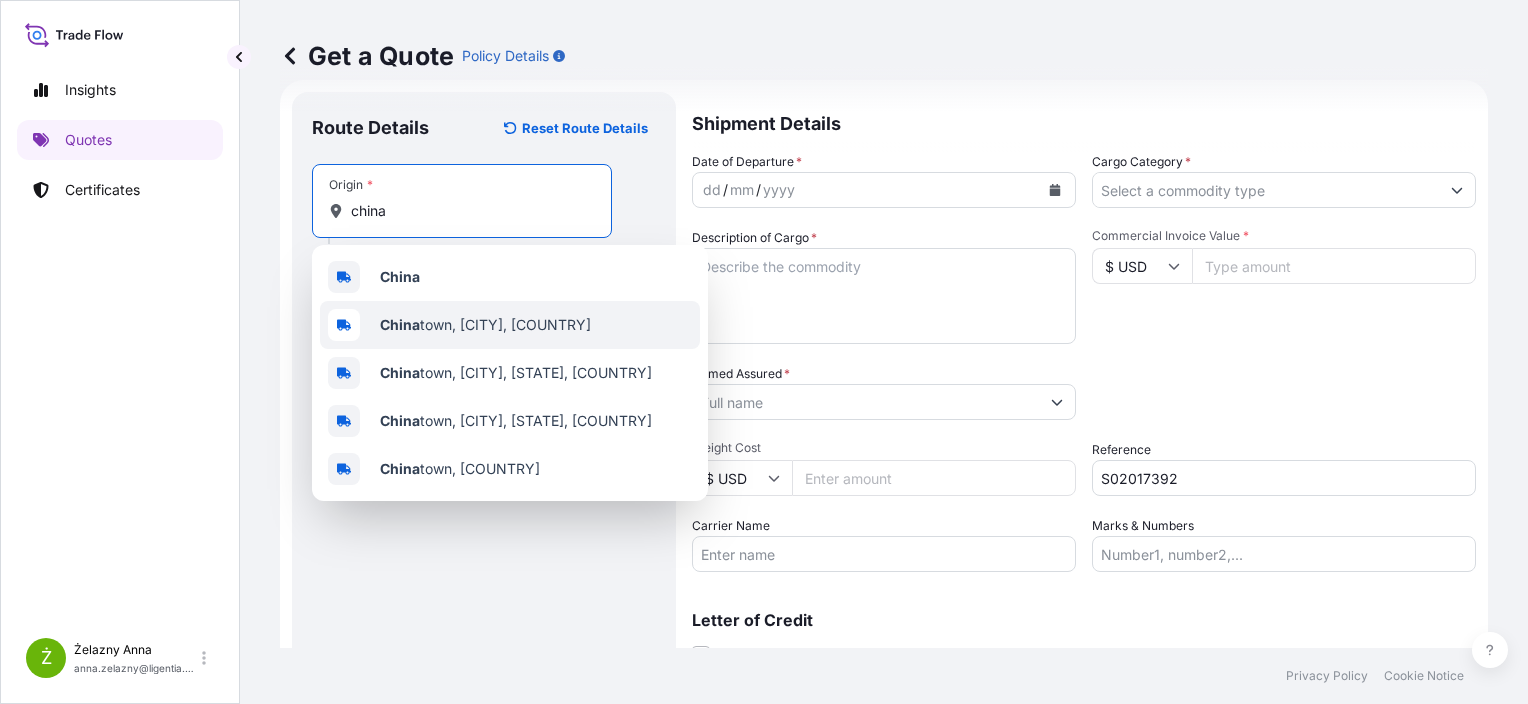 click on "China" at bounding box center (510, 277) 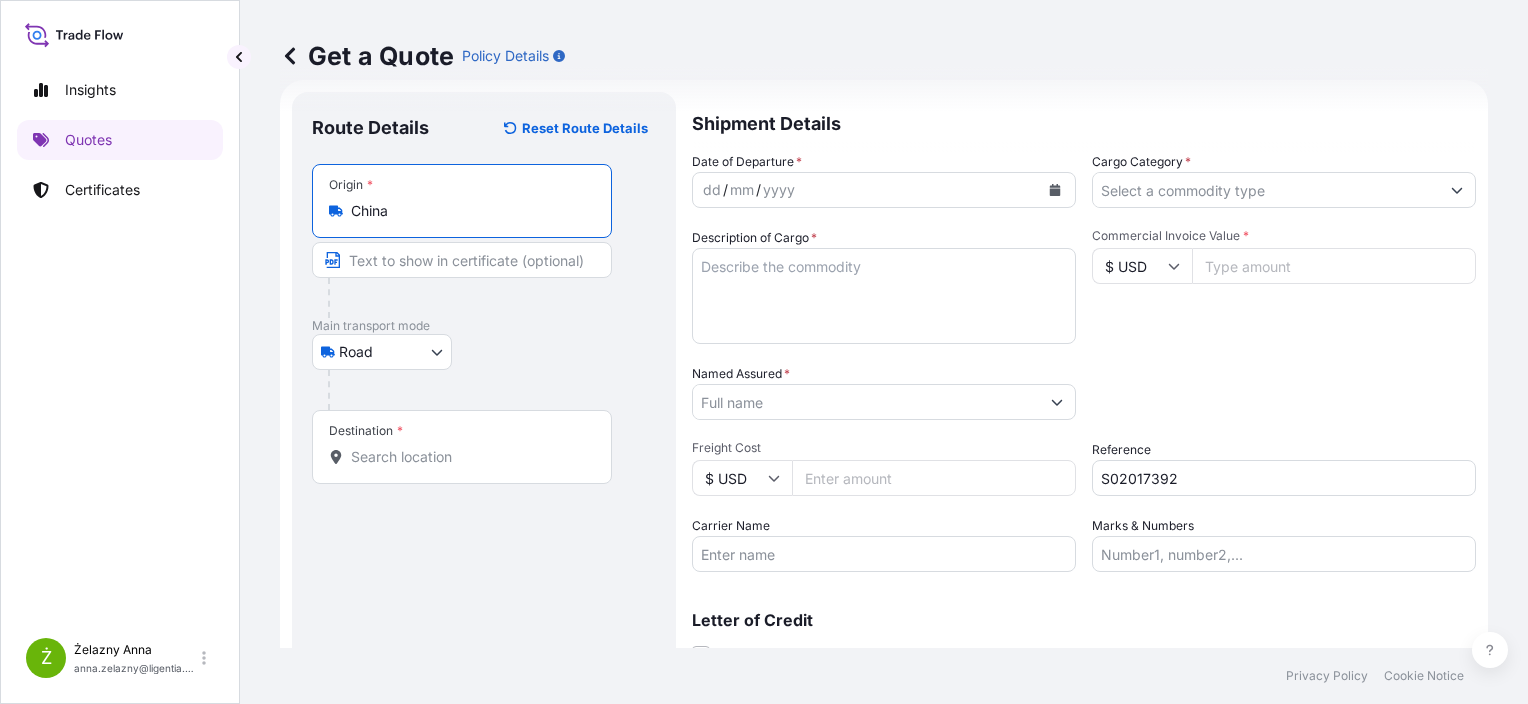 type on "China" 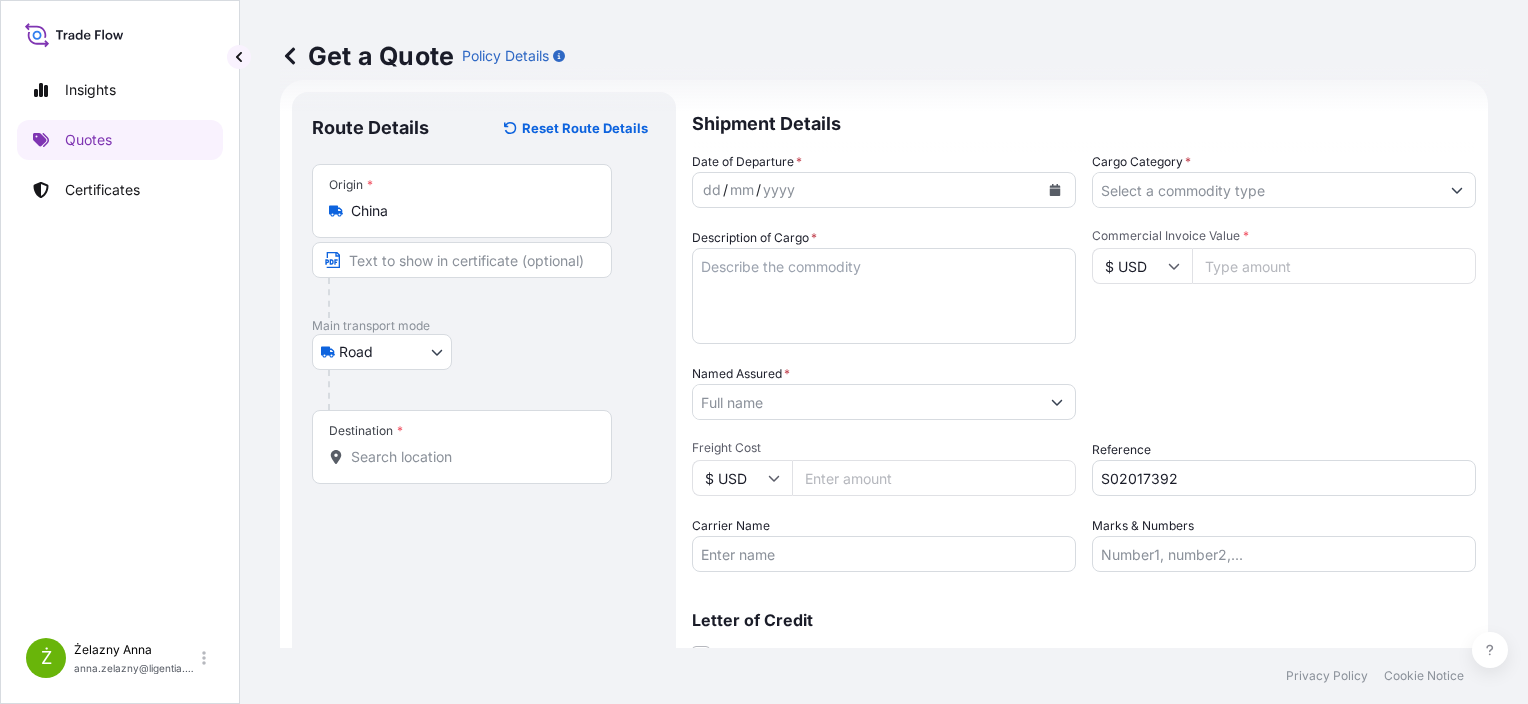 click on "Destination *" at bounding box center (462, 447) 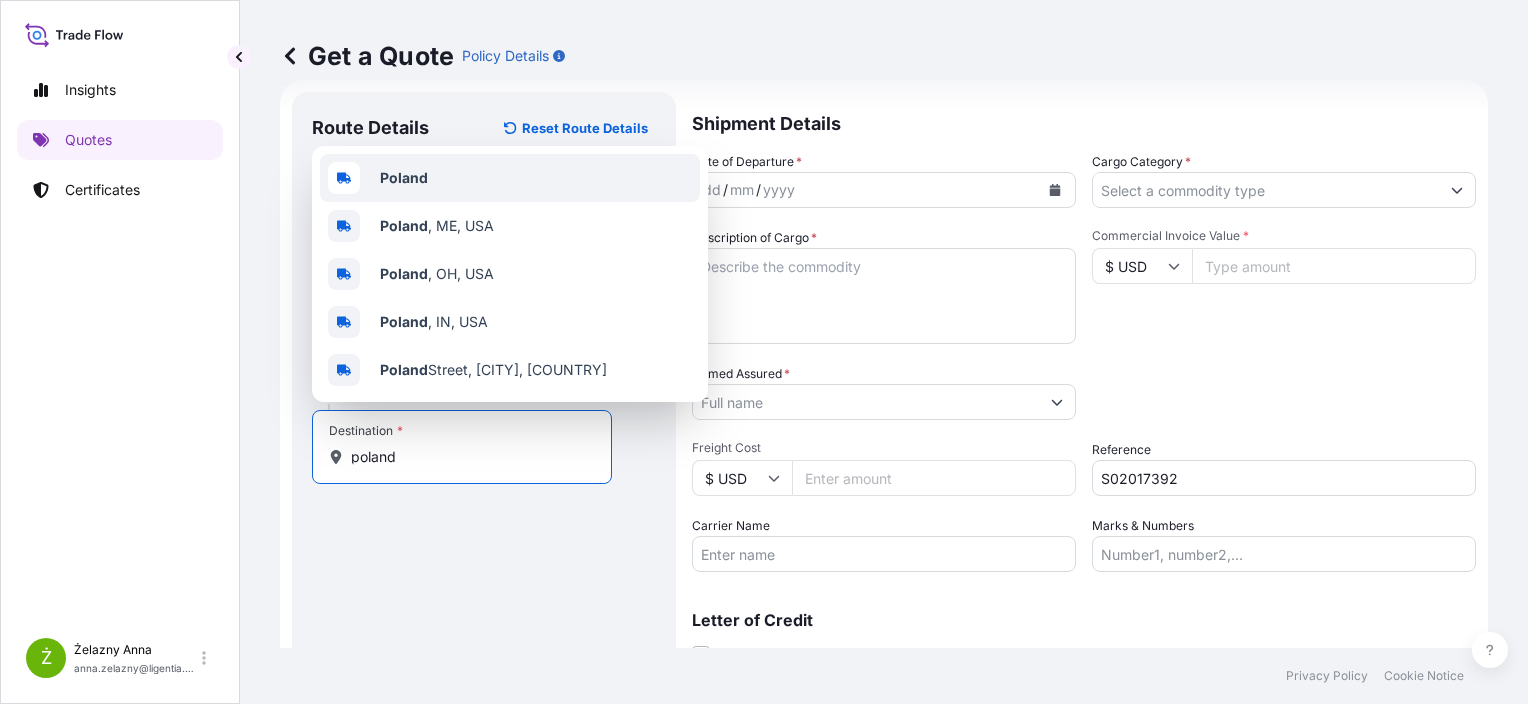 click on "Poland" at bounding box center (510, 178) 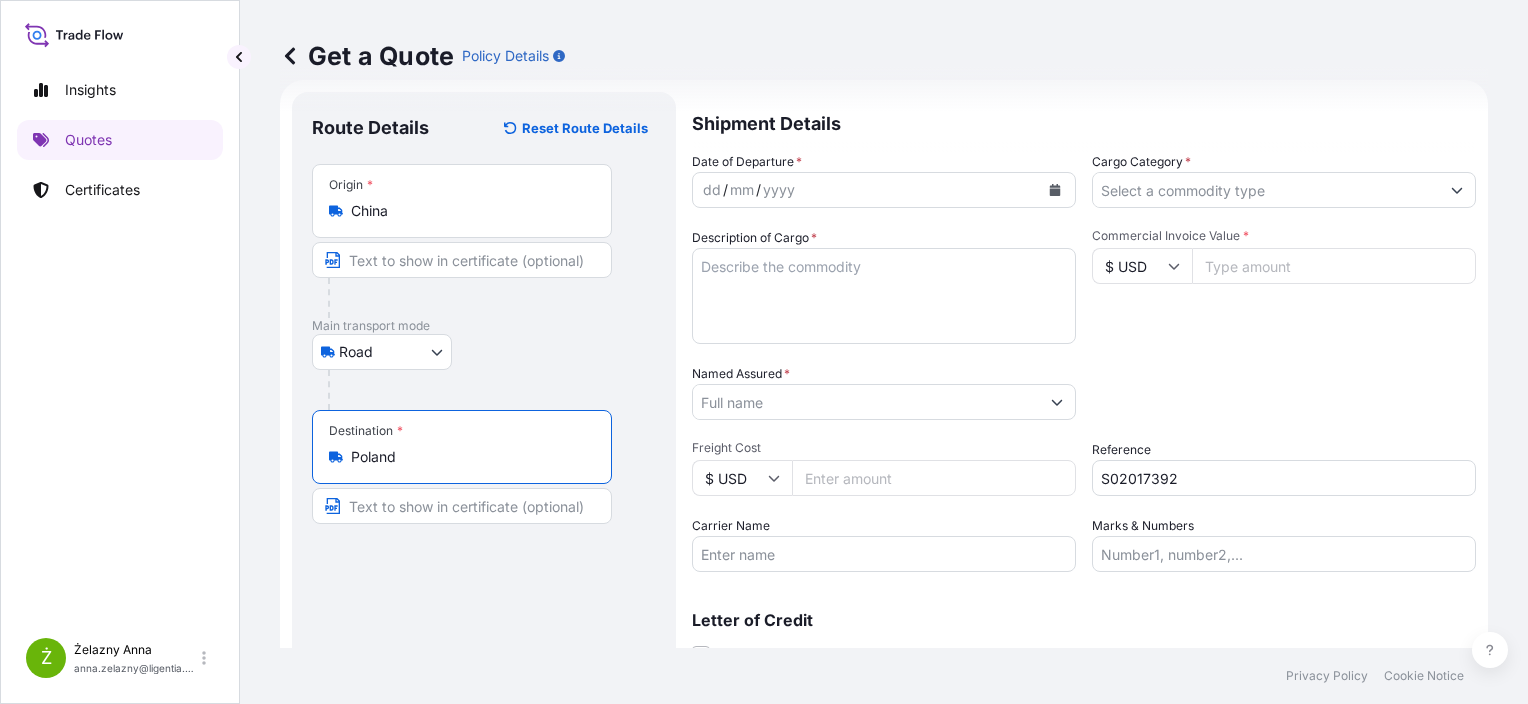 type on "Poland" 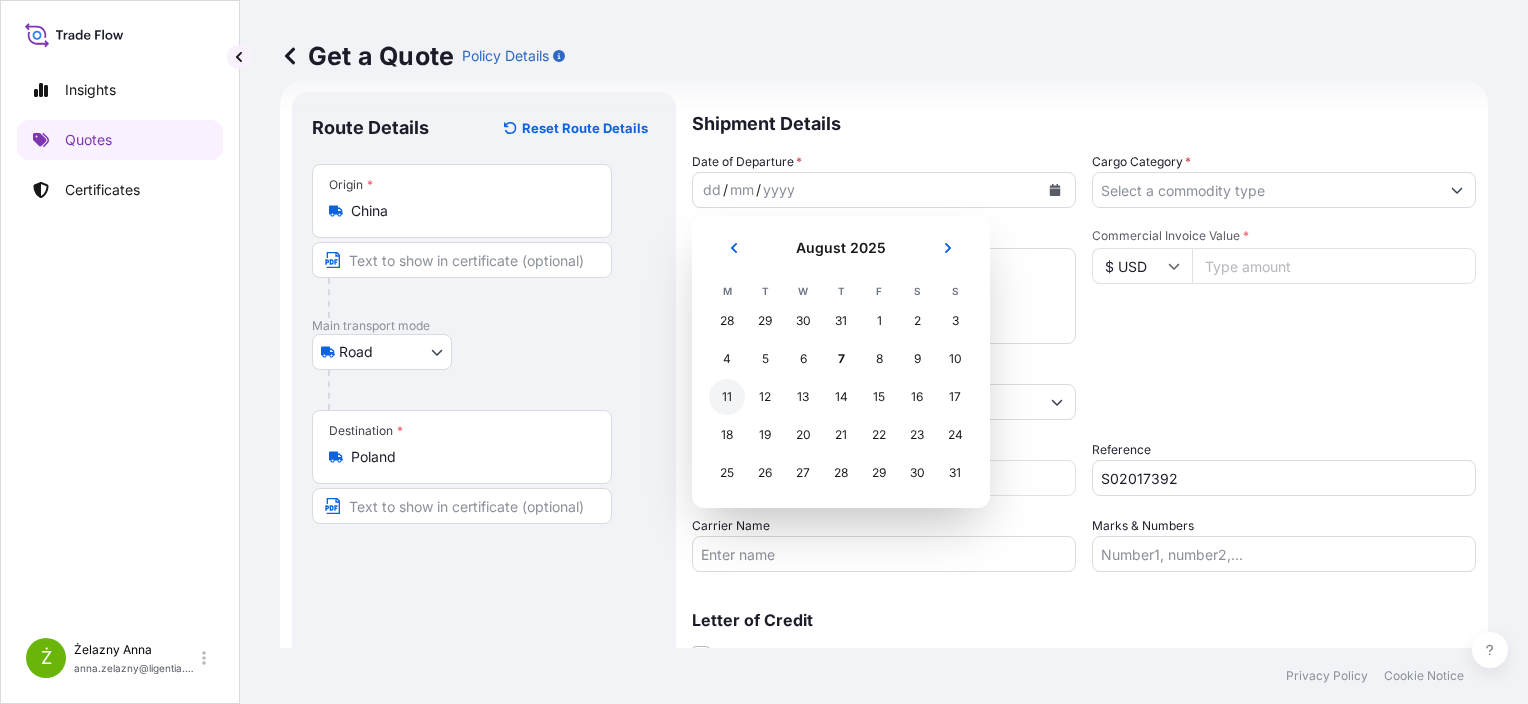 click on "11" at bounding box center (727, 397) 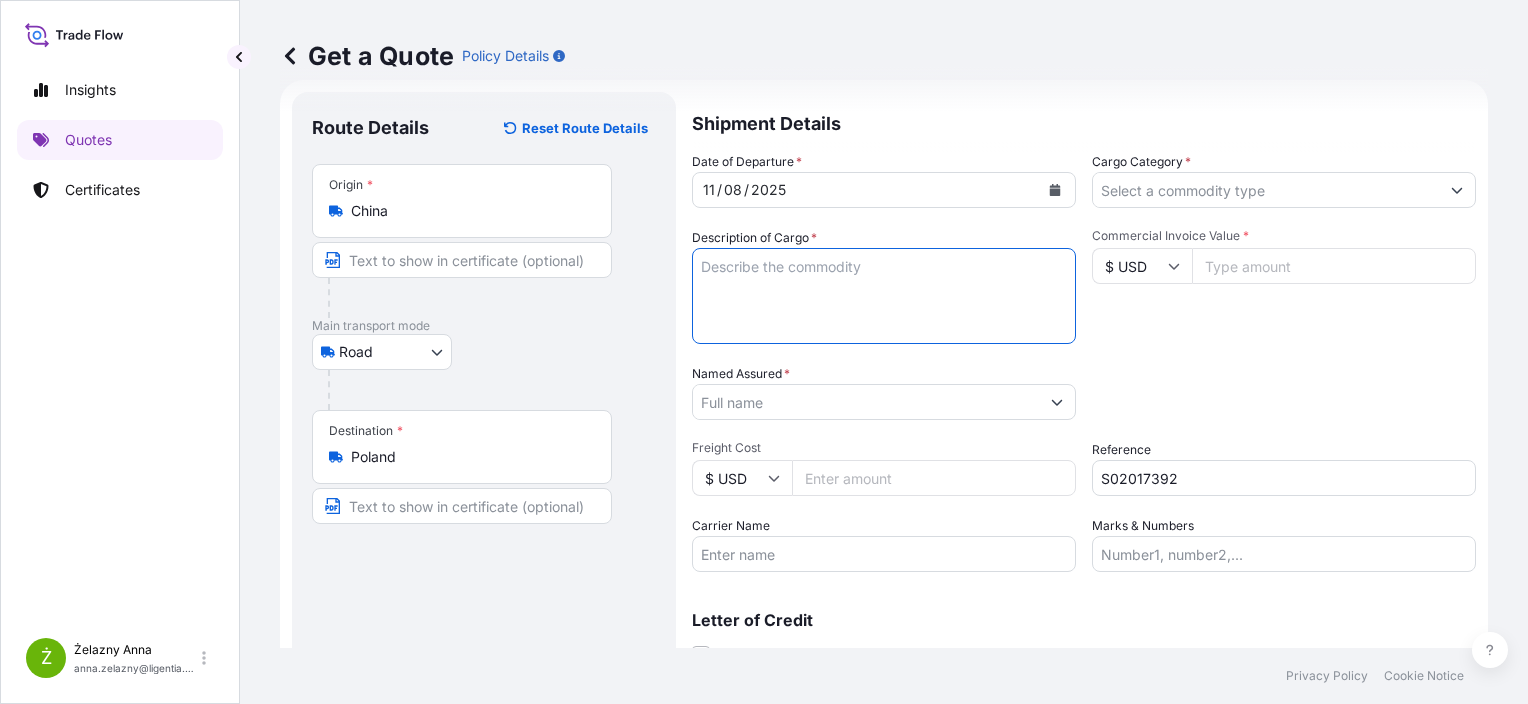click on "Description of Cargo *" at bounding box center (884, 296) 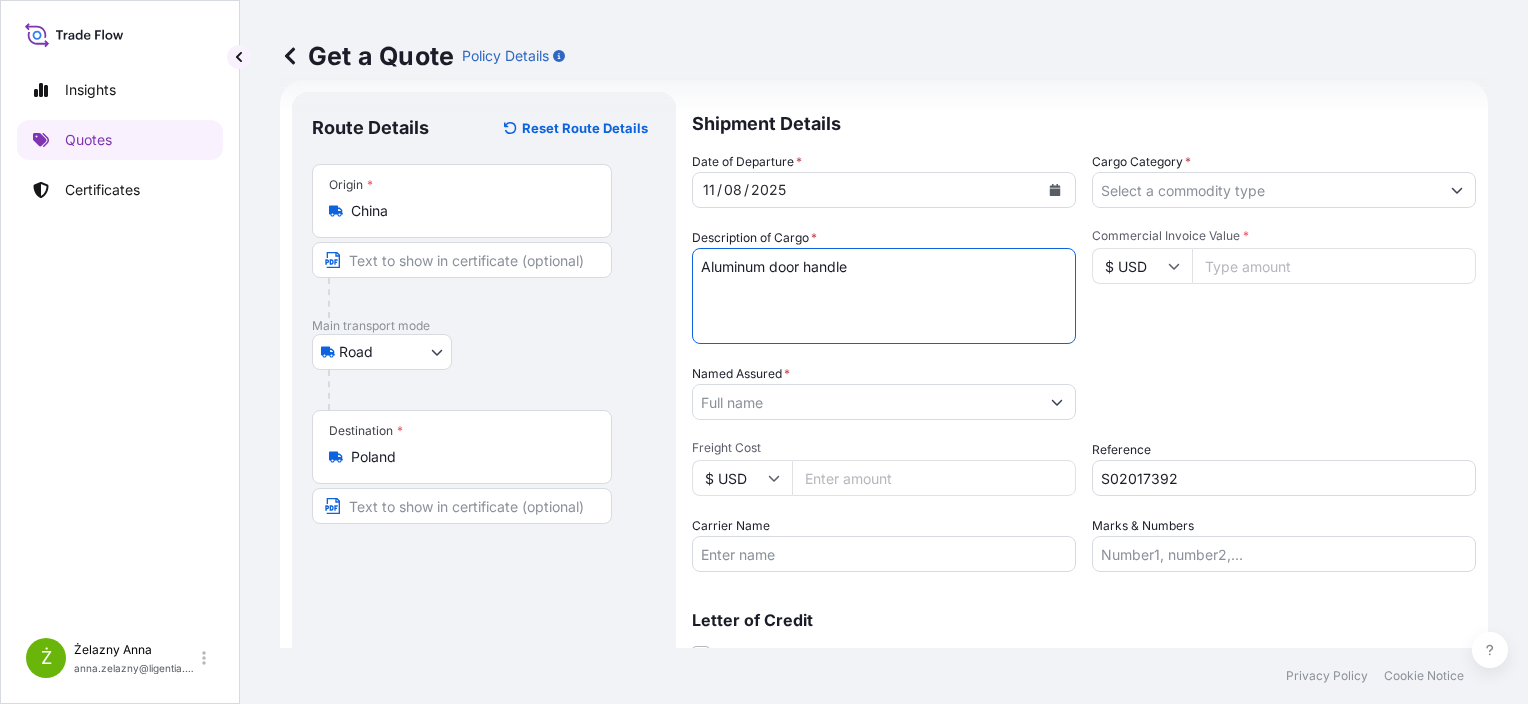 type on "Aluminum door handle" 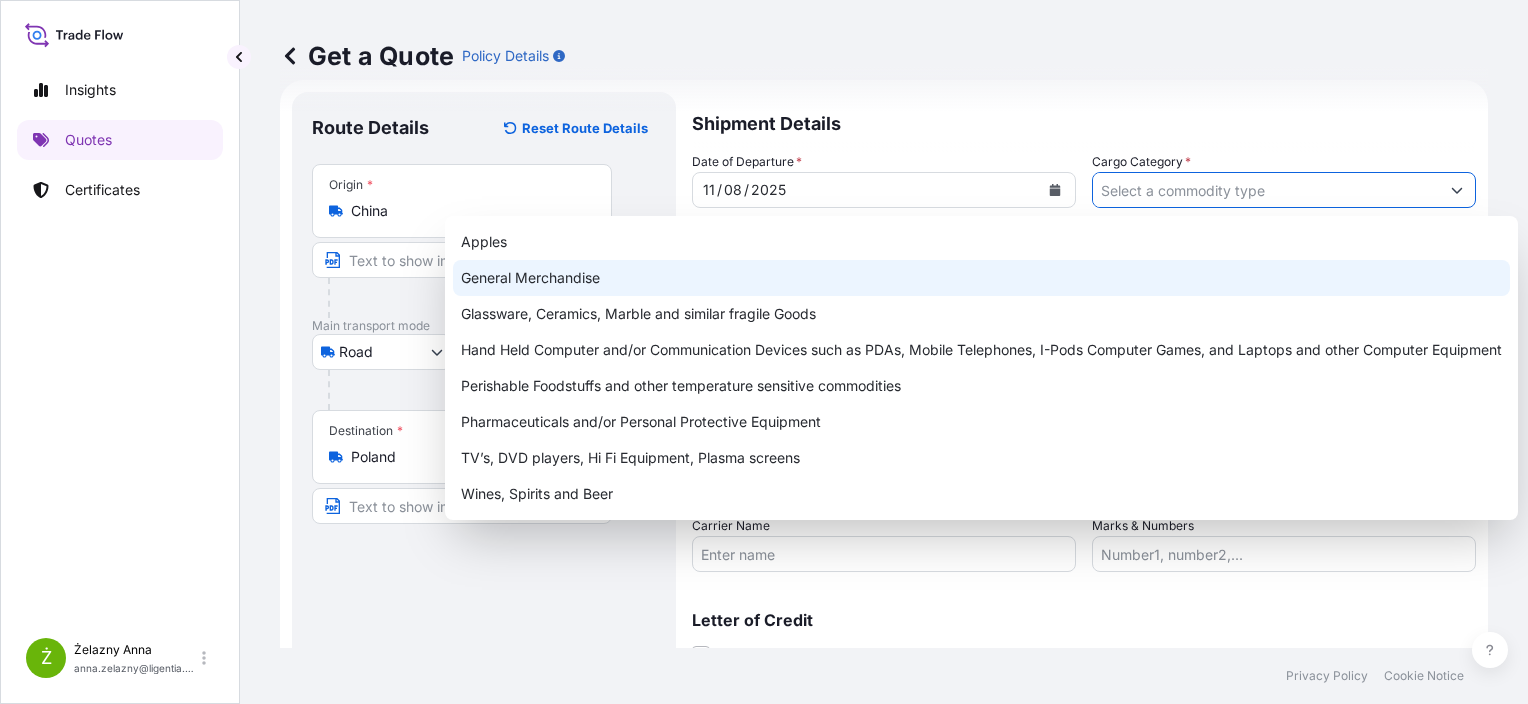 click on "General Merchandise" at bounding box center (981, 278) 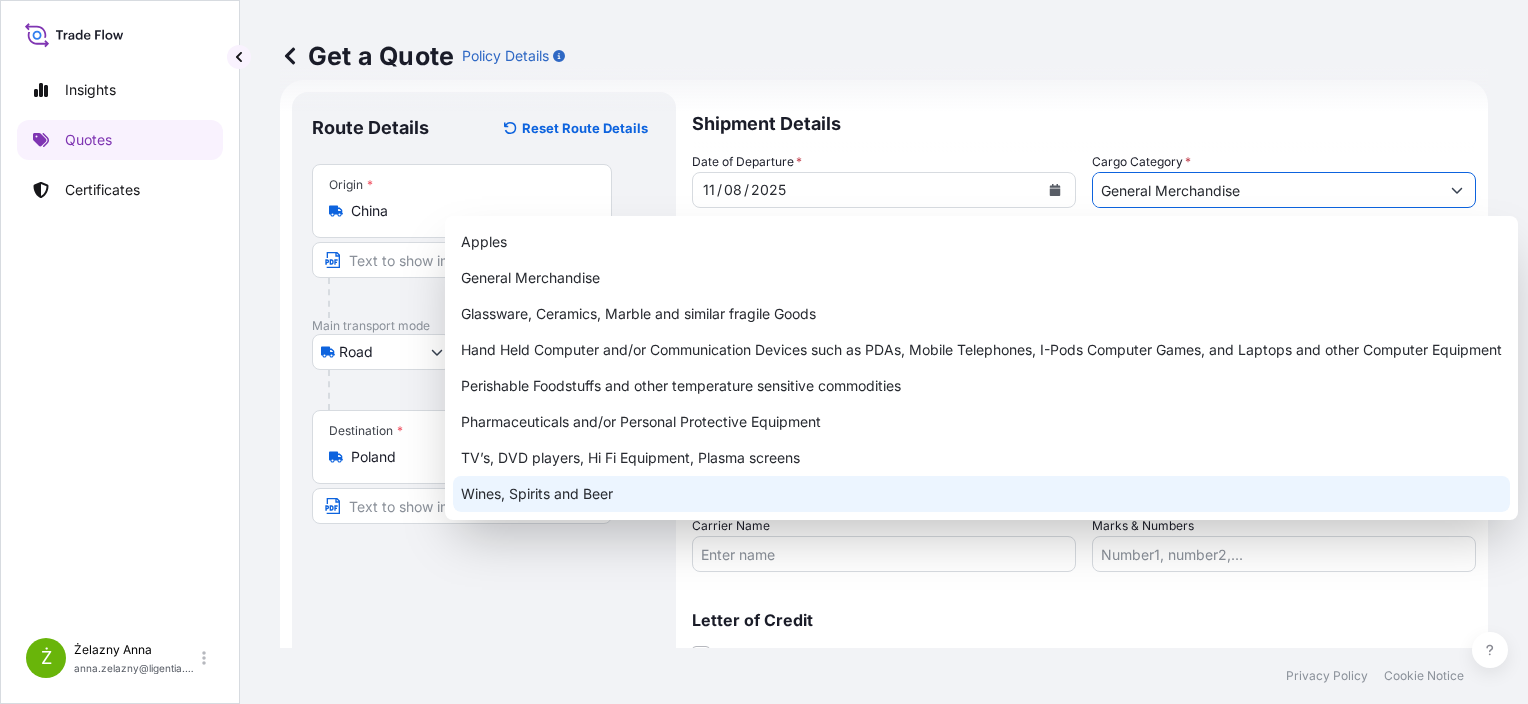 drag, startPoint x: 963, startPoint y: 634, endPoint x: 963, endPoint y: 616, distance: 18 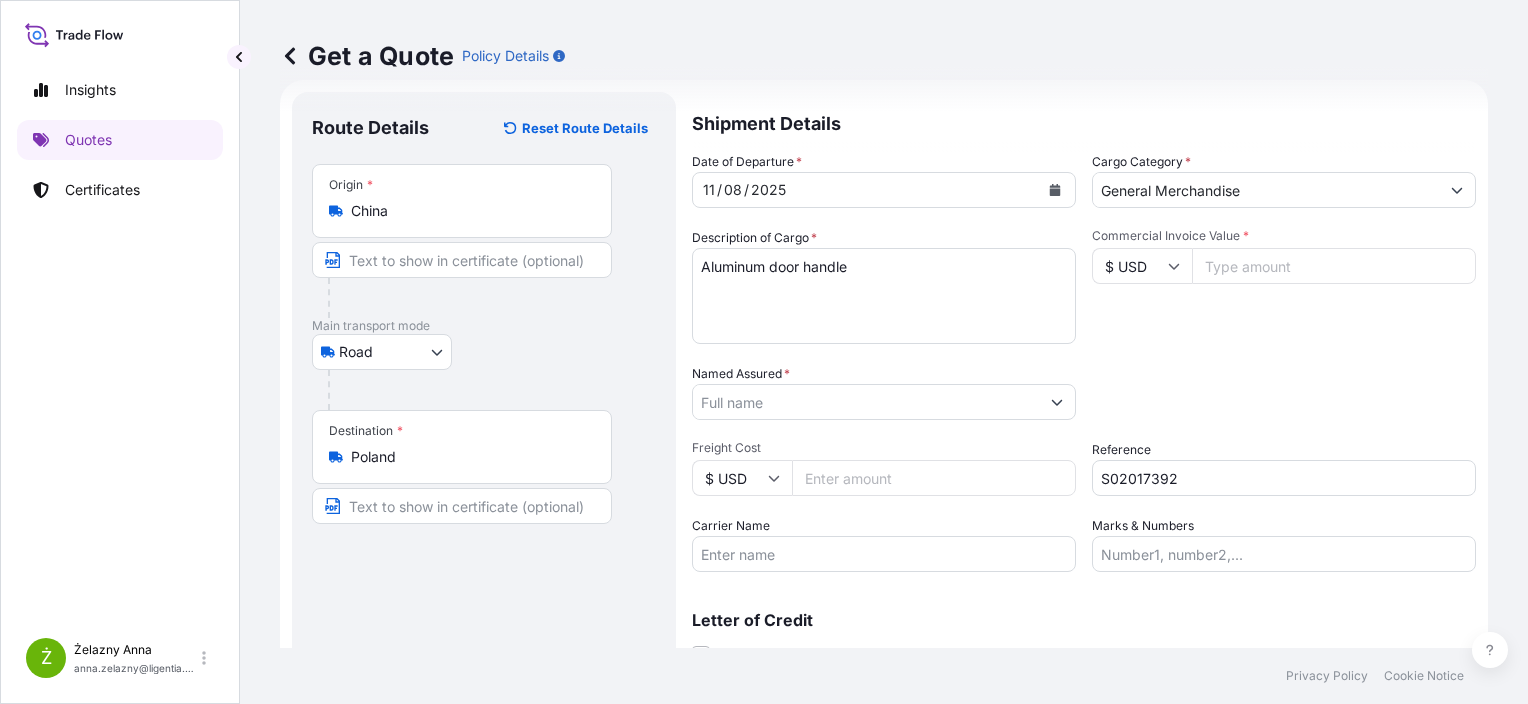 click on "Aluminum door handle" at bounding box center (884, 296) 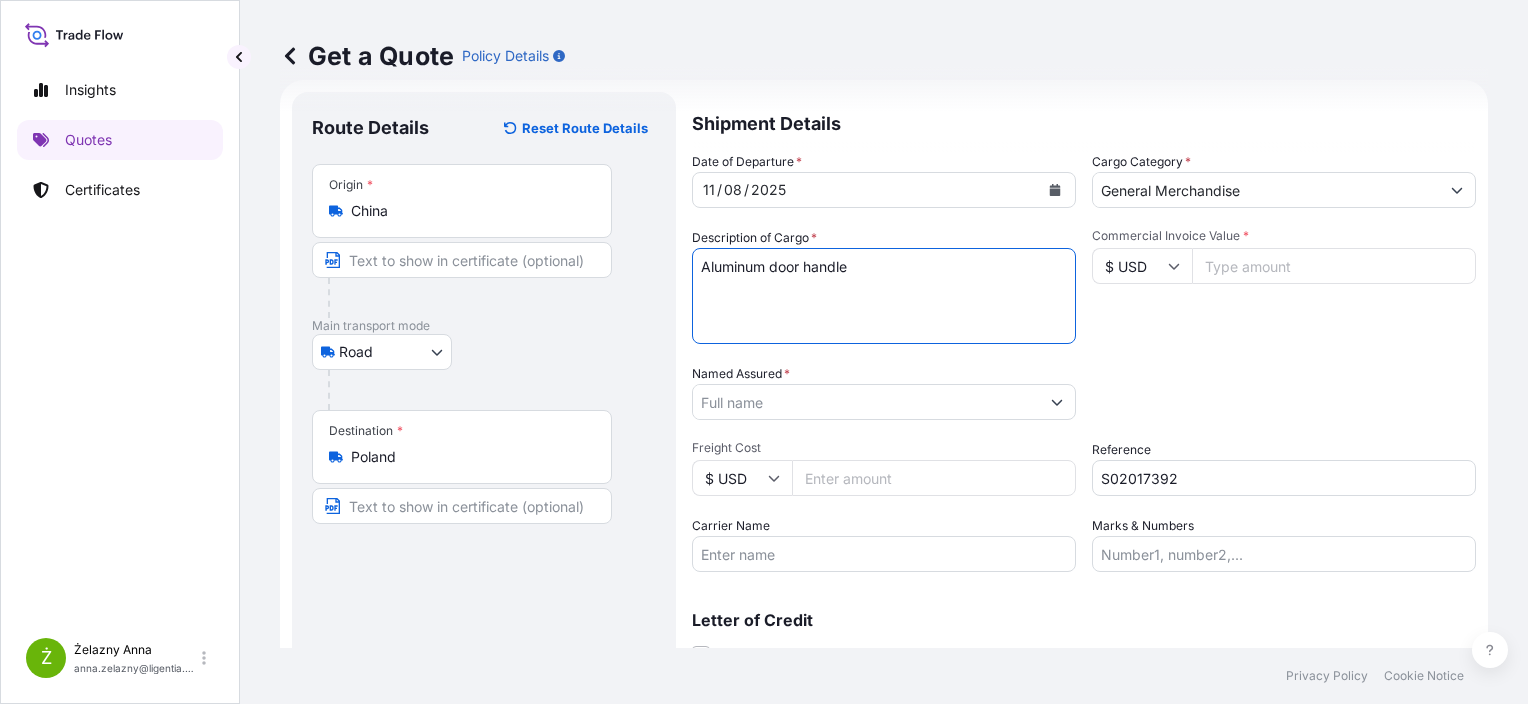 paste on "7 864,500" 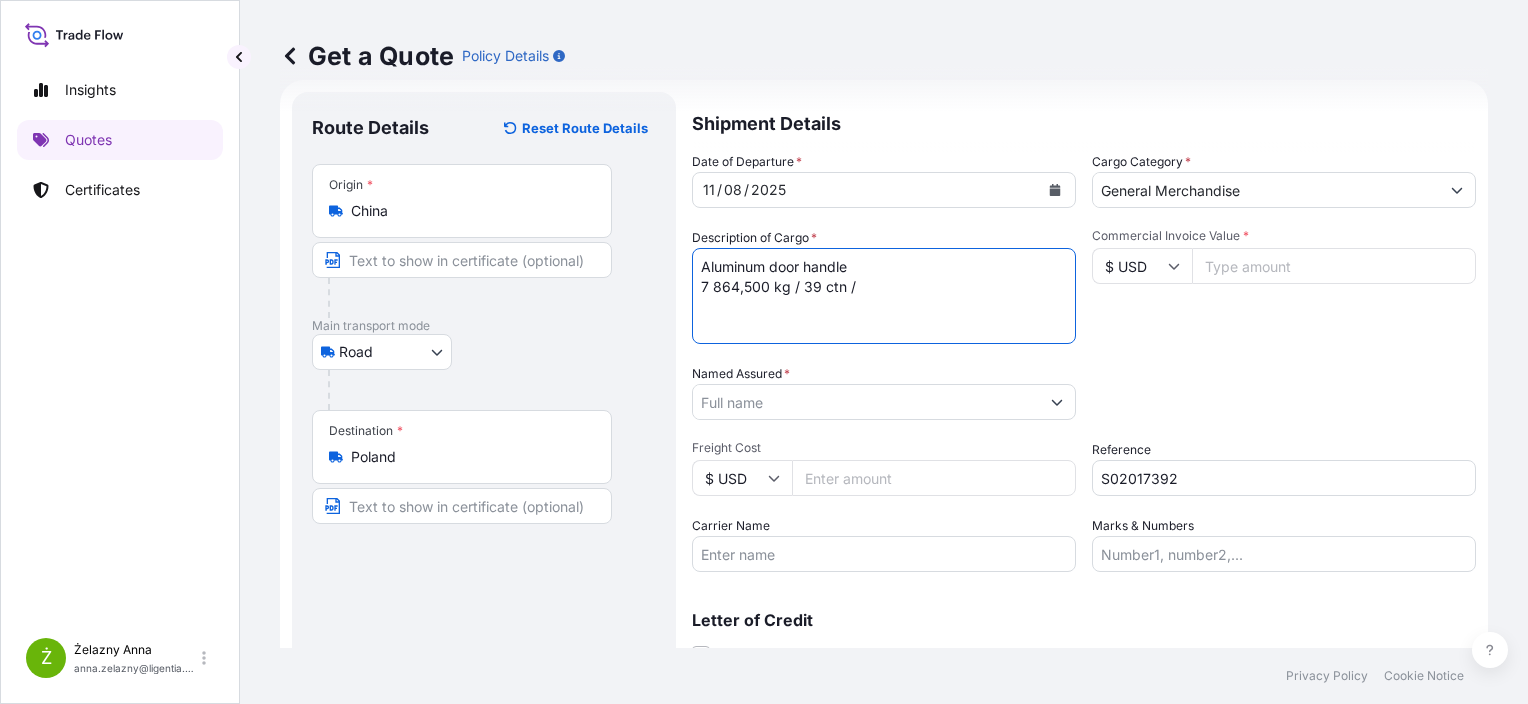 paste on "23,563" 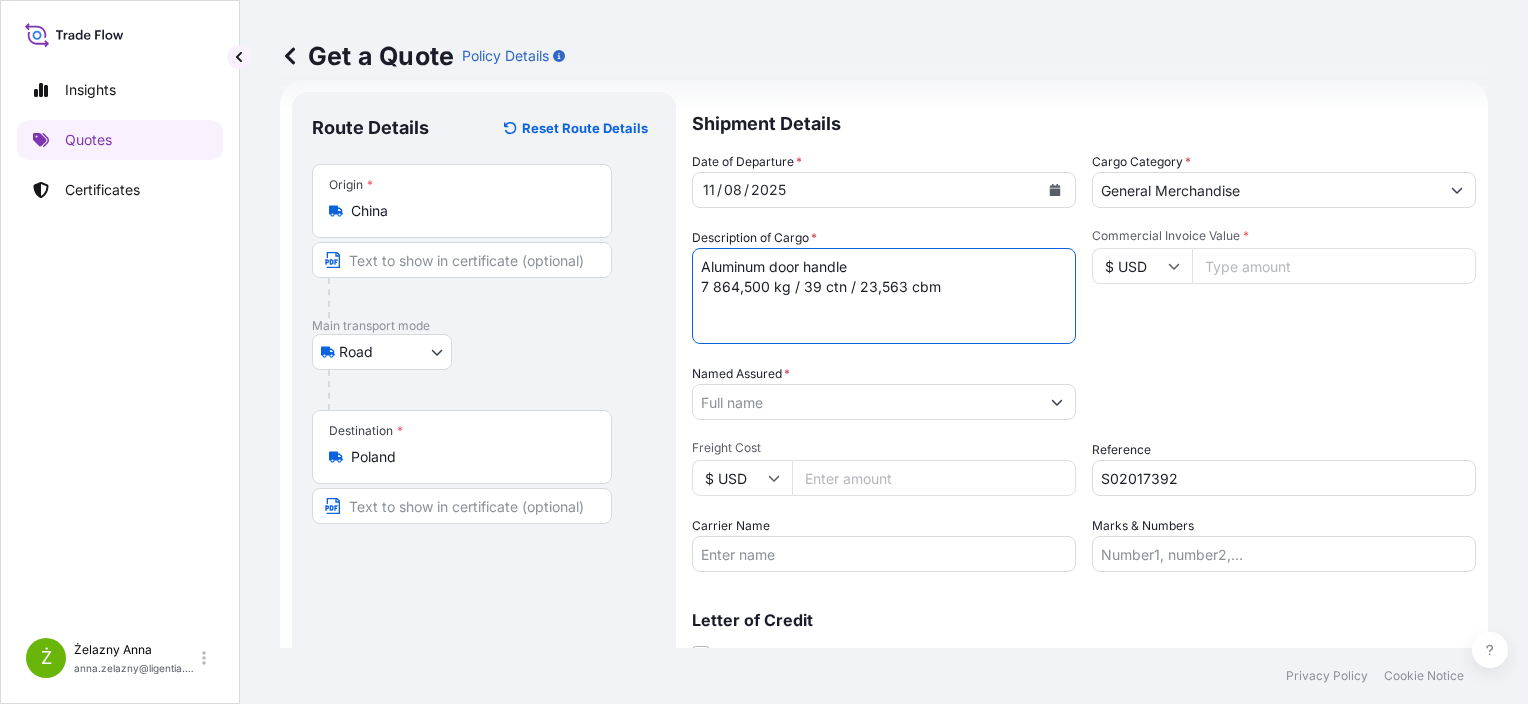 type on "Aluminum door handle
7 864,500 kg / 39 ctn / 23,563 cbm" 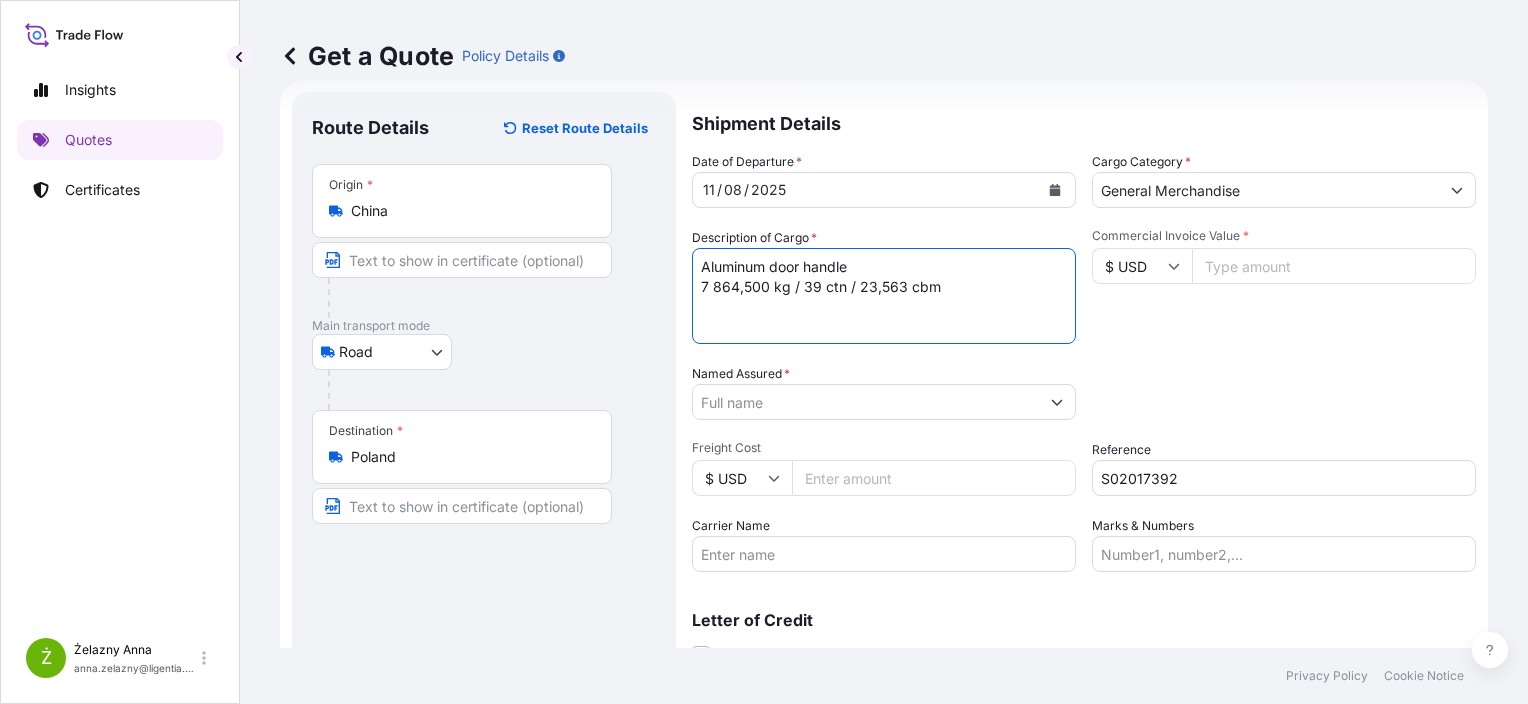 click on "Commercial Invoice Value   *" at bounding box center (1334, 266) 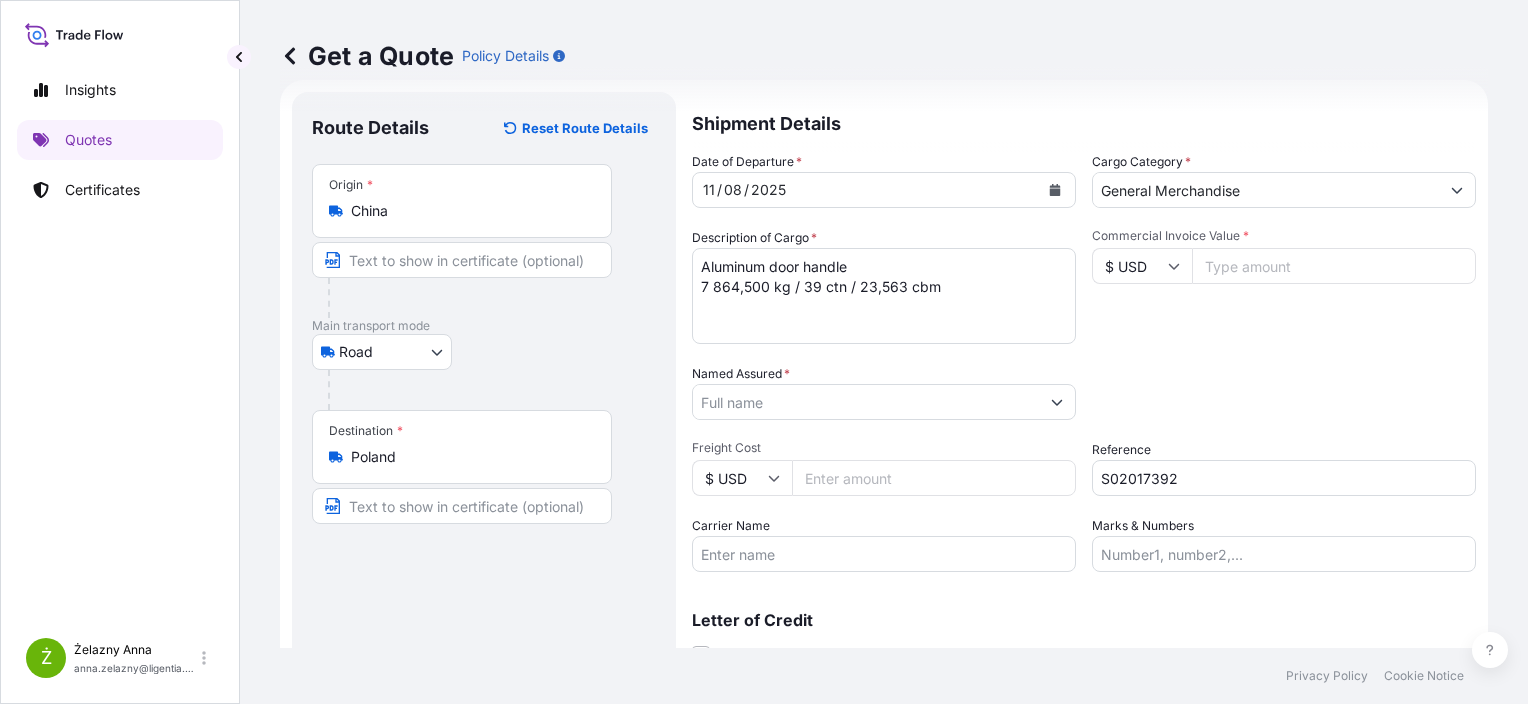 paste on "129000" 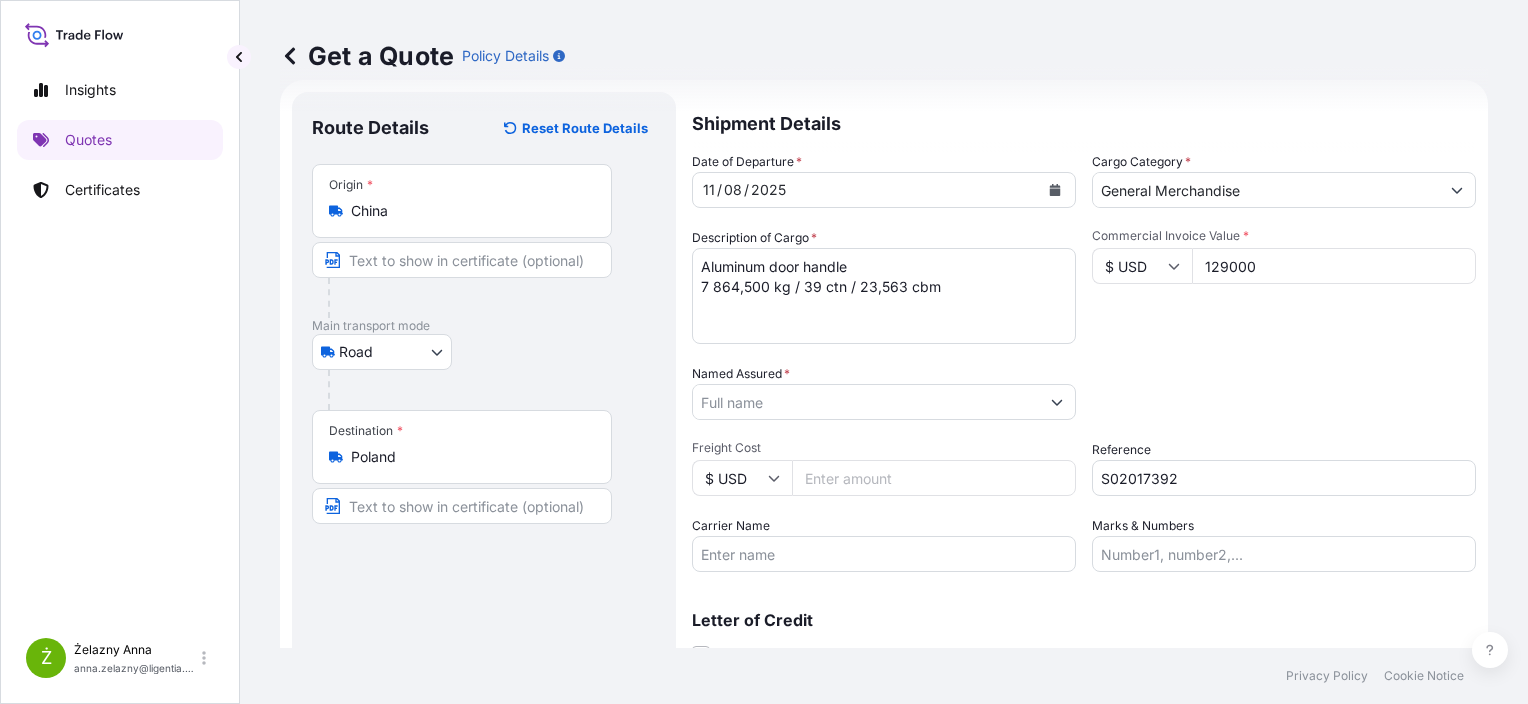 type on "129000" 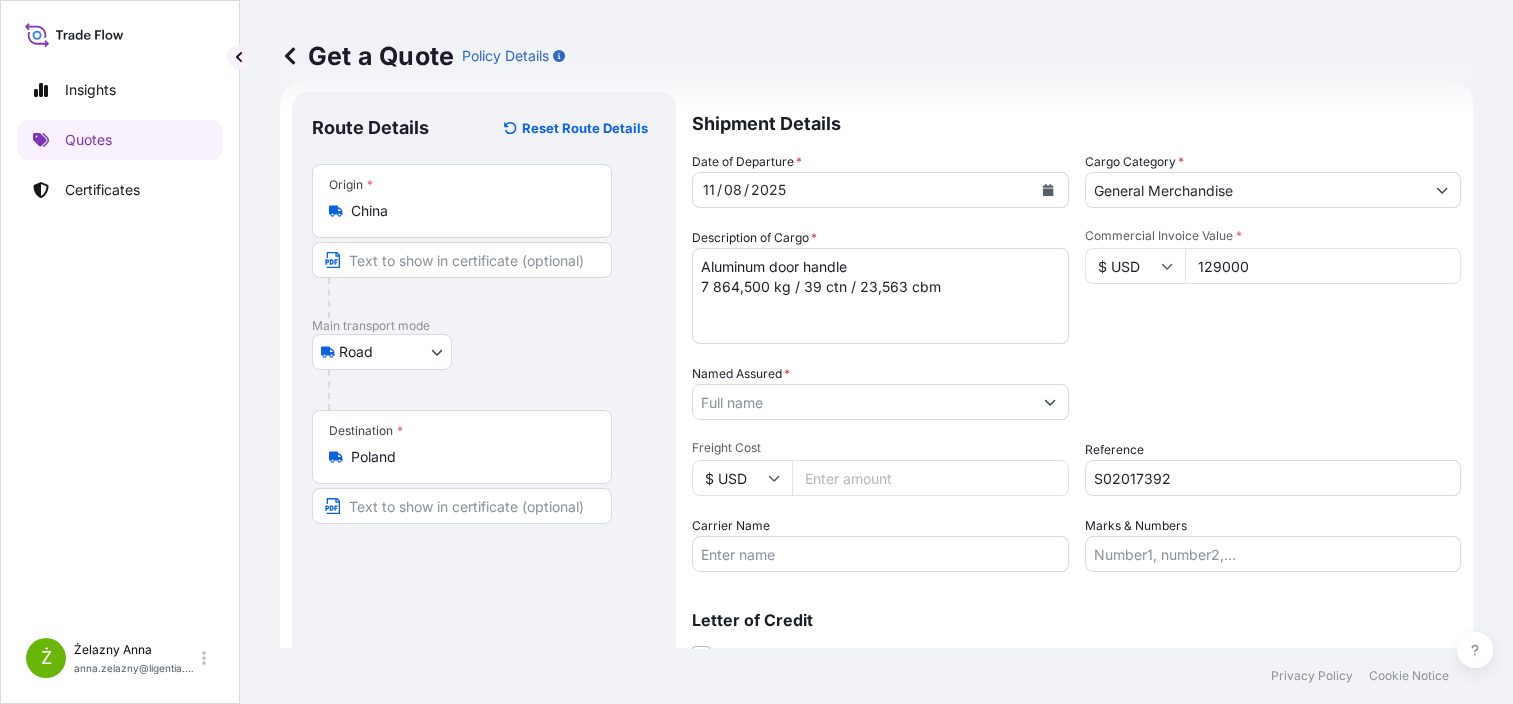 click on "Named Assured *" at bounding box center (862, 402) 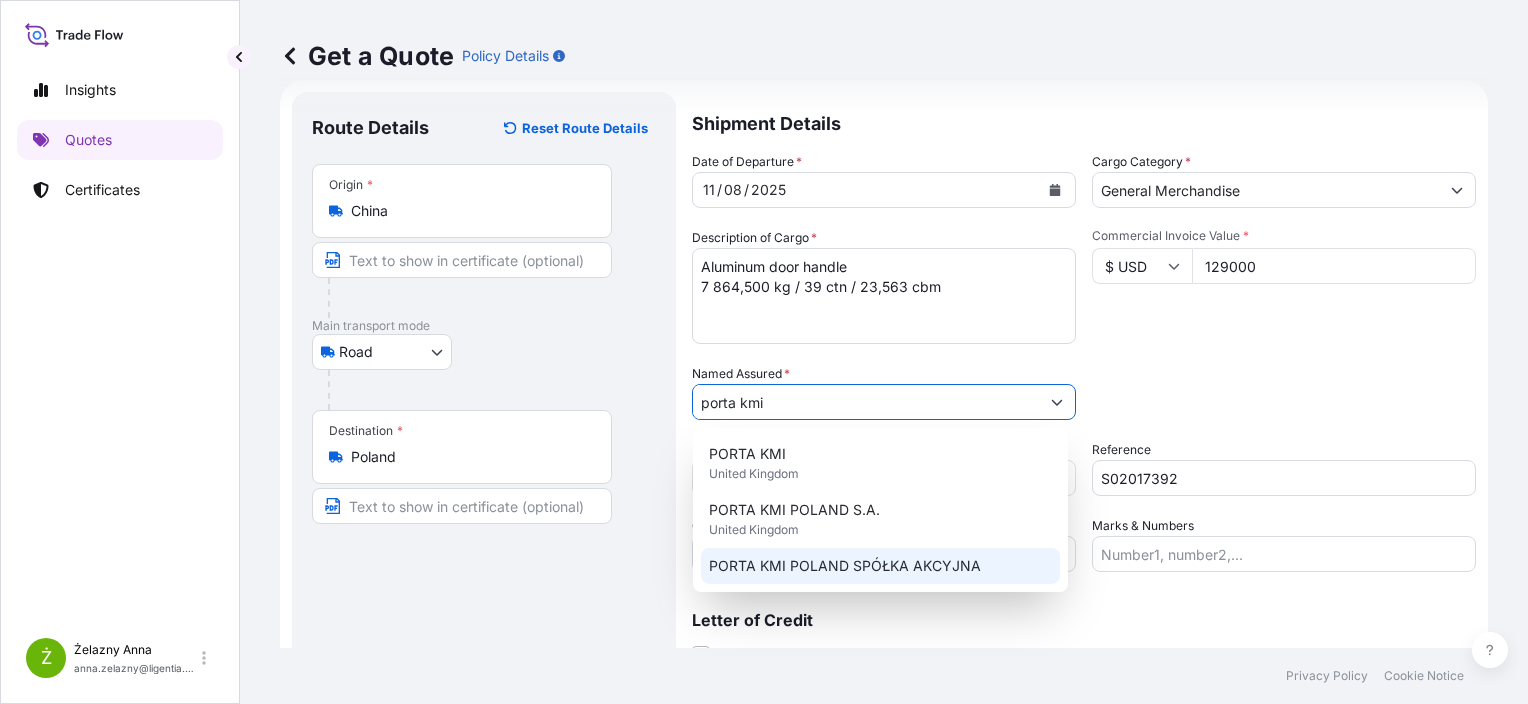 click on "PORTA KMI POLAND SPÓŁKA AKCYJNA" at bounding box center [845, 566] 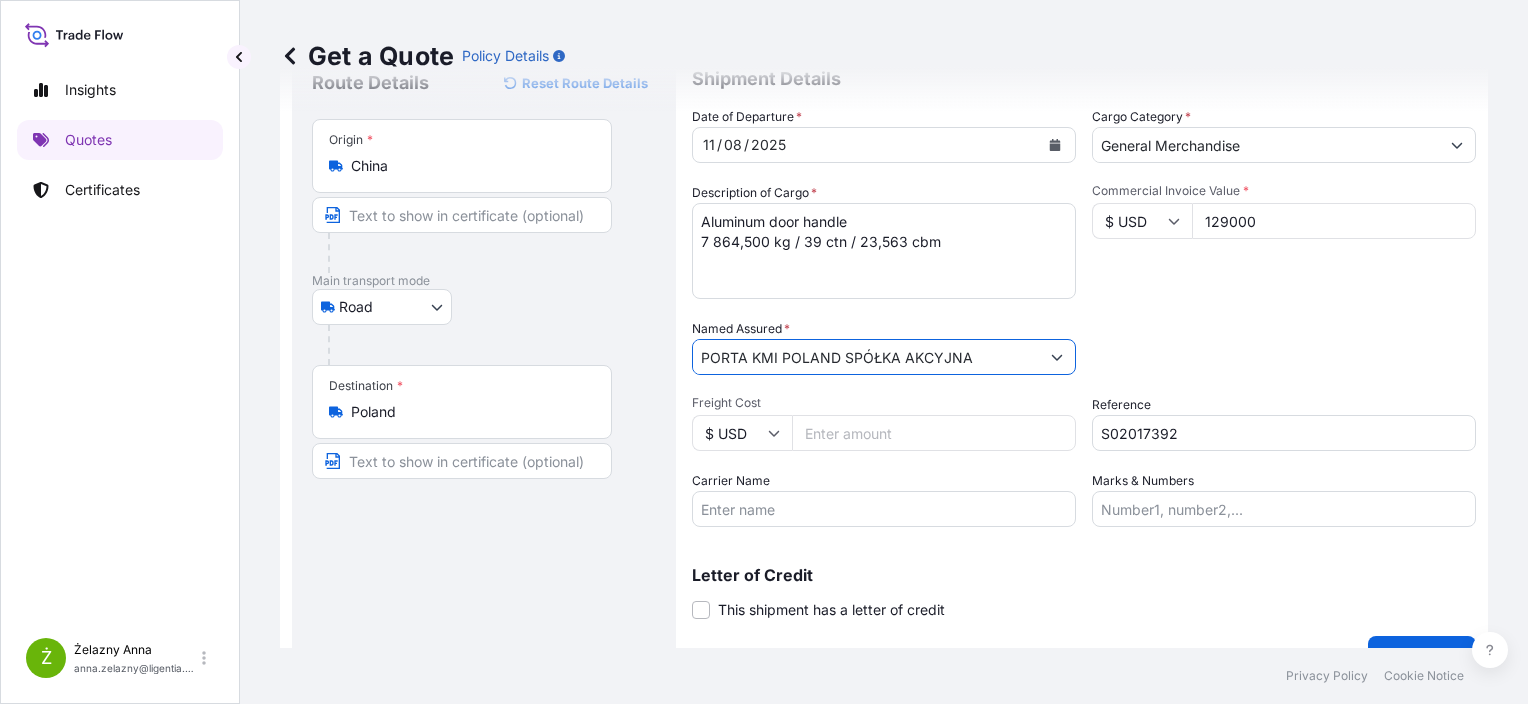 scroll, scrollTop: 116, scrollLeft: 0, axis: vertical 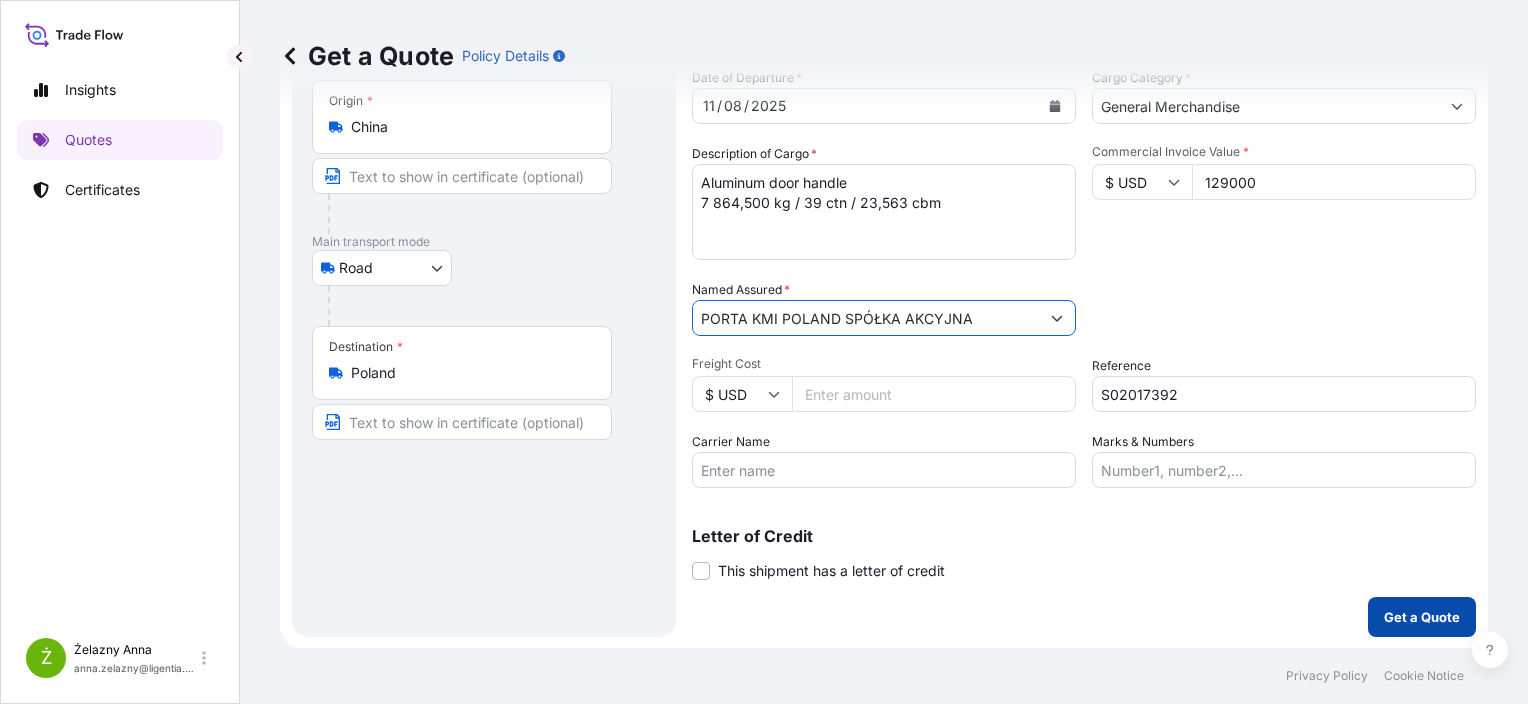 type on "PORTA KMI POLAND SPÓŁKA AKCYJNA" 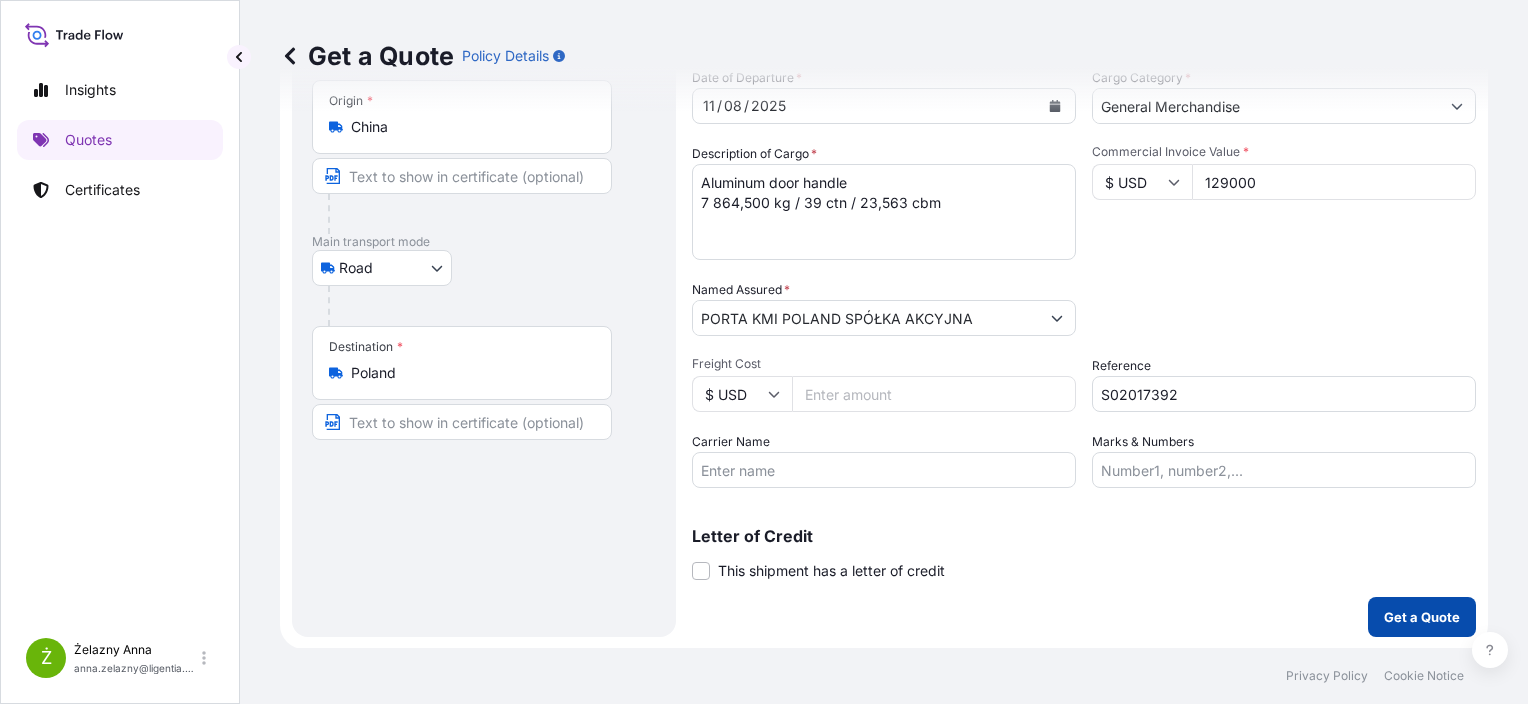 click on "Get a Quote" at bounding box center (1422, 617) 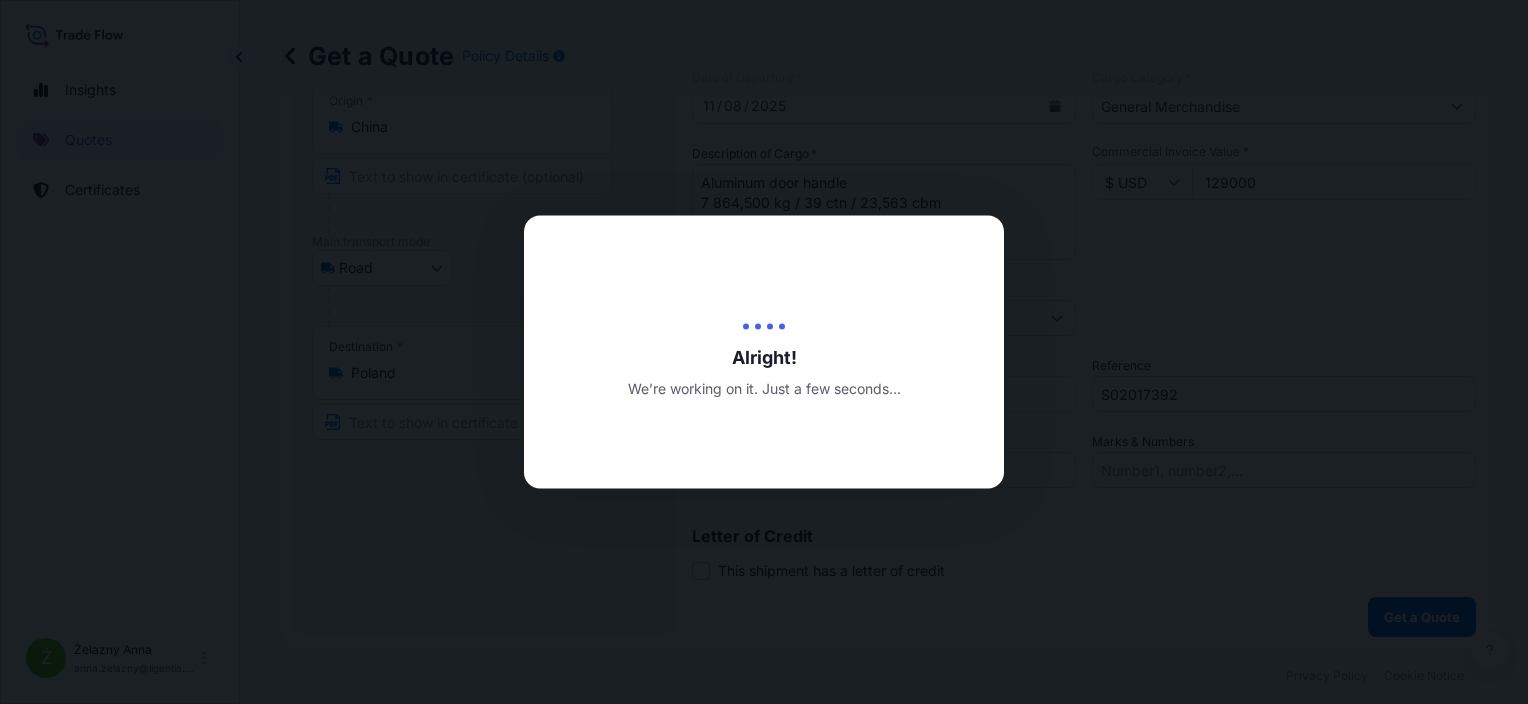 scroll, scrollTop: 0, scrollLeft: 0, axis: both 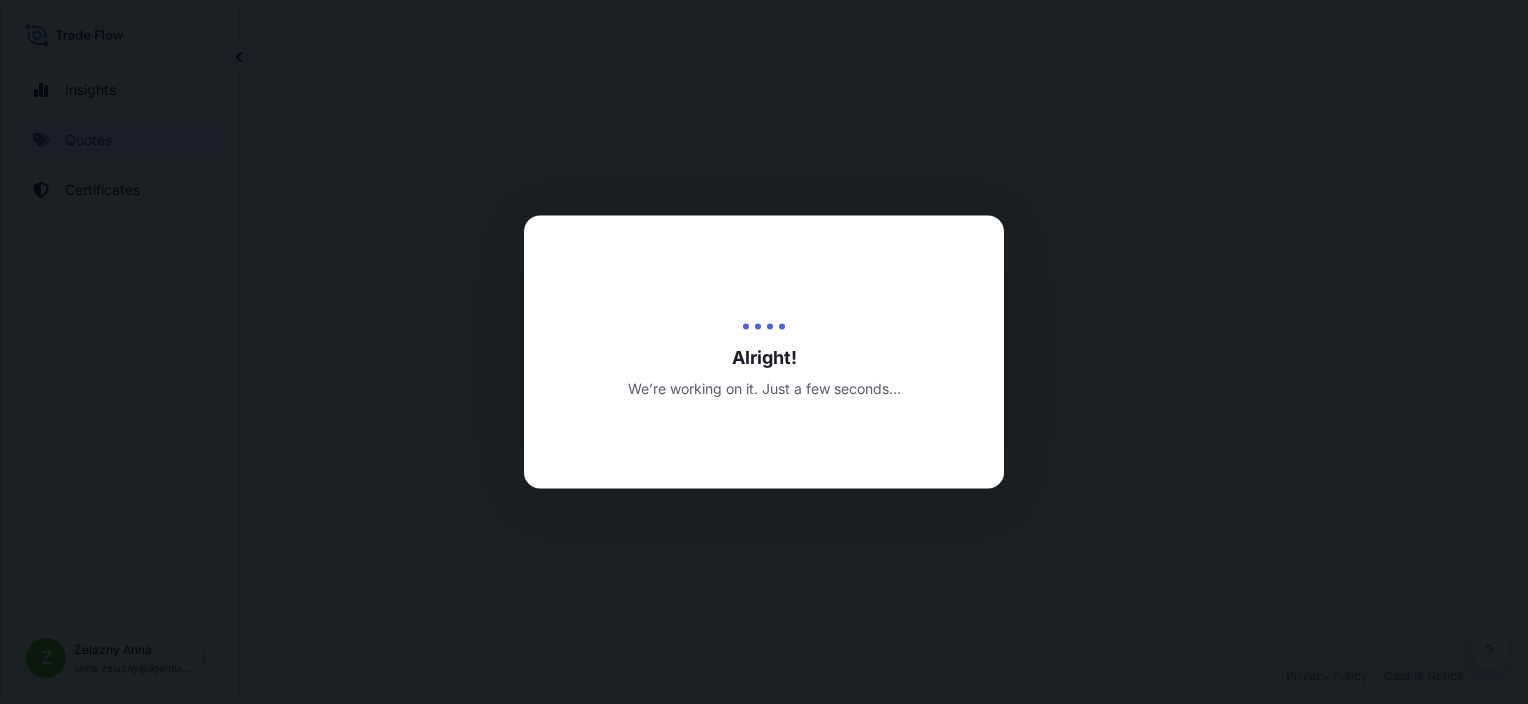 select on "Road" 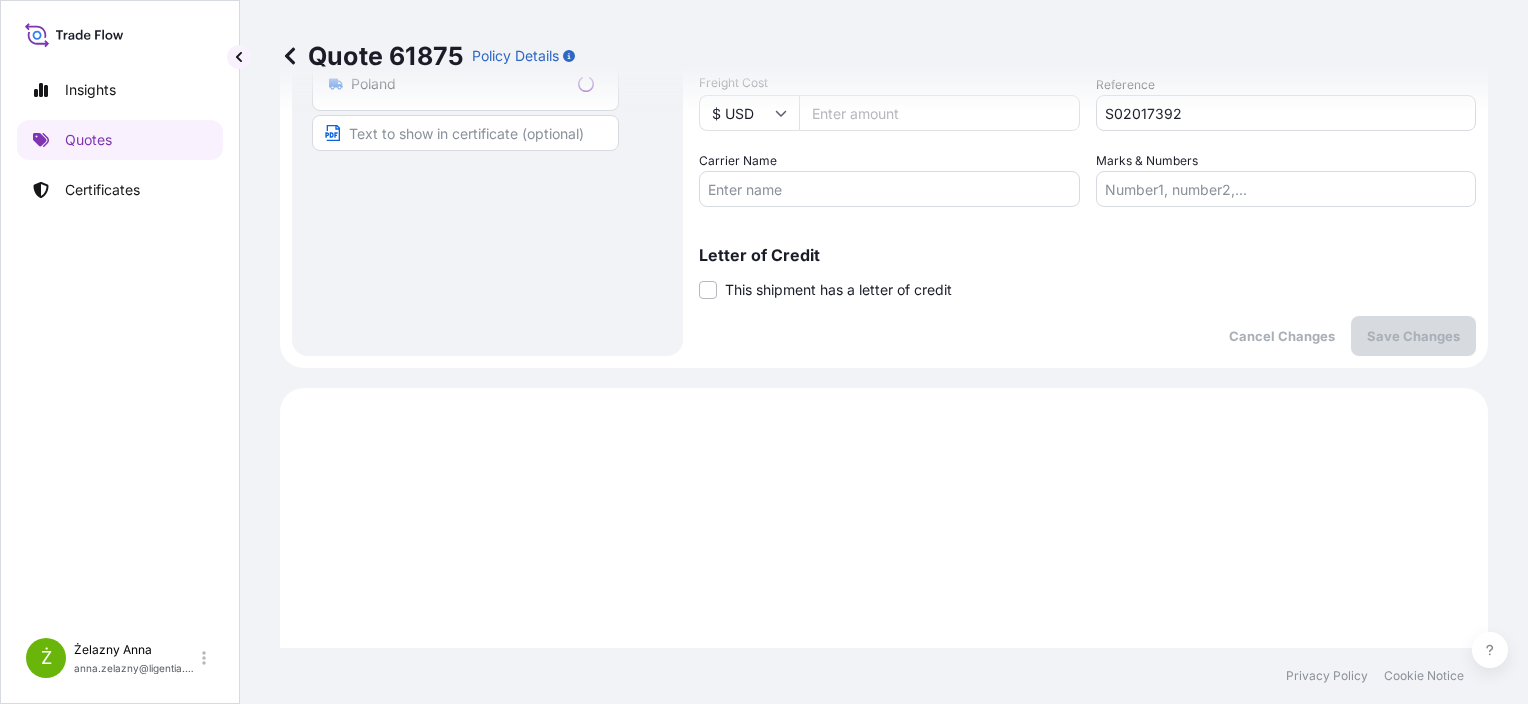scroll, scrollTop: 684, scrollLeft: 0, axis: vertical 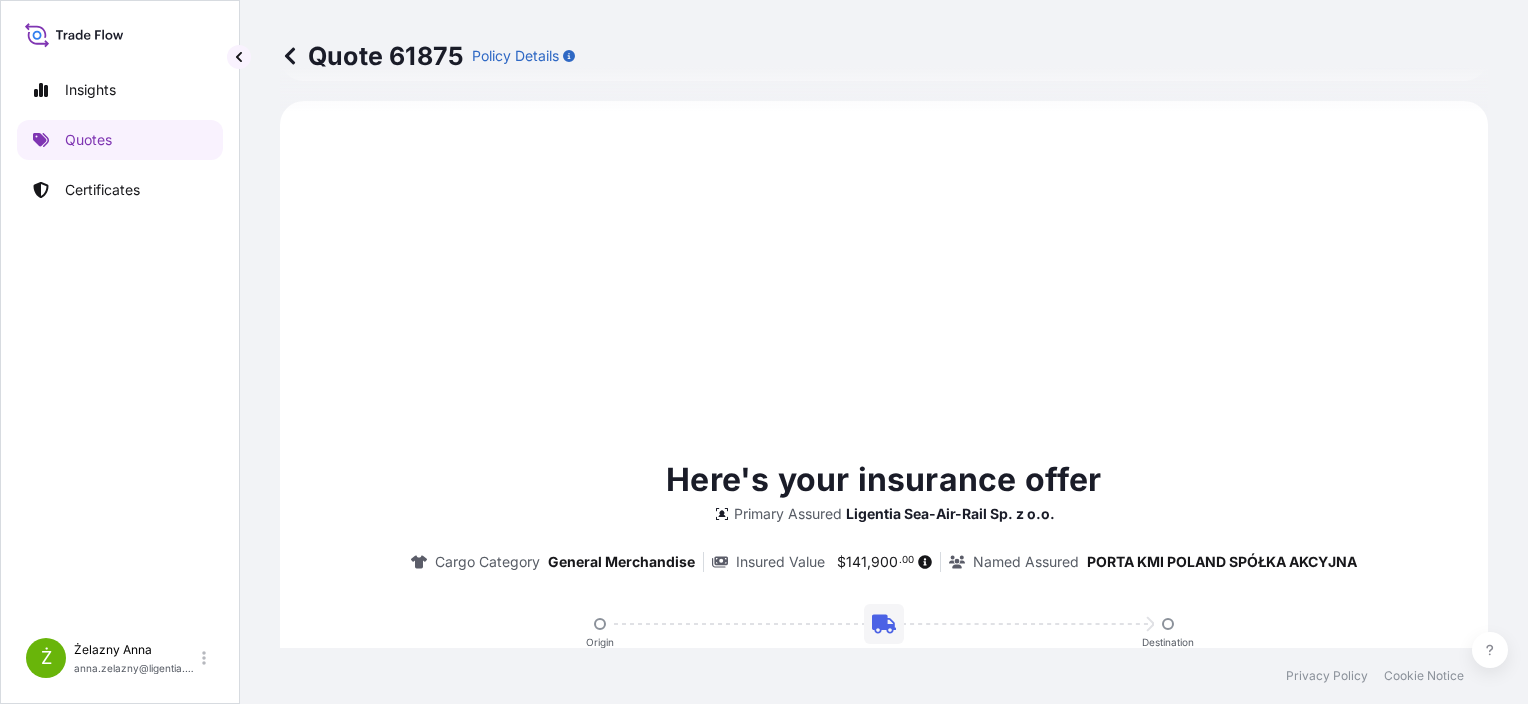 click on "Insights Quotes Certificates" at bounding box center [120, 340] 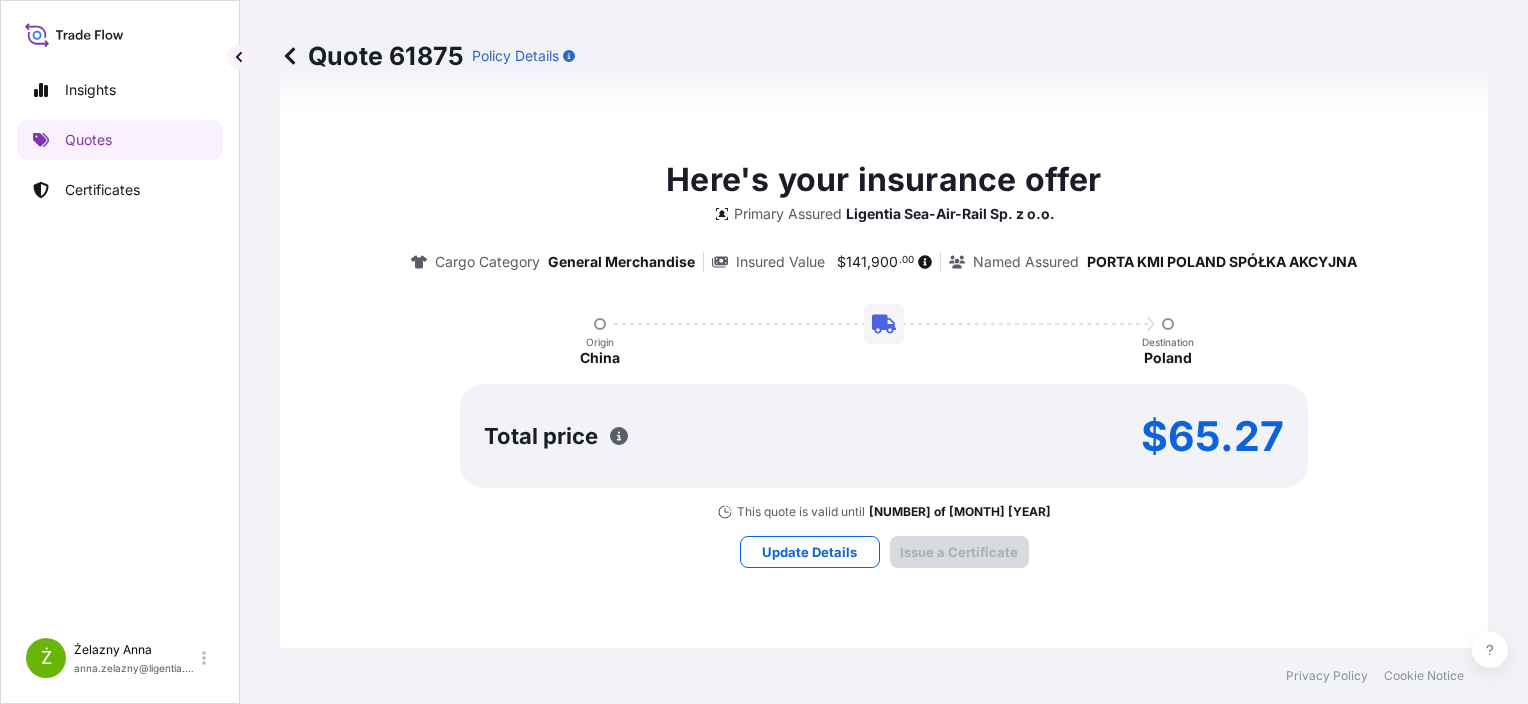 type on "07/08/2025" 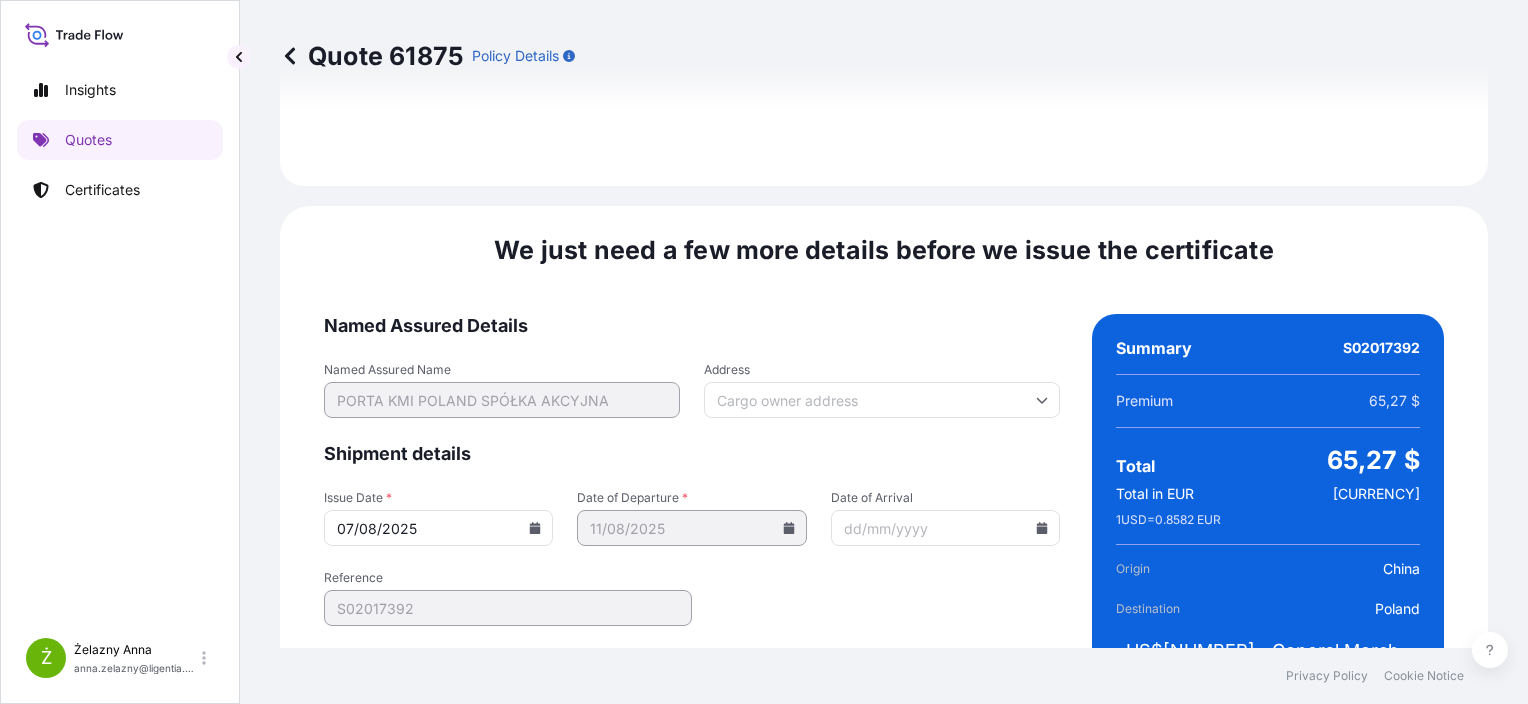scroll, scrollTop: 2344, scrollLeft: 0, axis: vertical 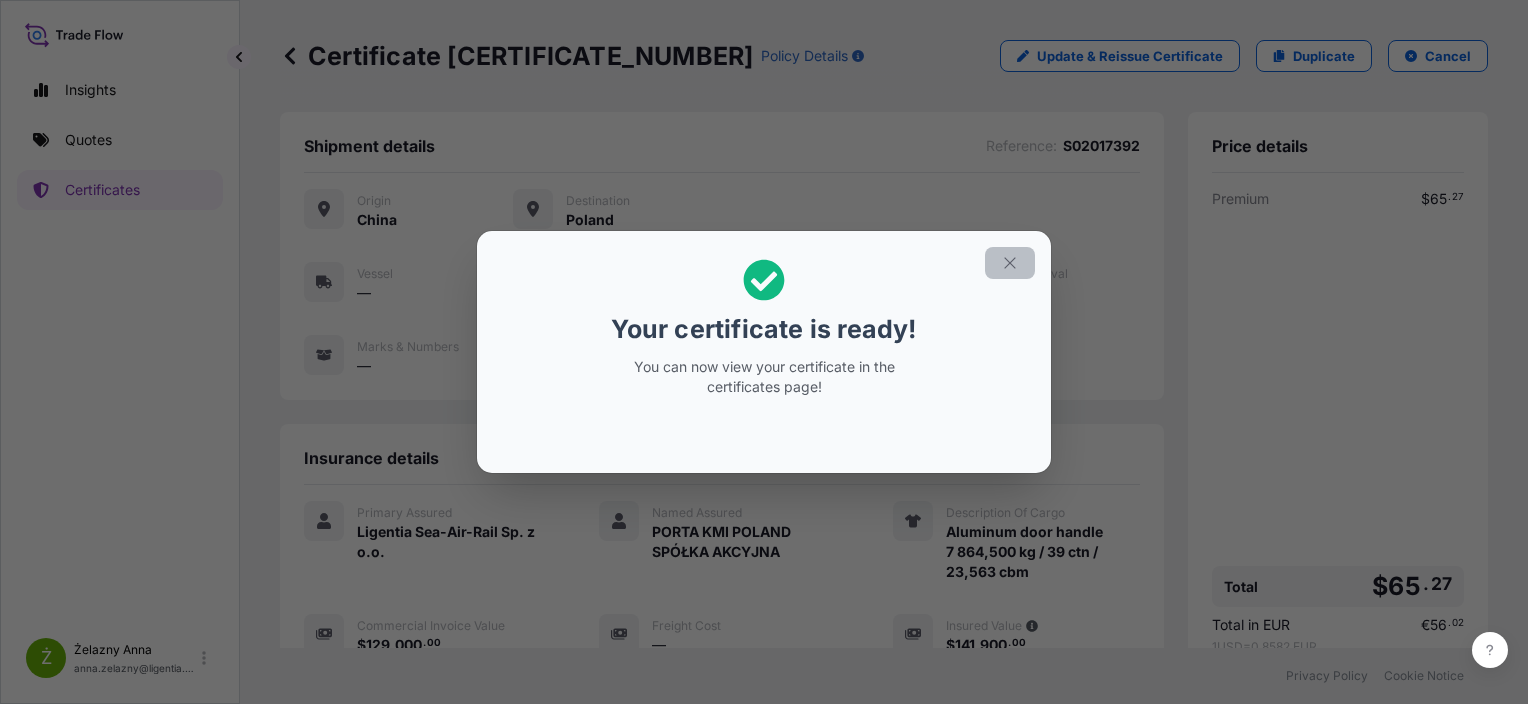 click at bounding box center (1010, 263) 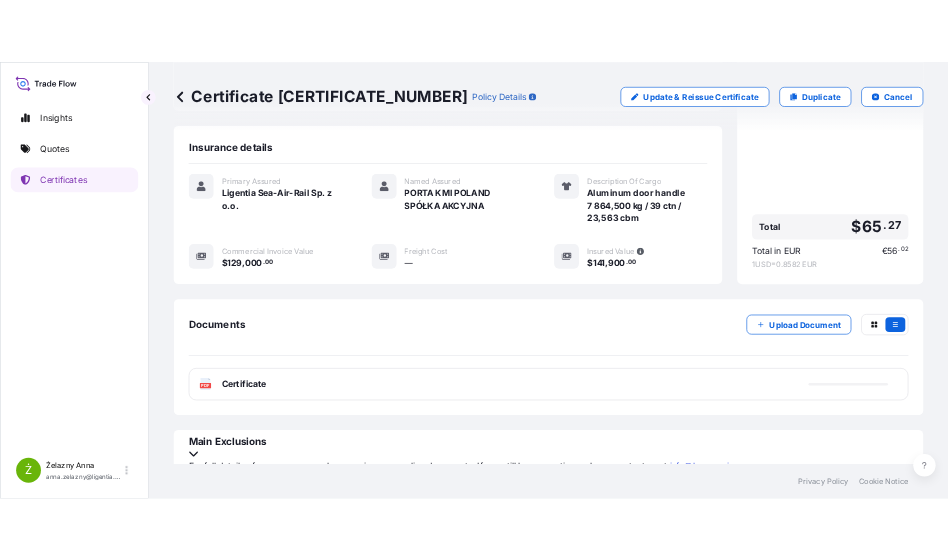 scroll, scrollTop: 324, scrollLeft: 0, axis: vertical 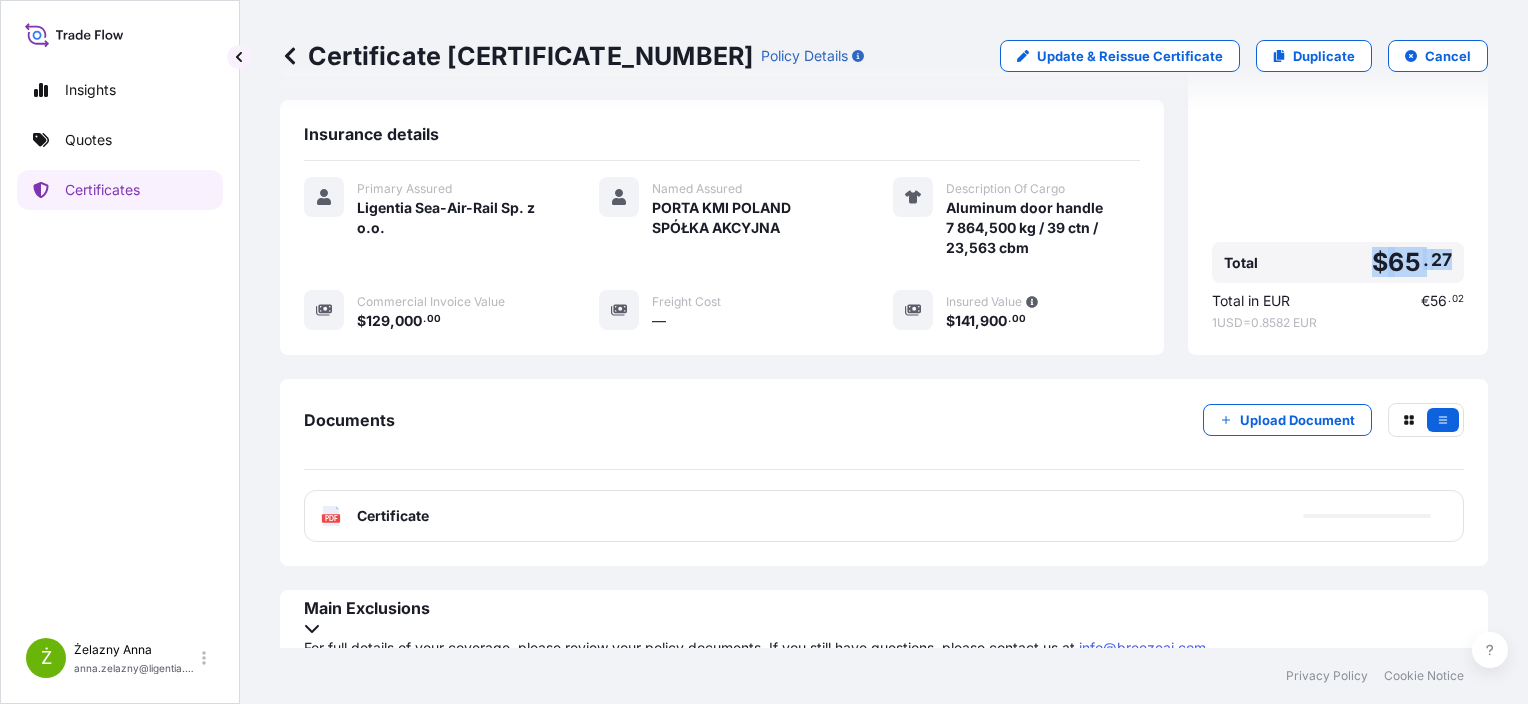 drag, startPoint x: 1444, startPoint y: 261, endPoint x: 1343, endPoint y: 259, distance: 101.0198 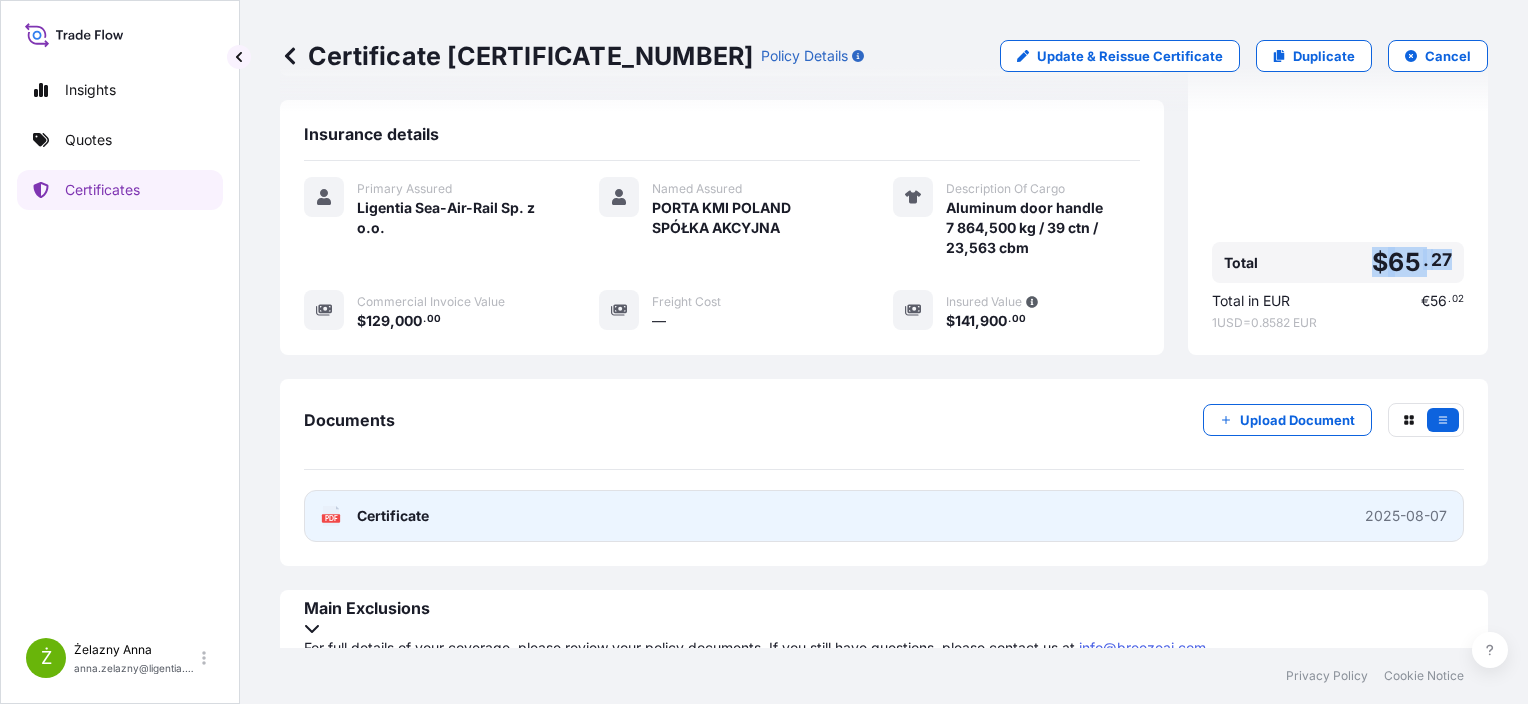 click on "PDF Certificate 2025-08-07" at bounding box center (884, 516) 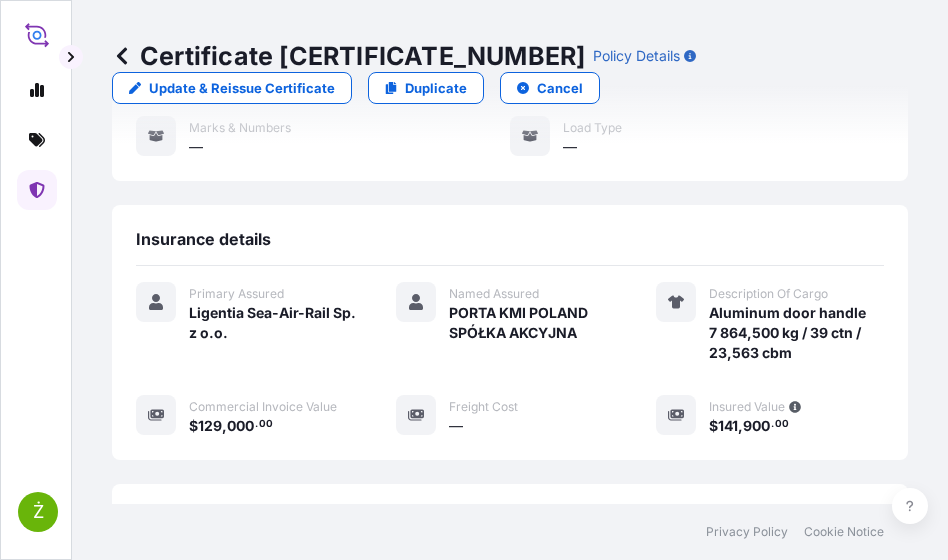 scroll, scrollTop: 428, scrollLeft: 0, axis: vertical 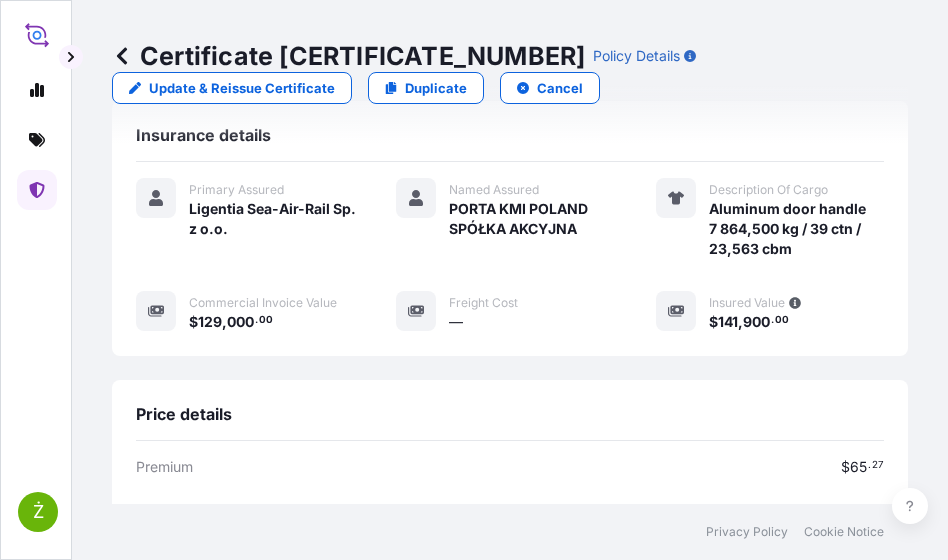 click on "Certificate 31440-1546-1" at bounding box center (348, 56) 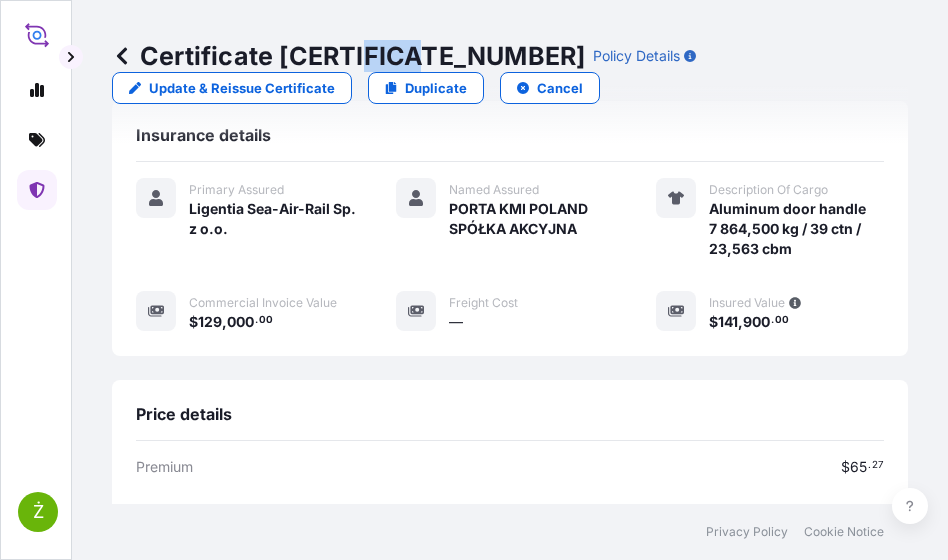 click on "Certificate 31440-1546-1" at bounding box center [348, 56] 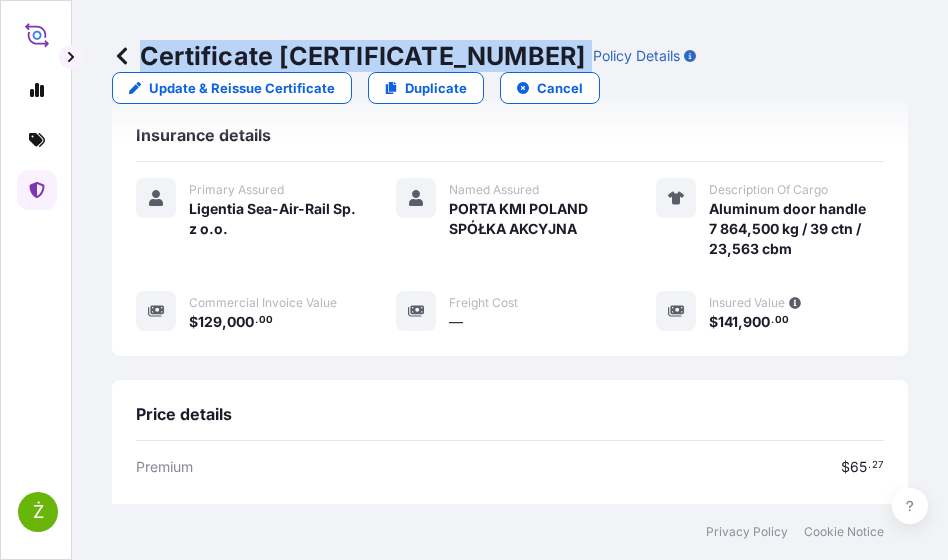 click on "Certificate 31440-1546-1" at bounding box center [348, 56] 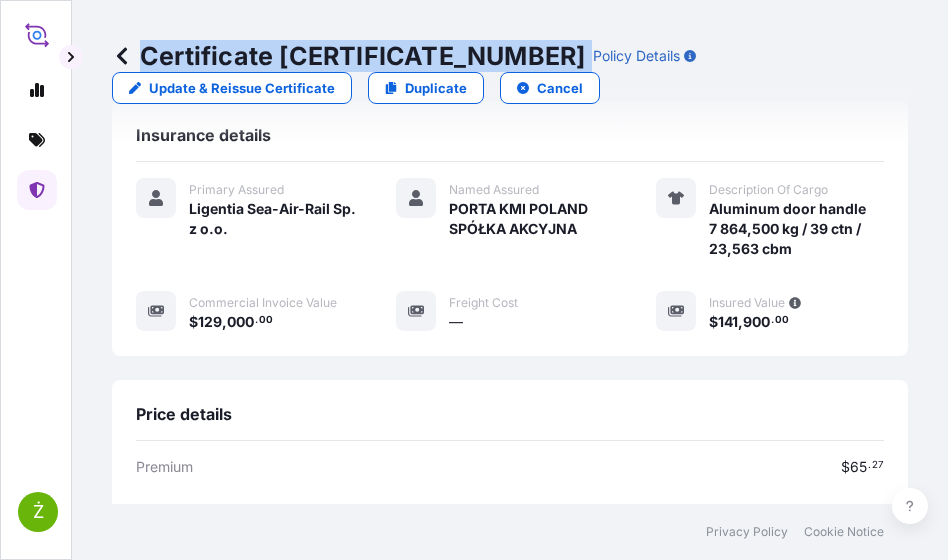 copy on "Certificate 31440-1546-1" 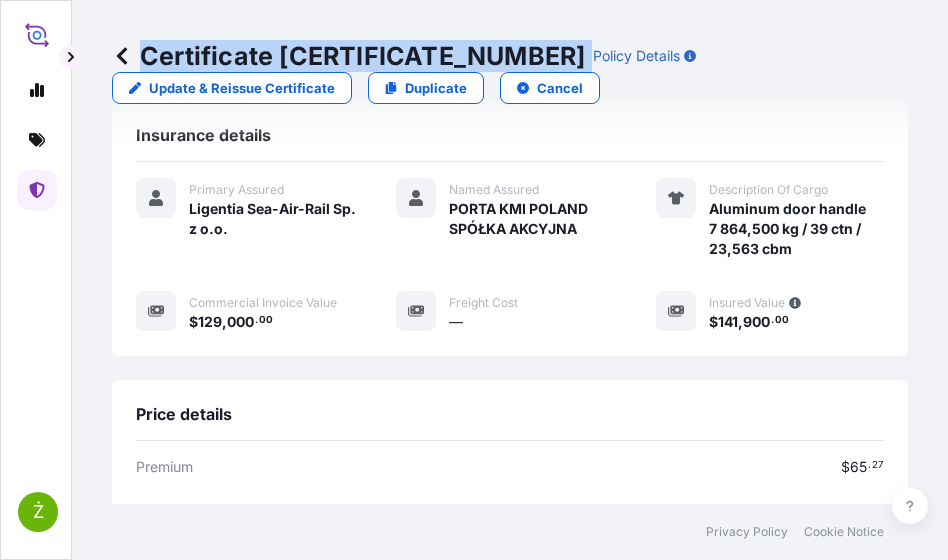 click on "Certificate 31440-1546-1 Policy Details Update & Reissue Certificate Duplicate Cancel Shipment details Reference :   S02017392  Origin China Destination Poland Vessel — Mode of Transport Road Date of Departure 11/08/2025 Date of Arrival —/—/— Marks & Numbers — Load Type — Insurance details Primary Assured Ligentia Sea-Air-Rail Sp. z o.o. Named Assured PORTA KMI POLAND SPÓŁKA AKCYJNA Description Of Cargo Aluminum door handle
7 864,500 kg / 39 ctn / 23,563 cbm Commercial Invoice Value $ 129 , 000 . 00 Freight Cost — Insured Value $ 141 , 900 . 00 Price details Premium $ 65 . 27 Total $ 65 . 27 Total in EUR € 56 . 02 1  USD  =  0.8582   EUR Documents Upload Document PDF Certificate 07/08/2025 Main Exclusions For full details of your coverage, please review your policy documents. If you still have questions, please contact us at   info@breezeai.com Willful misconduct and negligence Ordinary wear and tear Unsuitable packing Inherent vice or nature of the subject-matter insured Delay" at bounding box center [510, 252] 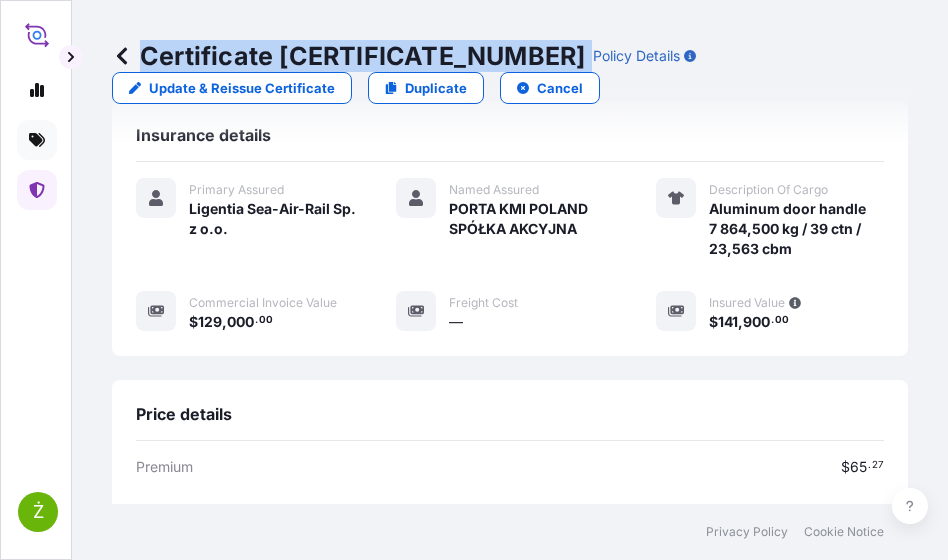 click 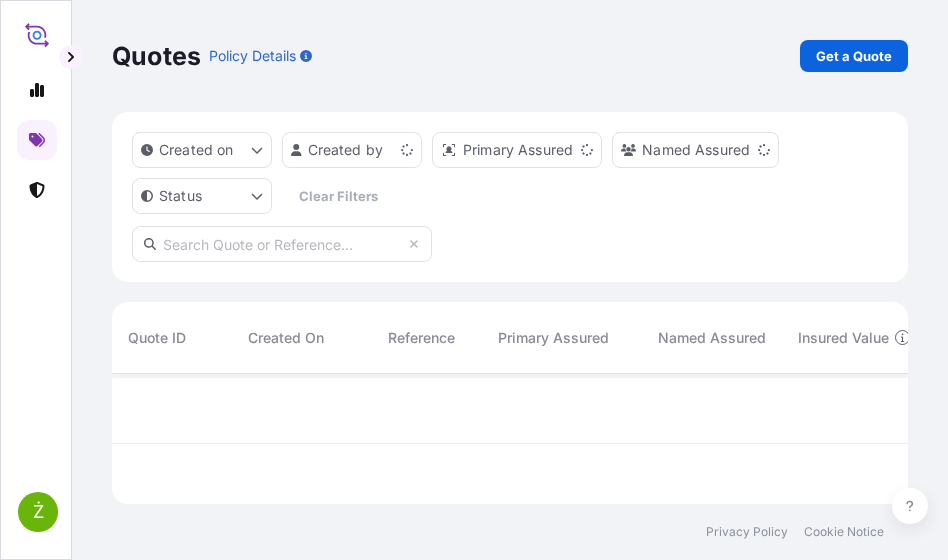 scroll, scrollTop: 16, scrollLeft: 16, axis: both 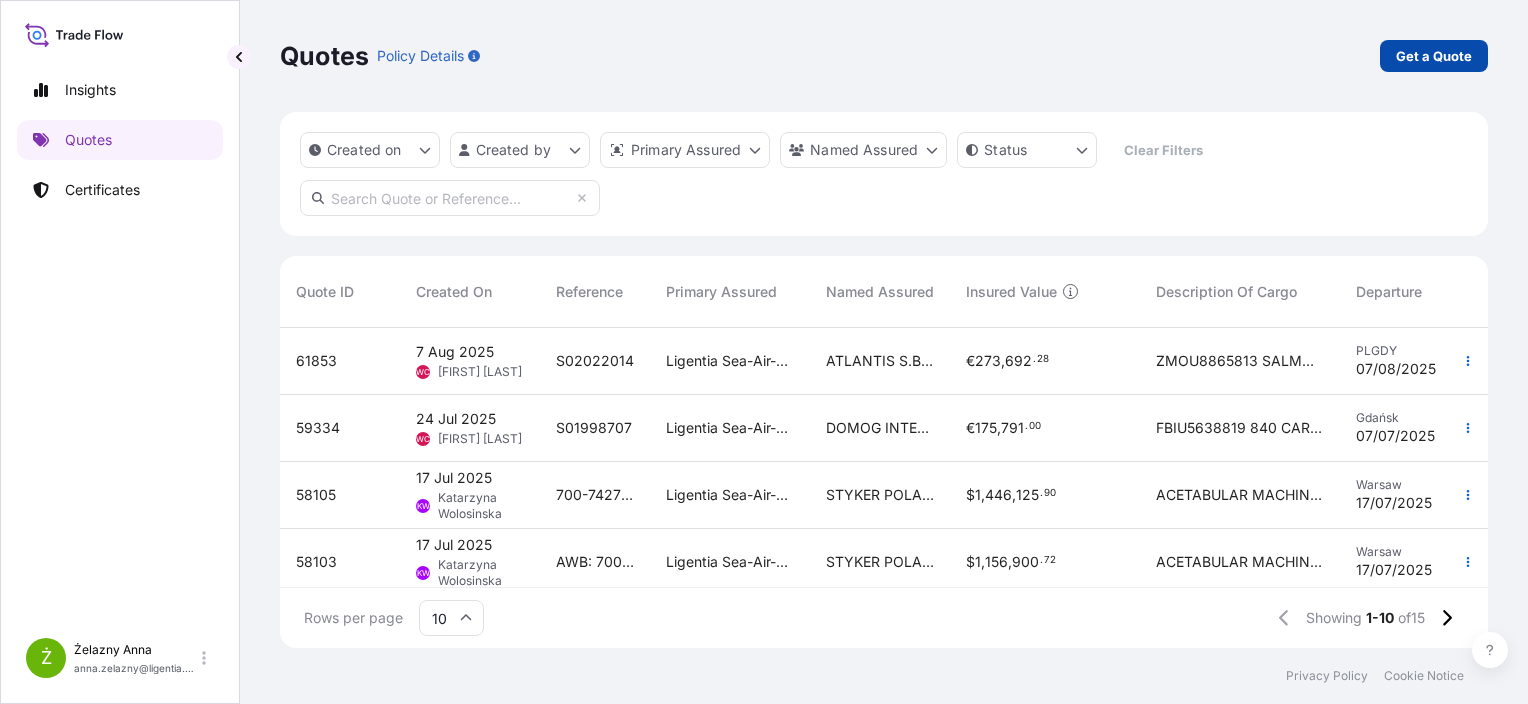 click on "Get a Quote" at bounding box center [1434, 56] 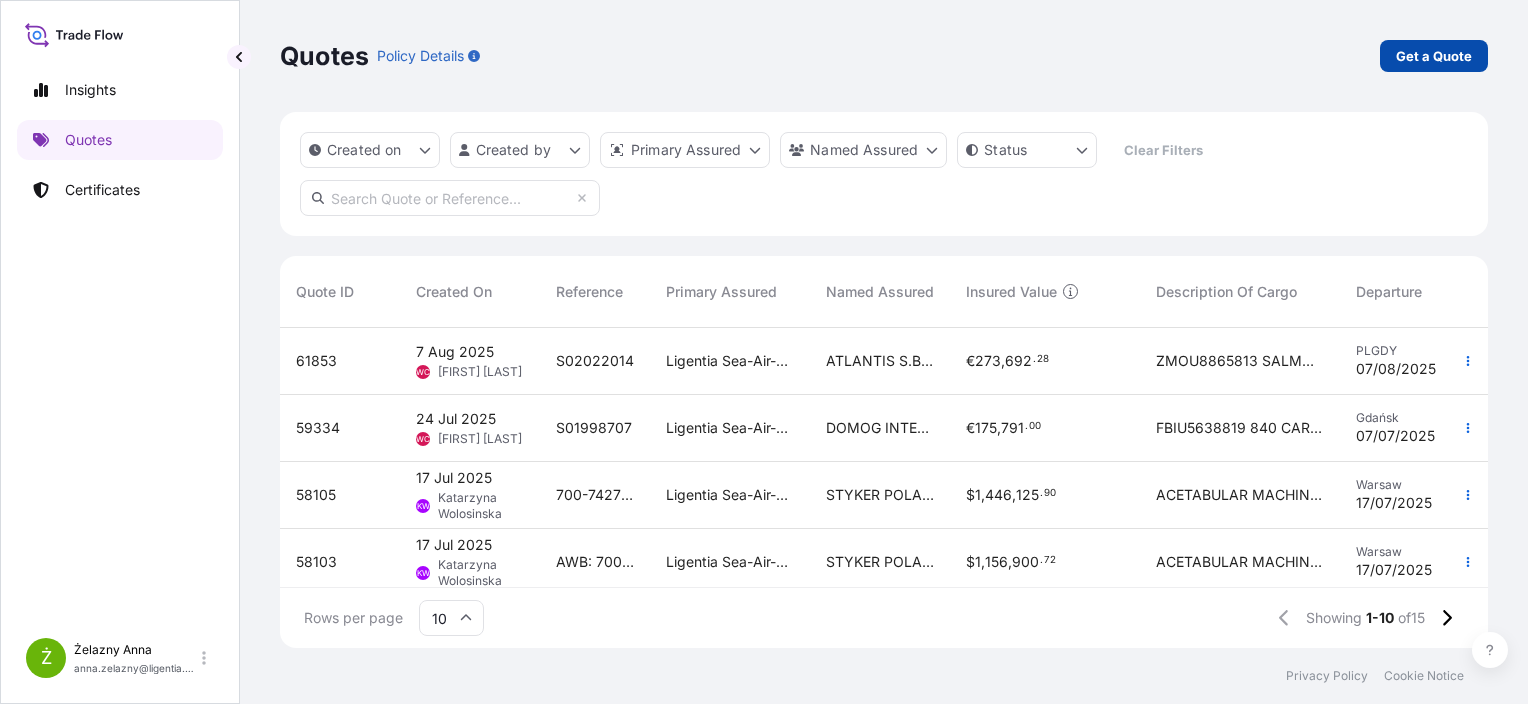 select on "Sea" 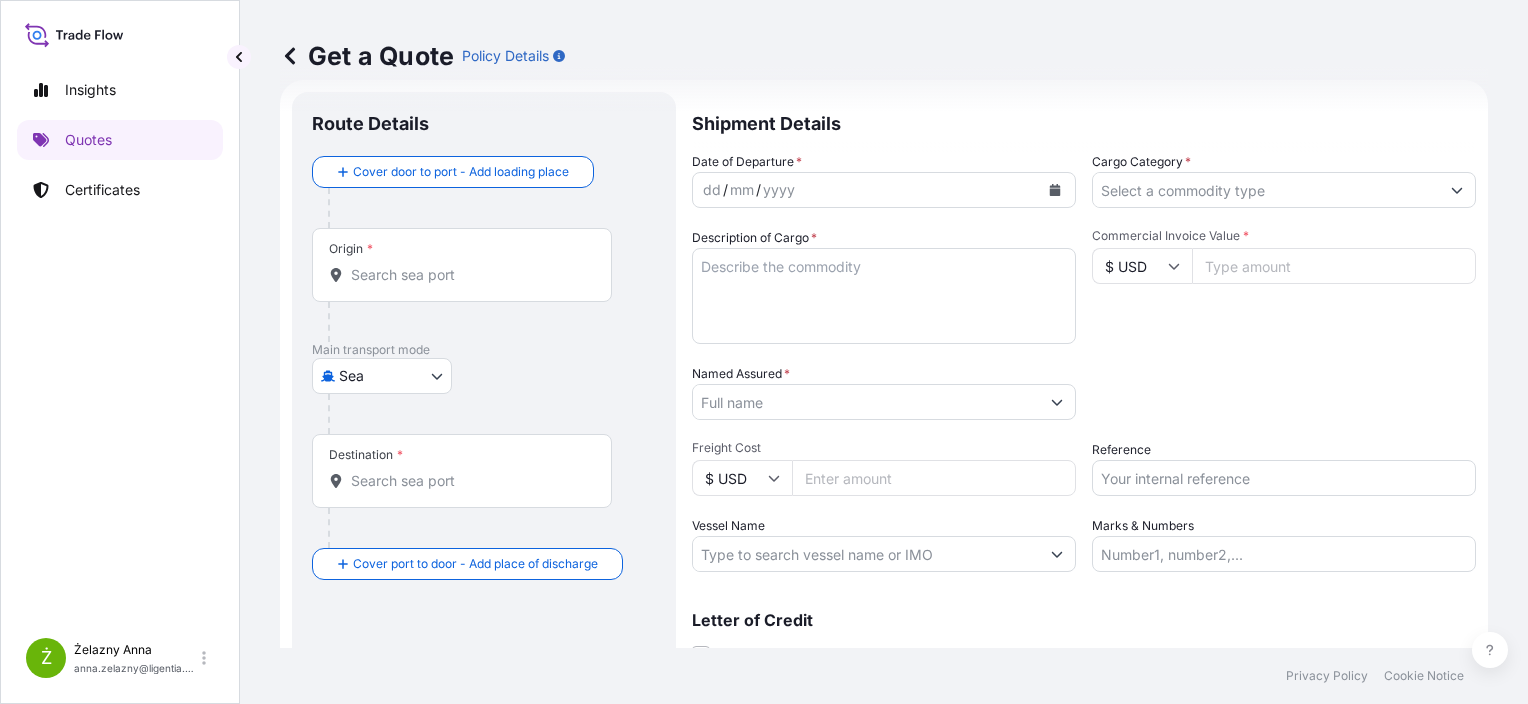 click on "Reference" at bounding box center (1284, 478) 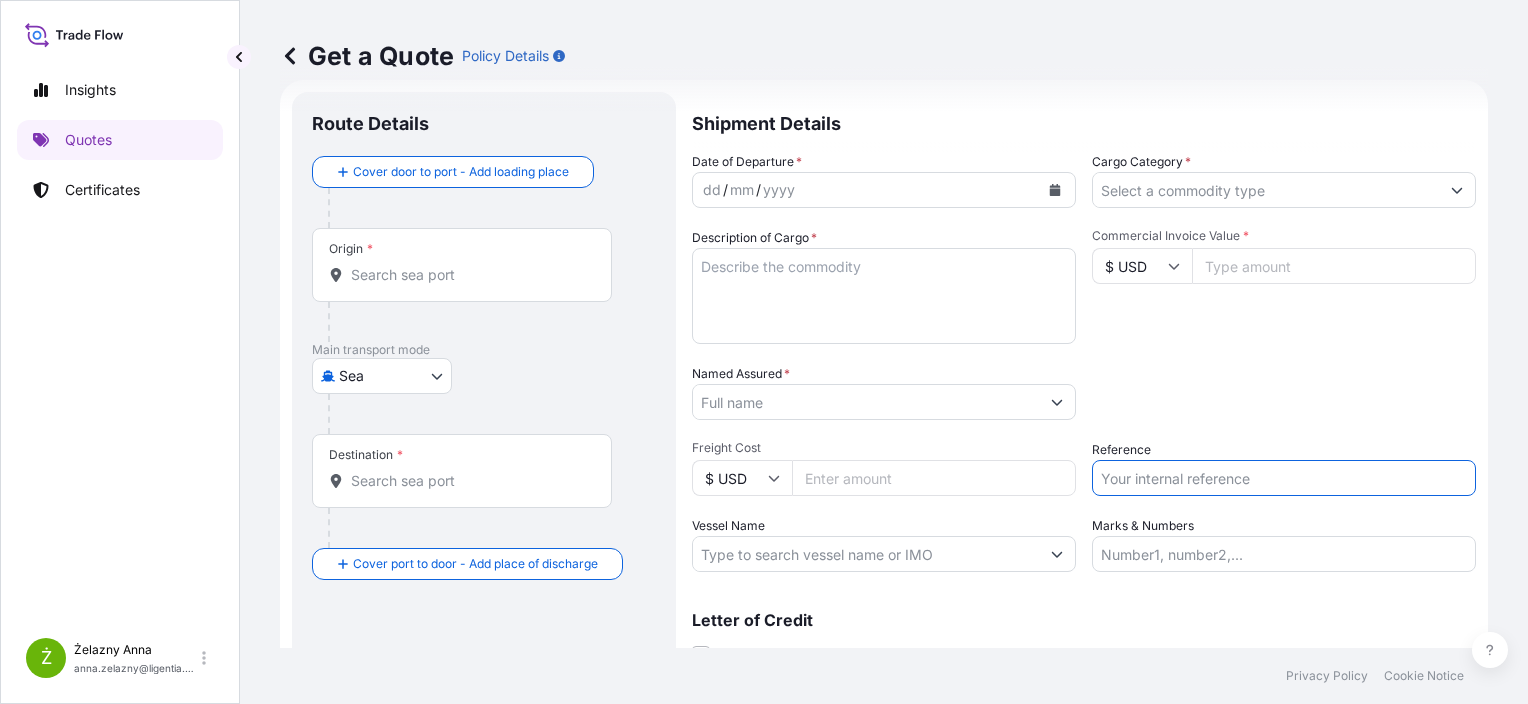 paste on "S01985298" 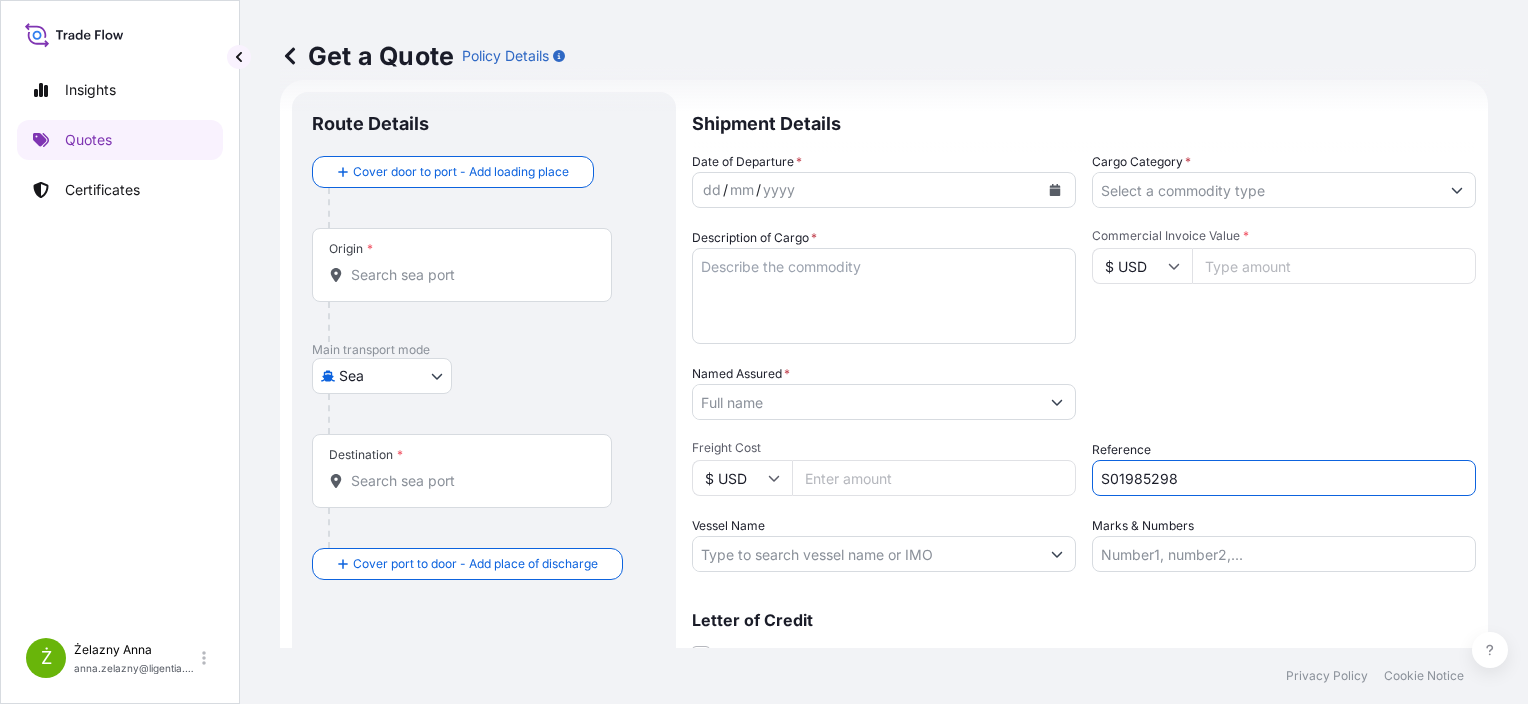 type on "S01985298" 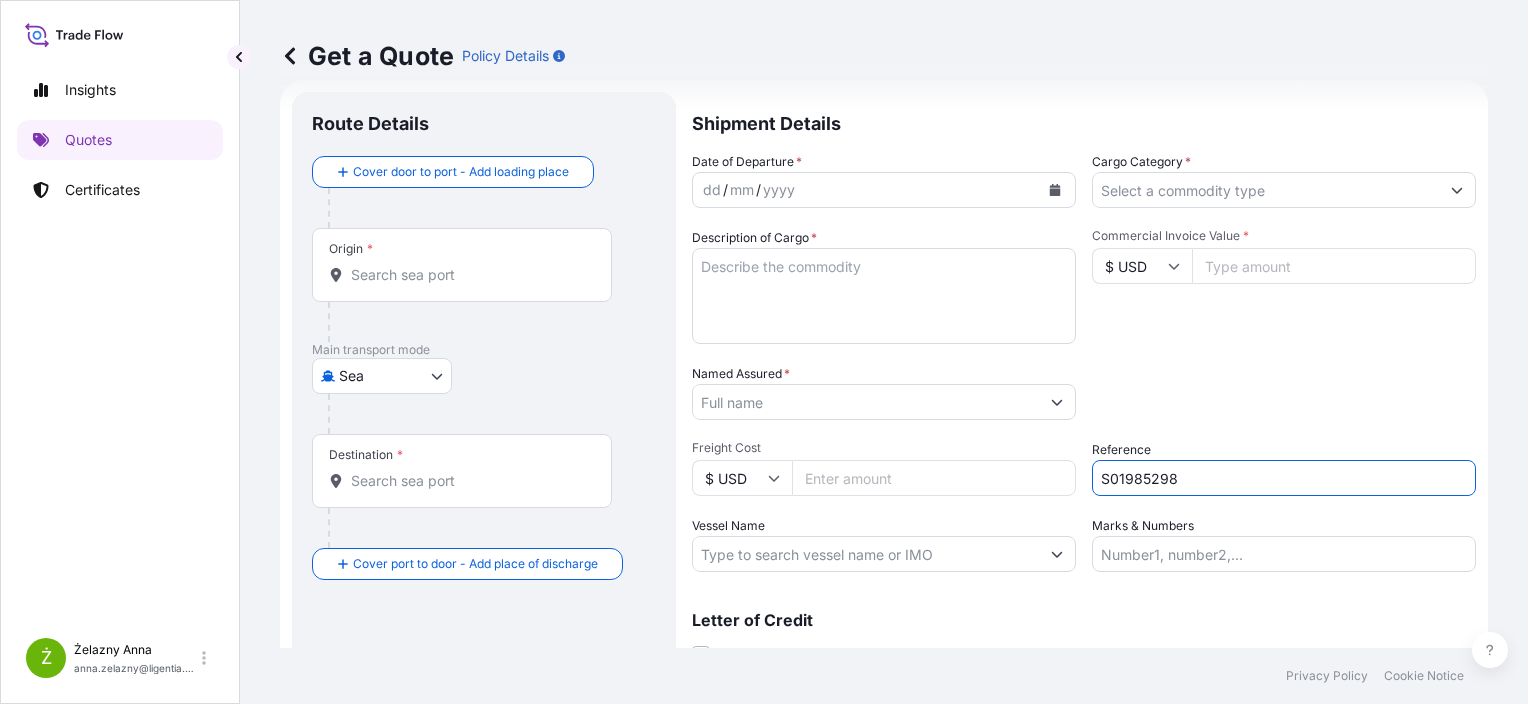 click on "Commercial Invoice Value   *" at bounding box center (1334, 266) 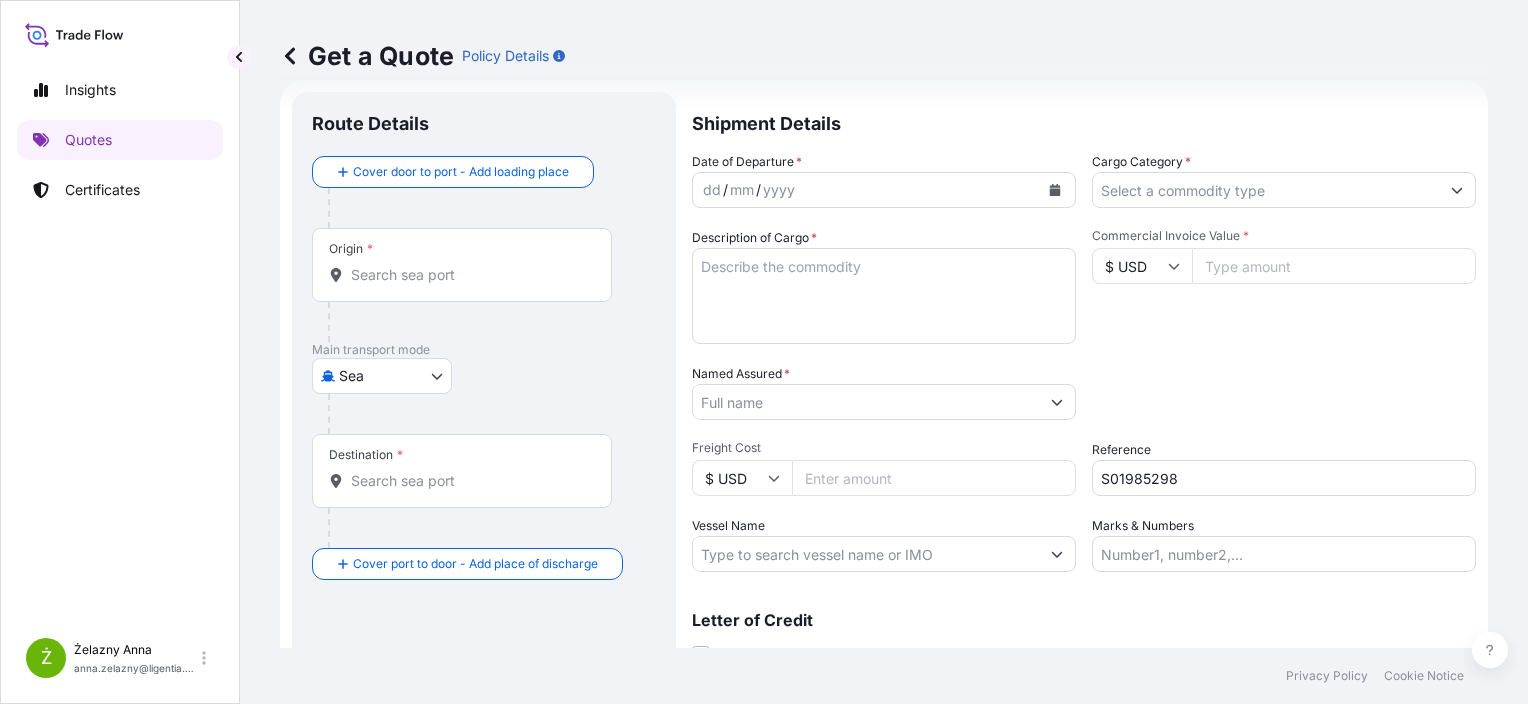 paste on "100810" 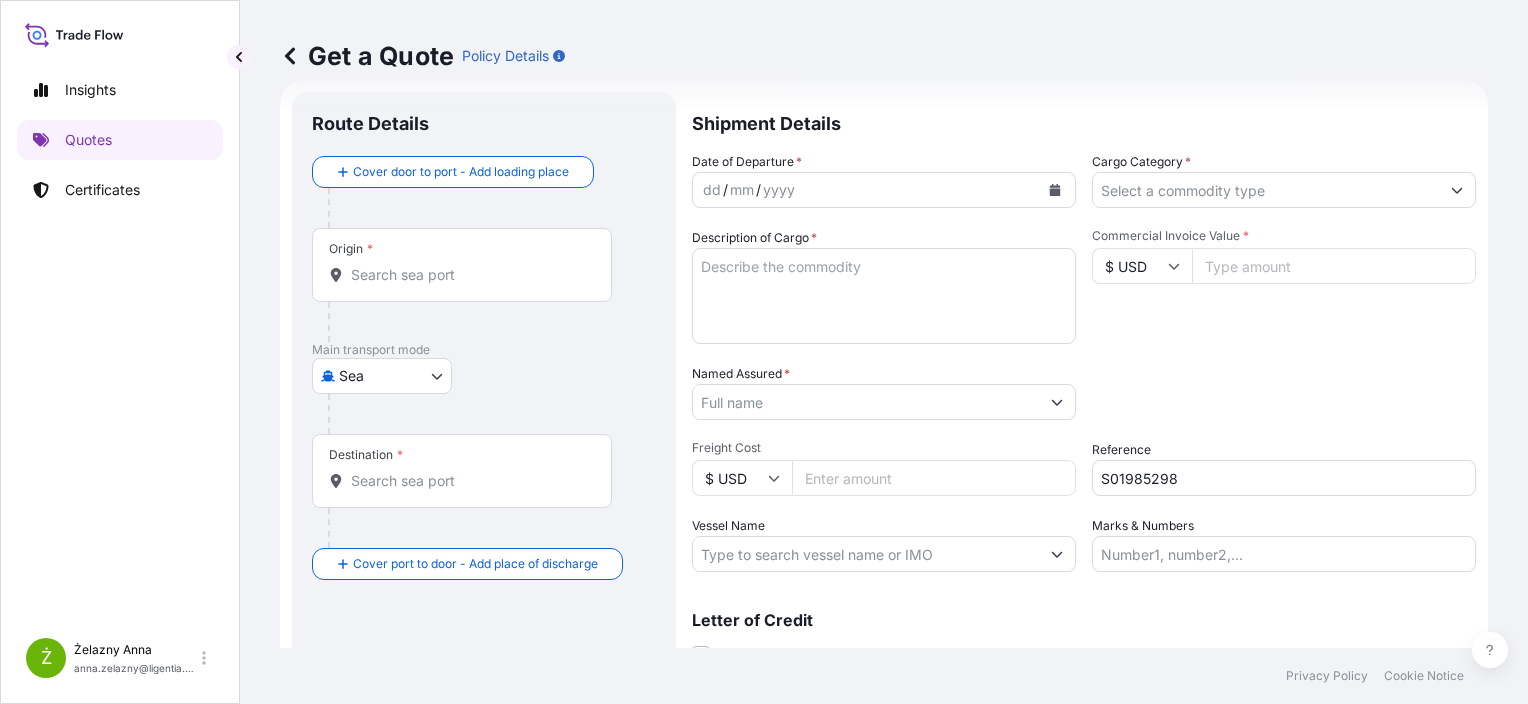 type on "100810" 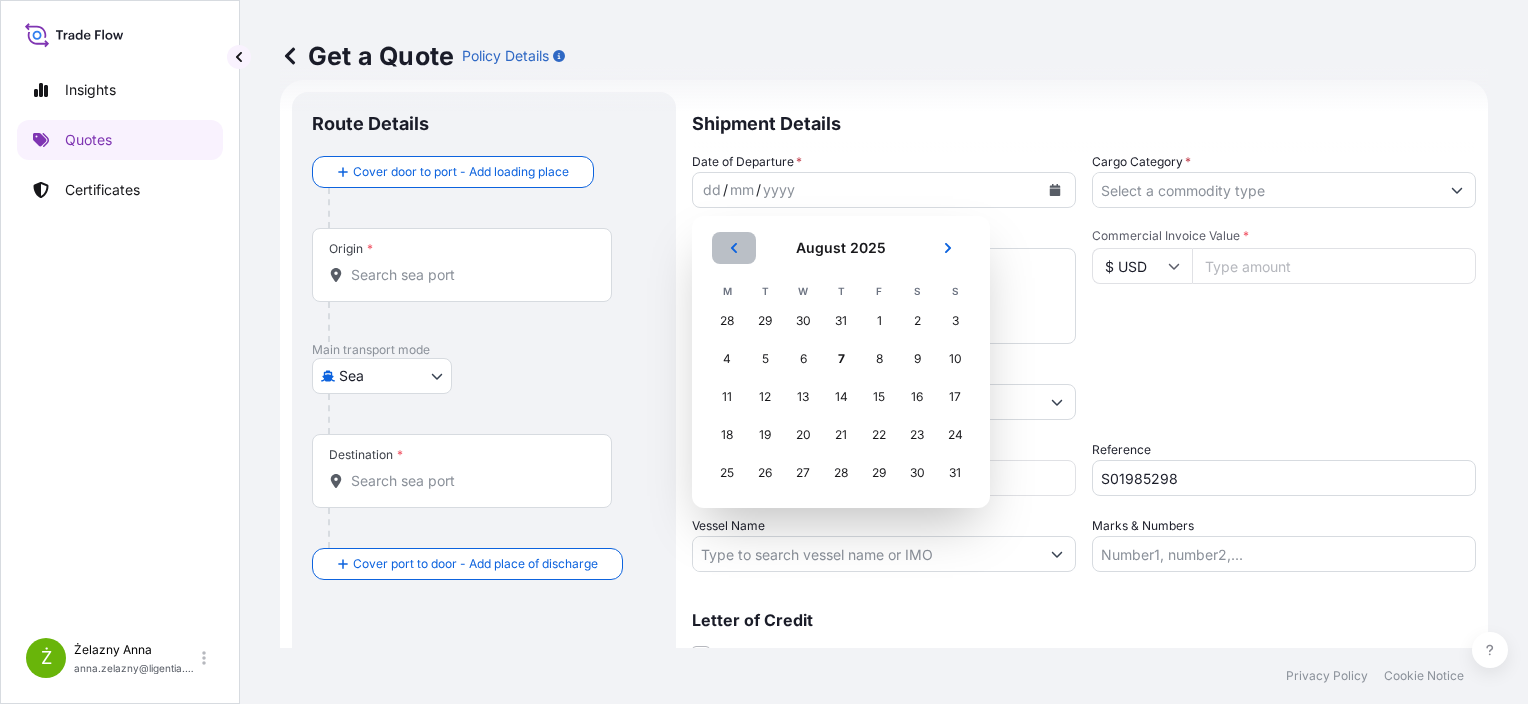 click at bounding box center [734, 248] 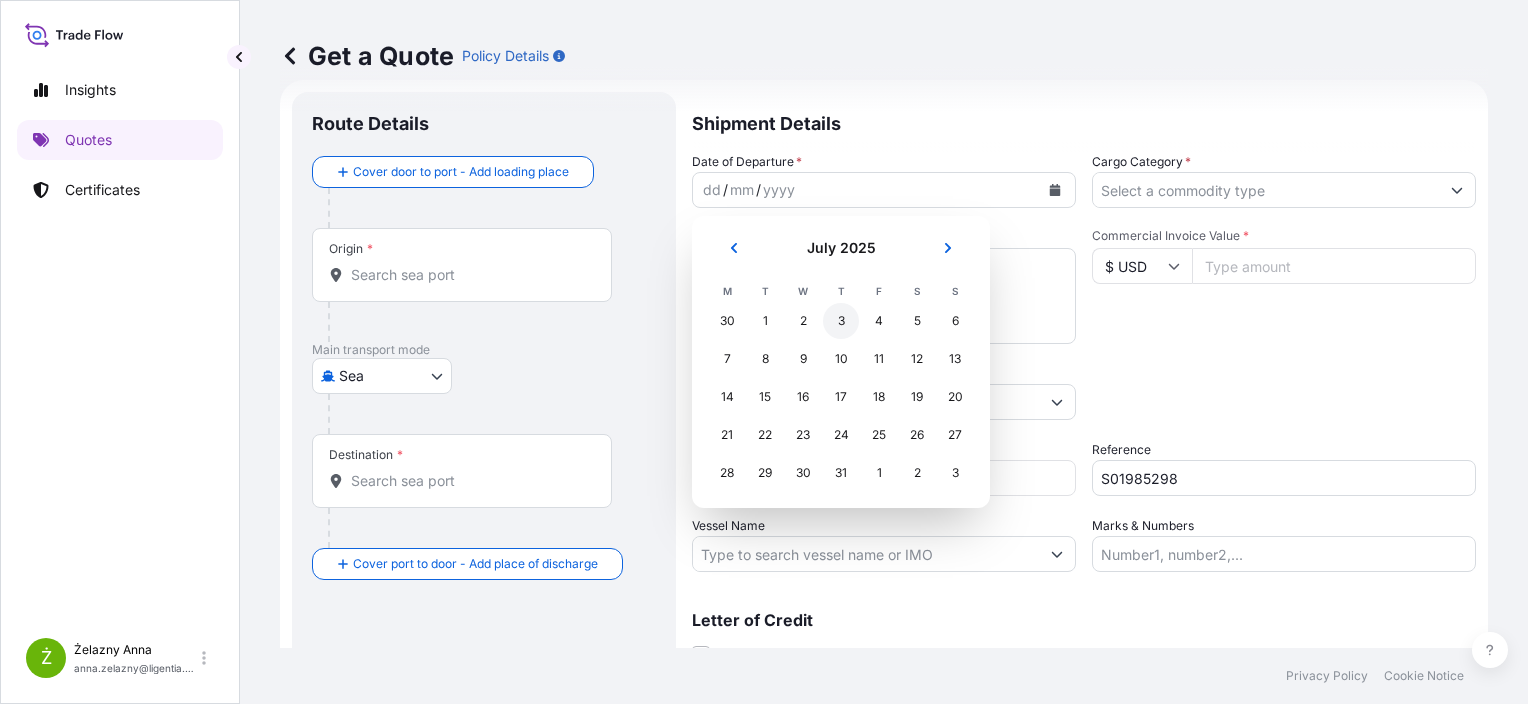 click on "3" at bounding box center [841, 321] 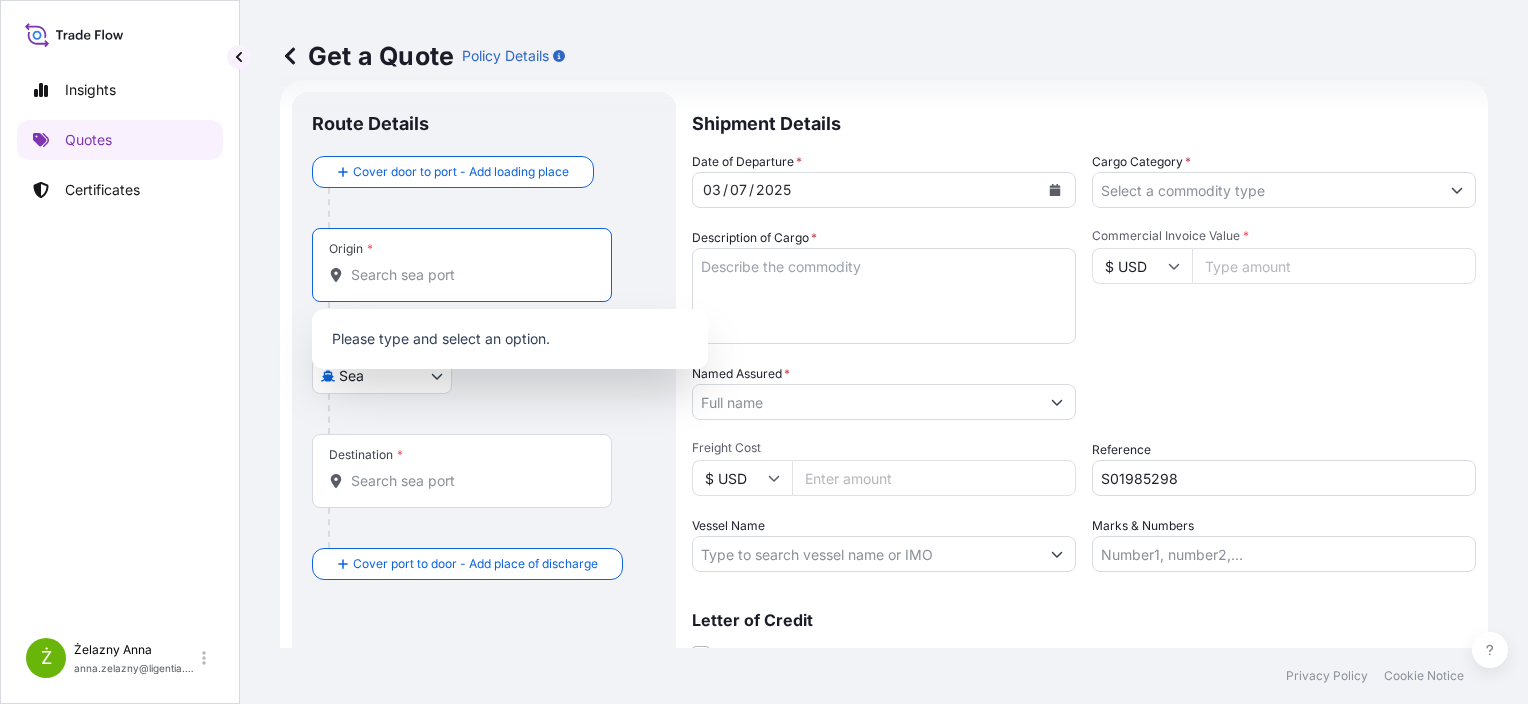 click on "Origin *" at bounding box center (469, 275) 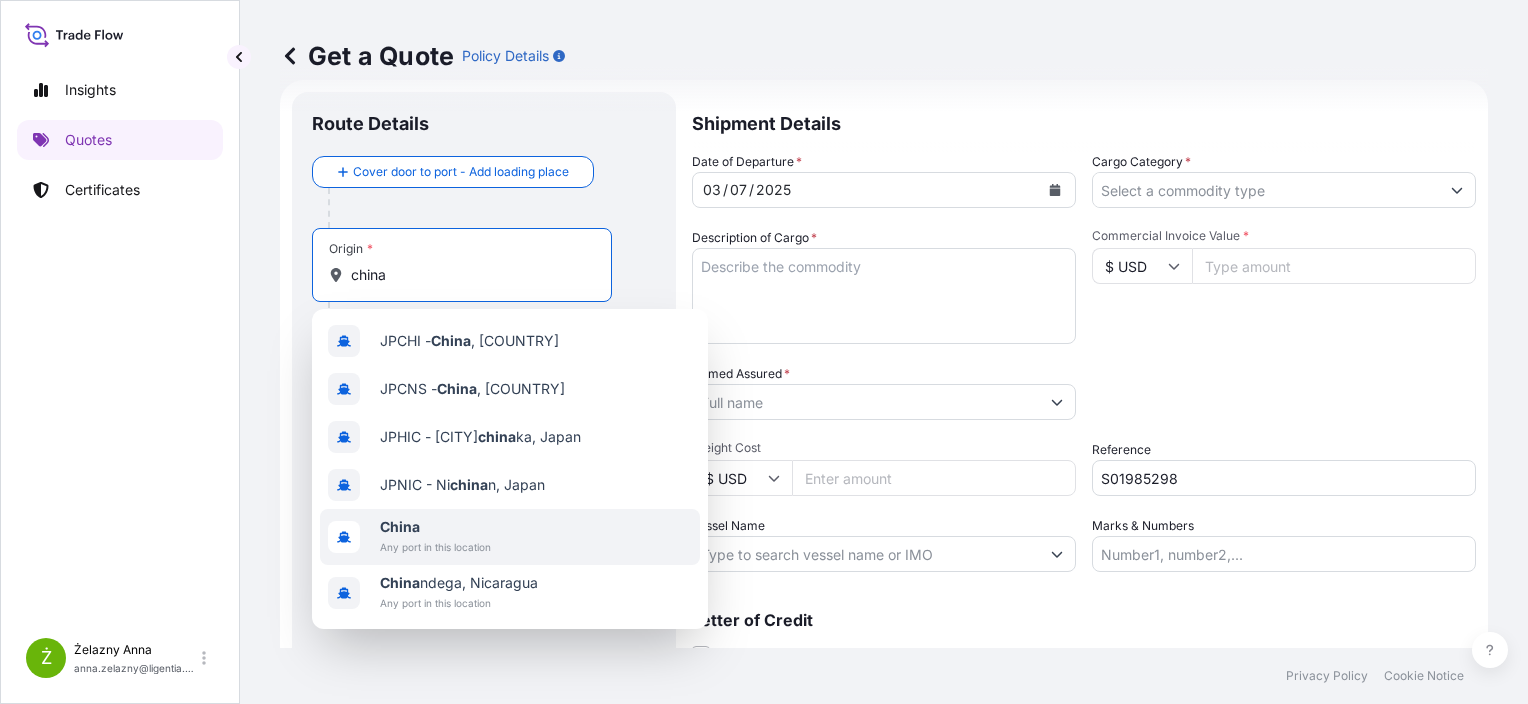 click on "China" at bounding box center (435, 527) 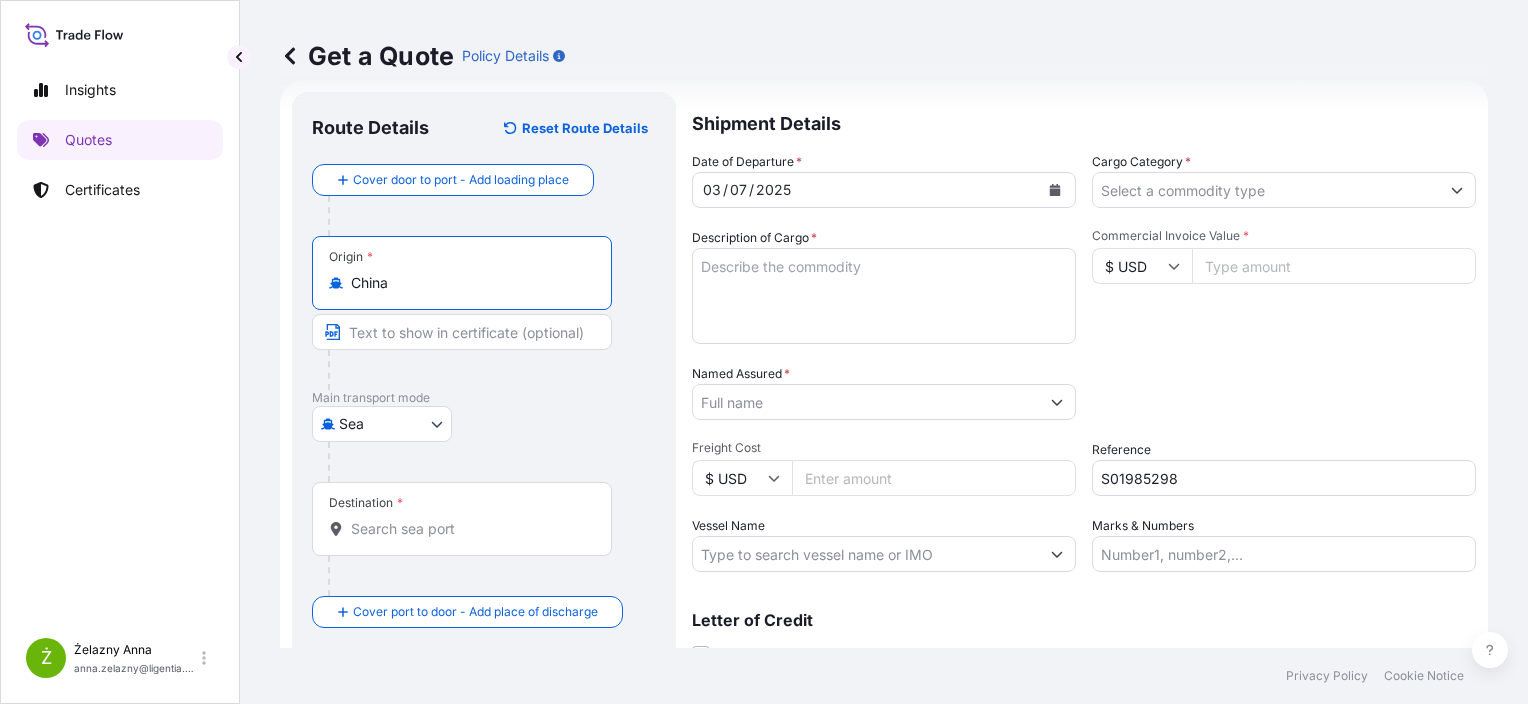type on "China" 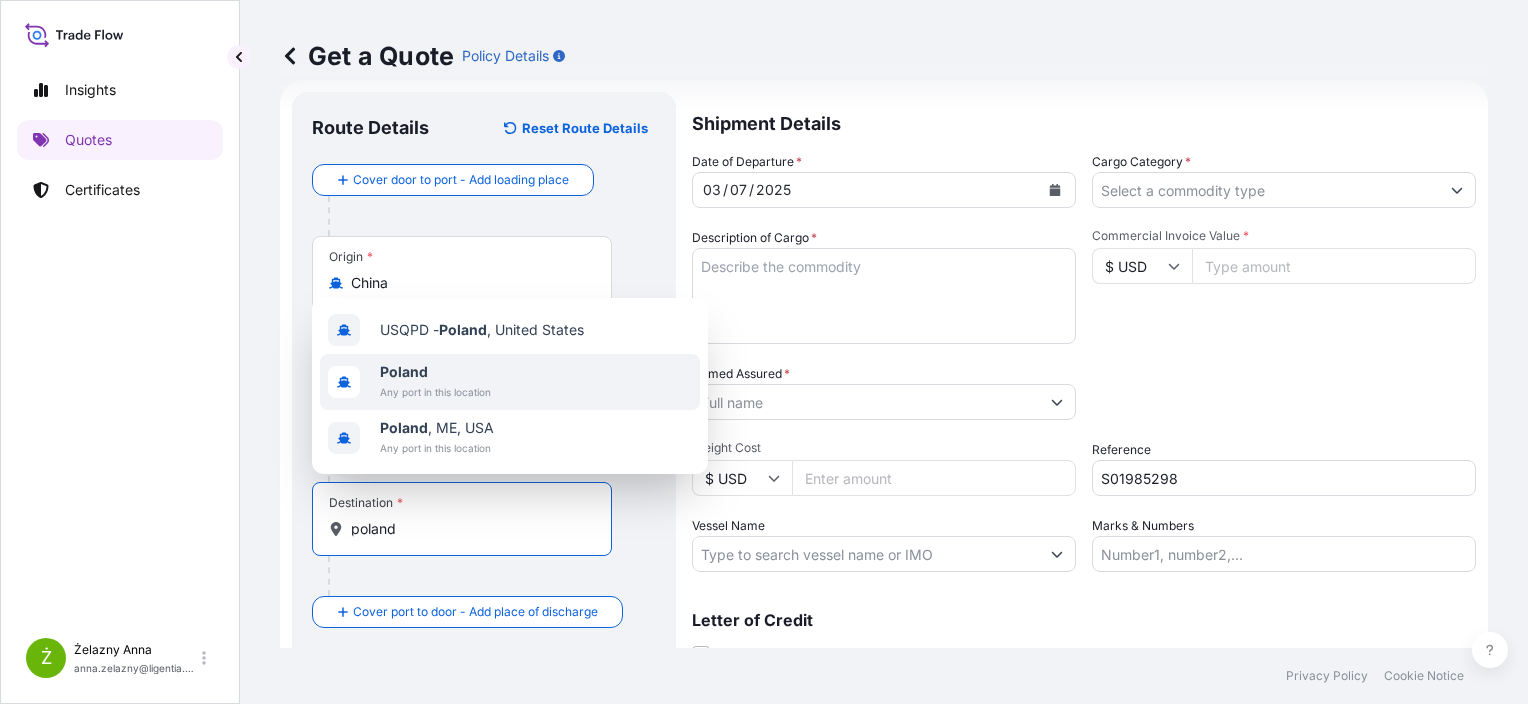 click on "Poland" at bounding box center (435, 372) 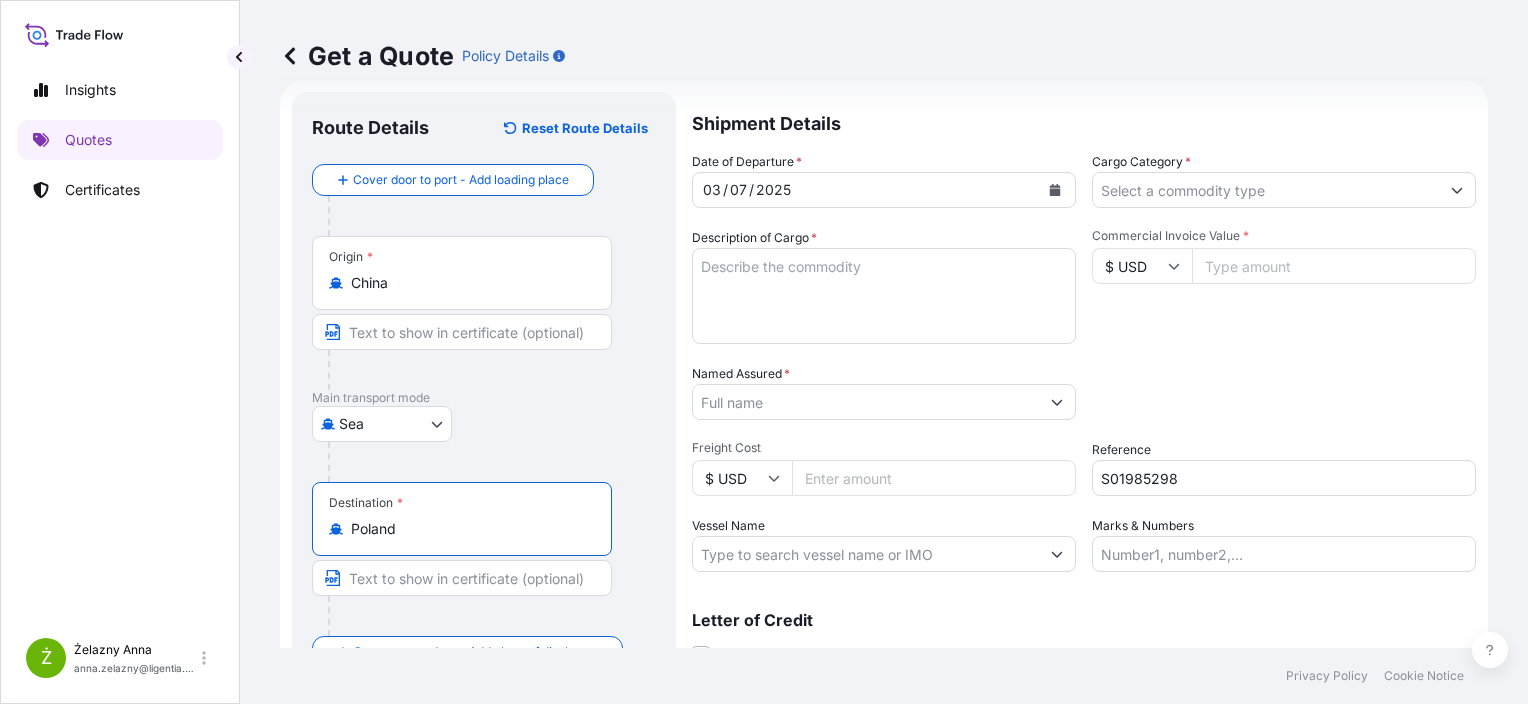 type on "Poland" 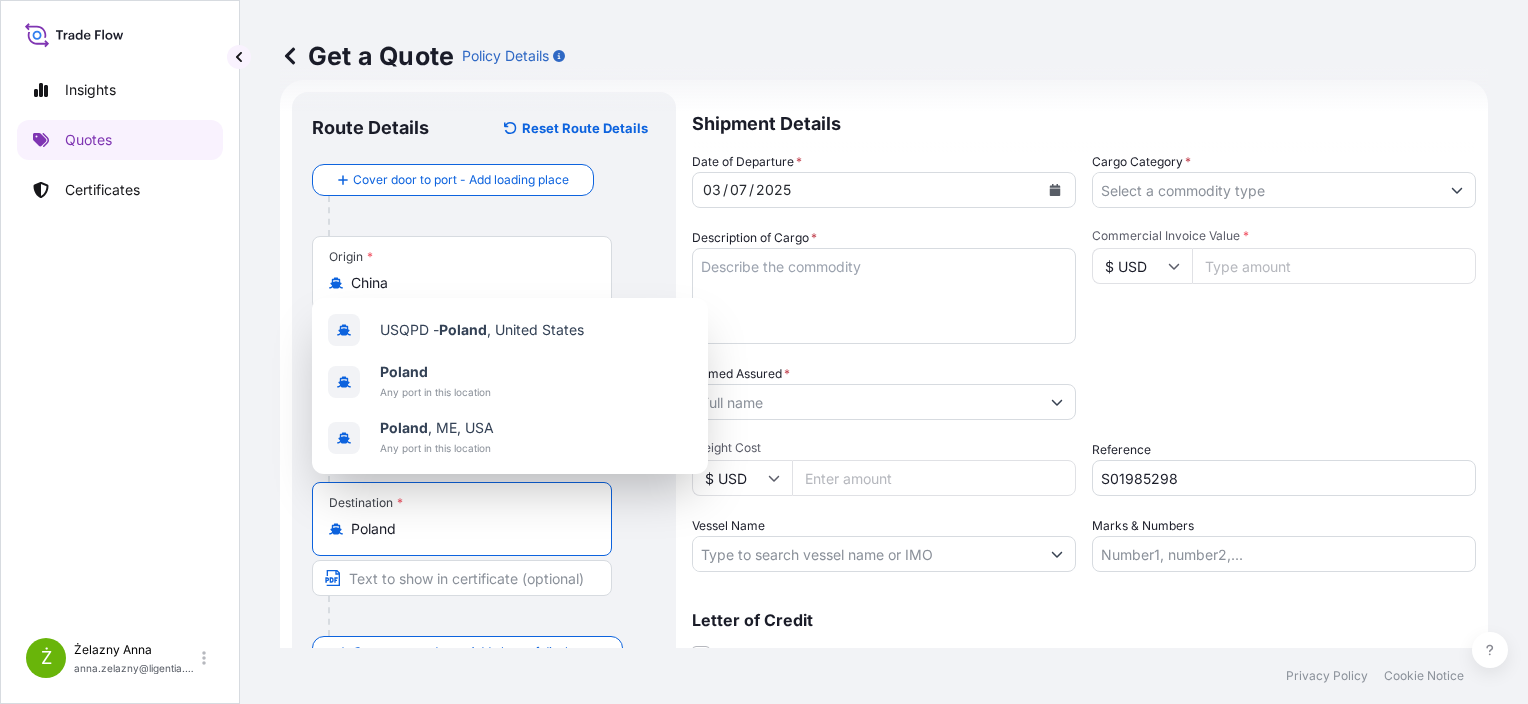 click on "Description of Cargo *" at bounding box center [884, 296] 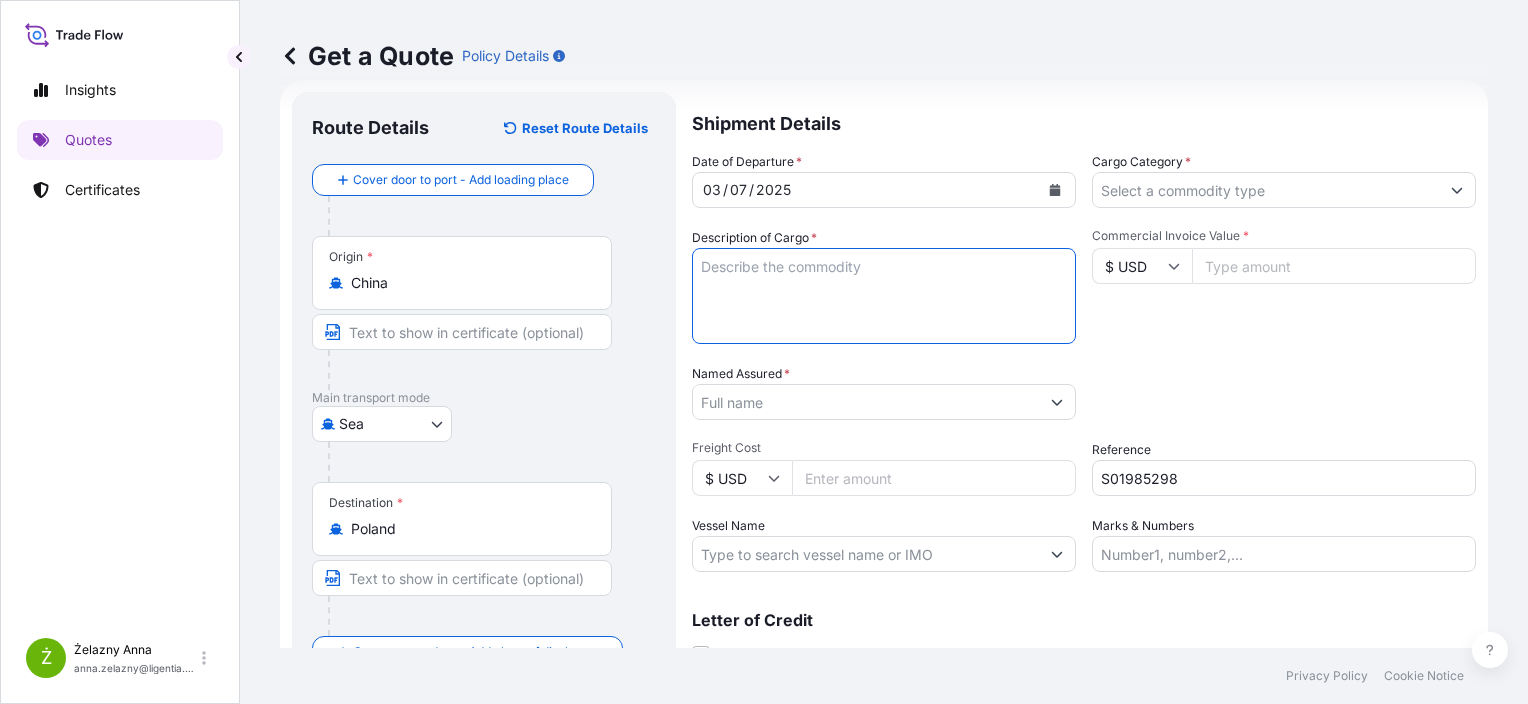 paste on "SAFETY FOOTWEAR" 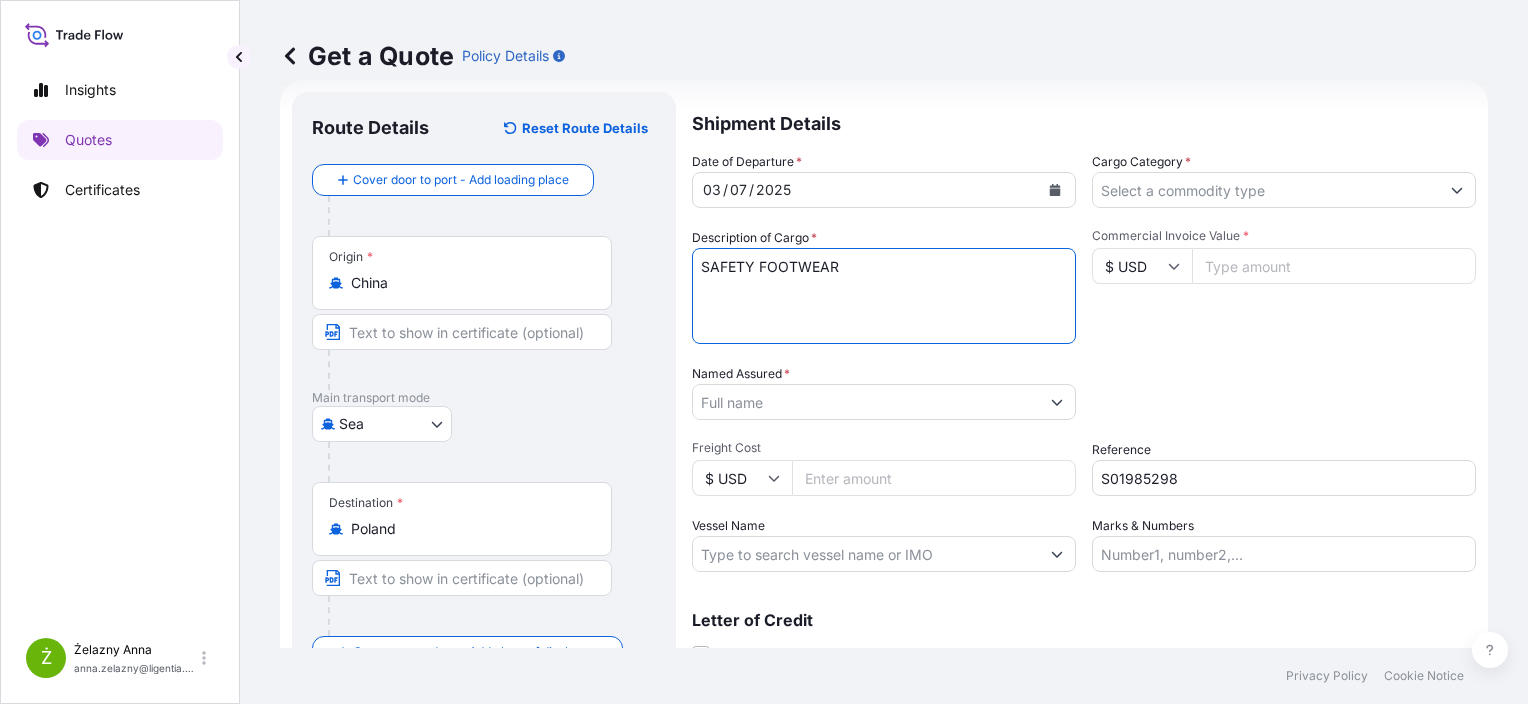 type on "SAFETY FOOTWEAR" 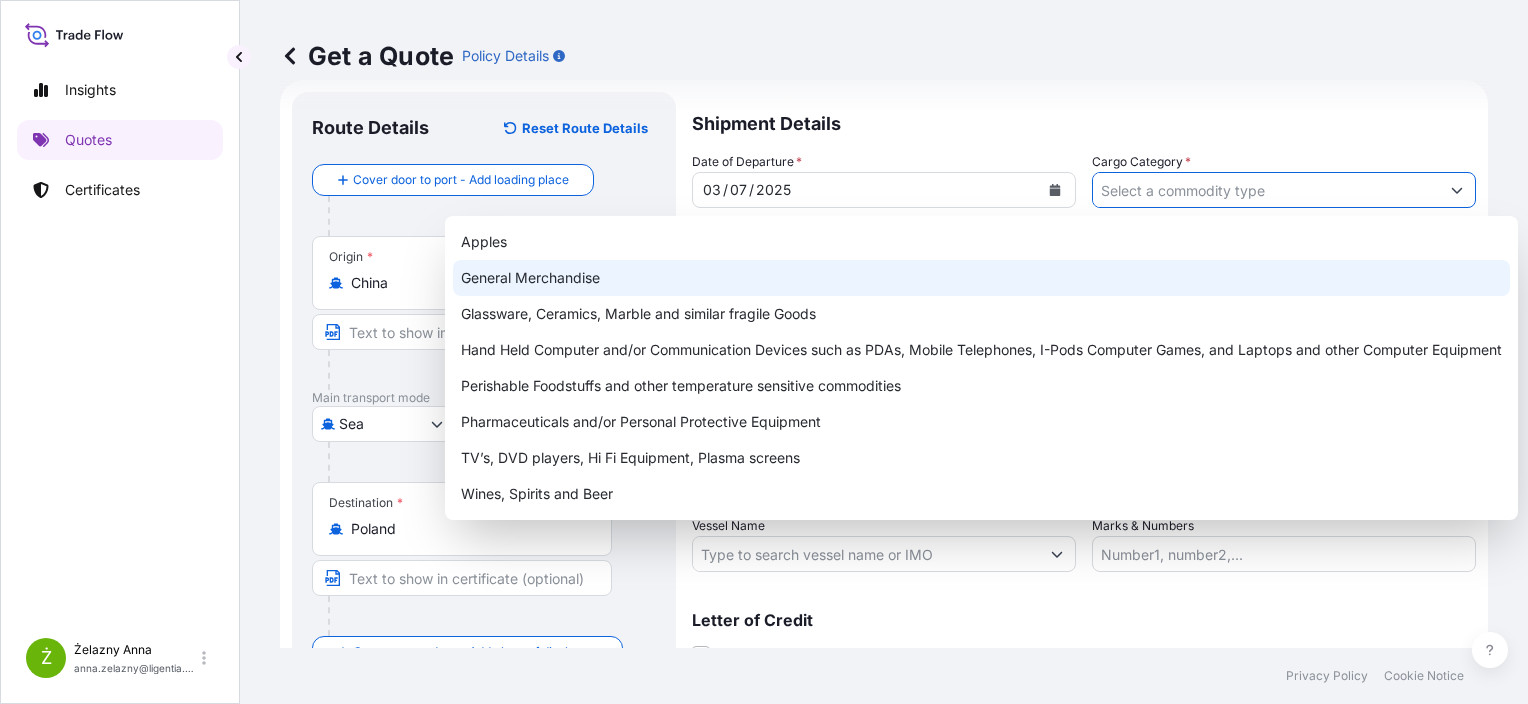 click on "General Merchandise" at bounding box center [981, 278] 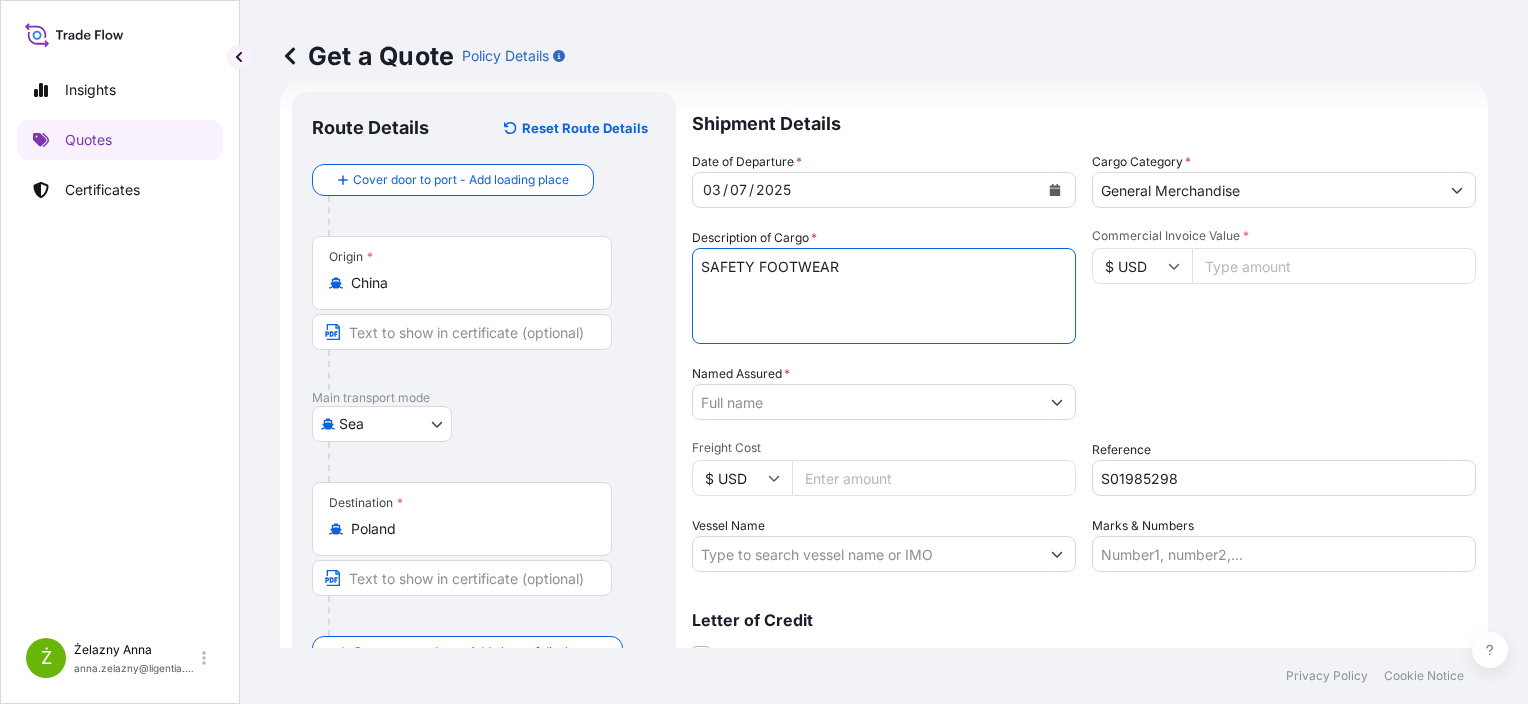 click on "SAFETY FOOTWEAR" at bounding box center (884, 296) 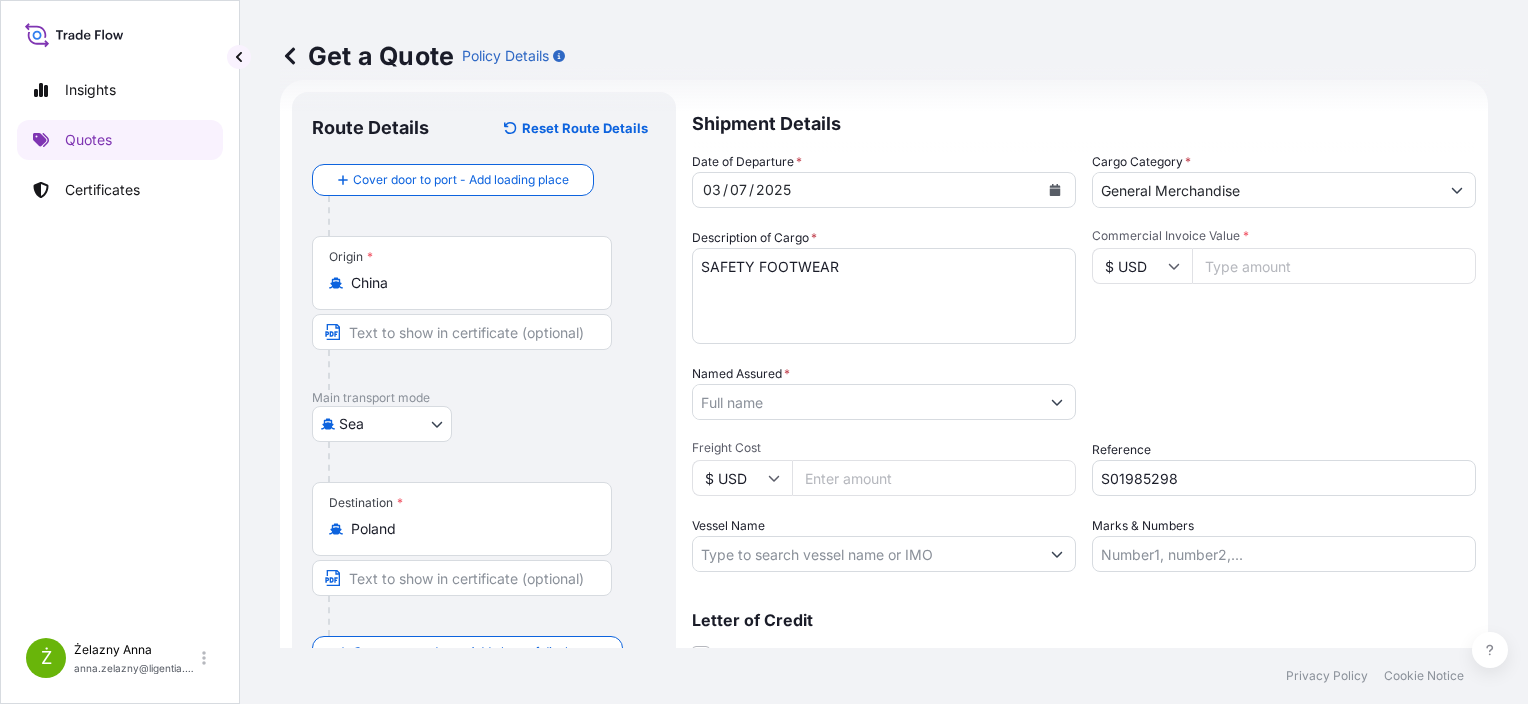 click on "SAFETY FOOTWEAR" at bounding box center (884, 296) 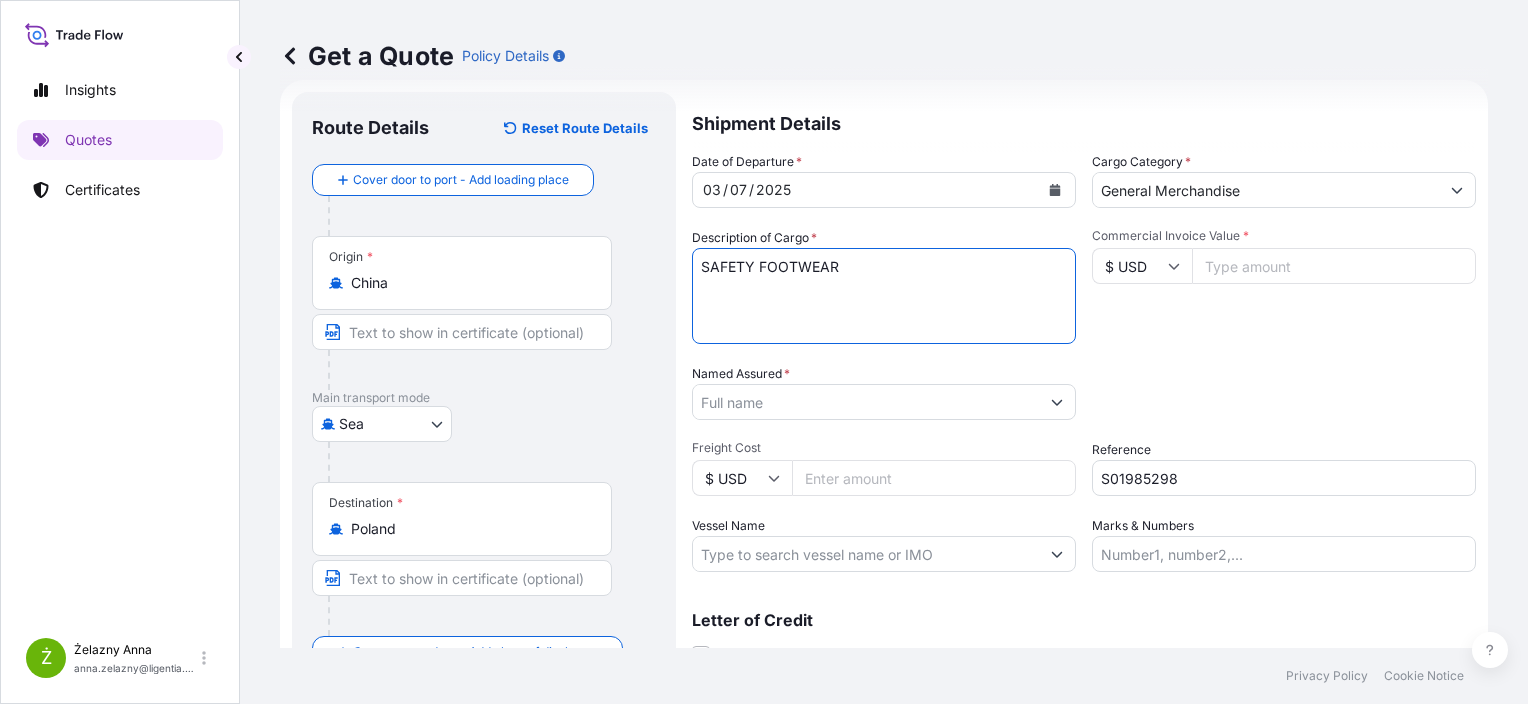 paste on "TCLU8721758 R6961149 40HC 11436.00 KG 67.00 M3 660 CTN" 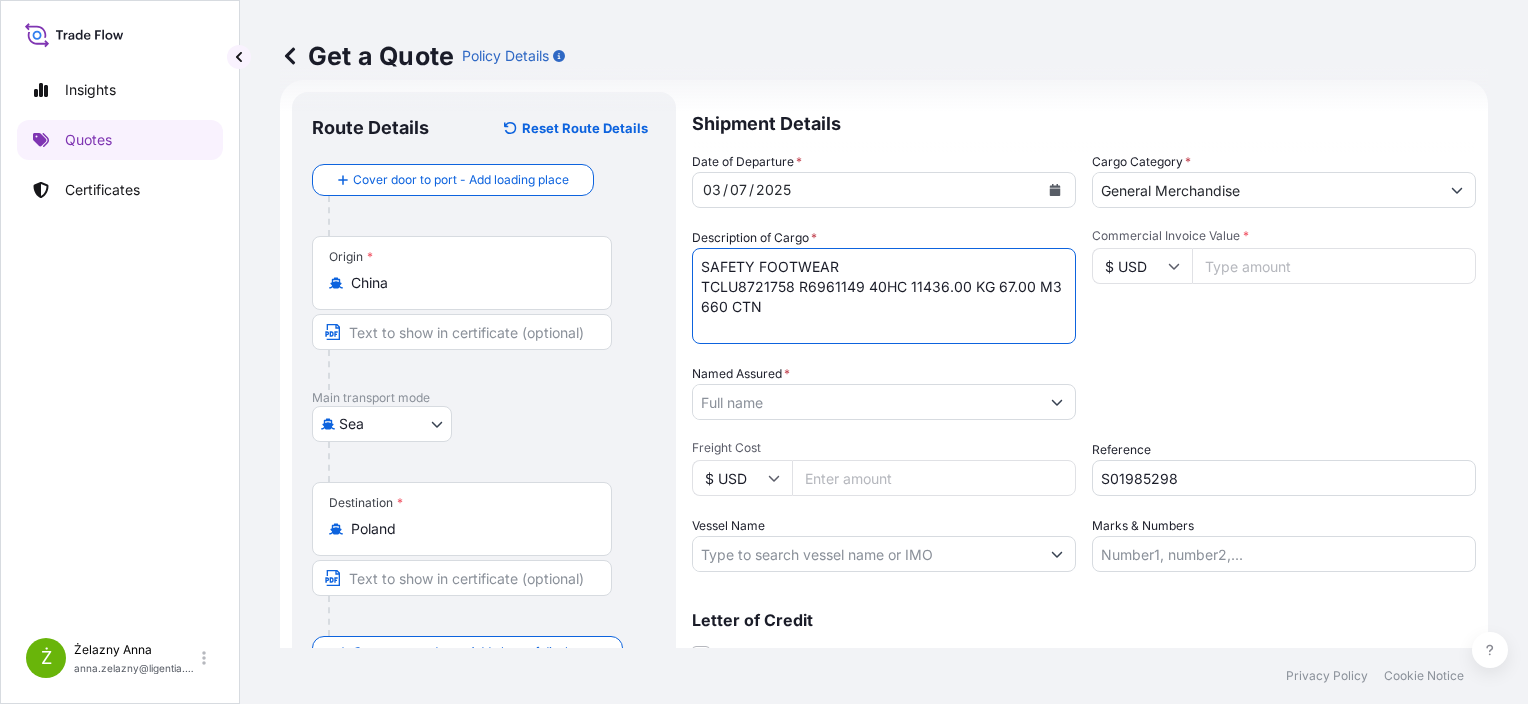 type on "SAFETY FOOTWEAR
TCLU8721758 R6961149 40HC 11436.00 KG 67.00 M3 660 CTN" 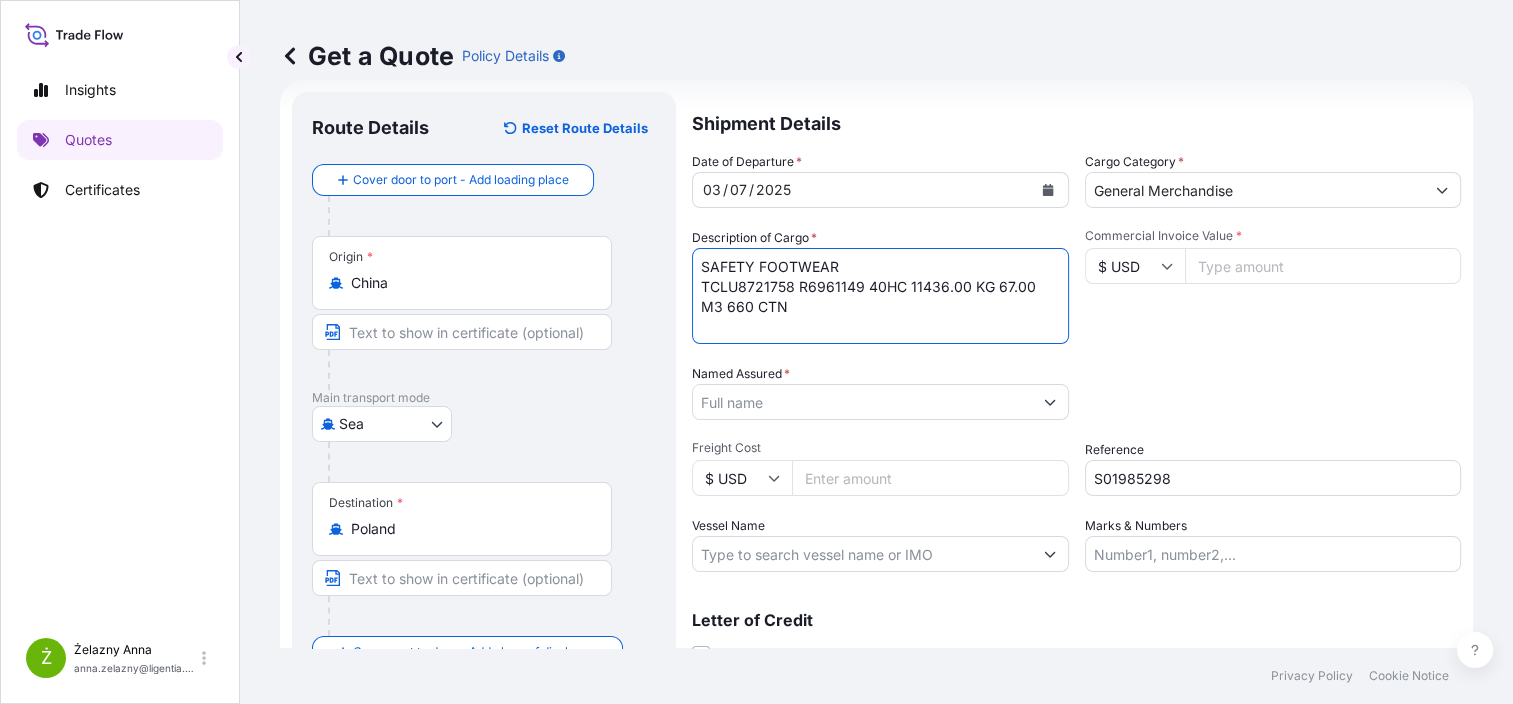 click on "Named Assured *" at bounding box center [862, 402] 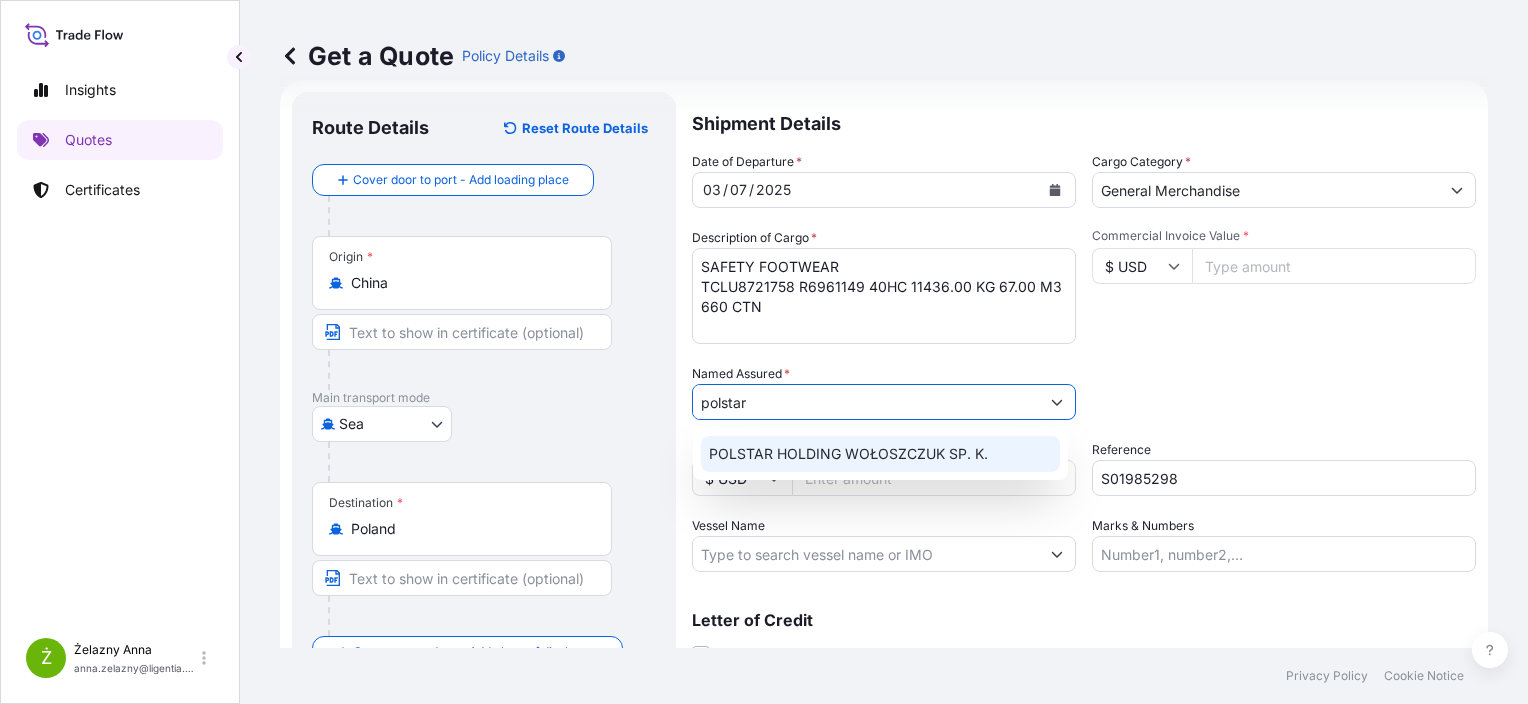 click on "POLSTAR HOLDING WOŁOSZCZUK SP. K." at bounding box center [848, 454] 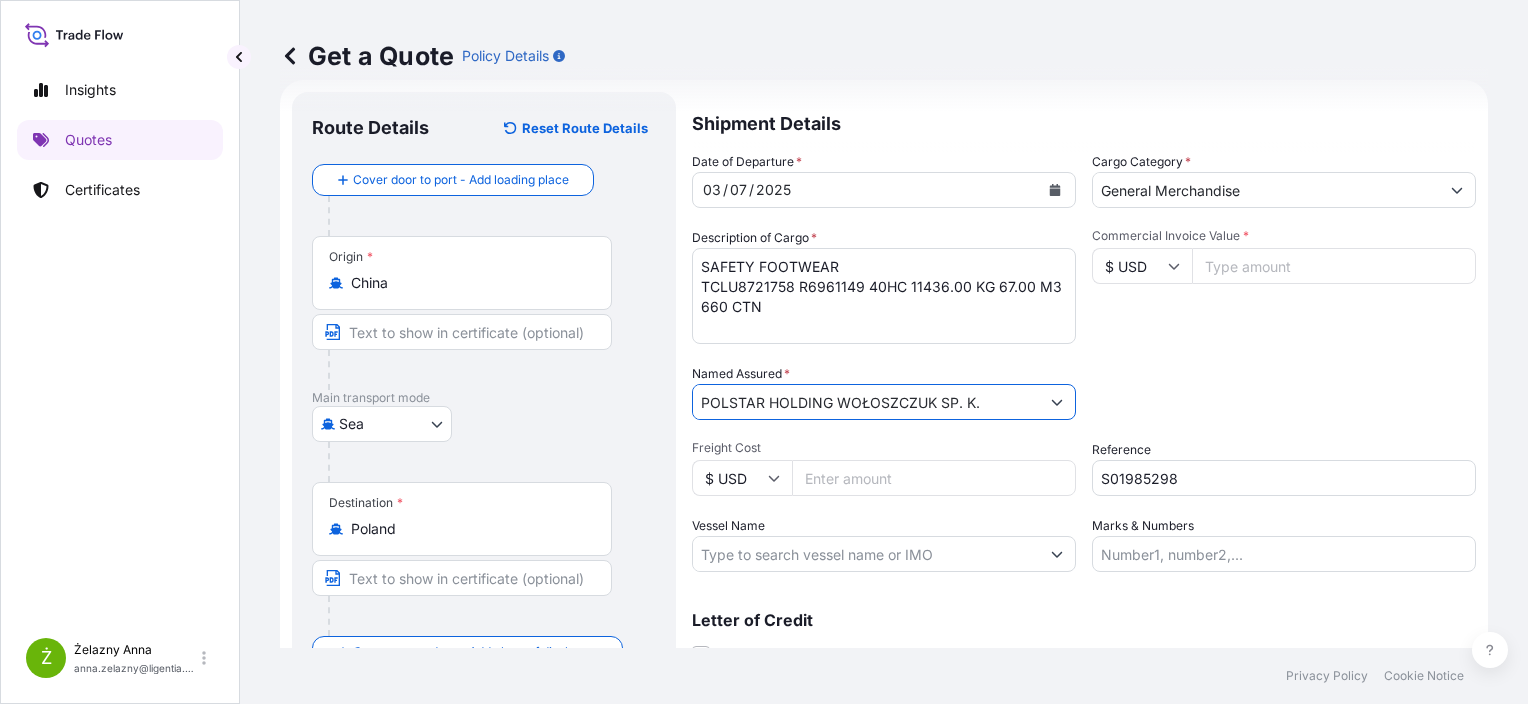 scroll, scrollTop: 116, scrollLeft: 0, axis: vertical 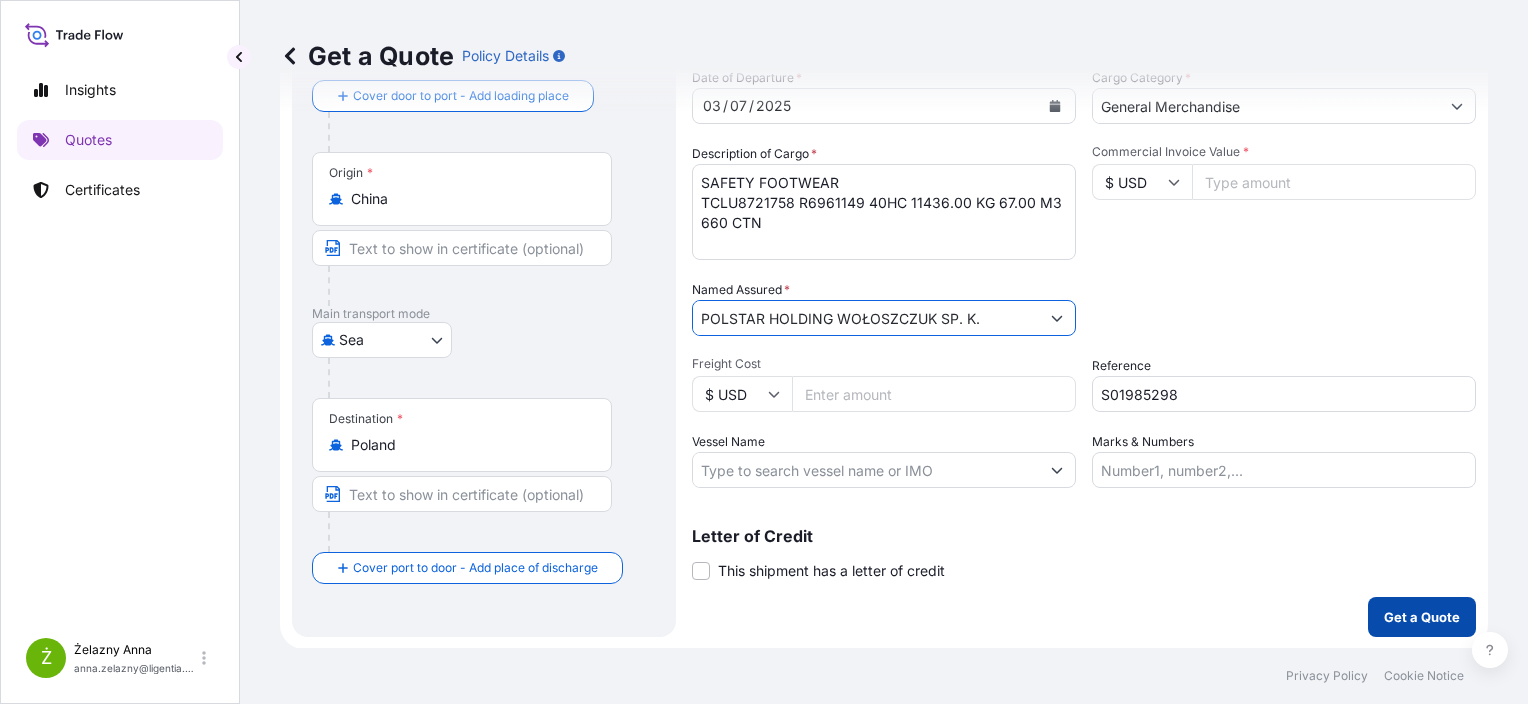 type on "POLSTAR HOLDING WOŁOSZCZUK SP. K." 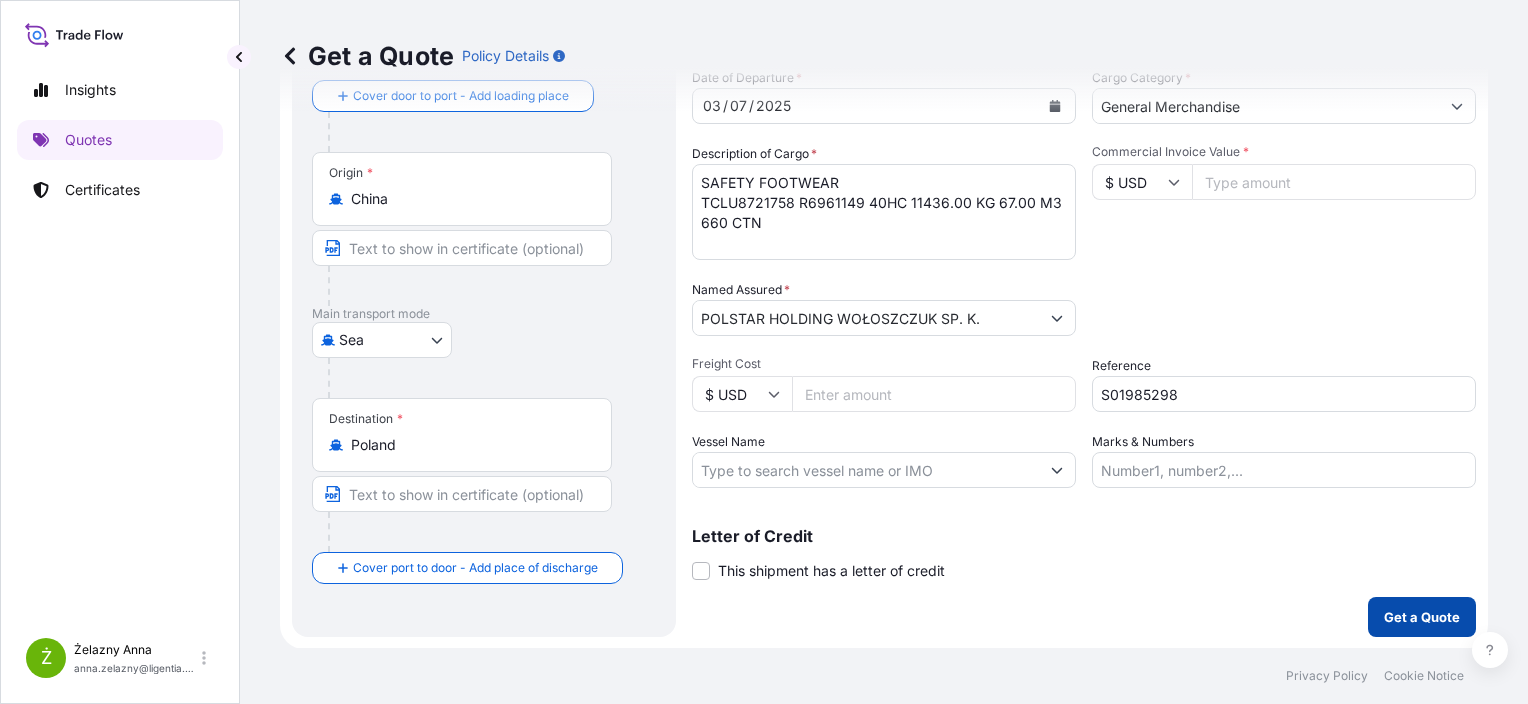click on "Get a Quote" at bounding box center [1422, 617] 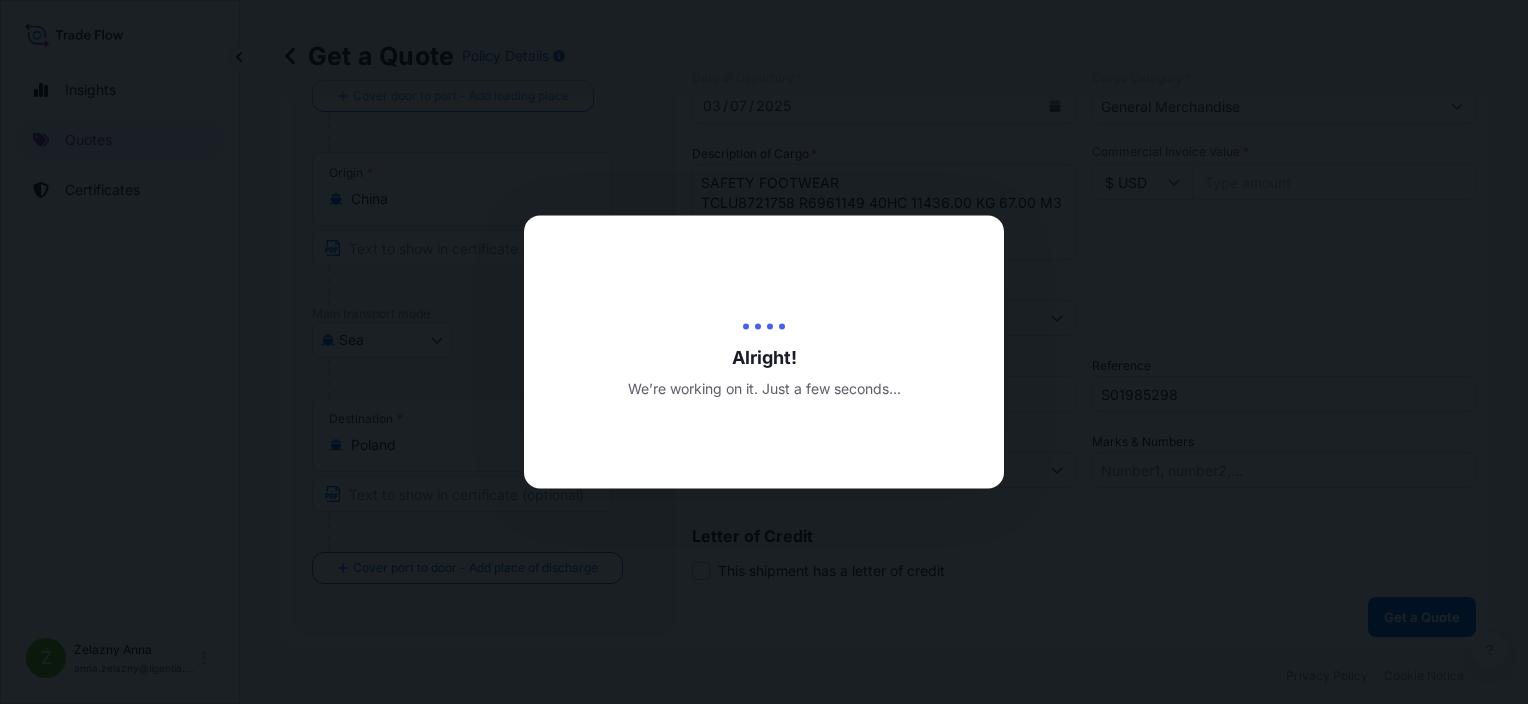 scroll, scrollTop: 0, scrollLeft: 0, axis: both 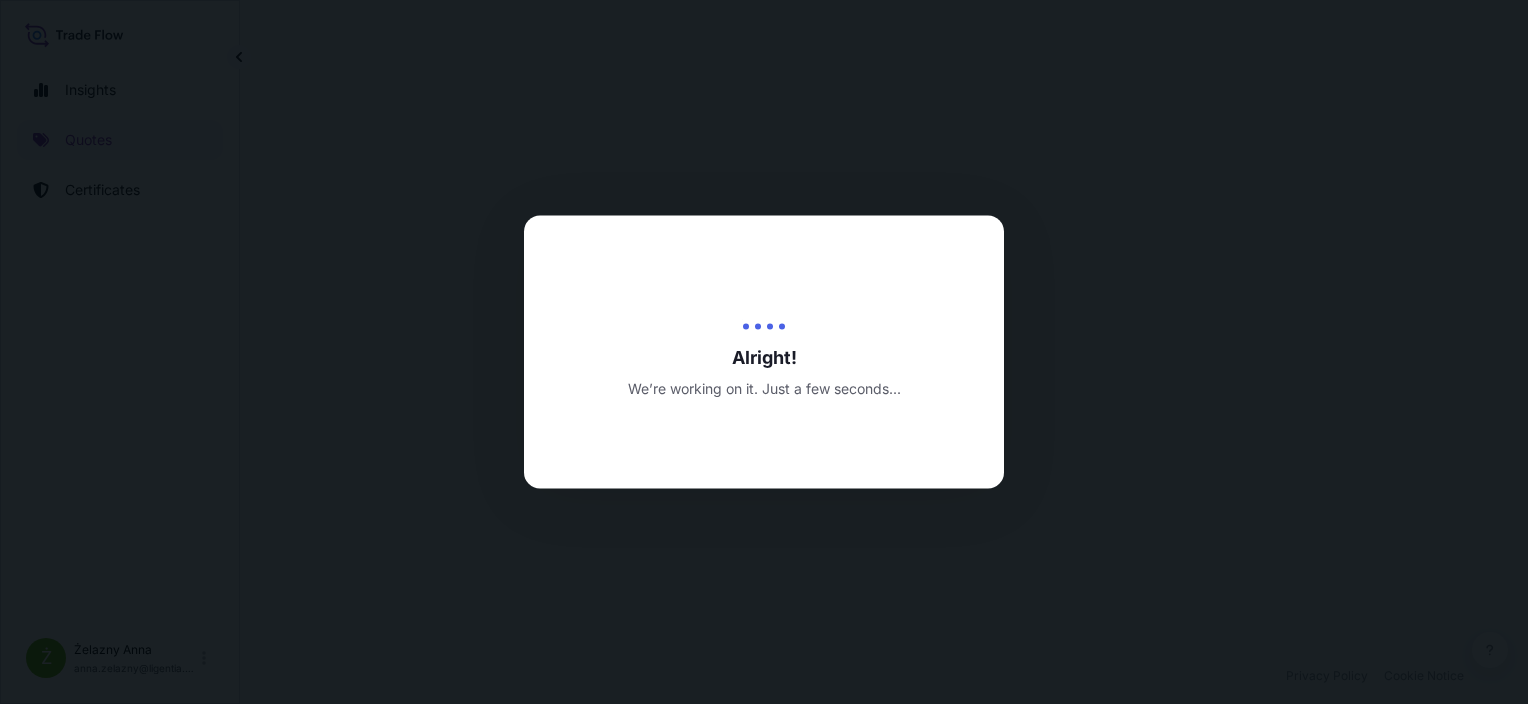 select on "Sea" 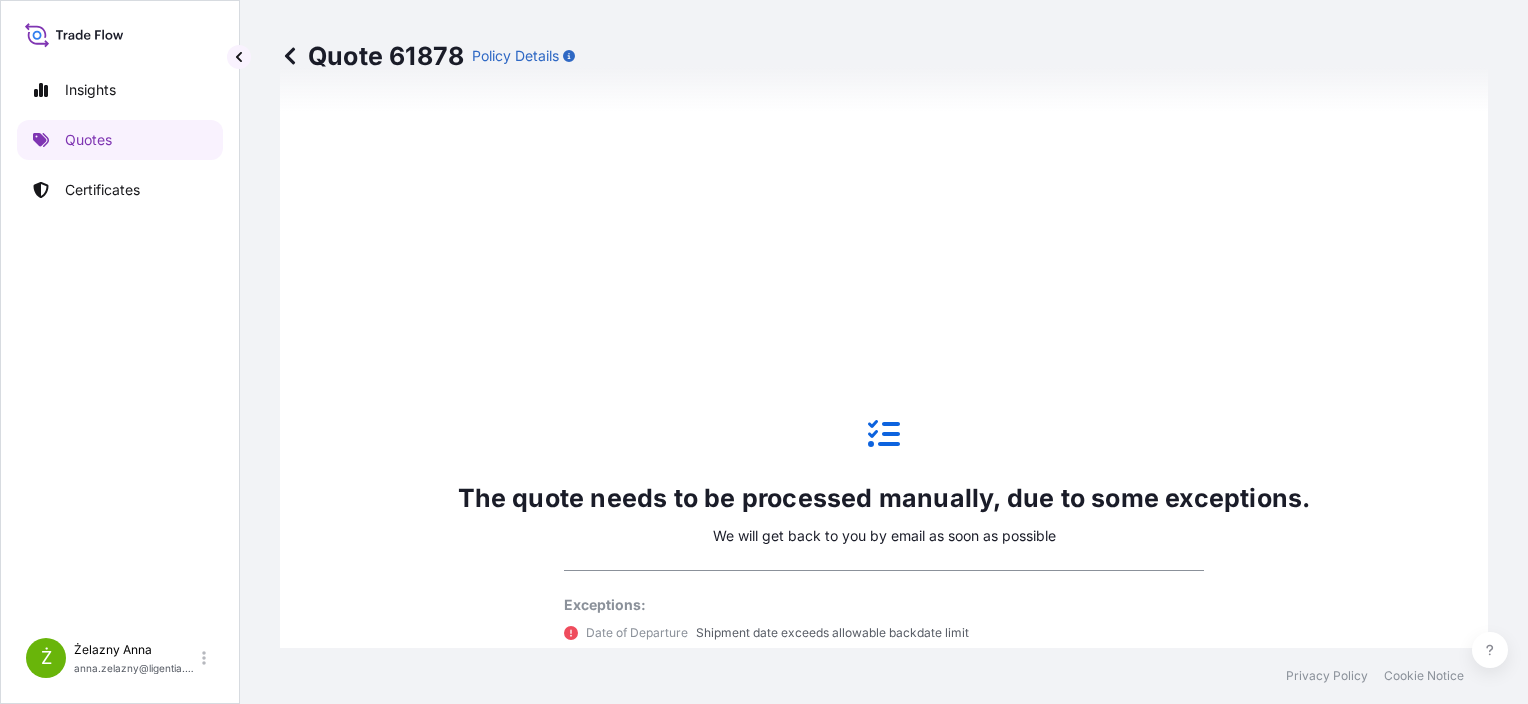 scroll, scrollTop: 244, scrollLeft: 0, axis: vertical 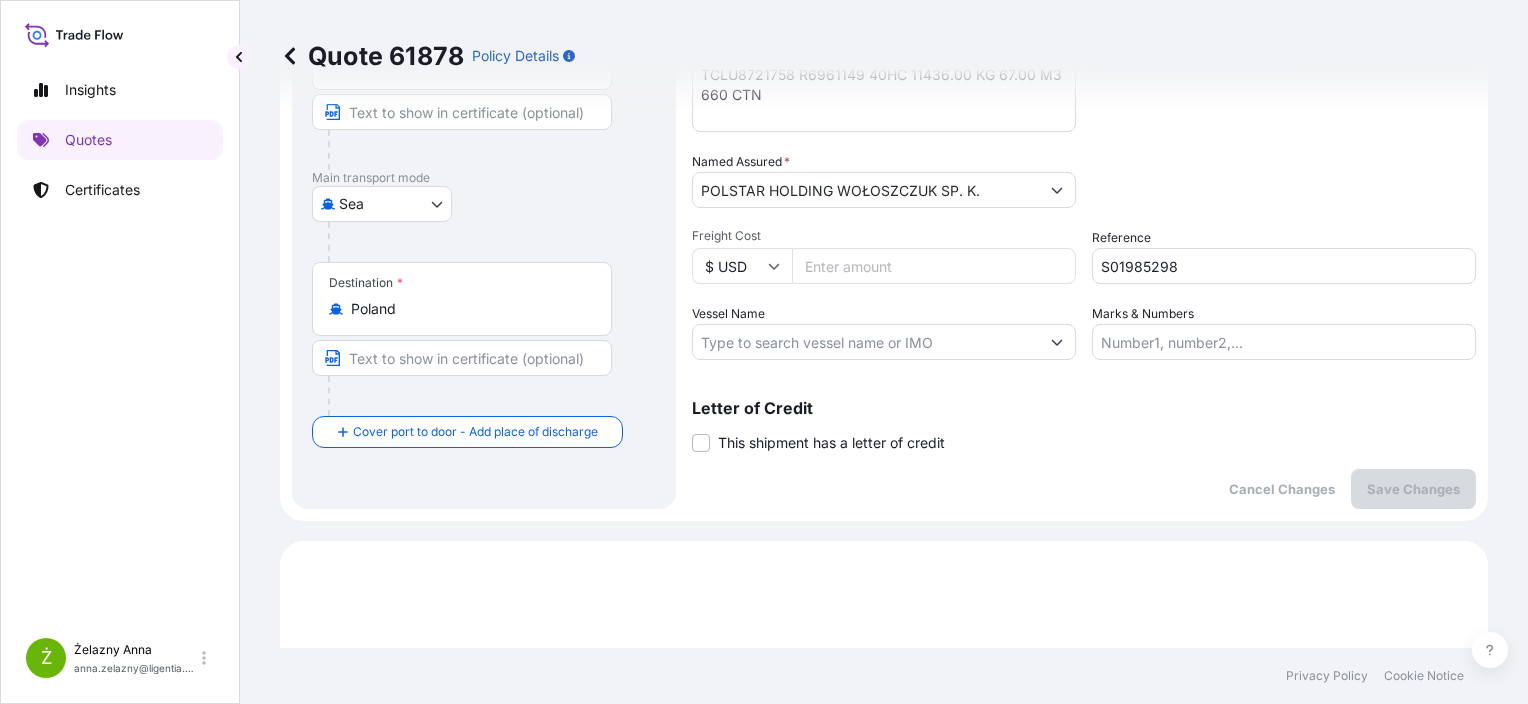 click on "Quote 61878" at bounding box center [372, 56] 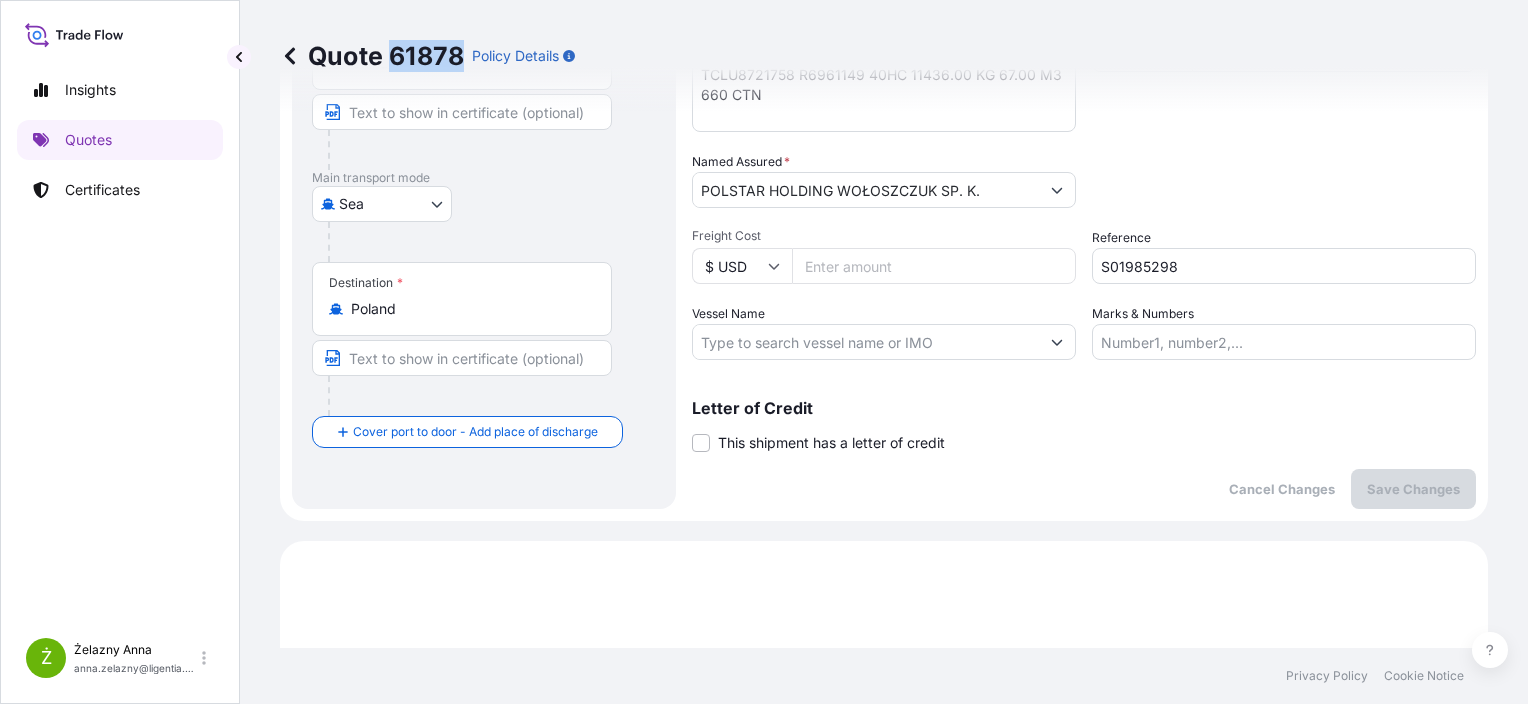 click on "Quote 61878" at bounding box center [372, 56] 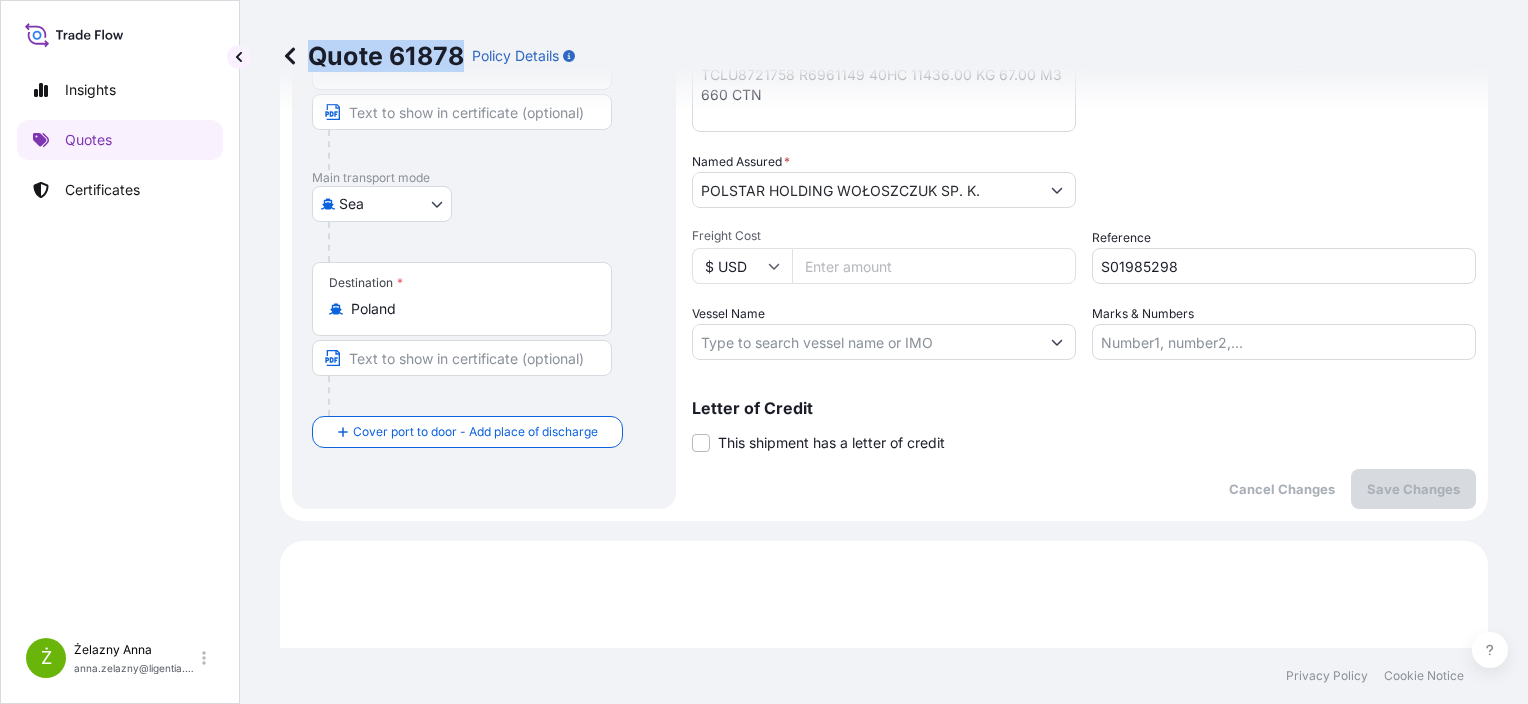 drag, startPoint x: 300, startPoint y: 61, endPoint x: 457, endPoint y: 61, distance: 157 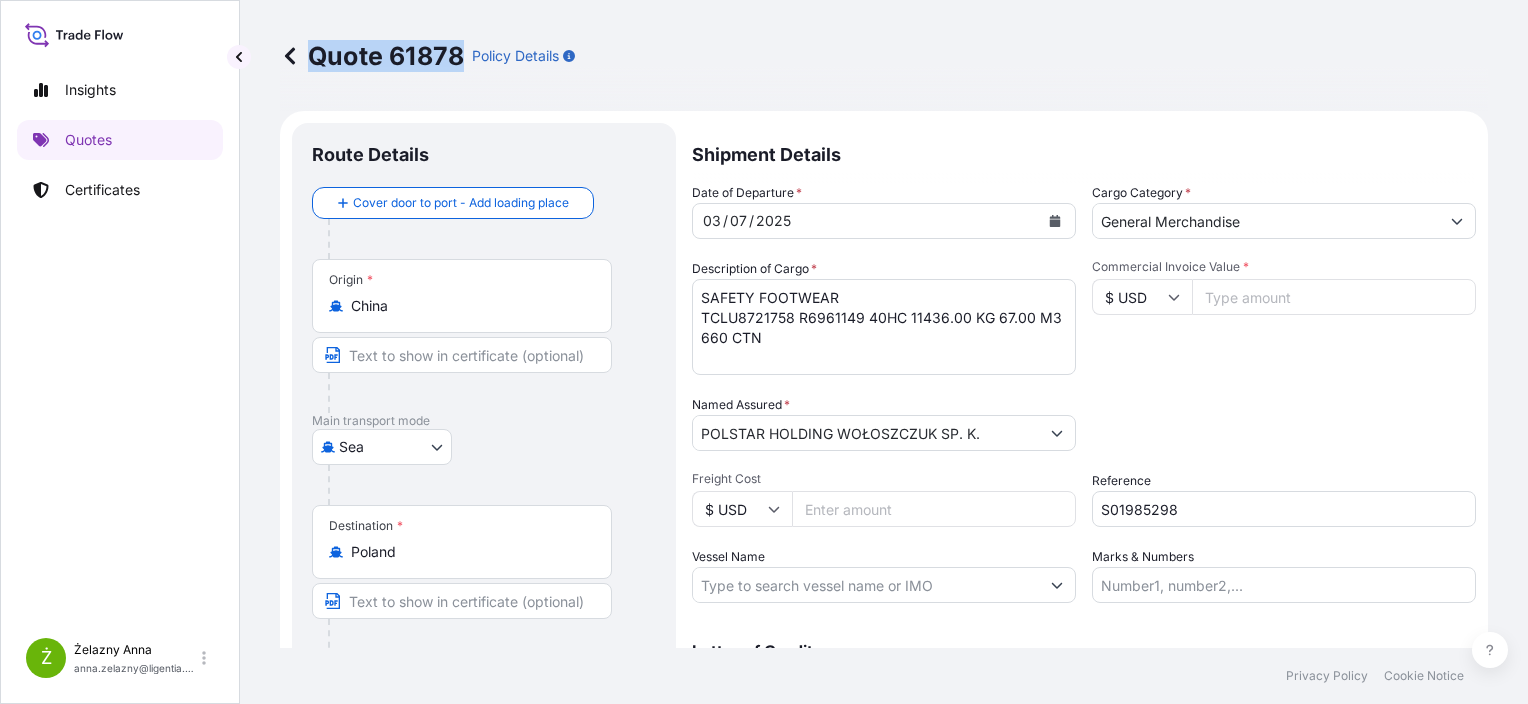 scroll, scrollTop: 0, scrollLeft: 0, axis: both 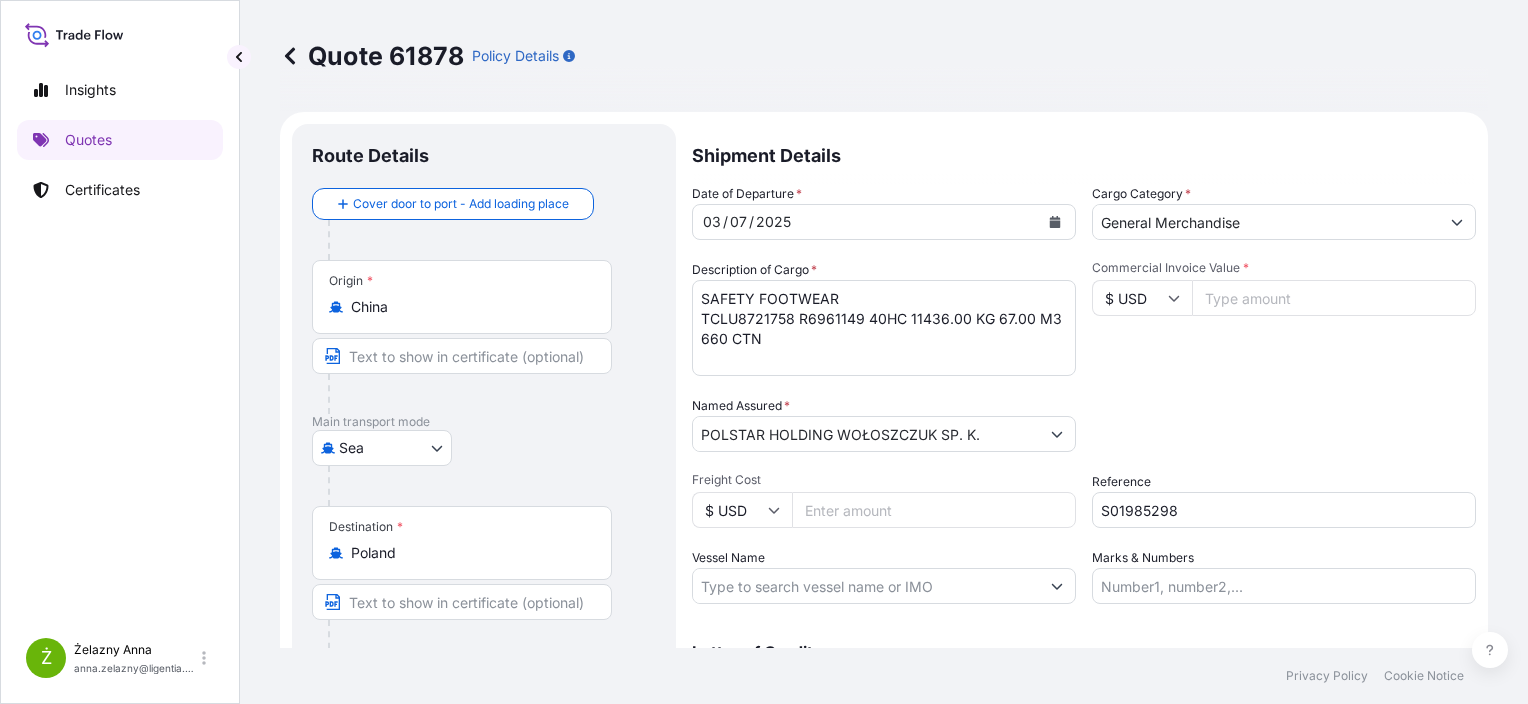click on "Insights Quotes Certificates" at bounding box center [120, 340] 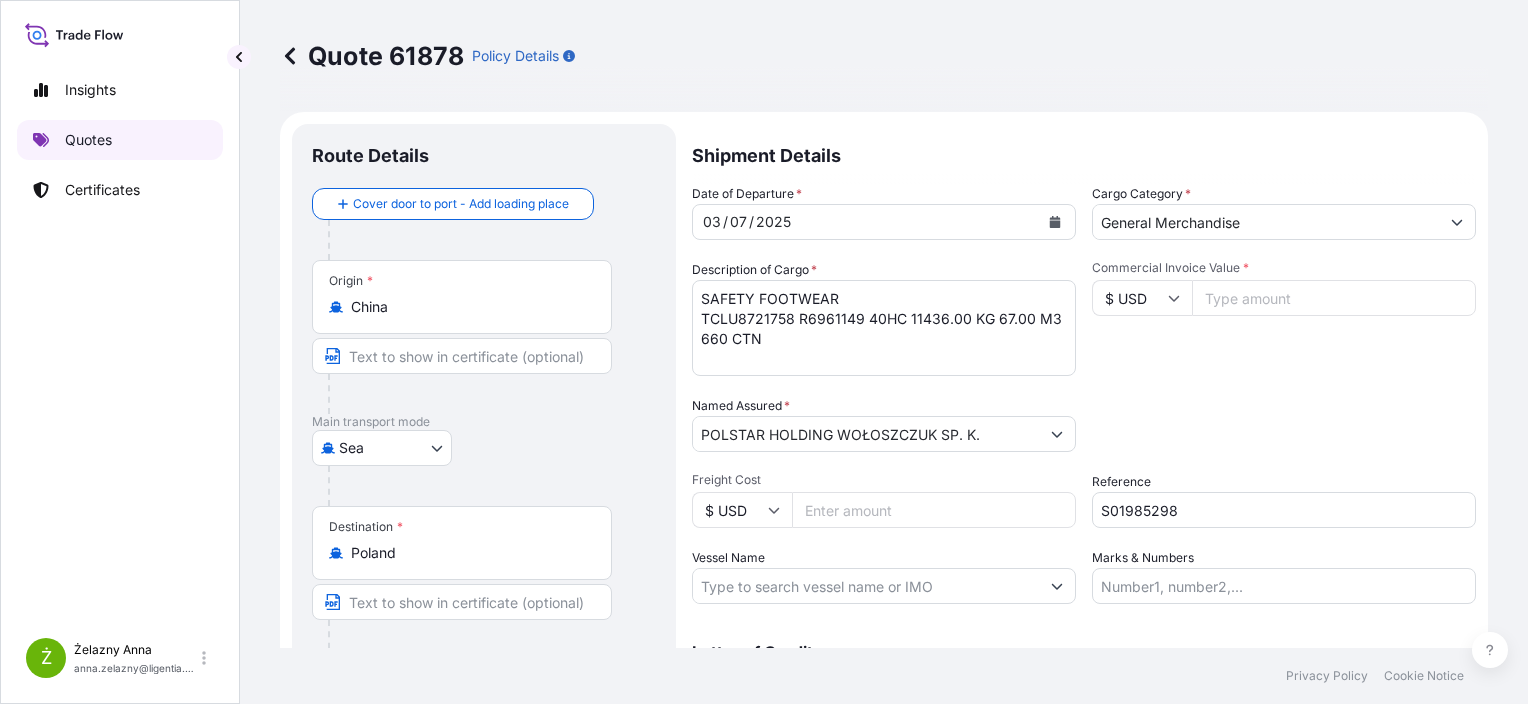 click on "Quotes" at bounding box center [120, 140] 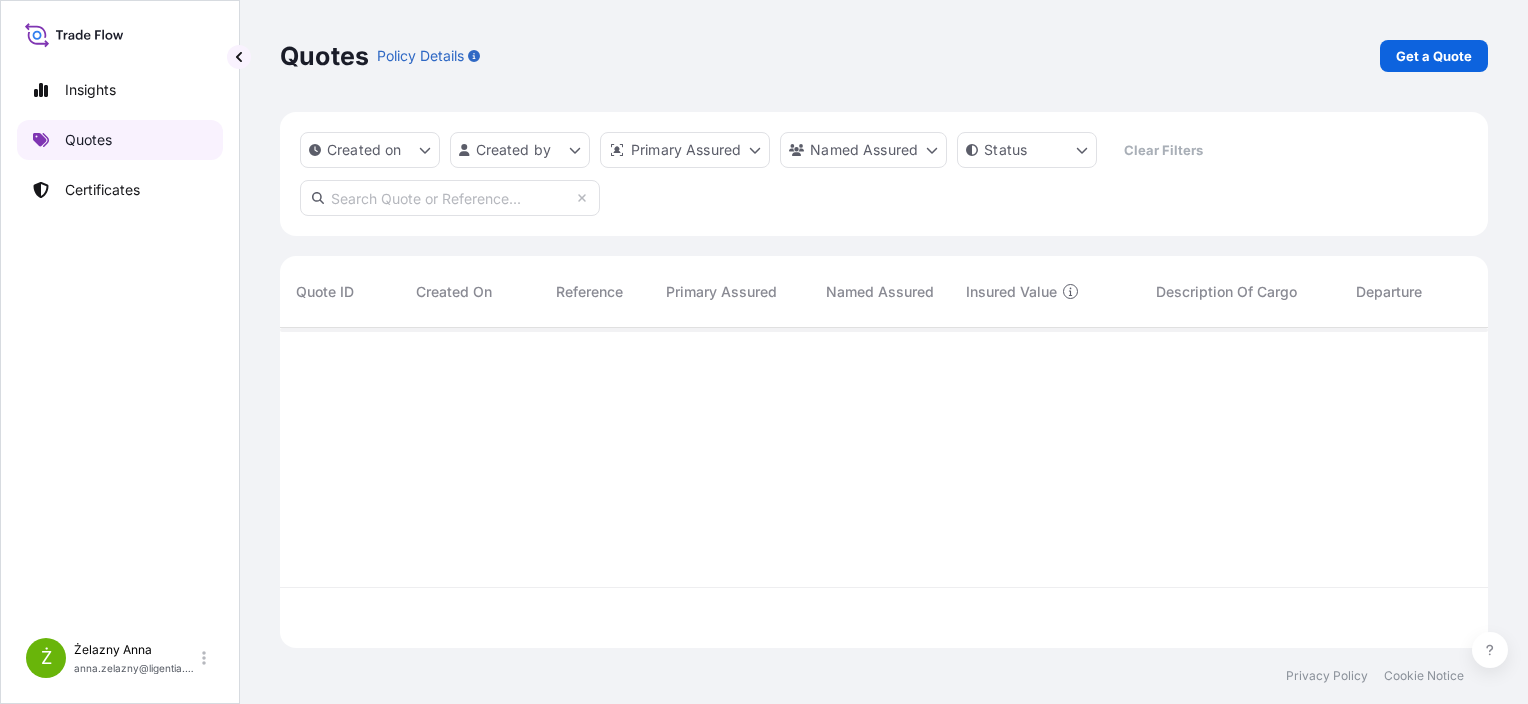 scroll, scrollTop: 16, scrollLeft: 16, axis: both 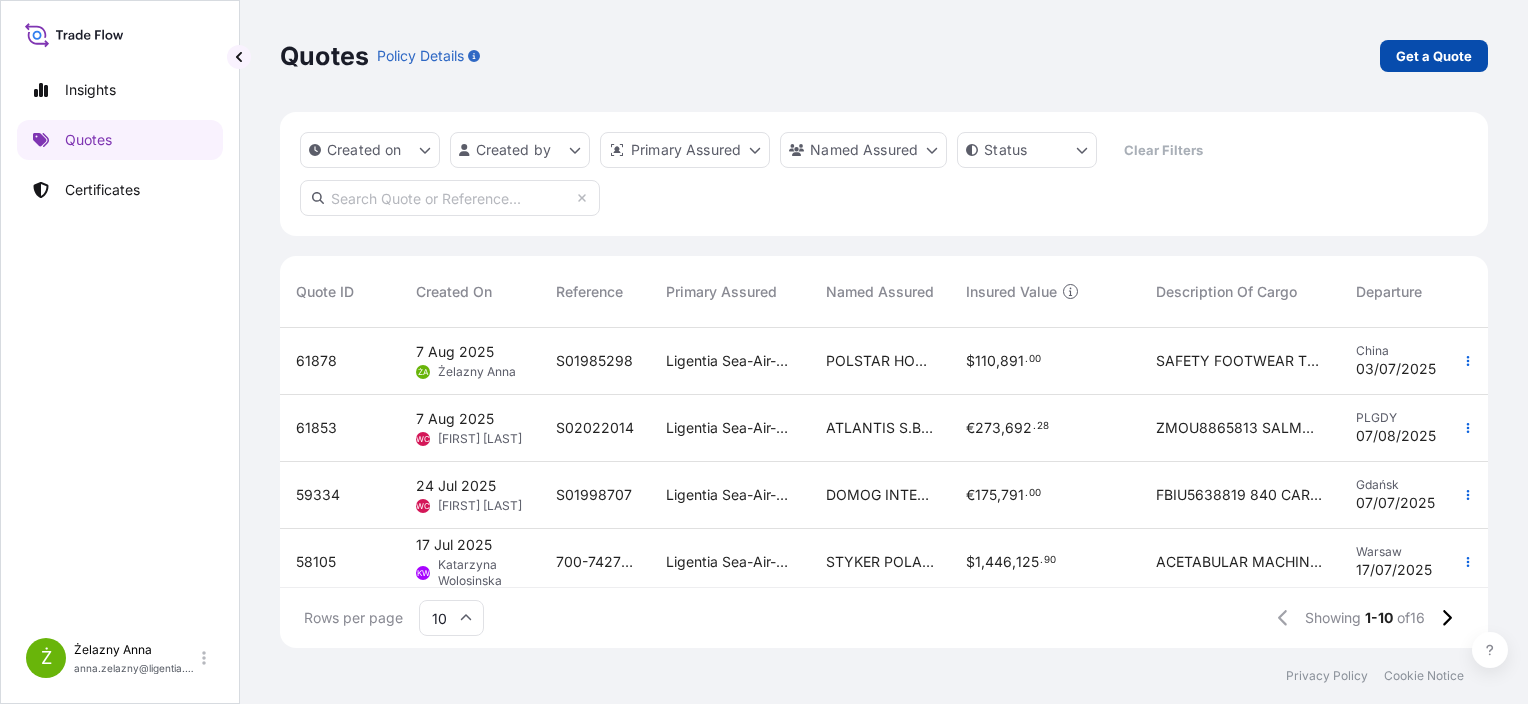 click on "Get a Quote" at bounding box center [1434, 56] 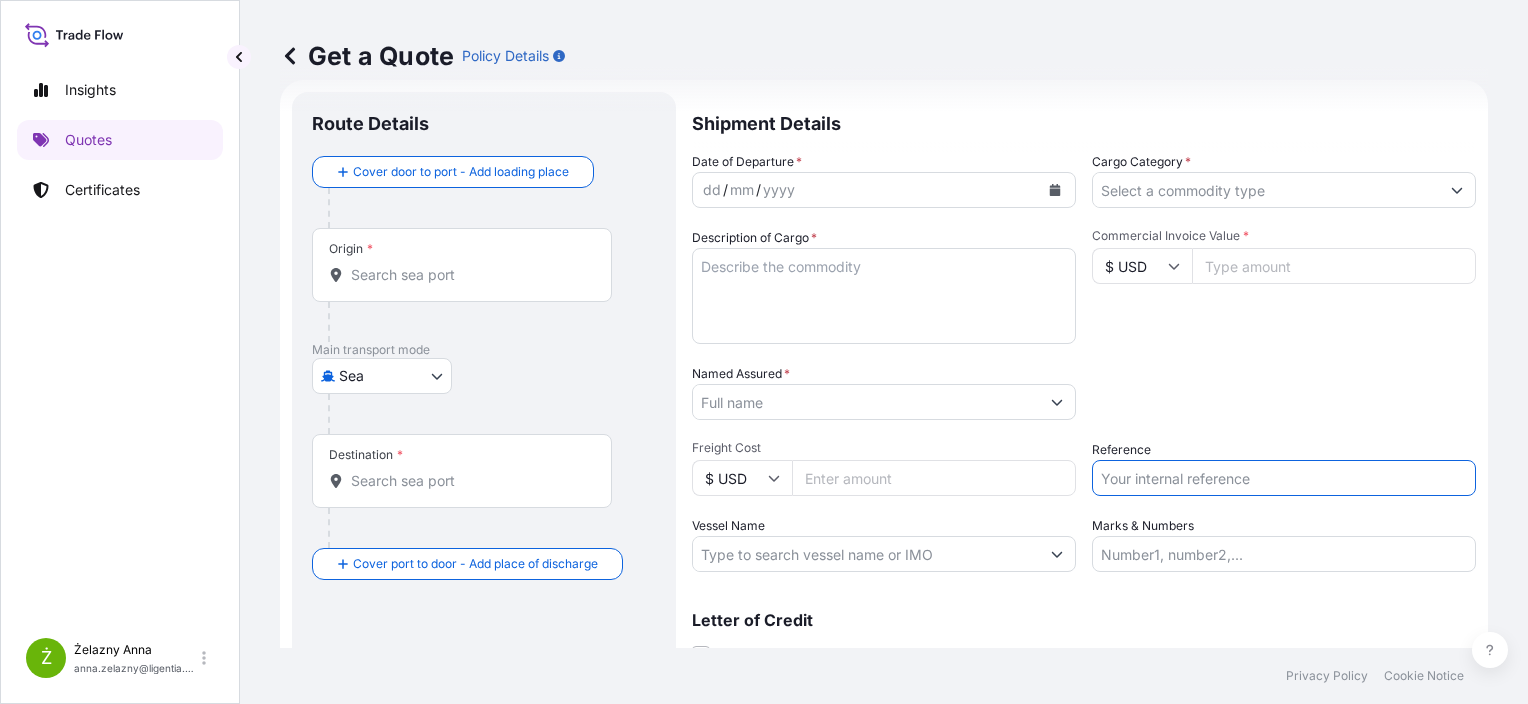 click on "Reference" at bounding box center [1284, 478] 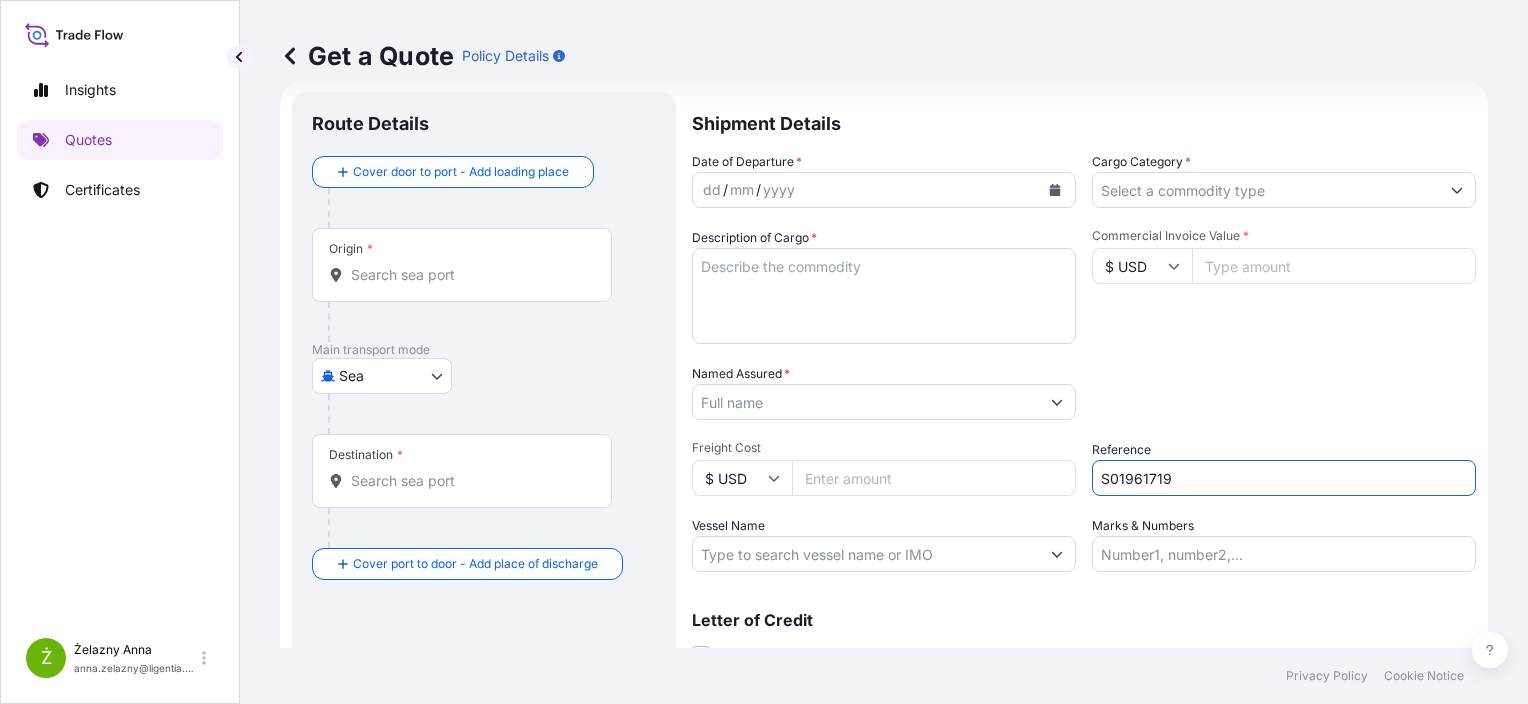 type on "S01961719" 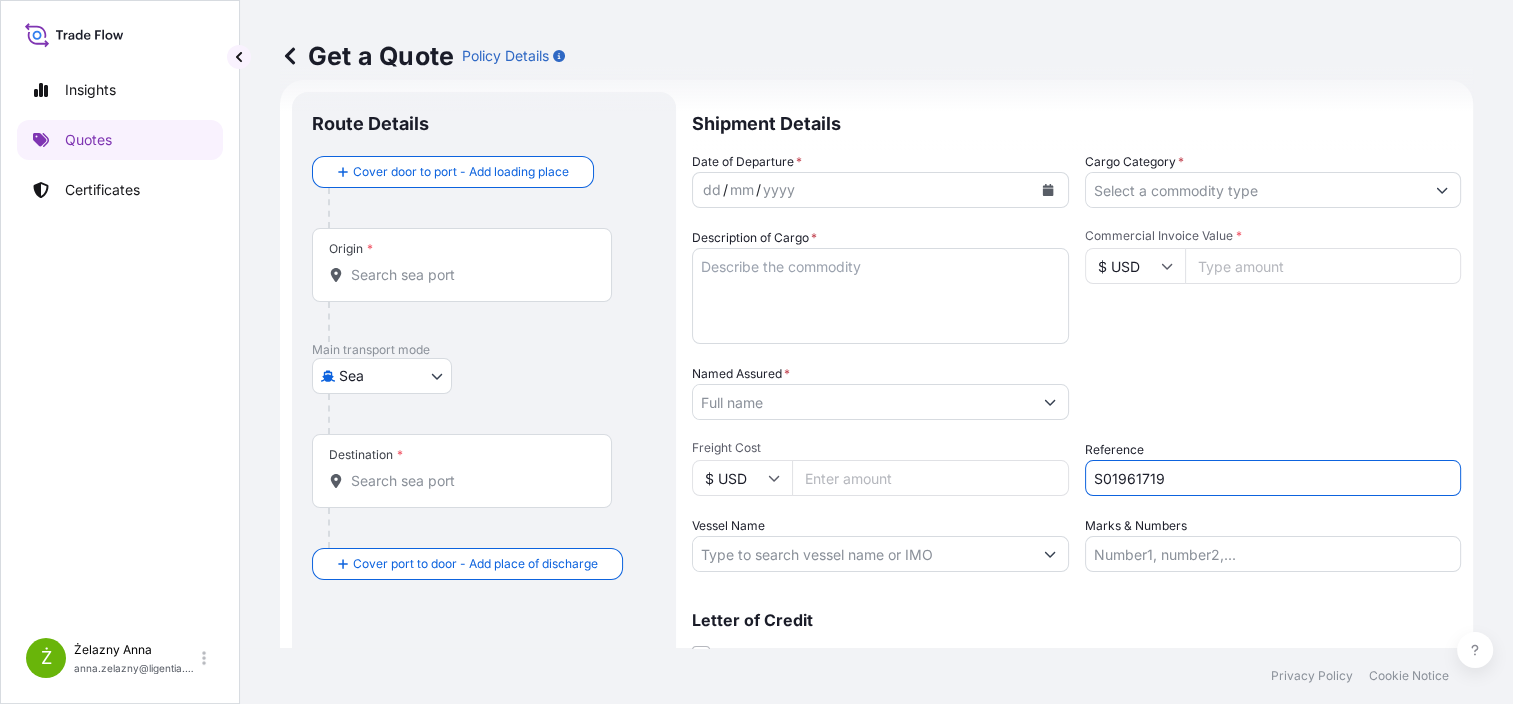 click on "Named Assured *" at bounding box center (862, 402) 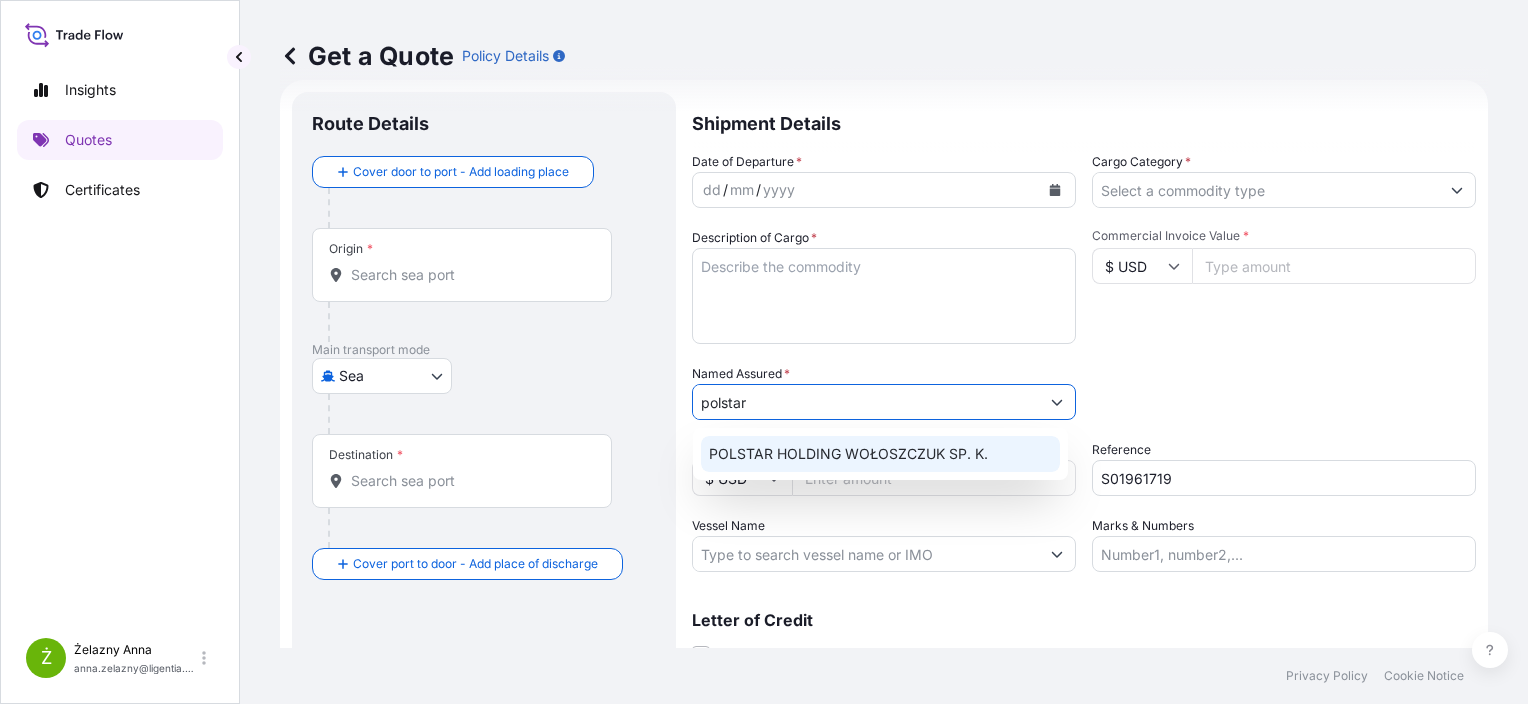 click on "POLSTAR HOLDING WOŁOSZCZUK SP. K." at bounding box center [848, 454] 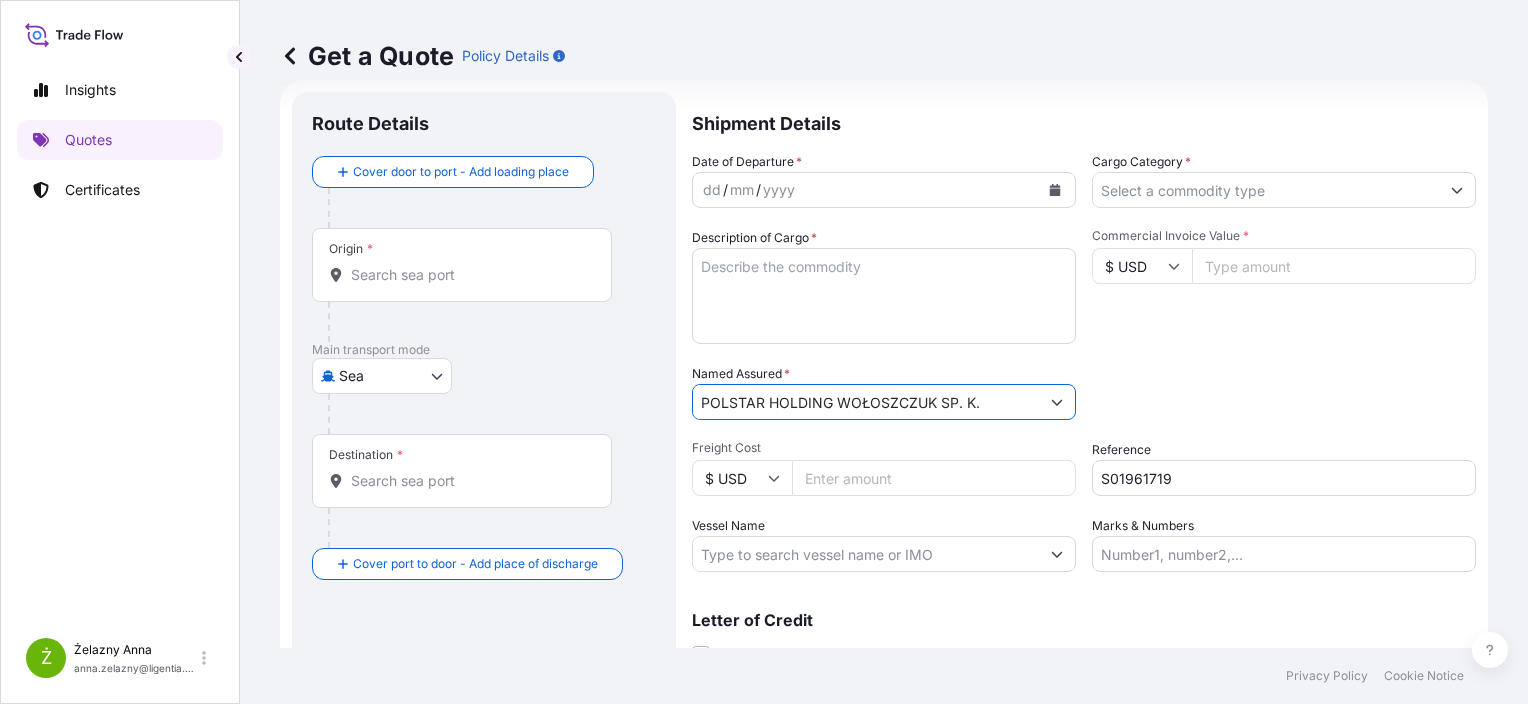 type on "POLSTAR HOLDING WOŁOSZCZUK SP. K." 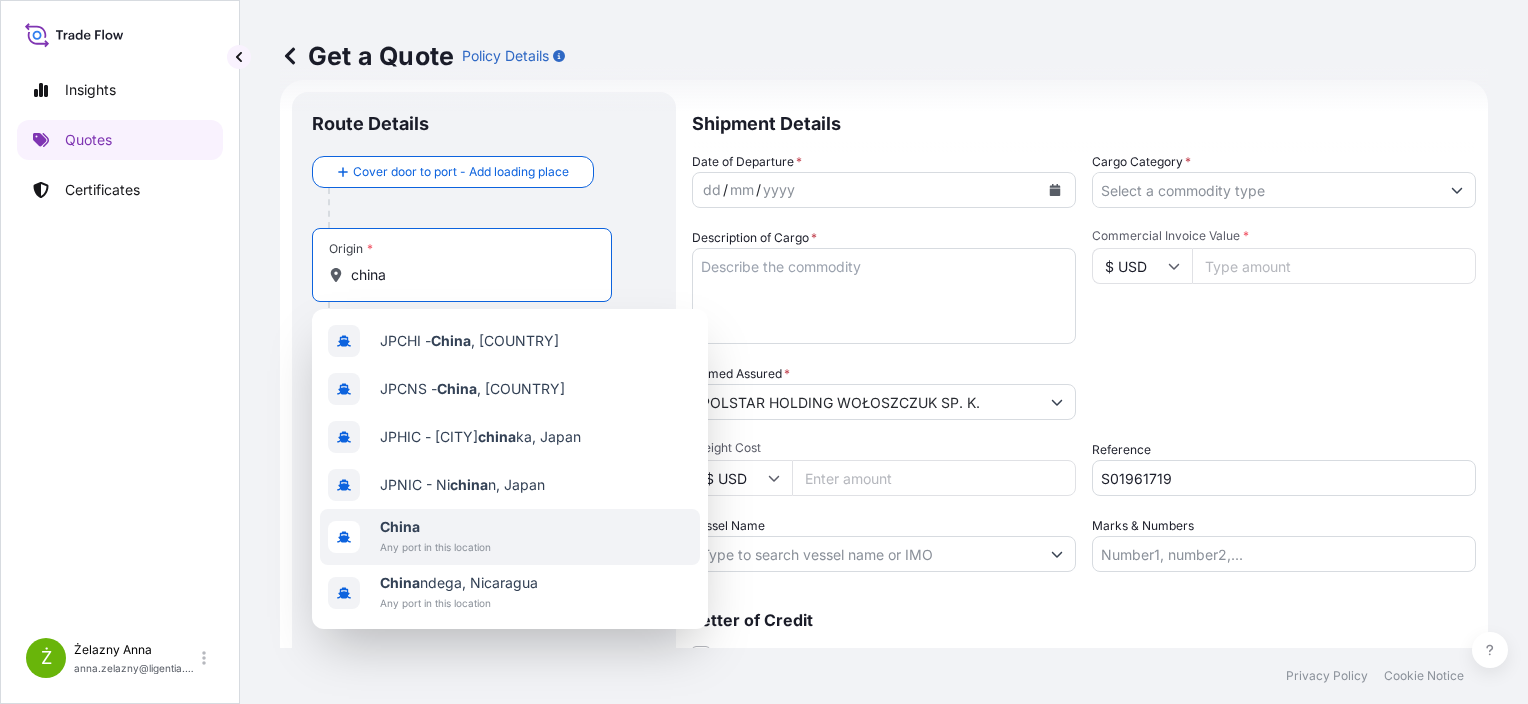 click on "Any port in this location" at bounding box center (435, 547) 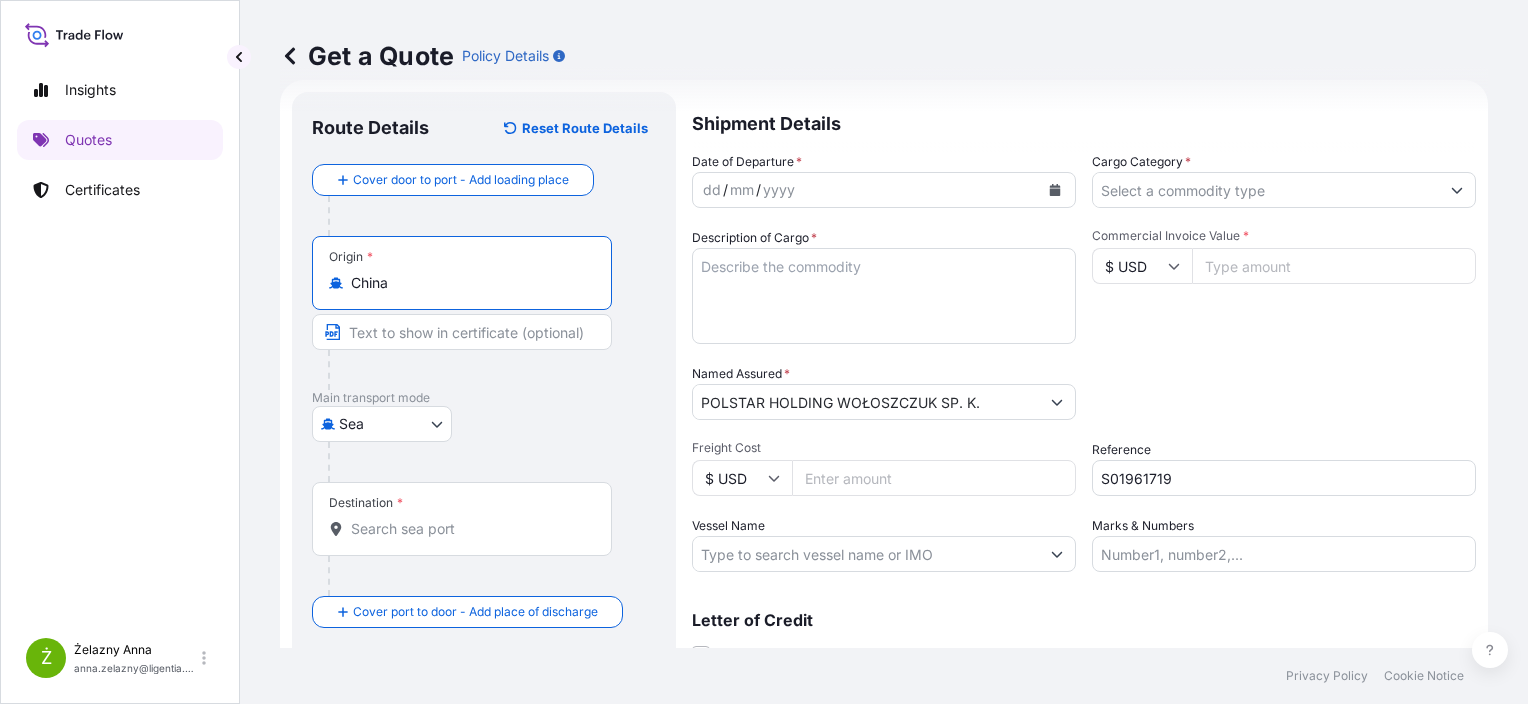 type on "China" 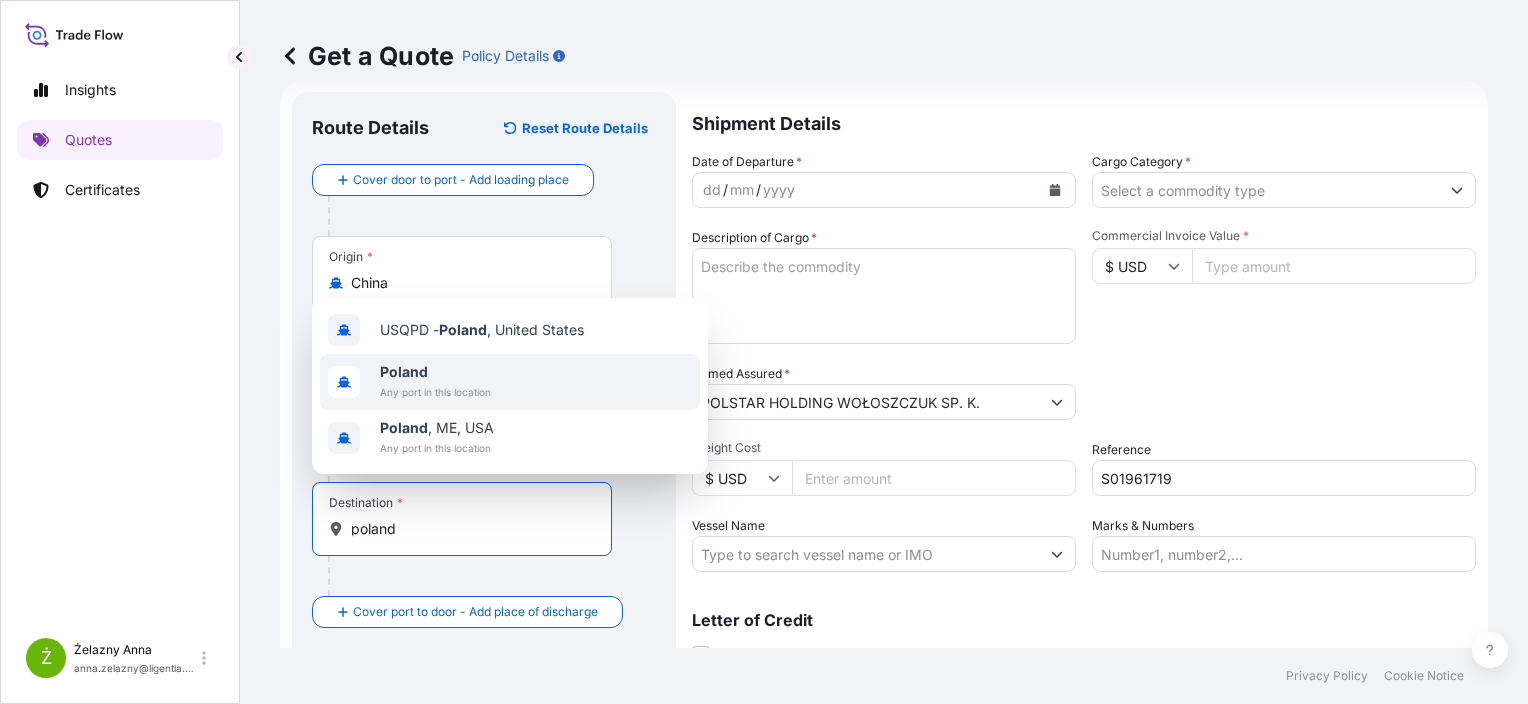 click on "Any port in this location" at bounding box center [435, 392] 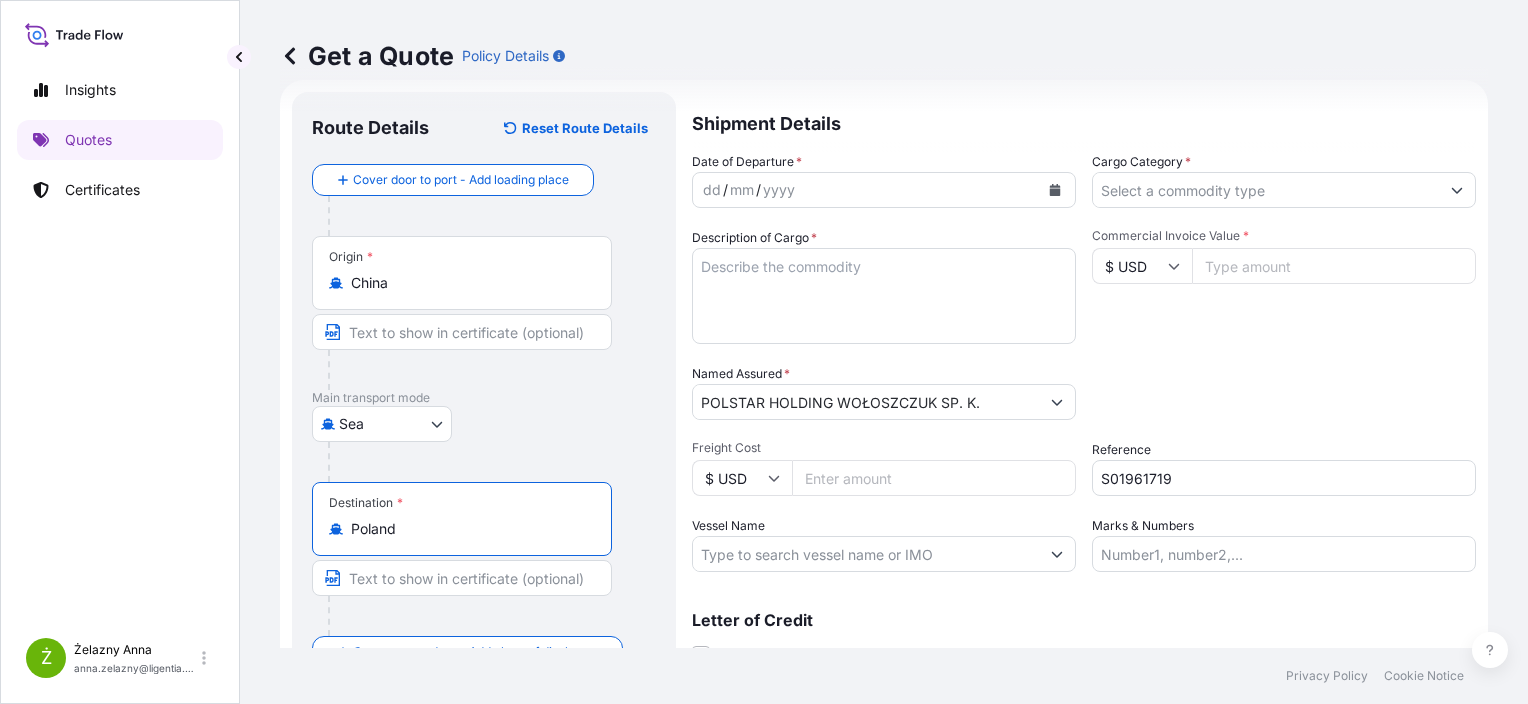 type on "Poland" 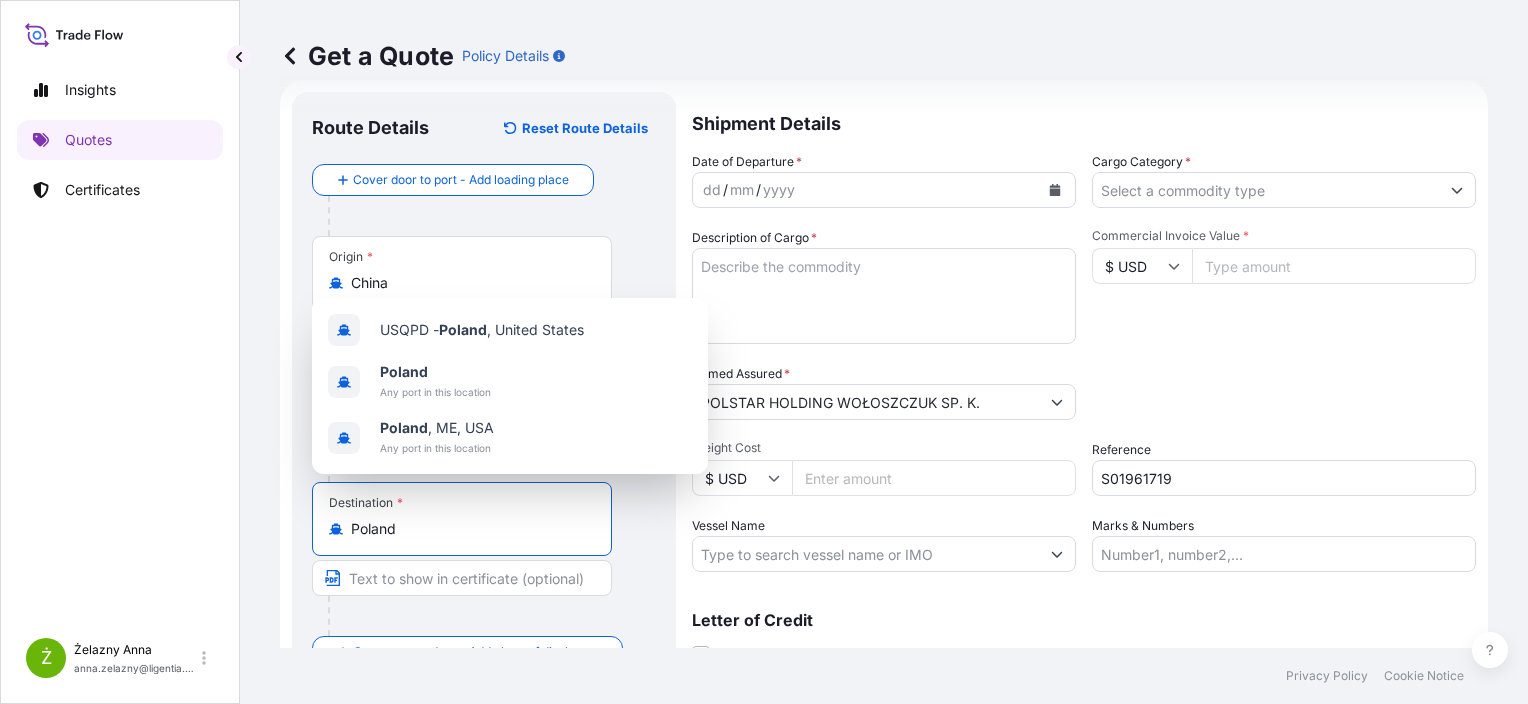 click on "Freight Cost" at bounding box center (934, 478) 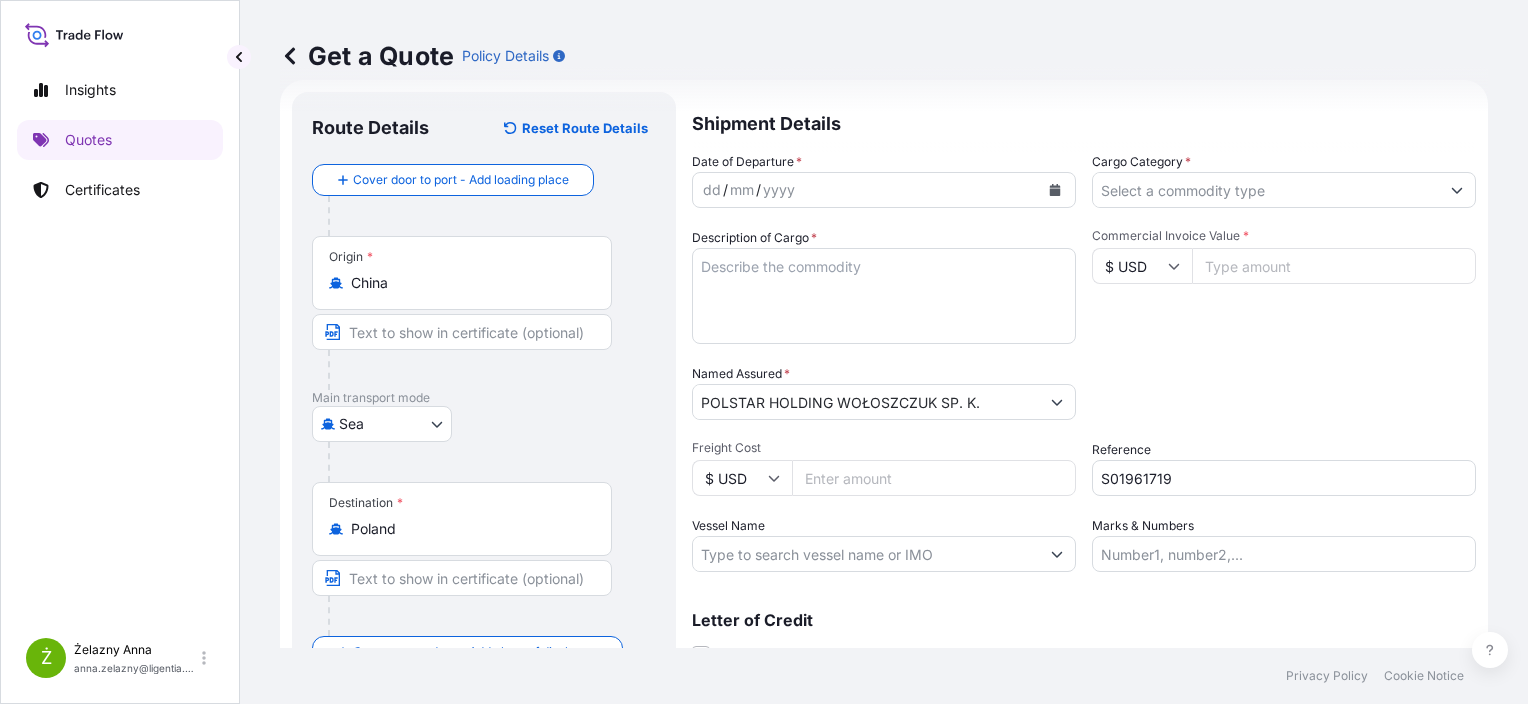 click on "Commercial Invoice Value   *" at bounding box center (1334, 266) 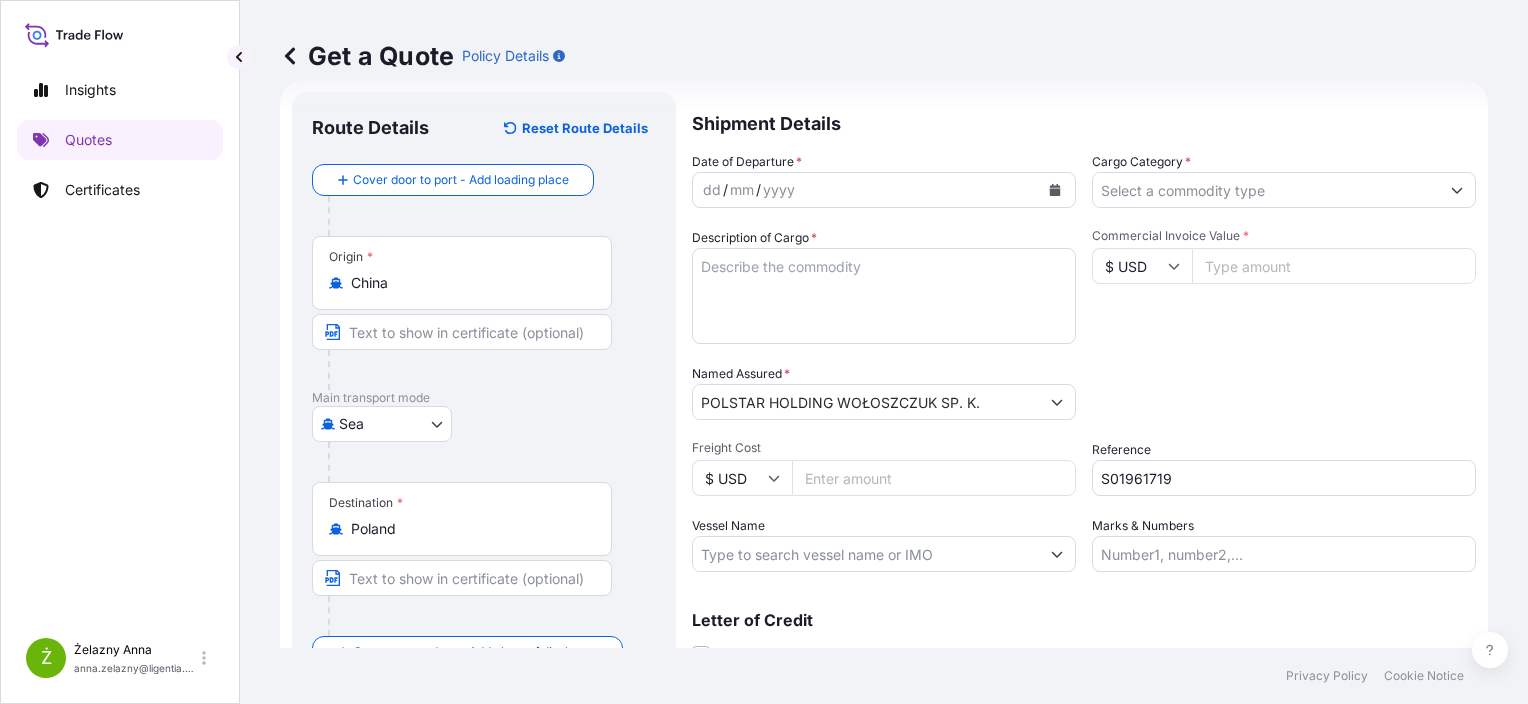 paste on "73318.40" 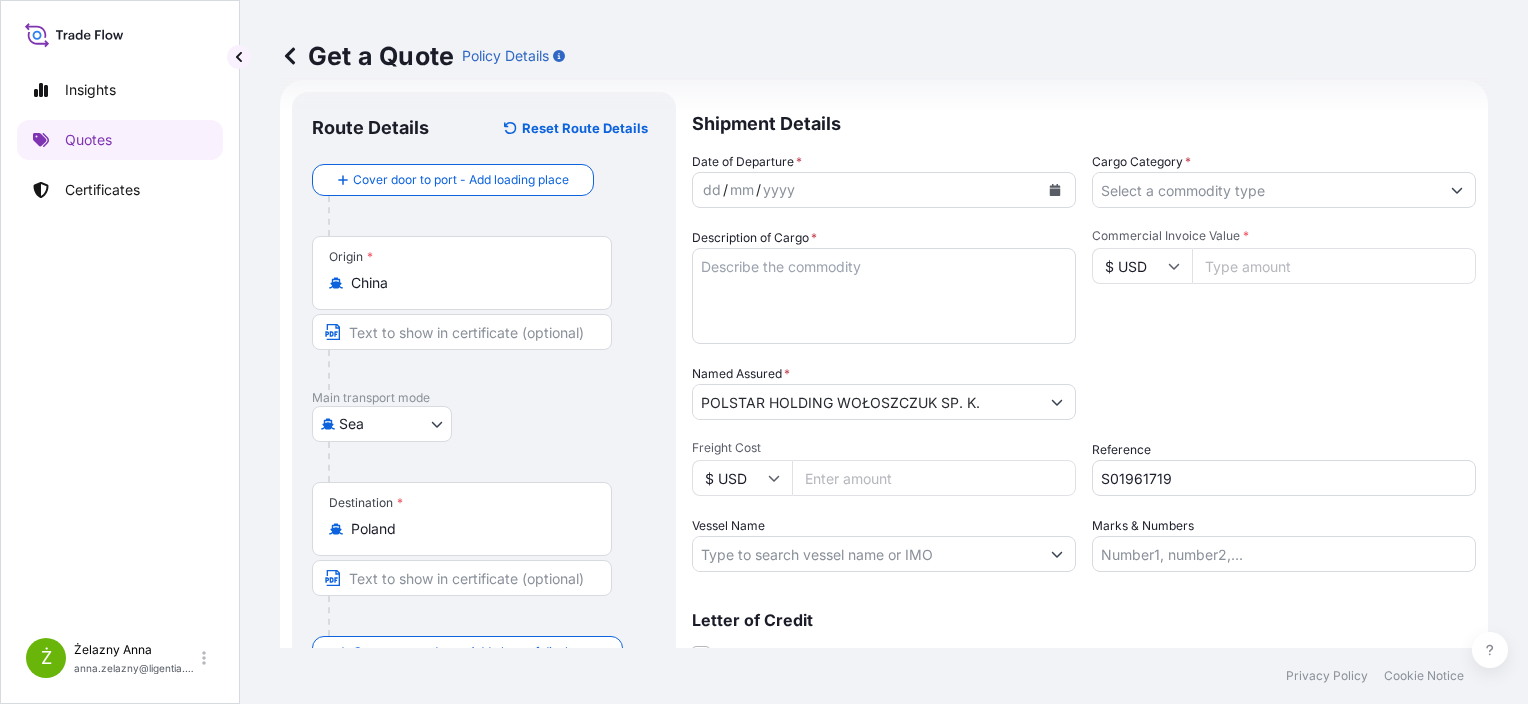 type on "73318.40" 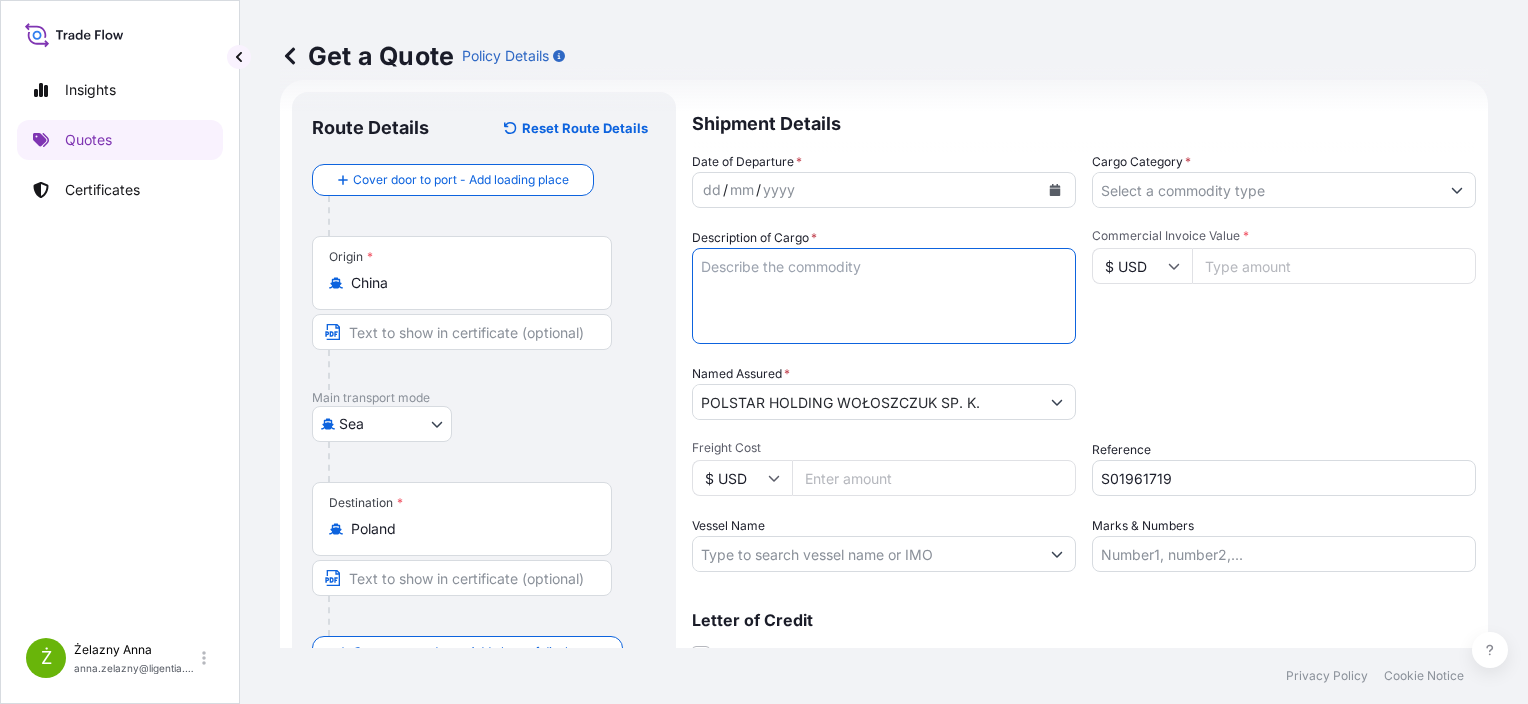 paste on "MEN'S POLYESTER/PU PADDED" 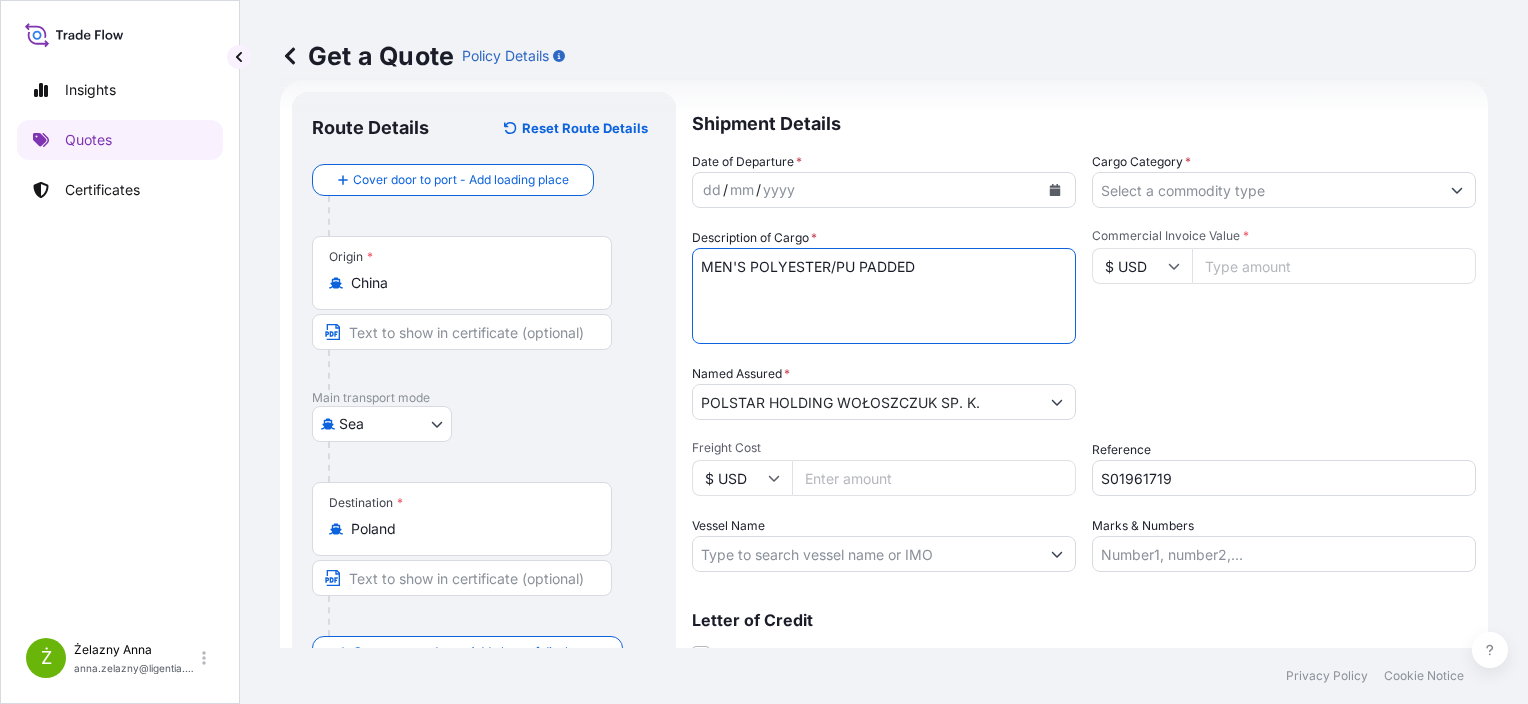 paste on "JACKET" 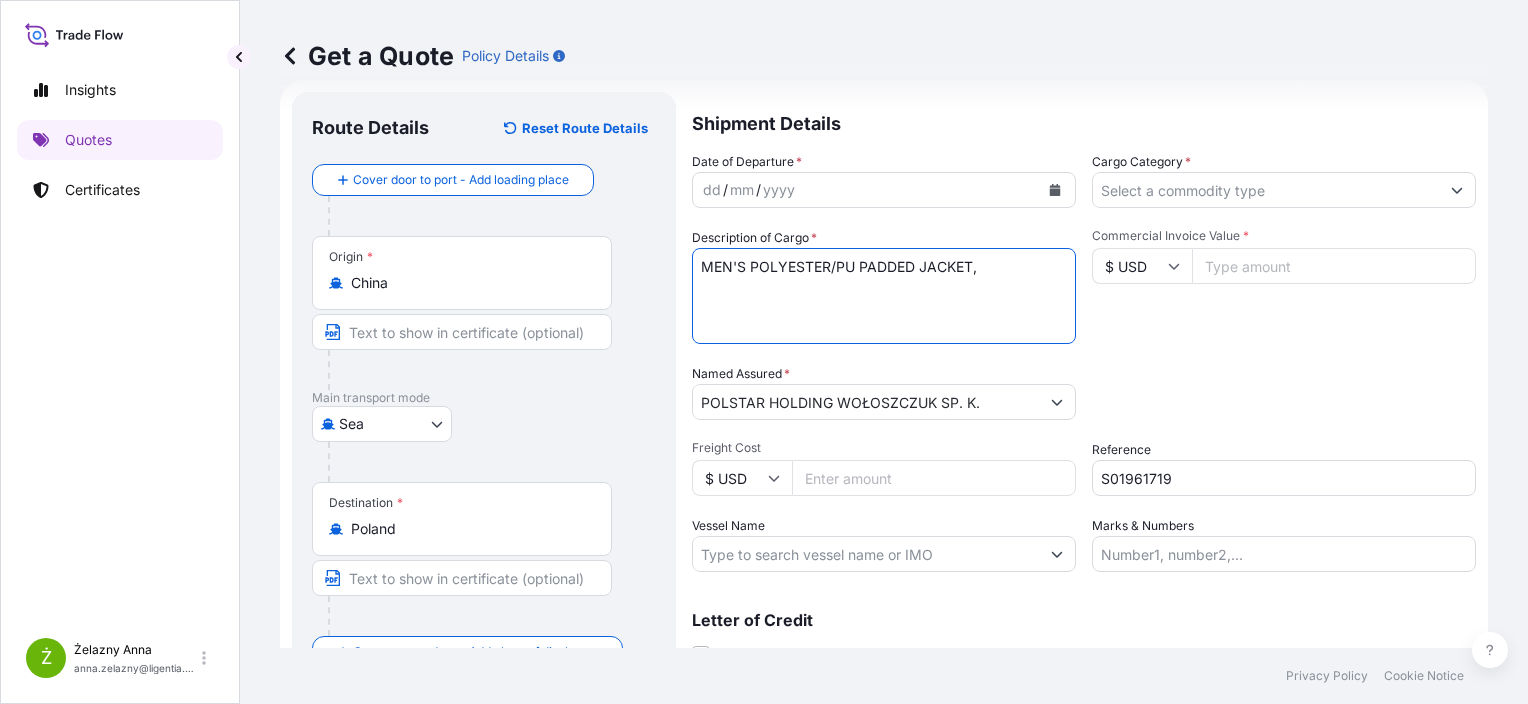 paste on "TROUSERS" 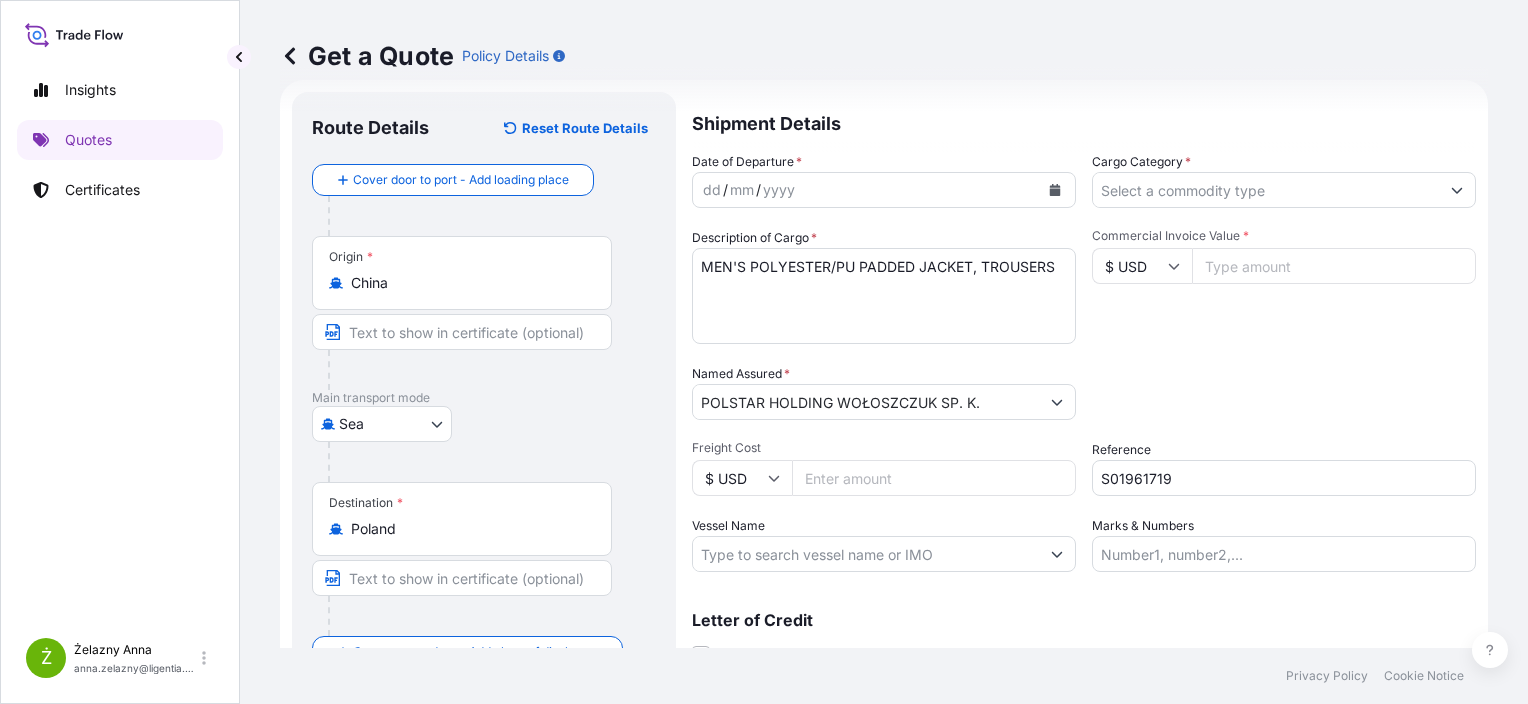 click on "MEN'S POLYESTER/PU PADDED JACKET, TROUSERS" at bounding box center [884, 296] 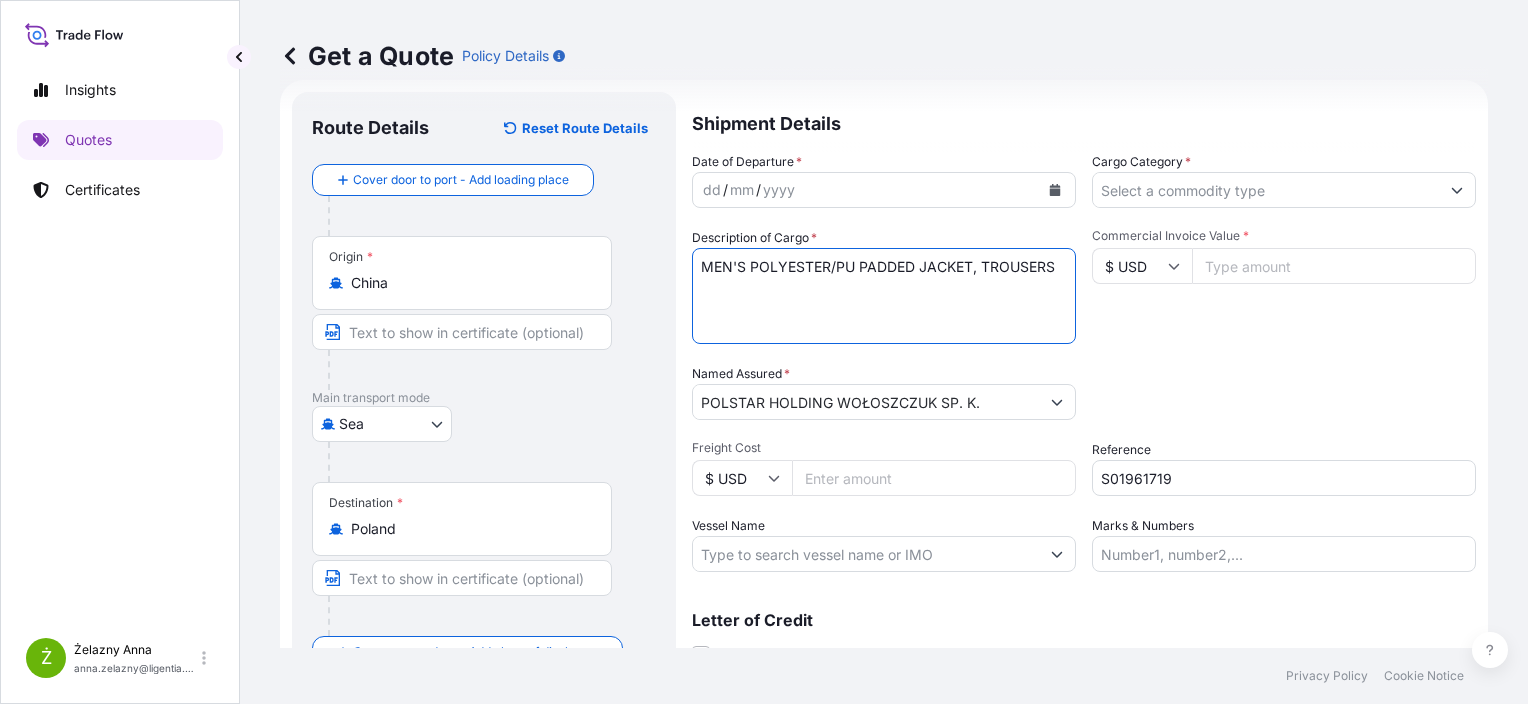 paste on "TXGU5623465 EMCHYM3254 40HC 7833.20 KG 64.09 M3 667 CTN" 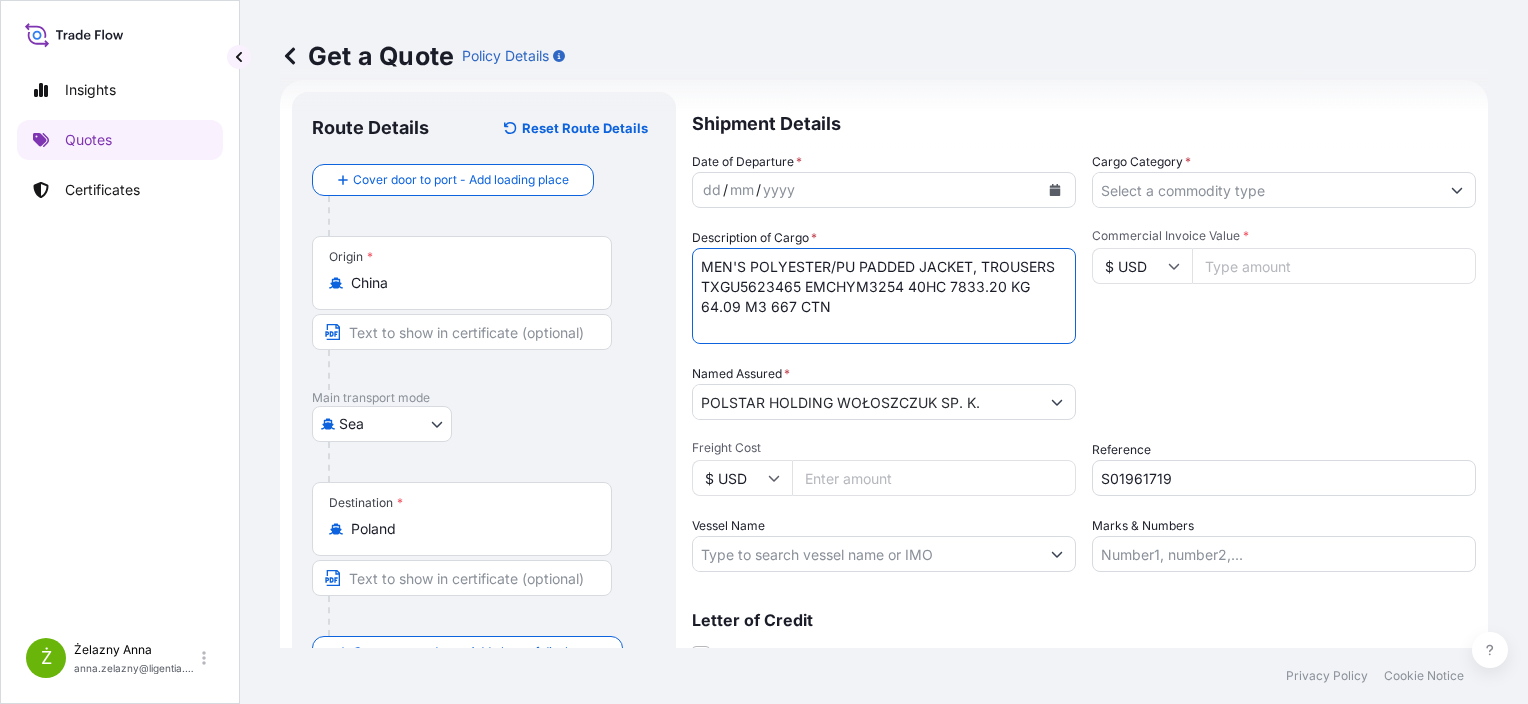 type on "MEN'S POLYESTER/PU PADDED JACKET, TROUSERS
TXGU5623465 EMCHYM3254 40HC 7833.20 KG 64.09 M3 667 CTN" 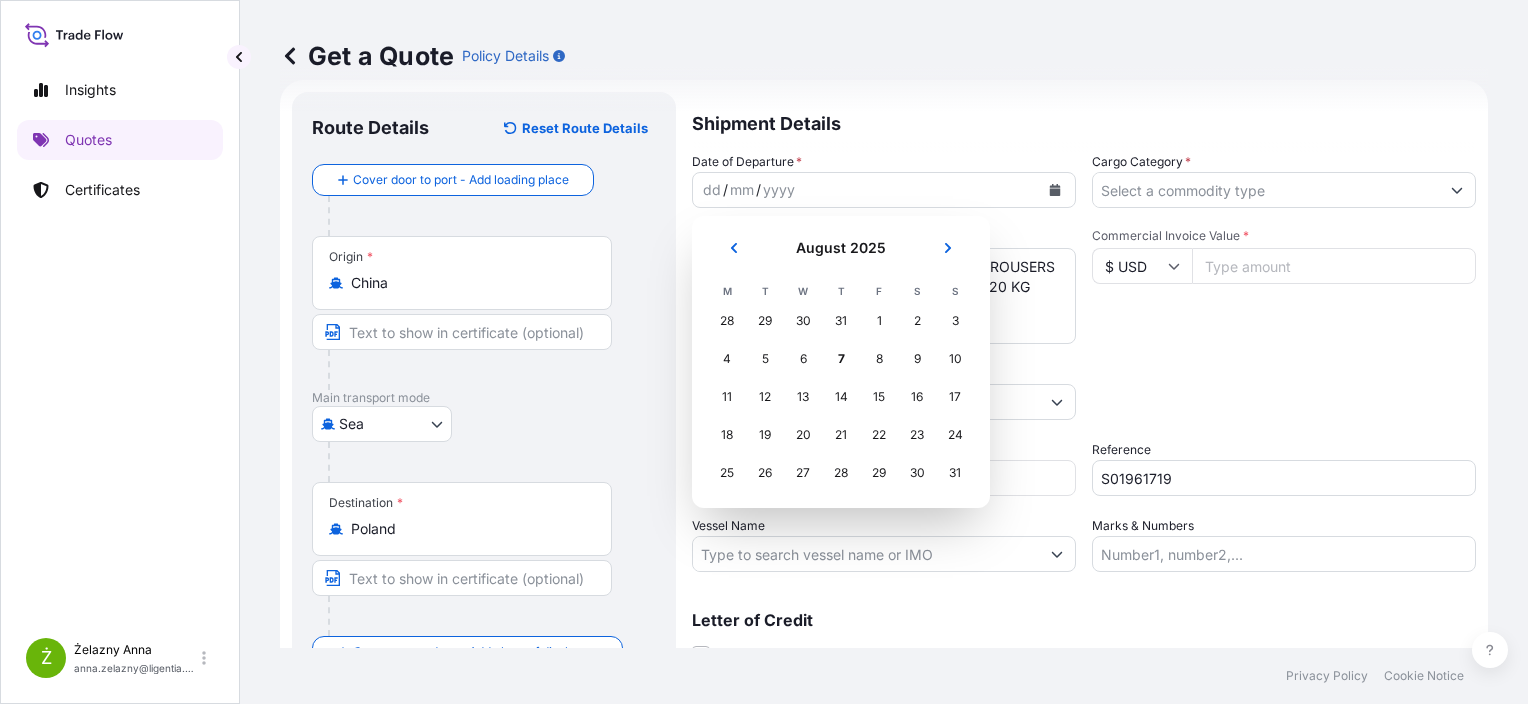 click at bounding box center (734, 248) 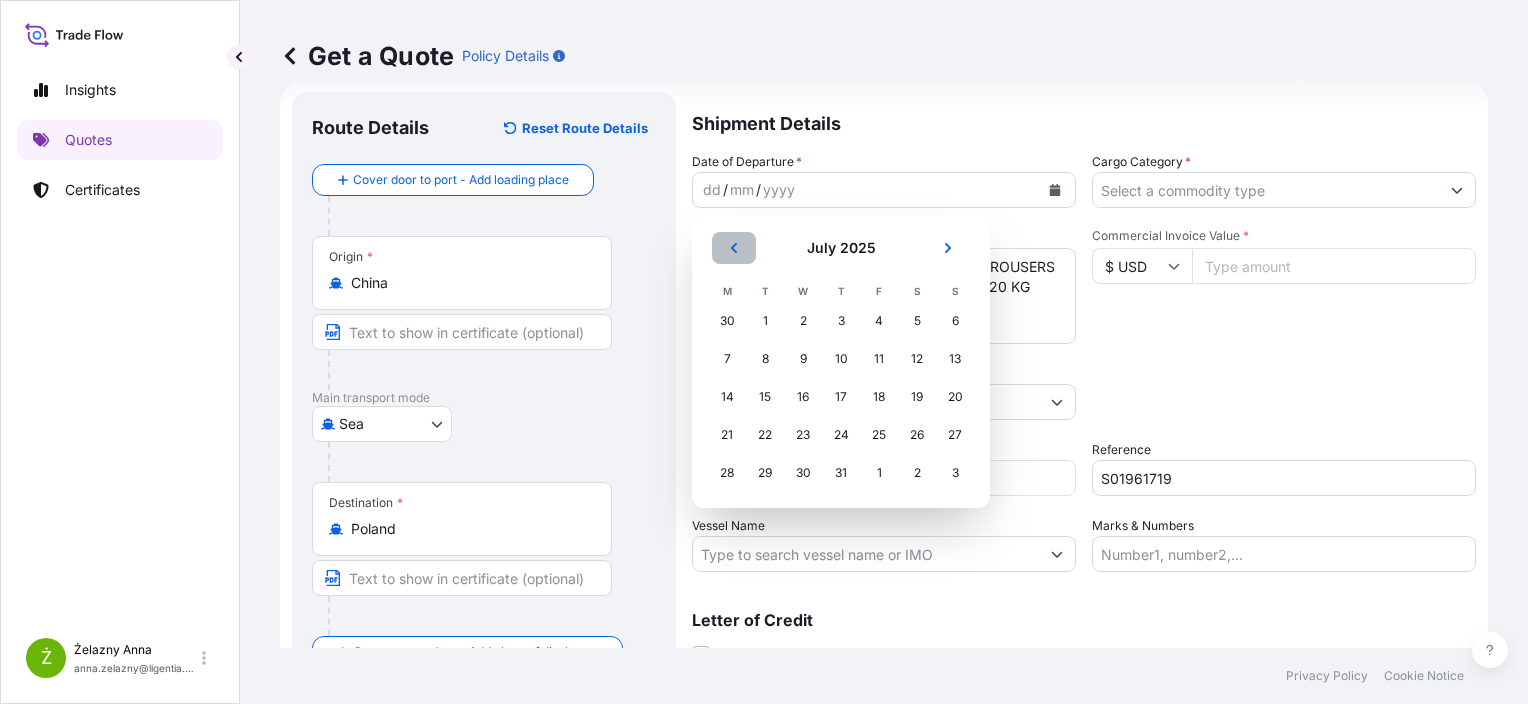 click 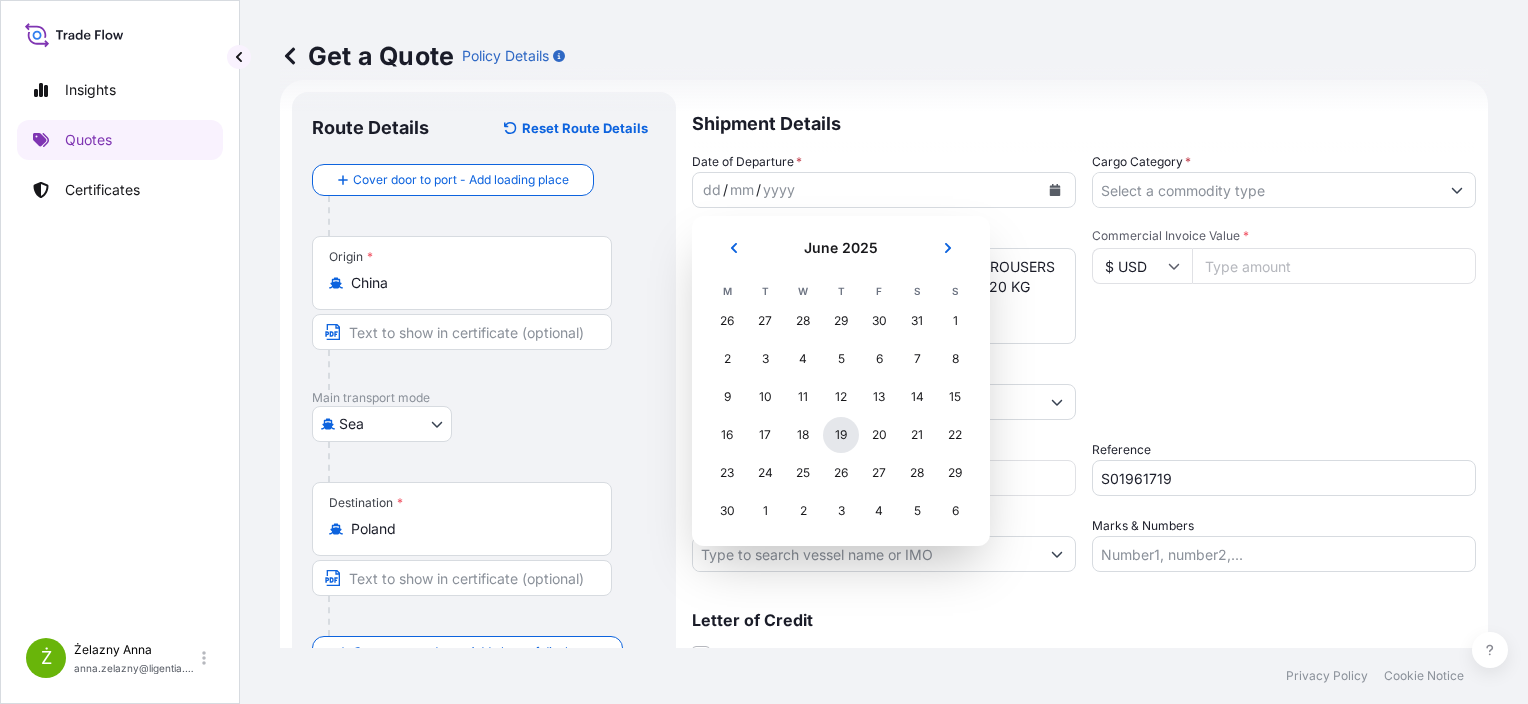 click on "19" at bounding box center [841, 435] 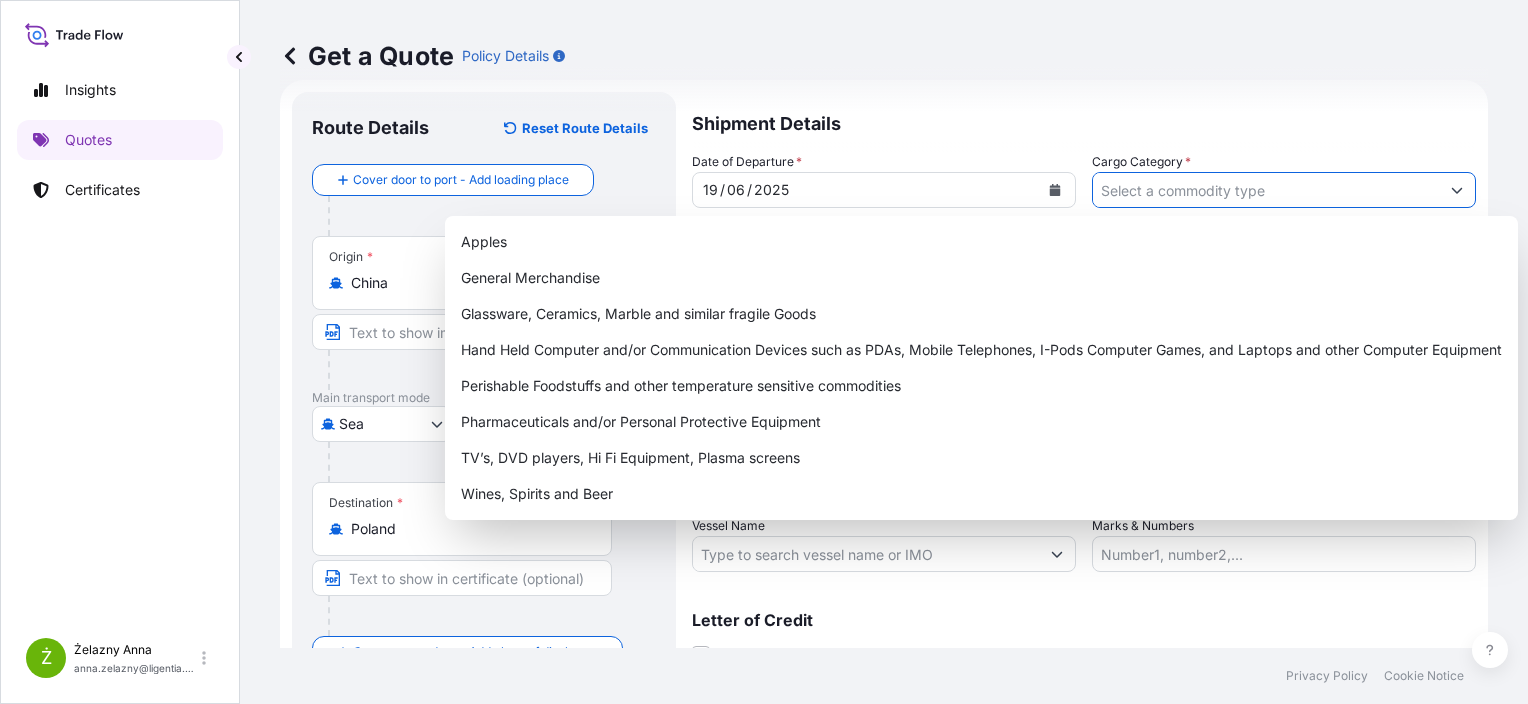 click on "Cargo Category *" at bounding box center [1266, 190] 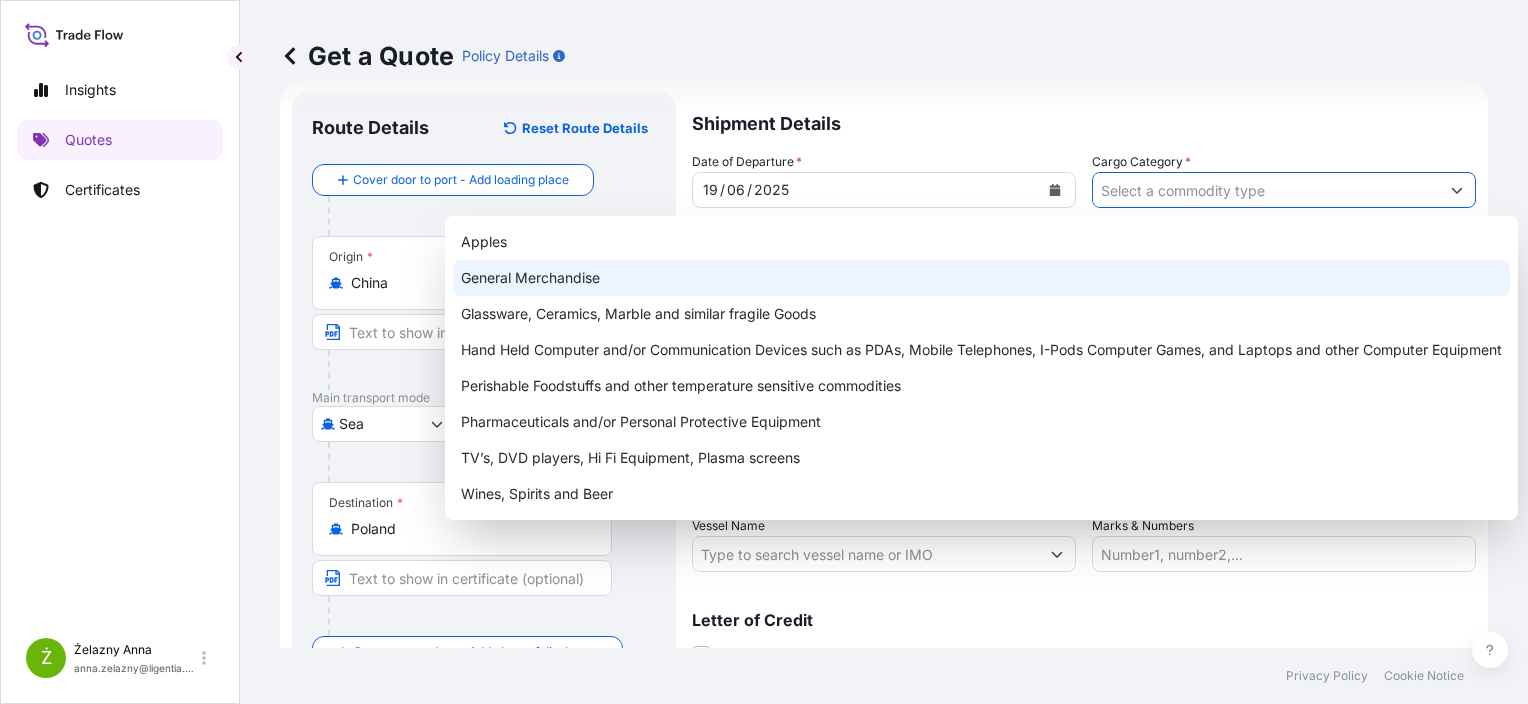 click on "General Merchandise" at bounding box center (981, 278) 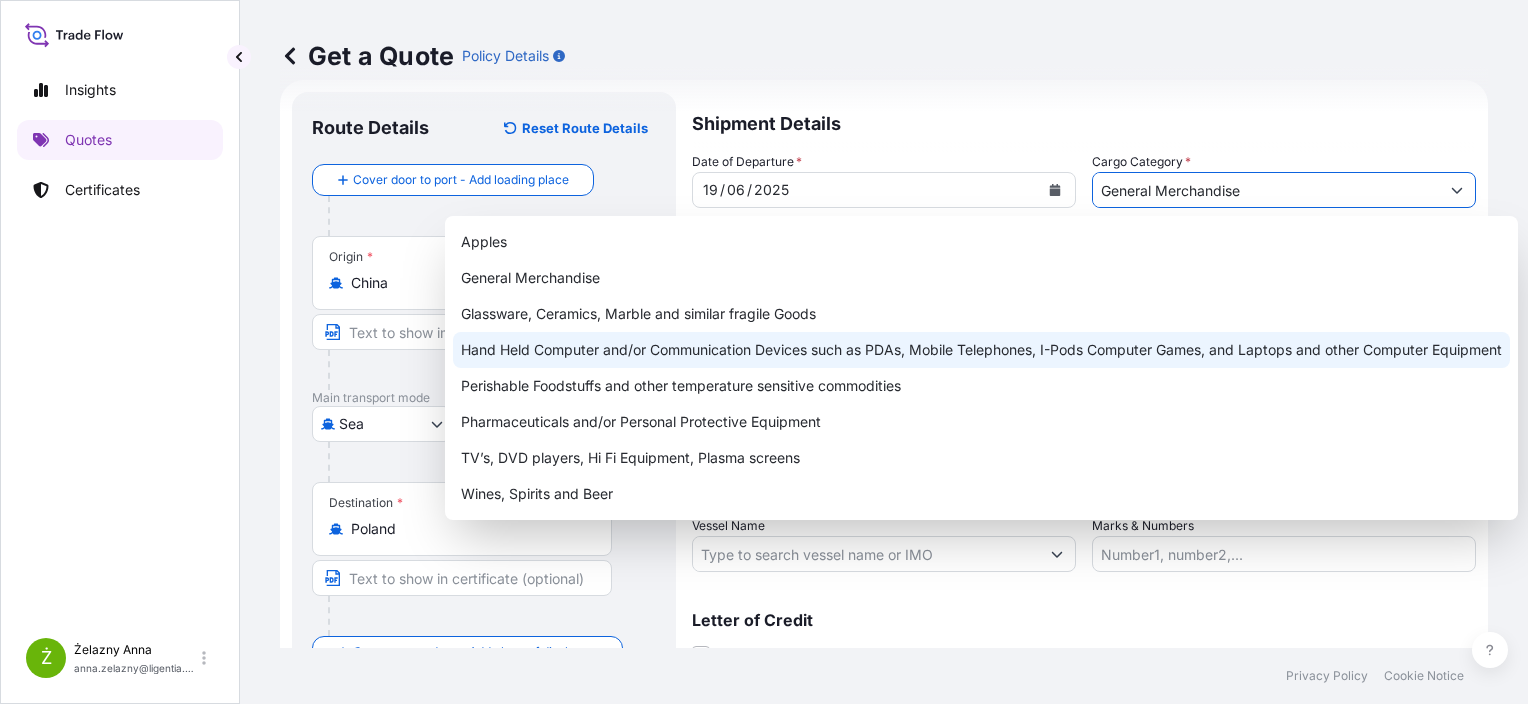 click on "Hand Held Computer and/or Communication Devices such as PDAs, Mobile Telephones, I-Pods Computer Games, and Laptops and other Computer Equipment" at bounding box center [981, 350] 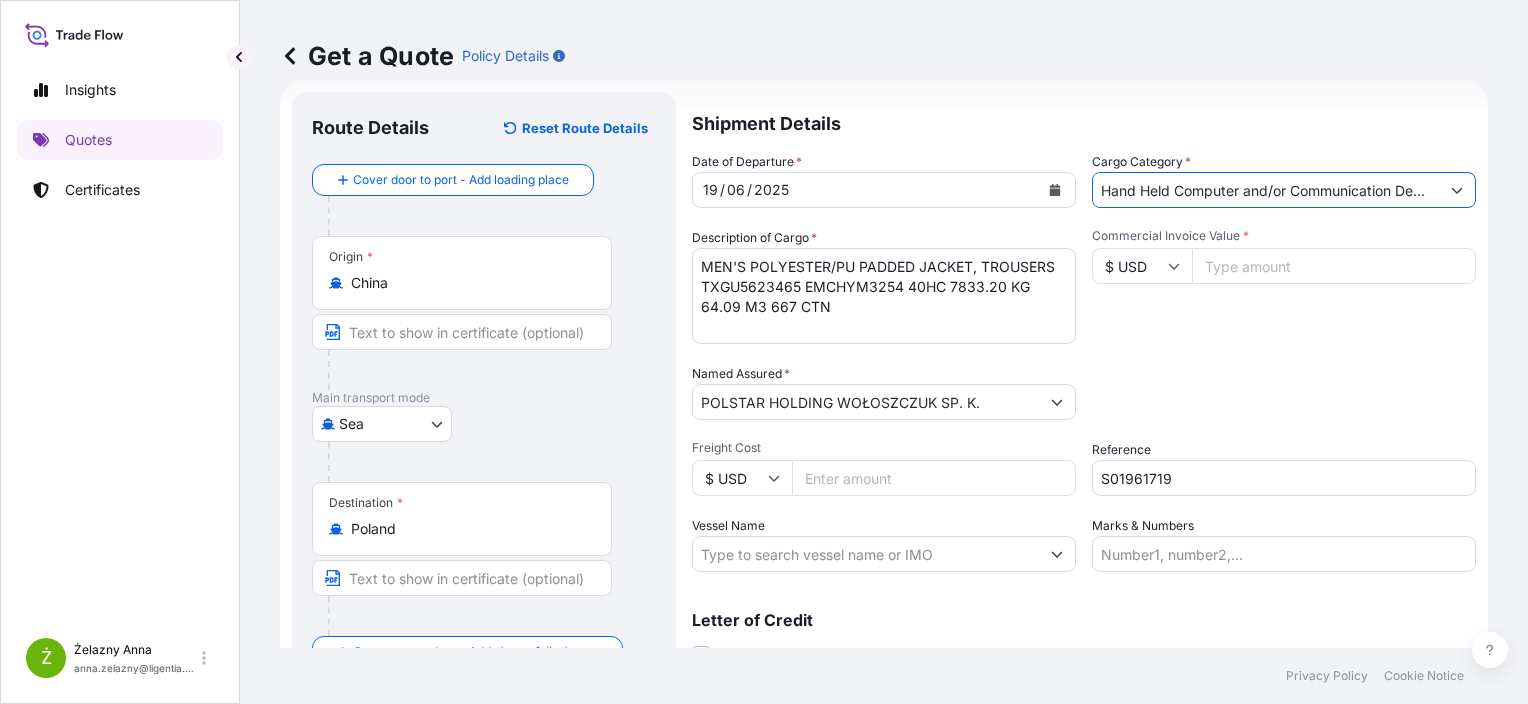 click on "Cargo Category * Hand Held Computer and/or Communication Devices such as PDAs, Mobile Telephones, I-Pods Computer Games, and Laptops and other Computer Equipment" at bounding box center (1284, 180) 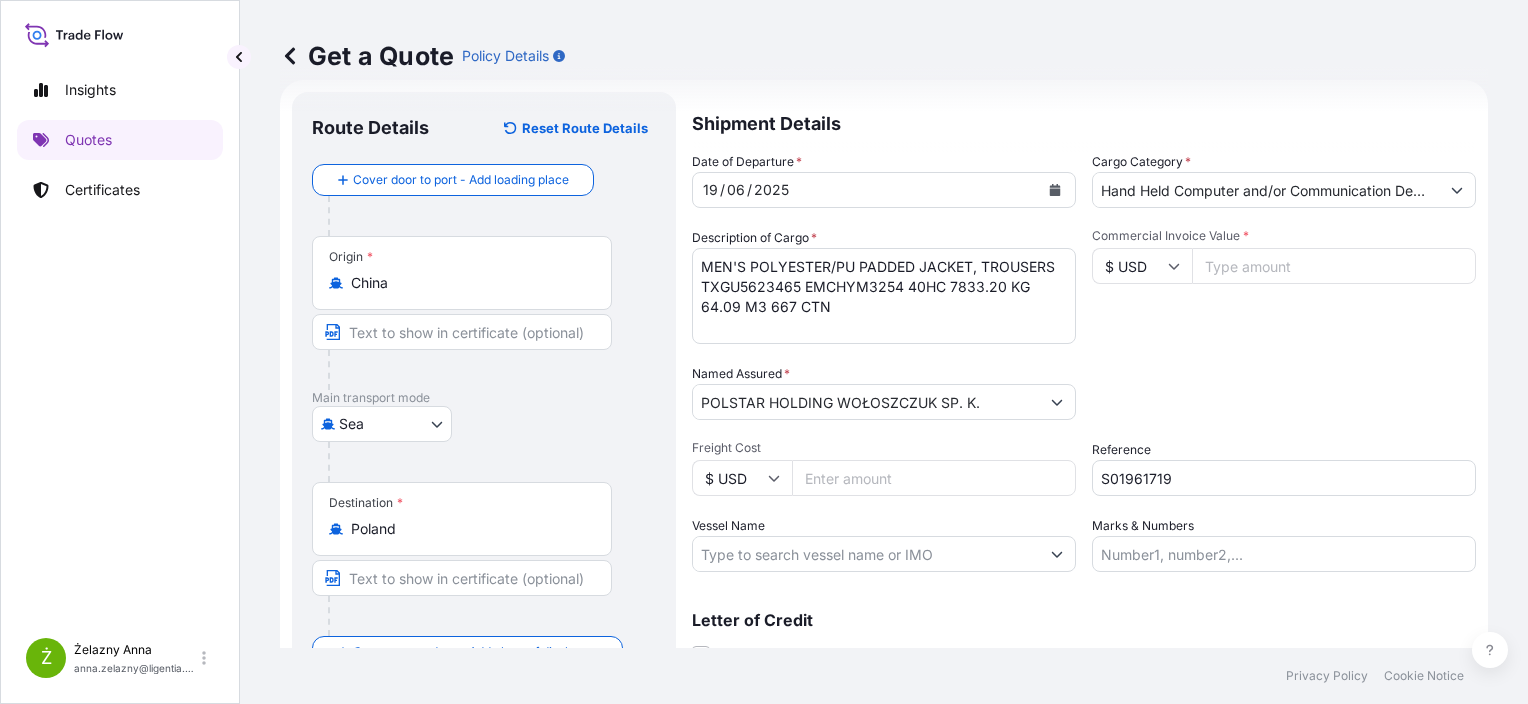 click on "Hand Held Computer and/or Communication Devices such as PDAs, Mobile Telephones, I-Pods Computer Games, and Laptops and other Computer Equipment" at bounding box center [1266, 190] 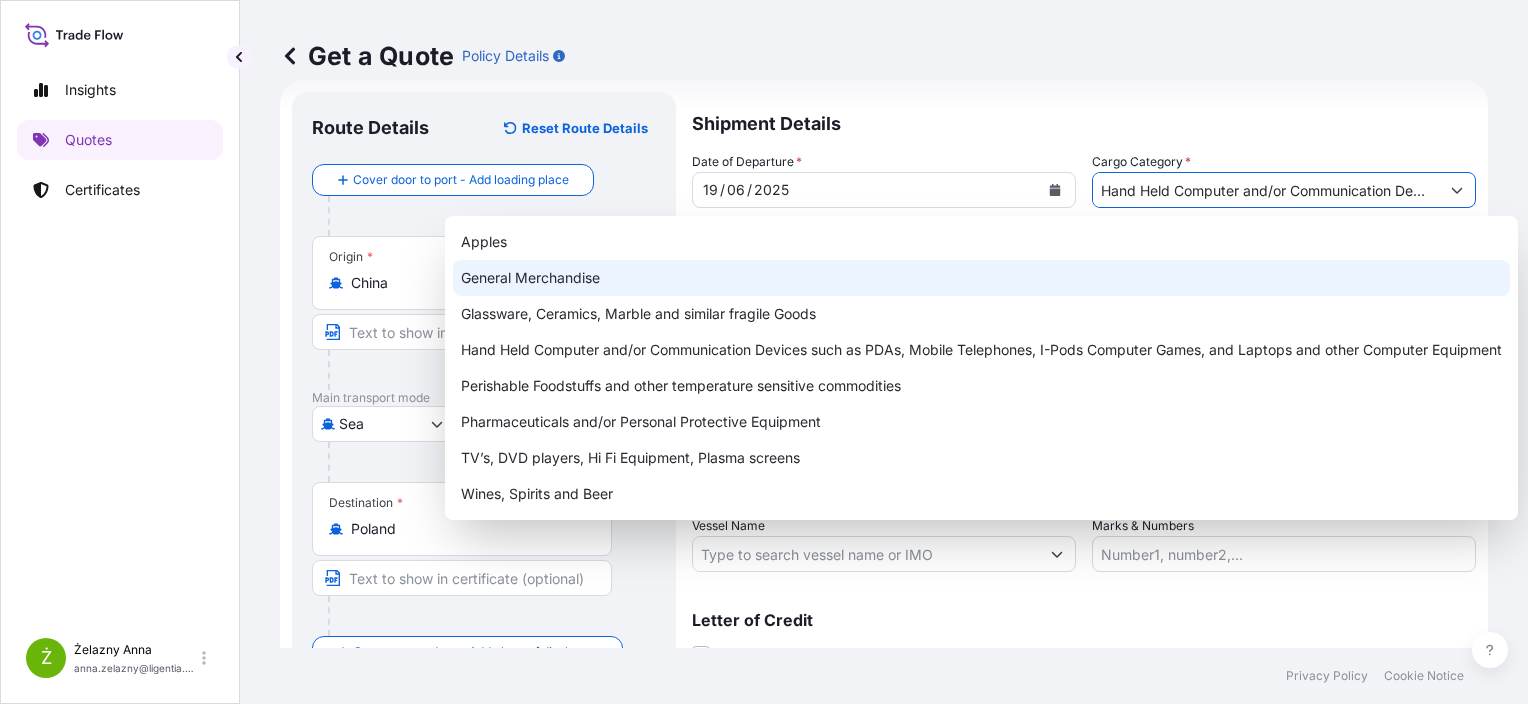 click on "General Merchandise" at bounding box center (981, 278) 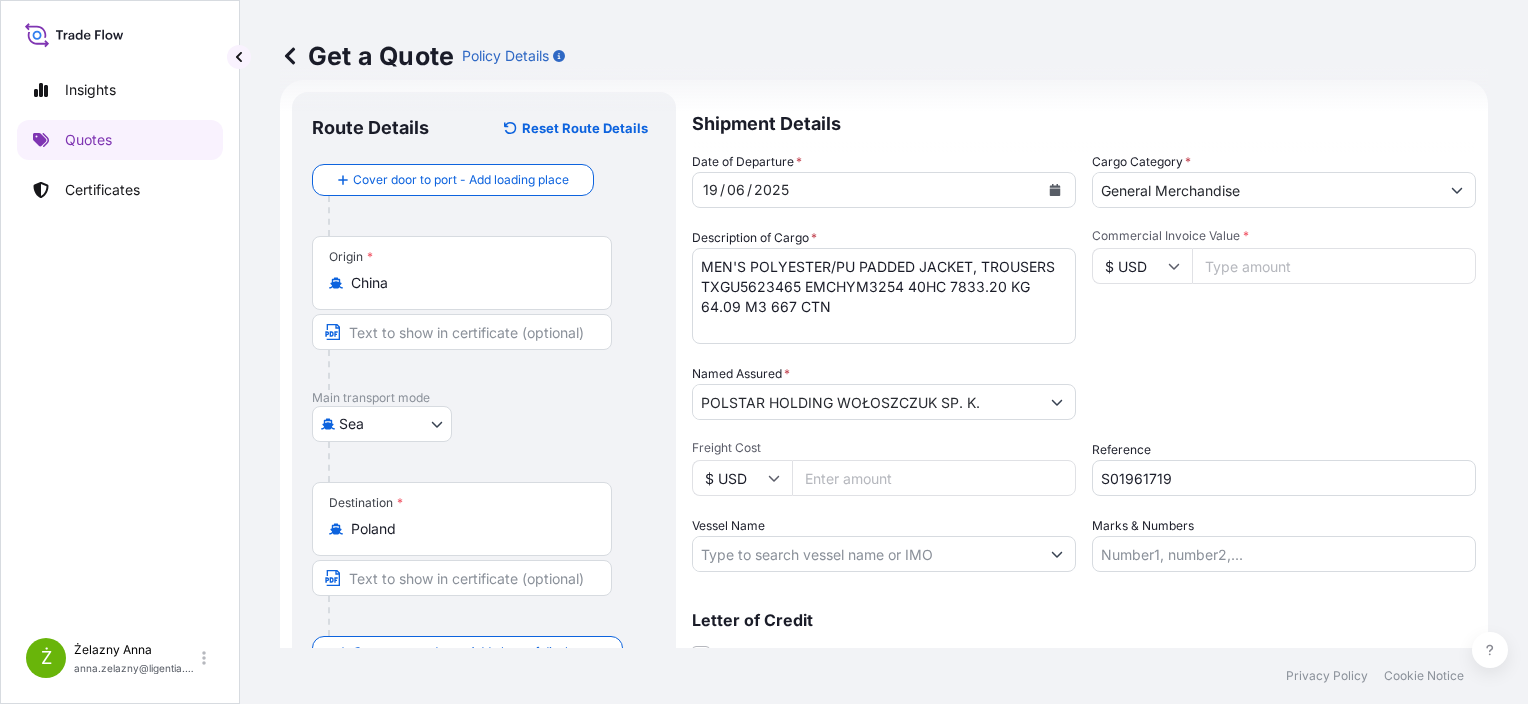 click on "Packing Category Type to search a container mode Please select a primary mode of transportation first." at bounding box center (1284, 392) 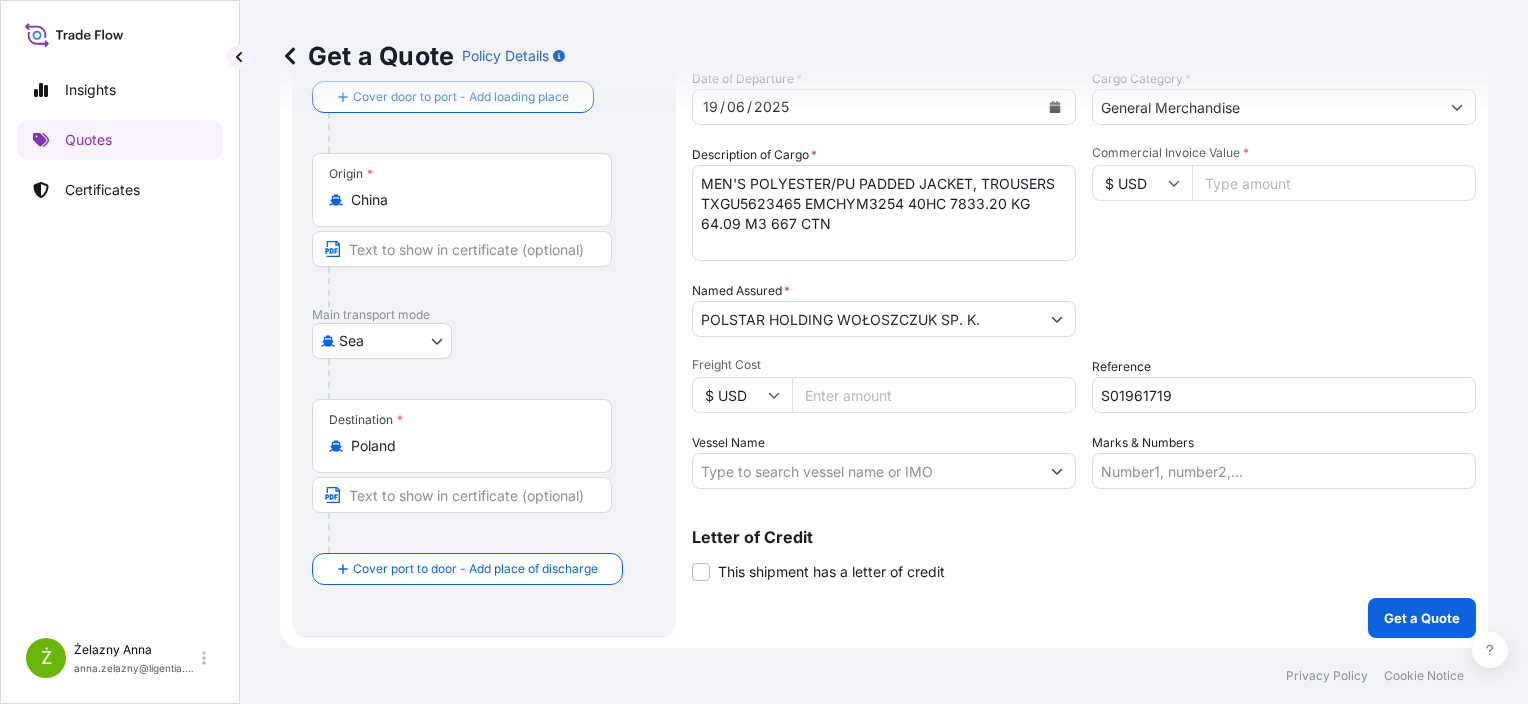 scroll, scrollTop: 116, scrollLeft: 0, axis: vertical 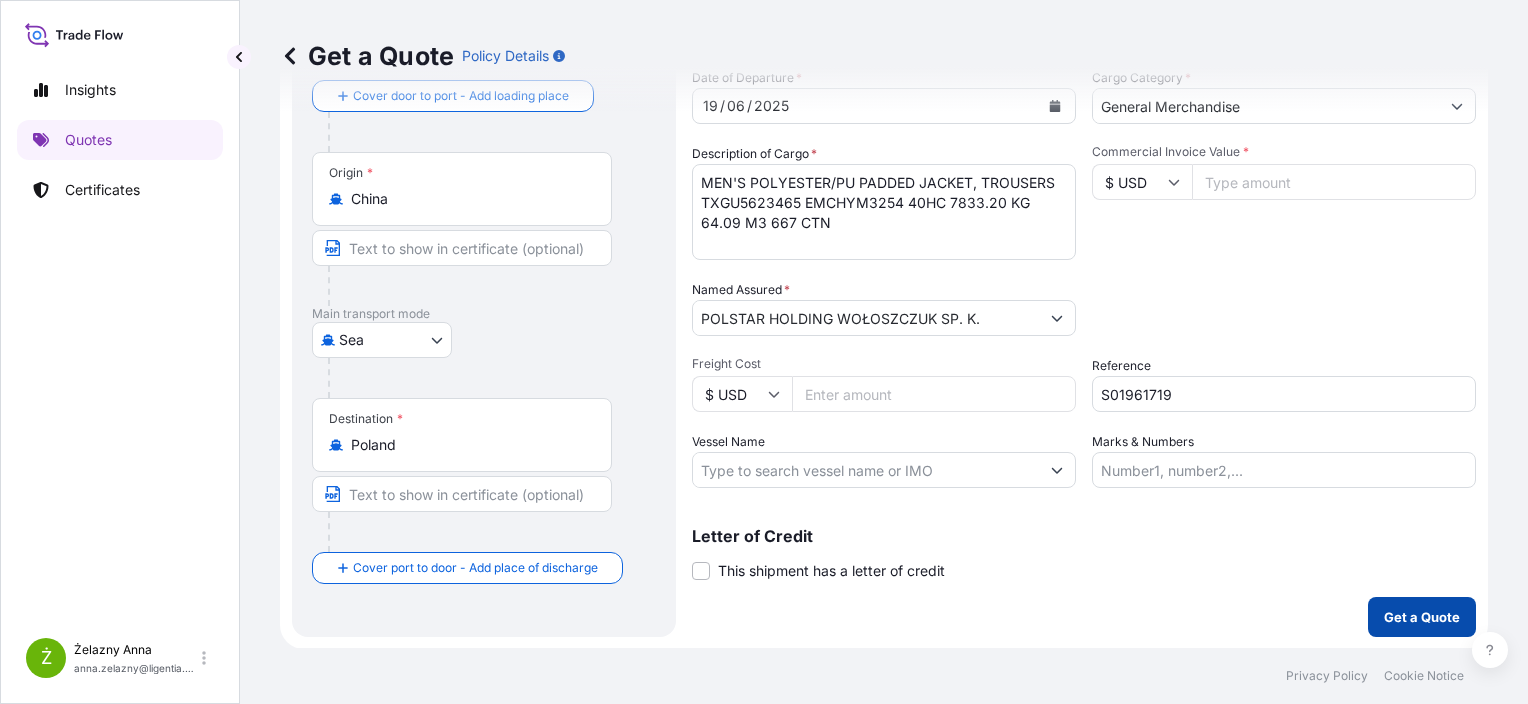 click on "Get a Quote" at bounding box center [1422, 617] 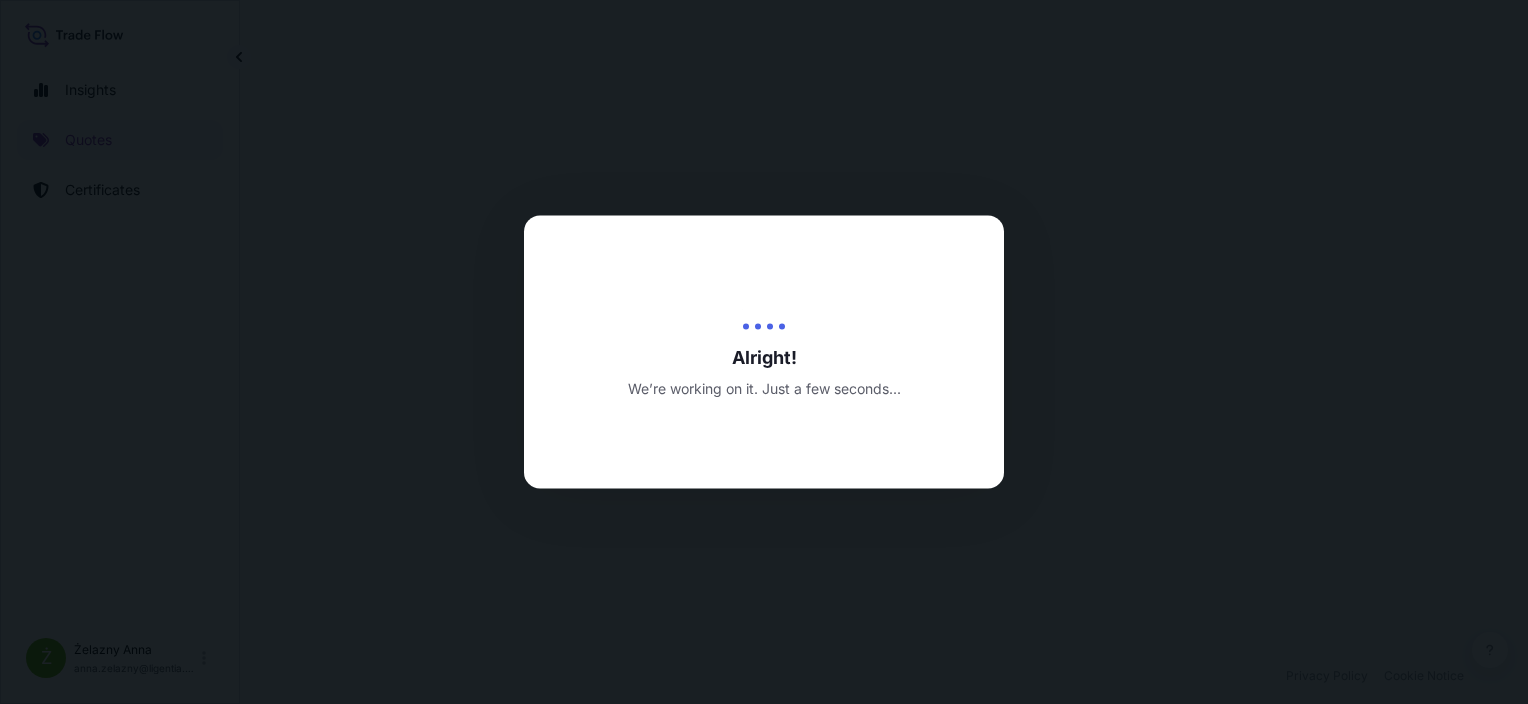 scroll, scrollTop: 0, scrollLeft: 0, axis: both 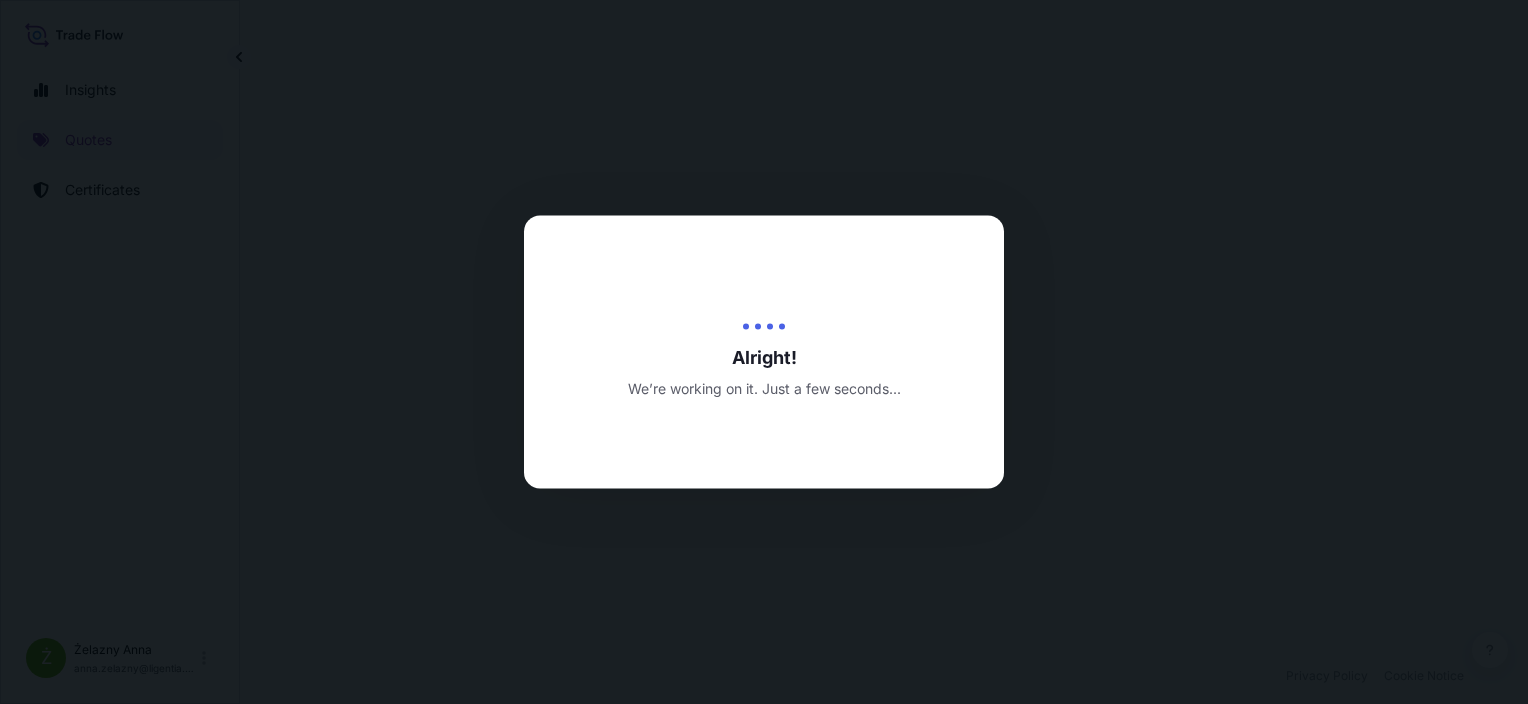 select on "Sea" 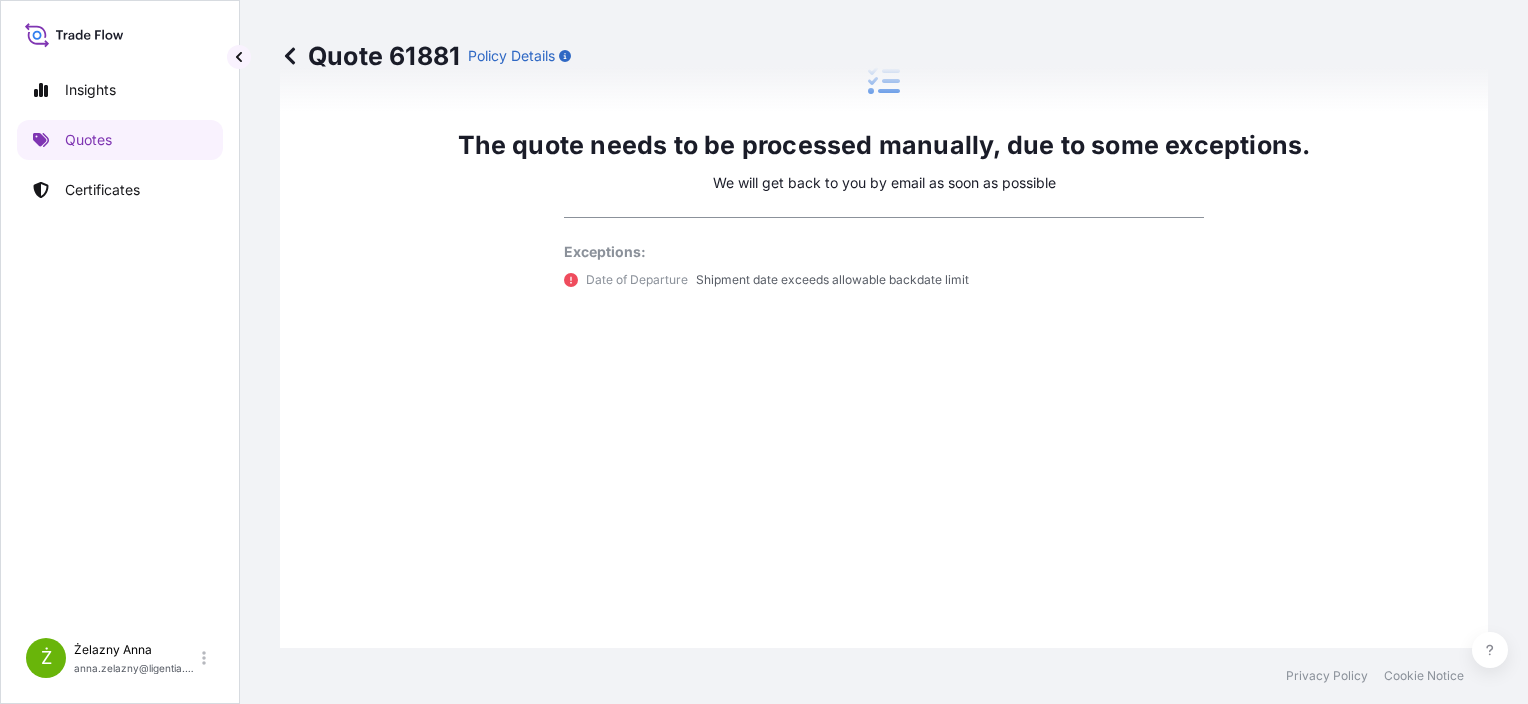 scroll, scrollTop: 1144, scrollLeft: 0, axis: vertical 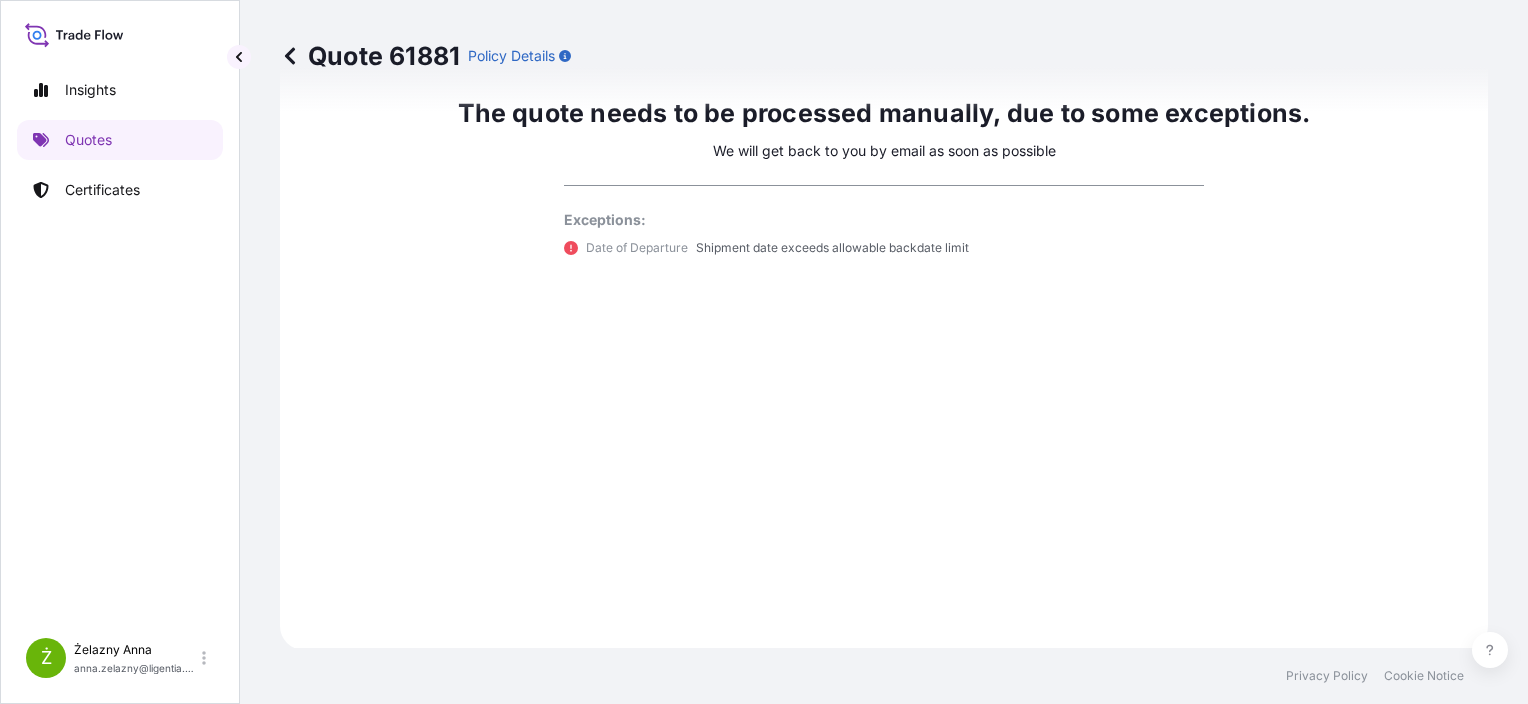 click on "Quote 61881" at bounding box center (370, 56) 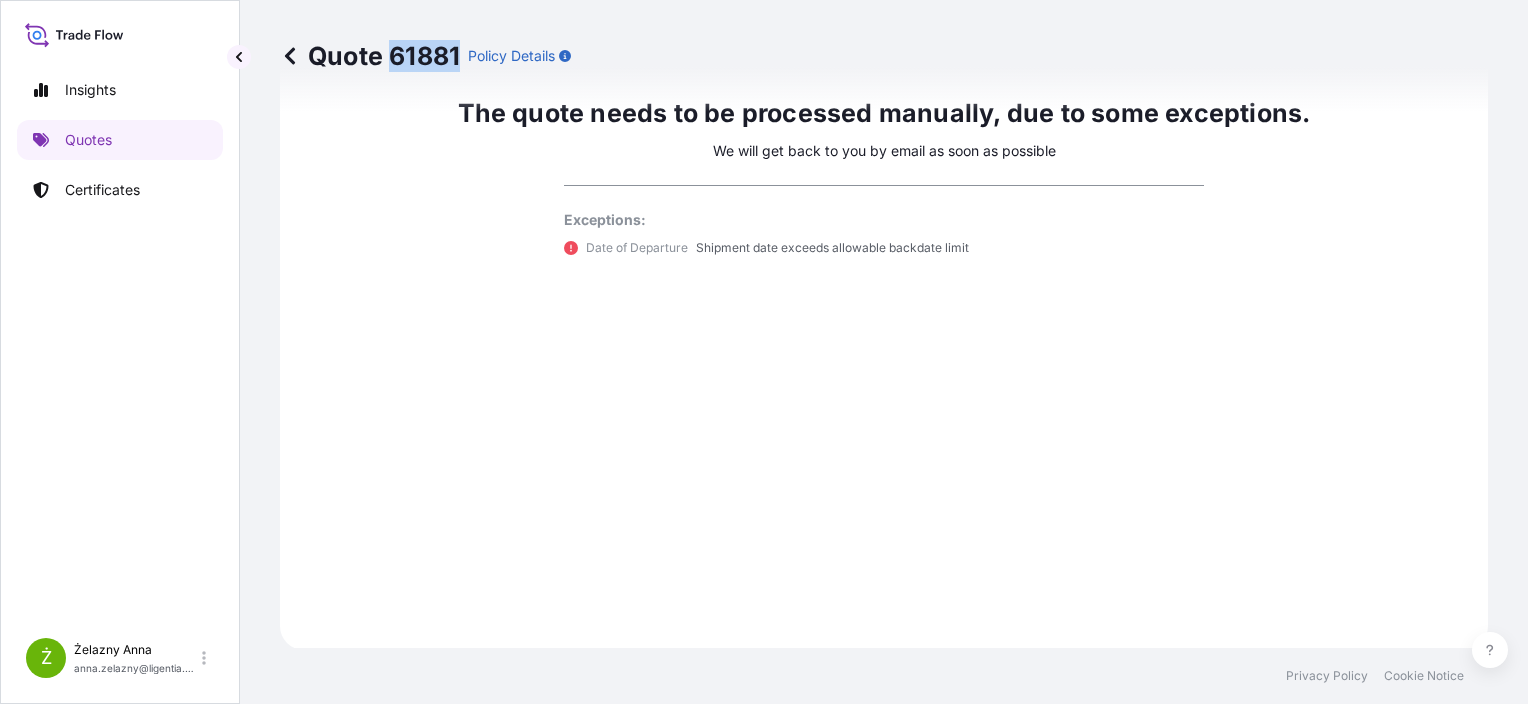 click on "Quote 61881" at bounding box center (370, 56) 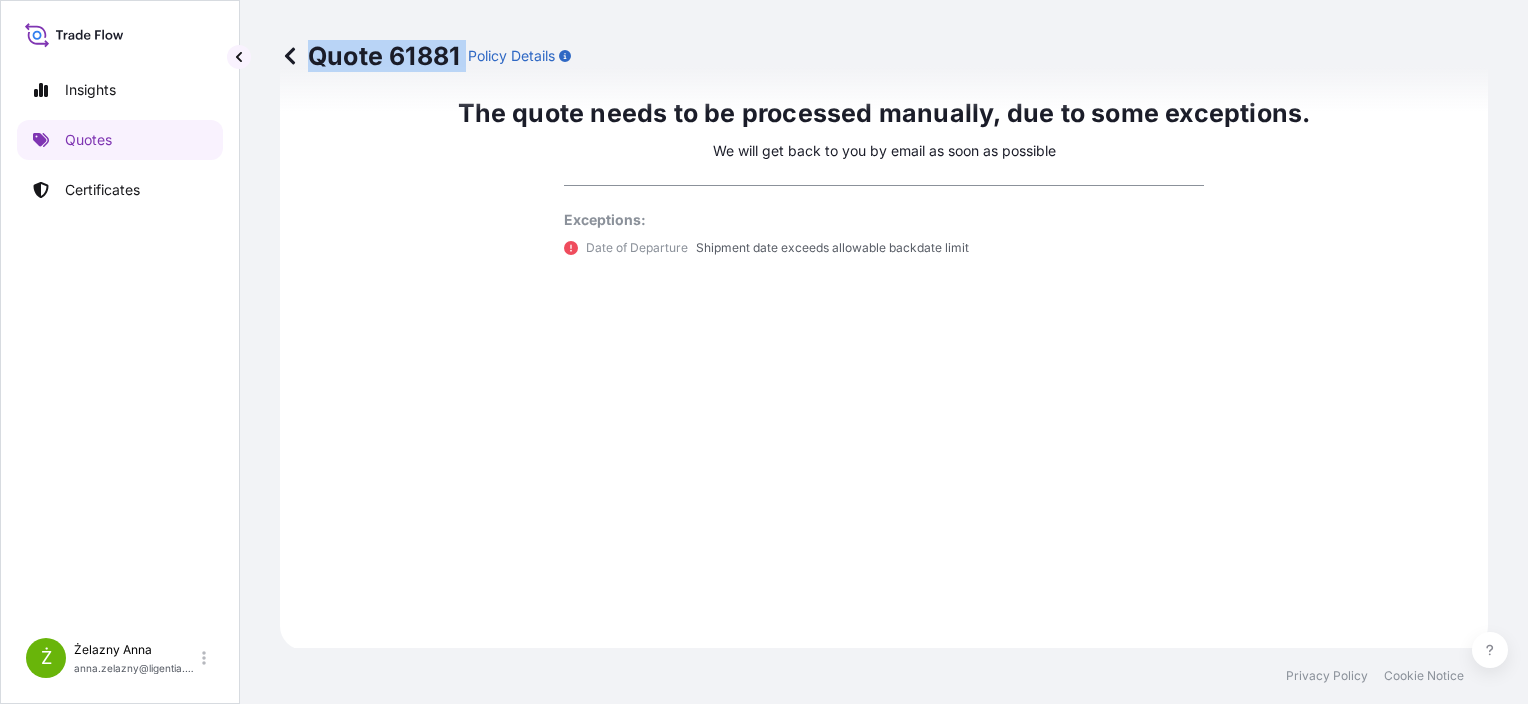 click on "Quote 61881" at bounding box center [370, 56] 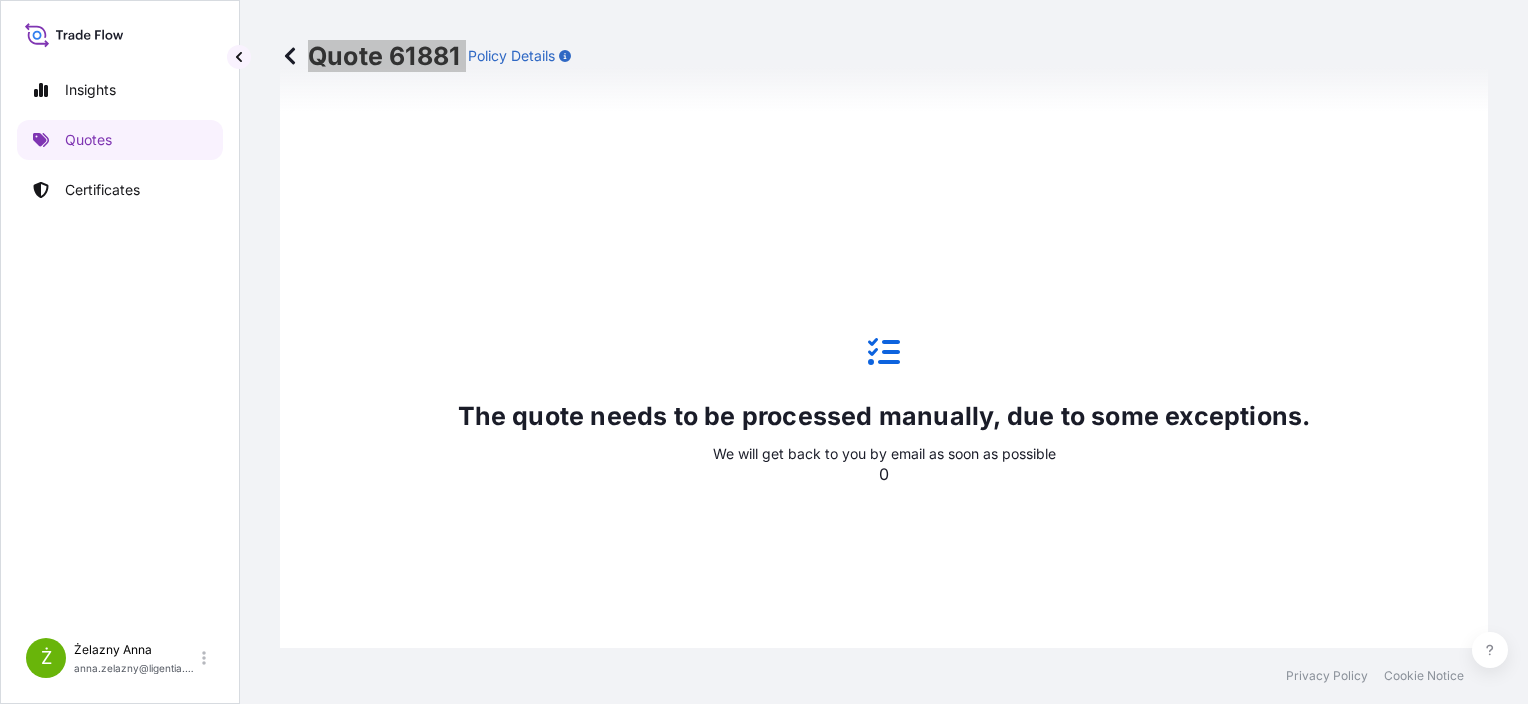scroll, scrollTop: 684, scrollLeft: 0, axis: vertical 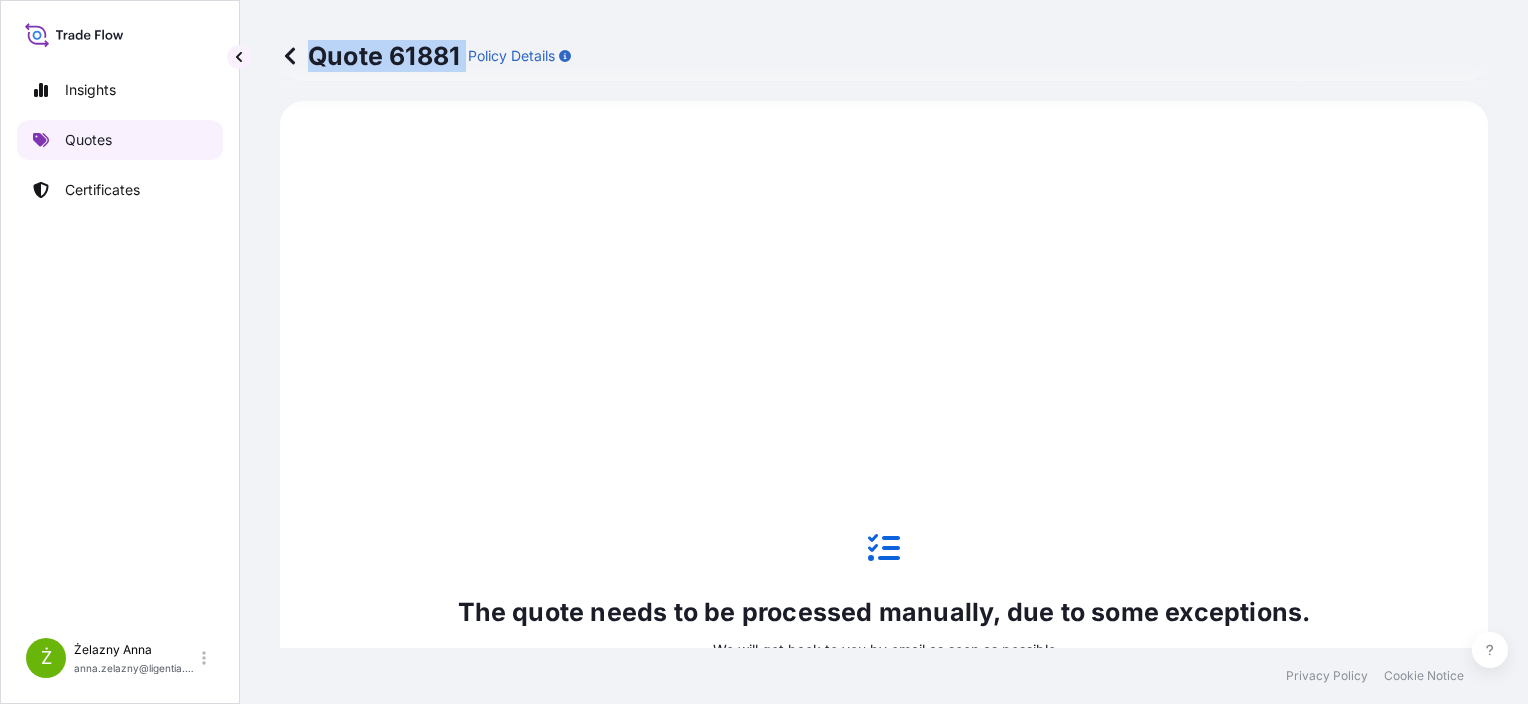 click on "Quotes" at bounding box center (120, 140) 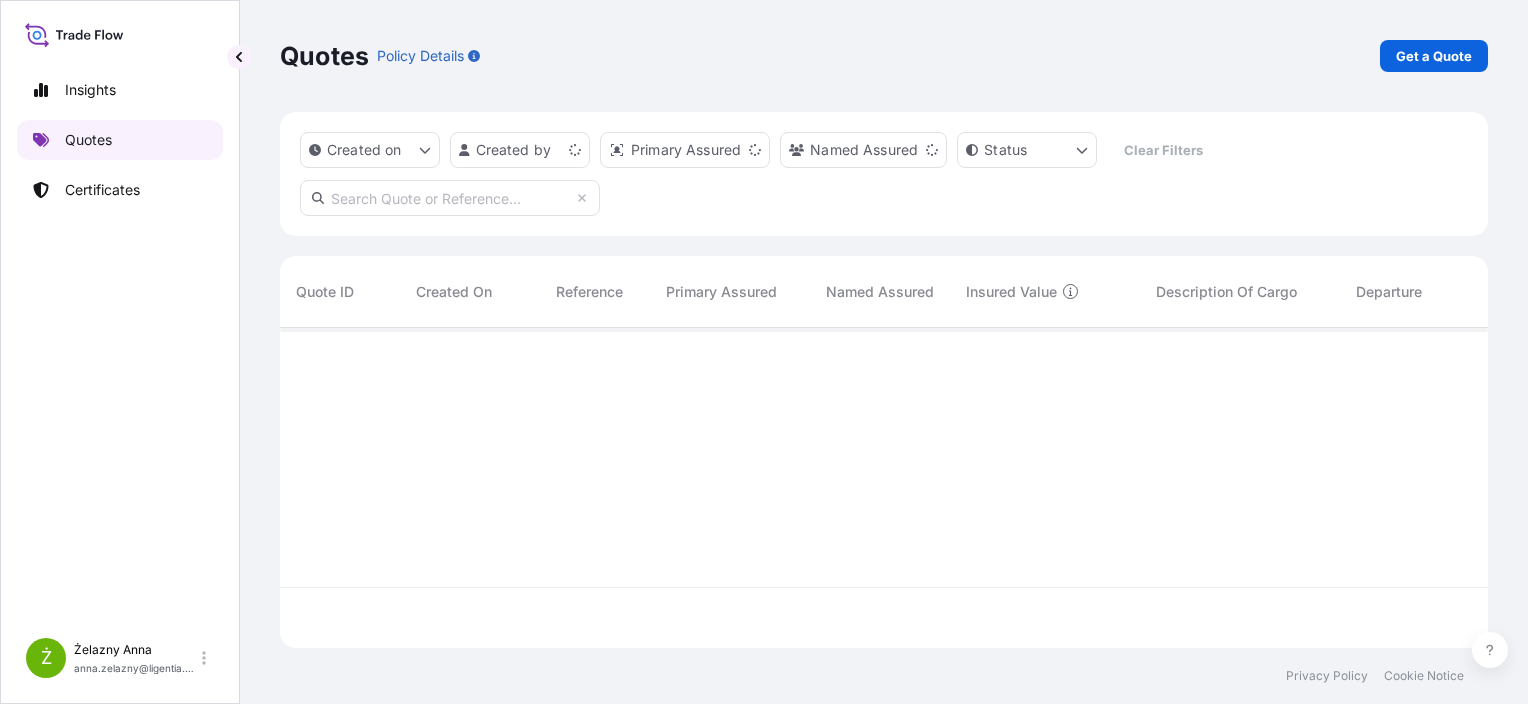 scroll, scrollTop: 16, scrollLeft: 16, axis: both 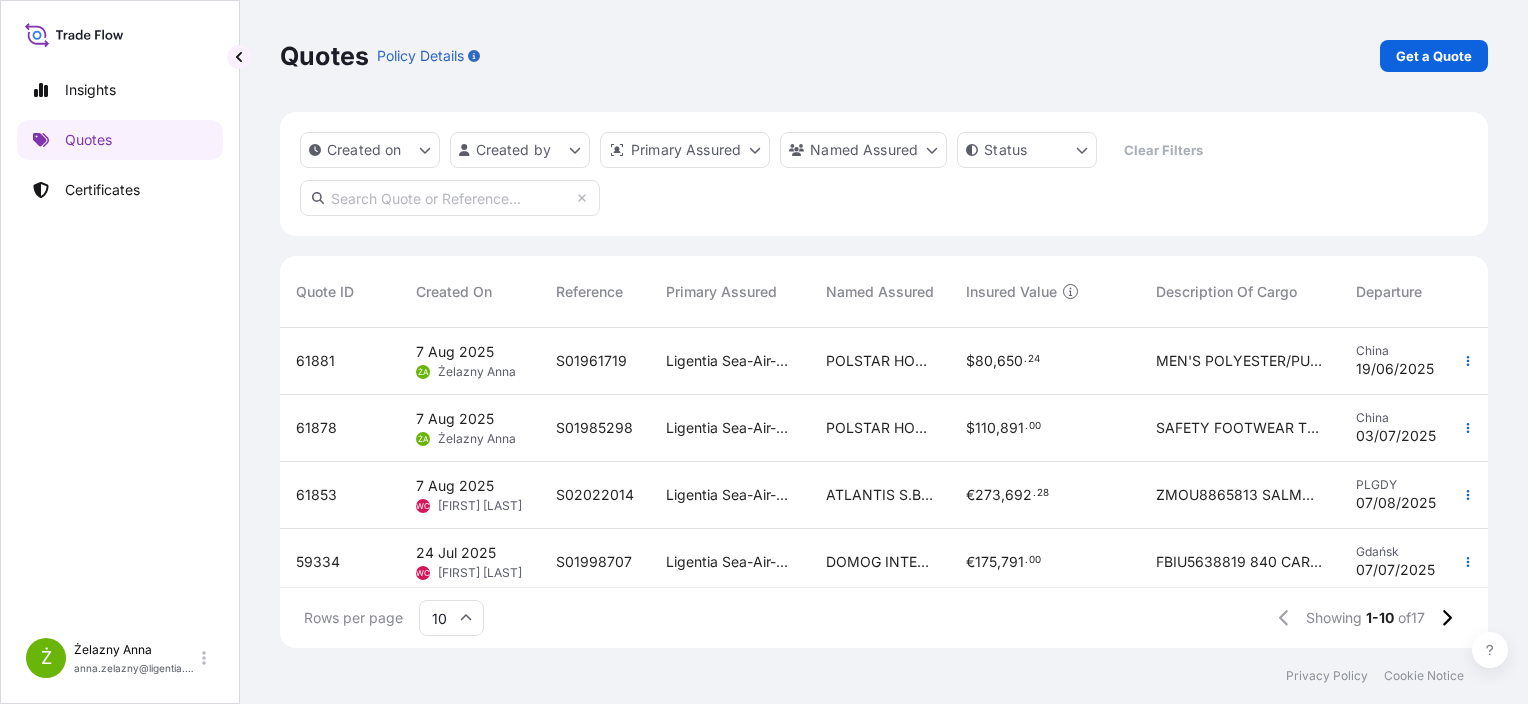 click on "61878" at bounding box center [340, 428] 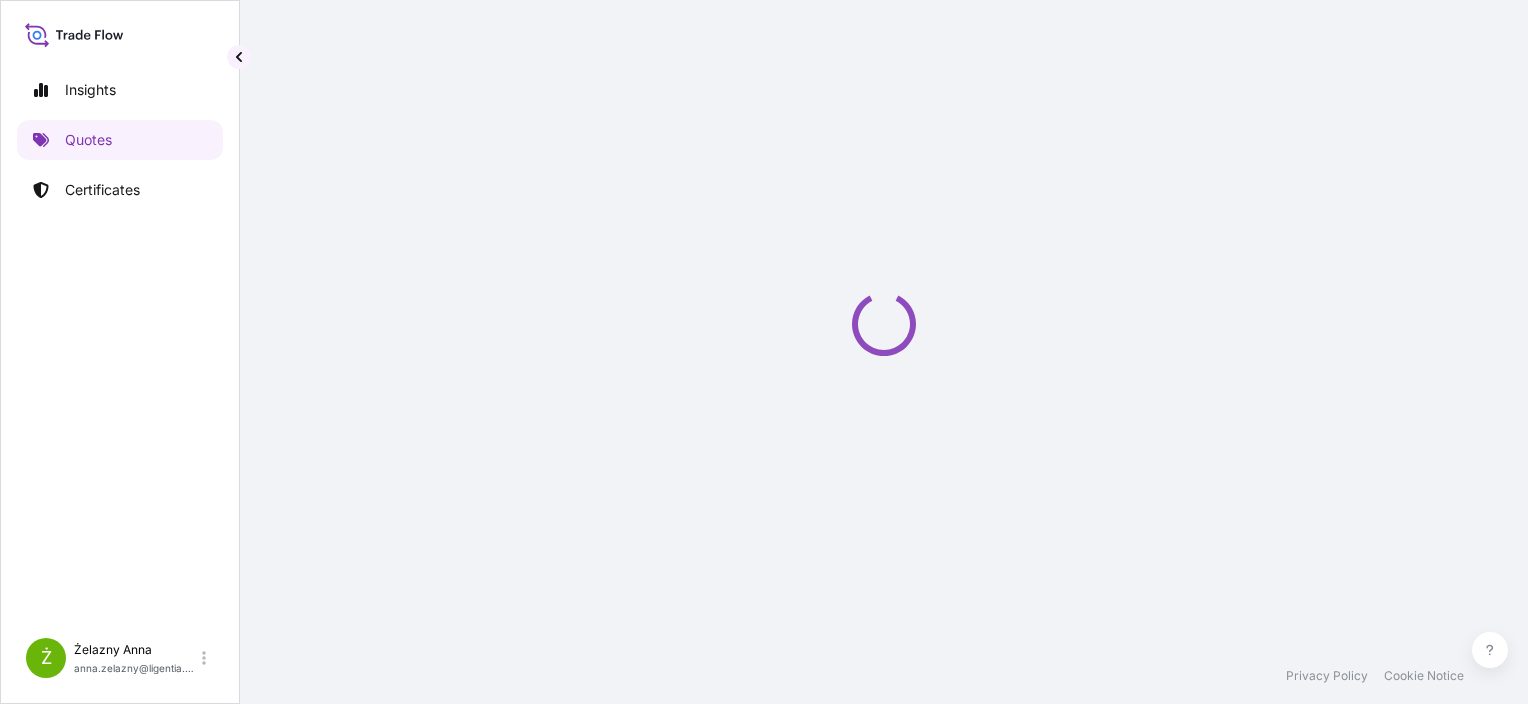 select on "Sea" 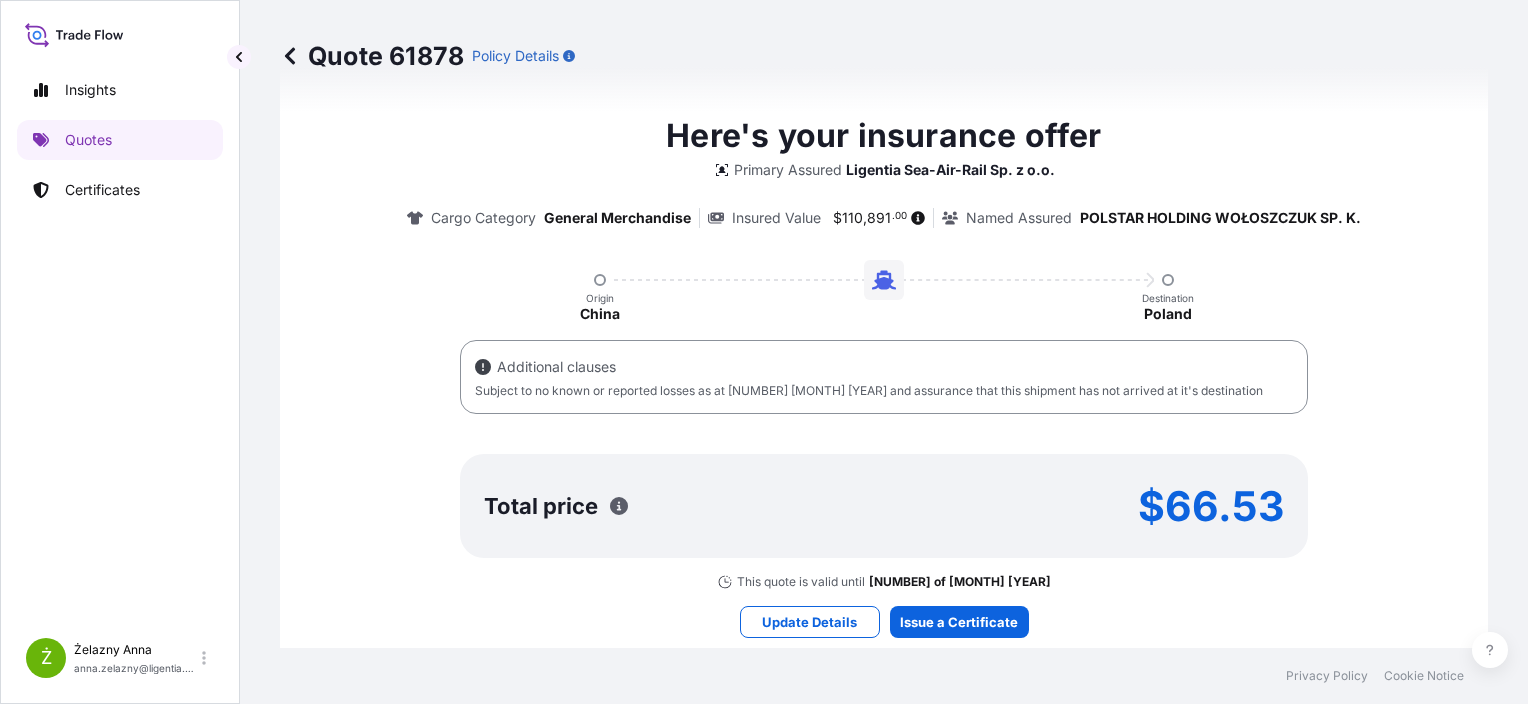 scroll, scrollTop: 1284, scrollLeft: 0, axis: vertical 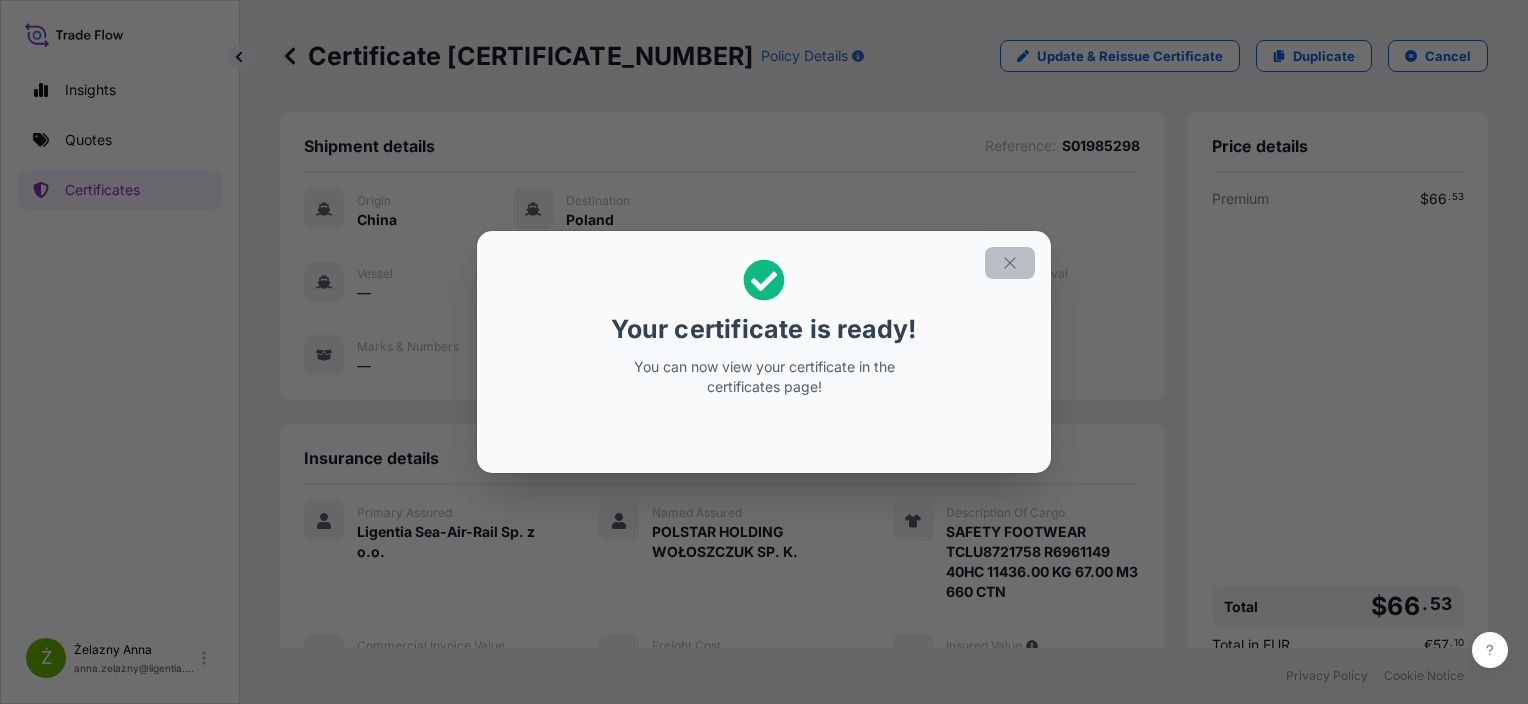 click 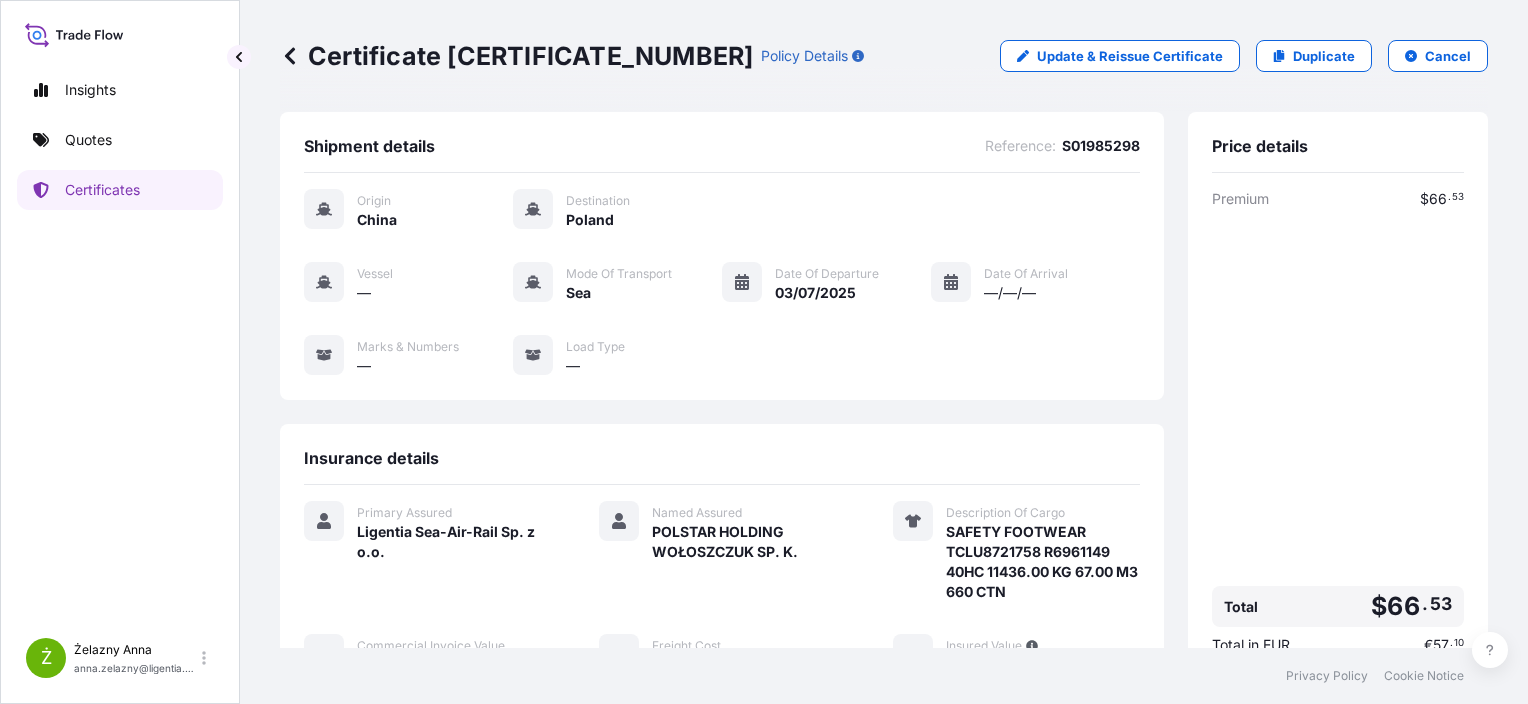 click on "S01985298" at bounding box center [1101, 146] 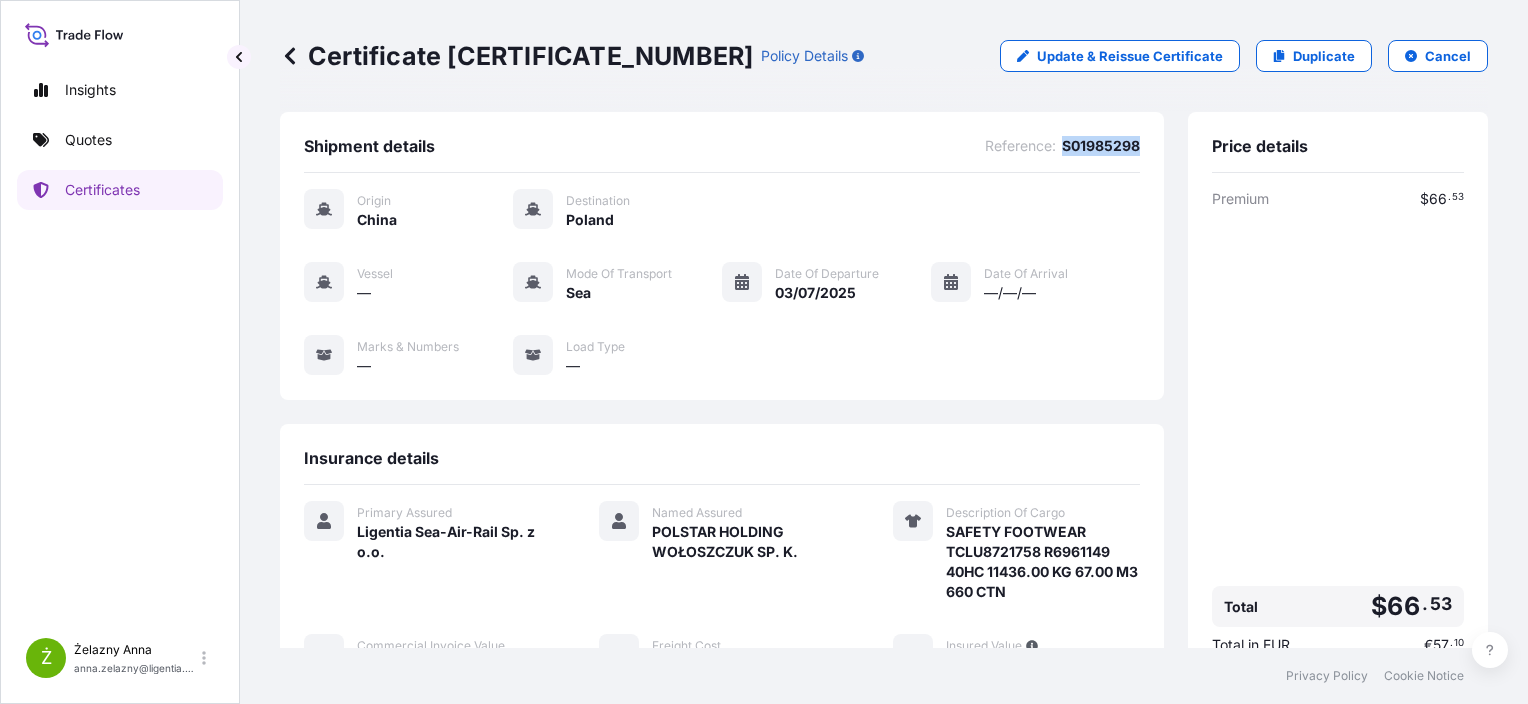 click on "S01985298" at bounding box center (1101, 146) 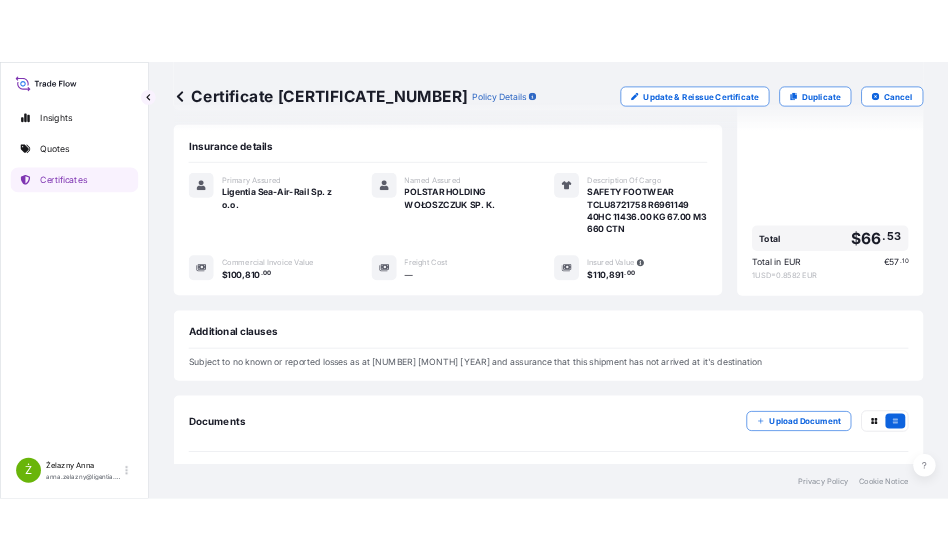 scroll, scrollTop: 480, scrollLeft: 0, axis: vertical 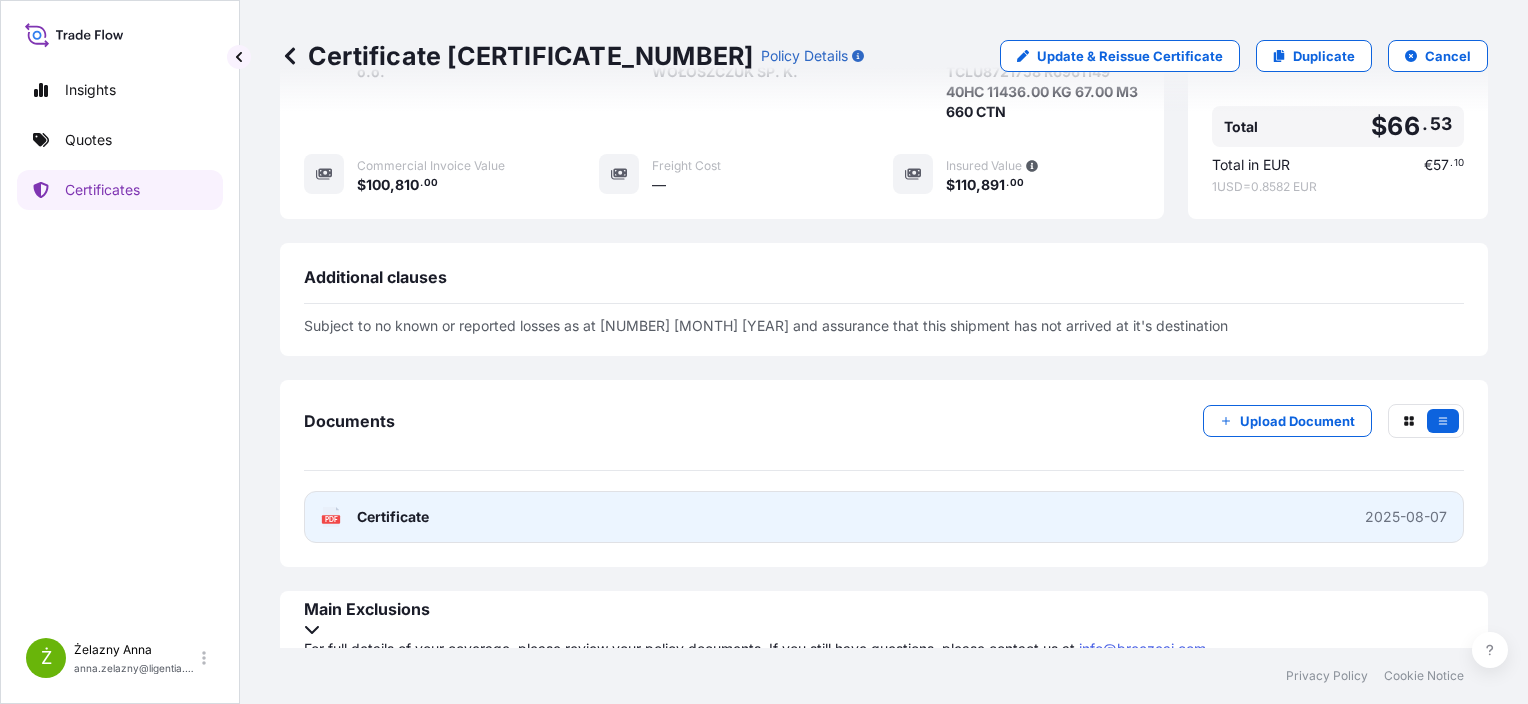 click on "PDF Certificate 2025-08-07" at bounding box center (884, 517) 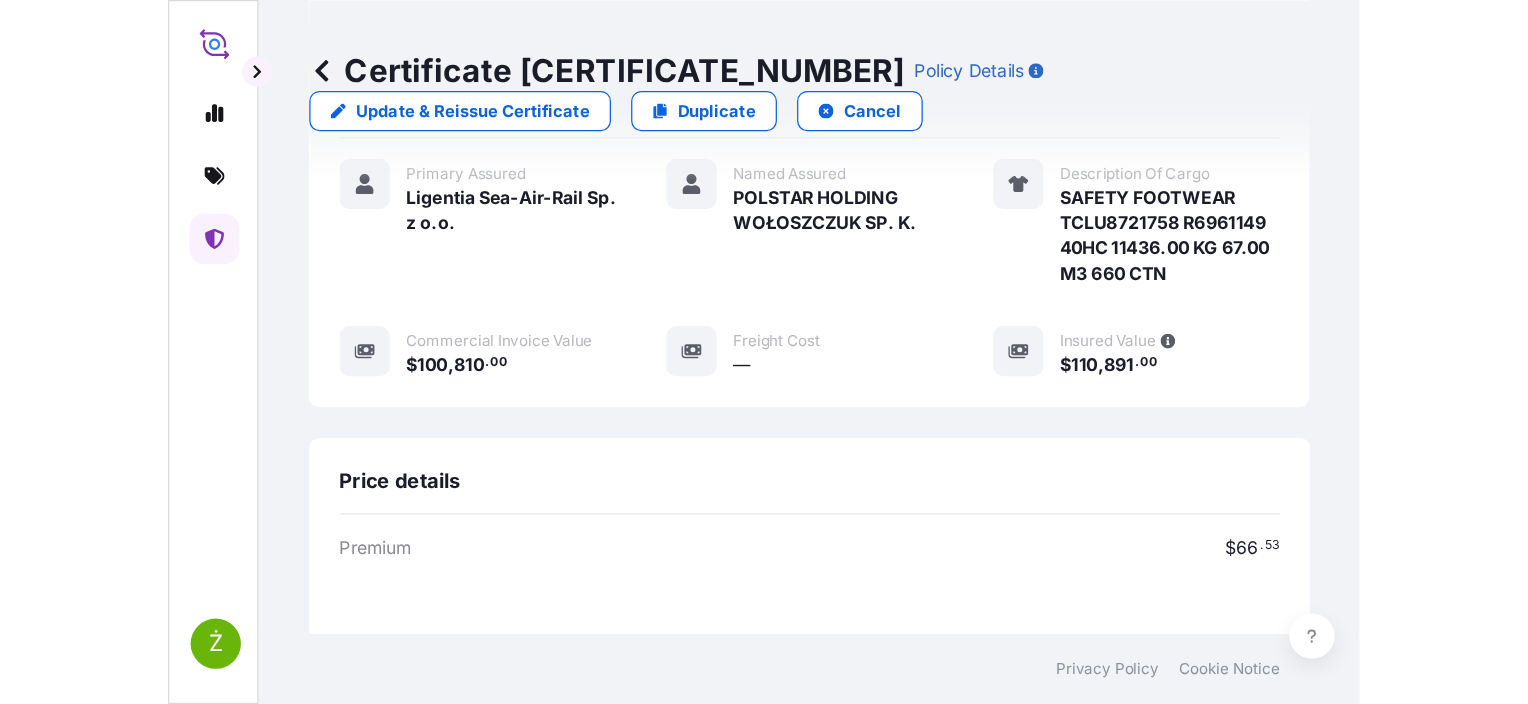 scroll, scrollTop: 584, scrollLeft: 0, axis: vertical 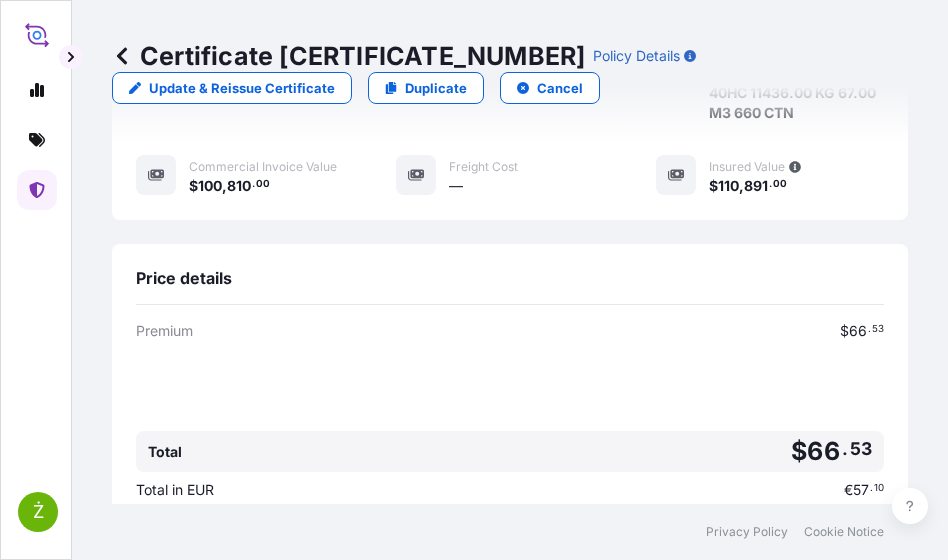 click on "Certificate 31440-1547-1" at bounding box center [348, 56] 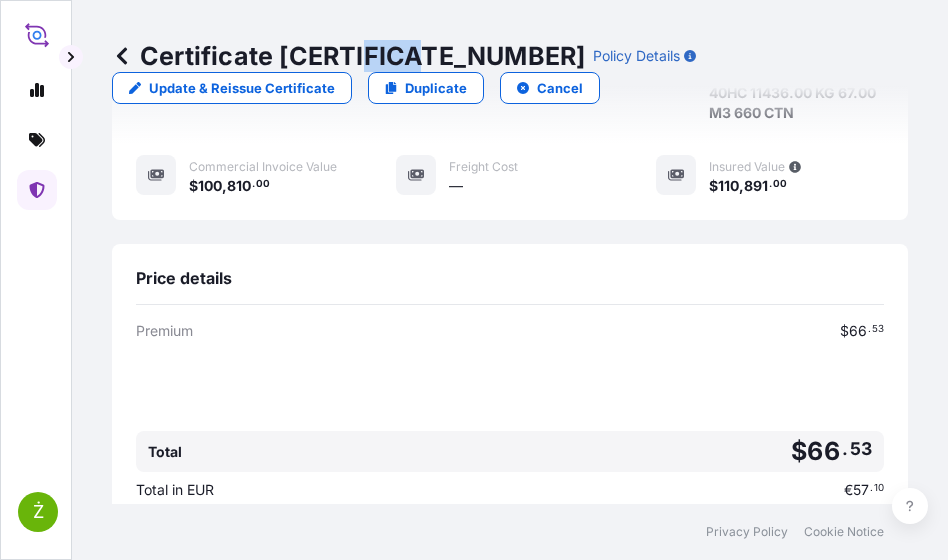 click on "Certificate 31440-1547-1" at bounding box center [348, 56] 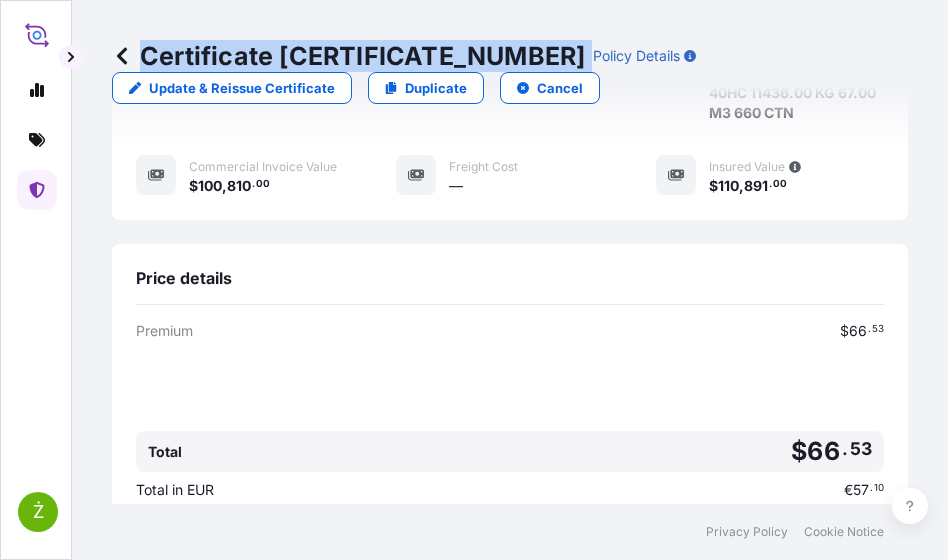 click on "Certificate 31440-1547-1" at bounding box center [348, 56] 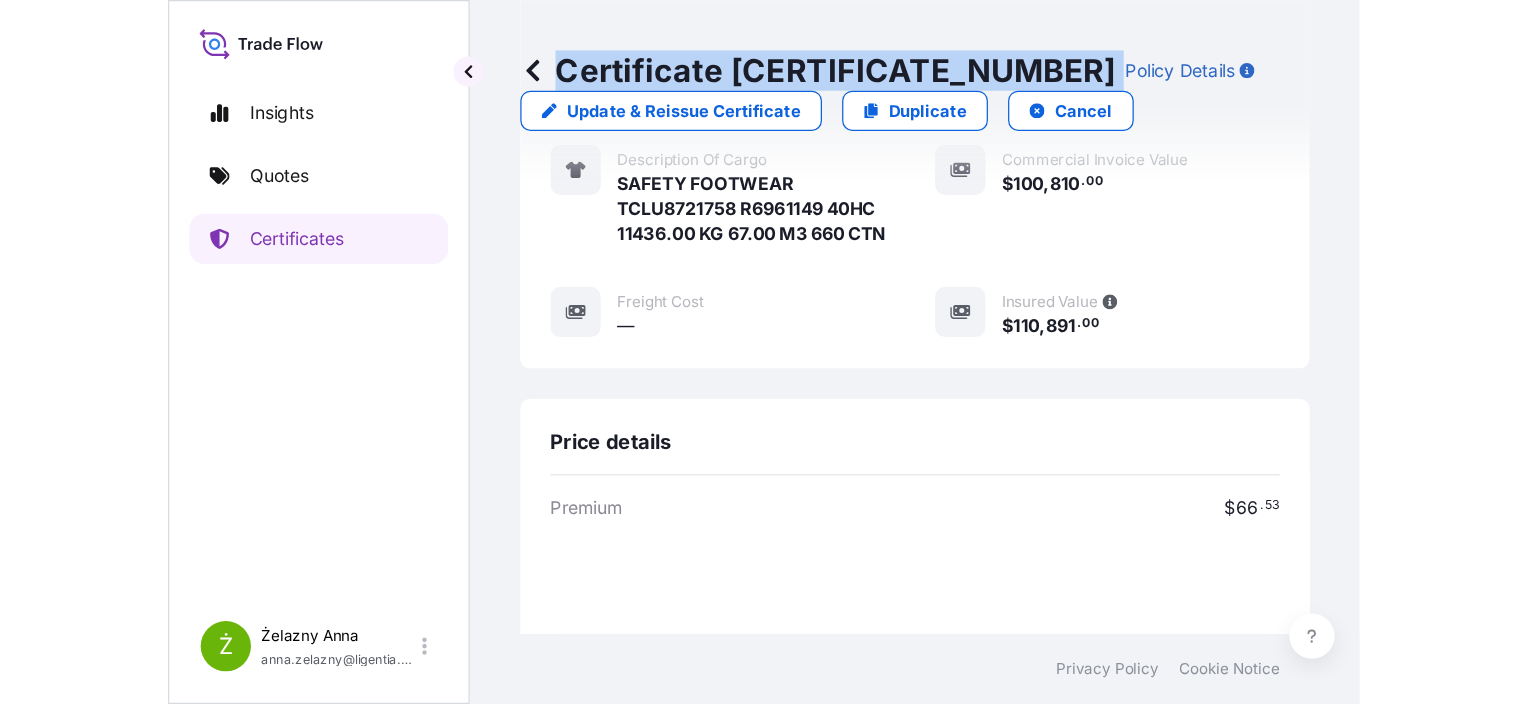 scroll, scrollTop: 480, scrollLeft: 0, axis: vertical 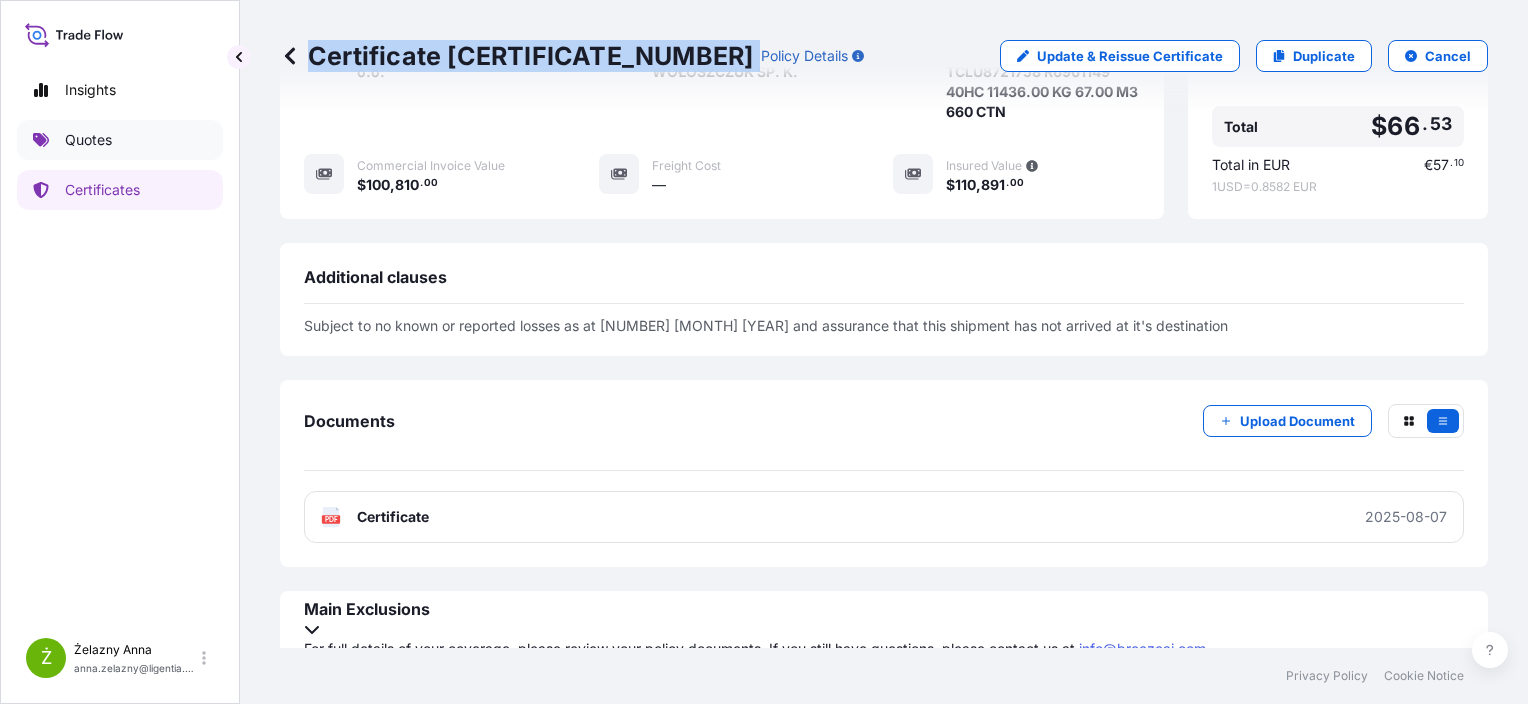 click on "Quotes" at bounding box center (120, 140) 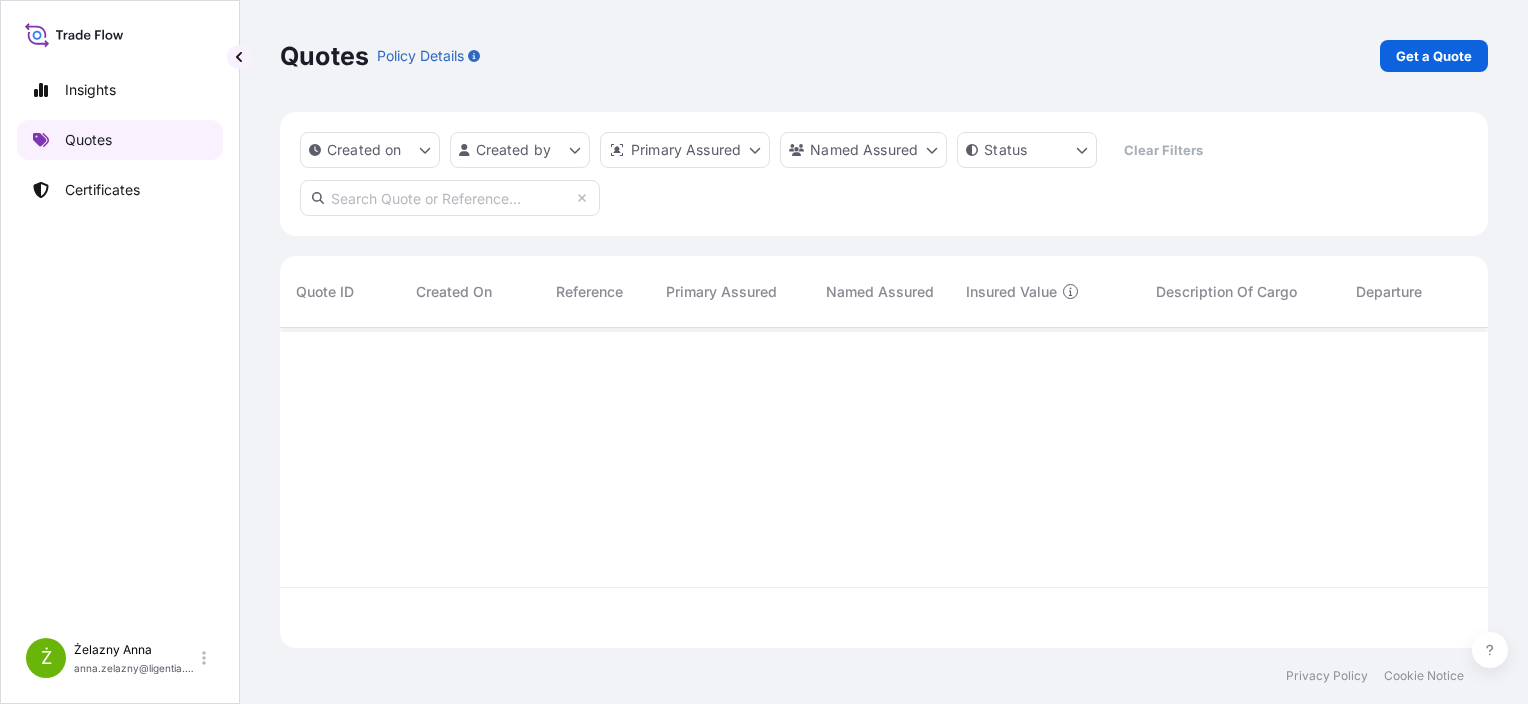 scroll, scrollTop: 0, scrollLeft: 0, axis: both 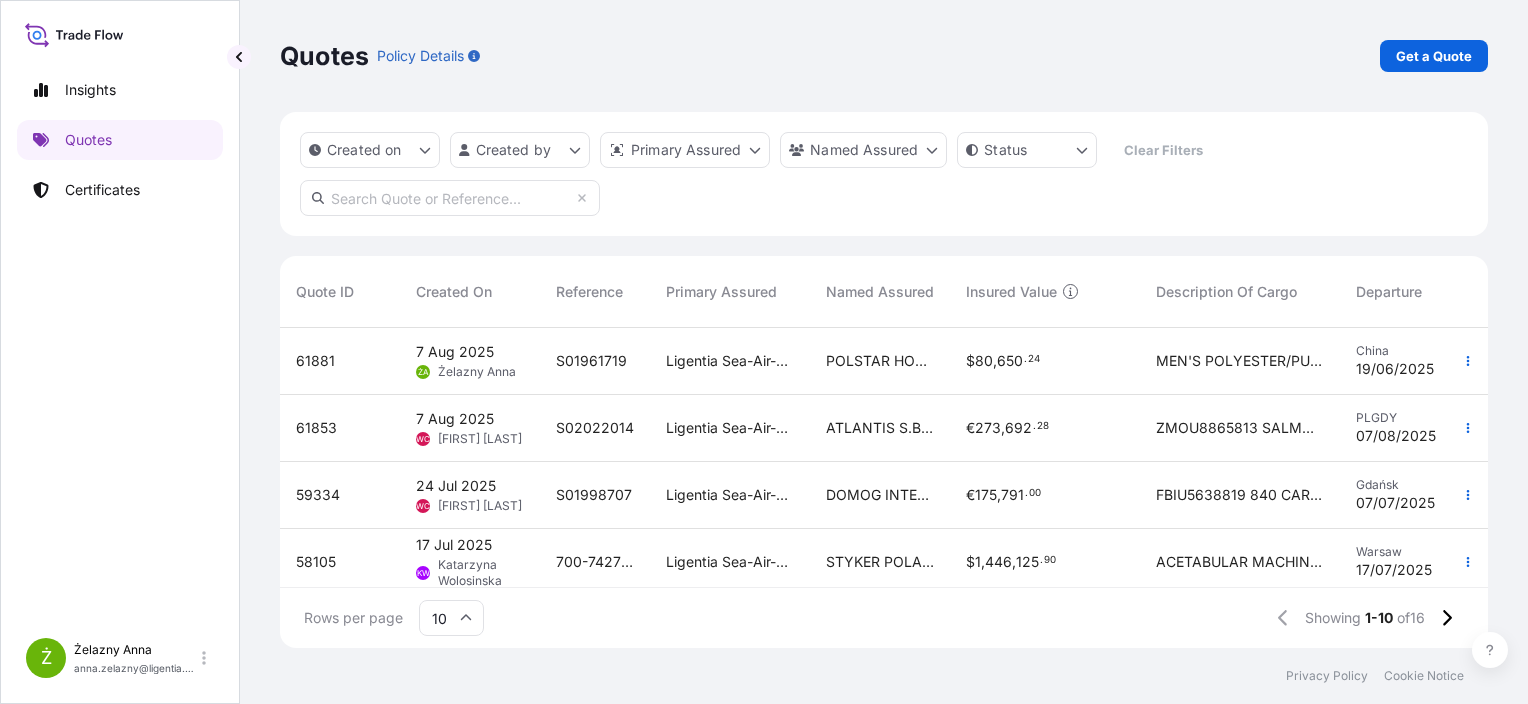 click on "7 Aug 2025 [PERSON]" at bounding box center [470, 361] 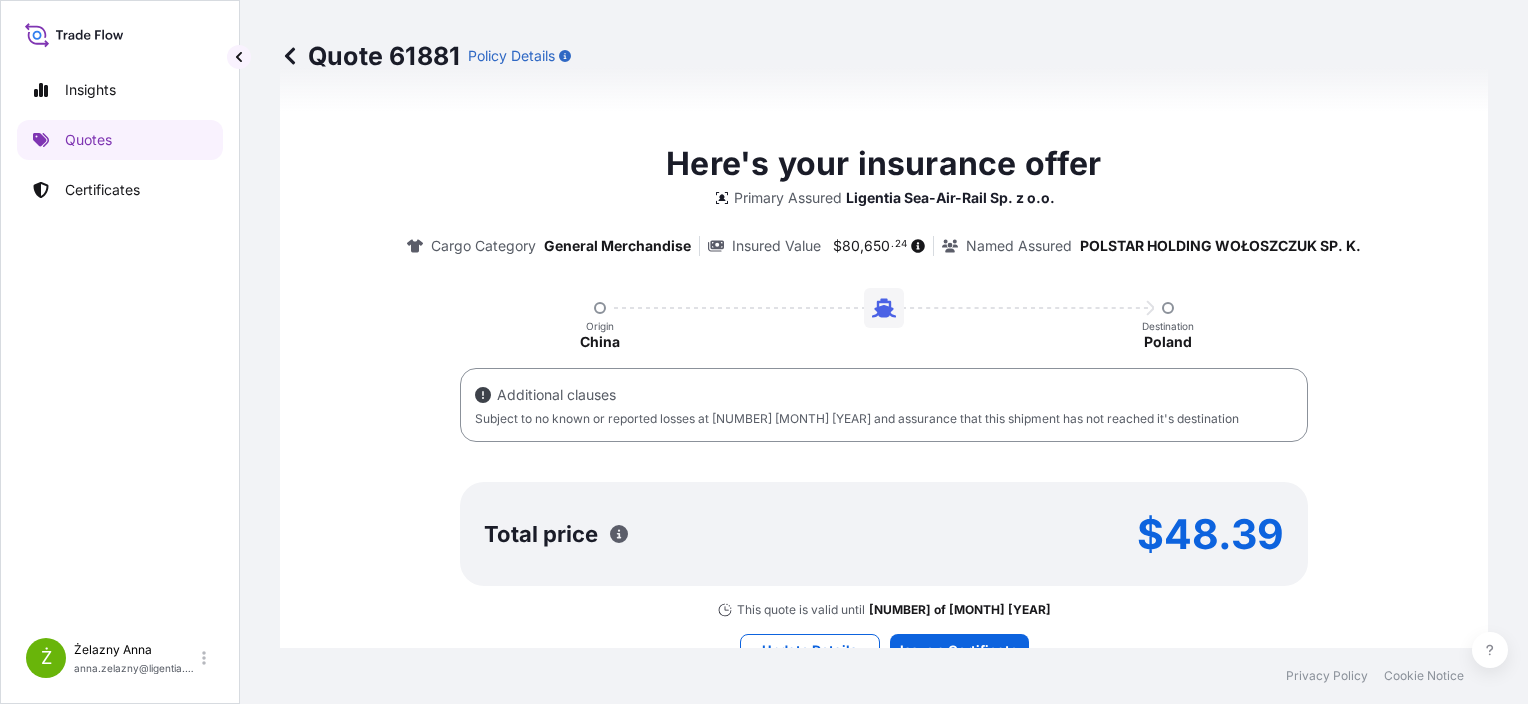 scroll, scrollTop: 1369, scrollLeft: 0, axis: vertical 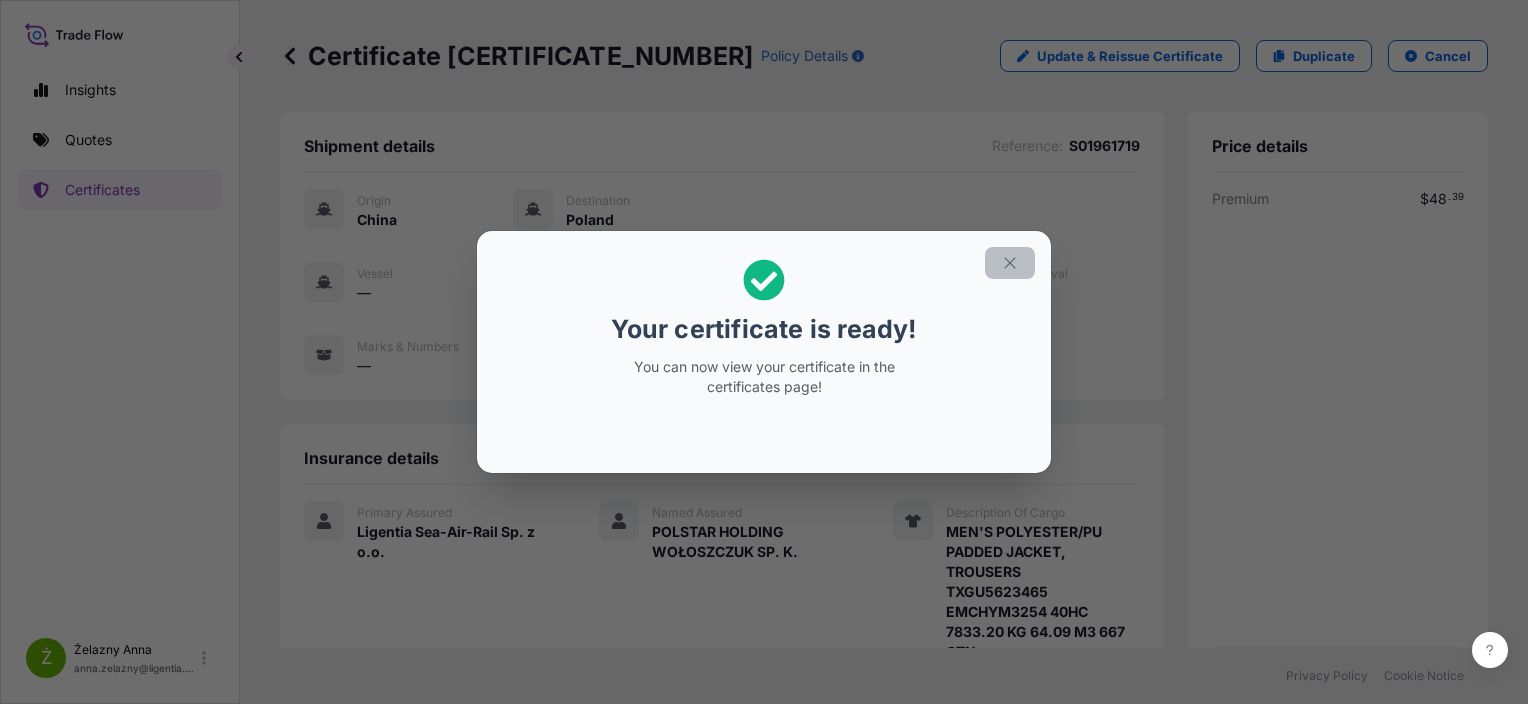 click 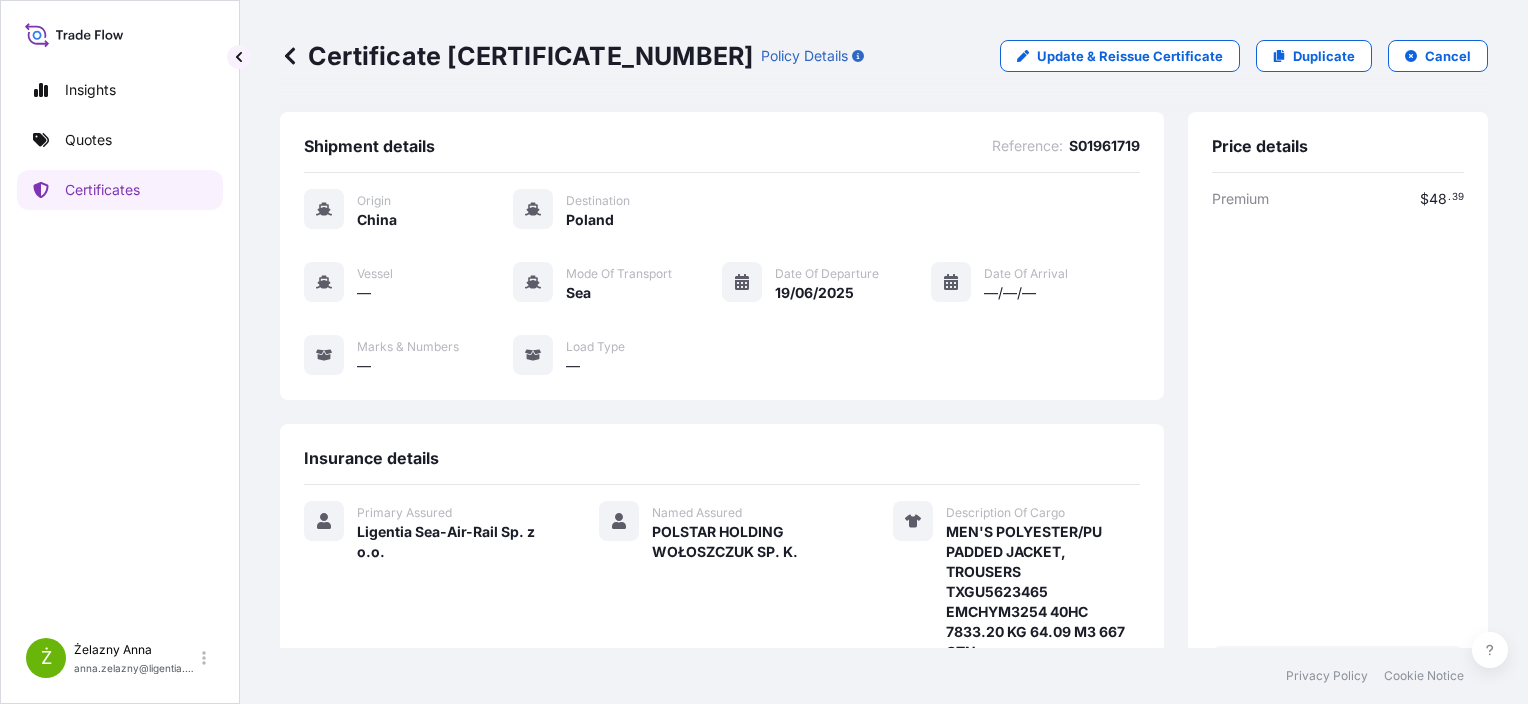 click on "S01961719" at bounding box center (1104, 146) 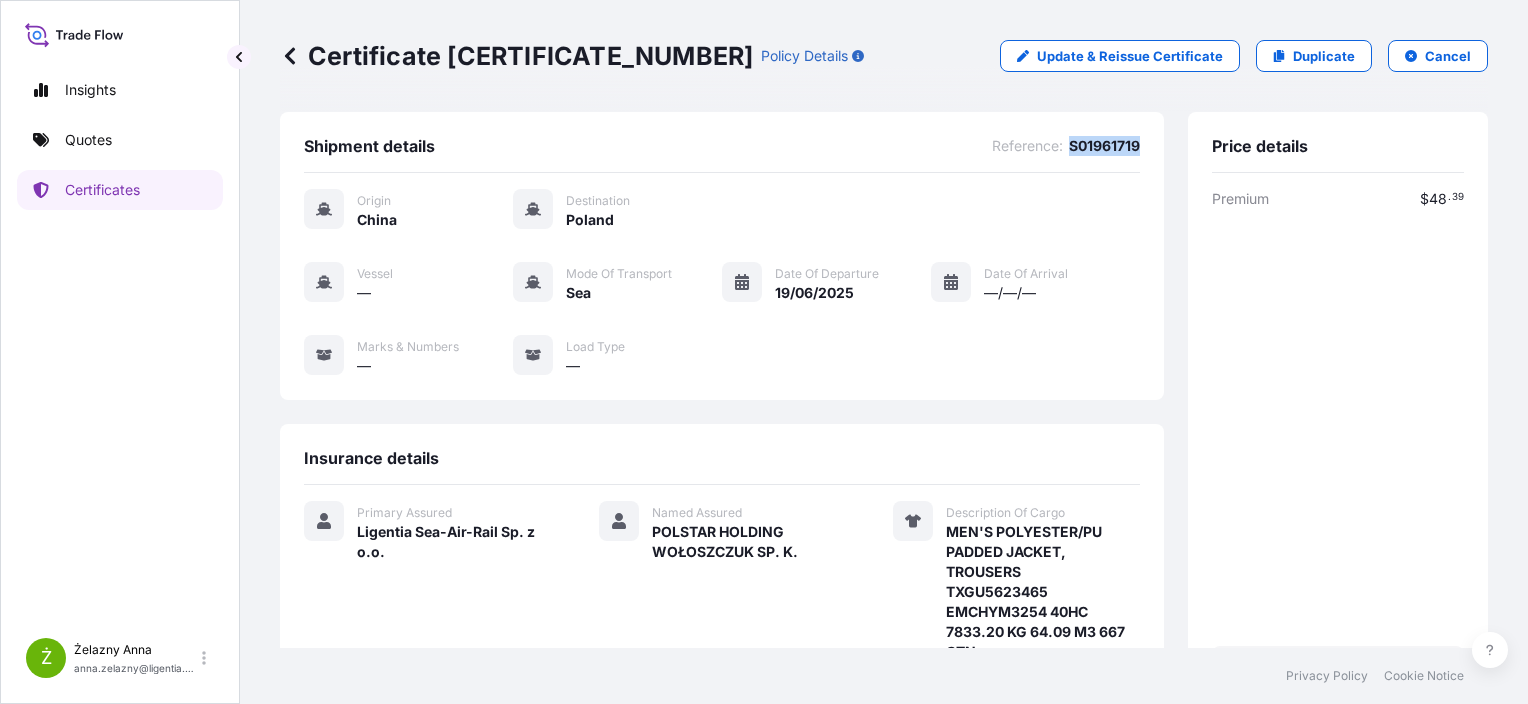 click on "S01961719" at bounding box center [1104, 146] 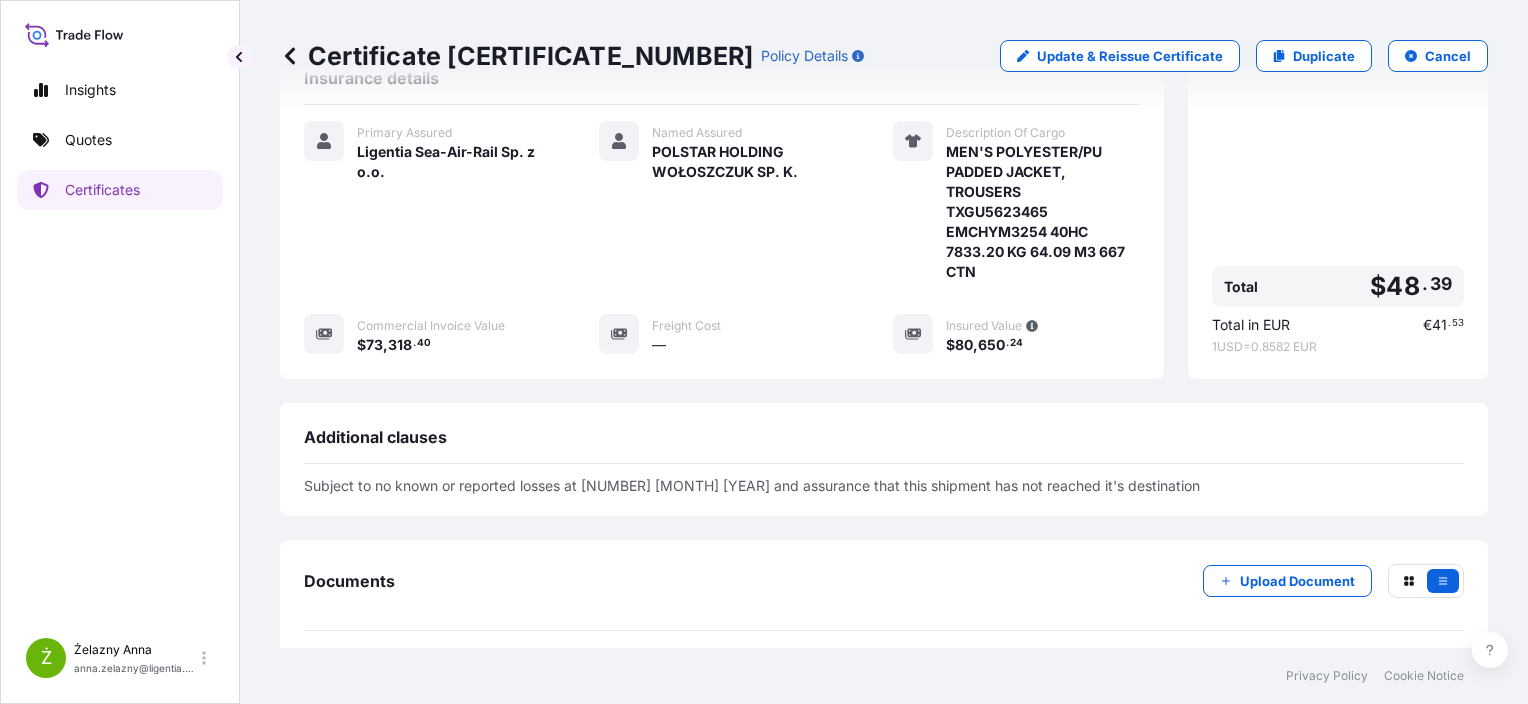 scroll, scrollTop: 540, scrollLeft: 0, axis: vertical 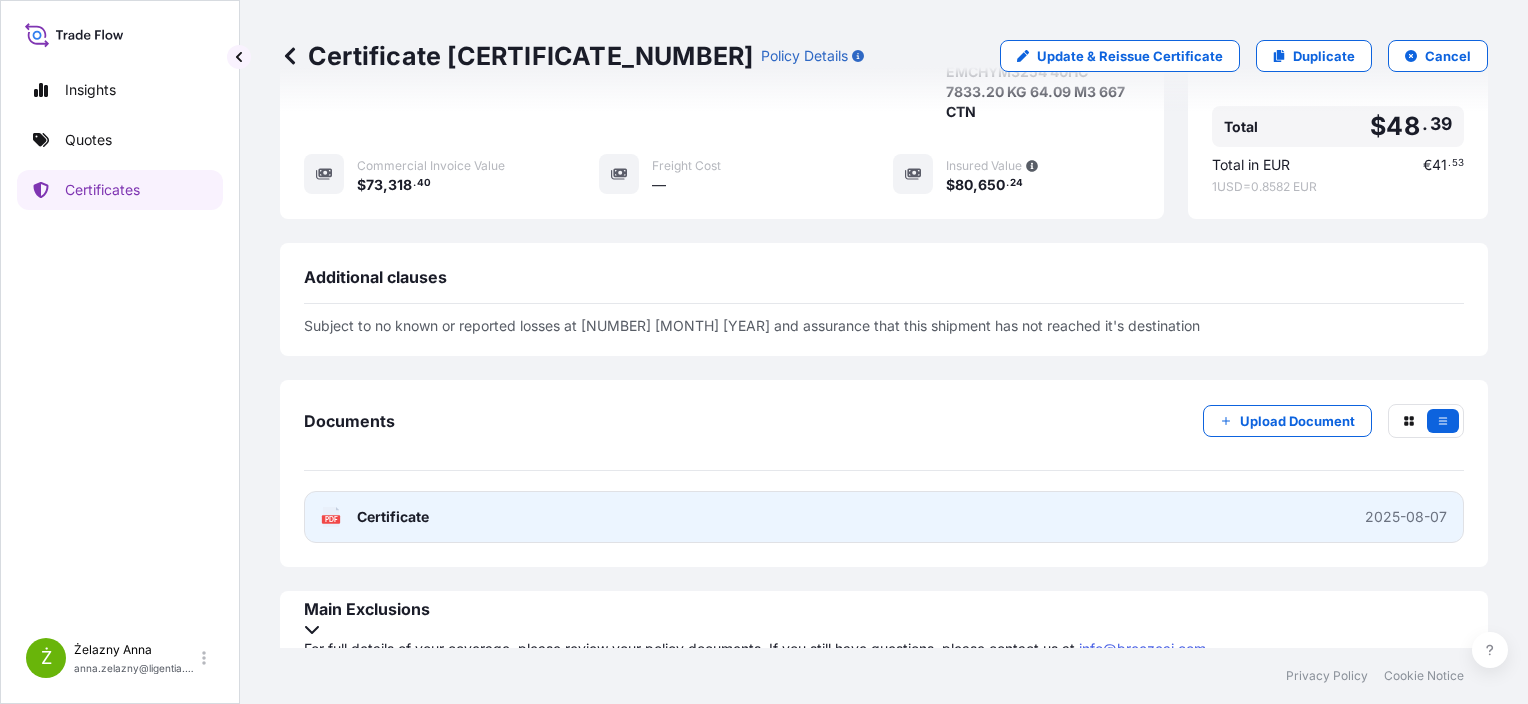 click on "PDF Certificate 2025-08-07" at bounding box center [884, 517] 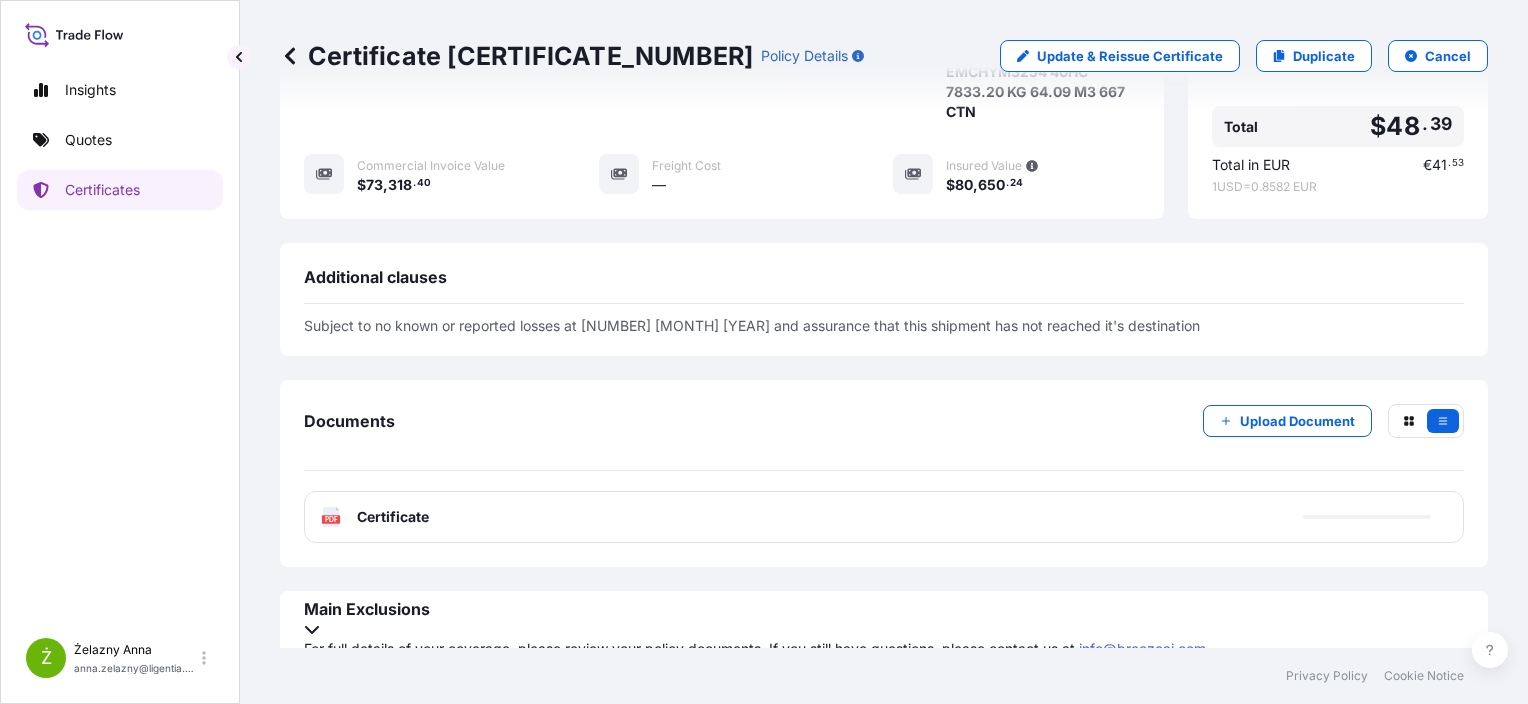 click on "Certificate 31440-1548-1" at bounding box center (516, 56) 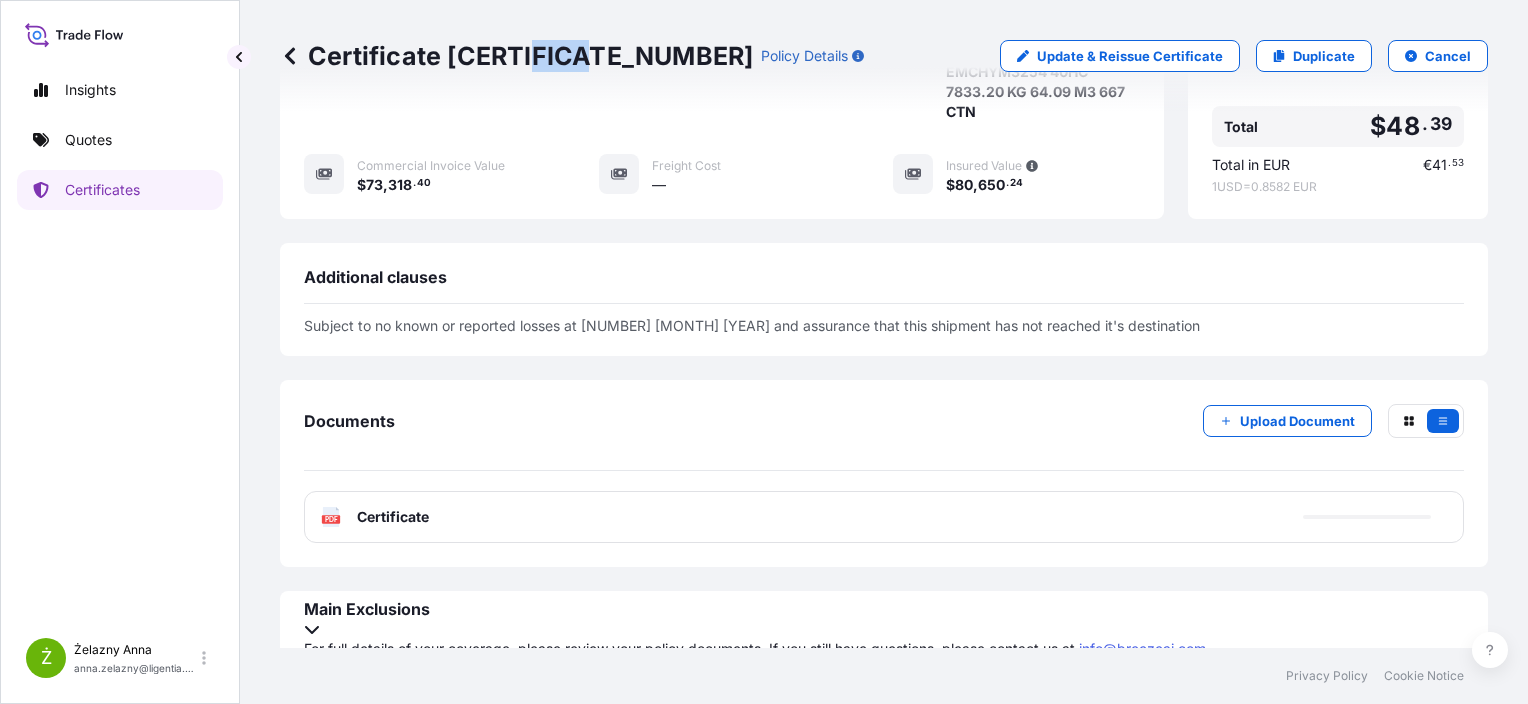 click on "Certificate 31440-1548-1" at bounding box center [516, 56] 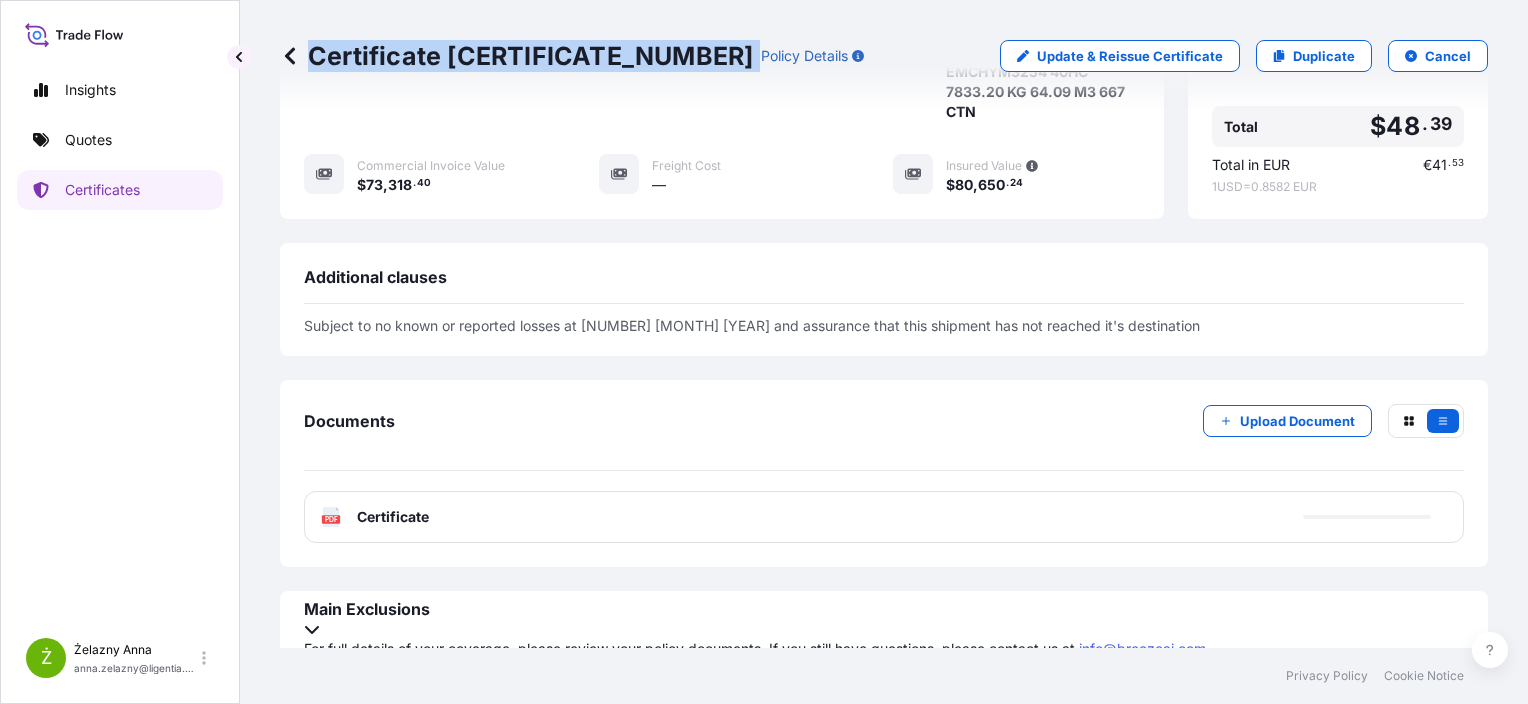 click on "Certificate 31440-1548-1" at bounding box center [516, 56] 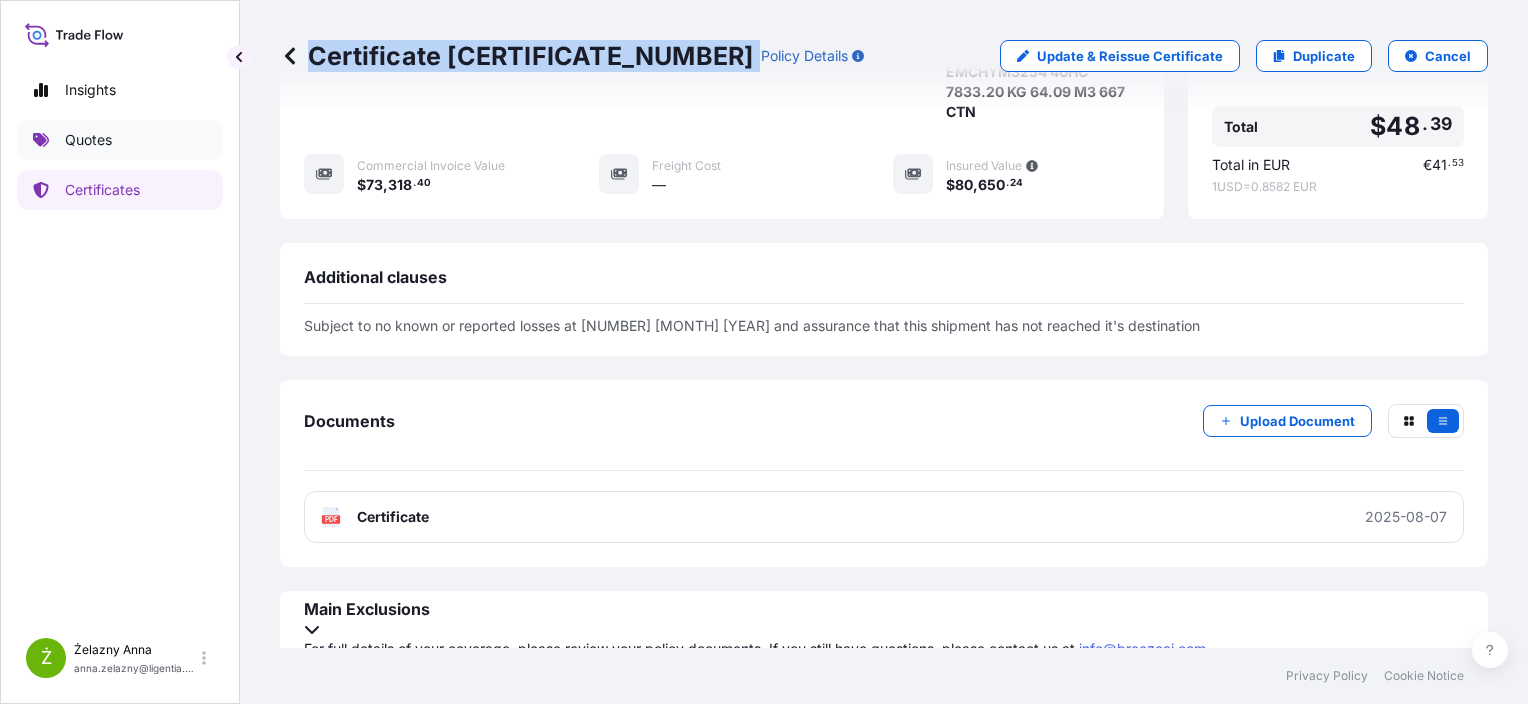 click on "Quotes" at bounding box center [120, 140] 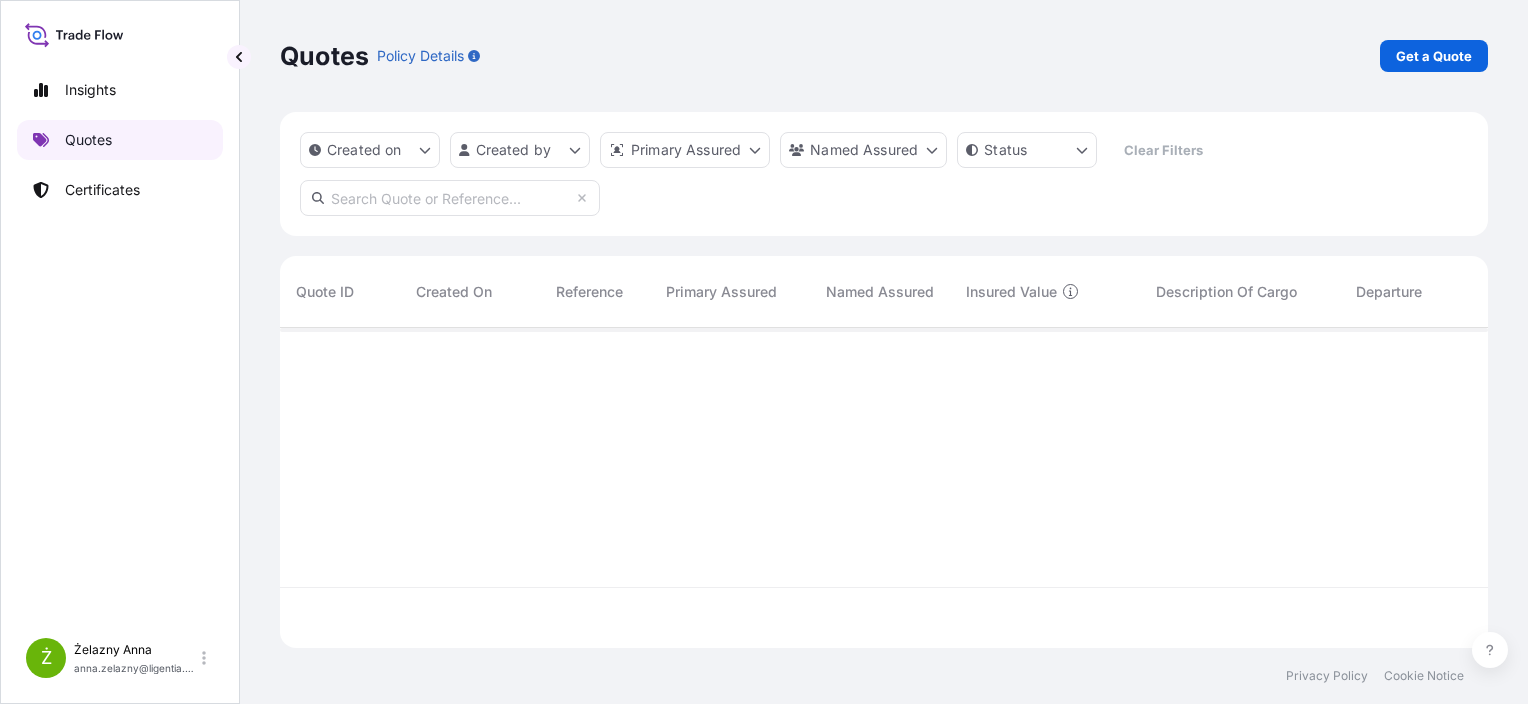 scroll, scrollTop: 0, scrollLeft: 0, axis: both 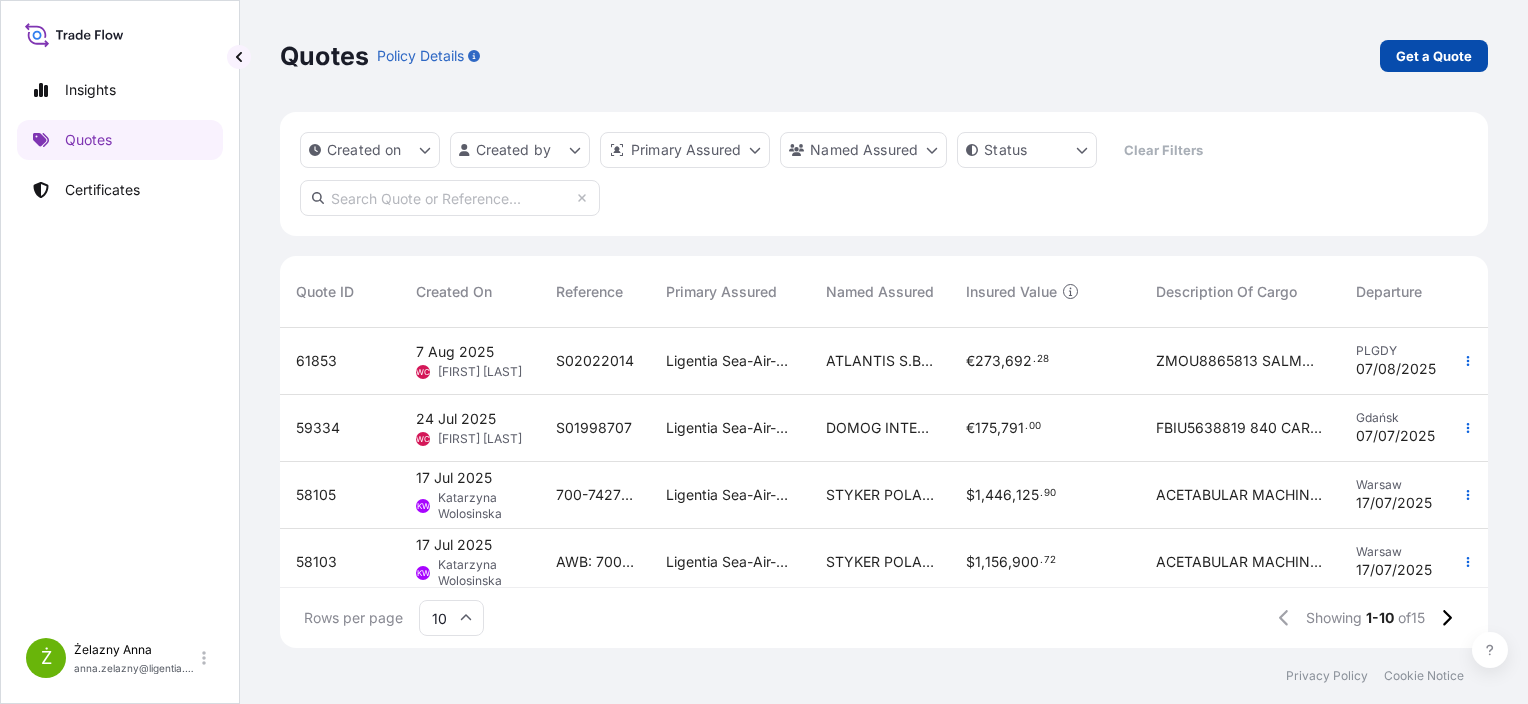 click on "Get a Quote" at bounding box center [1434, 56] 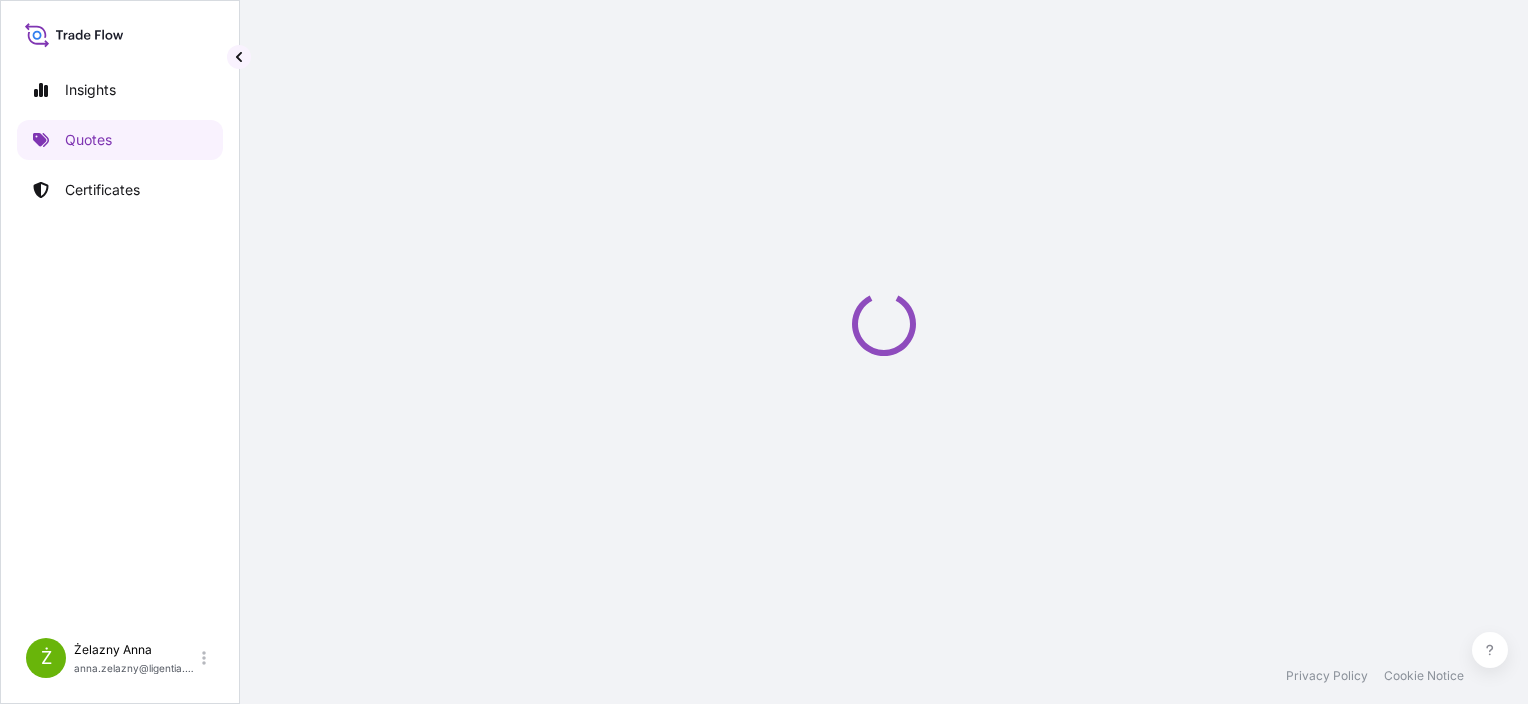scroll, scrollTop: 32, scrollLeft: 0, axis: vertical 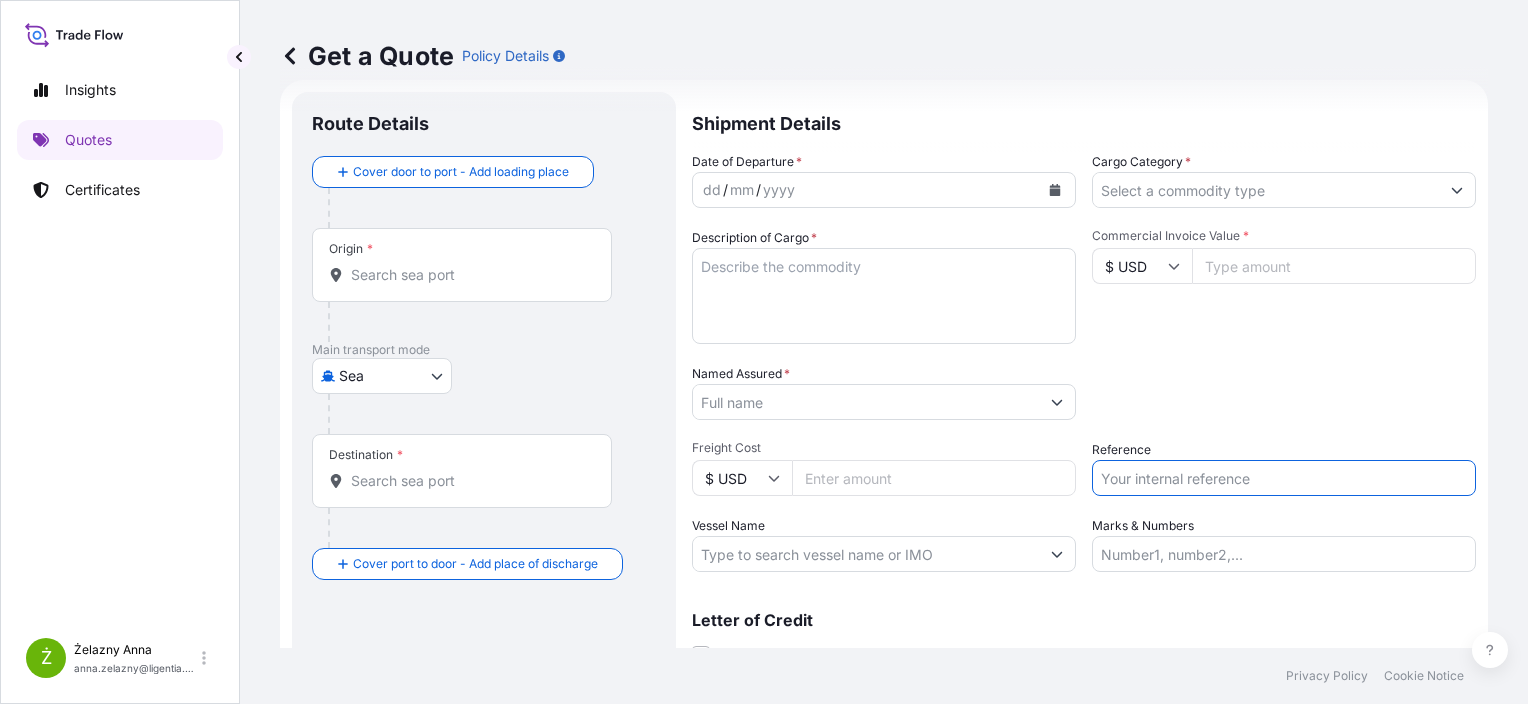 click on "Reference" at bounding box center (1284, 478) 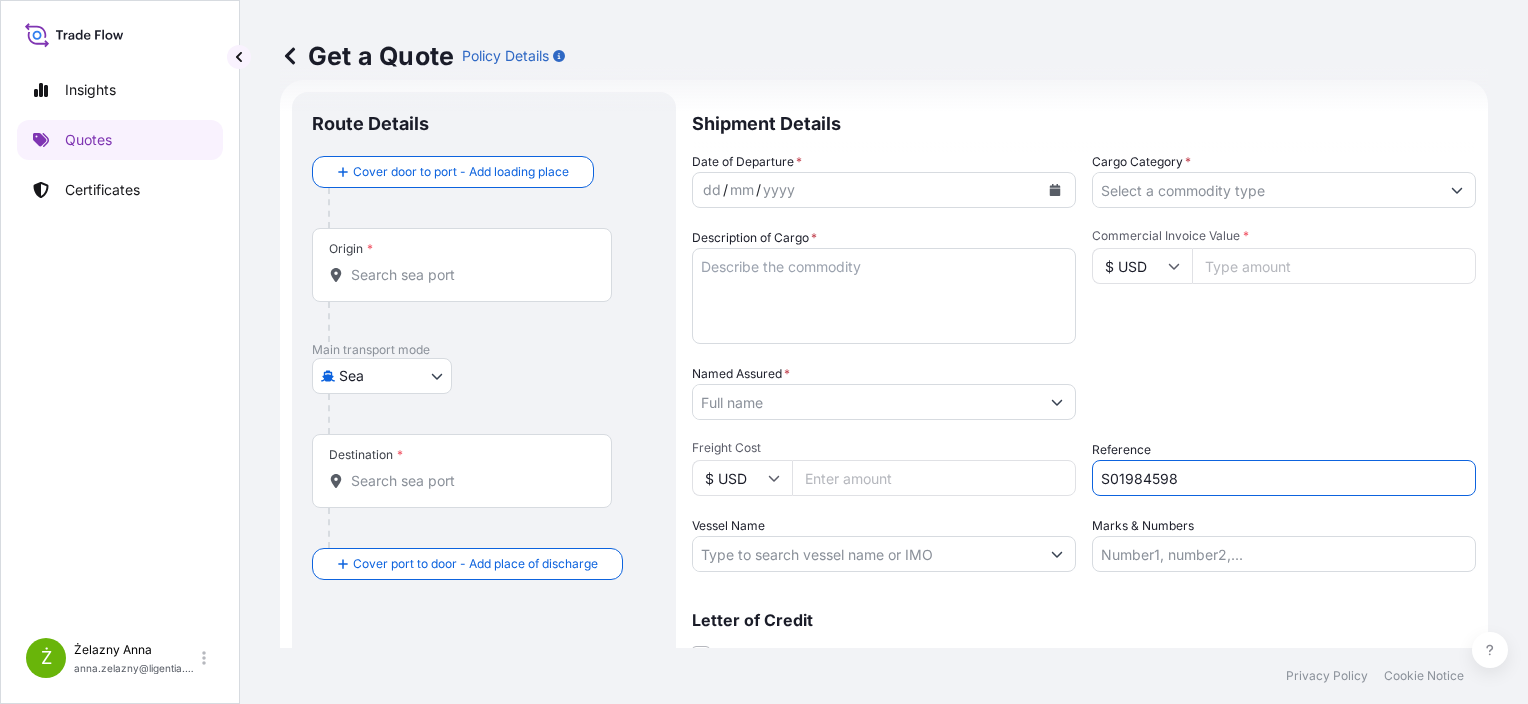 type on "S01984598" 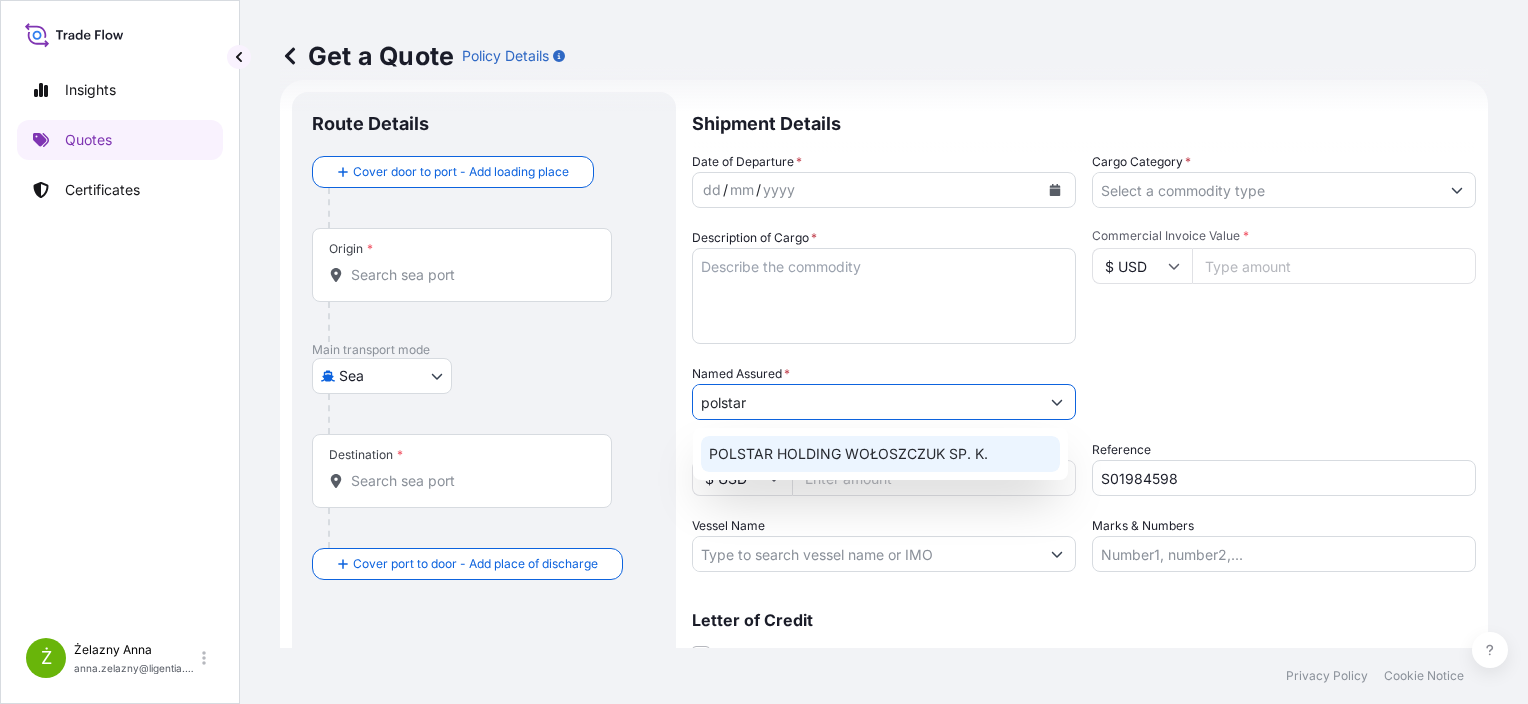 click on "POLSTAR HOLDING WOŁOSZCZUK SP. K." at bounding box center (848, 454) 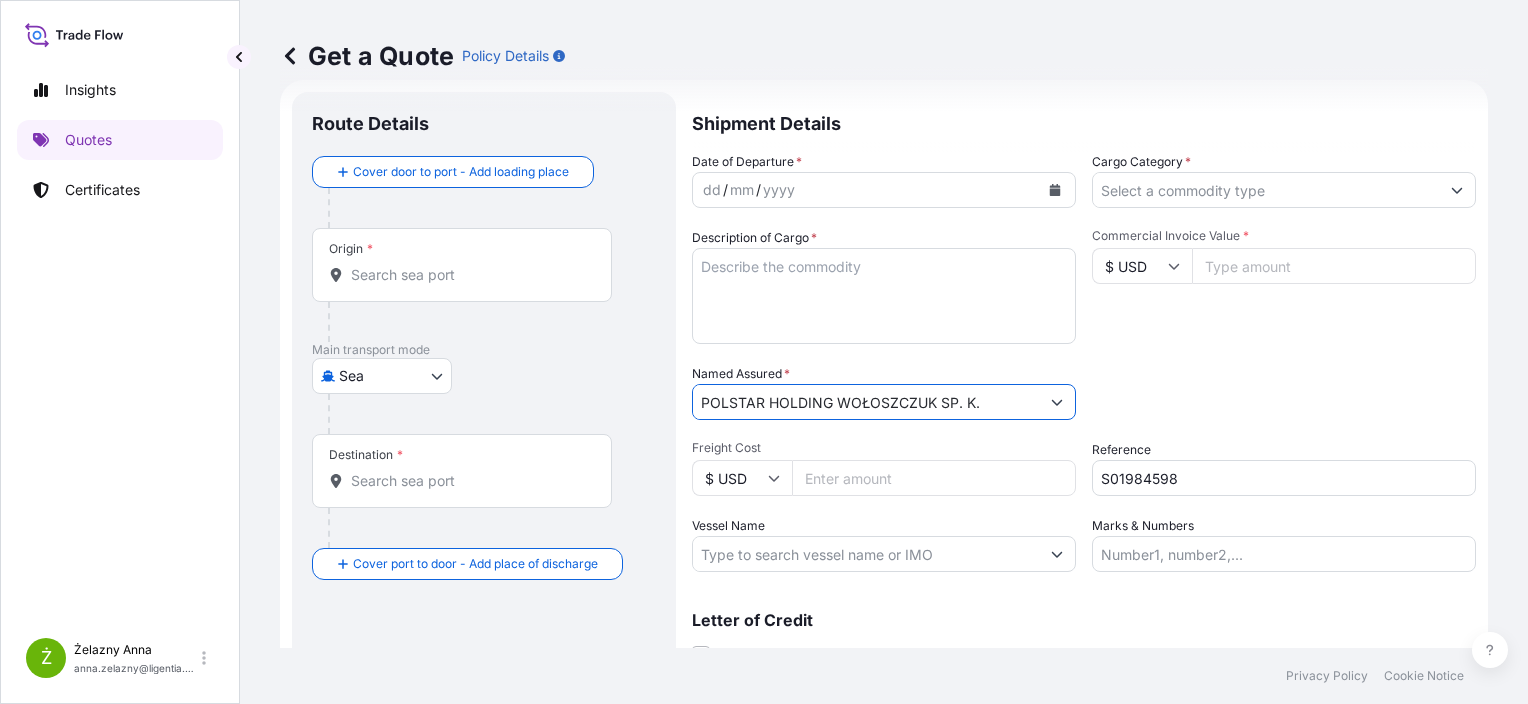 type on "POLSTAR HOLDING WOŁOSZCZUK SP. K." 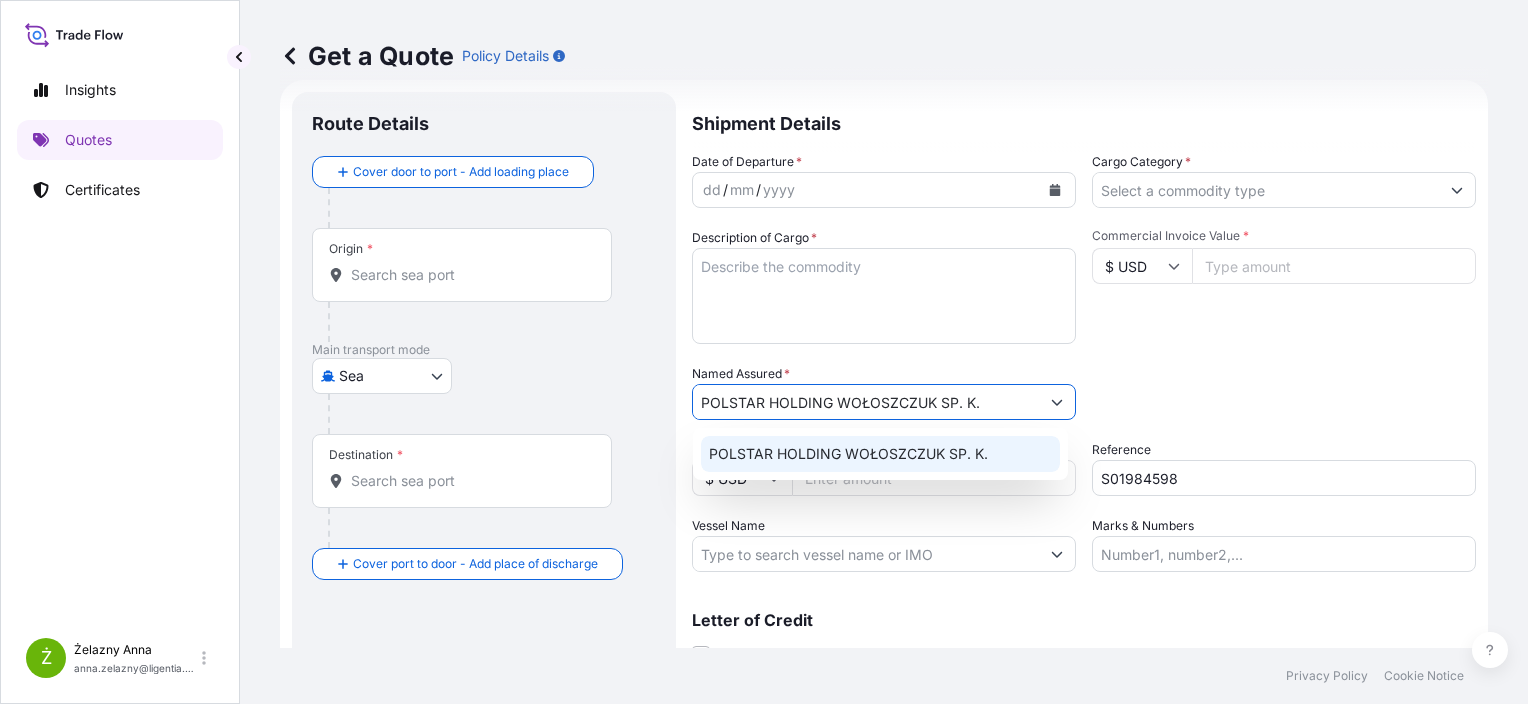 click on "POLSTAR HOLDING WOŁOSZCZUK SP. K." at bounding box center (880, 454) 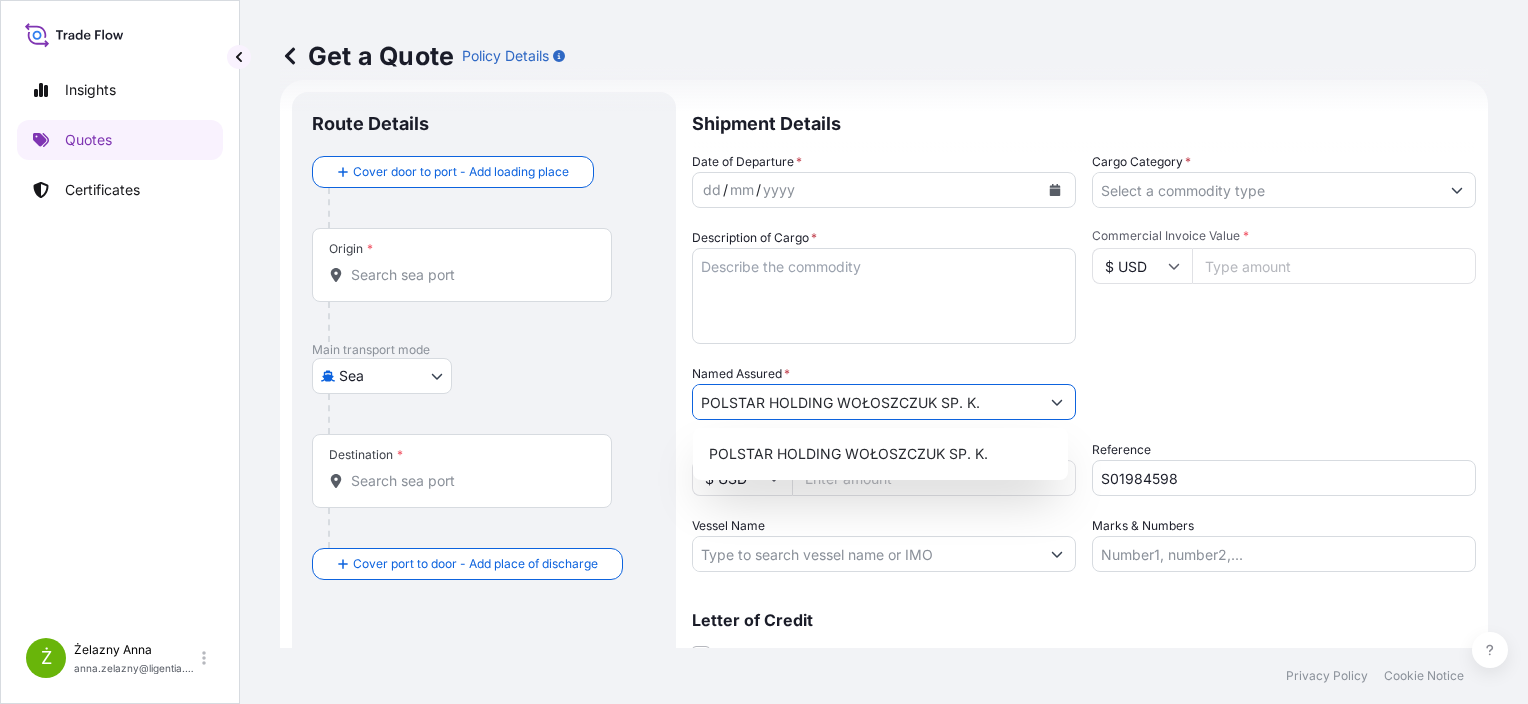 click on "Commercial Invoice Value   *" at bounding box center (1334, 266) 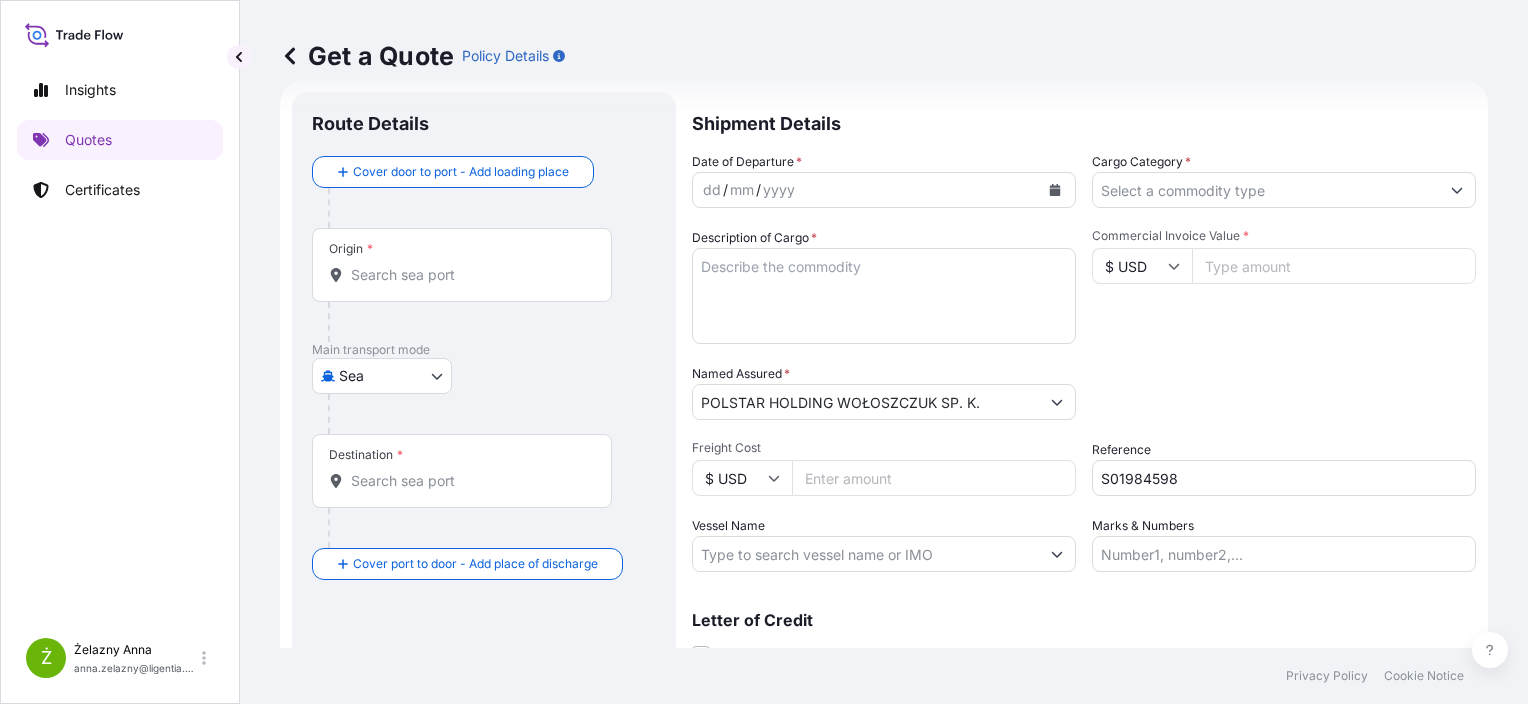 paste on "63256" 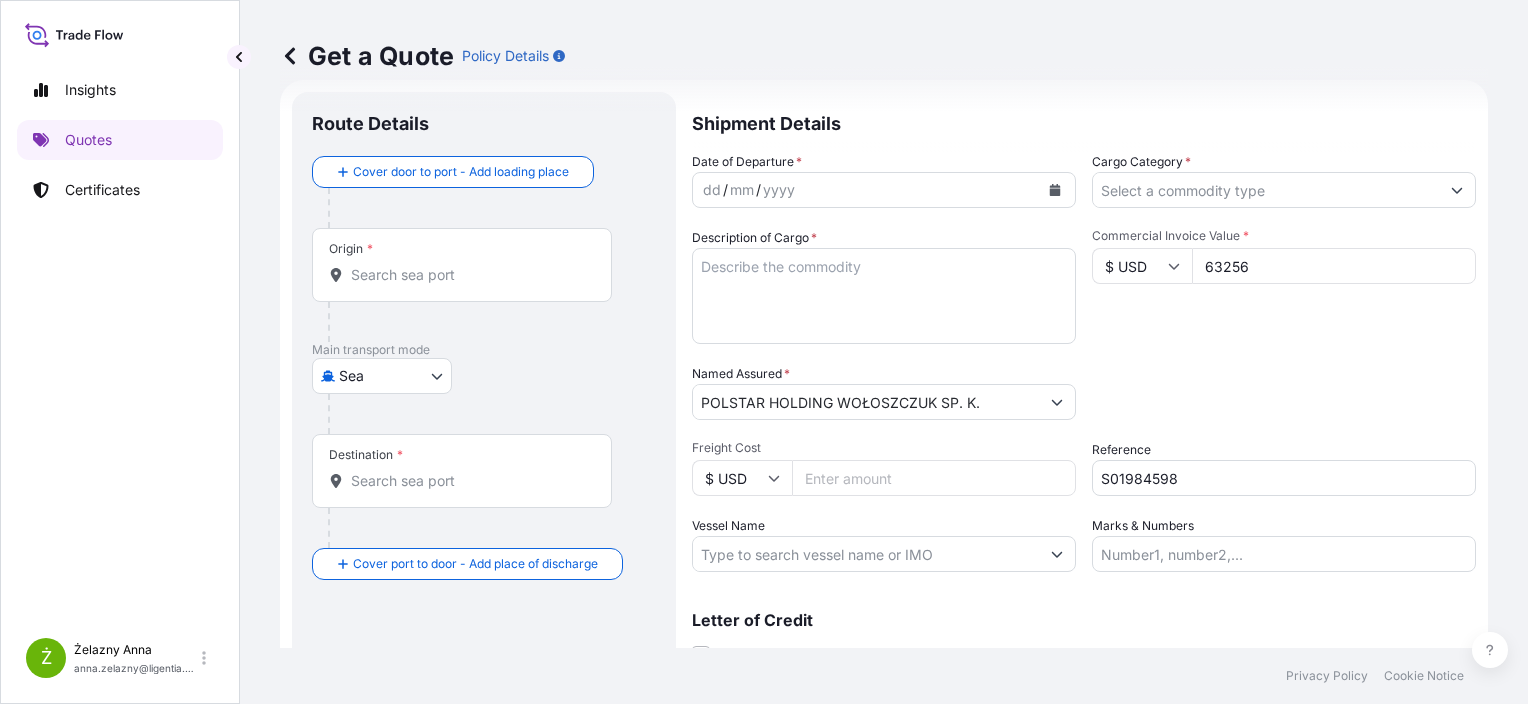 type on "63256" 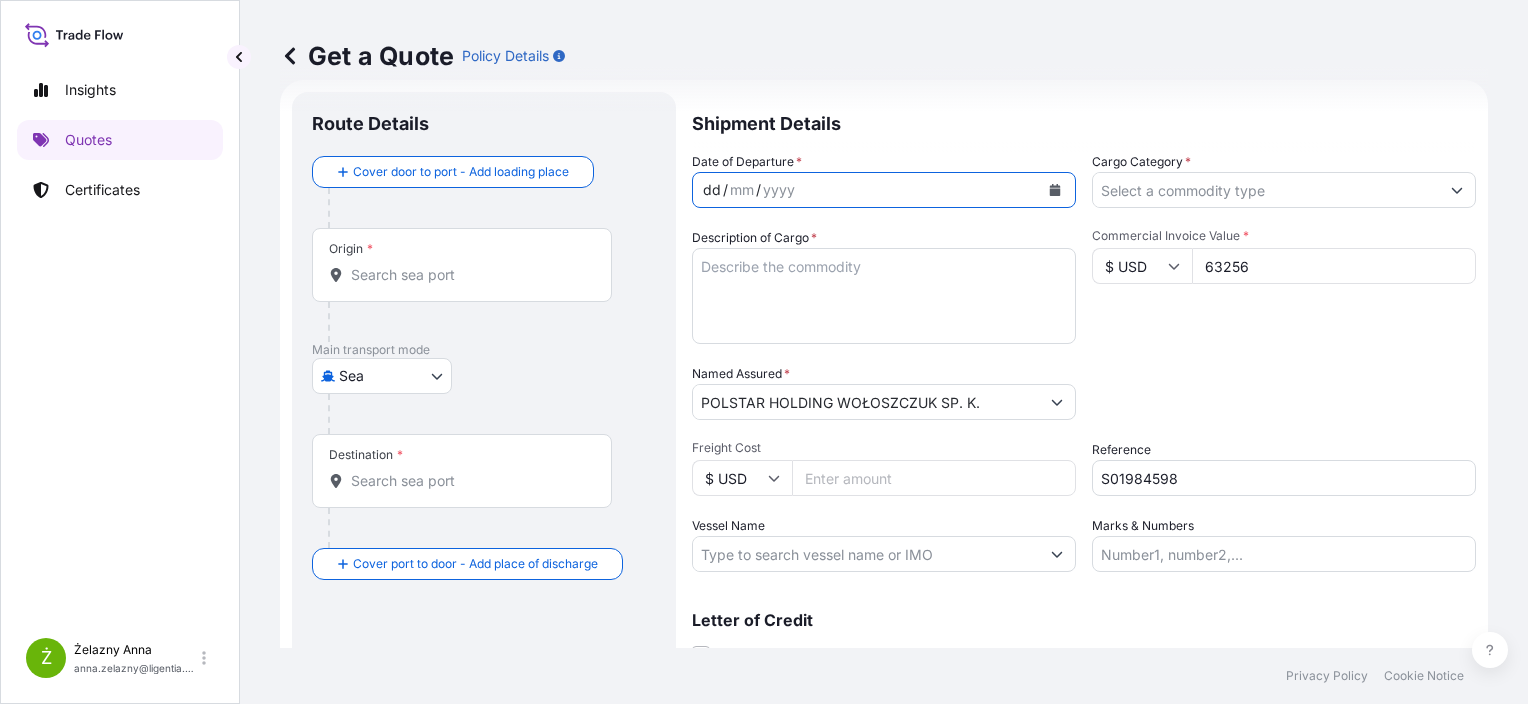 click 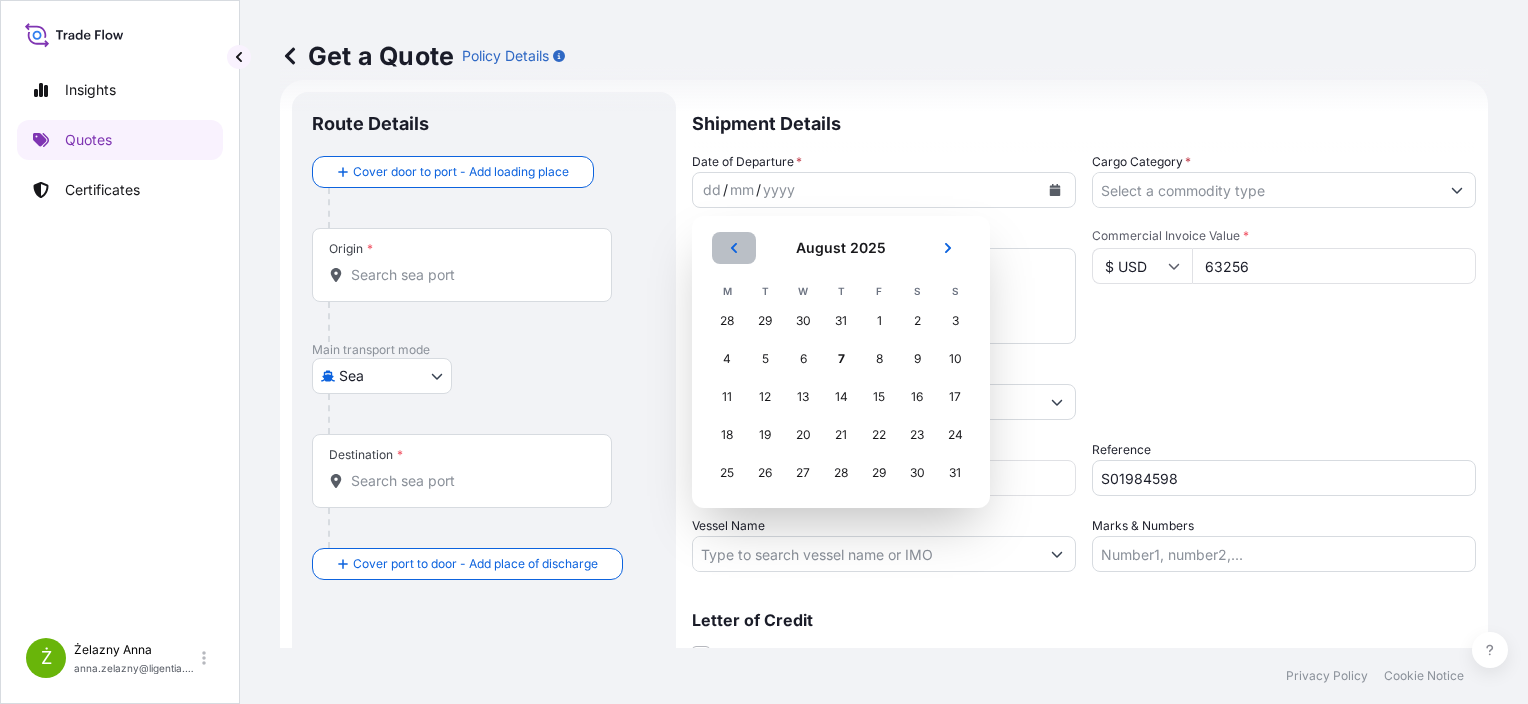 click at bounding box center [734, 248] 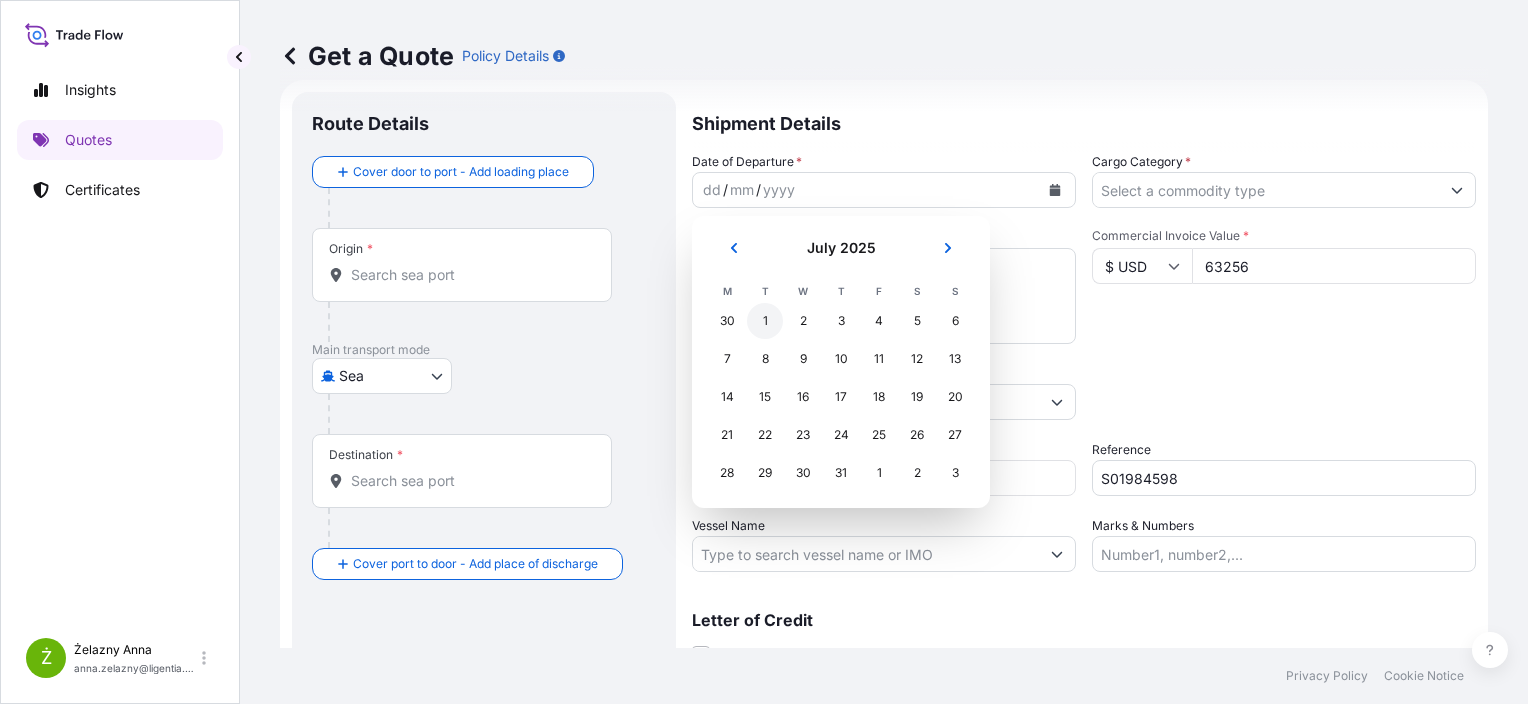 click on "1" at bounding box center [765, 321] 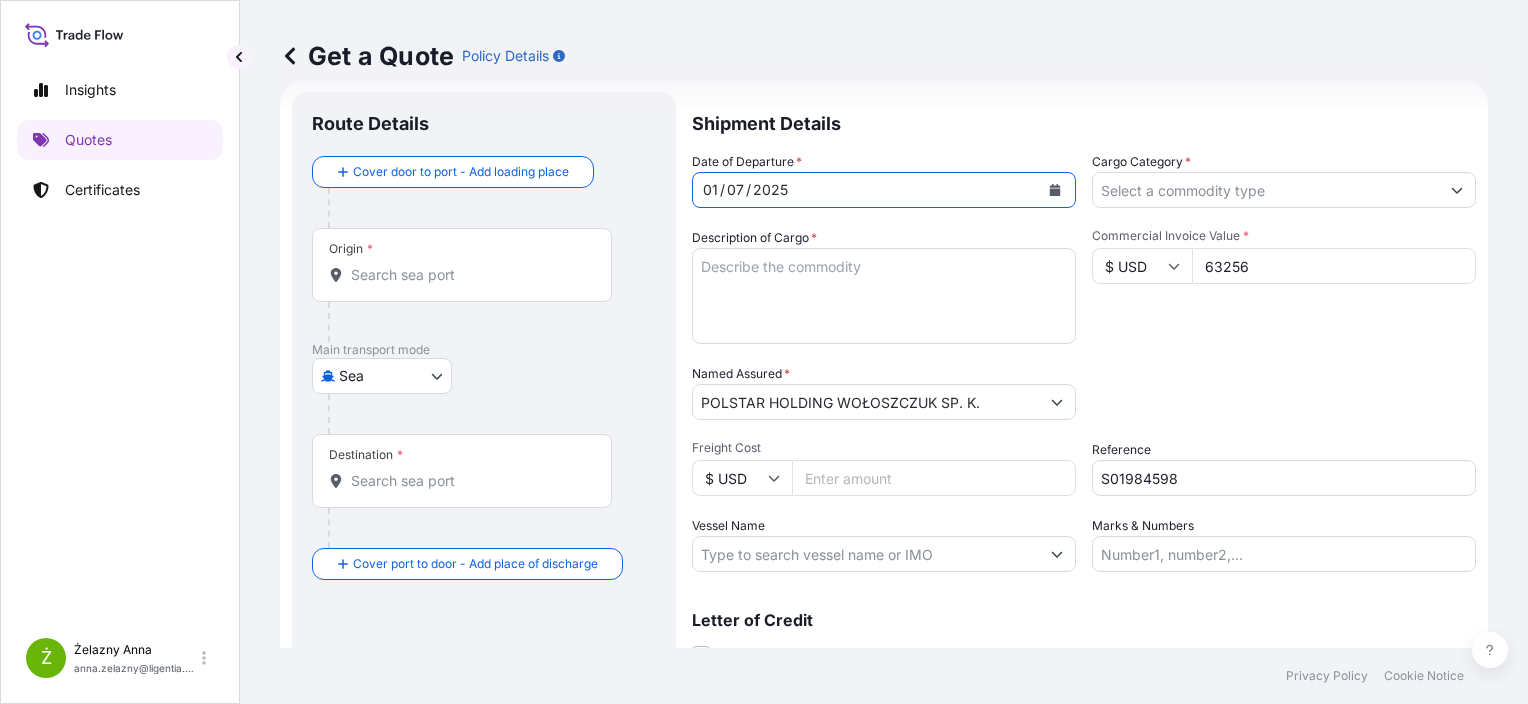 click on "Origin *" at bounding box center [462, 265] 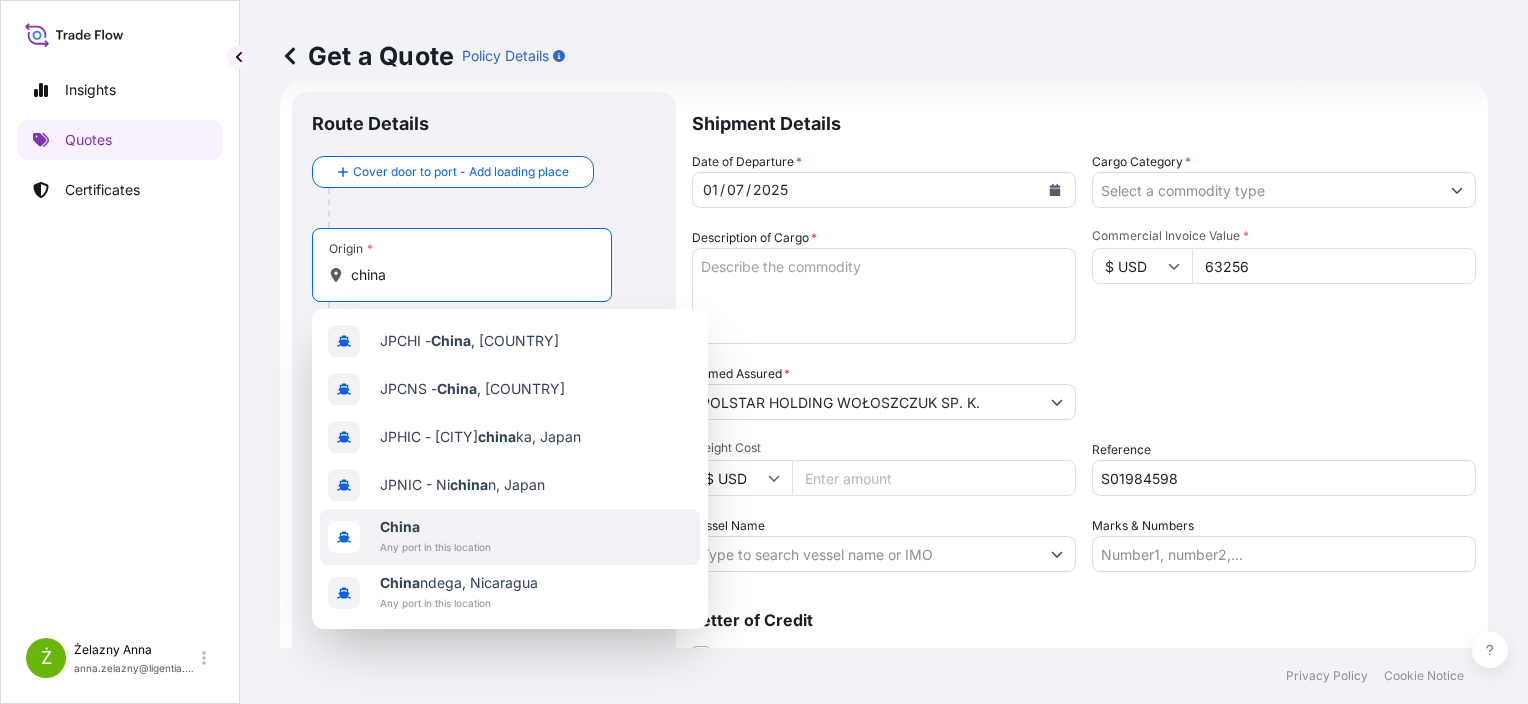 click on "Any port in this location" at bounding box center (435, 547) 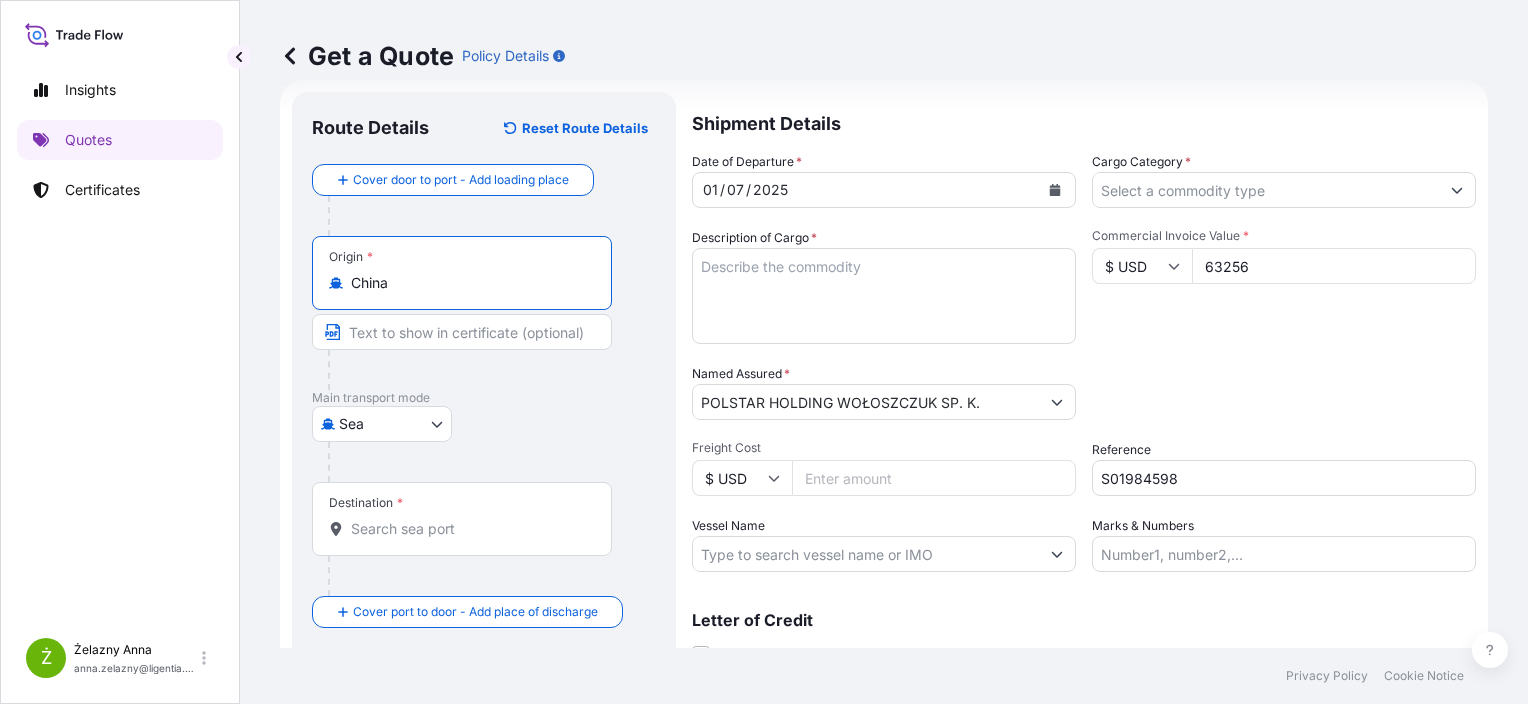 type on "China" 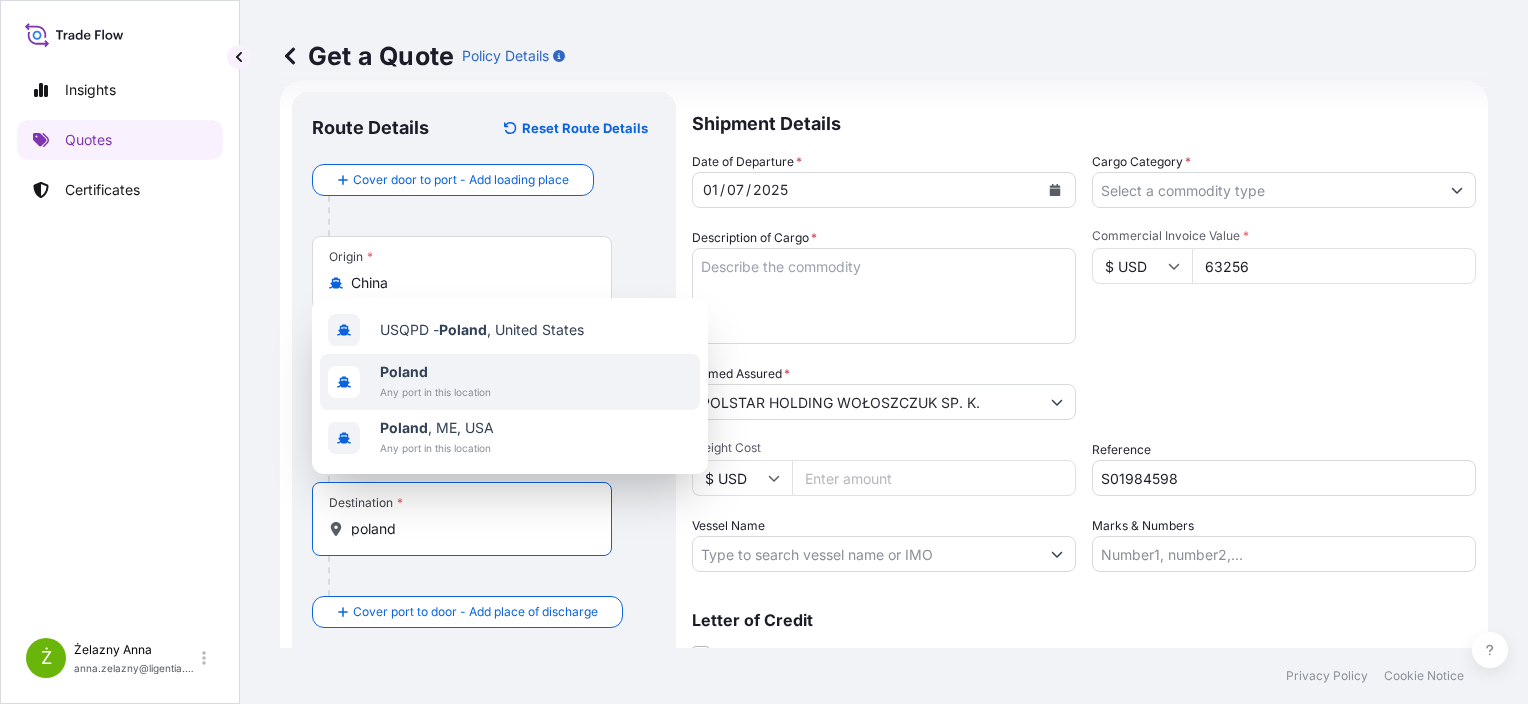 click on "Any port in this location" at bounding box center (435, 392) 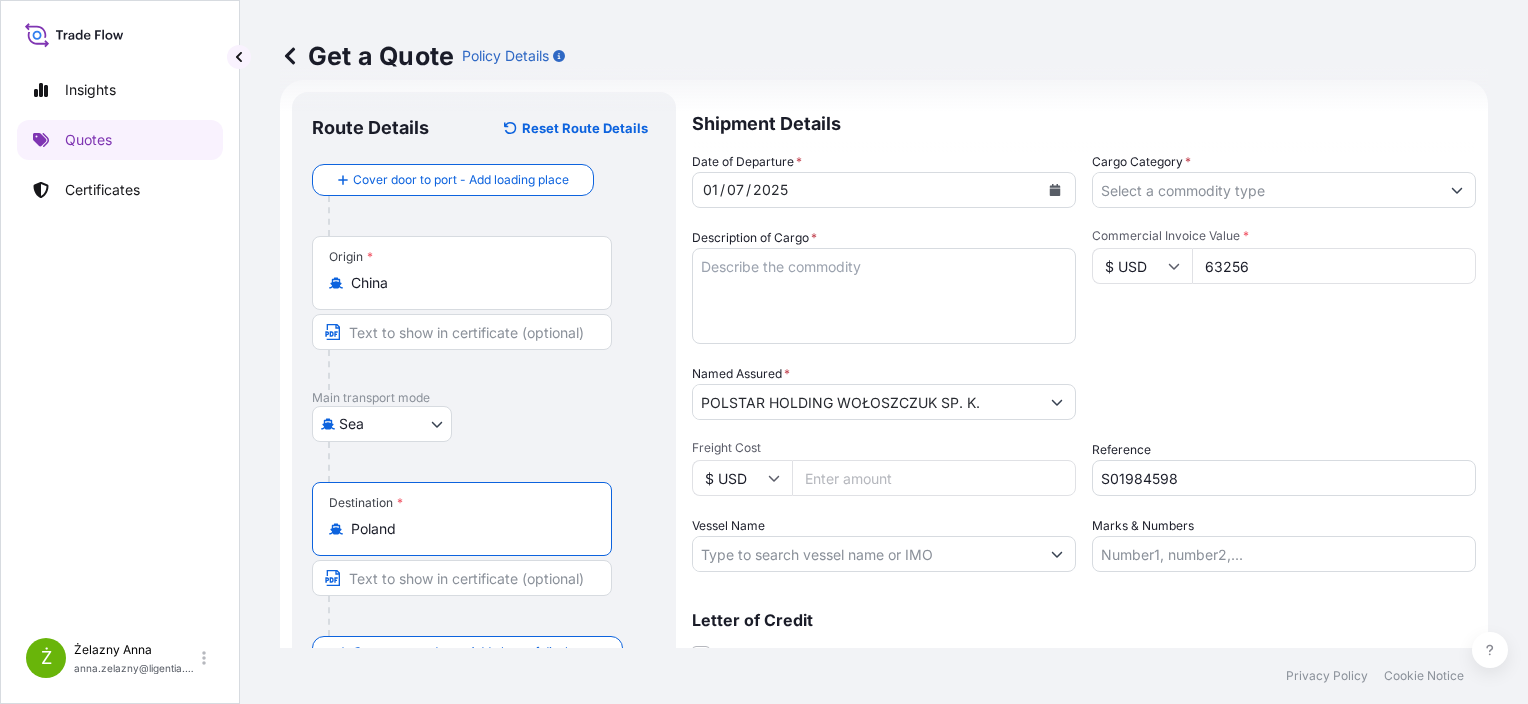 type on "Poland" 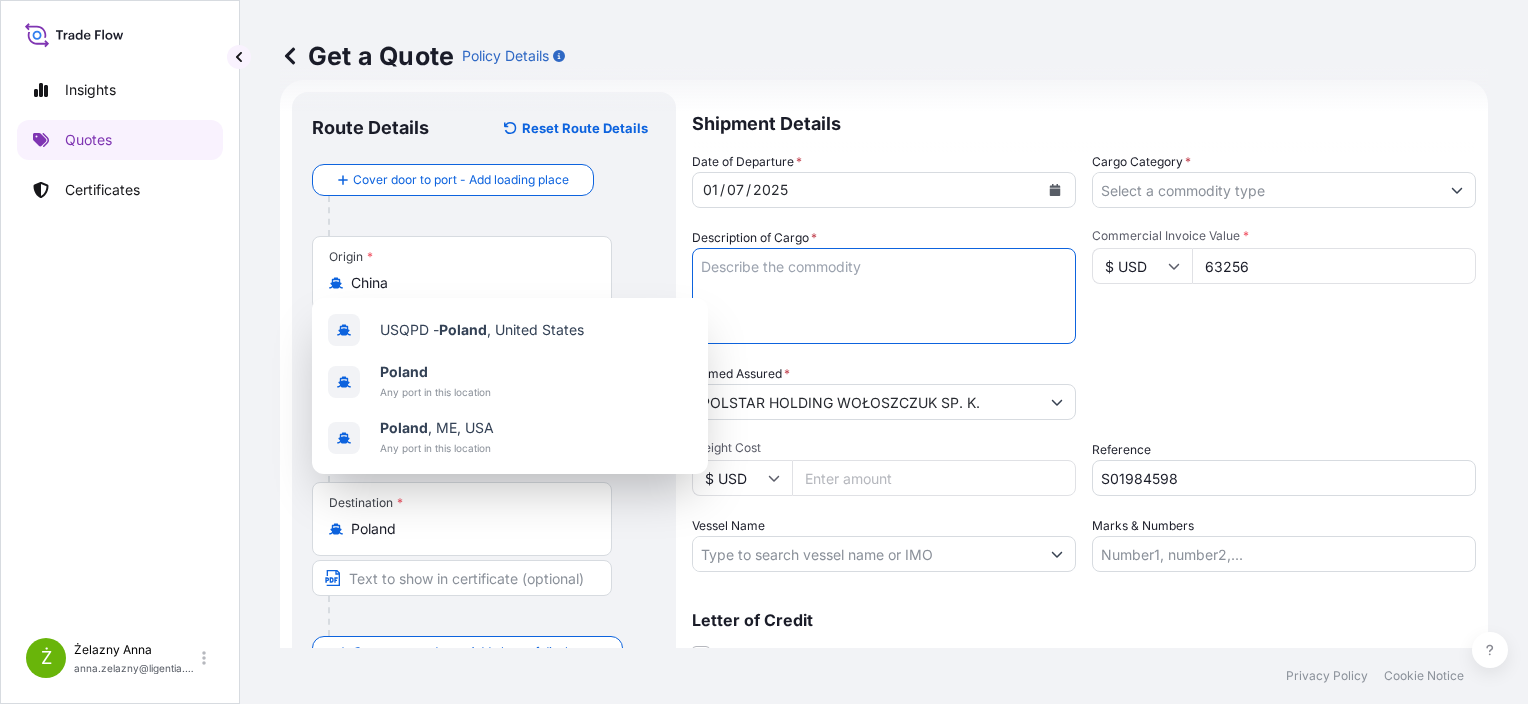 click on "Description of Cargo *" at bounding box center (884, 296) 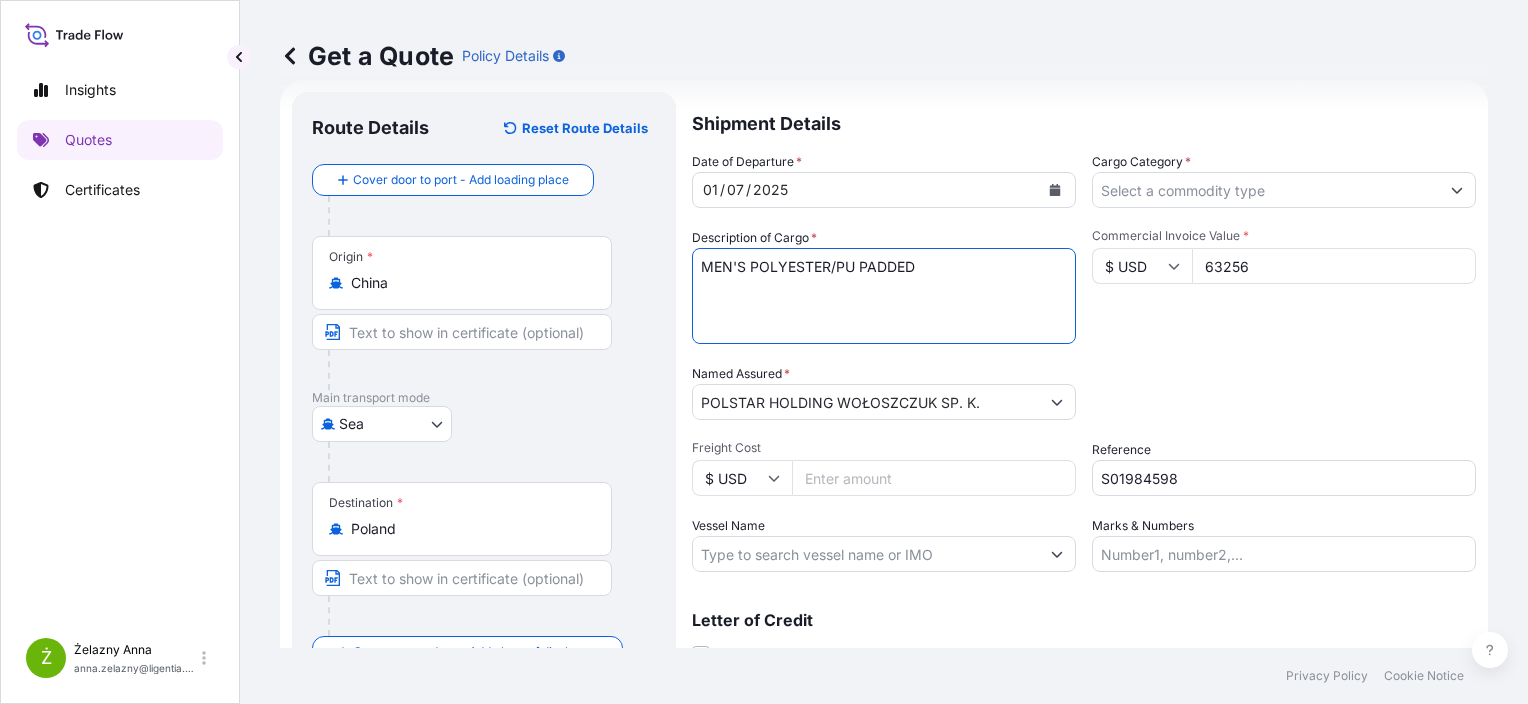 paste on "JACKET" 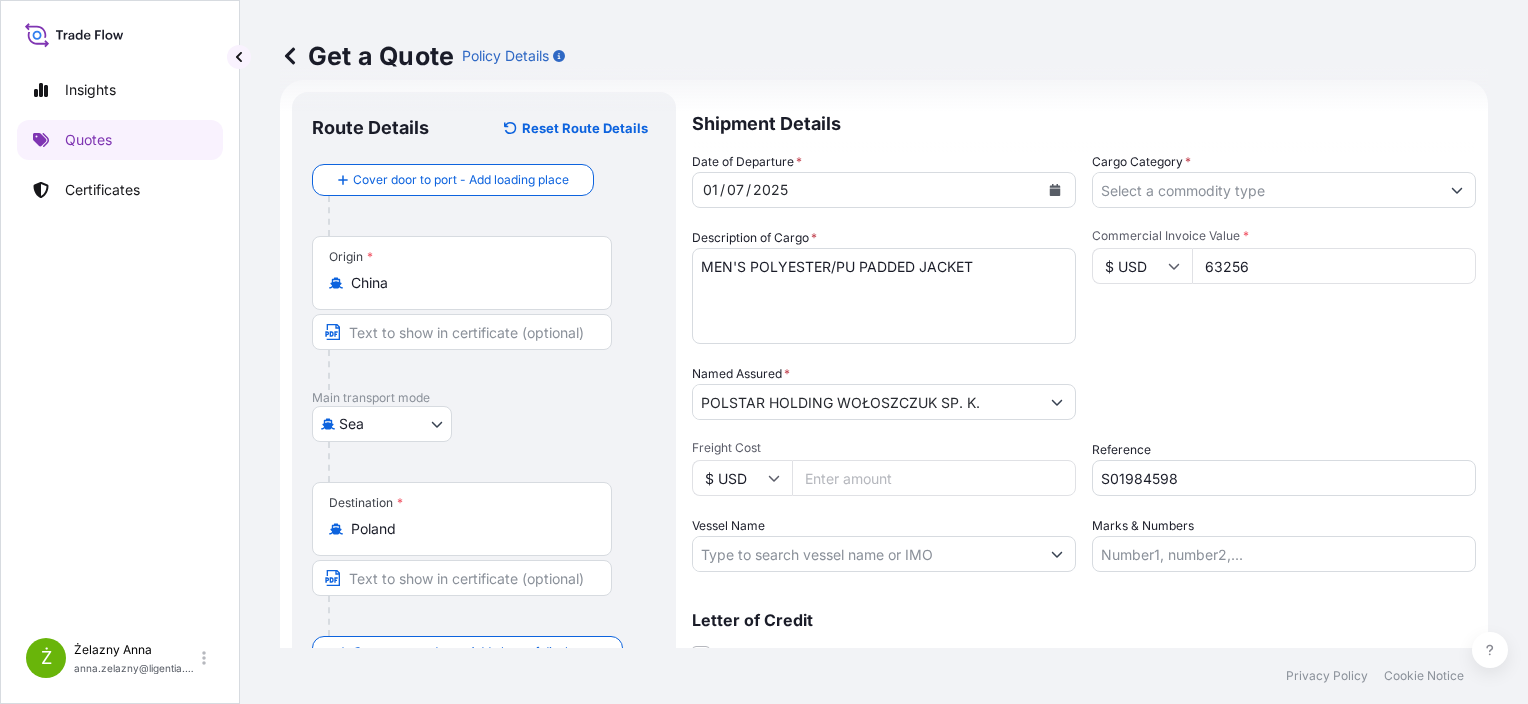 click on "MEN'S POLYESTER/PU PADDED JACKET" at bounding box center (884, 296) 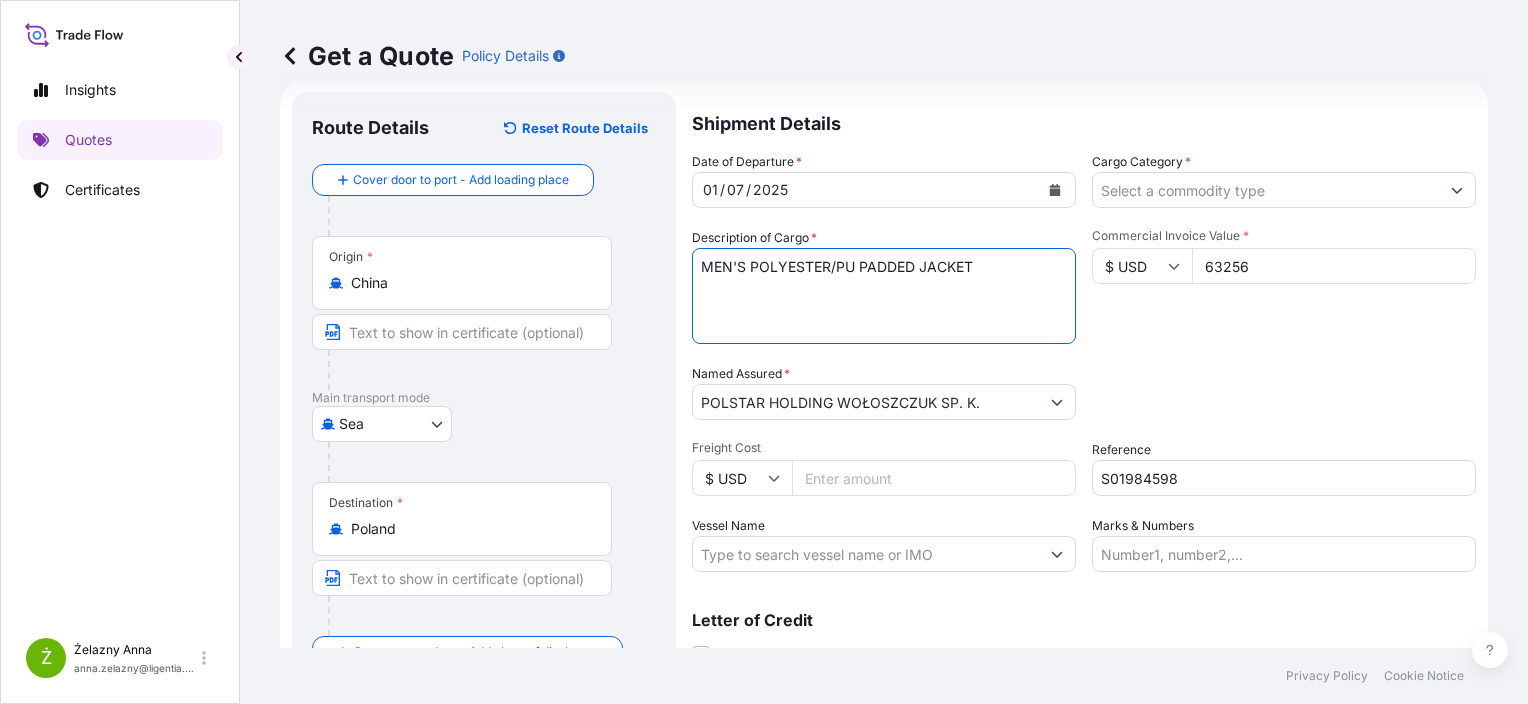 paste on "EGHU8476681 EMCHYG7794 40HC 8442.00 KG 66.178 M3 624 CTN" 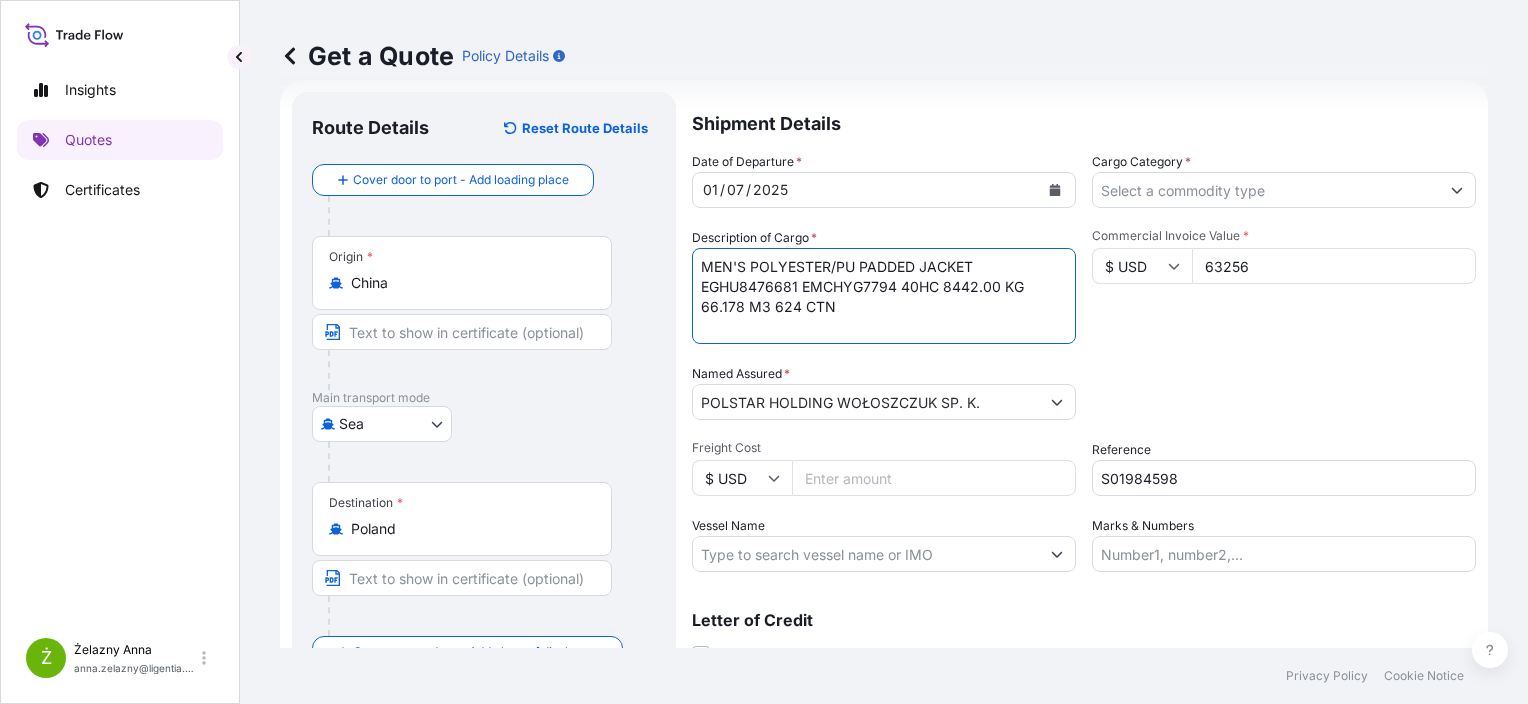 type on "MEN'S POLYESTER/PU PADDED JACKET
EGHU8476681 EMCHYG7794 40HC 8442.00 KG 66.178 M3 624 CTN" 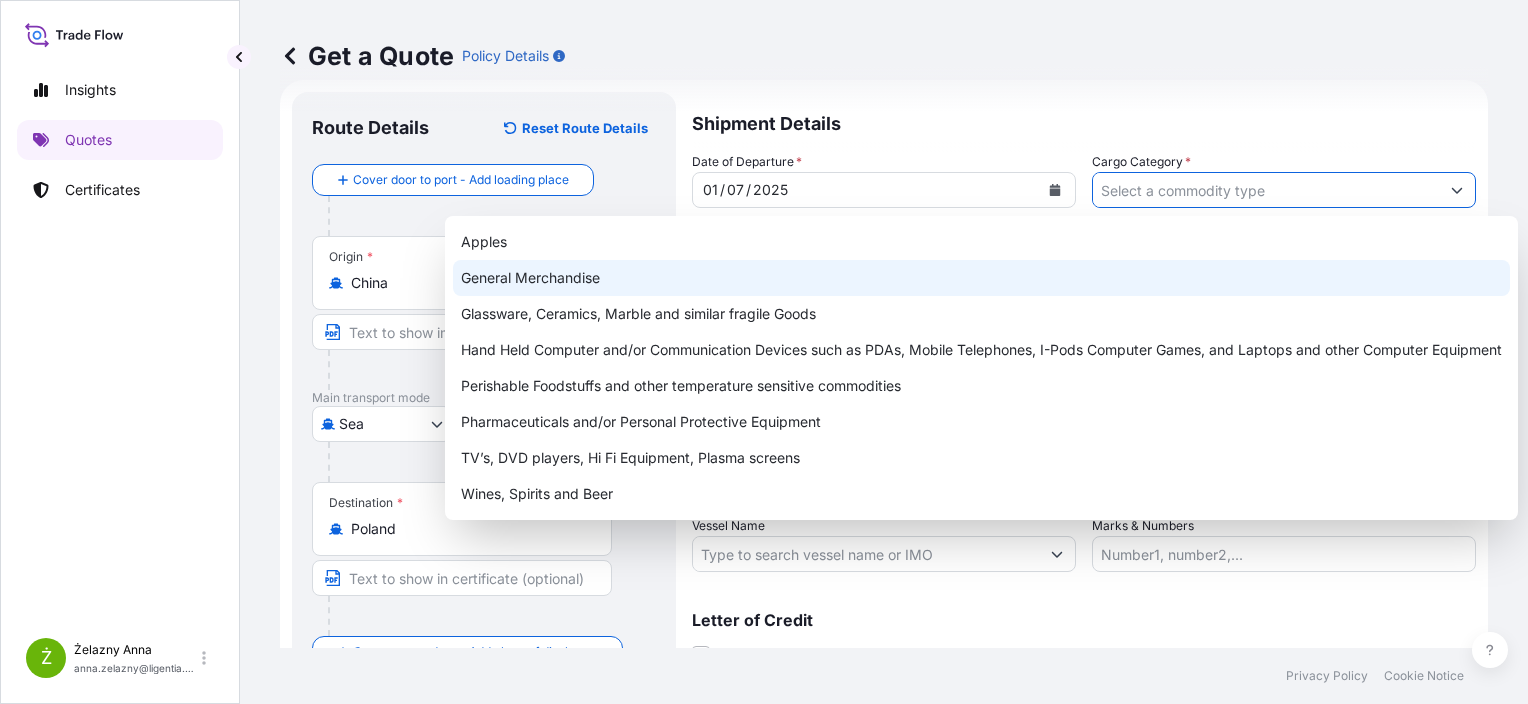 click on "General Merchandise" at bounding box center (981, 278) 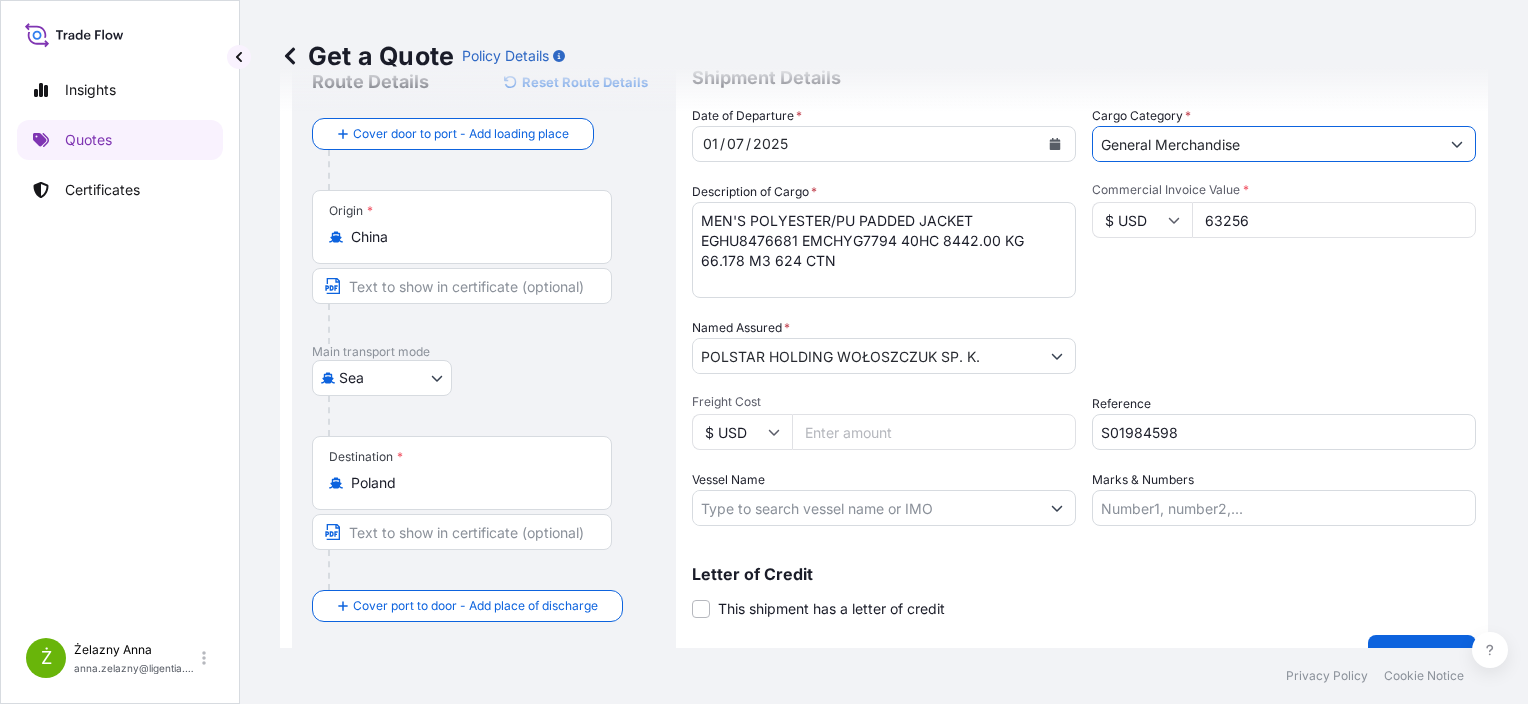 scroll, scrollTop: 116, scrollLeft: 0, axis: vertical 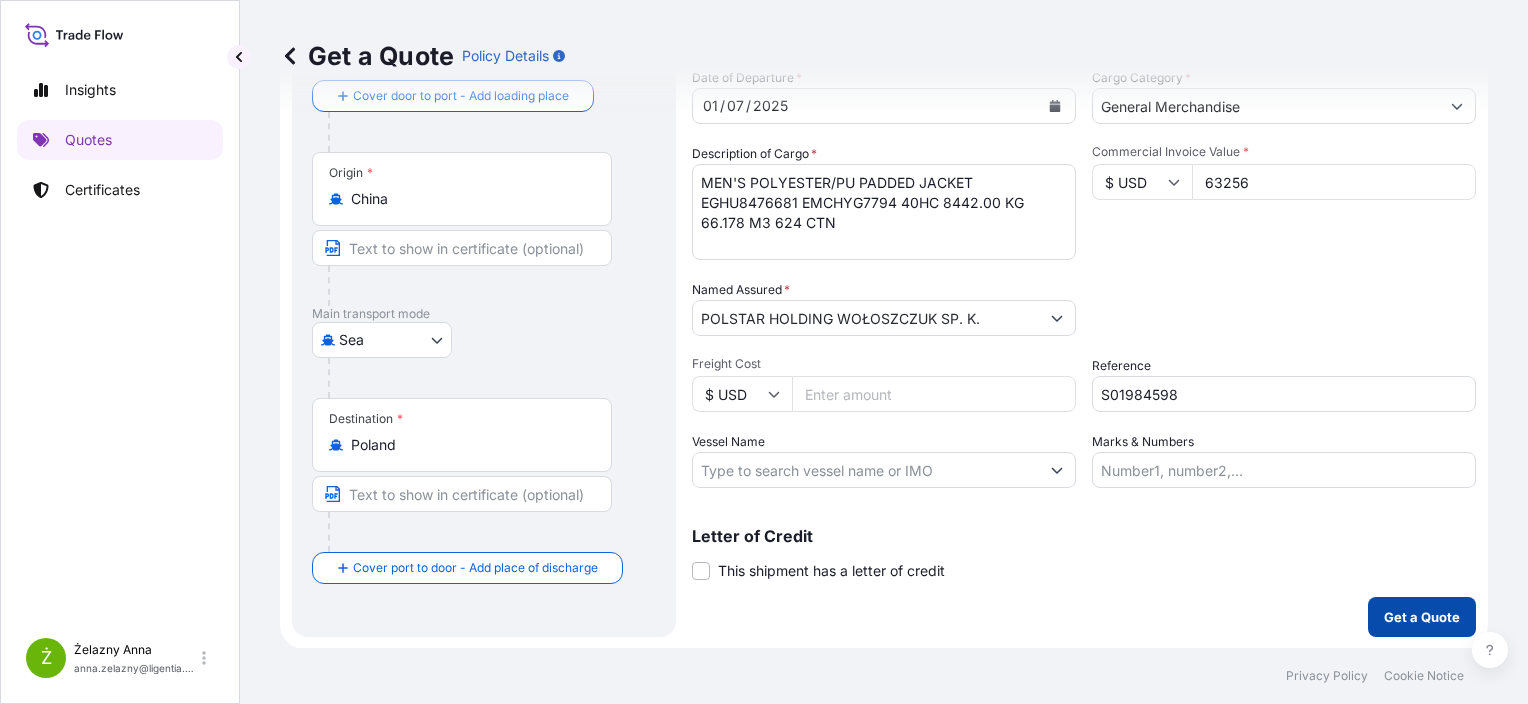 click on "Get a Quote" at bounding box center [1422, 617] 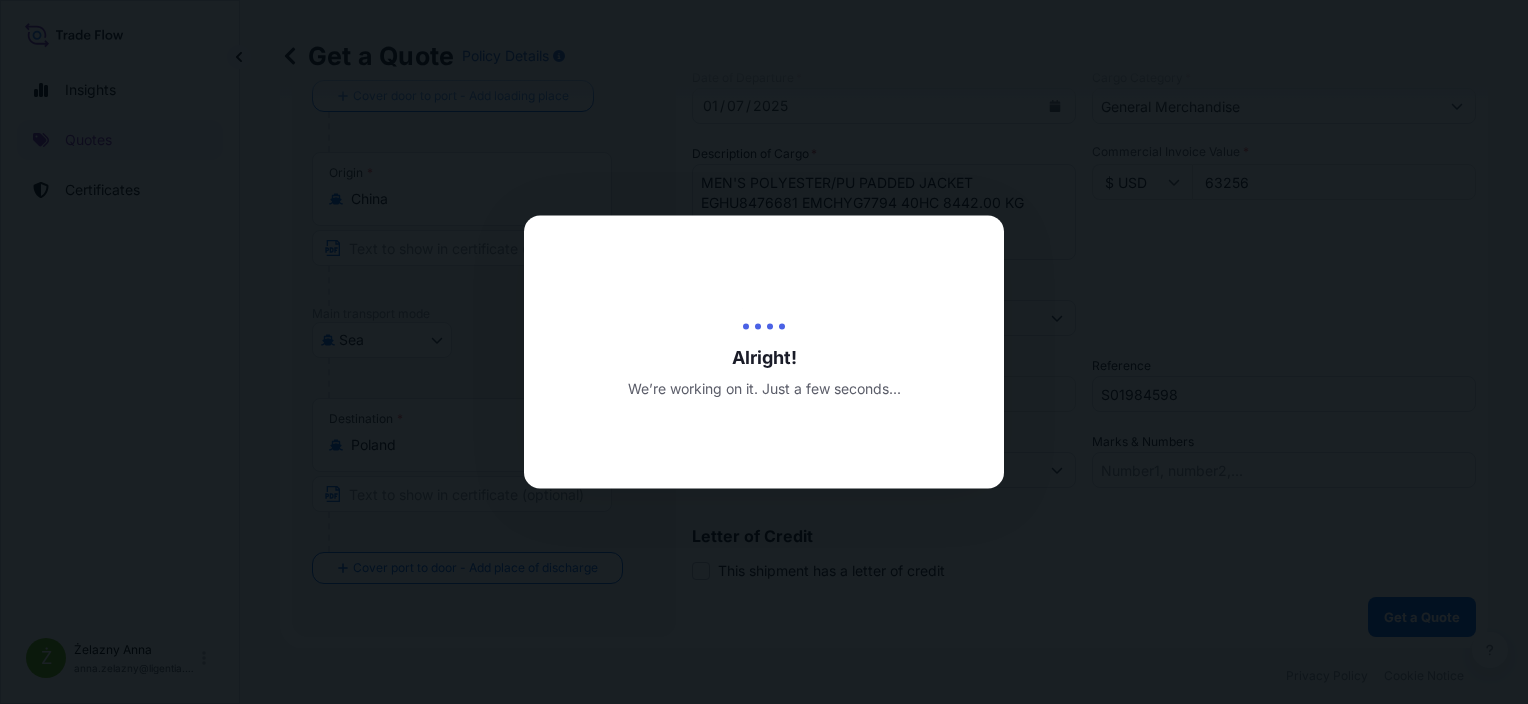 scroll, scrollTop: 0, scrollLeft: 0, axis: both 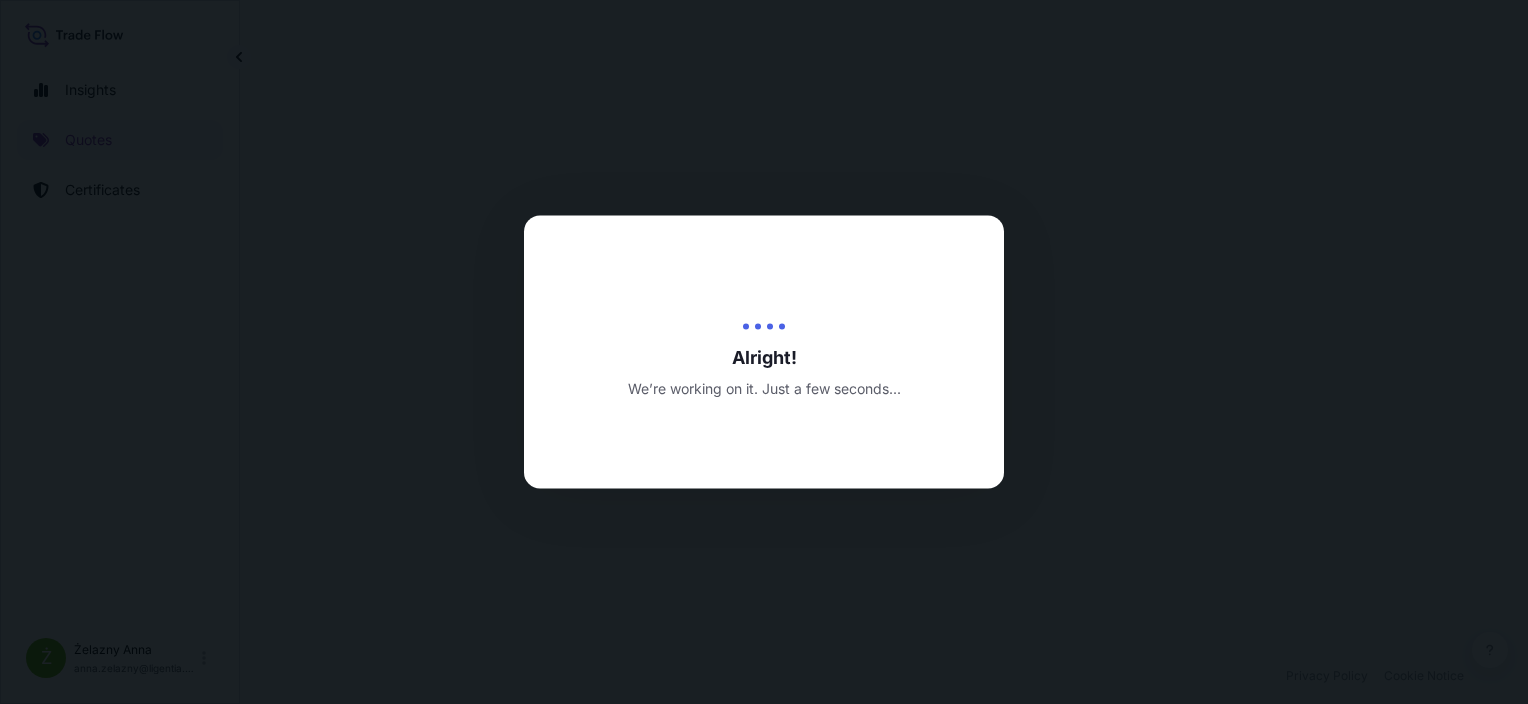 select on "Sea" 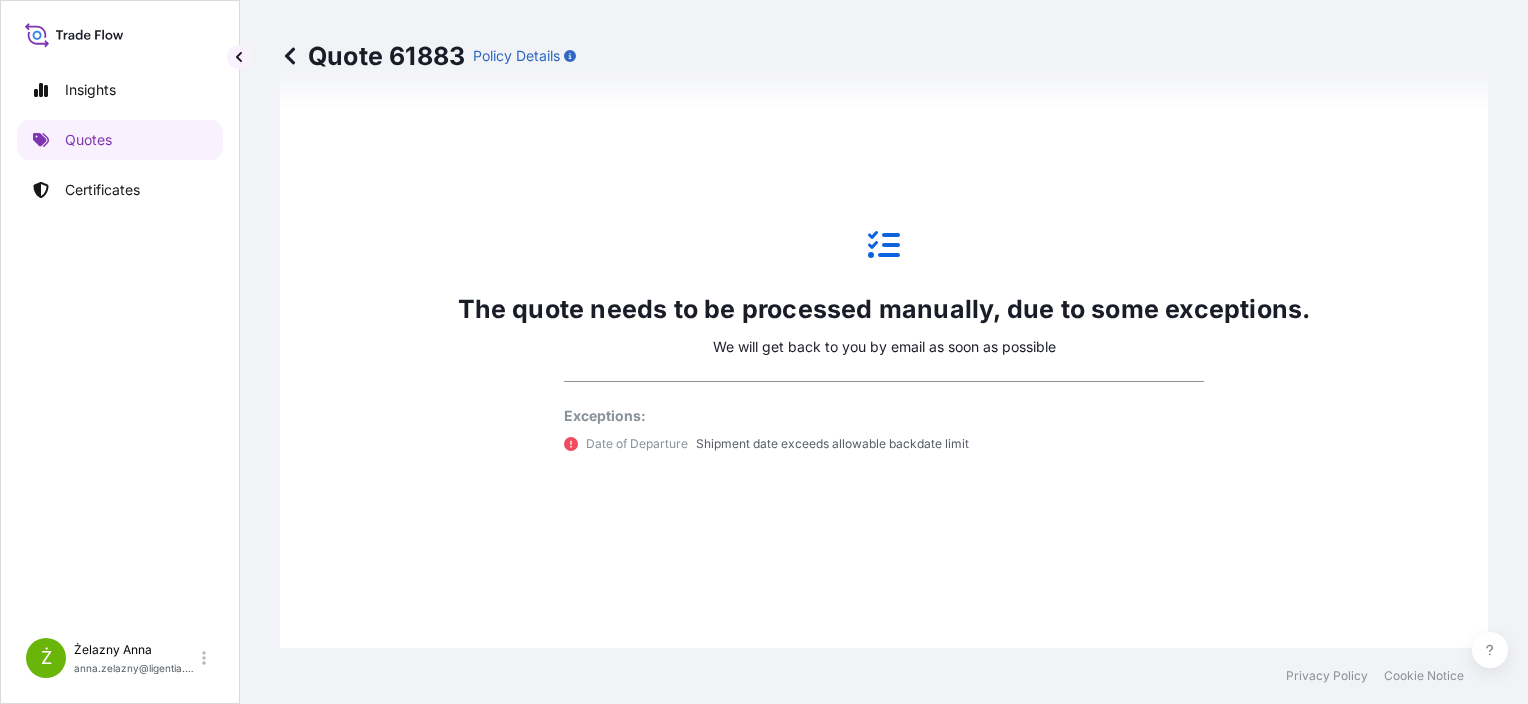 scroll, scrollTop: 944, scrollLeft: 0, axis: vertical 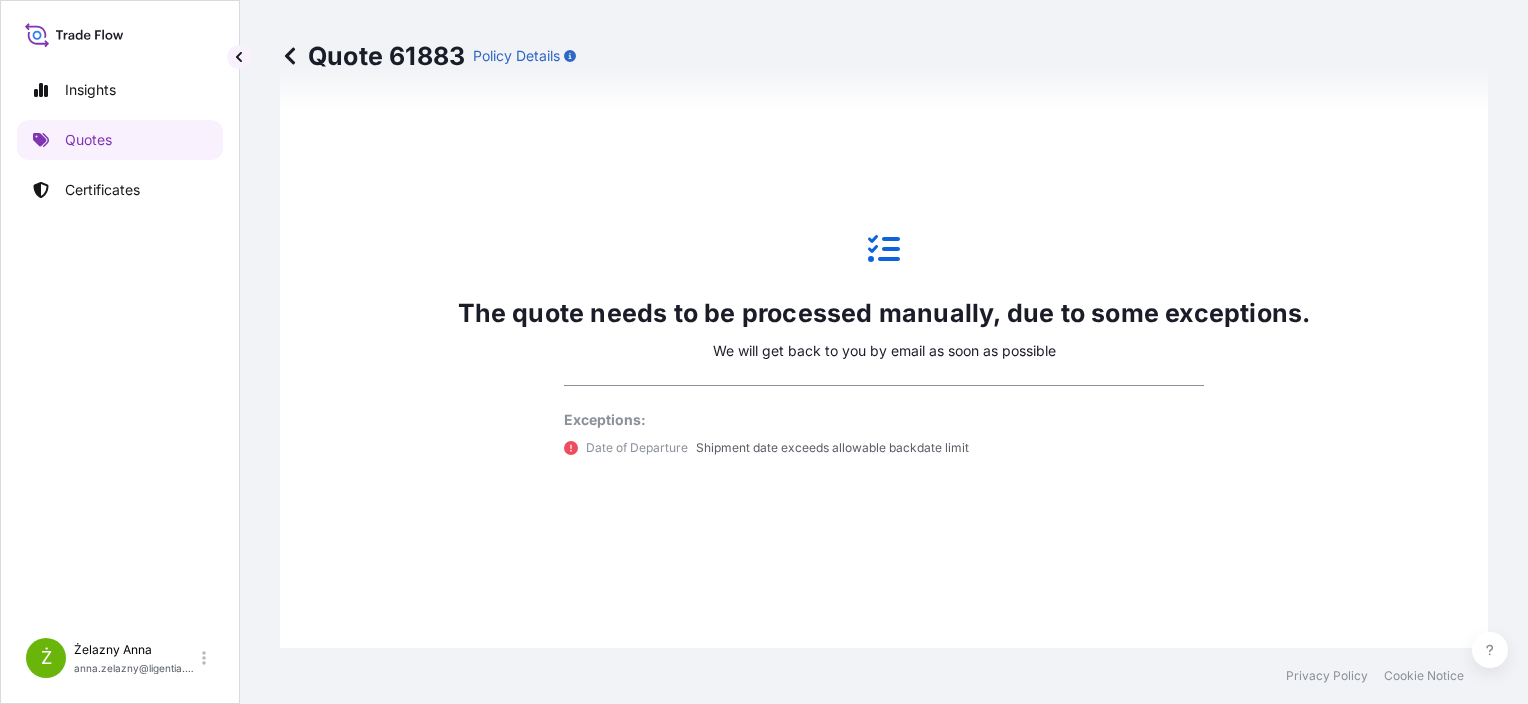 click on "Quote 61883" at bounding box center [372, 56] 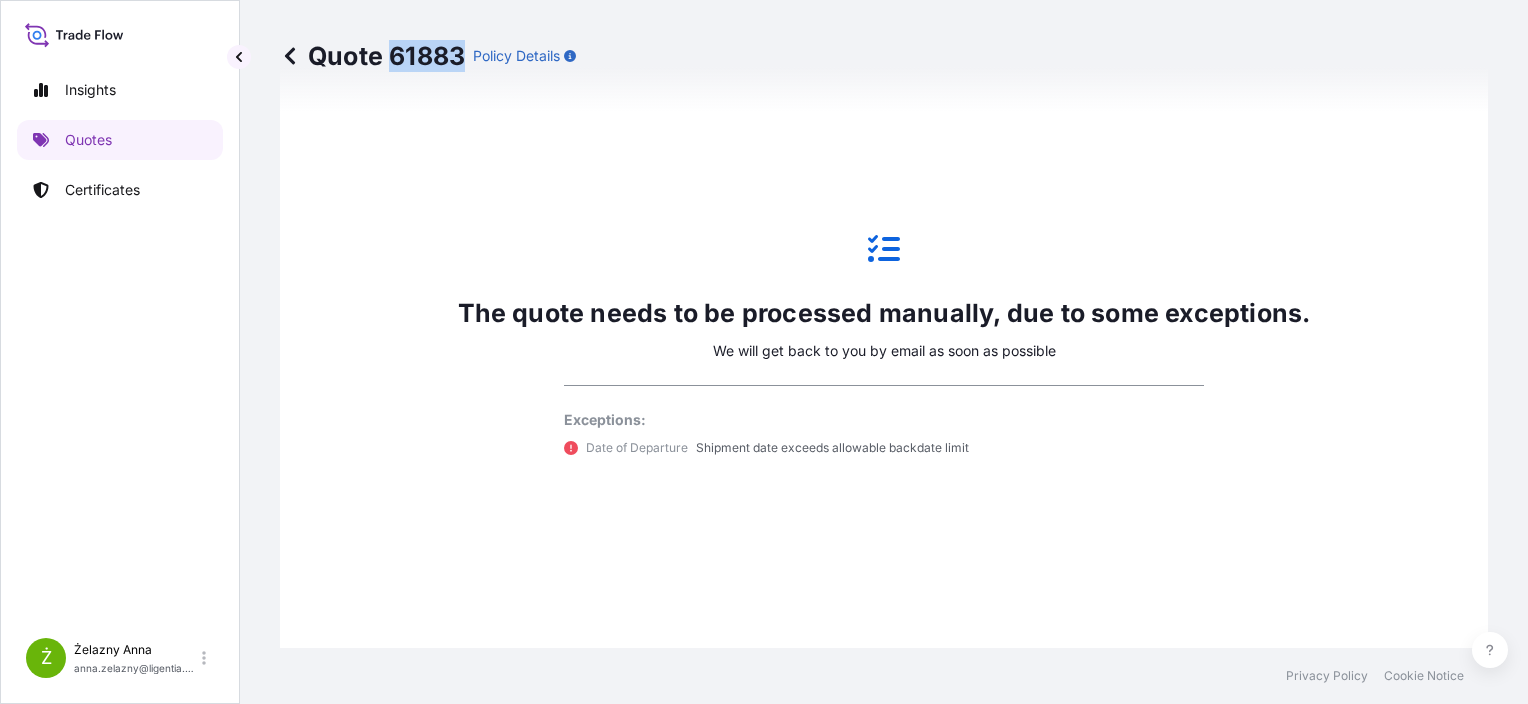 click on "Quote 61883" at bounding box center [372, 56] 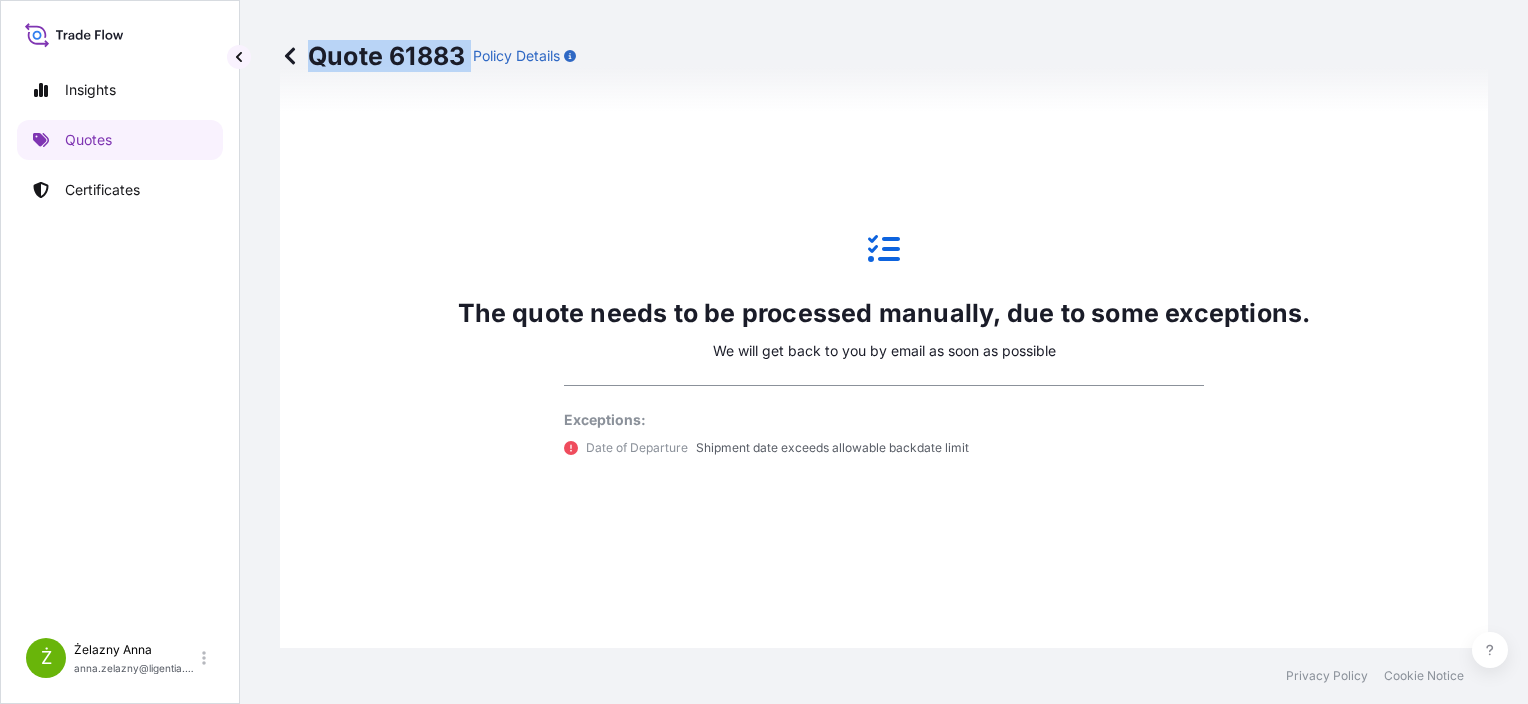 click on "Quote 61883" at bounding box center (372, 56) 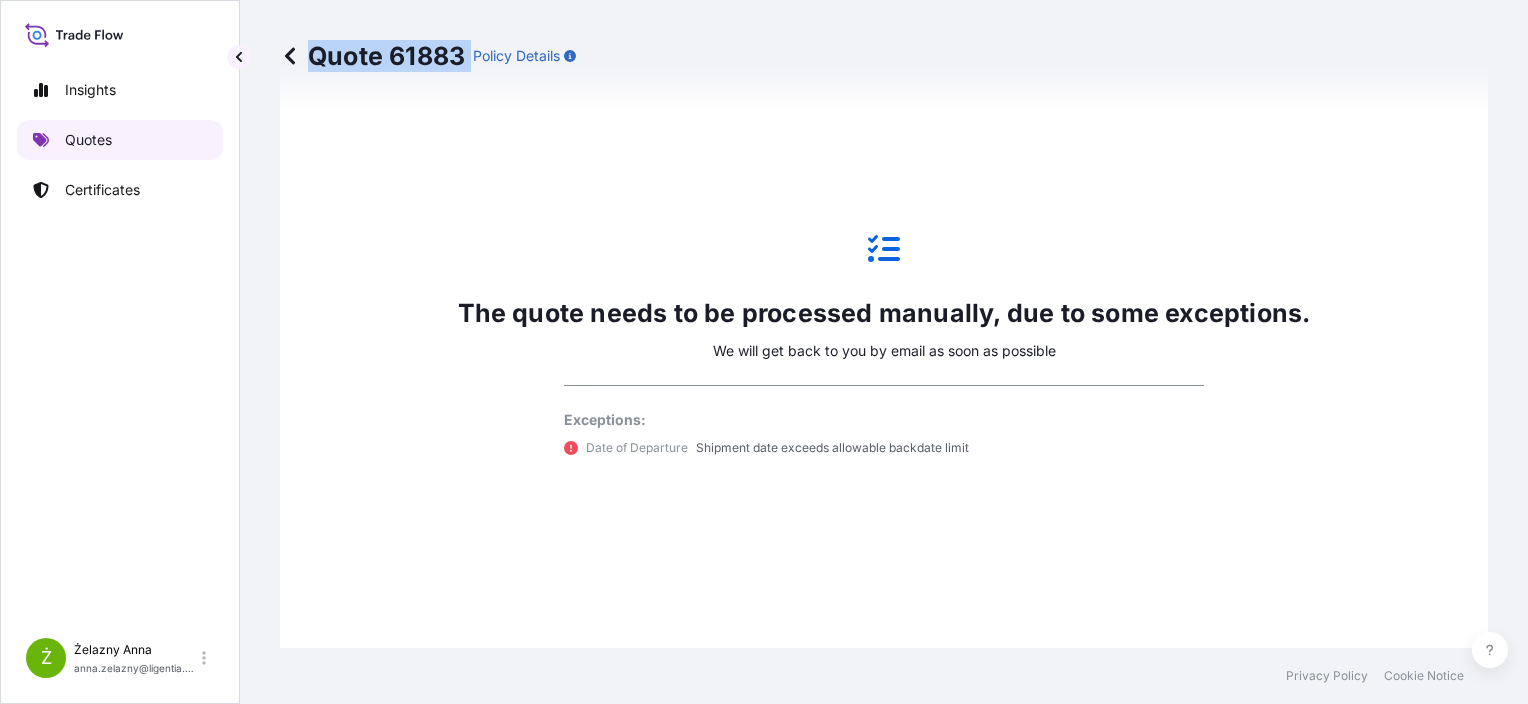 click on "Quotes" at bounding box center [120, 140] 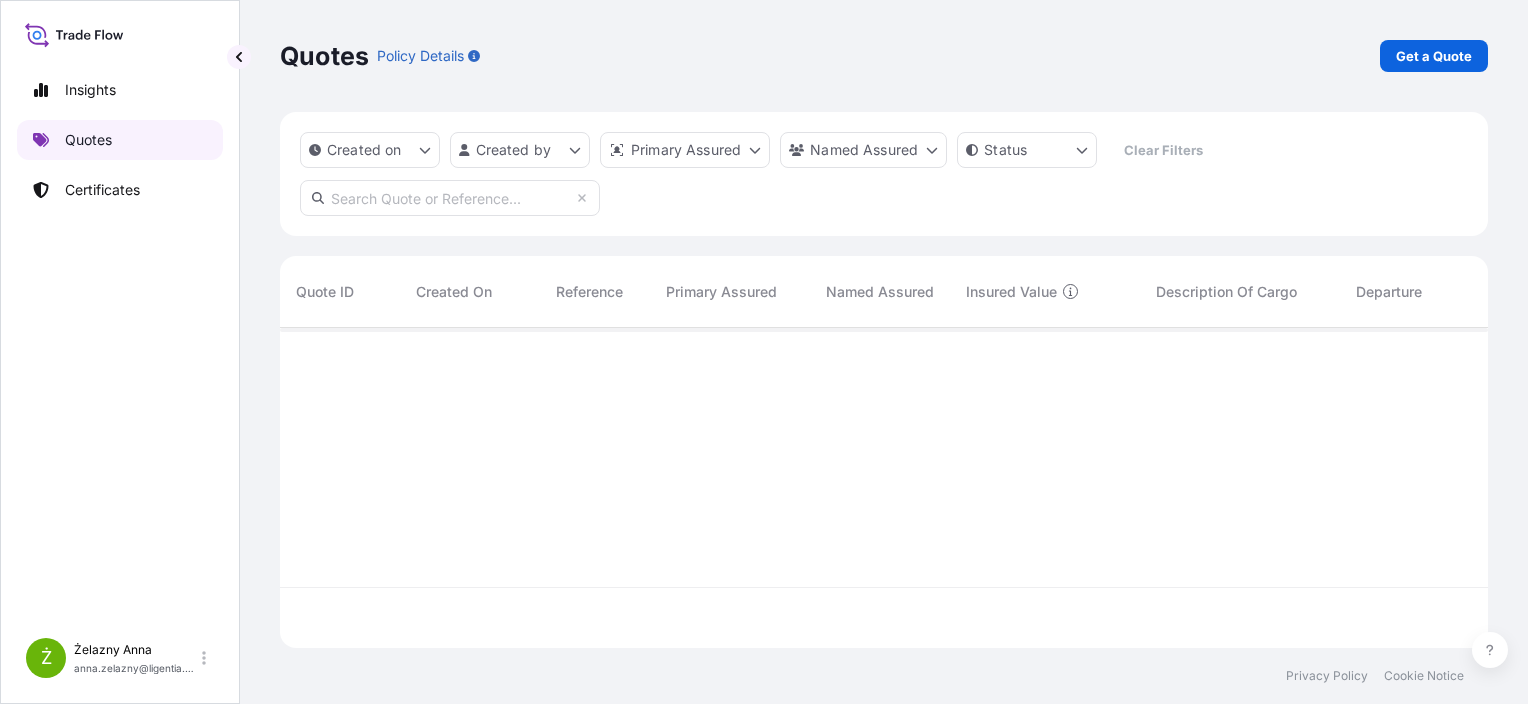 scroll, scrollTop: 16, scrollLeft: 16, axis: both 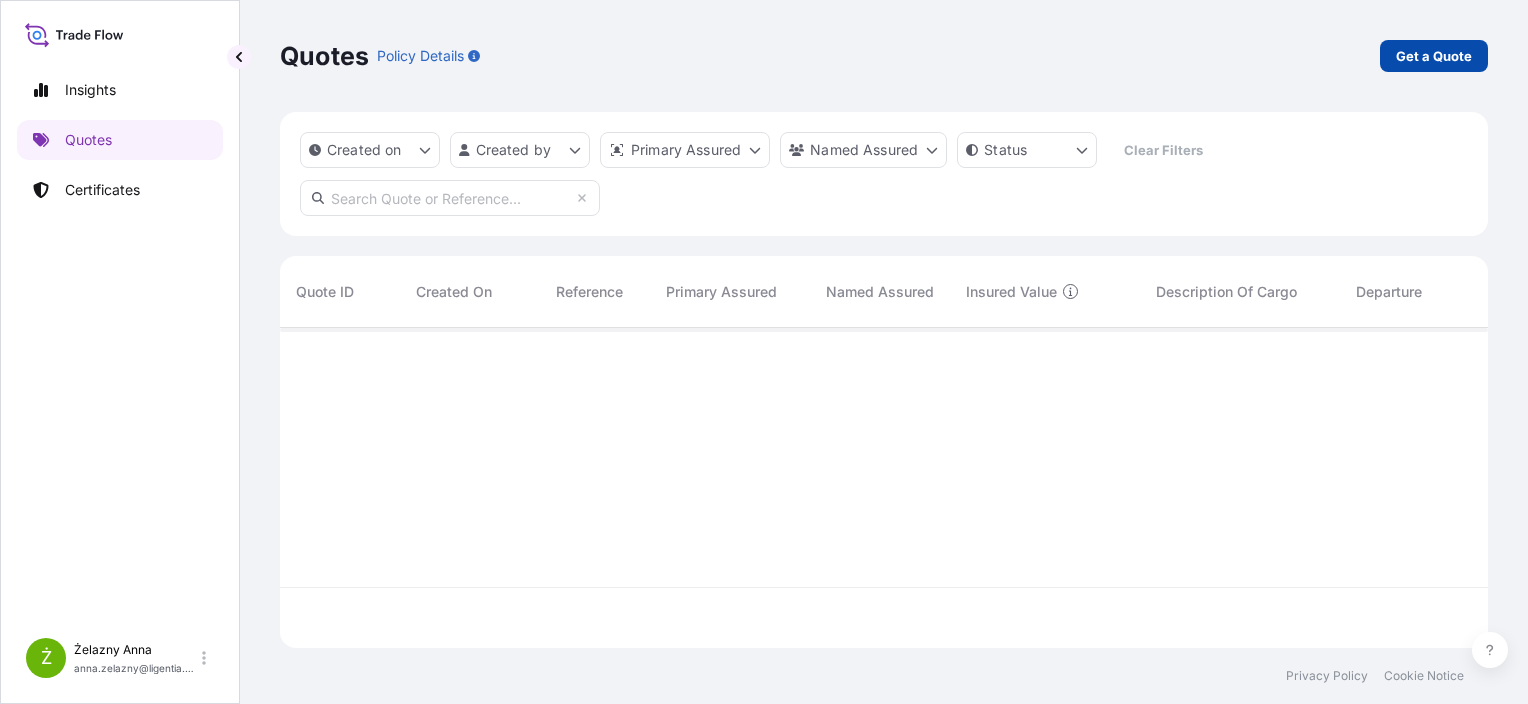 click on "Get a Quote" at bounding box center [1434, 56] 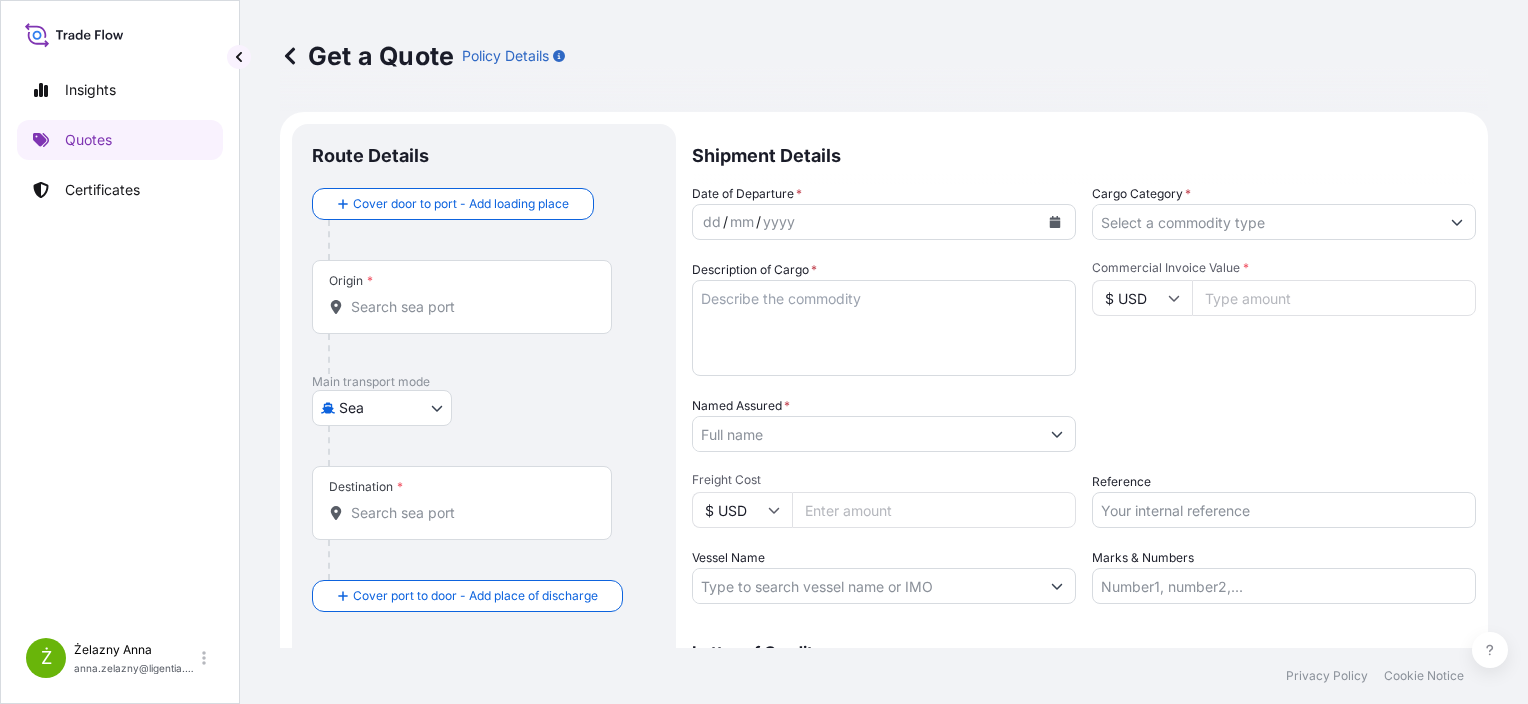 scroll, scrollTop: 32, scrollLeft: 0, axis: vertical 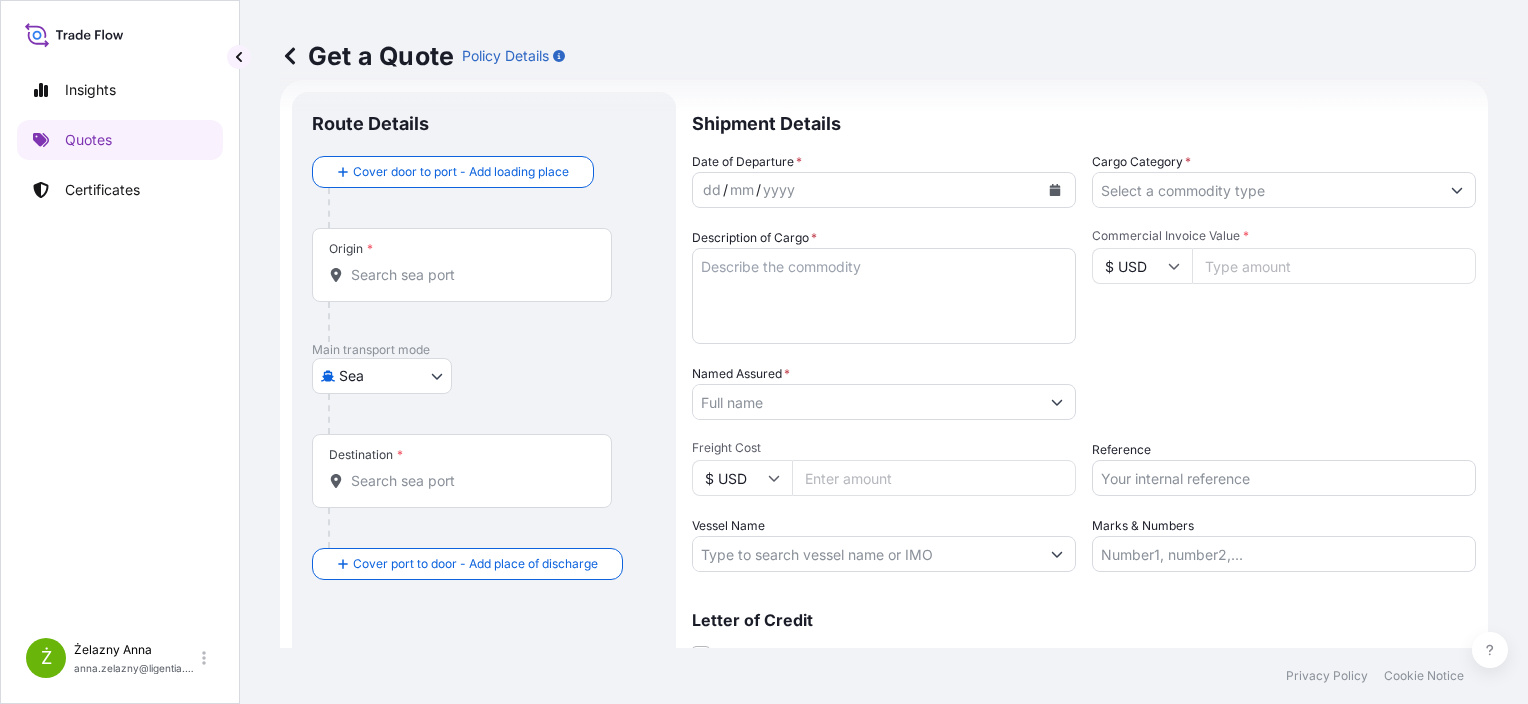 click on "Reference" at bounding box center [1284, 478] 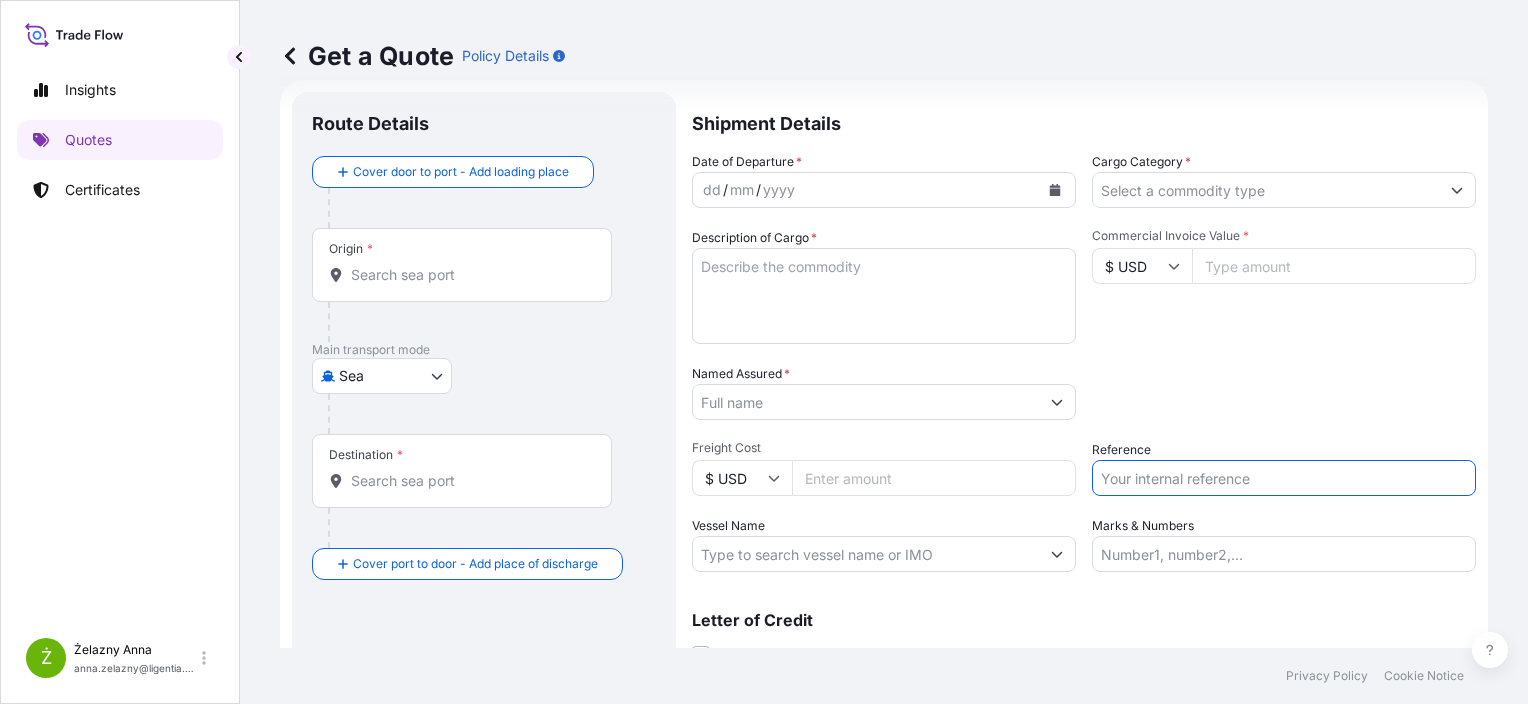 paste on "S01989596" 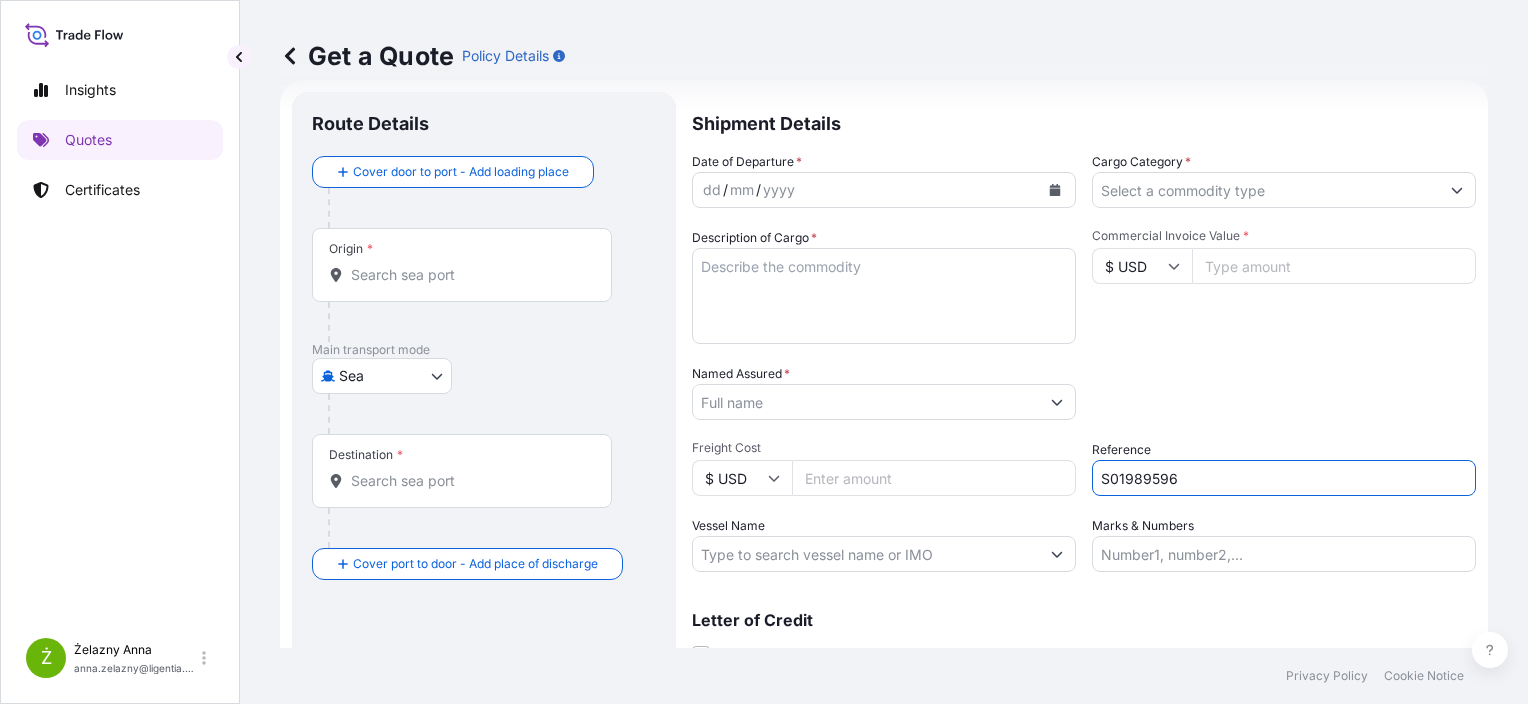 type on "S01989596" 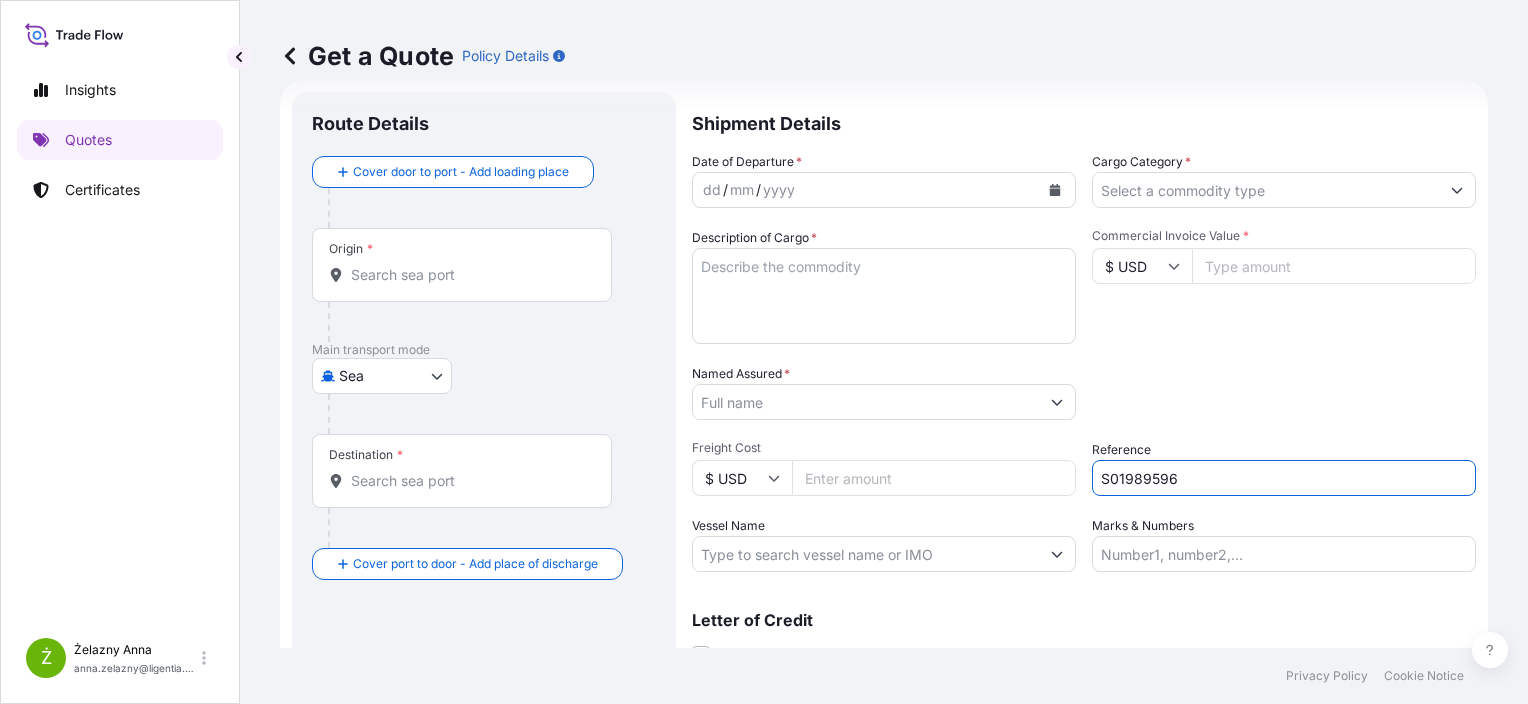 click on "Origin *" at bounding box center [462, 265] 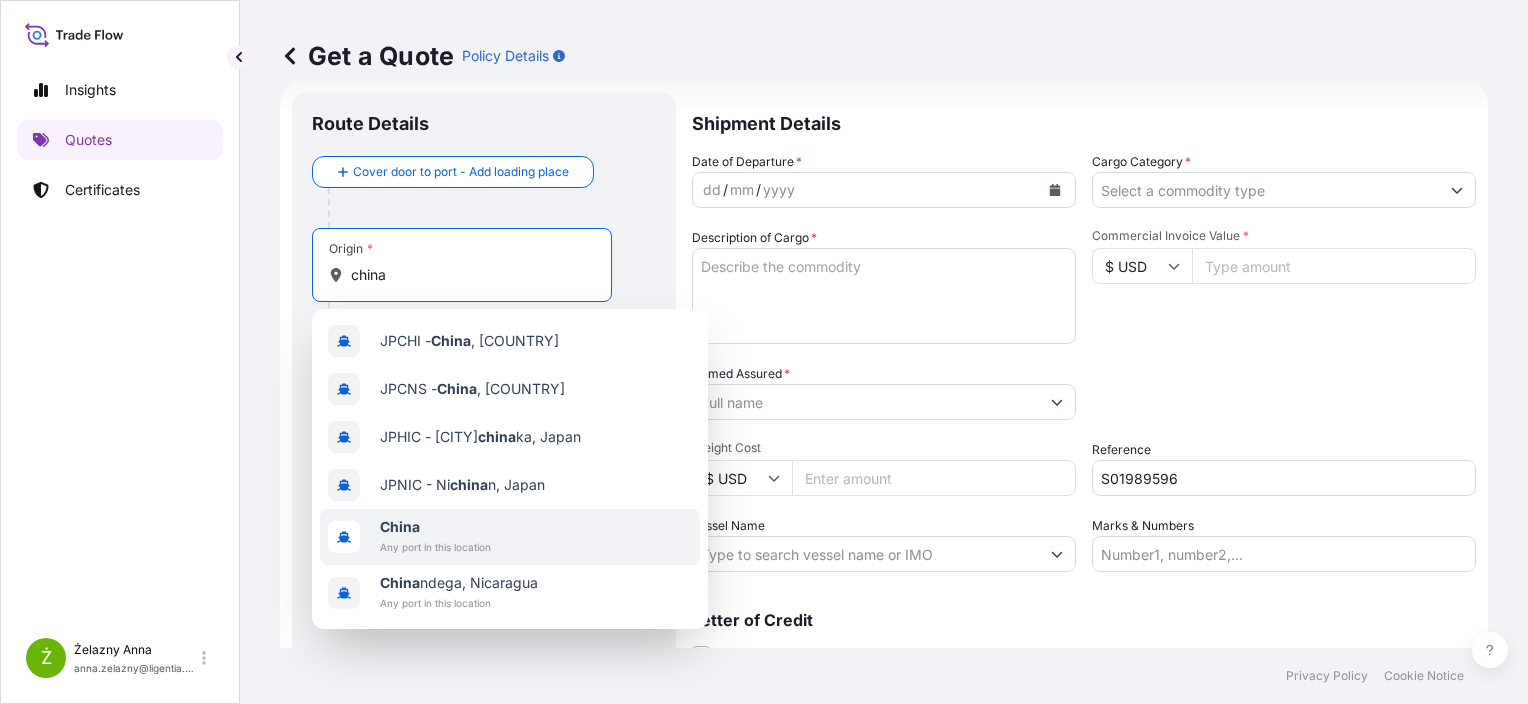 click on "Any port in this location" at bounding box center [435, 547] 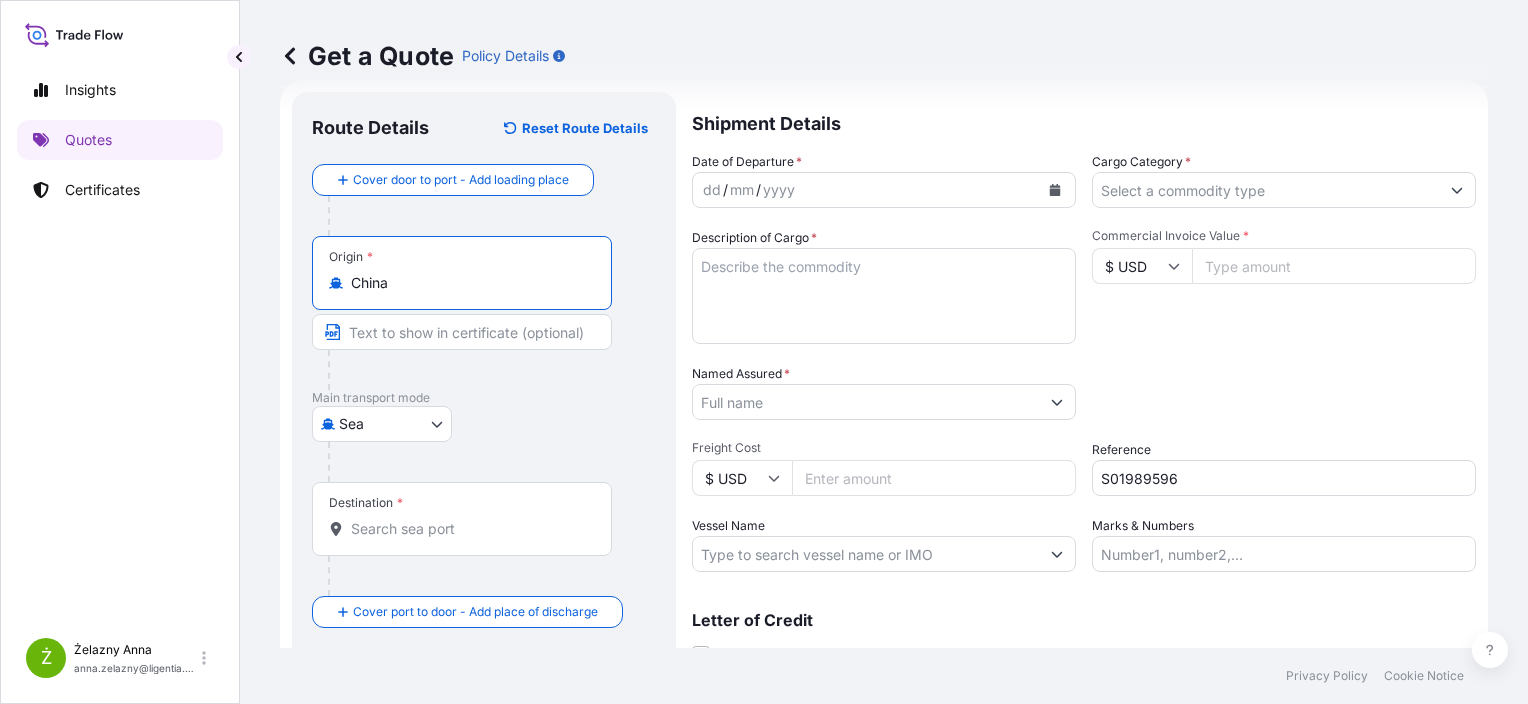 type on "China" 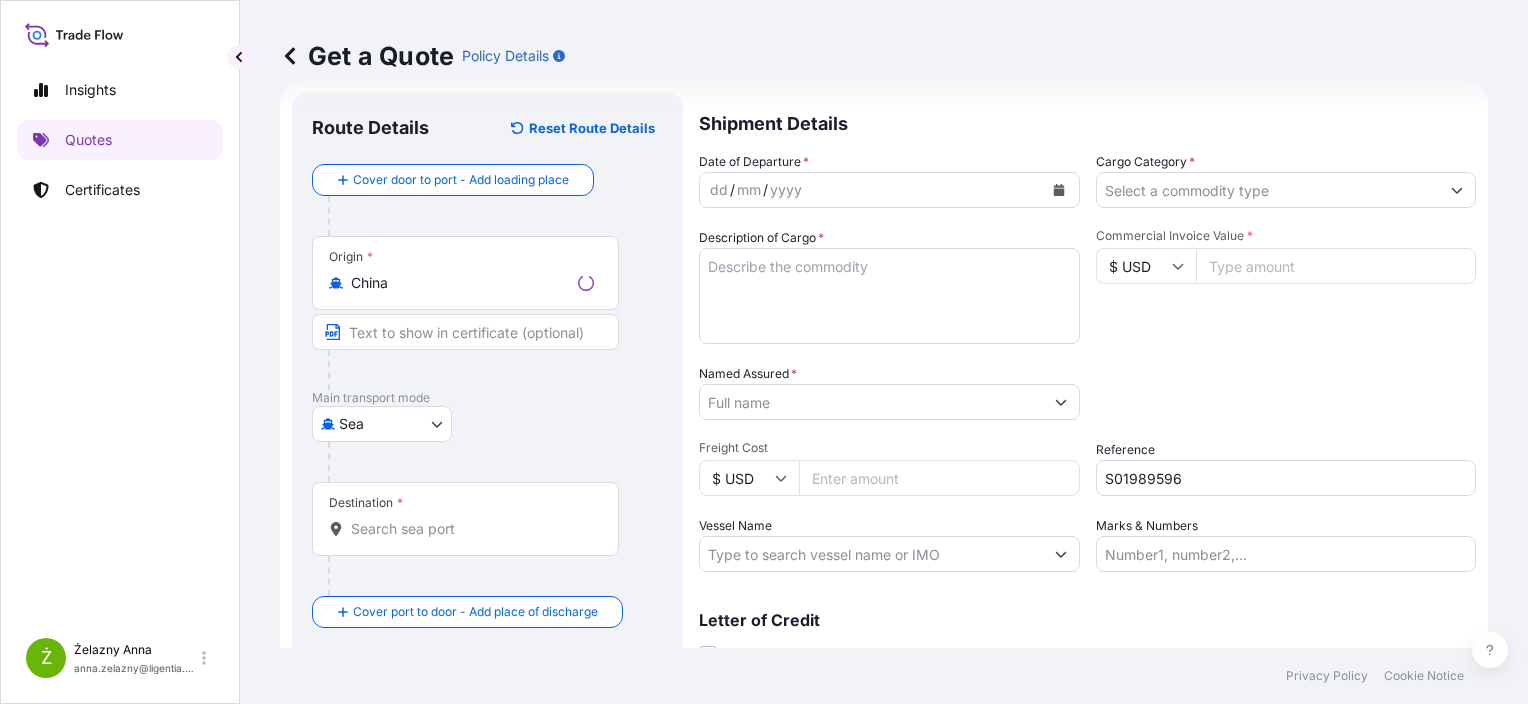 click on "Destination *" at bounding box center [465, 519] 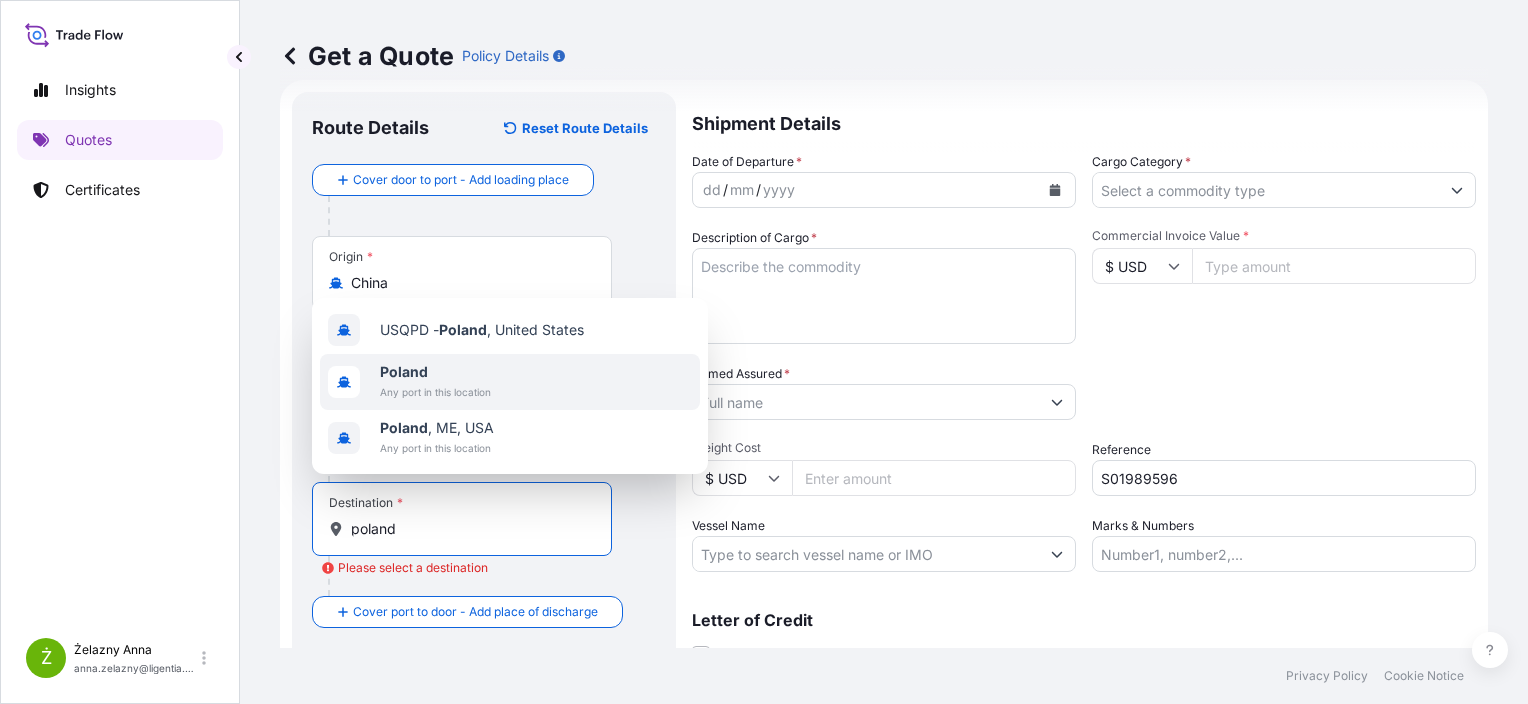 click on "Any port in this location" at bounding box center (435, 392) 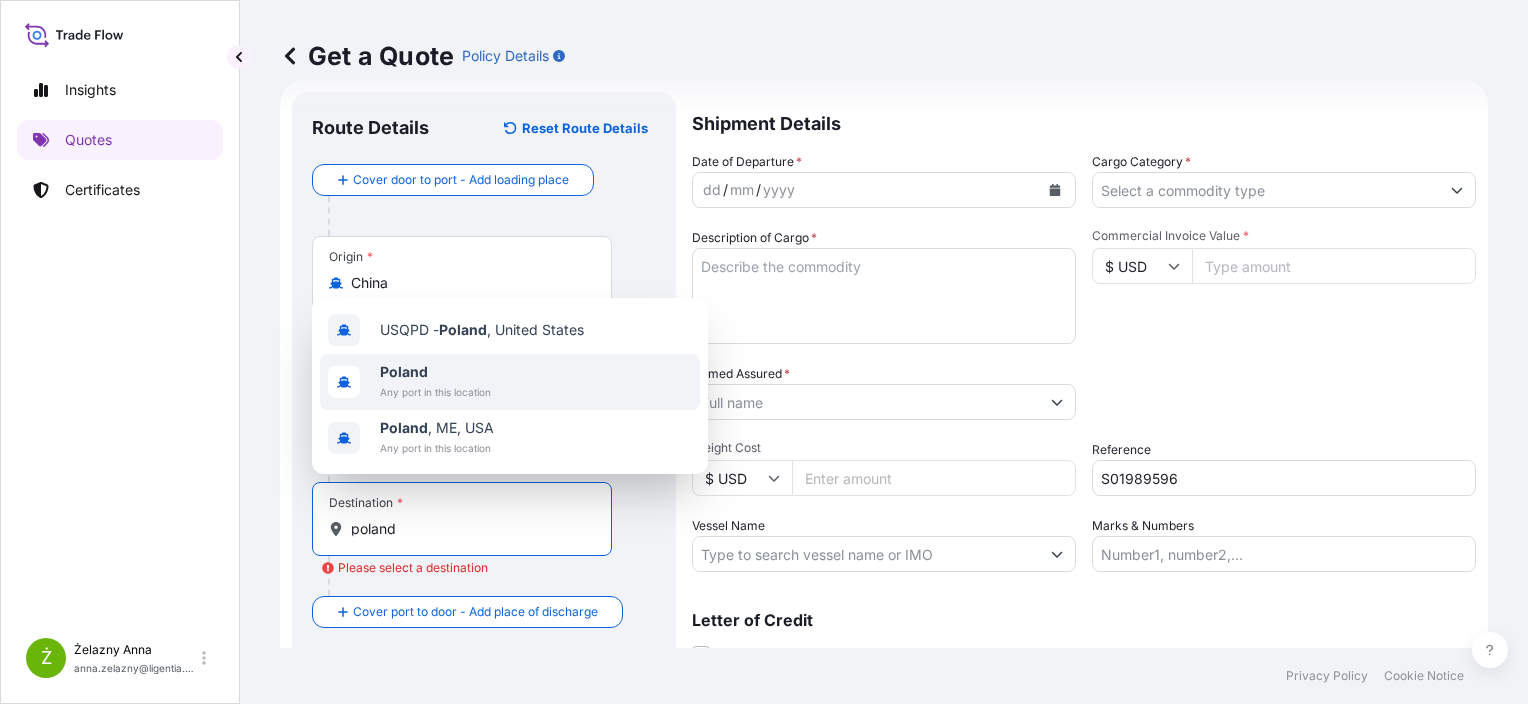 type on "Poland" 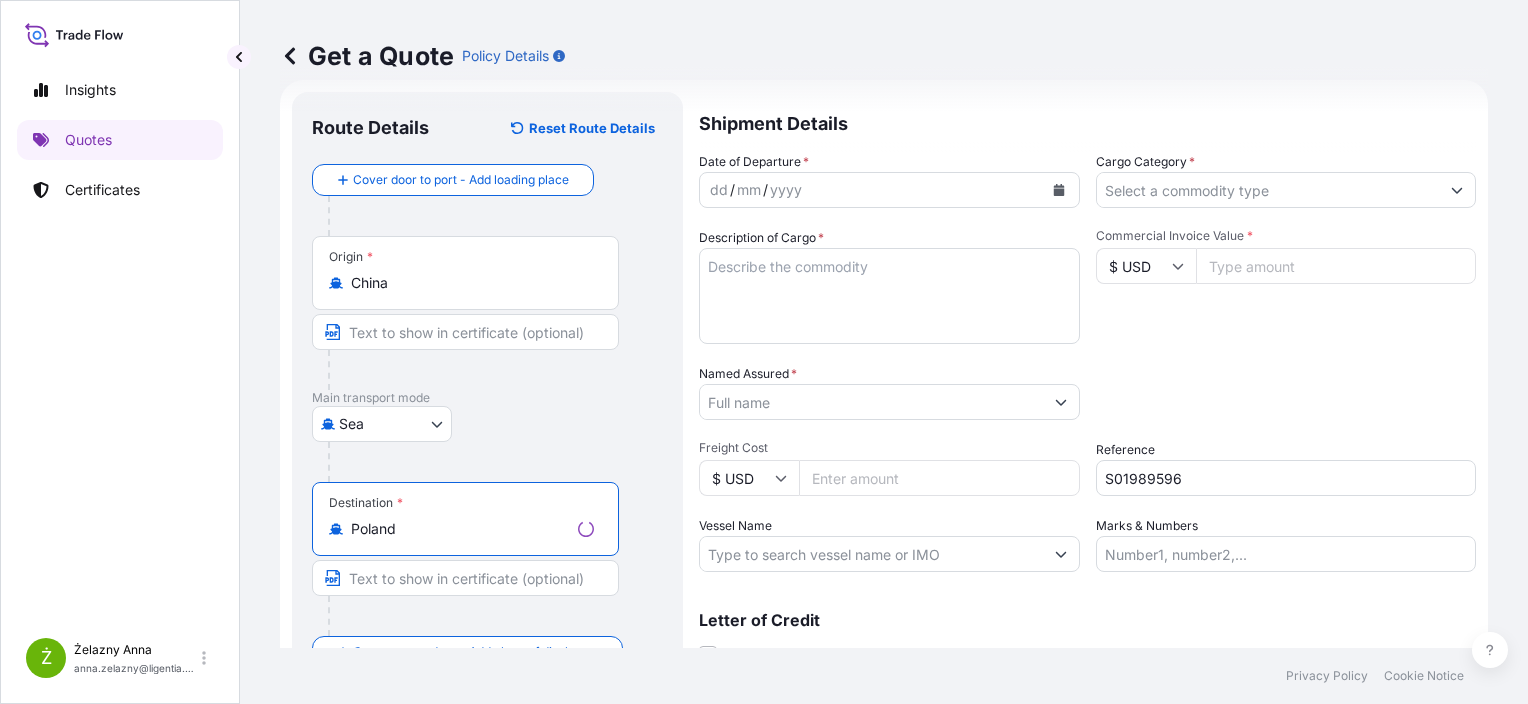 click on "Description of Cargo *" at bounding box center [889, 296] 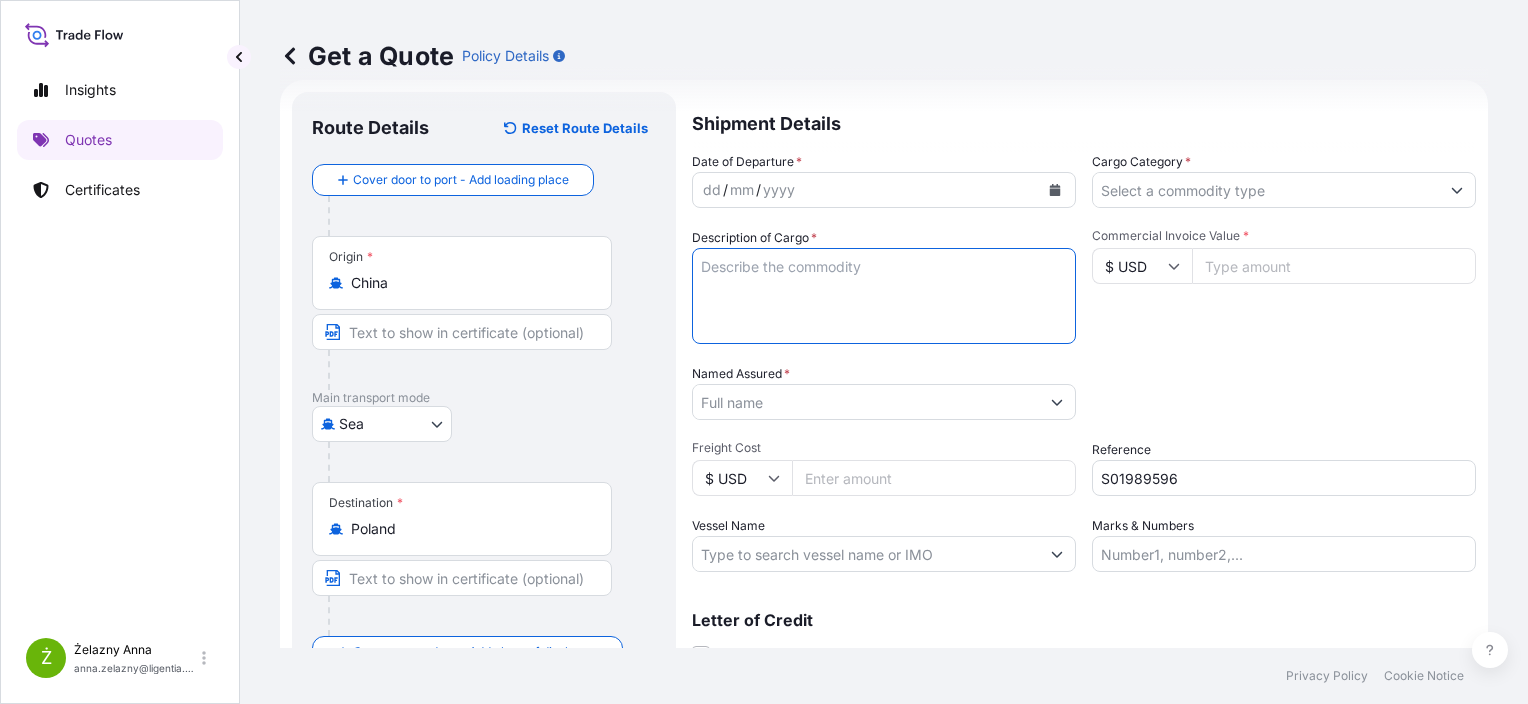 paste on "MEN'S POLYESTER PADDED" 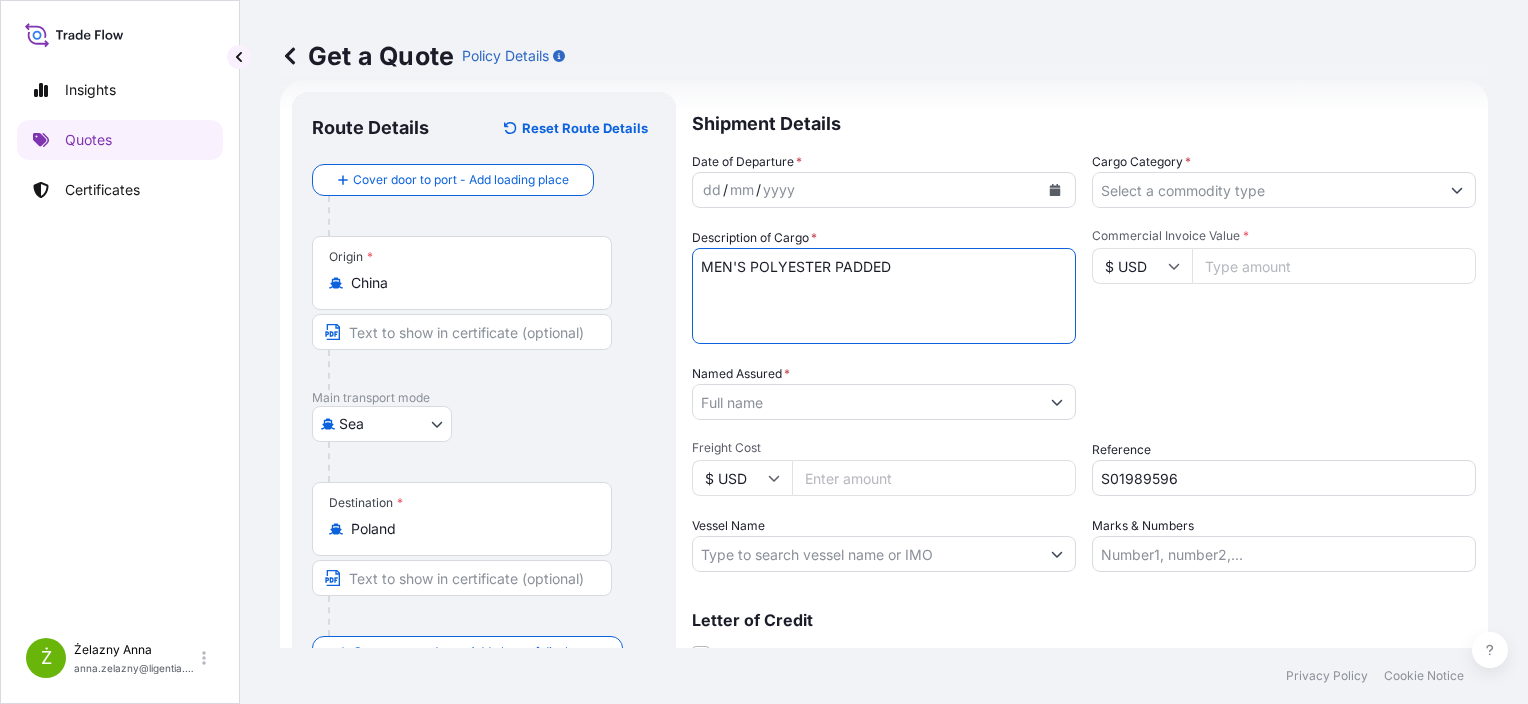 paste on "JACKET" 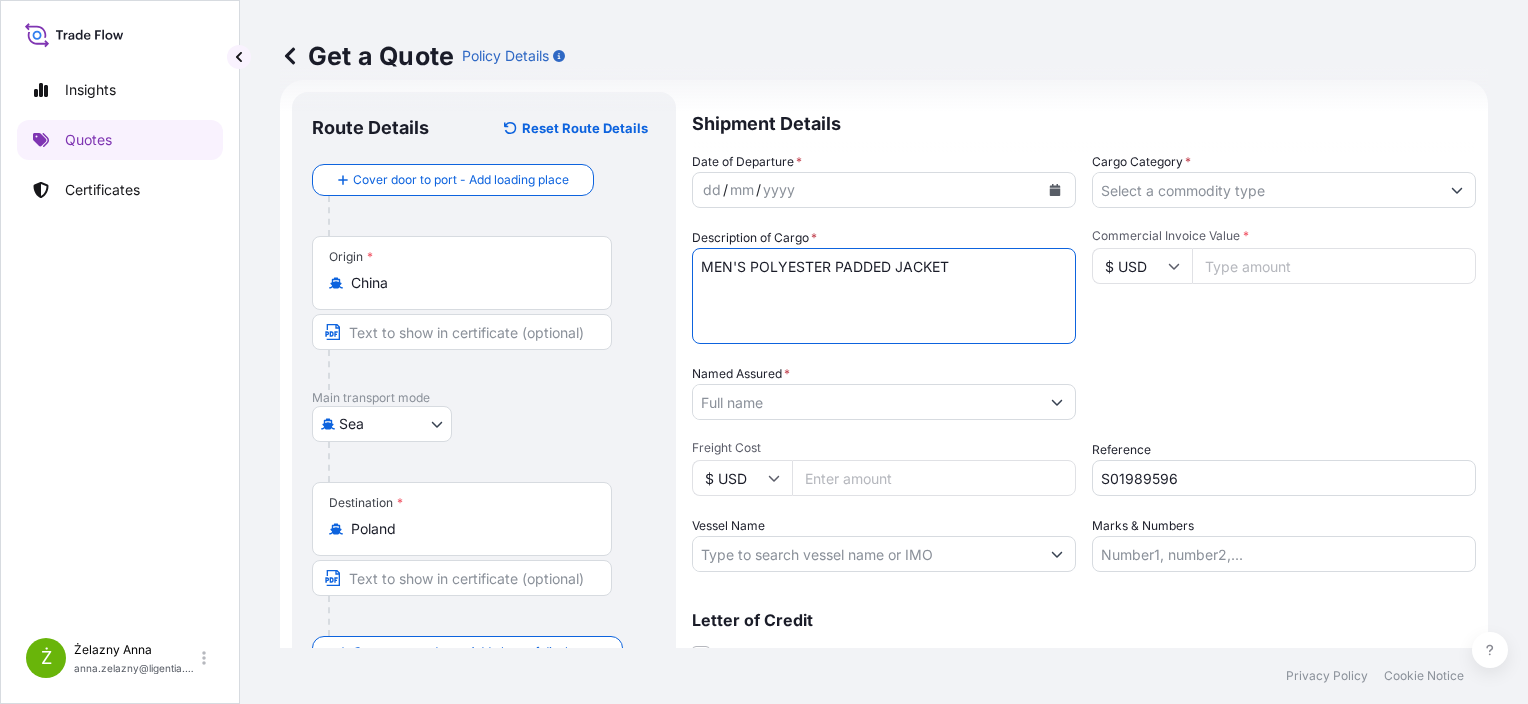 type on "MEN'S POLYESTER PADDED JACKET" 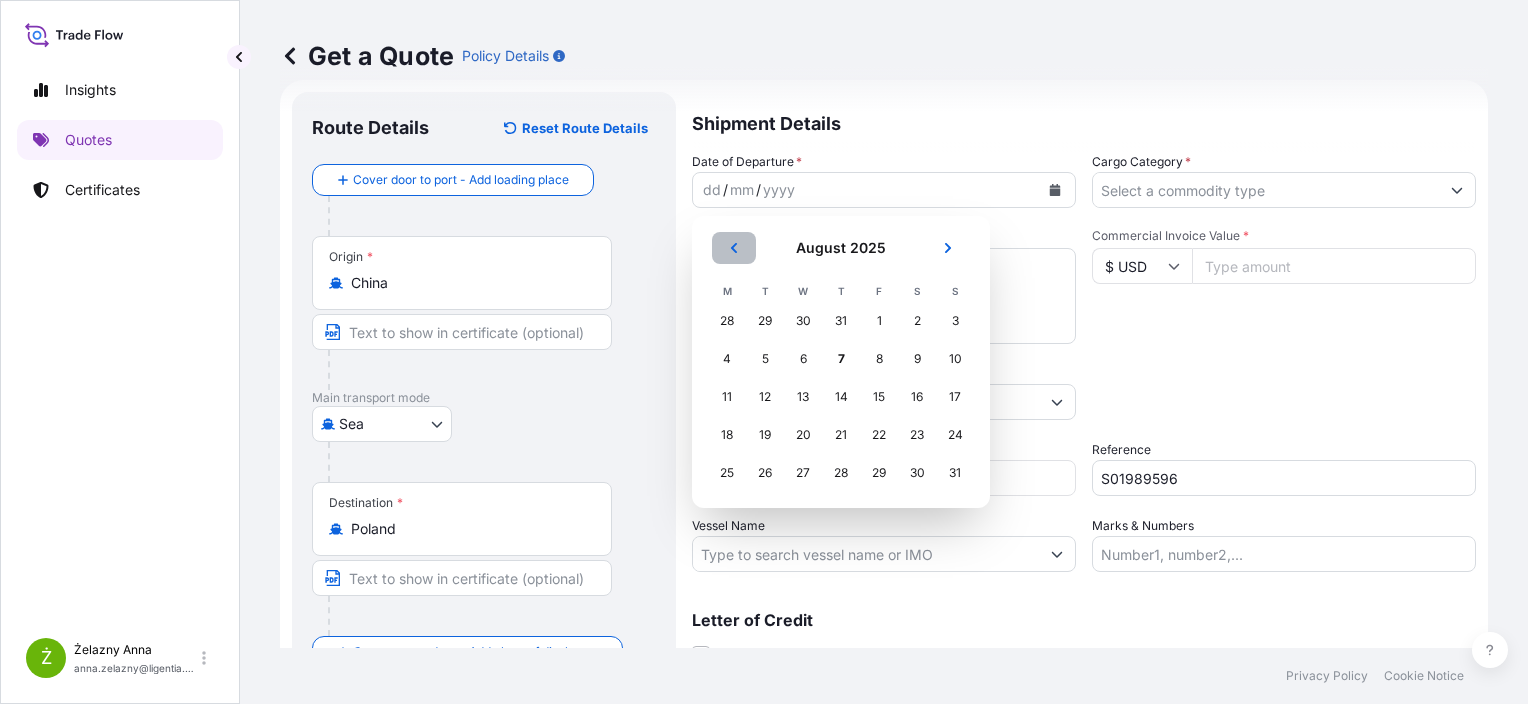 click at bounding box center [734, 248] 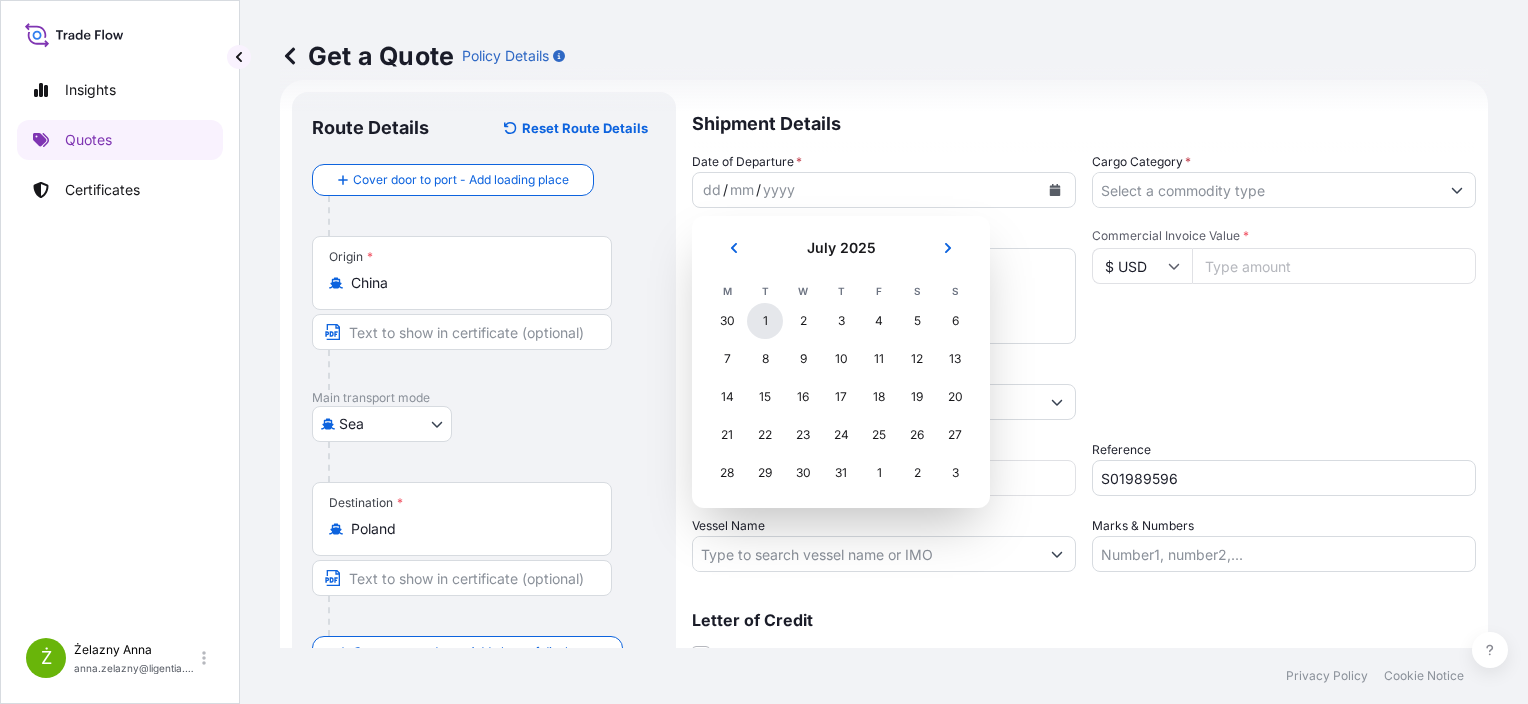 click on "1" at bounding box center [765, 321] 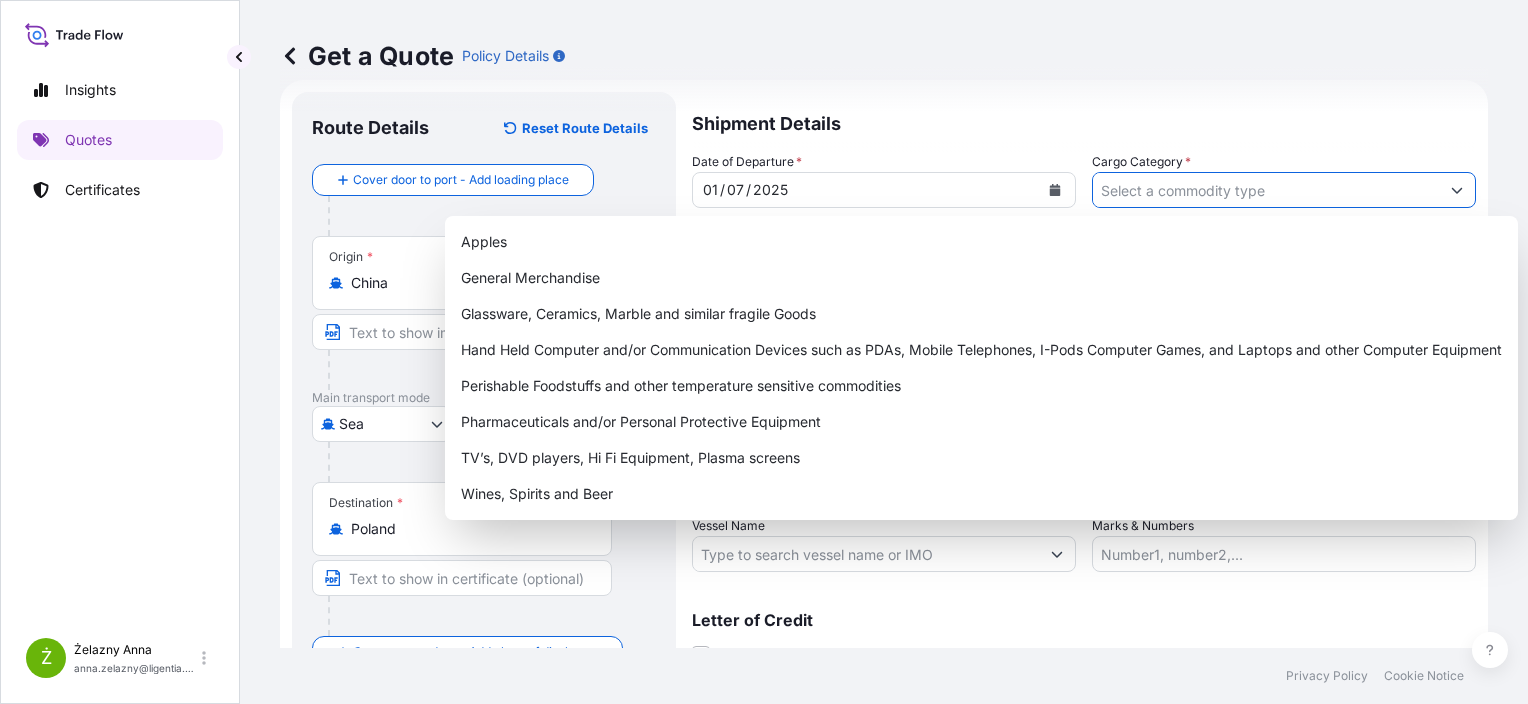 click on "Cargo Category *" at bounding box center (1266, 190) 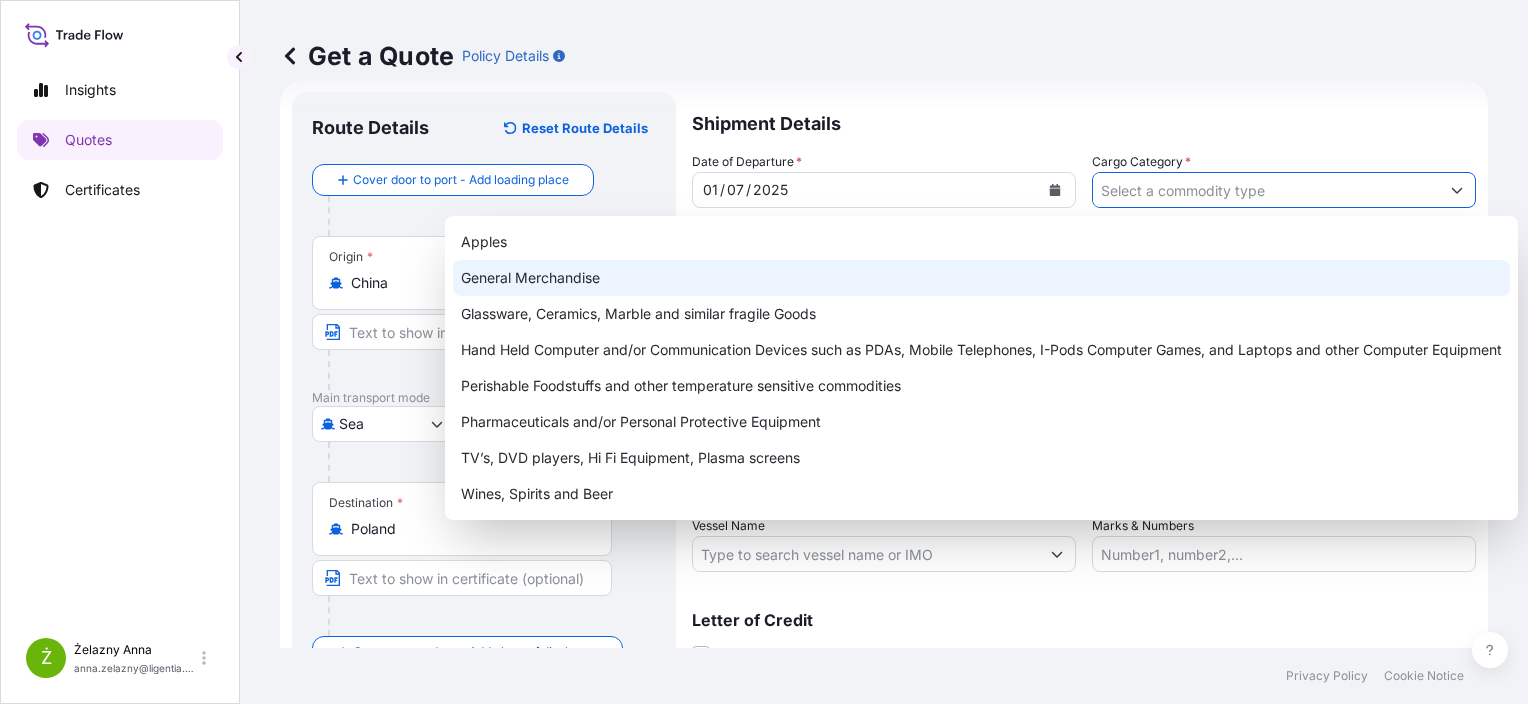 click on "General Merchandise" at bounding box center [981, 278] 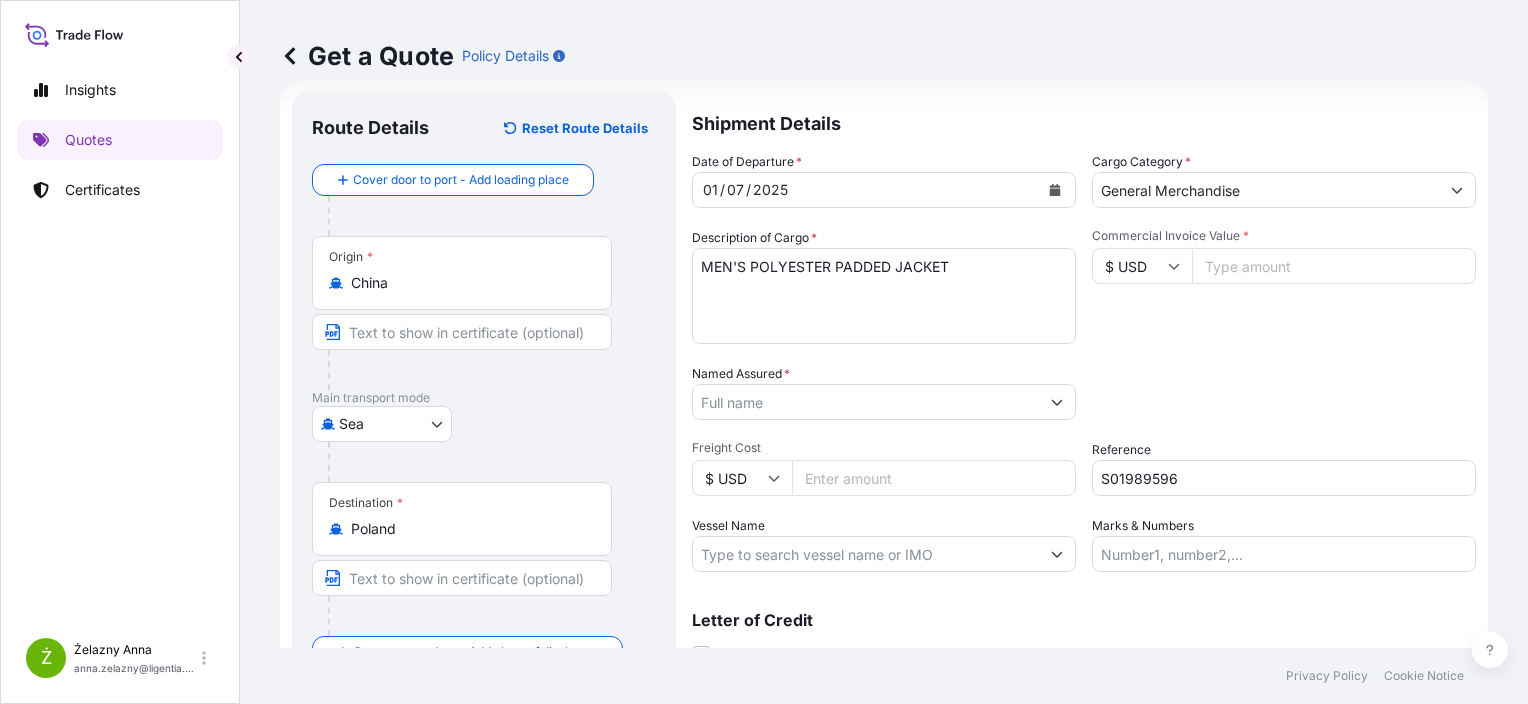 click on "Packing Category Type to search a container mode Please select a primary mode of transportation first." at bounding box center (1284, 392) 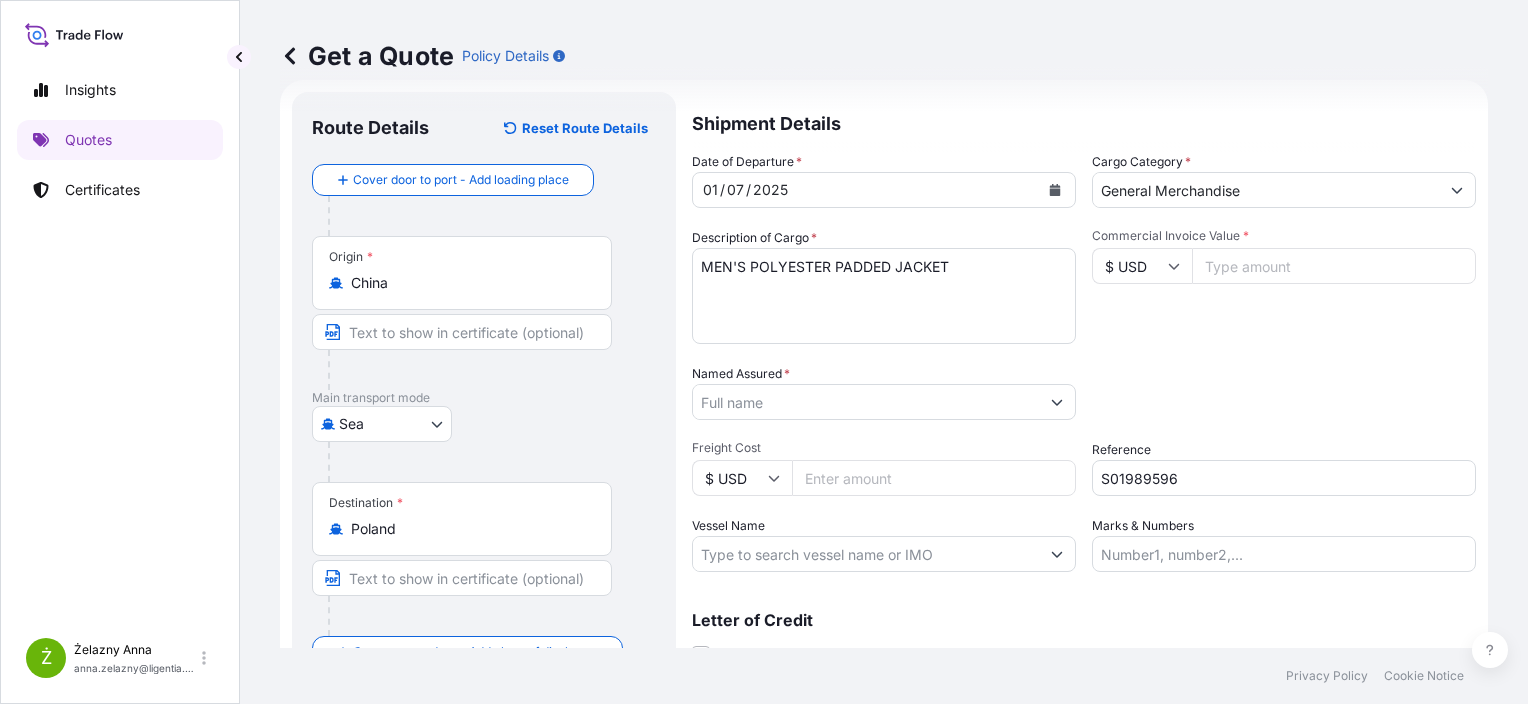 click on "MEN'S POLYESTER PADDED JACKET" at bounding box center [884, 296] 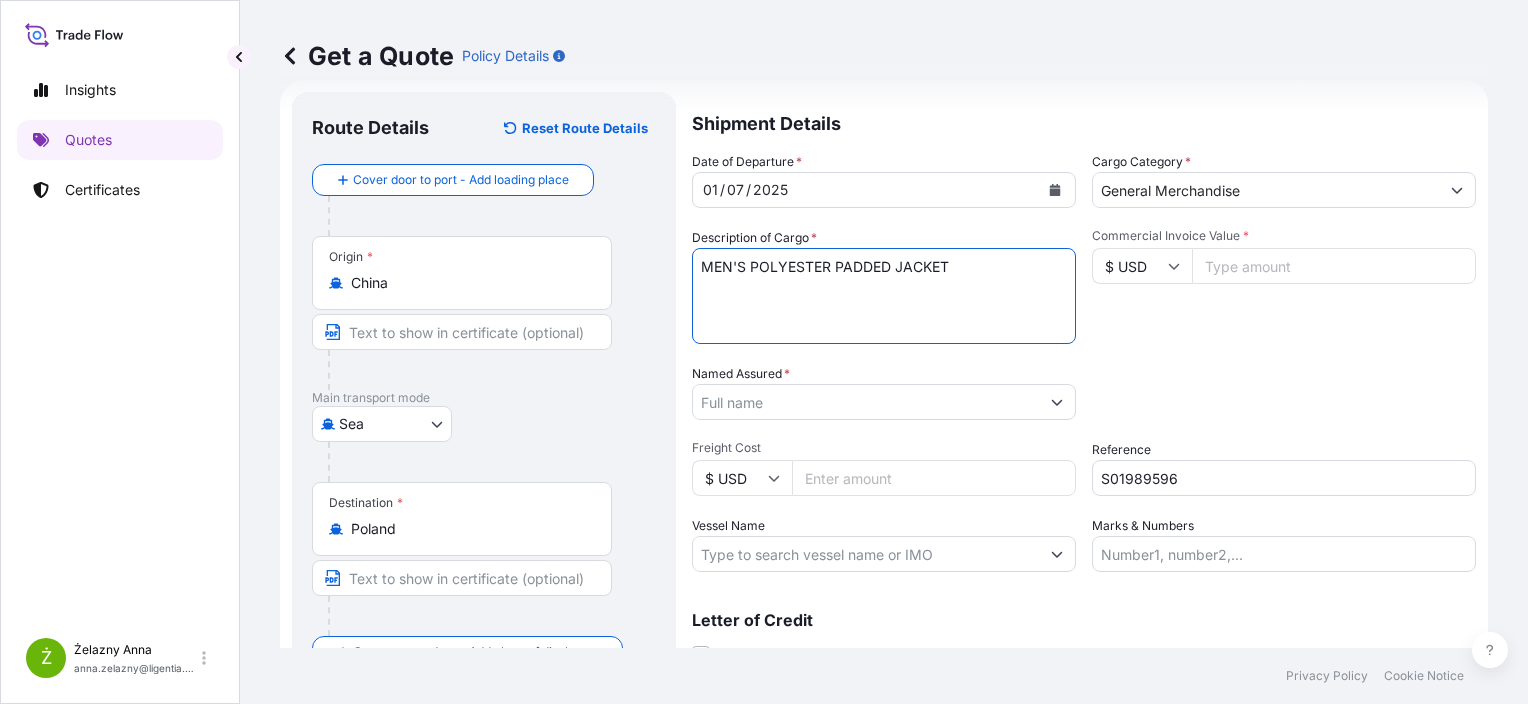 click on "MEN'S POLYESTER PADDED JACKET" at bounding box center [884, 296] 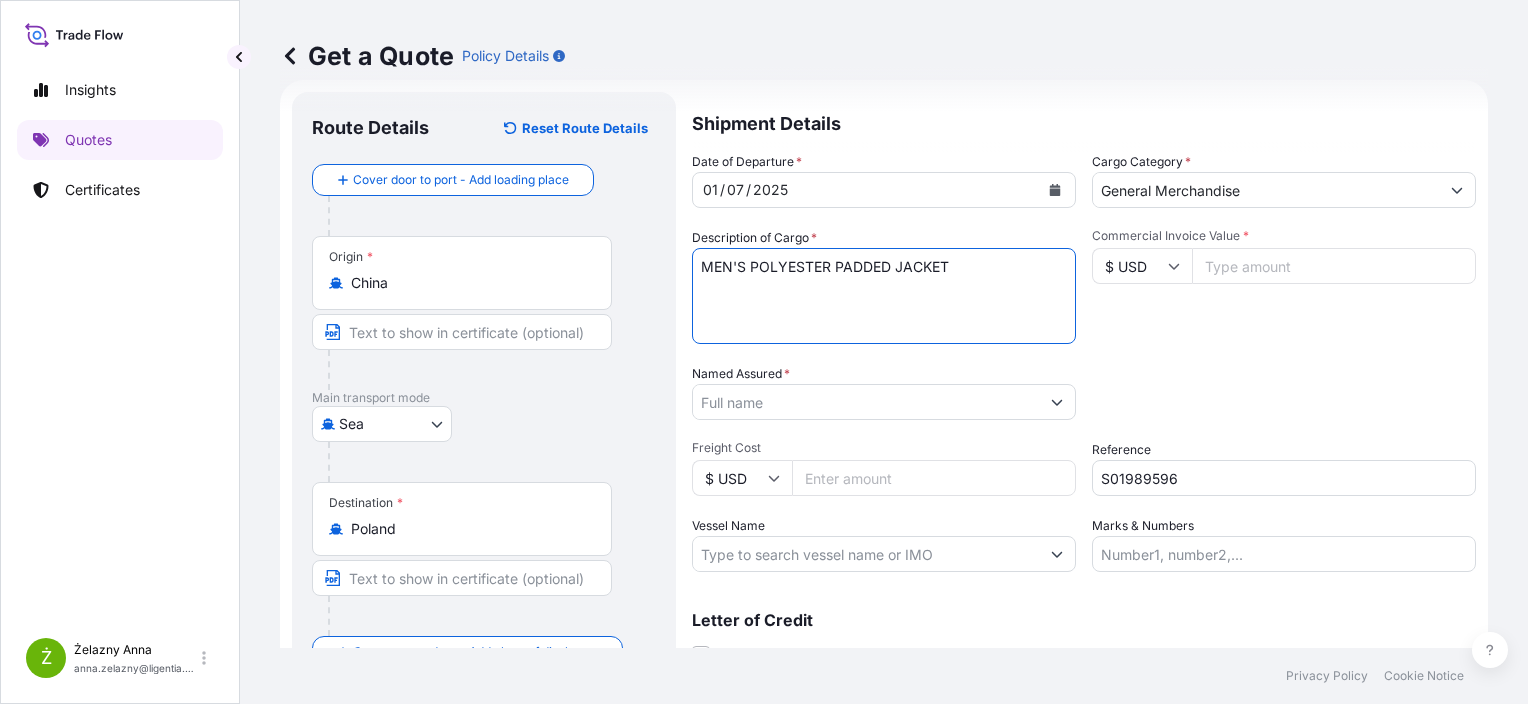 paste on "TRHU7096657 EMCHYS8124 40HC 7668.00 KG 66.019 M3 642 CTN" 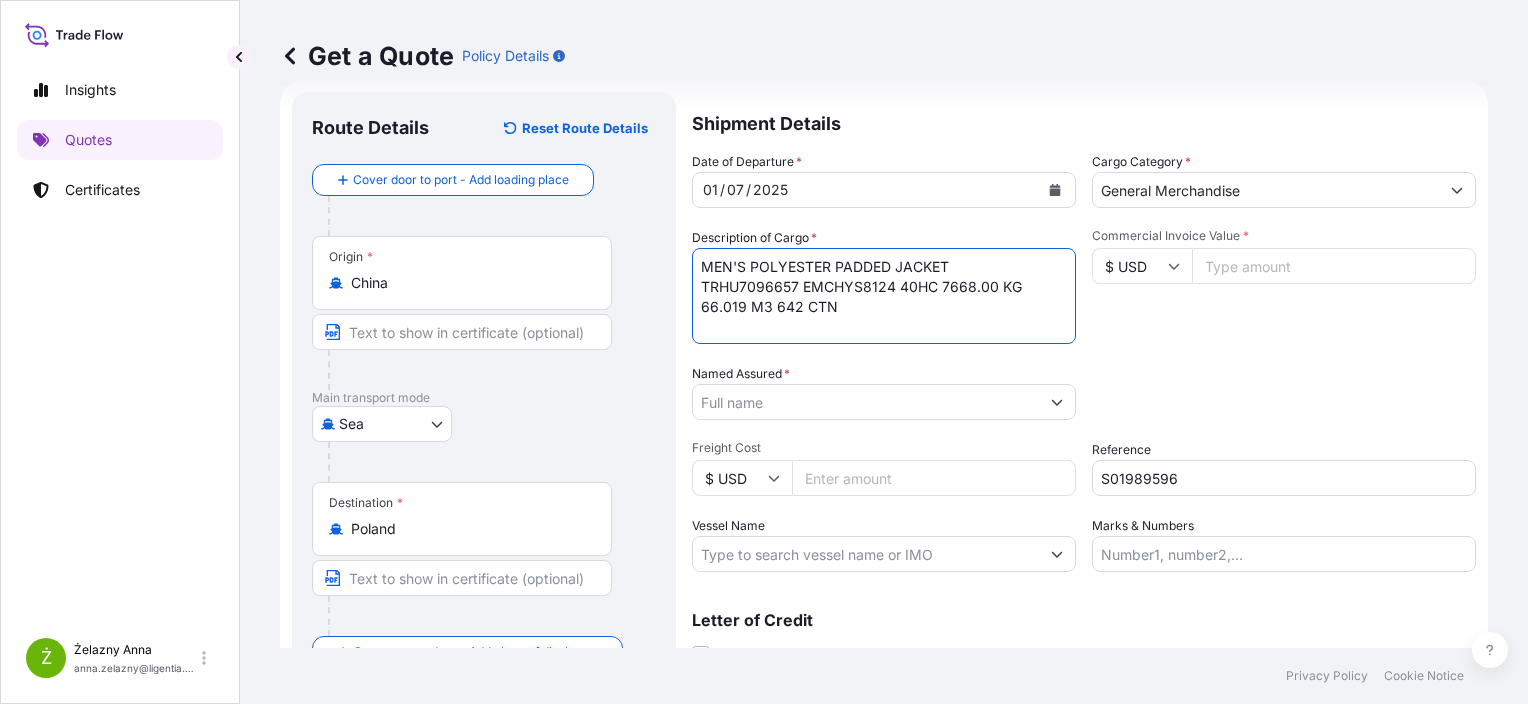 type on "MEN'S POLYESTER PADDED JACKET
TRHU7096657 EMCHYS8124 40HC 7668.00 KG 66.019 M3 642 CTN" 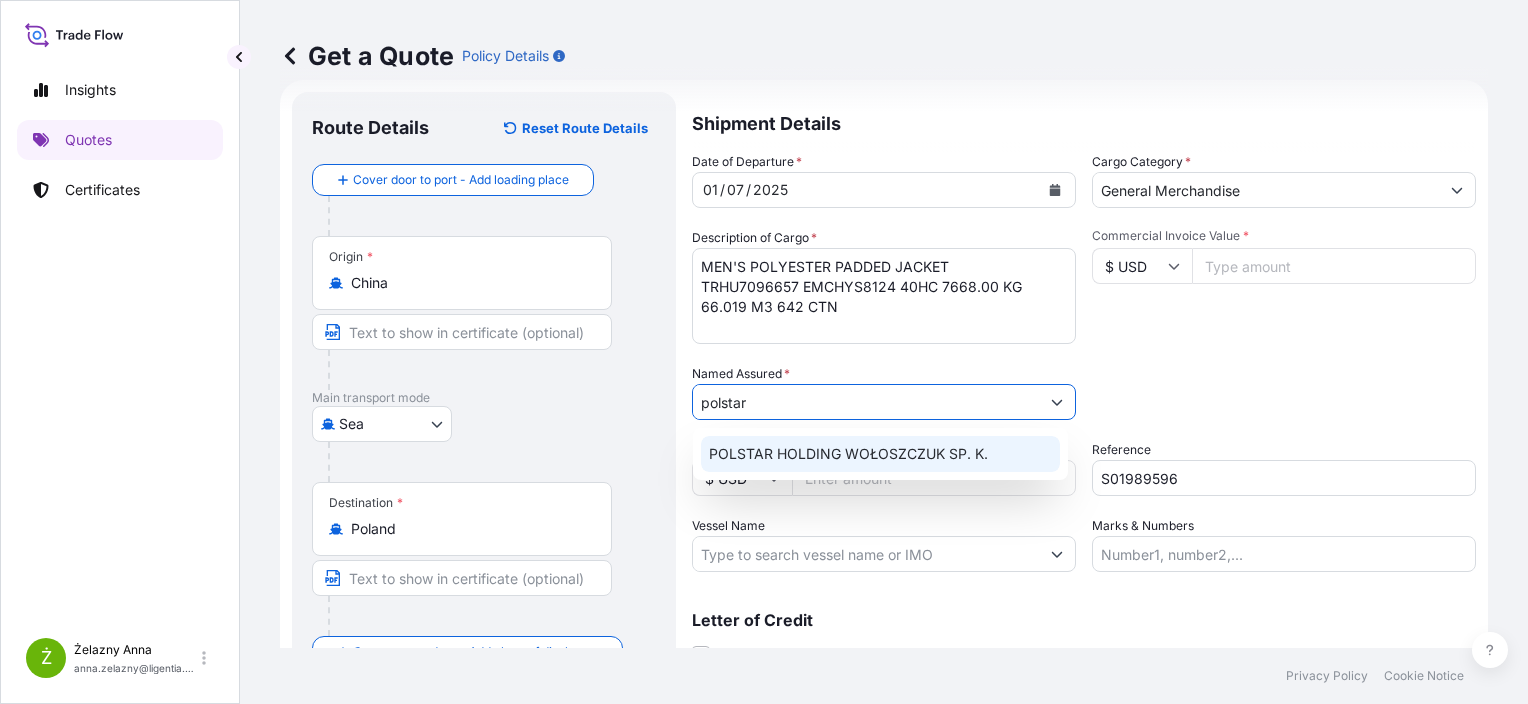 click on "POLSTAR HOLDING WOŁOSZCZUK SP. K." at bounding box center [848, 454] 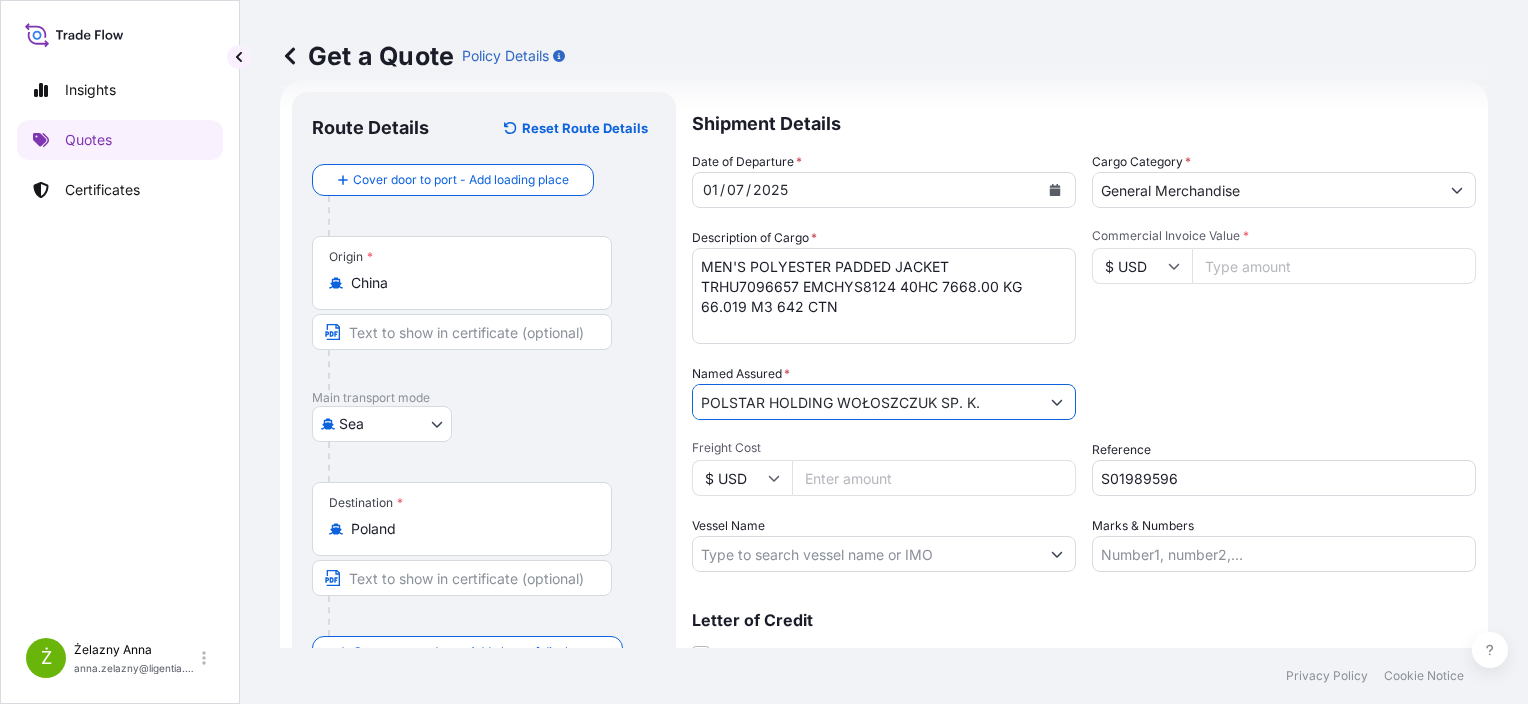 type on "POLSTAR HOLDING WOŁOSZCZUK SP. K." 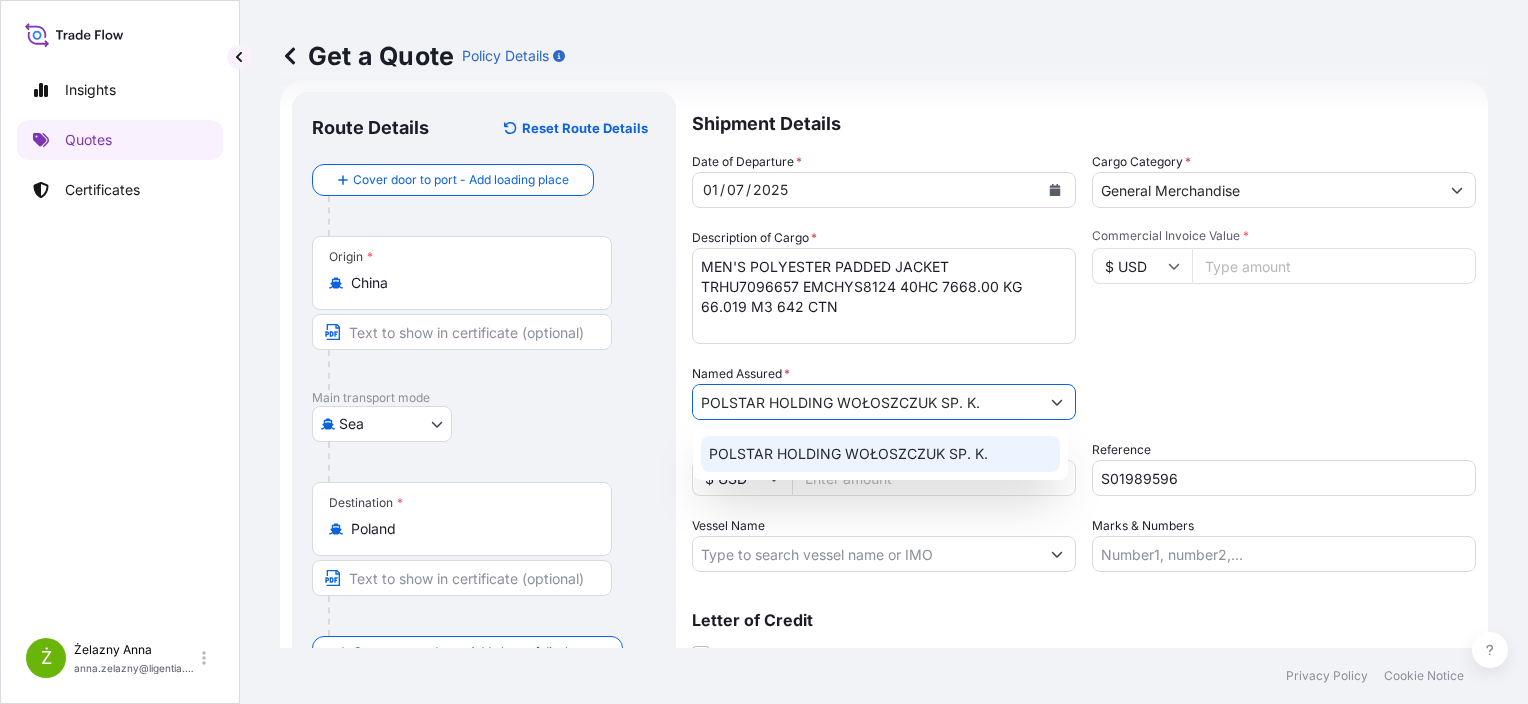 click on "Commercial Invoice Value   *" at bounding box center [1334, 266] 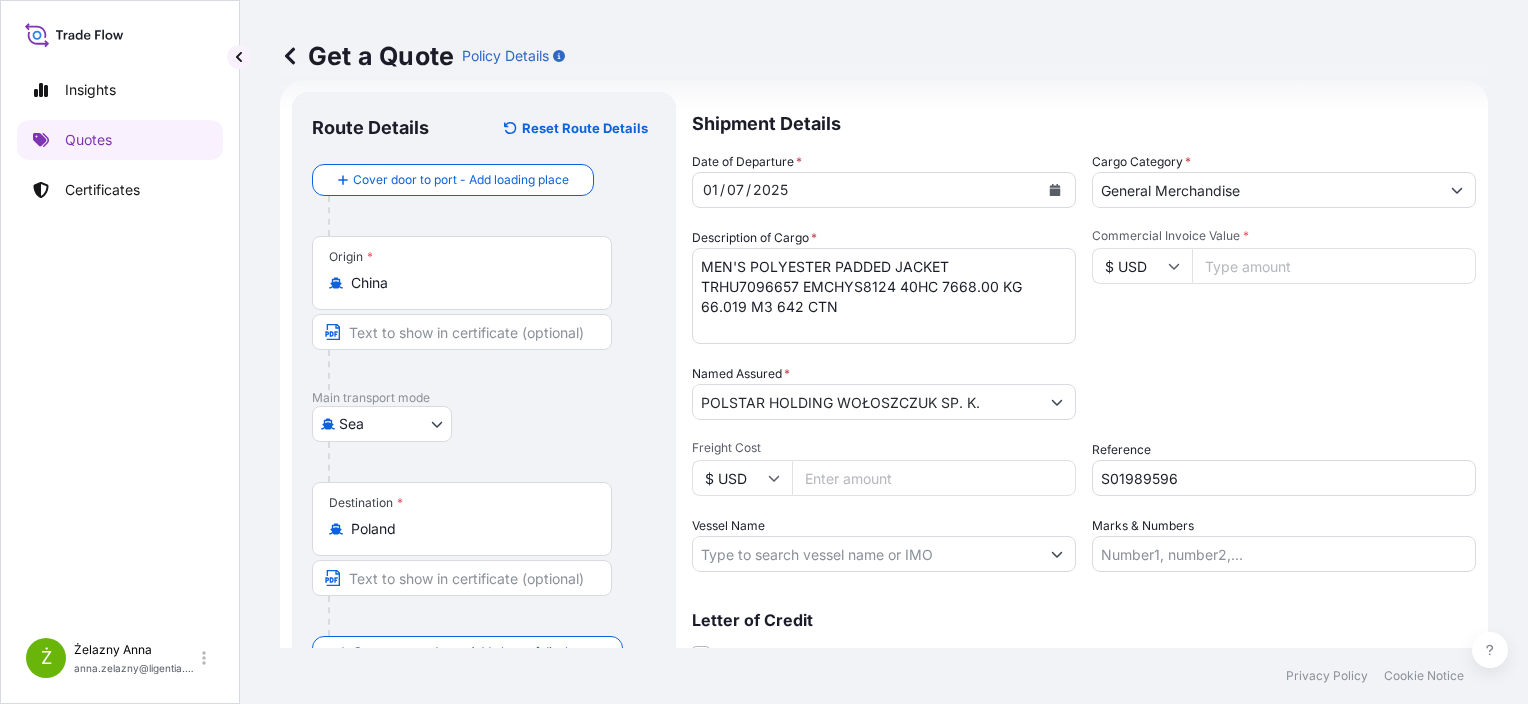 paste on "96384" 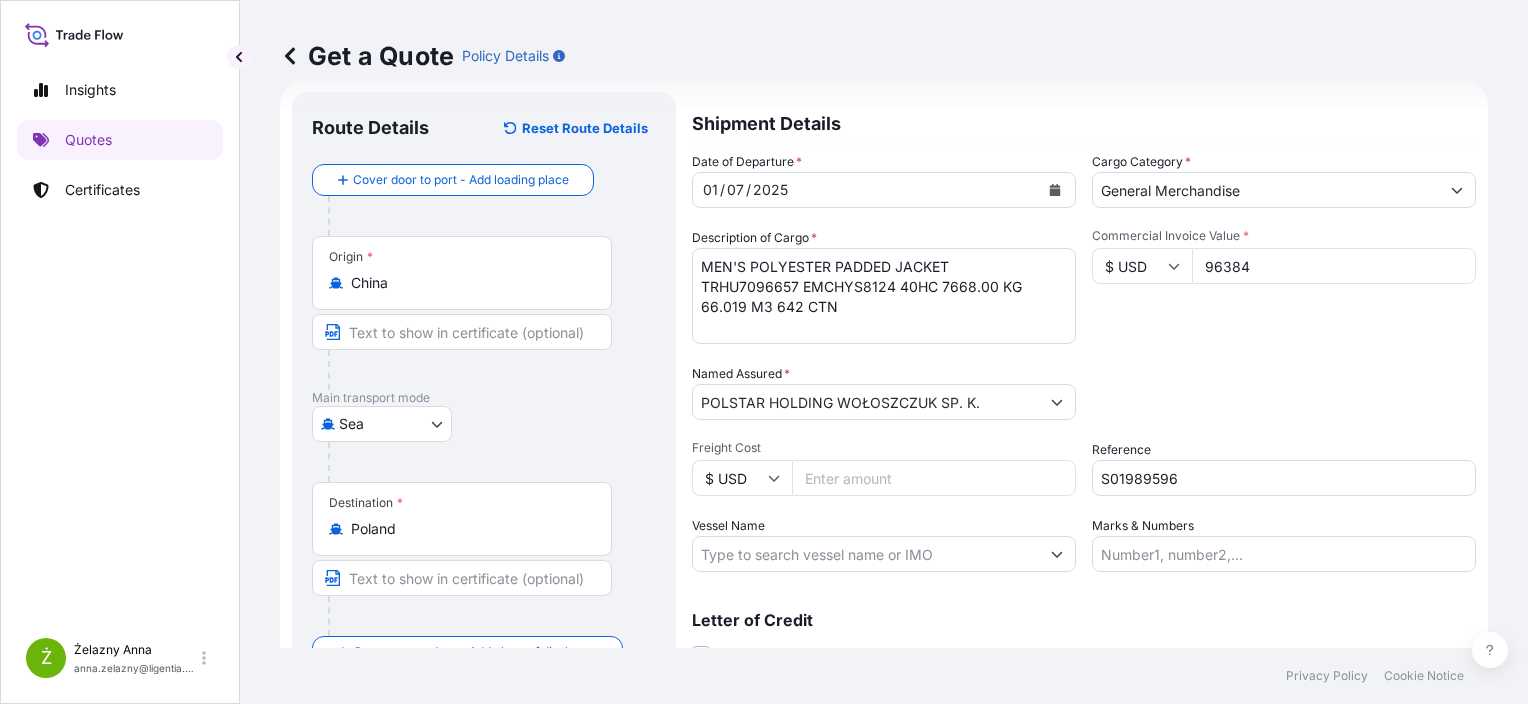 type on "96384" 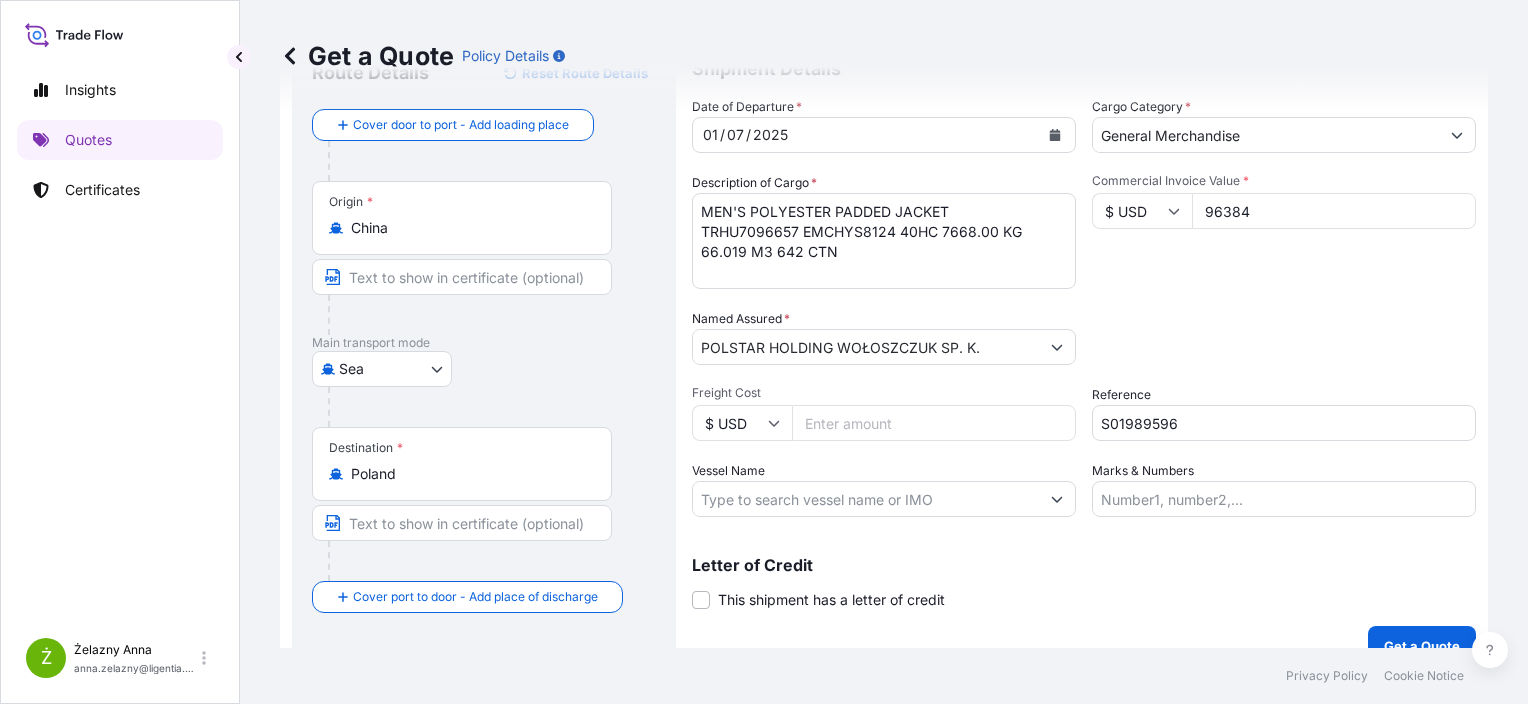 scroll, scrollTop: 116, scrollLeft: 0, axis: vertical 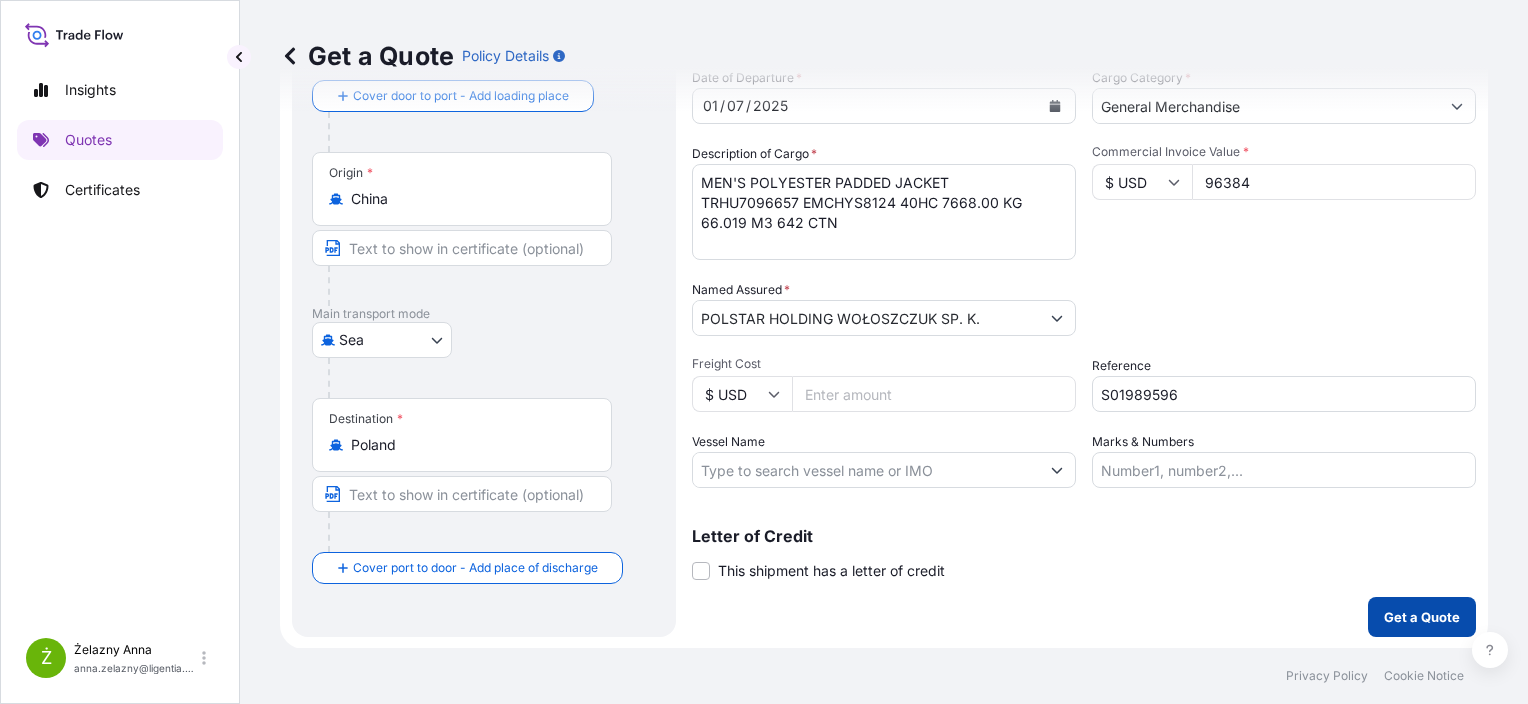 click on "Get a Quote" at bounding box center (1422, 617) 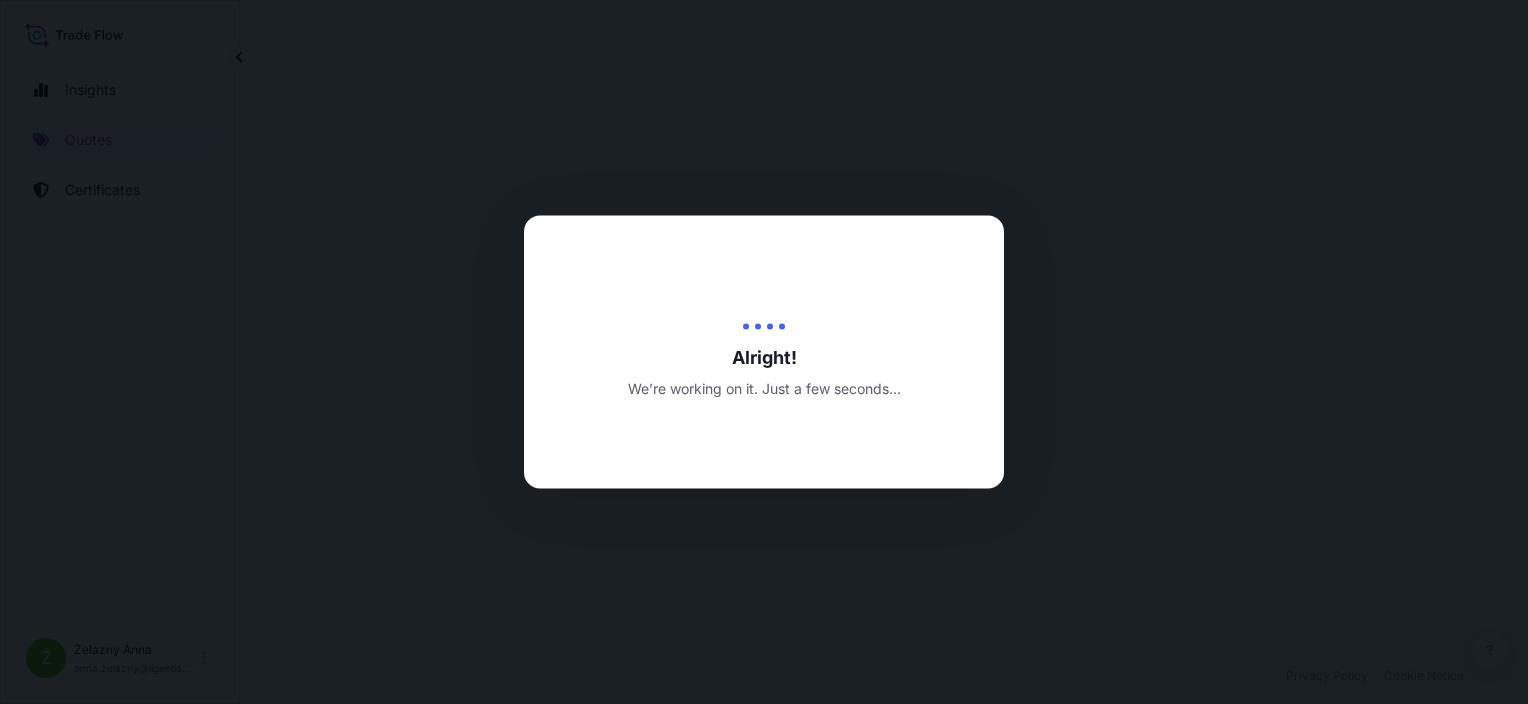 scroll, scrollTop: 0, scrollLeft: 0, axis: both 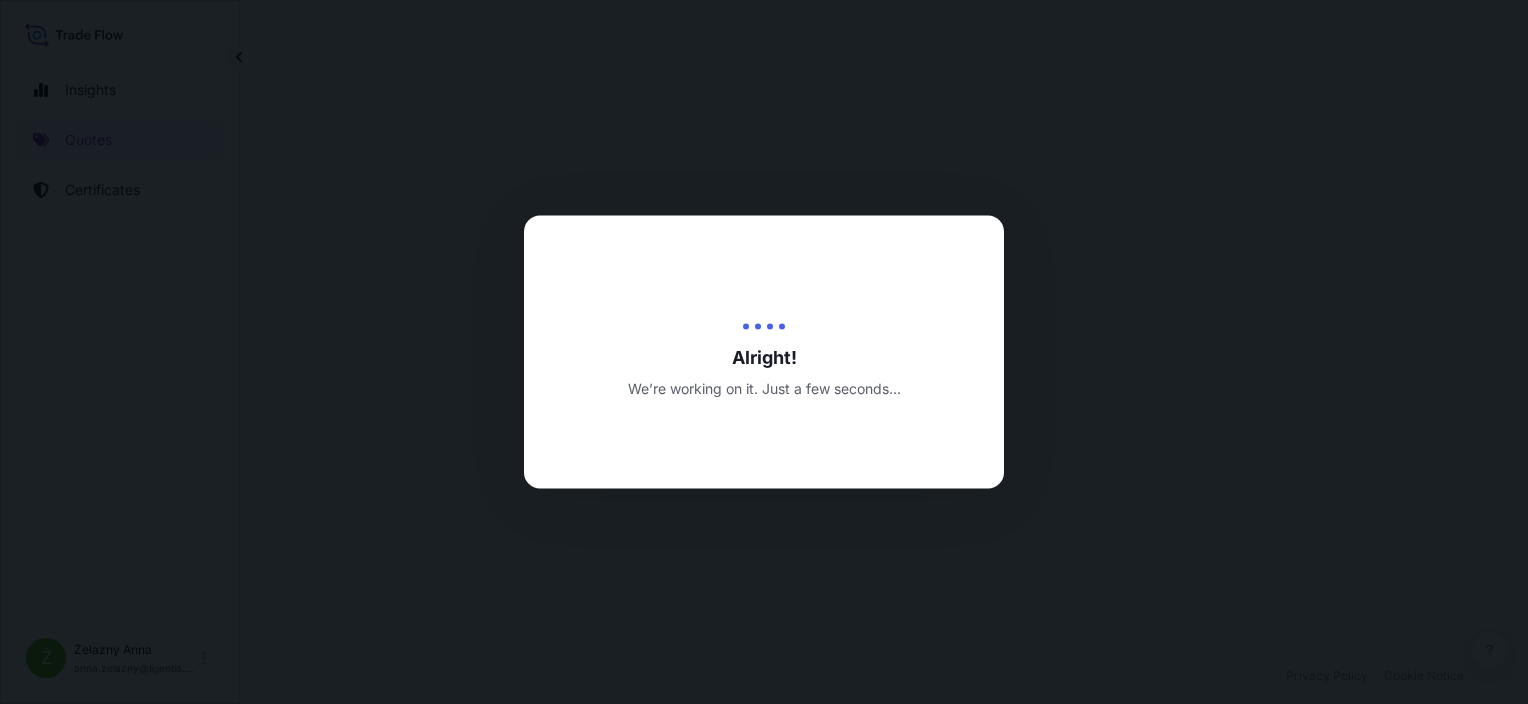 select on "Sea" 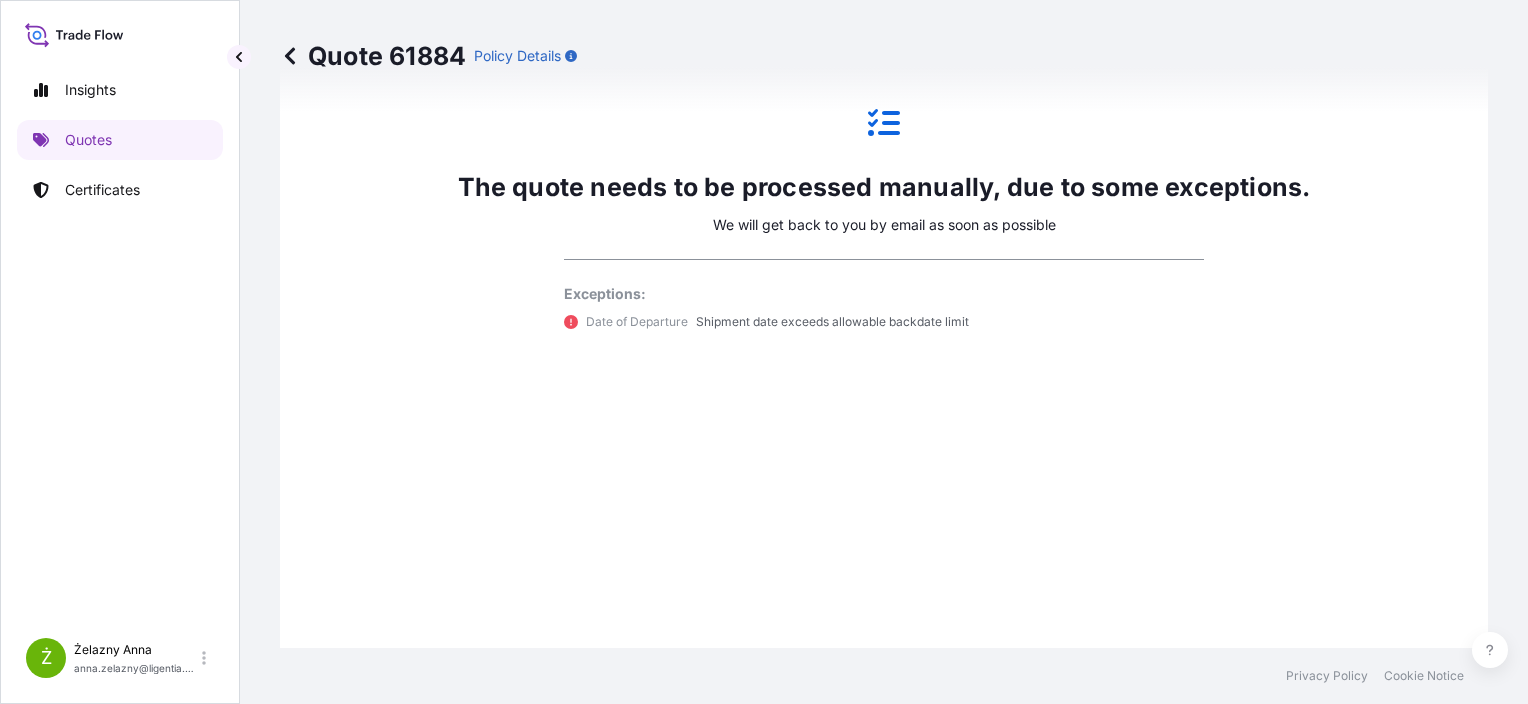 scroll, scrollTop: 1144, scrollLeft: 0, axis: vertical 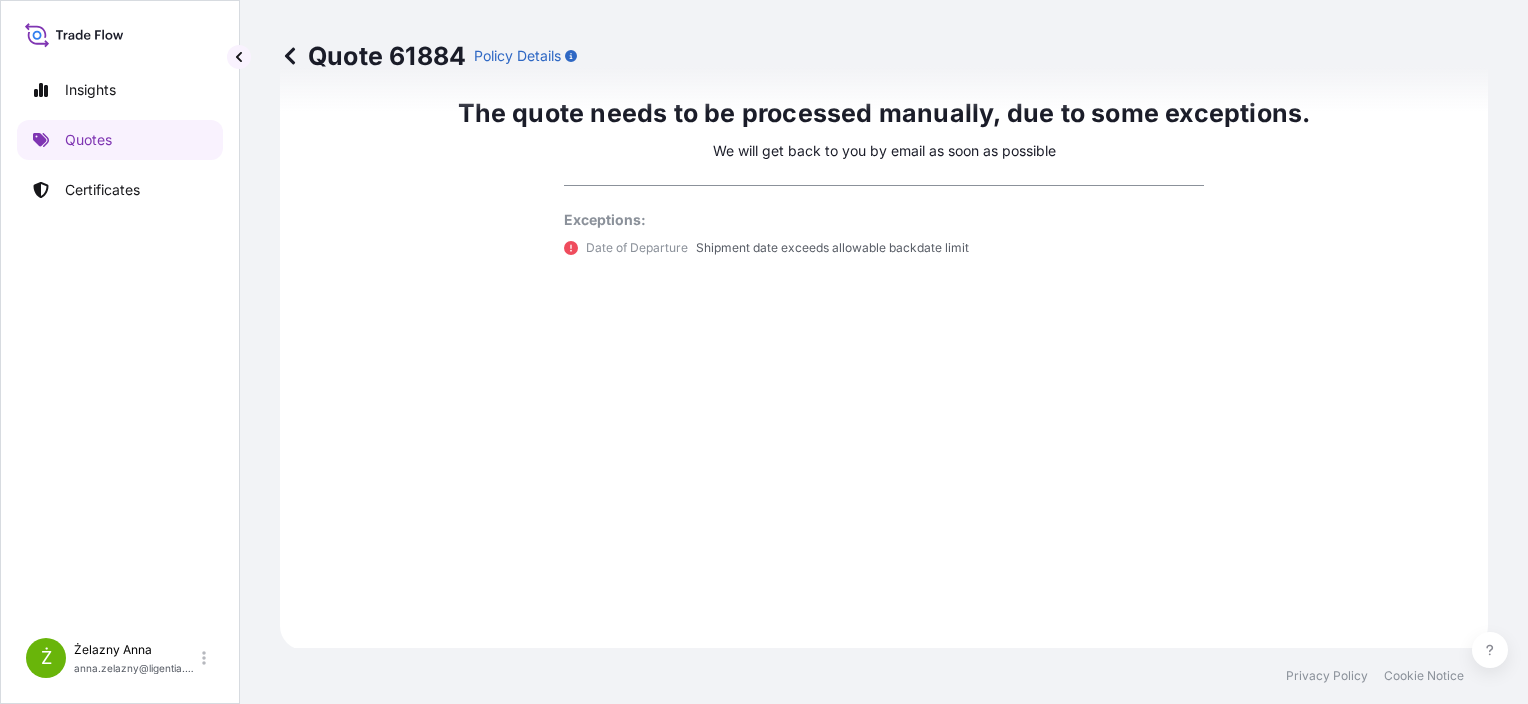 click on "Quote 61884" at bounding box center [373, 56] 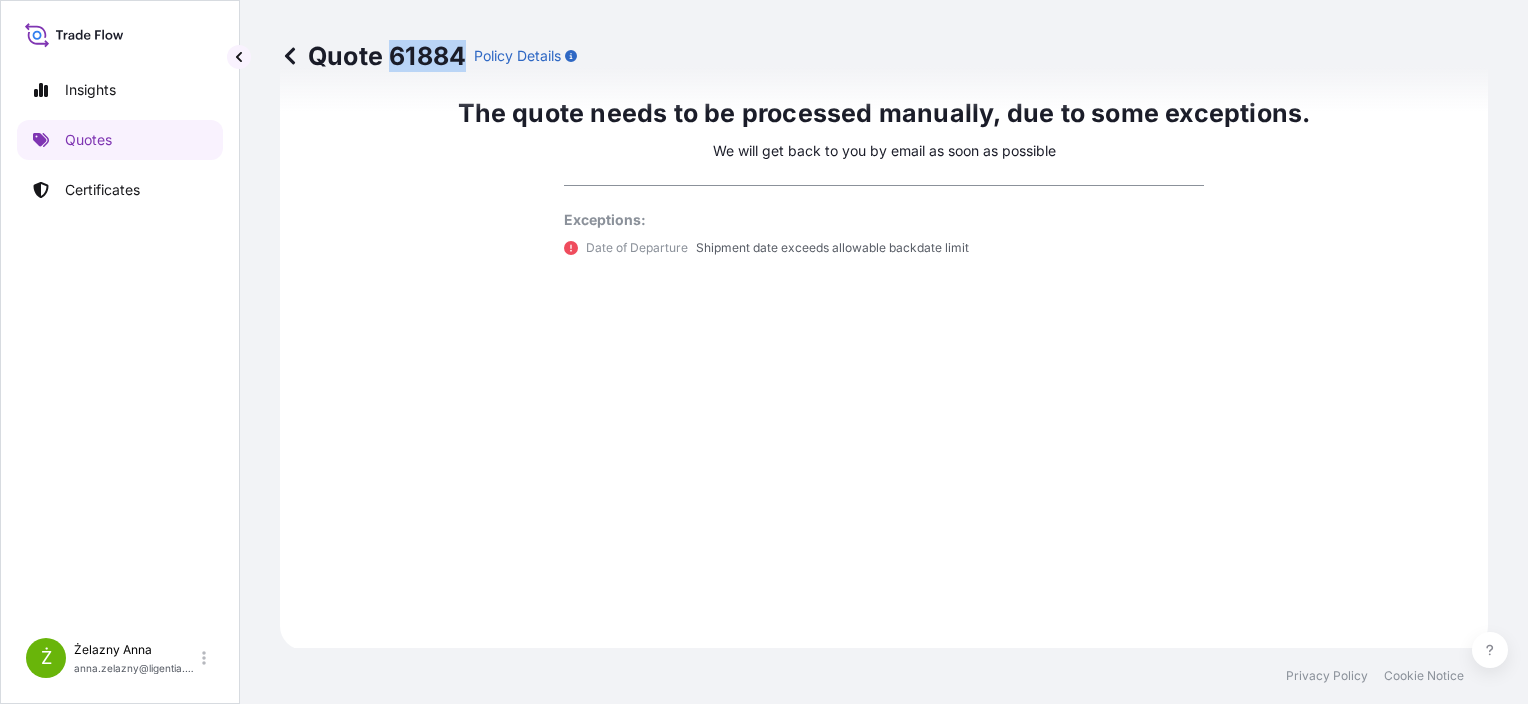 click on "Quote 61884" at bounding box center (373, 56) 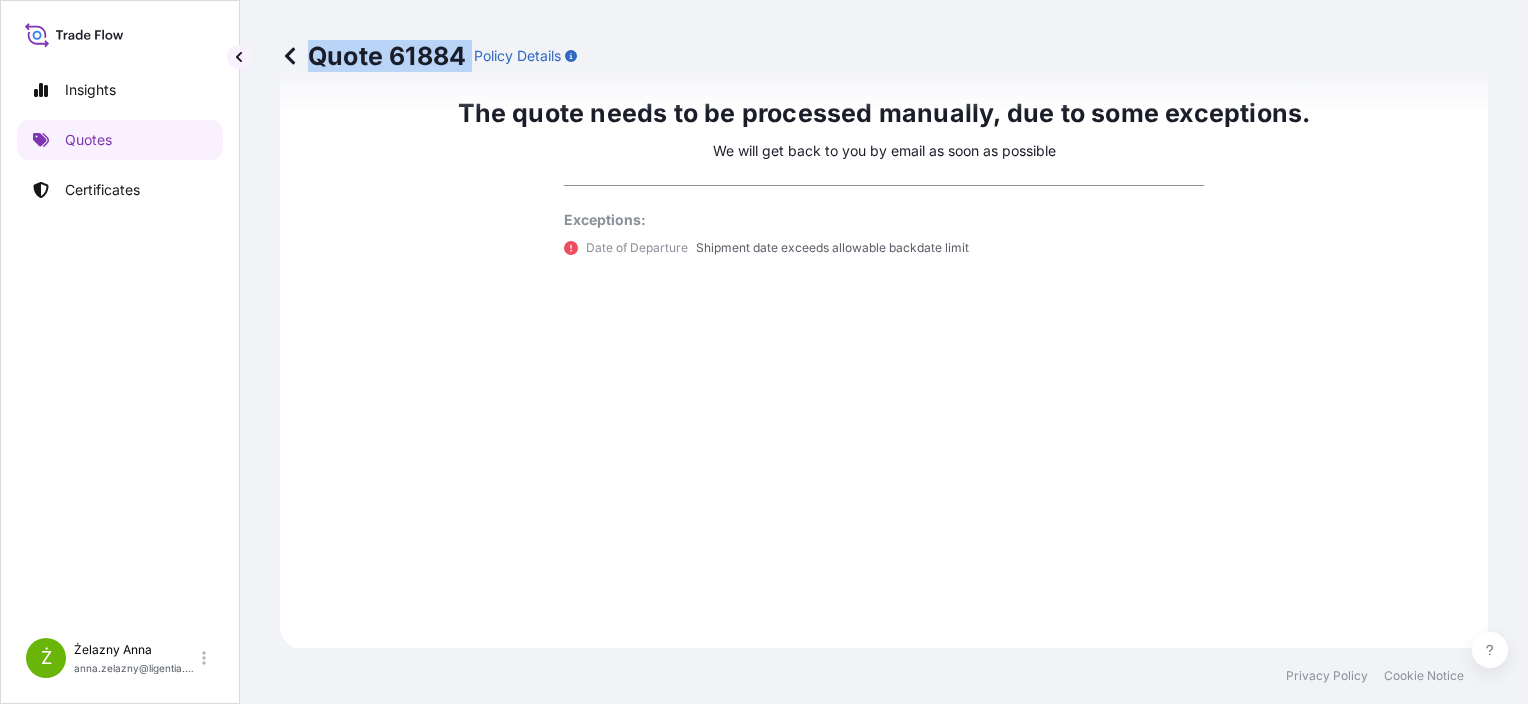 click on "Quote 61884" at bounding box center (373, 56) 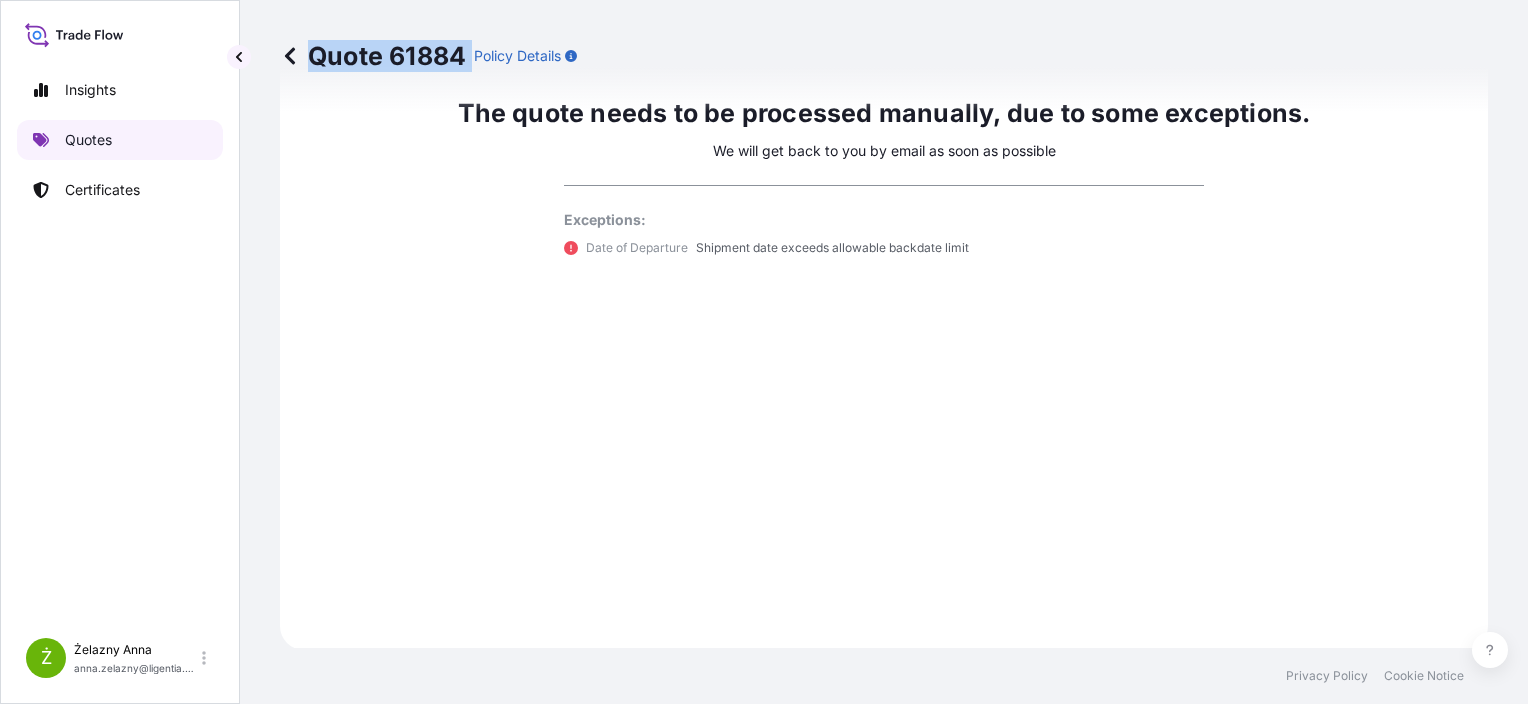 click 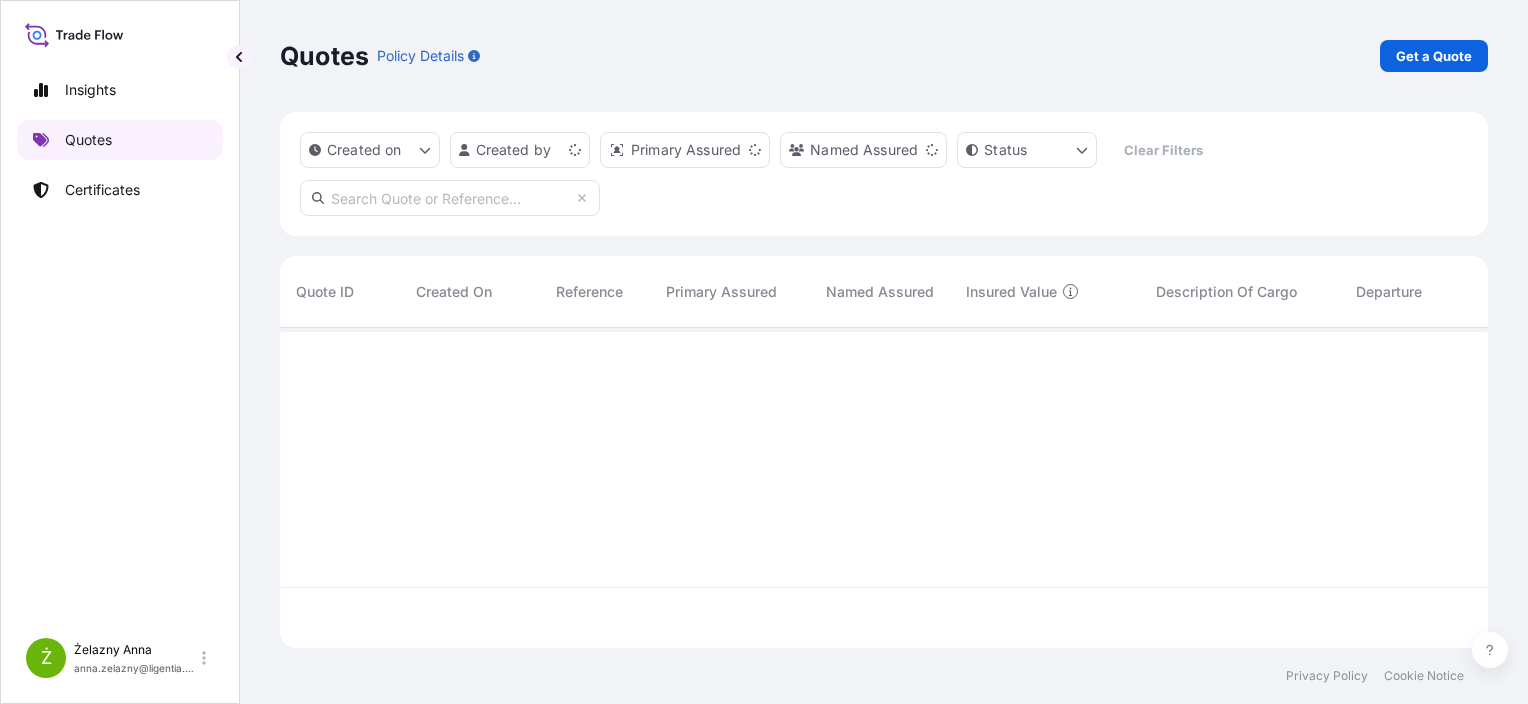 scroll, scrollTop: 0, scrollLeft: 0, axis: both 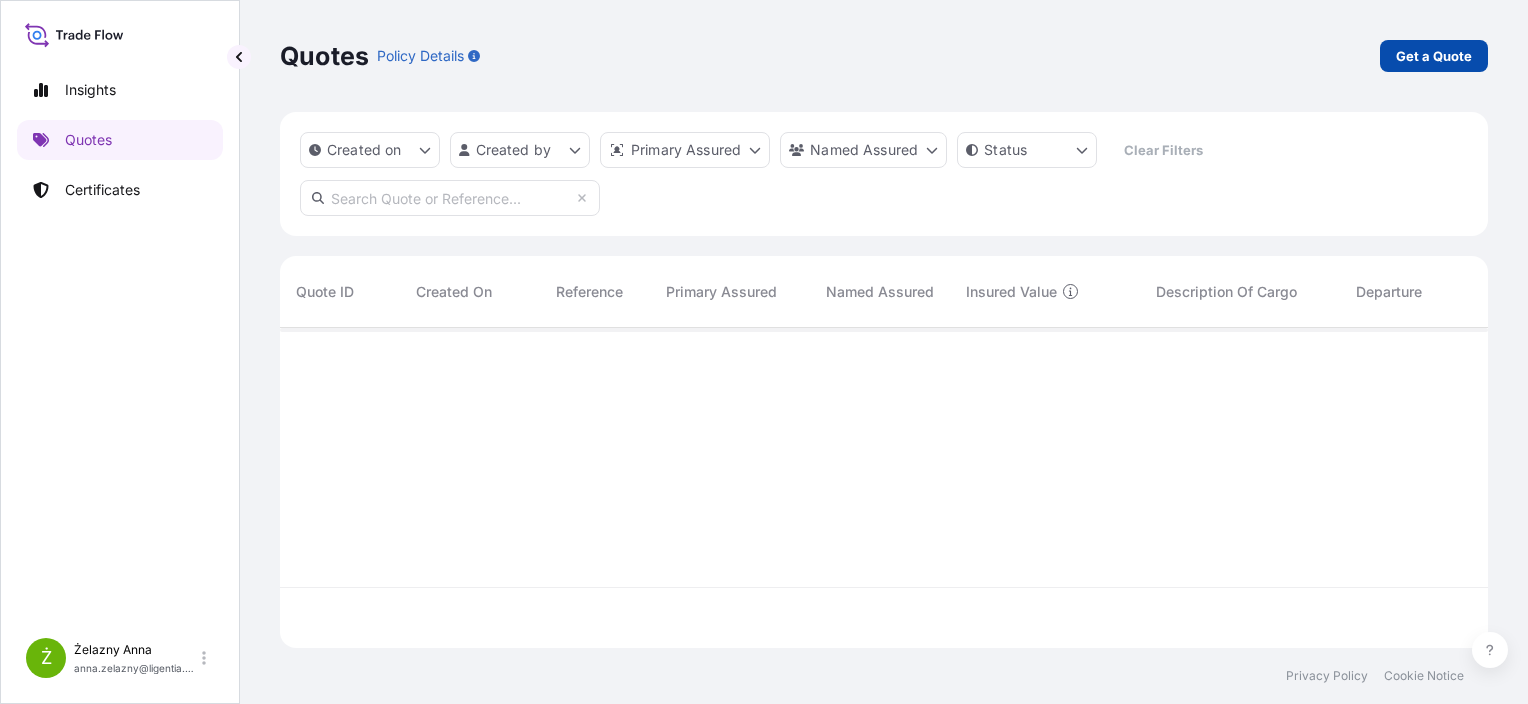 click on "Get a Quote" at bounding box center (1434, 56) 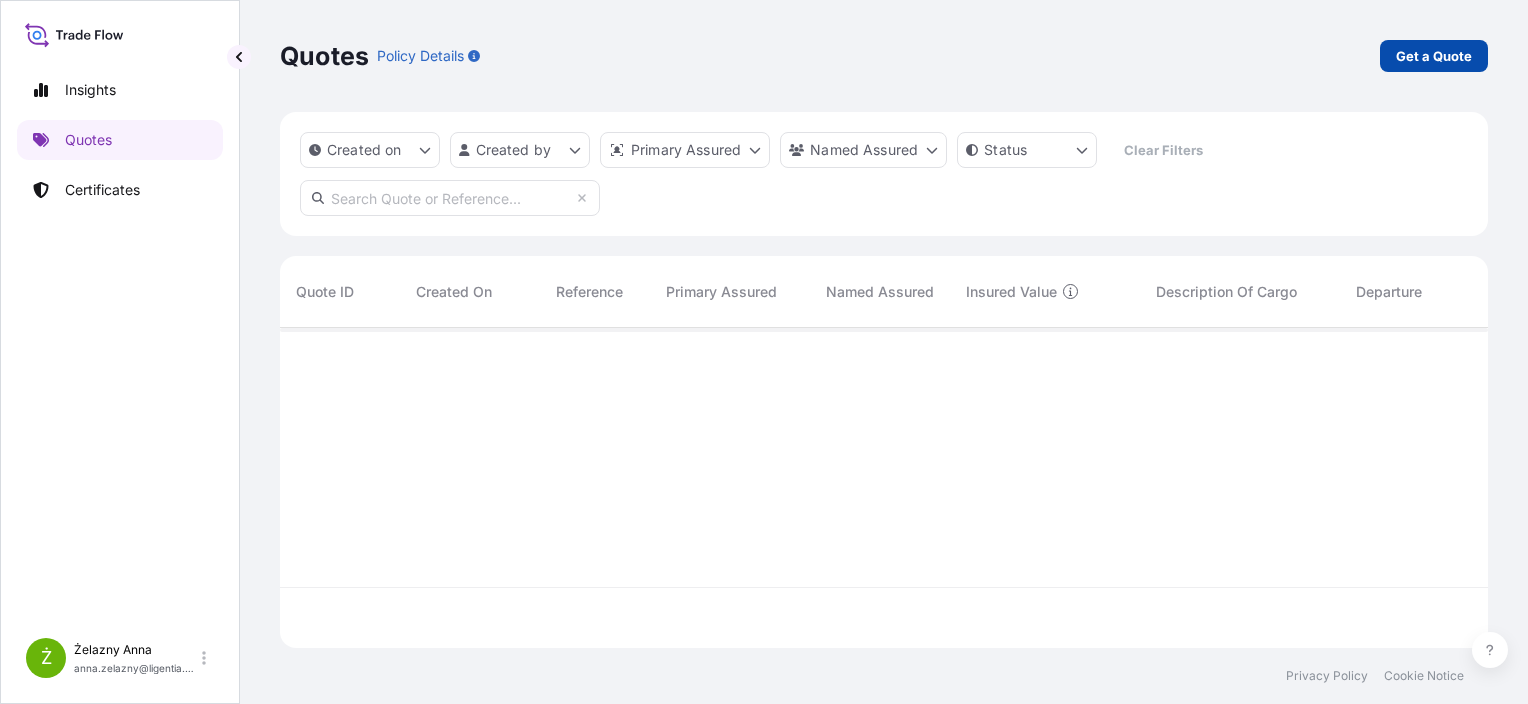 select on "Sea" 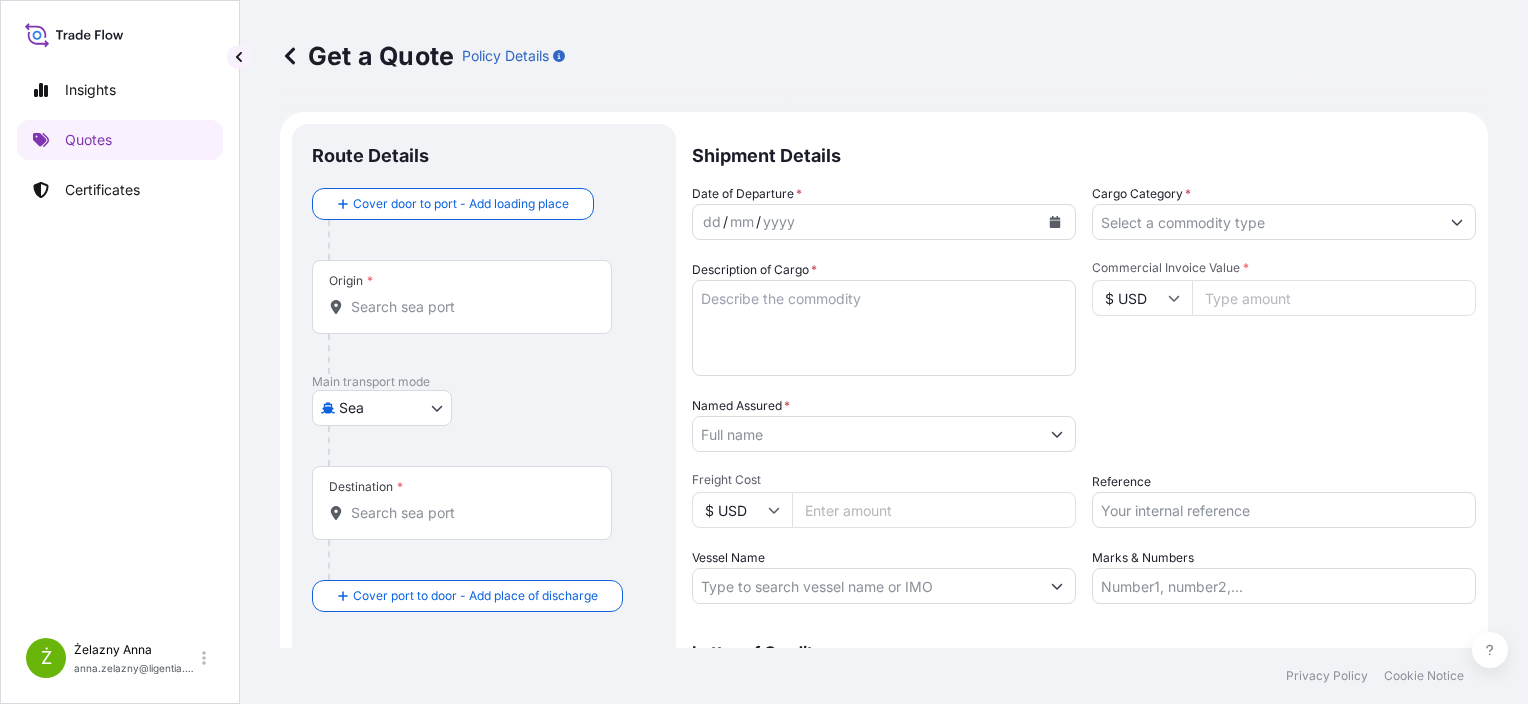 scroll, scrollTop: 32, scrollLeft: 0, axis: vertical 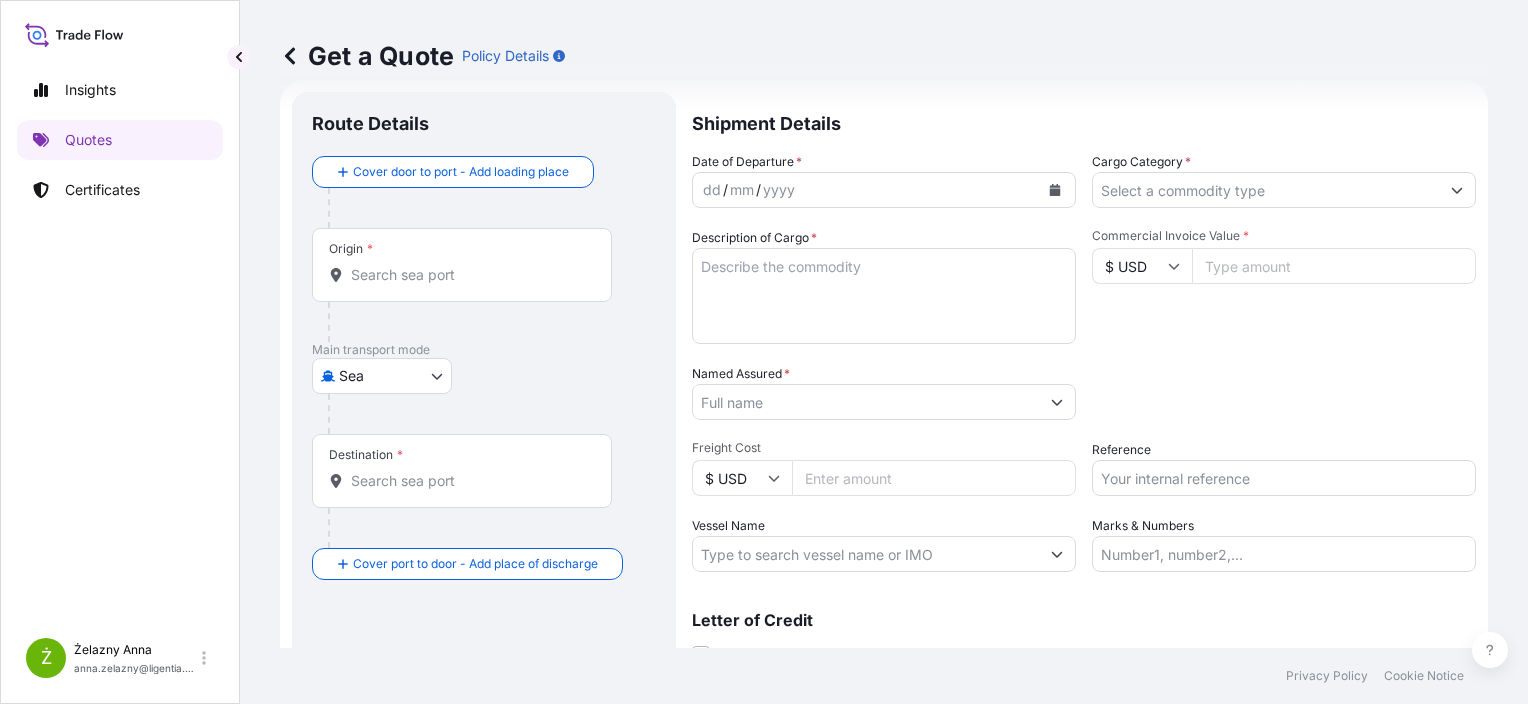click on "Reference" at bounding box center [1284, 478] 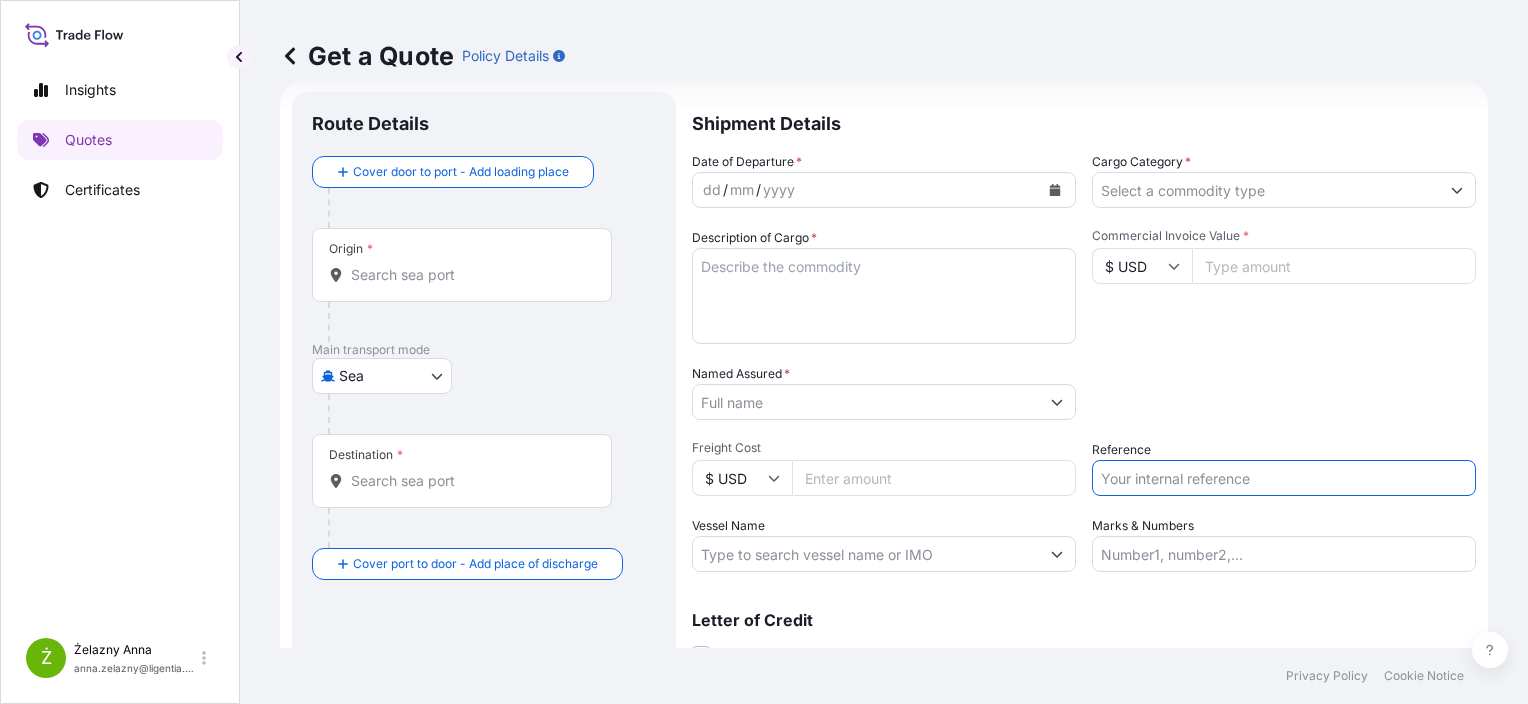 paste on "S02011672" 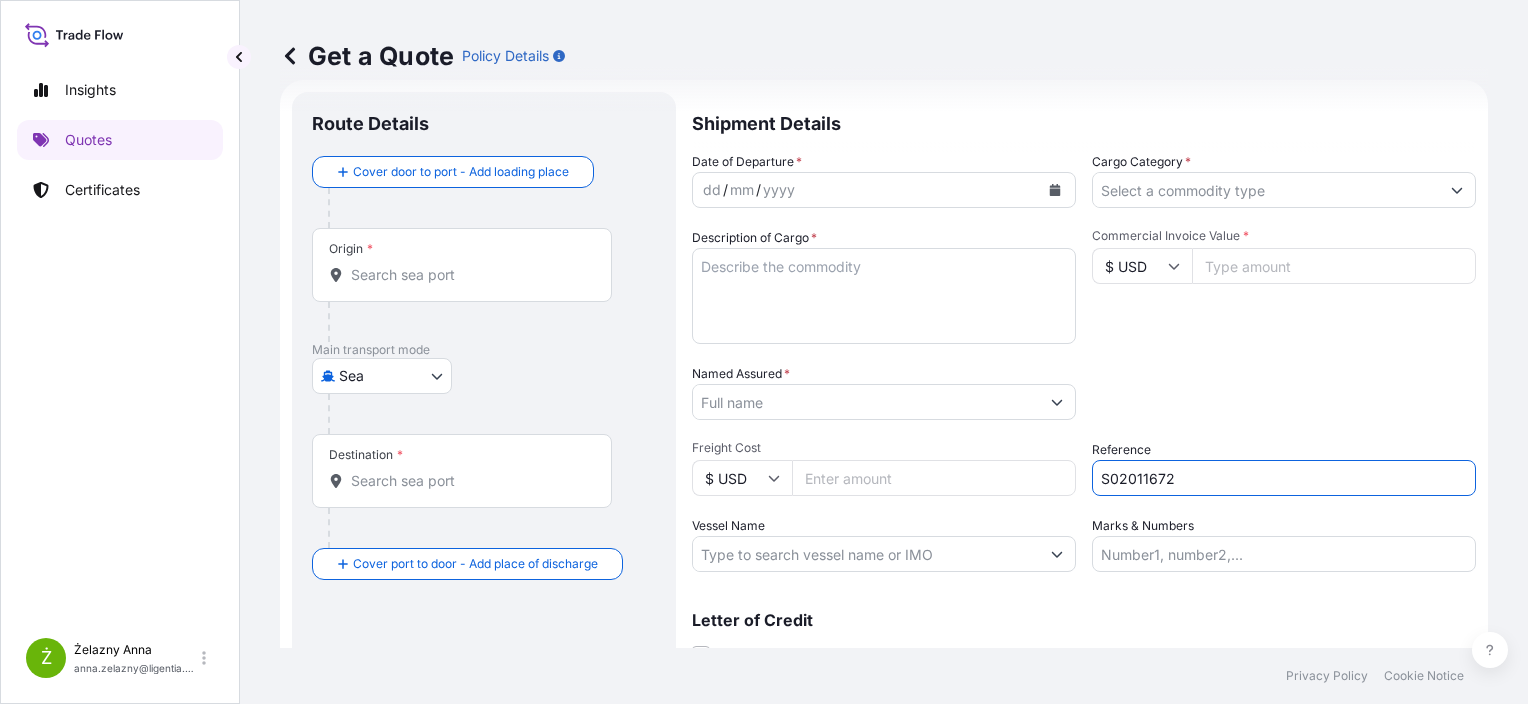 type on "S02011672" 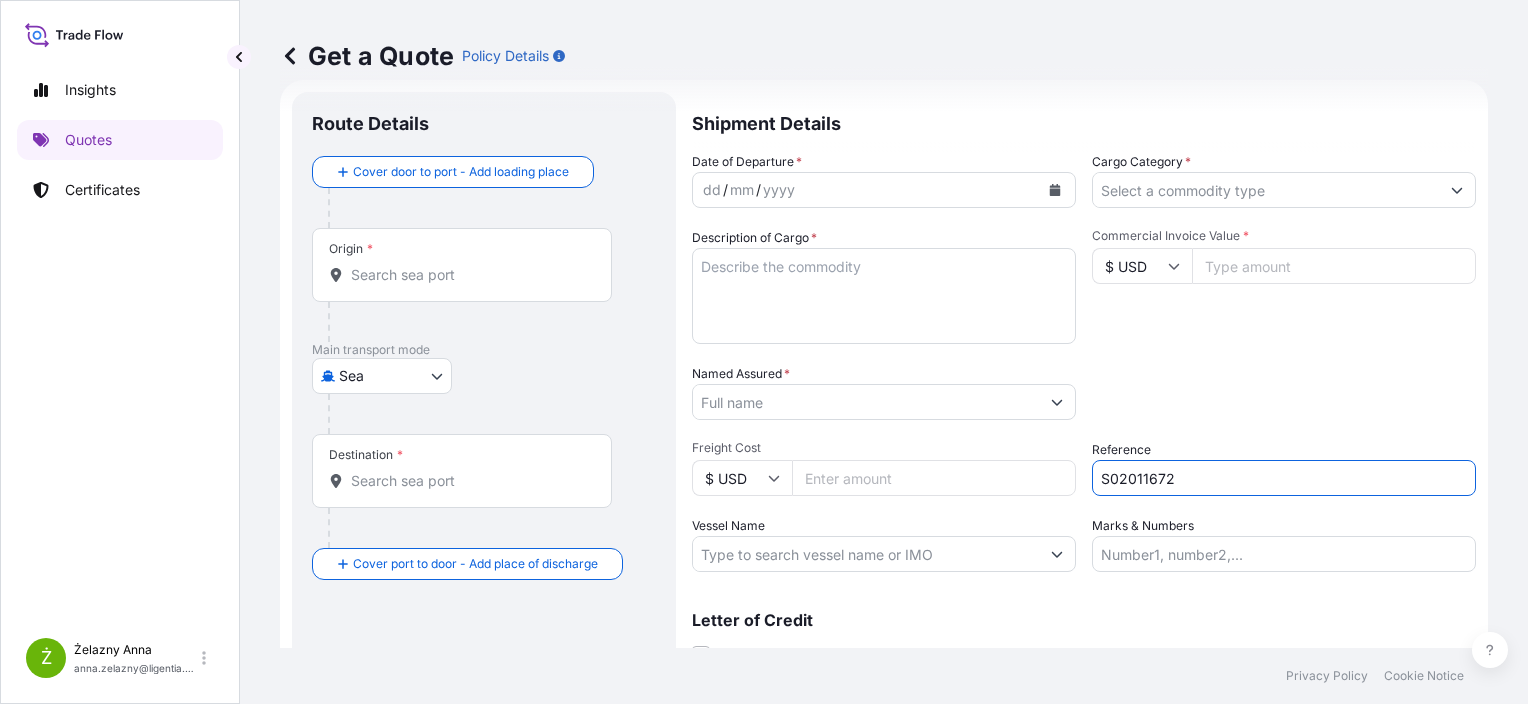 click on "Named Assured *" at bounding box center [866, 402] 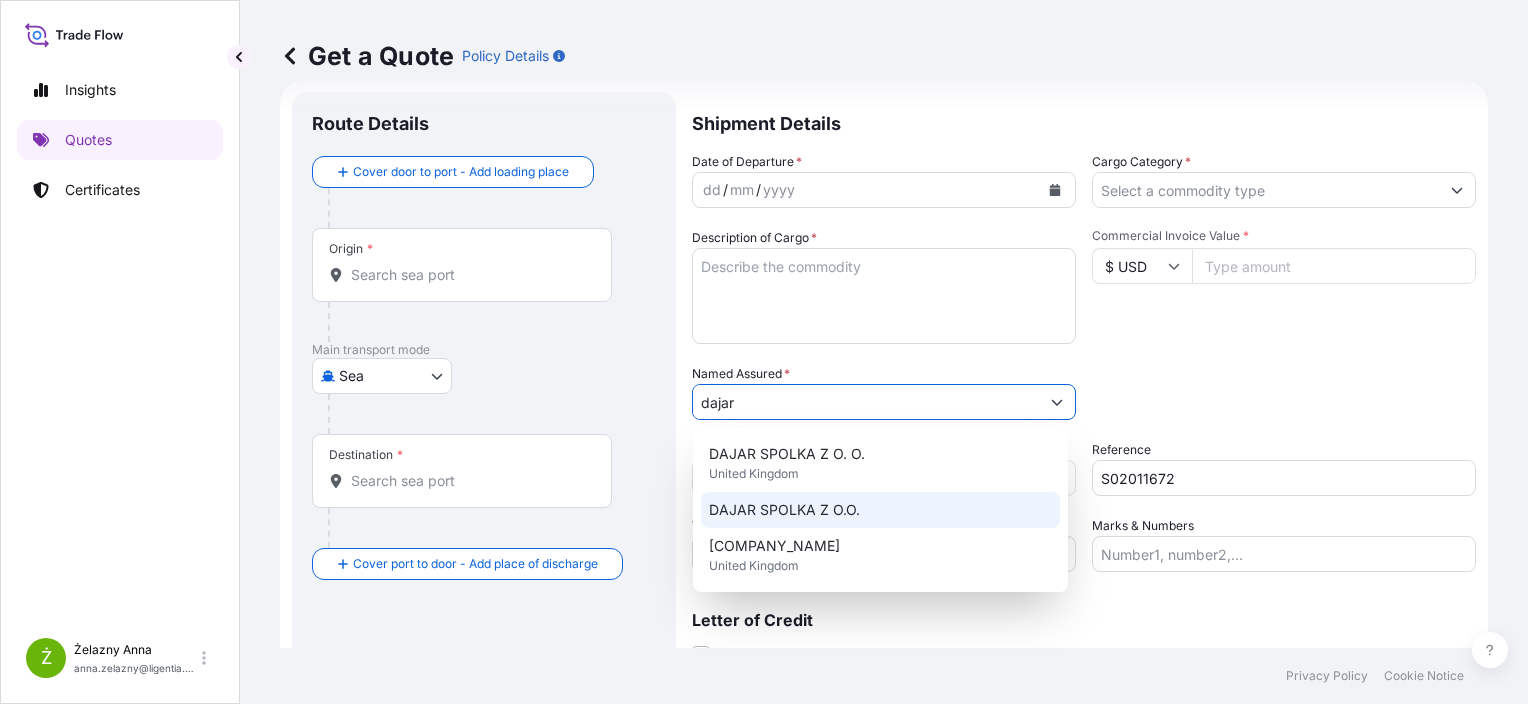 click on "DAJAR SPOLKA Z O.O." at bounding box center [880, 510] 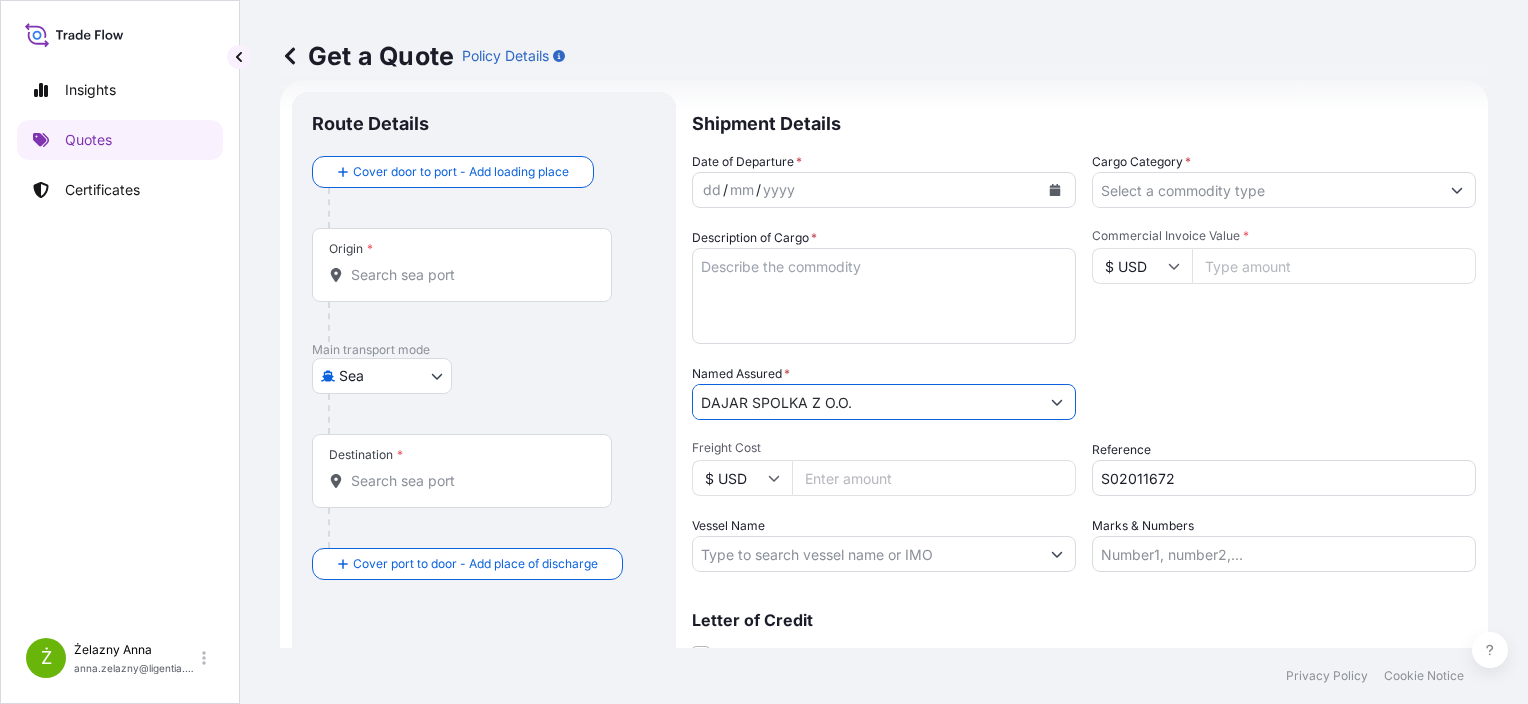type on "DAJAR SPOLKA Z O.O." 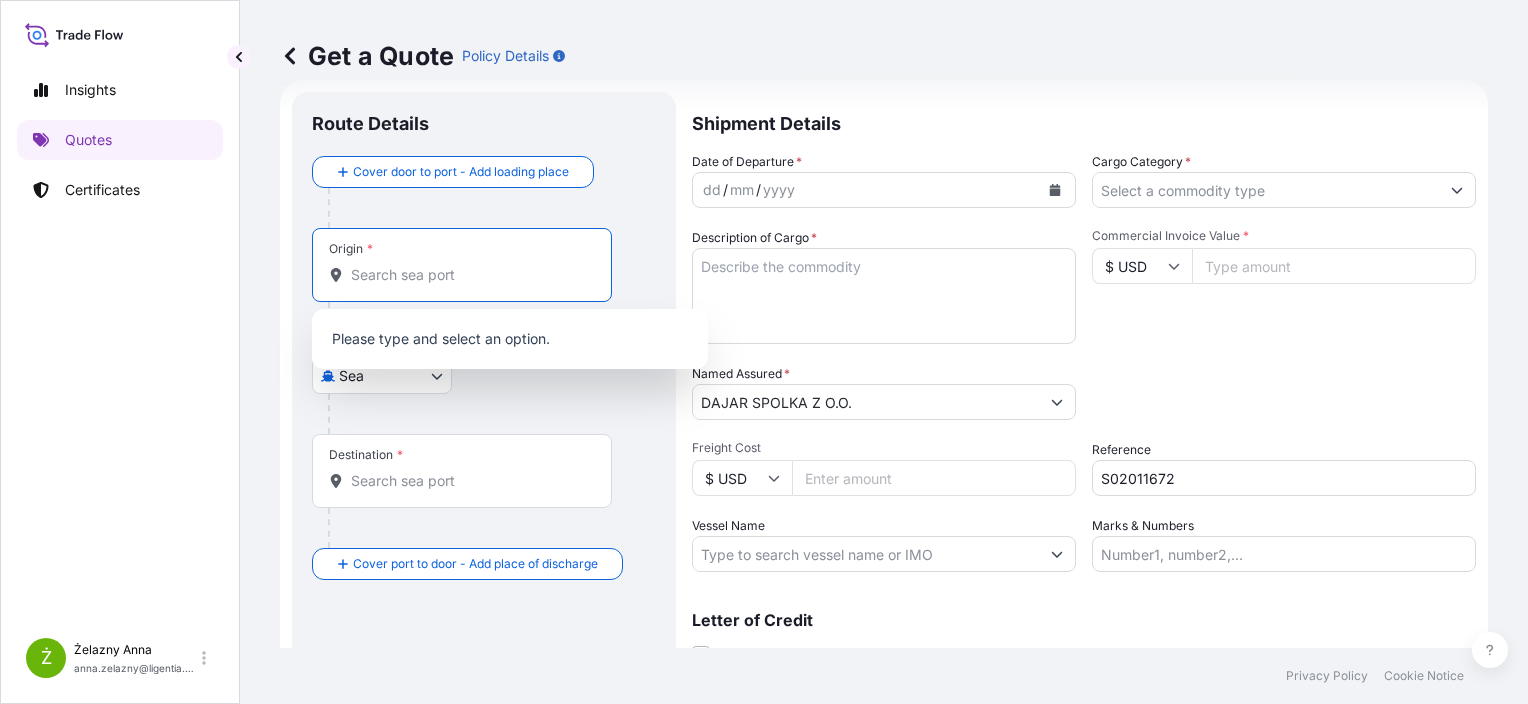 click on "Origin *" at bounding box center [469, 275] 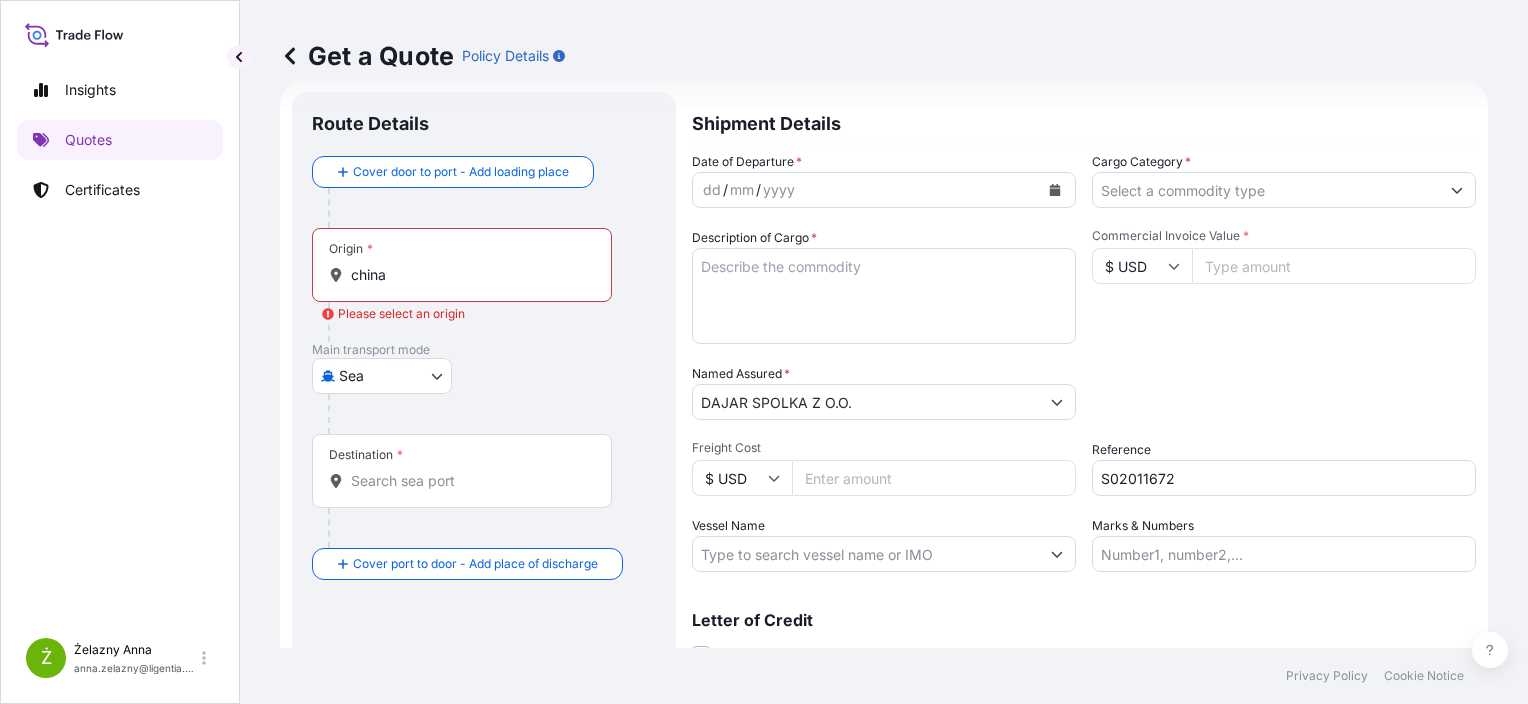 click on "Packing Category Type to search a container mode Please select a primary mode of transportation first." at bounding box center (1284, 392) 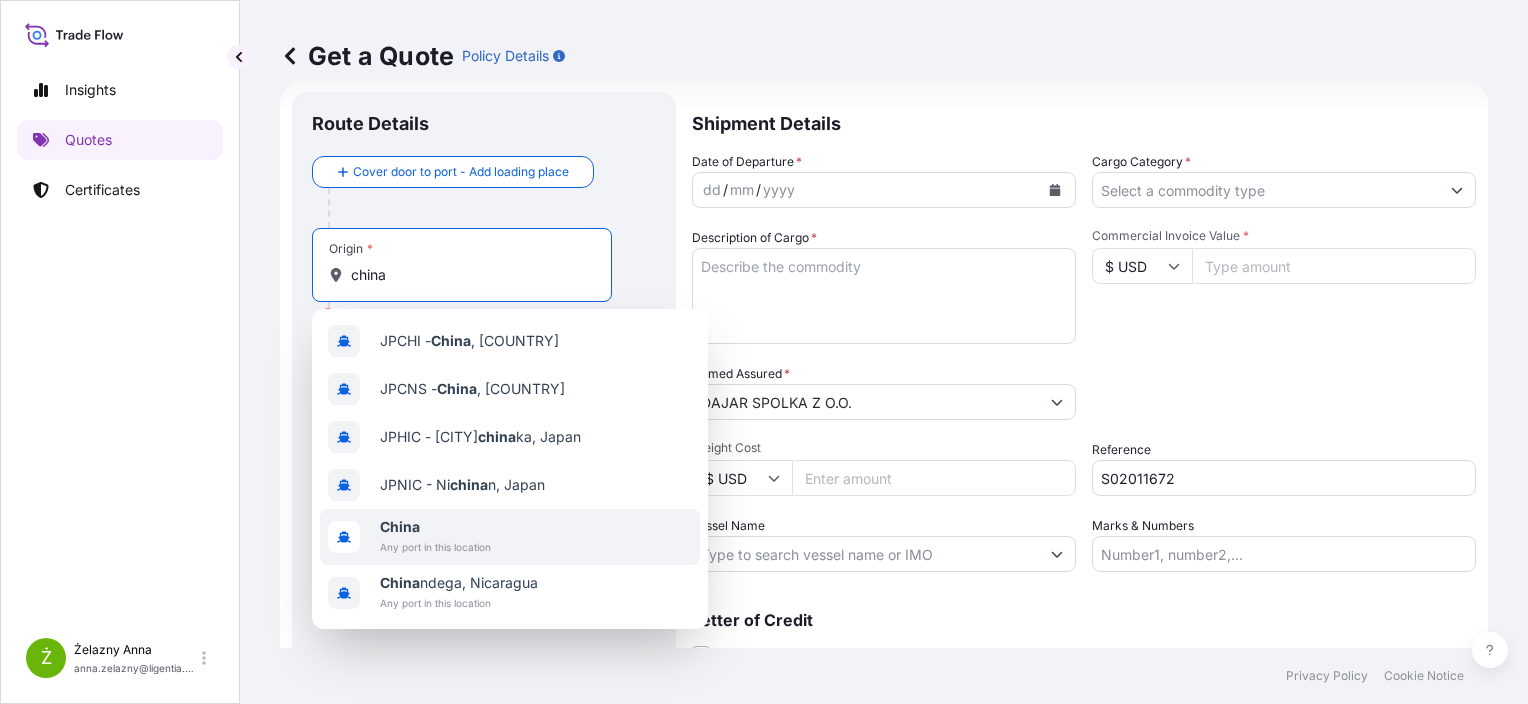 click on "China Any port in this location" at bounding box center (510, 537) 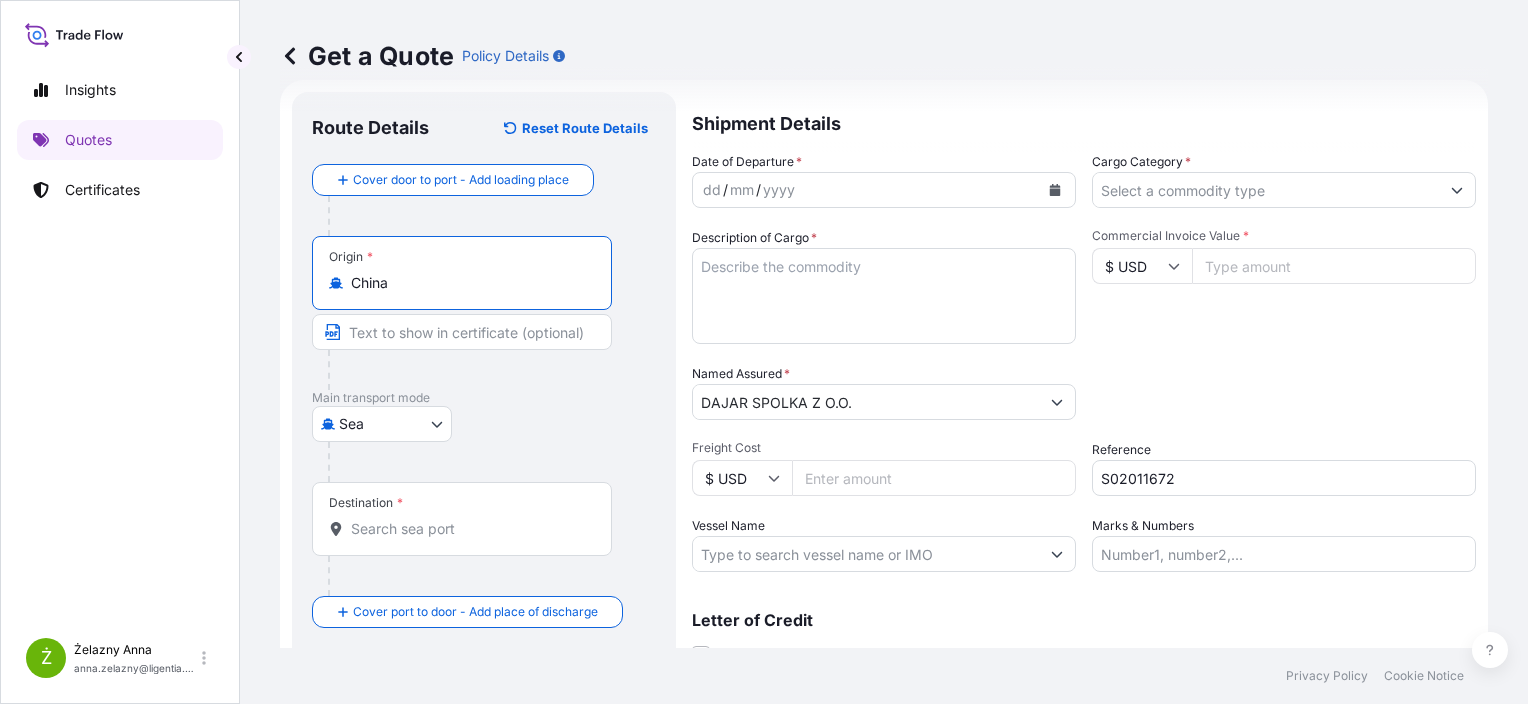 click on "Destination *" at bounding box center (469, 529) 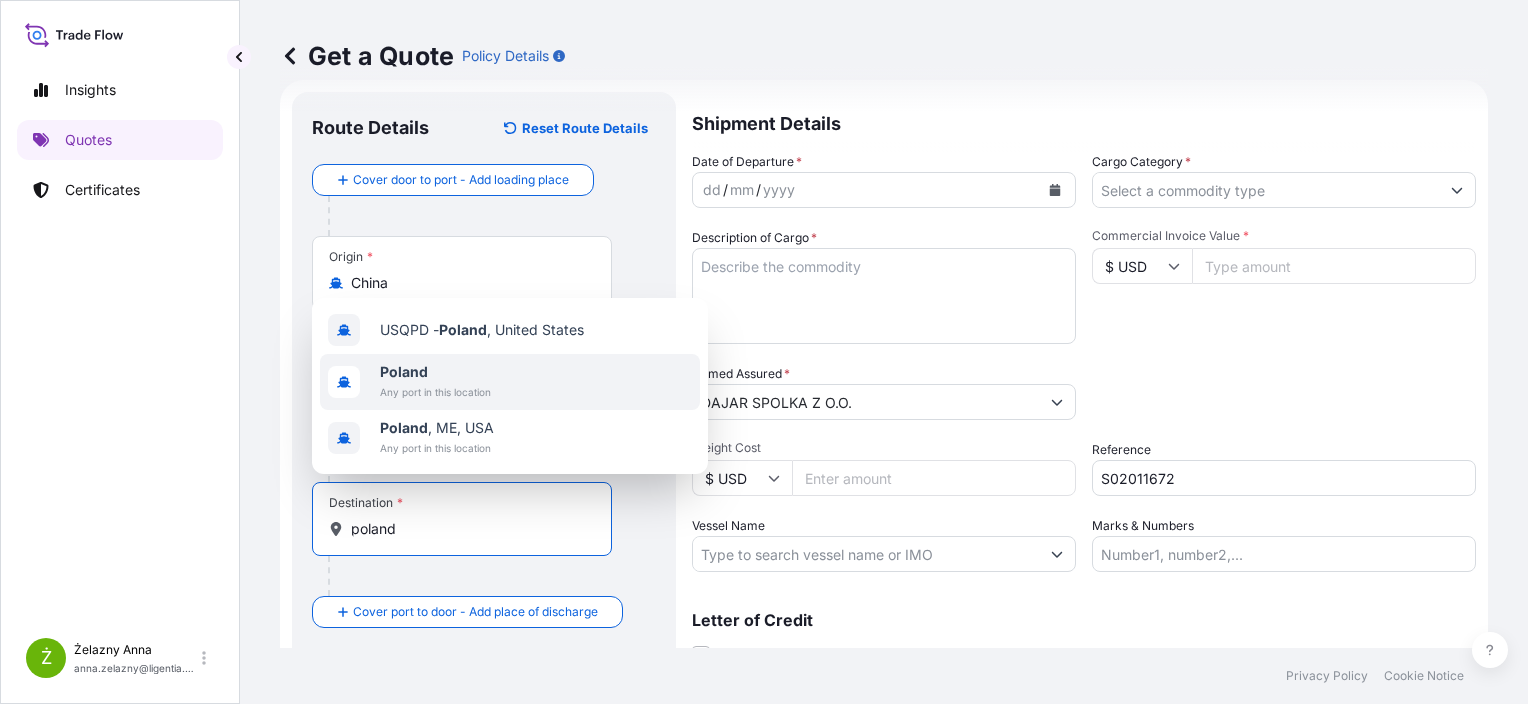 click on "Any port in this location" at bounding box center (435, 392) 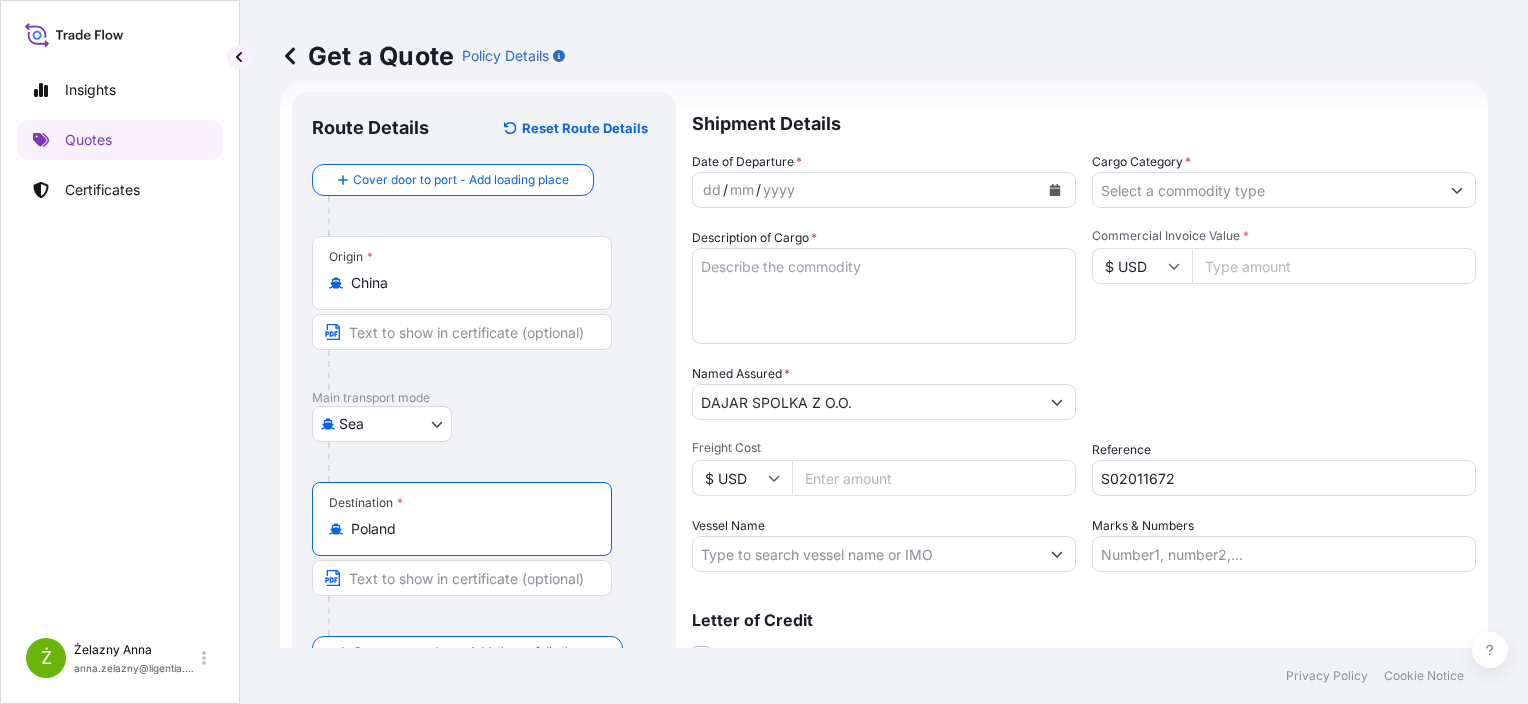 type on "Poland" 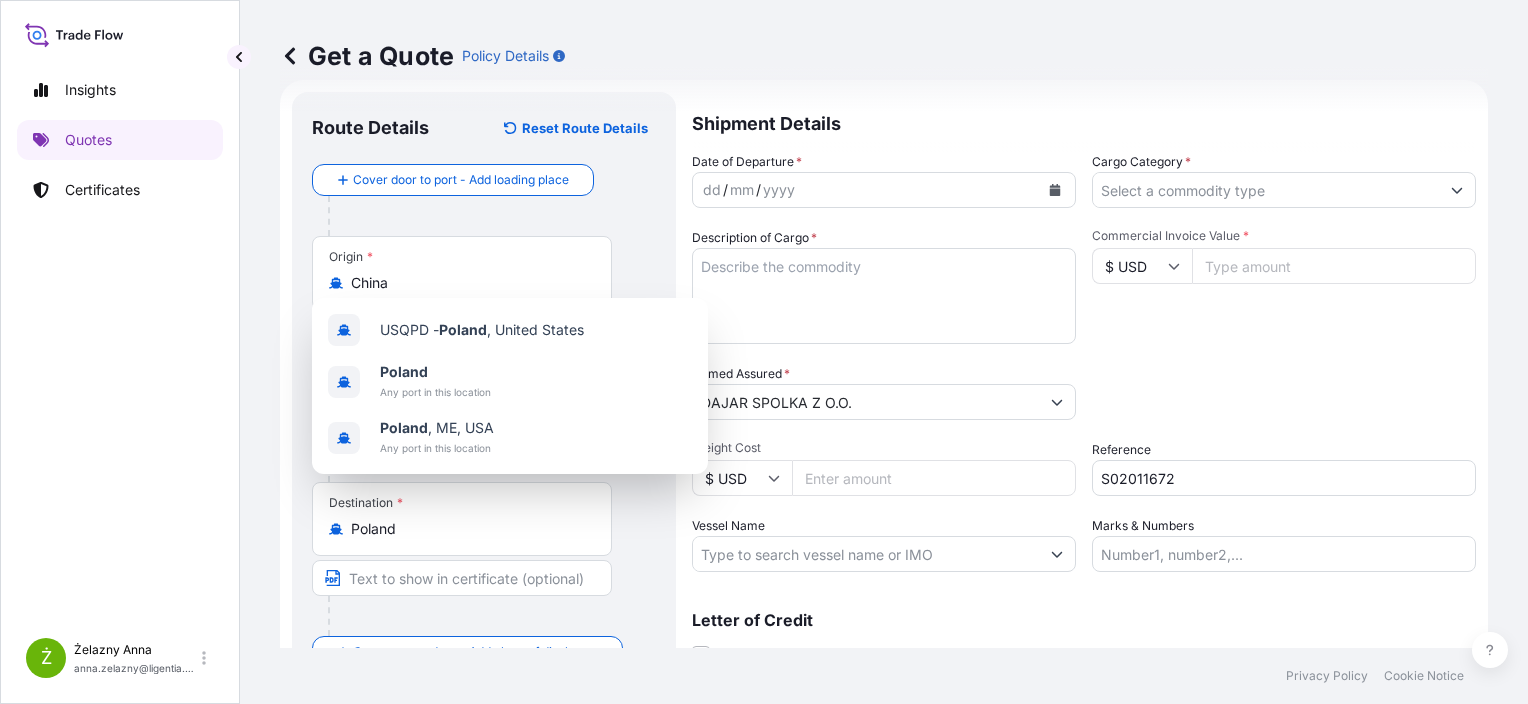 click on "Commercial Invoice Value   *" at bounding box center [1334, 266] 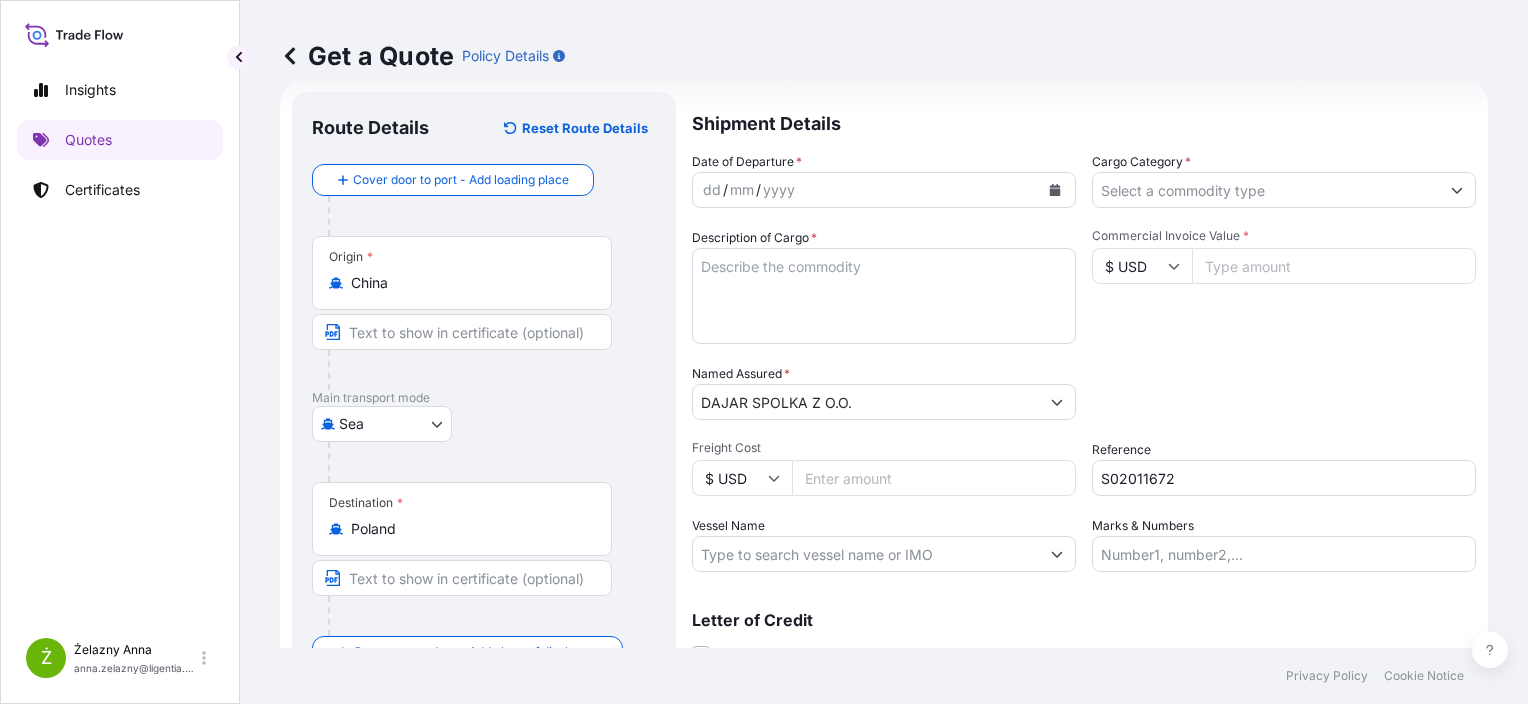 paste on "46055.04" 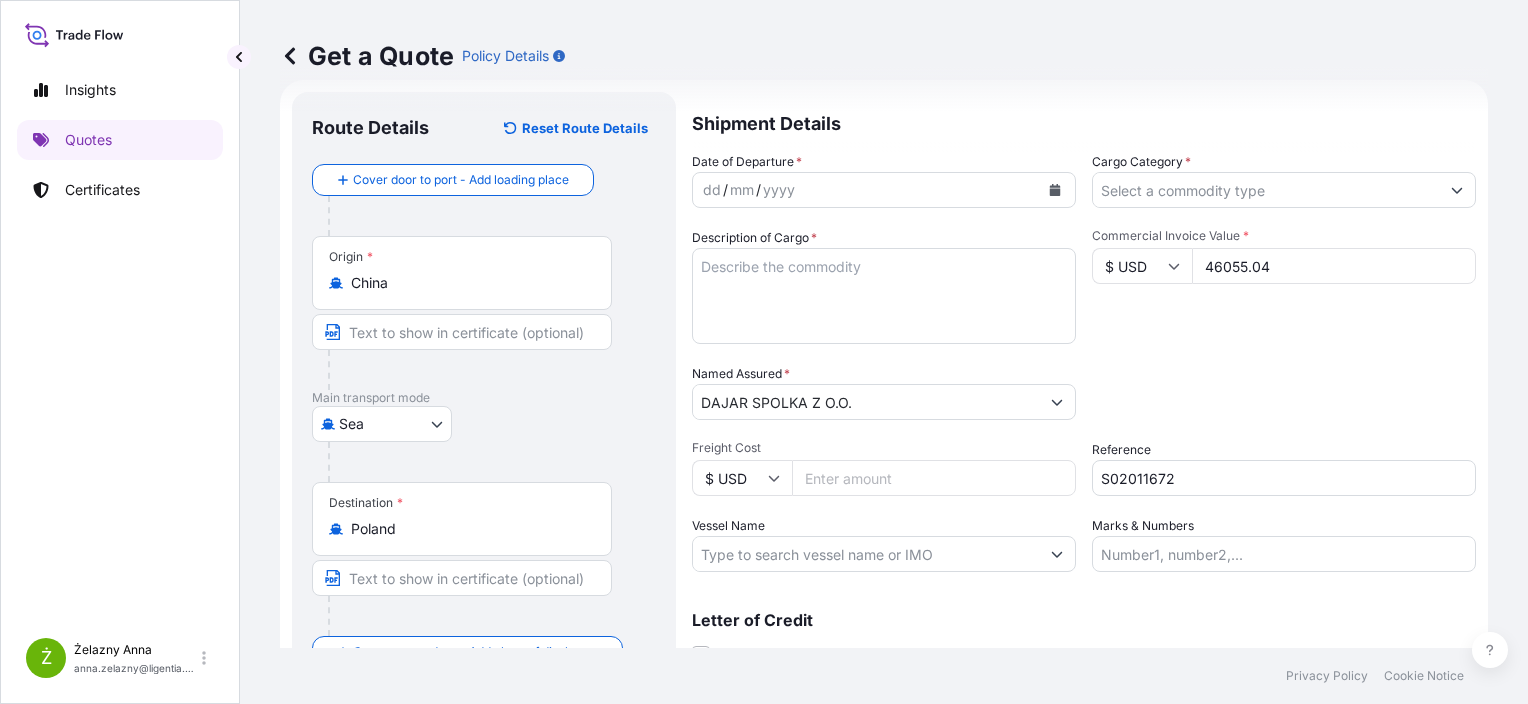 type on "46055.04" 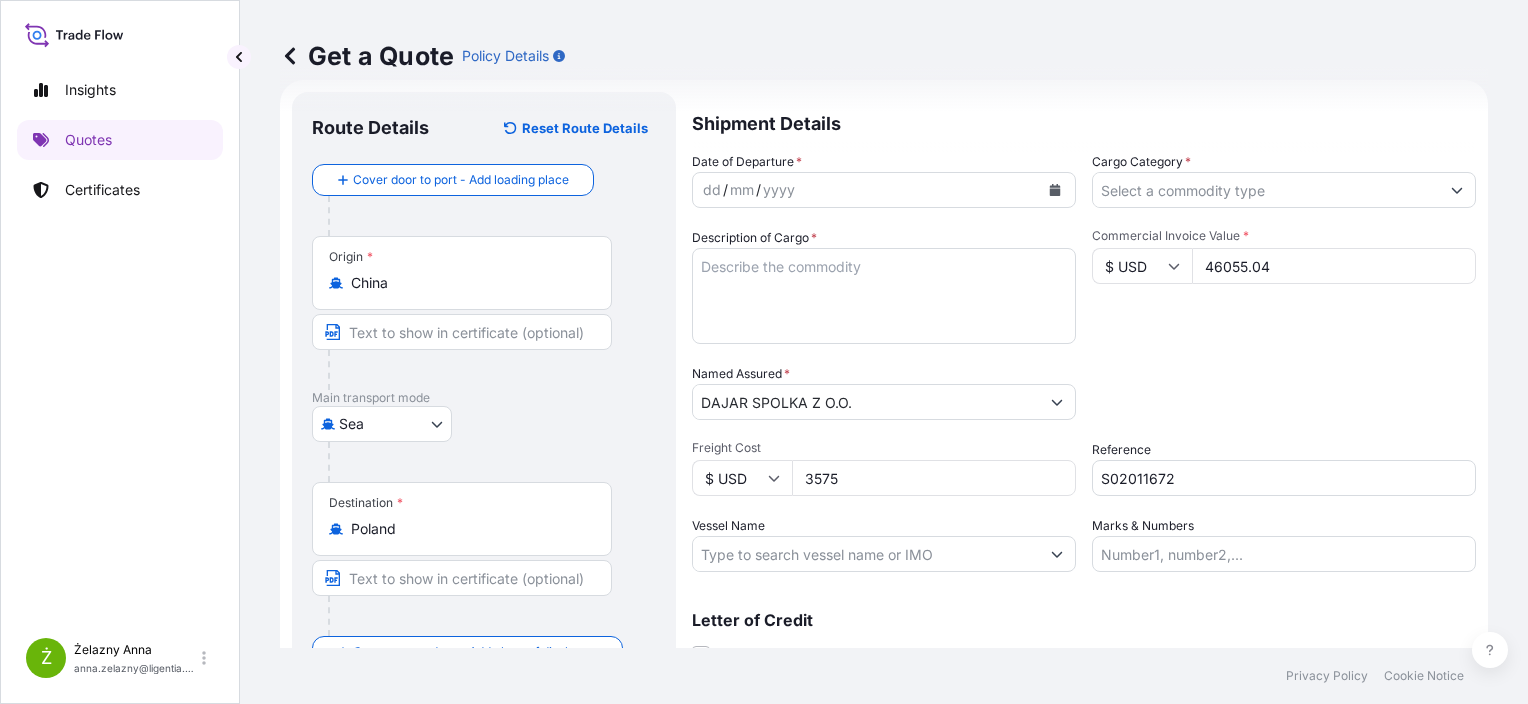 type on "3575" 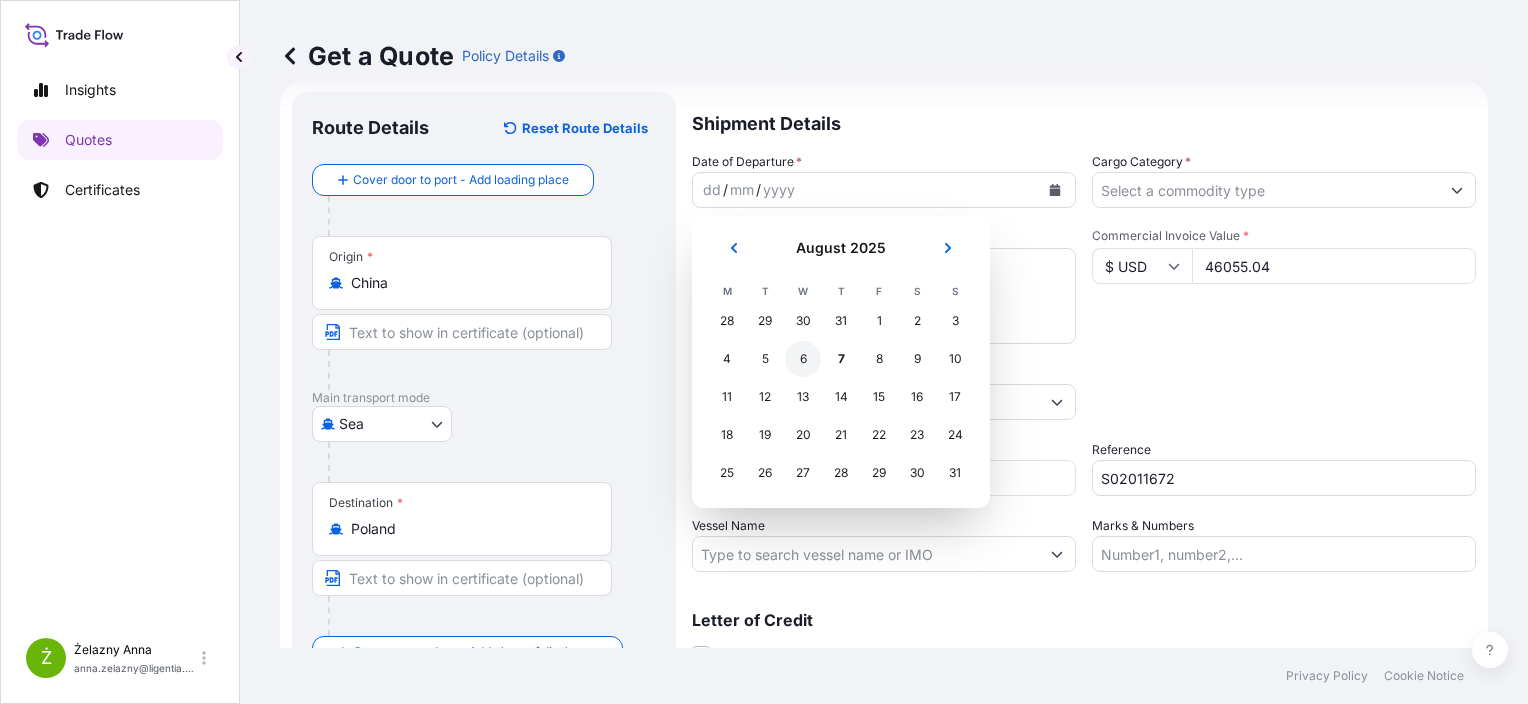 click on "6" at bounding box center (803, 359) 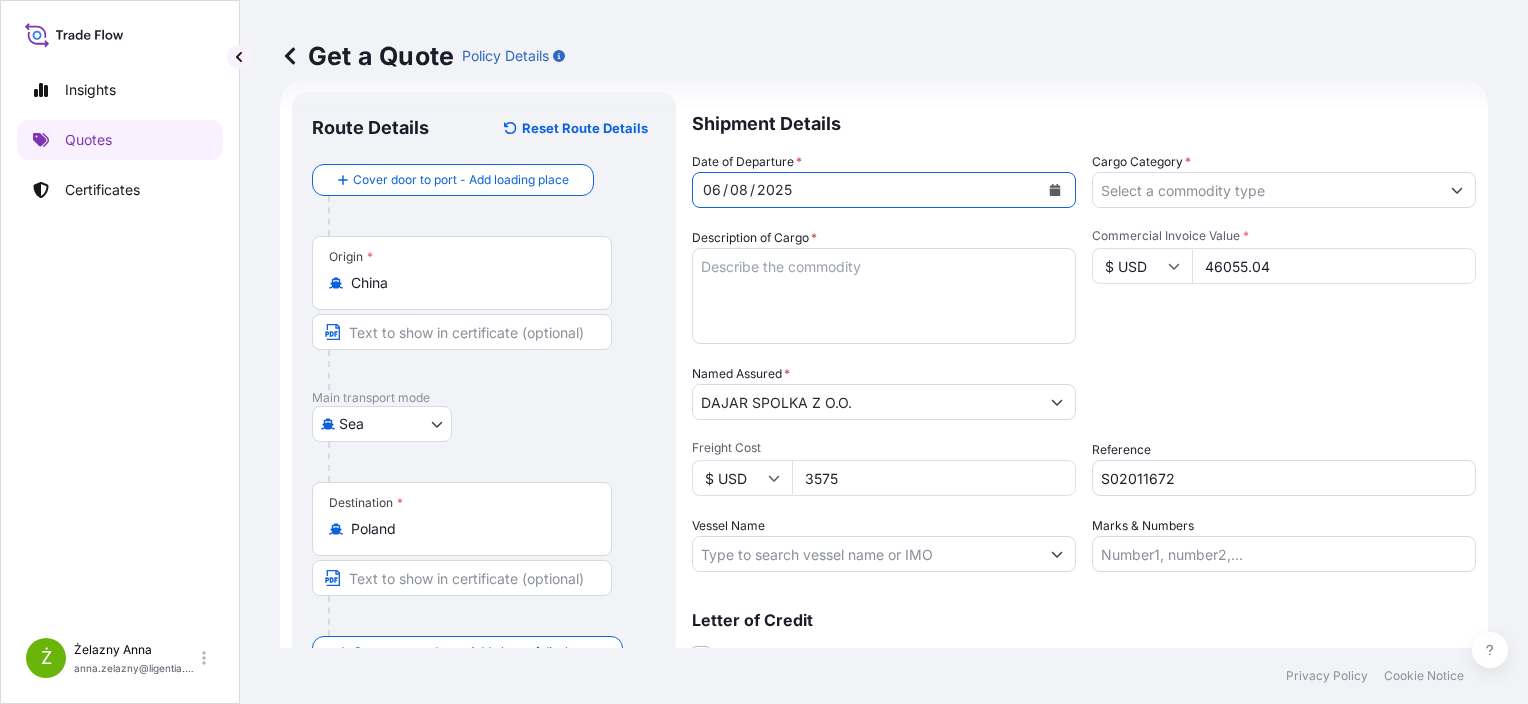 click on "Description of Cargo *" at bounding box center (884, 296) 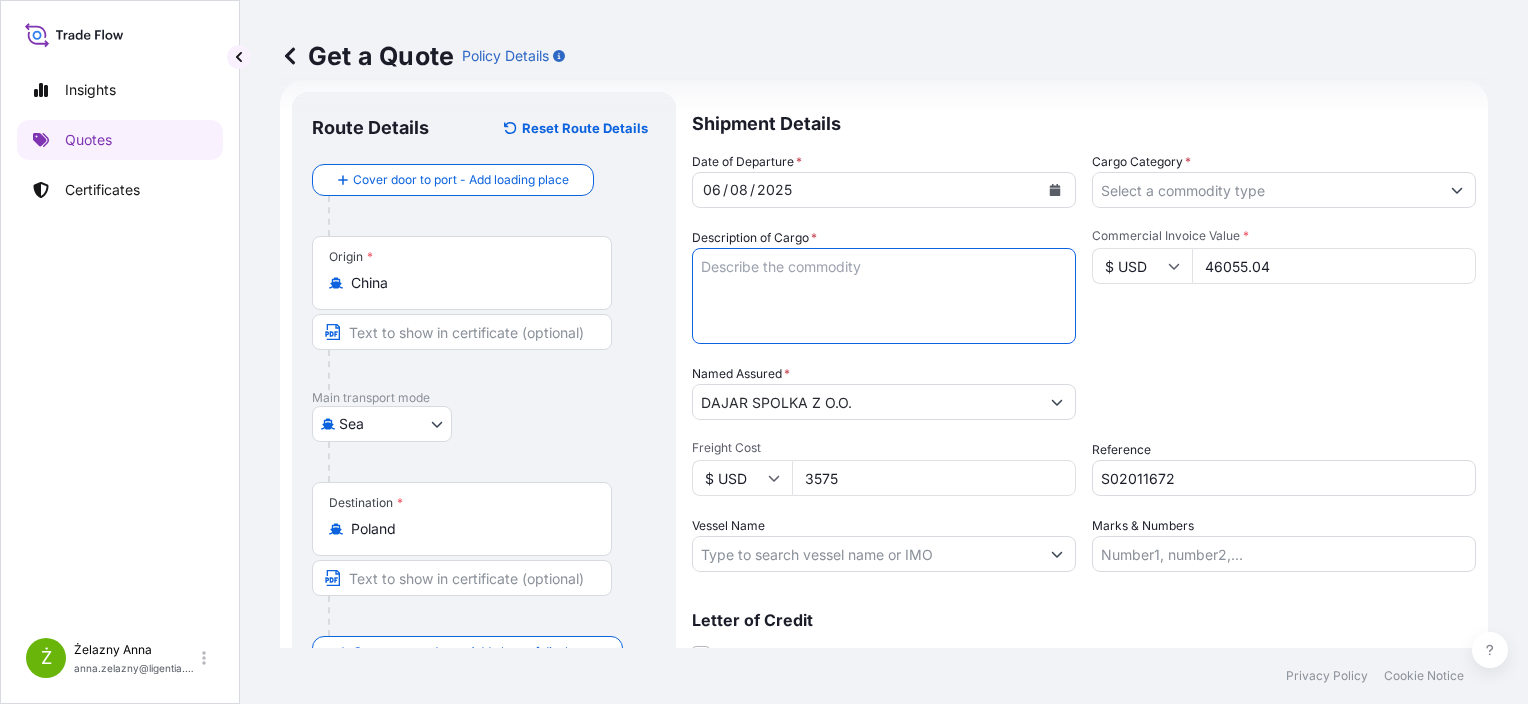 paste on "GLASS CUP COFFEE PLUNGER CAKE STAND" 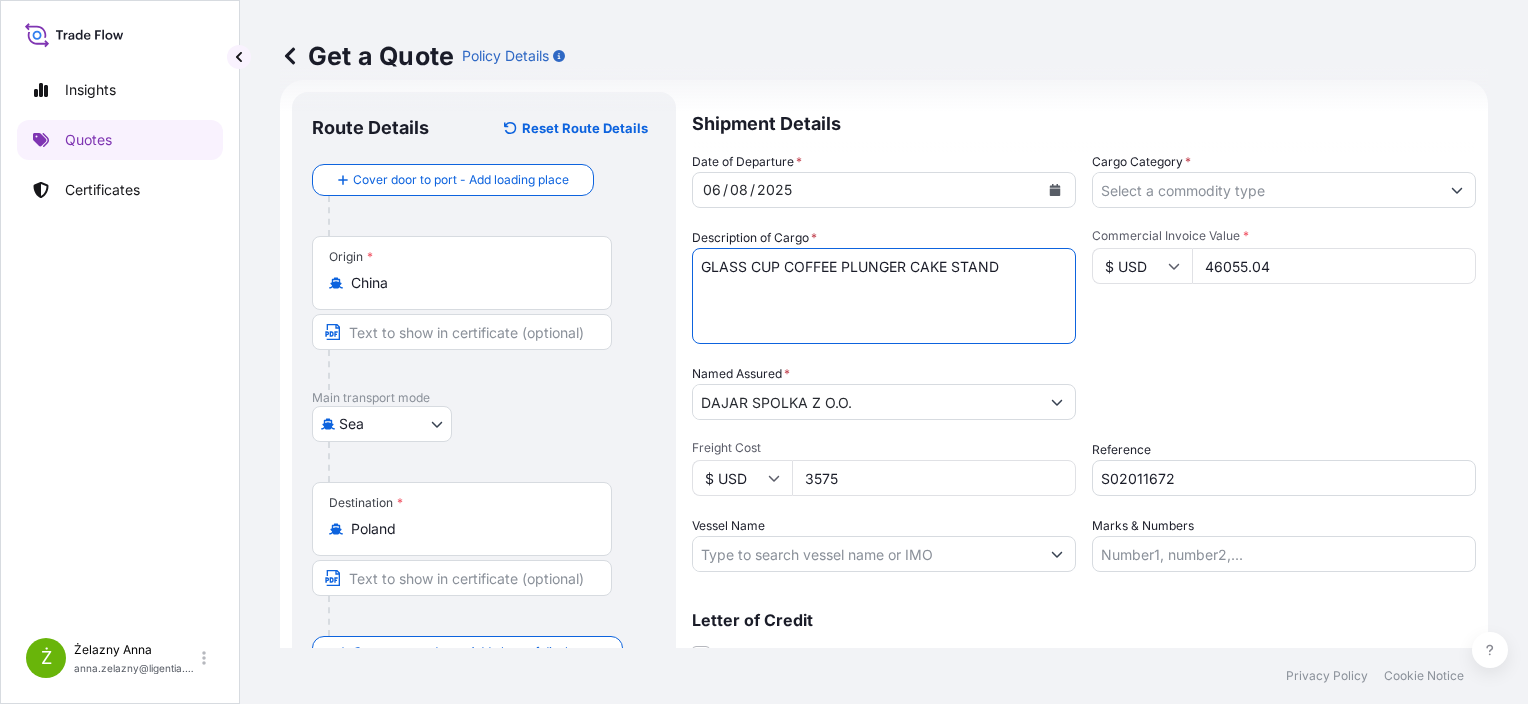 type on "GLASS CUP COFFEE PLUNGER CAKE STAND" 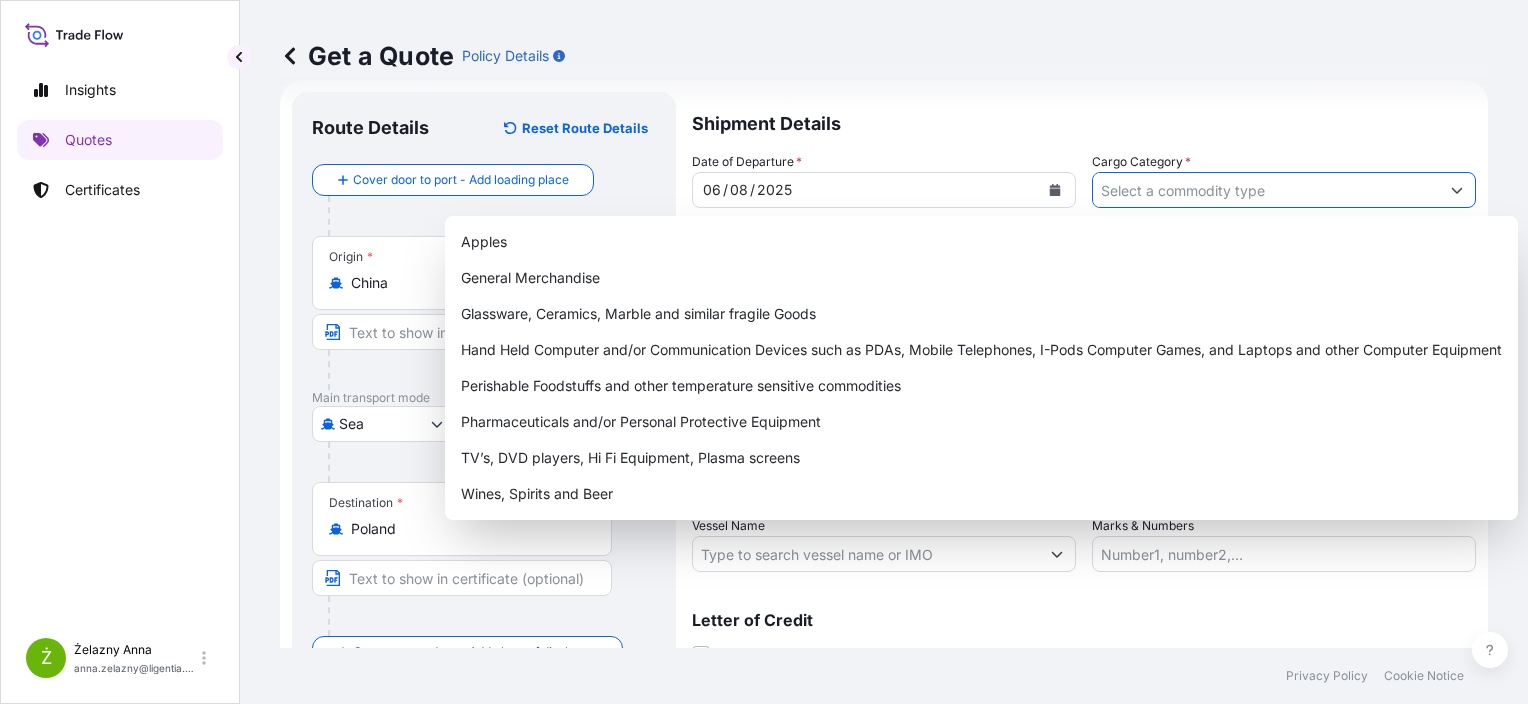 click on "Cargo Category *" at bounding box center (1266, 190) 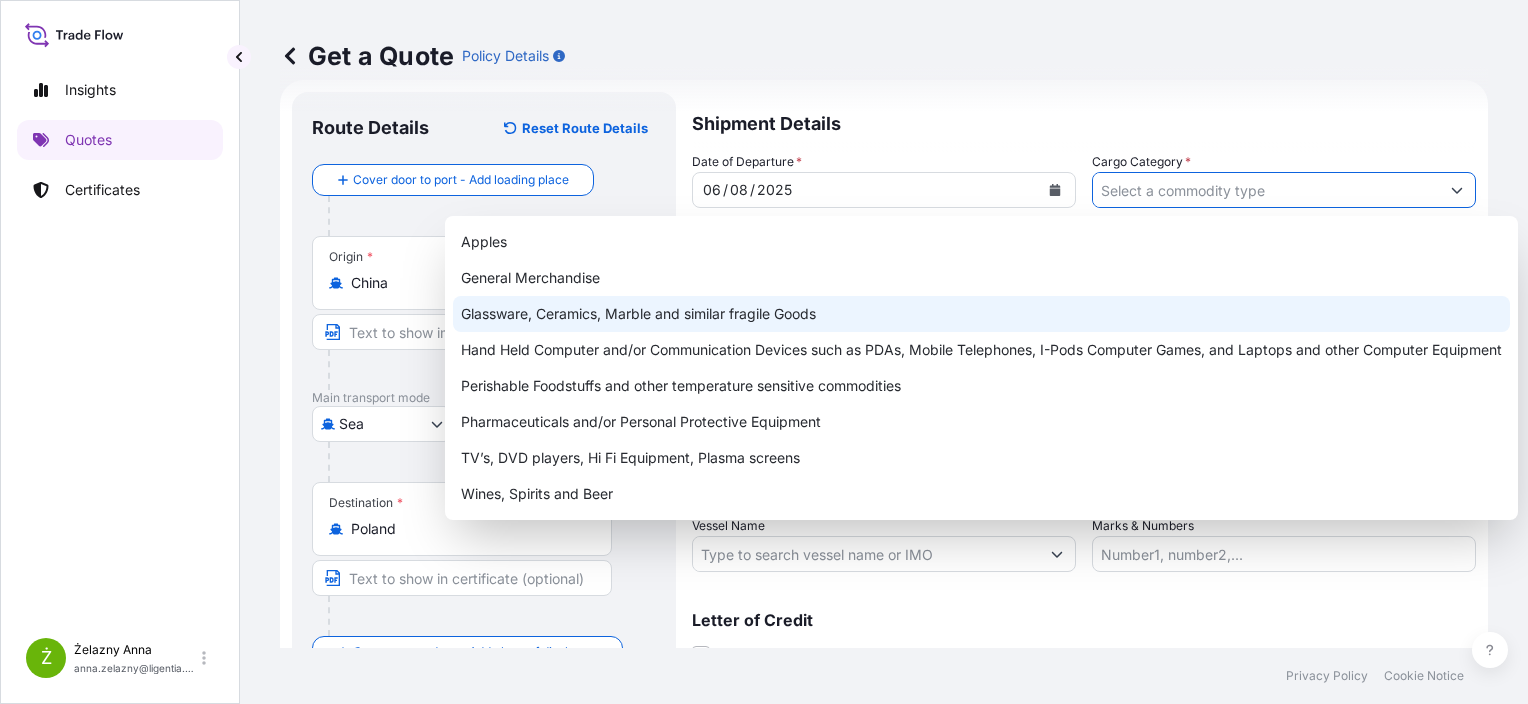 click on "Glassware, Ceramics, Marble and similar fragile Goods" at bounding box center [981, 314] 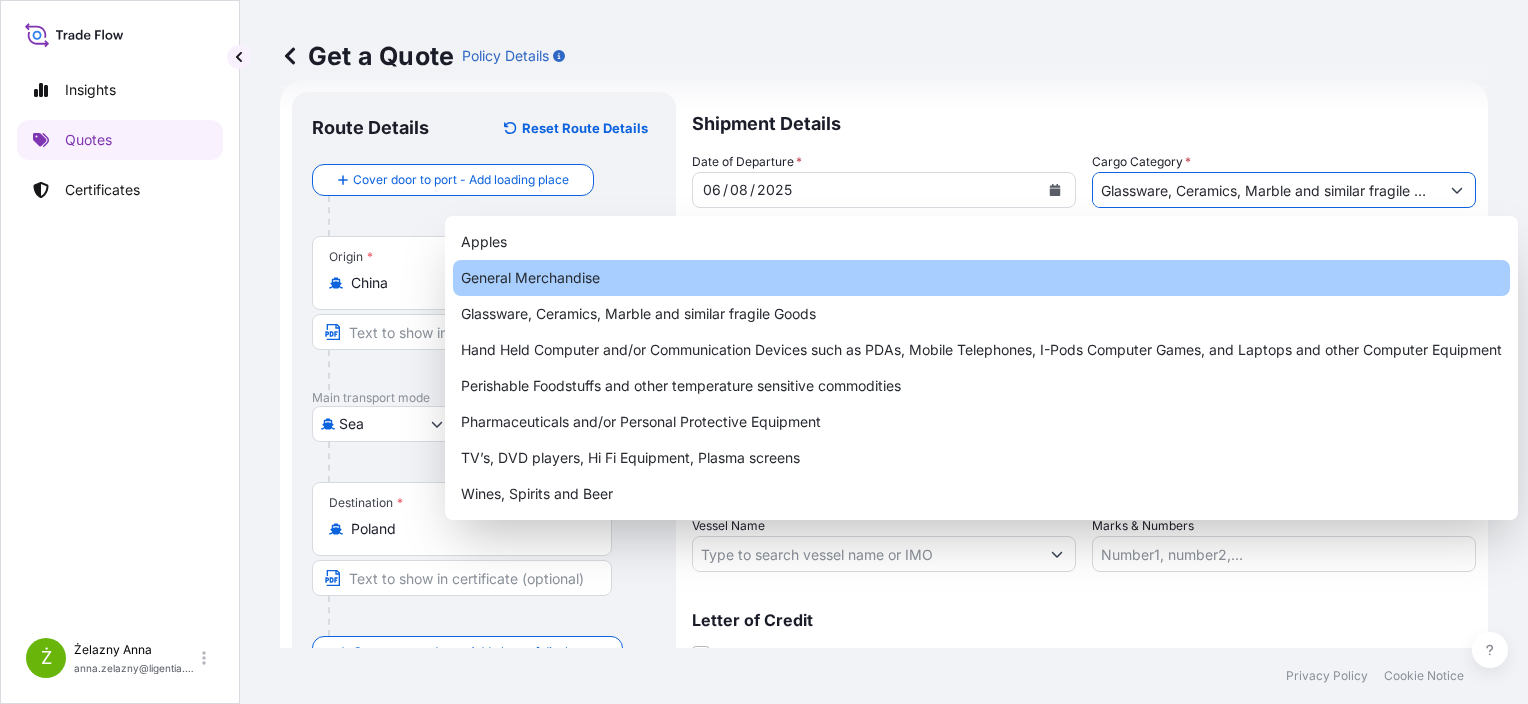 type on "General Merchandise" 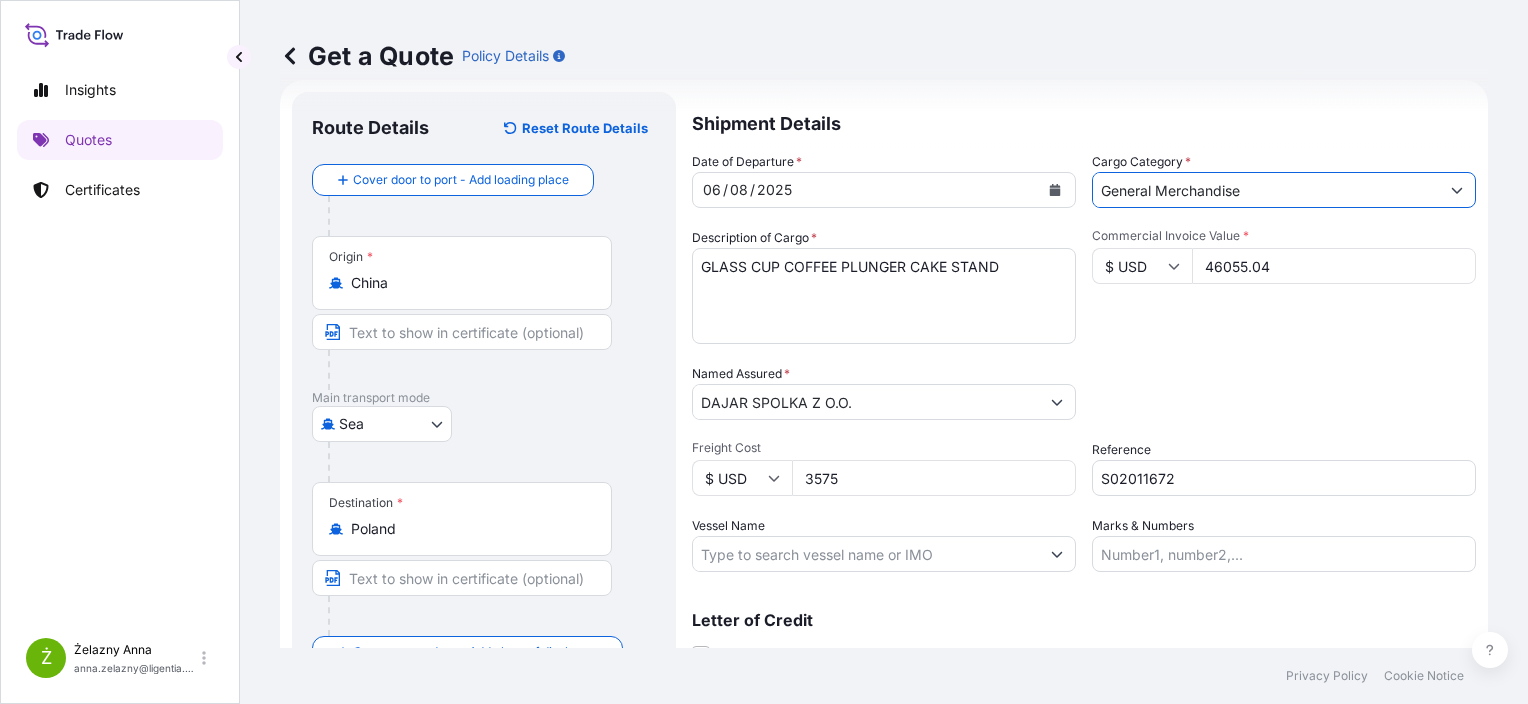 click on "GLASS CUP COFFEE PLUNGER CAKE STAND" at bounding box center [884, 296] 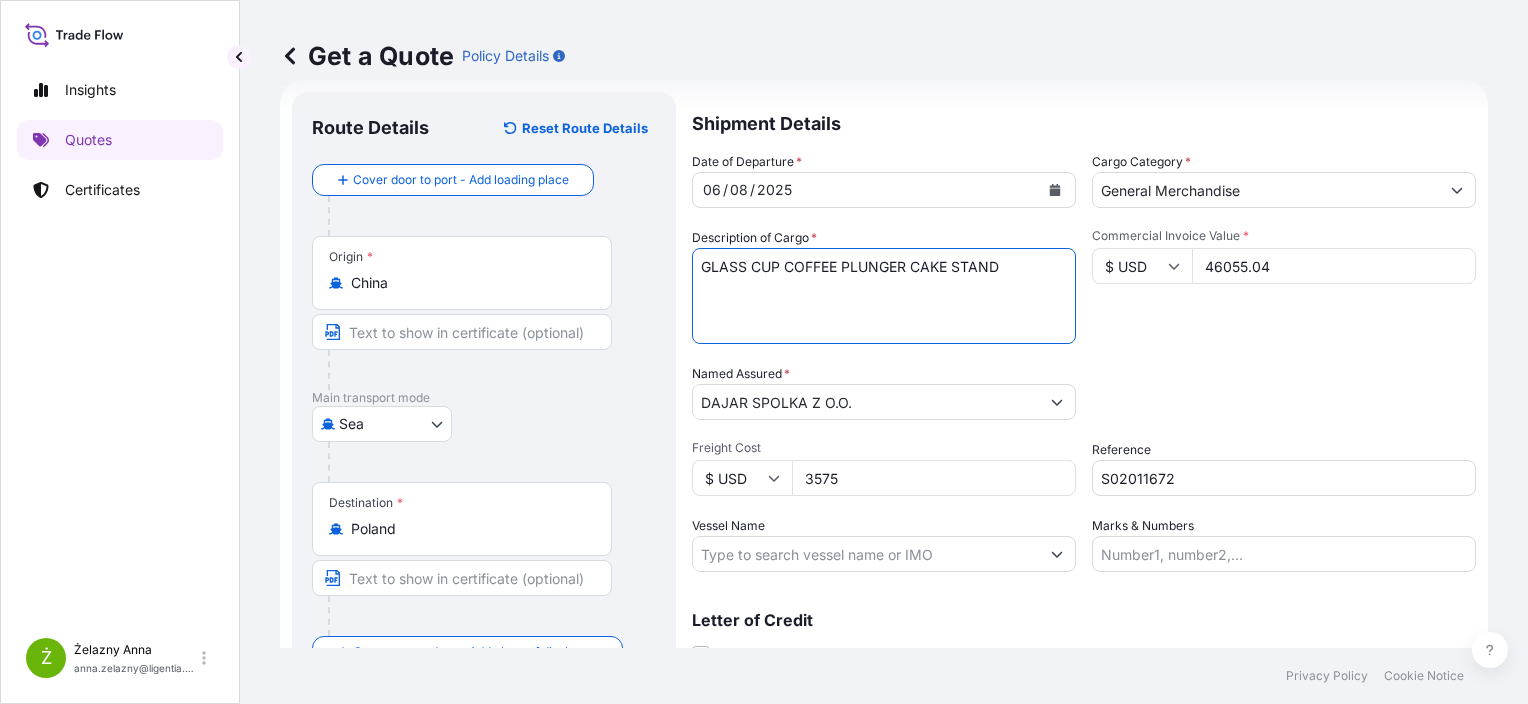 paste on "EITU9045381 EMCLWP1104 40HC 9941.20 KG 65.40 M3 1038 CT" 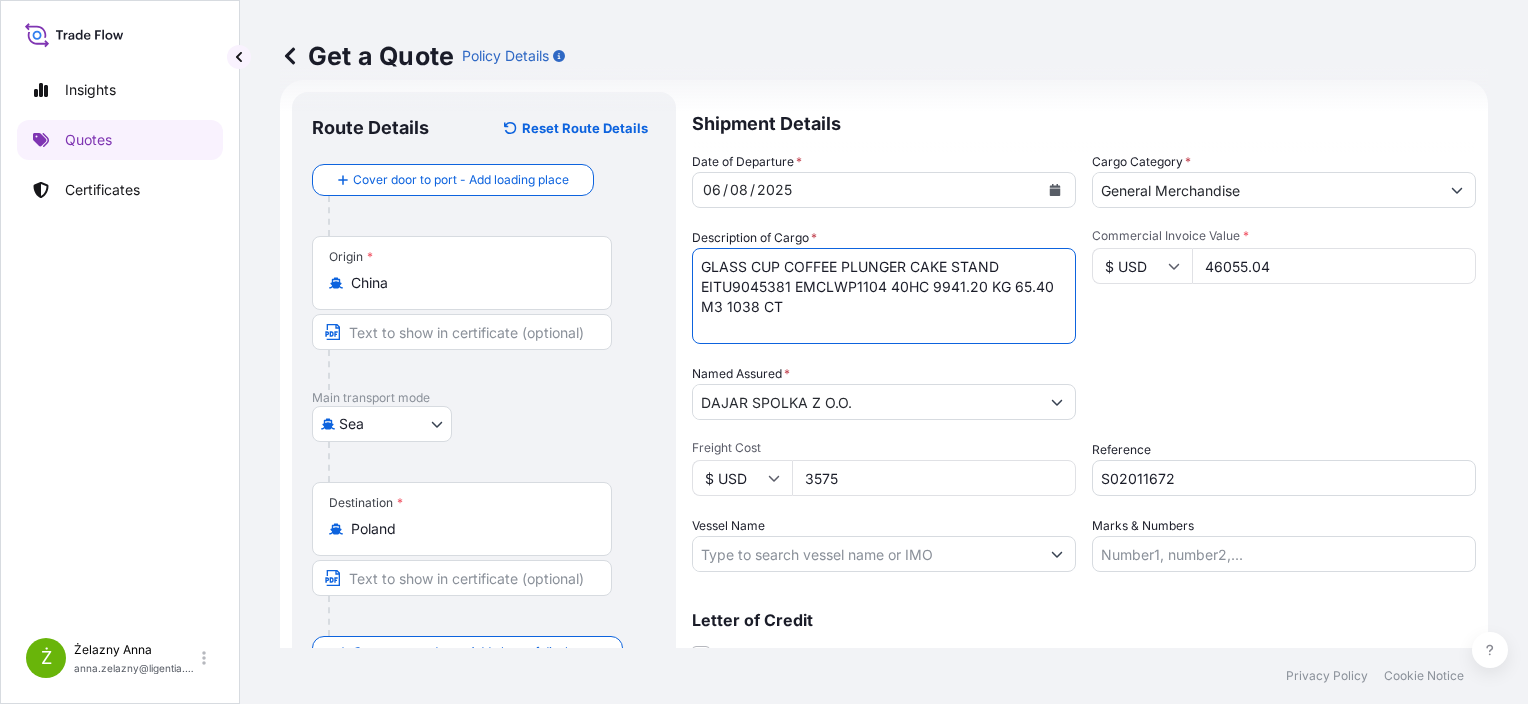 type on "GLASS CUP COFFEE PLUNGER CAKE STAND
EITU9045381 EMCLWP1104 40HC 9941.20 KG 65.40 M3 1038 CT" 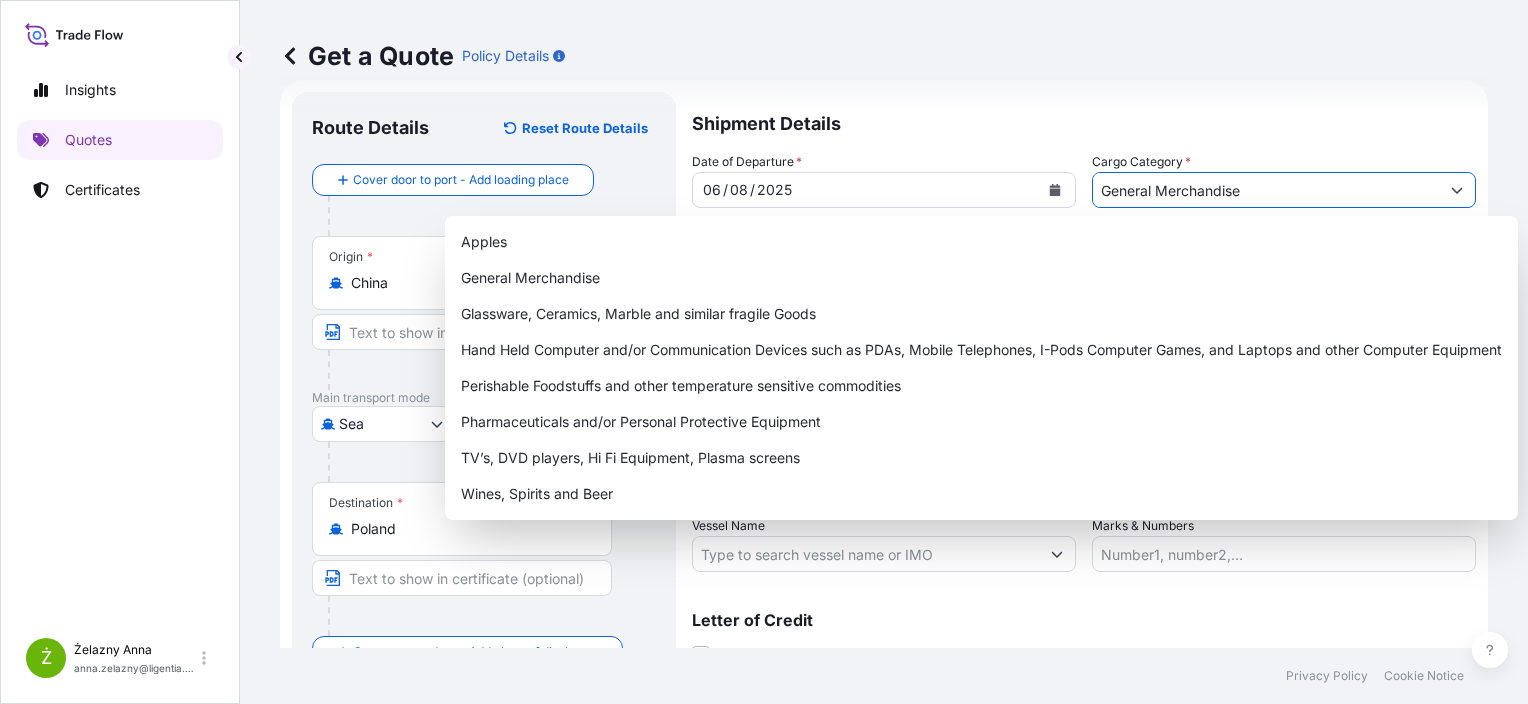 click on "General Merchandise" at bounding box center [1266, 190] 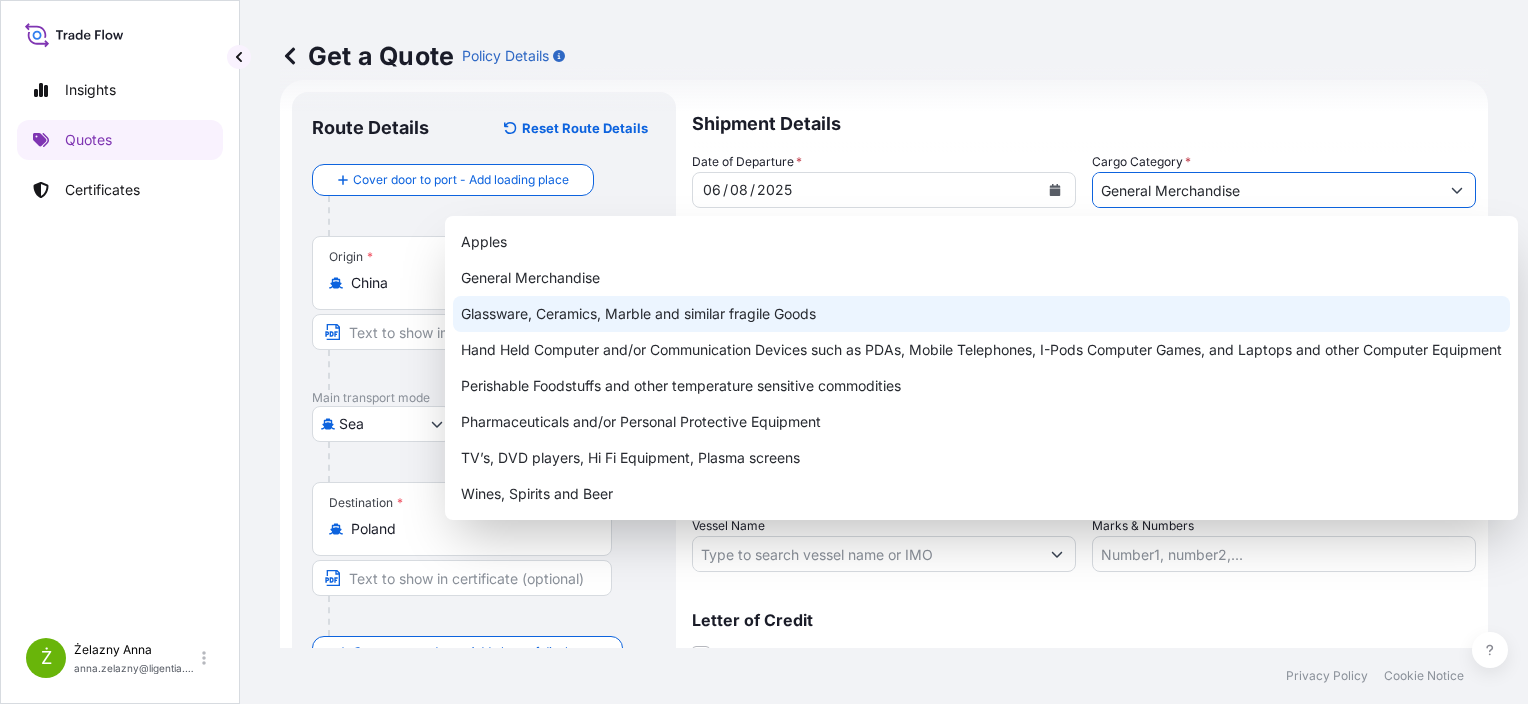 click on "Glassware, Ceramics, Marble and similar fragile Goods" at bounding box center (981, 314) 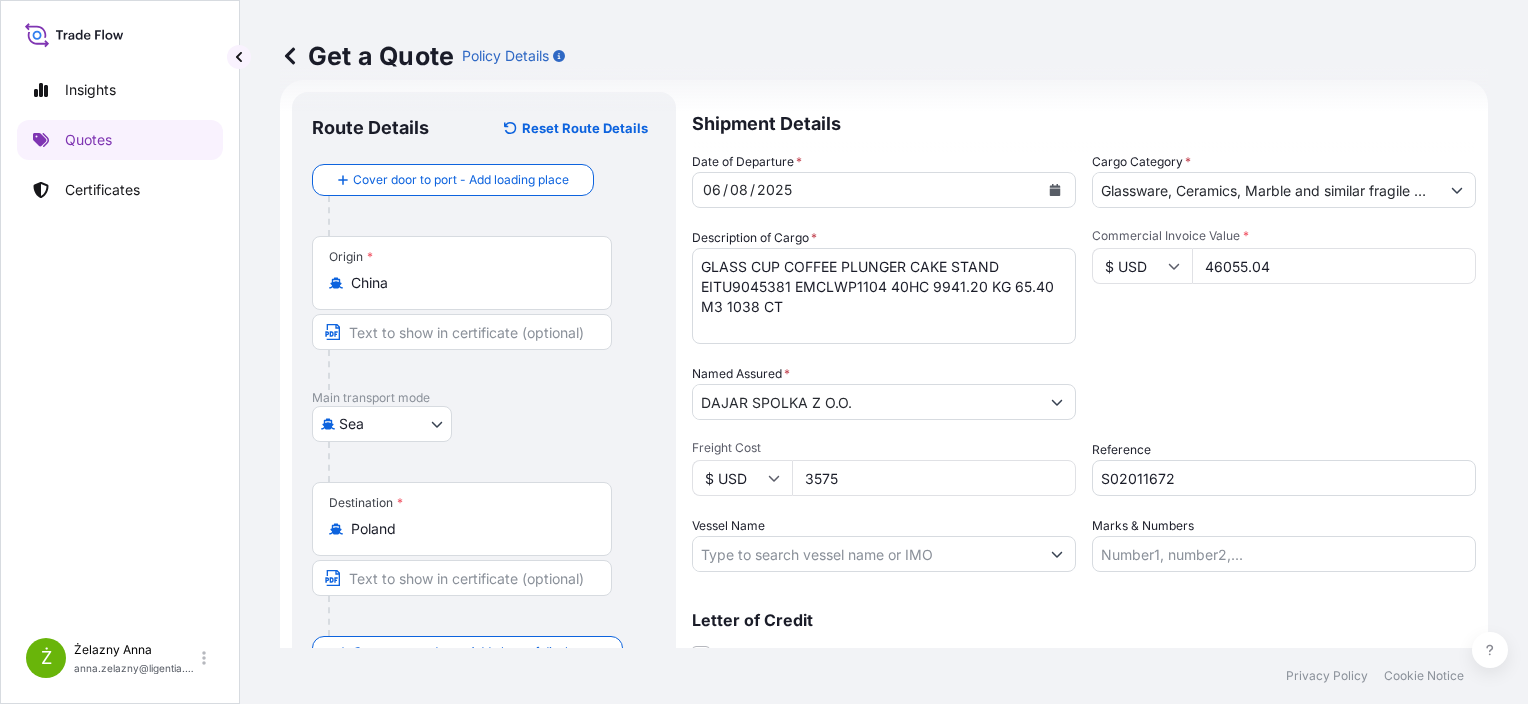 click on "Packing Category Type to search a container mode Please select a primary mode of transportation first." at bounding box center (1284, 392) 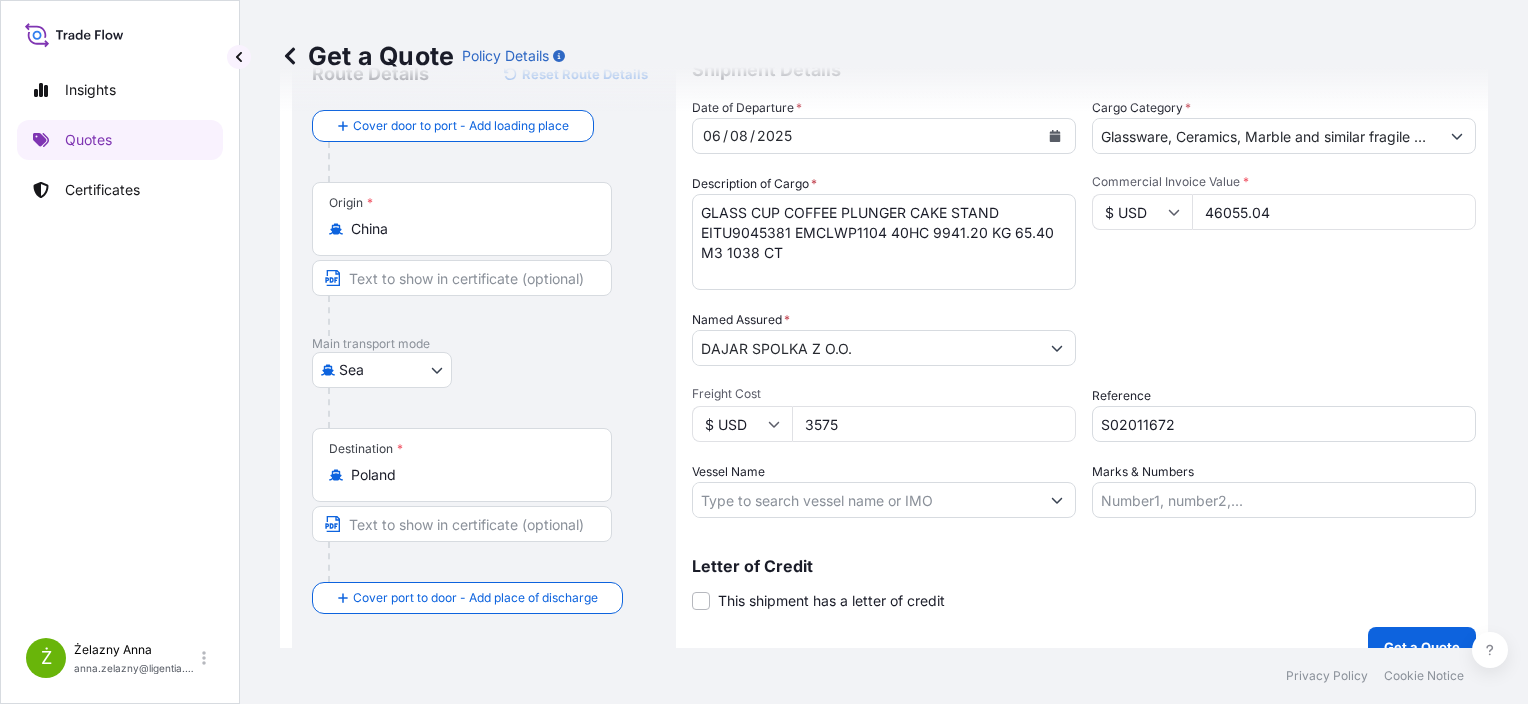 scroll, scrollTop: 116, scrollLeft: 0, axis: vertical 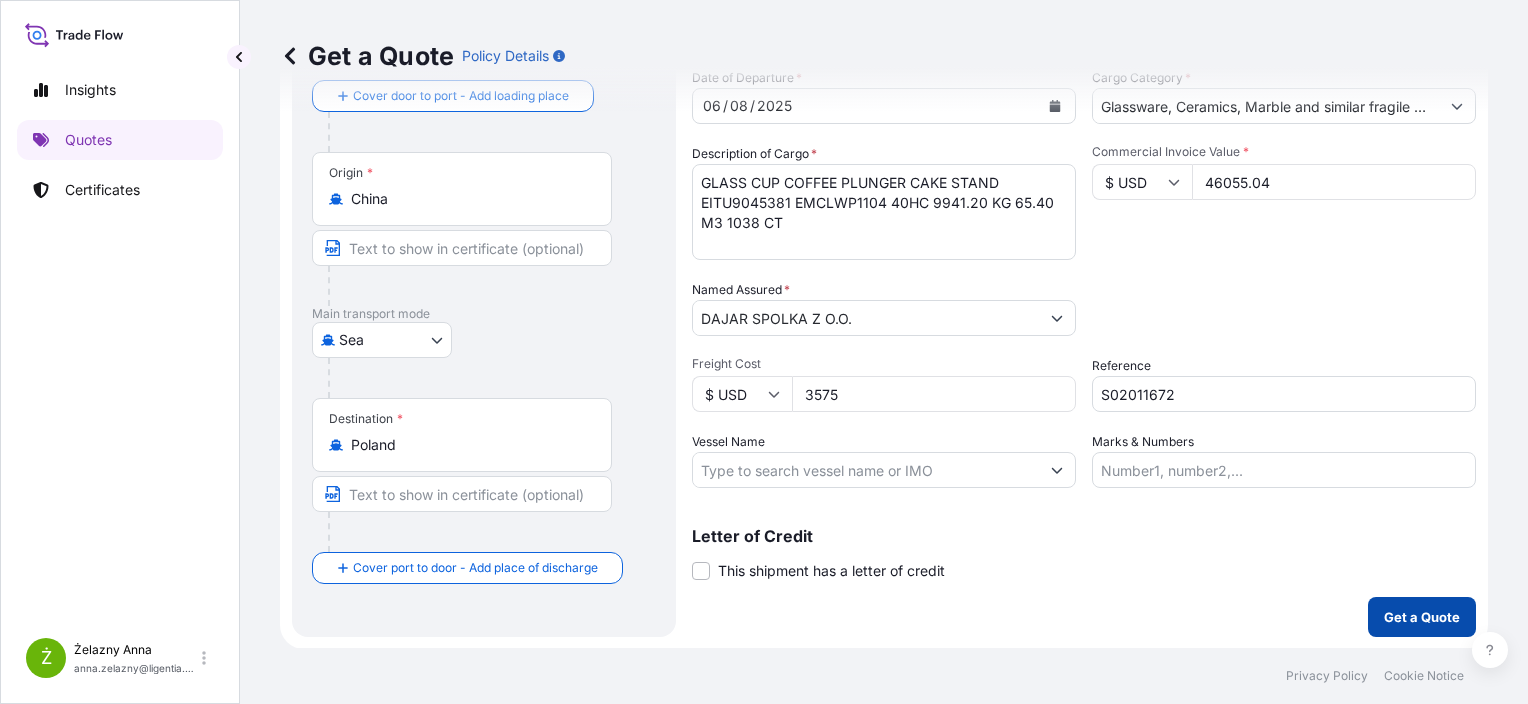 click on "Get a Quote" at bounding box center [1422, 617] 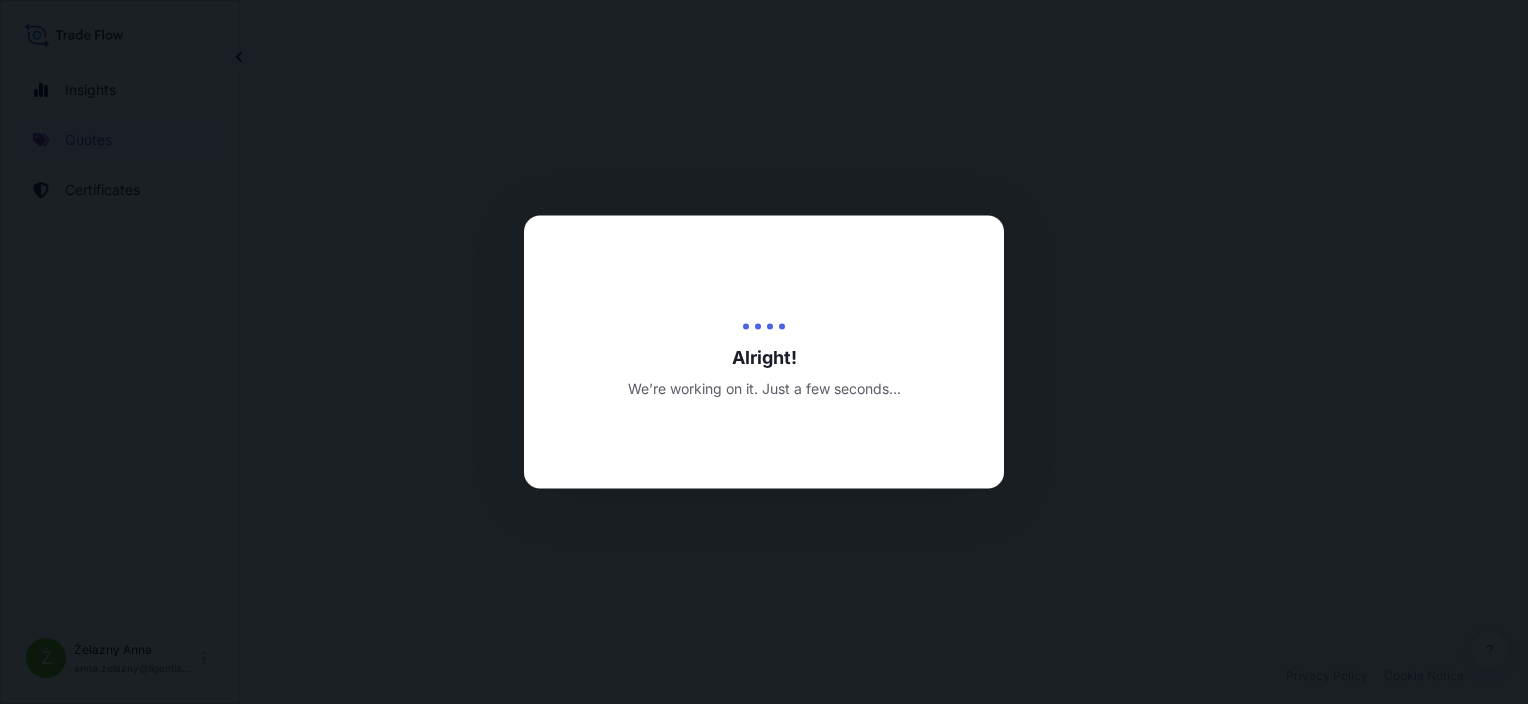 scroll, scrollTop: 0, scrollLeft: 0, axis: both 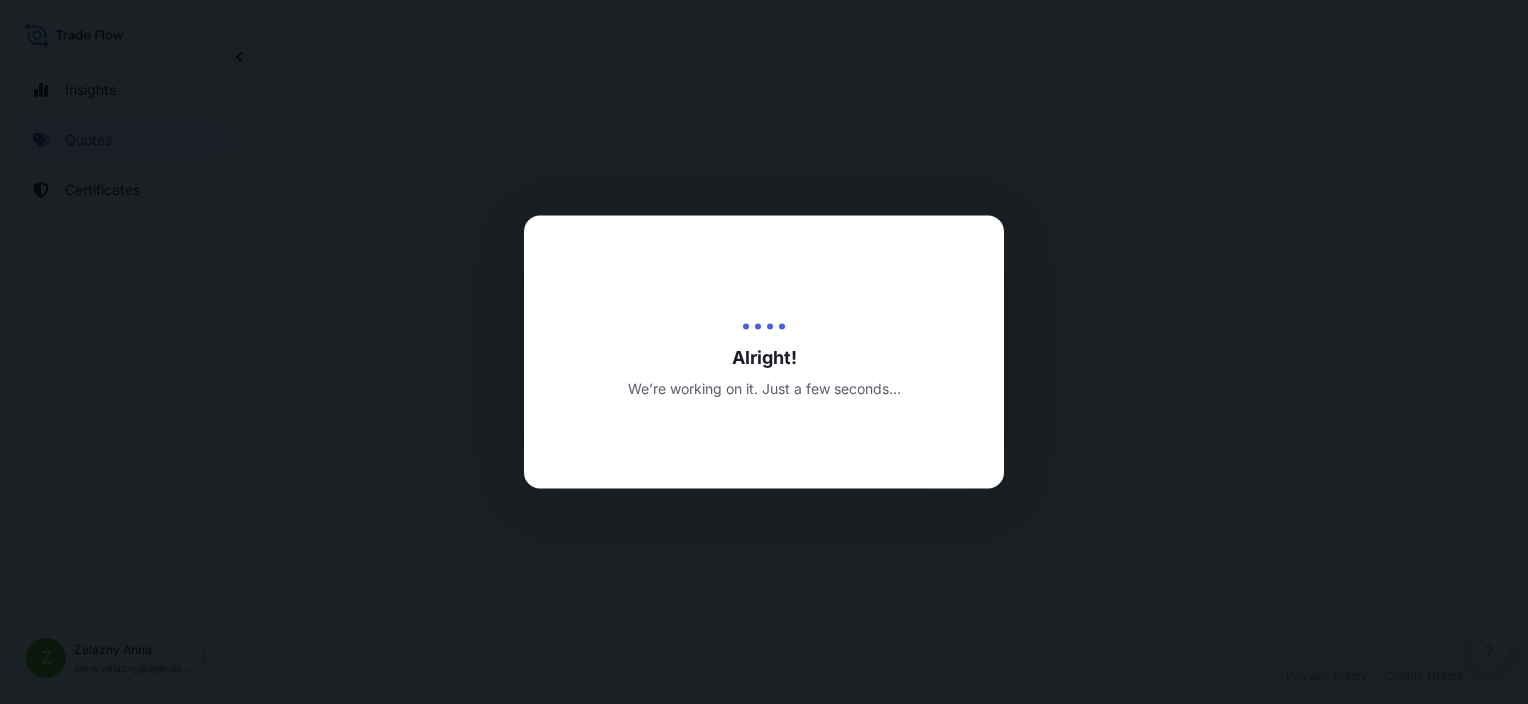 select on "Sea" 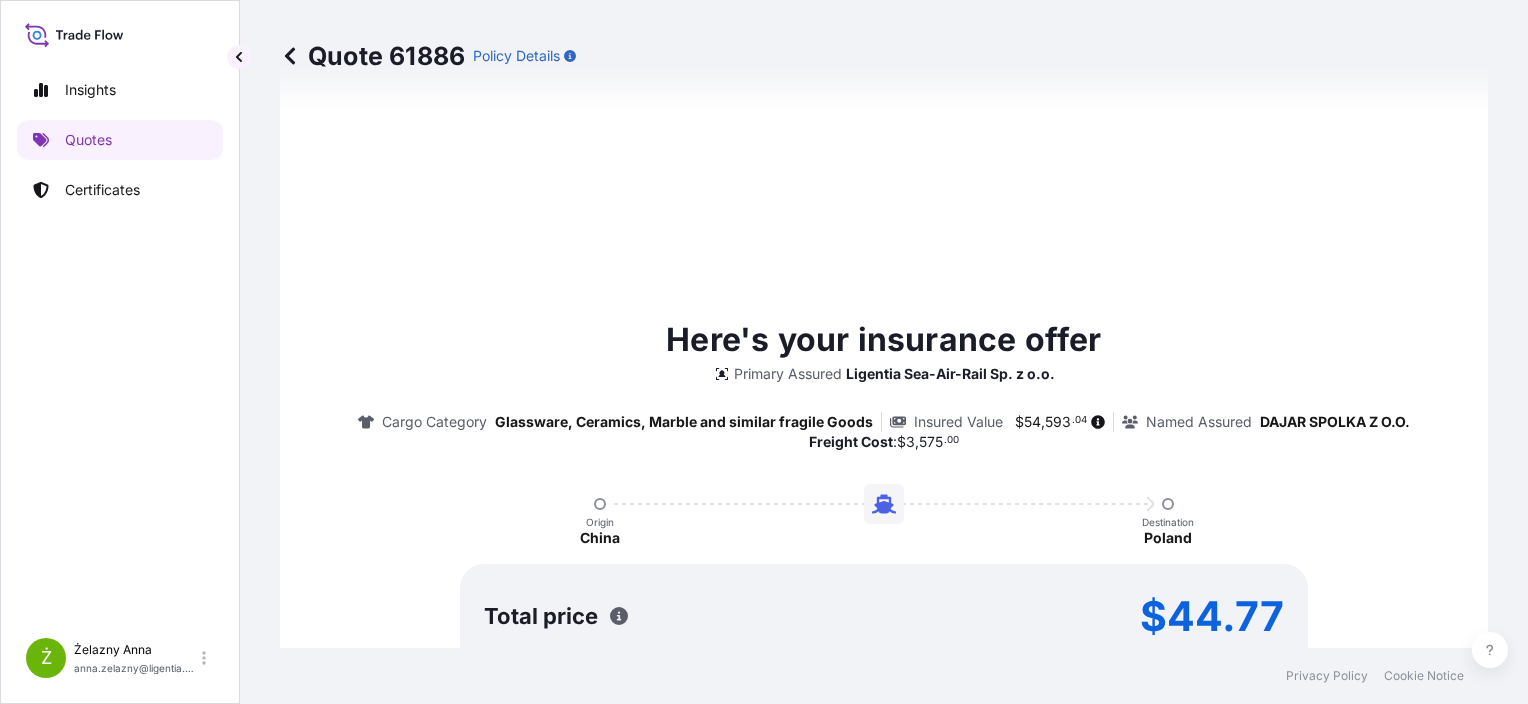 scroll, scrollTop: 984, scrollLeft: 0, axis: vertical 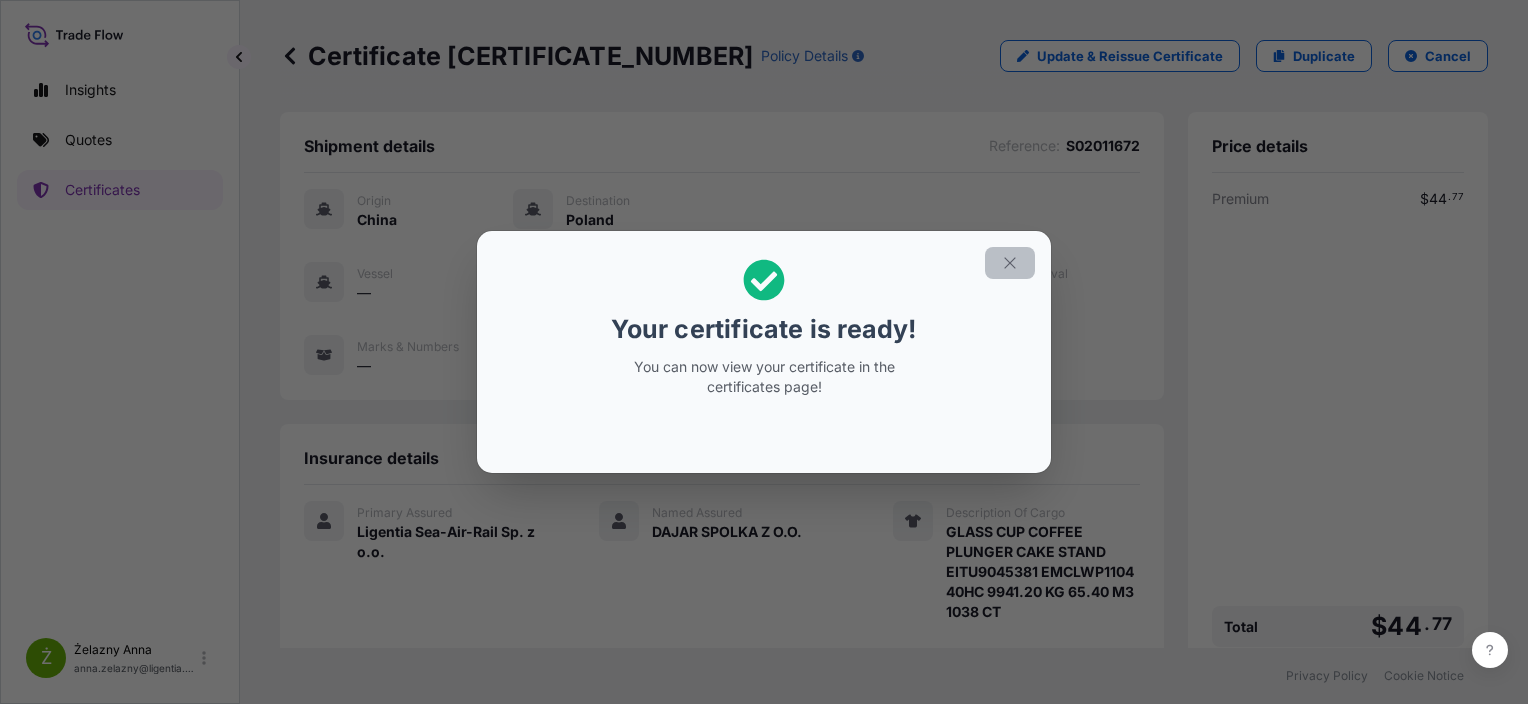 click 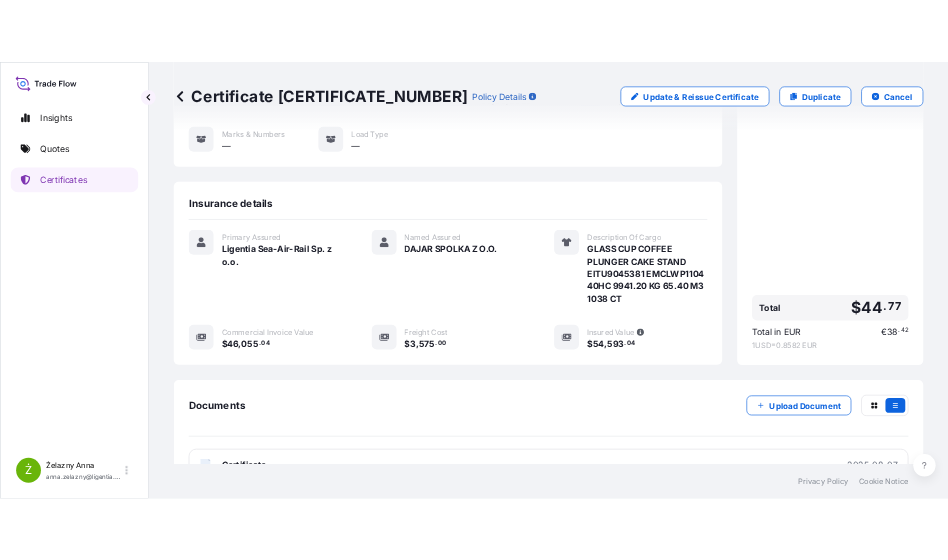 scroll, scrollTop: 384, scrollLeft: 0, axis: vertical 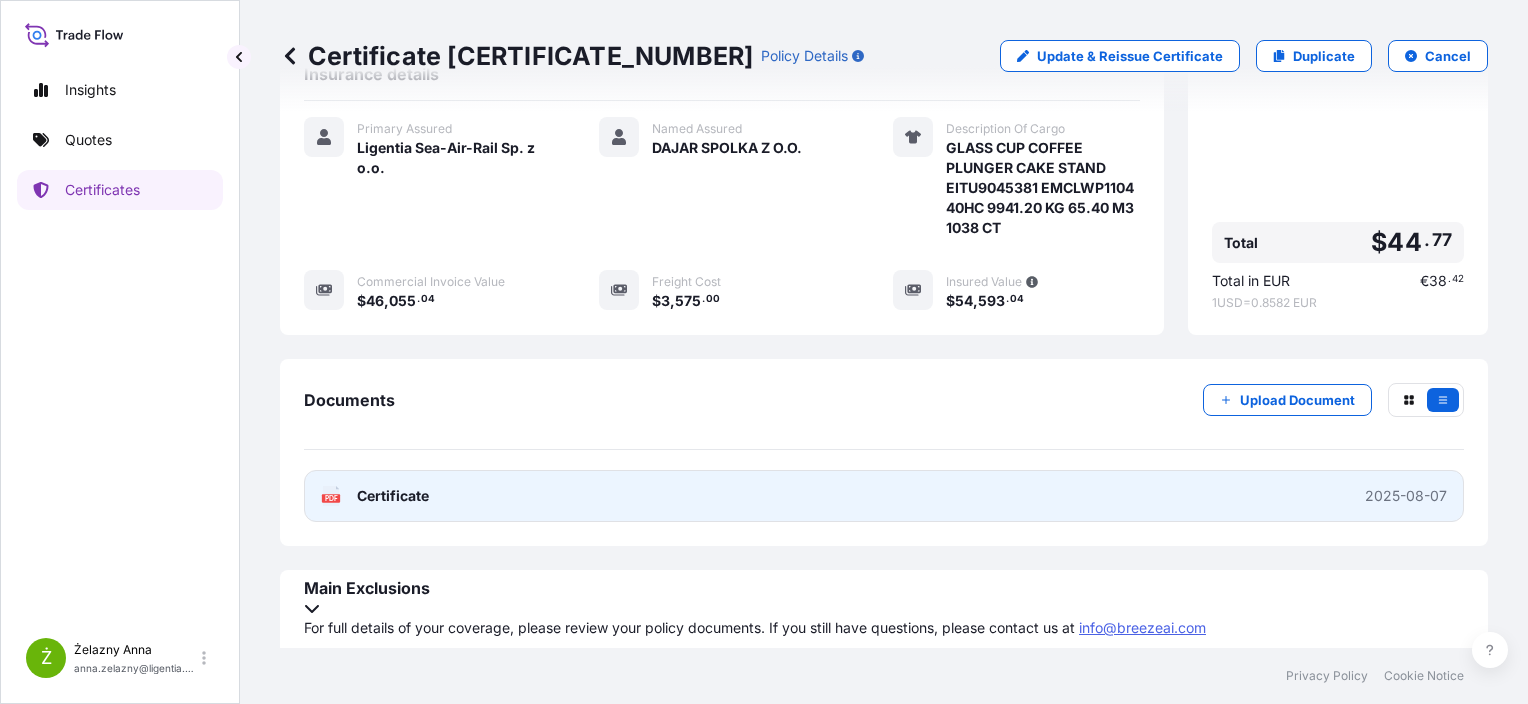 click on "PDF Certificate 2025-08-07" at bounding box center [884, 496] 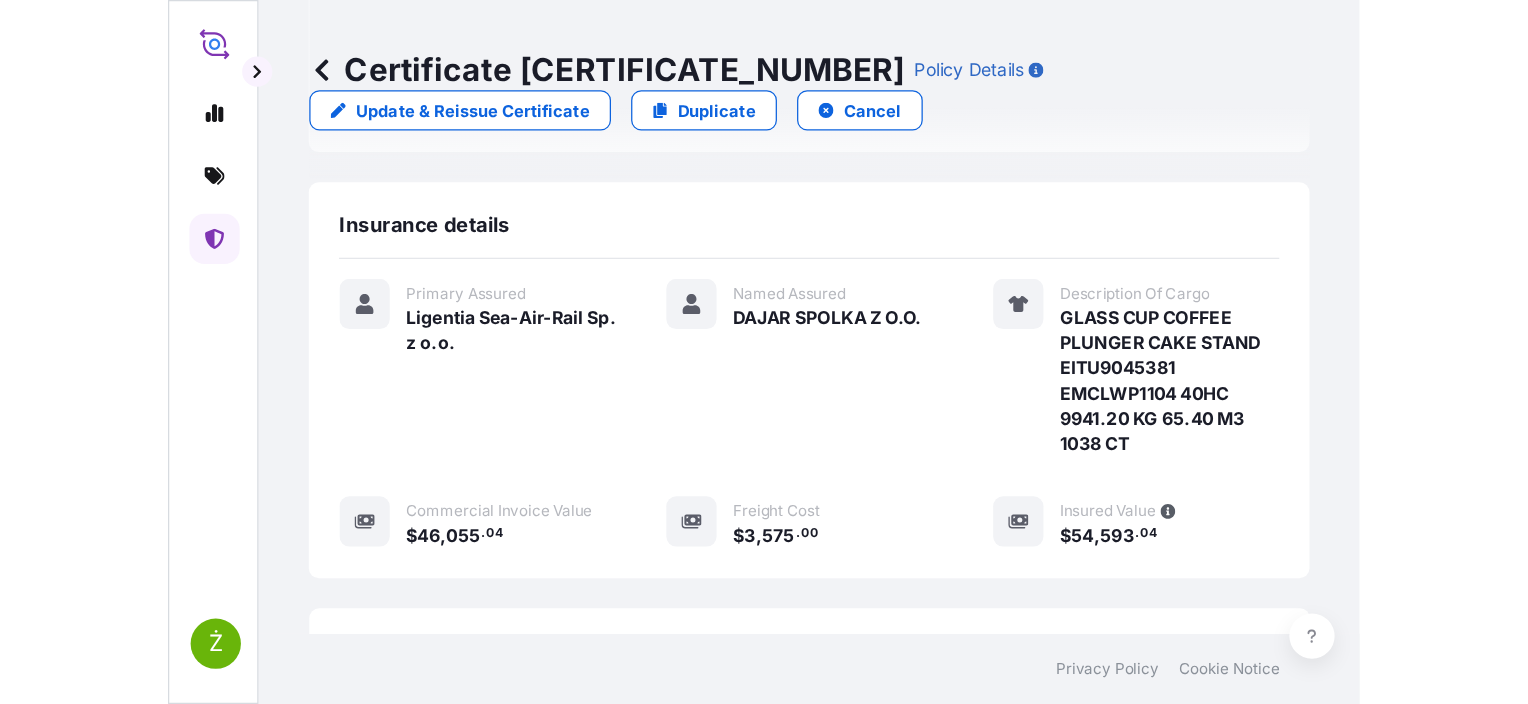 scroll, scrollTop: 416, scrollLeft: 0, axis: vertical 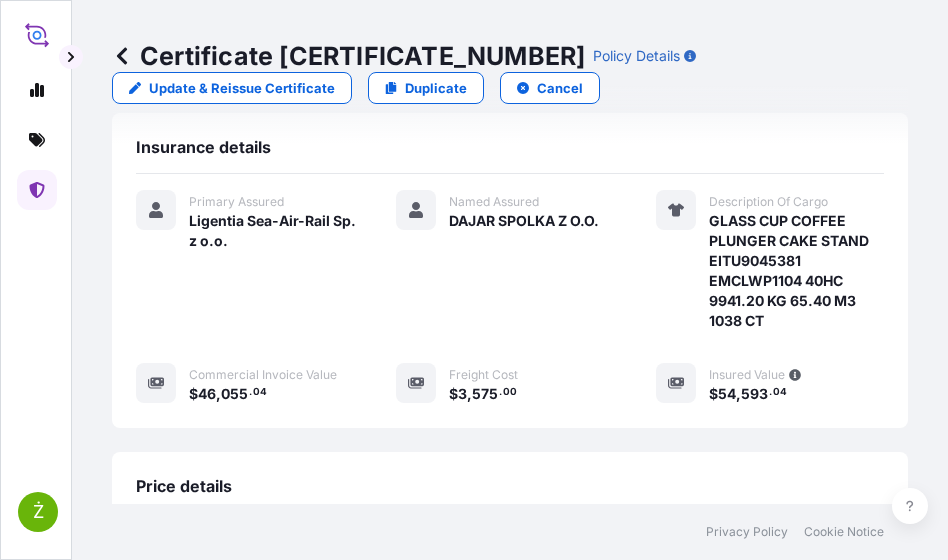 click on "Certificate 31440-1549-1" at bounding box center [348, 56] 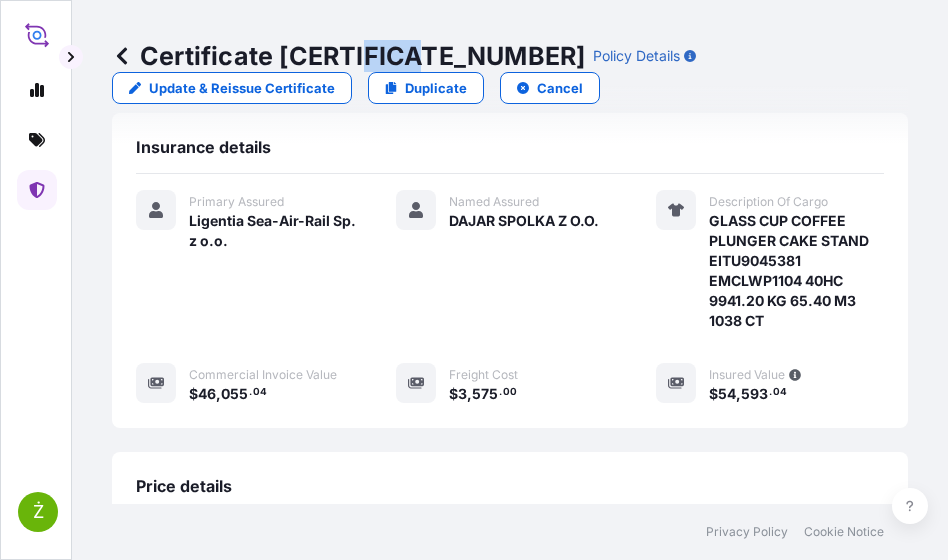 click on "Certificate 31440-1549-1" at bounding box center (348, 56) 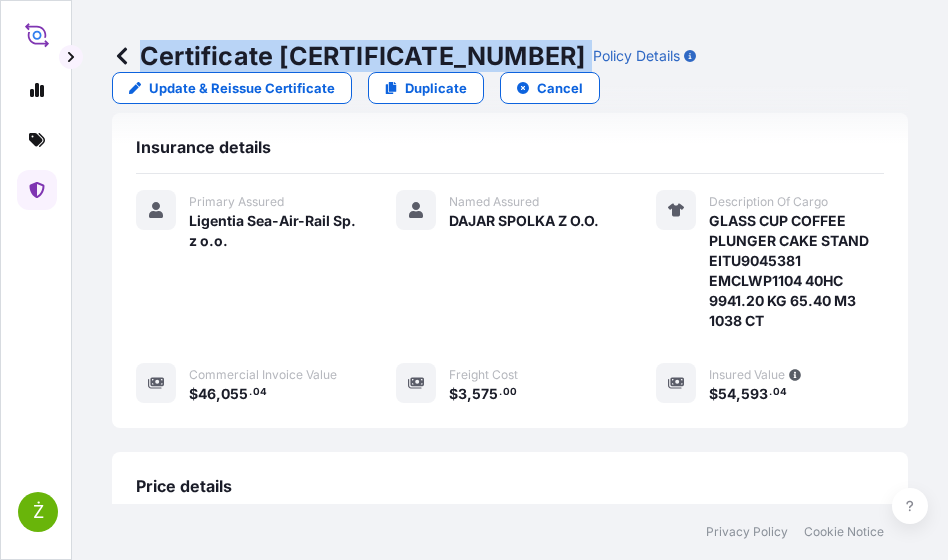 click on "Certificate 31440-1549-1" at bounding box center [348, 56] 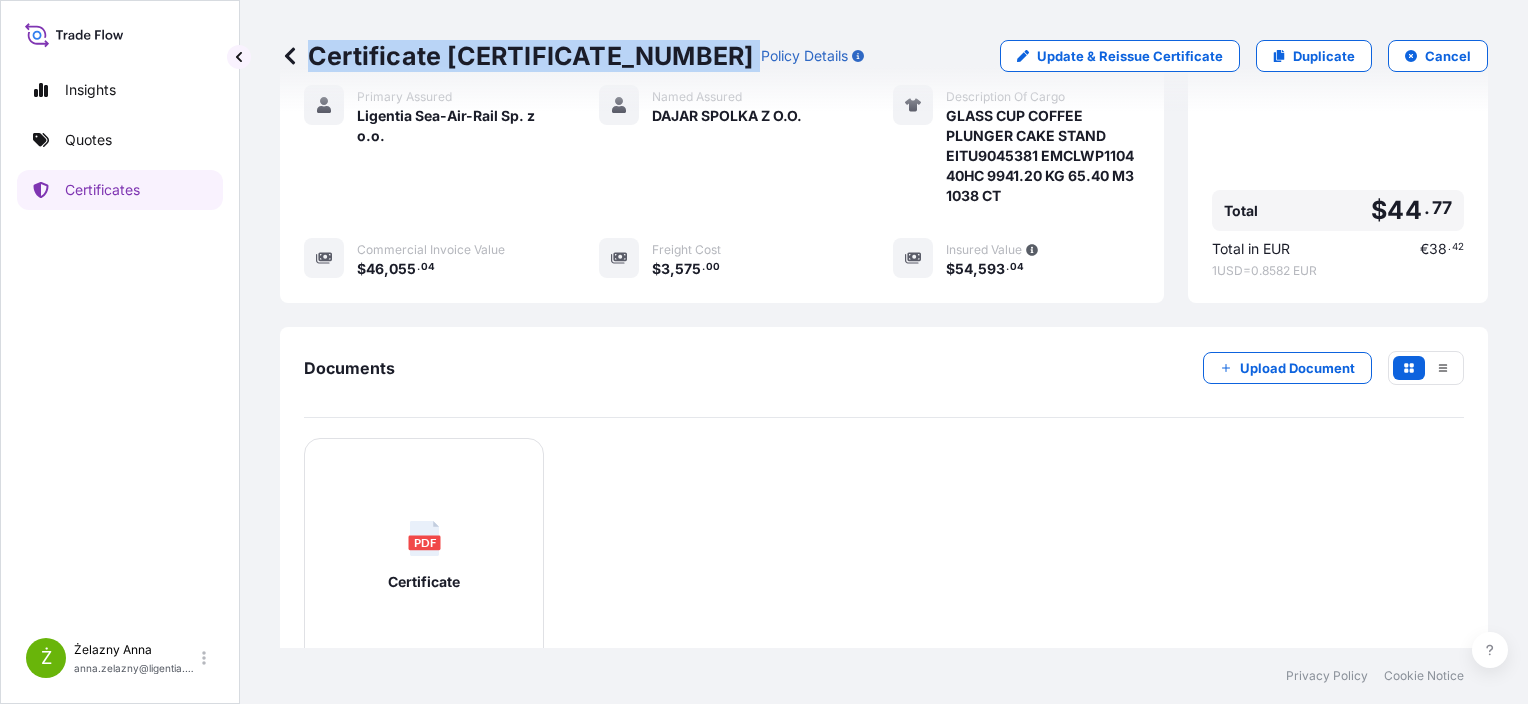 scroll, scrollTop: 312, scrollLeft: 0, axis: vertical 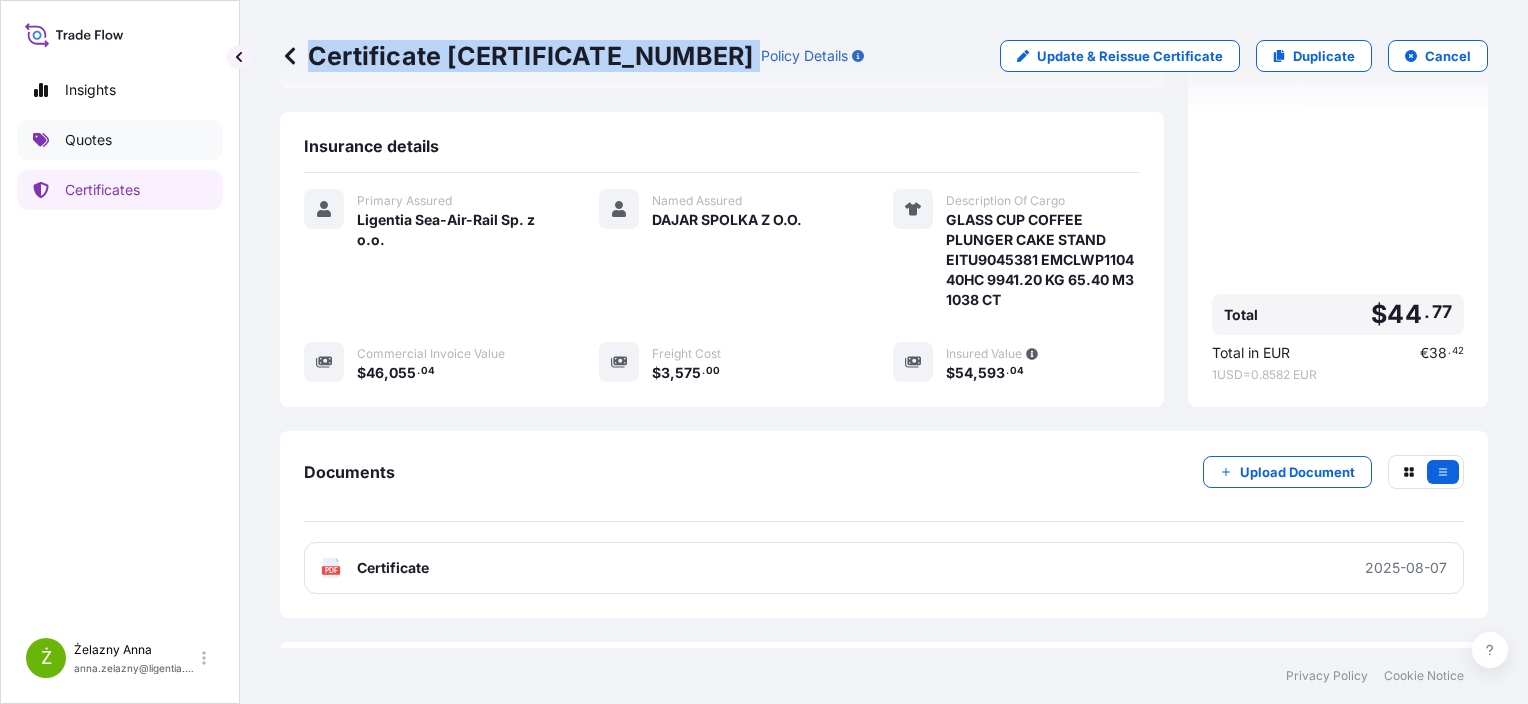 click on "Quotes" at bounding box center (88, 140) 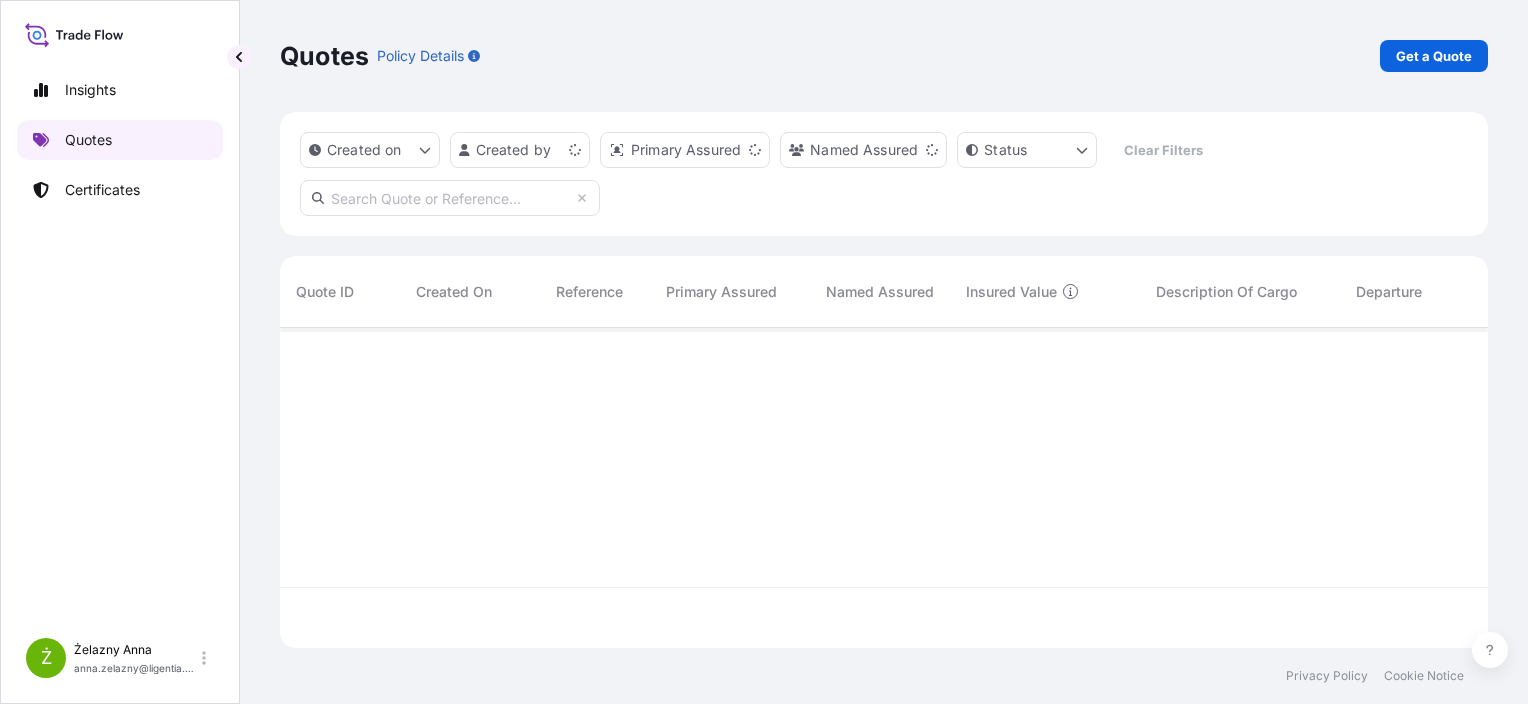 scroll, scrollTop: 0, scrollLeft: 0, axis: both 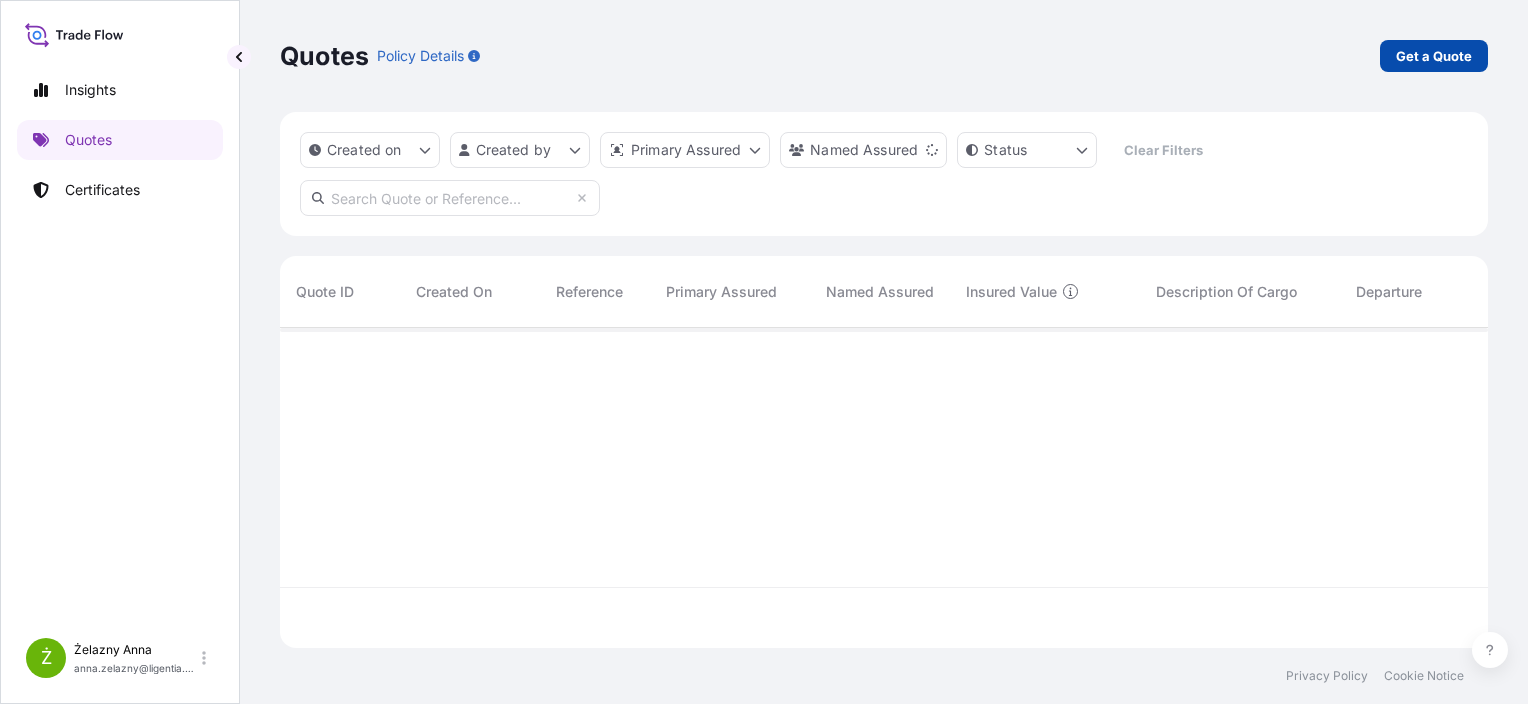 click on "Get a Quote" at bounding box center (1434, 56) 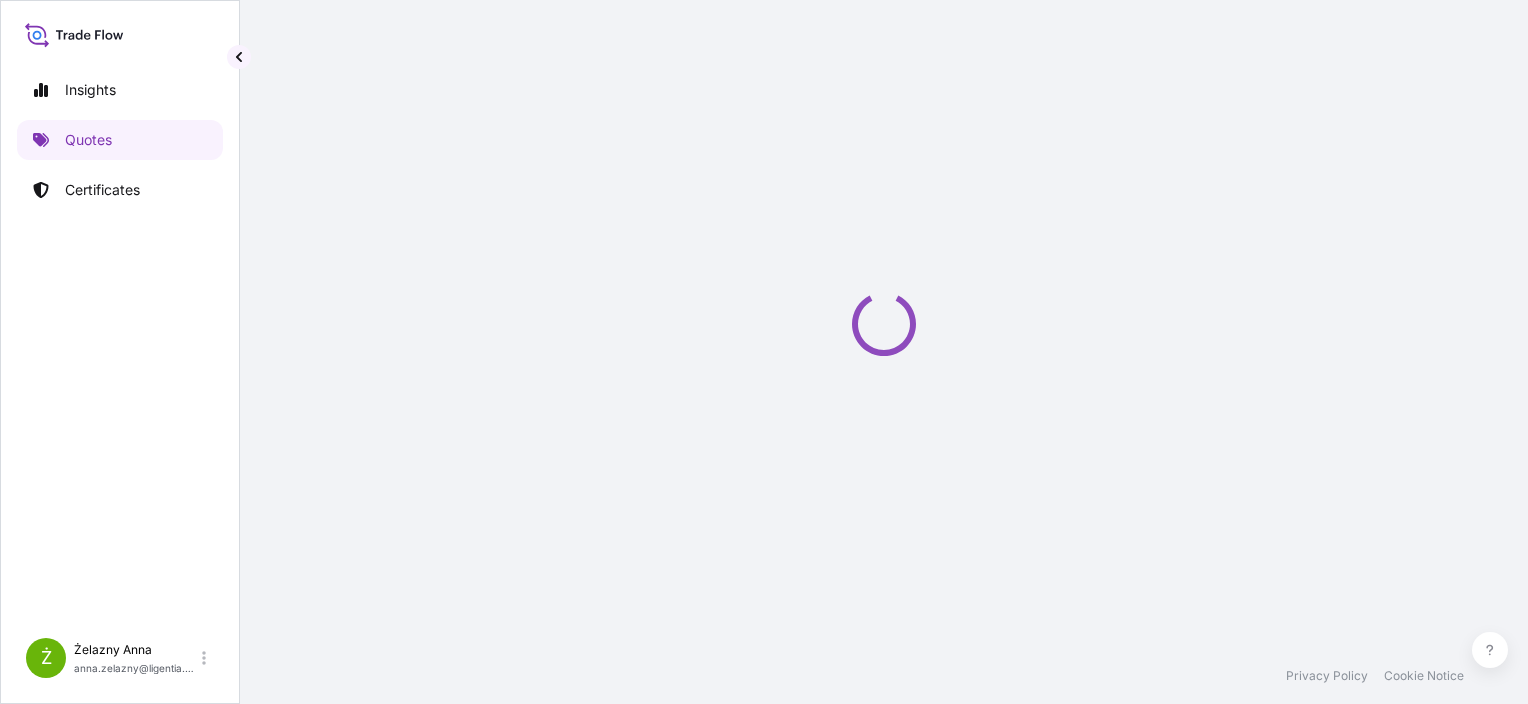 select on "Sea" 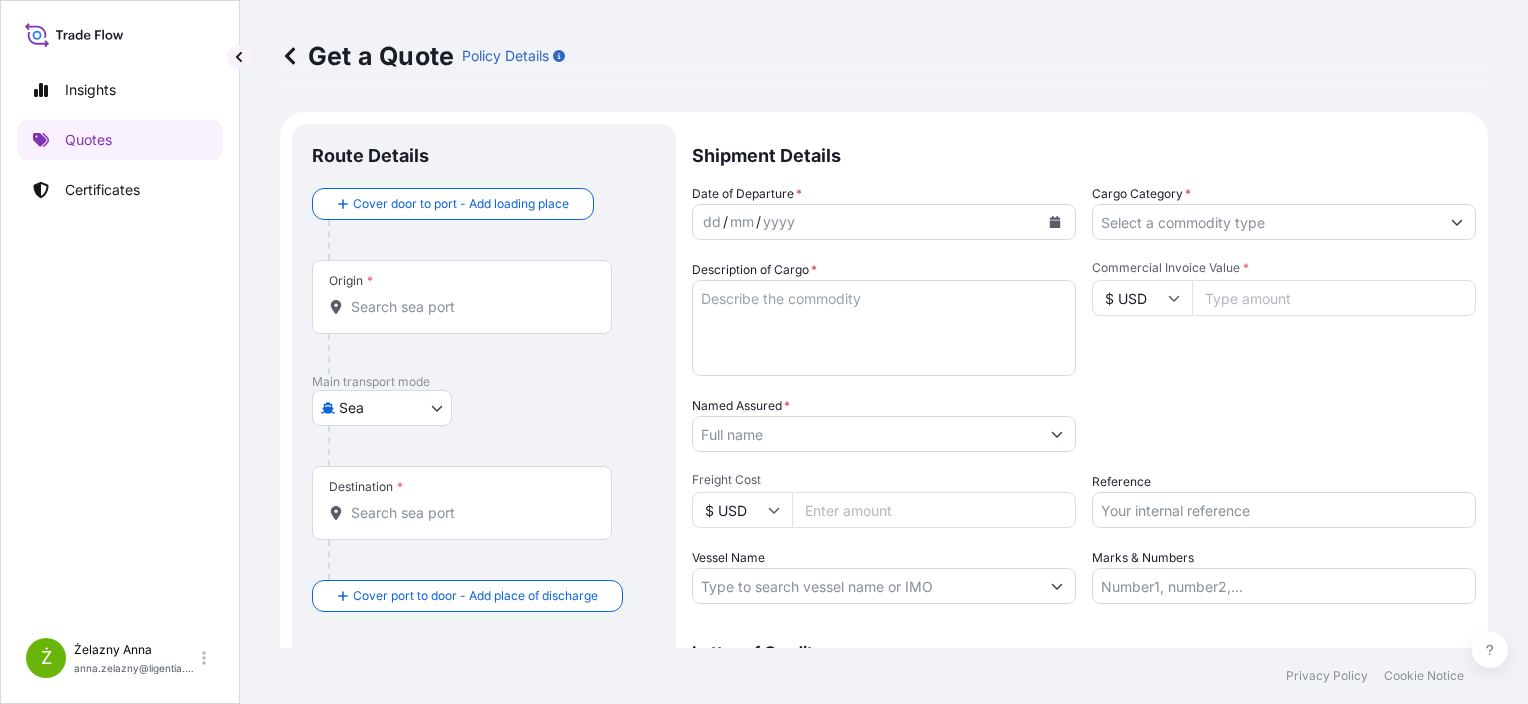 scroll, scrollTop: 32, scrollLeft: 0, axis: vertical 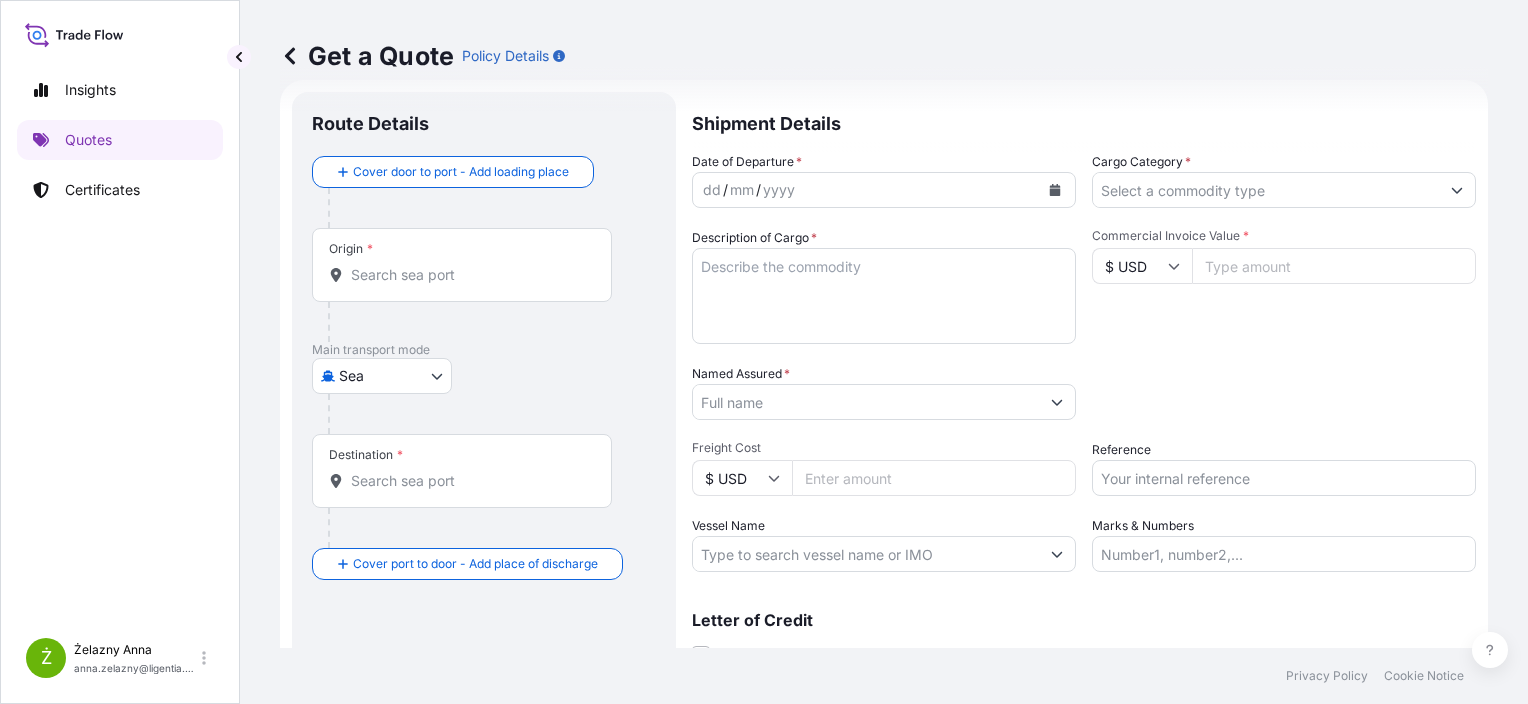 click on "Reference" at bounding box center (1284, 478) 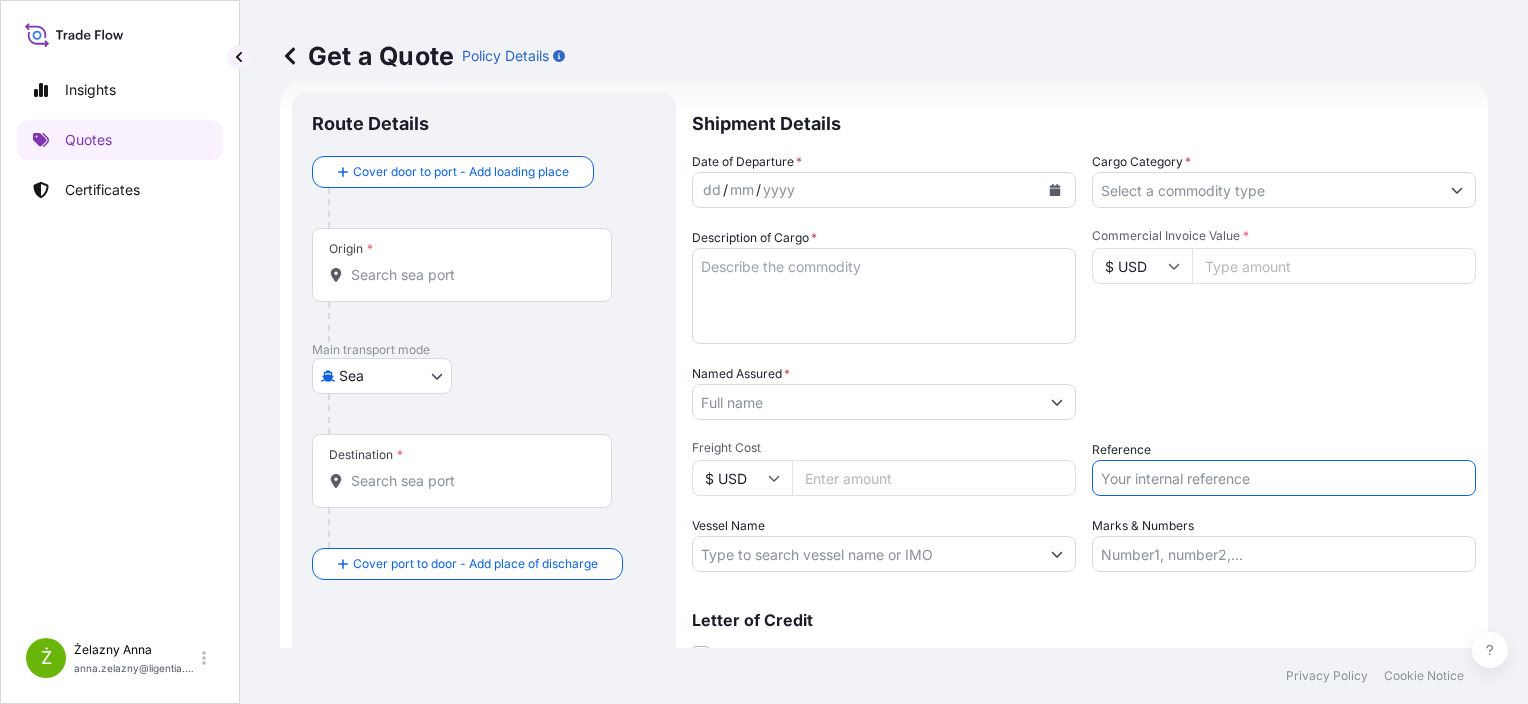 paste on "S02012060" 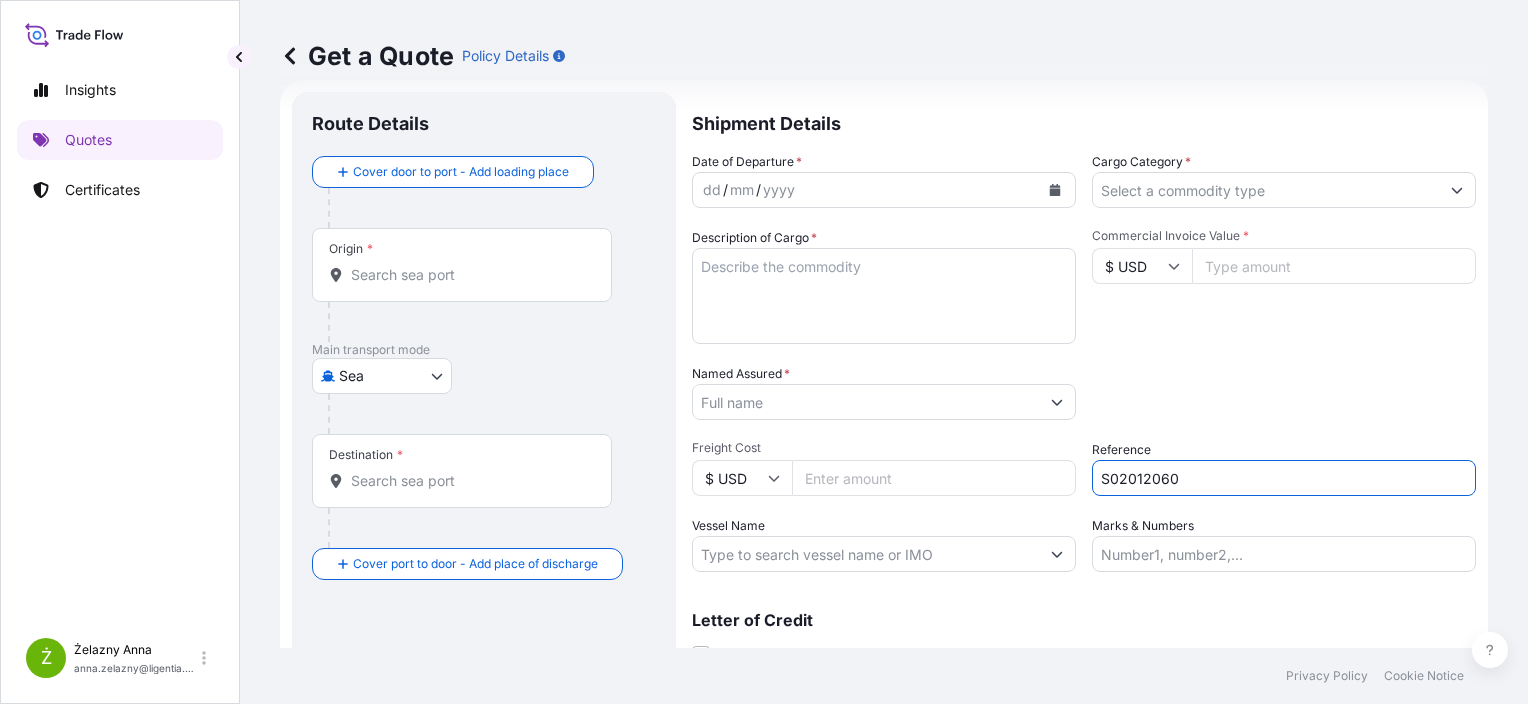 type on "S02012060" 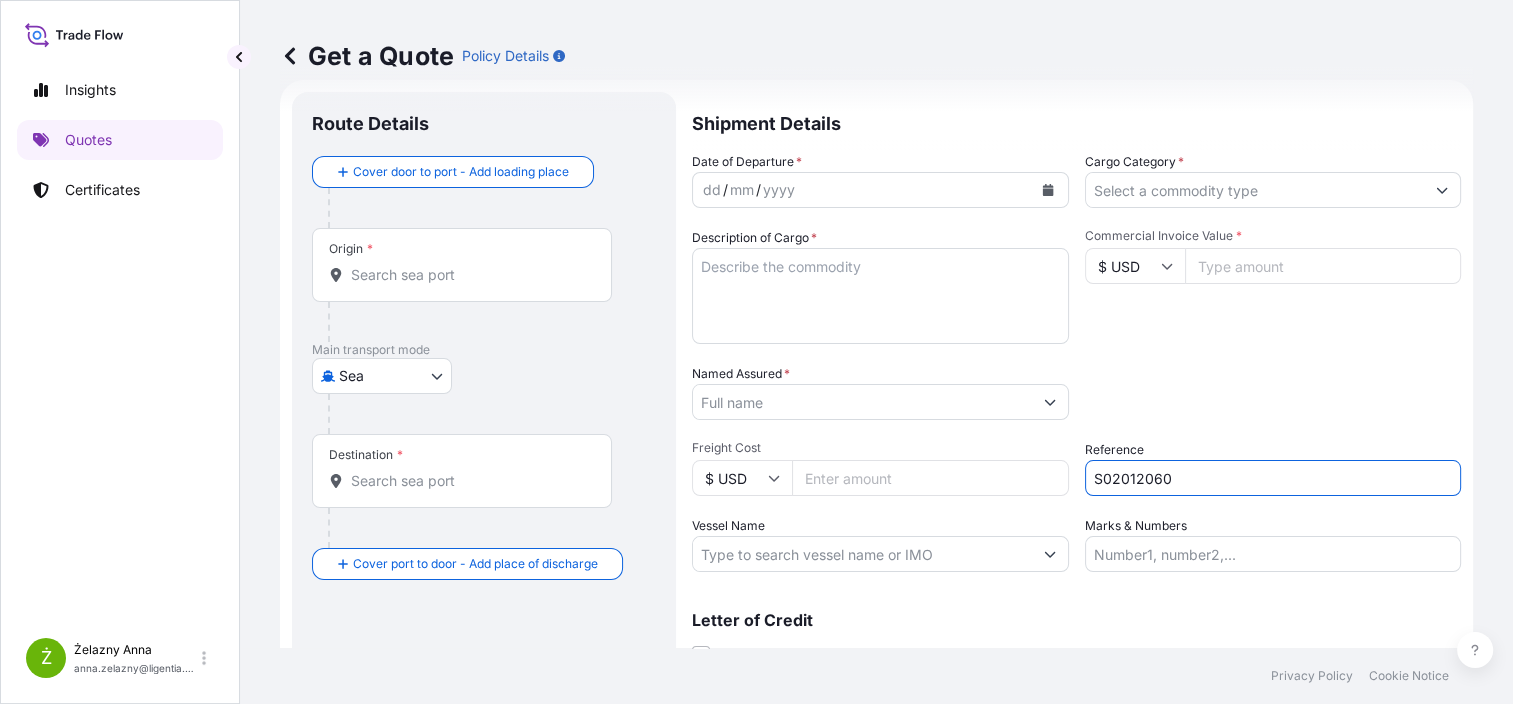 click on "Named Assured *" at bounding box center [862, 402] 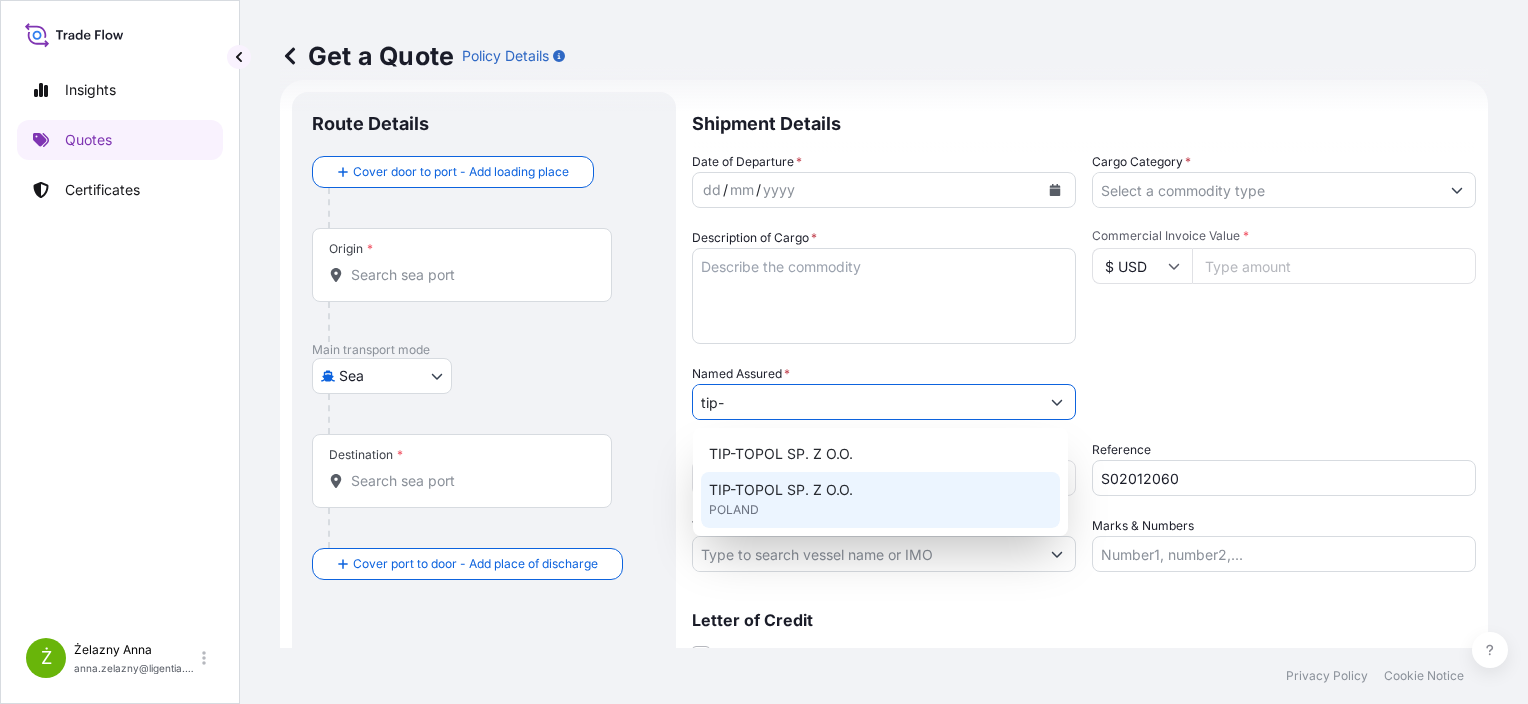click on "TIP-TOPOL SP. Z O.O." at bounding box center (781, 490) 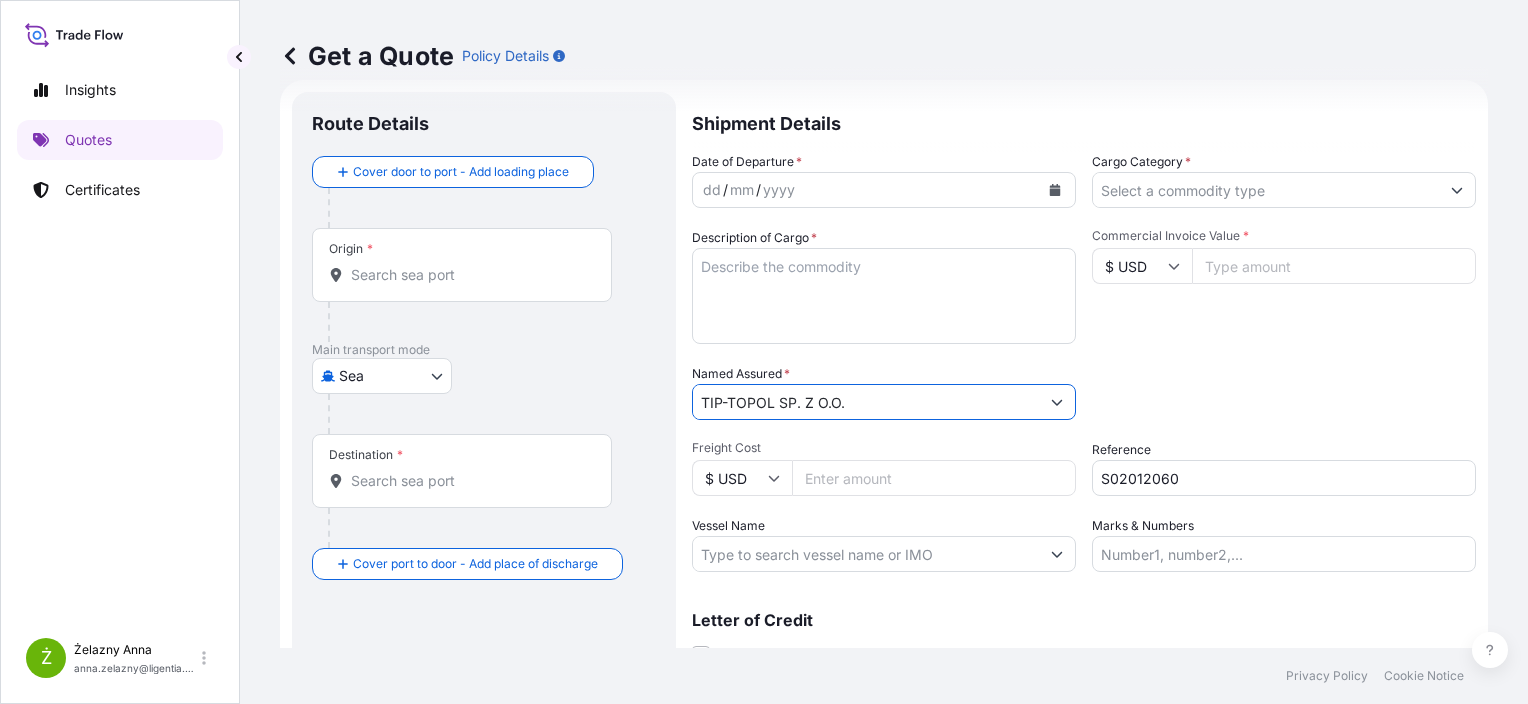 type on "TIP-TOPOL SP. Z O.O." 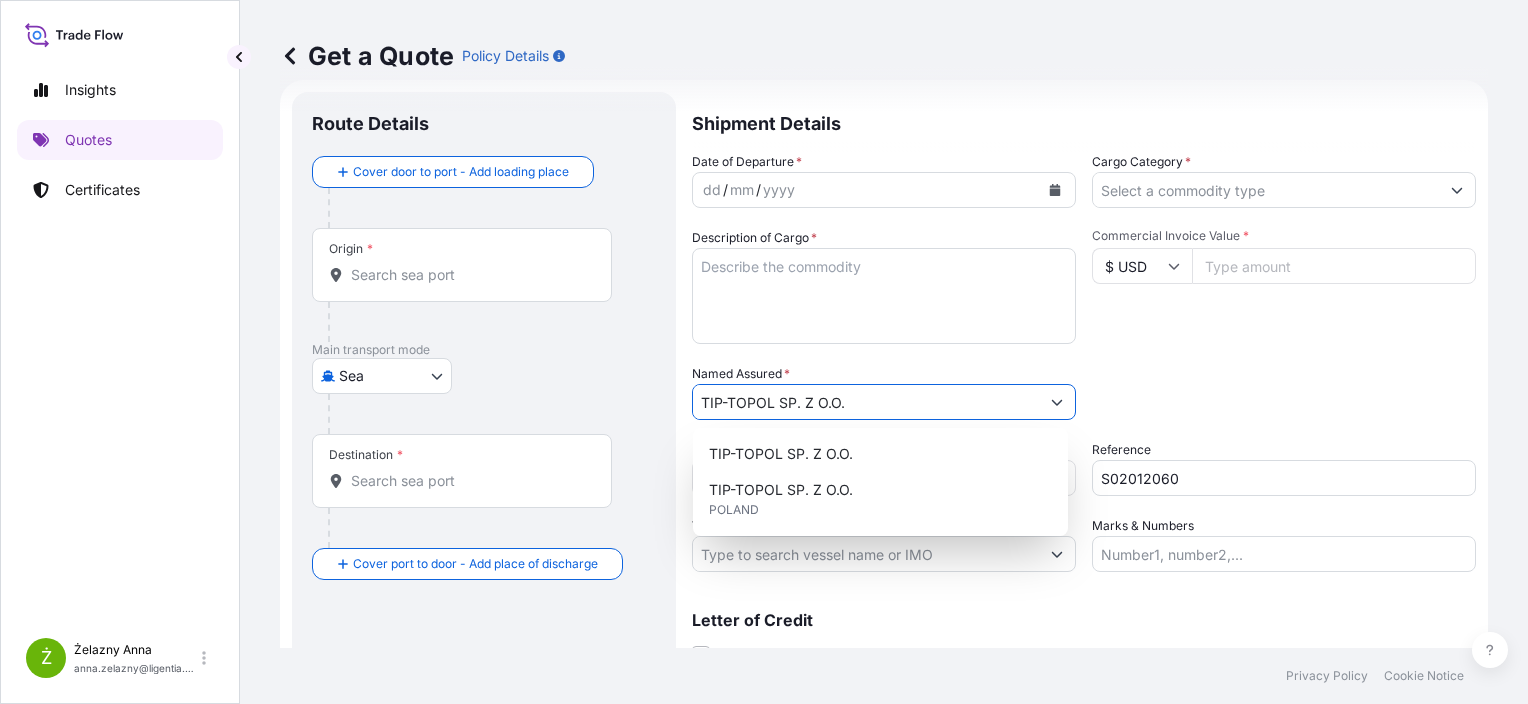 drag, startPoint x: 1240, startPoint y: 285, endPoint x: 1244, endPoint y: 275, distance: 10.770329 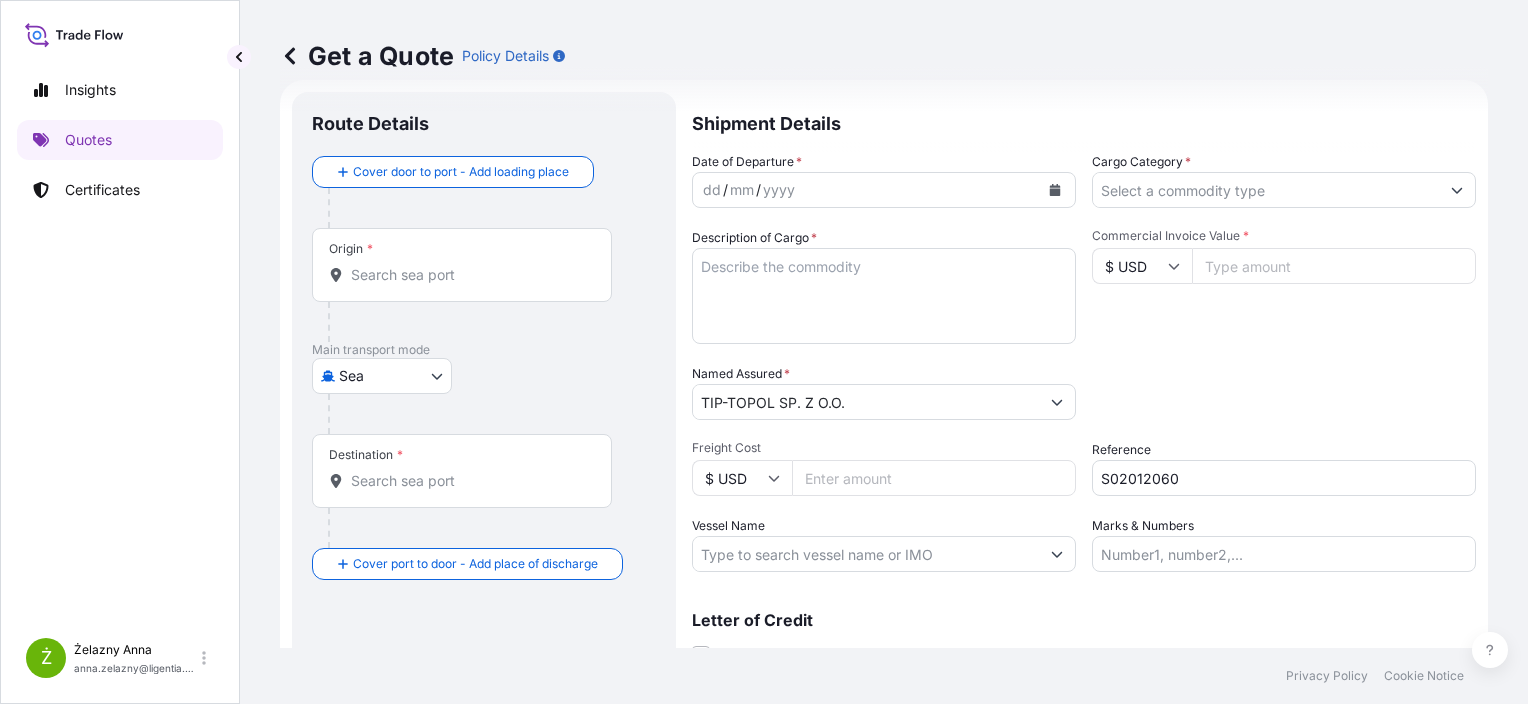 click on "Commercial Invoice Value   *" at bounding box center [1334, 266] 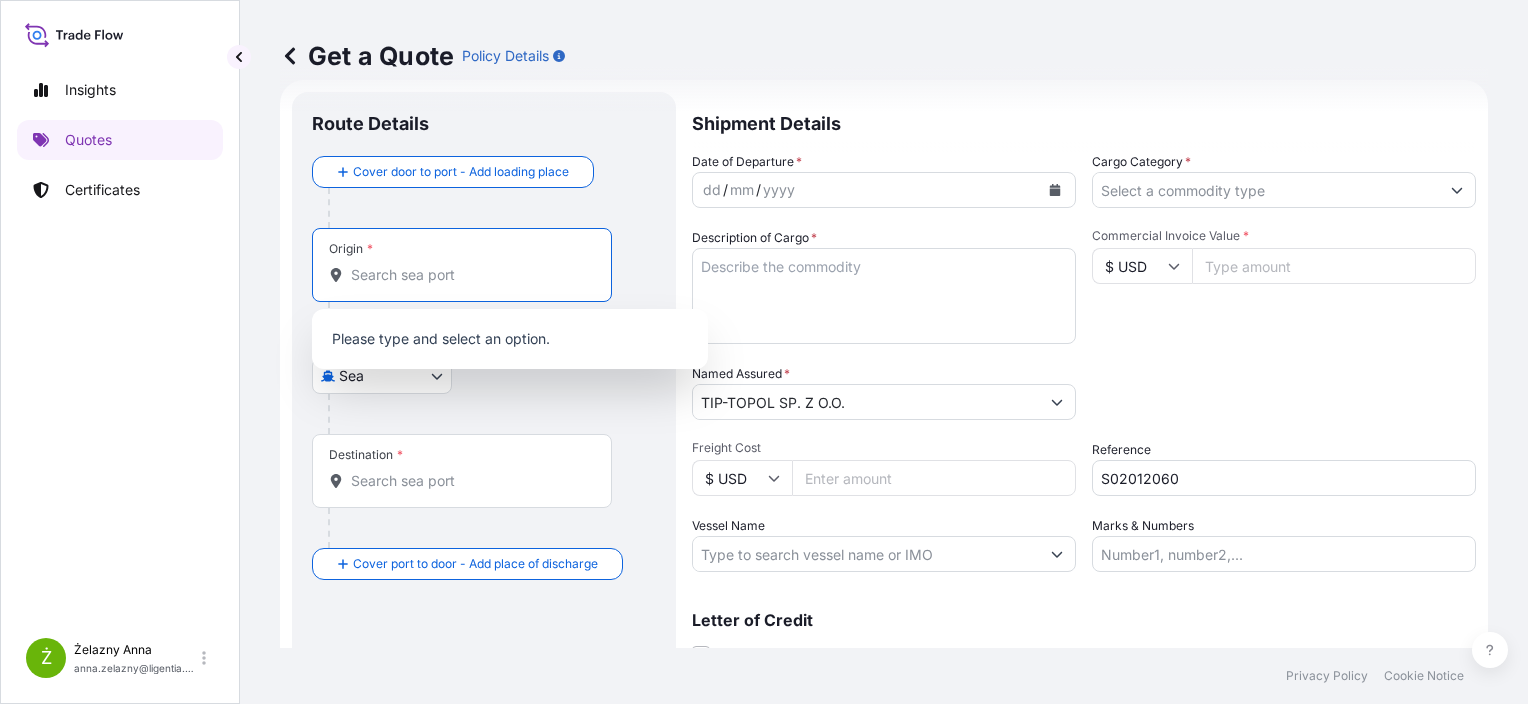 click on "Origin *" at bounding box center (469, 275) 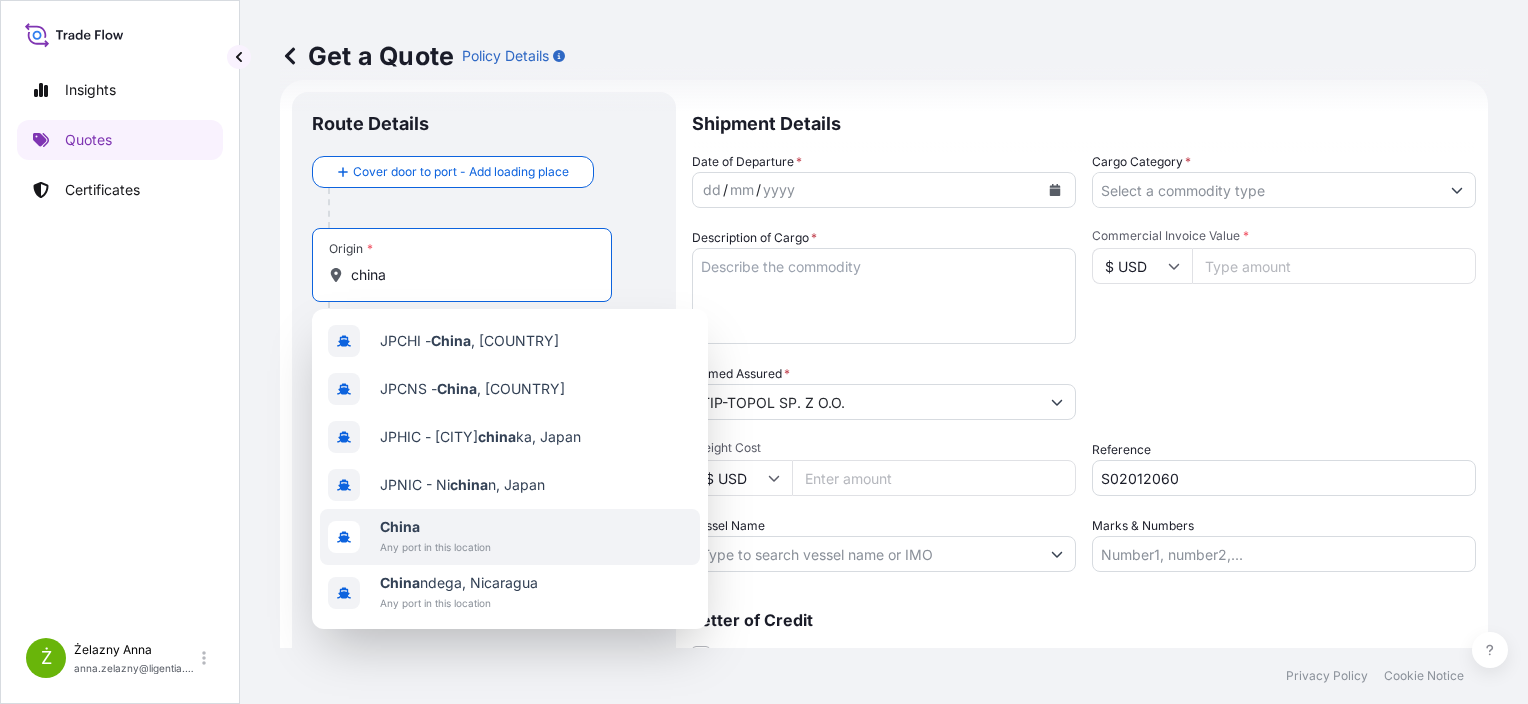 click on "China" at bounding box center [435, 527] 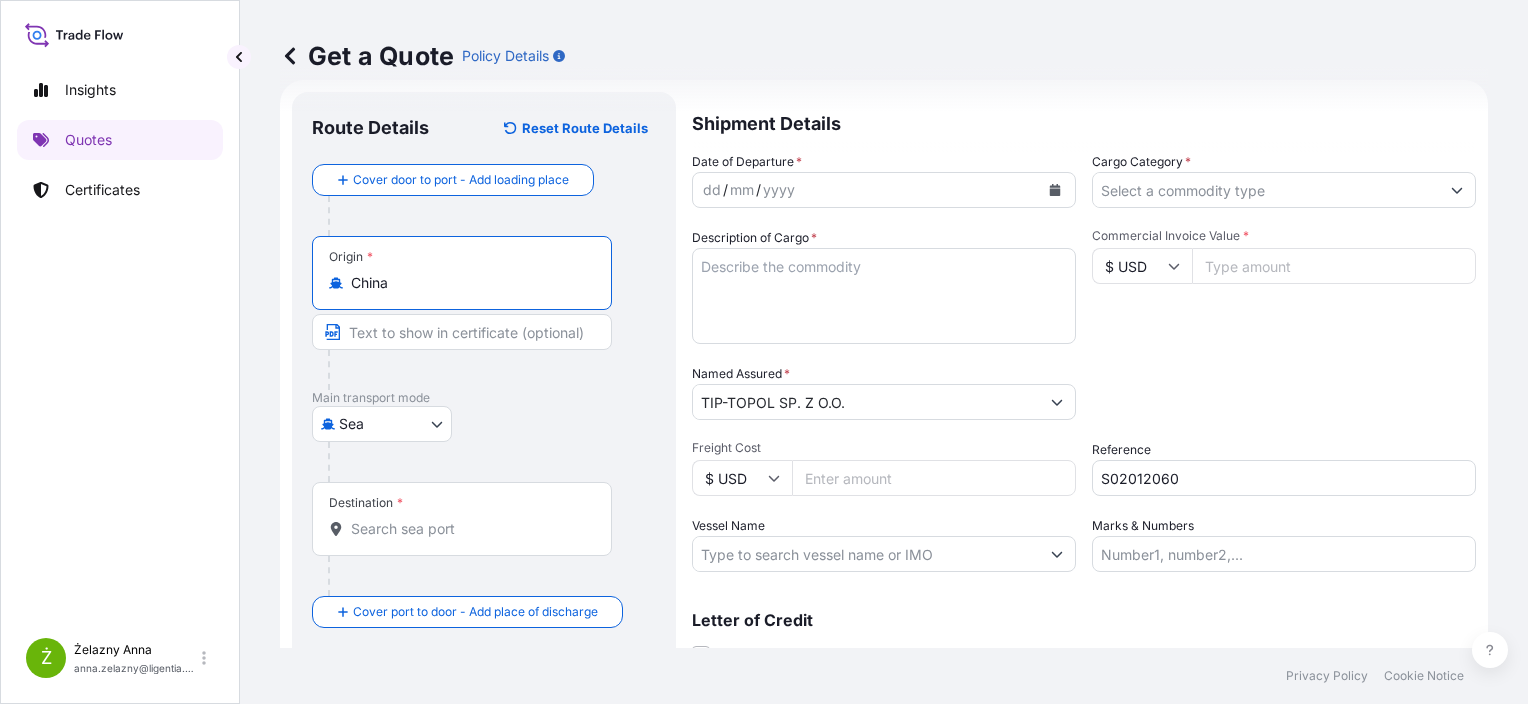 type on "China" 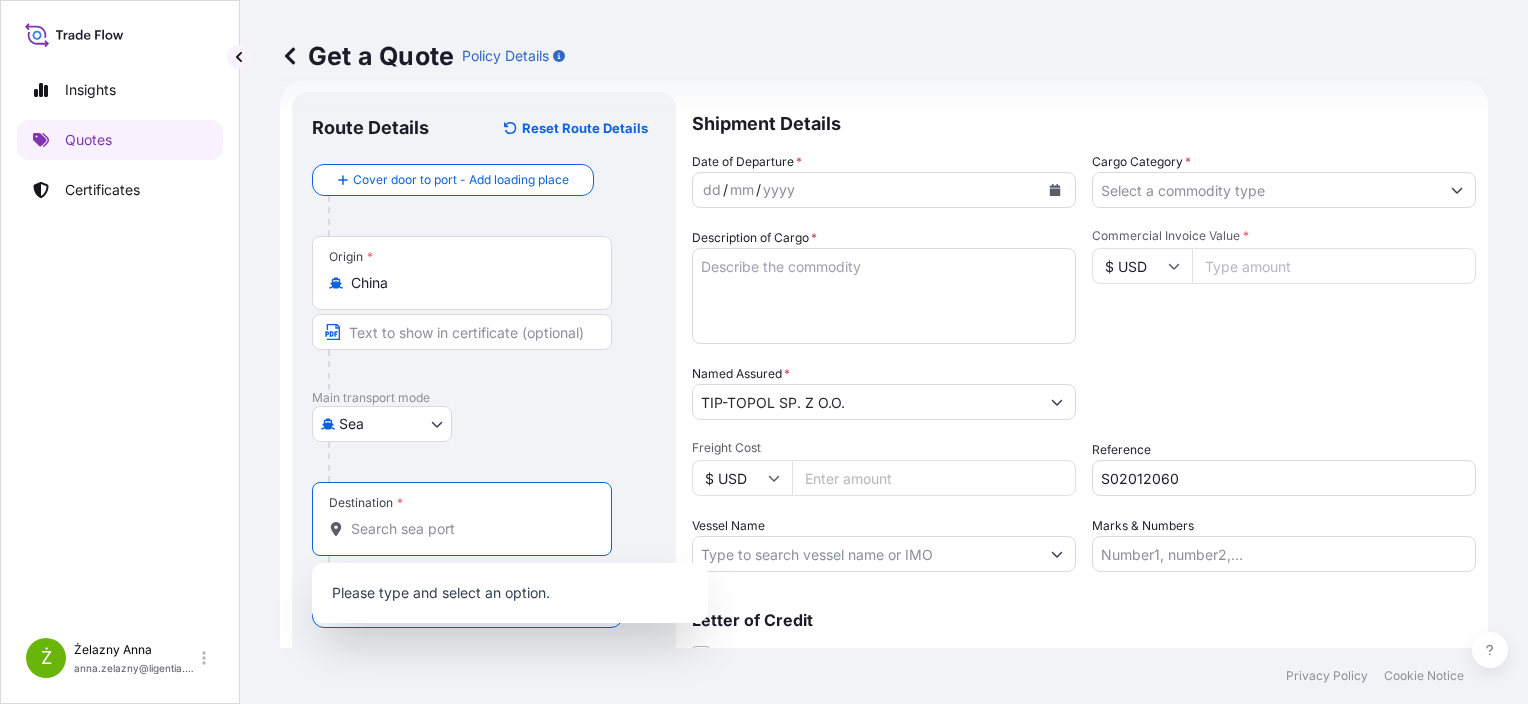 click on "Destination *" at bounding box center [469, 529] 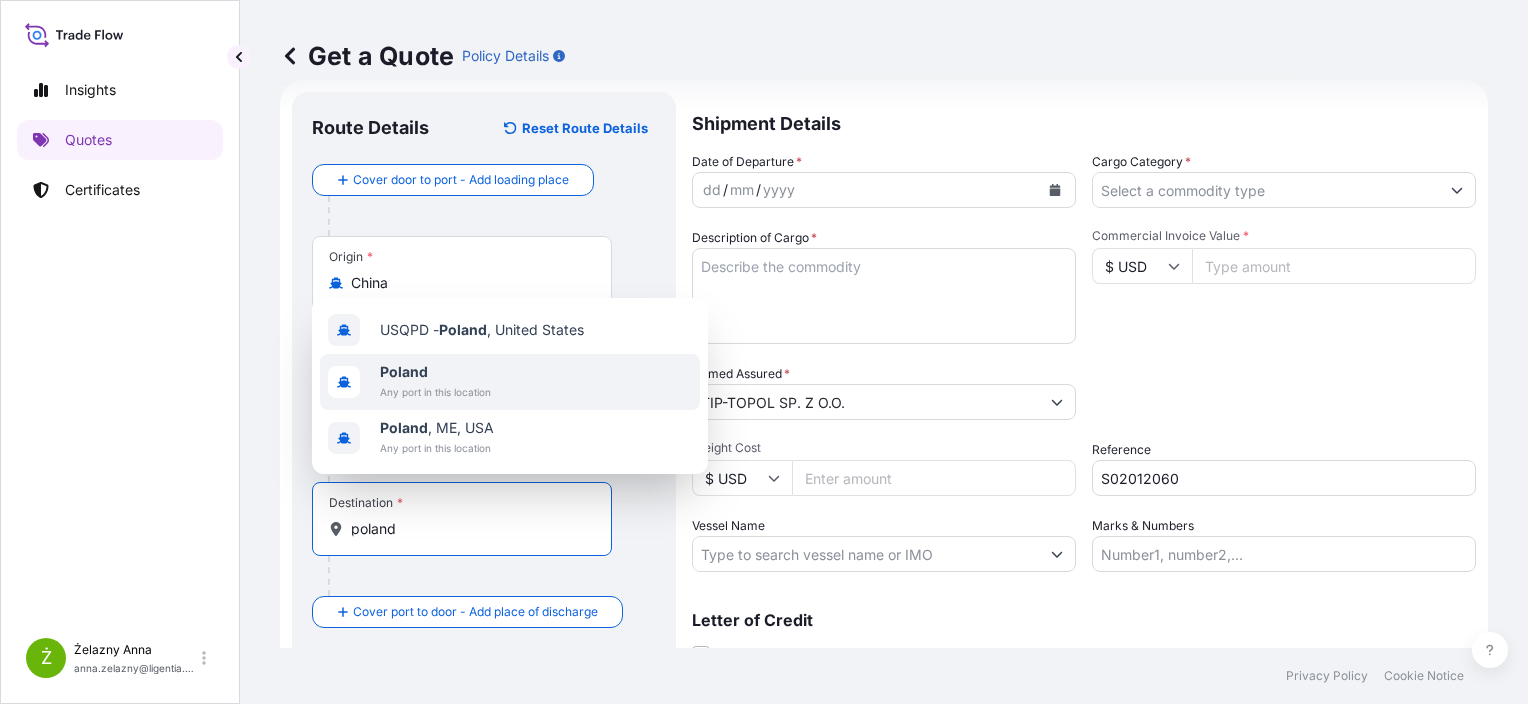 click on "Any port in this location" at bounding box center [435, 392] 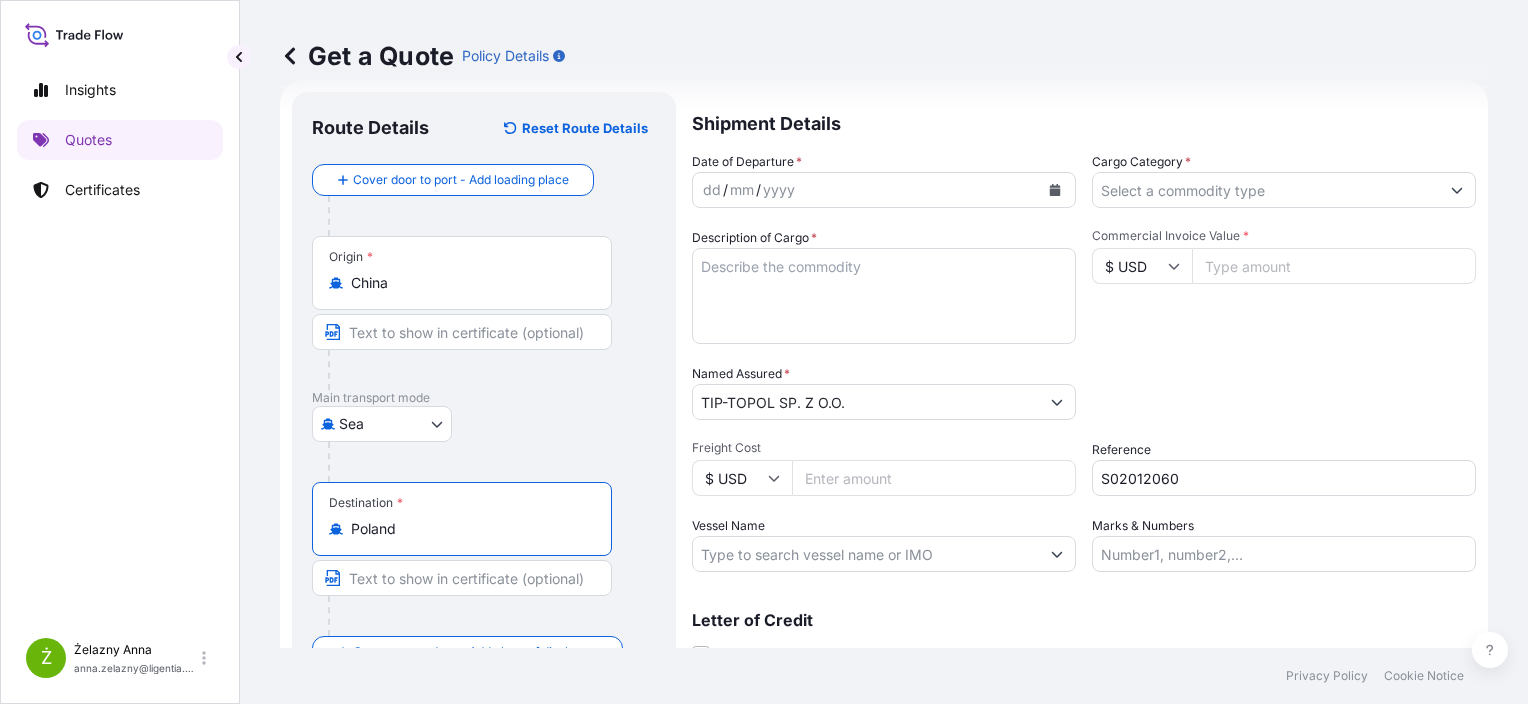 type on "Poland" 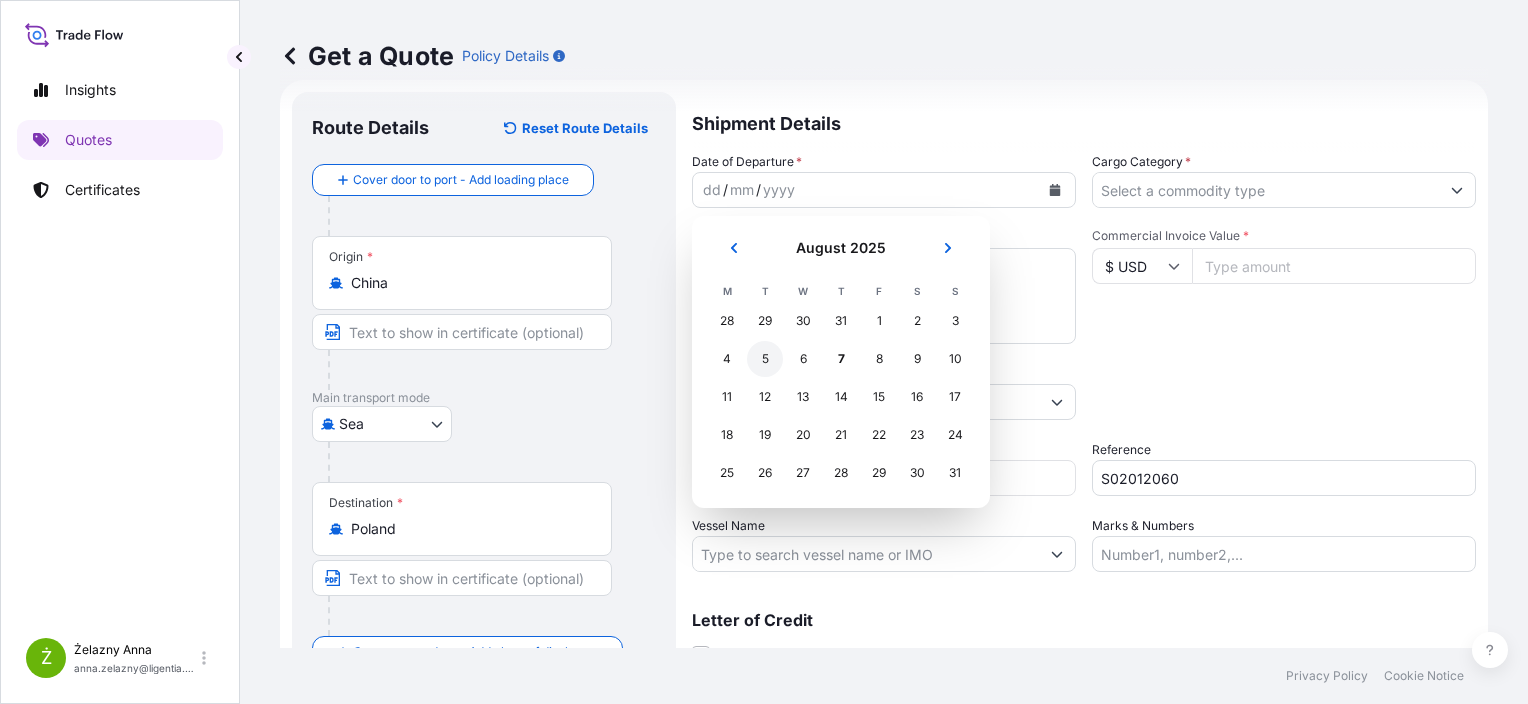 click on "5" at bounding box center [765, 359] 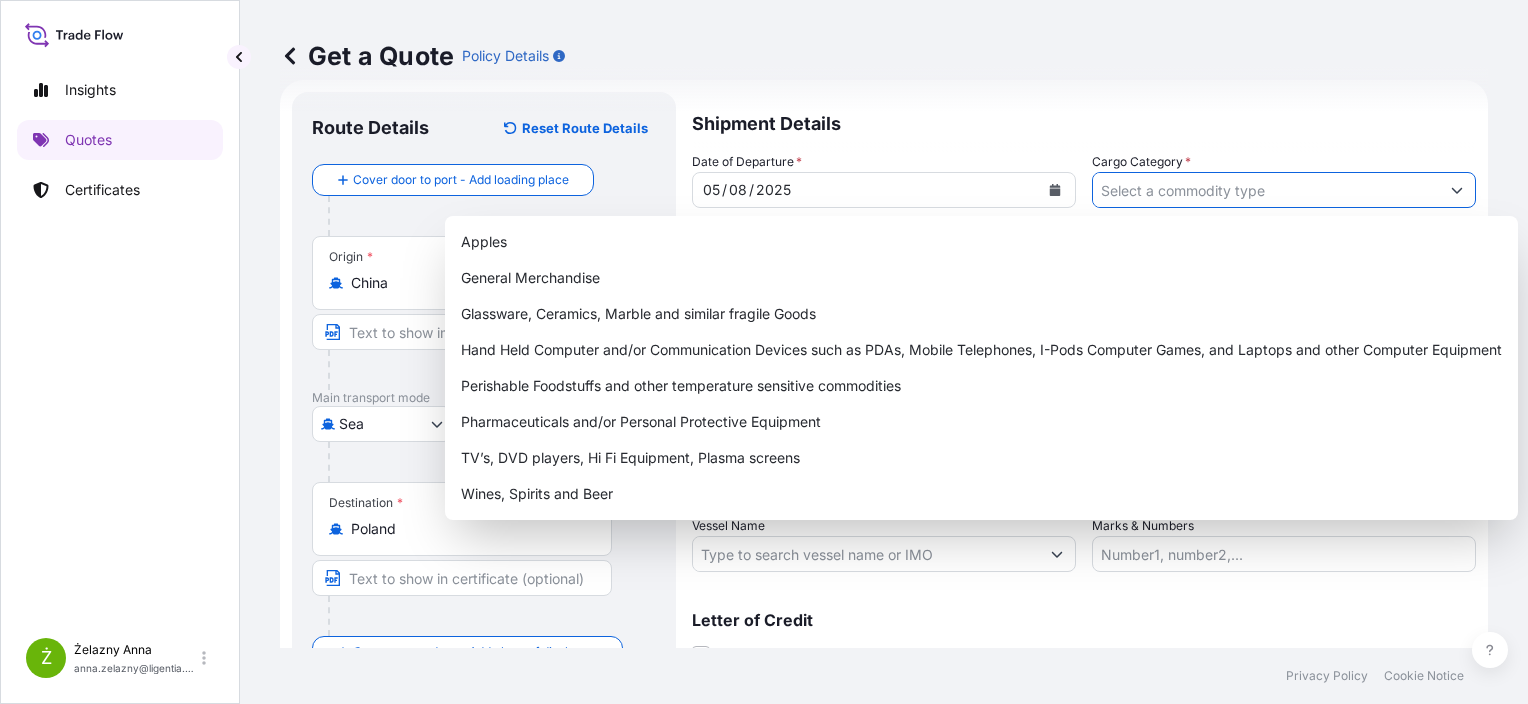 click on "Cargo Category *" at bounding box center [1266, 190] 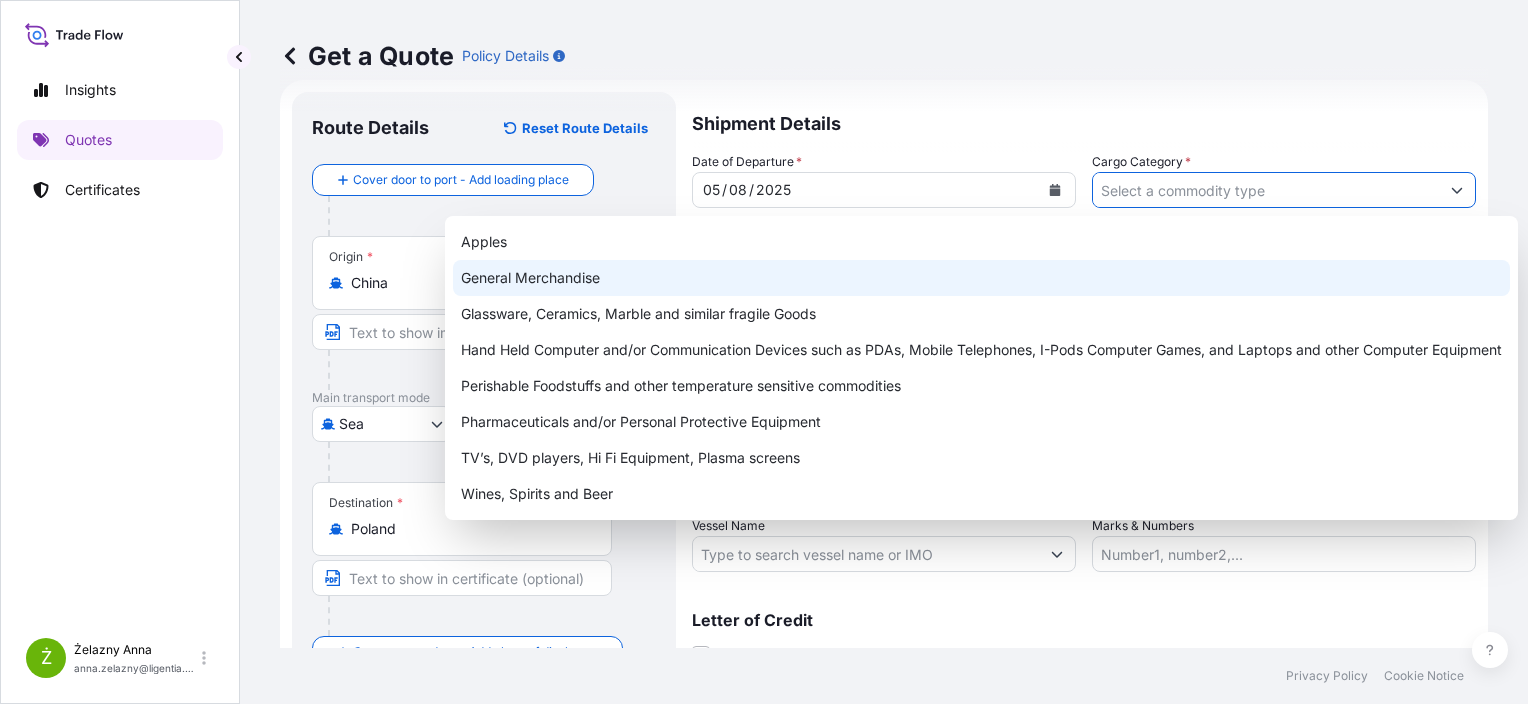 click on "General Merchandise" at bounding box center [981, 278] 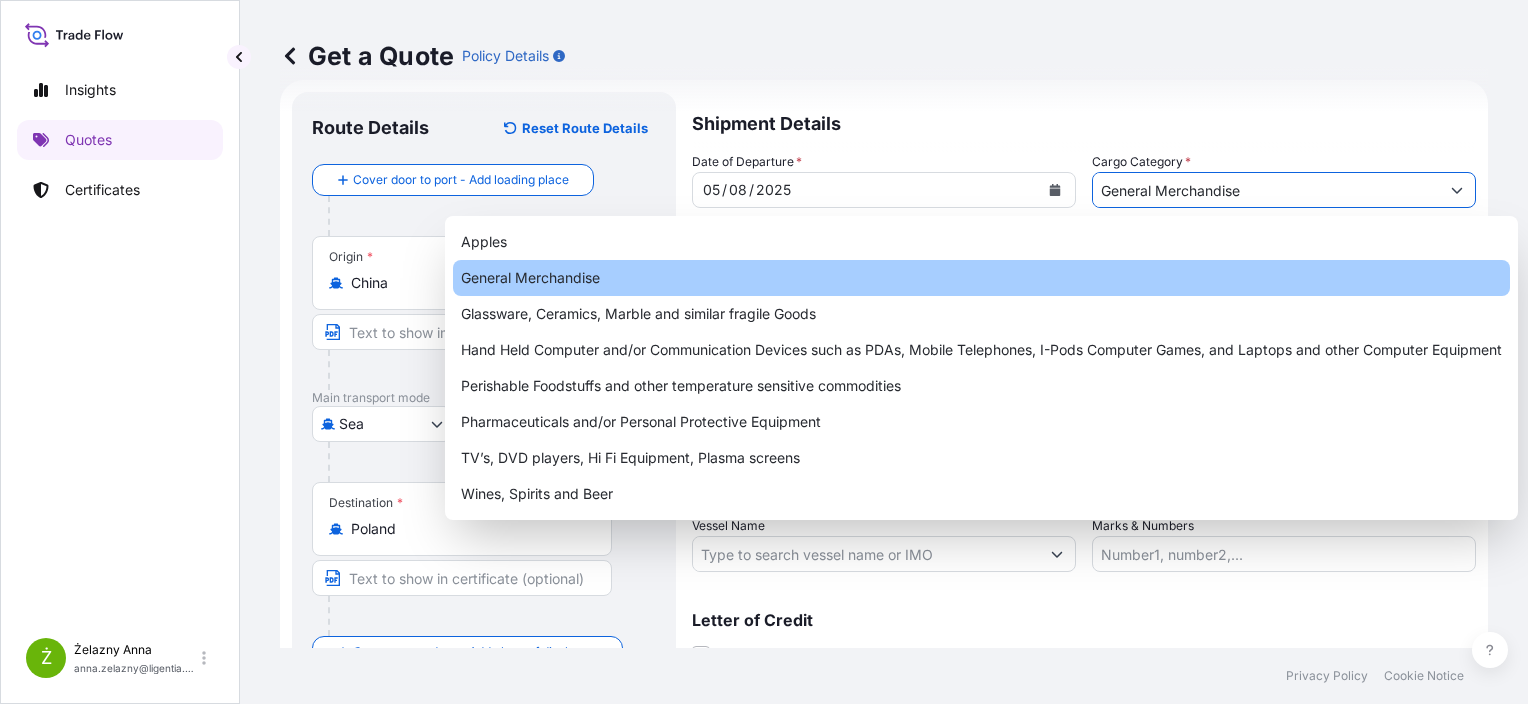 type on "General Merchandise" 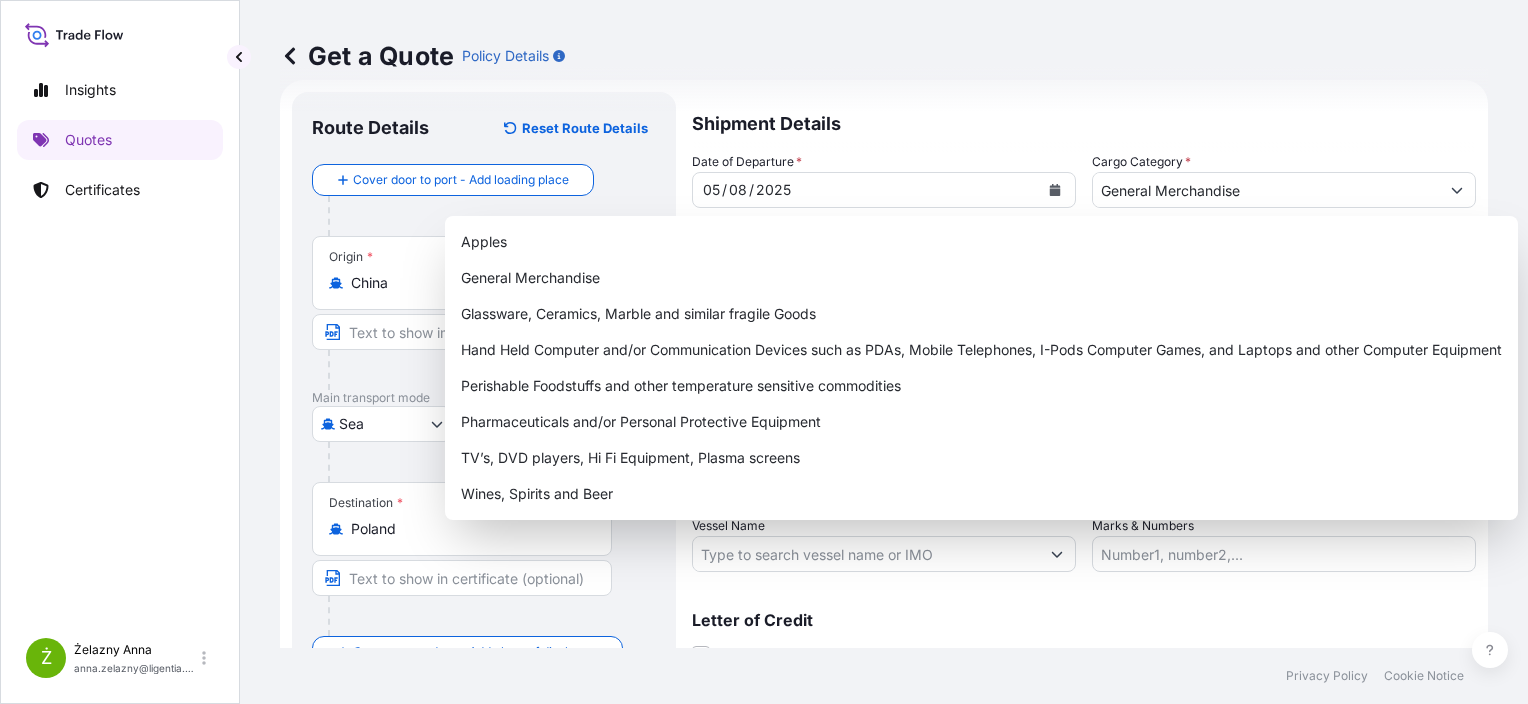 drag, startPoint x: 873, startPoint y: 615, endPoint x: 830, endPoint y: 450, distance: 170.511 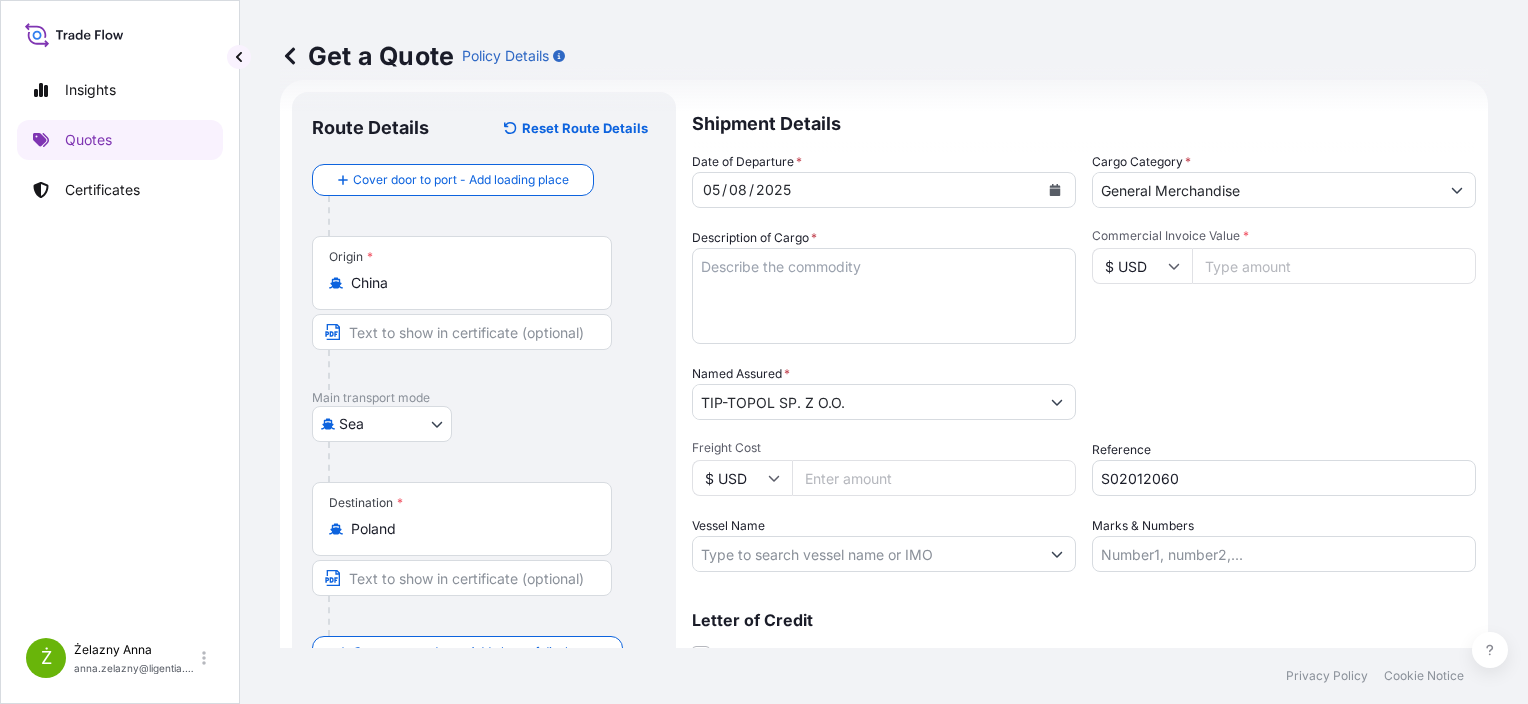 click on "Description of Cargo *" at bounding box center (884, 296) 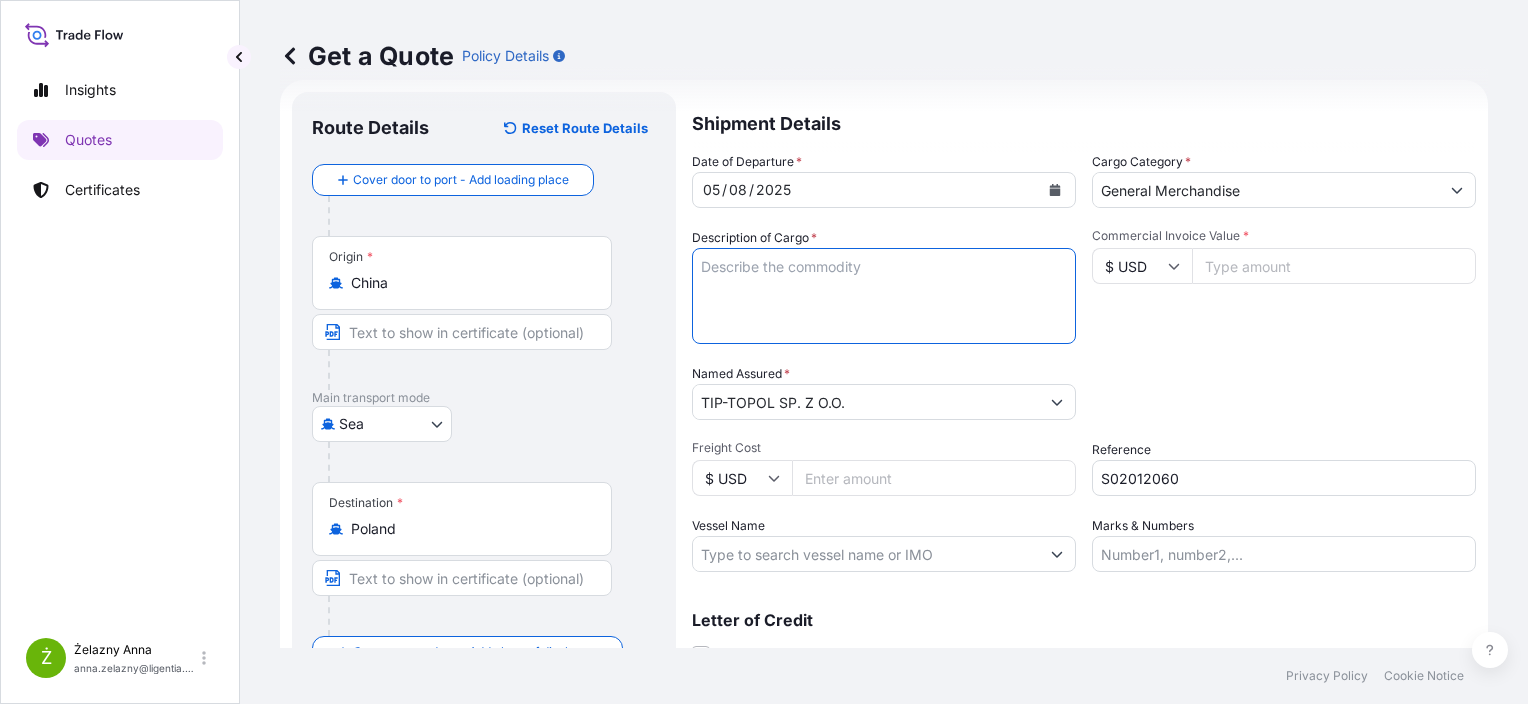 paste on "TIRE CHANGER WHEEL LIFT SPARE PARTS" 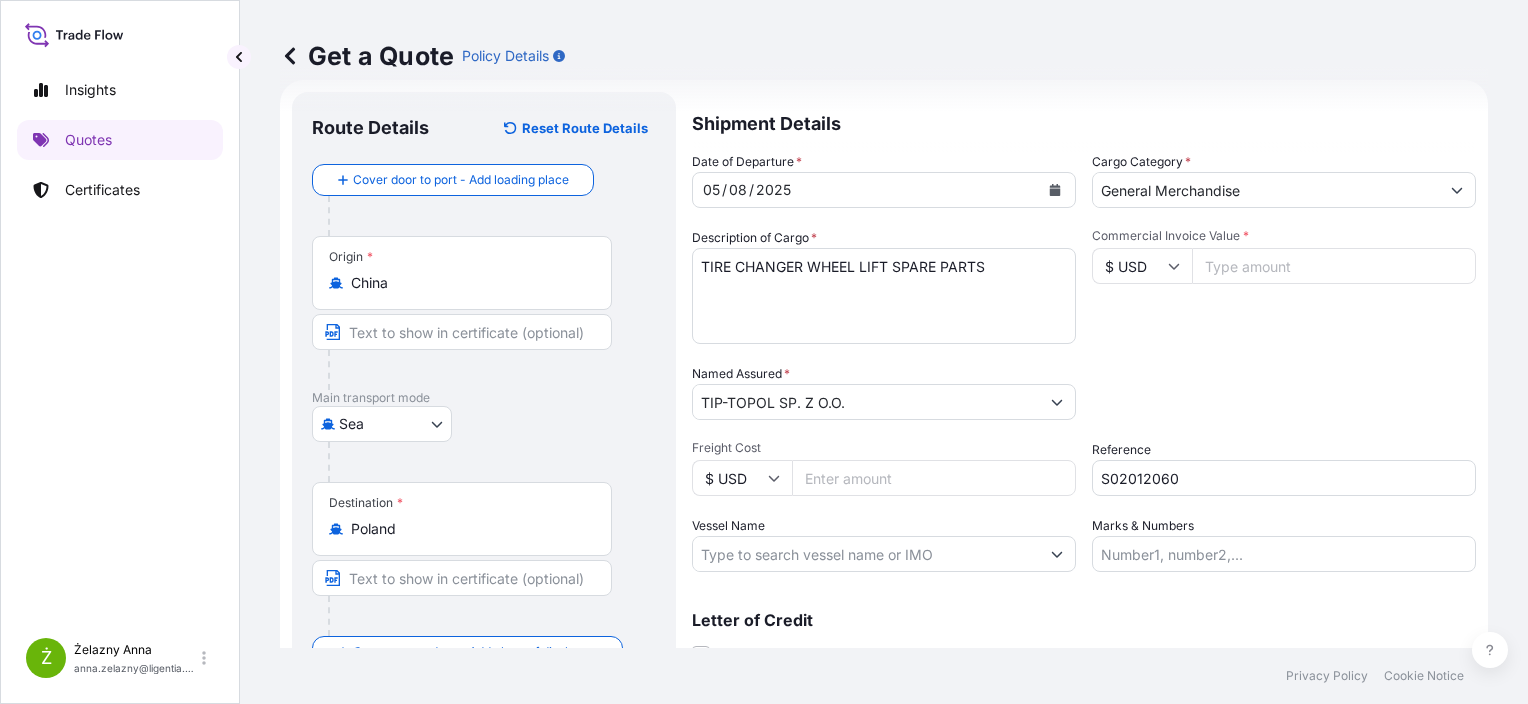 click on "TIRE CHANGER WHEEL LIFT SPARE PARTS" at bounding box center (884, 296) 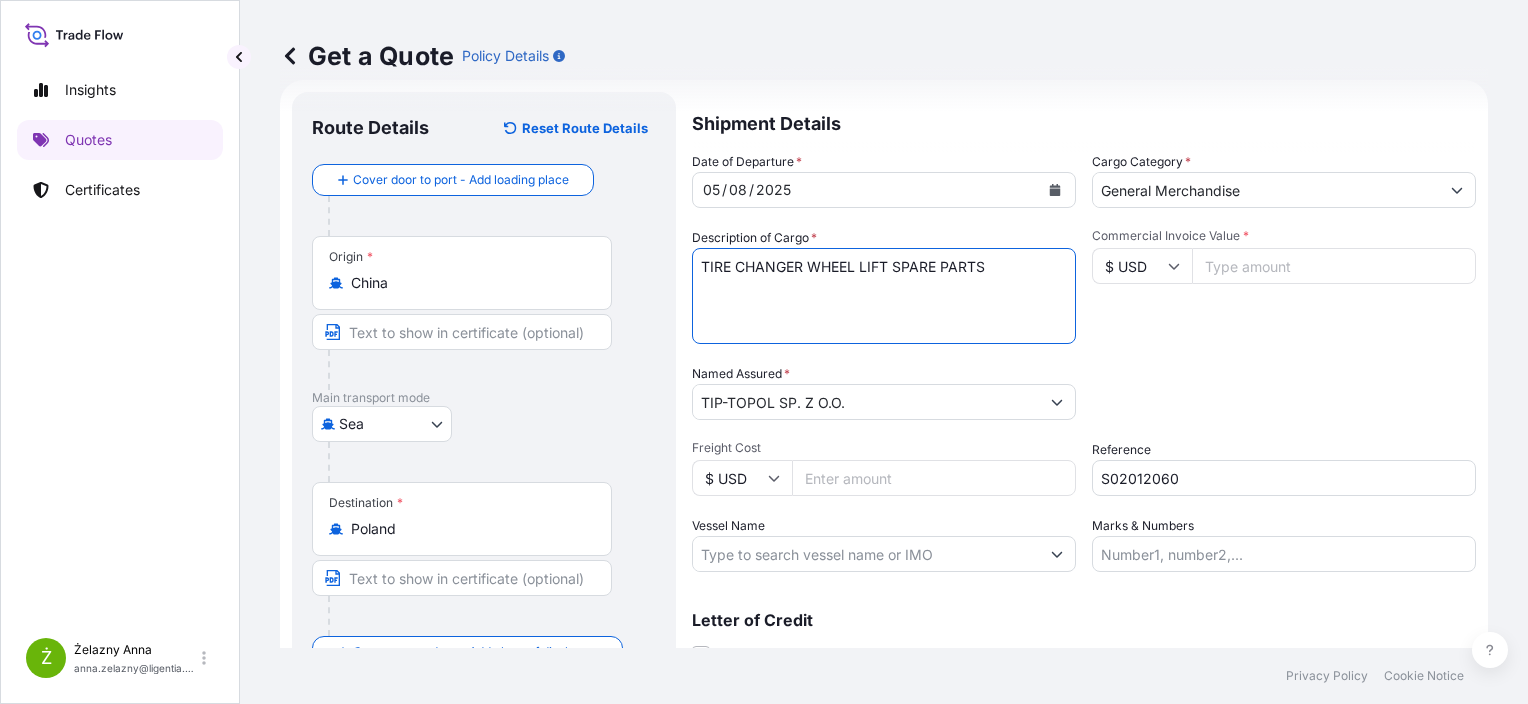 paste on "TCKU7423094 CN9239359 40HC 15308.00 KG 52.60 M3 80 PKG" 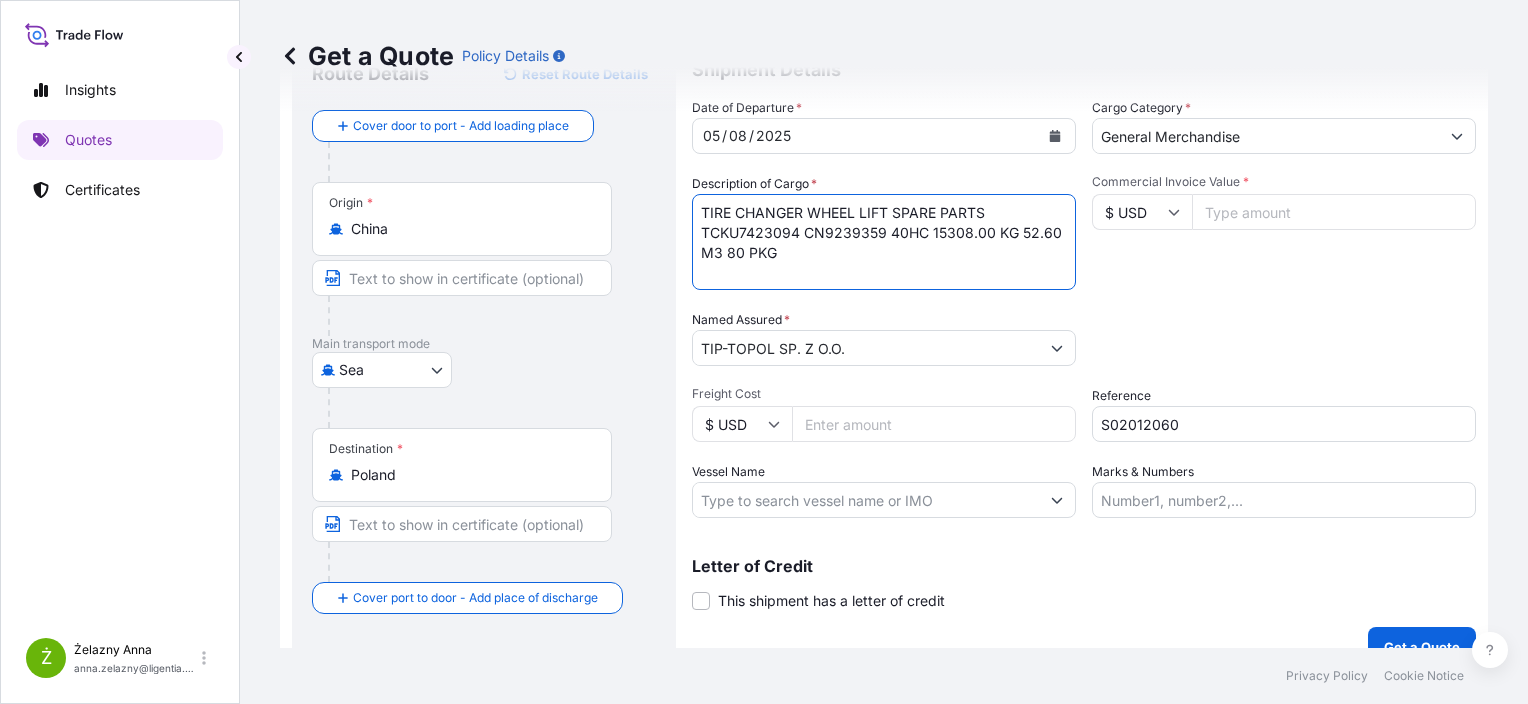 scroll, scrollTop: 116, scrollLeft: 0, axis: vertical 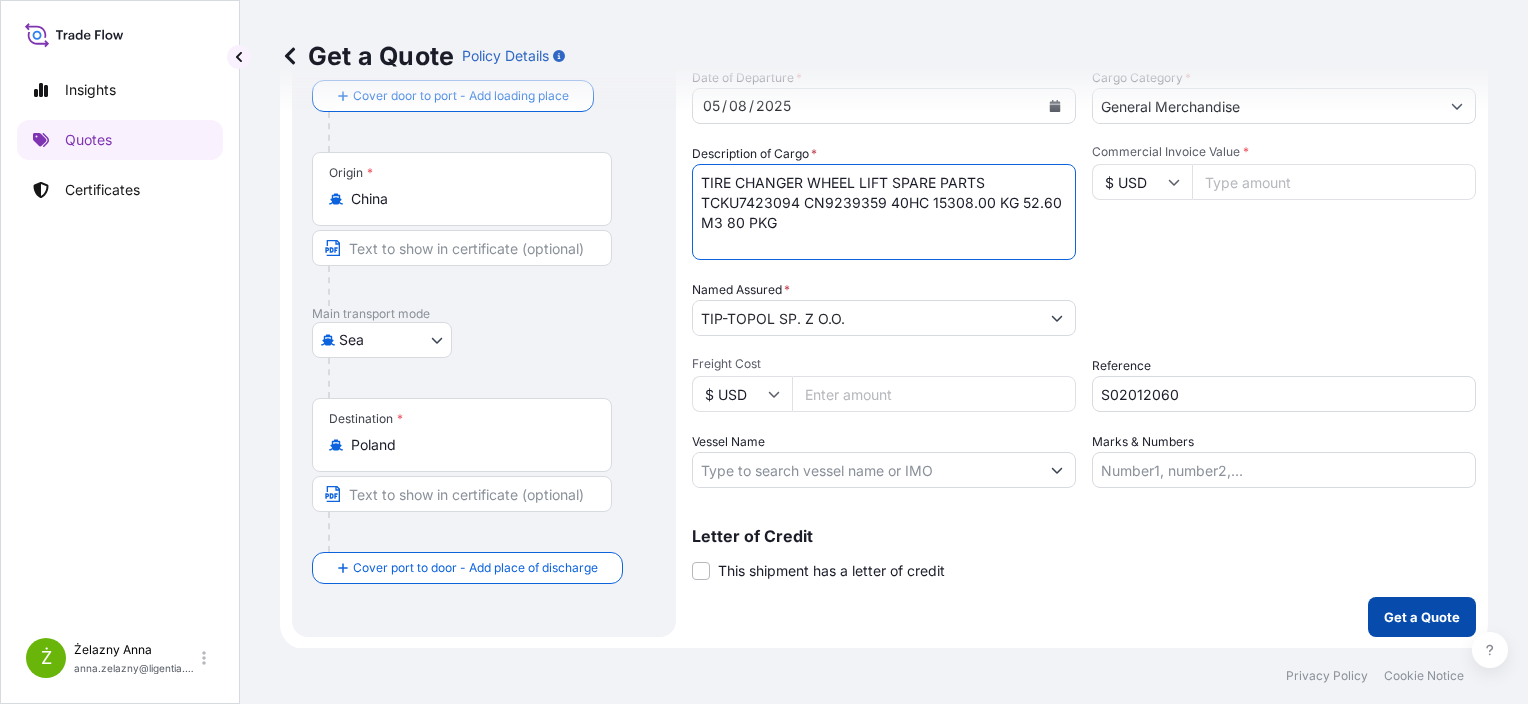 type on "TIRE CHANGER WHEEL LIFT SPARE PARTS
TCKU7423094 CN9239359 40HC 15308.00 KG 52.60 M3 80 PKG" 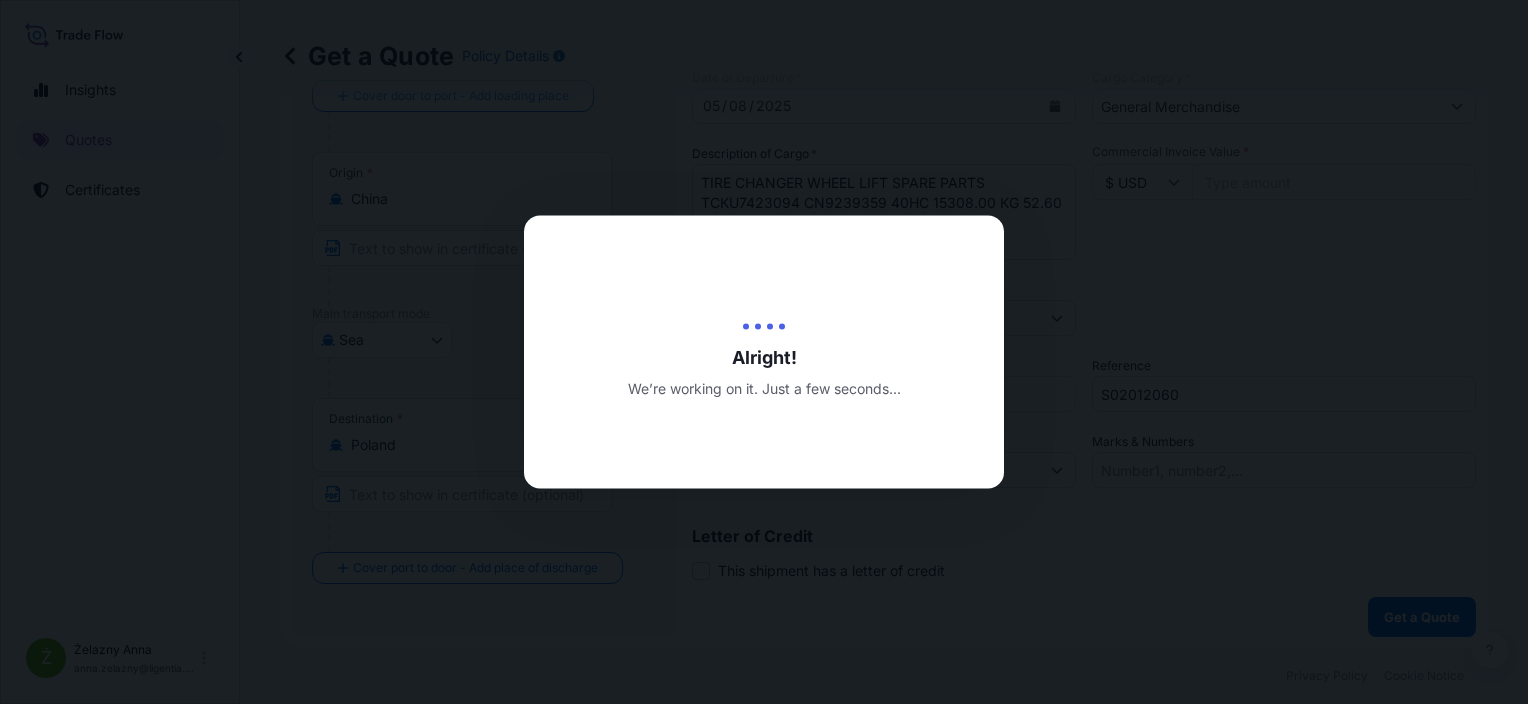 scroll, scrollTop: 0, scrollLeft: 0, axis: both 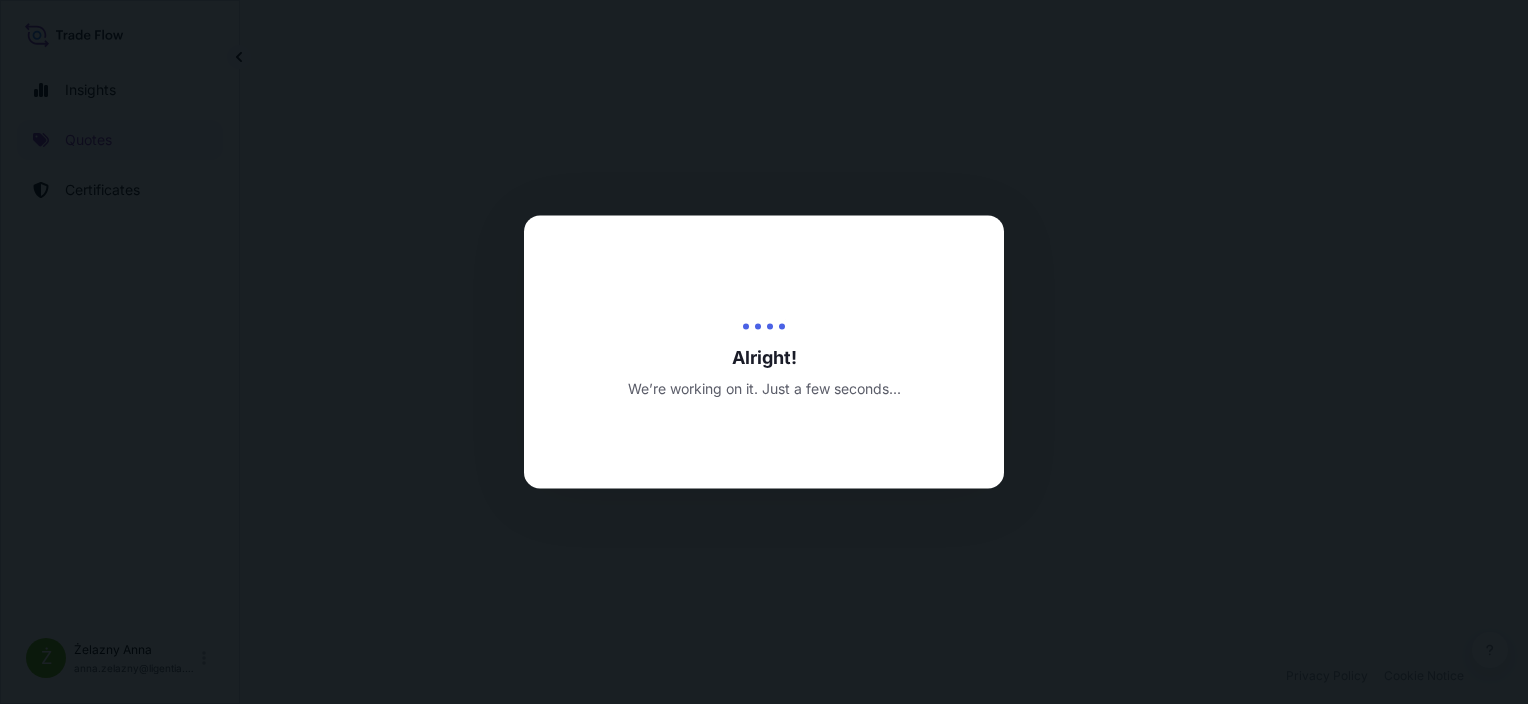 select on "Sea" 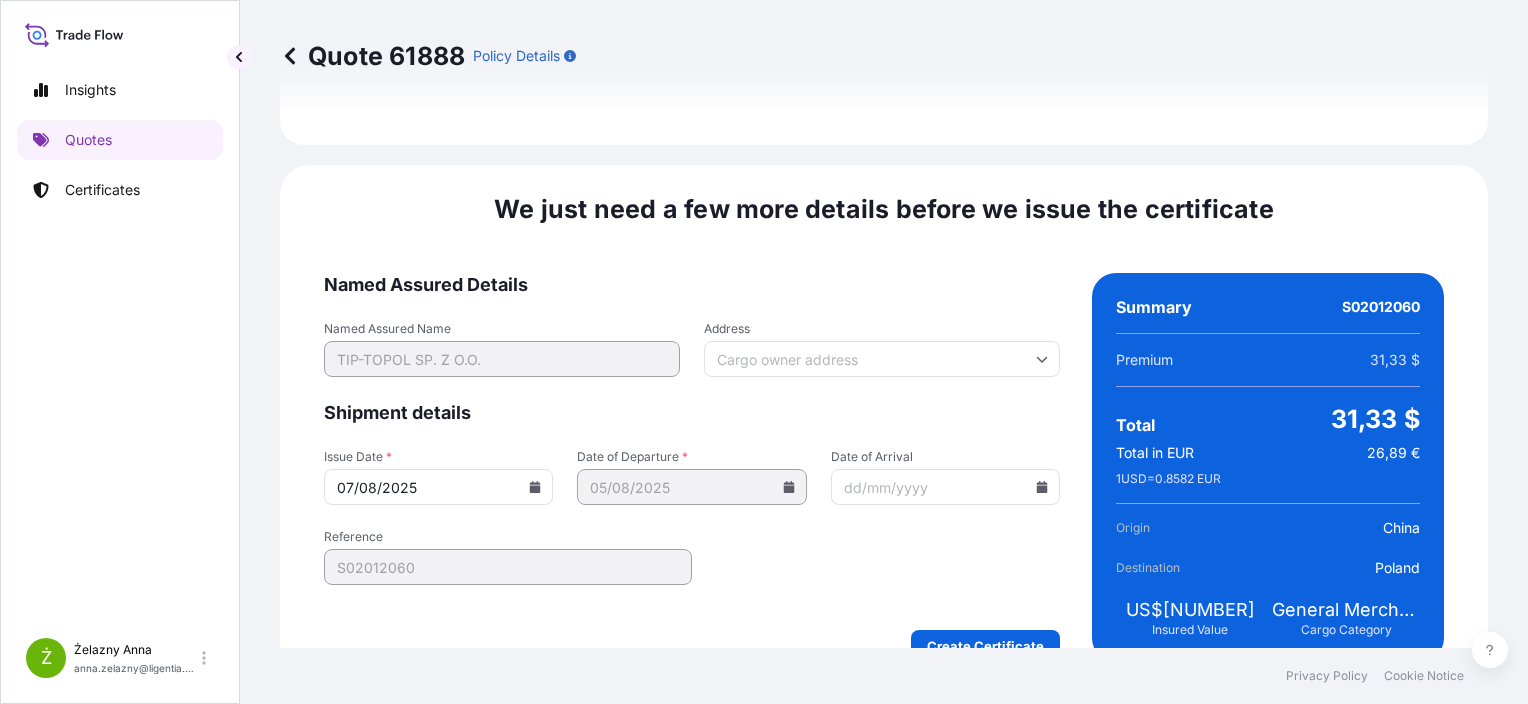 scroll, scrollTop: 2344, scrollLeft: 0, axis: vertical 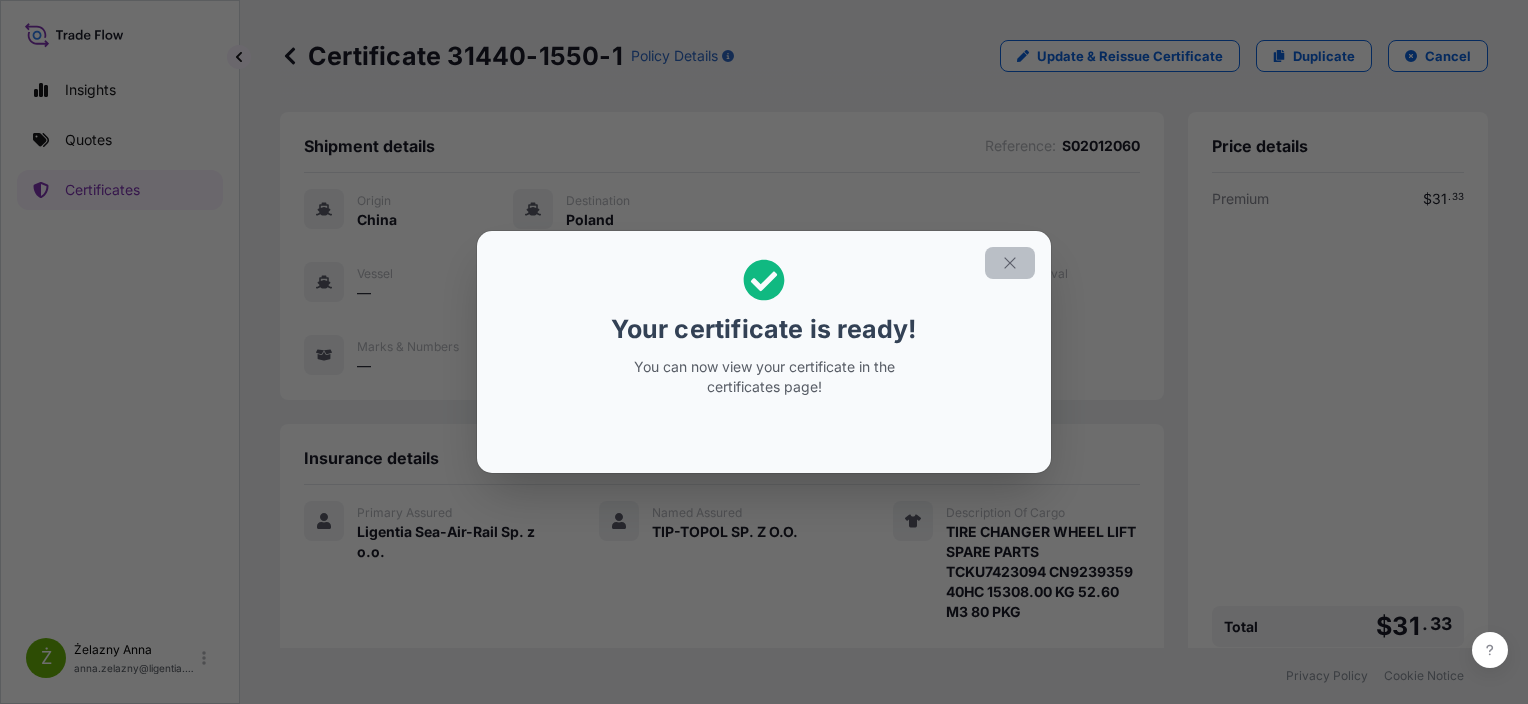 click at bounding box center [1010, 263] 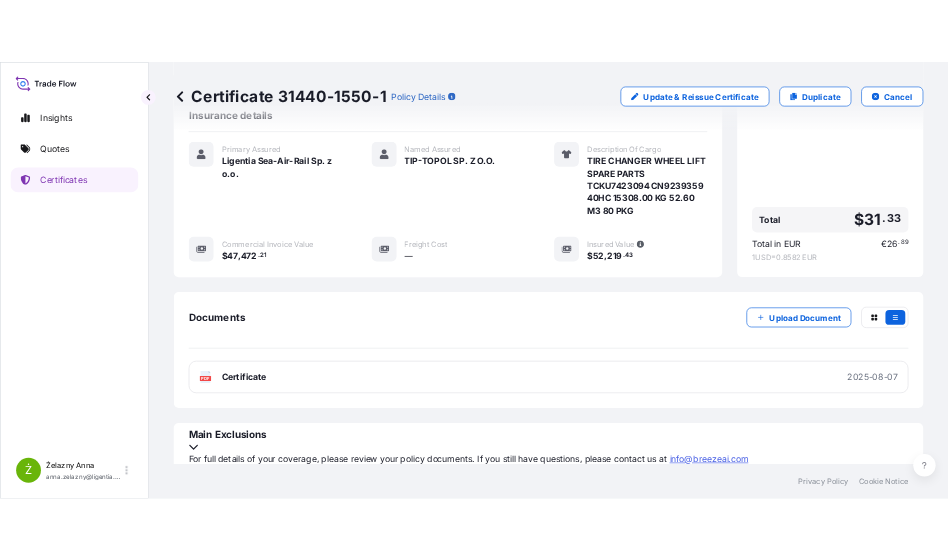 scroll, scrollTop: 384, scrollLeft: 0, axis: vertical 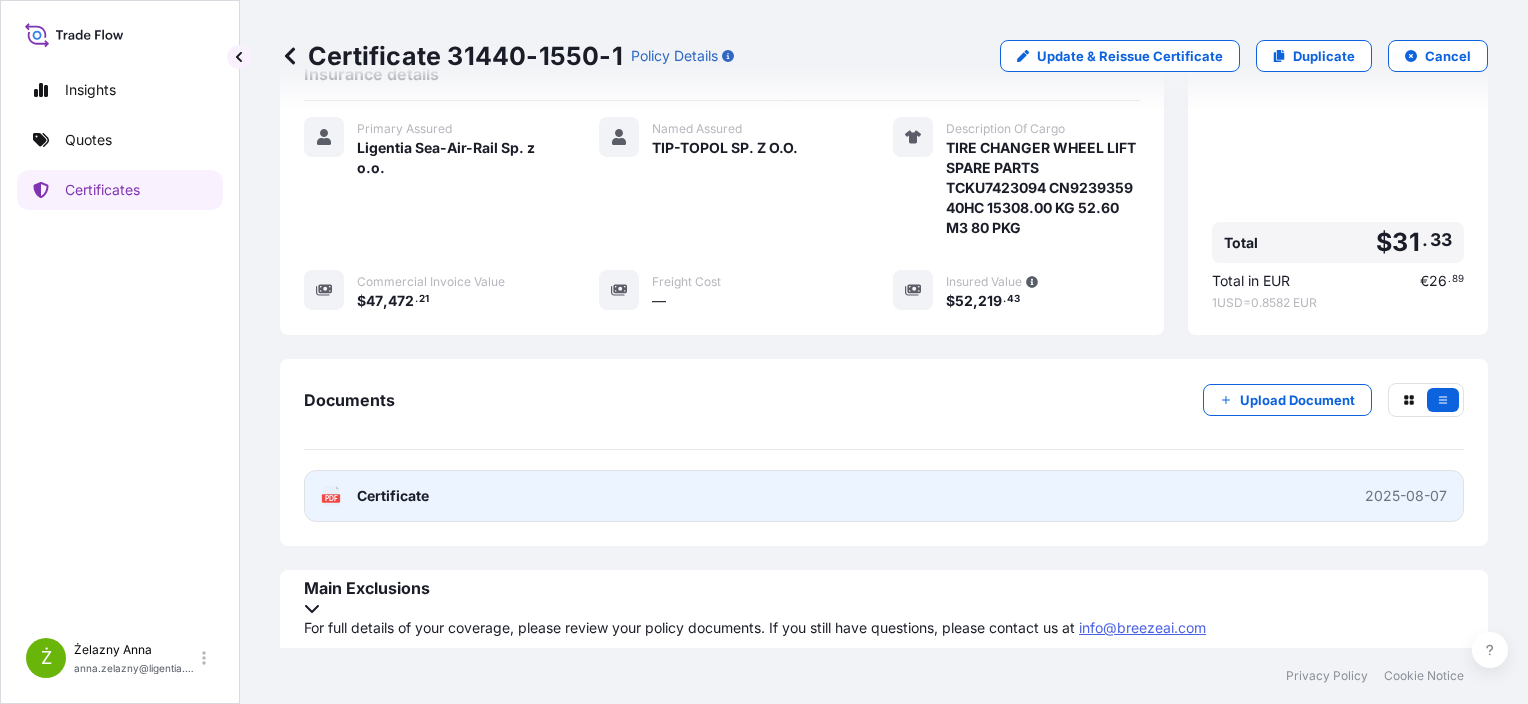 click on "PDF Certificate 2025-08-07" at bounding box center [884, 496] 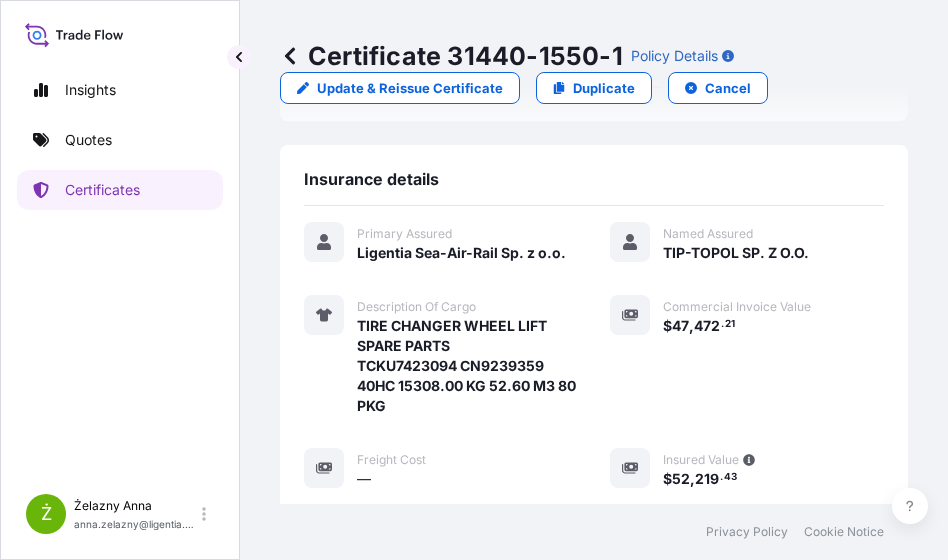 scroll, scrollTop: 416, scrollLeft: 0, axis: vertical 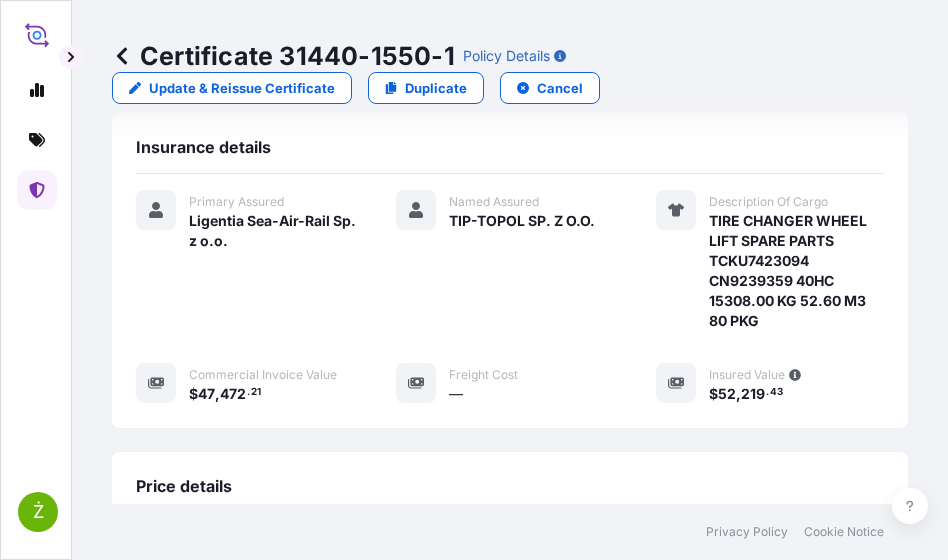 click on "Certificate 31440-1550-1" at bounding box center [283, 56] 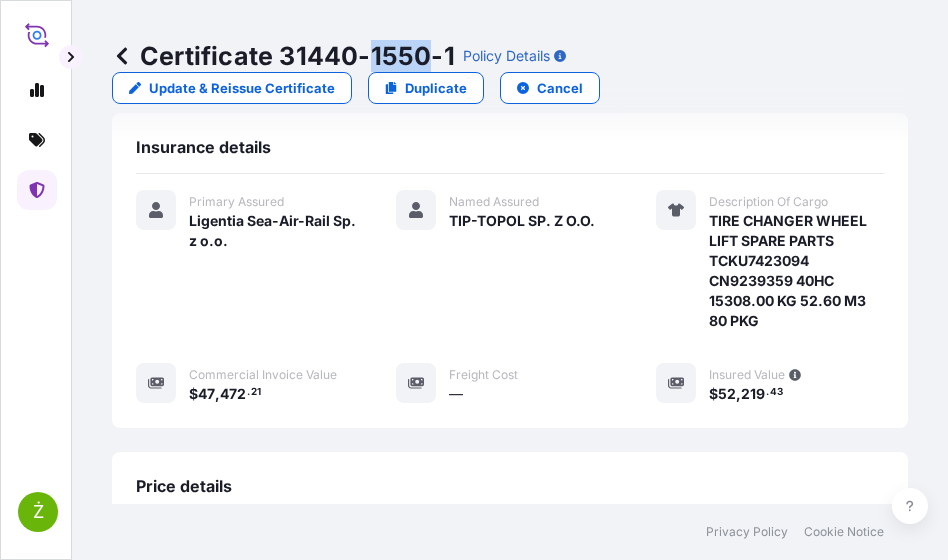 click on "Certificate 31440-1550-1" at bounding box center [283, 56] 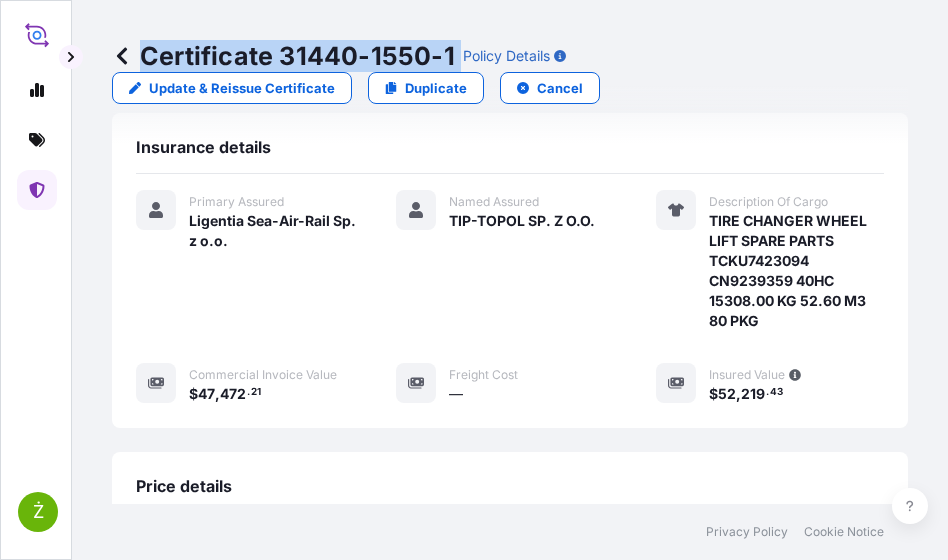 click on "Certificate 31440-1550-1" at bounding box center [283, 56] 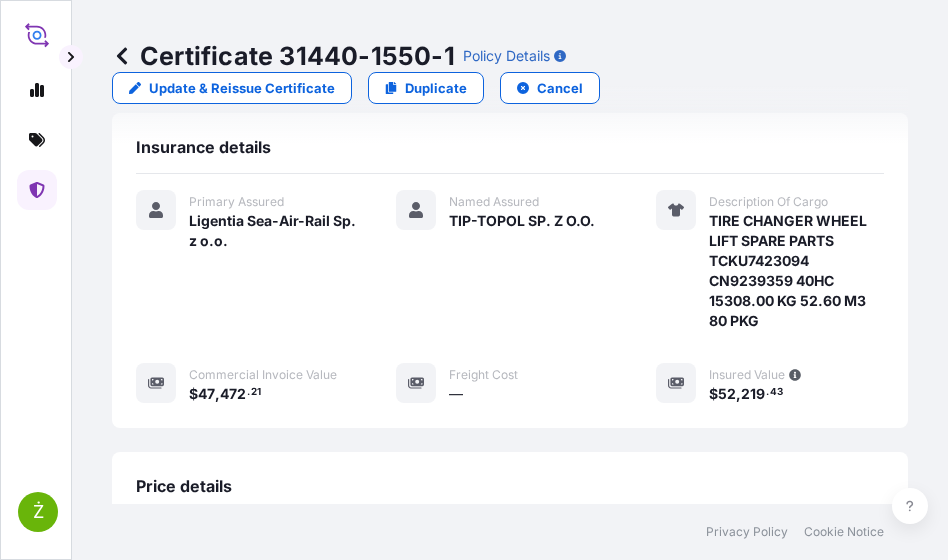 click on "Ż" at bounding box center (36, 280) 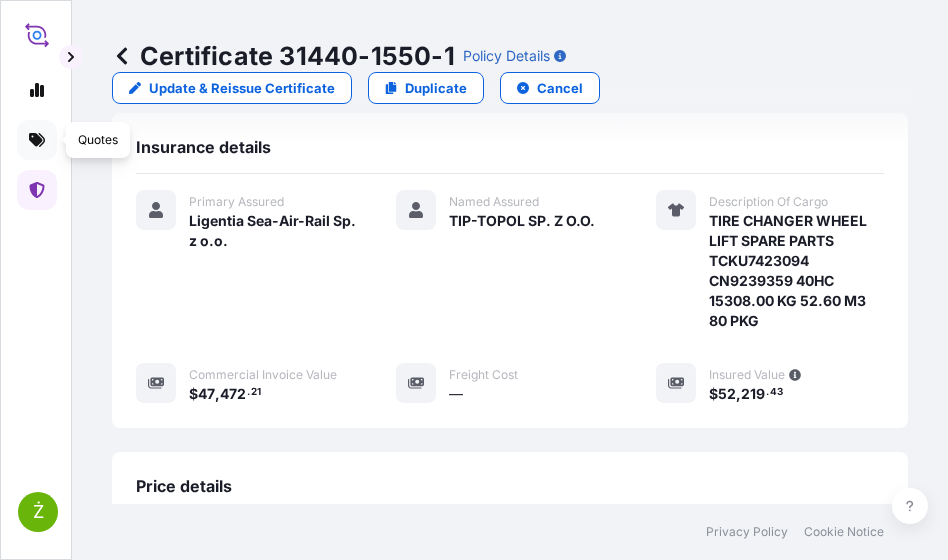 click 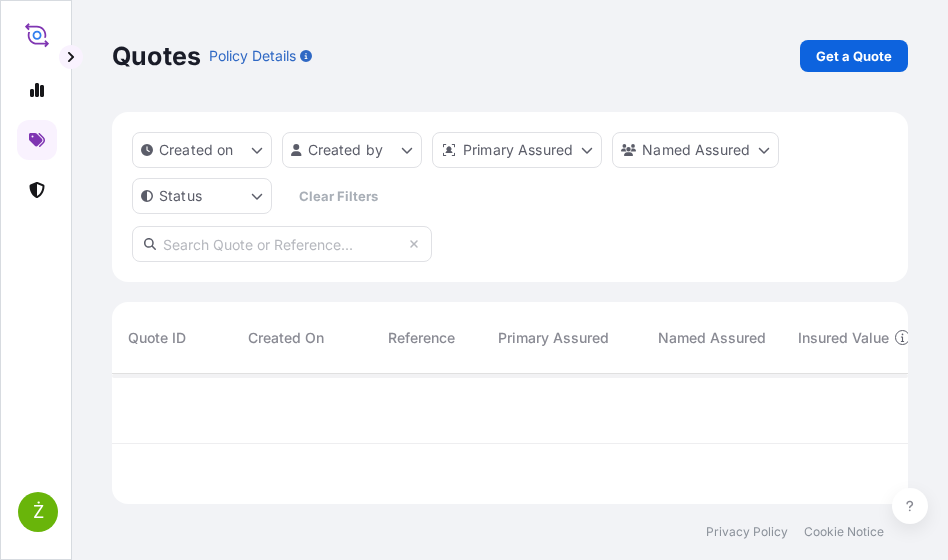scroll, scrollTop: 0, scrollLeft: 0, axis: both 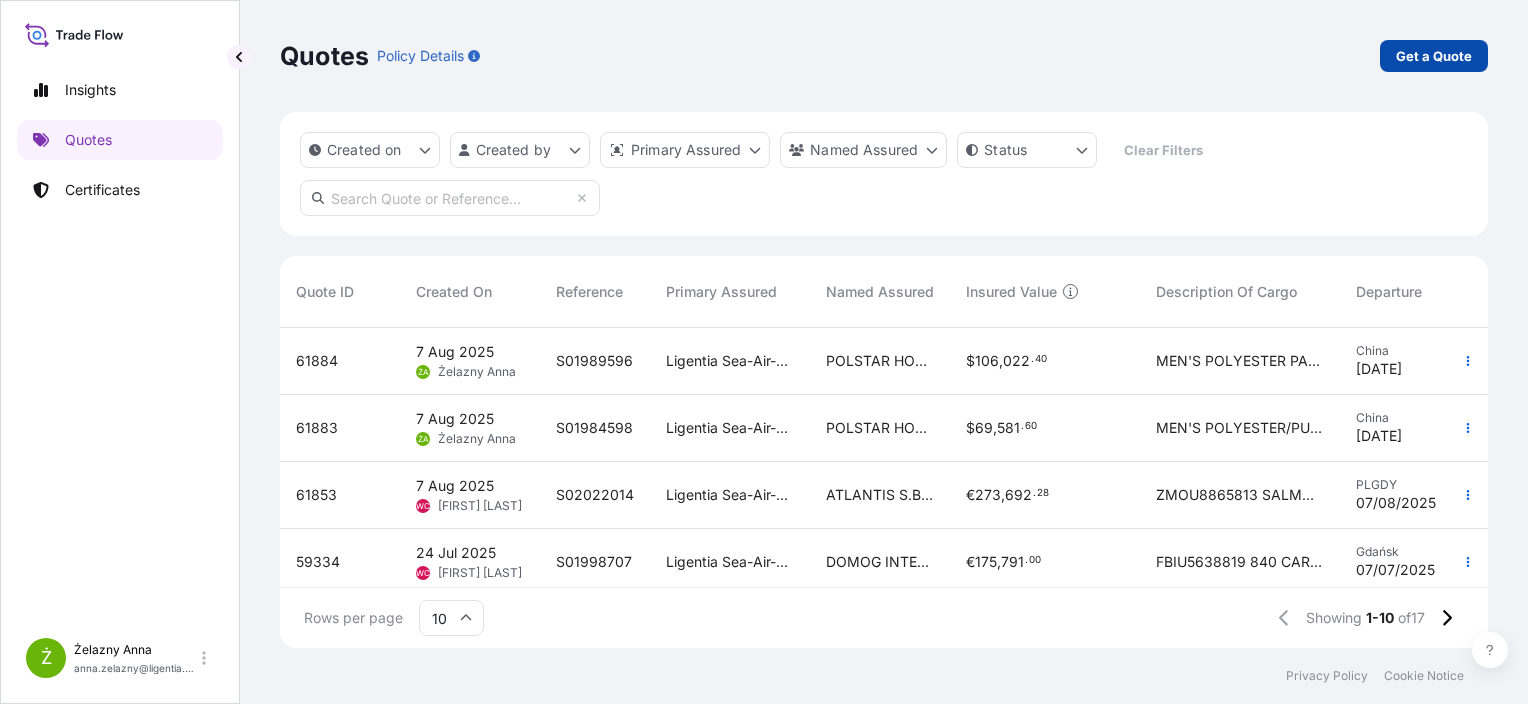 click on "Get a Quote" at bounding box center [1434, 56] 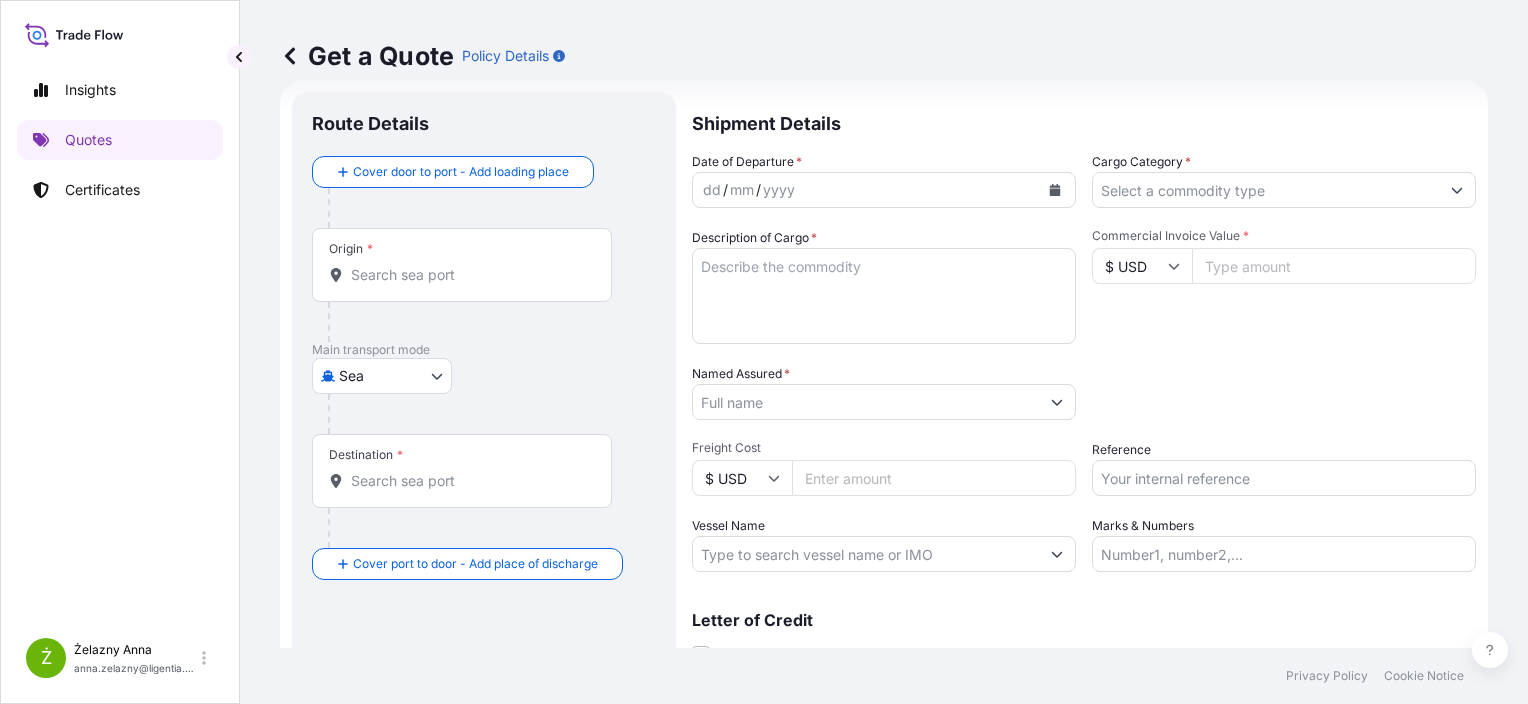 click on "Reference" at bounding box center (1284, 478) 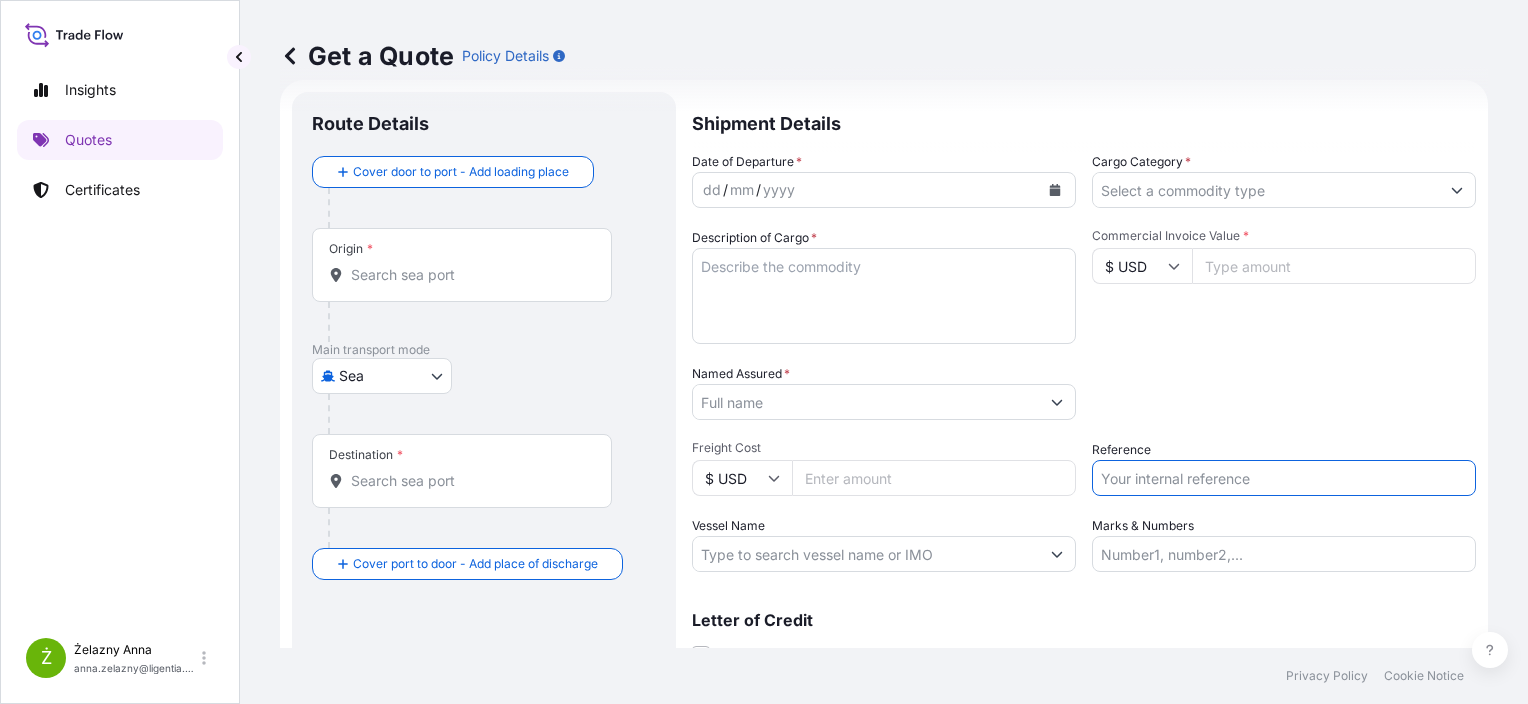 paste on "S02009372" 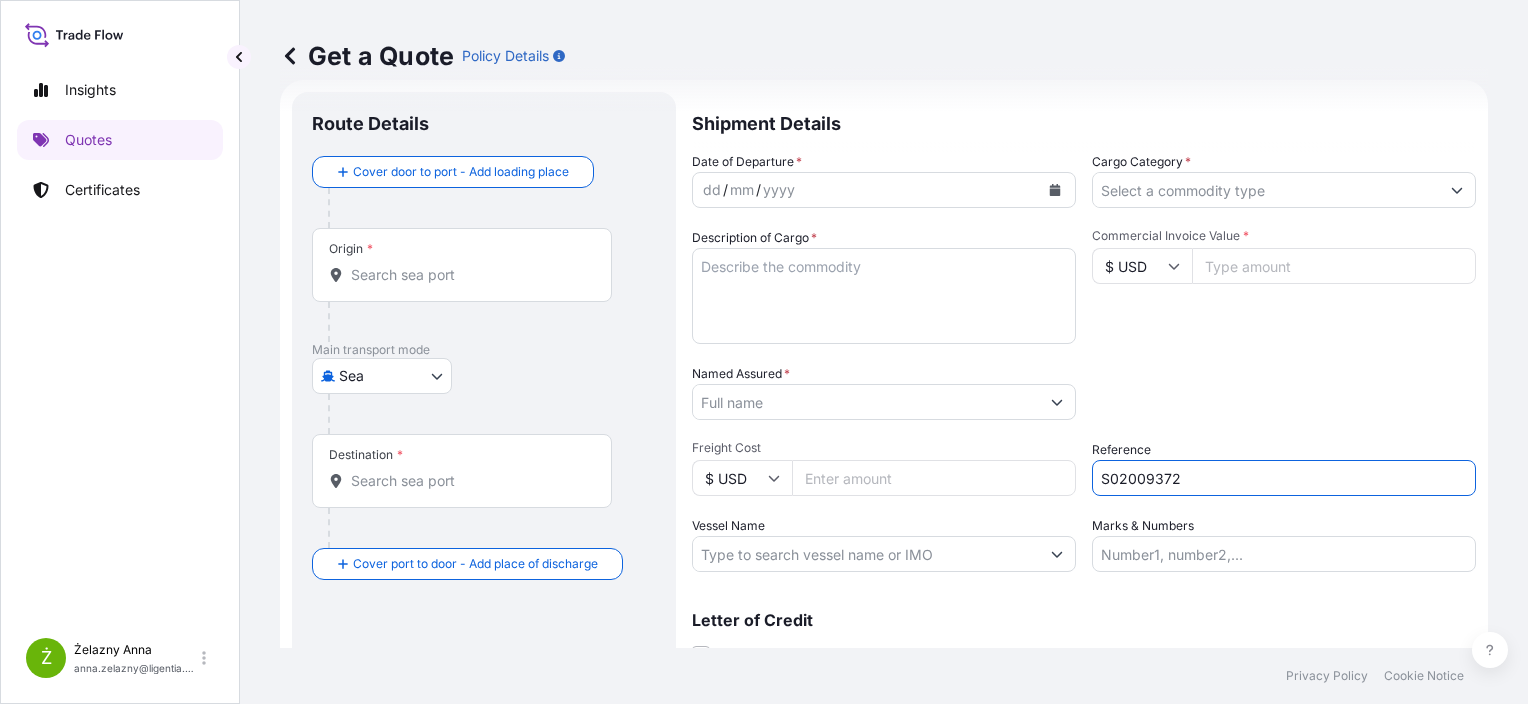 type on "S02009372" 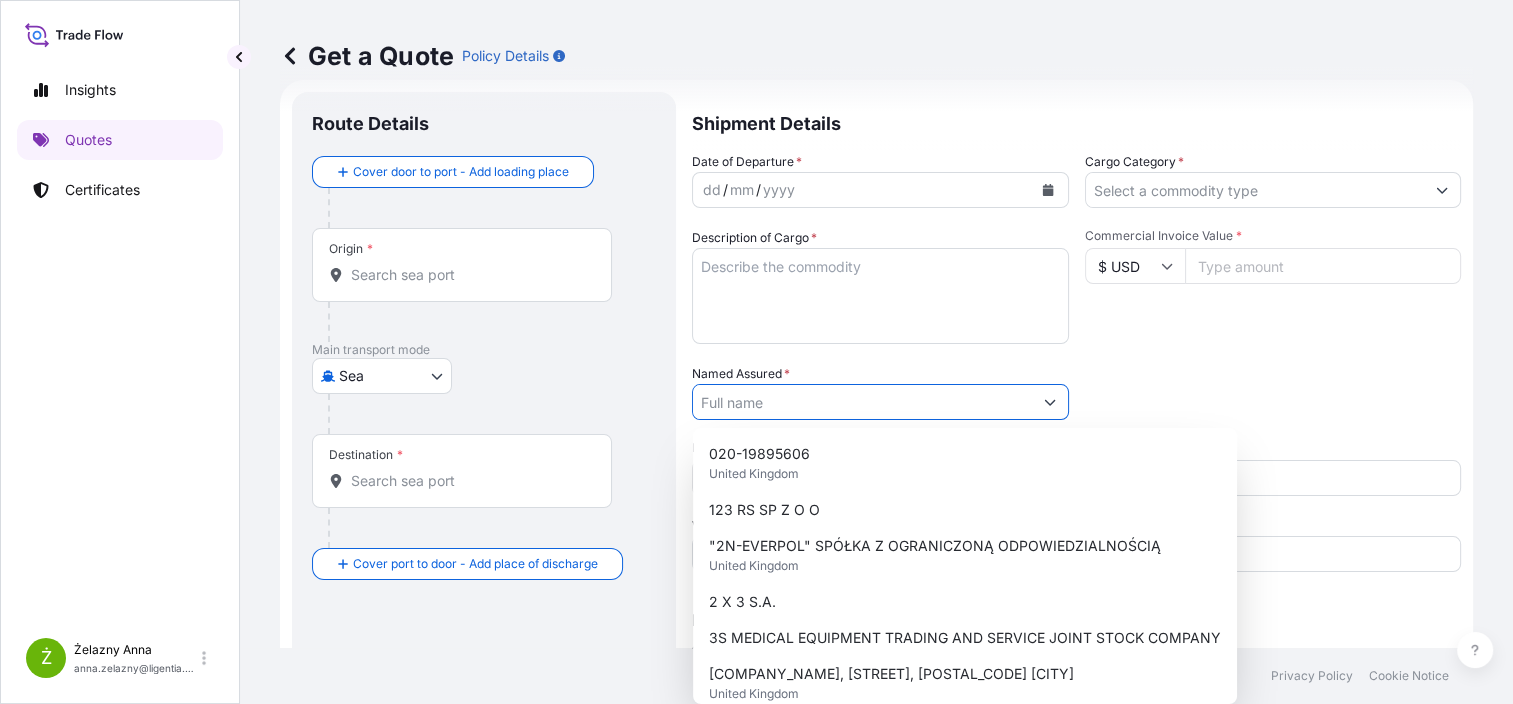 click on "Named Assured *" at bounding box center (862, 402) 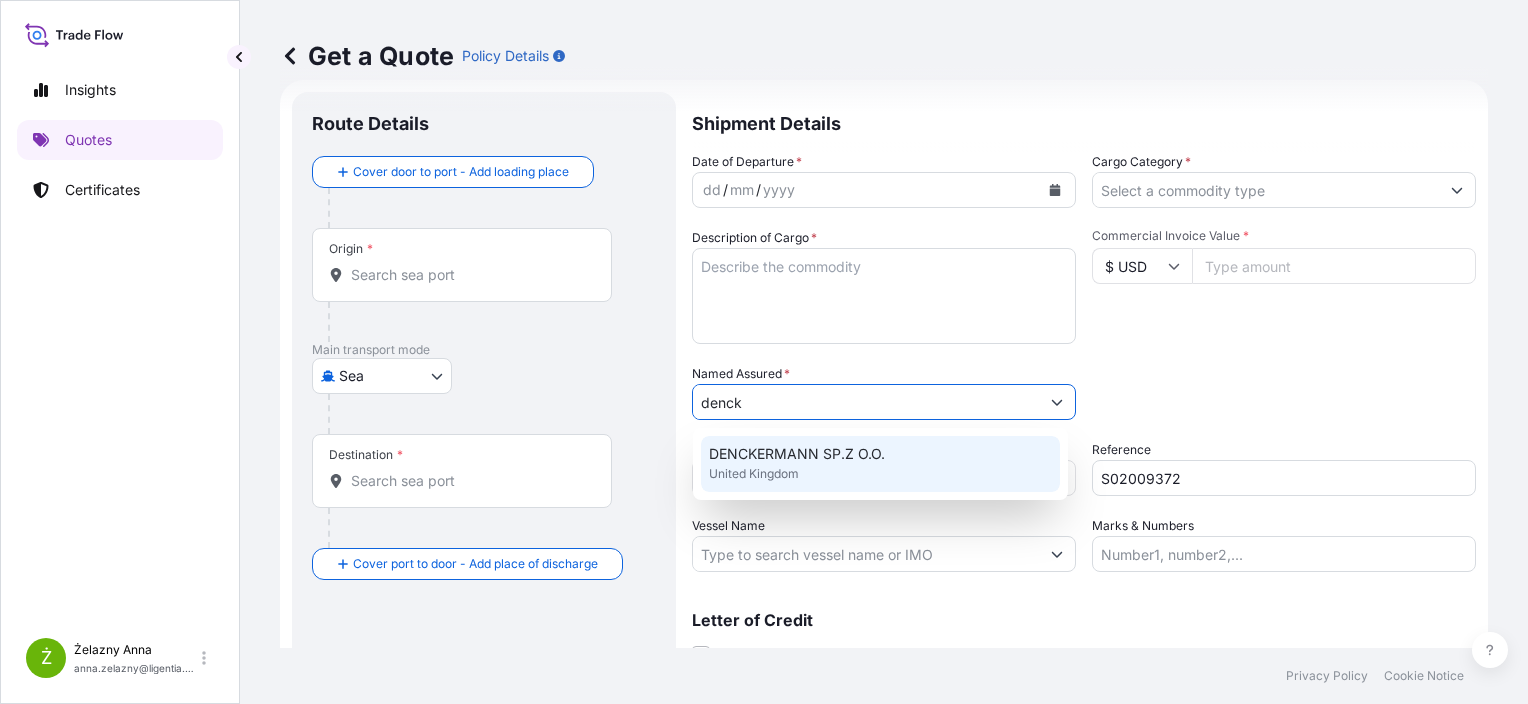 click on "DENCKERMANN SP.Z O.O. United Kingdom" at bounding box center [880, 464] 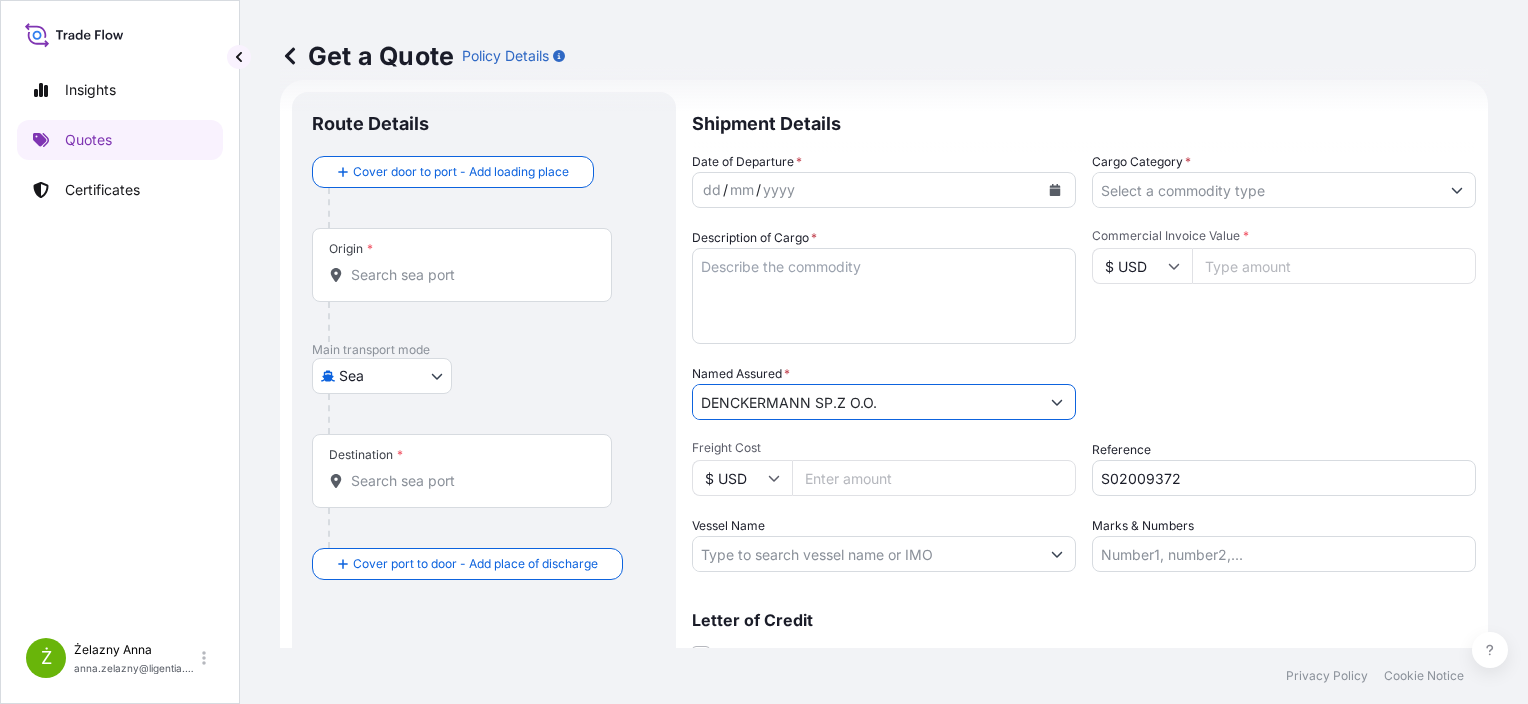 type on "DENCKERMANN SP.Z O.O." 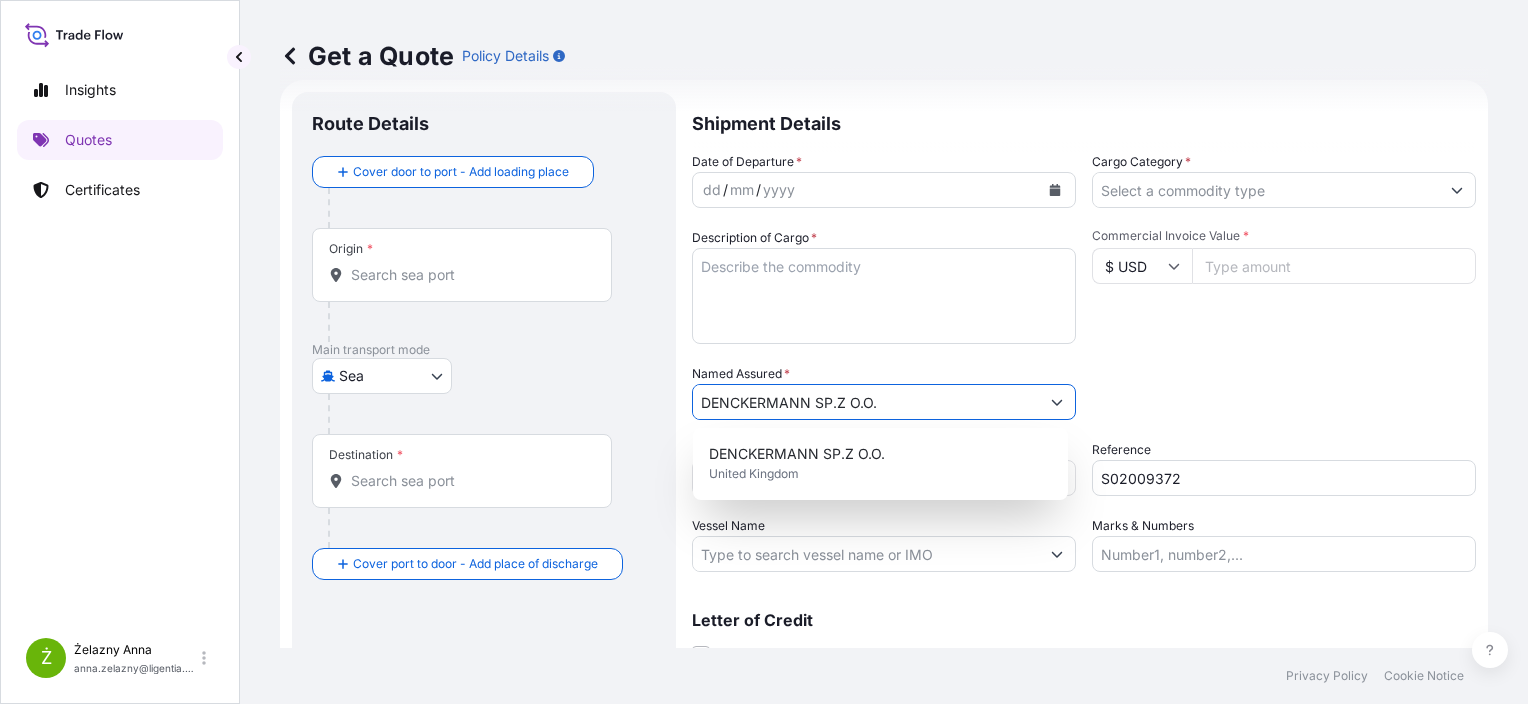 click 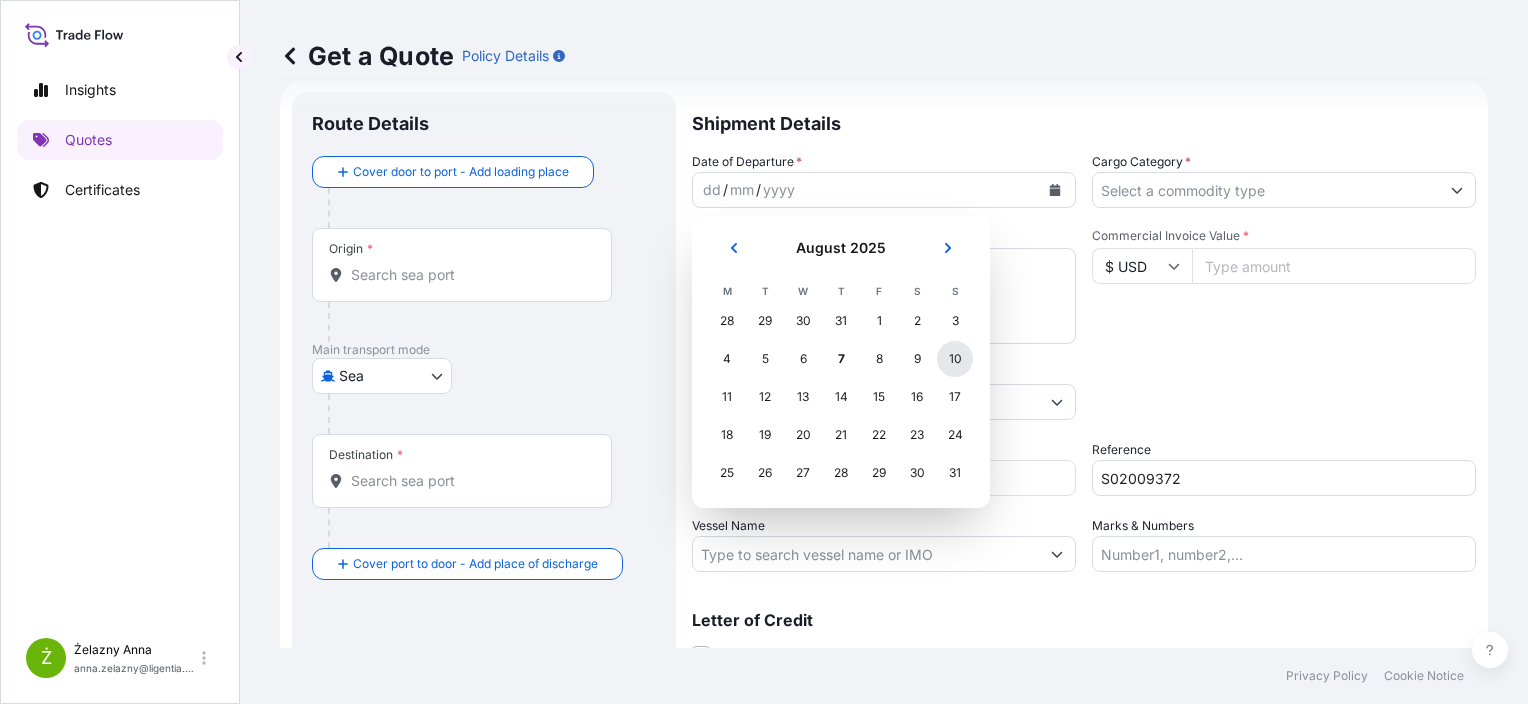 click on "10" at bounding box center [955, 359] 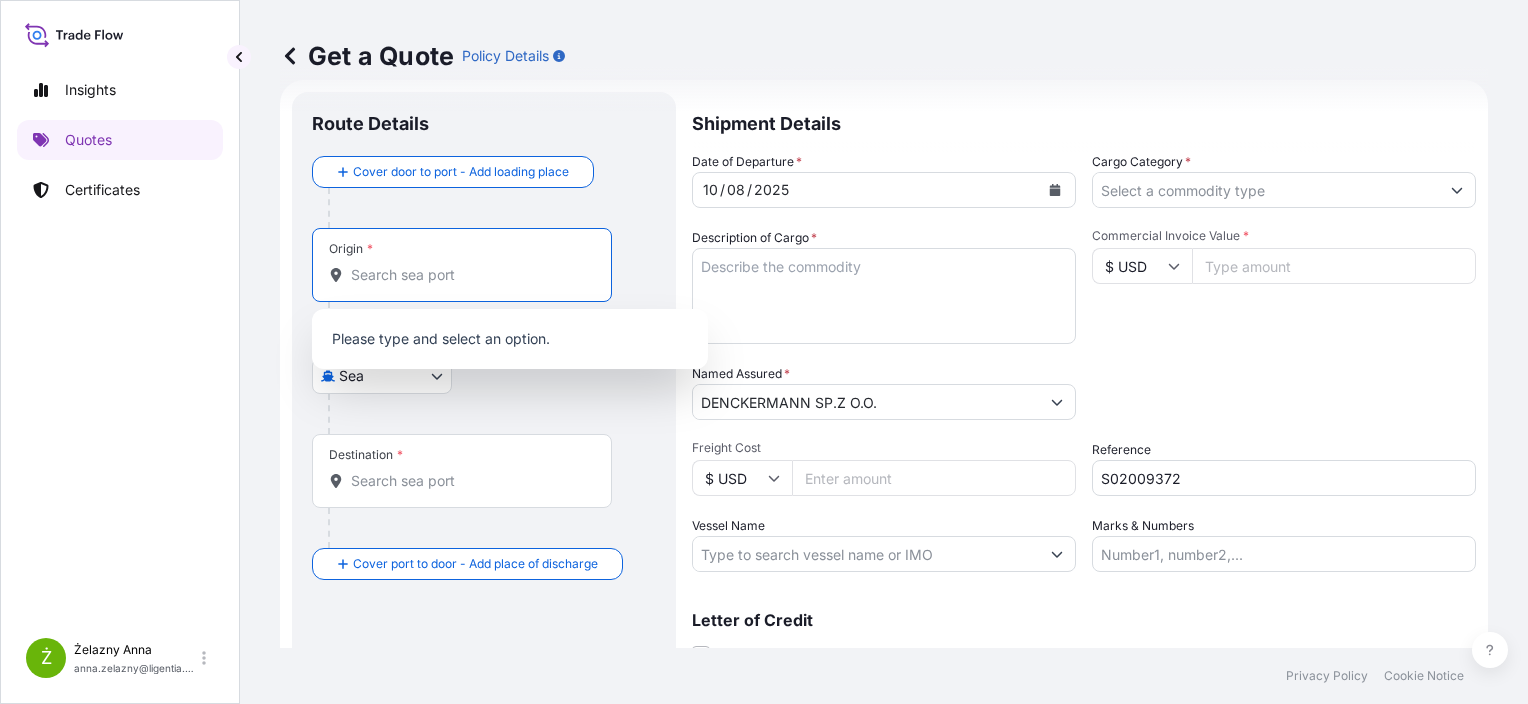 click on "Origin *" at bounding box center [469, 275] 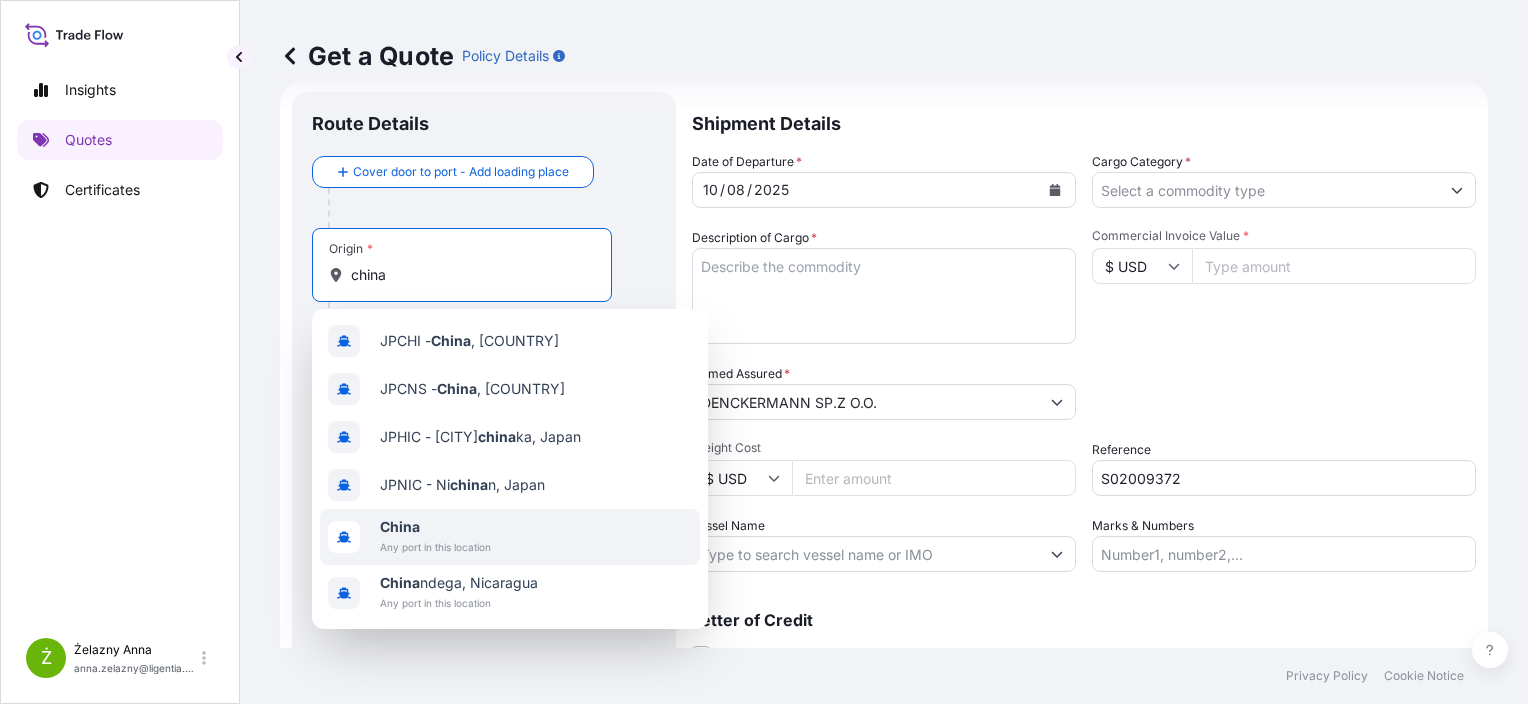 click on "China Any port in this location" at bounding box center [510, 537] 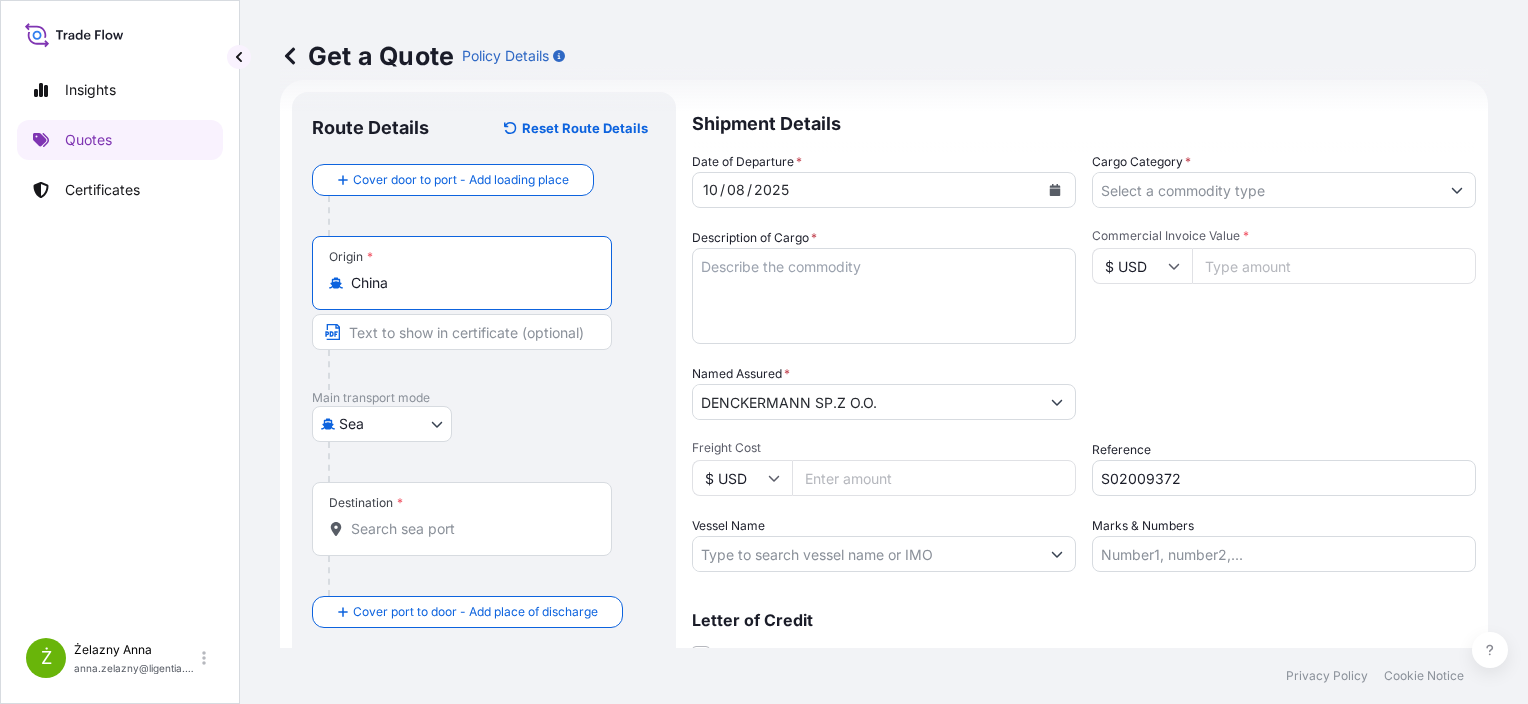 type on "China" 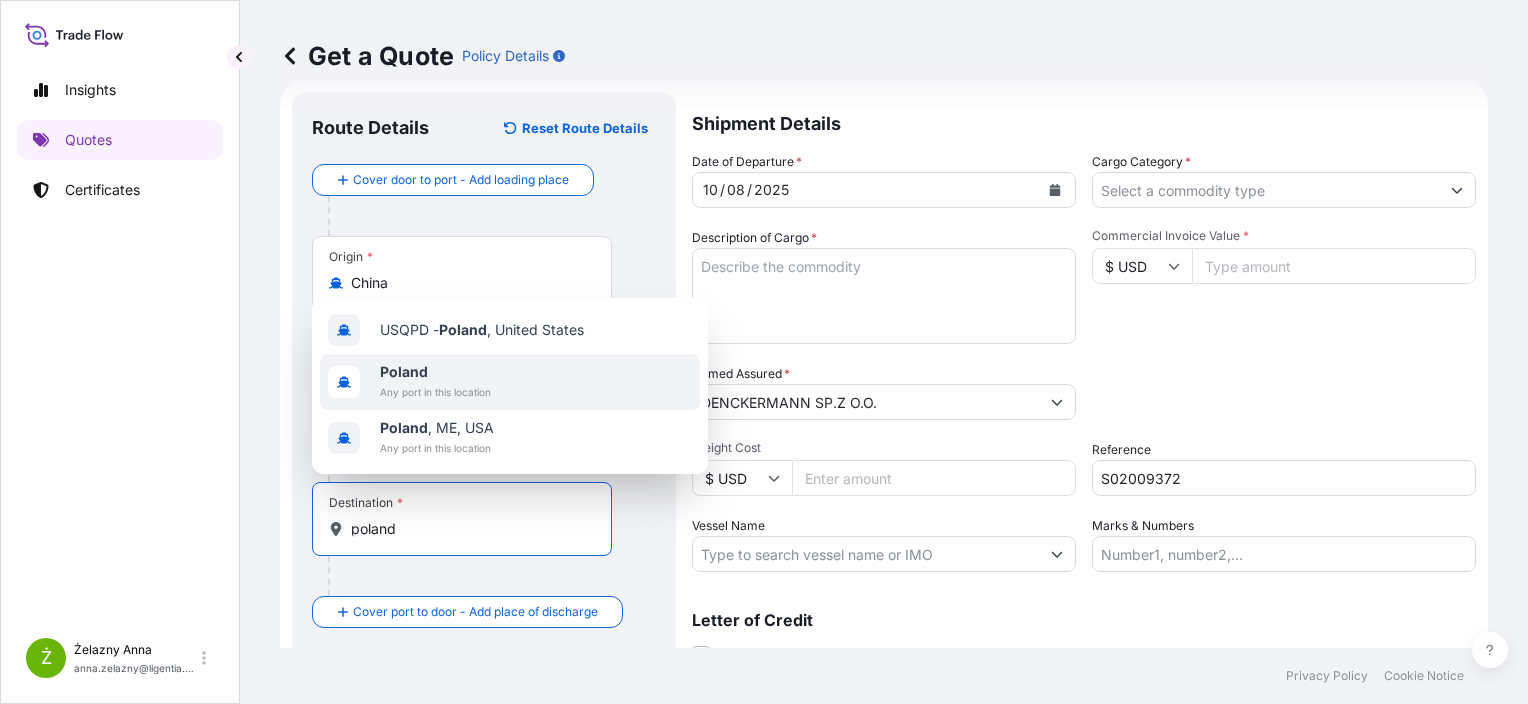 click on "Poland" at bounding box center (404, 371) 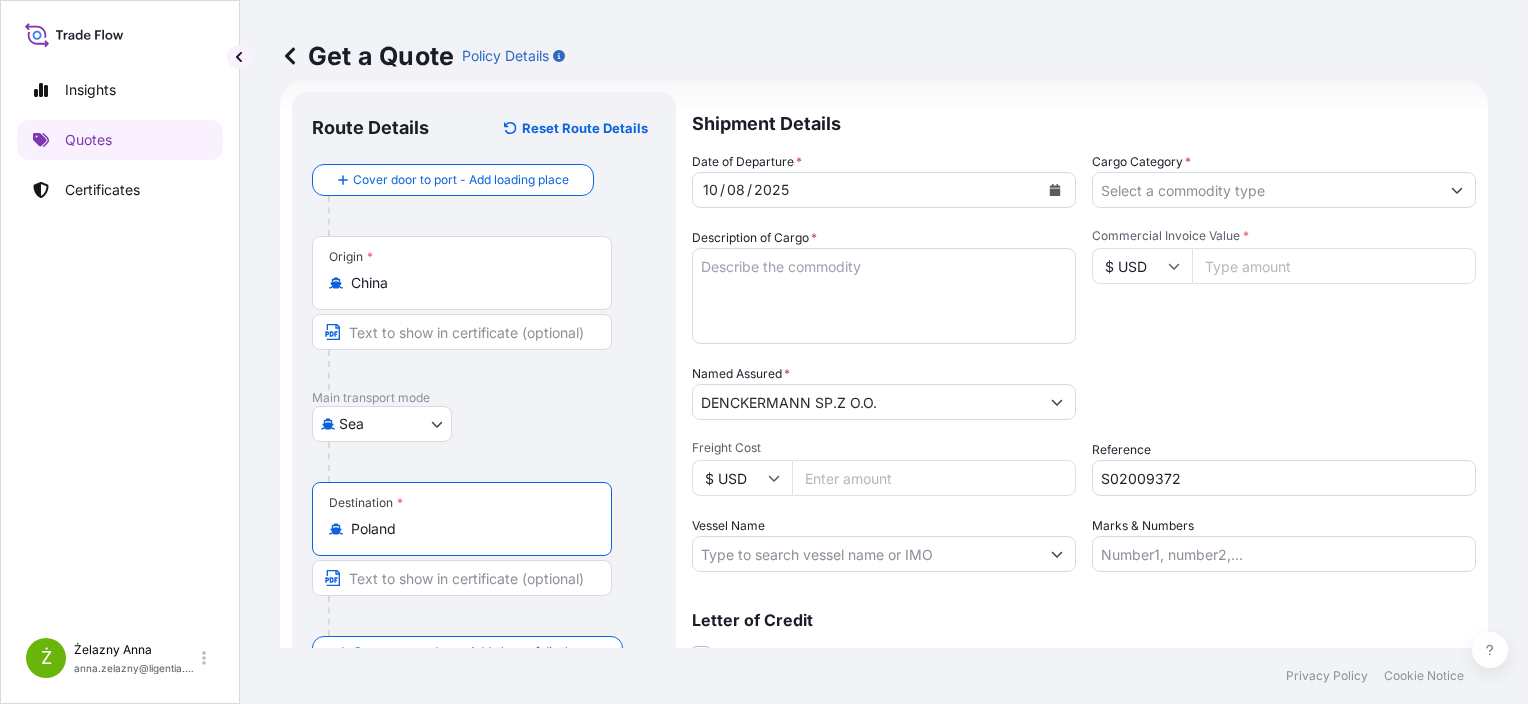 type on "Poland" 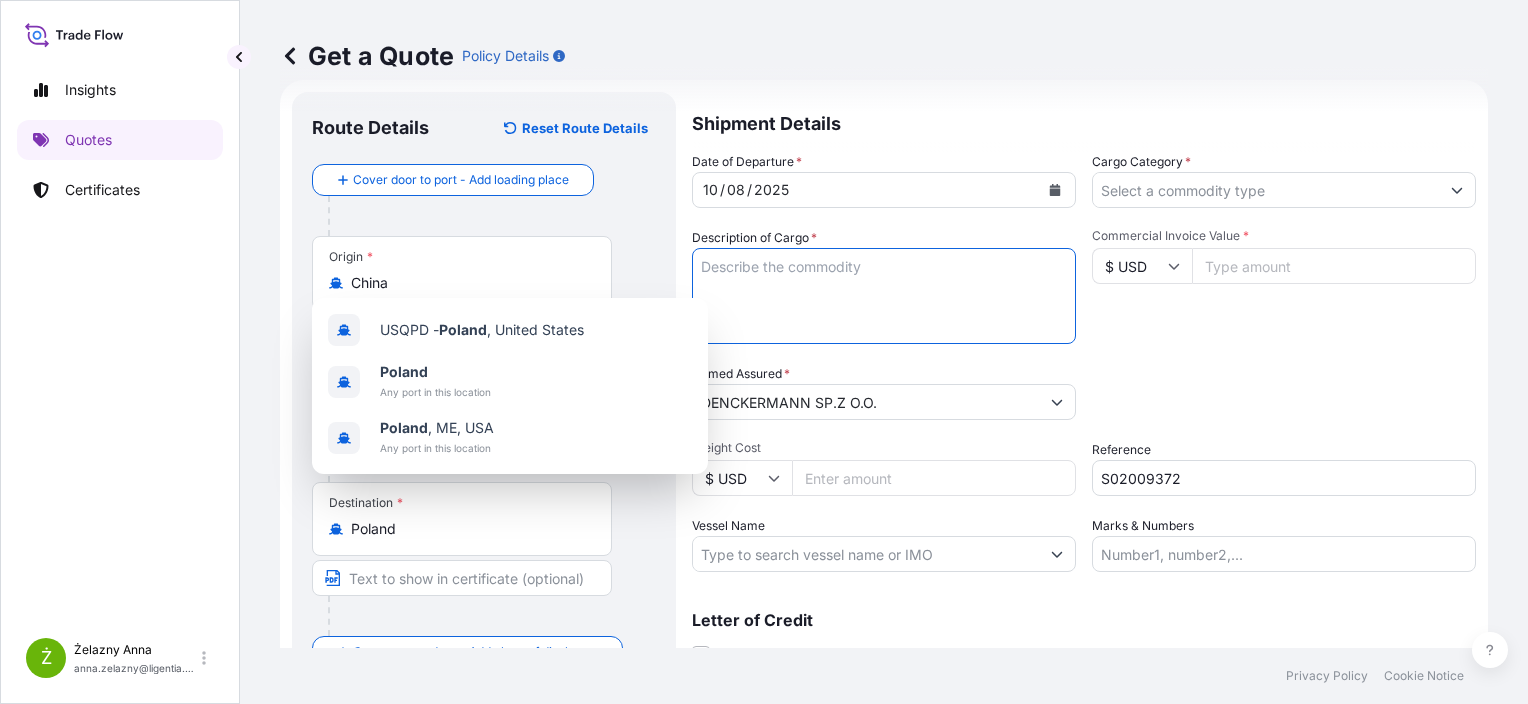 click on "Description of Cargo *" at bounding box center (884, 296) 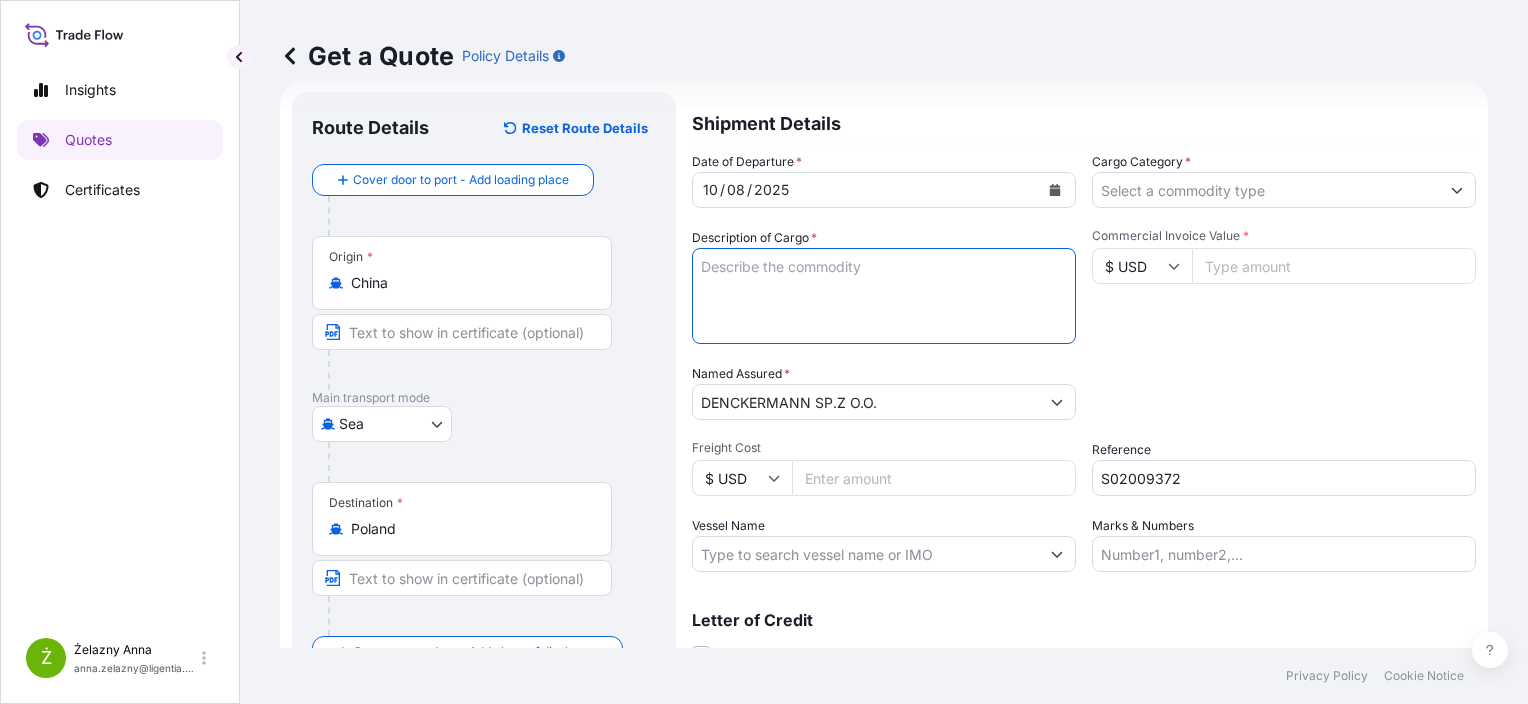 paste on "SHOCK ABSORBER SUSPENSION PARTS WIPER BLADE" 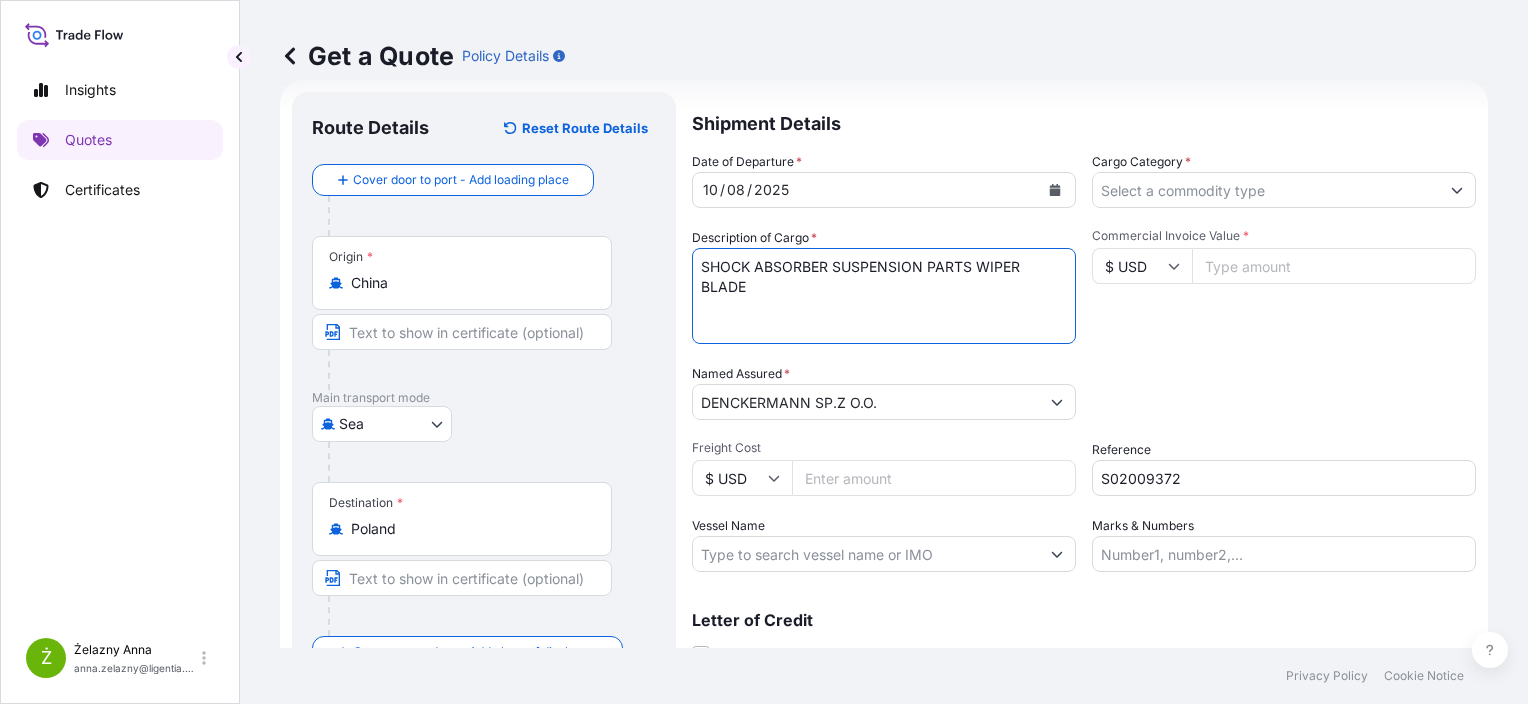 type on "SHOCK ABSORBER SUSPENSION PARTS WIPER BLADE" 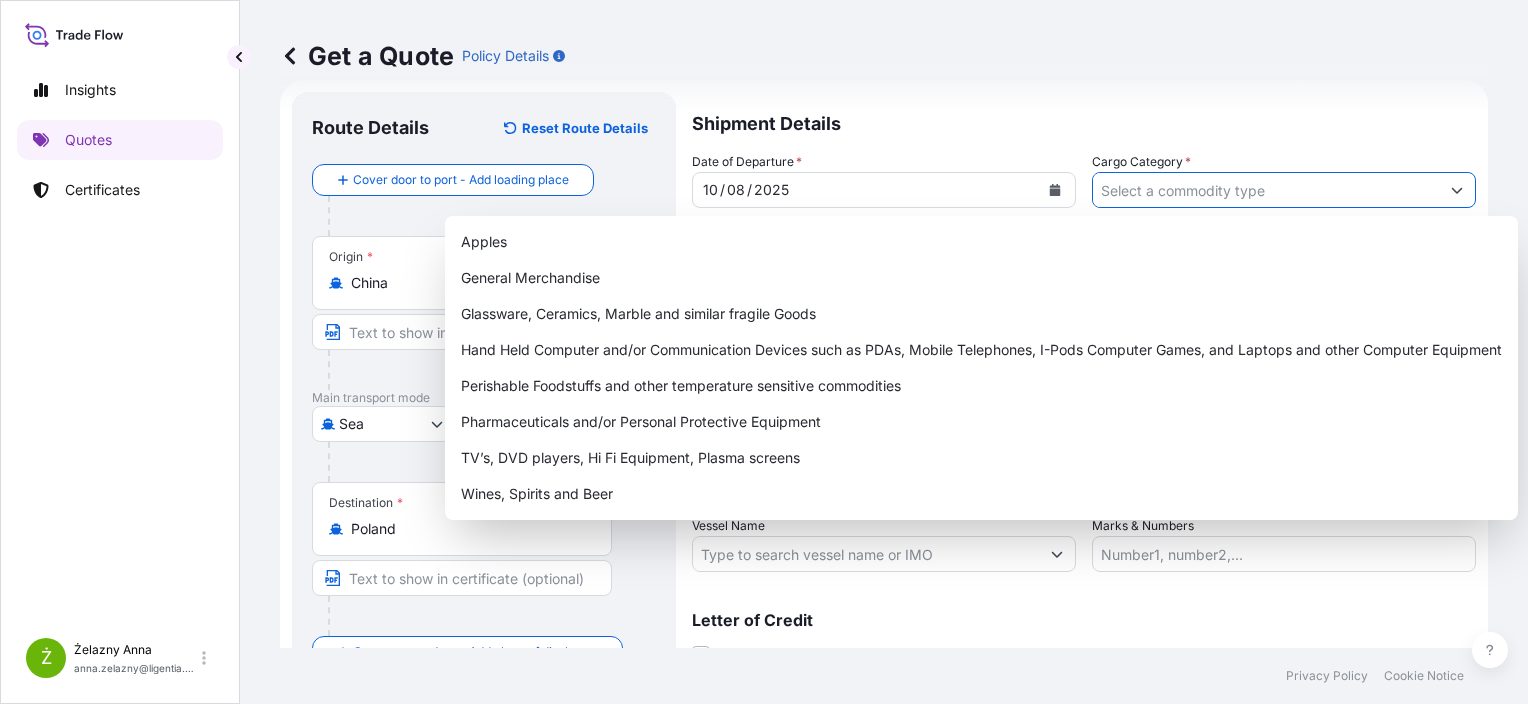 click on "Cargo Category *" at bounding box center (1266, 190) 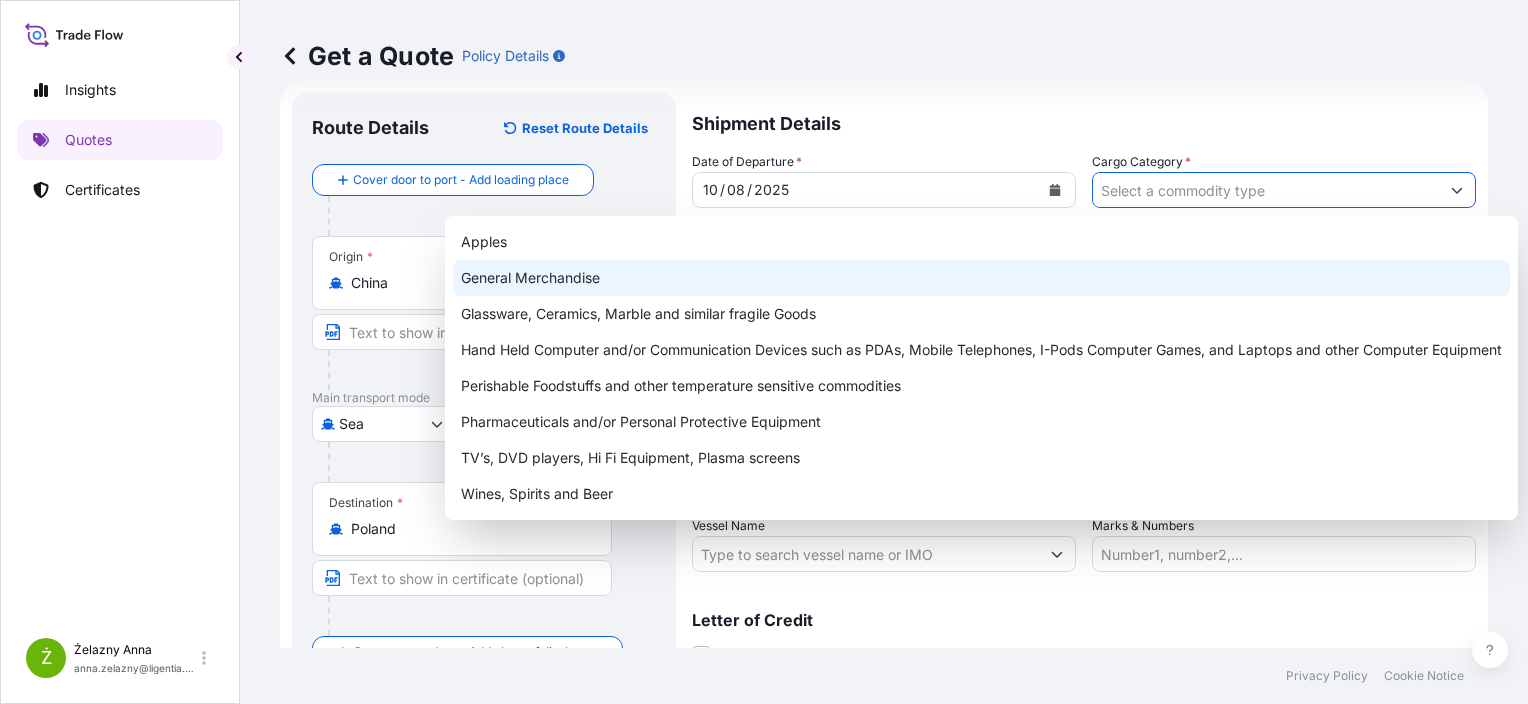 click on "General Merchandise" at bounding box center [981, 278] 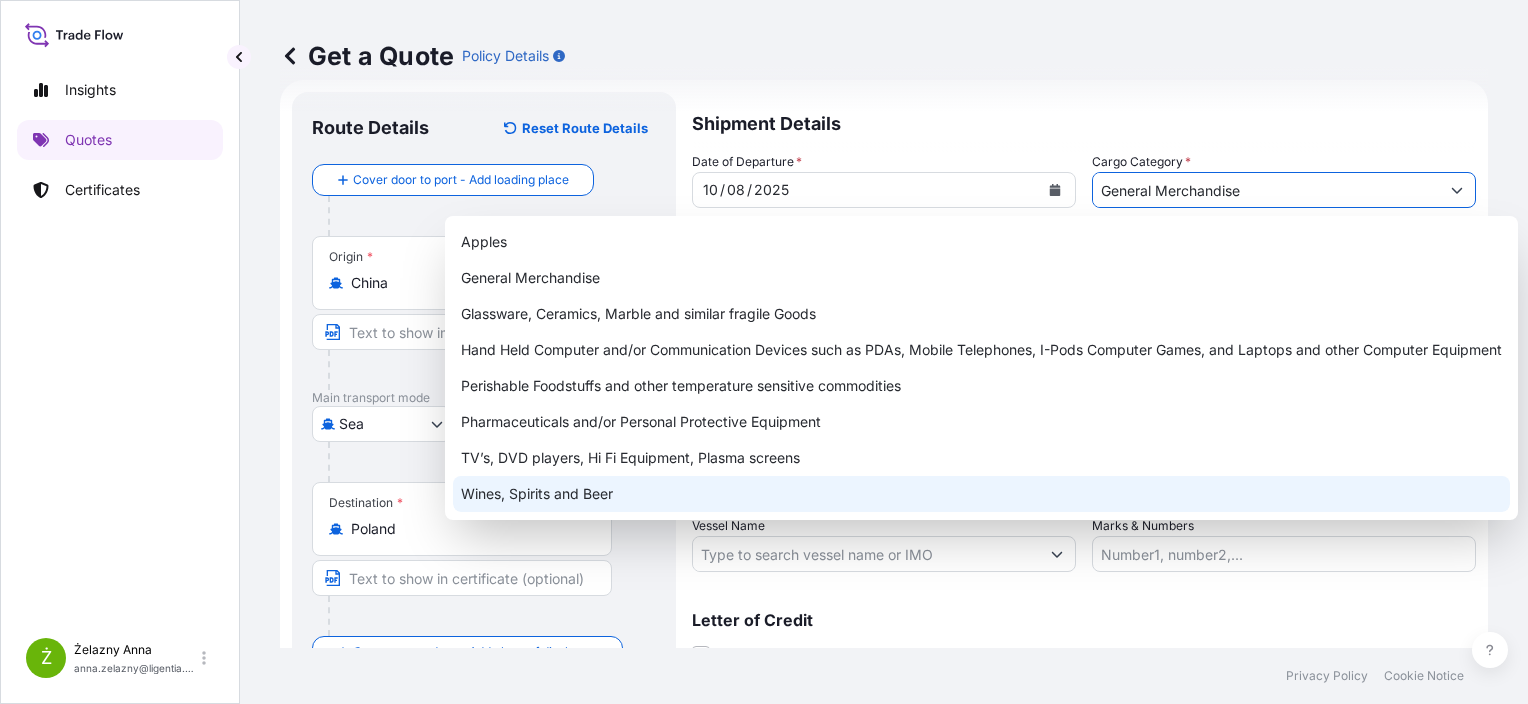 click on "Letter of Credit" at bounding box center (1084, 620) 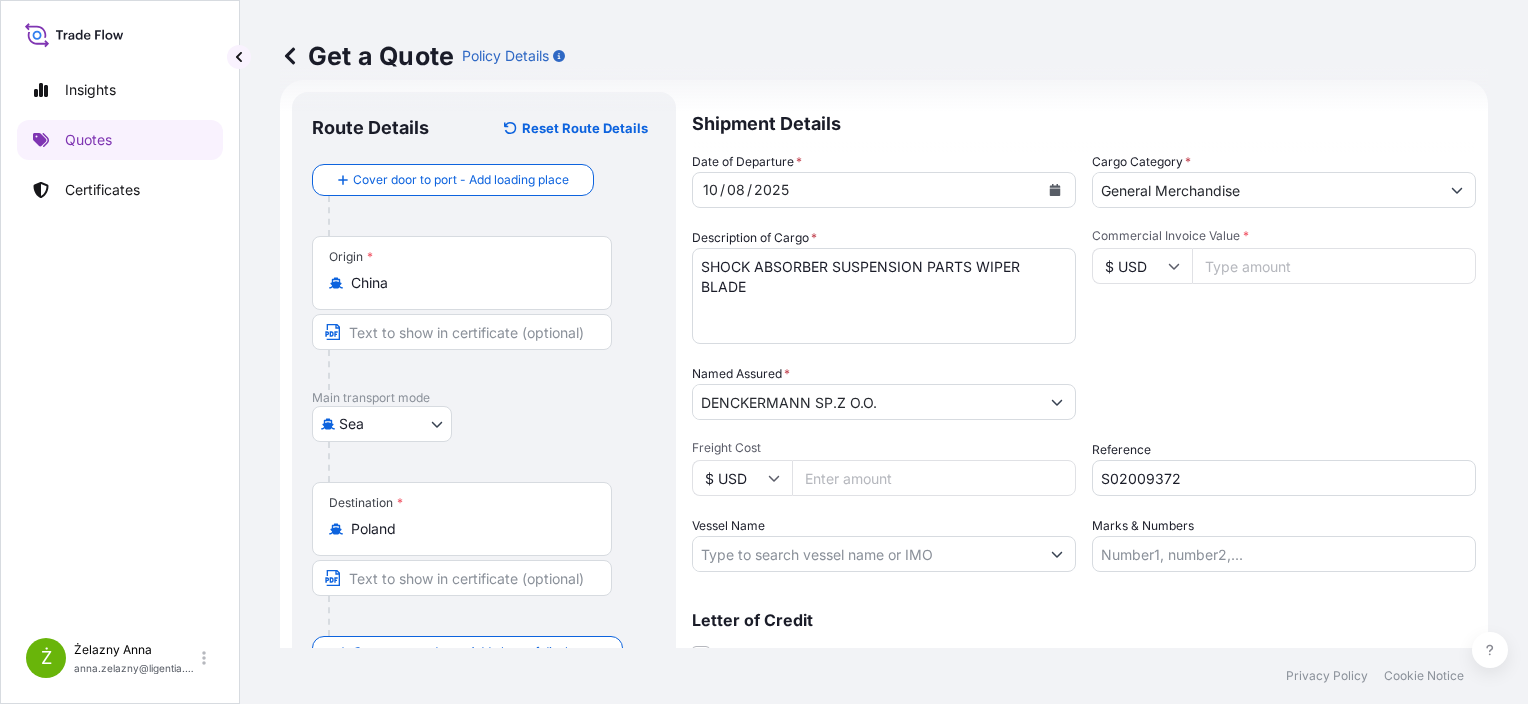 click on "SHOCK ABSORBER SUSPENSION PARTS WIPER BLADE" at bounding box center [884, 296] 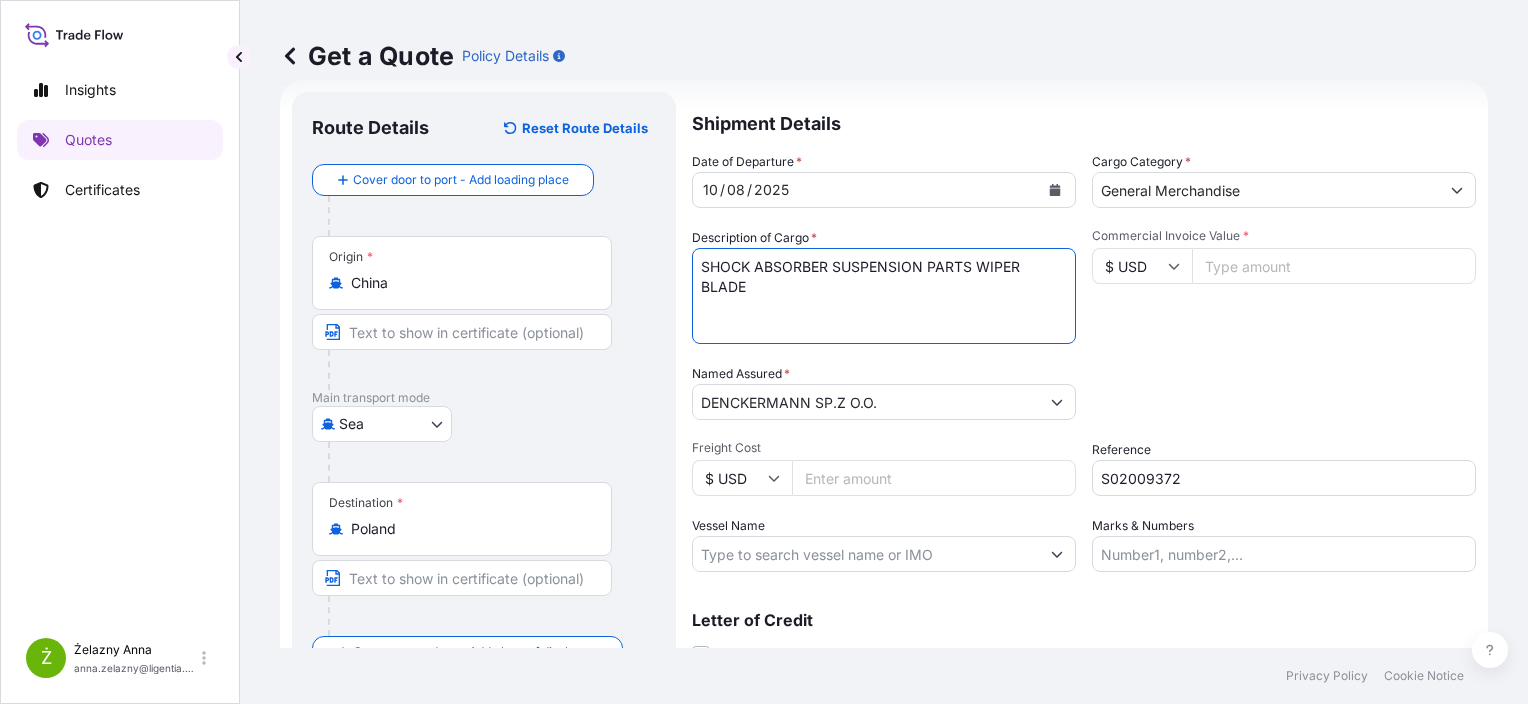 paste on "ECMU4767338 M1917048 40HC 19779.00 KG 64.03 M3 1159 CTN" 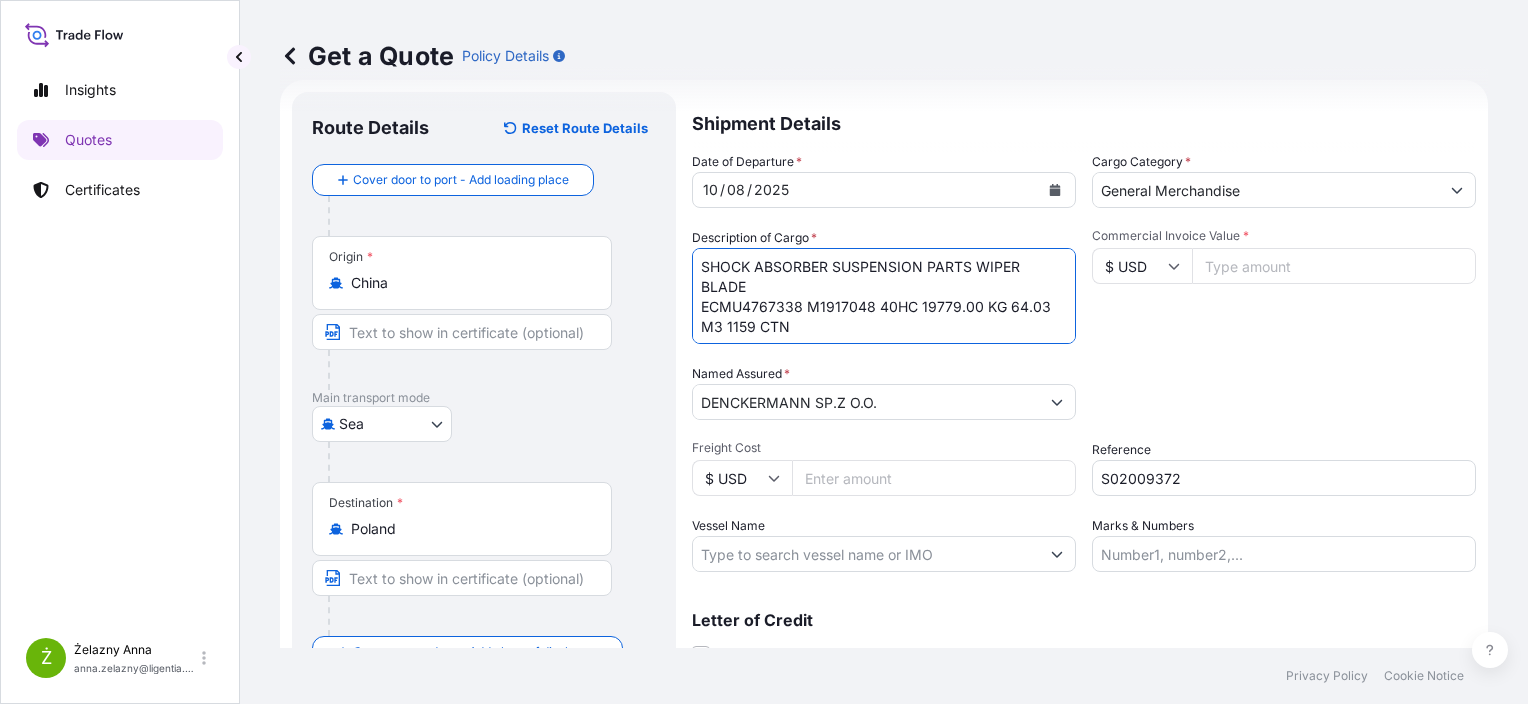 type on "SHOCK ABSORBER SUSPENSION PARTS WIPER BLADE
ECMU4767338 M1917048 40HC 19779.00 KG 64.03 M3 1159 CTN" 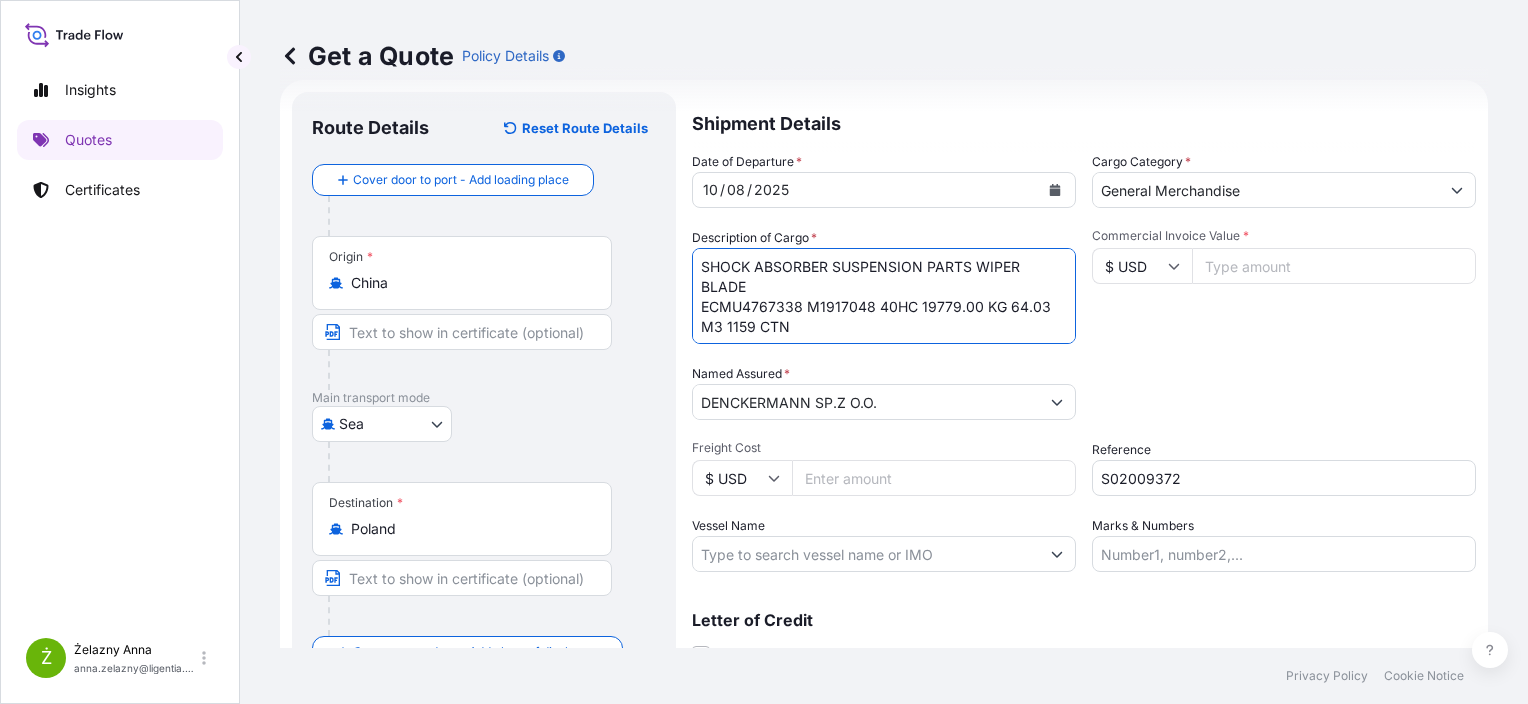 click on "Commercial Invoice Value   * $ USD" at bounding box center [1284, 286] 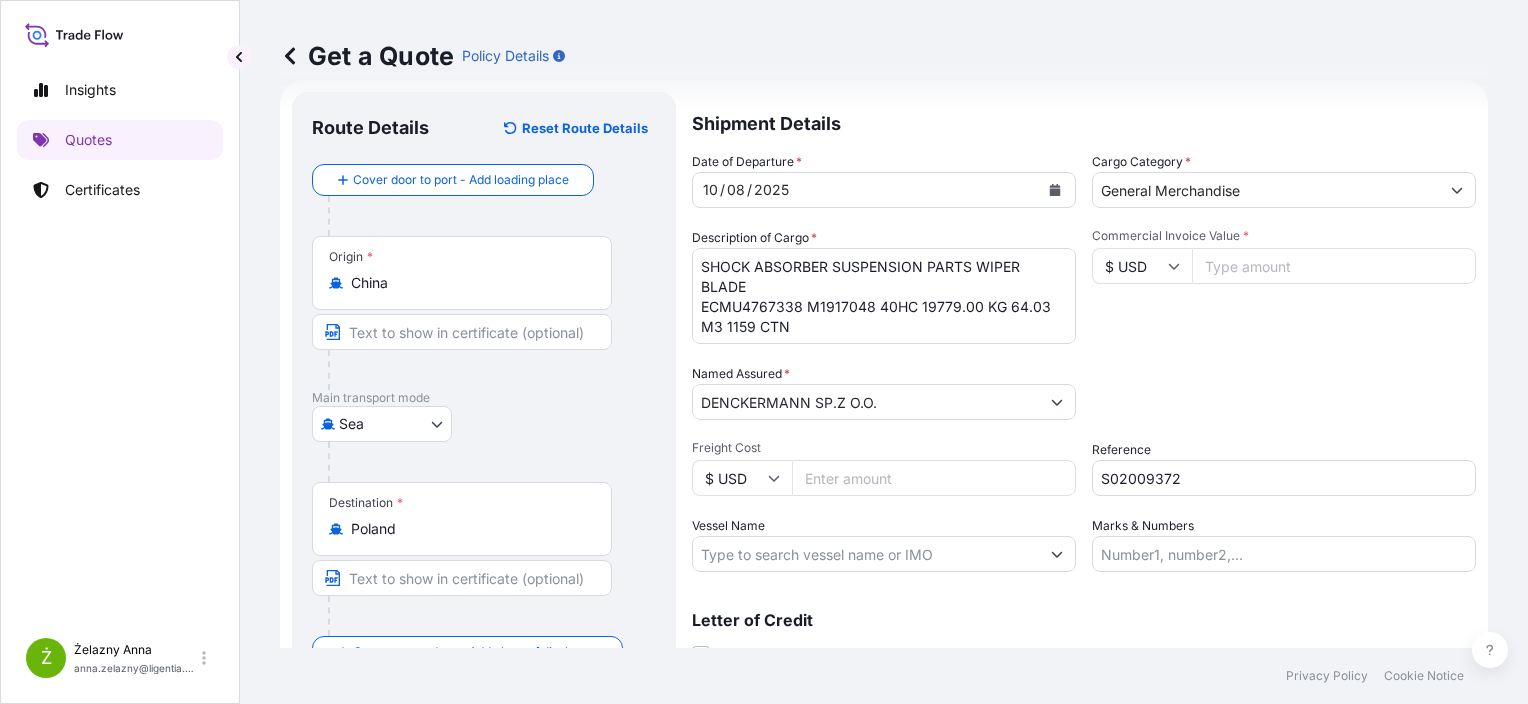 click on "Commercial Invoice Value   *" at bounding box center (1334, 266) 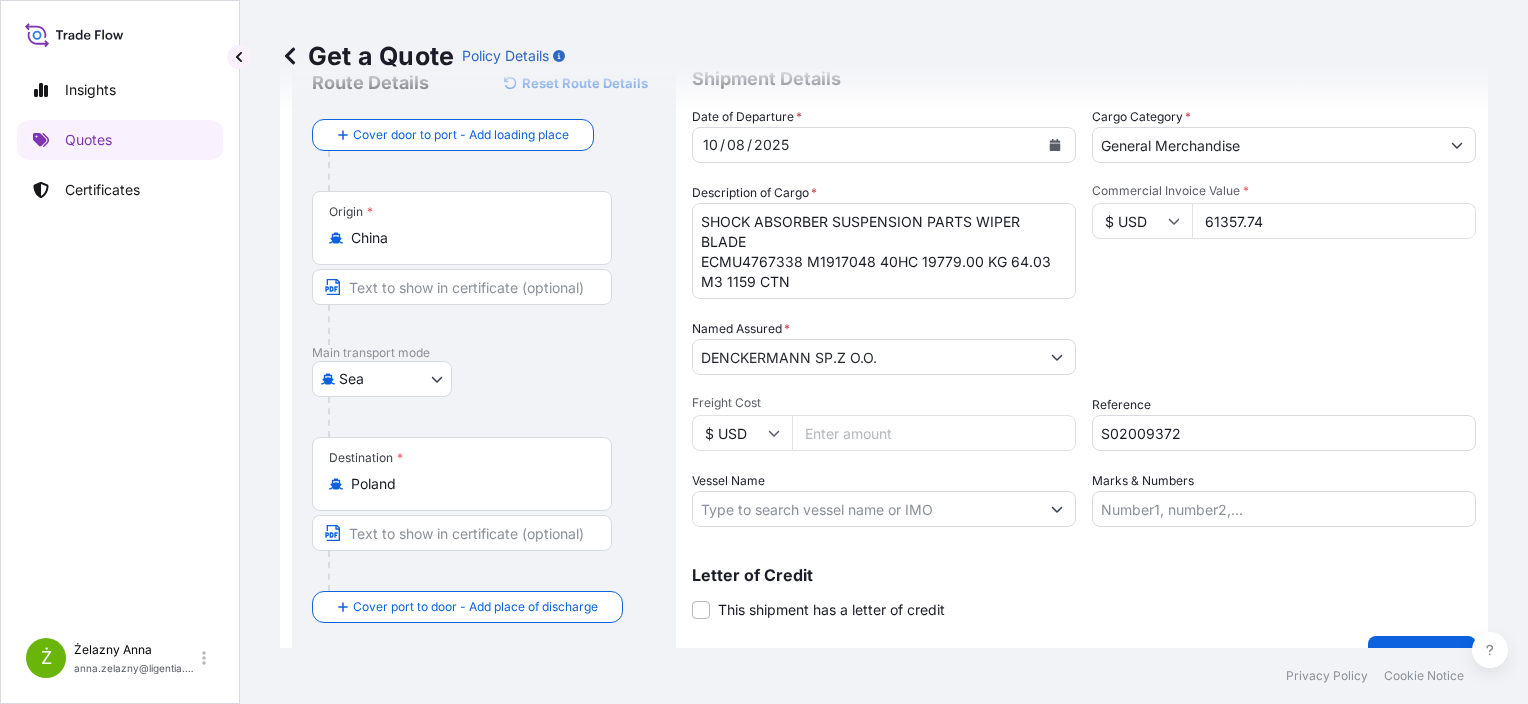 scroll, scrollTop: 116, scrollLeft: 0, axis: vertical 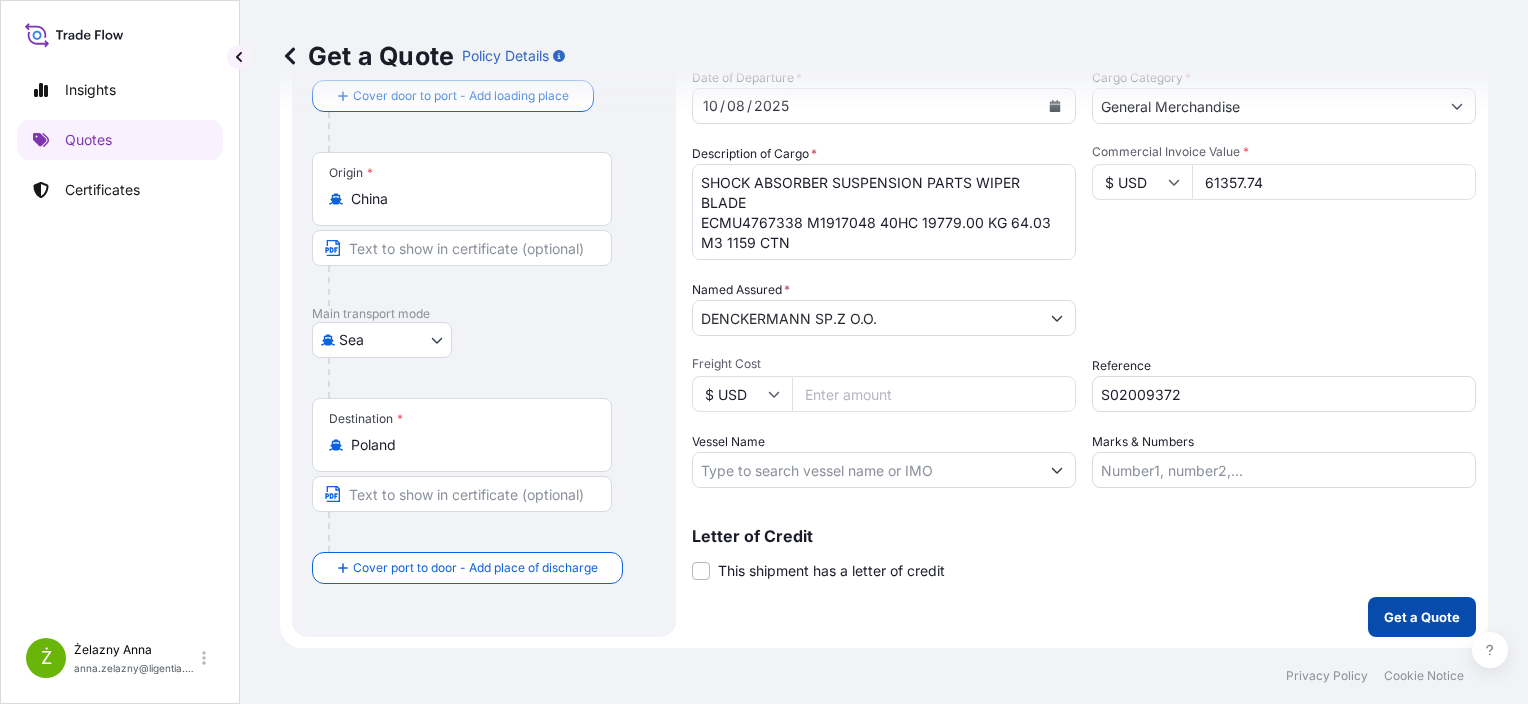 type on "61357.74" 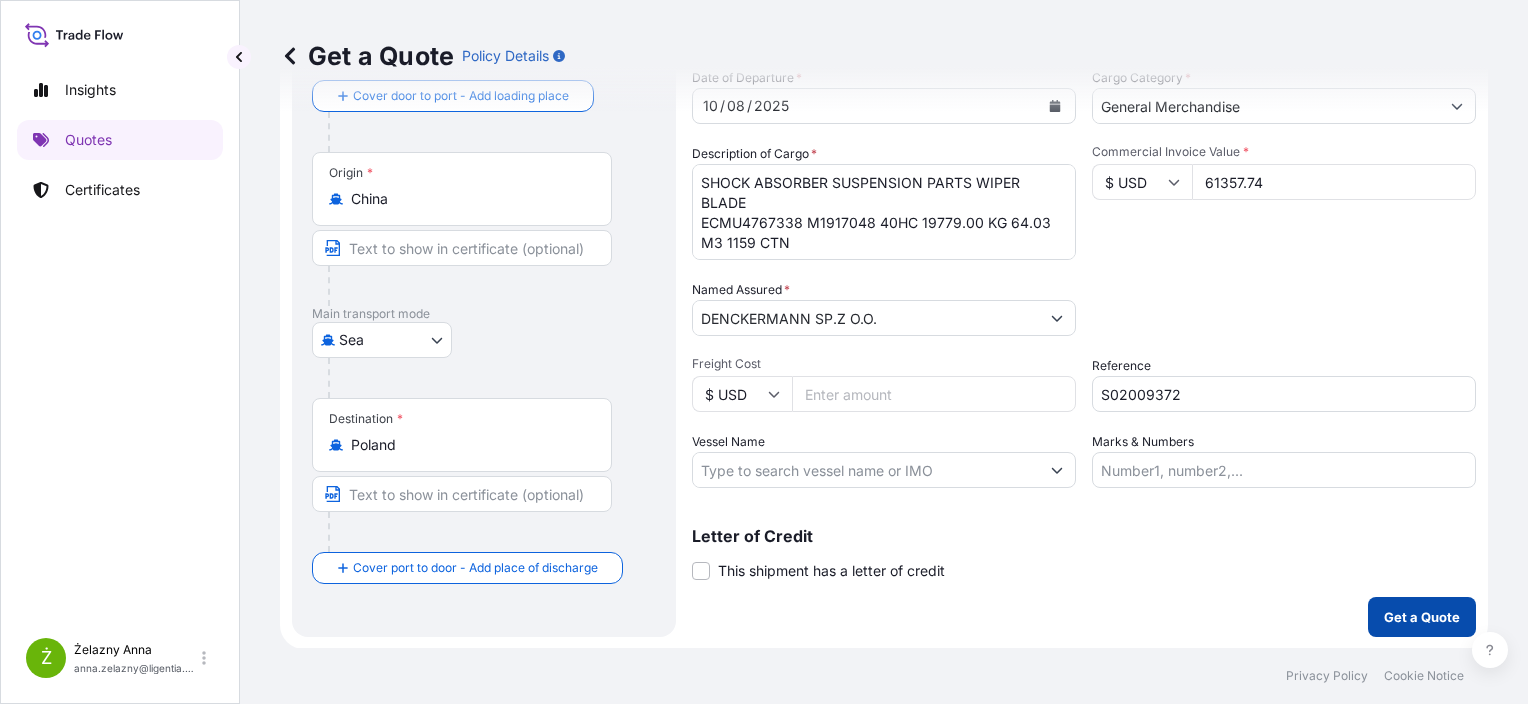 click on "Get a Quote" at bounding box center (1422, 617) 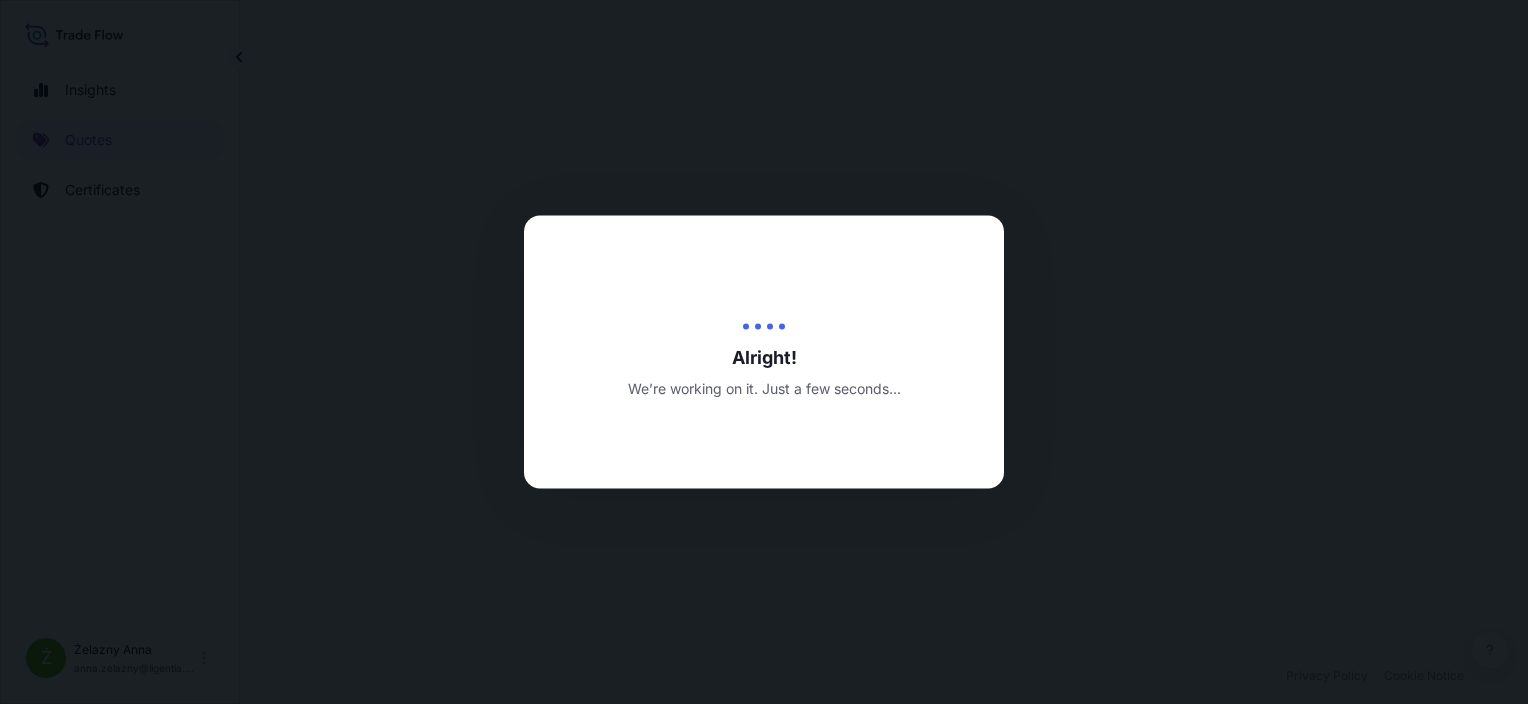 scroll, scrollTop: 0, scrollLeft: 0, axis: both 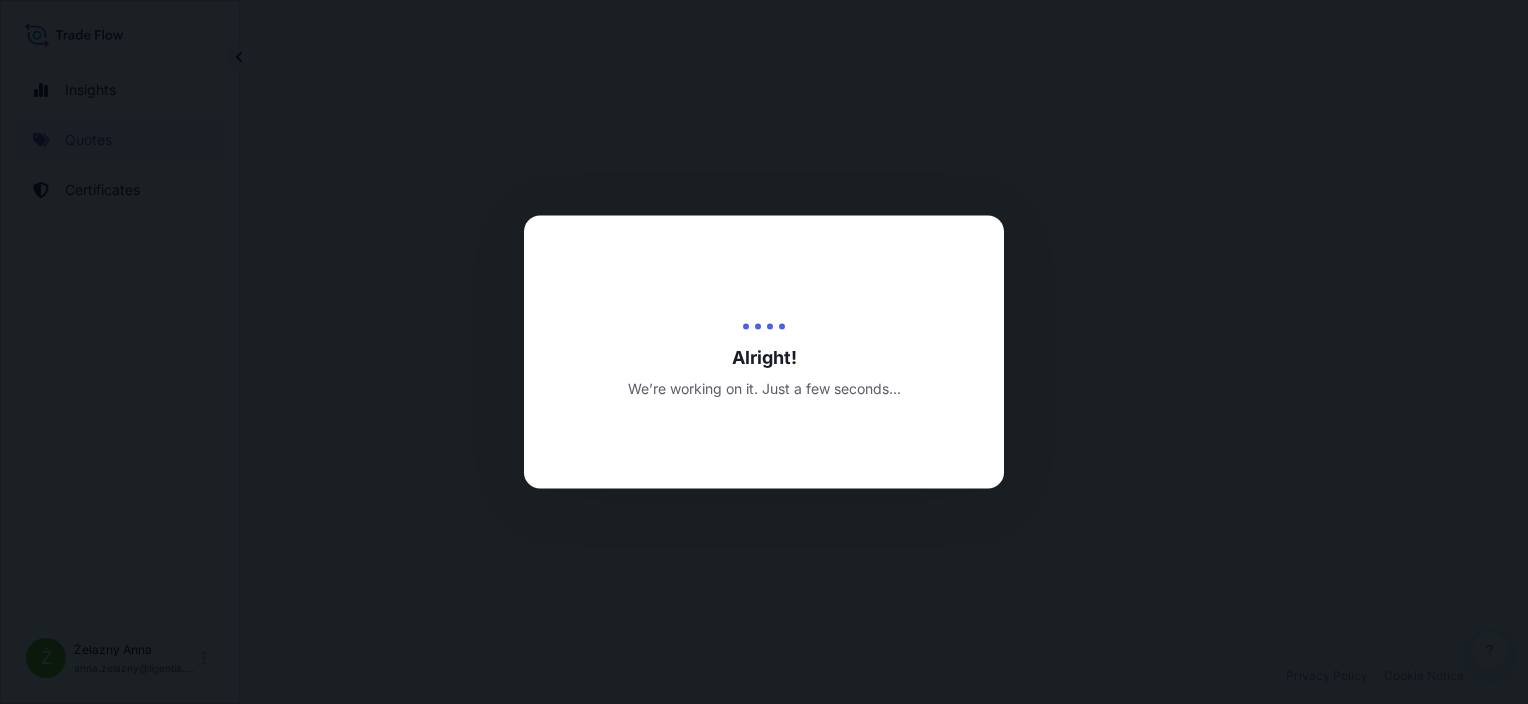 select on "Sea" 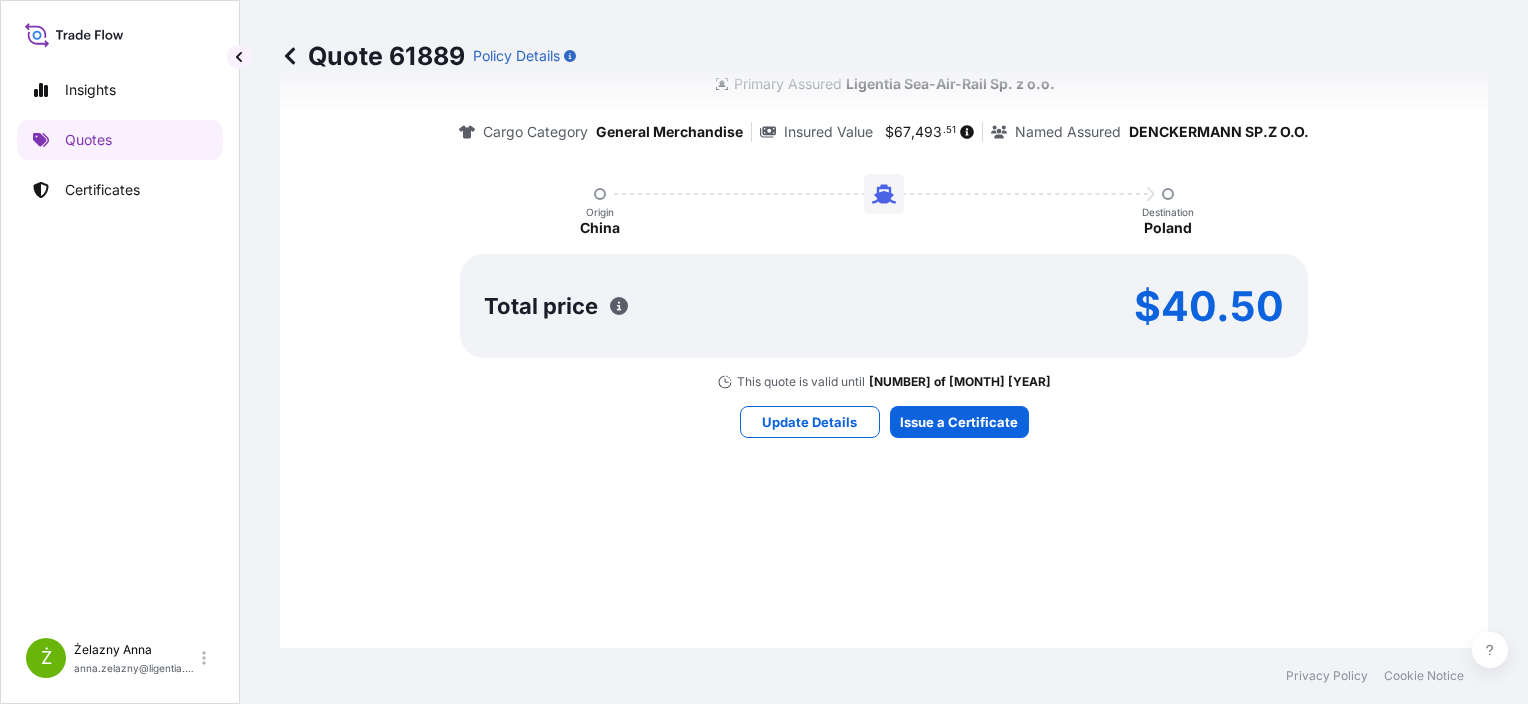 scroll, scrollTop: 1256, scrollLeft: 0, axis: vertical 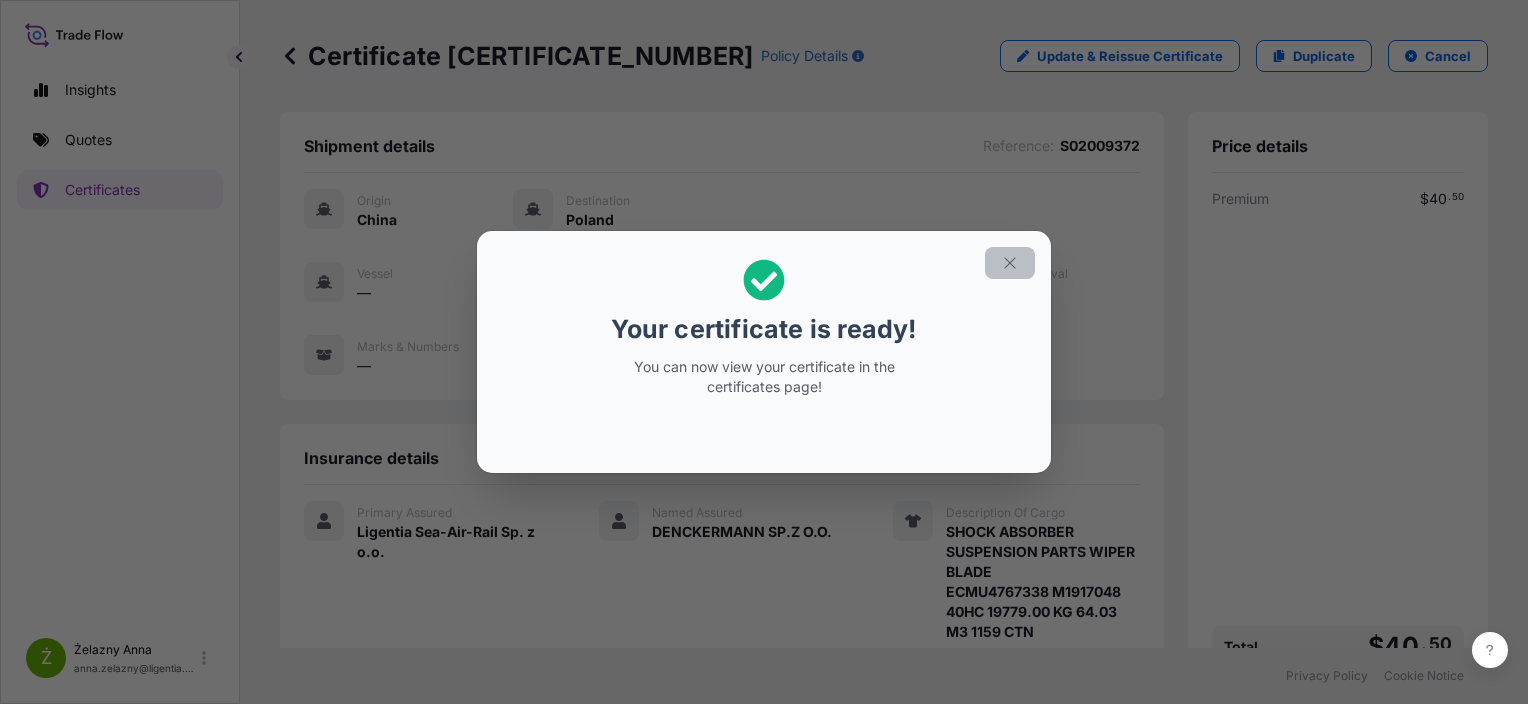 click 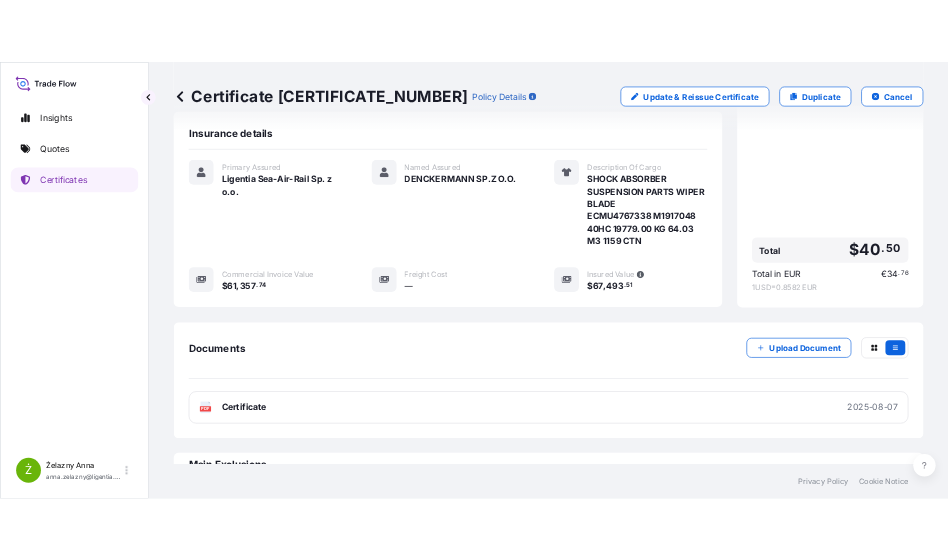 scroll, scrollTop: 384, scrollLeft: 0, axis: vertical 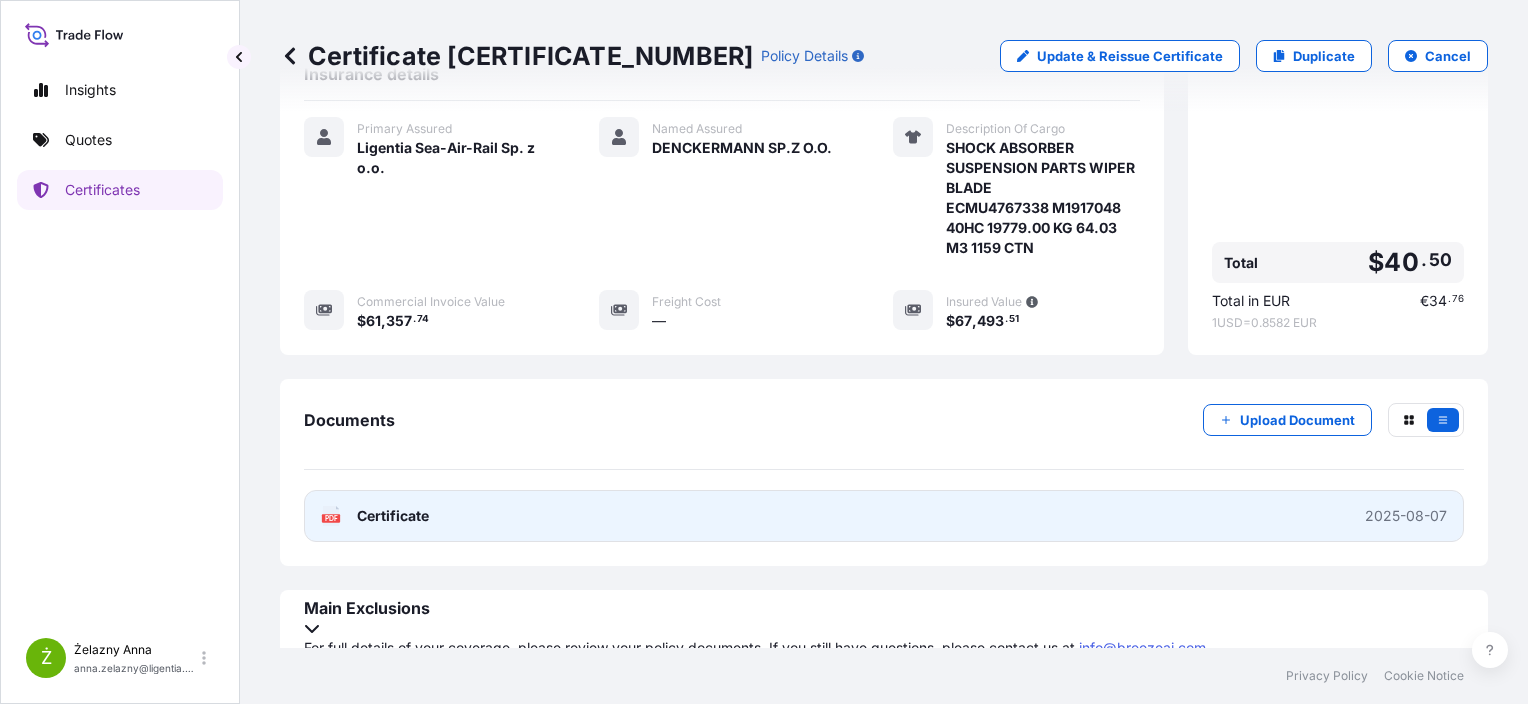 click on "PDF Certificate 2025-08-07" at bounding box center [884, 516] 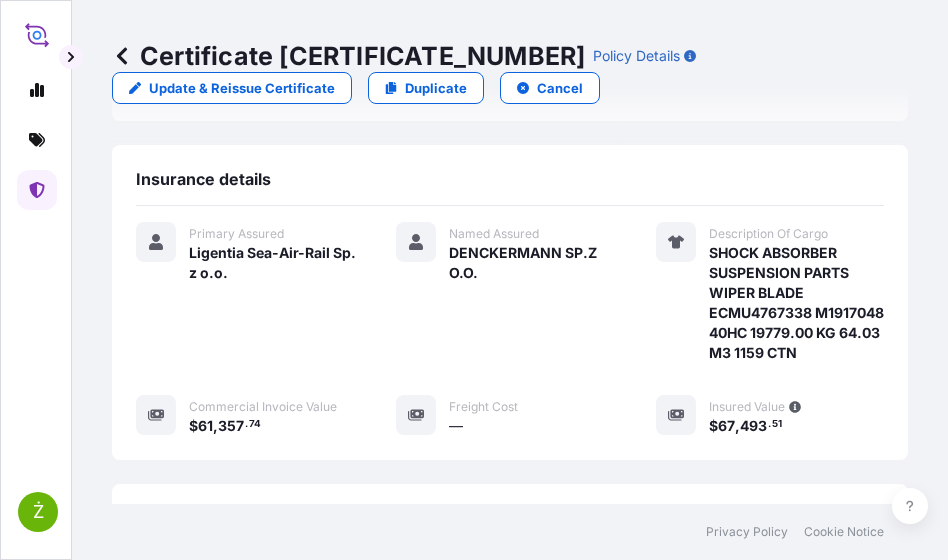 scroll, scrollTop: 416, scrollLeft: 0, axis: vertical 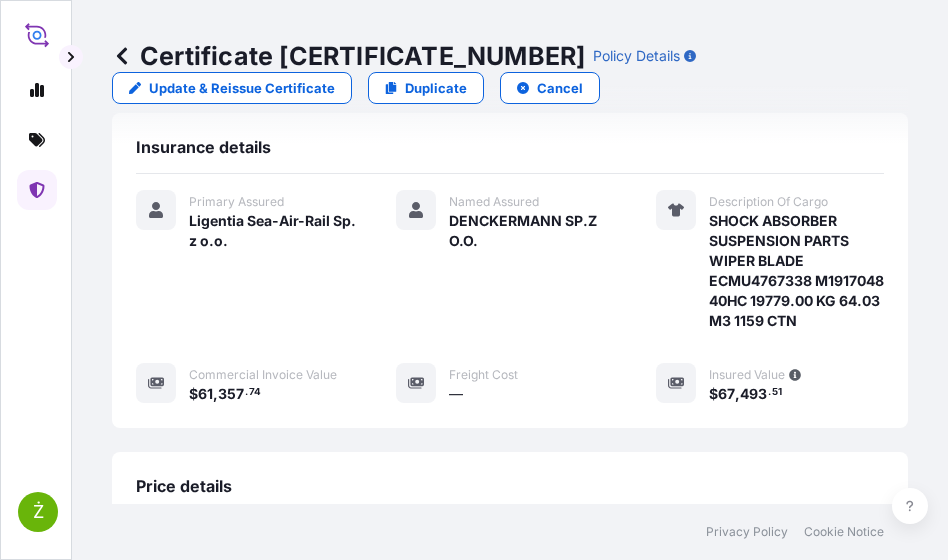 click on "Certificate 31440-1551-1" at bounding box center (348, 56) 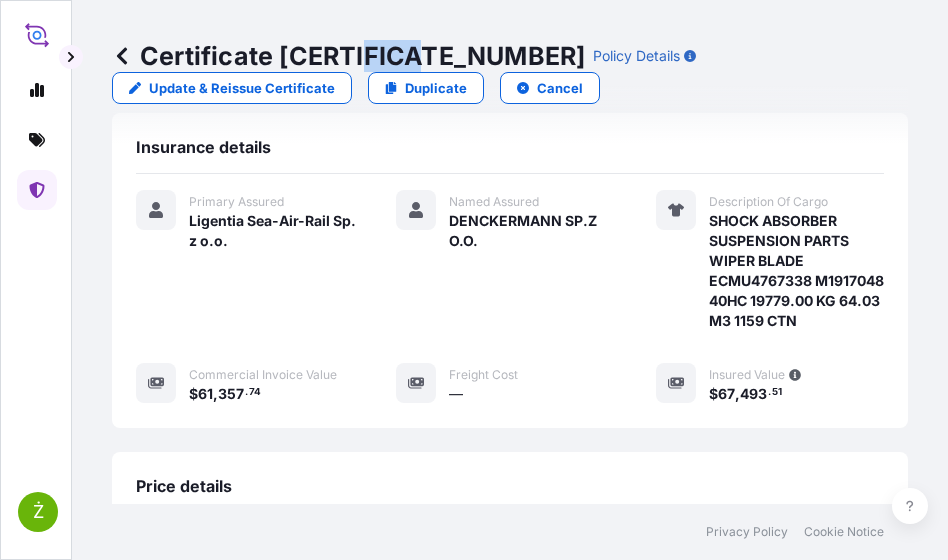 click on "Certificate 31440-1551-1" at bounding box center (348, 56) 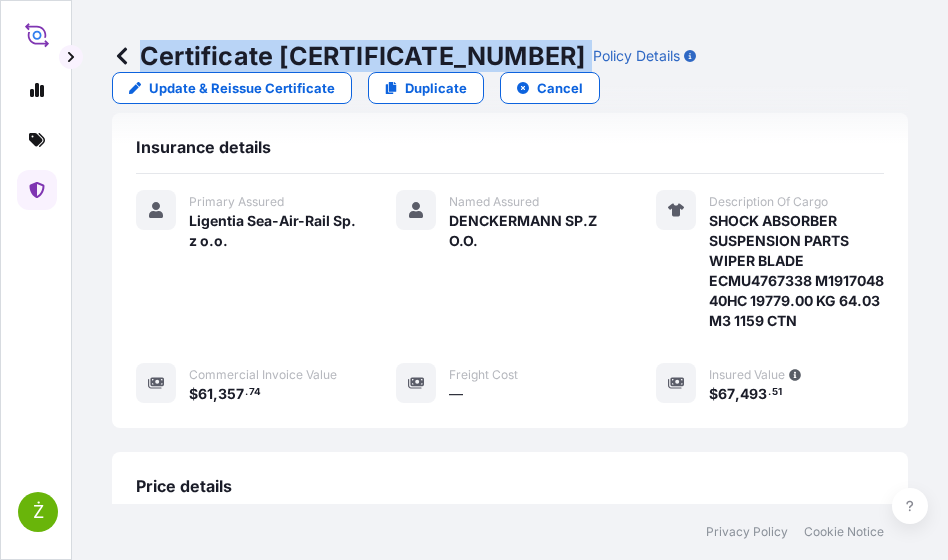 click on "Certificate 31440-1551-1" at bounding box center (348, 56) 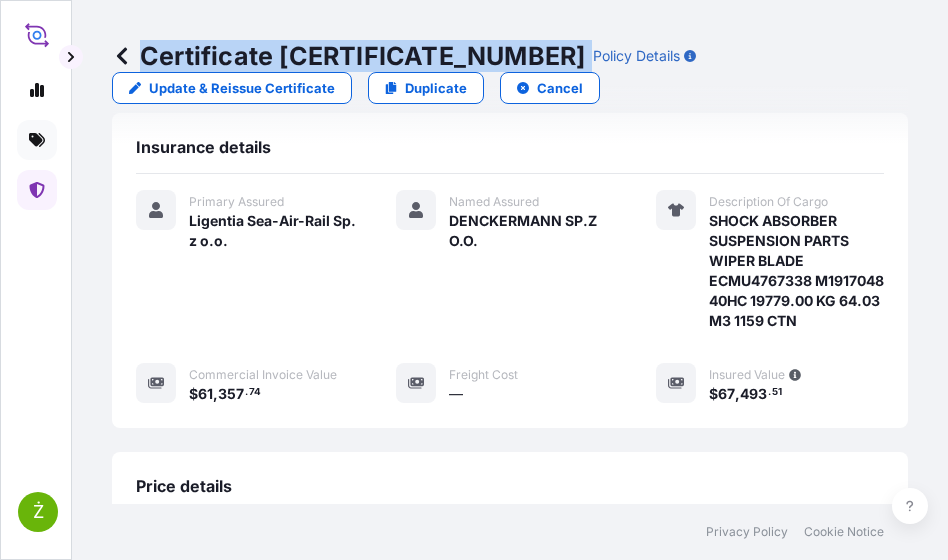click 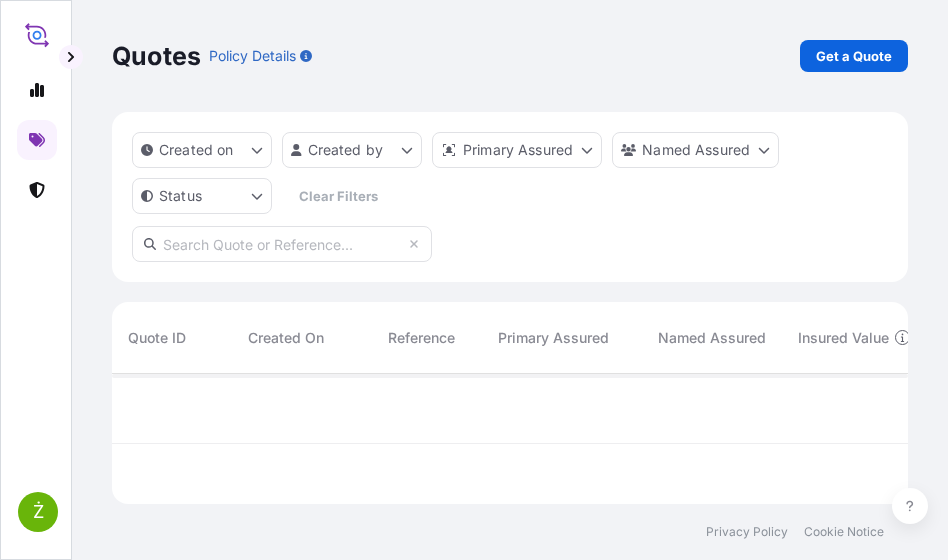 scroll, scrollTop: 0, scrollLeft: 0, axis: both 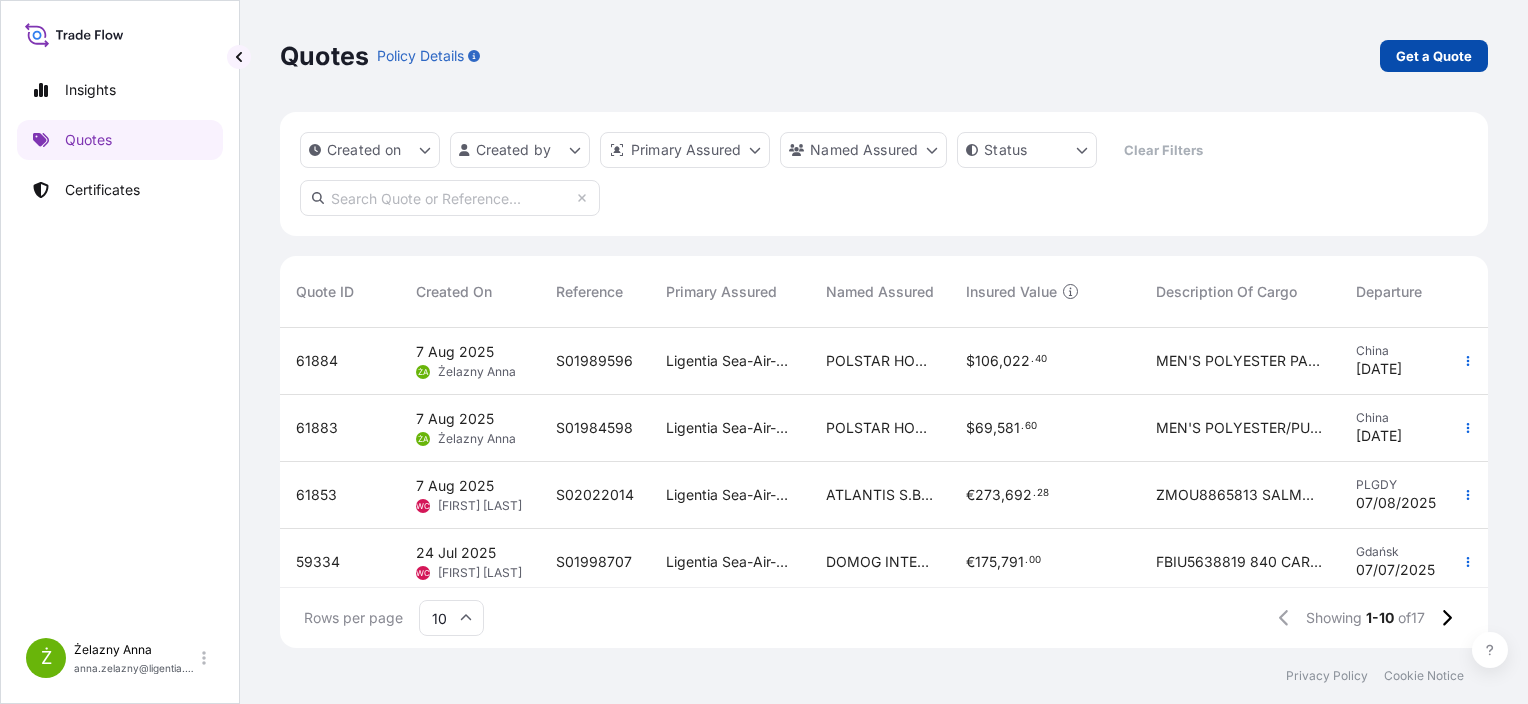 click on "Get a Quote" at bounding box center [1434, 56] 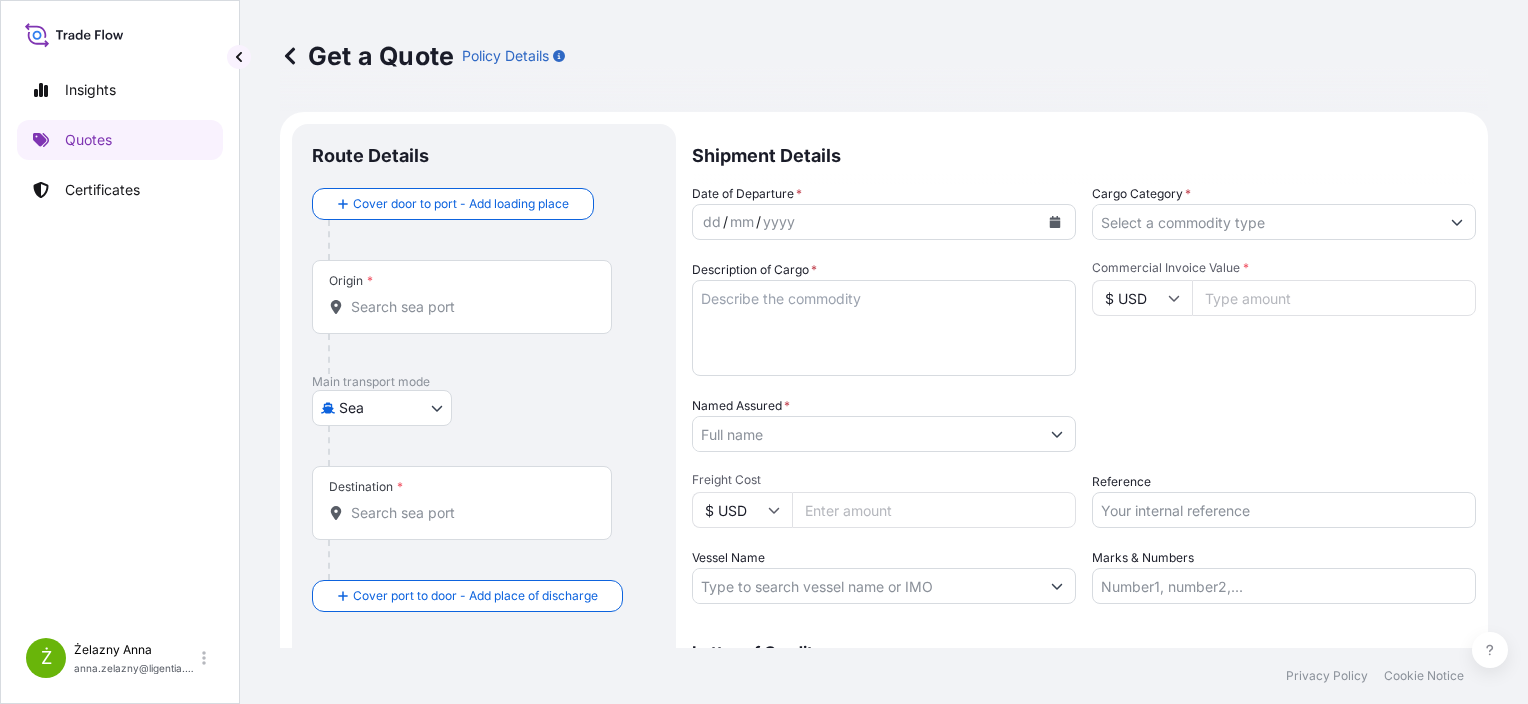 scroll, scrollTop: 32, scrollLeft: 0, axis: vertical 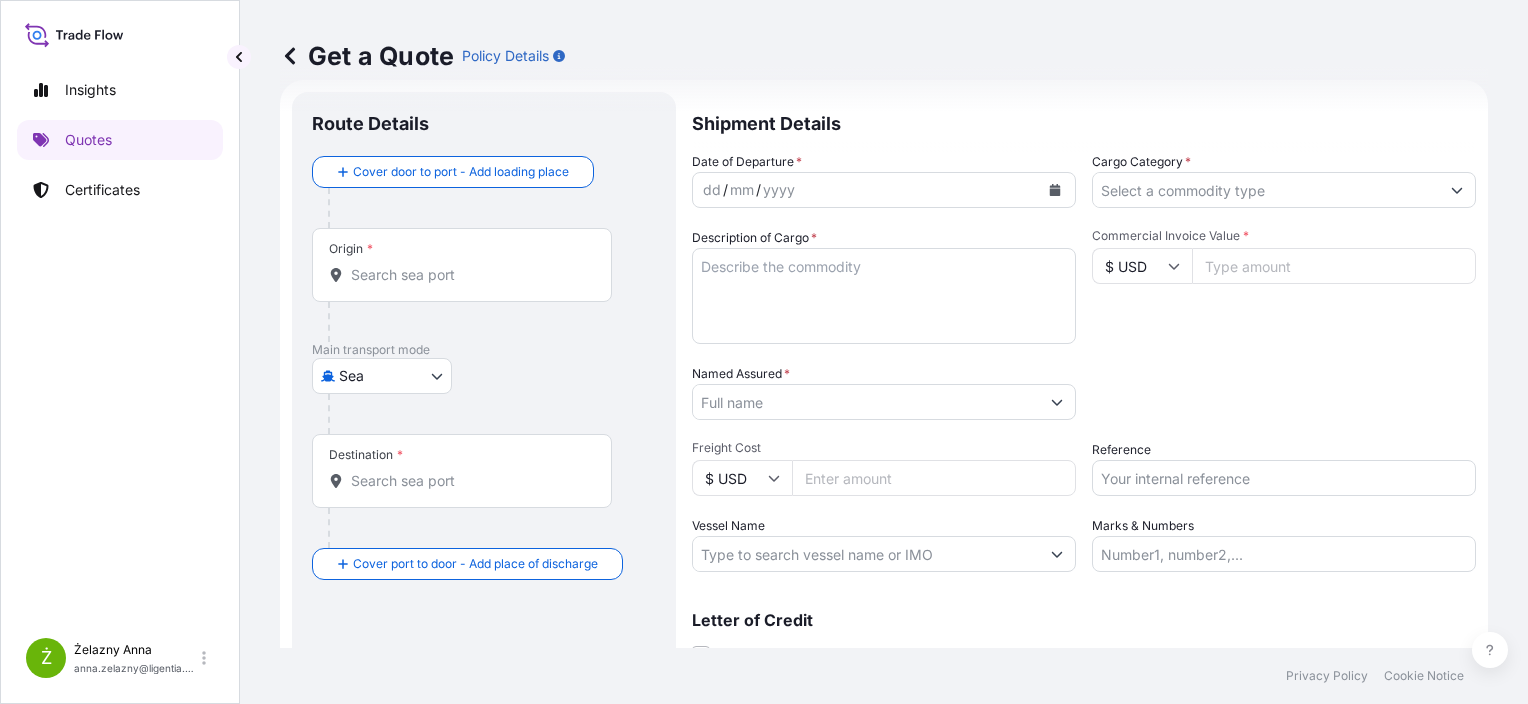 click on "Date of Departure * dd / mm / yyyy Cargo Category * Description of Cargo * Commercial Invoice Value   * $ USD Named Assured * Packing Category Type to search a container mode Please select a primary mode of transportation first. Freight Cost   $ USD Reference Vessel Name Marks & Numbers" at bounding box center [1084, 362] 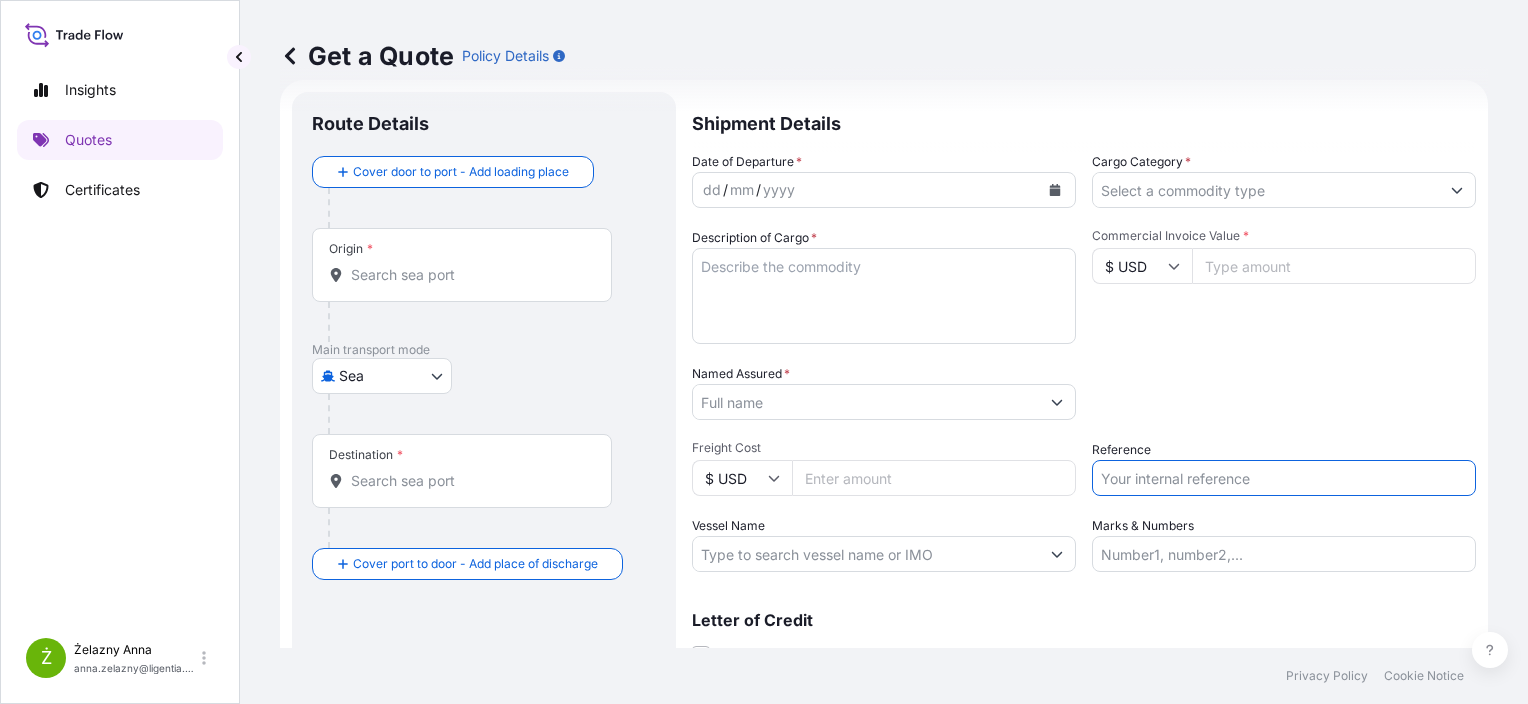 paste on "S01990970" 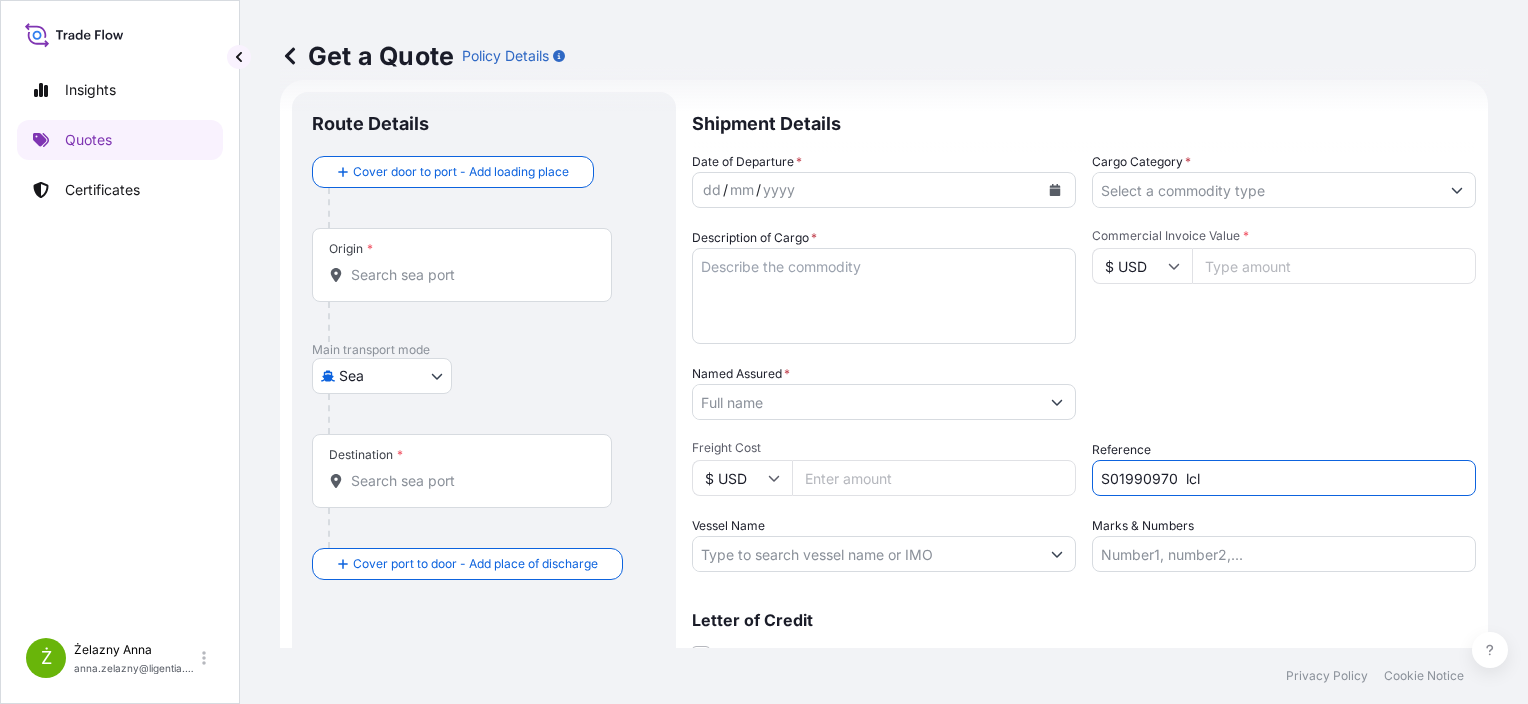 type on "S01990970  lcl" 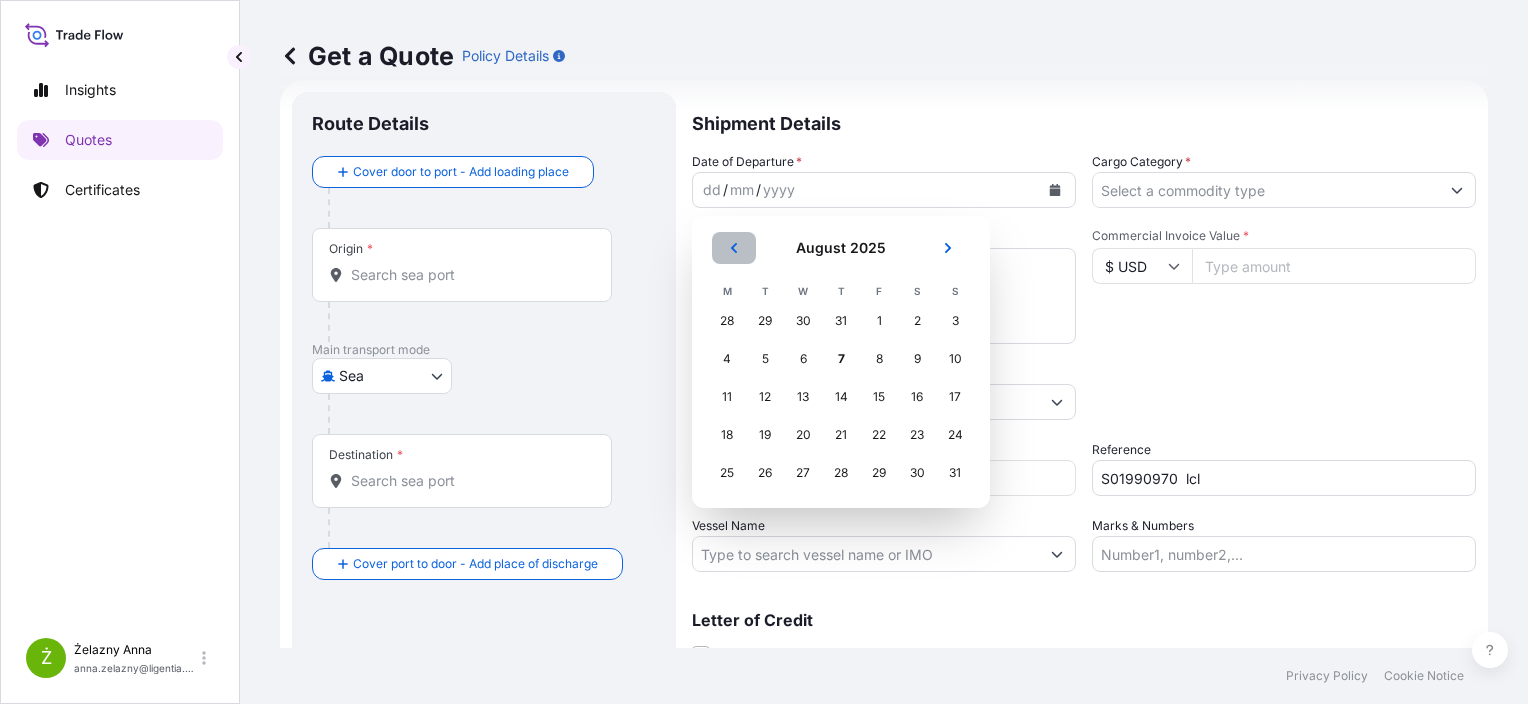 click at bounding box center [734, 248] 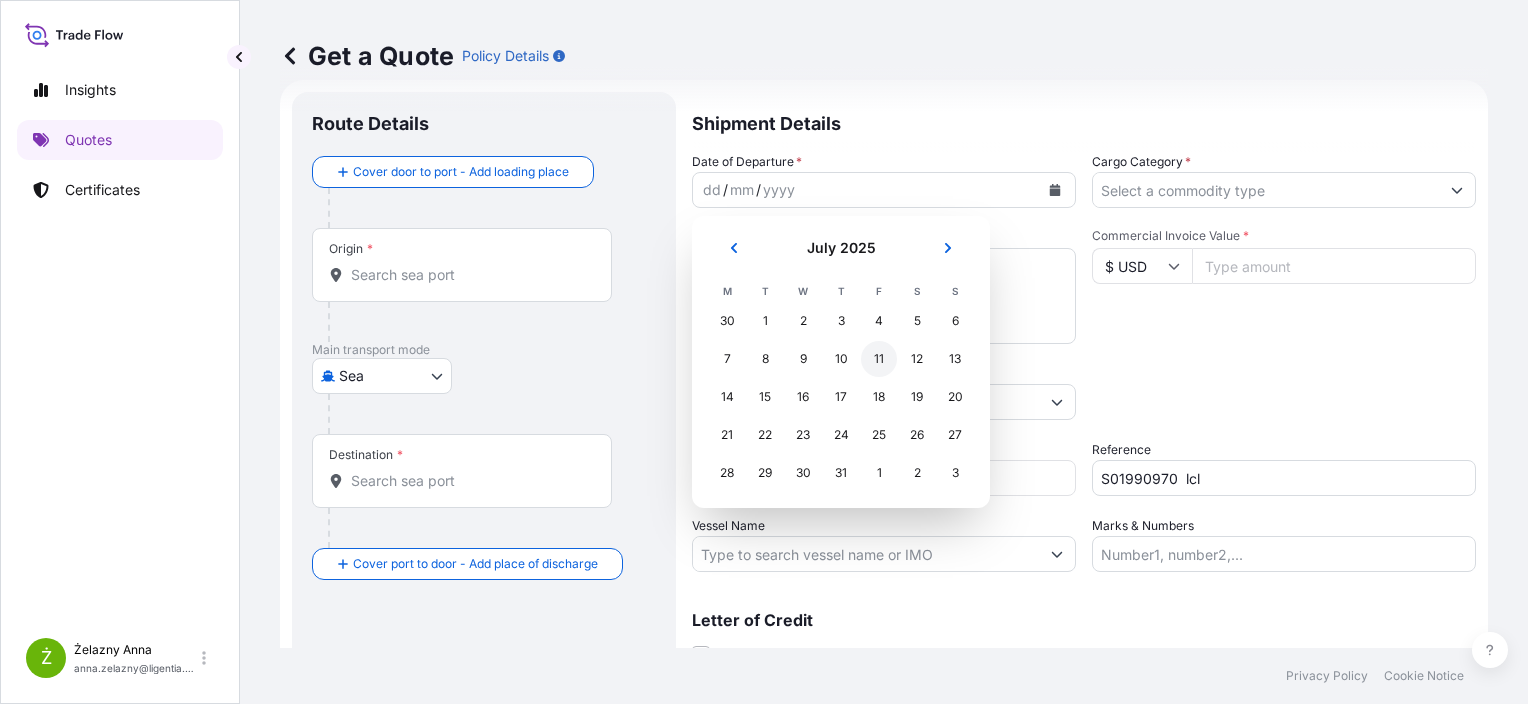 click on "11" at bounding box center [879, 359] 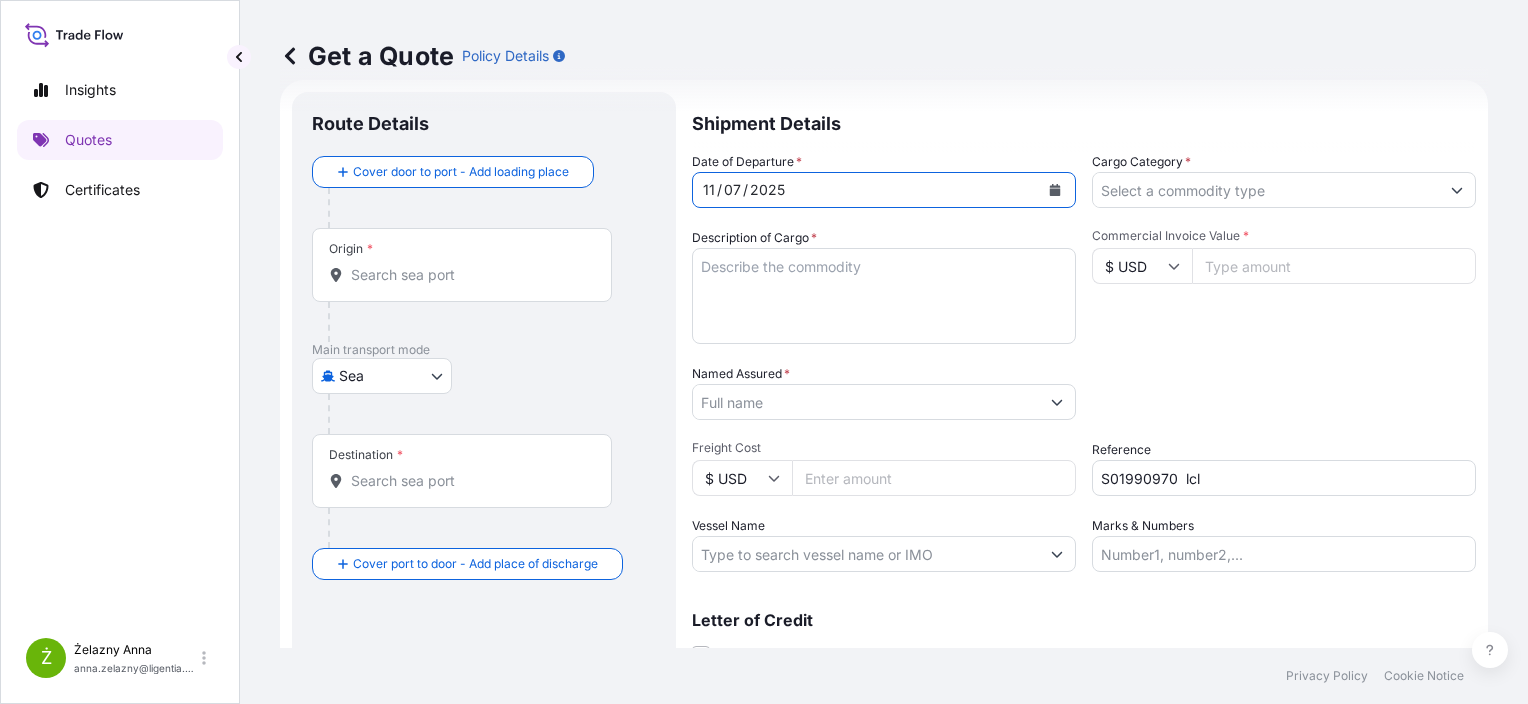 click on "Origin *" at bounding box center [469, 275] 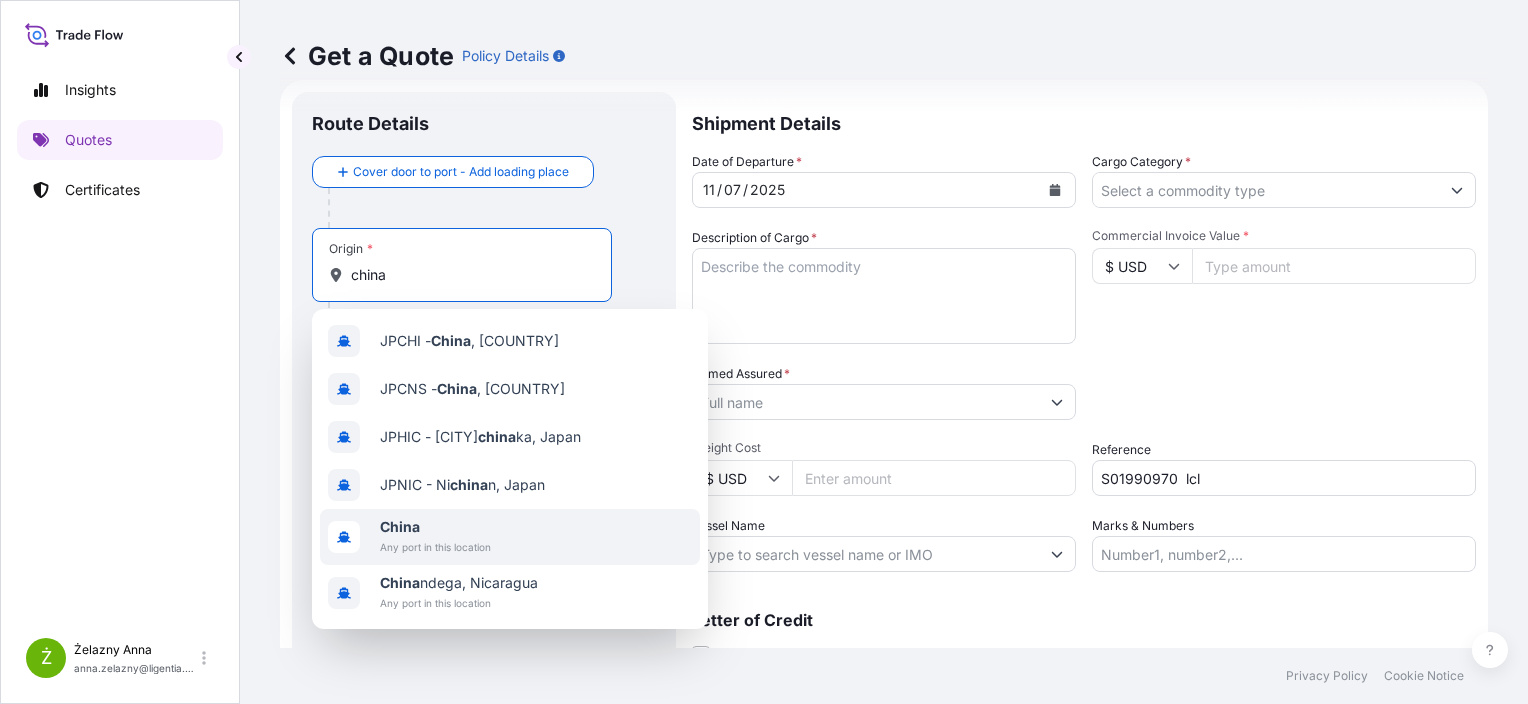 click on "Any port in this location" at bounding box center (435, 547) 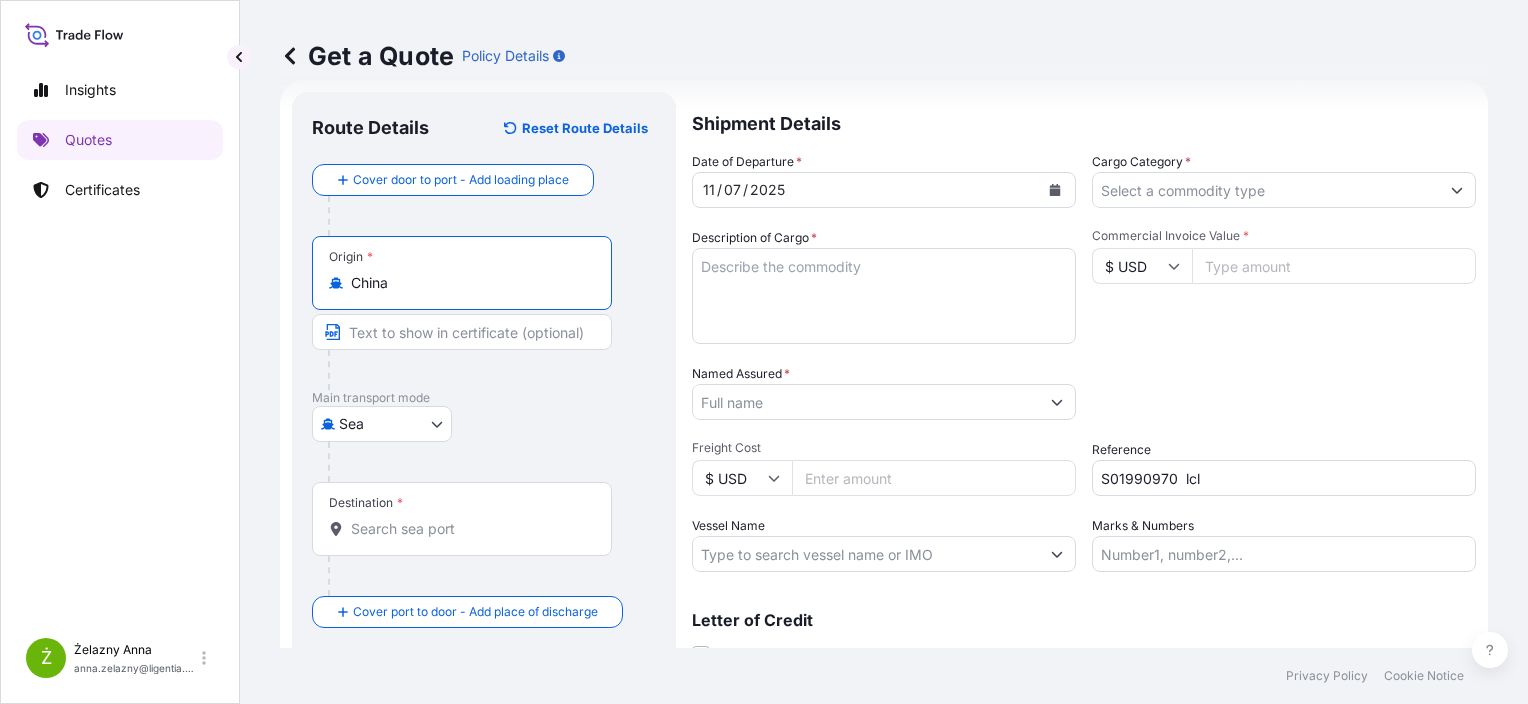 type on "China" 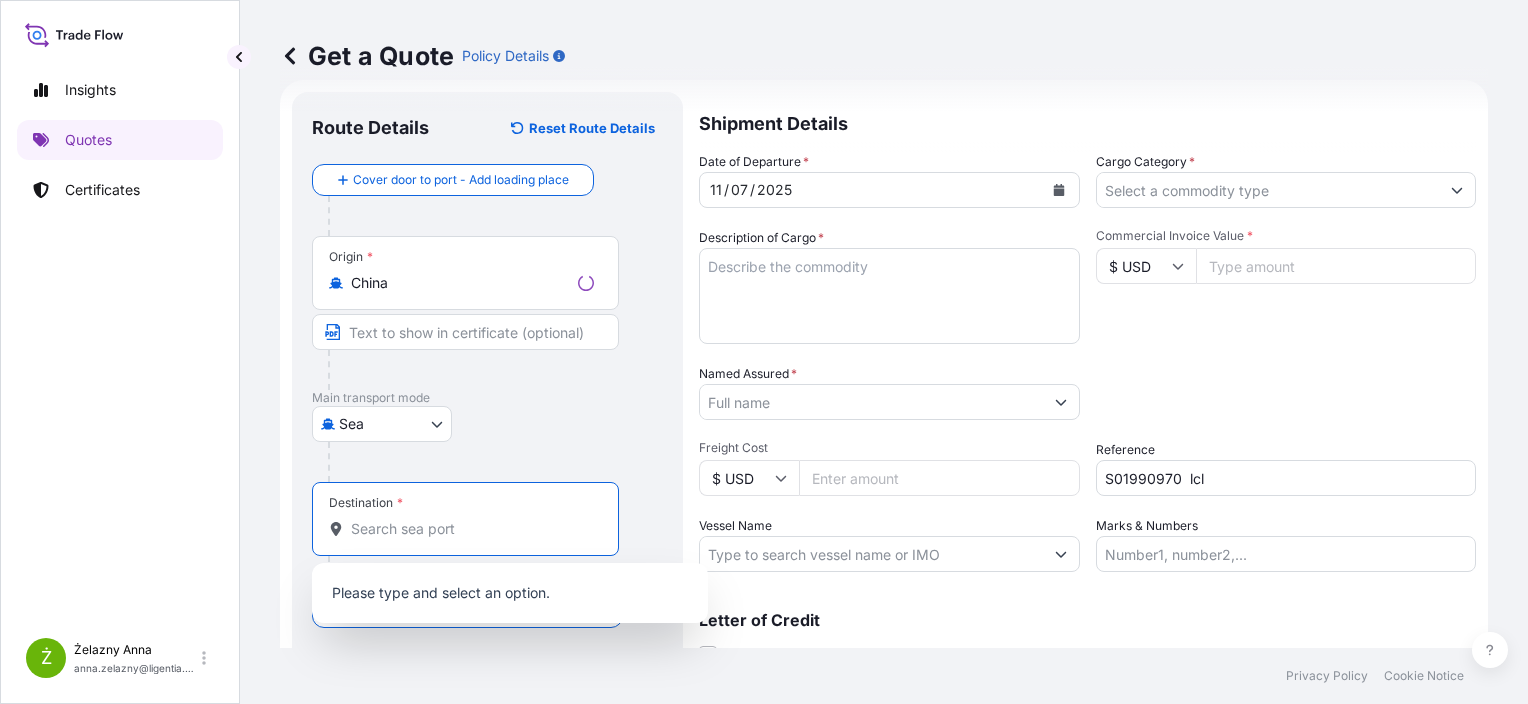 click on "Destination *" at bounding box center (472, 529) 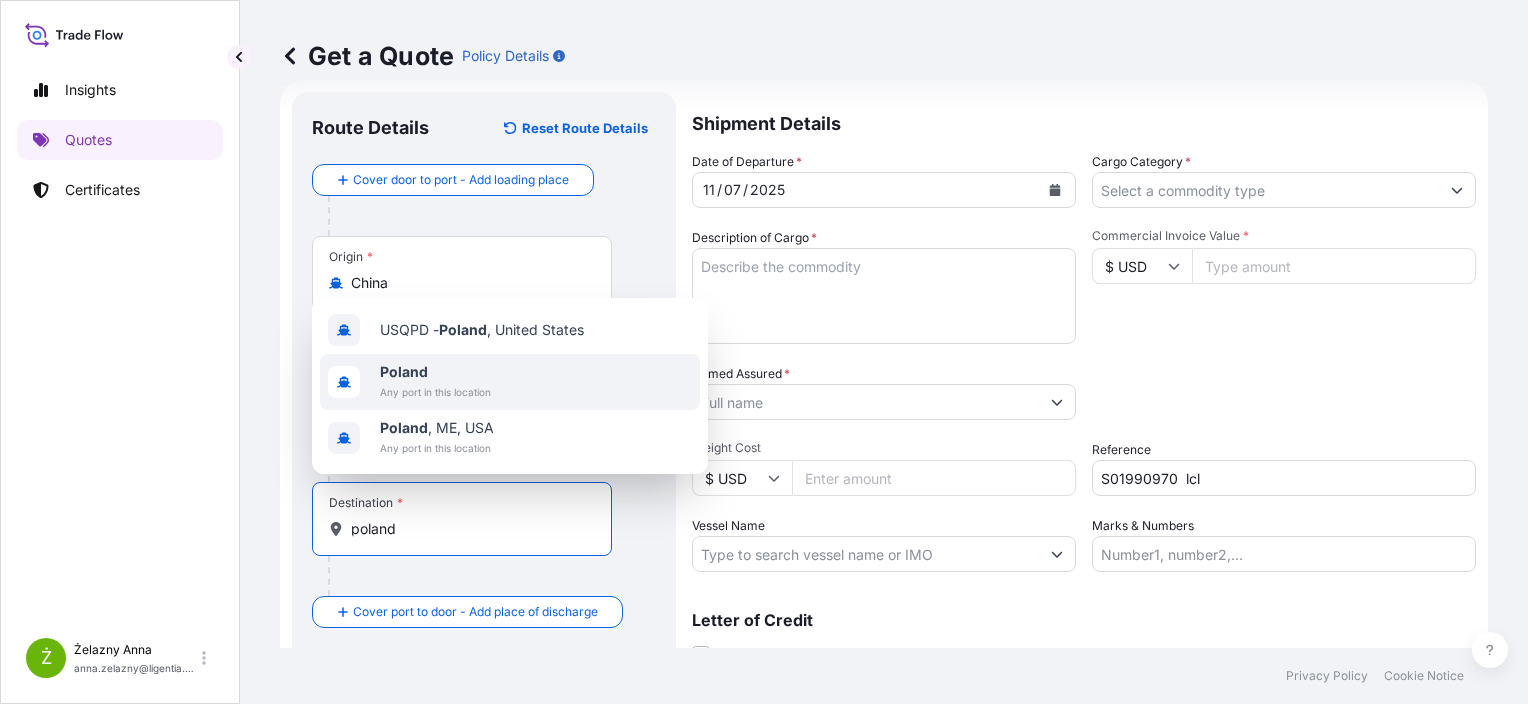 click on "Any port in this location" at bounding box center [435, 392] 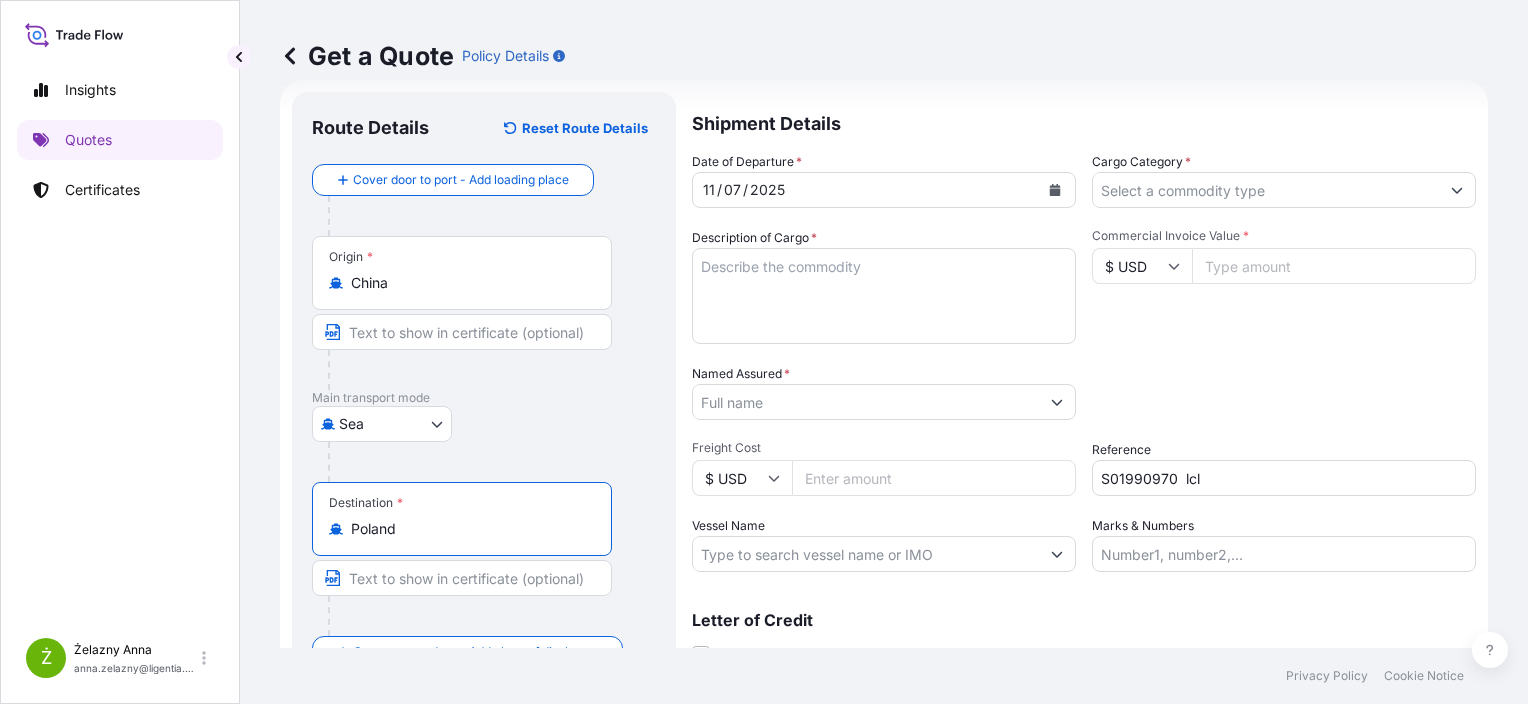 type on "Poland" 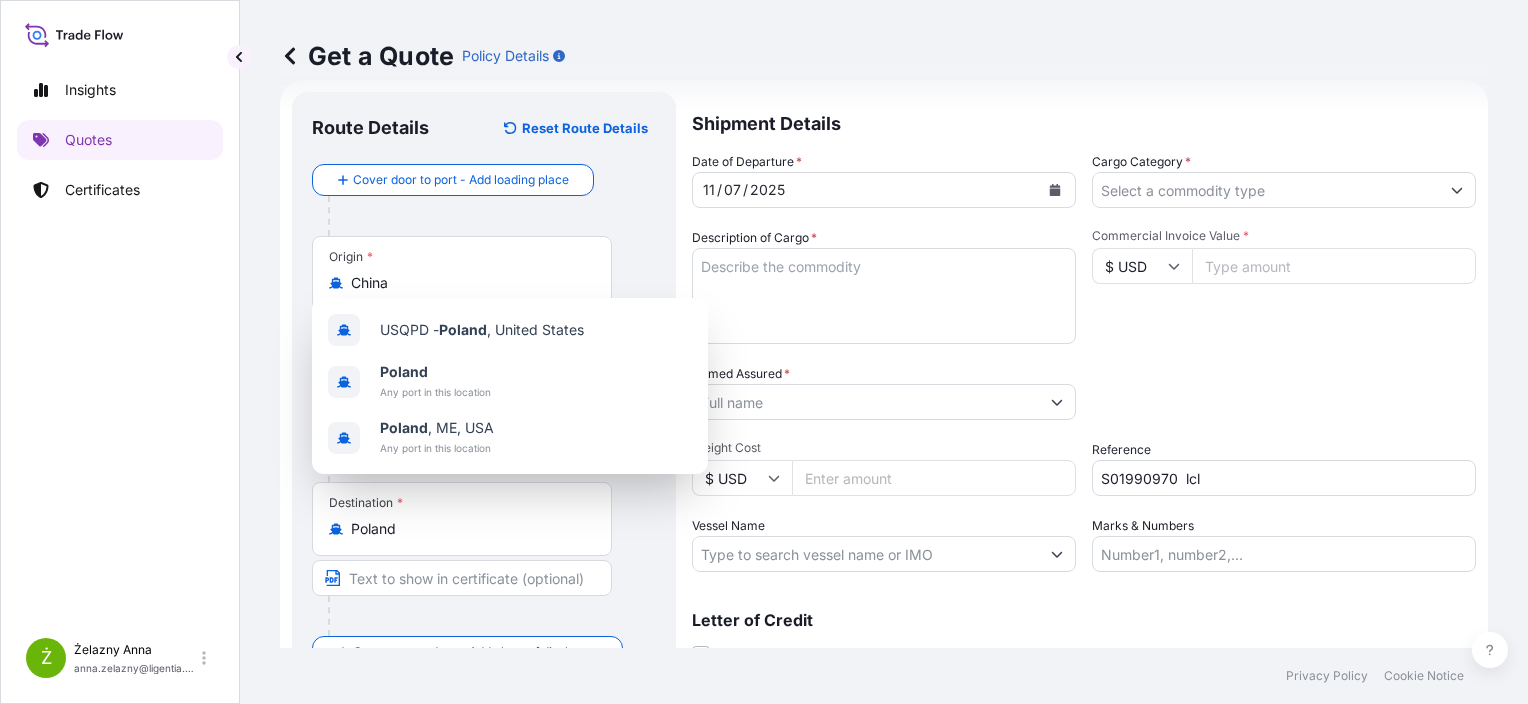 click on "Commercial Invoice Value   *" at bounding box center (1334, 266) 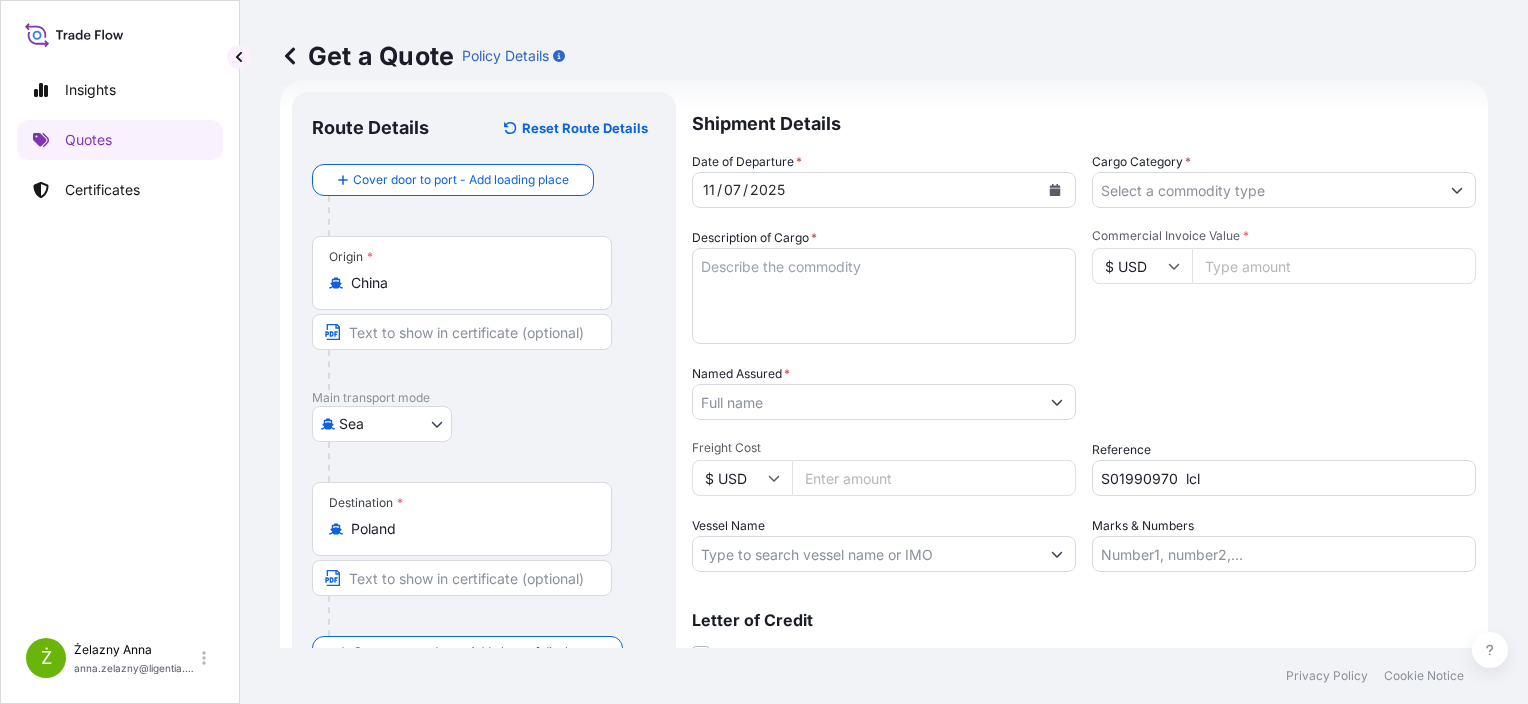 paste on "11115.99" 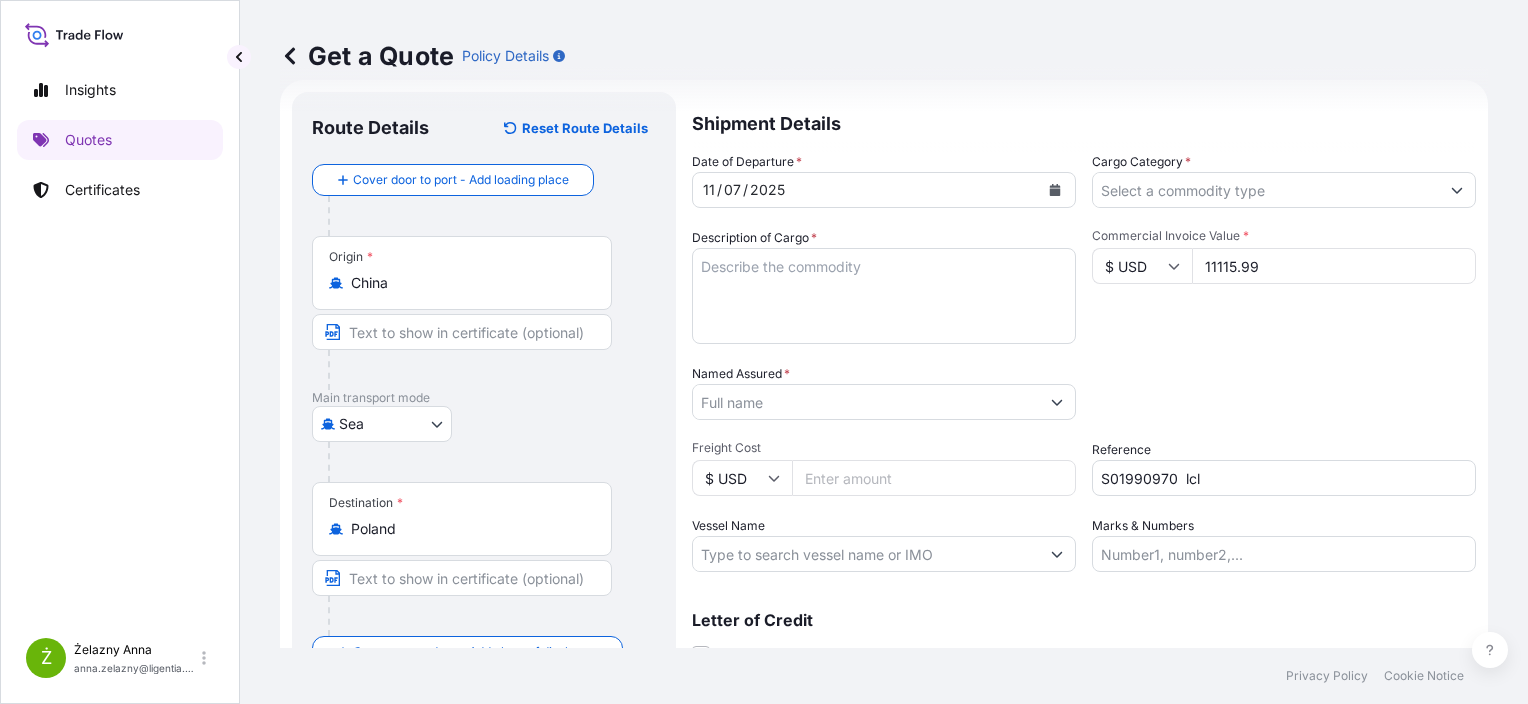 click on "Description of Cargo *" at bounding box center [884, 296] 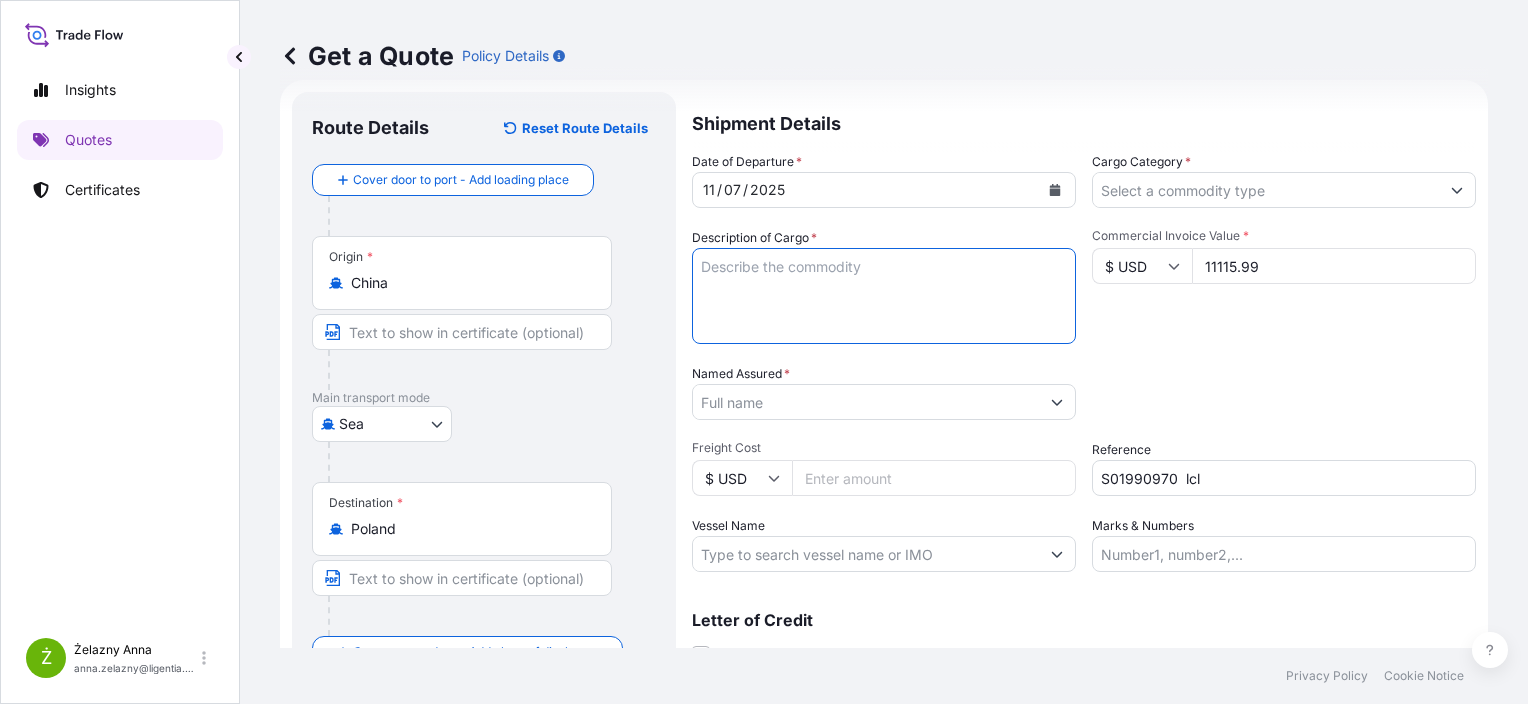 click on "11115.99" at bounding box center (1334, 266) 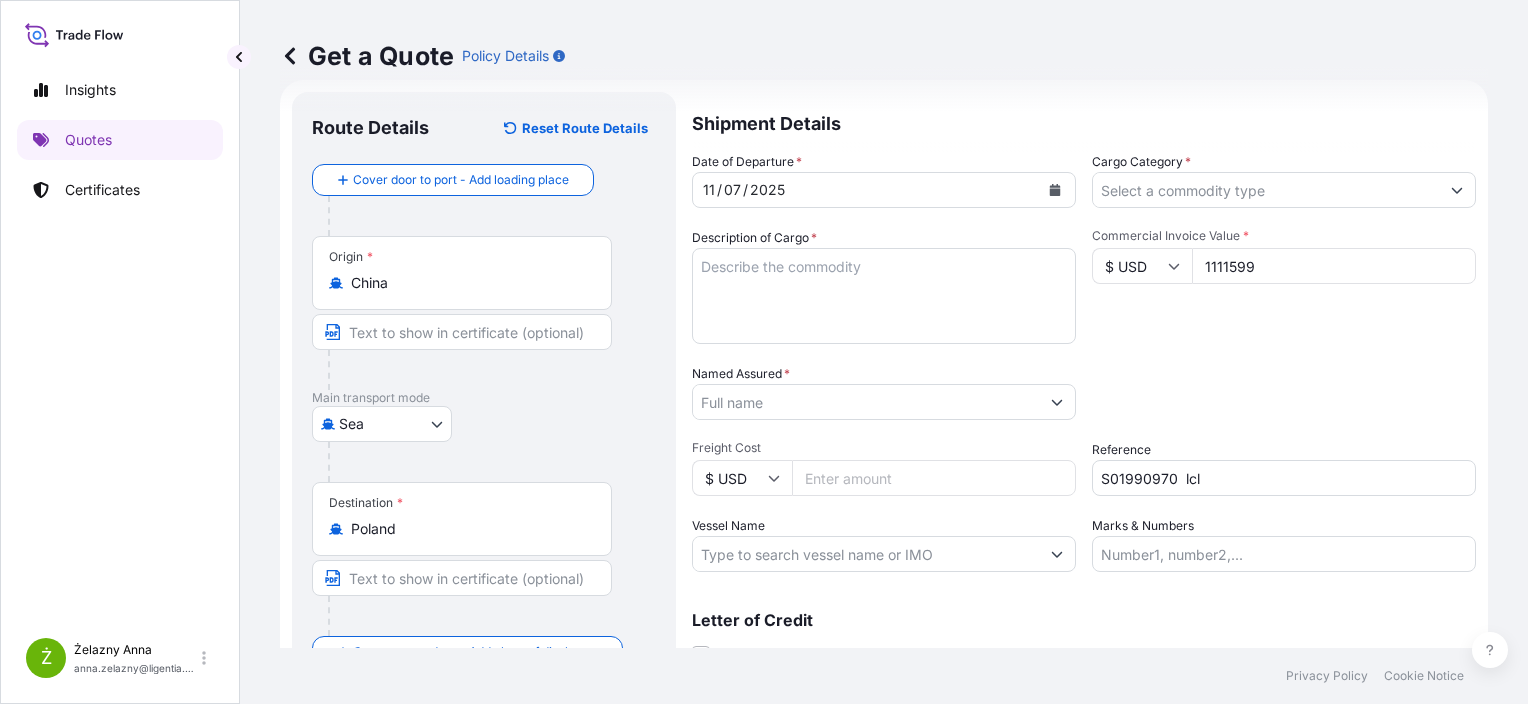 type on "11115.99" 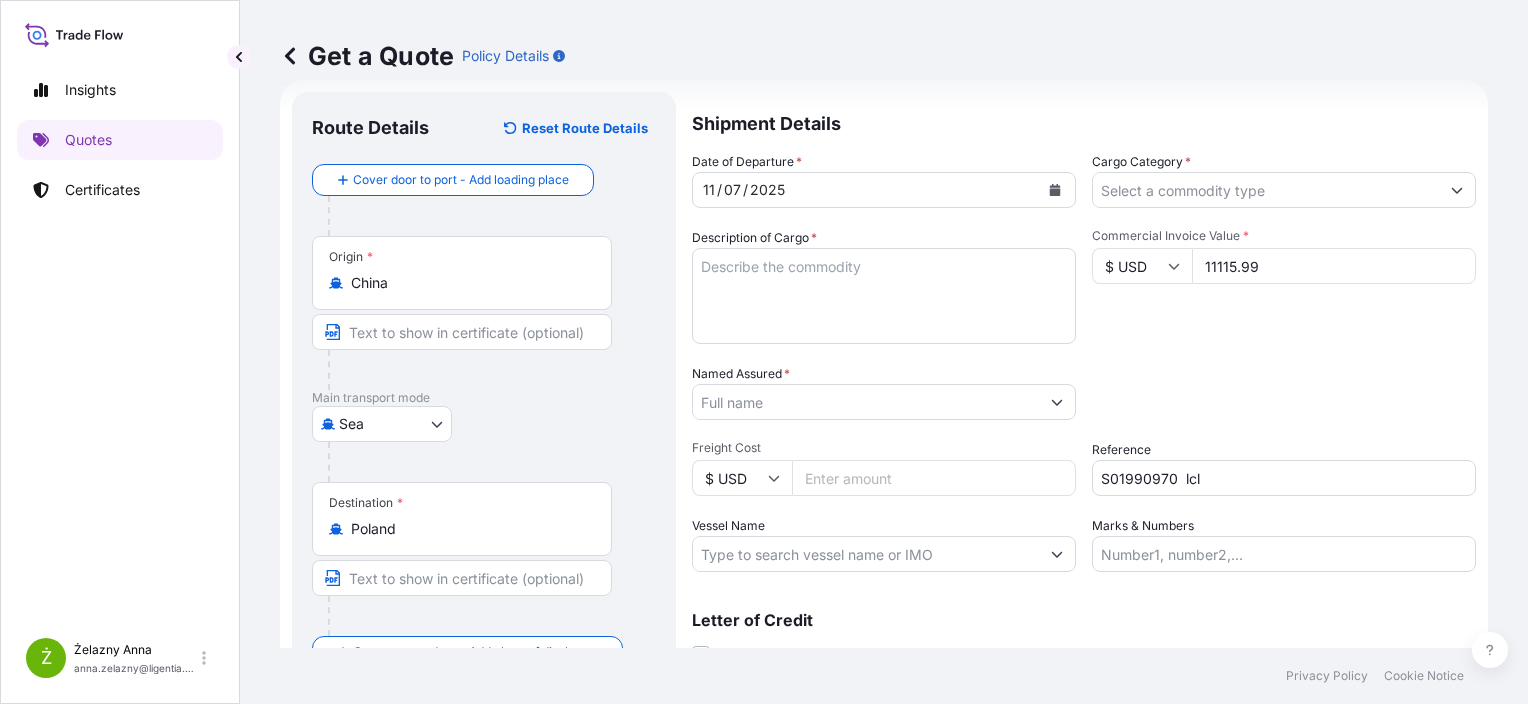 click on "Description of Cargo *" at bounding box center [884, 296] 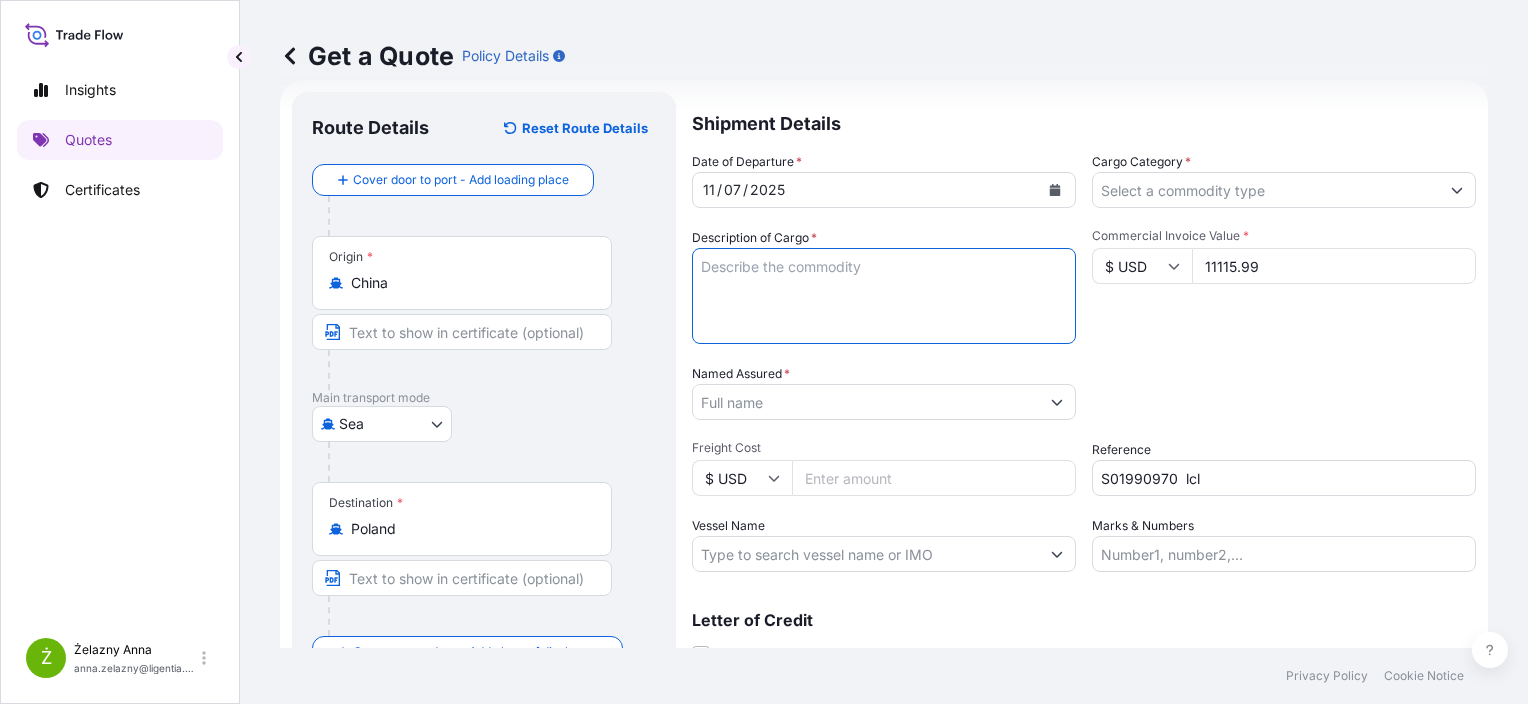 paste on "METAL HOOK/METAL WEELS" 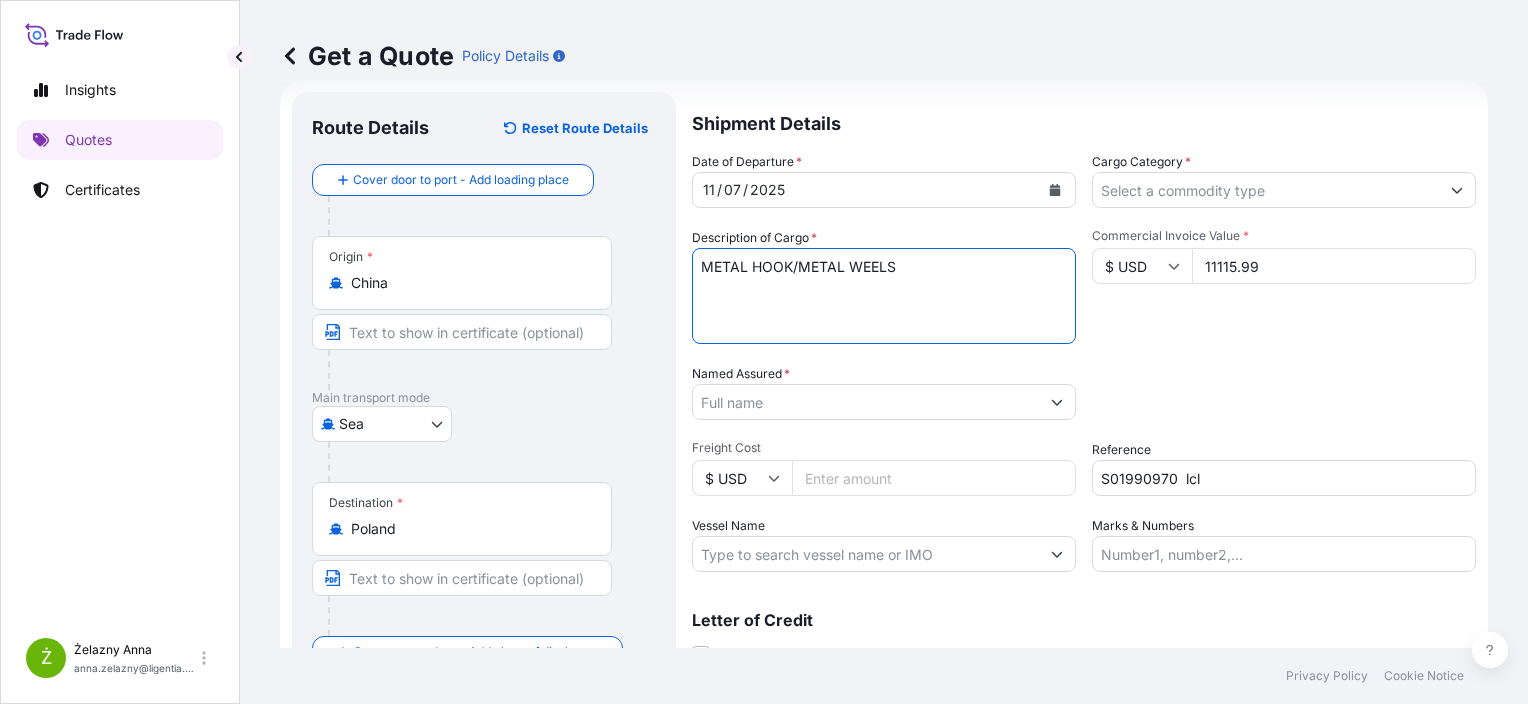 type on "METAL HOOK/METAL WEELS" 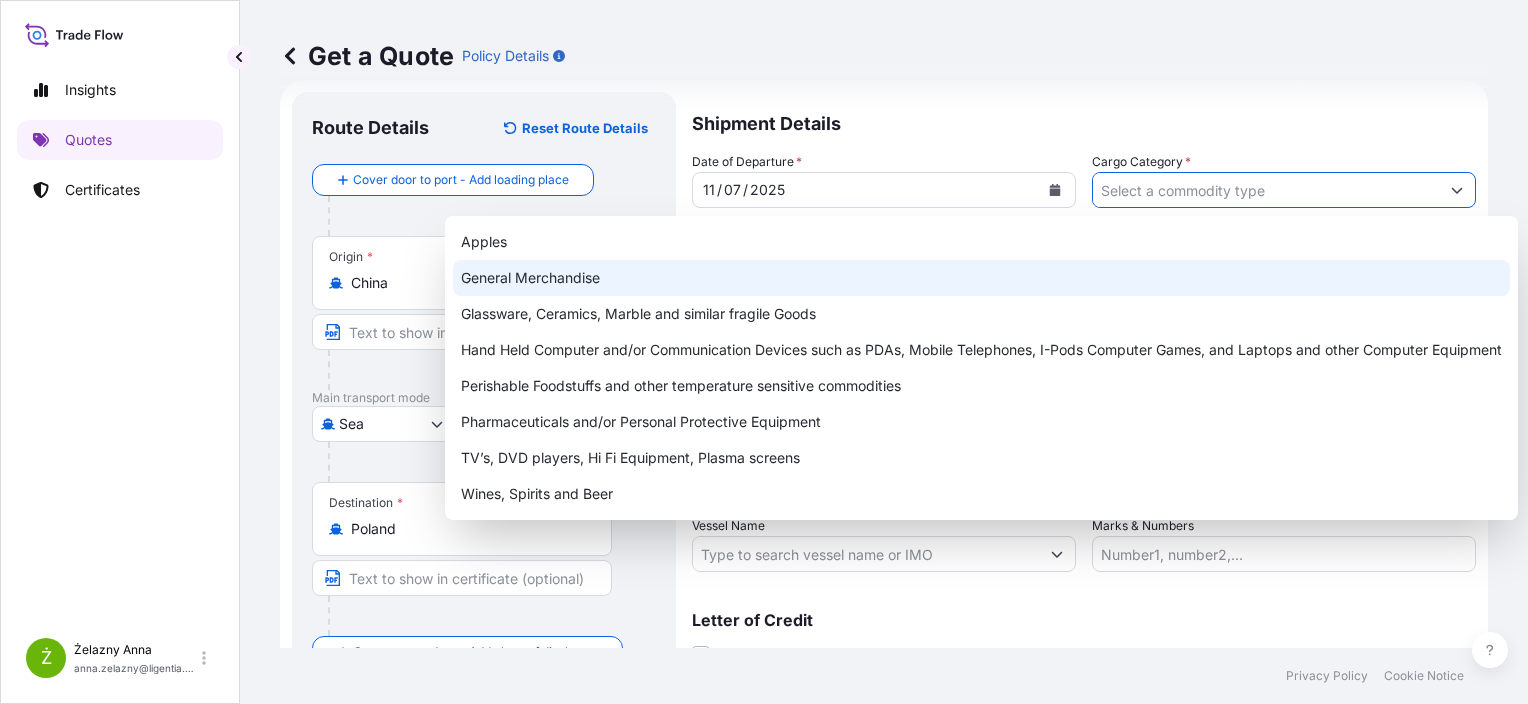 click on "General Merchandise" at bounding box center (981, 278) 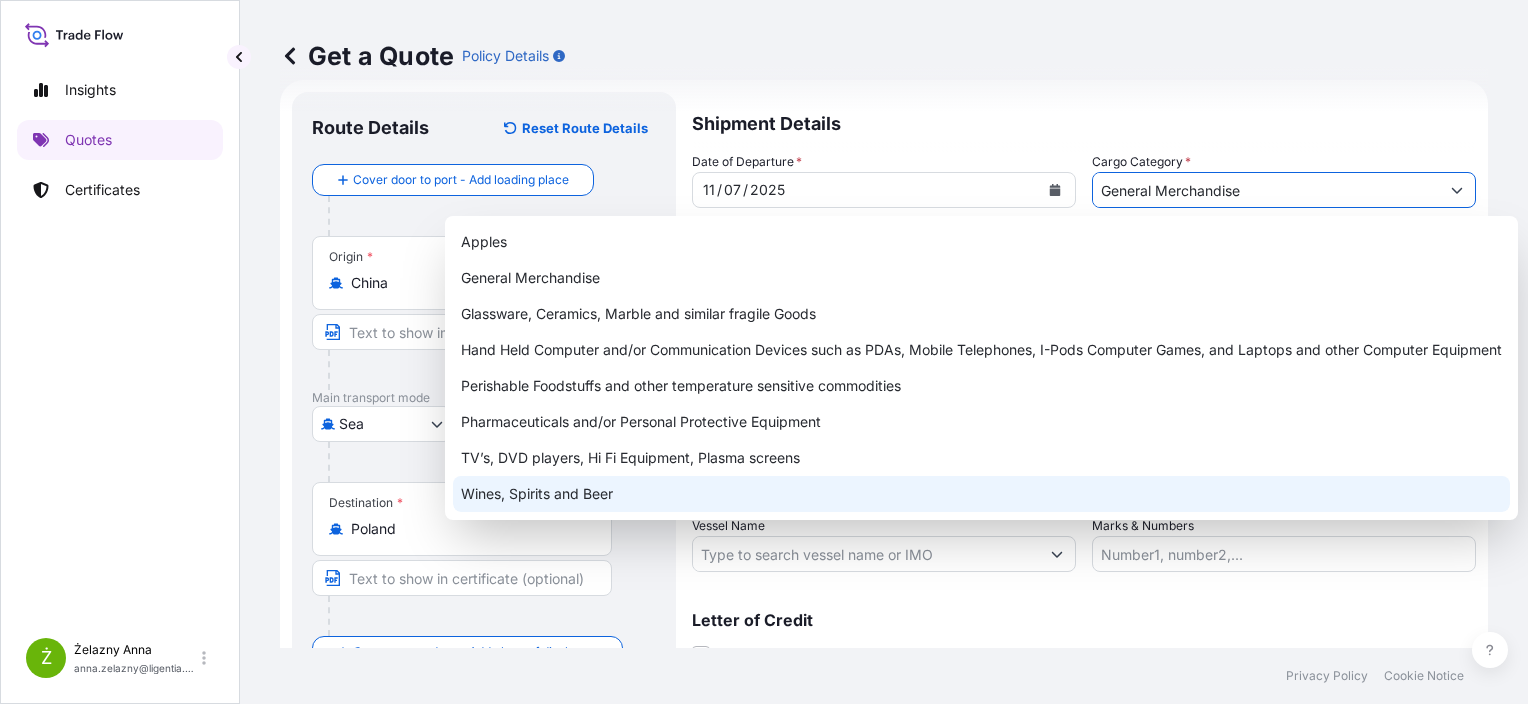 click on "Letter of Credit" at bounding box center (1084, 620) 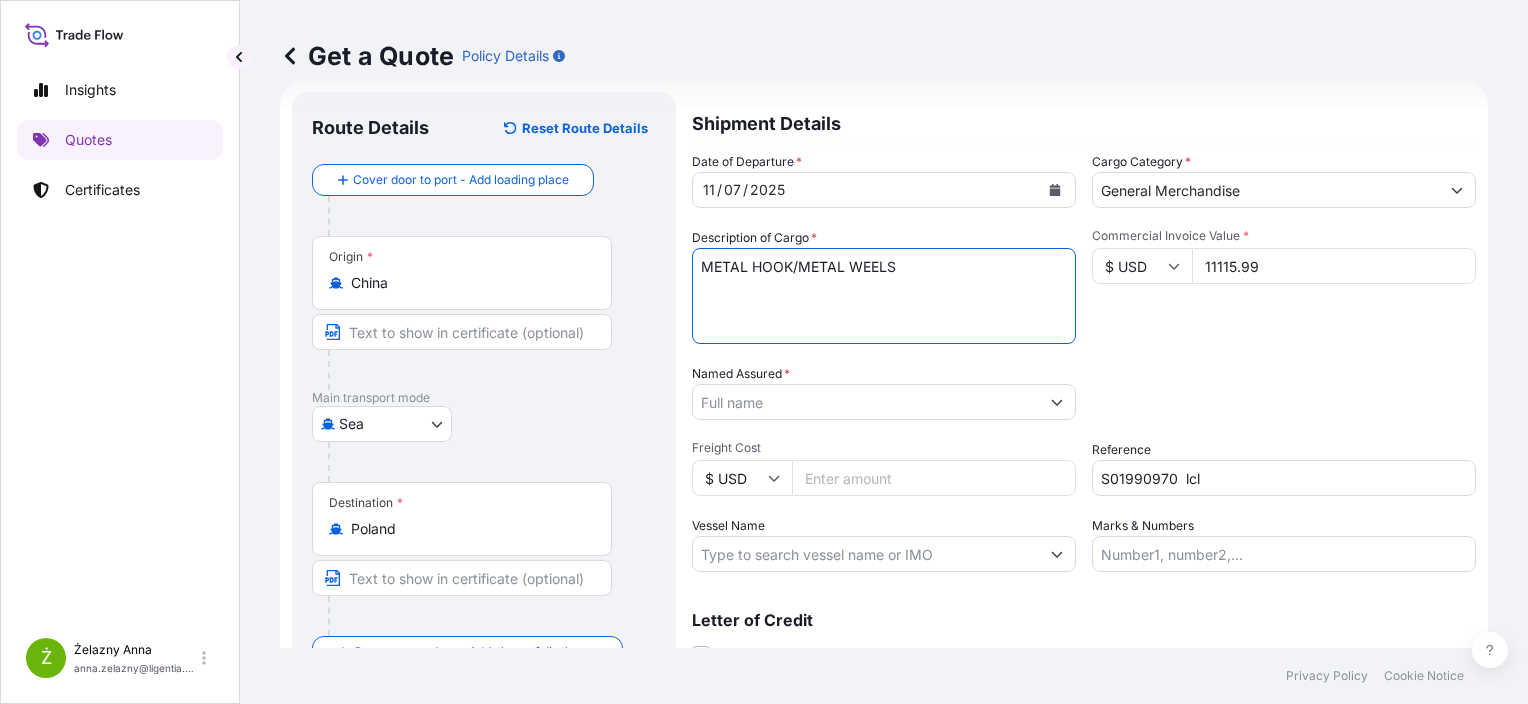 click on "METAL HOOK/METAL WEELS" at bounding box center (884, 296) 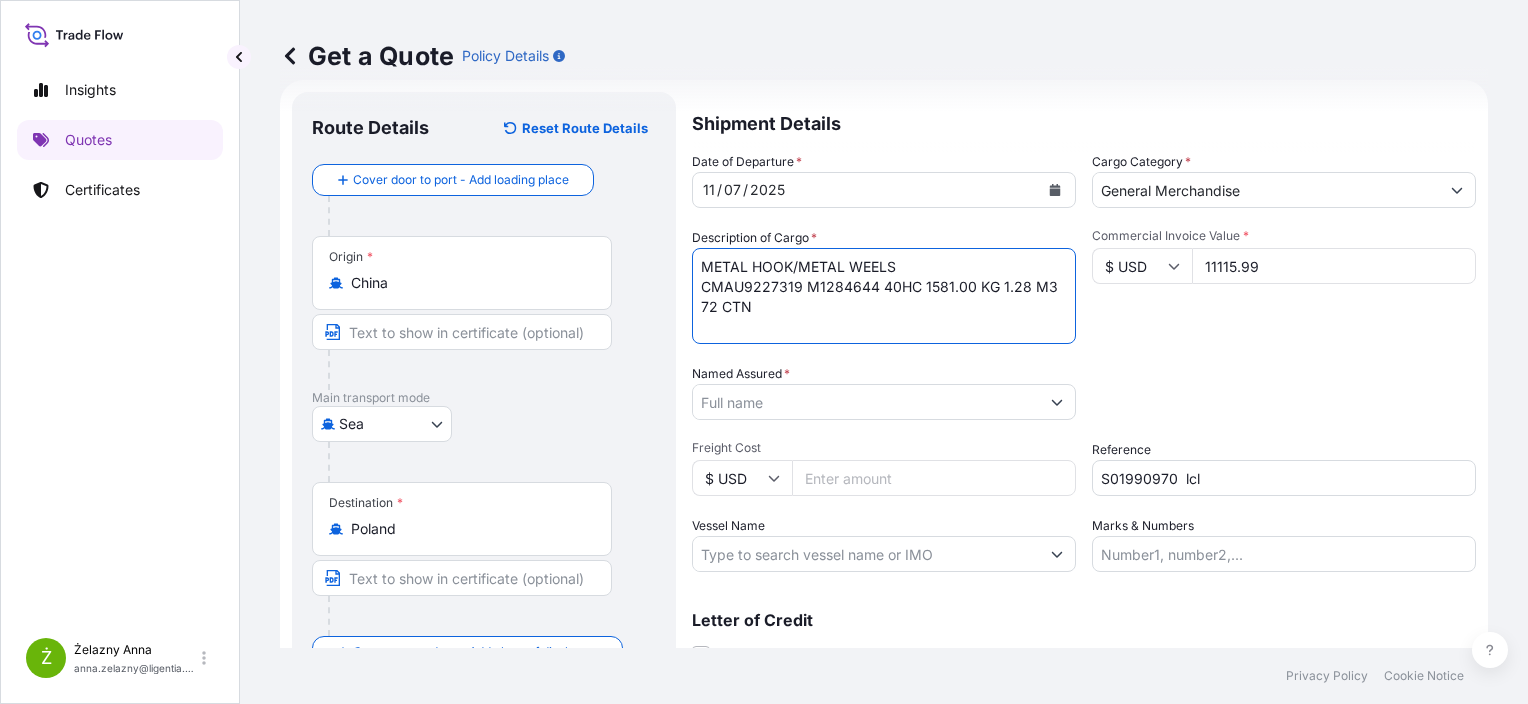 paste on "LCL16239" 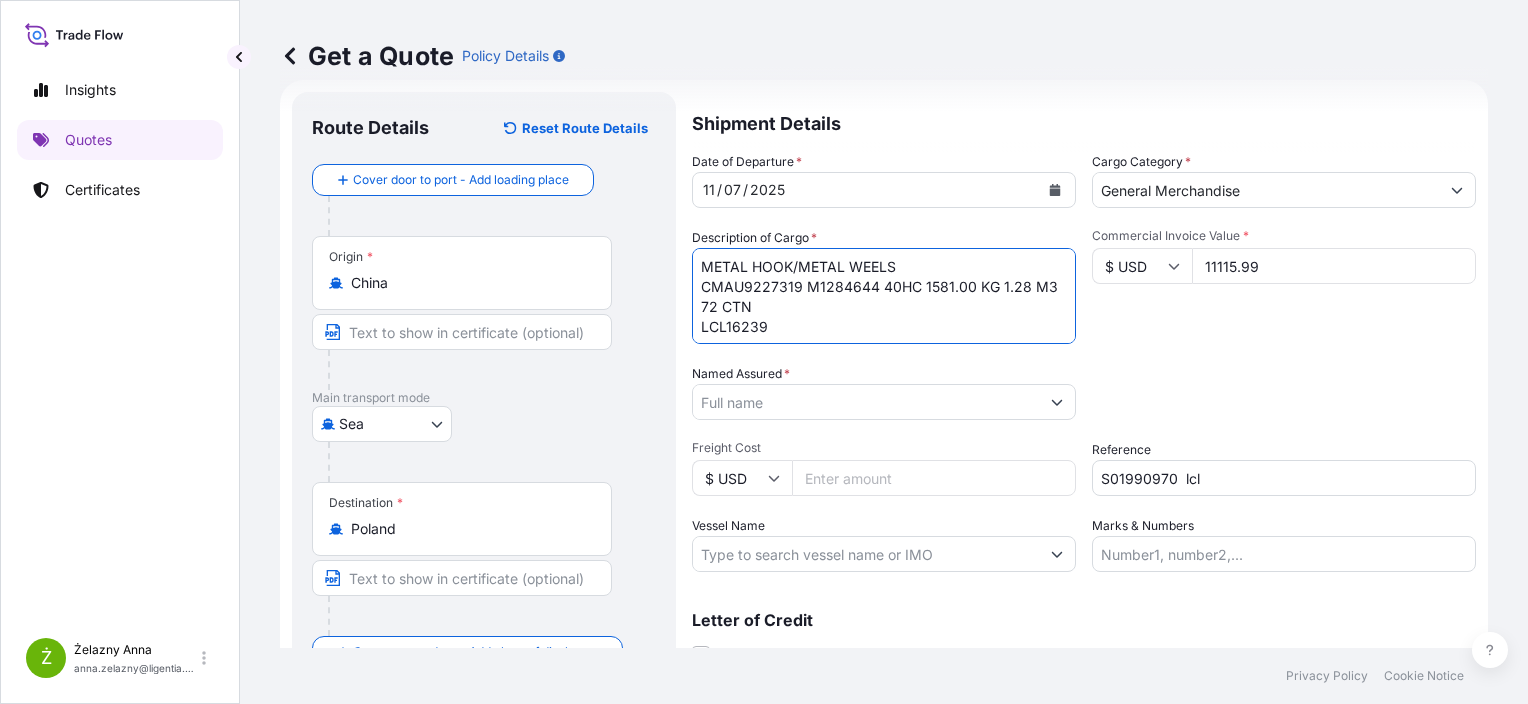 type on "METAL HOOK/METAL WEELS
CMAU9227319 M1284644 40HC 1581.00 KG 1.28 M3 72 CTN
LCL16239" 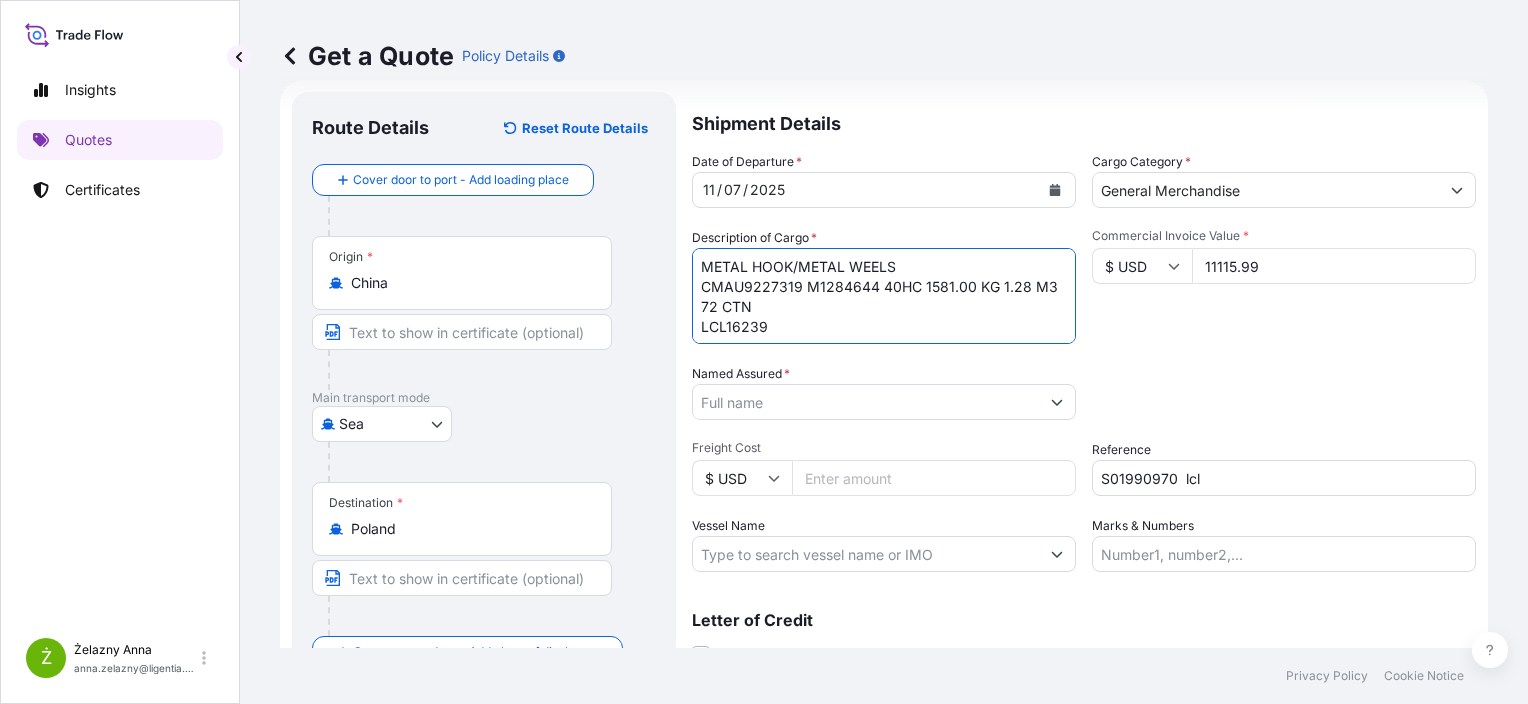 click on "Date of Departure * 11 / 07 / 2025 Cargo Category * General Merchandise Description of Cargo * METAL HOOK/METAL WEELS
CMAU9227319 M1284644 40HC 1581.00 KG 1.28 M3 72 CTN
LCL16239 Commercial Invoice Value   * $ USD 11115.99 Named Assured * Packing Category Type to search a container mode Please select a primary mode of transportation first. Freight Cost   $ USD Reference S01990970  lcl Vessel Name Marks & Numbers" at bounding box center [1084, 362] 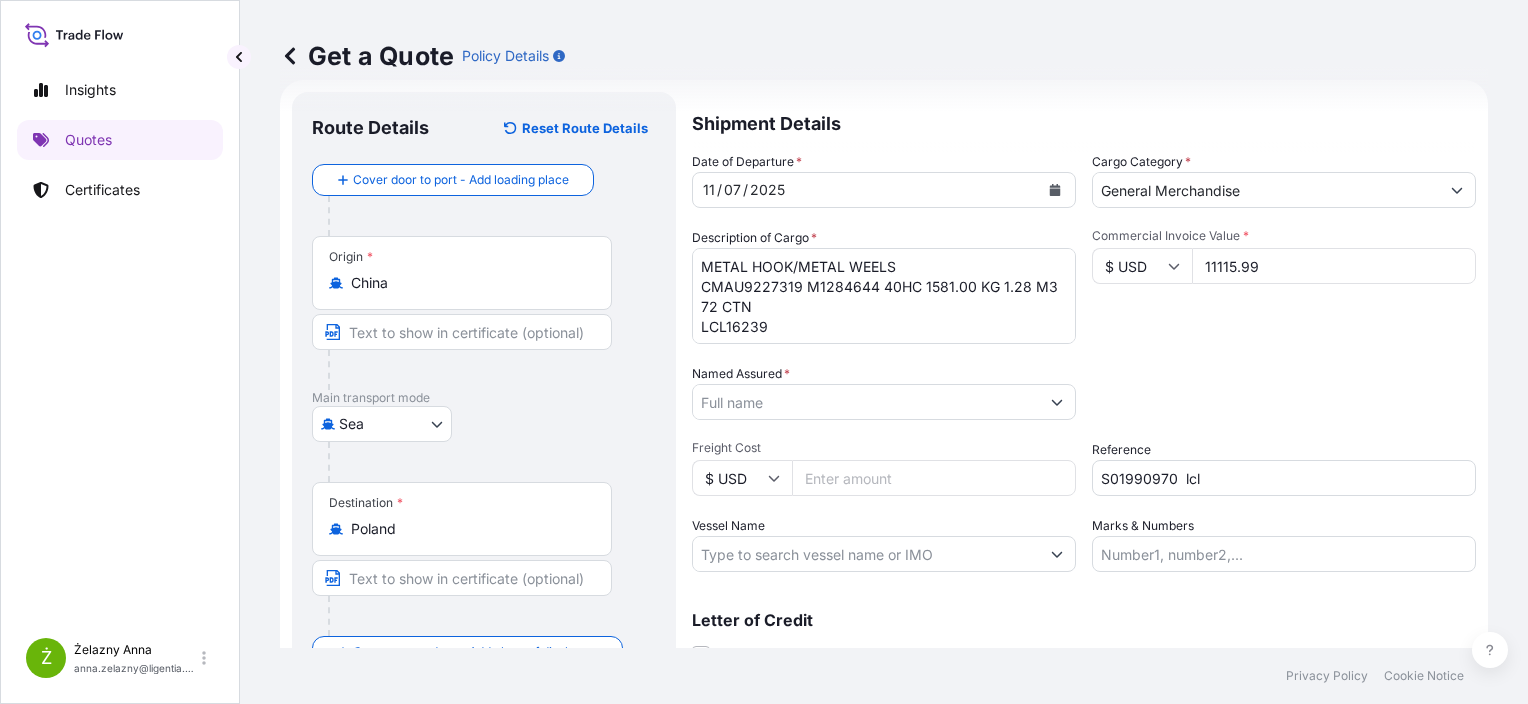 click on "Named Assured *" at bounding box center [866, 402] 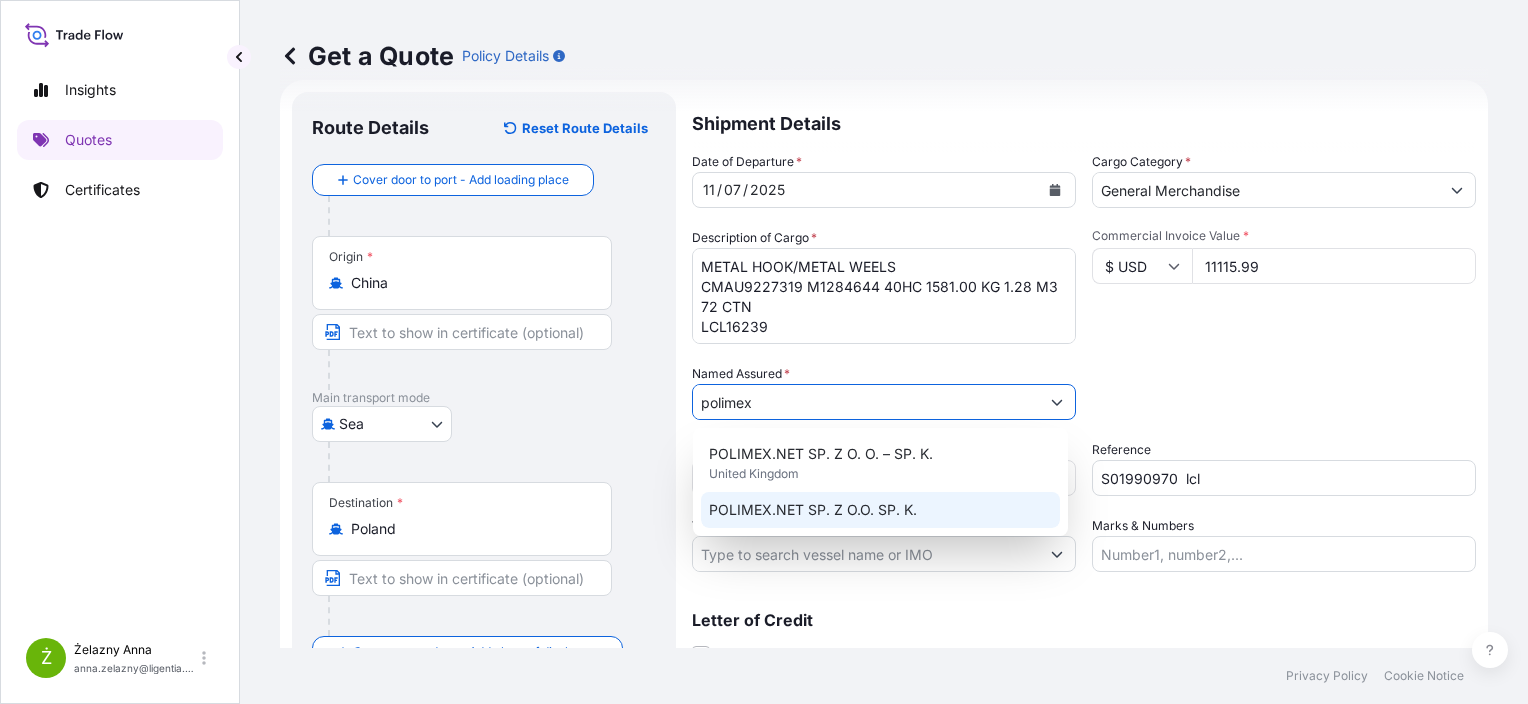 click on "POLIMEX.NET SP. Z O.O. SP. K." at bounding box center (880, 510) 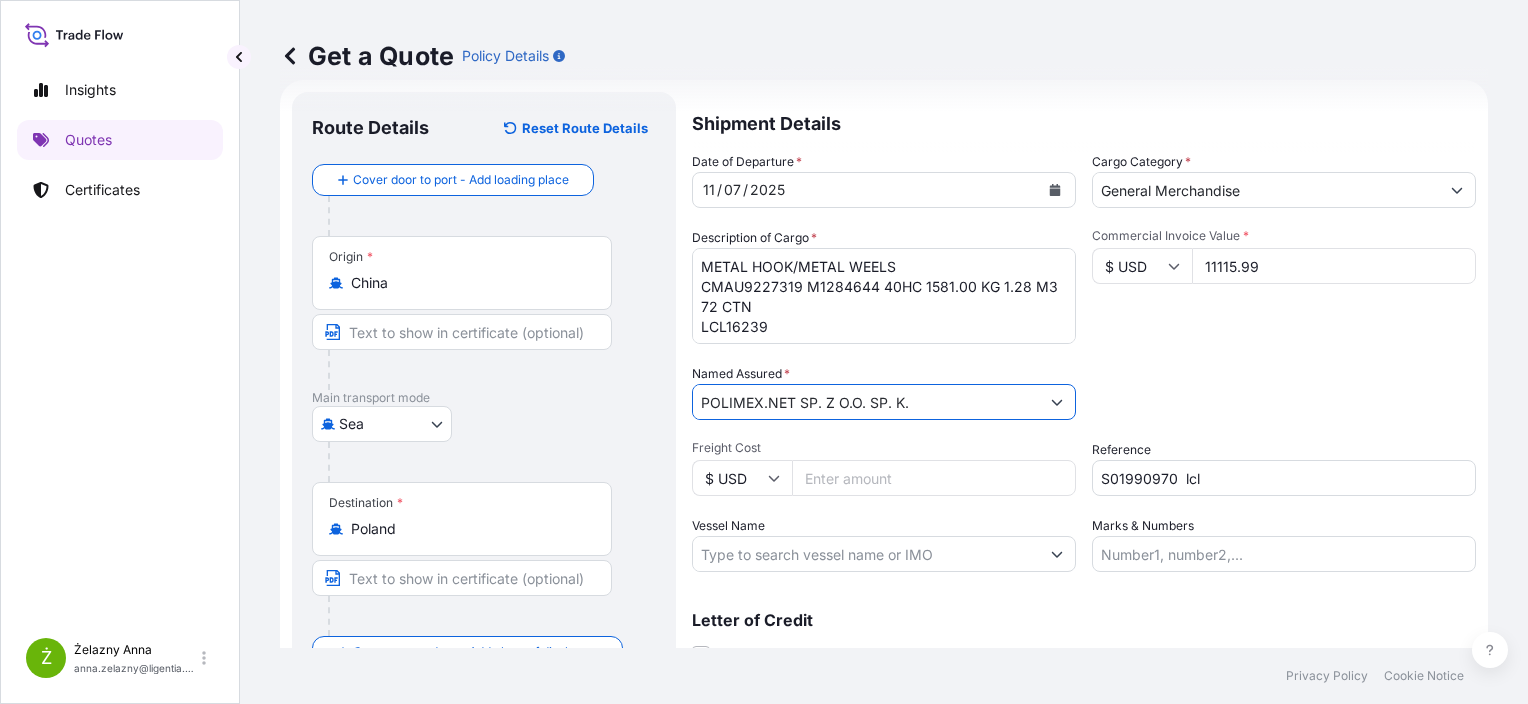 scroll, scrollTop: 116, scrollLeft: 0, axis: vertical 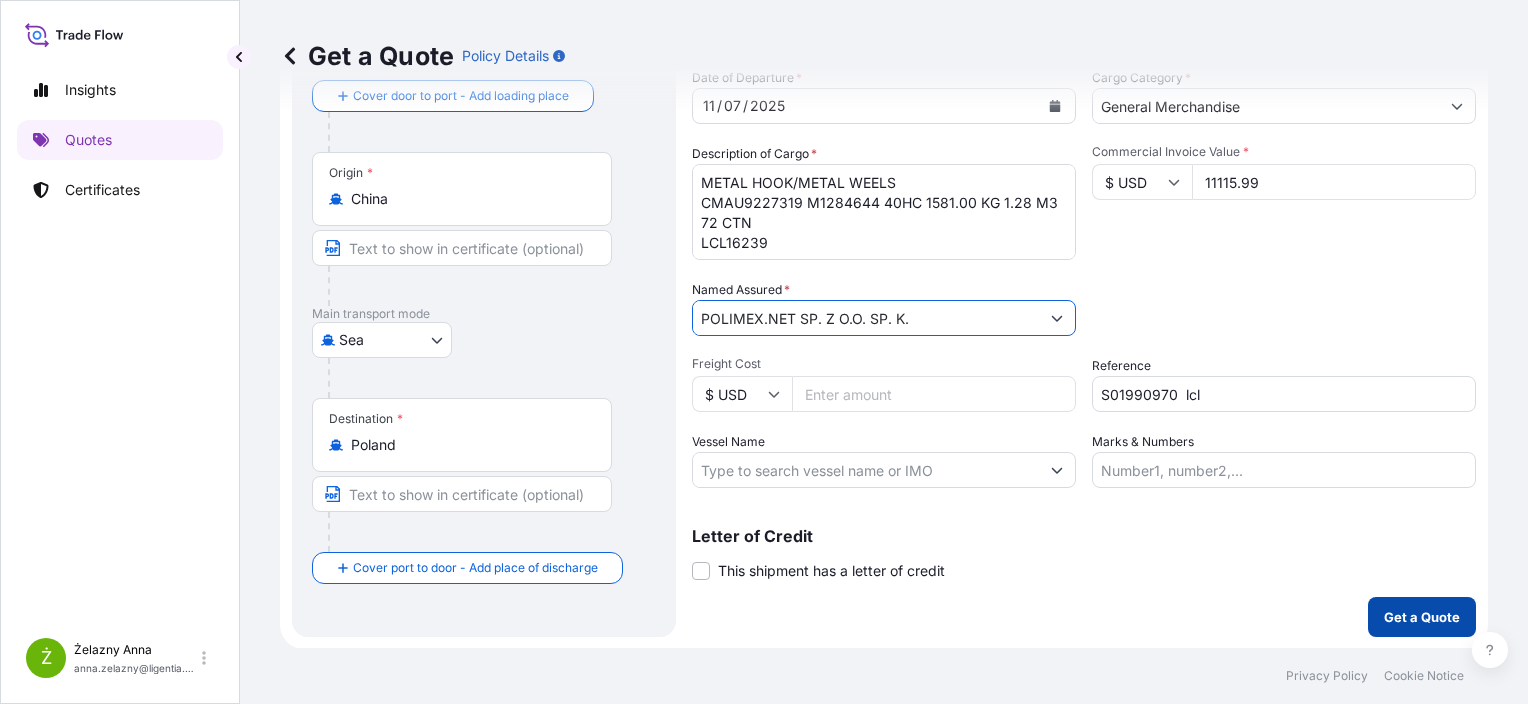 type on "POLIMEX.NET SP. Z O.O. SP. K." 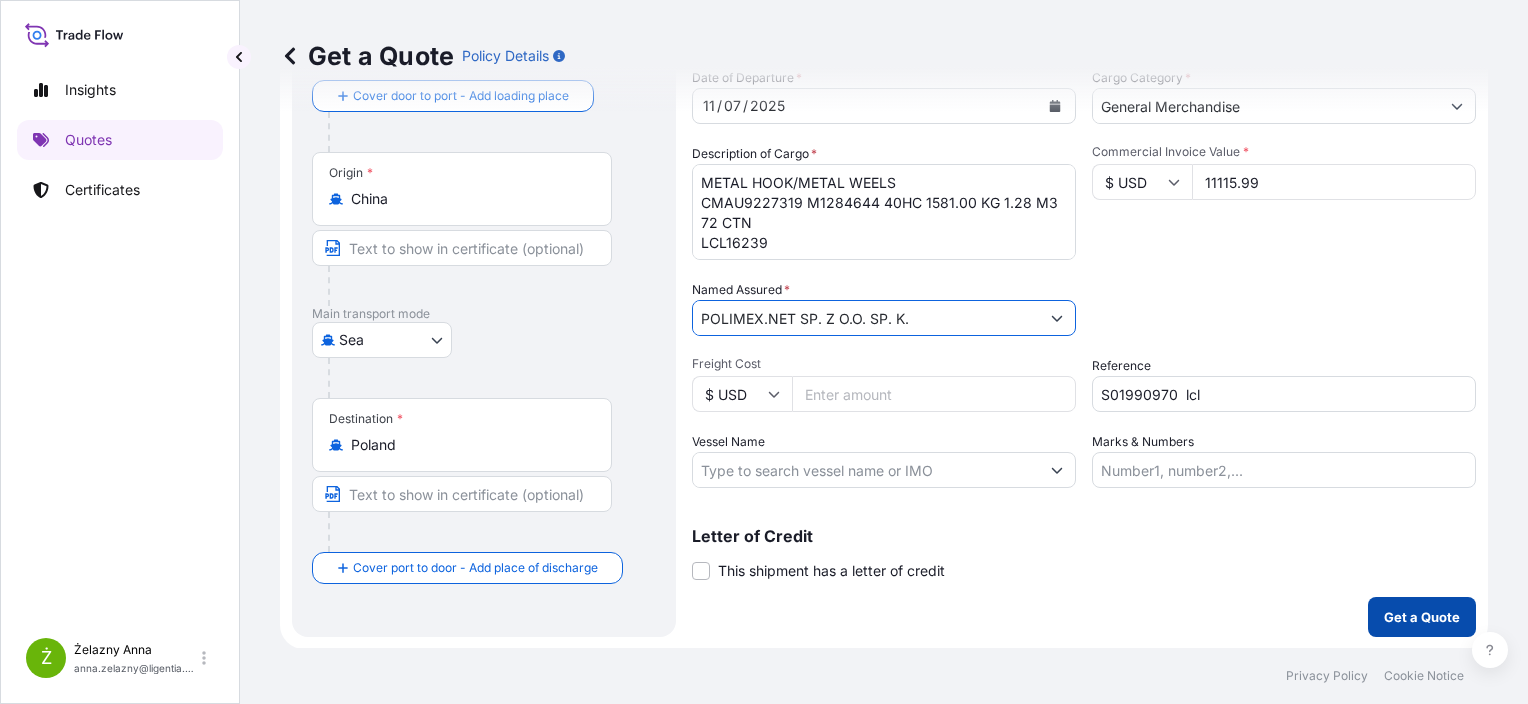 click on "Get a Quote" at bounding box center [1422, 617] 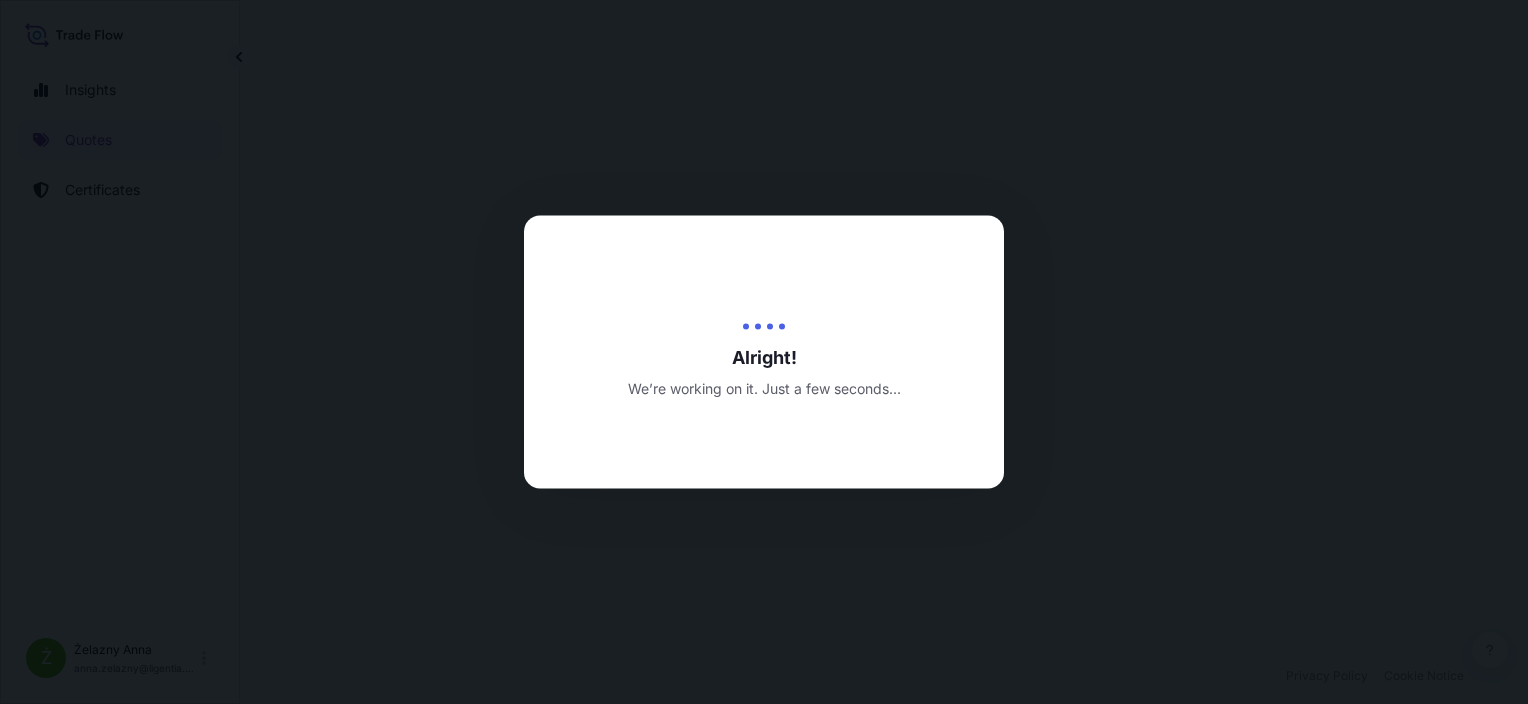 scroll, scrollTop: 0, scrollLeft: 0, axis: both 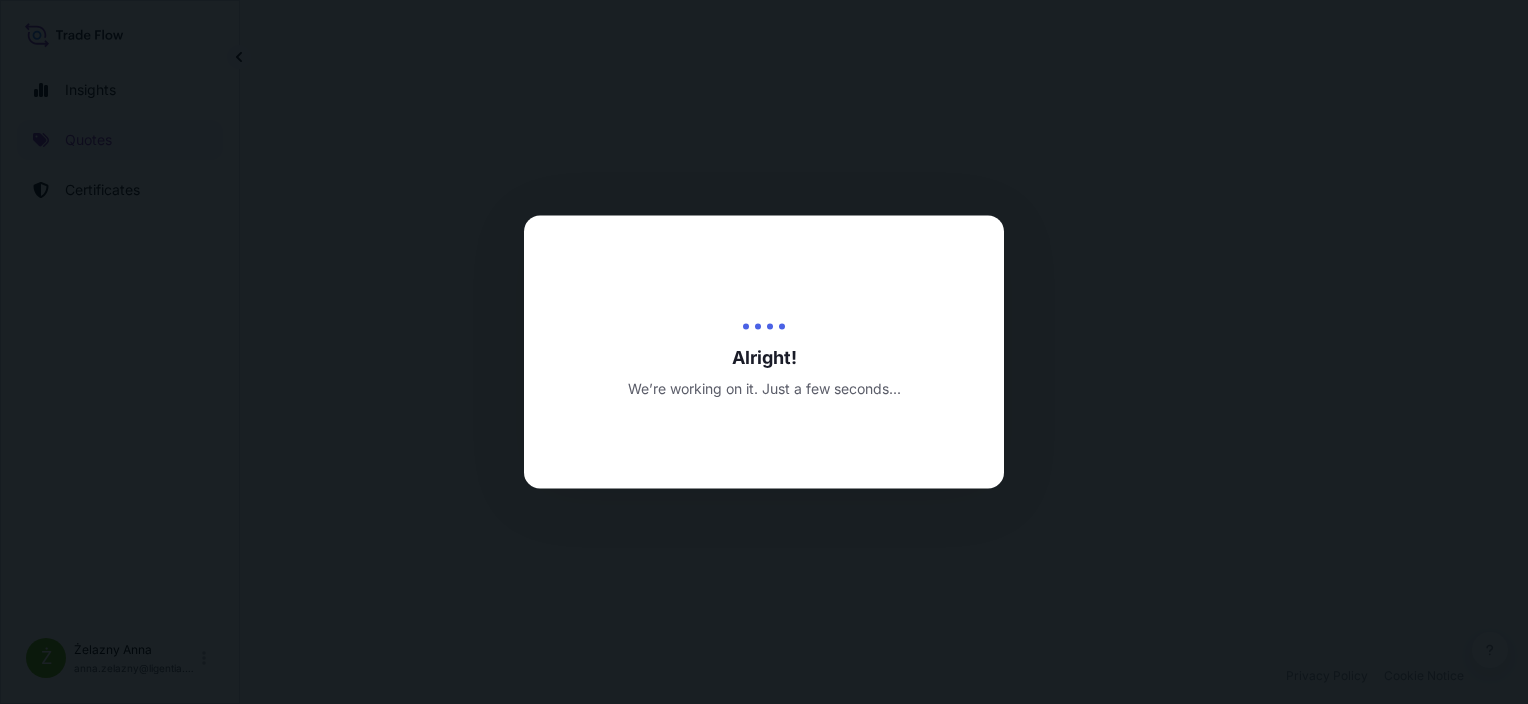 select on "Sea" 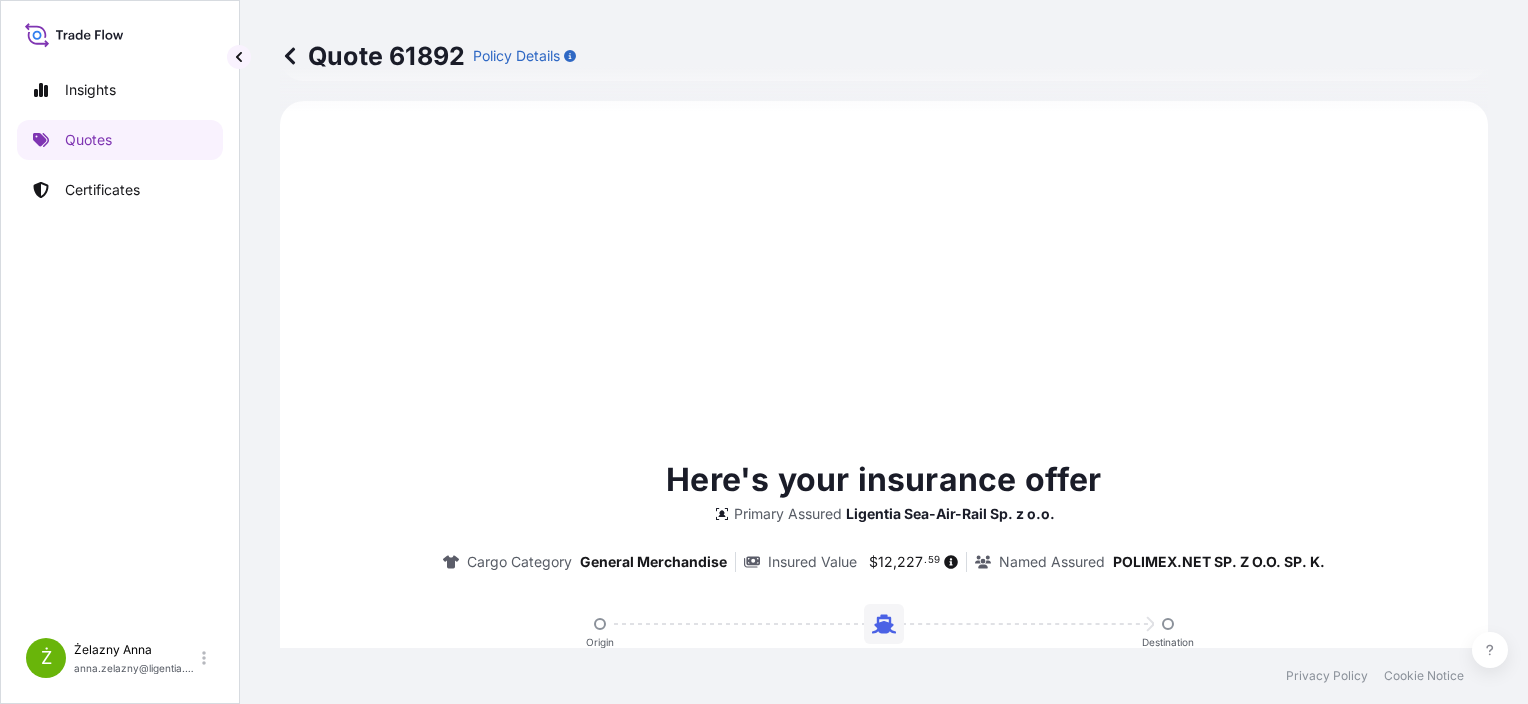 scroll, scrollTop: 1256, scrollLeft: 0, axis: vertical 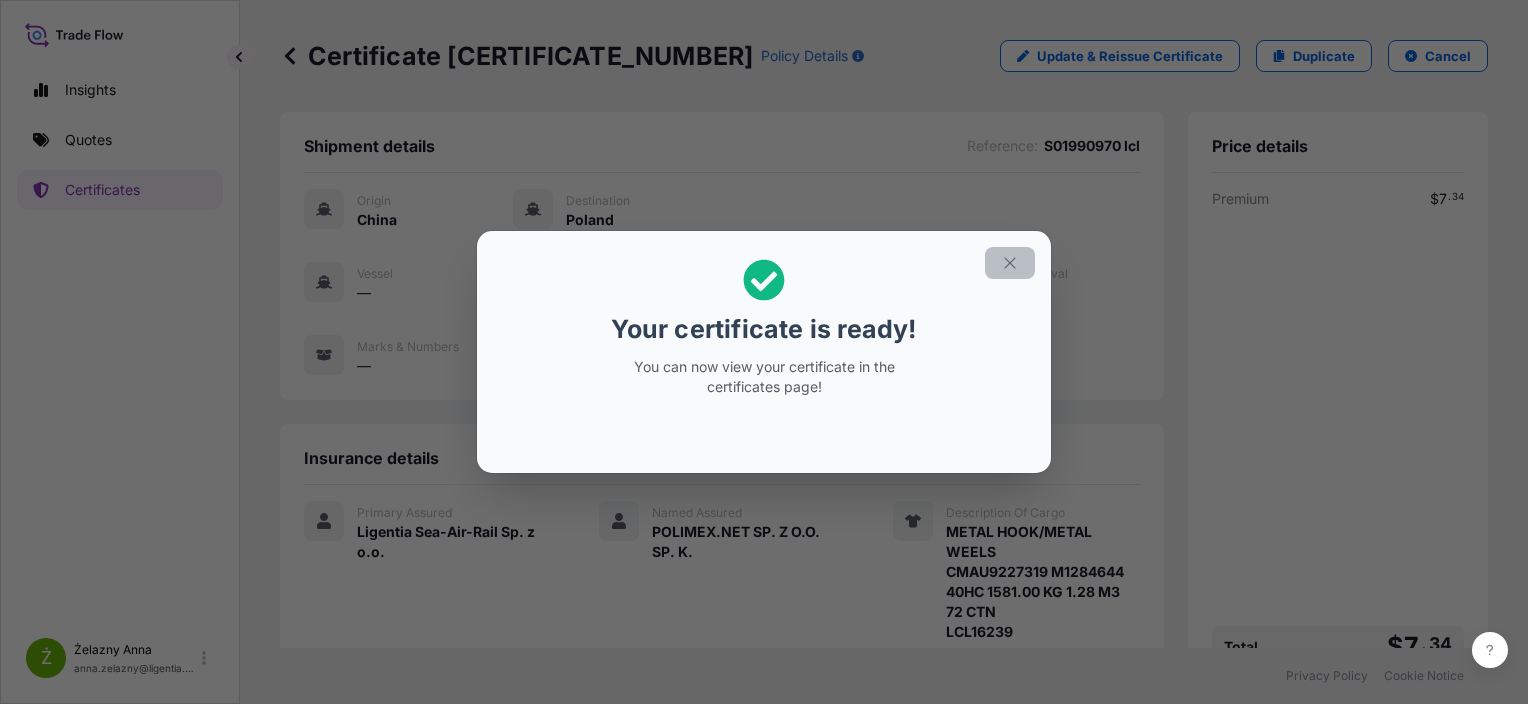 click 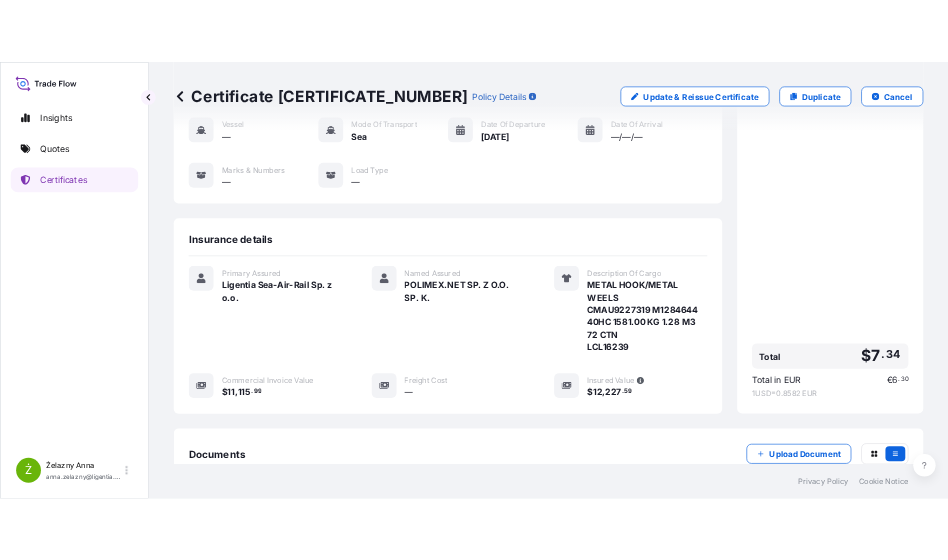 scroll, scrollTop: 384, scrollLeft: 0, axis: vertical 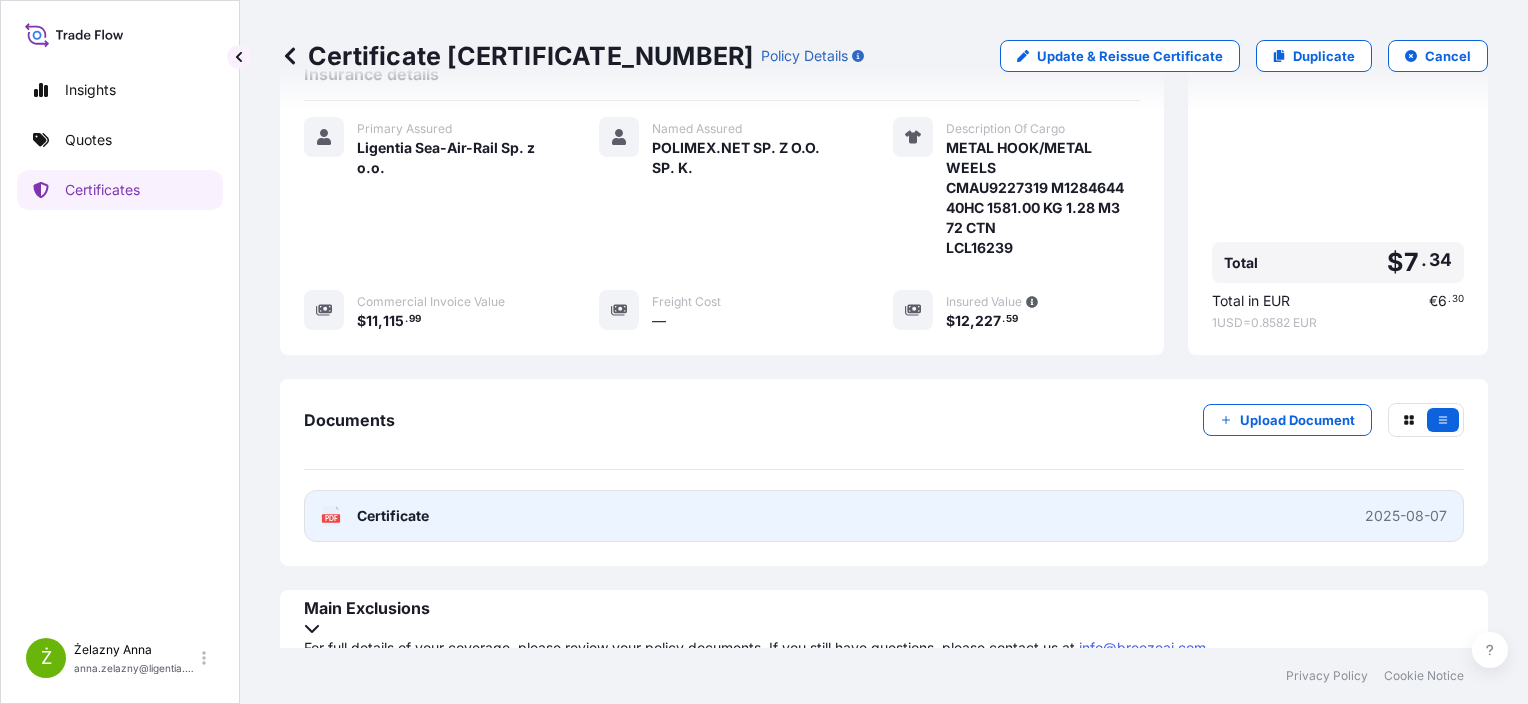 click on "PDF Certificate 2025-08-07" at bounding box center [884, 516] 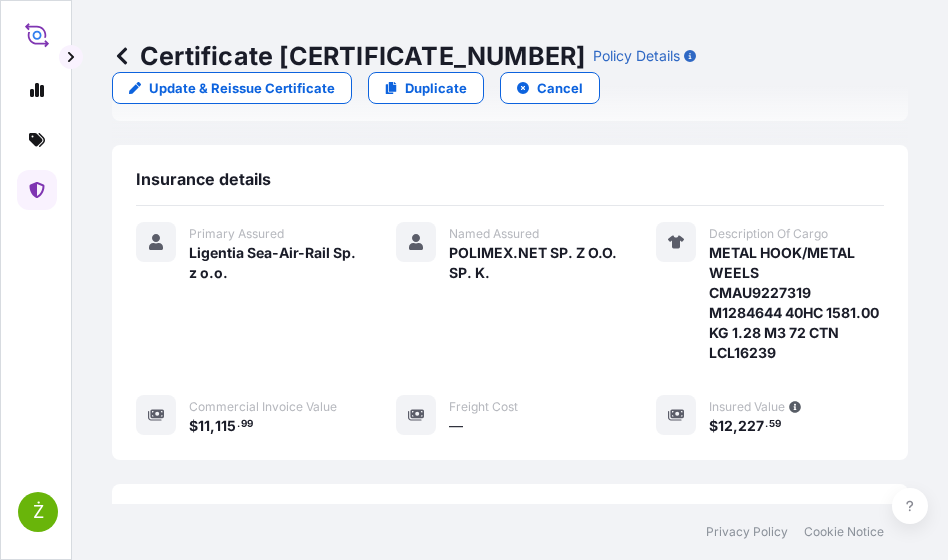scroll, scrollTop: 416, scrollLeft: 0, axis: vertical 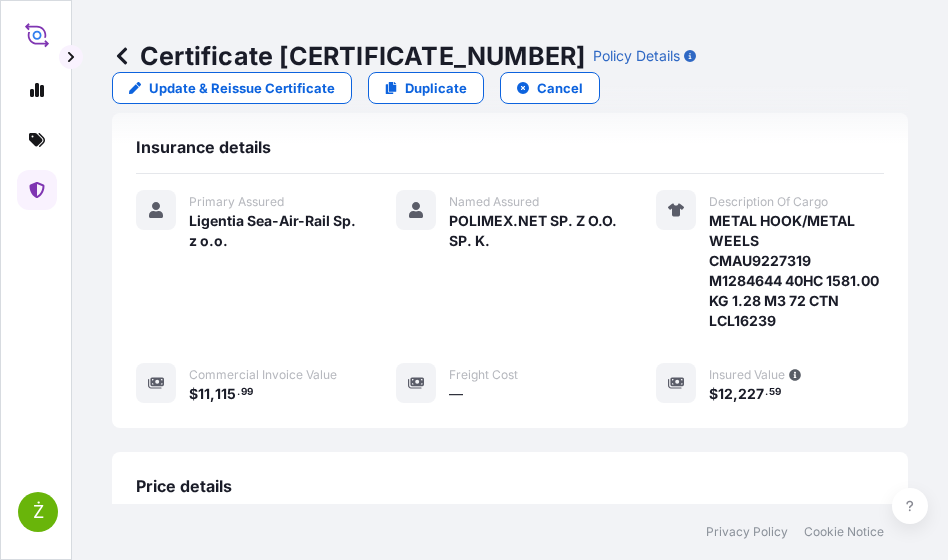 click on "Certificate 31440-1552-1" at bounding box center (348, 56) 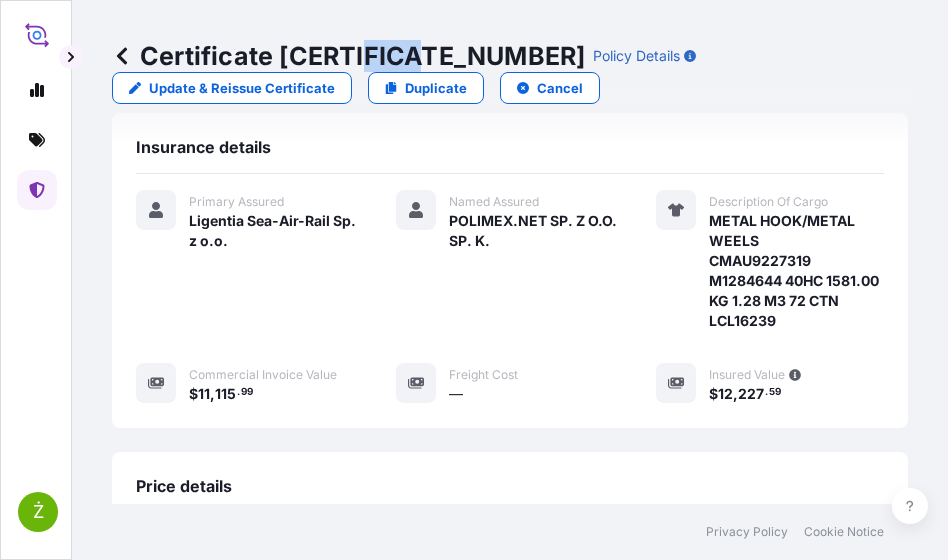 click on "Certificate 31440-1552-1" at bounding box center (348, 56) 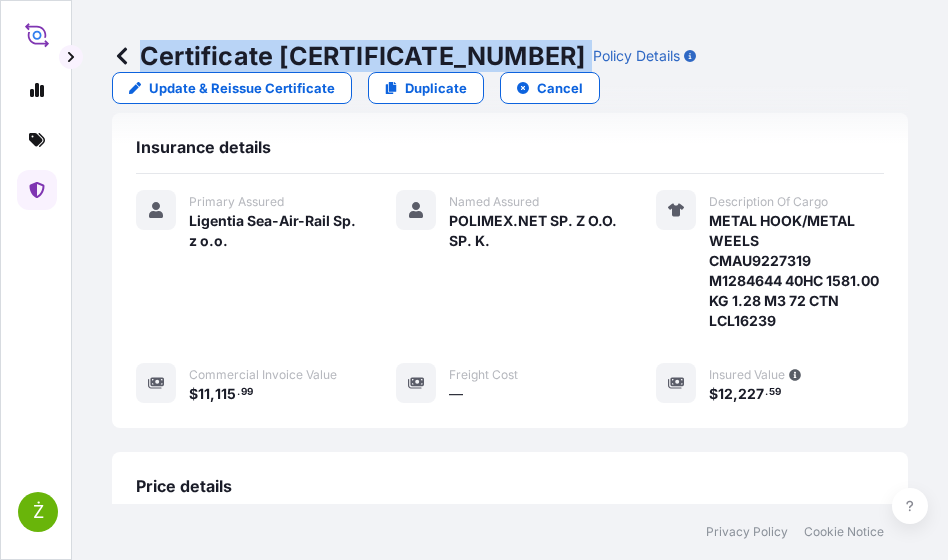 click on "Certificate 31440-1552-1" at bounding box center [348, 56] 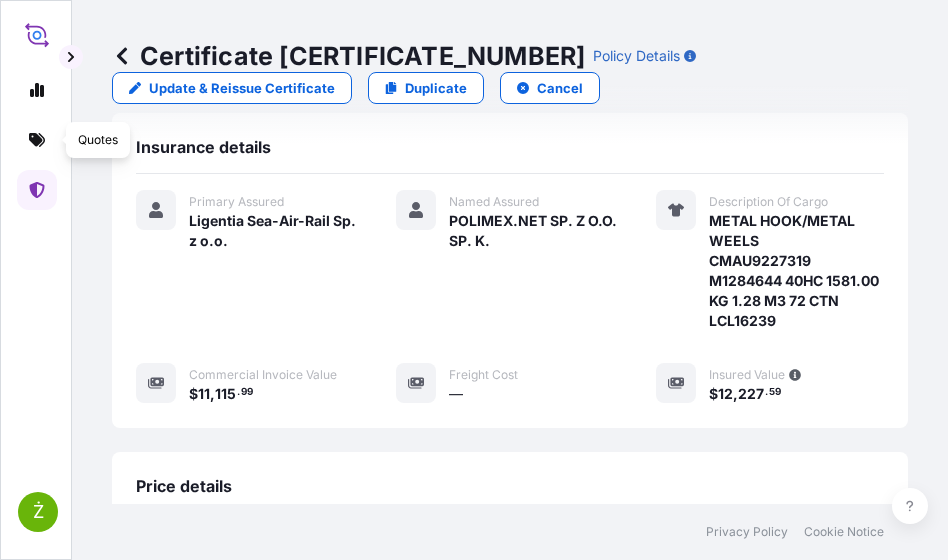 click at bounding box center (36, 266) 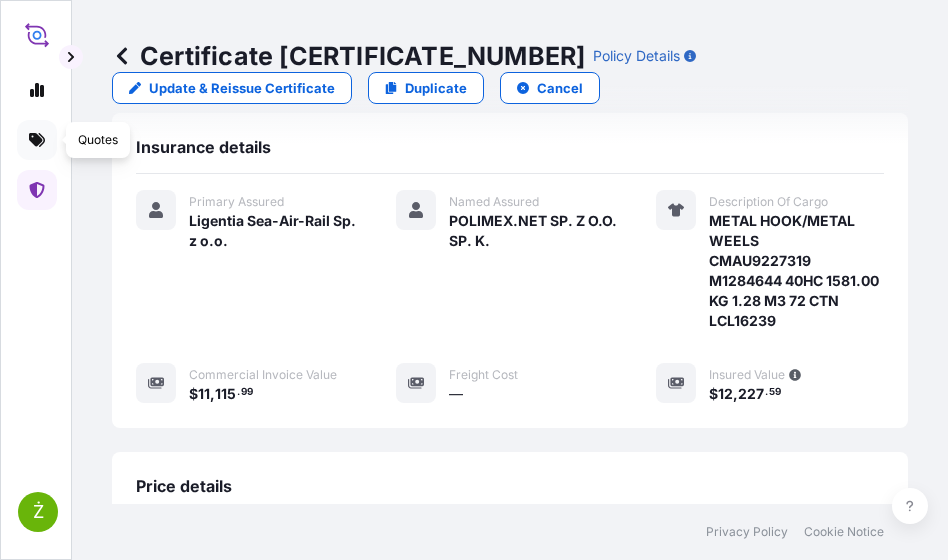 click 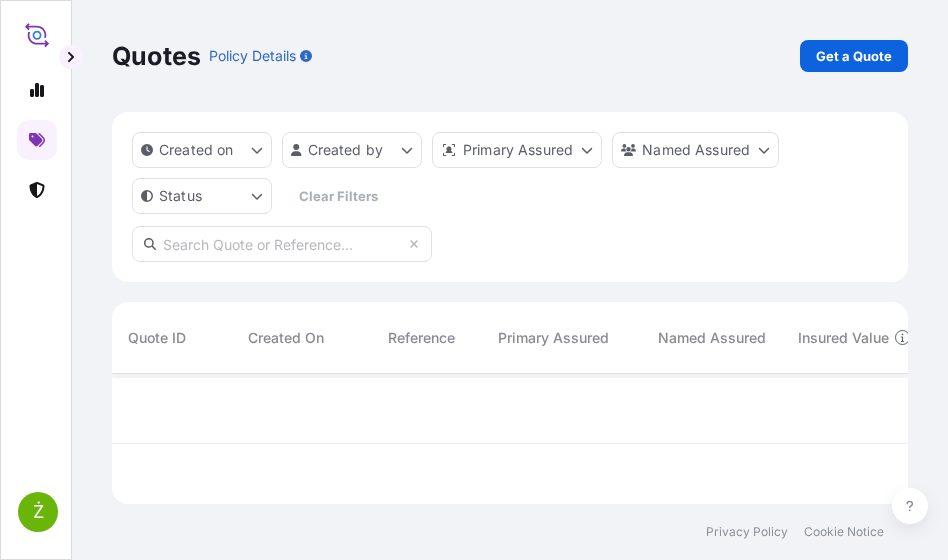 scroll, scrollTop: 16, scrollLeft: 16, axis: both 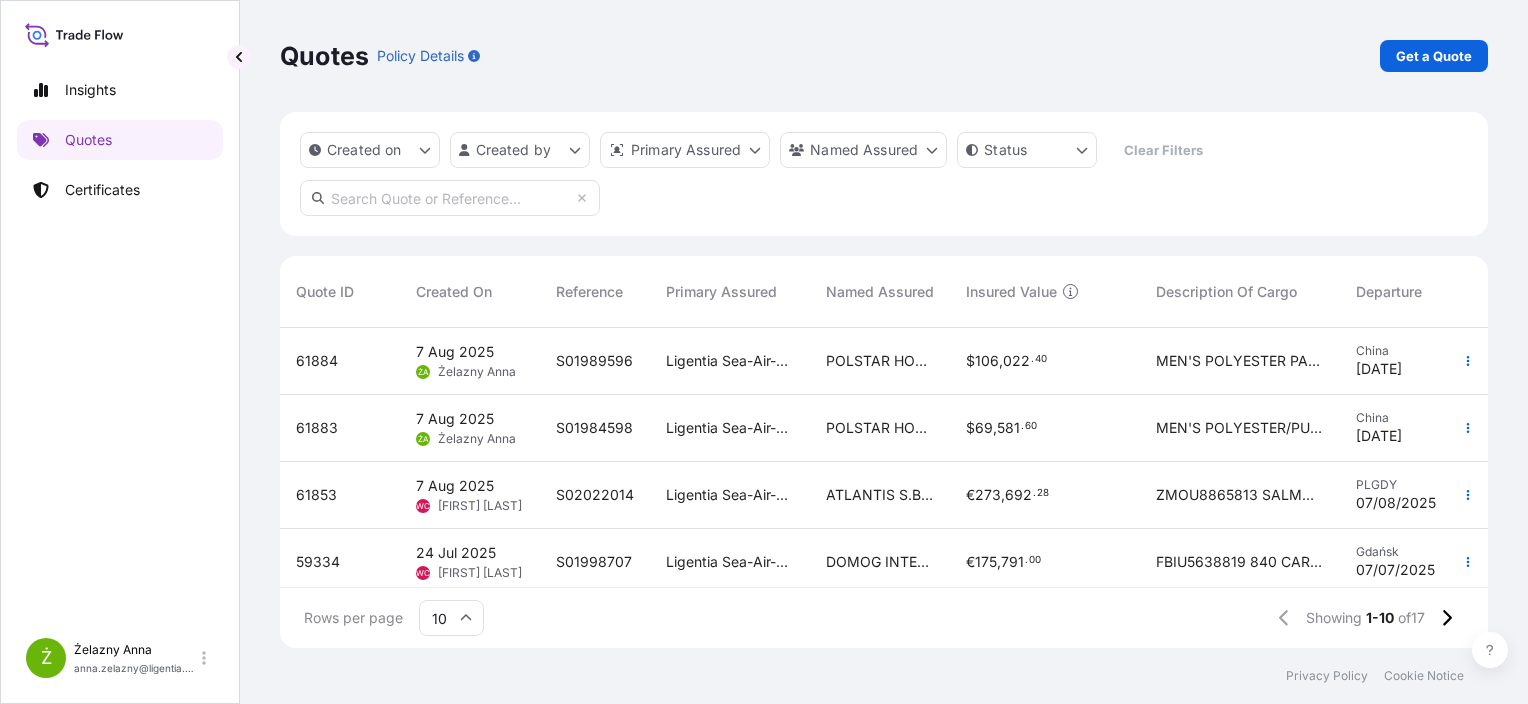 click on "61883" at bounding box center [340, 428] 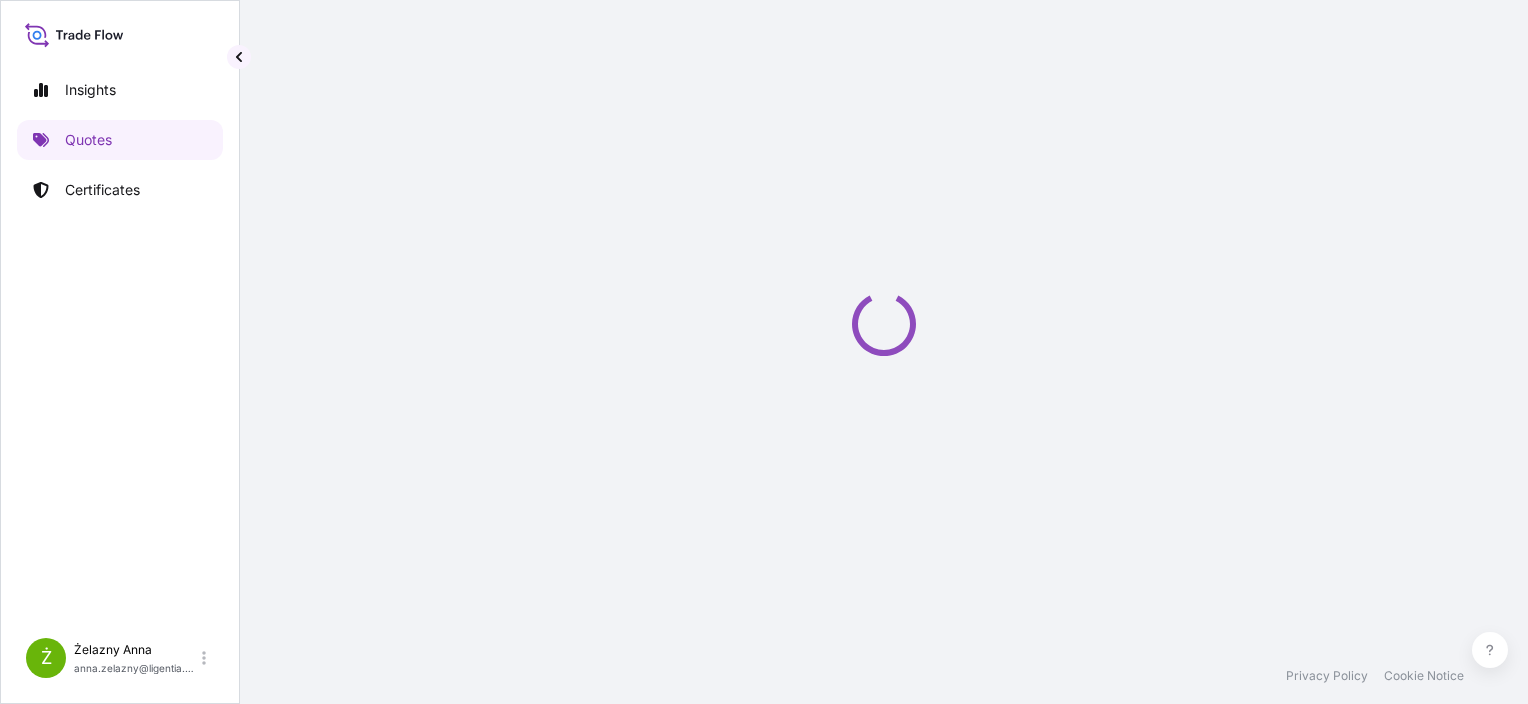 select on "Sea" 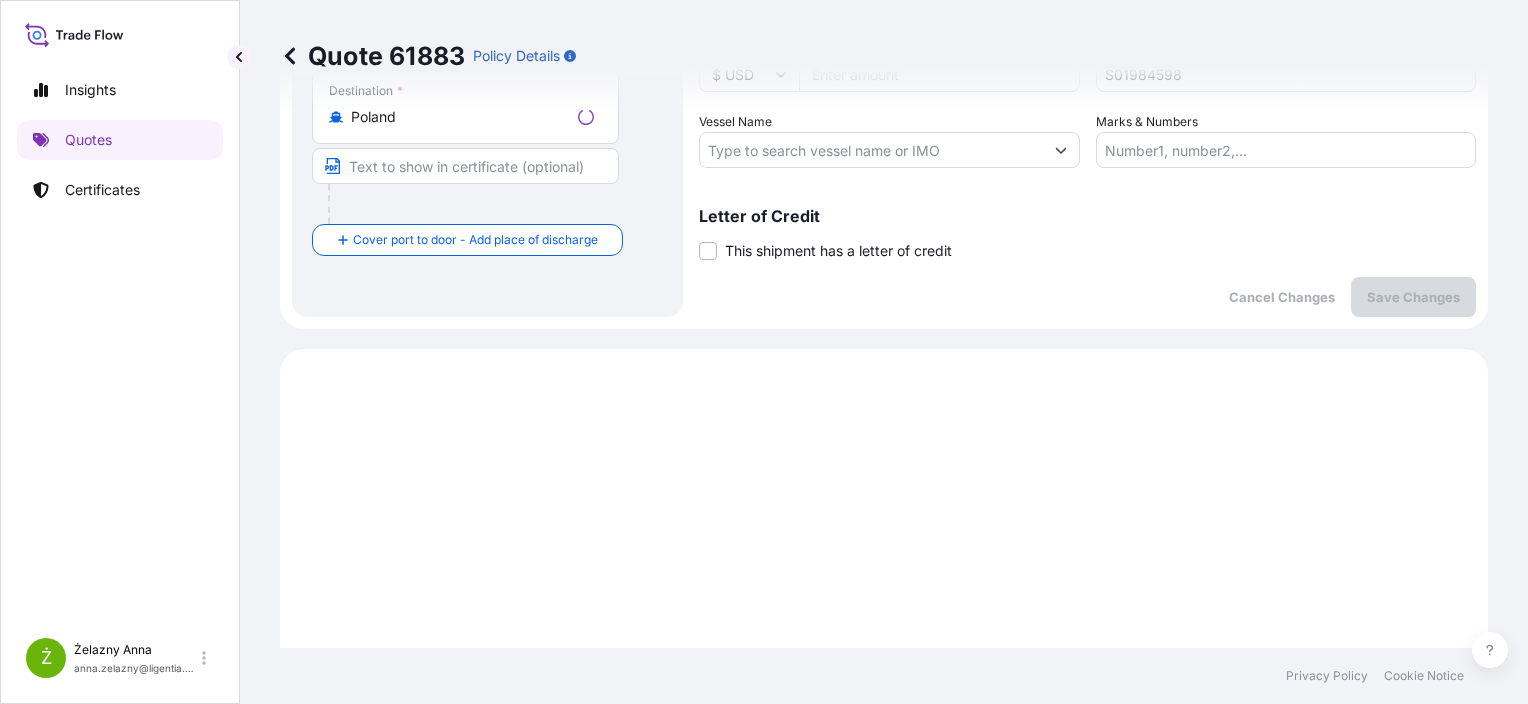 scroll, scrollTop: 684, scrollLeft: 0, axis: vertical 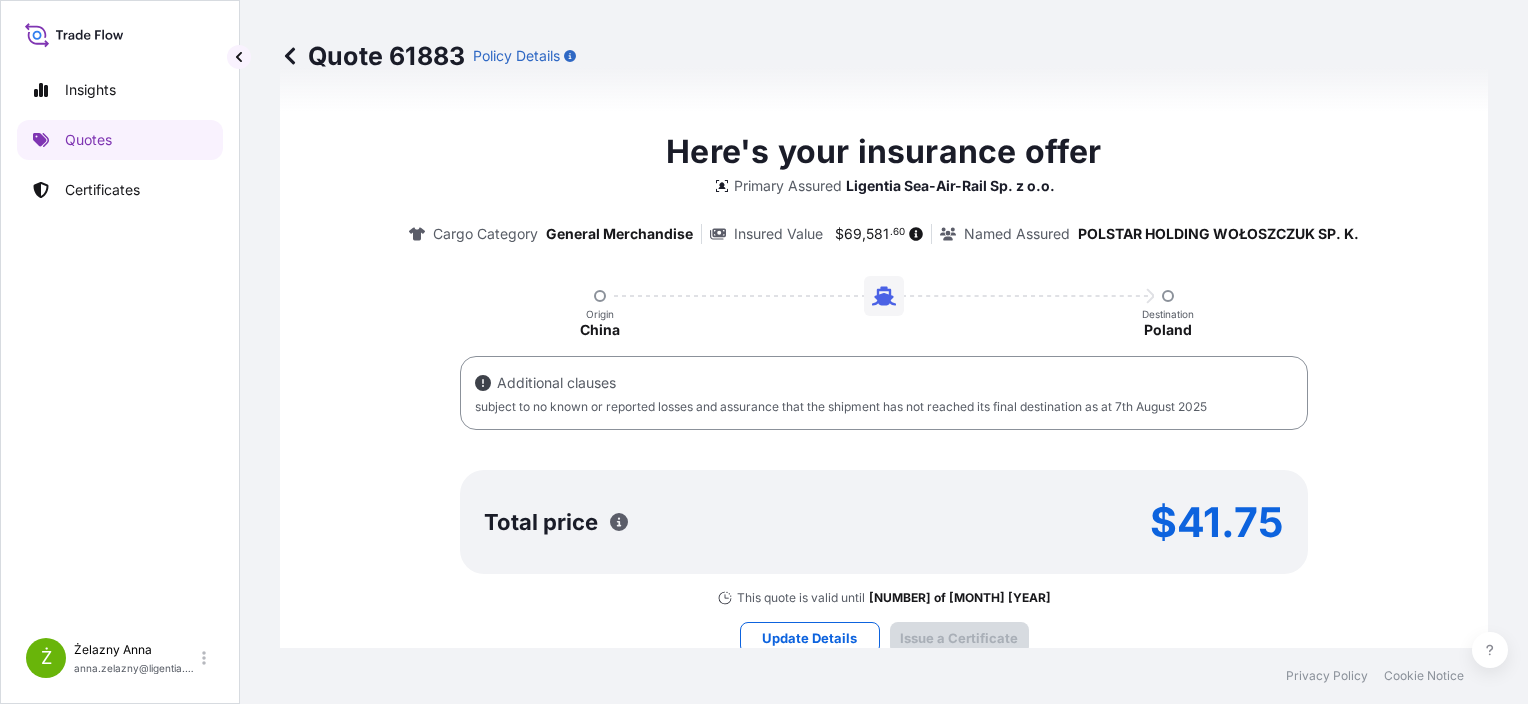 type on "07/08/2025" 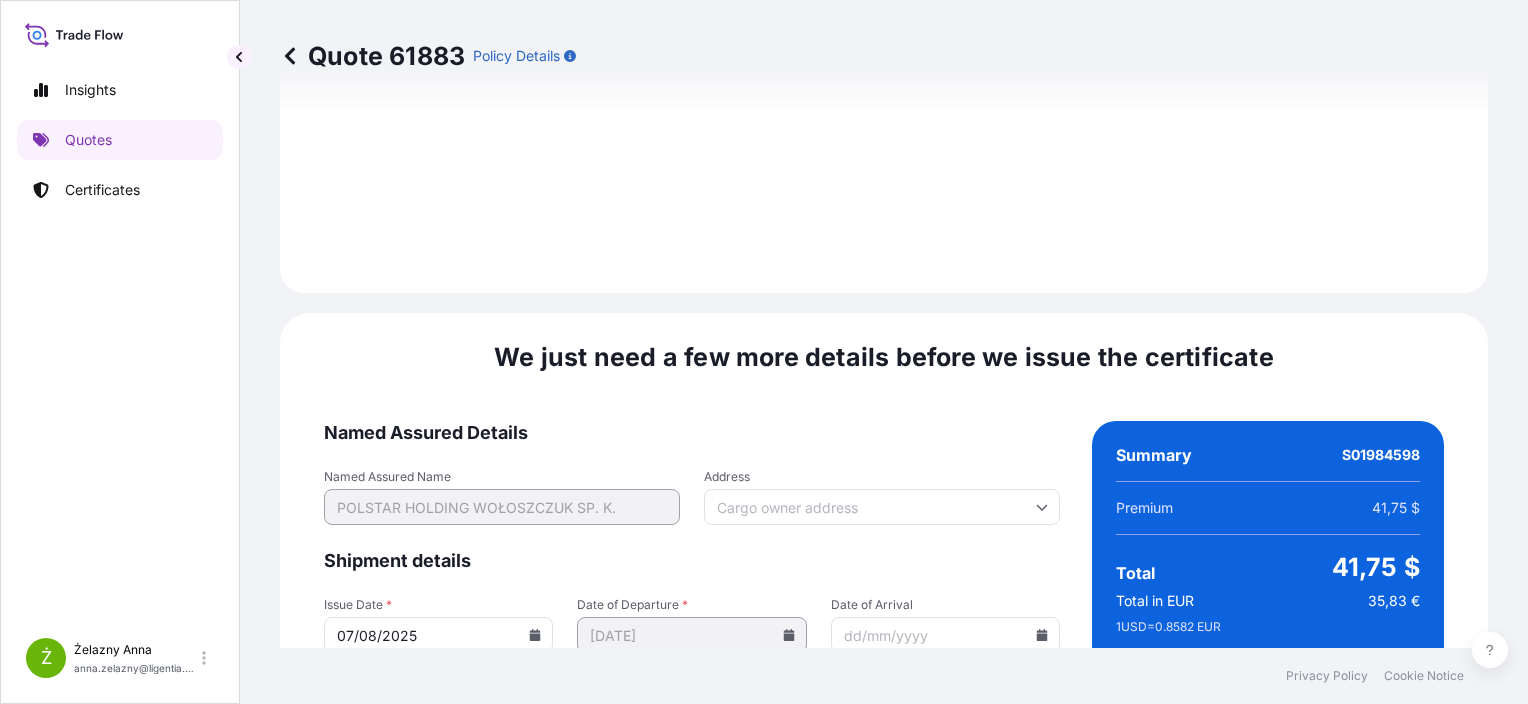 scroll, scrollTop: 2458, scrollLeft: 0, axis: vertical 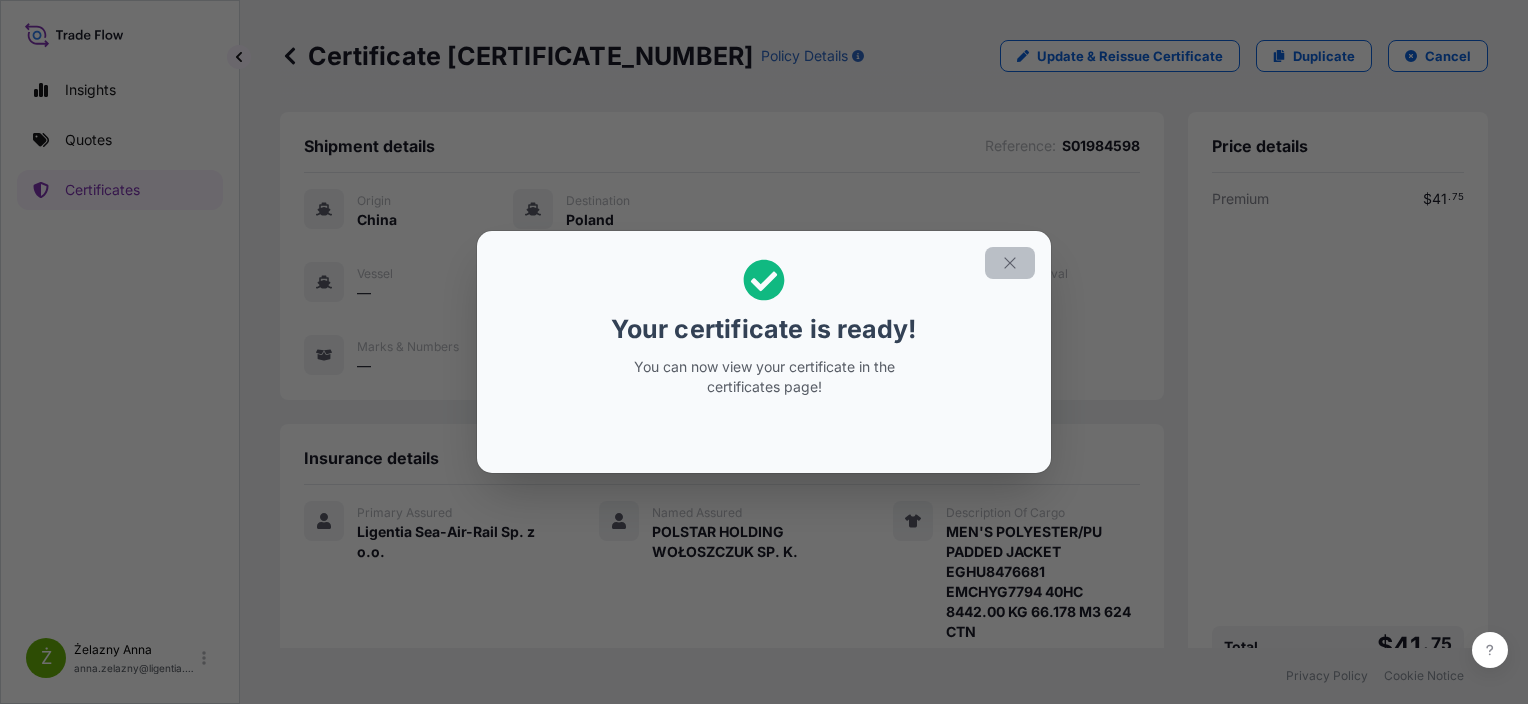 click at bounding box center (1010, 263) 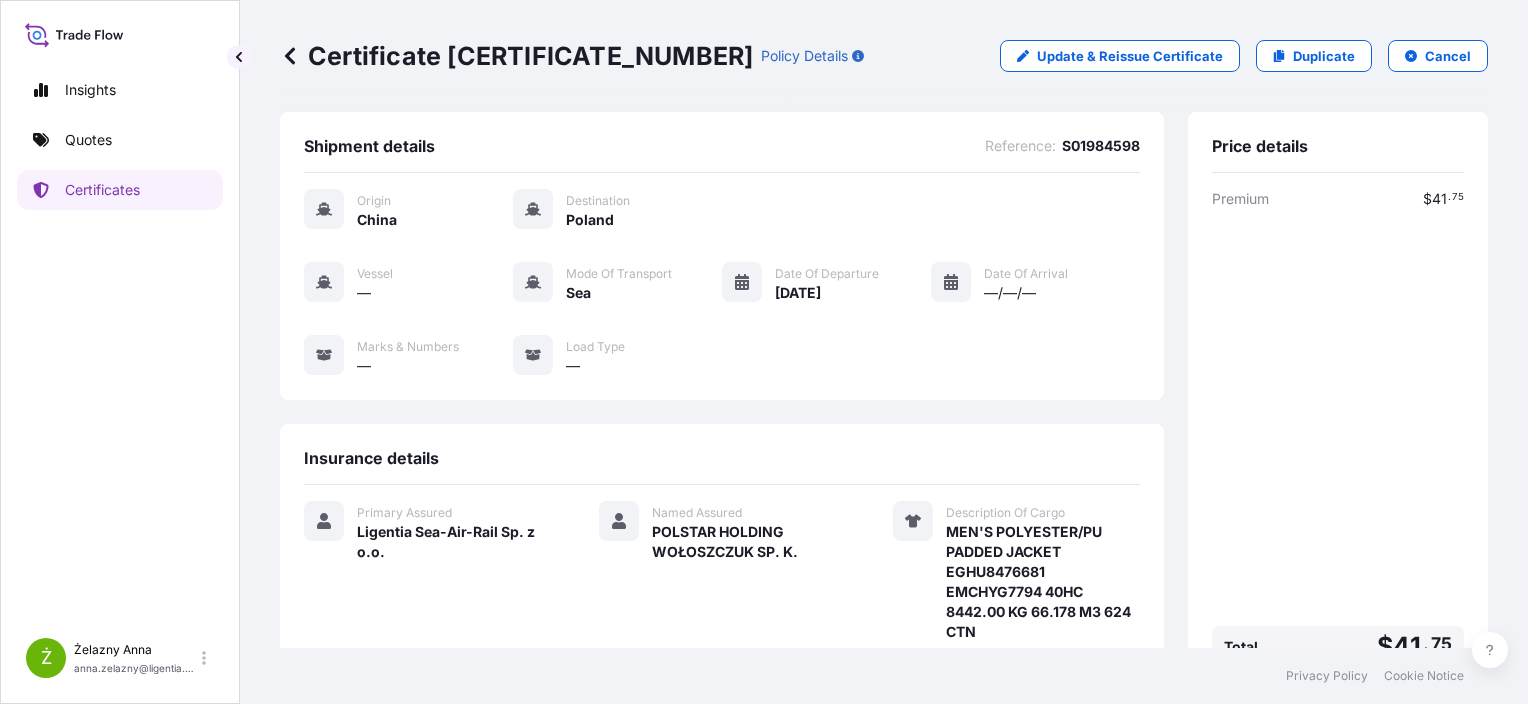 click on "S01984598" at bounding box center (1101, 146) 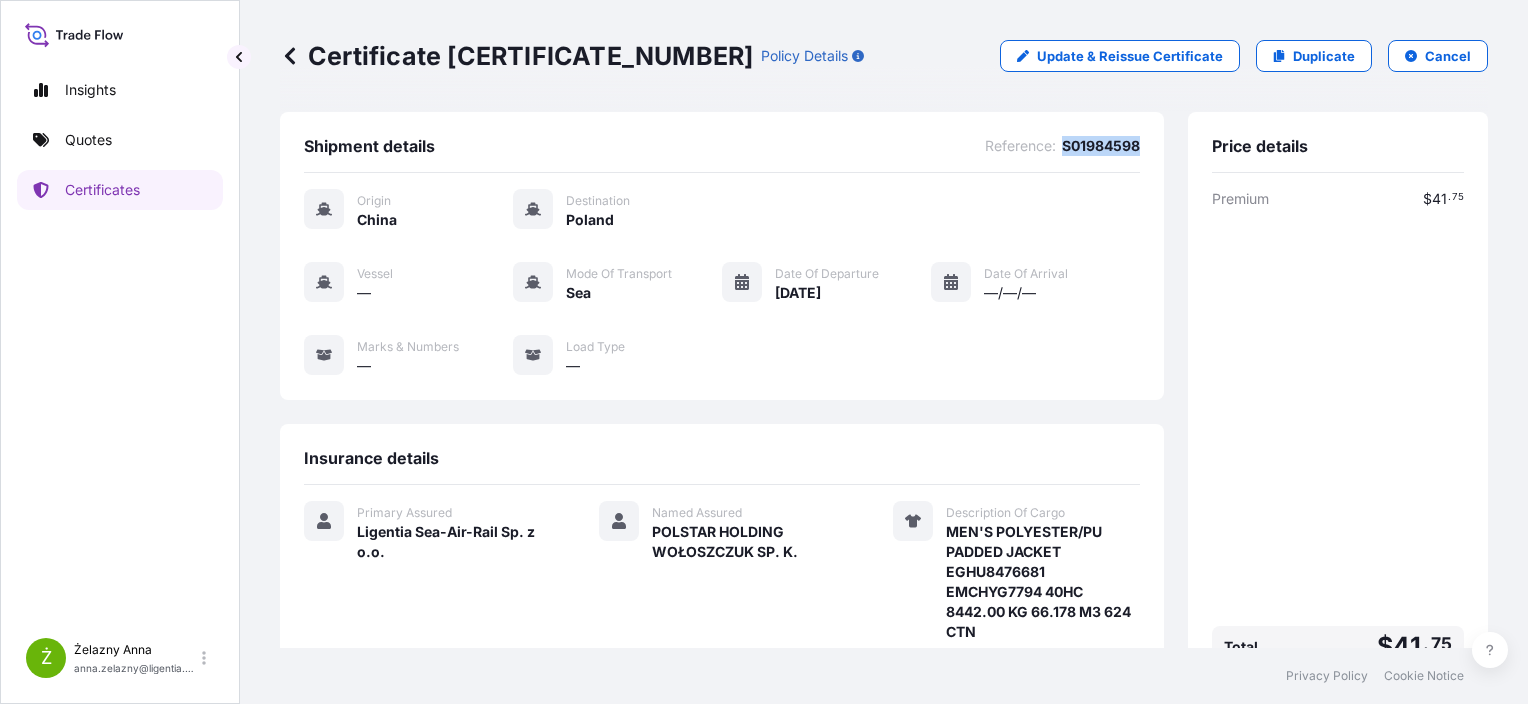 click on "S01984598" at bounding box center (1101, 146) 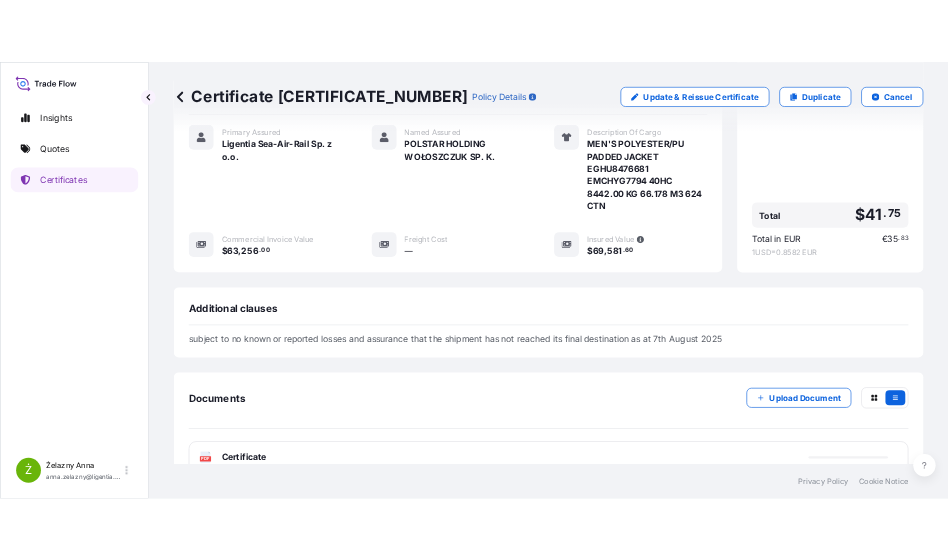 scroll, scrollTop: 500, scrollLeft: 0, axis: vertical 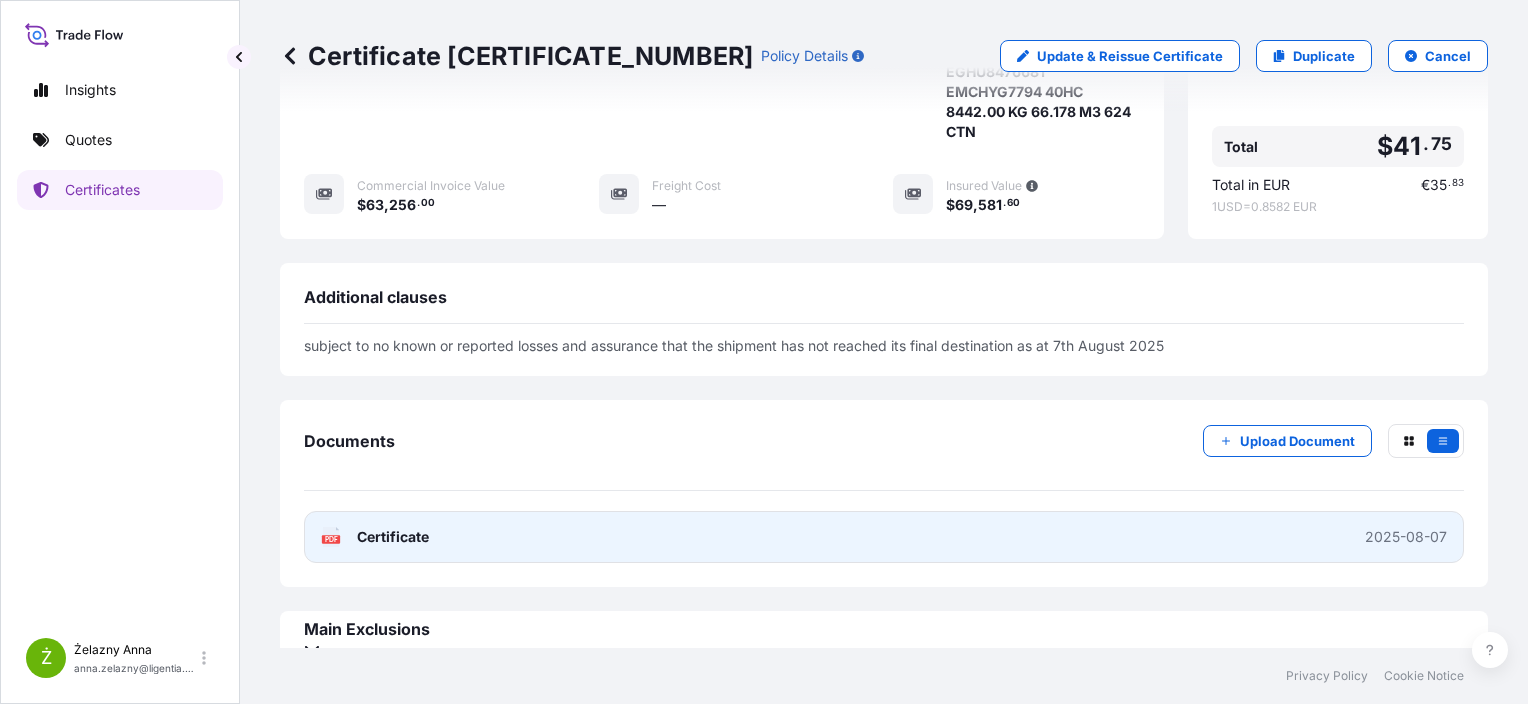 click on "PDF Certificate 2025-08-07" at bounding box center (884, 537) 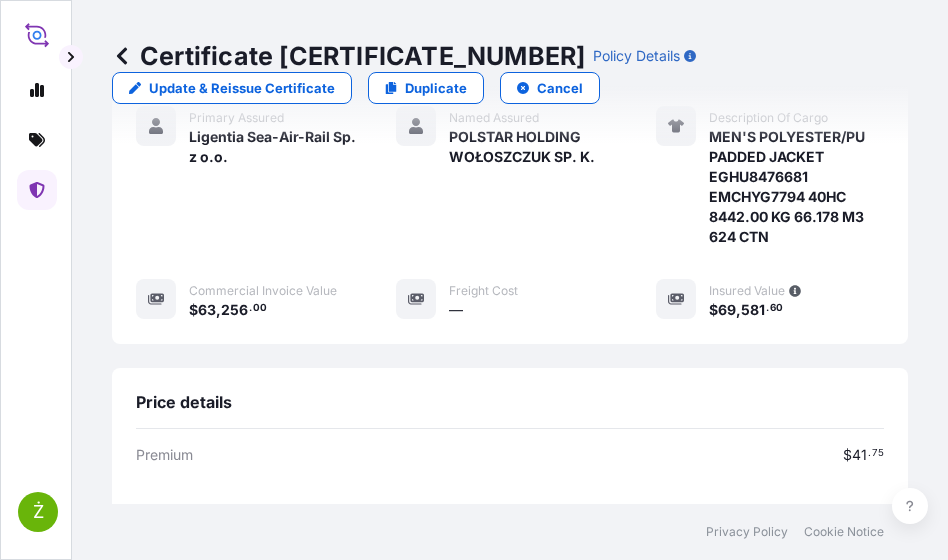 scroll, scrollTop: 604, scrollLeft: 0, axis: vertical 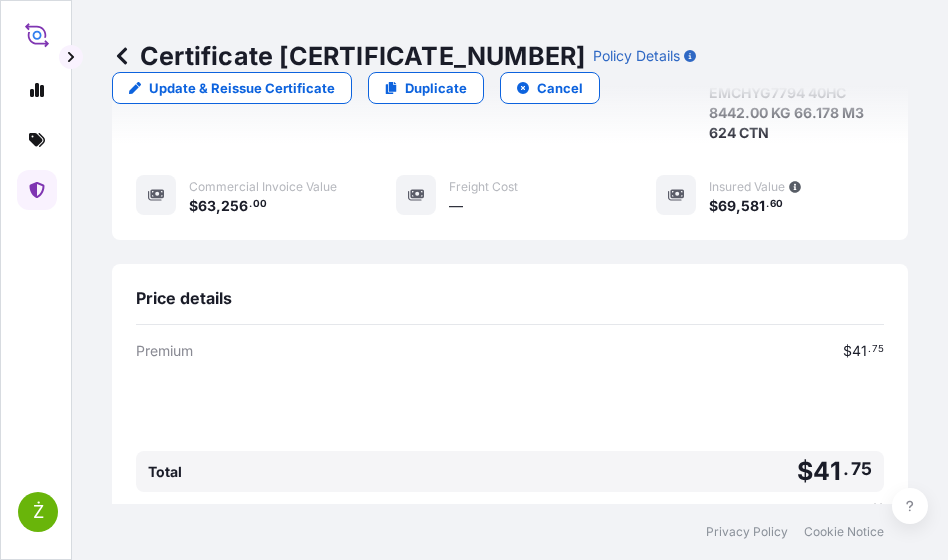 click on "Certificate 31440-1553-1" at bounding box center (348, 56) 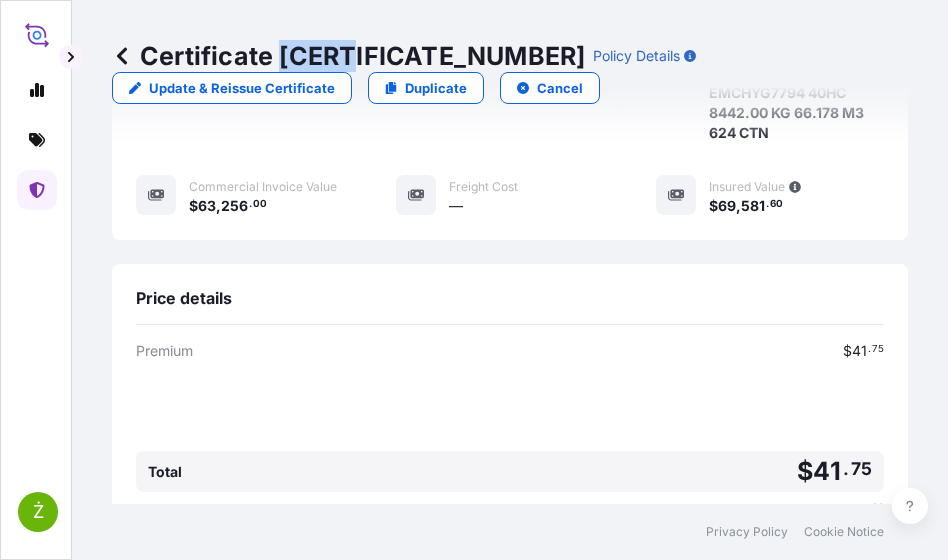 click on "Certificate 31440-1553-1" at bounding box center (348, 56) 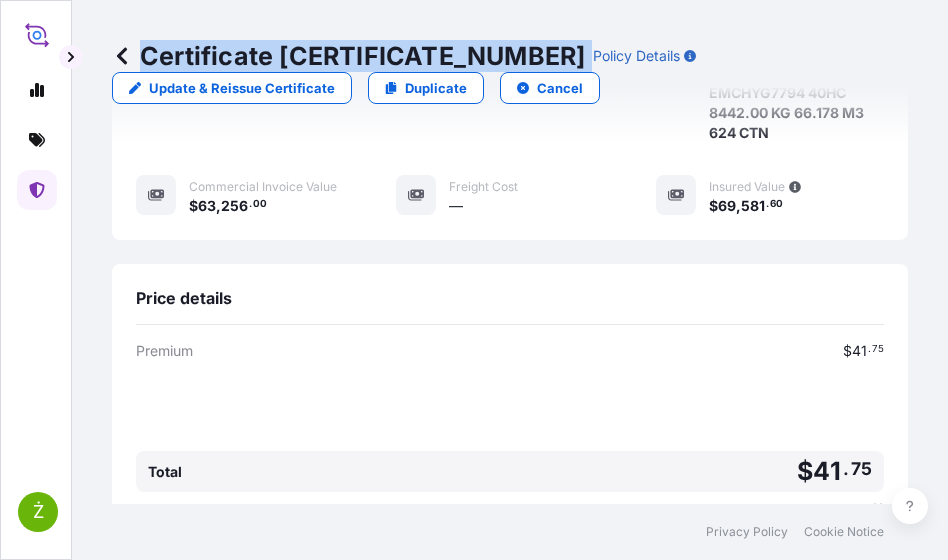 click on "Certificate 31440-1553-1" at bounding box center [348, 56] 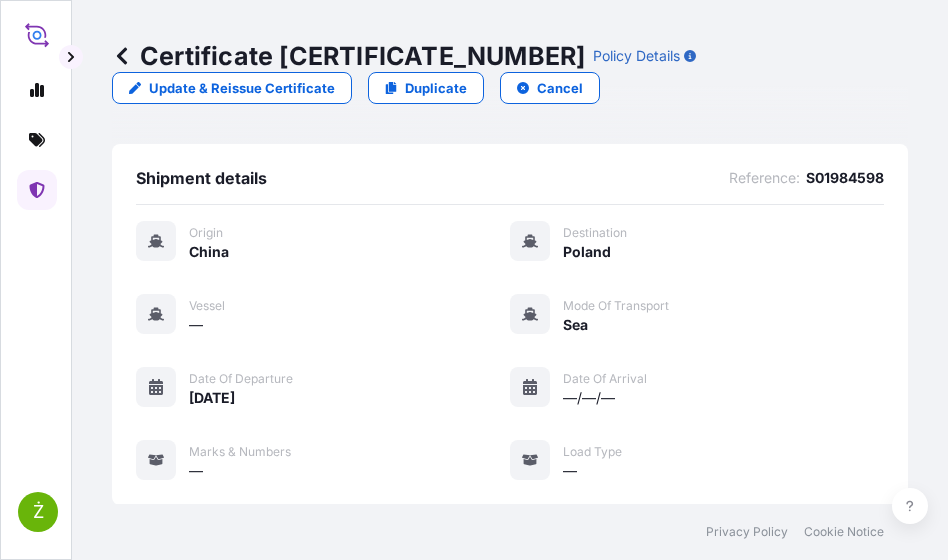 click on "S01984598" at bounding box center [845, 178] 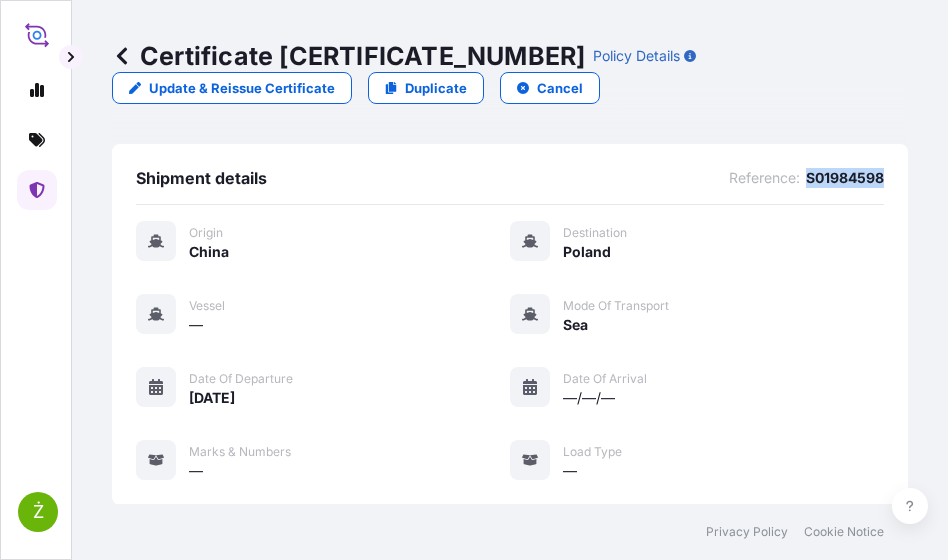 click on "S01984598" at bounding box center (845, 178) 